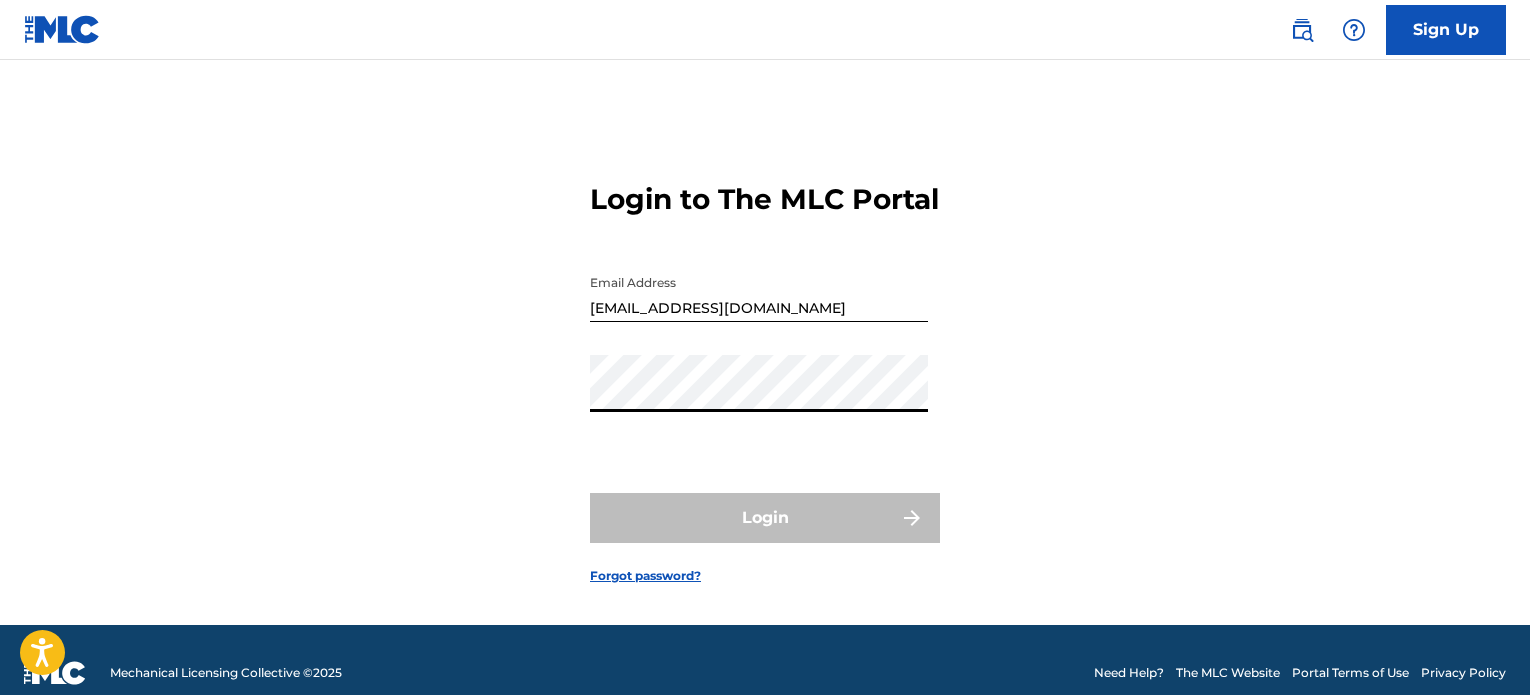 scroll, scrollTop: 0, scrollLeft: 0, axis: both 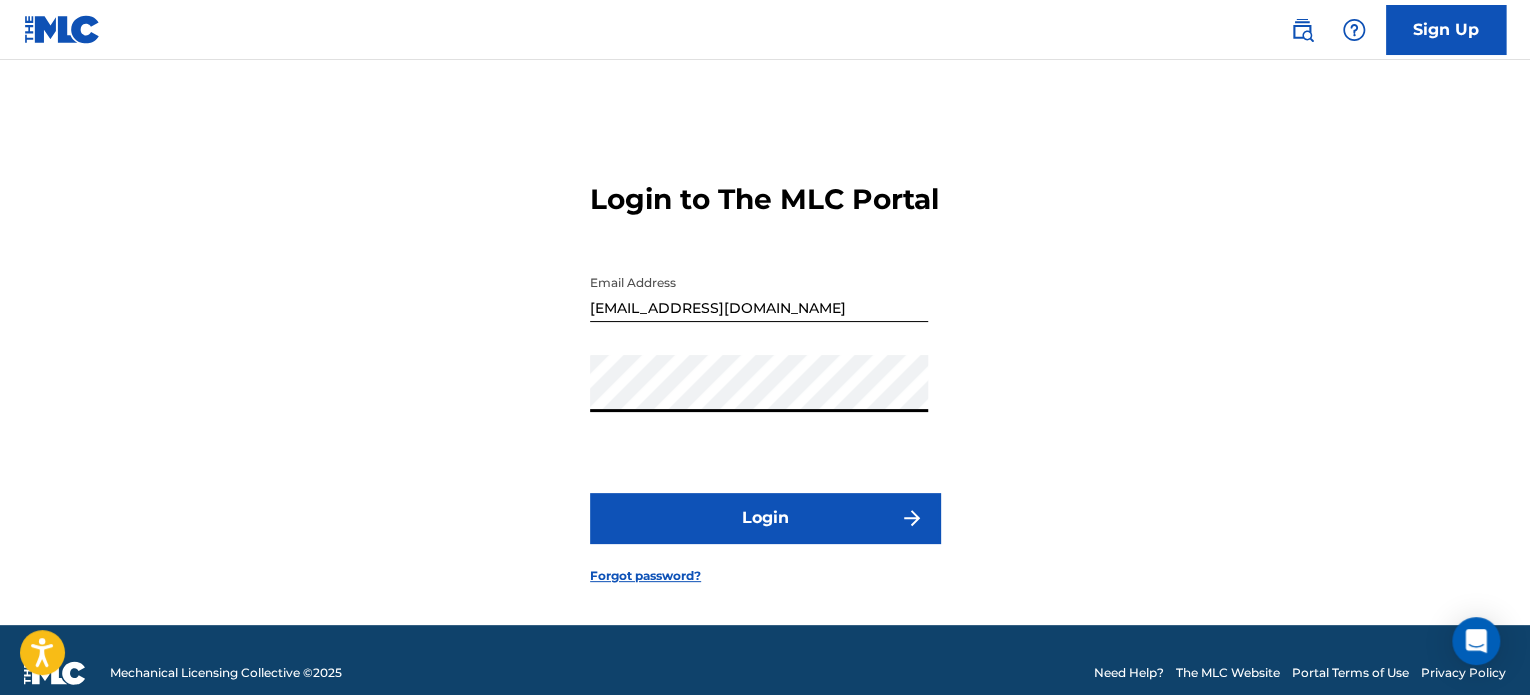 click on "Login" at bounding box center (765, 518) 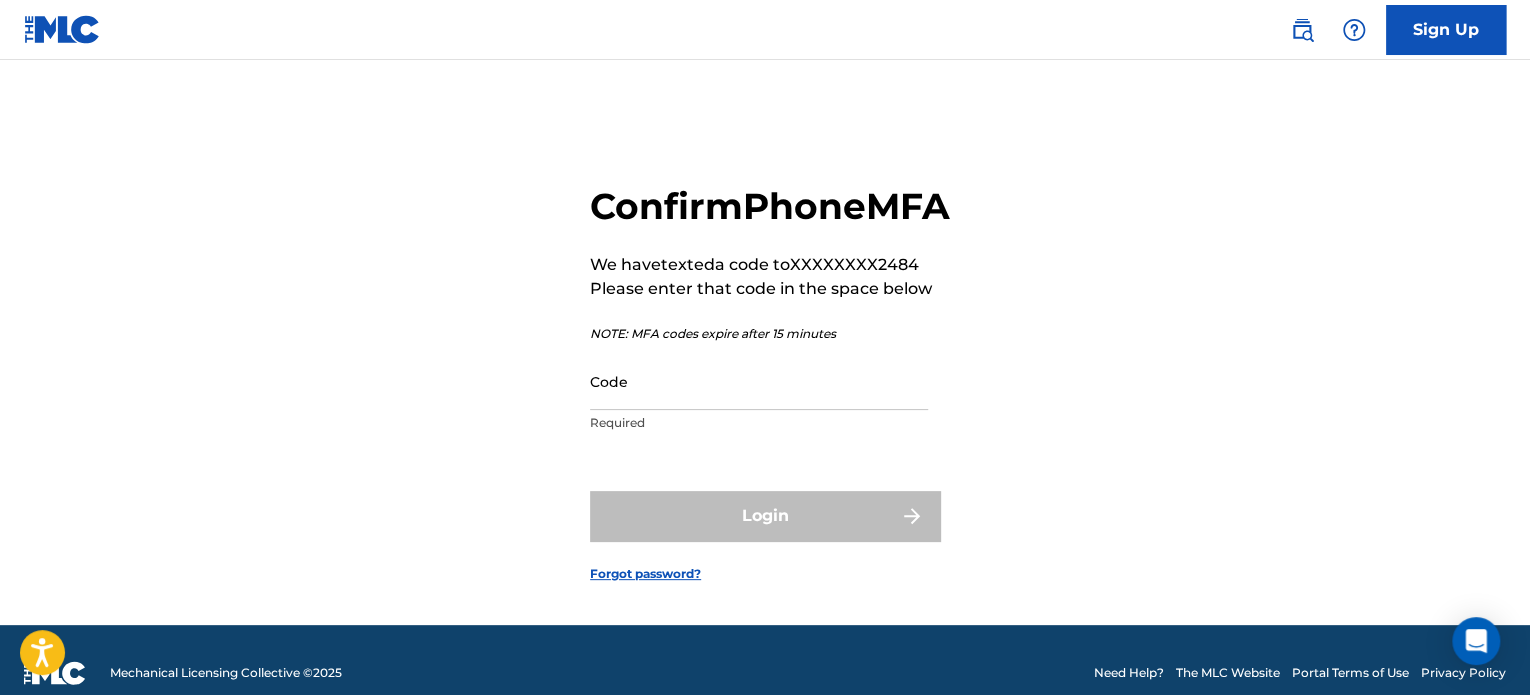click on "Code" at bounding box center [759, 381] 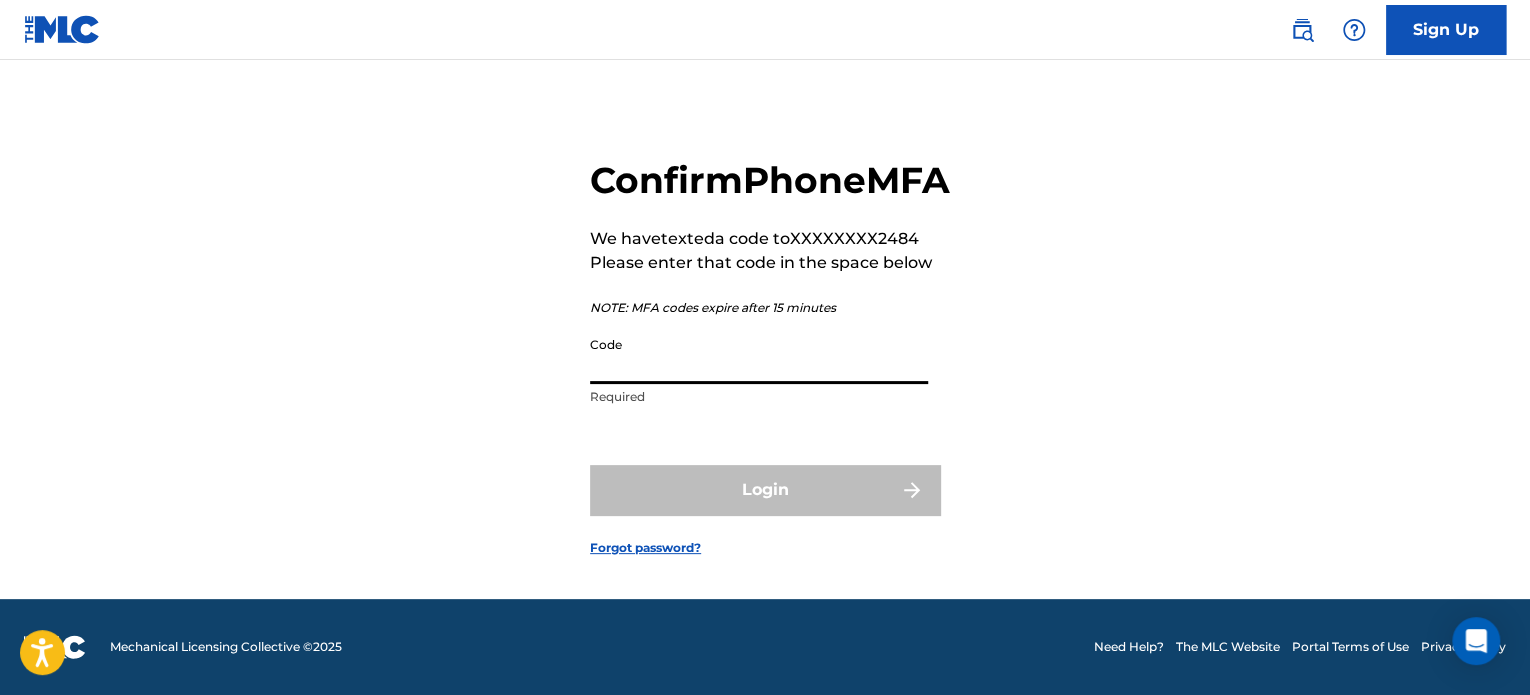 scroll, scrollTop: 51, scrollLeft: 0, axis: vertical 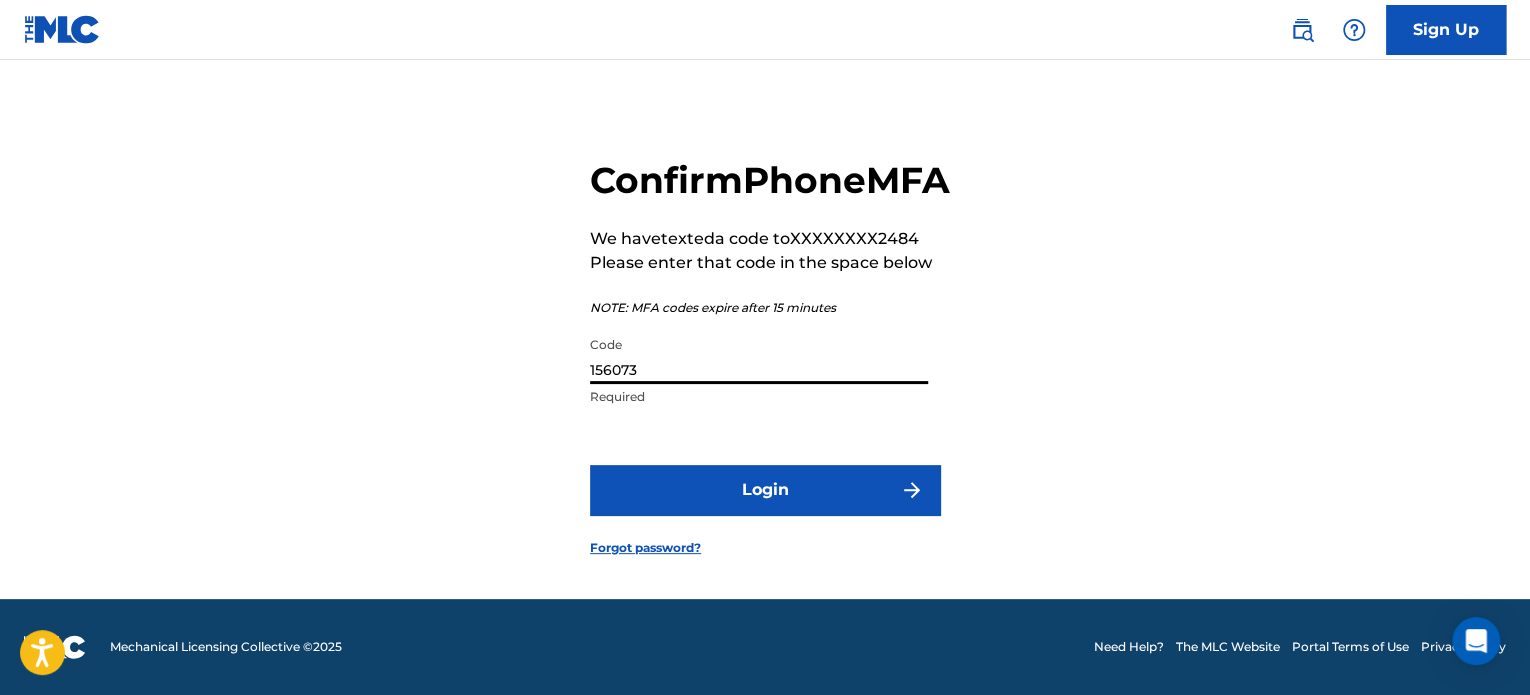 type on "156073" 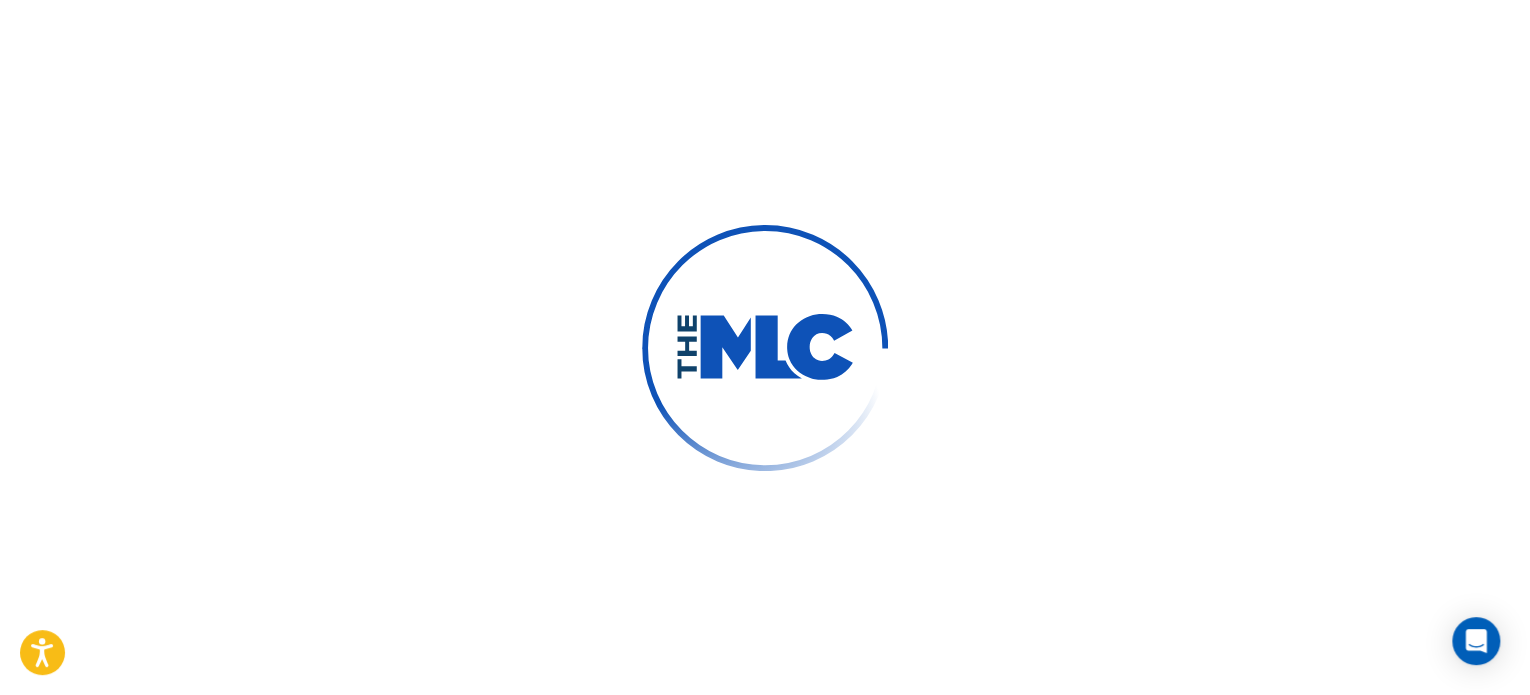 scroll, scrollTop: 0, scrollLeft: 0, axis: both 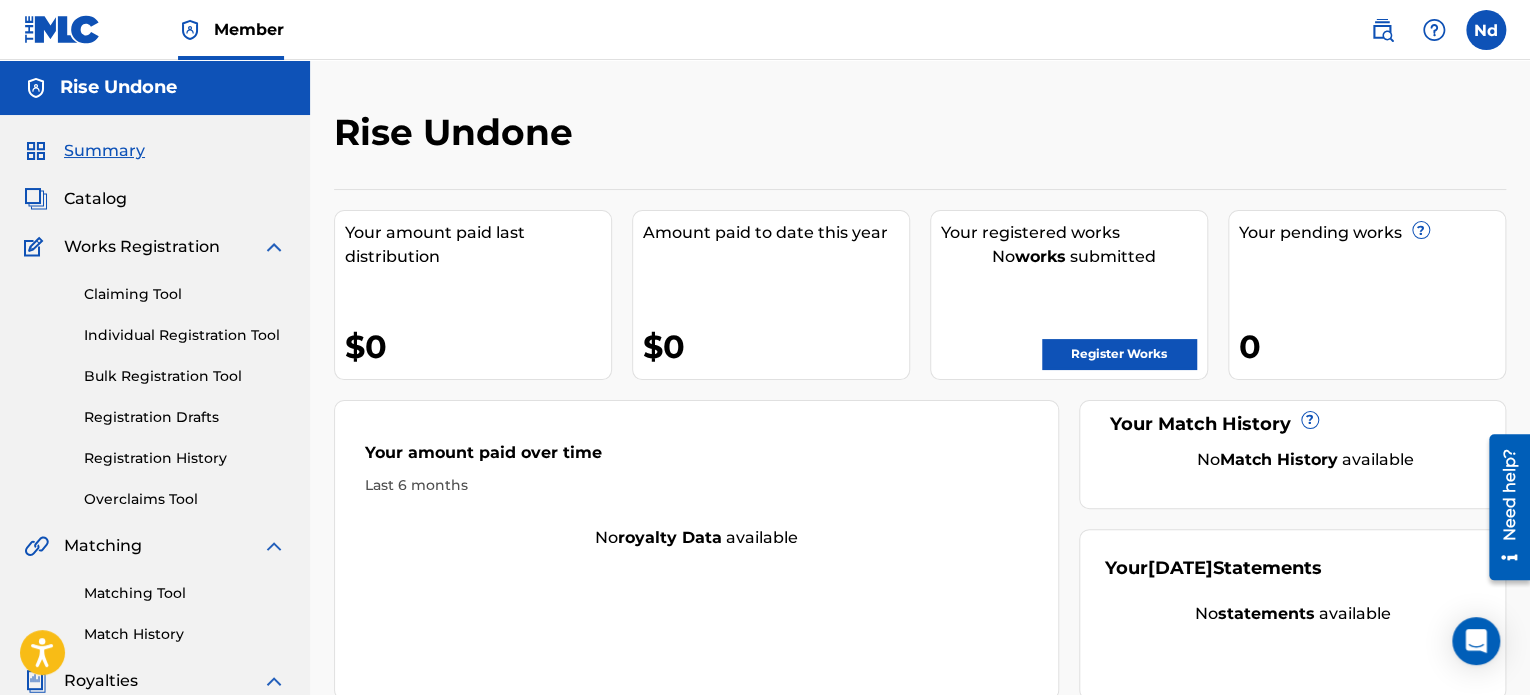 click on "Claiming Tool Individual Registration Tool Bulk Registration Tool Registration Drafts Registration History Overclaims Tool" at bounding box center [155, 384] 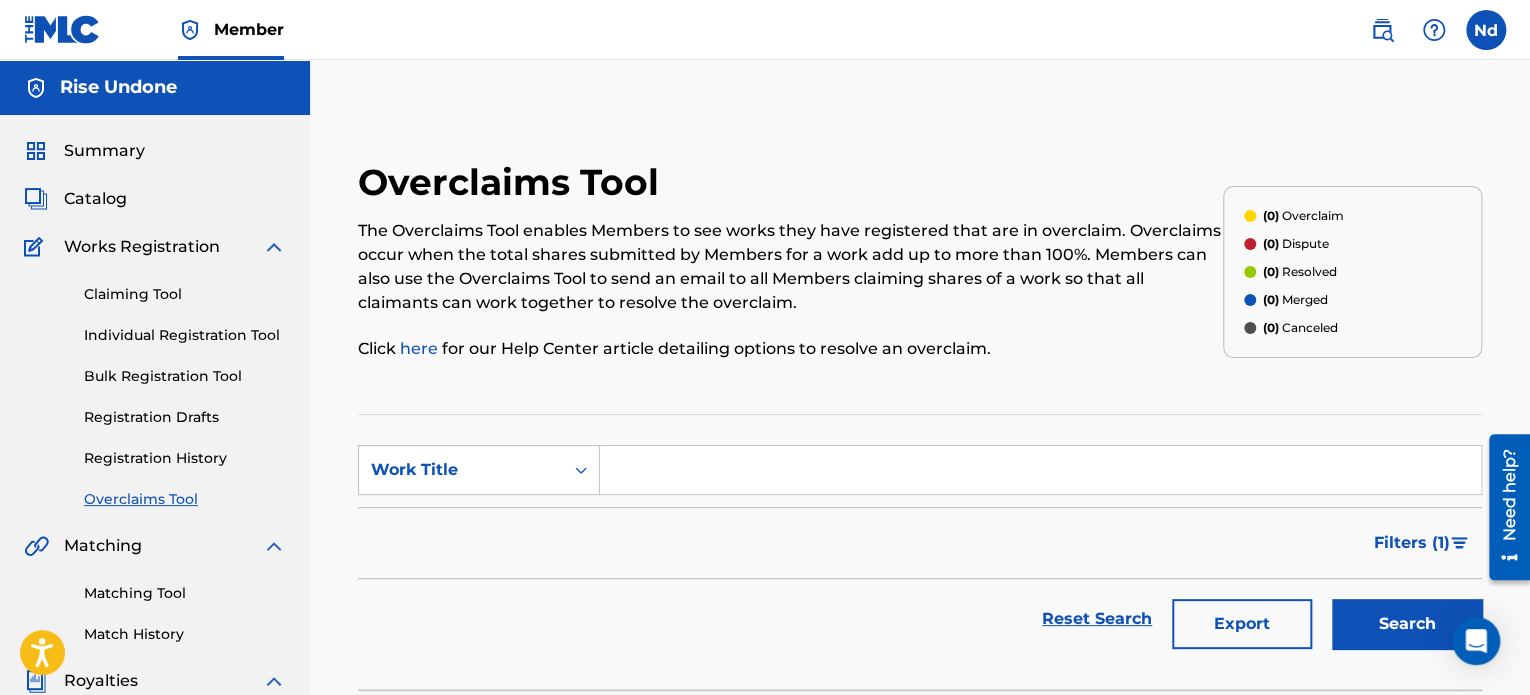 click on "Individual Registration Tool" at bounding box center (185, 335) 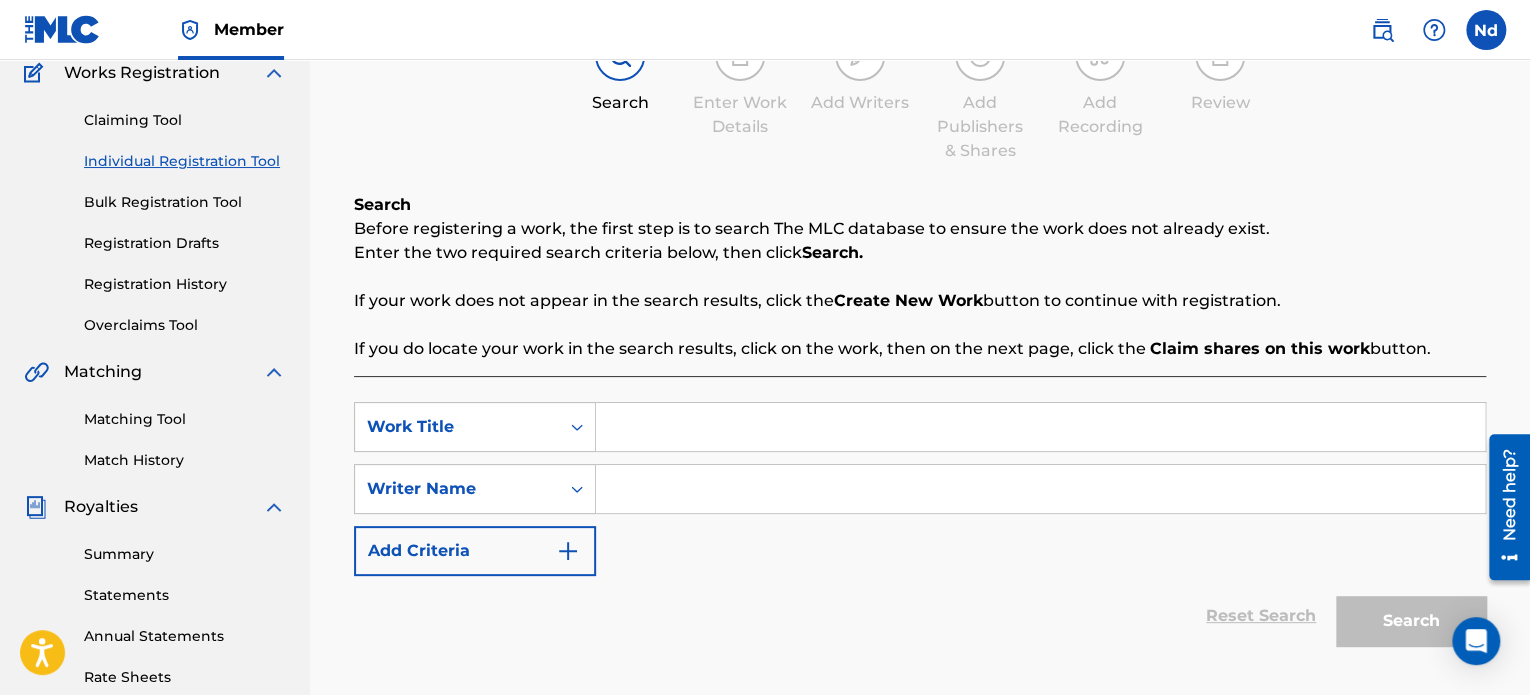 scroll, scrollTop: 200, scrollLeft: 0, axis: vertical 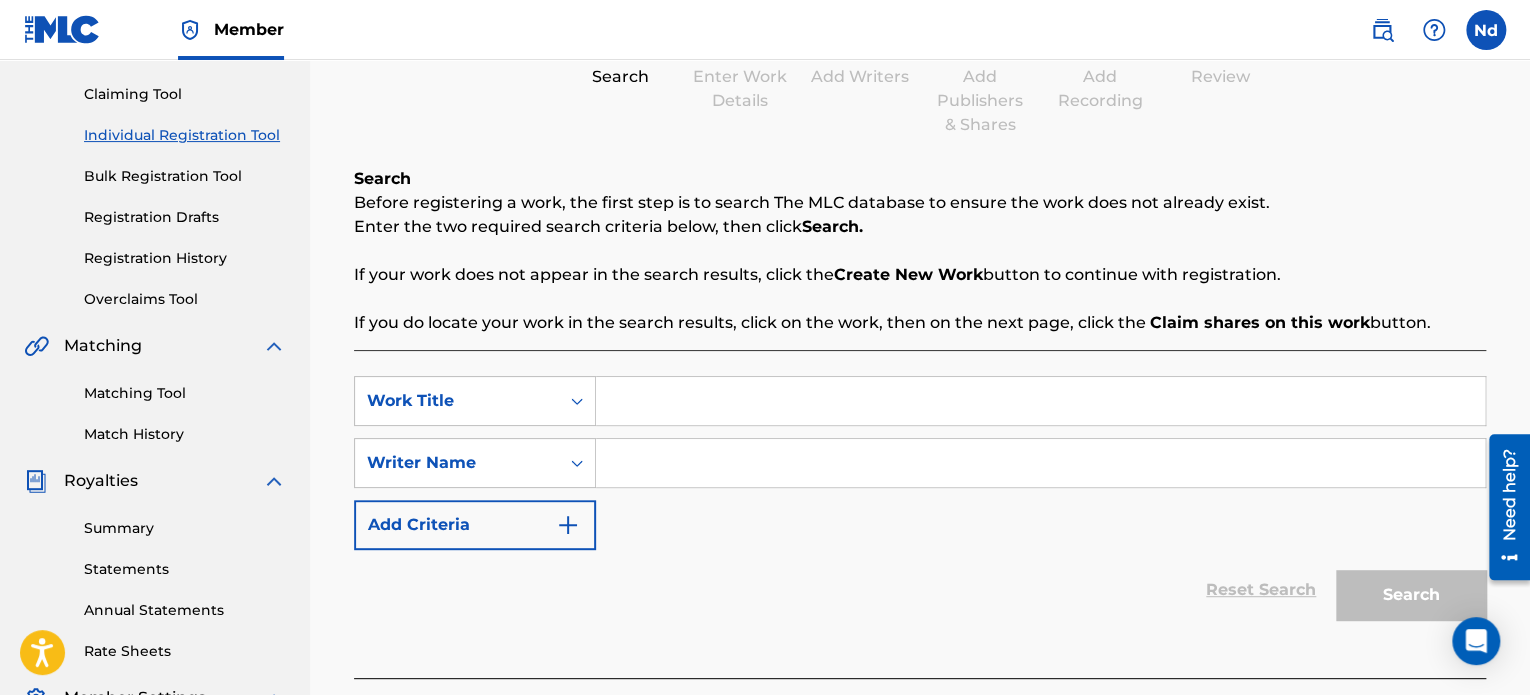click on "Registration History" at bounding box center [185, 258] 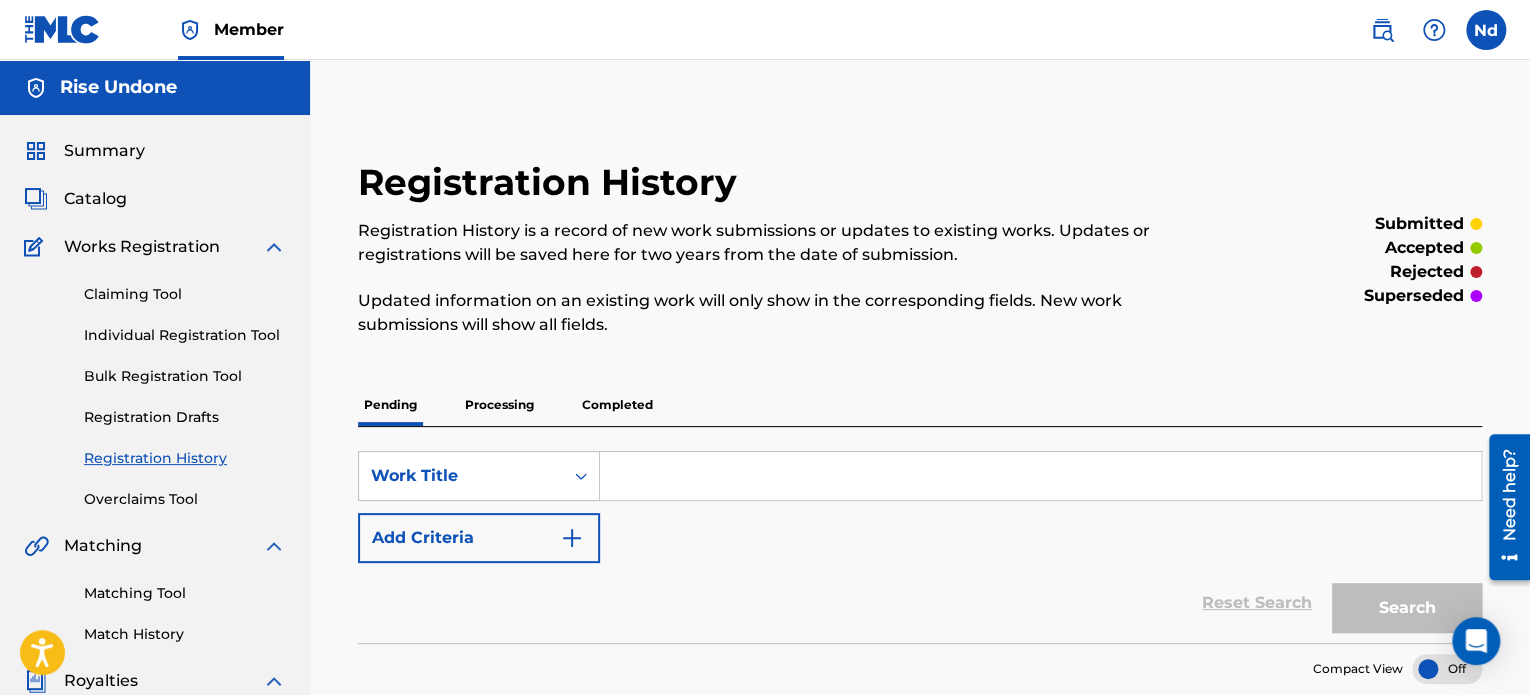 click on "Processing" at bounding box center [499, 405] 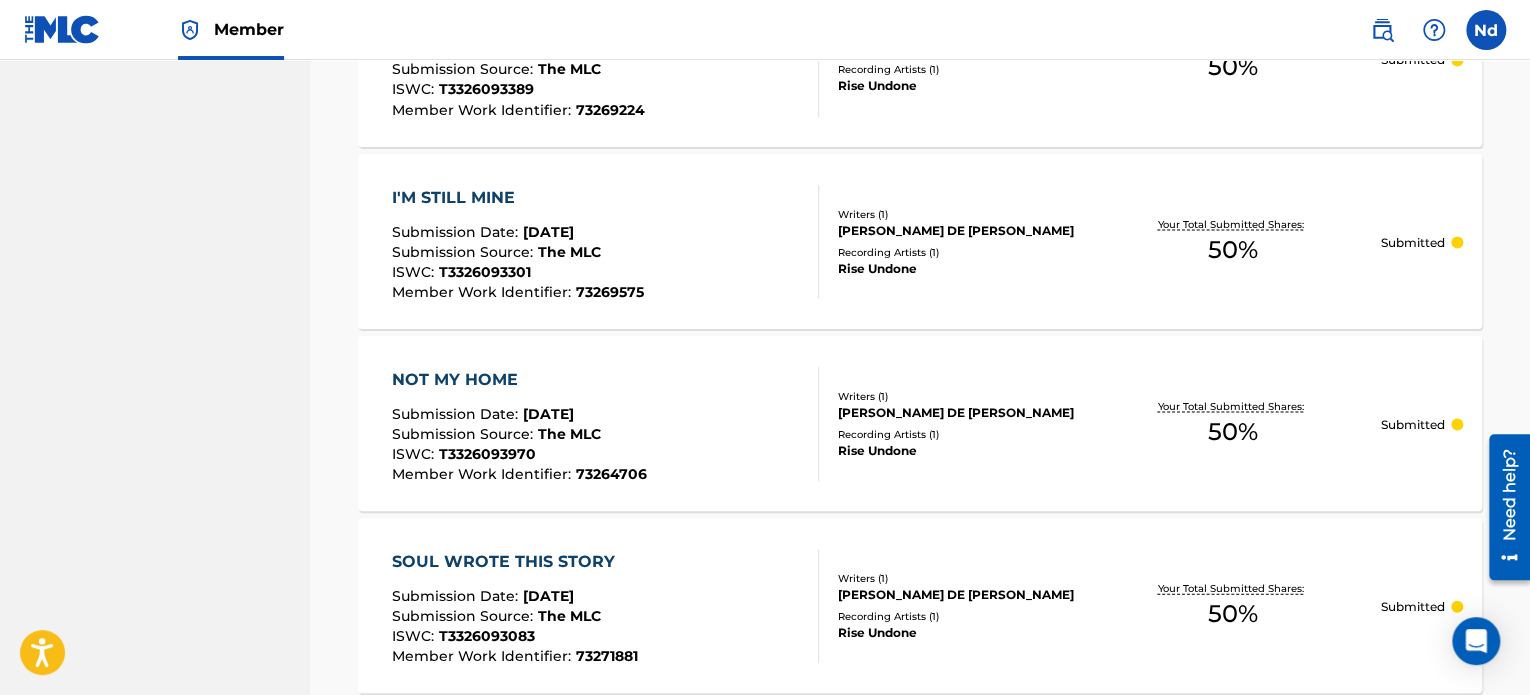 scroll, scrollTop: 2042, scrollLeft: 0, axis: vertical 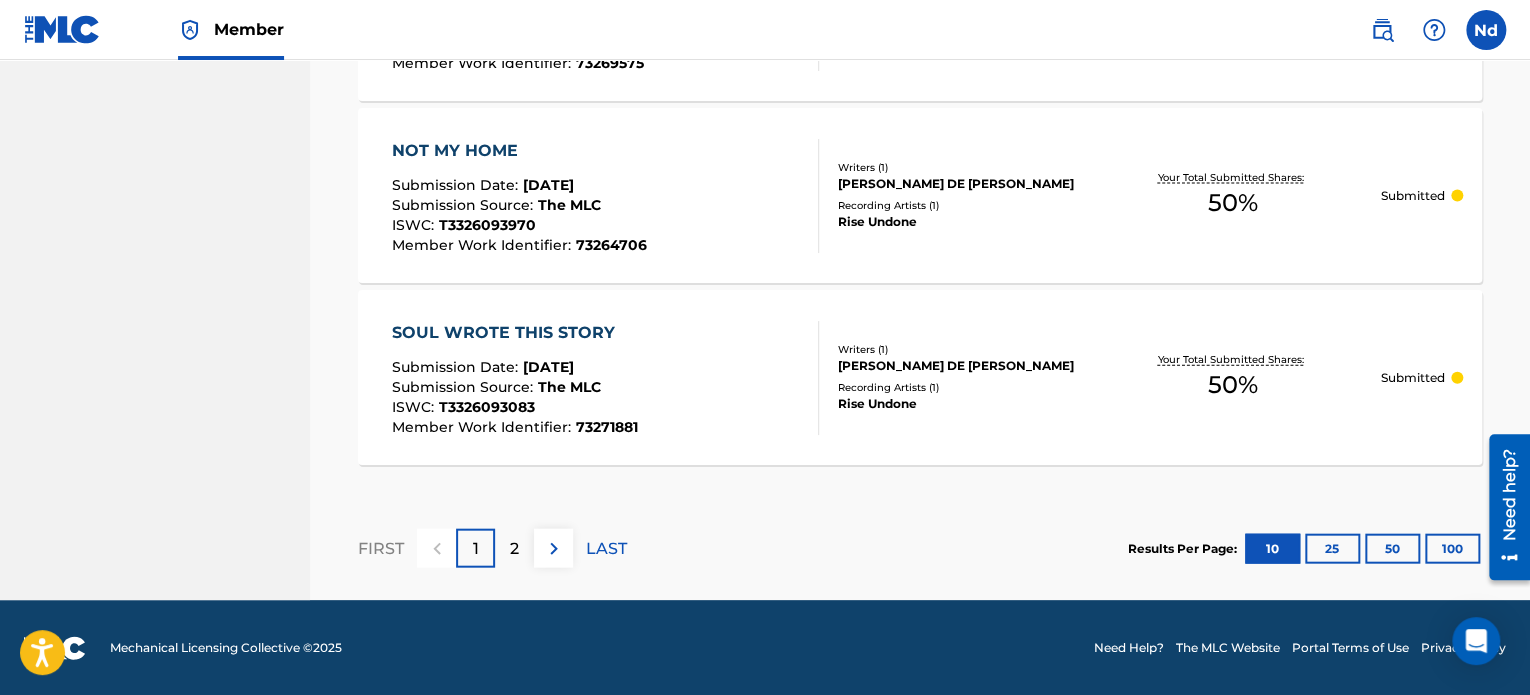click on "2" at bounding box center (514, 548) 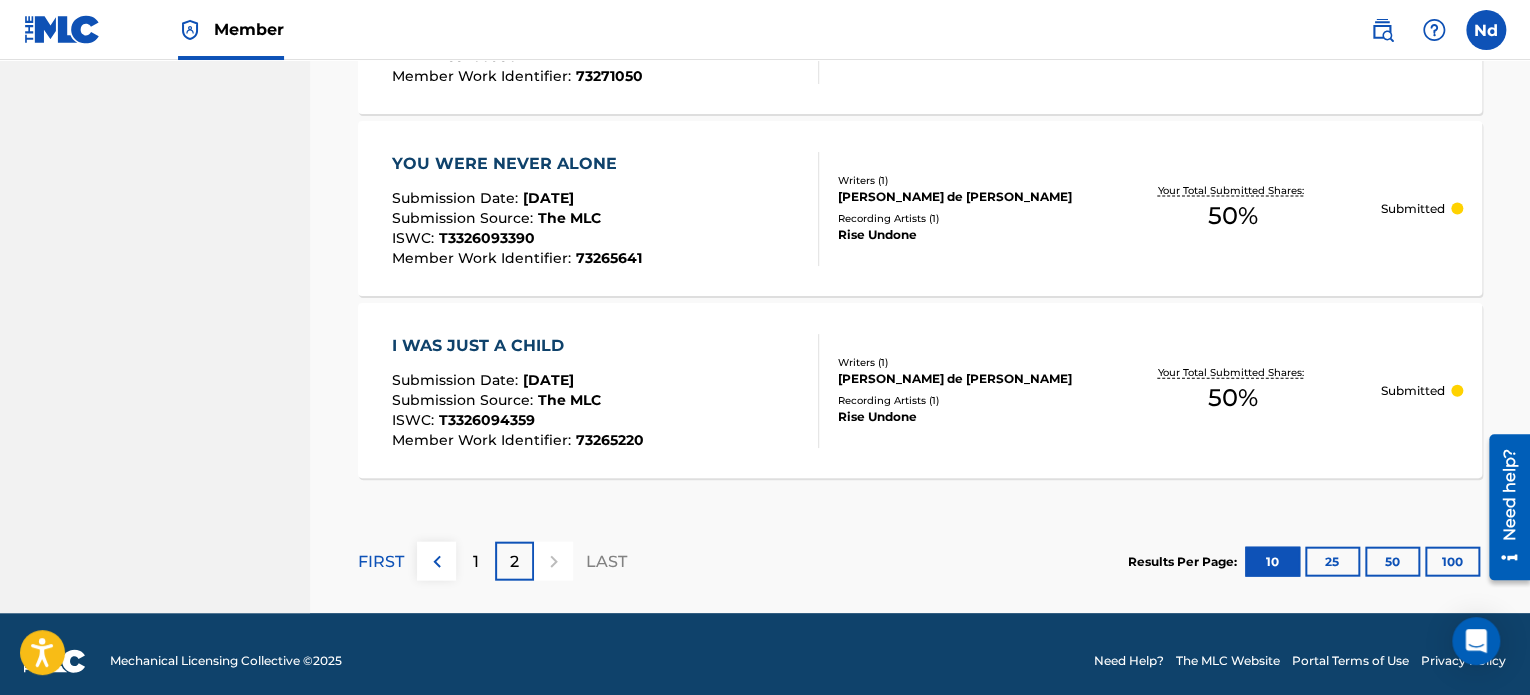 scroll, scrollTop: 2042, scrollLeft: 0, axis: vertical 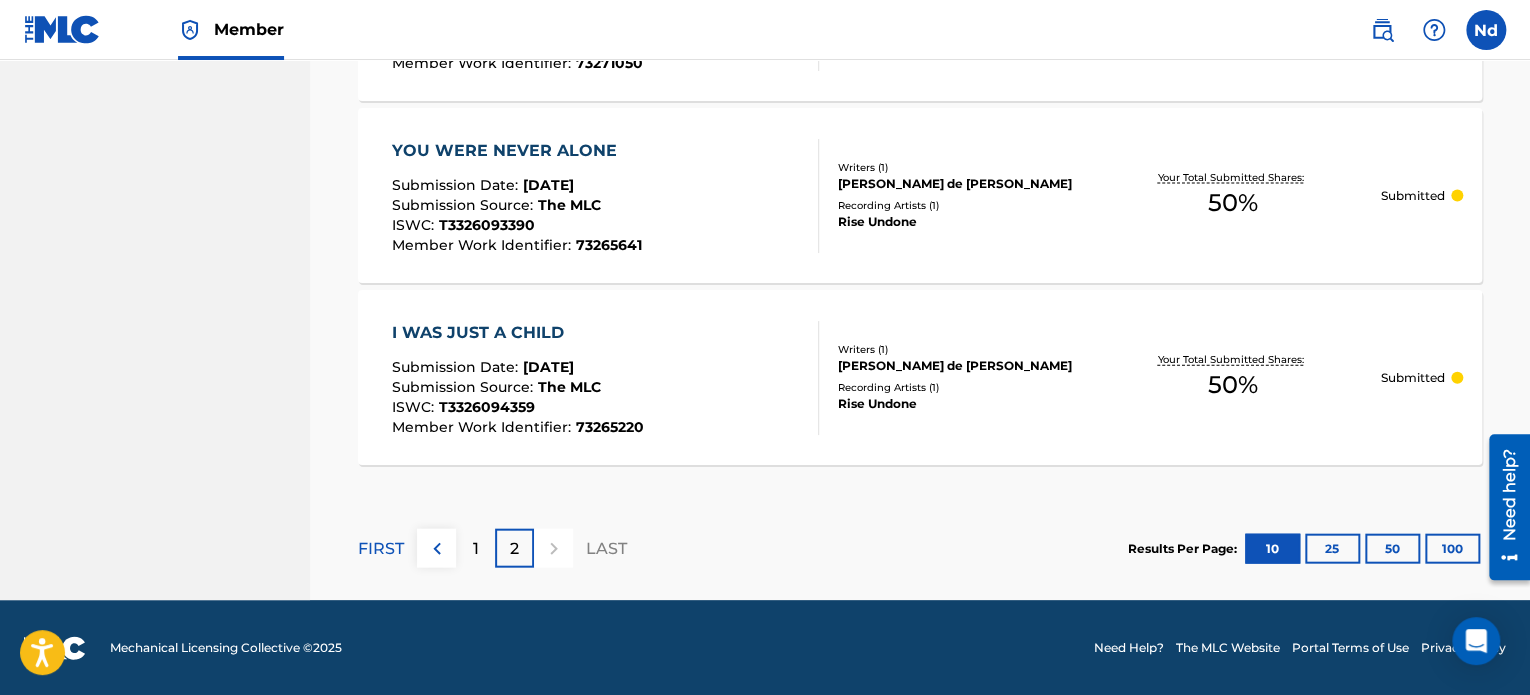 click on "1" at bounding box center (476, 549) 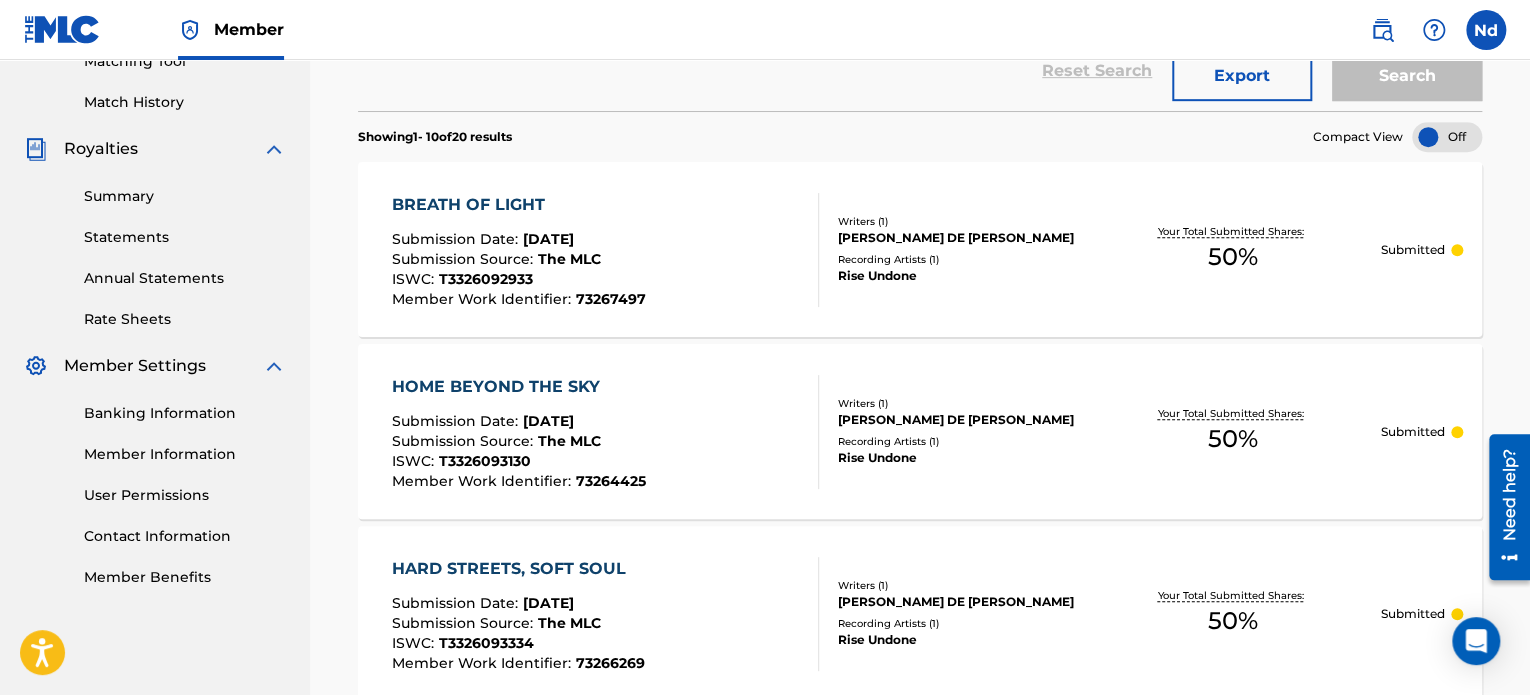 scroll, scrollTop: 0, scrollLeft: 0, axis: both 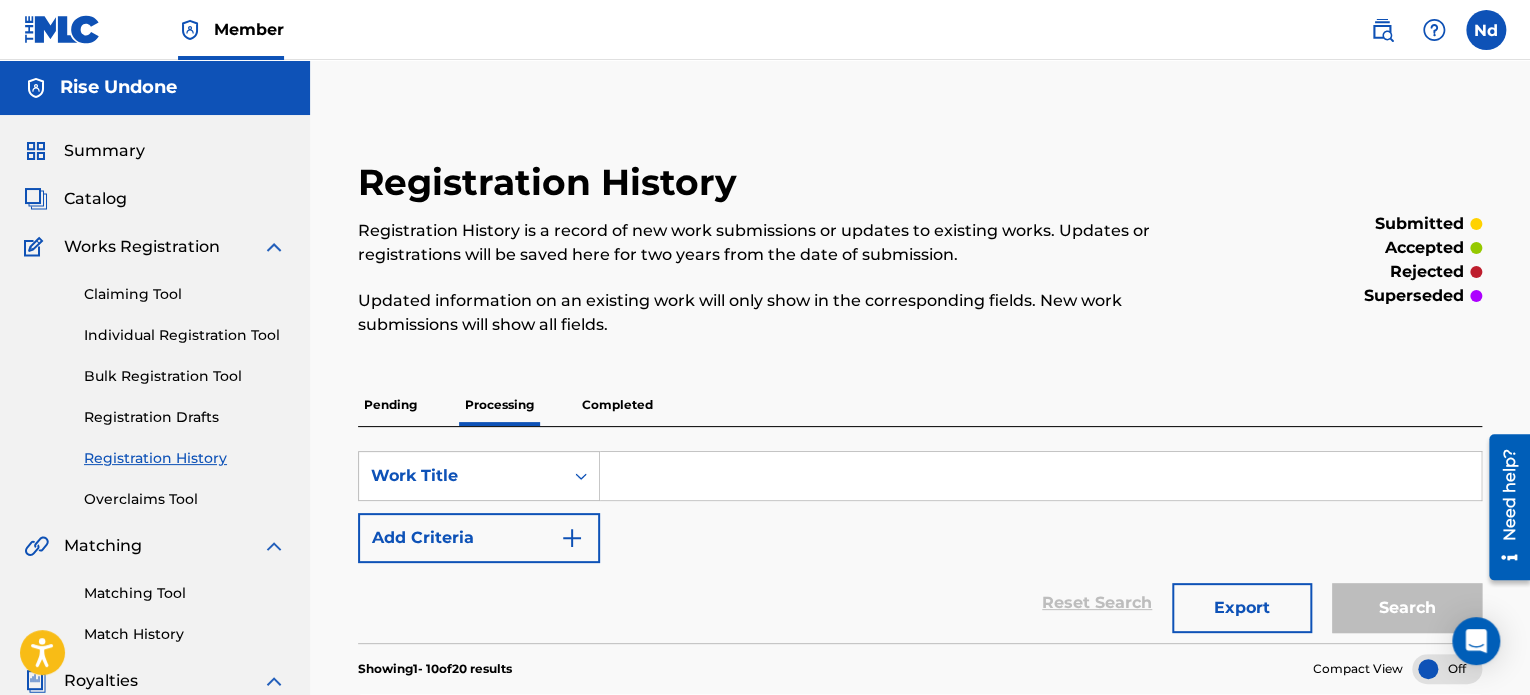 click on "Pending" at bounding box center (390, 405) 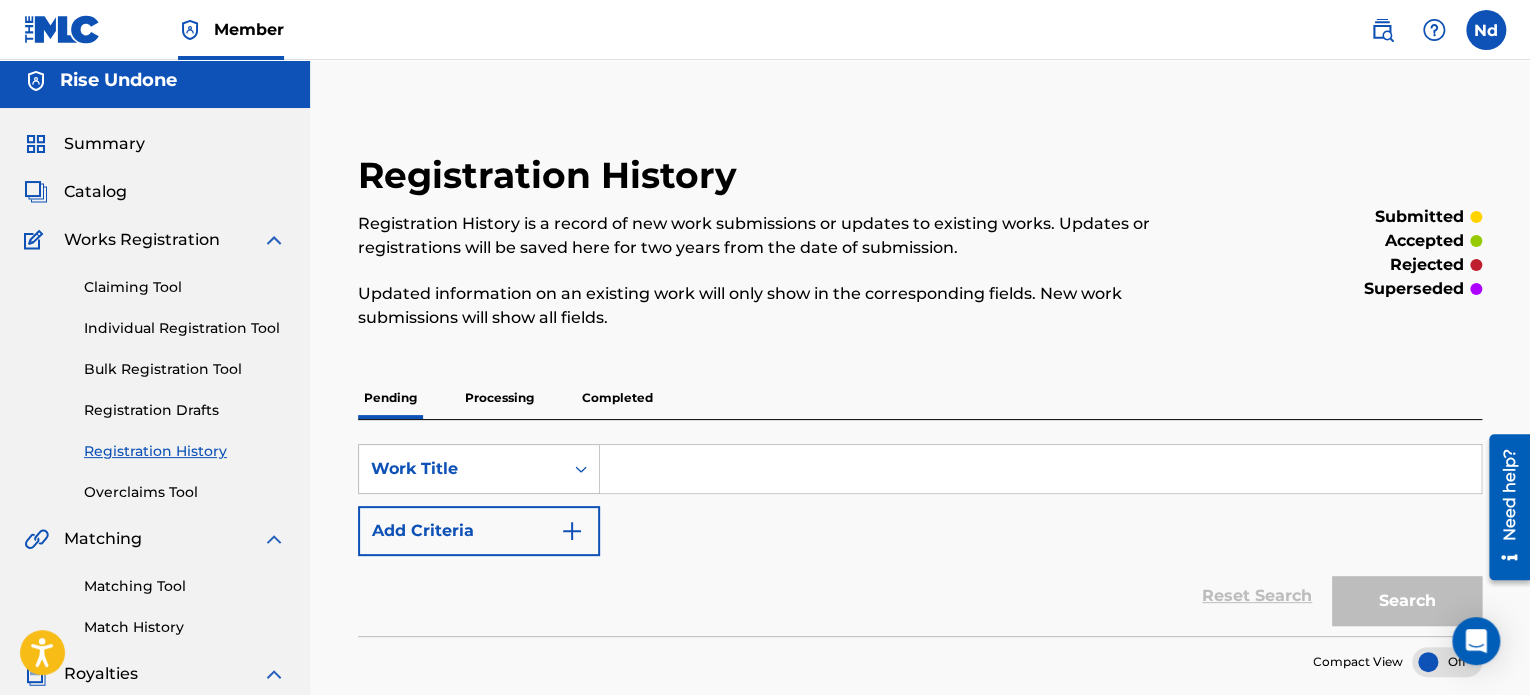 scroll, scrollTop: 300, scrollLeft: 0, axis: vertical 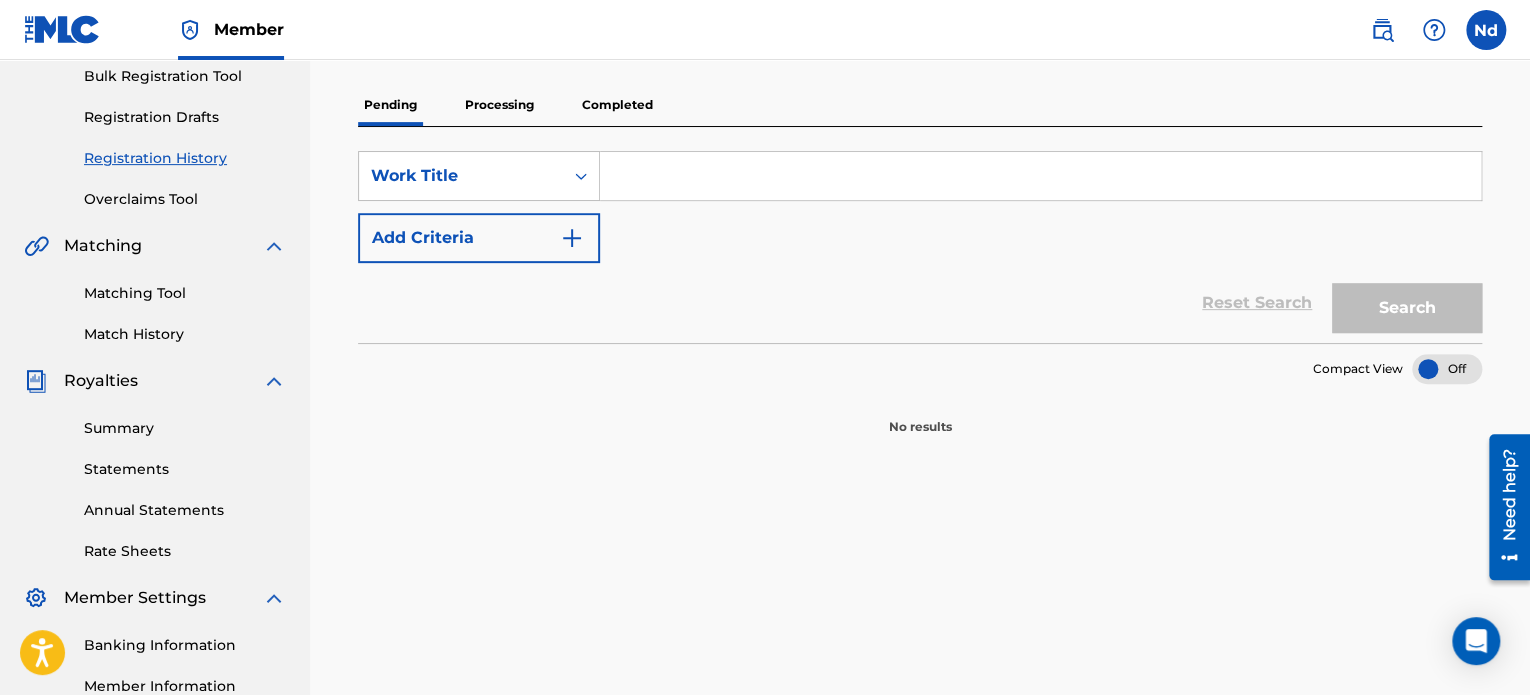 click on "Processing" at bounding box center [499, 105] 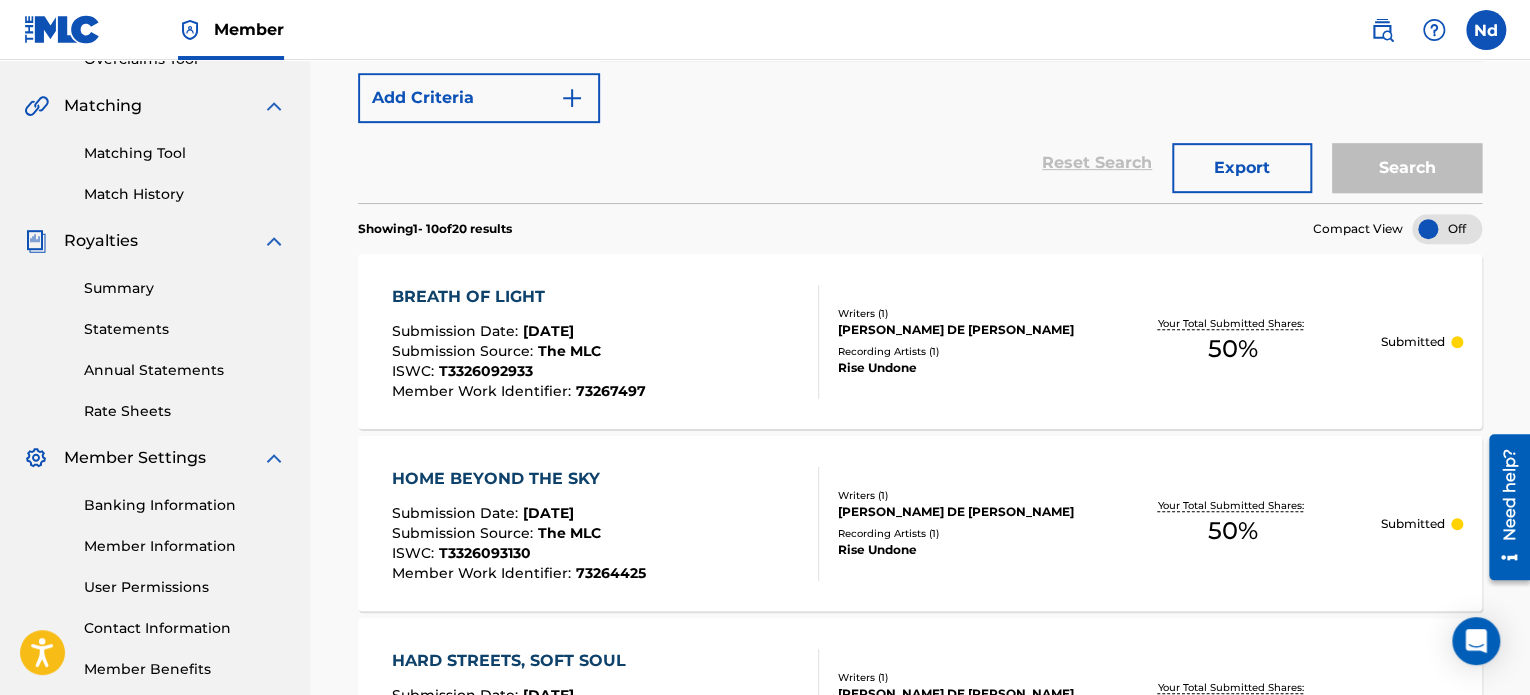 scroll, scrollTop: 0, scrollLeft: 0, axis: both 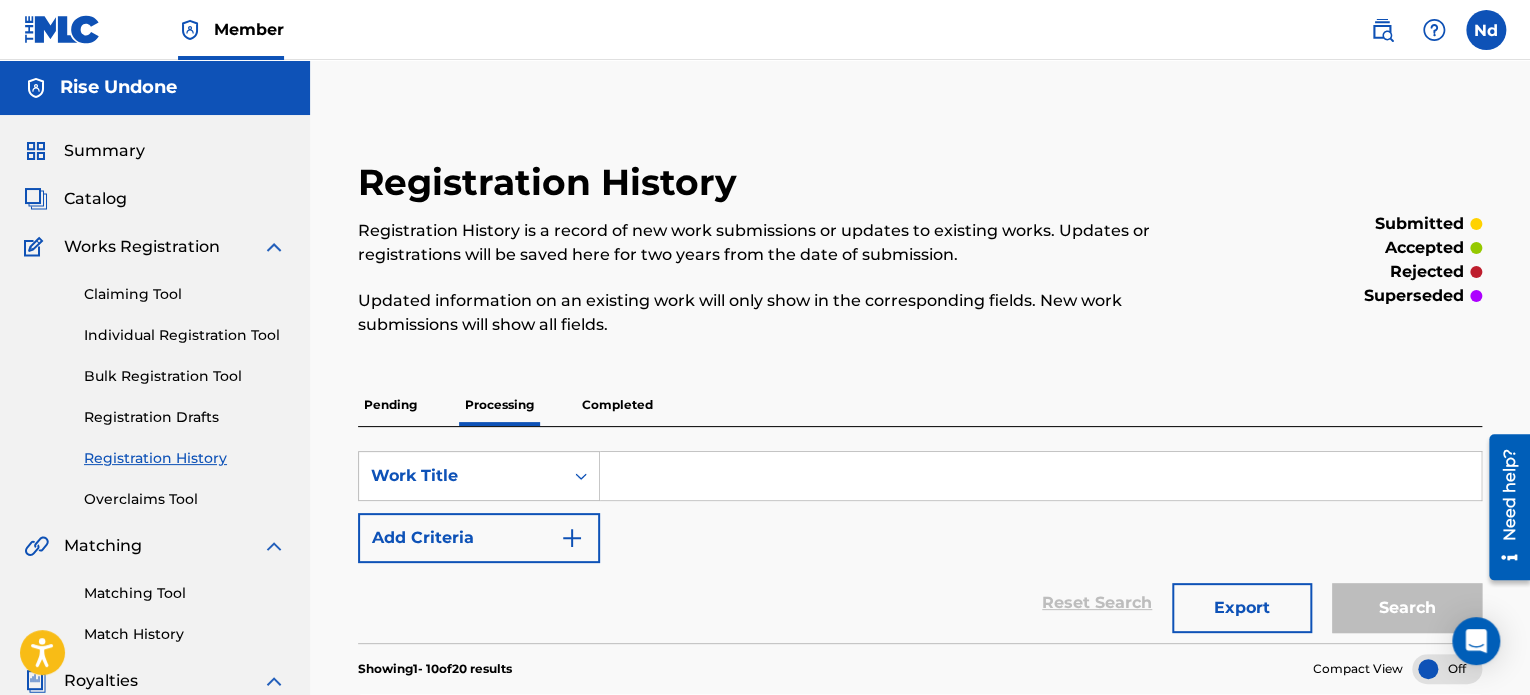 click at bounding box center (1040, 476) 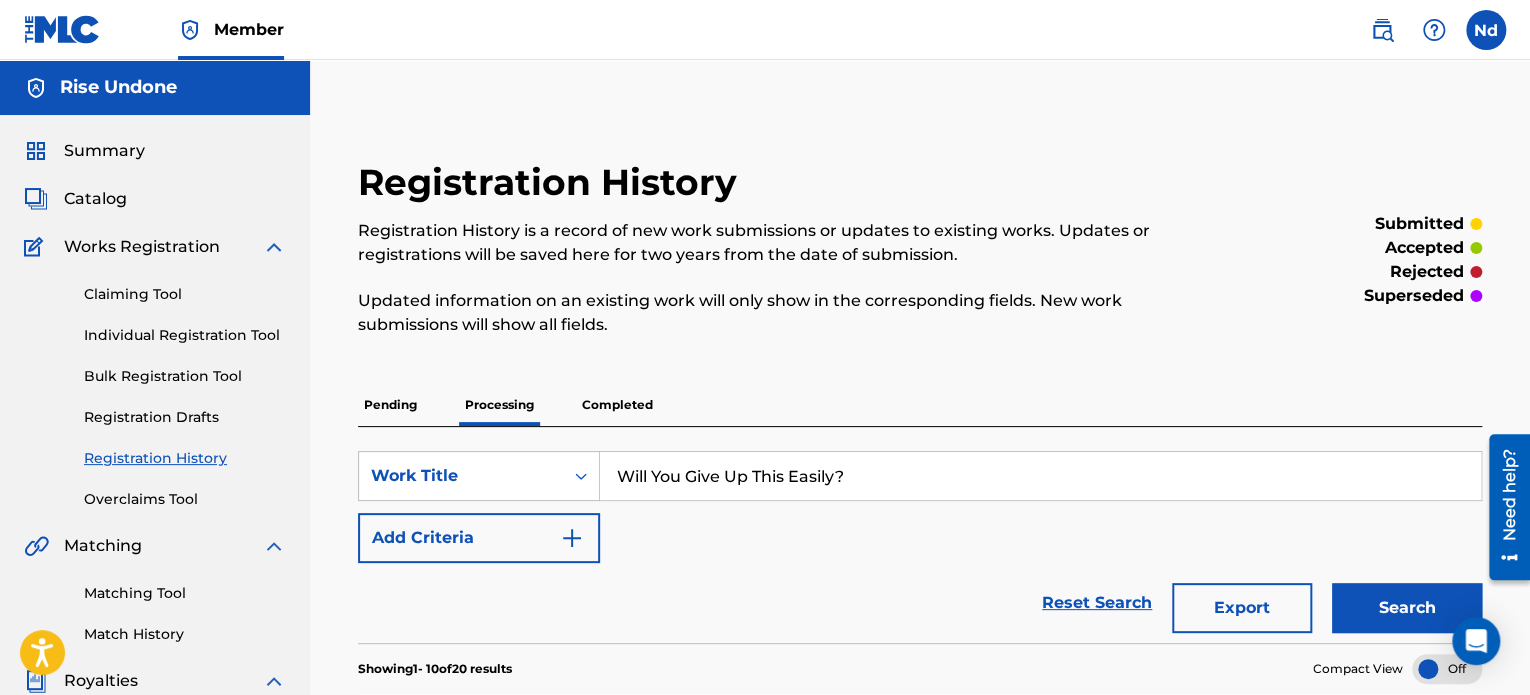 type on "Will You Give Up This Easily?" 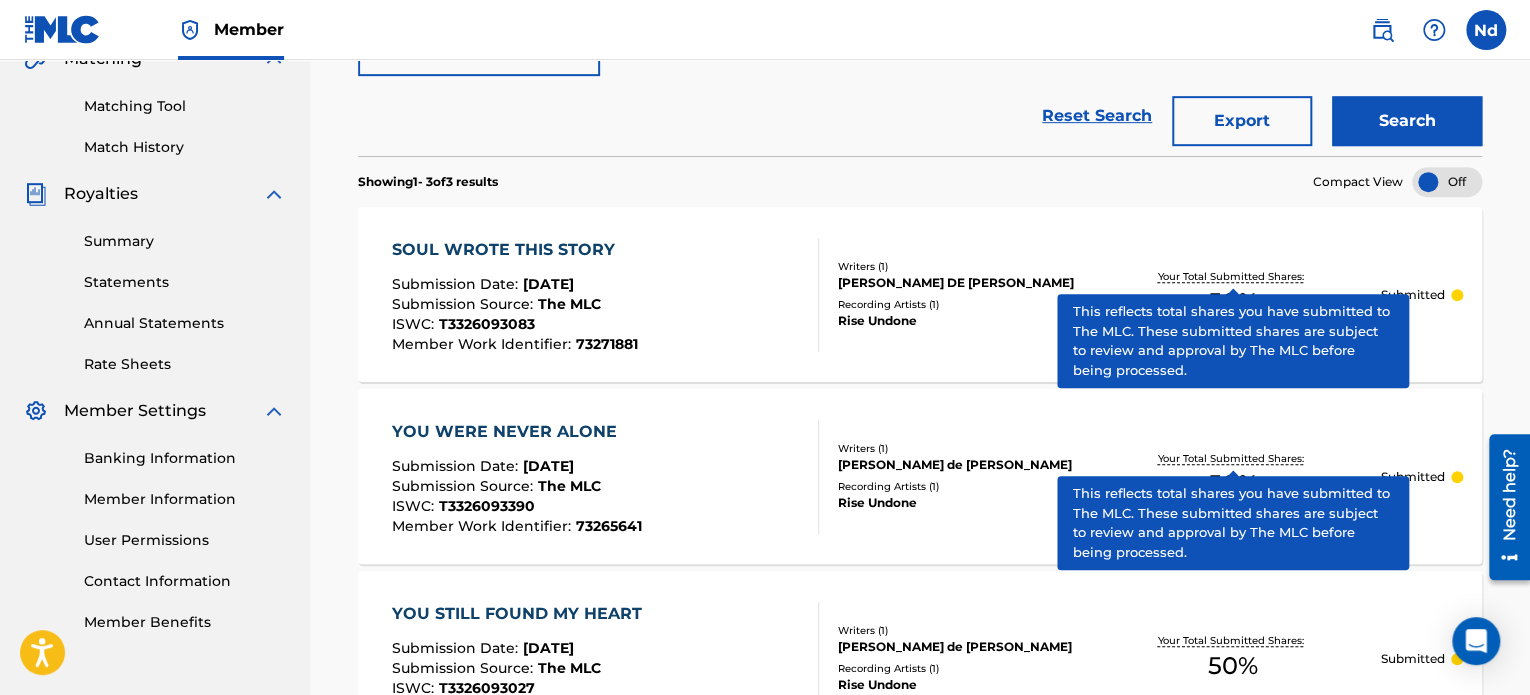 scroll, scrollTop: 400, scrollLeft: 0, axis: vertical 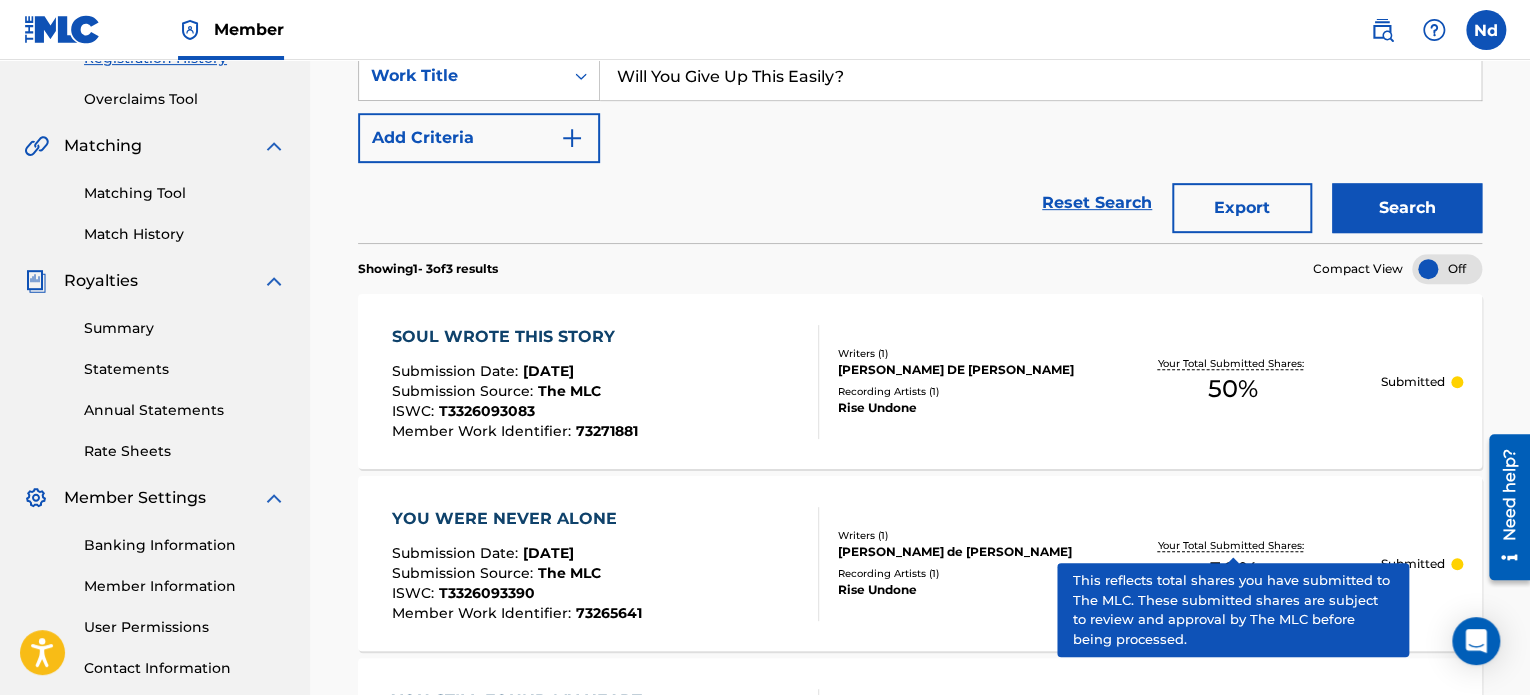 click on "Search" at bounding box center (1407, 208) 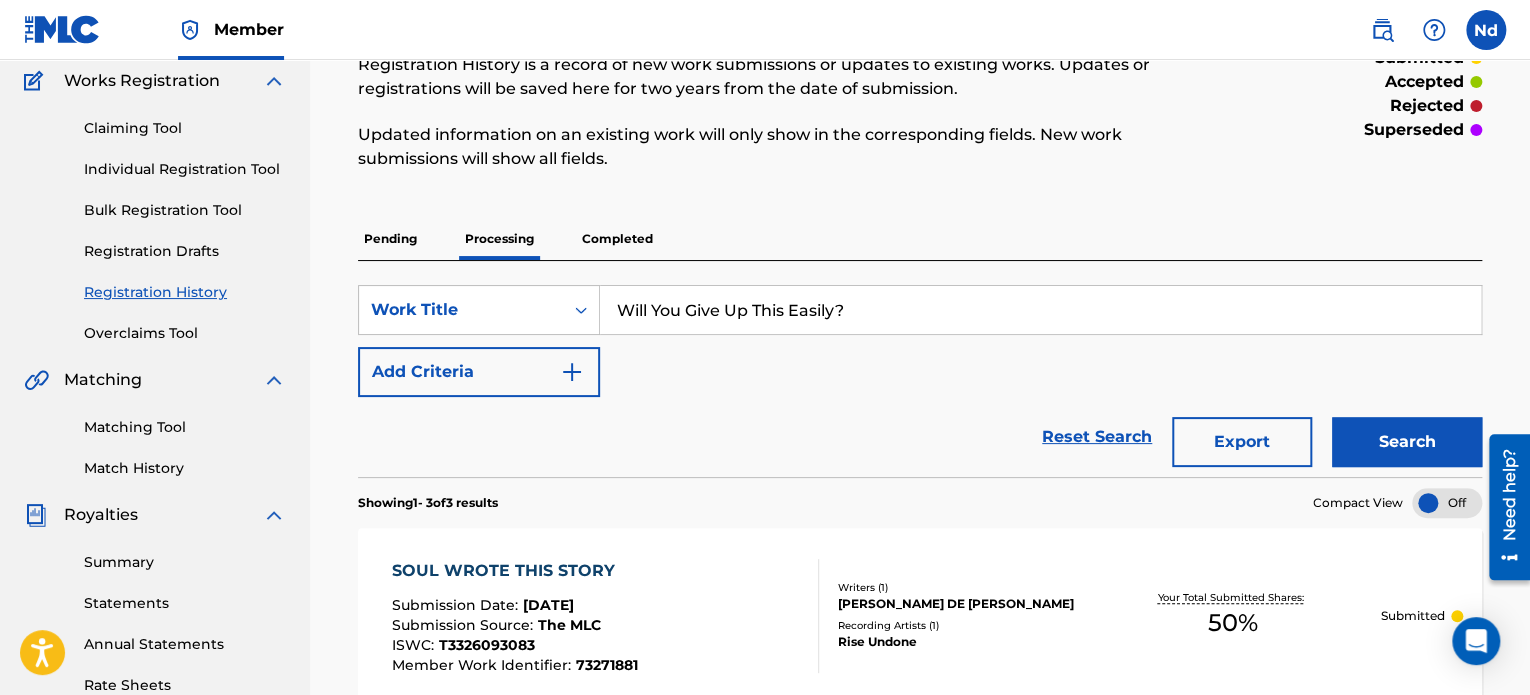 scroll, scrollTop: 0, scrollLeft: 0, axis: both 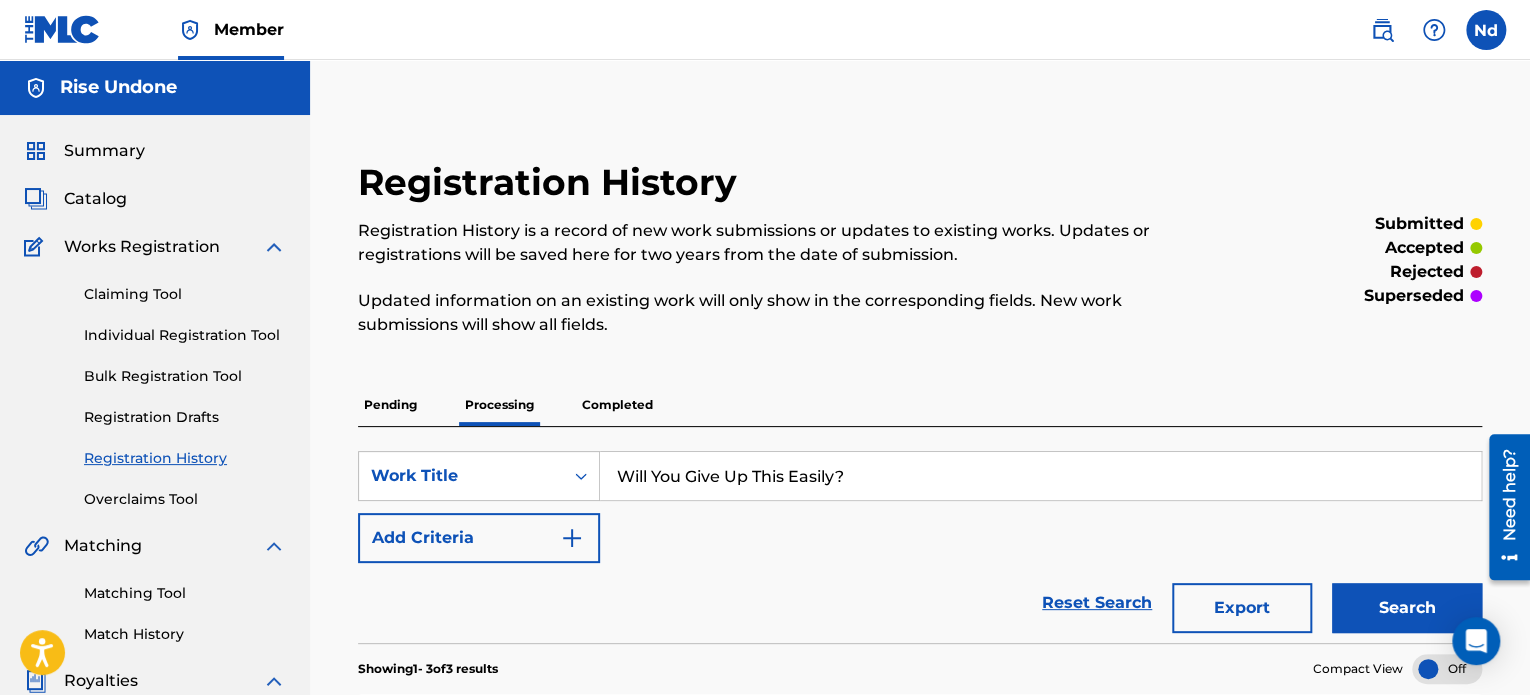 click on "Pending" at bounding box center [390, 405] 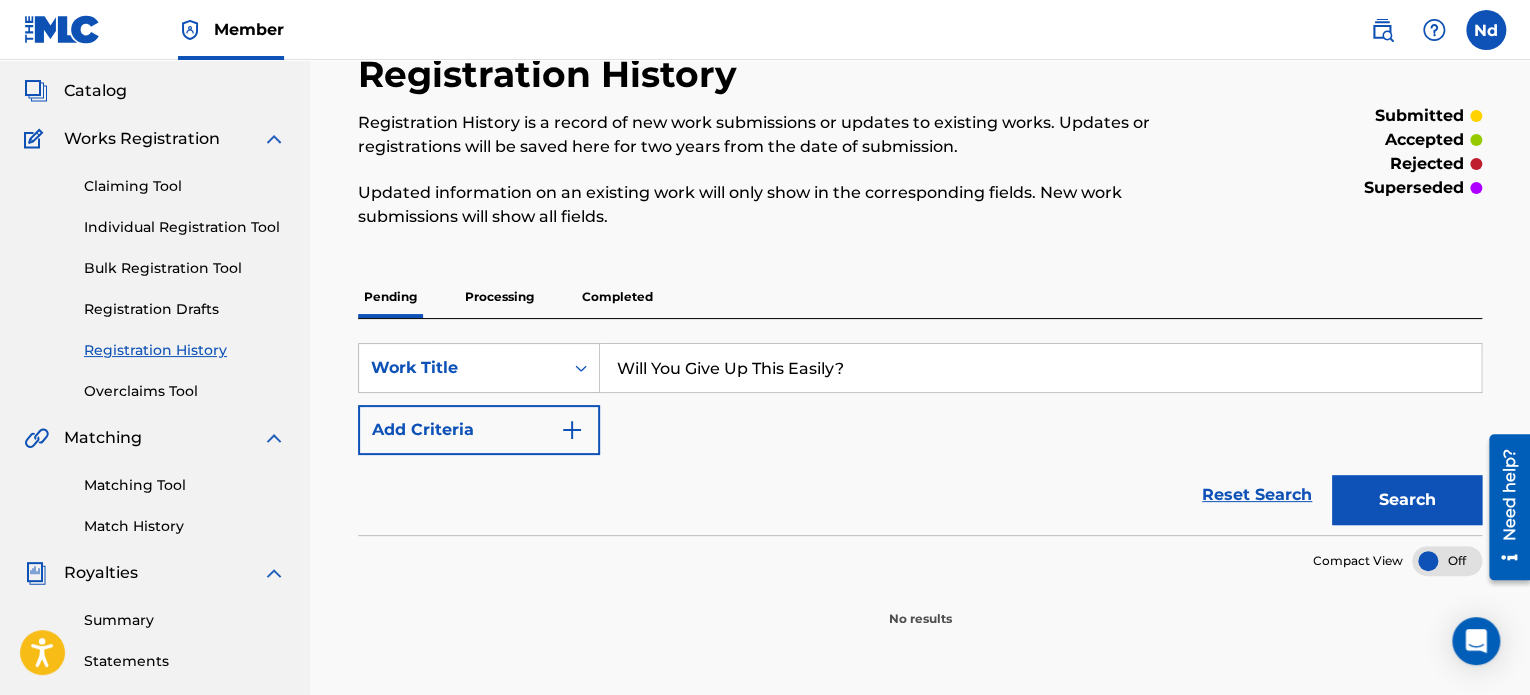 scroll, scrollTop: 100, scrollLeft: 0, axis: vertical 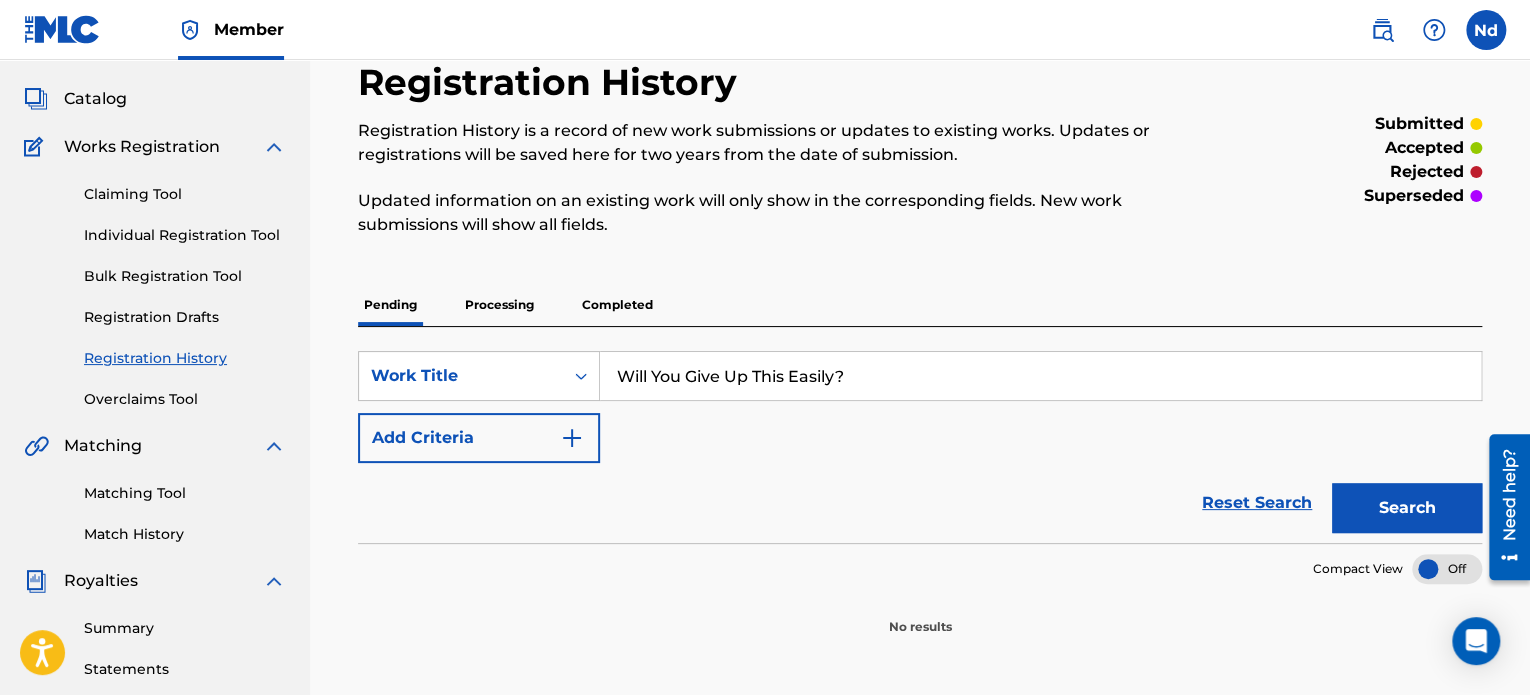 click on "Completed" at bounding box center [617, 305] 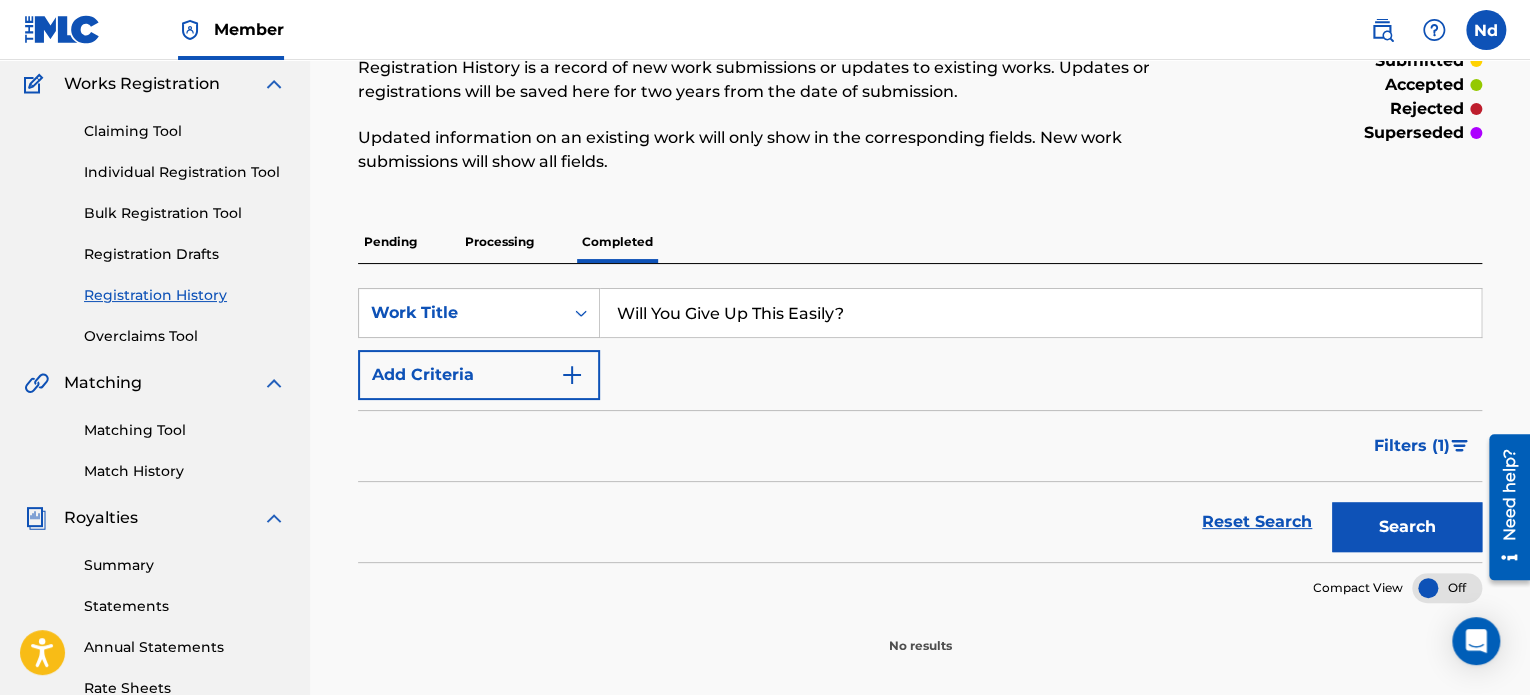 scroll, scrollTop: 0, scrollLeft: 0, axis: both 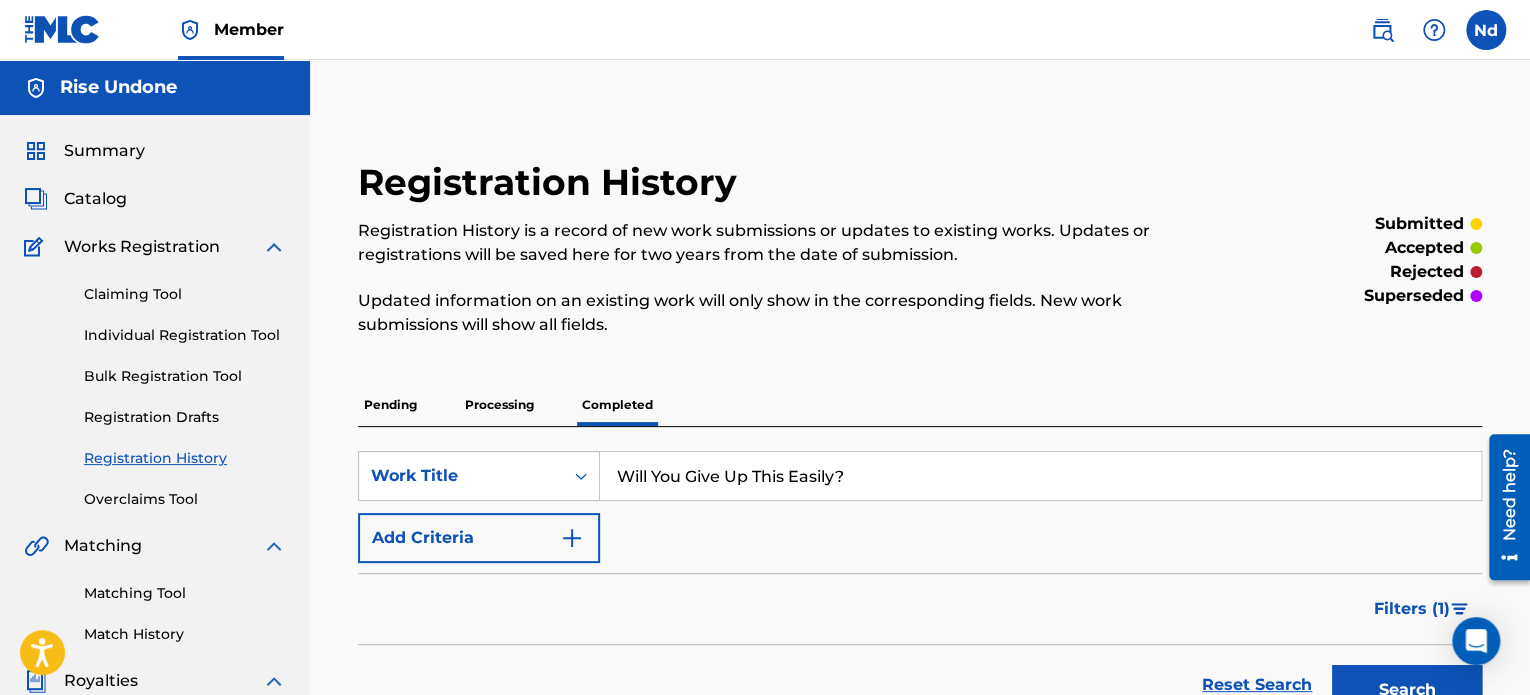 click on "Pending" at bounding box center [390, 405] 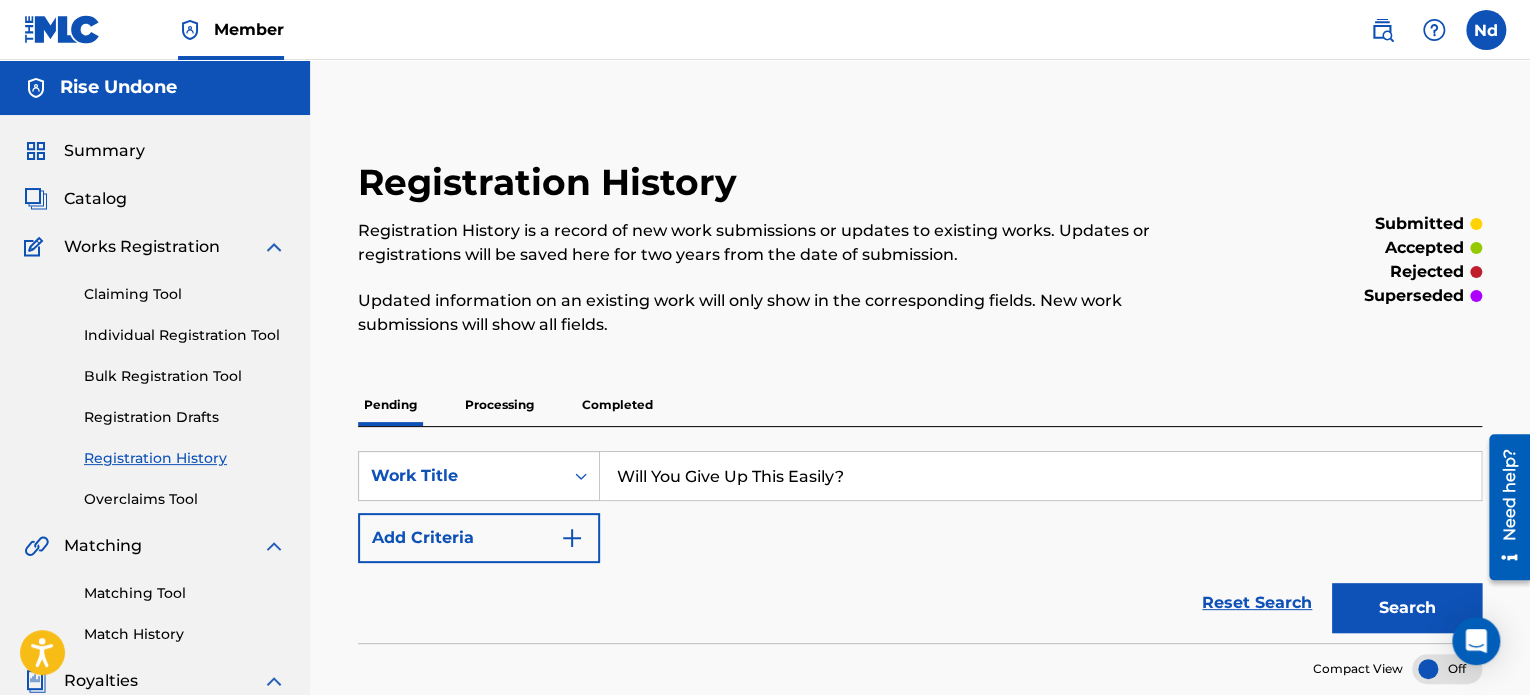 click on "Registration Drafts" at bounding box center [185, 417] 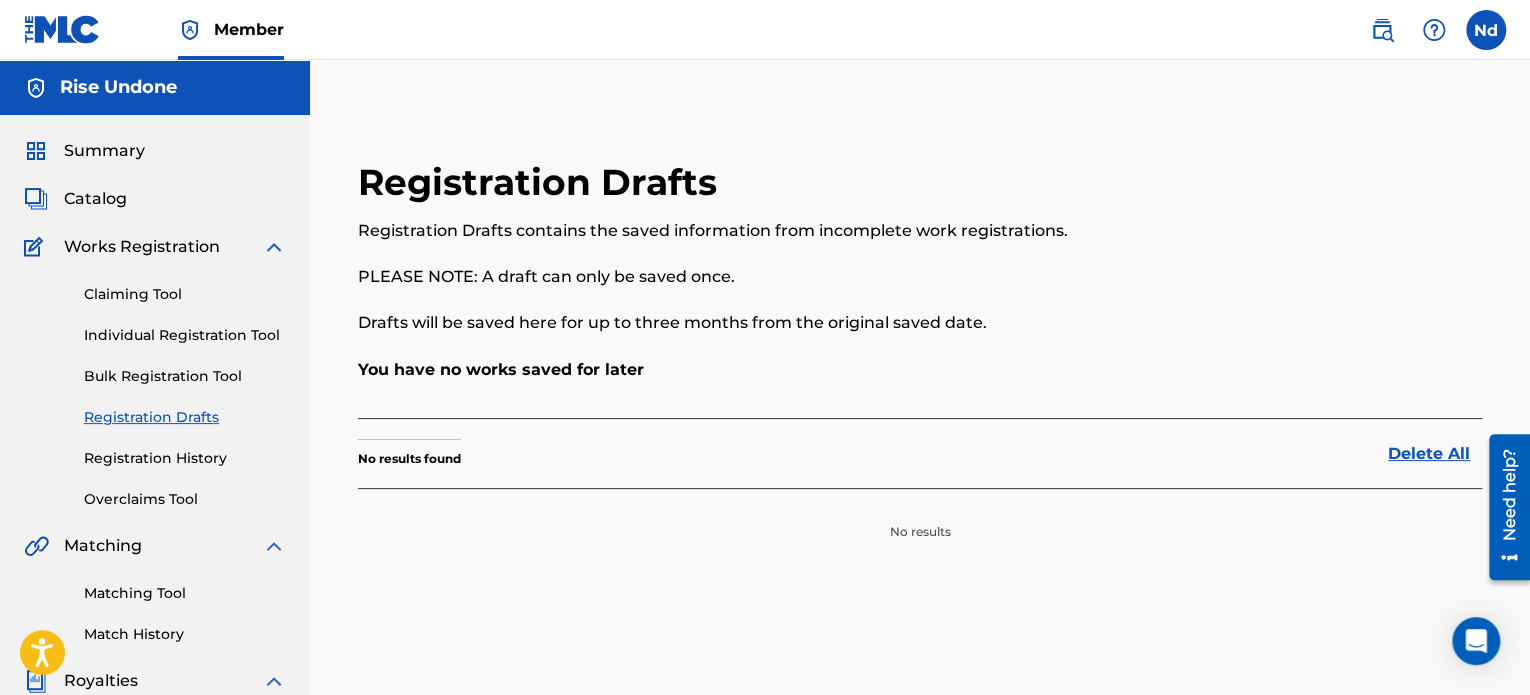 click on "Registration History" at bounding box center [185, 458] 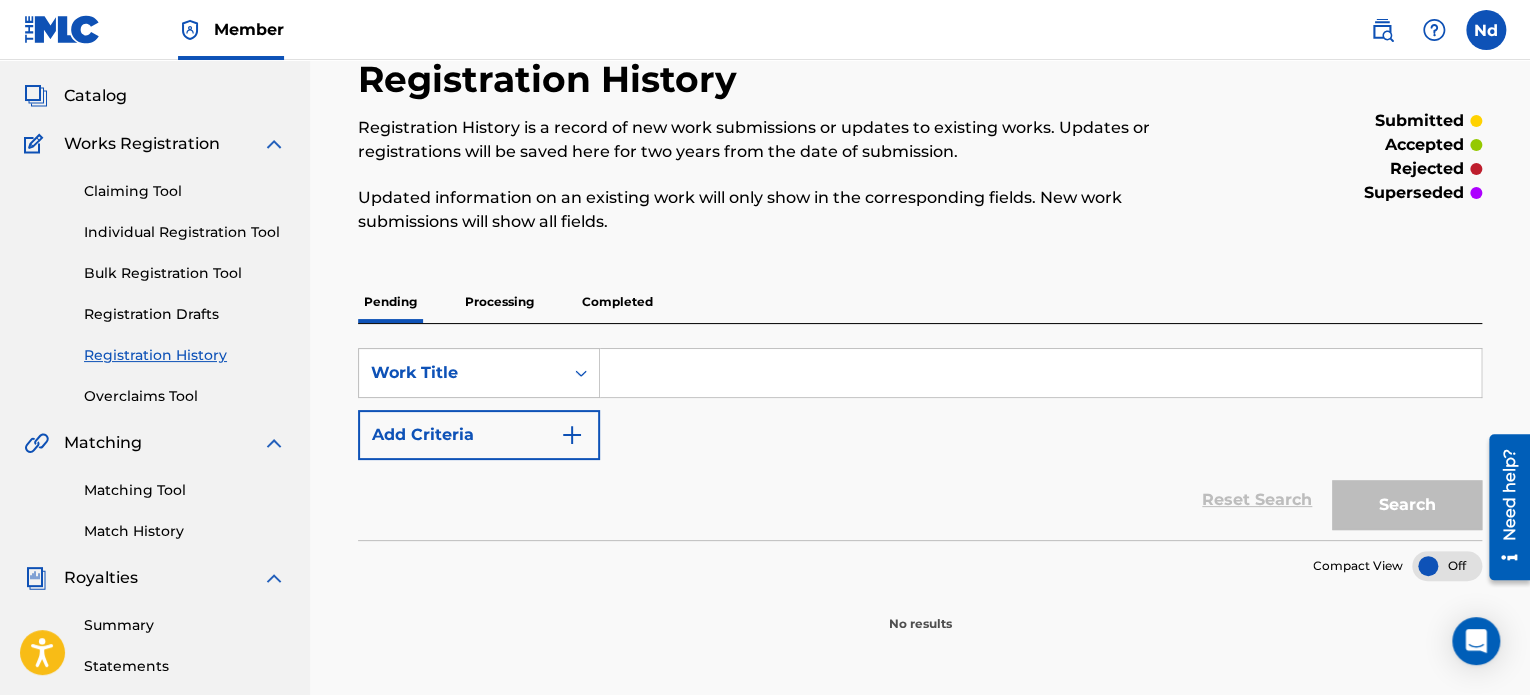 scroll, scrollTop: 100, scrollLeft: 0, axis: vertical 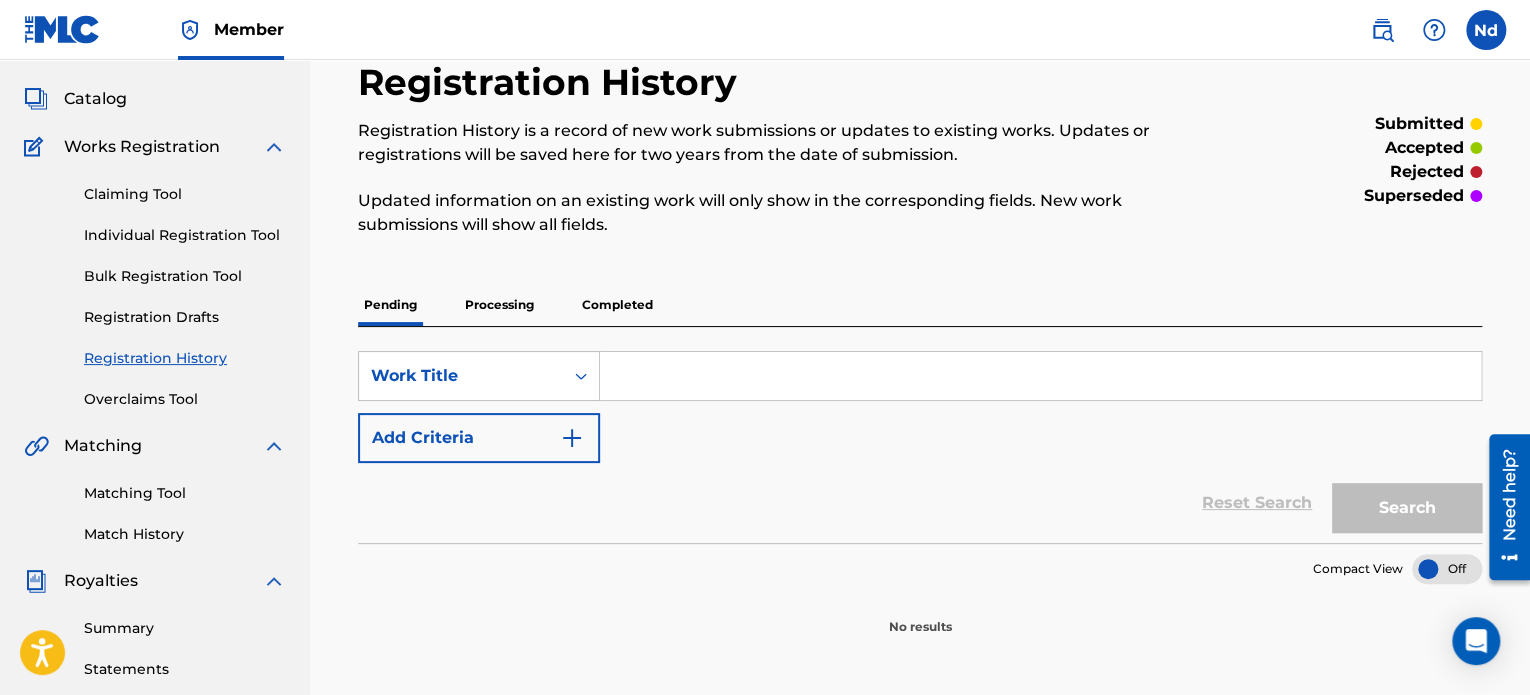 click at bounding box center [1040, 376] 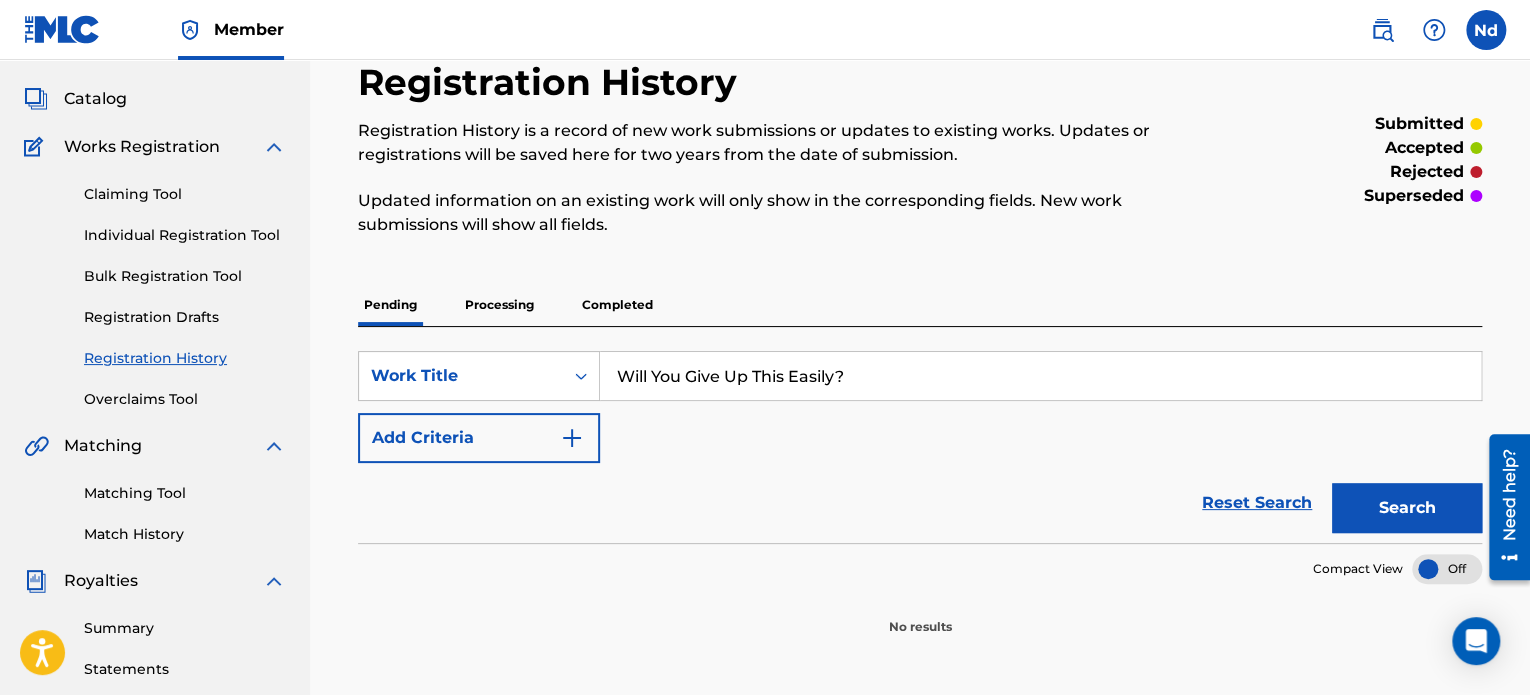type on "Will You Give Up This Easily?" 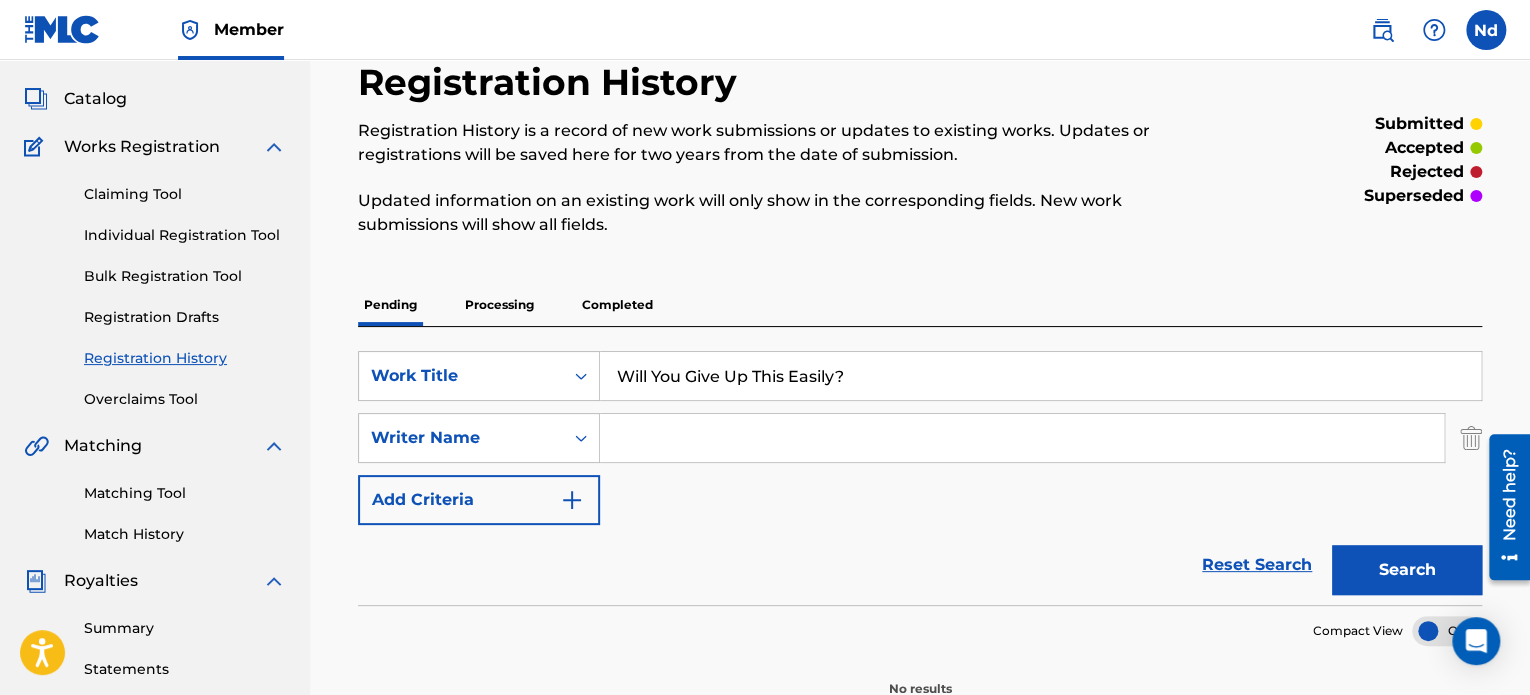 click at bounding box center [1022, 438] 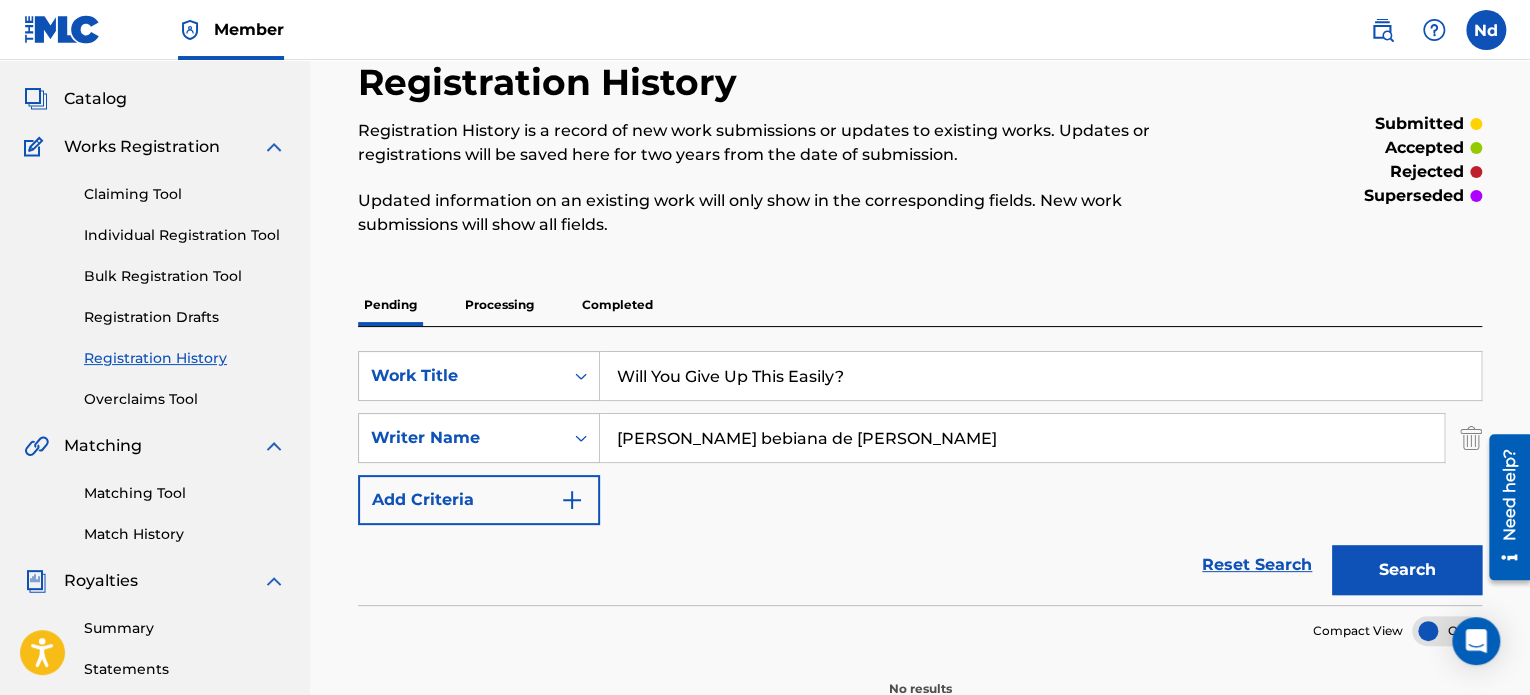 click on "Search" at bounding box center [1407, 570] 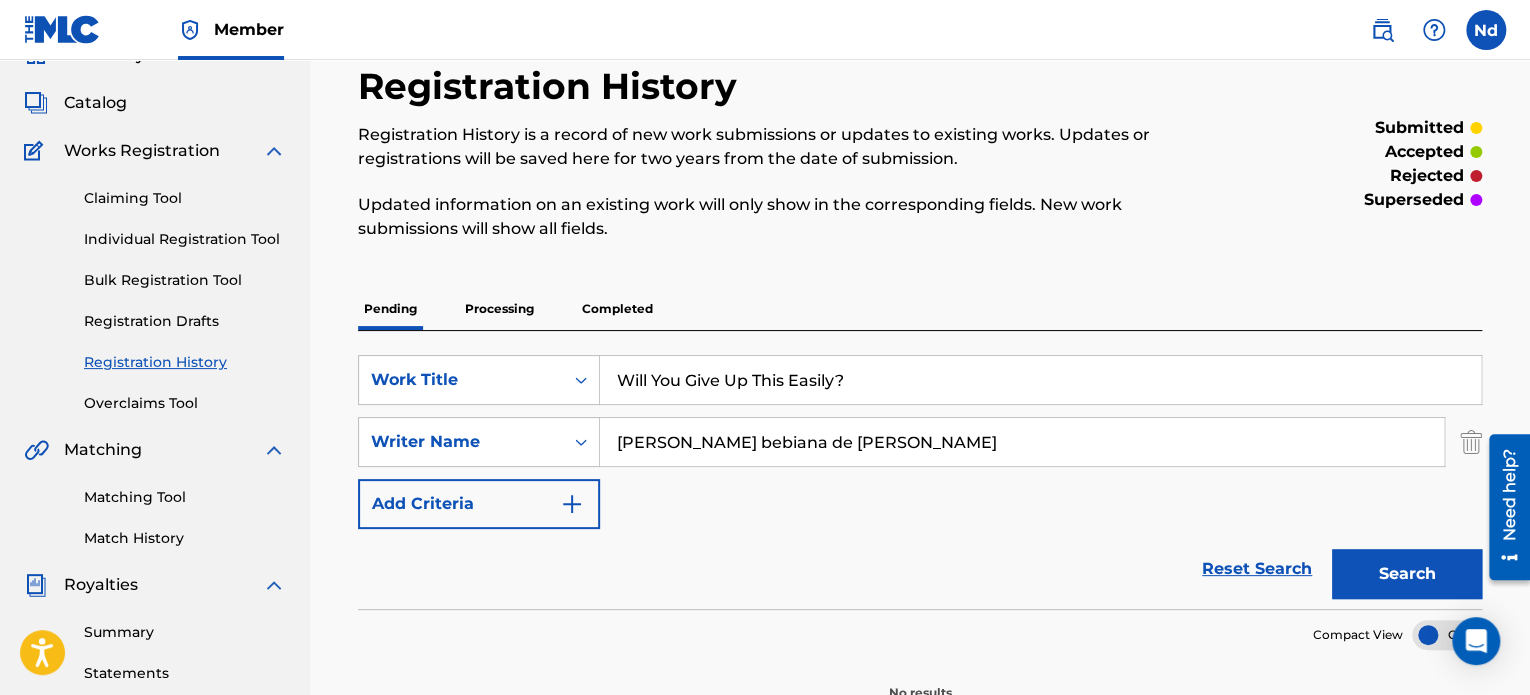 scroll, scrollTop: 0, scrollLeft: 0, axis: both 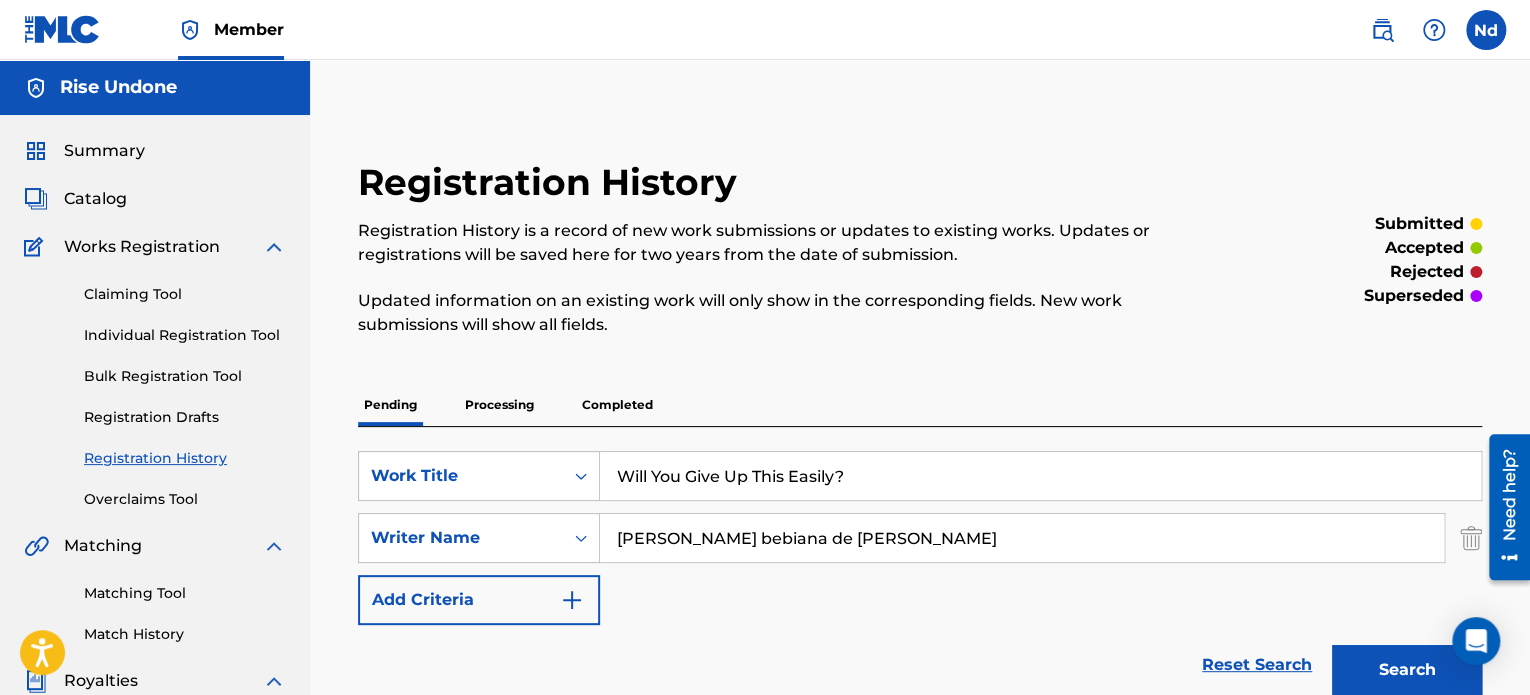 click on "Claiming Tool" at bounding box center (185, 294) 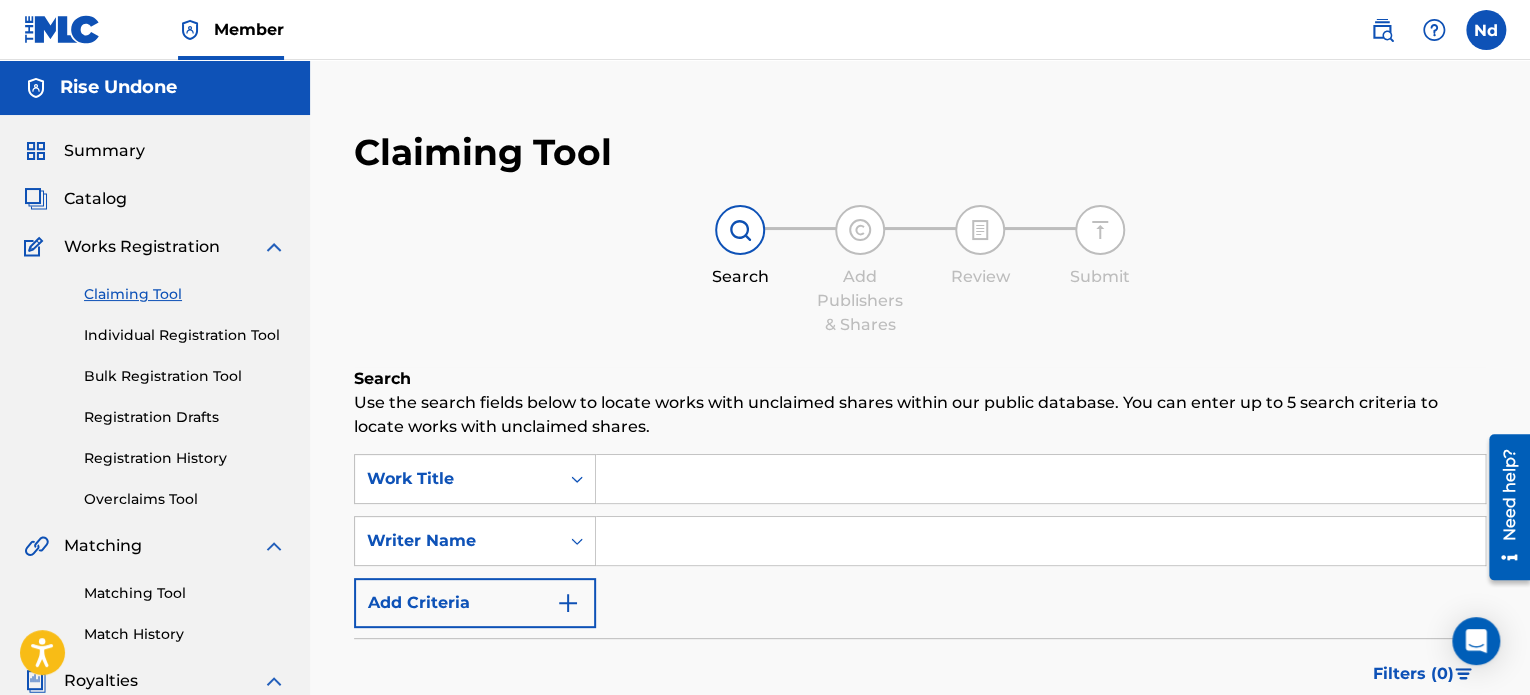 click on "Individual Registration Tool" at bounding box center (185, 335) 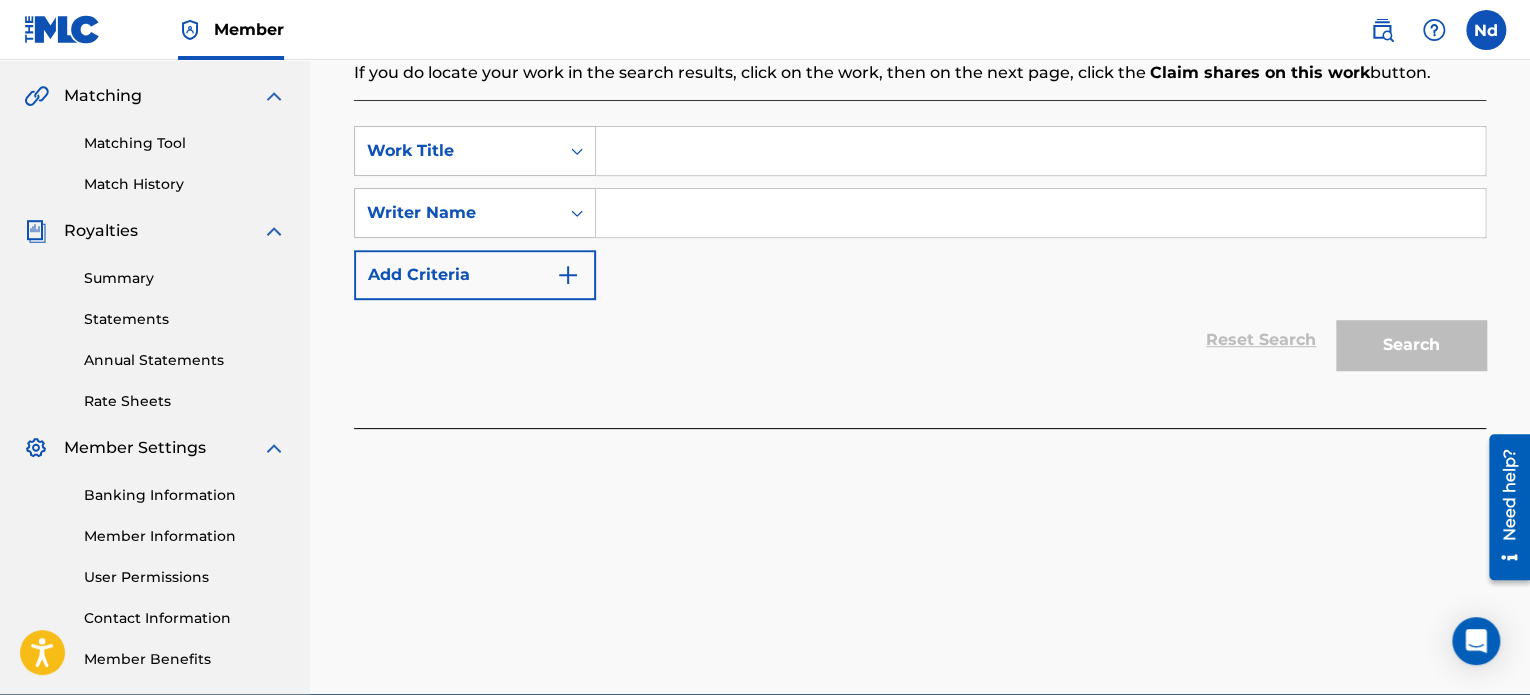 scroll, scrollTop: 344, scrollLeft: 0, axis: vertical 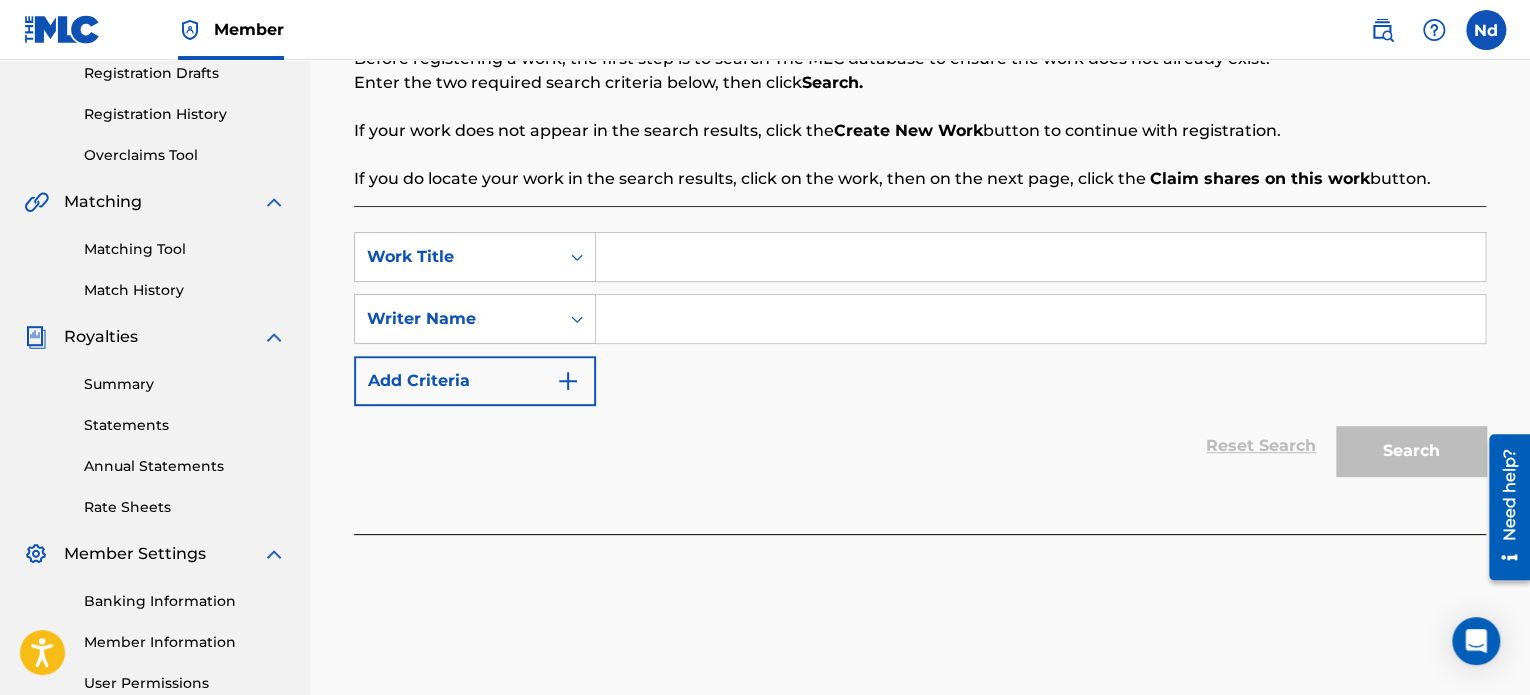 click at bounding box center (1040, 257) 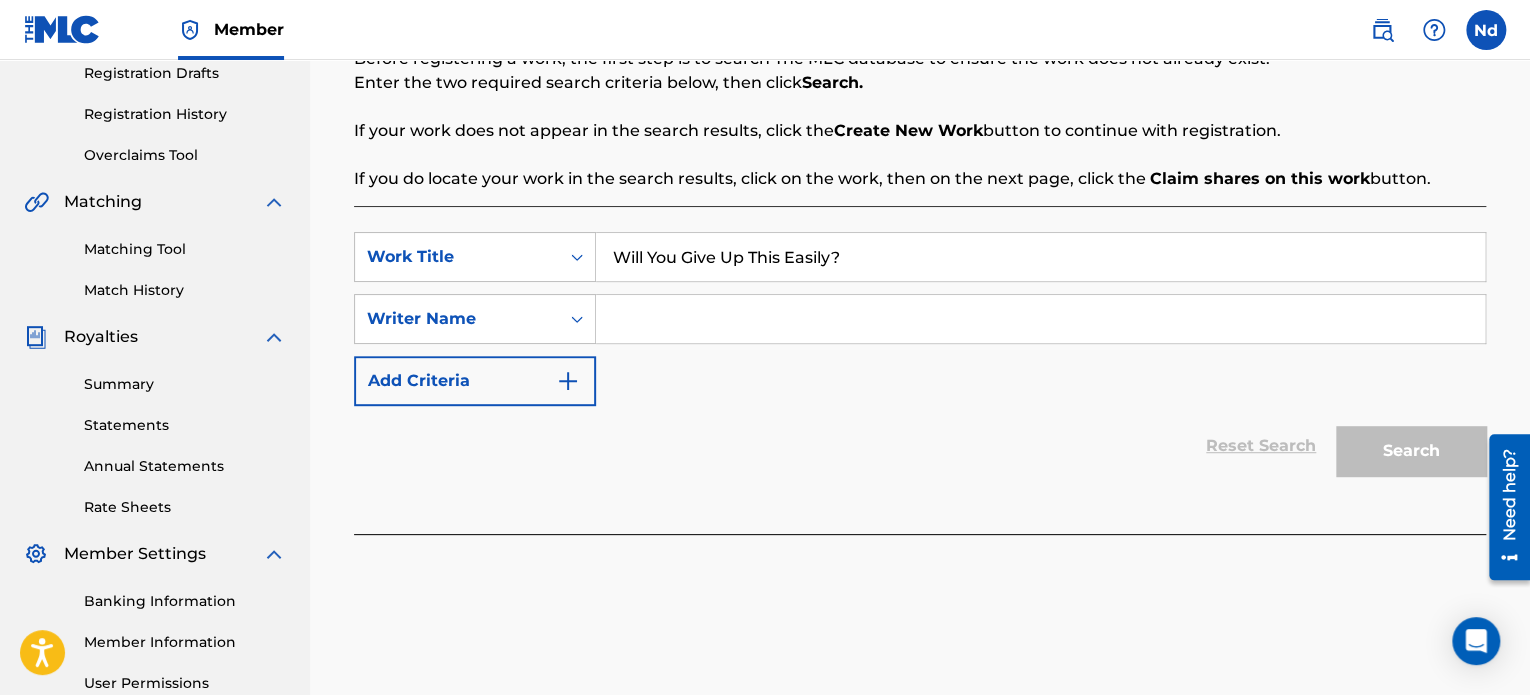 type on "Will You Give Up This Easily?" 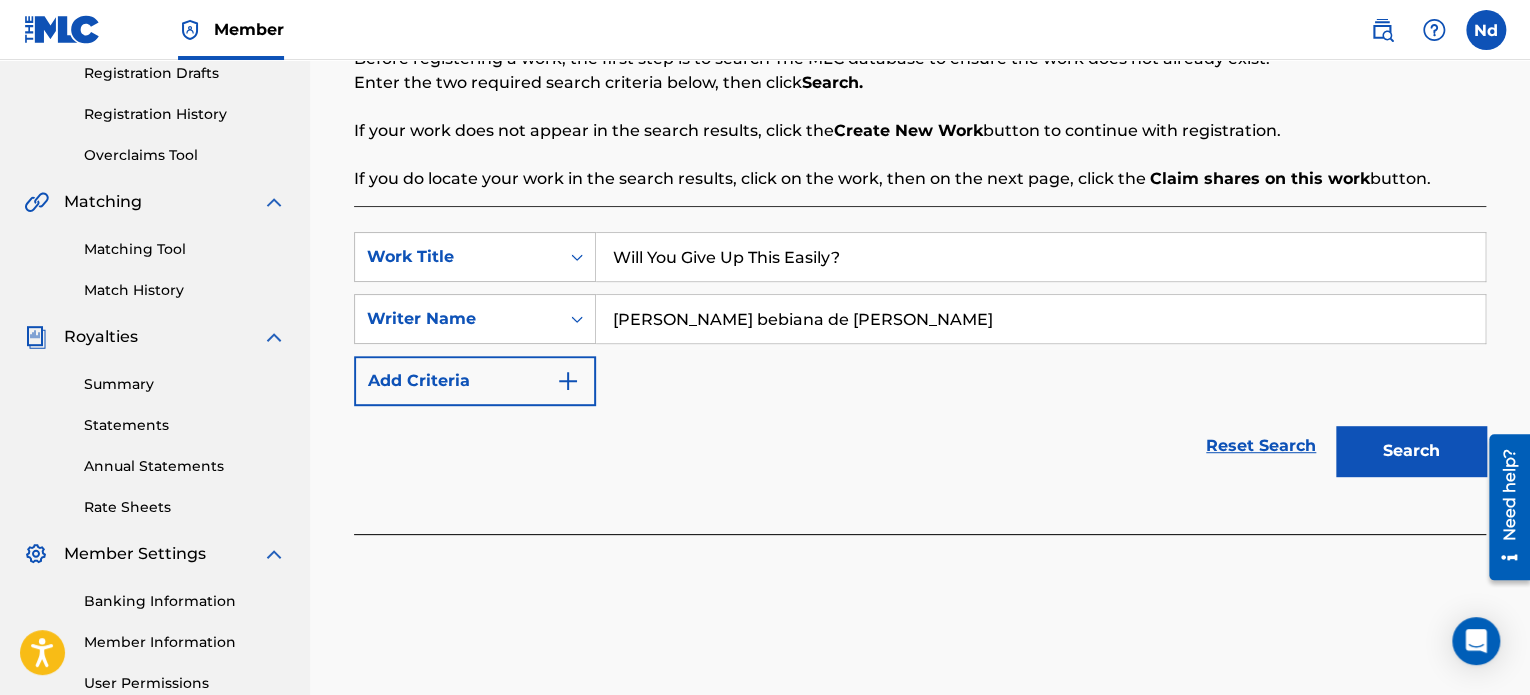click on "Search" at bounding box center [1411, 451] 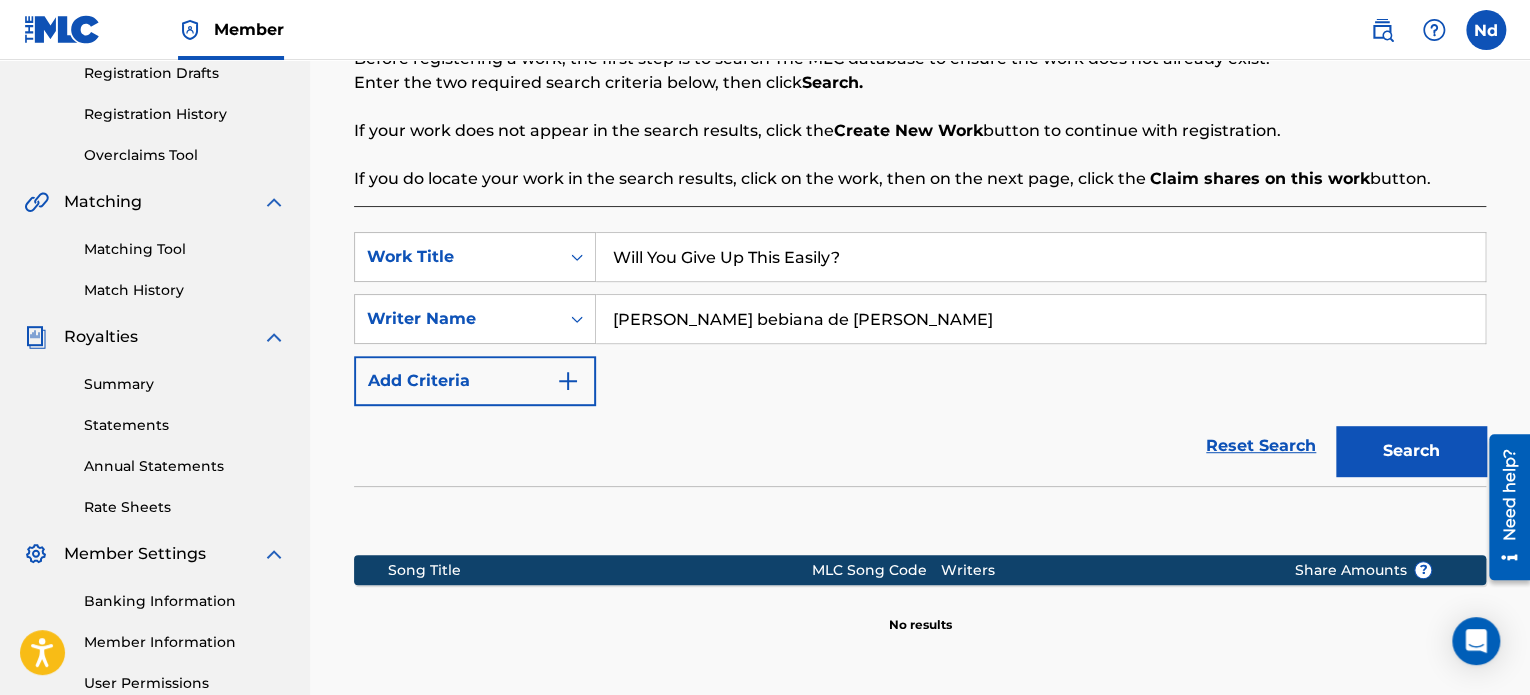 scroll, scrollTop: 549, scrollLeft: 0, axis: vertical 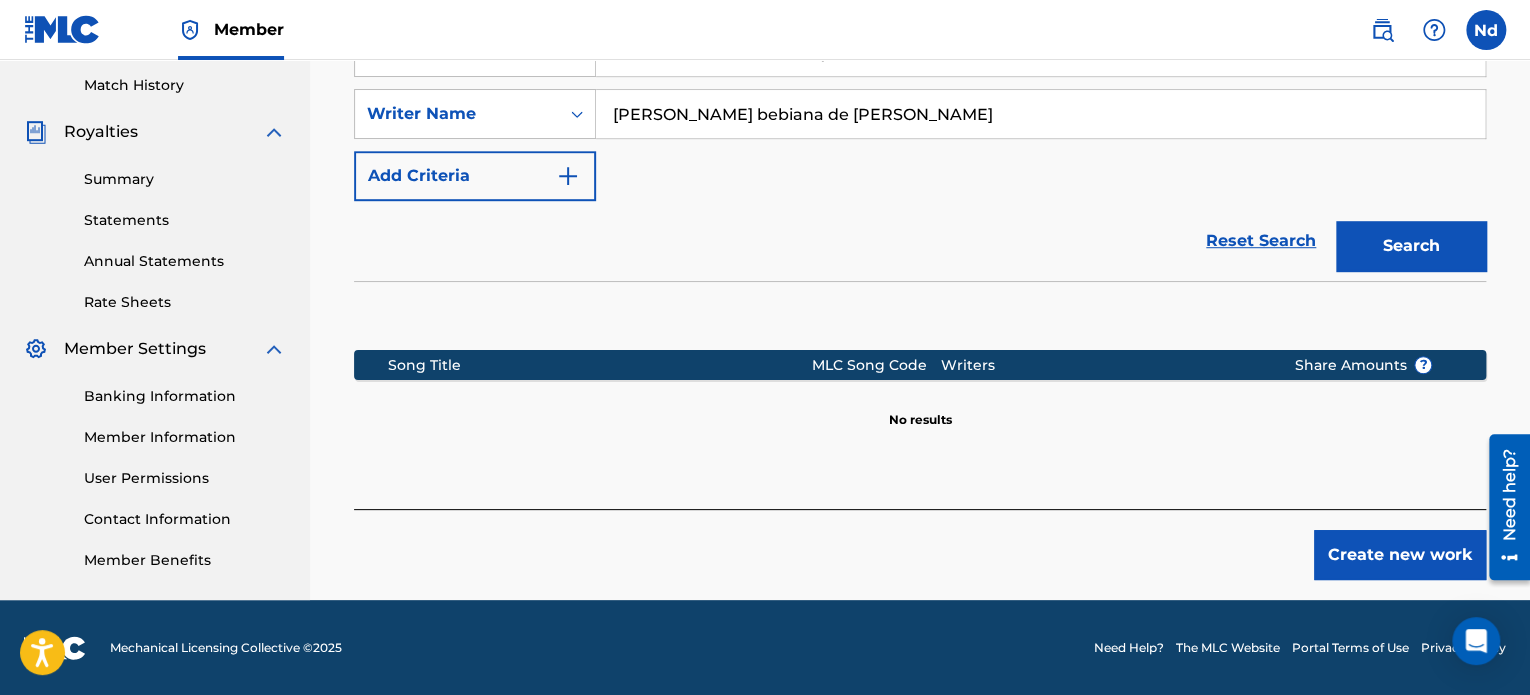 click on "Create new work" at bounding box center [1400, 555] 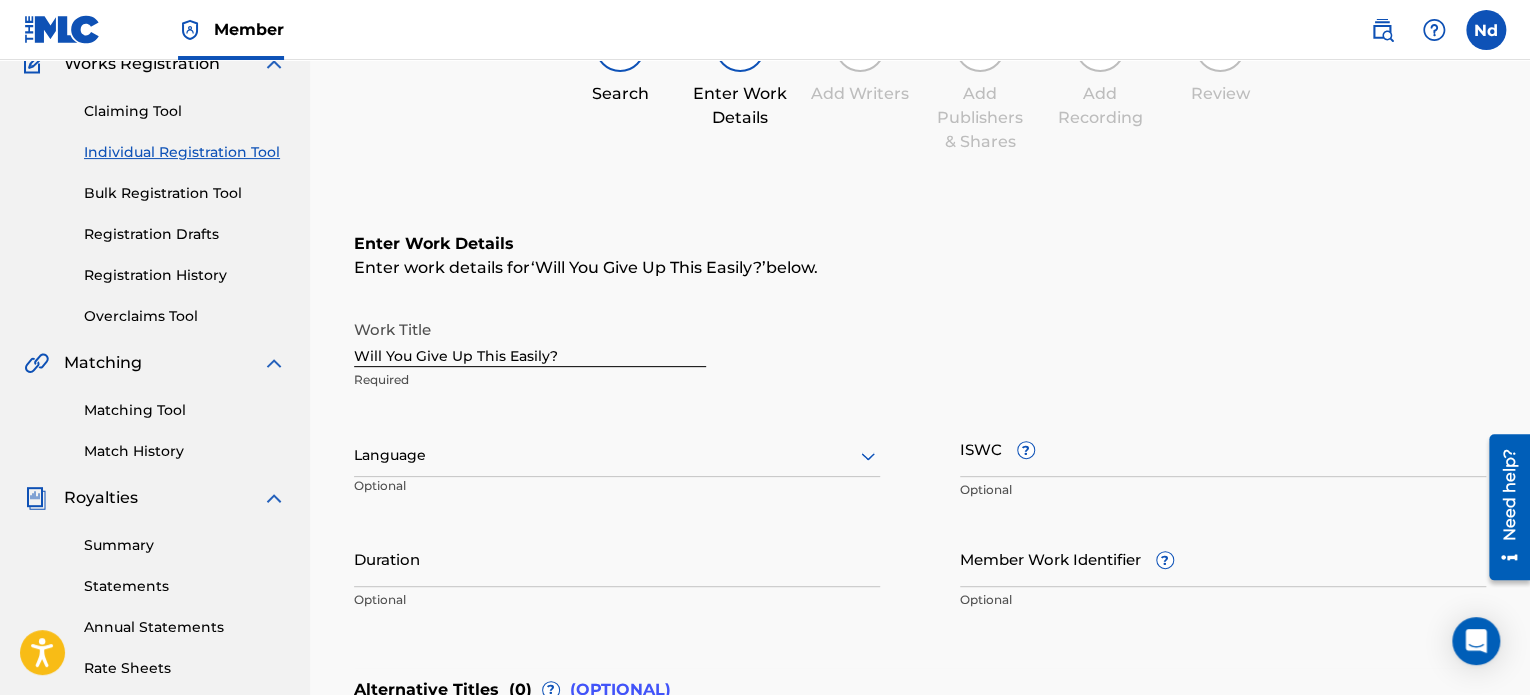 scroll, scrollTop: 349, scrollLeft: 0, axis: vertical 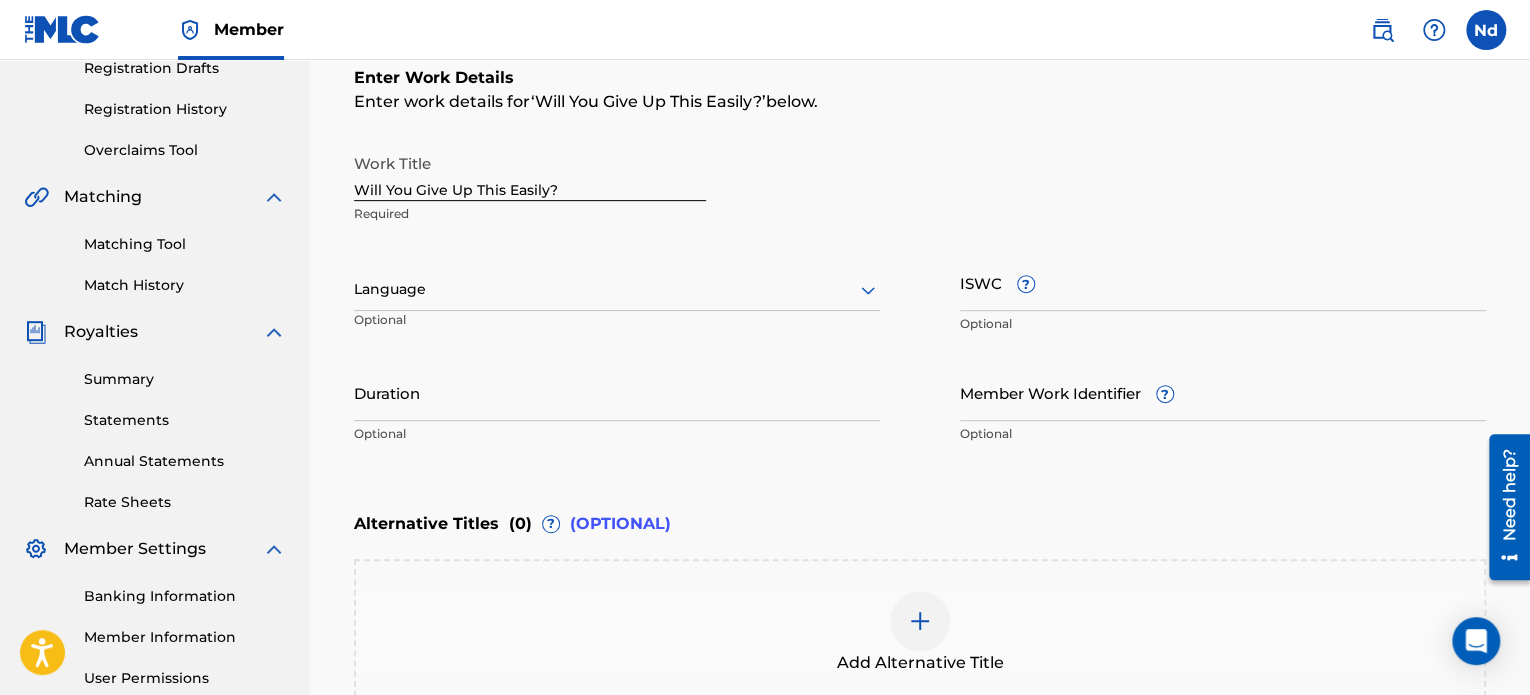 click at bounding box center (617, 289) 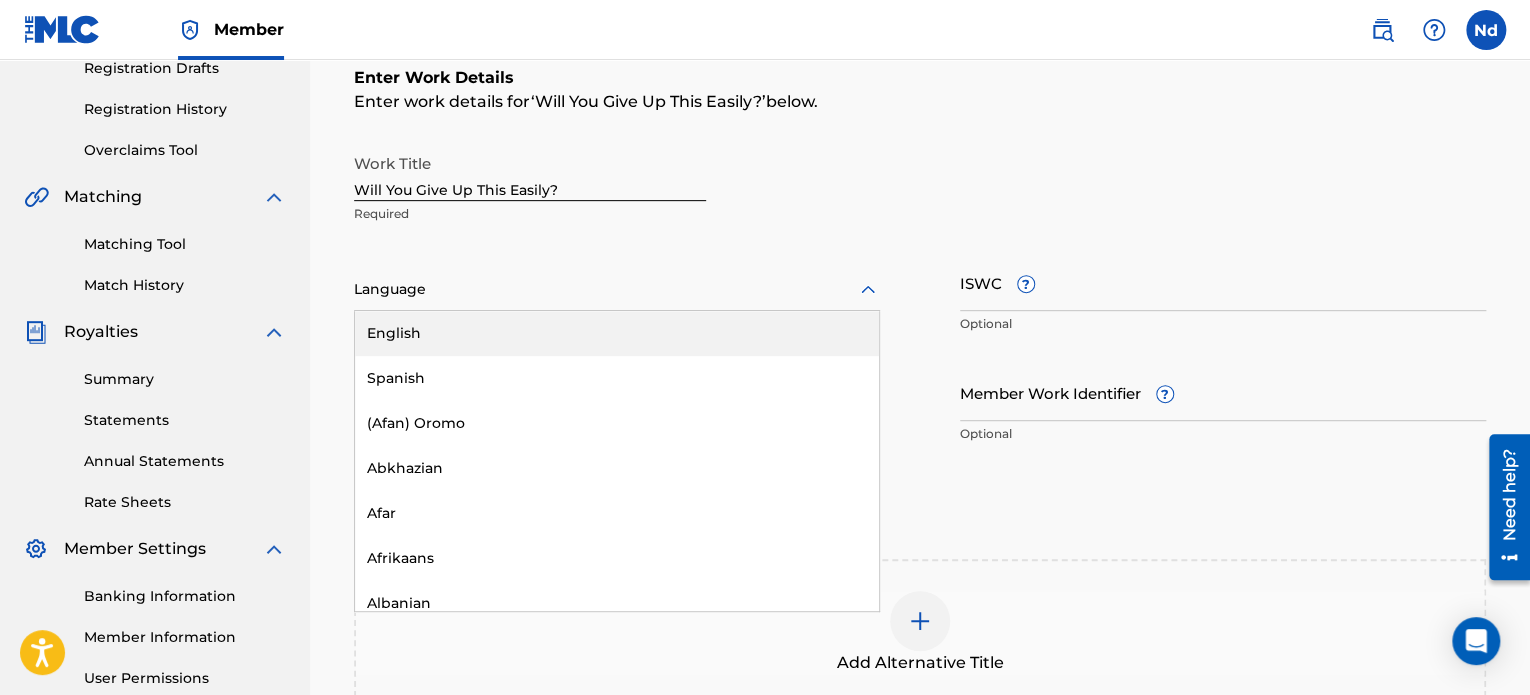 click on "English" at bounding box center (617, 333) 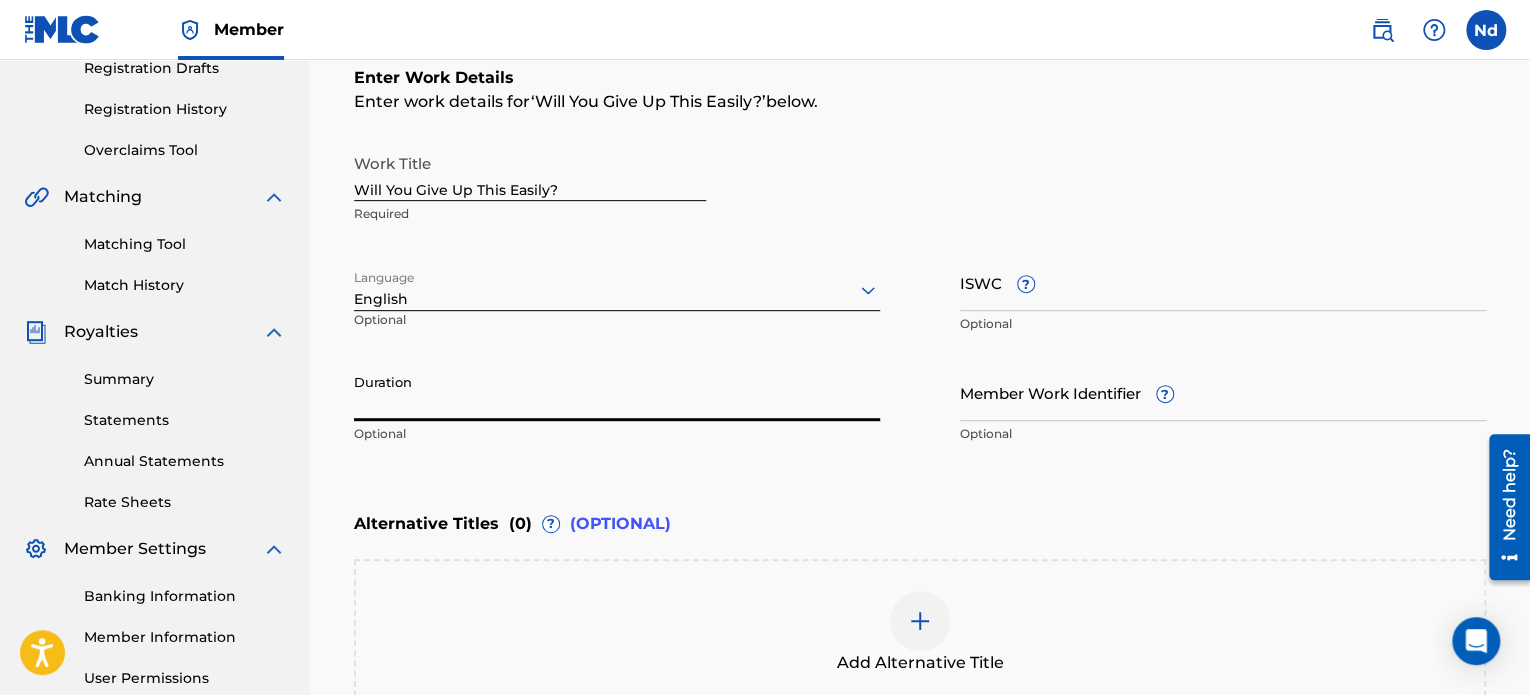 click on "Duration" at bounding box center [617, 392] 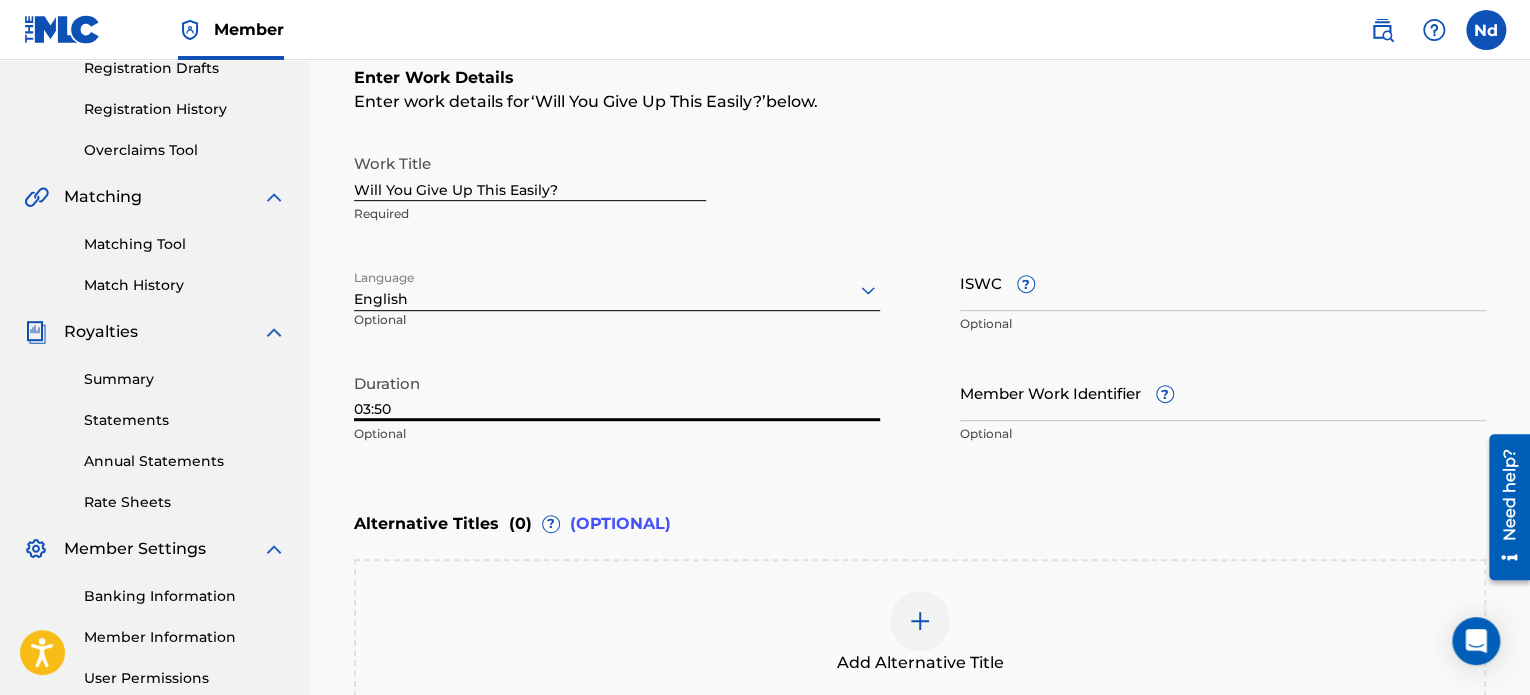type on "03:50" 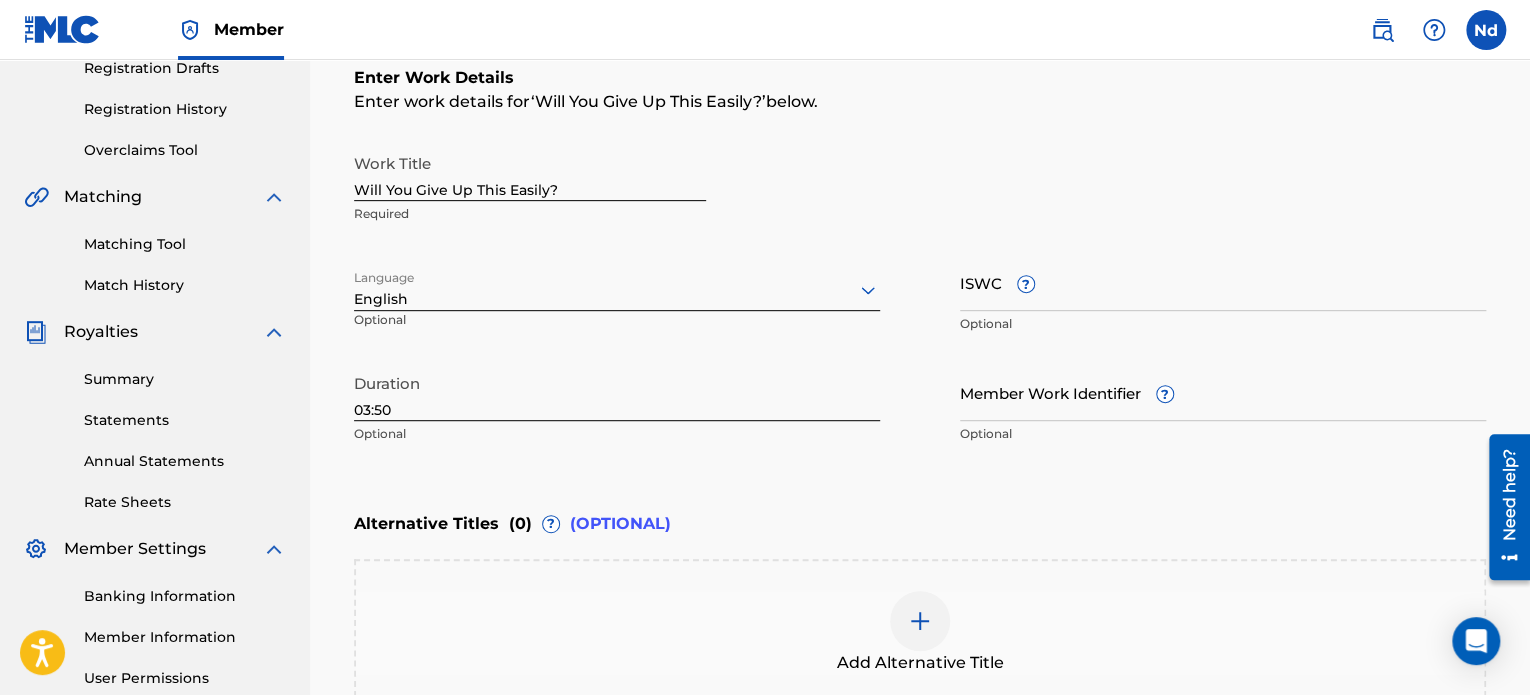 click on "ISWC   ?" at bounding box center (1223, 282) 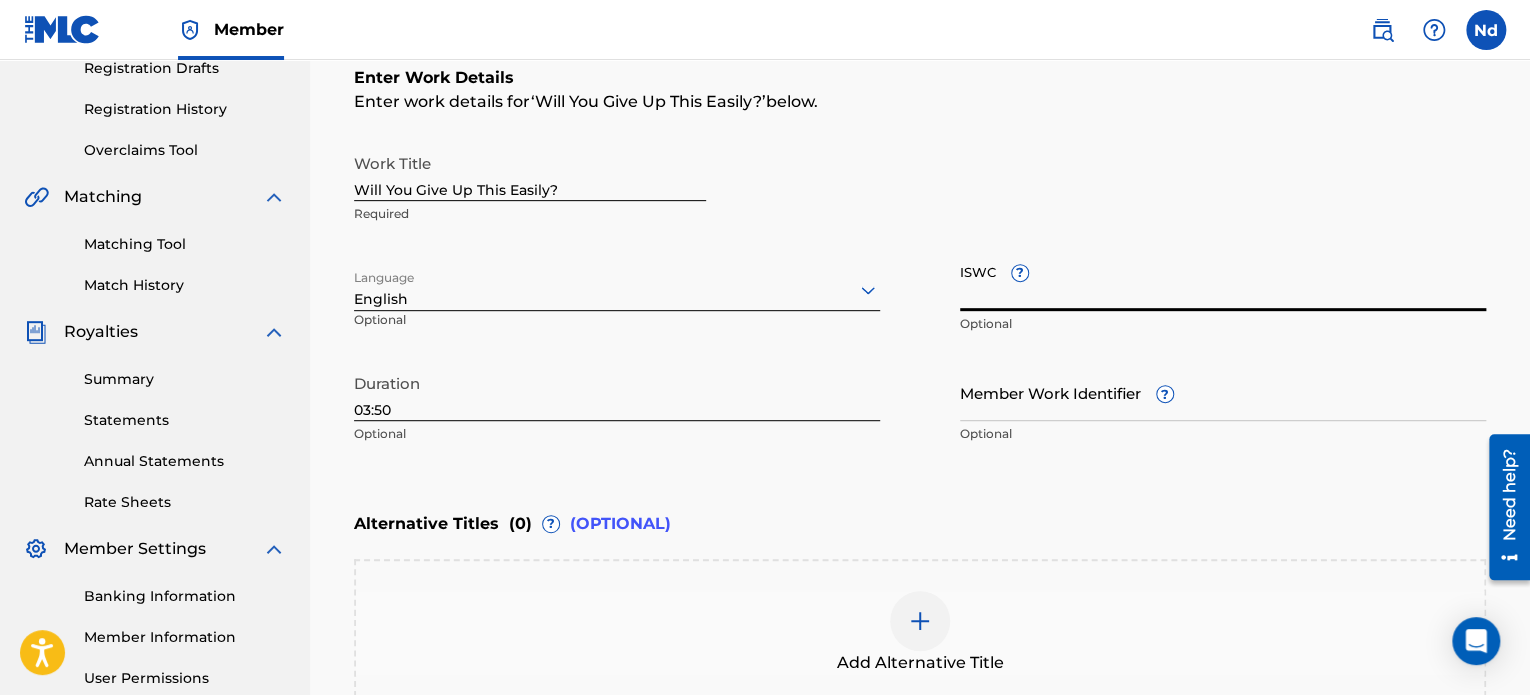 paste on "T3334205248" 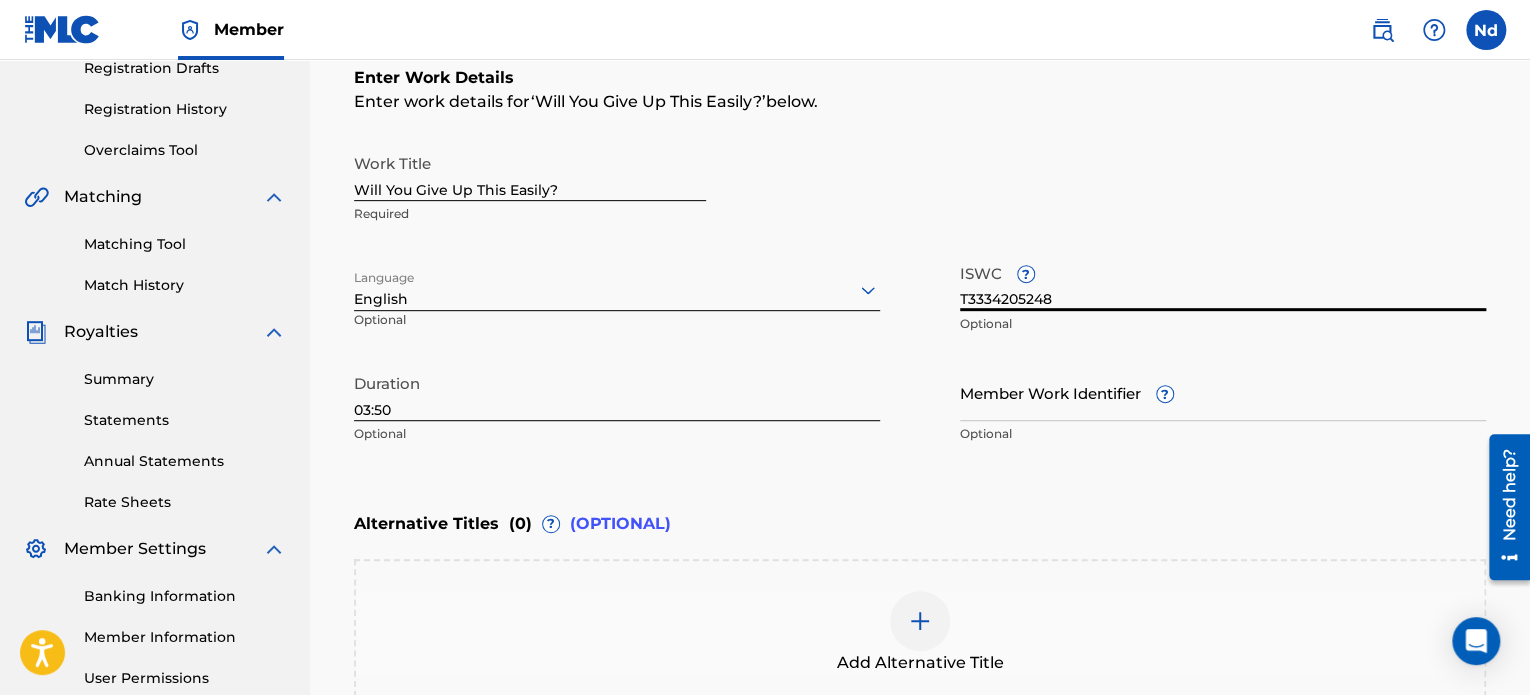 type on "T3334205248" 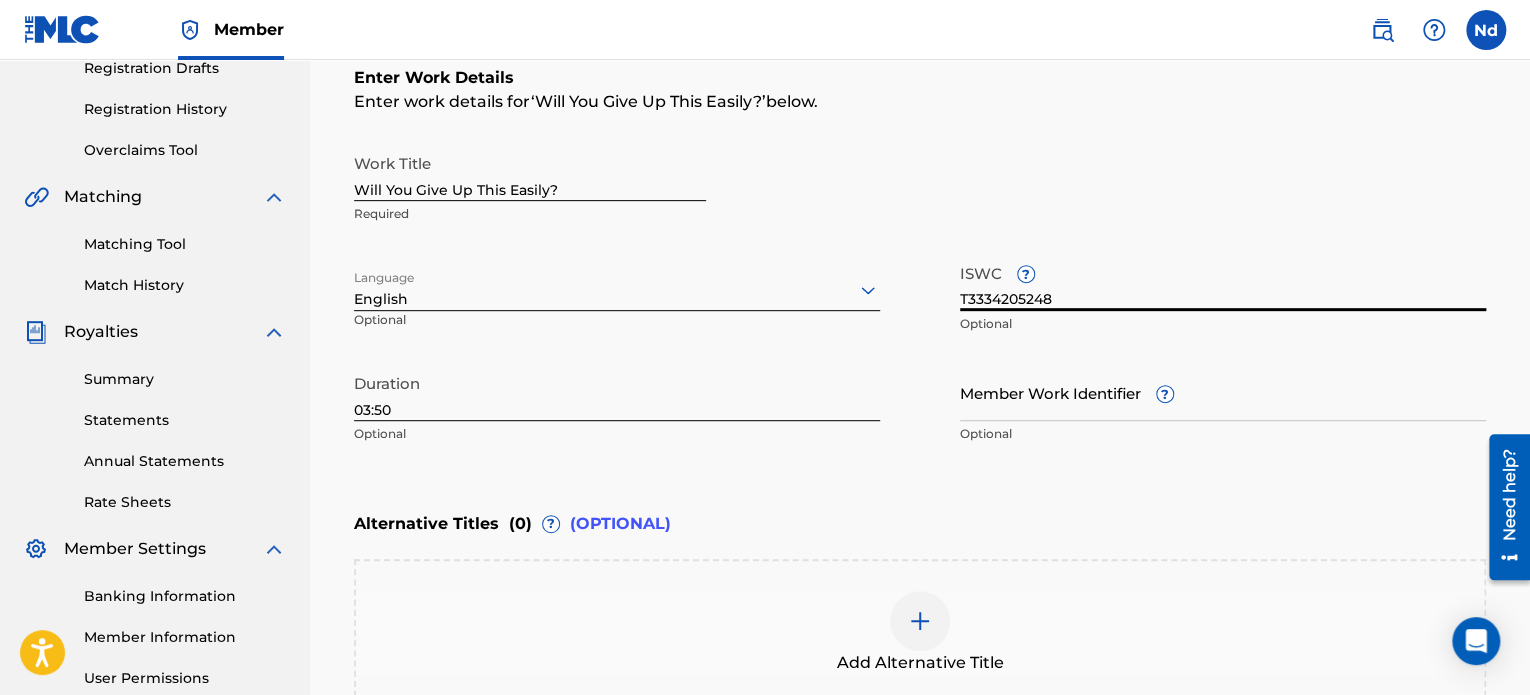 click on "Member Work Identifier   ?" at bounding box center [1223, 392] 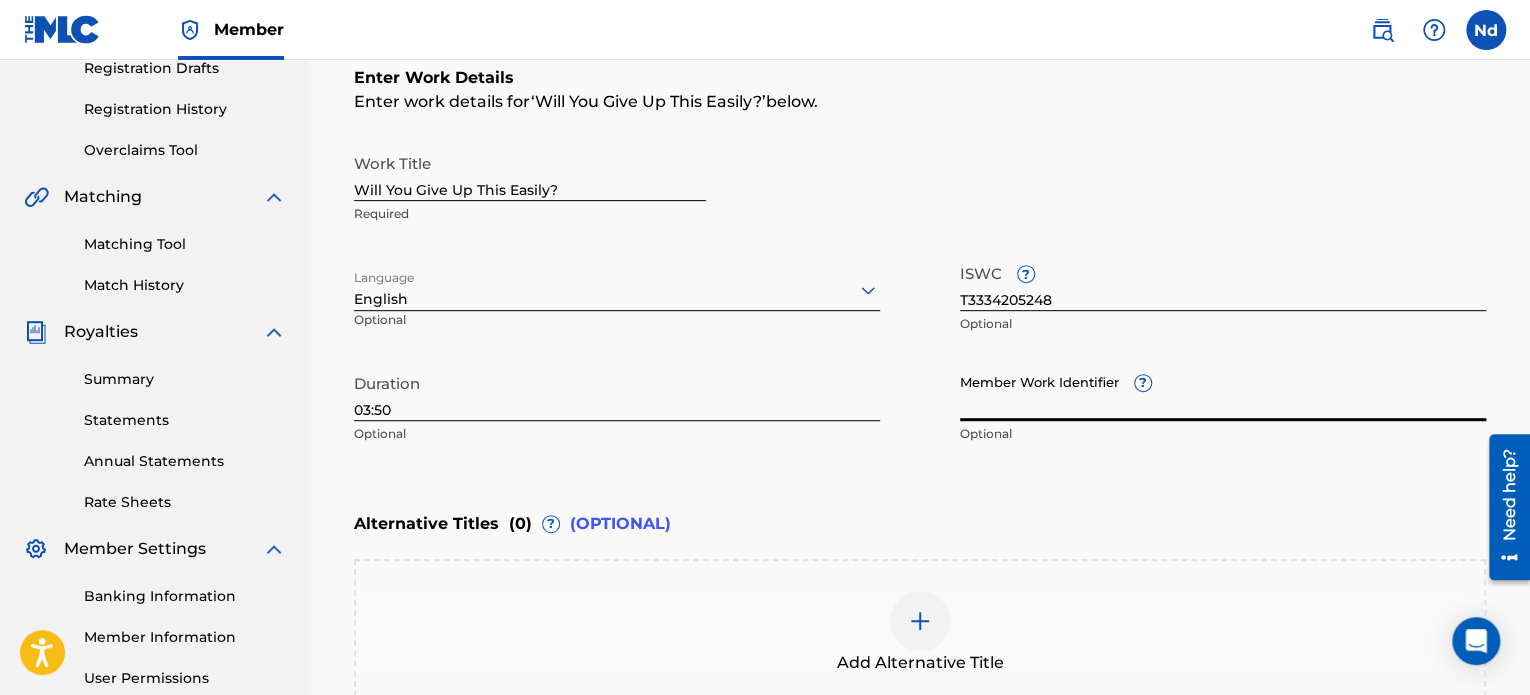 paste on "930867516" 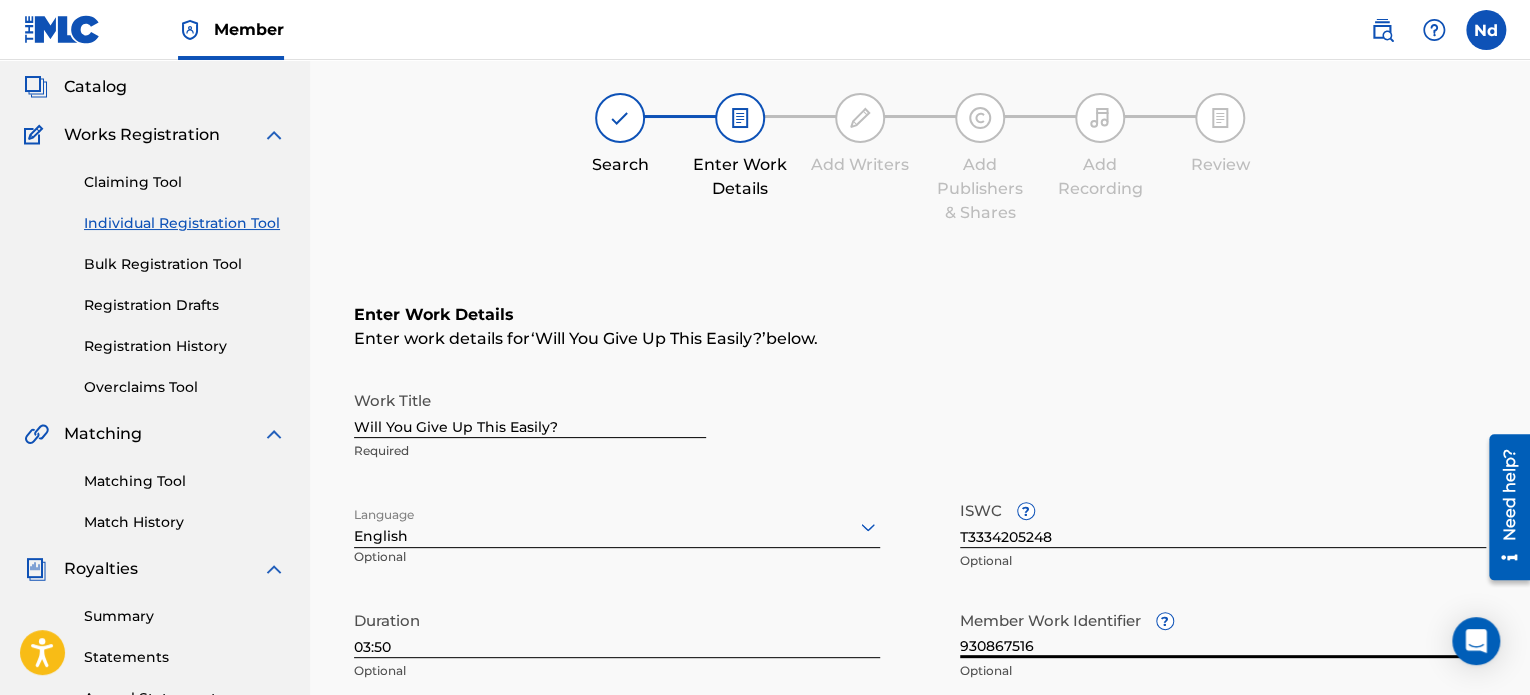 scroll, scrollTop: 596, scrollLeft: 0, axis: vertical 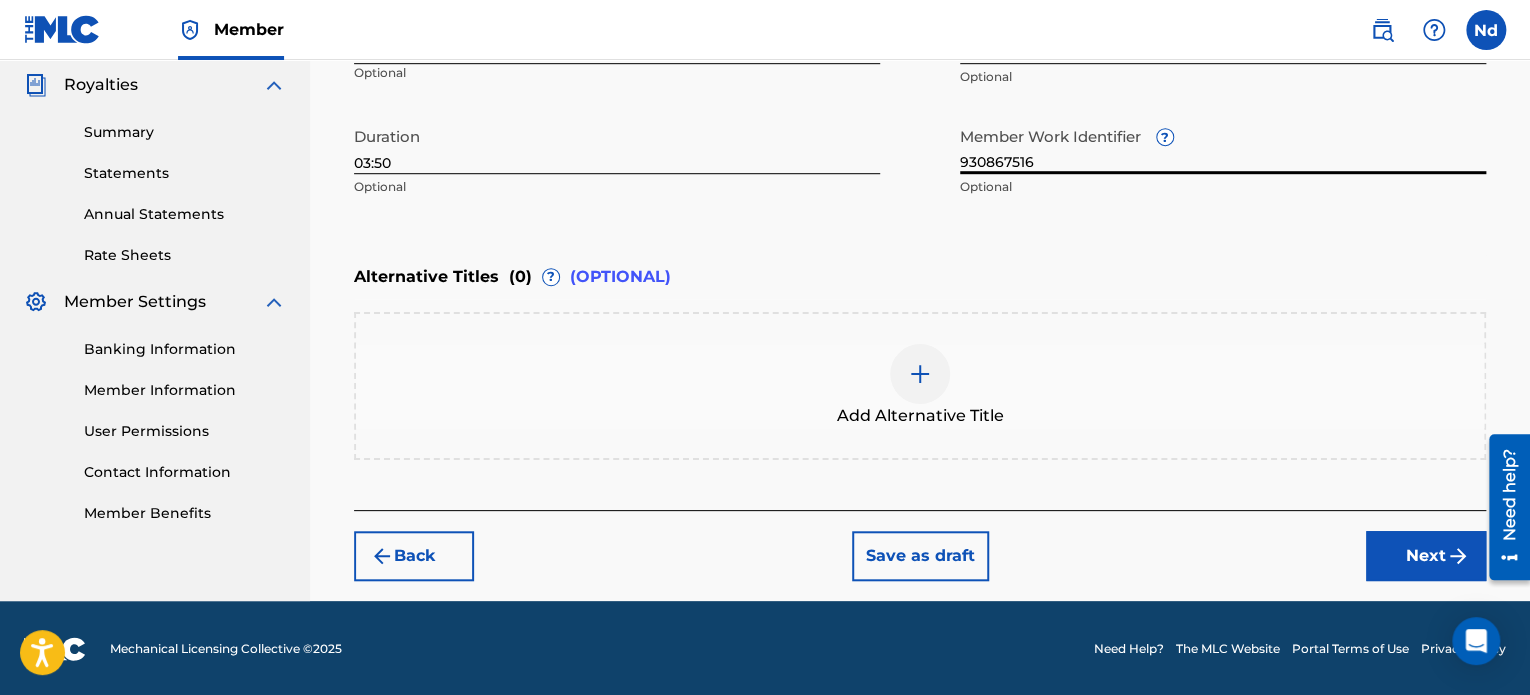 type on "930867516" 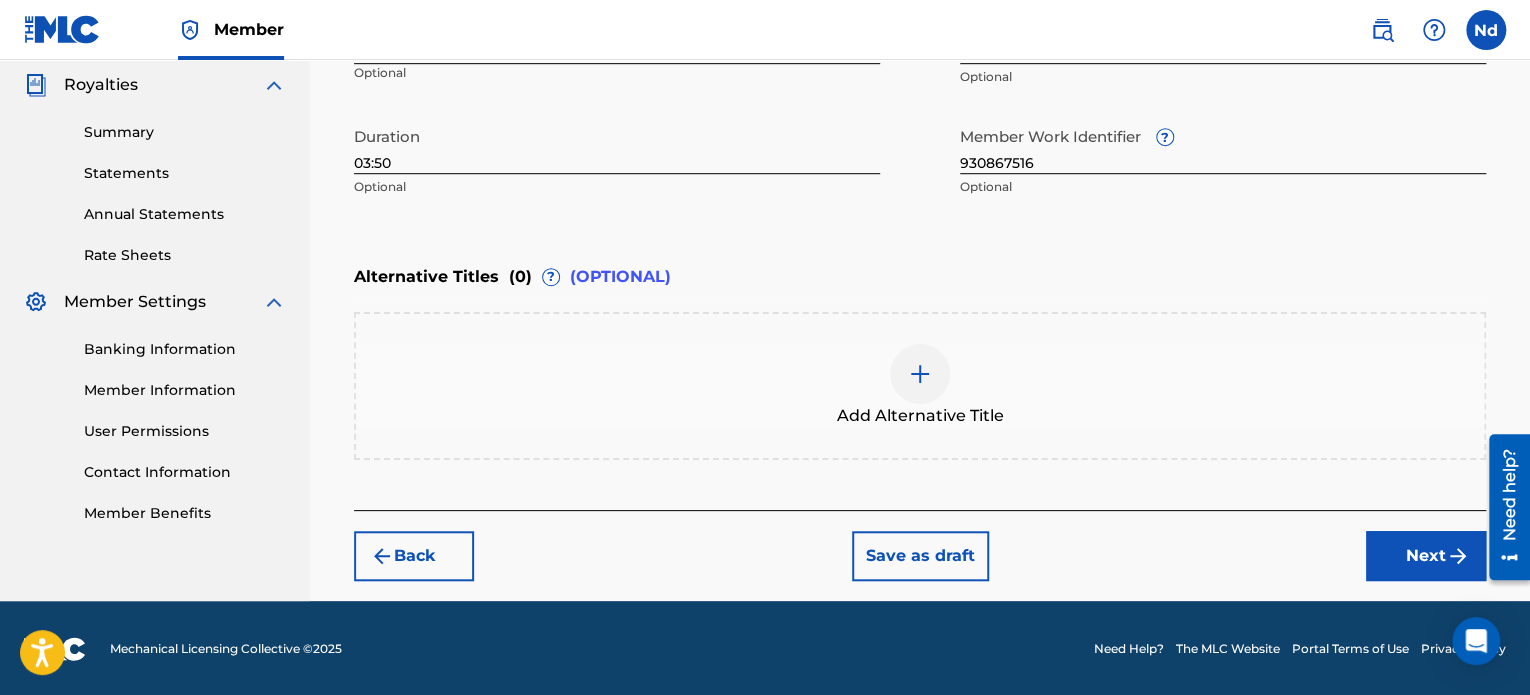 click on "Save as draft" at bounding box center [920, 556] 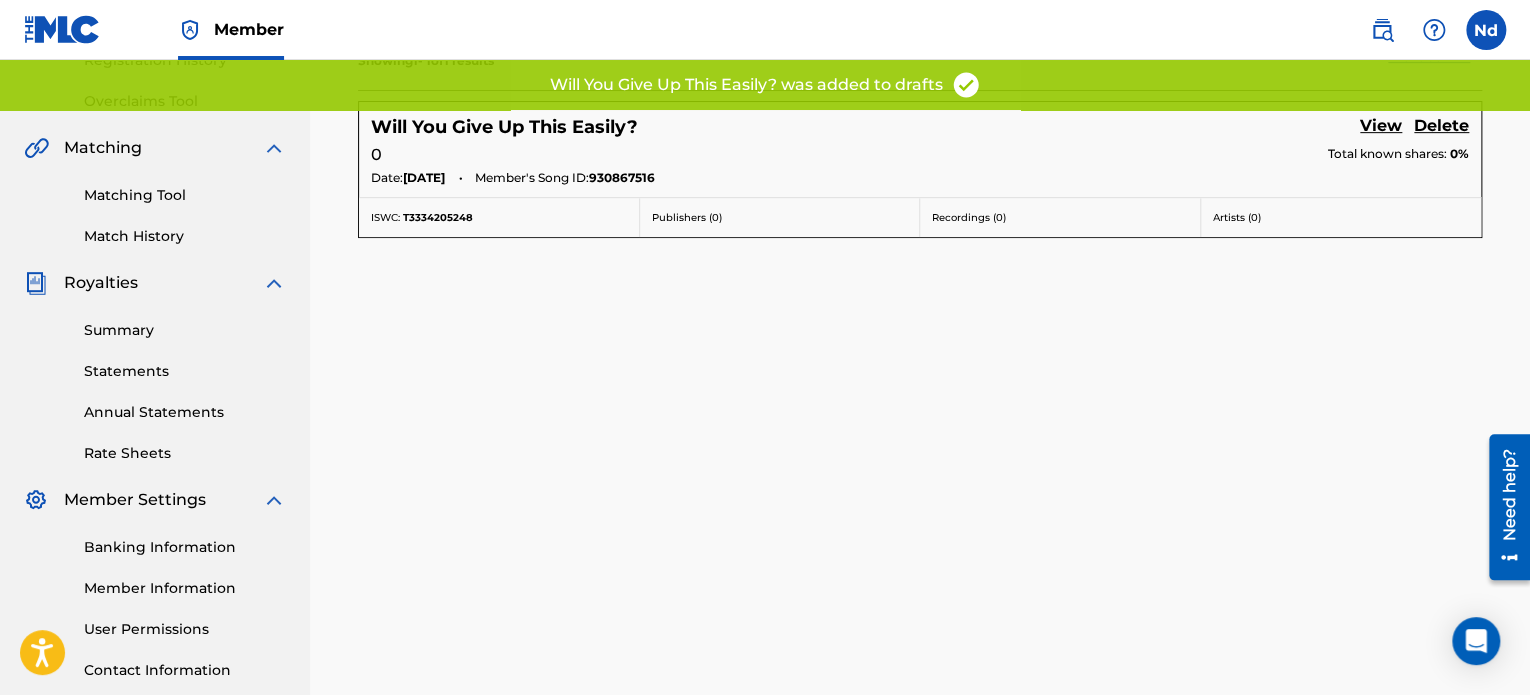 scroll, scrollTop: 400, scrollLeft: 0, axis: vertical 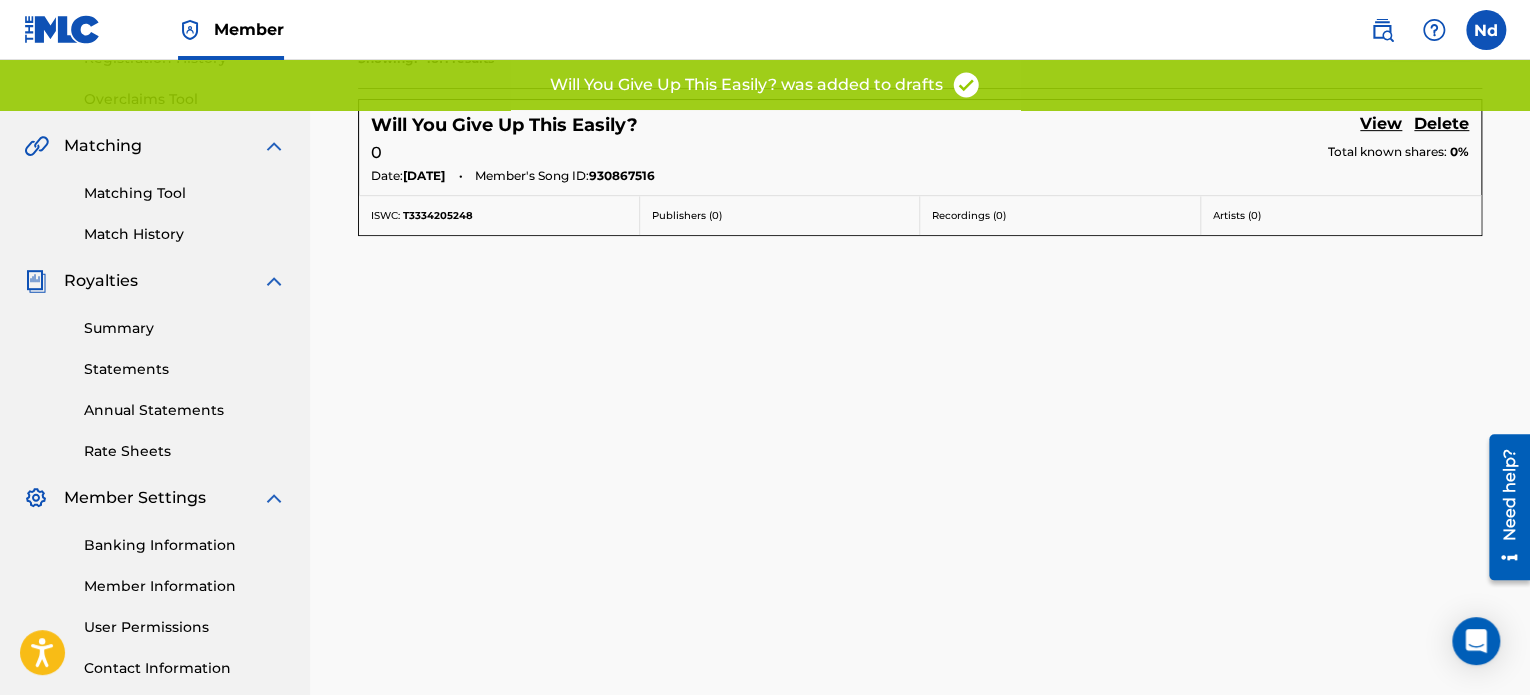 click on "Date:  [DATE] Member's Song ID:  930867516" at bounding box center [920, 178] 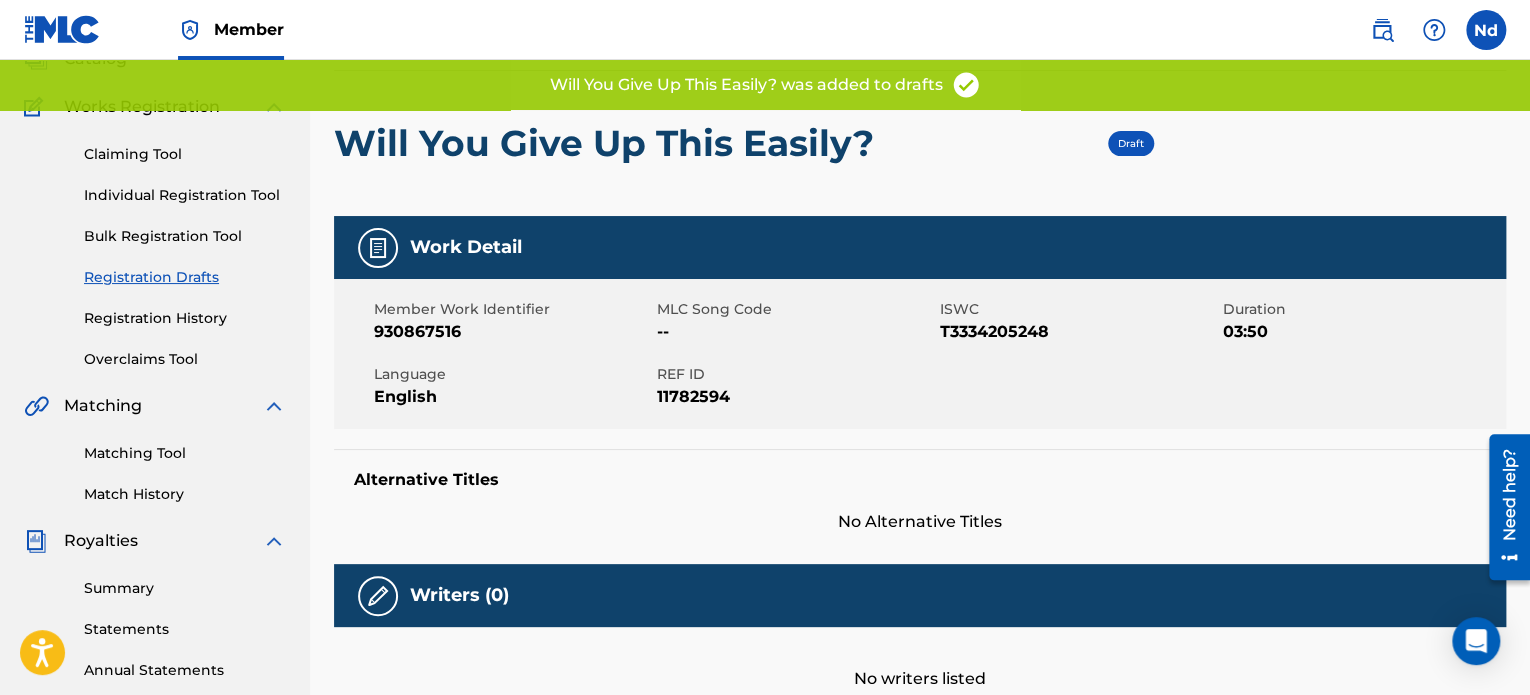 scroll, scrollTop: 0, scrollLeft: 0, axis: both 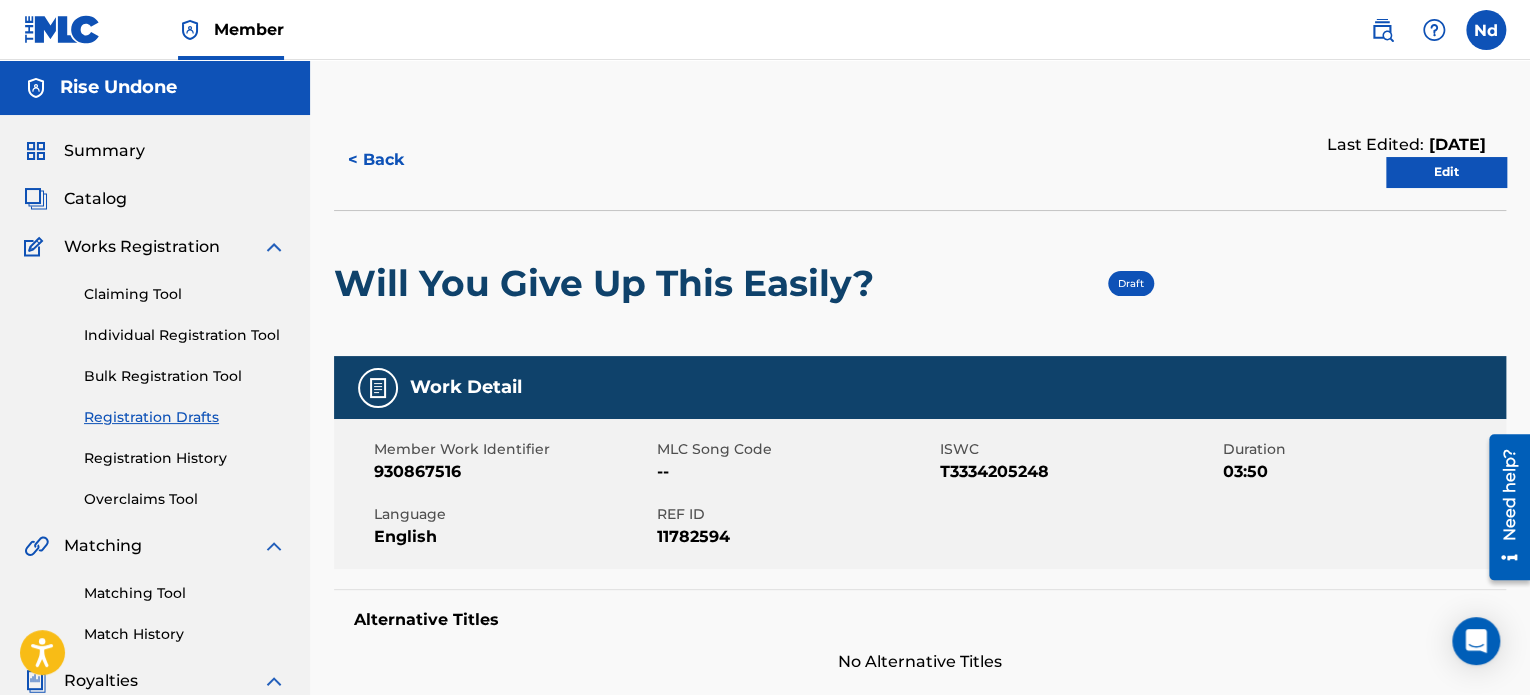 click on "Edit" at bounding box center (1446, 172) 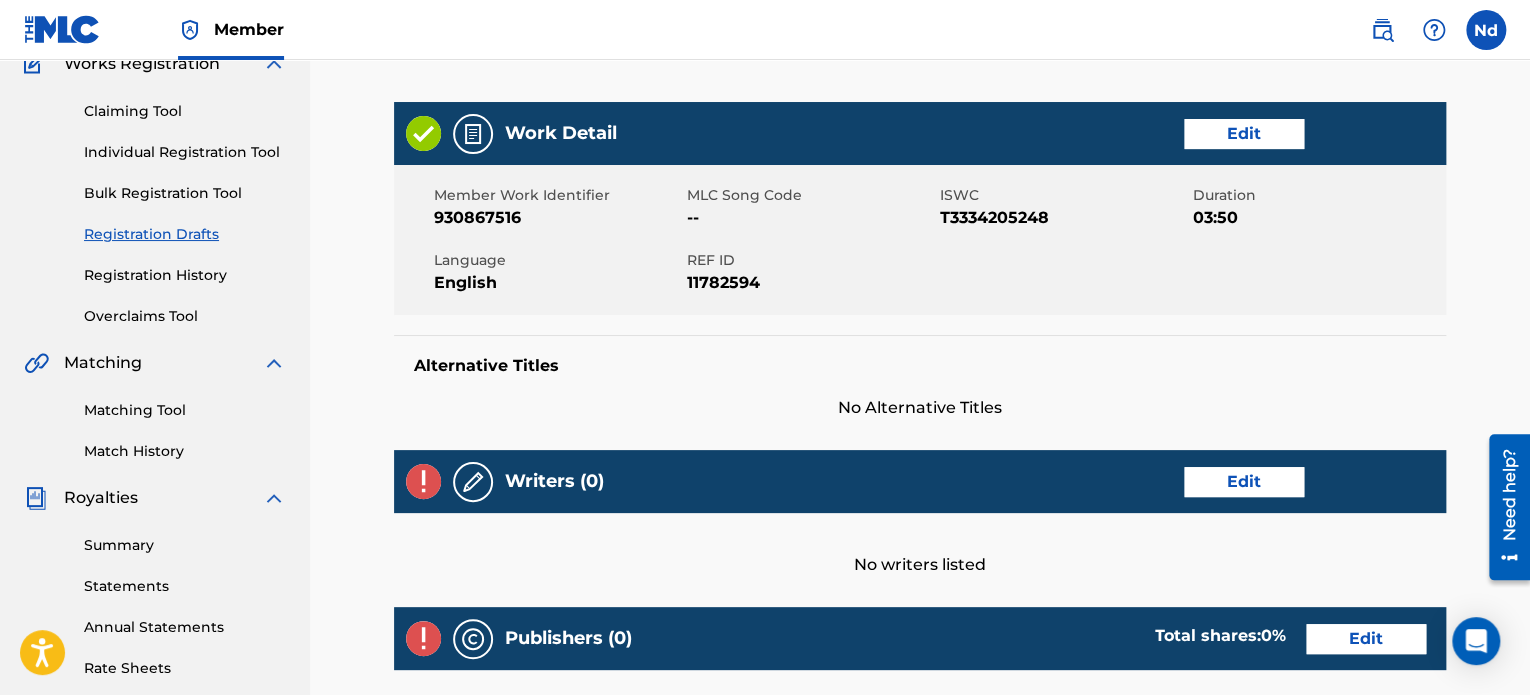scroll, scrollTop: 100, scrollLeft: 0, axis: vertical 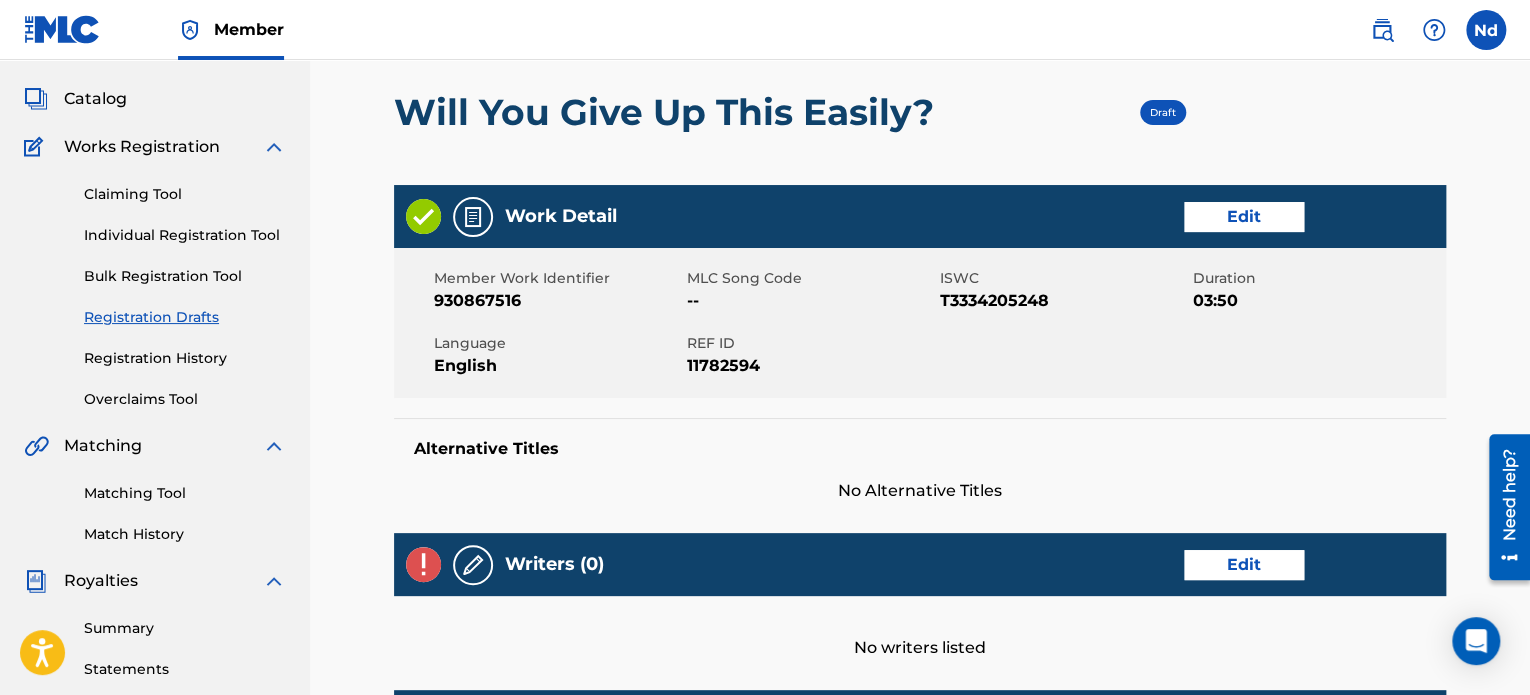 click on "Edit" at bounding box center (1244, 217) 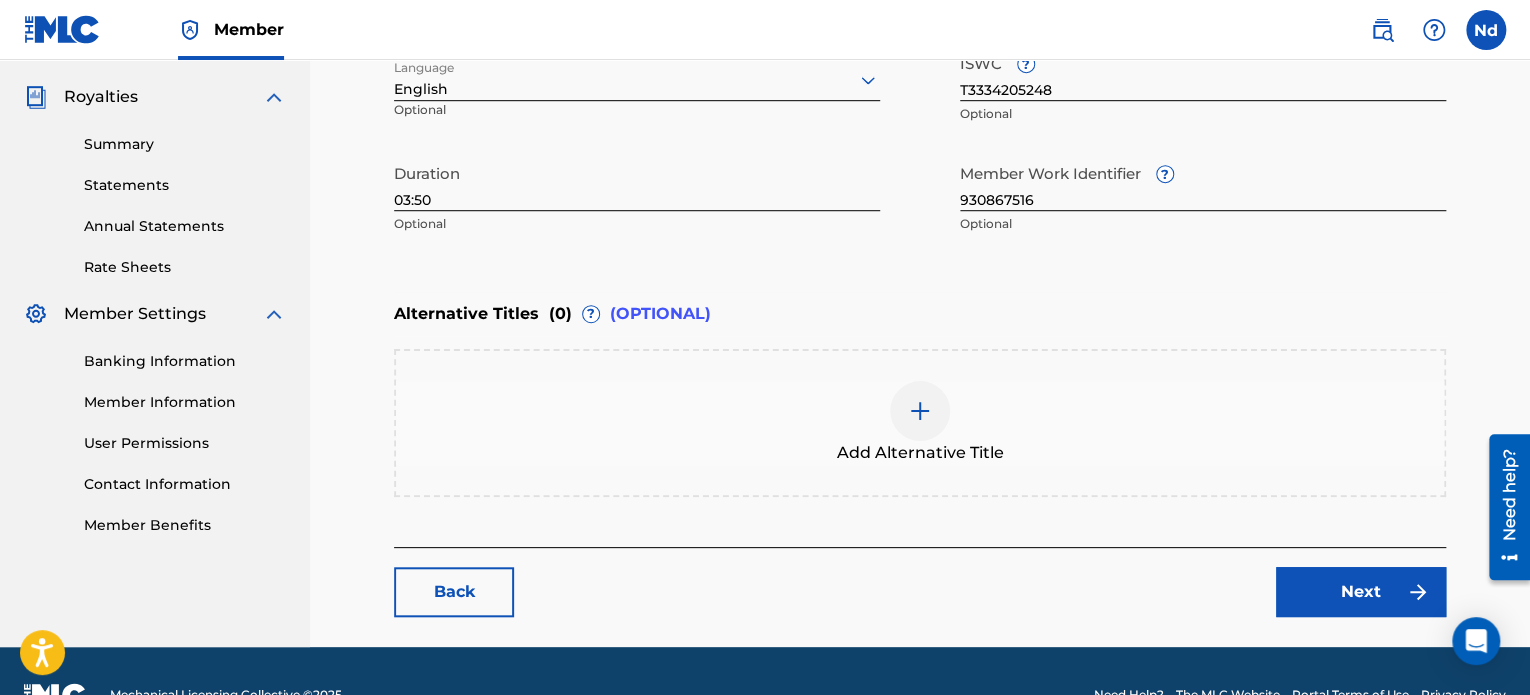 scroll, scrollTop: 630, scrollLeft: 0, axis: vertical 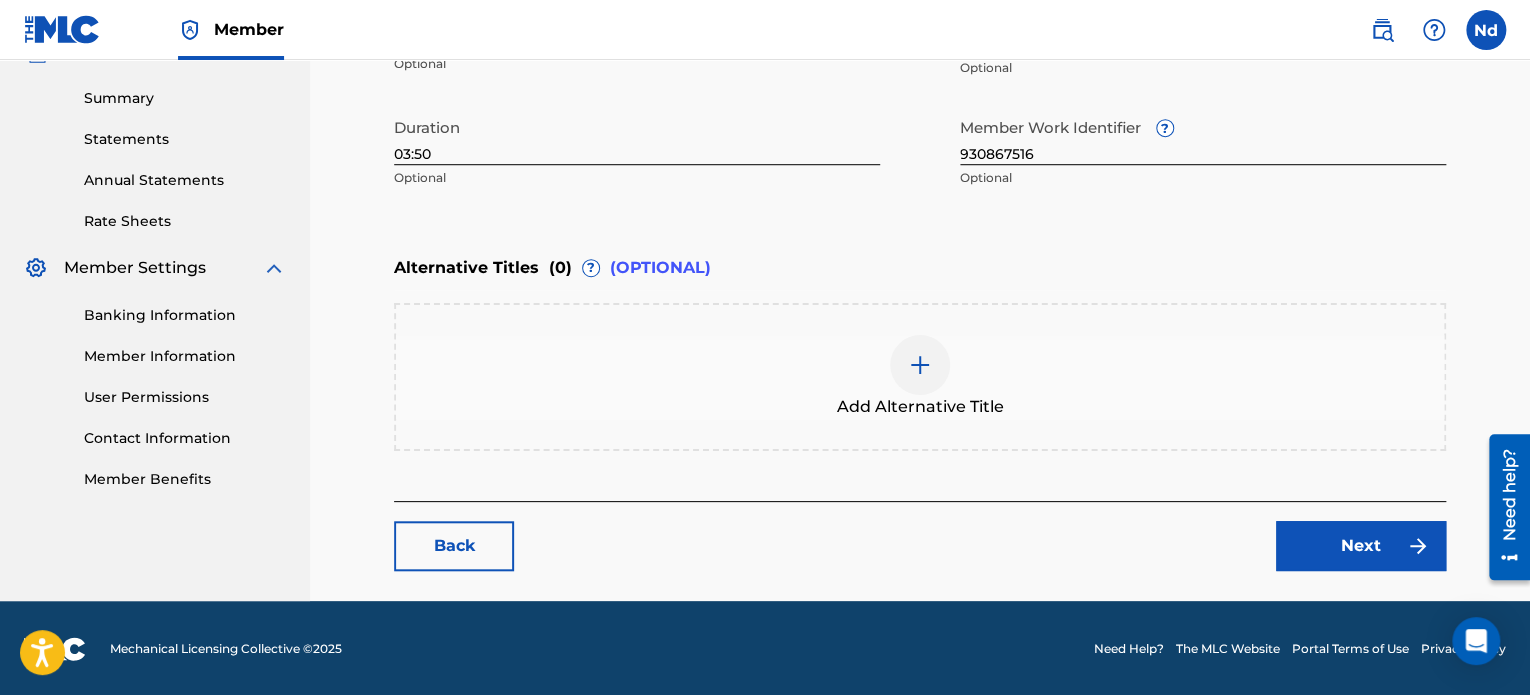 click on "Next" at bounding box center (1361, 546) 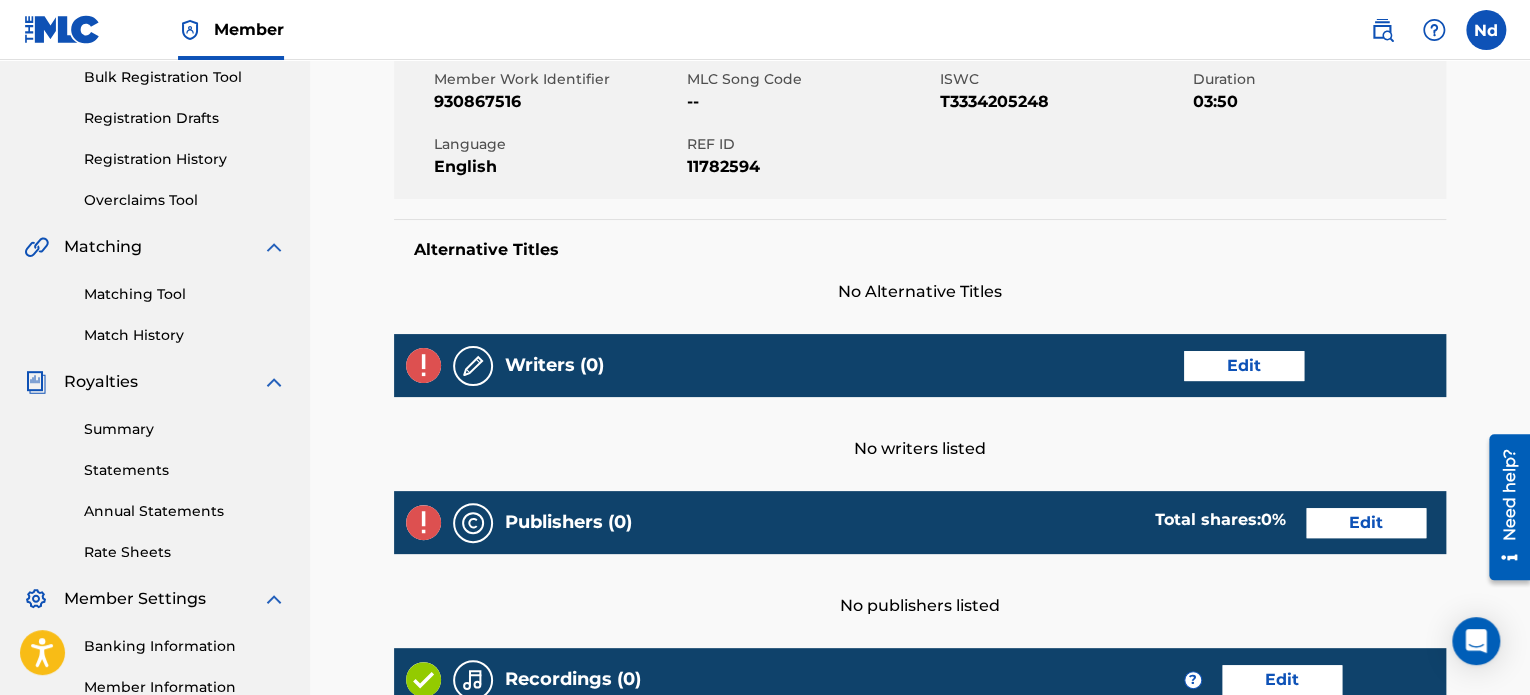 scroll, scrollTop: 500, scrollLeft: 0, axis: vertical 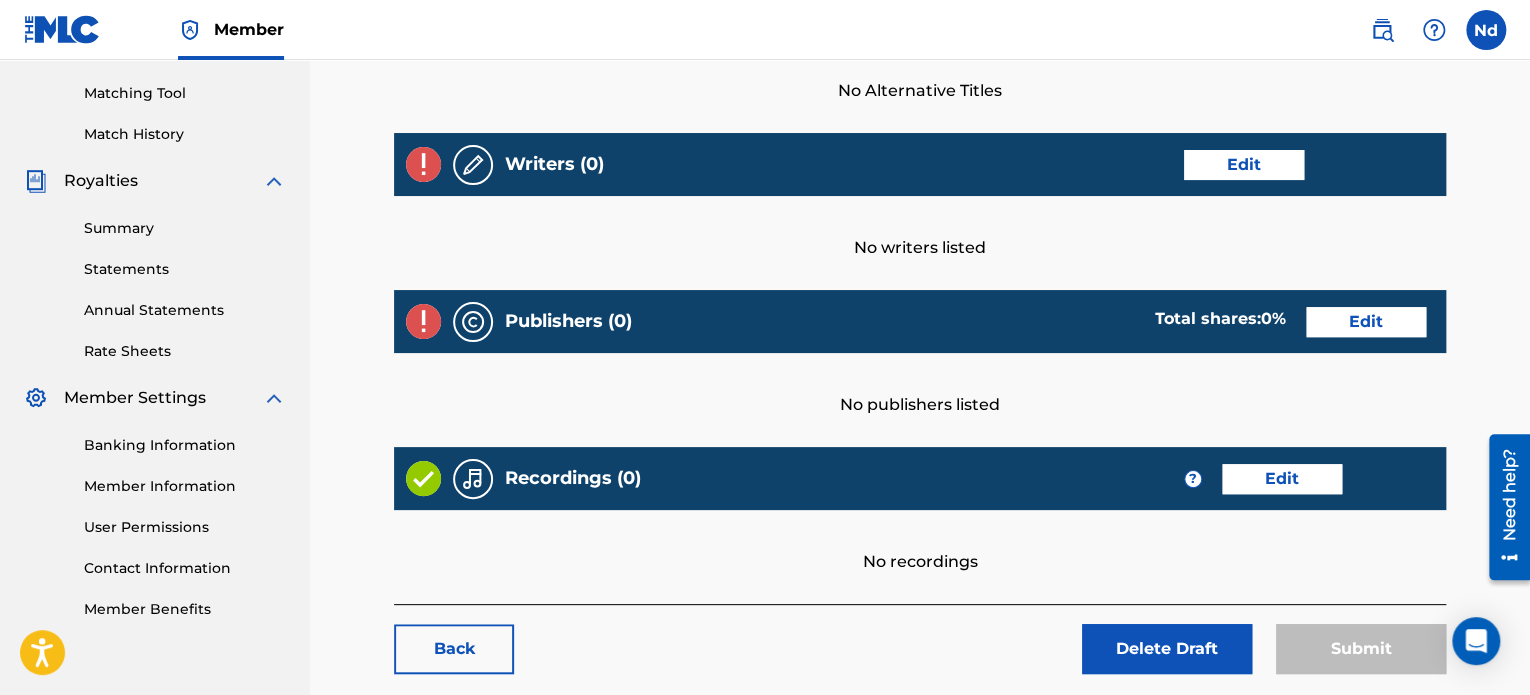 click on "Edit" at bounding box center [1244, 165] 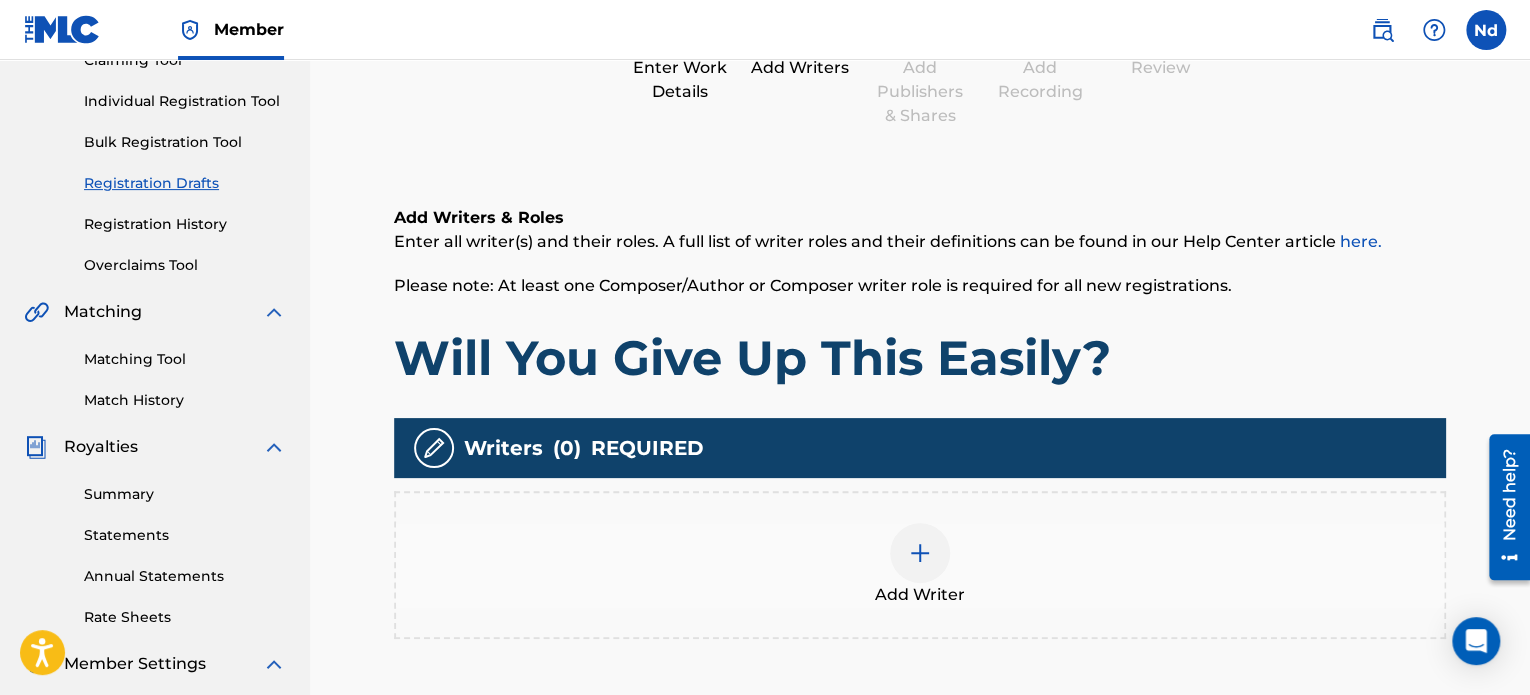scroll, scrollTop: 500, scrollLeft: 0, axis: vertical 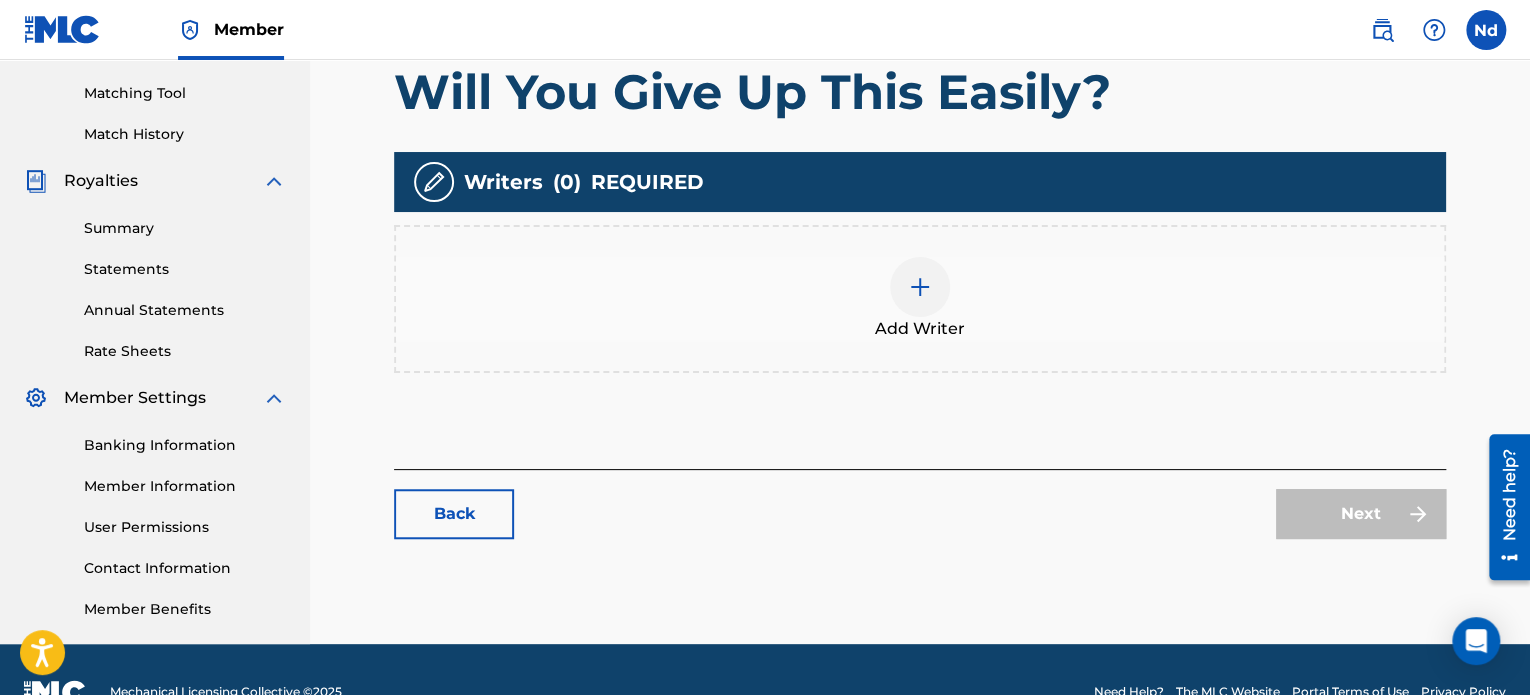 click on "Add Writer" at bounding box center (920, 299) 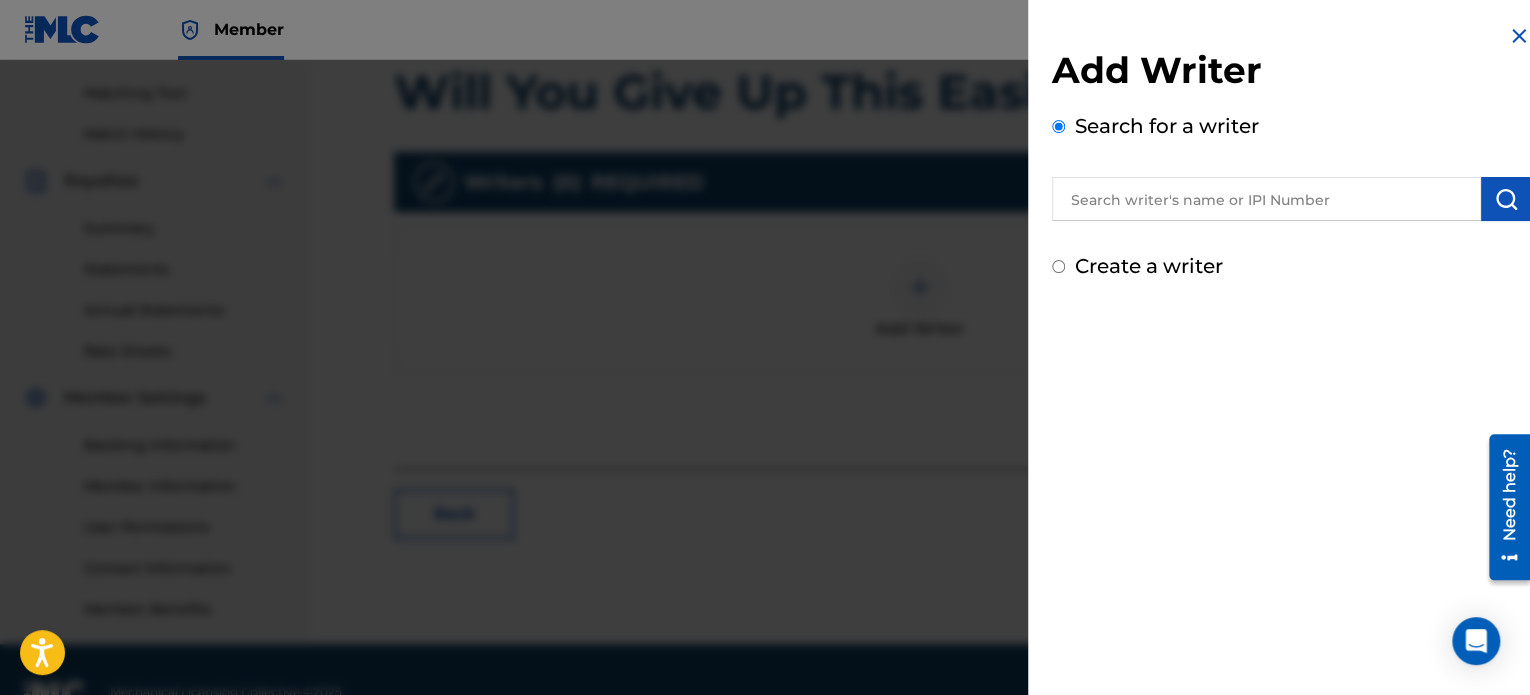 click at bounding box center (1266, 199) 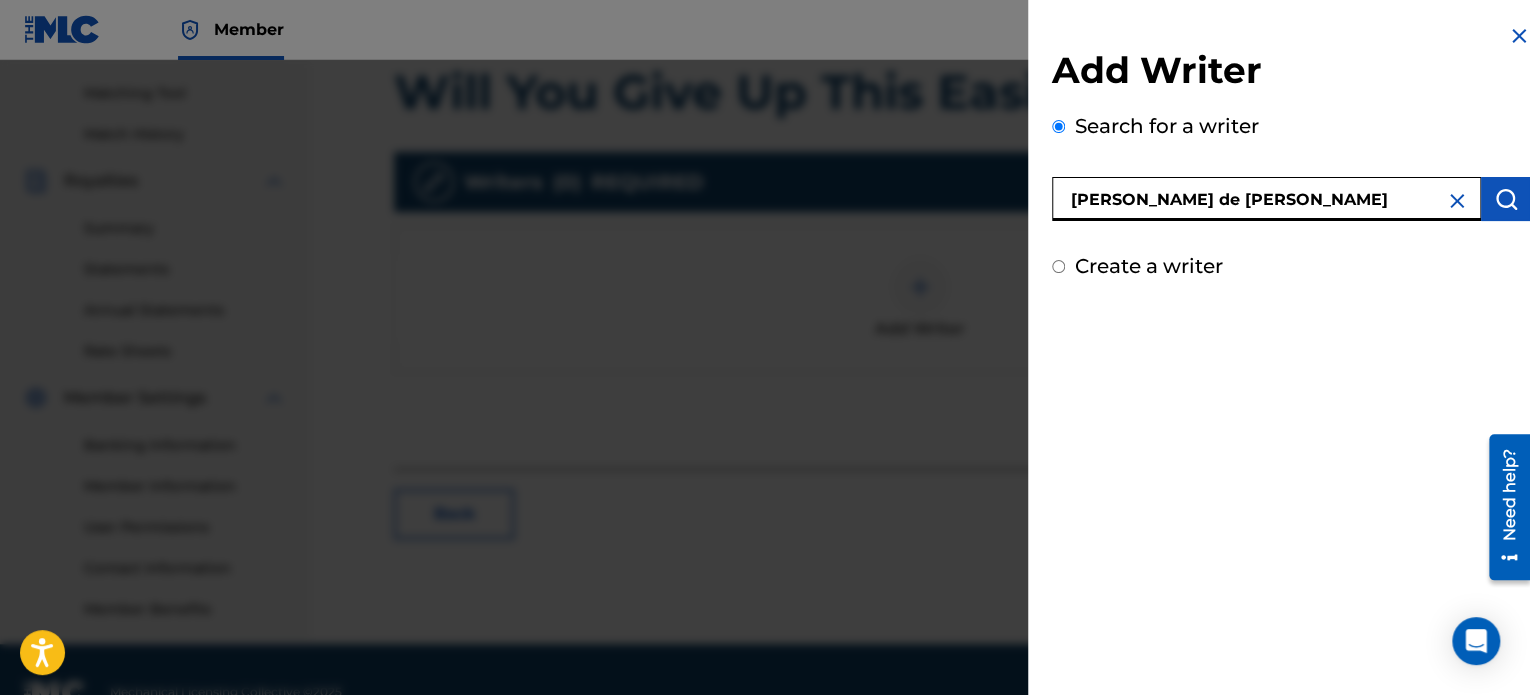 type on "[PERSON_NAME] de [PERSON_NAME]" 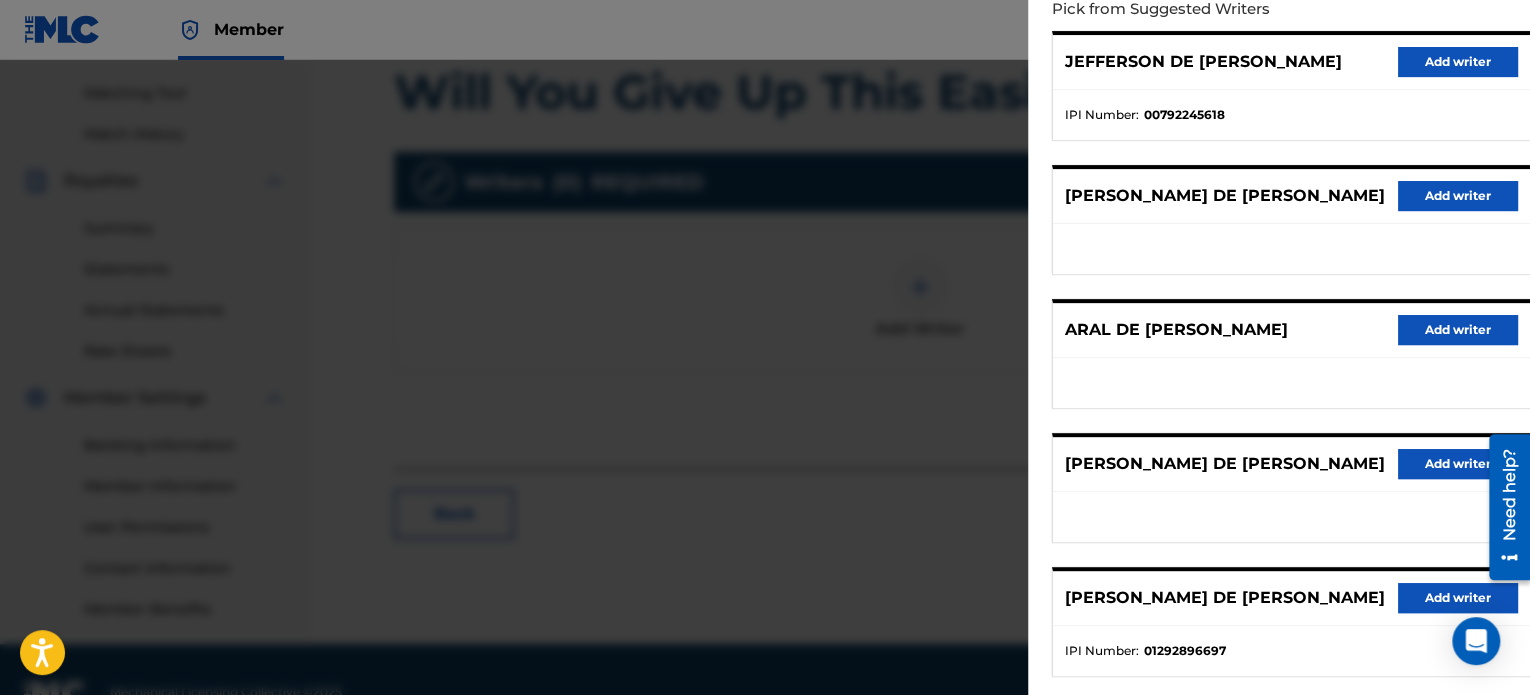 scroll, scrollTop: 344, scrollLeft: 0, axis: vertical 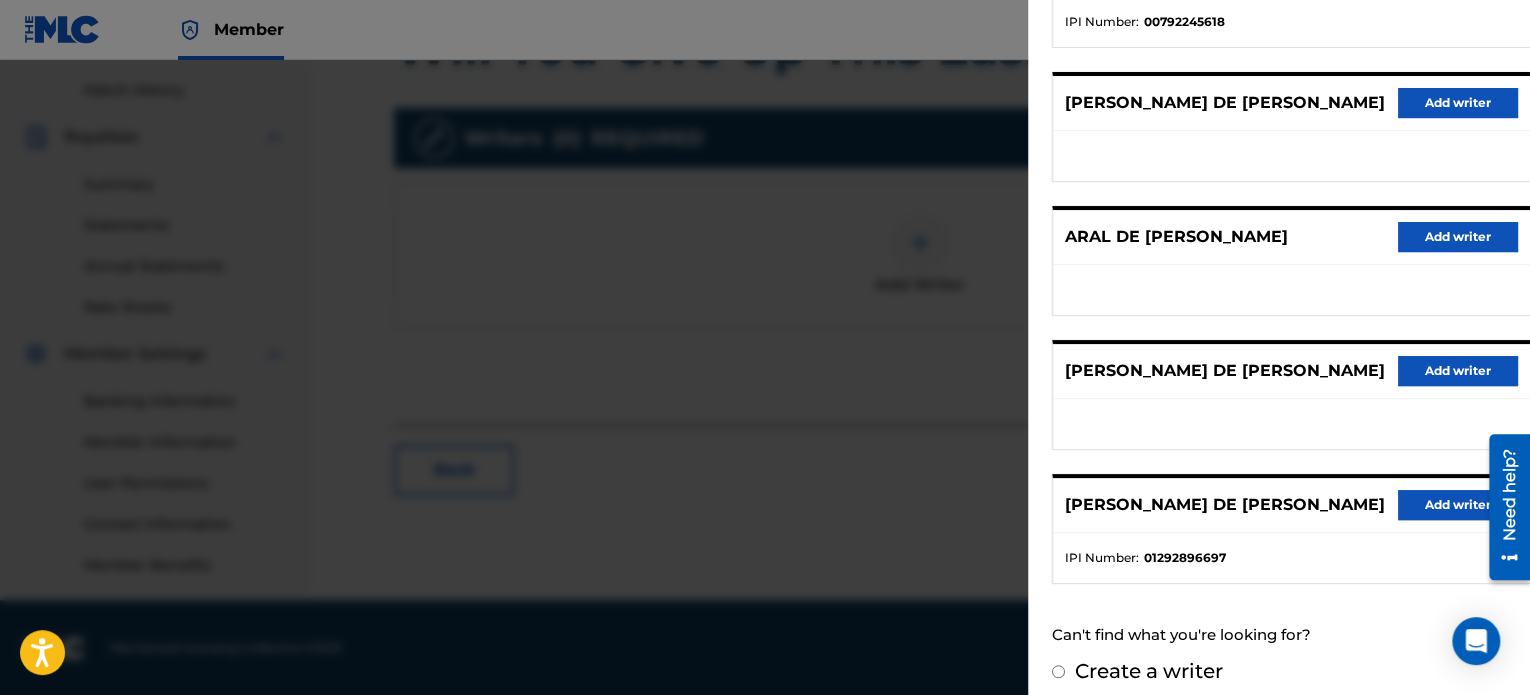 click on "Add writer" at bounding box center [1458, 505] 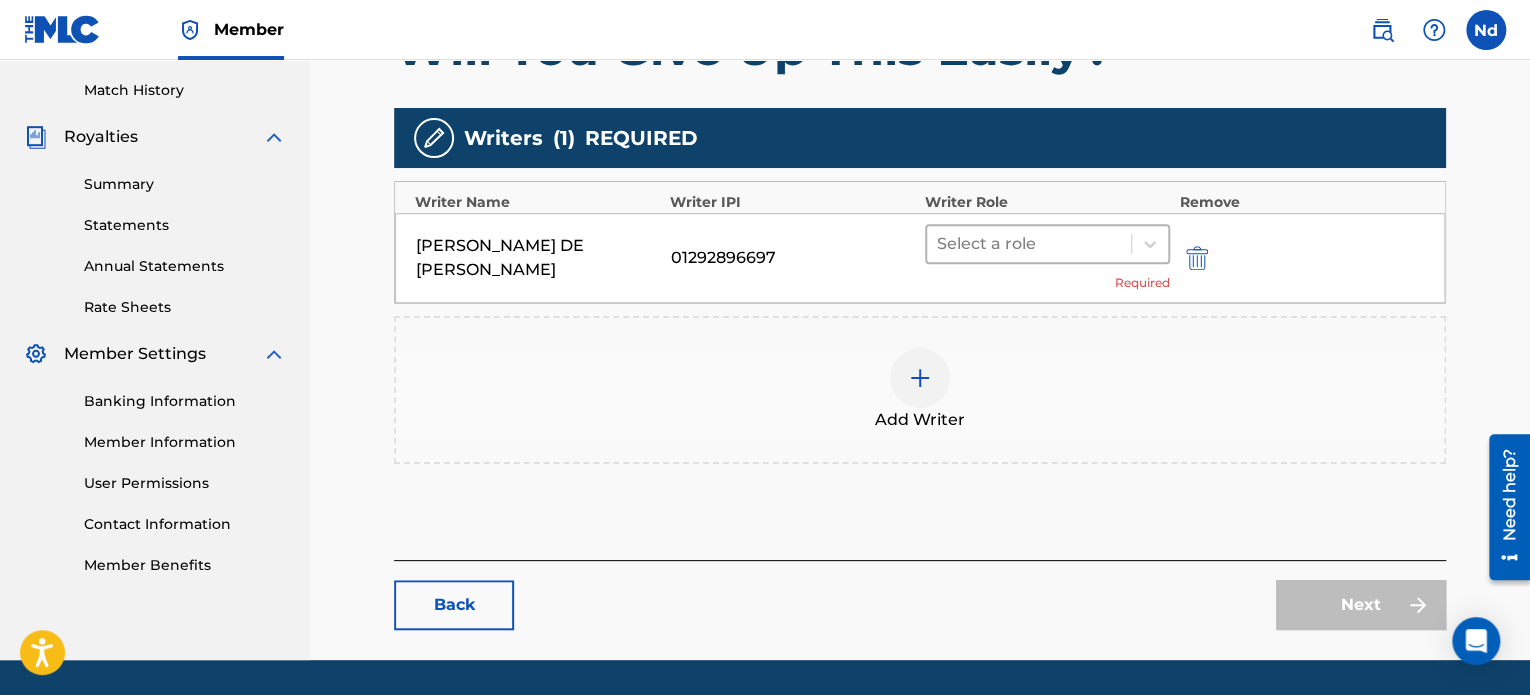 click at bounding box center [1029, 244] 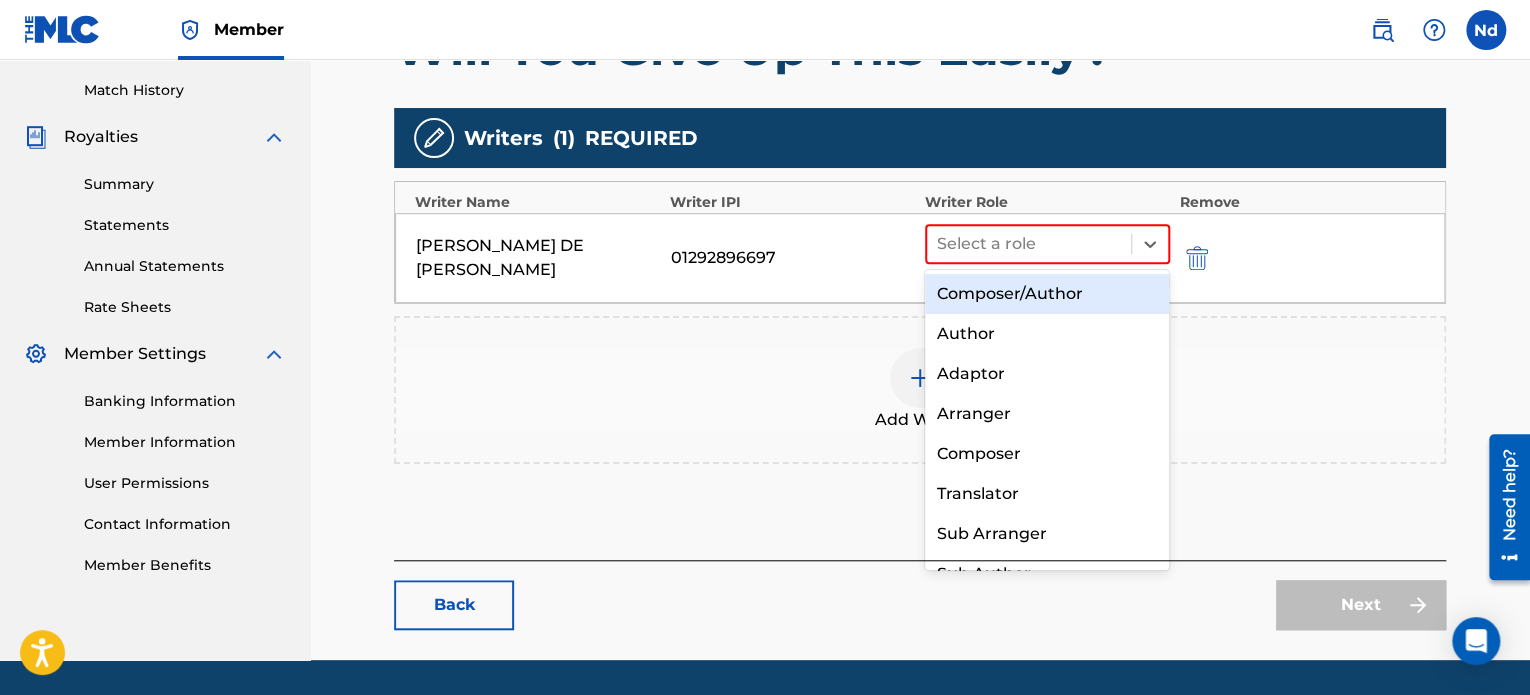 click on "Composer/Author" at bounding box center (1047, 294) 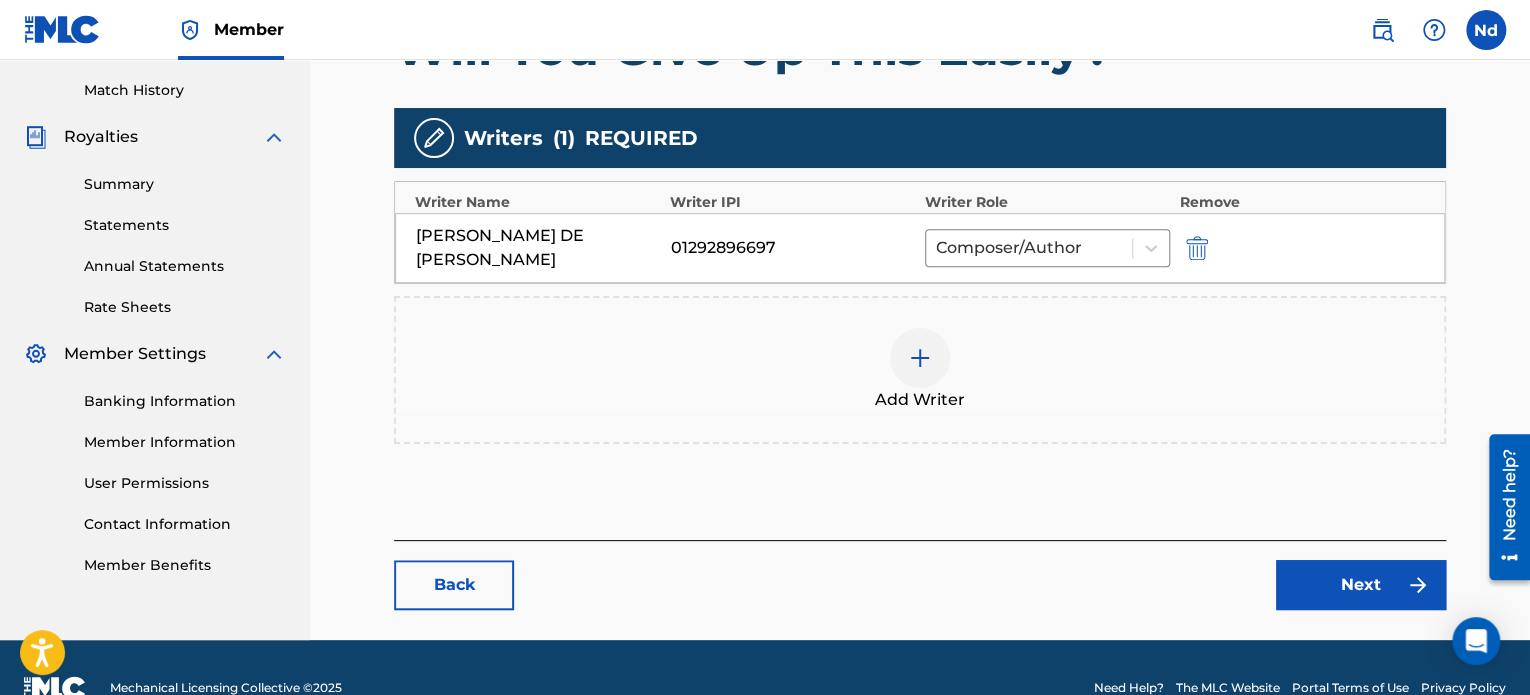 click on "Next" at bounding box center (1361, 585) 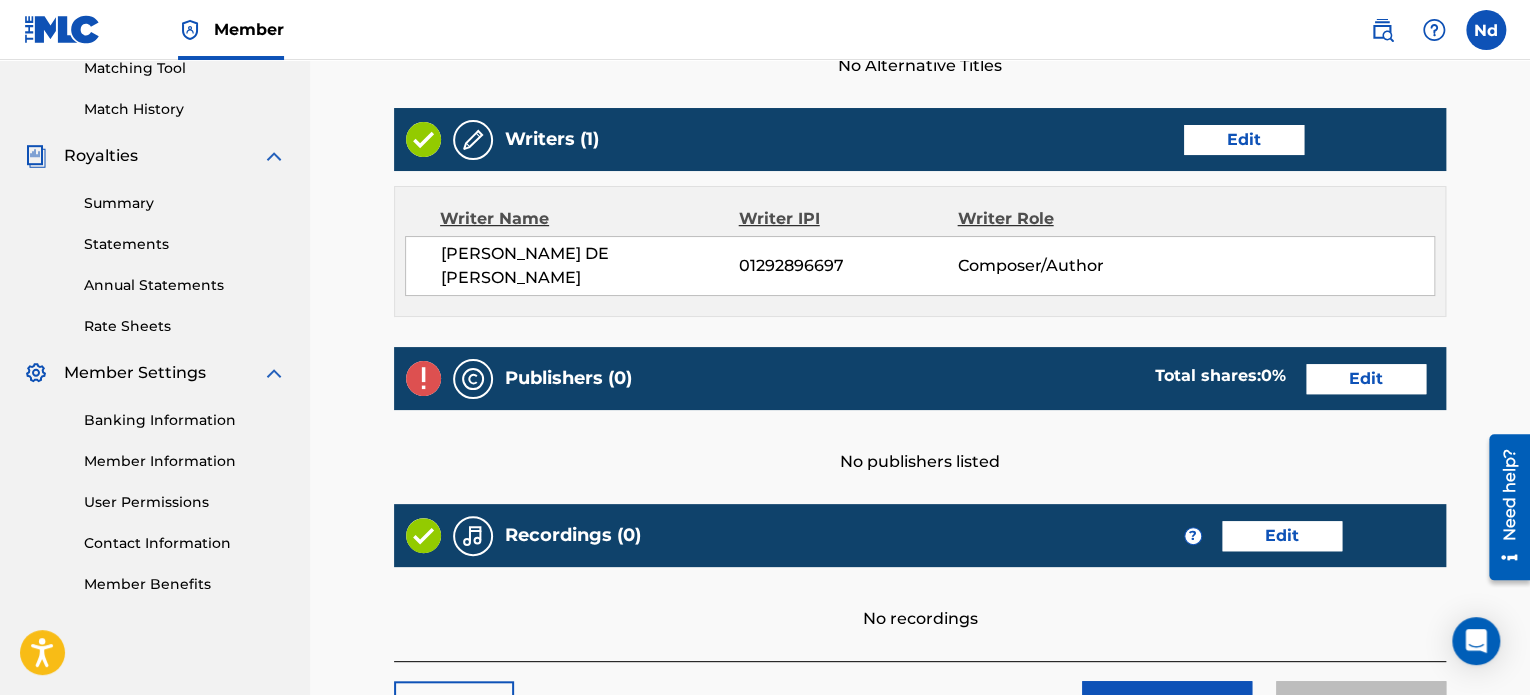 scroll, scrollTop: 676, scrollLeft: 0, axis: vertical 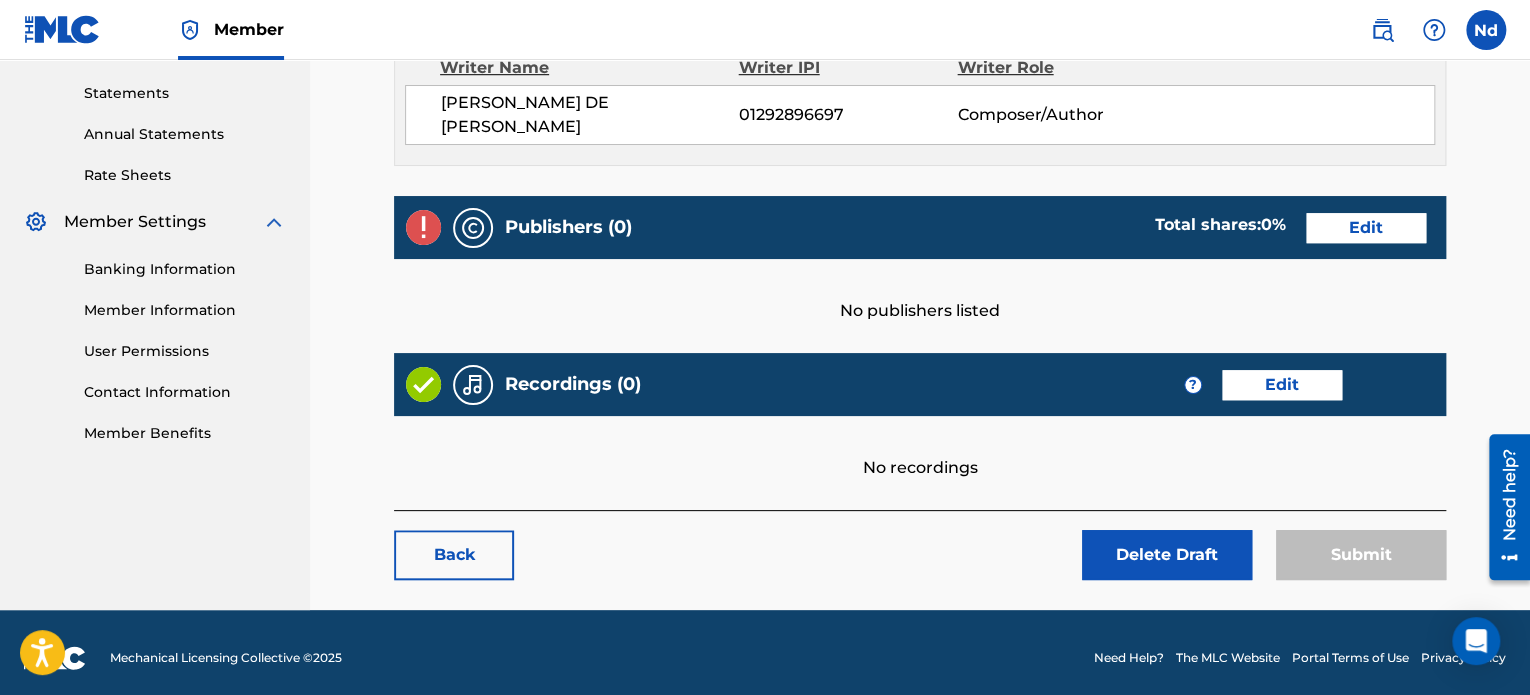 click on "Edit" at bounding box center [1366, 228] 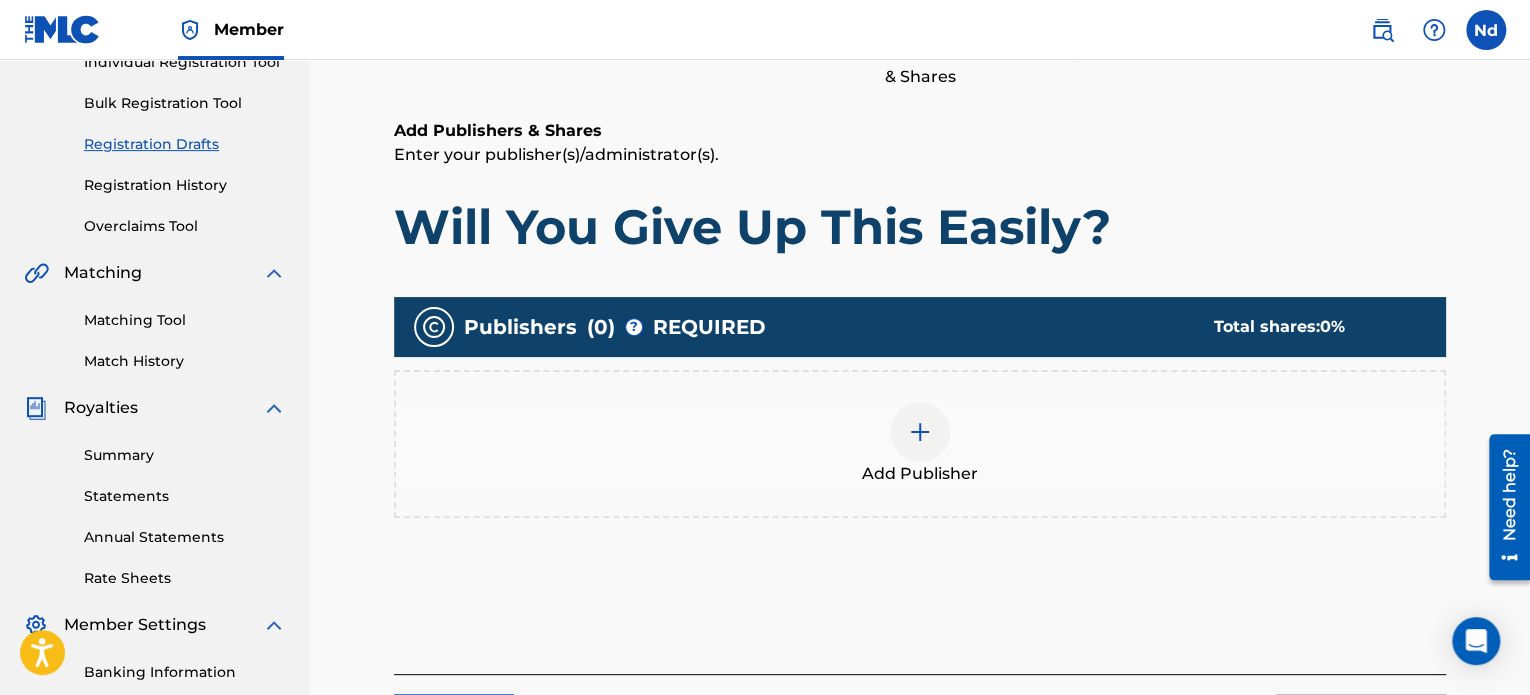 scroll, scrollTop: 544, scrollLeft: 0, axis: vertical 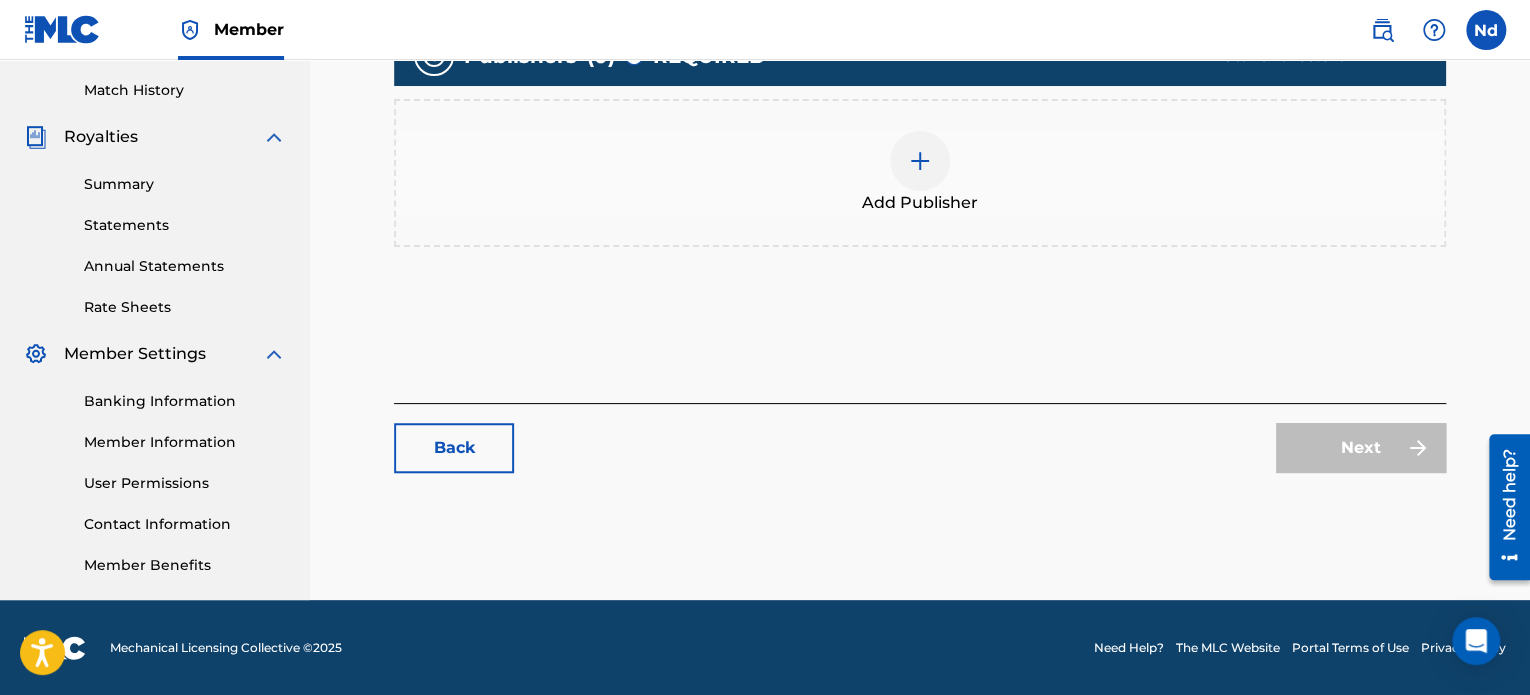 click at bounding box center (920, 161) 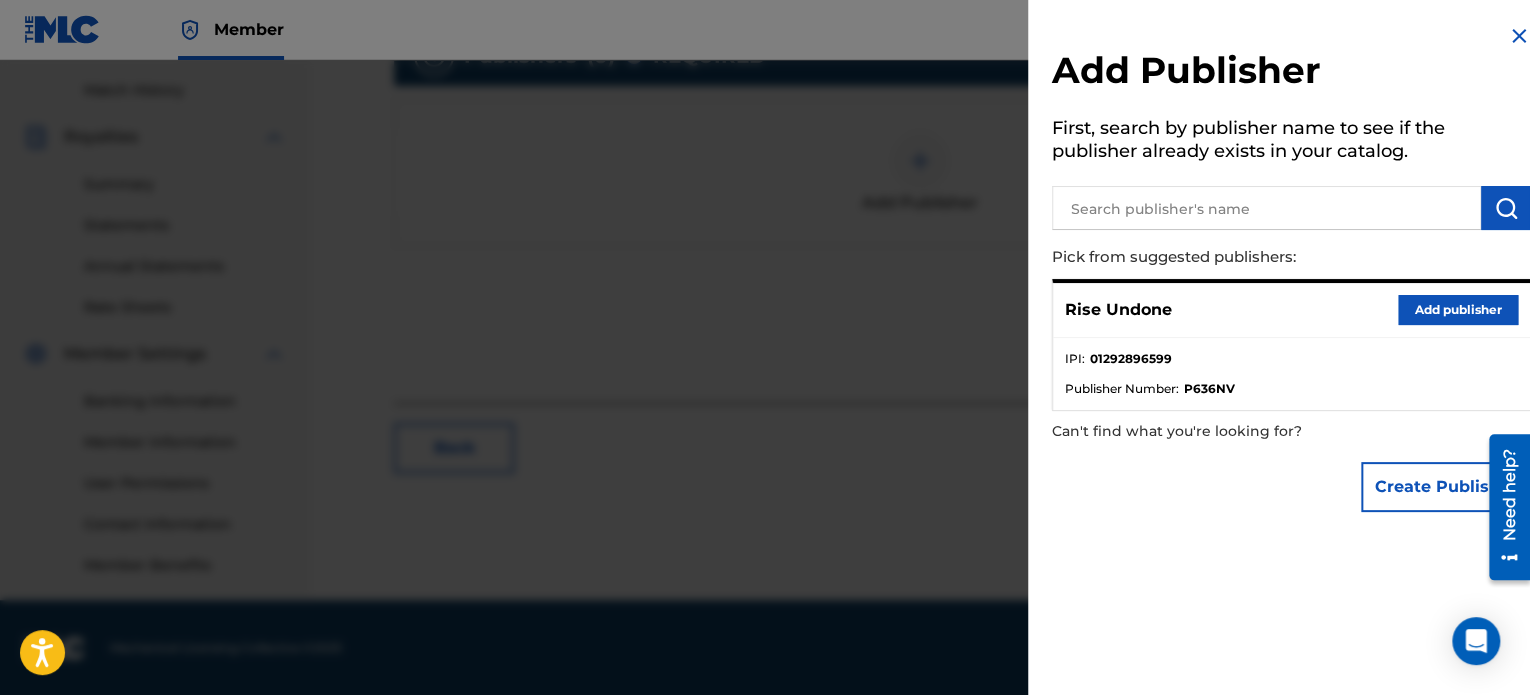 click at bounding box center (1266, 208) 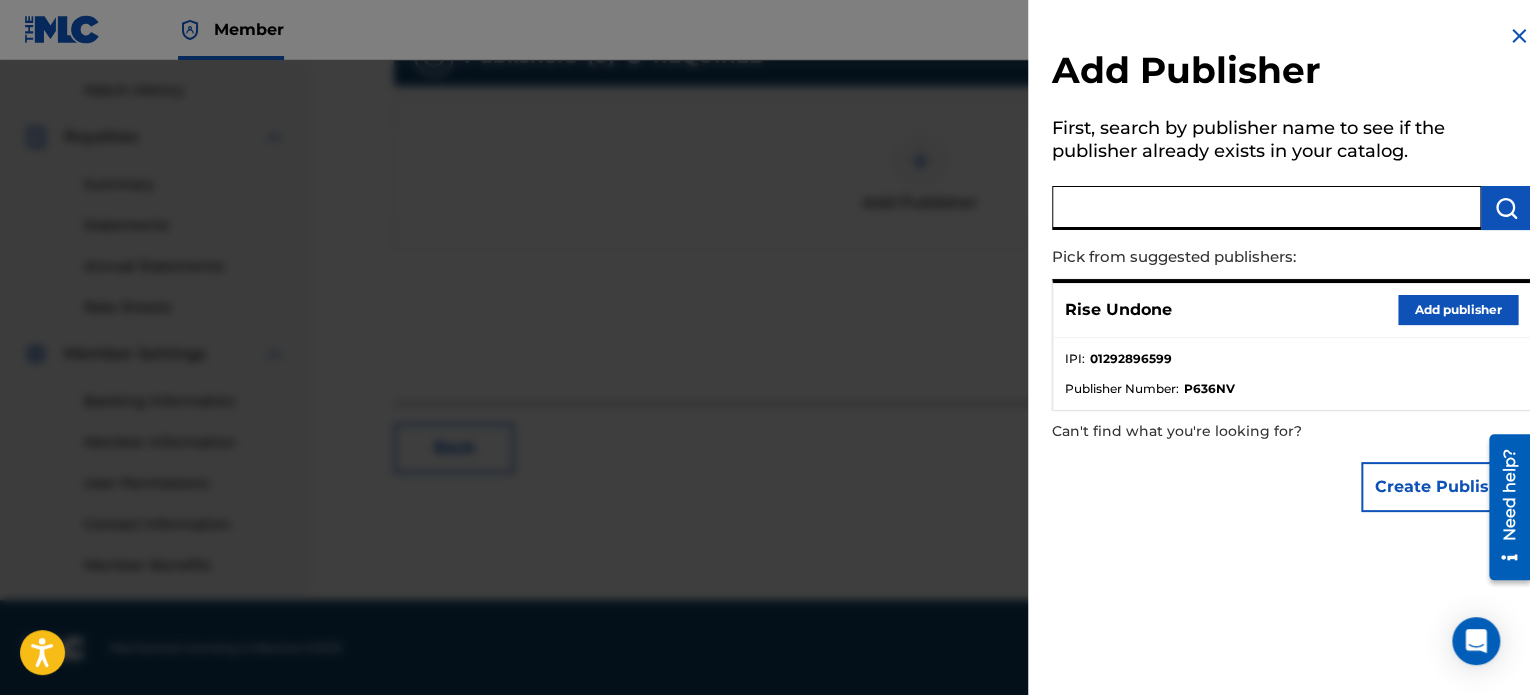 click on "Add publisher" at bounding box center [1458, 310] 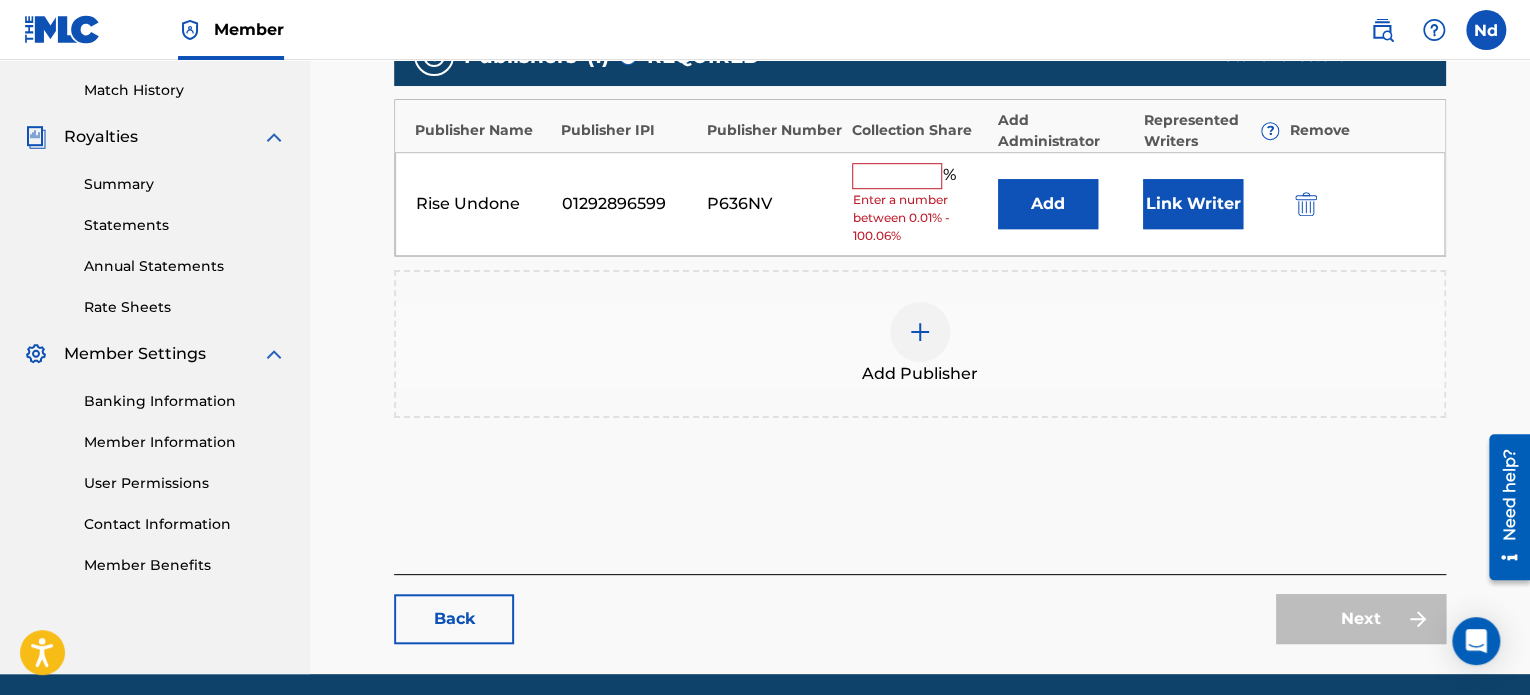 click at bounding box center [897, 176] 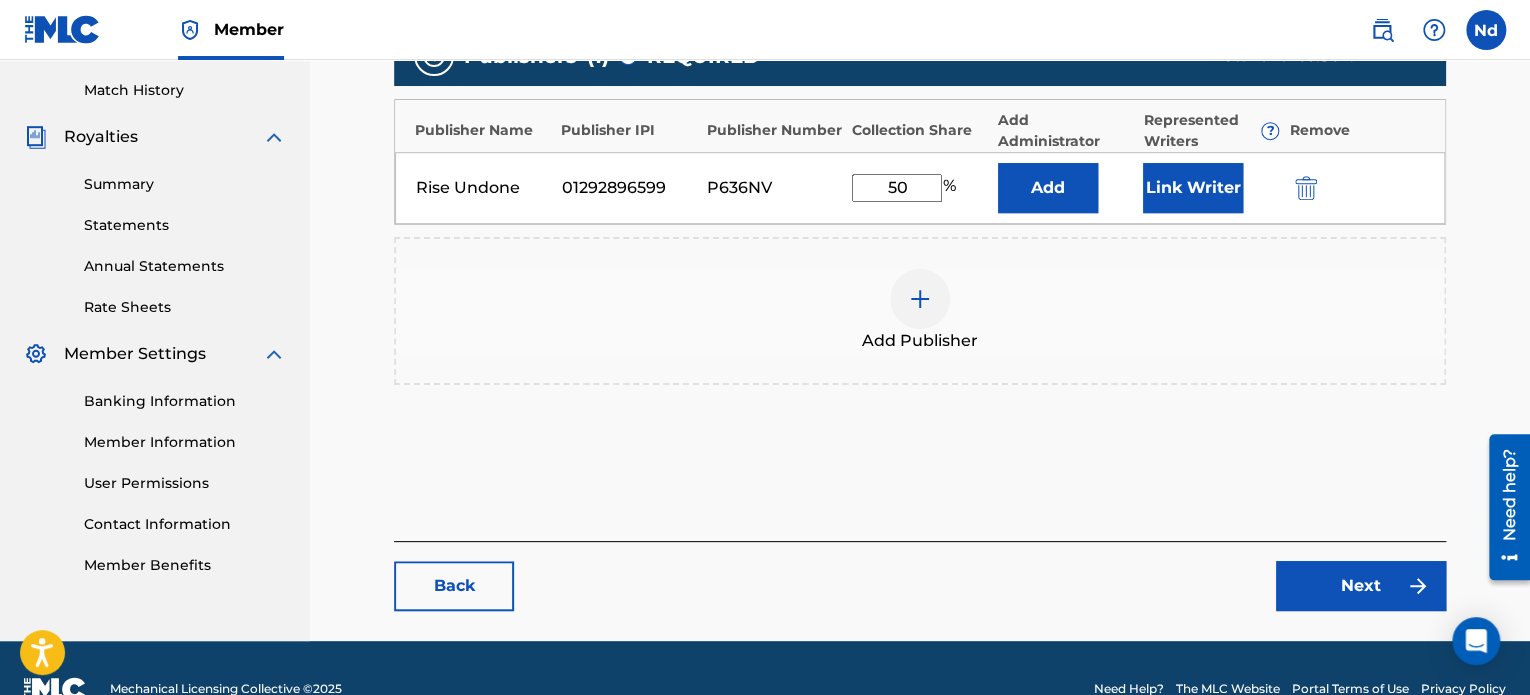 click on "Link Writer" at bounding box center [1193, 188] 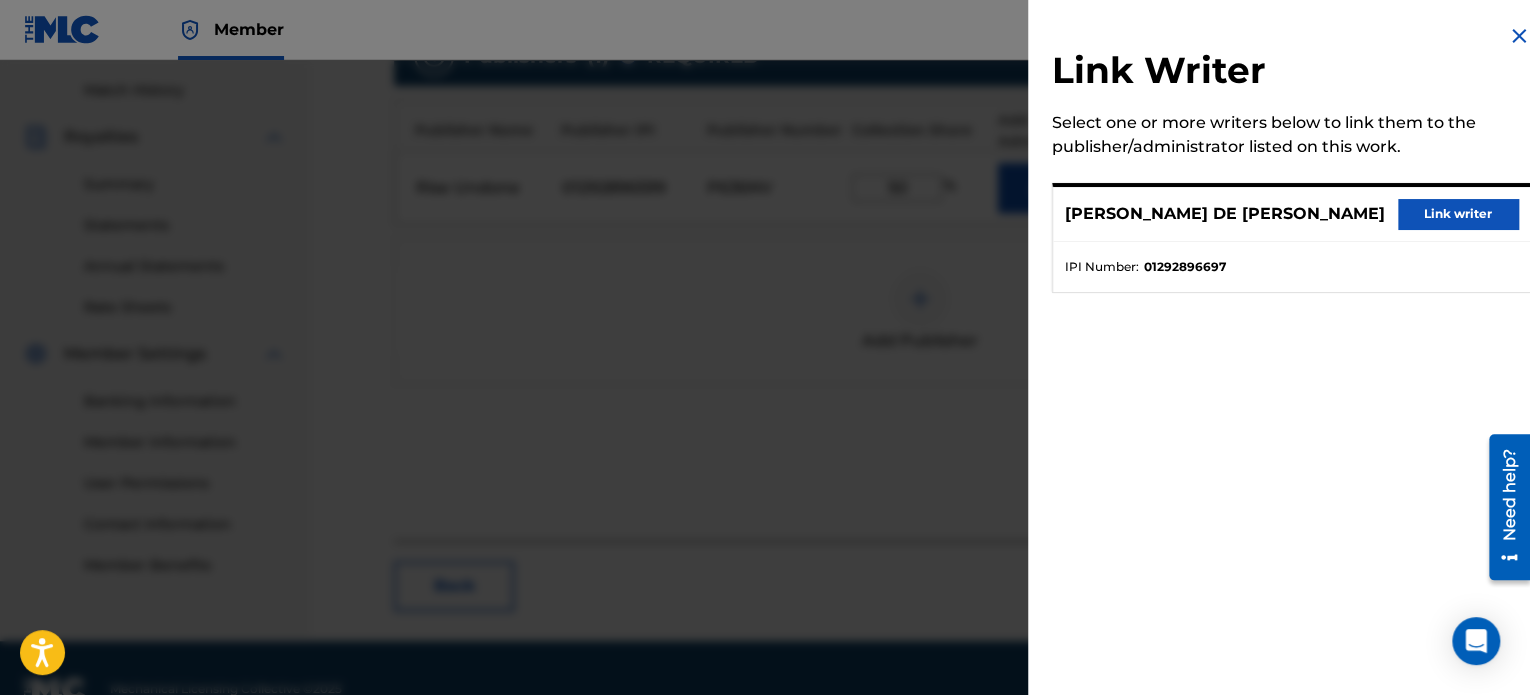 click on "[PERSON_NAME] DE [PERSON_NAME] Link writer" at bounding box center (1291, 214) 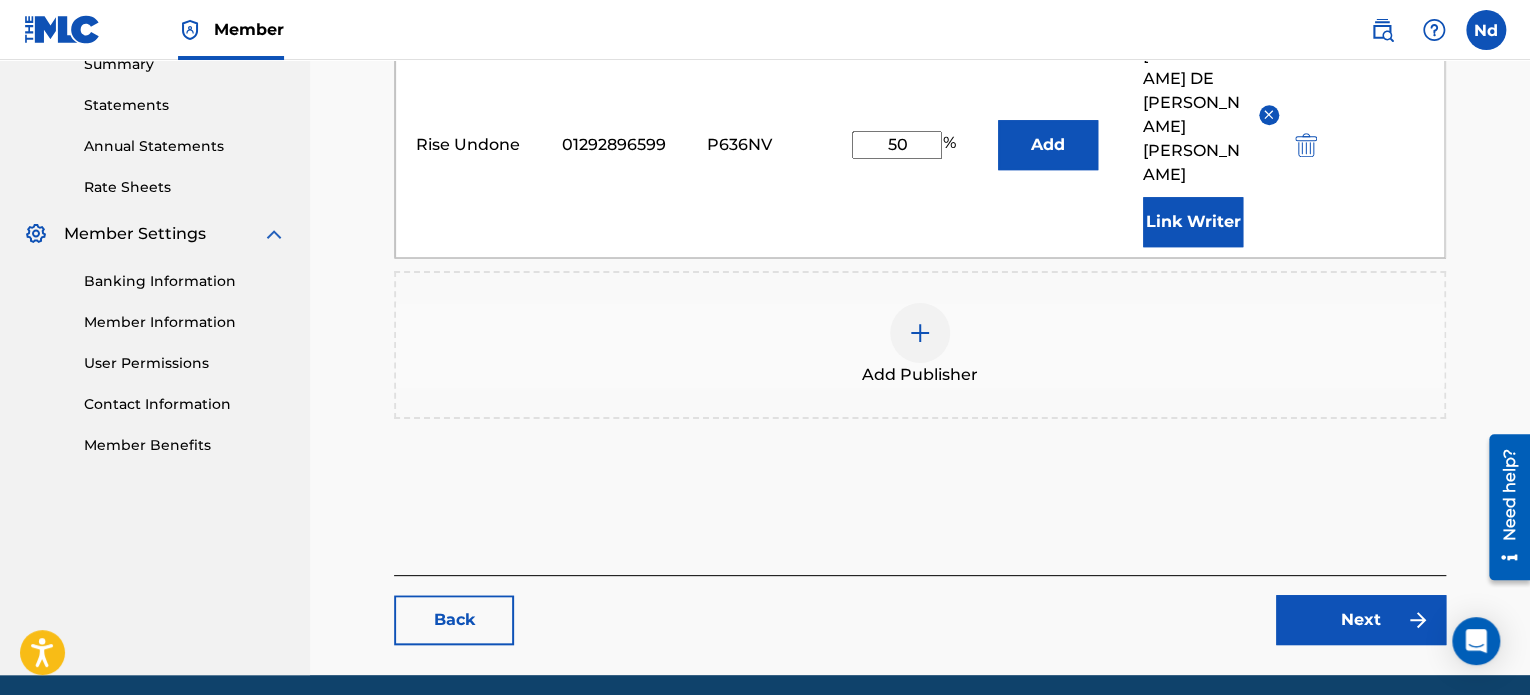 scroll, scrollTop: 666, scrollLeft: 0, axis: vertical 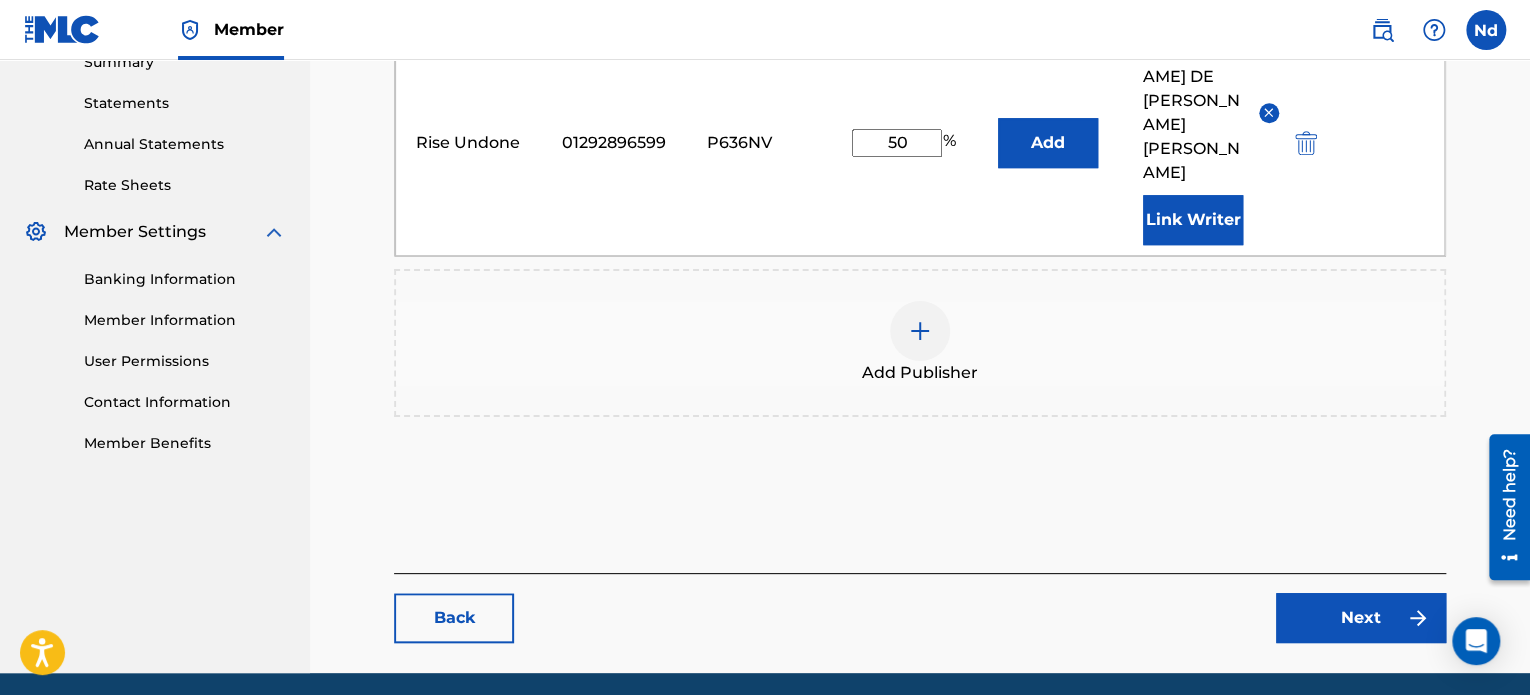 click on "Next" at bounding box center (1361, 618) 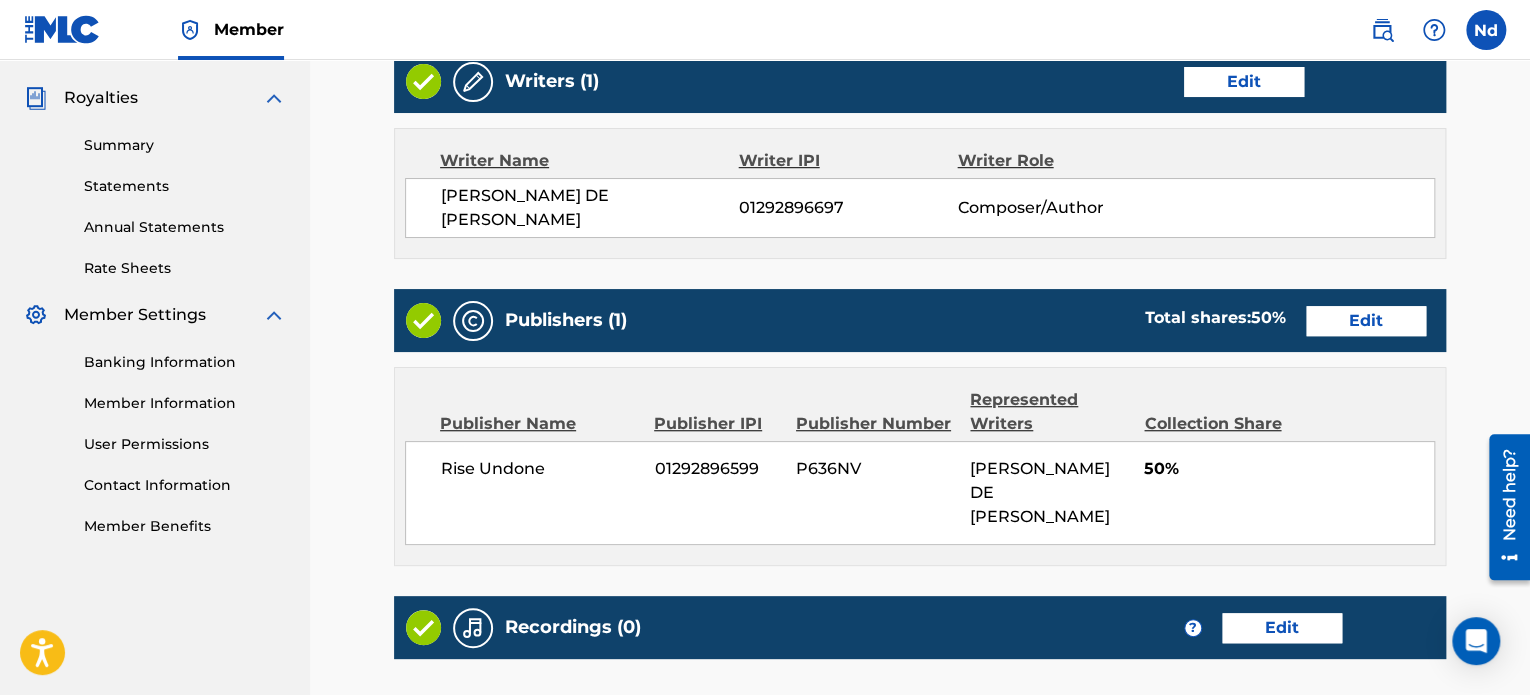 scroll, scrollTop: 800, scrollLeft: 0, axis: vertical 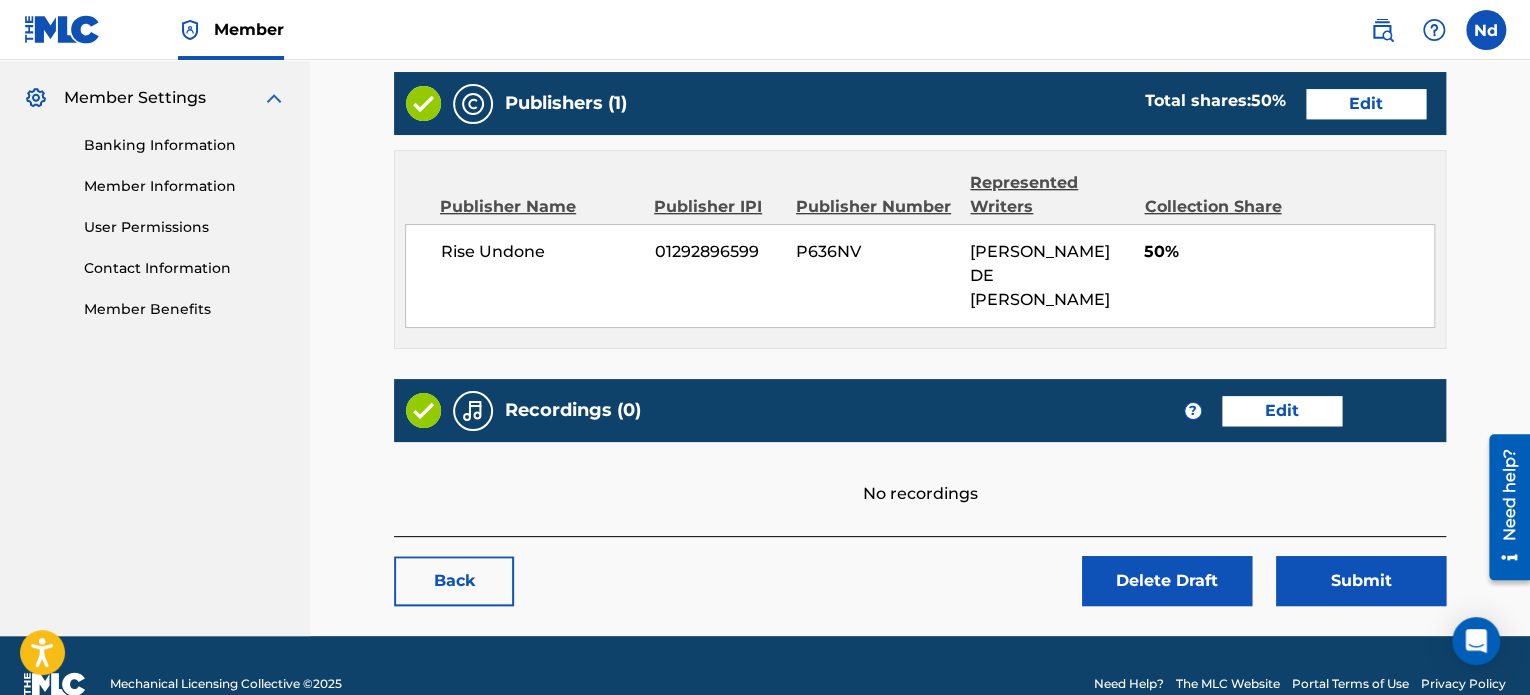 click on "Edit" at bounding box center (1282, 411) 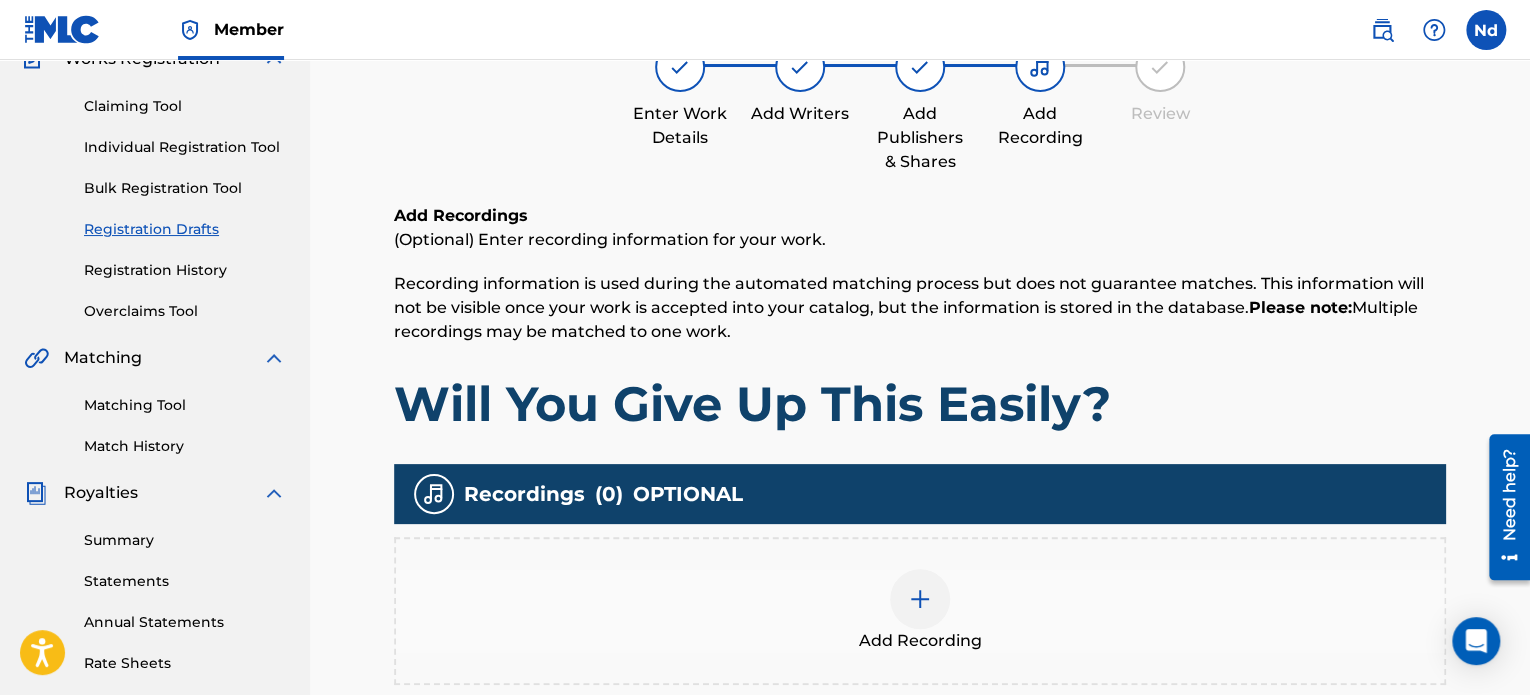 scroll, scrollTop: 500, scrollLeft: 0, axis: vertical 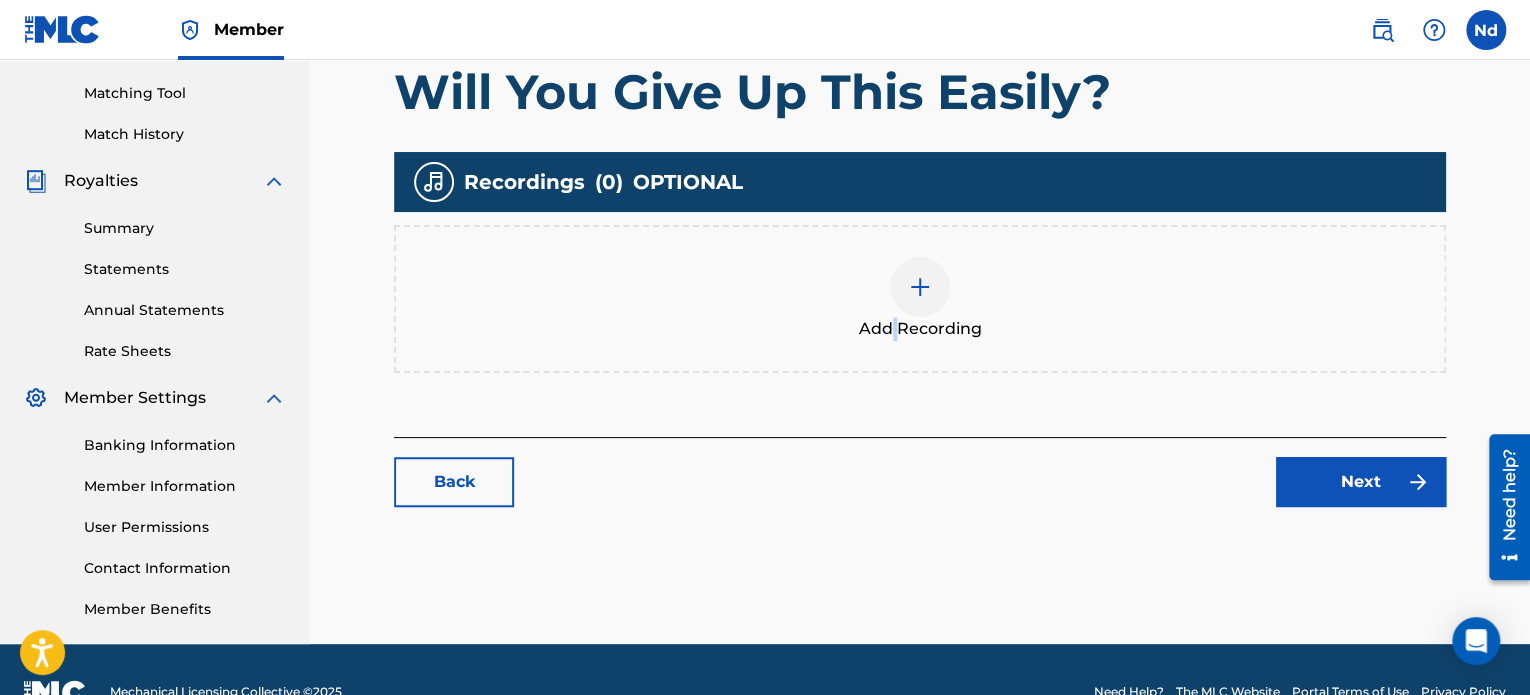 click on "Add Recording" at bounding box center (920, 329) 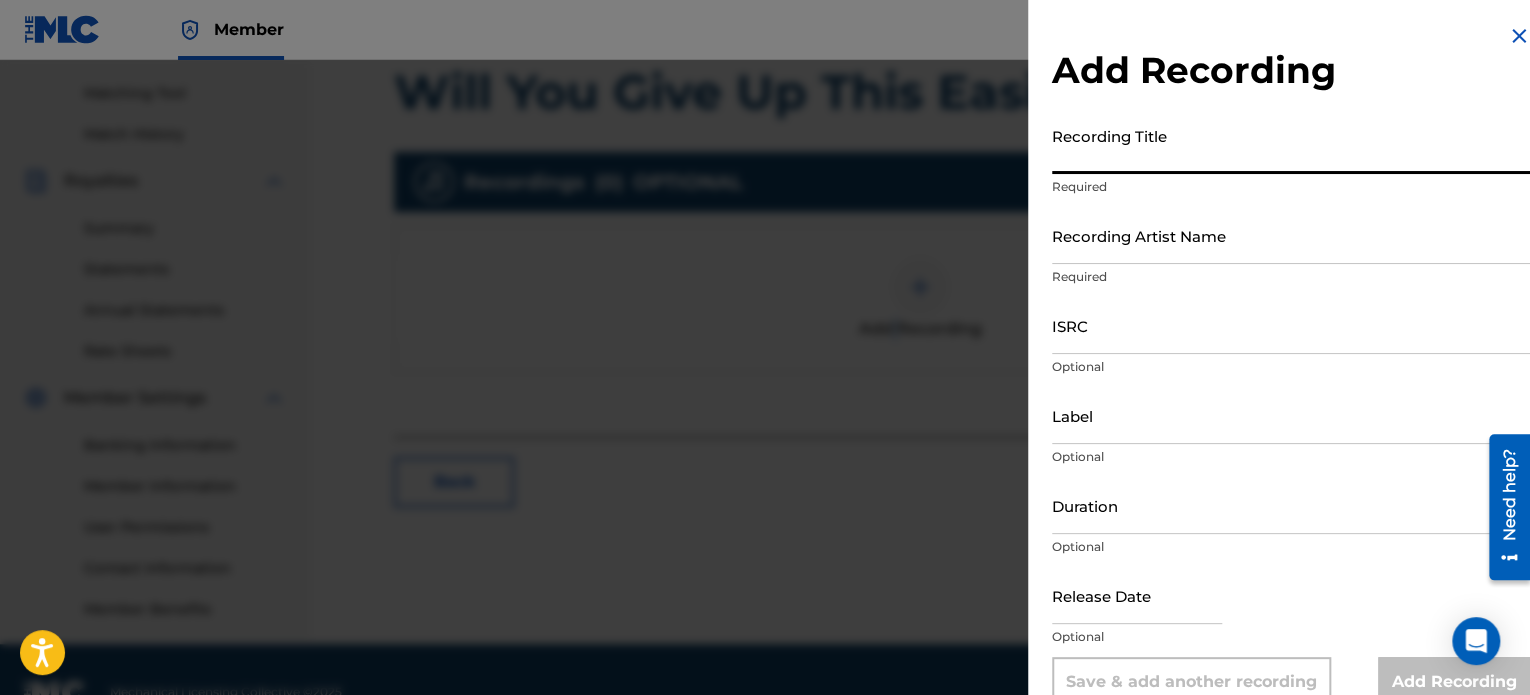 click on "Recording Title" at bounding box center (1291, 145) 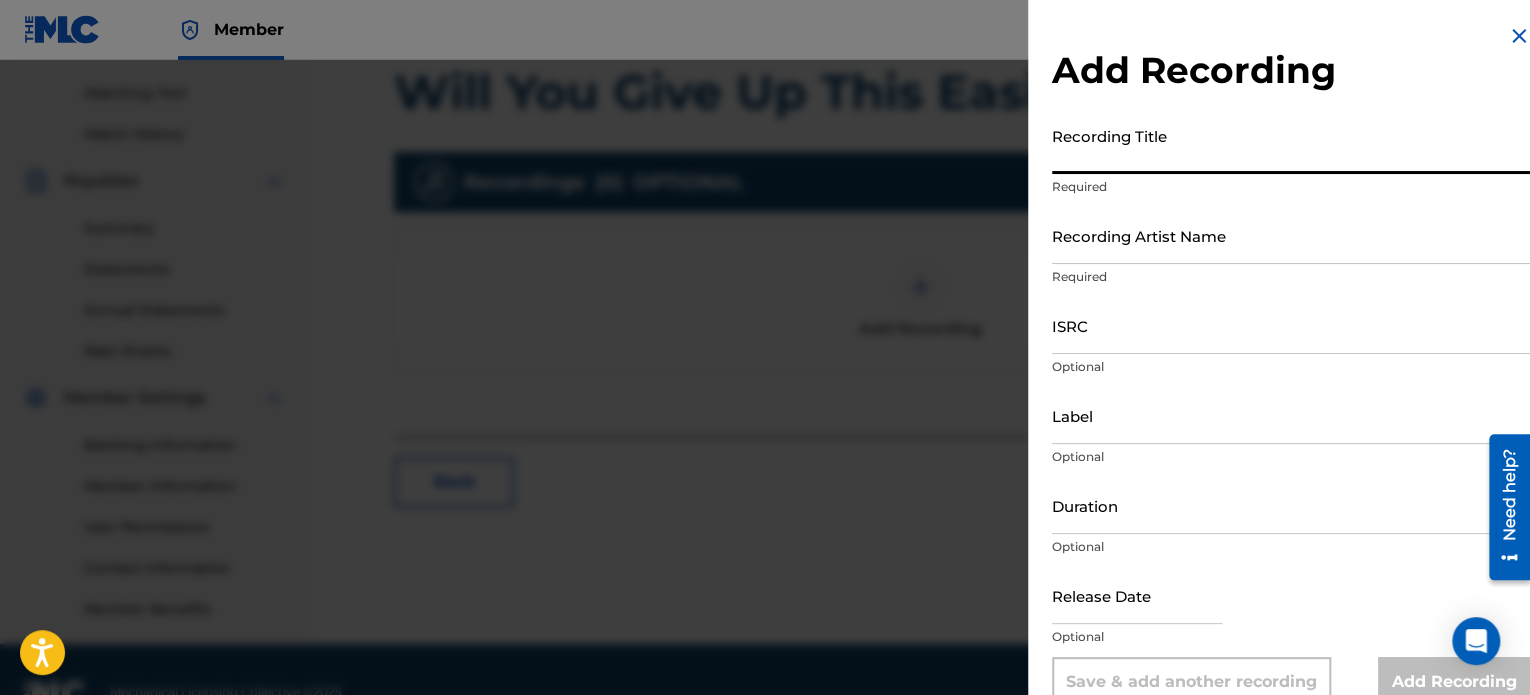 paste on "Will You Give Up This Easily?" 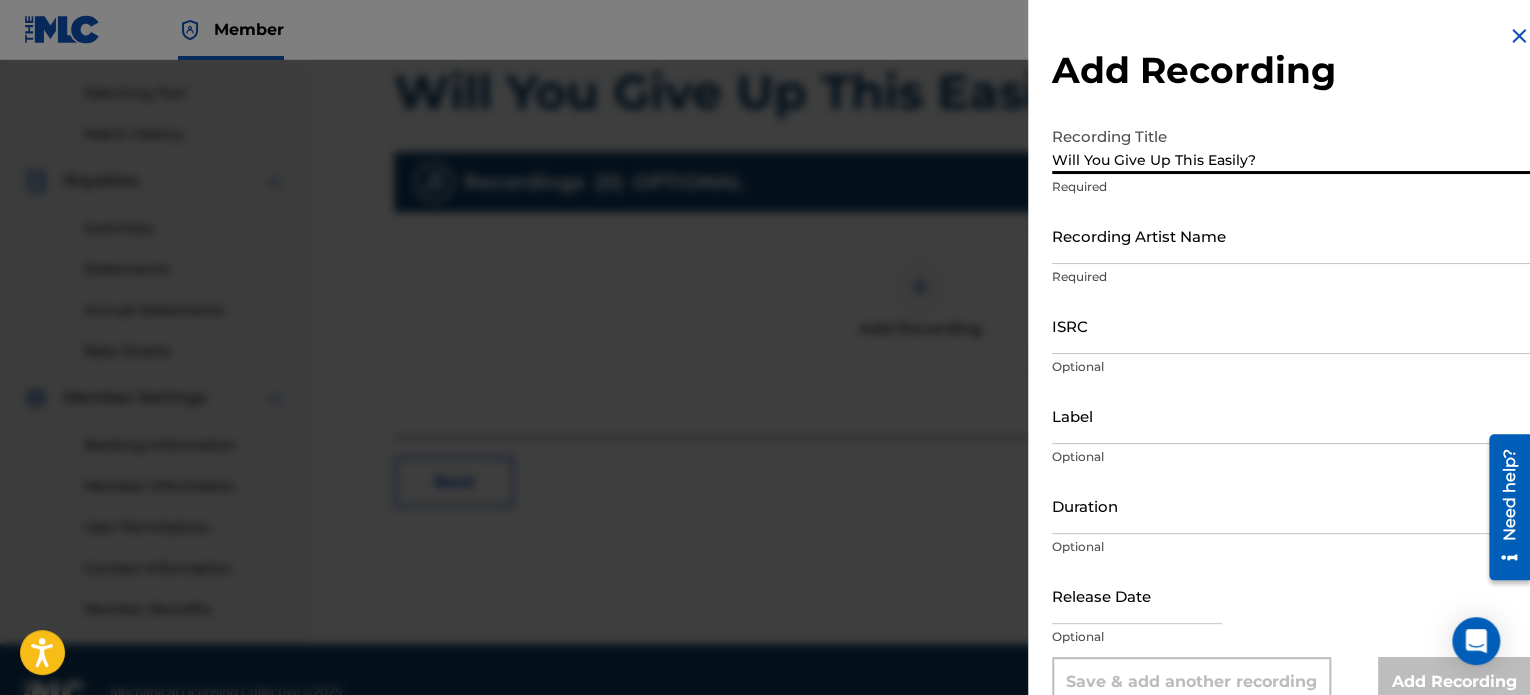 type on "Will You Give Up This Easily?" 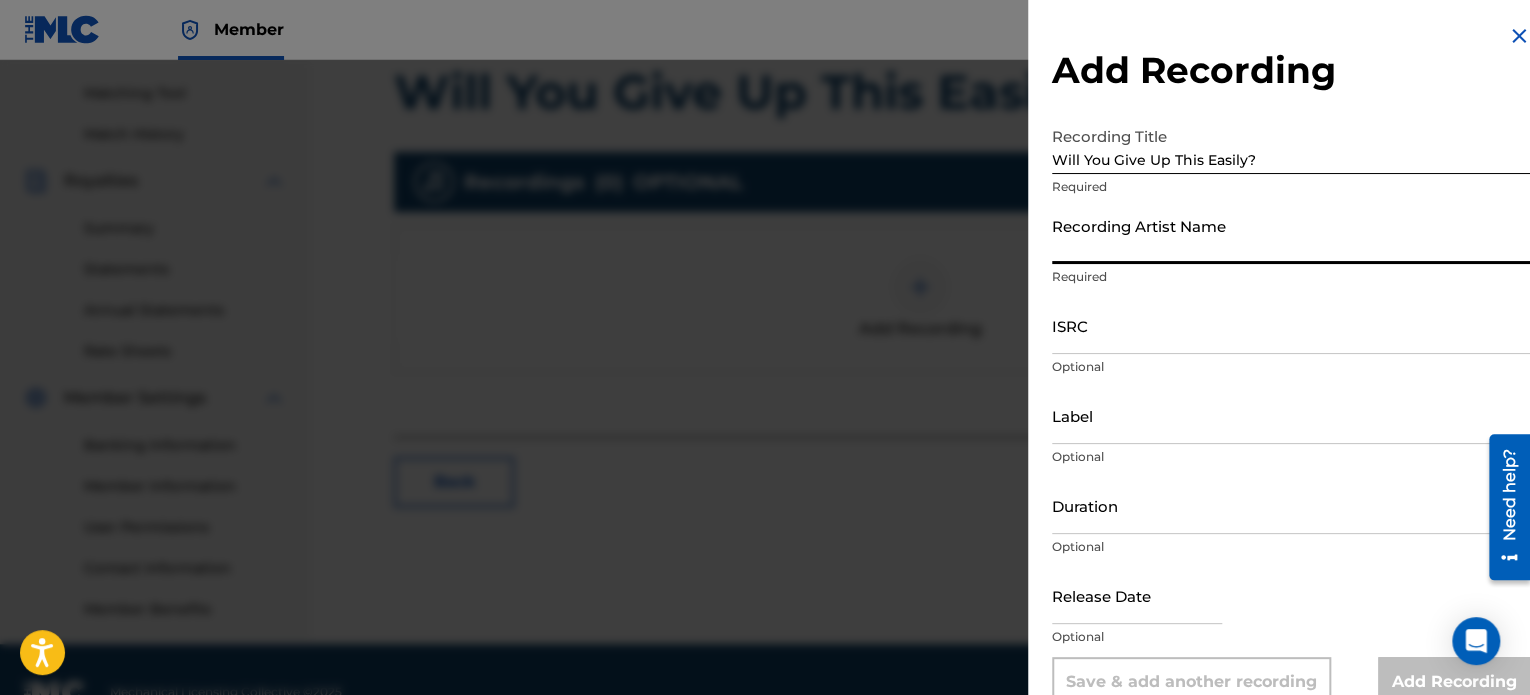 type on "Rise Undone" 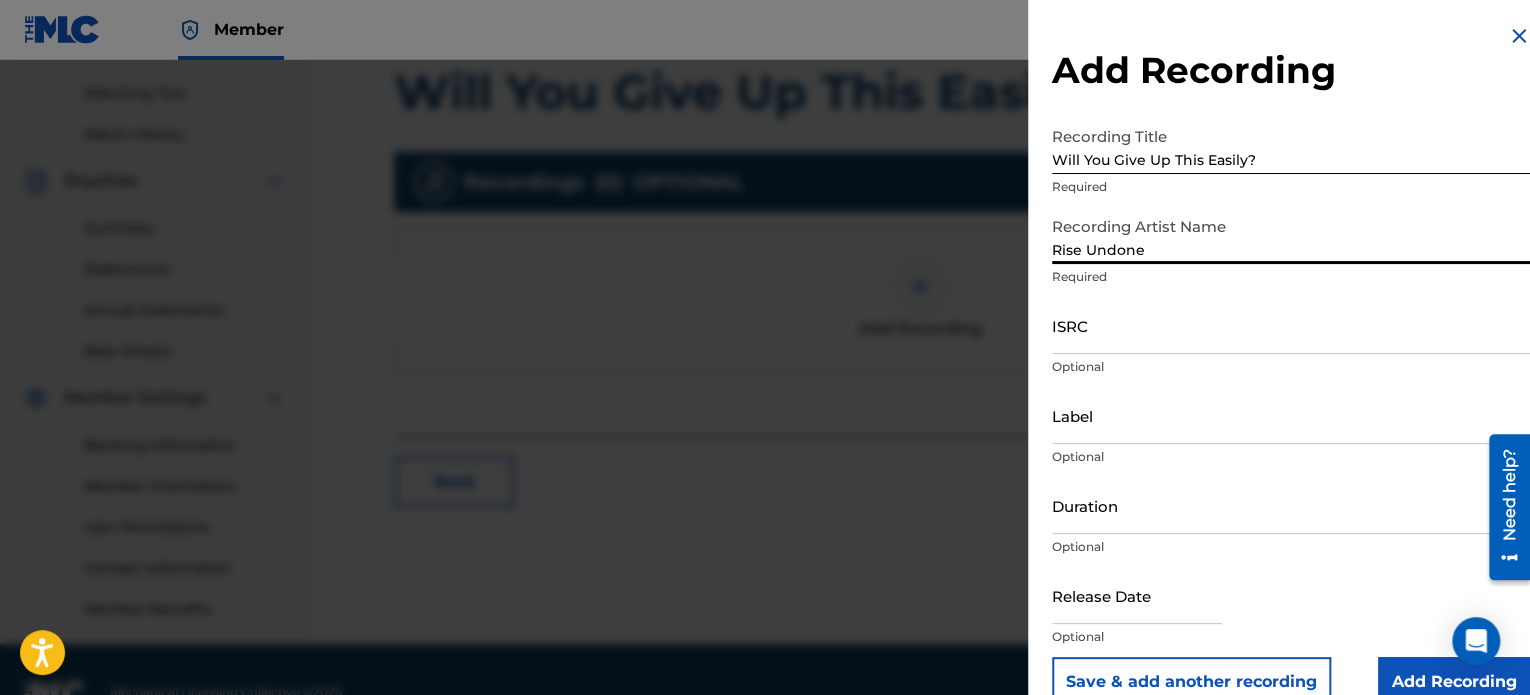 click on "ISRC" at bounding box center [1291, 325] 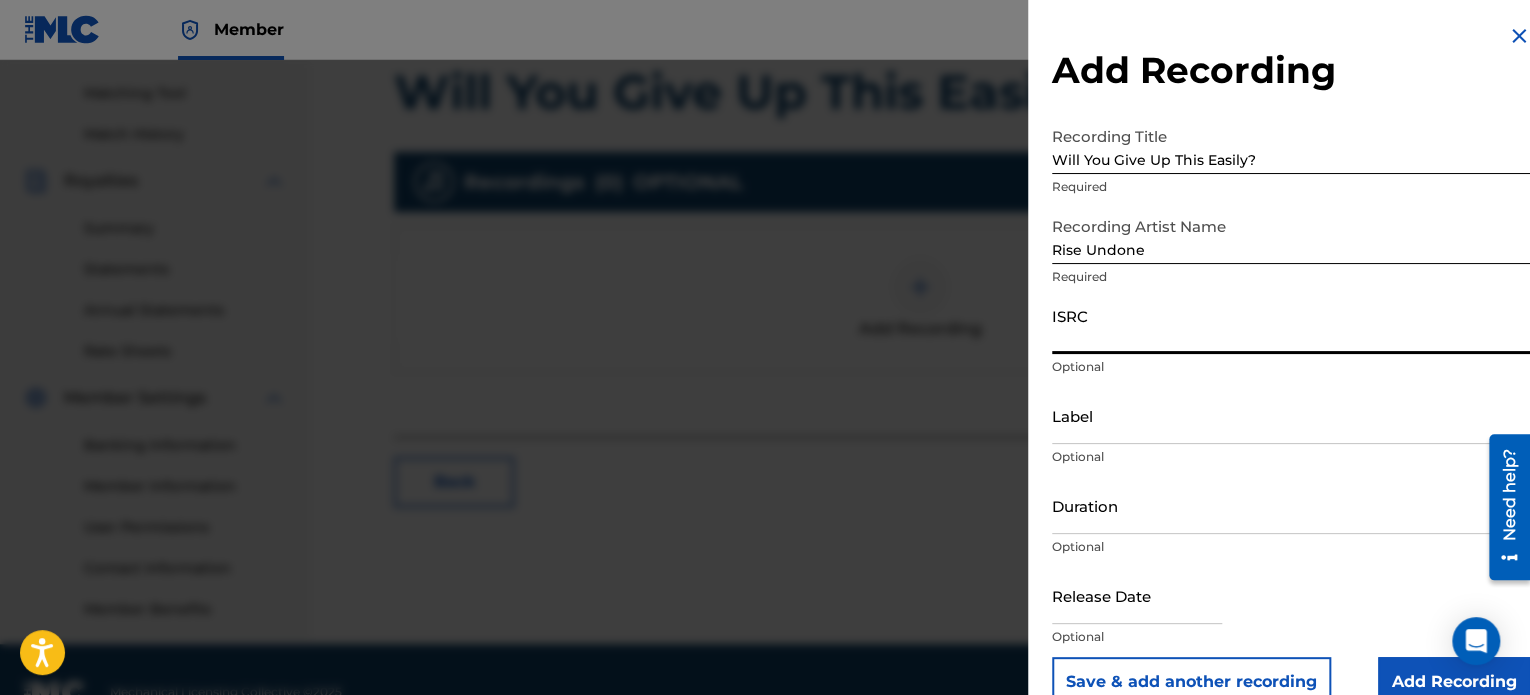 paste on "QZAMM2299734" 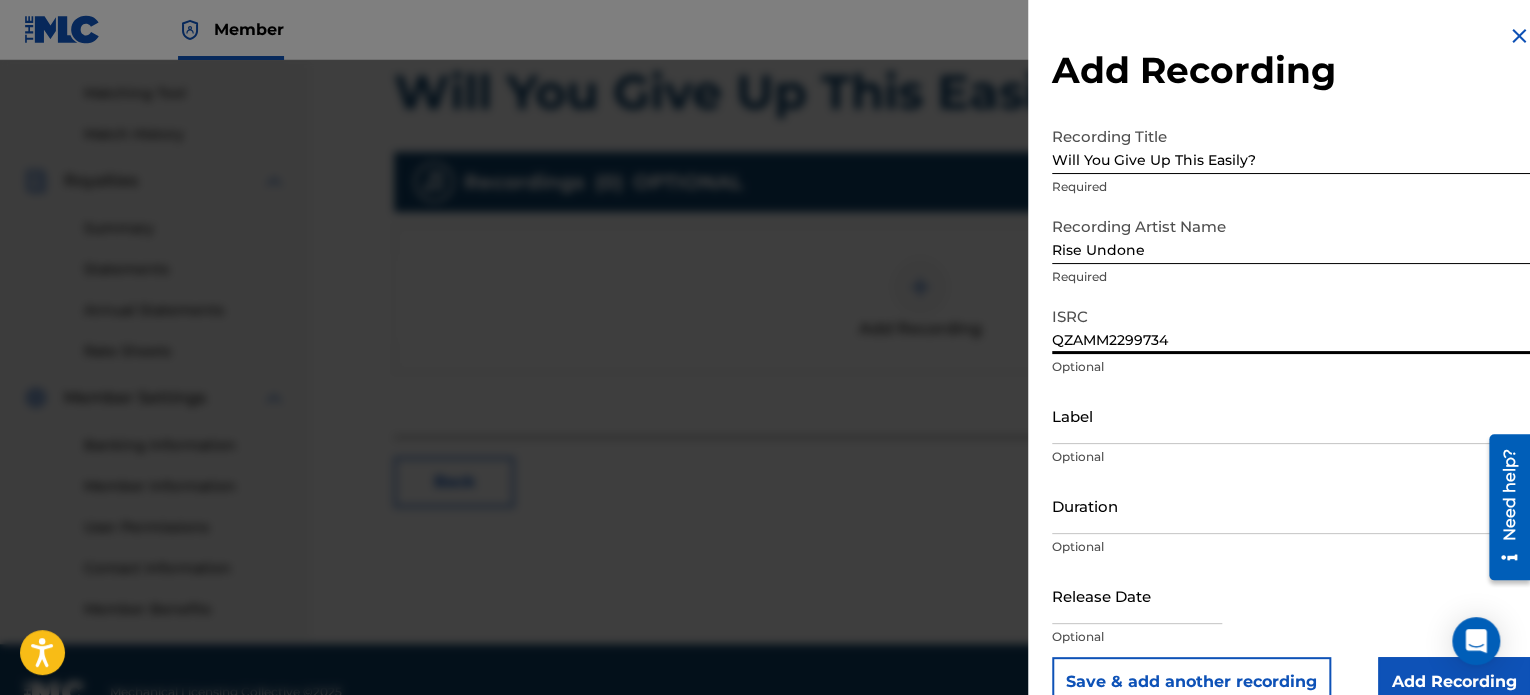 type on "QZAMM2299734" 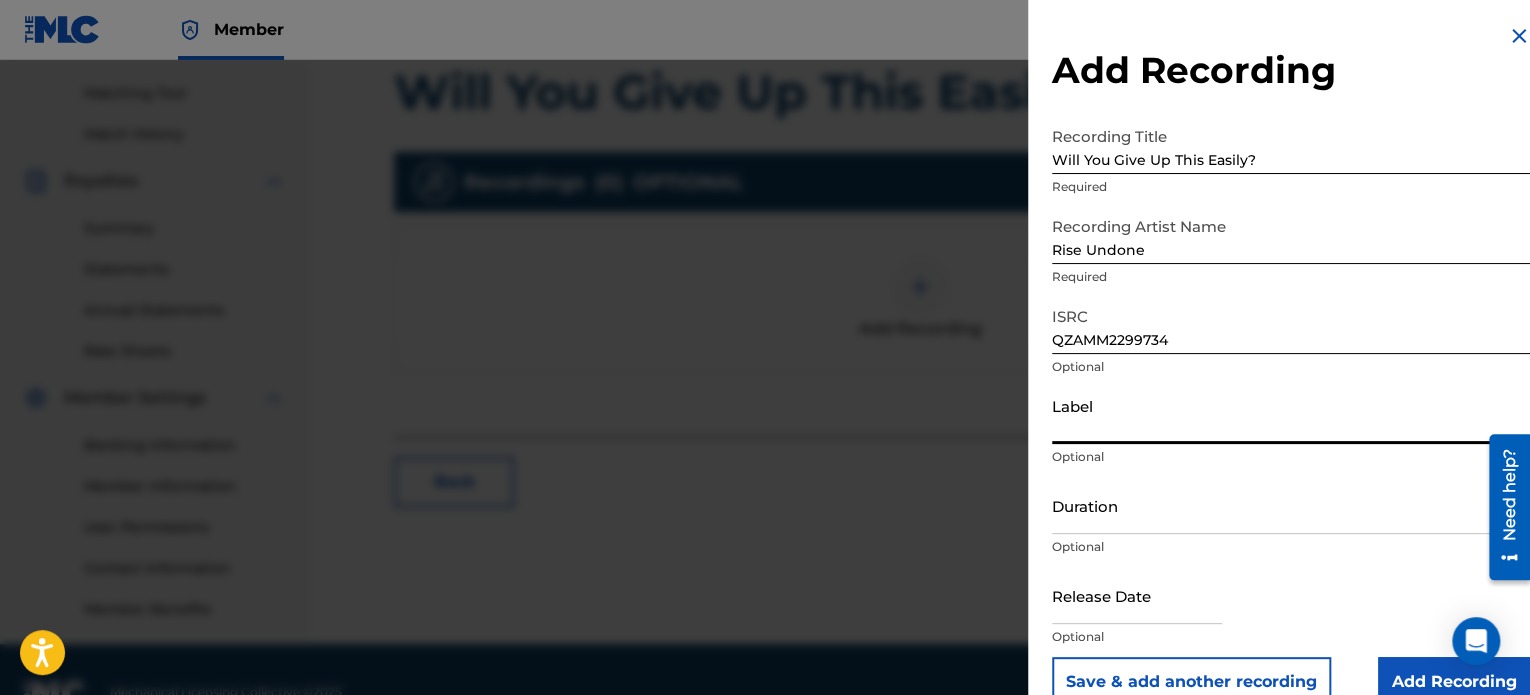 type on "Rise Undone" 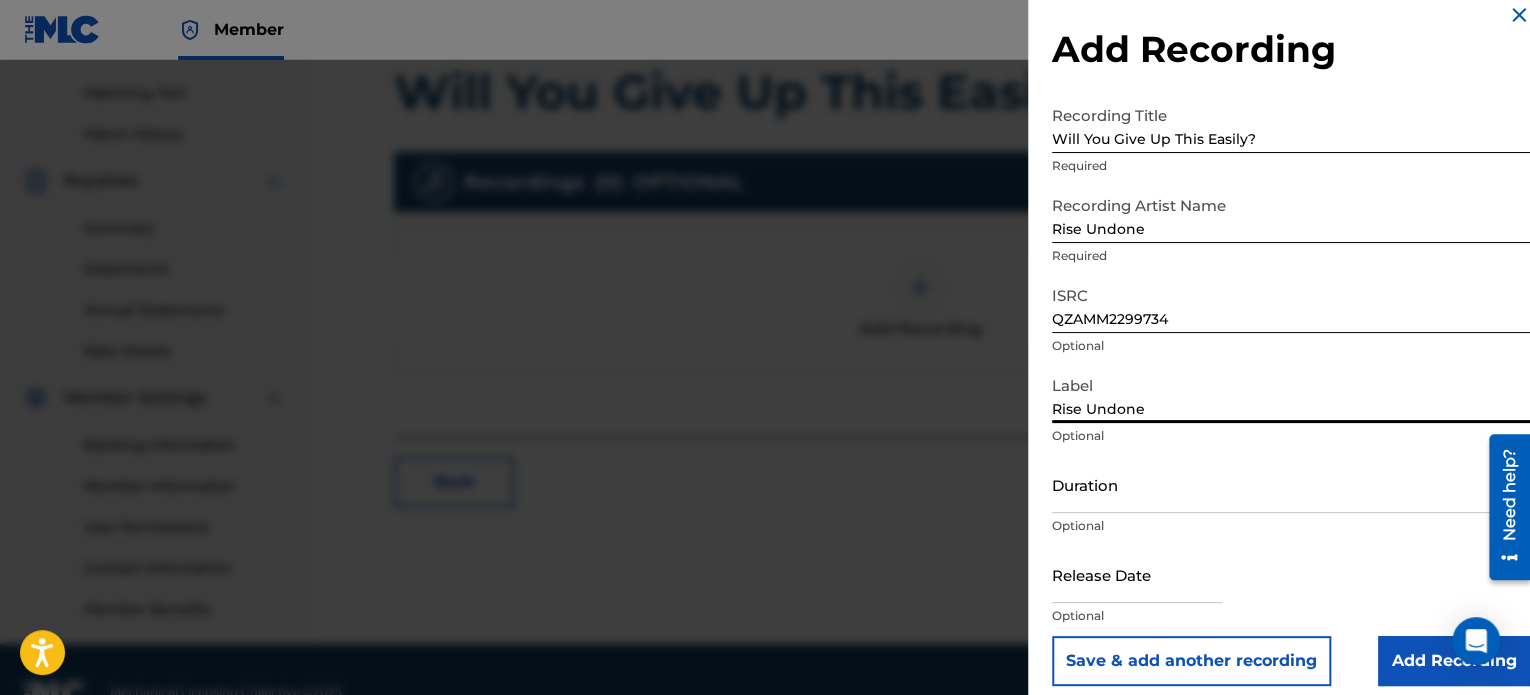 scroll, scrollTop: 36, scrollLeft: 0, axis: vertical 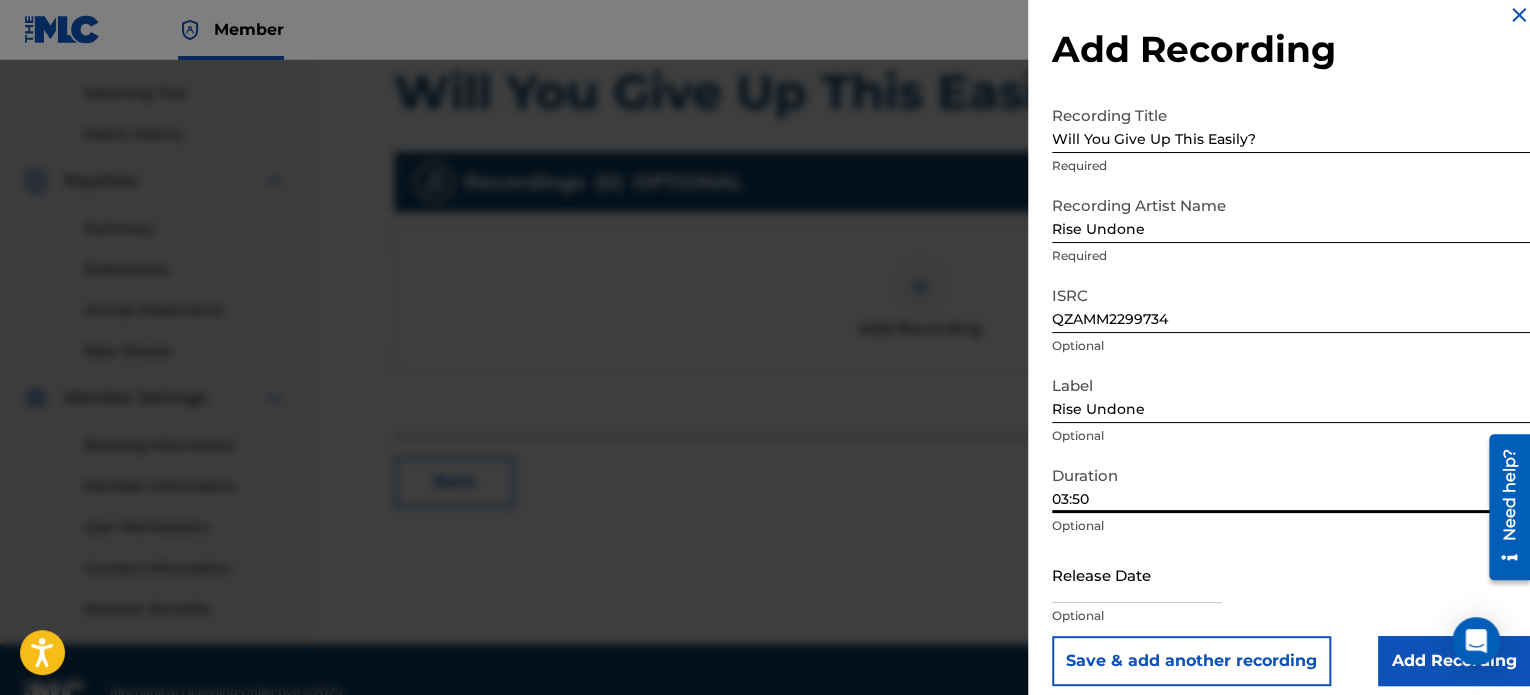 type on "03:50" 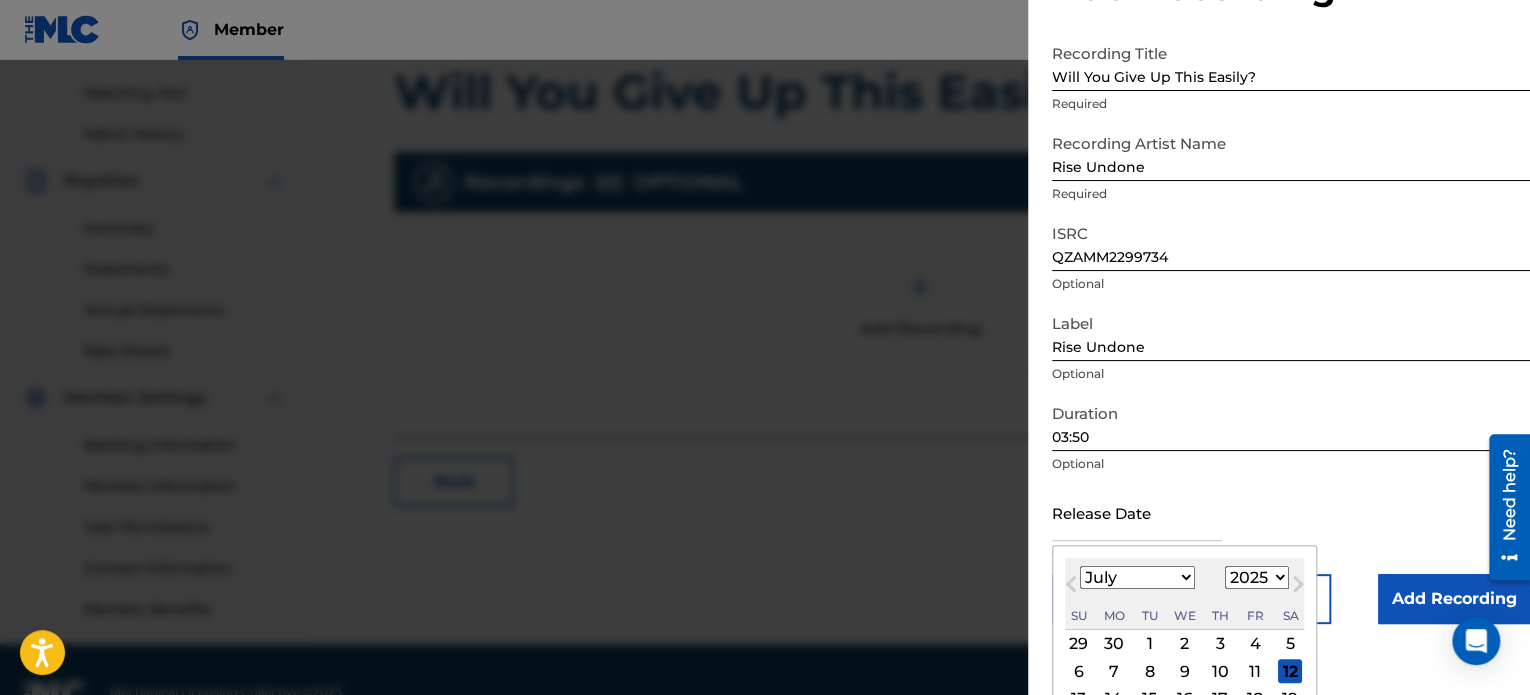 scroll, scrollTop: 194, scrollLeft: 0, axis: vertical 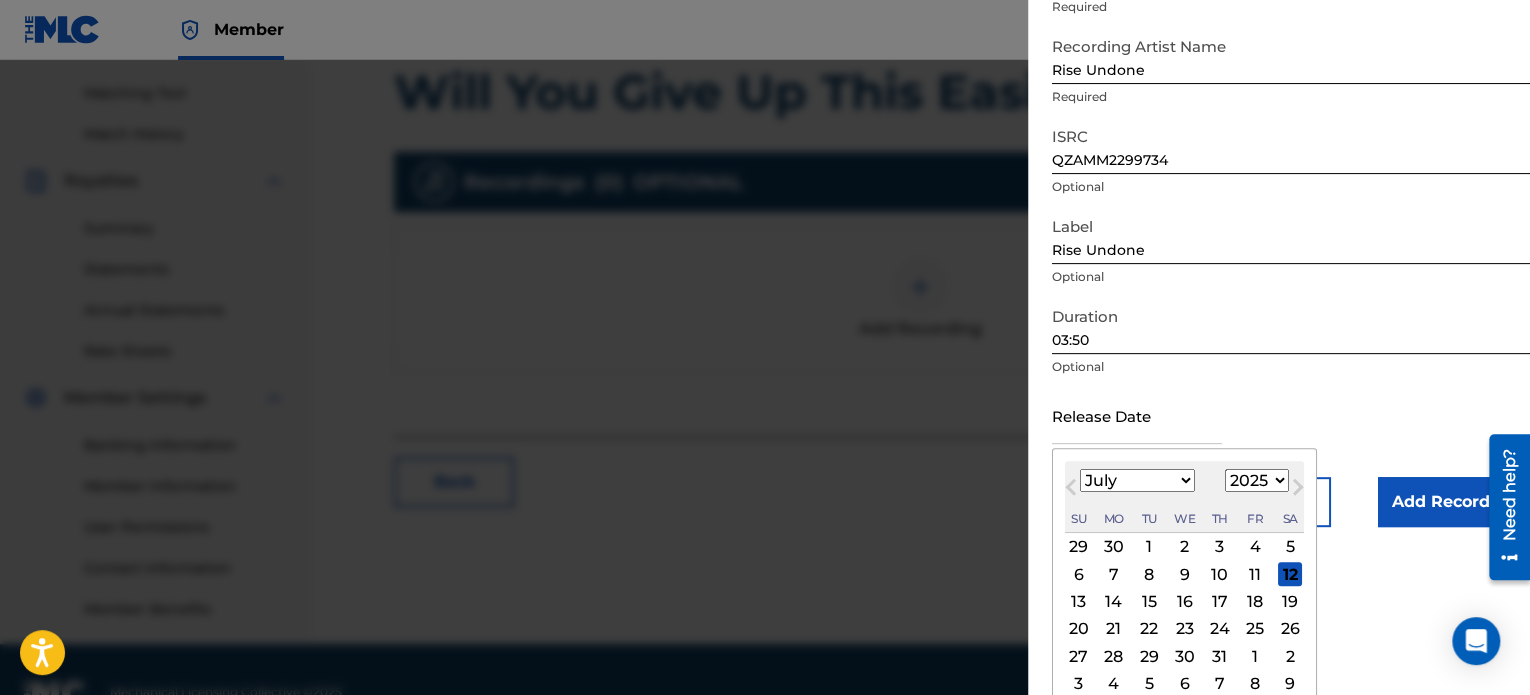 click on "Previous Month" at bounding box center (1073, 490) 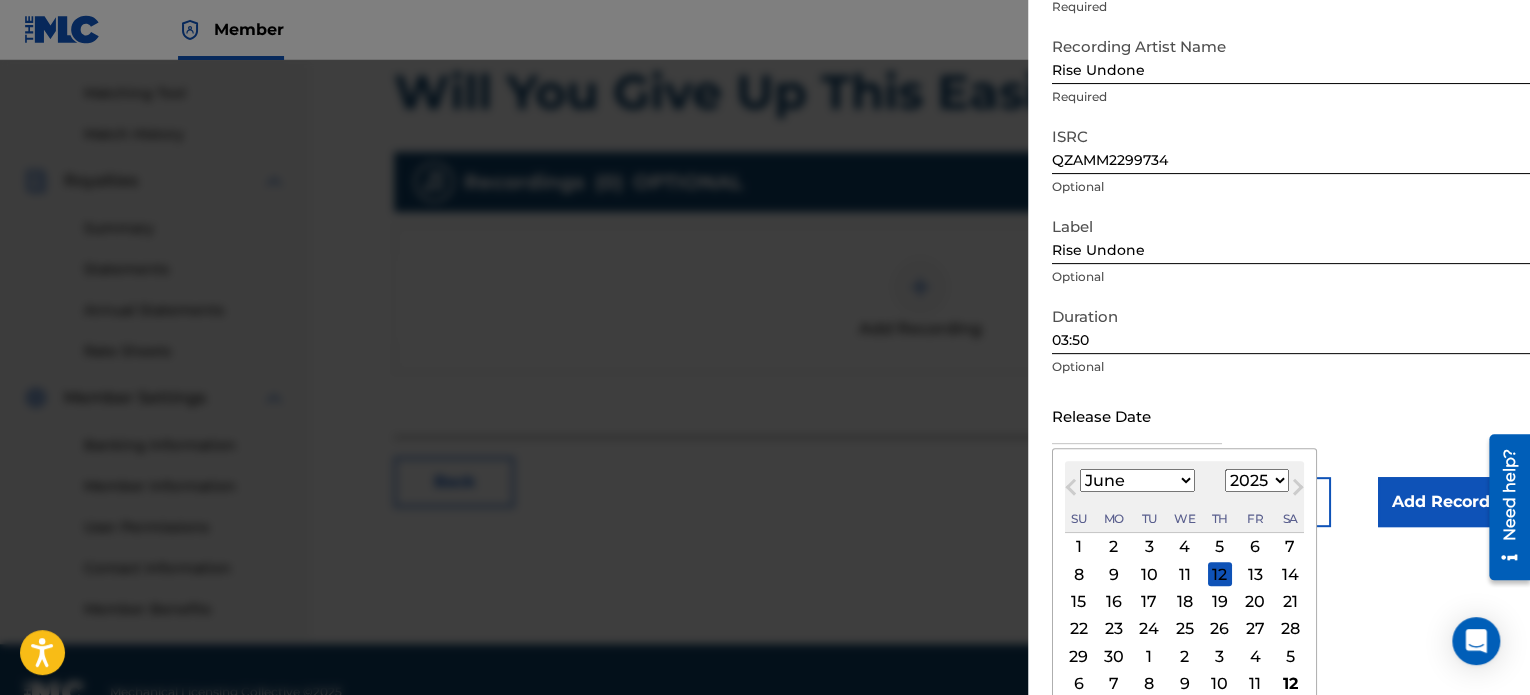 click on "17" at bounding box center [1149, 602] 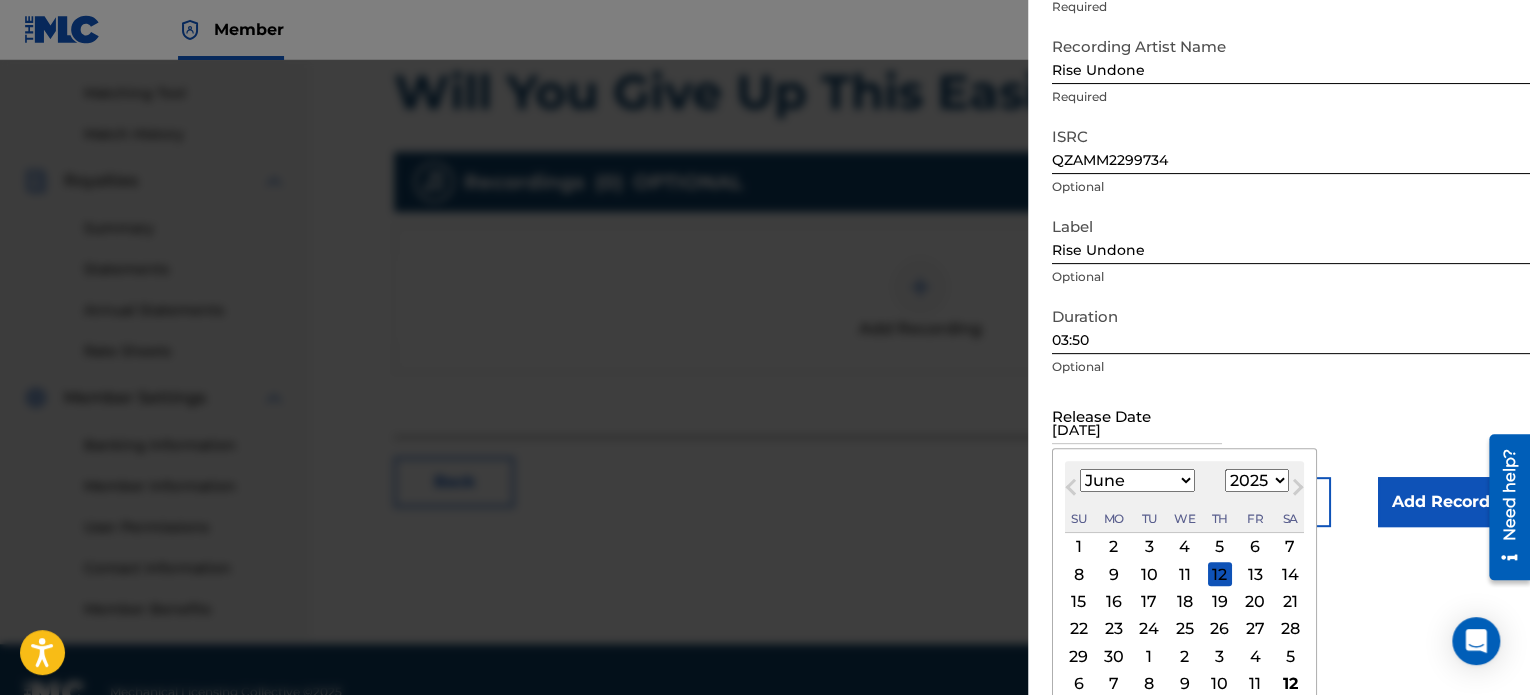 scroll, scrollTop: 36, scrollLeft: 0, axis: vertical 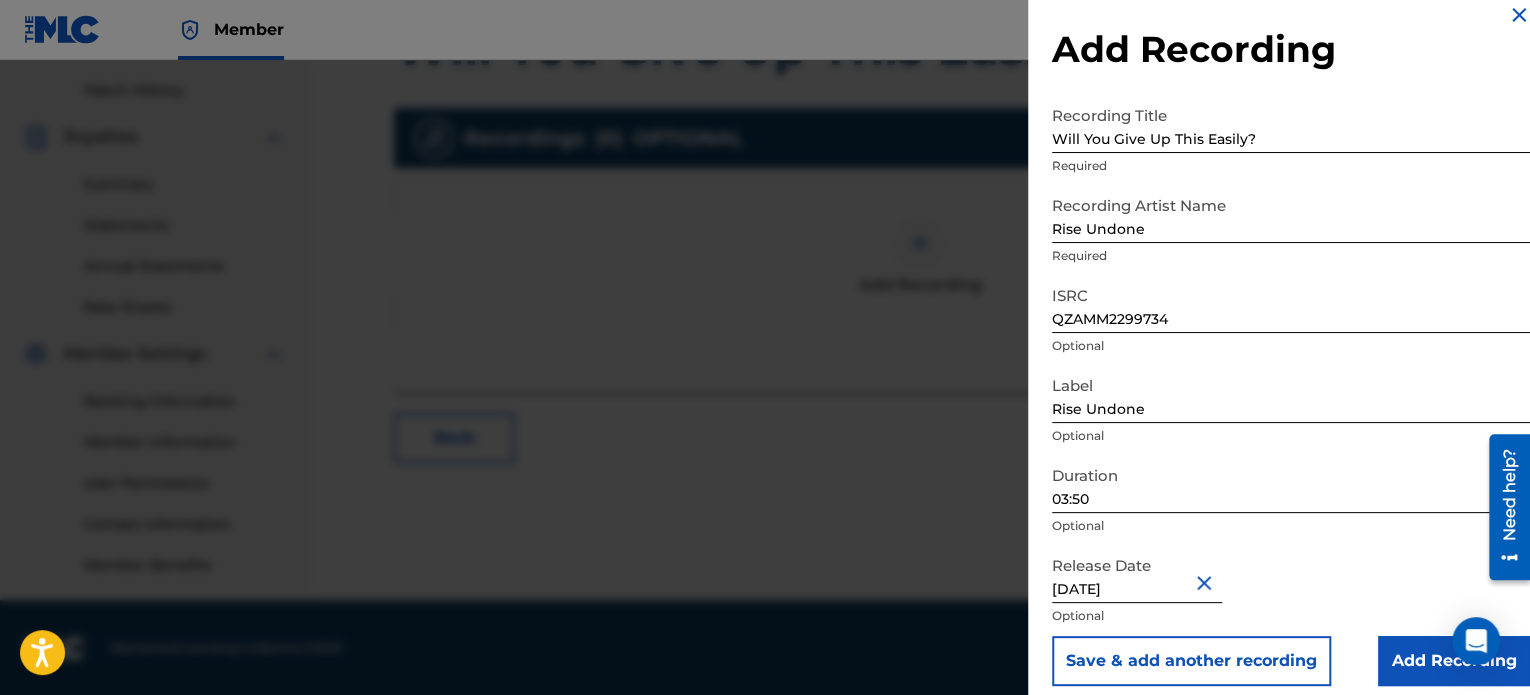 click on "Add Recording" at bounding box center [1454, 661] 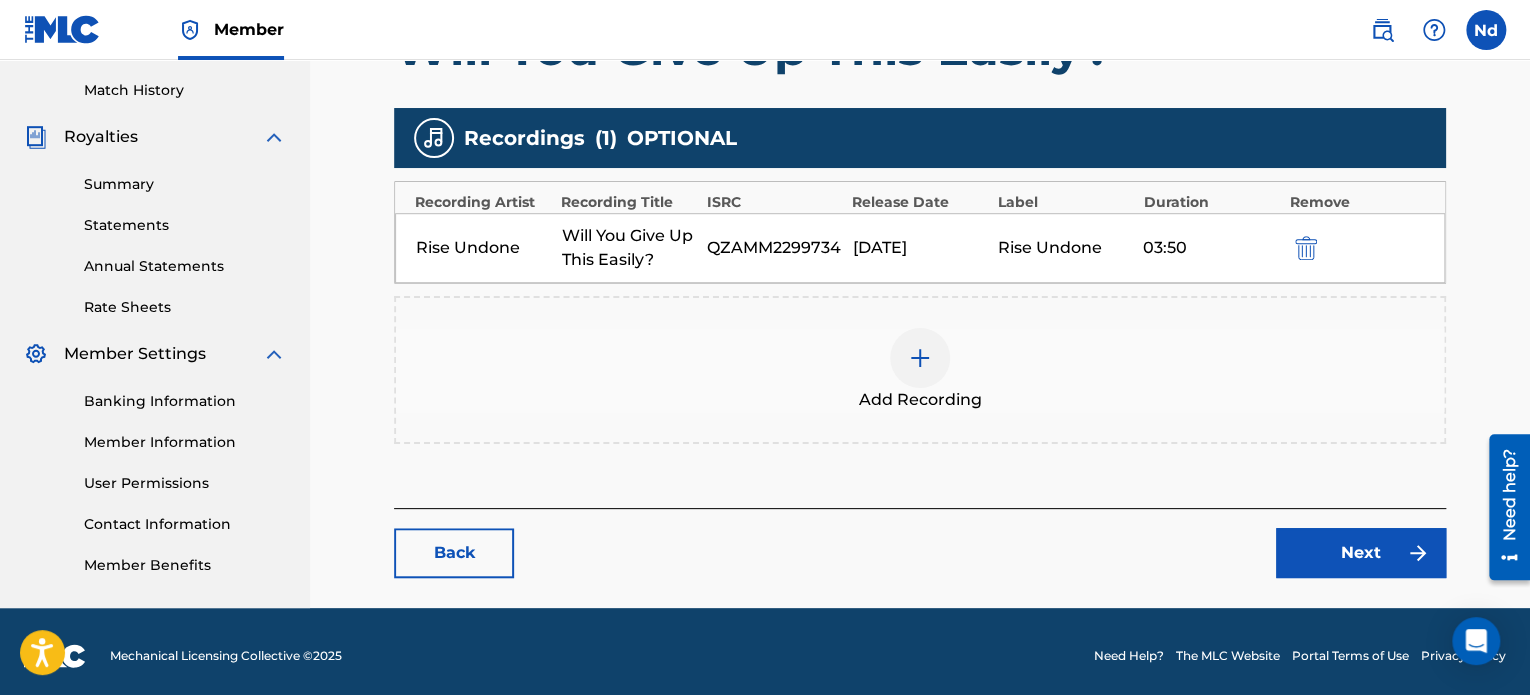 click on "Next" at bounding box center [1361, 553] 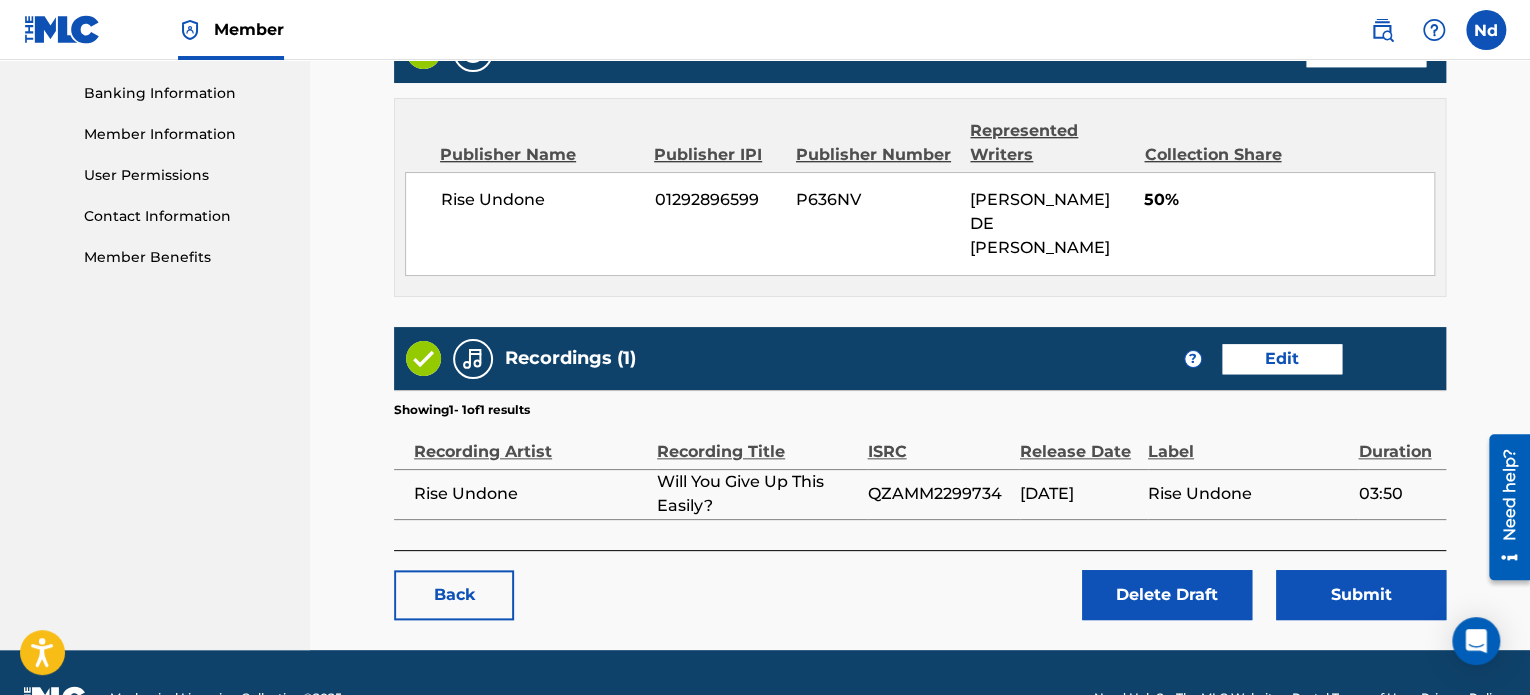 scroll, scrollTop: 866, scrollLeft: 0, axis: vertical 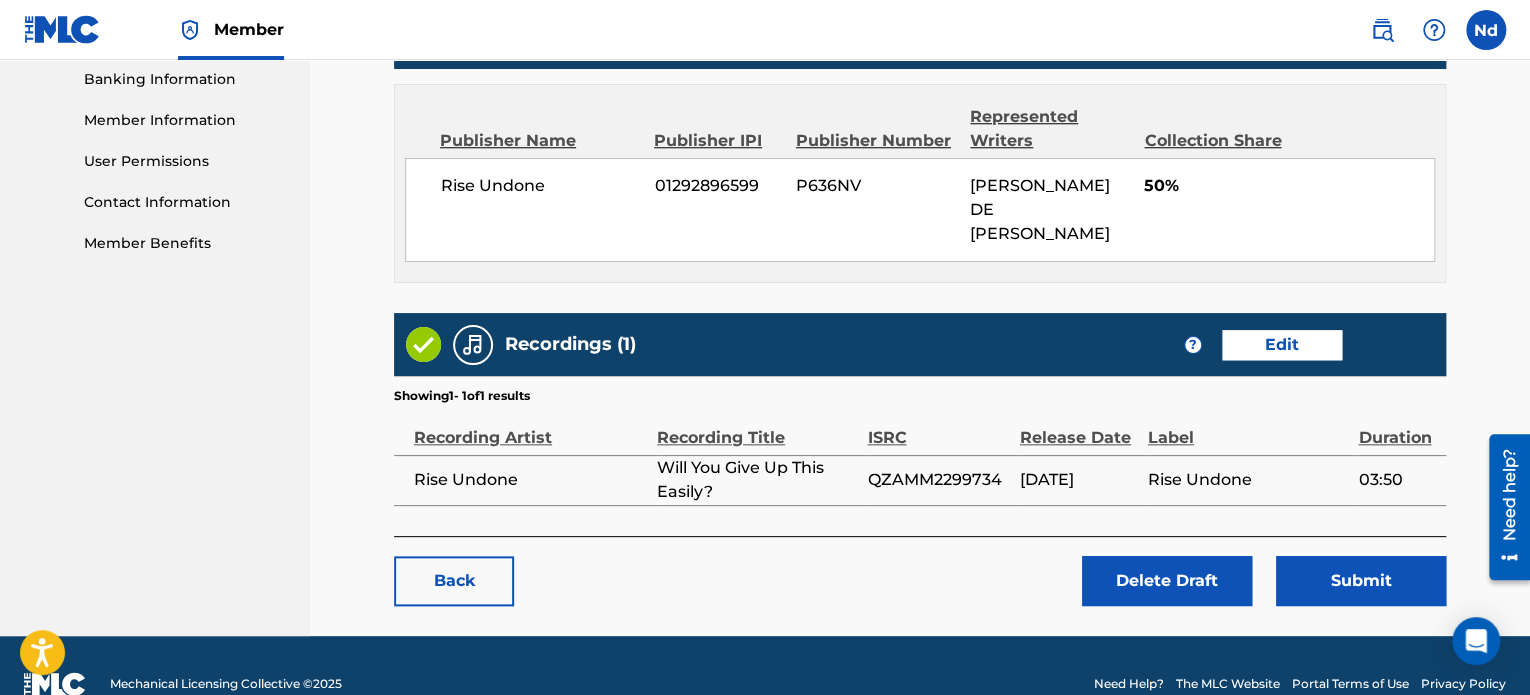 click on "Submit" at bounding box center (1361, 581) 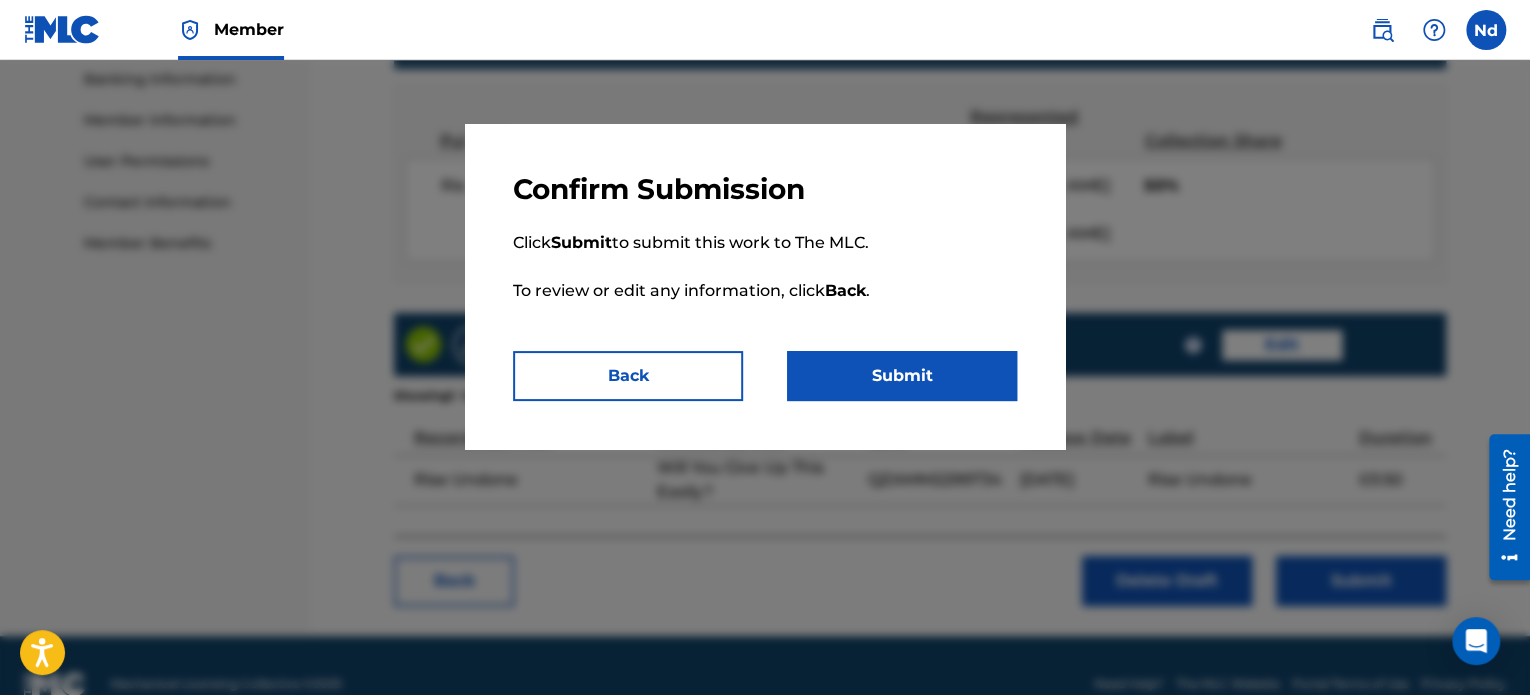 click on "Submit" at bounding box center [902, 376] 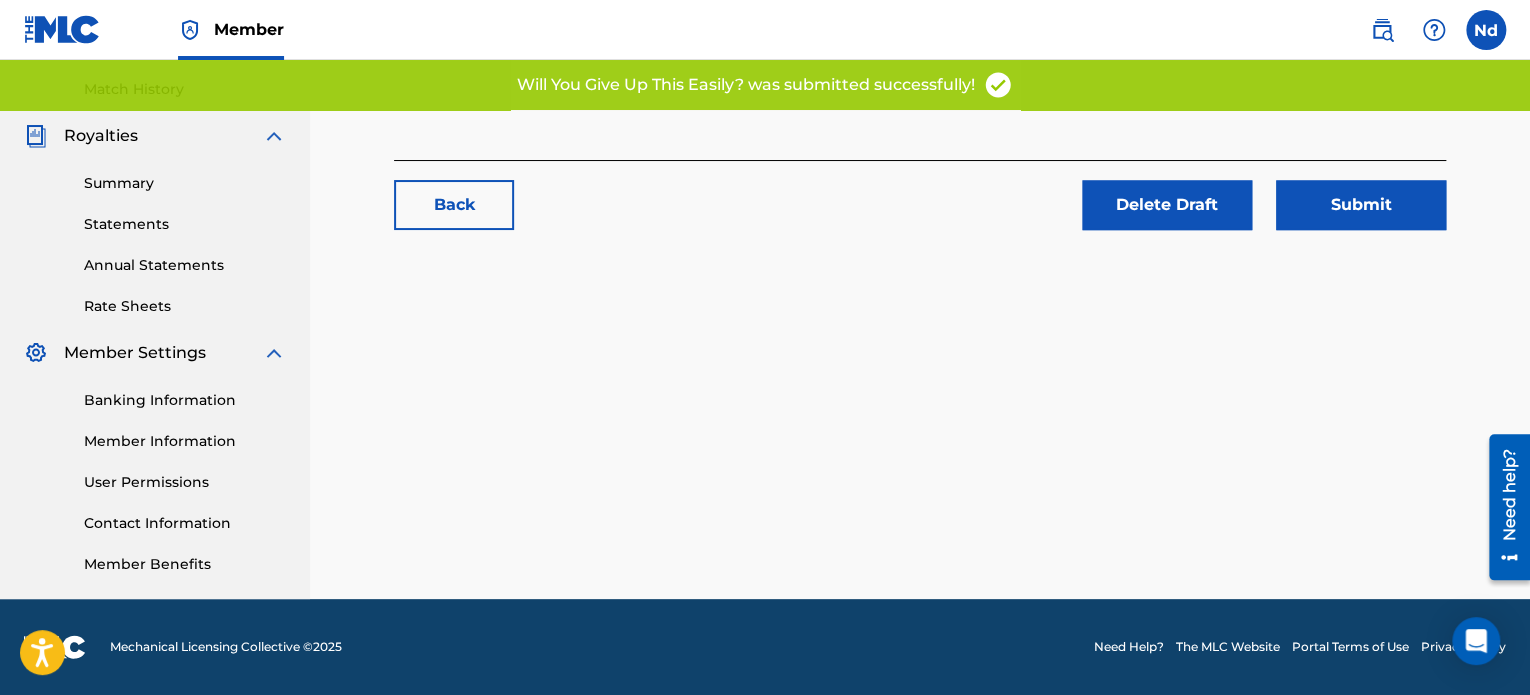 scroll, scrollTop: 0, scrollLeft: 0, axis: both 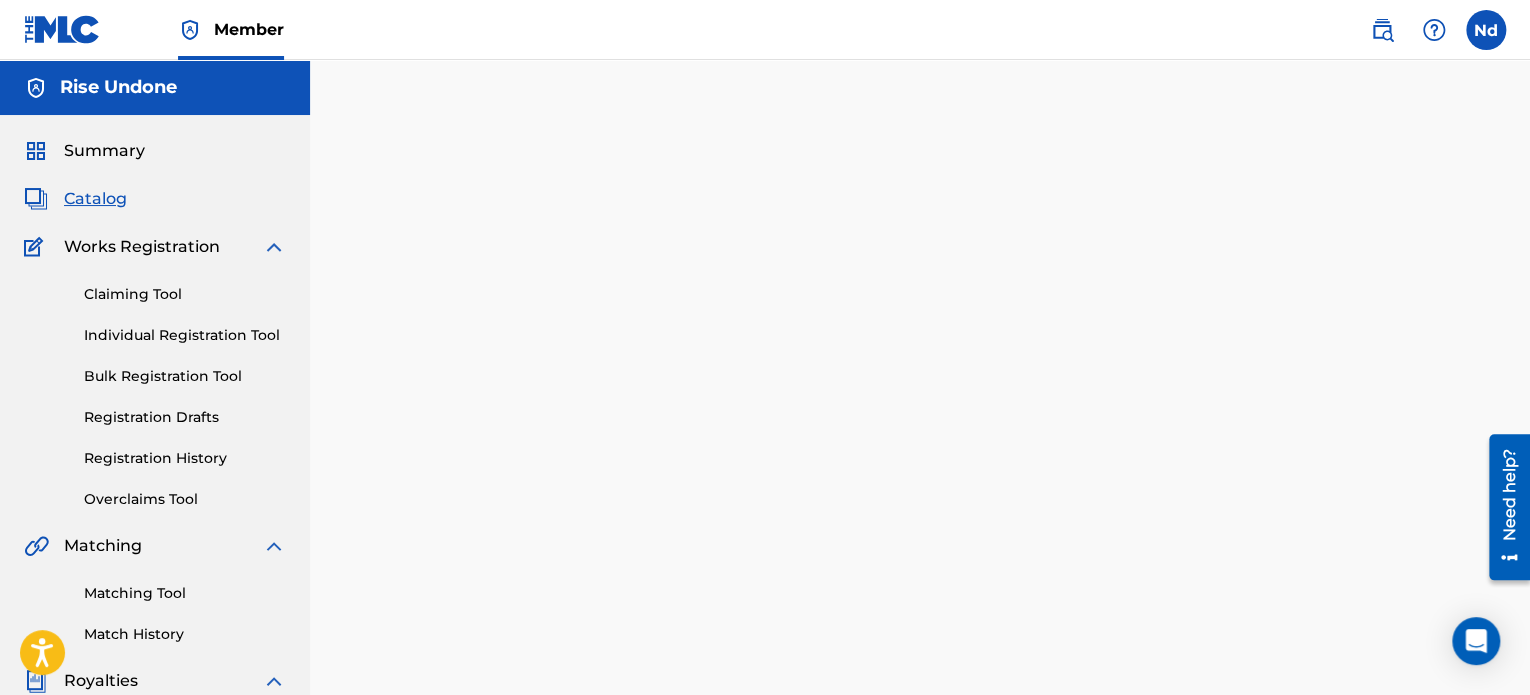 click on "Individual Registration Tool" at bounding box center (185, 335) 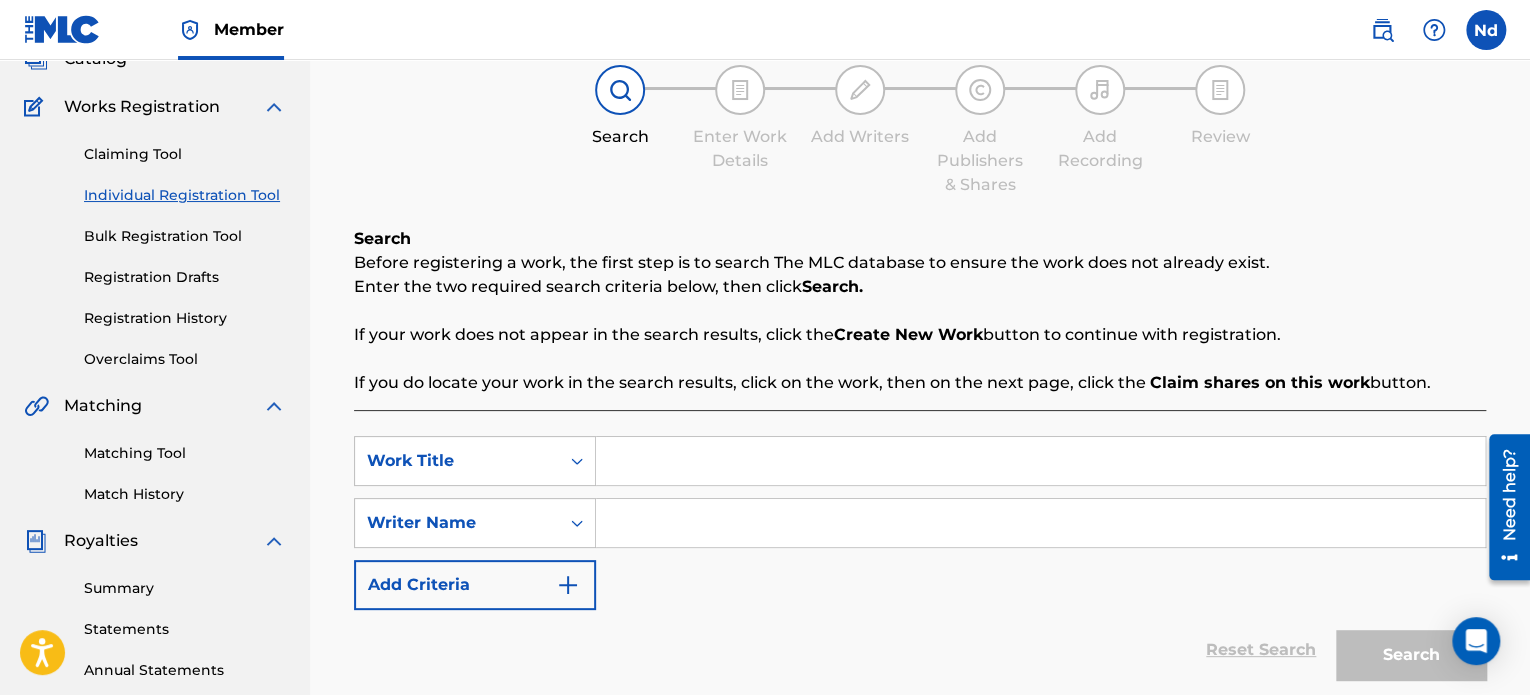 scroll, scrollTop: 500, scrollLeft: 0, axis: vertical 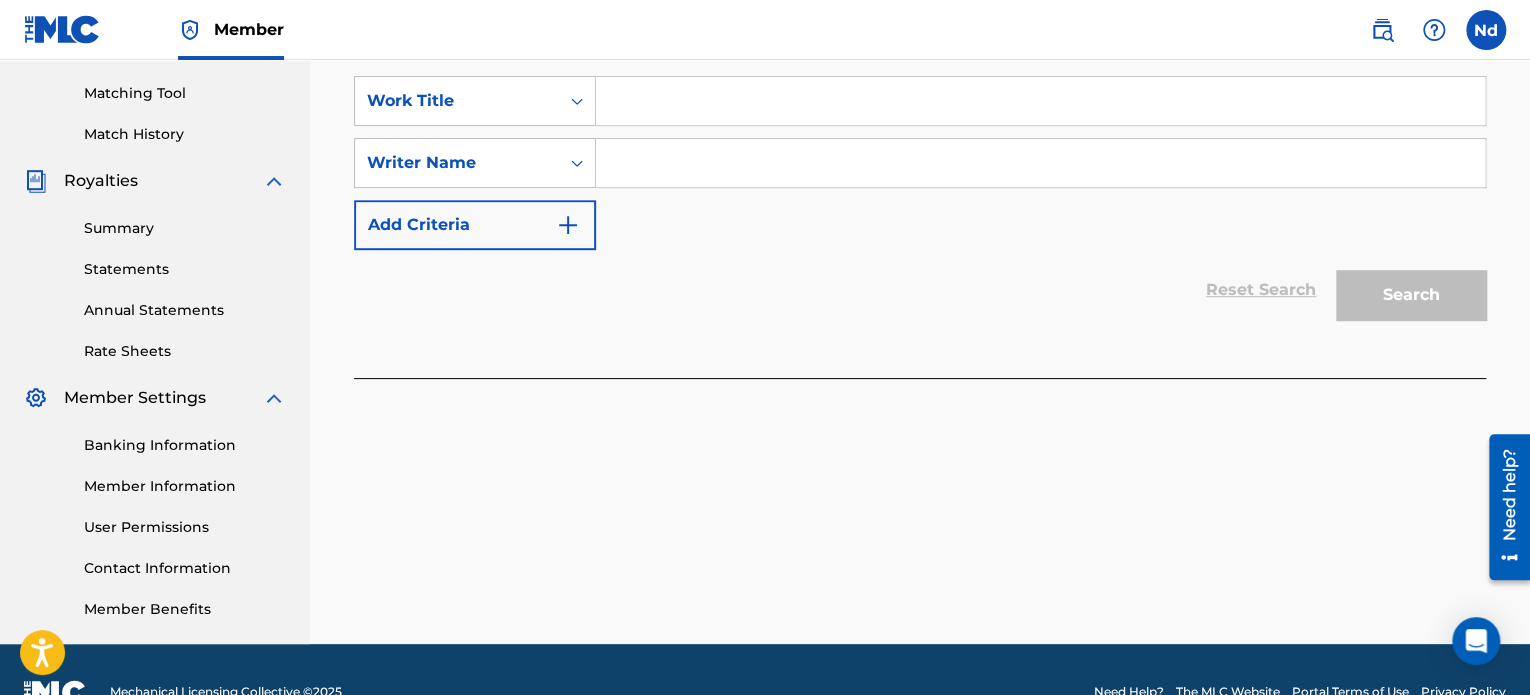 click at bounding box center (1040, 101) 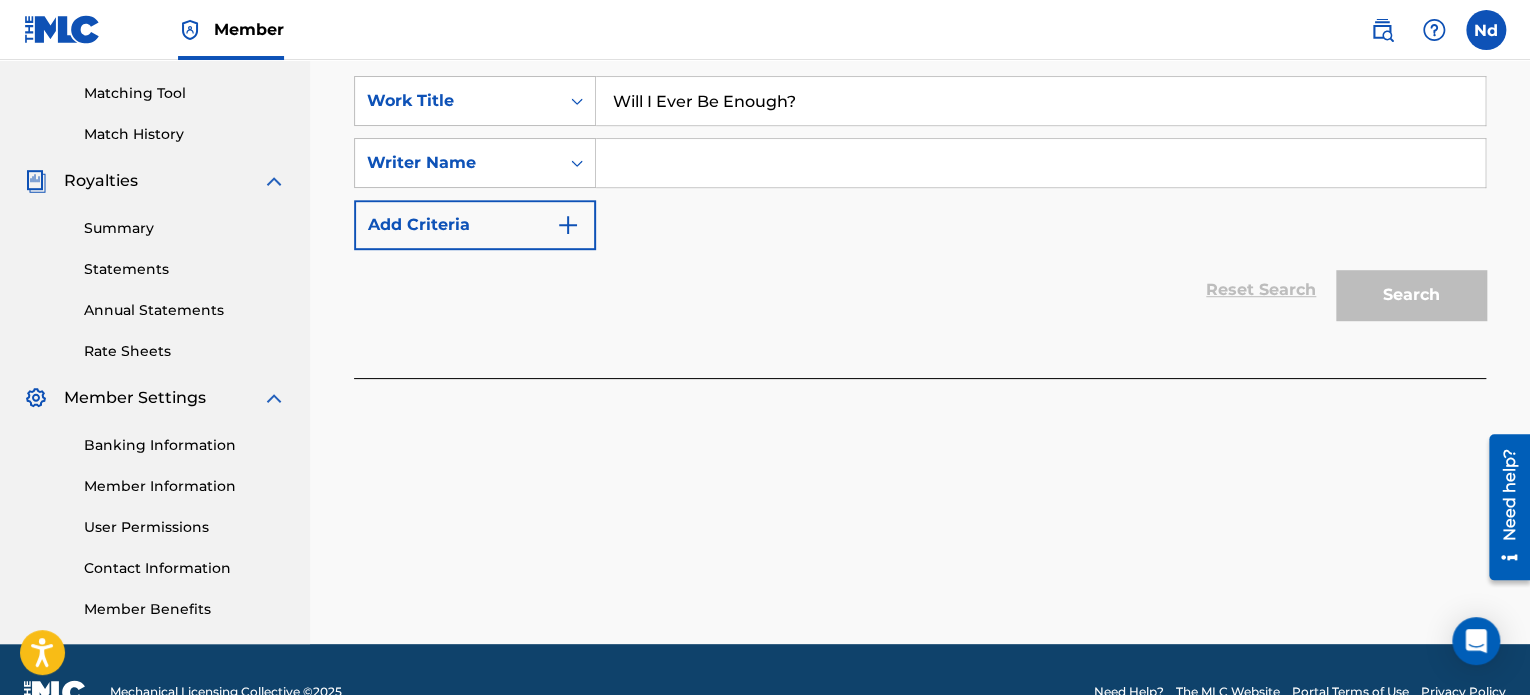 type on "Will I Ever Be Enough?" 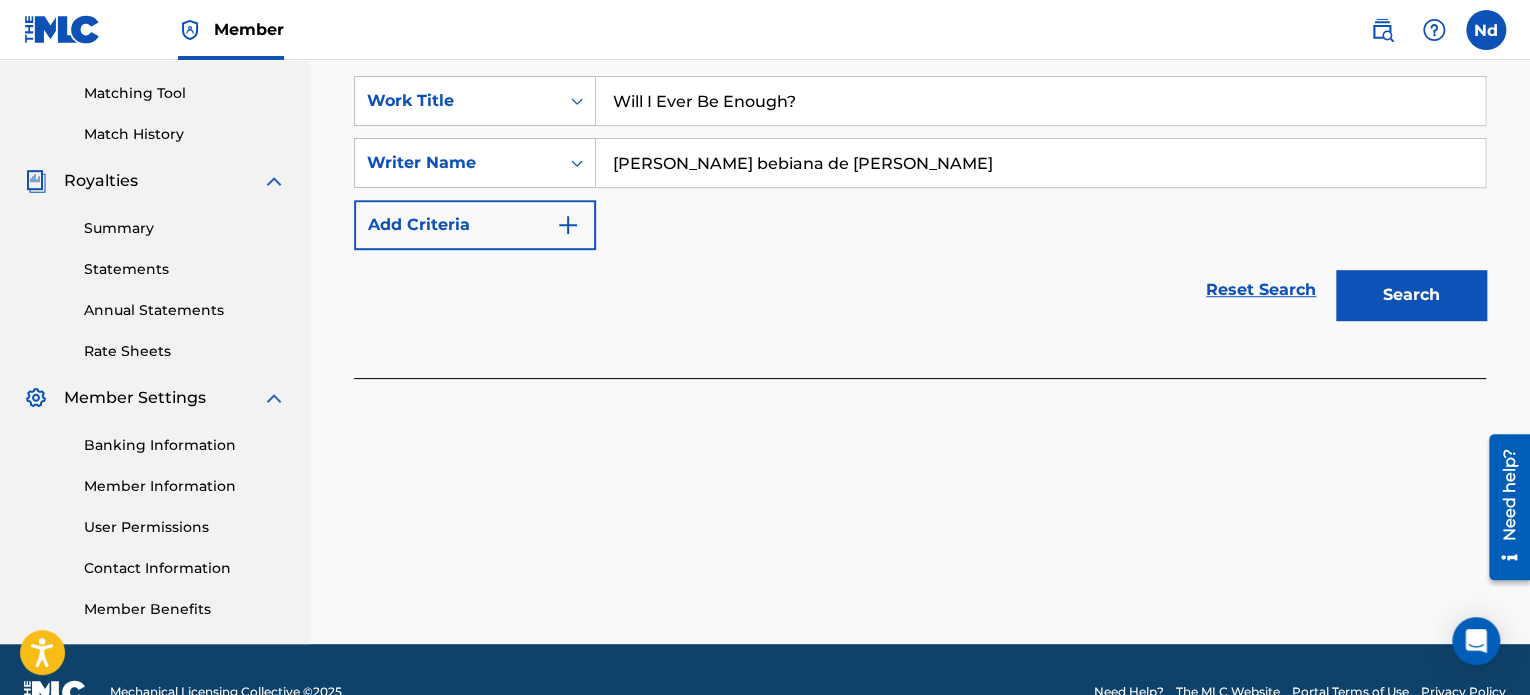 click on "Search" at bounding box center [1411, 295] 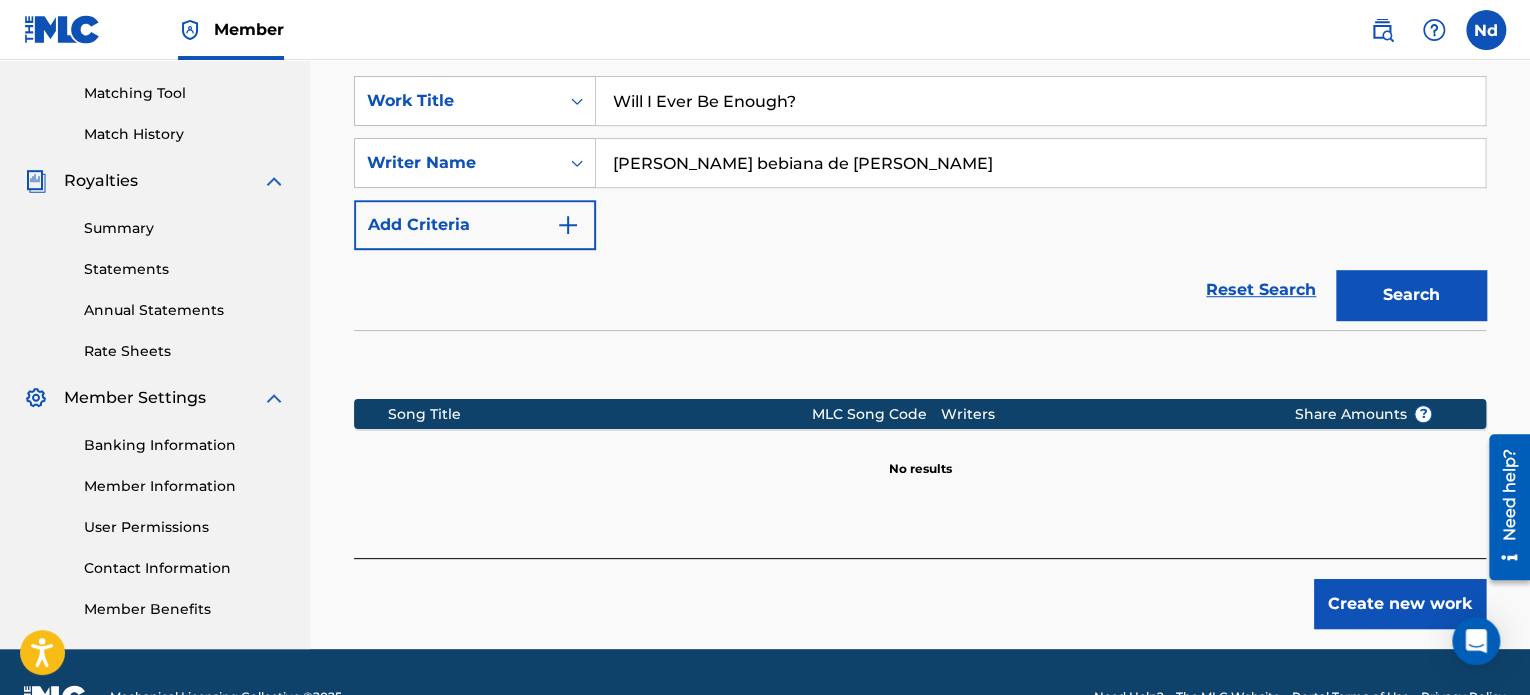 scroll, scrollTop: 549, scrollLeft: 0, axis: vertical 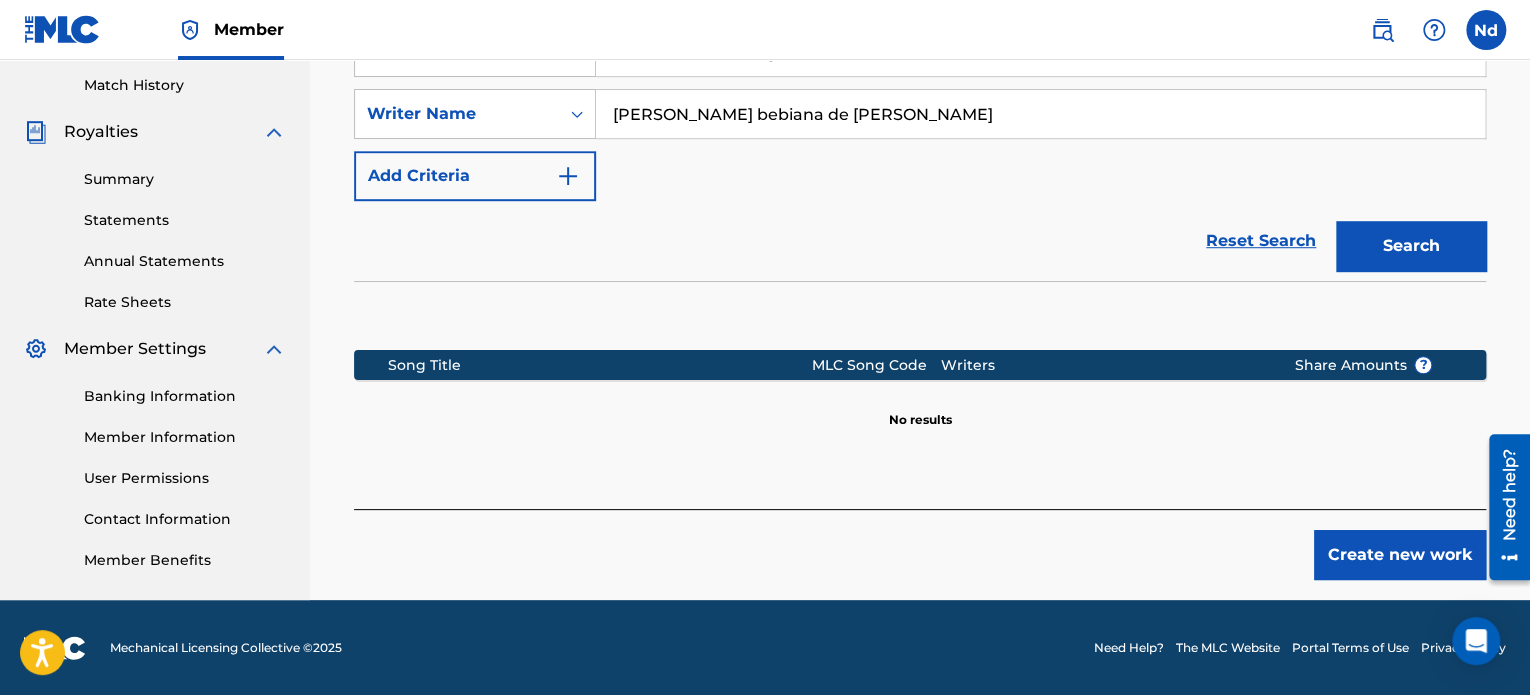 click on "Create new work" at bounding box center (1400, 555) 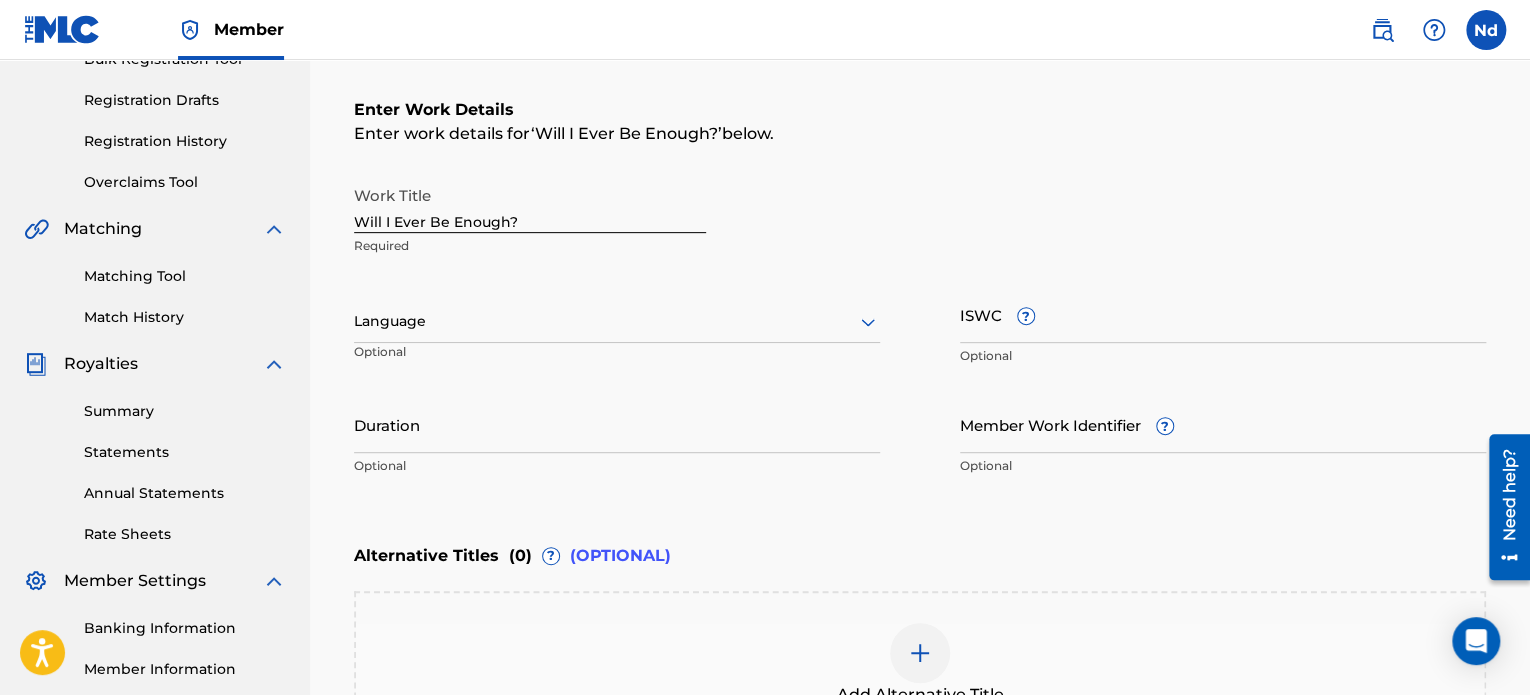 scroll, scrollTop: 449, scrollLeft: 0, axis: vertical 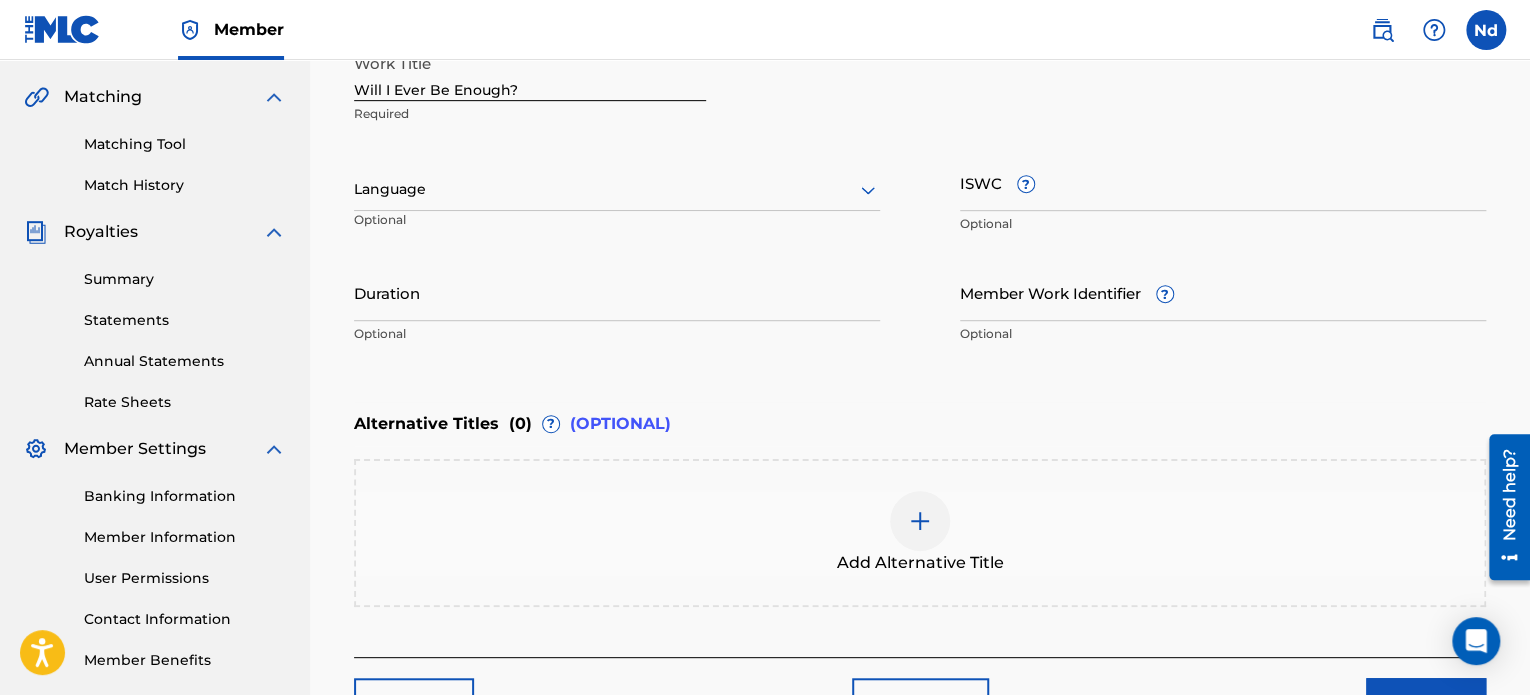 click at bounding box center [617, 189] 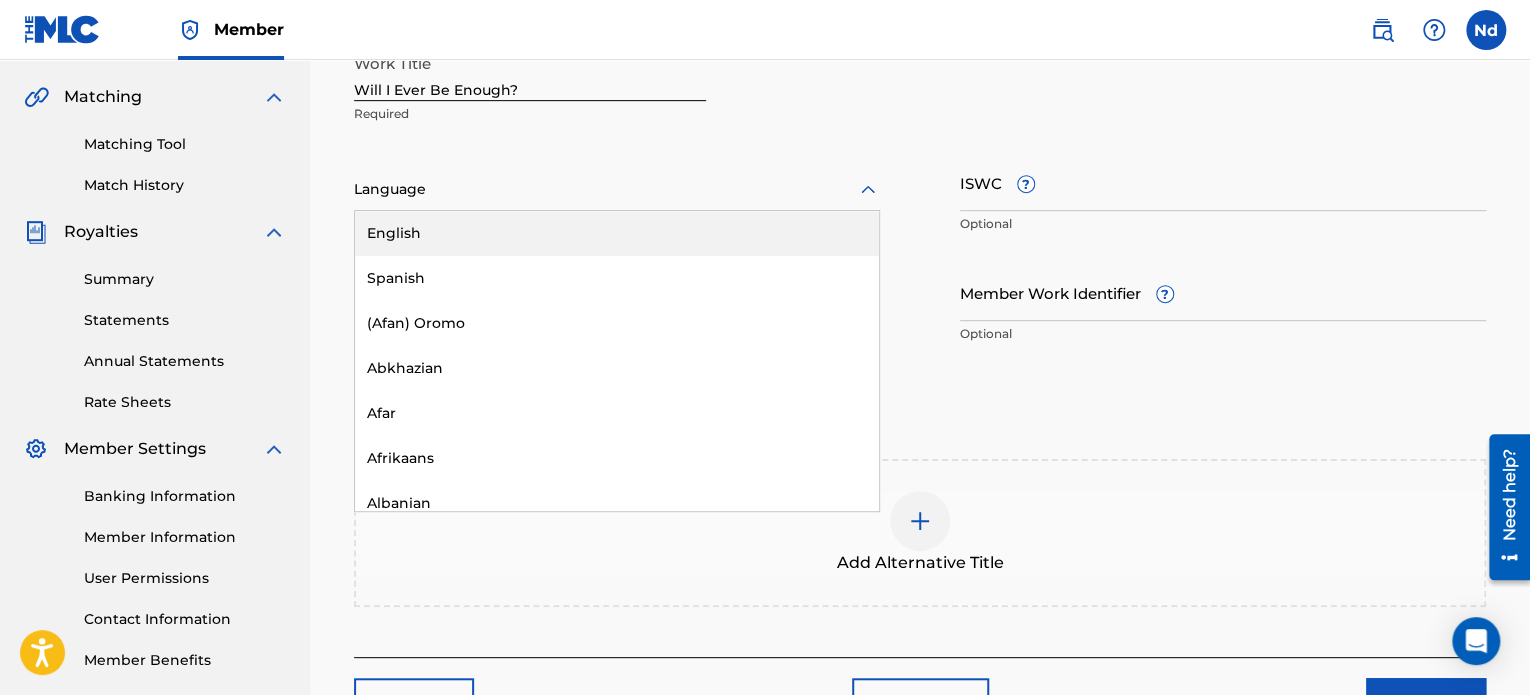 click on "English" at bounding box center (617, 233) 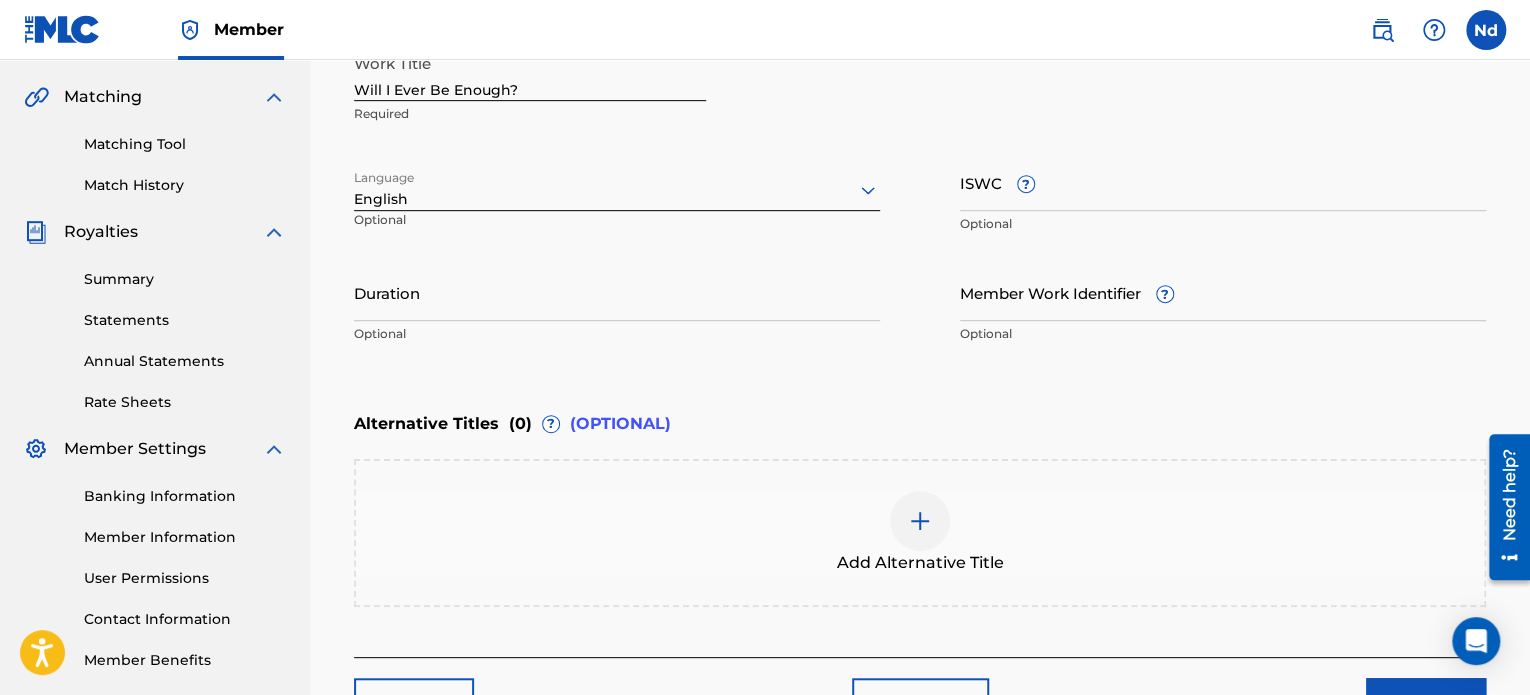 click on "Duration" at bounding box center [617, 292] 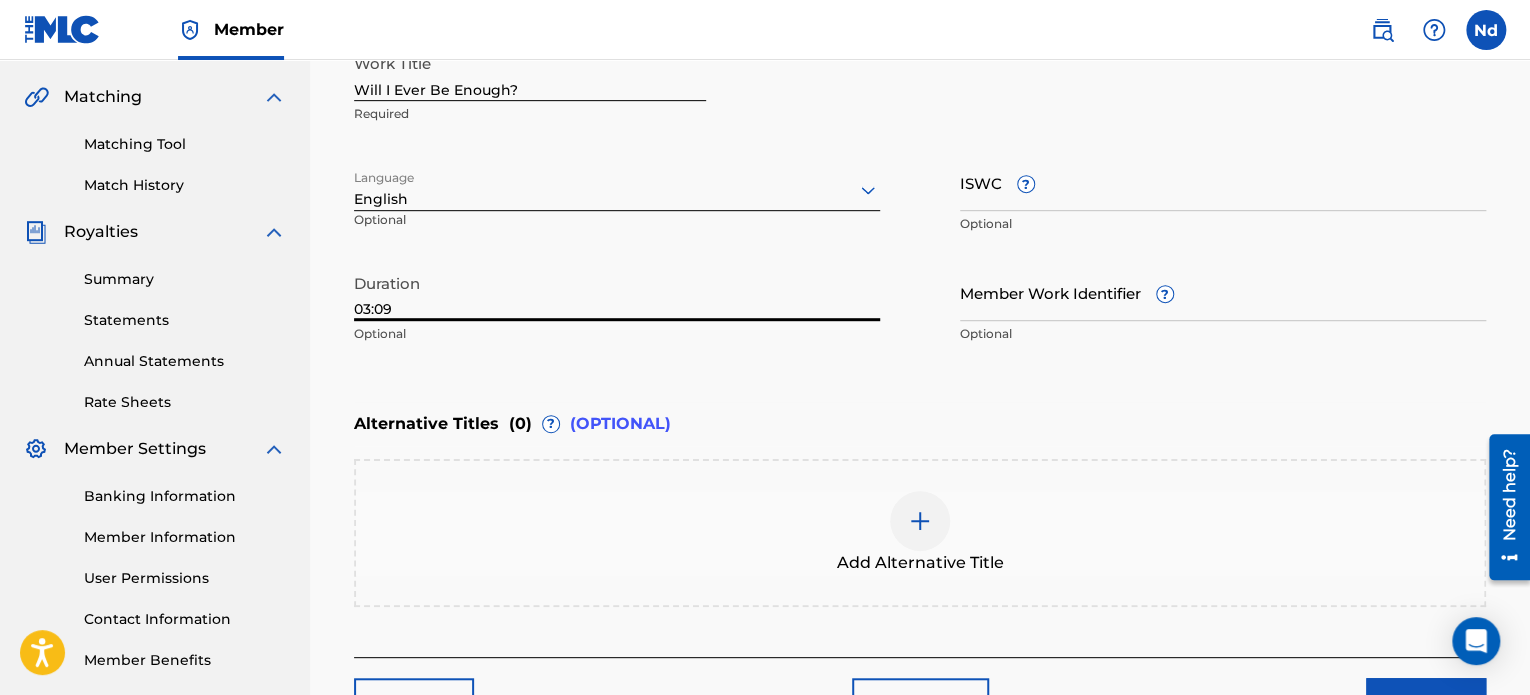type on "03:09" 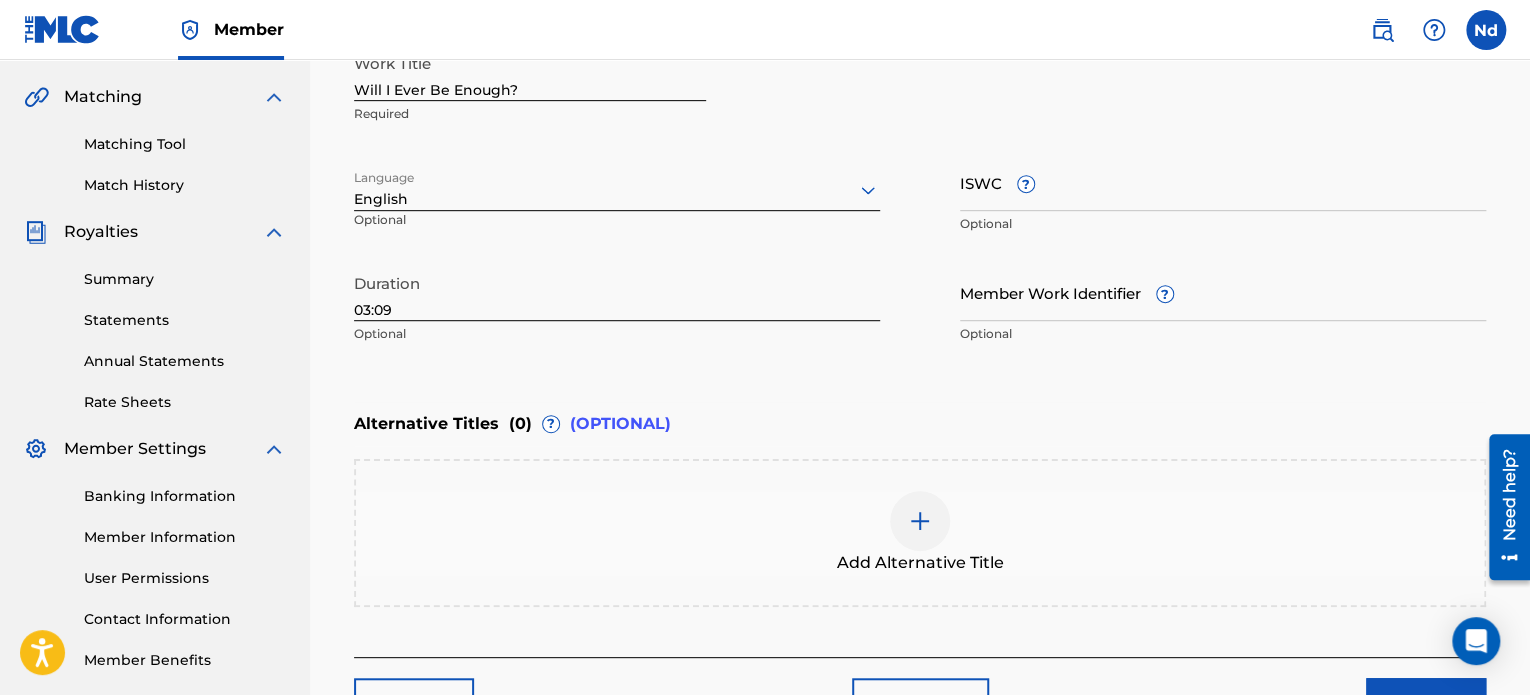 click on "Enter Work Details Enter work details for  ‘ Will I Ever Be Enough? ’  below. Work Title   Will I Ever Be Enough? Required Language English Optional ISWC   ? Optional Duration   03:09 Optional Member Work Identifier   ? Optional" at bounding box center (920, 160) 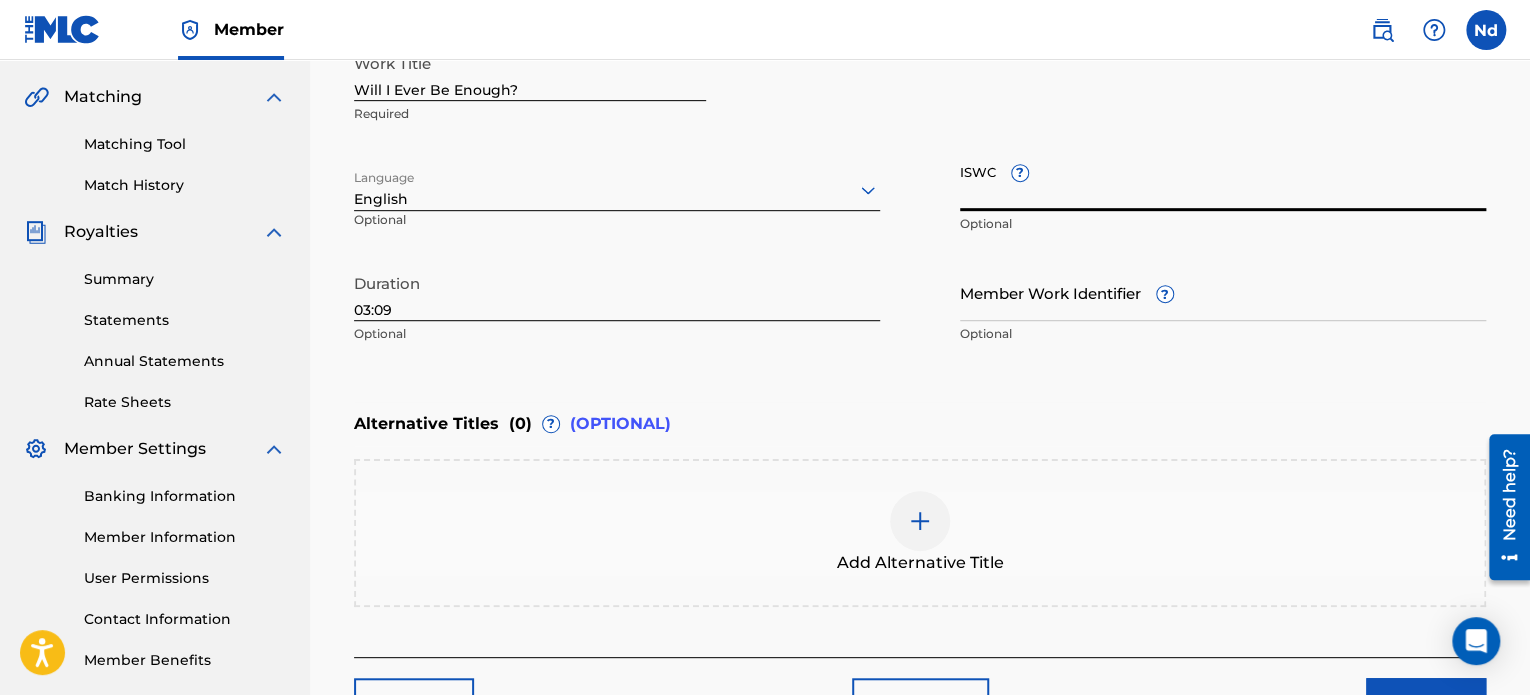 paste on "T3334171841" 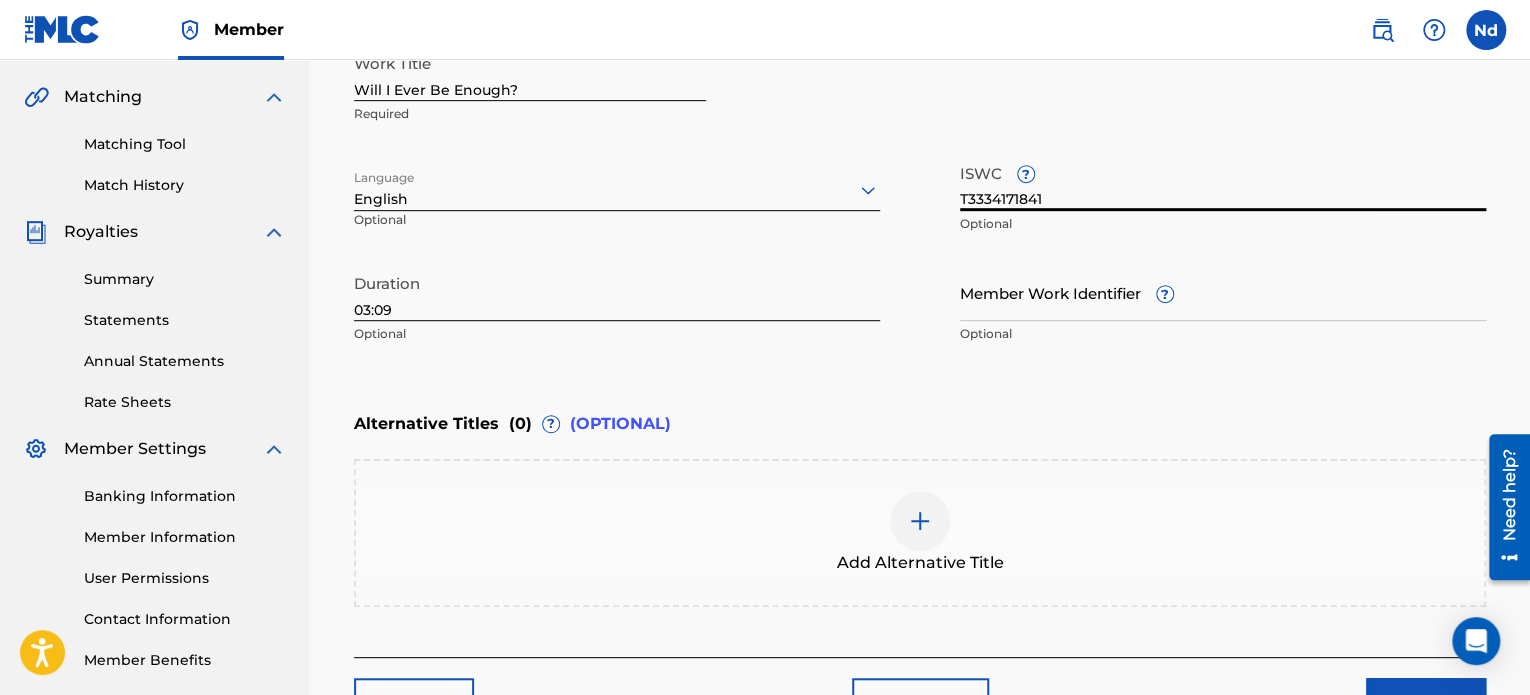 type on "T3334171841" 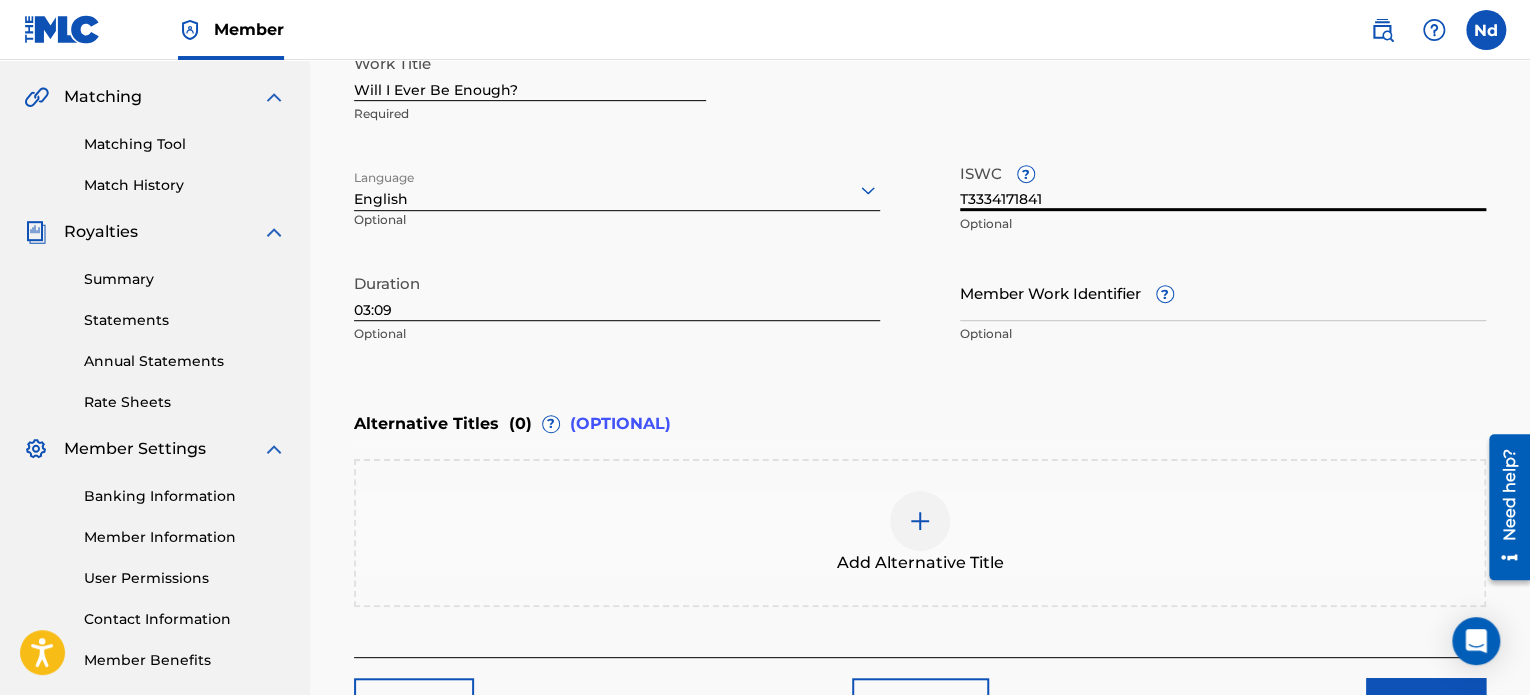 click on "Work Title   Will I Ever Be Enough? Required Language English Optional ISWC   ? T3334171841 Optional Duration   03:09 Optional Member Work Identifier   ? Optional" at bounding box center [920, 199] 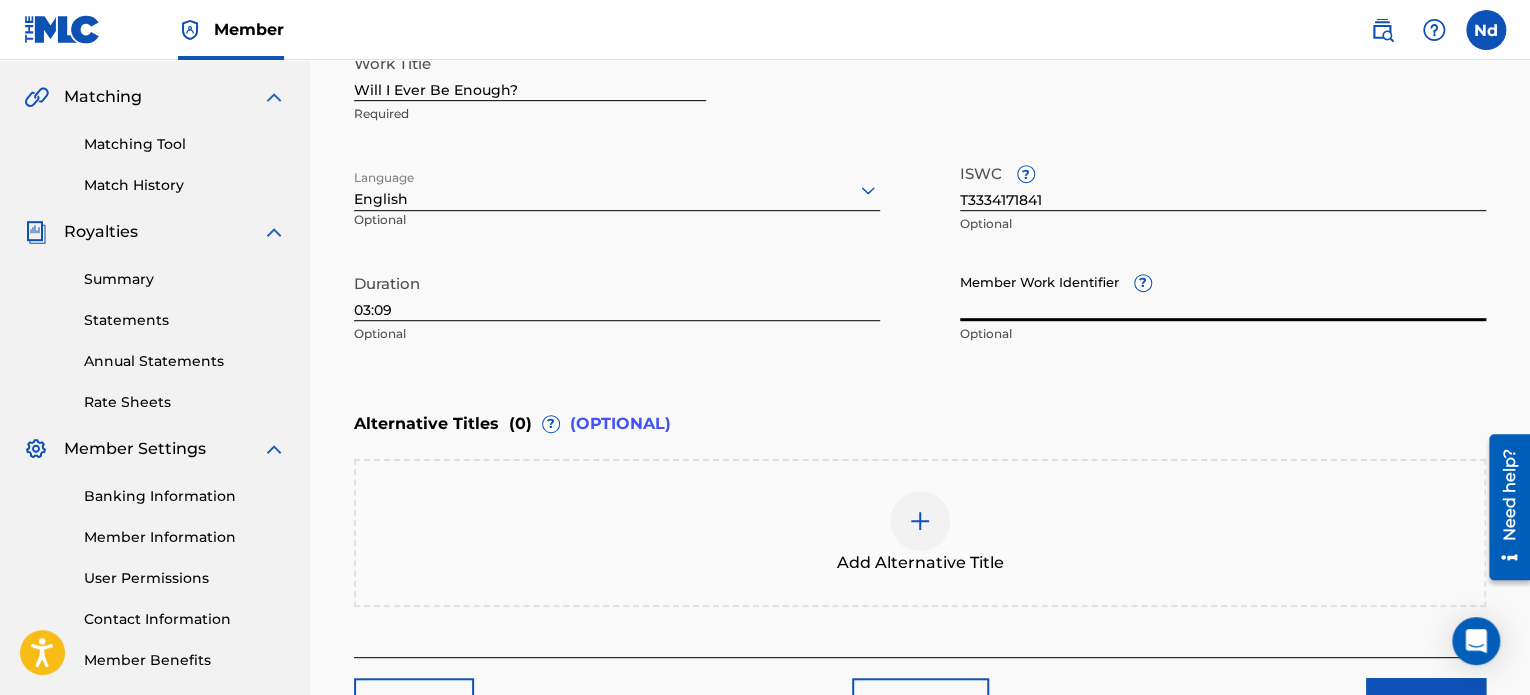 click on "Member Work Identifier   ?" at bounding box center (1223, 292) 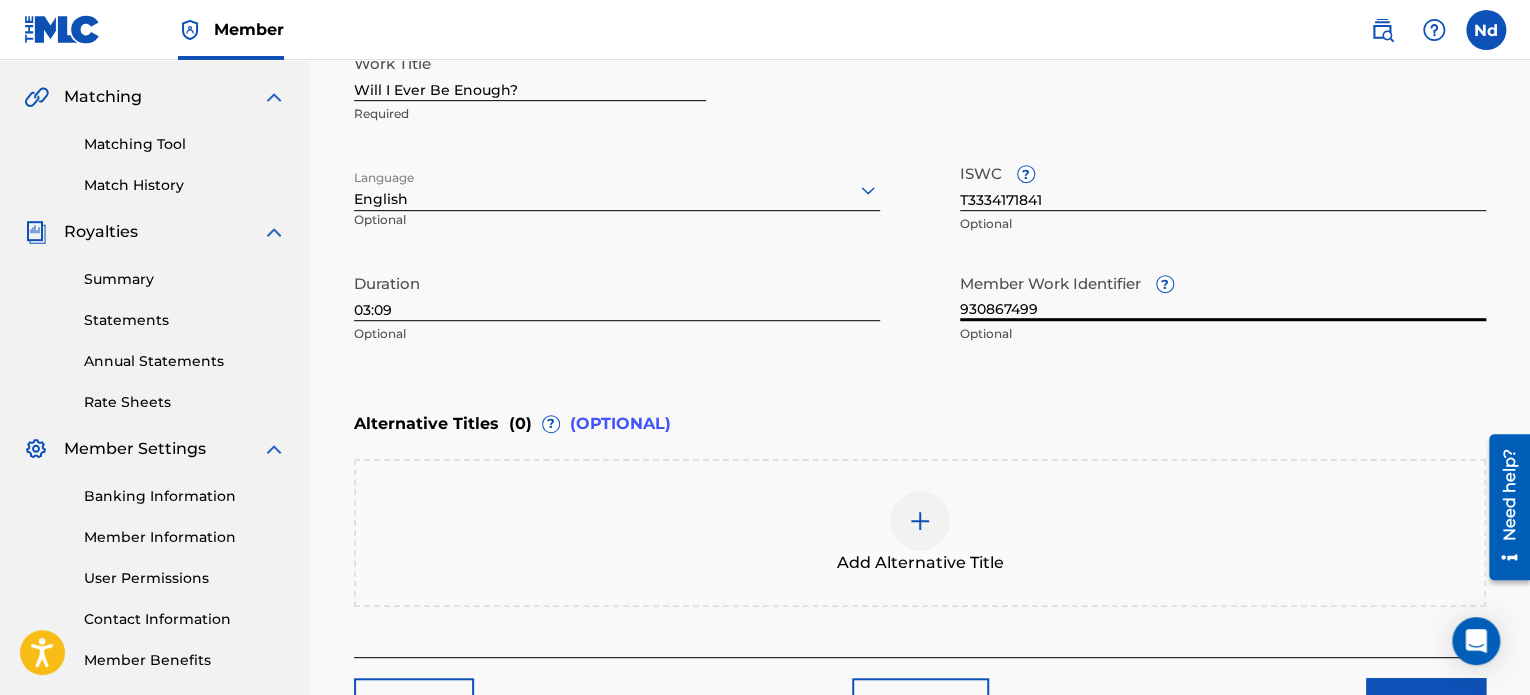 type on "930867499" 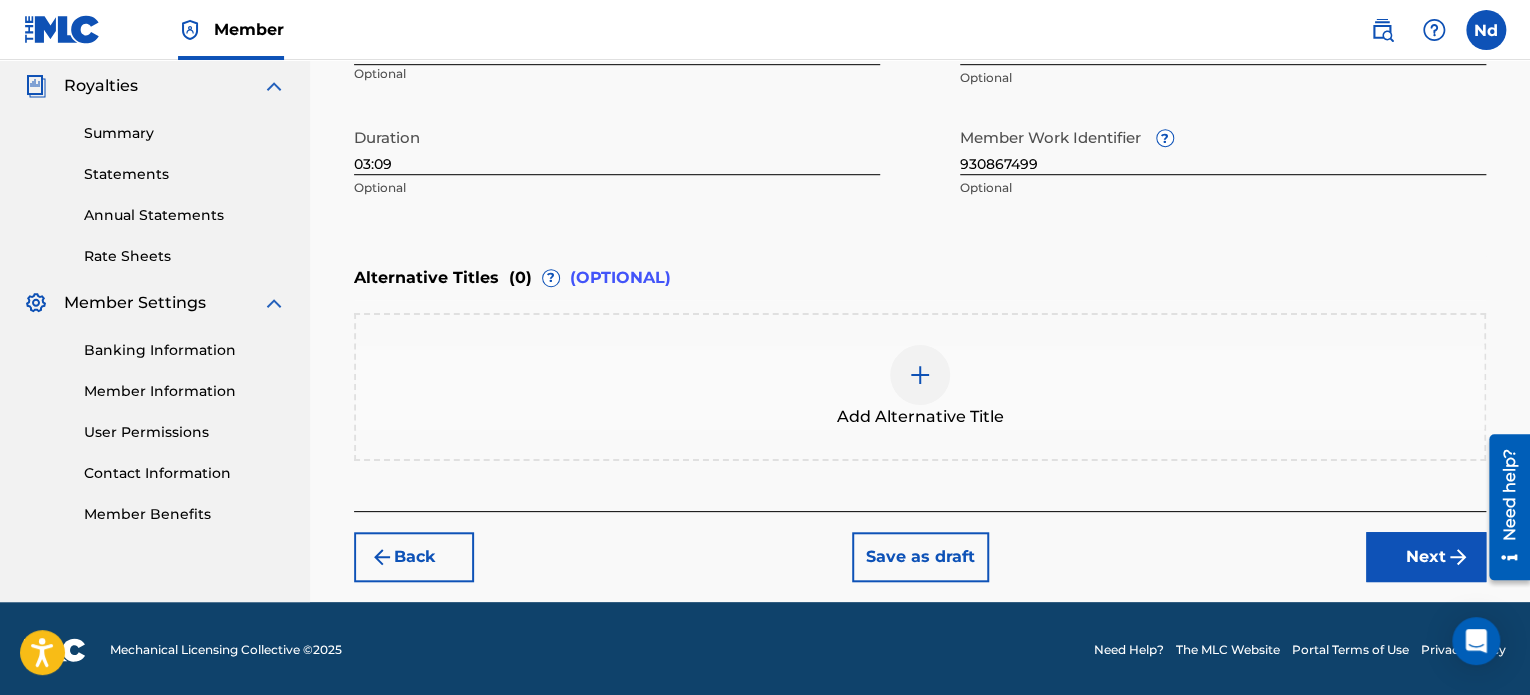 scroll, scrollTop: 596, scrollLeft: 0, axis: vertical 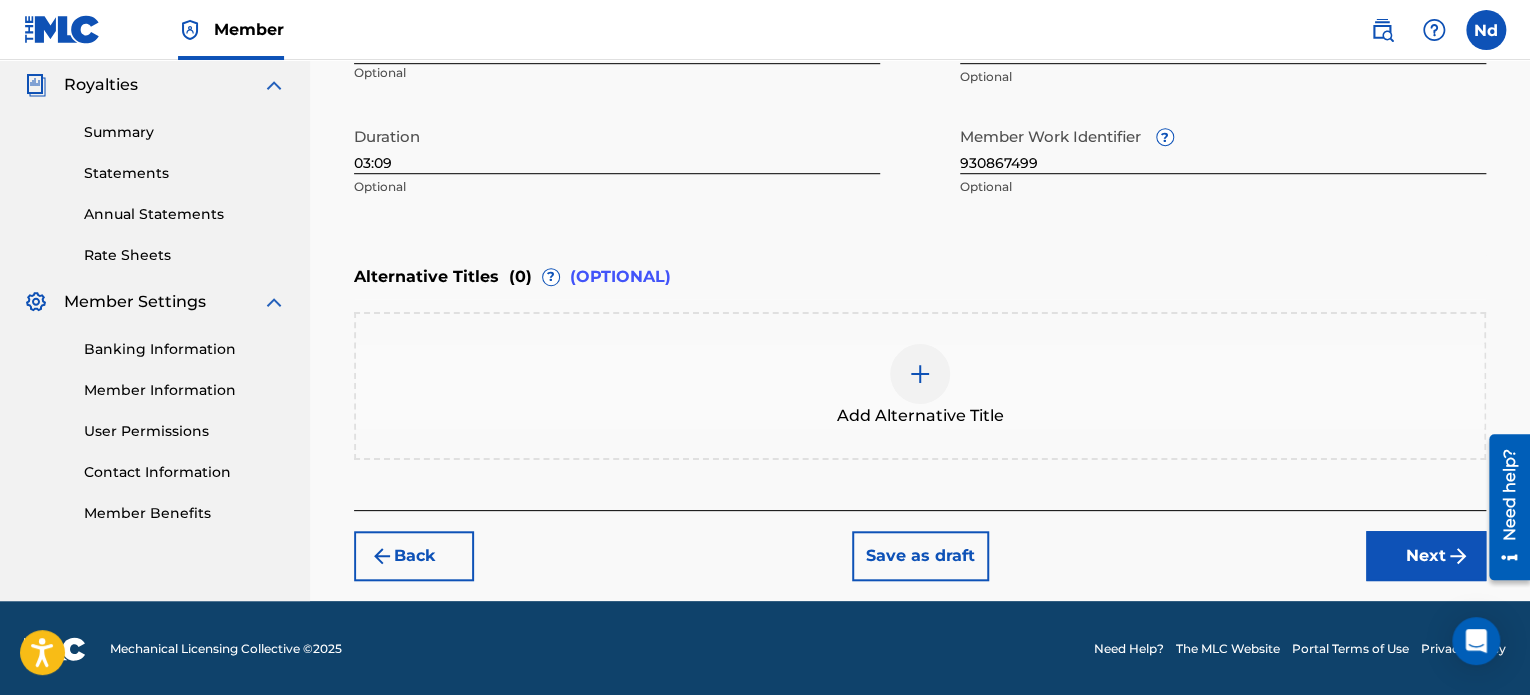 click on "Next" at bounding box center (1426, 556) 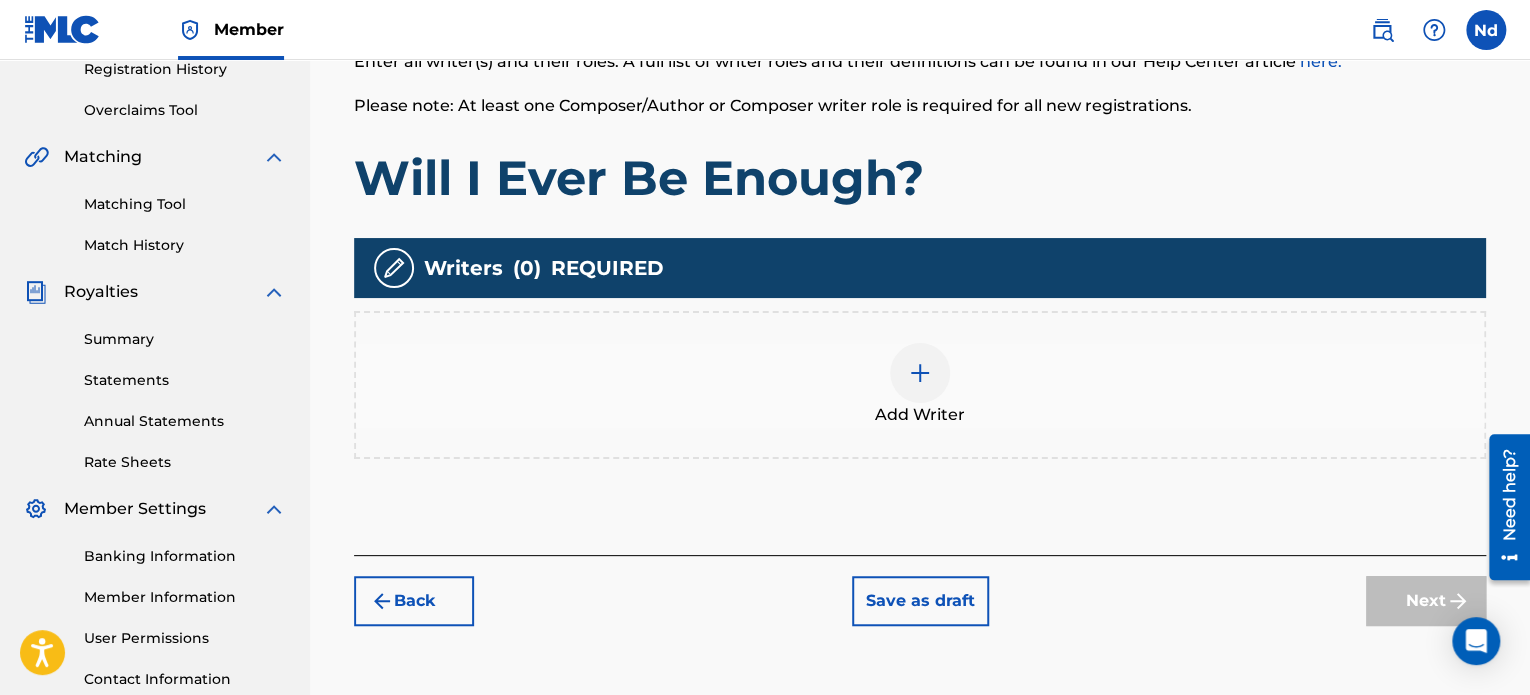 scroll, scrollTop: 544, scrollLeft: 0, axis: vertical 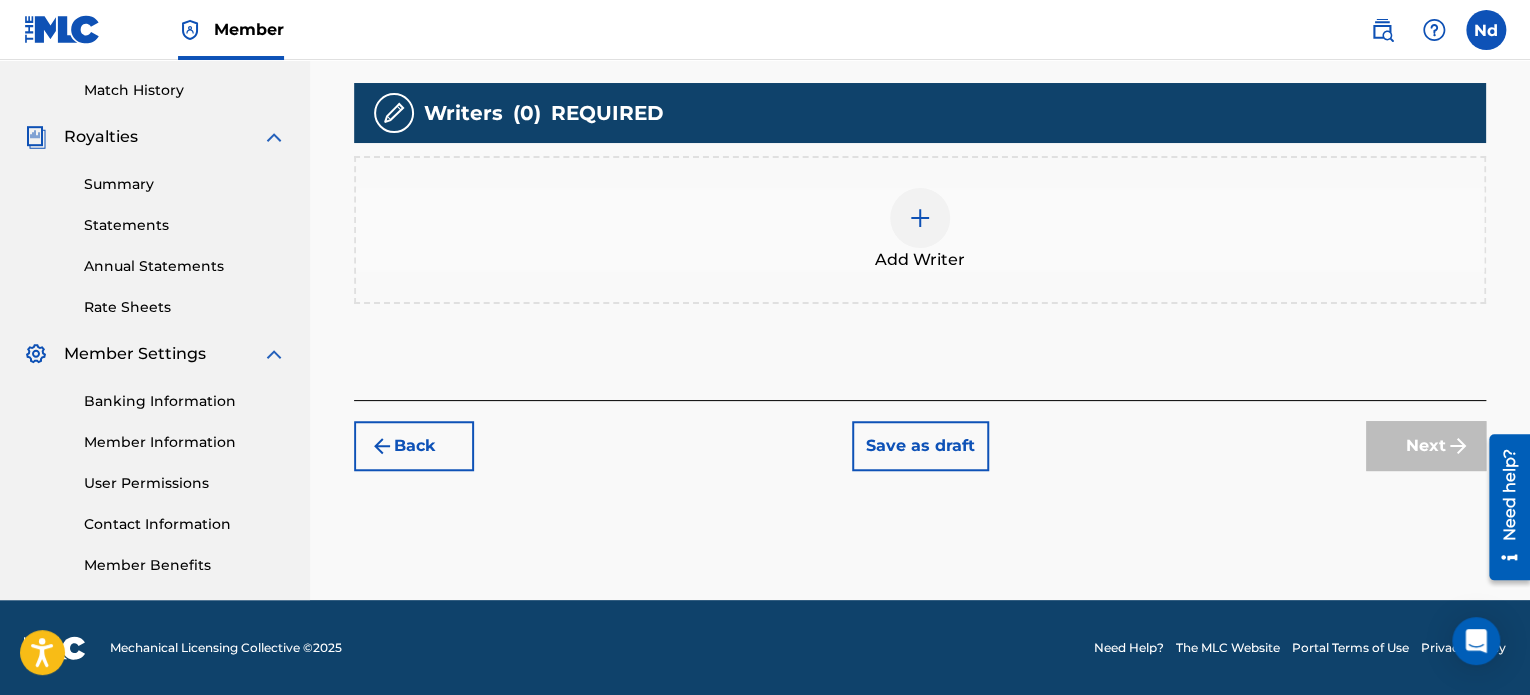 click at bounding box center (920, 218) 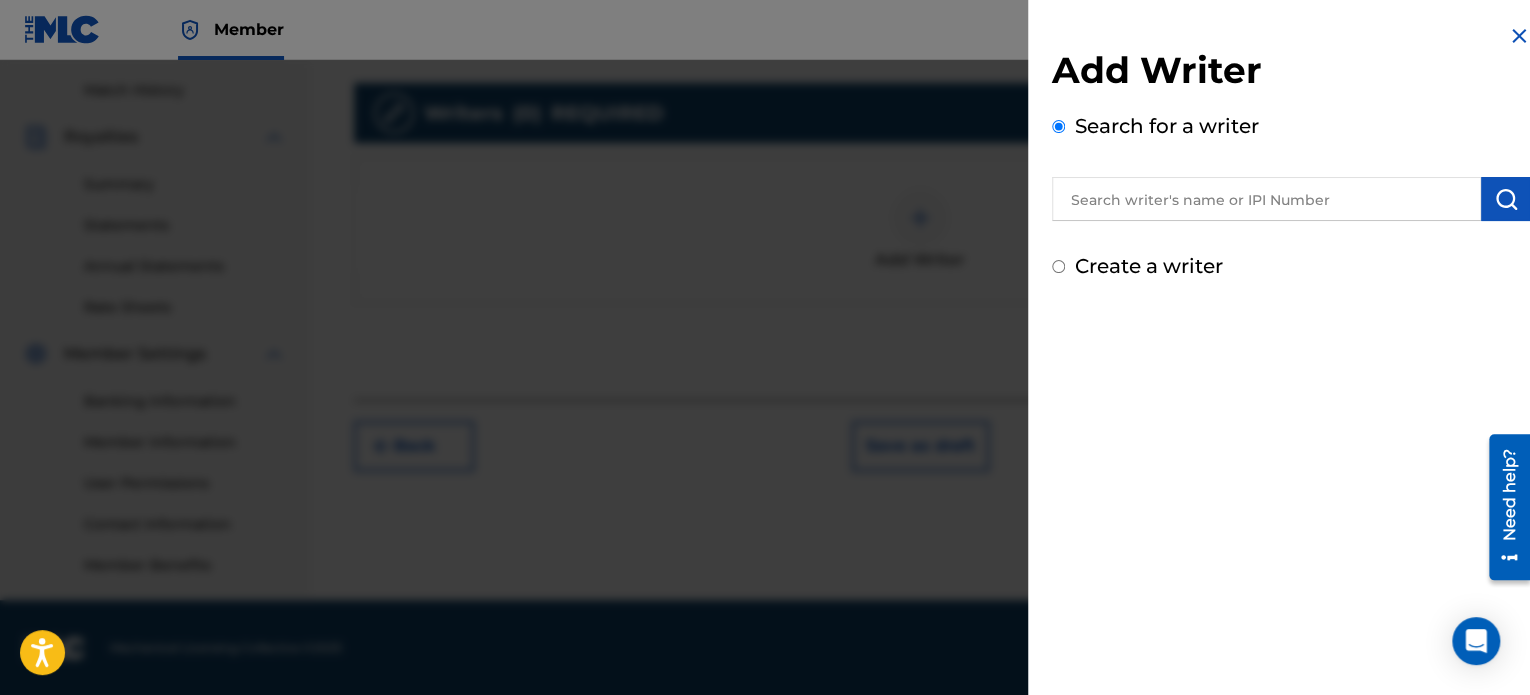 click on "Add Writer Search for a writer Create a writer" at bounding box center (1291, 164) 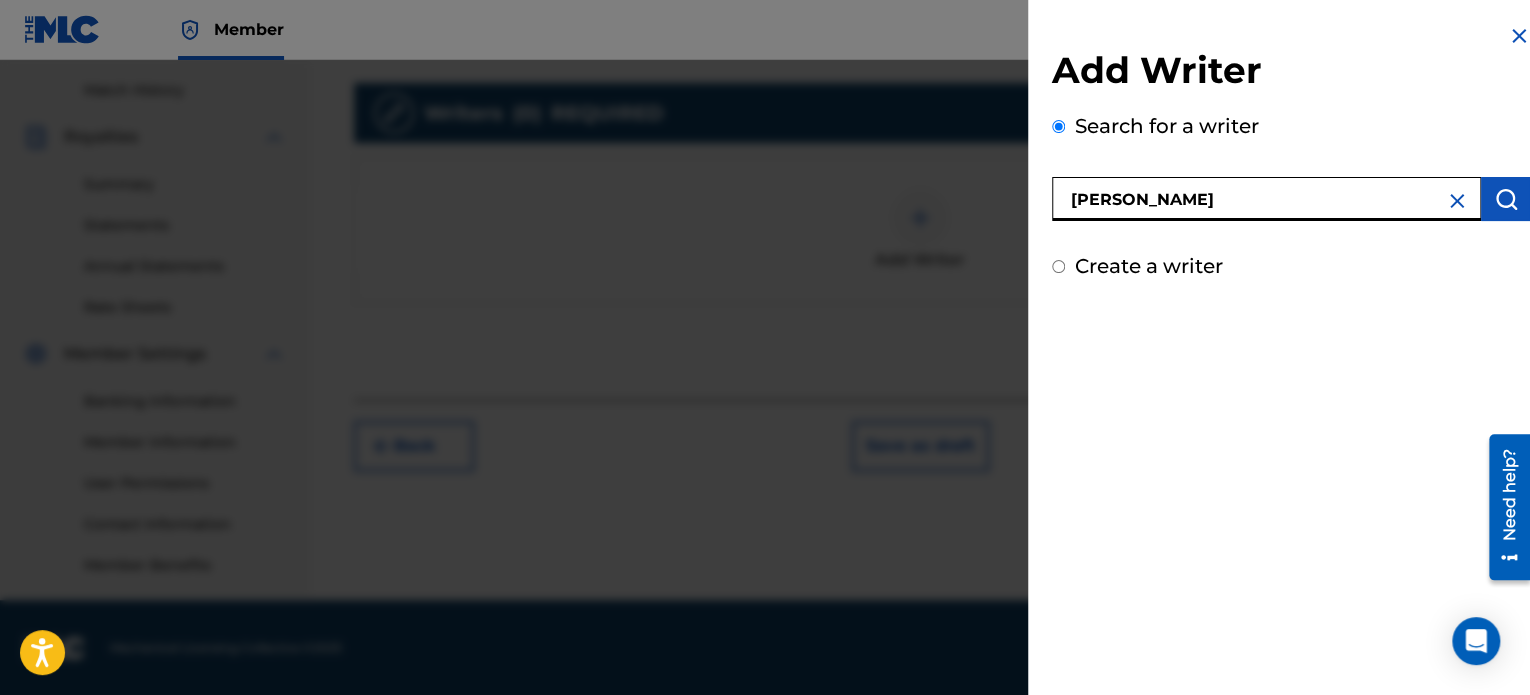 type on "[PERSON_NAME]" 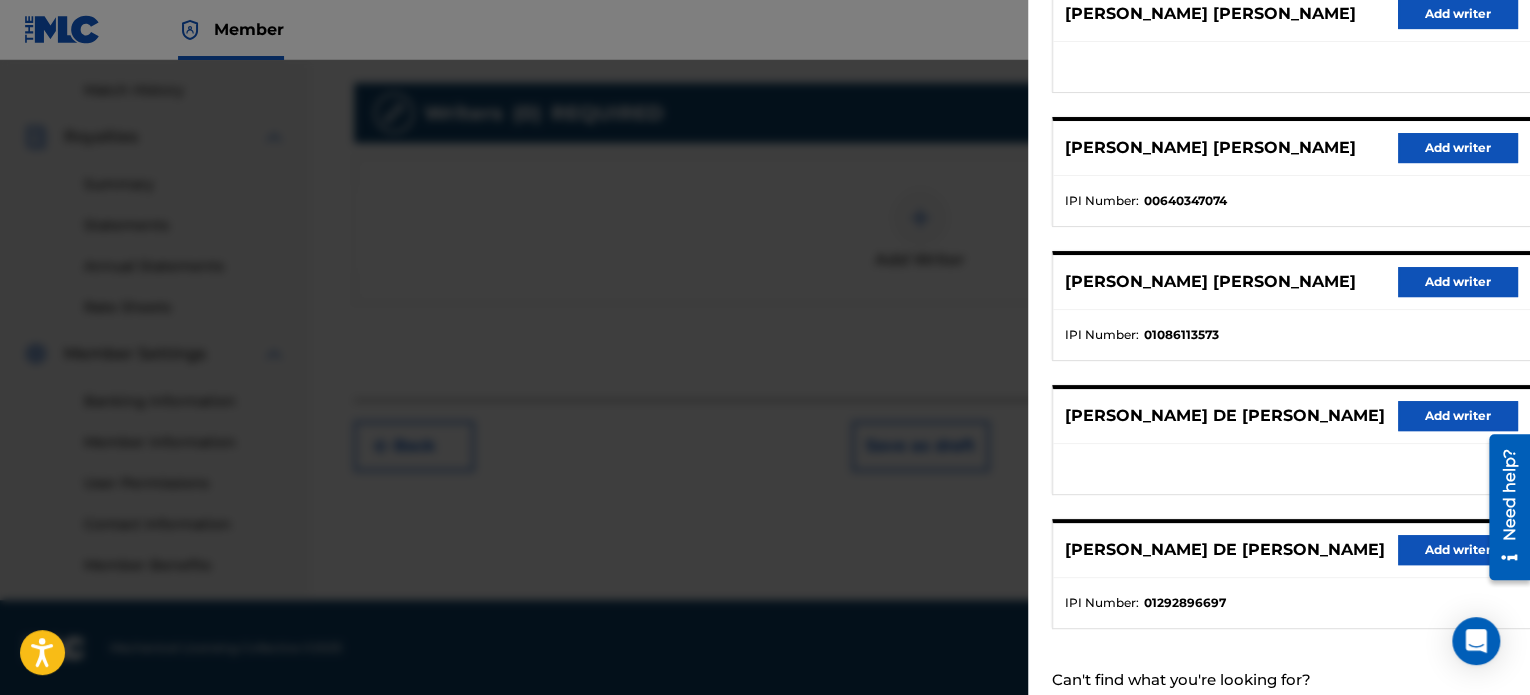 scroll, scrollTop: 344, scrollLeft: 0, axis: vertical 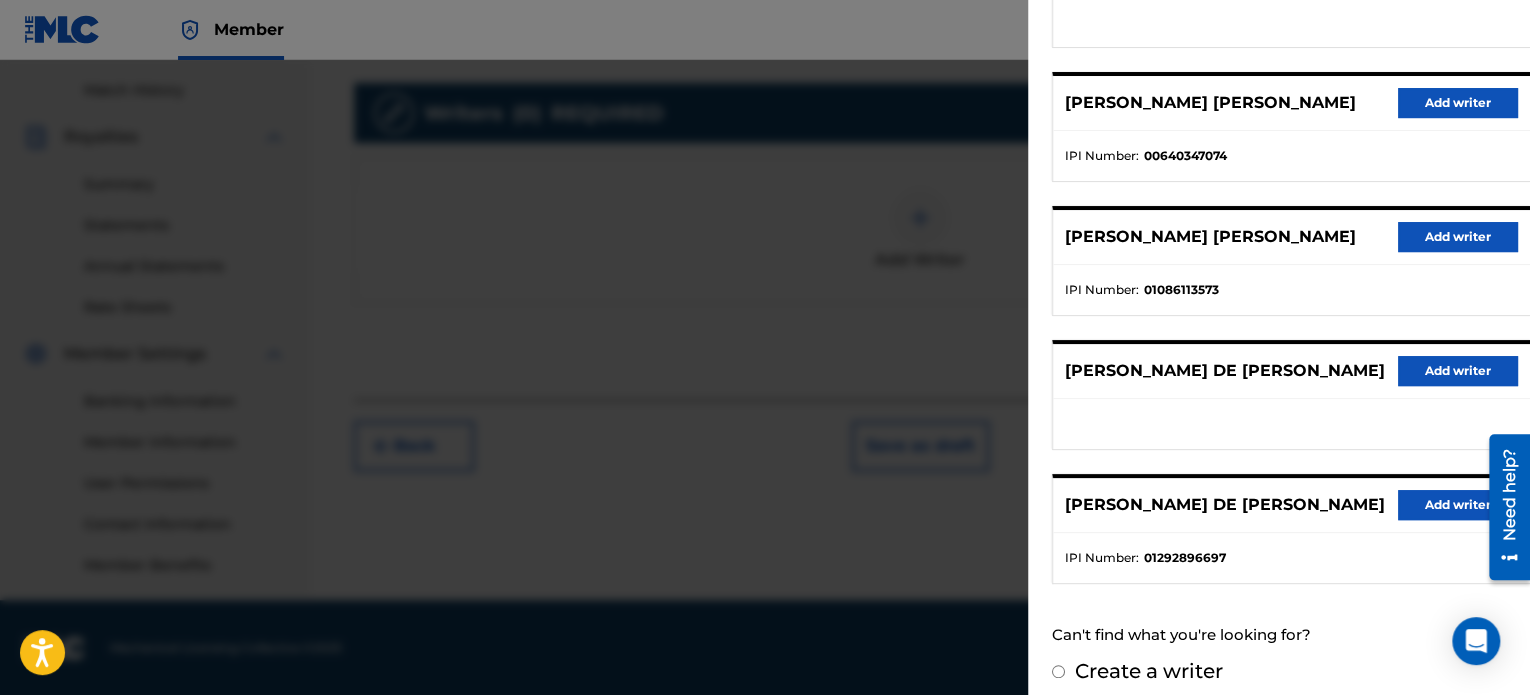 click on "Add writer" at bounding box center [1458, 505] 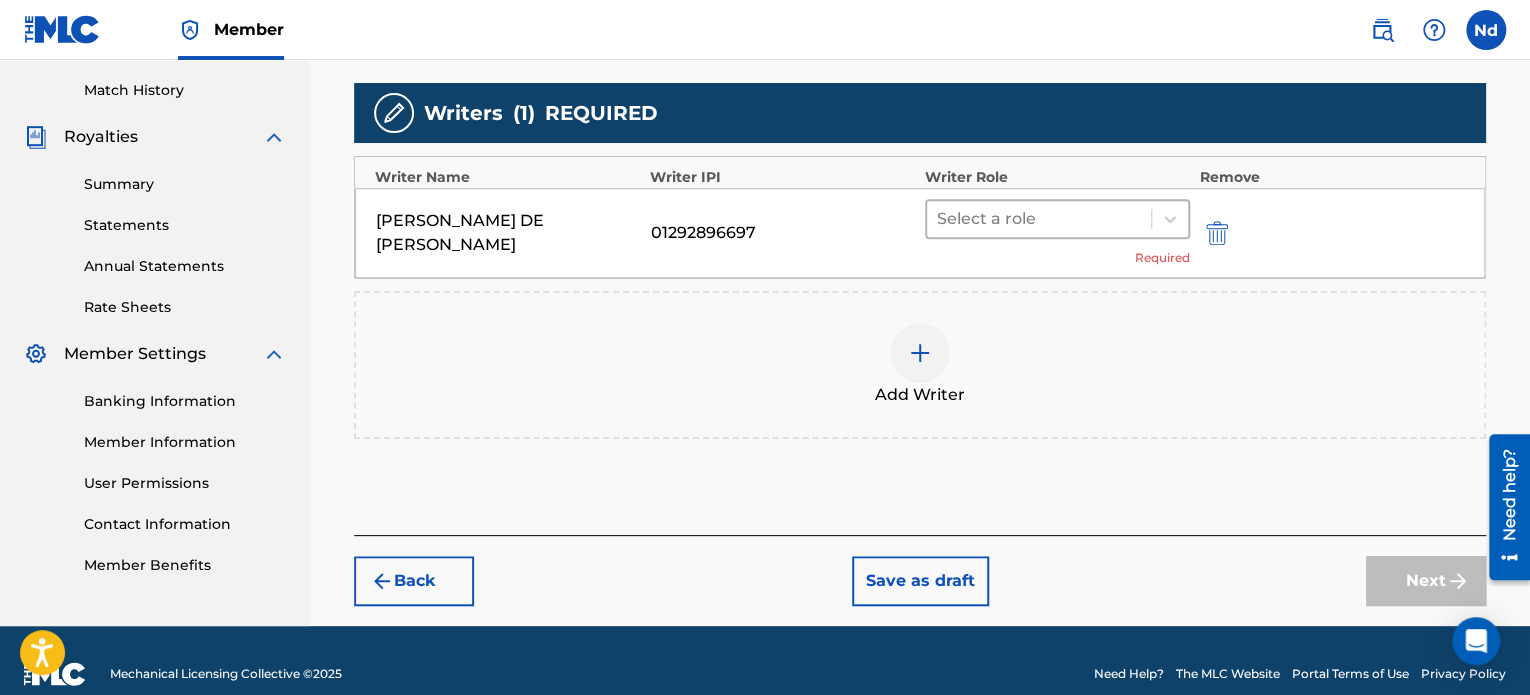click on "Select a role Required" at bounding box center (1057, 233) 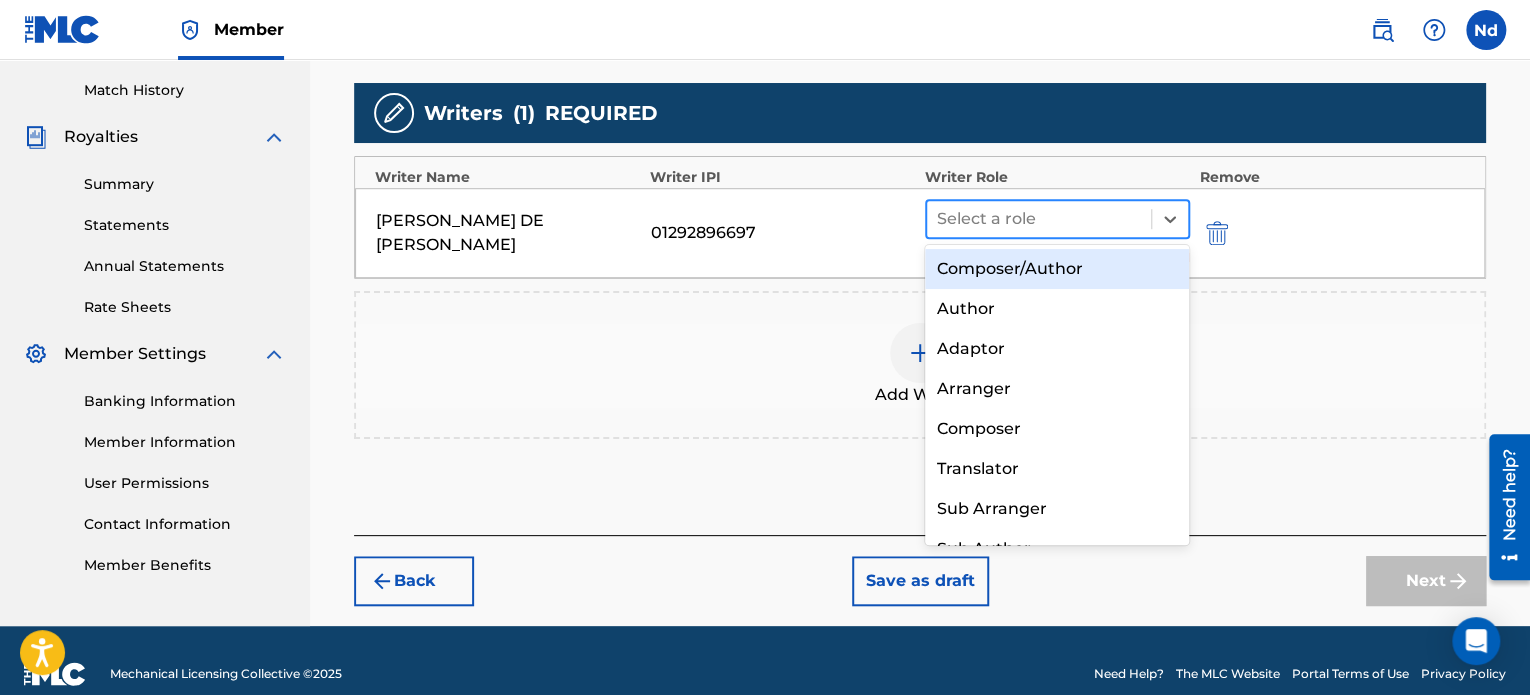 click at bounding box center (1039, 219) 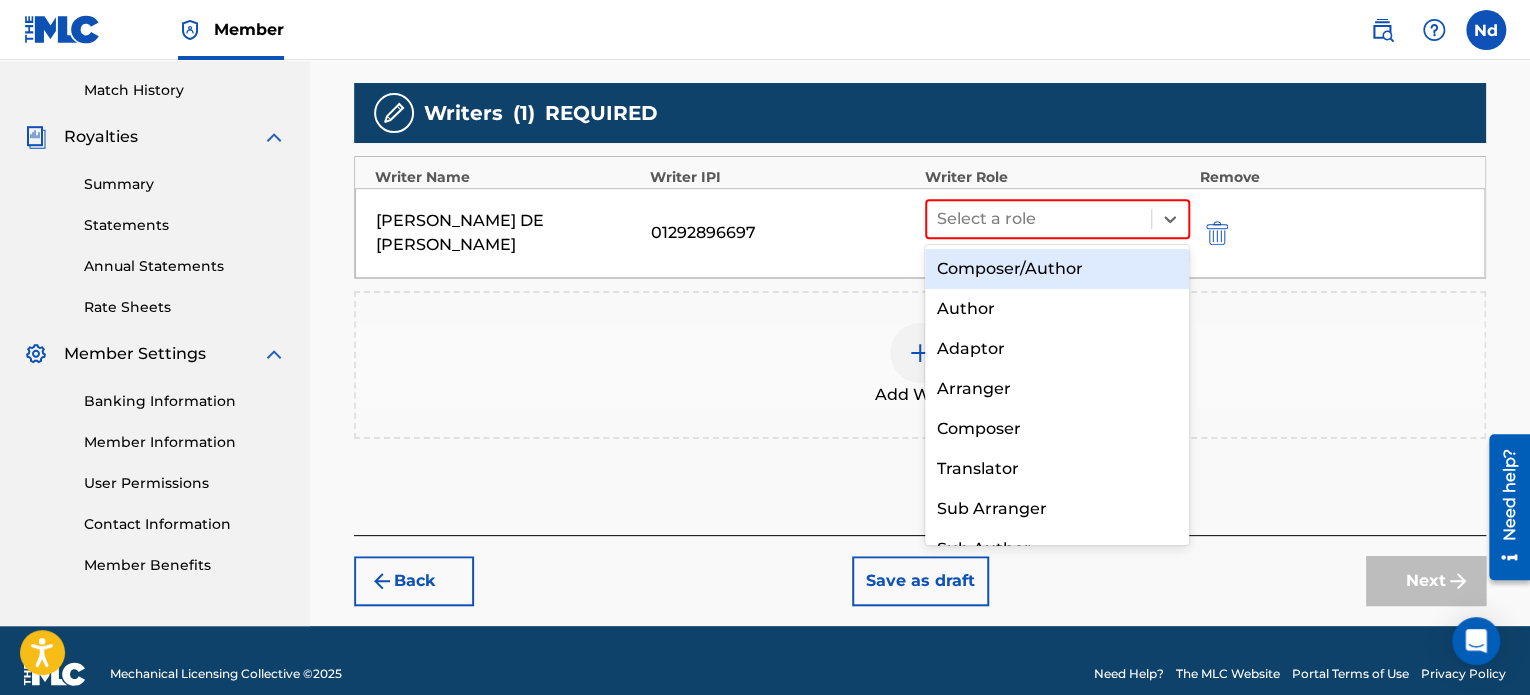 click on "Composer/Author" at bounding box center [1057, 269] 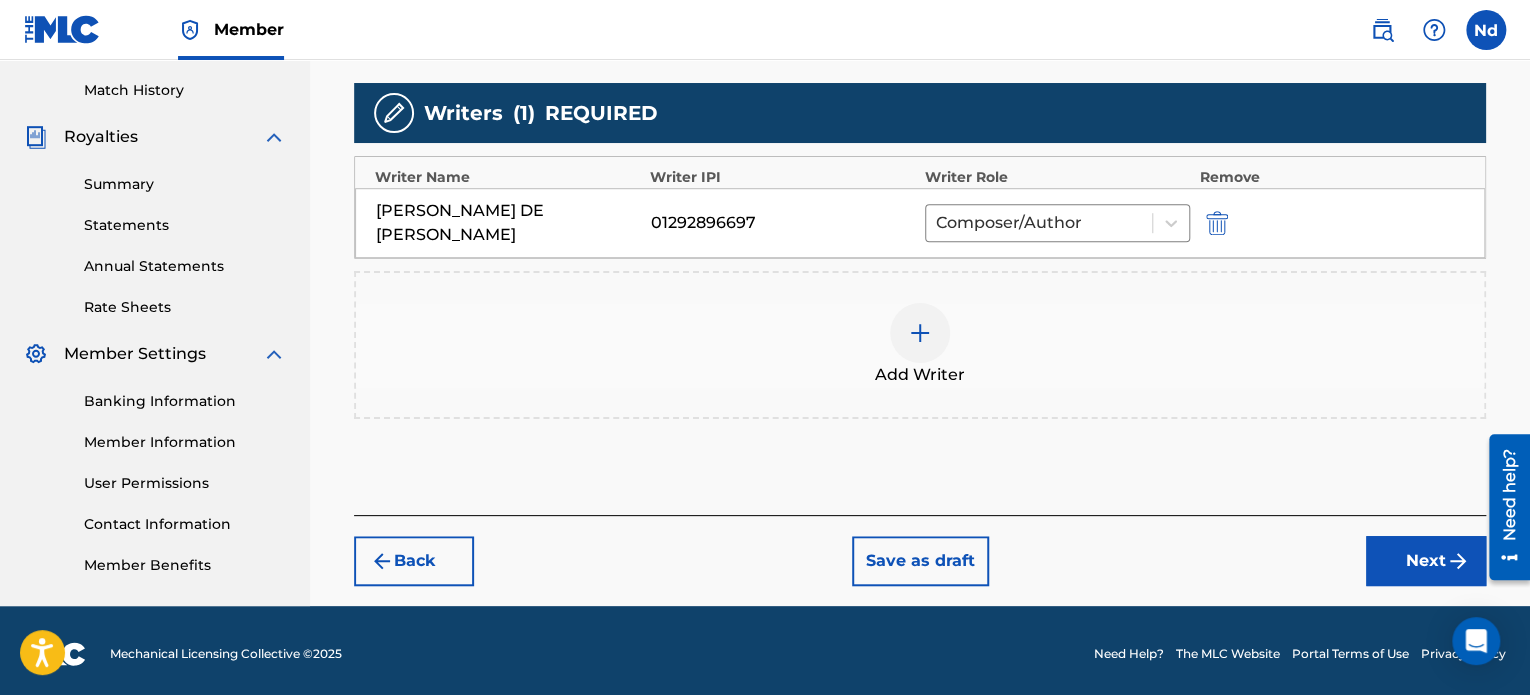 click on "Next" at bounding box center [1426, 561] 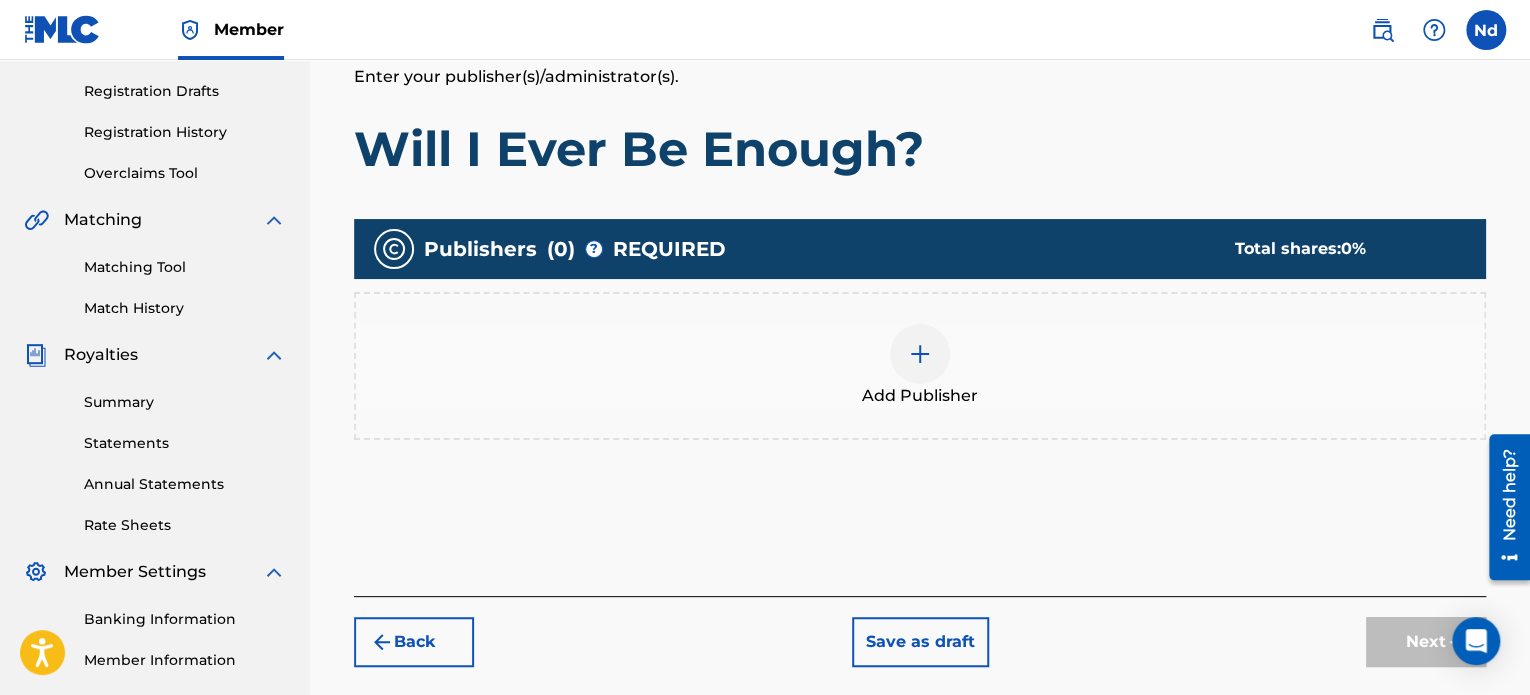 scroll, scrollTop: 490, scrollLeft: 0, axis: vertical 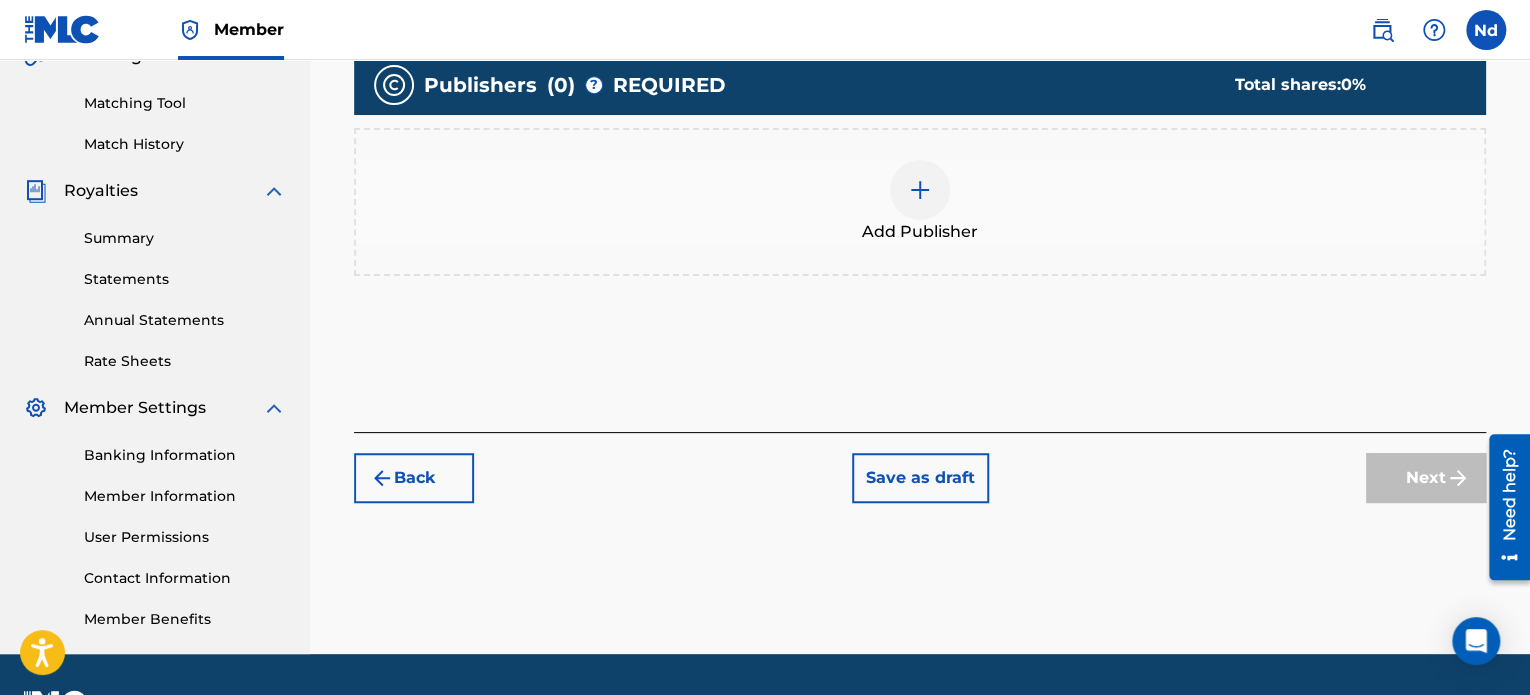 click on "Add Publisher" at bounding box center [920, 202] 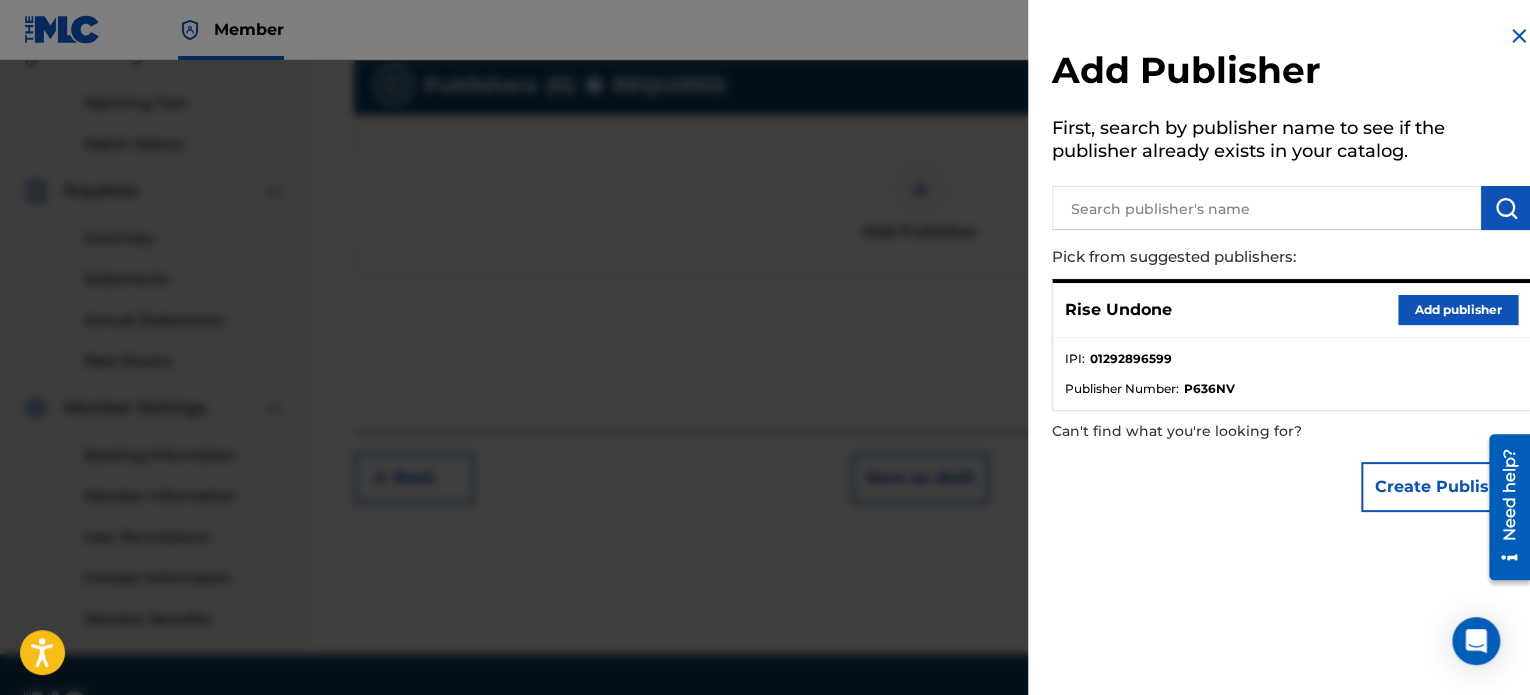 click at bounding box center [1266, 208] 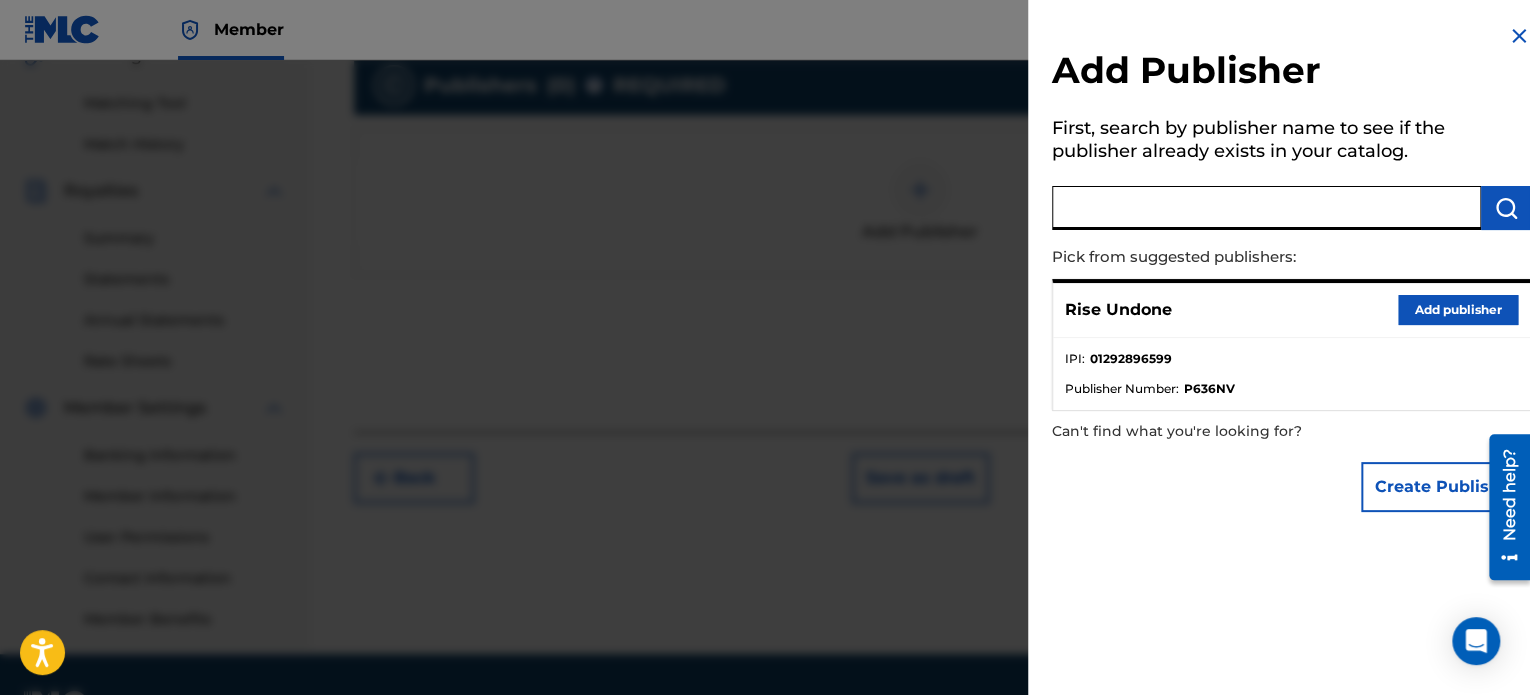 click on "Add publisher" at bounding box center (1458, 310) 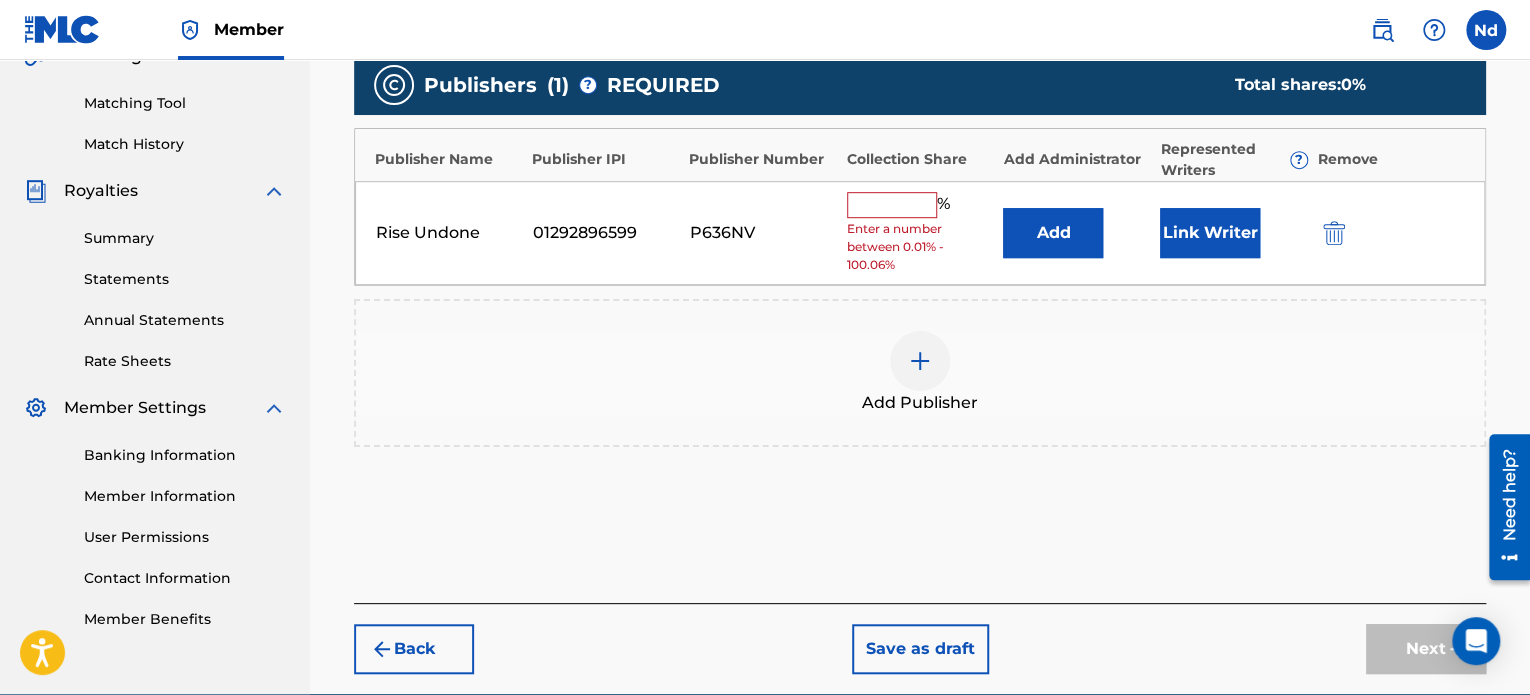 click on "Rise Undone 01292896599 P636NV % Enter a number between 0.01% - 100.06% Add Link Writer" at bounding box center [920, 233] 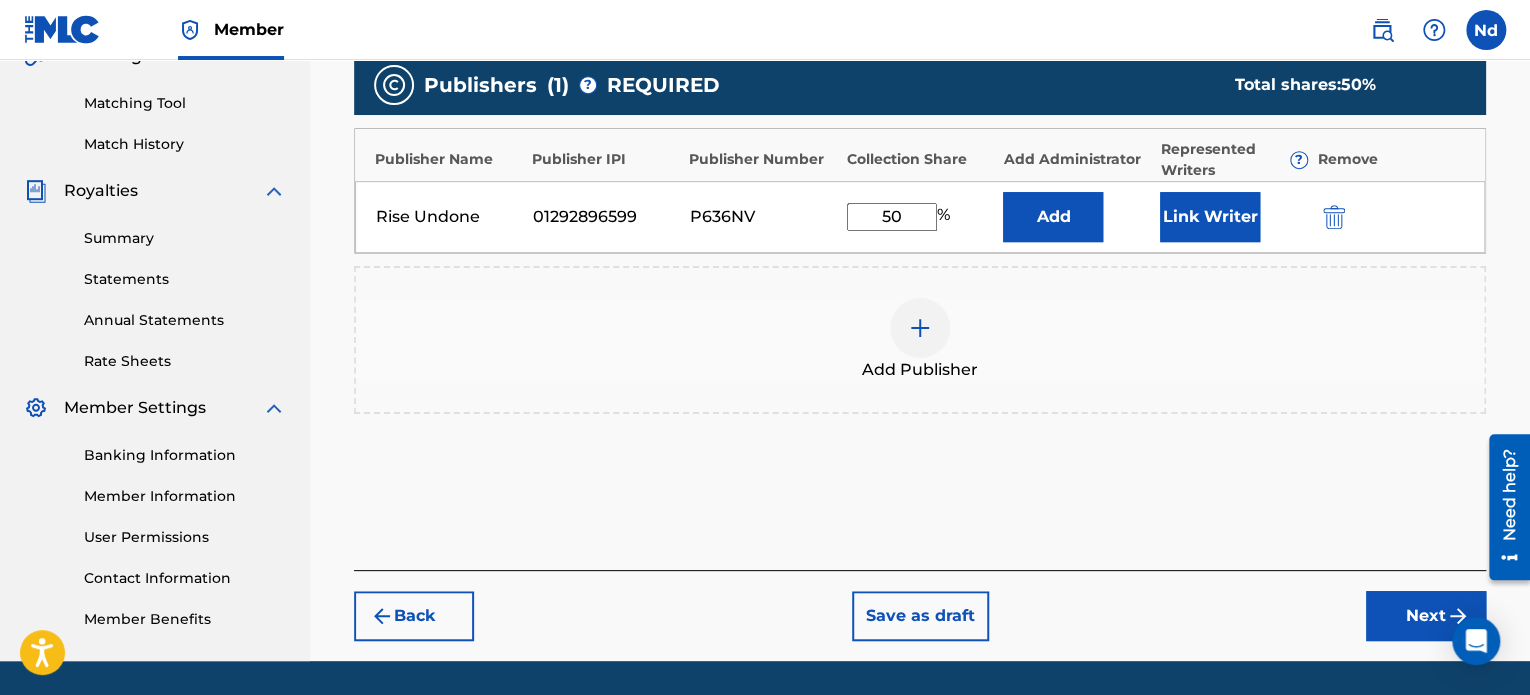 click on "Link Writer" at bounding box center (1210, 217) 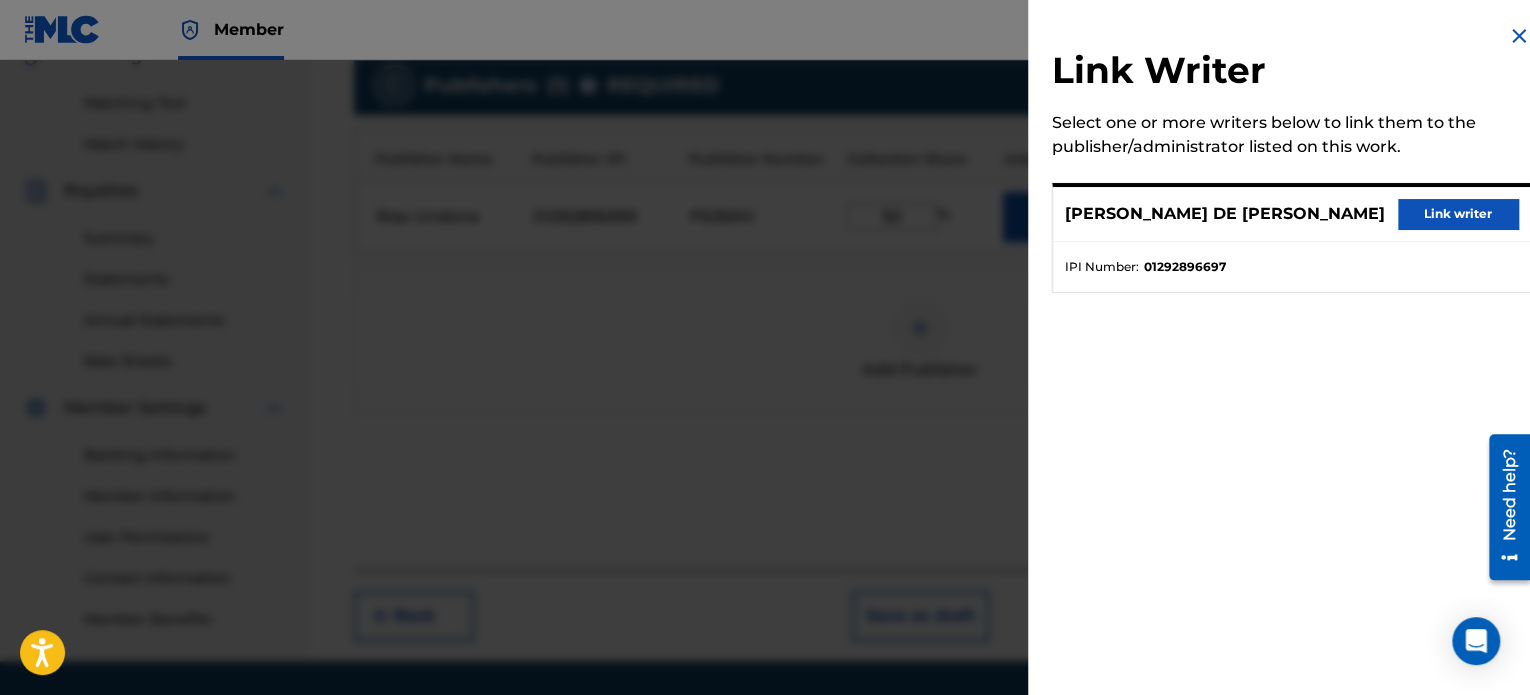 click on "[PERSON_NAME] DE [PERSON_NAME] Link writer IPI Number : 01292896697" at bounding box center (1291, 238) 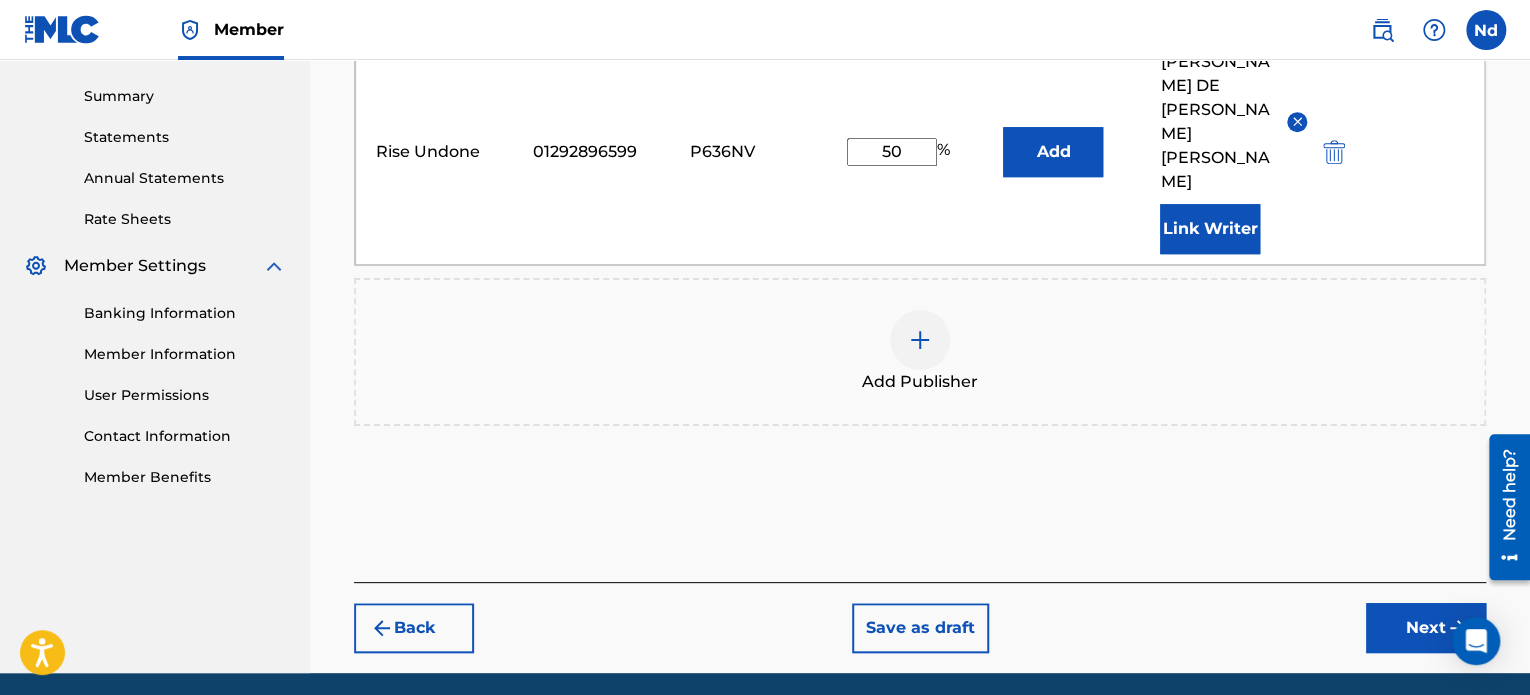 click on "Next" at bounding box center (1426, 628) 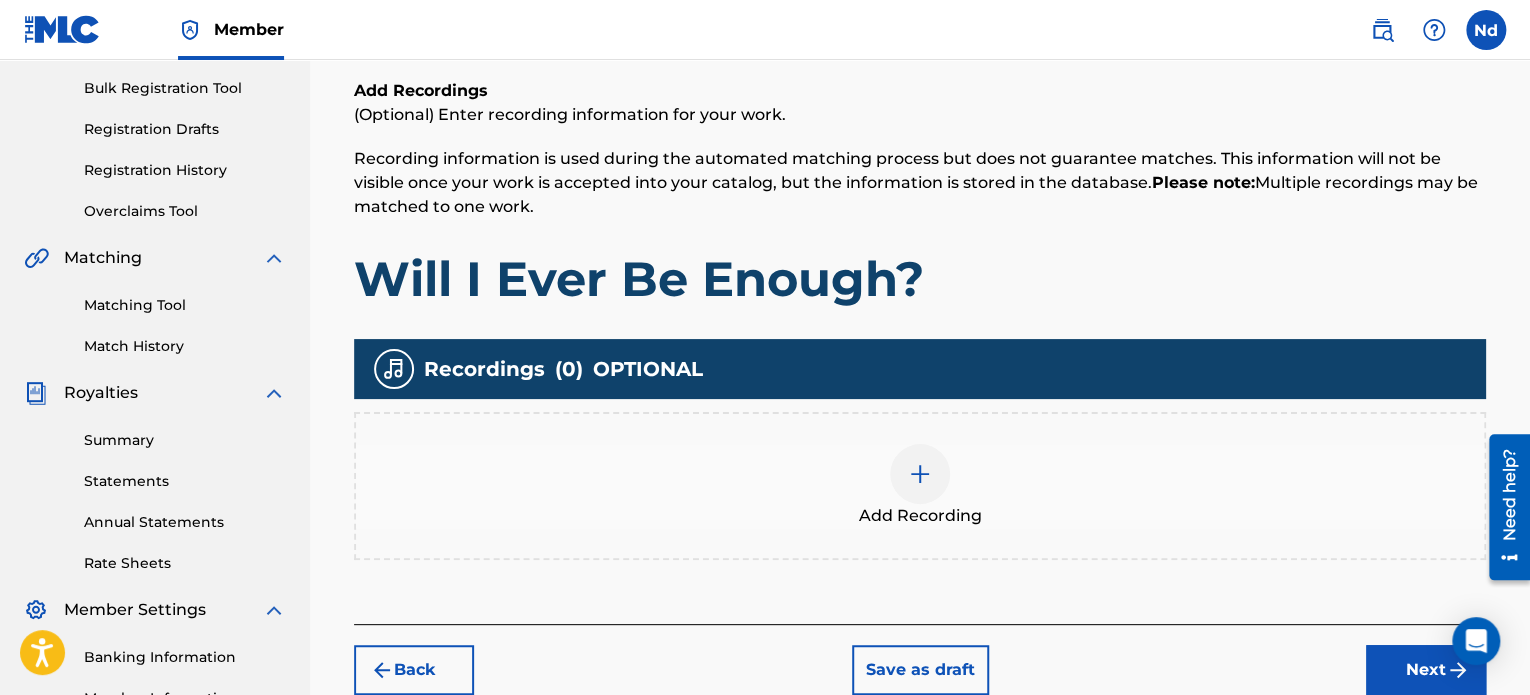 scroll, scrollTop: 490, scrollLeft: 0, axis: vertical 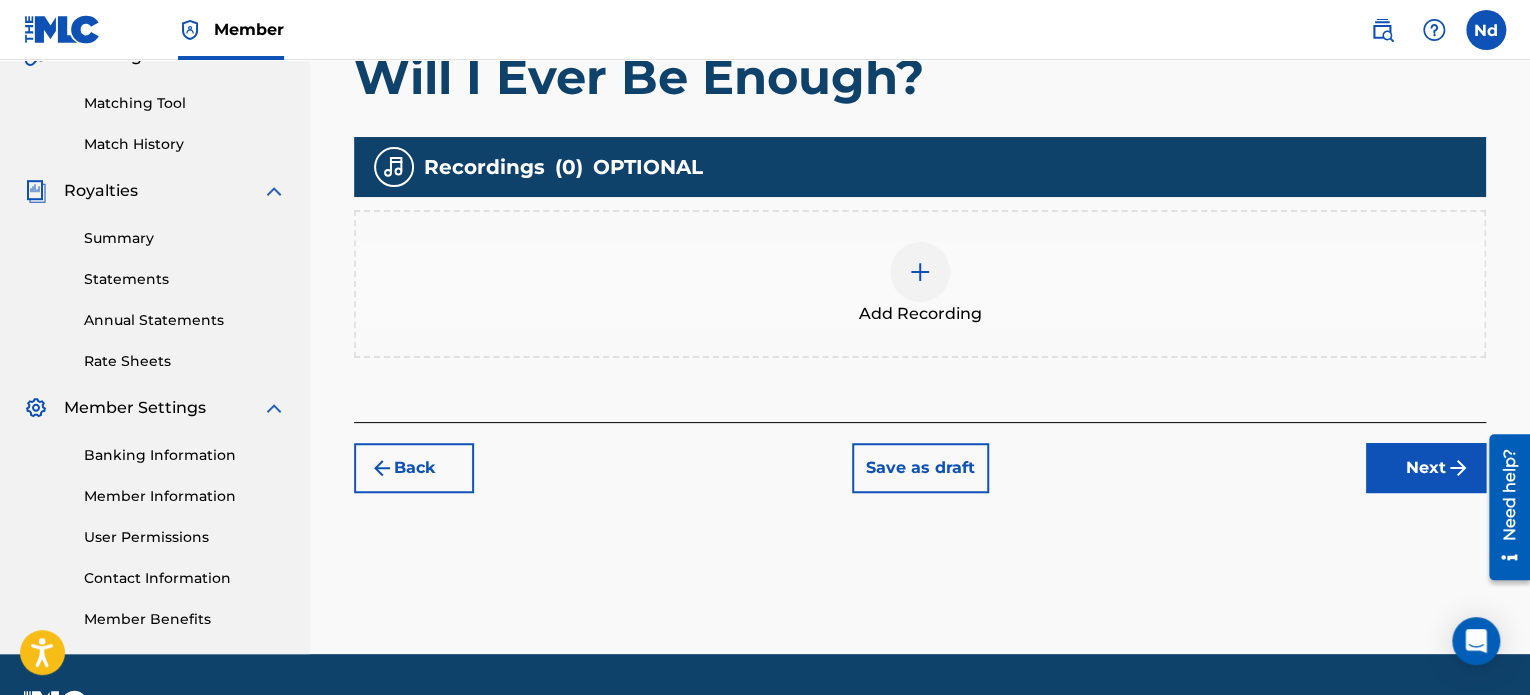 click on "Add Recording" at bounding box center (920, 284) 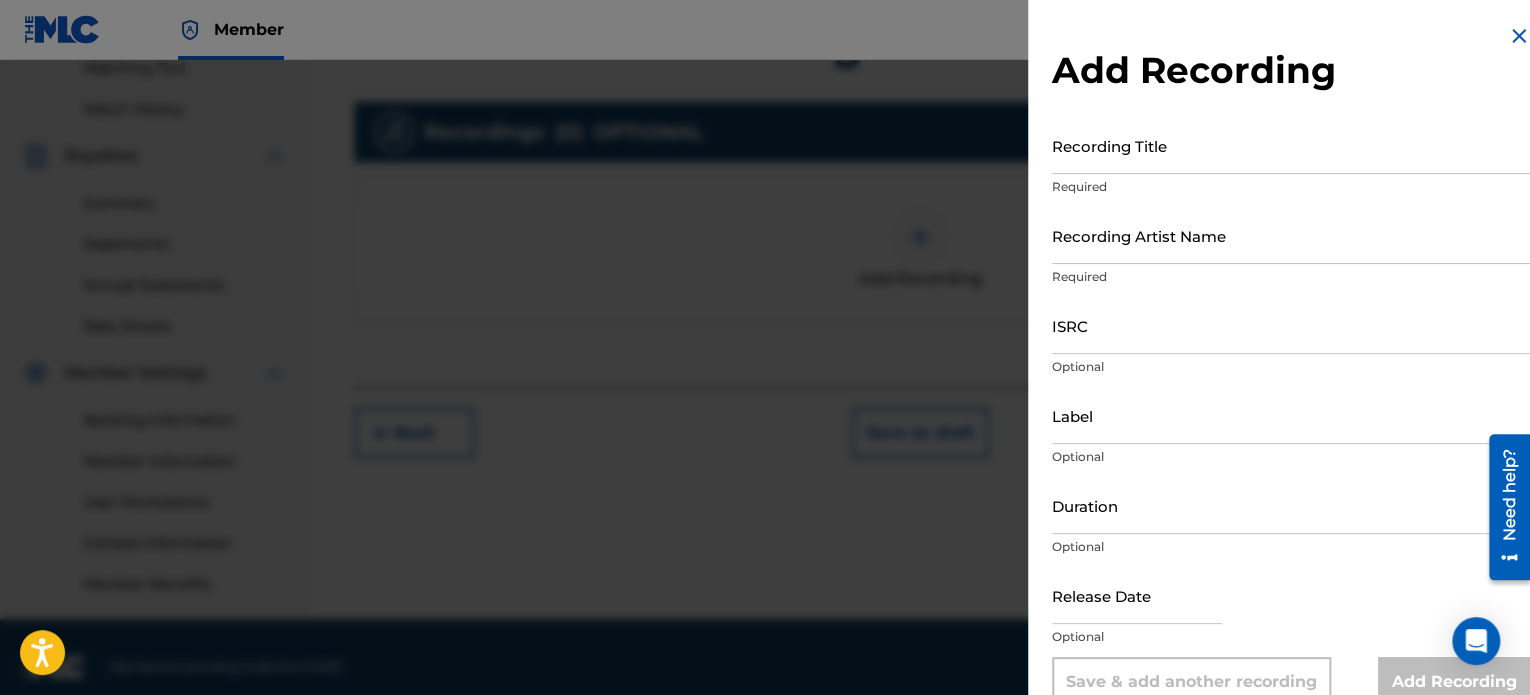 scroll, scrollTop: 544, scrollLeft: 0, axis: vertical 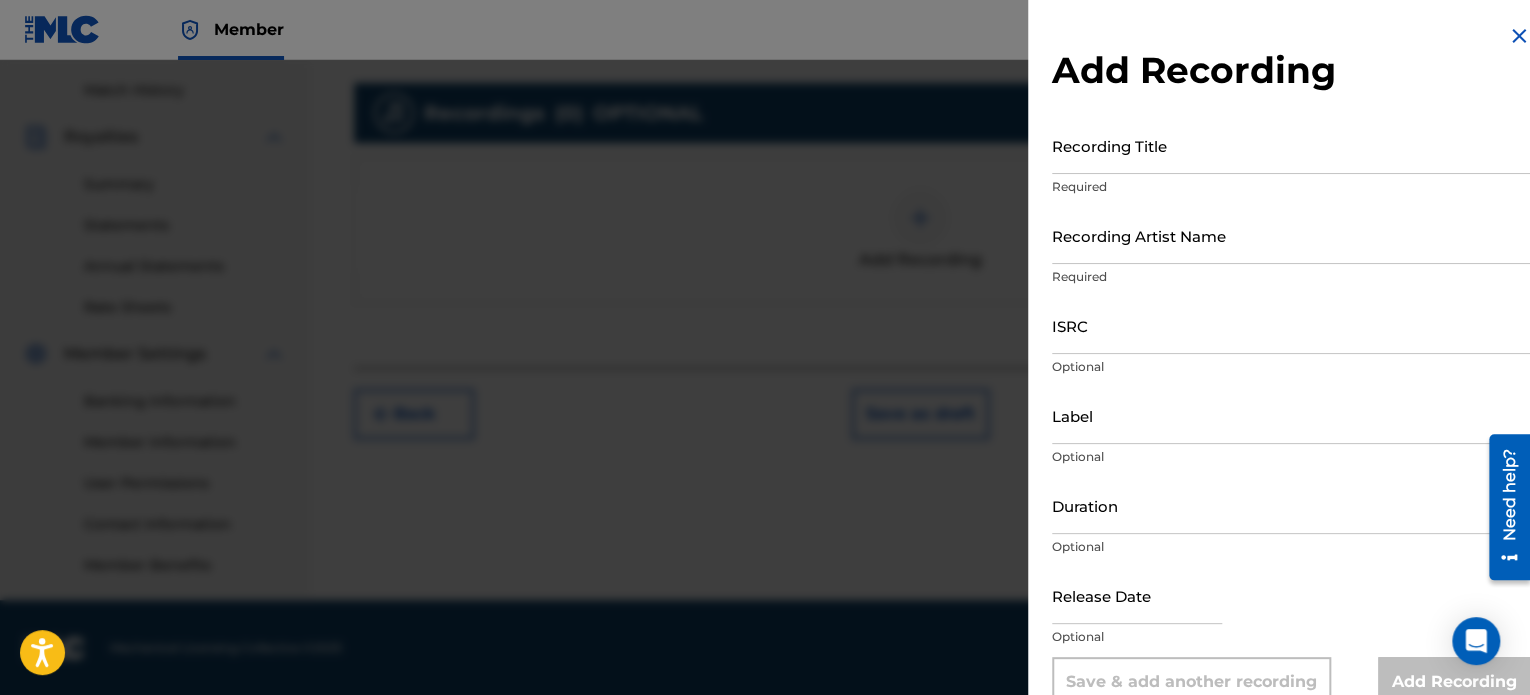 click on "Recording Title" at bounding box center [1291, 145] 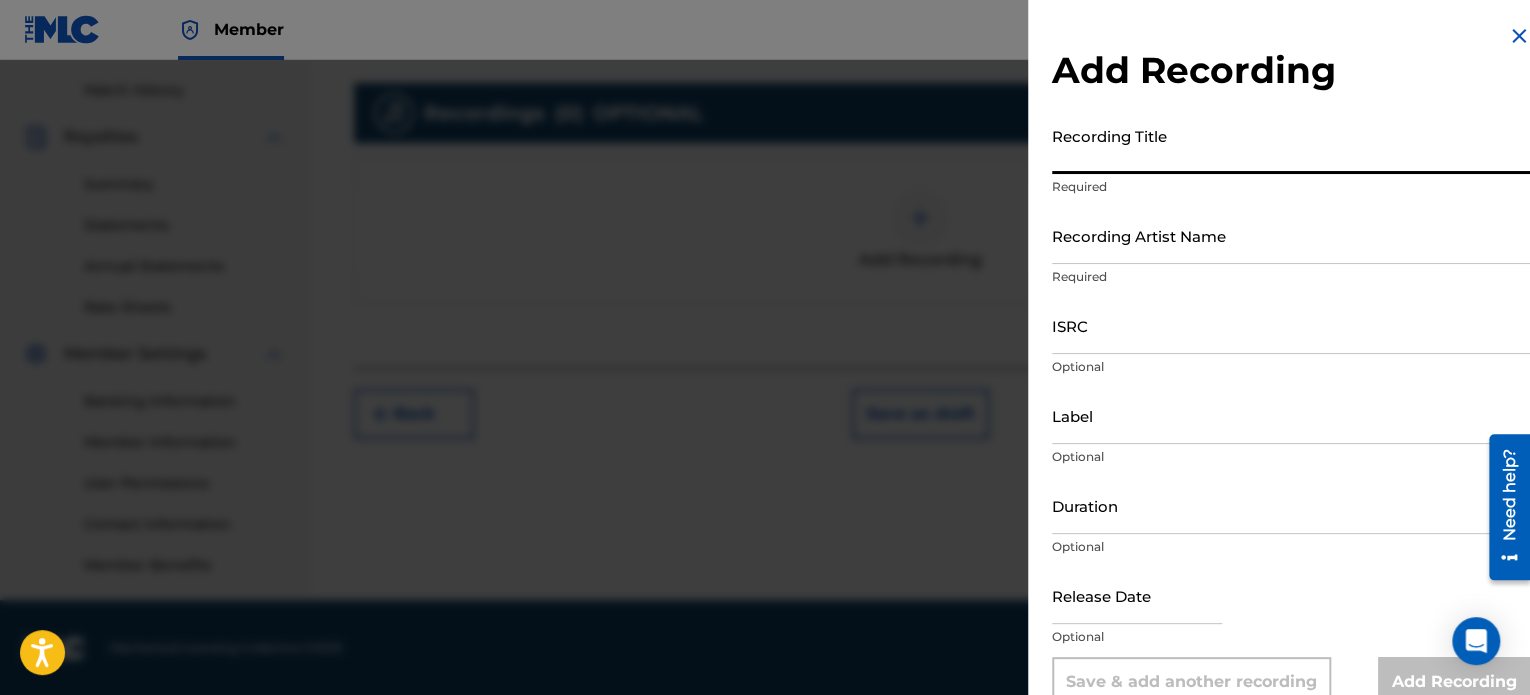 paste on "Will I Ever Be Enough?" 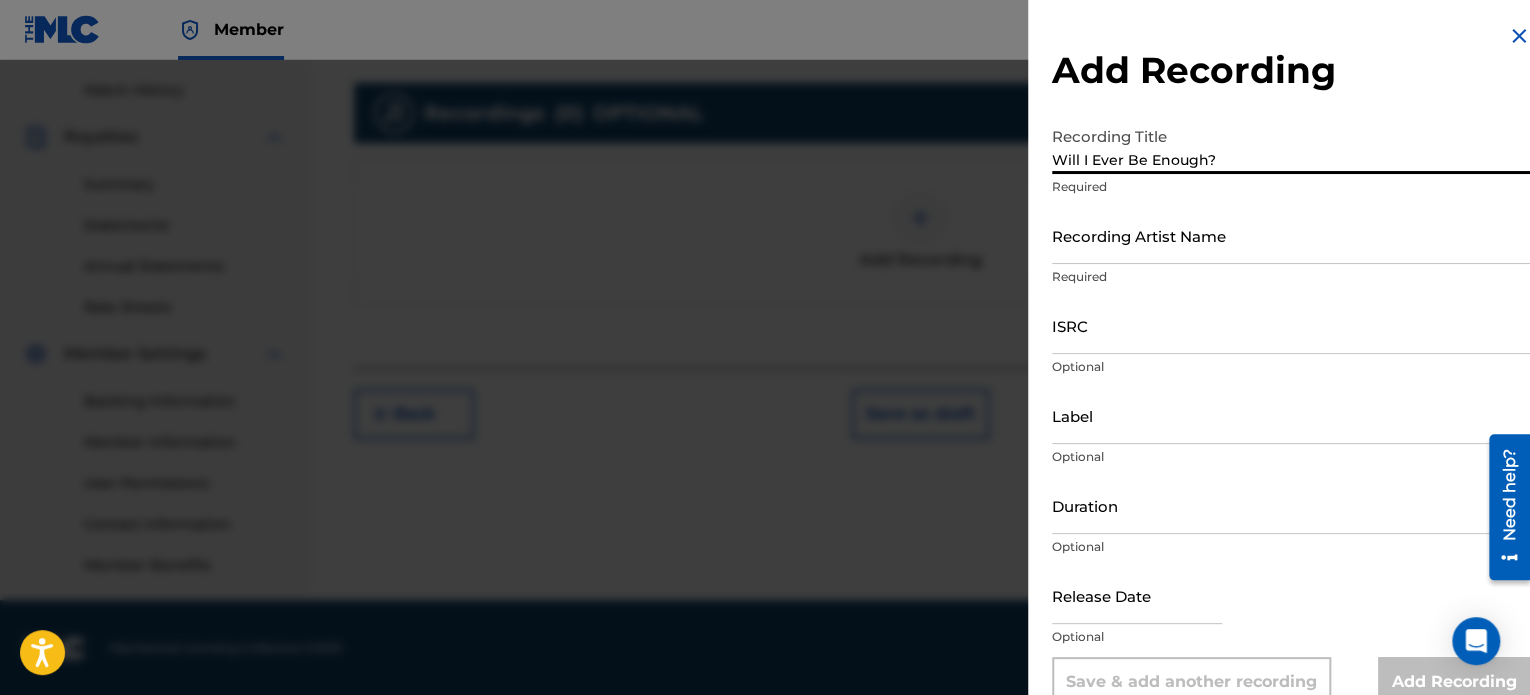 type on "Will I Ever Be Enough?" 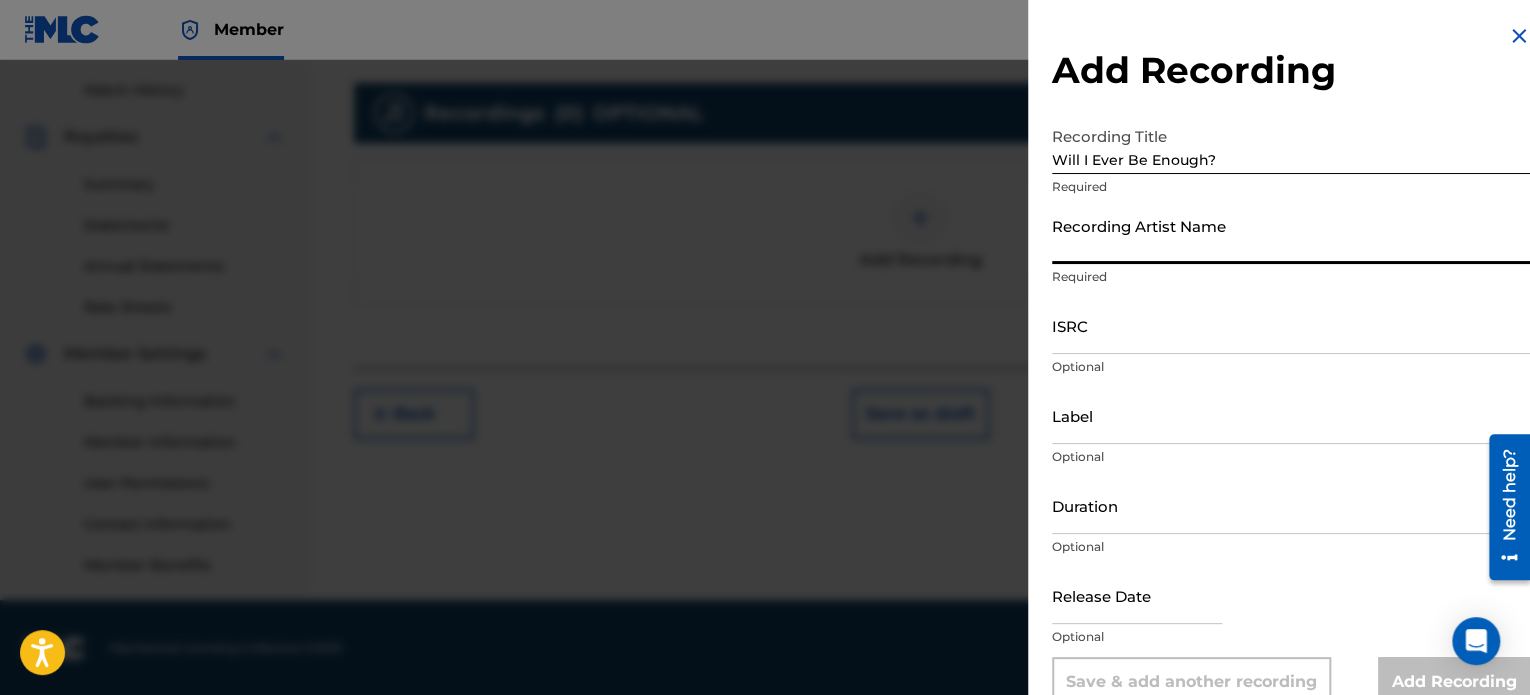 type on "Rise Undone" 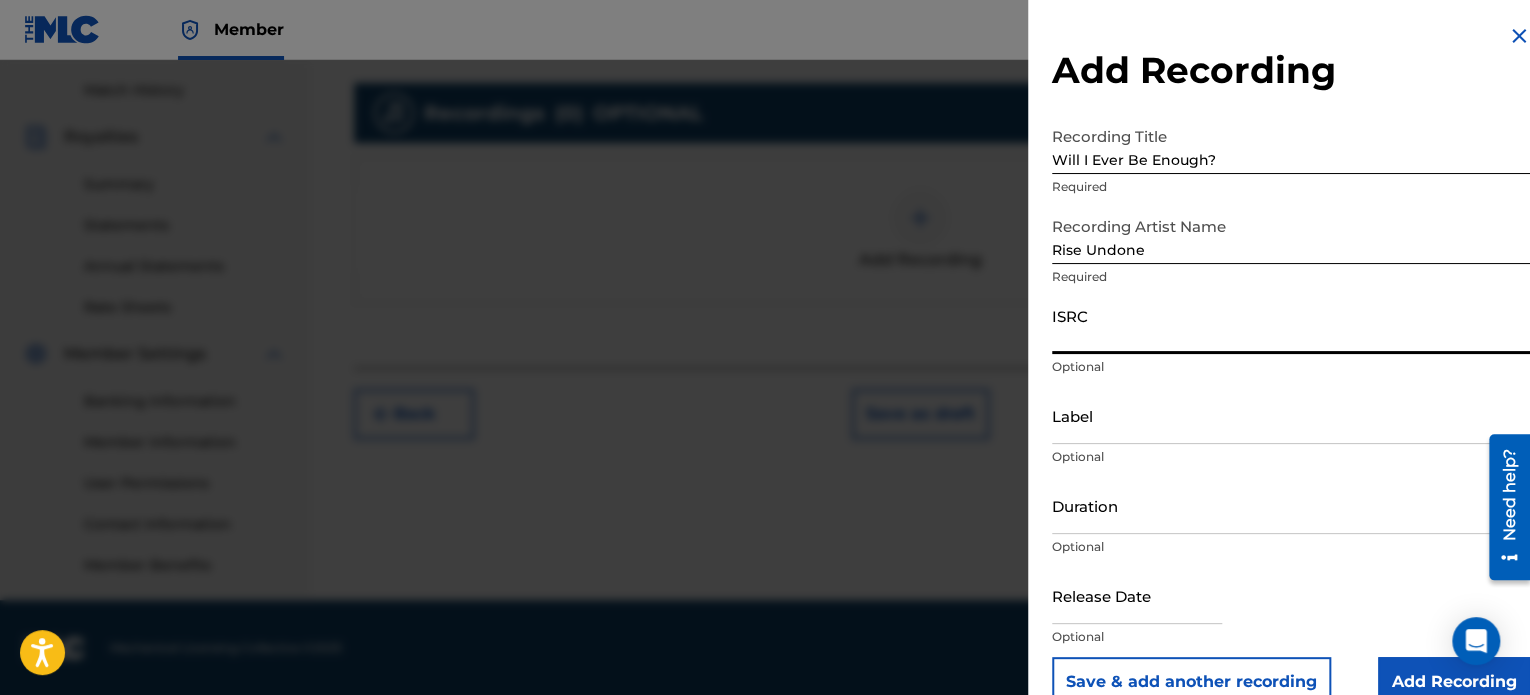 drag, startPoint x: 1072, startPoint y: 335, endPoint x: 959, endPoint y: 215, distance: 164.83022 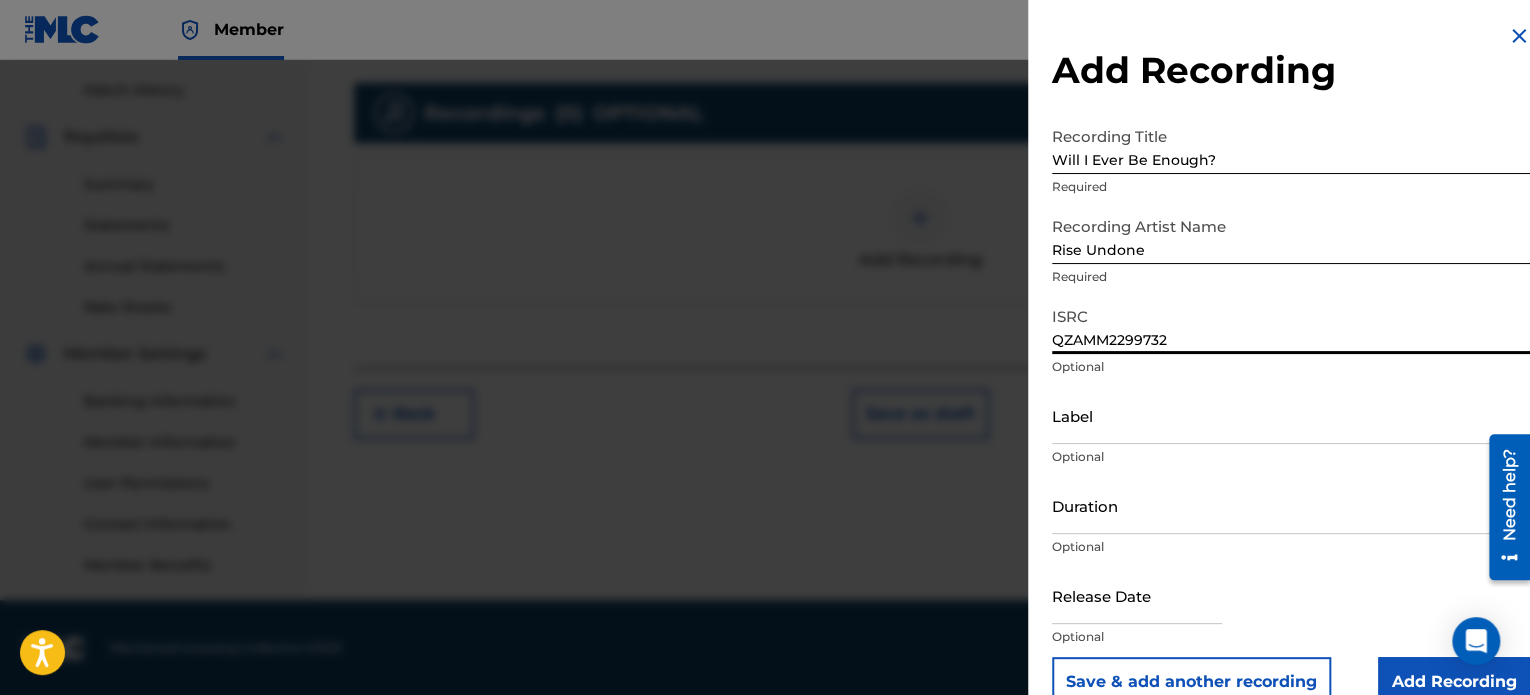scroll, scrollTop: 36, scrollLeft: 0, axis: vertical 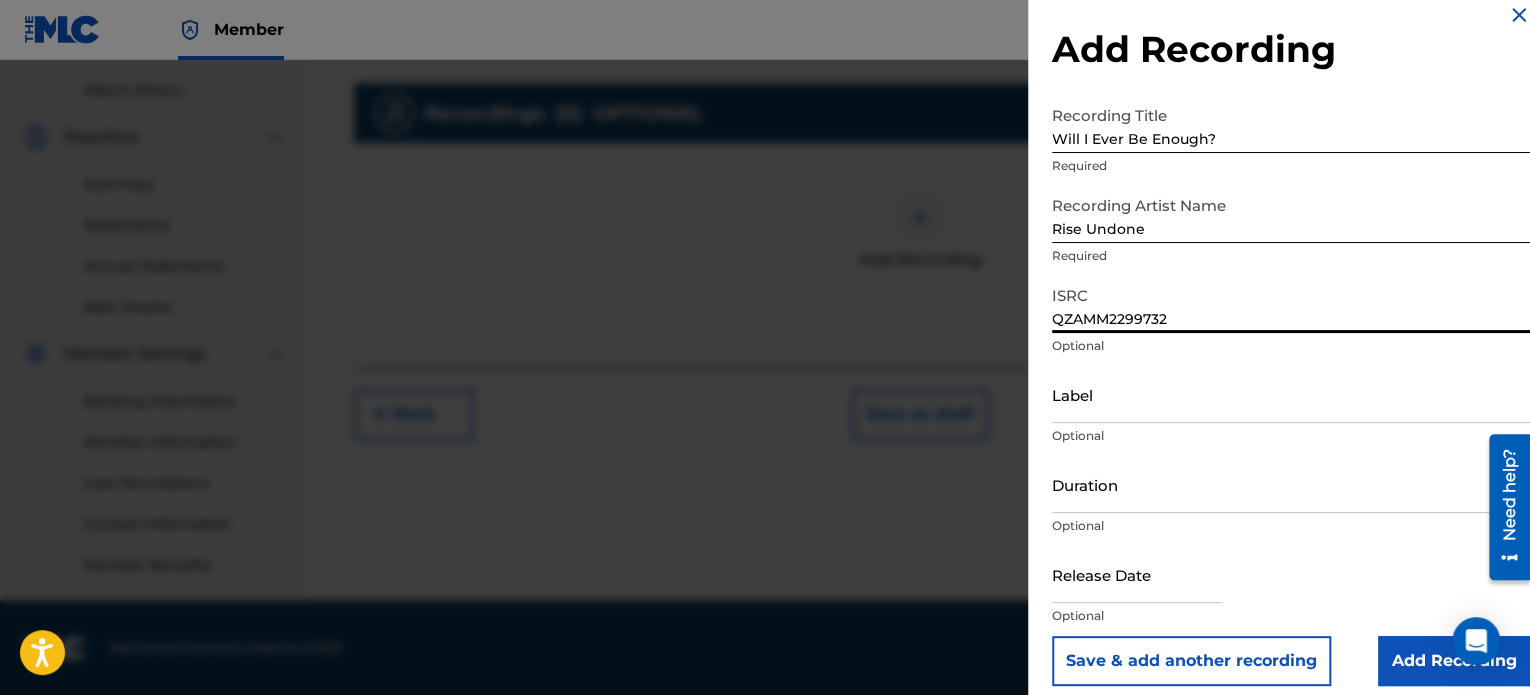 type on "QZAMM2299732" 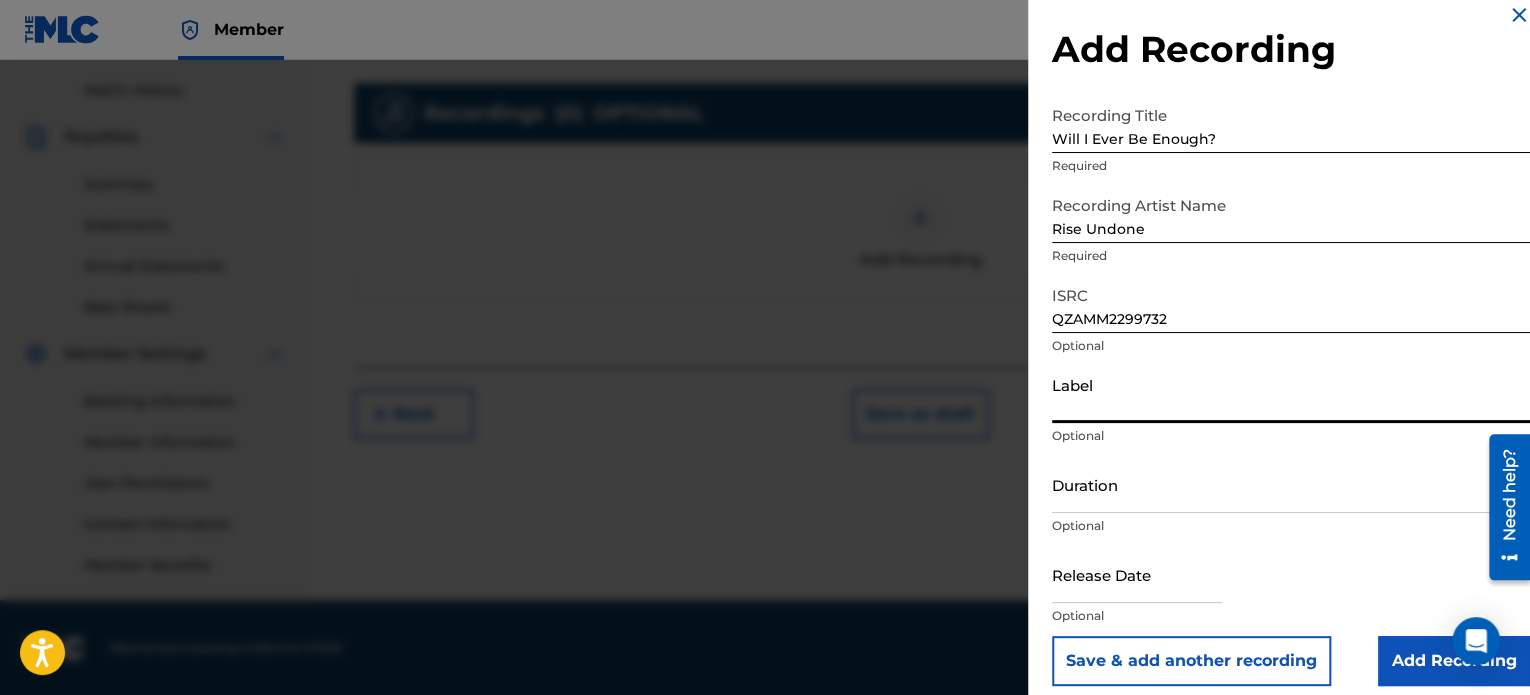 type on "Rise Undone" 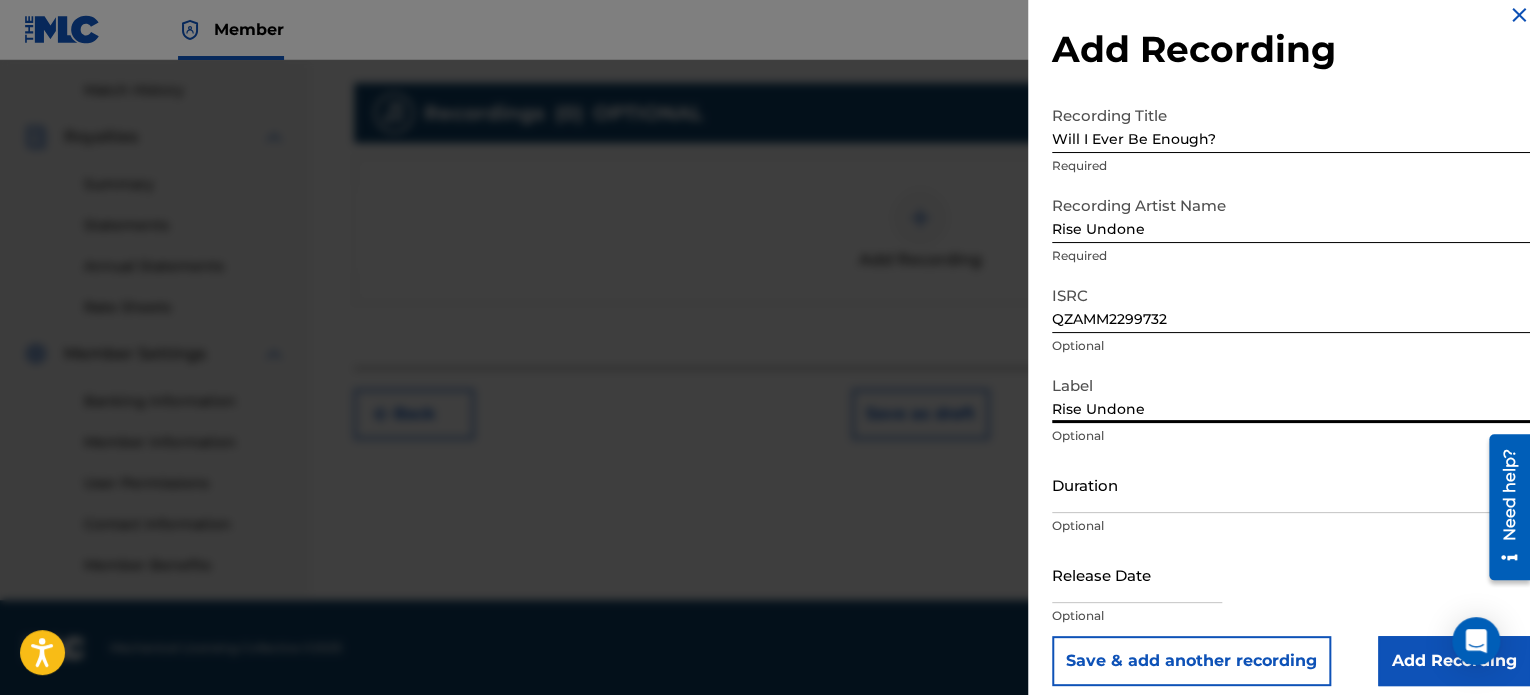 click on "Duration" at bounding box center [1291, 484] 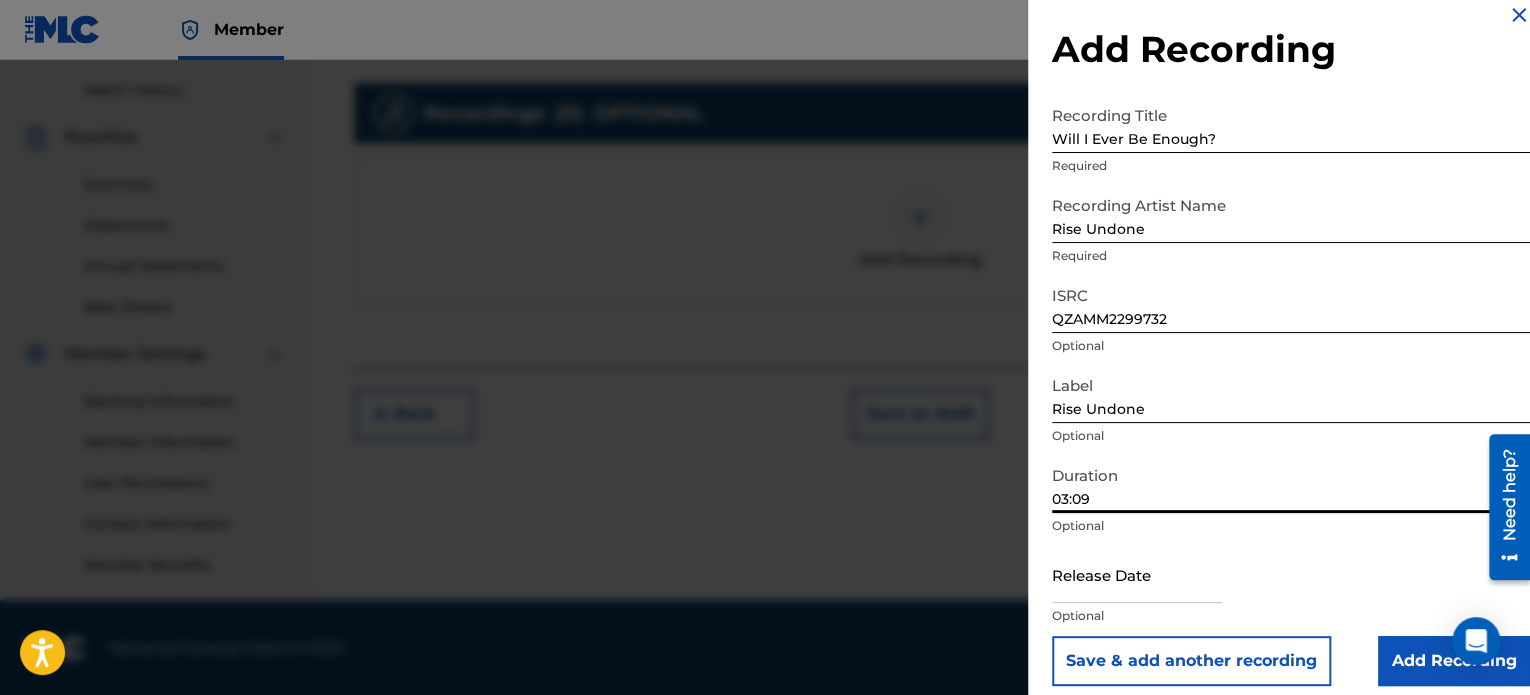 type on "03:09" 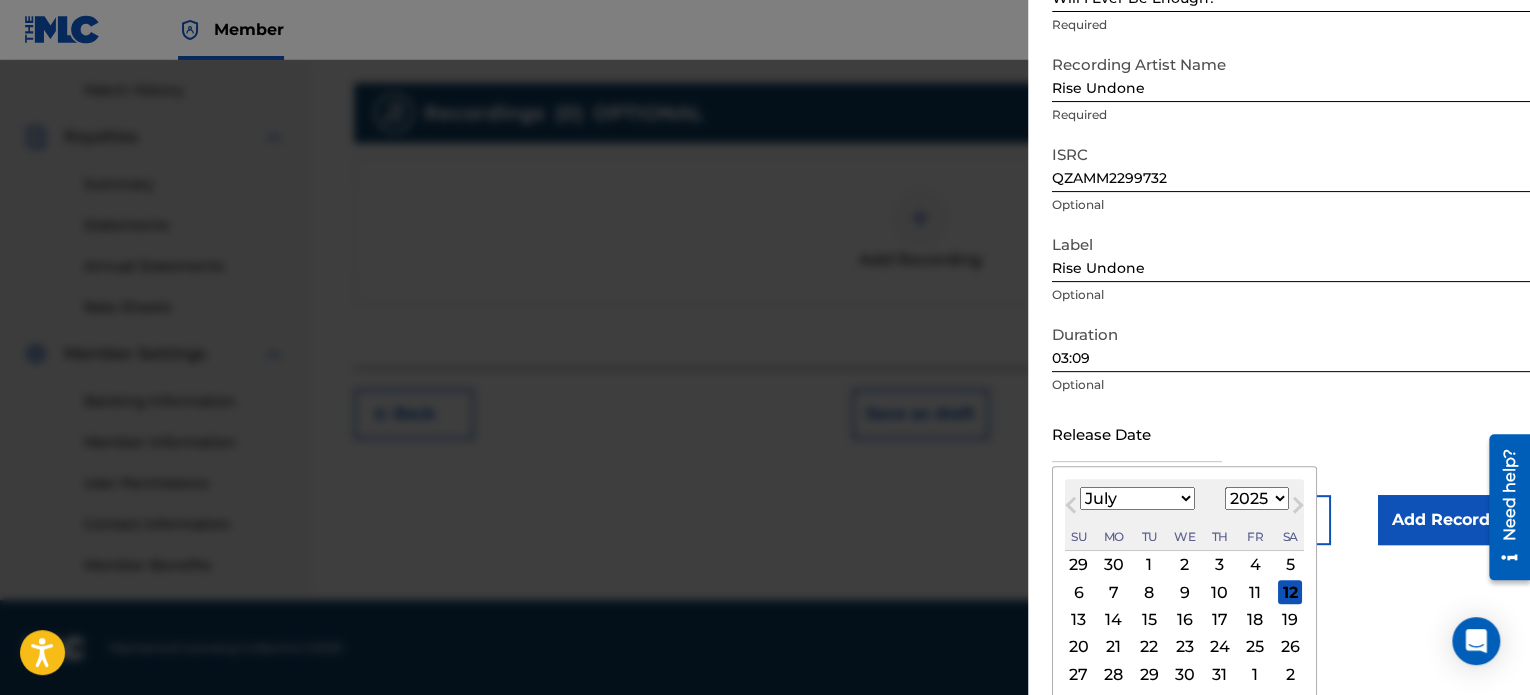 scroll, scrollTop: 194, scrollLeft: 0, axis: vertical 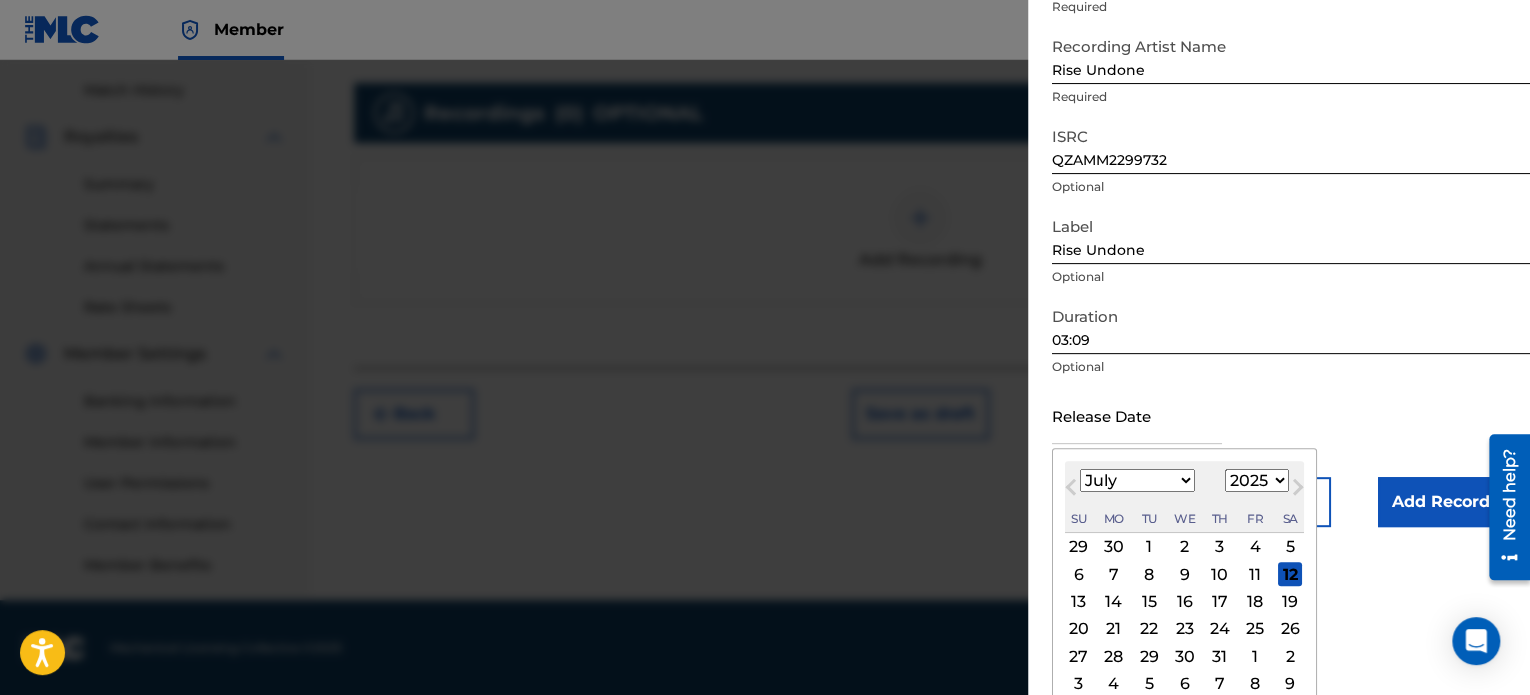 type on "[DATE]" 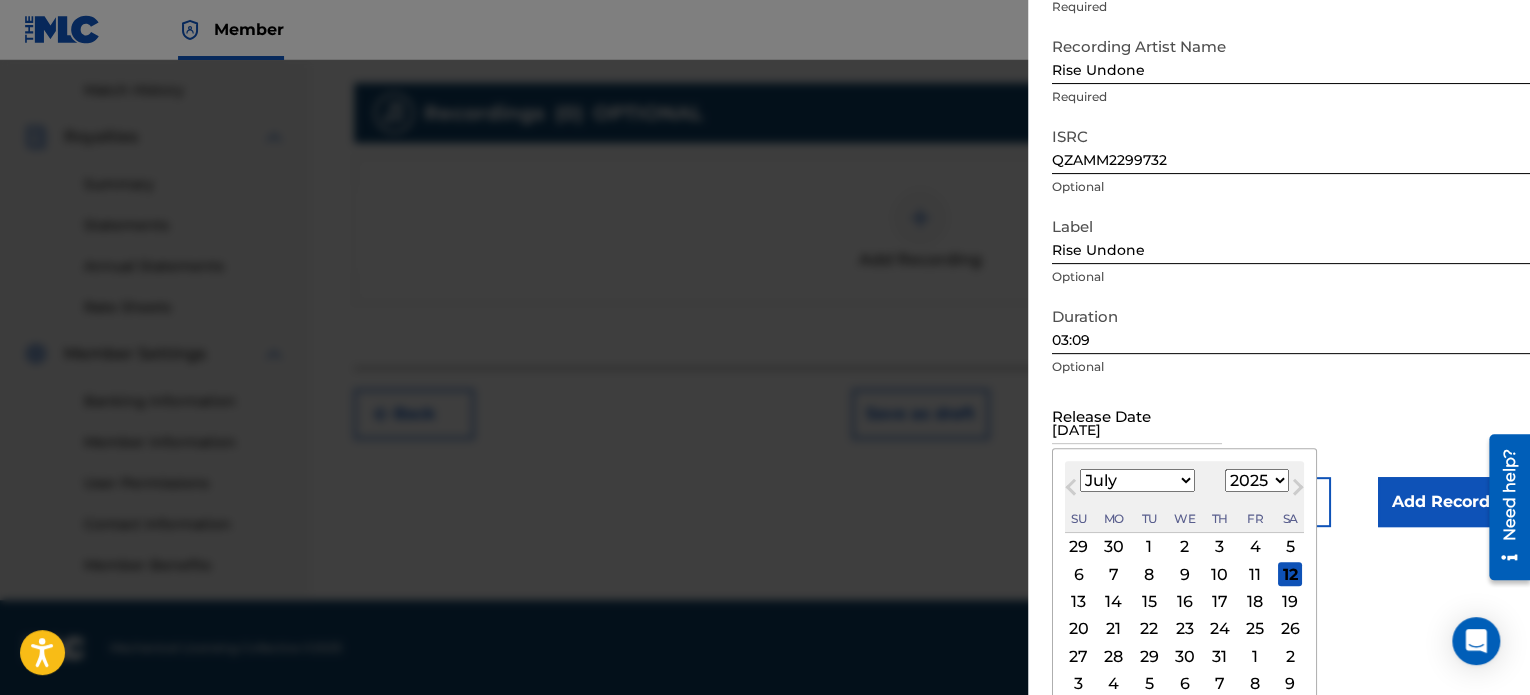select on "5" 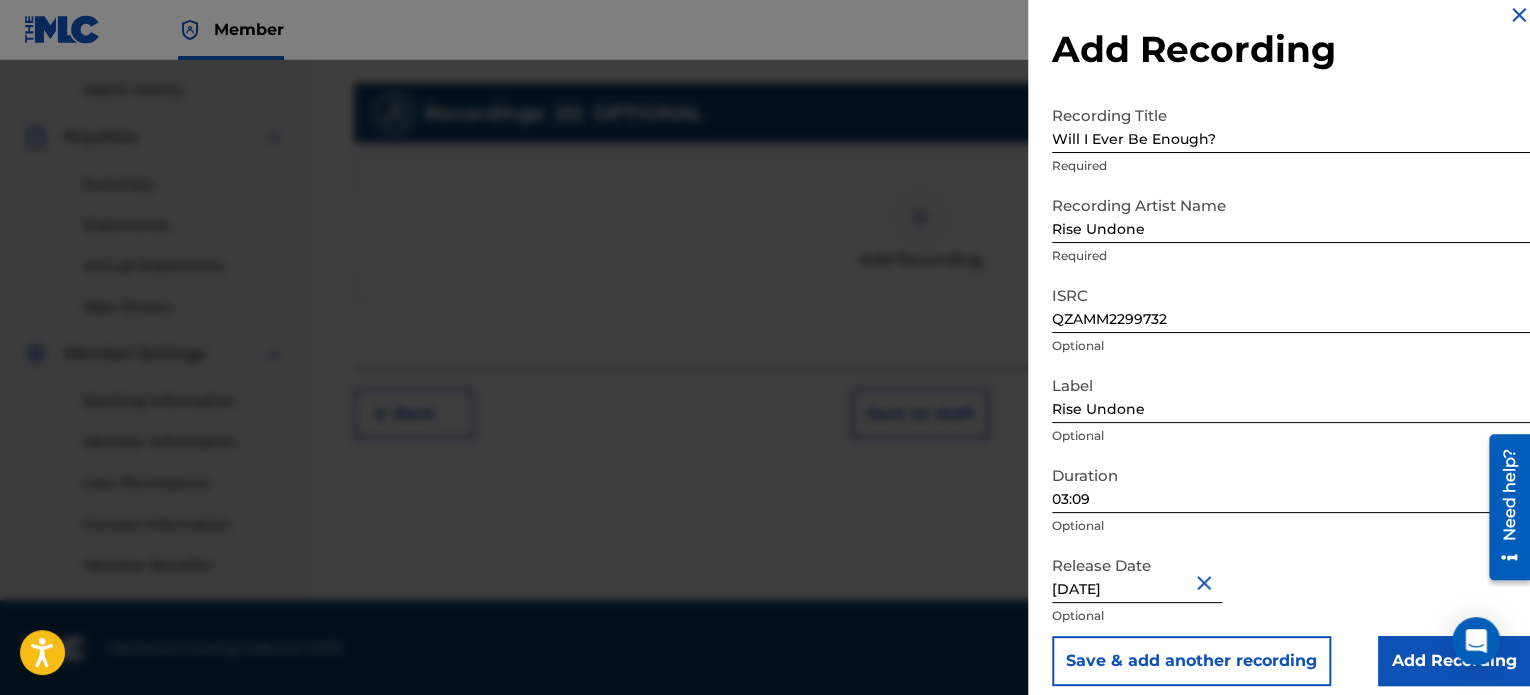 scroll, scrollTop: 36, scrollLeft: 0, axis: vertical 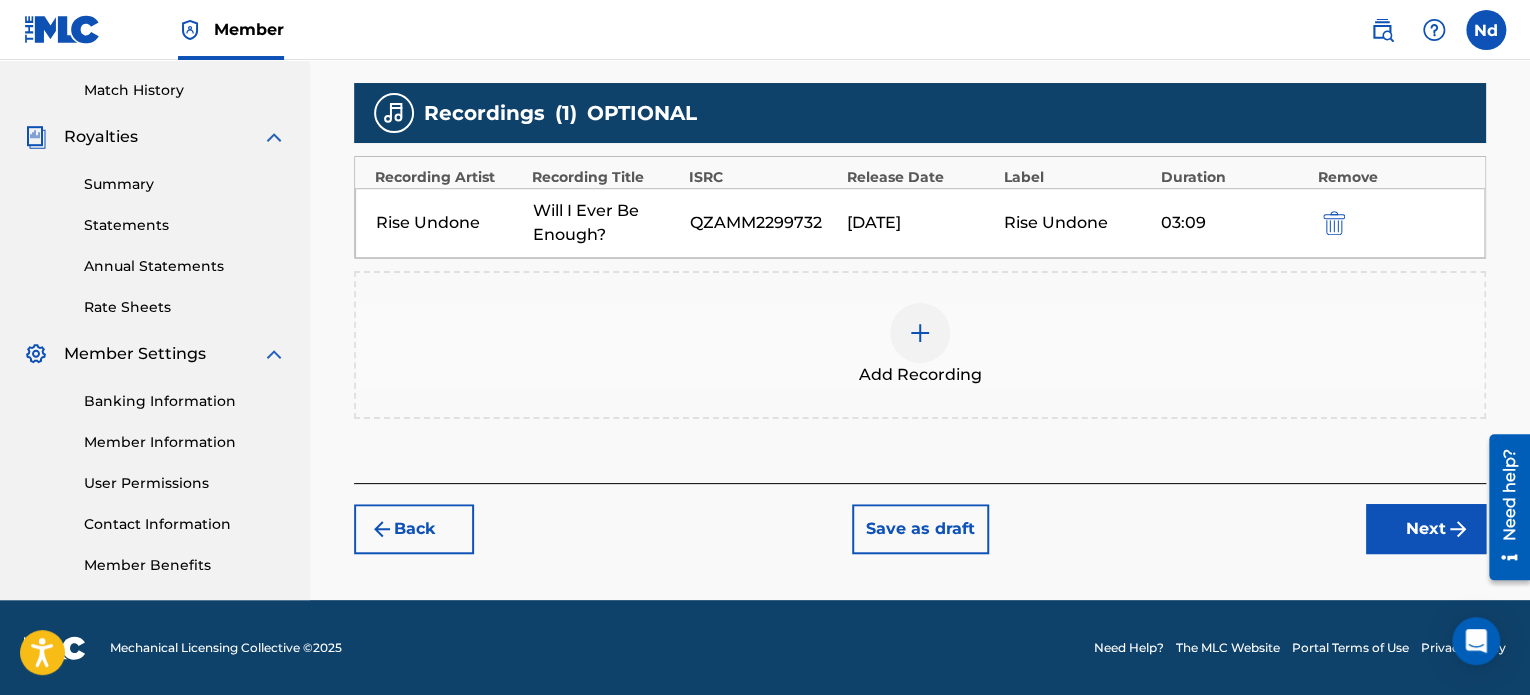 click on "Next" at bounding box center (1426, 529) 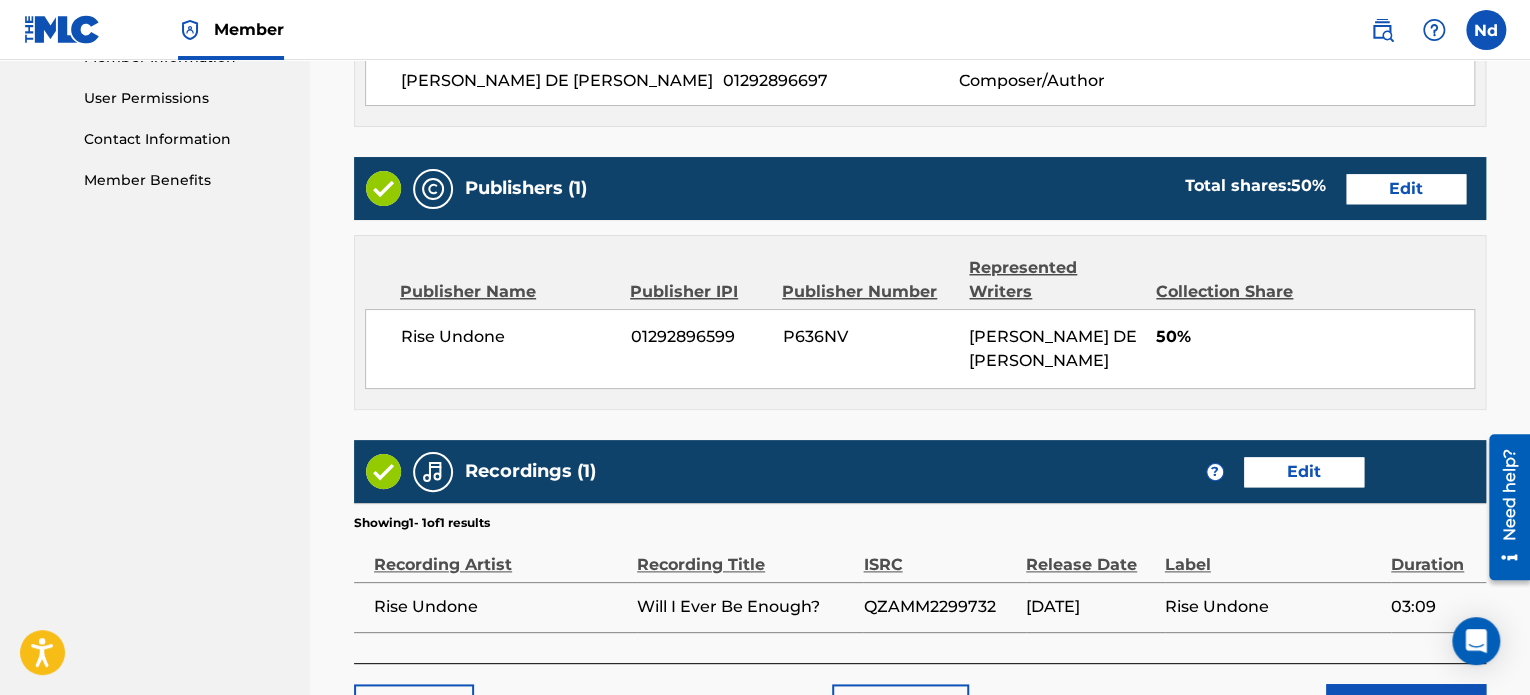 scroll, scrollTop: 1081, scrollLeft: 0, axis: vertical 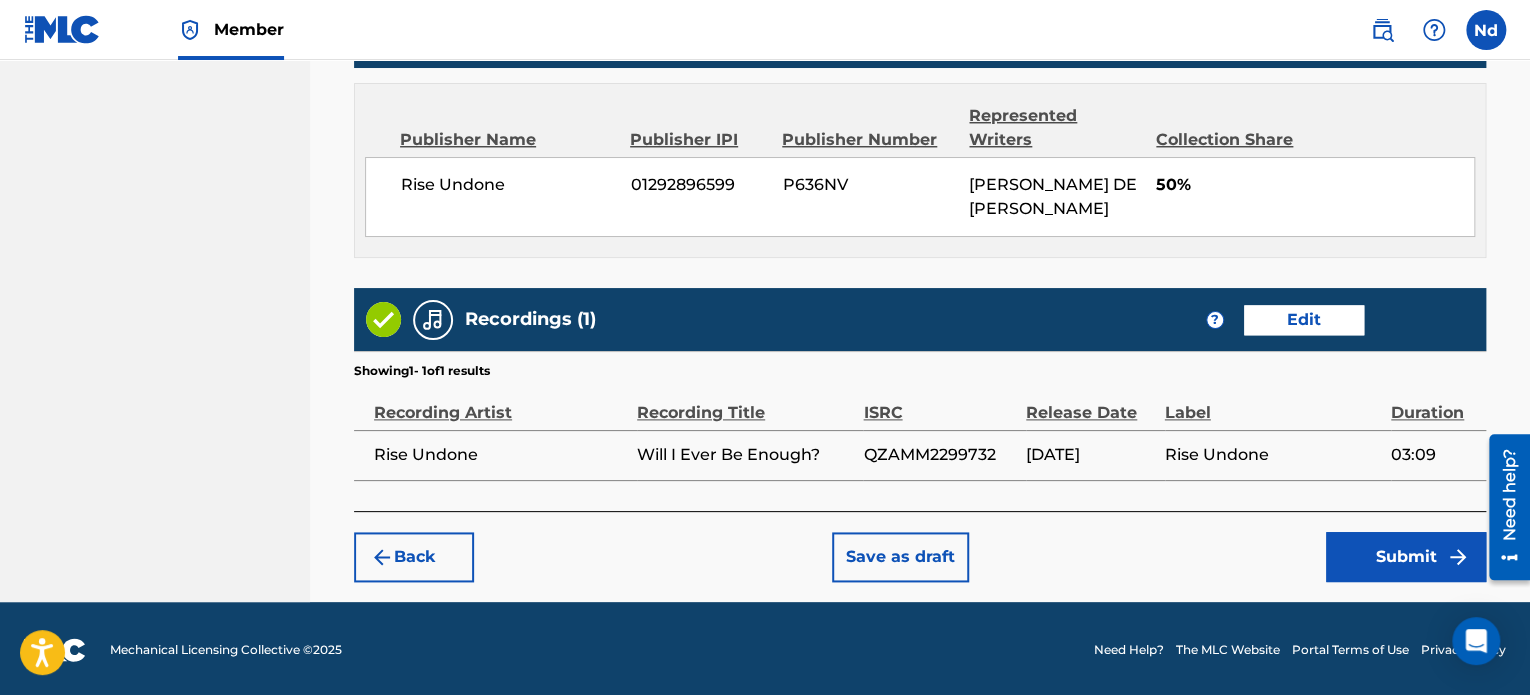 click on "Submit" at bounding box center (1406, 557) 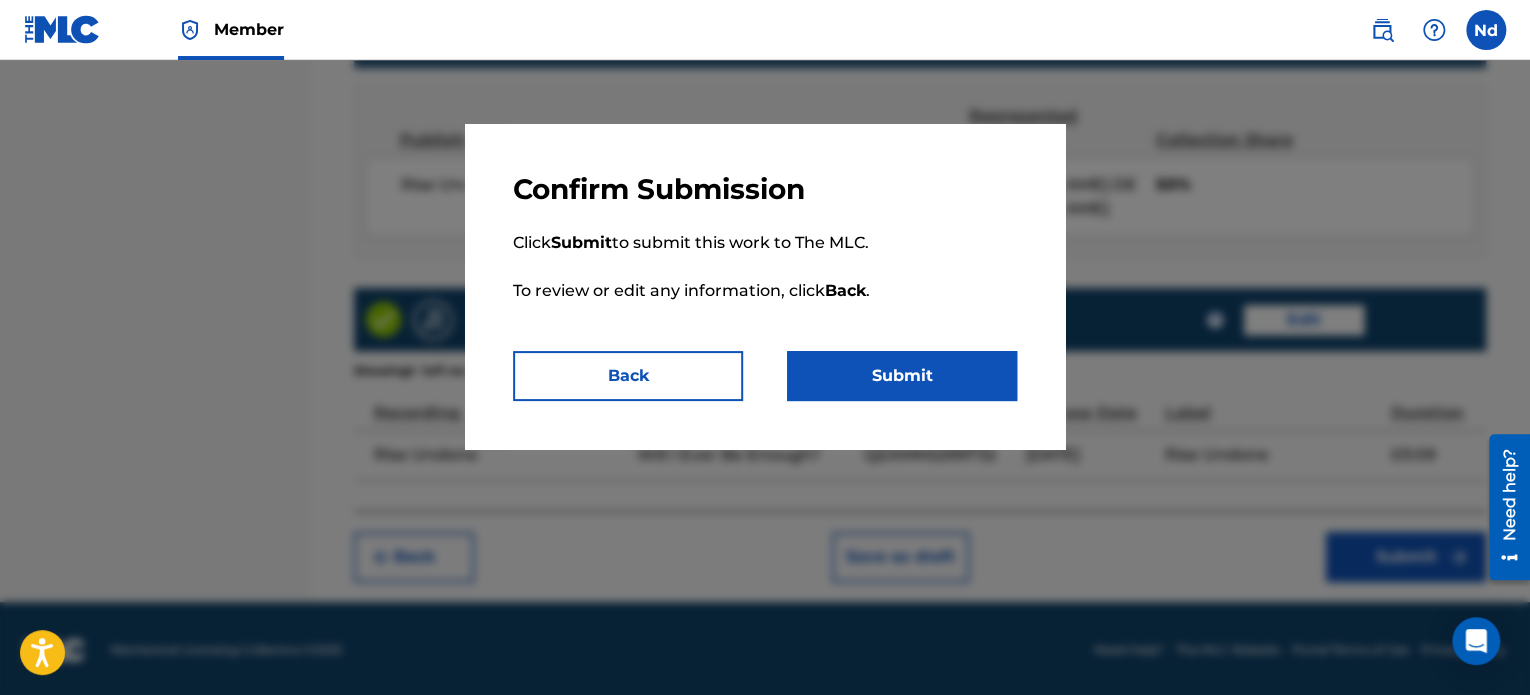 click on "Submit" at bounding box center [902, 376] 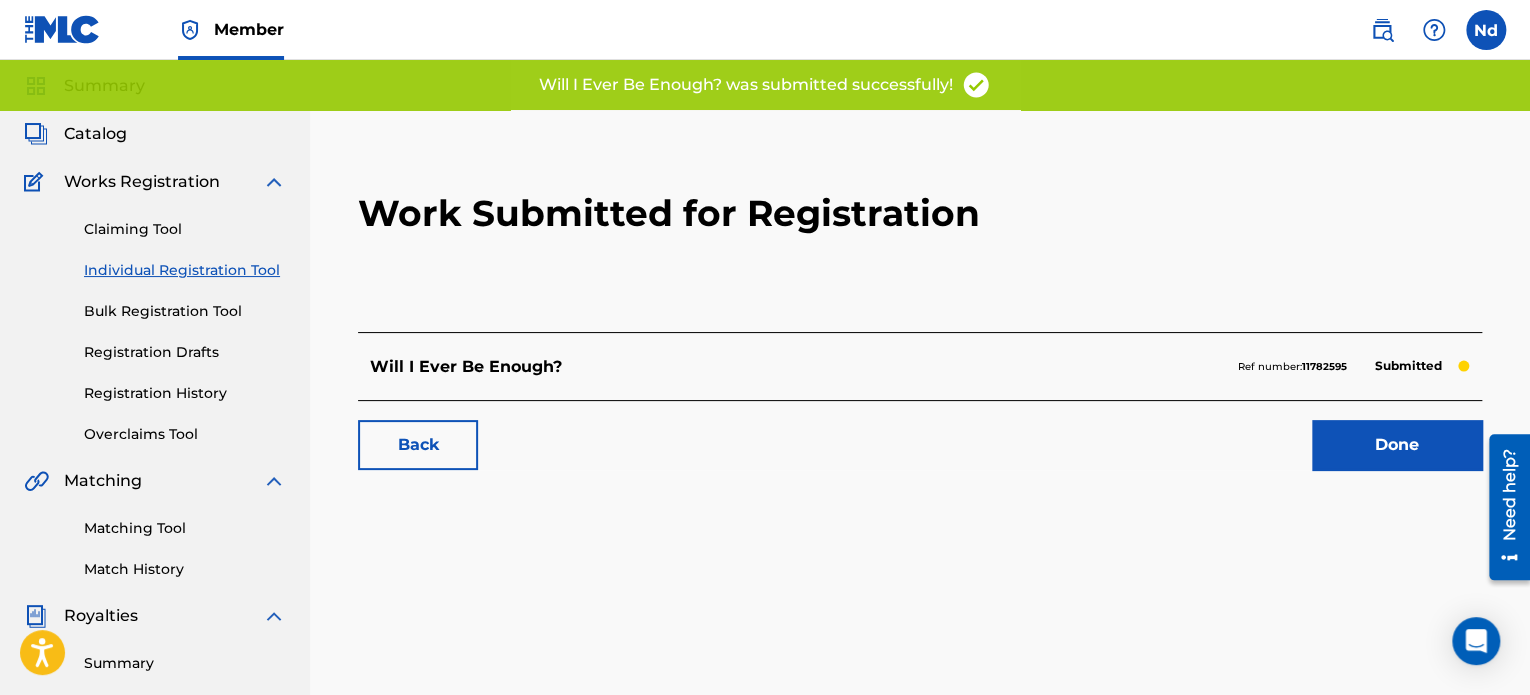 scroll, scrollTop: 100, scrollLeft: 0, axis: vertical 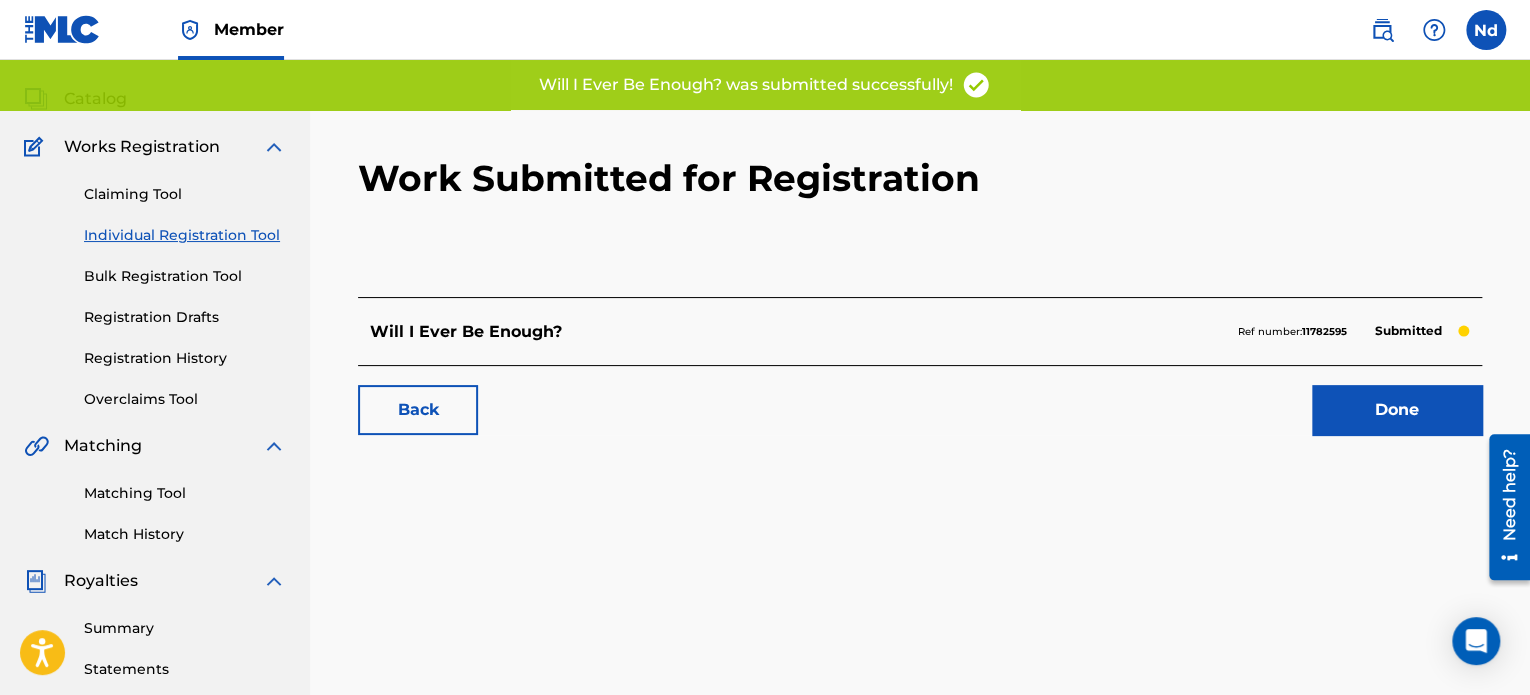click on "Done" at bounding box center [1397, 410] 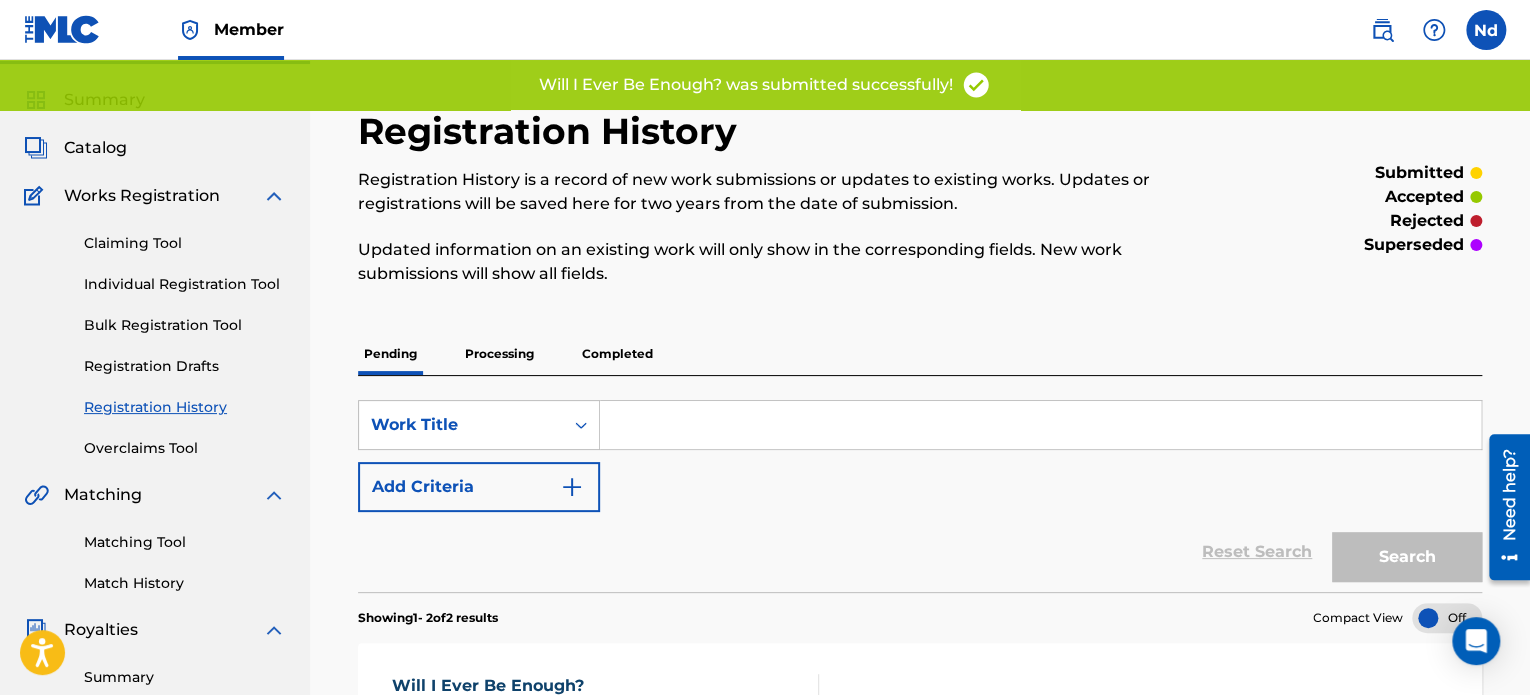 scroll, scrollTop: 100, scrollLeft: 0, axis: vertical 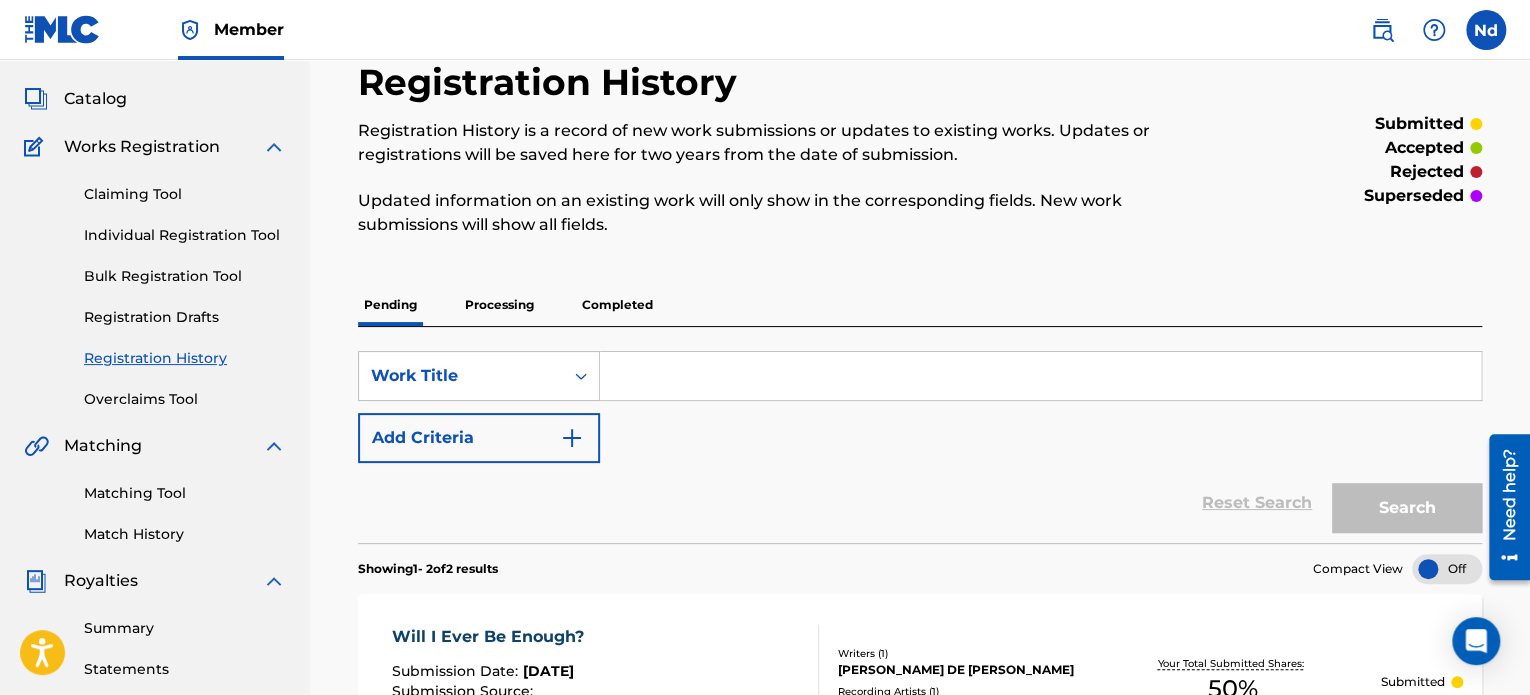 click on "Individual Registration Tool" at bounding box center (185, 235) 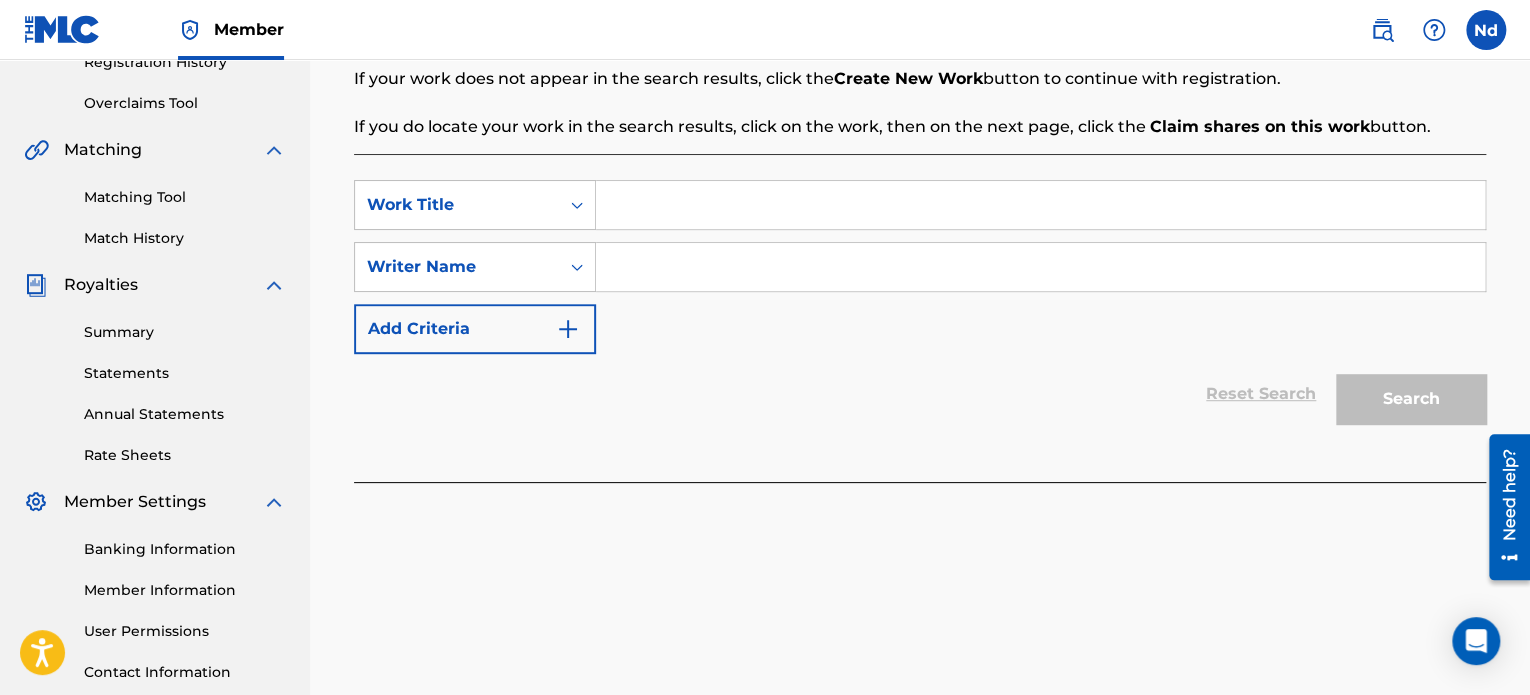scroll, scrollTop: 400, scrollLeft: 0, axis: vertical 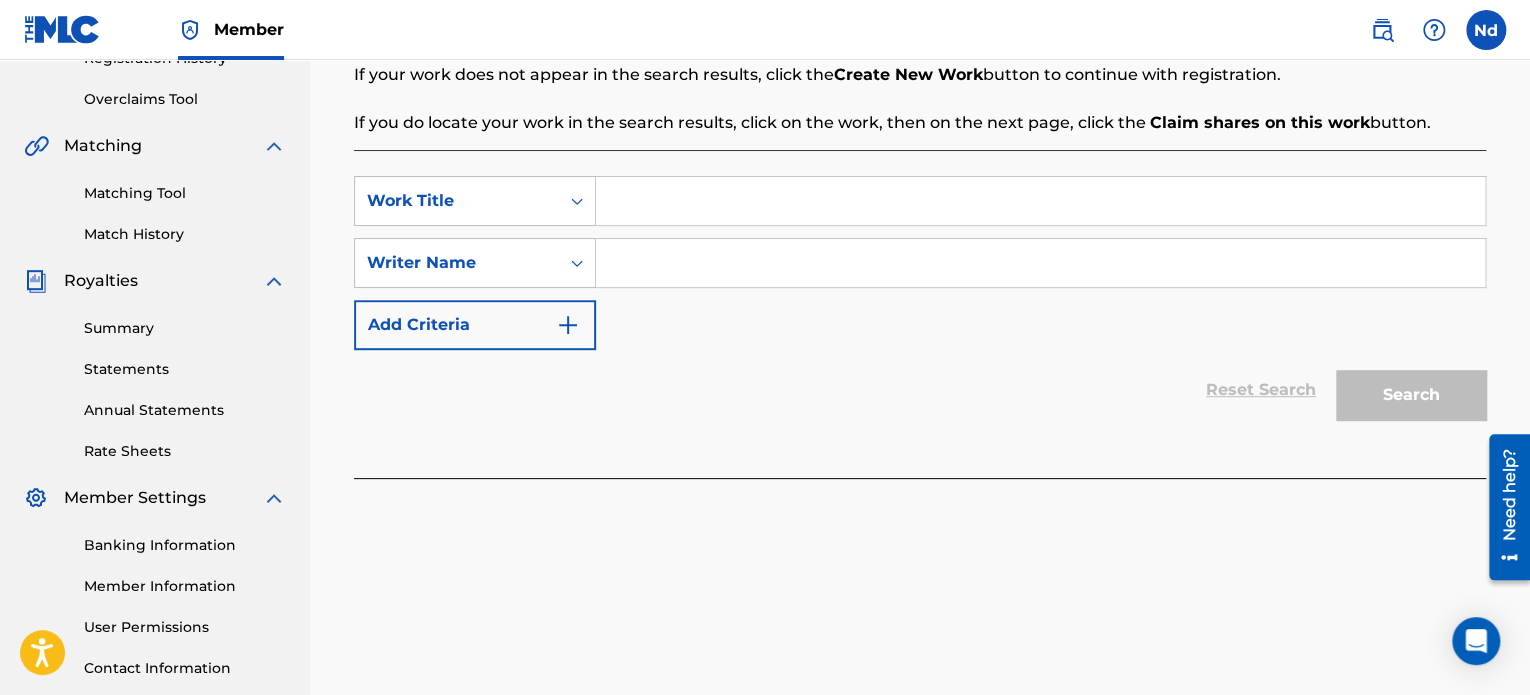 click at bounding box center [1040, 201] 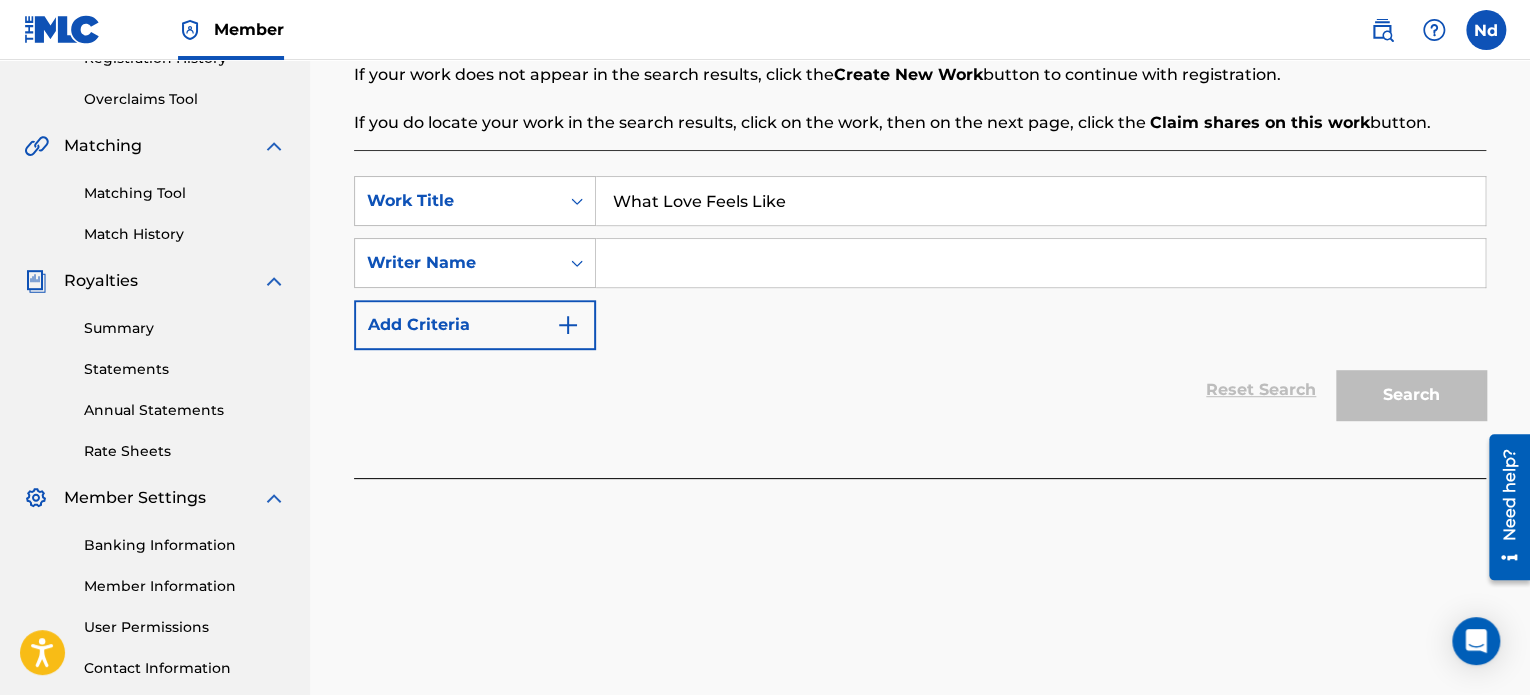 type on "What Love Feels Like" 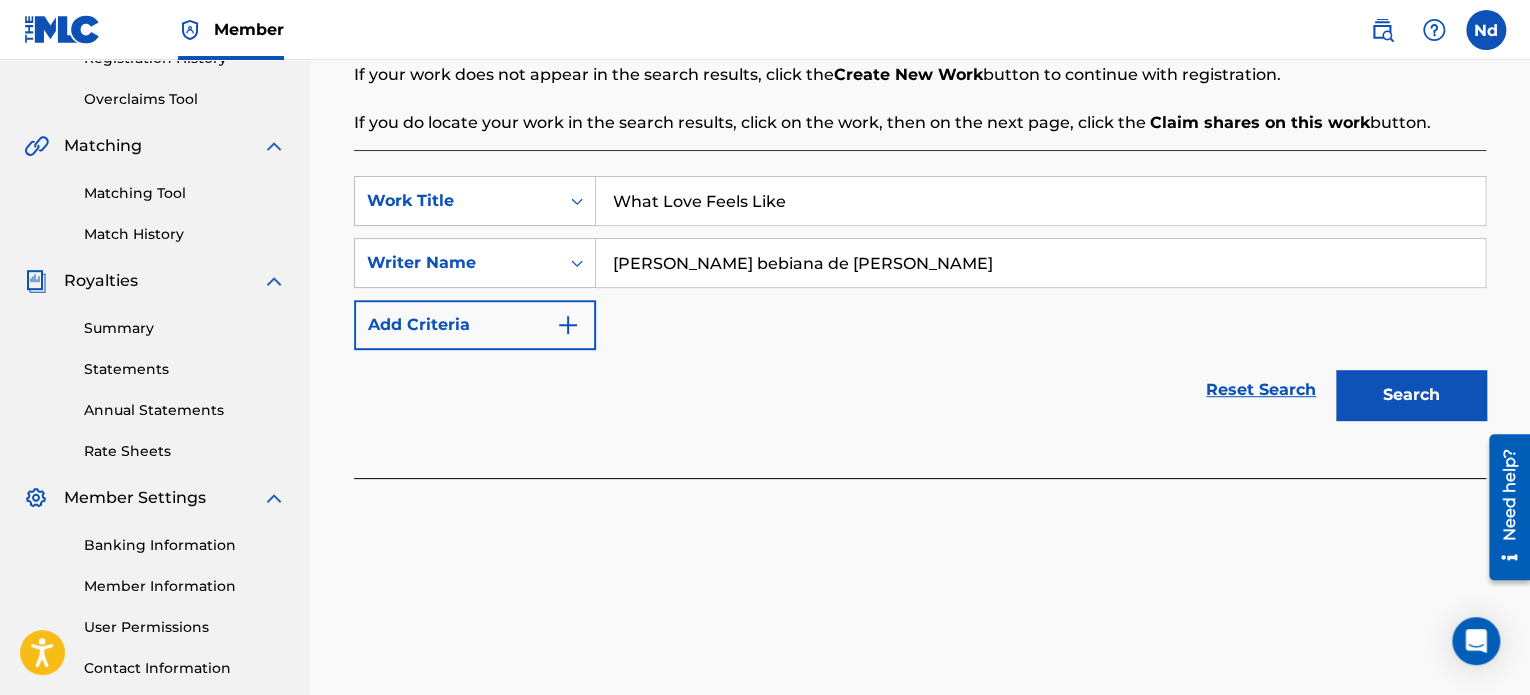 click on "Search" at bounding box center (1411, 395) 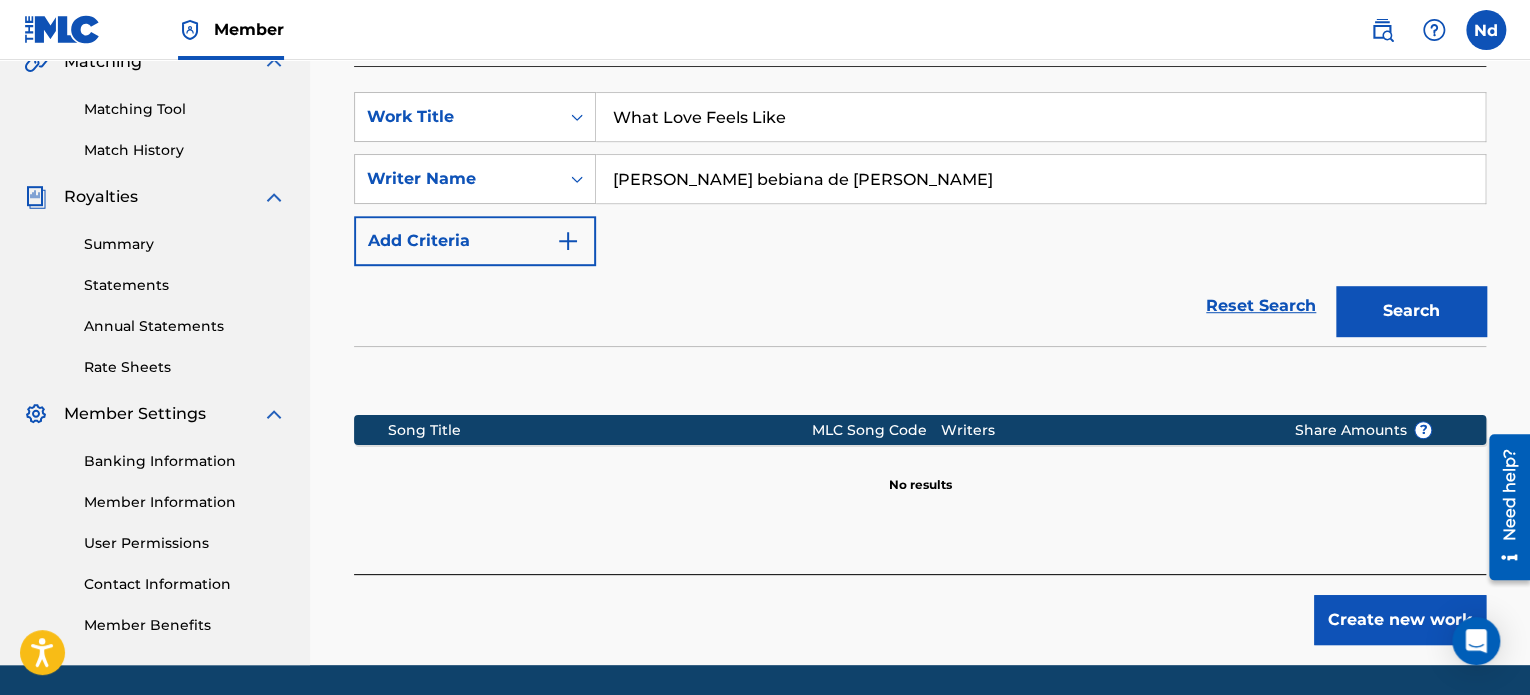 scroll, scrollTop: 549, scrollLeft: 0, axis: vertical 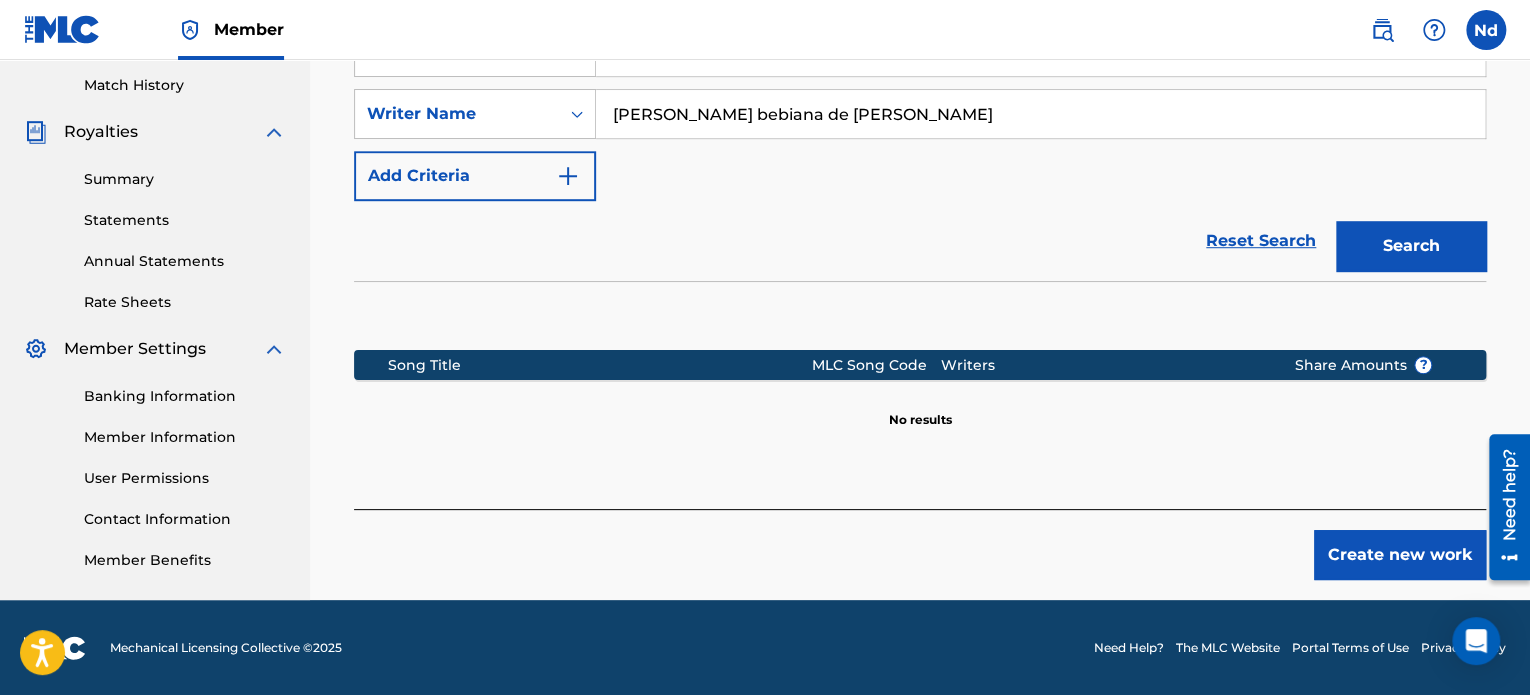 click on "Create new work" at bounding box center (1400, 555) 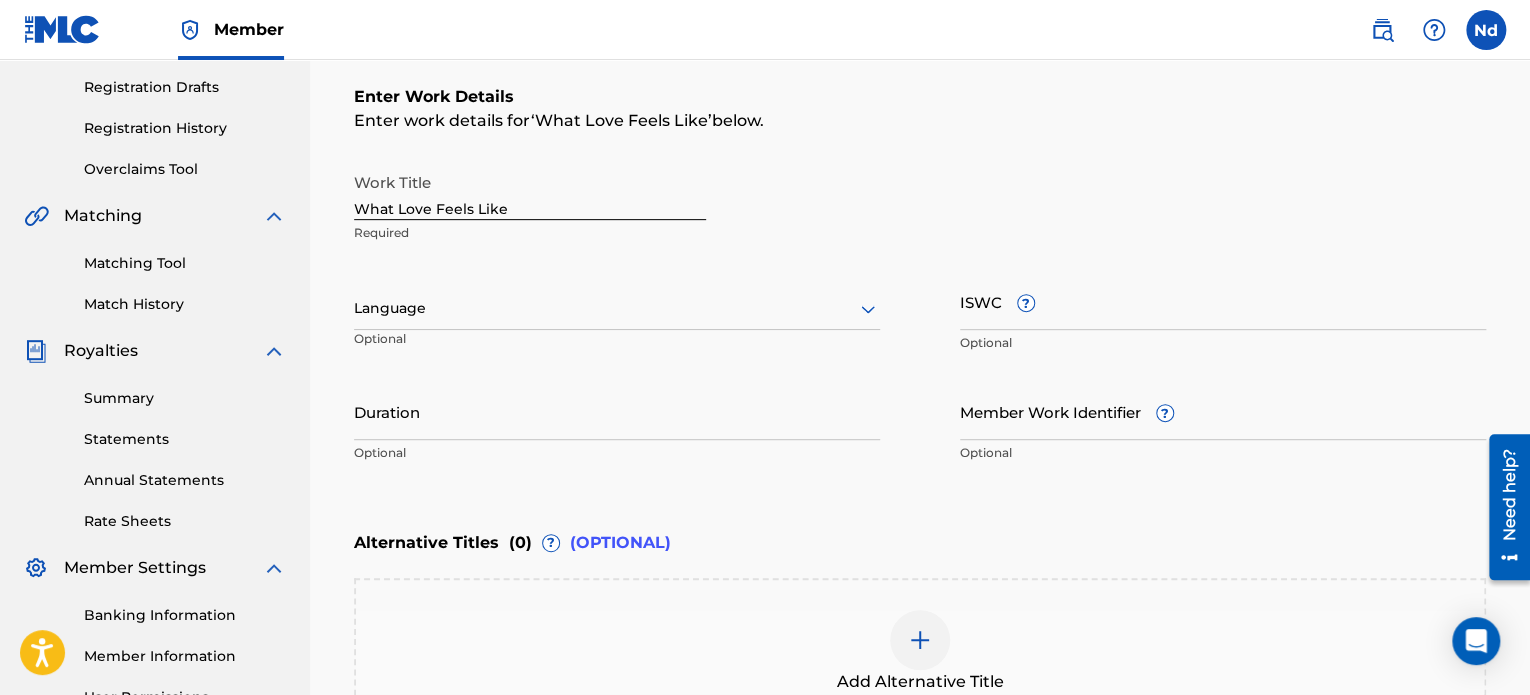 scroll, scrollTop: 449, scrollLeft: 0, axis: vertical 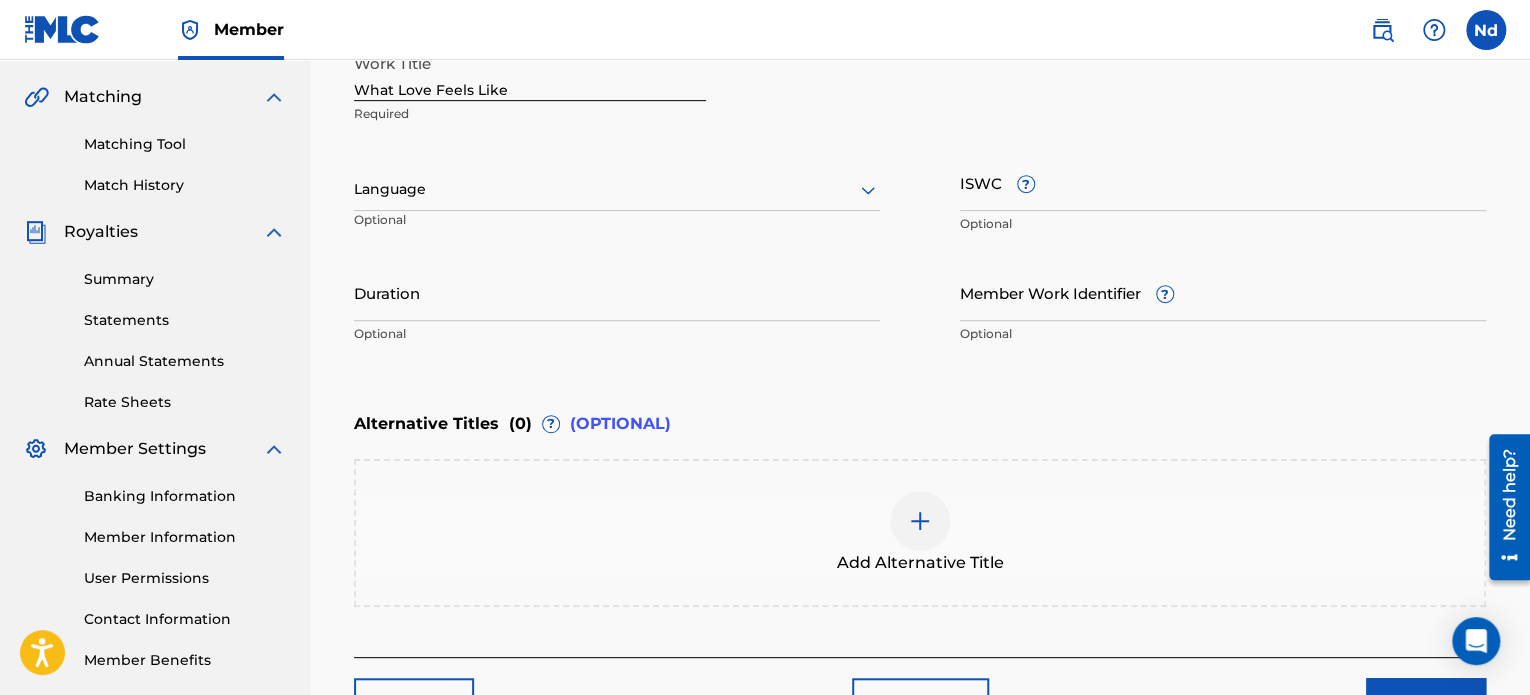 click at bounding box center [617, 189] 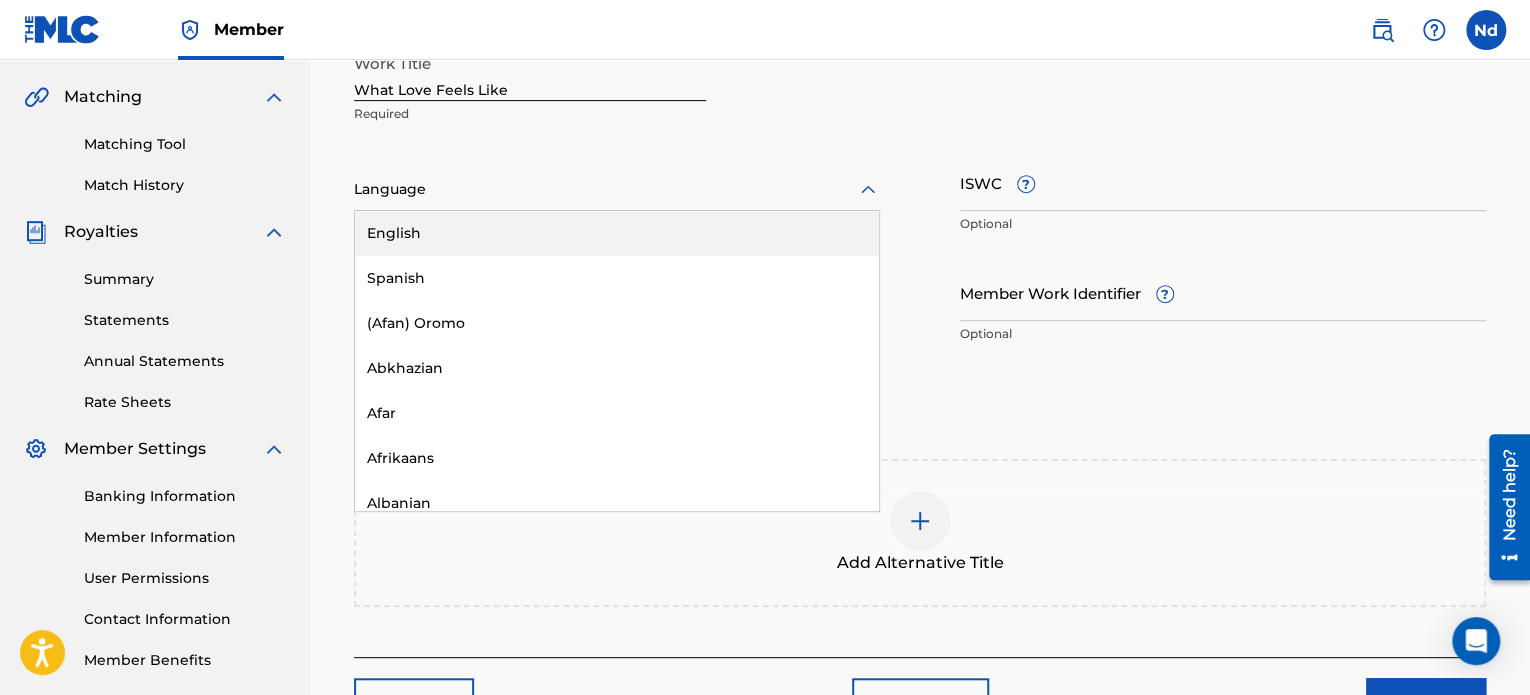 click on "English" at bounding box center (617, 233) 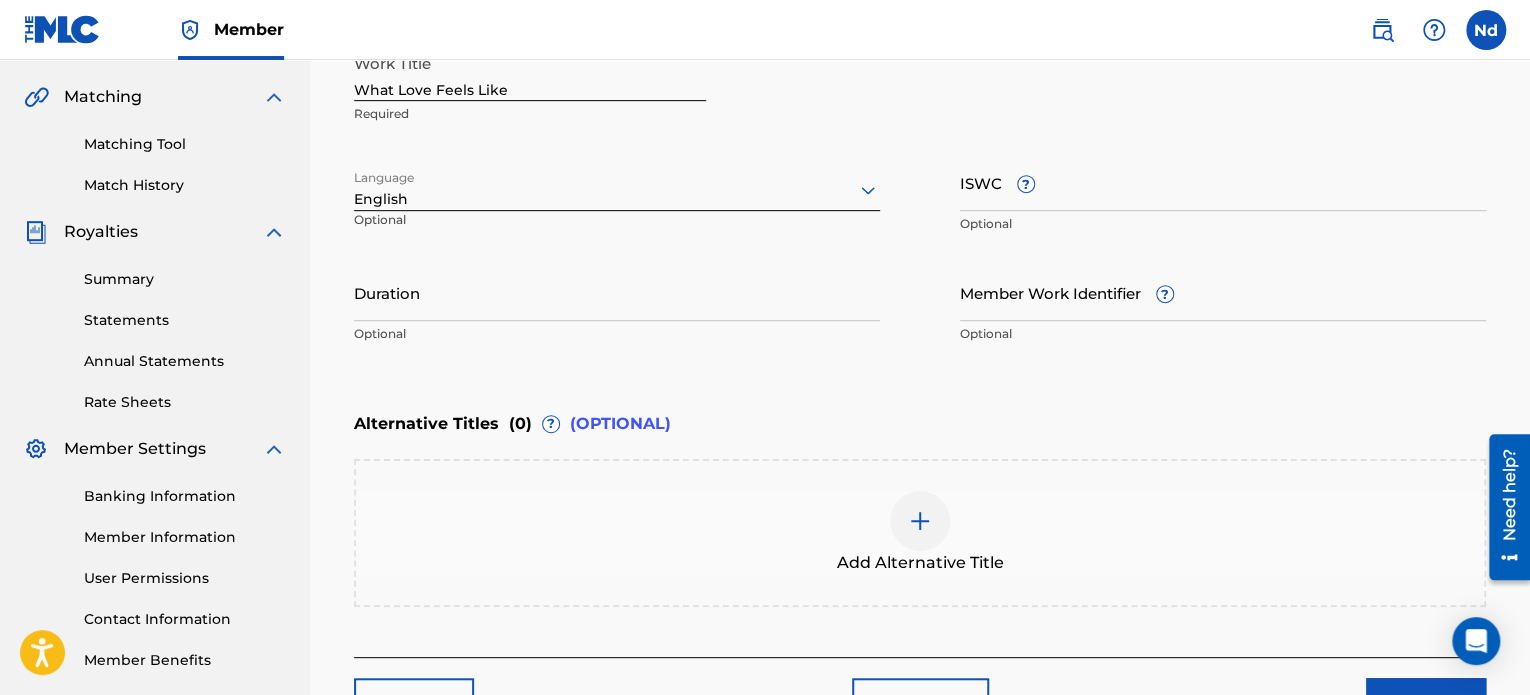 click on "Duration" at bounding box center [617, 292] 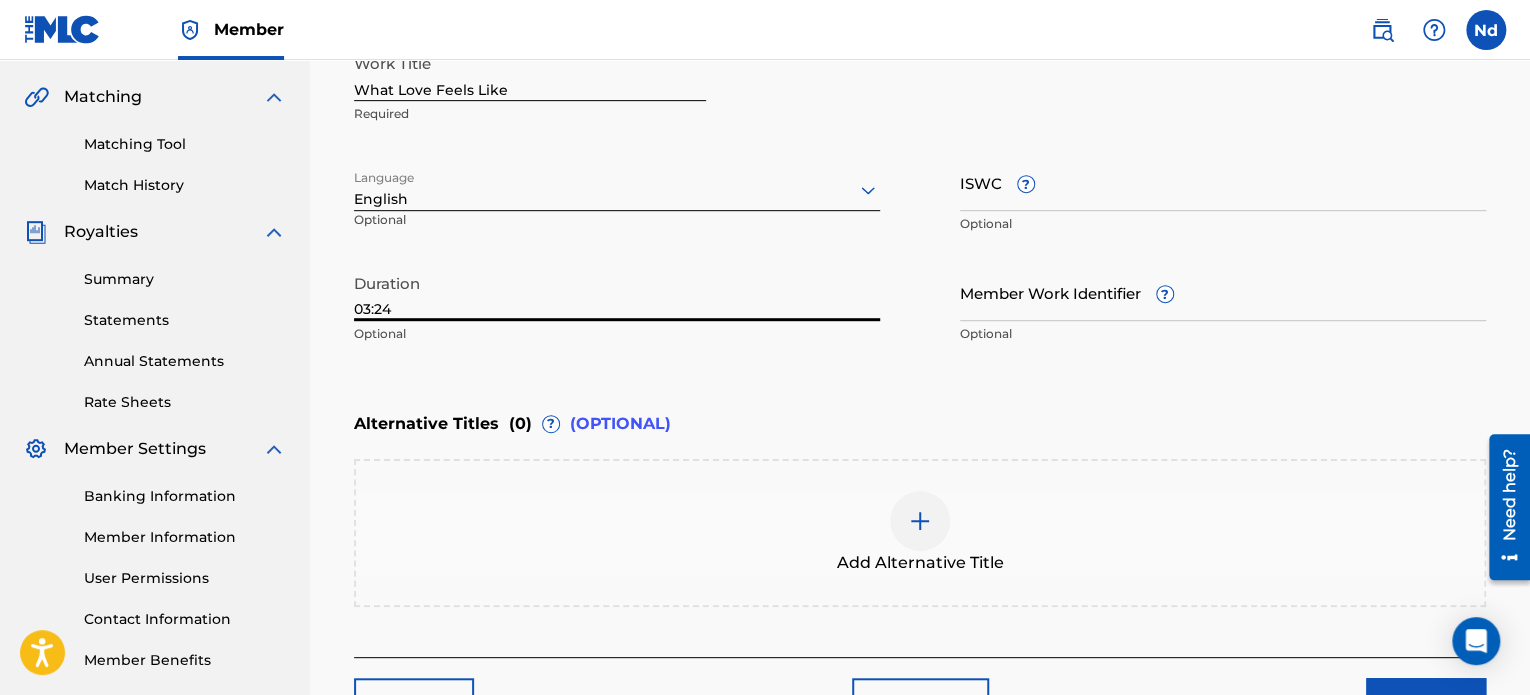 type on "03:24" 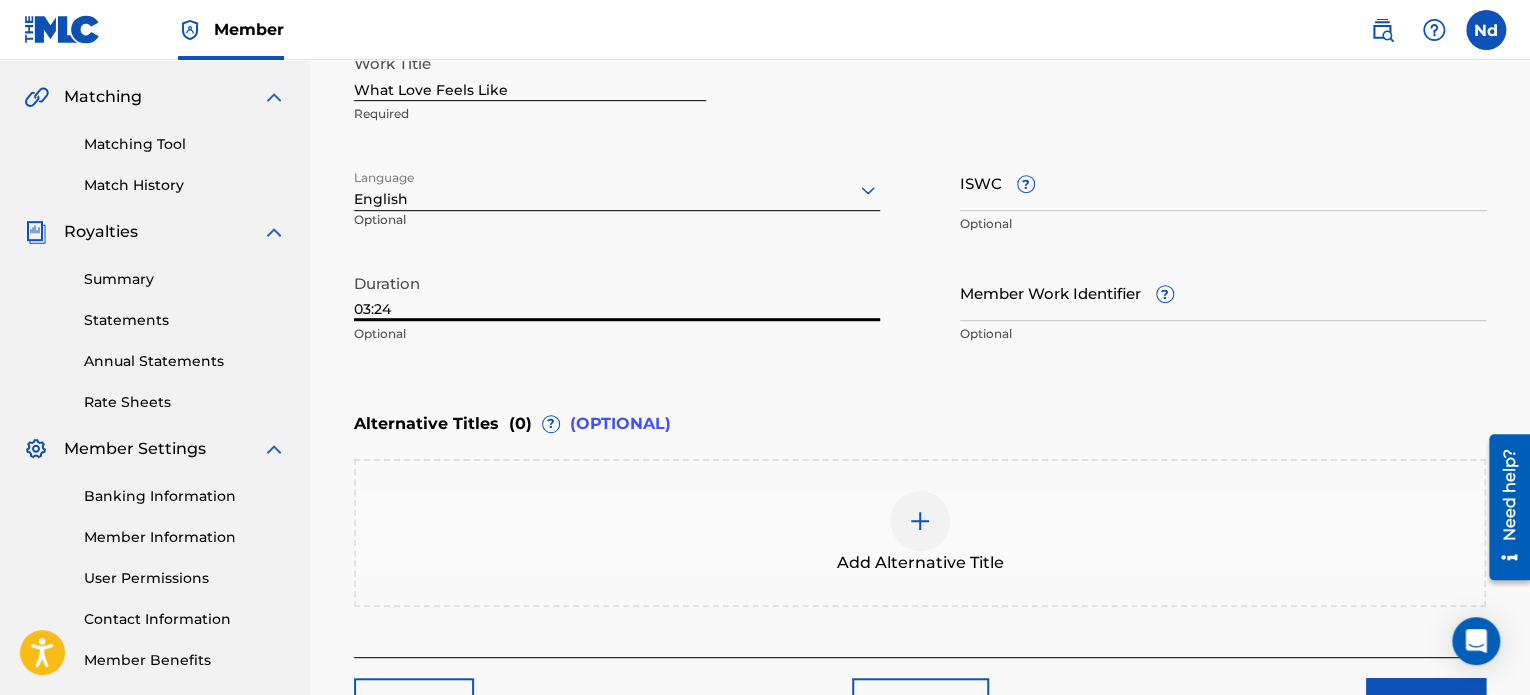 click on "ISWC   ?" at bounding box center (1223, 182) 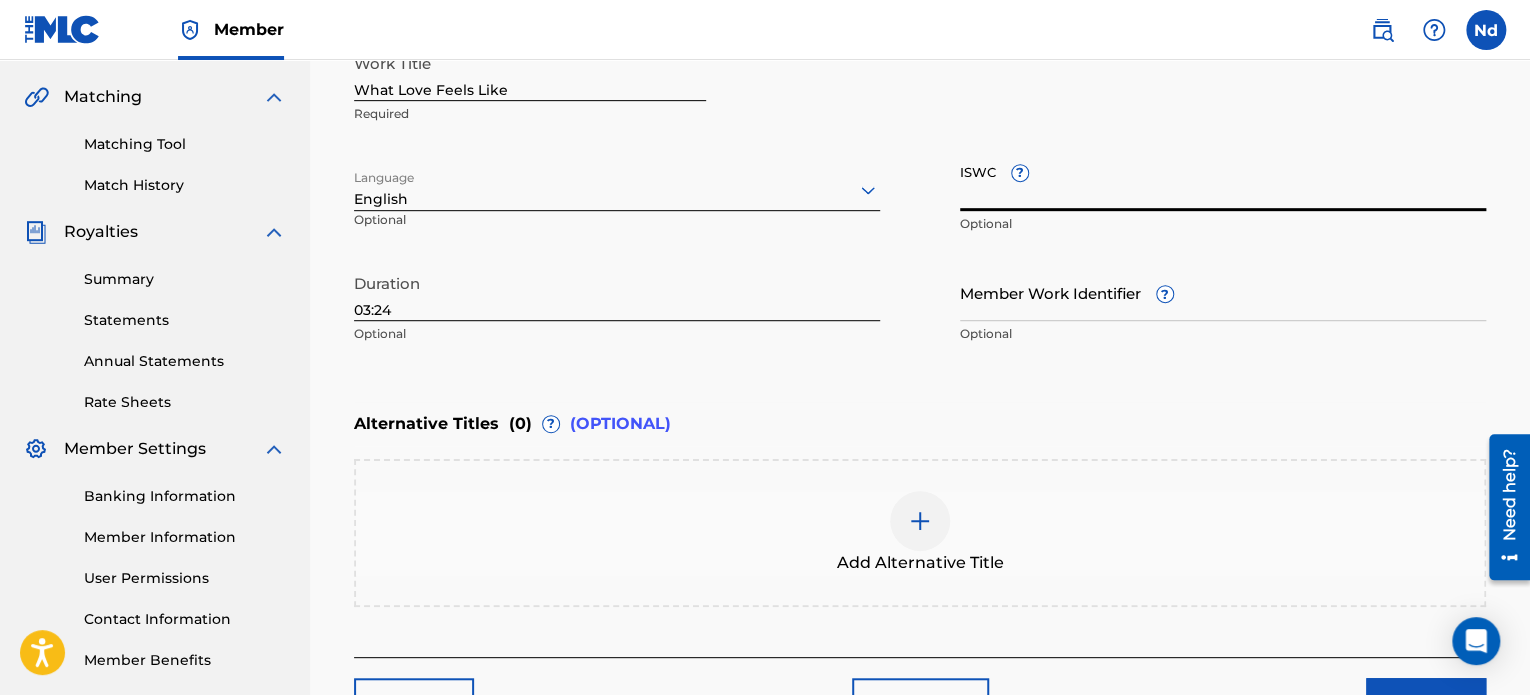 paste on "T3334171863" 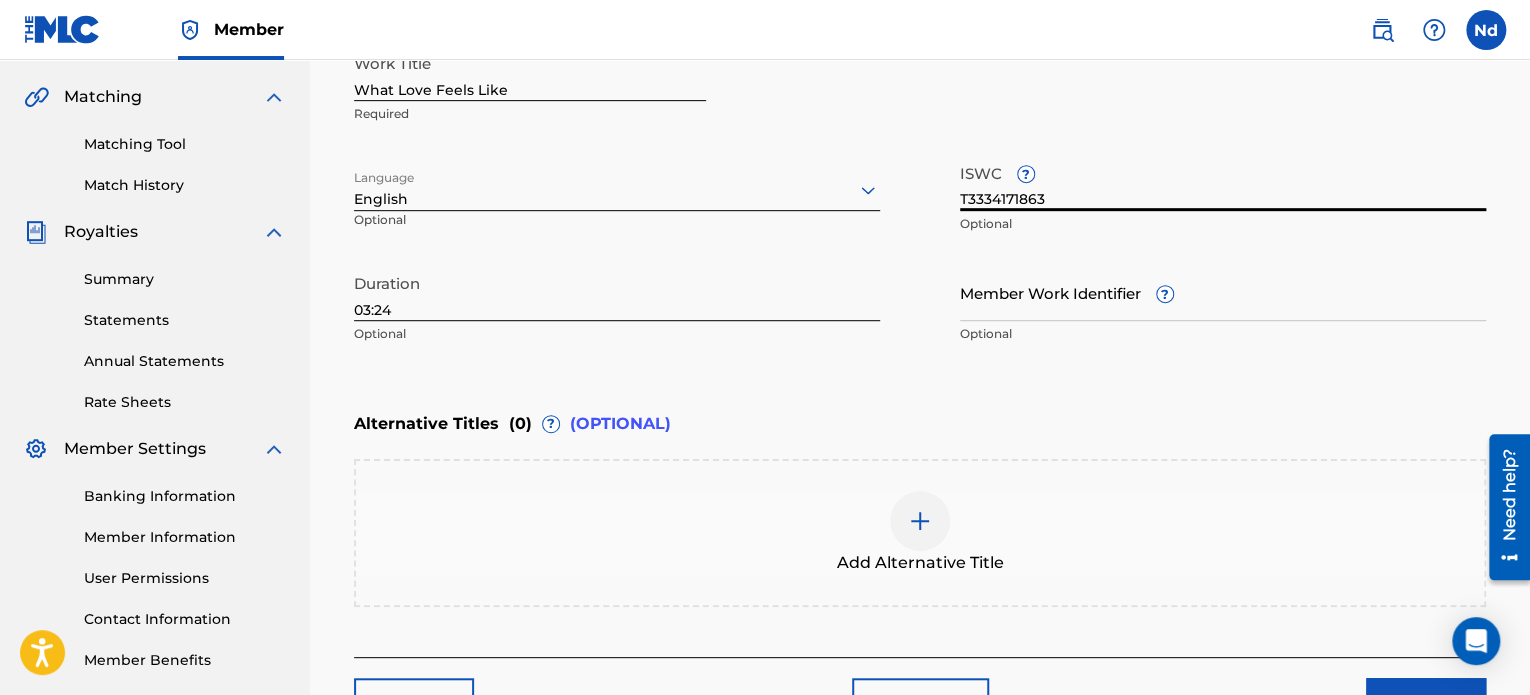 type on "T3334171863" 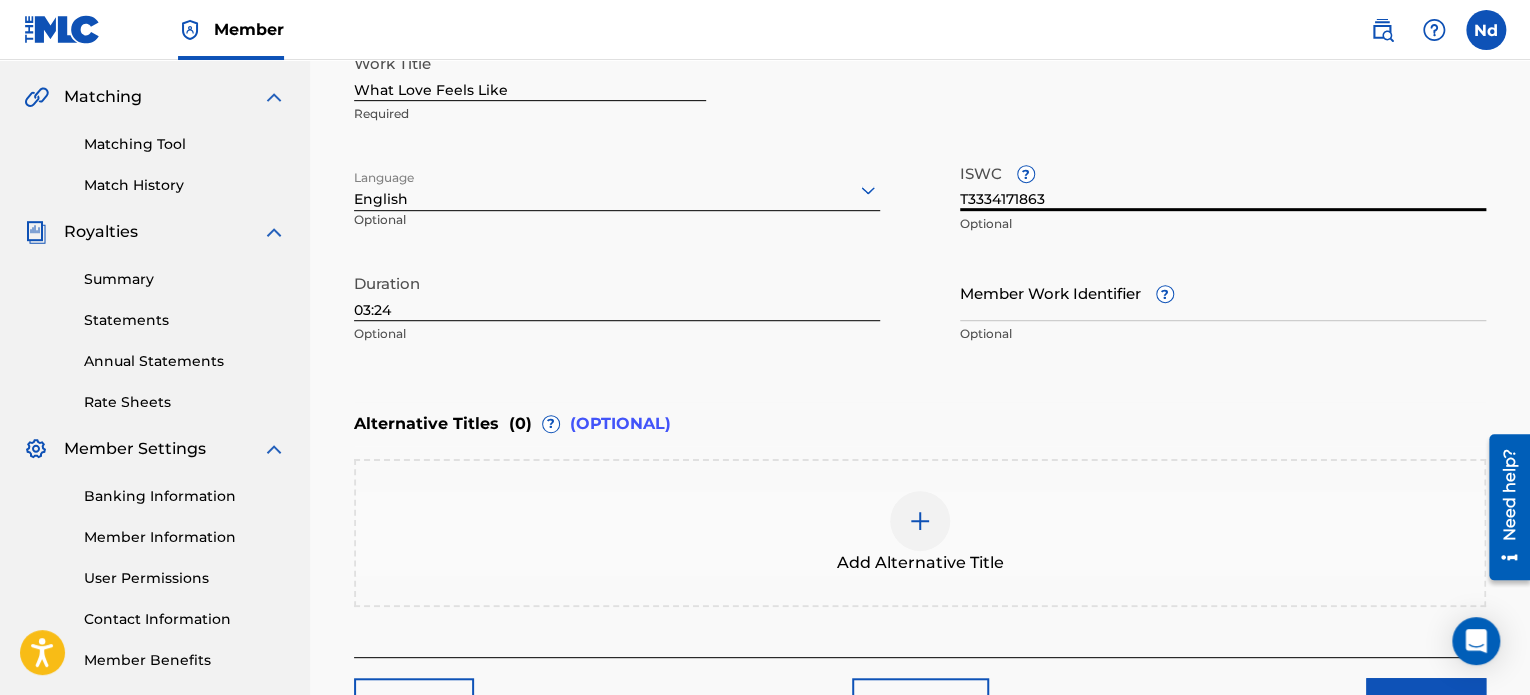 click on "Member Work Identifier   ?" at bounding box center (1223, 292) 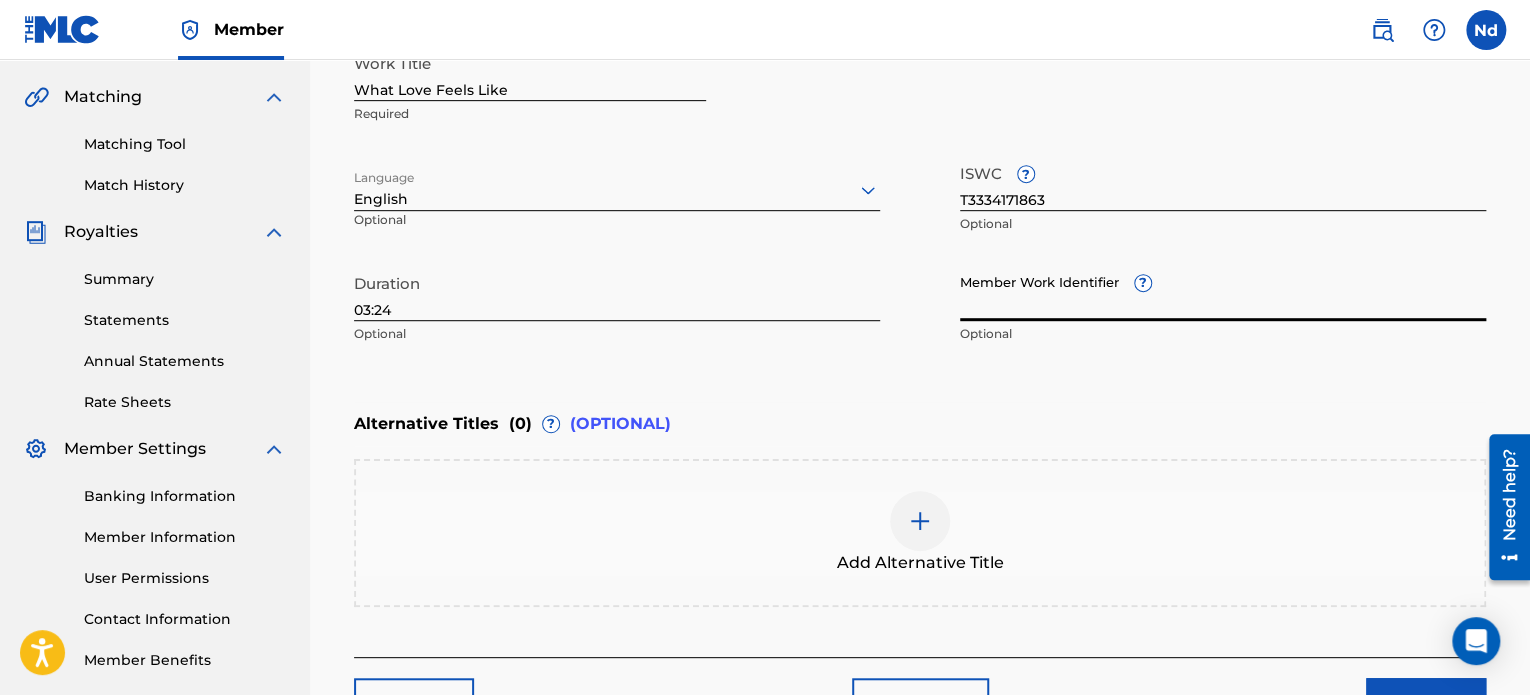 paste on "930867482" 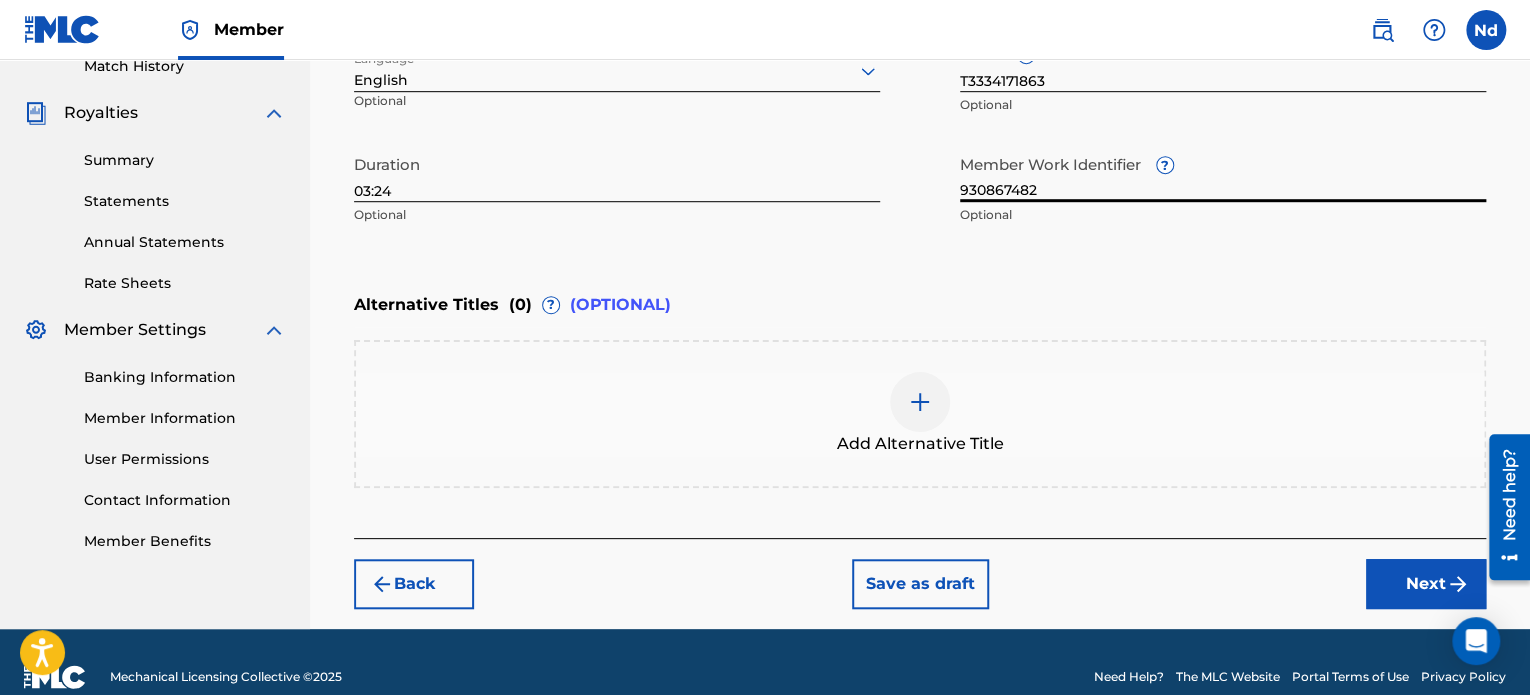 scroll, scrollTop: 596, scrollLeft: 0, axis: vertical 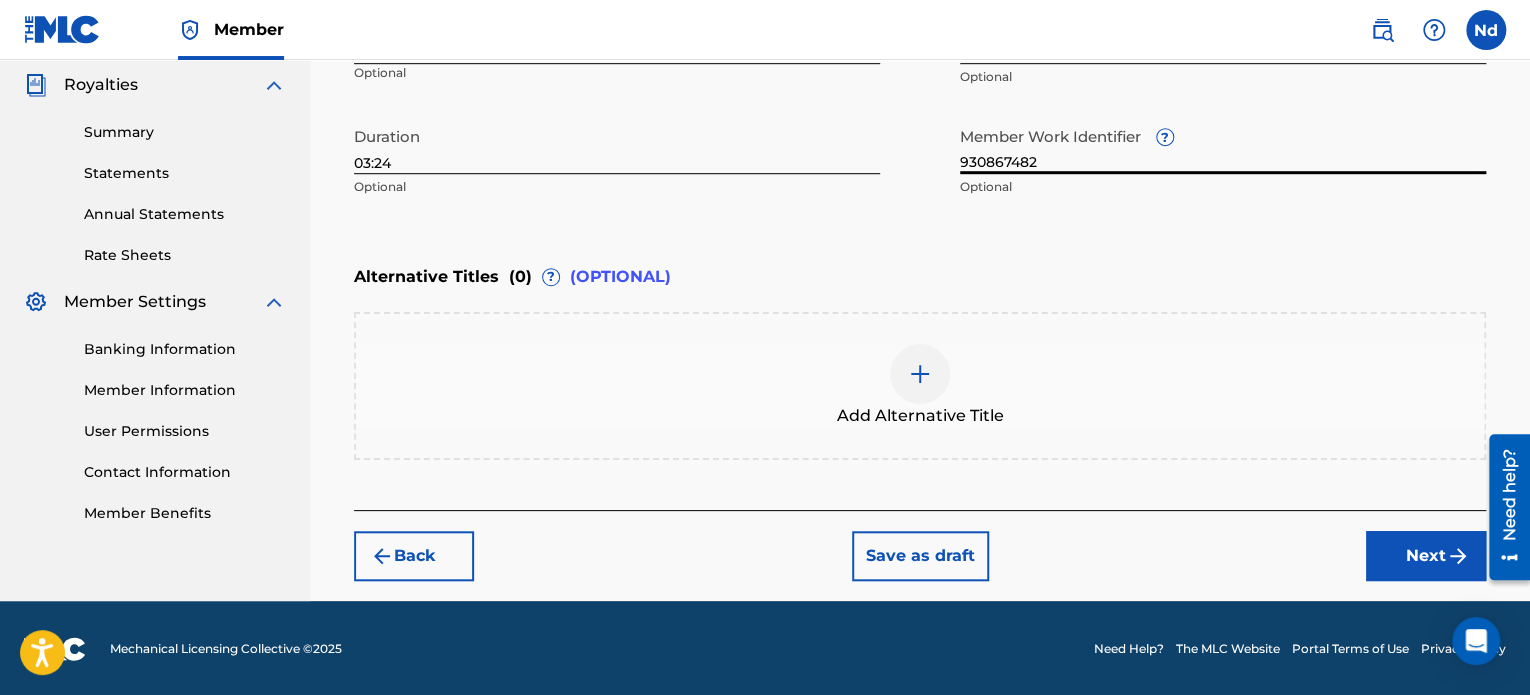 type on "930867482" 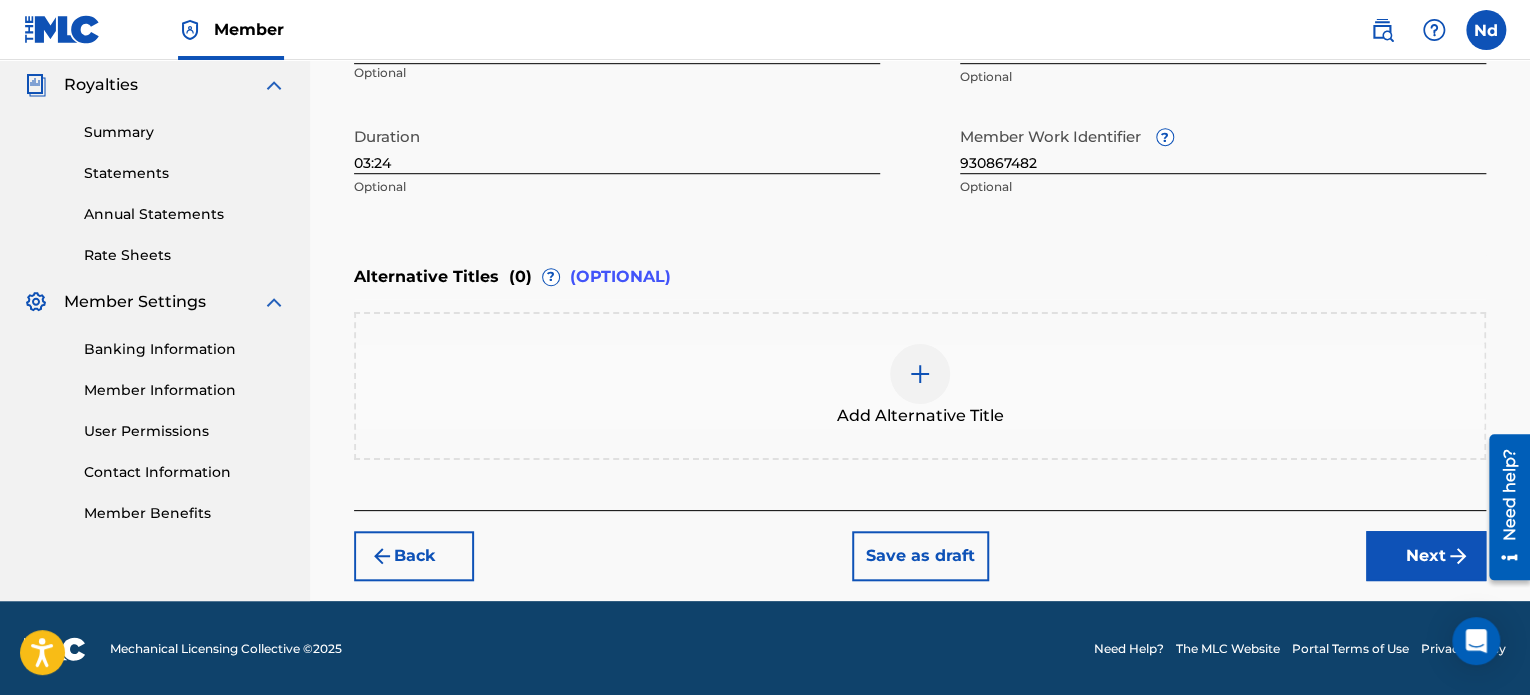 click on "Next" at bounding box center [1426, 556] 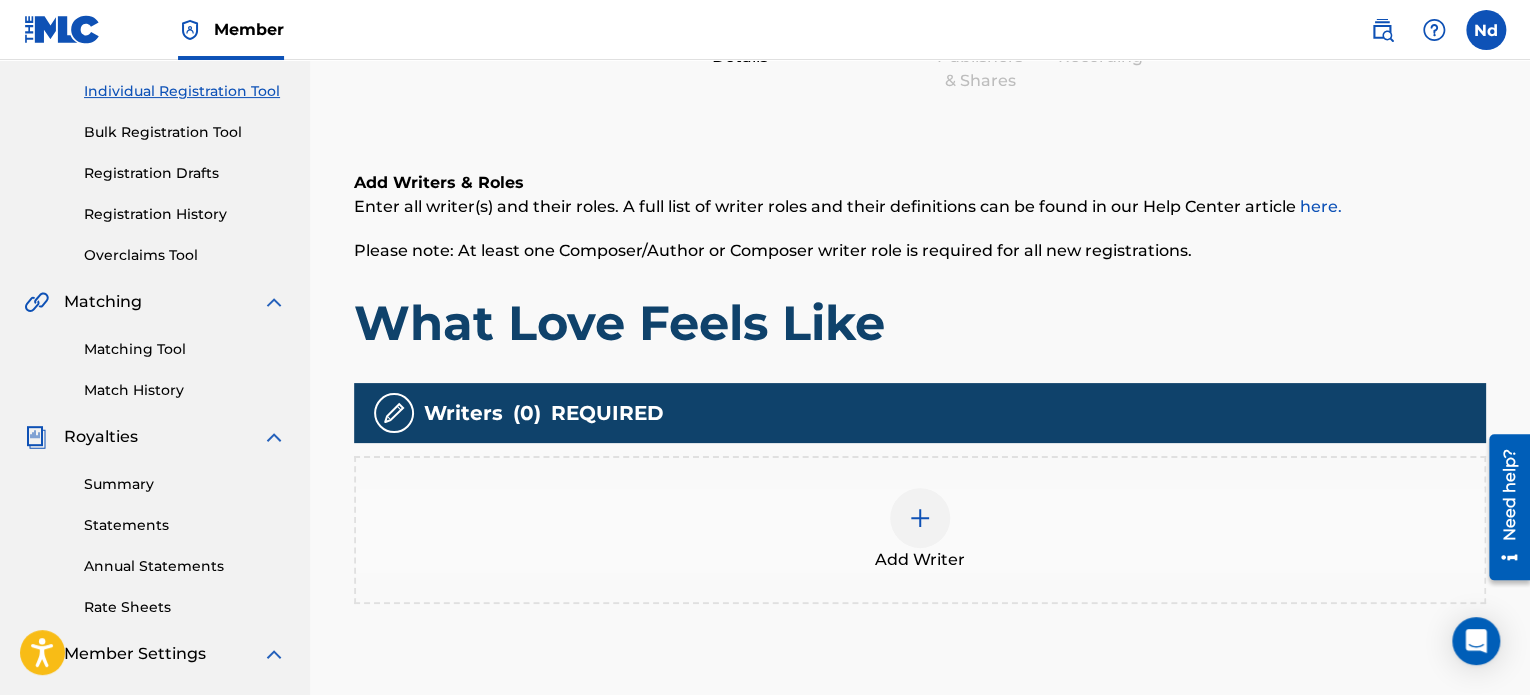 scroll, scrollTop: 490, scrollLeft: 0, axis: vertical 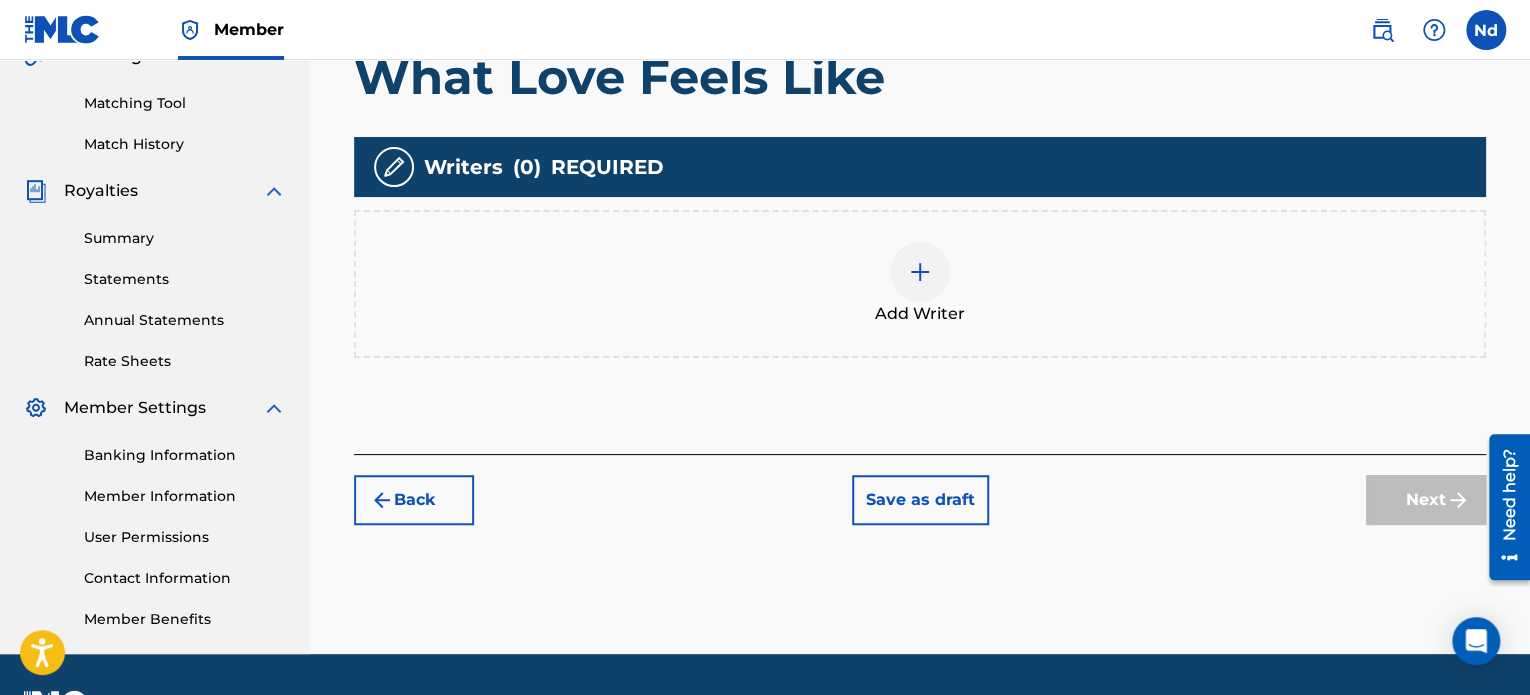click on "Add Writer" at bounding box center (920, 314) 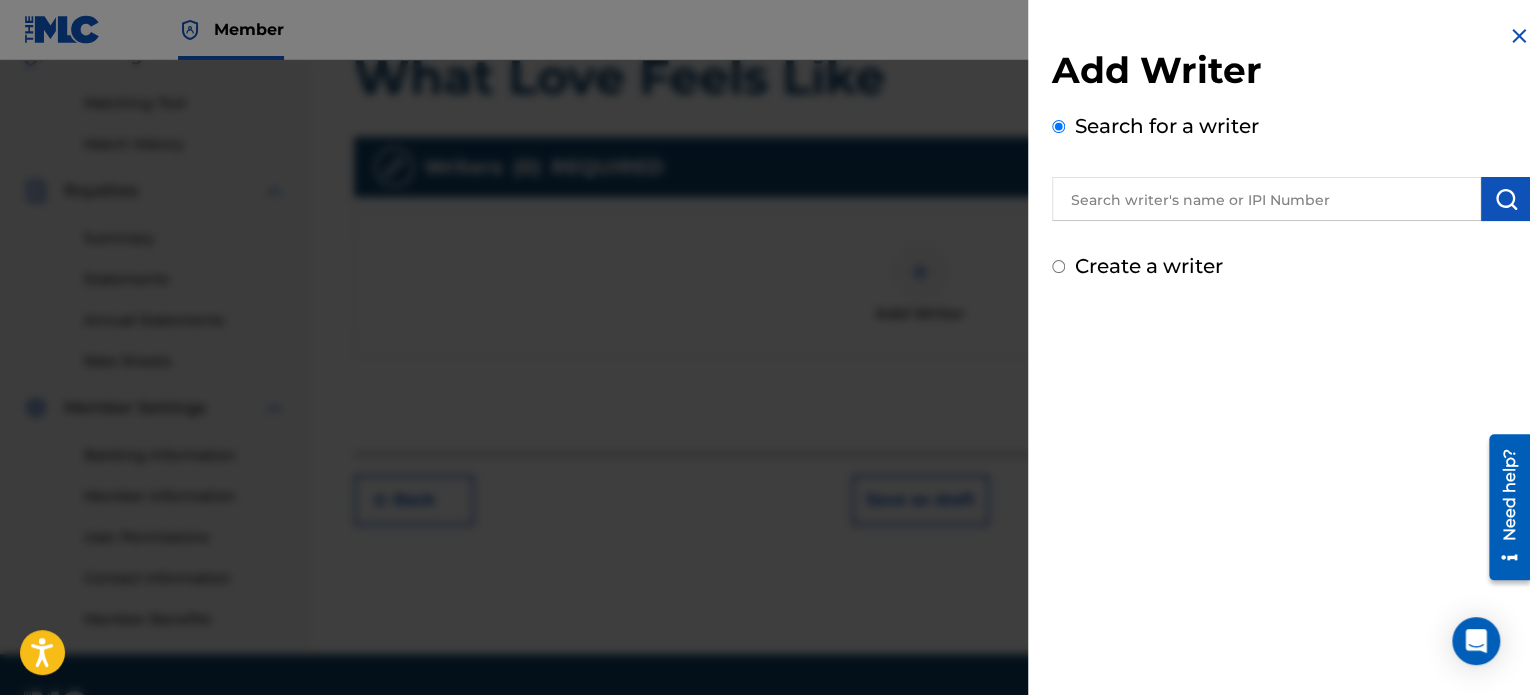 click at bounding box center (1266, 199) 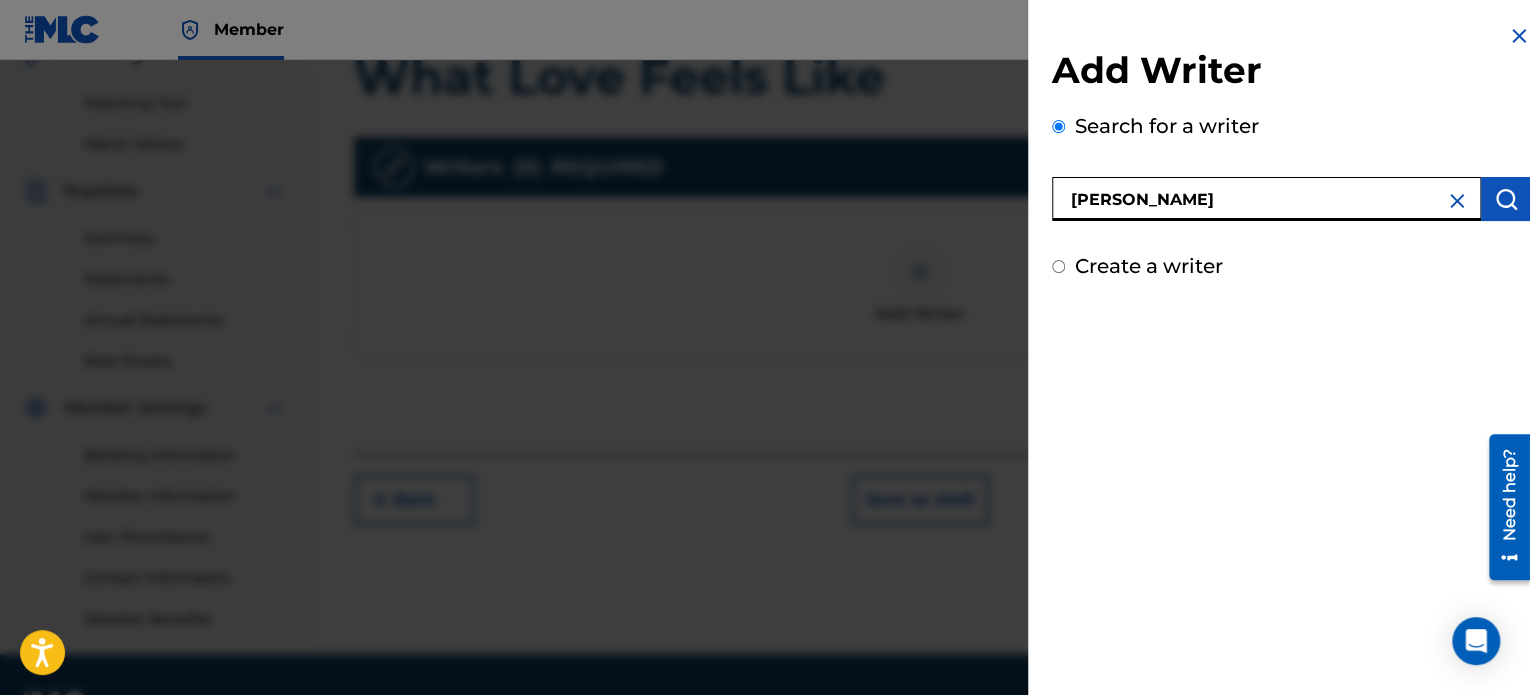 type on "[PERSON_NAME]" 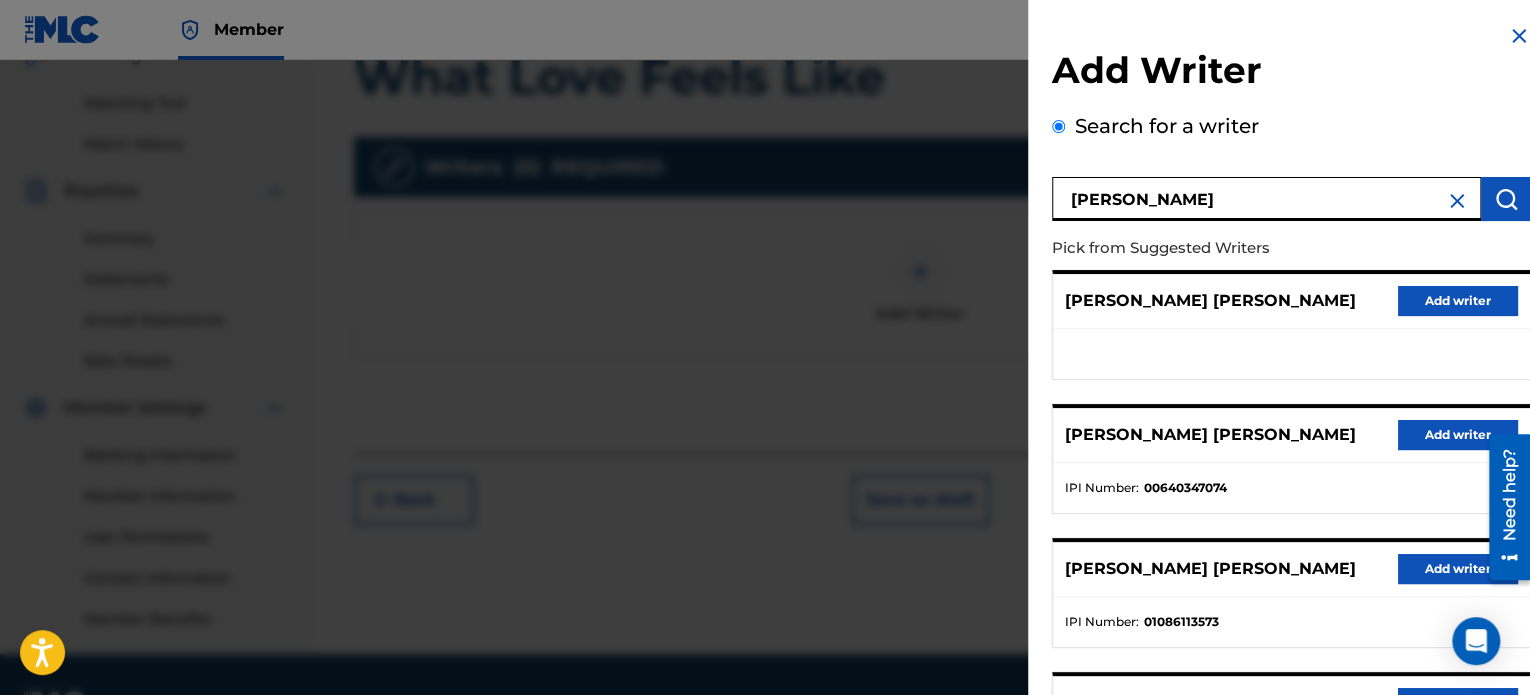 scroll, scrollTop: 344, scrollLeft: 0, axis: vertical 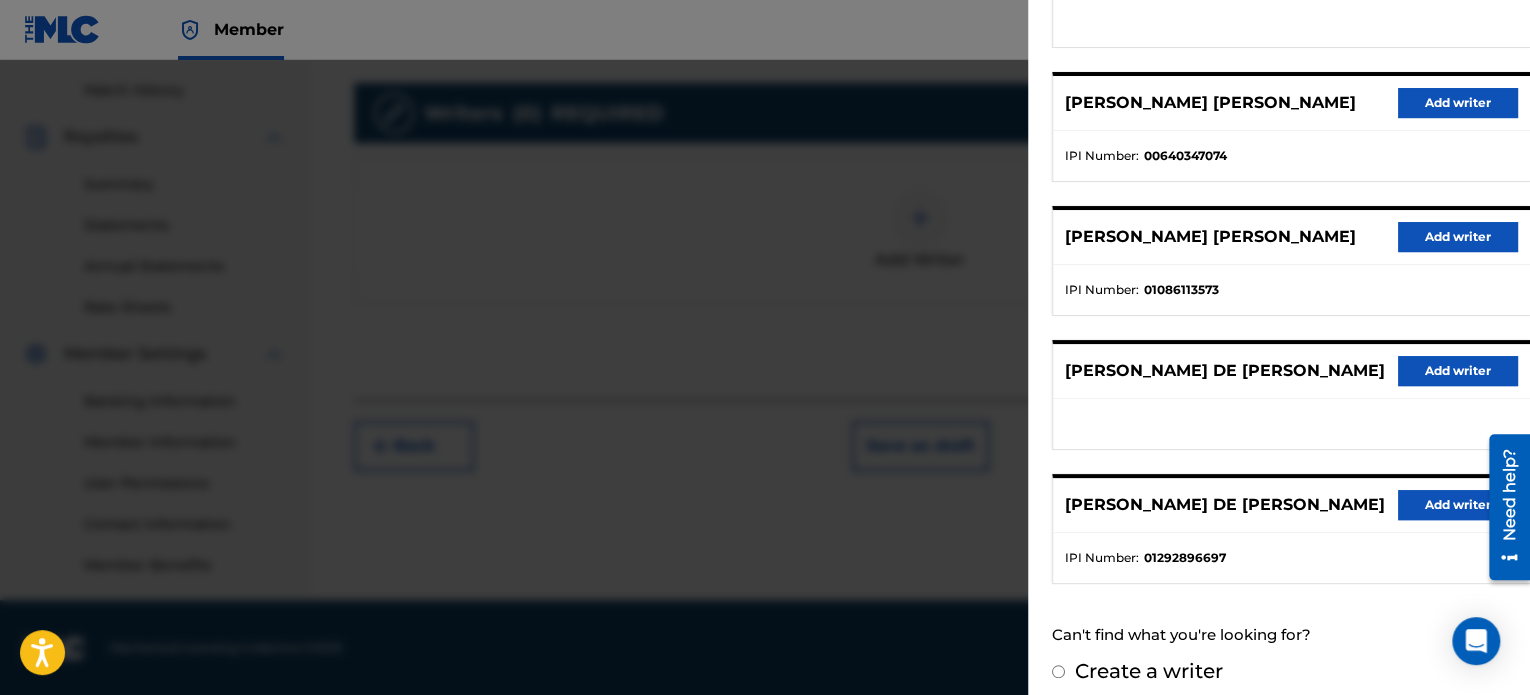 click on "Add writer" at bounding box center [1458, 505] 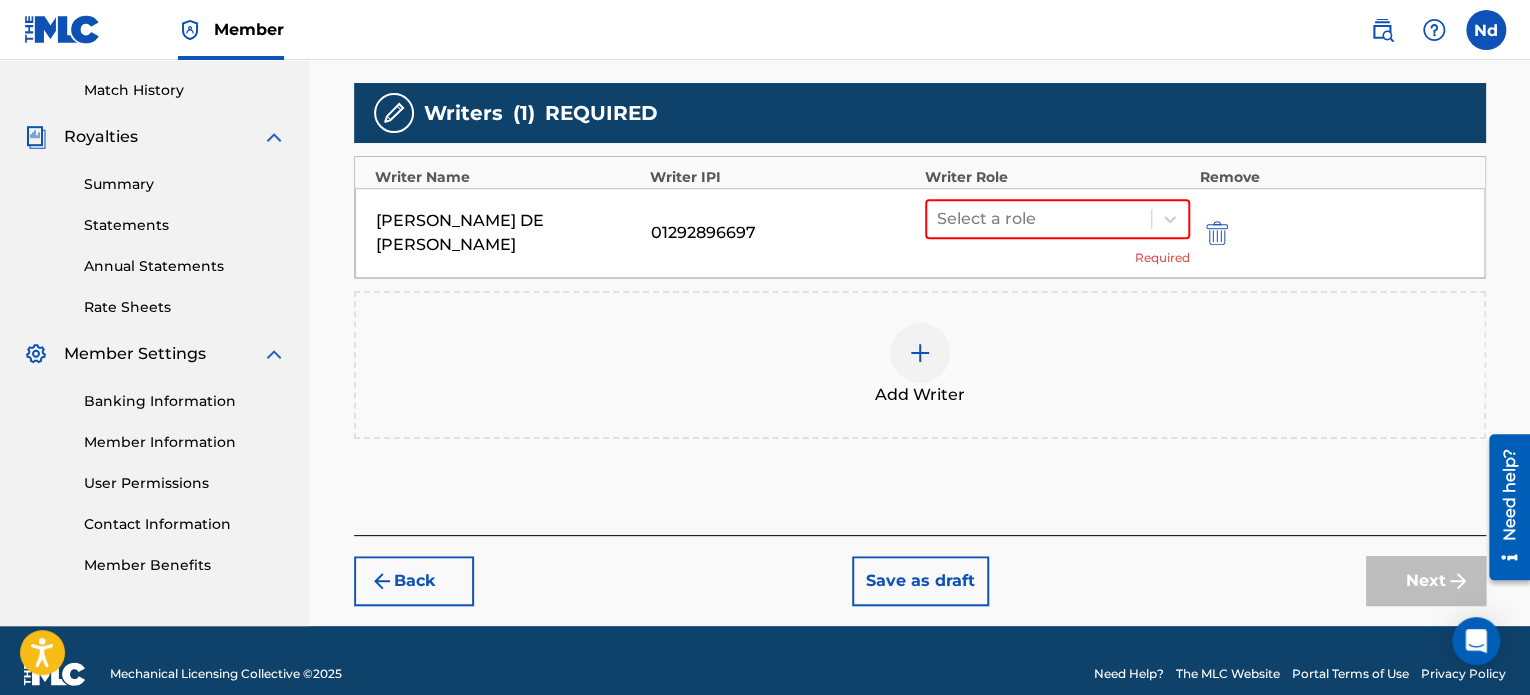 click on "[PERSON_NAME] DE [PERSON_NAME] 01292896697 Select a role Required" at bounding box center (920, 233) 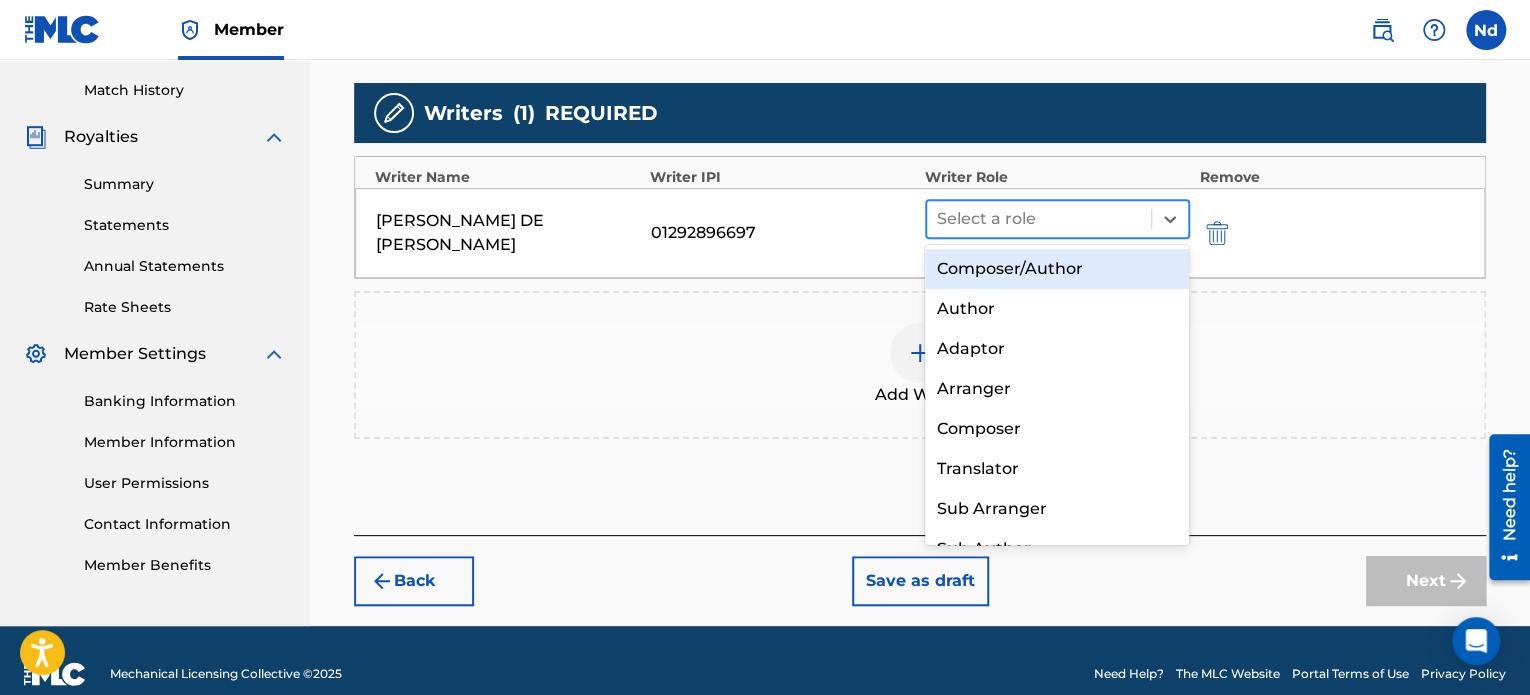 click at bounding box center [1039, 219] 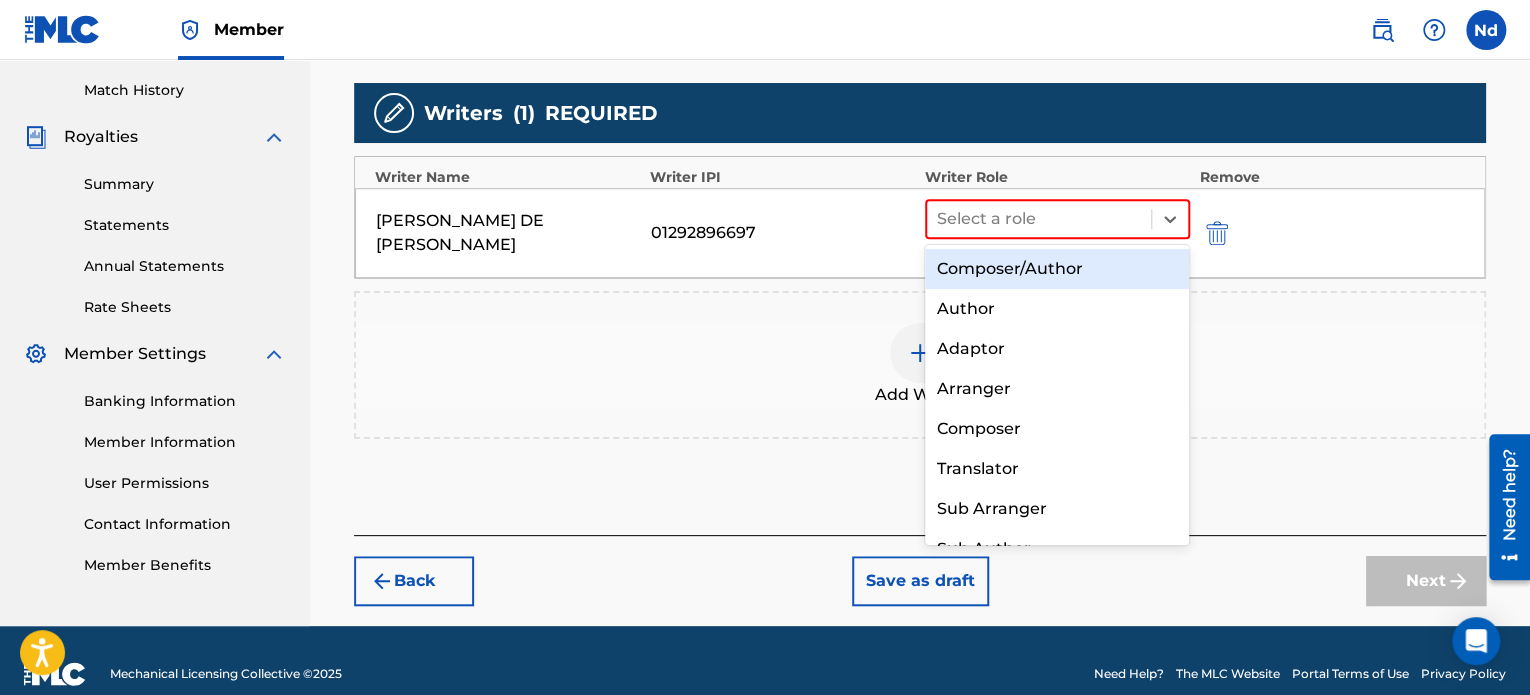 click on "Composer/Author" at bounding box center [1057, 269] 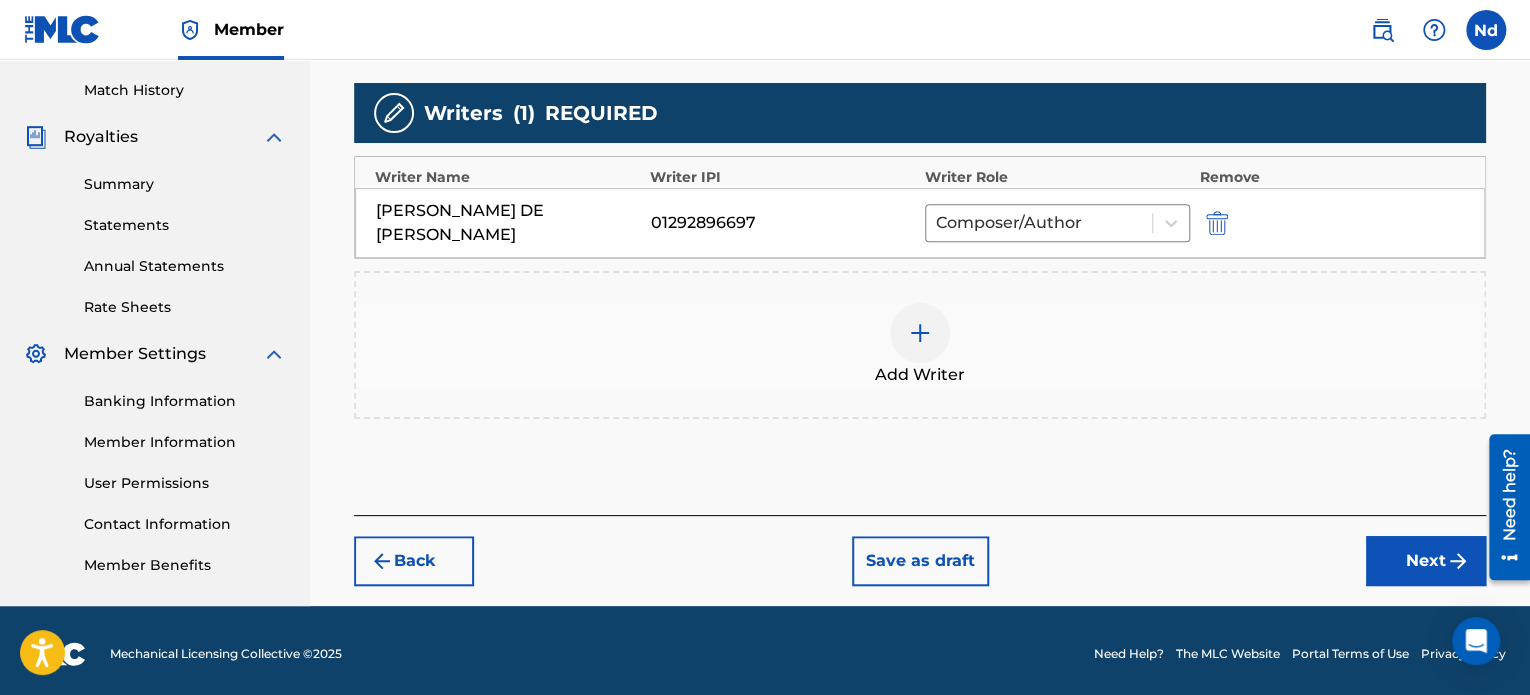 click on "Next" at bounding box center (1426, 561) 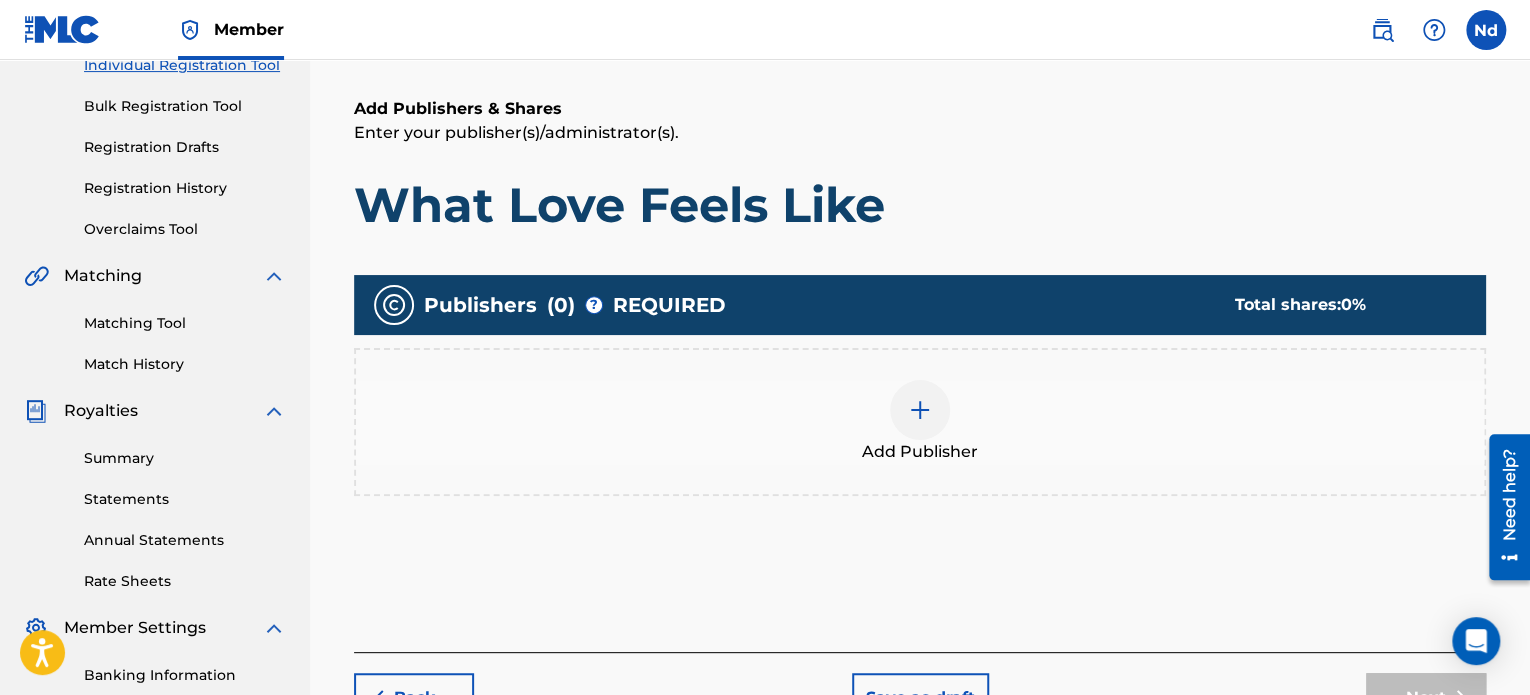 scroll, scrollTop: 544, scrollLeft: 0, axis: vertical 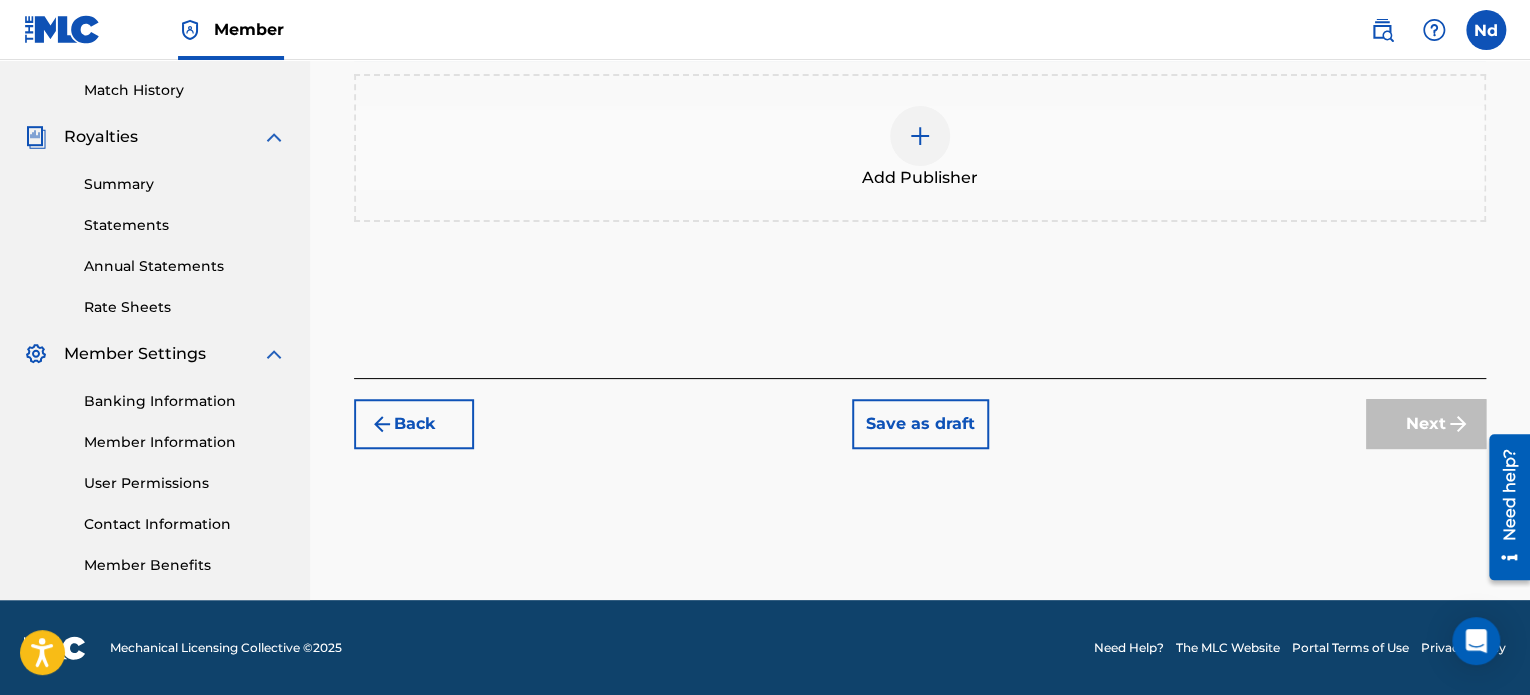 click on "Add Publisher" at bounding box center (920, 148) 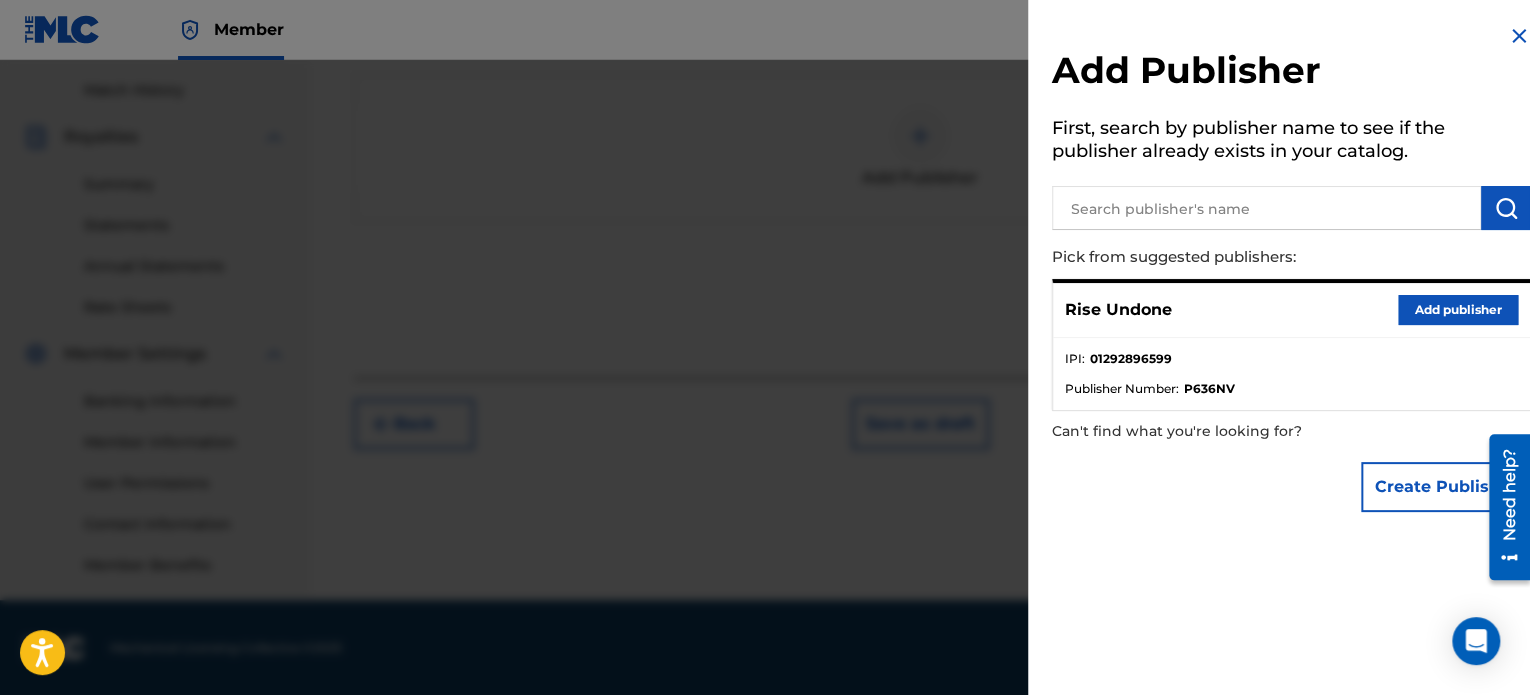 click on "Add publisher" at bounding box center (1458, 310) 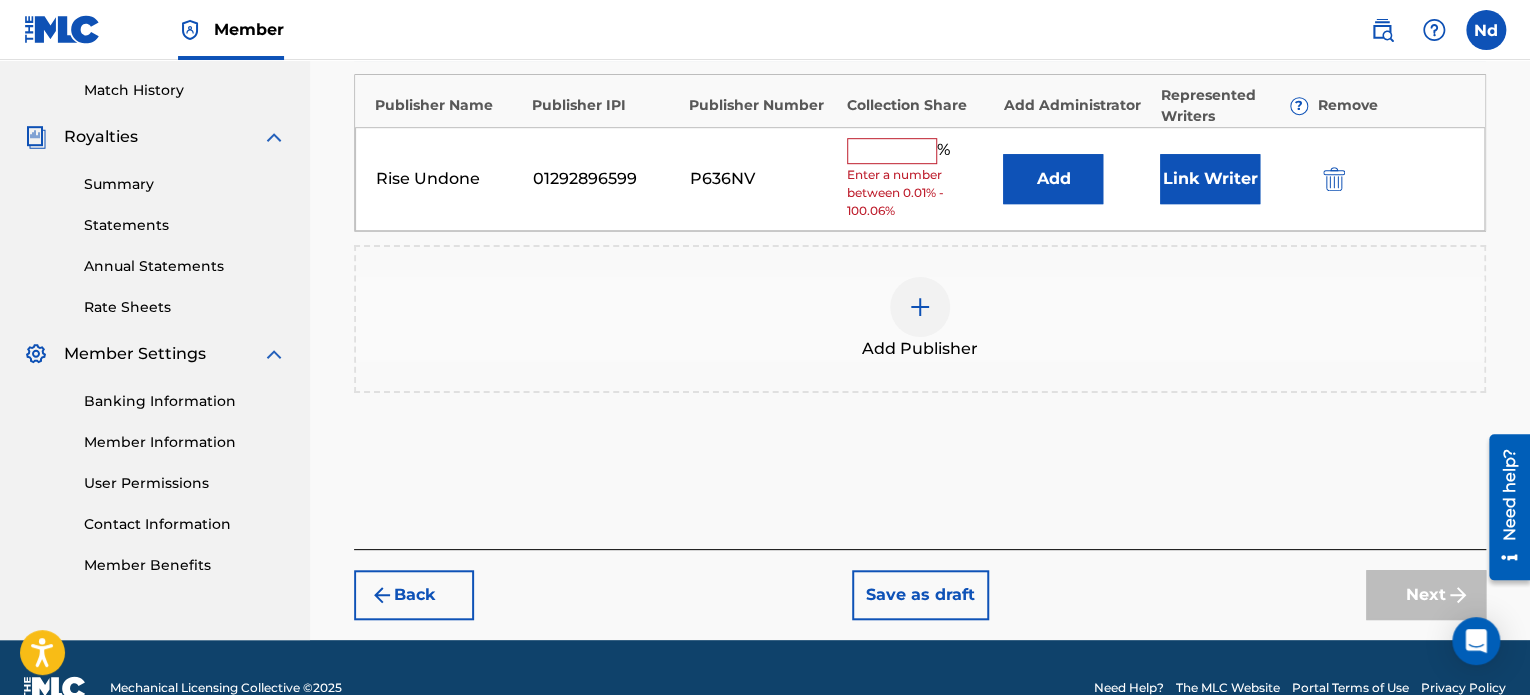 click at bounding box center [892, 151] 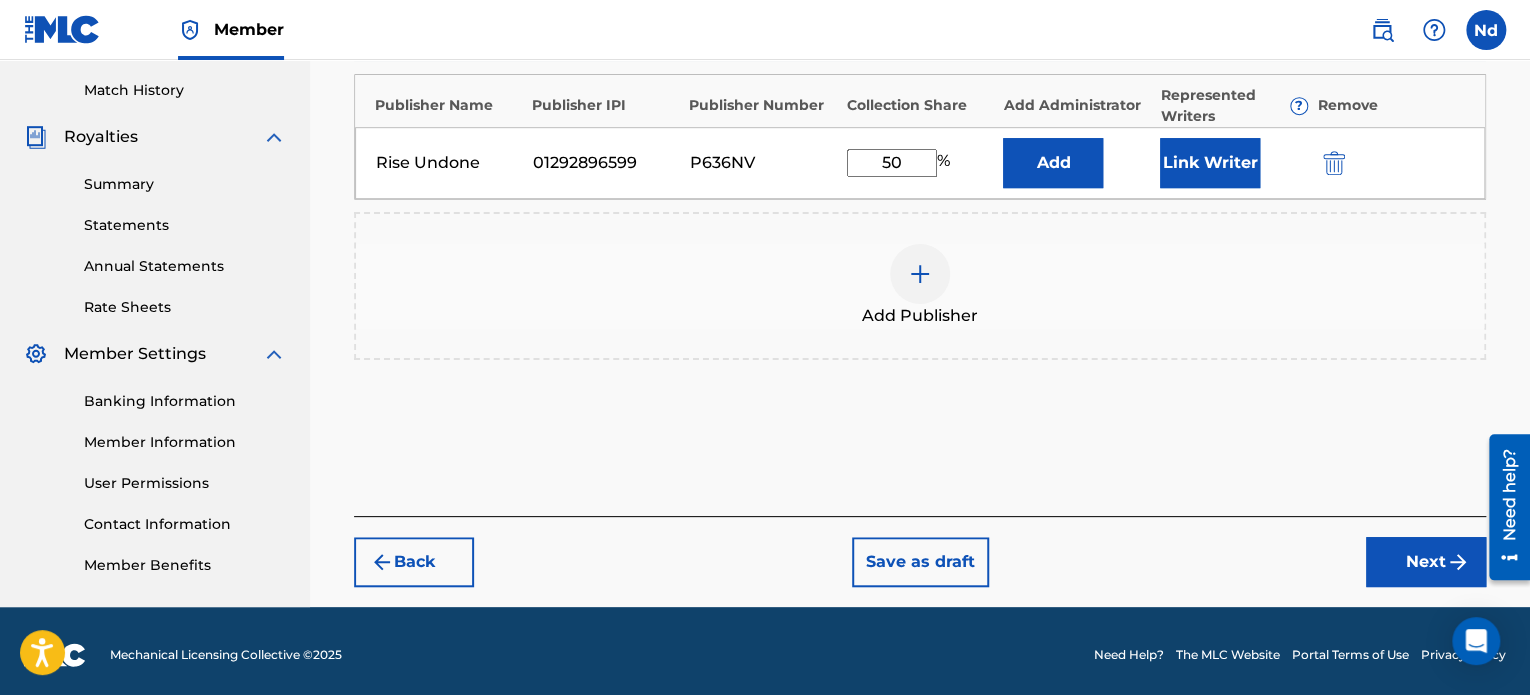 click on "Link Writer" at bounding box center [1210, 163] 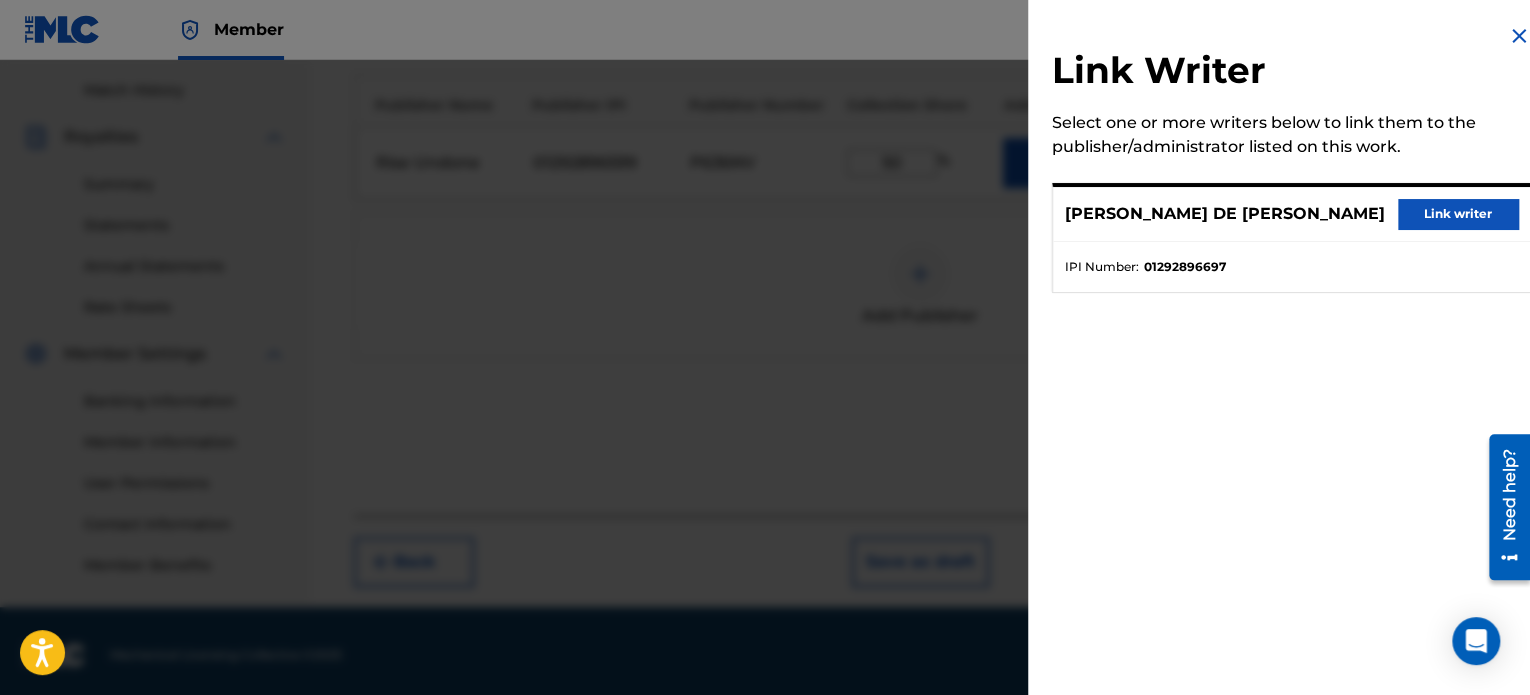 click on "Link writer" at bounding box center (1458, 214) 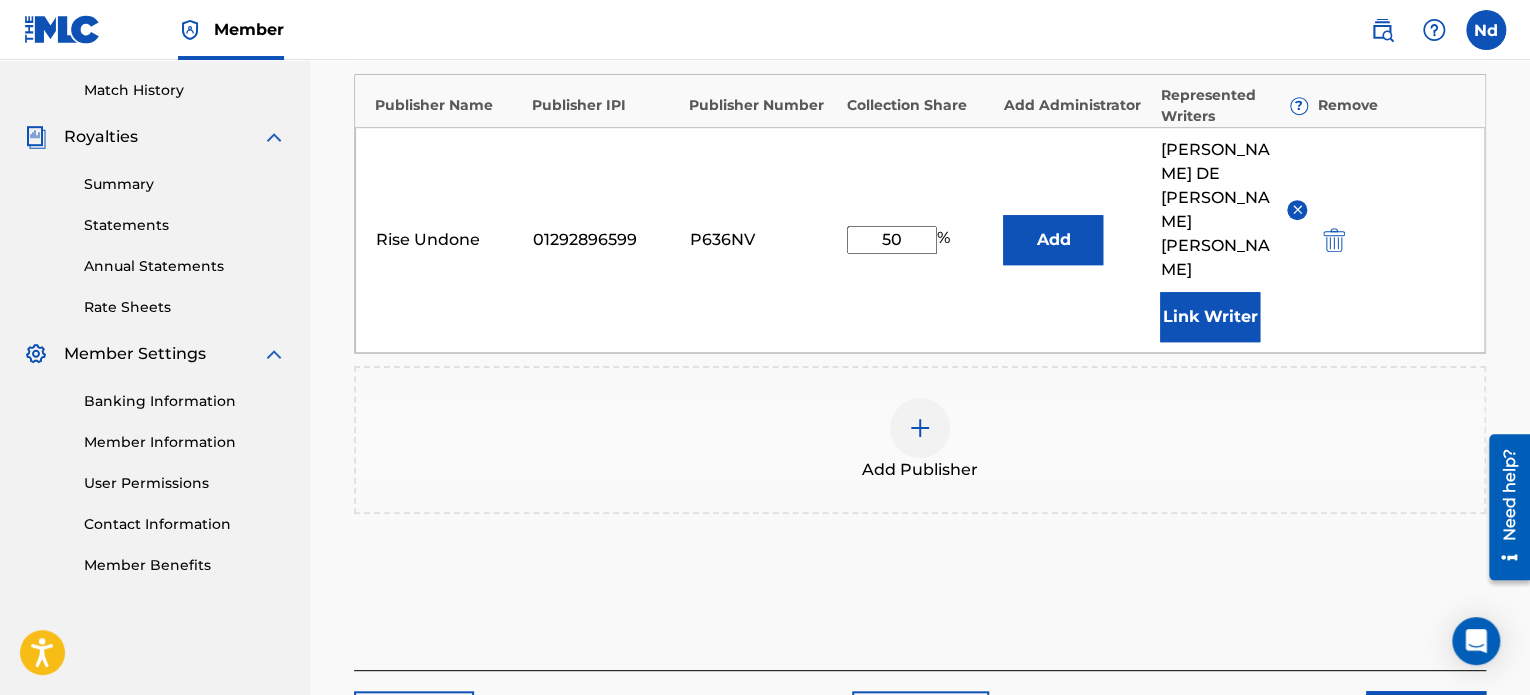 click on "Next" at bounding box center [1426, 716] 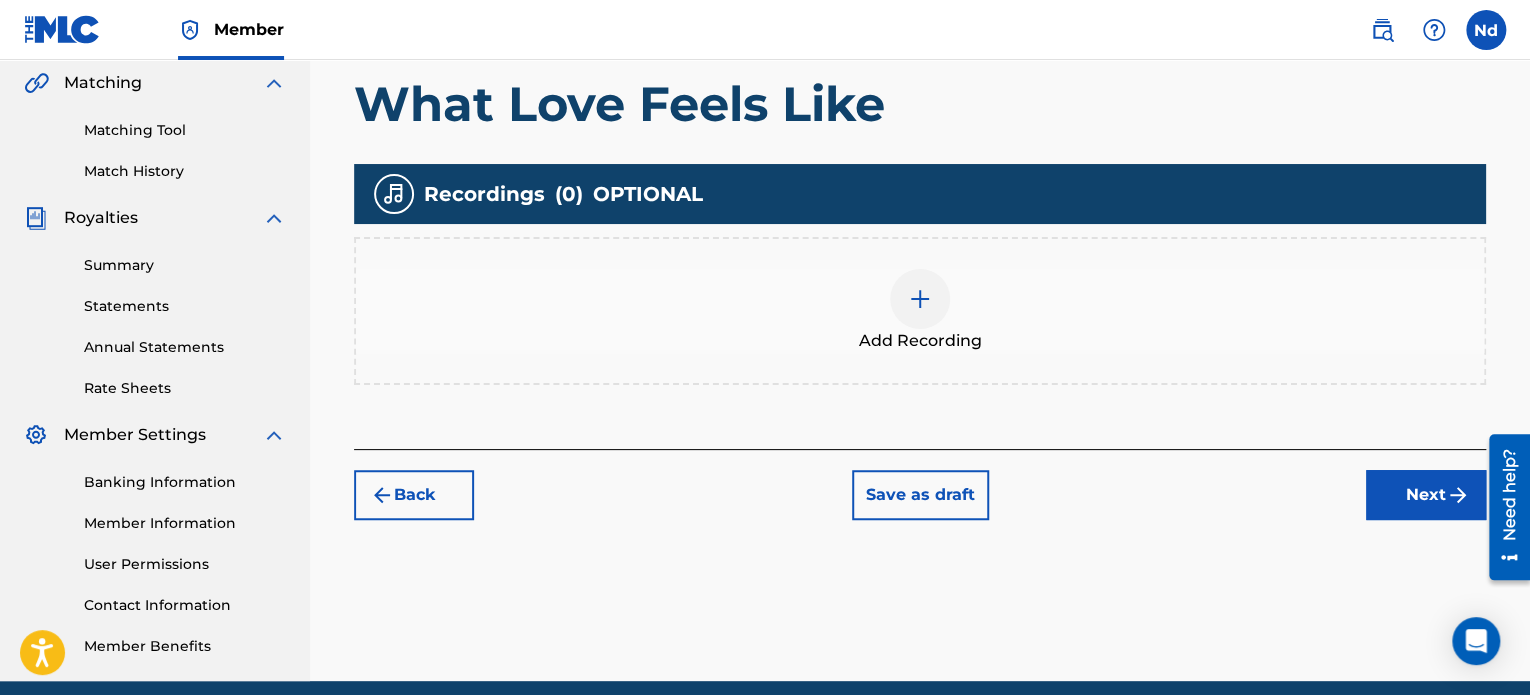 scroll, scrollTop: 490, scrollLeft: 0, axis: vertical 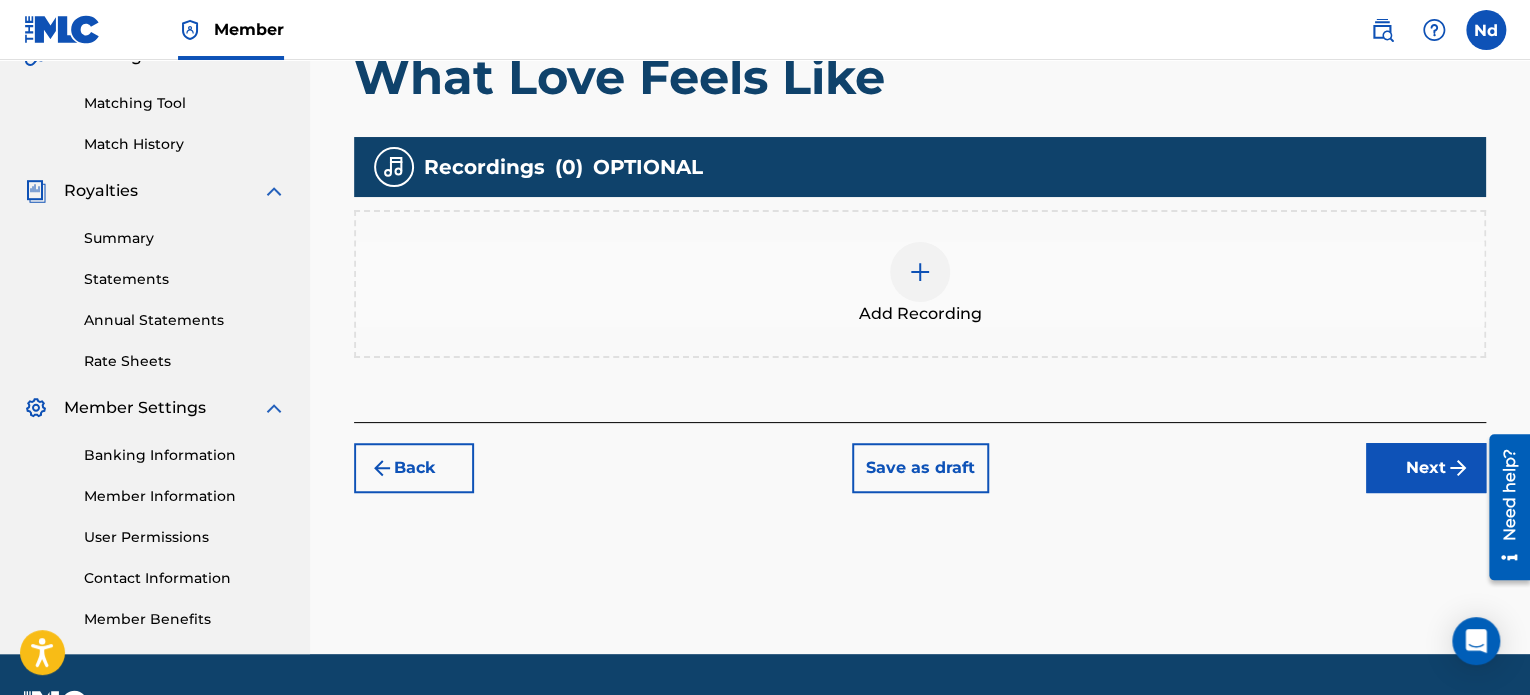 click at bounding box center (920, 272) 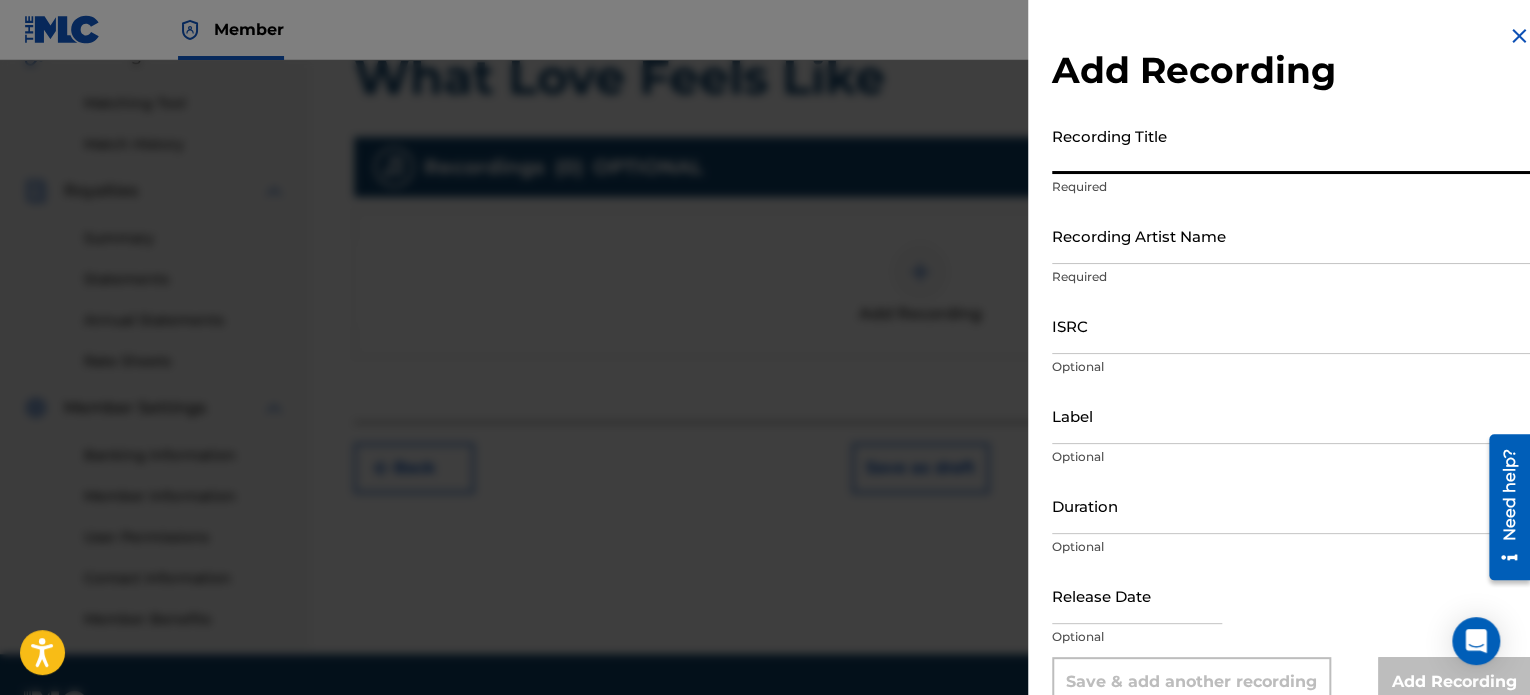 click on "Recording Title" at bounding box center (1291, 145) 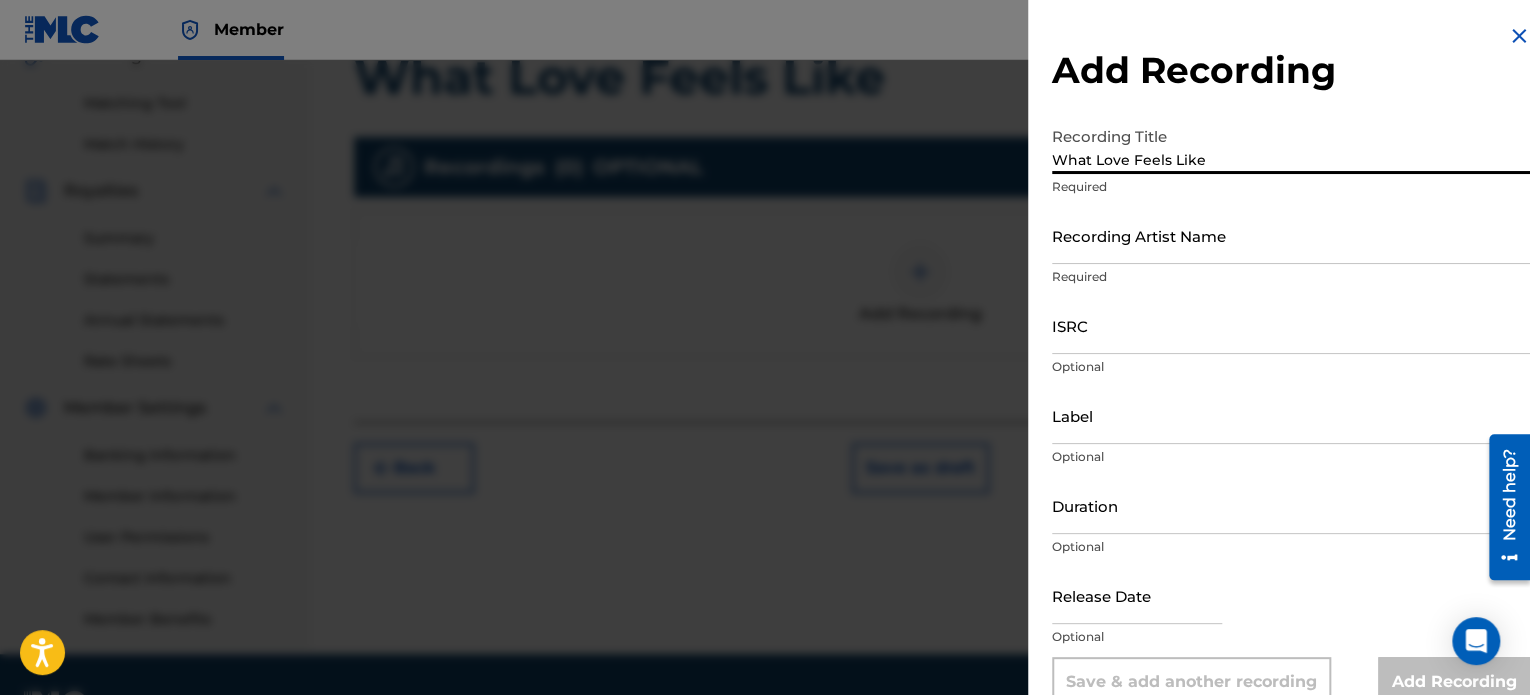 type on "What Love Feels Like" 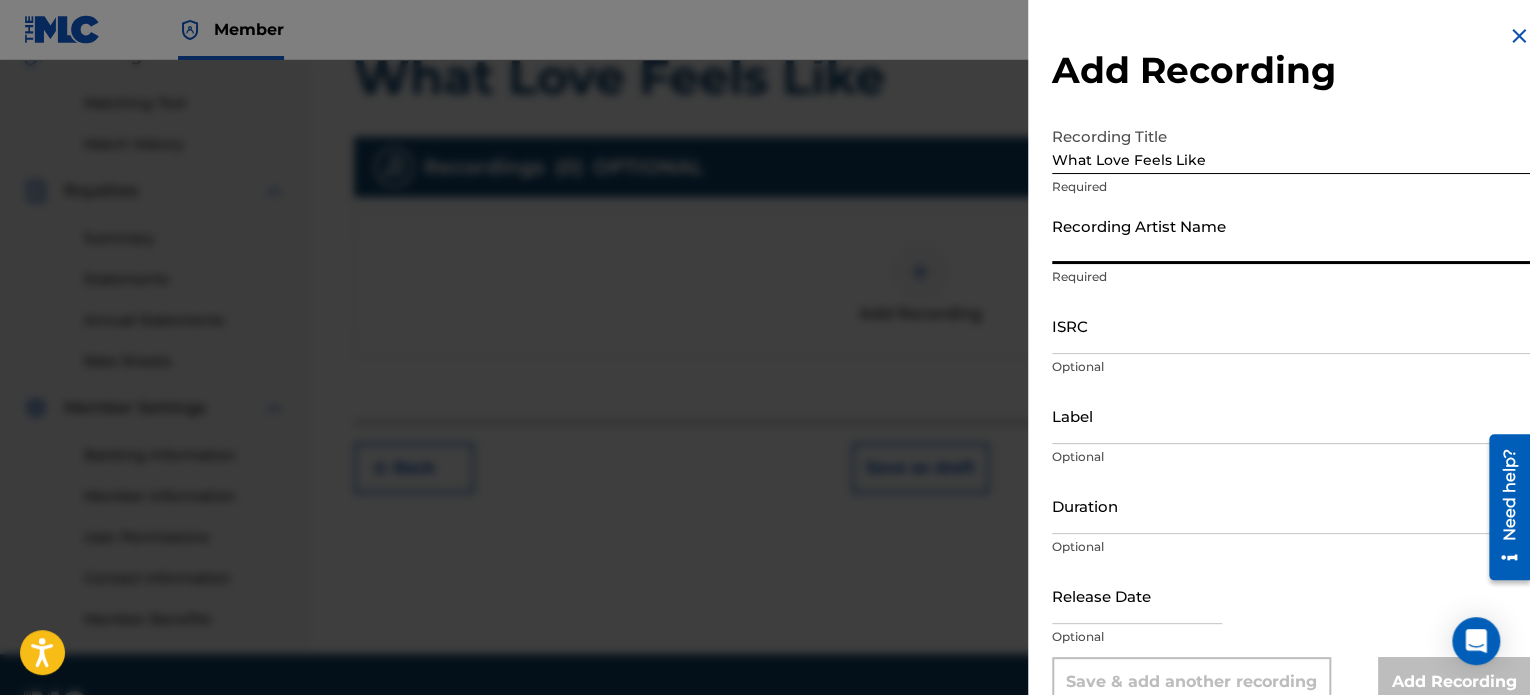 type on "Rise Undone" 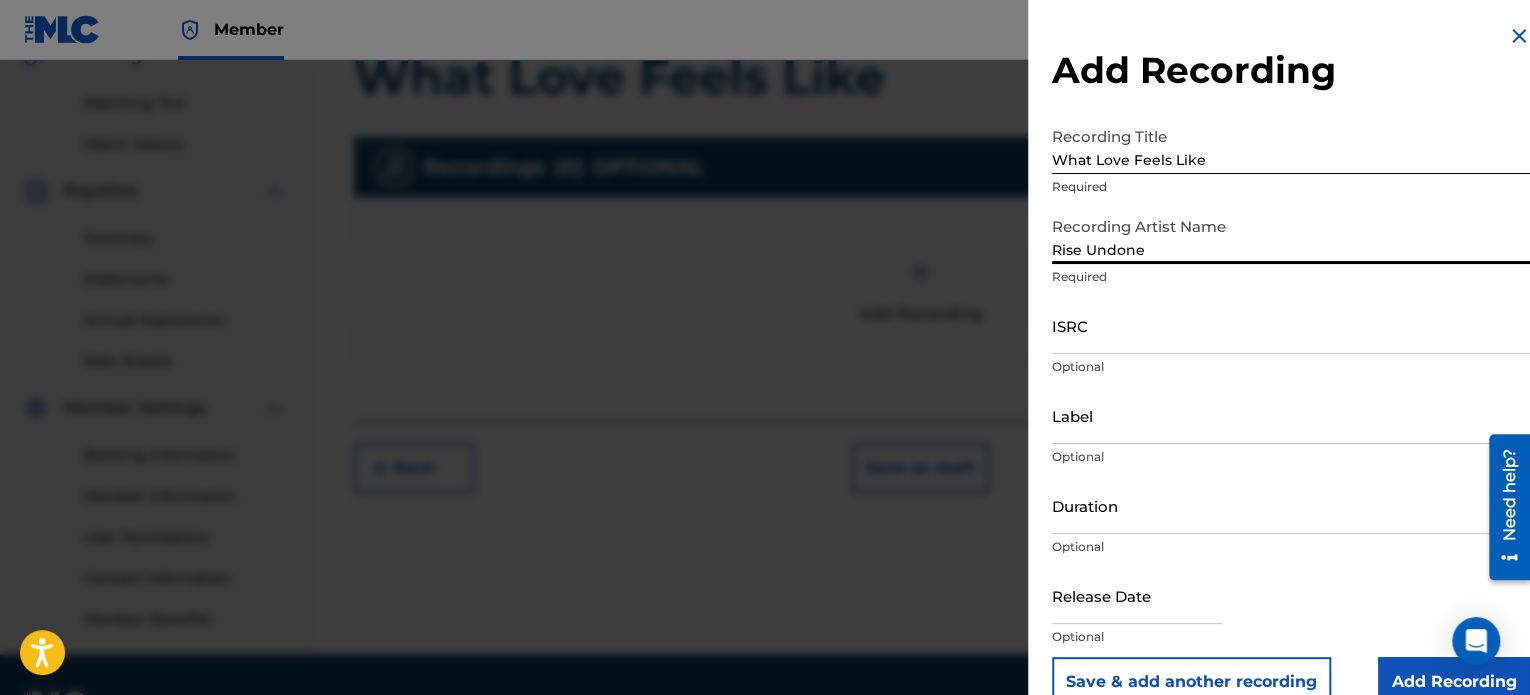 click on "ISRC" at bounding box center [1291, 325] 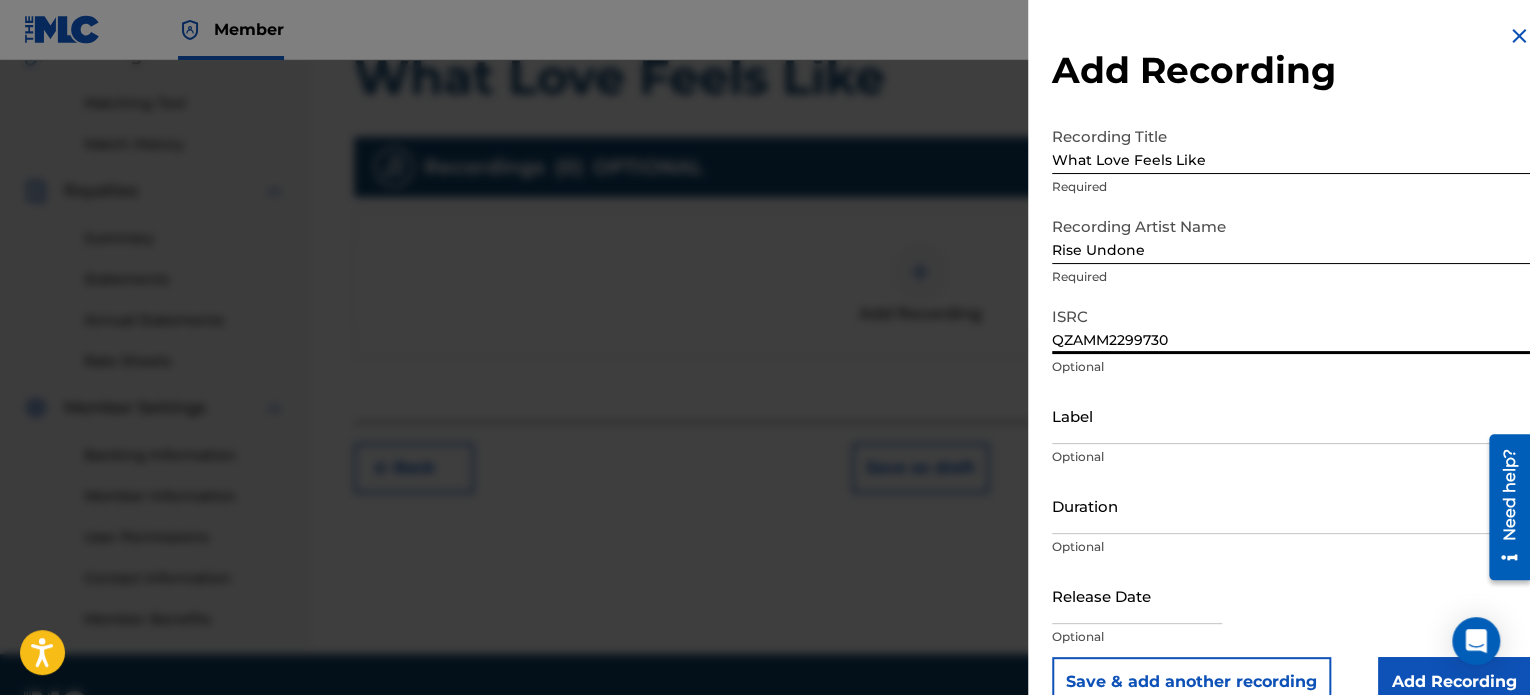 type on "QZAMM2299730" 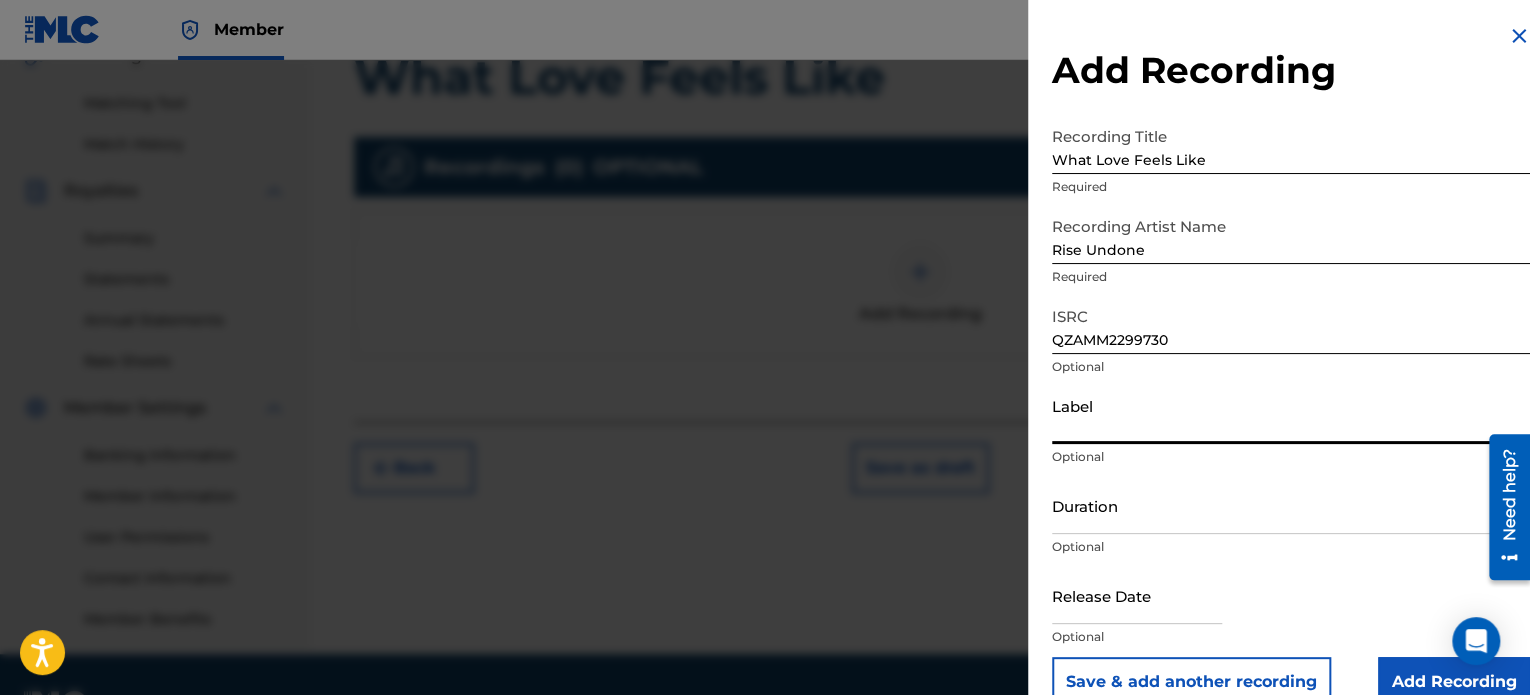 click on "Label" at bounding box center [1291, 415] 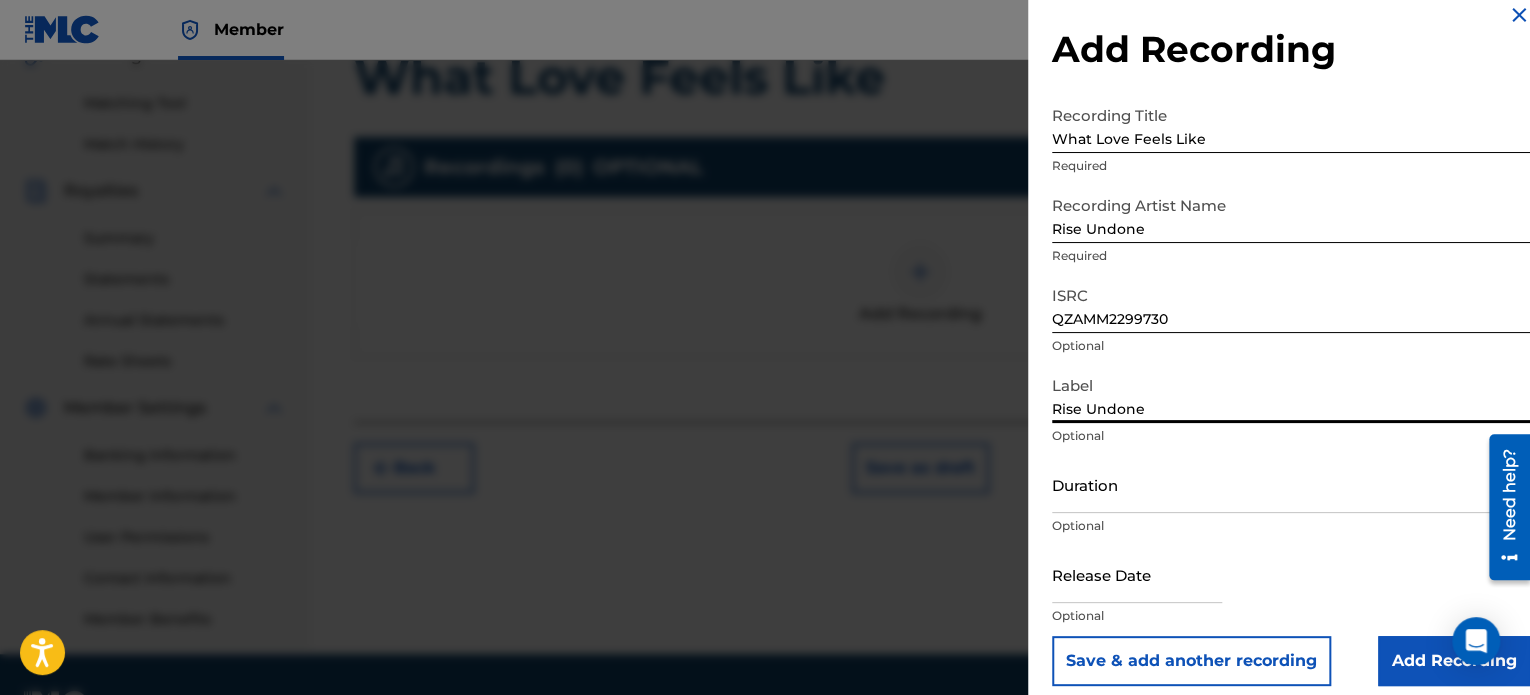 scroll, scrollTop: 36, scrollLeft: 0, axis: vertical 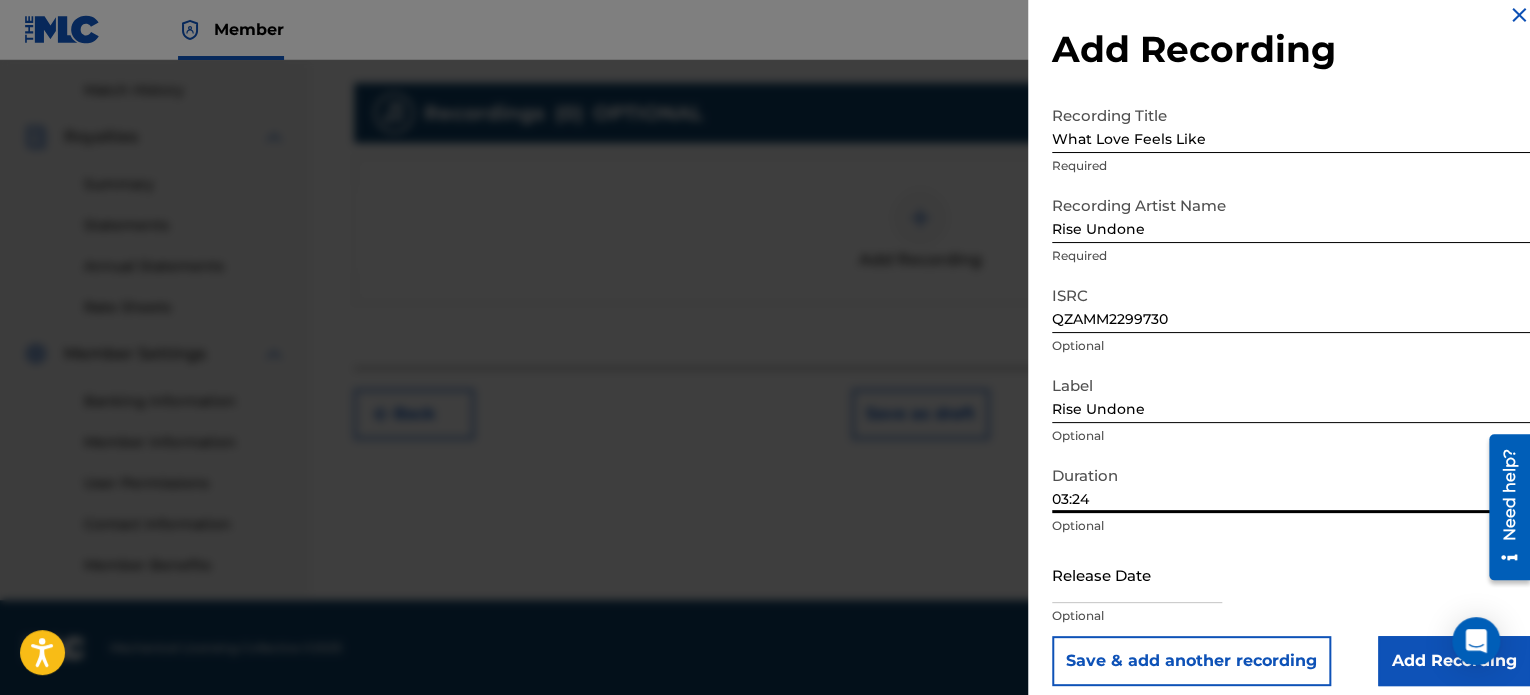type on "03:24" 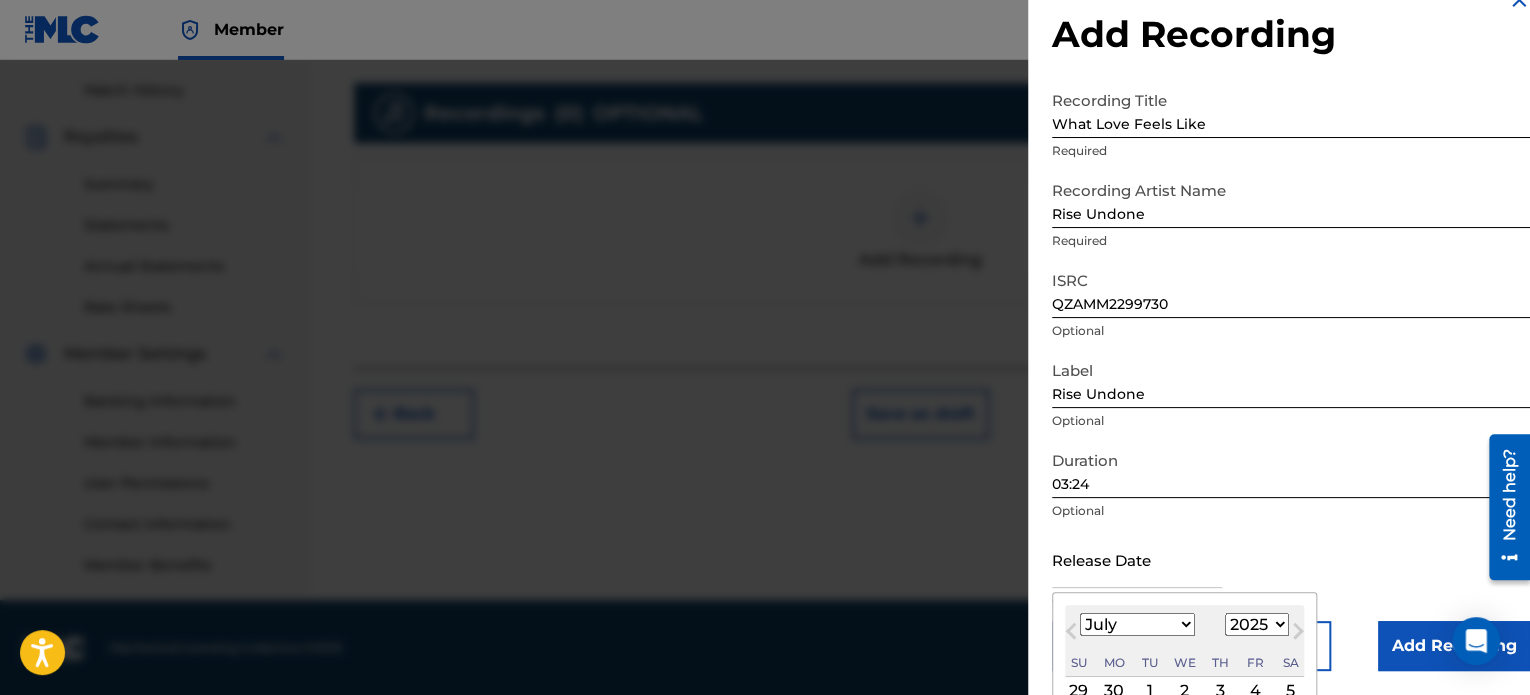 type on "[DATE]" 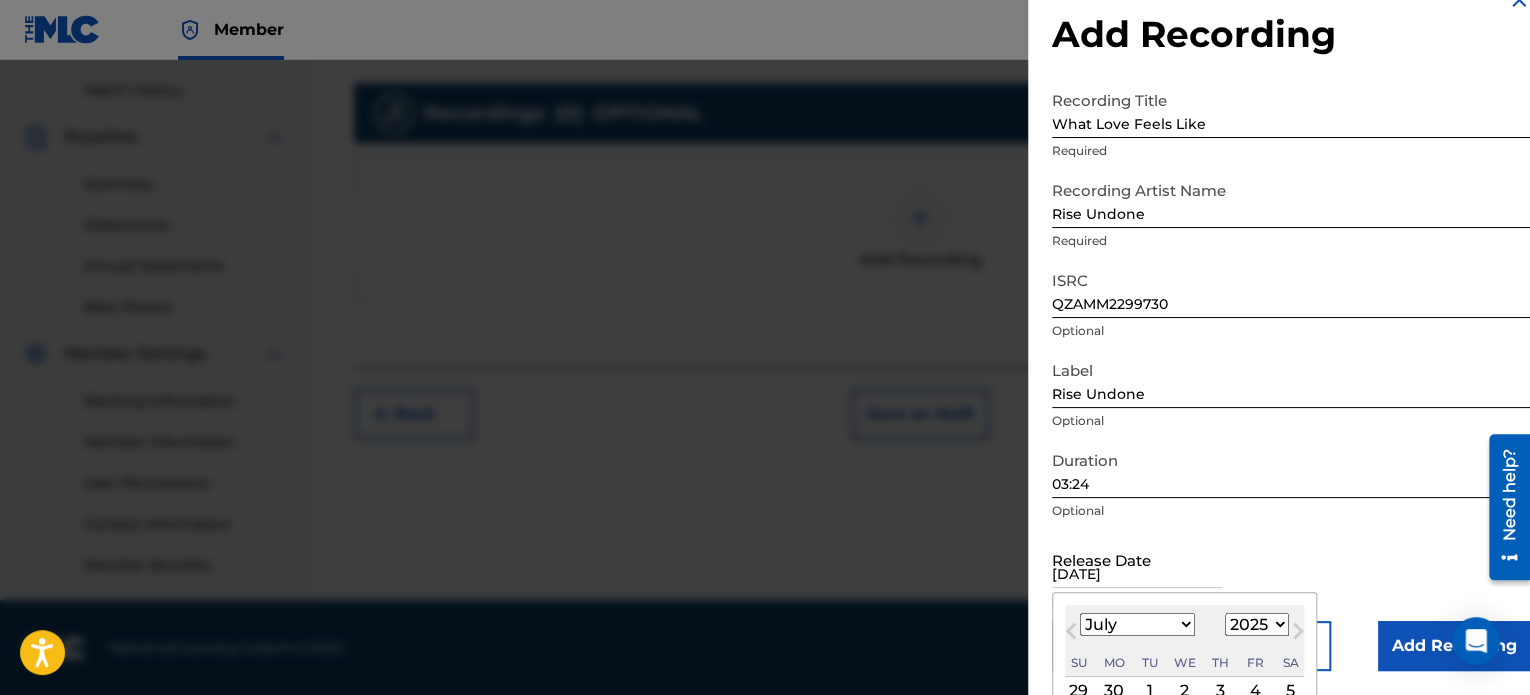 select on "5" 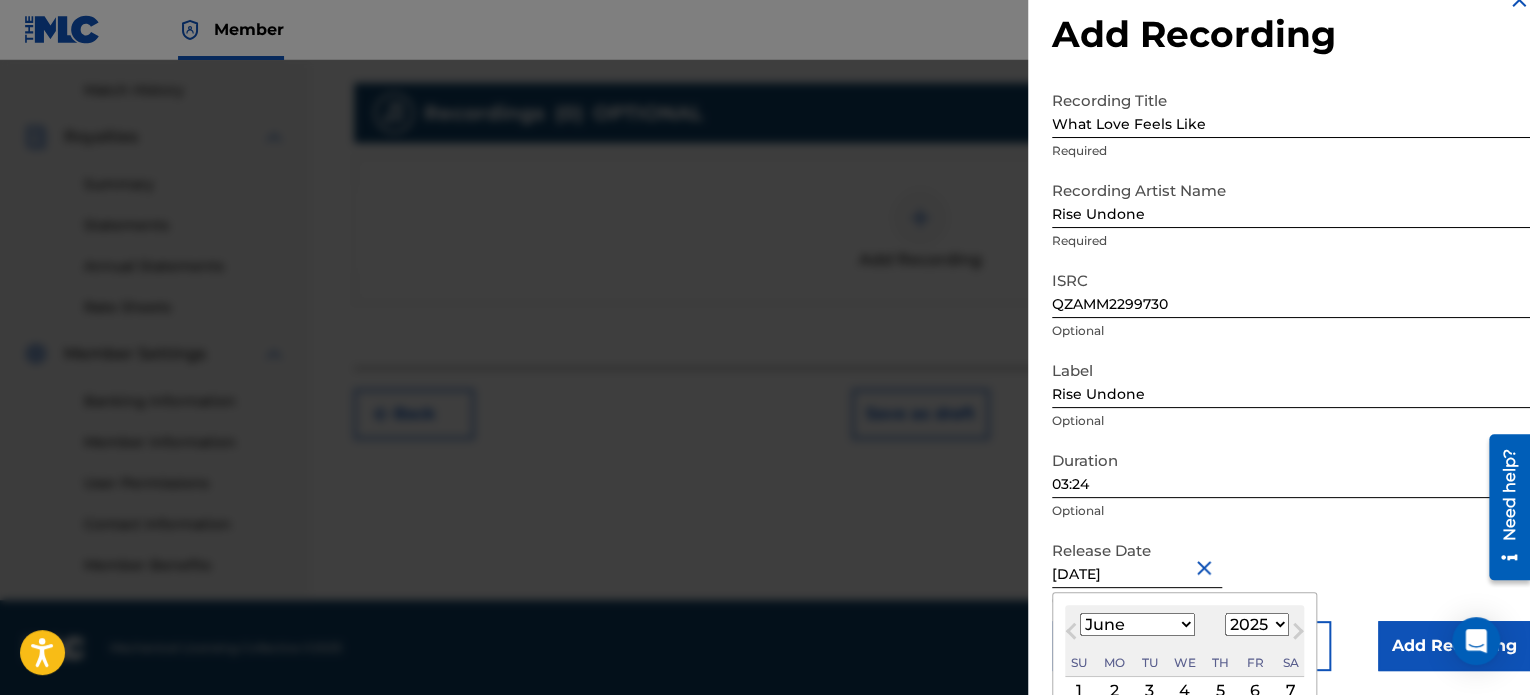 click on "Release Date [DATE] [DATE] Previous Month Next Month June [DATE] February March April May June July August September October November [DATE] 1900 1901 1902 1903 1904 1905 1906 1907 1908 1909 1910 1911 1912 1913 1914 1915 1916 1917 1918 1919 1920 1921 1922 1923 1924 1925 1926 1927 1928 1929 1930 1931 1932 1933 1934 1935 1936 1937 1938 1939 1940 1941 1942 1943 1944 1945 1946 1947 1948 1949 1950 1951 1952 1953 1954 1955 1956 1957 1958 1959 1960 1961 1962 1963 1964 1965 1966 1967 1968 1969 1970 1971 1972 1973 1974 1975 1976 1977 1978 1979 1980 1981 1982 1983 1984 1985 1986 1987 1988 1989 1990 1991 1992 1993 1994 1995 1996 1997 1998 1999 2000 2001 2002 2003 2004 2005 2006 2007 2008 2009 2010 2011 2012 2013 2014 2015 2016 2017 2018 2019 2020 2021 2022 2023 2024 2025 2026 2027 2028 2029 2030 2031 2032 2033 2034 2035 2036 2037 2038 2039 2040 2041 2042 2043 2044 2045 2046 2047 2048 2049 2050 2051 2052 2053 2054 2055 2056 2057 2058 2059 2060 2061 2062 2063 2064 2065 2066 2067 2068 2069 2070 2071 1" at bounding box center [1291, 576] 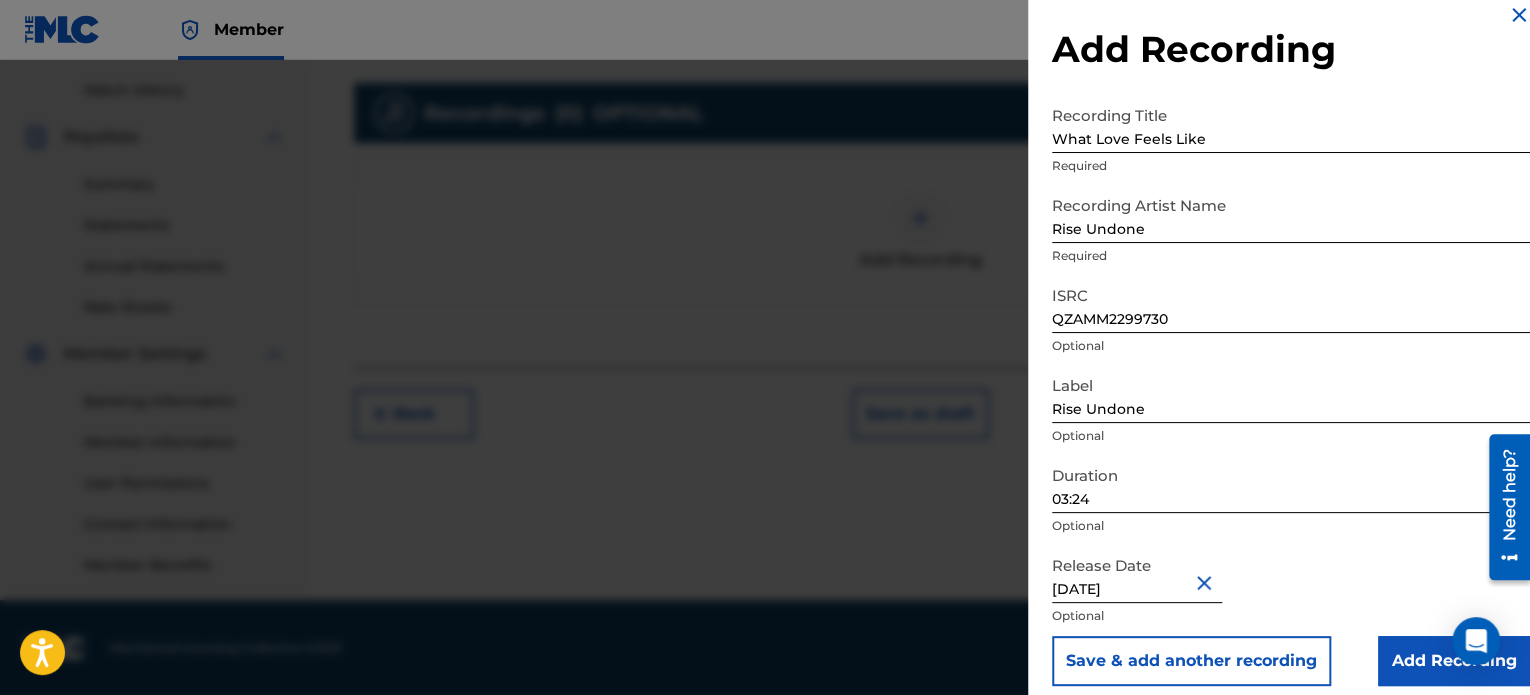 click on "Add Recording" at bounding box center (1454, 661) 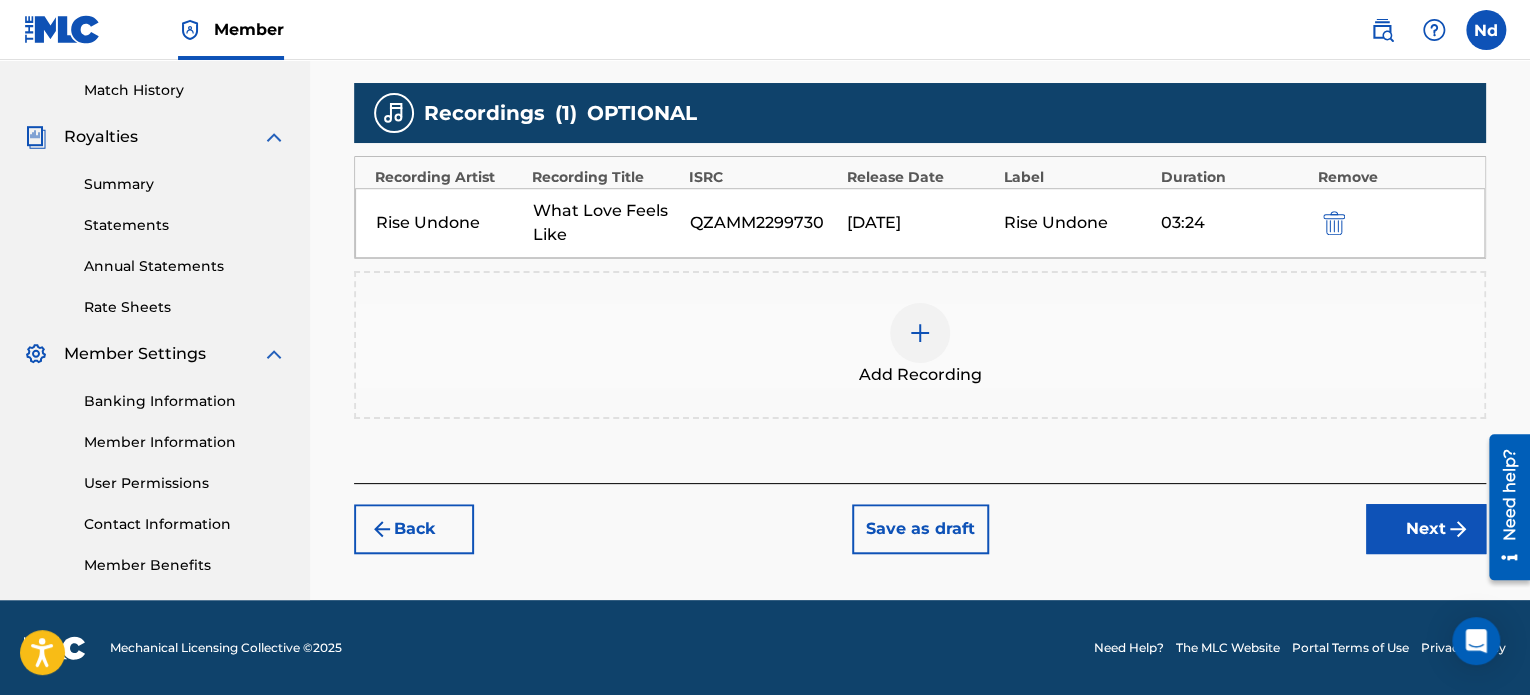 click on "Next" at bounding box center (1426, 529) 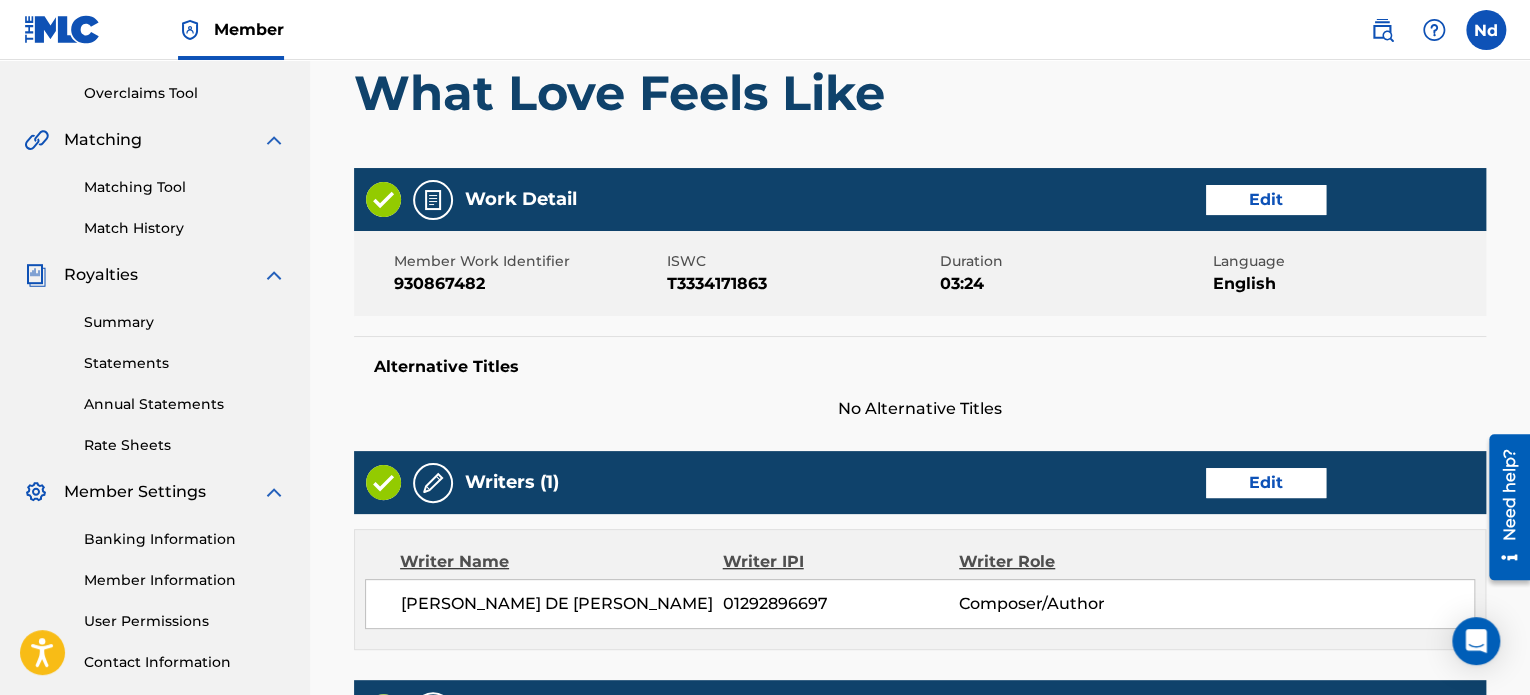 scroll, scrollTop: 1081, scrollLeft: 0, axis: vertical 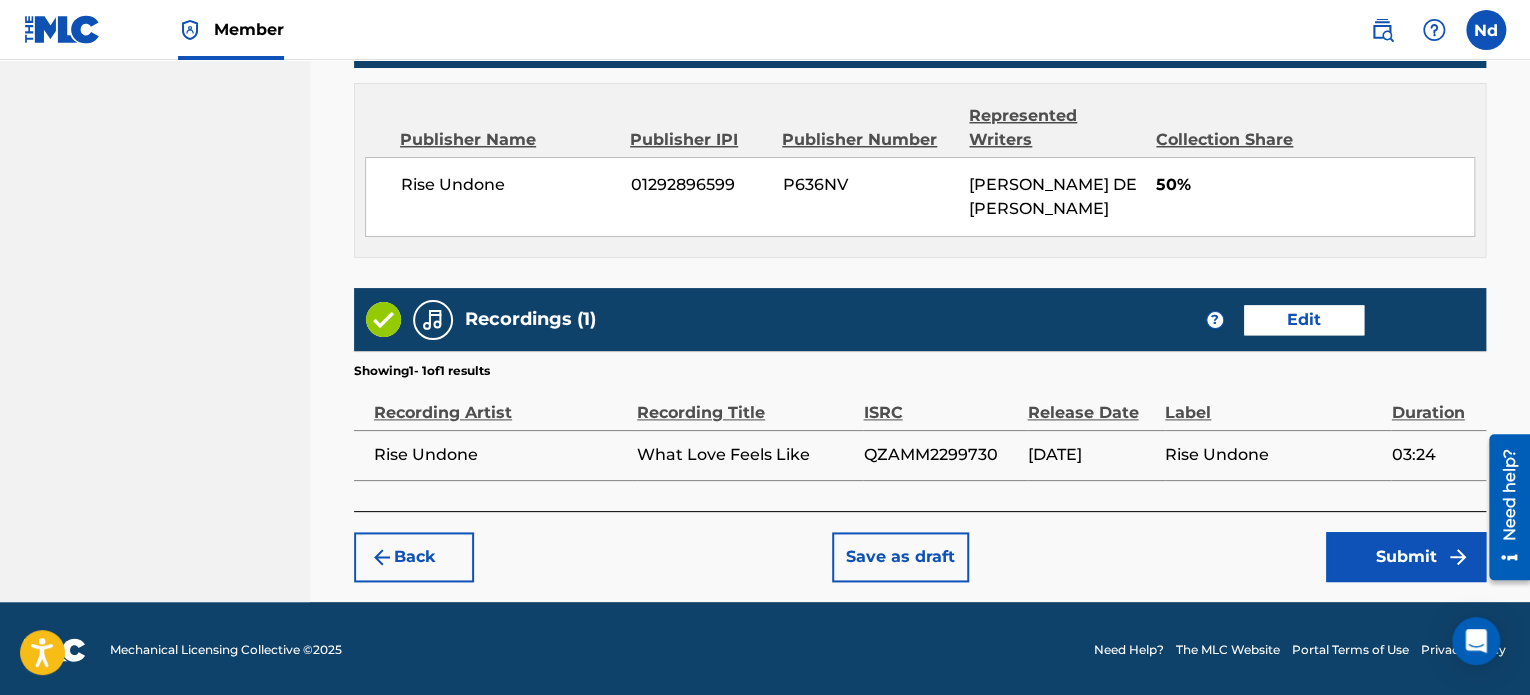 click on "Submit" at bounding box center (1406, 557) 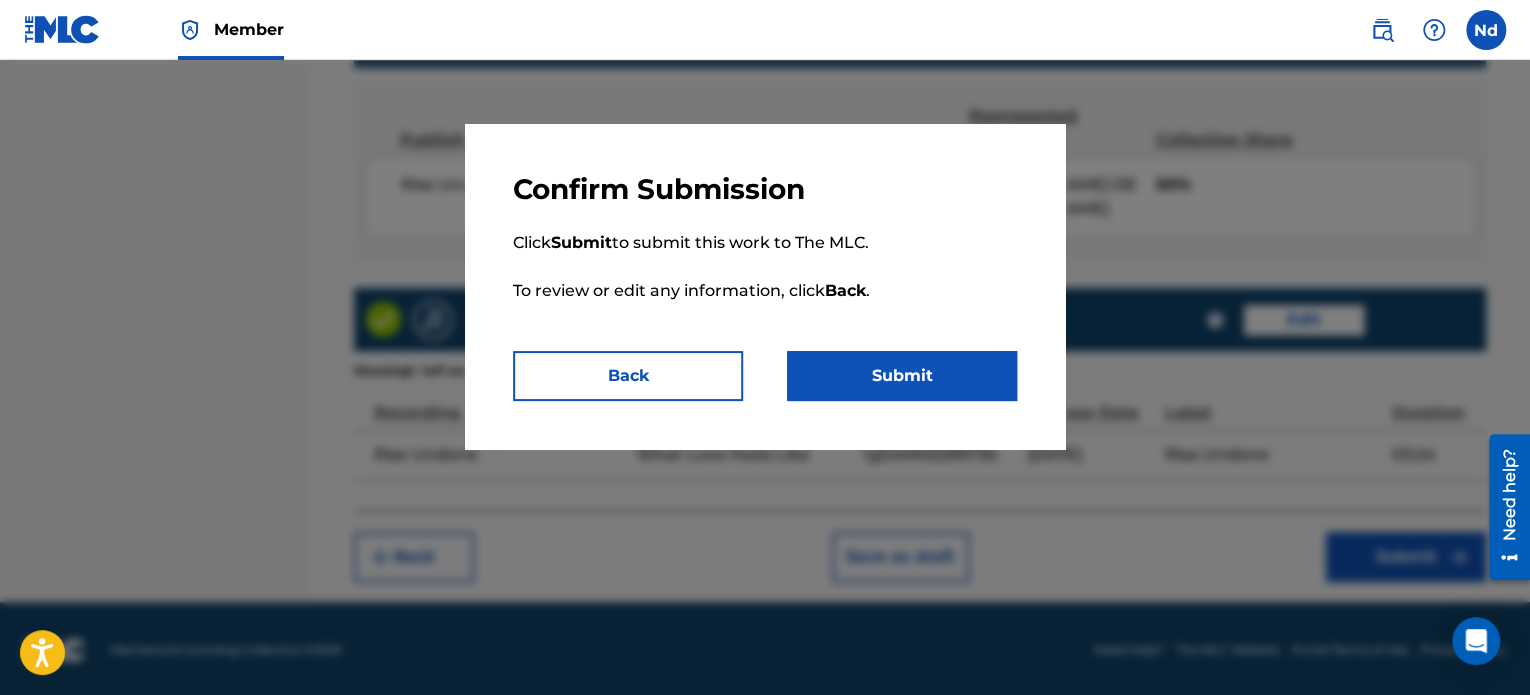 click on "Submit" at bounding box center (902, 376) 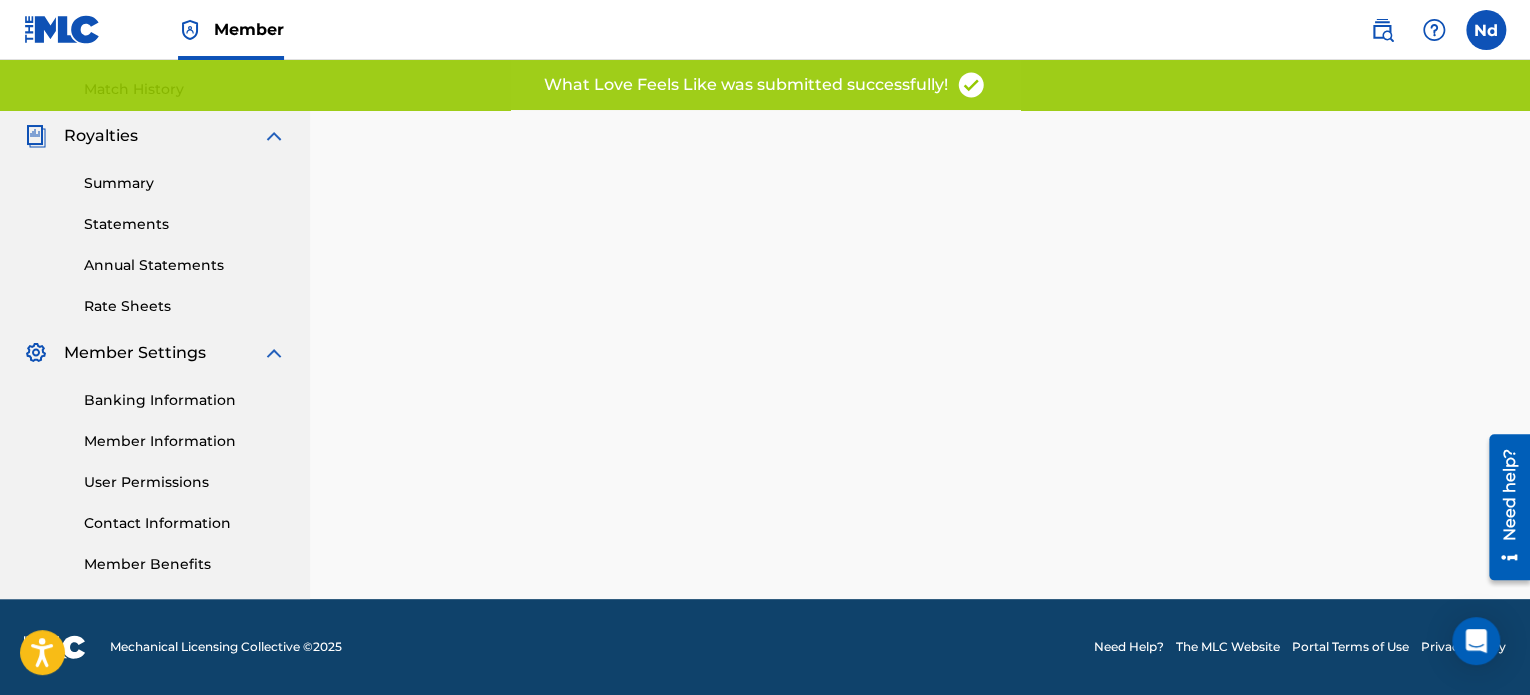 scroll, scrollTop: 0, scrollLeft: 0, axis: both 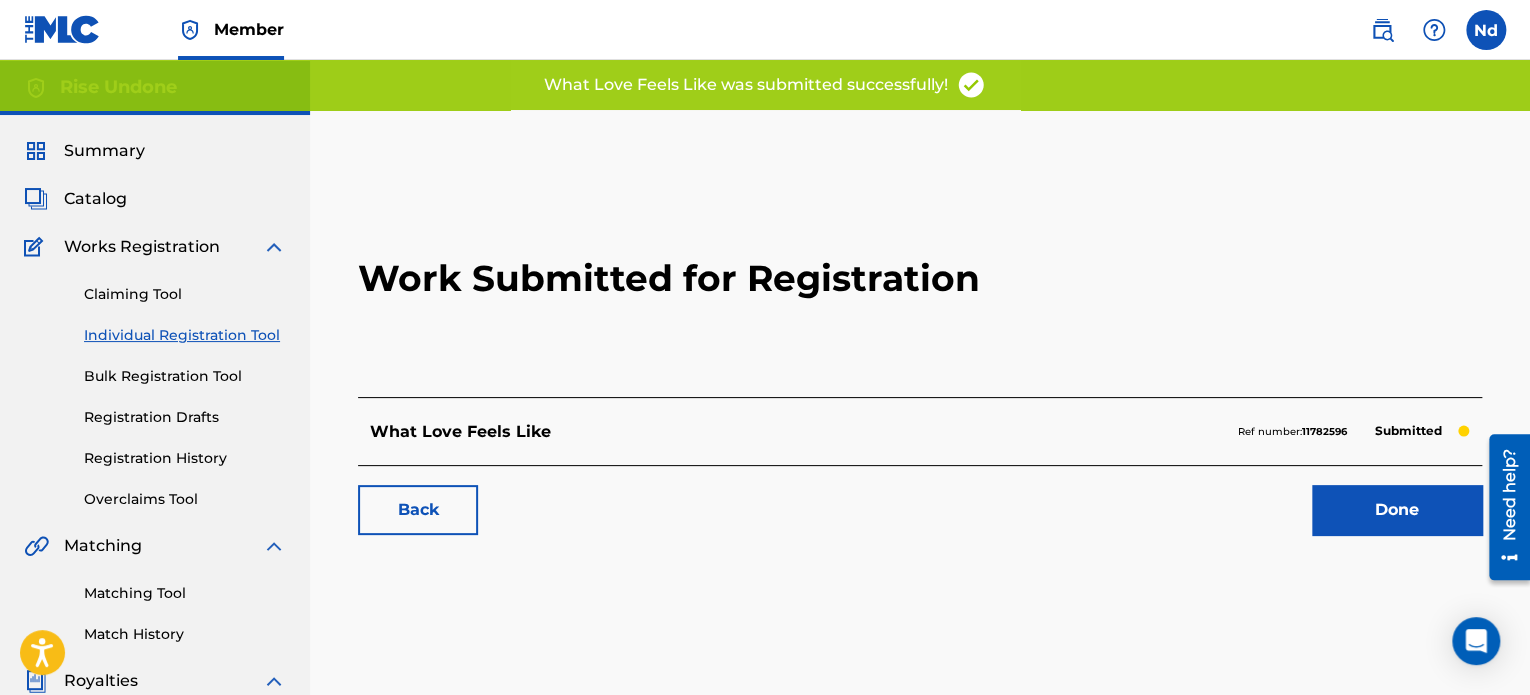 click on "Done" at bounding box center [1397, 510] 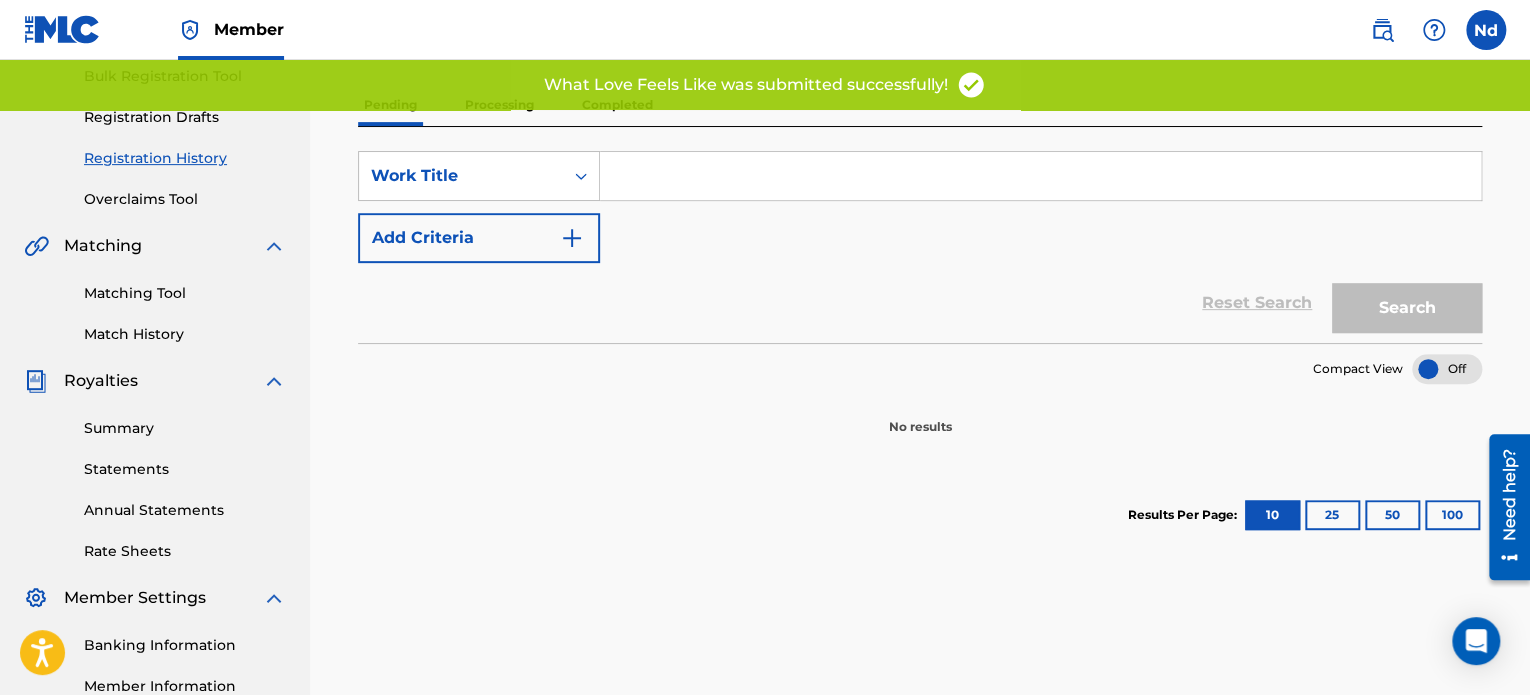 scroll, scrollTop: 100, scrollLeft: 0, axis: vertical 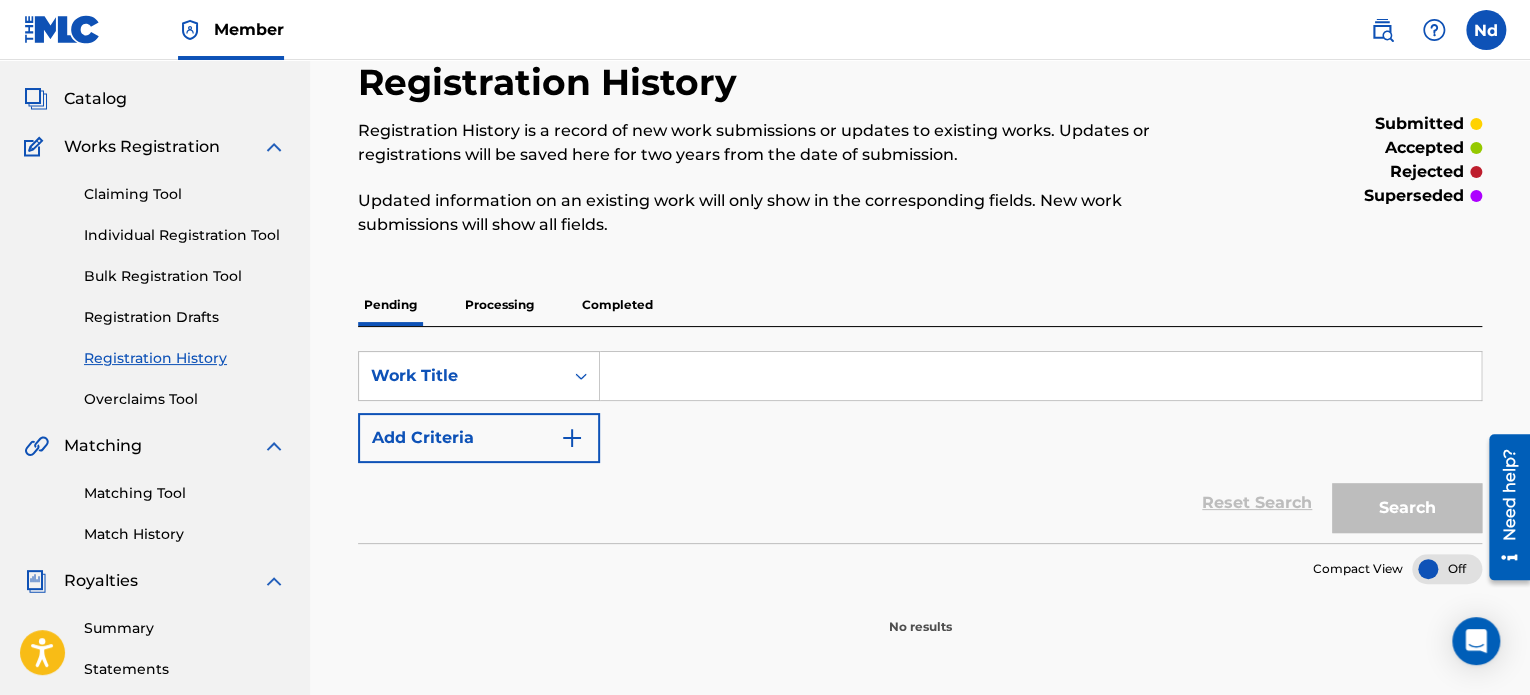 click on "Individual Registration Tool" at bounding box center [185, 235] 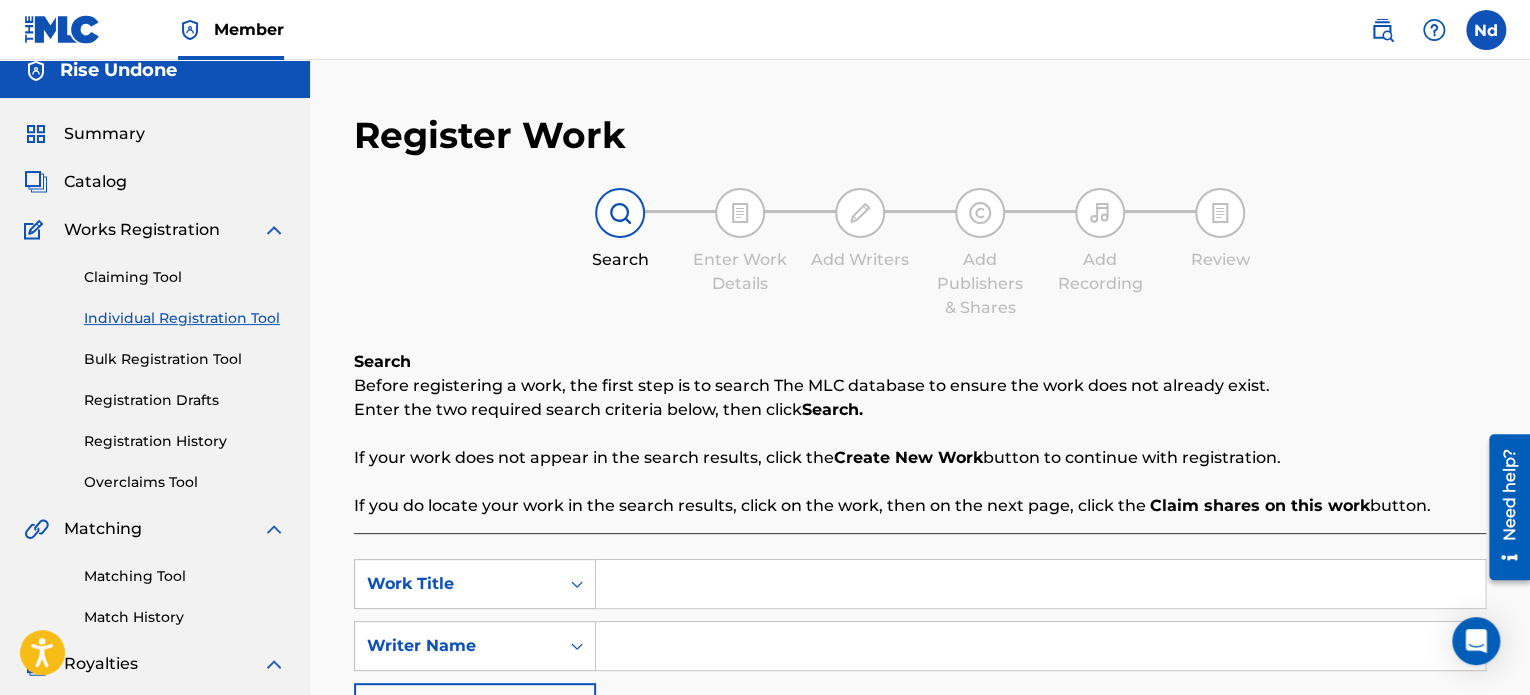 scroll, scrollTop: 300, scrollLeft: 0, axis: vertical 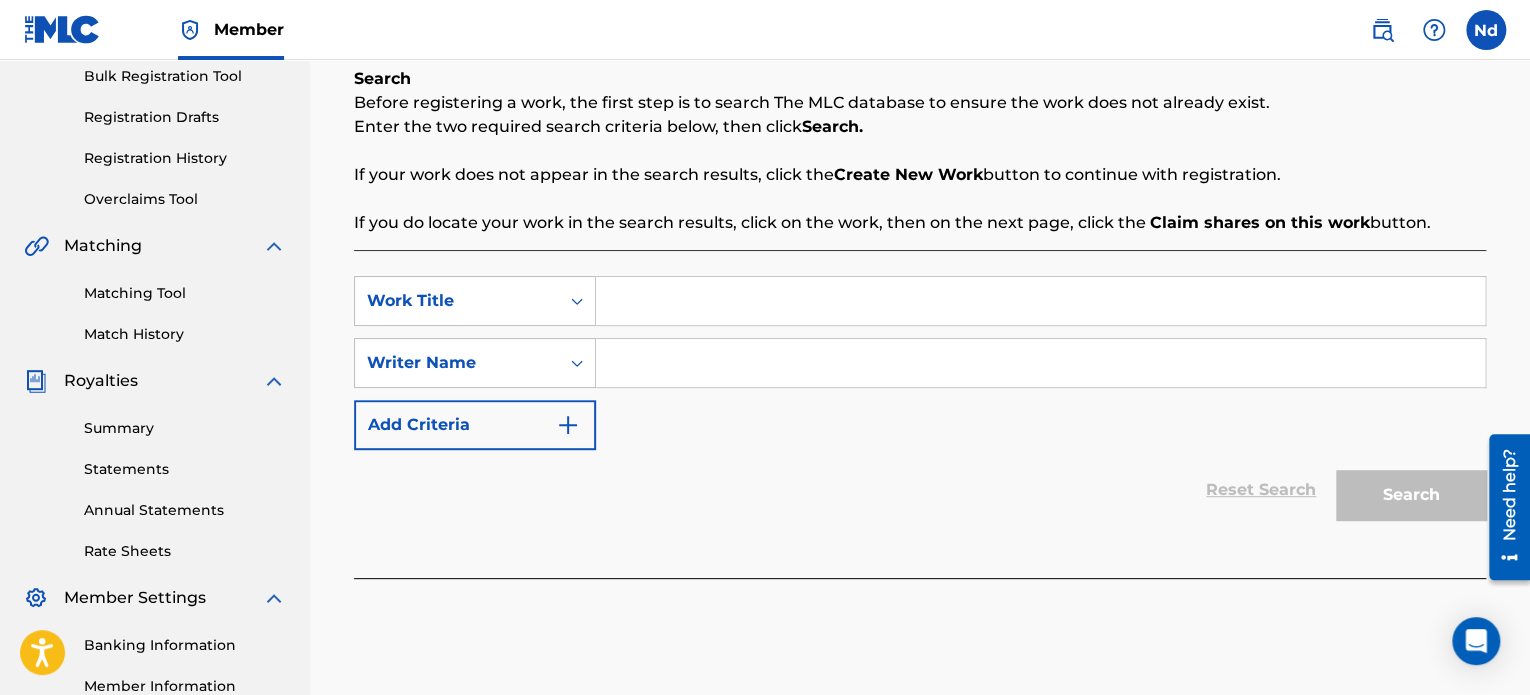 click at bounding box center [1040, 301] 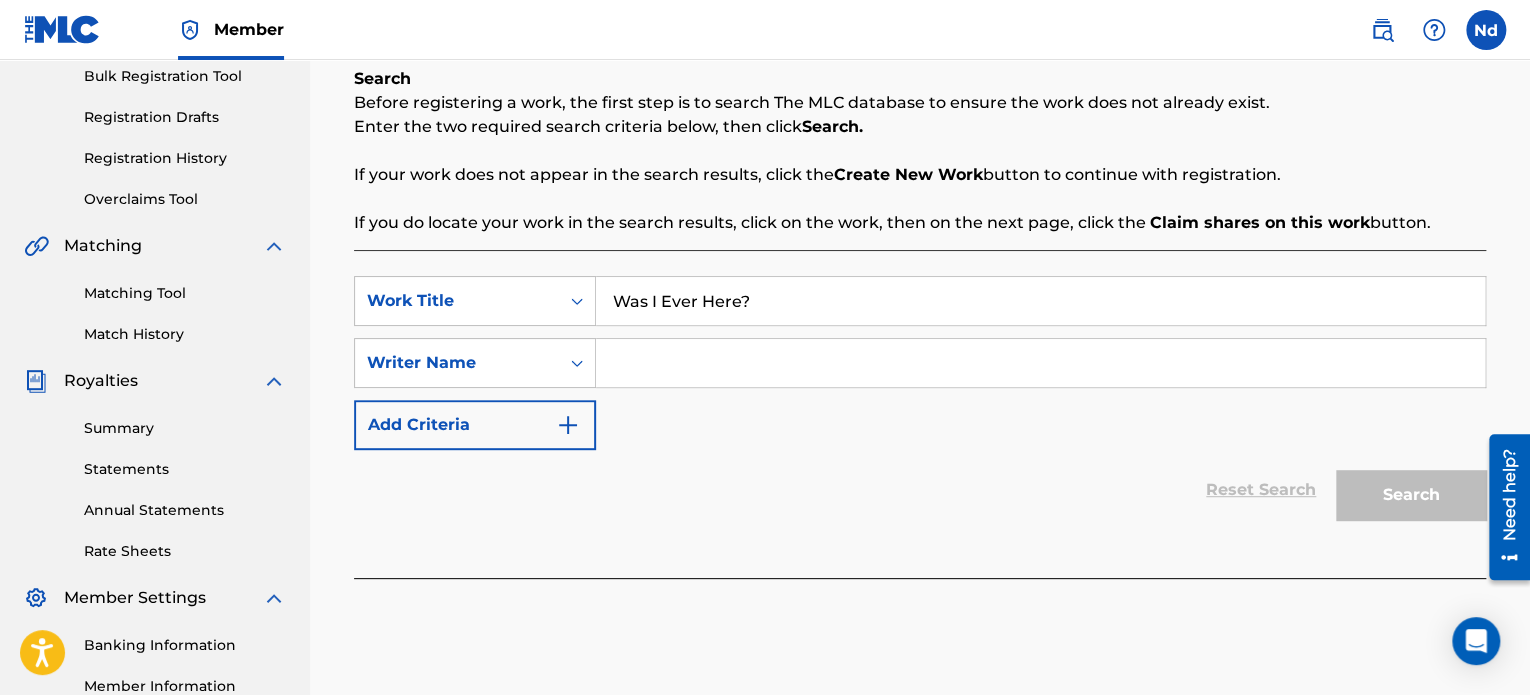 type on "Was I Ever Here?" 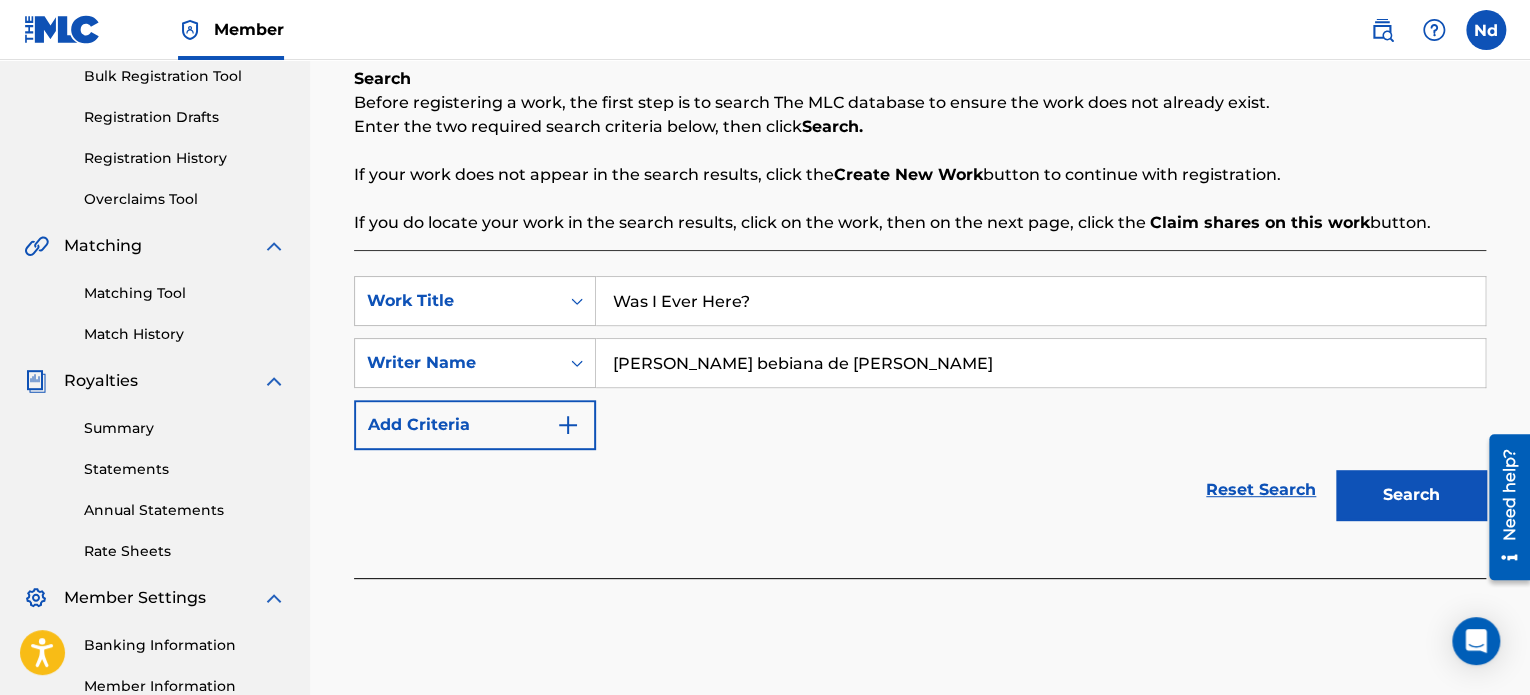 click on "Search" at bounding box center (1411, 495) 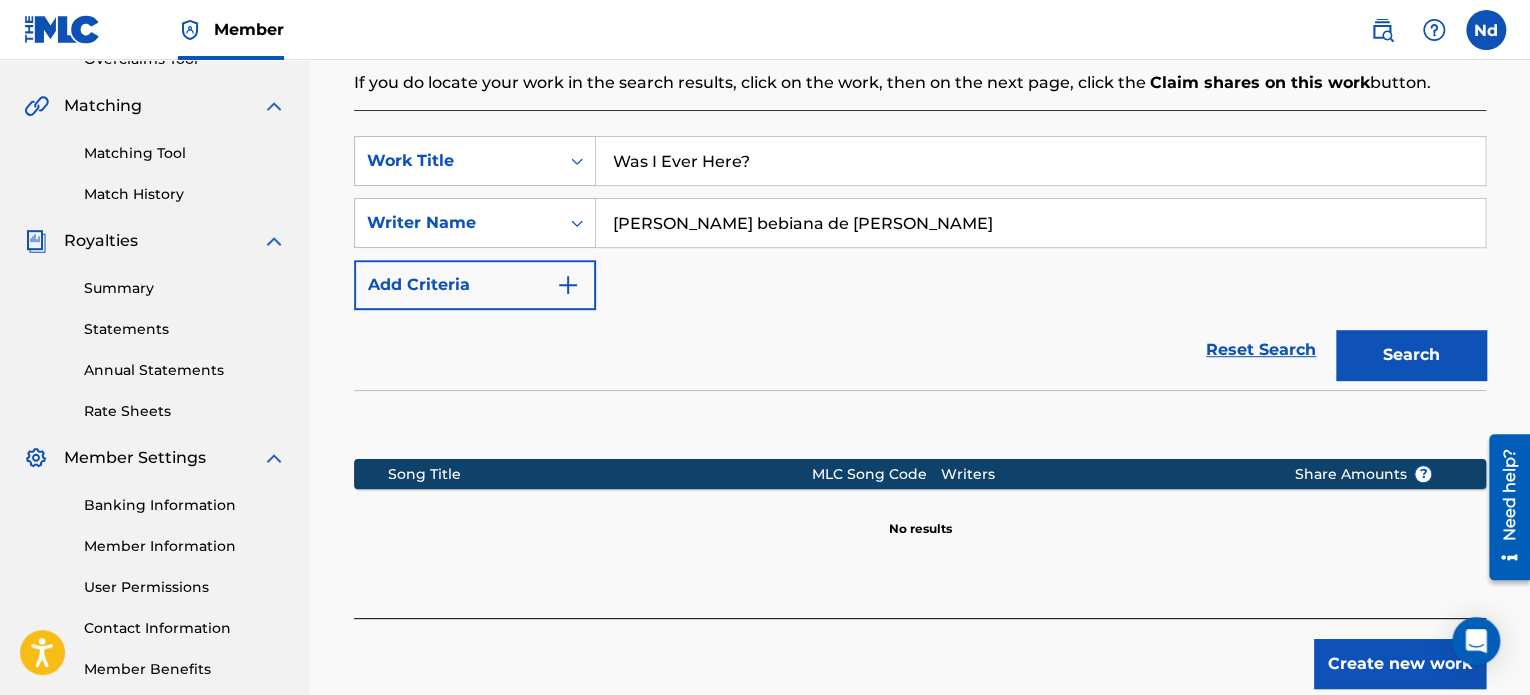 scroll, scrollTop: 549, scrollLeft: 0, axis: vertical 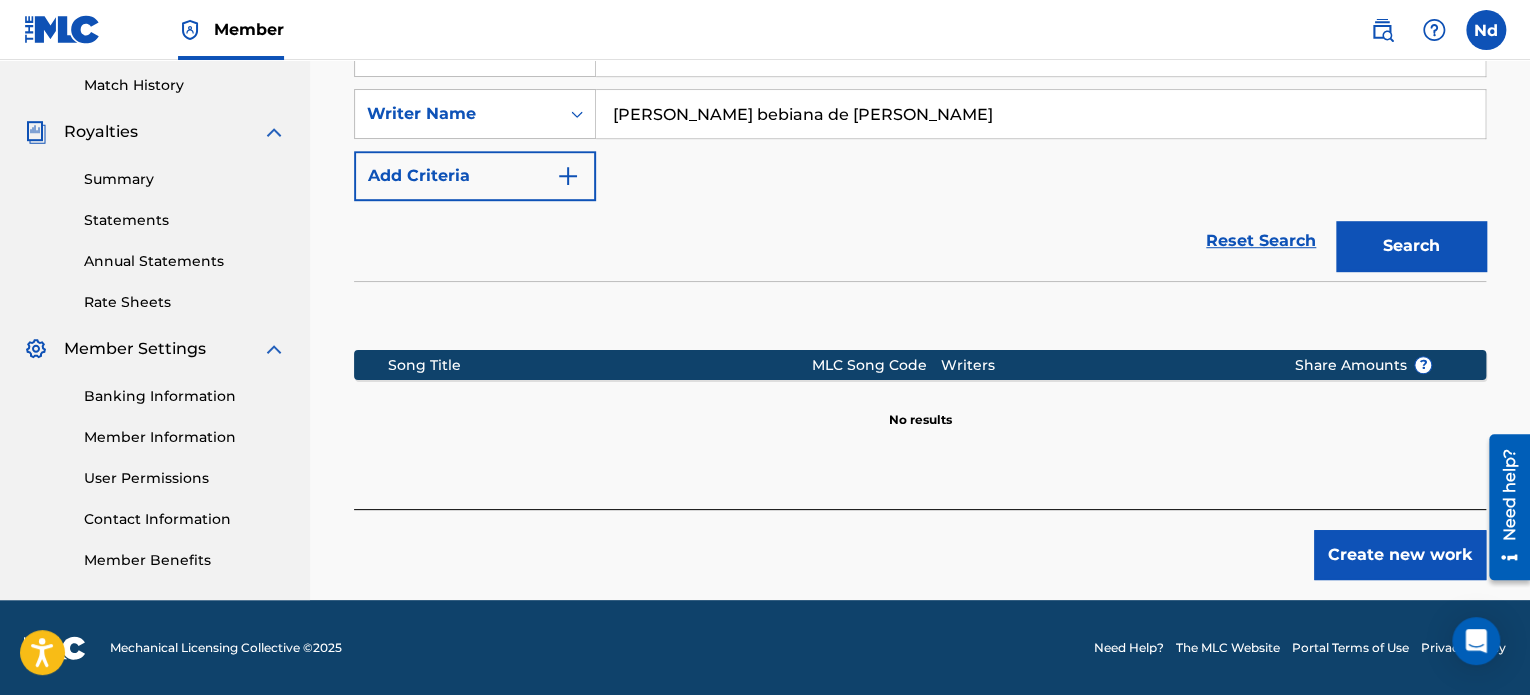 click on "Create new work" at bounding box center [1400, 555] 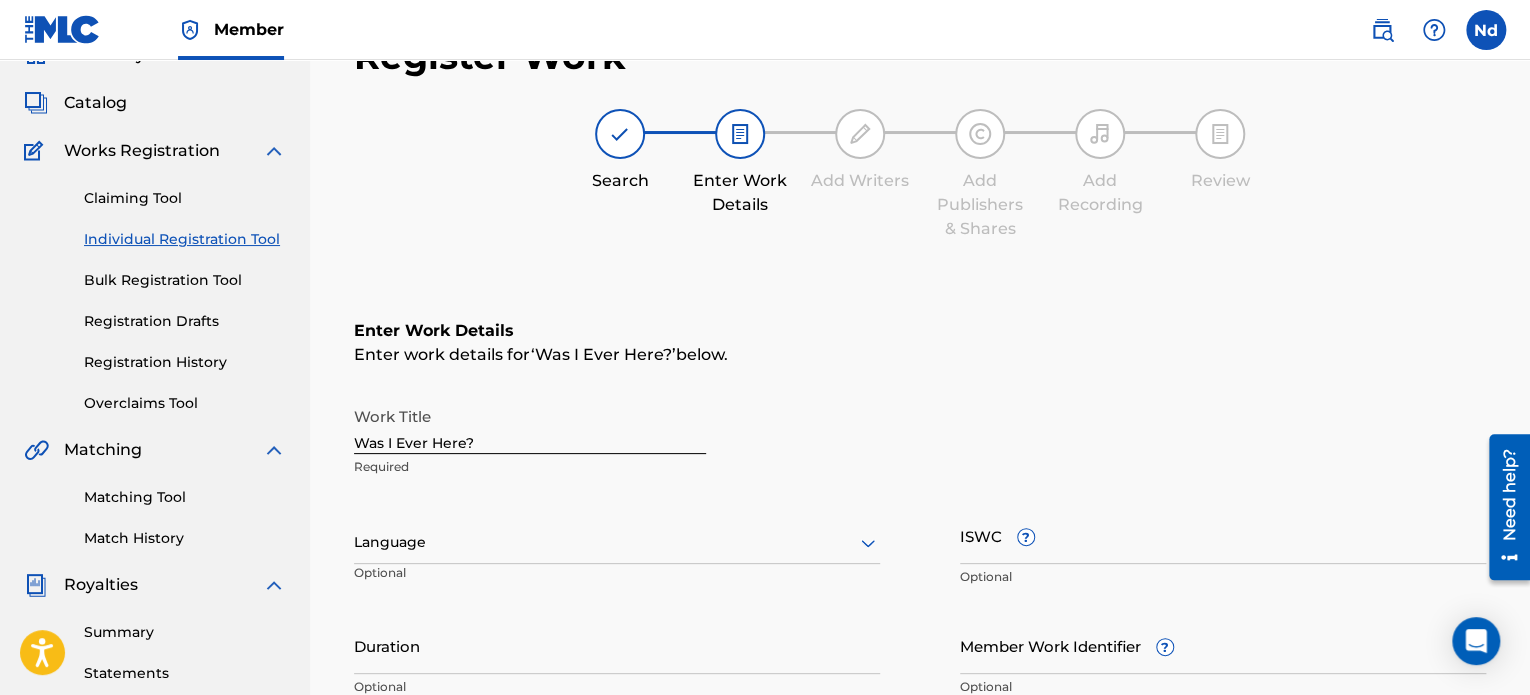 scroll, scrollTop: 300, scrollLeft: 0, axis: vertical 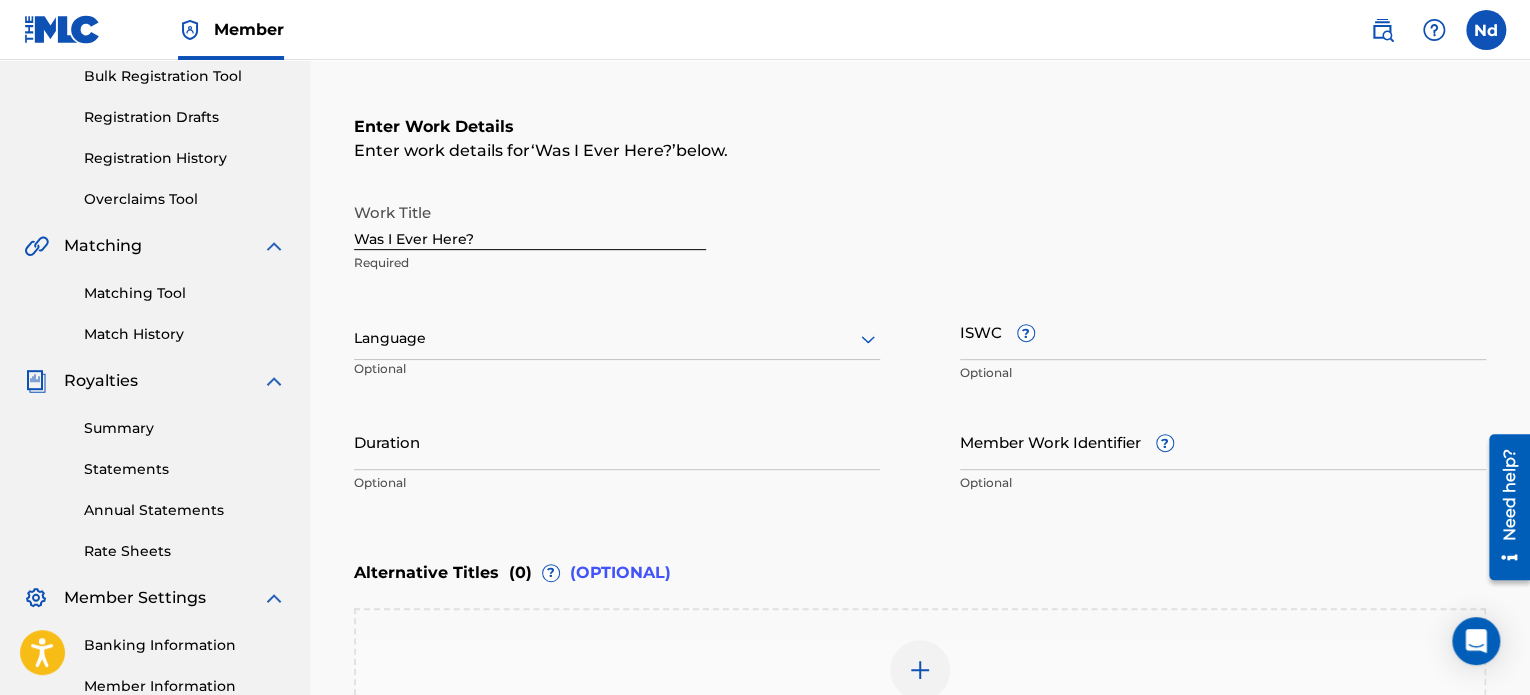 click at bounding box center (617, 338) 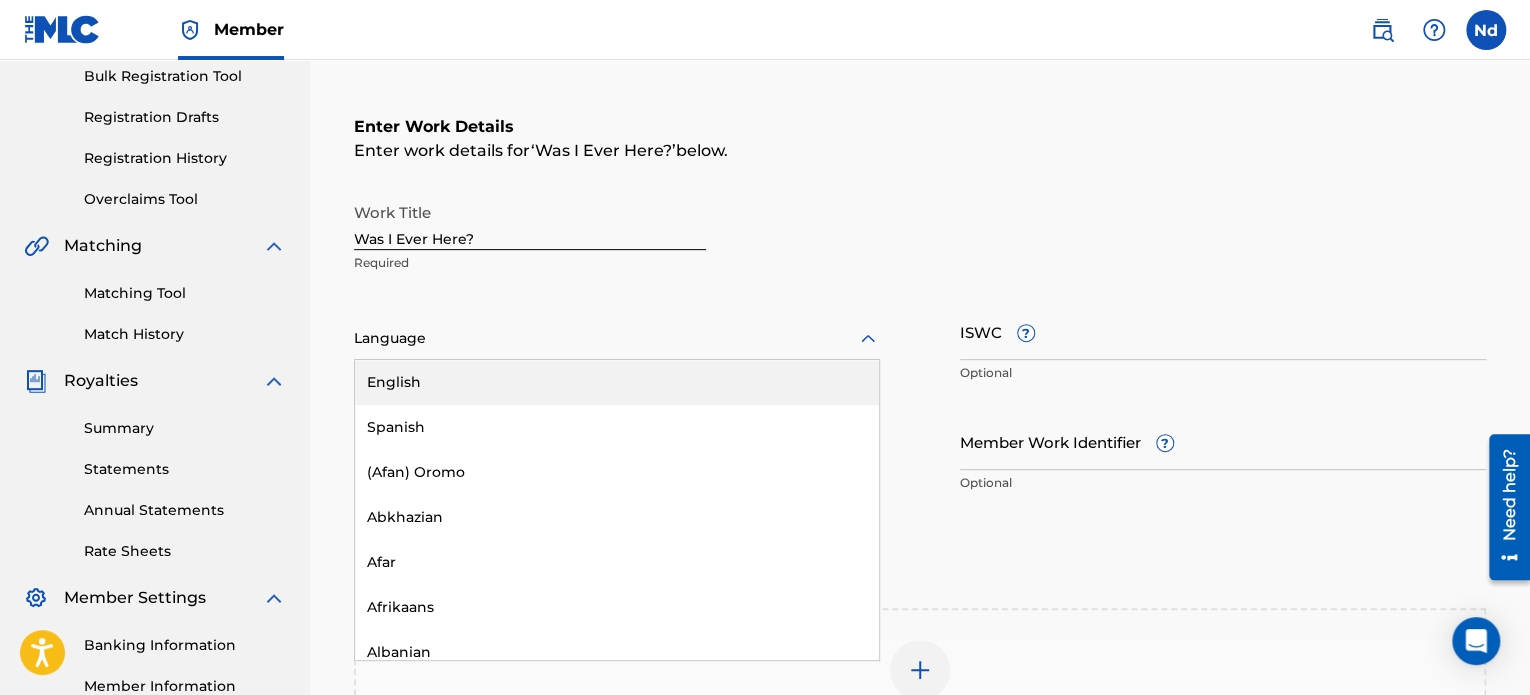 click on "English" at bounding box center (617, 382) 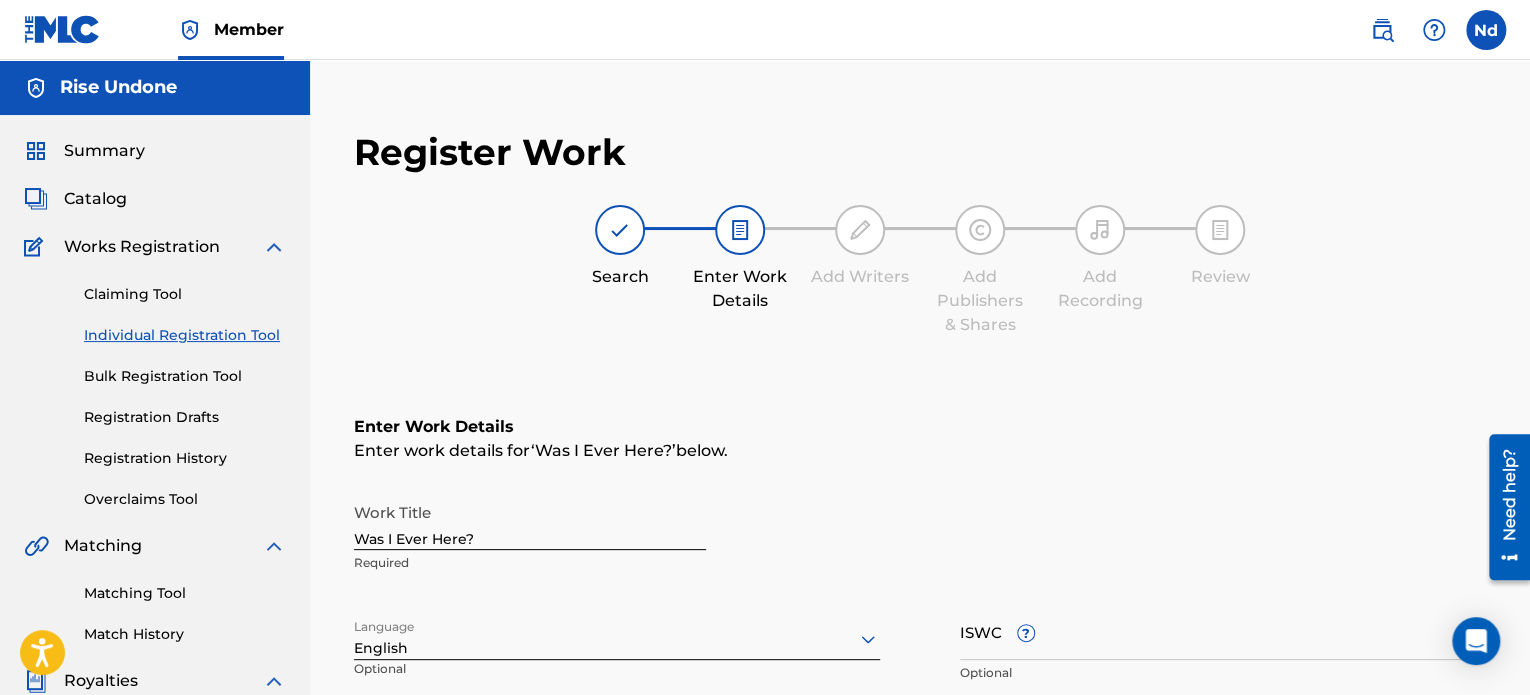 scroll, scrollTop: 500, scrollLeft: 0, axis: vertical 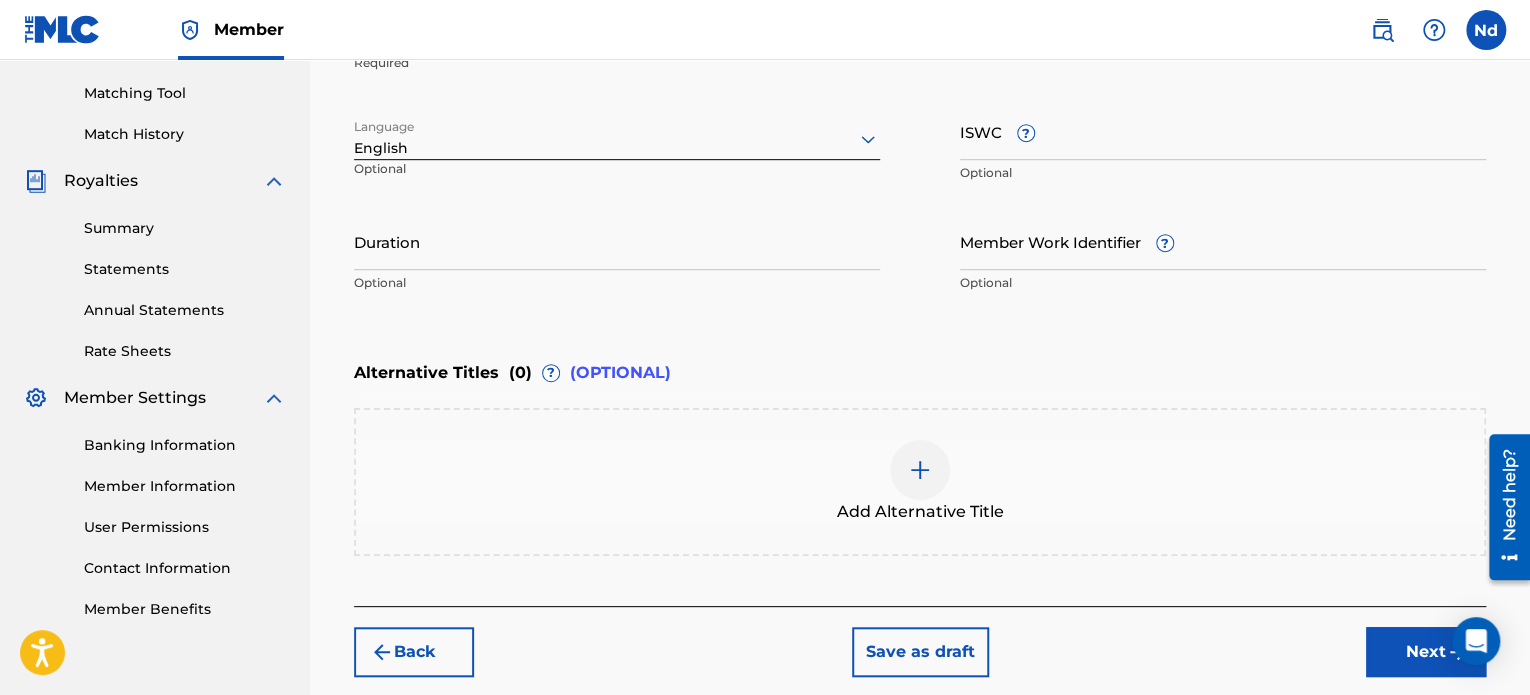 click on "Duration" at bounding box center [617, 241] 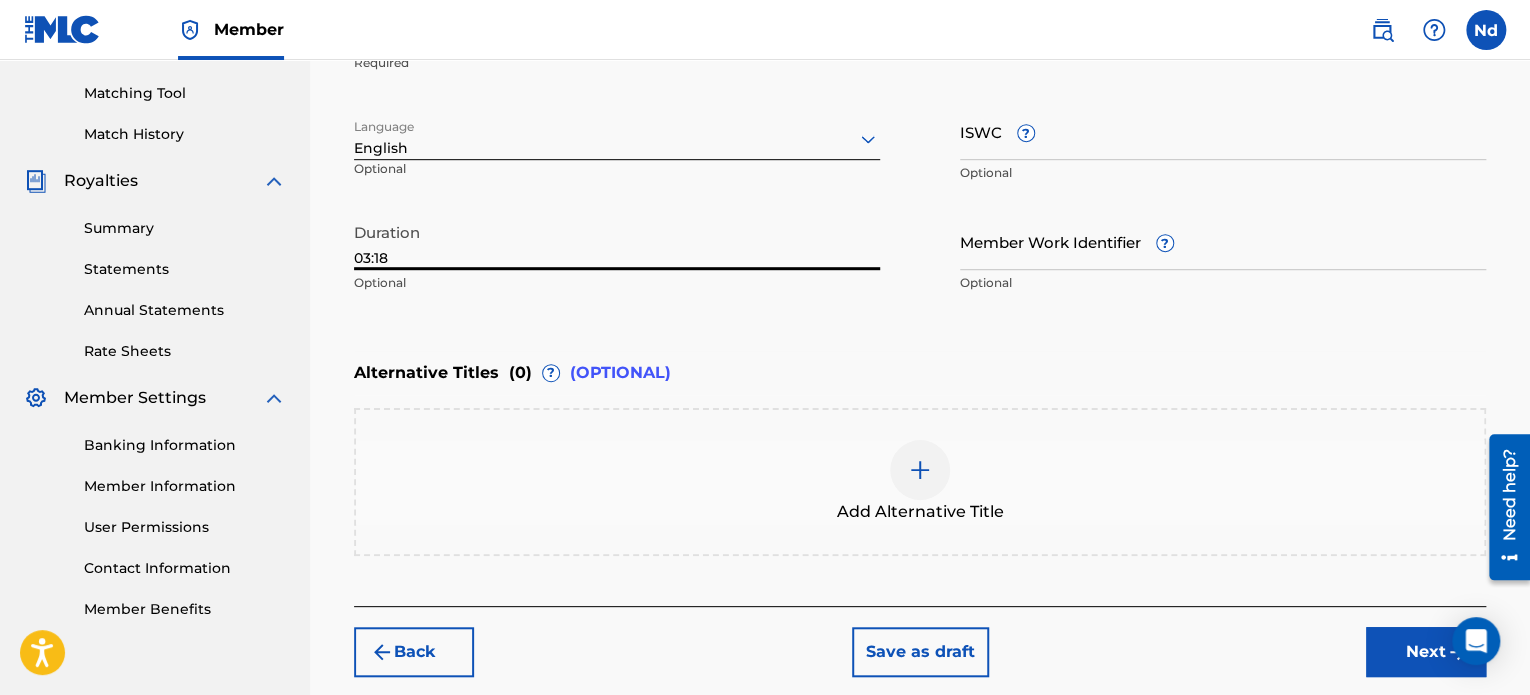 type on "03:18" 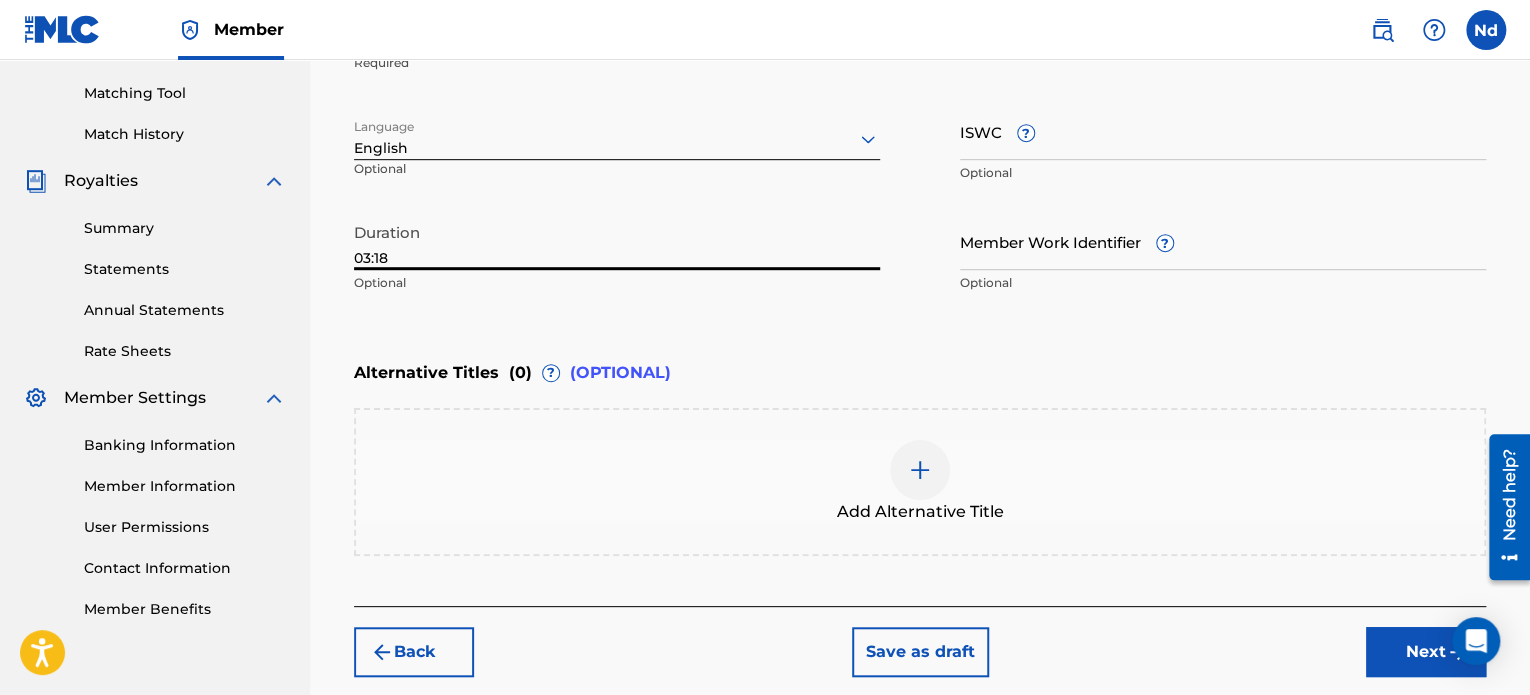 click on "Alternative Titles ( 0 ) ? (OPTIONAL)" at bounding box center (920, 373) 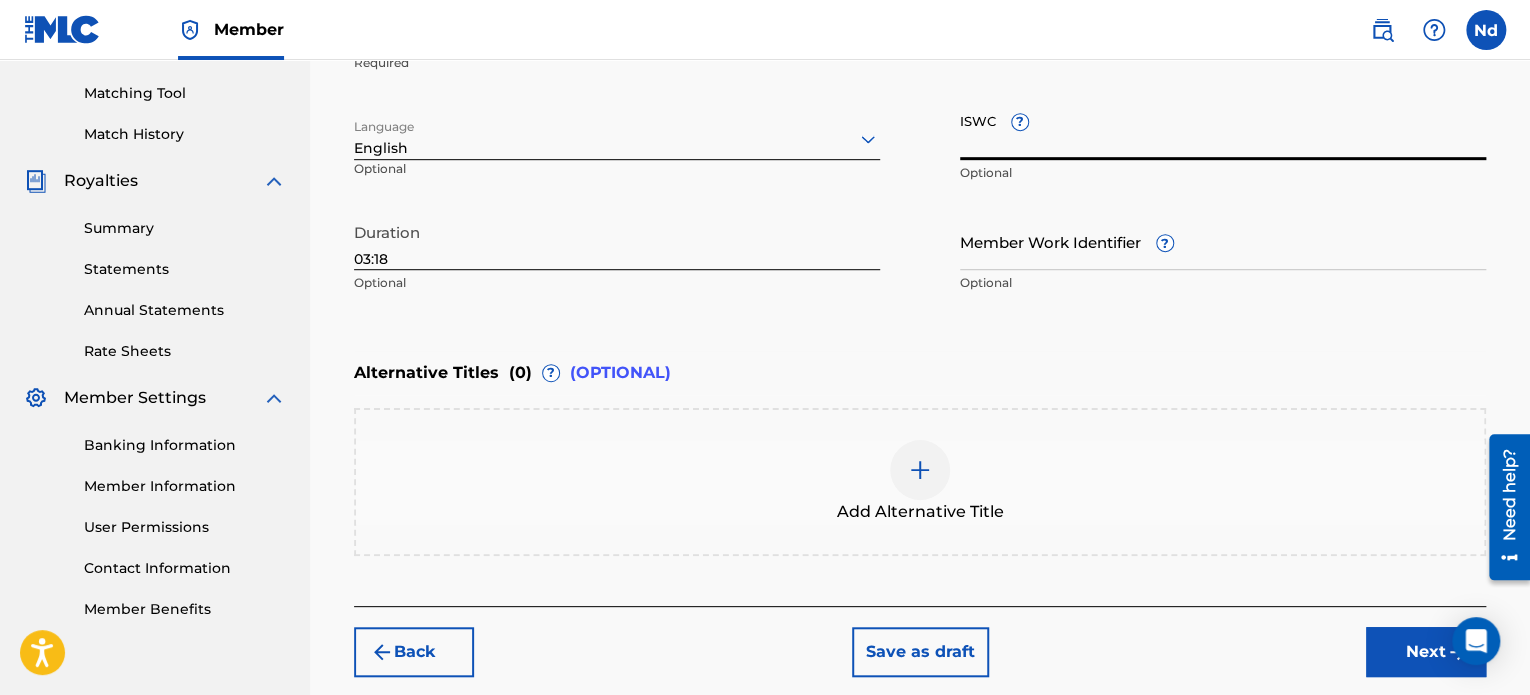 click on "ISWC   ?" at bounding box center (1223, 131) 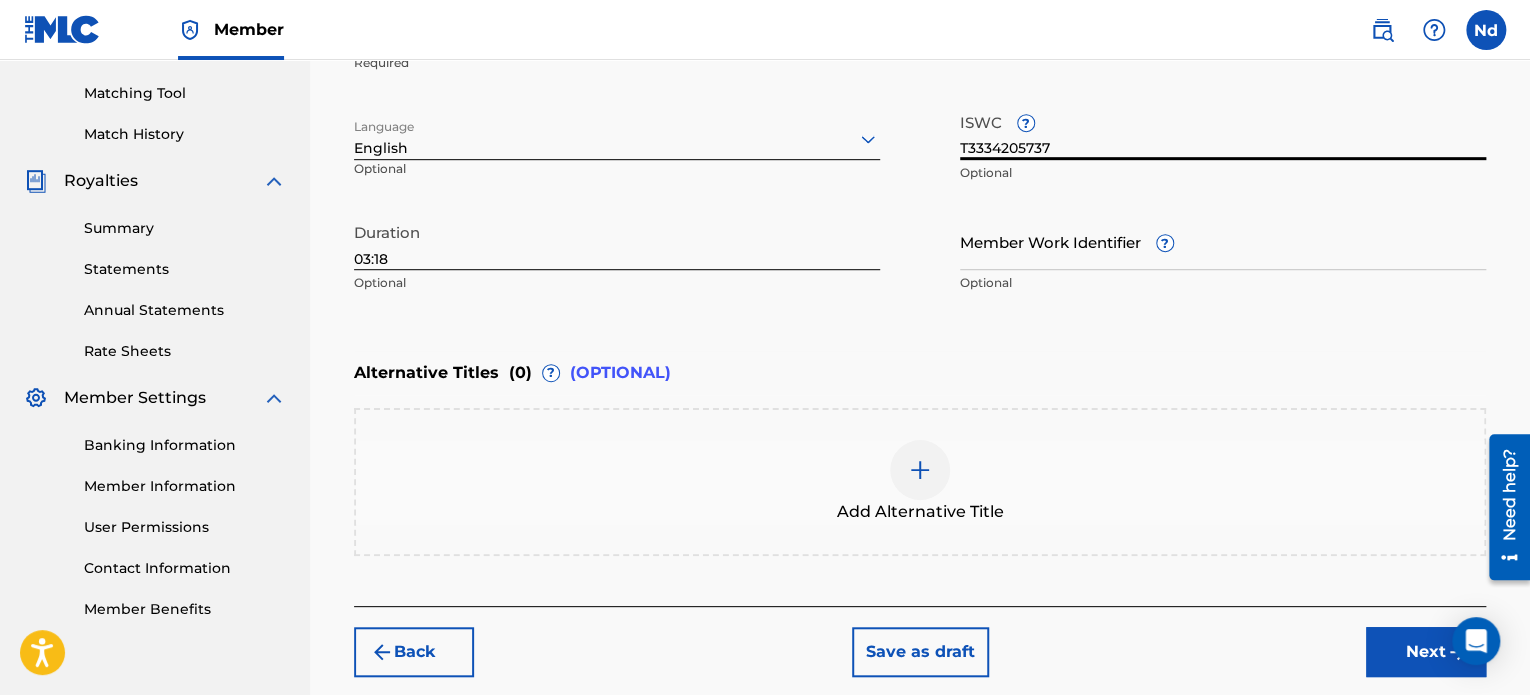 type on "T3334205737" 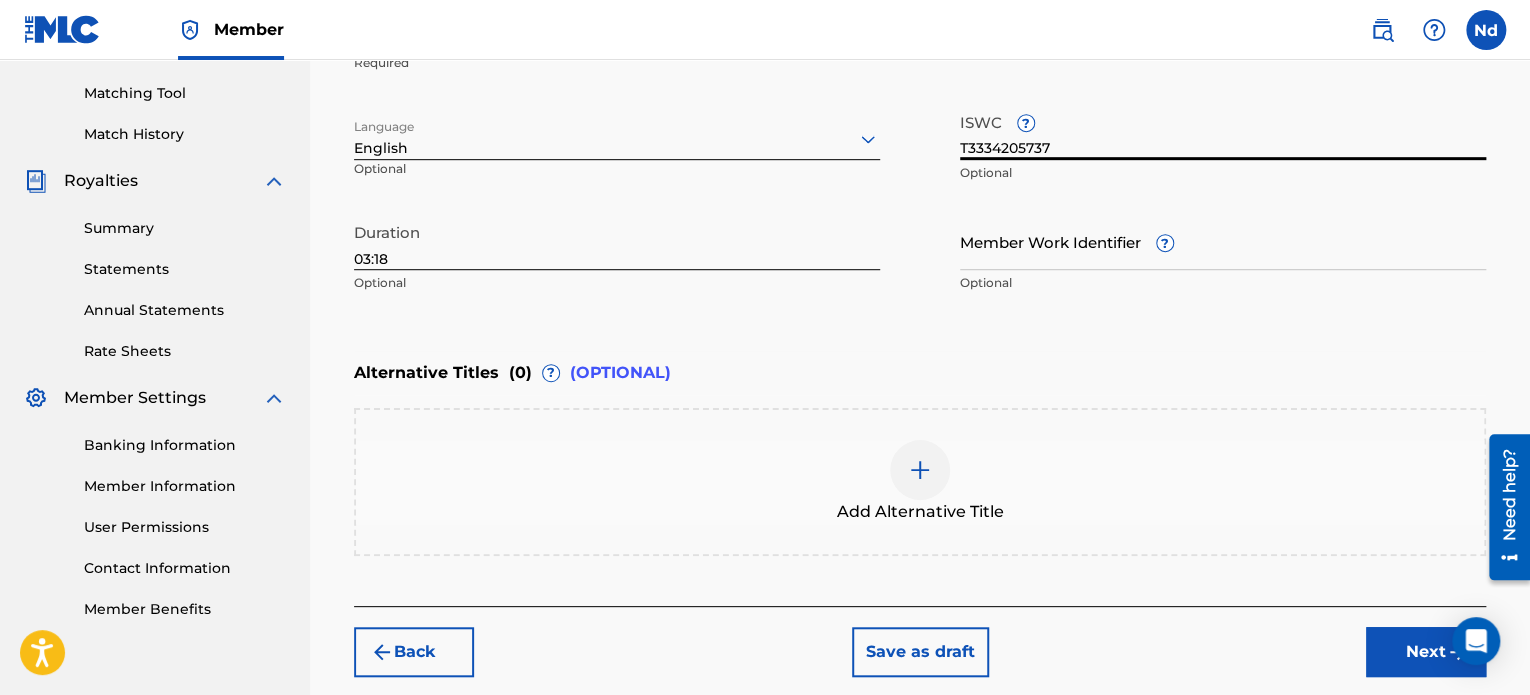 click on "Member Work Identifier   ?" at bounding box center (1223, 241) 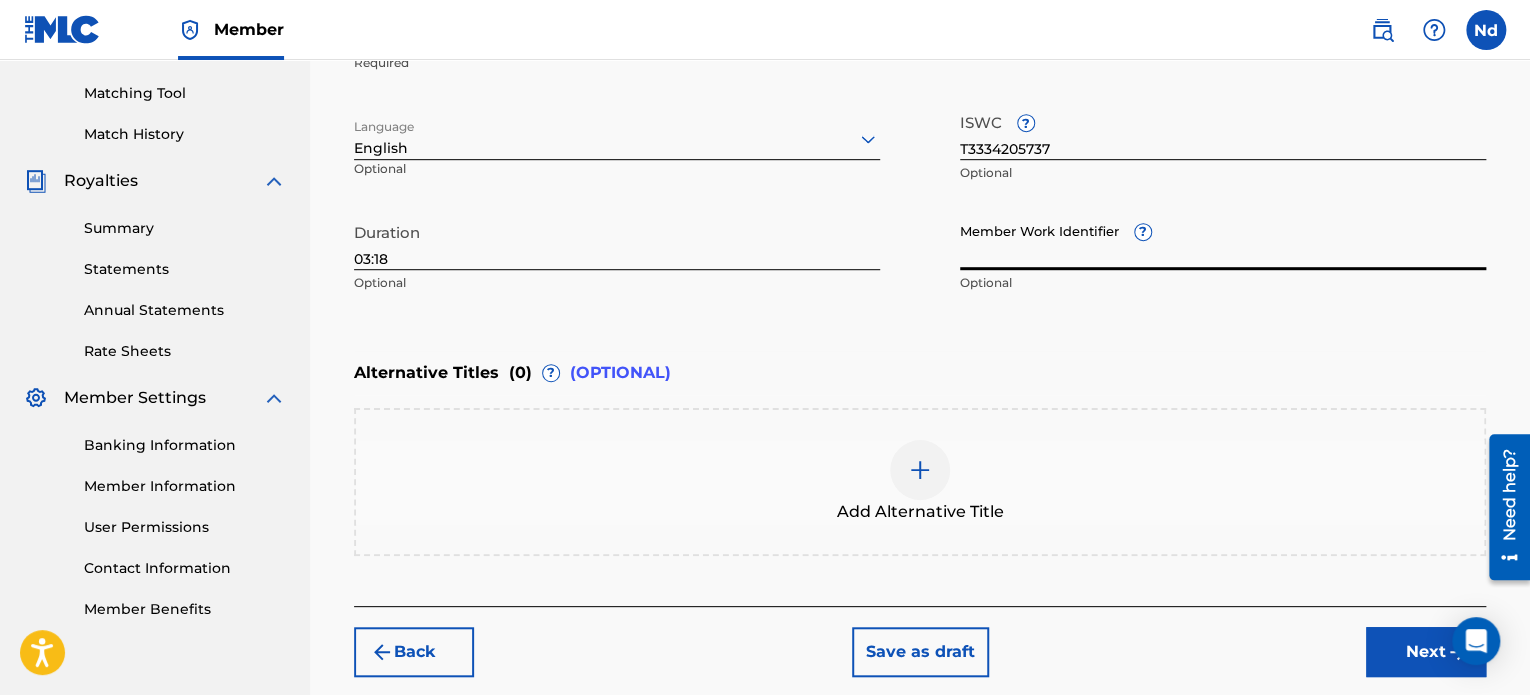 paste on "930867450" 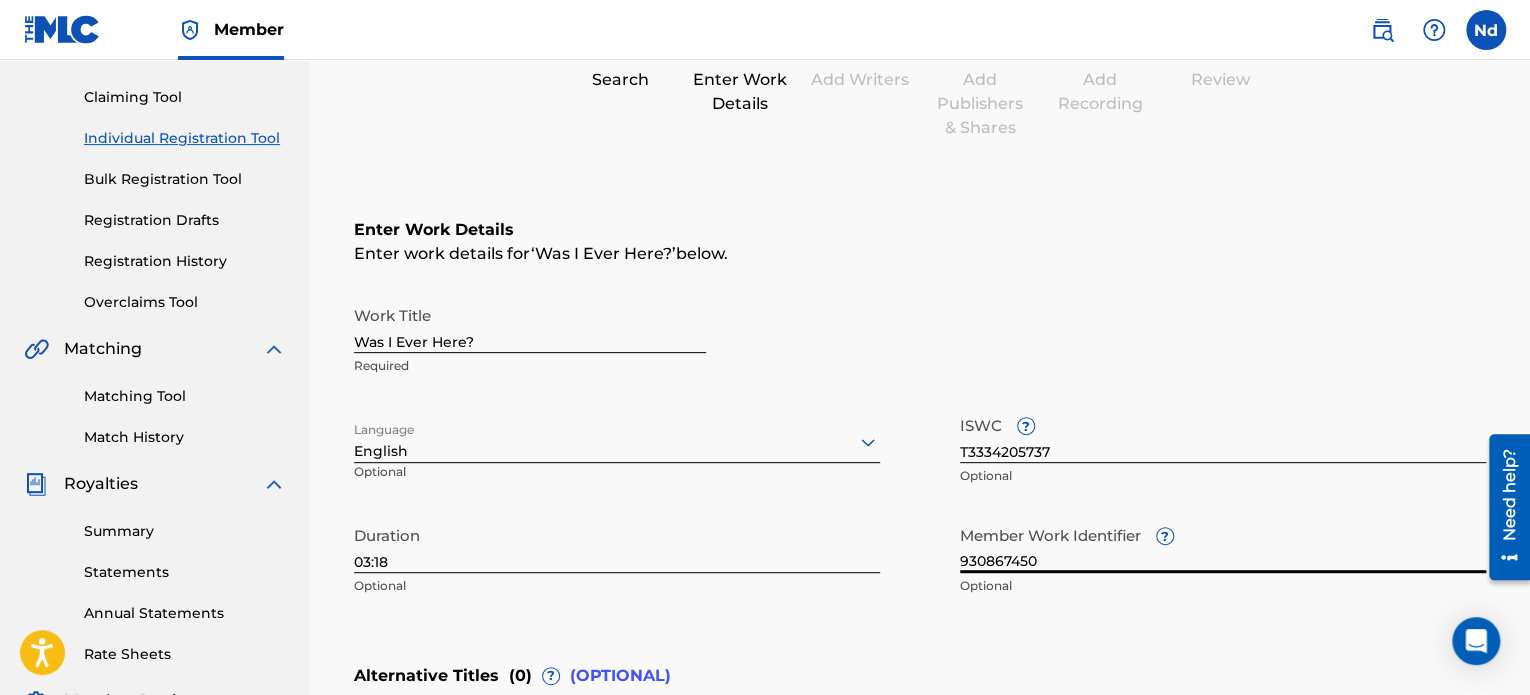 scroll, scrollTop: 0, scrollLeft: 0, axis: both 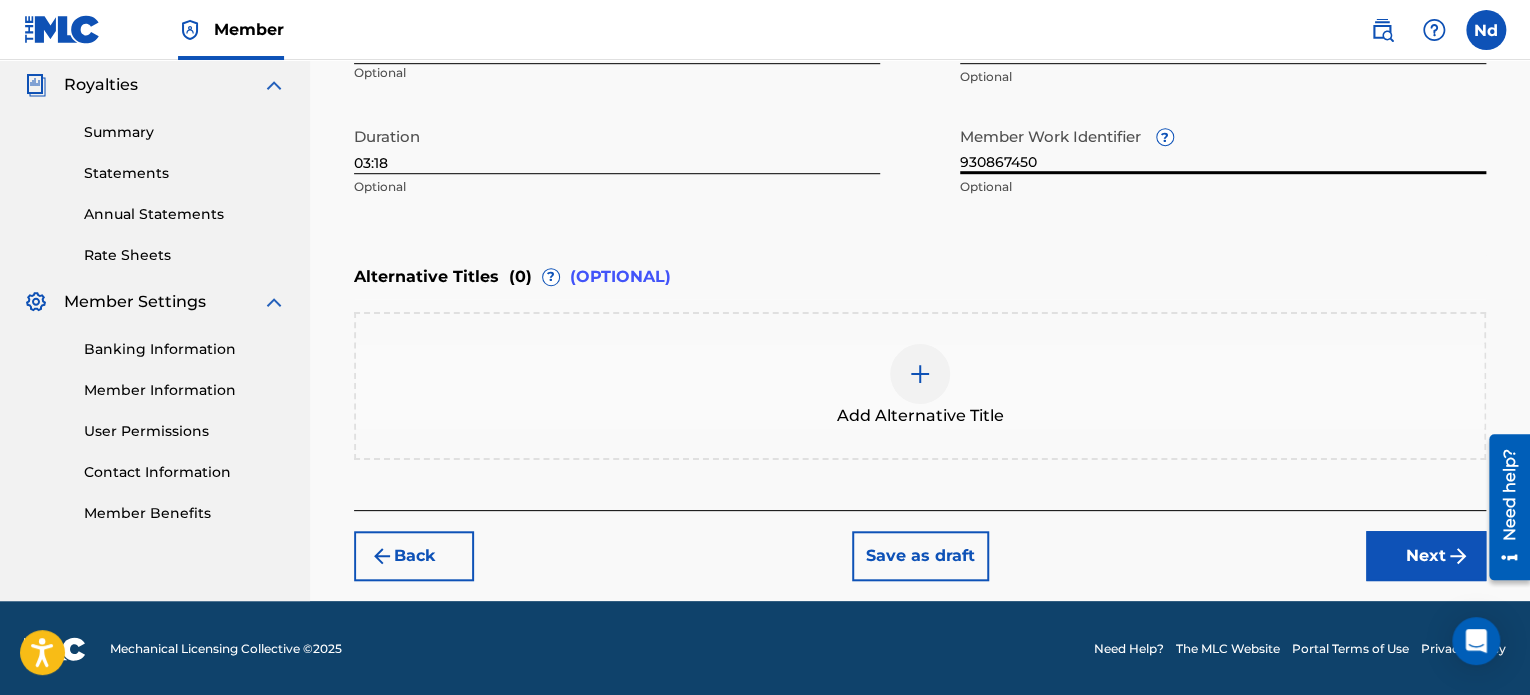 type on "930867450" 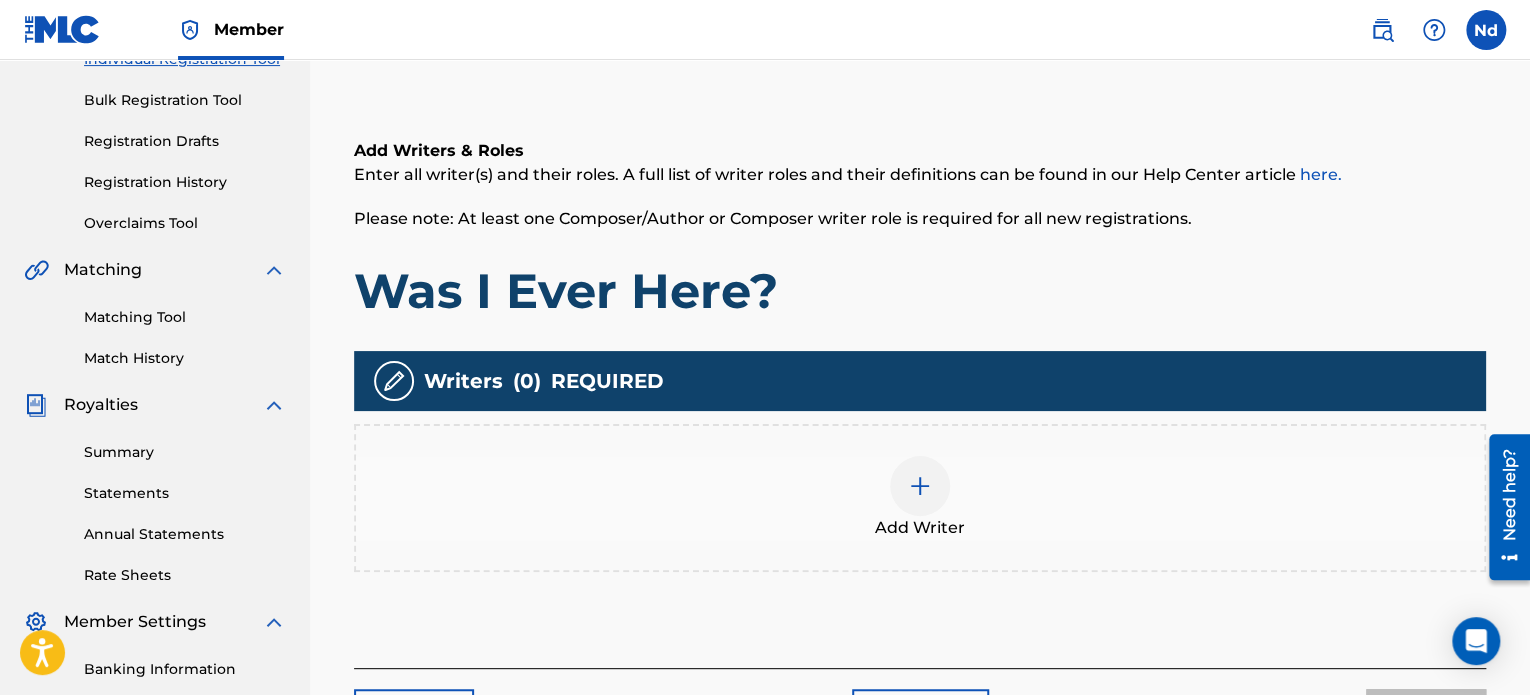 scroll, scrollTop: 490, scrollLeft: 0, axis: vertical 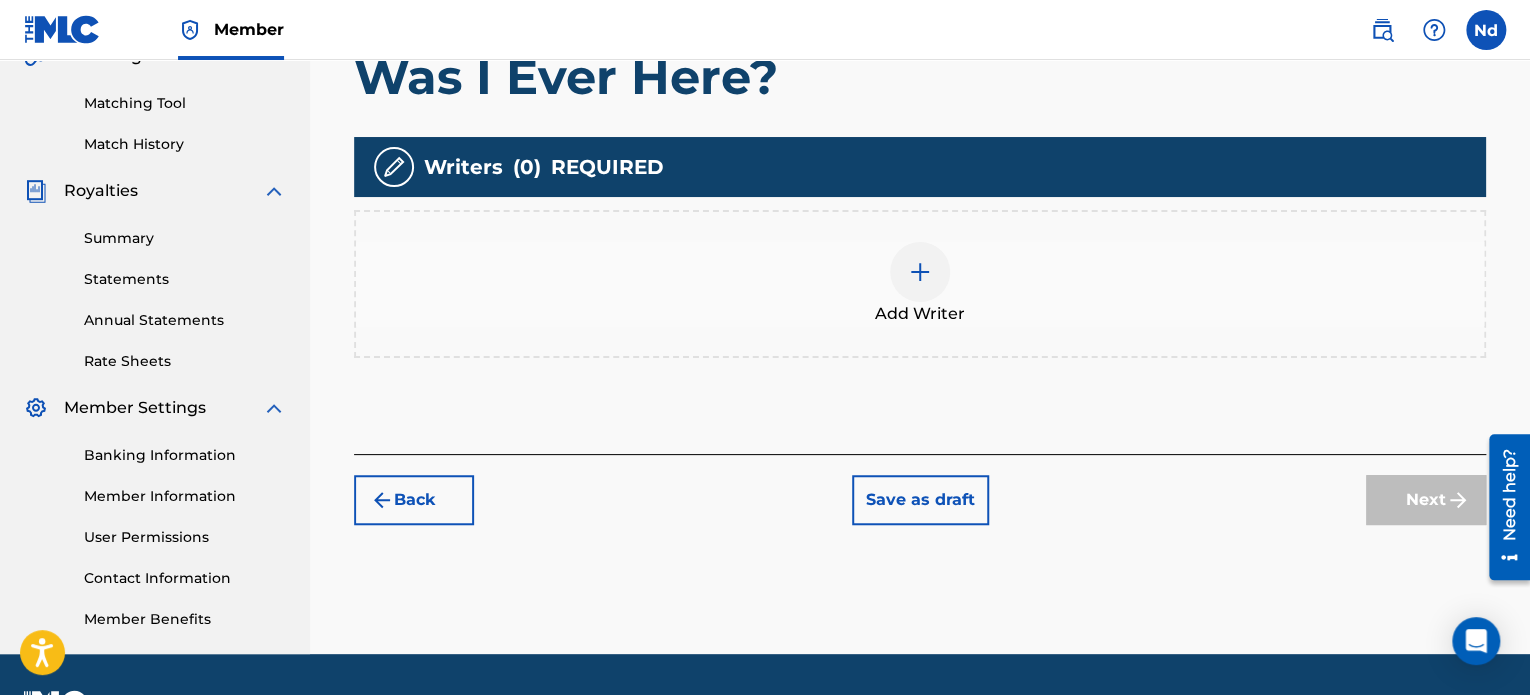 click at bounding box center [920, 272] 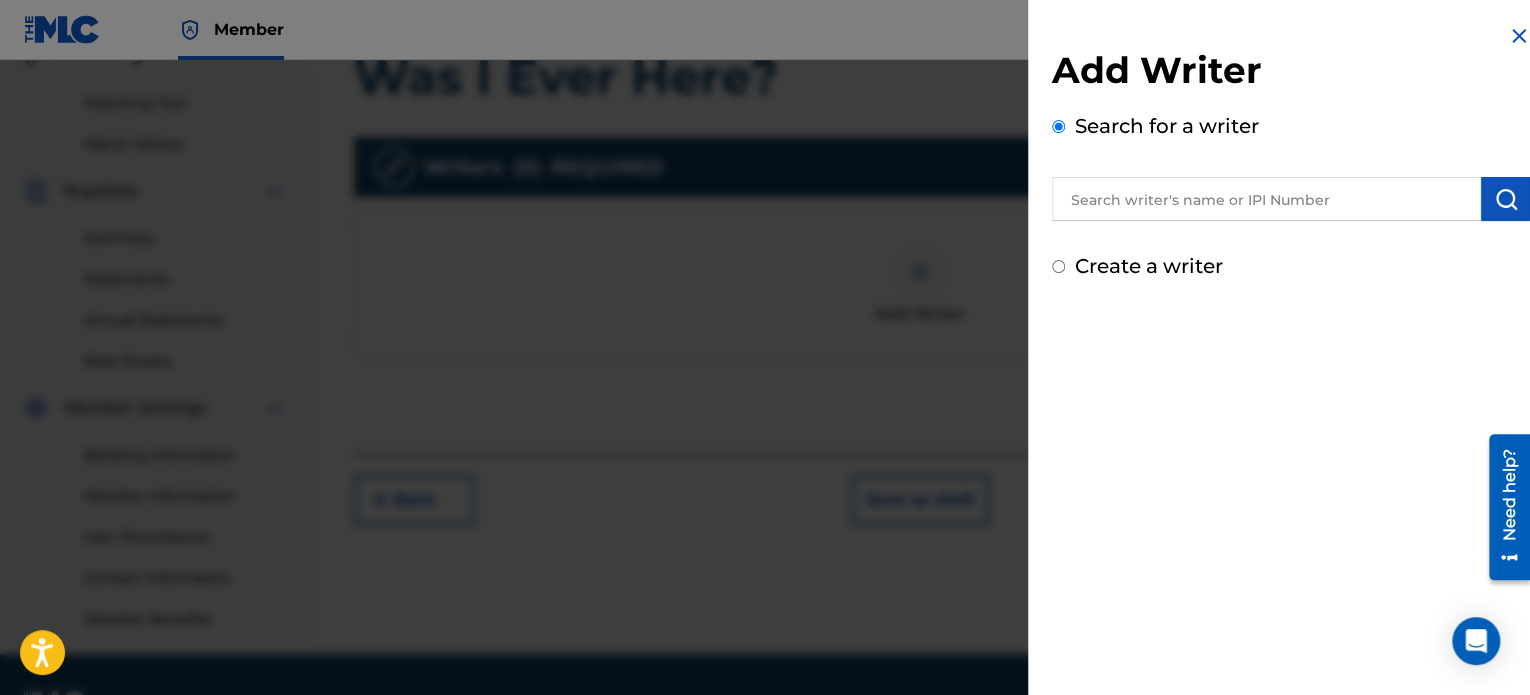 click at bounding box center [1266, 199] 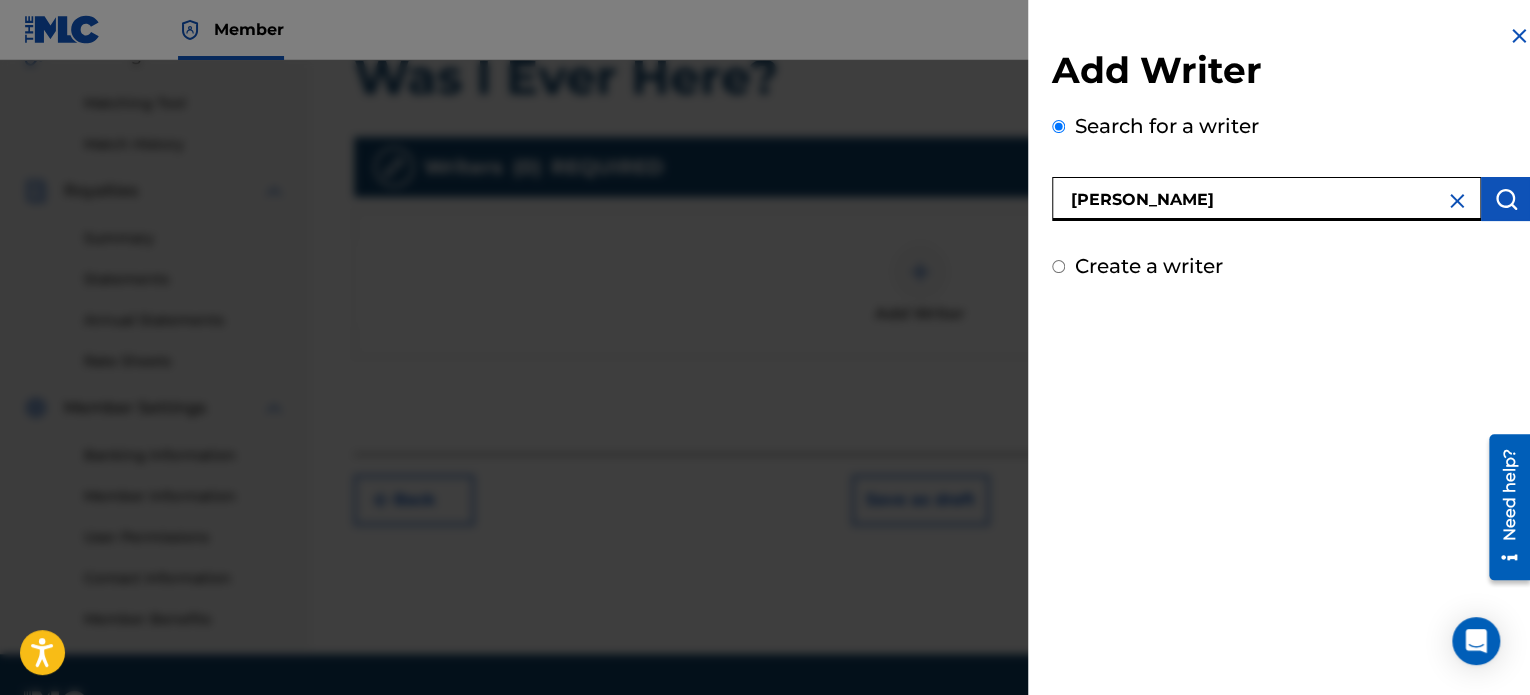 type on "[PERSON_NAME]" 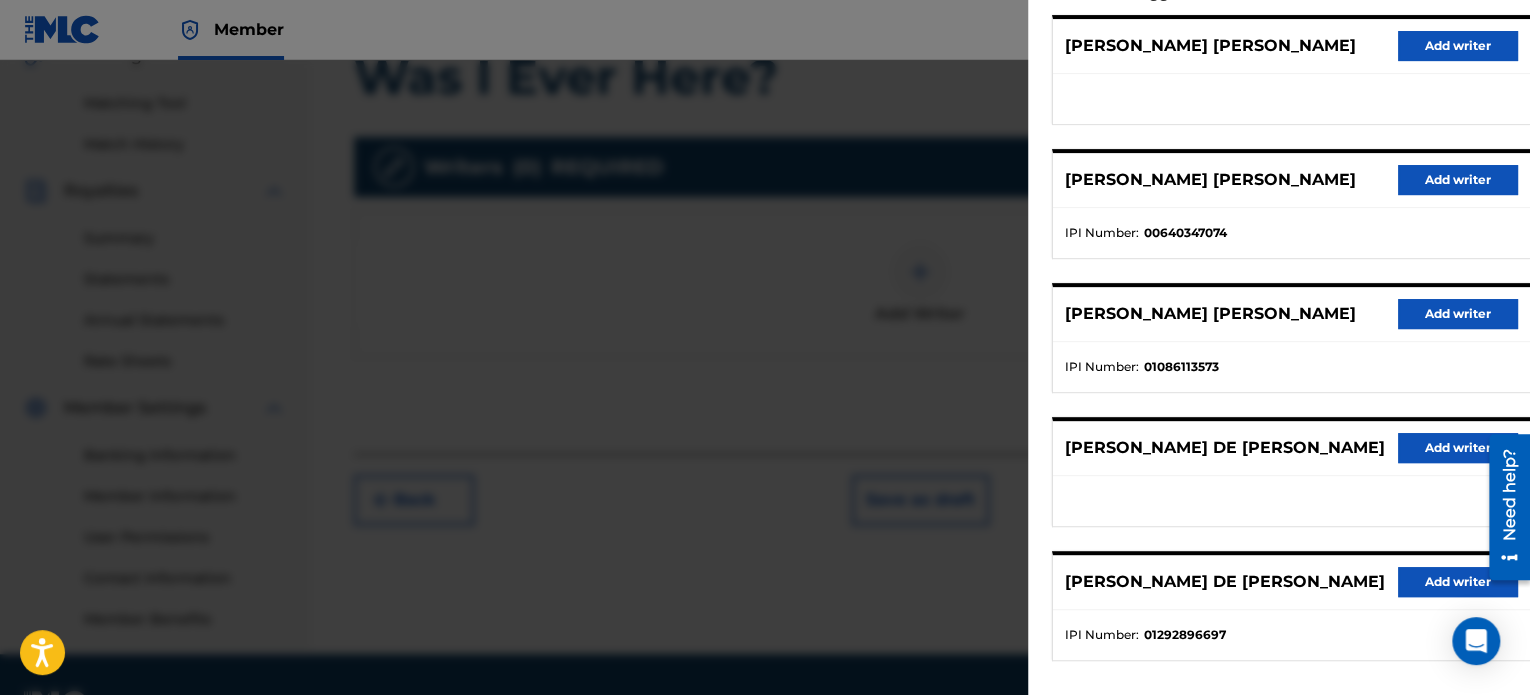scroll, scrollTop: 344, scrollLeft: 0, axis: vertical 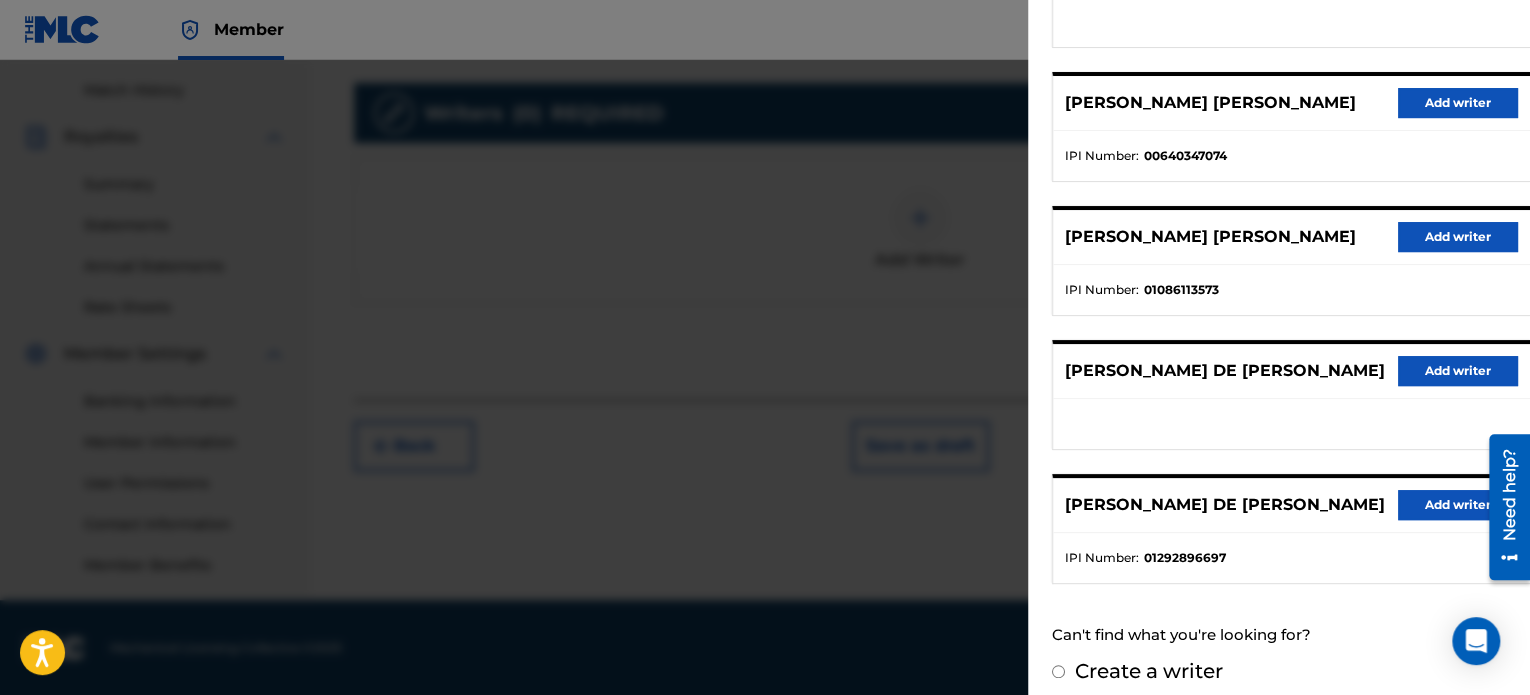 click on "Add writer" at bounding box center (1458, 505) 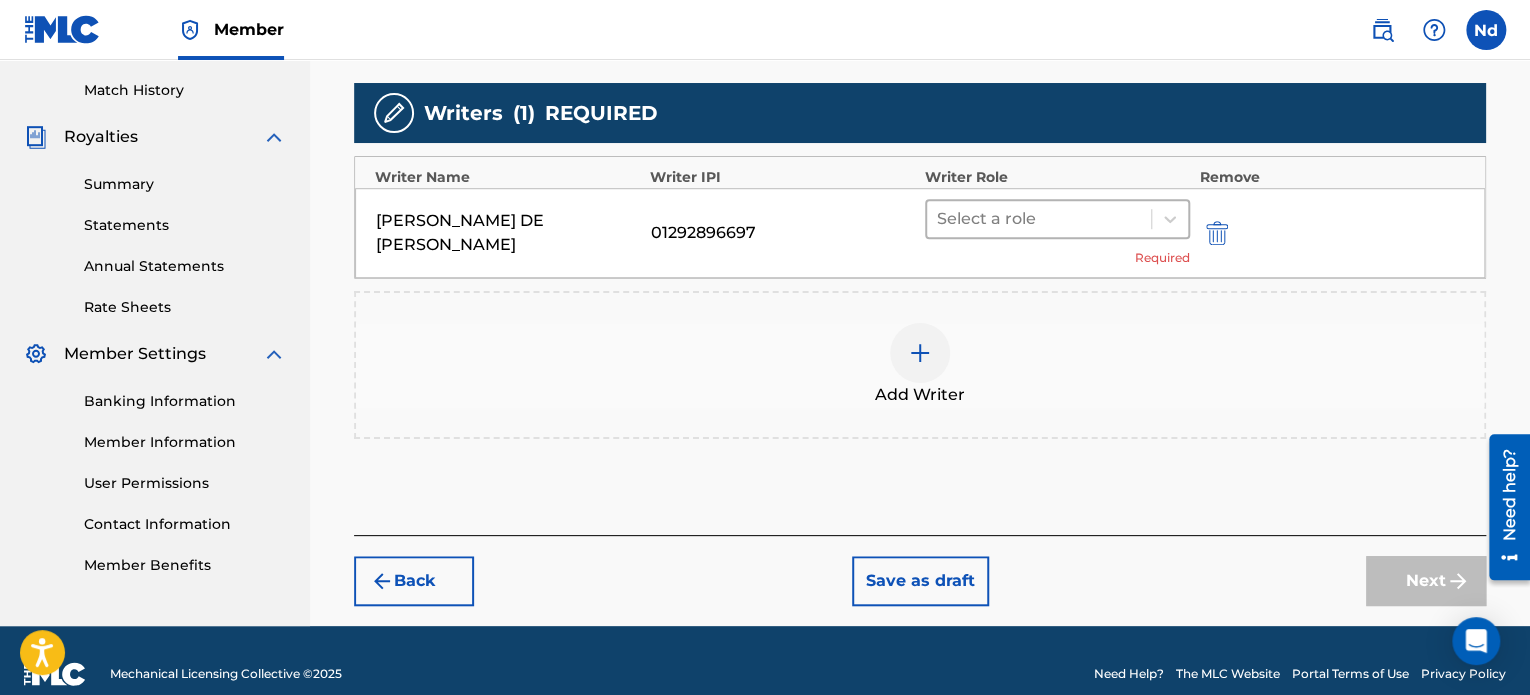 click at bounding box center [1039, 219] 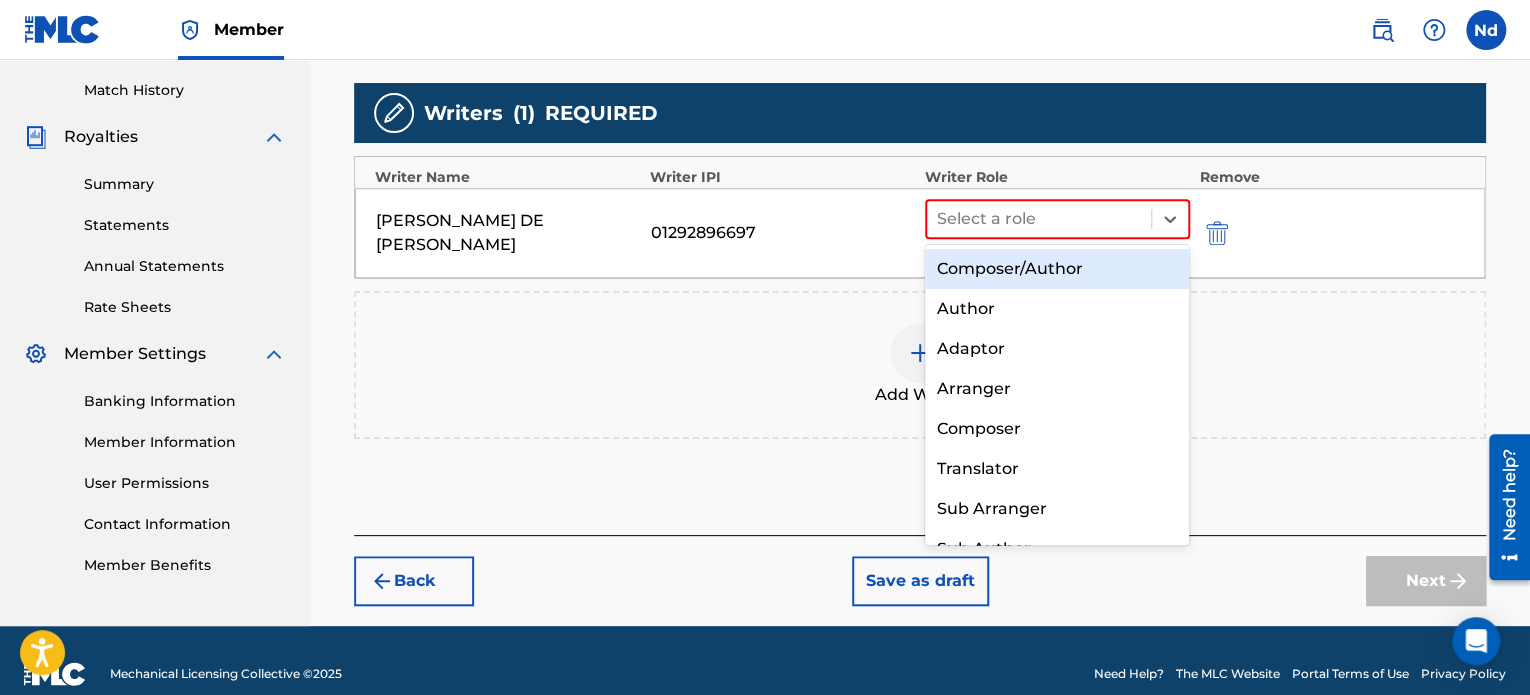 click on "Composer/Author" at bounding box center (1057, 269) 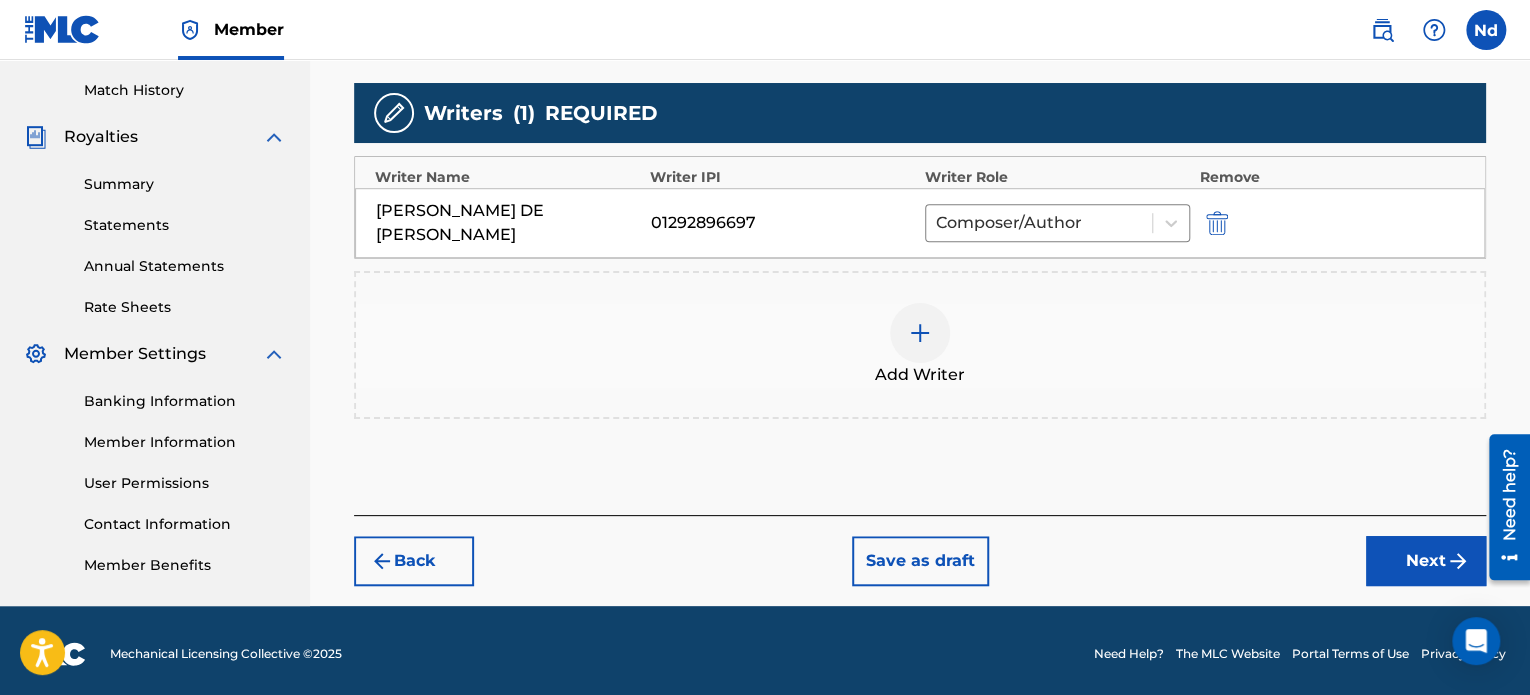 click on "Next" at bounding box center (1426, 561) 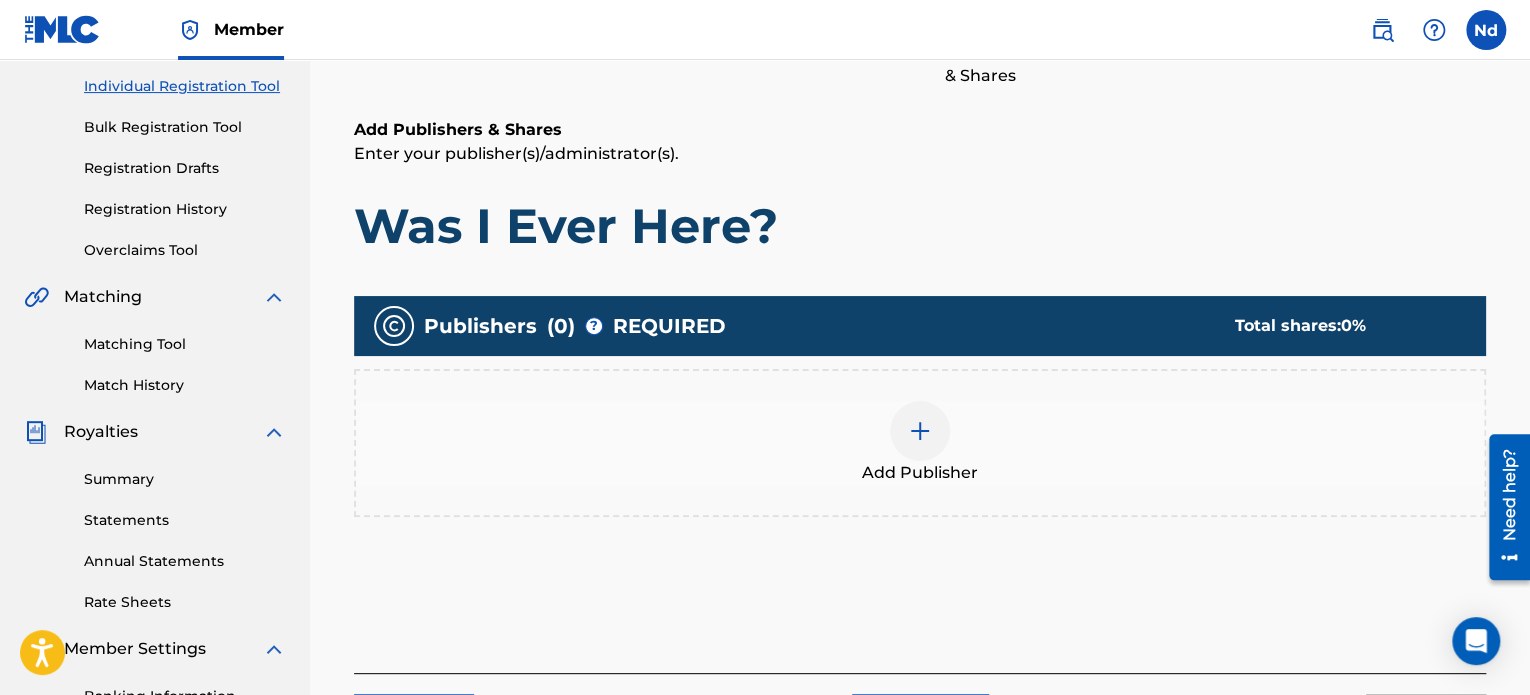scroll, scrollTop: 390, scrollLeft: 0, axis: vertical 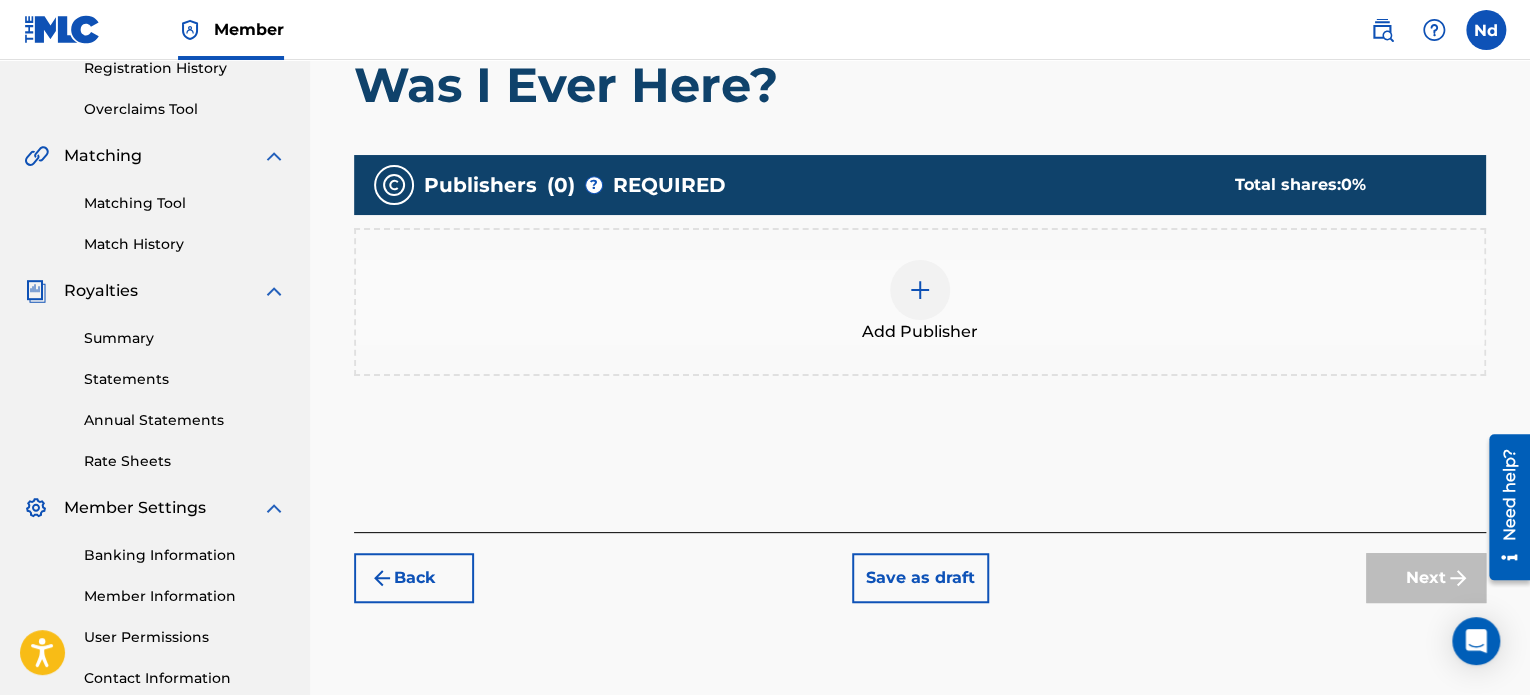 click on "Add Publisher" at bounding box center [920, 302] 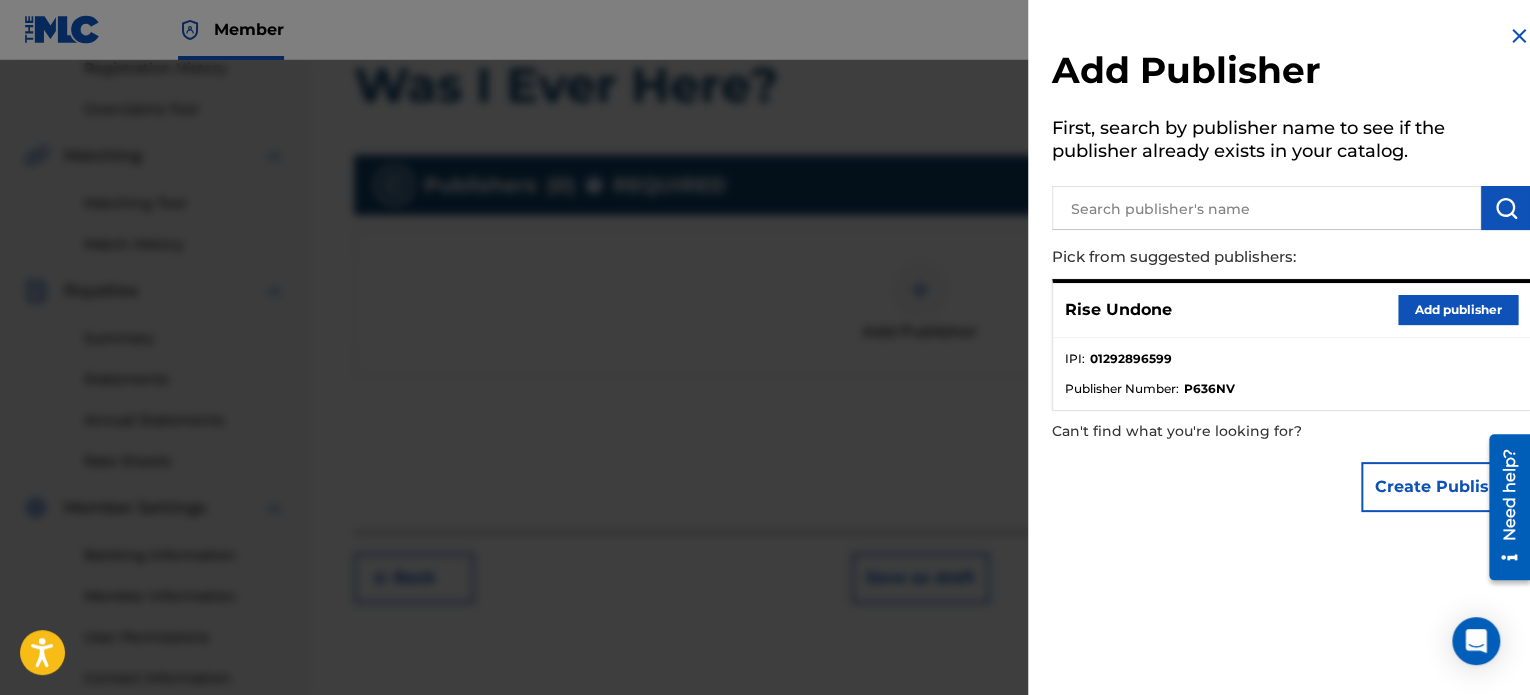 click on "Add publisher" at bounding box center (1458, 310) 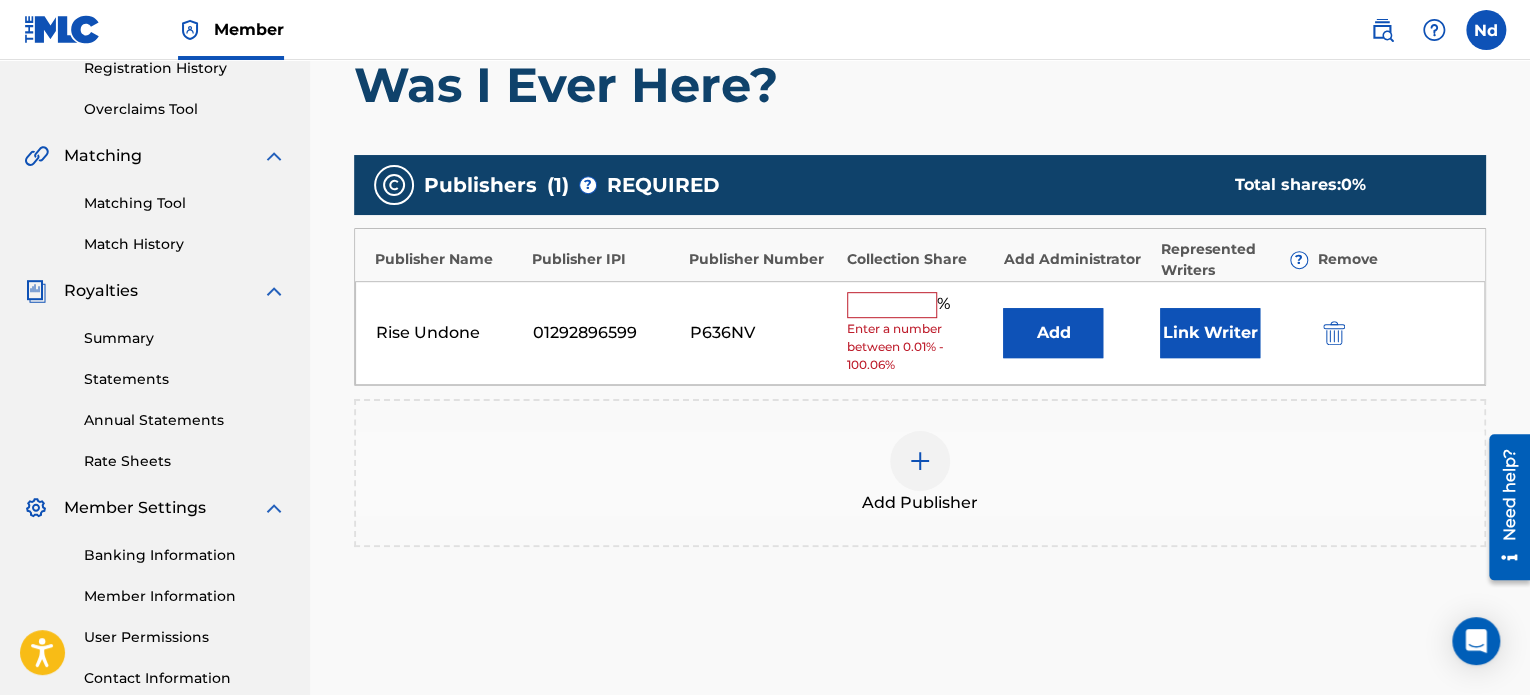 click on "Rise Undone 01292896599 P636NV % Enter a number between 0.01% - 100.06% Add Link Writer" at bounding box center [920, 333] 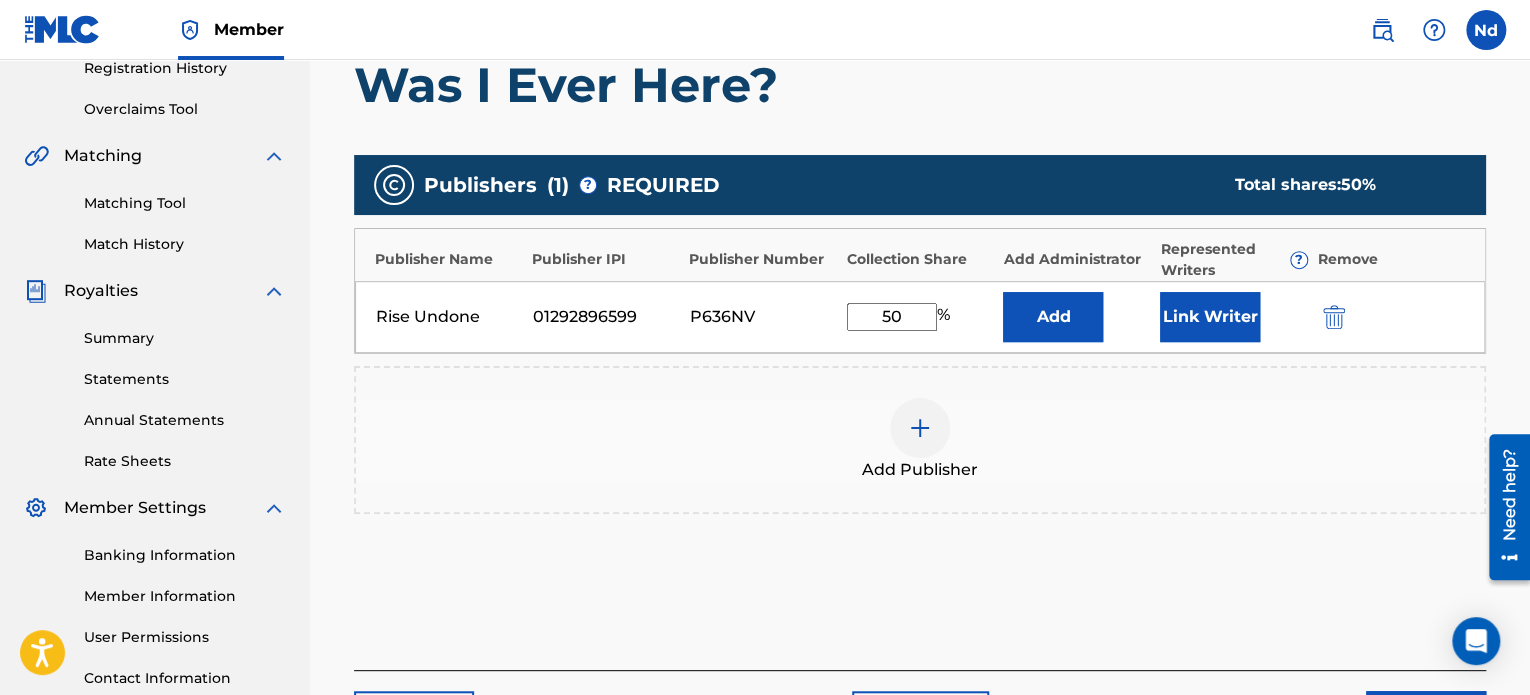 click on "Link Writer" at bounding box center (1210, 317) 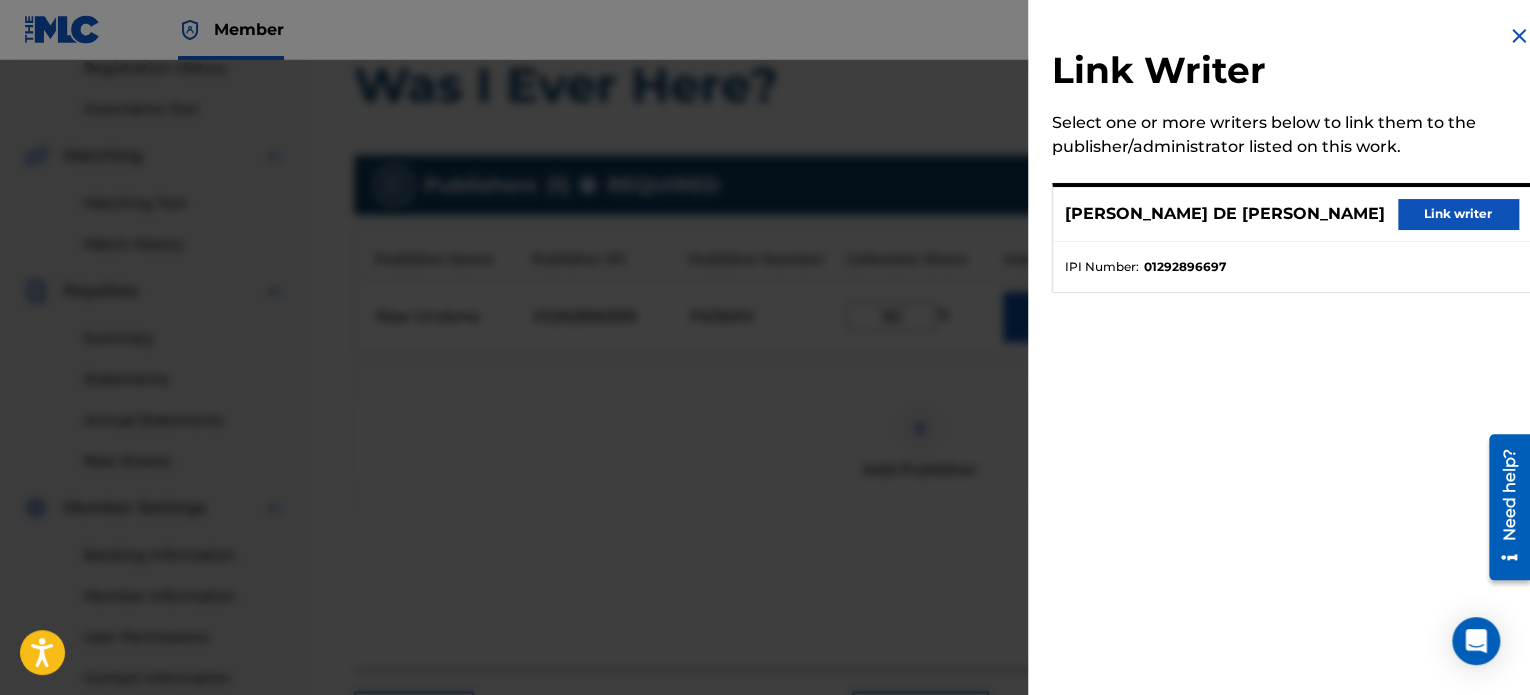 click on "Link writer" at bounding box center (1458, 214) 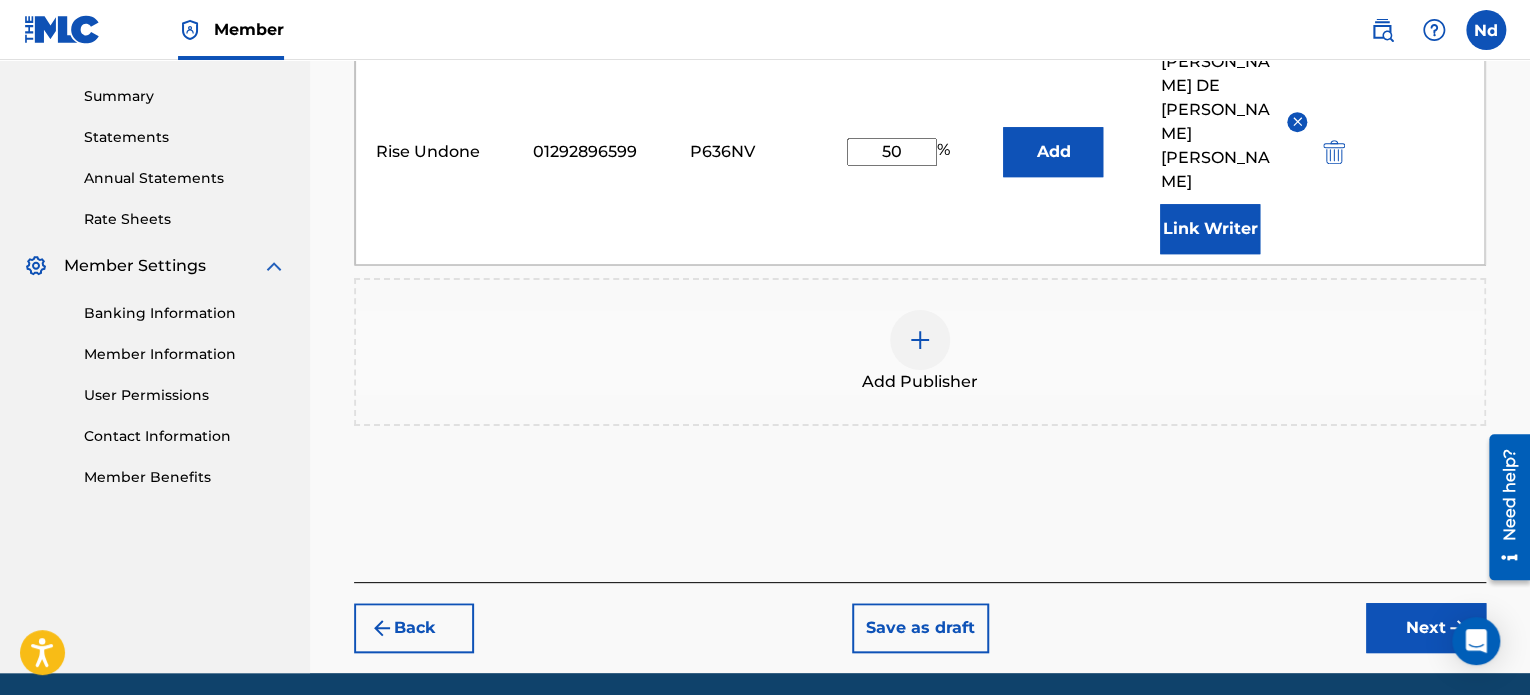 click on "Next" at bounding box center (1426, 628) 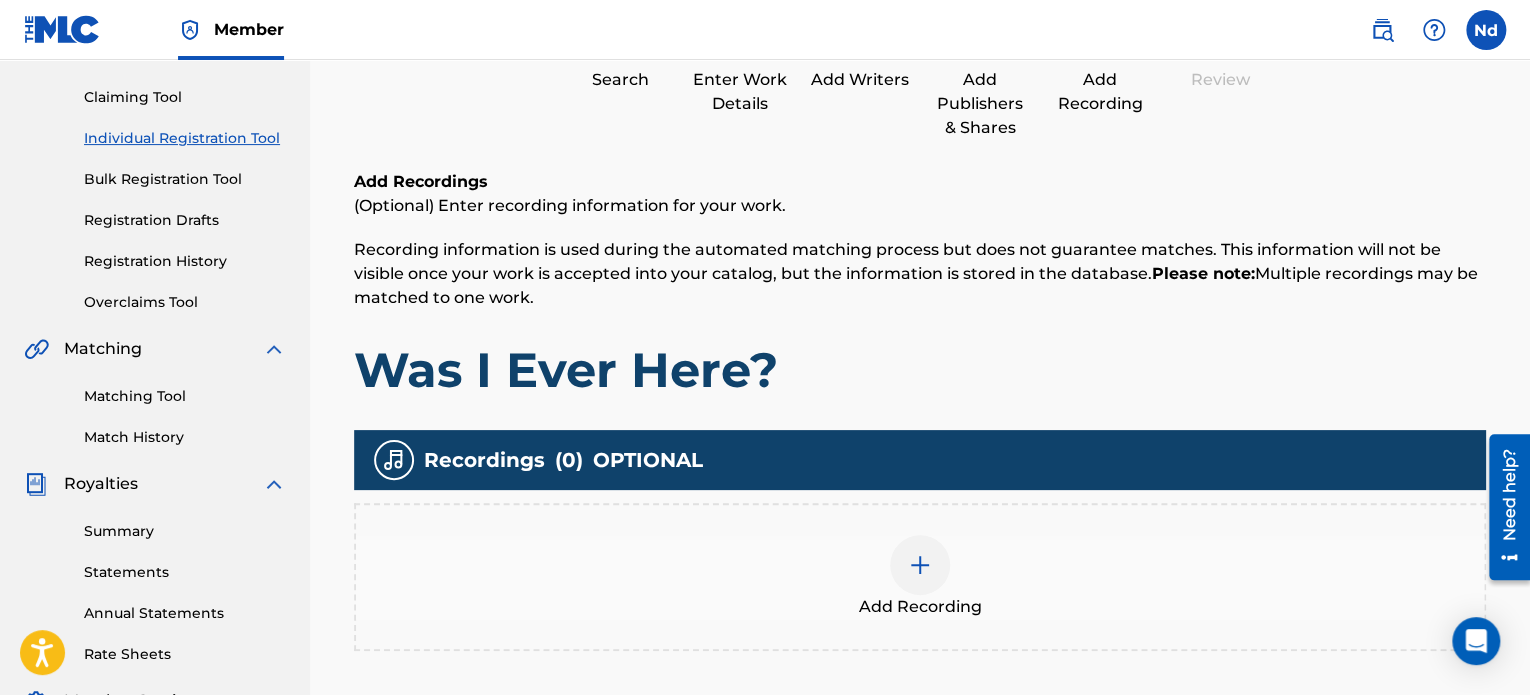 scroll, scrollTop: 390, scrollLeft: 0, axis: vertical 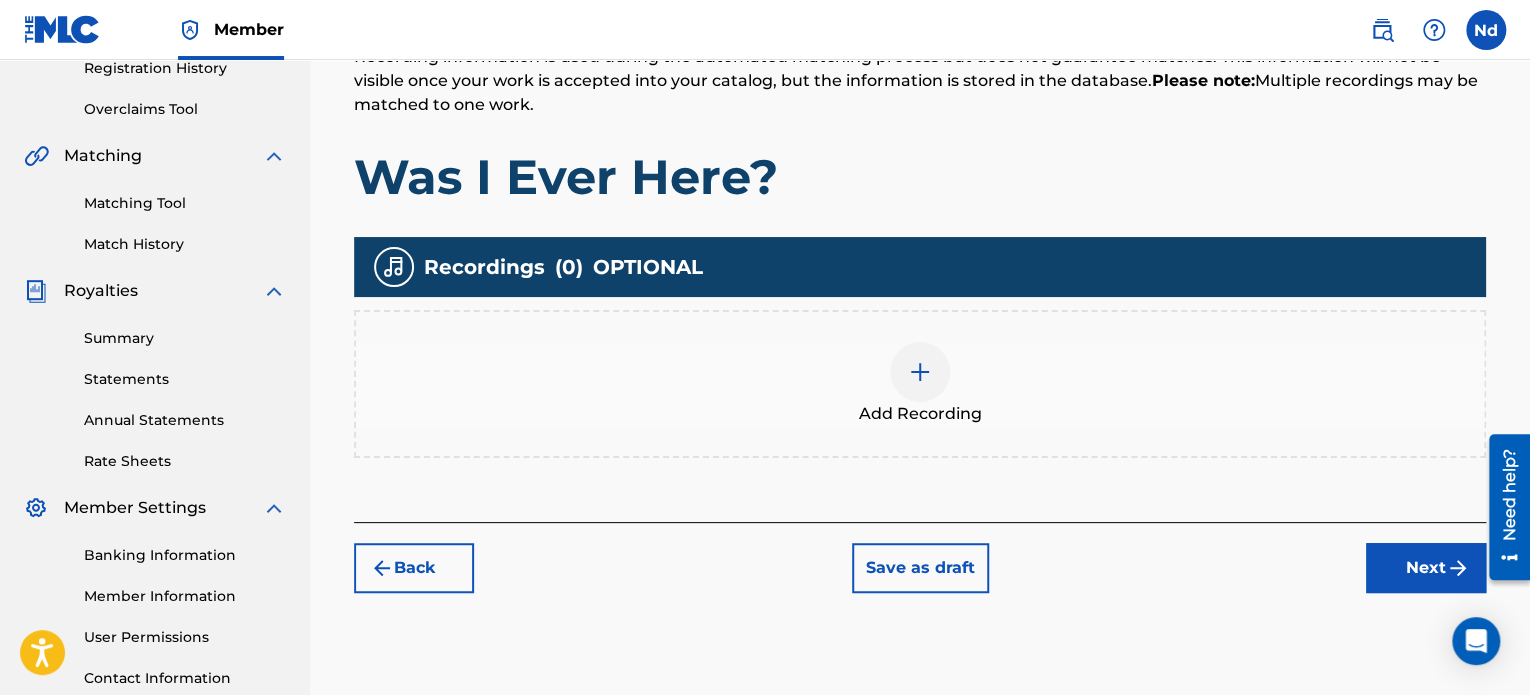 click at bounding box center [920, 372] 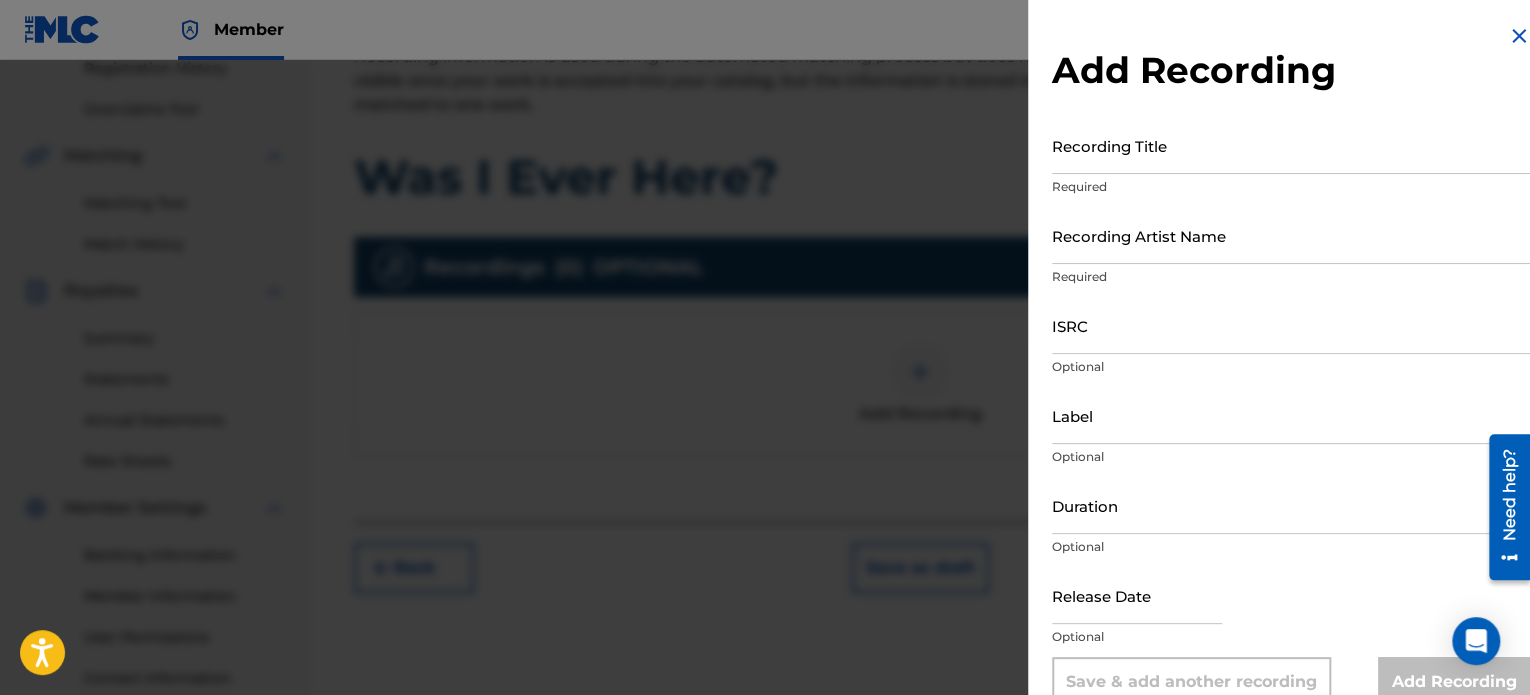 click on "Recording Title" at bounding box center [1291, 145] 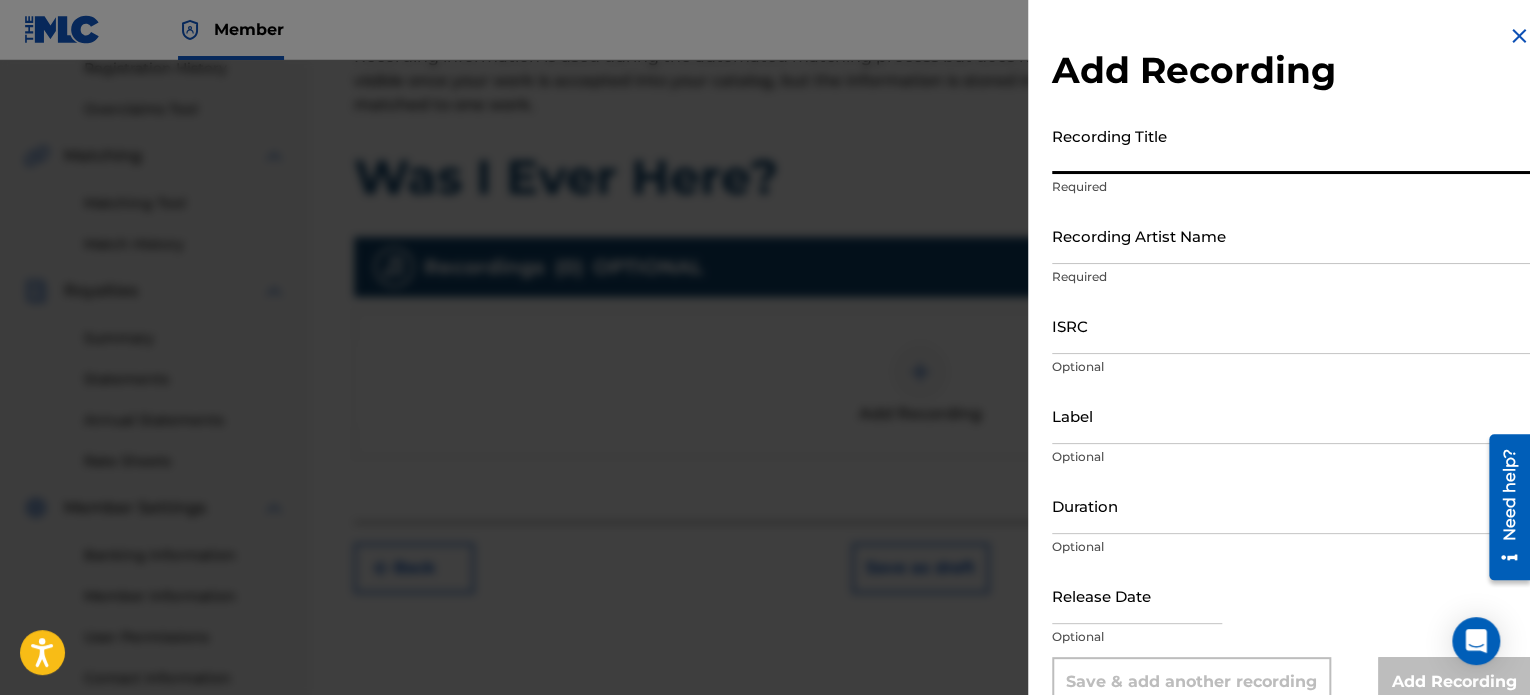 paste on "Was I Ever Here?" 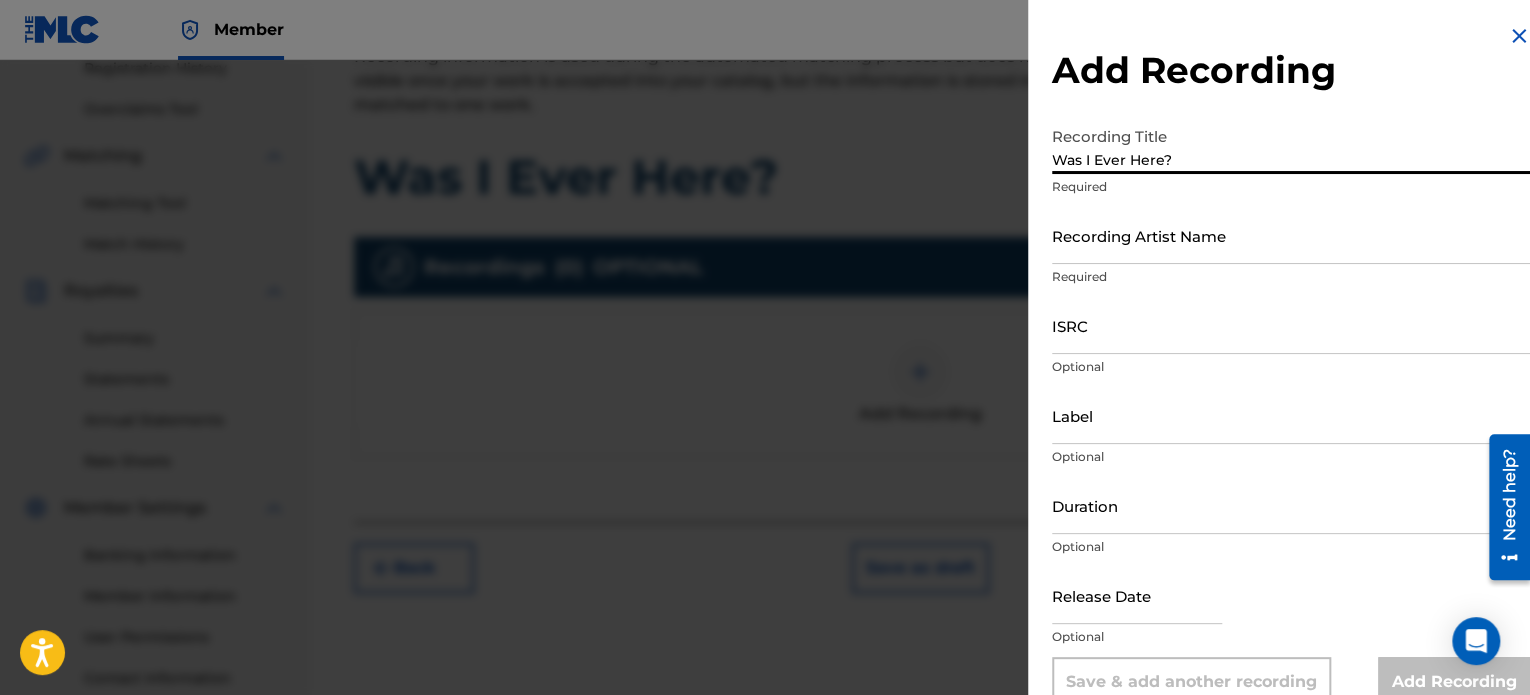 type on "Was I Ever Here?" 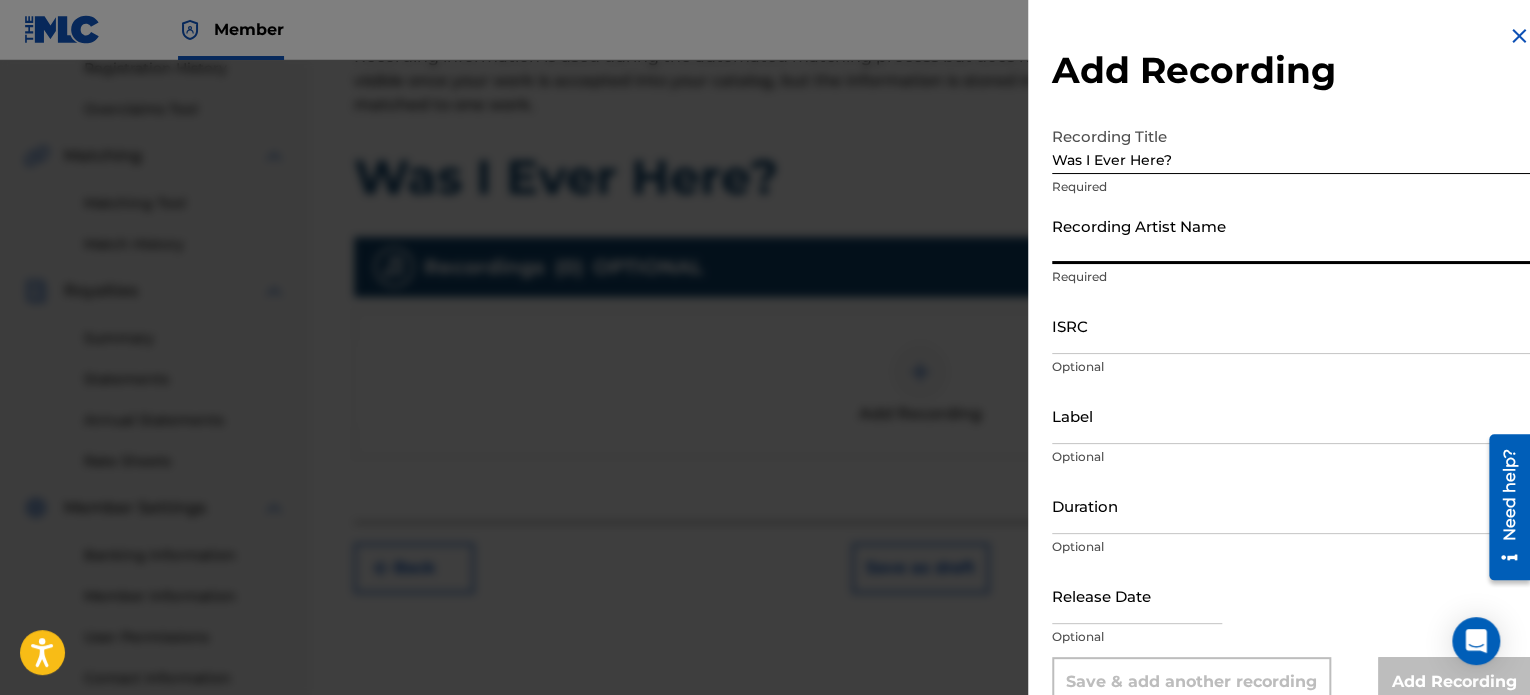 click on "Recording Artist Name" at bounding box center [1291, 235] 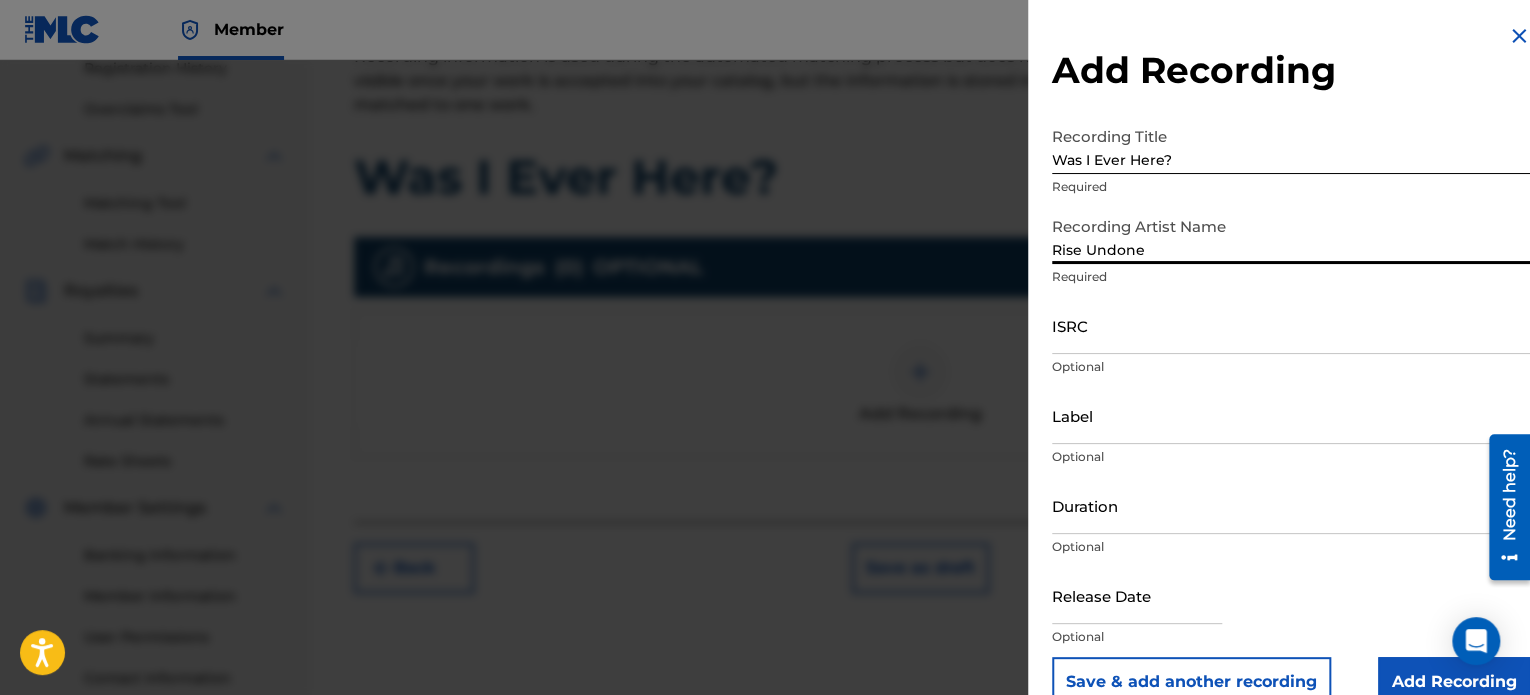 click on "Label Optional" at bounding box center [1291, 432] 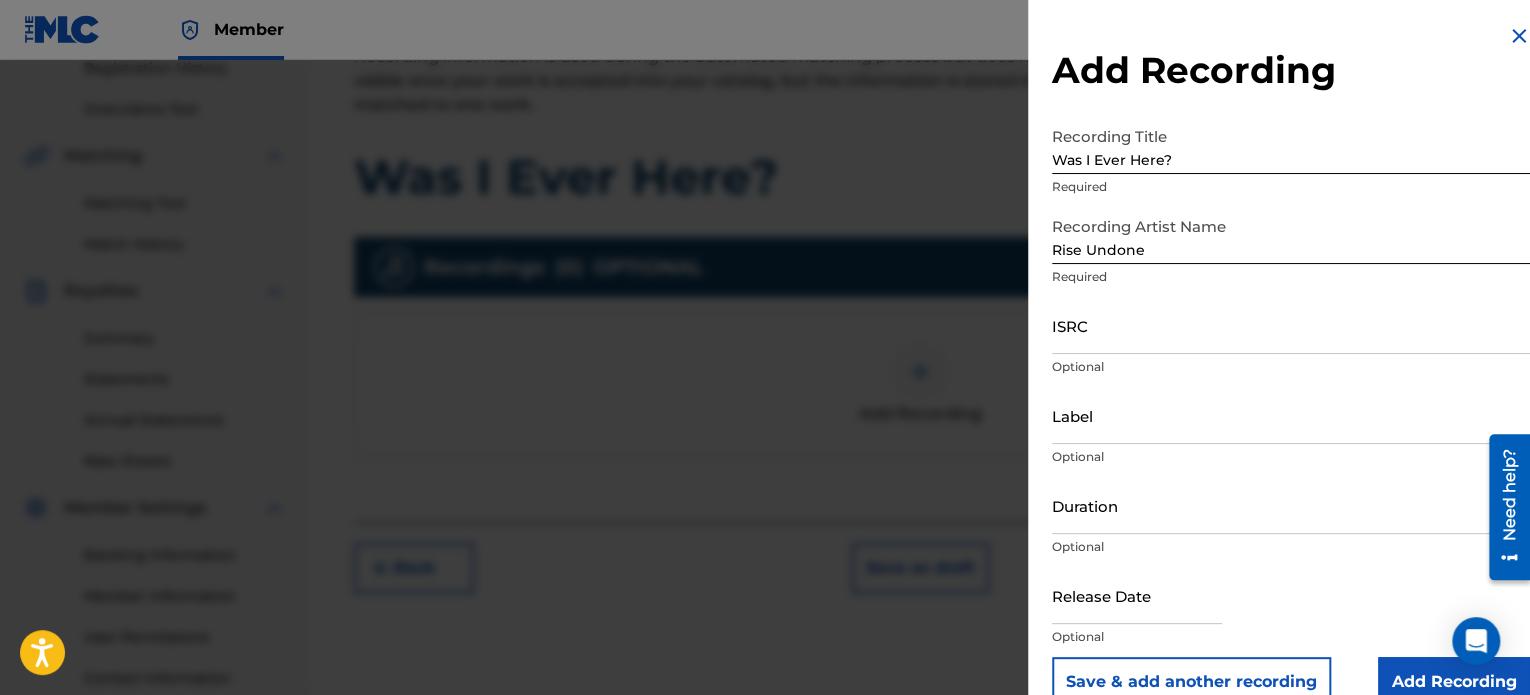 click on "Label" at bounding box center [1291, 415] 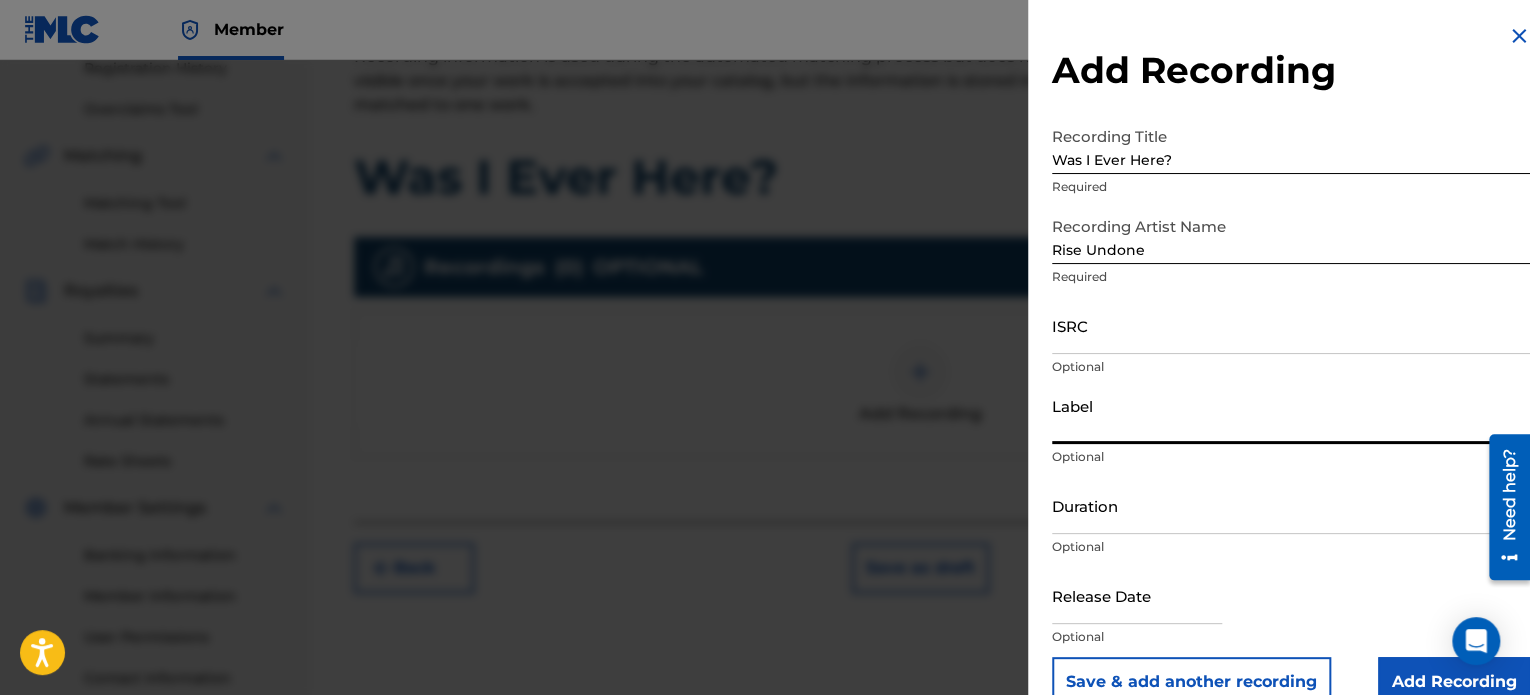 type on "Rise Undone" 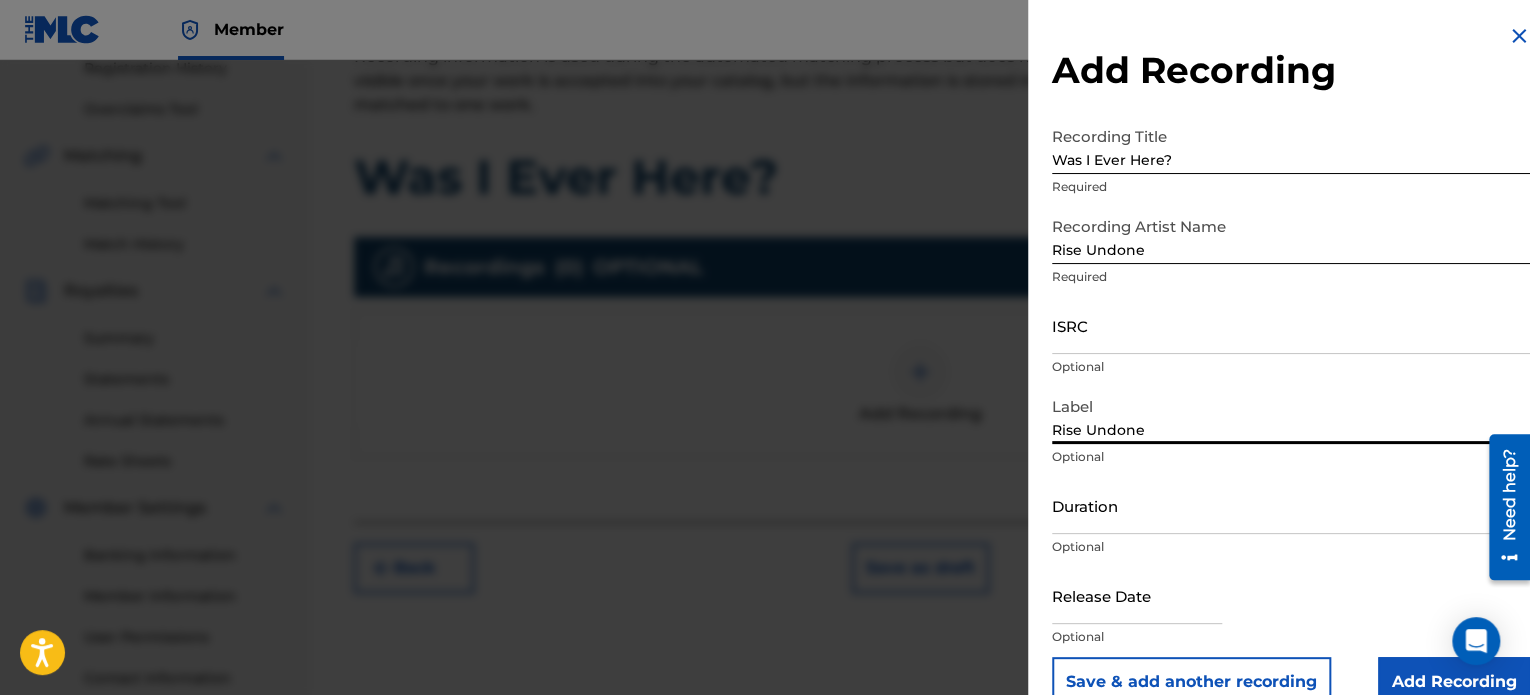 click on "ISRC" at bounding box center (1291, 325) 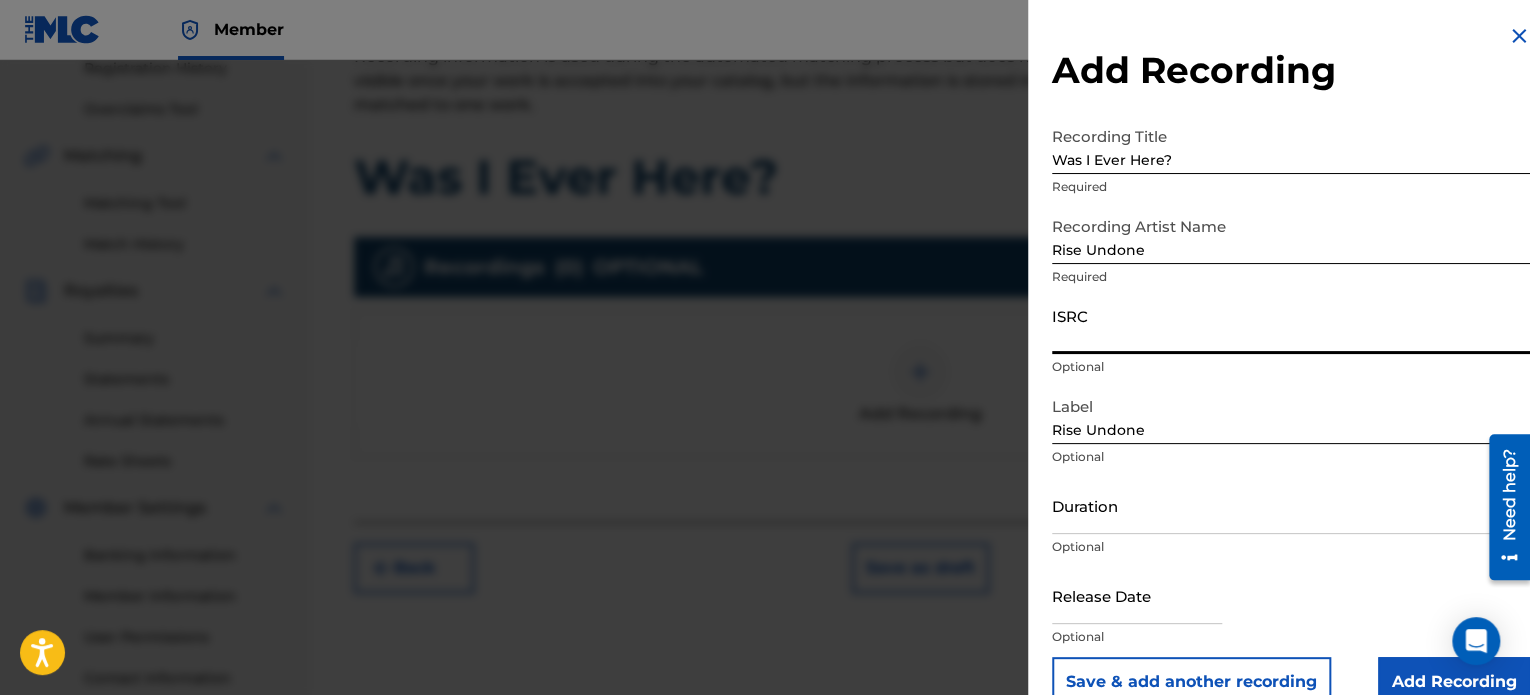 paste on "QZAMM2299727" 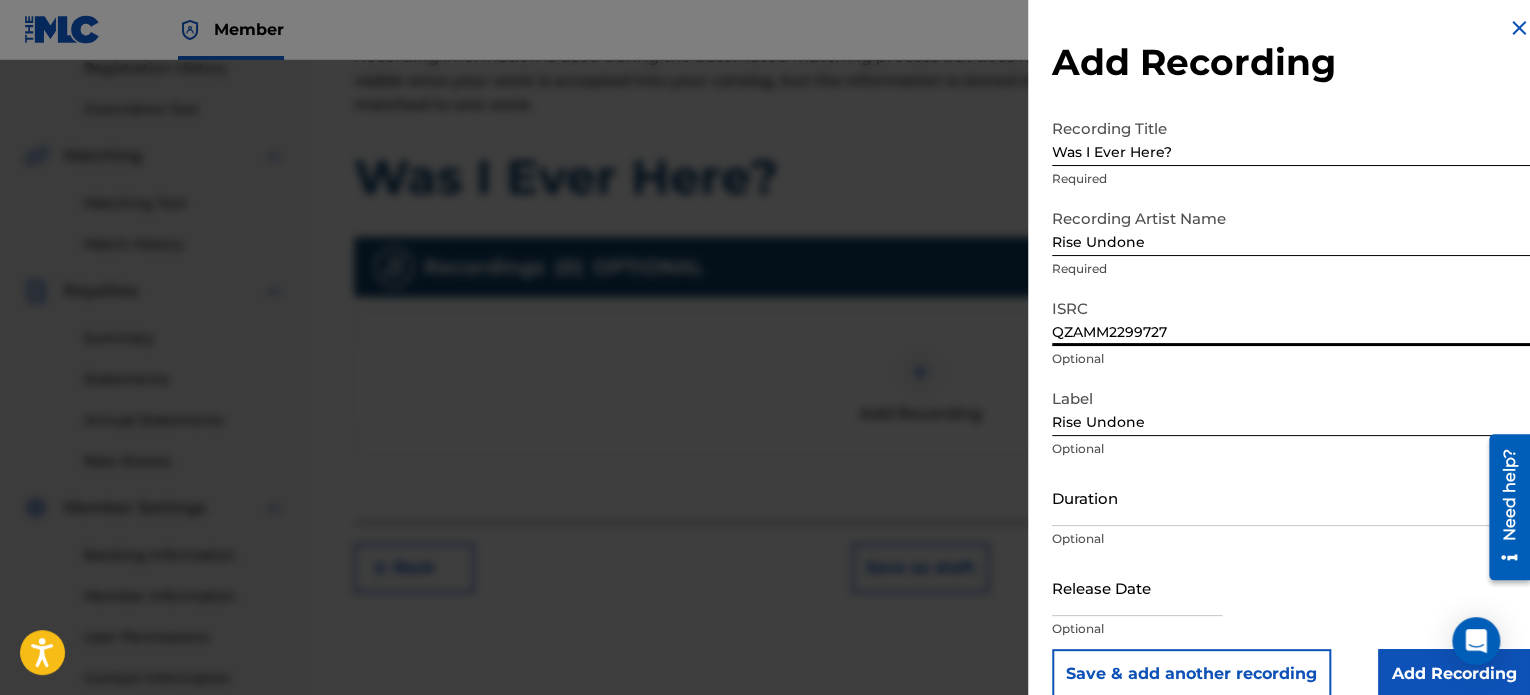 scroll, scrollTop: 36, scrollLeft: 0, axis: vertical 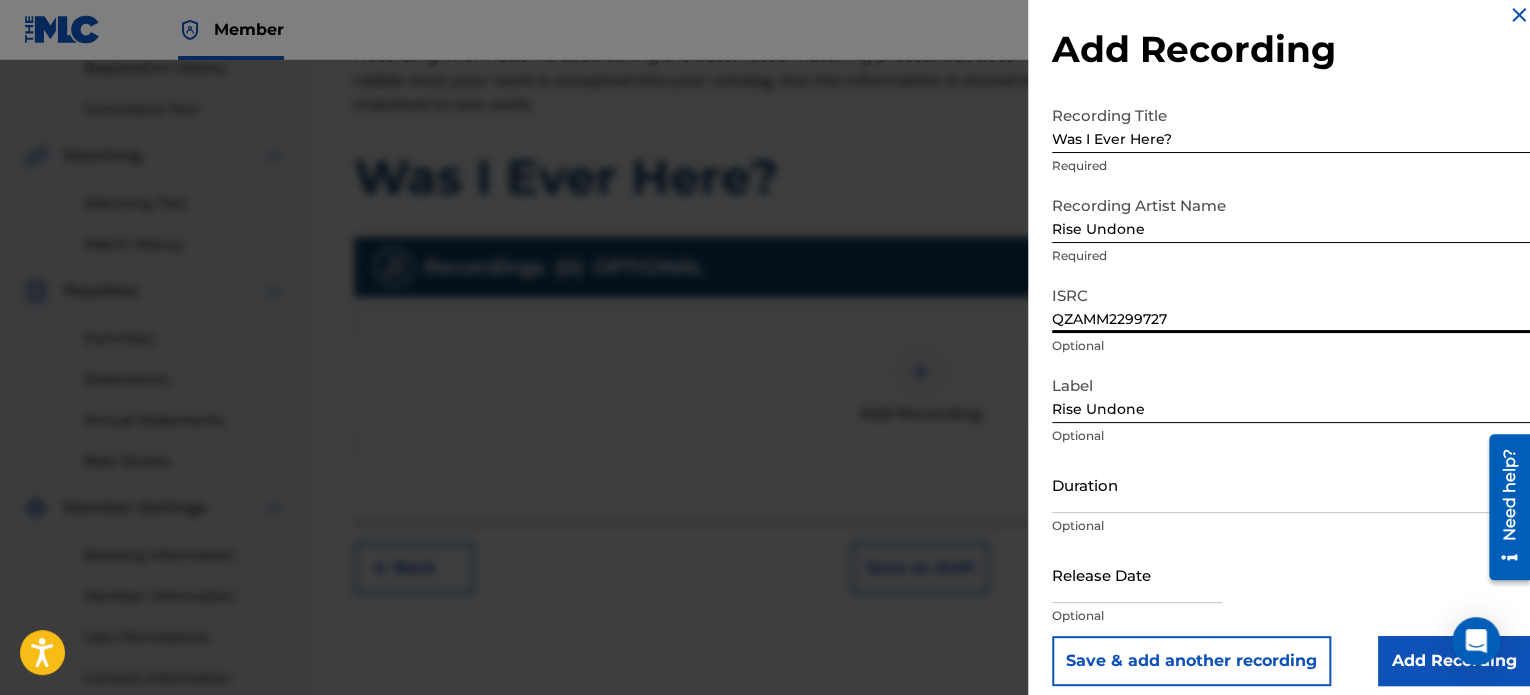 type on "QZAMM2299727" 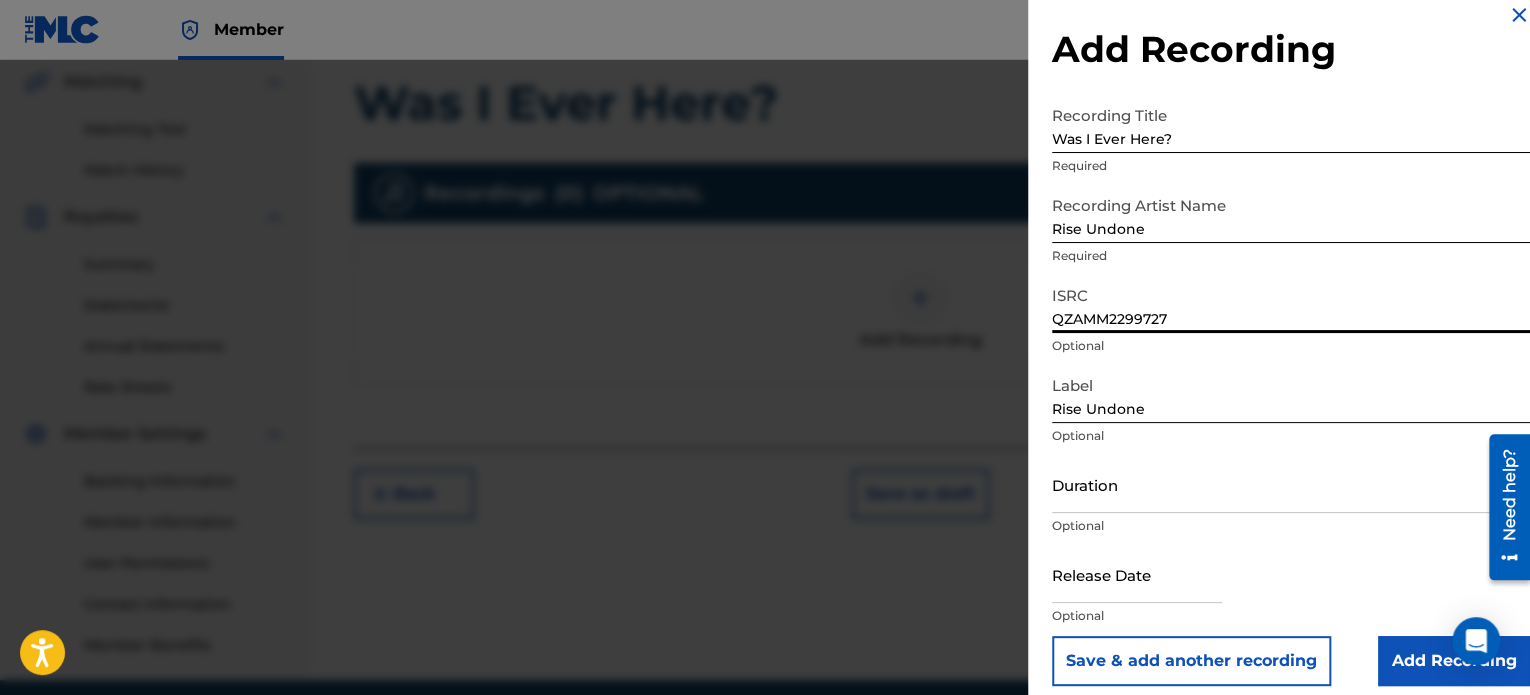 scroll, scrollTop: 544, scrollLeft: 0, axis: vertical 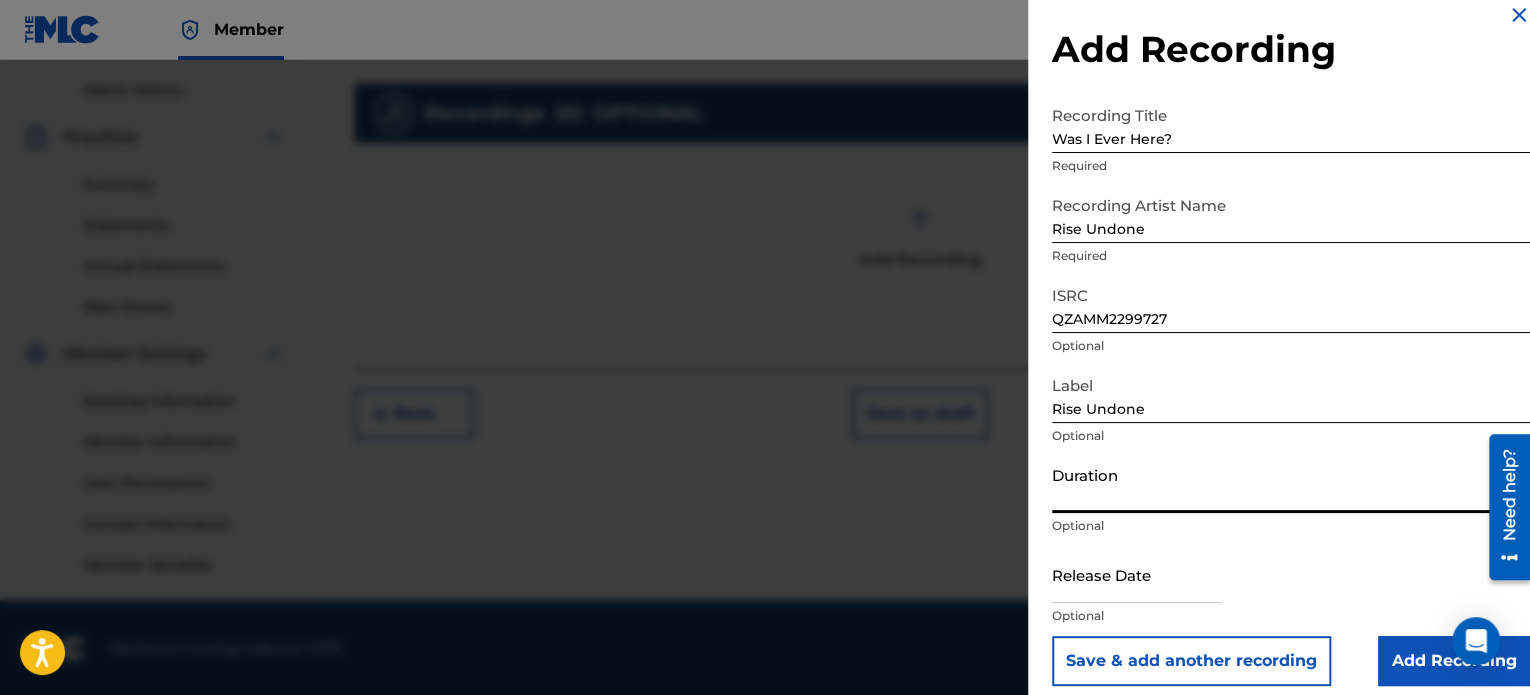 click on "Duration" at bounding box center [1291, 484] 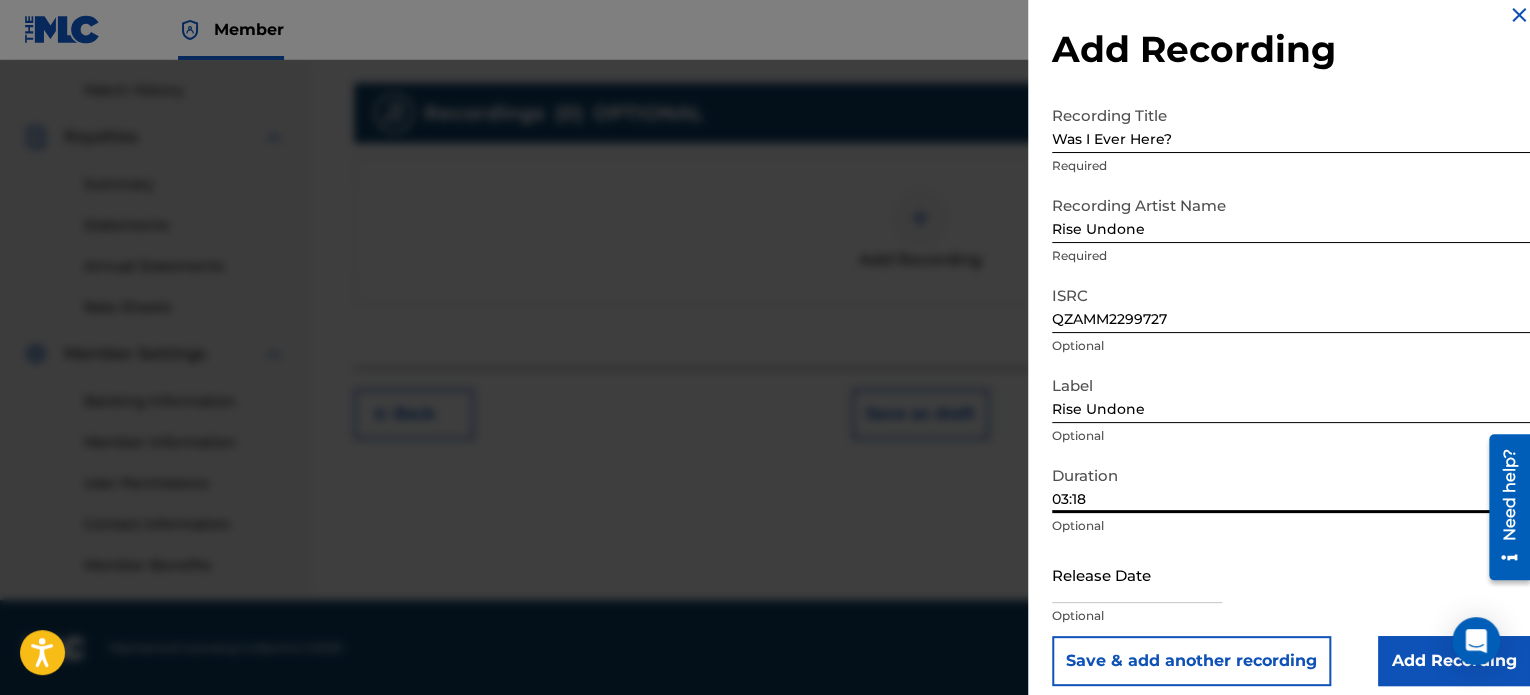 type on "03:18" 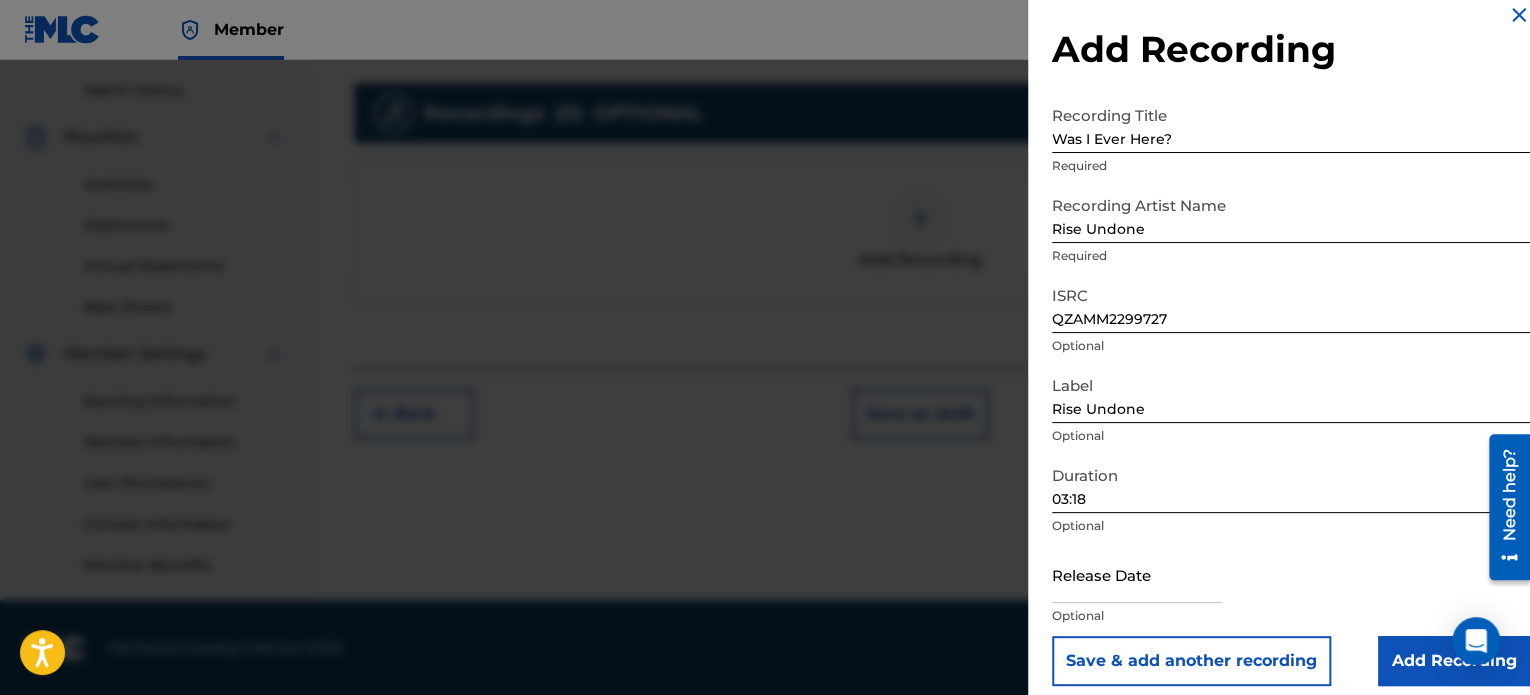 click at bounding box center (1137, 574) 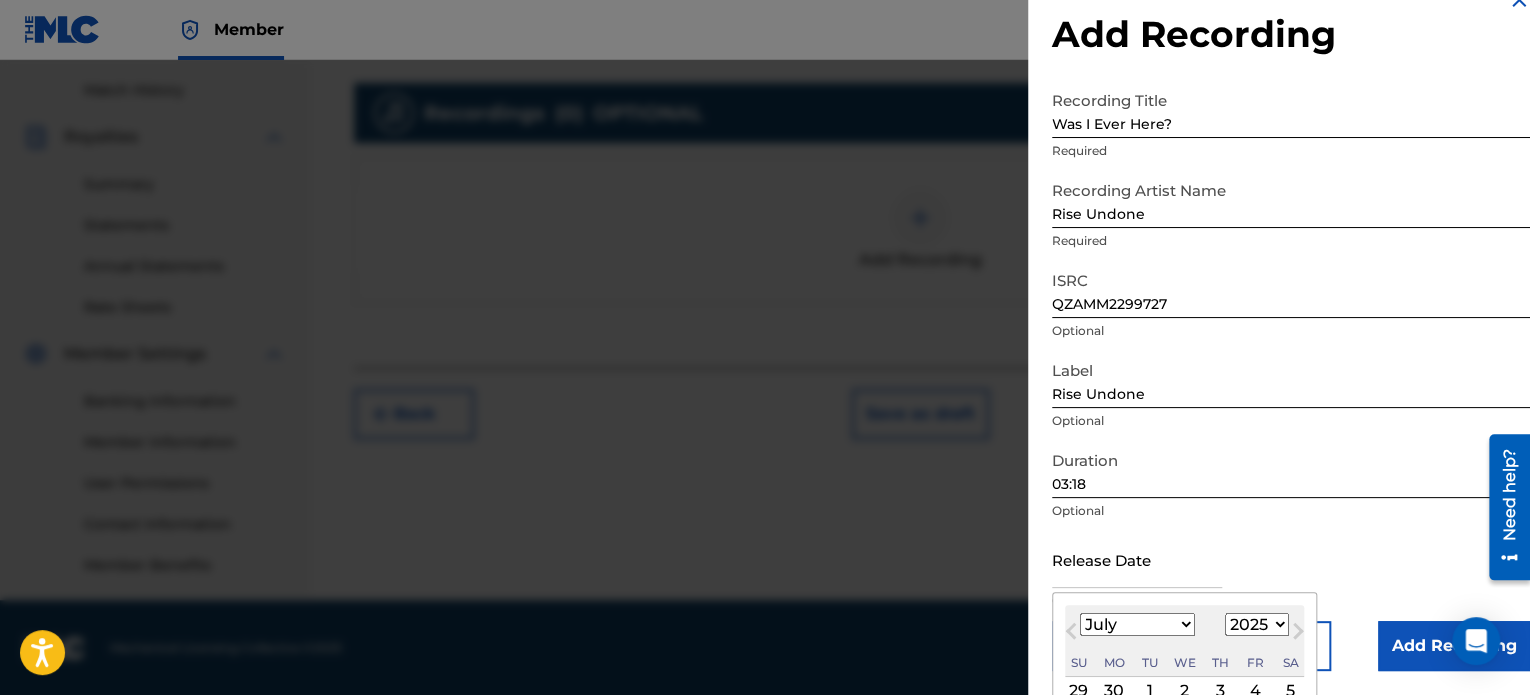 type on "[DATE]" 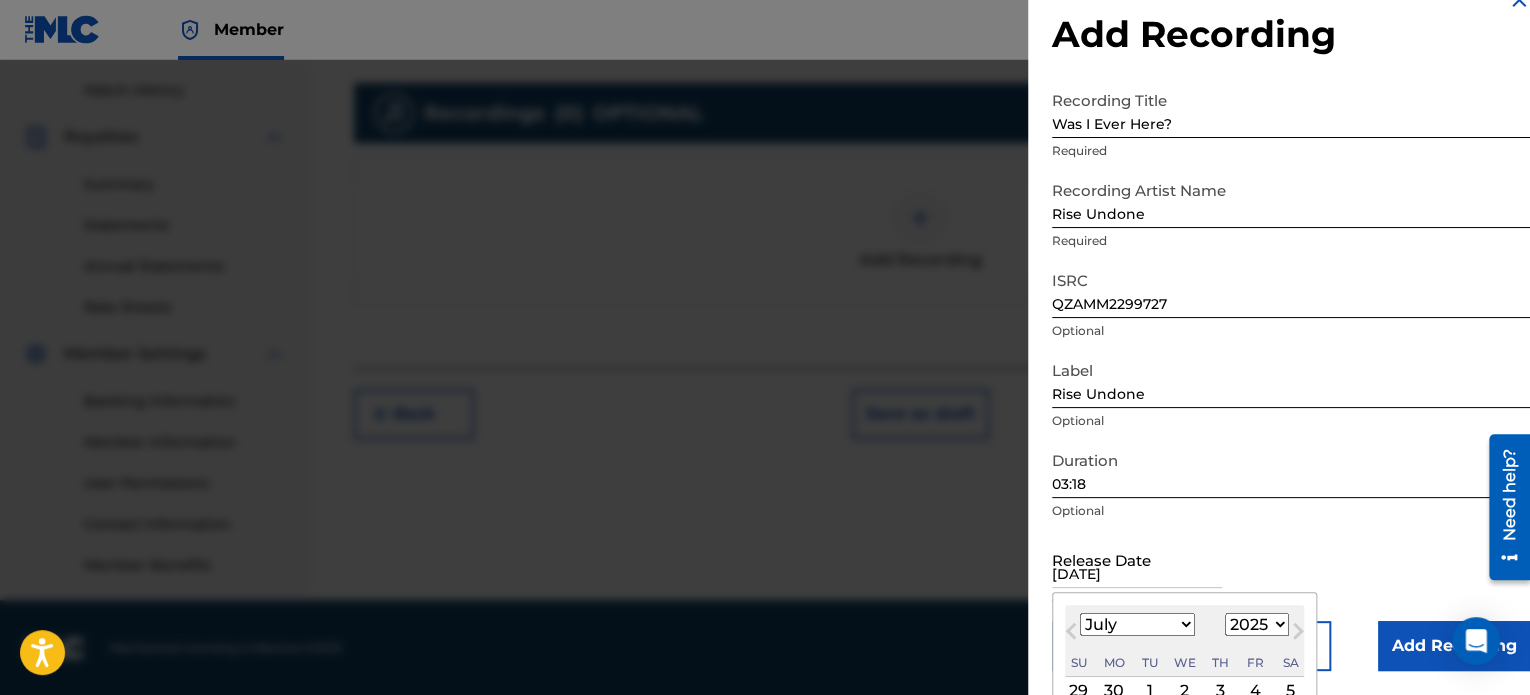 select on "5" 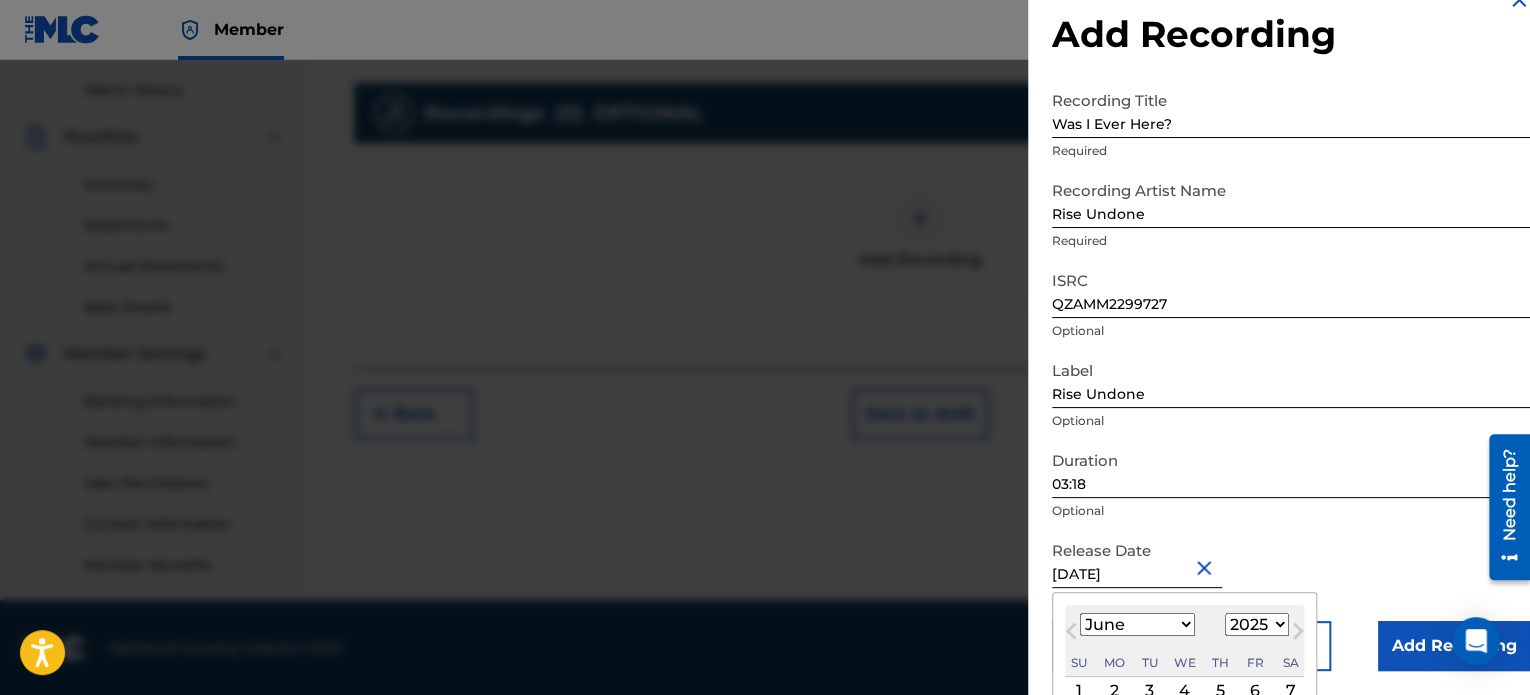 click on "Release Date [DATE] [DATE] Previous Month Next Month June [DATE] February March April May June July August September October November [DATE] 1900 1901 1902 1903 1904 1905 1906 1907 1908 1909 1910 1911 1912 1913 1914 1915 1916 1917 1918 1919 1920 1921 1922 1923 1924 1925 1926 1927 1928 1929 1930 1931 1932 1933 1934 1935 1936 1937 1938 1939 1940 1941 1942 1943 1944 1945 1946 1947 1948 1949 1950 1951 1952 1953 1954 1955 1956 1957 1958 1959 1960 1961 1962 1963 1964 1965 1966 1967 1968 1969 1970 1971 1972 1973 1974 1975 1976 1977 1978 1979 1980 1981 1982 1983 1984 1985 1986 1987 1988 1989 1990 1991 1992 1993 1994 1995 1996 1997 1998 1999 2000 2001 2002 2003 2004 2005 2006 2007 2008 2009 2010 2011 2012 2013 2014 2015 2016 2017 2018 2019 2020 2021 2022 2023 2024 2025 2026 2027 2028 2029 2030 2031 2032 2033 2034 2035 2036 2037 2038 2039 2040 2041 2042 2043 2044 2045 2046 2047 2048 2049 2050 2051 2052 2053 2054 2055 2056 2057 2058 2059 2060 2061 2062 2063 2064 2065 2066 2067 2068 2069 2070 2071 1" at bounding box center (1291, 576) 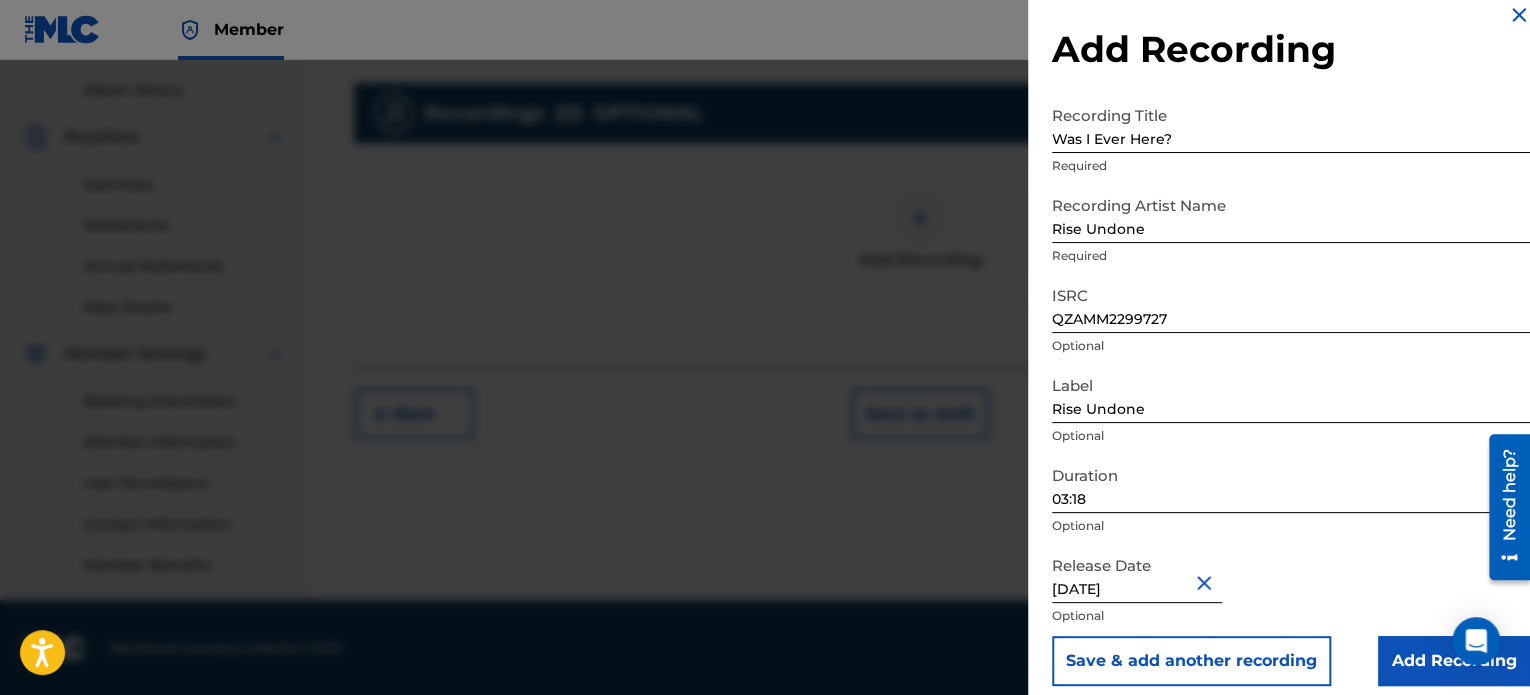 click on "Add Recording" at bounding box center (1454, 661) 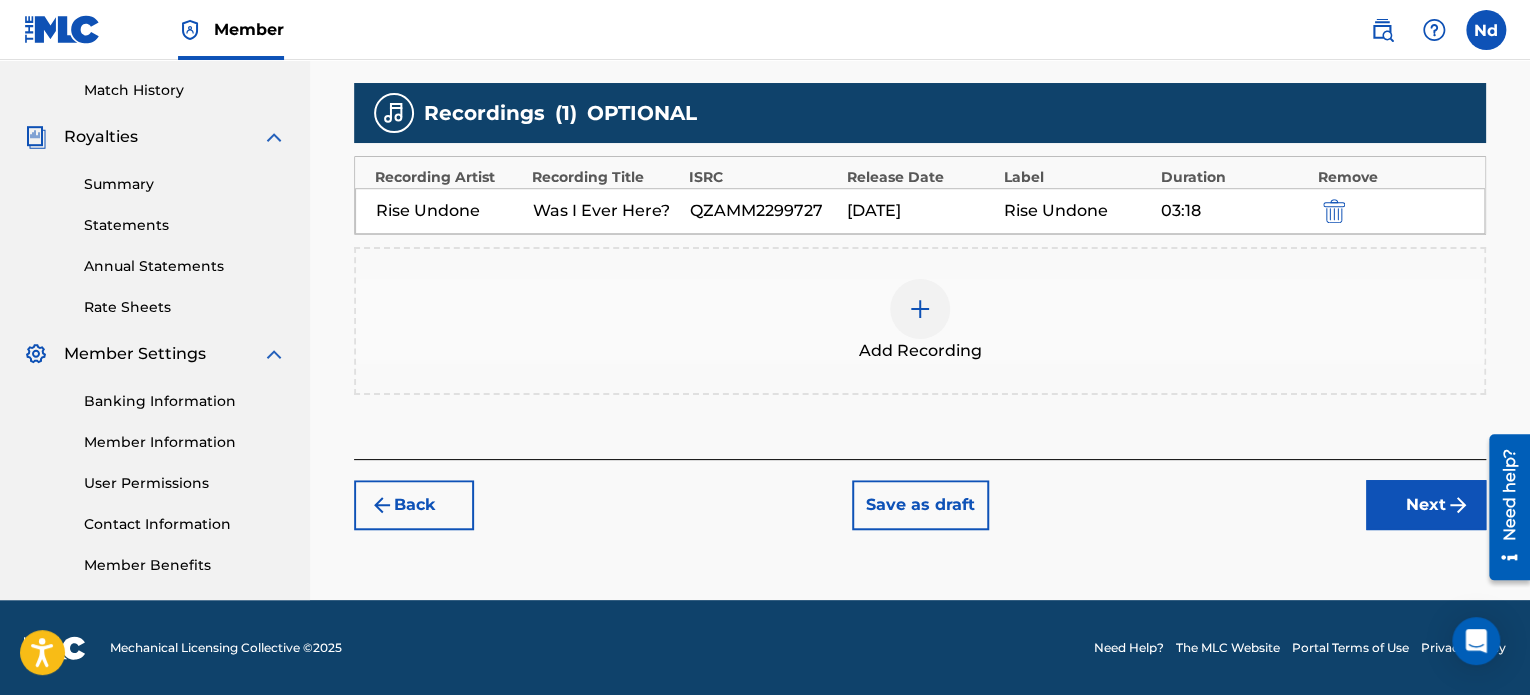 click on "Next" at bounding box center (1426, 505) 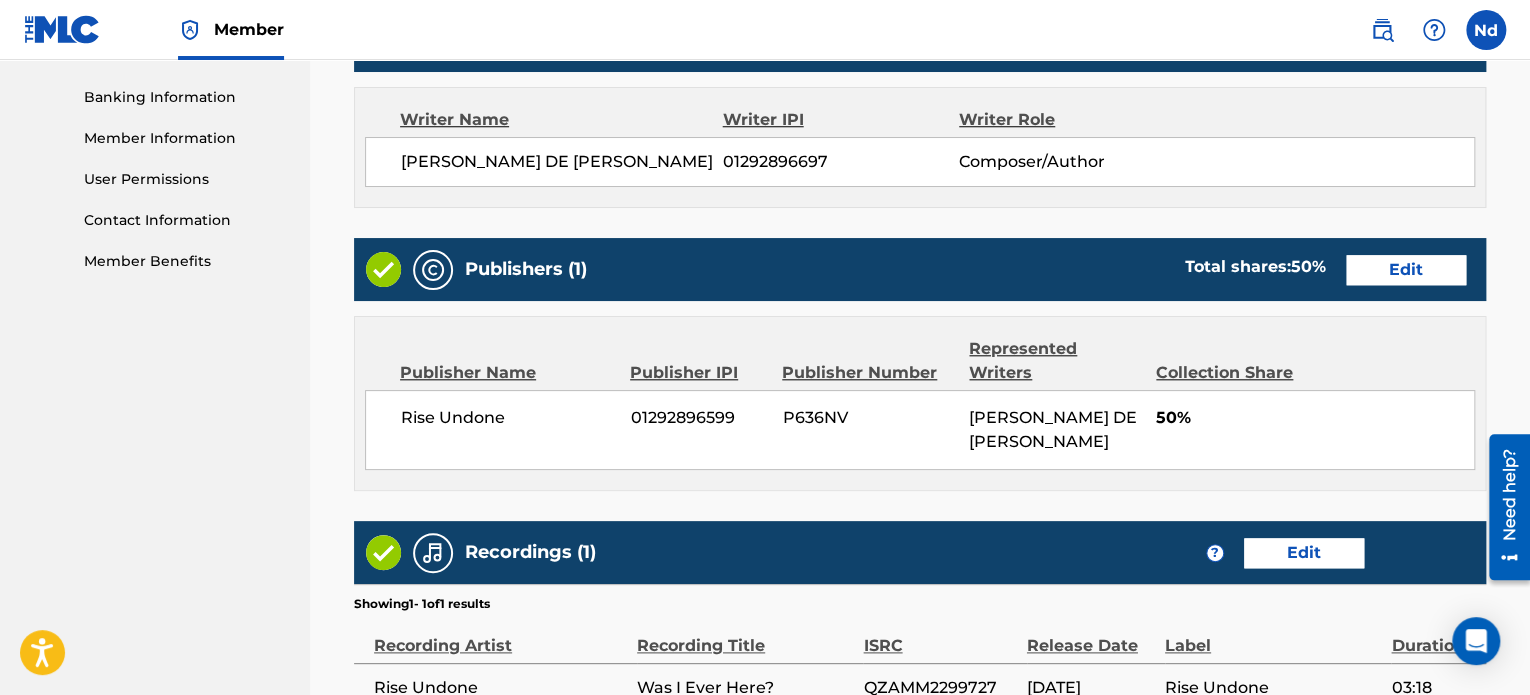 scroll, scrollTop: 1081, scrollLeft: 0, axis: vertical 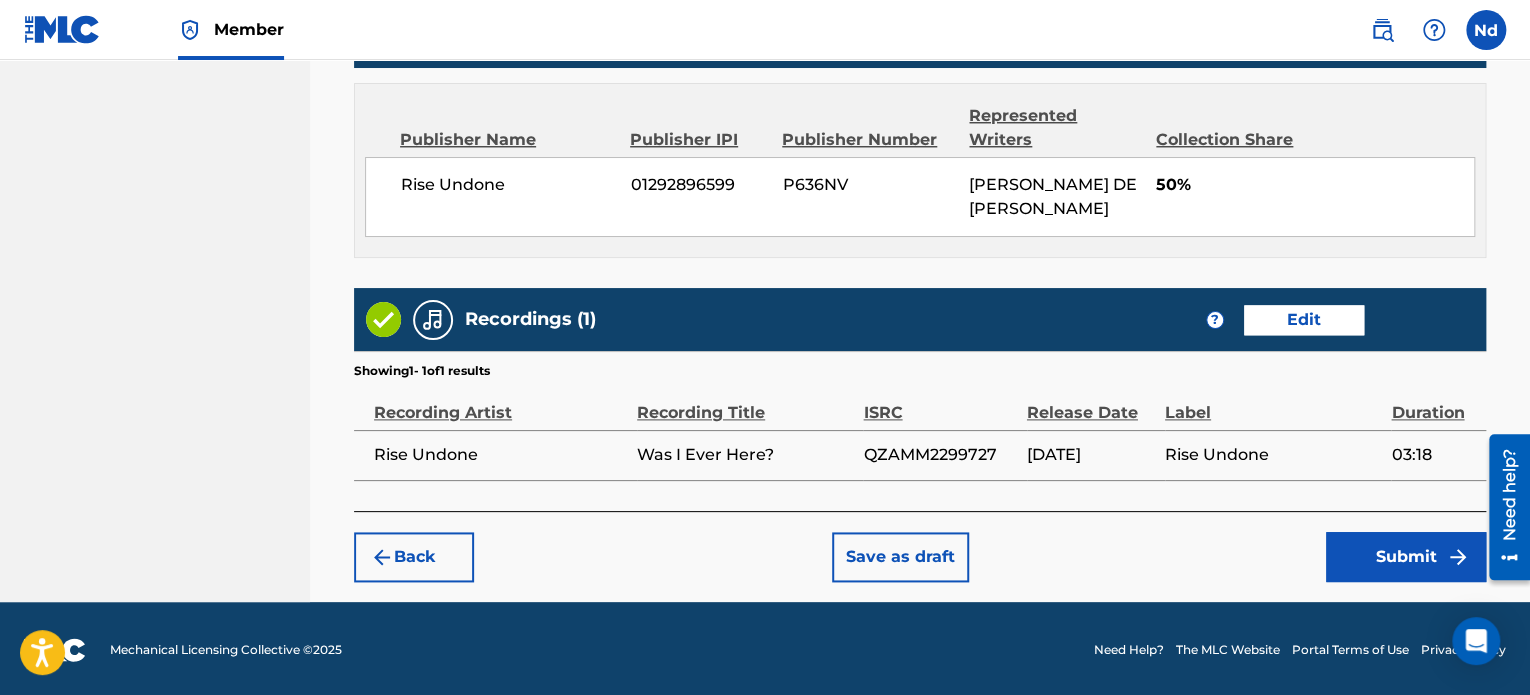 click on "Submit" at bounding box center (1406, 557) 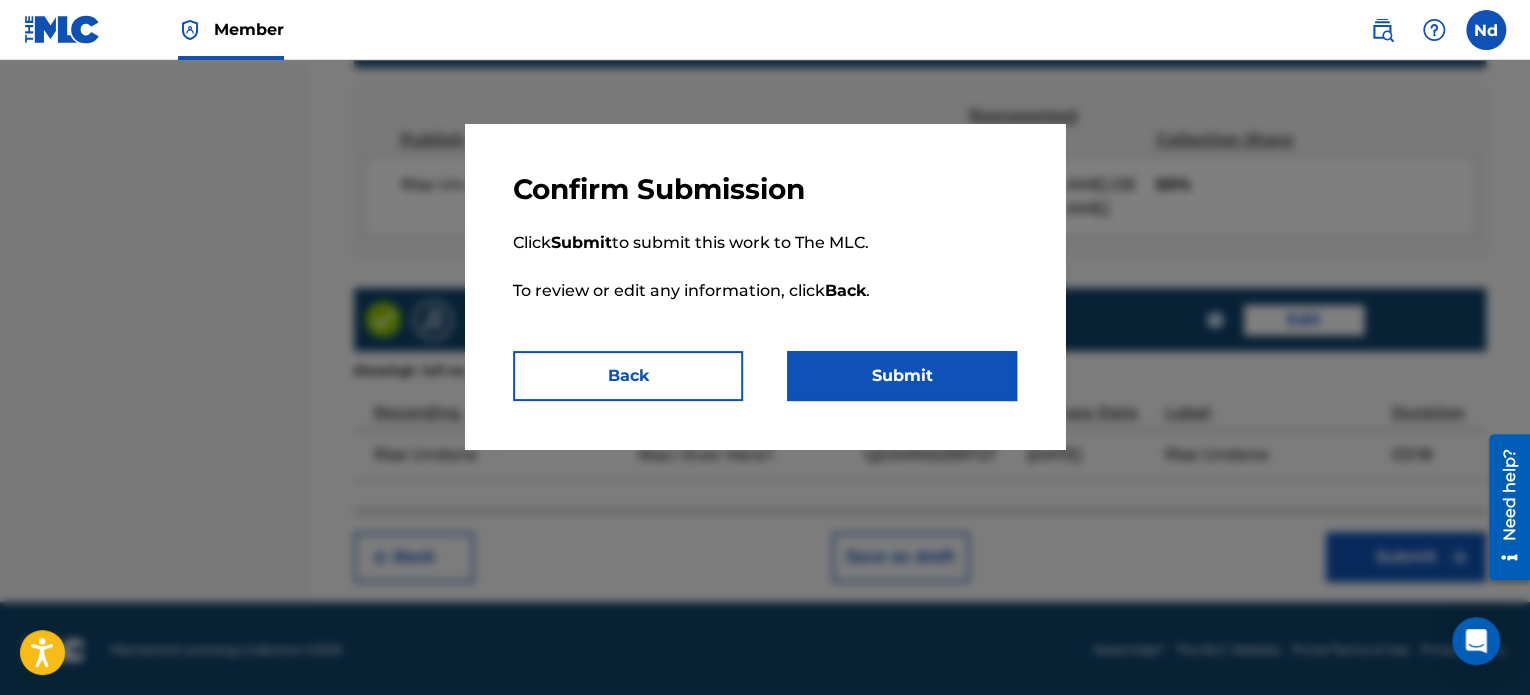 click on "Submit" at bounding box center [902, 376] 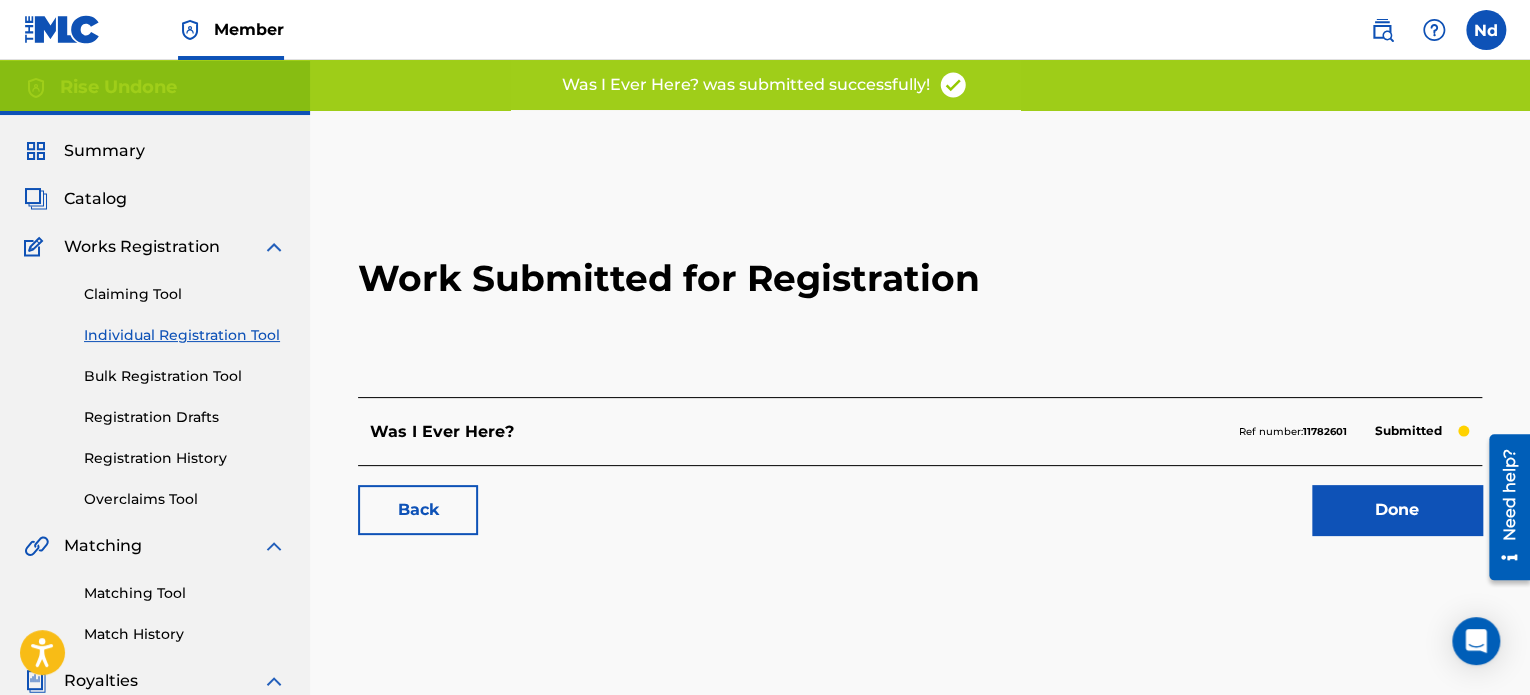 click on "Done" at bounding box center [1397, 510] 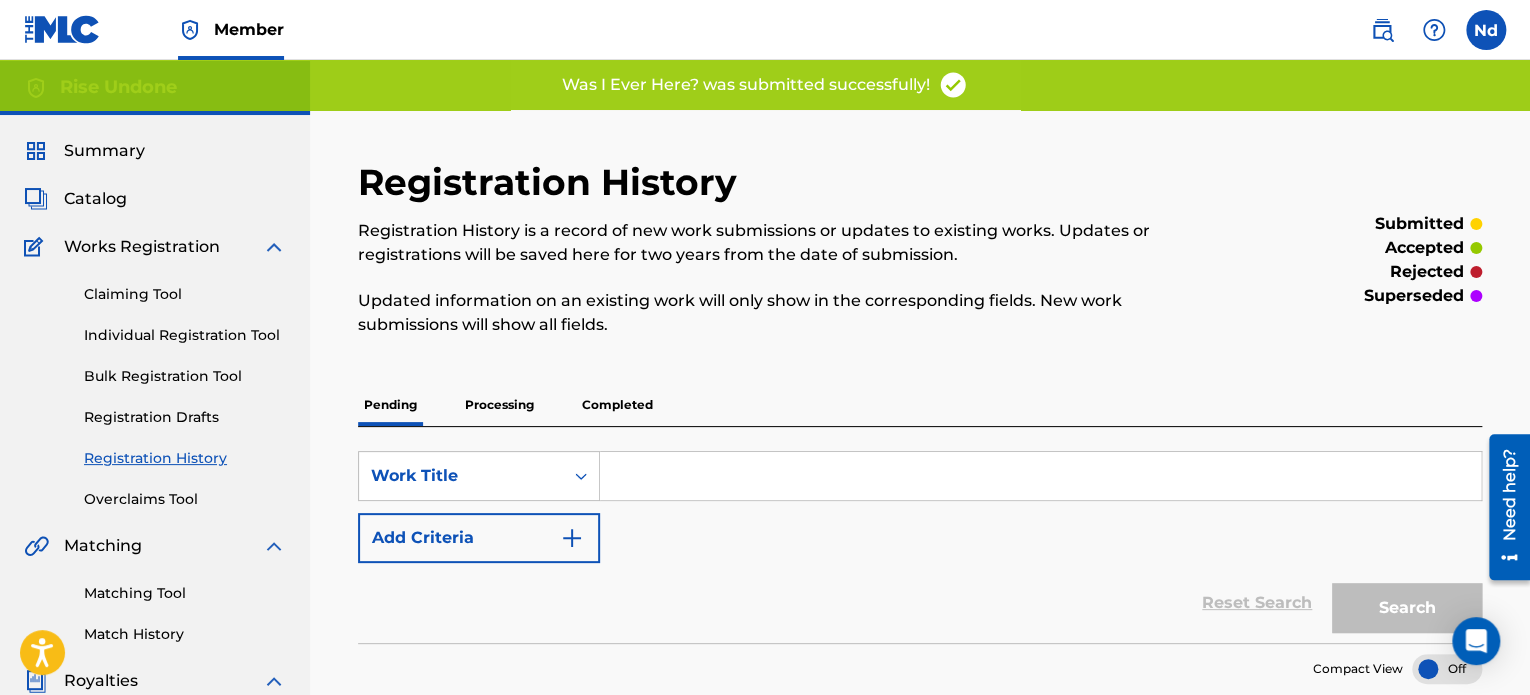 click on "Claiming Tool Individual Registration Tool Bulk Registration Tool Registration Drafts Registration History Overclaims Tool" at bounding box center (155, 384) 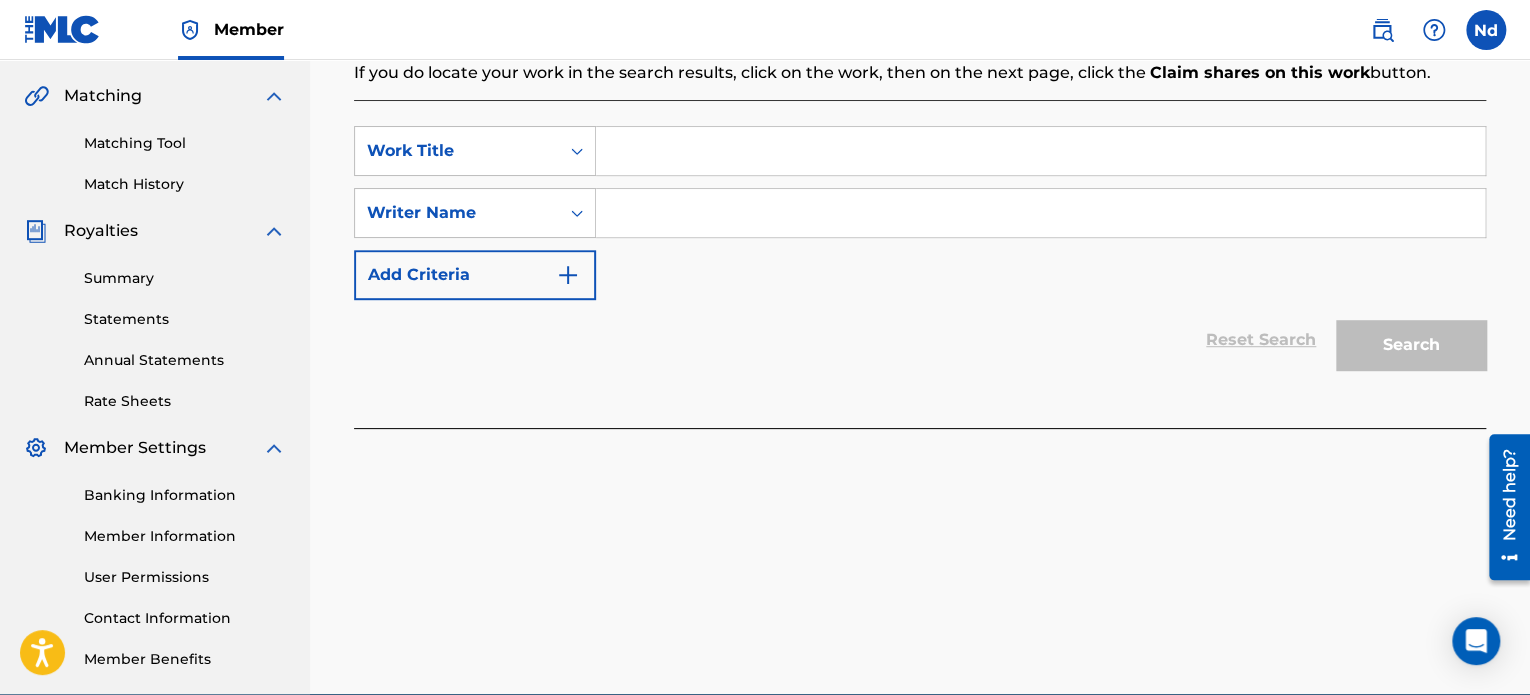 scroll, scrollTop: 244, scrollLeft: 0, axis: vertical 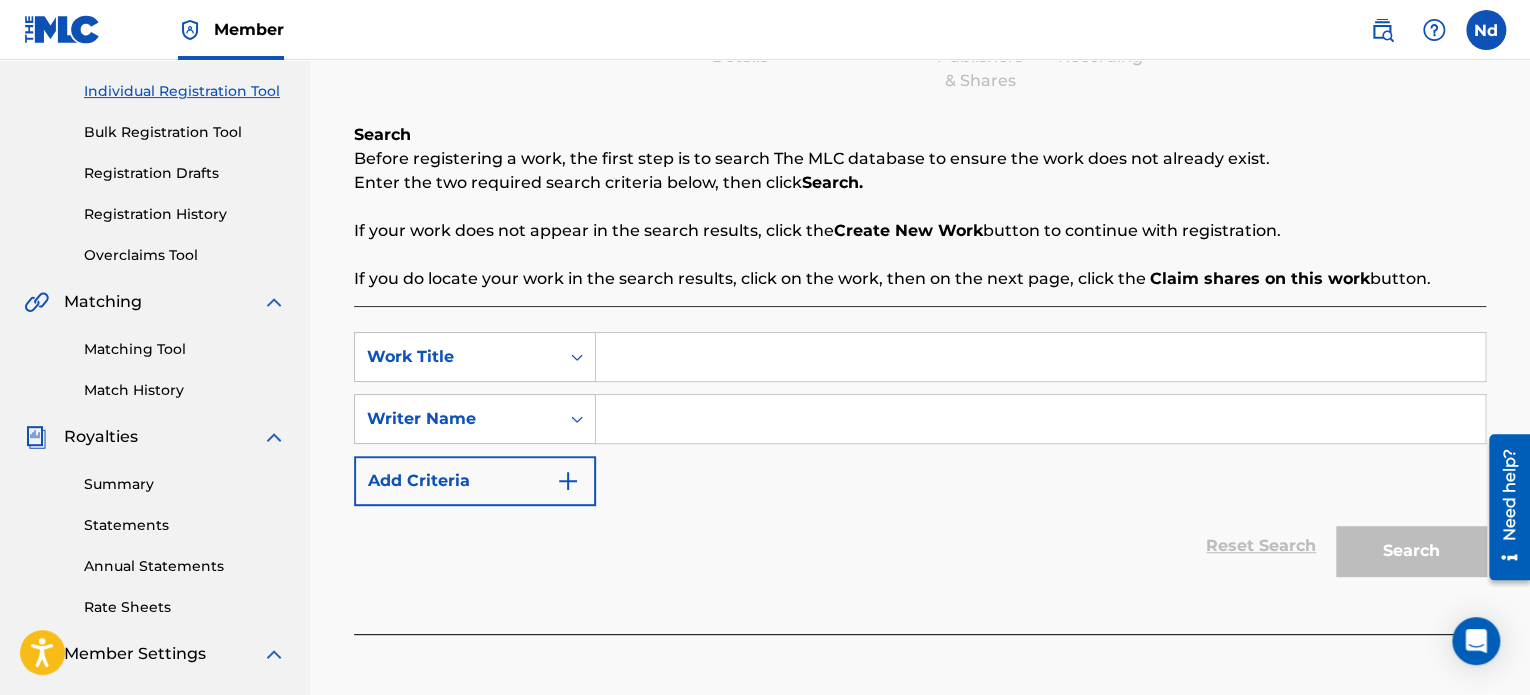 click at bounding box center [1040, 357] 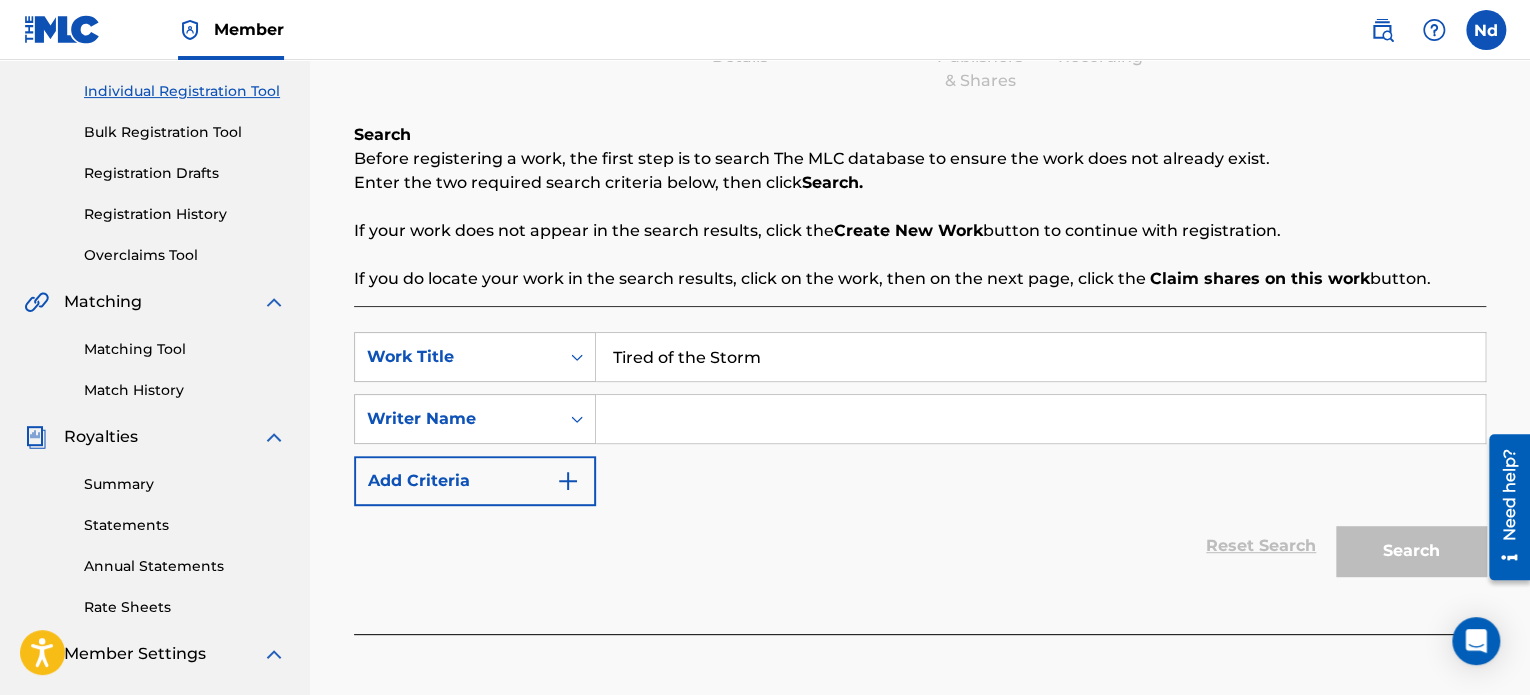 type on "Tired of the Storm" 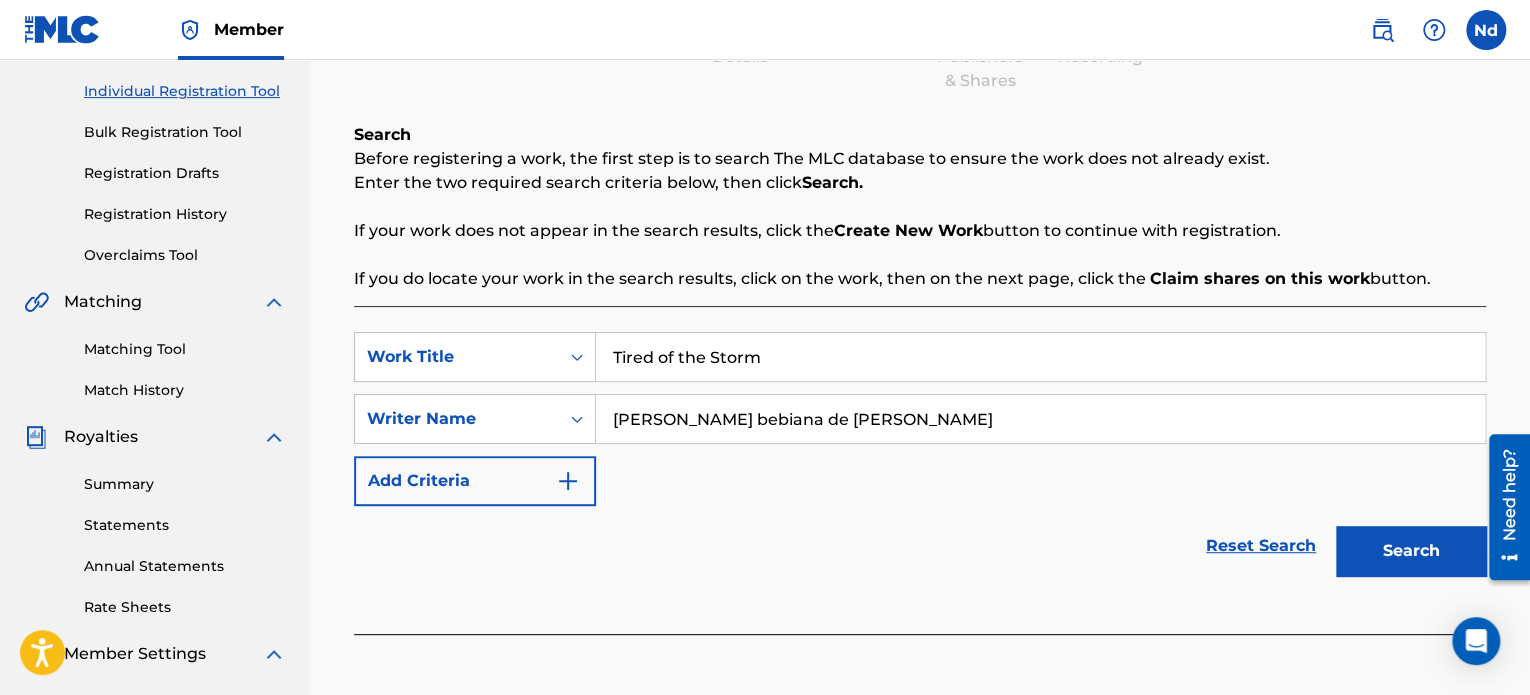 click on "Search" at bounding box center (1411, 551) 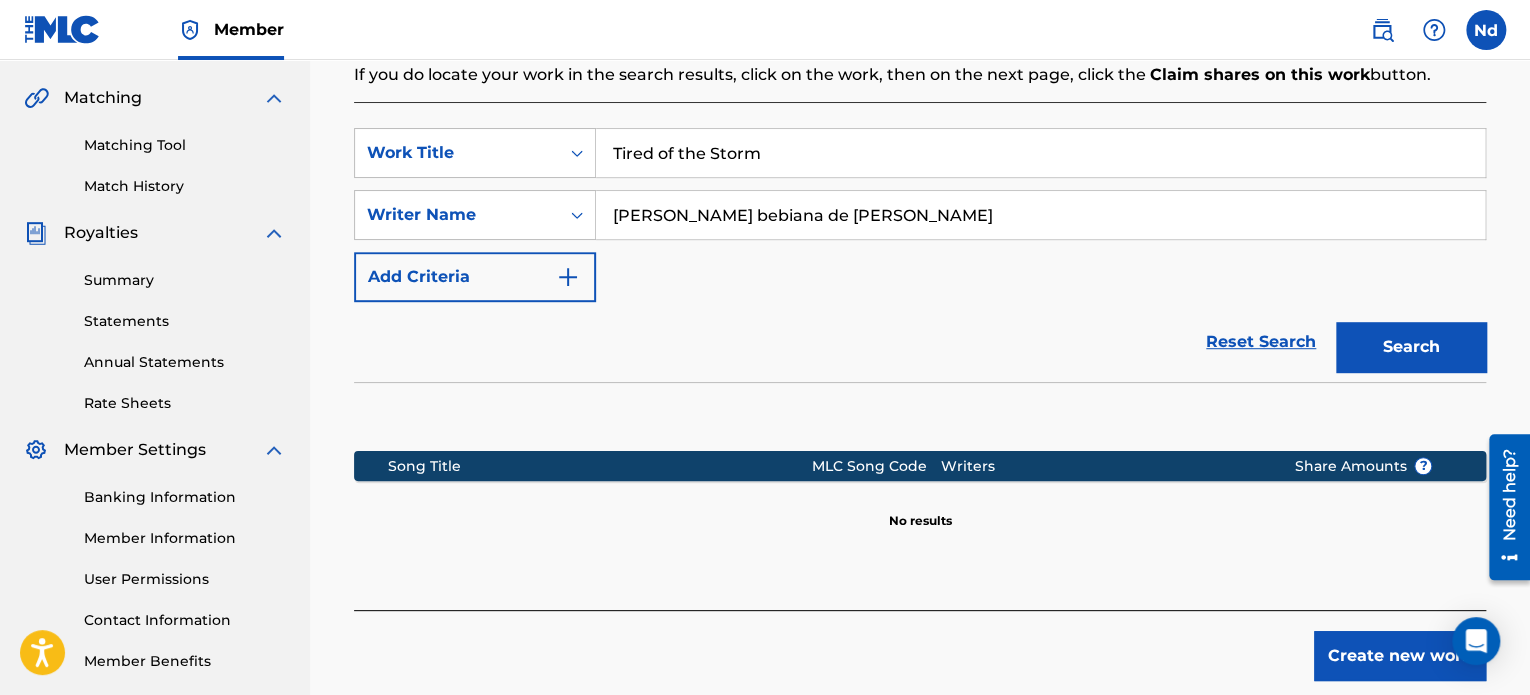 scroll, scrollTop: 549, scrollLeft: 0, axis: vertical 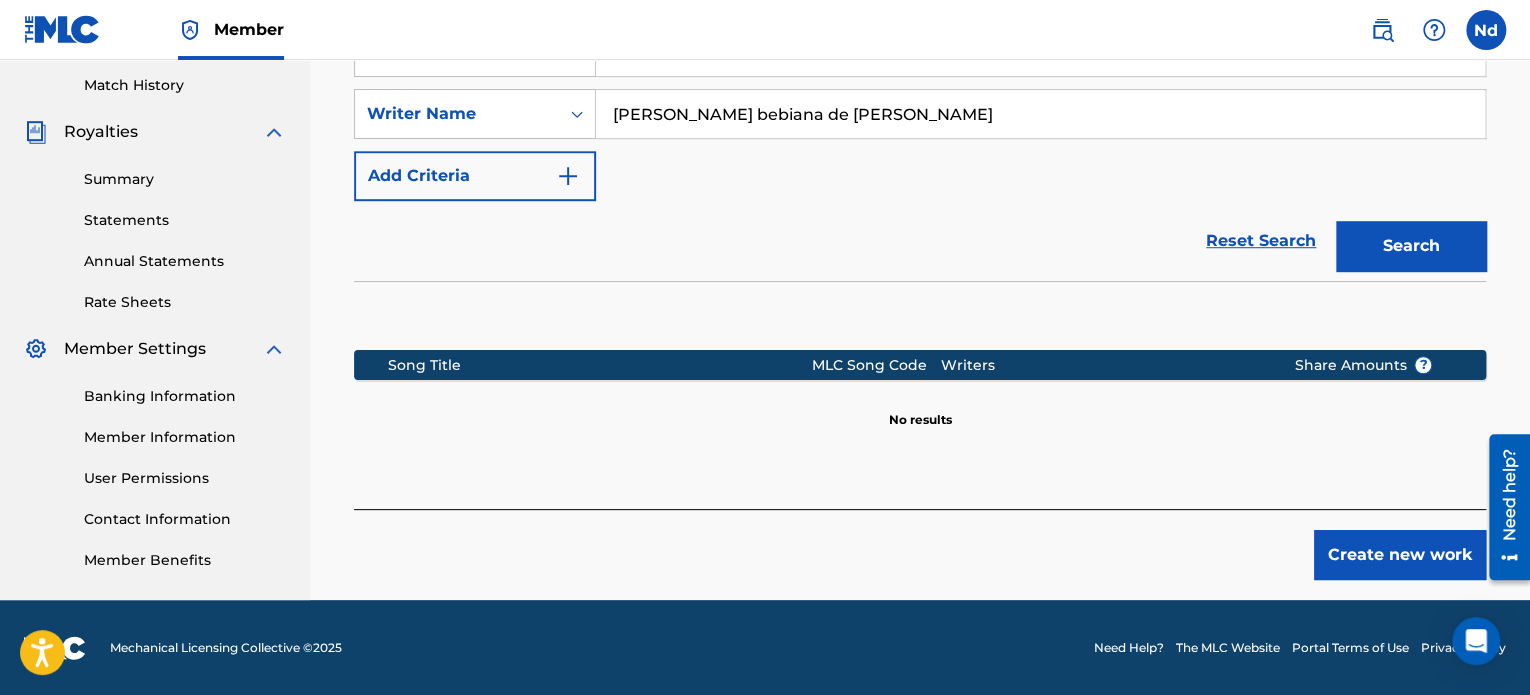 click on "Create new work" at bounding box center [1400, 555] 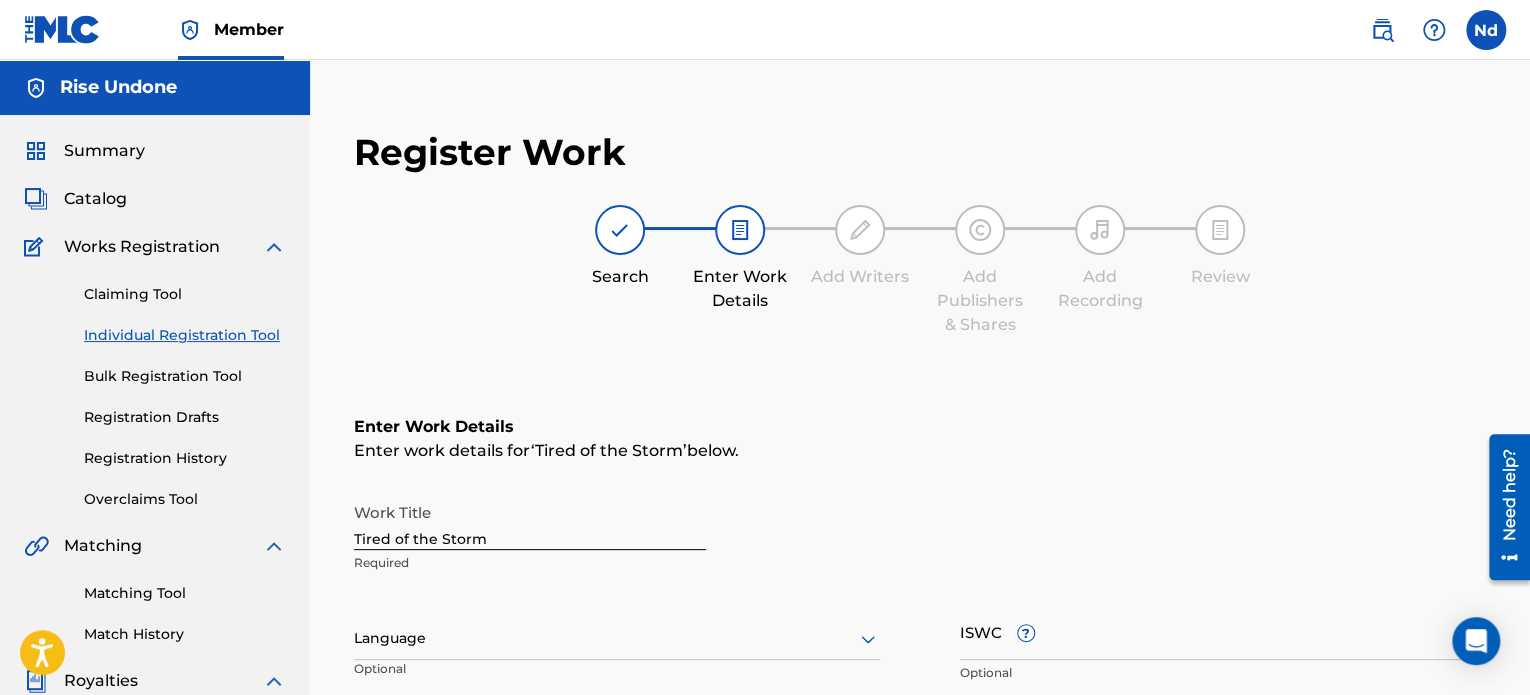 scroll, scrollTop: 400, scrollLeft: 0, axis: vertical 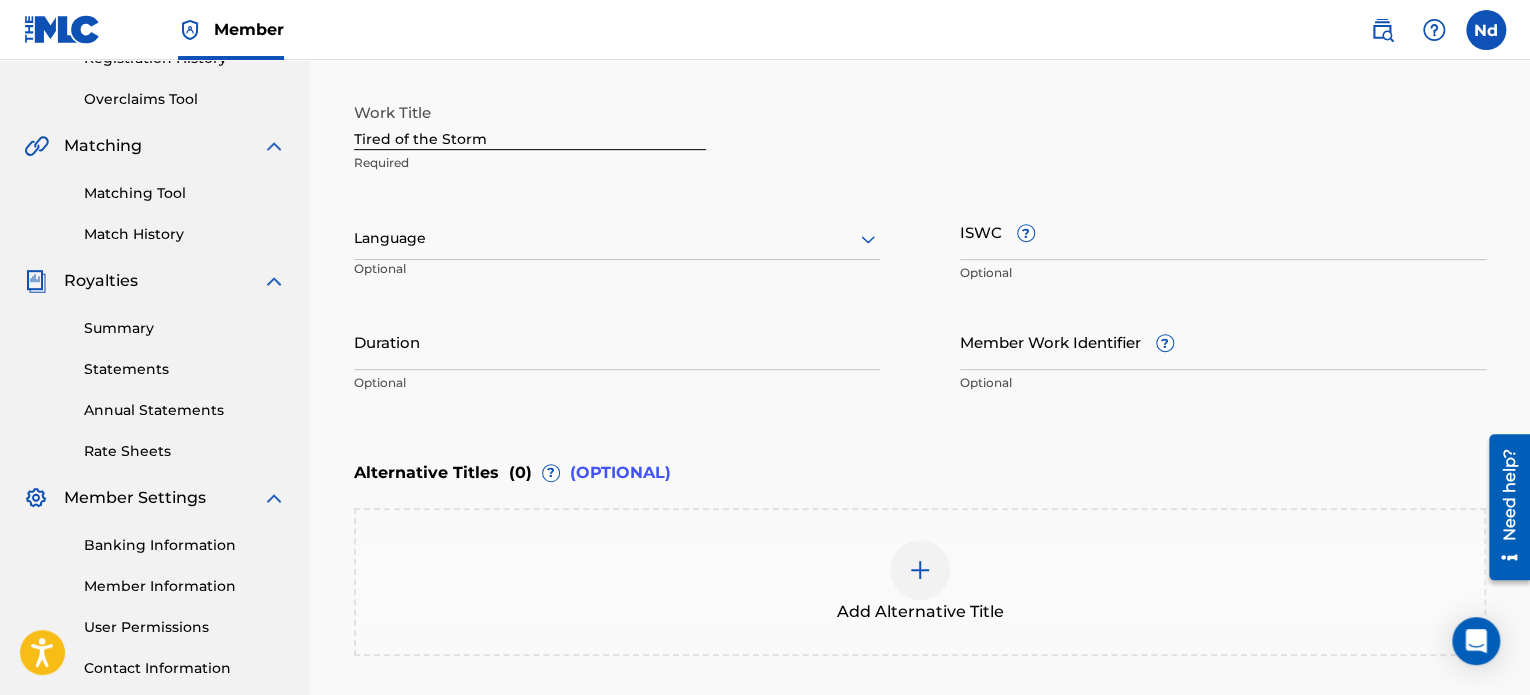 click at bounding box center [617, 238] 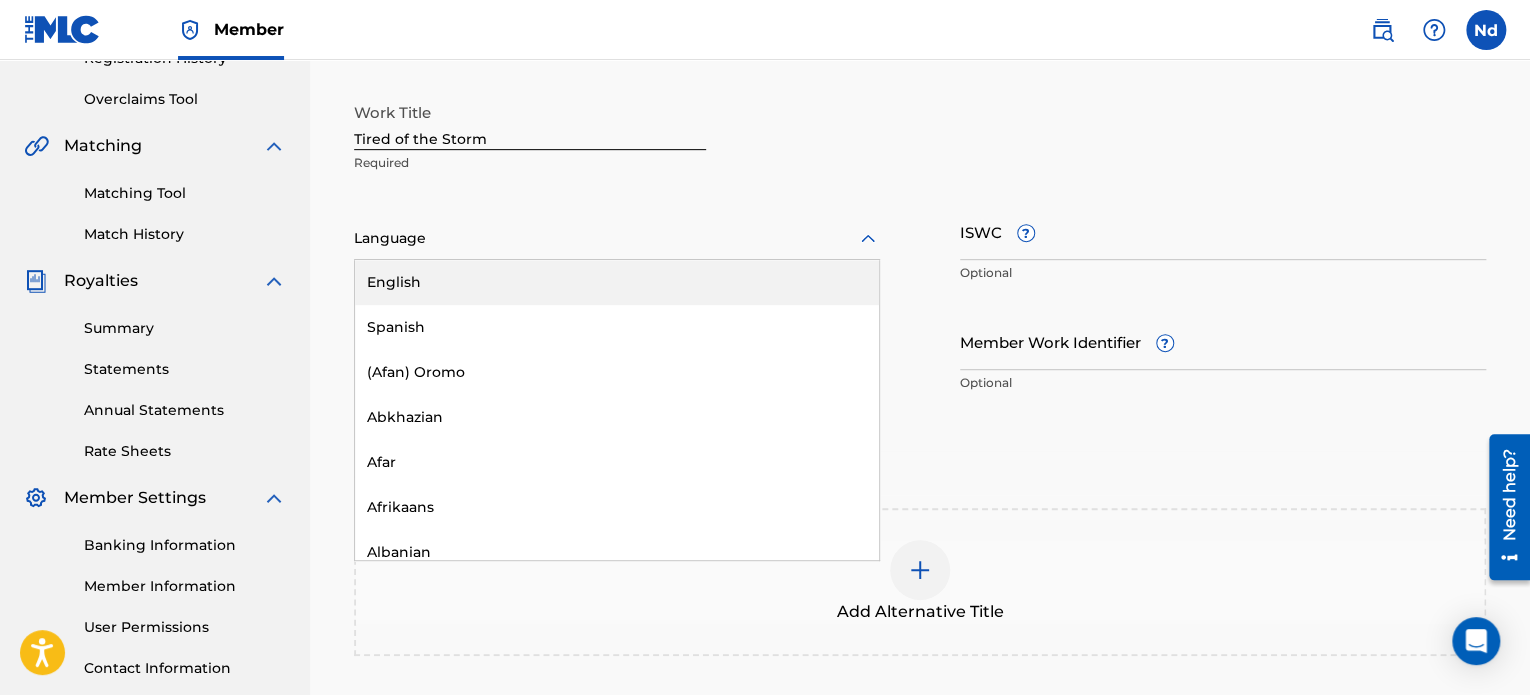 click on "English" at bounding box center [617, 282] 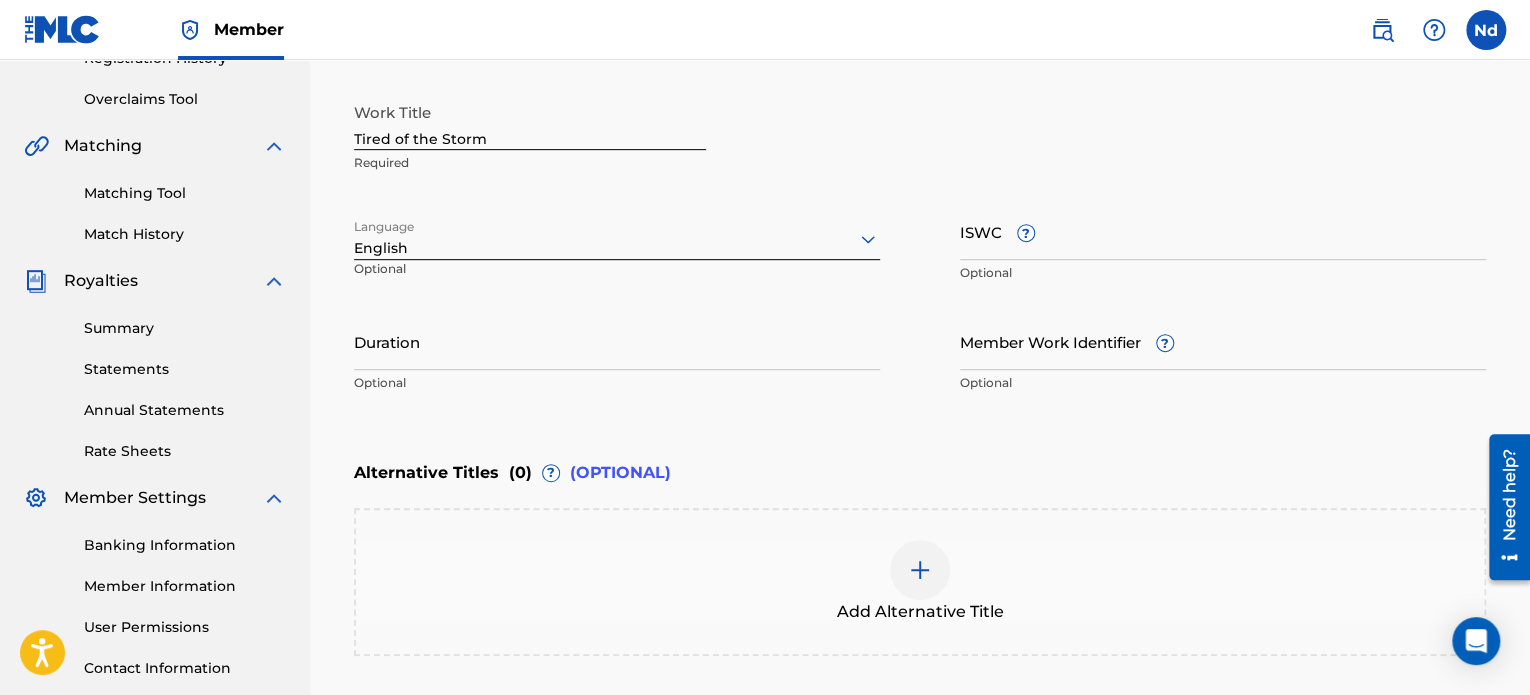 click on "Duration" at bounding box center (617, 341) 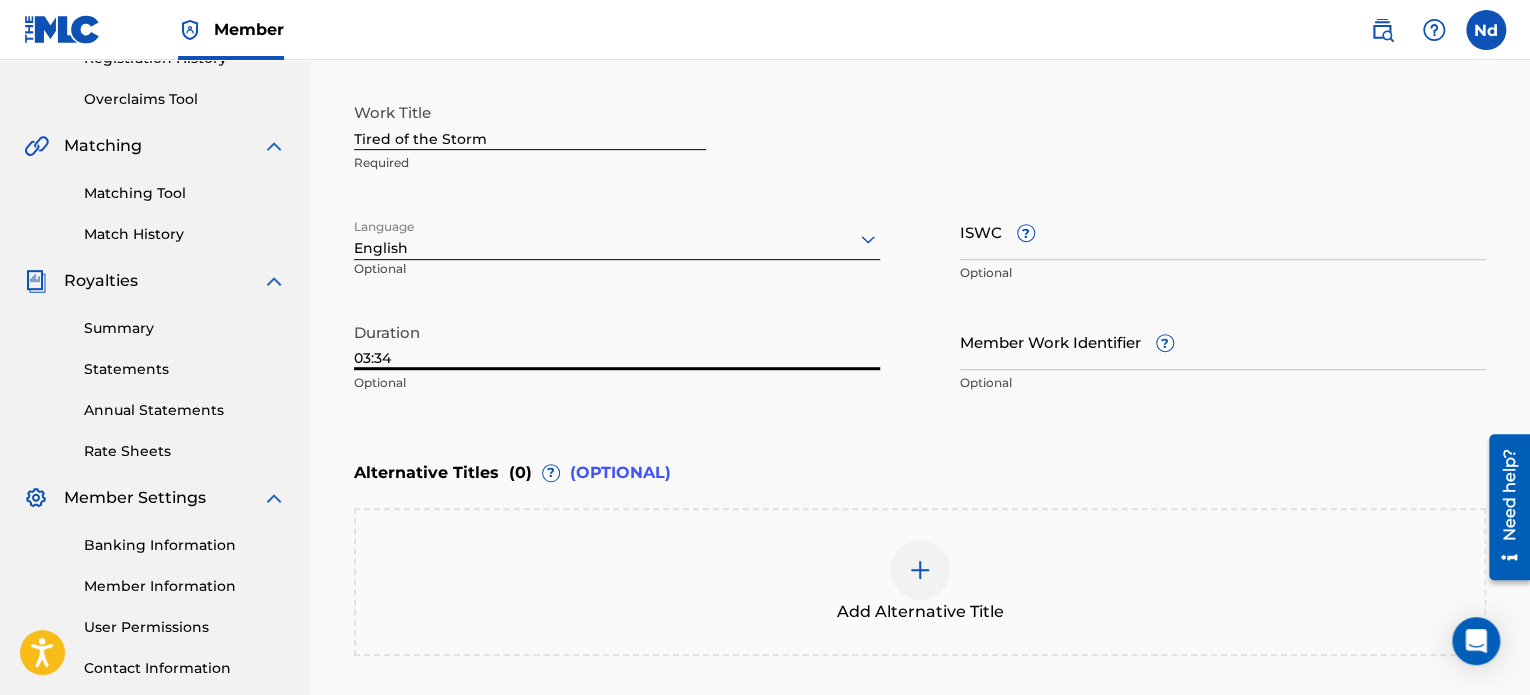 type on "03:34" 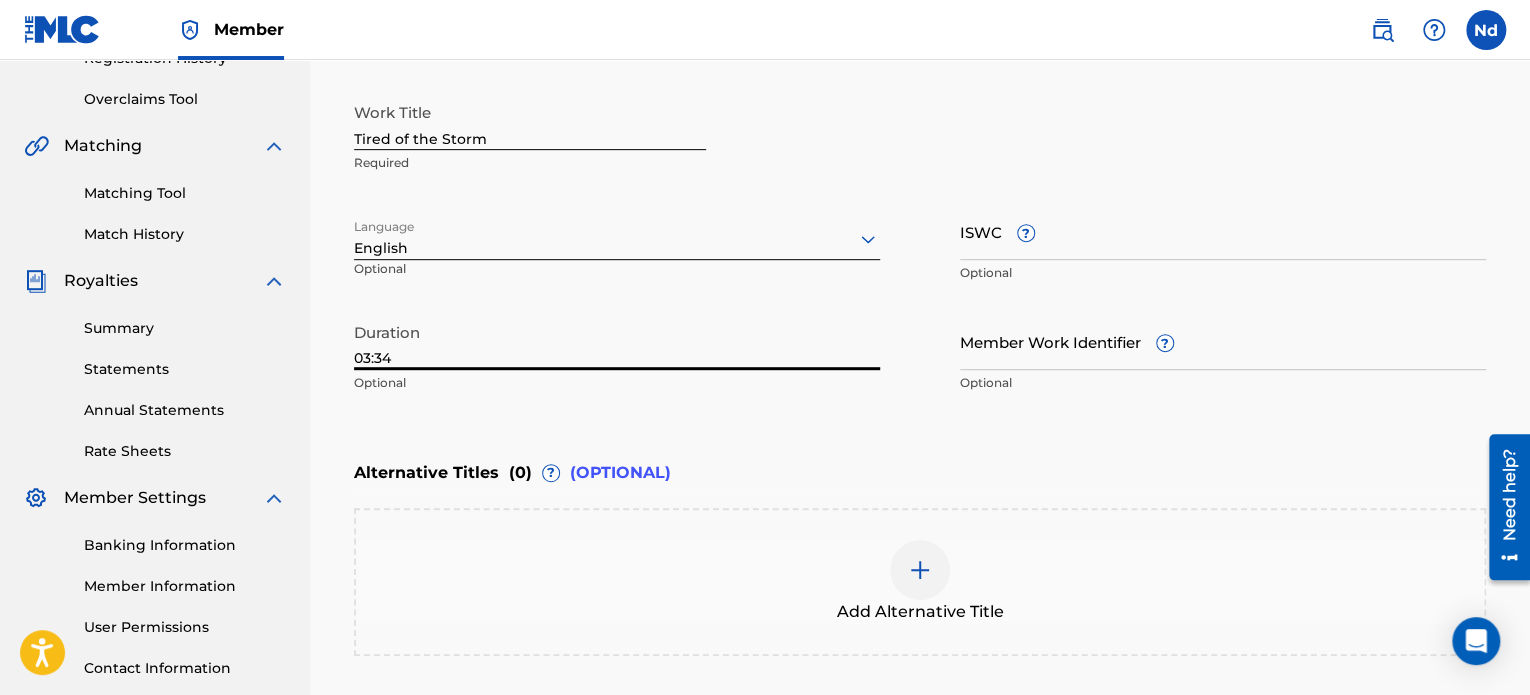 click on "ISWC   ?" at bounding box center [1223, 231] 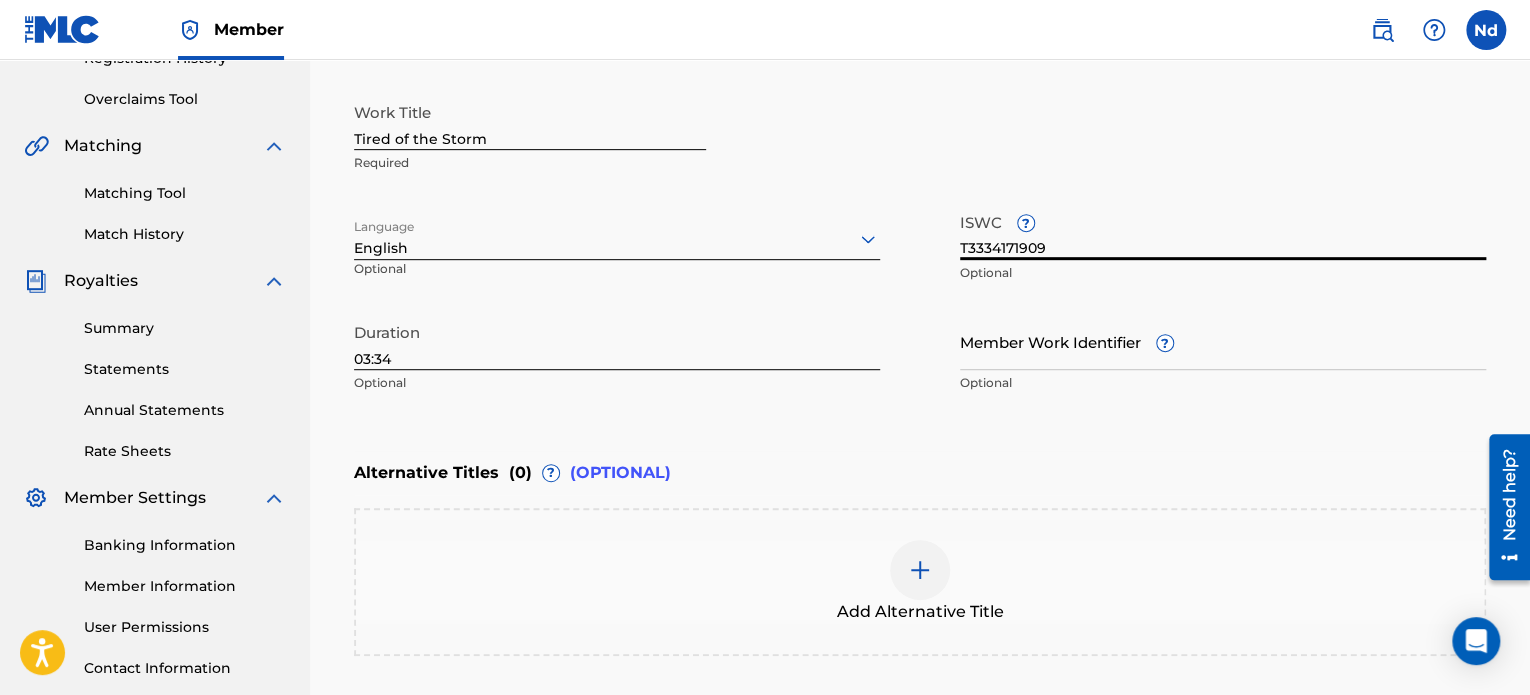 type on "T3334171909" 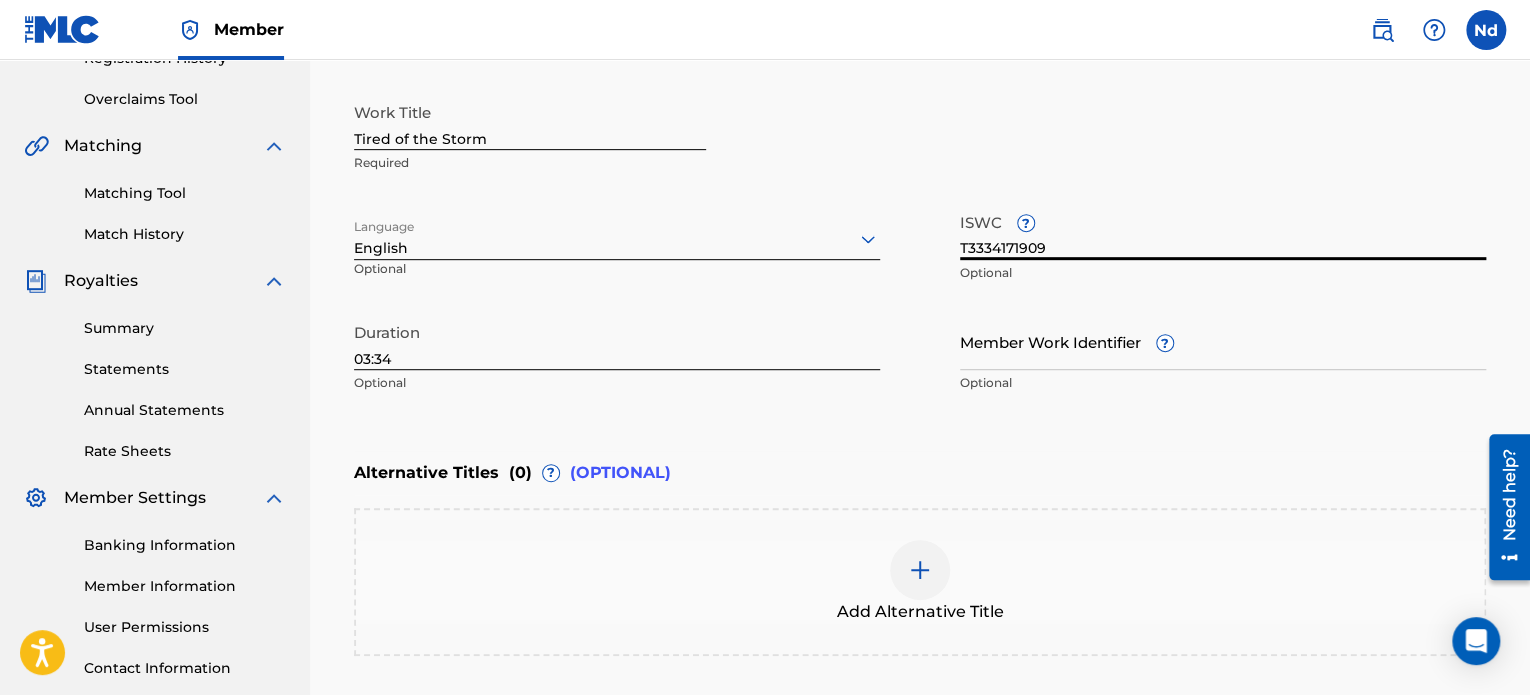 click on "Member Work Identifier   ?" at bounding box center [1223, 341] 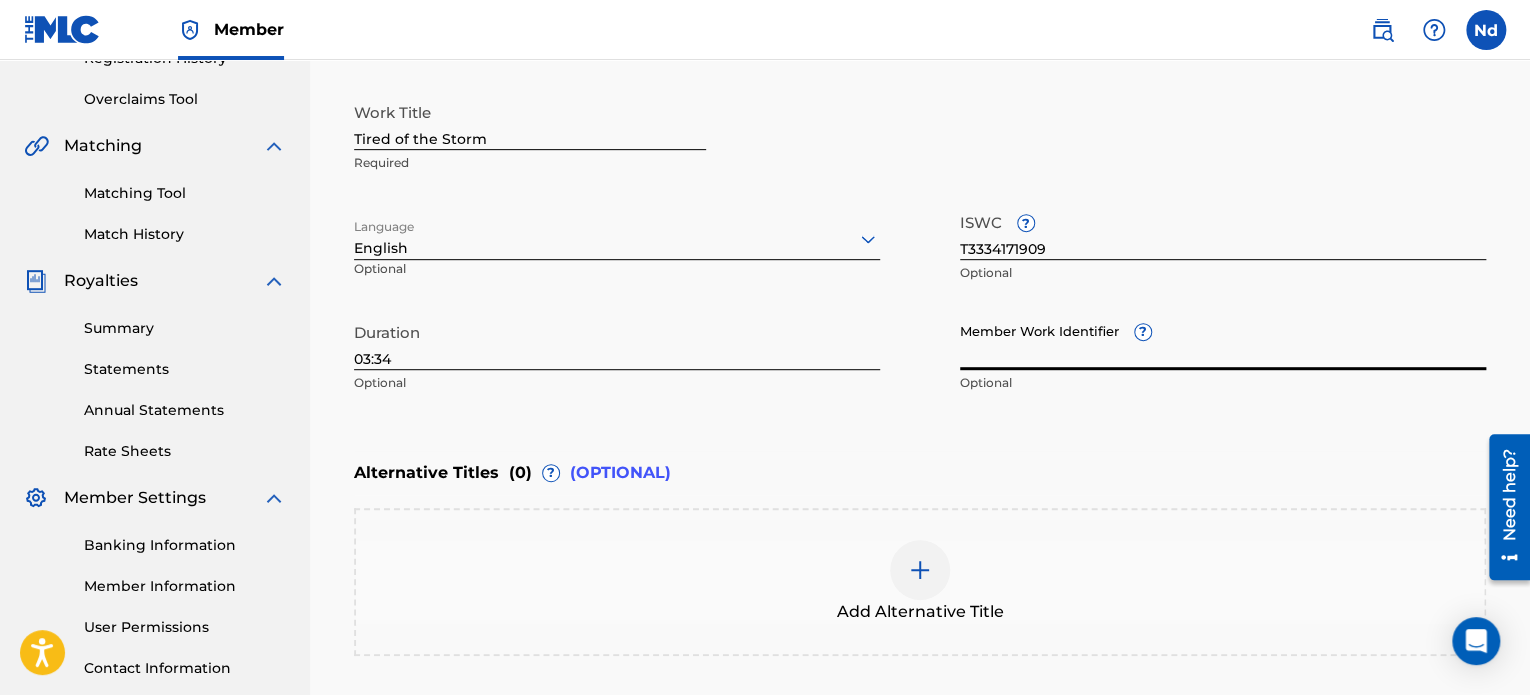 paste on "930867524" 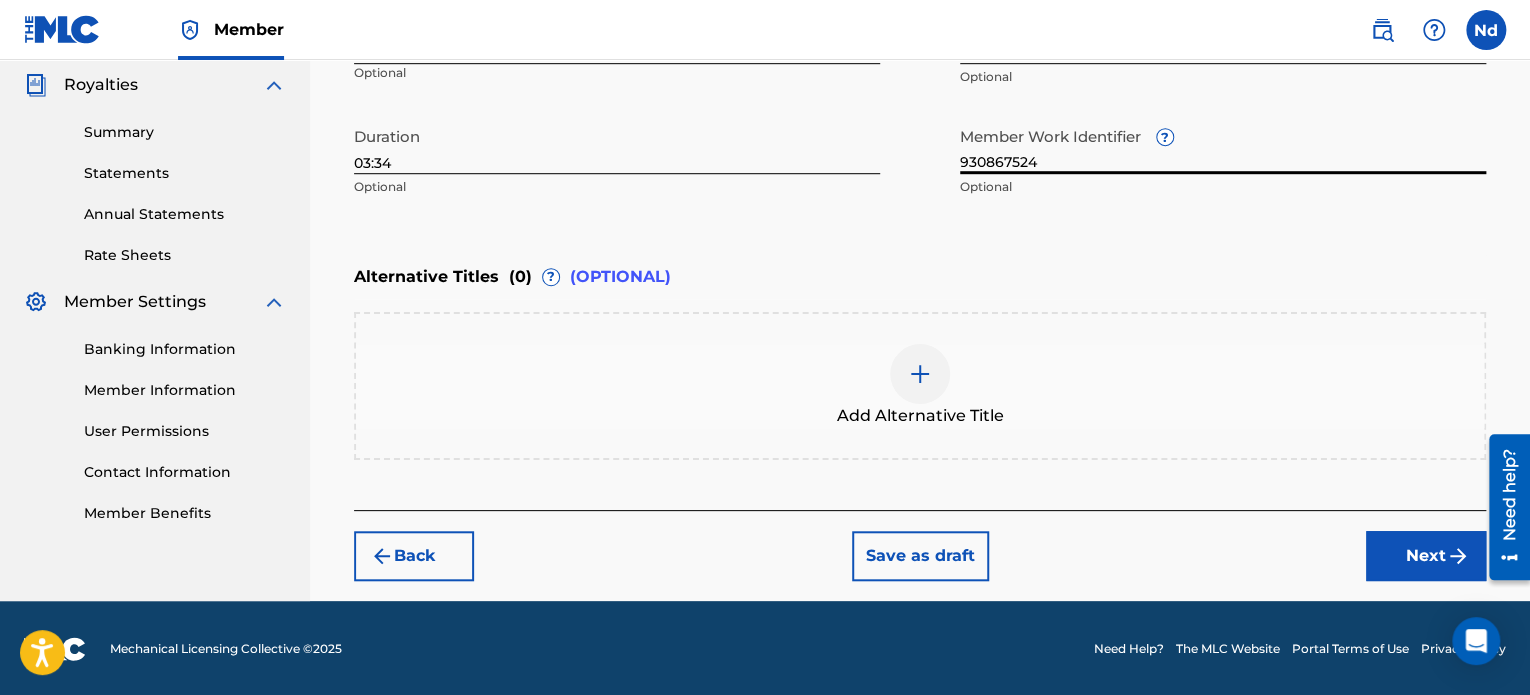 type on "930867524" 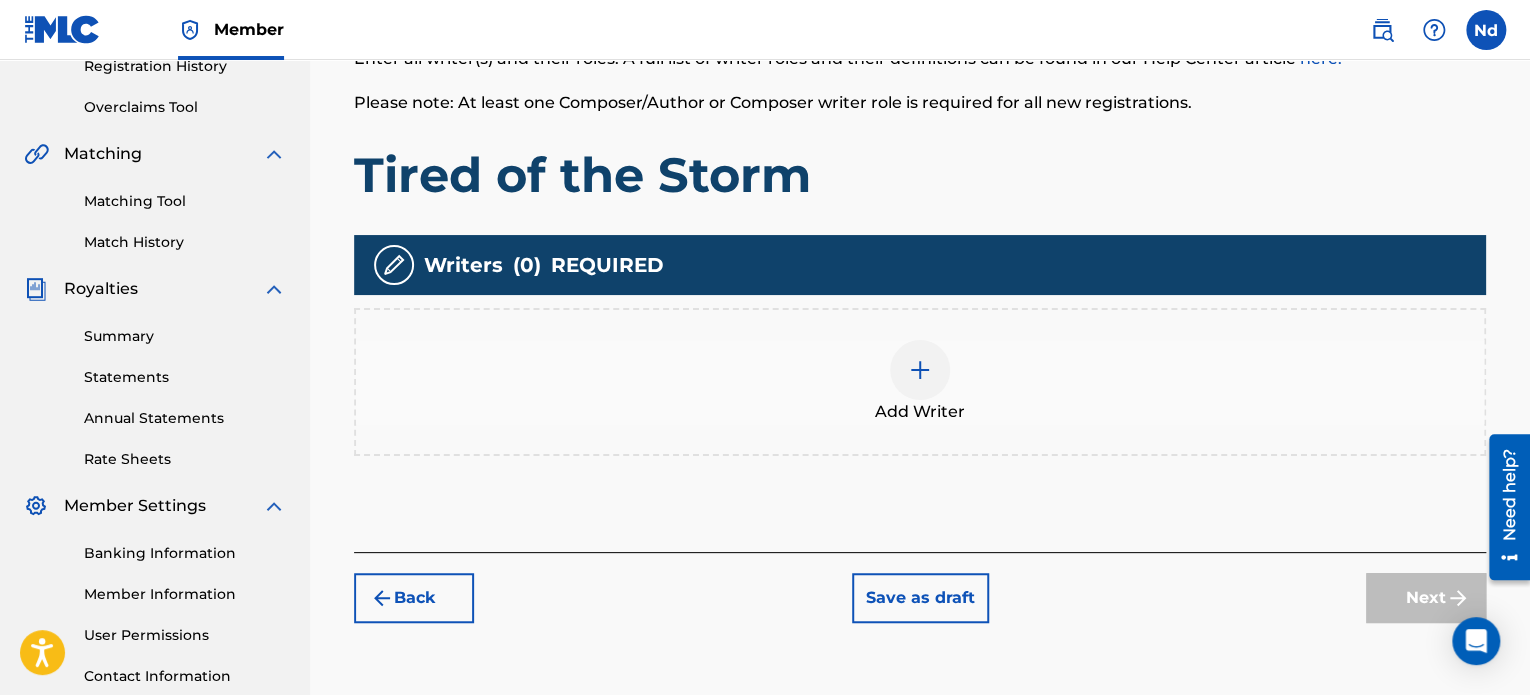 scroll, scrollTop: 490, scrollLeft: 0, axis: vertical 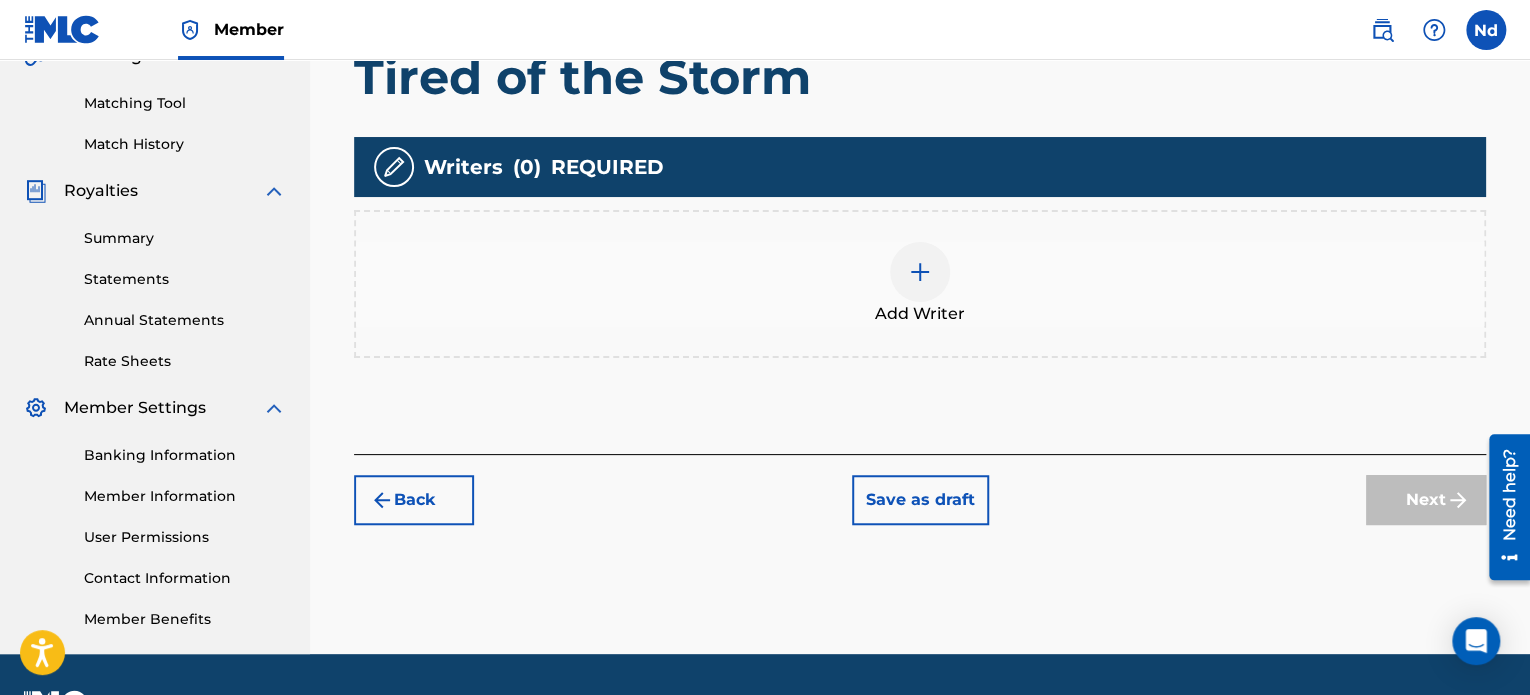 click on "Add Writer" at bounding box center (920, 284) 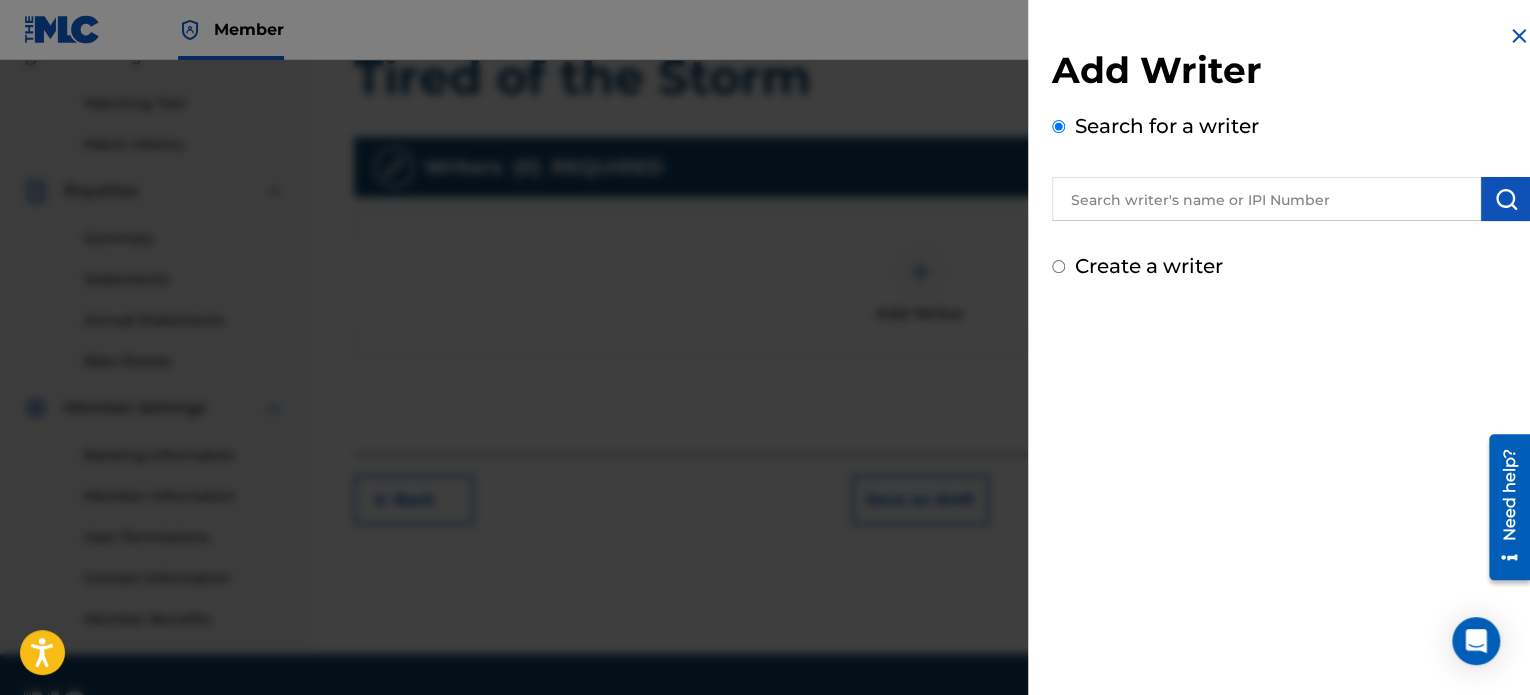 click at bounding box center [1266, 199] 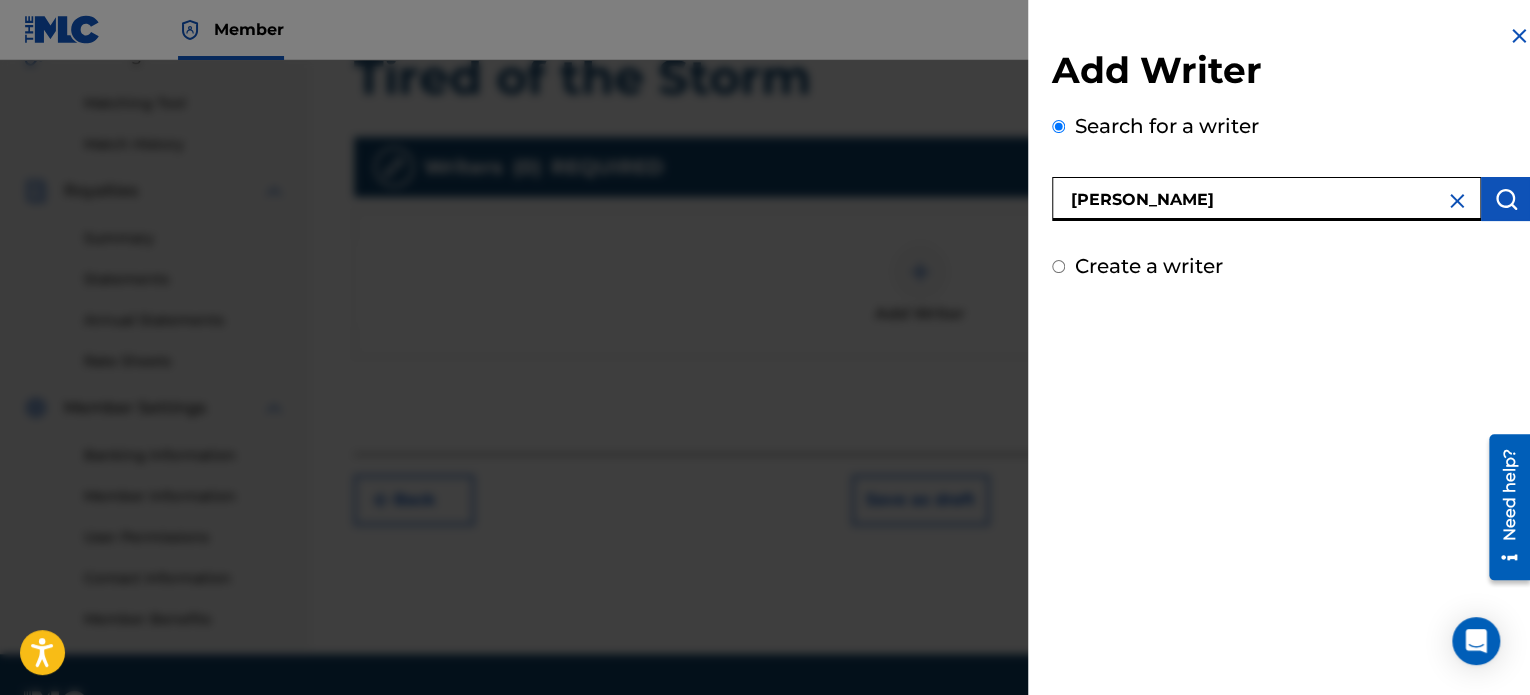 type on "[PERSON_NAME]" 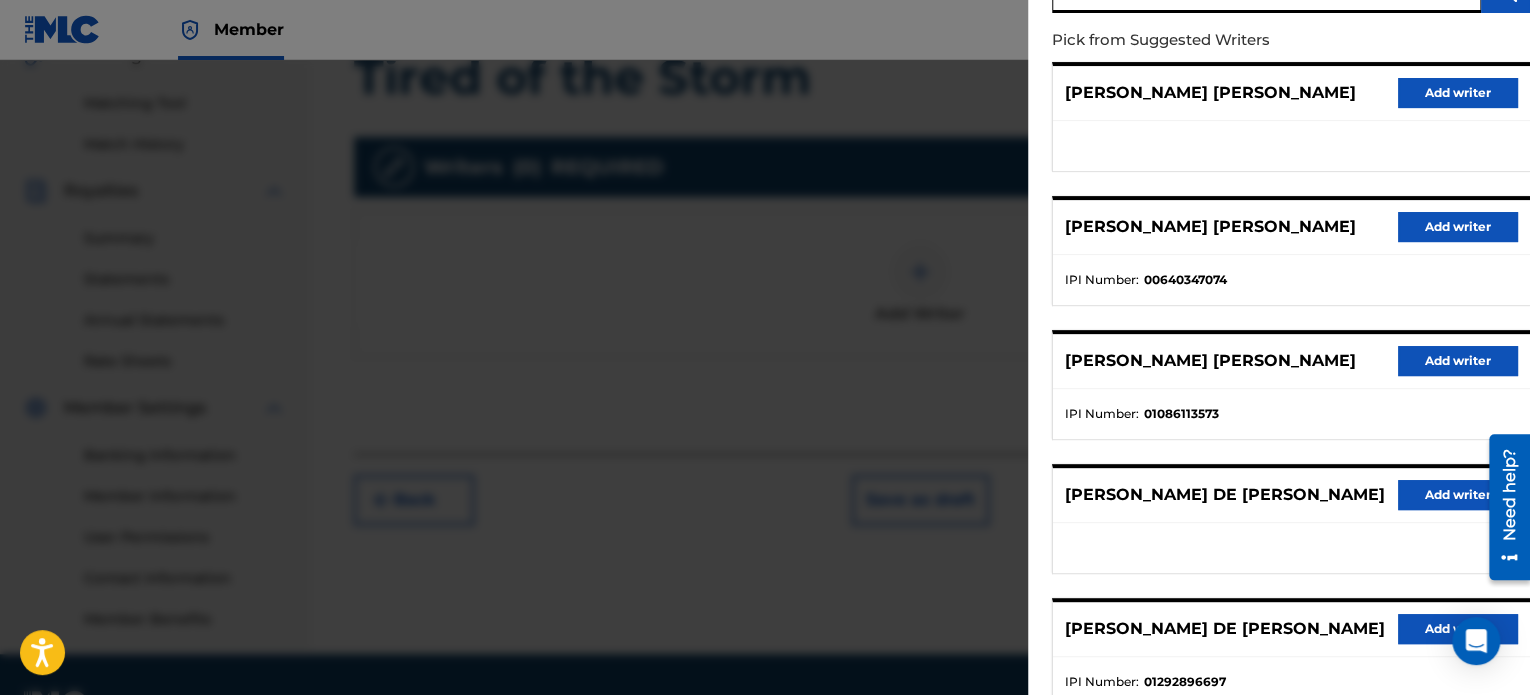 scroll, scrollTop: 344, scrollLeft: 0, axis: vertical 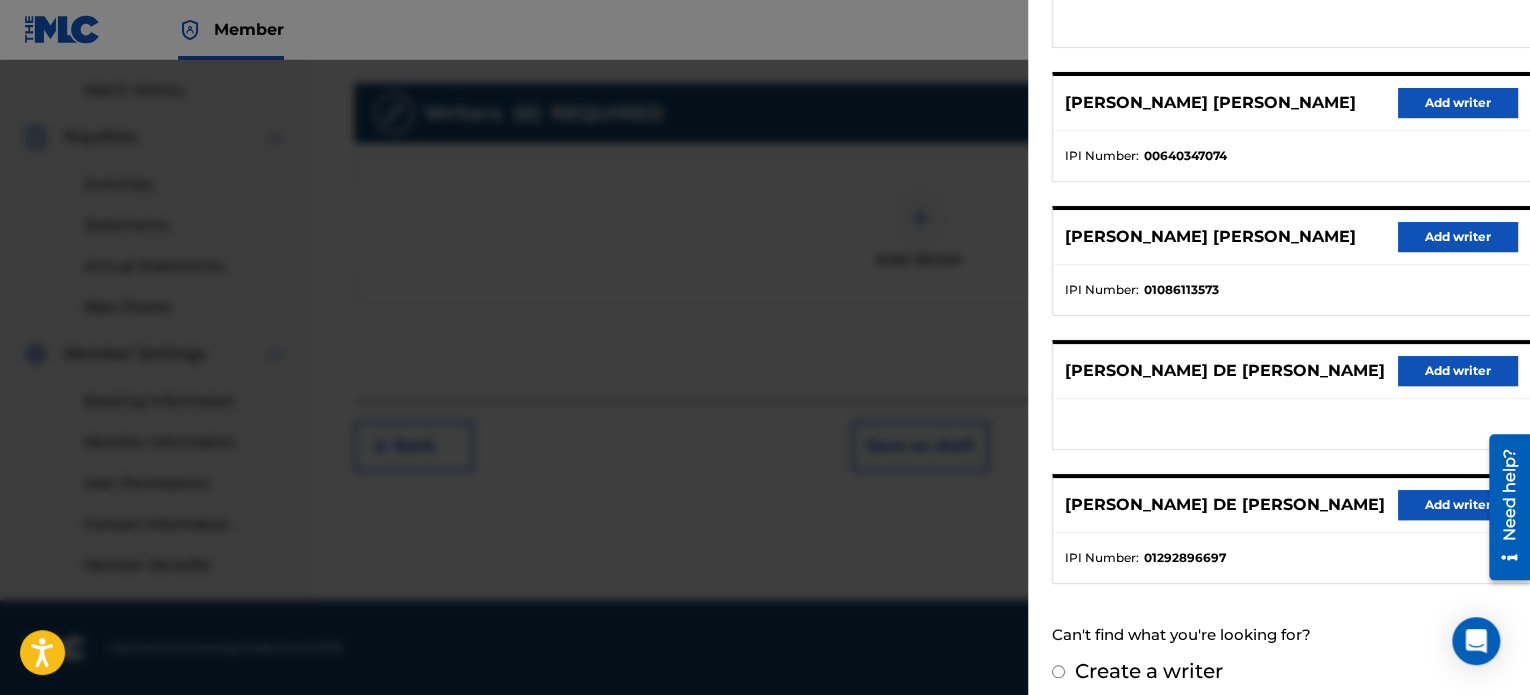 click on "Add writer" at bounding box center (1458, 505) 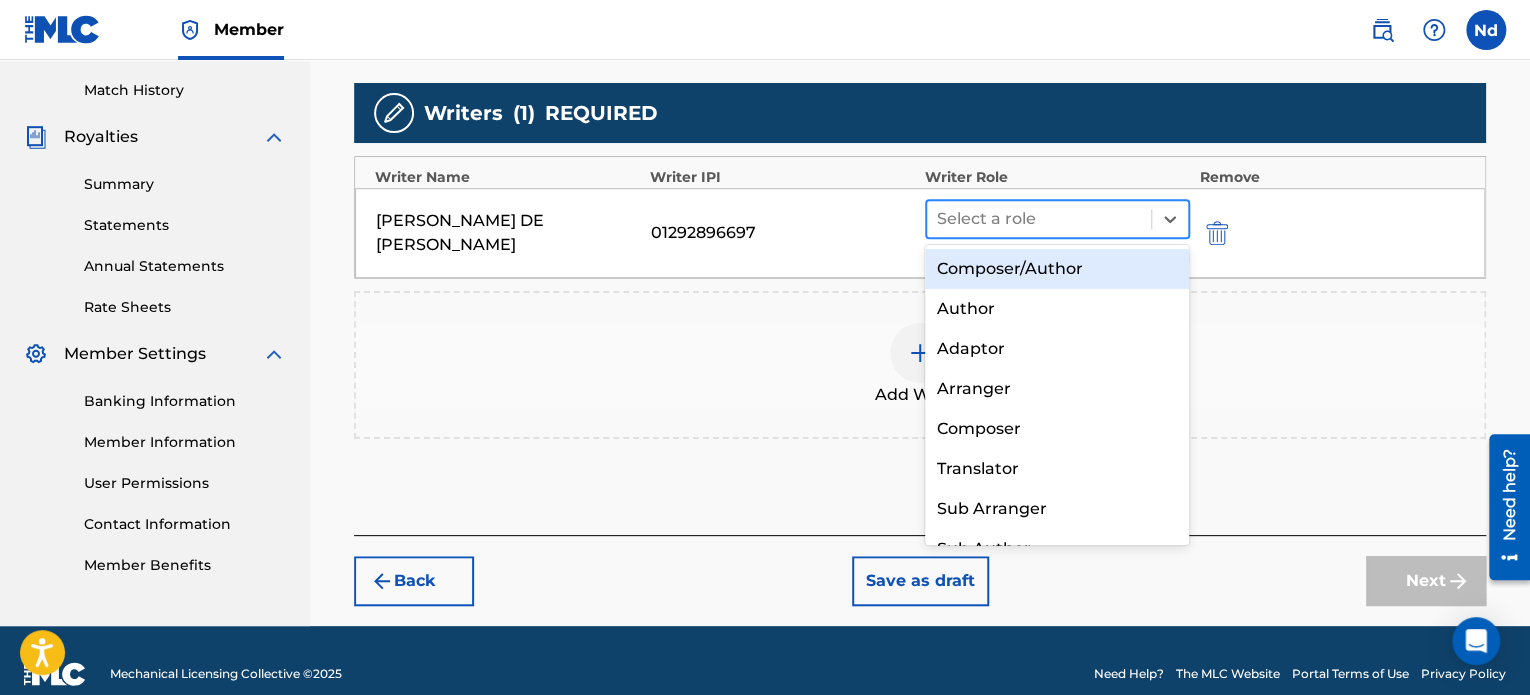 click at bounding box center [1039, 219] 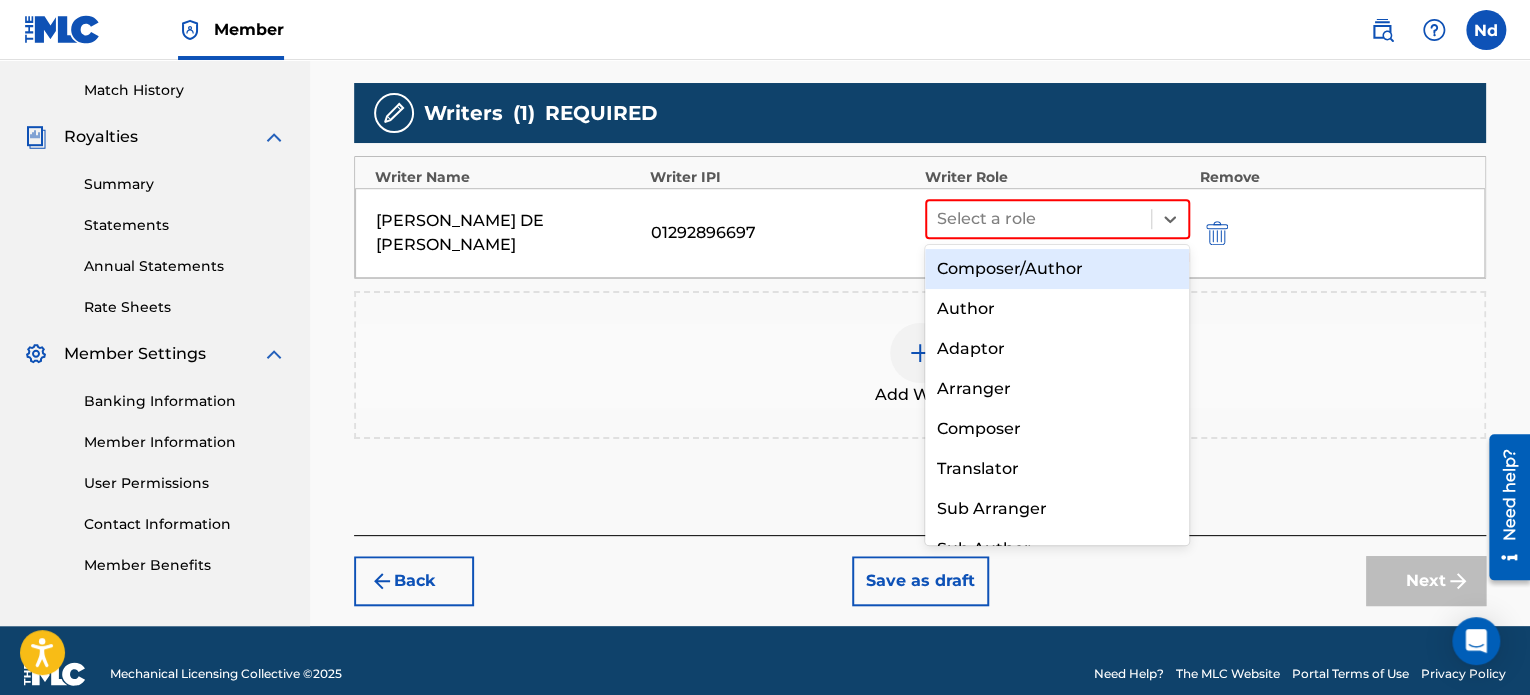 click on "Composer/Author" at bounding box center [1057, 269] 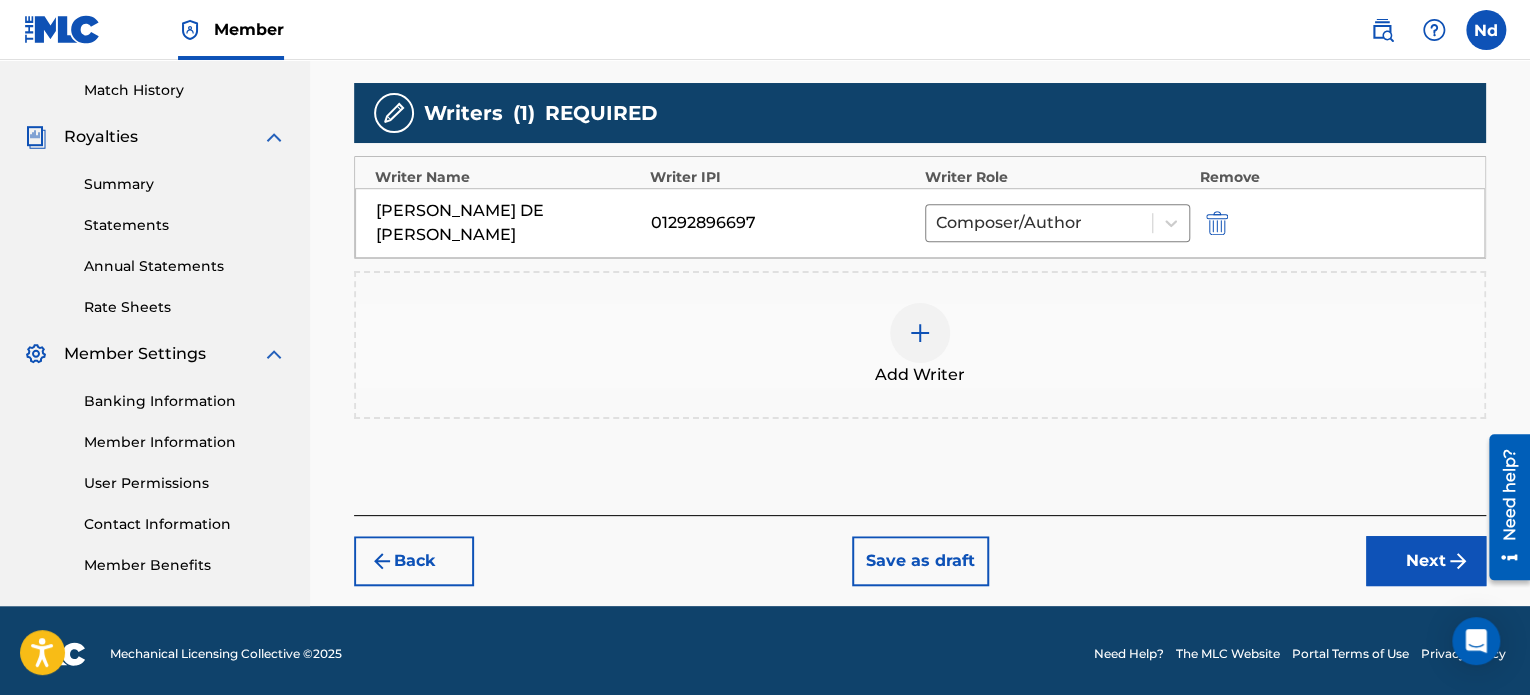click on "Next" at bounding box center (1426, 561) 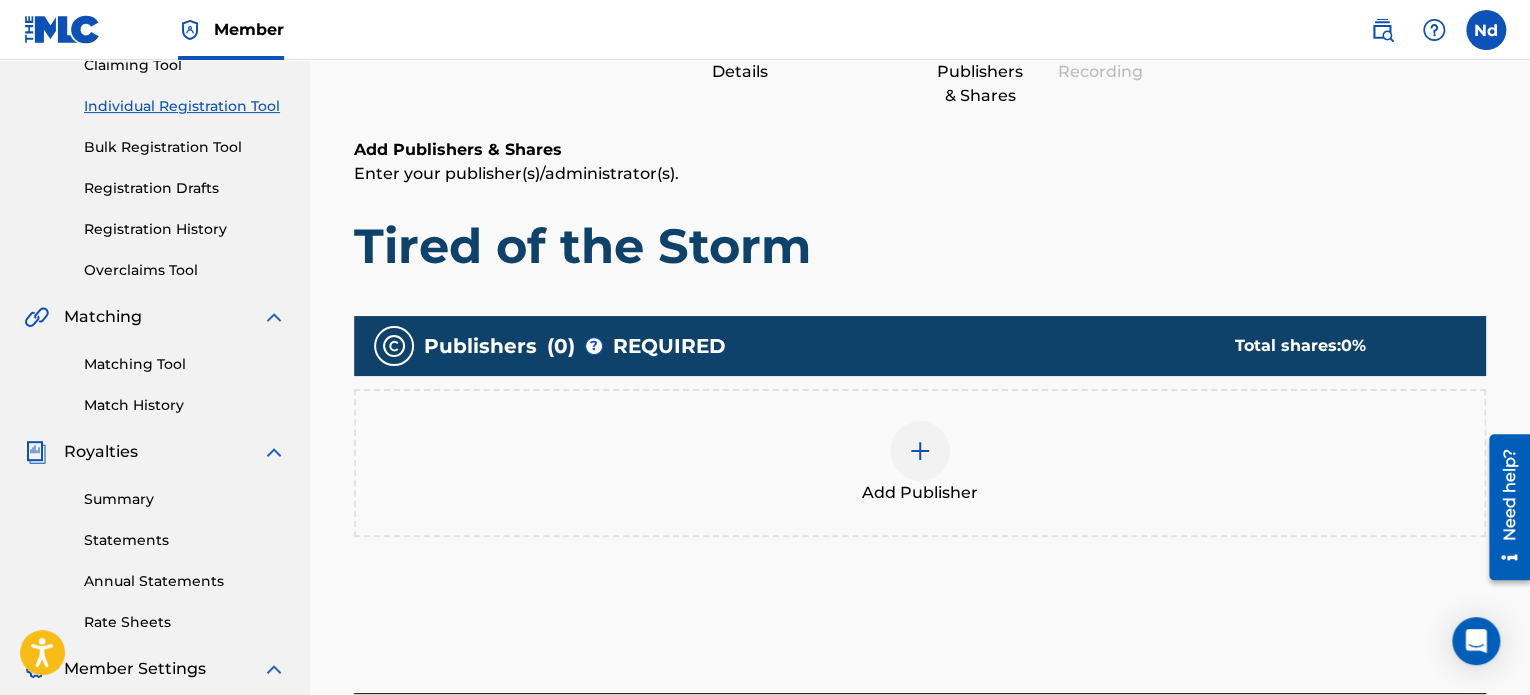 scroll, scrollTop: 390, scrollLeft: 0, axis: vertical 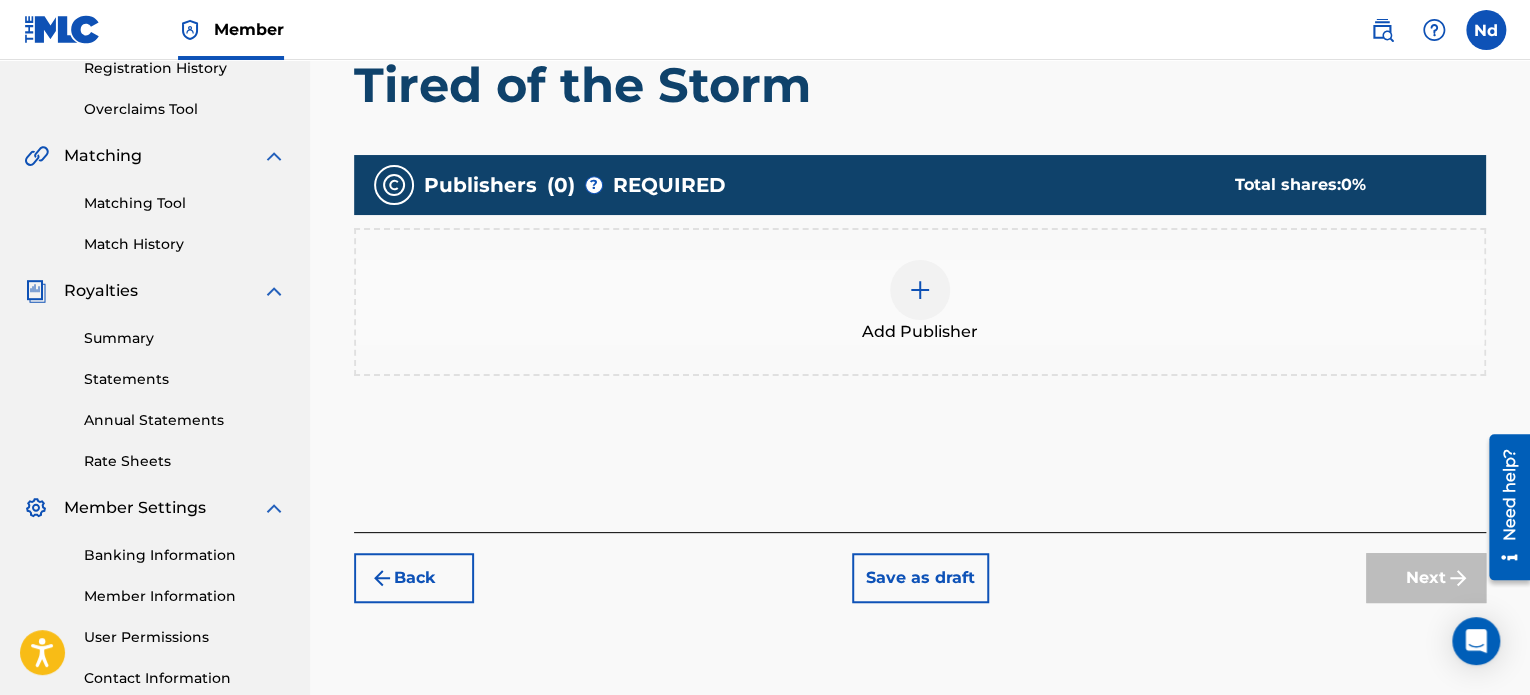 click at bounding box center [920, 290] 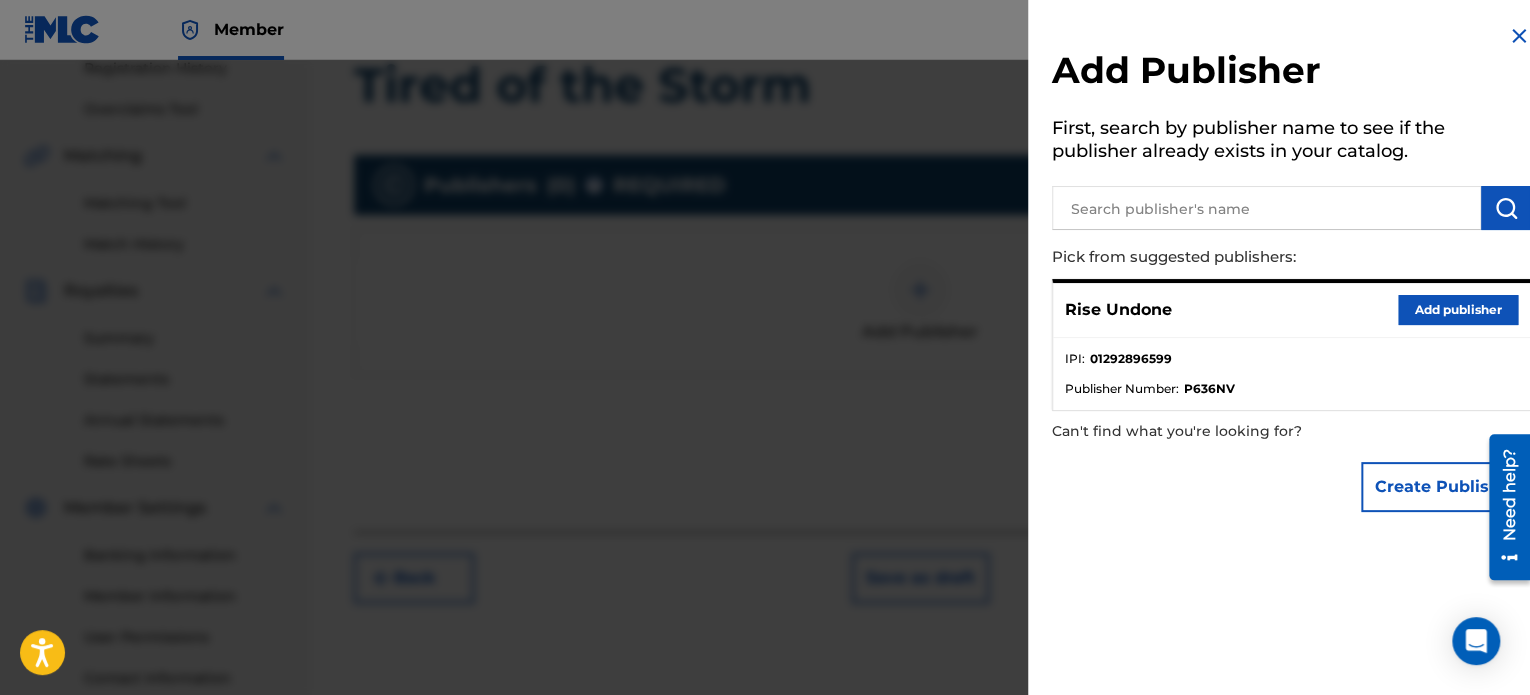 click on "Add publisher" at bounding box center (1458, 310) 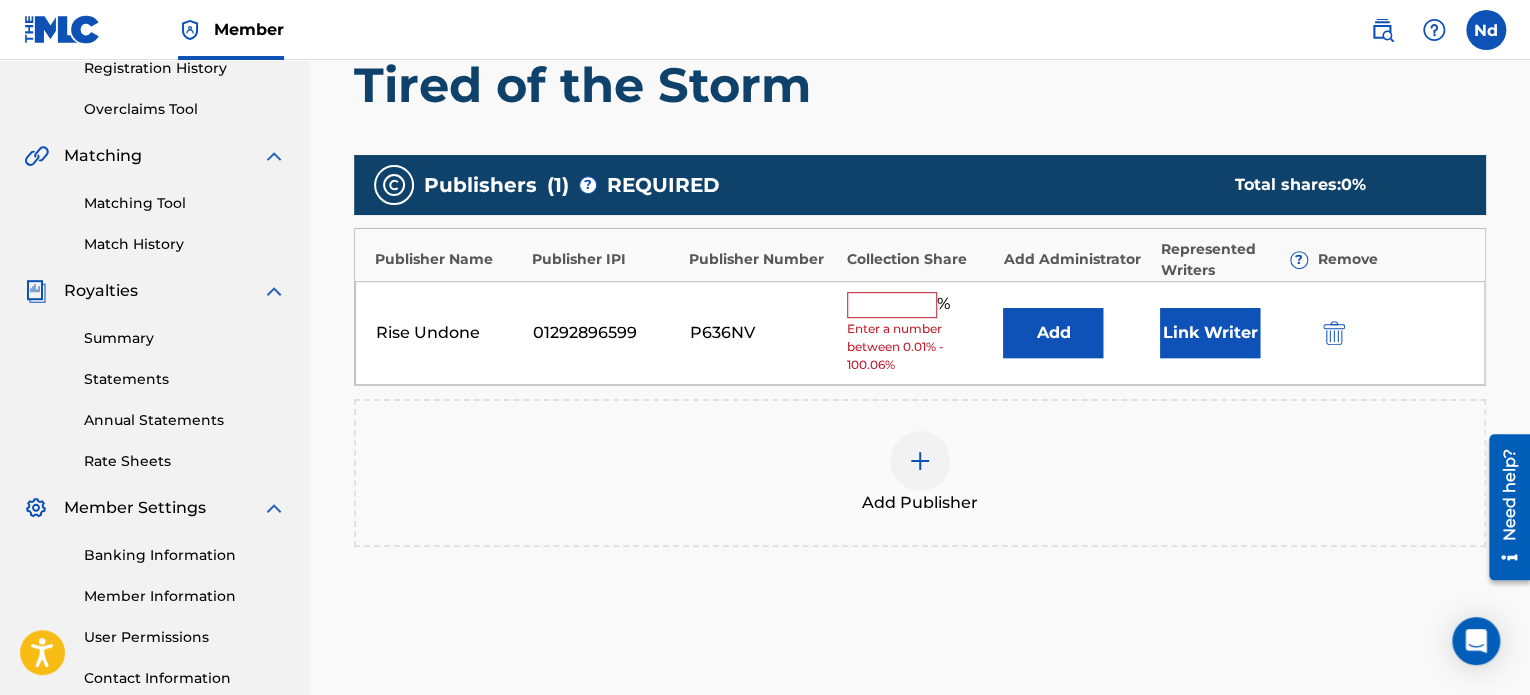 click at bounding box center (892, 305) 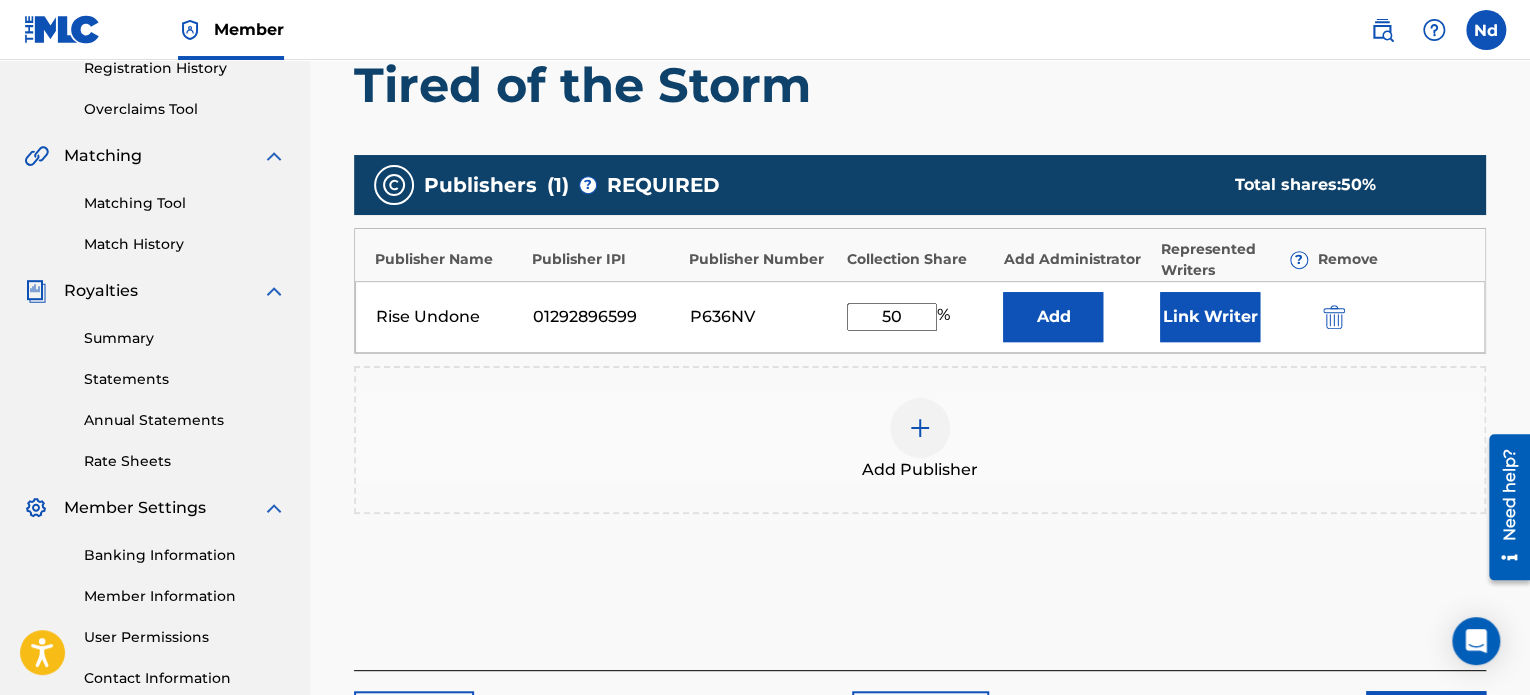 click on "Link Writer" at bounding box center [1210, 317] 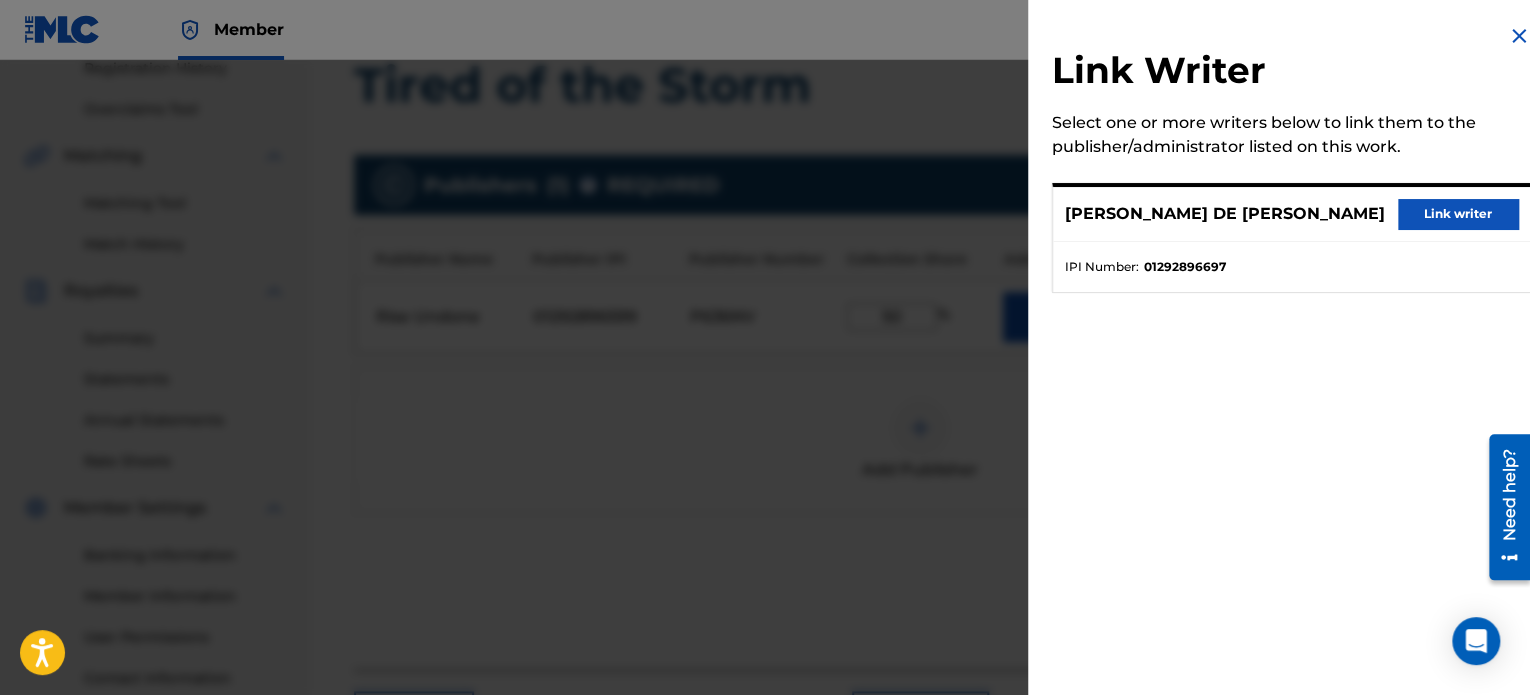 click on "[PERSON_NAME] DE [PERSON_NAME] Link writer" at bounding box center (1291, 214) 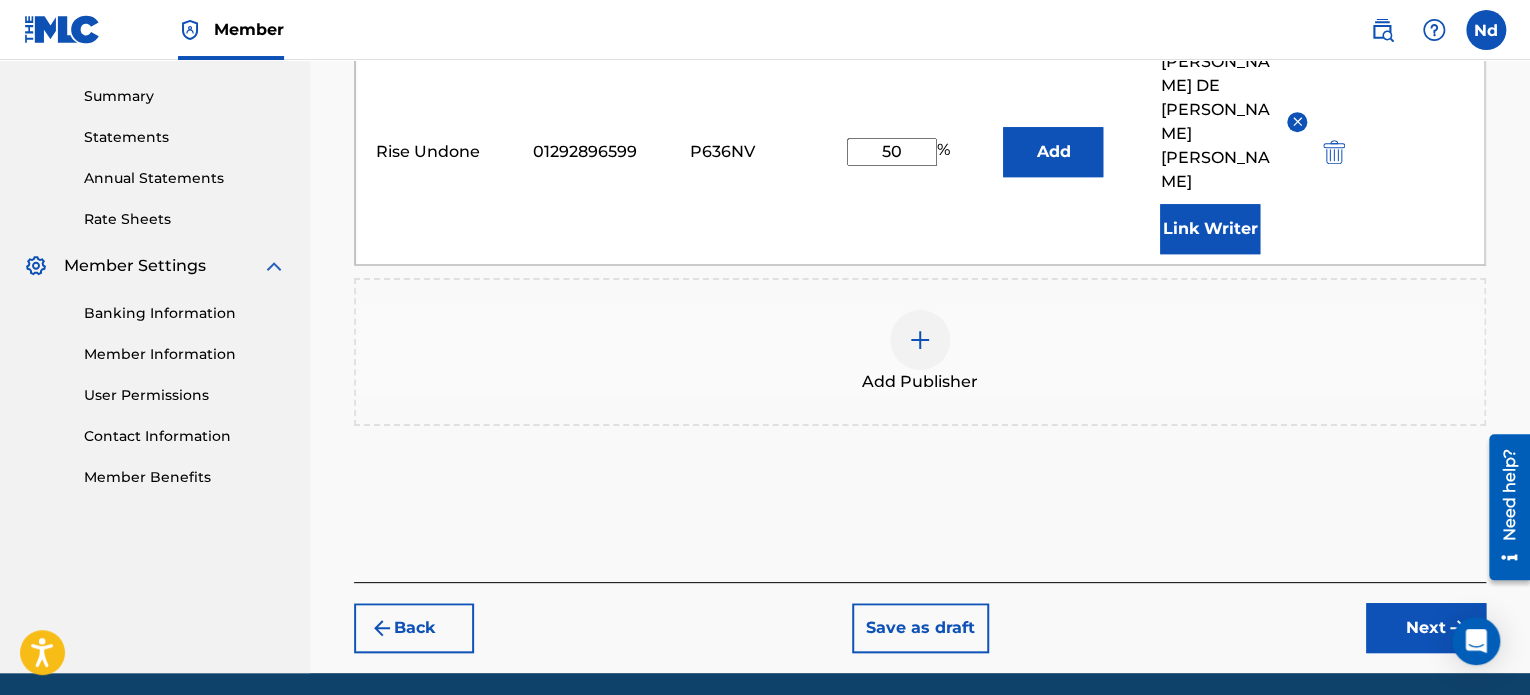 click on "Next" at bounding box center (1426, 628) 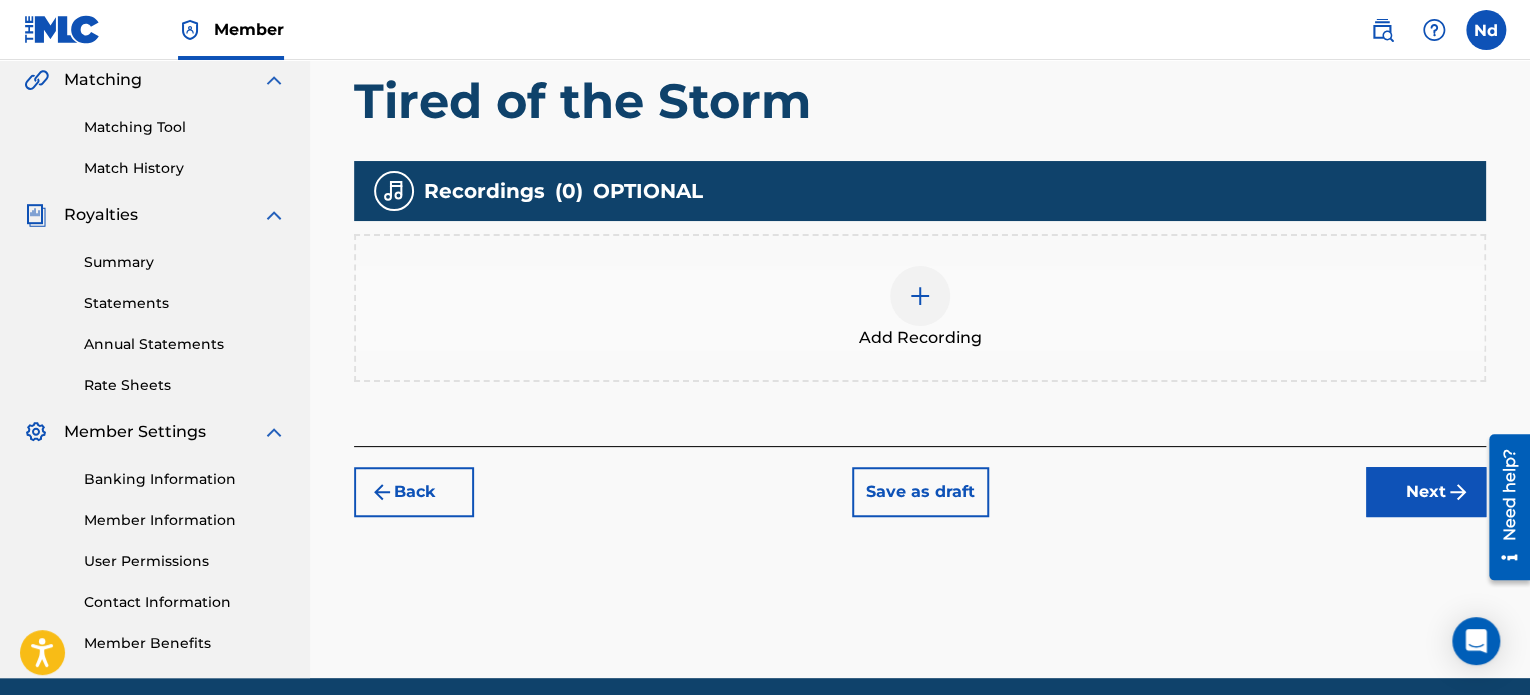 scroll, scrollTop: 544, scrollLeft: 0, axis: vertical 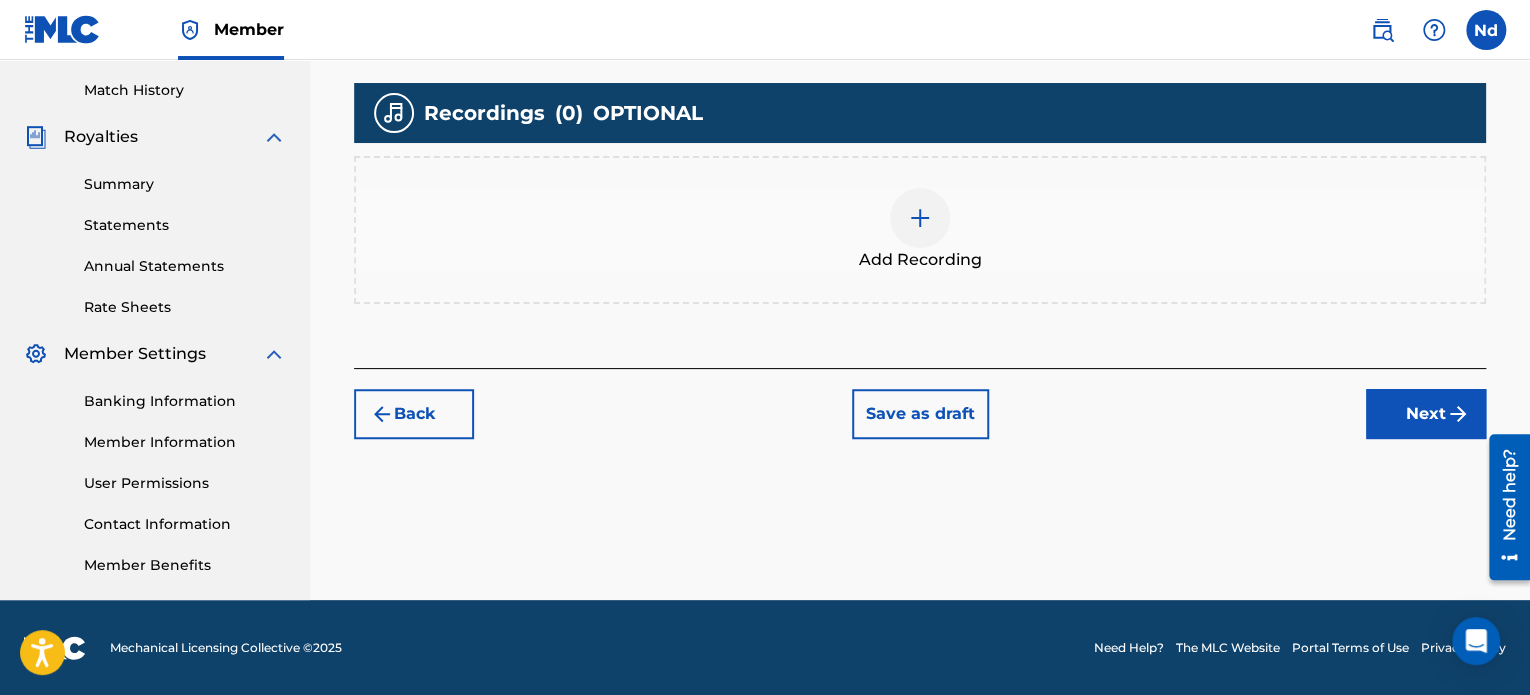 click at bounding box center (920, 218) 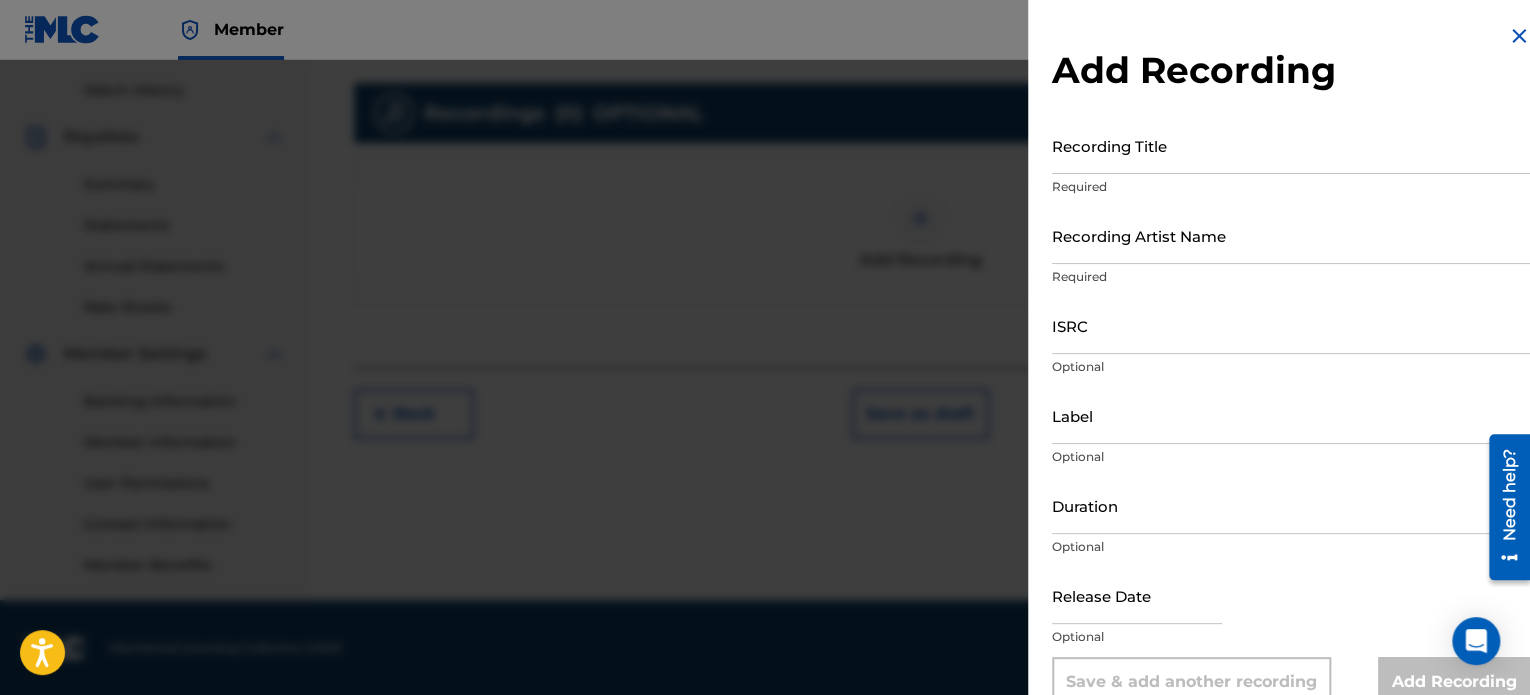 click on "ISRC" at bounding box center (1291, 325) 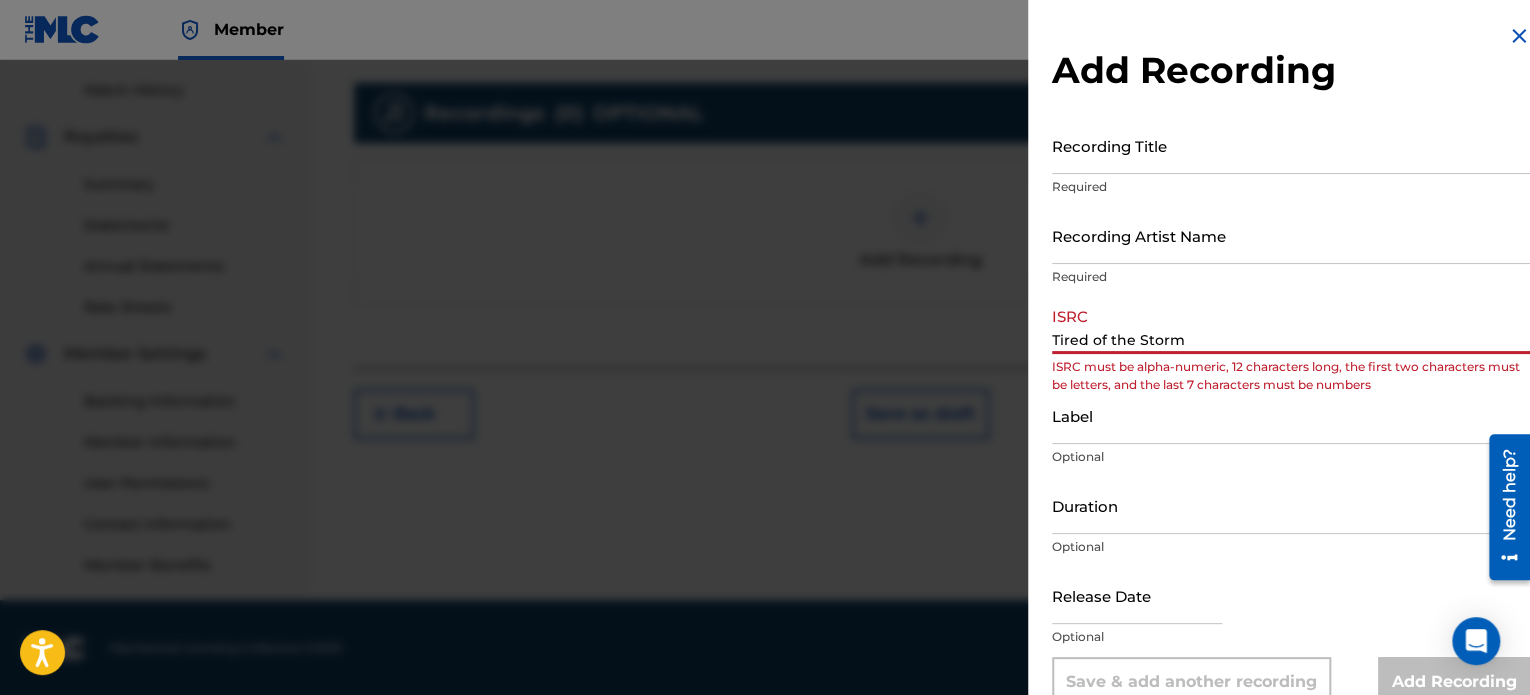 type on "Tired of the Storm" 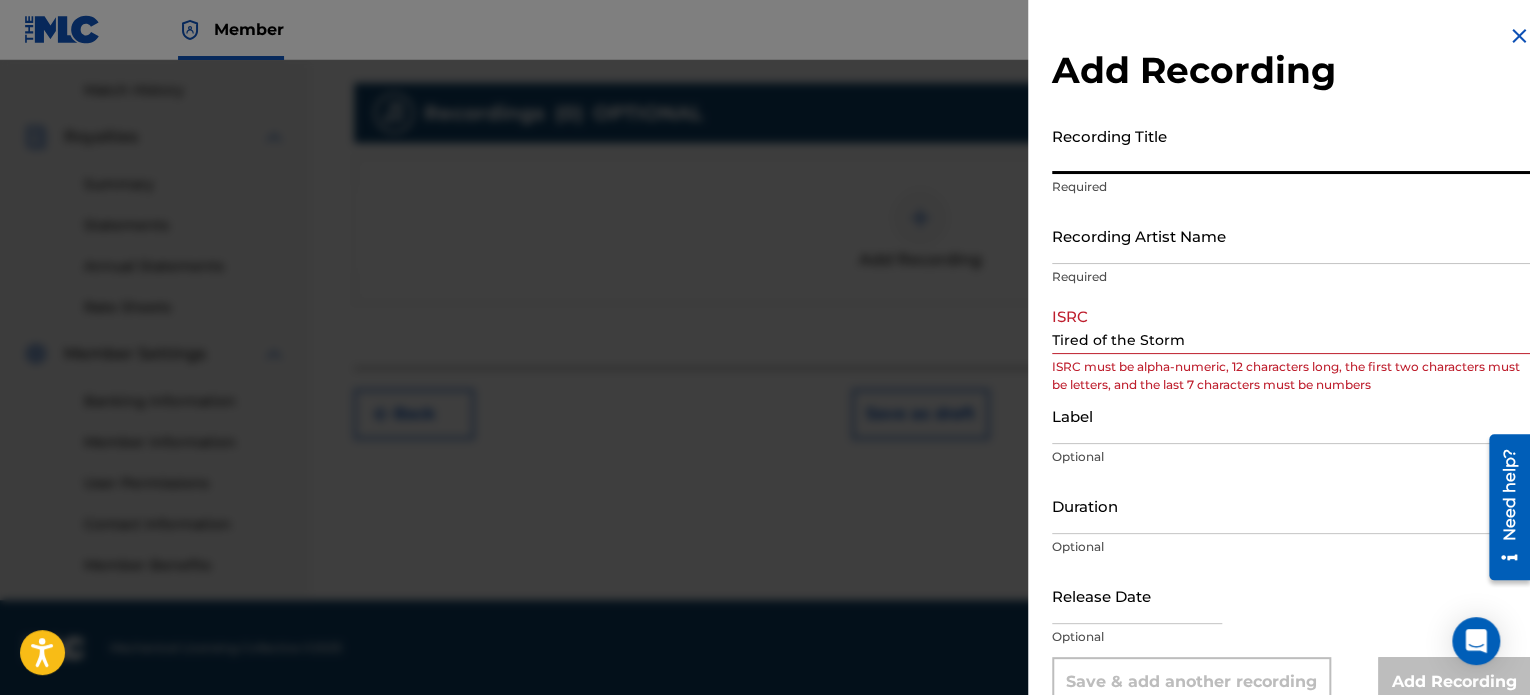 click on "Recording Title" at bounding box center (1291, 145) 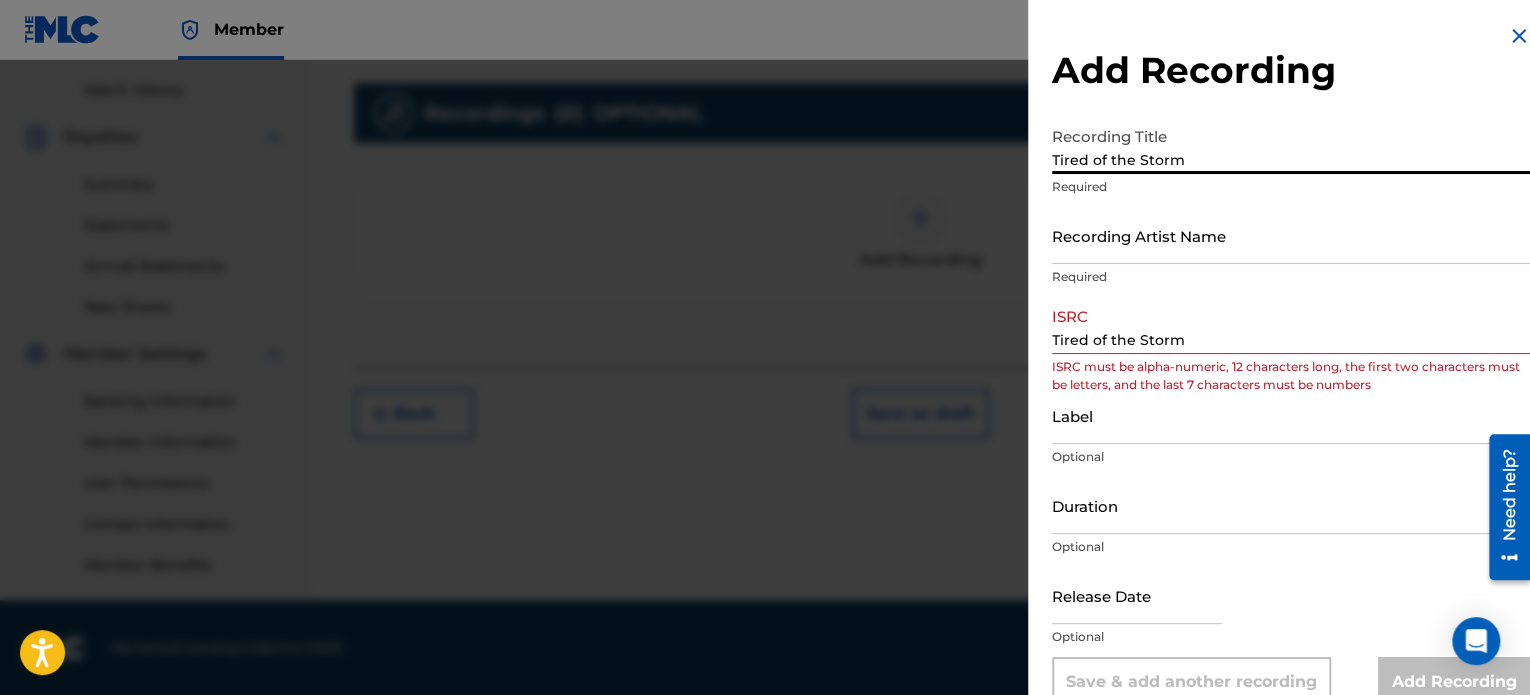 type on "Tired of the Storm" 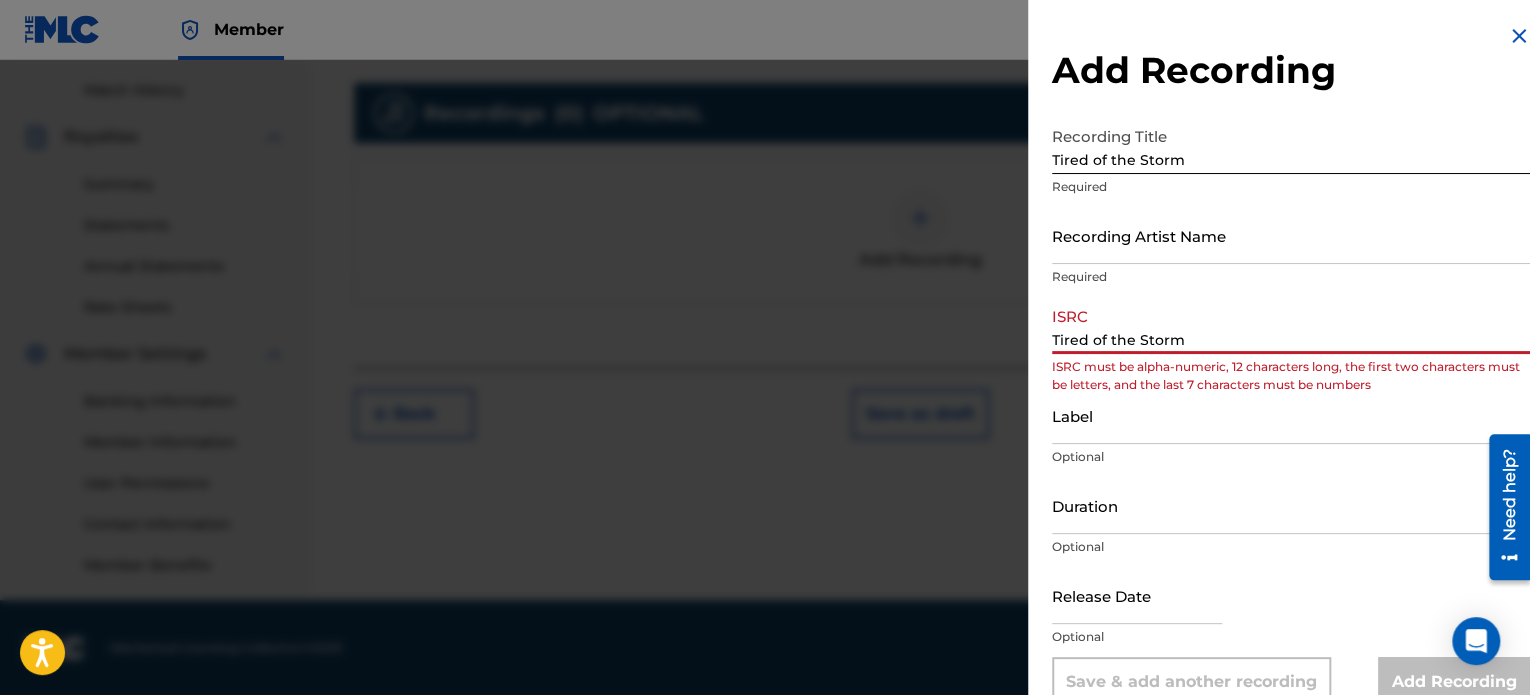 click on "Tired of the Storm" at bounding box center (1291, 325) 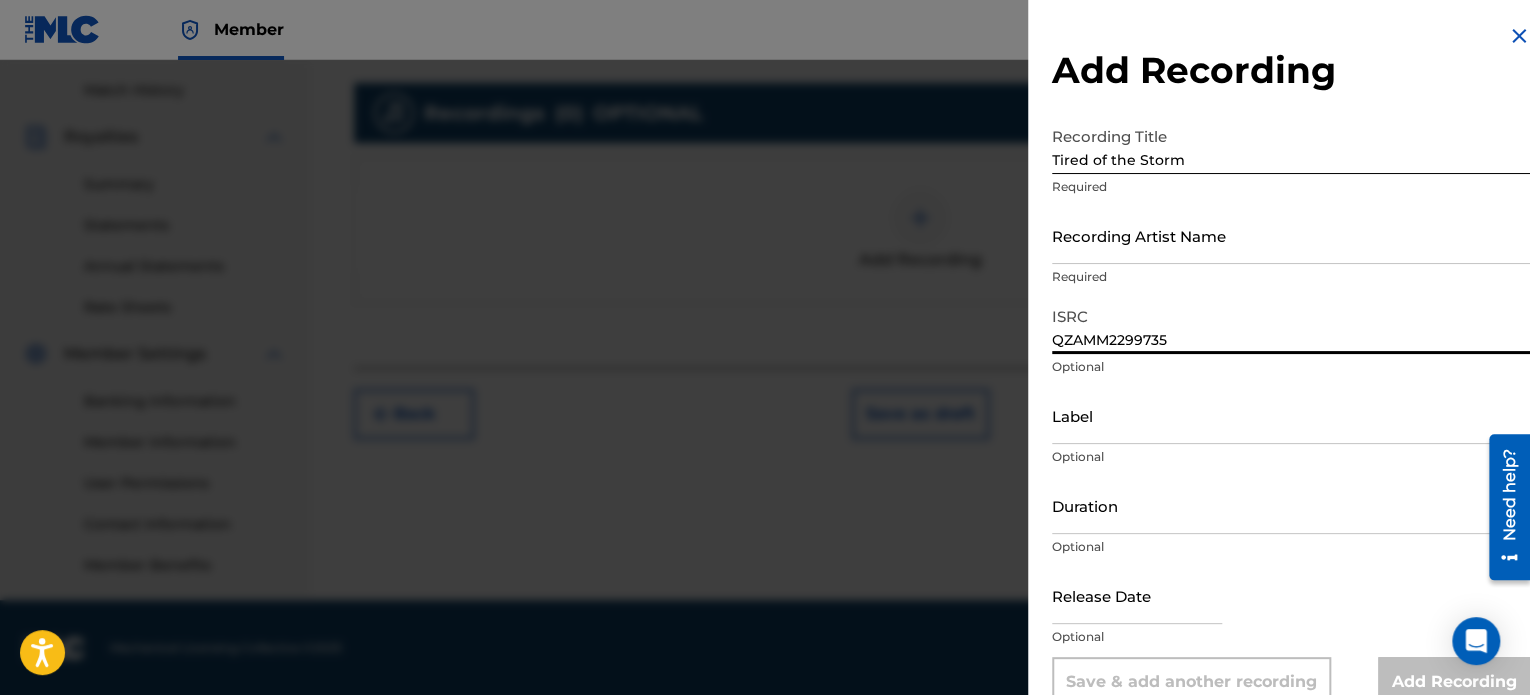 type on "QZAMM2299735" 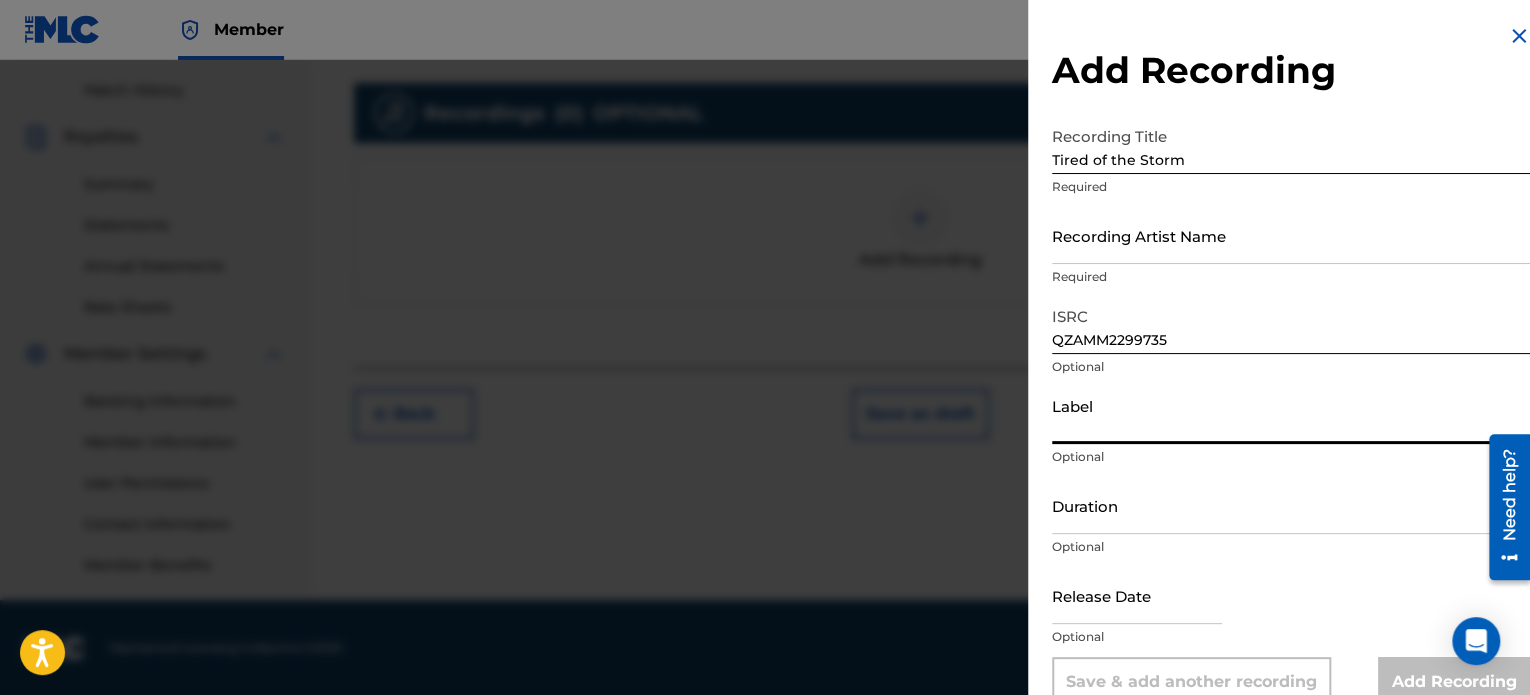 type on "Rise Undone" 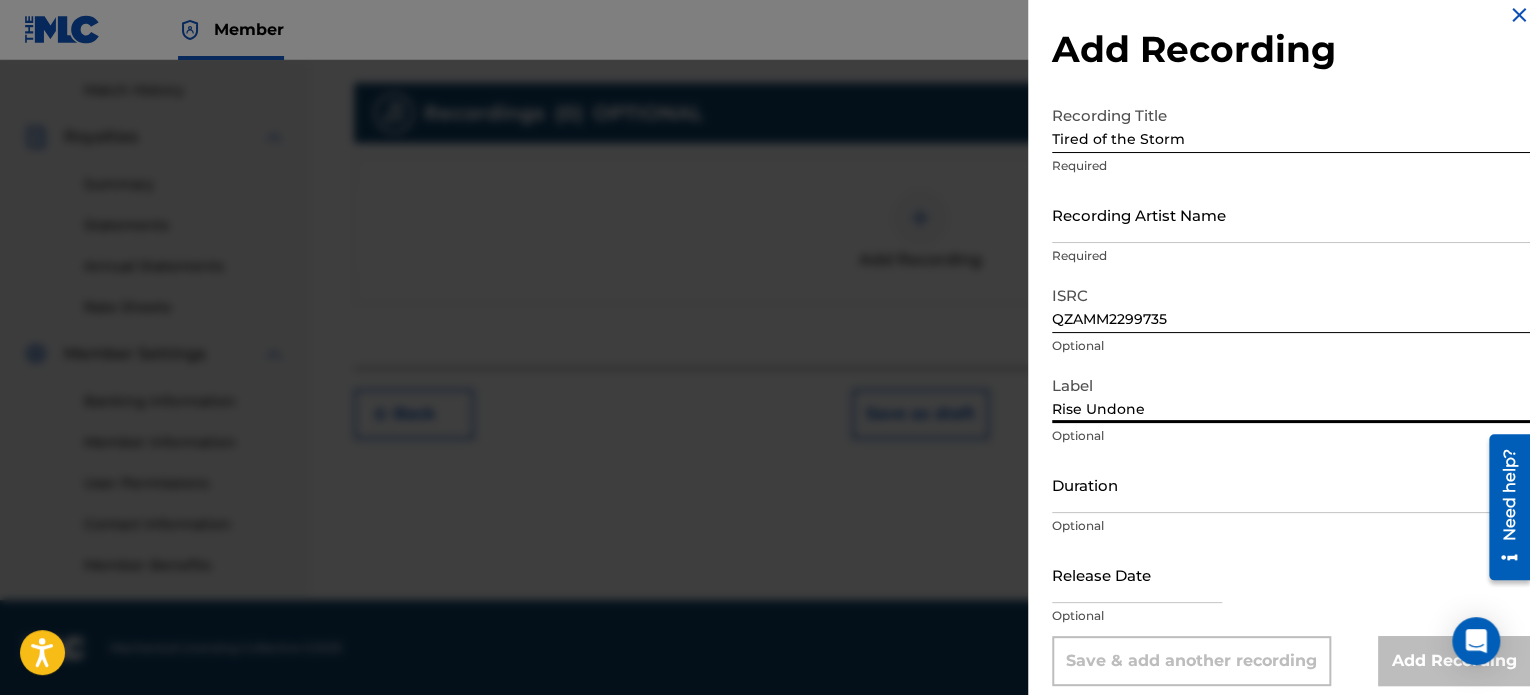 scroll, scrollTop: 36, scrollLeft: 0, axis: vertical 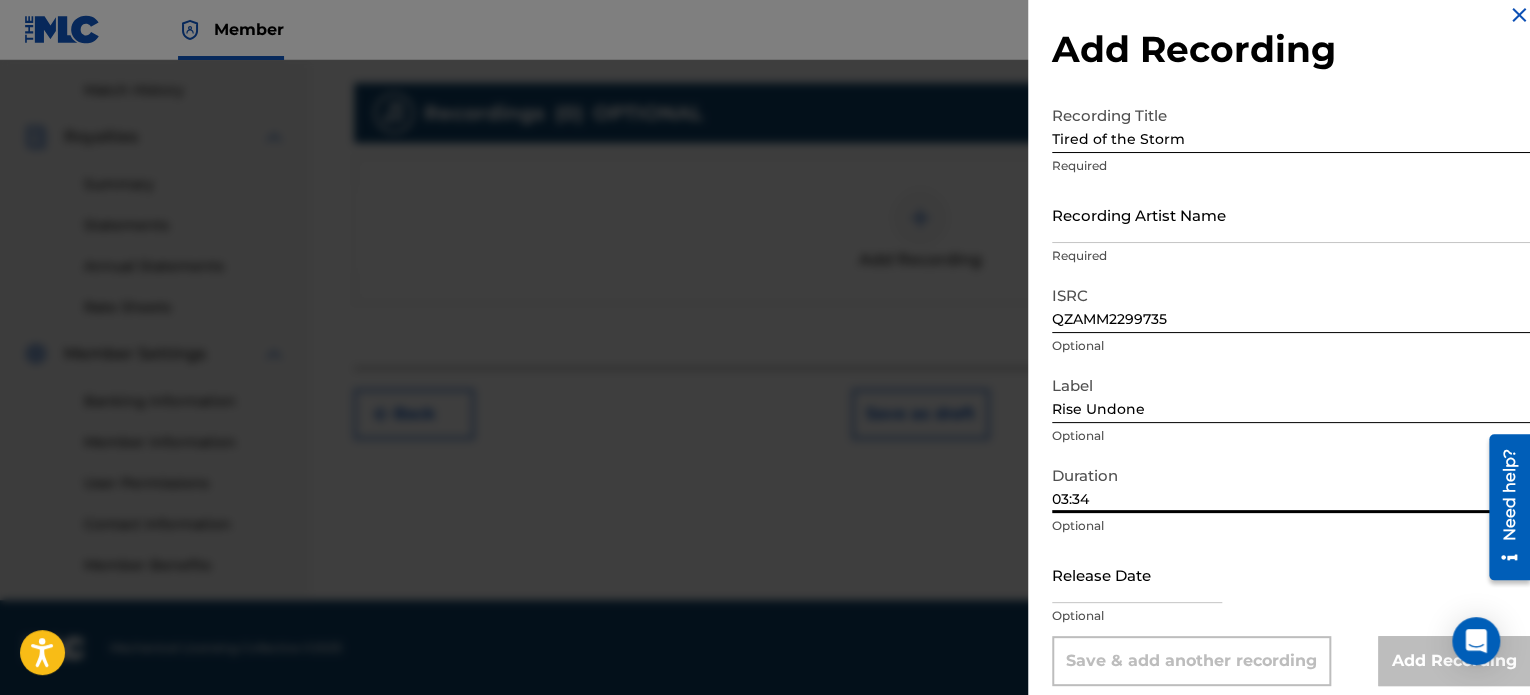type on "03:34" 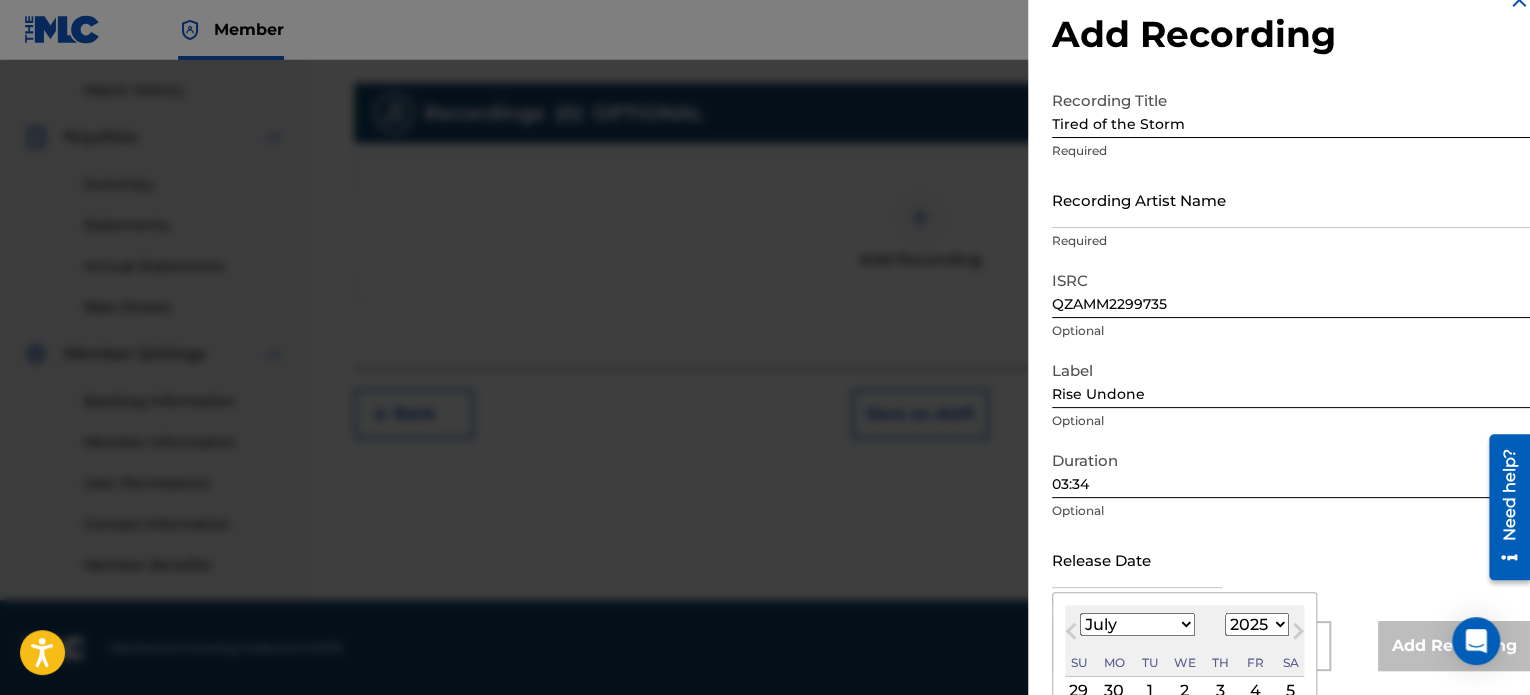 type on "[DATE]" 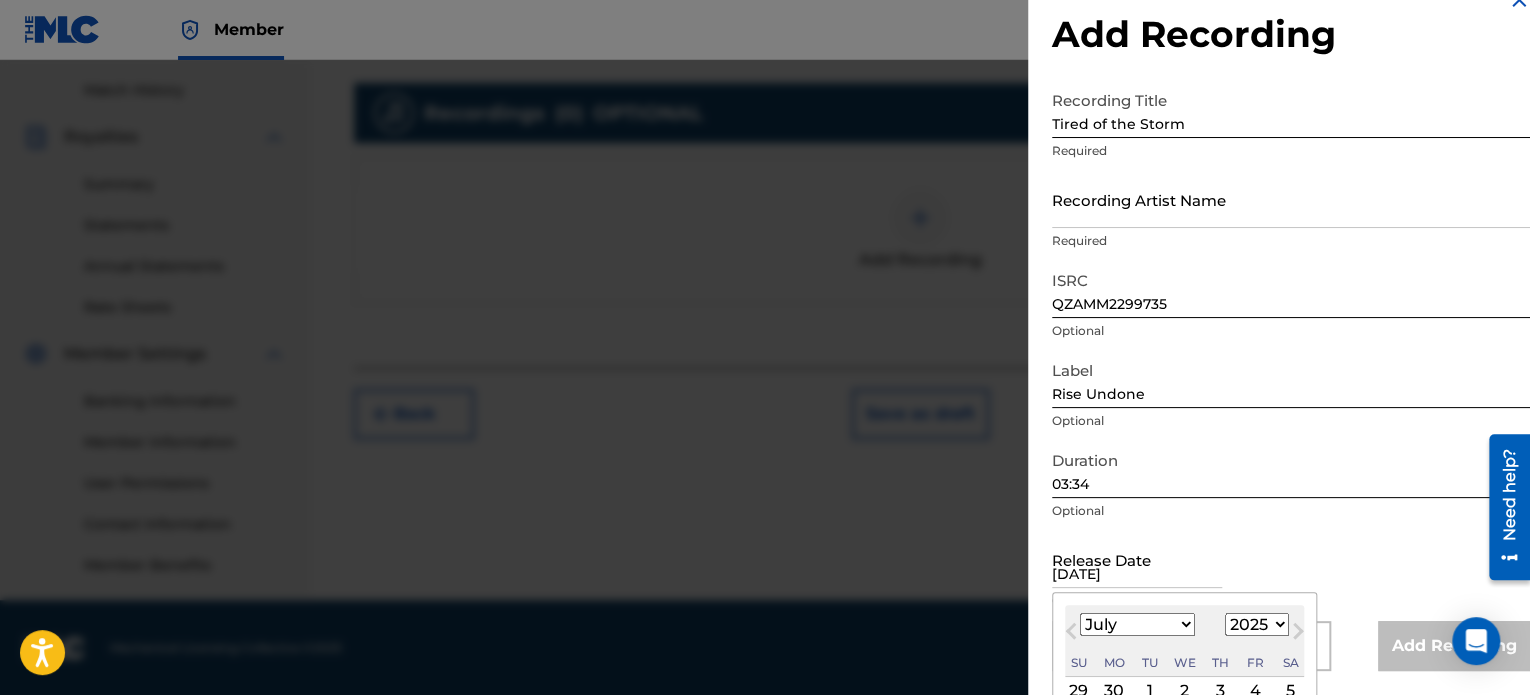 select on "5" 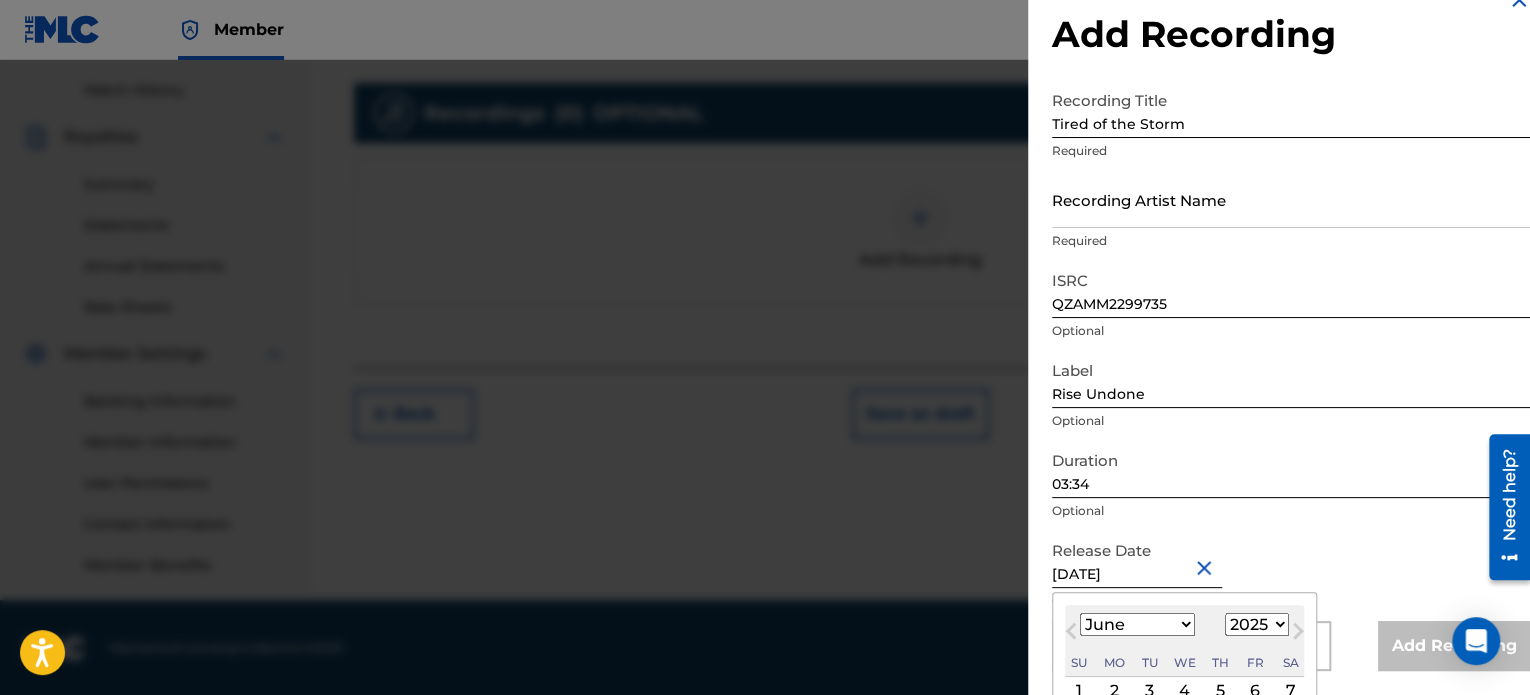 click on "Release Date [DATE] [DATE] Previous Month Next Month June [DATE] February March April May June July August September October November [DATE] 1900 1901 1902 1903 1904 1905 1906 1907 1908 1909 1910 1911 1912 1913 1914 1915 1916 1917 1918 1919 1920 1921 1922 1923 1924 1925 1926 1927 1928 1929 1930 1931 1932 1933 1934 1935 1936 1937 1938 1939 1940 1941 1942 1943 1944 1945 1946 1947 1948 1949 1950 1951 1952 1953 1954 1955 1956 1957 1958 1959 1960 1961 1962 1963 1964 1965 1966 1967 1968 1969 1970 1971 1972 1973 1974 1975 1976 1977 1978 1979 1980 1981 1982 1983 1984 1985 1986 1987 1988 1989 1990 1991 1992 1993 1994 1995 1996 1997 1998 1999 2000 2001 2002 2003 2004 2005 2006 2007 2008 2009 2010 2011 2012 2013 2014 2015 2016 2017 2018 2019 2020 2021 2022 2023 2024 2025 2026 2027 2028 2029 2030 2031 2032 2033 2034 2035 2036 2037 2038 2039 2040 2041 2042 2043 2044 2045 2046 2047 2048 2049 2050 2051 2052 2053 2054 2055 2056 2057 2058 2059 2060 2061 2062 2063 2064 2065 2066 2067 2068 2069 2070 2071 1" at bounding box center (1291, 576) 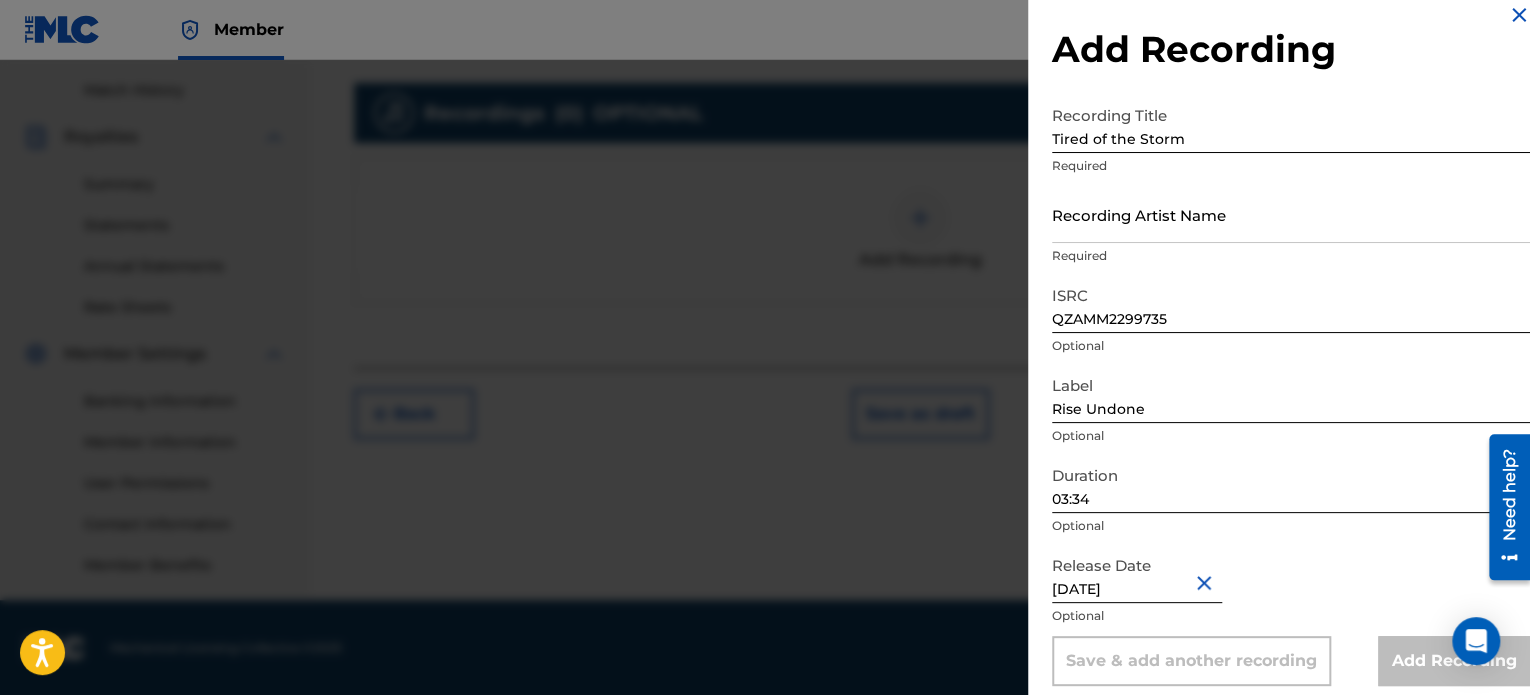 click on "Release Date [DATE] Optional" at bounding box center (1291, 591) 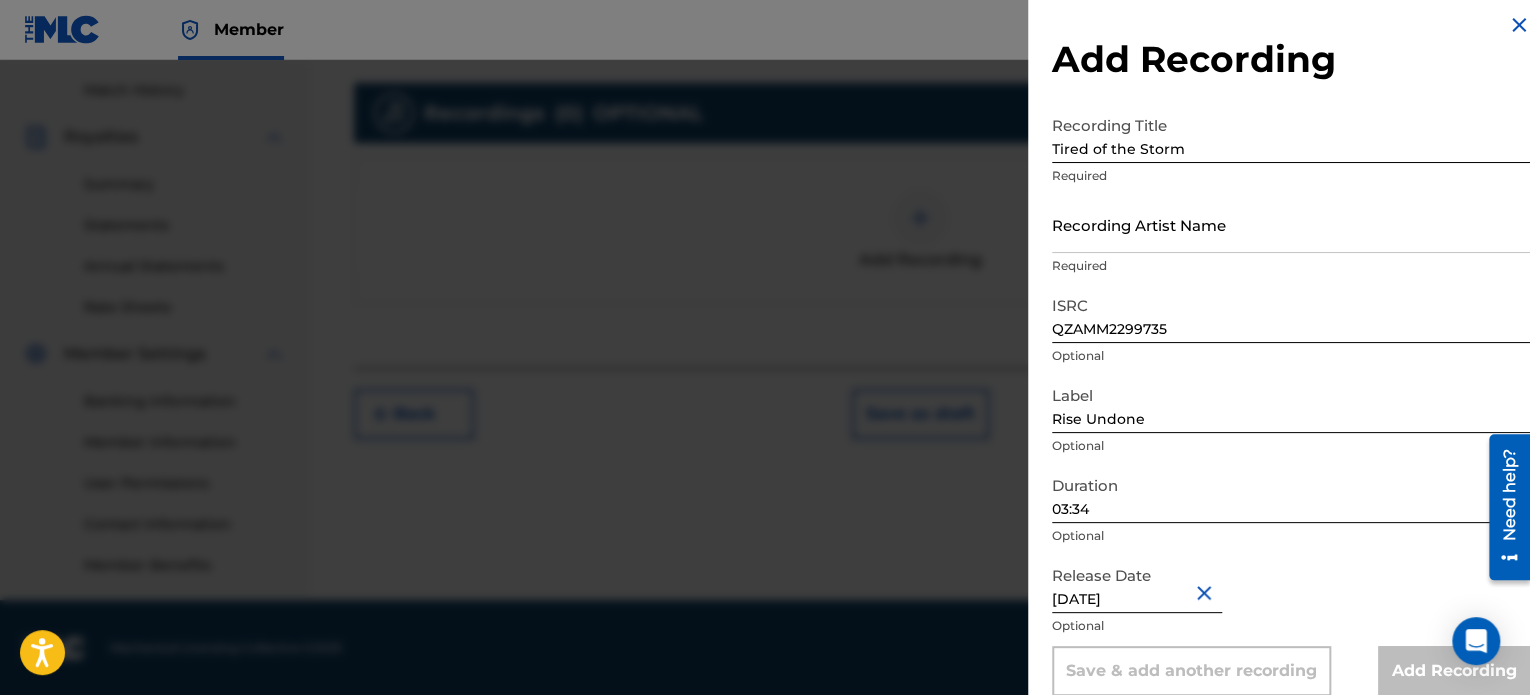 scroll, scrollTop: 0, scrollLeft: 0, axis: both 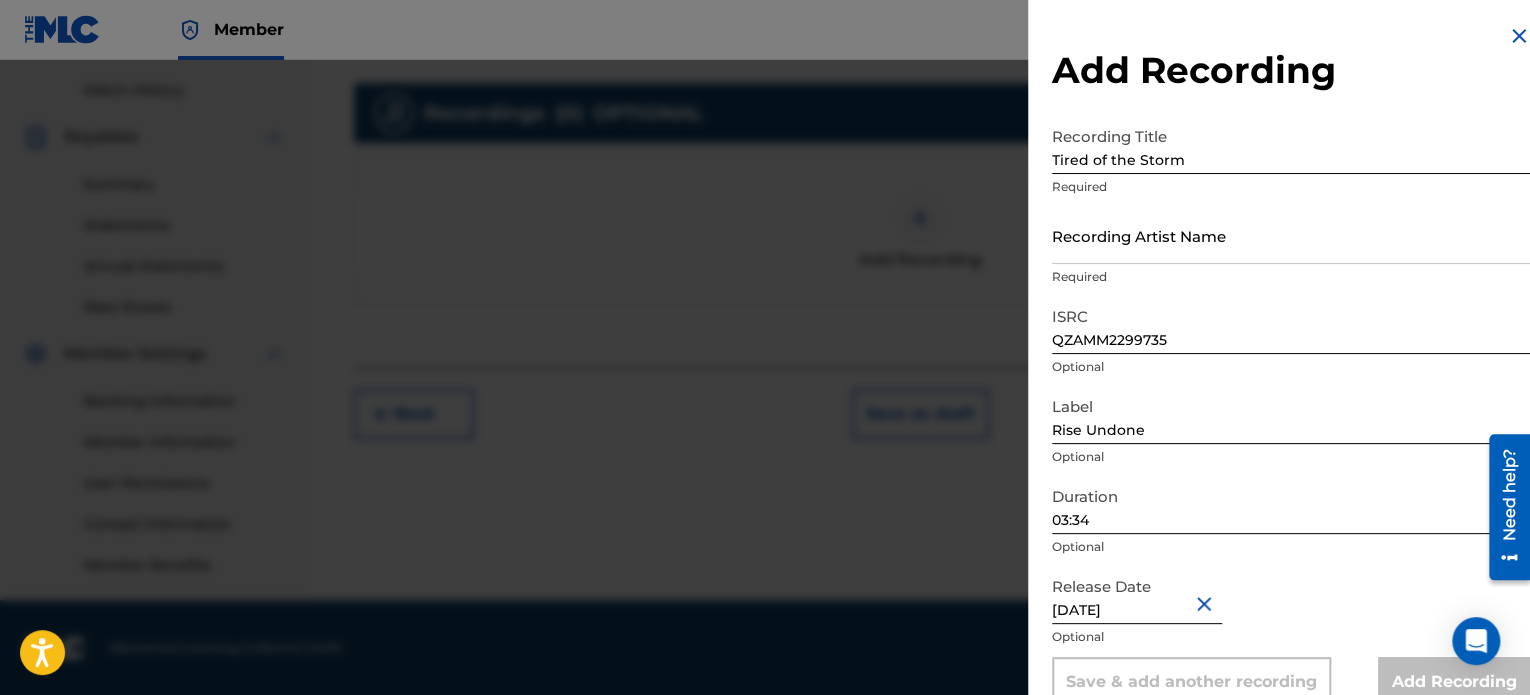 click on "Rise Undone" at bounding box center (1291, 415) 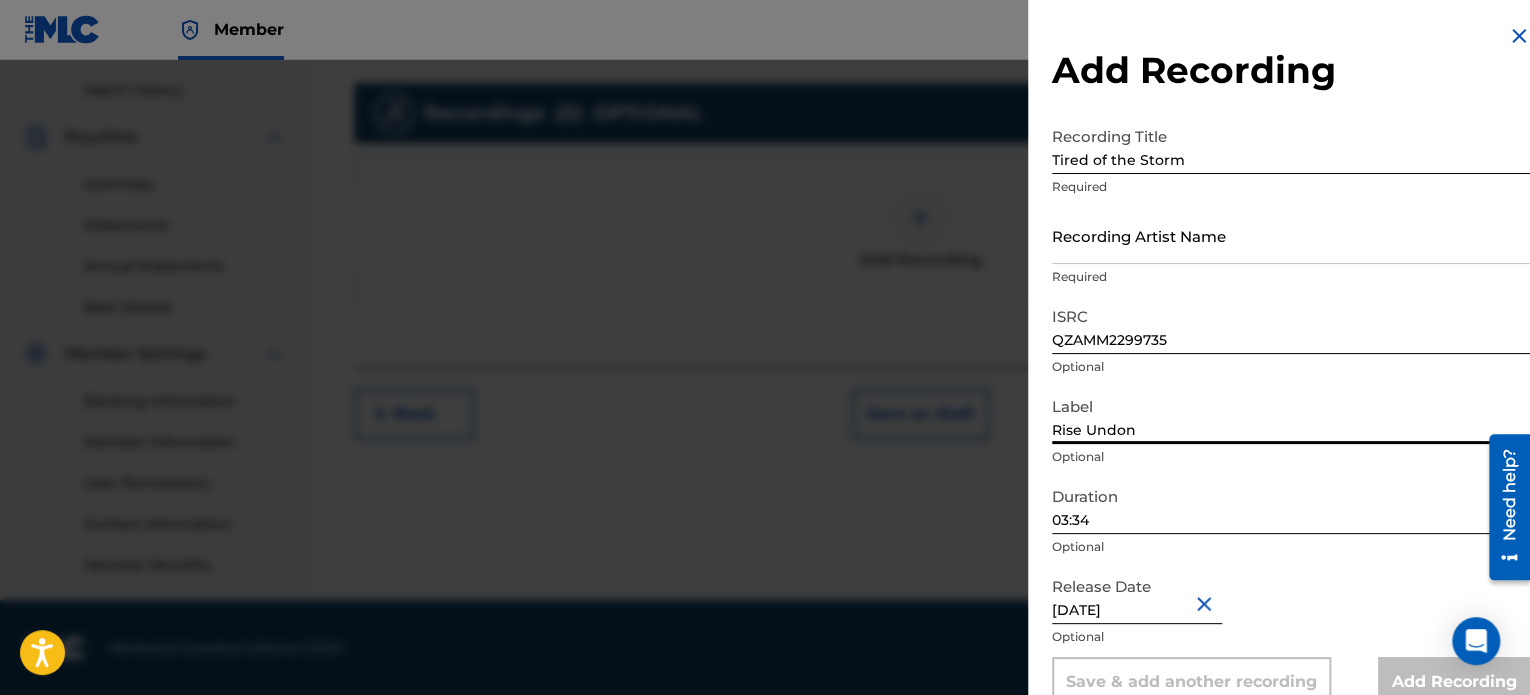 type on "Rise Undone" 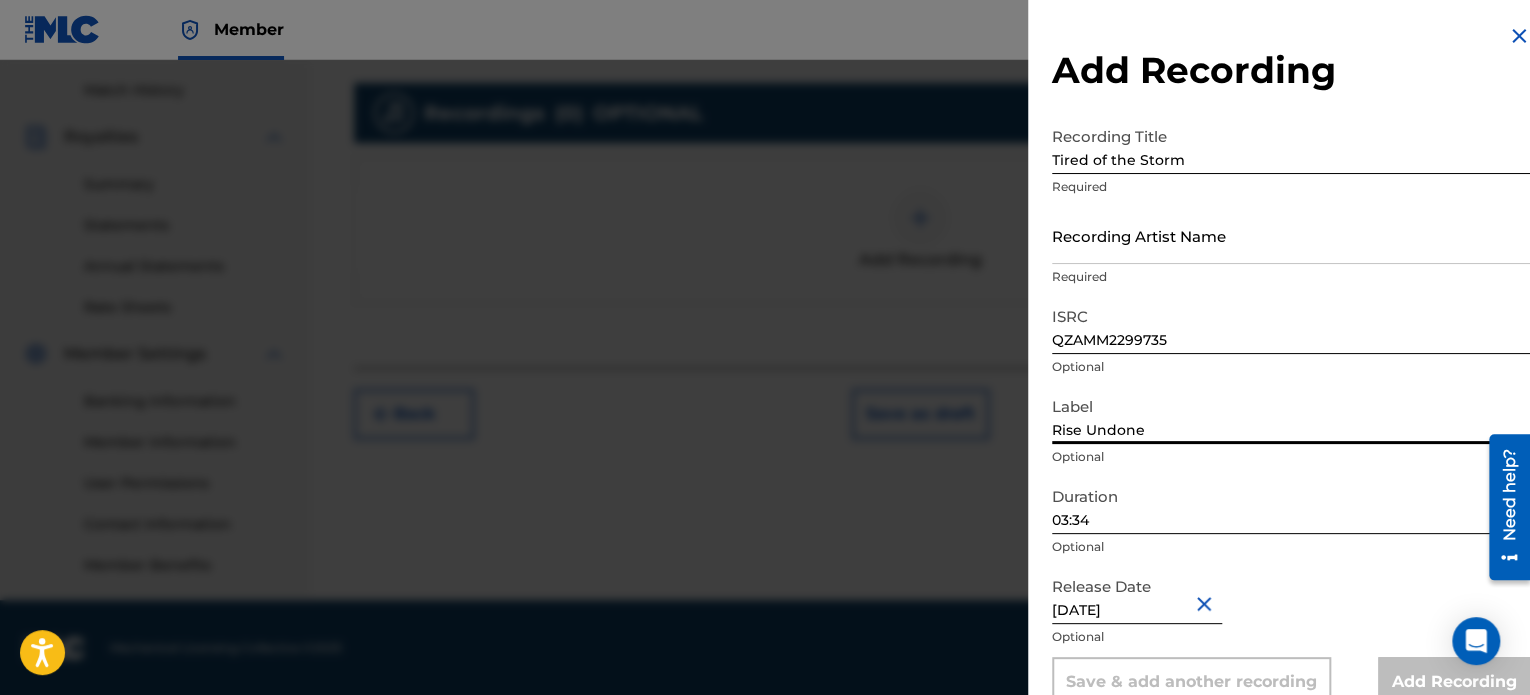 click on "03:34" at bounding box center [1291, 505] 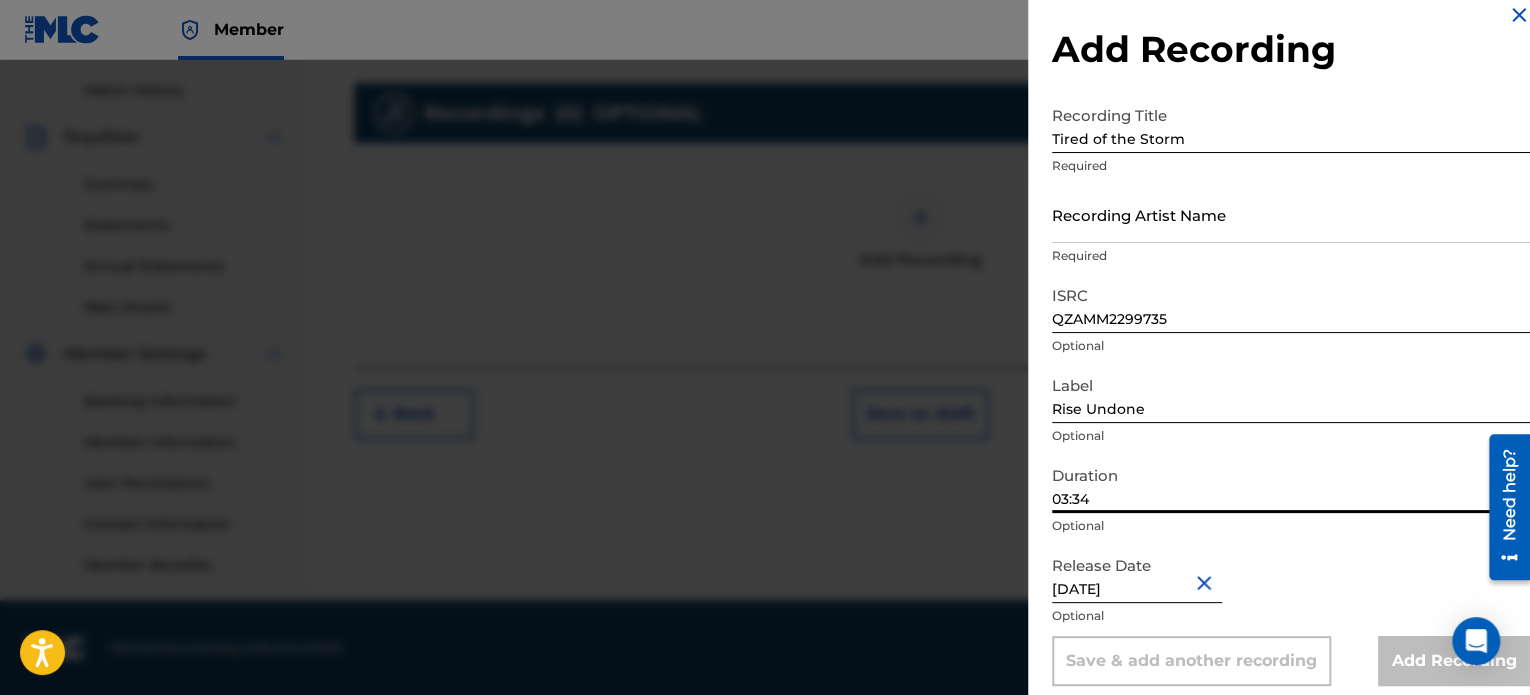 scroll, scrollTop: 36, scrollLeft: 0, axis: vertical 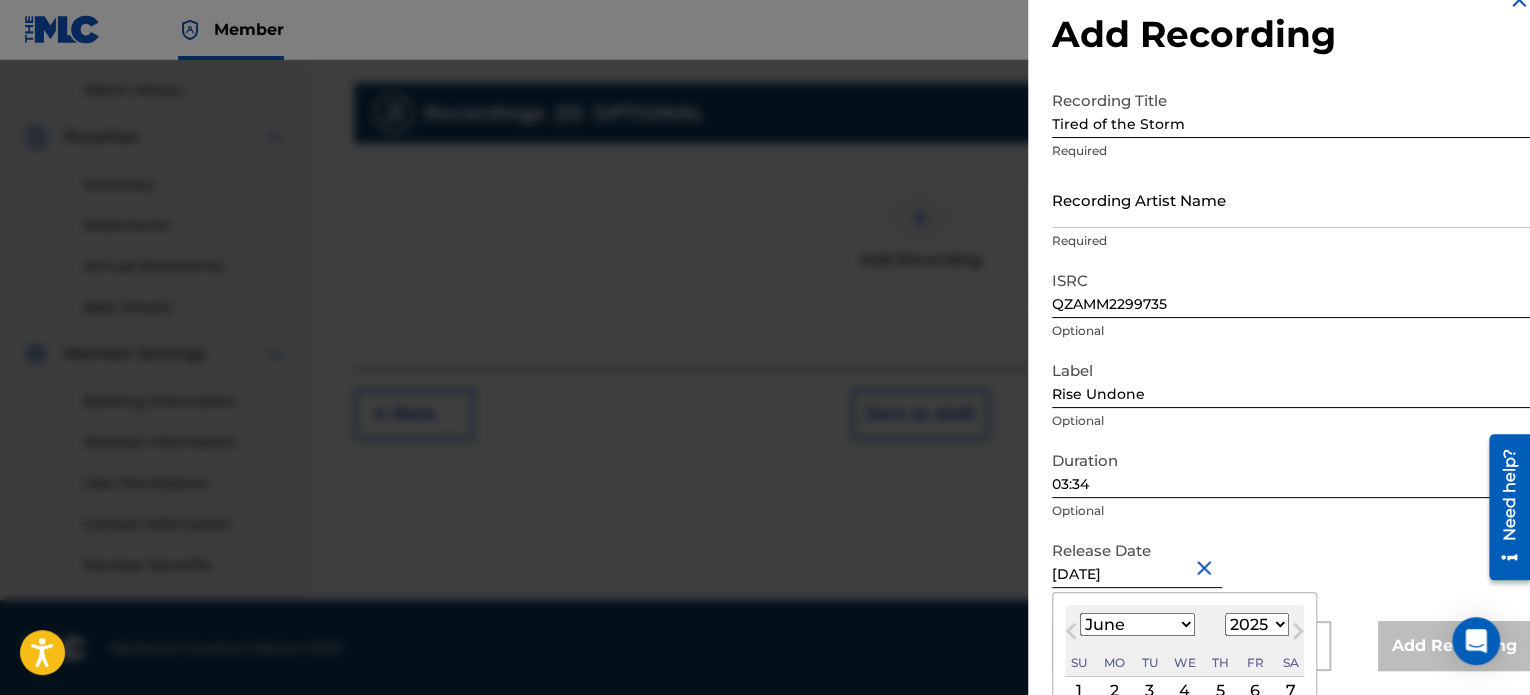 click on "Release Date [DATE] Previous Month Next Month June [DATE] February March April May June July August September October November [DATE] 1900 1901 1902 1903 1904 1905 1906 1907 1908 1909 1910 1911 1912 1913 1914 1915 1916 1917 1918 1919 1920 1921 1922 1923 1924 1925 1926 1927 1928 1929 1930 1931 1932 1933 1934 1935 1936 1937 1938 1939 1940 1941 1942 1943 1944 1945 1946 1947 1948 1949 1950 1951 1952 1953 1954 1955 1956 1957 1958 1959 1960 1961 1962 1963 1964 1965 1966 1967 1968 1969 1970 1971 1972 1973 1974 1975 1976 1977 1978 1979 1980 1981 1982 1983 1984 1985 1986 1987 1988 1989 1990 1991 1992 1993 1994 1995 1996 1997 1998 1999 2000 2001 2002 2003 2004 2005 2006 2007 2008 2009 2010 2011 2012 2013 2014 2015 2016 2017 2018 2019 2020 2021 2022 2023 2024 2025 2026 2027 2028 2029 2030 2031 2032 2033 2034 2035 2036 2037 2038 2039 2040 2041 2042 2043 2044 2045 2046 2047 2048 2049 2050 2051 2052 2053 2054 2055 2056 2057 2058 2059 2060 2061 2062 2063 2064 2065 2066 2067 2068 2069 2070 2071 2072 2073 1" at bounding box center (1291, 576) 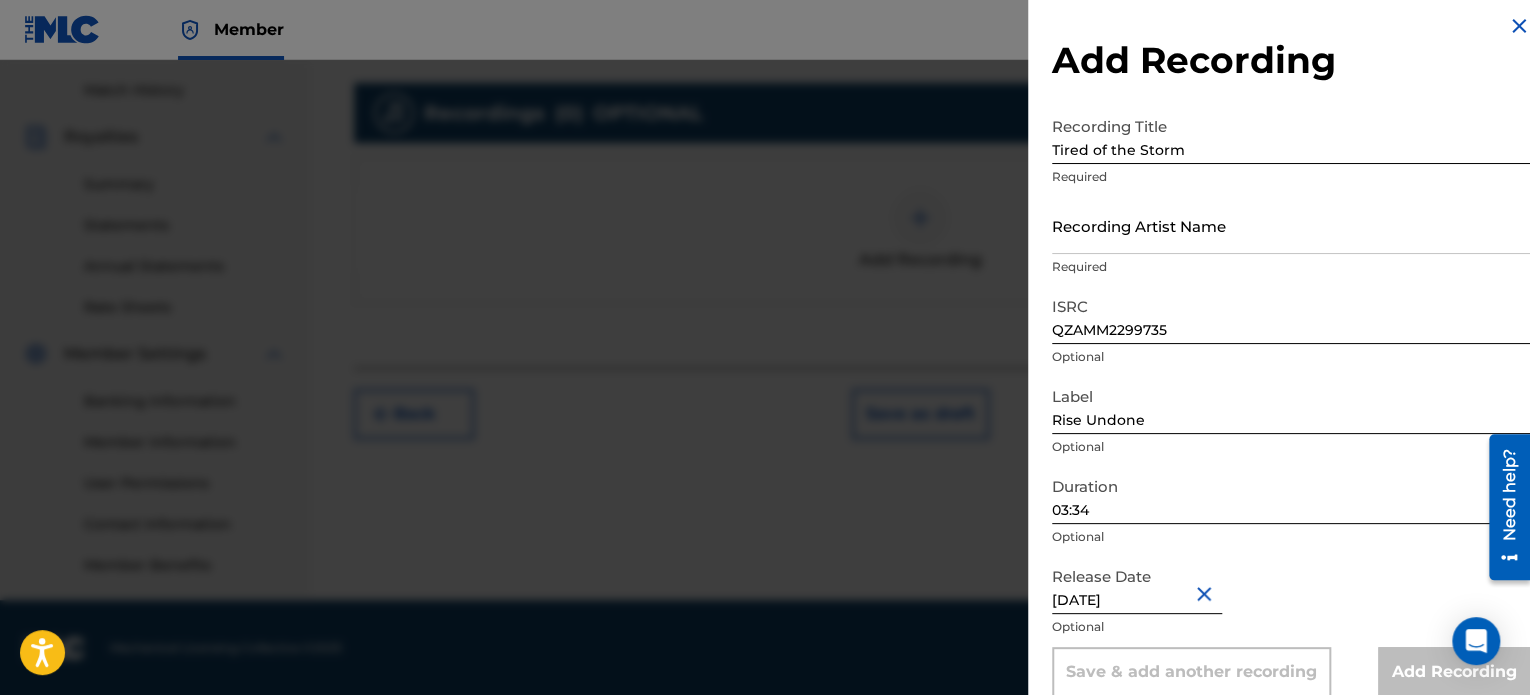 scroll, scrollTop: 0, scrollLeft: 0, axis: both 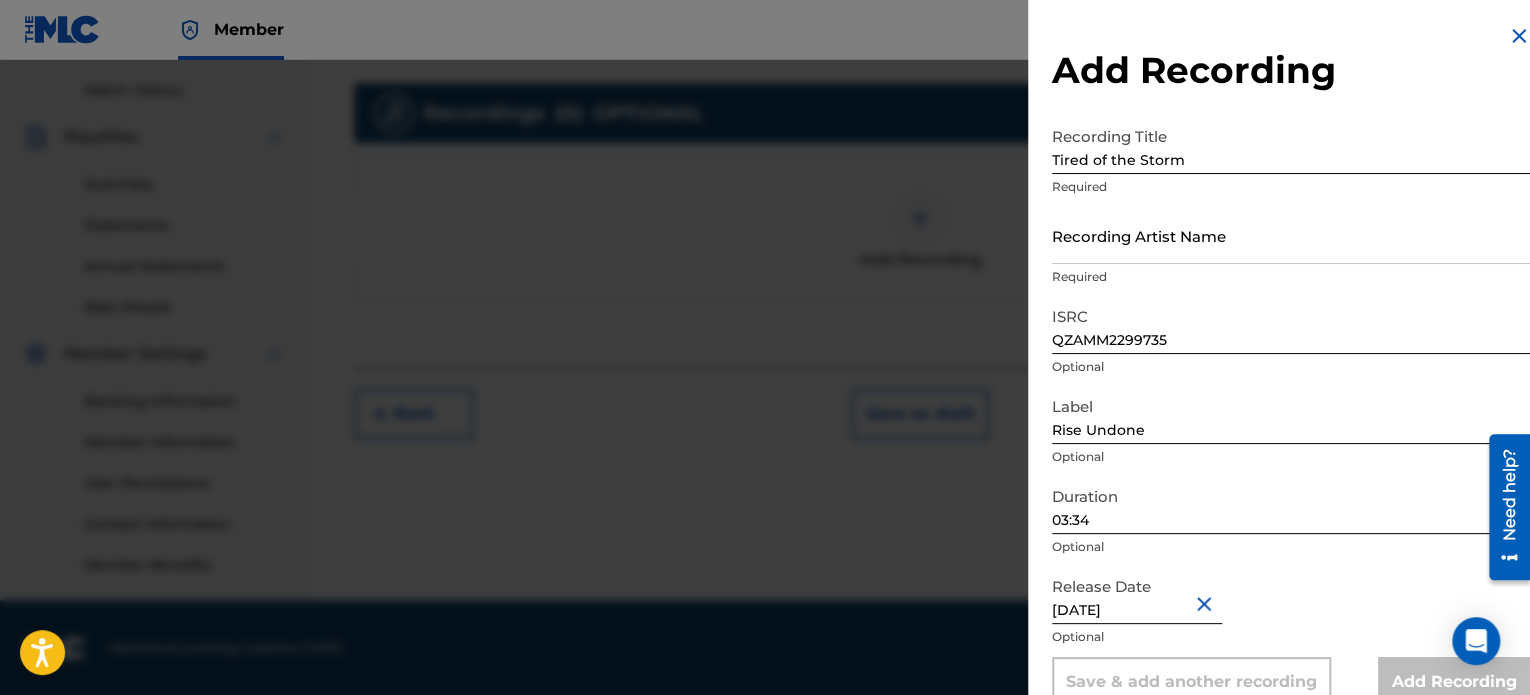 click on "Recording Artist Name" at bounding box center (1291, 235) 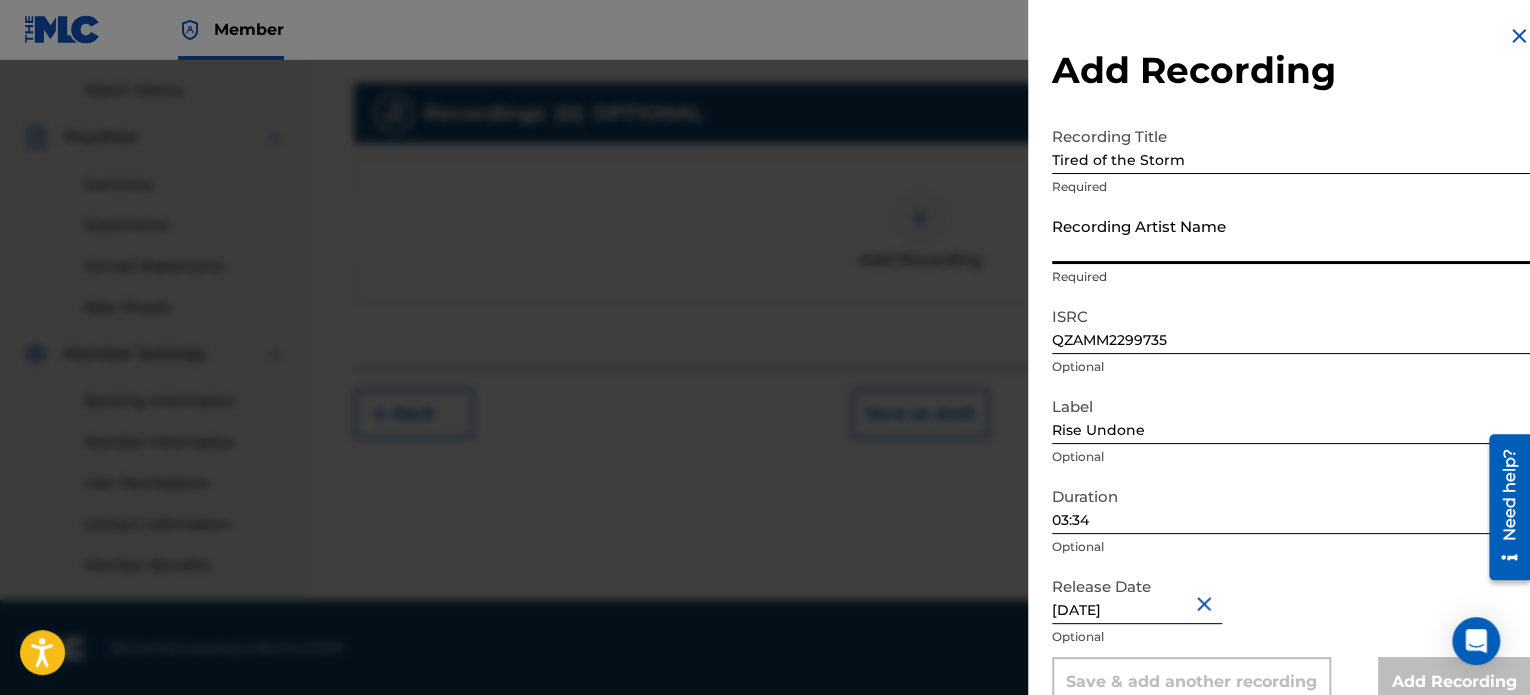 type on "Rise Undone" 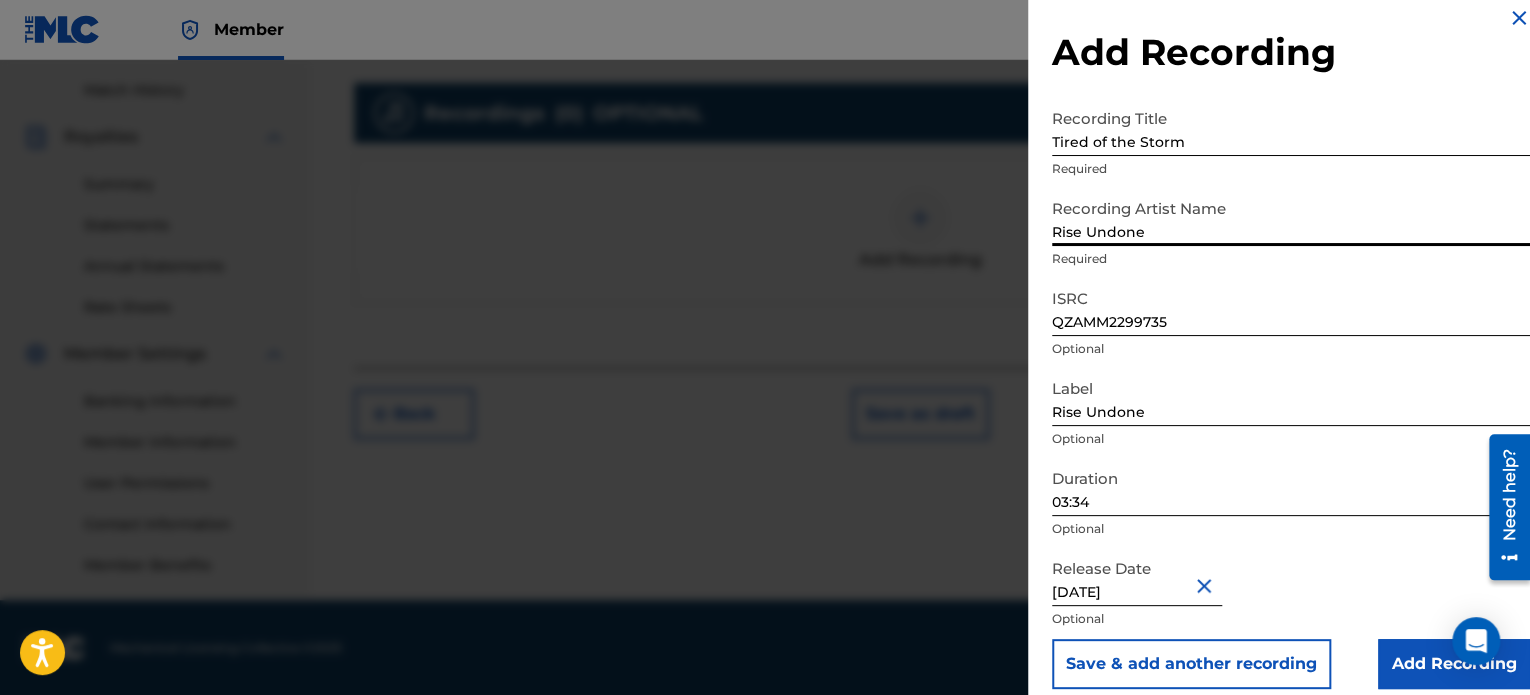scroll, scrollTop: 36, scrollLeft: 0, axis: vertical 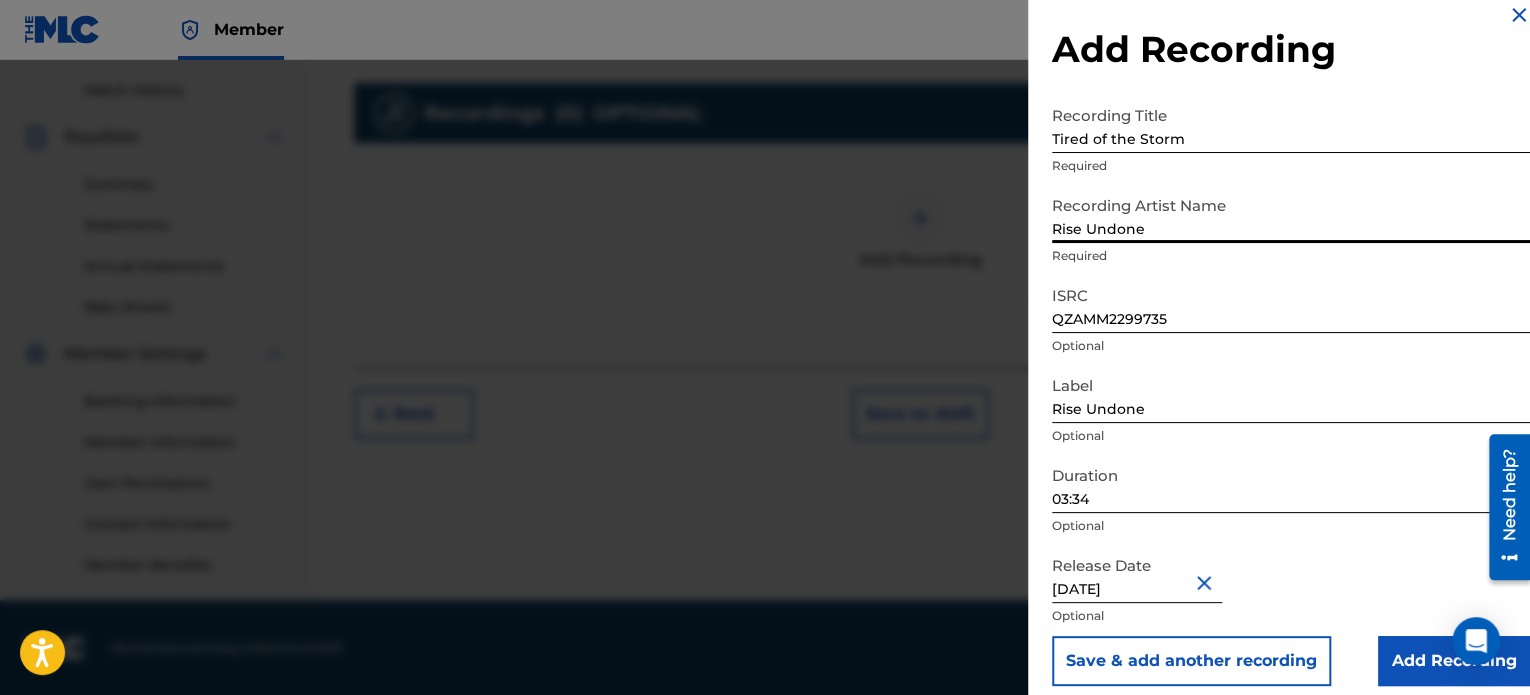 click on "Add Recording" at bounding box center (1454, 661) 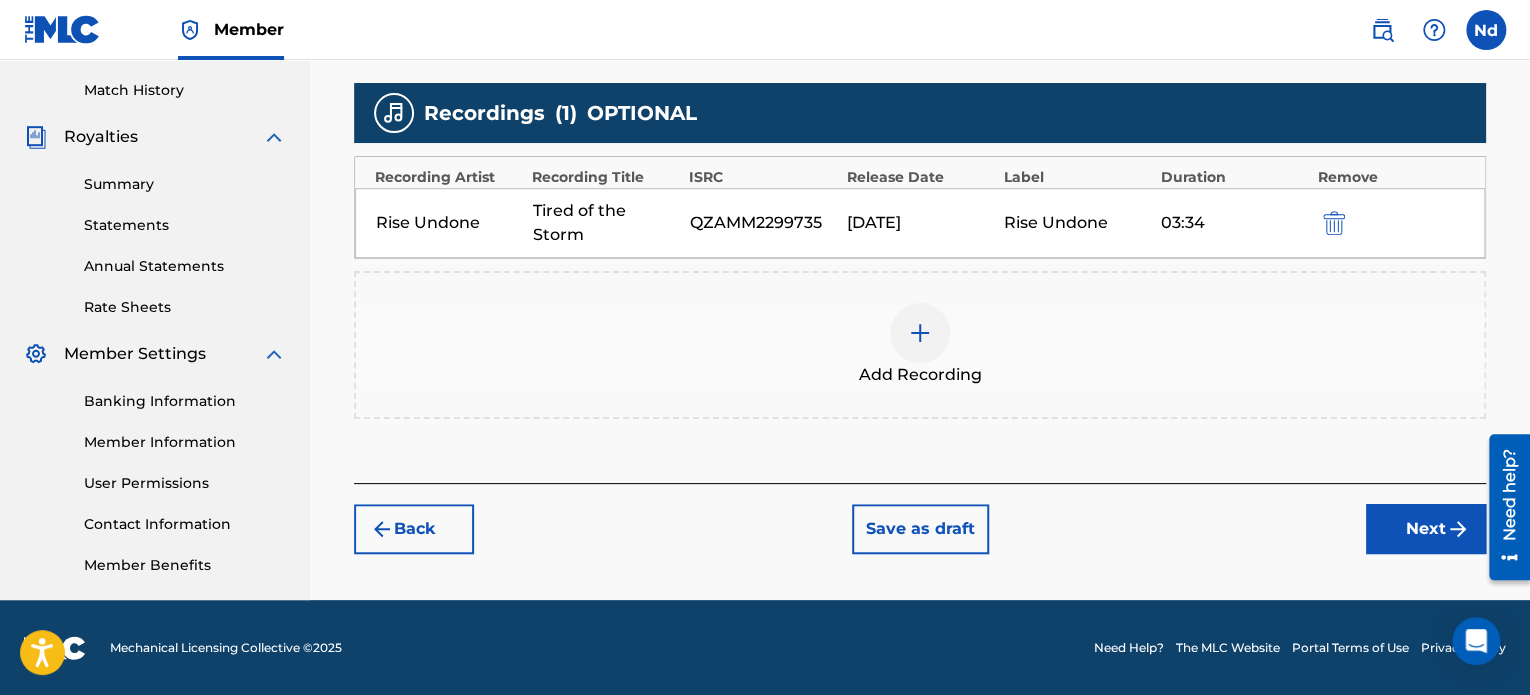click on "Next" at bounding box center (1426, 529) 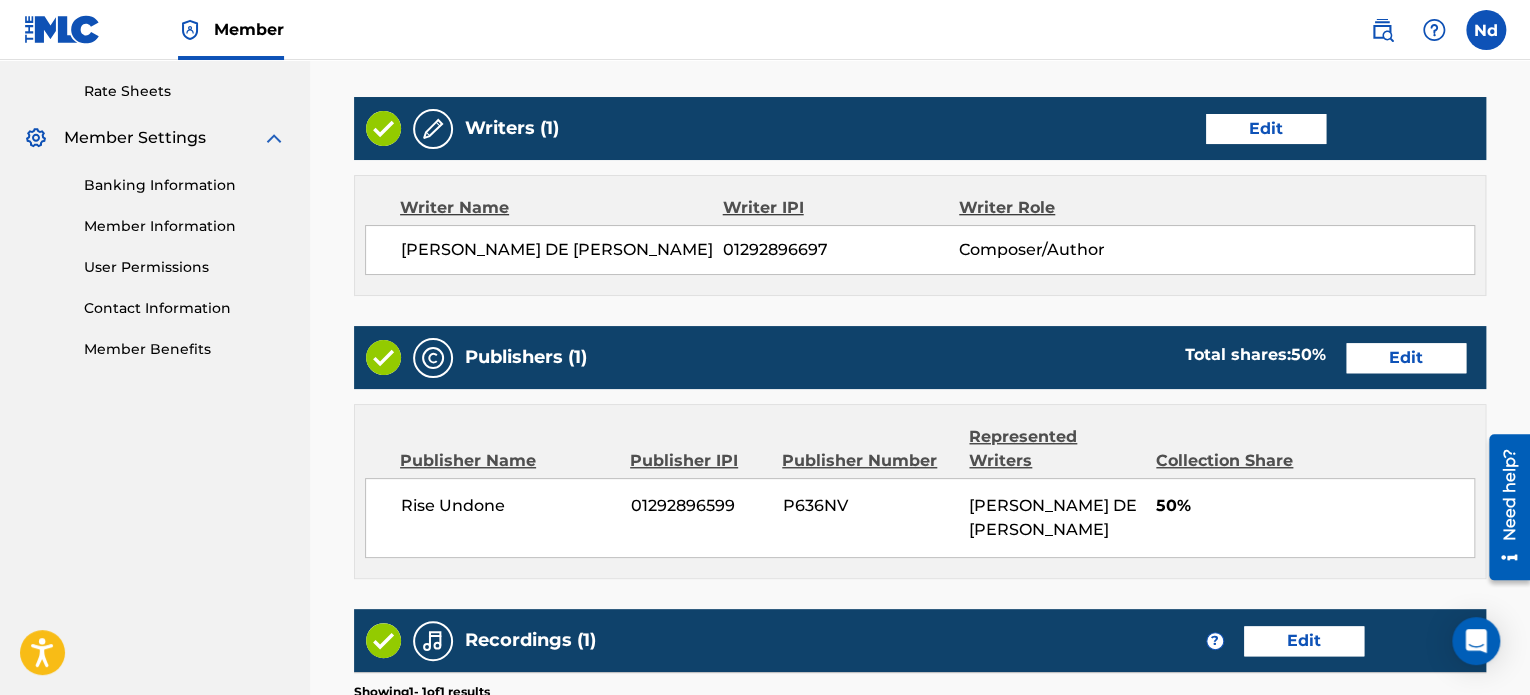 scroll, scrollTop: 1081, scrollLeft: 0, axis: vertical 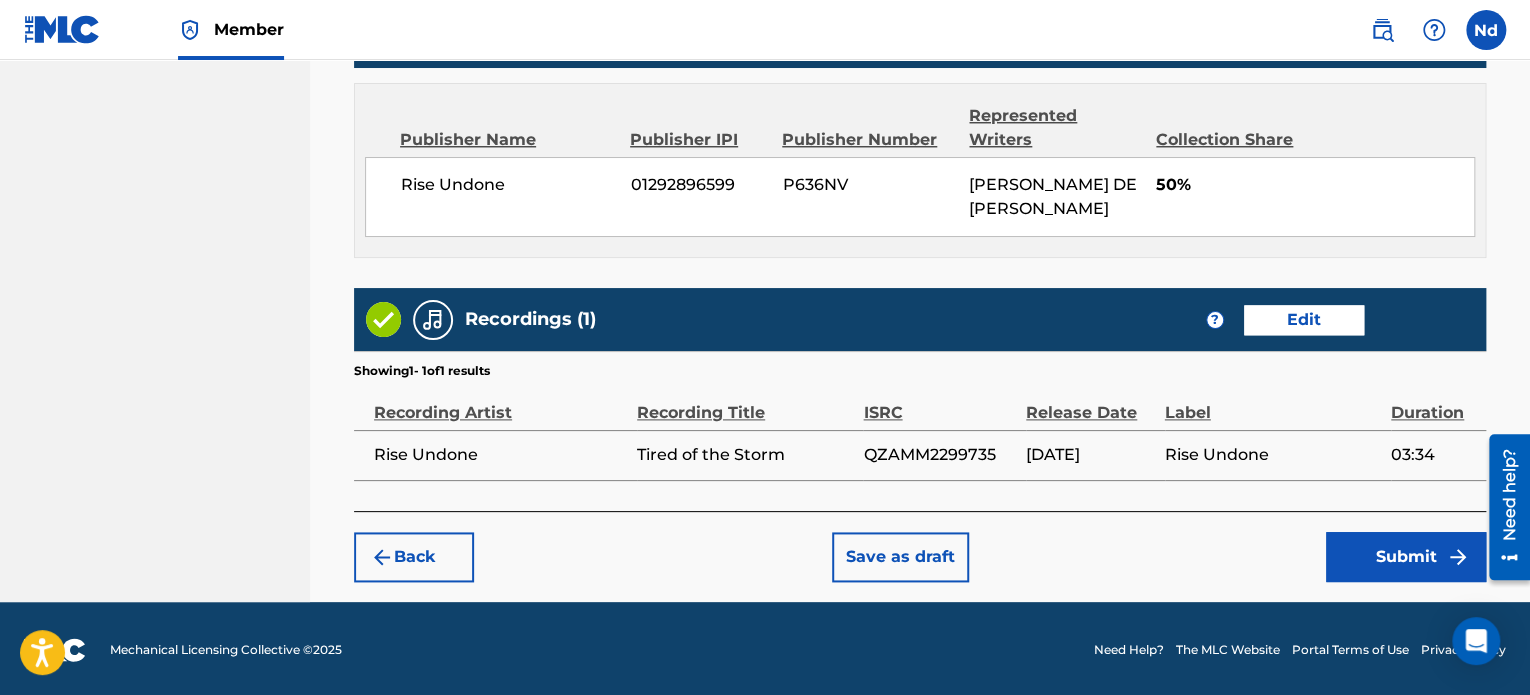 click on "Submit" at bounding box center (1406, 557) 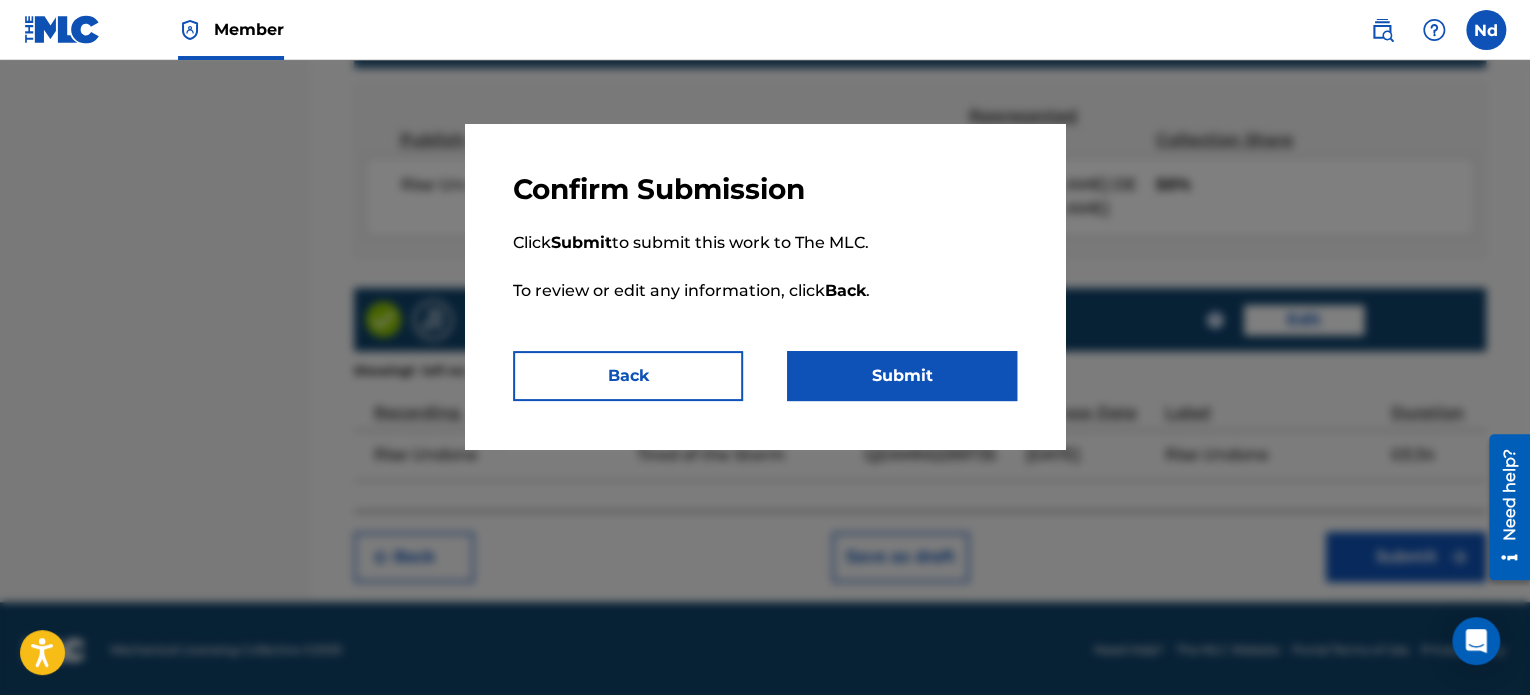 click on "Submit" at bounding box center (902, 376) 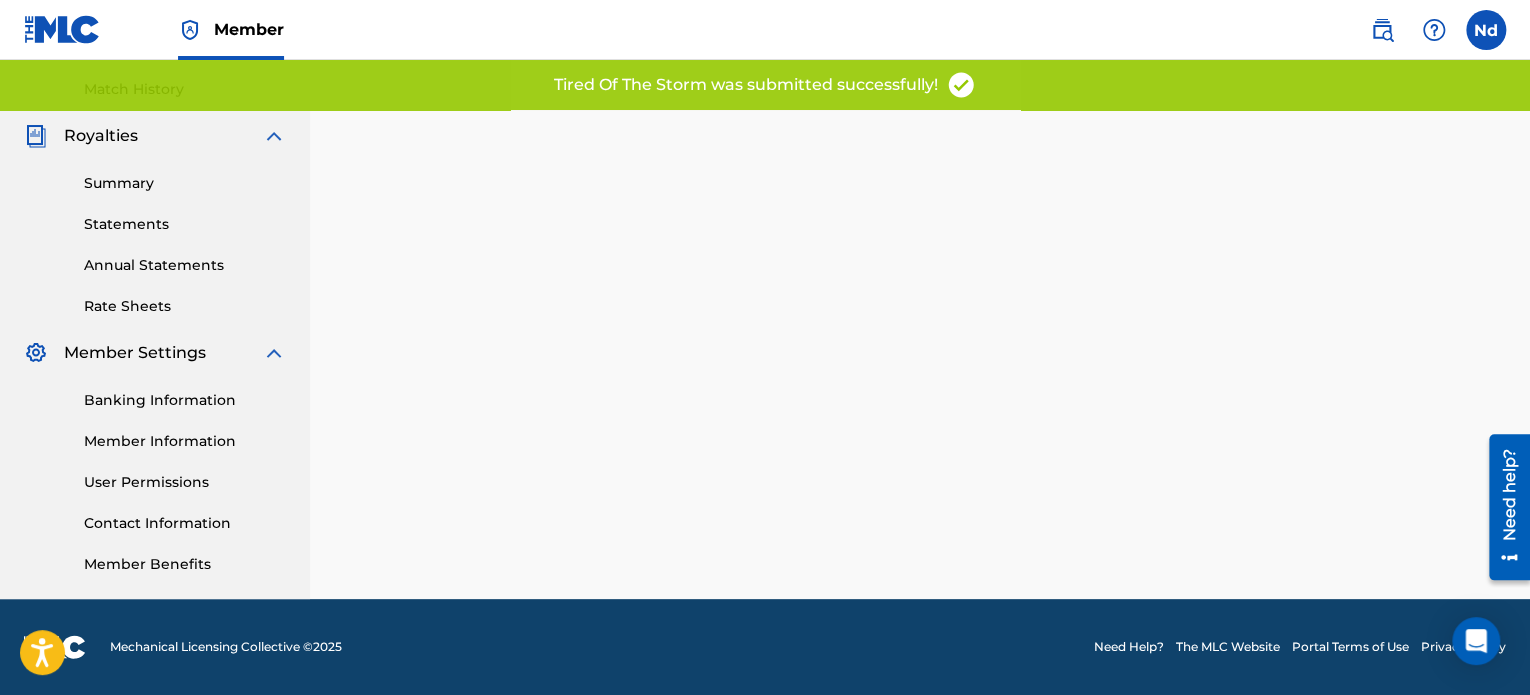 scroll, scrollTop: 0, scrollLeft: 0, axis: both 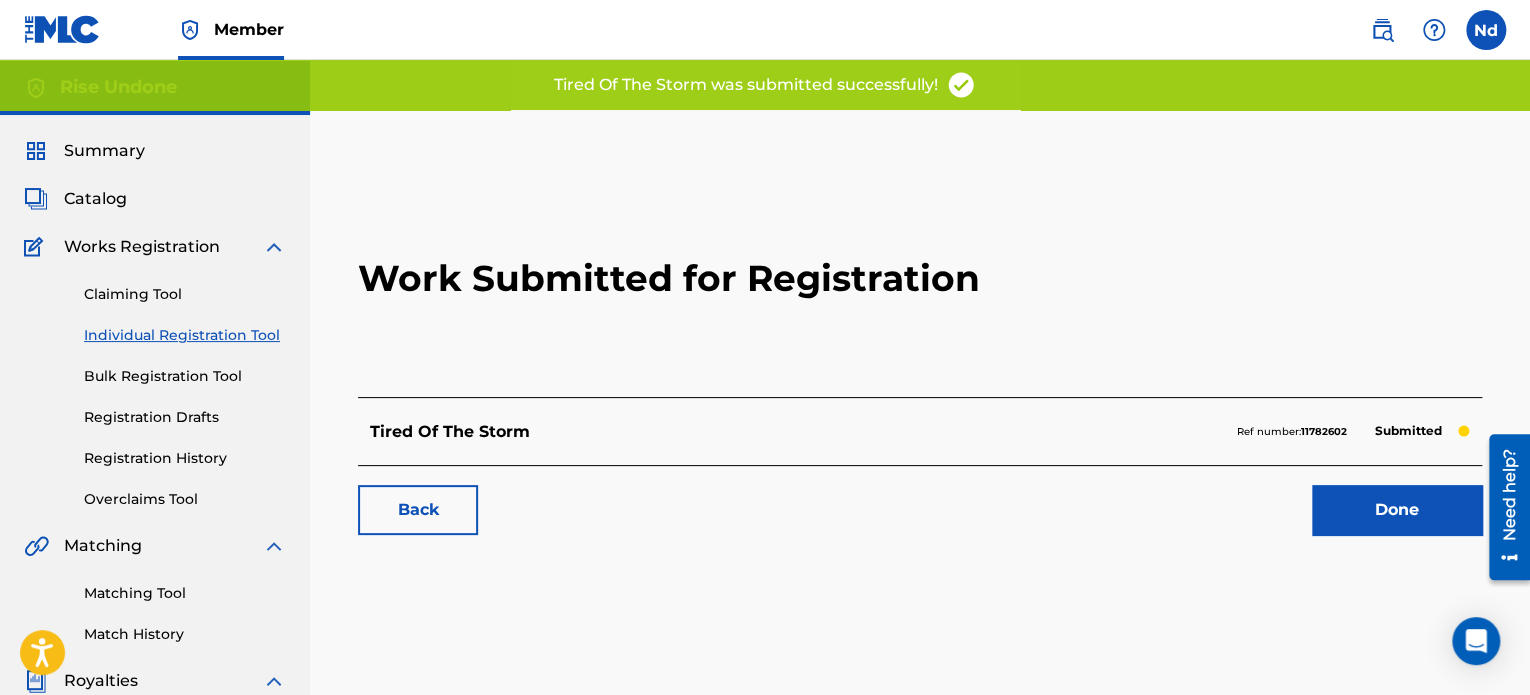 click on "Done" at bounding box center [1397, 510] 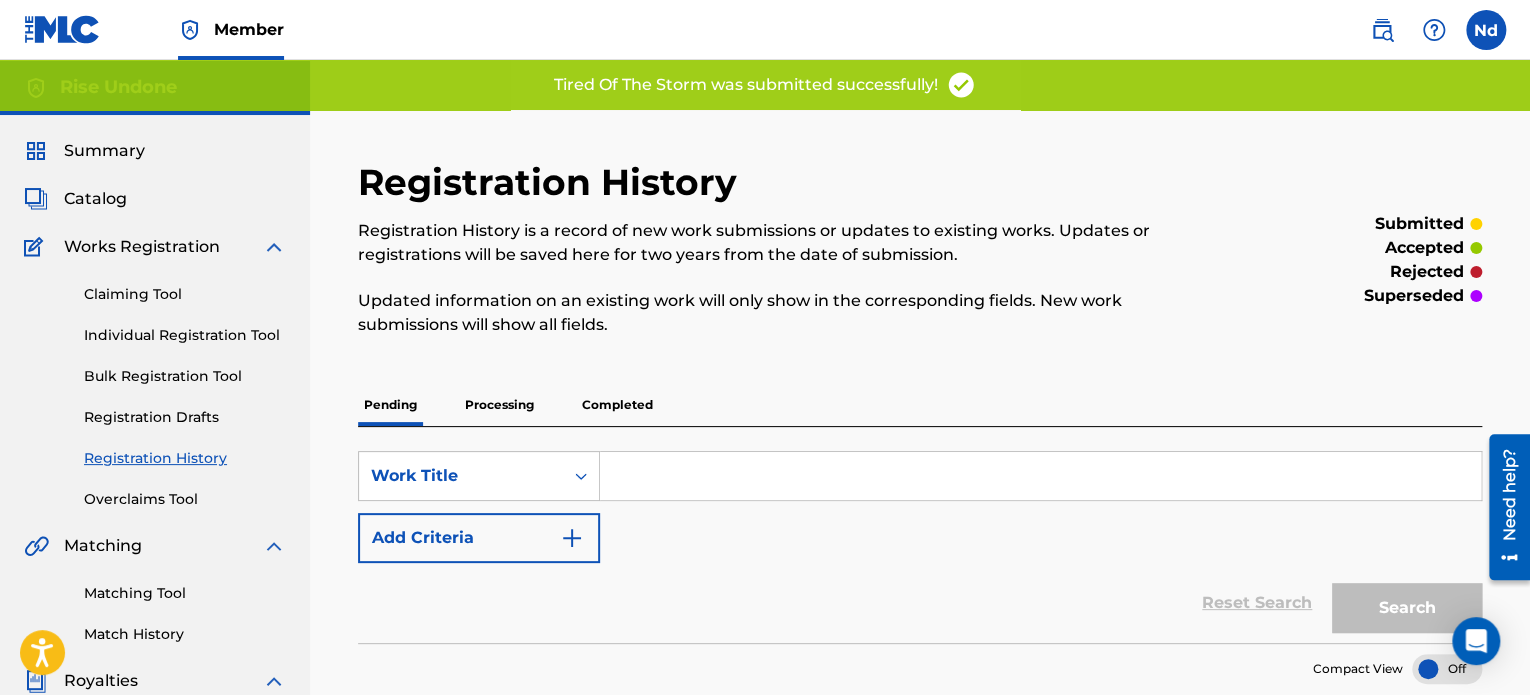 click on "Individual Registration Tool" at bounding box center [185, 335] 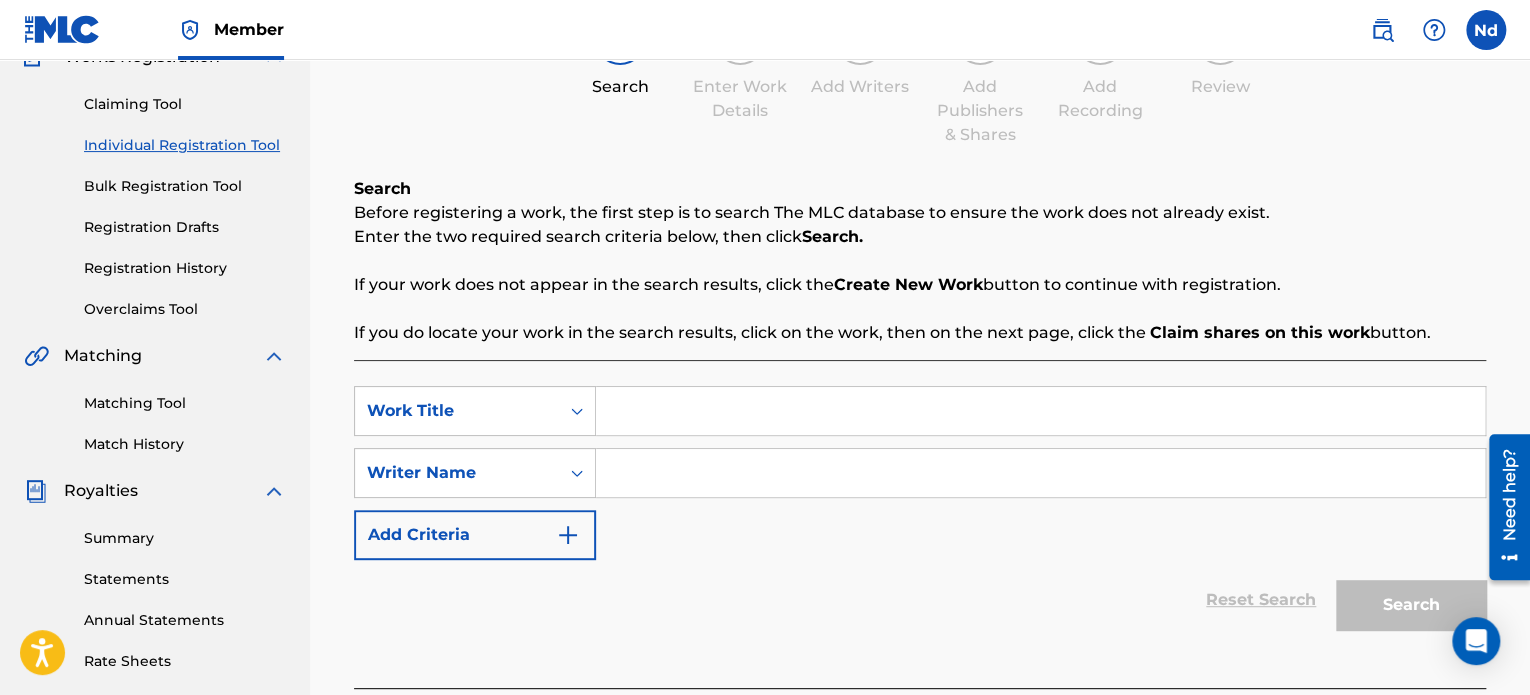 scroll, scrollTop: 400, scrollLeft: 0, axis: vertical 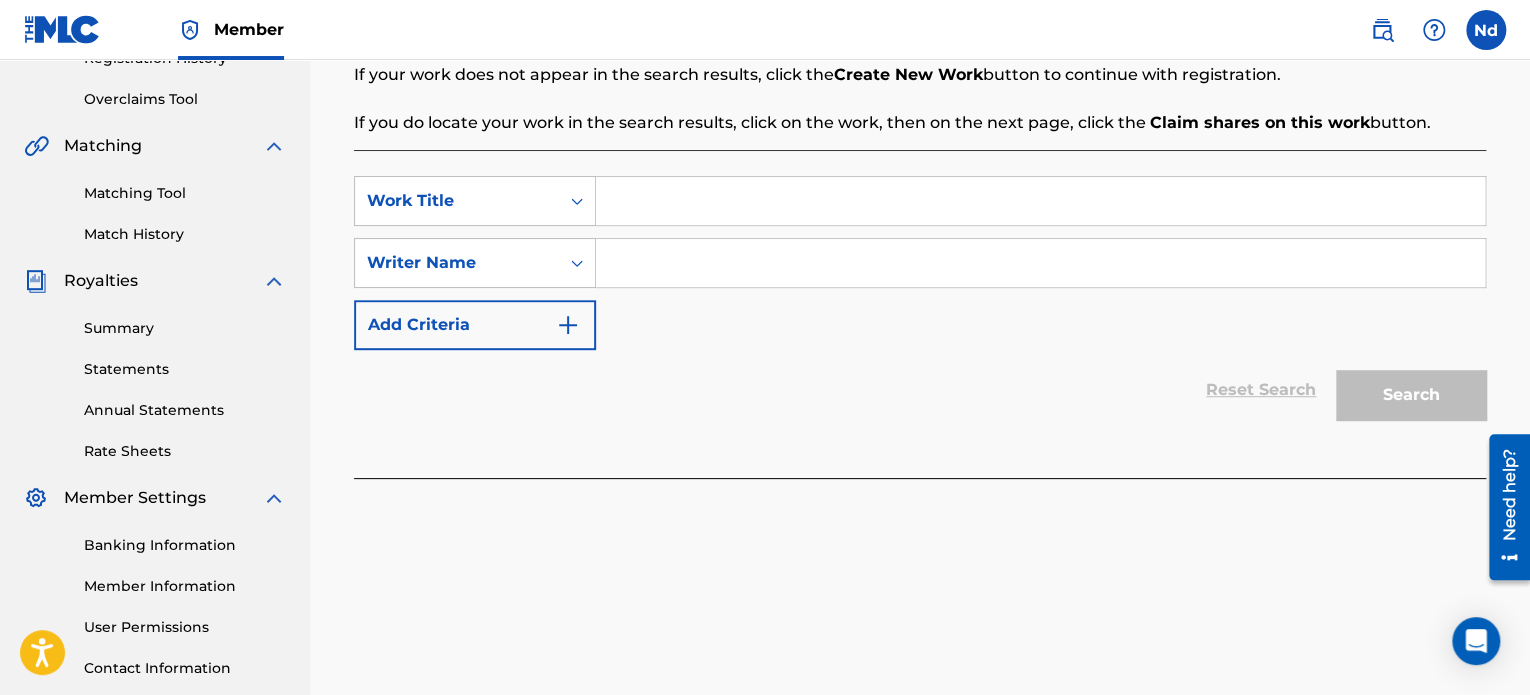click at bounding box center (1040, 201) 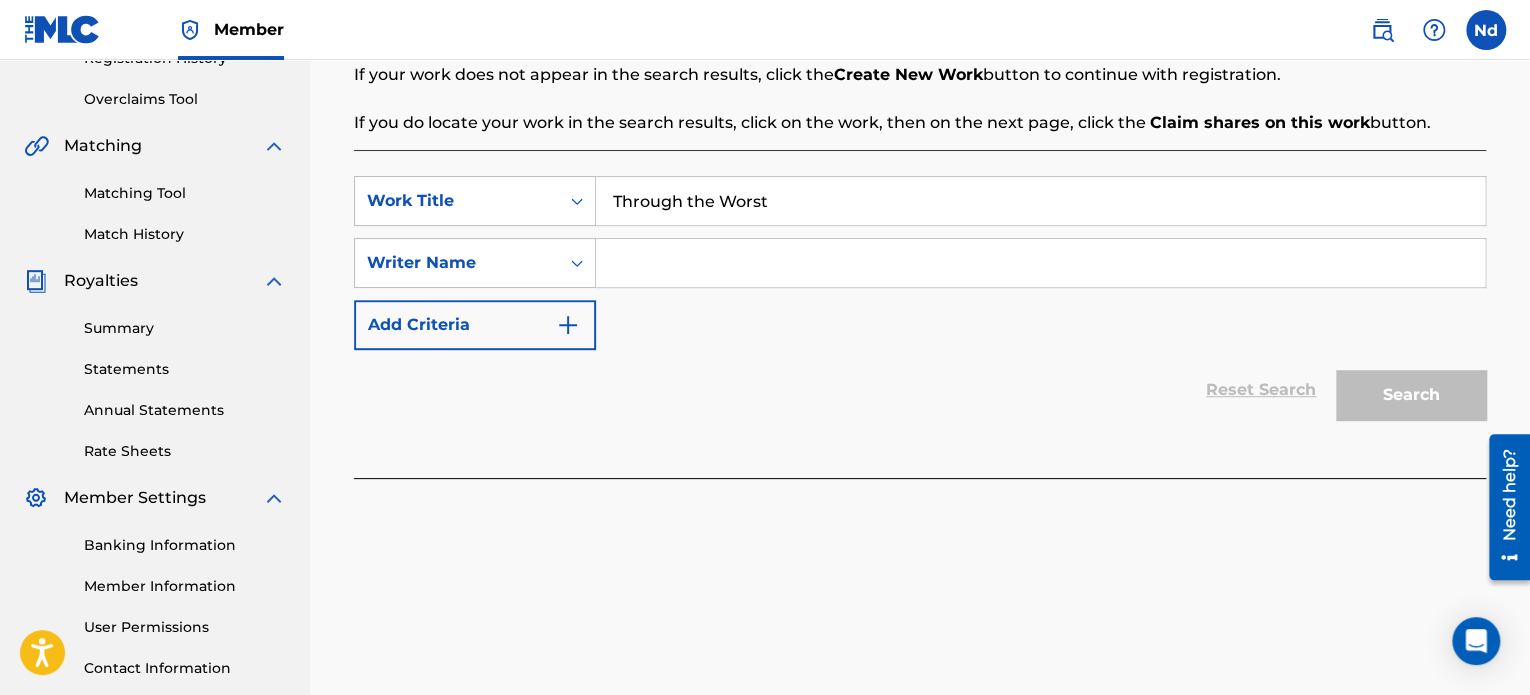 type on "Through the Worst" 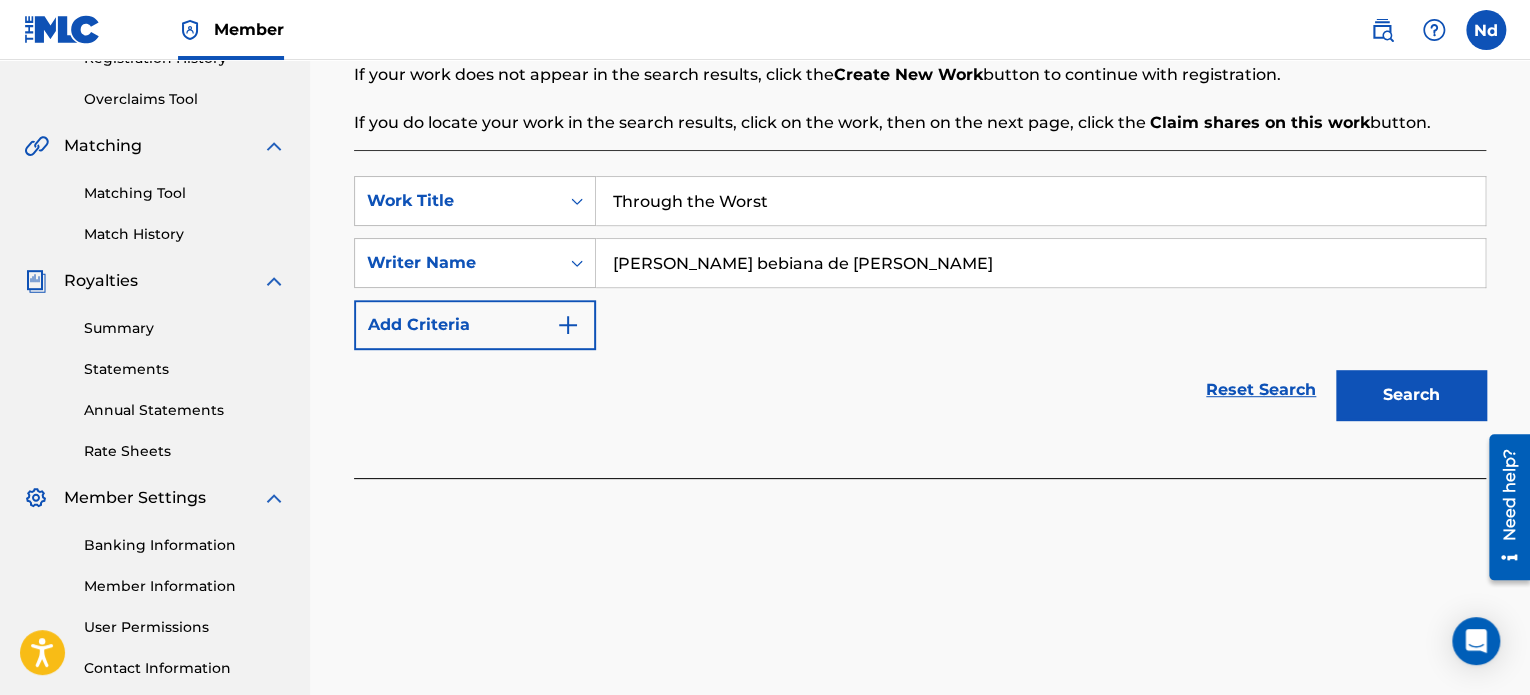click on "Search" at bounding box center (1411, 395) 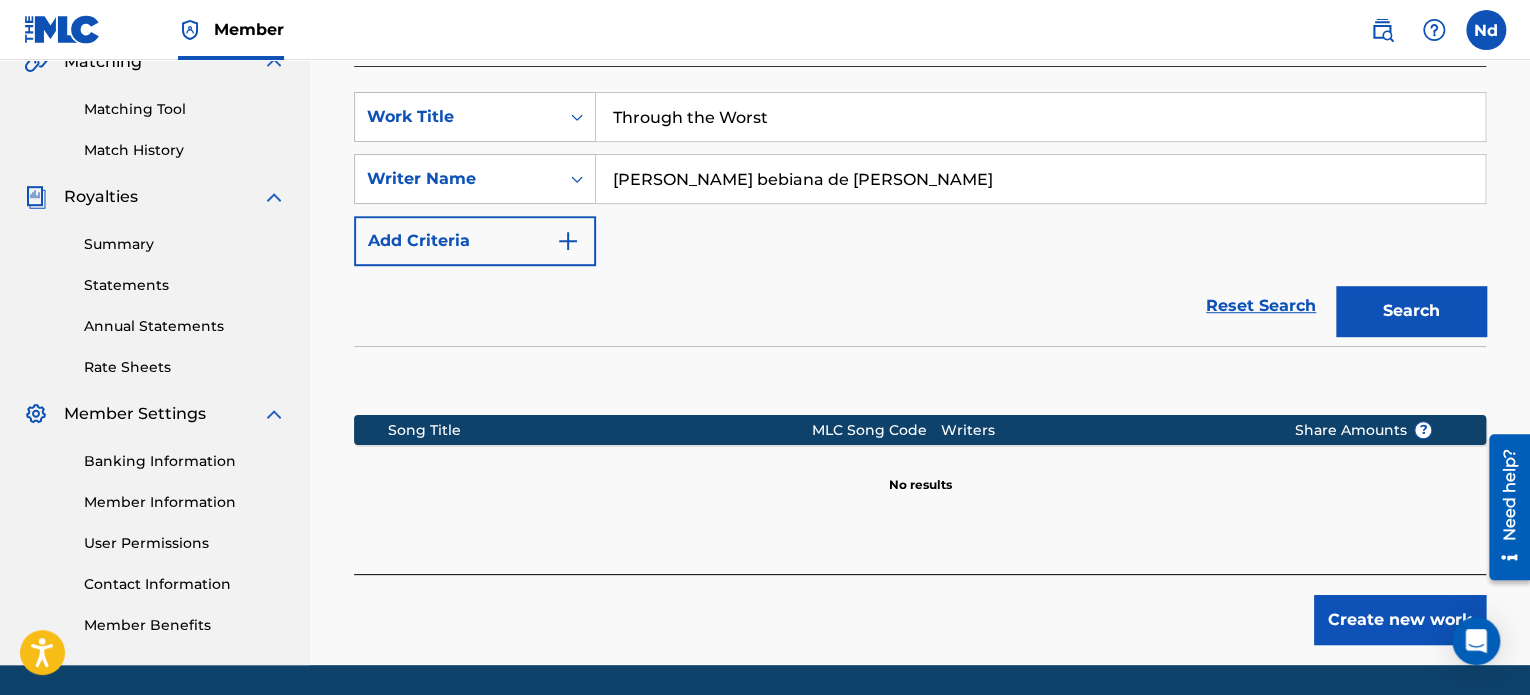scroll, scrollTop: 549, scrollLeft: 0, axis: vertical 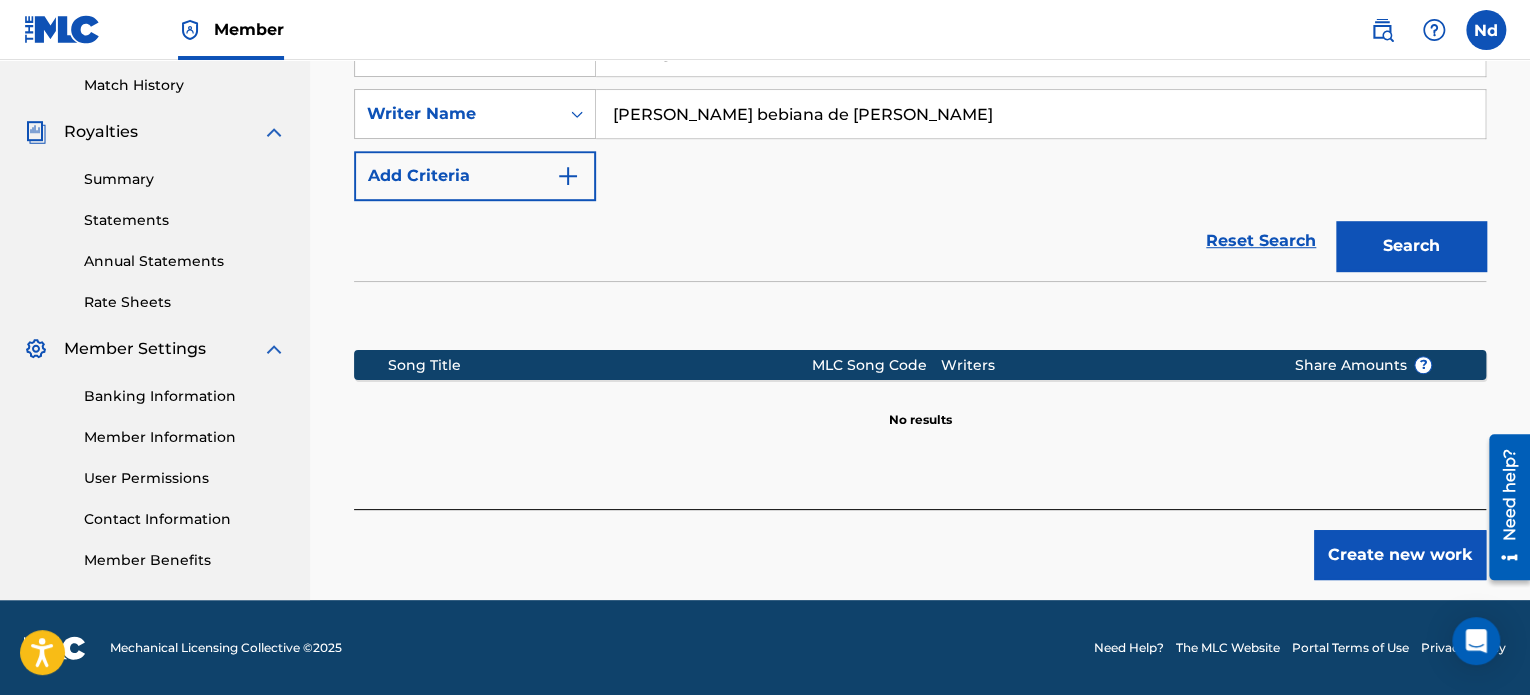 click on "Create new work" at bounding box center (1400, 555) 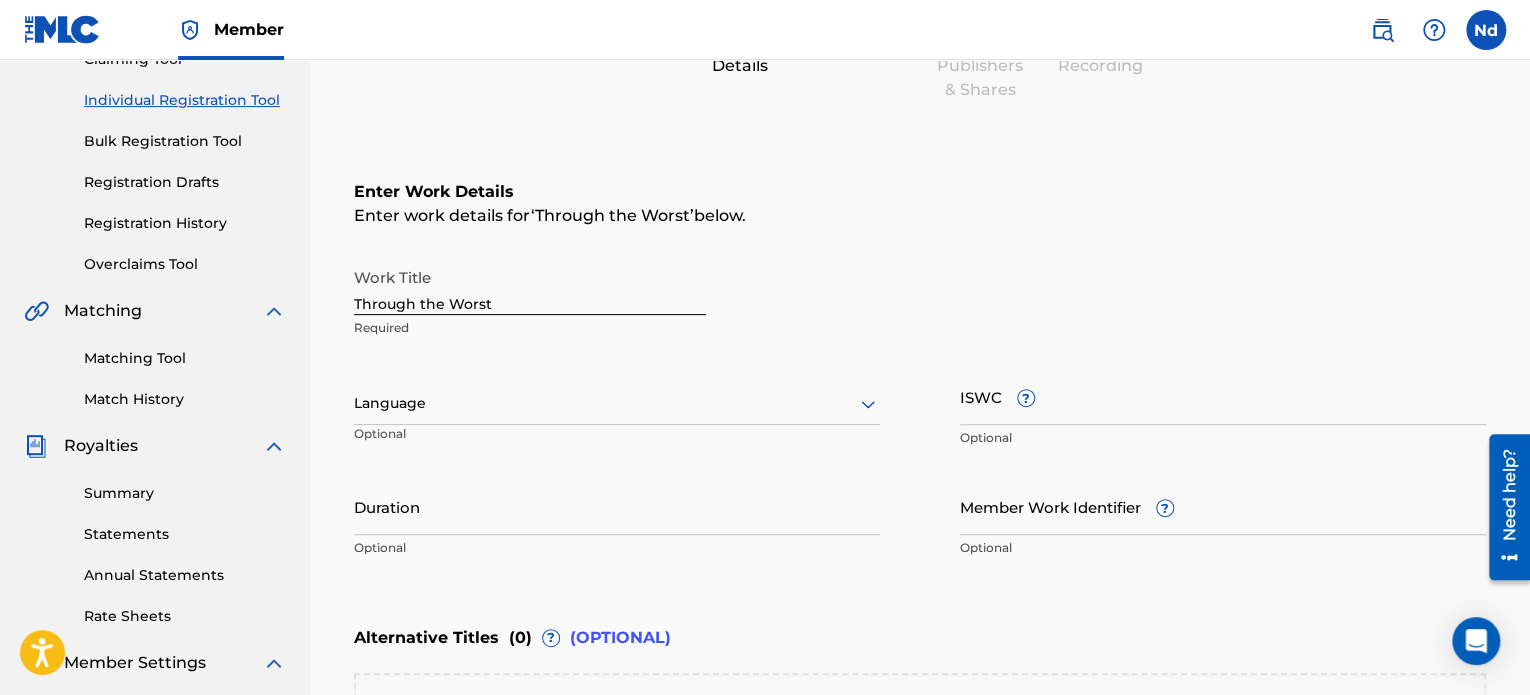 scroll, scrollTop: 349, scrollLeft: 0, axis: vertical 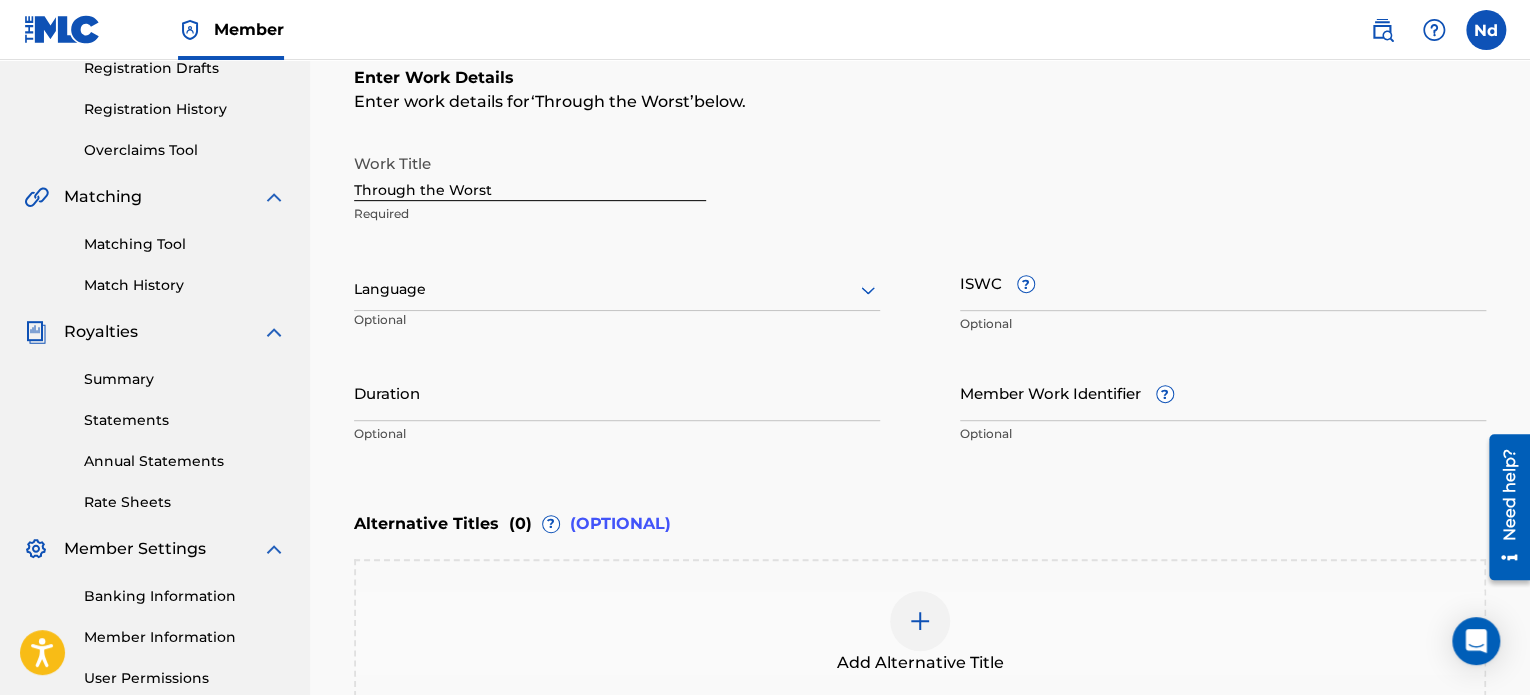 click at bounding box center (617, 289) 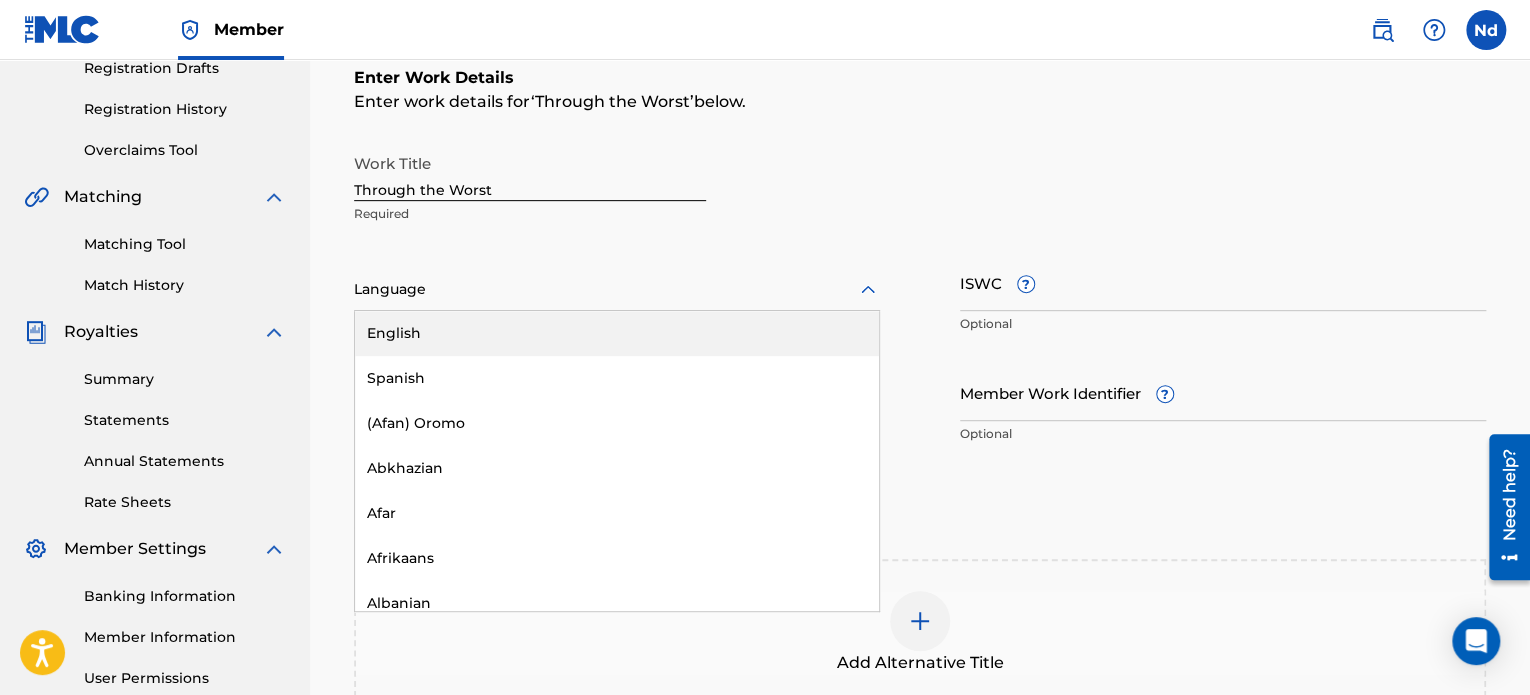click on "English" at bounding box center (617, 333) 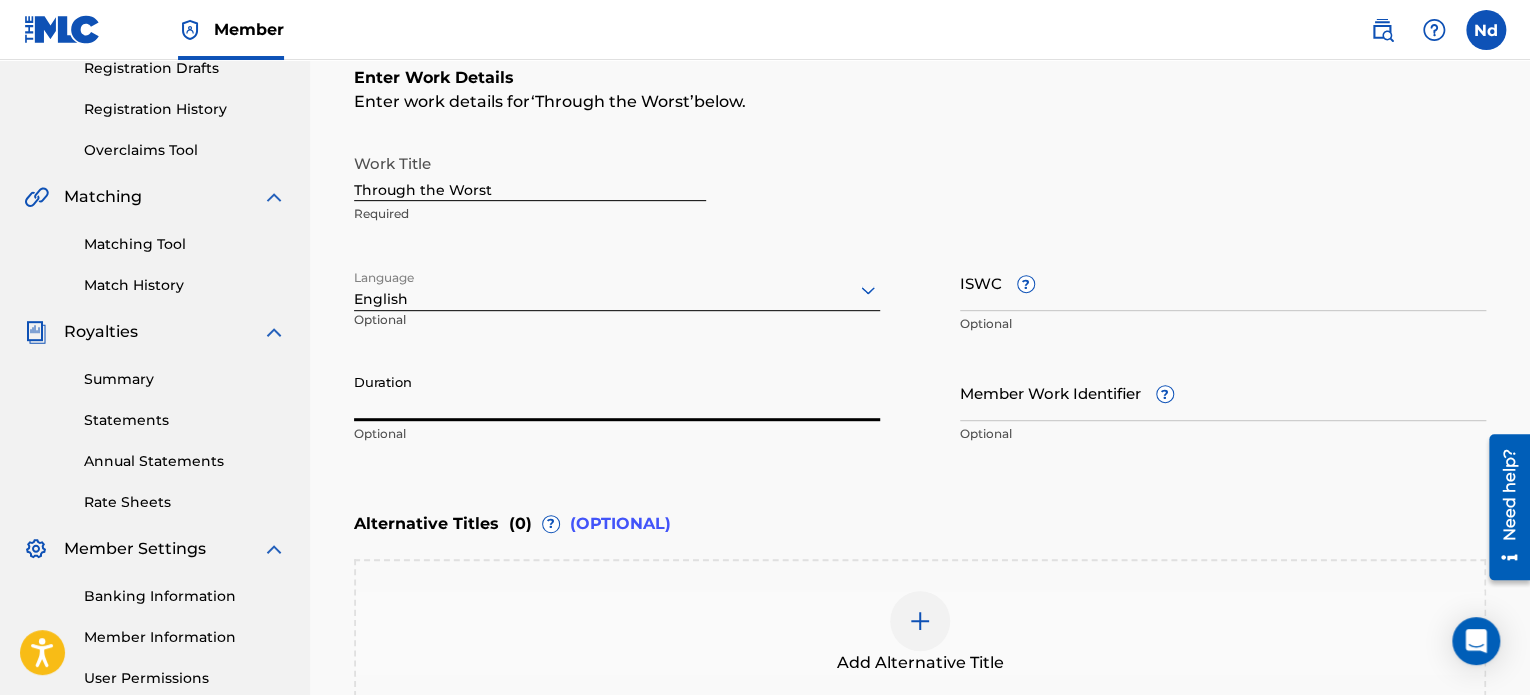 click on "Duration" at bounding box center [617, 392] 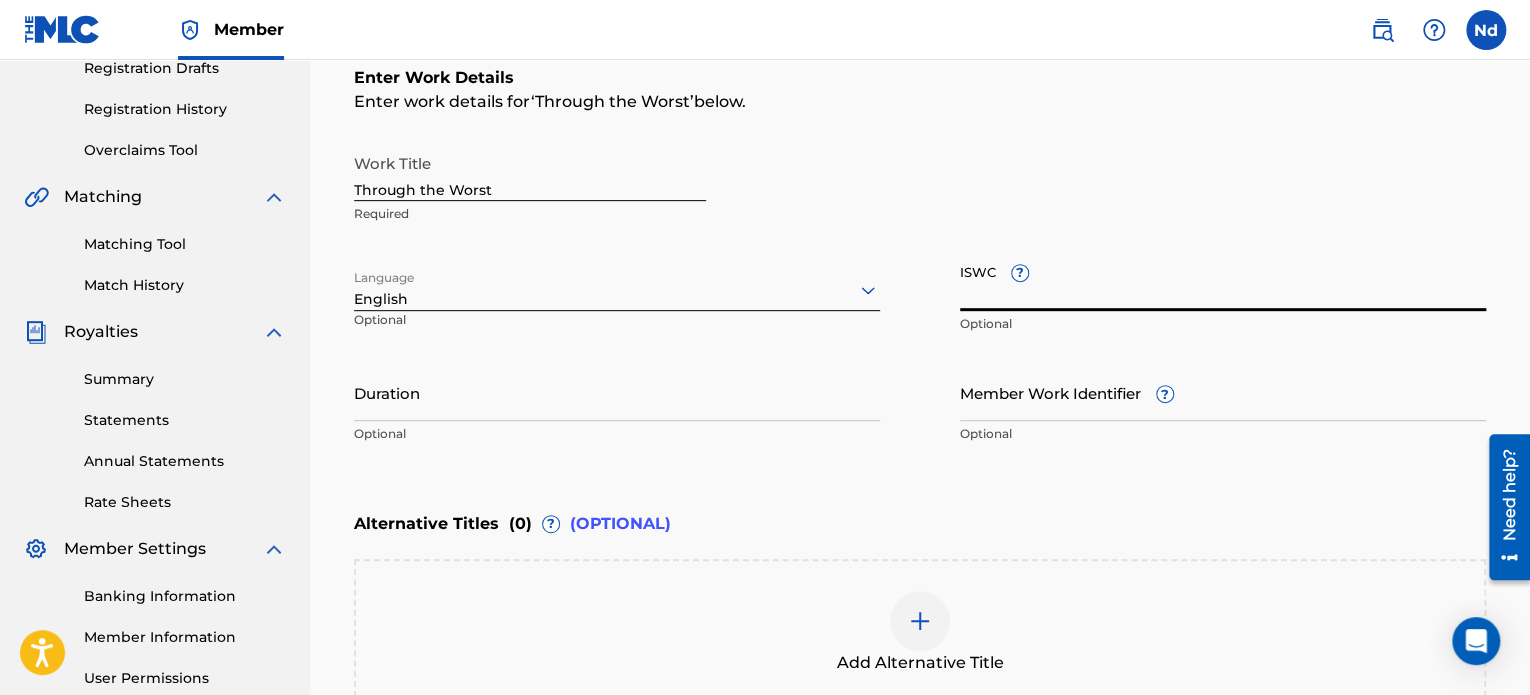 paste on "T3334171794" 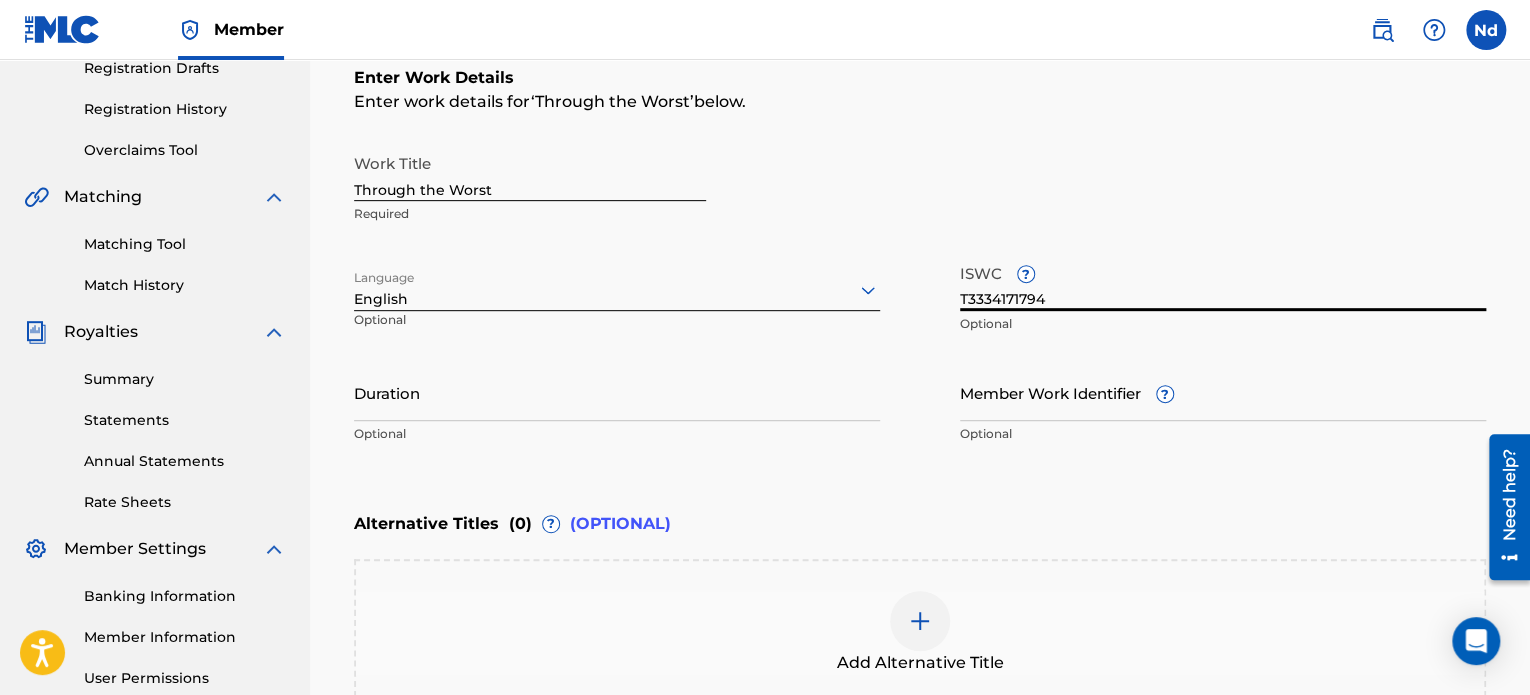 type on "T3334171794" 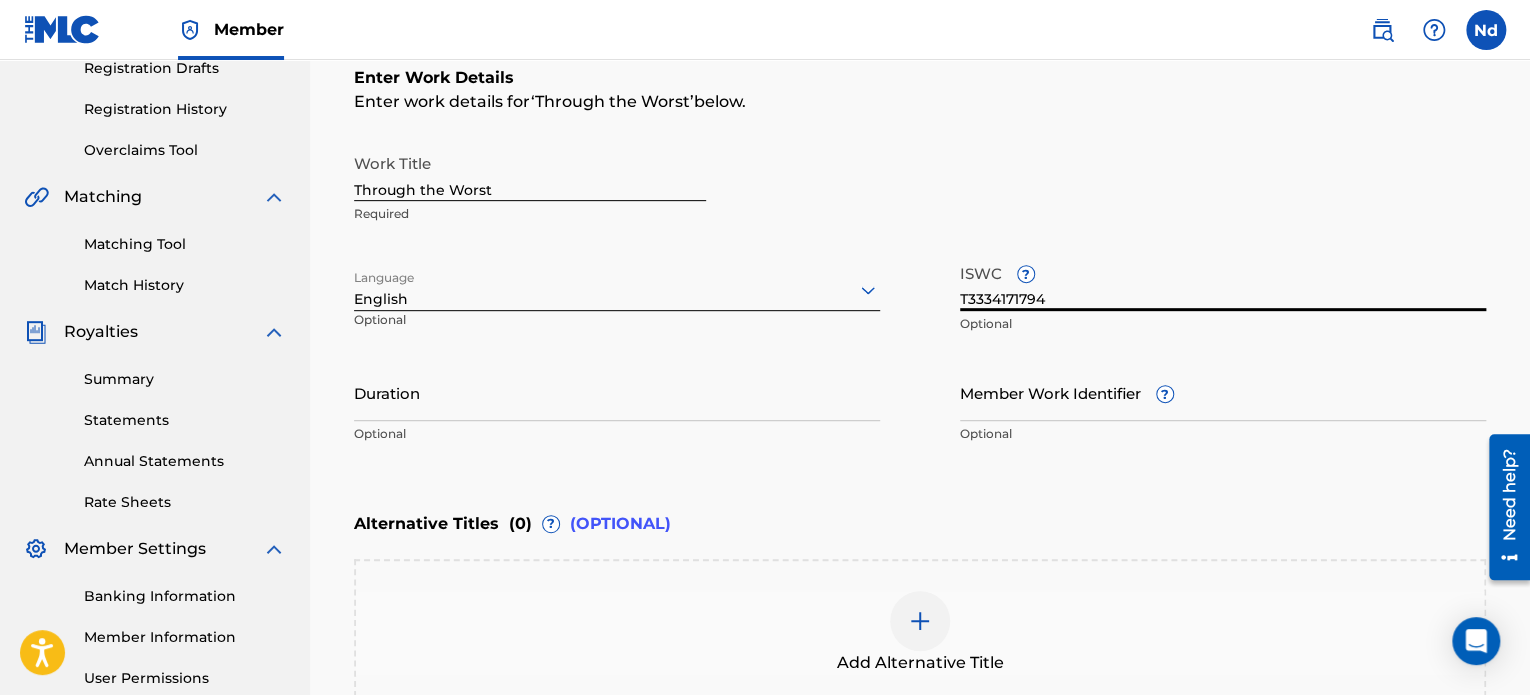 click on "Member Work Identifier   ?" at bounding box center (1223, 392) 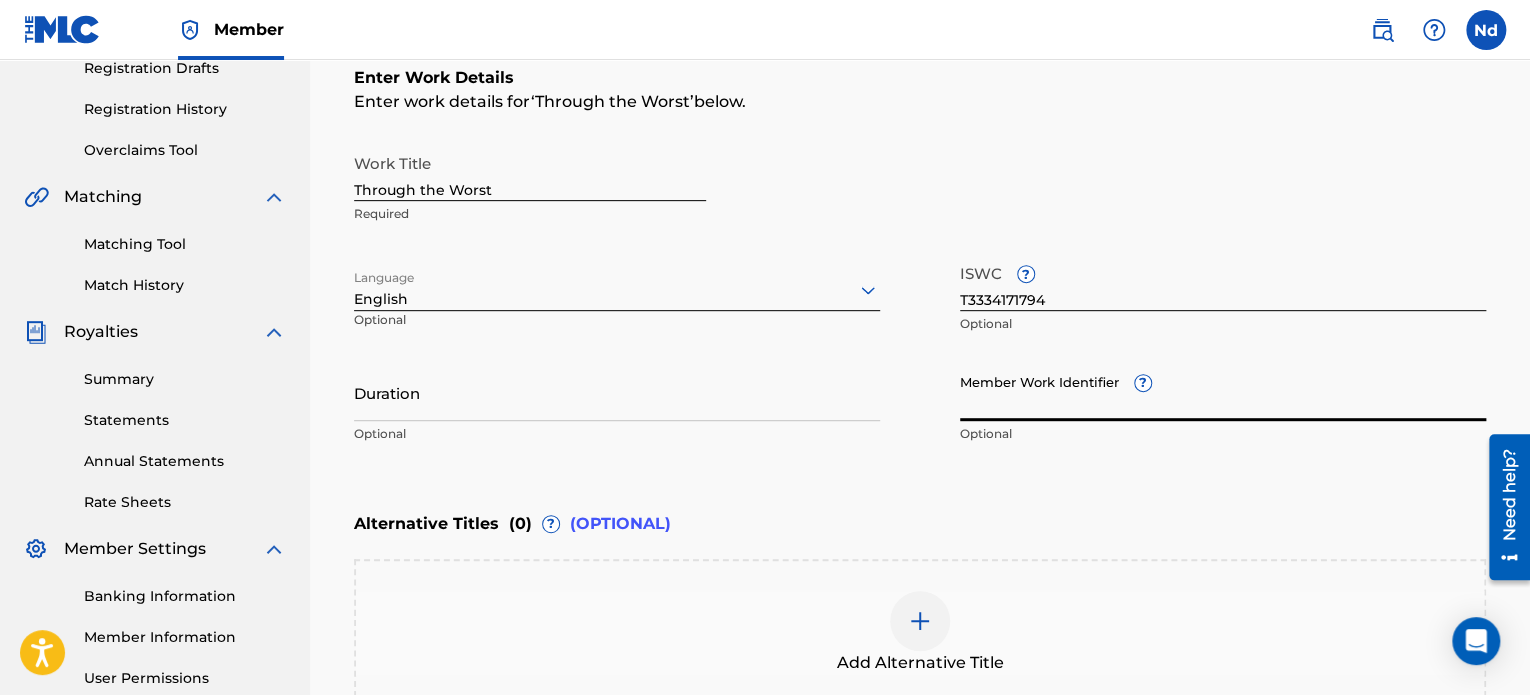 paste on "930866658" 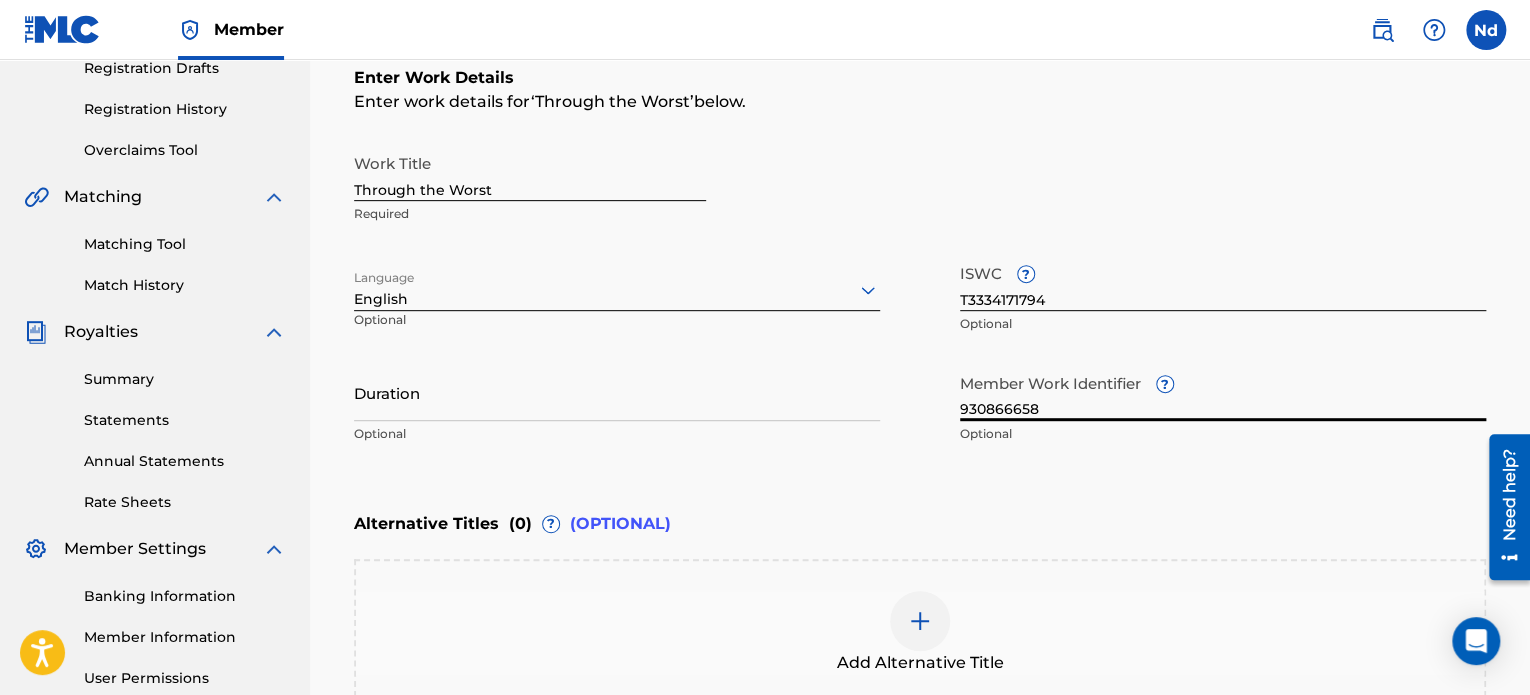 type on "930866658" 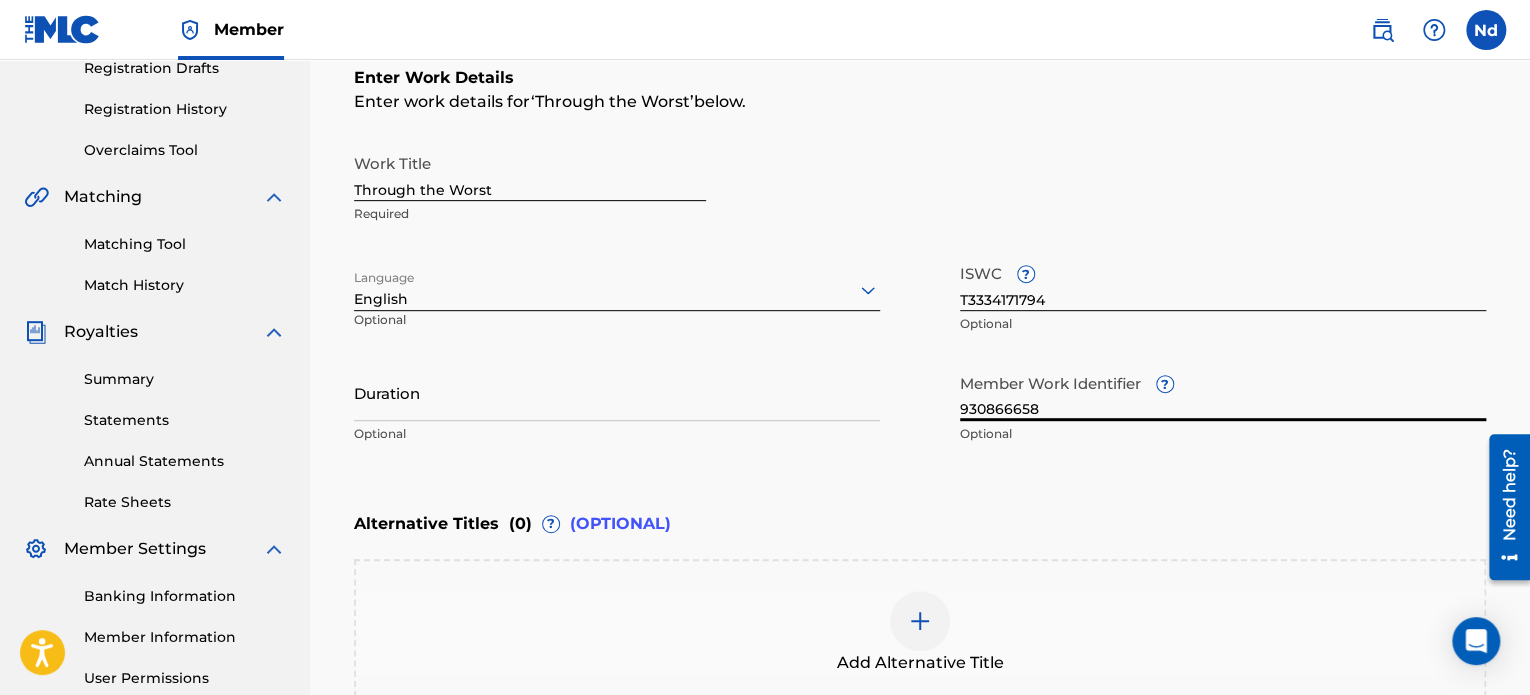 click on "Duration" at bounding box center [617, 392] 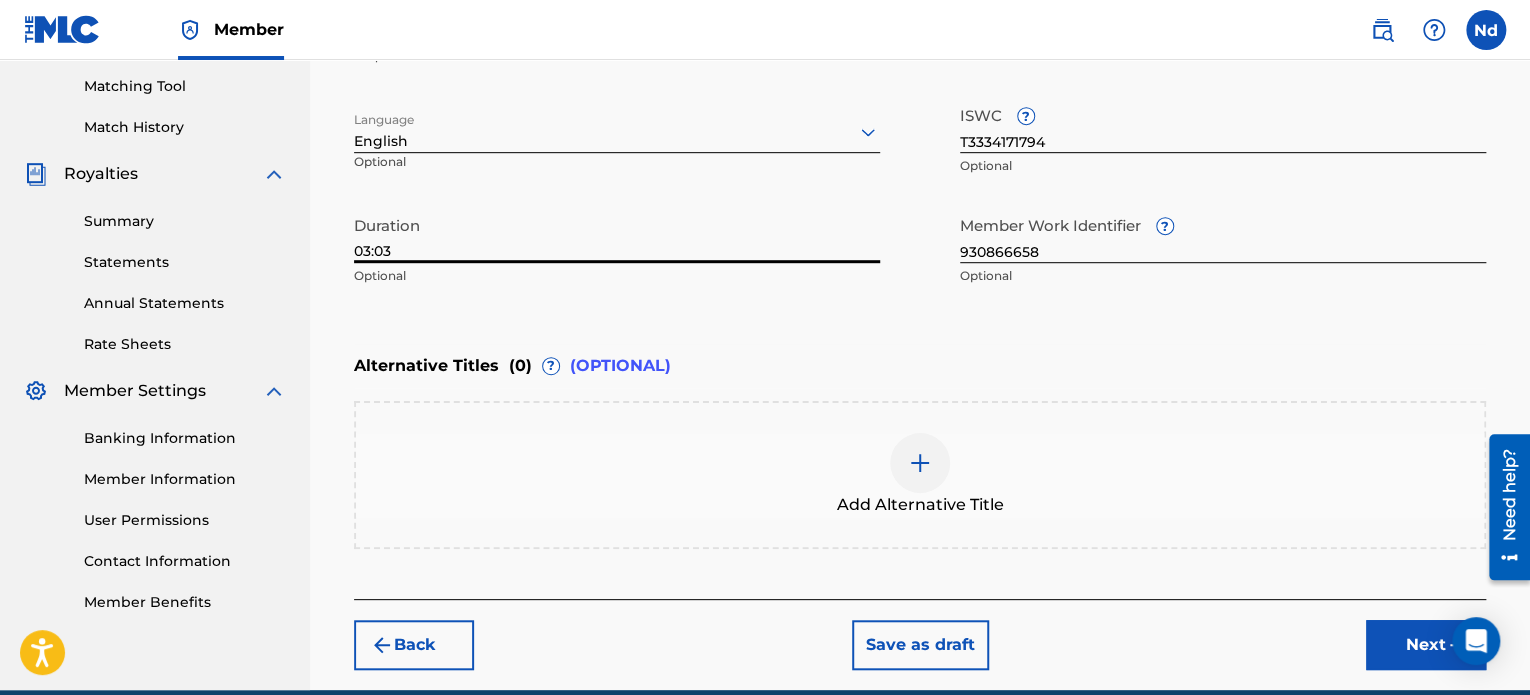 scroll, scrollTop: 596, scrollLeft: 0, axis: vertical 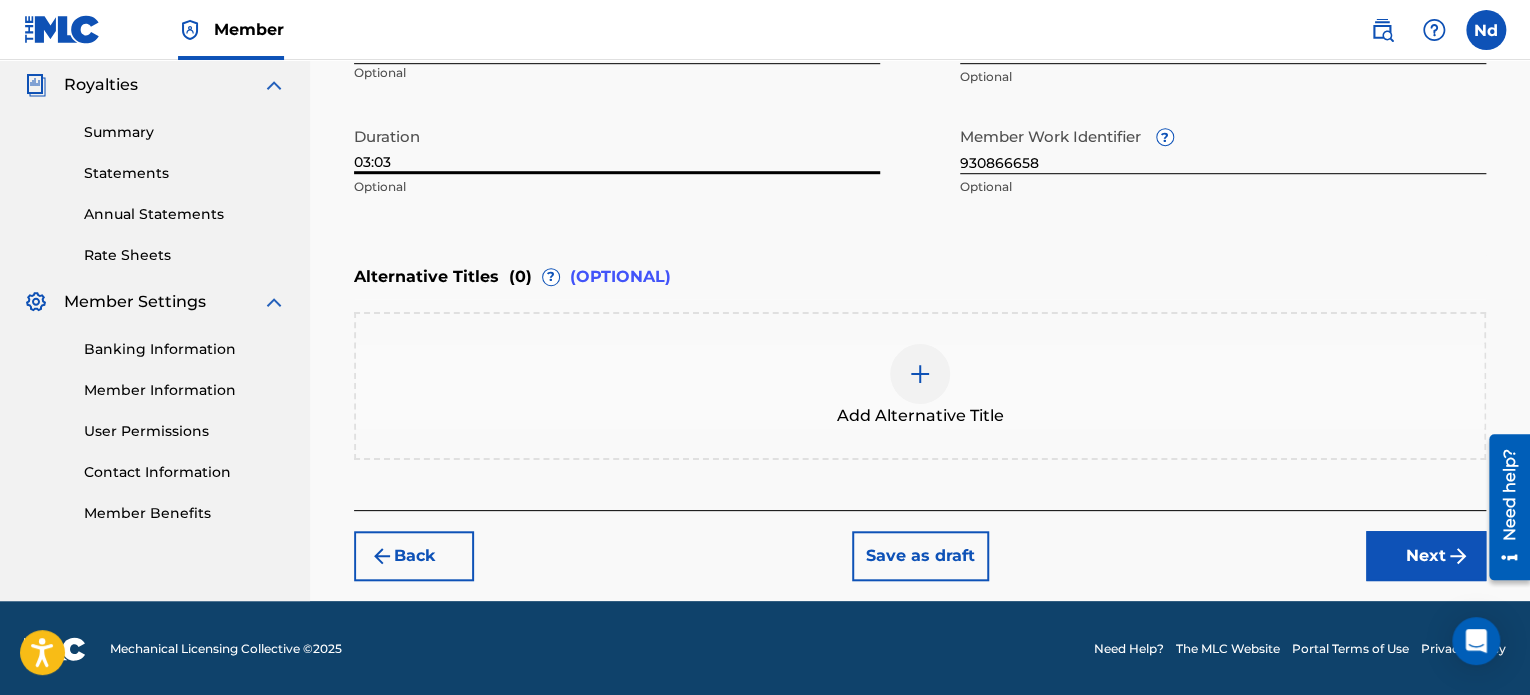 type on "03:03" 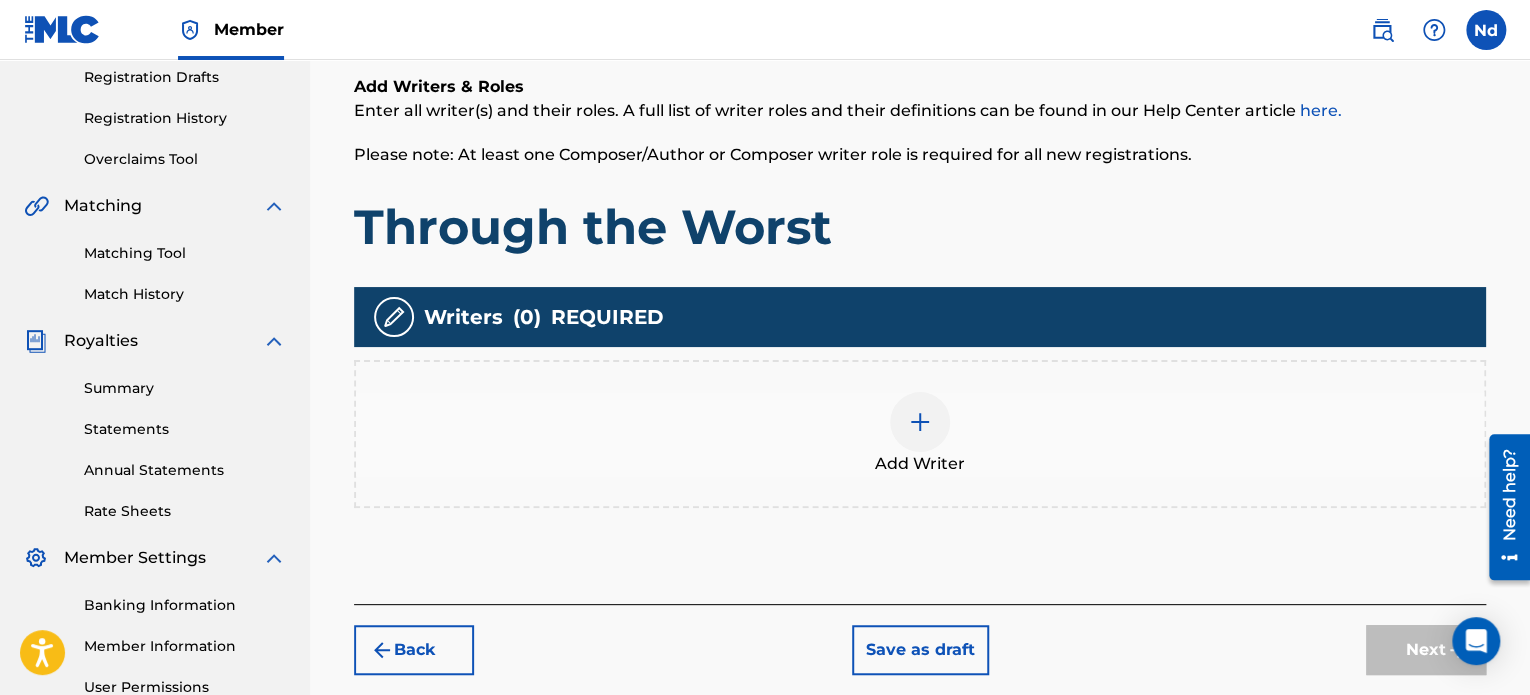 scroll, scrollTop: 544, scrollLeft: 0, axis: vertical 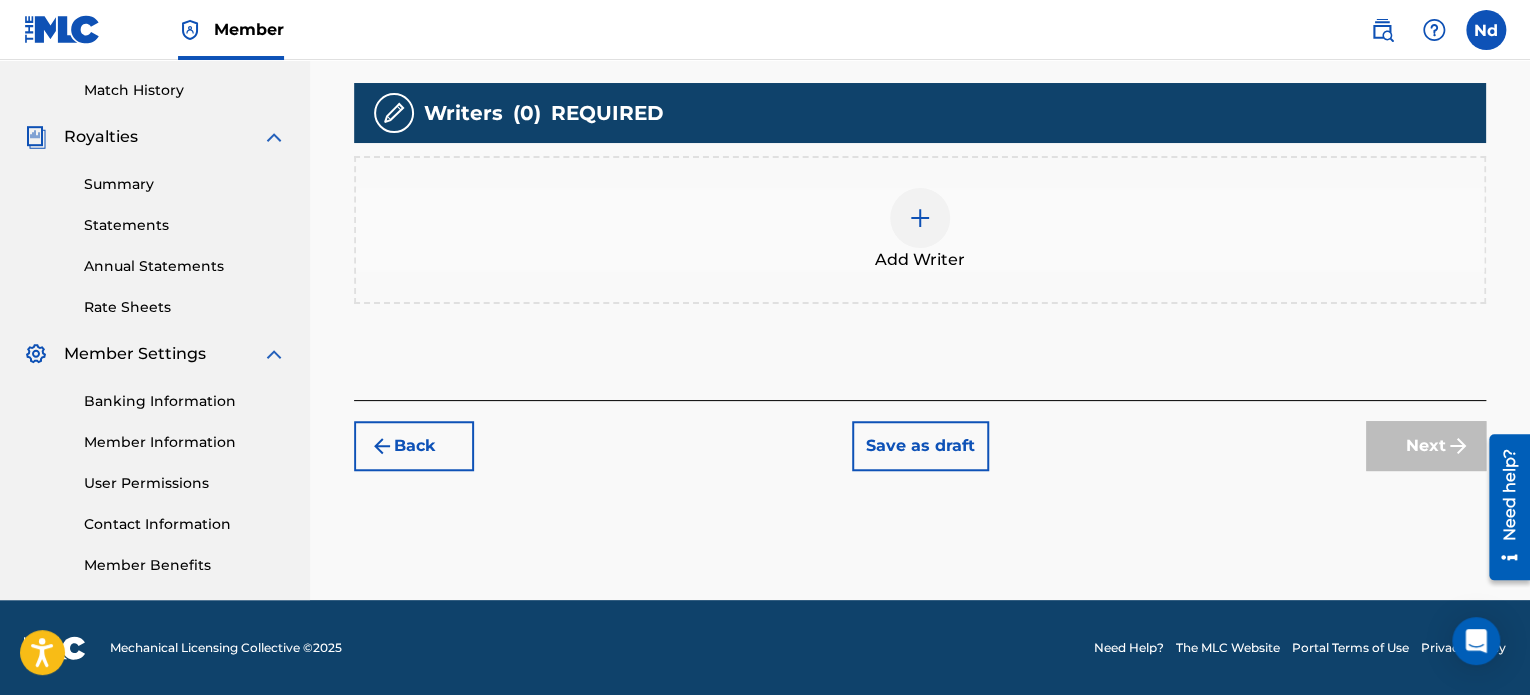 click on "Add Writer" at bounding box center (920, 230) 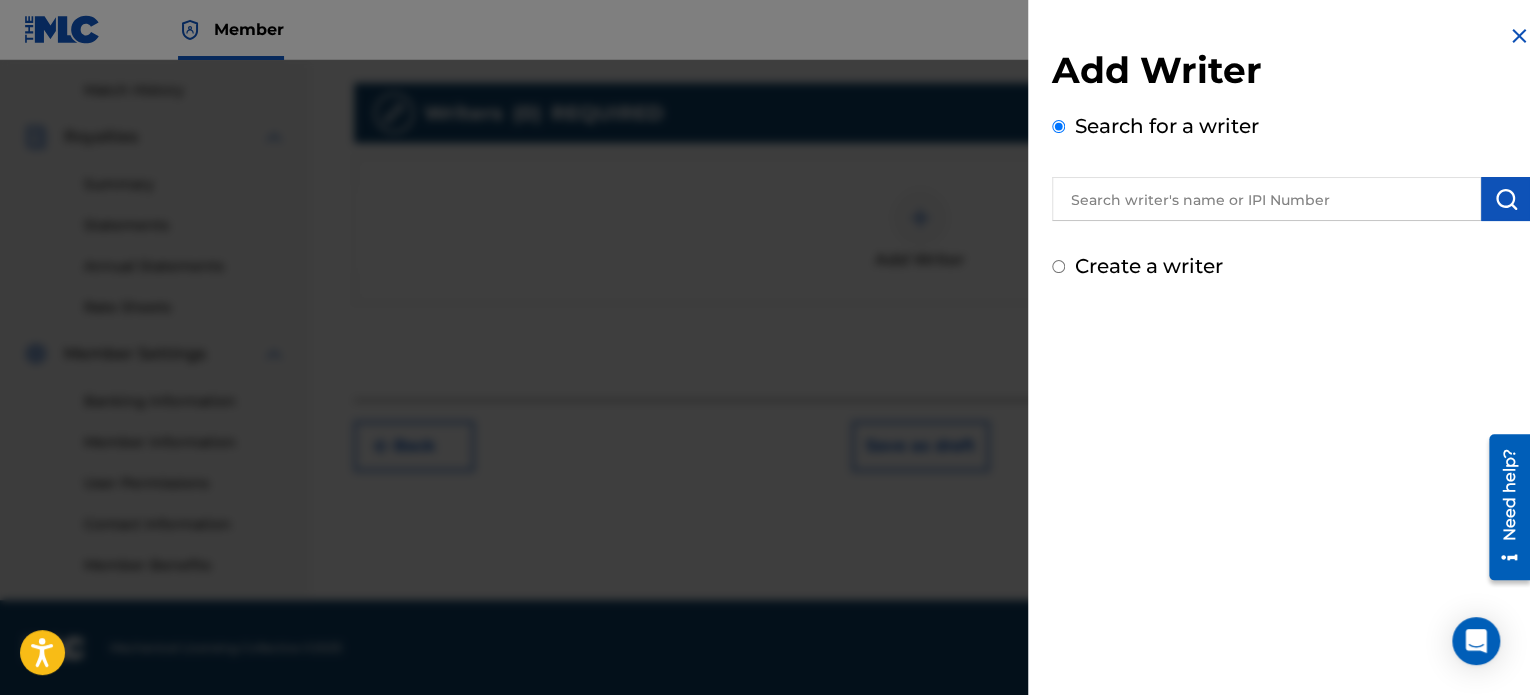 click at bounding box center (1266, 199) 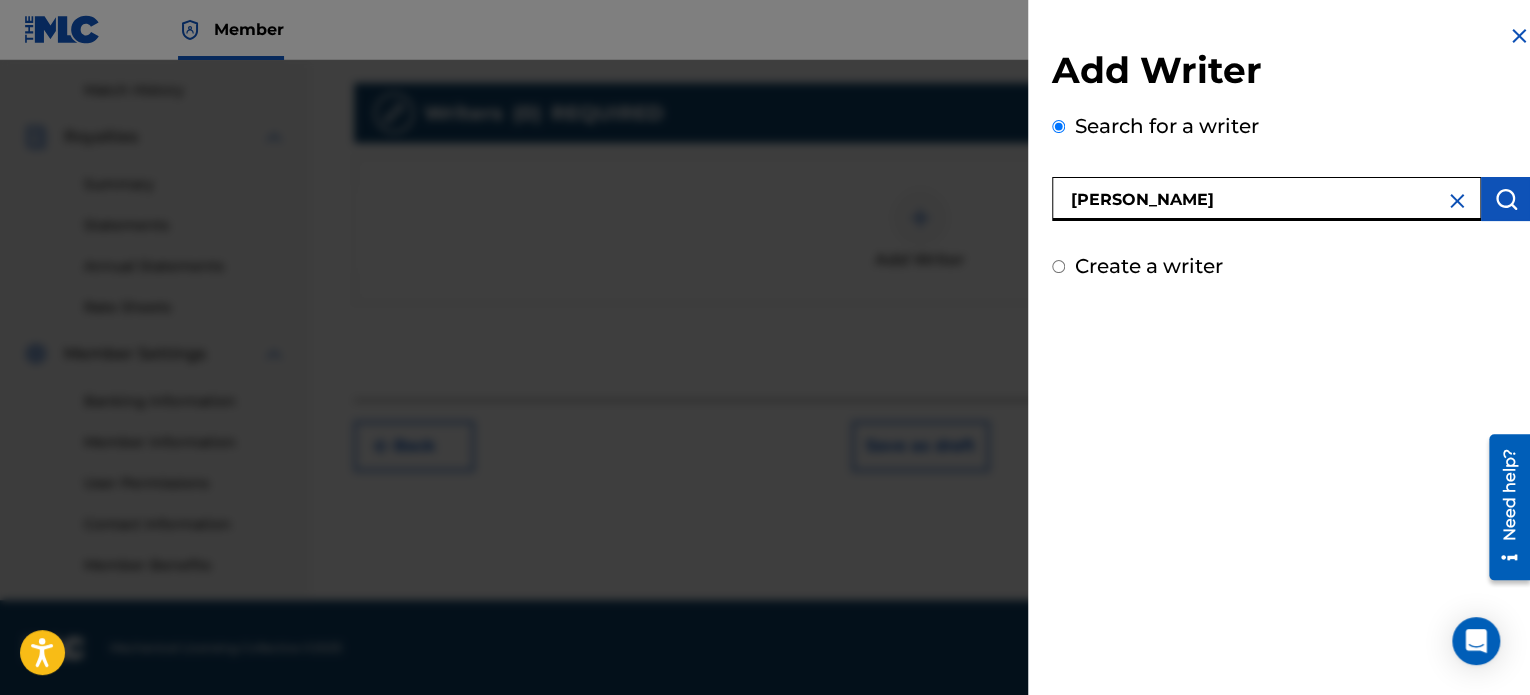 type on "[PERSON_NAME]" 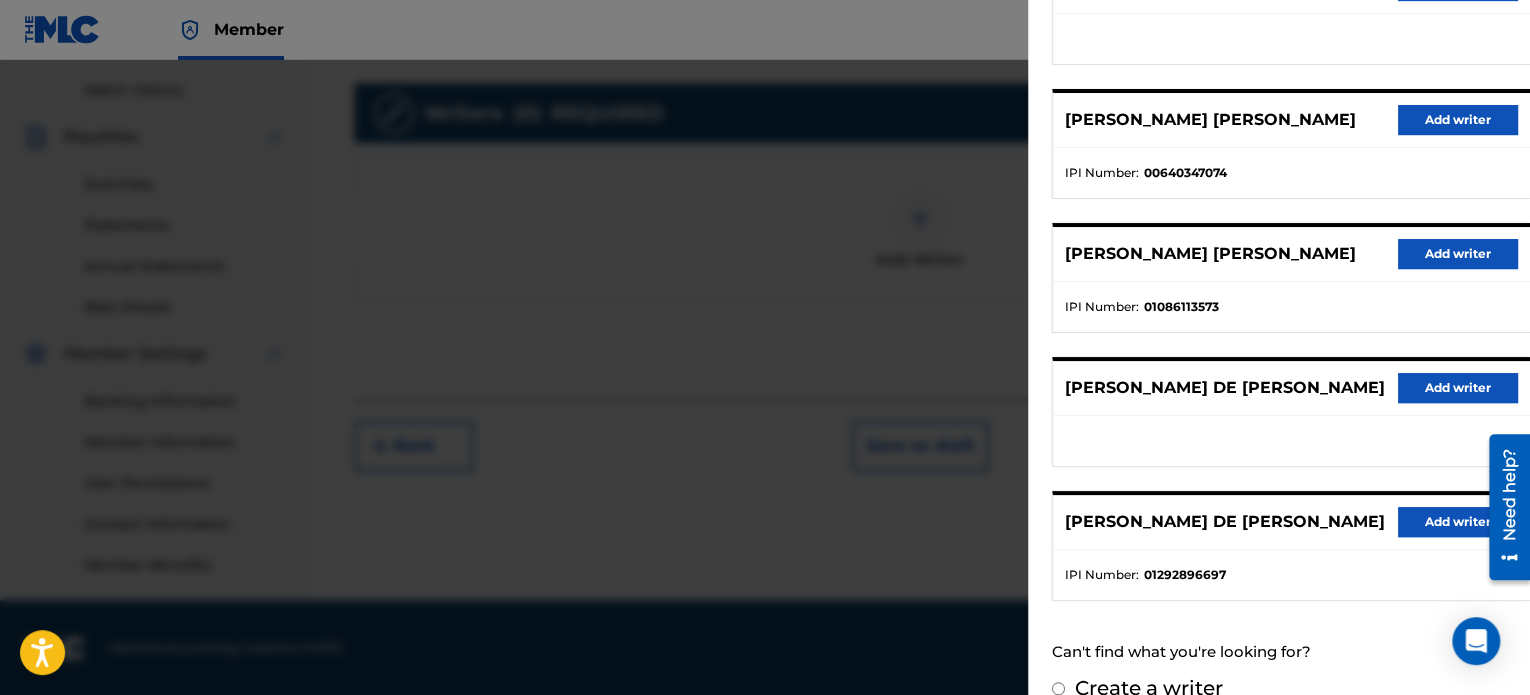 scroll, scrollTop: 344, scrollLeft: 0, axis: vertical 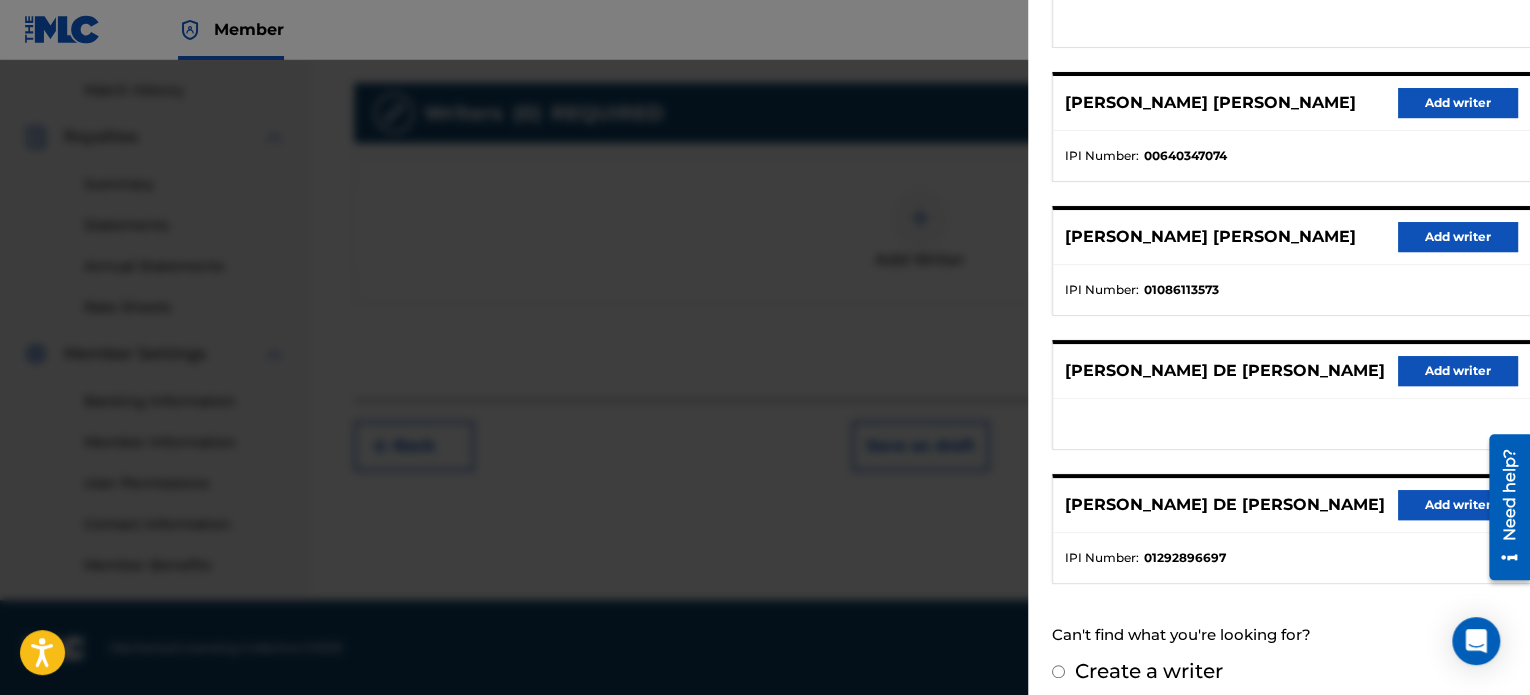 click on "Add writer" at bounding box center [1458, 505] 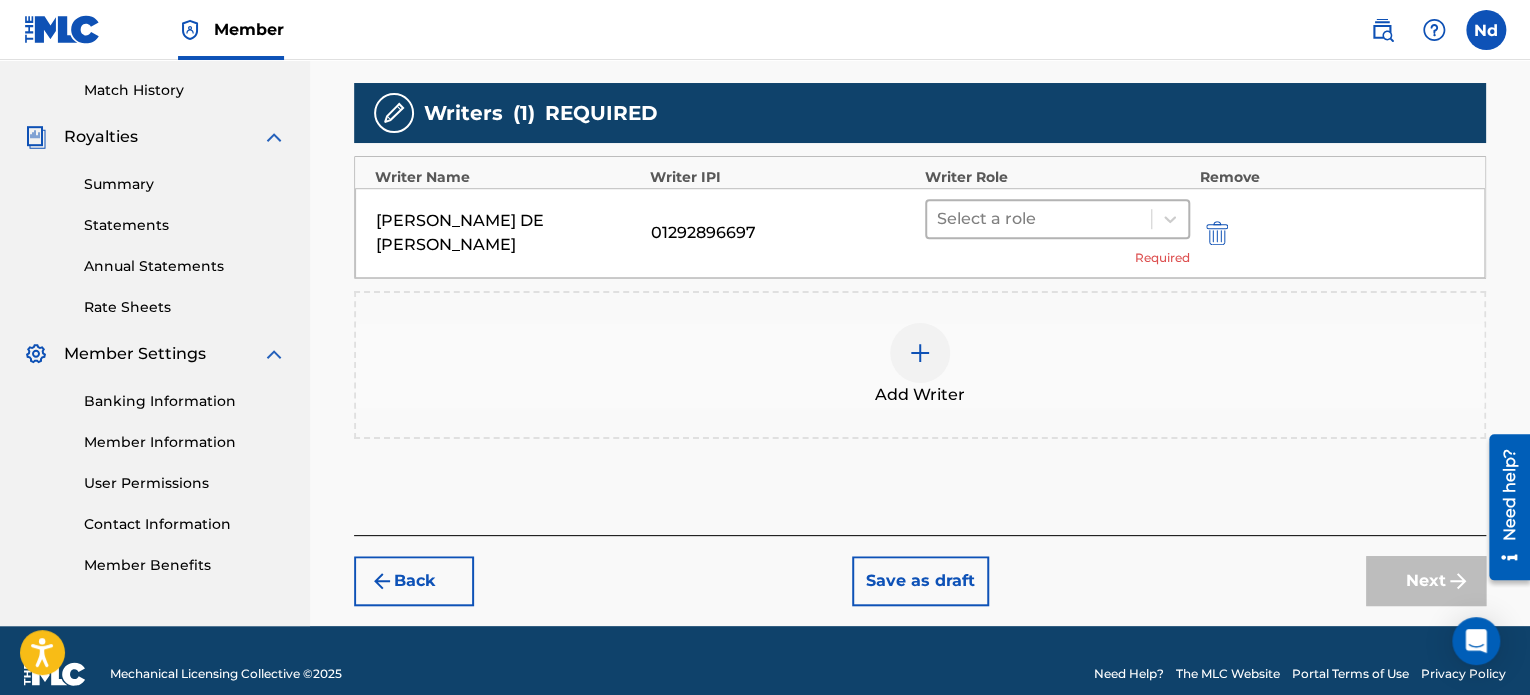 click at bounding box center [1039, 219] 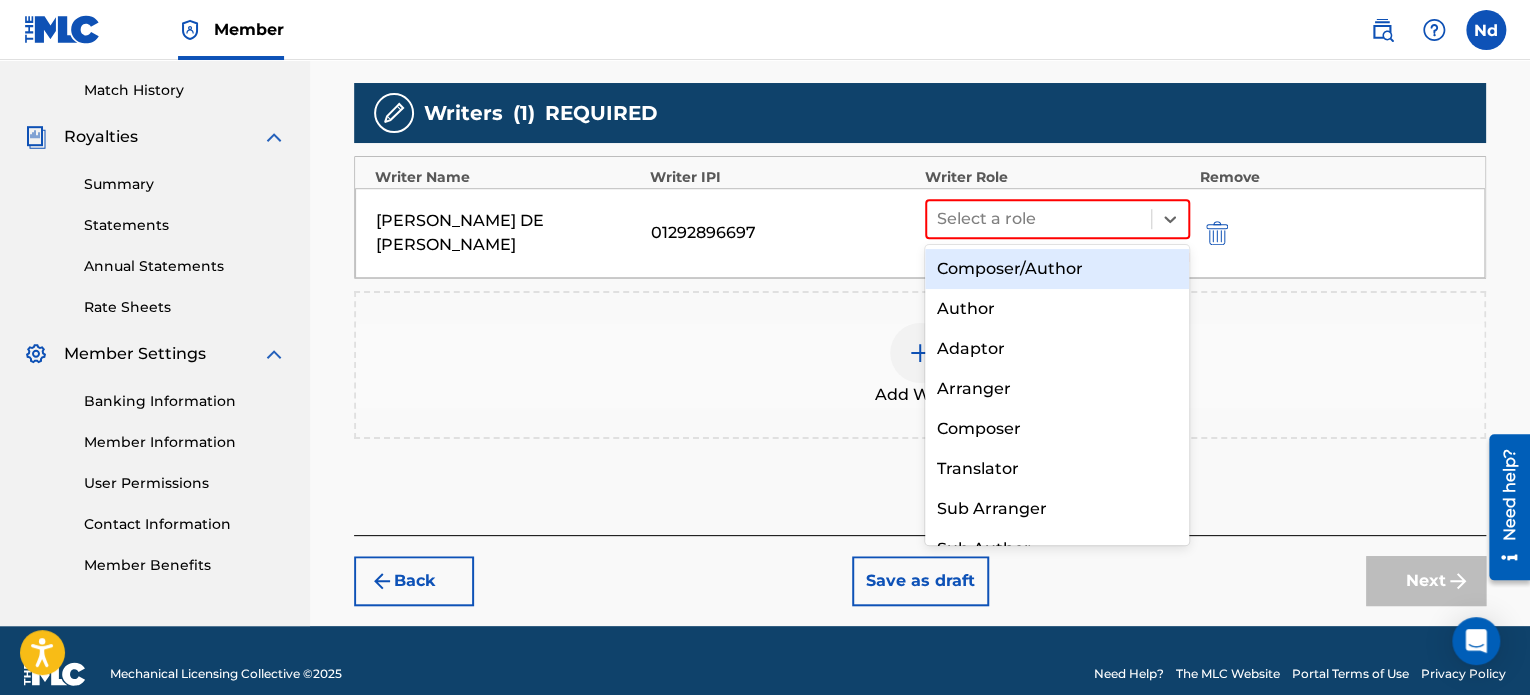 click on "Composer/Author" at bounding box center [1057, 269] 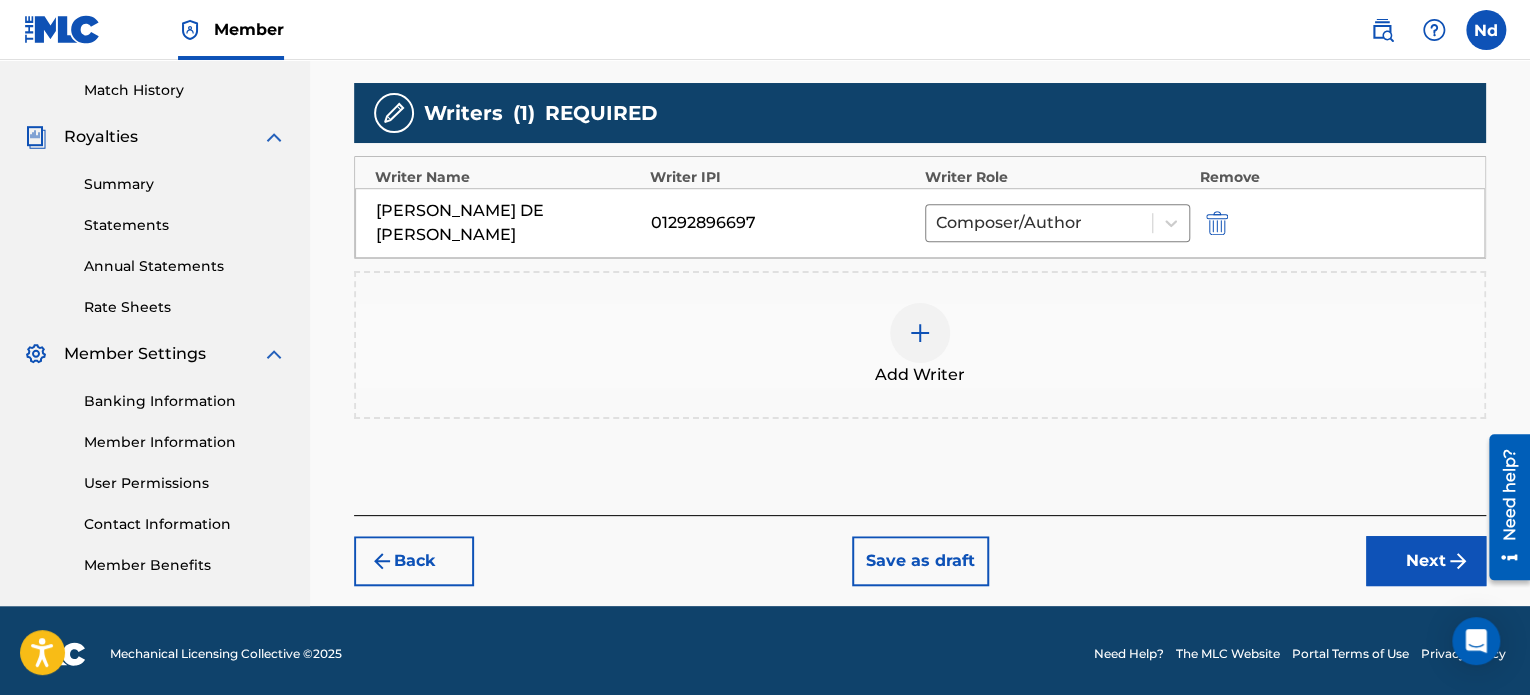 click on "Next" at bounding box center [1426, 561] 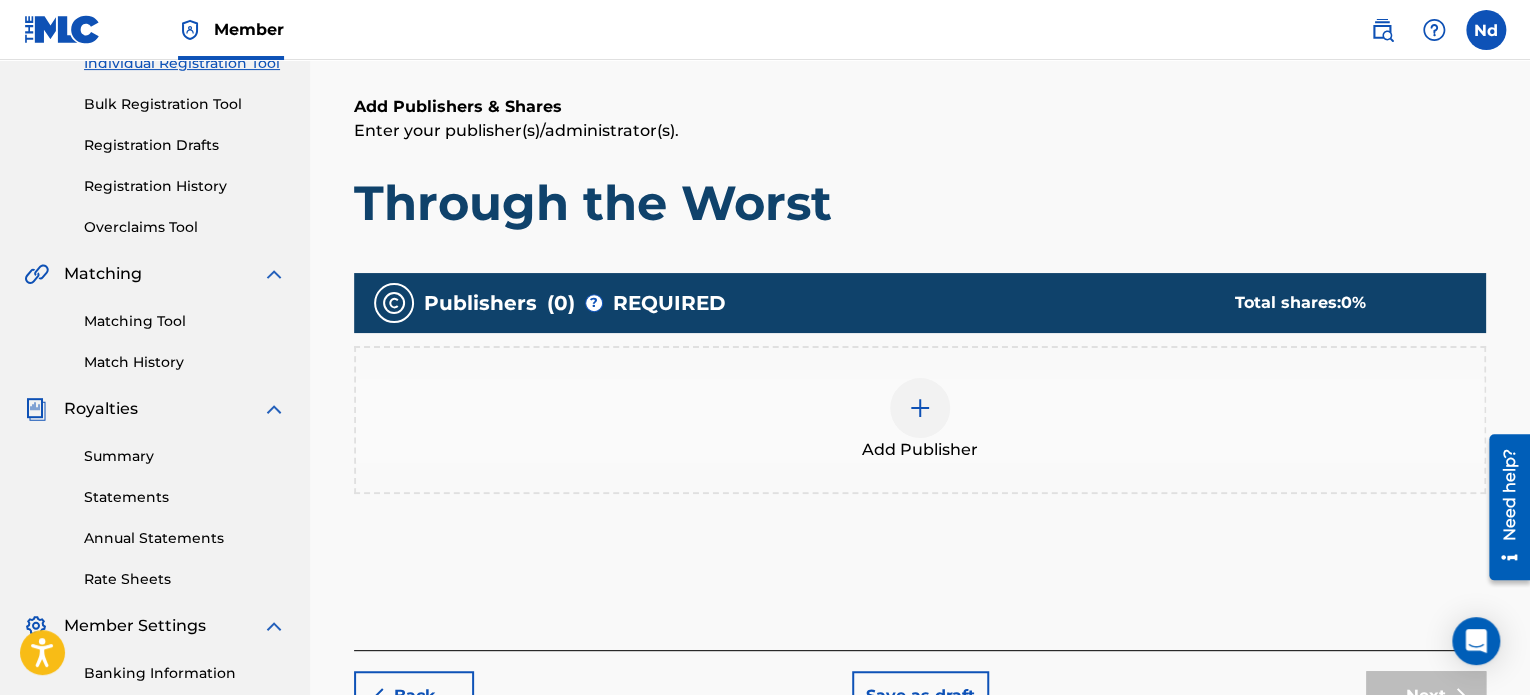 scroll, scrollTop: 390, scrollLeft: 0, axis: vertical 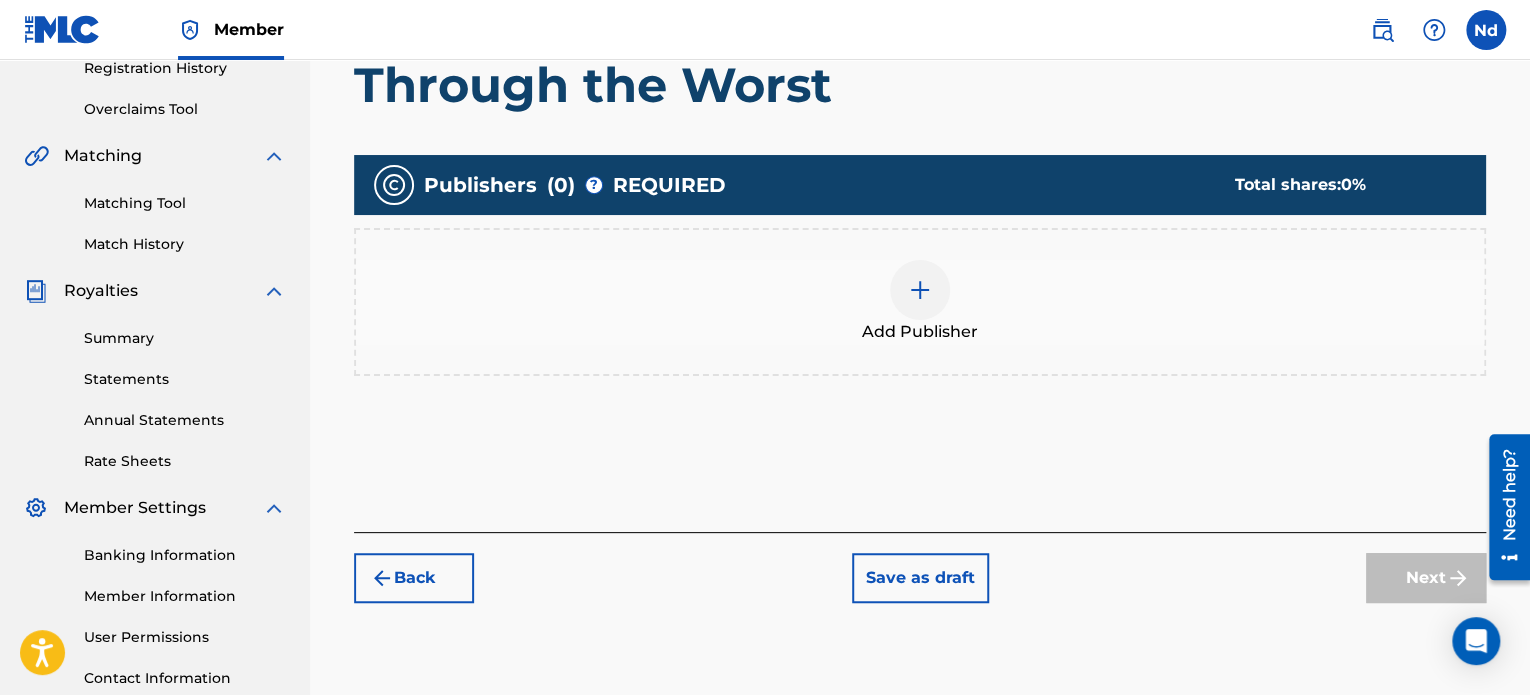 click on "Add Publisher" at bounding box center (920, 332) 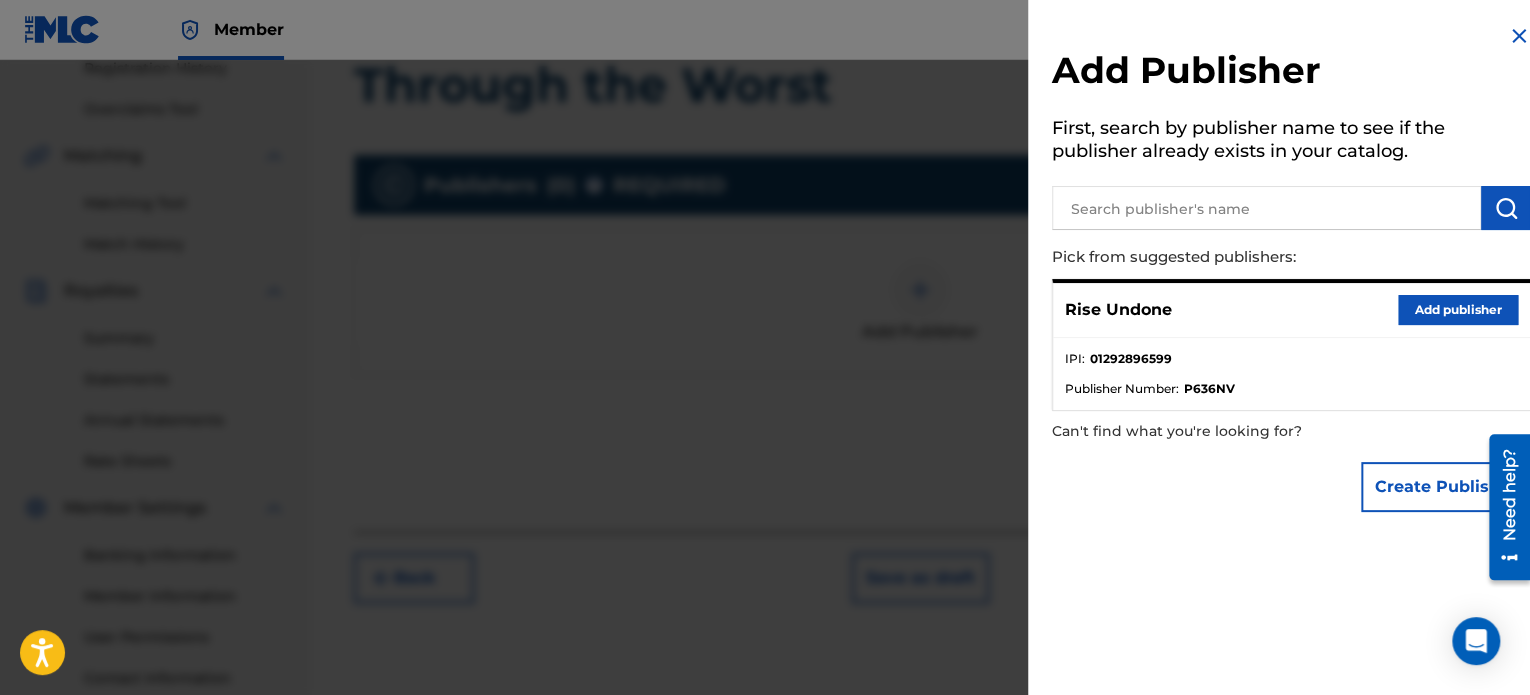 click on "Add publisher" at bounding box center [1458, 310] 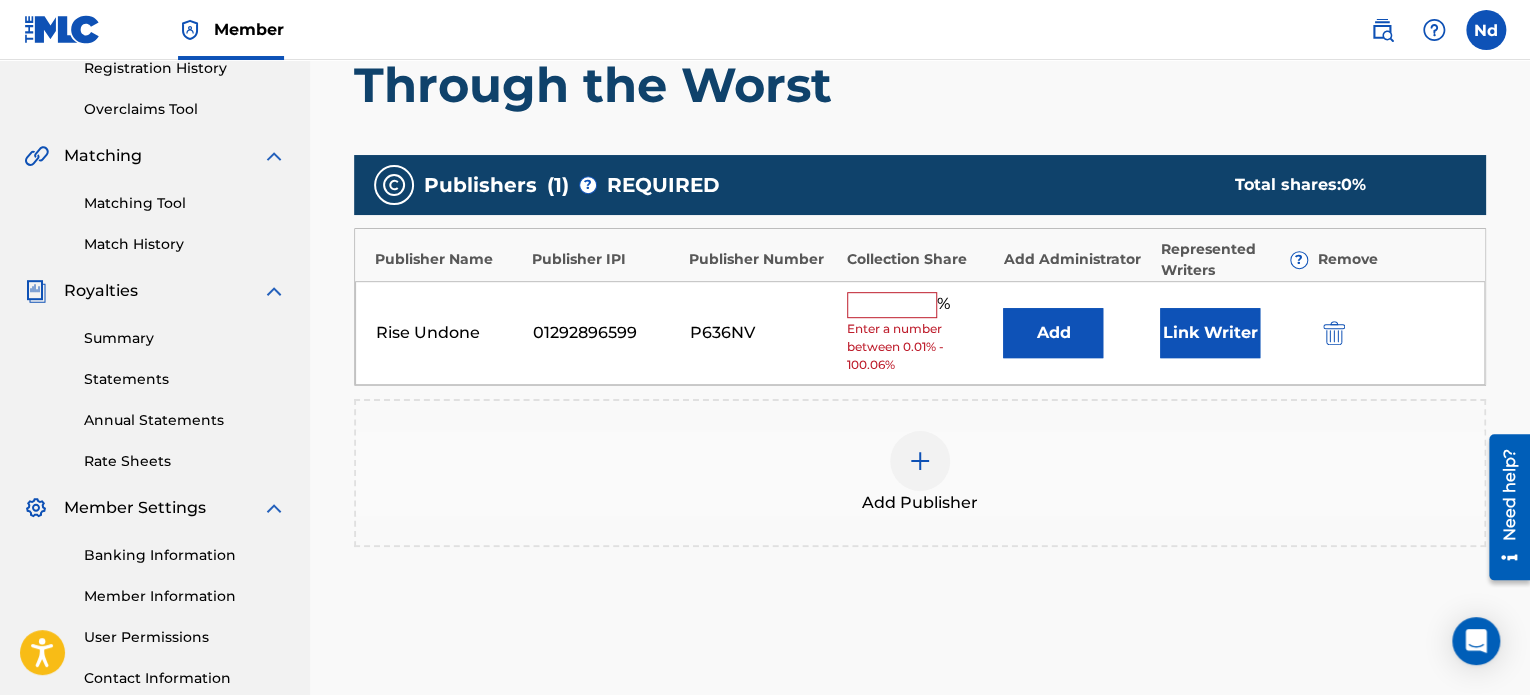click at bounding box center [892, 305] 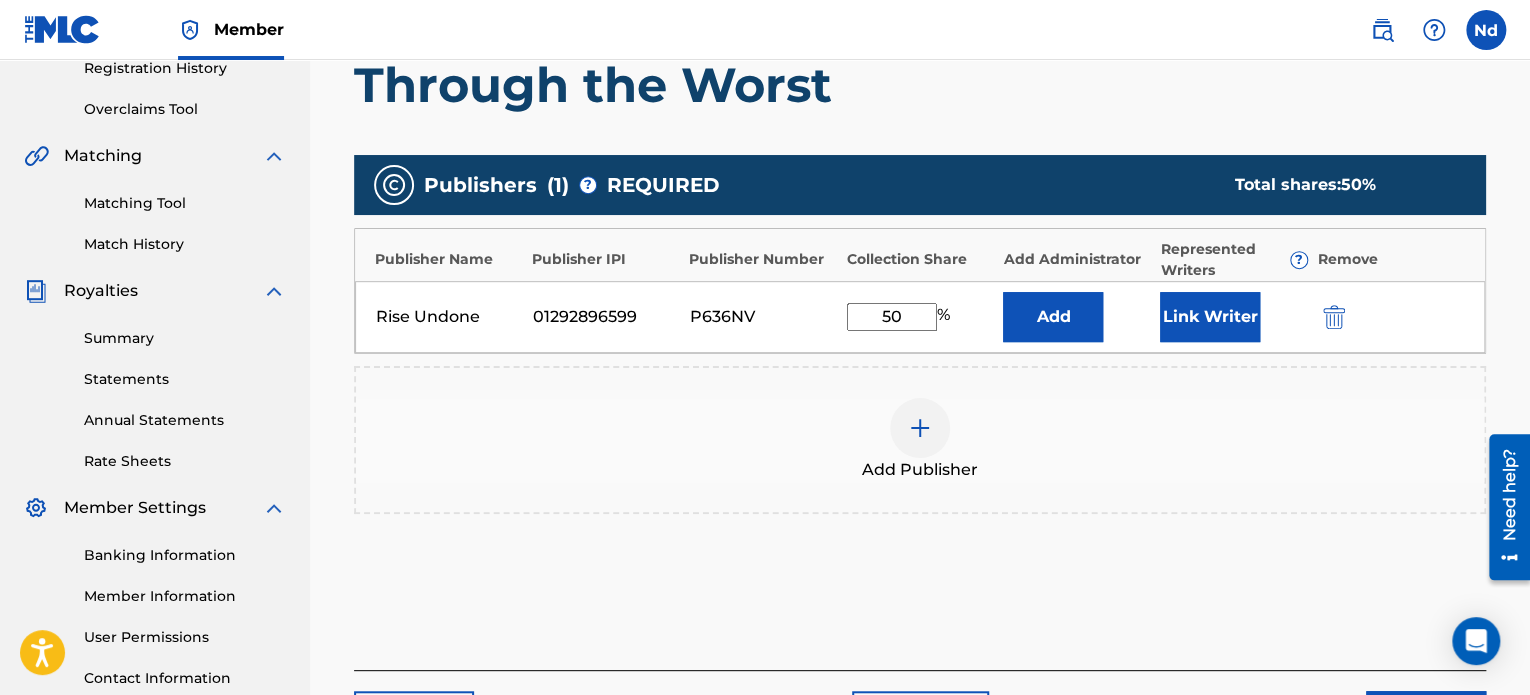 click on "Link Writer" at bounding box center [1210, 317] 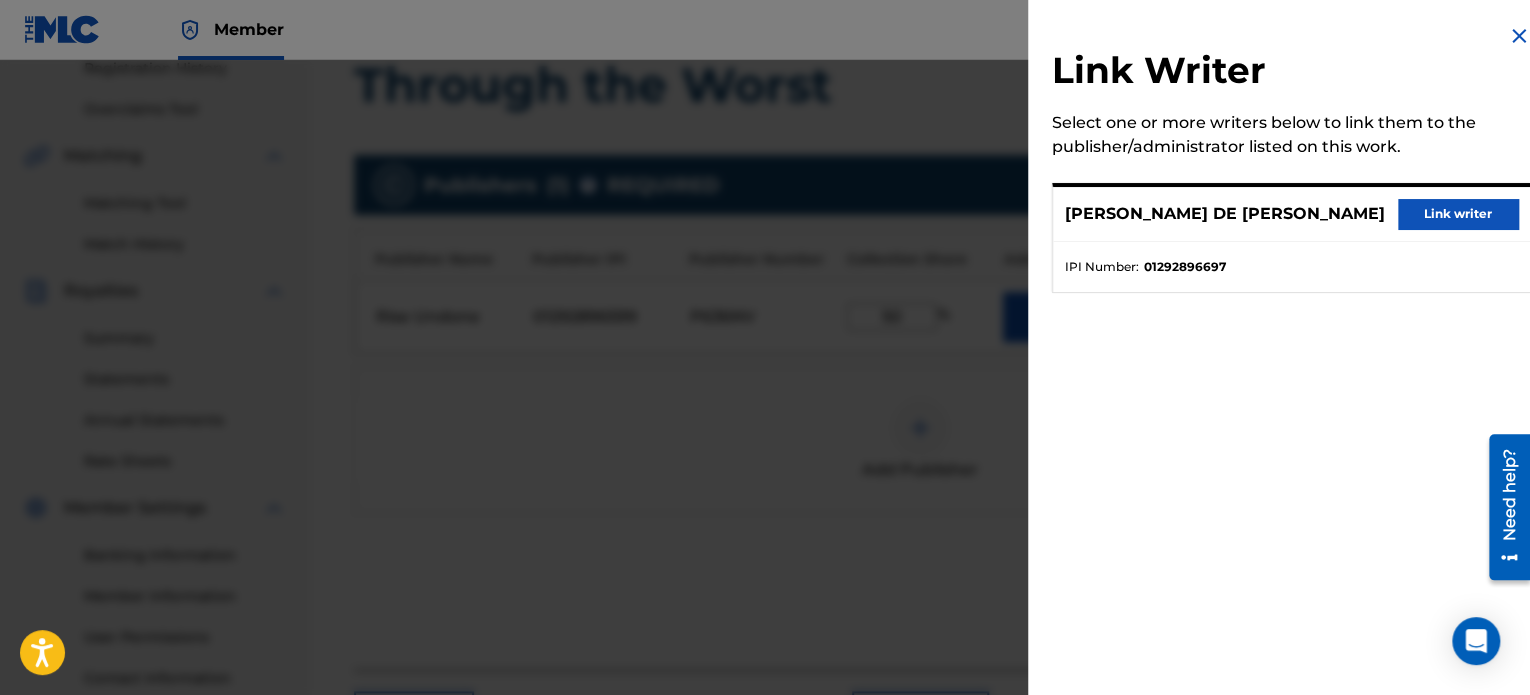 click on "Link writer" at bounding box center [1458, 214] 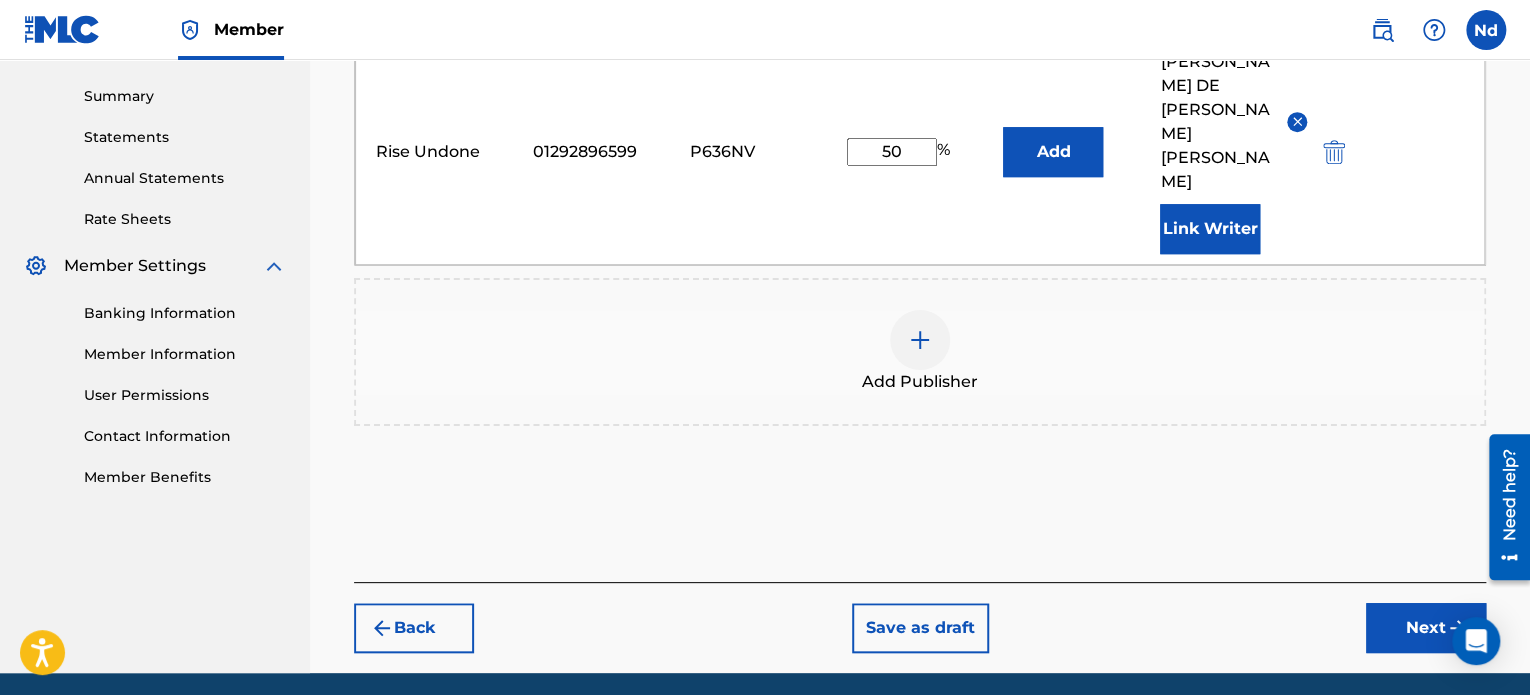 click on "Next" at bounding box center (1426, 628) 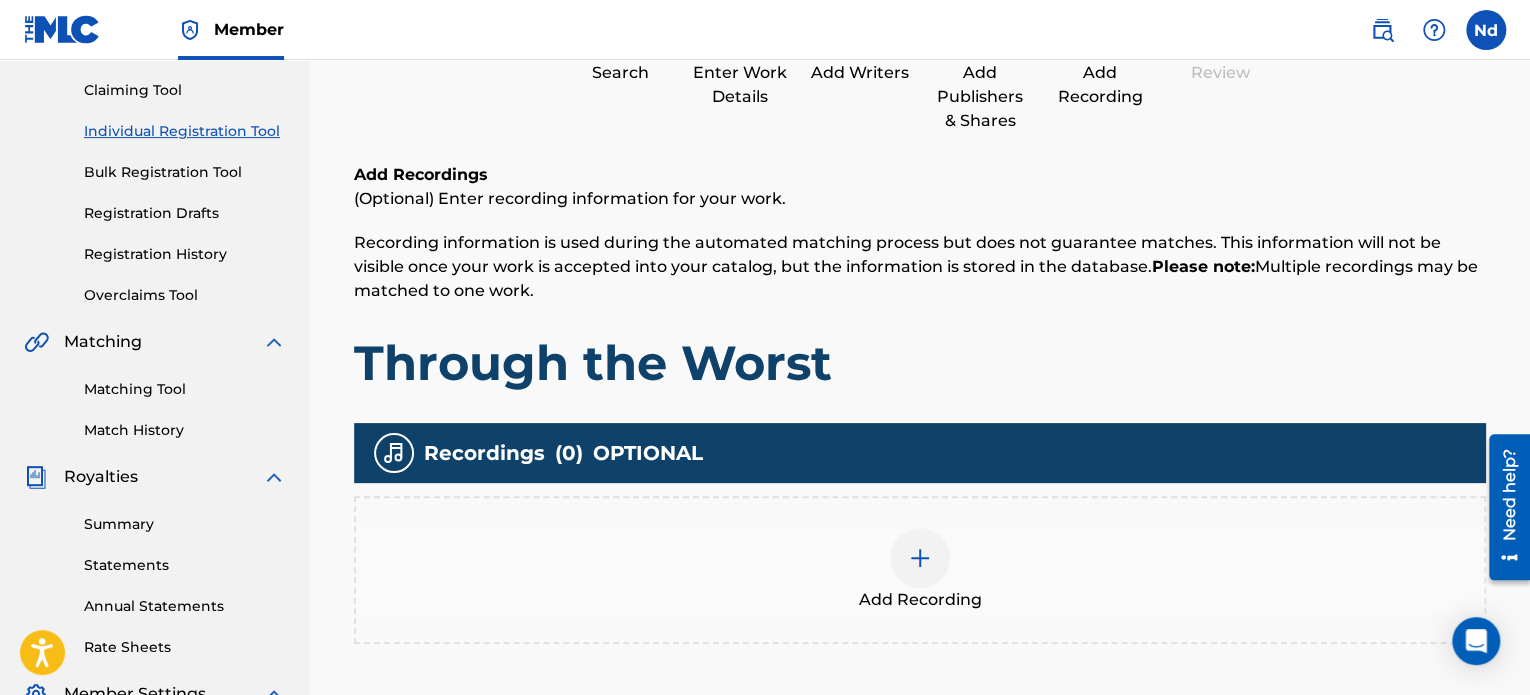 scroll, scrollTop: 290, scrollLeft: 0, axis: vertical 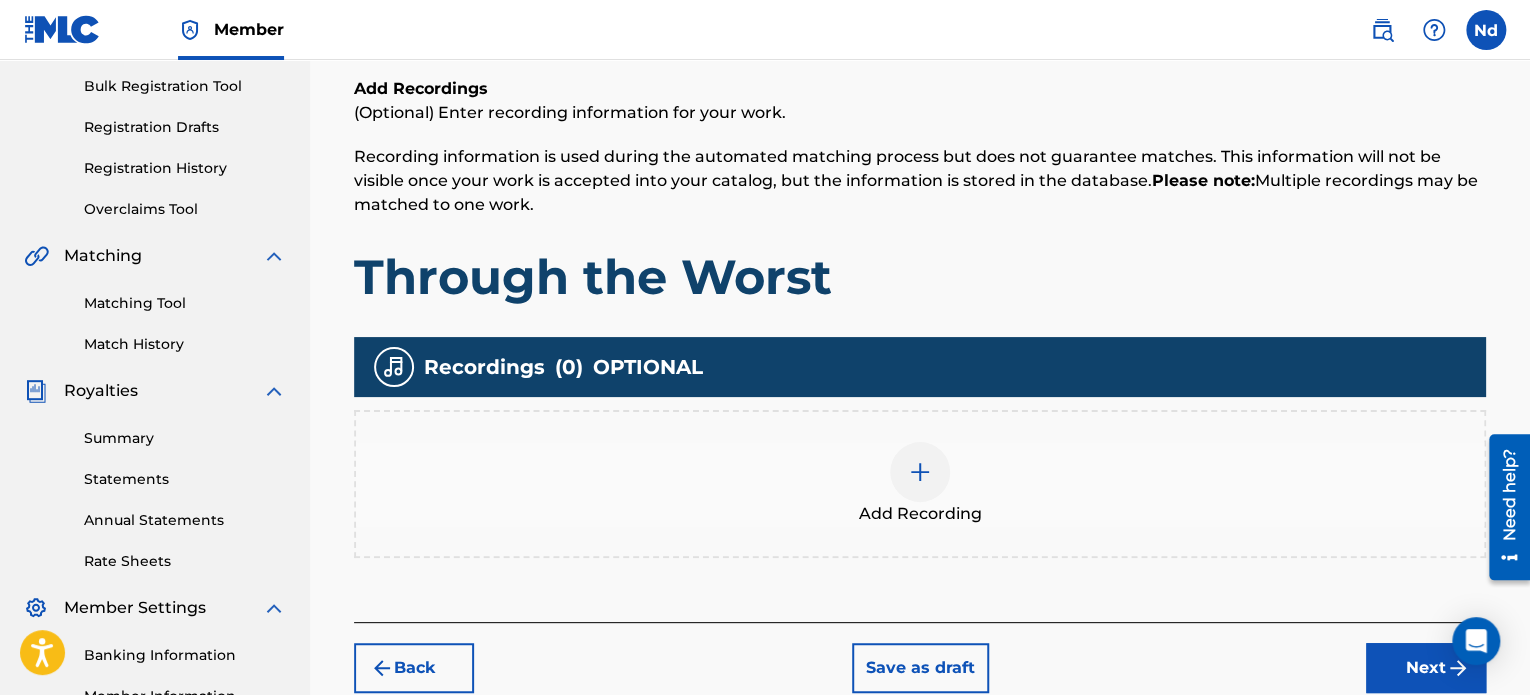 click at bounding box center [920, 472] 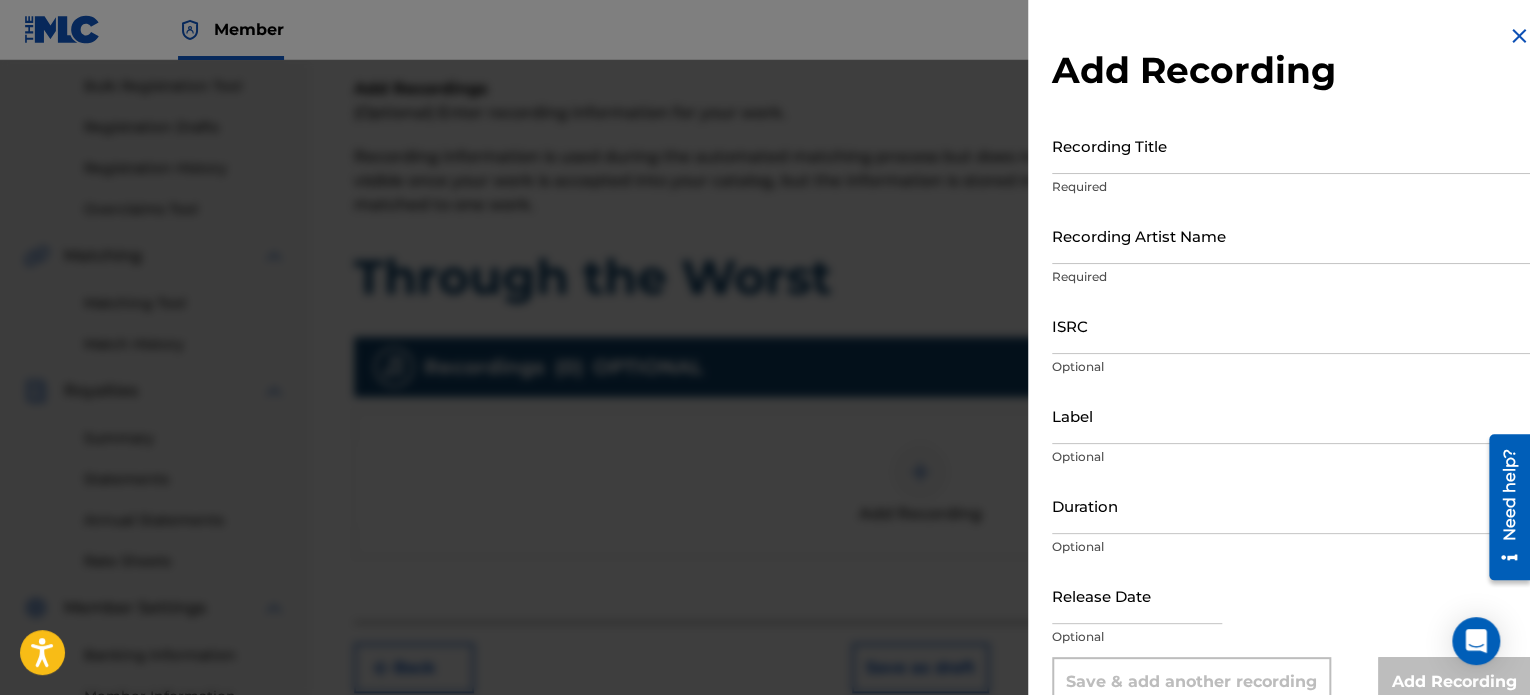 click on "Recording Title" at bounding box center [1291, 145] 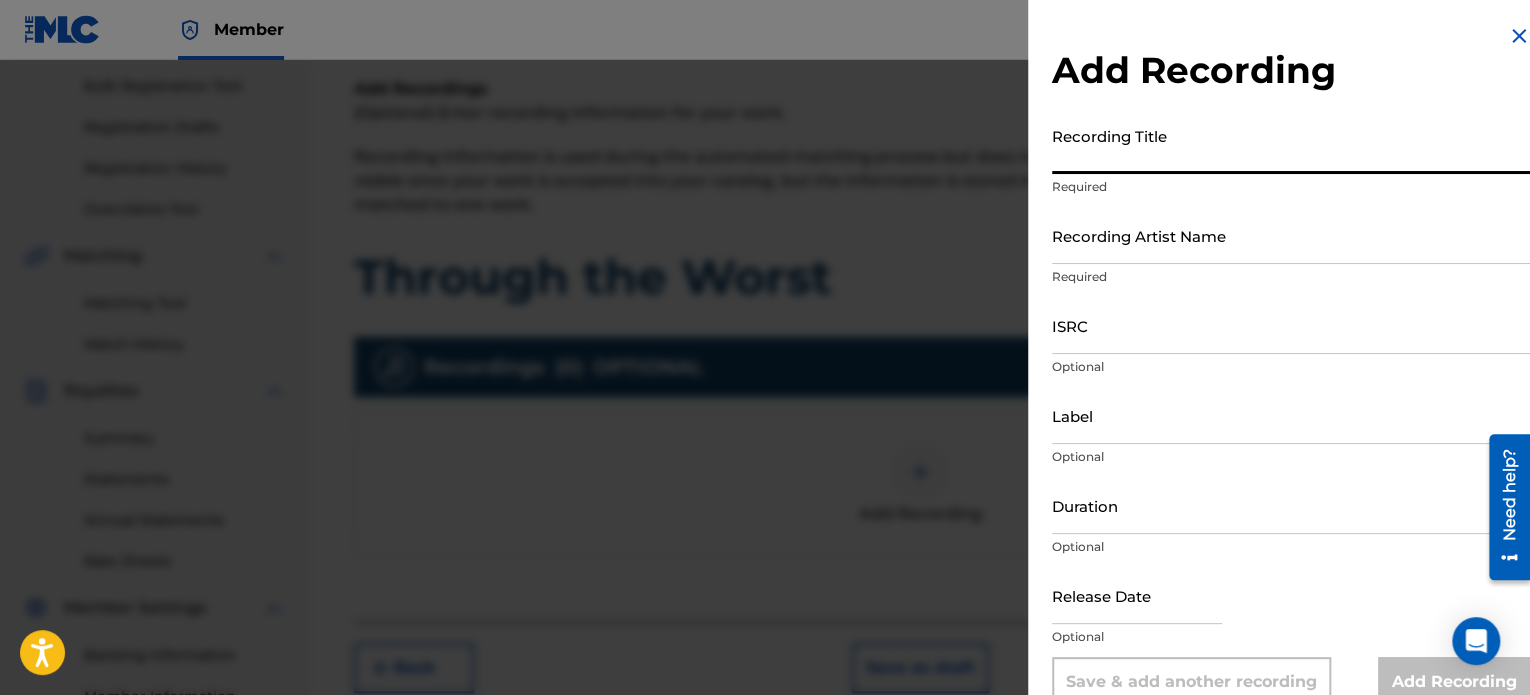paste on "Through the Worst" 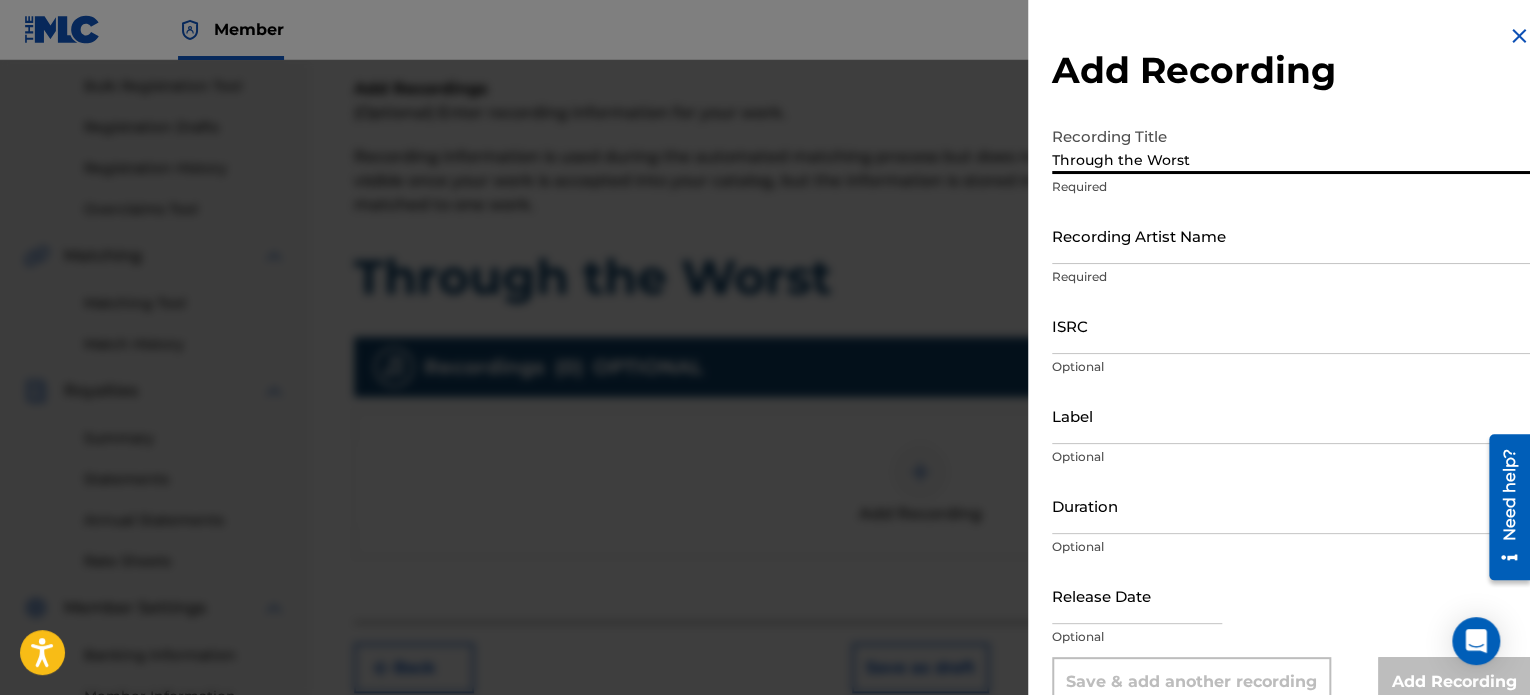 type on "Through the Worst" 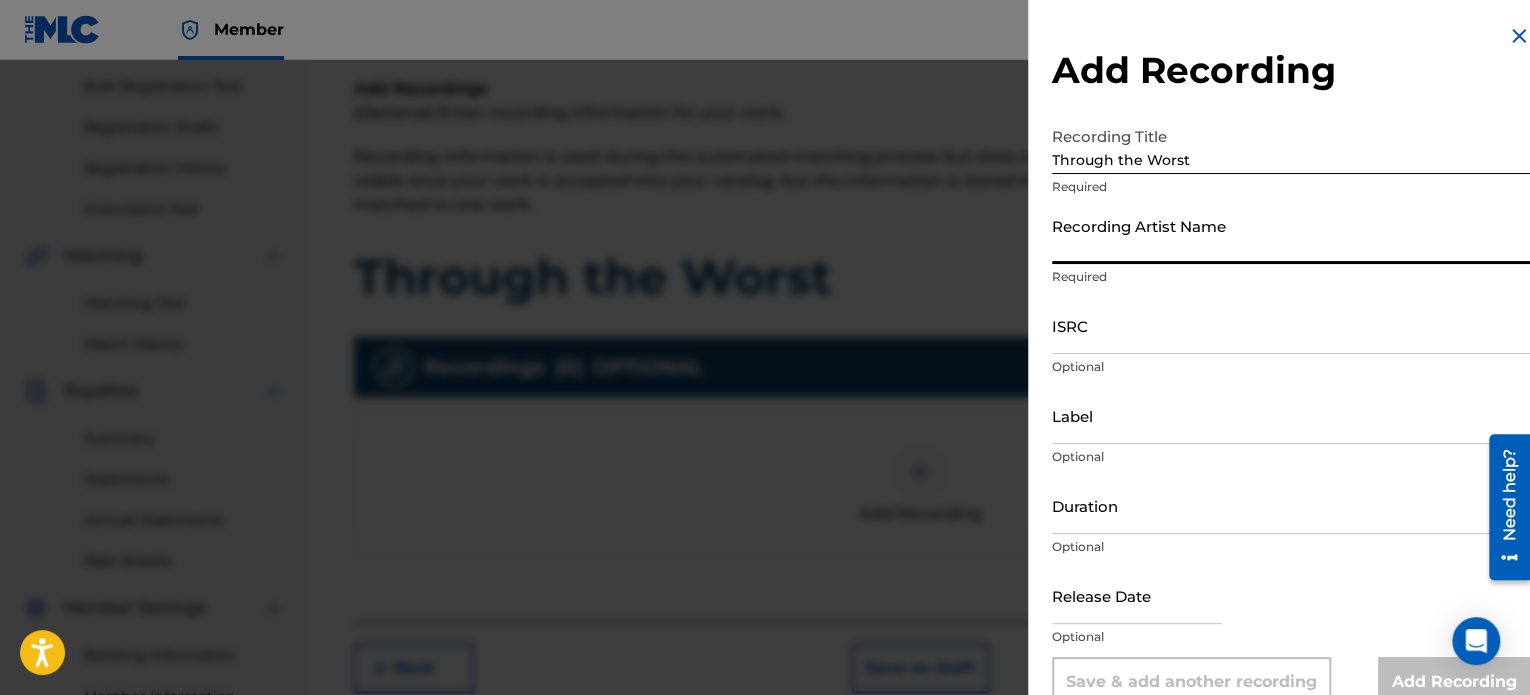click on "Recording Artist Name" at bounding box center [1291, 235] 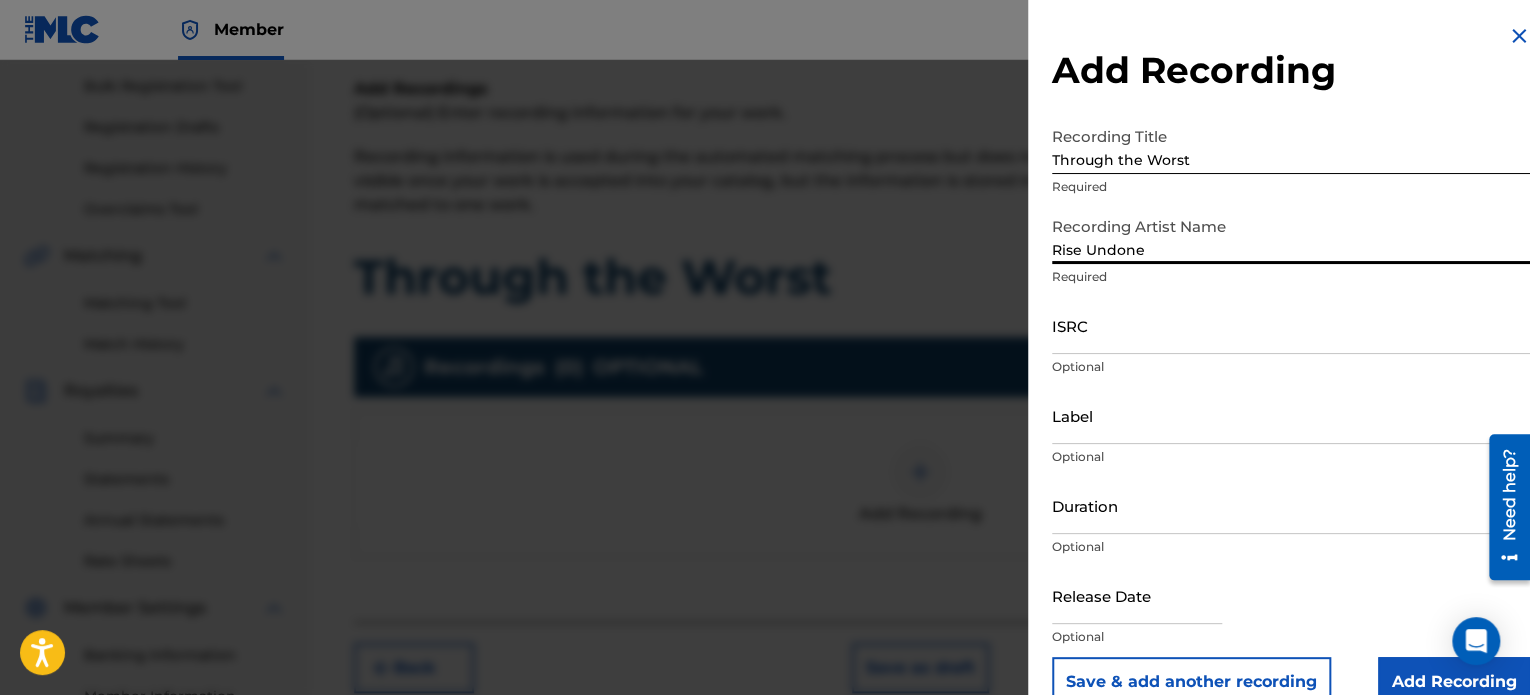 click on "ISRC" at bounding box center (1291, 325) 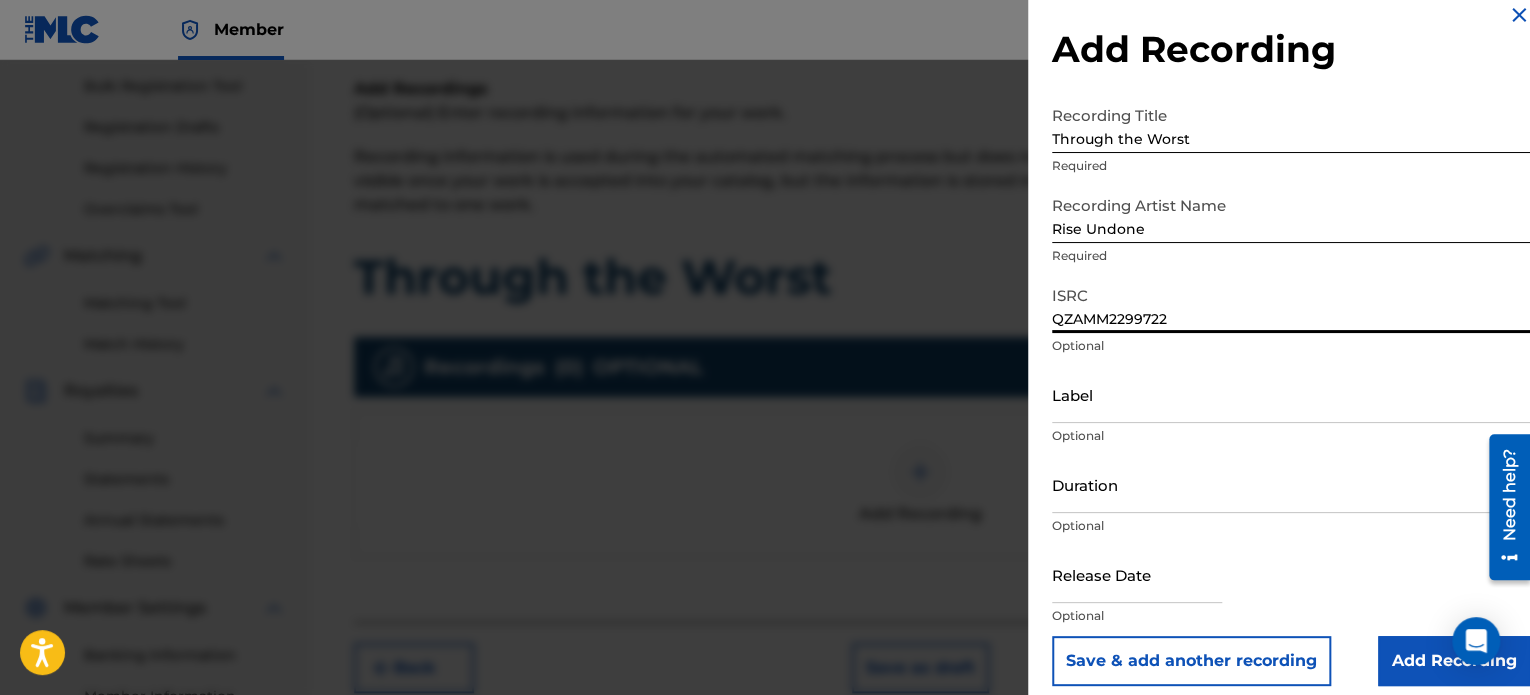 scroll, scrollTop: 36, scrollLeft: 0, axis: vertical 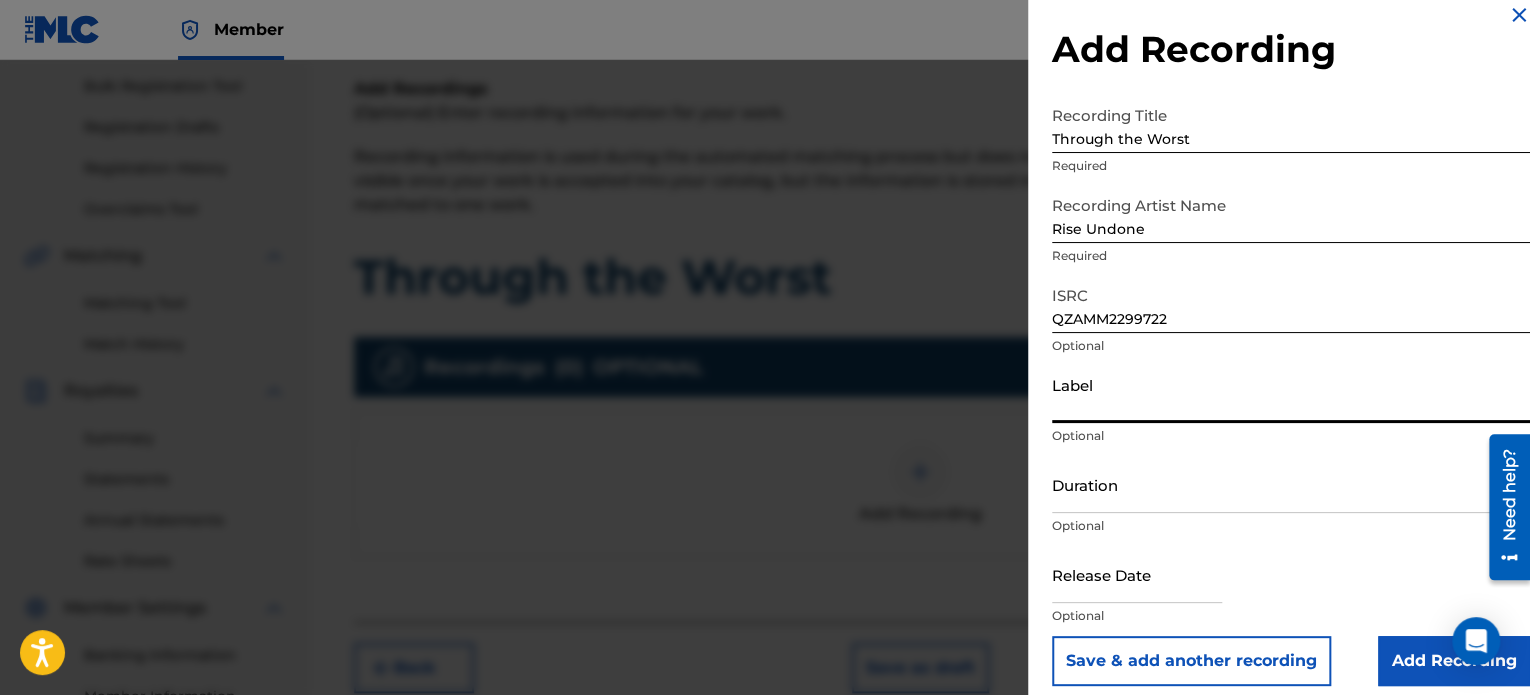 type on "Rise Undone" 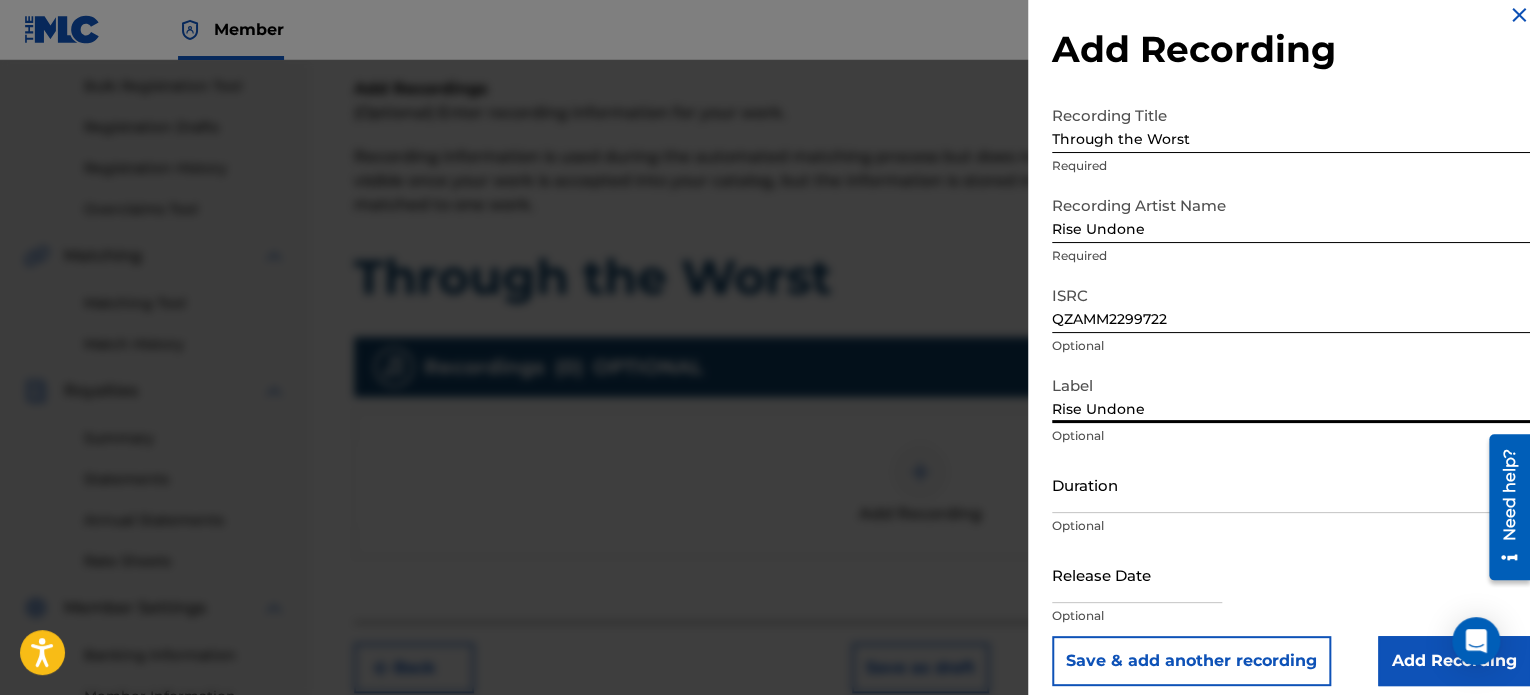 click on "Duration" at bounding box center [1291, 484] 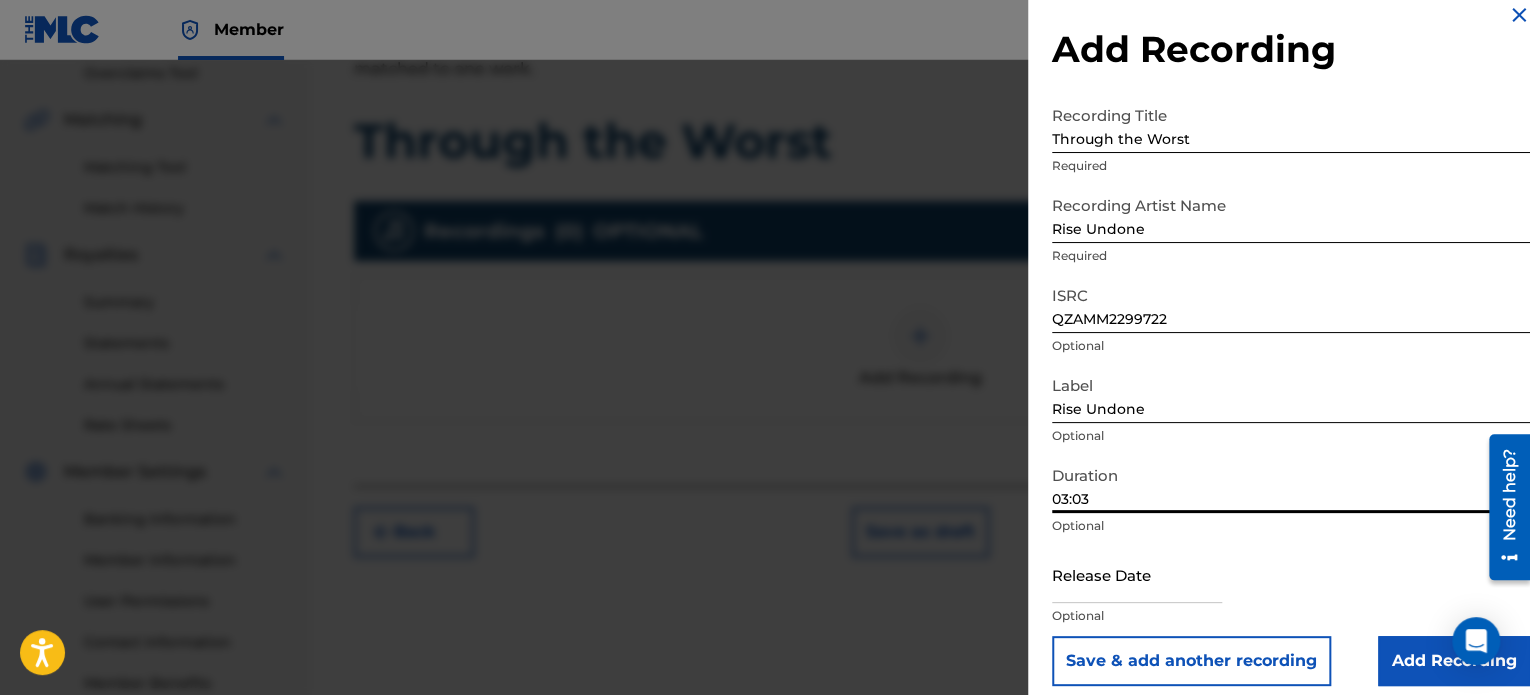 scroll, scrollTop: 544, scrollLeft: 0, axis: vertical 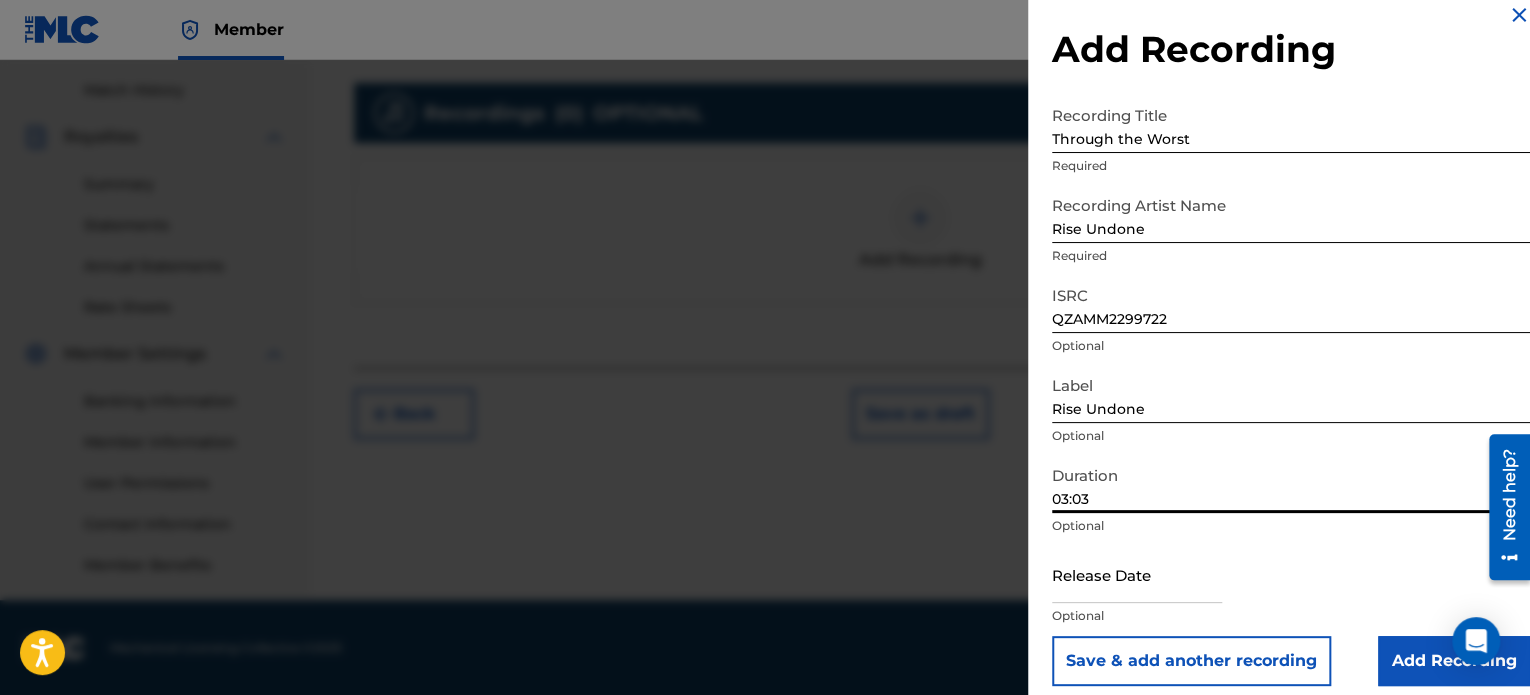 type on "03:03" 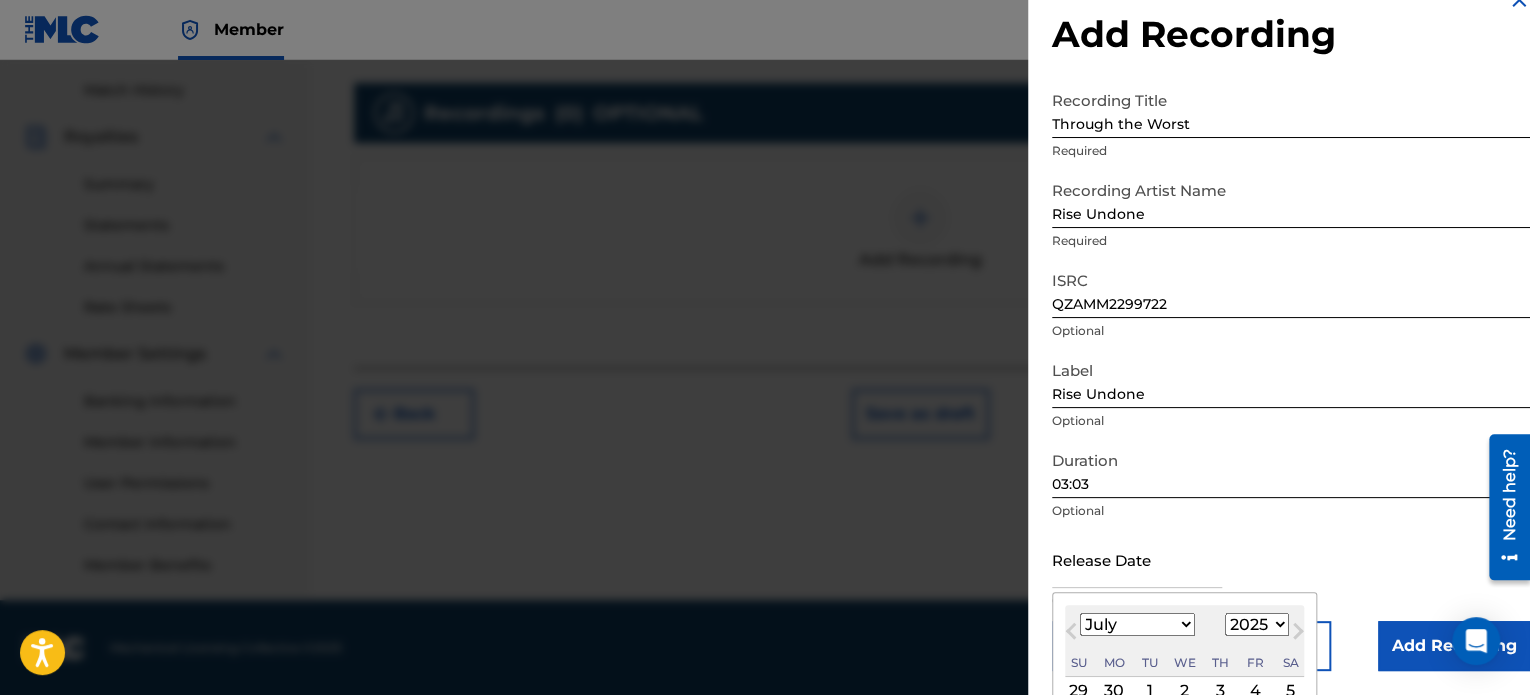 type on "[DATE]" 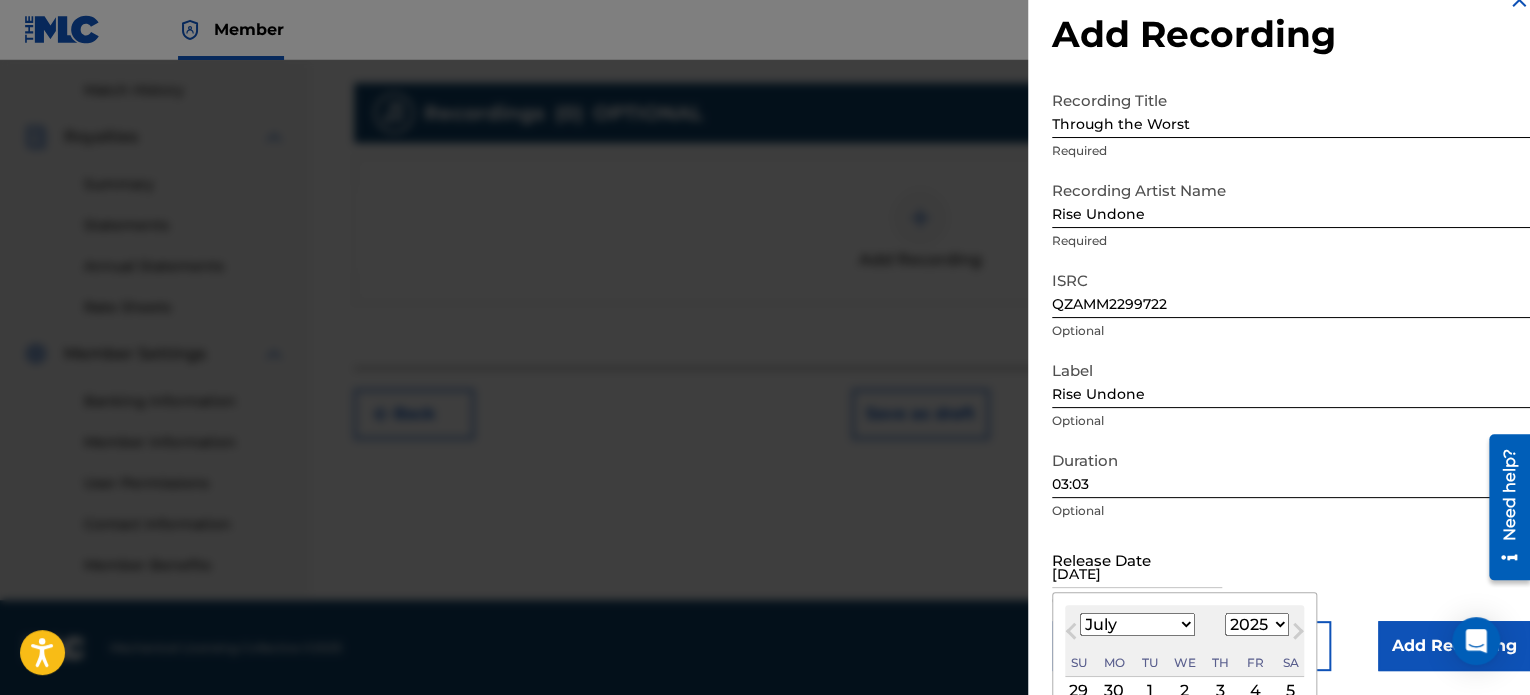 select on "5" 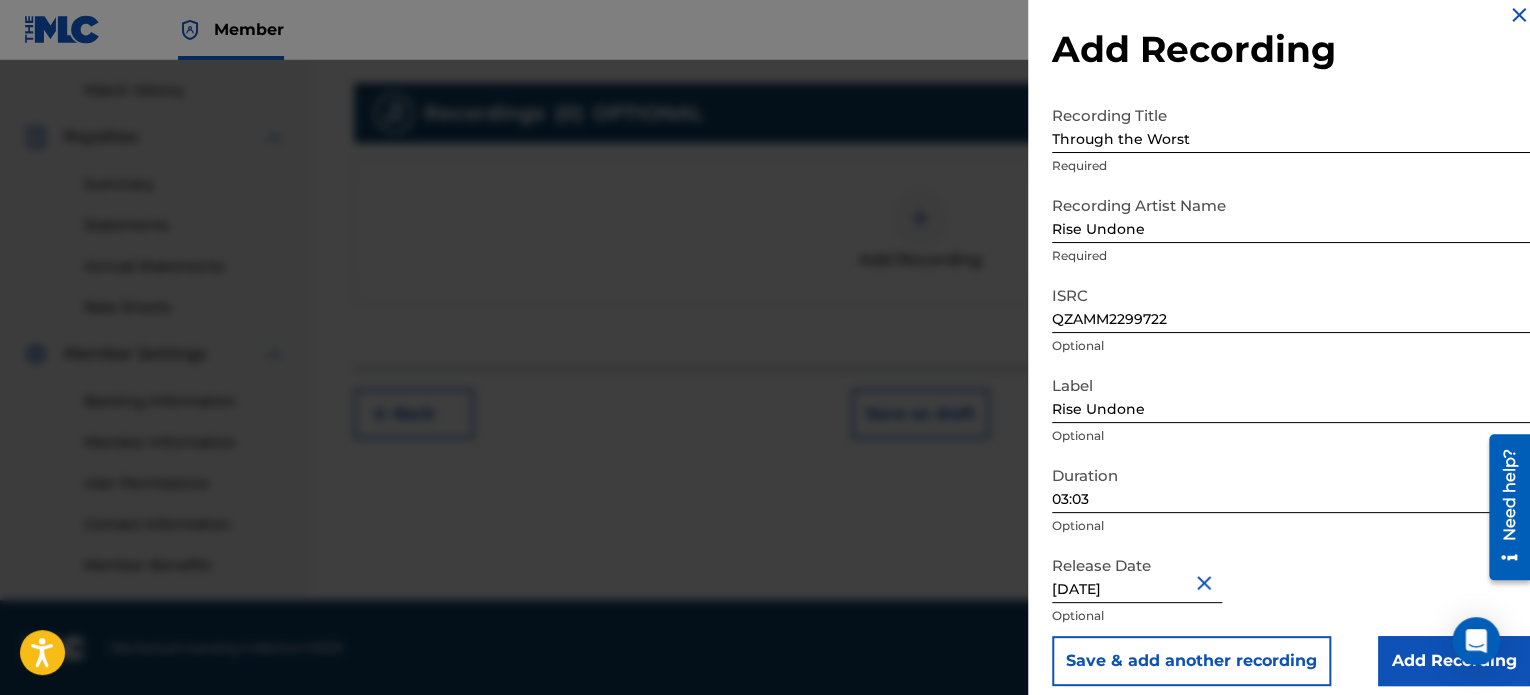 click on "Release Date [DATE] Optional" at bounding box center [1291, 591] 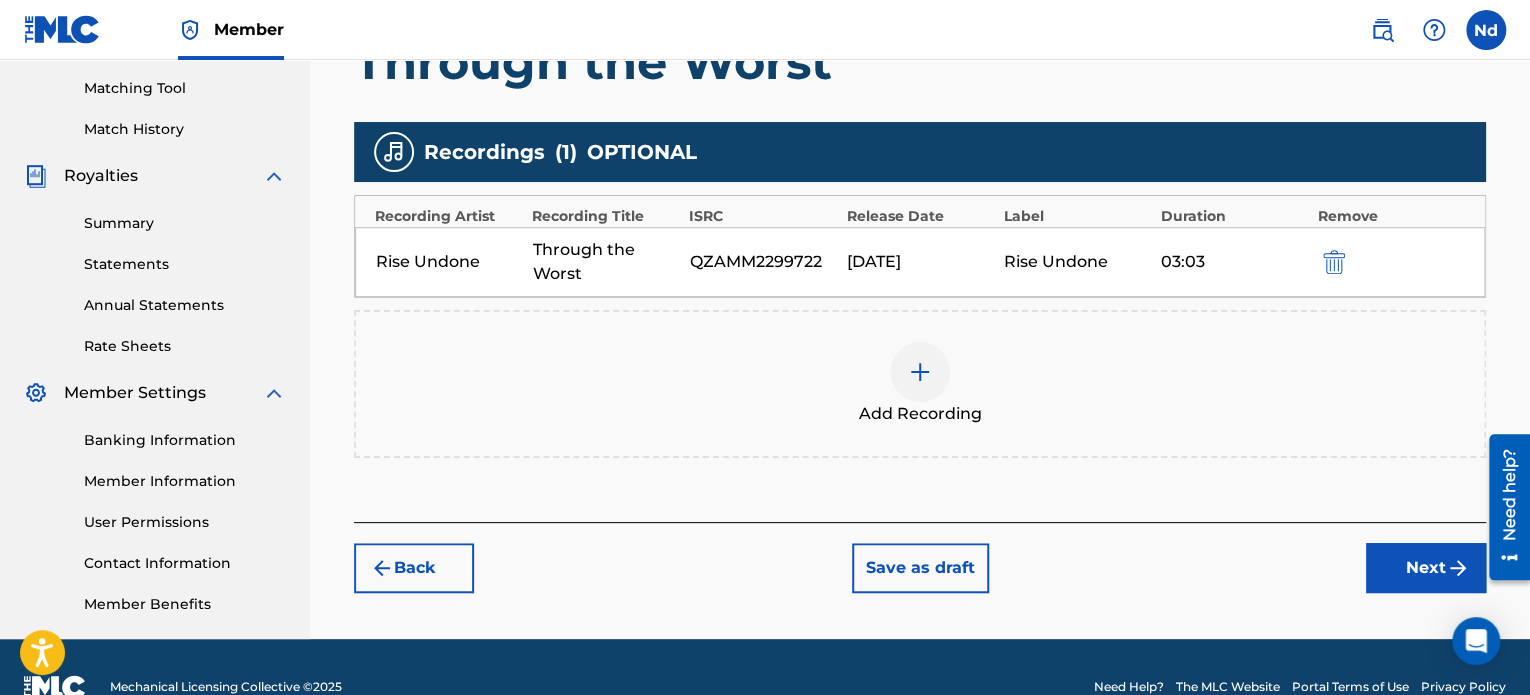 scroll, scrollTop: 544, scrollLeft: 0, axis: vertical 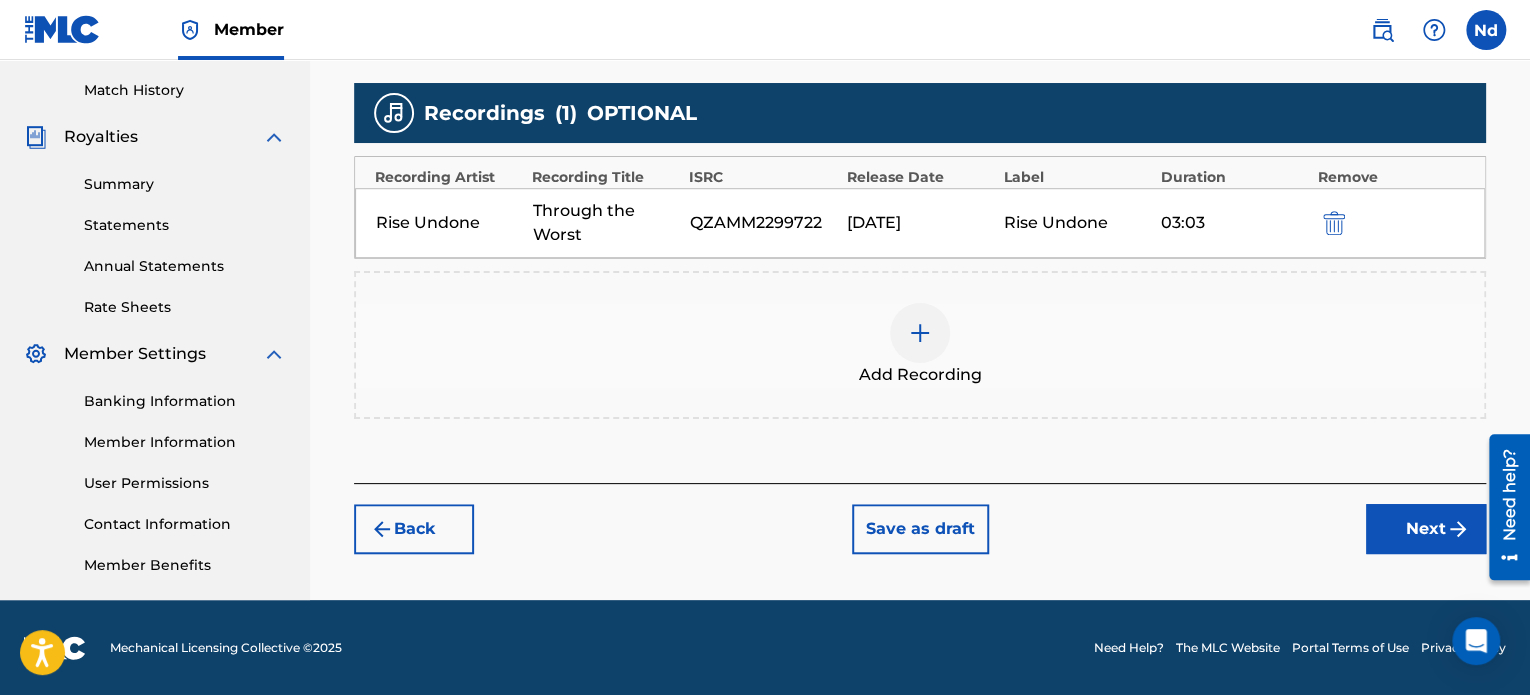click on "Next" at bounding box center [1426, 529] 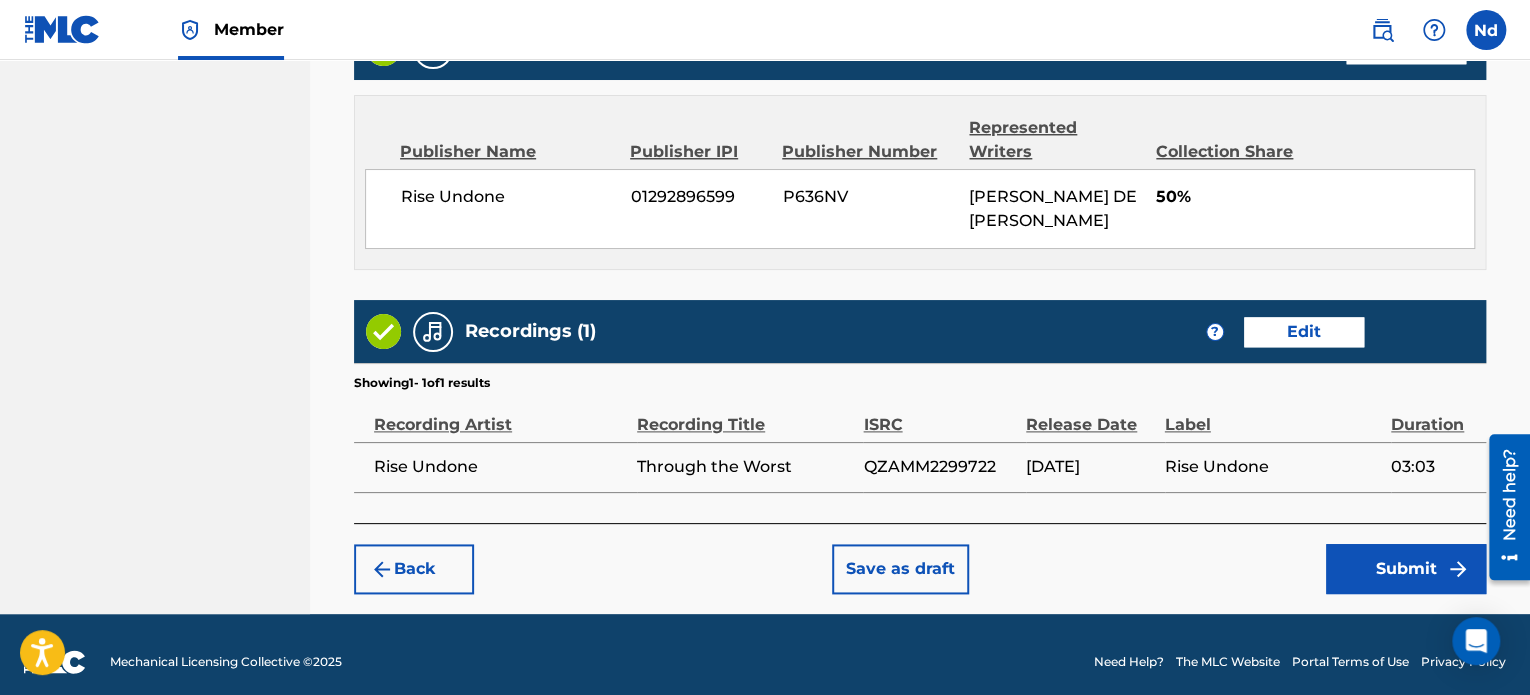 scroll, scrollTop: 1081, scrollLeft: 0, axis: vertical 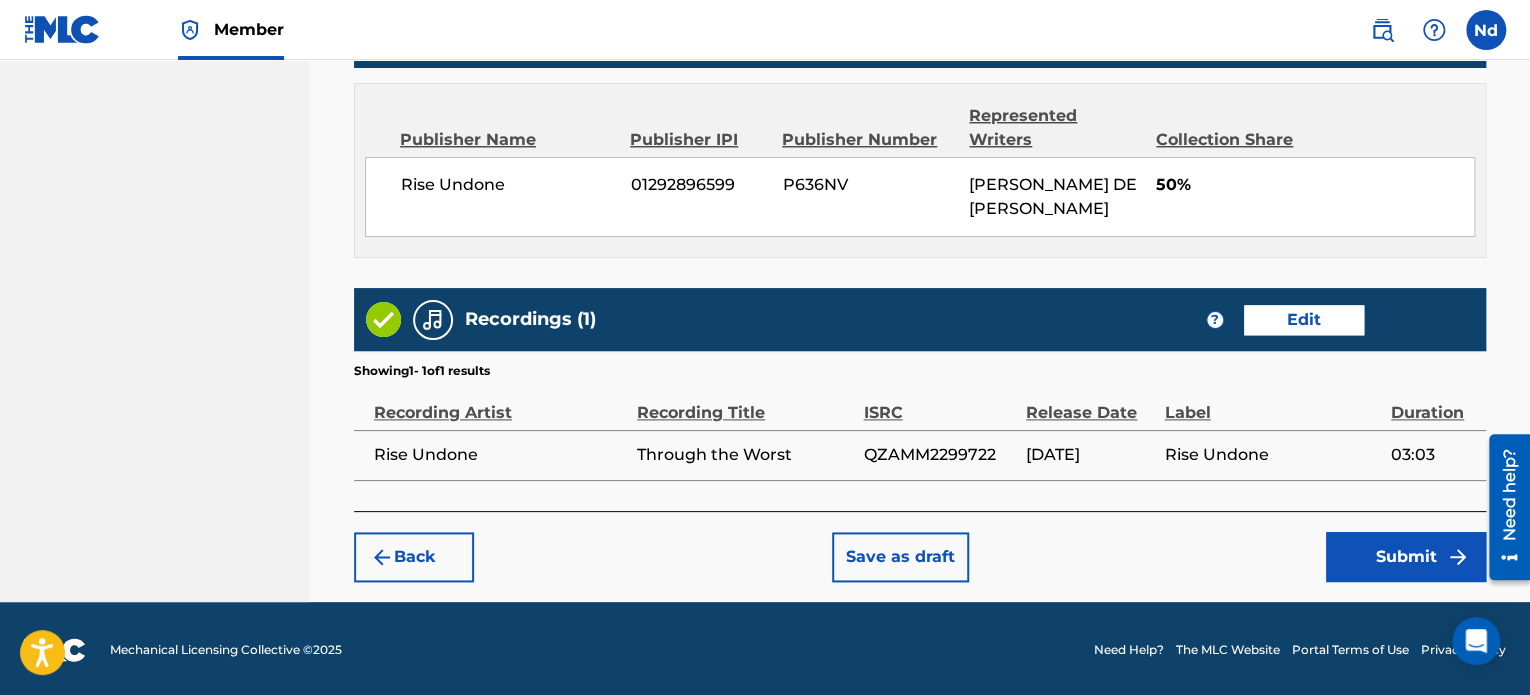 click on "Submit" at bounding box center (1406, 557) 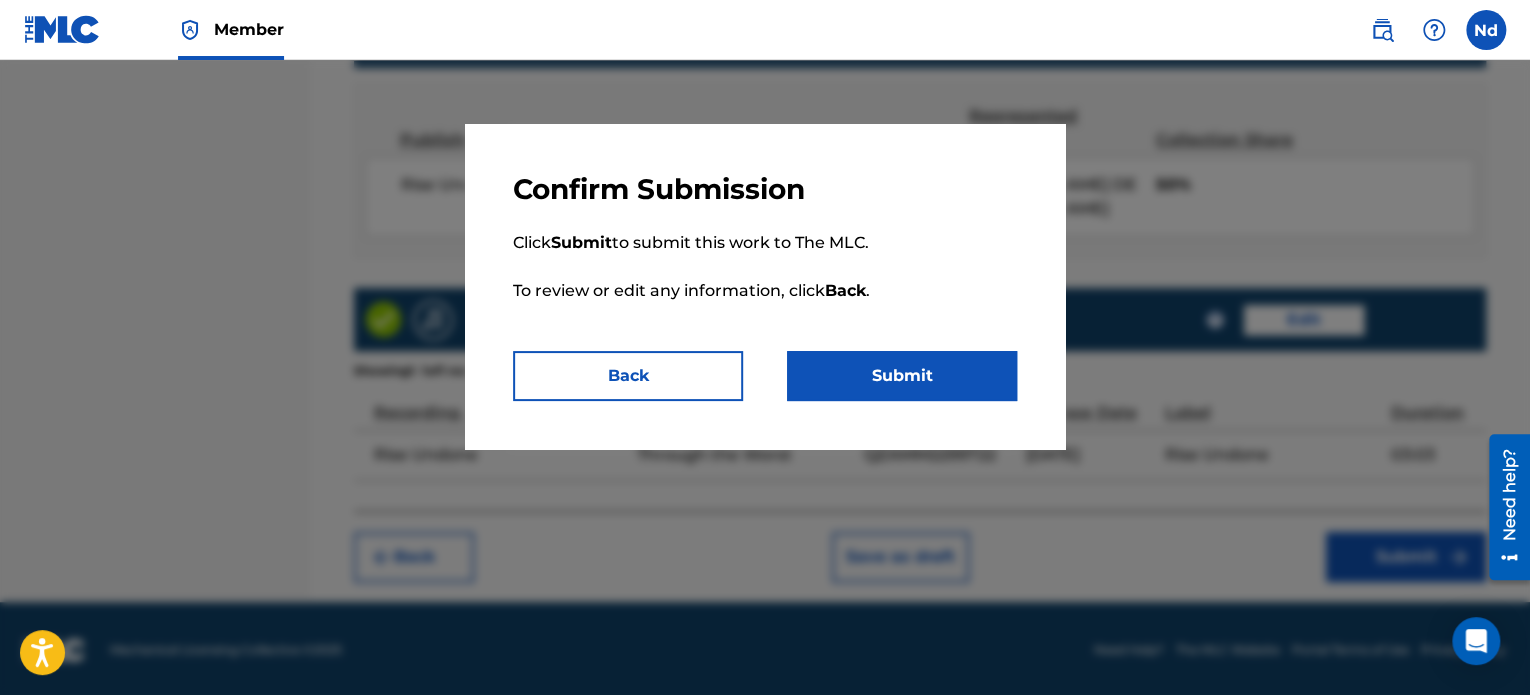 click on "Submit" at bounding box center [902, 376] 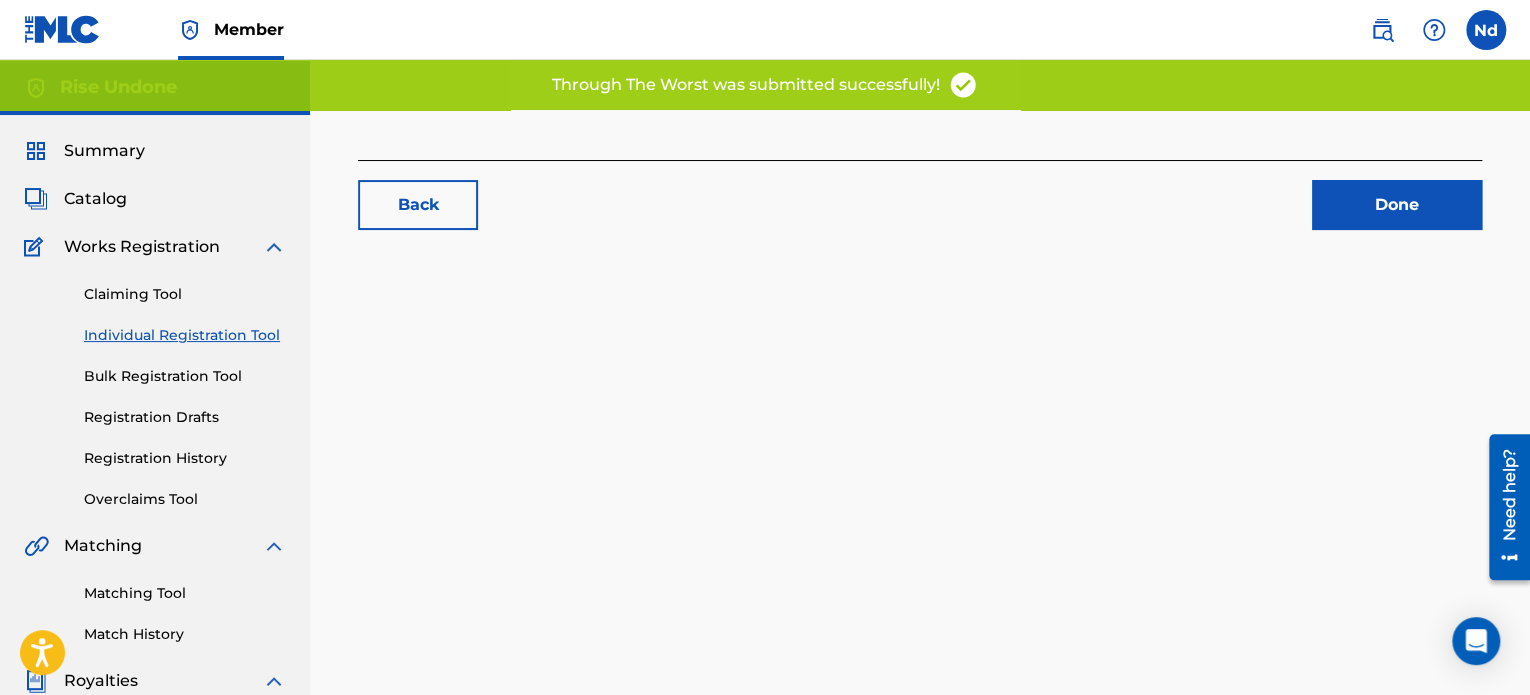 click on "Back Done" at bounding box center (920, 627) 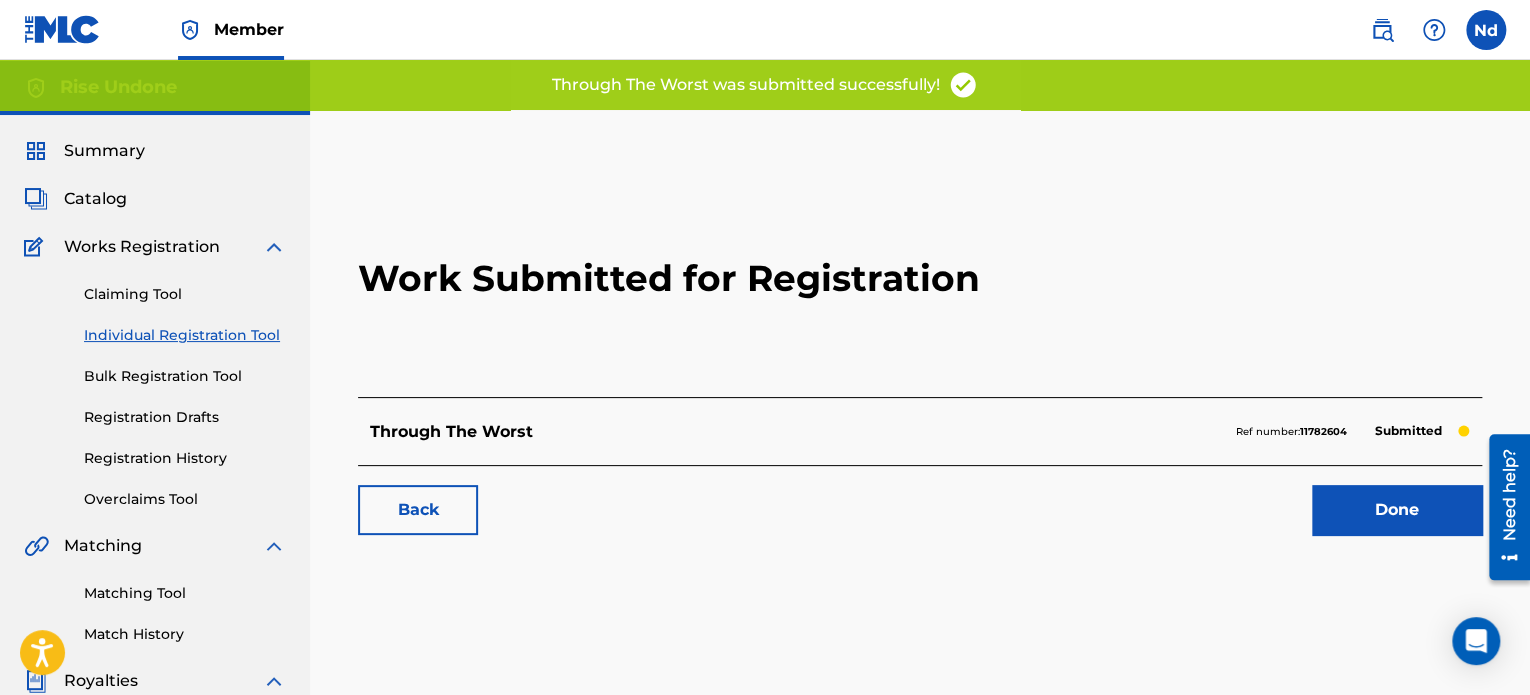 click on "Done" at bounding box center (1397, 510) 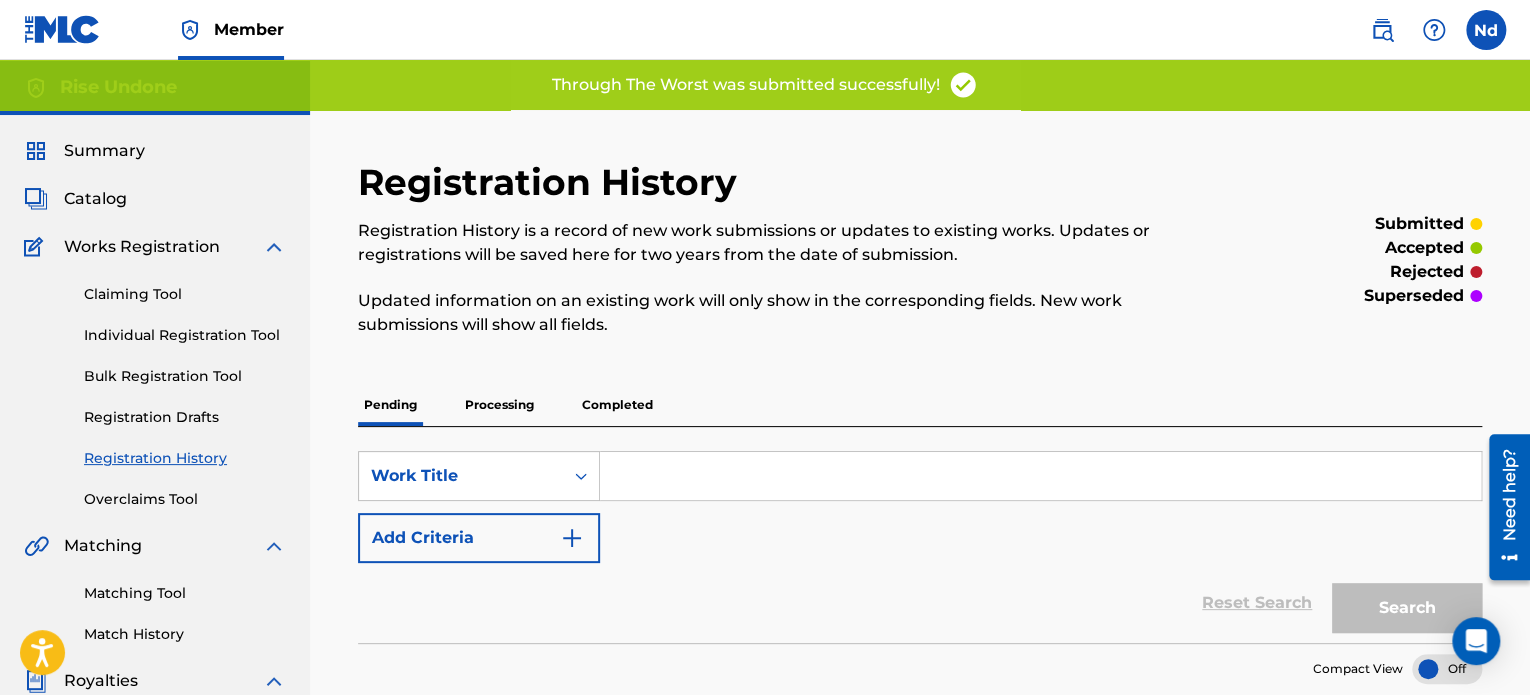 click on "Individual Registration Tool" at bounding box center [185, 335] 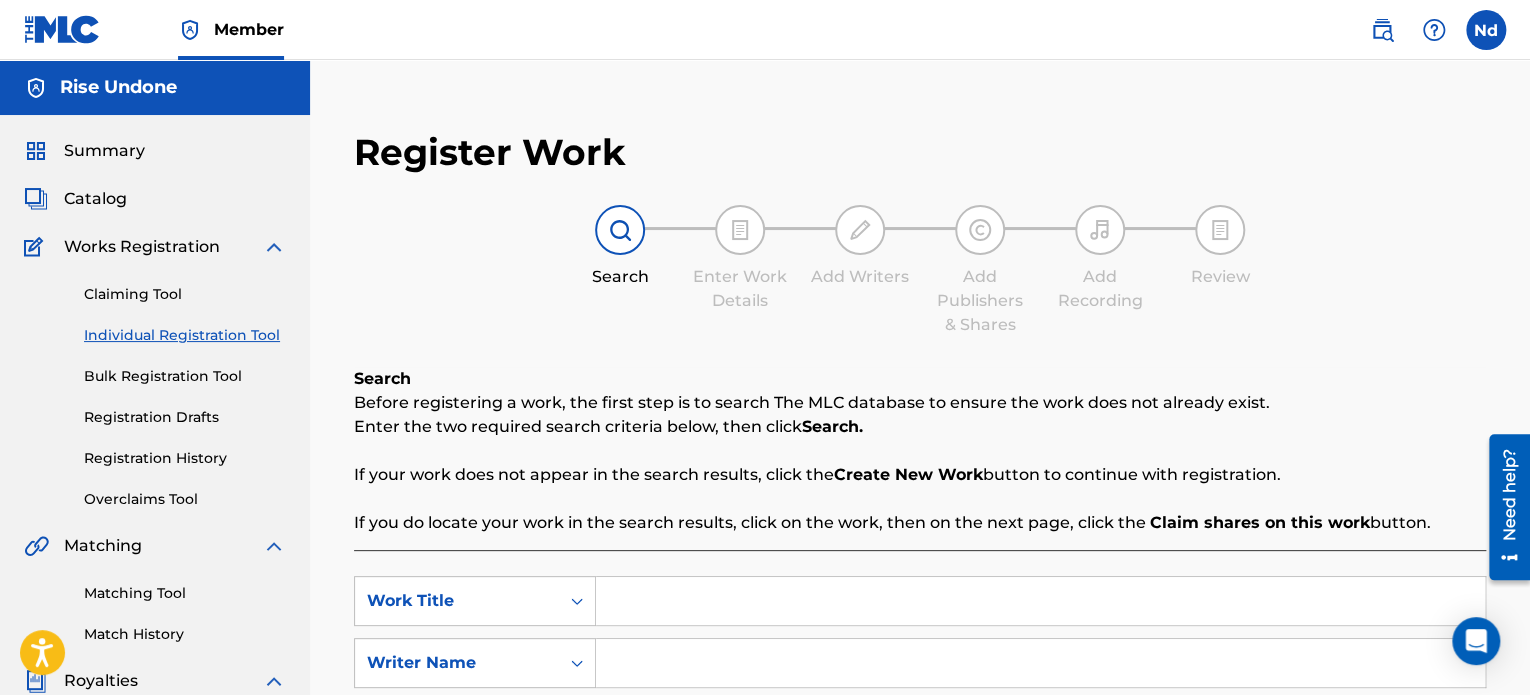 scroll, scrollTop: 400, scrollLeft: 0, axis: vertical 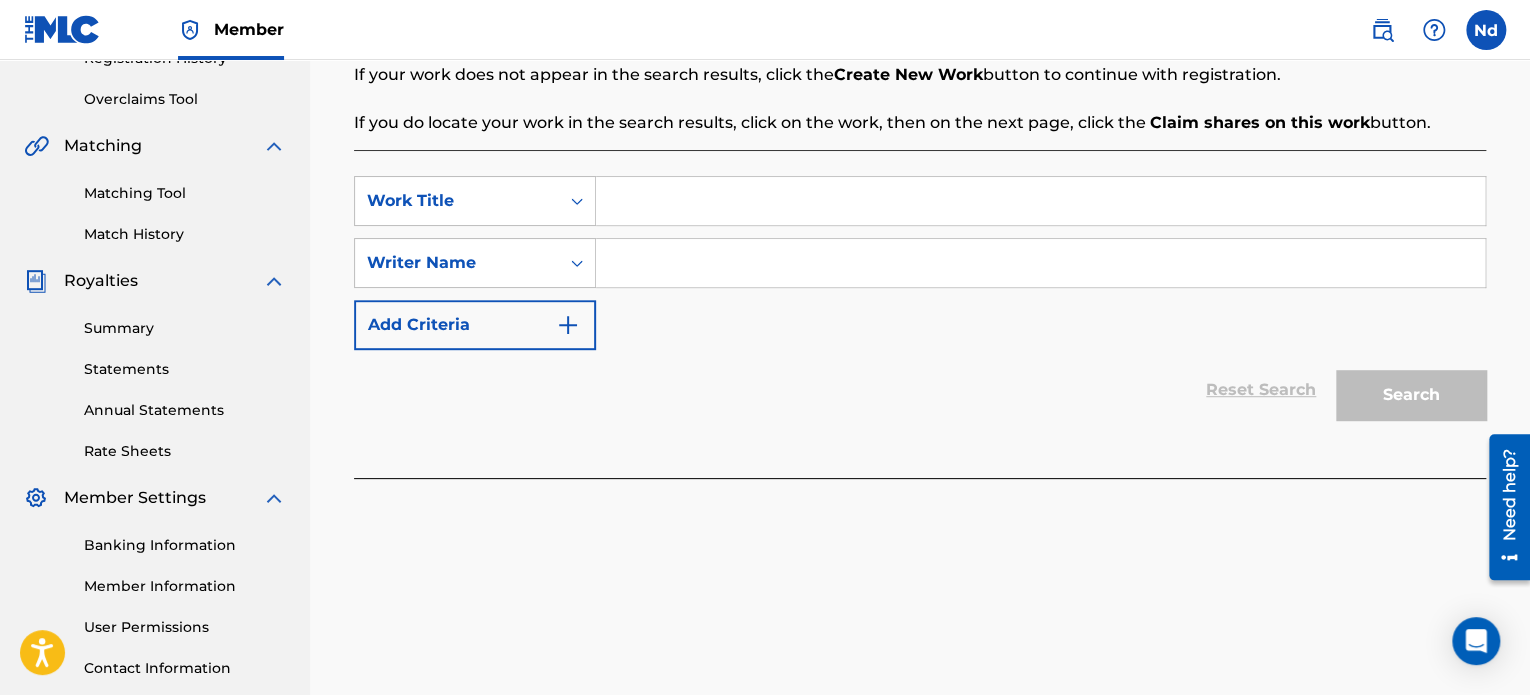click at bounding box center [1040, 201] 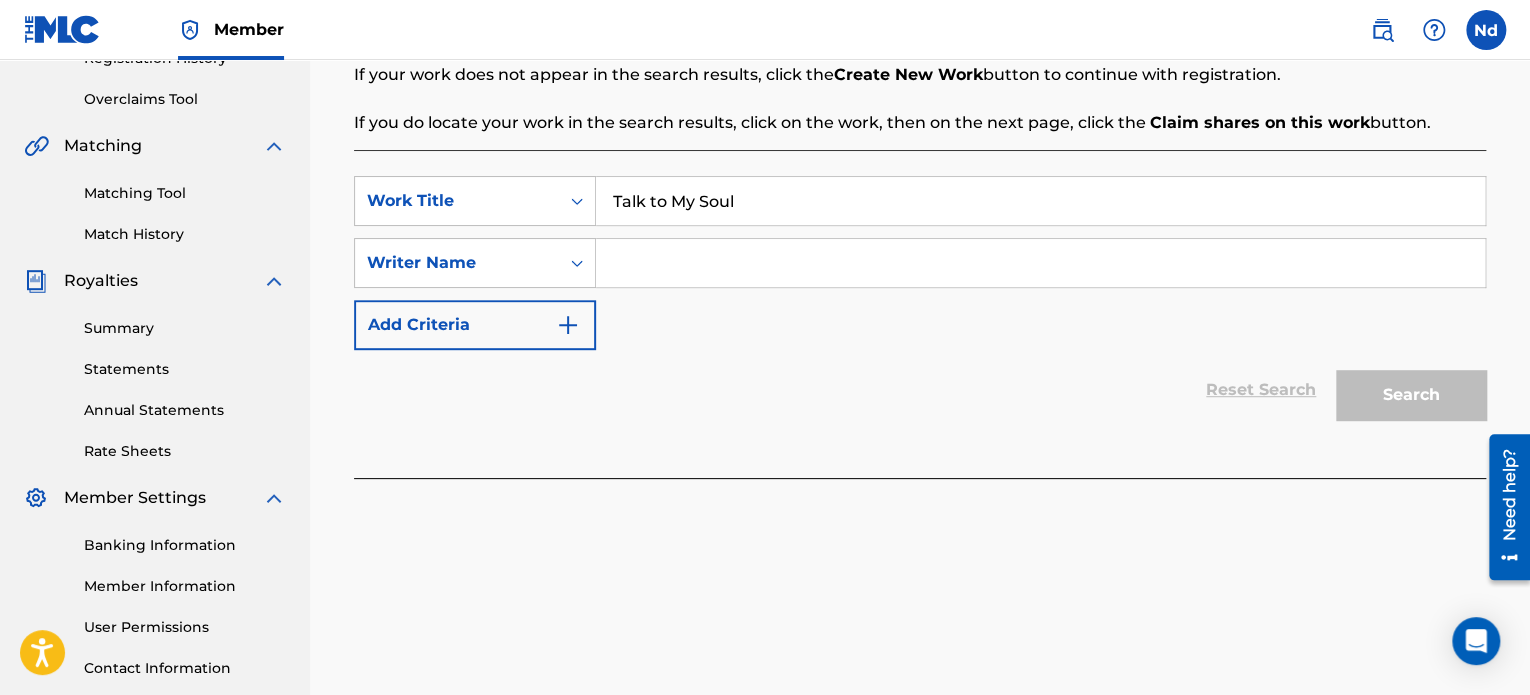 type on "Talk to My Soul" 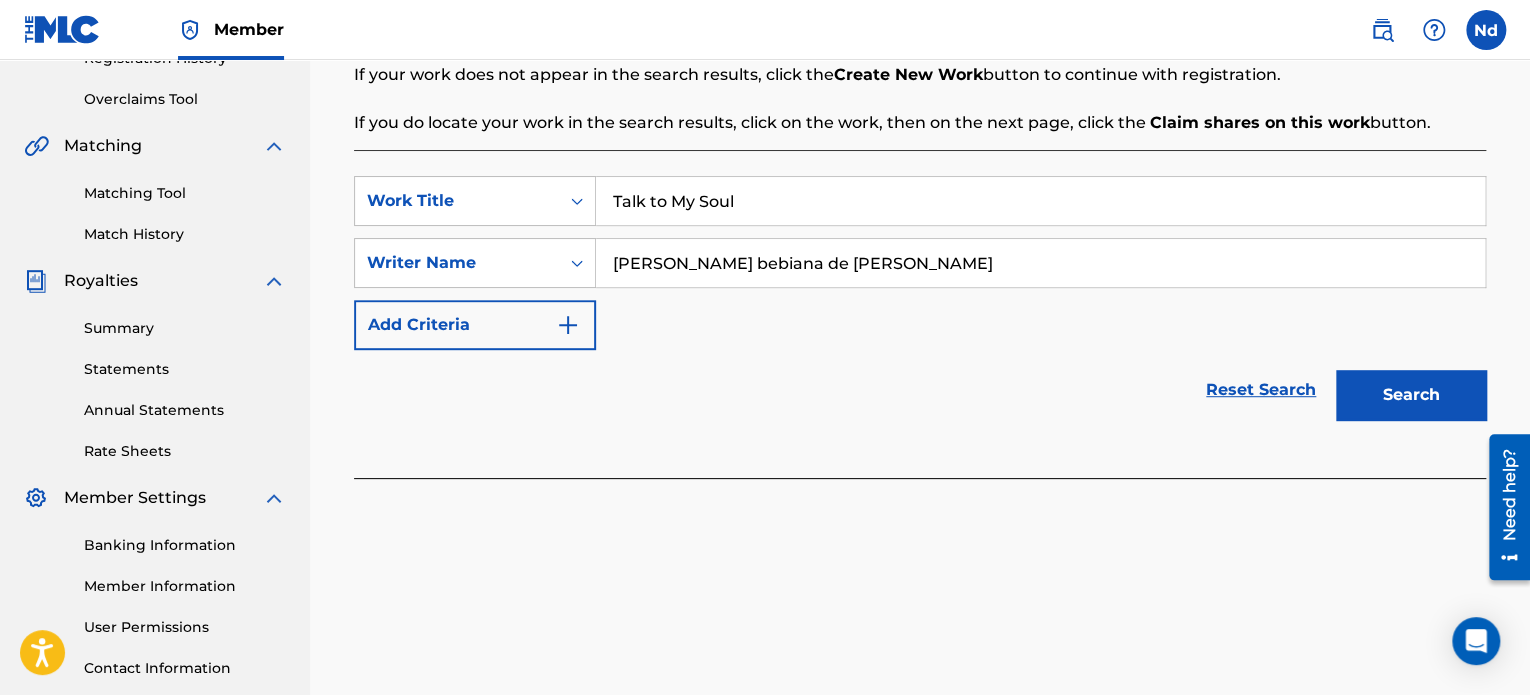 click on "Search" at bounding box center [1411, 395] 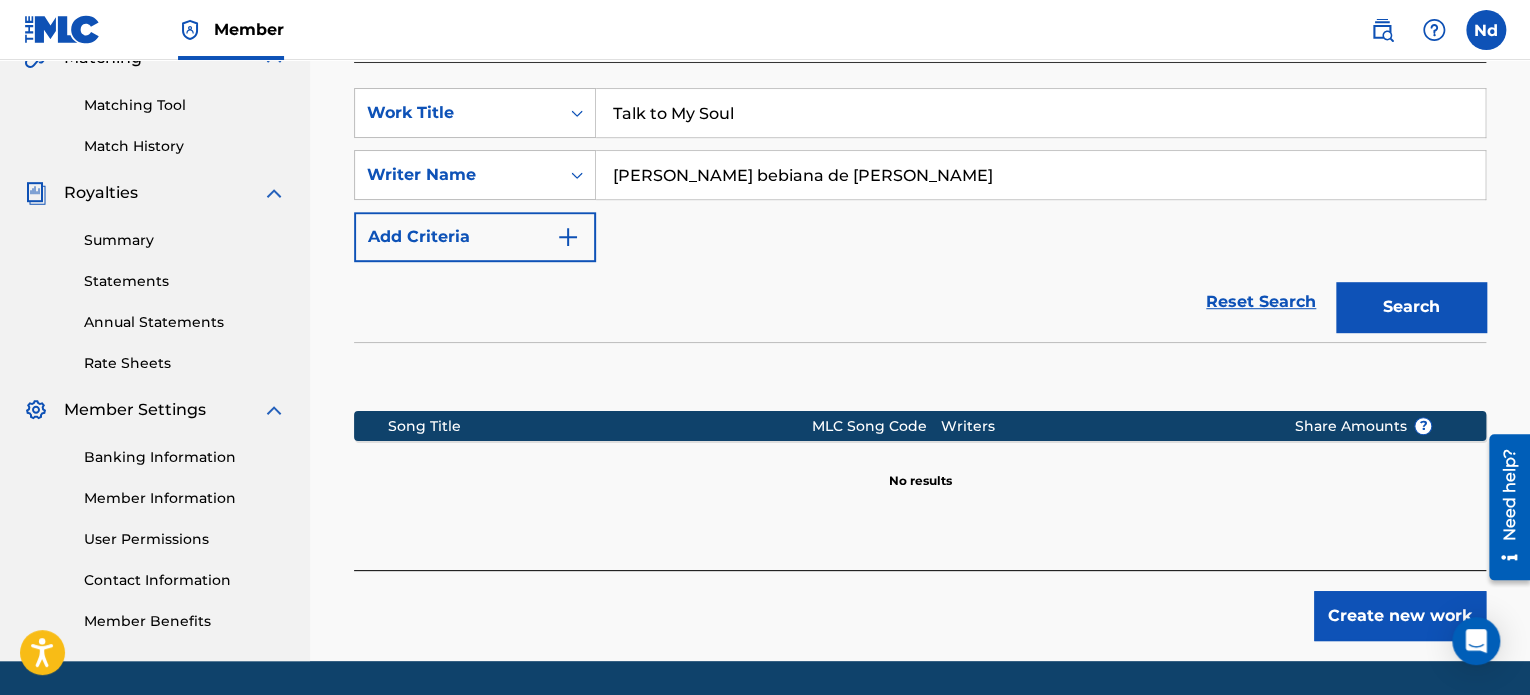 scroll, scrollTop: 549, scrollLeft: 0, axis: vertical 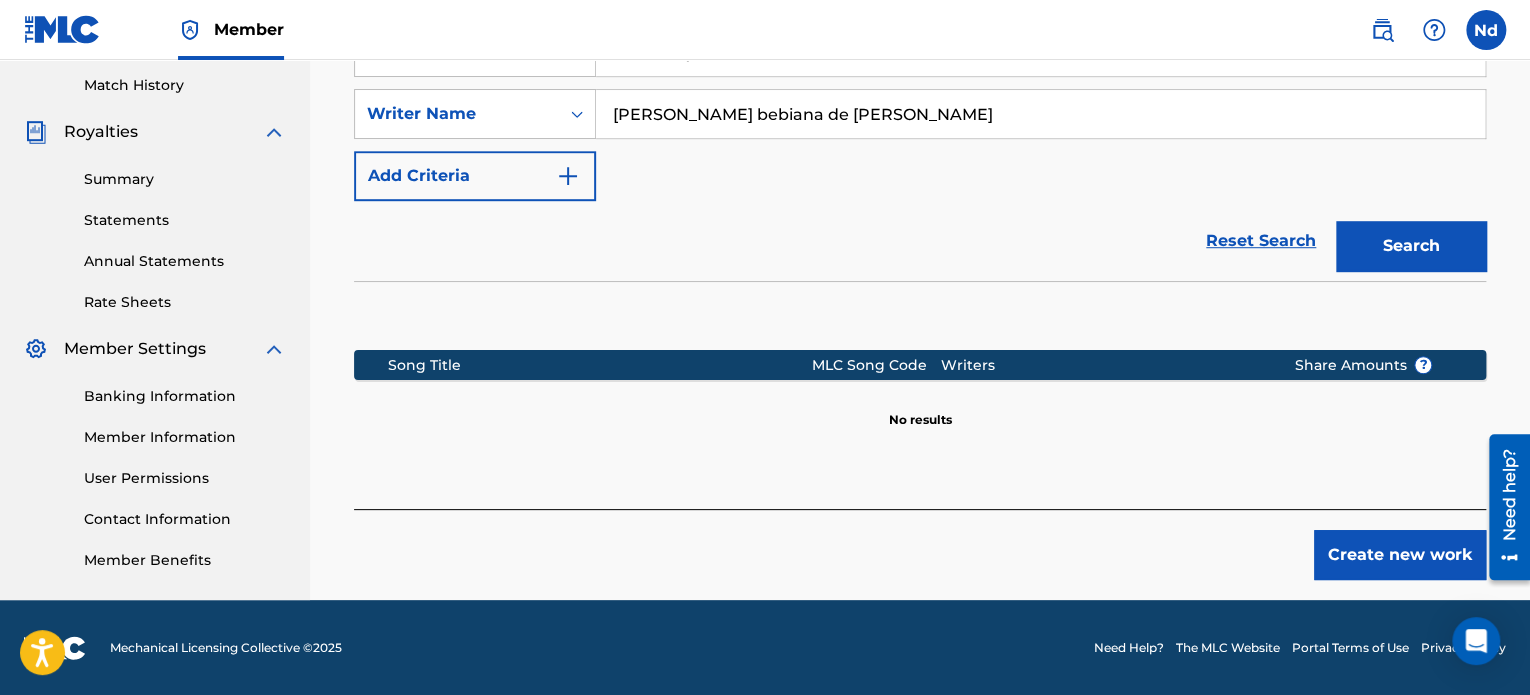 click on "Create new work" at bounding box center (920, 544) 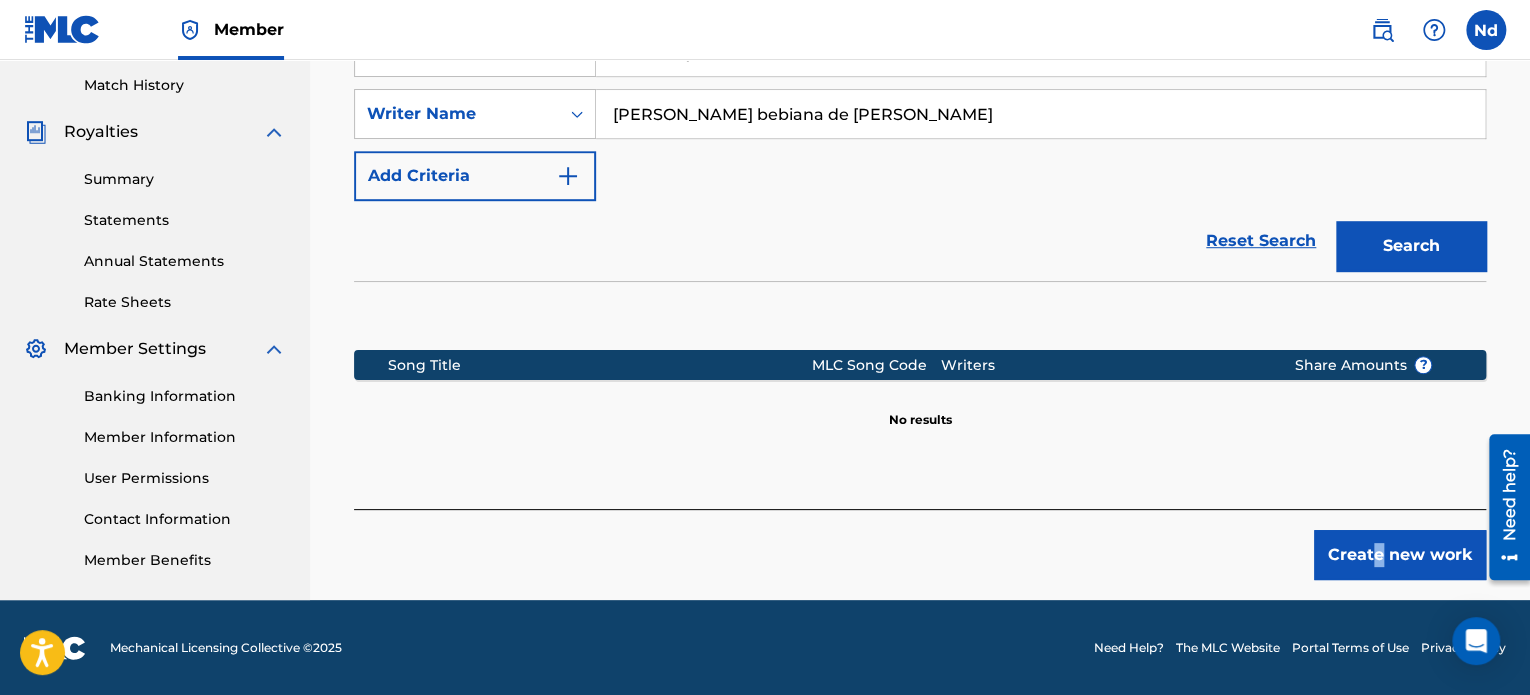 click on "Create new work" at bounding box center [1400, 555] 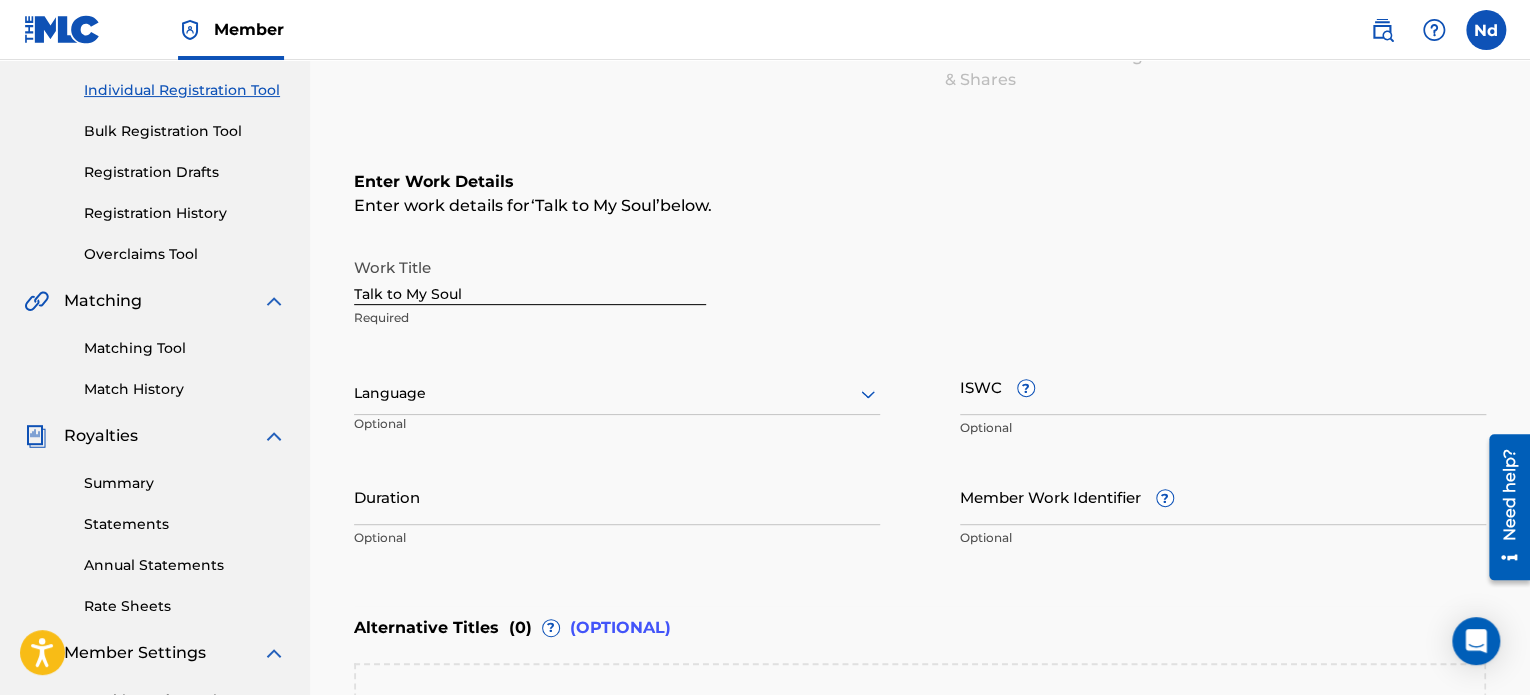 scroll, scrollTop: 349, scrollLeft: 0, axis: vertical 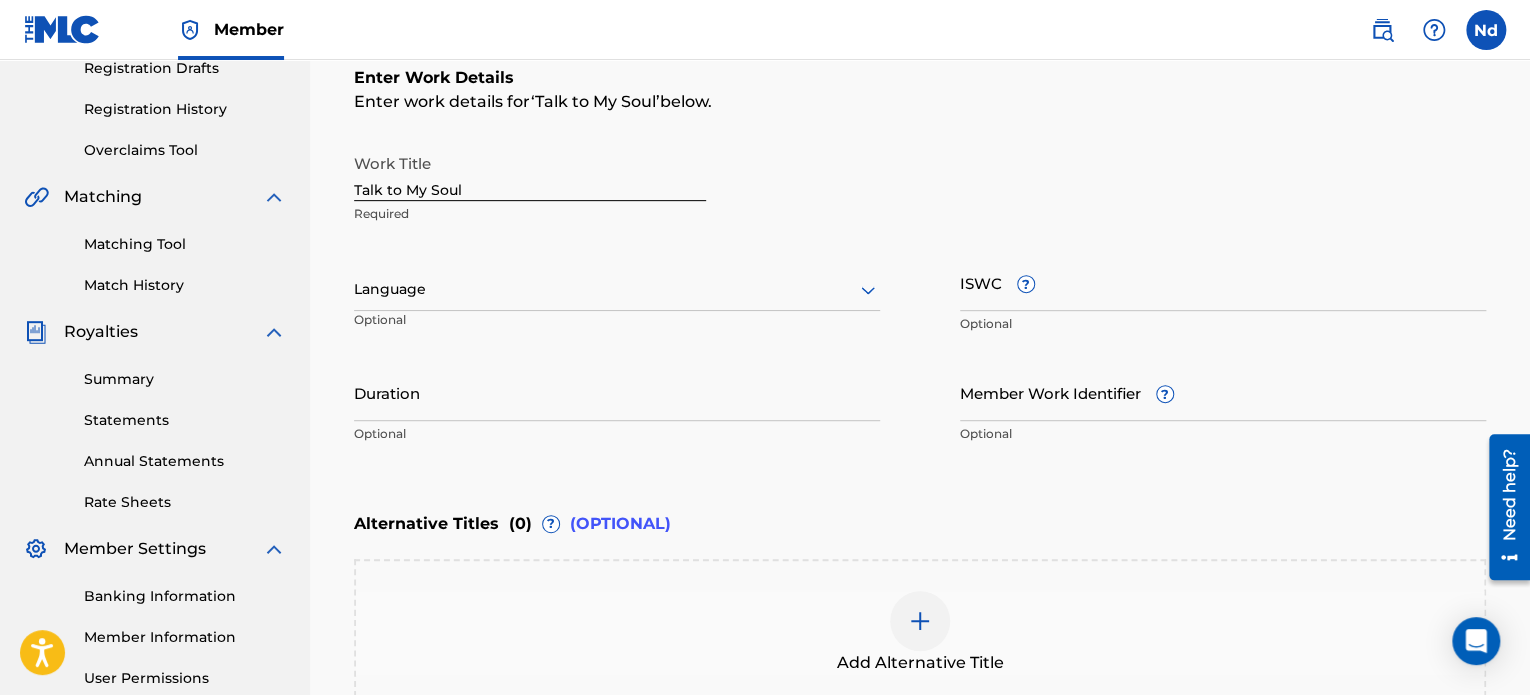 click at bounding box center [617, 289] 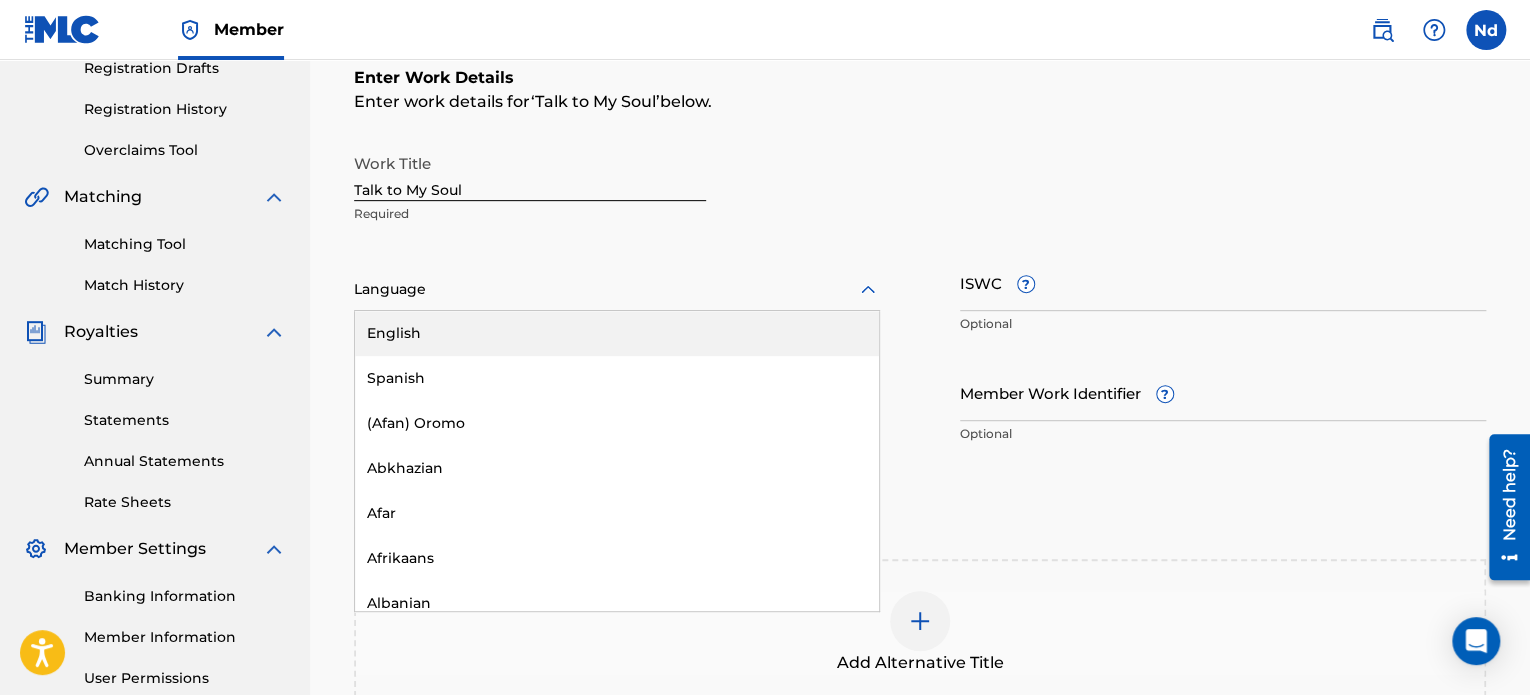 click on "English" at bounding box center (617, 333) 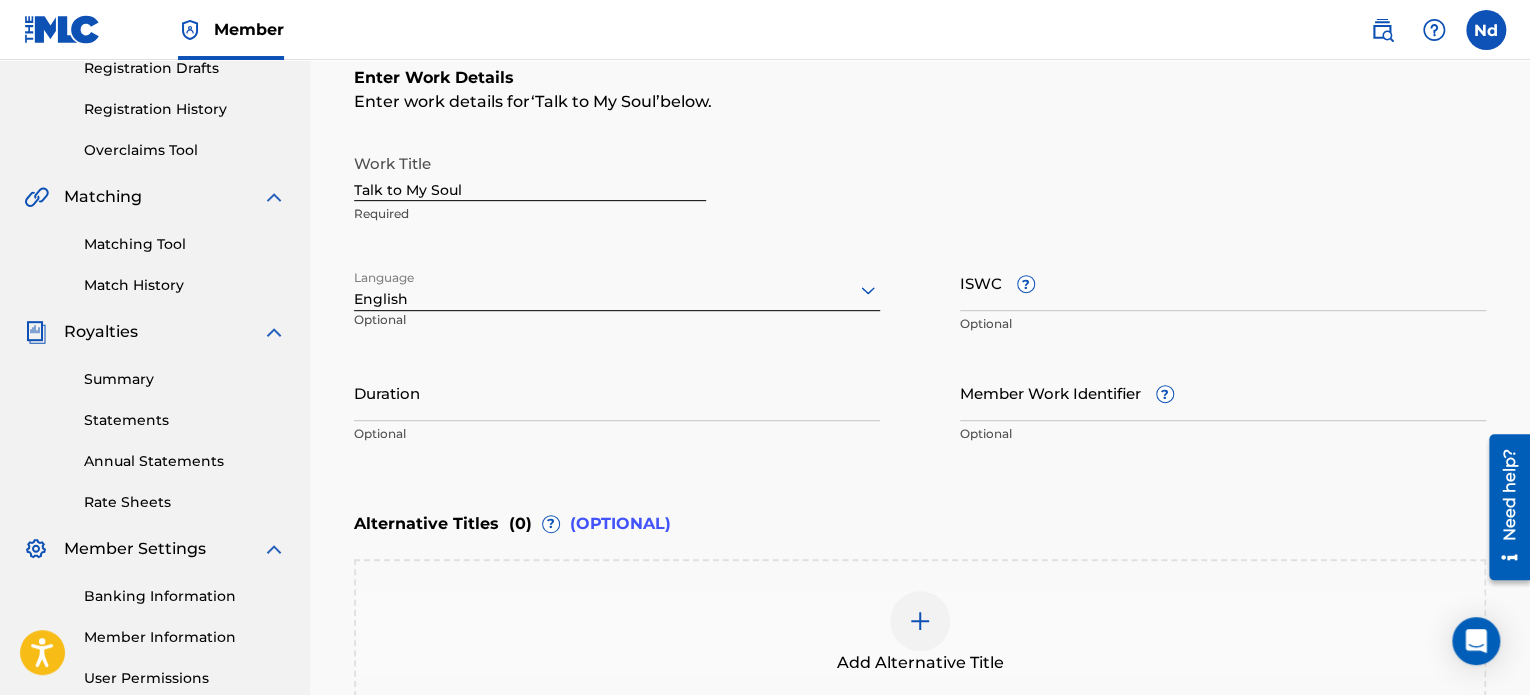 click on "Duration" at bounding box center (617, 392) 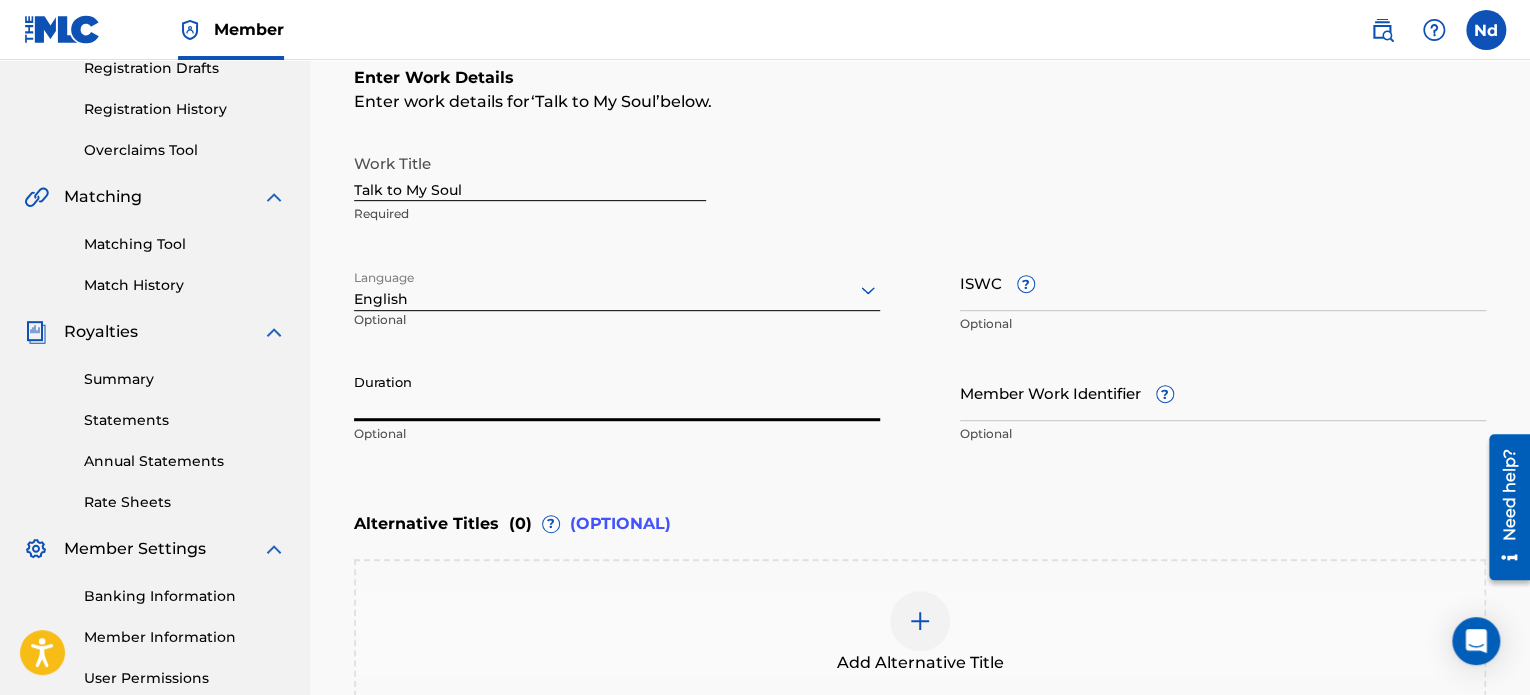 click on "ISWC   ?" at bounding box center (1223, 282) 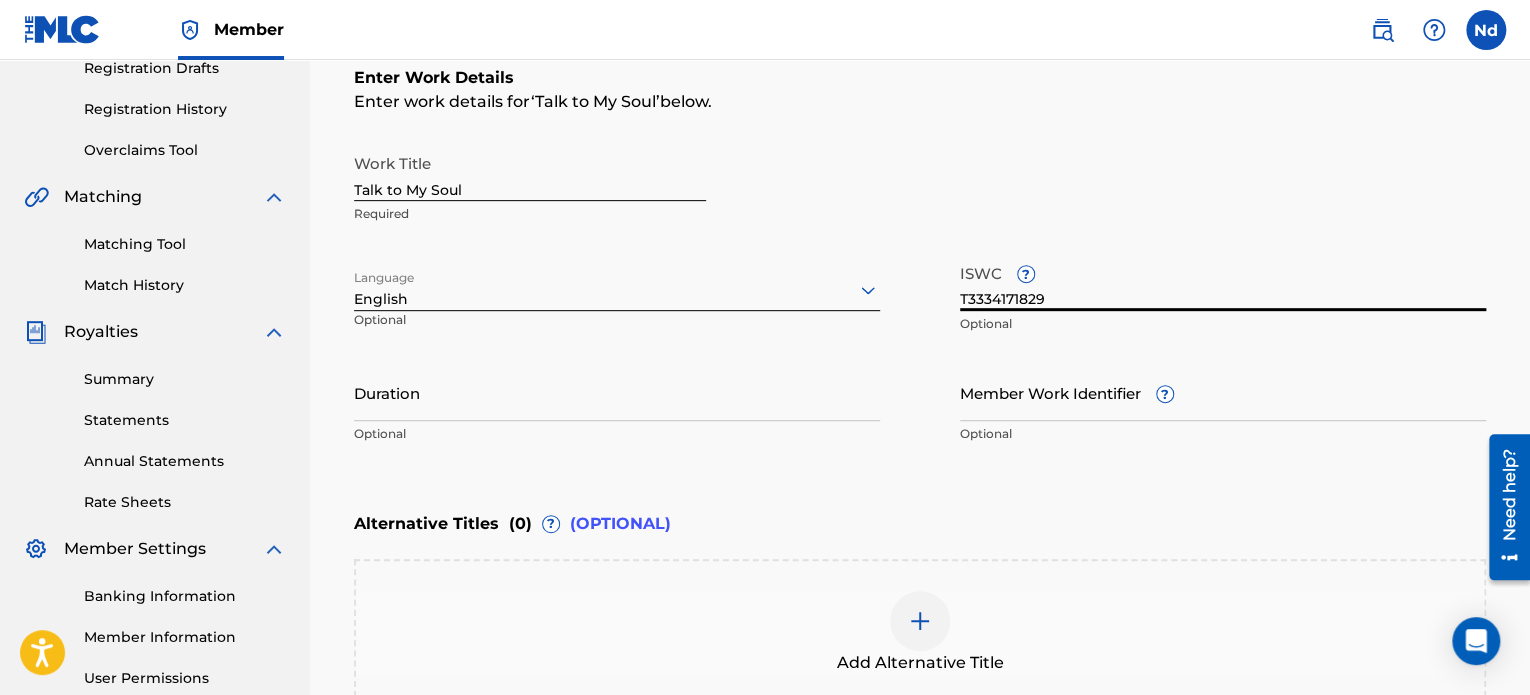 type on "T3334171829" 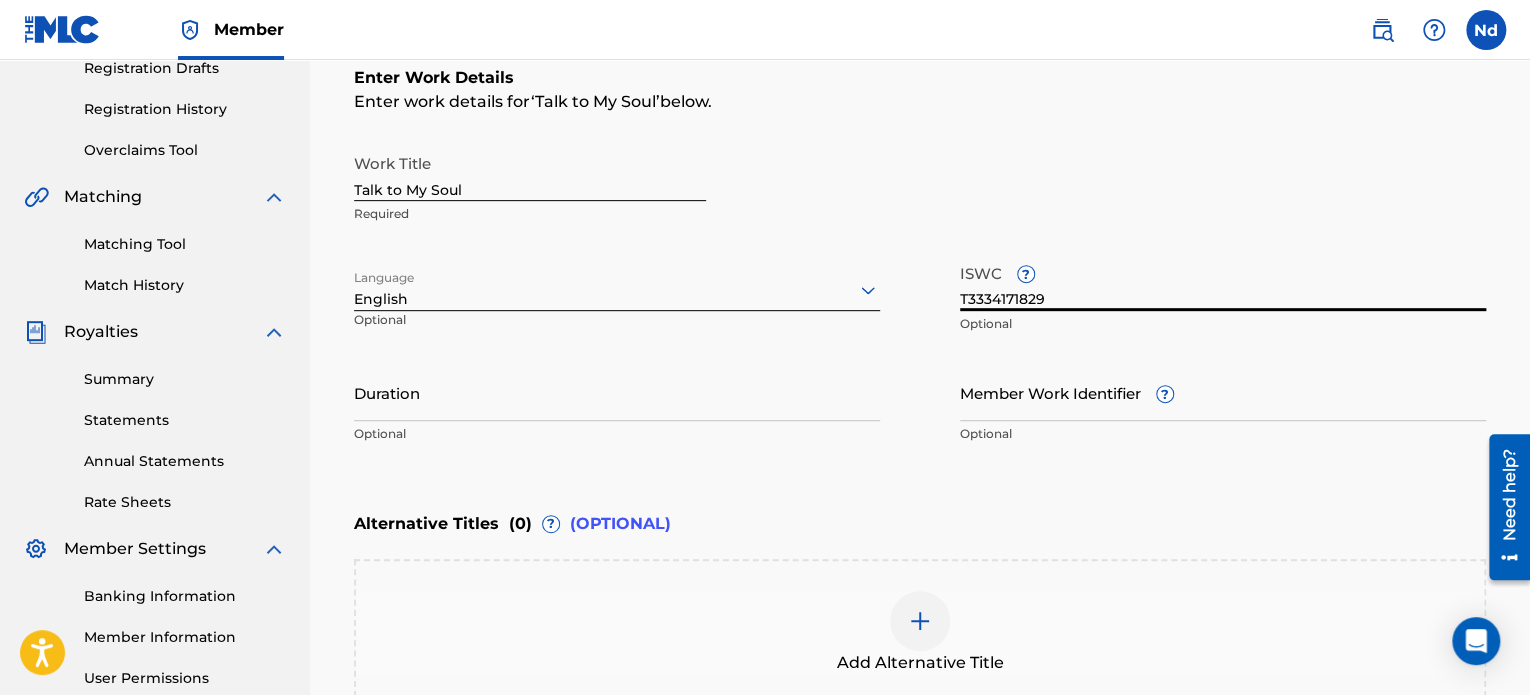 click on "Member Work Identifier   ?" at bounding box center (1223, 392) 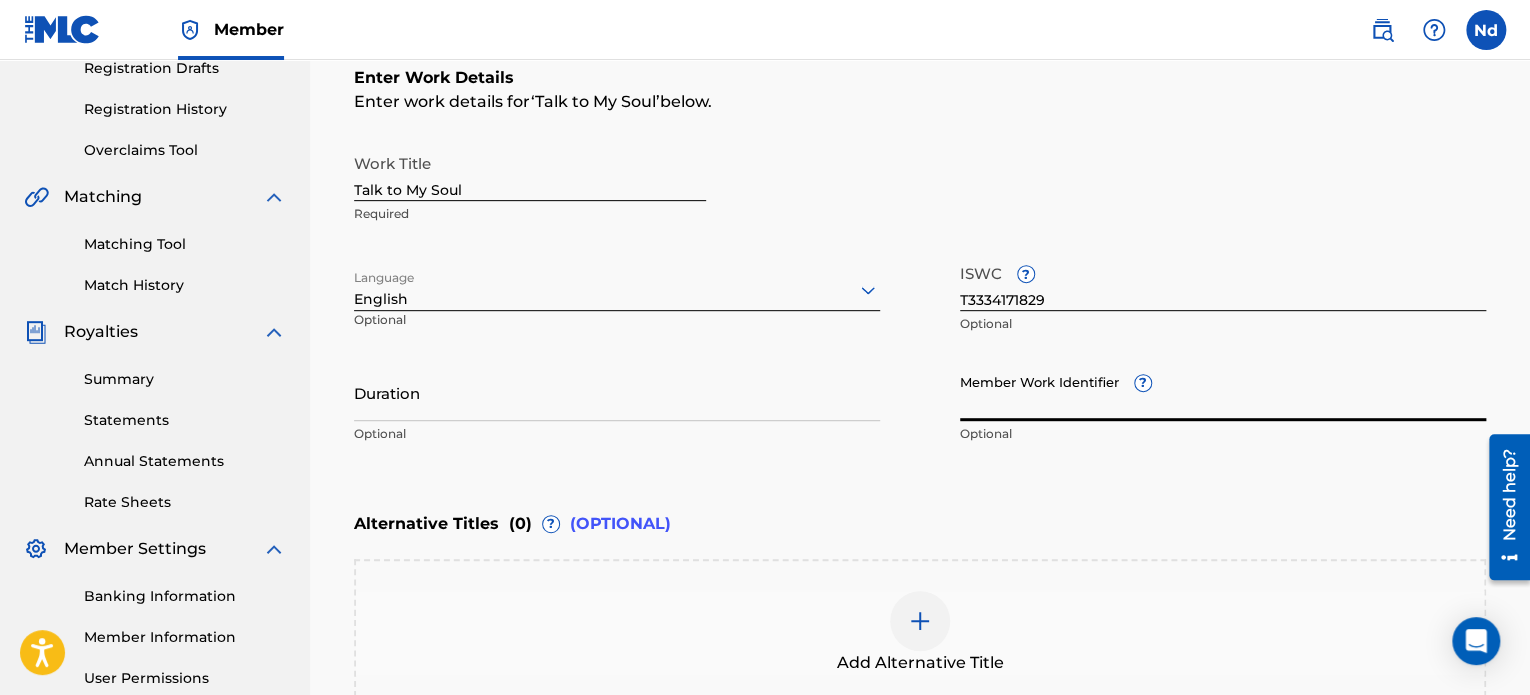 paste on "930866499" 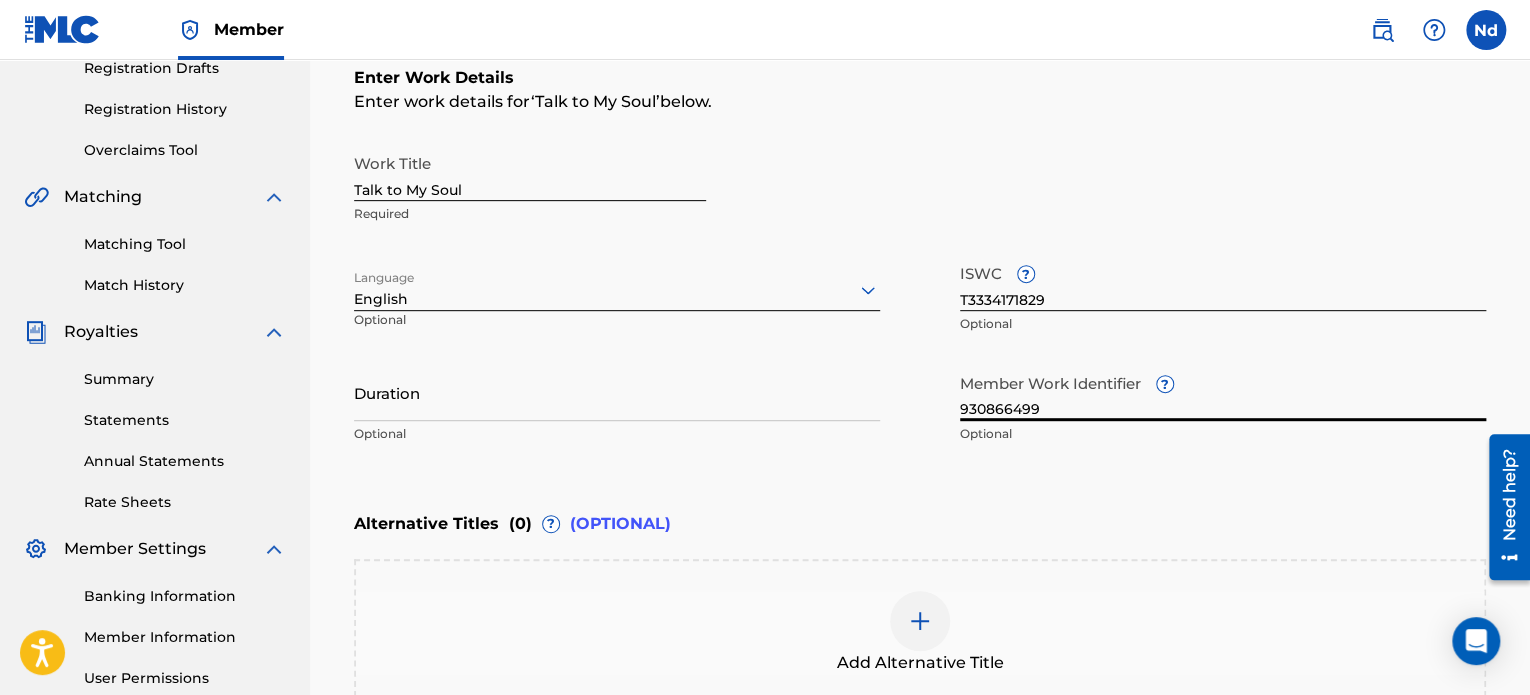type on "930866499" 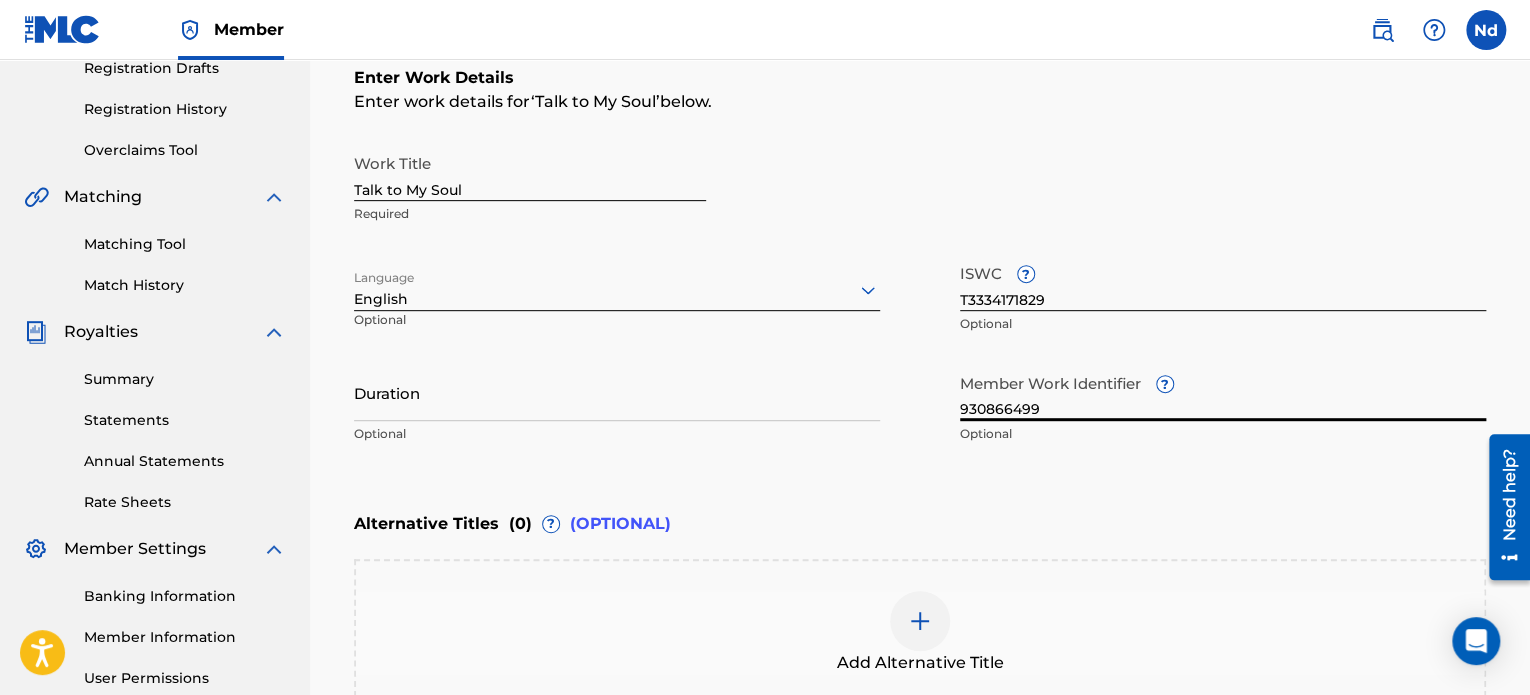 click on "Optional" at bounding box center (617, 434) 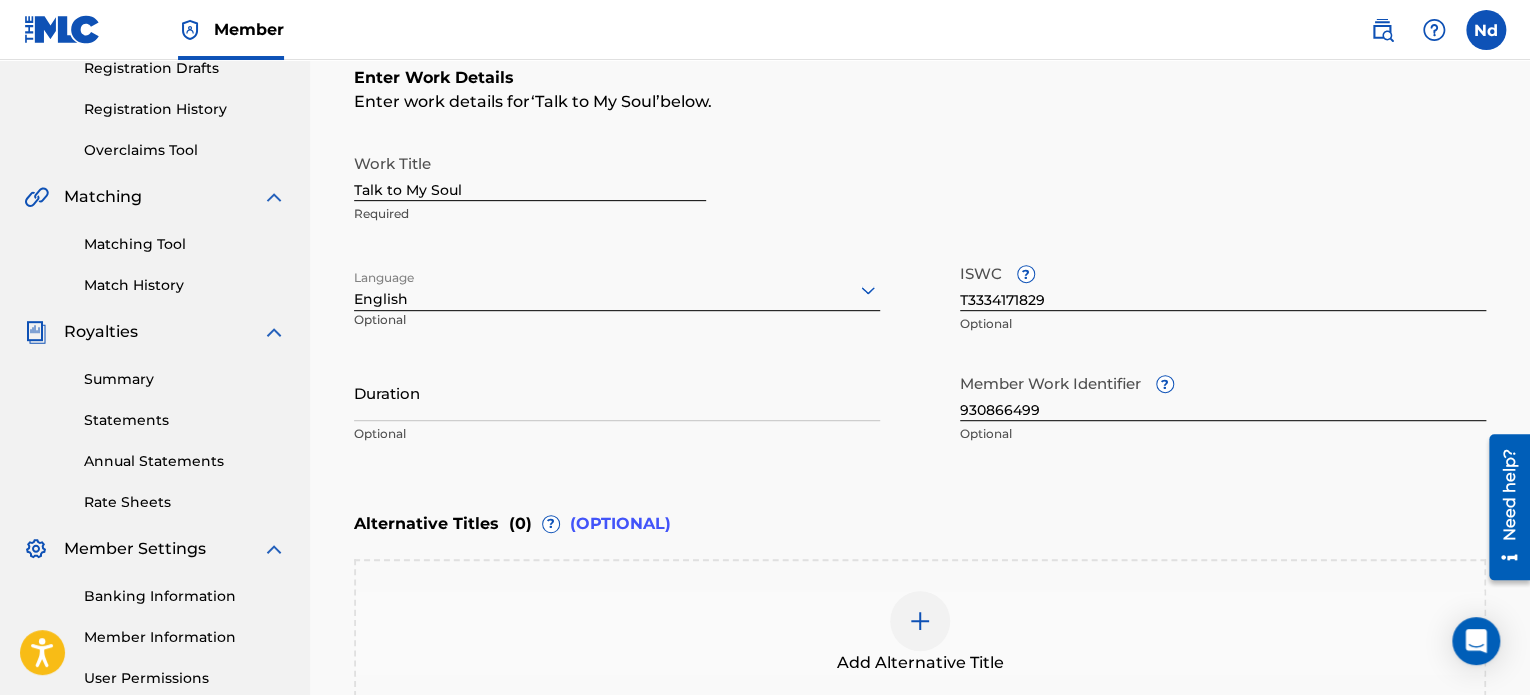 click on "Duration" at bounding box center [617, 392] 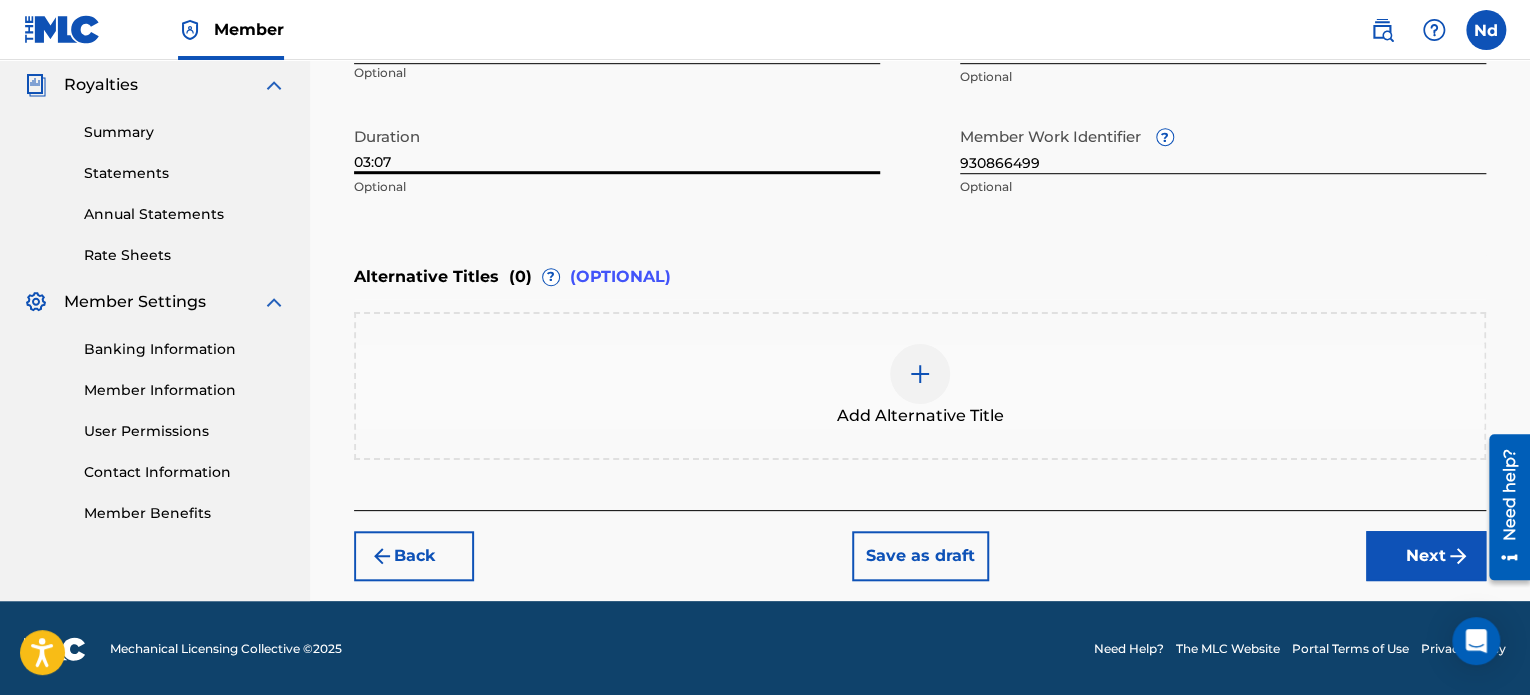 type on "03:07" 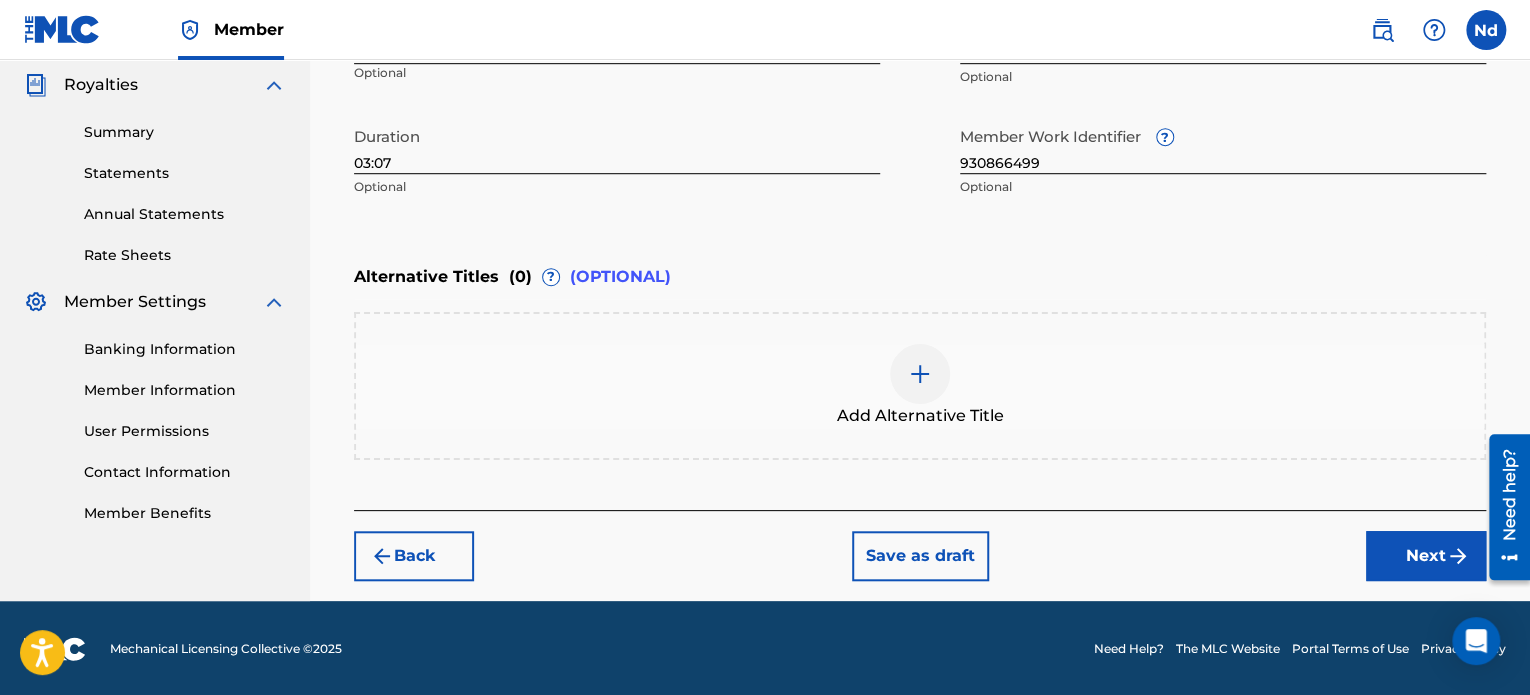 click on "Next" at bounding box center (1426, 556) 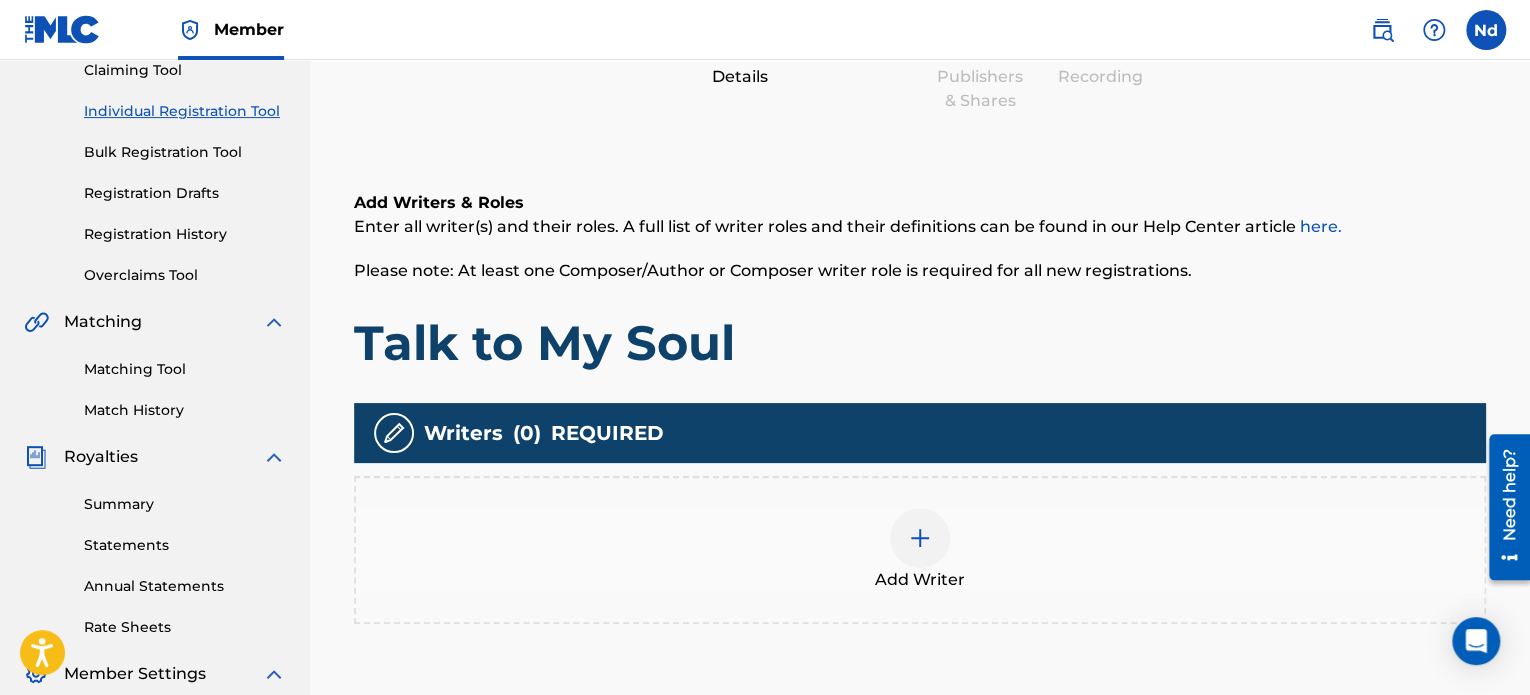 scroll, scrollTop: 490, scrollLeft: 0, axis: vertical 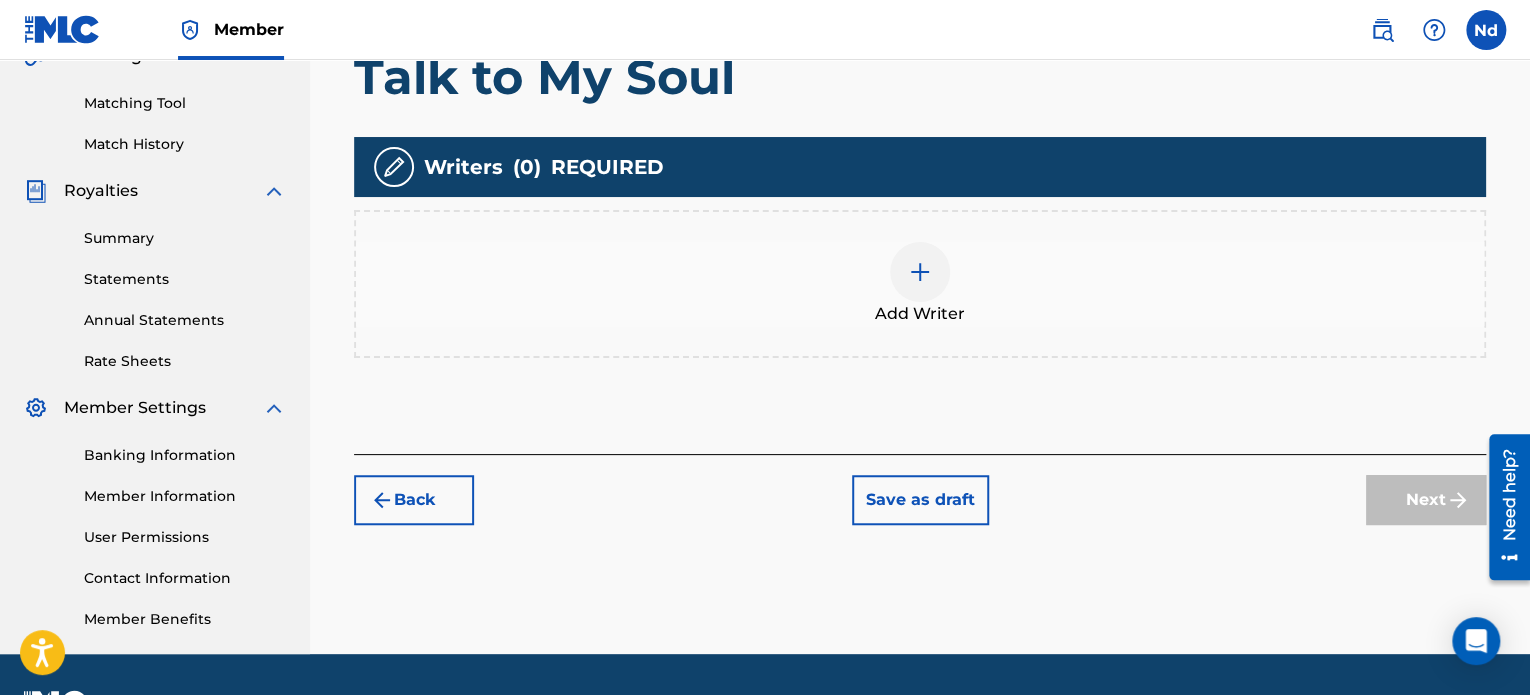 click on "Add Writer" at bounding box center [920, 314] 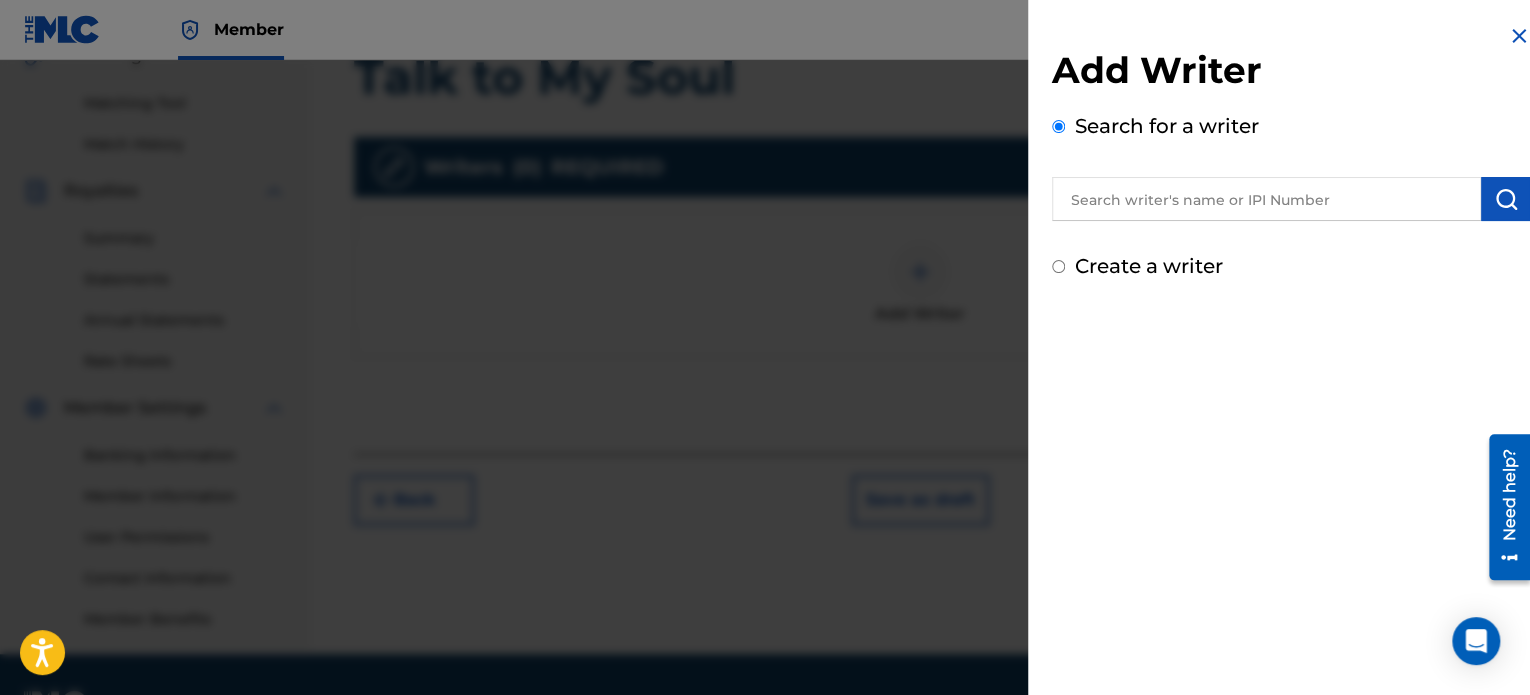 click at bounding box center (1266, 199) 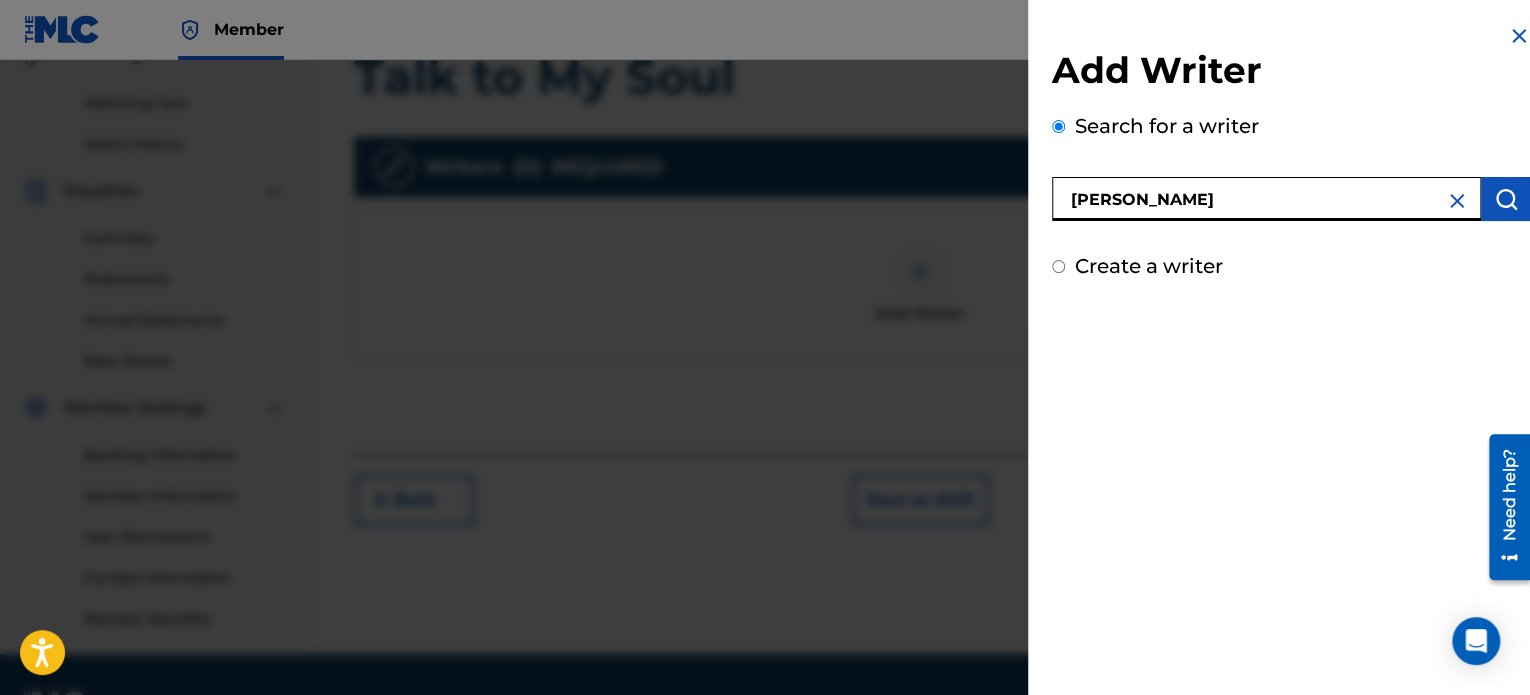 type on "[PERSON_NAME]" 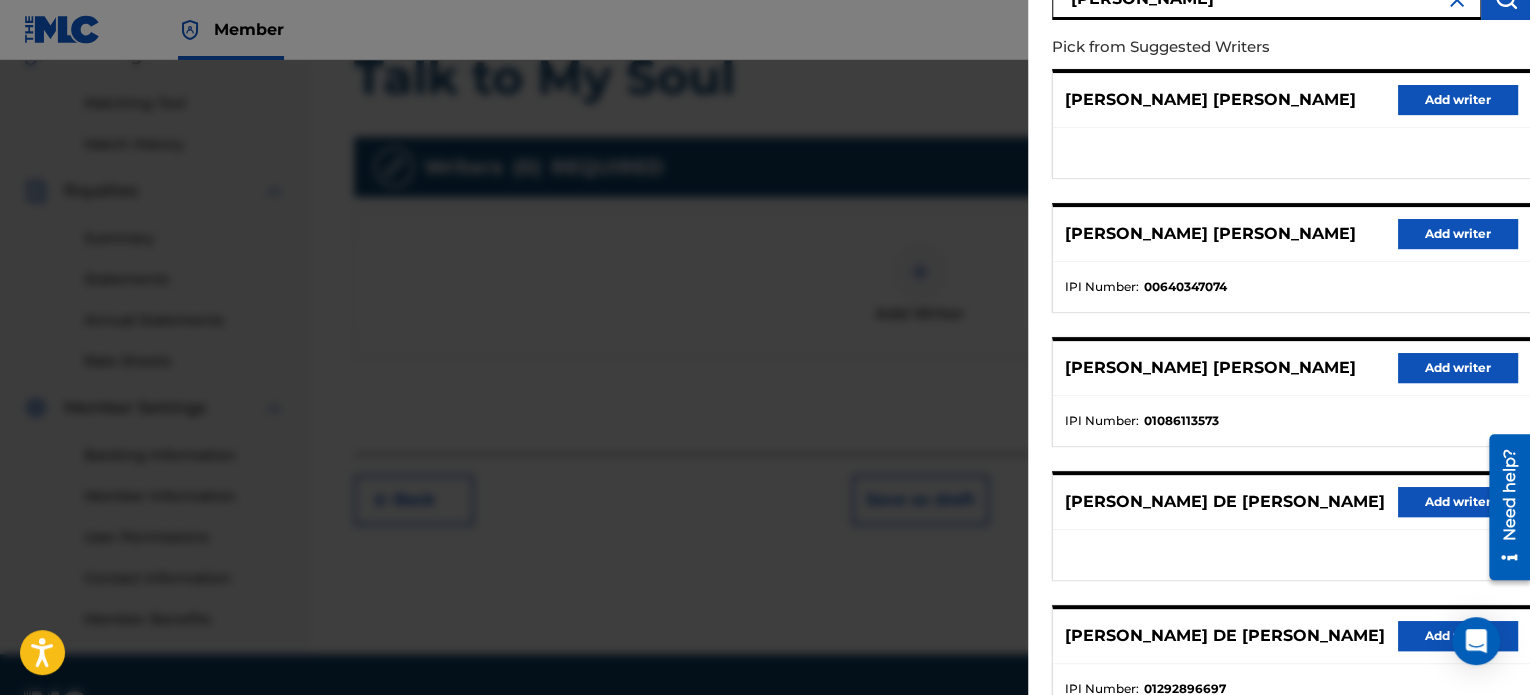 scroll, scrollTop: 344, scrollLeft: 0, axis: vertical 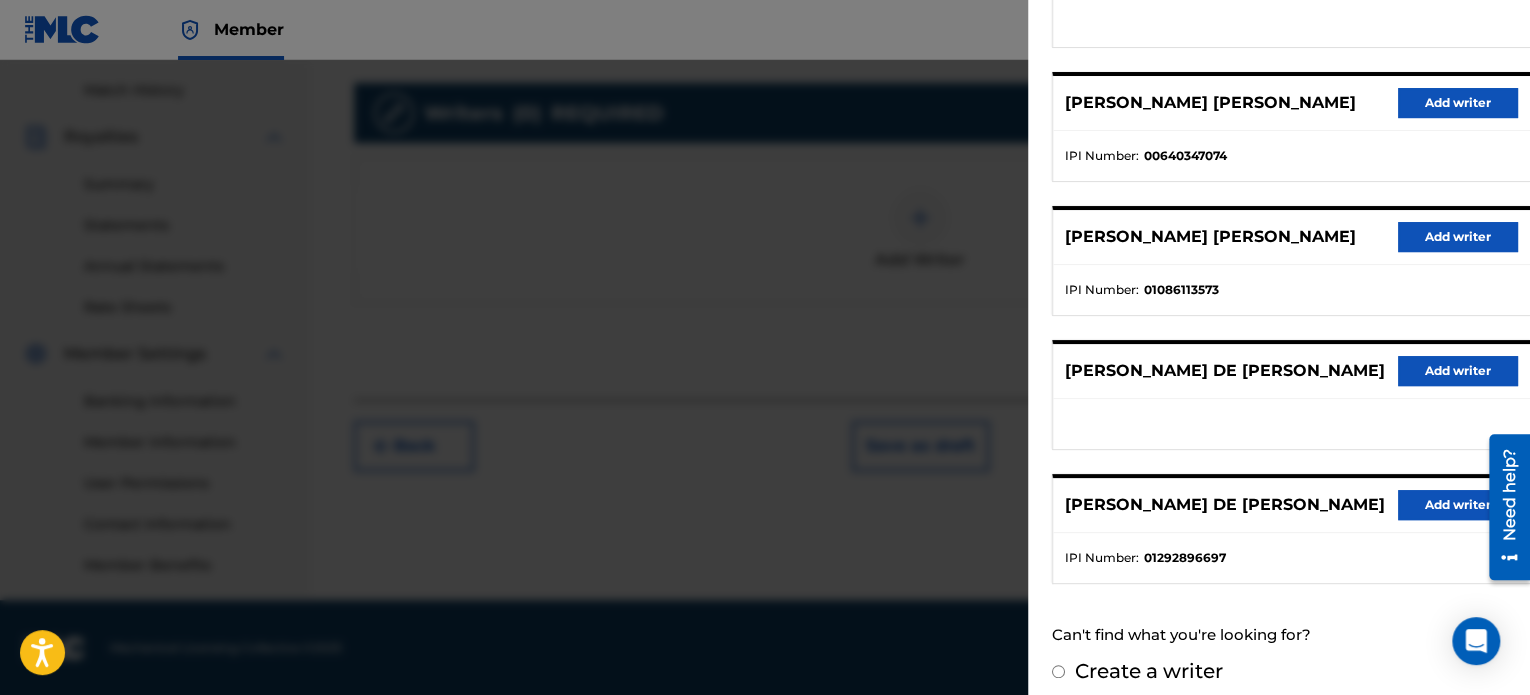 click on "Add writer" at bounding box center [1458, 505] 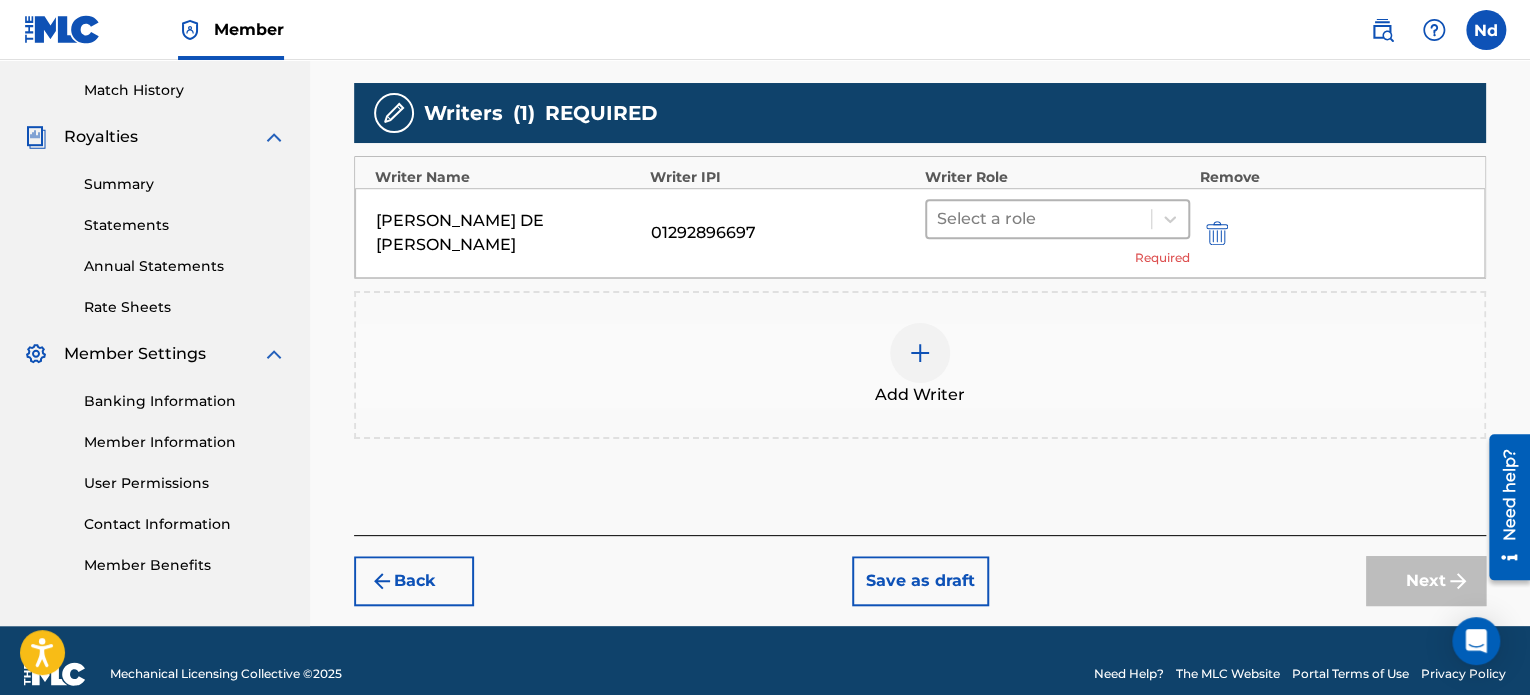 click at bounding box center [1039, 219] 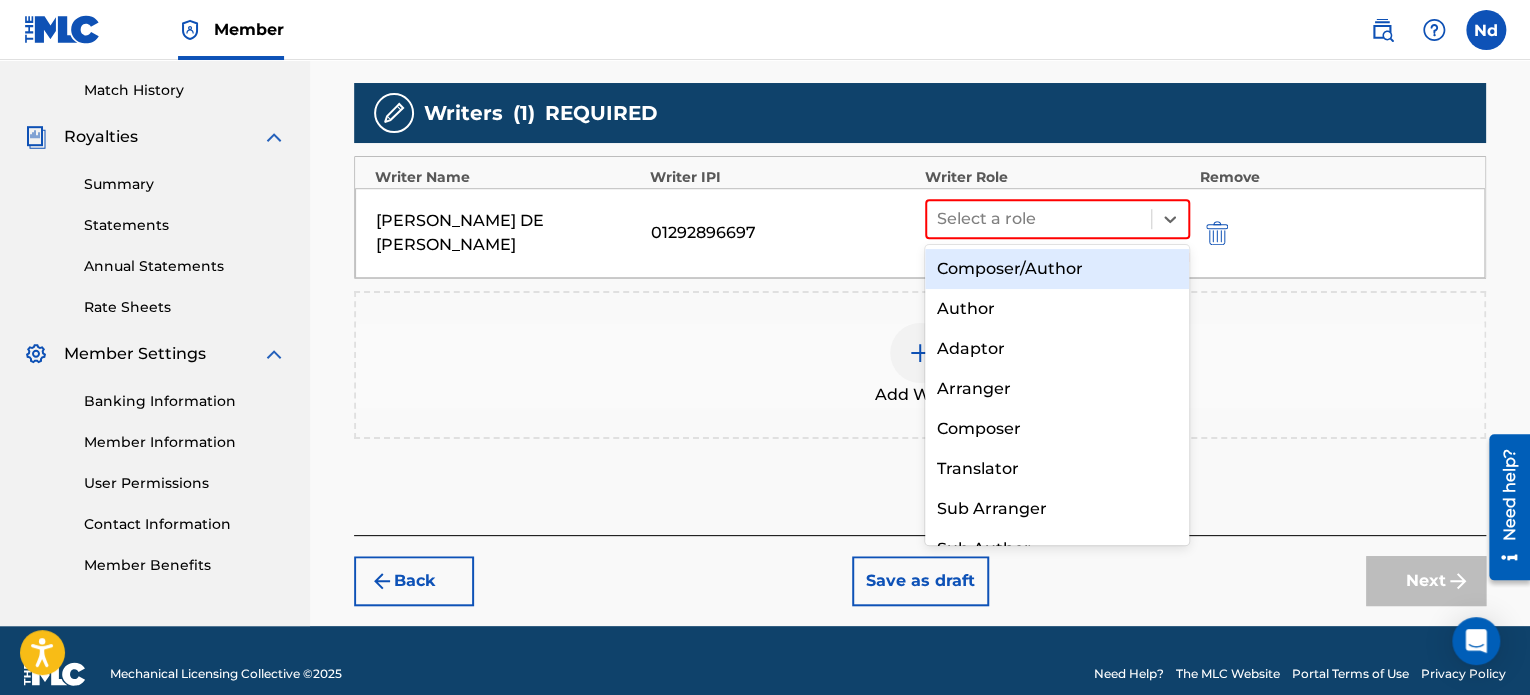 click on "Composer/Author" at bounding box center (1057, 269) 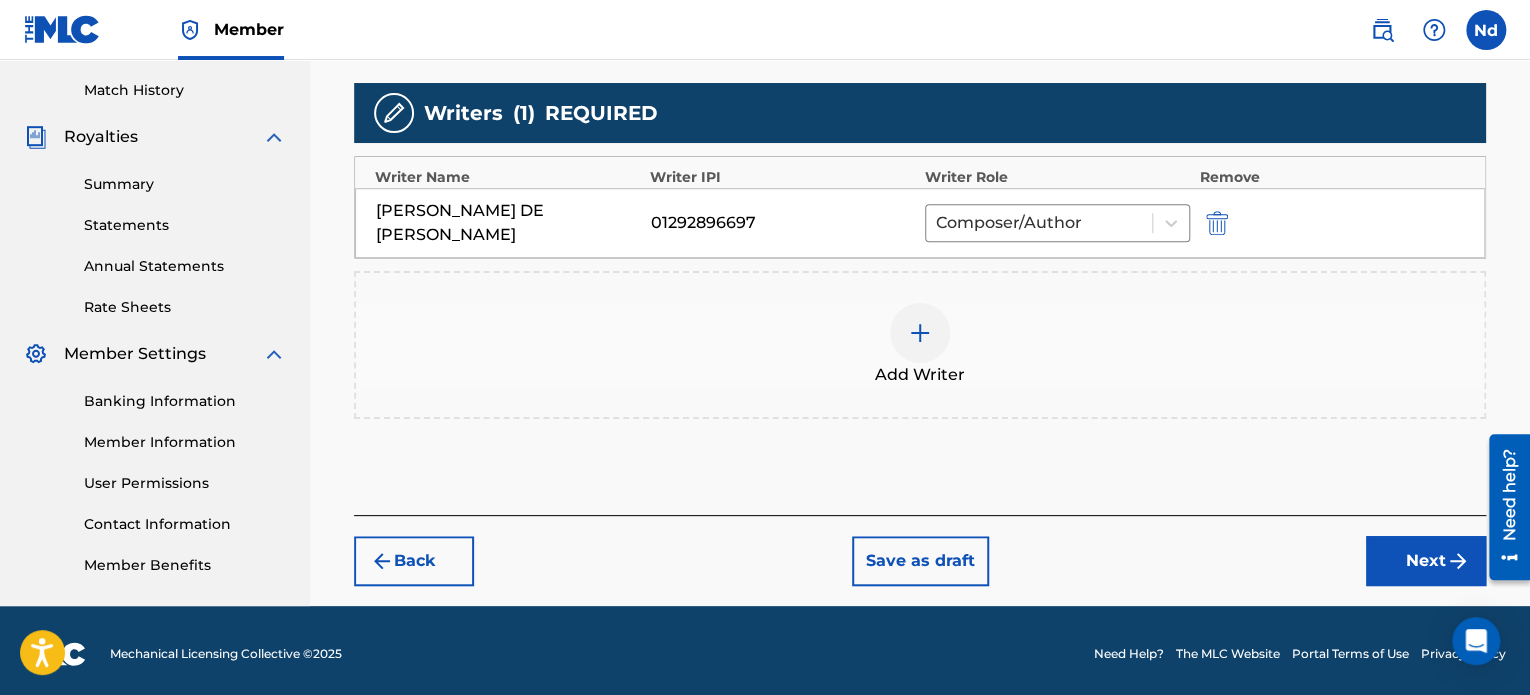 click on "Next" at bounding box center (1426, 561) 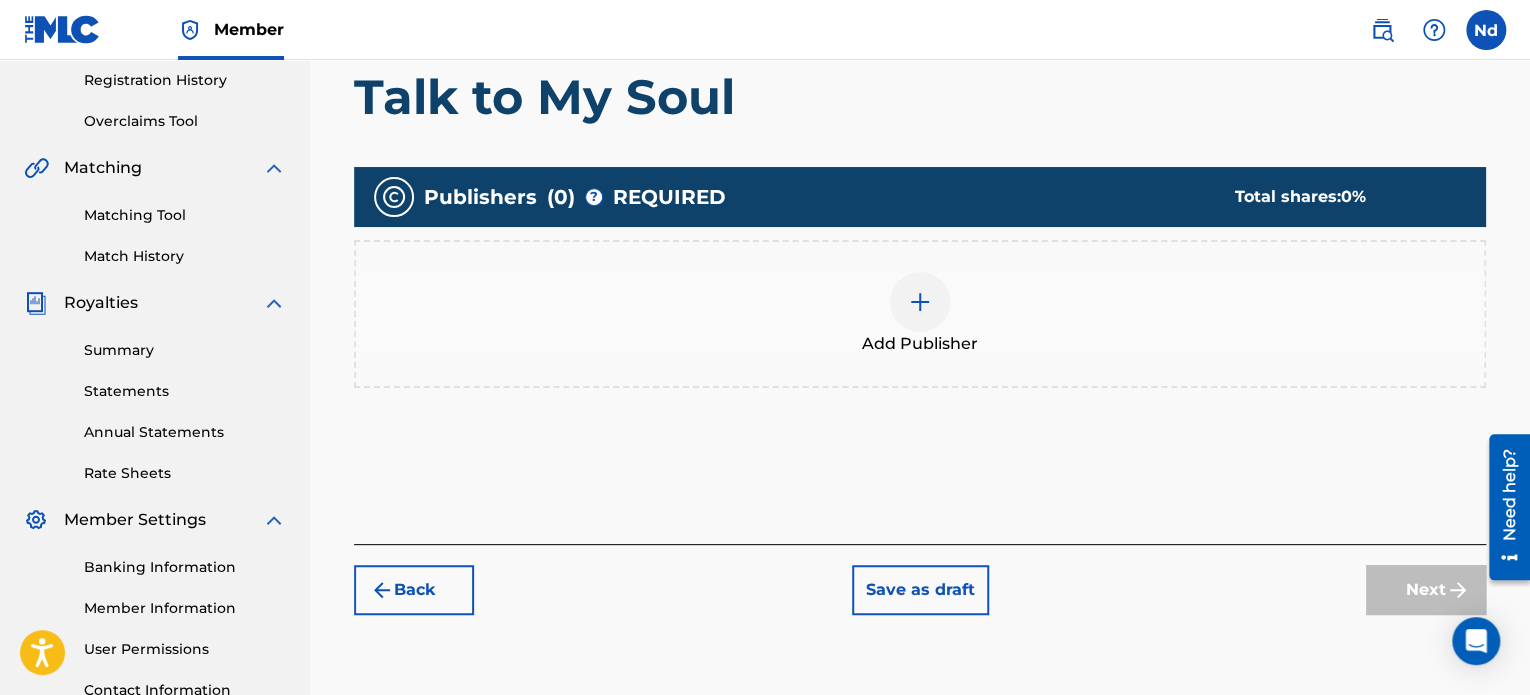 scroll, scrollTop: 490, scrollLeft: 0, axis: vertical 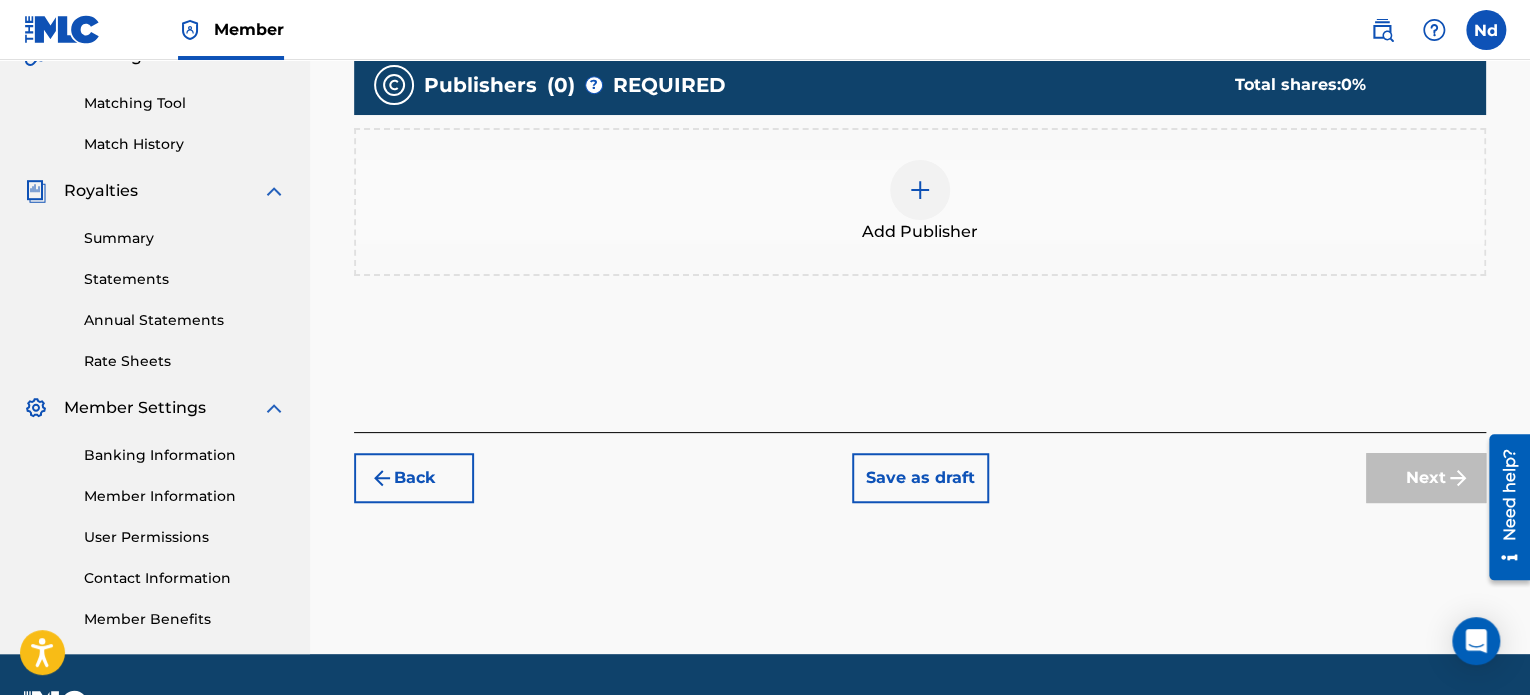 click on "Add Publisher" at bounding box center (920, 202) 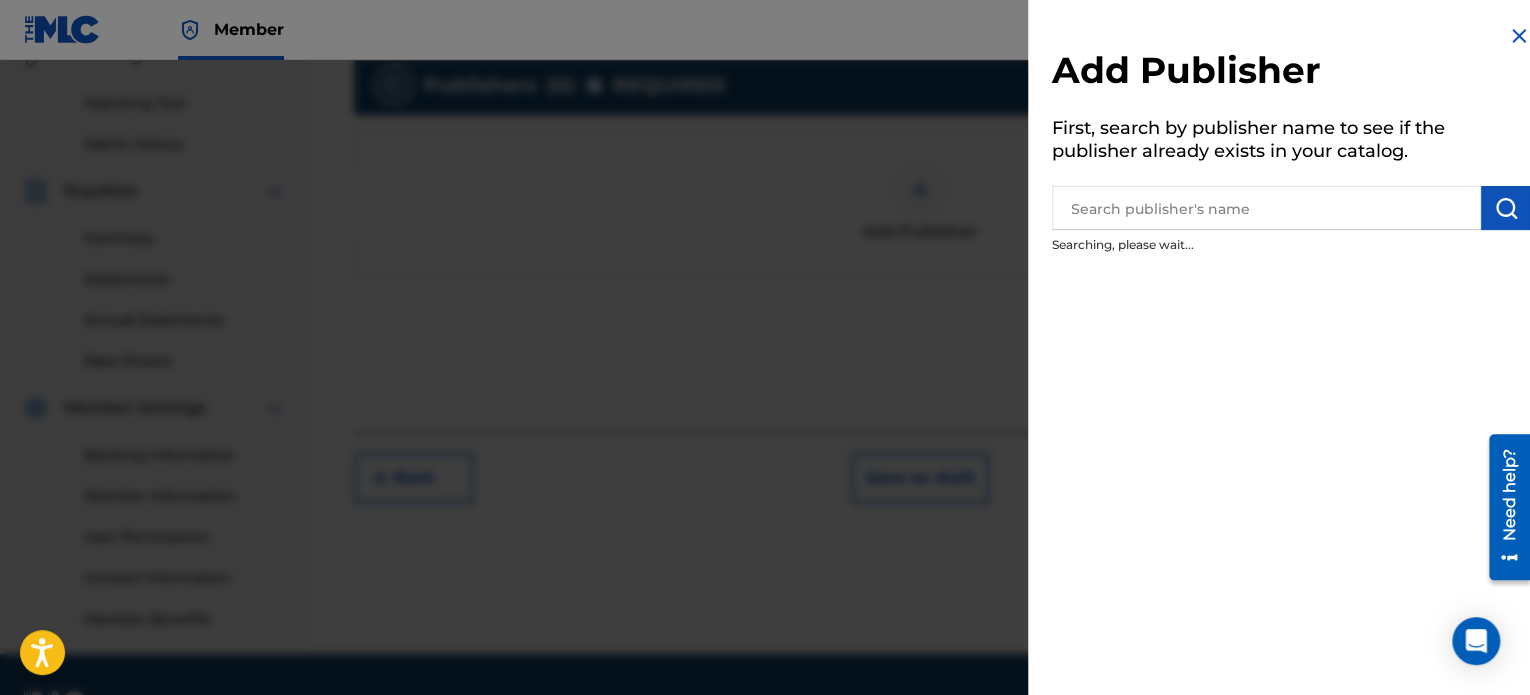 click at bounding box center (765, 407) 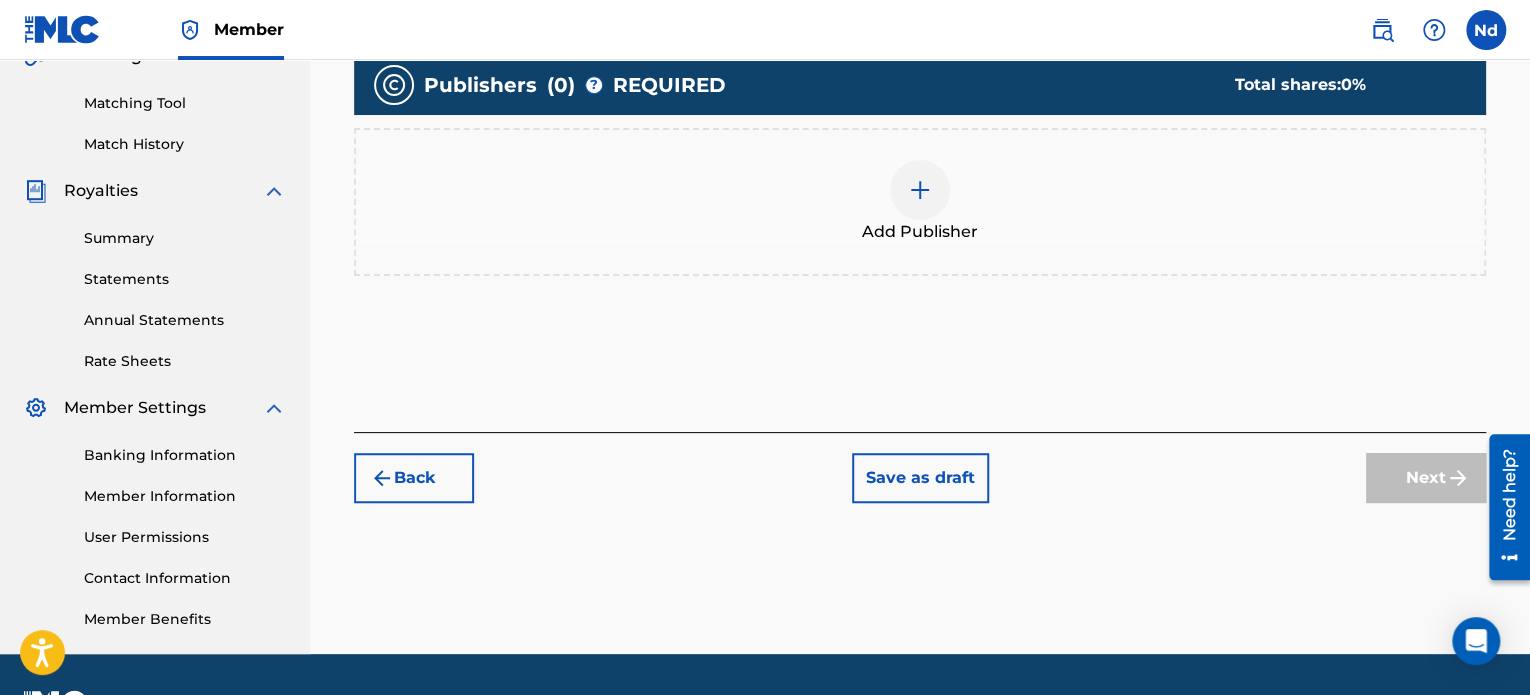 click on "Add Publisher" at bounding box center (920, 202) 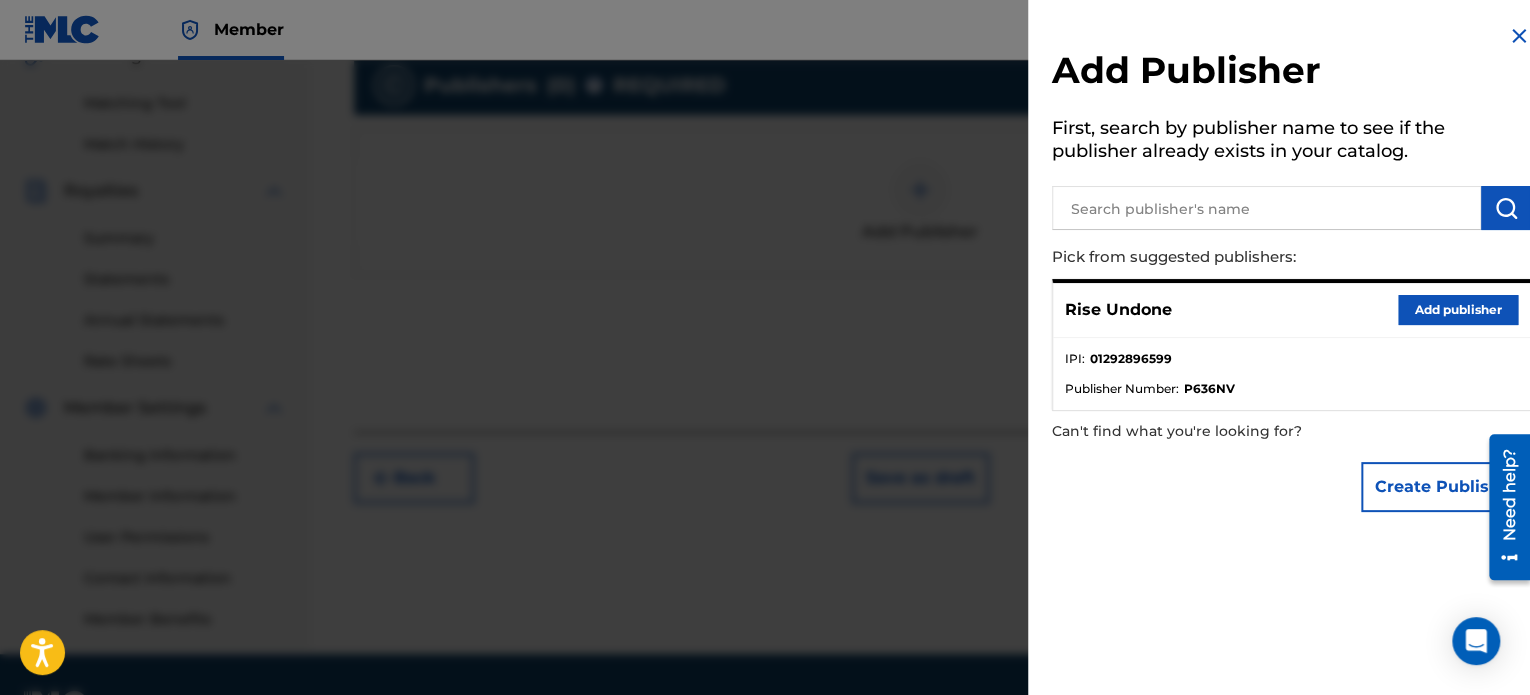click on "Add publisher" at bounding box center (1458, 310) 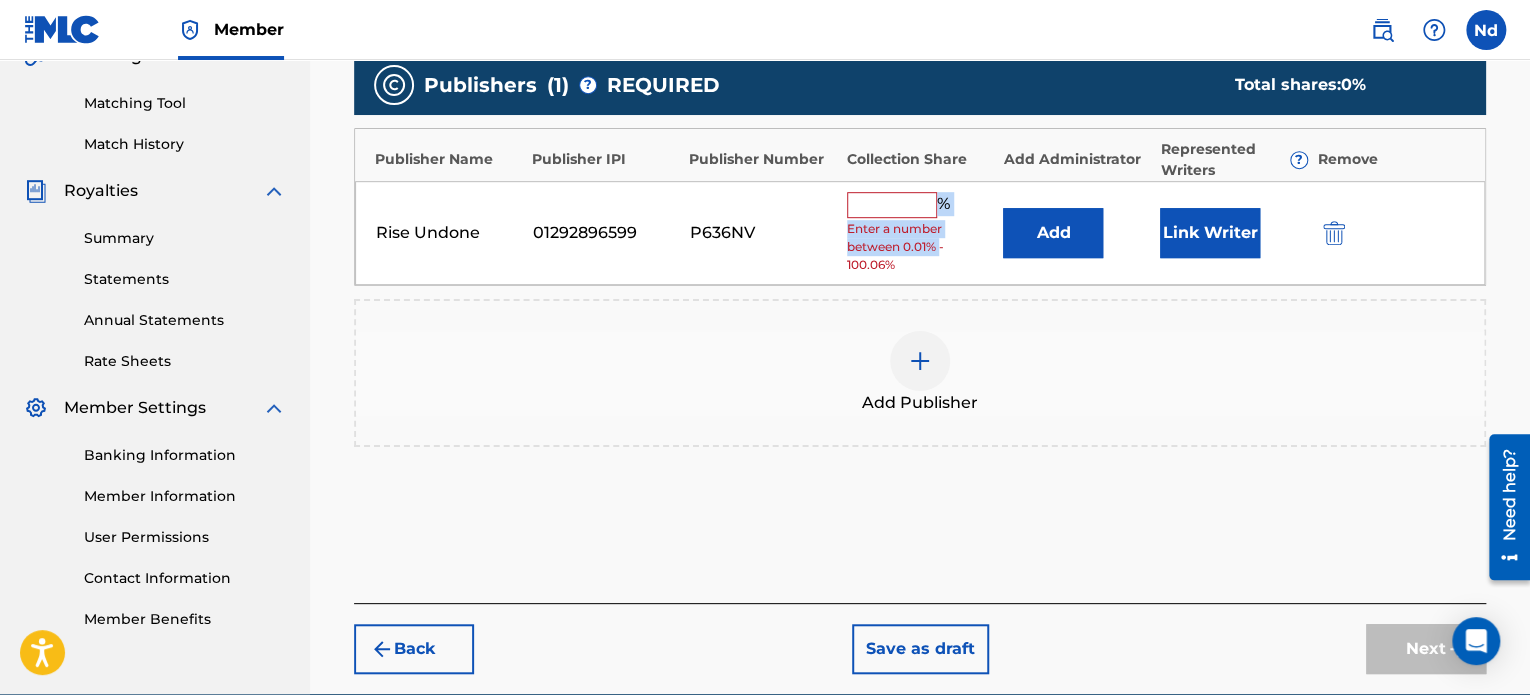 click at bounding box center (892, 205) 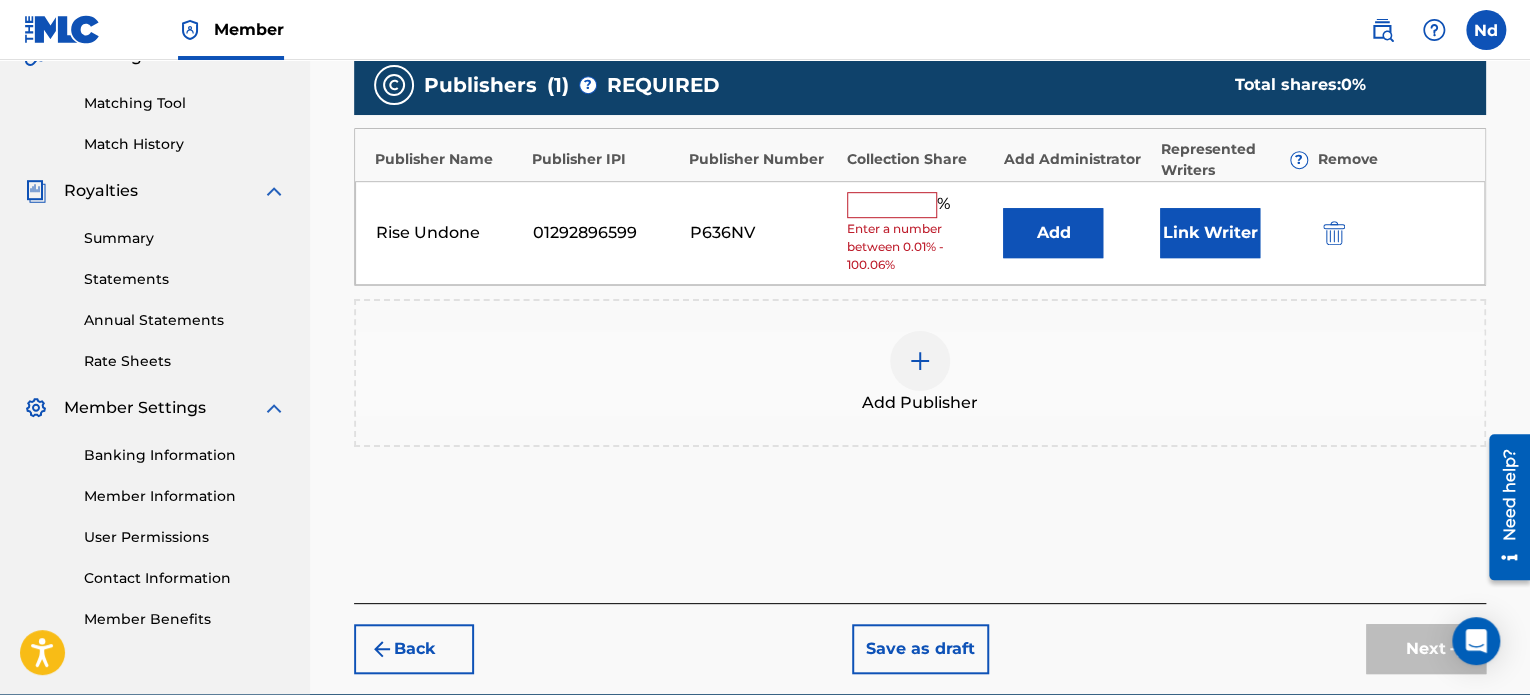 type on "50" 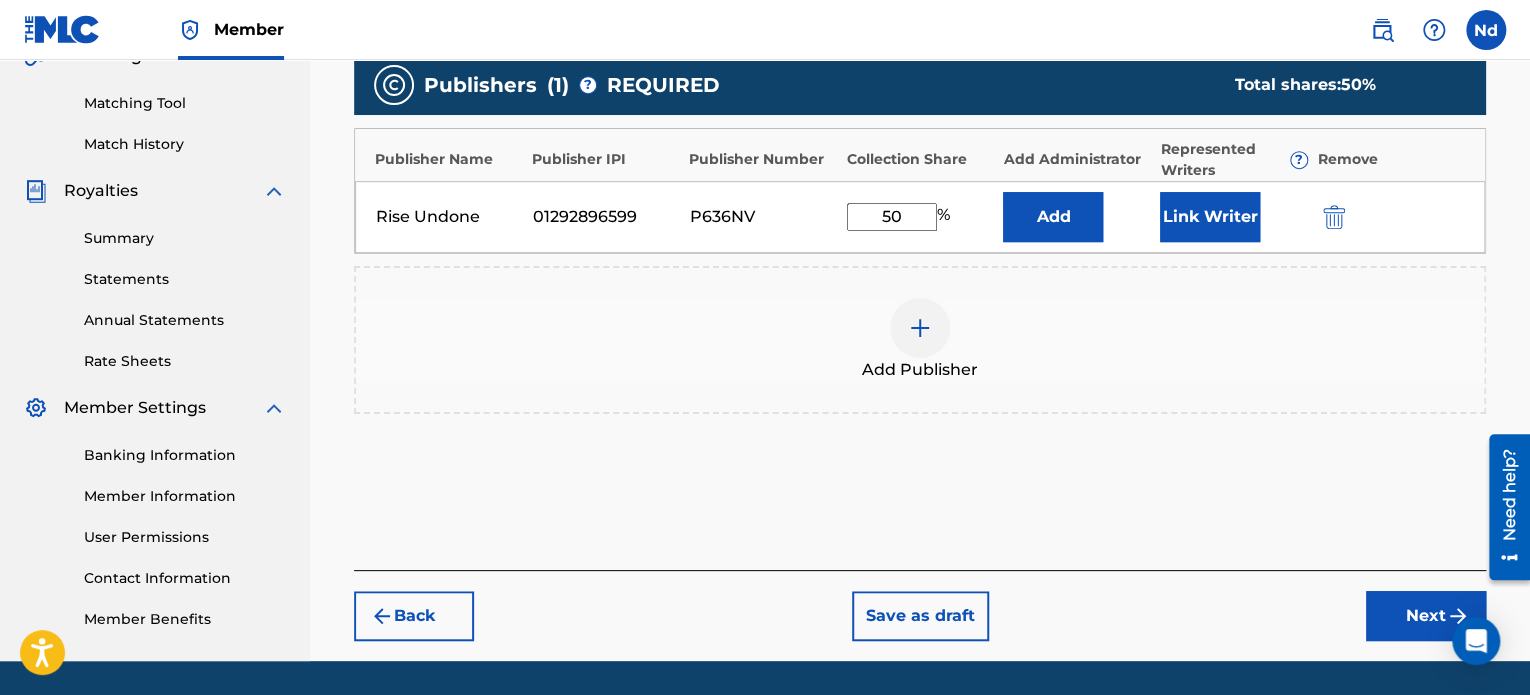 click on "Link Writer" at bounding box center (1210, 217) 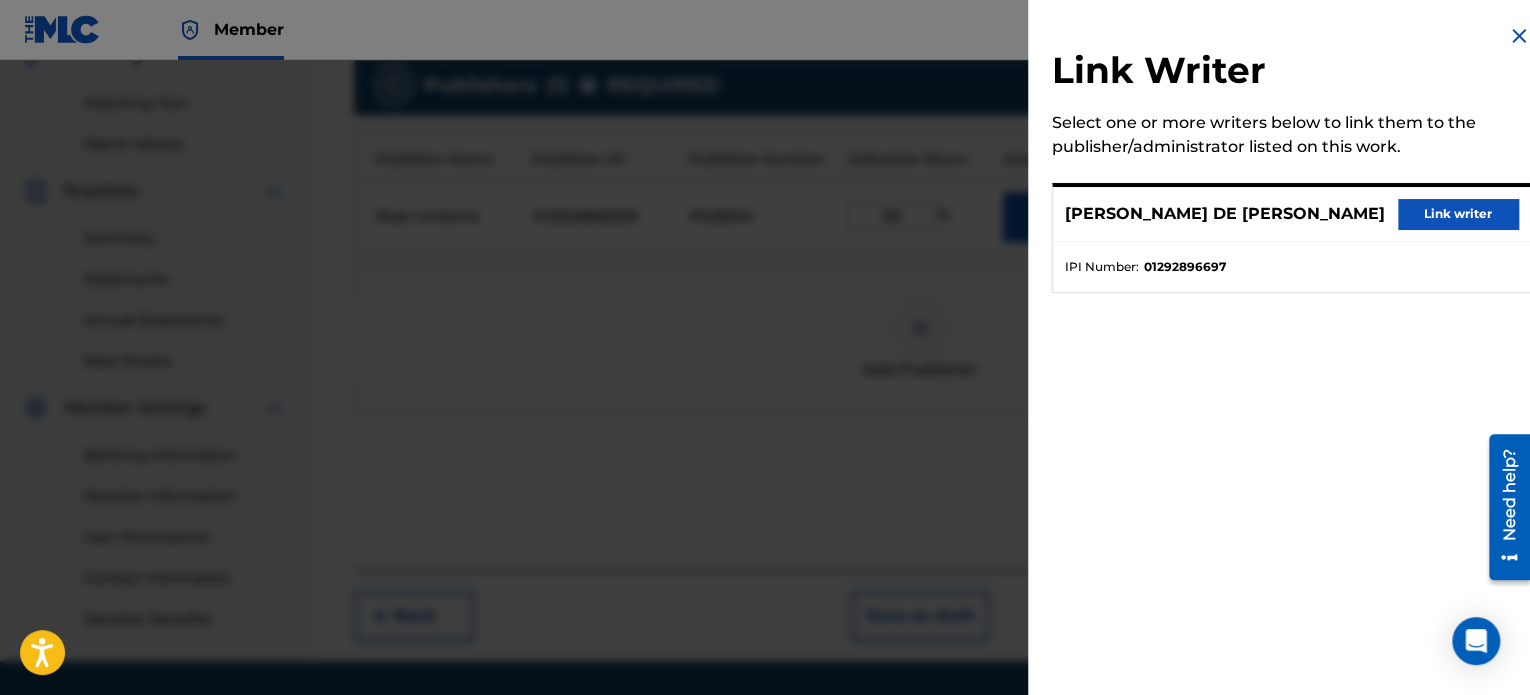 click on "Link writer" at bounding box center (1458, 214) 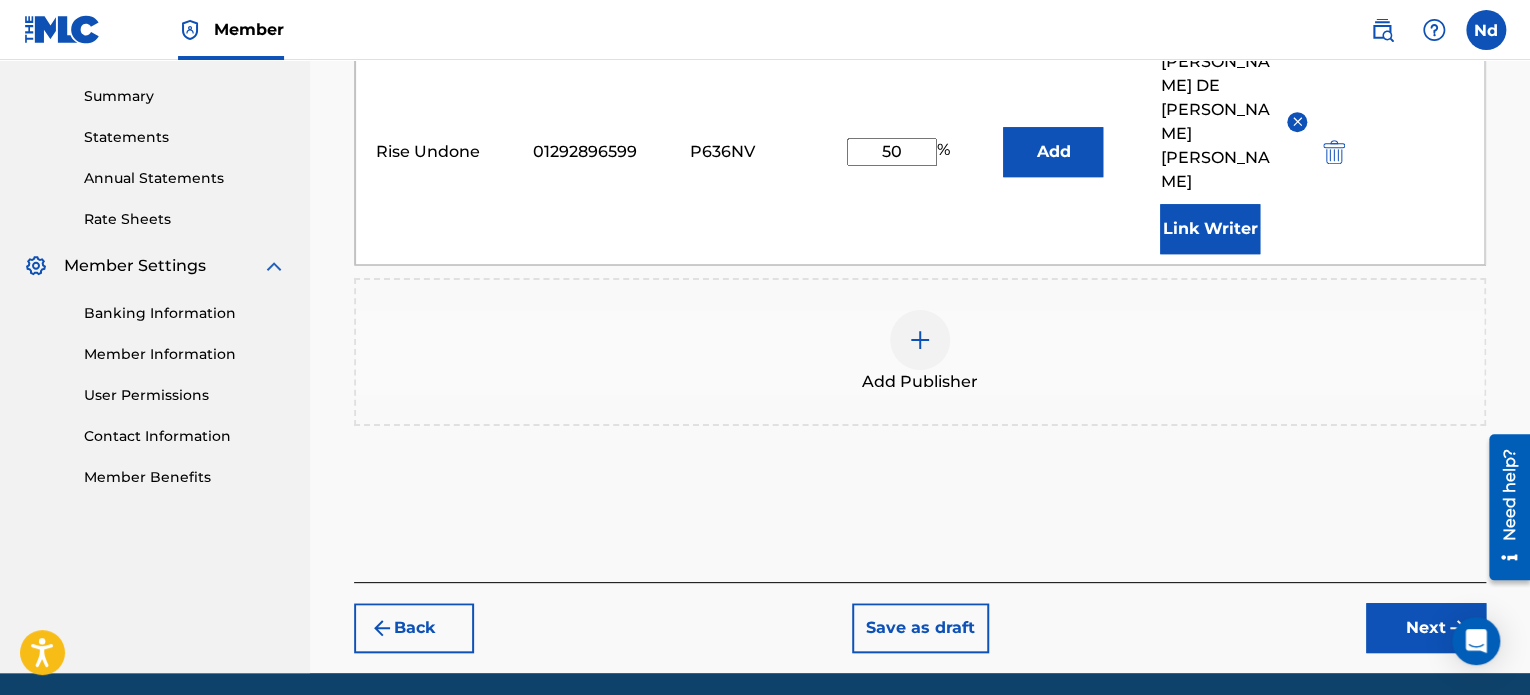 click on "Next" at bounding box center (1426, 628) 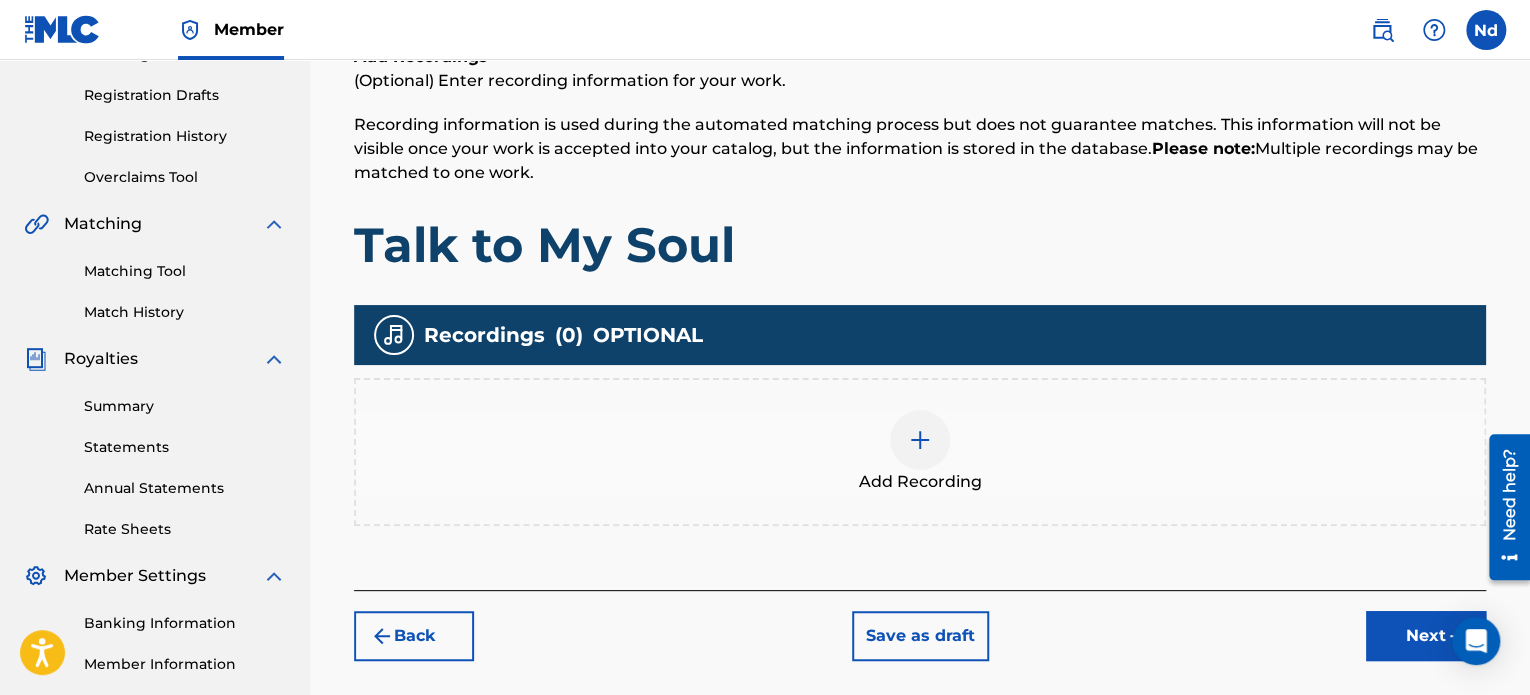 scroll, scrollTop: 544, scrollLeft: 0, axis: vertical 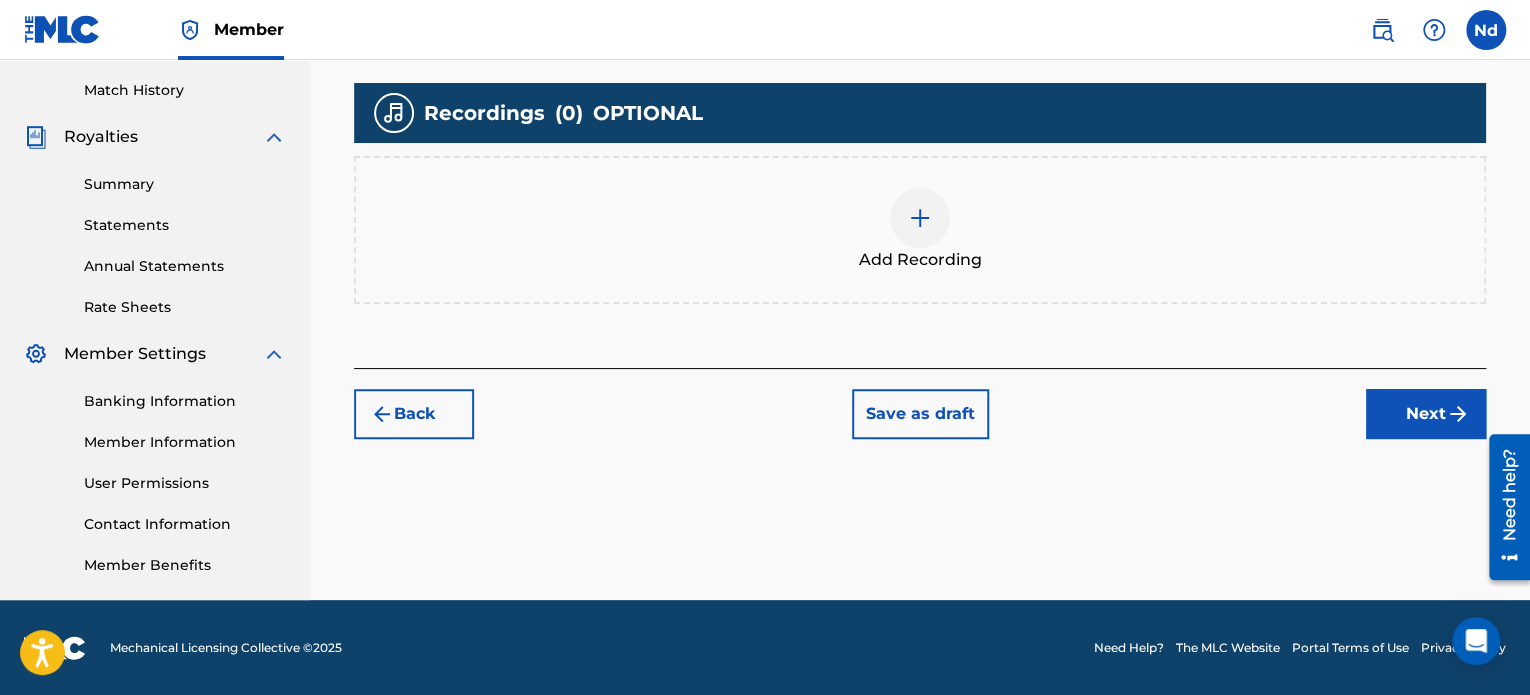 click at bounding box center [920, 218] 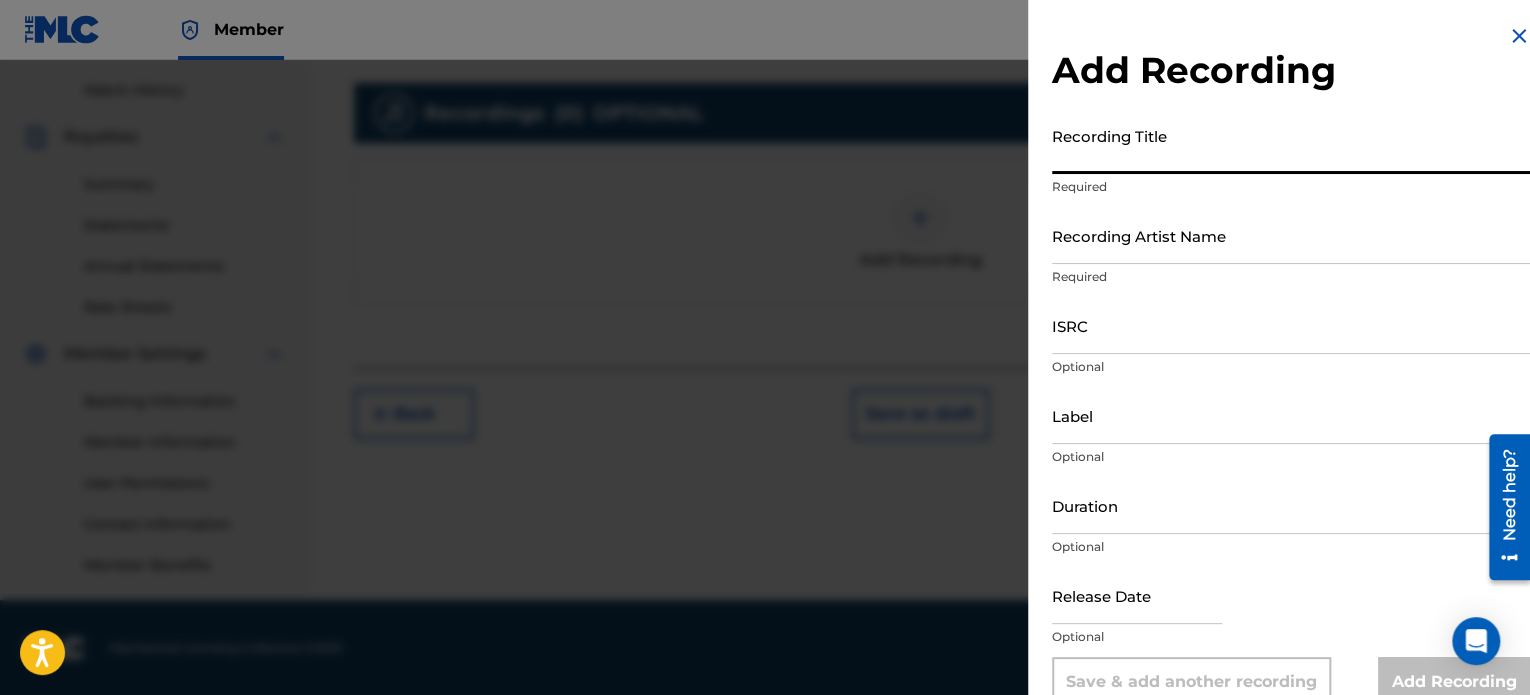 click on "Recording Title" at bounding box center [1291, 145] 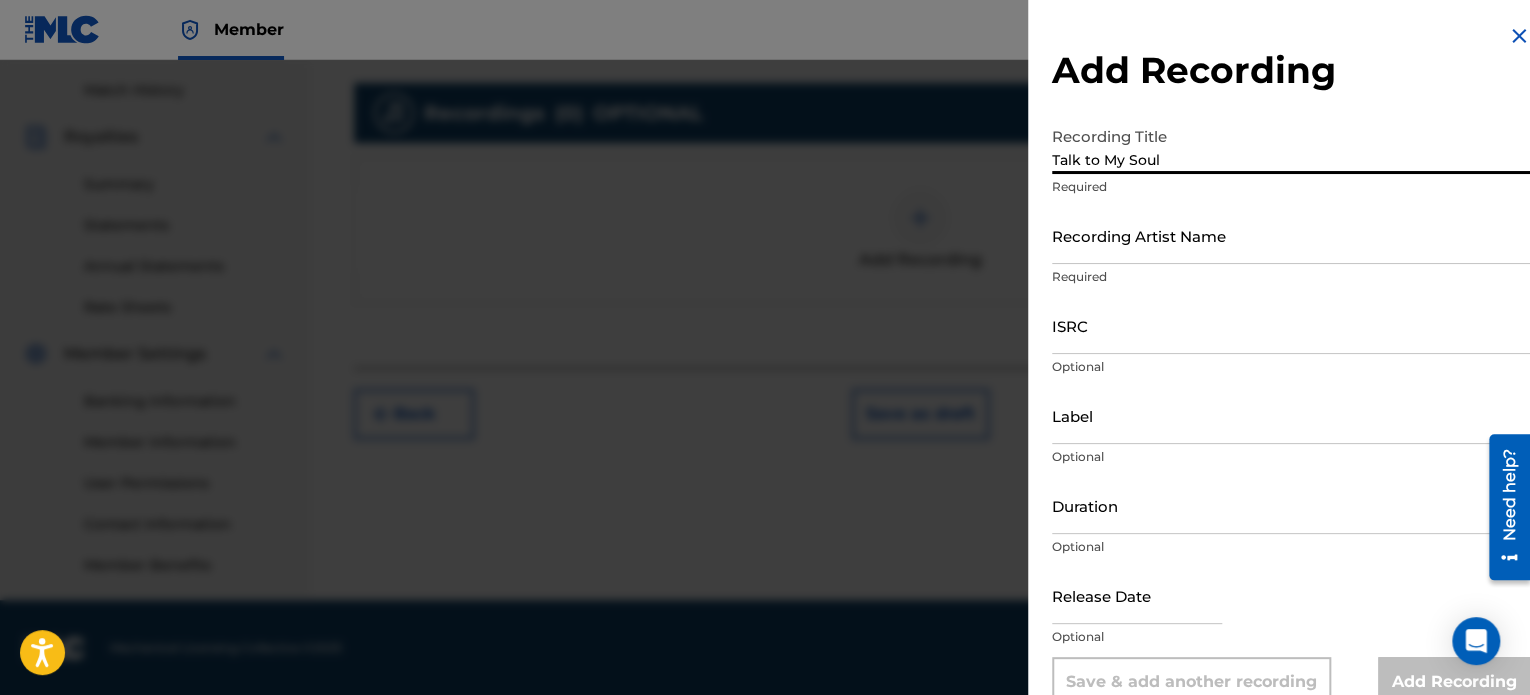 type on "Talk to My Soul" 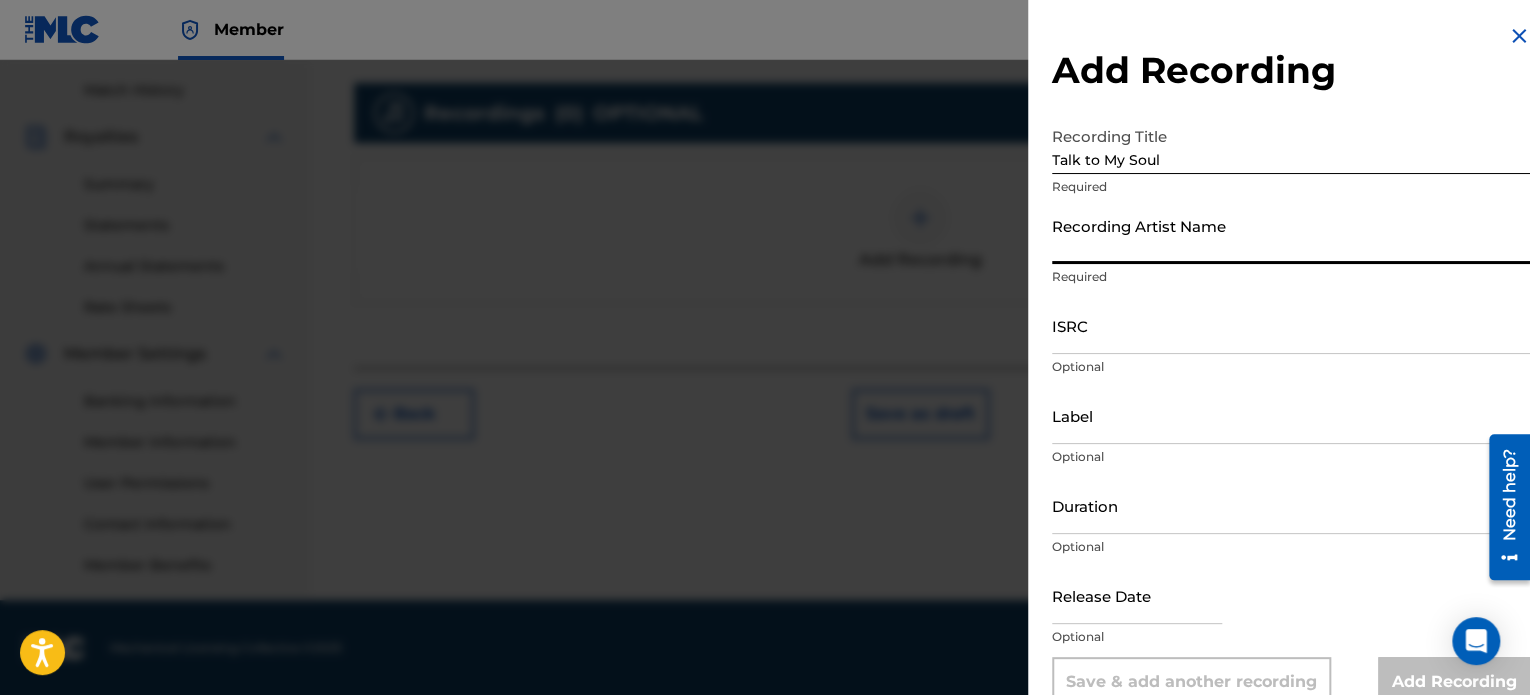 type on "Rise Undone" 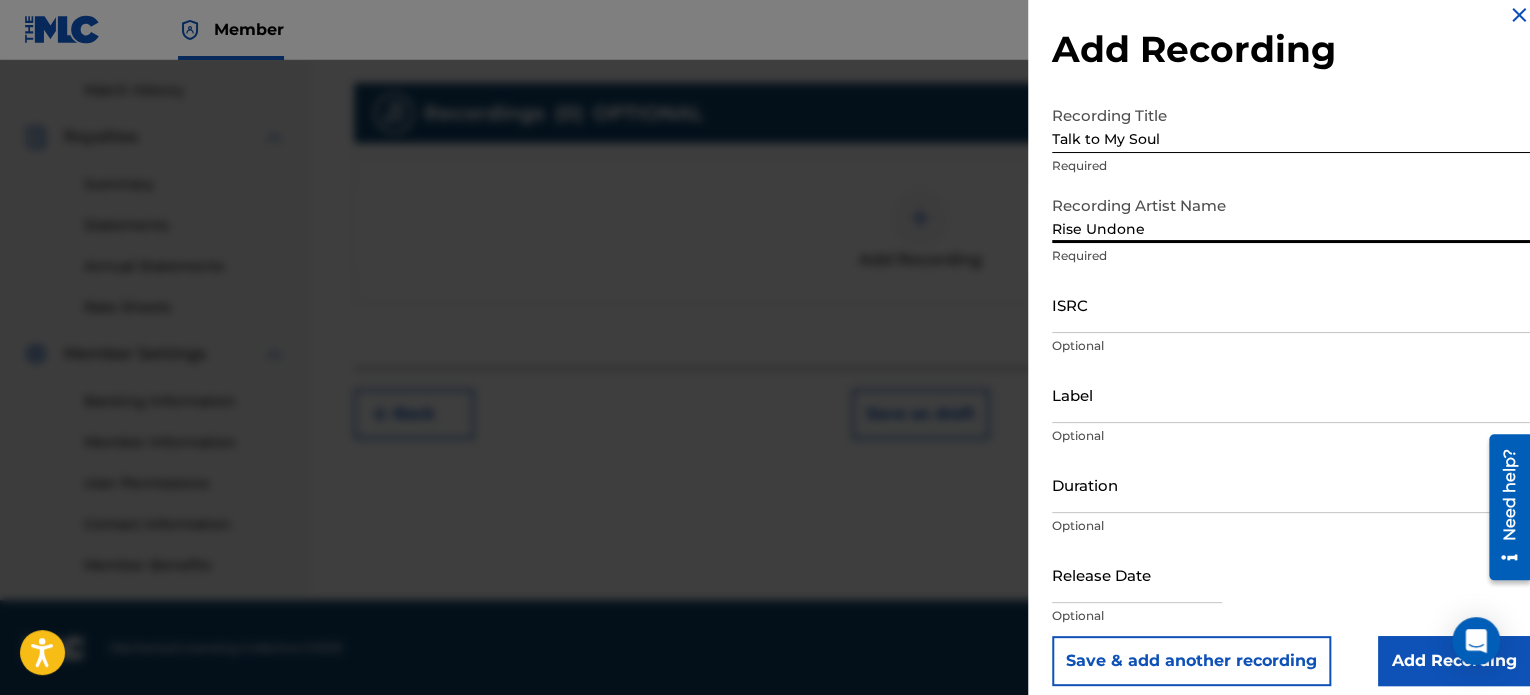 scroll, scrollTop: 36, scrollLeft: 0, axis: vertical 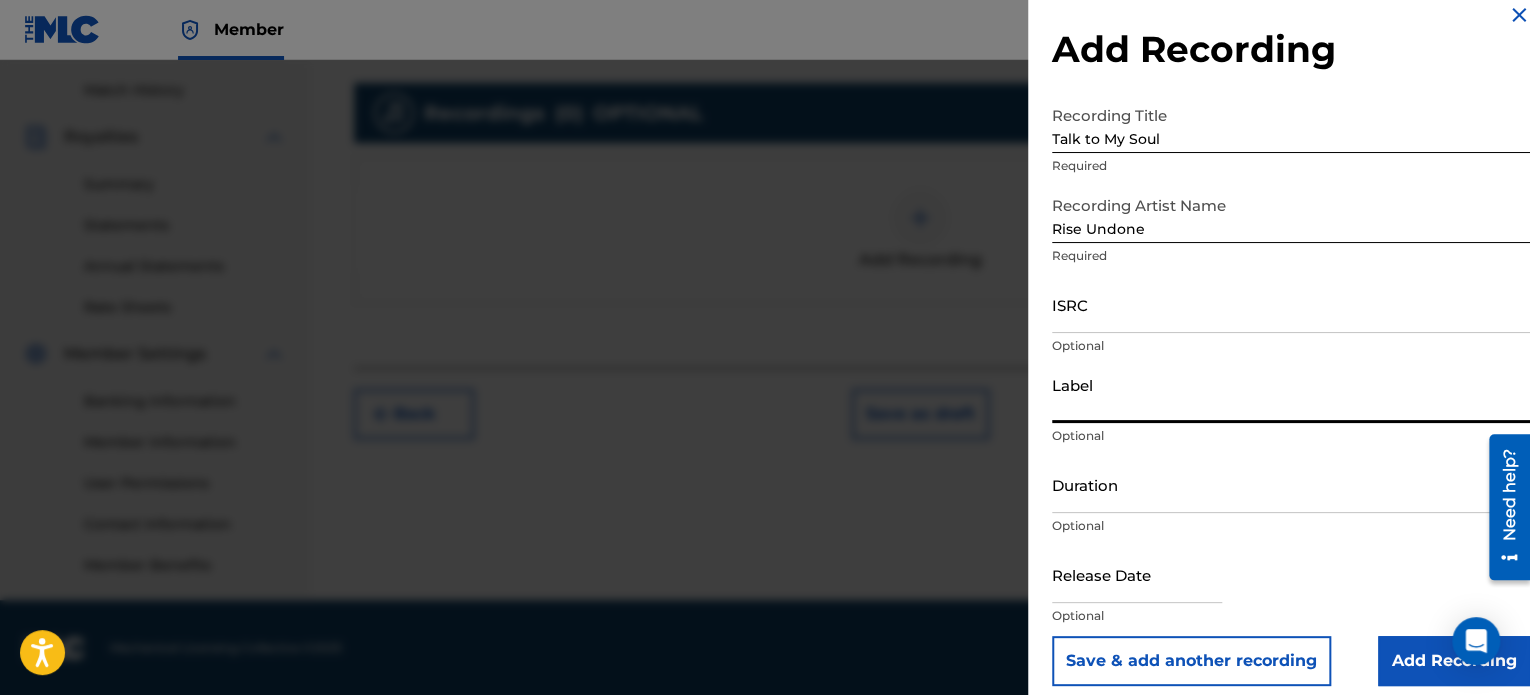 type on "Rise Undone" 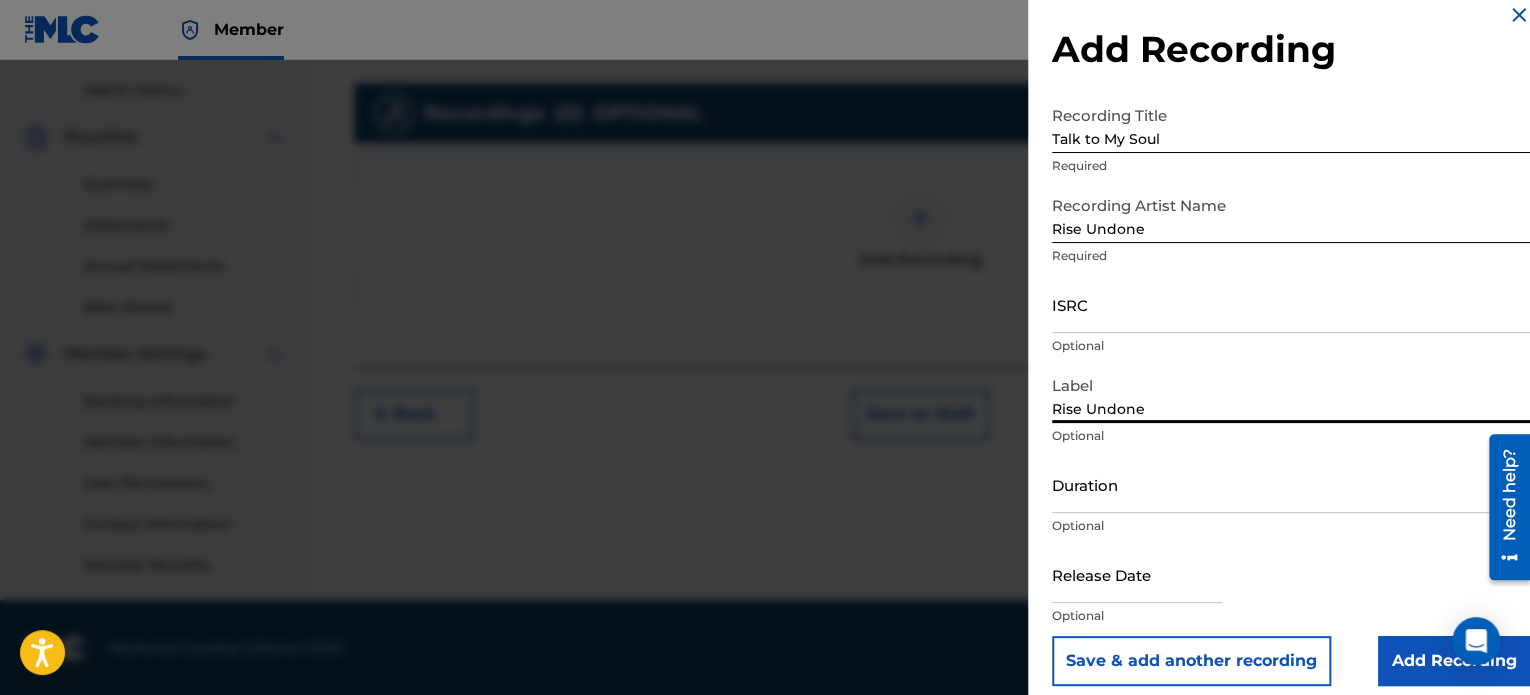 click on "ISRC" at bounding box center (1291, 304) 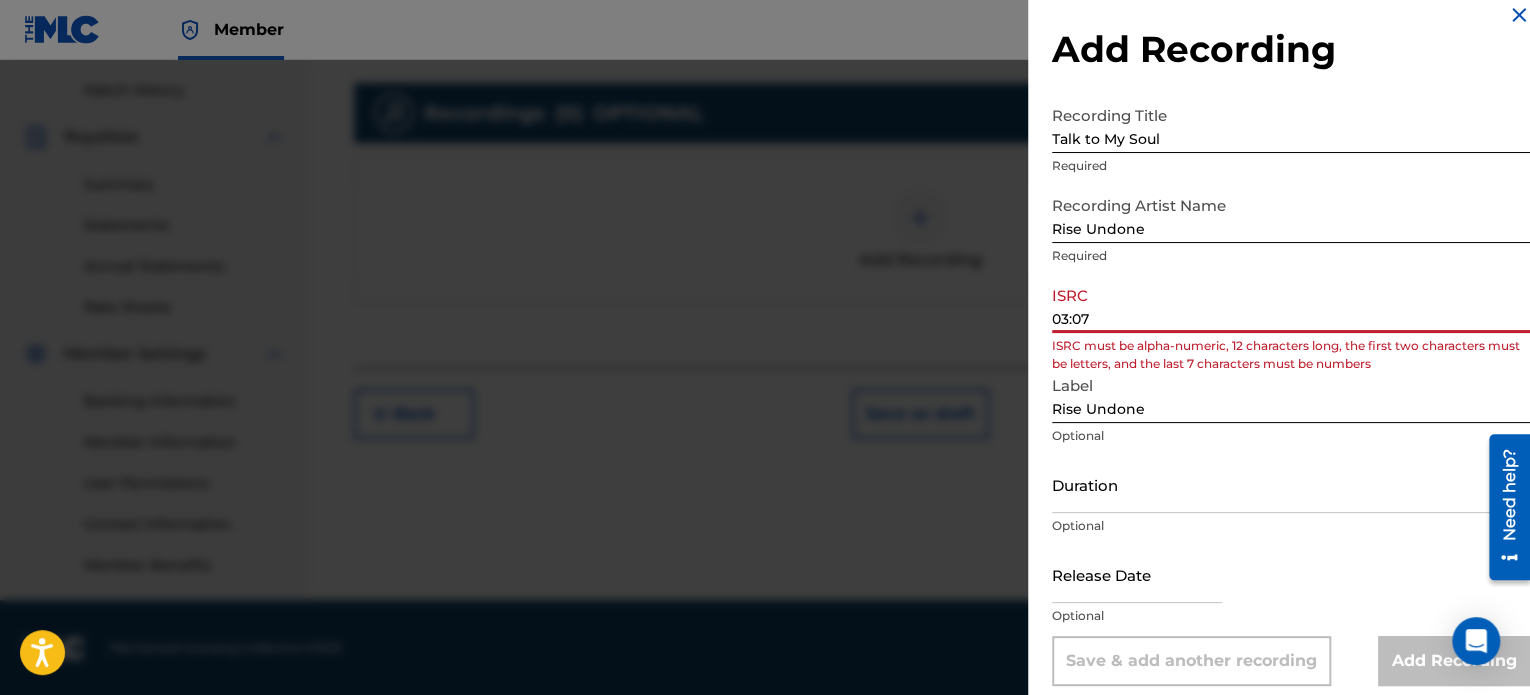 type on "03:07" 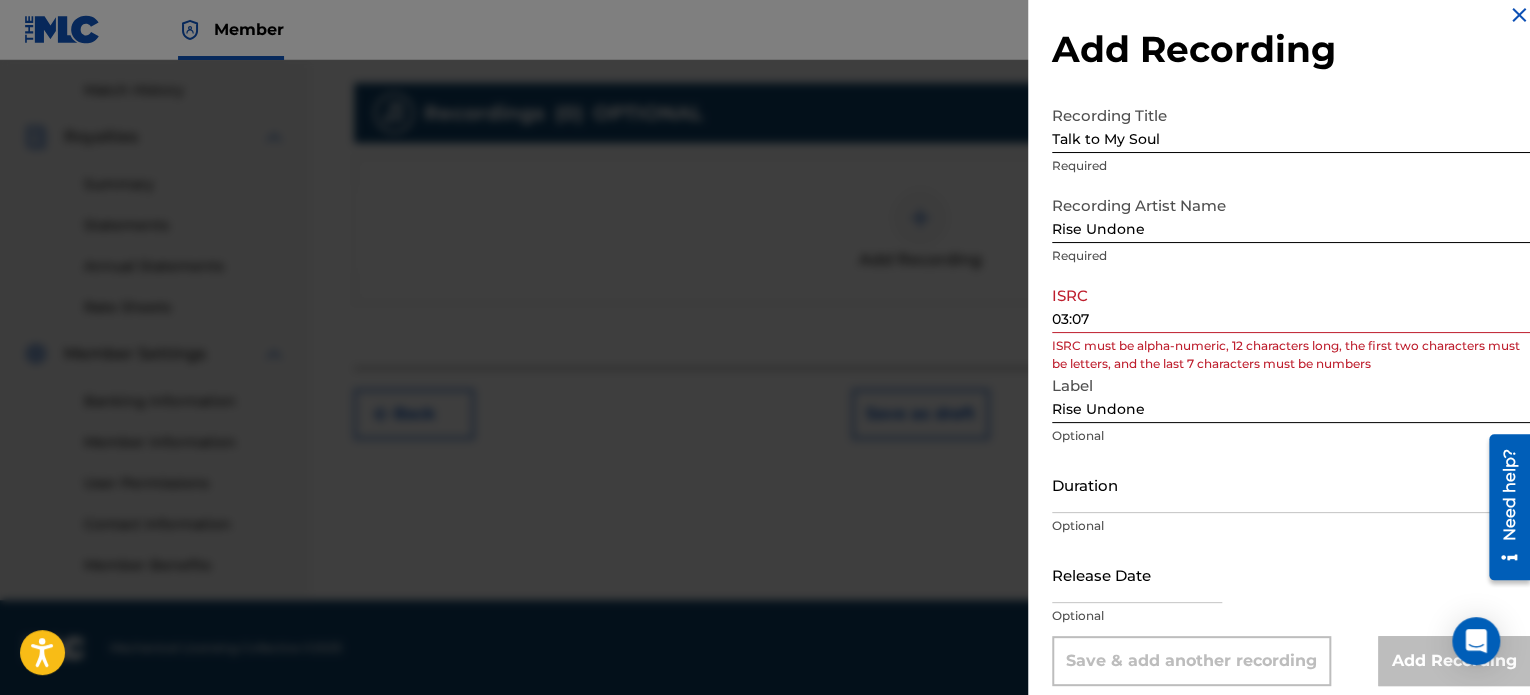 click on "03:07" at bounding box center (1291, 304) 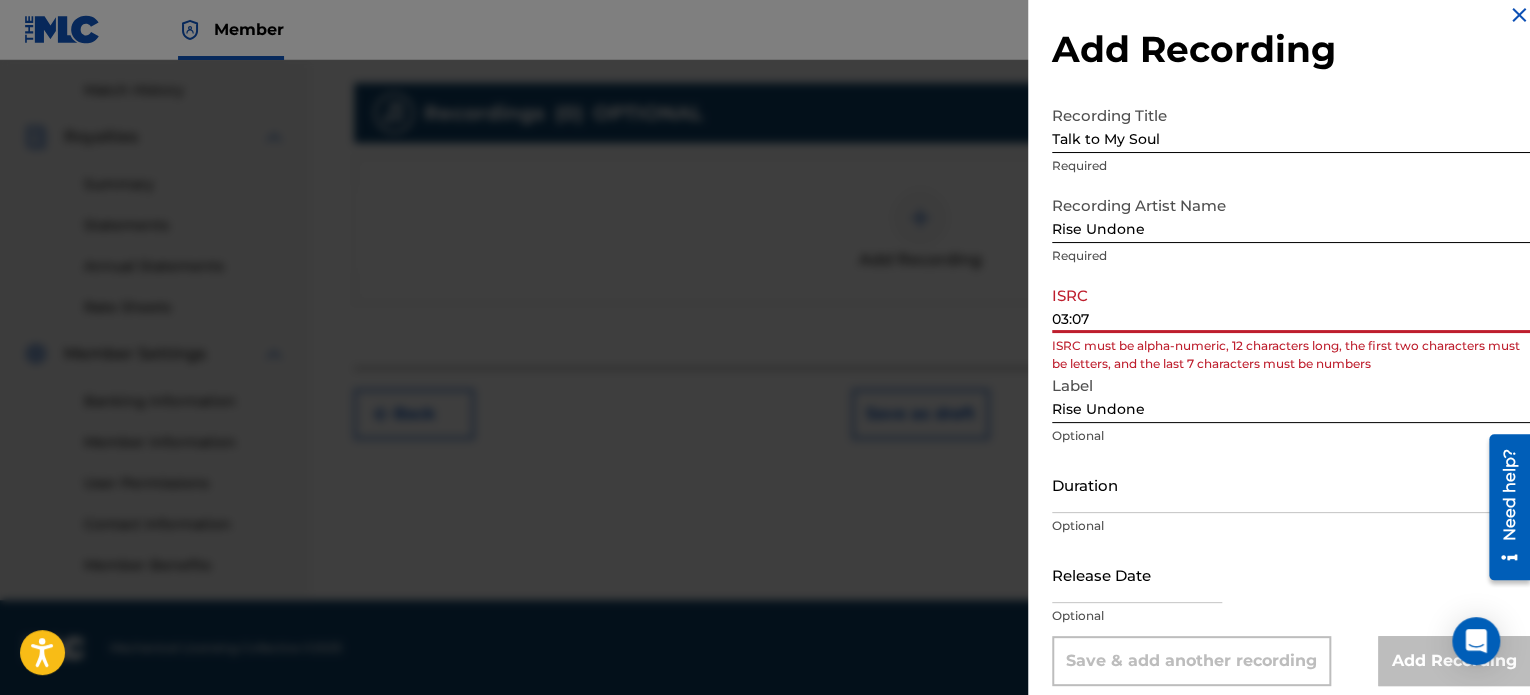click on "03:07" at bounding box center [1291, 304] 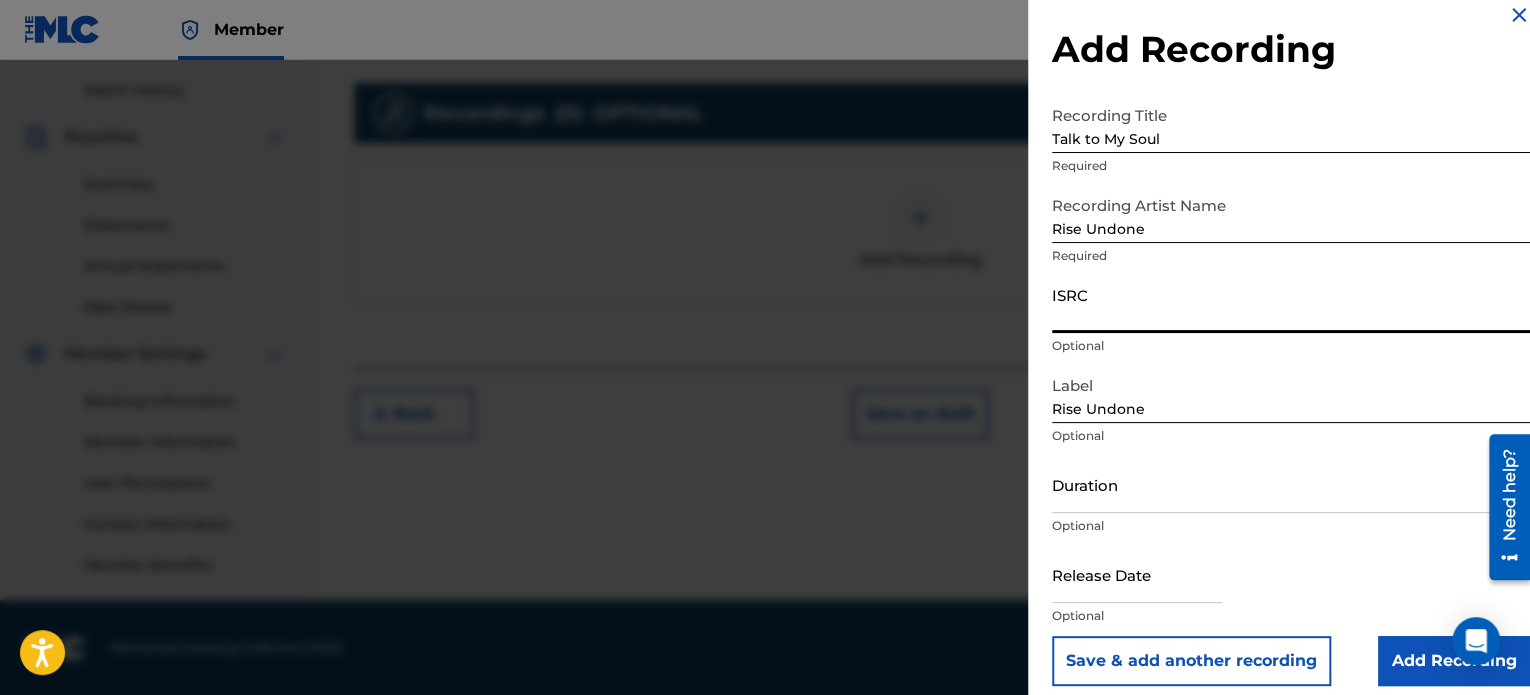 type 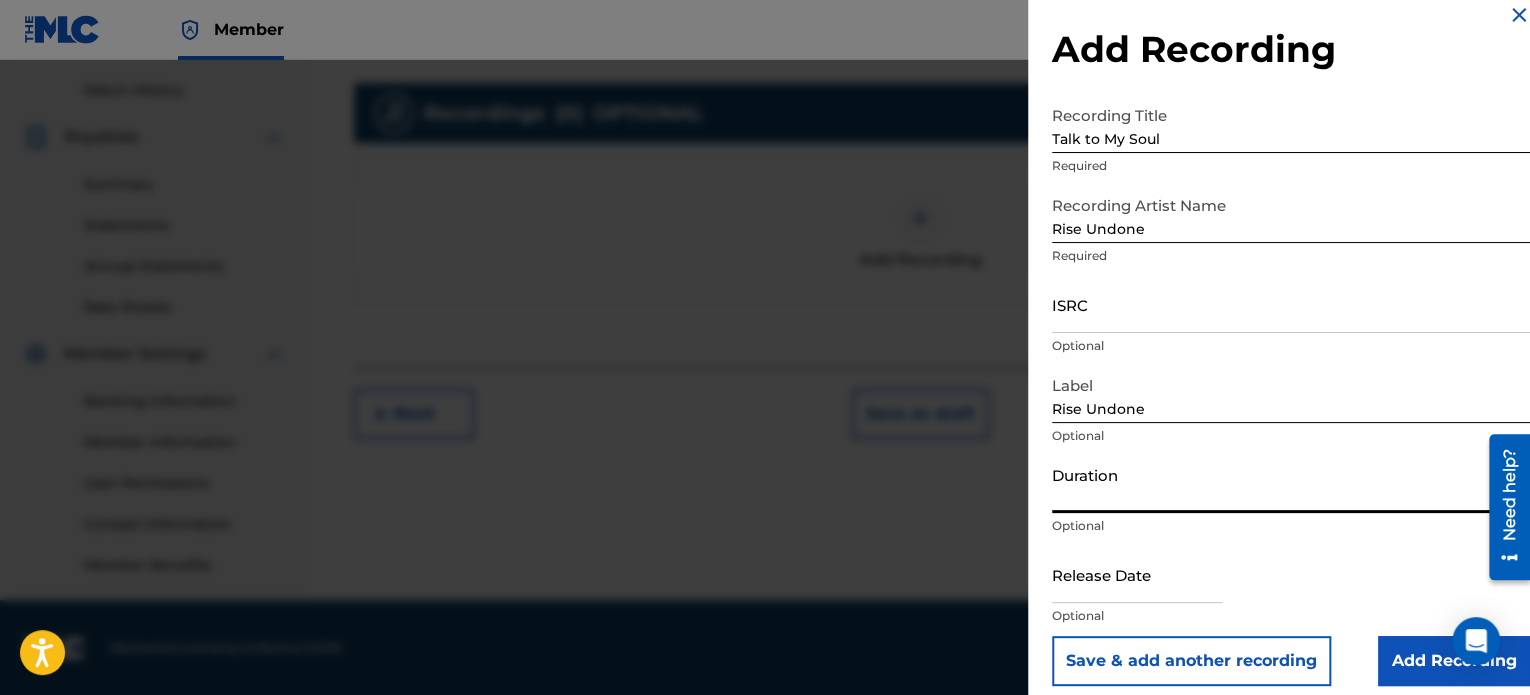 paste on "03:07" 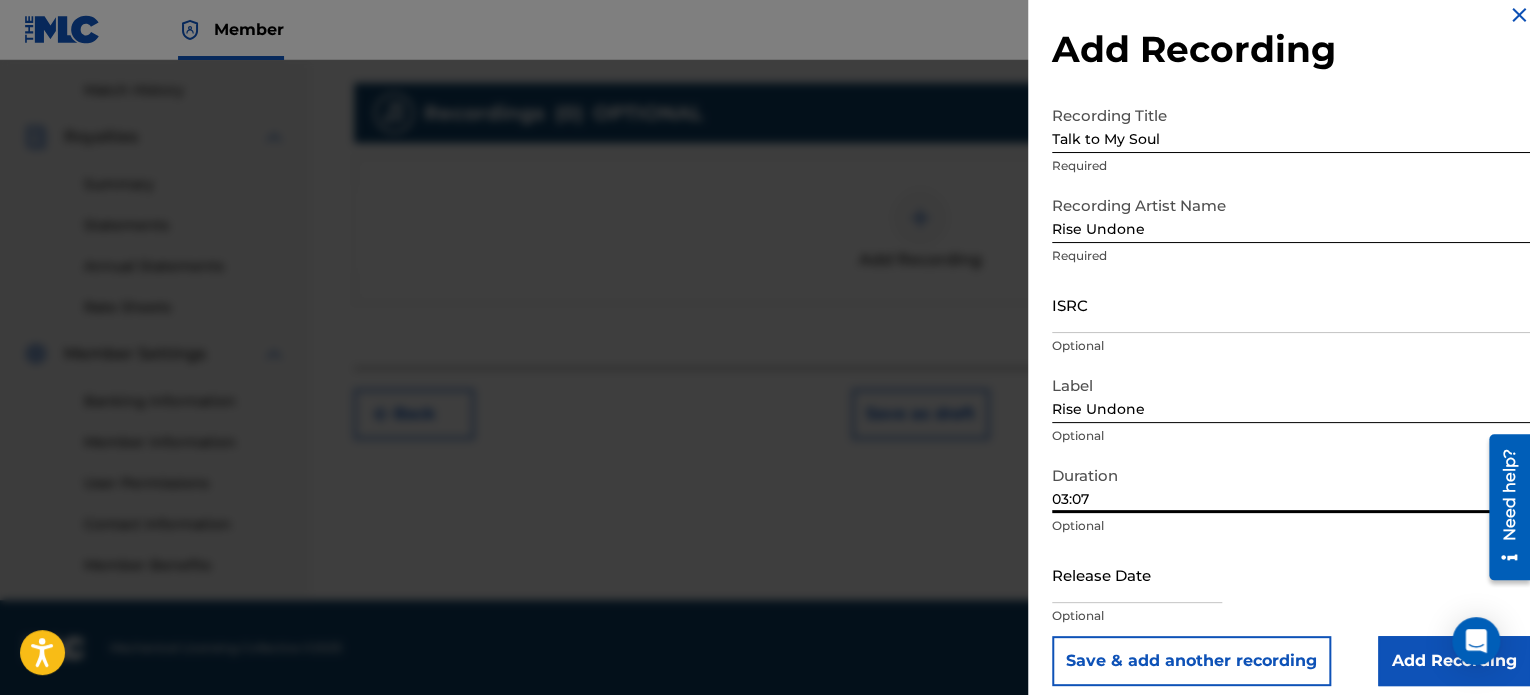 type on "03:07" 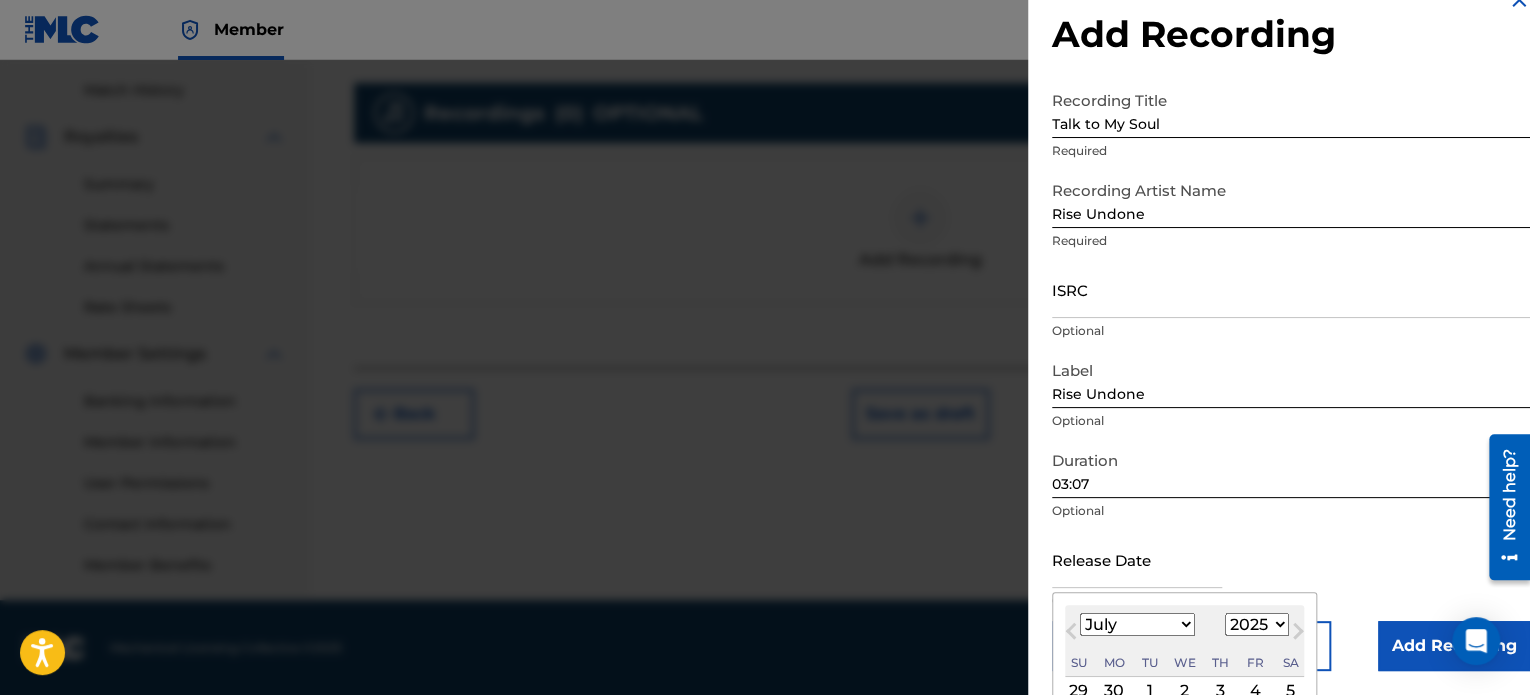 type on "[DATE]" 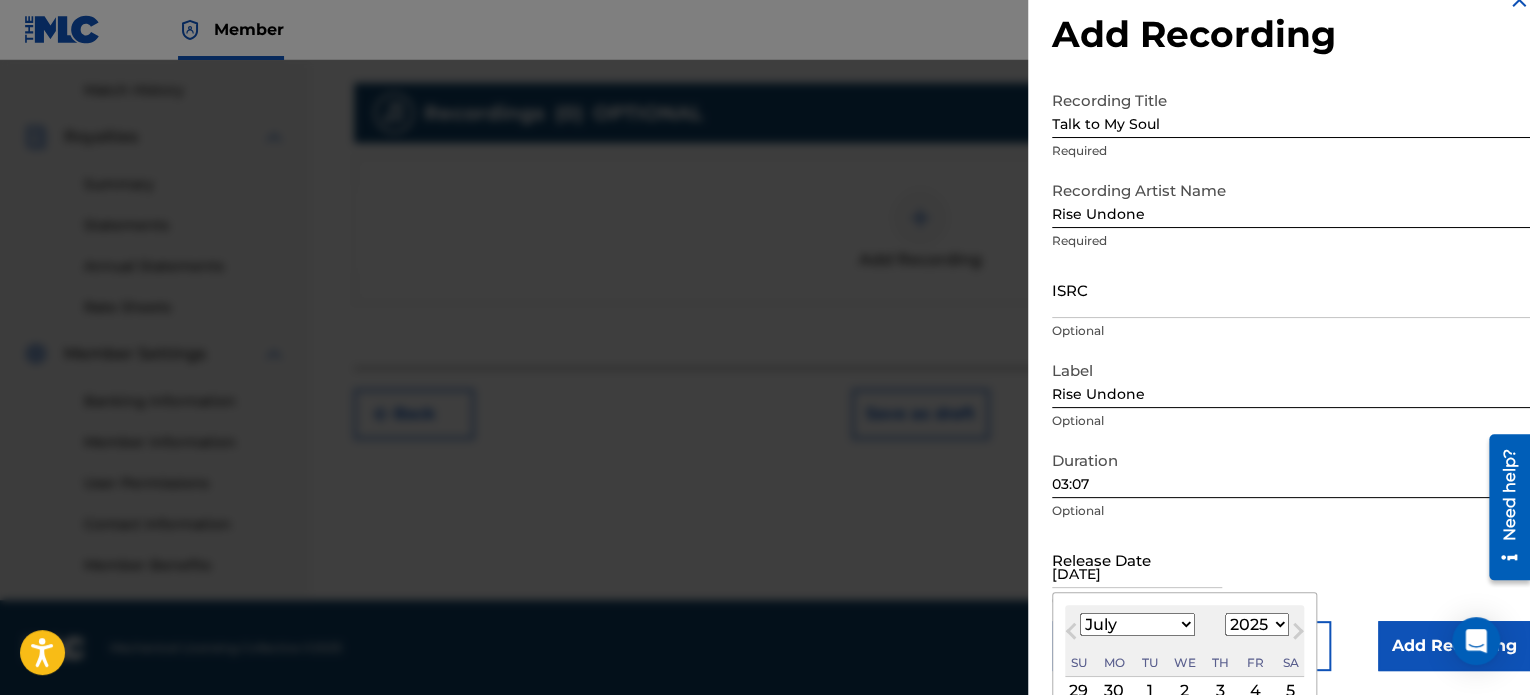 select on "5" 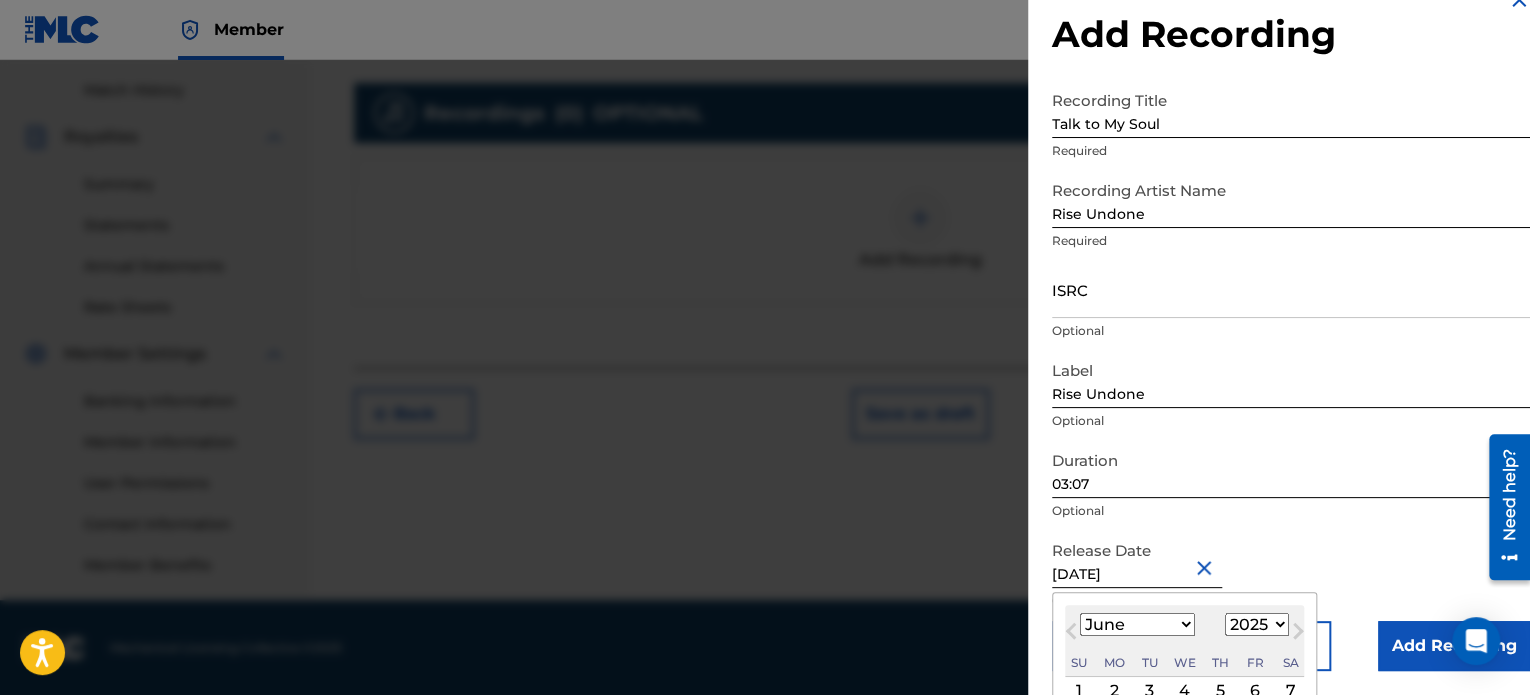 click on "Release Date [DATE] [DATE] Previous Month Next Month June [DATE] February March April May June July August September October November [DATE] 1900 1901 1902 1903 1904 1905 1906 1907 1908 1909 1910 1911 1912 1913 1914 1915 1916 1917 1918 1919 1920 1921 1922 1923 1924 1925 1926 1927 1928 1929 1930 1931 1932 1933 1934 1935 1936 1937 1938 1939 1940 1941 1942 1943 1944 1945 1946 1947 1948 1949 1950 1951 1952 1953 1954 1955 1956 1957 1958 1959 1960 1961 1962 1963 1964 1965 1966 1967 1968 1969 1970 1971 1972 1973 1974 1975 1976 1977 1978 1979 1980 1981 1982 1983 1984 1985 1986 1987 1988 1989 1990 1991 1992 1993 1994 1995 1996 1997 1998 1999 2000 2001 2002 2003 2004 2005 2006 2007 2008 2009 2010 2011 2012 2013 2014 2015 2016 2017 2018 2019 2020 2021 2022 2023 2024 2025 2026 2027 2028 2029 2030 2031 2032 2033 2034 2035 2036 2037 2038 2039 2040 2041 2042 2043 2044 2045 2046 2047 2048 2049 2050 2051 2052 2053 2054 2055 2056 2057 2058 2059 2060 2061 2062 2063 2064 2065 2066 2067 2068 2069 2070 2071 1" at bounding box center [1291, 576] 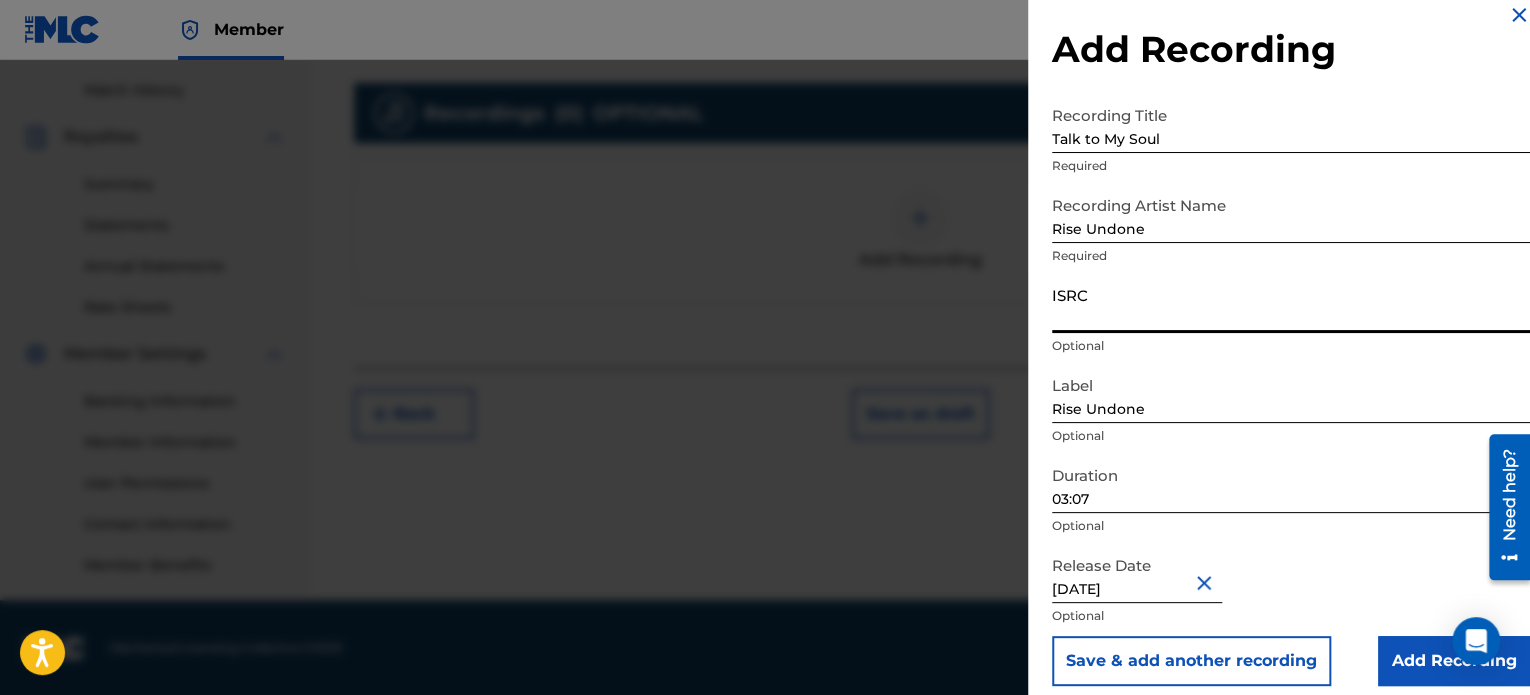 click on "ISRC" at bounding box center [1291, 304] 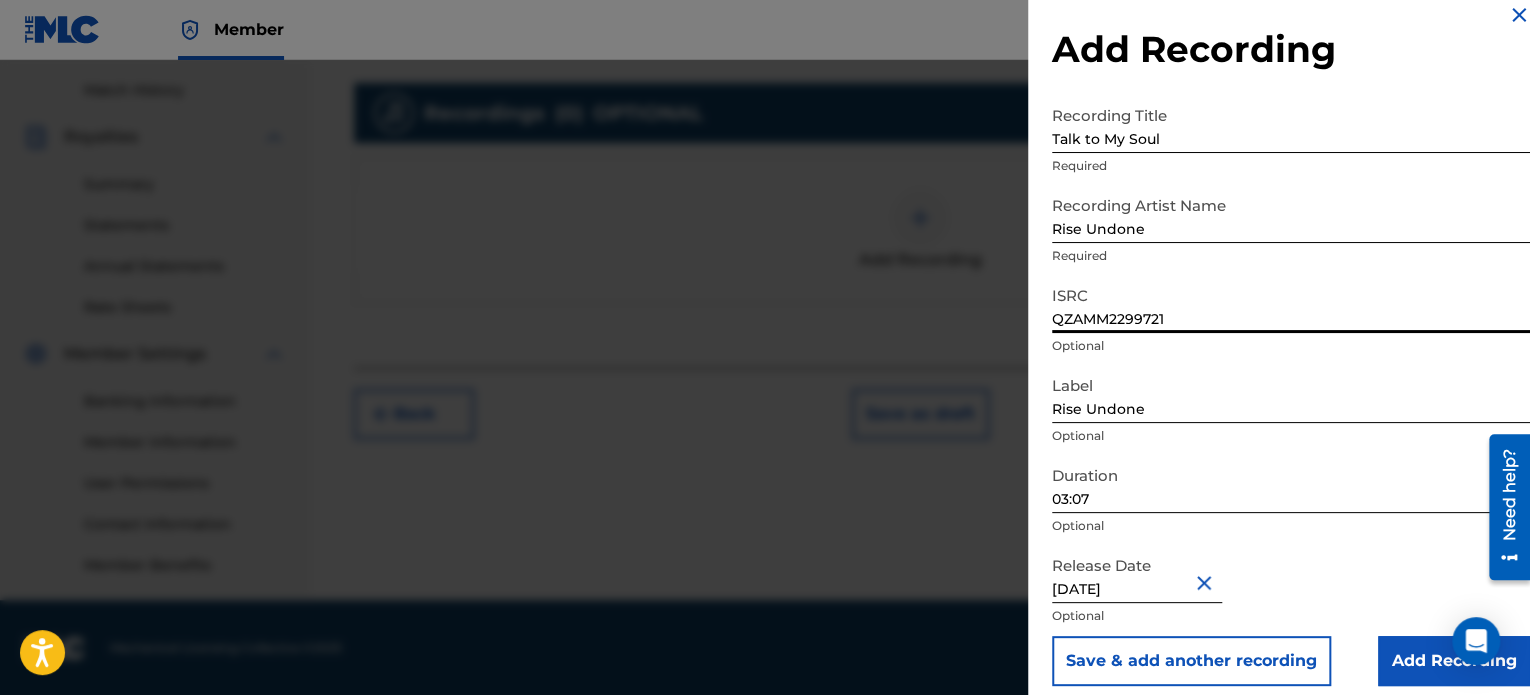 type on "QZAMM2299721" 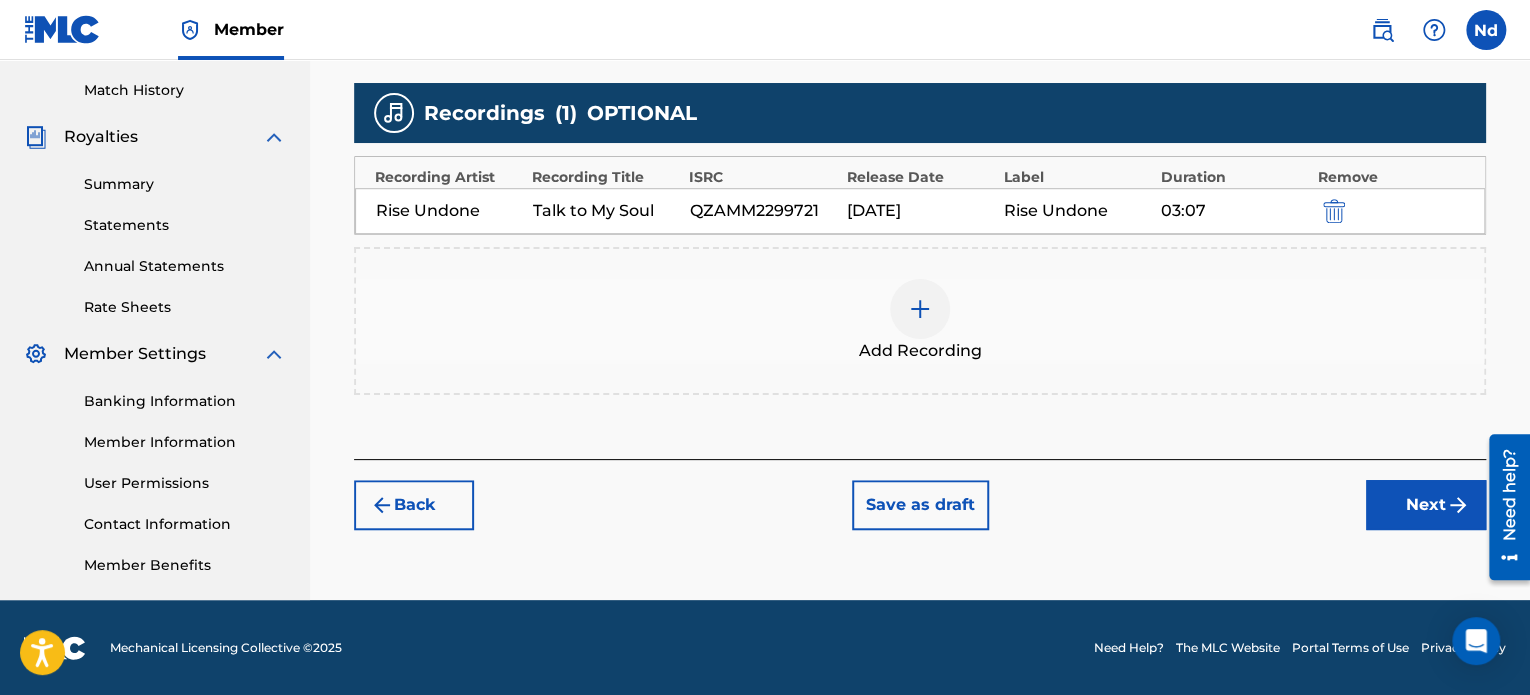 click on "Next" at bounding box center (1426, 505) 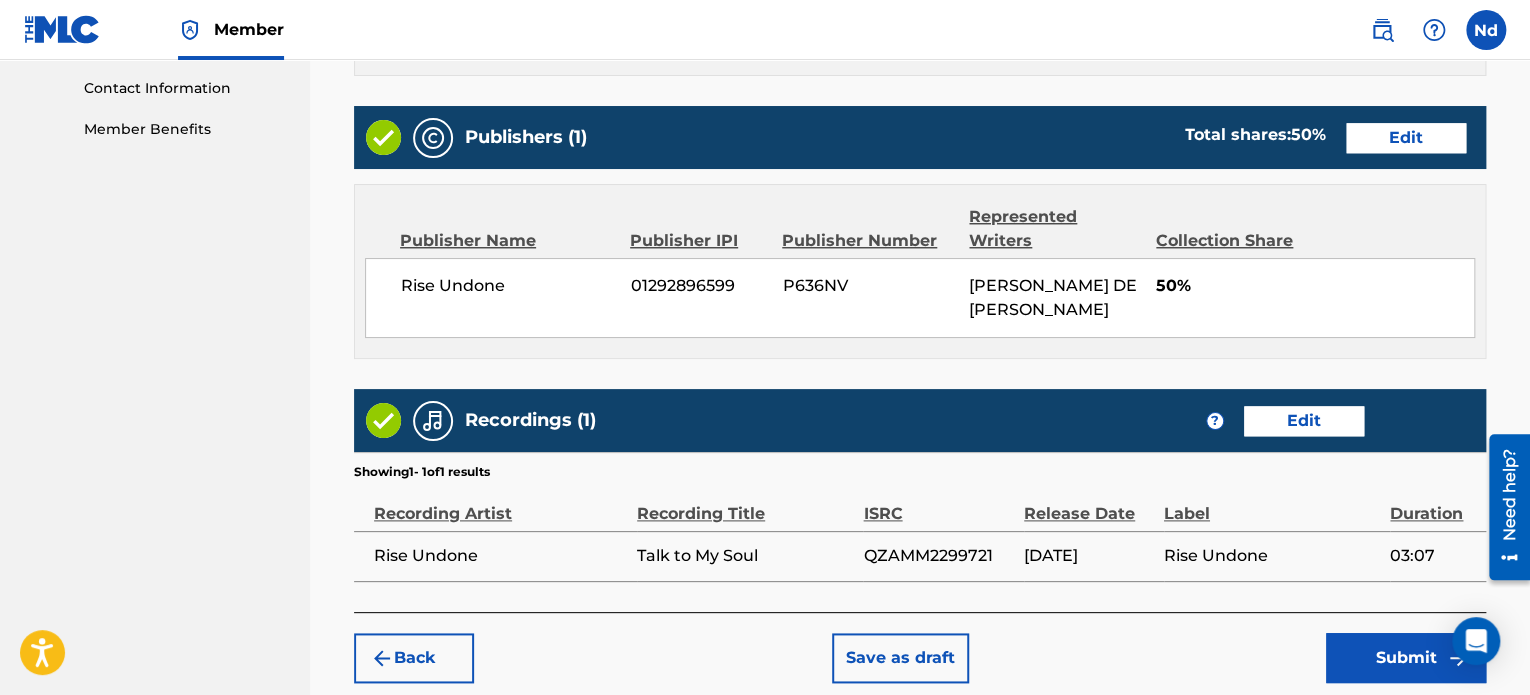 scroll, scrollTop: 1081, scrollLeft: 0, axis: vertical 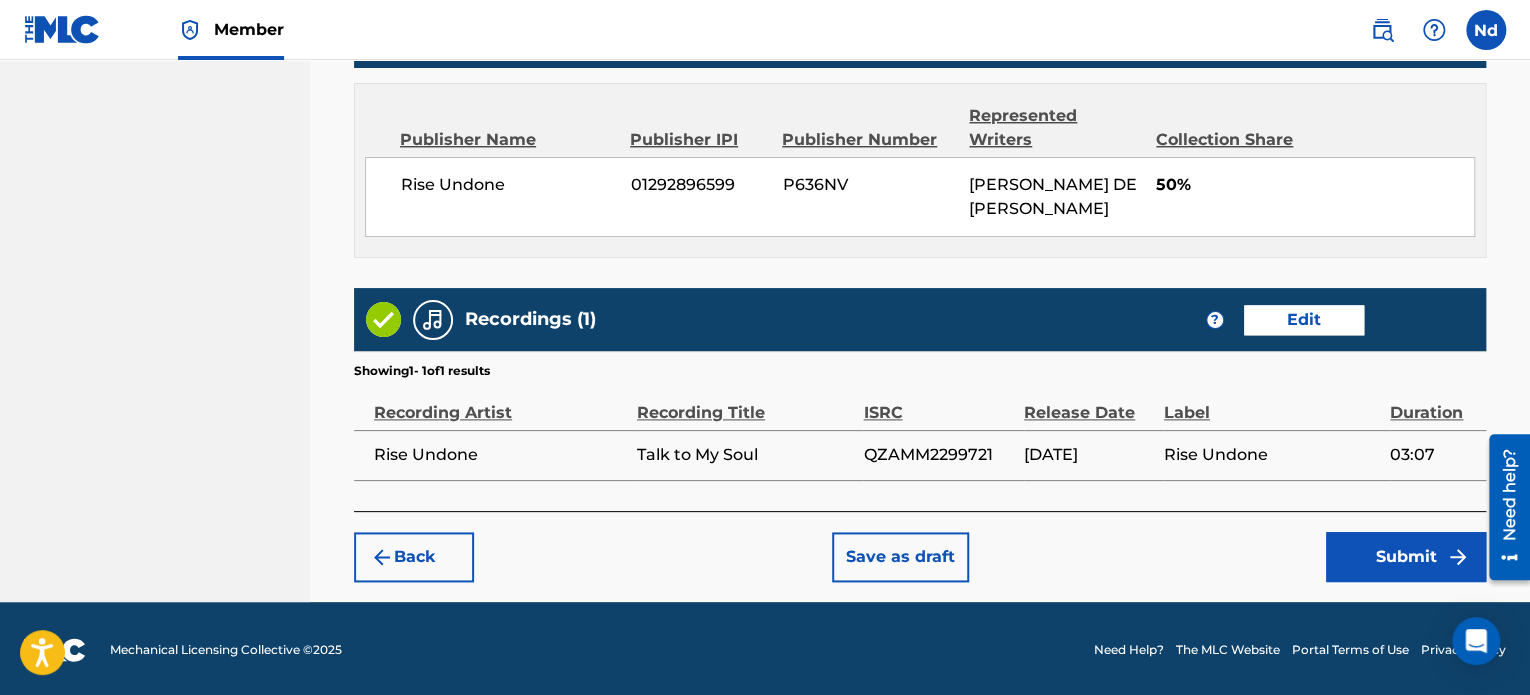click on "Submit" at bounding box center (1406, 557) 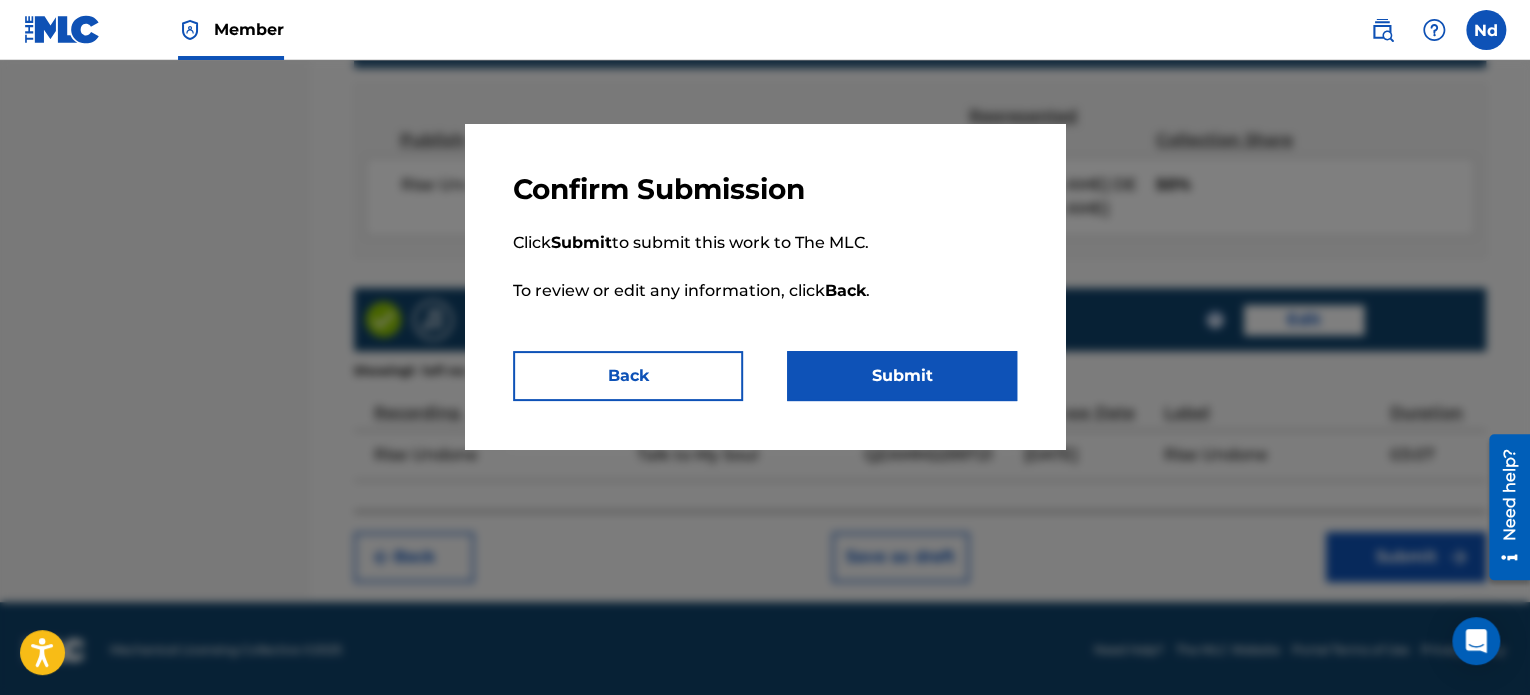 click on "Submit" at bounding box center (902, 376) 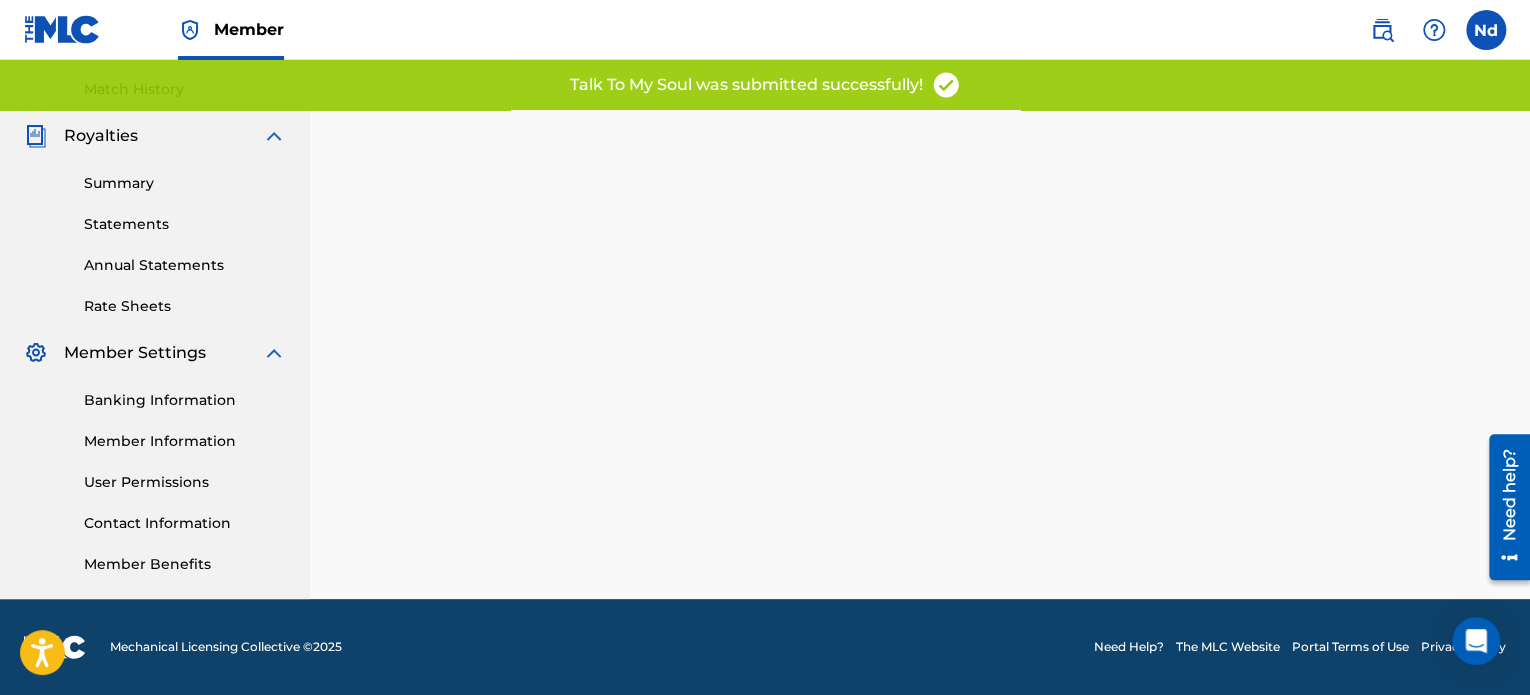 scroll, scrollTop: 0, scrollLeft: 0, axis: both 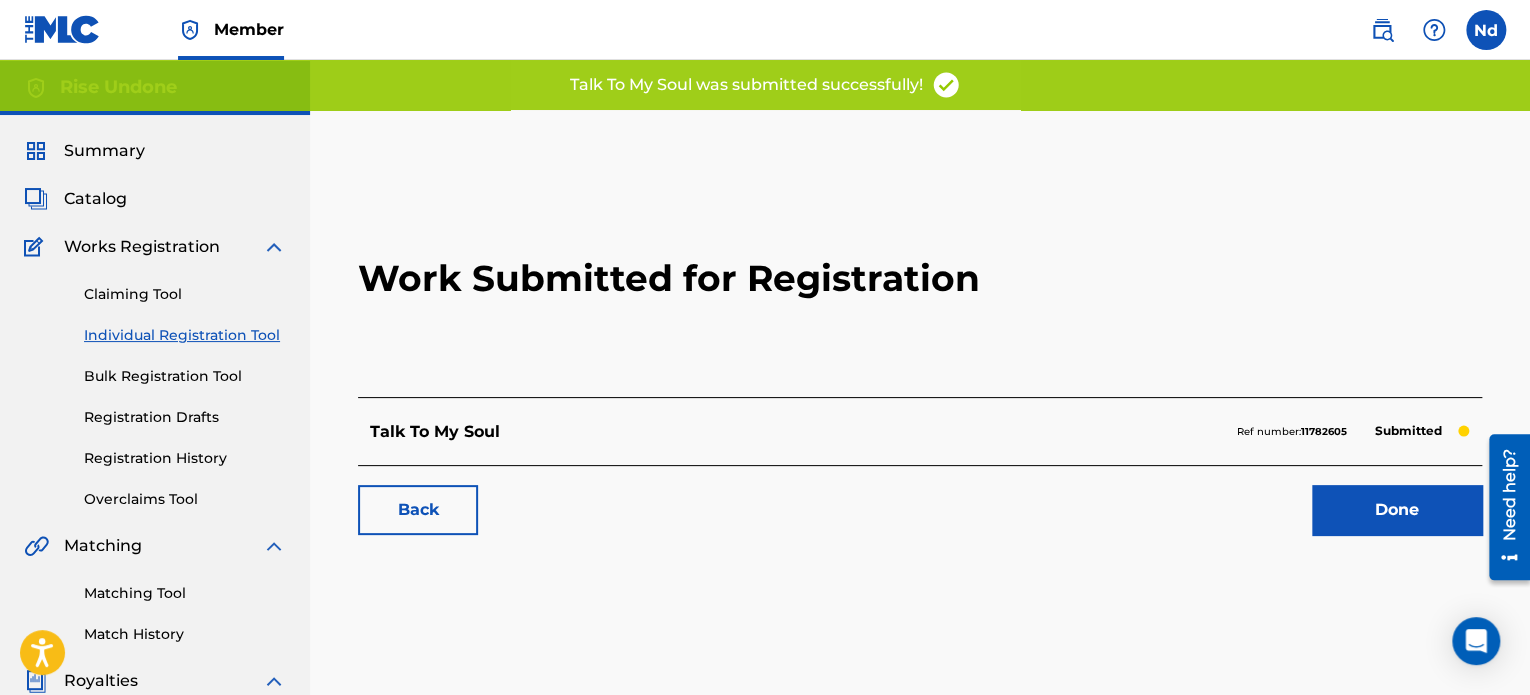 click on "Work Submitted for Registration Talk To My Soul Ref number:  11782605 Submitted Back Done" at bounding box center (920, 357) 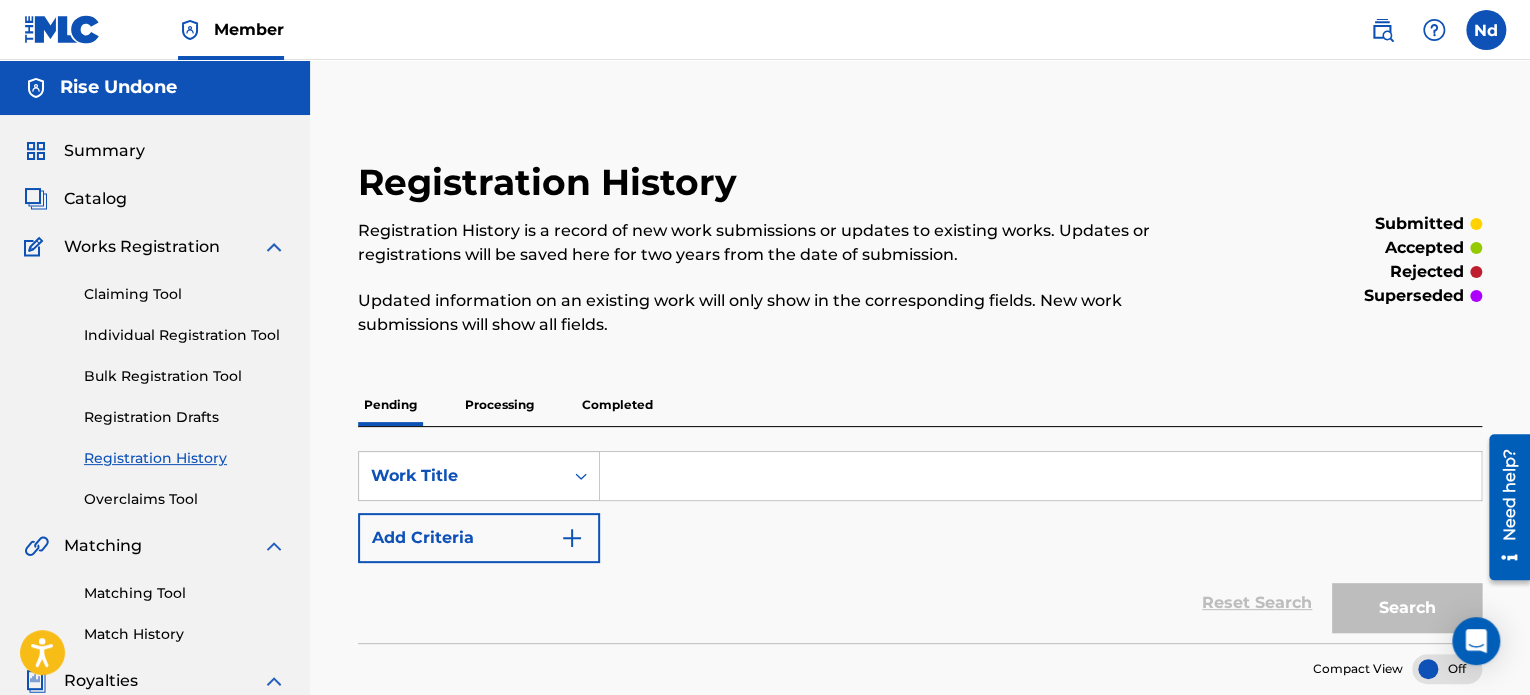 click on "Individual Registration Tool" at bounding box center (185, 335) 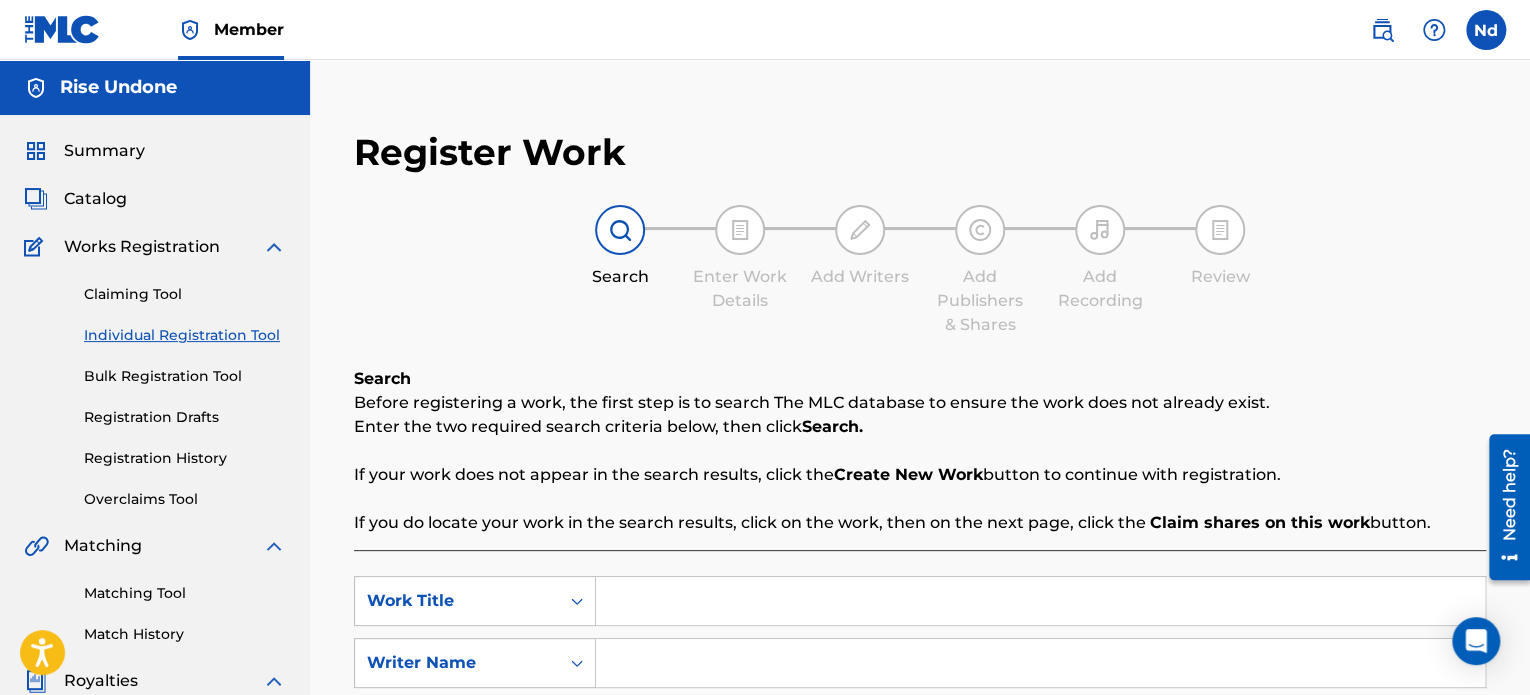 scroll, scrollTop: 400, scrollLeft: 0, axis: vertical 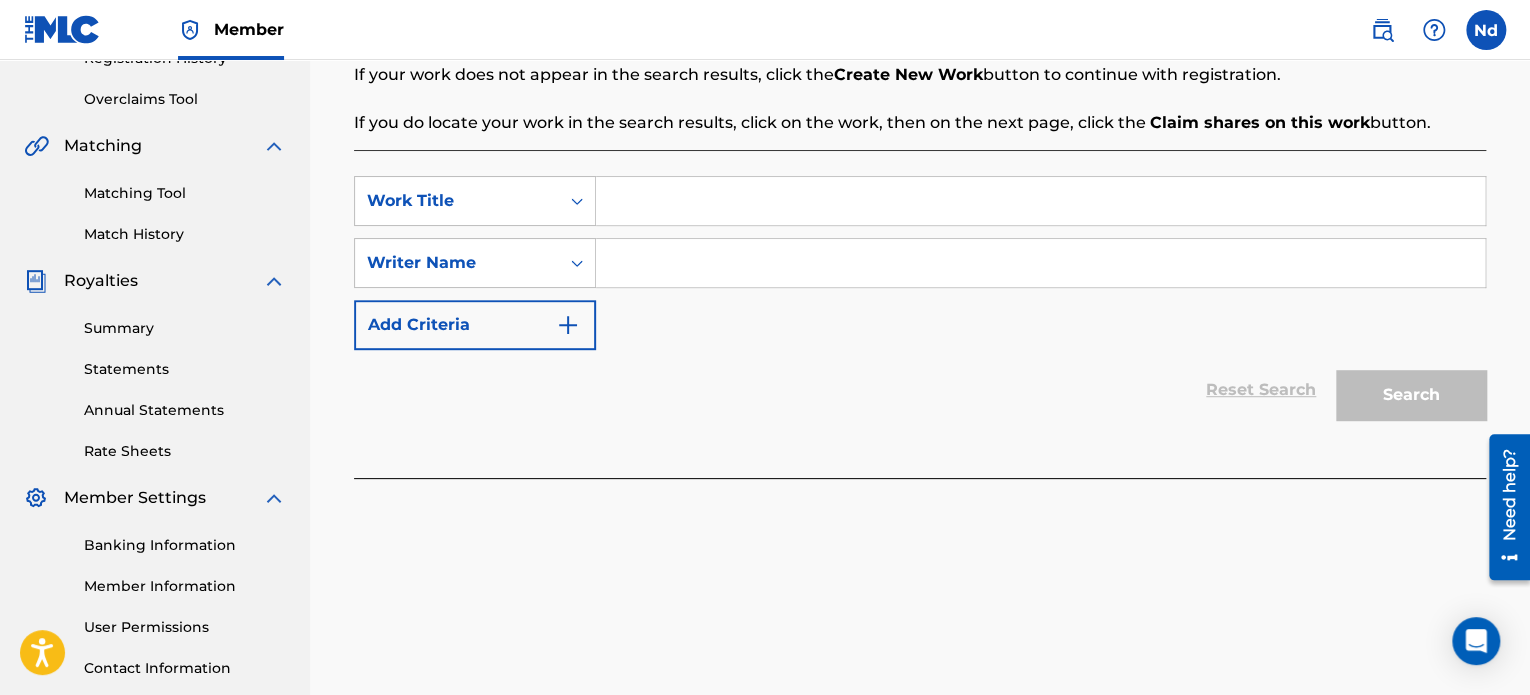 click on "Search Before registering a work, the first step is to search The MLC database to ensure the work does not already exist. Enter the two required search criteria below, then click   Search.  If your work does not appear in the search results, click the  Create New Work   button to continue with registration. If you do locate your work in the search results, click on the work, then on the next page, click the   Claim shares on this work  button. SearchWithCriteriaf3060a96-e578-4fd6-9231-15320357d273 Work Title SearchWithCriteriaddf5057b-2780-4157-b4c5-4146d32eb731 Writer Name Add Criteria Reset Search Search" at bounding box center (920, 222) 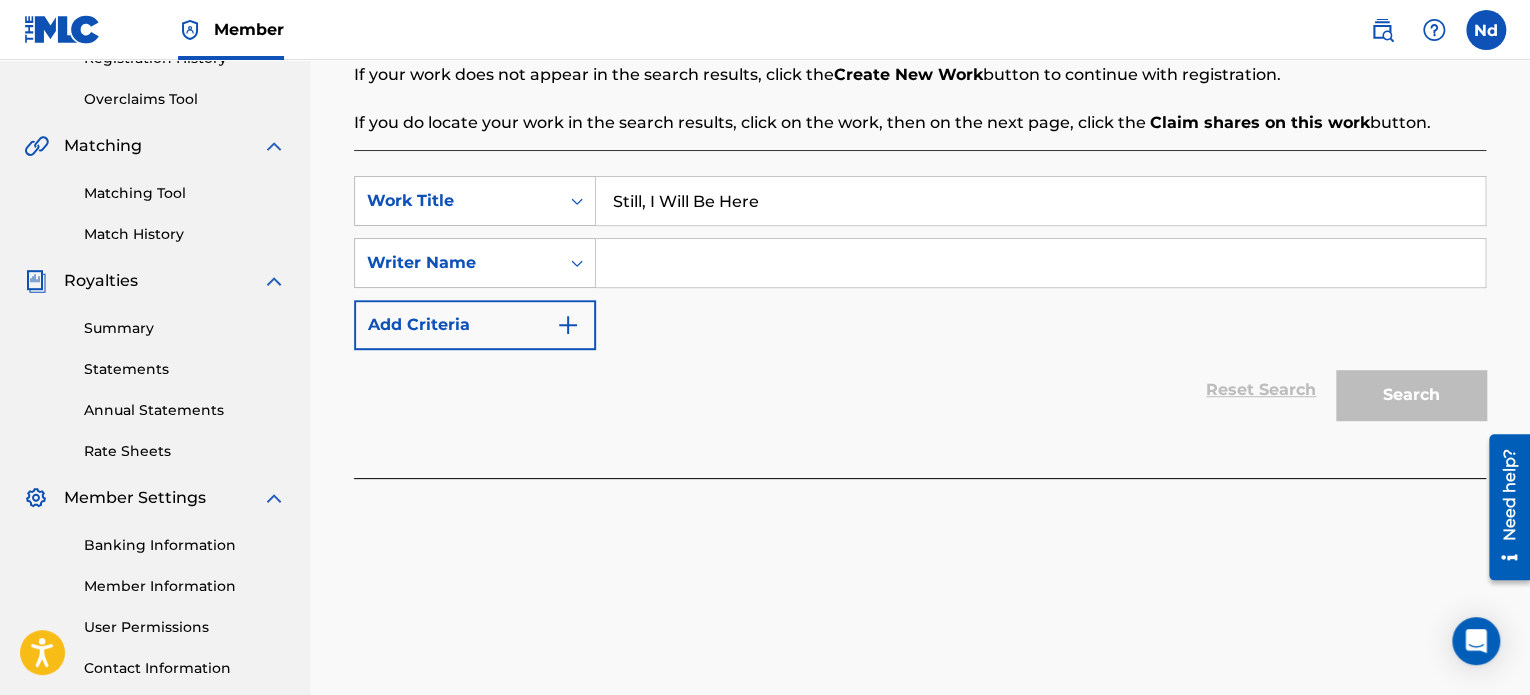 type on "Still, I Will Be Here" 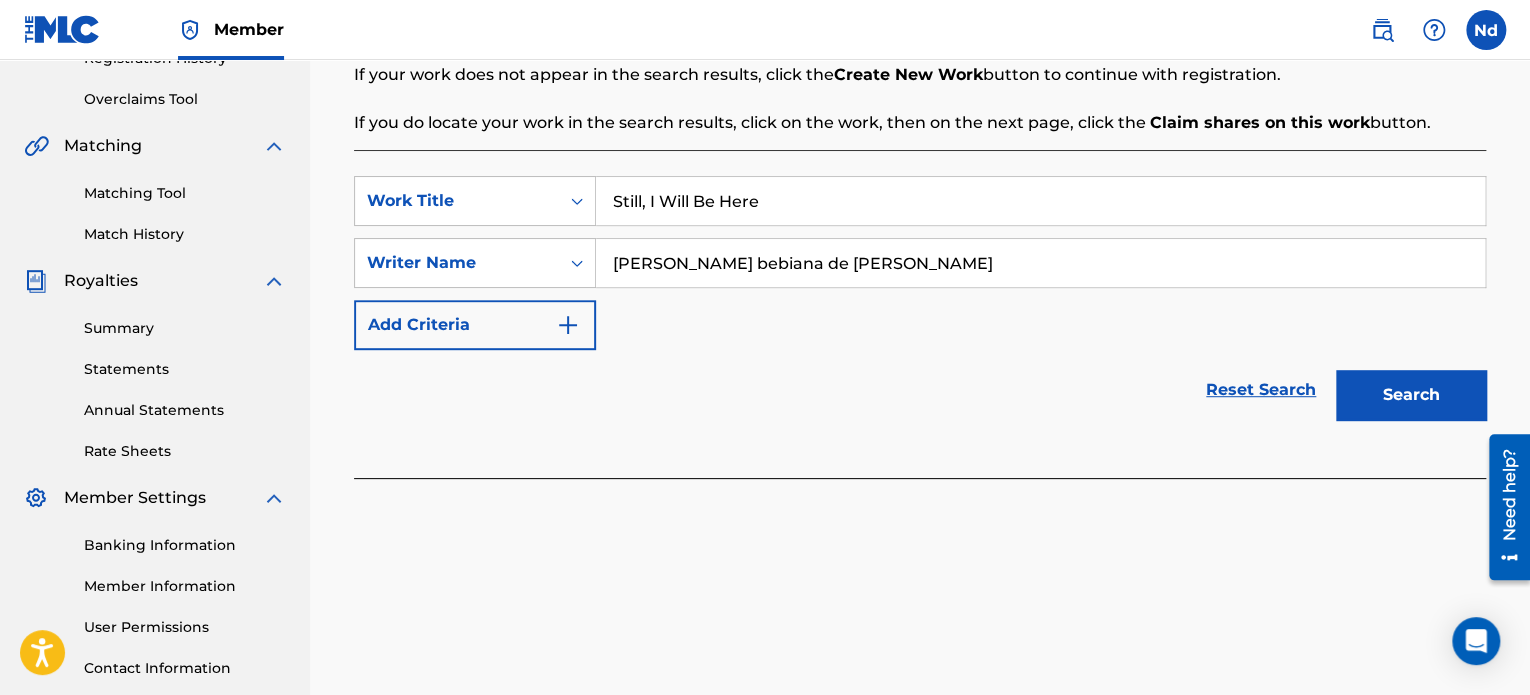 click on "Search" at bounding box center (1411, 395) 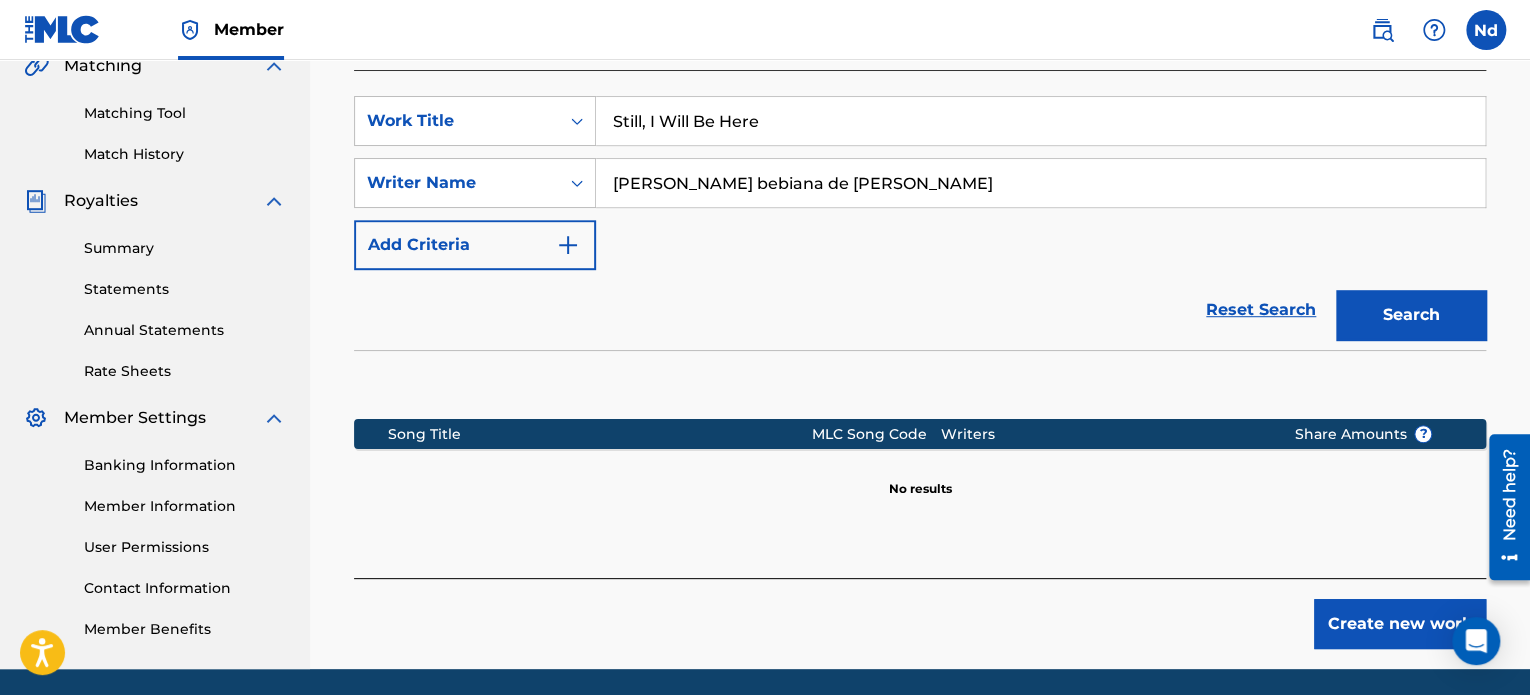 scroll, scrollTop: 549, scrollLeft: 0, axis: vertical 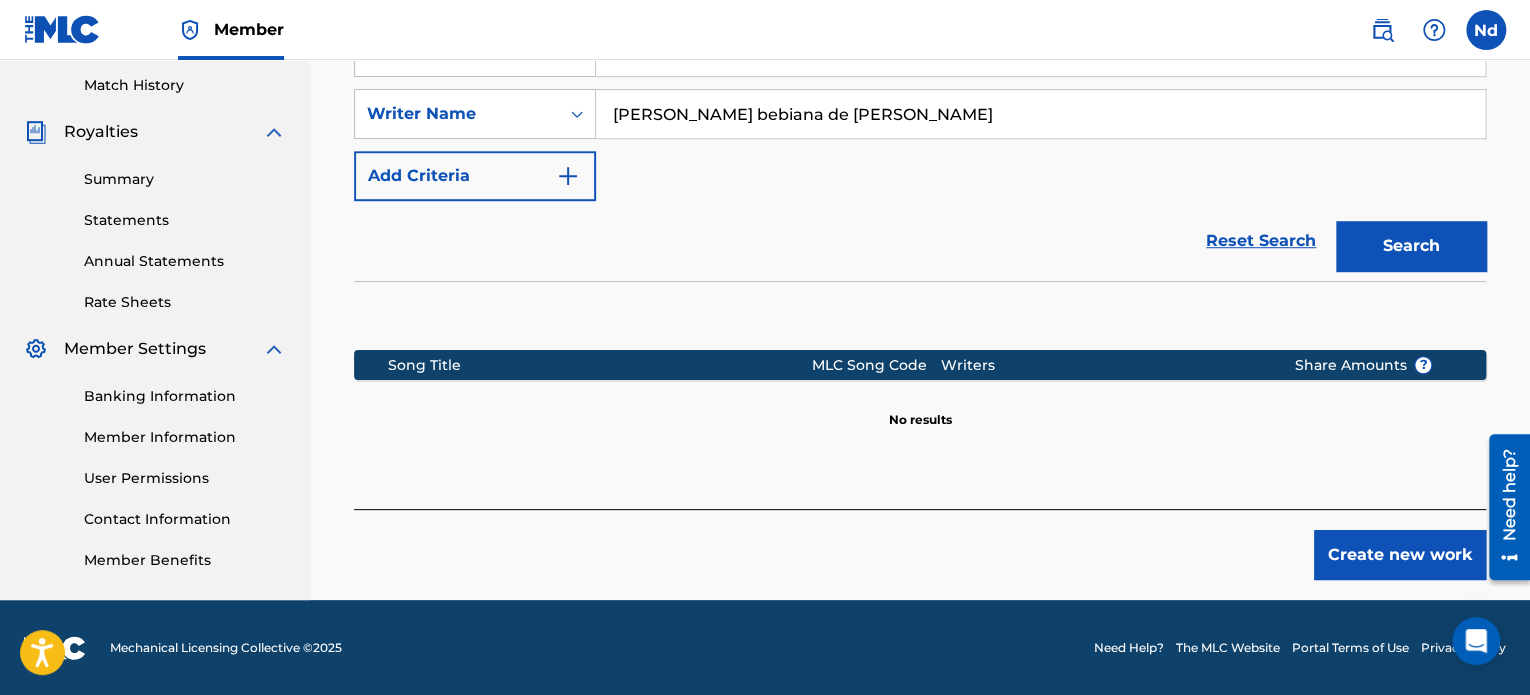 click on "Create new work" at bounding box center (1400, 555) 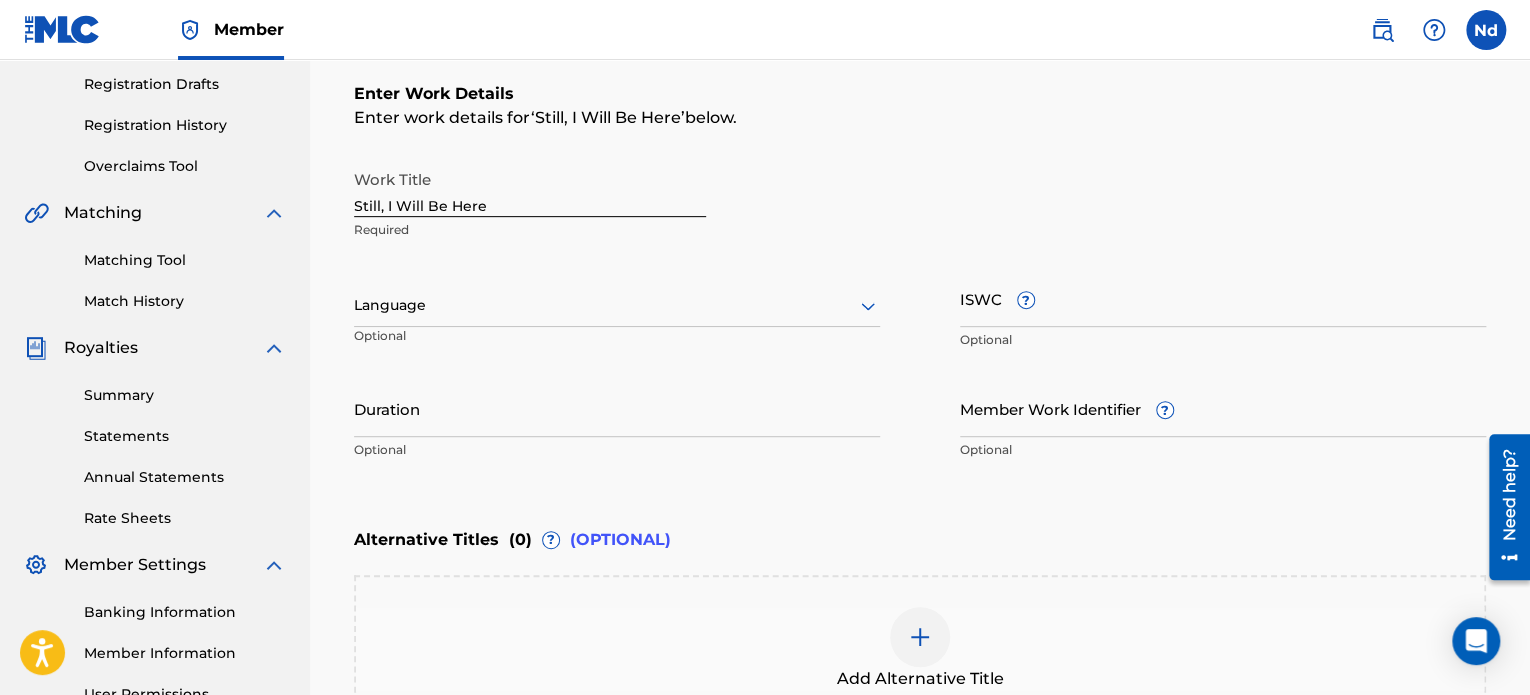 scroll, scrollTop: 249, scrollLeft: 0, axis: vertical 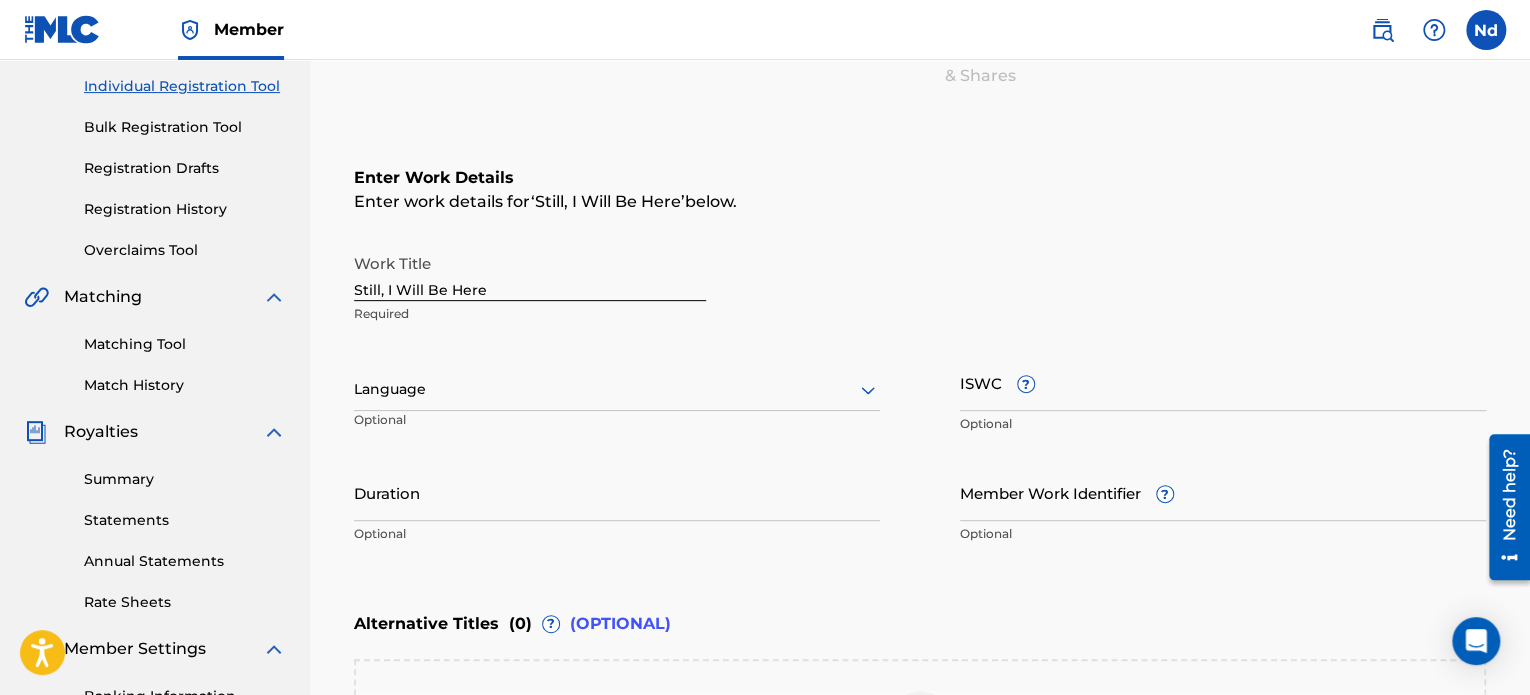 click at bounding box center (617, 389) 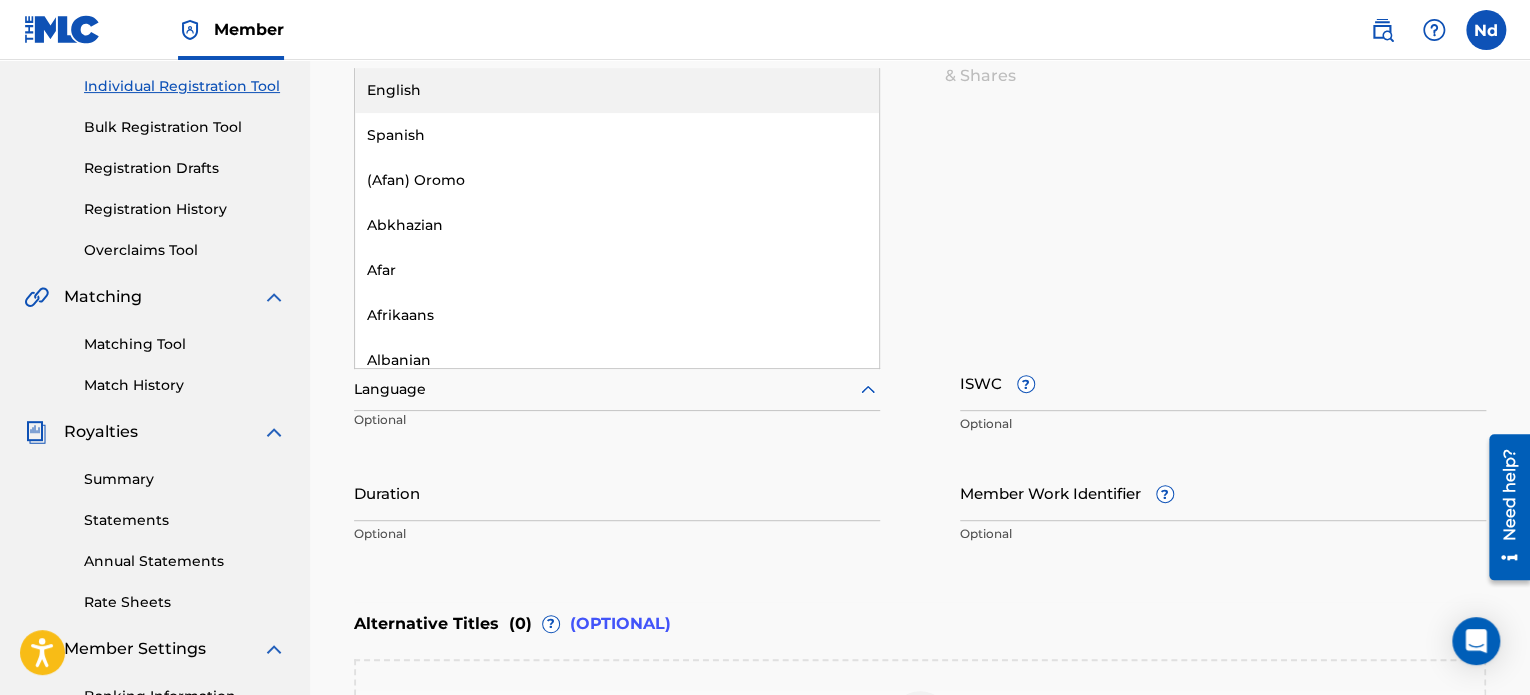 click on "English" at bounding box center [617, 90] 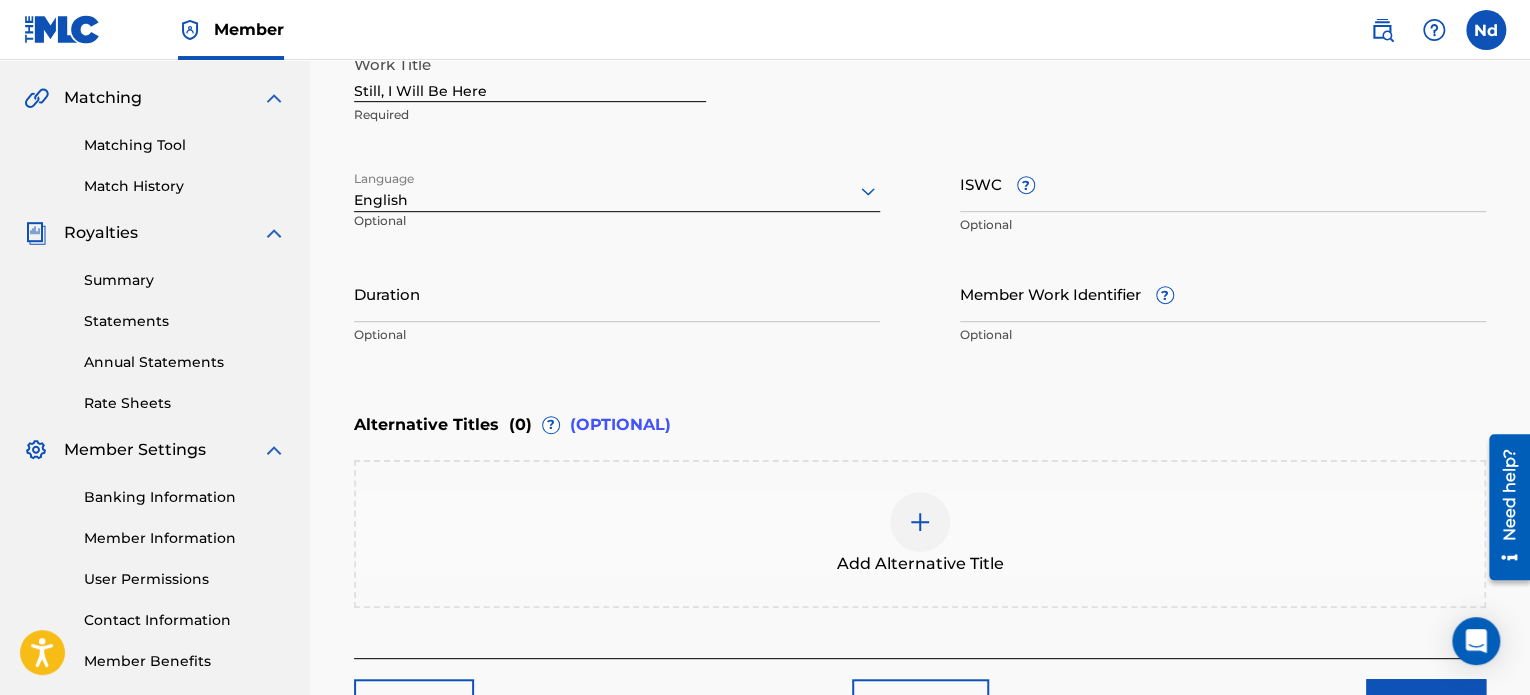 scroll, scrollTop: 449, scrollLeft: 0, axis: vertical 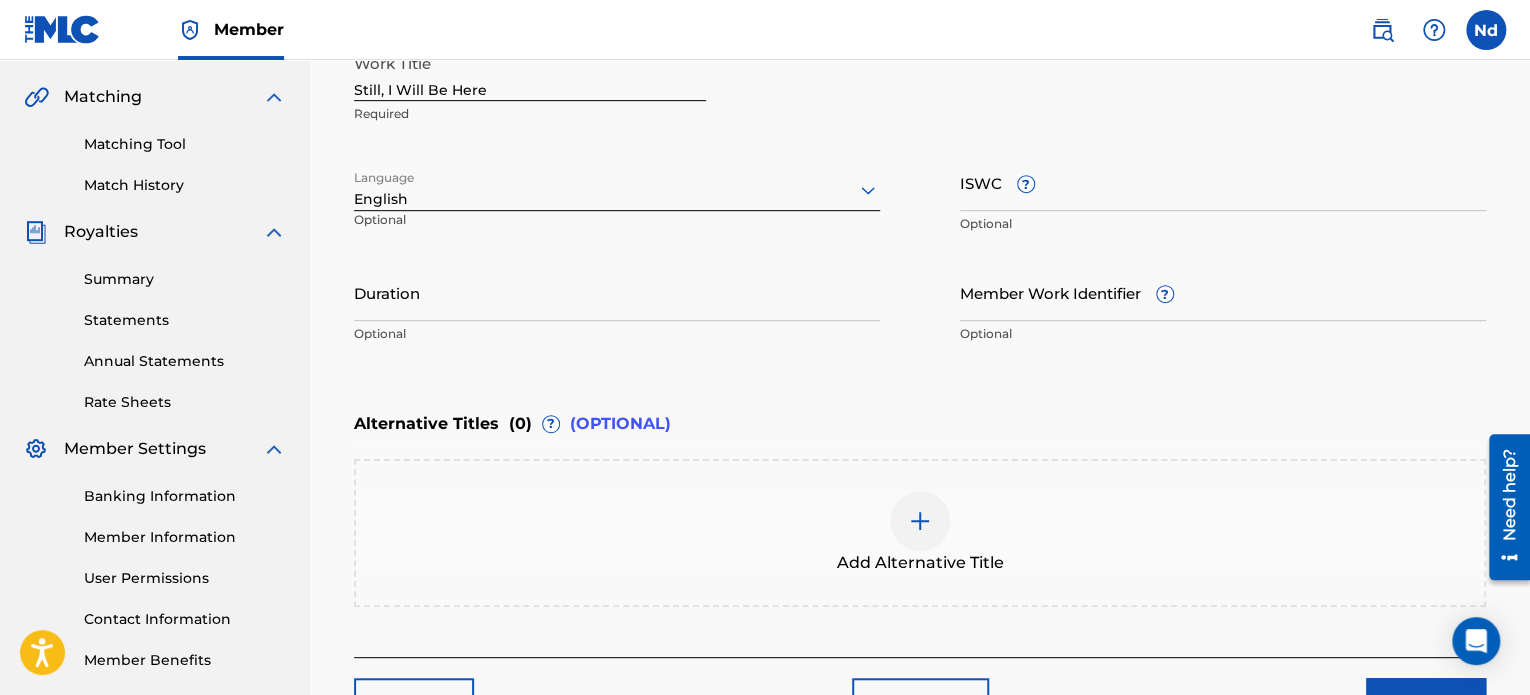 click on "ISWC   ?" at bounding box center (1223, 182) 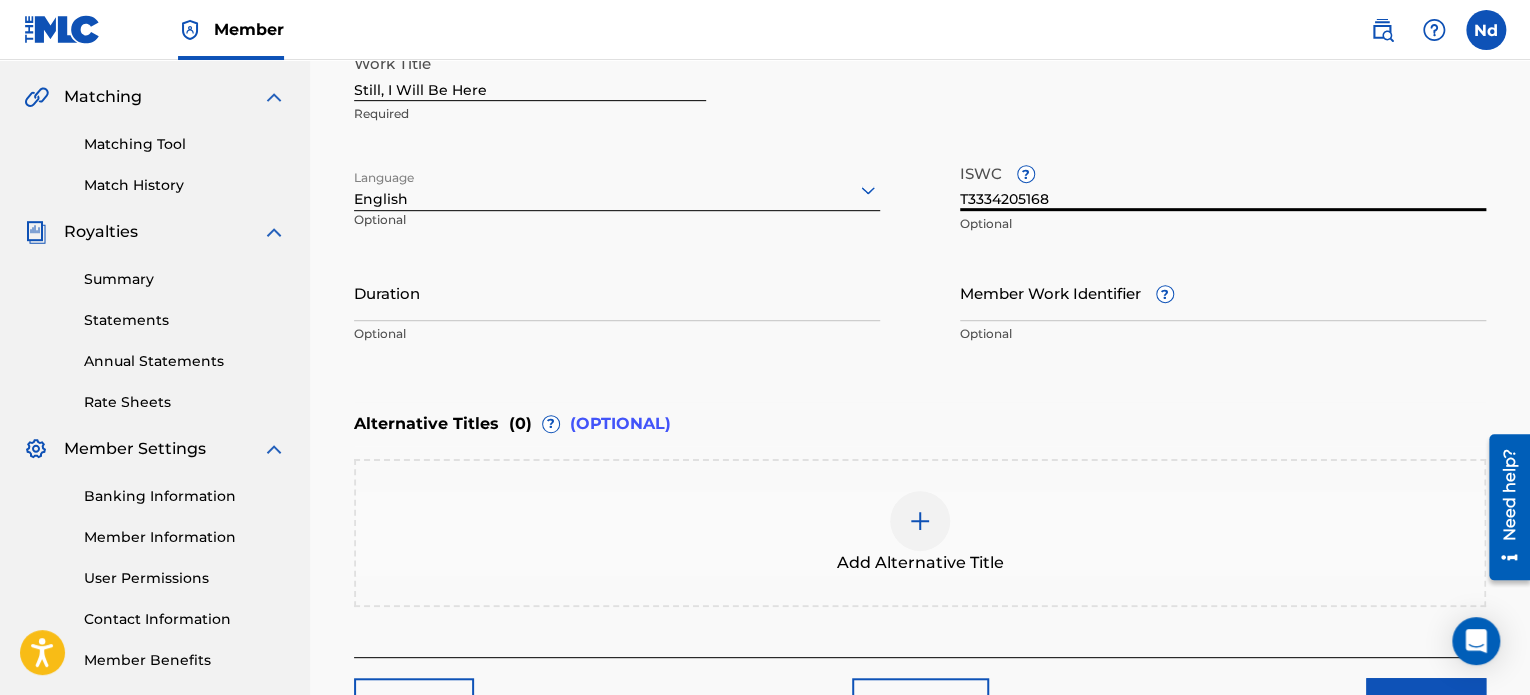 type on "T3334205168" 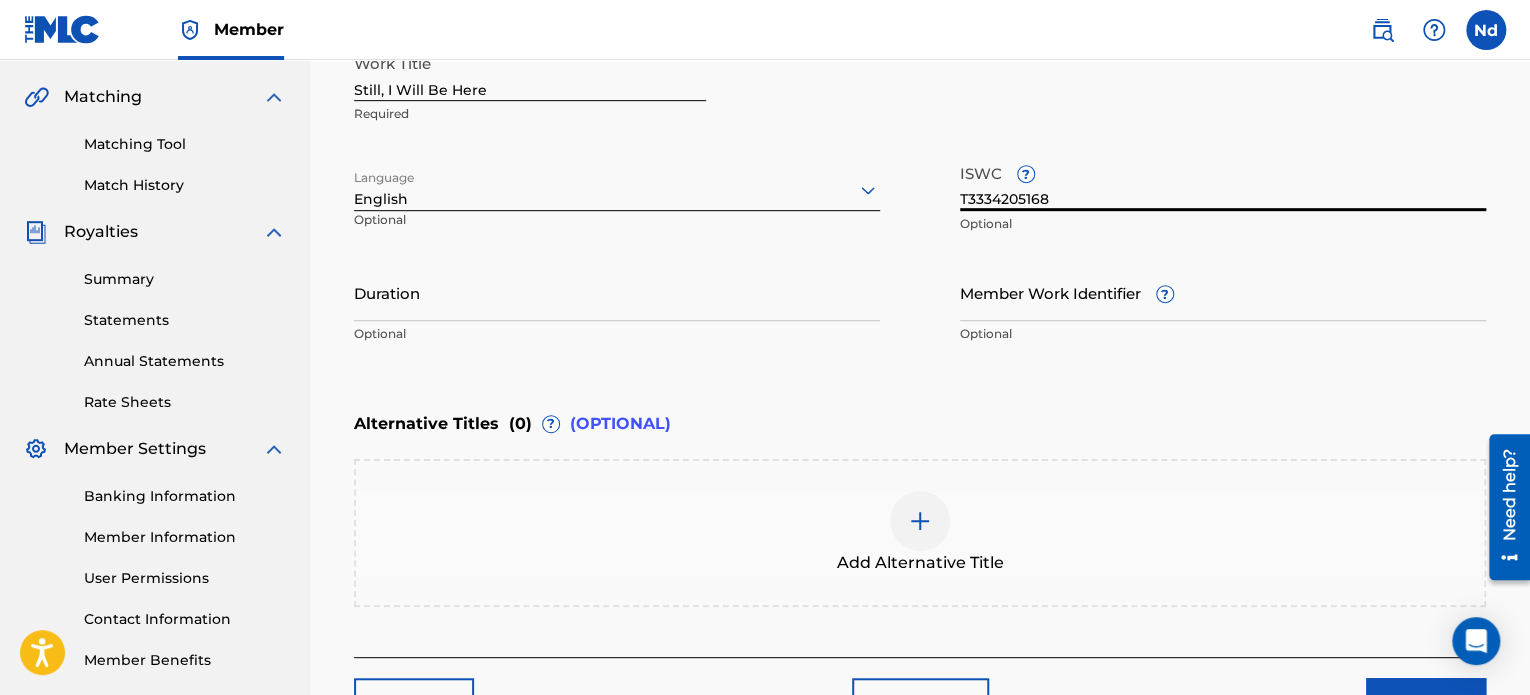 click on "Member Work Identifier   ?" at bounding box center [1223, 292] 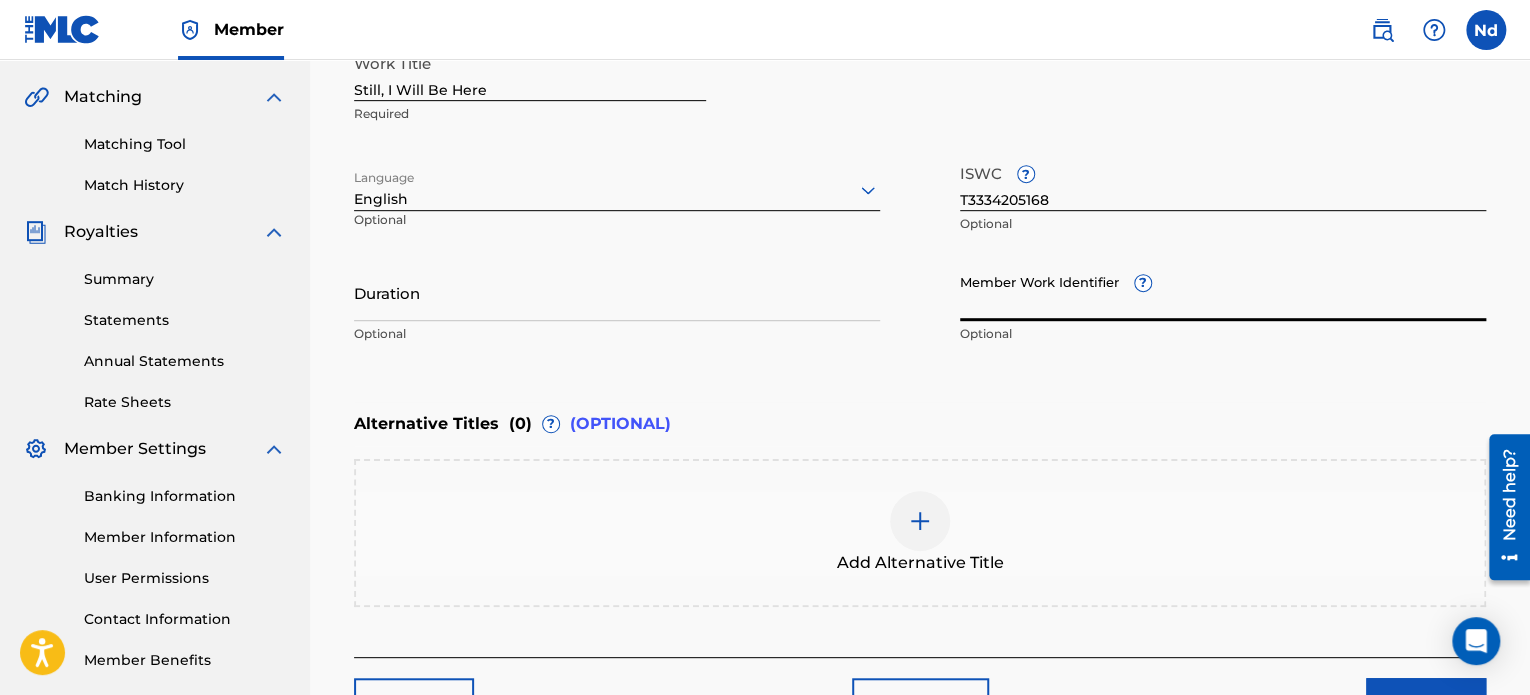 paste on "930867507" 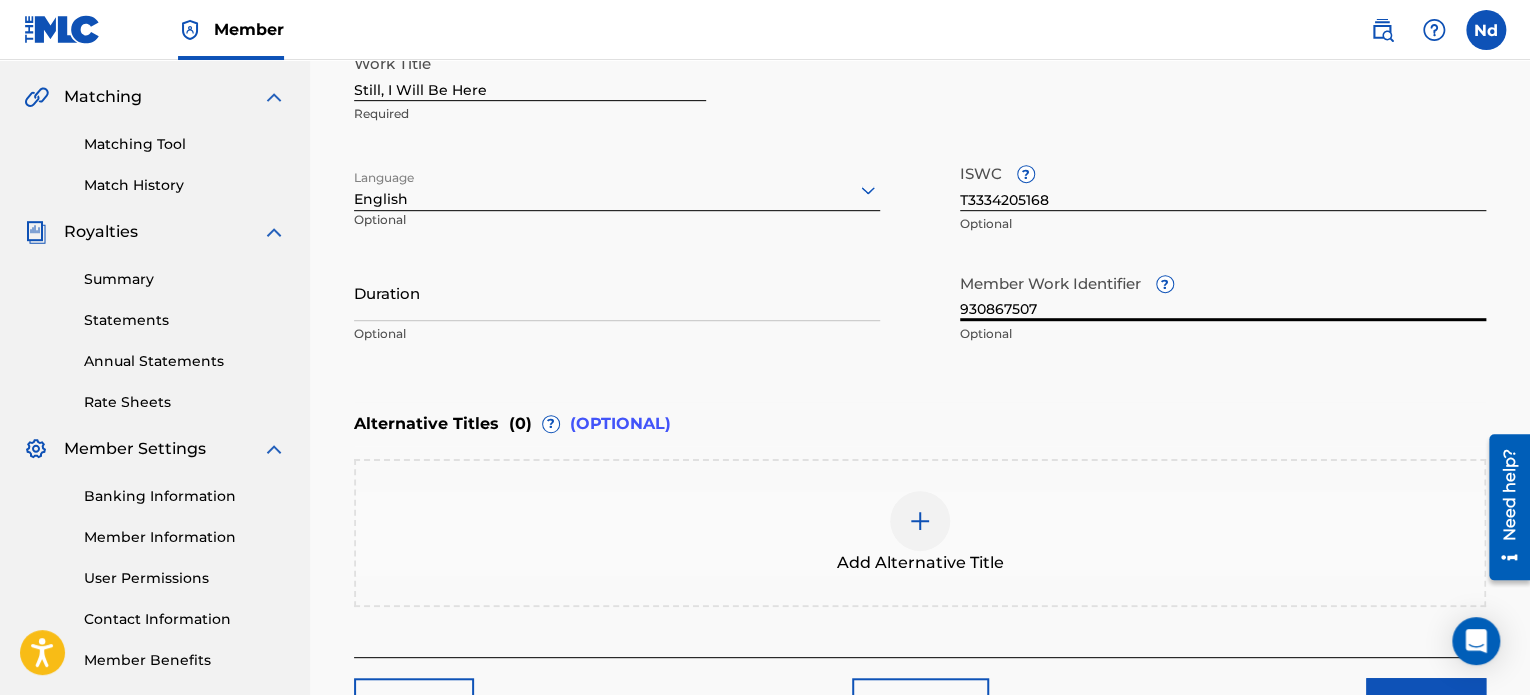 type on "930867507" 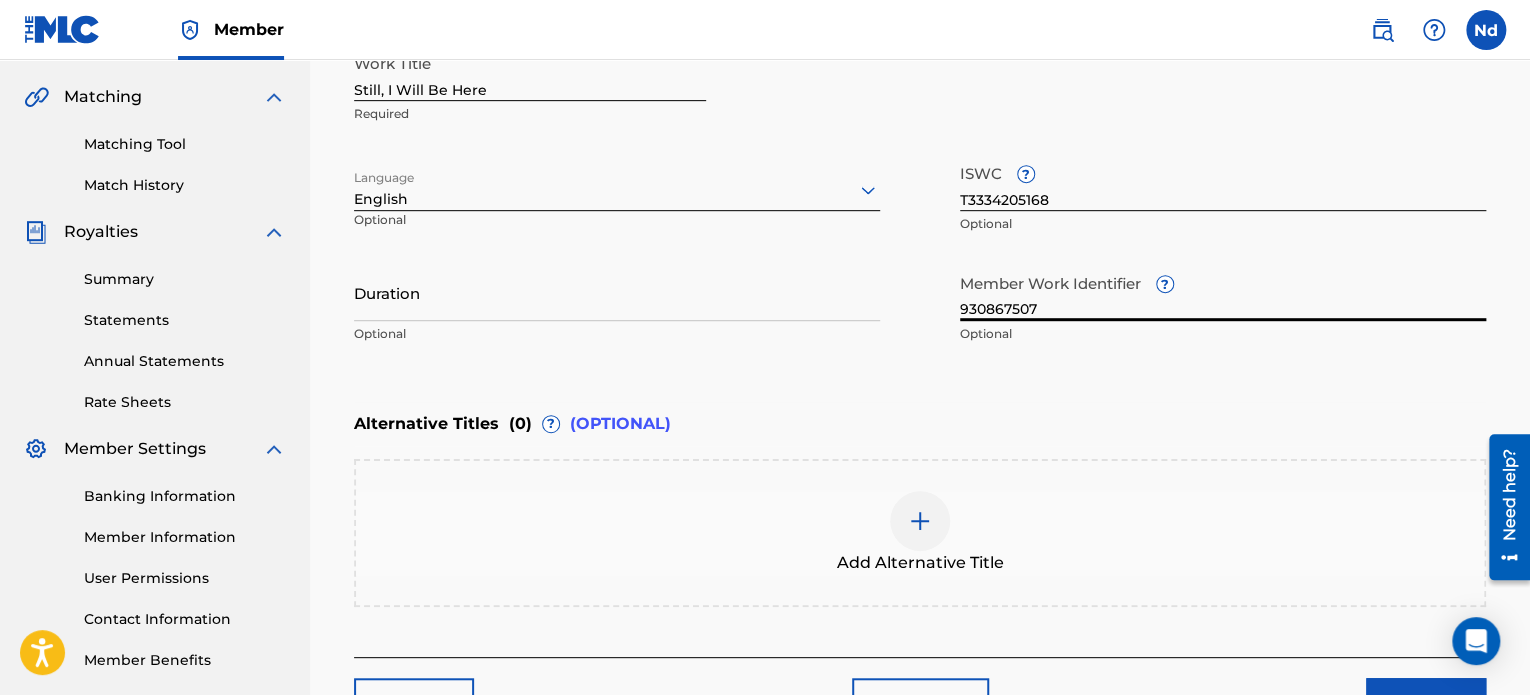 click on "Enter Work Details Enter work details for  ‘ Still, I Will Be Here ’  below. Work Title   Still, I Will Be Here Required Language English Optional ISWC   ? T3334205168 Optional Duration   Optional Member Work Identifier   ? 930867507 Optional" at bounding box center (920, 160) 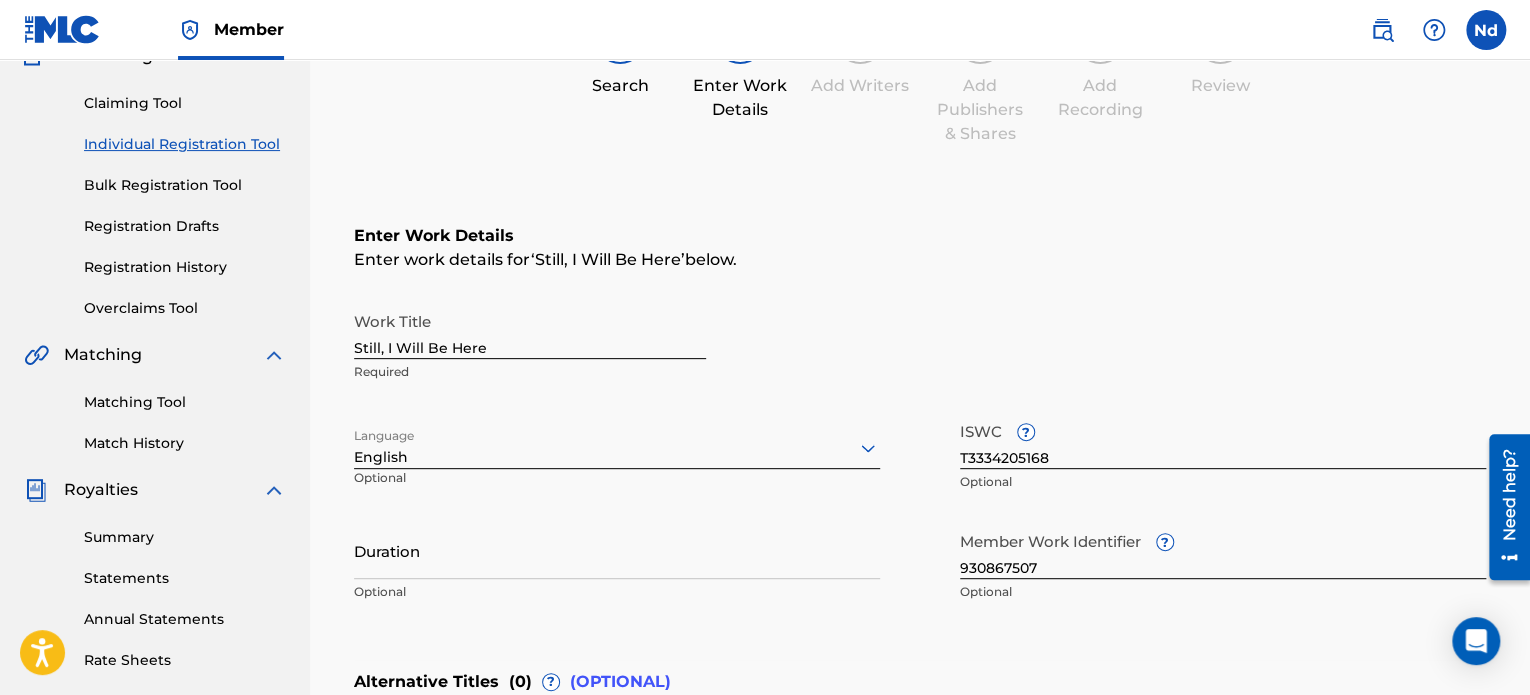 scroll, scrollTop: 400, scrollLeft: 0, axis: vertical 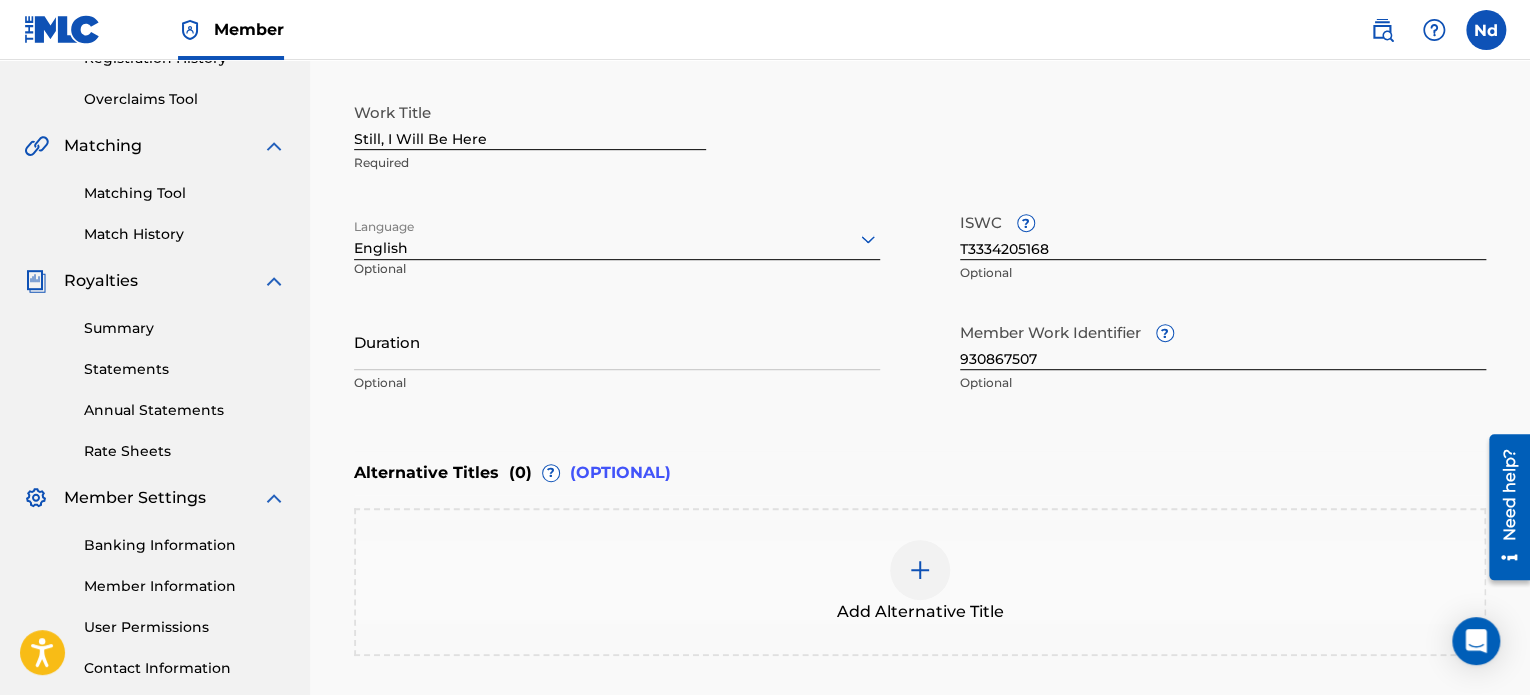 click on "Duration" at bounding box center [617, 341] 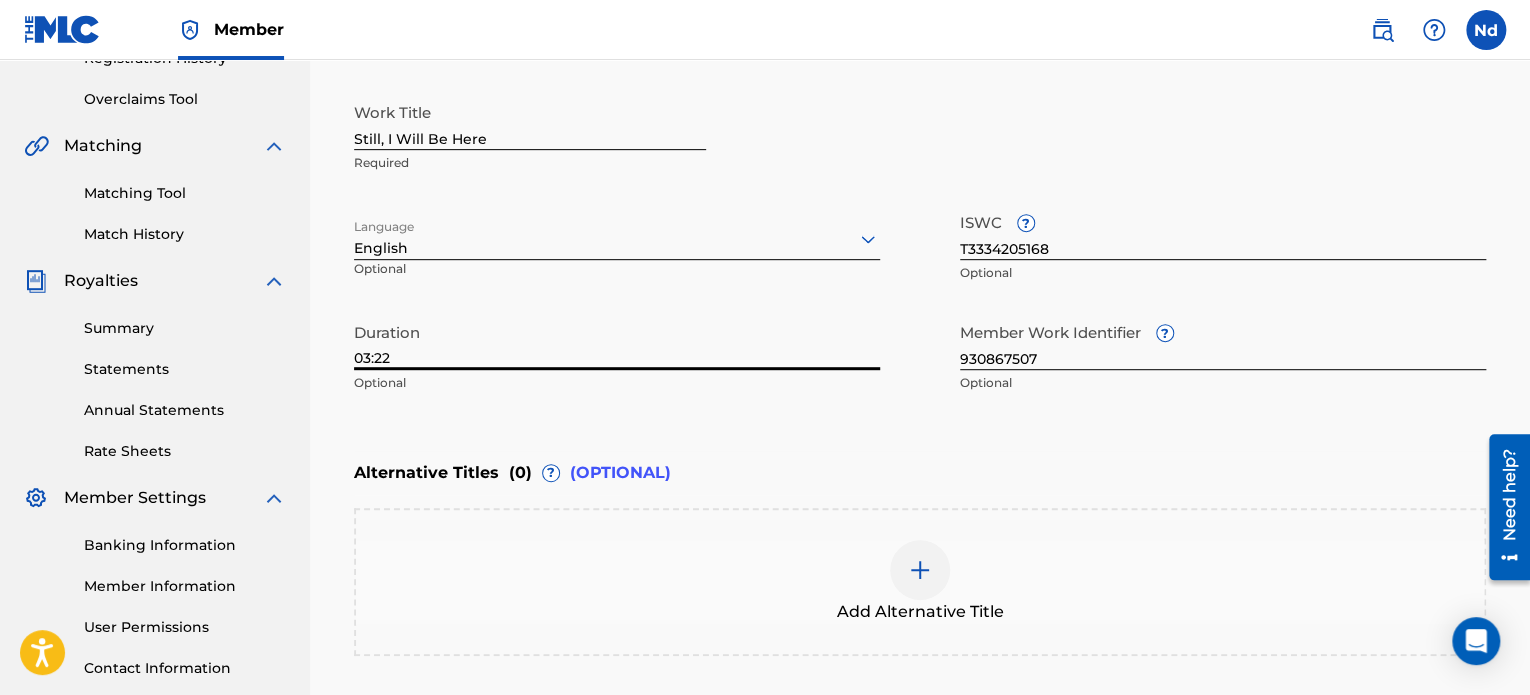 type on "03:22" 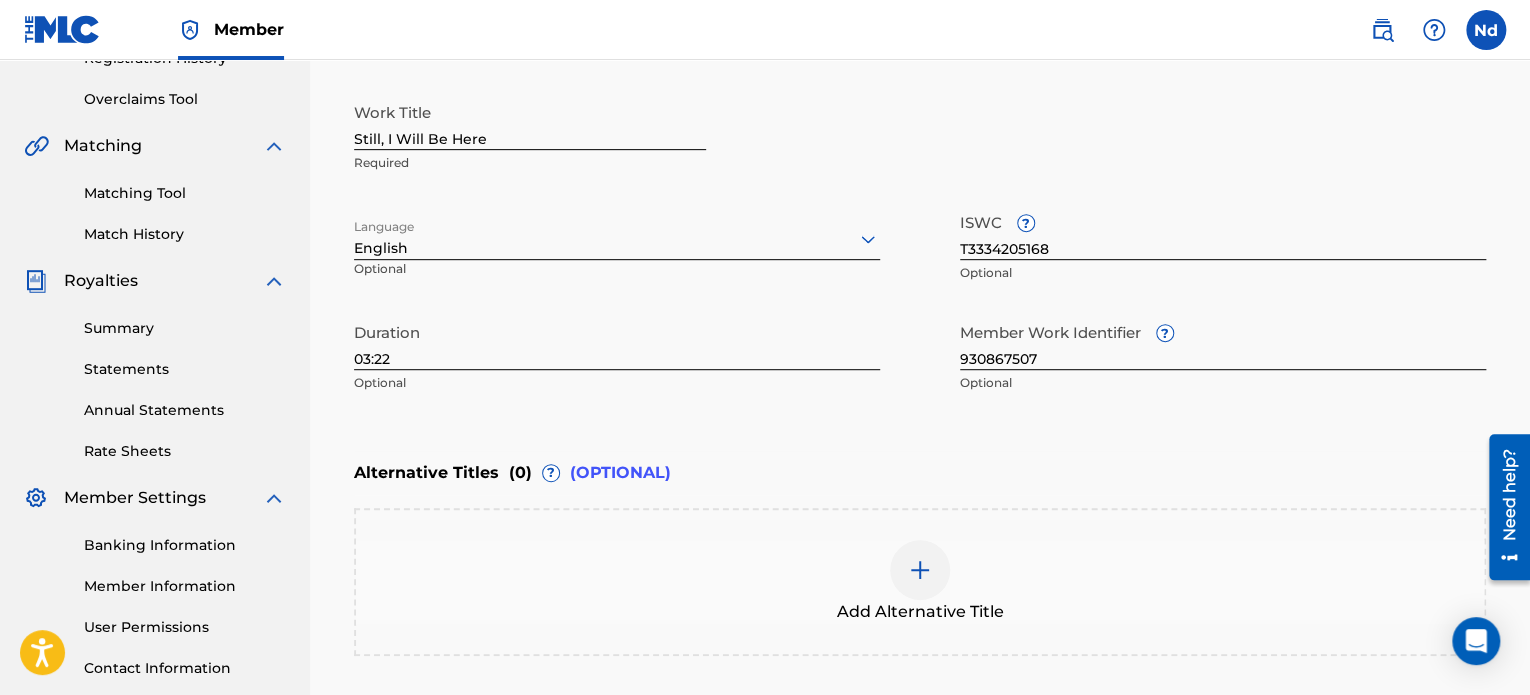 click on "Work Title   Still, I Will Be Here Required" at bounding box center [920, 138] 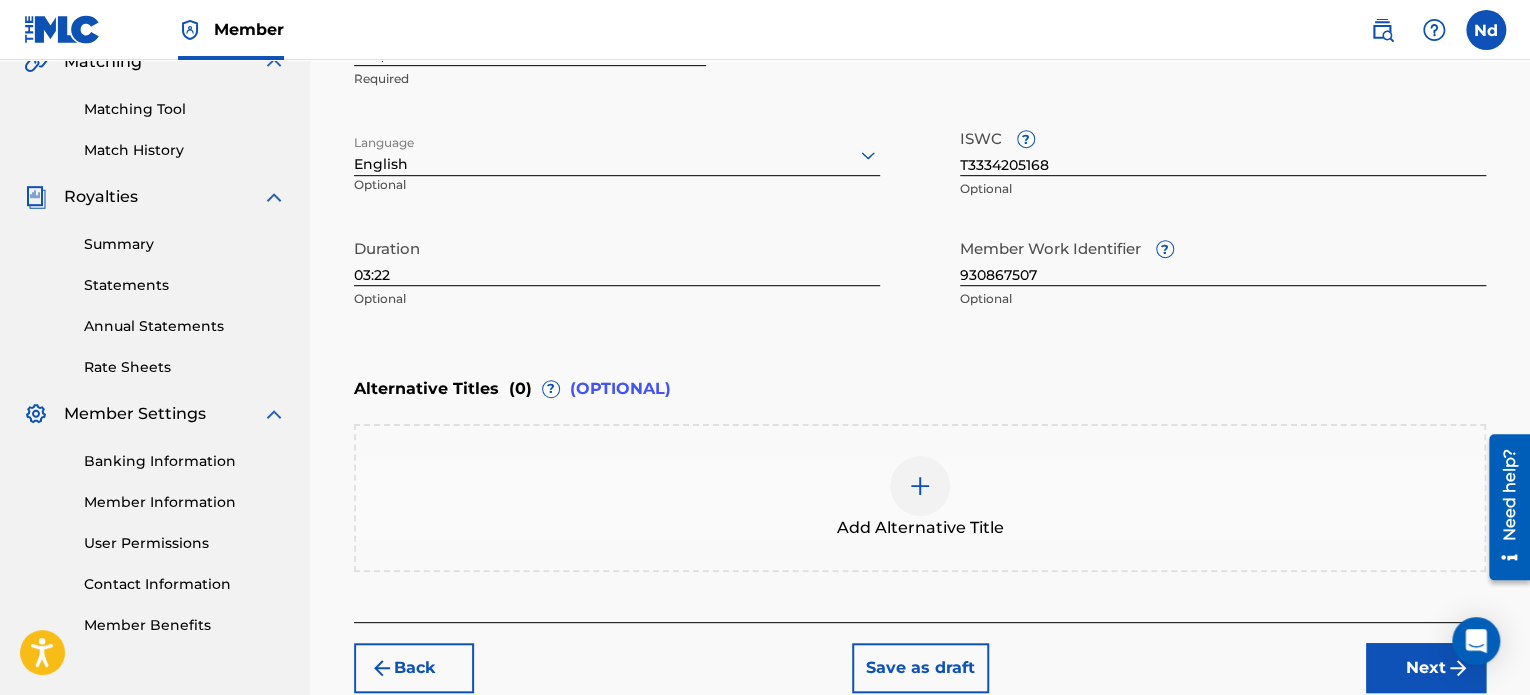 scroll, scrollTop: 596, scrollLeft: 0, axis: vertical 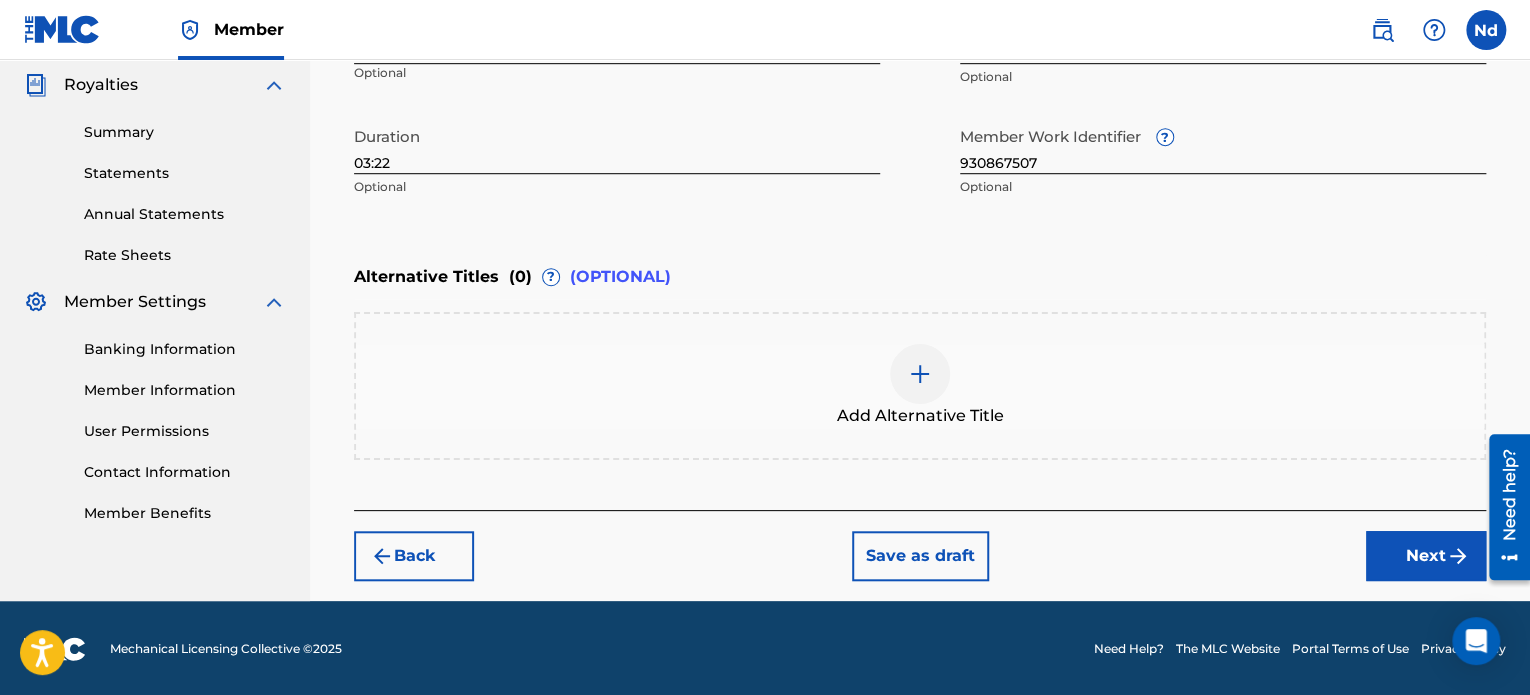 click on "Next" at bounding box center [1426, 556] 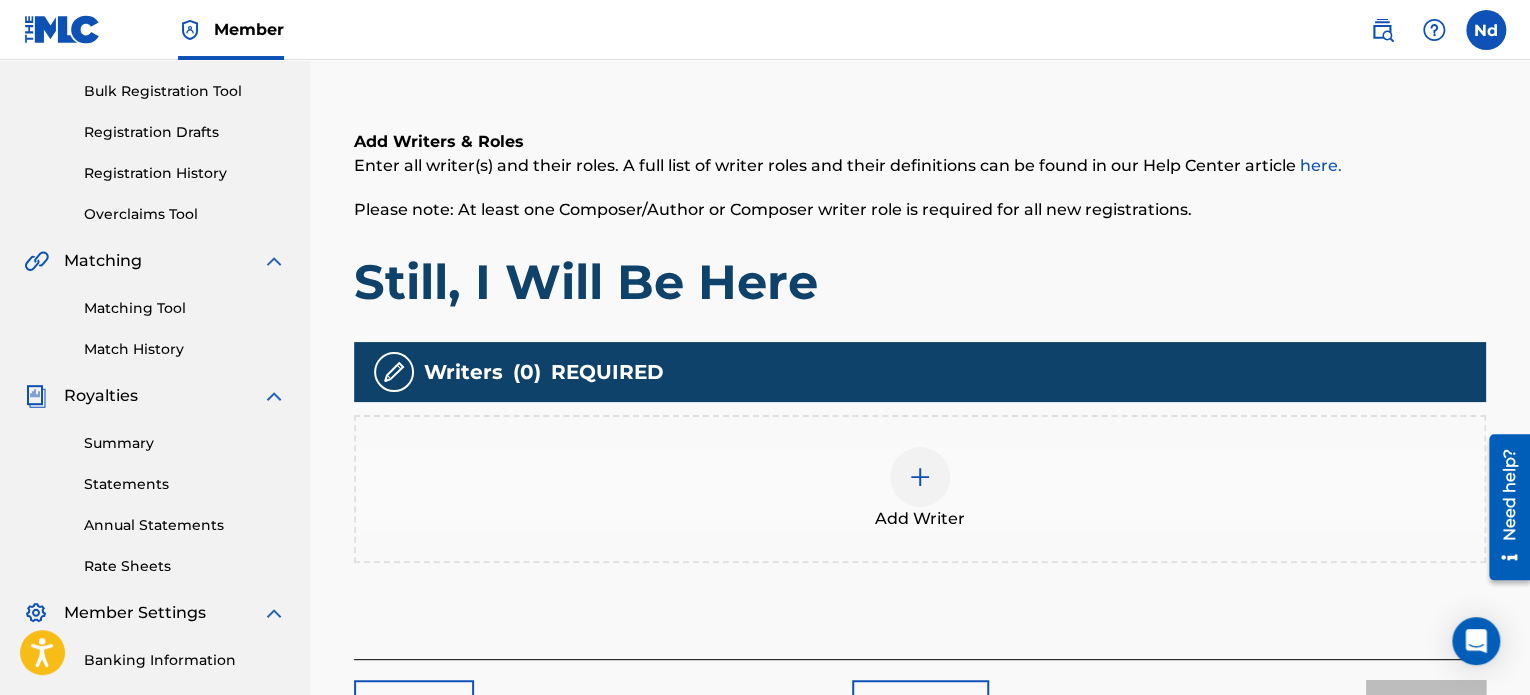 scroll, scrollTop: 490, scrollLeft: 0, axis: vertical 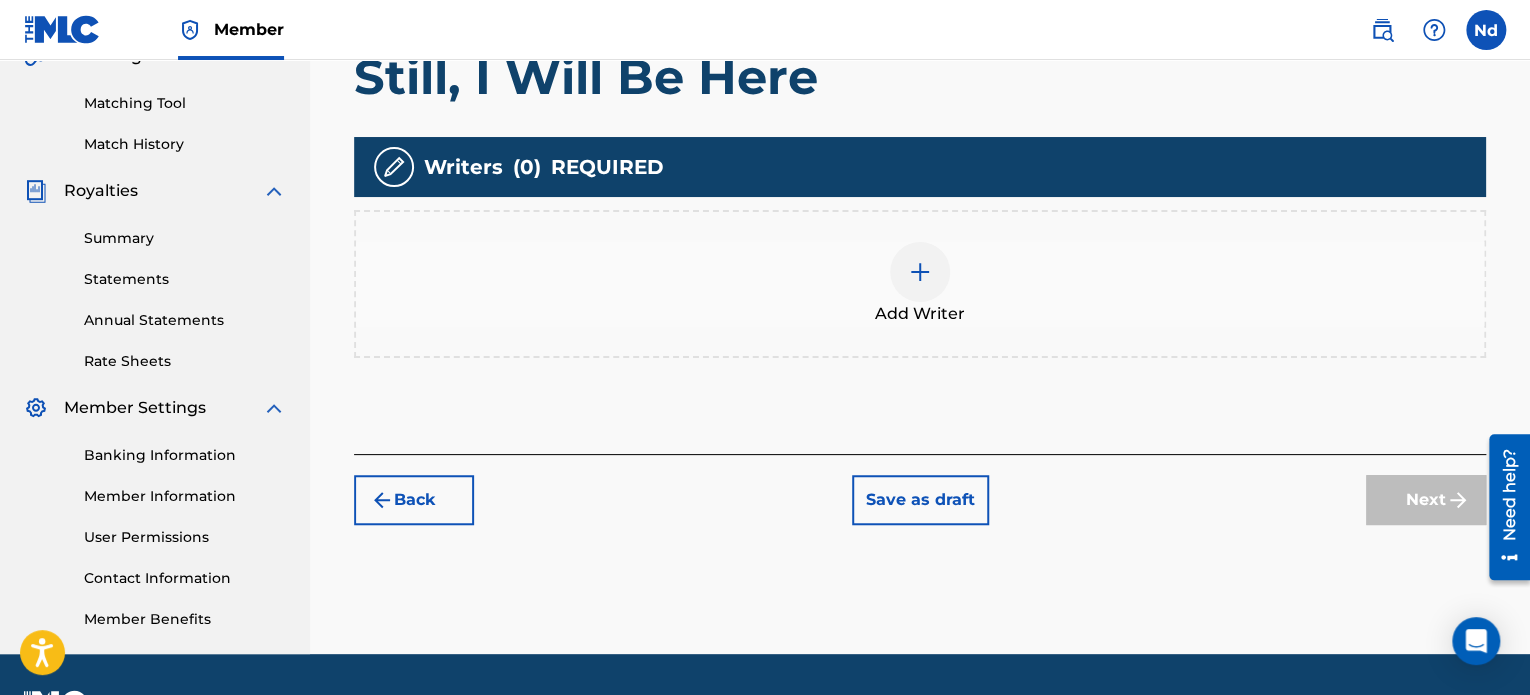 click at bounding box center [920, 272] 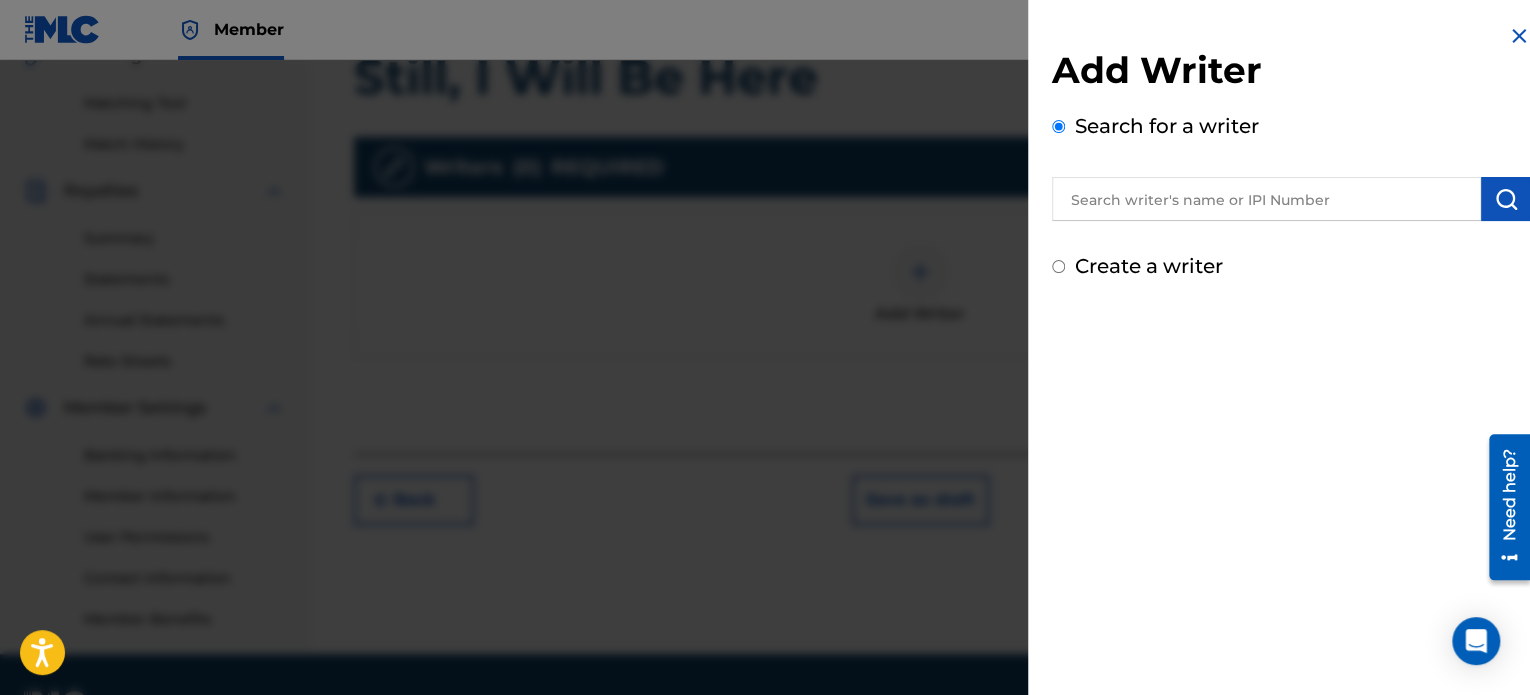 click at bounding box center (1266, 199) 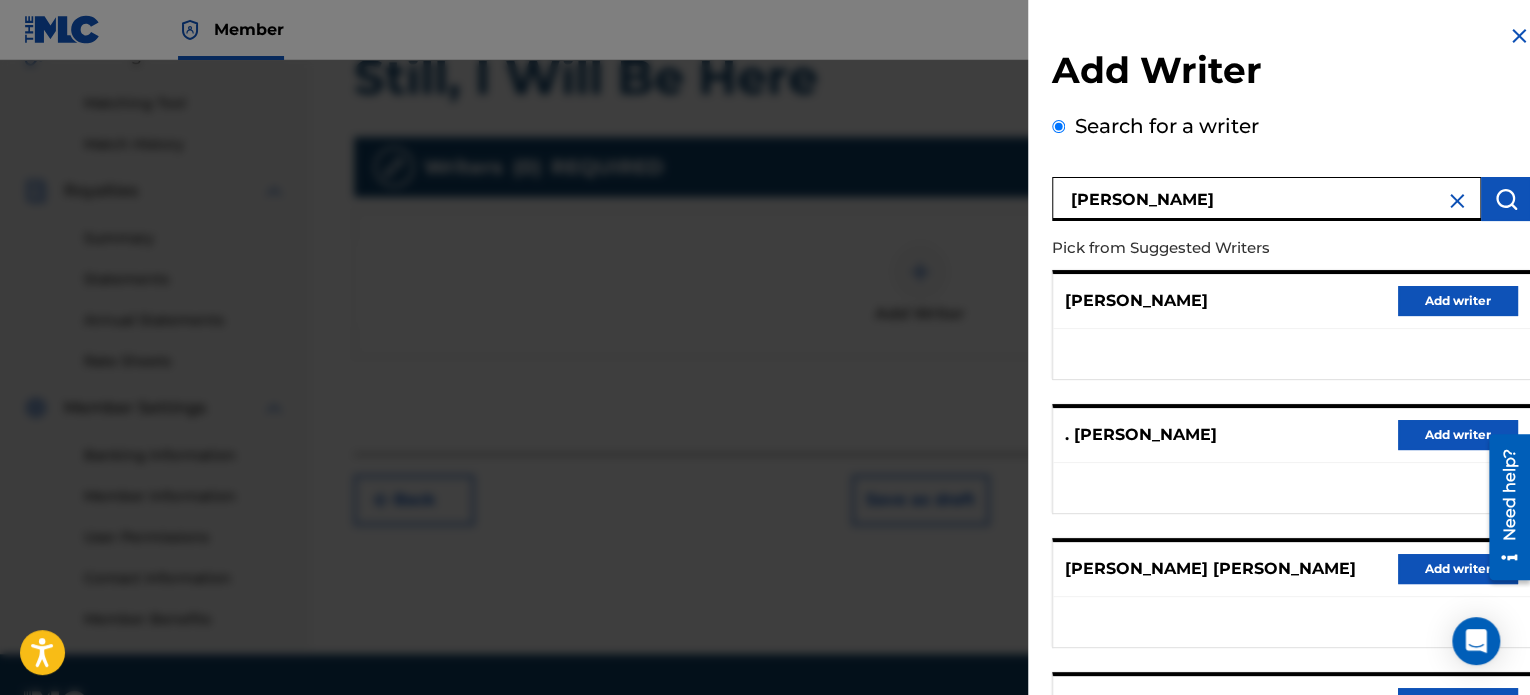scroll, scrollTop: 344, scrollLeft: 0, axis: vertical 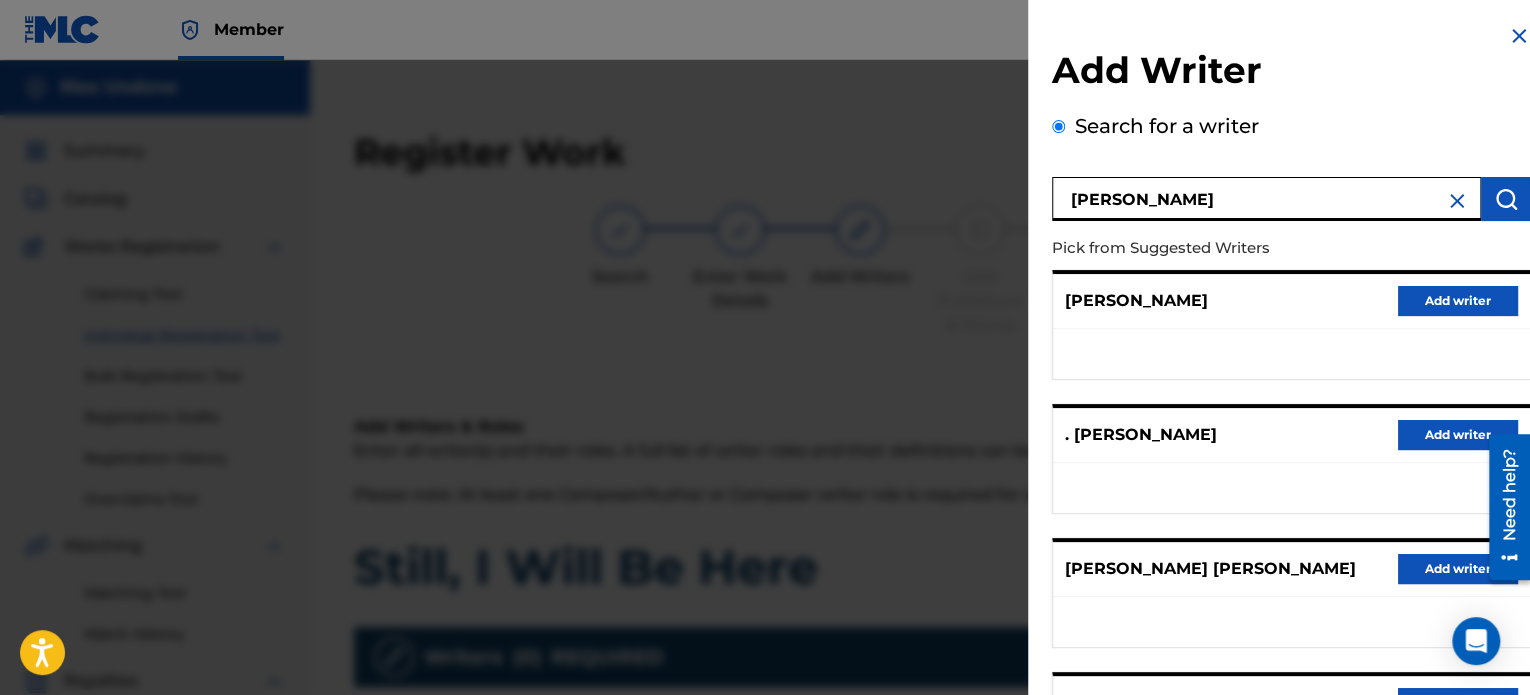 click on "[PERSON_NAME]" at bounding box center [1266, 199] 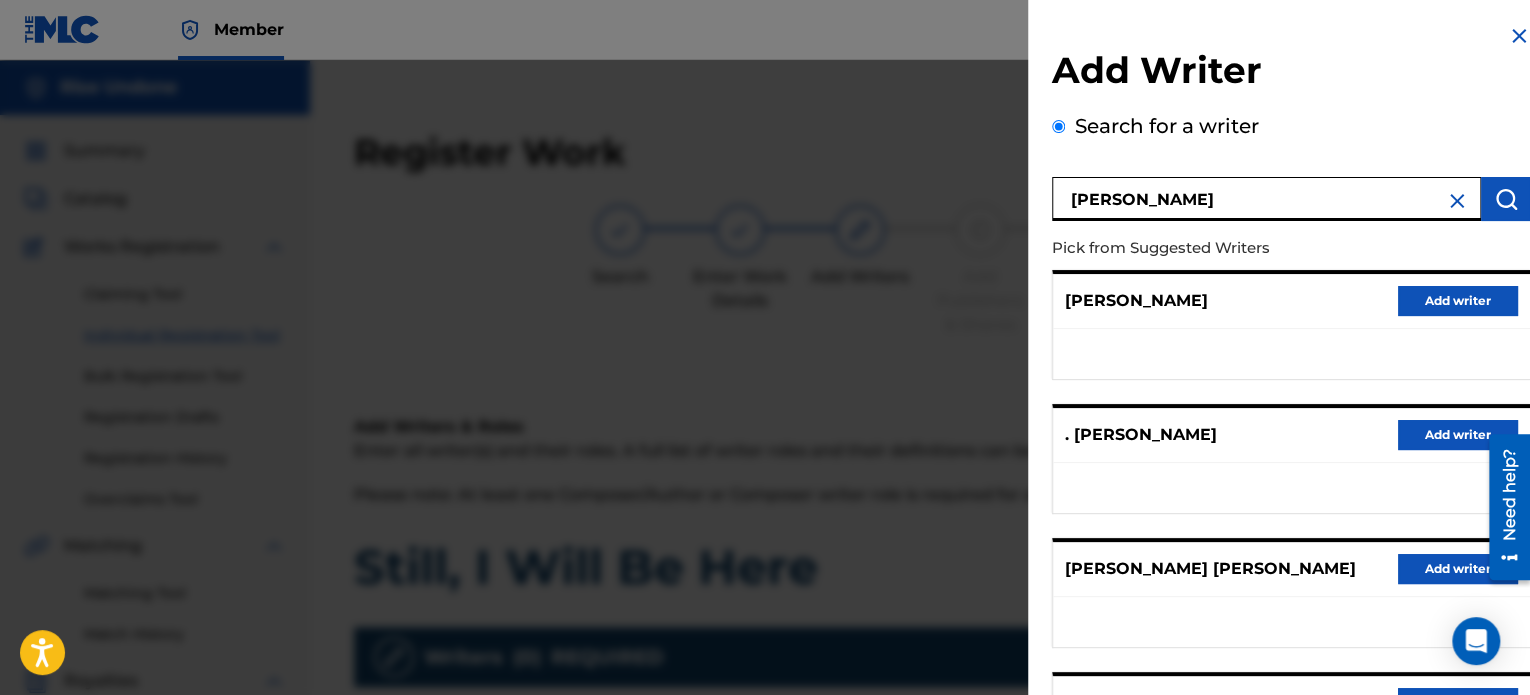 type on "[PERSON_NAME]" 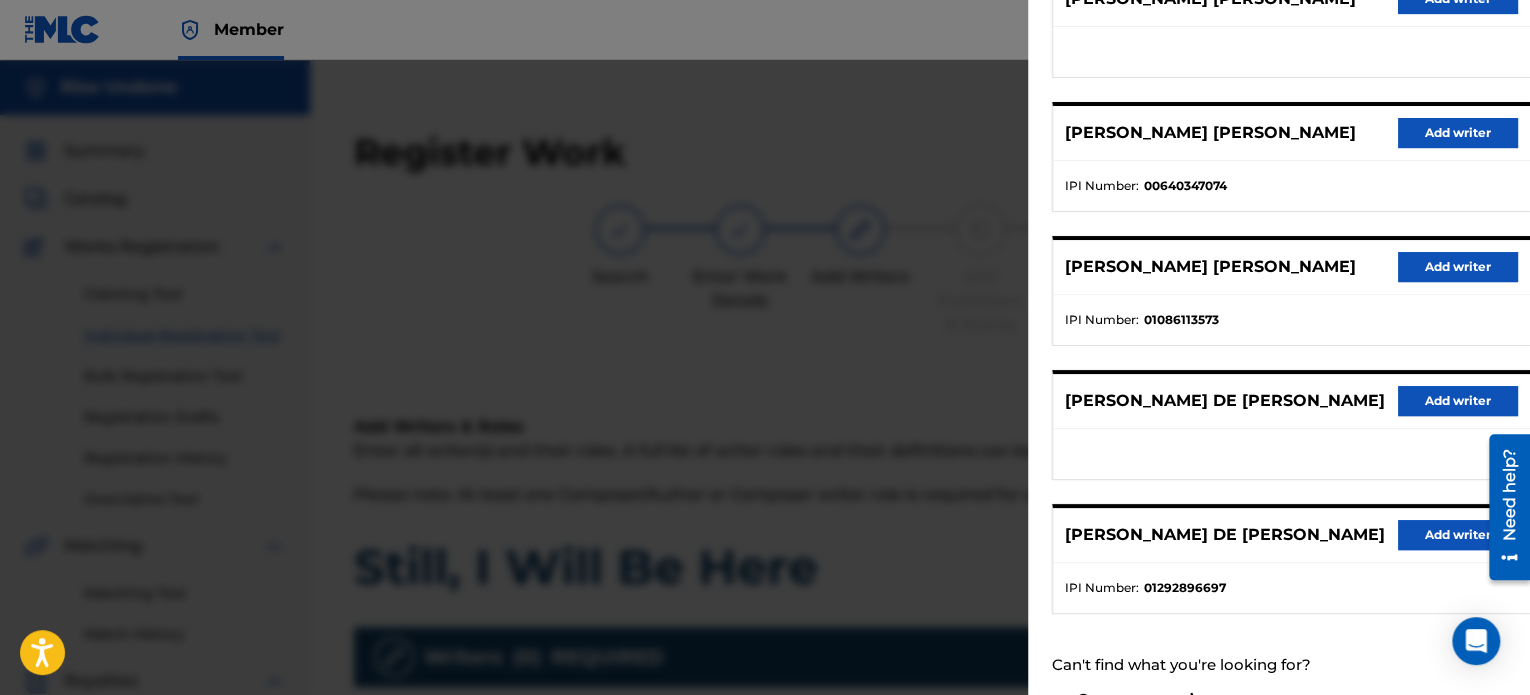 scroll, scrollTop: 344, scrollLeft: 0, axis: vertical 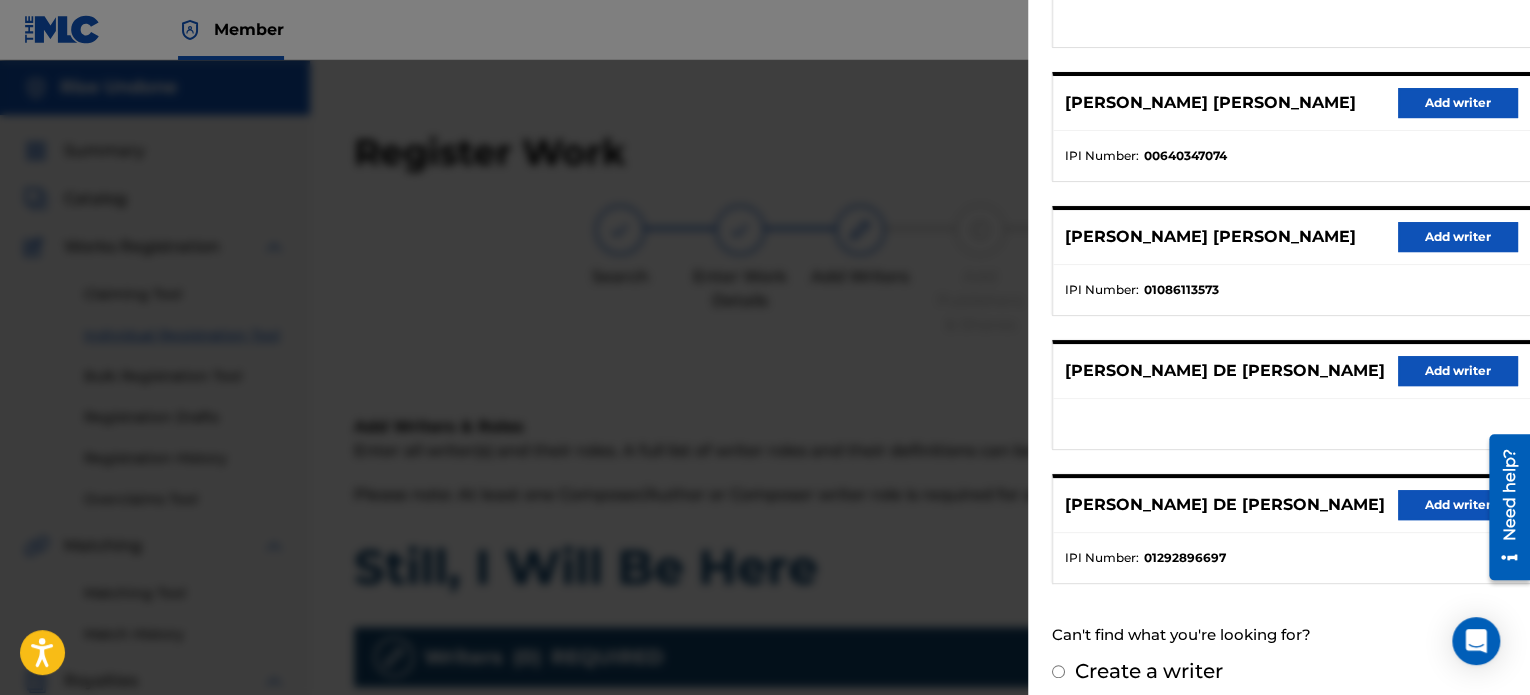 click on "Add writer" at bounding box center [1458, 505] 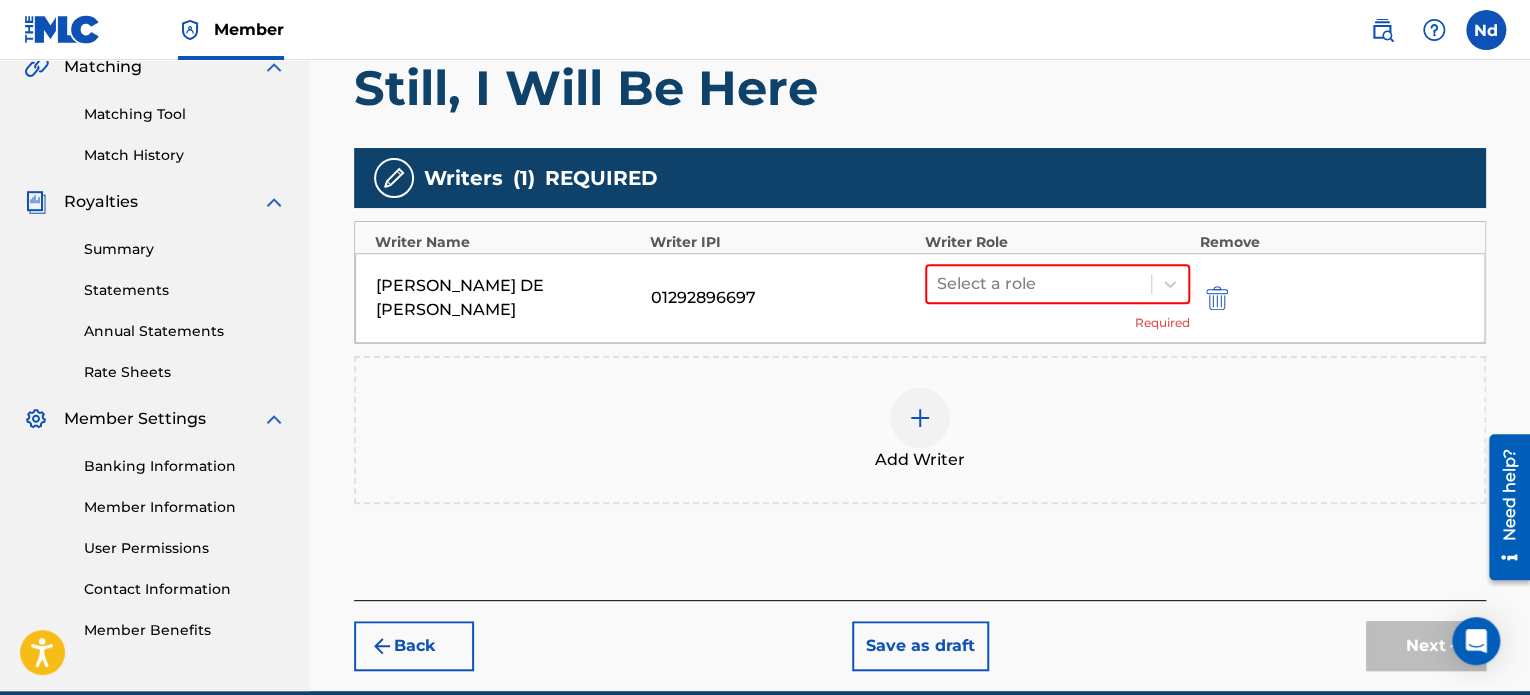 scroll, scrollTop: 500, scrollLeft: 0, axis: vertical 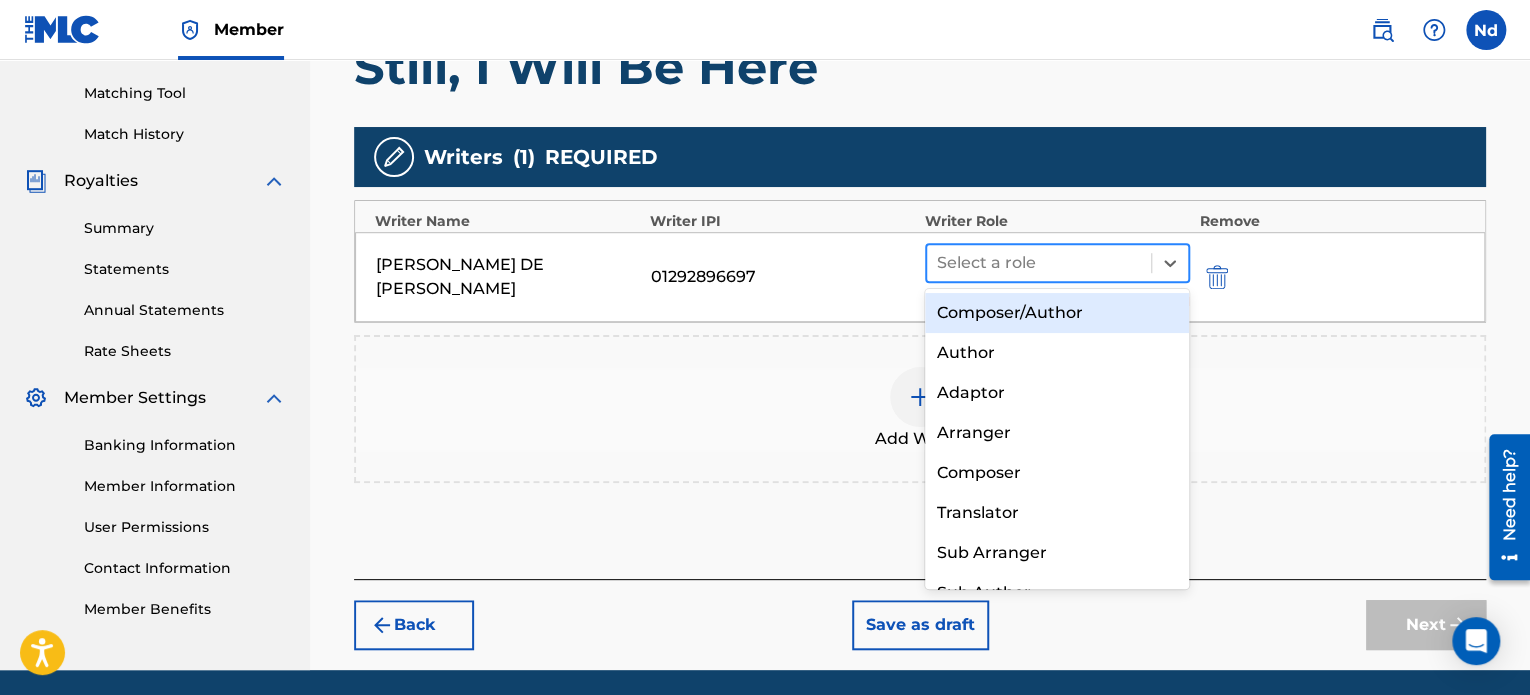 click at bounding box center (1039, 263) 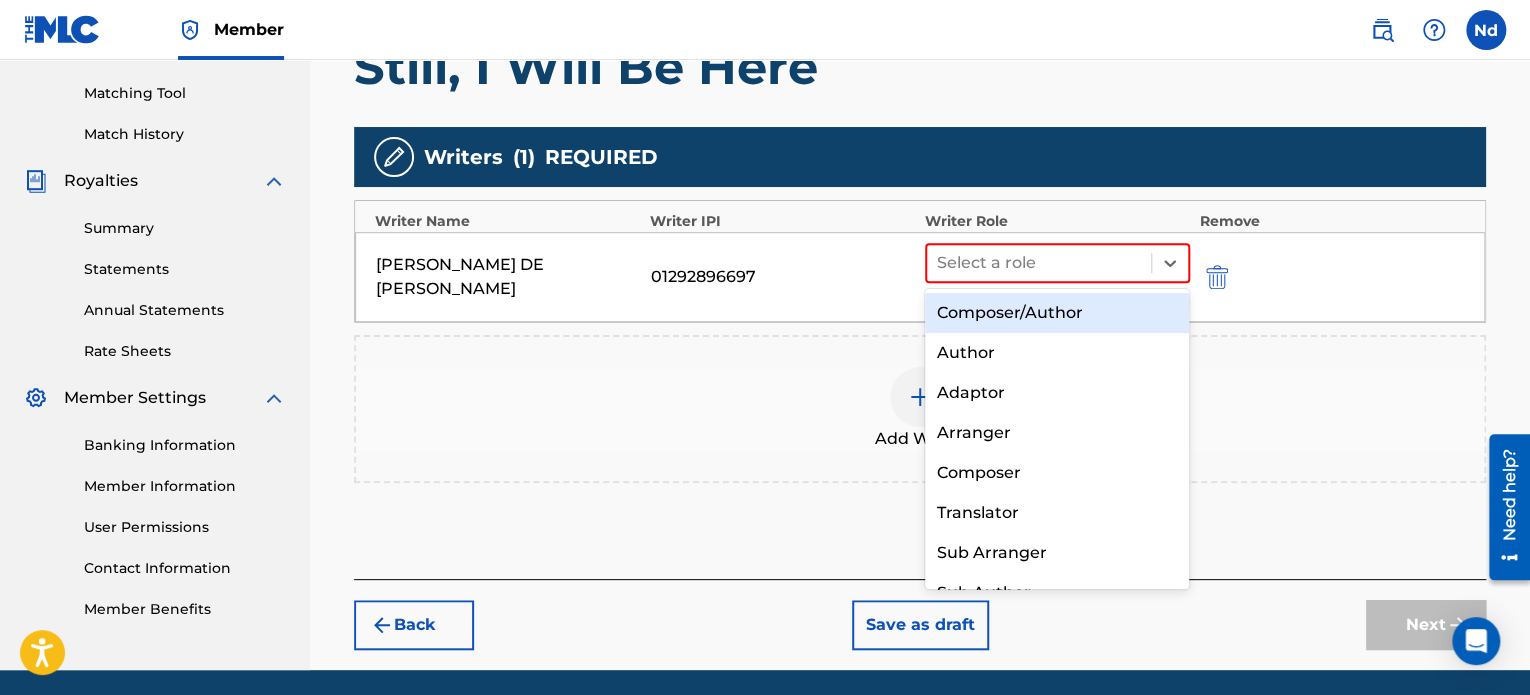click on "Composer/Author" at bounding box center (1057, 313) 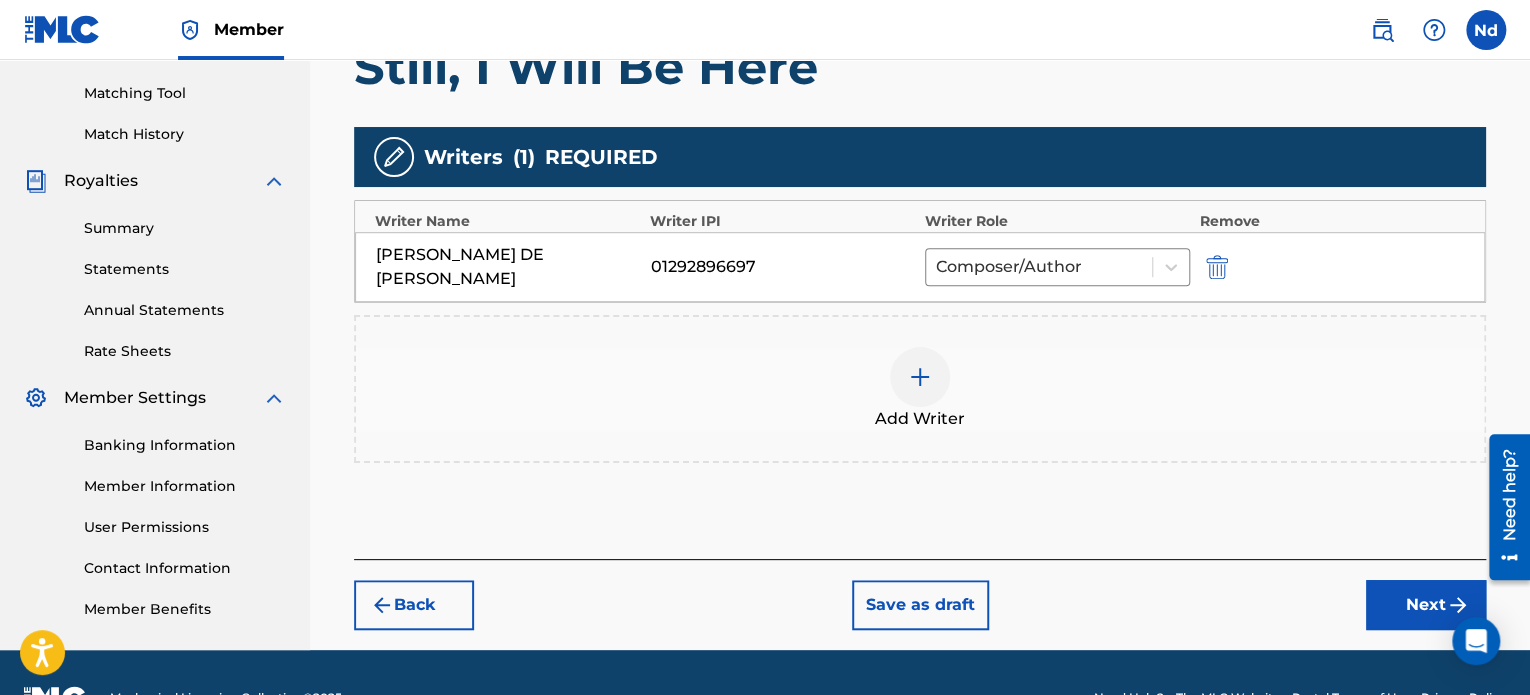 click on "Next" at bounding box center (1426, 605) 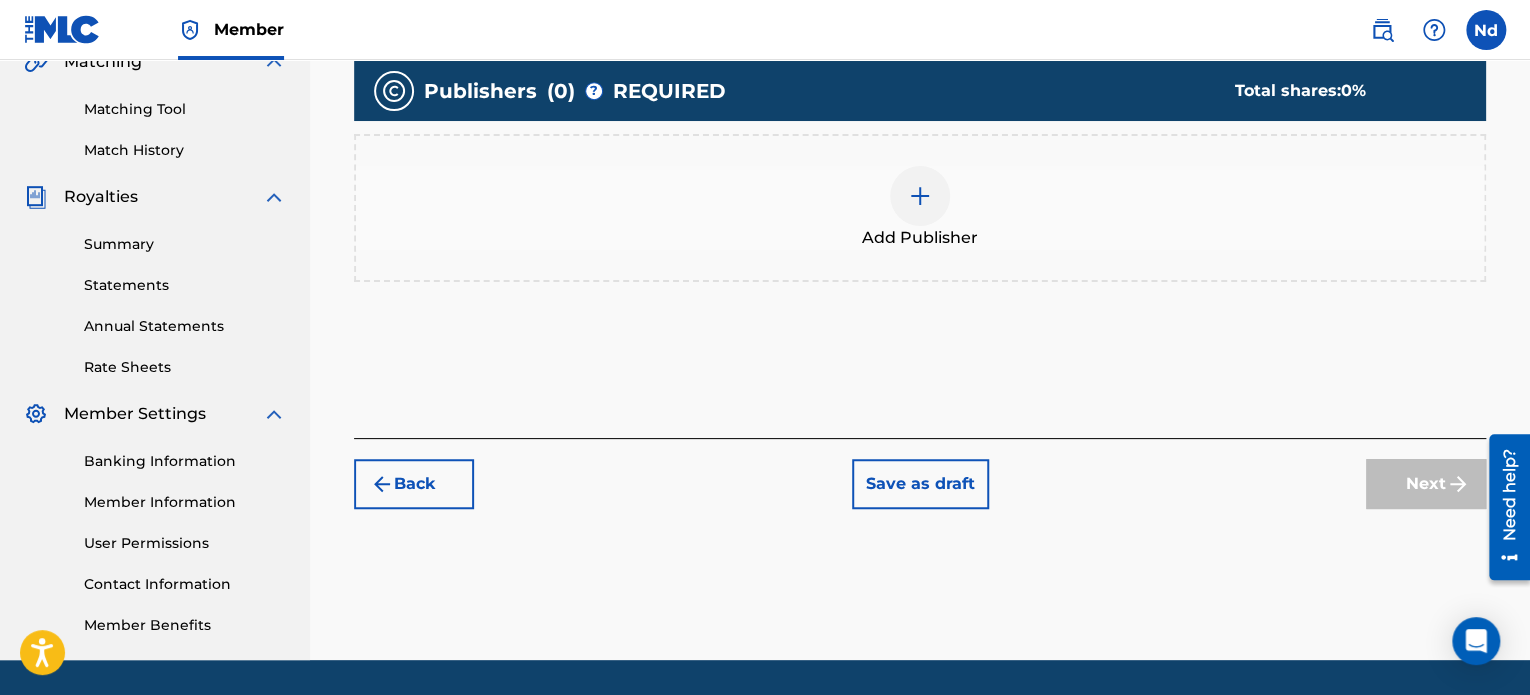 scroll, scrollTop: 490, scrollLeft: 0, axis: vertical 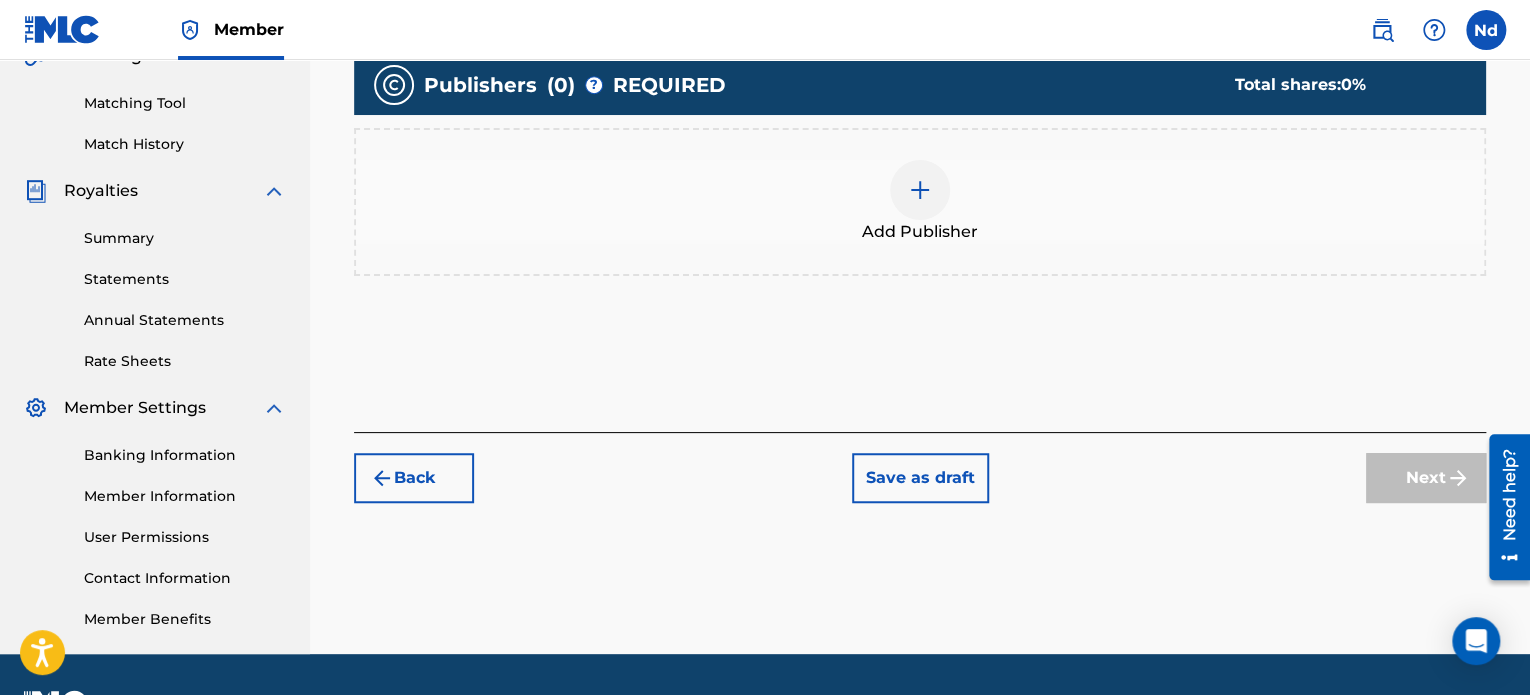 click at bounding box center (920, 190) 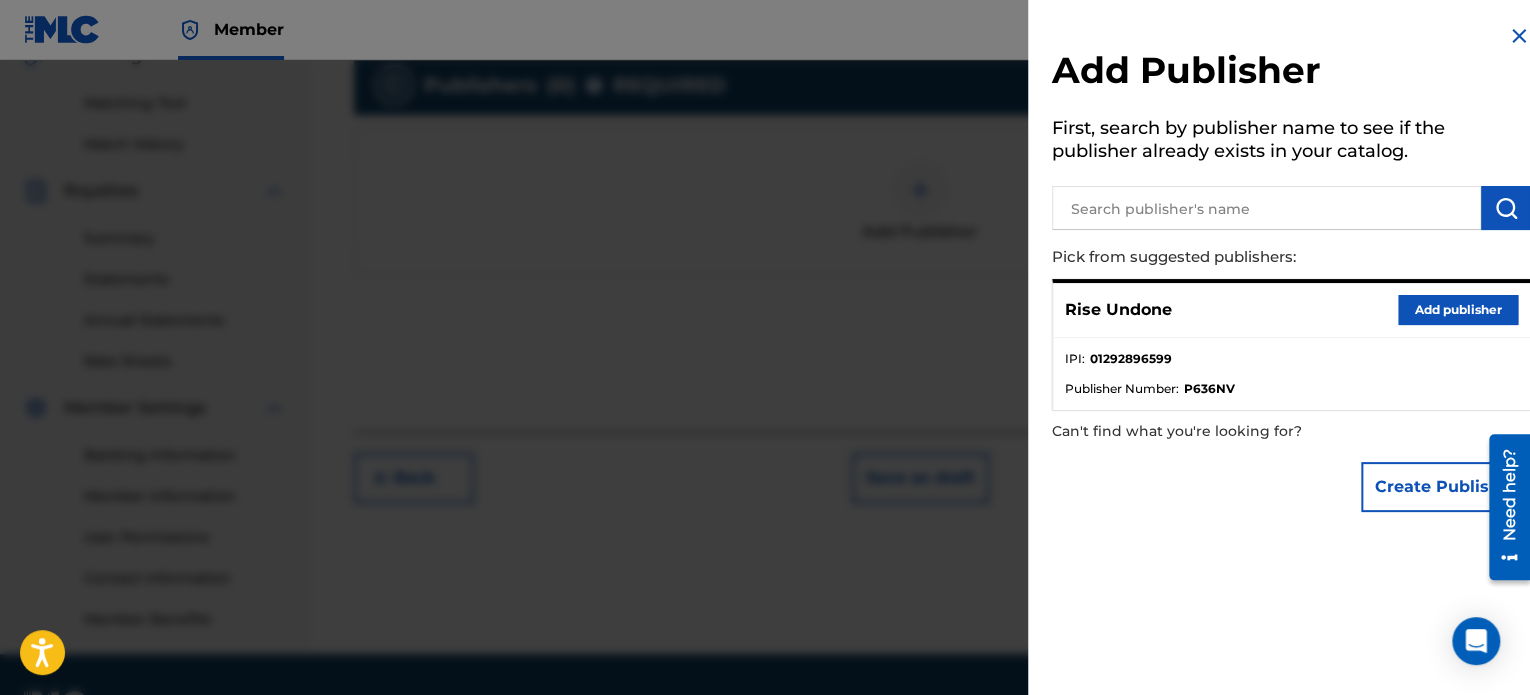 click at bounding box center (1266, 208) 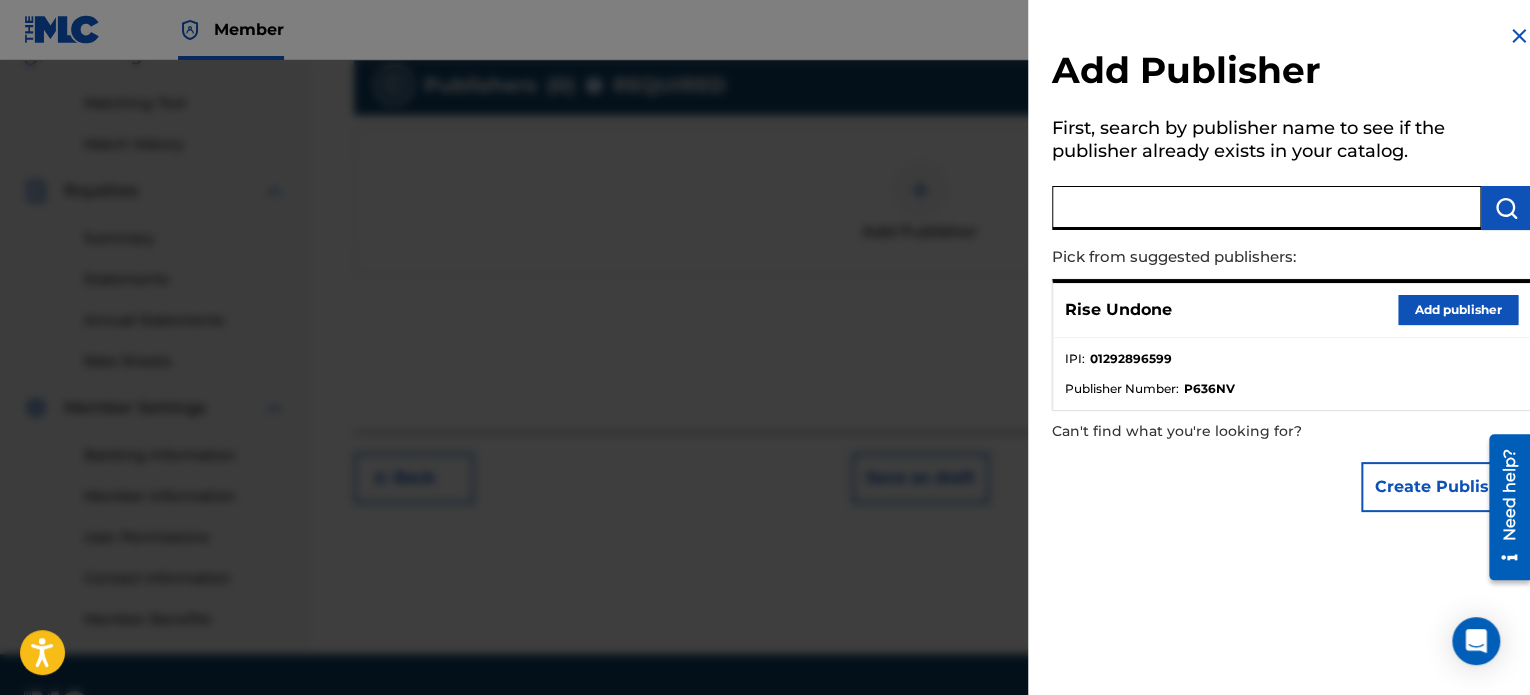 click on "Add publisher" at bounding box center (1458, 310) 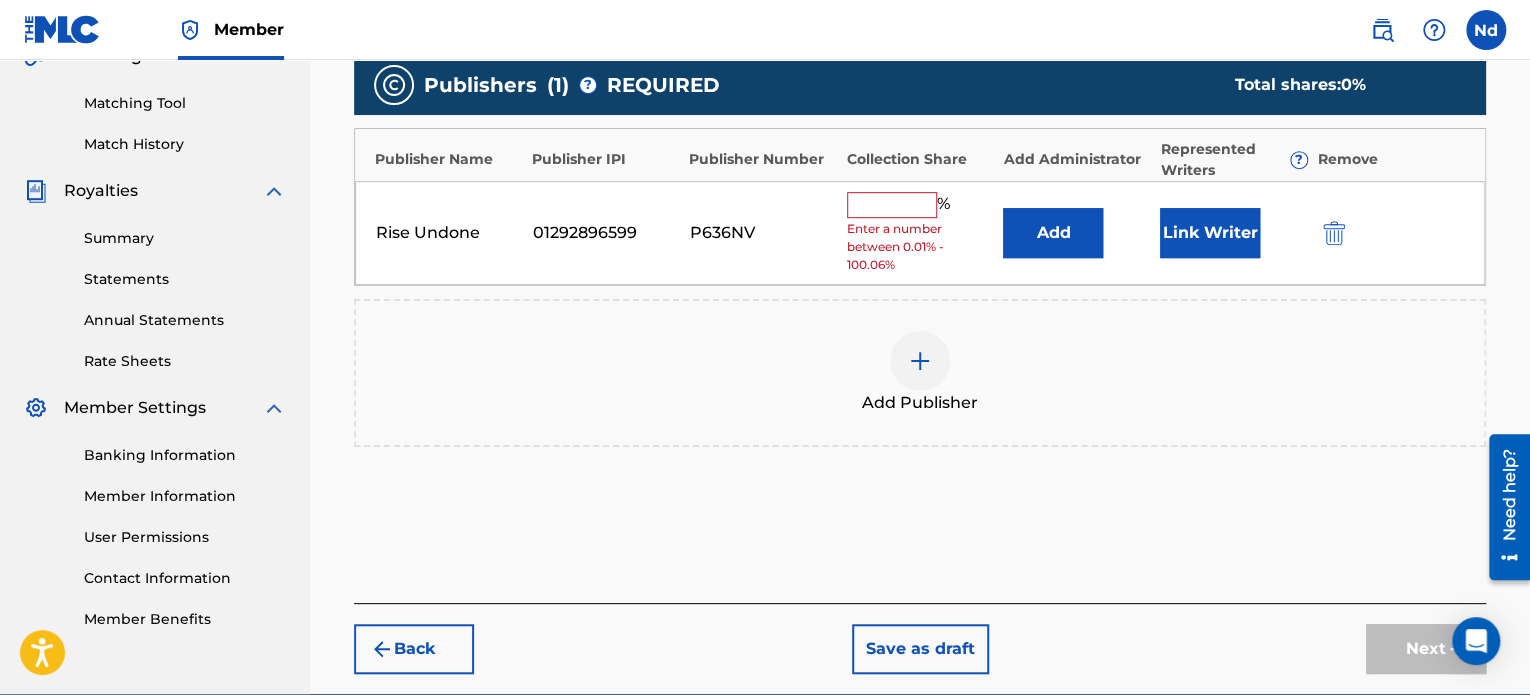 click on "Enter a number between 0.01% - 100.06%" at bounding box center [920, 247] 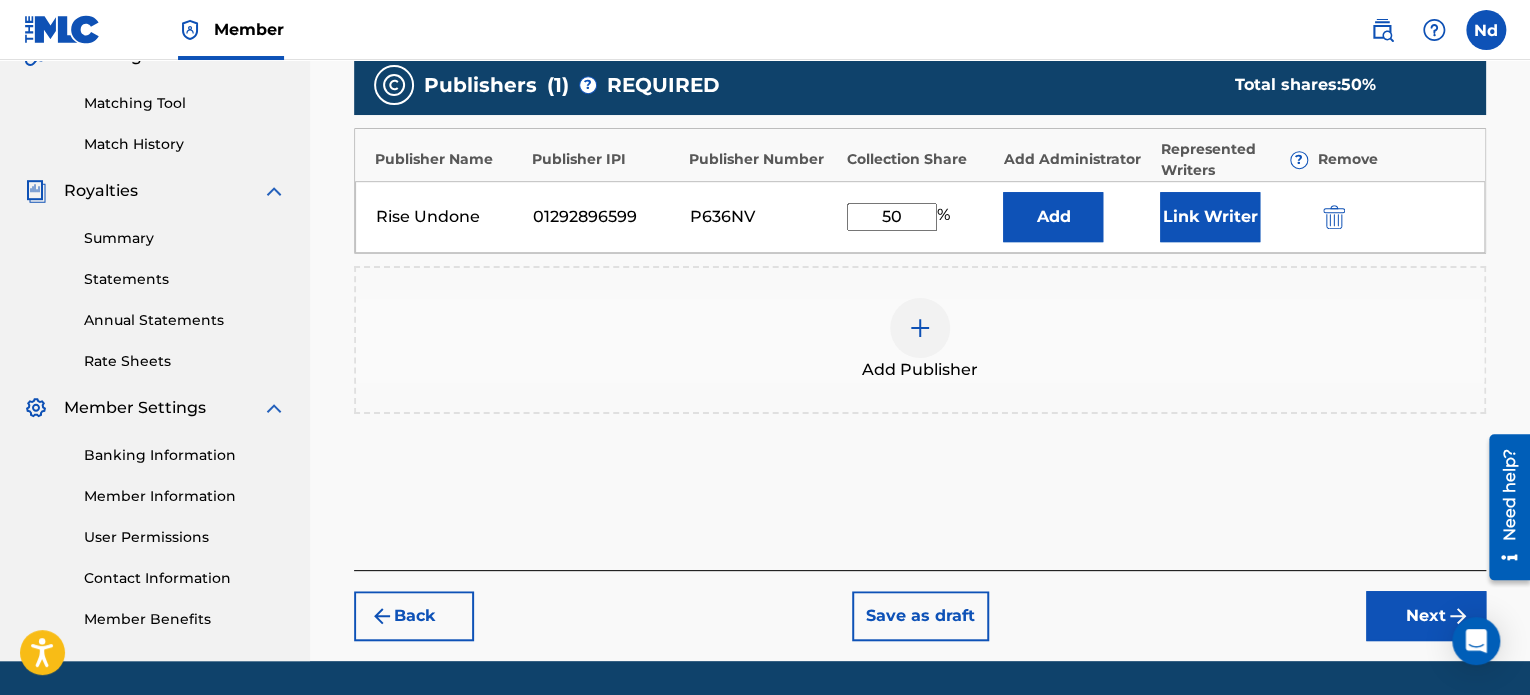 click on "Link Writer" at bounding box center [1210, 217] 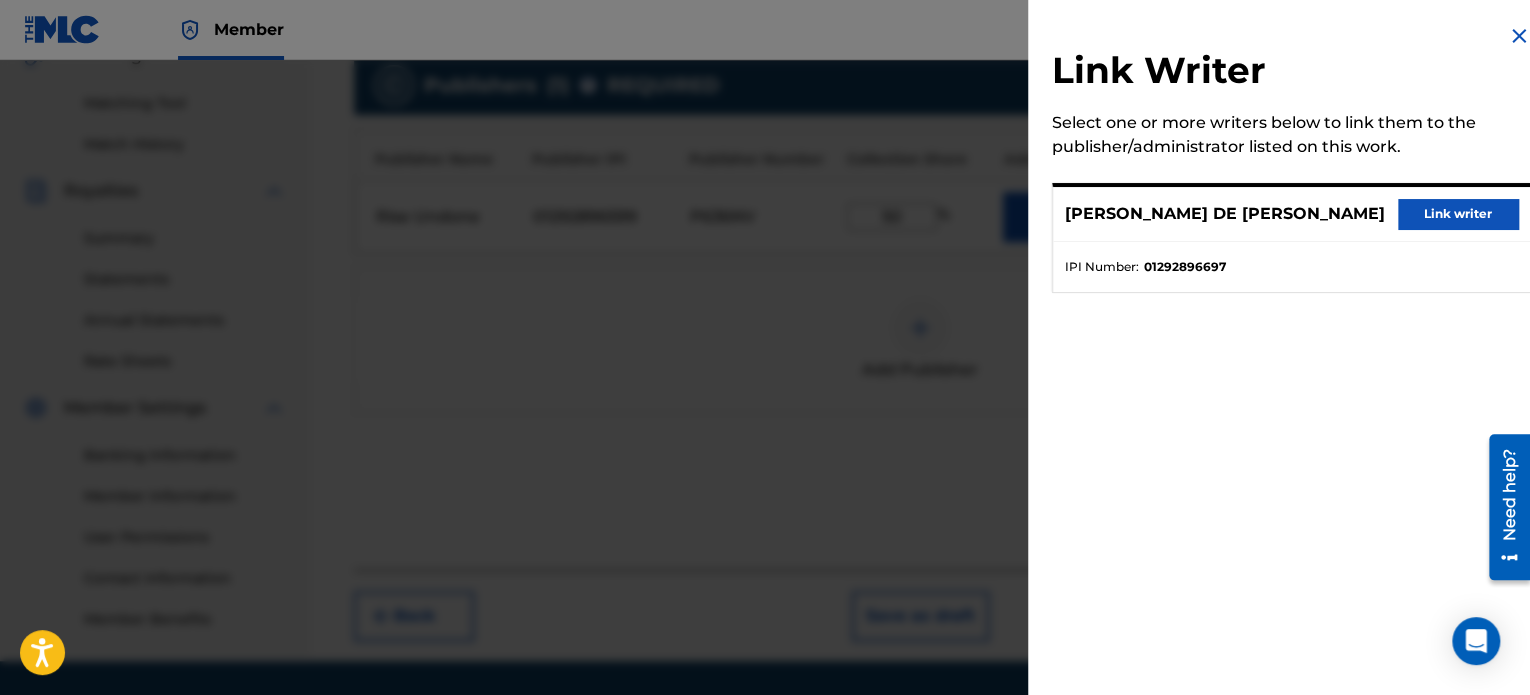 click on "Link writer" at bounding box center [1458, 214] 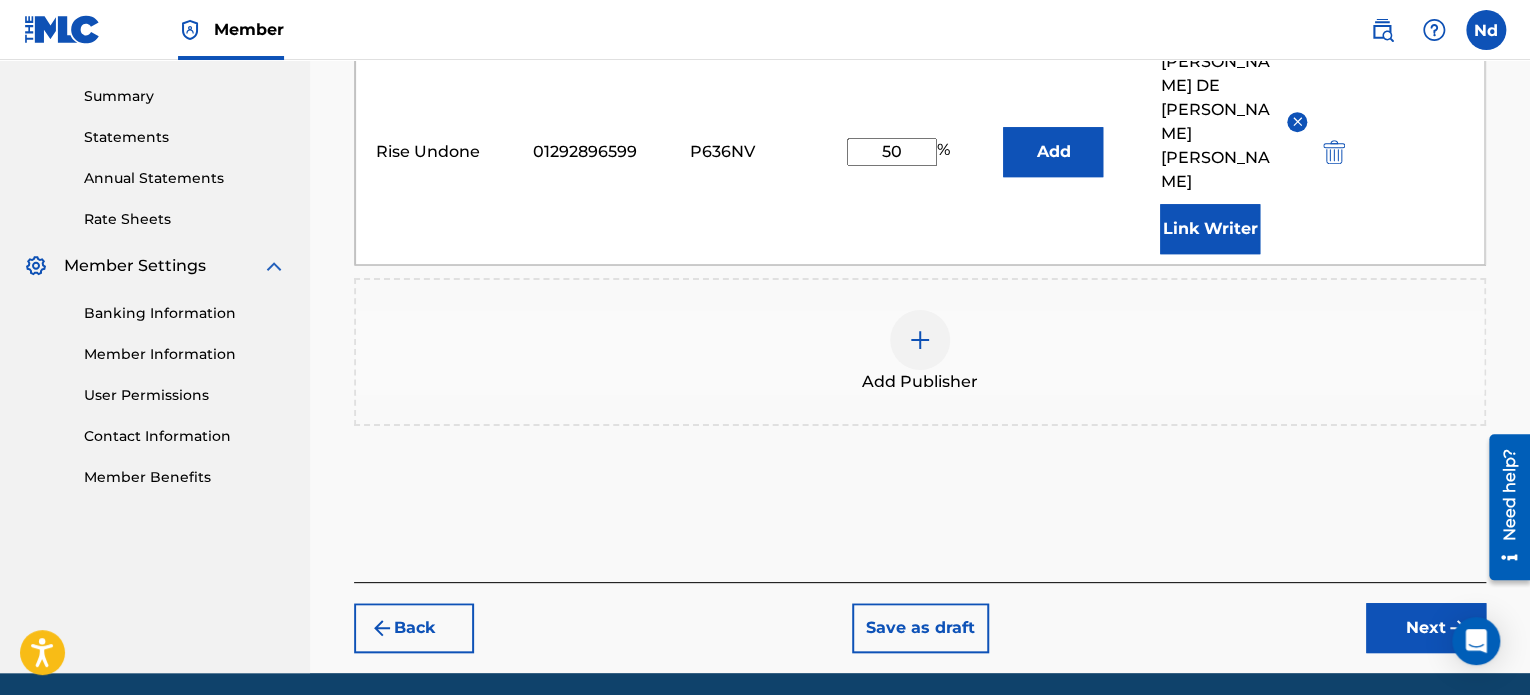 click on "Next" at bounding box center [1426, 628] 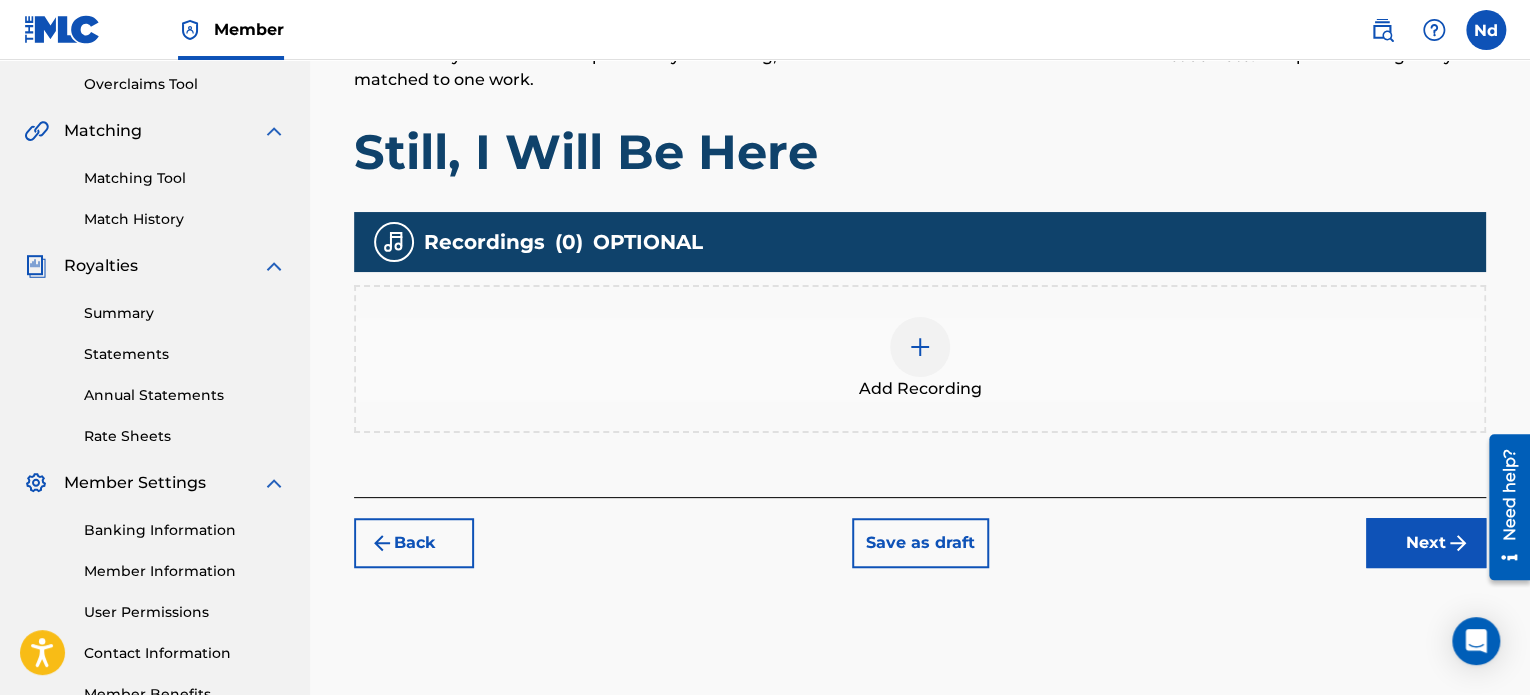 scroll, scrollTop: 544, scrollLeft: 0, axis: vertical 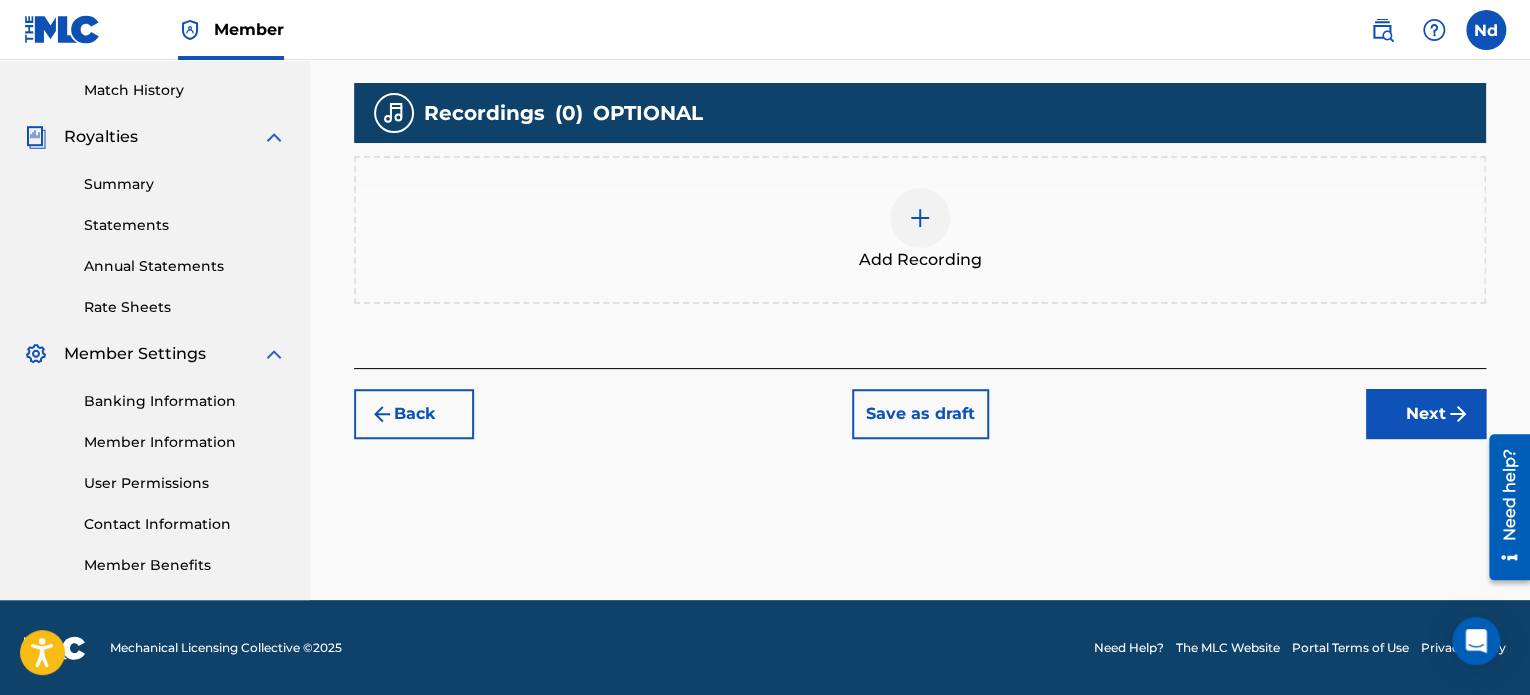 click at bounding box center [920, 218] 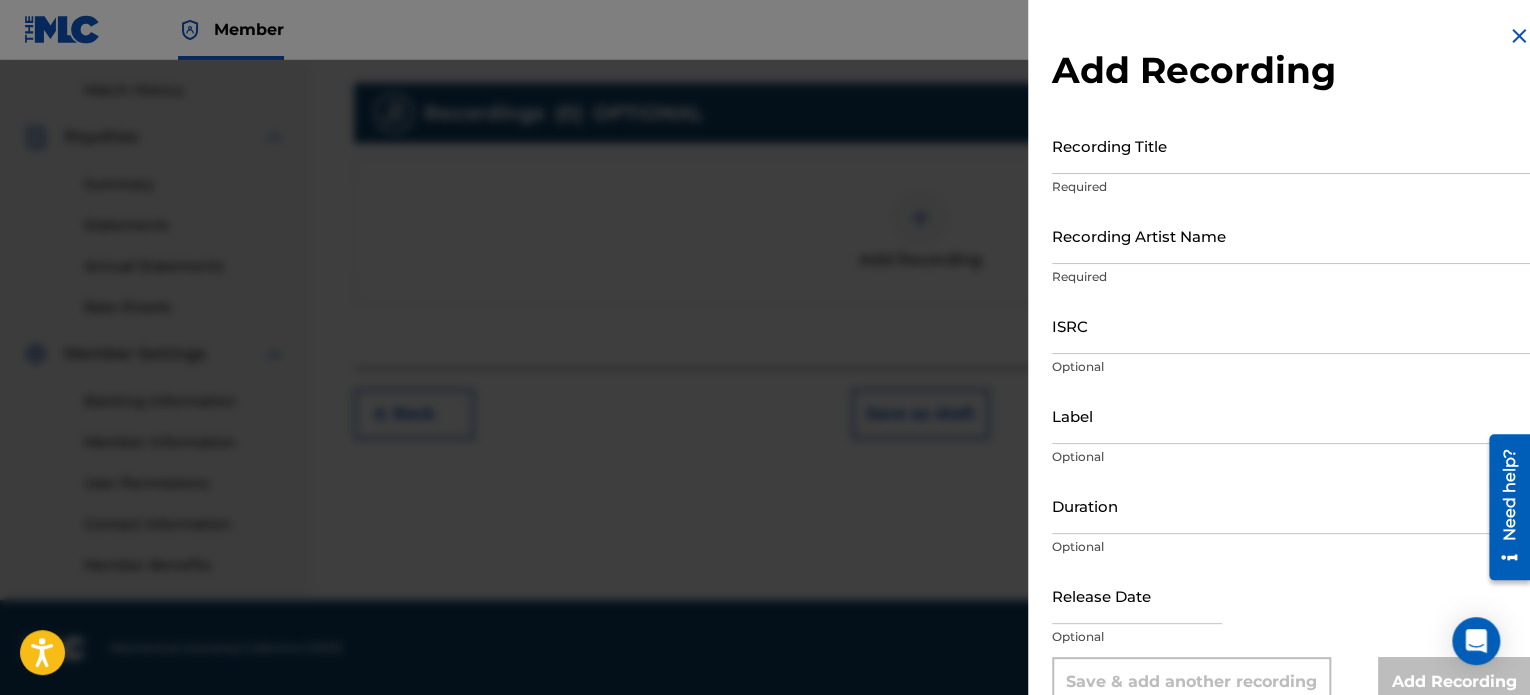 click on "Recording Title" at bounding box center [1291, 145] 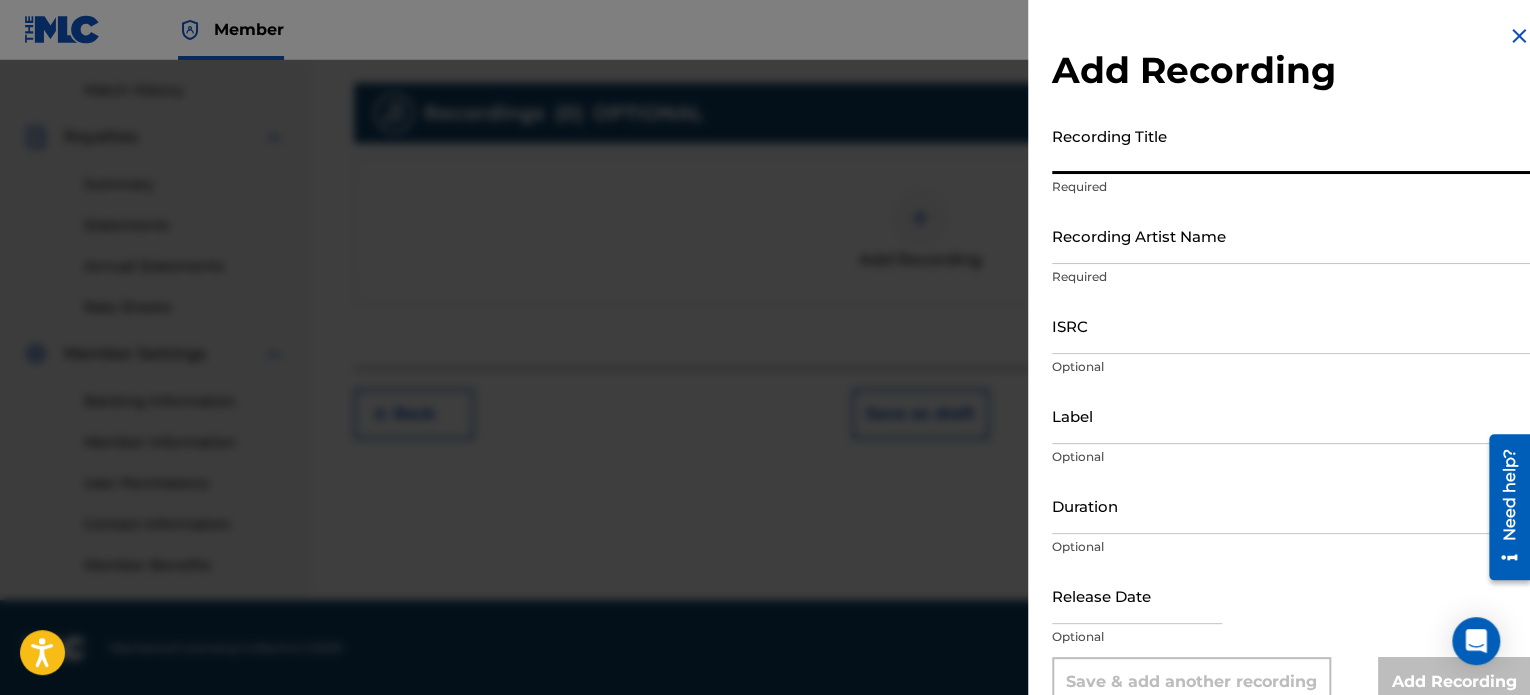 paste on "Still, I Will Be Here" 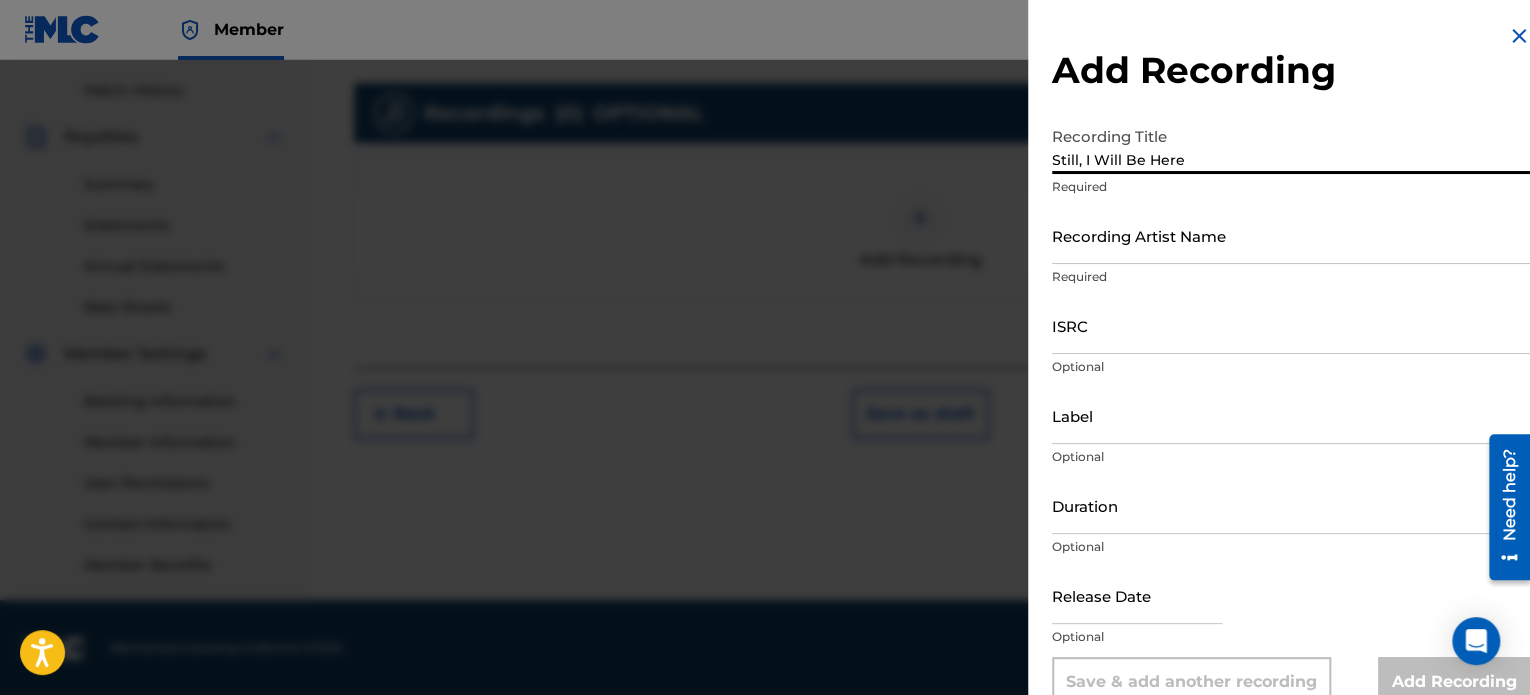 type on "Still, I Will Be Here" 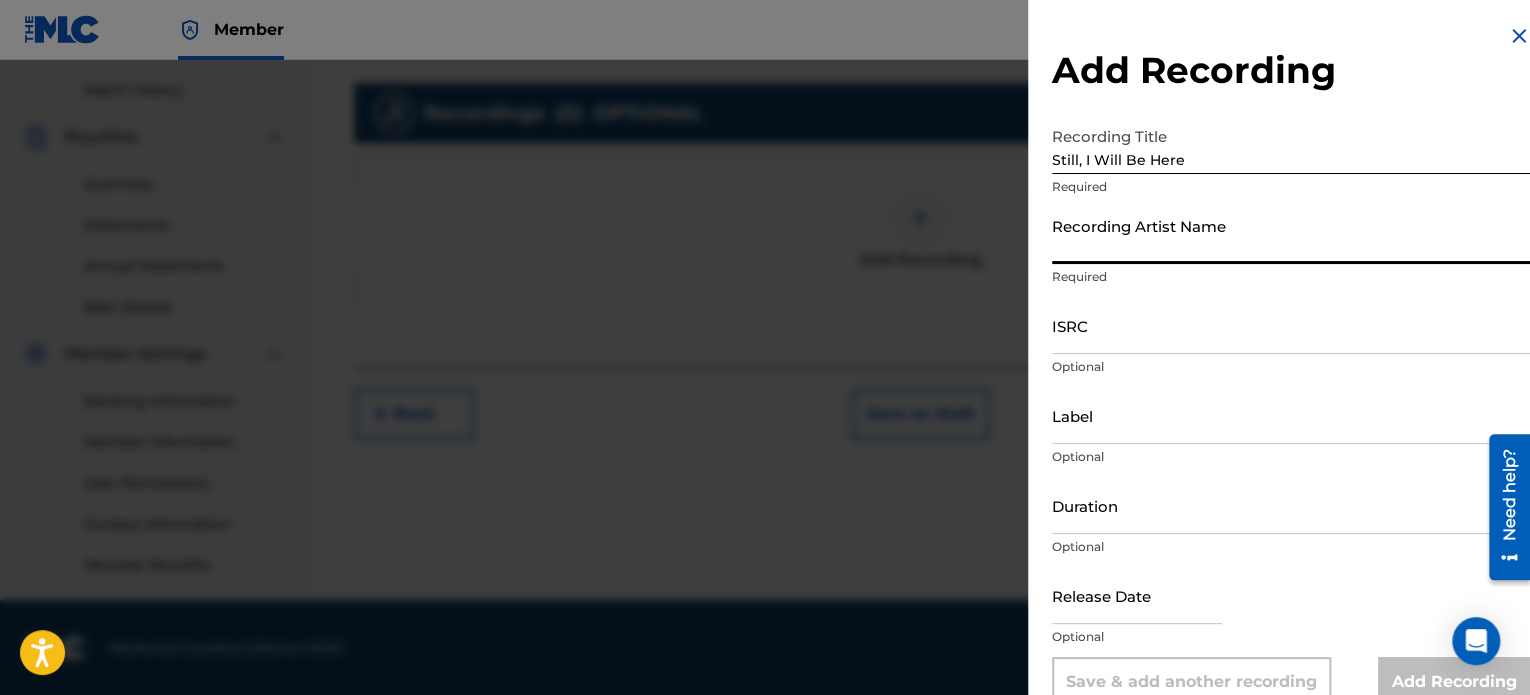 type on "Rise Undone" 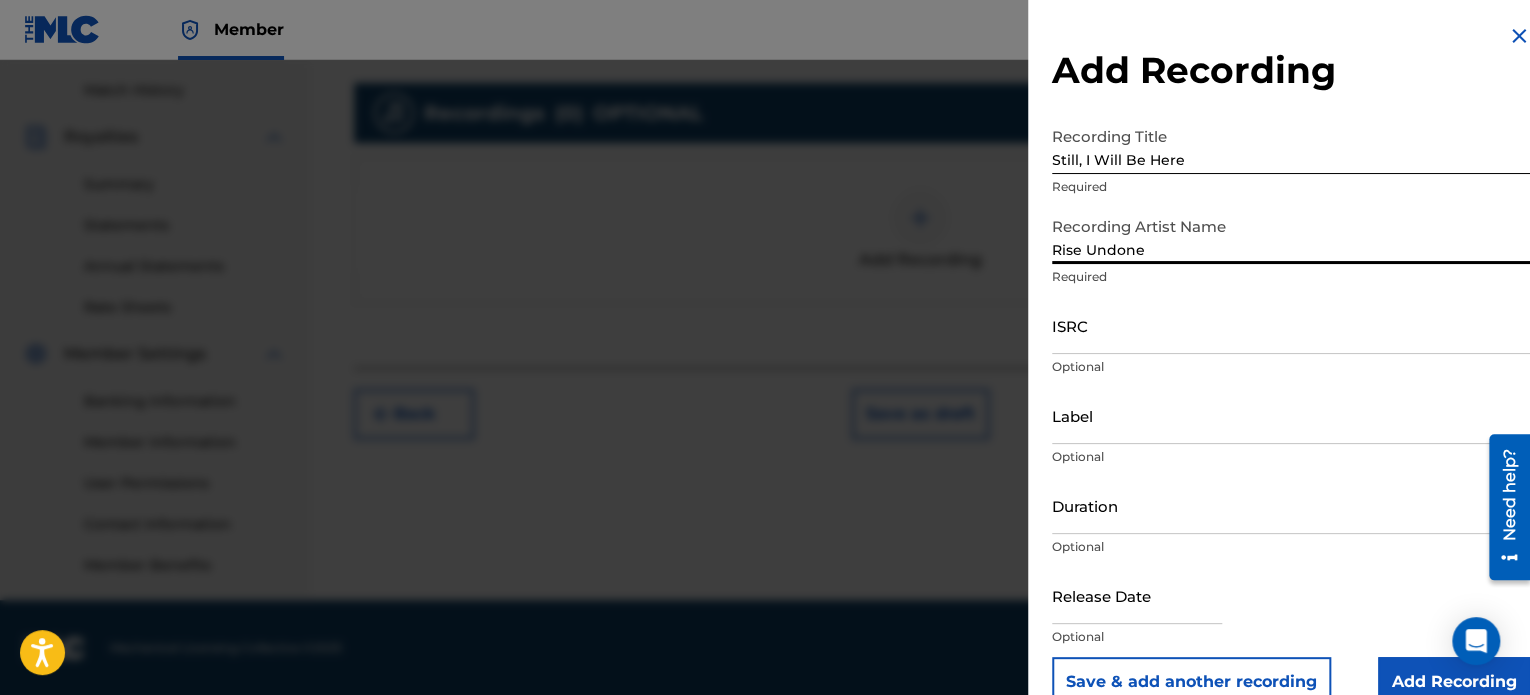 click on "Label" at bounding box center (1291, 415) 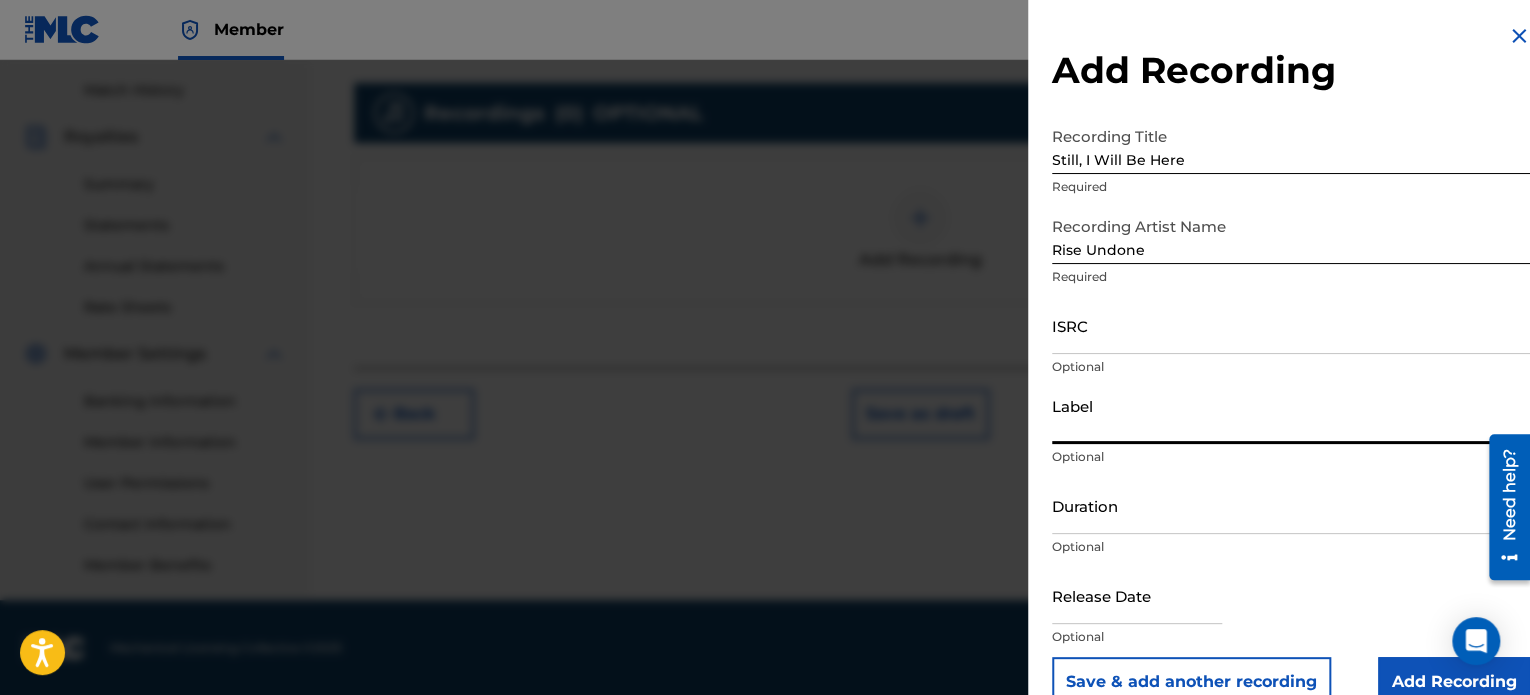 type on "Rise Undone" 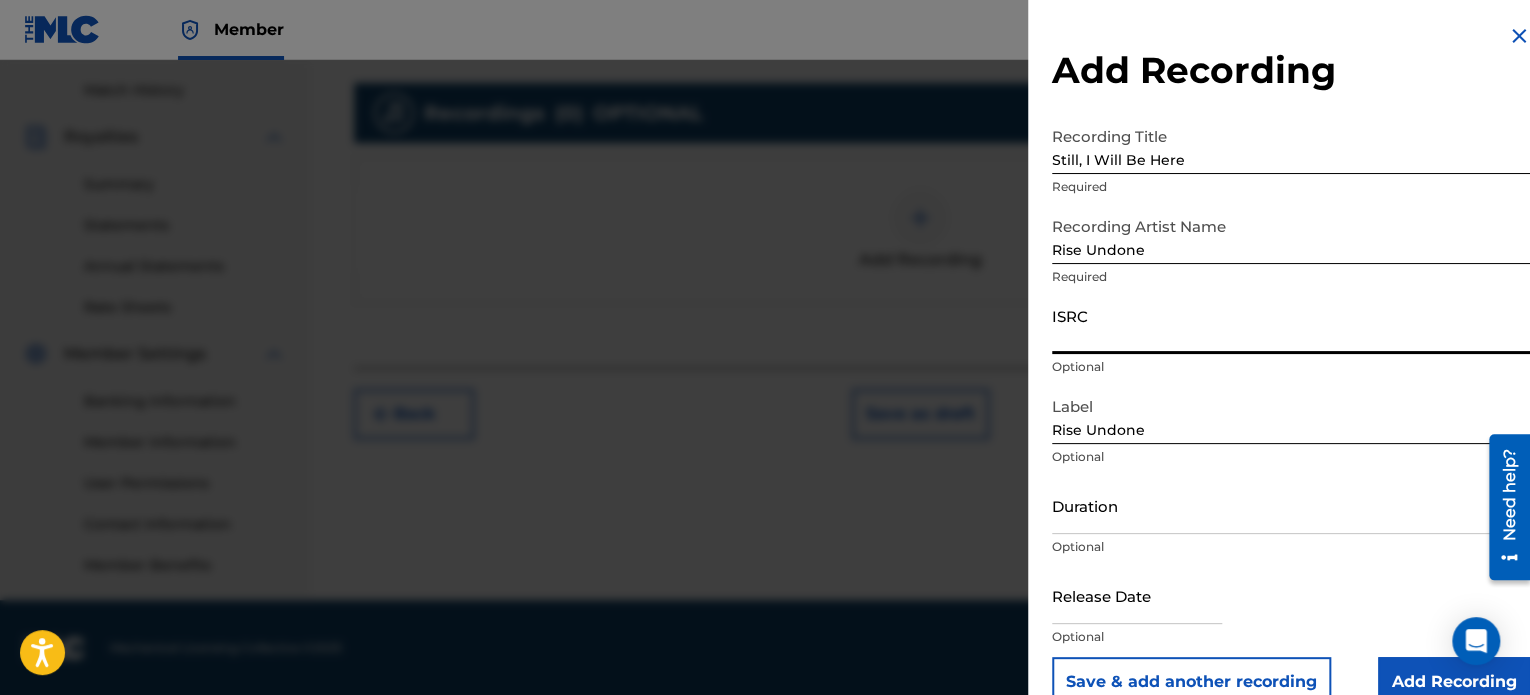 click on "ISRC" at bounding box center [1291, 325] 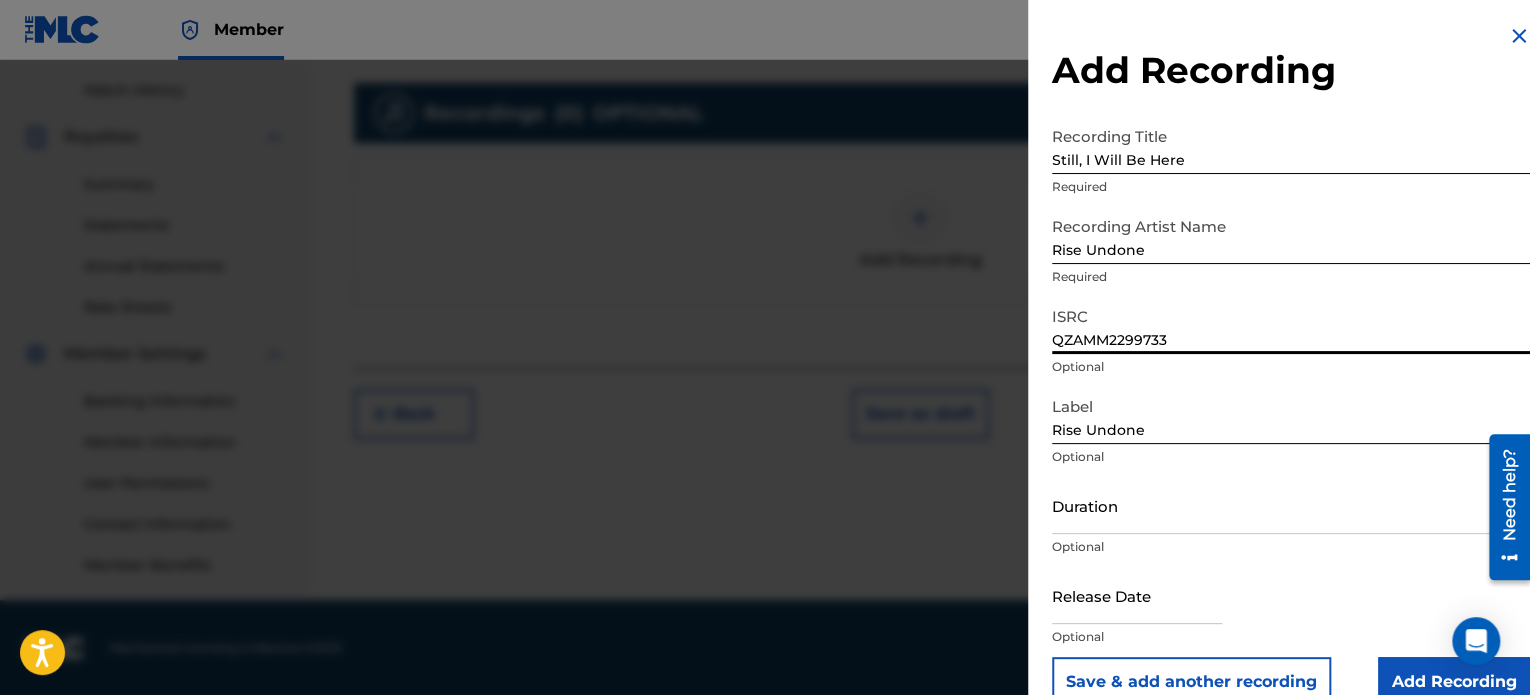 type on "QZAMM2299733" 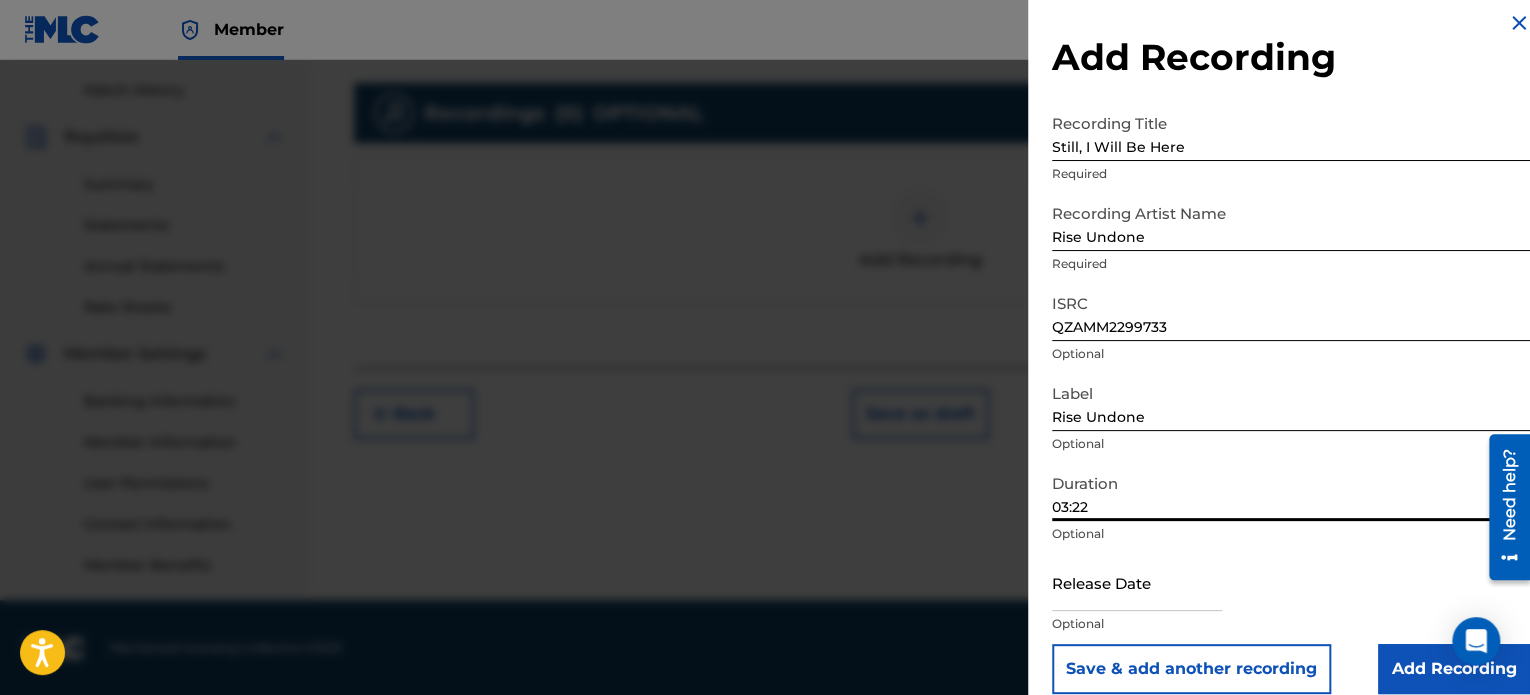 scroll, scrollTop: 36, scrollLeft: 0, axis: vertical 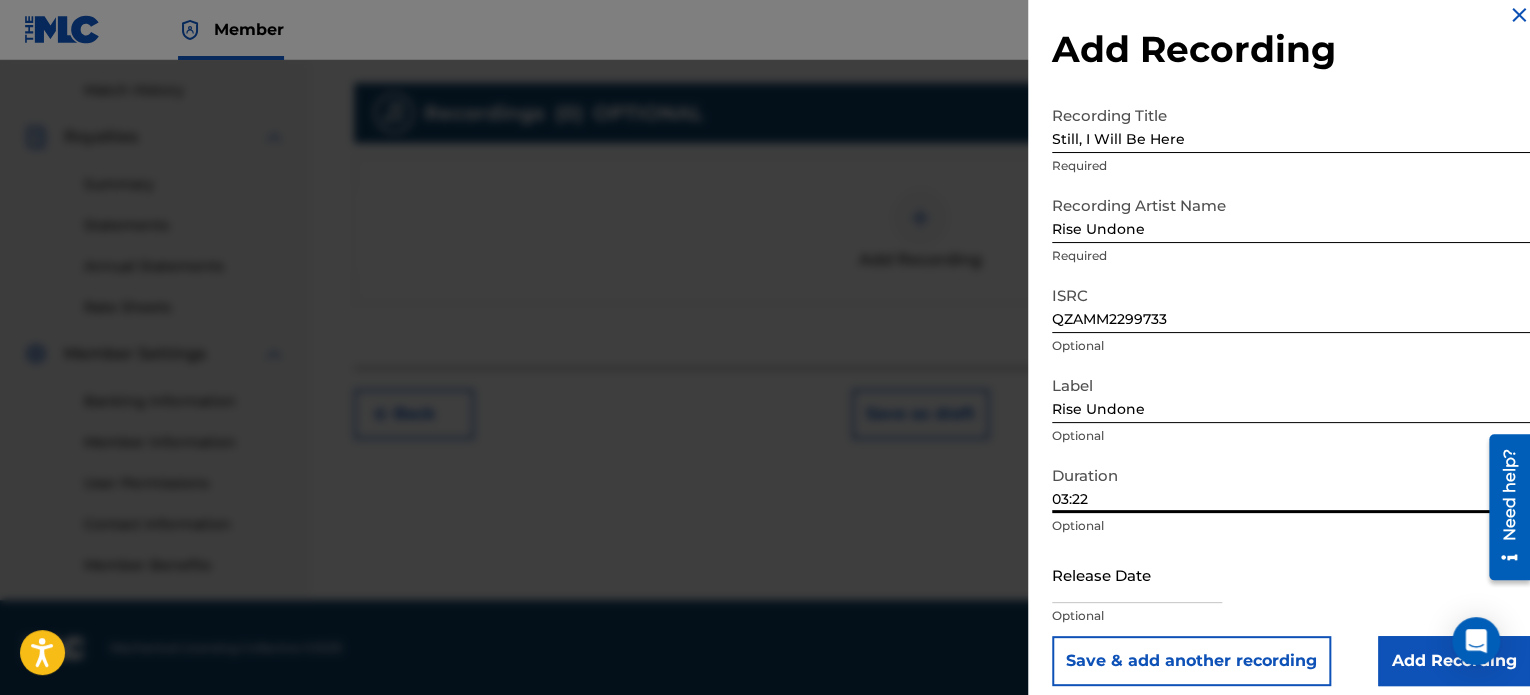 type on "03:22" 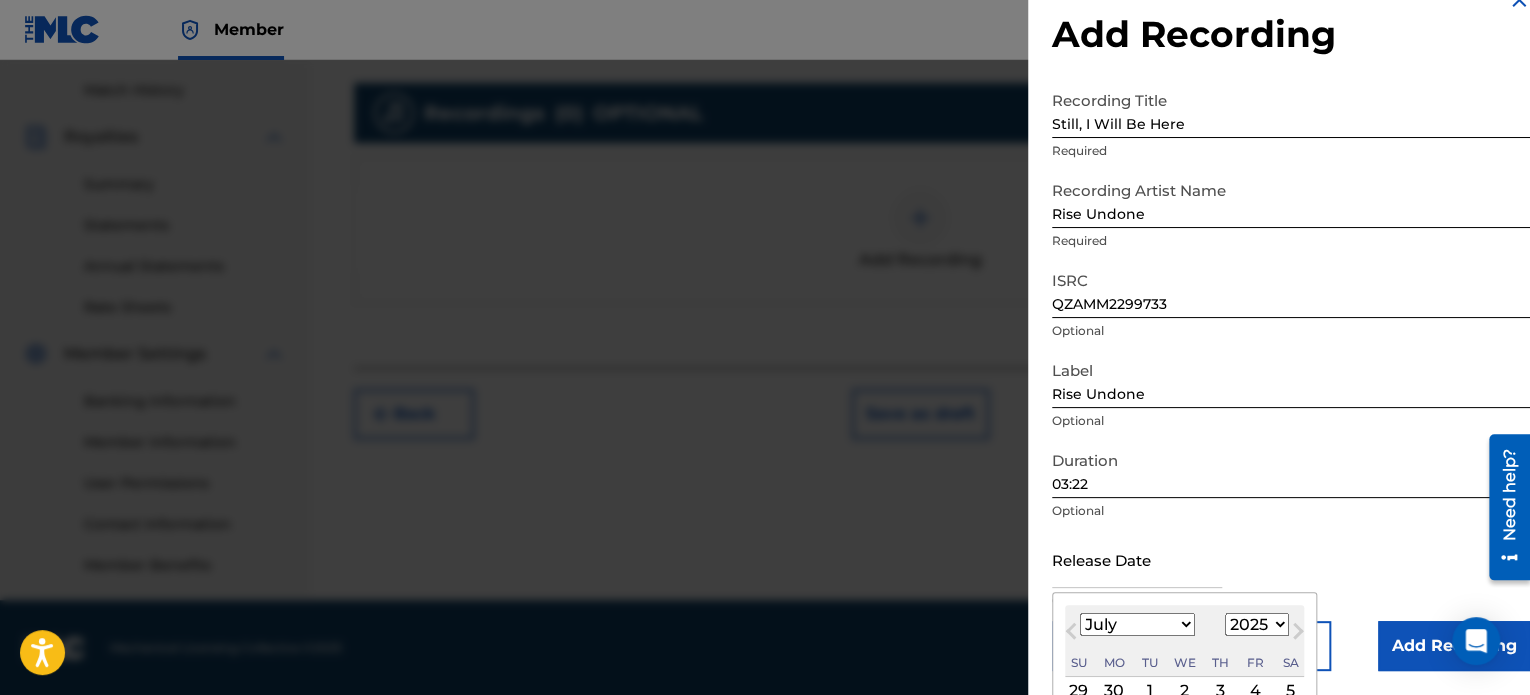 type on "[DATE]" 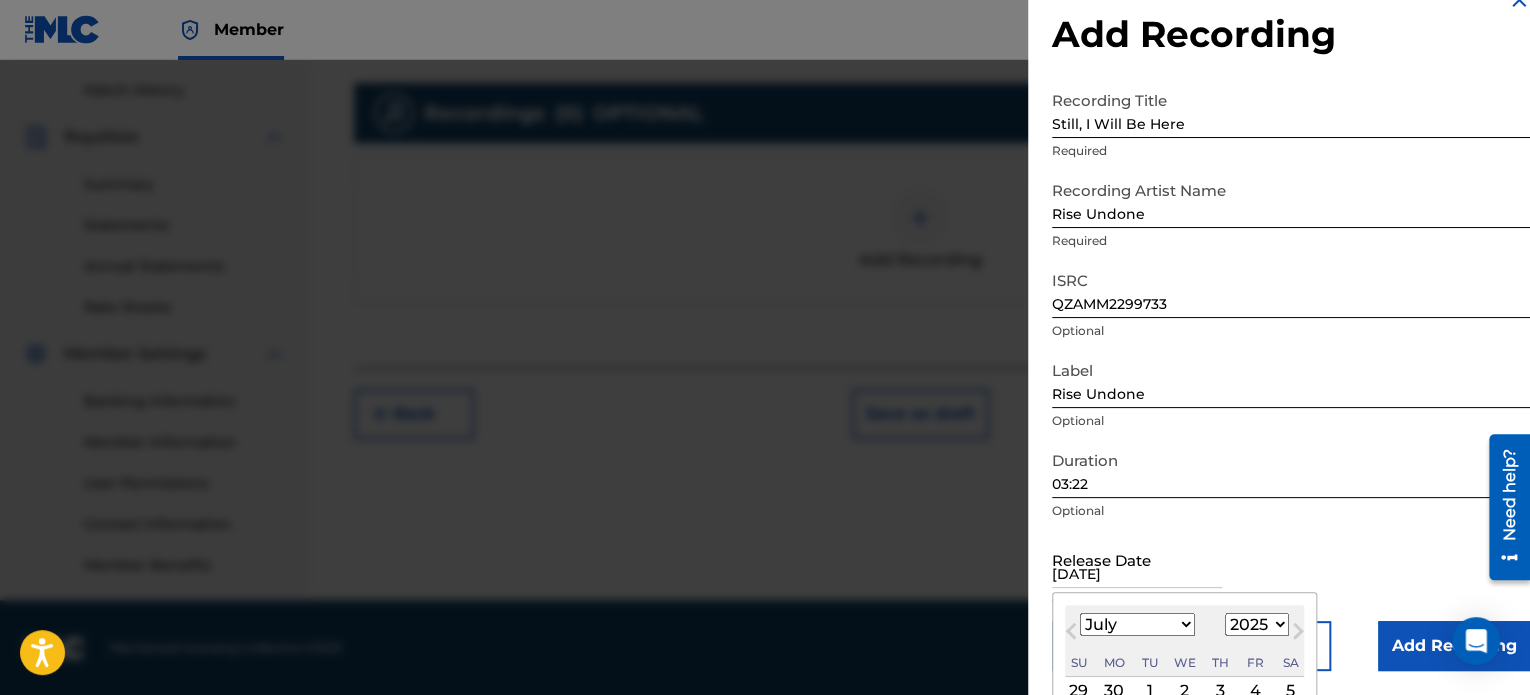 select on "5" 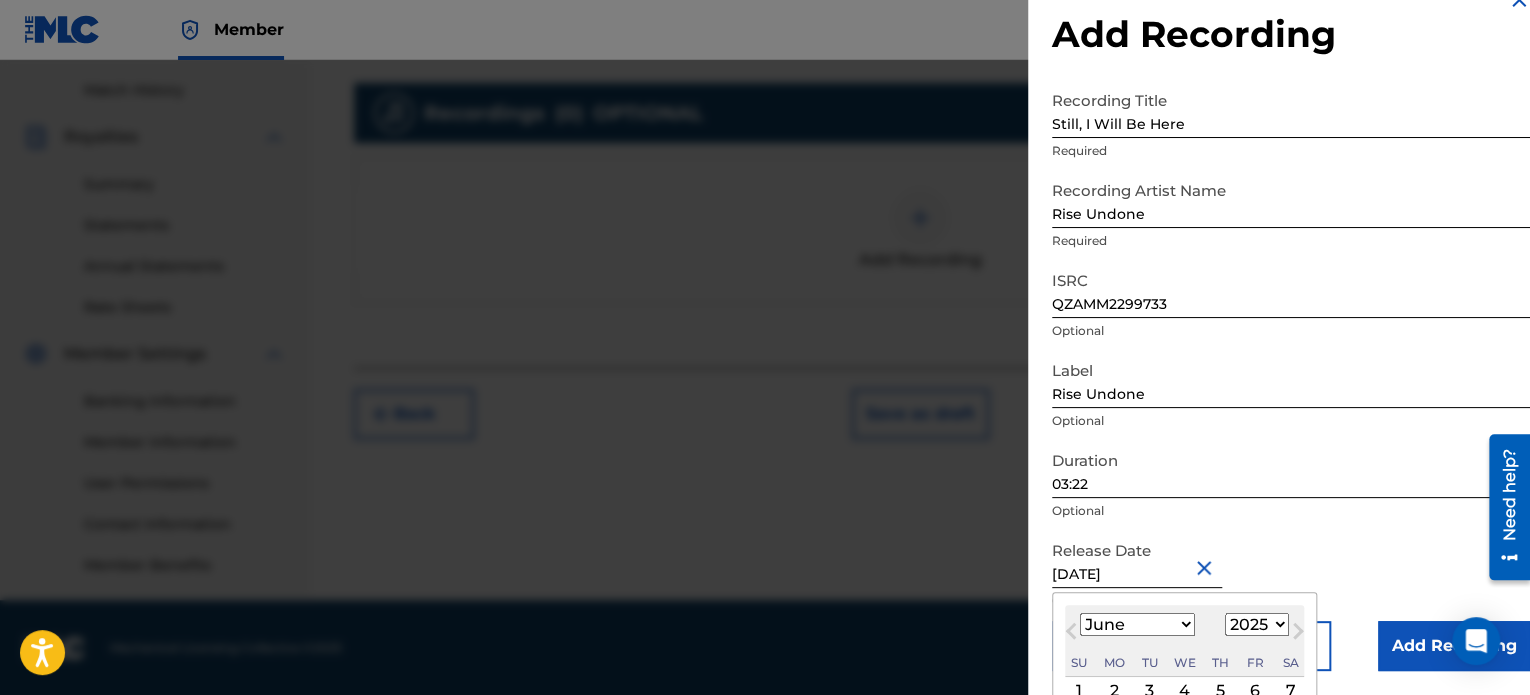 click on "Release Date [DATE] [DATE] Previous Month Next Month June [DATE] February March April May June July August September October November [DATE] 1900 1901 1902 1903 1904 1905 1906 1907 1908 1909 1910 1911 1912 1913 1914 1915 1916 1917 1918 1919 1920 1921 1922 1923 1924 1925 1926 1927 1928 1929 1930 1931 1932 1933 1934 1935 1936 1937 1938 1939 1940 1941 1942 1943 1944 1945 1946 1947 1948 1949 1950 1951 1952 1953 1954 1955 1956 1957 1958 1959 1960 1961 1962 1963 1964 1965 1966 1967 1968 1969 1970 1971 1972 1973 1974 1975 1976 1977 1978 1979 1980 1981 1982 1983 1984 1985 1986 1987 1988 1989 1990 1991 1992 1993 1994 1995 1996 1997 1998 1999 2000 2001 2002 2003 2004 2005 2006 2007 2008 2009 2010 2011 2012 2013 2014 2015 2016 2017 2018 2019 2020 2021 2022 2023 2024 2025 2026 2027 2028 2029 2030 2031 2032 2033 2034 2035 2036 2037 2038 2039 2040 2041 2042 2043 2044 2045 2046 2047 2048 2049 2050 2051 2052 2053 2054 2055 2056 2057 2058 2059 2060 2061 2062 2063 2064 2065 2066 2067 2068 2069 2070 2071 1" at bounding box center (1291, 576) 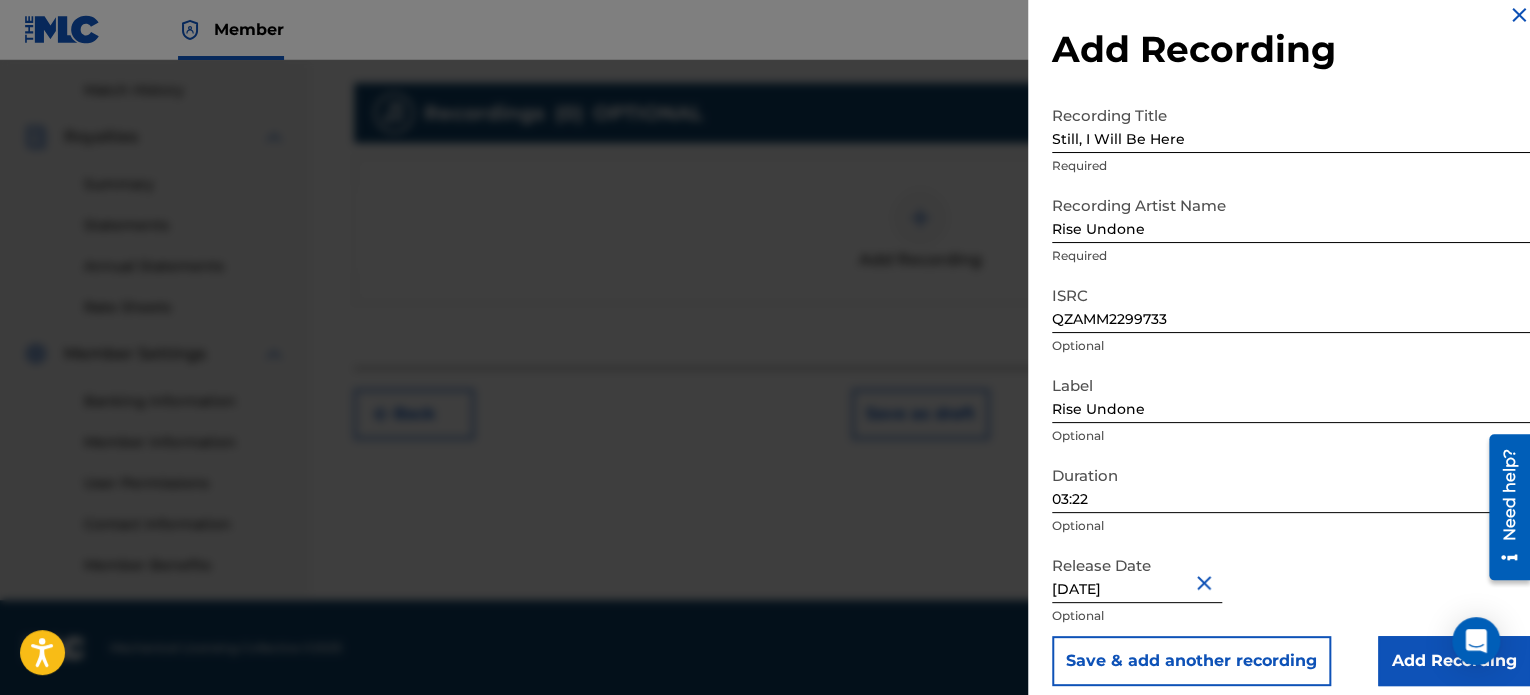 click on "Add Recording" at bounding box center (1454, 661) 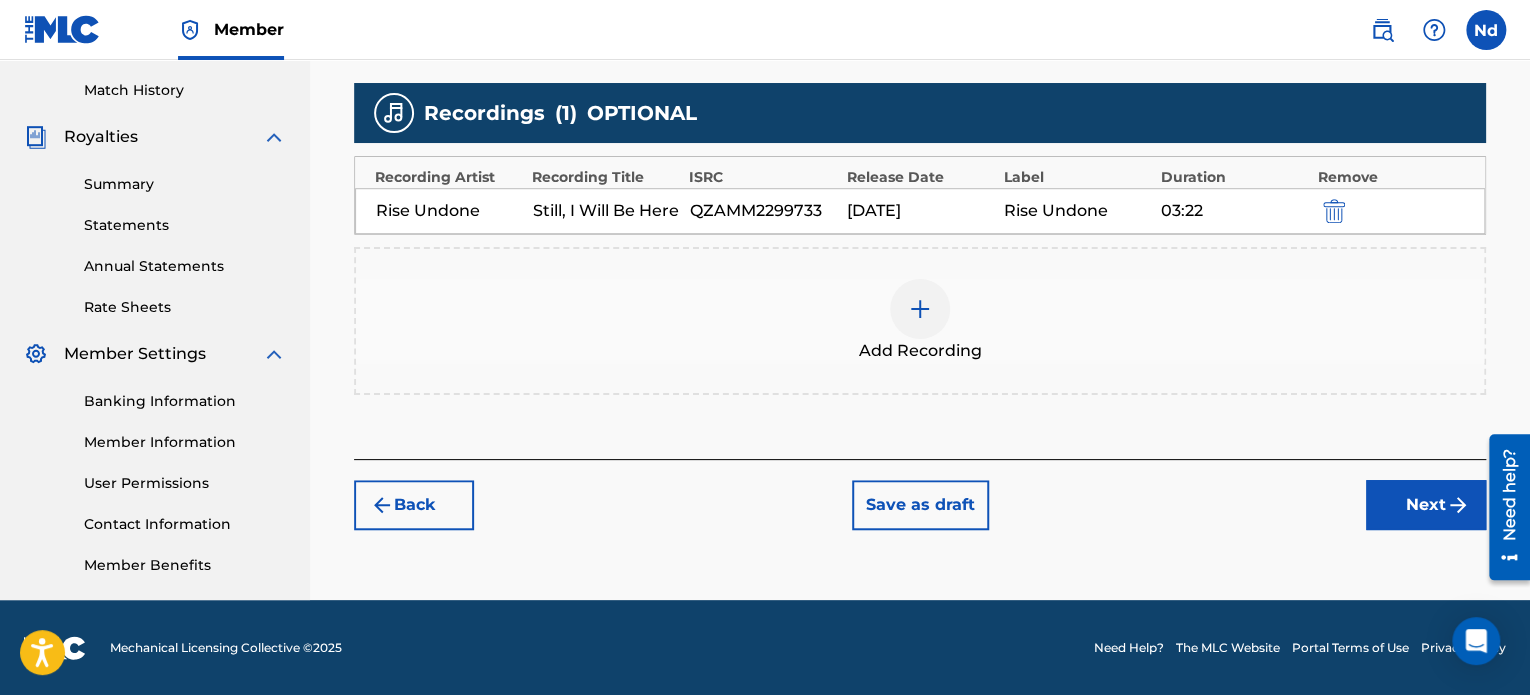 click on "Next" at bounding box center [1426, 505] 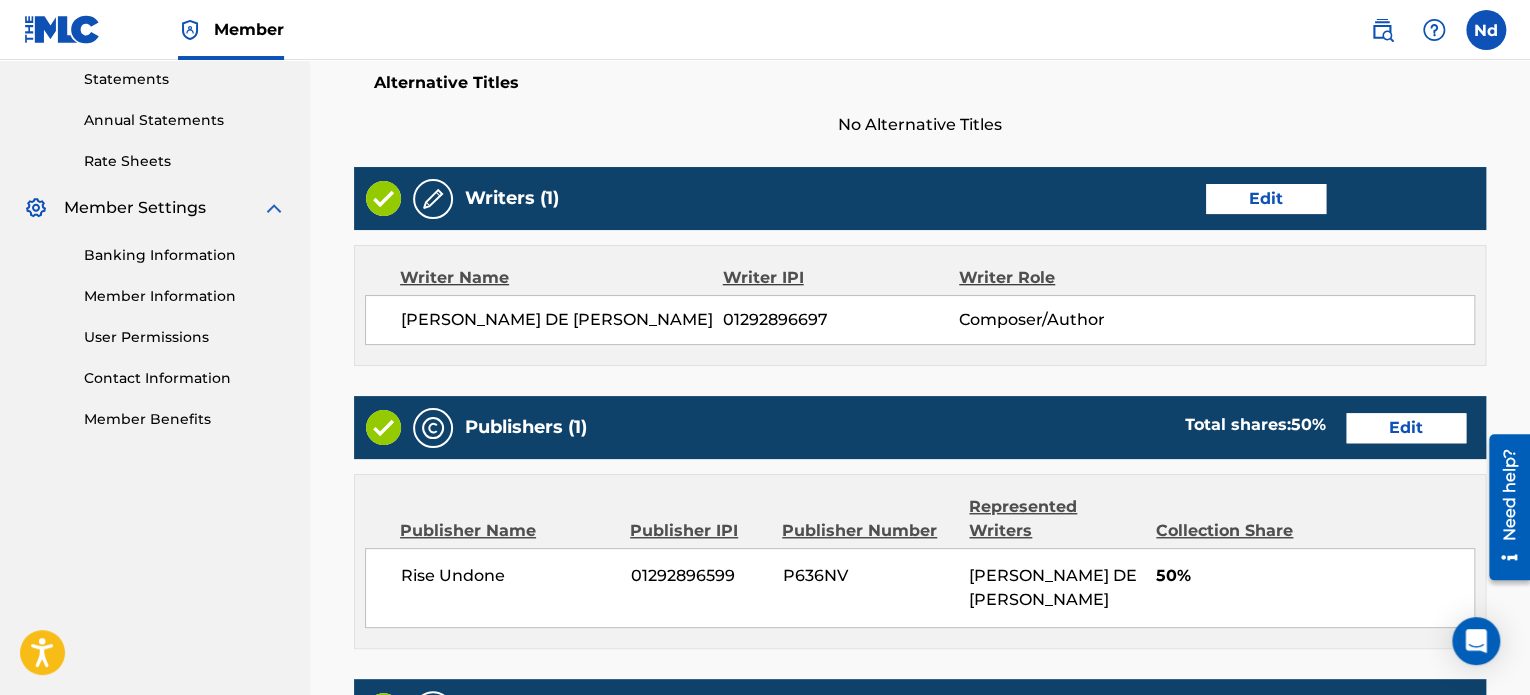 scroll, scrollTop: 1081, scrollLeft: 0, axis: vertical 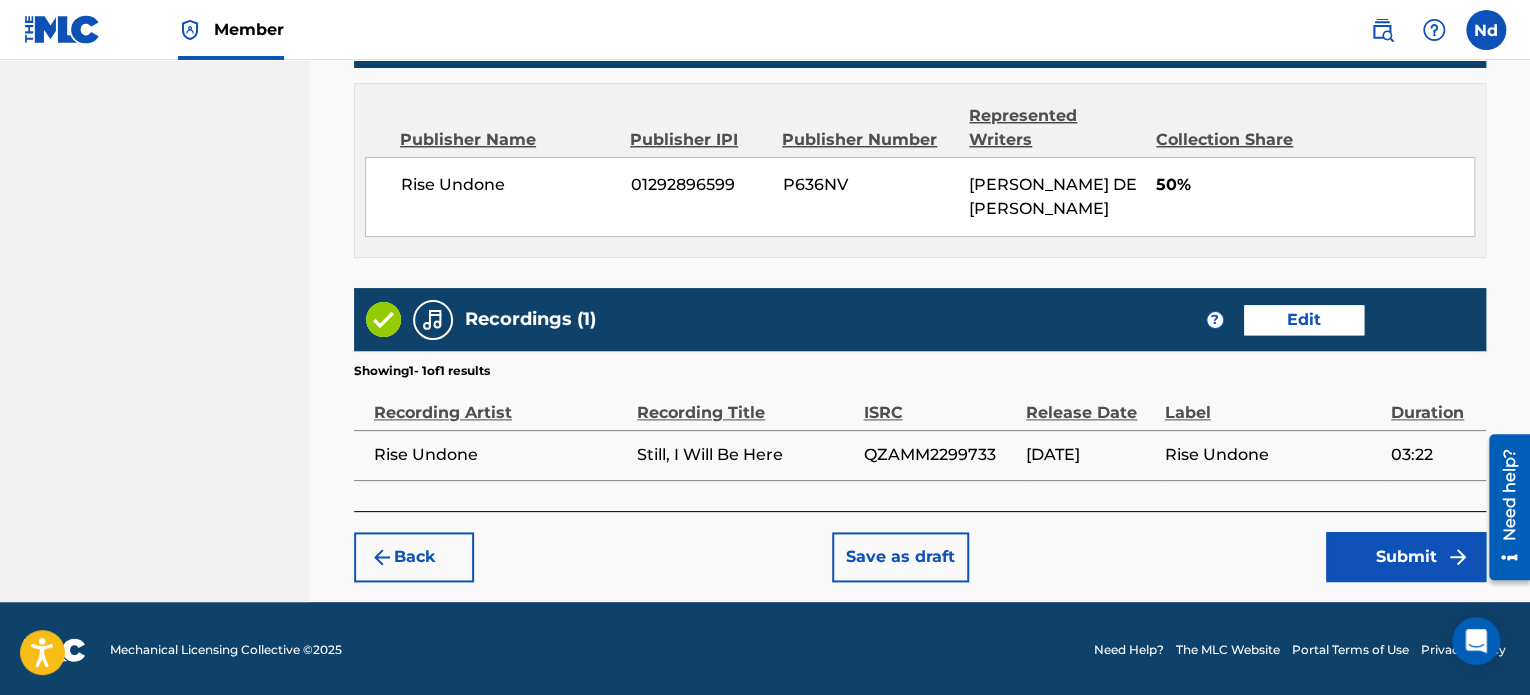 click on "Submit" at bounding box center [1406, 557] 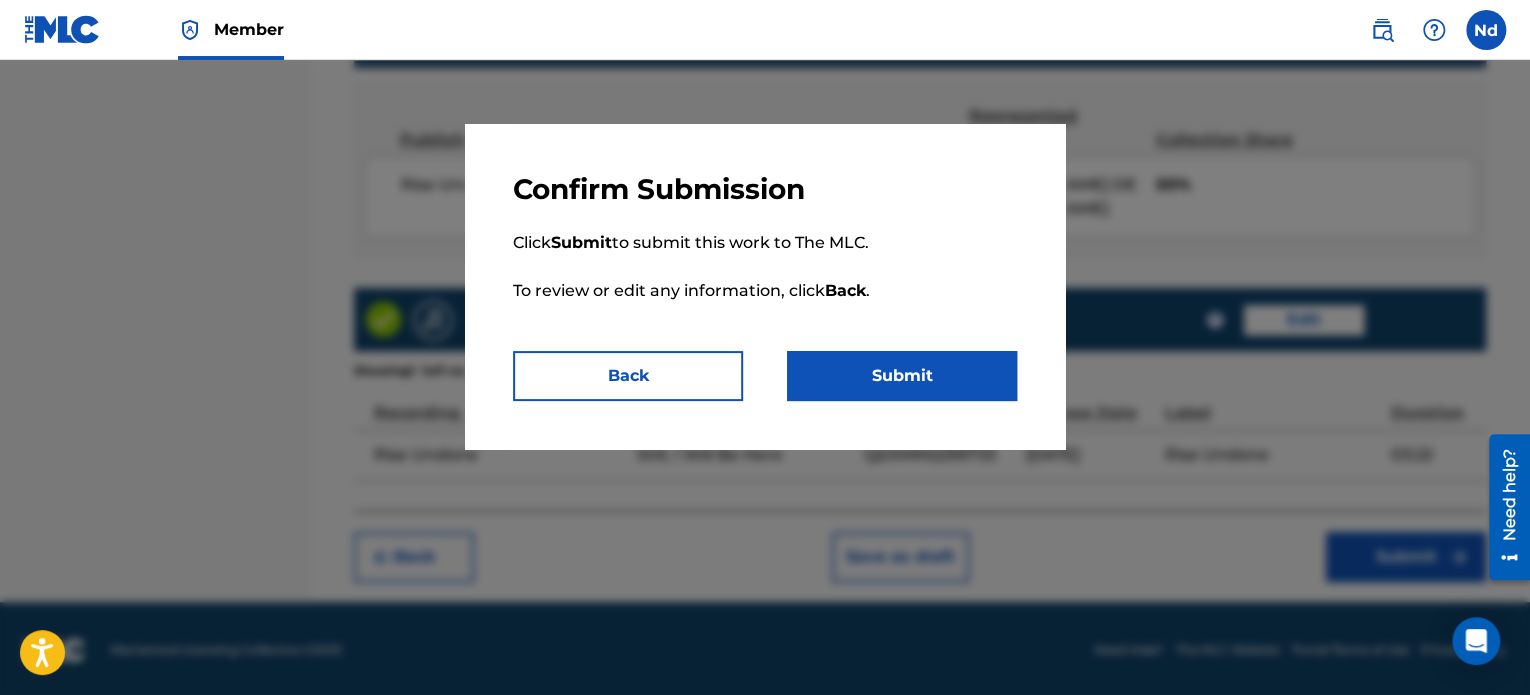 click on "Submit" at bounding box center (902, 376) 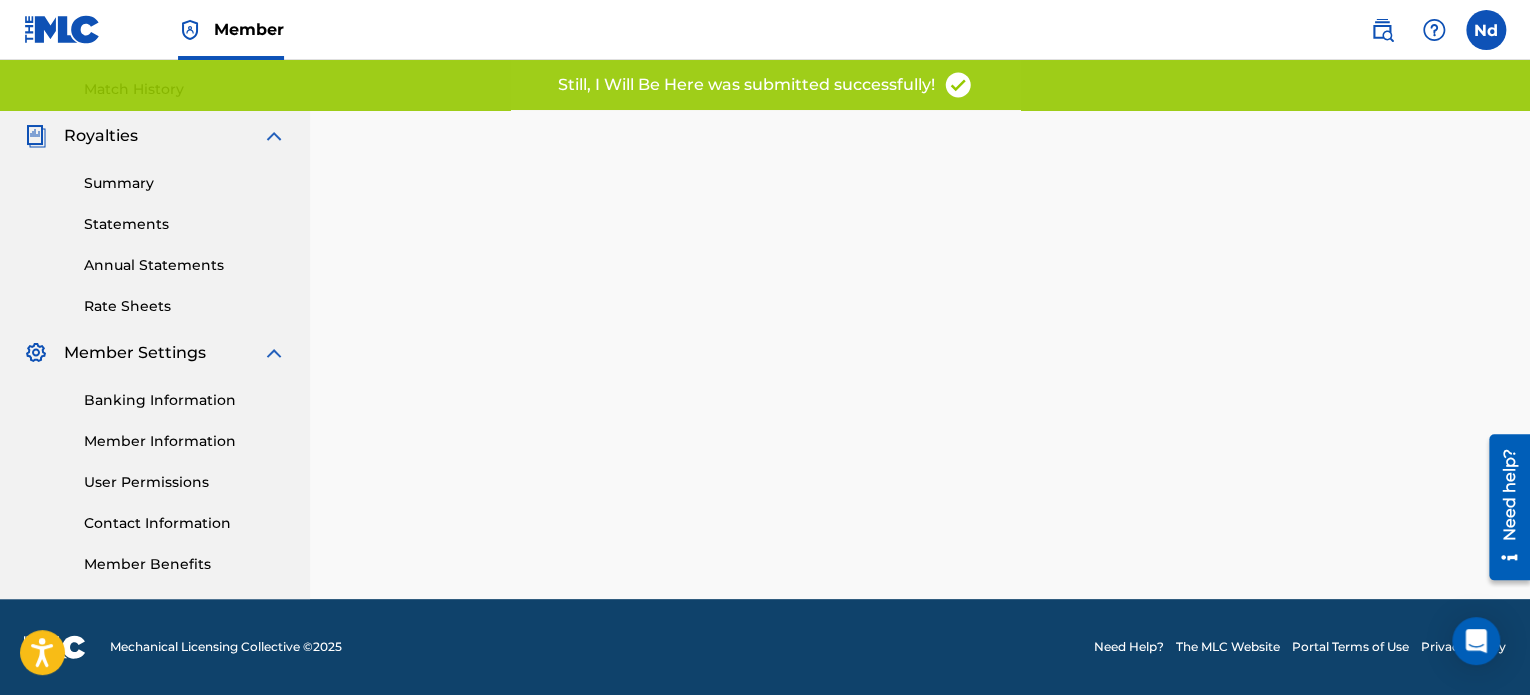 scroll, scrollTop: 0, scrollLeft: 0, axis: both 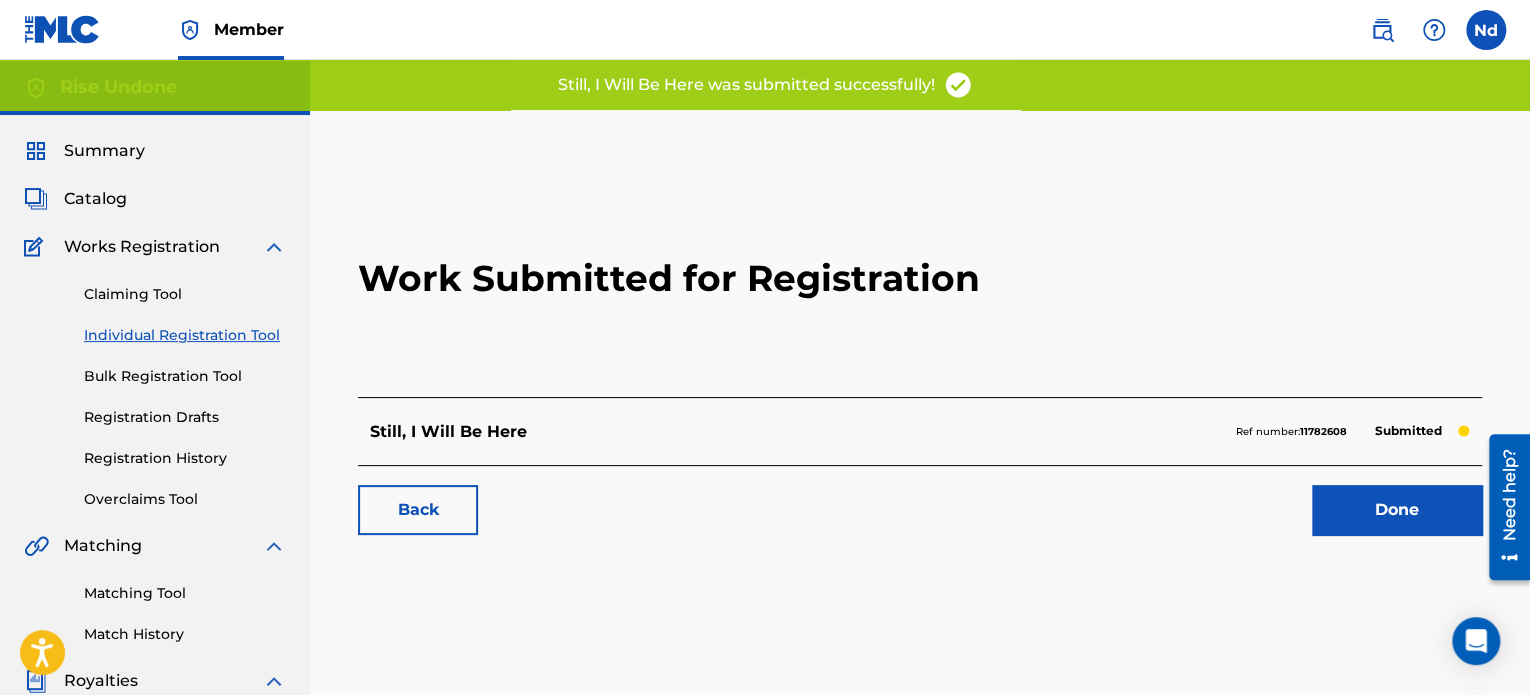 click on "Done" at bounding box center (1397, 510) 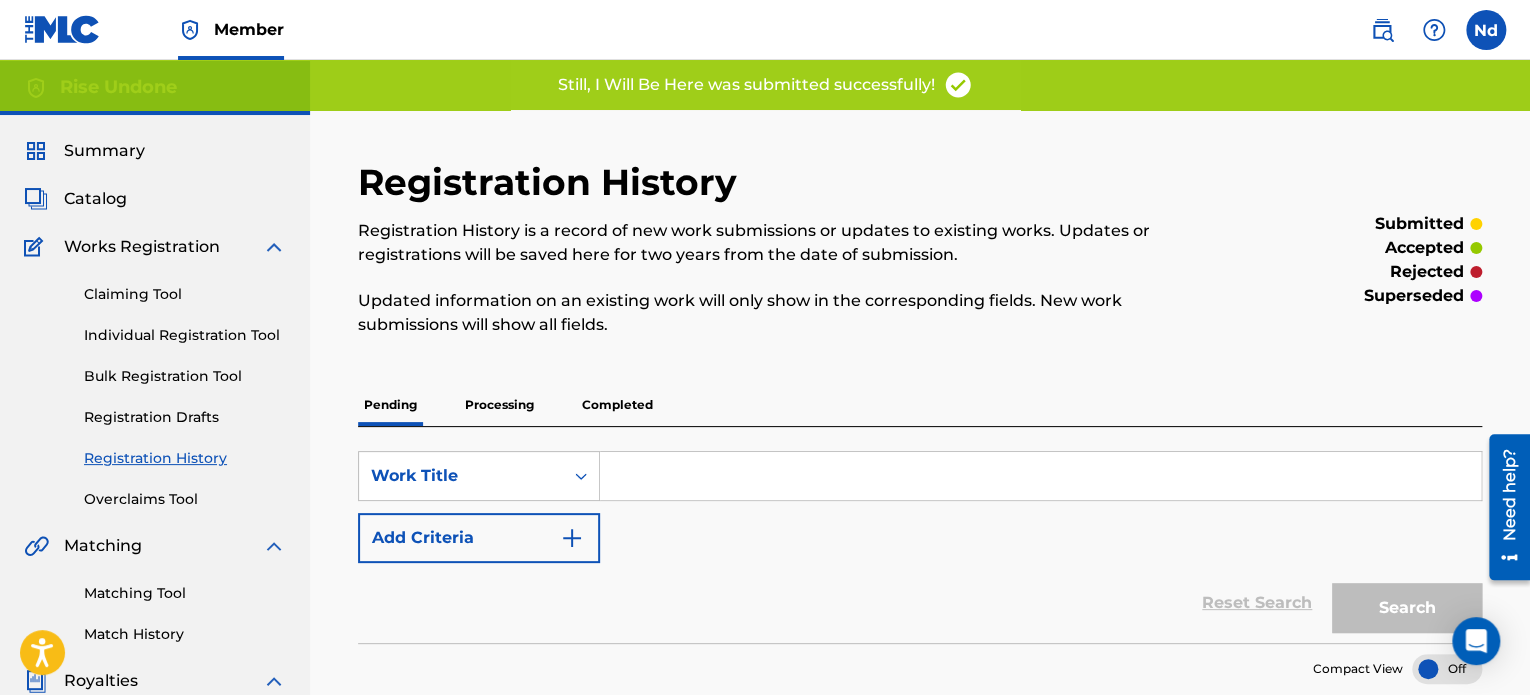click on "Individual Registration Tool" at bounding box center (185, 335) 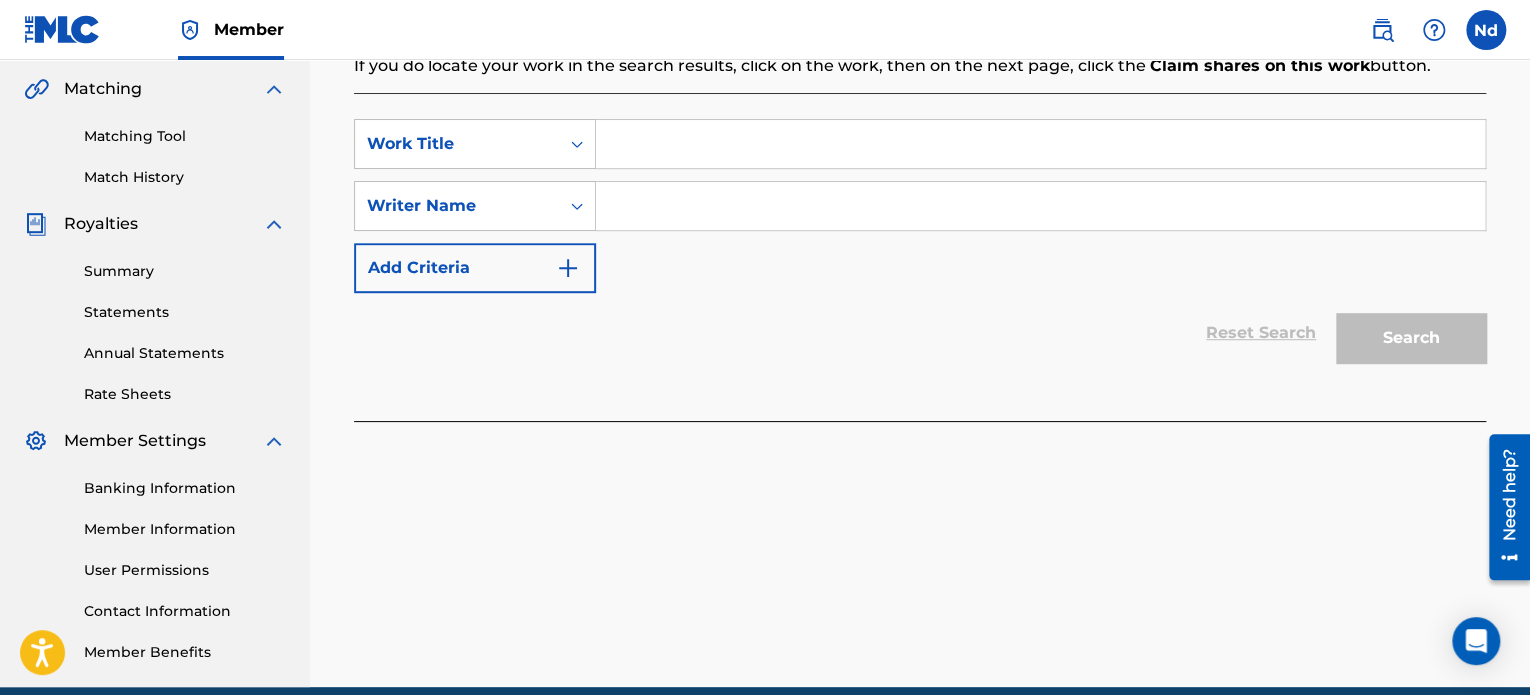 scroll, scrollTop: 500, scrollLeft: 0, axis: vertical 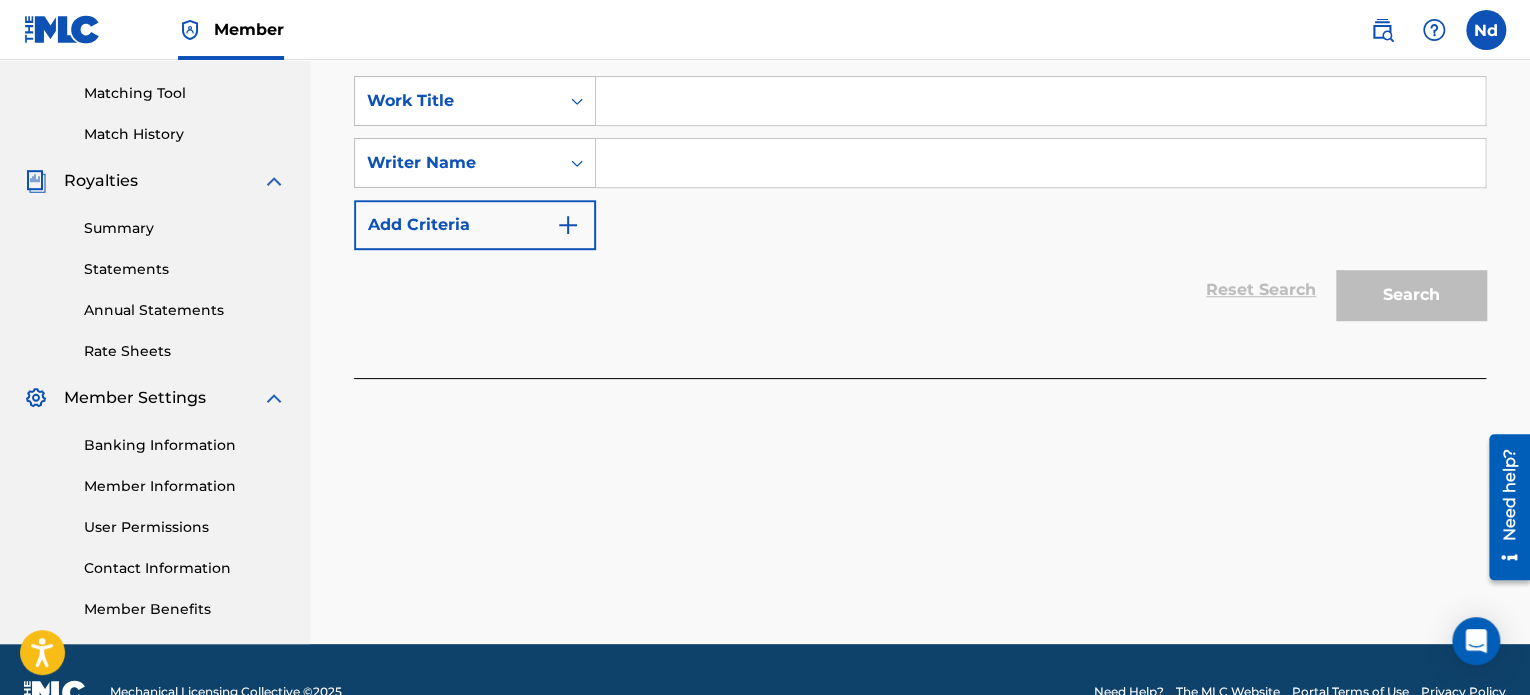 click at bounding box center (1040, 101) 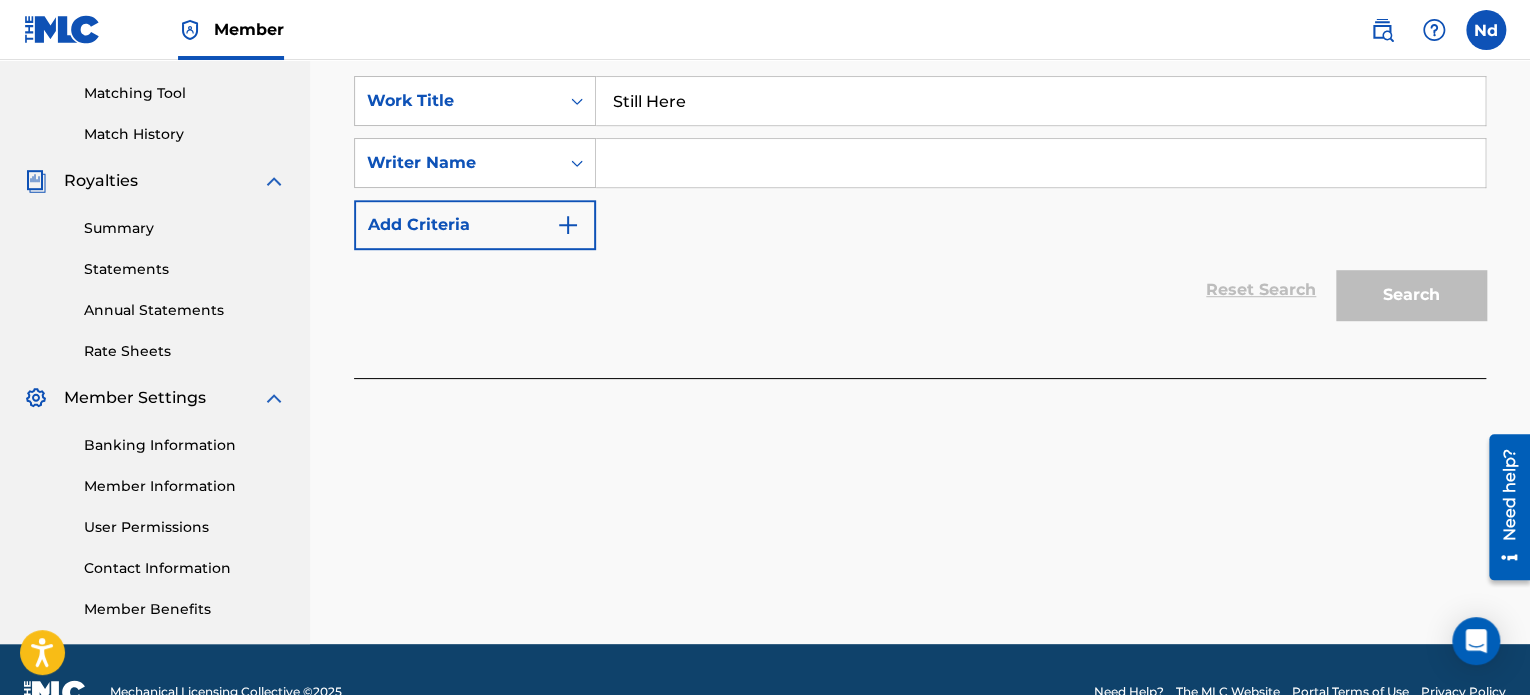 type on "Still Here" 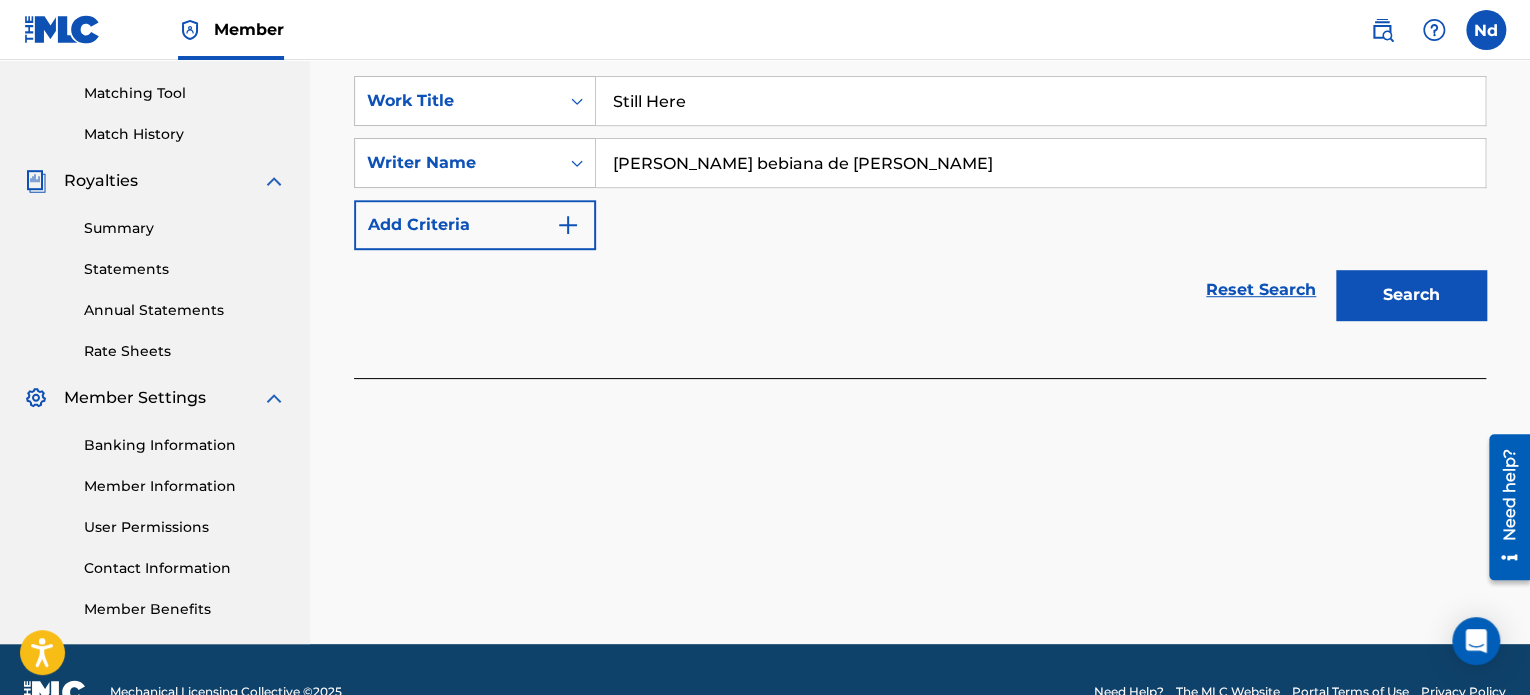 click on "Search" at bounding box center (1411, 295) 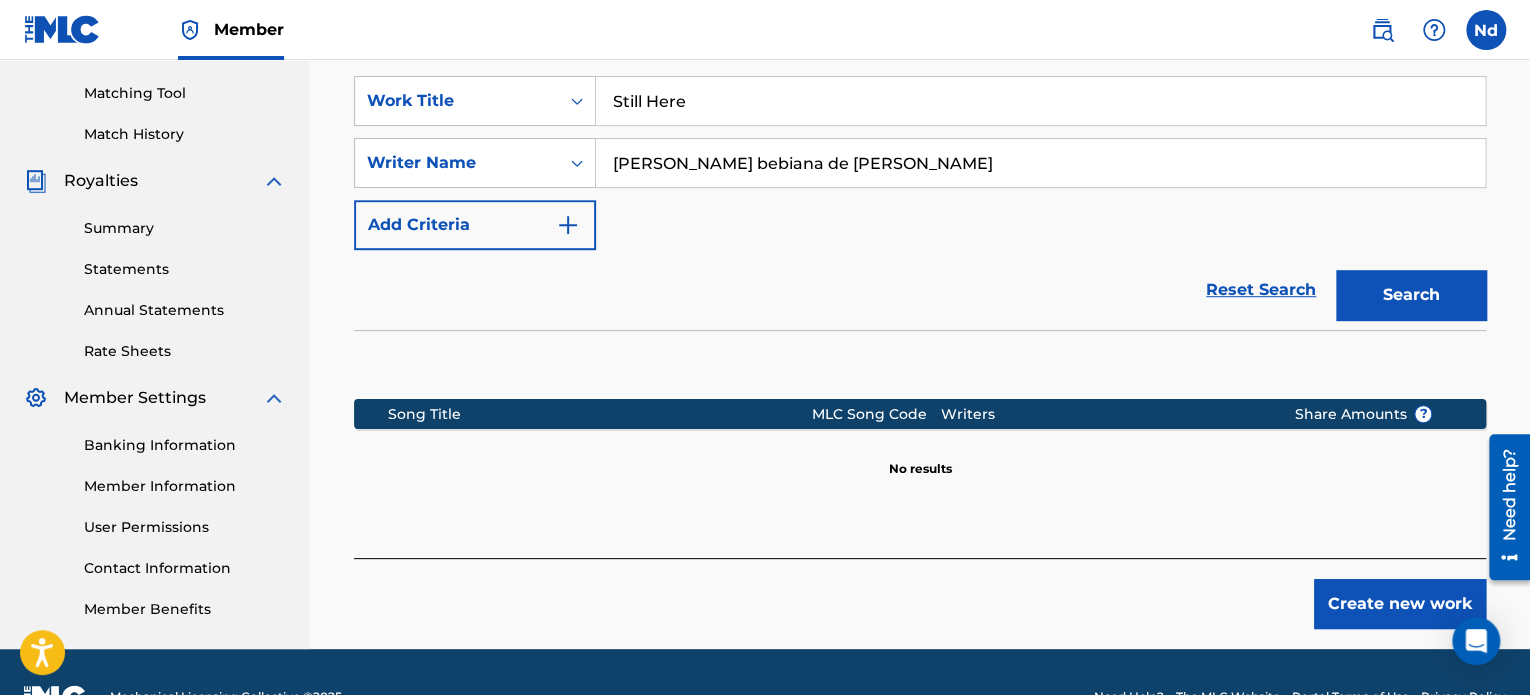 click on "Create new work" at bounding box center [1400, 604] 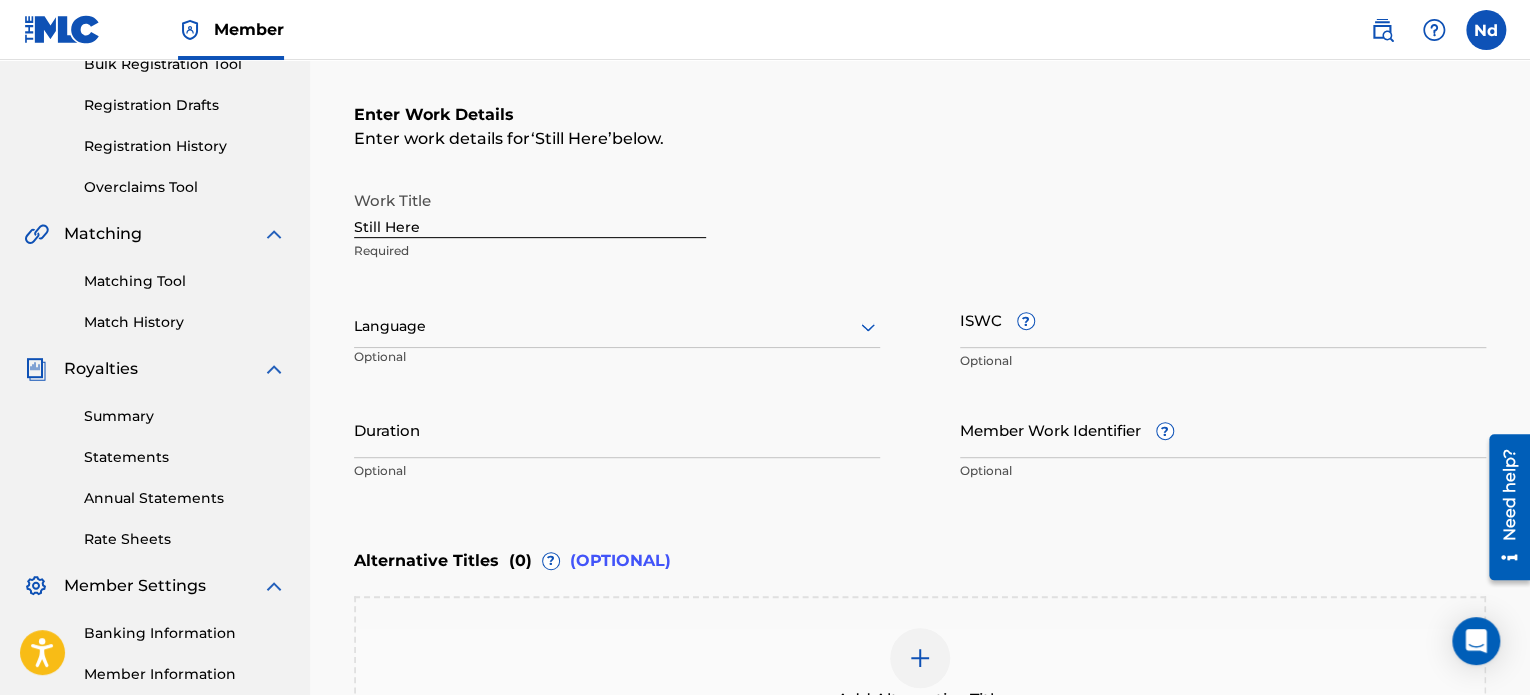 scroll, scrollTop: 300, scrollLeft: 0, axis: vertical 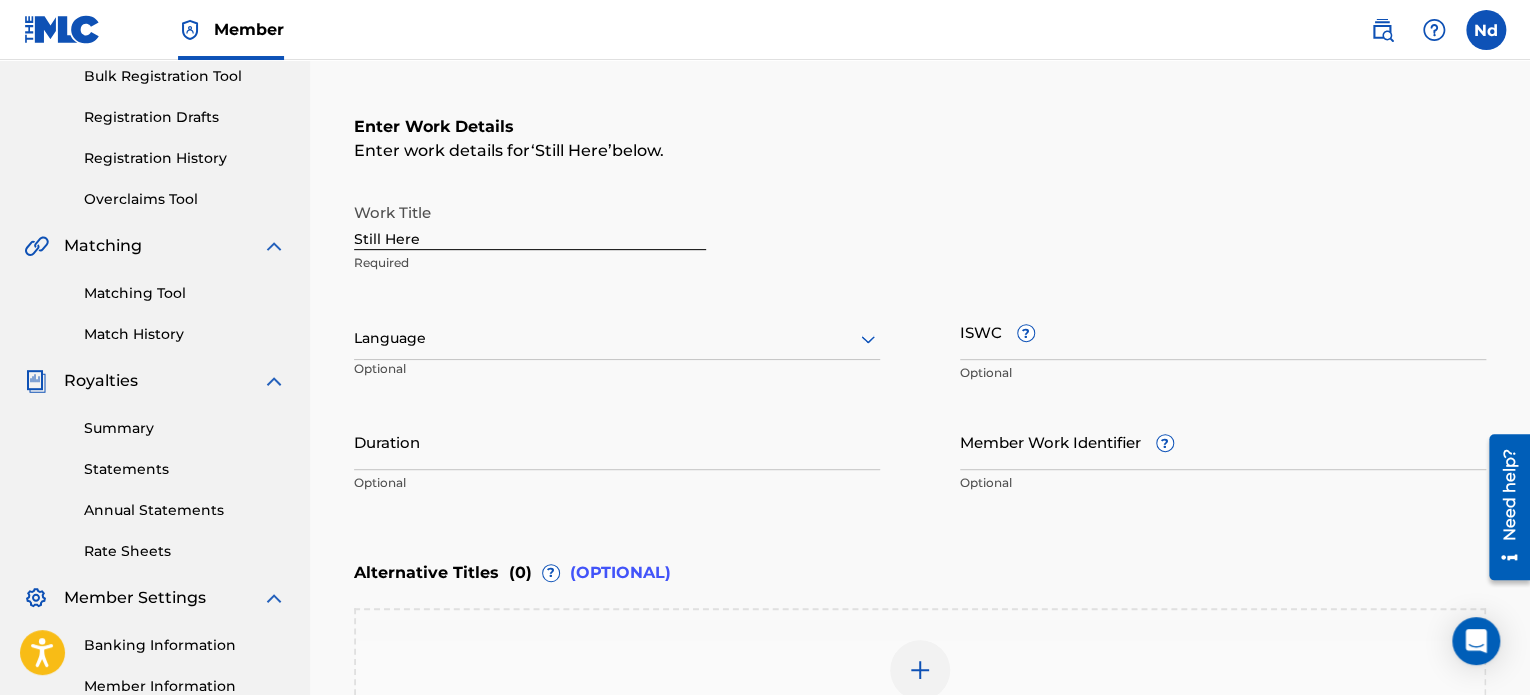 click at bounding box center [617, 338] 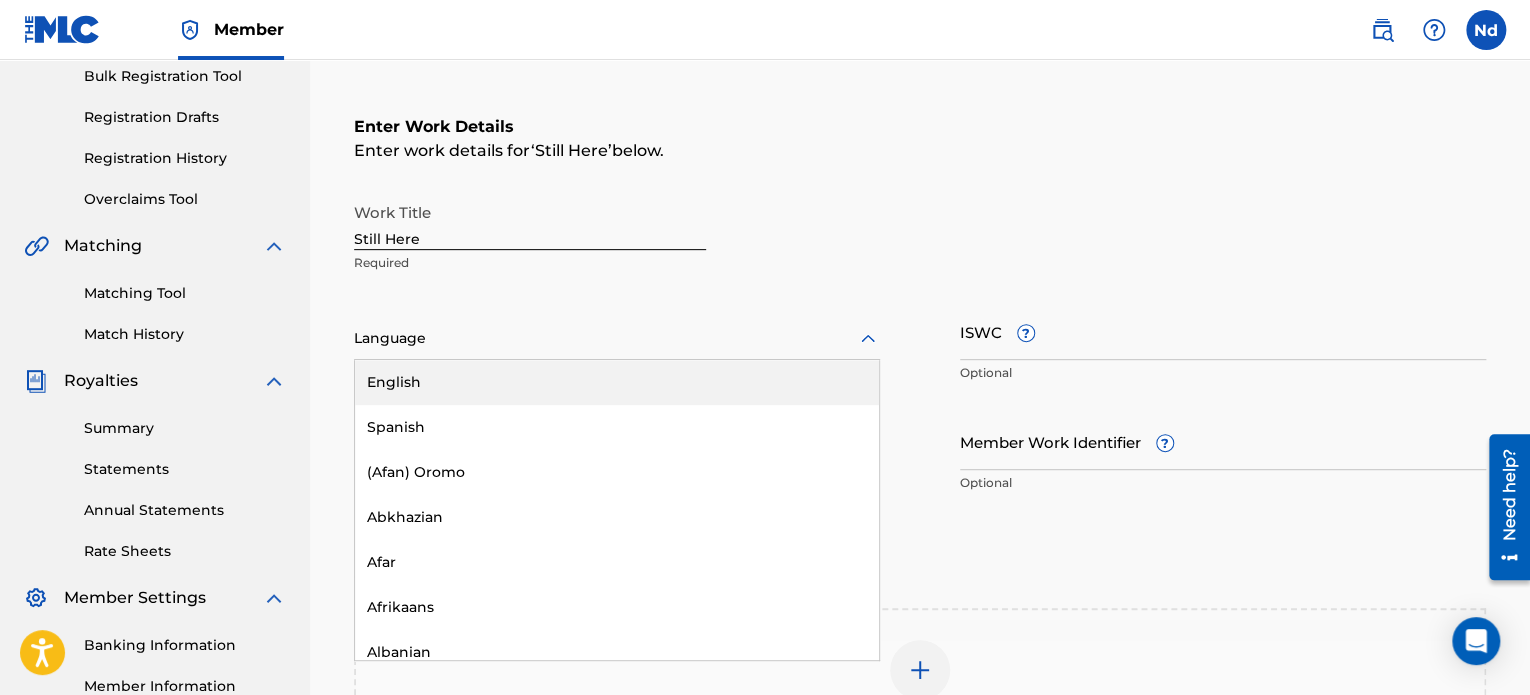 click on "English" at bounding box center (617, 382) 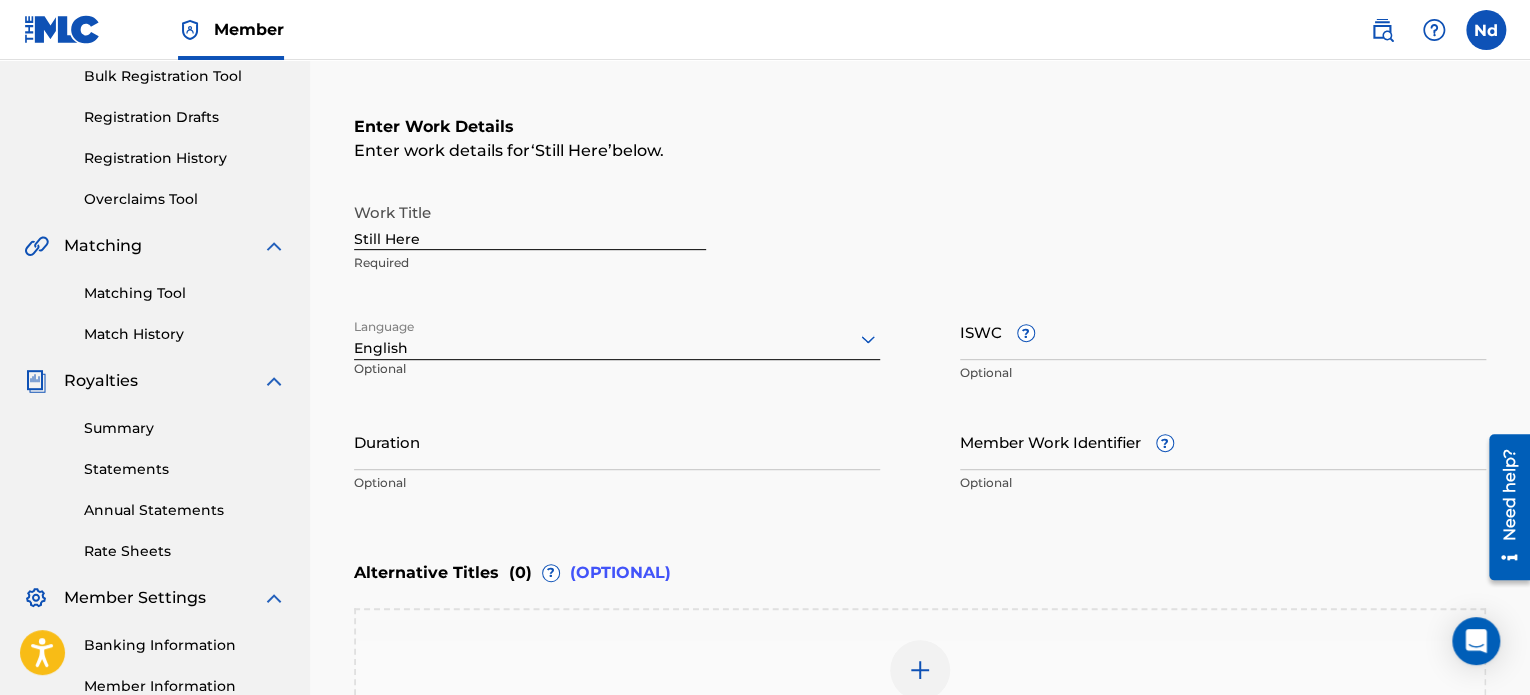 scroll, scrollTop: 500, scrollLeft: 0, axis: vertical 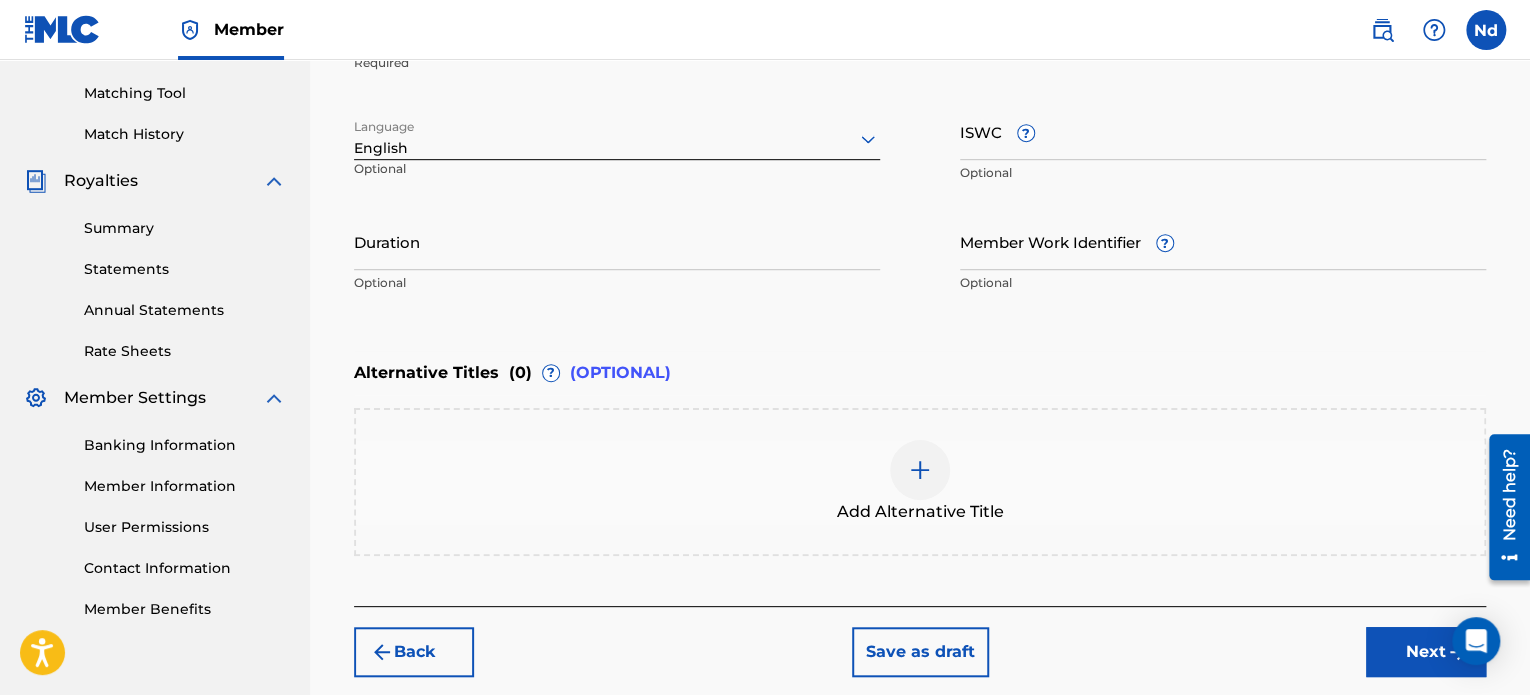 click on "ISWC   ?" at bounding box center [1223, 131] 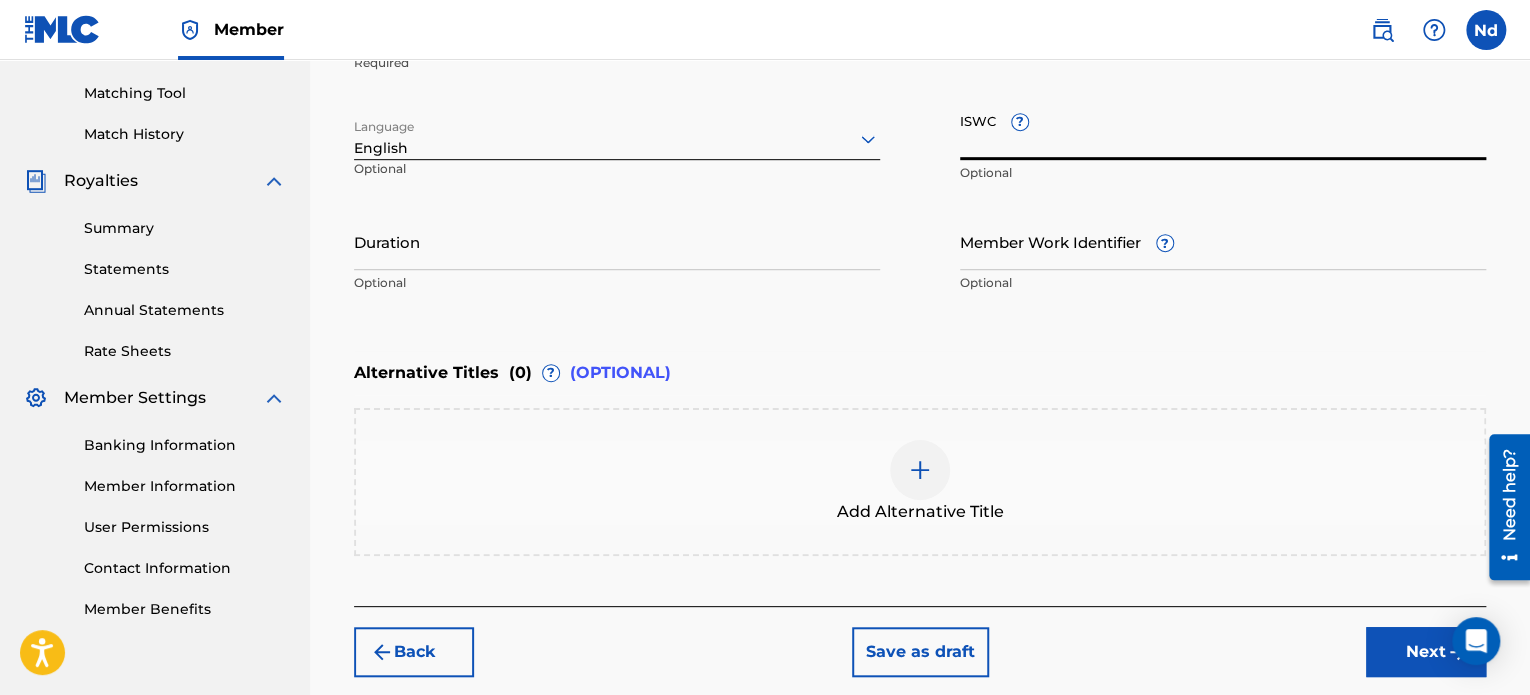 paste on "T3334207733" 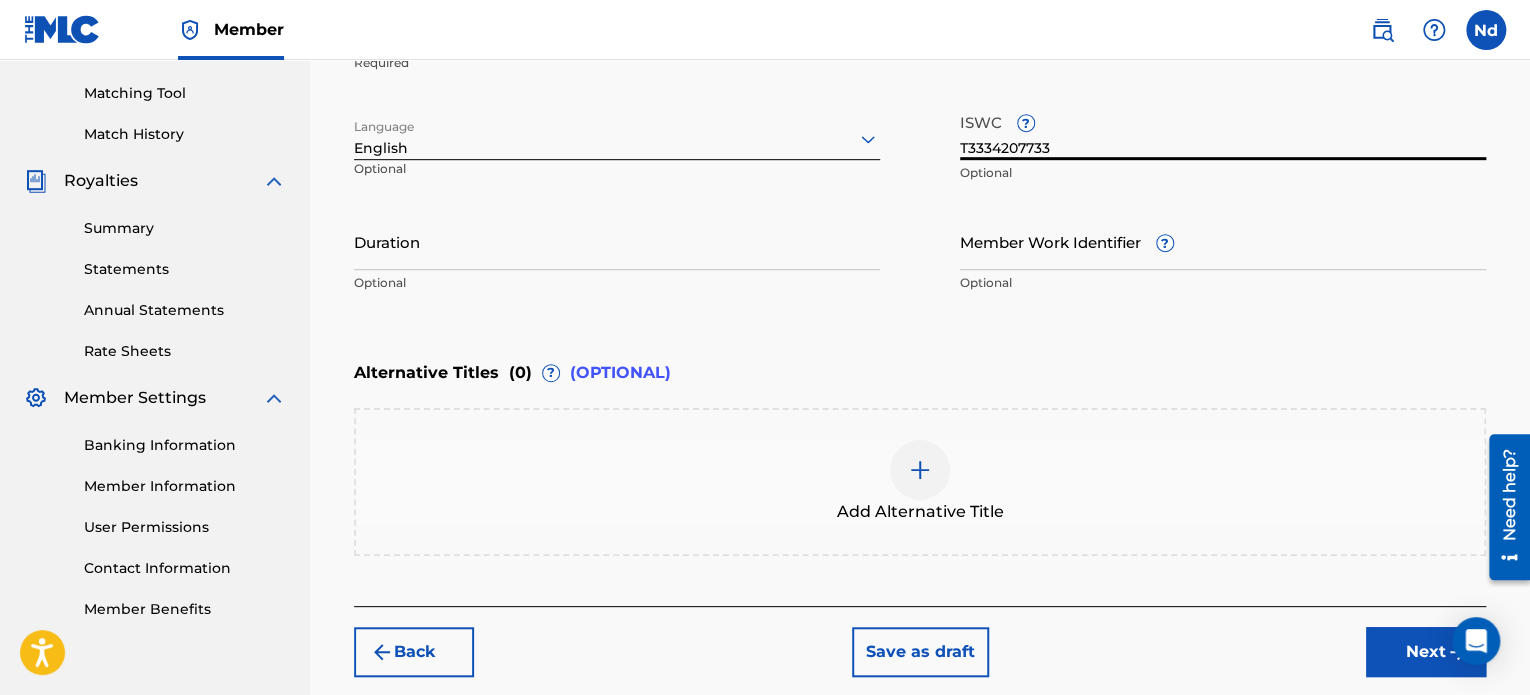type on "T3334207733" 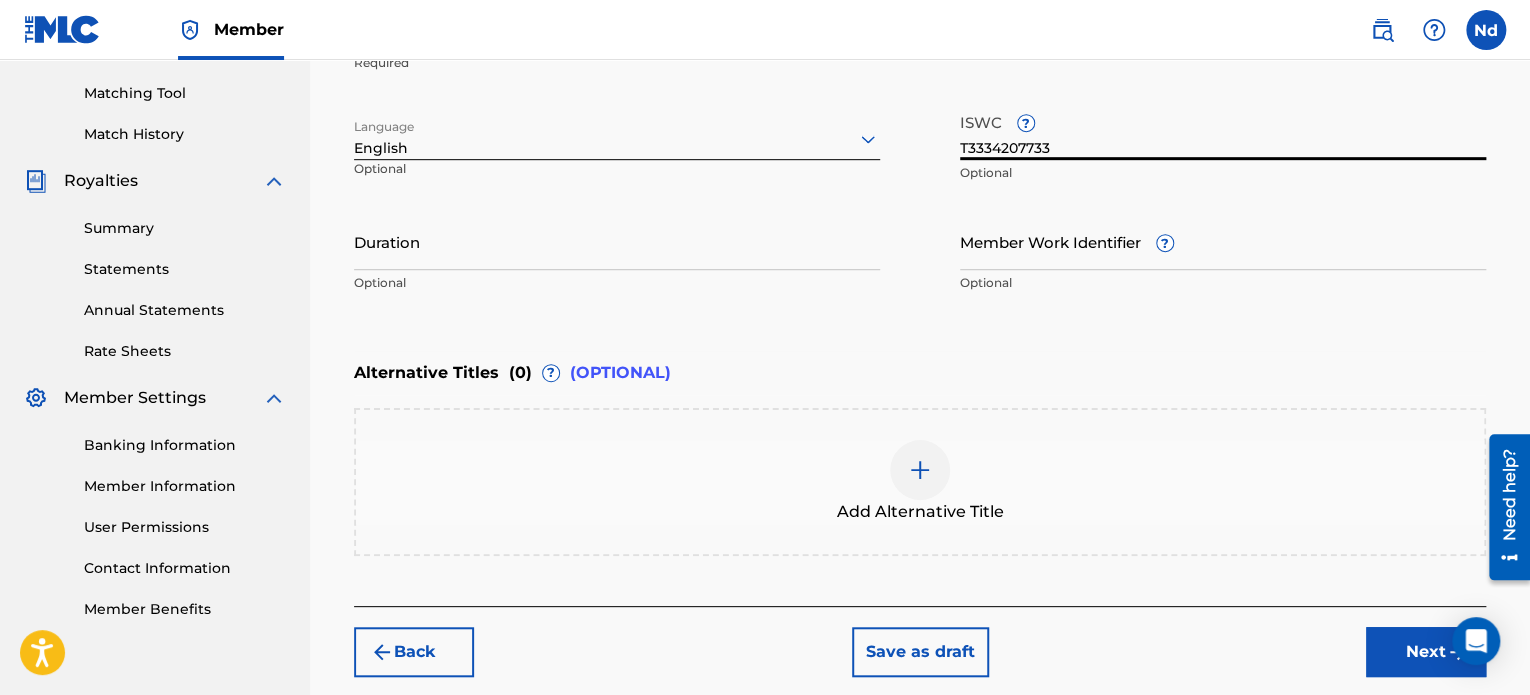 click on "Member Work Identifier   ?" at bounding box center (1223, 241) 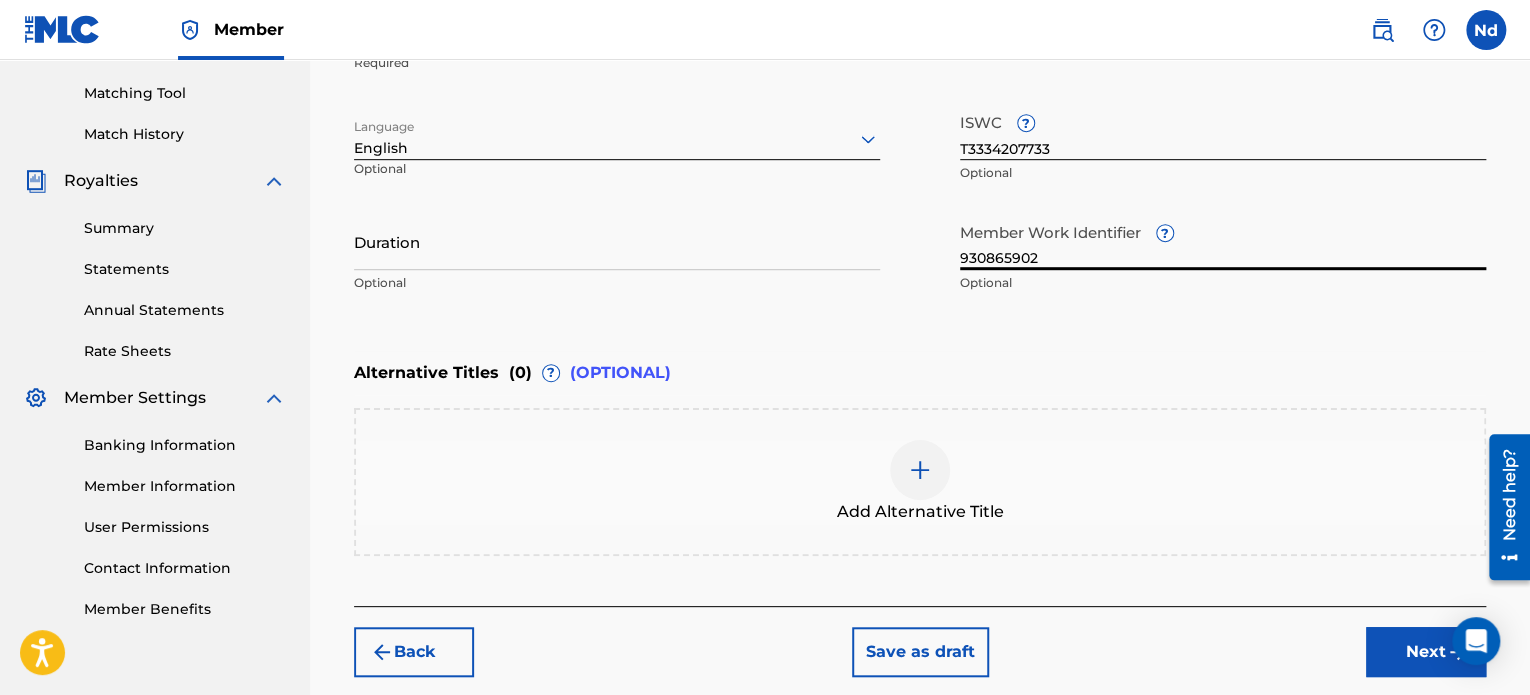 type on "930865902" 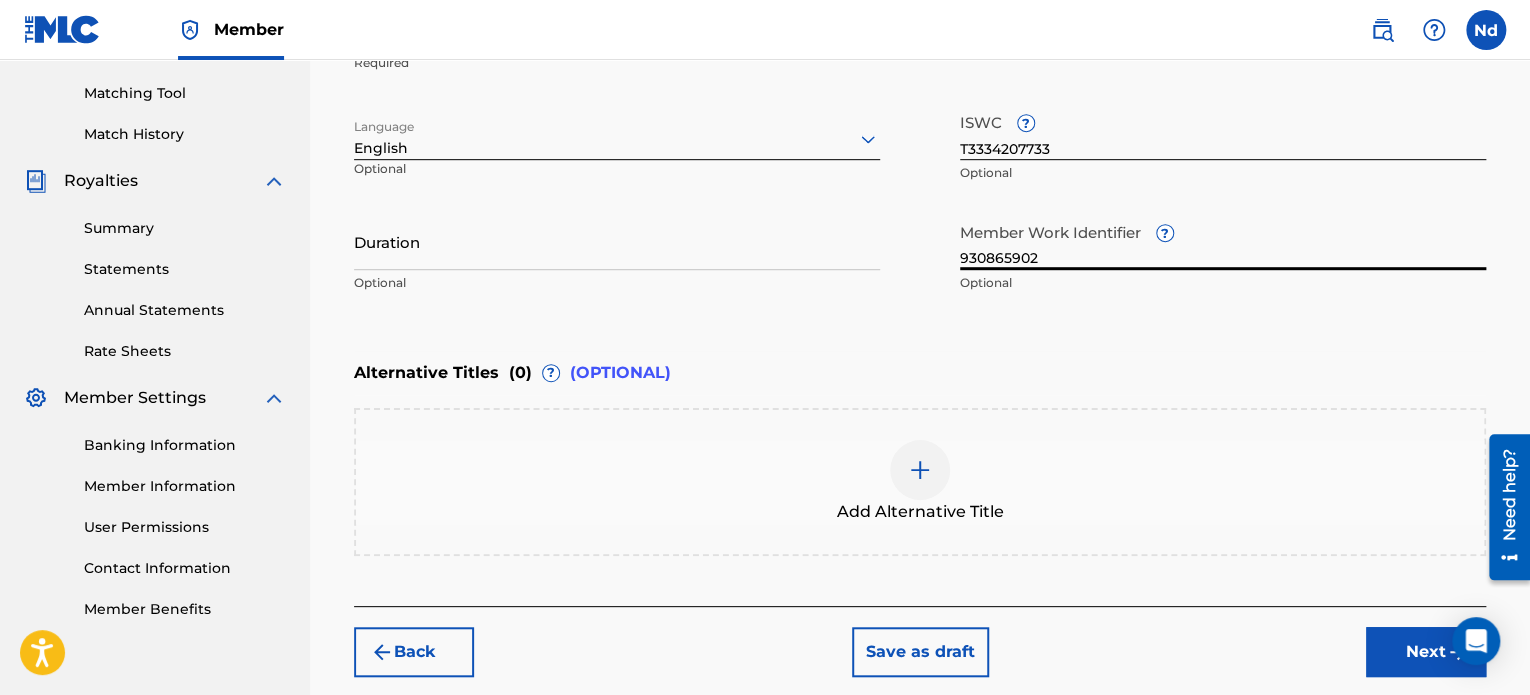 click on "Optional" at bounding box center (617, 283) 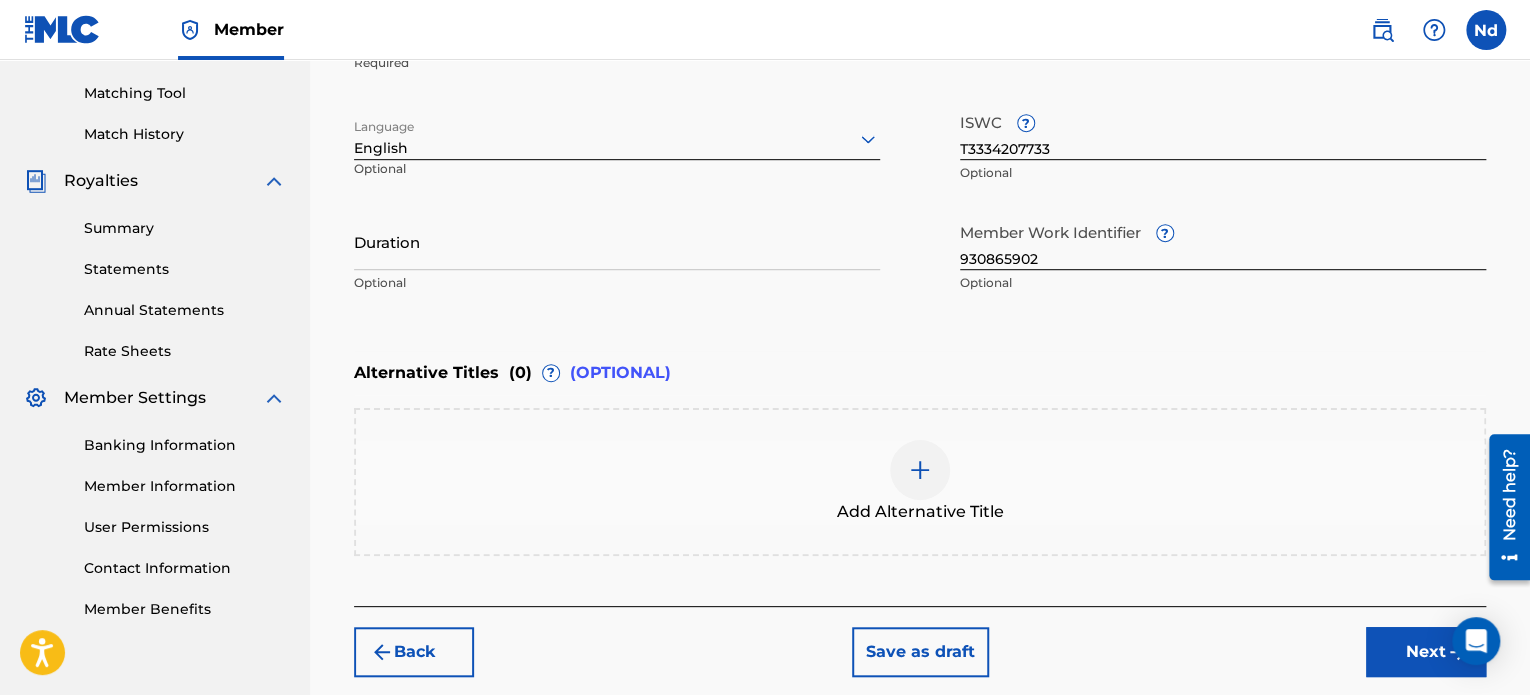 click on "Duration   Optional" at bounding box center (617, 258) 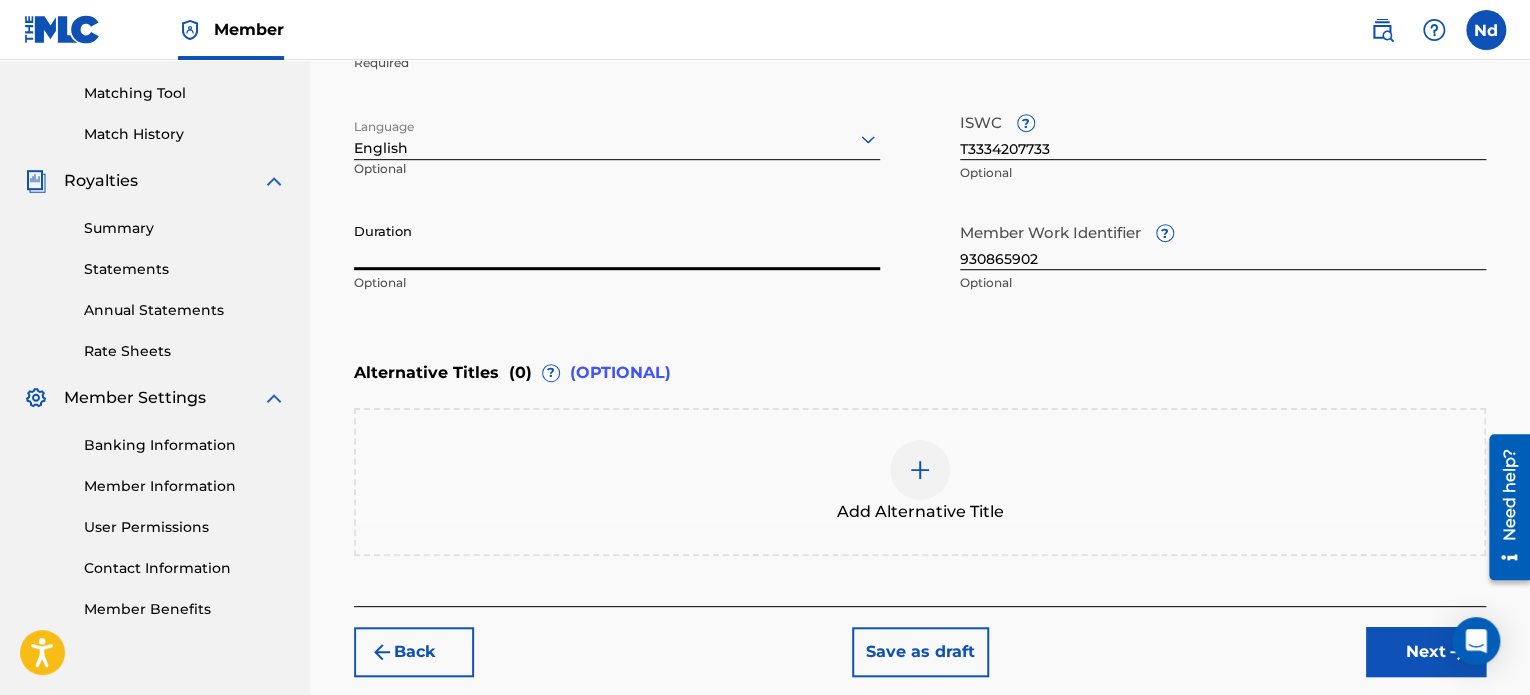 click on "Duration" at bounding box center [617, 241] 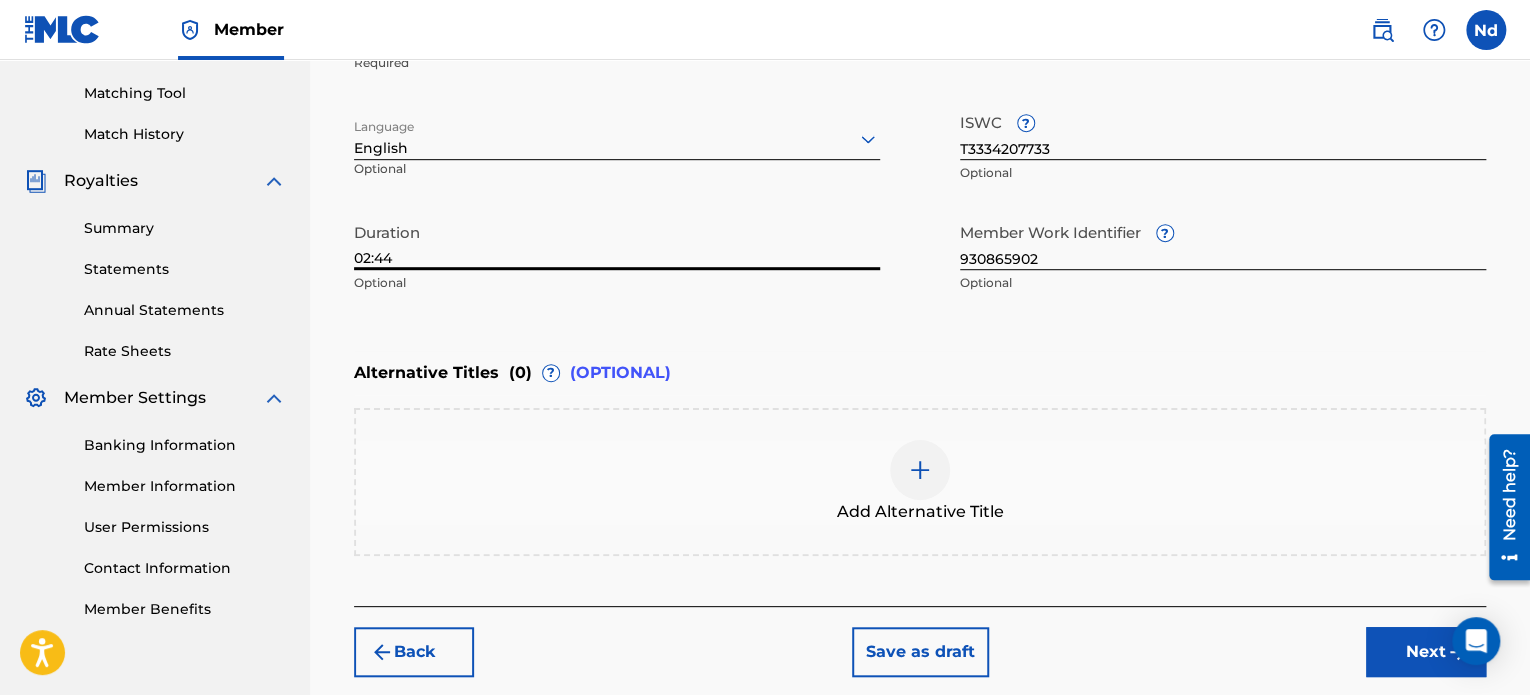 type on "02:44" 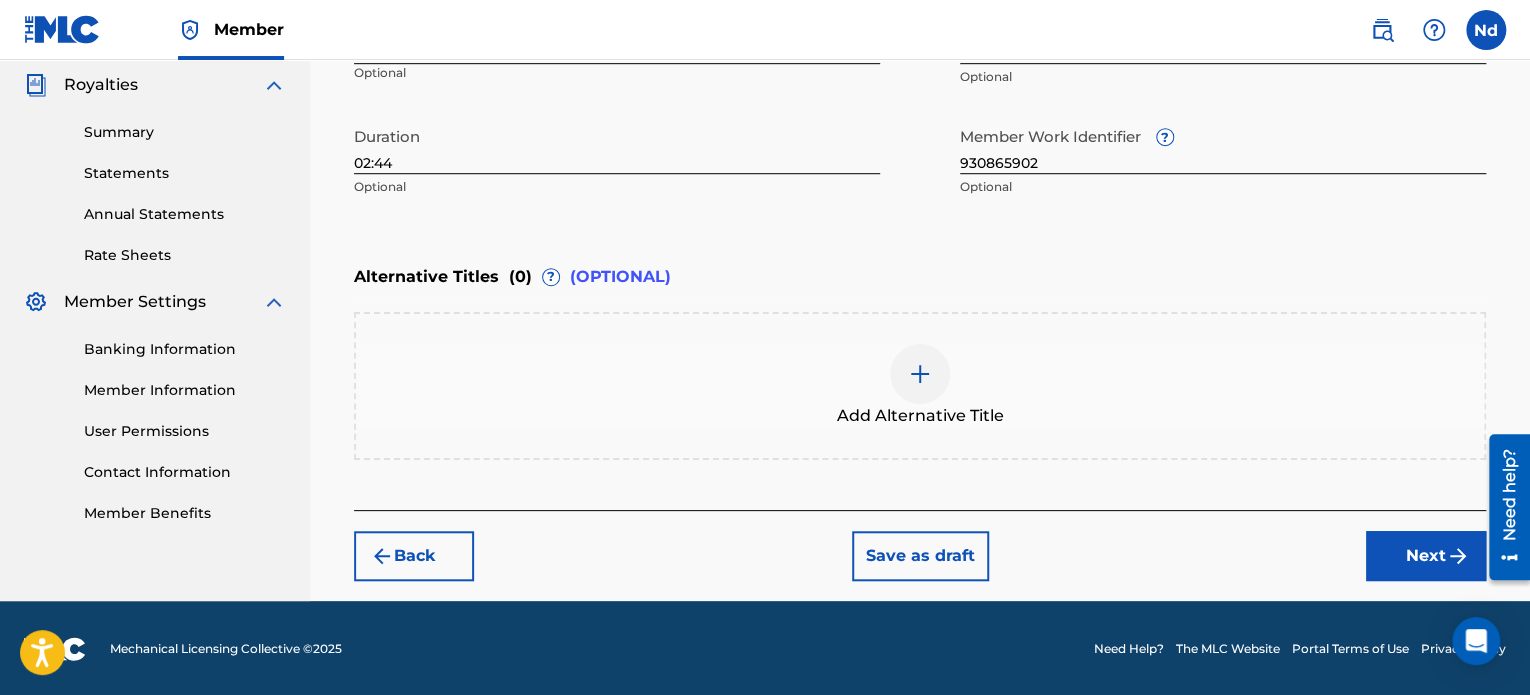 click on "Next" at bounding box center [1426, 556] 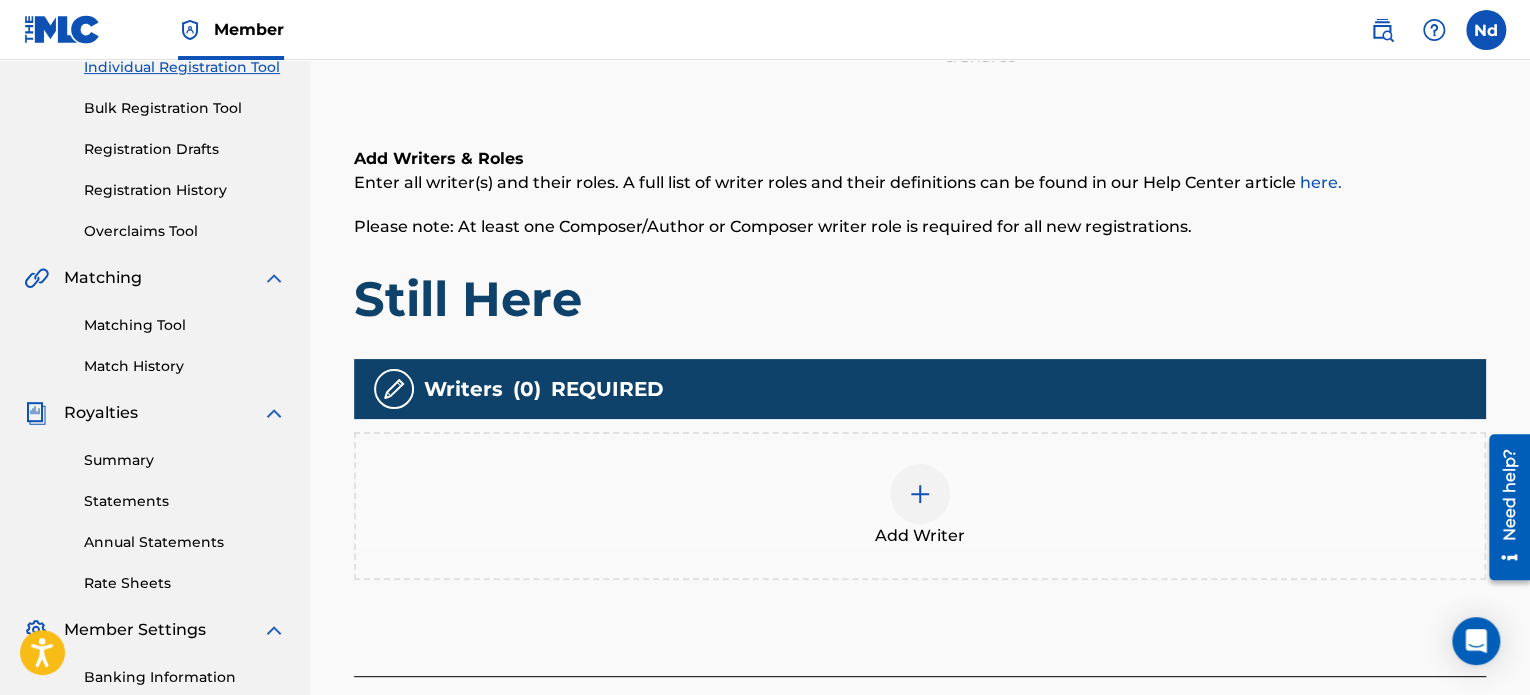 scroll, scrollTop: 490, scrollLeft: 0, axis: vertical 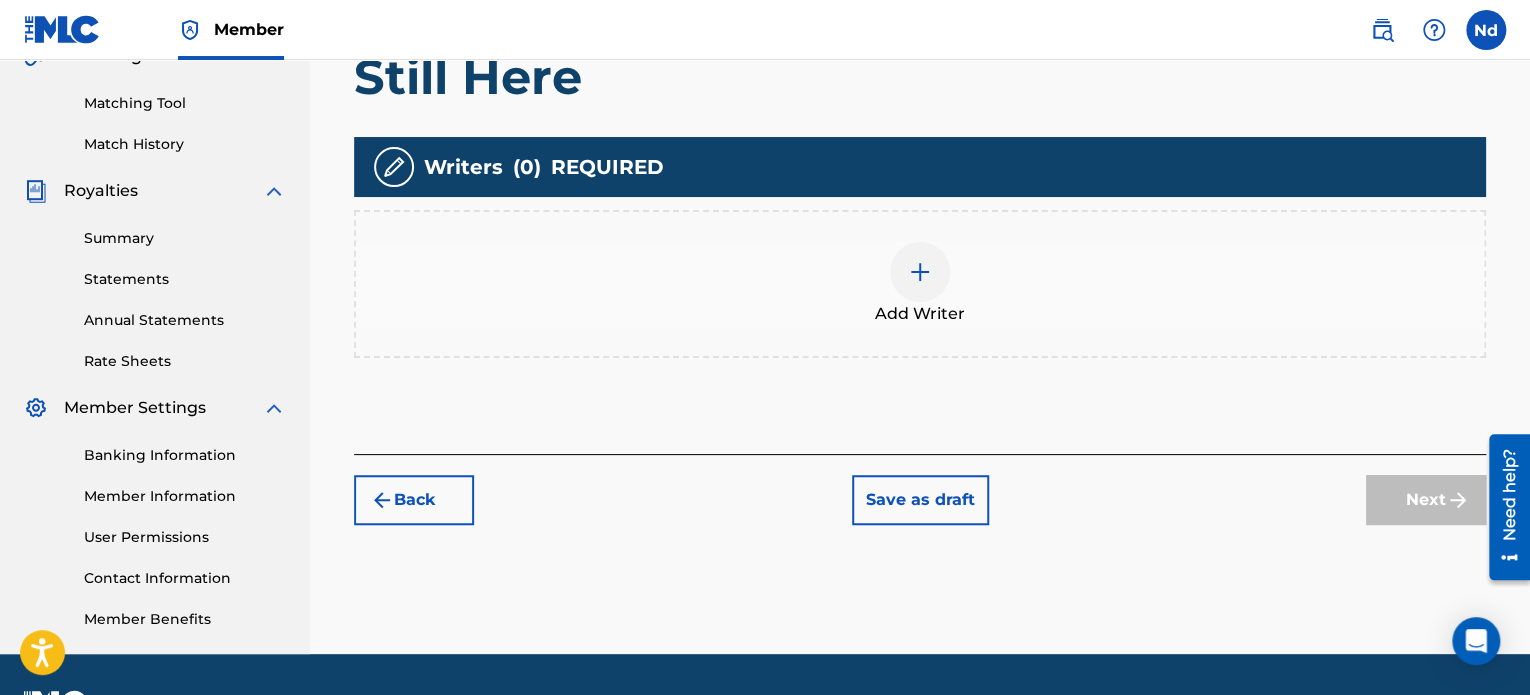click on "Add Writer" at bounding box center [920, 284] 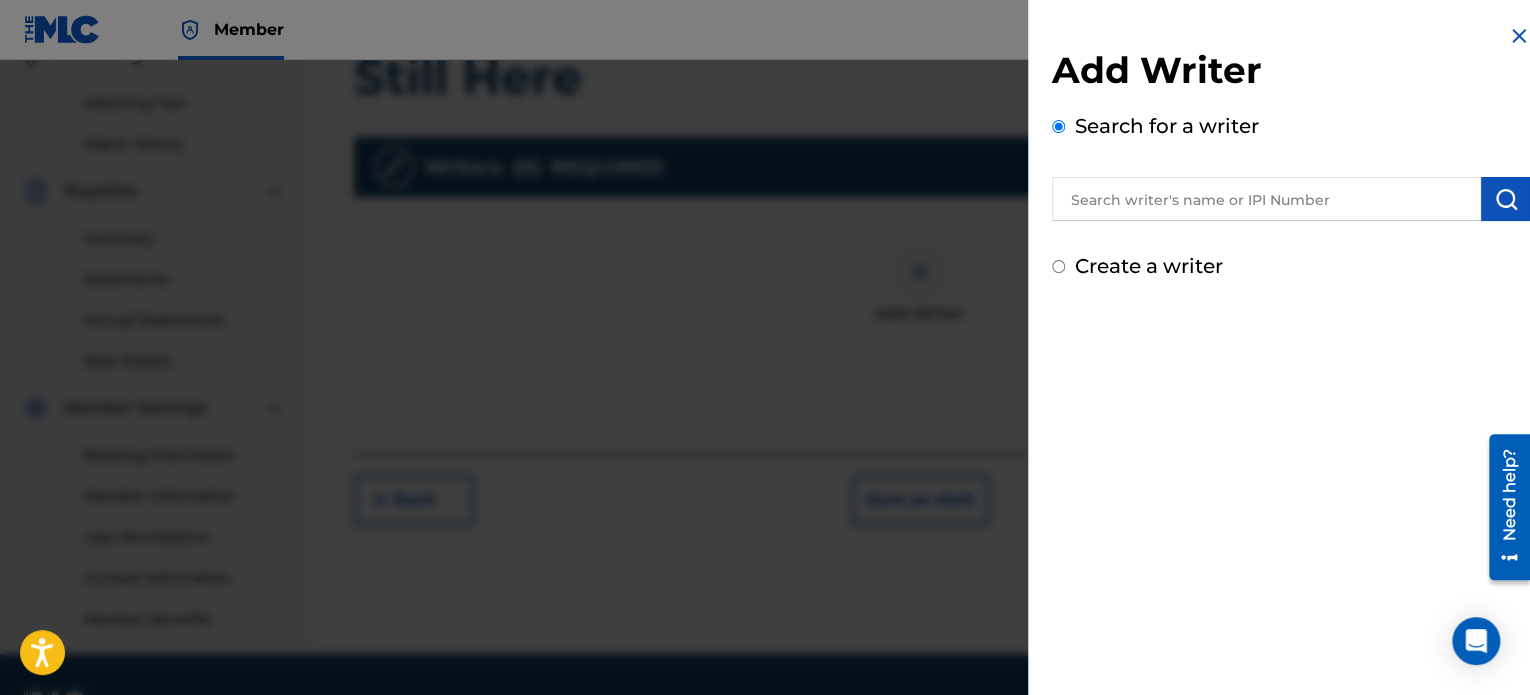 click at bounding box center [1266, 199] 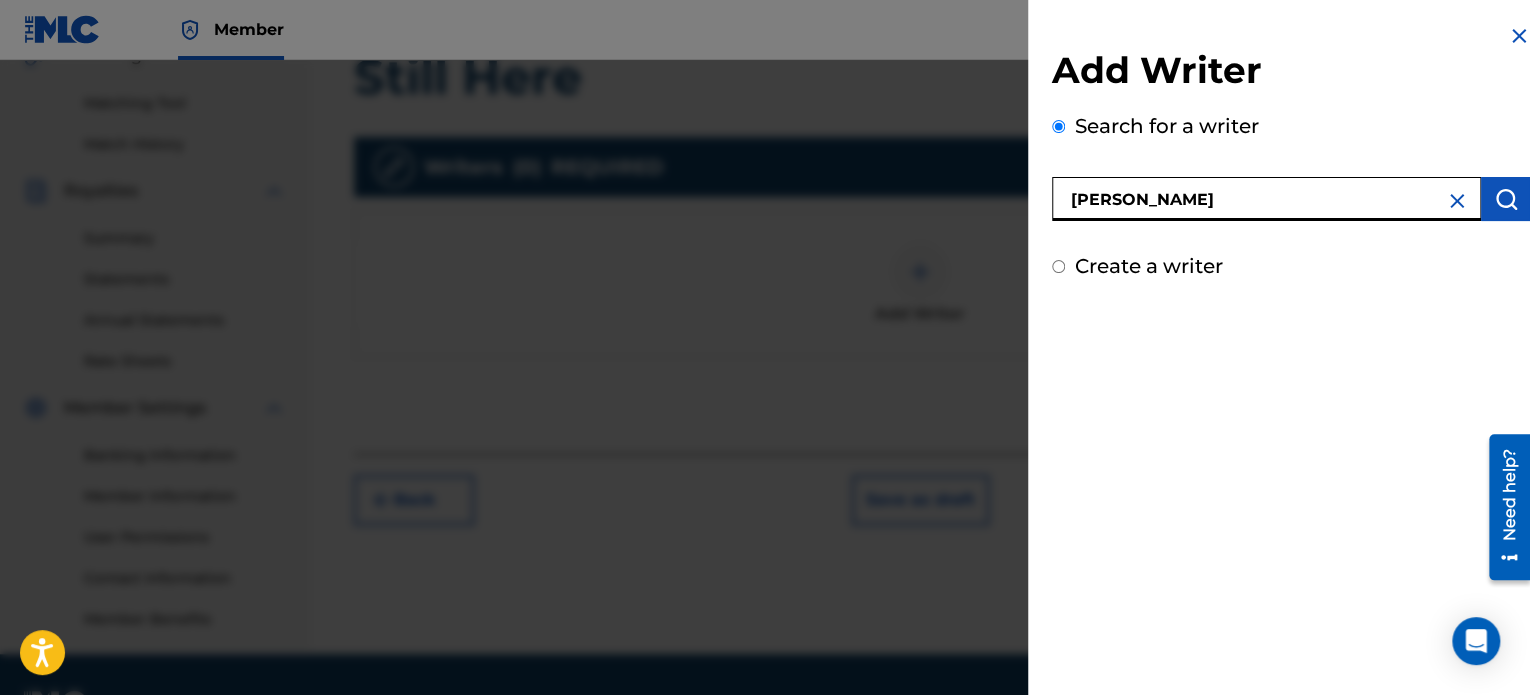 type on "[PERSON_NAME]" 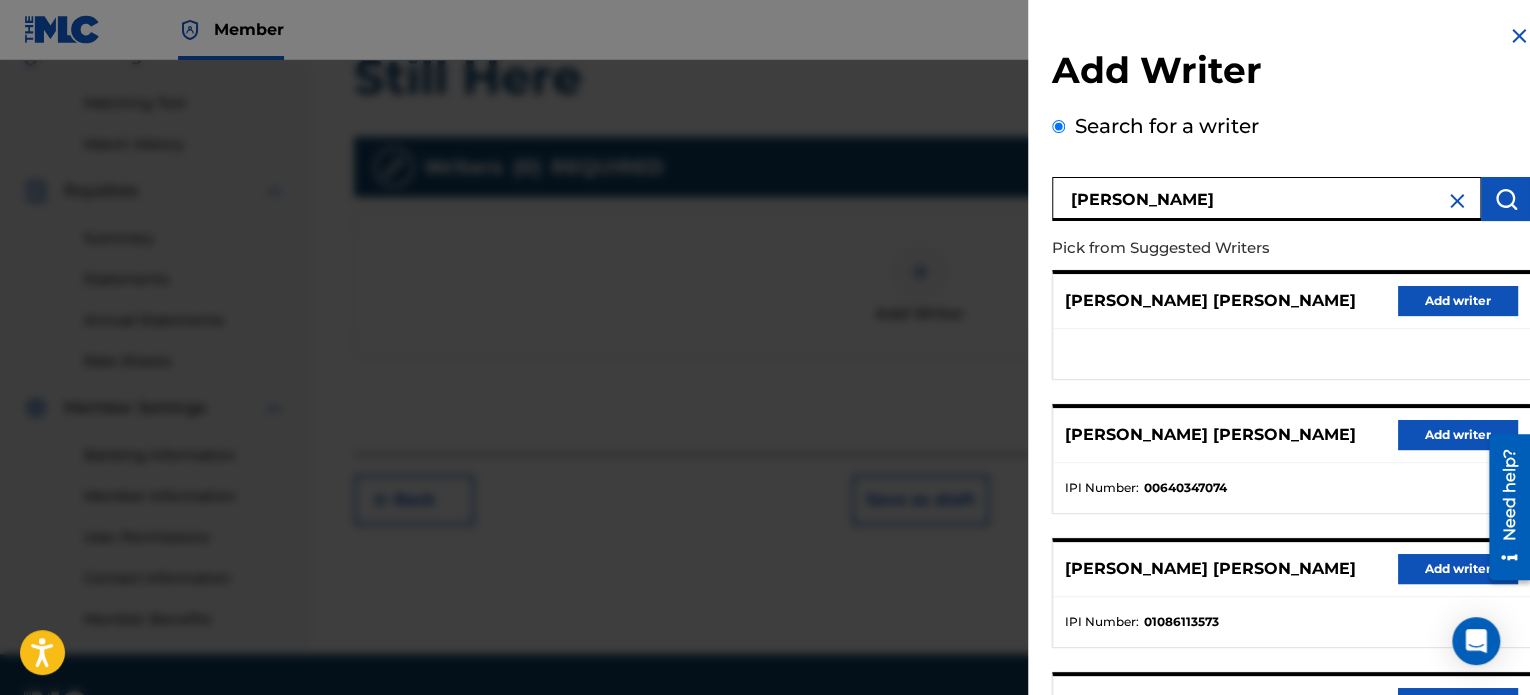 scroll, scrollTop: 344, scrollLeft: 0, axis: vertical 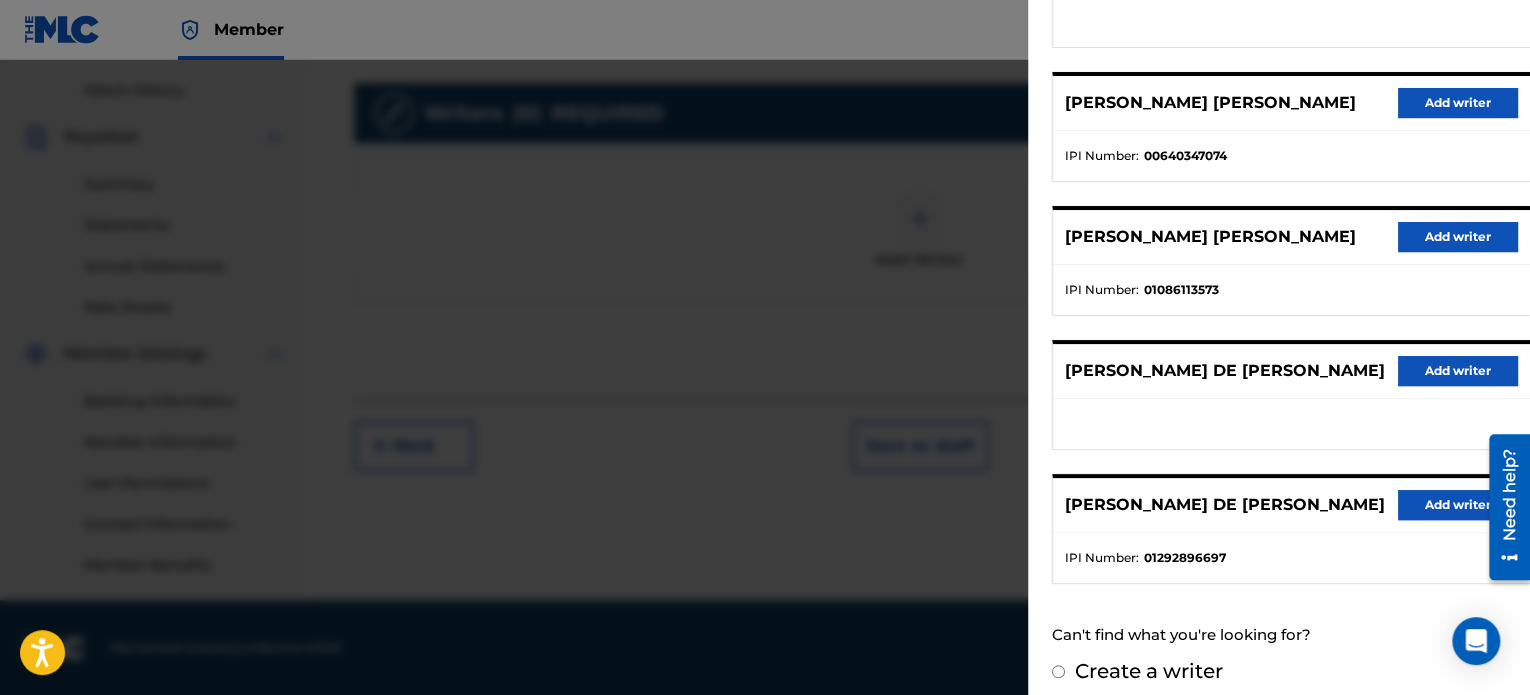 click on "Add writer" at bounding box center [1458, 505] 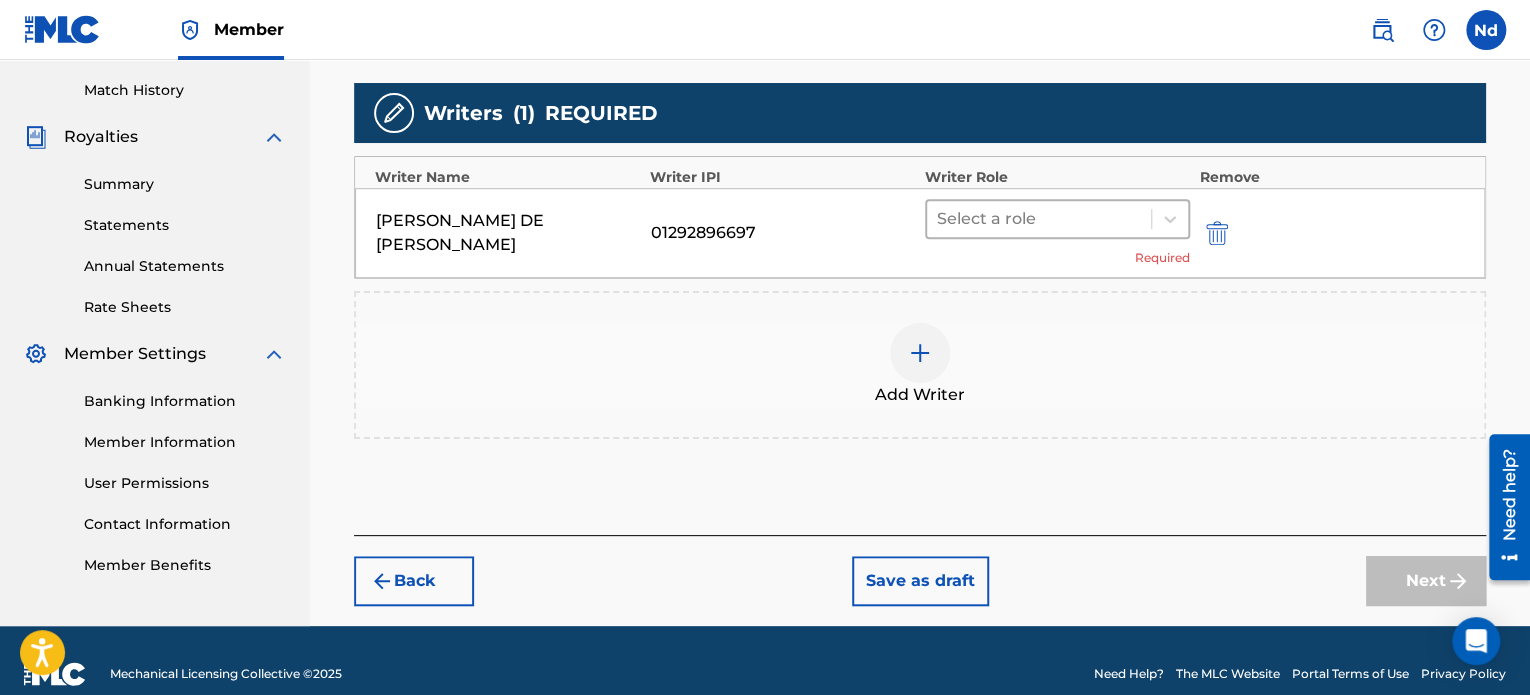 click at bounding box center (1039, 219) 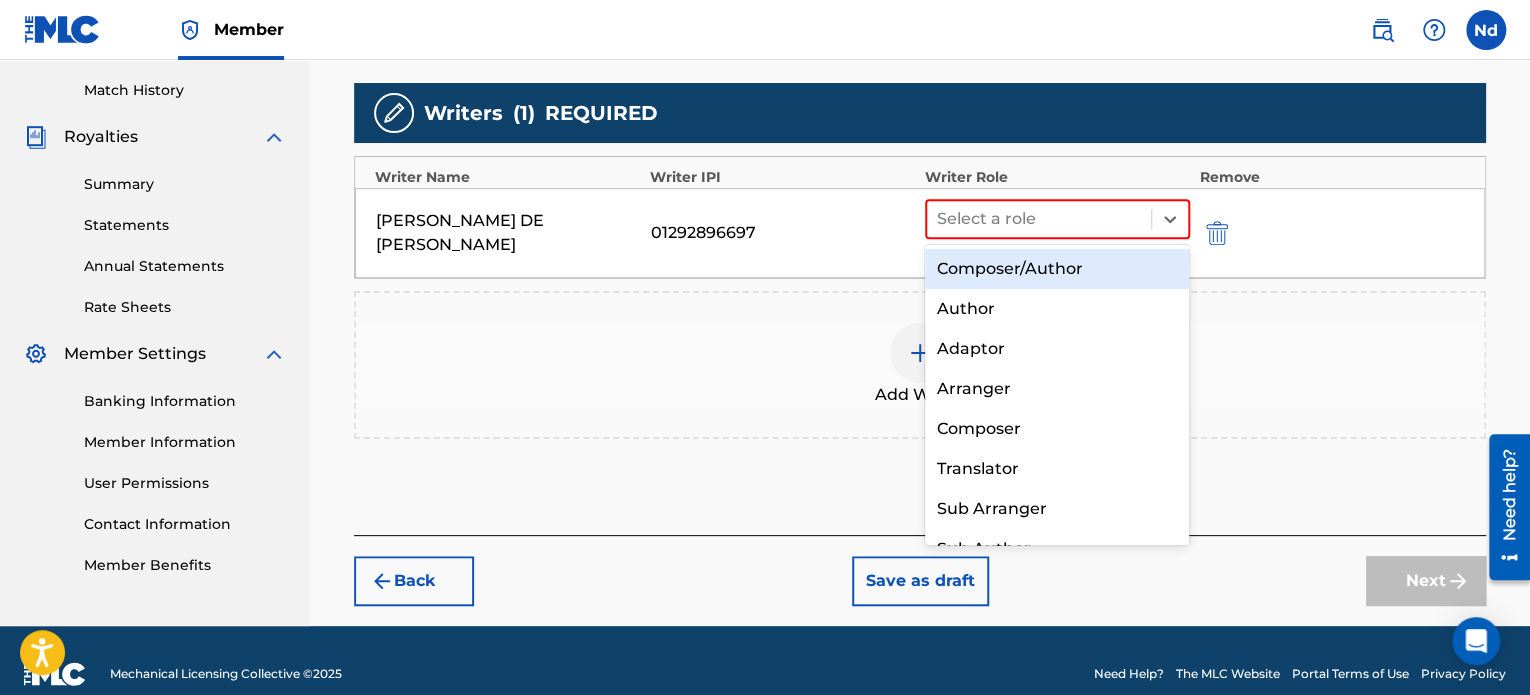 click on "Composer/Author" at bounding box center [1057, 269] 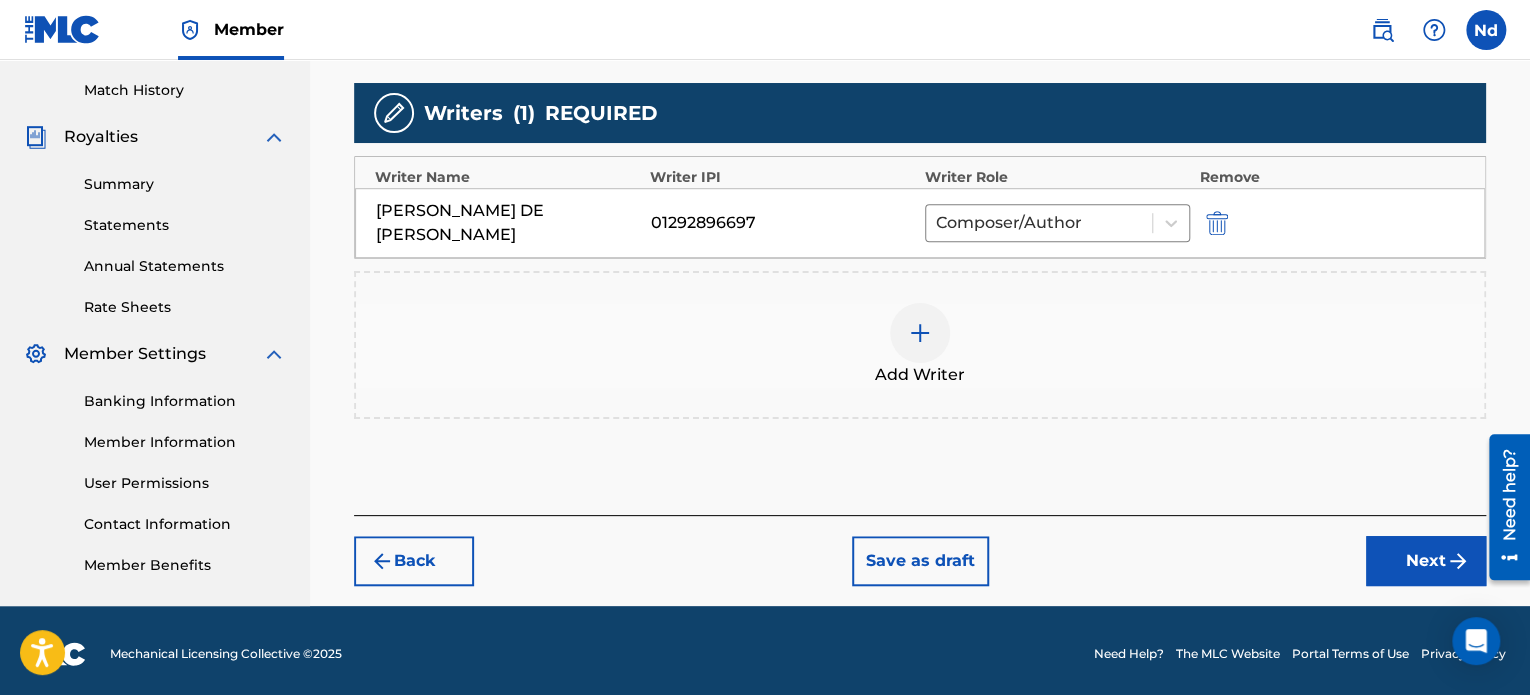 click on "Next" at bounding box center (1426, 561) 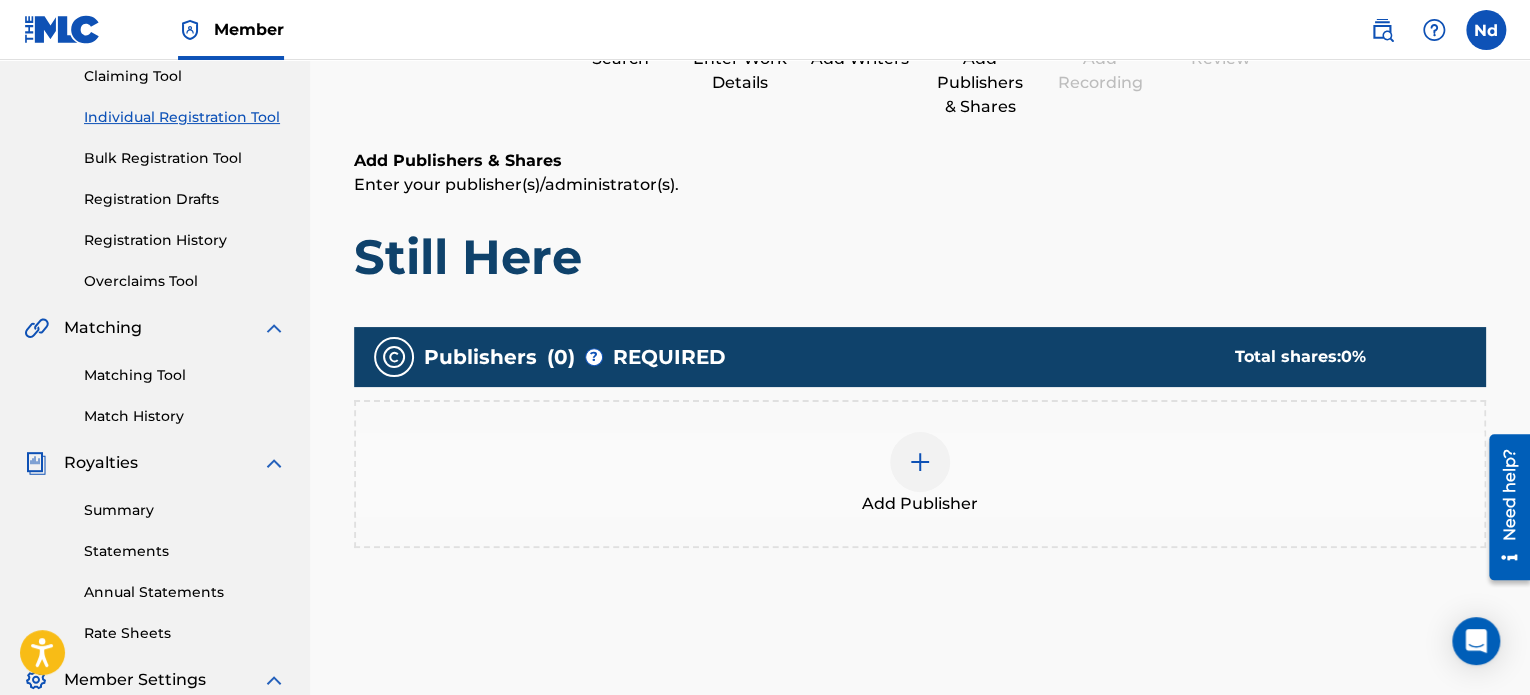 scroll, scrollTop: 390, scrollLeft: 0, axis: vertical 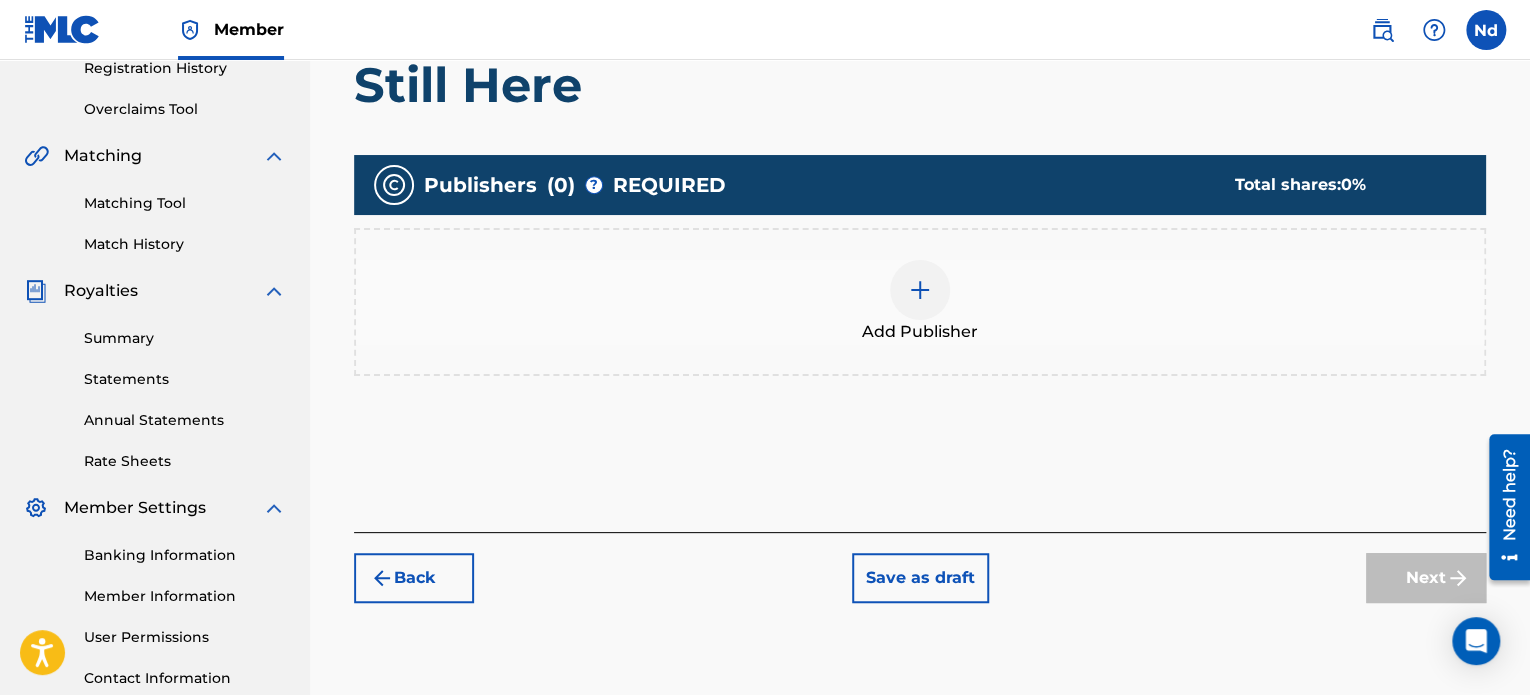 click at bounding box center (920, 290) 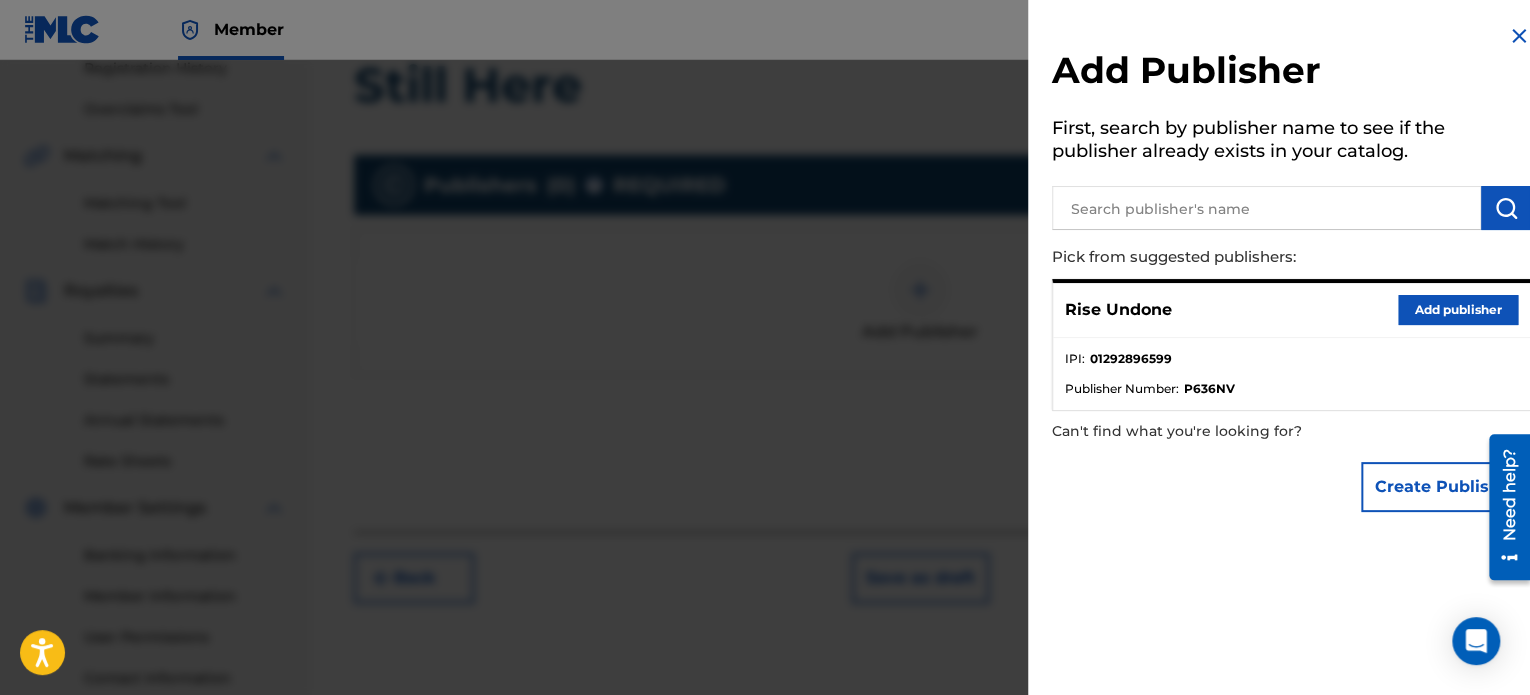 click on "Add publisher" at bounding box center (1458, 310) 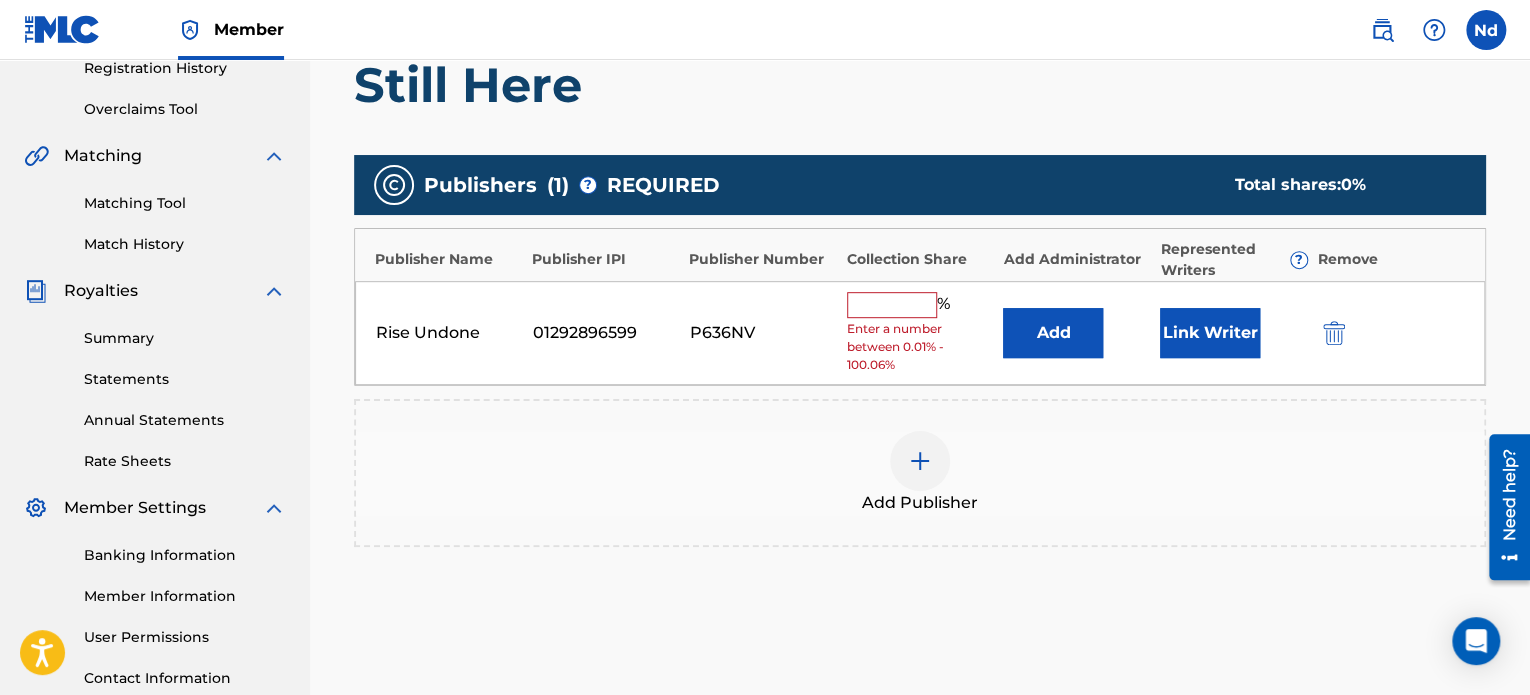 click at bounding box center [892, 305] 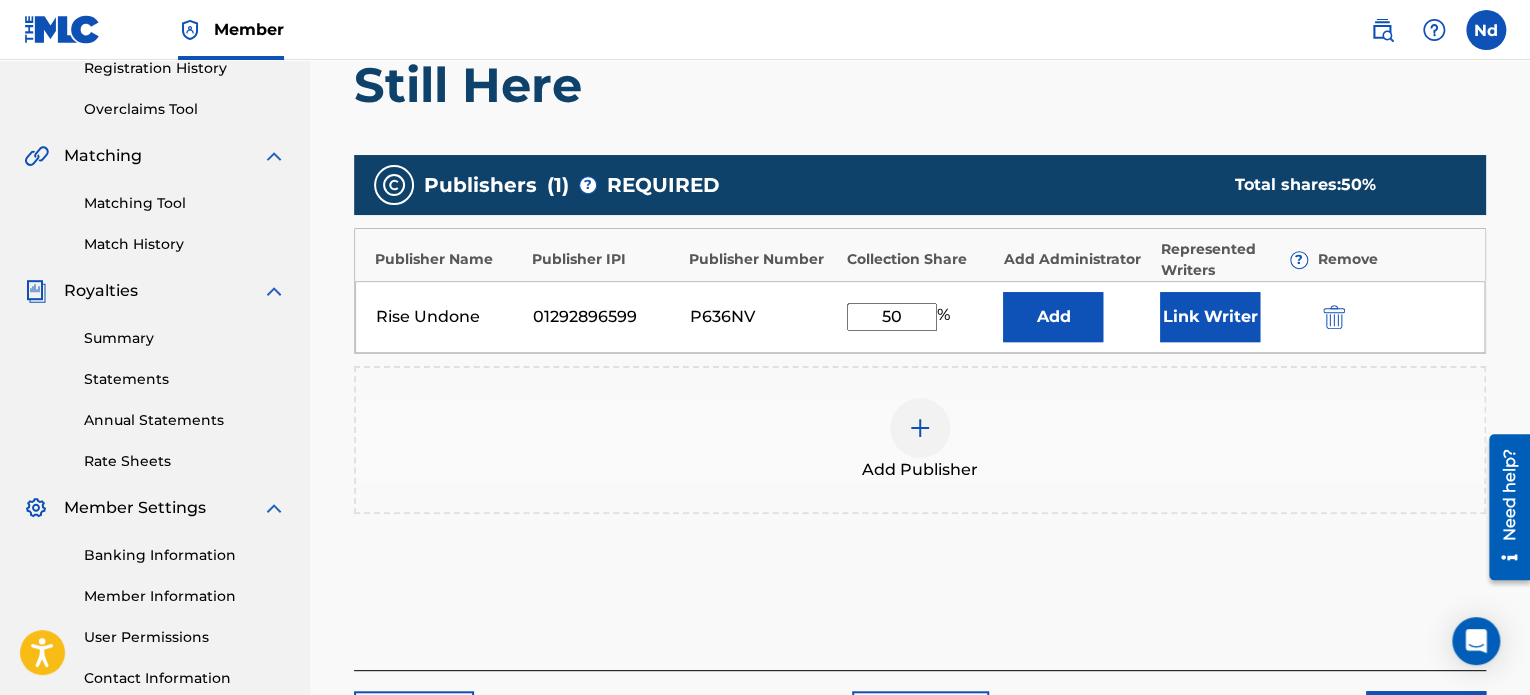 click on "Link Writer" at bounding box center (1210, 317) 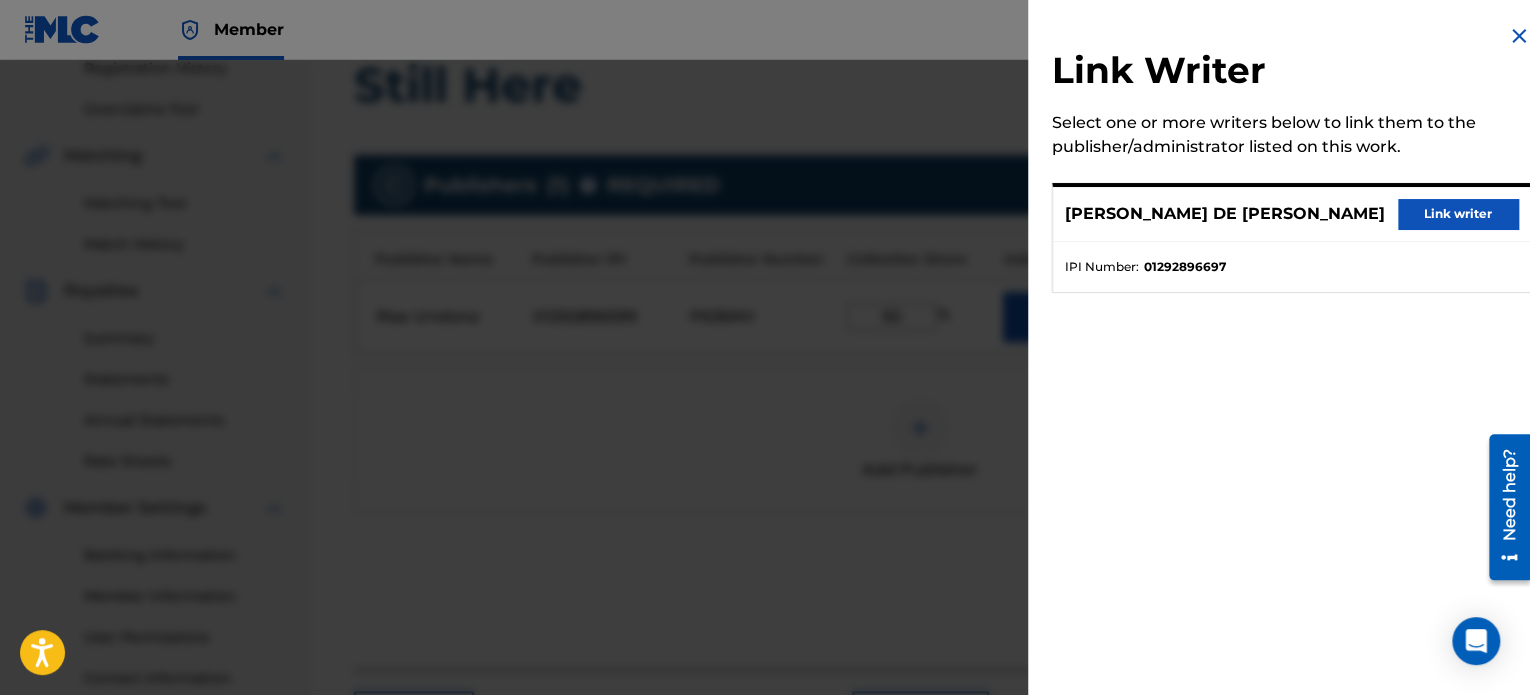 click on "Link writer" at bounding box center [1458, 214] 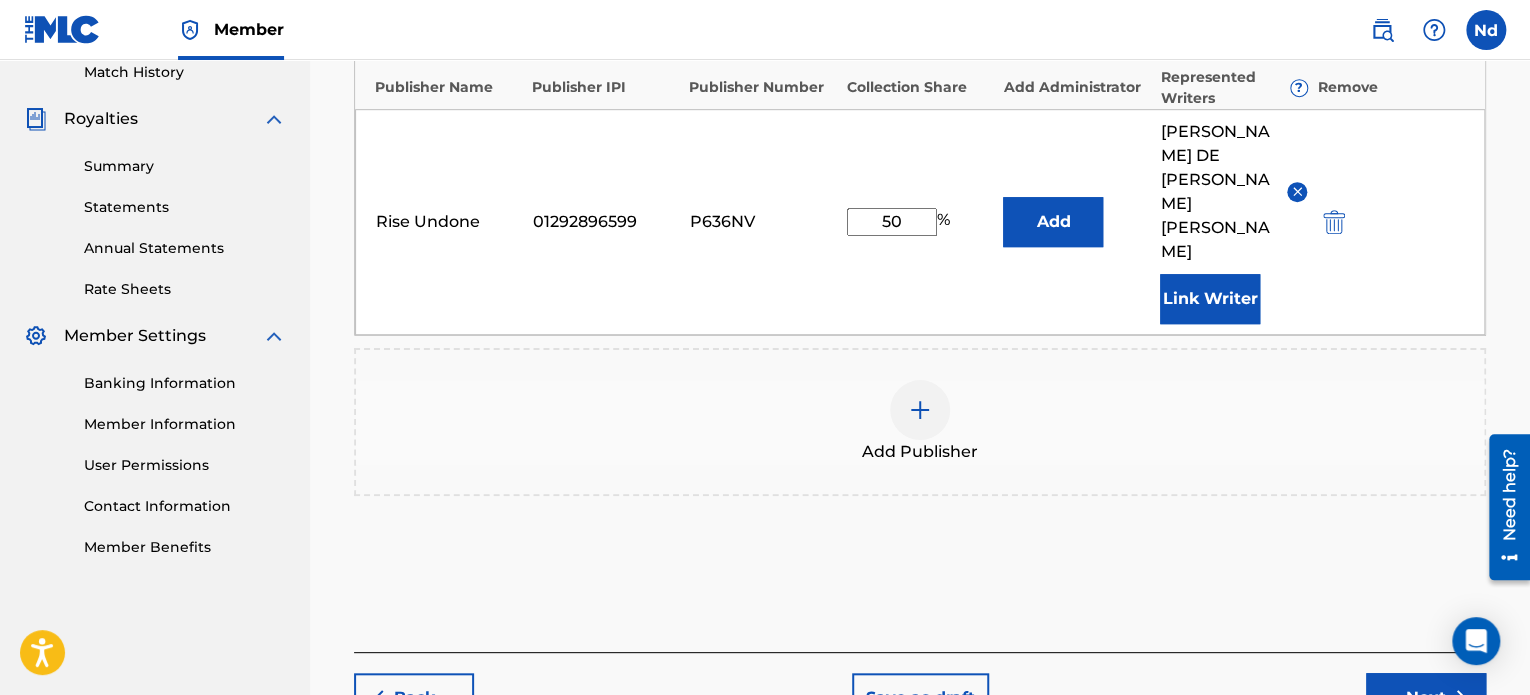 scroll, scrollTop: 632, scrollLeft: 0, axis: vertical 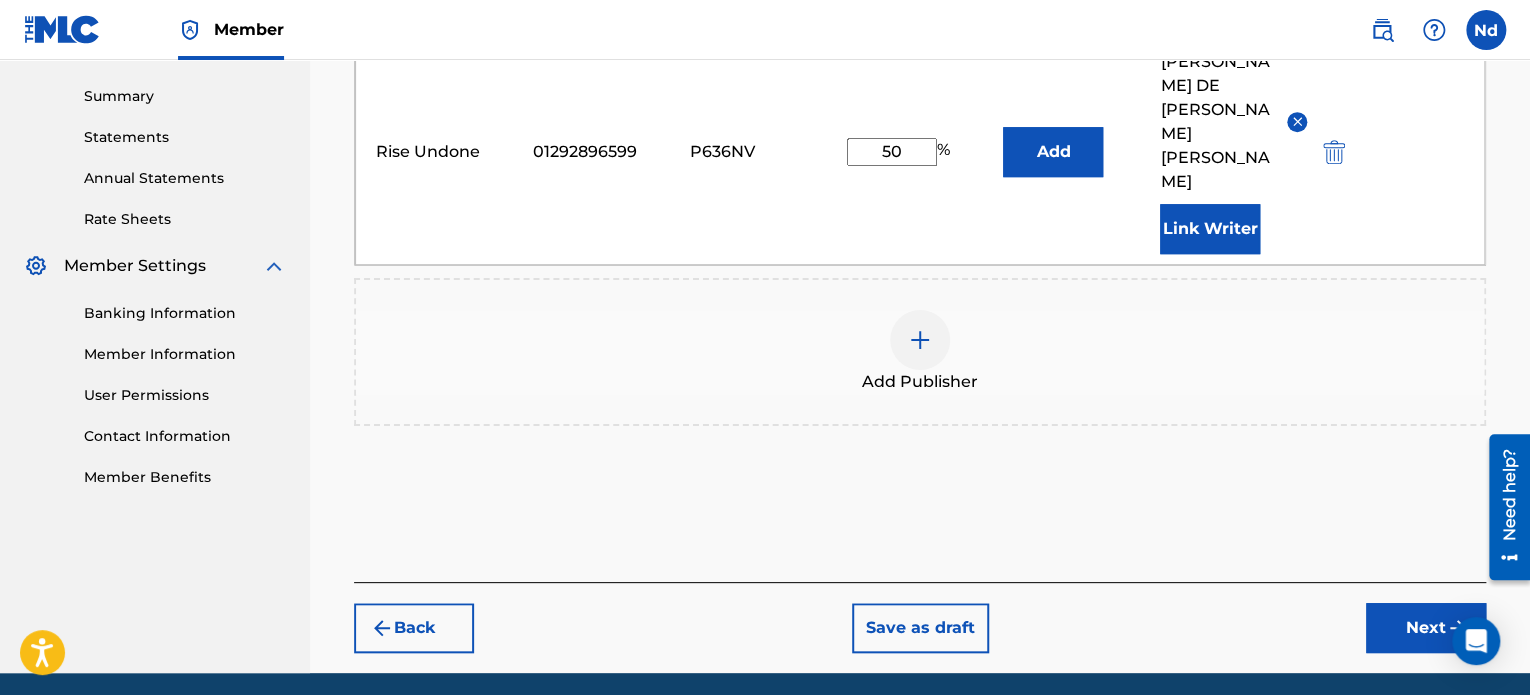 click on "Next" at bounding box center (1426, 628) 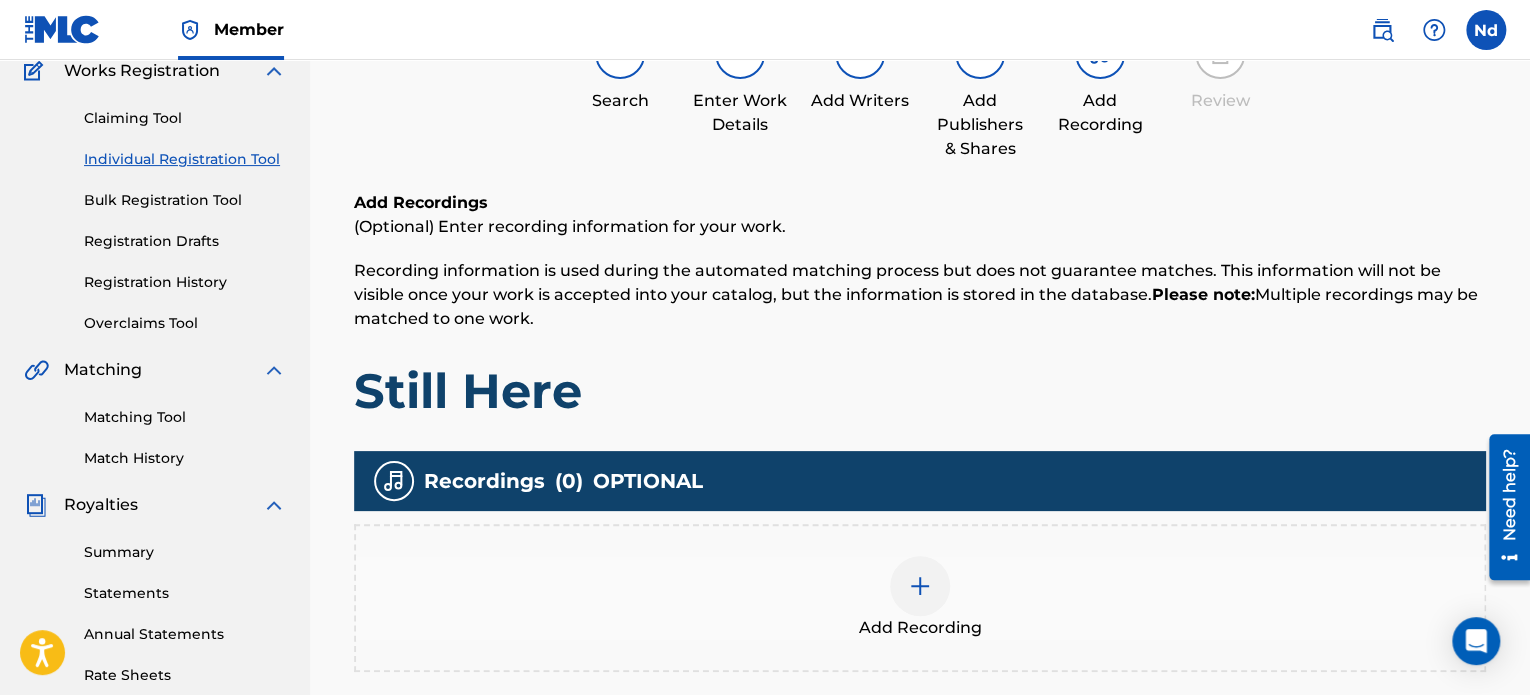 scroll, scrollTop: 390, scrollLeft: 0, axis: vertical 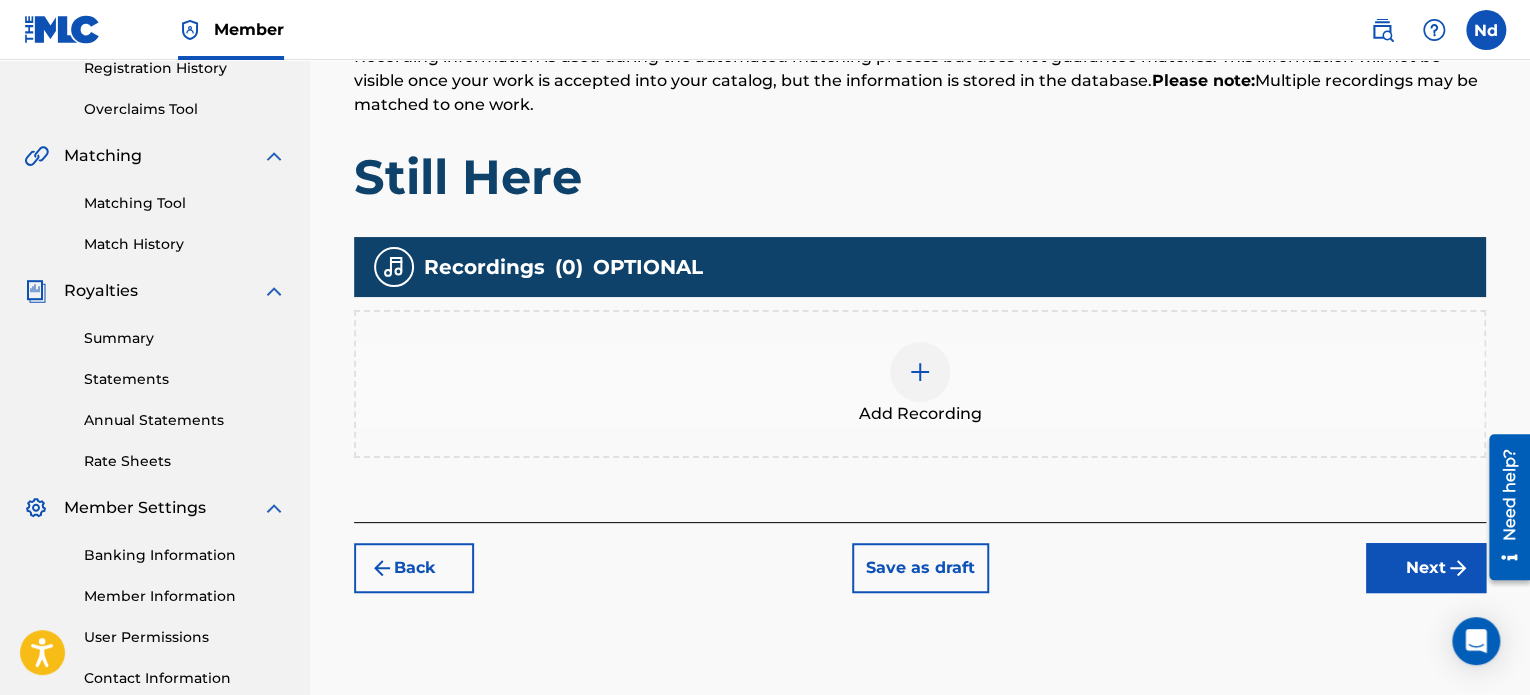 click on "Add Recording" at bounding box center (920, 384) 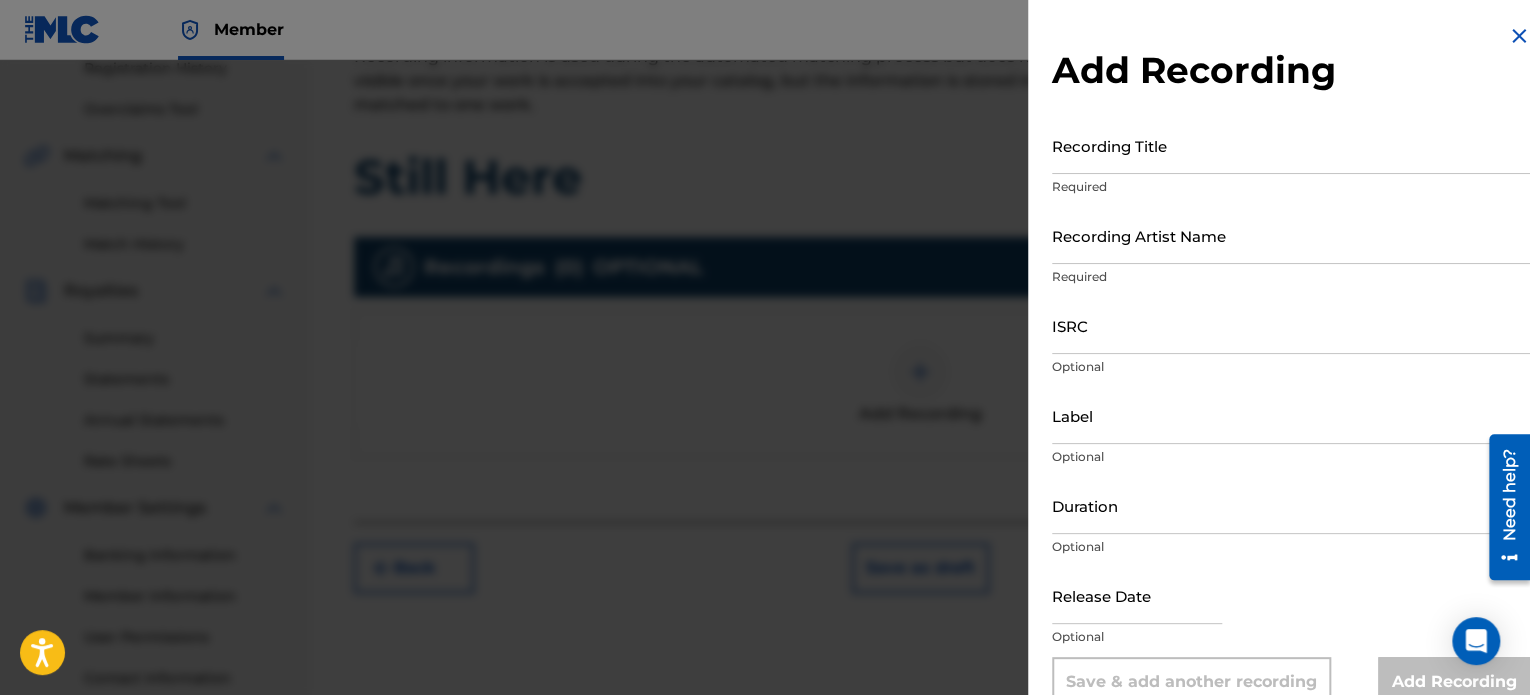 click on "Recording Title" at bounding box center (1291, 145) 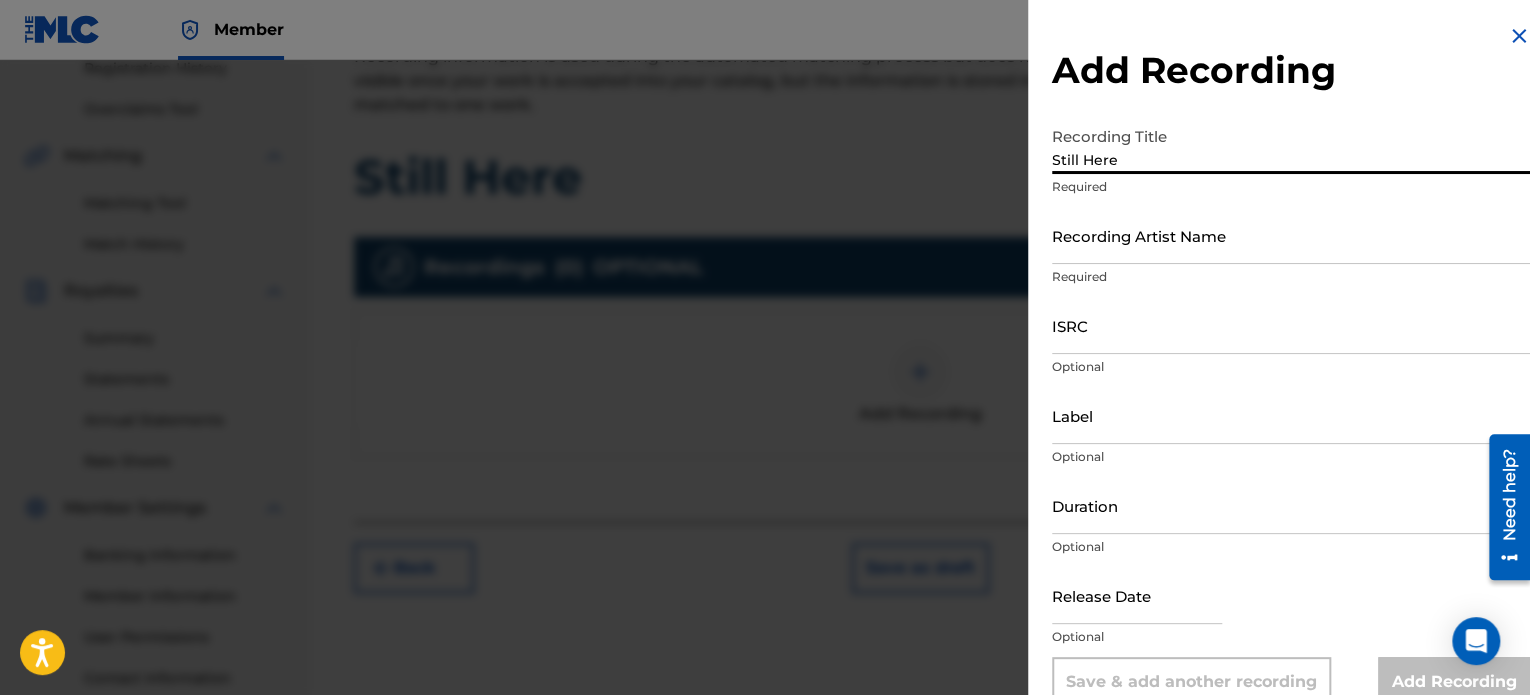 type on "Still Here" 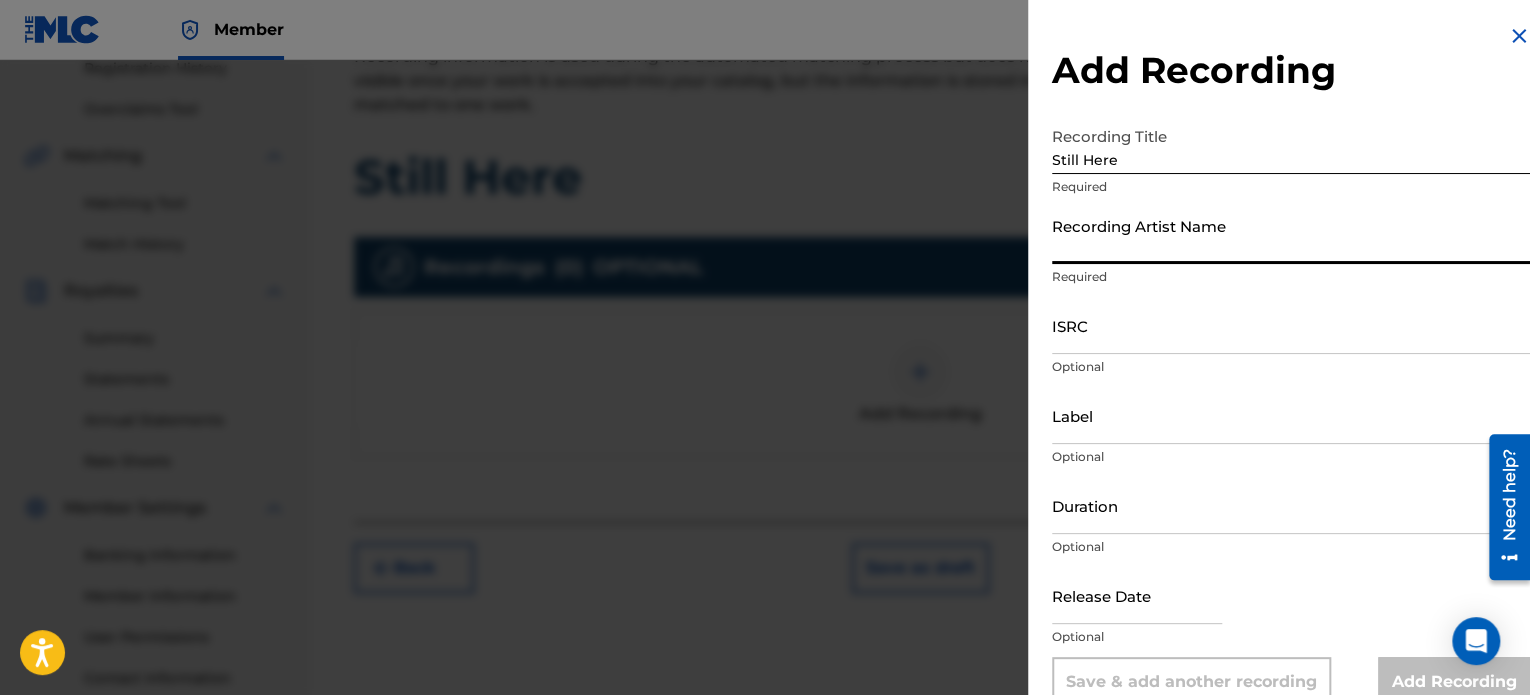 type on "Rise Undone" 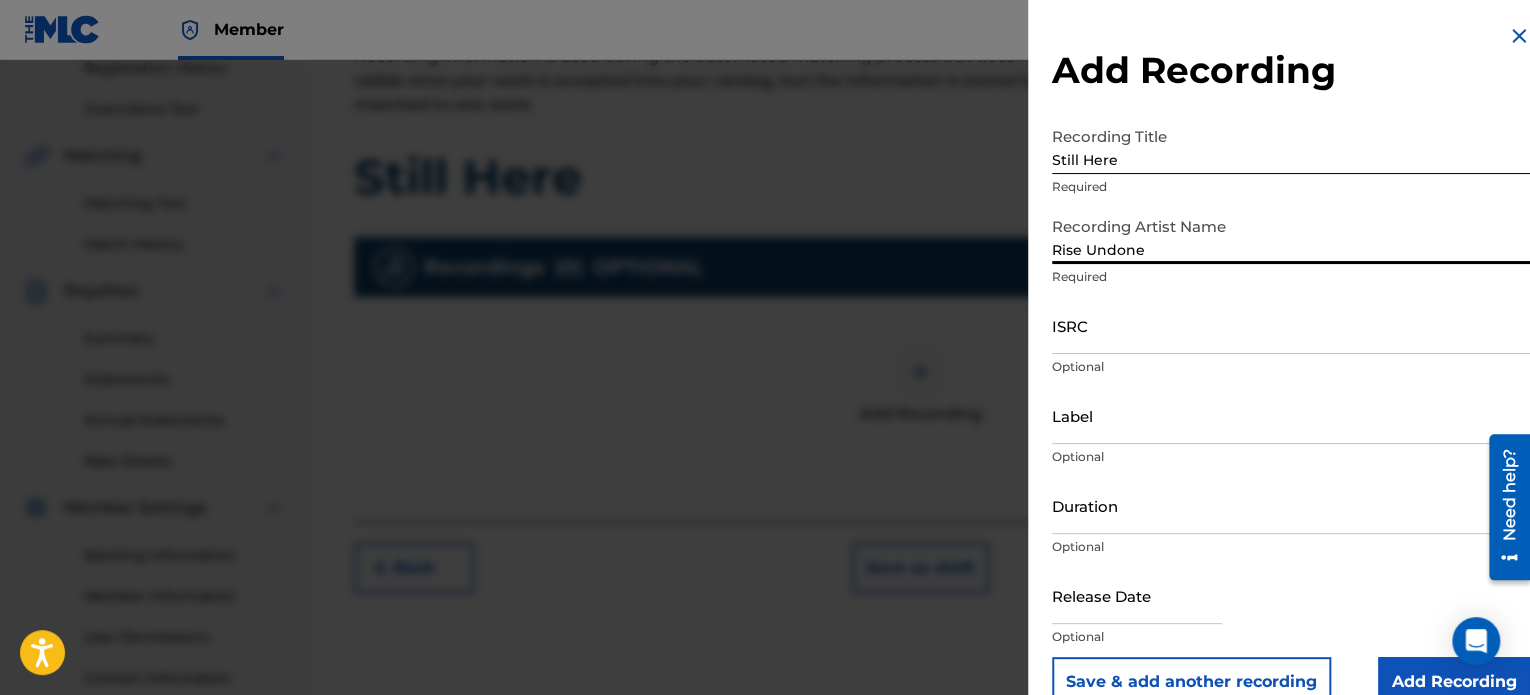 click on "ISRC" at bounding box center [1291, 325] 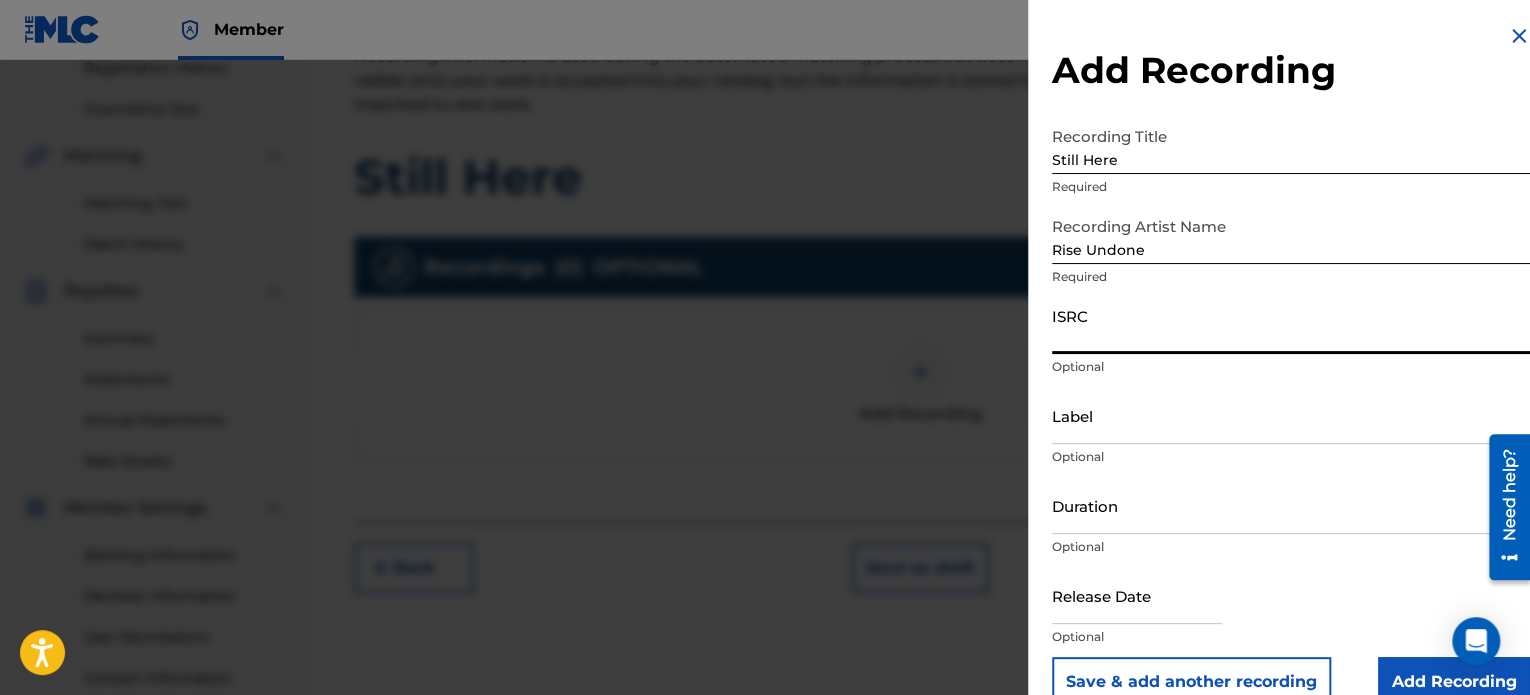 paste on "QZAMM2299719" 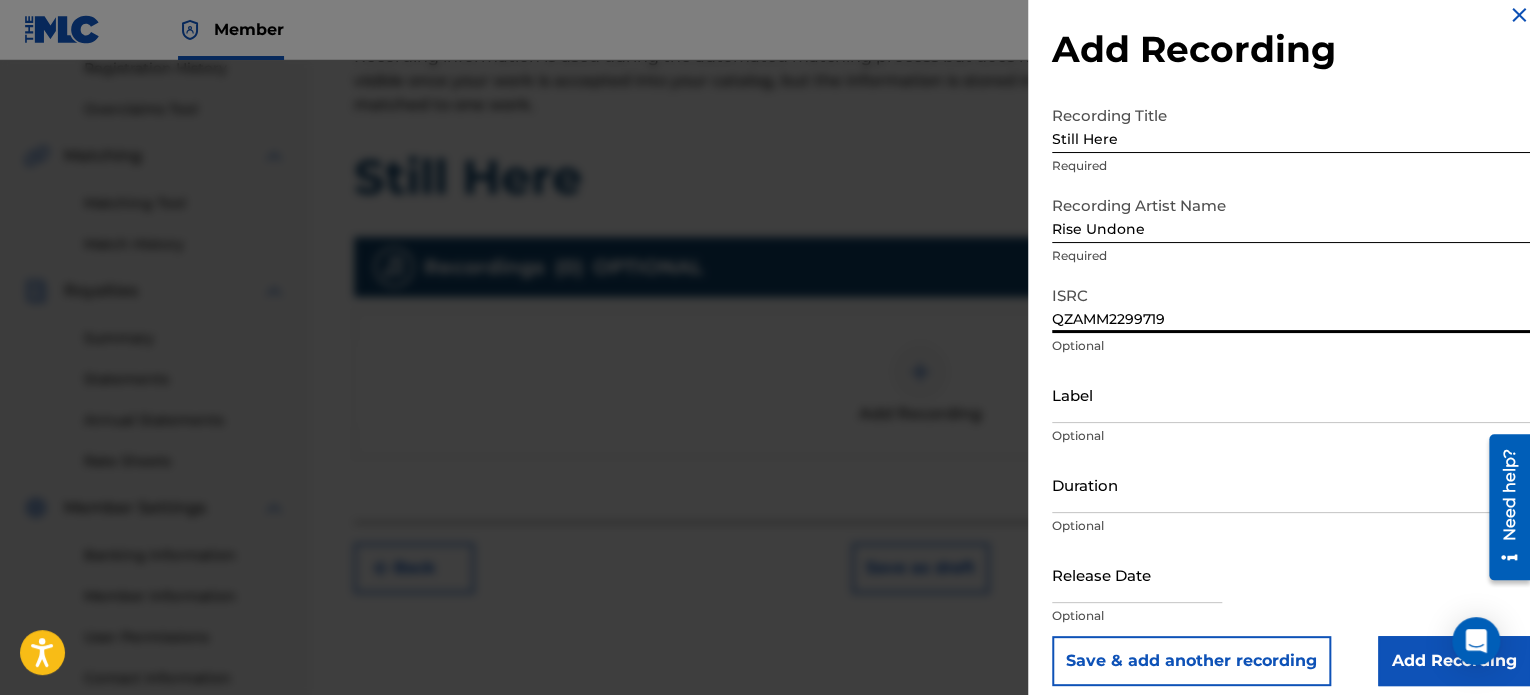 scroll, scrollTop: 36, scrollLeft: 0, axis: vertical 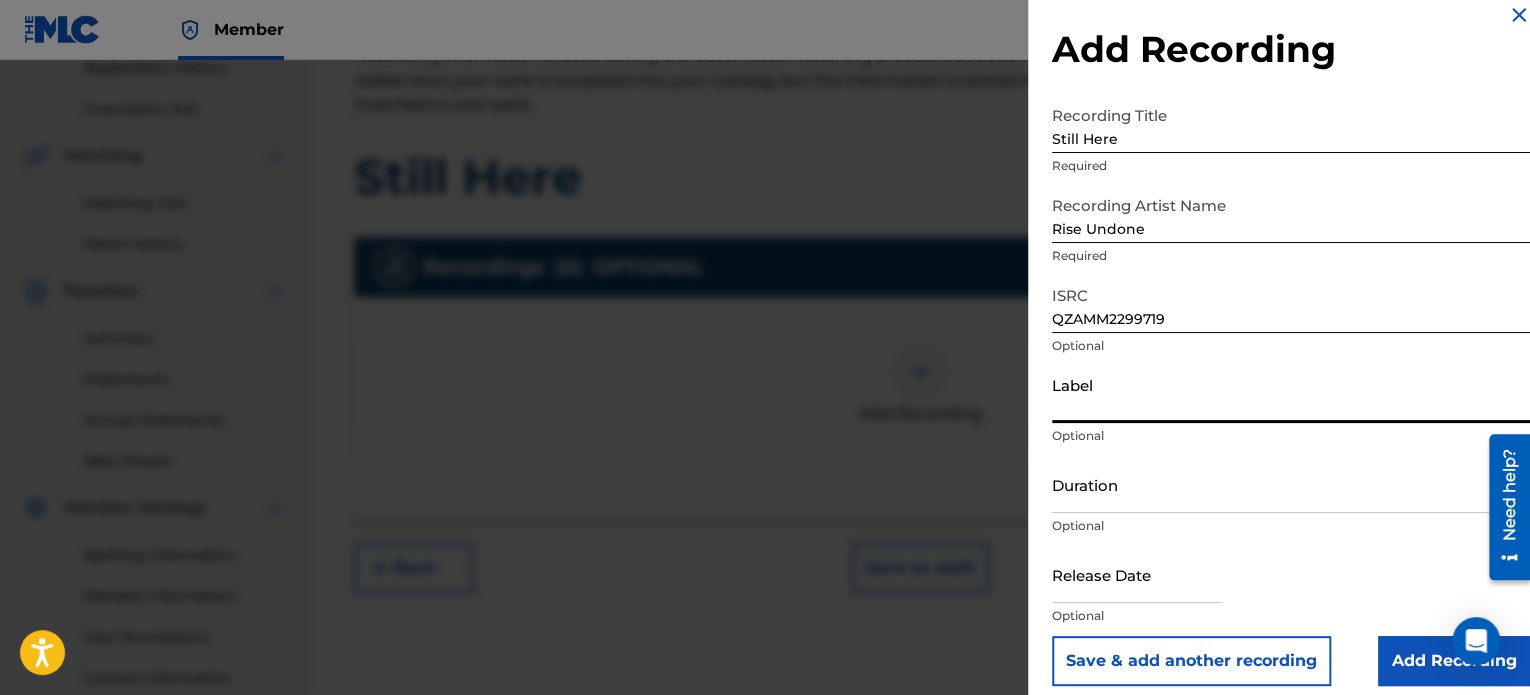 type on "Rise Undone" 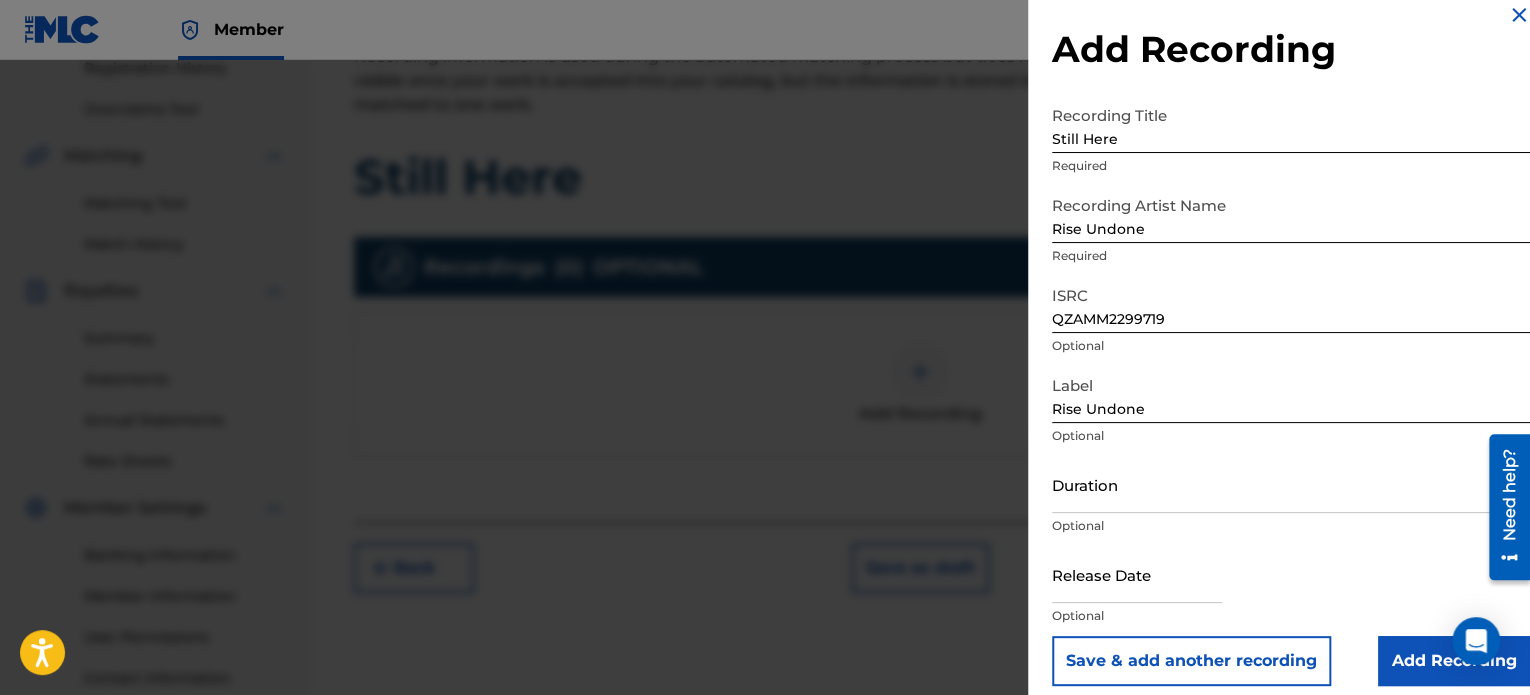 click at bounding box center [1137, 574] 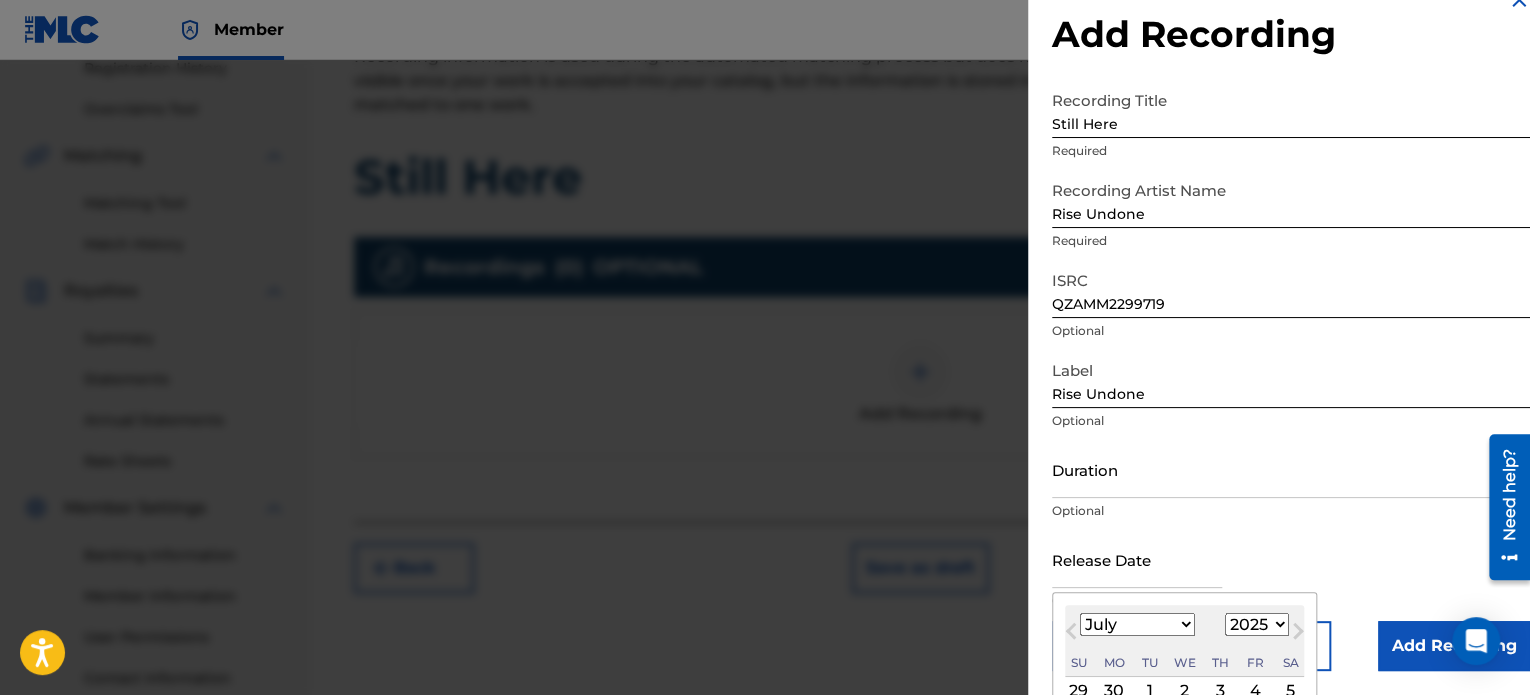 type on "[DATE]" 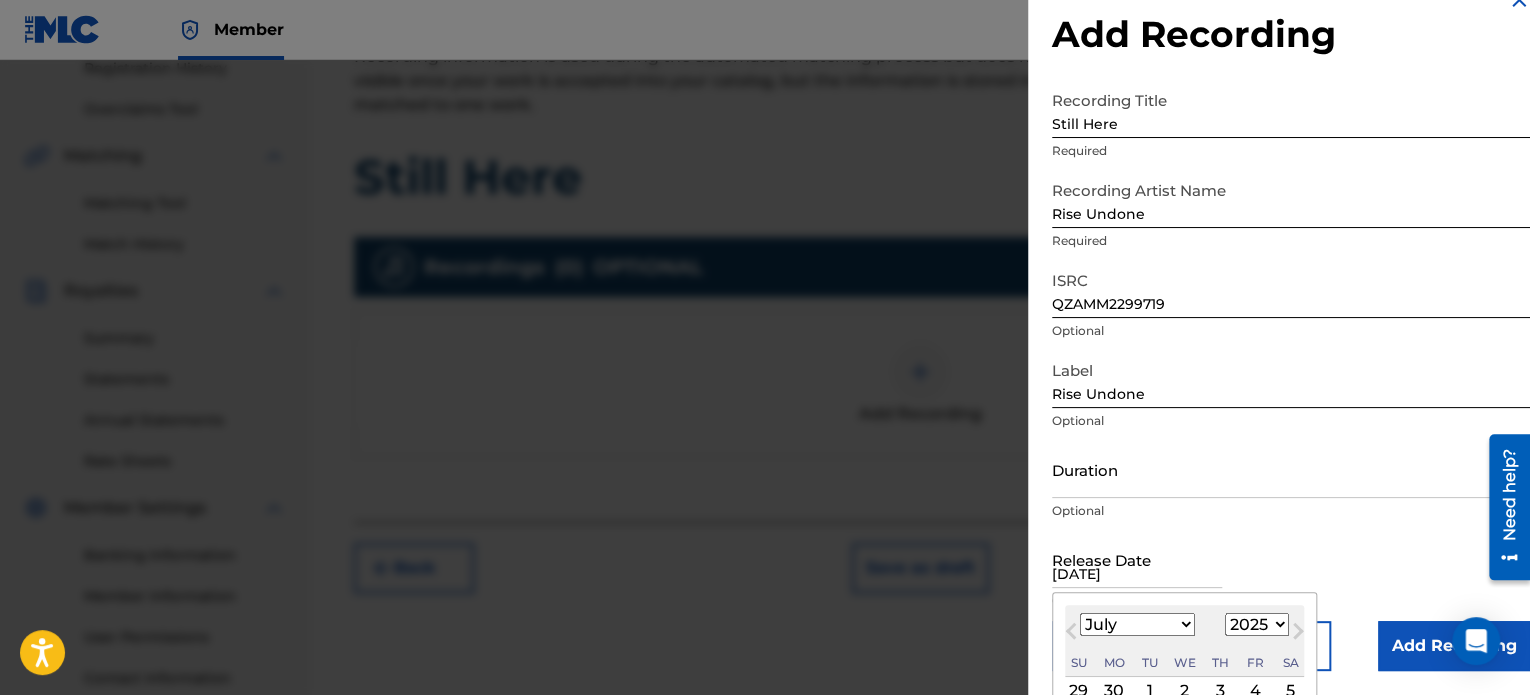 select on "5" 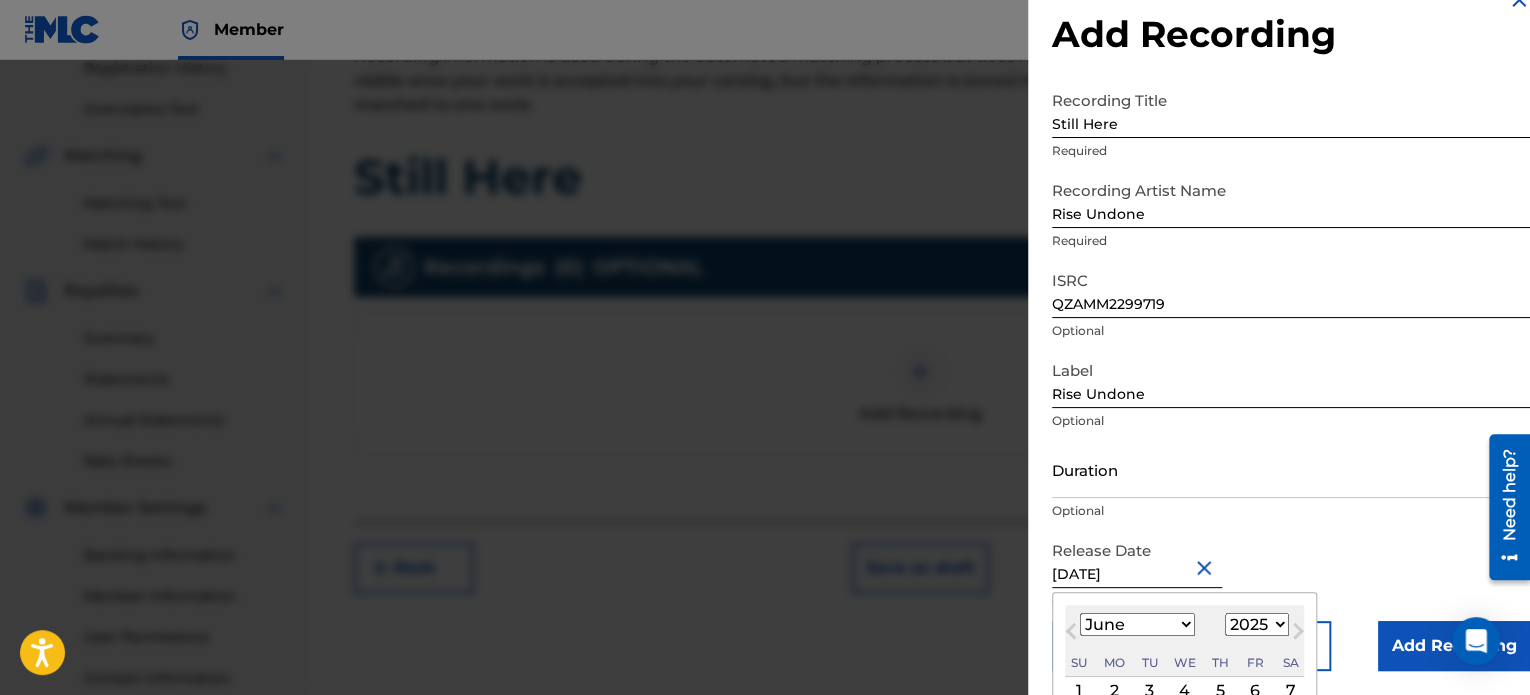 click on "Duration" at bounding box center (1291, 469) 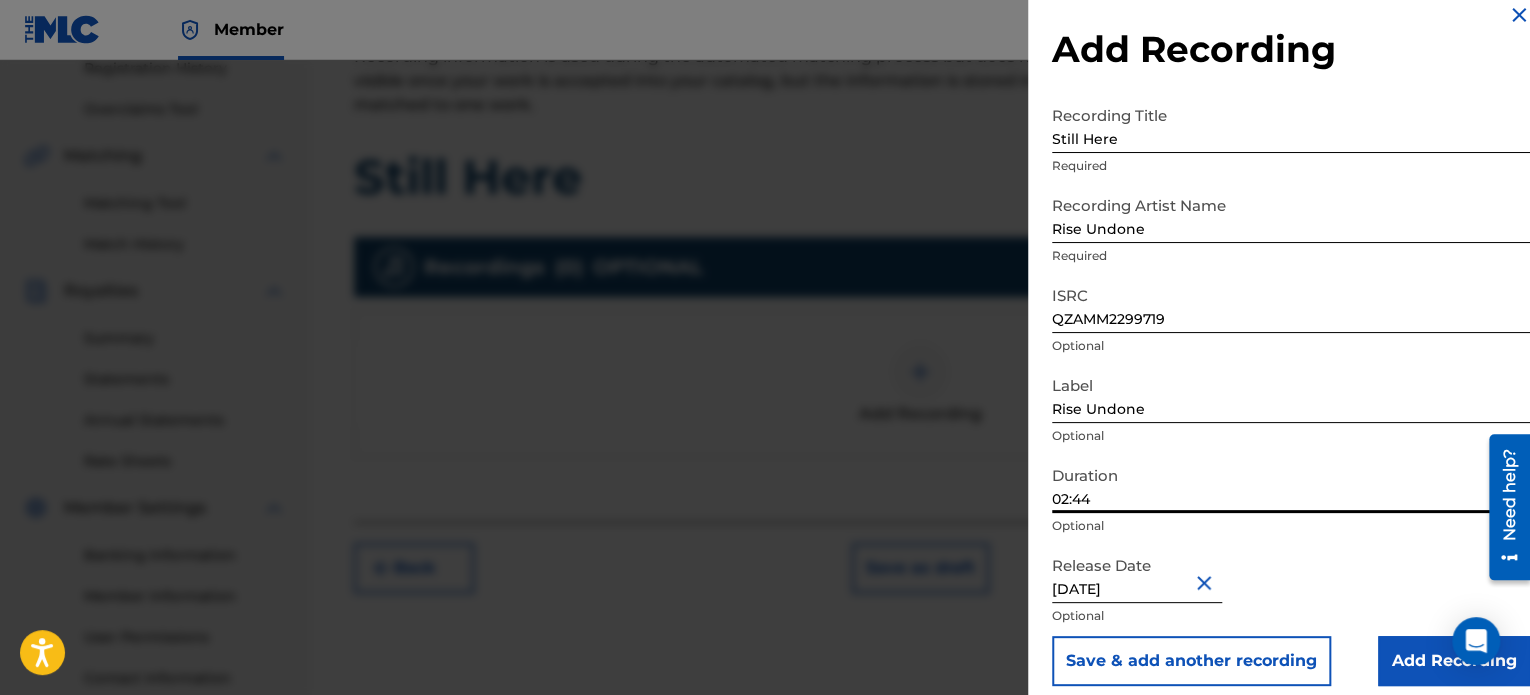 type on "02:44" 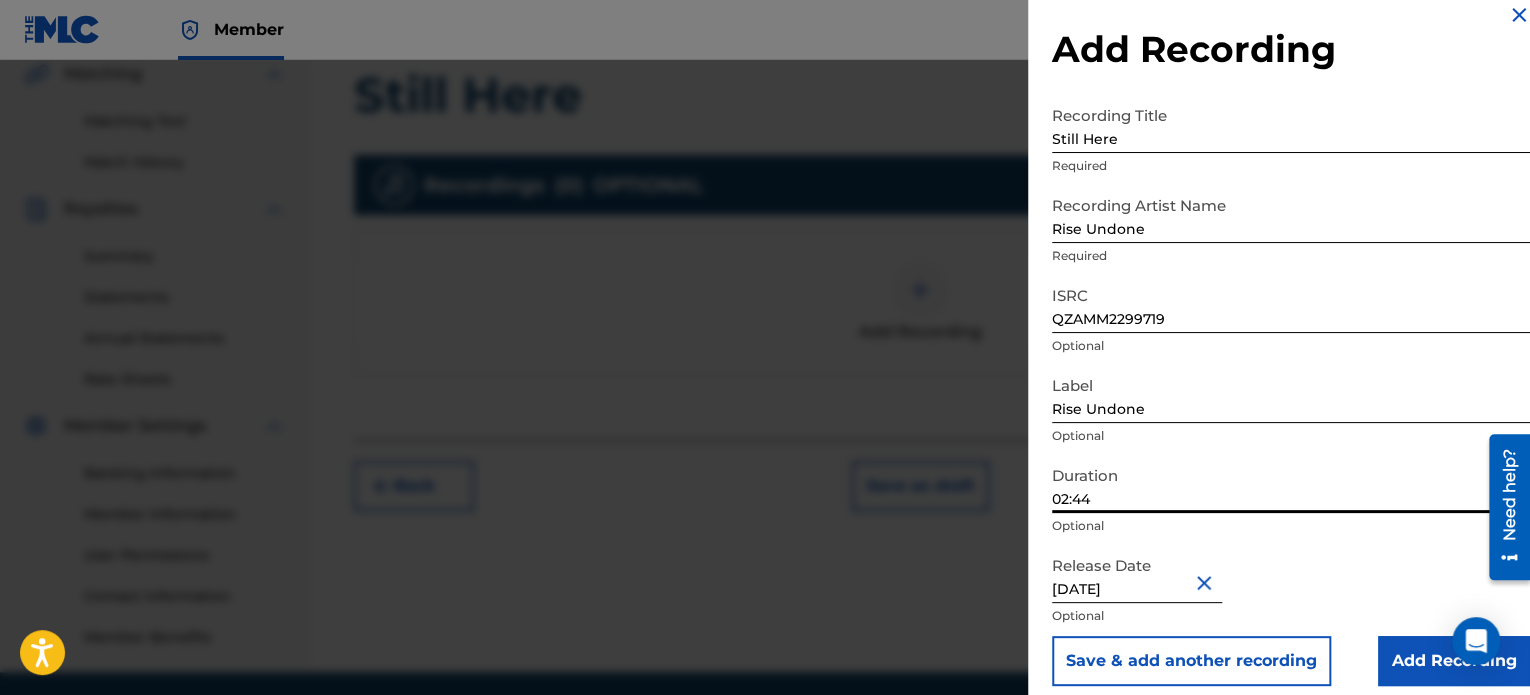 scroll, scrollTop: 544, scrollLeft: 0, axis: vertical 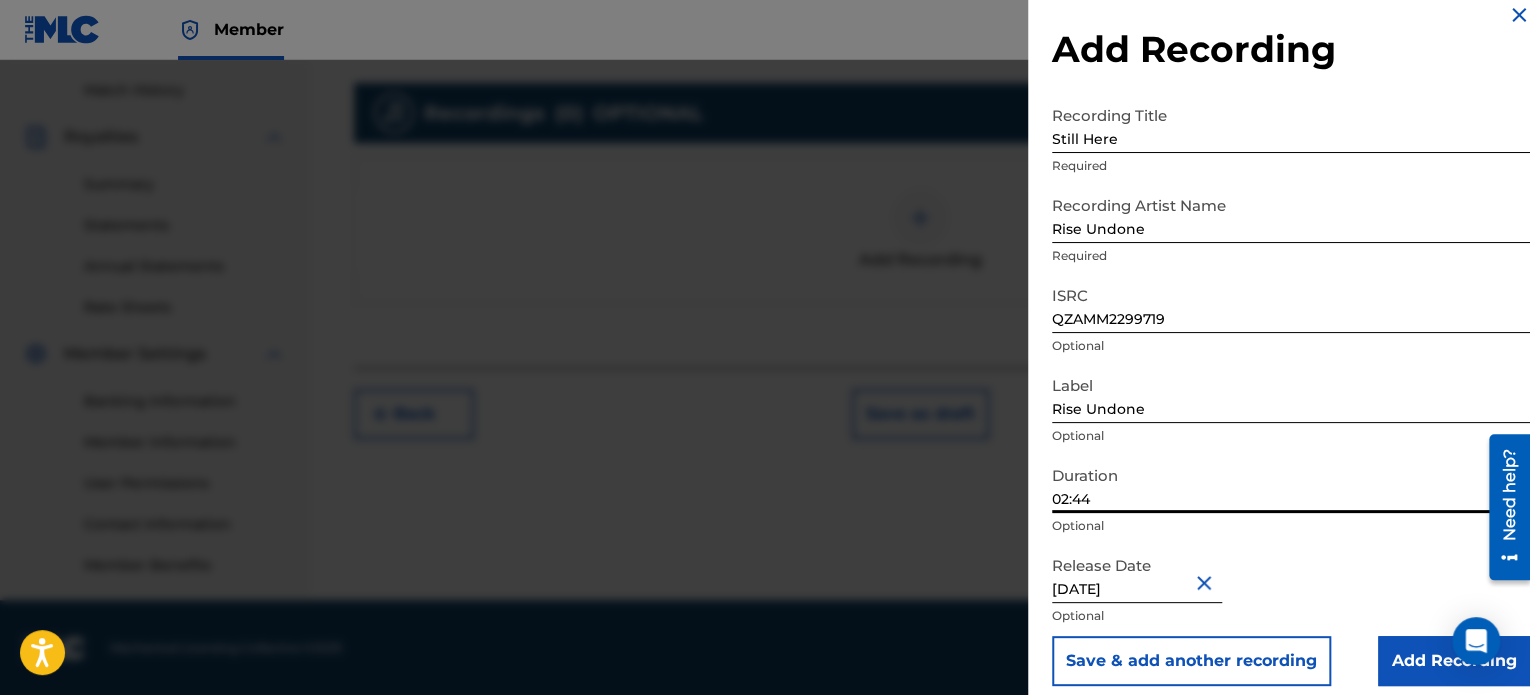 click on "Add Recording" at bounding box center [1454, 661] 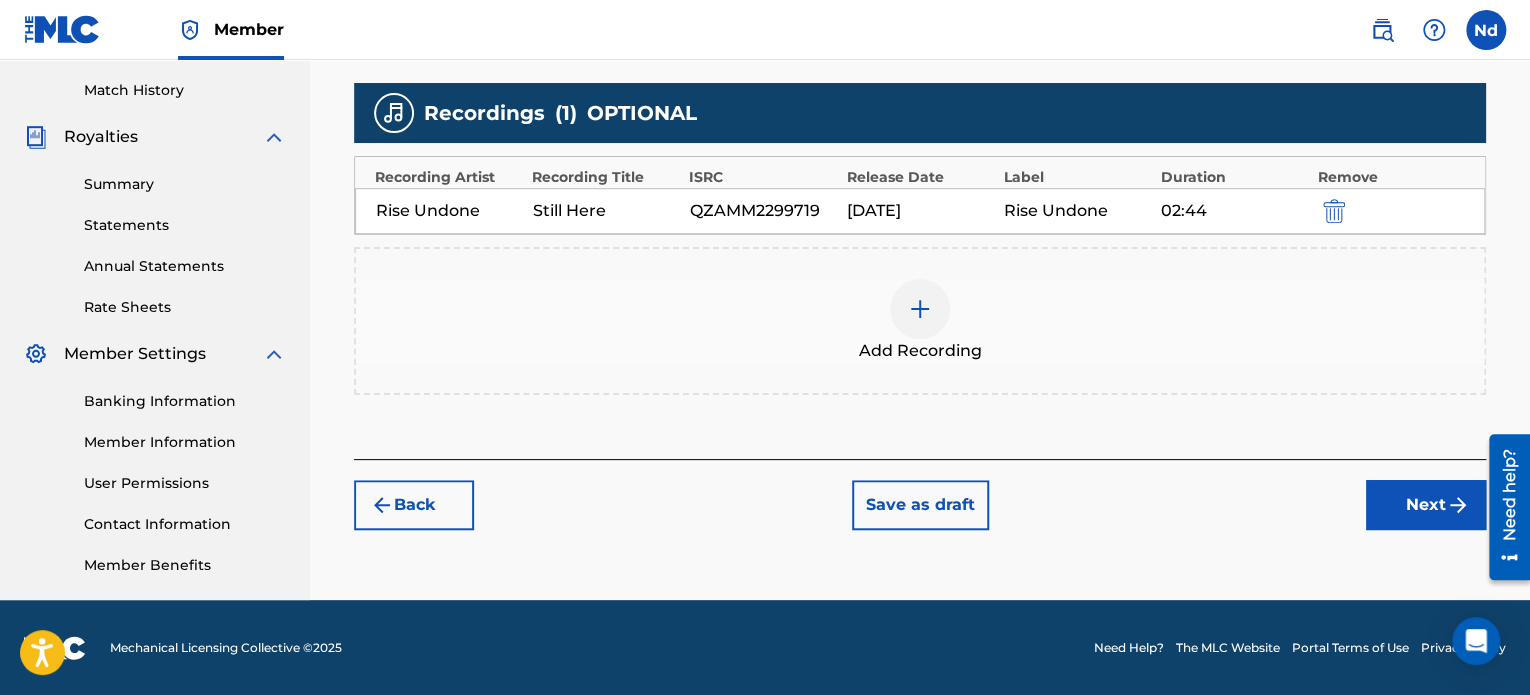 click on "Next" at bounding box center (1426, 505) 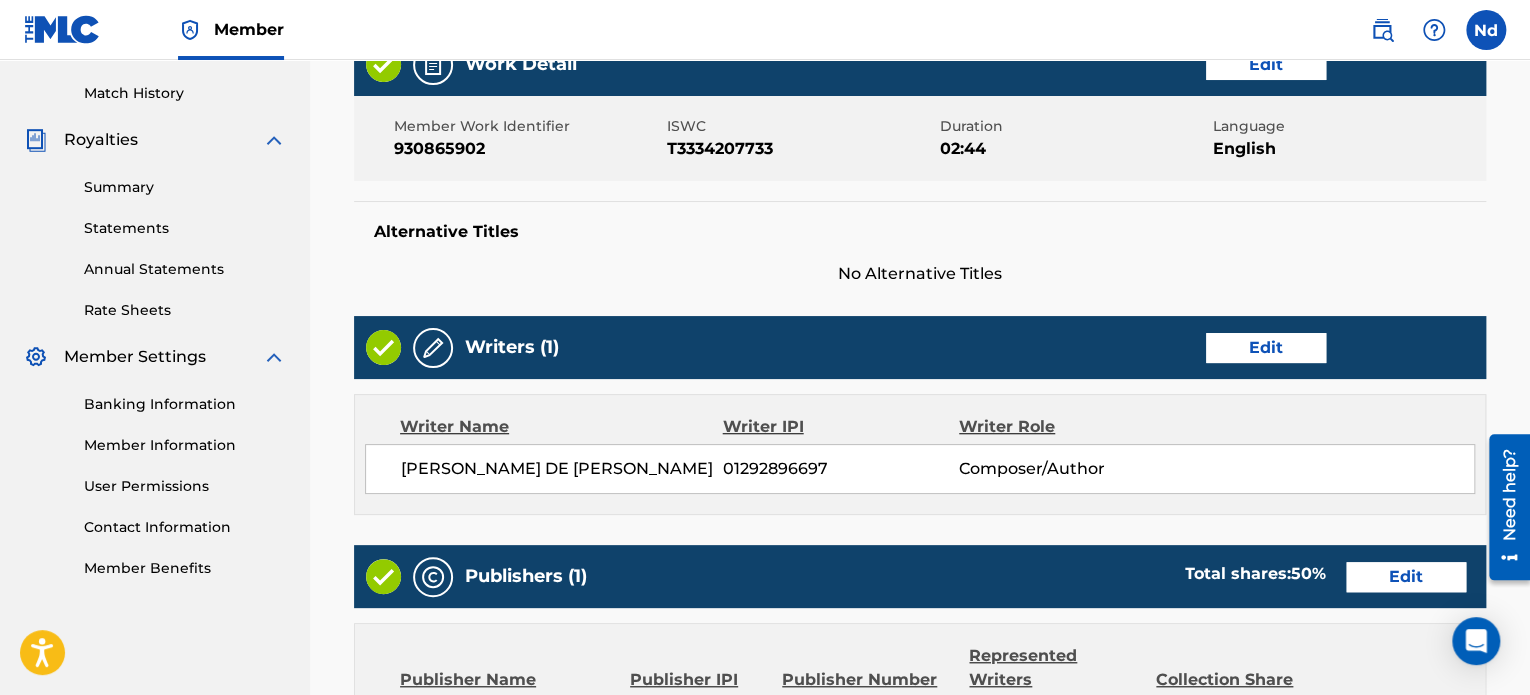 scroll, scrollTop: 1081, scrollLeft: 0, axis: vertical 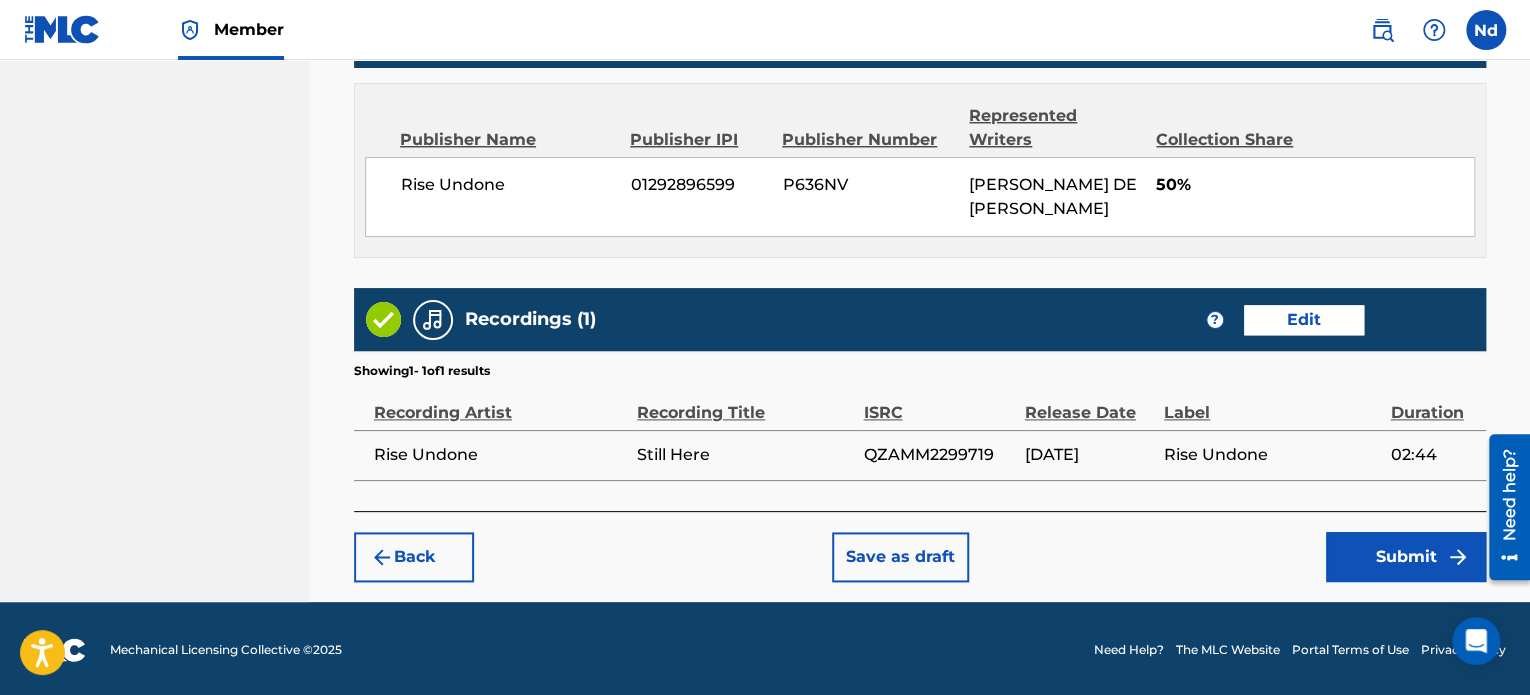 click on "Submit" at bounding box center [1406, 557] 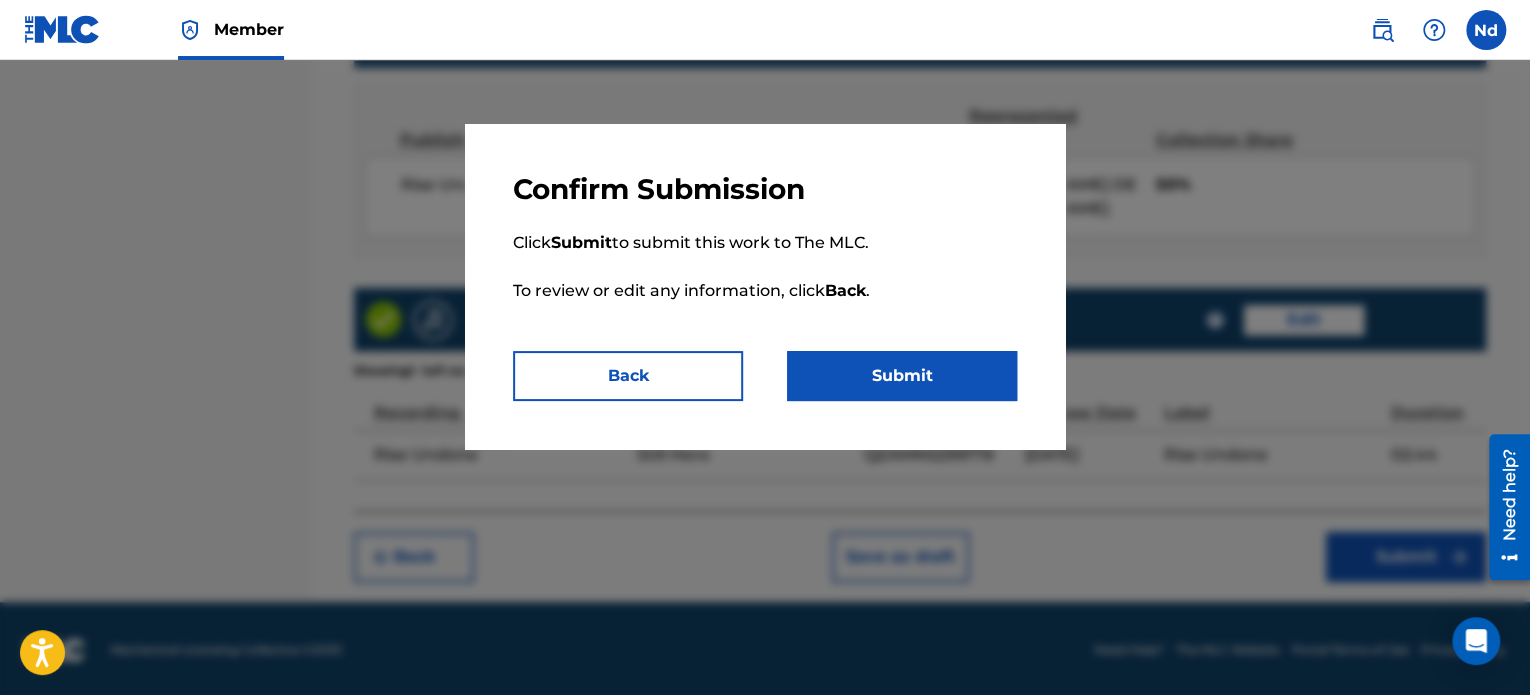 click on "Submit" at bounding box center (902, 376) 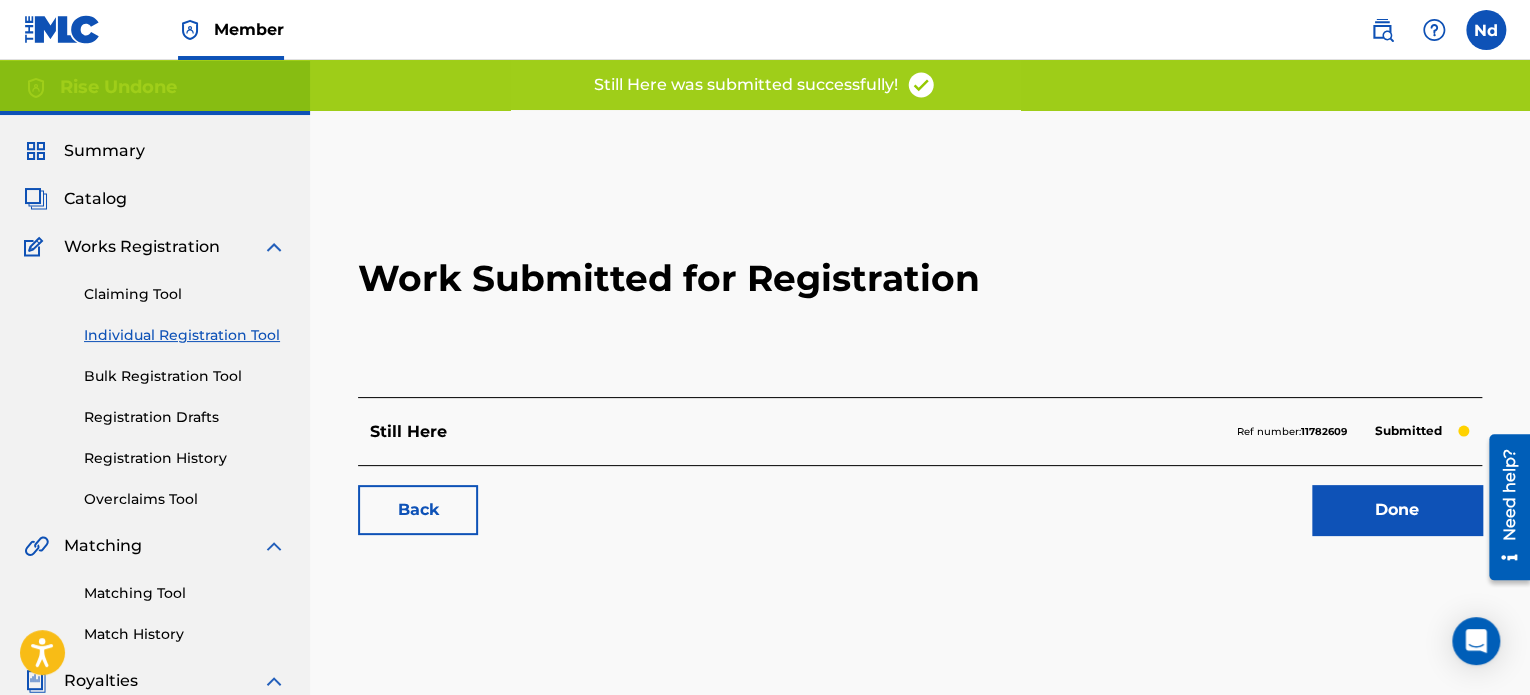 click on "Done" at bounding box center (1397, 510) 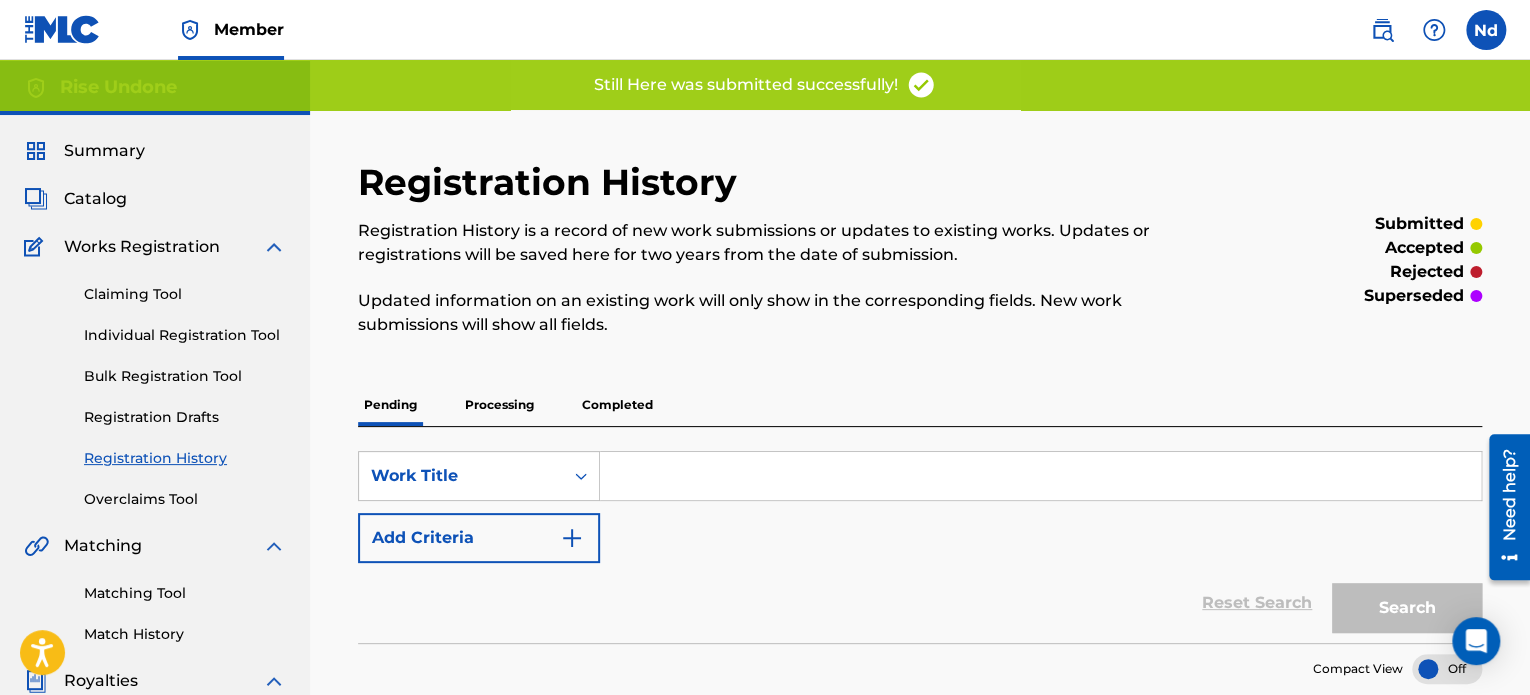 click on "Individual Registration Tool" at bounding box center (185, 335) 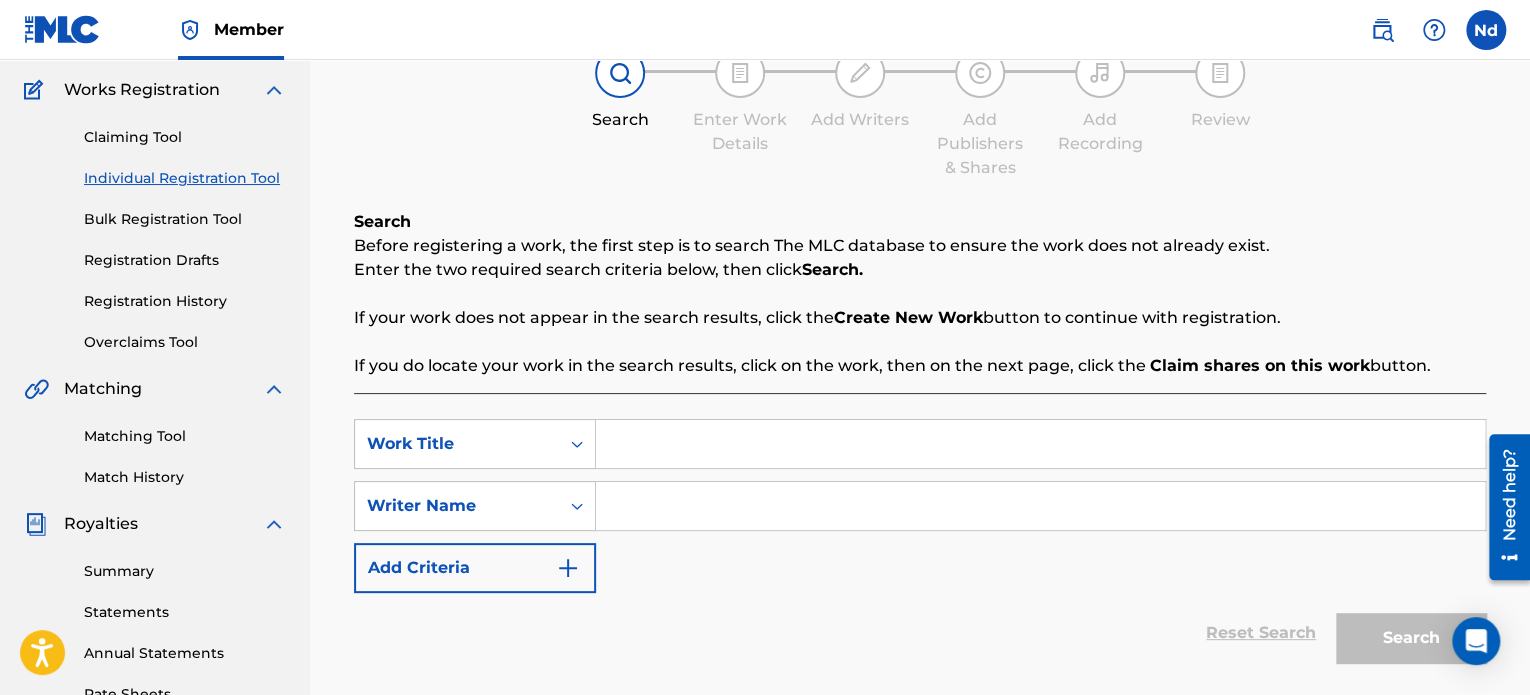 scroll, scrollTop: 300, scrollLeft: 0, axis: vertical 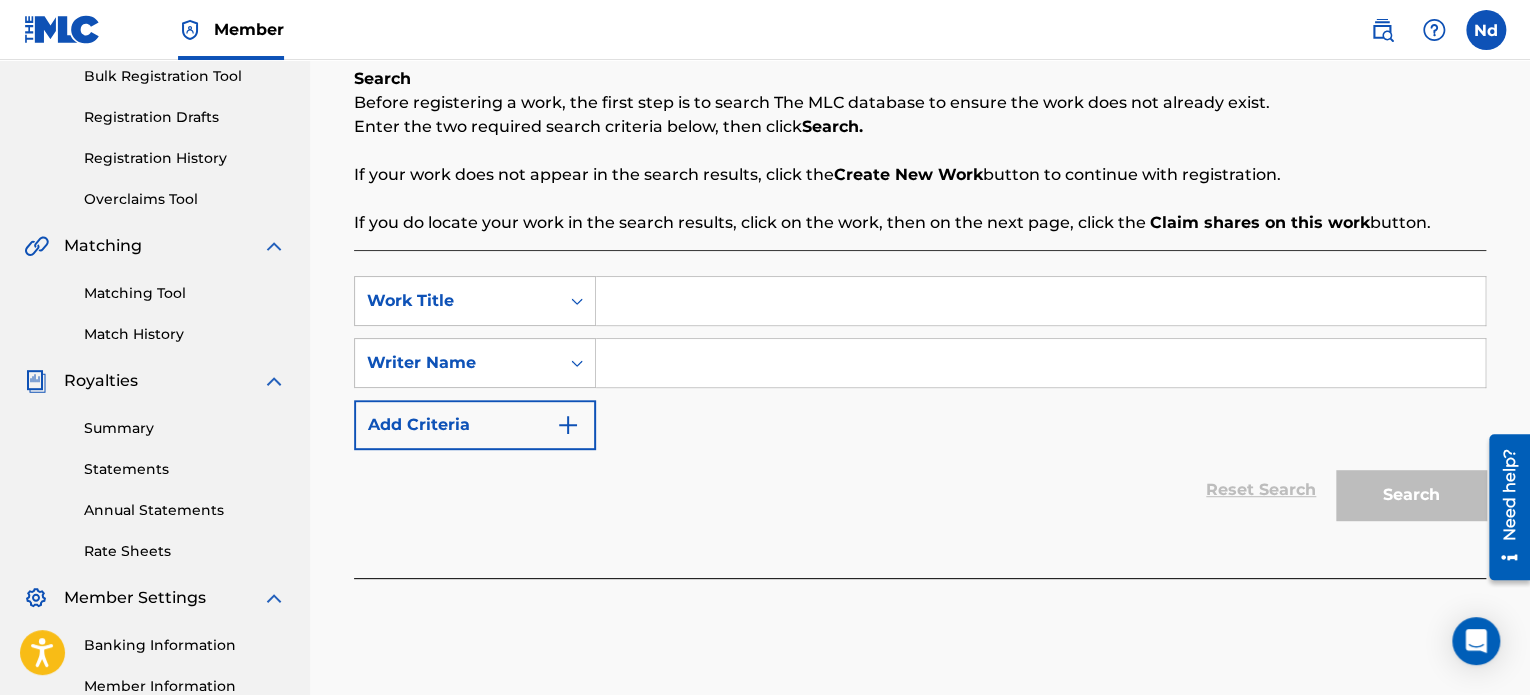 click at bounding box center [1040, 301] 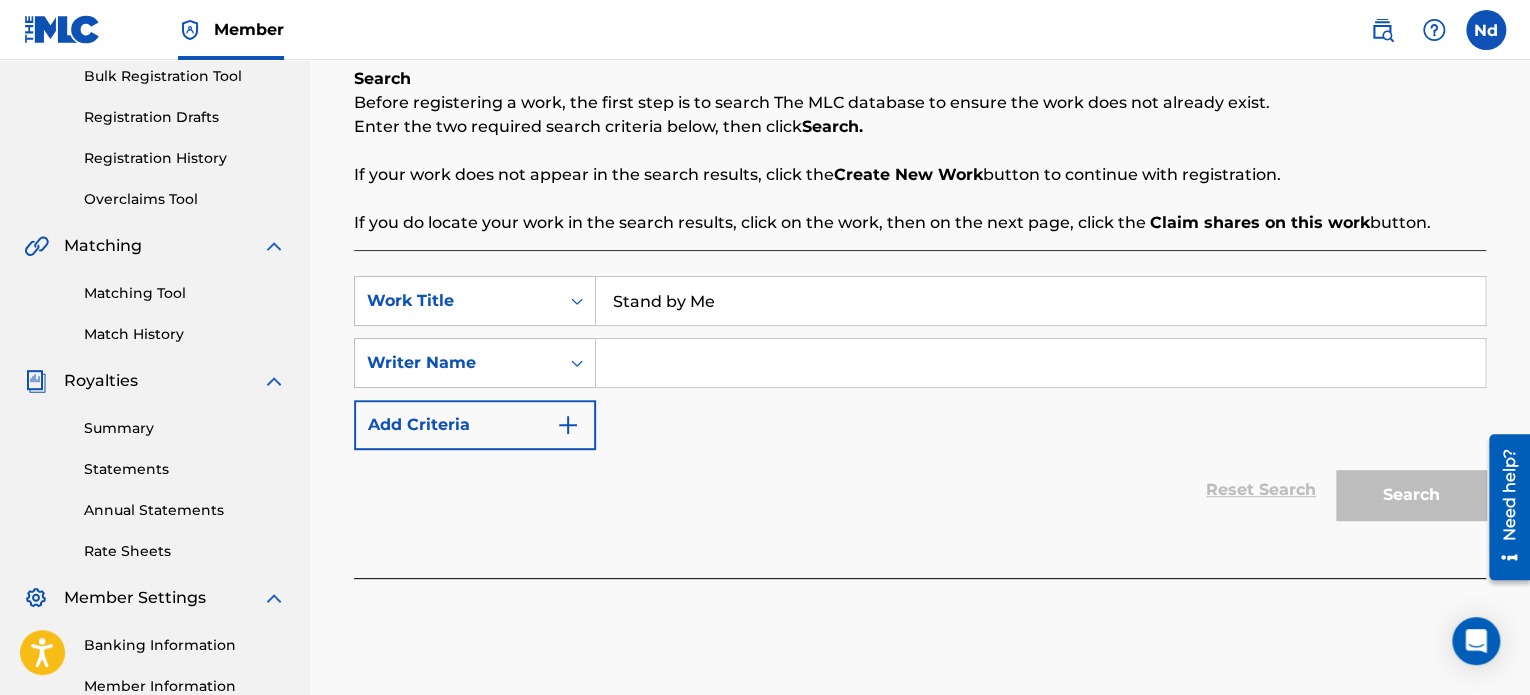 type on "Stand by Me" 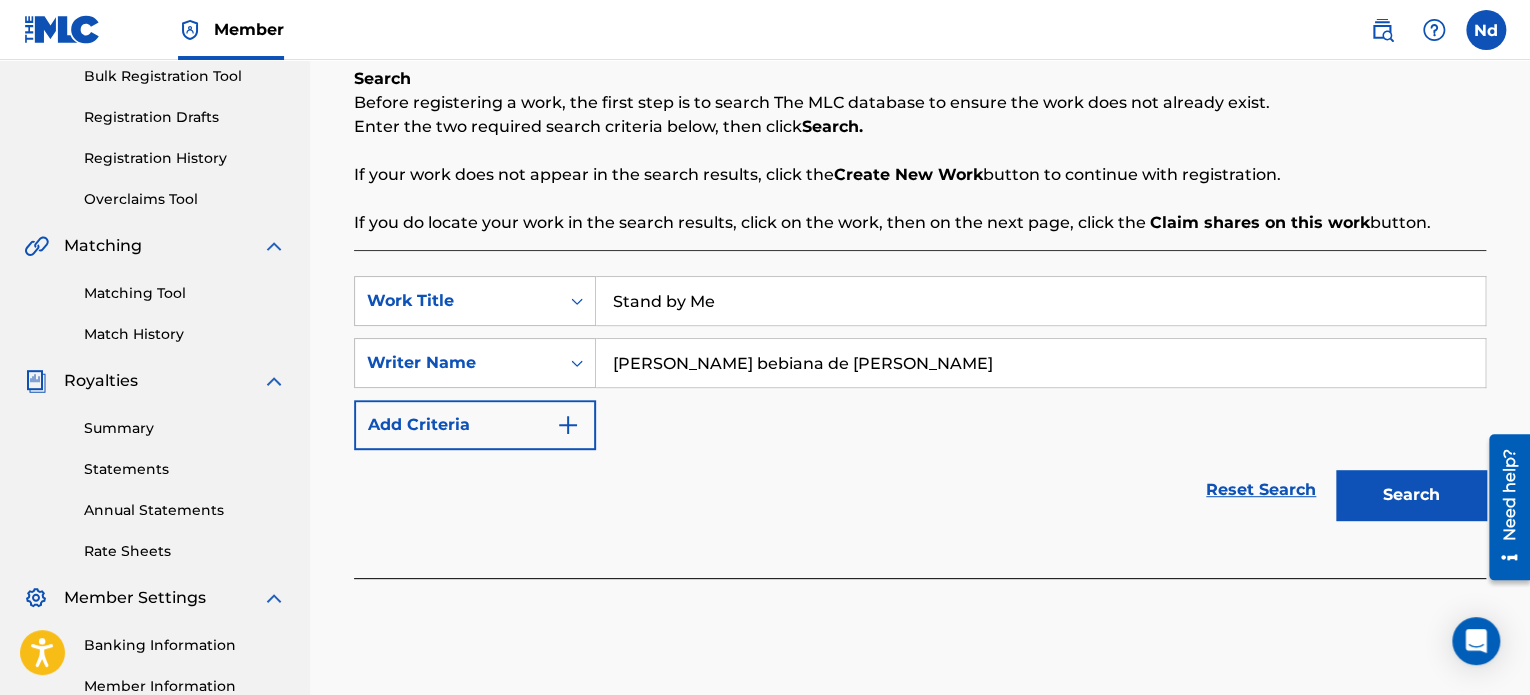 click on "Search" at bounding box center (1411, 495) 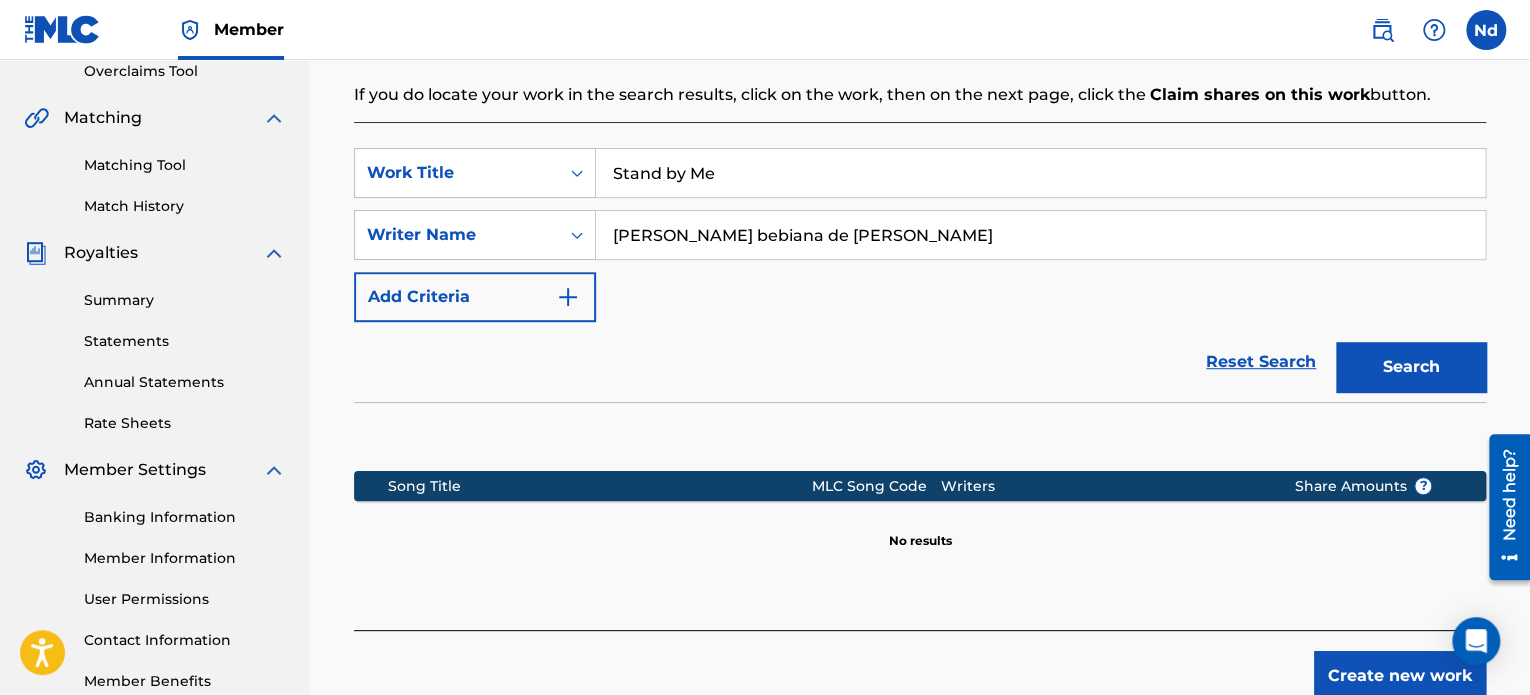 scroll, scrollTop: 549, scrollLeft: 0, axis: vertical 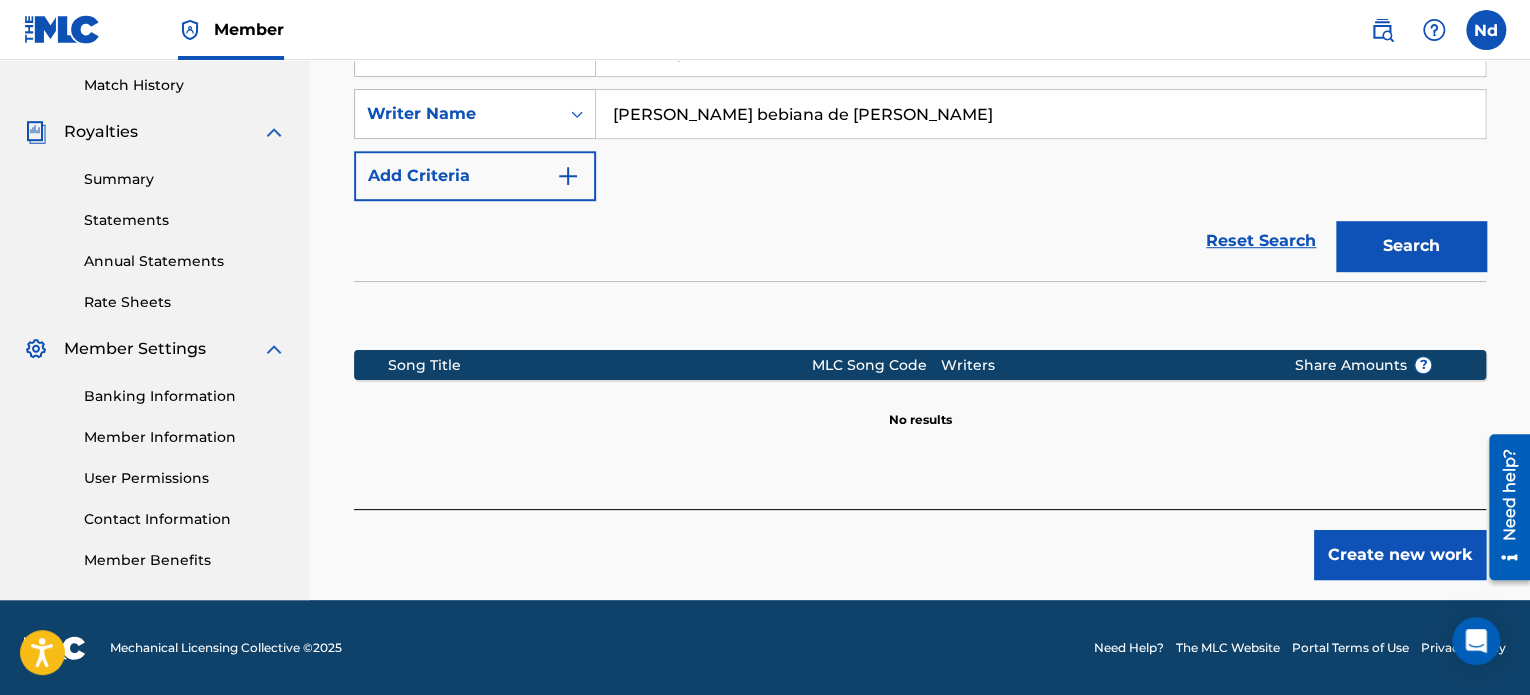 click on "Create new work" at bounding box center [1400, 555] 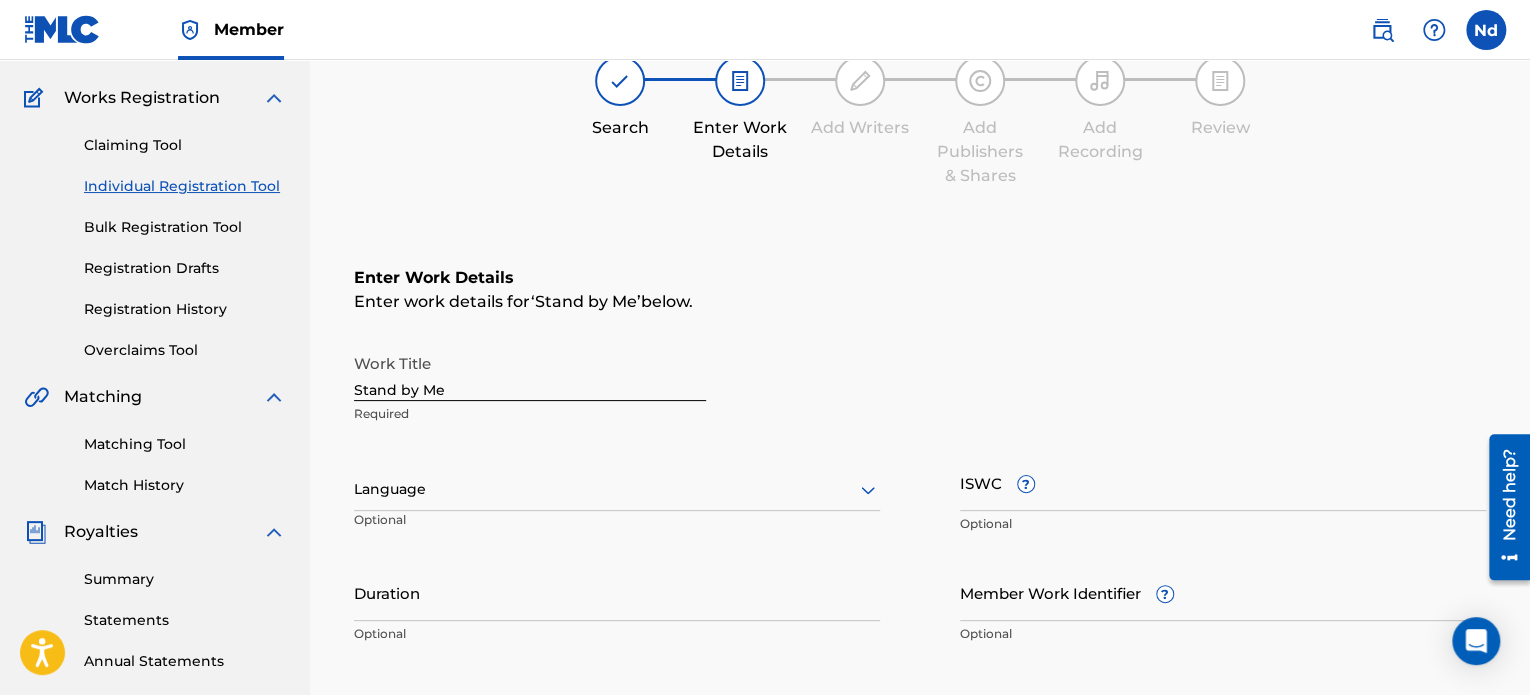 scroll, scrollTop: 349, scrollLeft: 0, axis: vertical 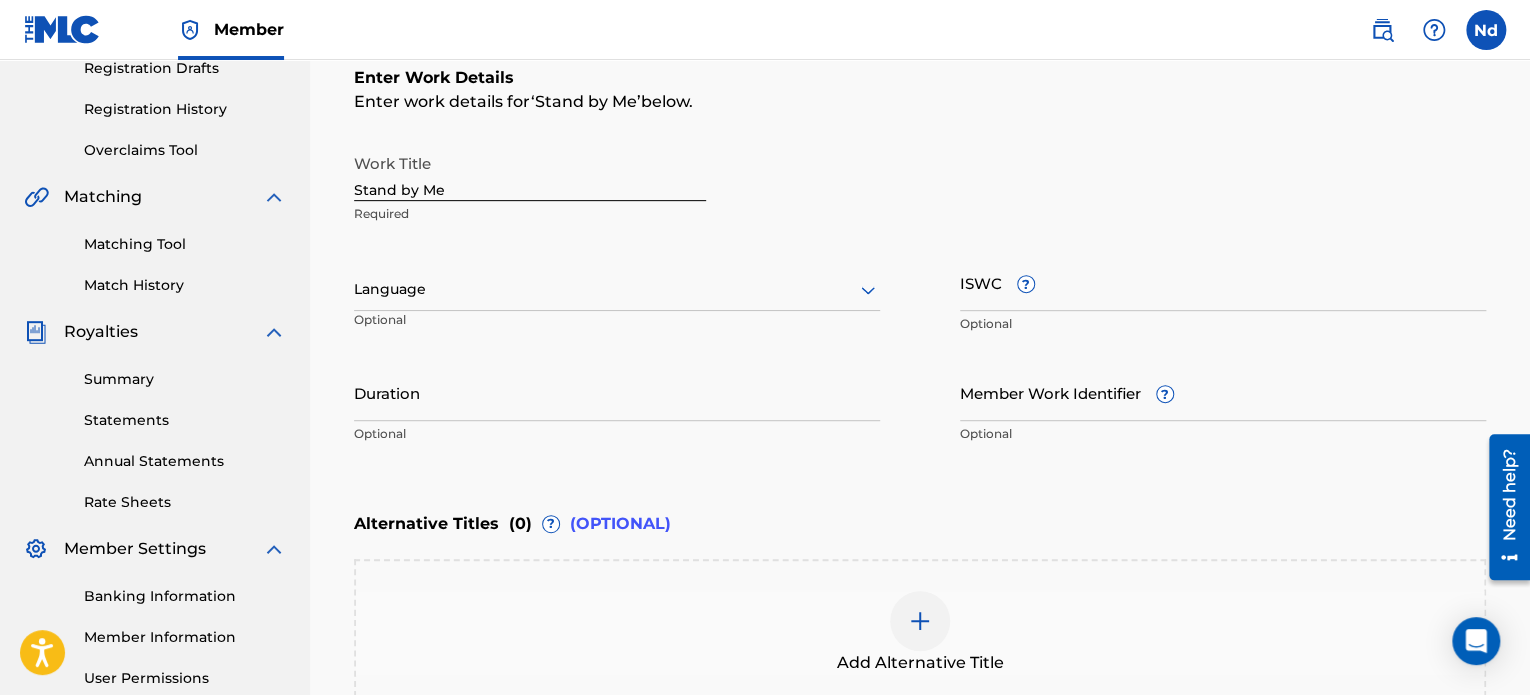 click at bounding box center [617, 289] 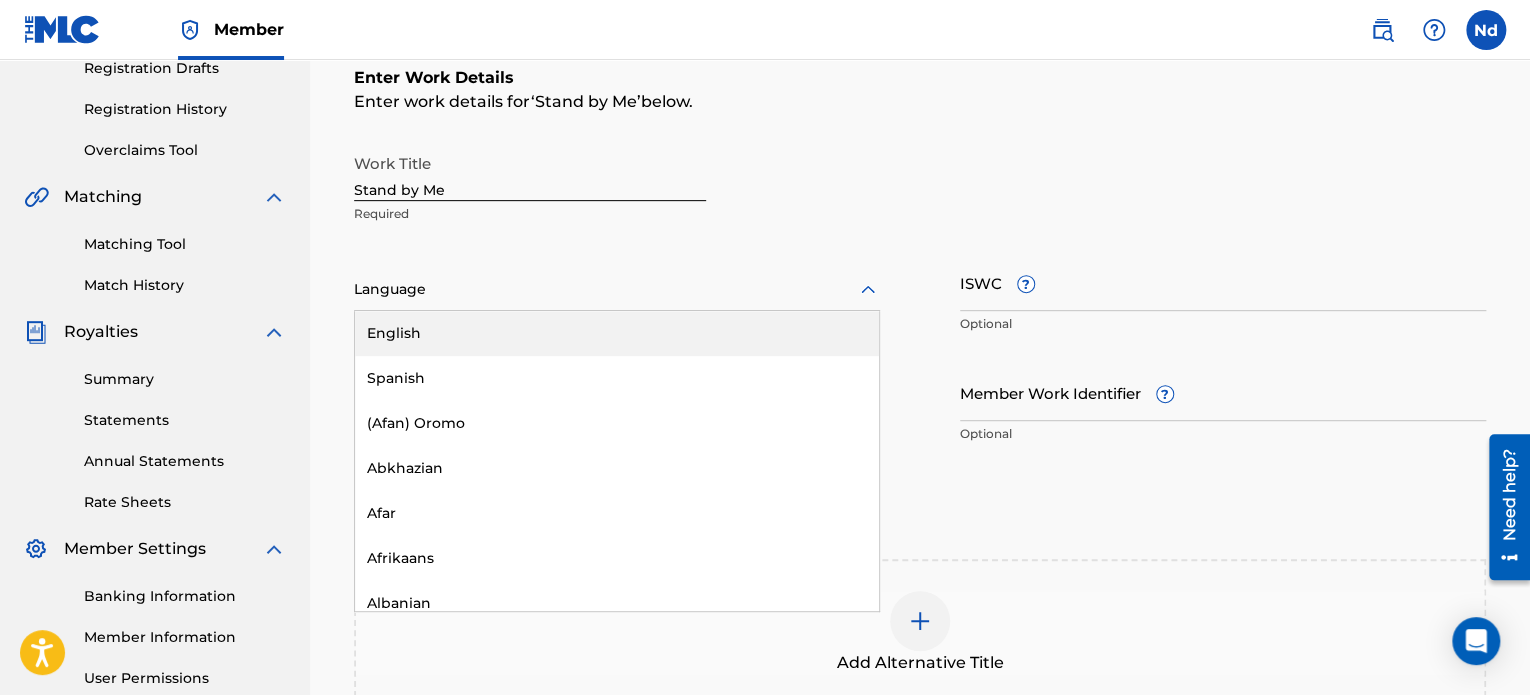 click on "English" at bounding box center (617, 333) 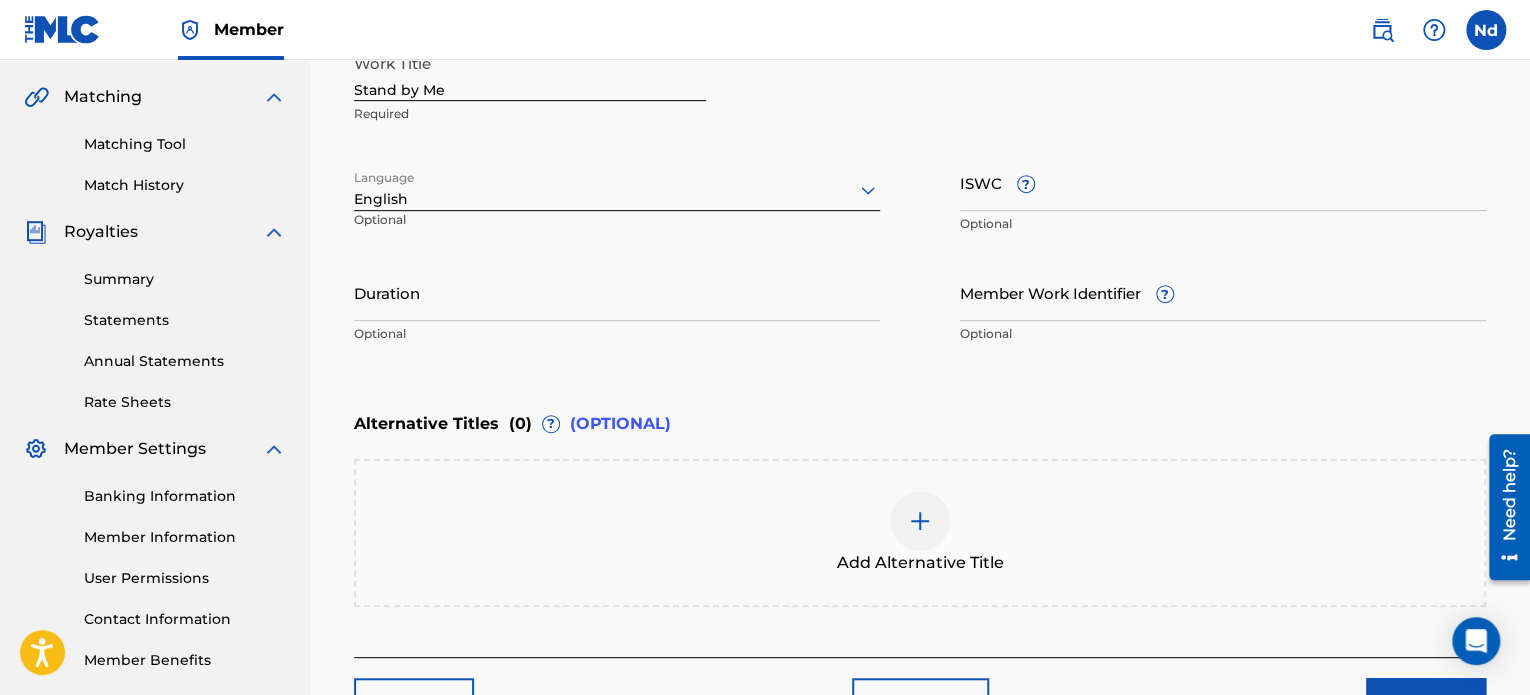 scroll, scrollTop: 549, scrollLeft: 0, axis: vertical 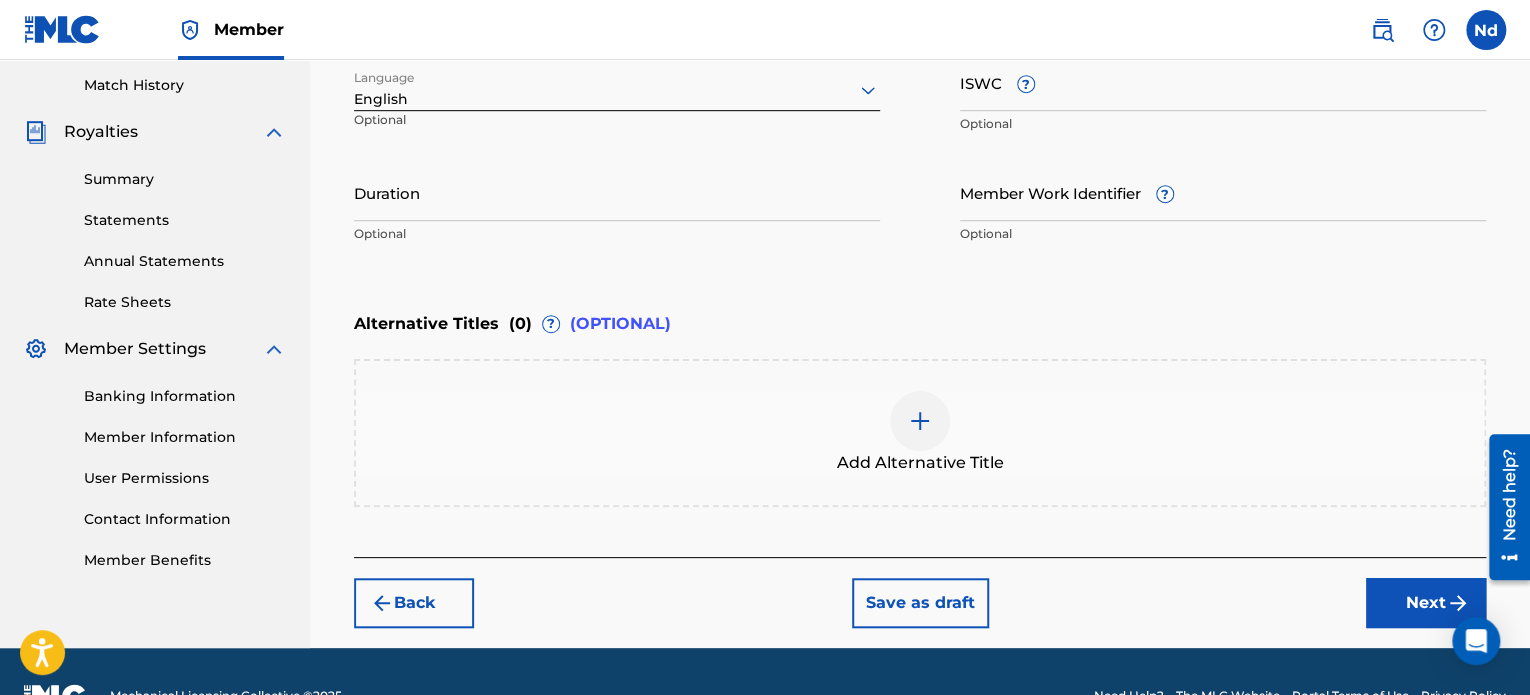 click on "Duration" at bounding box center (617, 192) 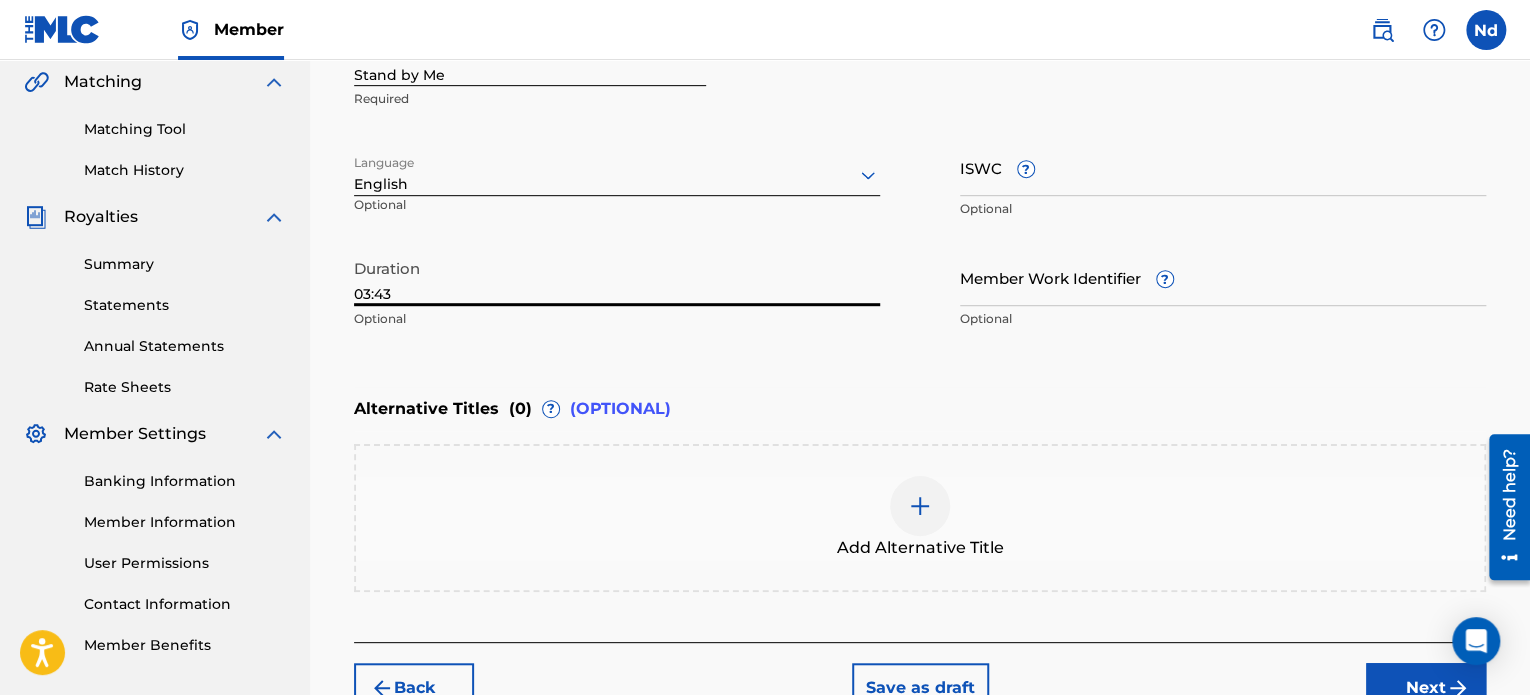 scroll, scrollTop: 349, scrollLeft: 0, axis: vertical 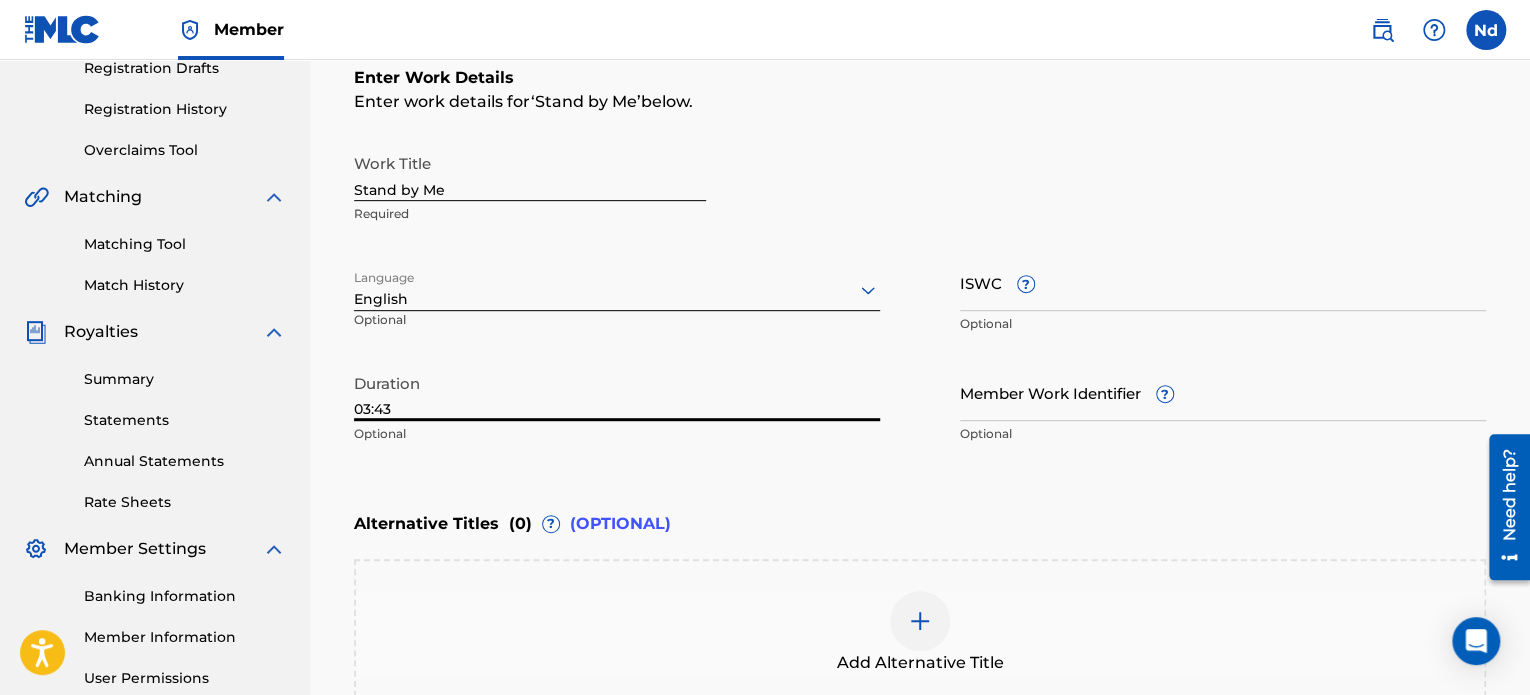 type on "03:43" 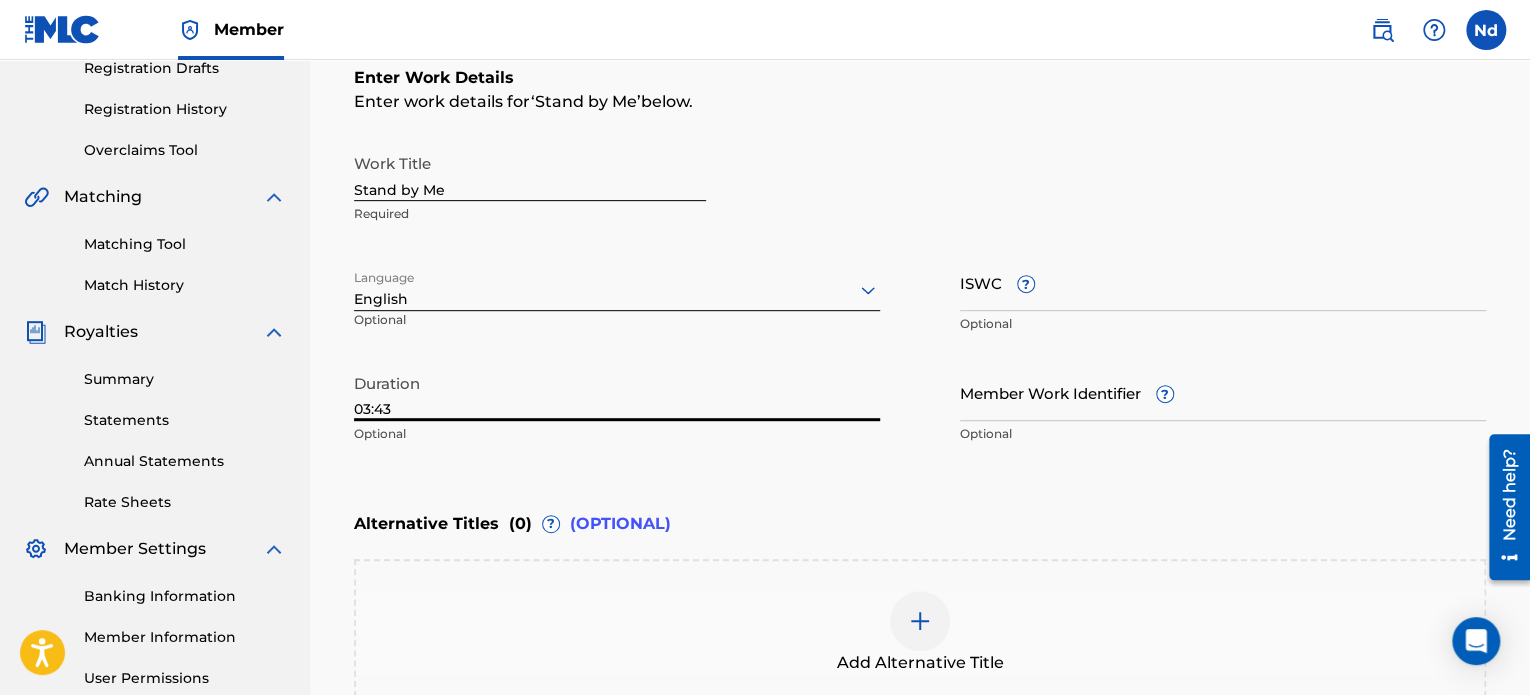 click on "ISWC   ?" at bounding box center [1223, 282] 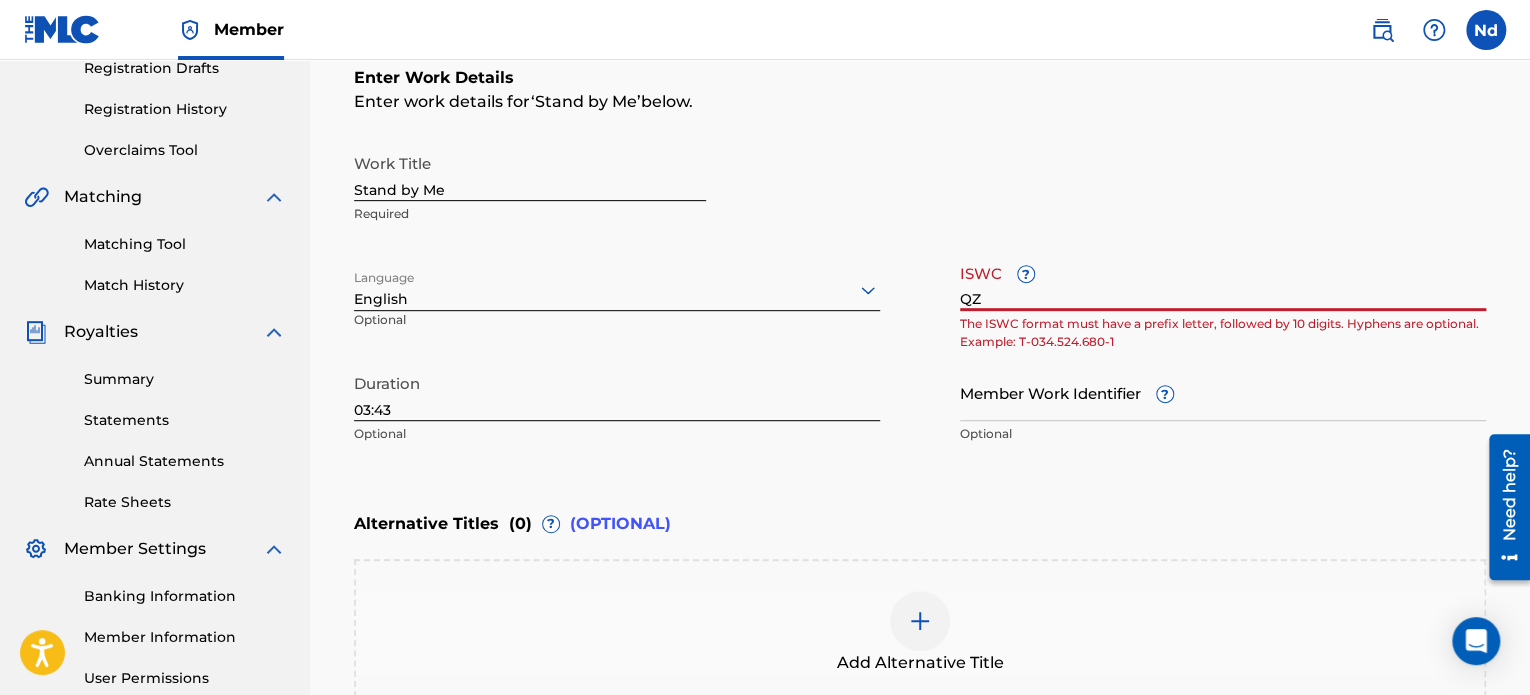 type on "Q" 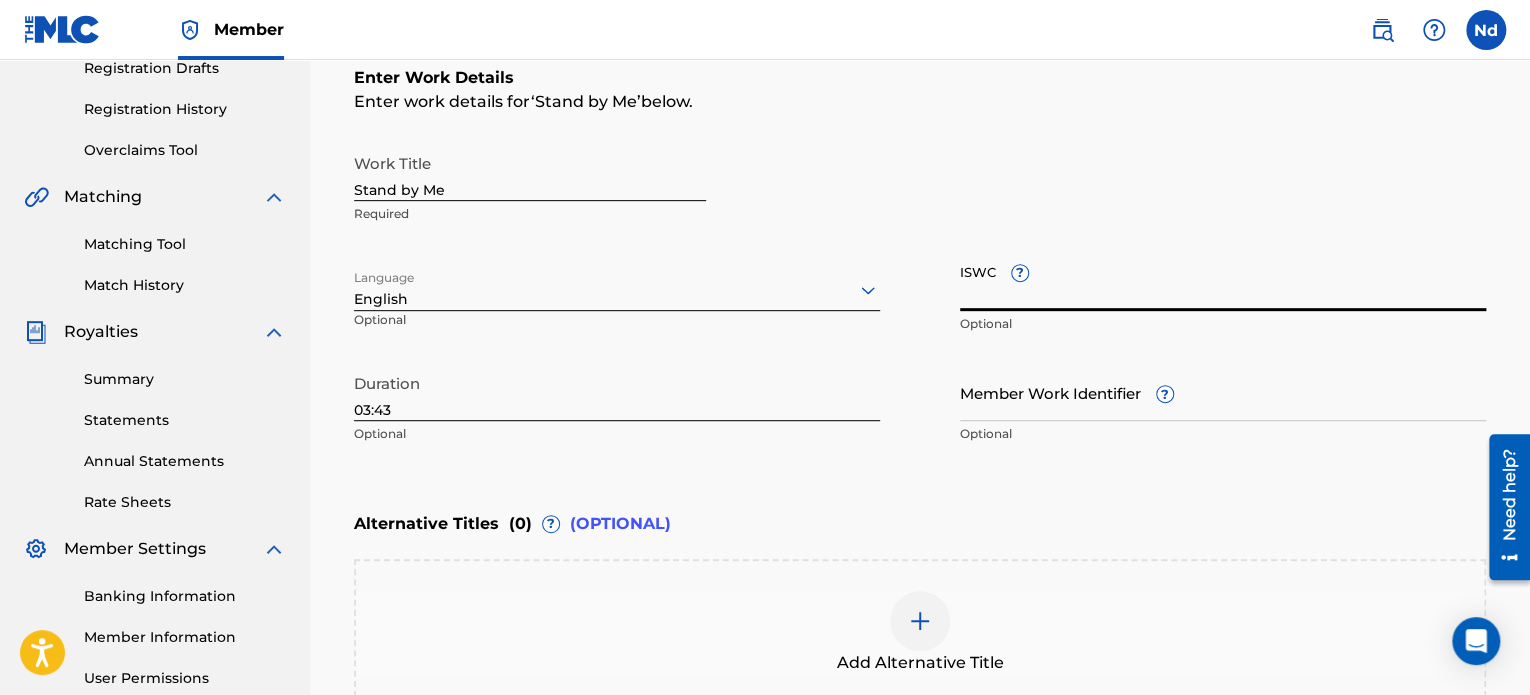 paste on "T3334171807" 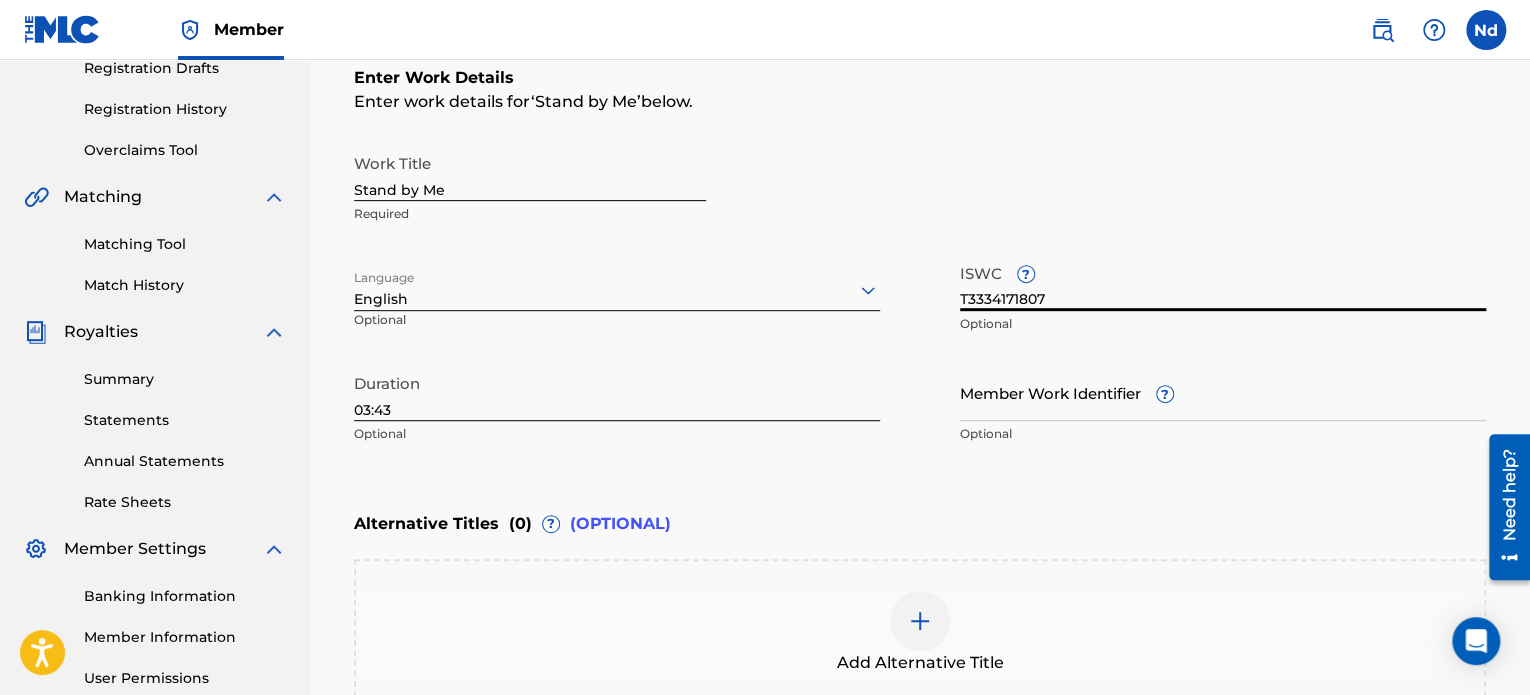 type on "T3334171807" 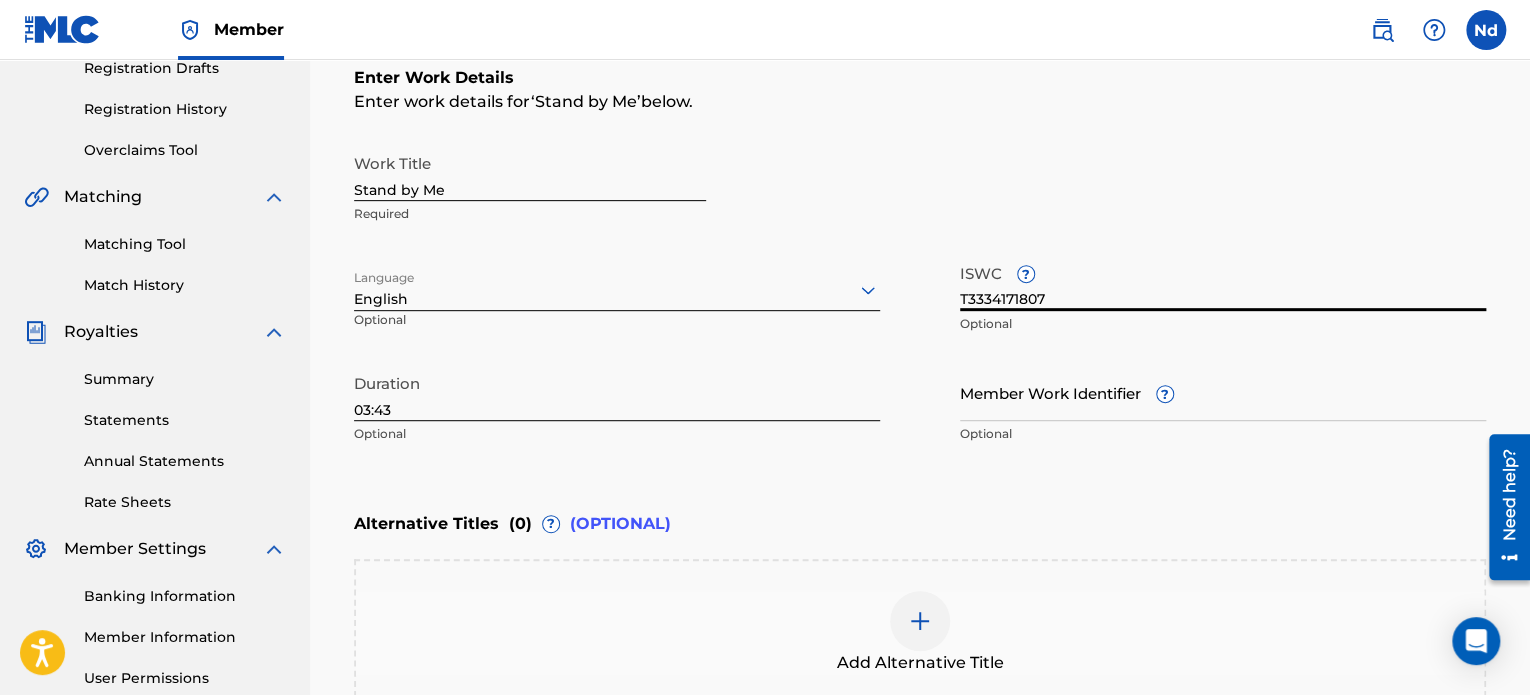 click on "Member Work Identifier   ?" at bounding box center (1223, 392) 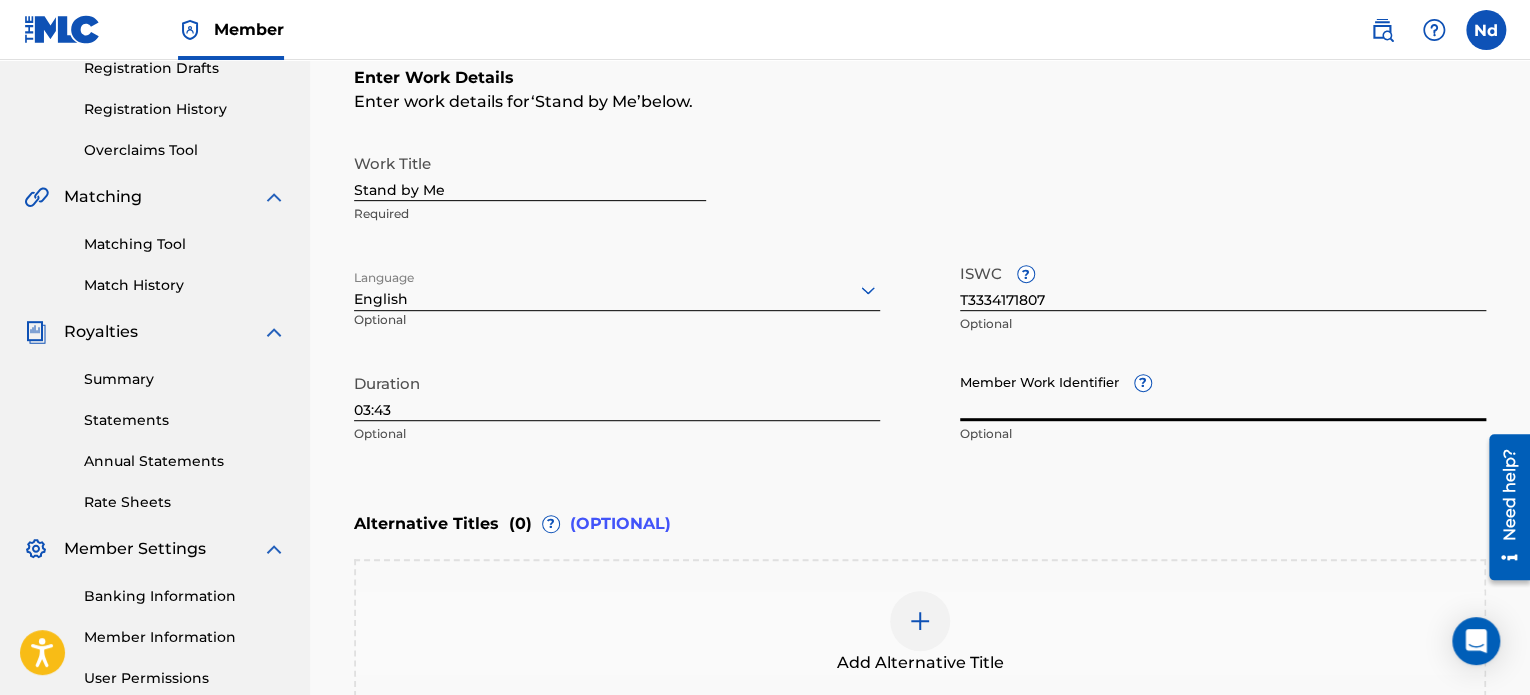 paste on "930866901" 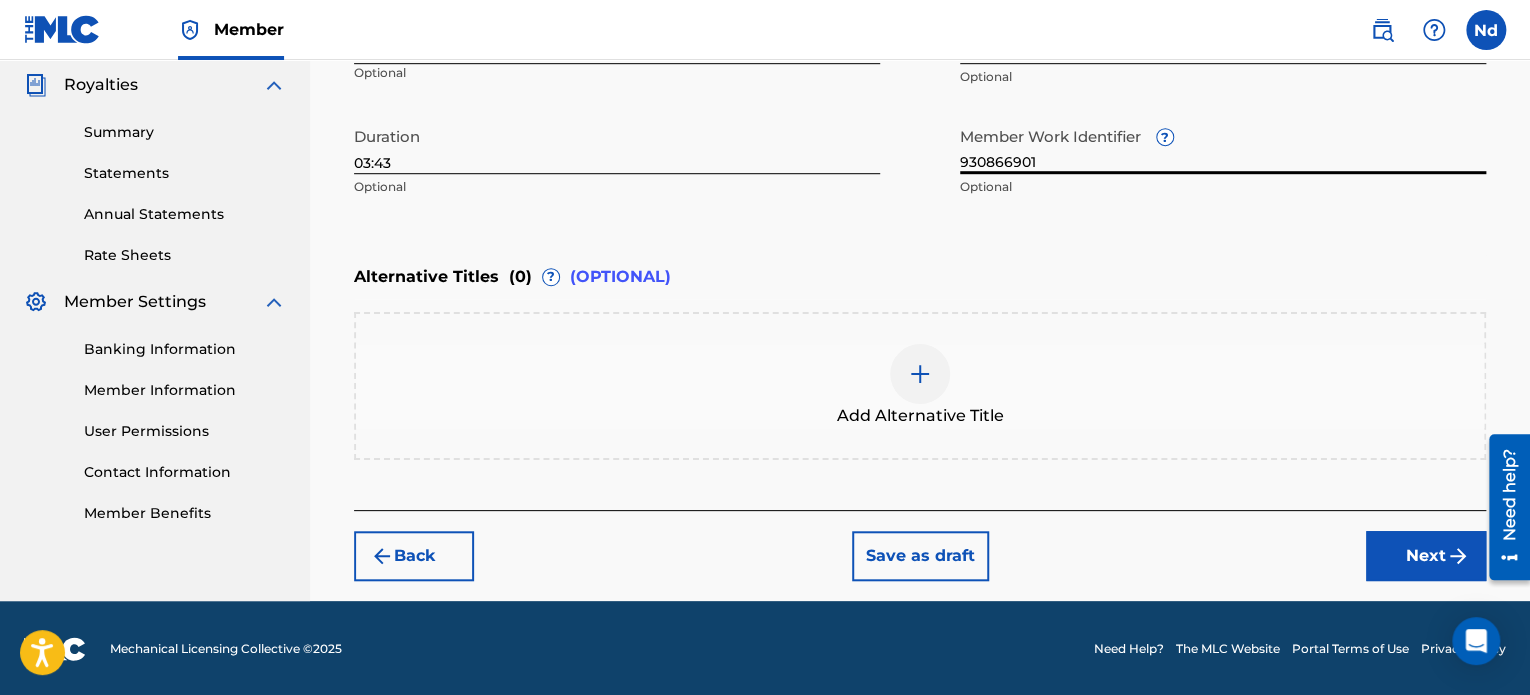 type on "930866901" 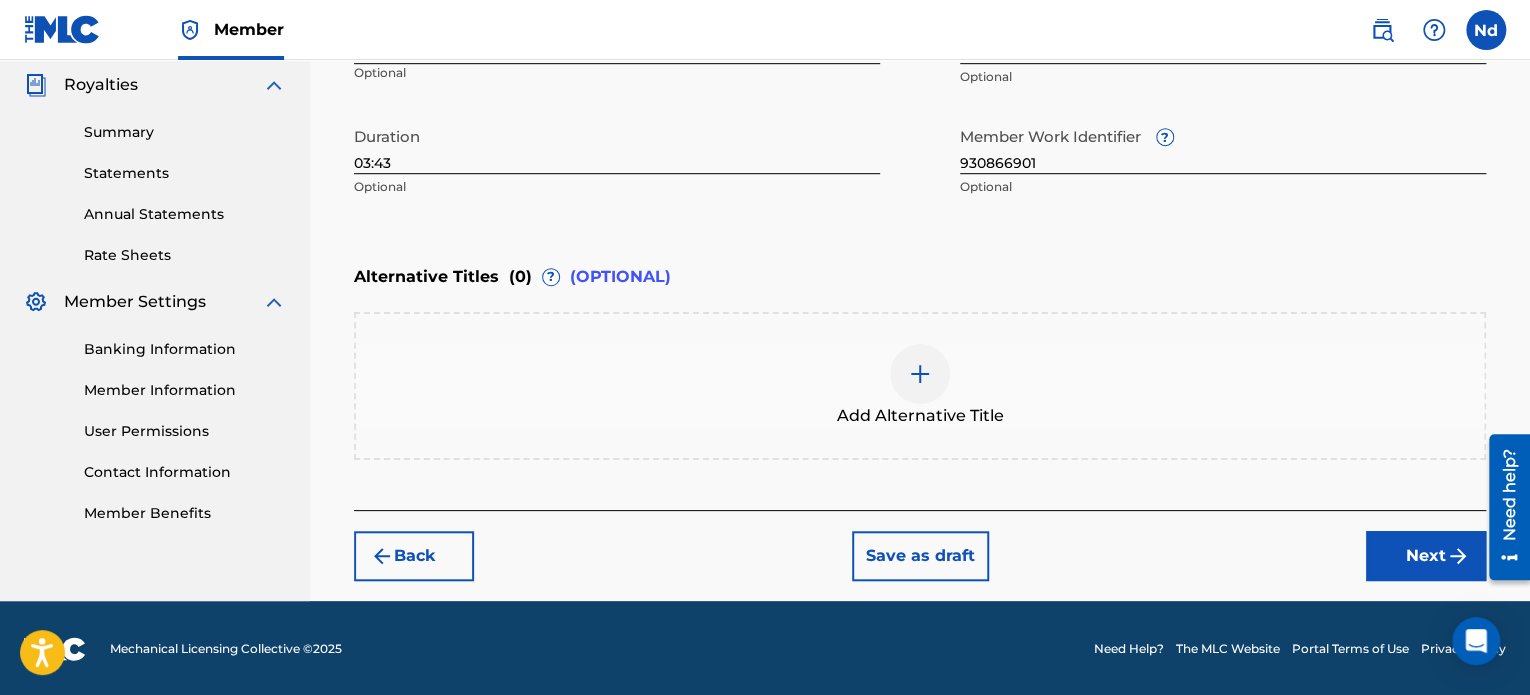 click on "Next" at bounding box center (1426, 556) 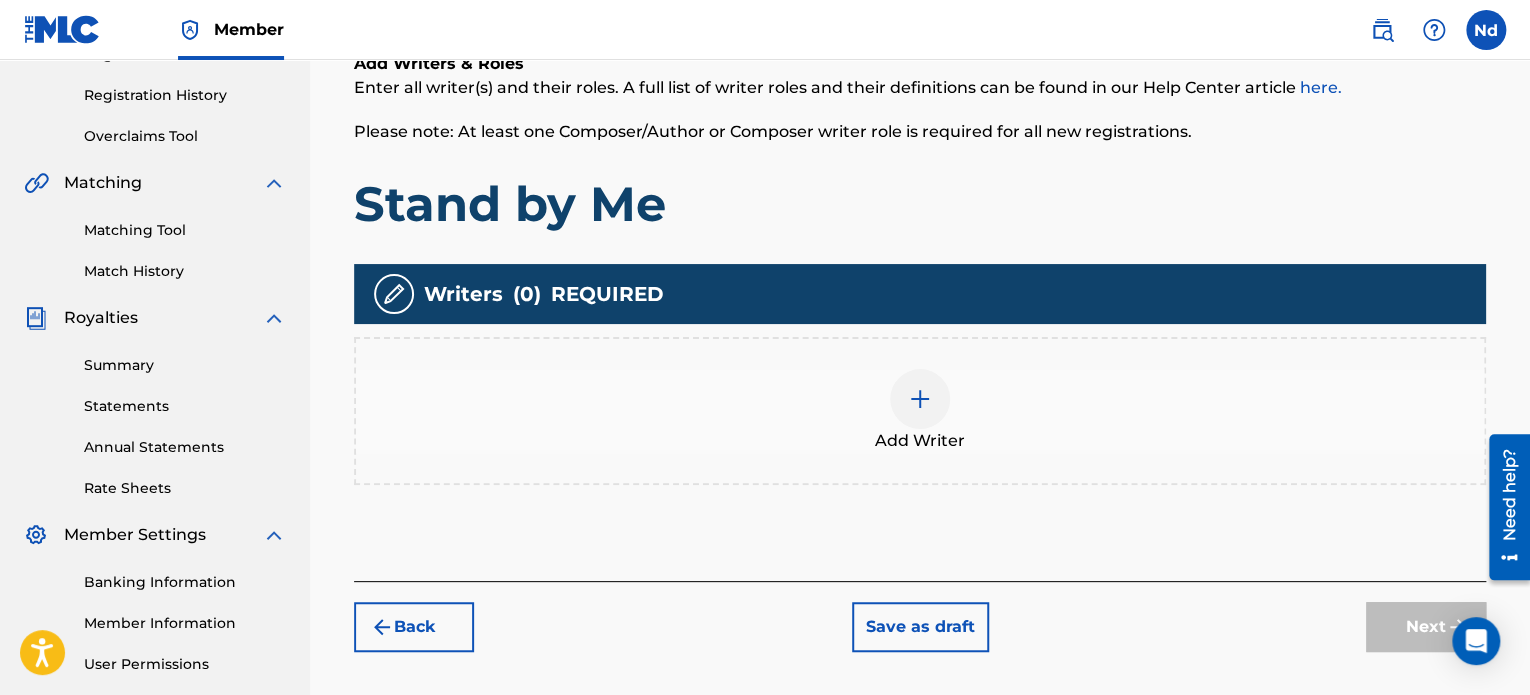 scroll, scrollTop: 490, scrollLeft: 0, axis: vertical 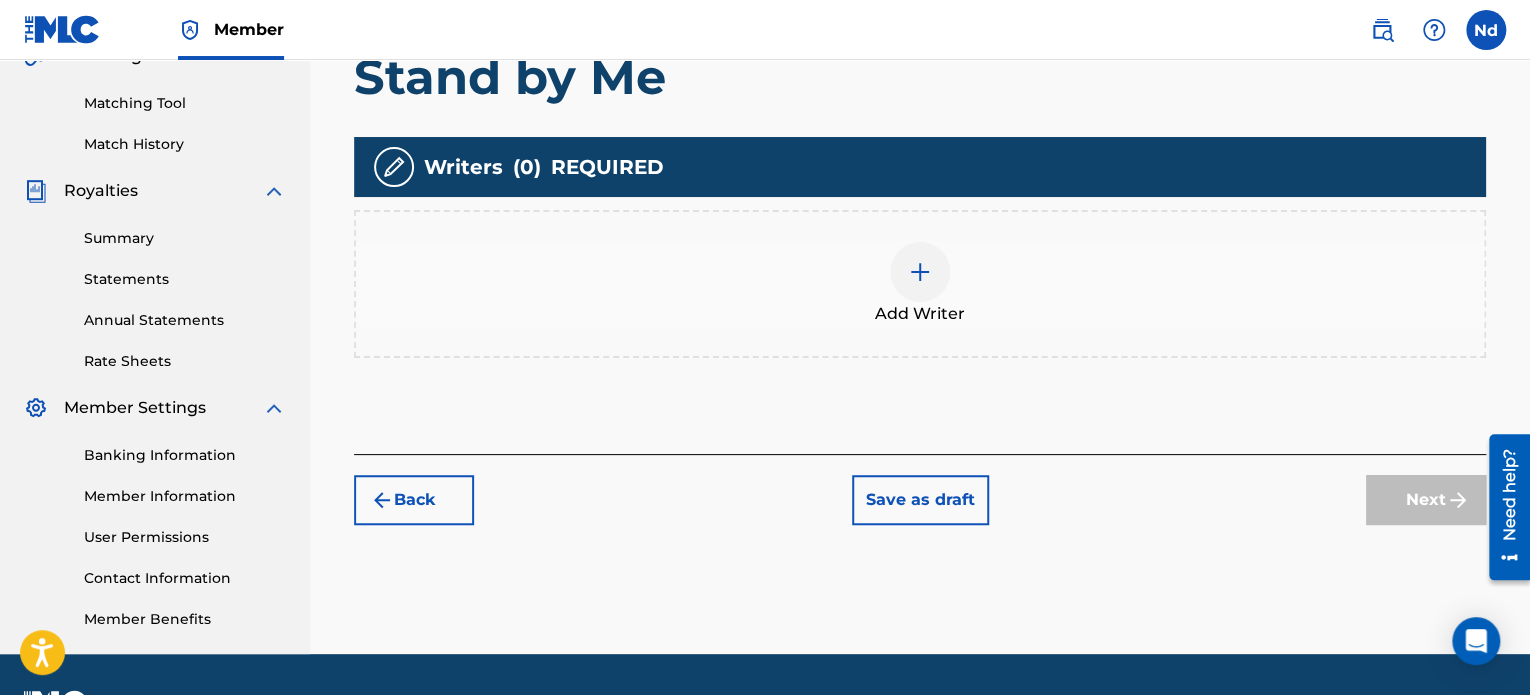 click on "Add Writer" at bounding box center (920, 284) 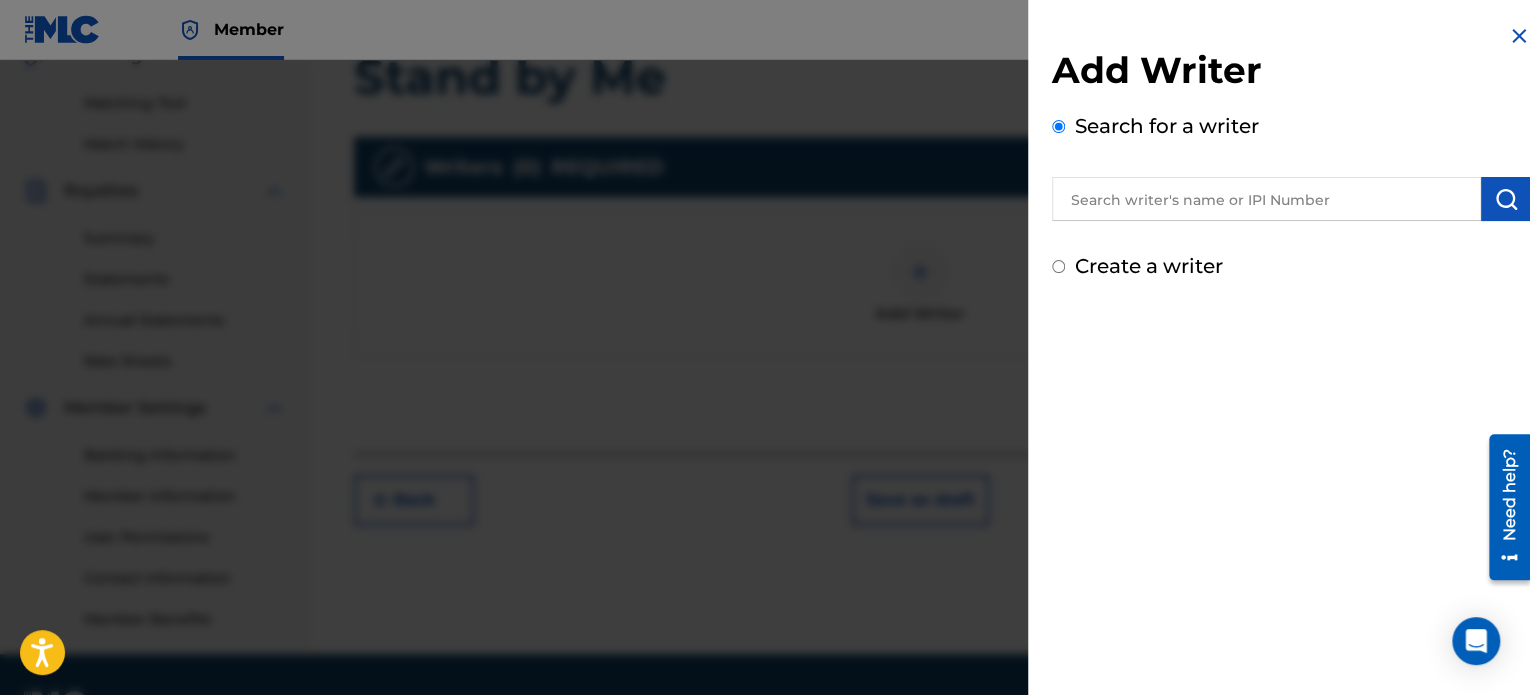 click at bounding box center (1266, 199) 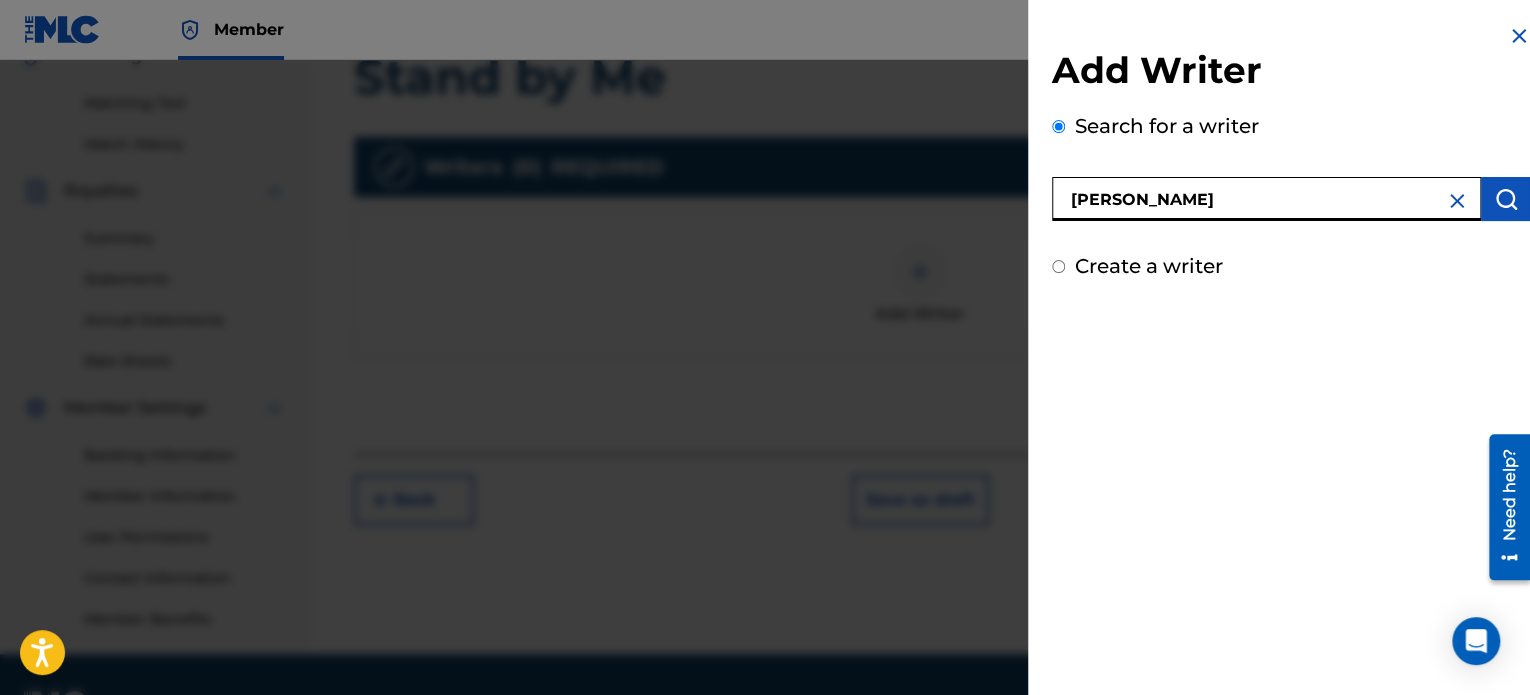 type on "[PERSON_NAME]" 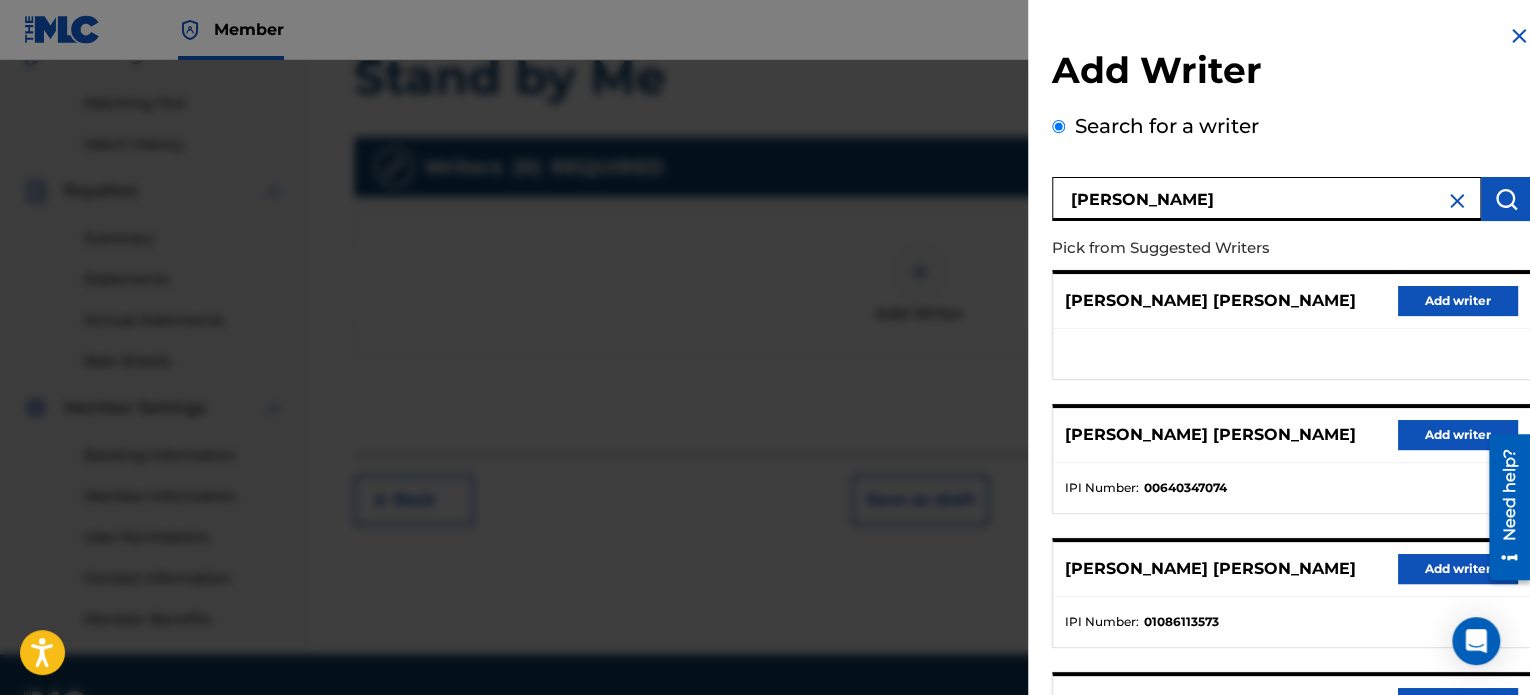 scroll, scrollTop: 344, scrollLeft: 0, axis: vertical 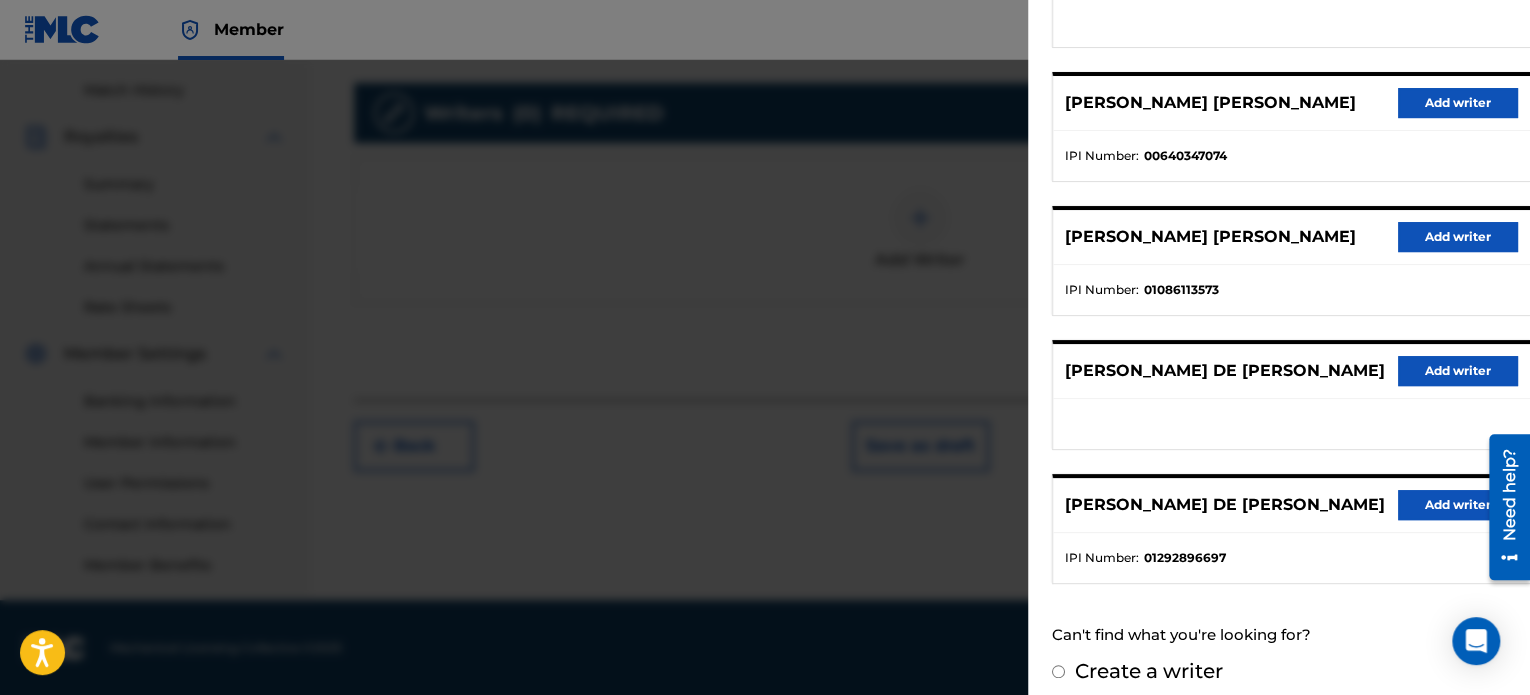 click on "Add writer" at bounding box center (1458, 505) 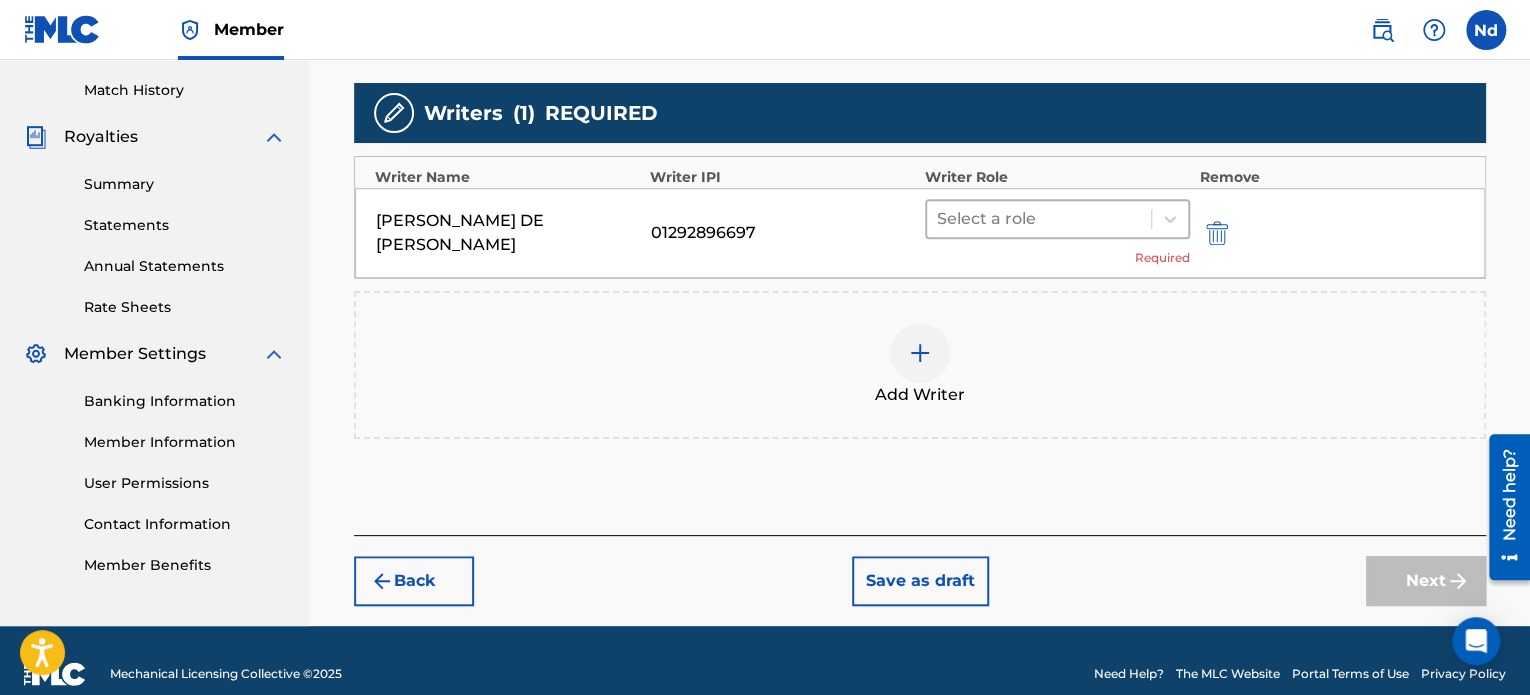 click at bounding box center (1039, 219) 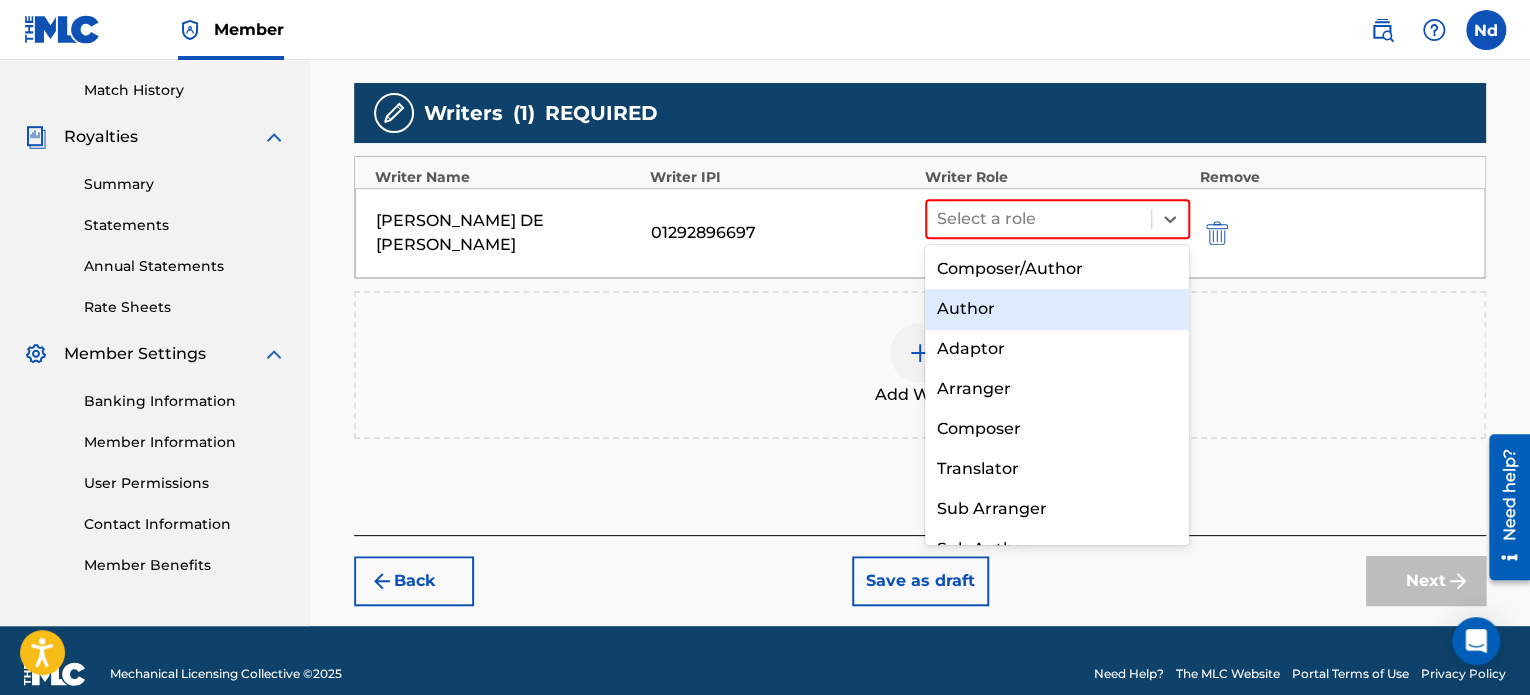 click on "Composer/Author" at bounding box center (1057, 269) 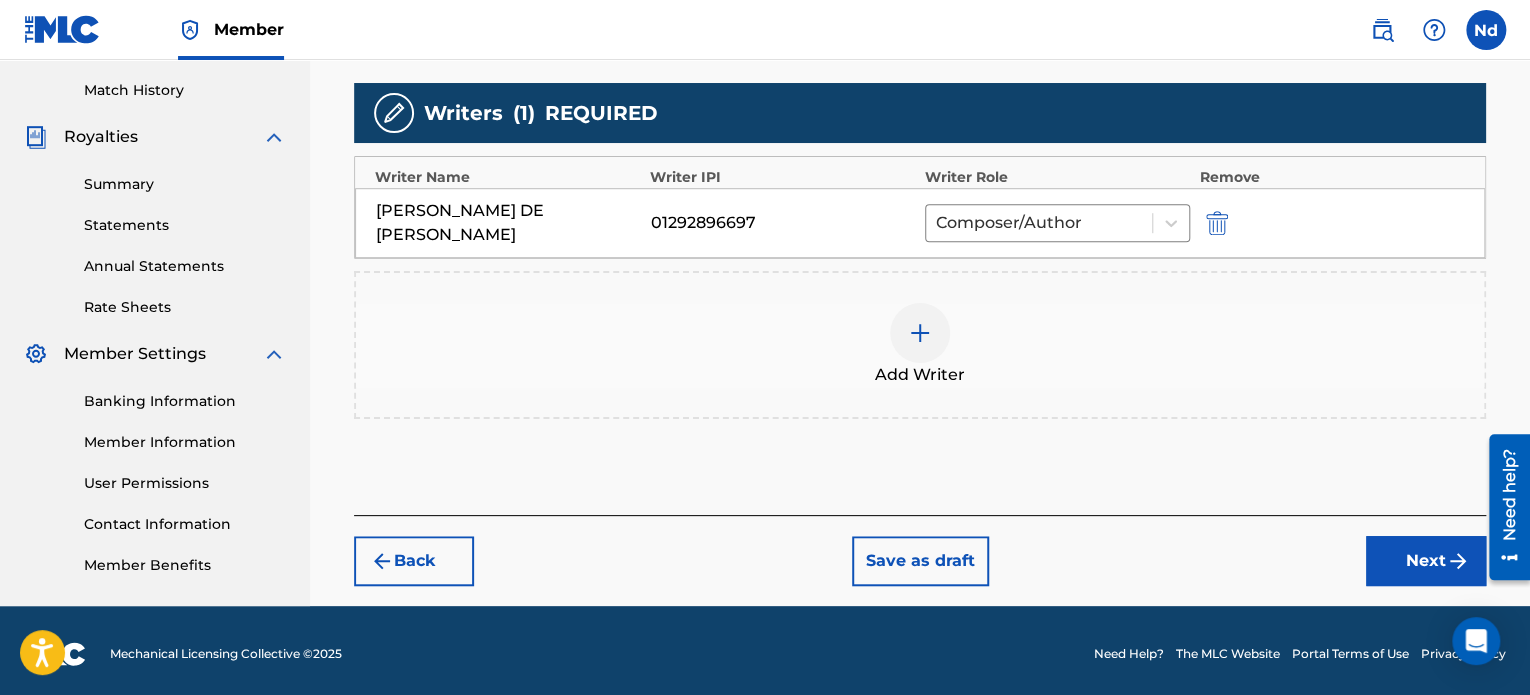 click on "Next" at bounding box center (1426, 561) 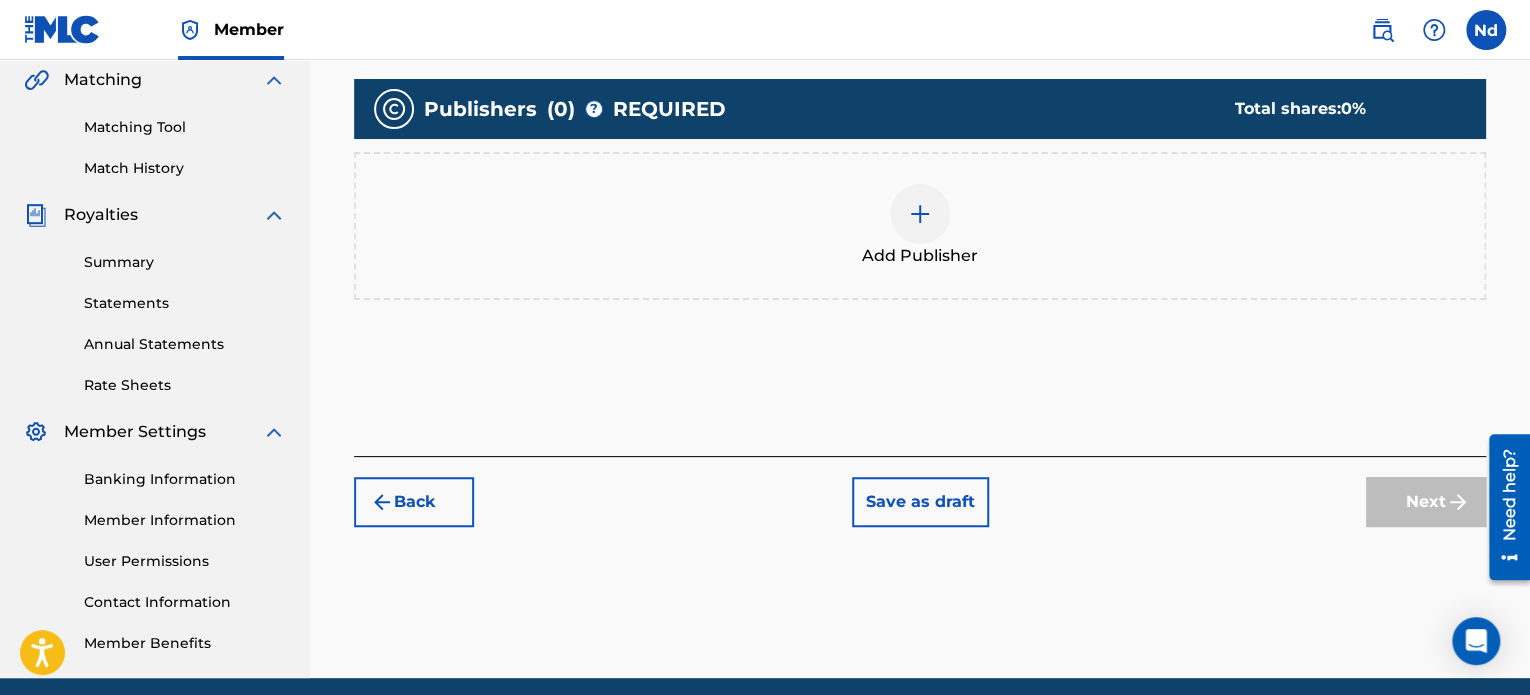 scroll, scrollTop: 490, scrollLeft: 0, axis: vertical 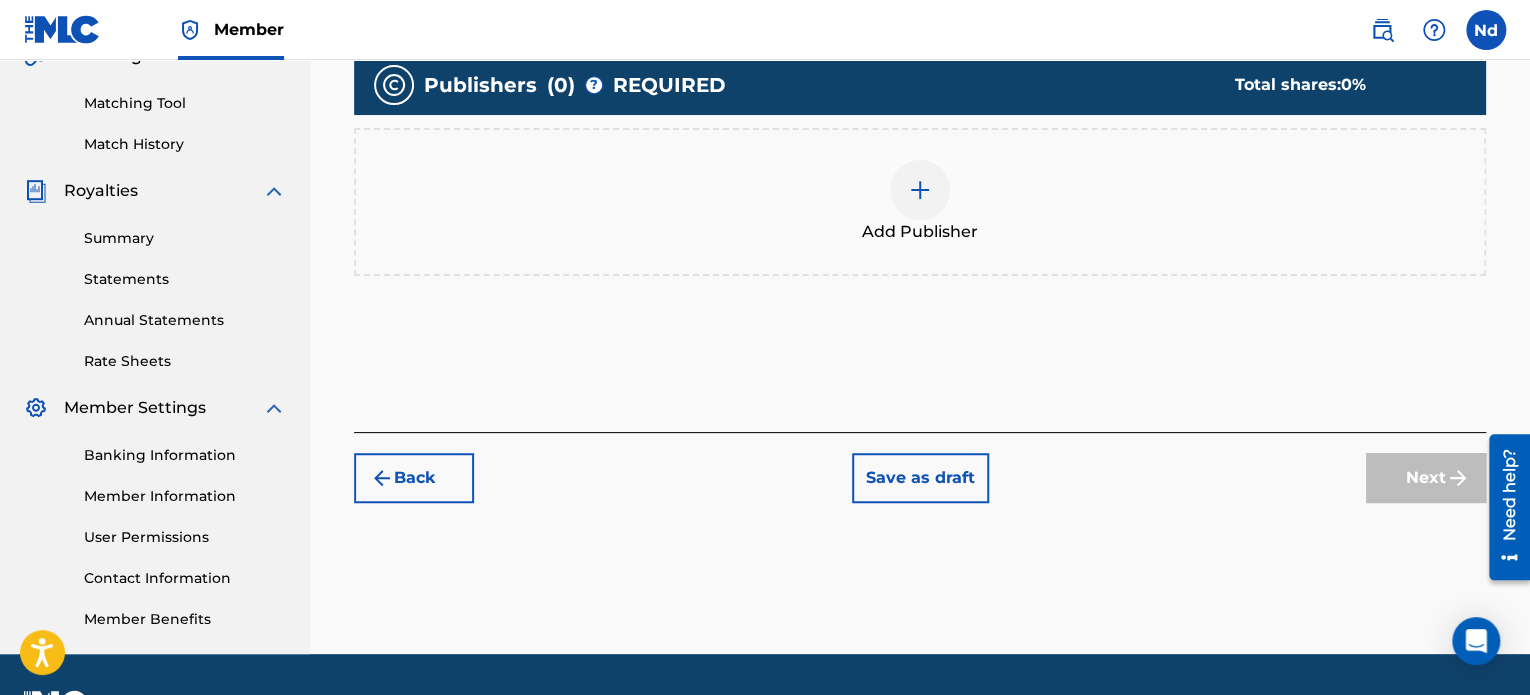click at bounding box center [920, 190] 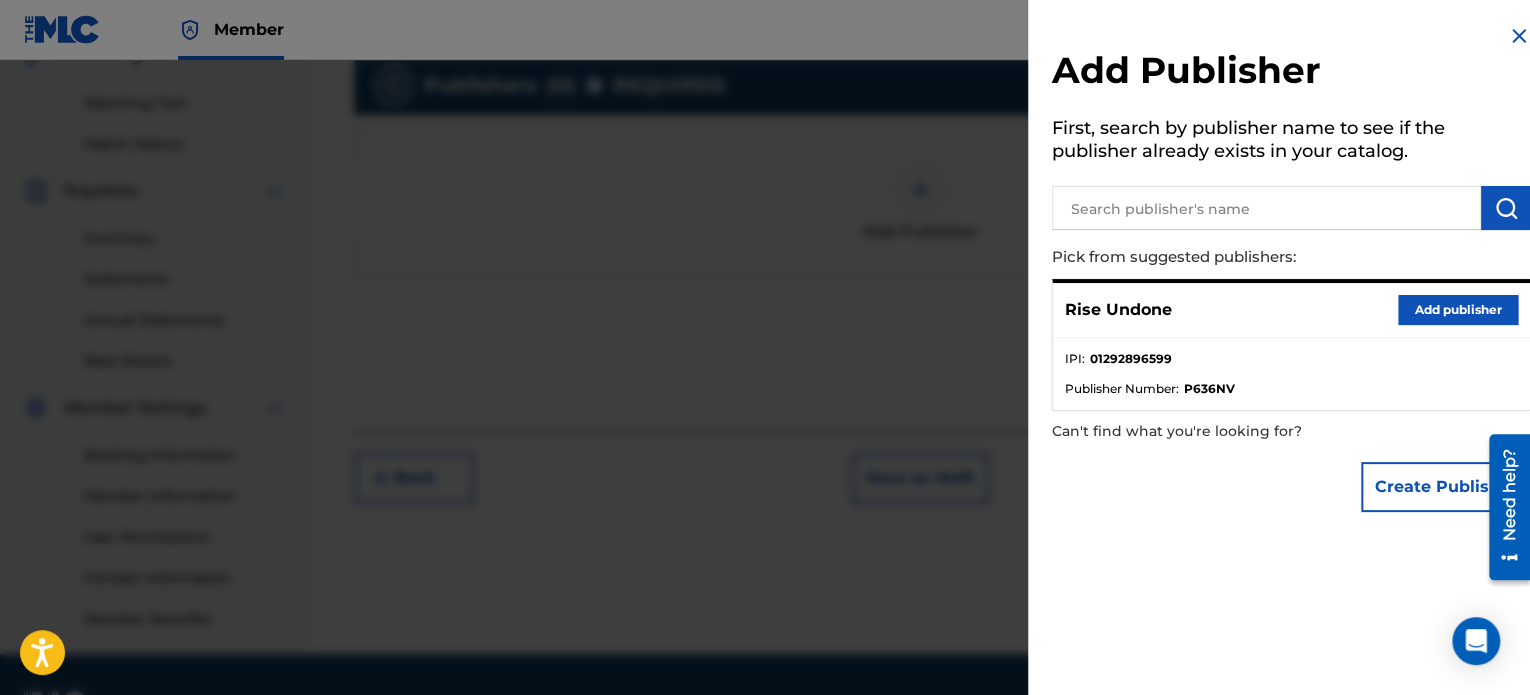 click at bounding box center [1266, 208] 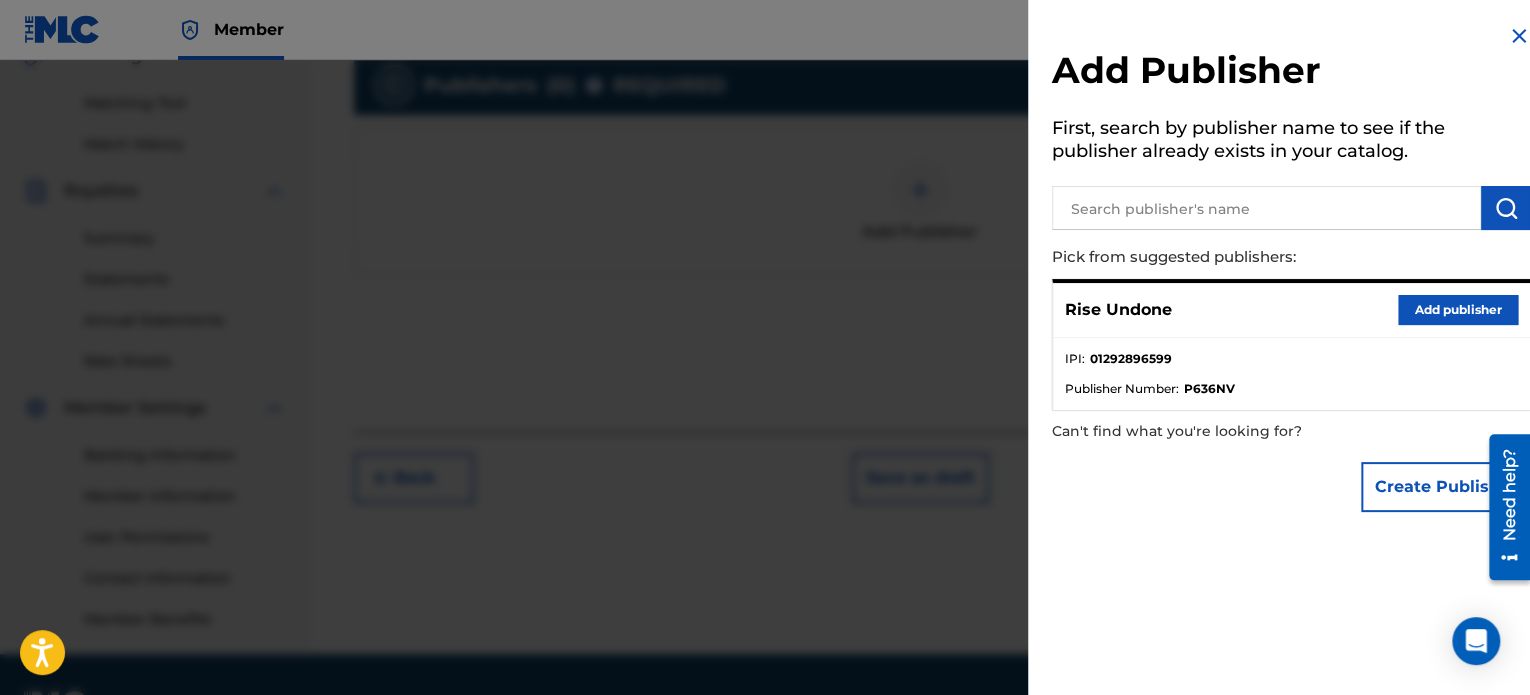 drag, startPoint x: 1395, startPoint y: 297, endPoint x: 1405, endPoint y: 303, distance: 11.661903 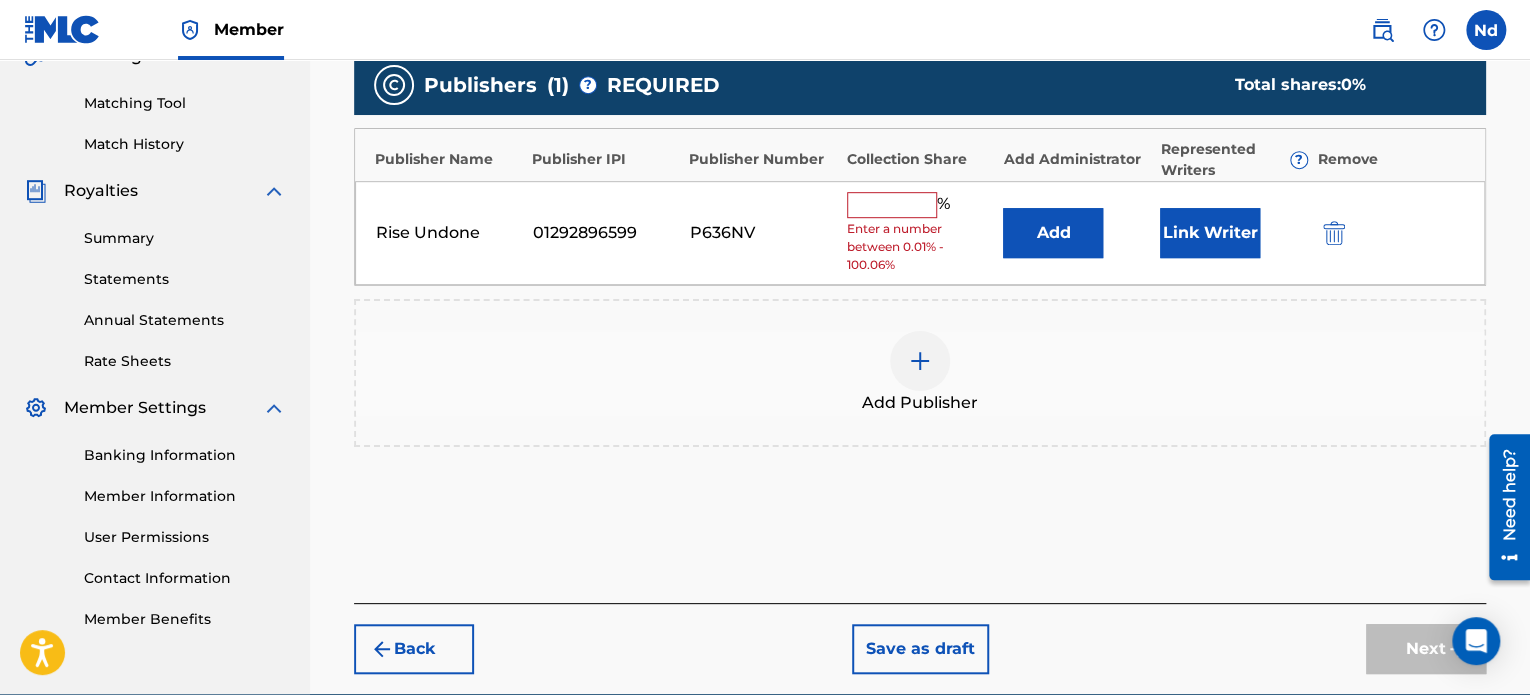 drag, startPoint x: 865, startPoint y: 215, endPoint x: 868, endPoint y: 204, distance: 11.401754 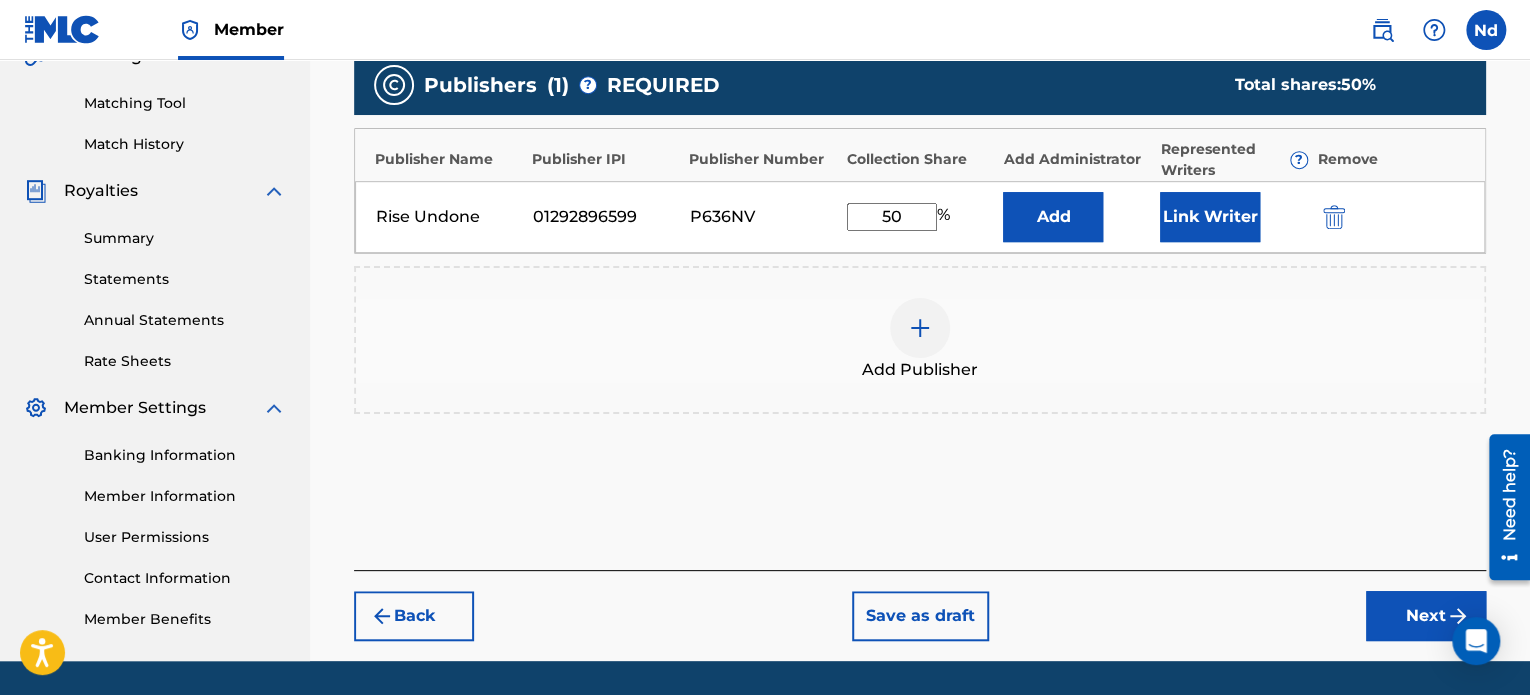 click on "Link Writer" at bounding box center [1210, 217] 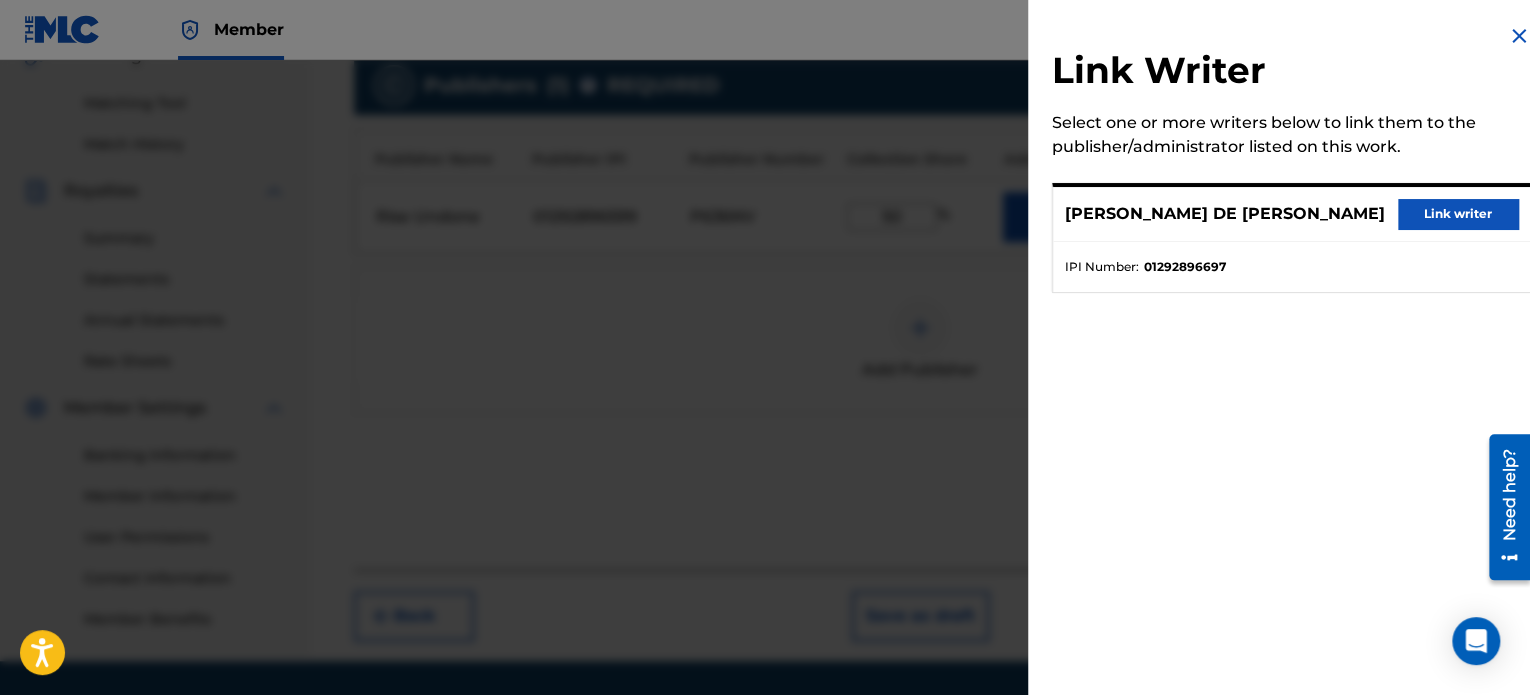 click on "Link writer" at bounding box center (1458, 214) 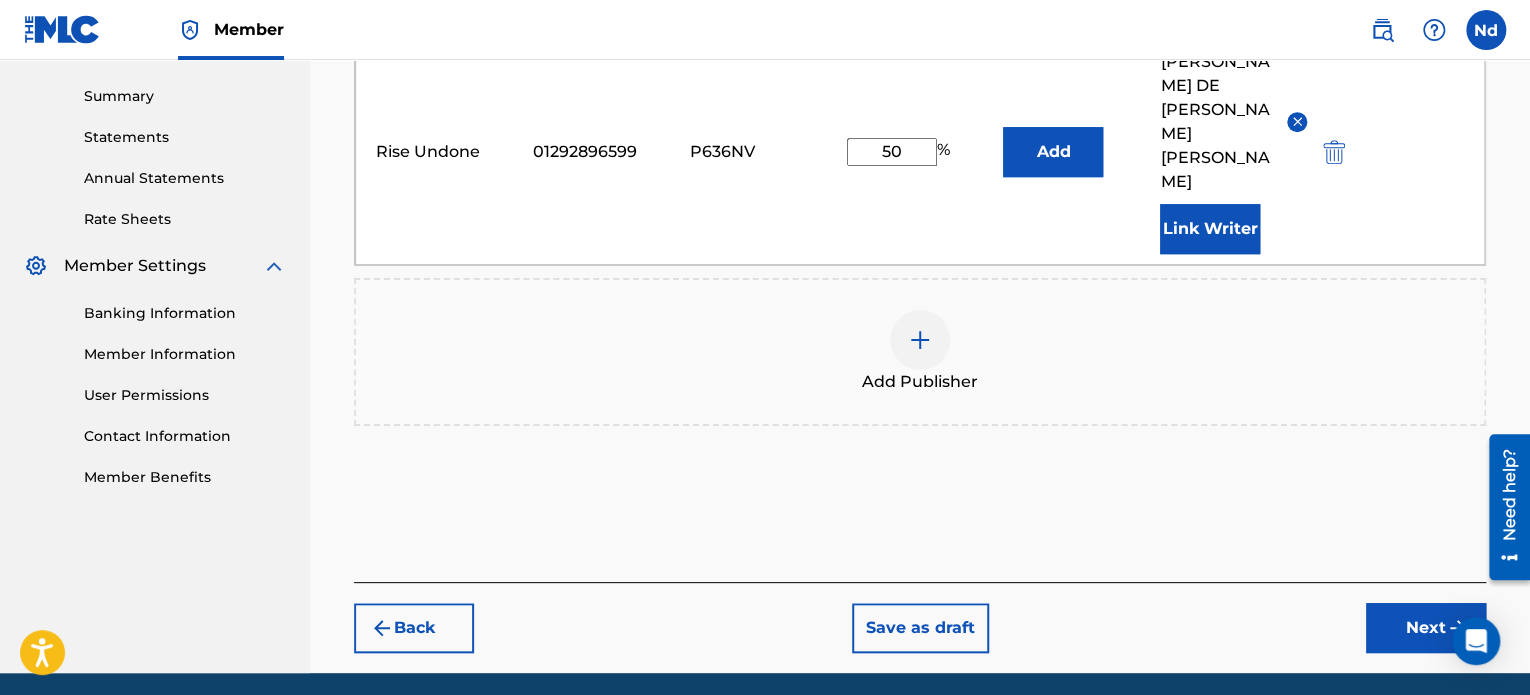 click at bounding box center [1458, 628] 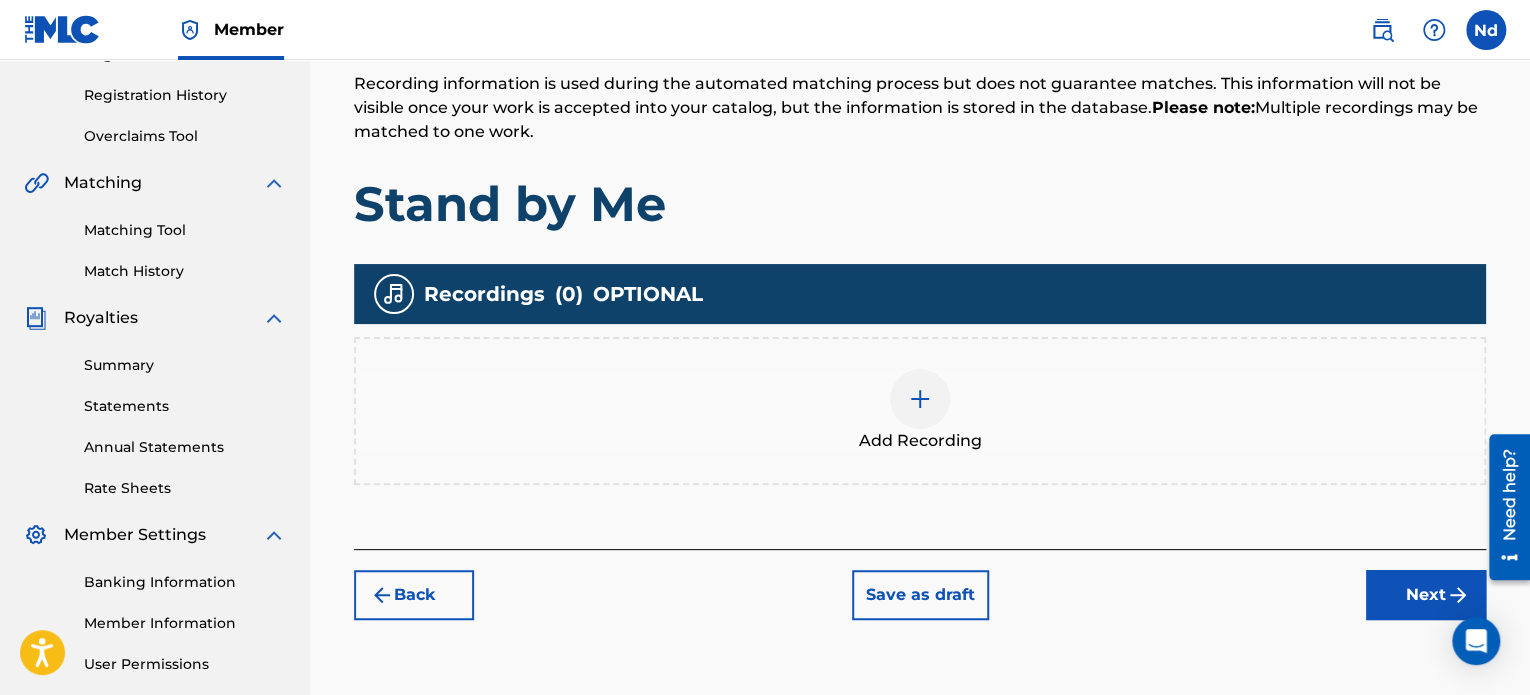 scroll, scrollTop: 544, scrollLeft: 0, axis: vertical 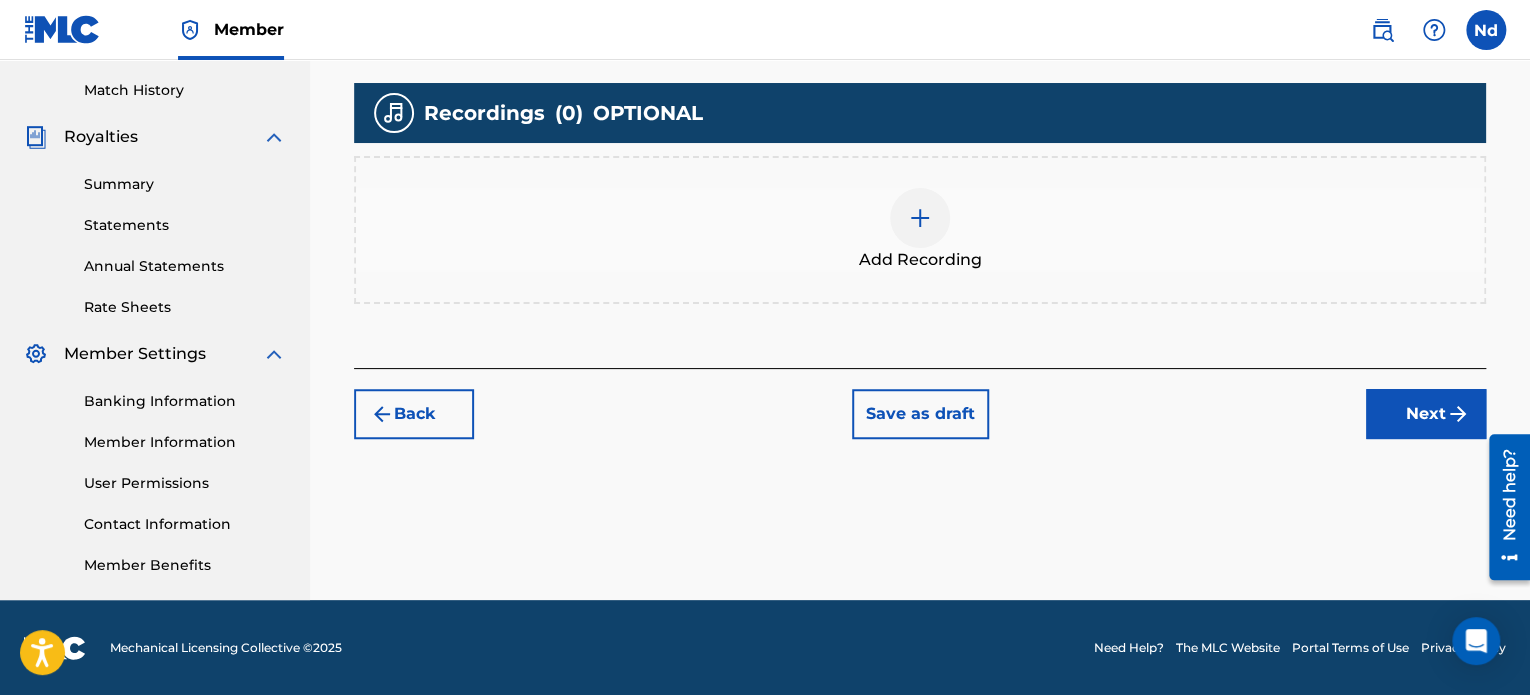 click at bounding box center [920, 218] 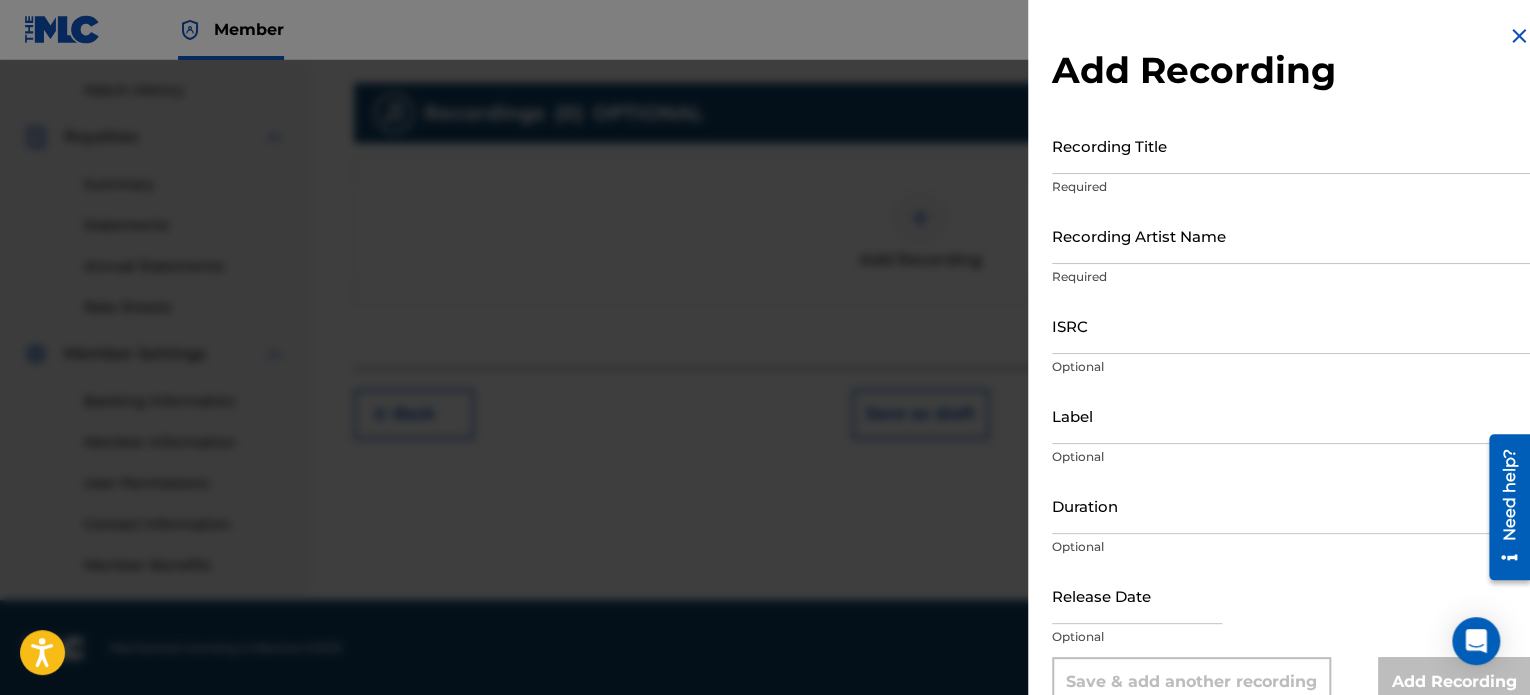 click on "Recording Title" at bounding box center [1291, 145] 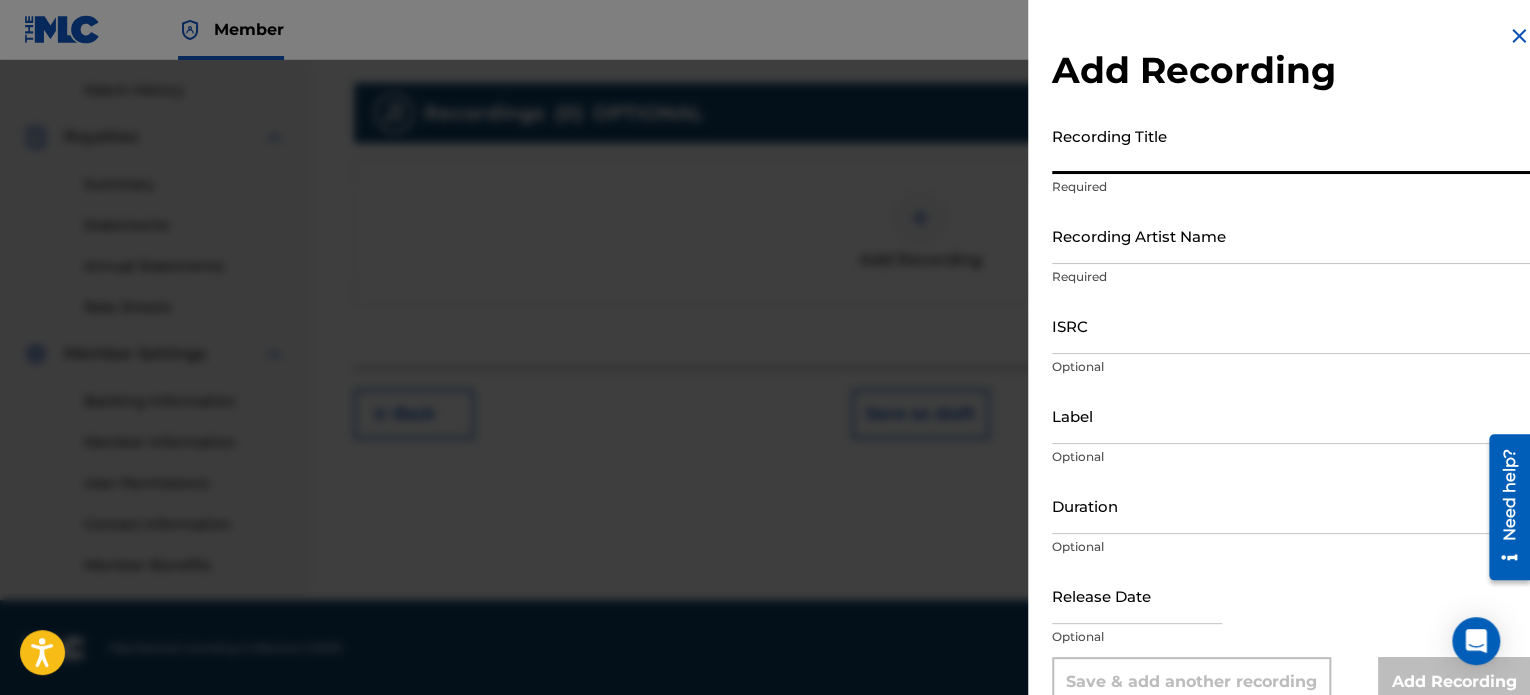 paste on "Stand by Me" 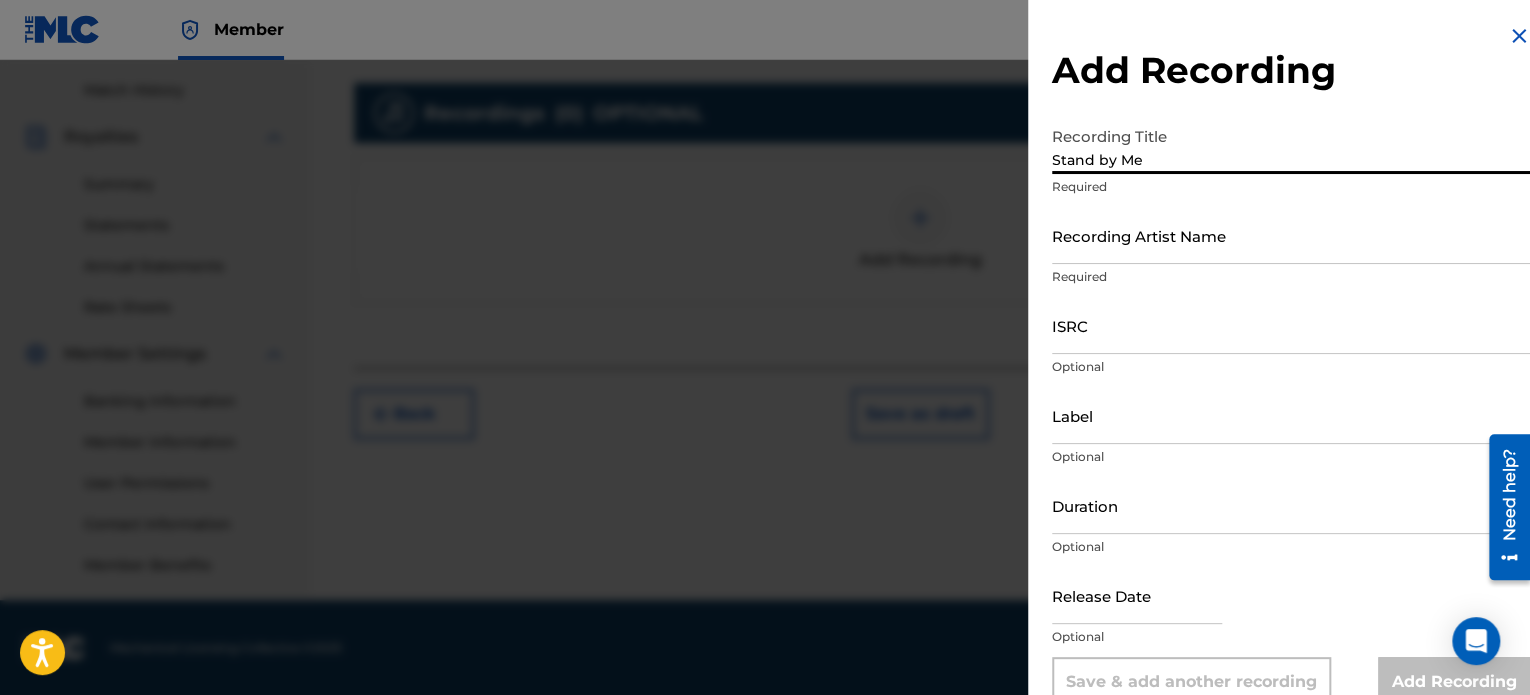 type on "Stand by Me" 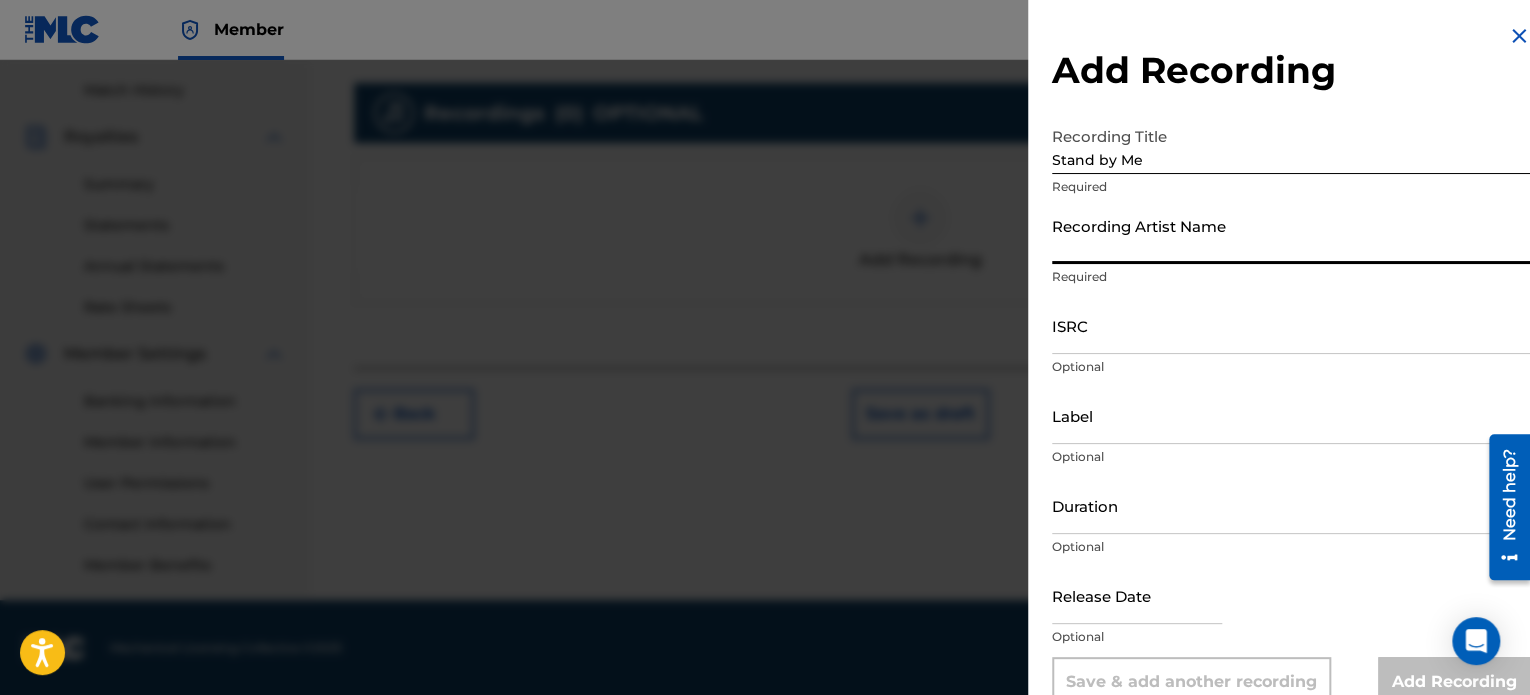 type on "Rise Undone" 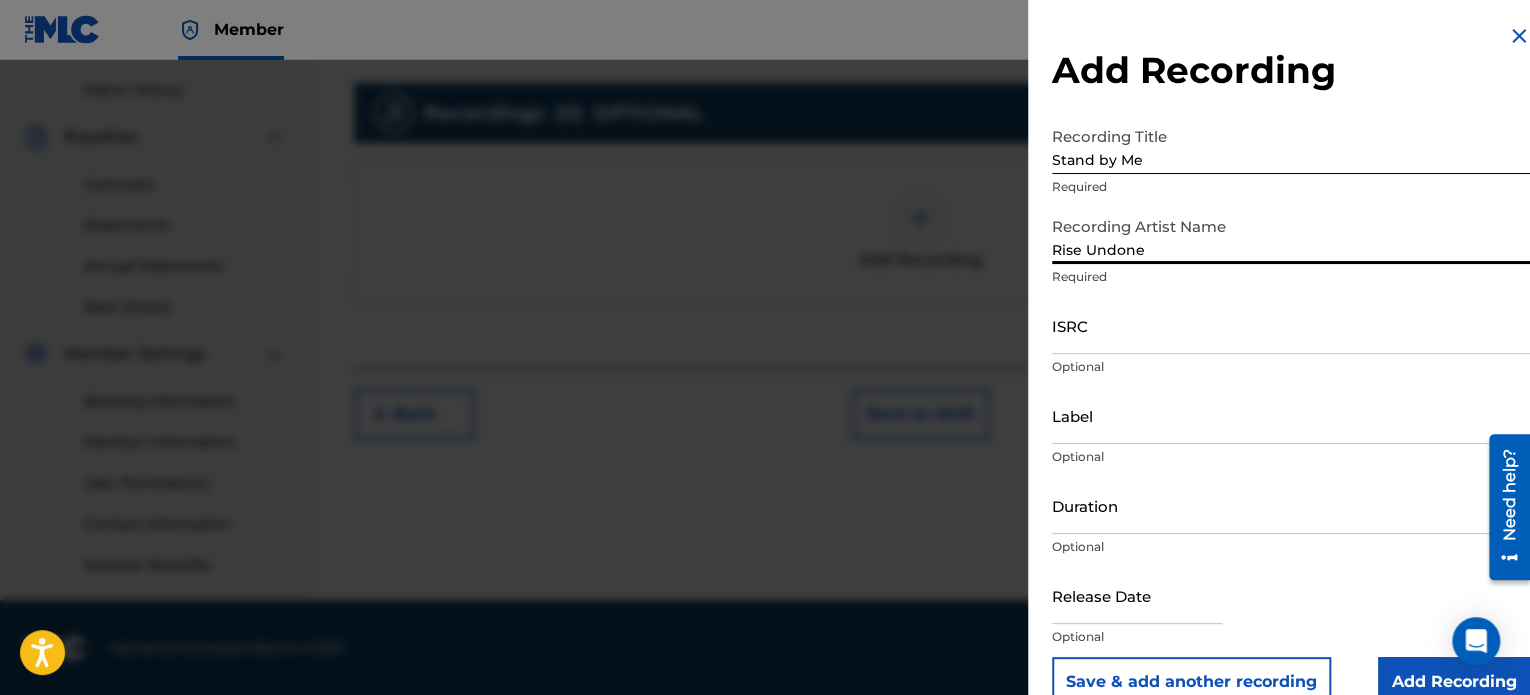 click on "Label" at bounding box center (1291, 415) 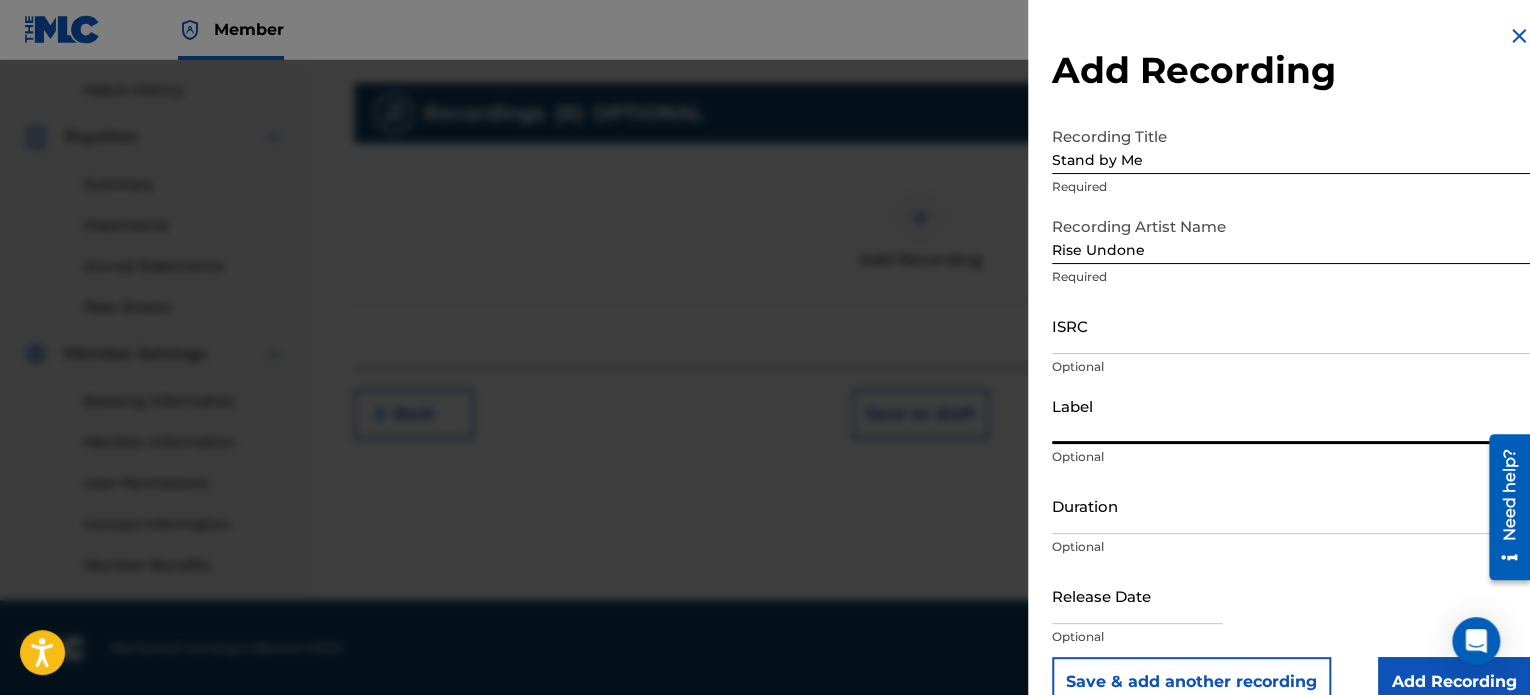 type on "Rise Undone" 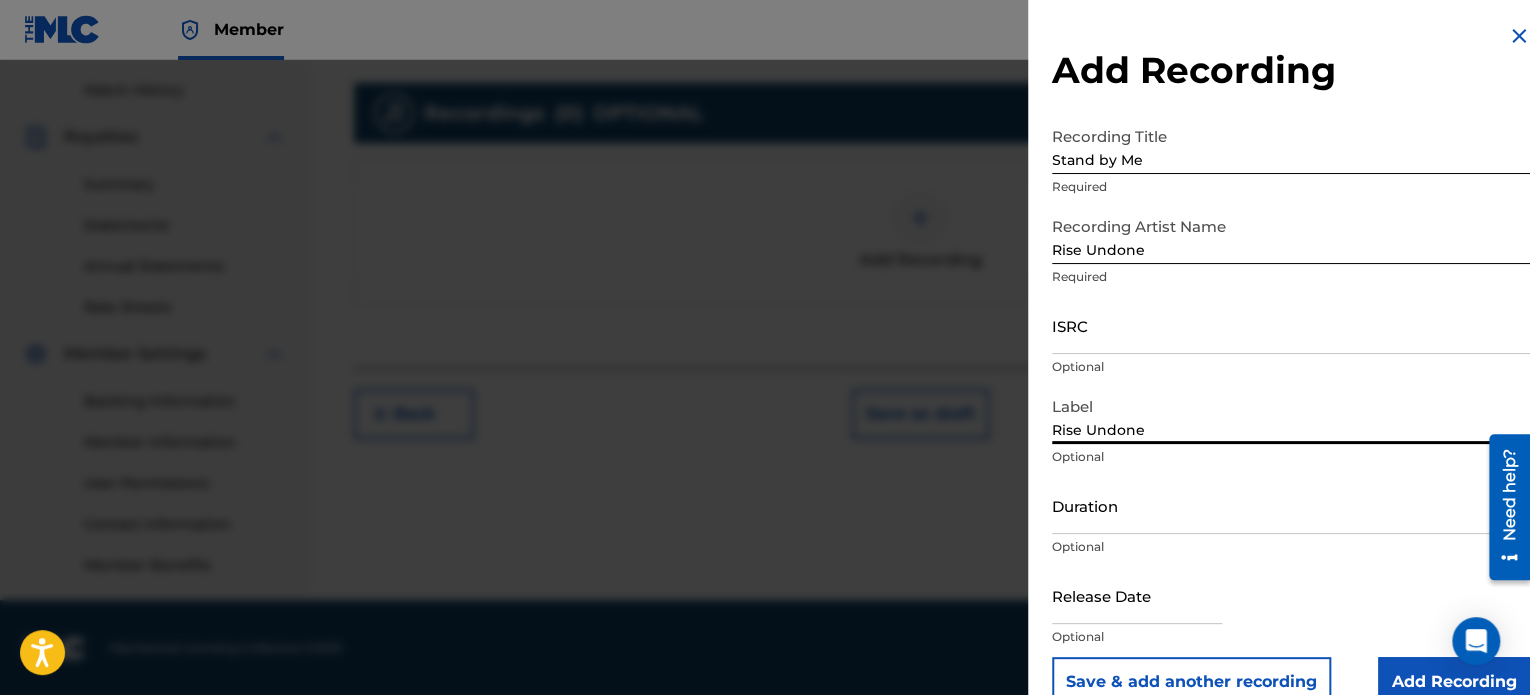 click on "ISRC" at bounding box center (1291, 325) 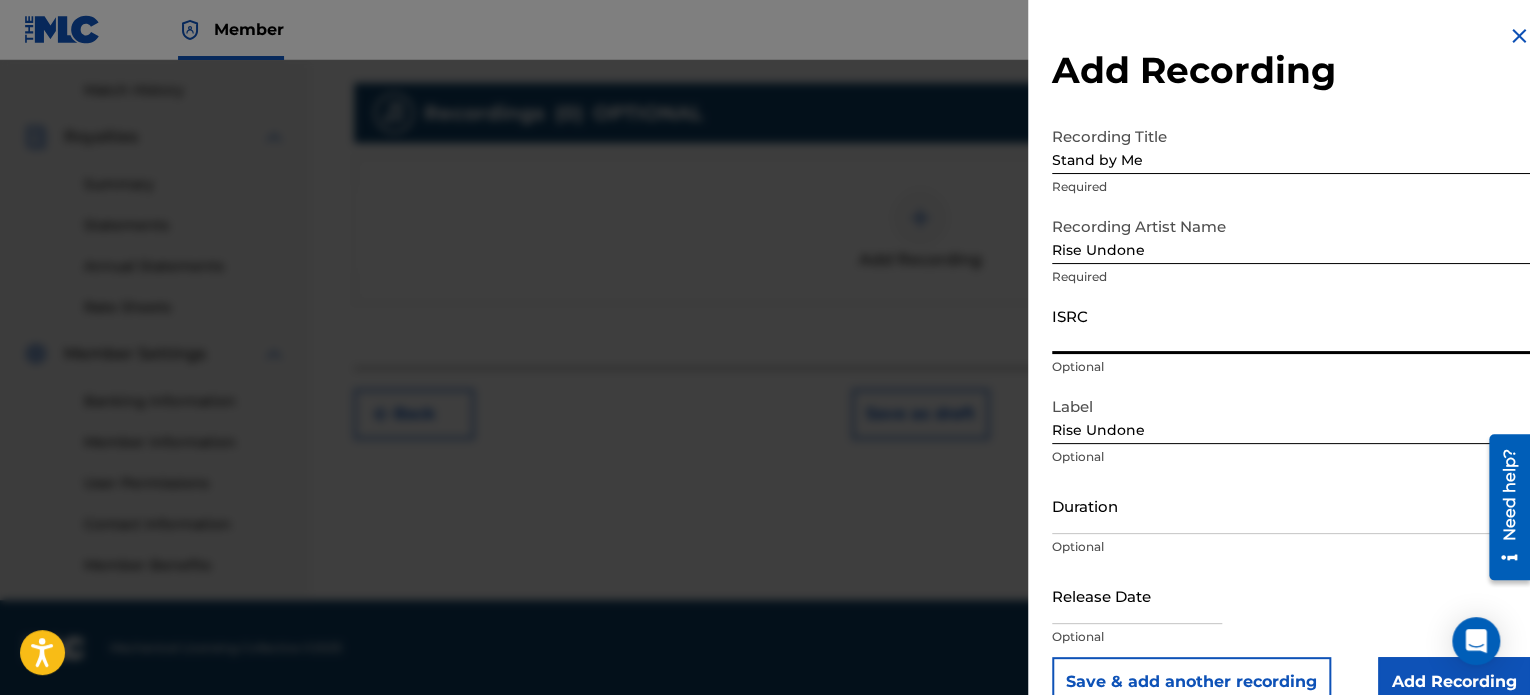 paste on "QZAMM2299723" 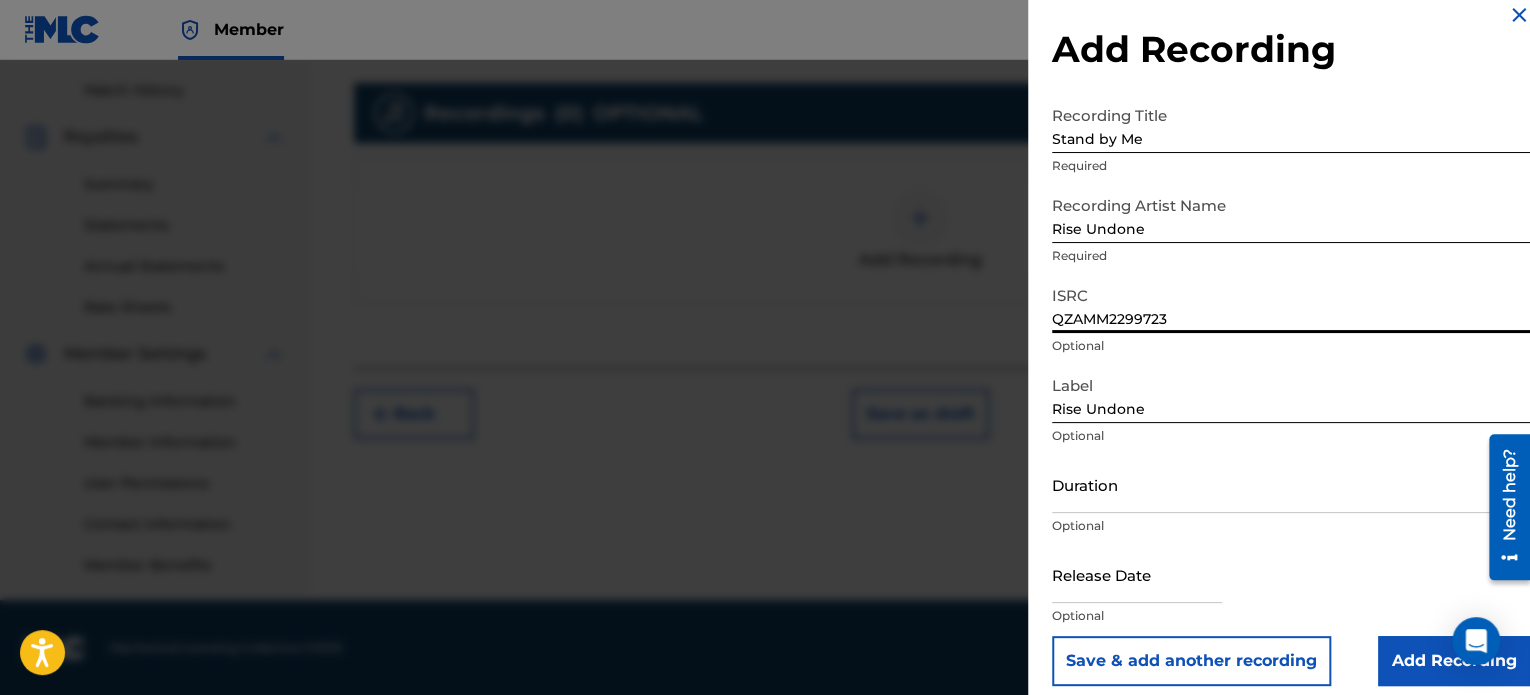 scroll, scrollTop: 36, scrollLeft: 0, axis: vertical 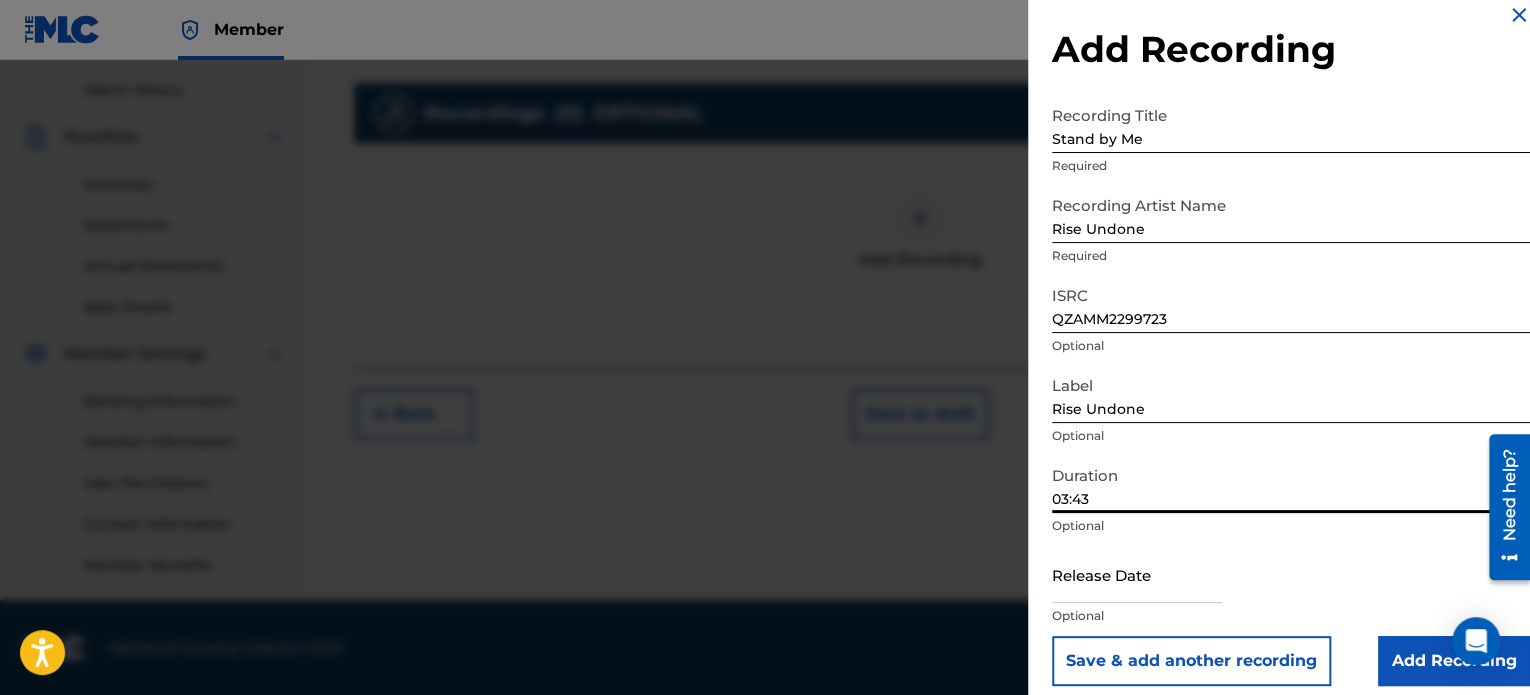 type on "03:43" 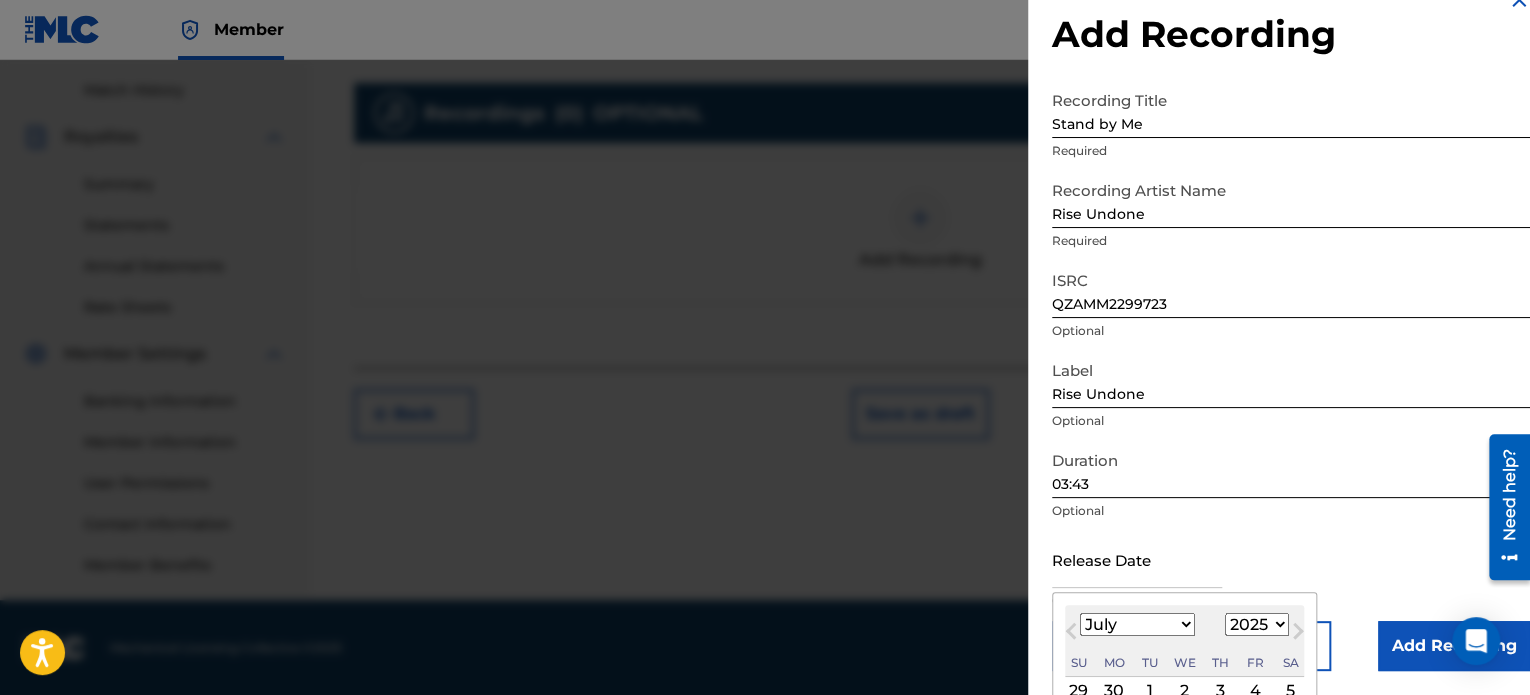 type on "[DATE]" 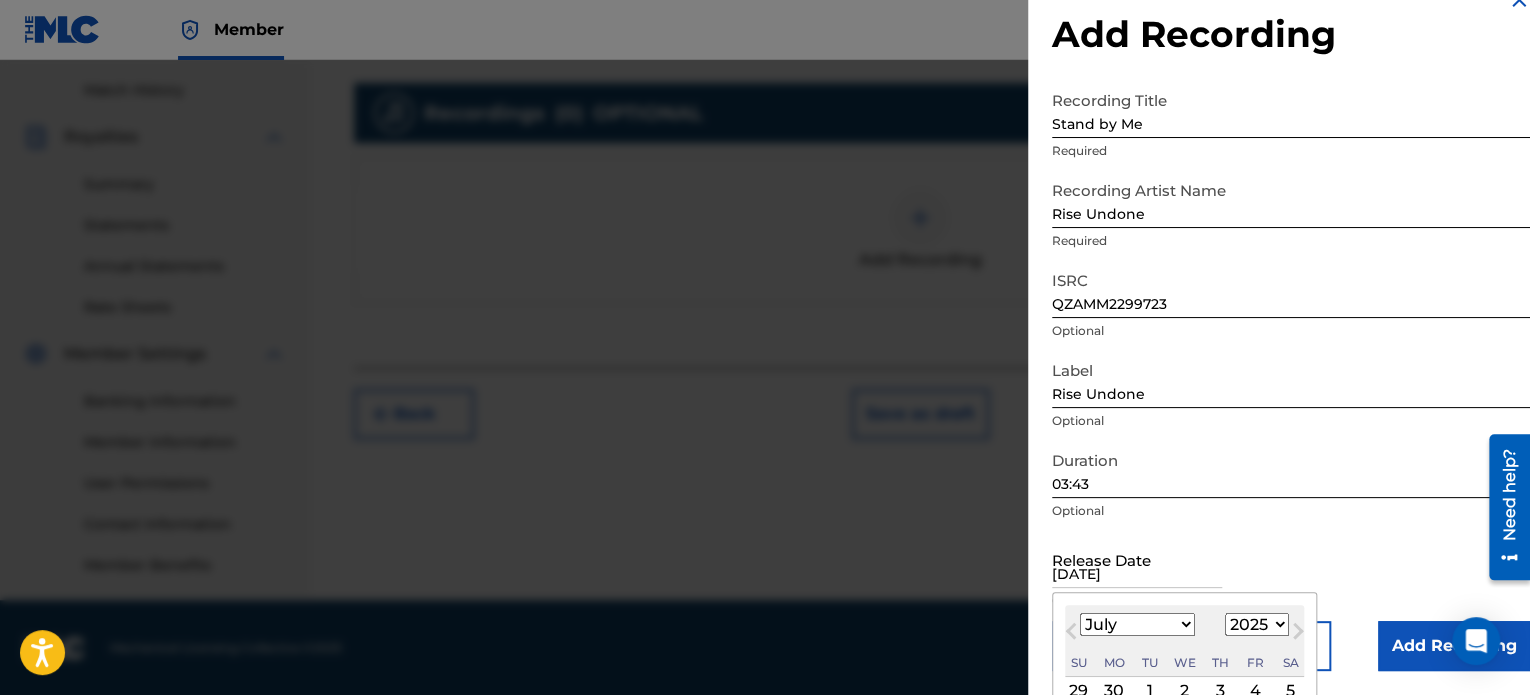select on "5" 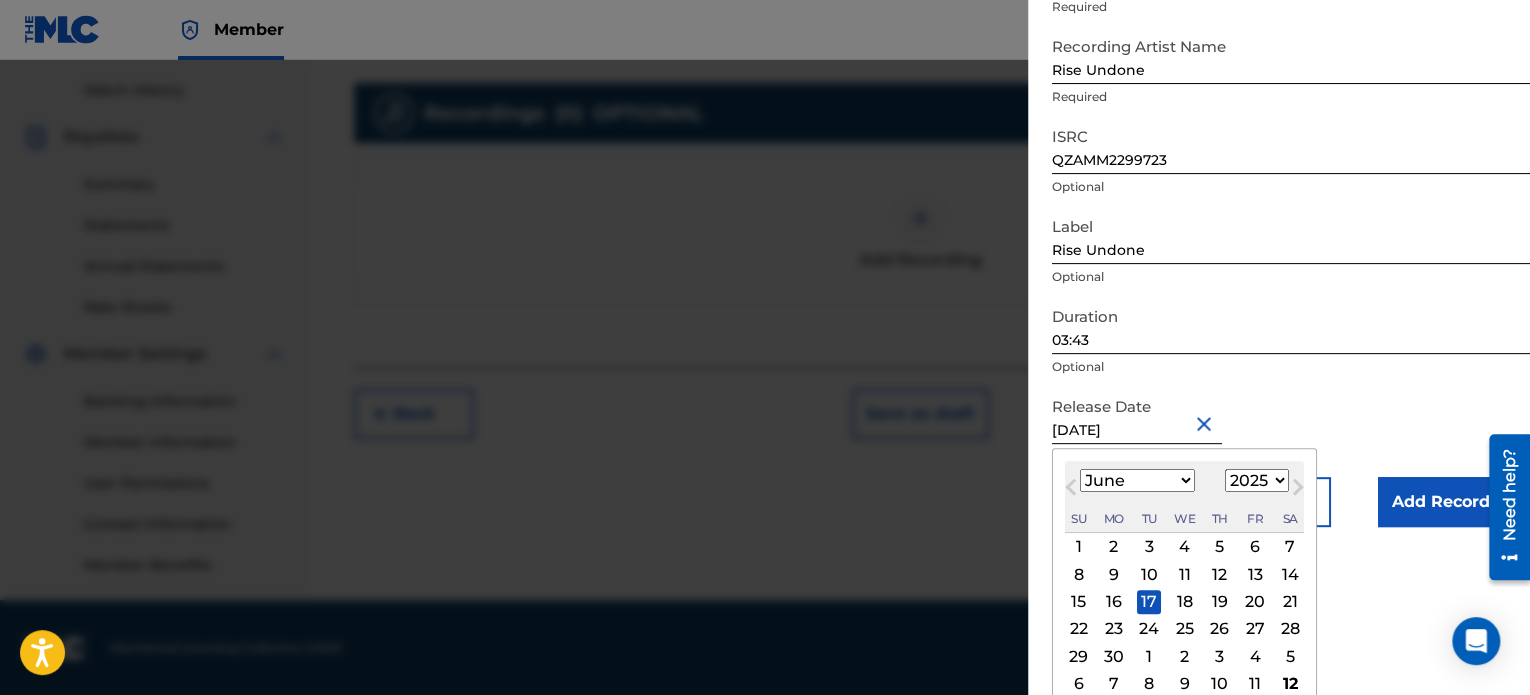 scroll, scrollTop: 36, scrollLeft: 0, axis: vertical 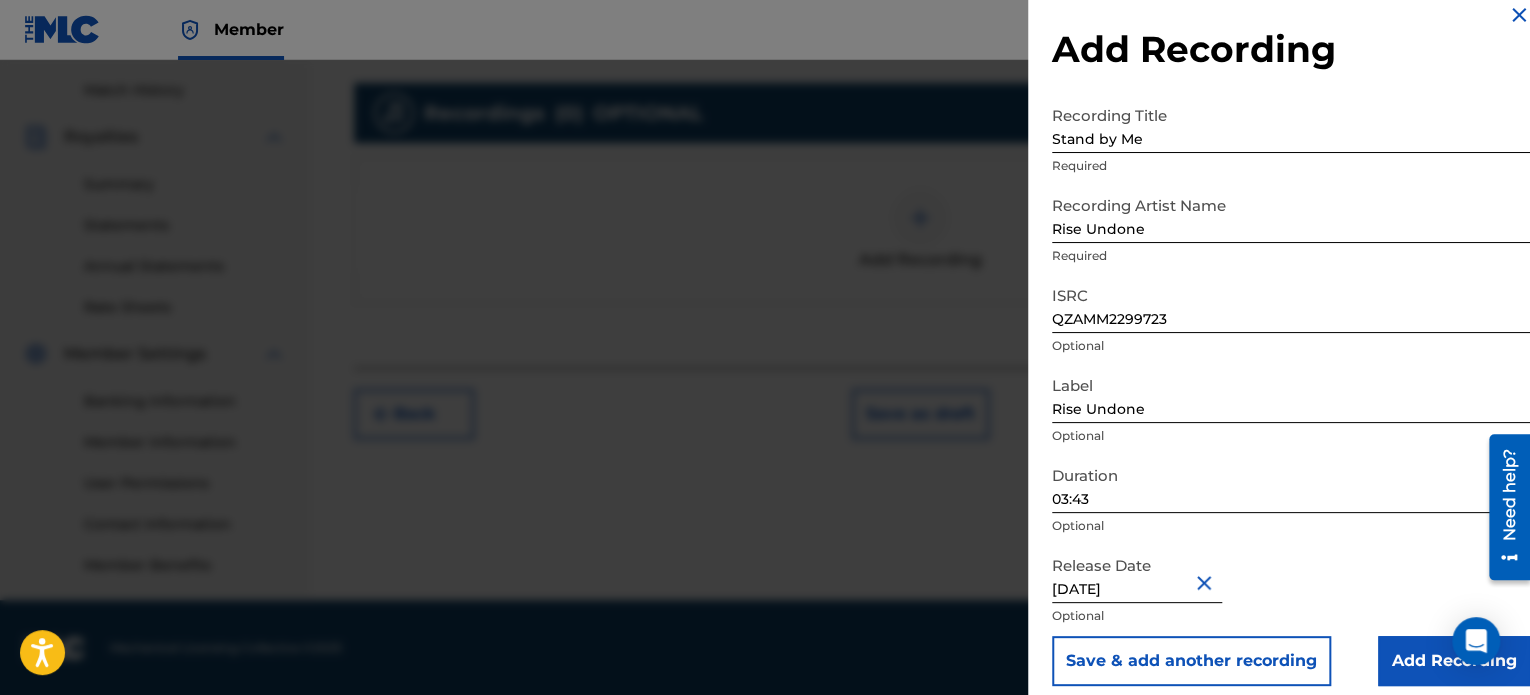 click on "Add Recording" at bounding box center [1454, 661] 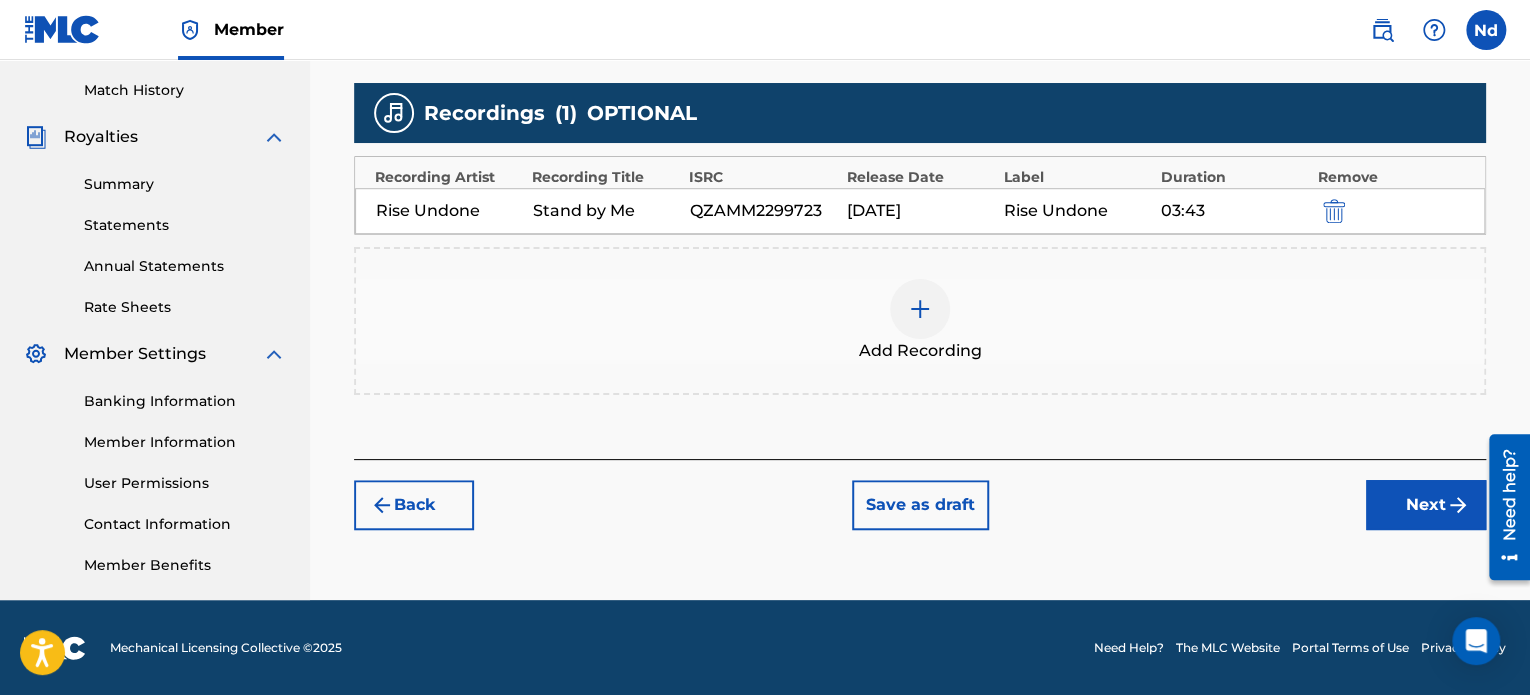 click on "Next" at bounding box center [1426, 505] 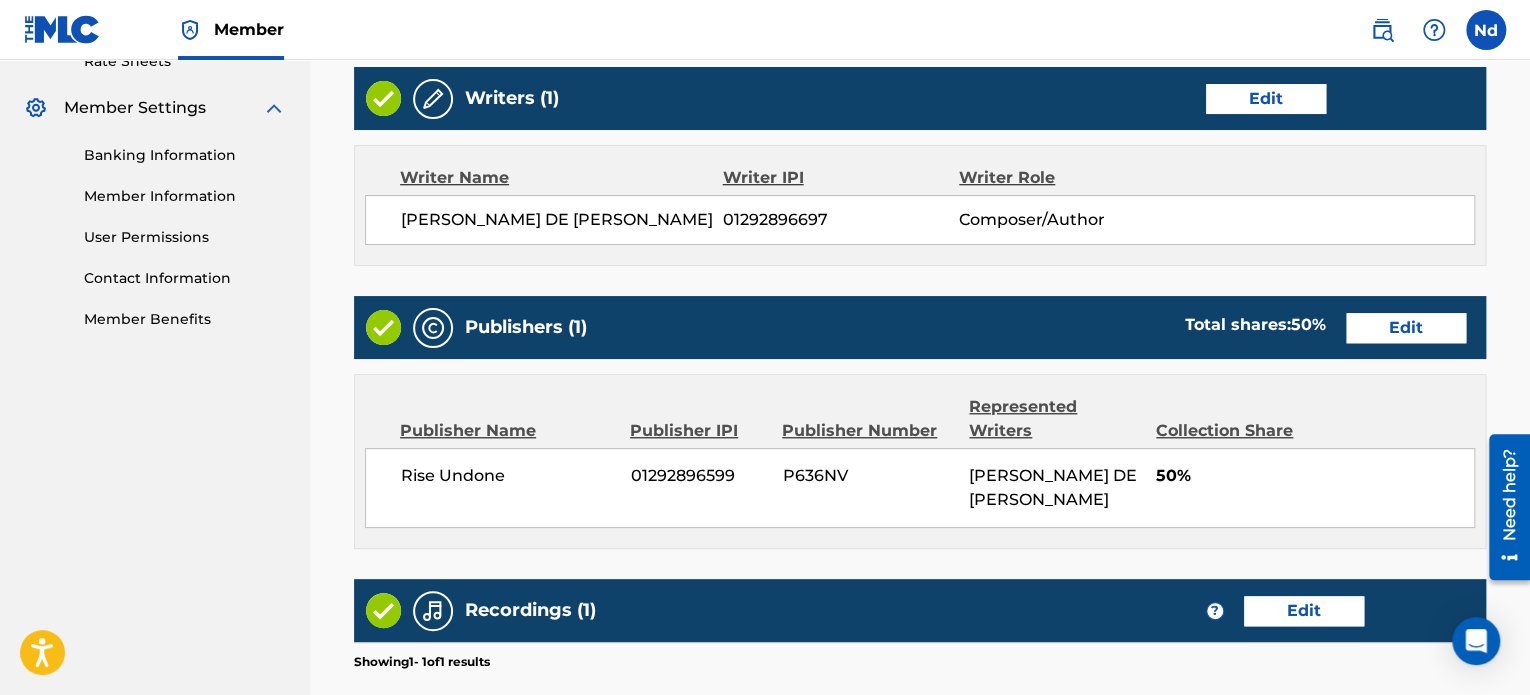 scroll, scrollTop: 1081, scrollLeft: 0, axis: vertical 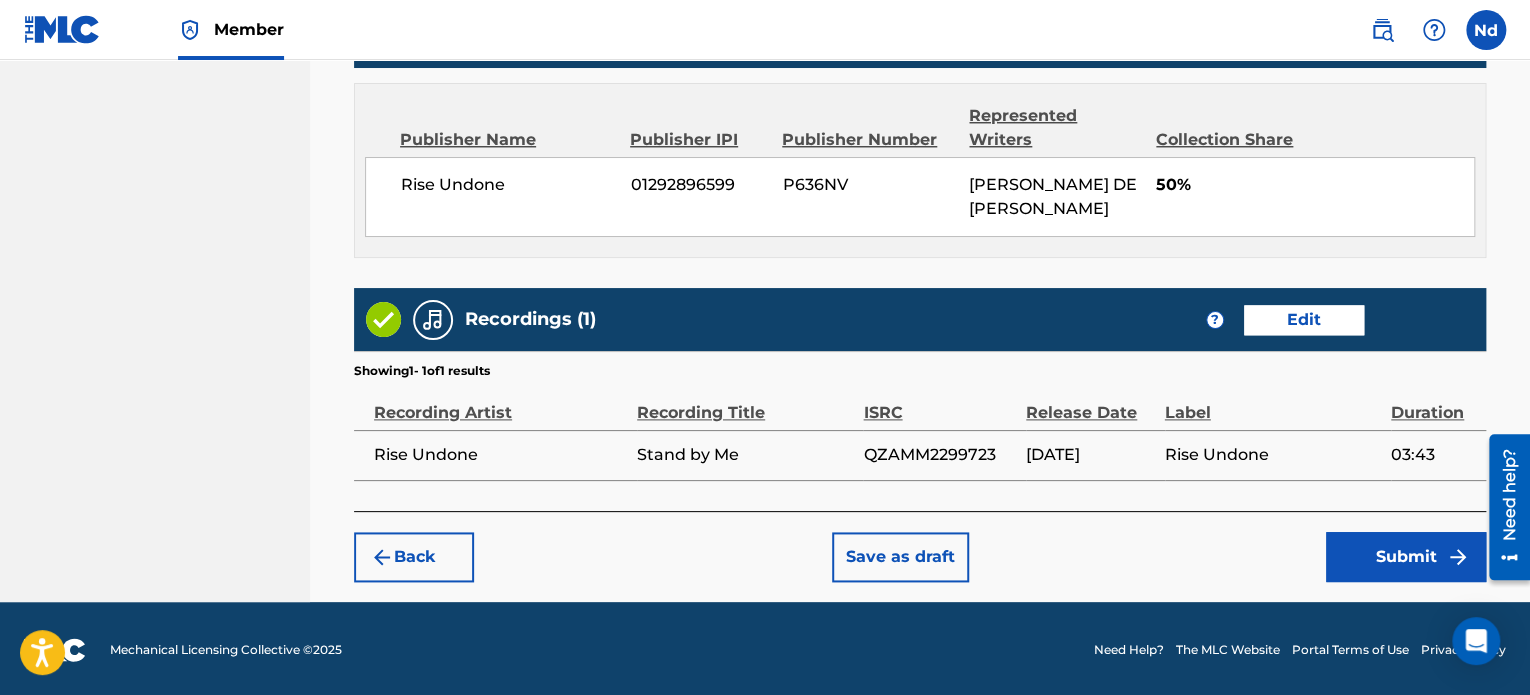 click on "Submit" at bounding box center (1406, 557) 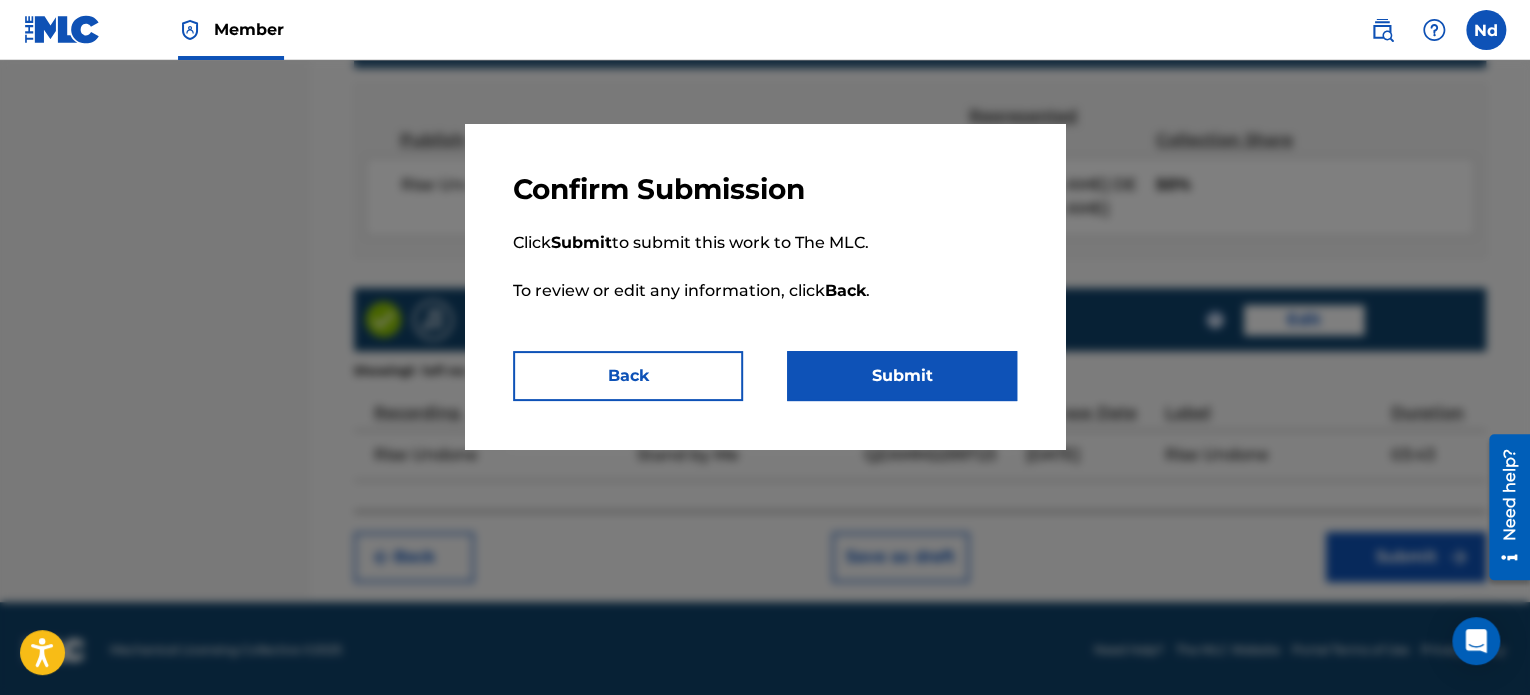 click on "Submit" at bounding box center (902, 376) 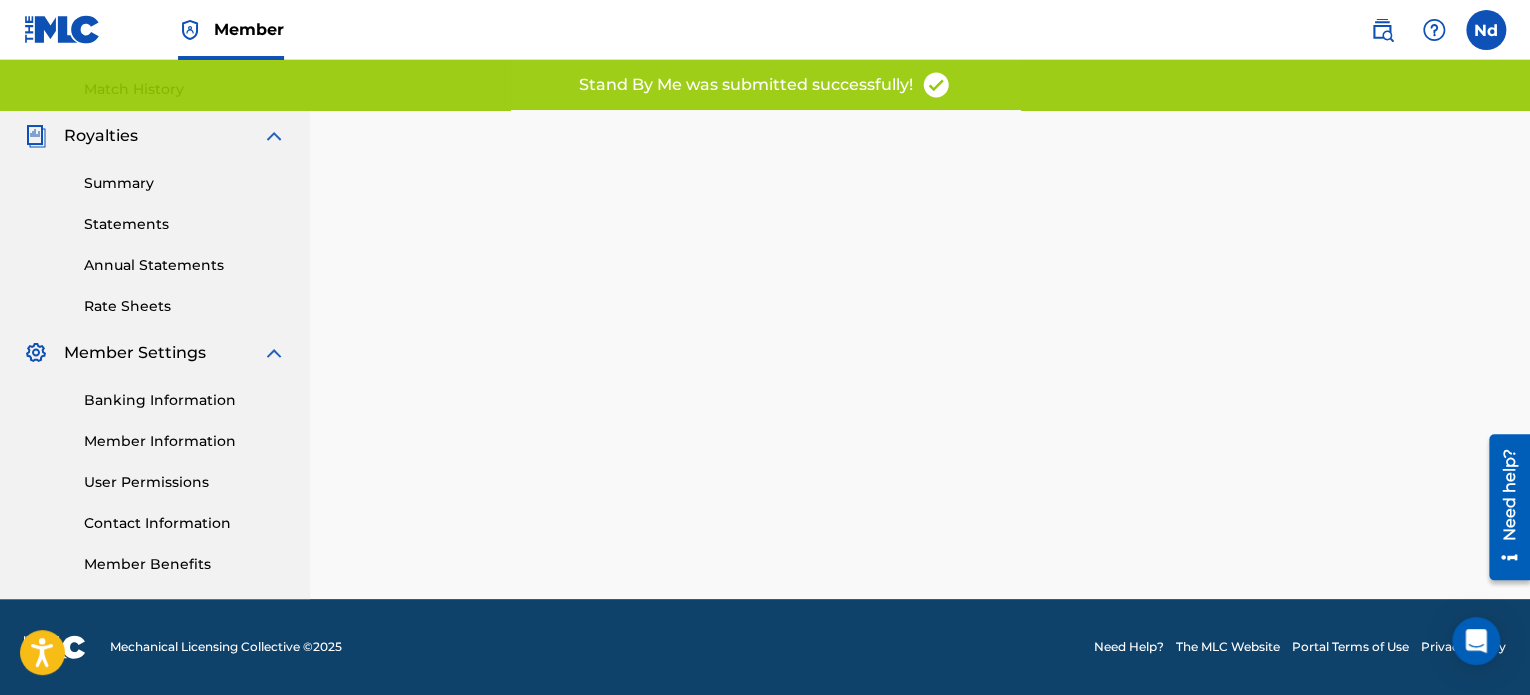 scroll, scrollTop: 0, scrollLeft: 0, axis: both 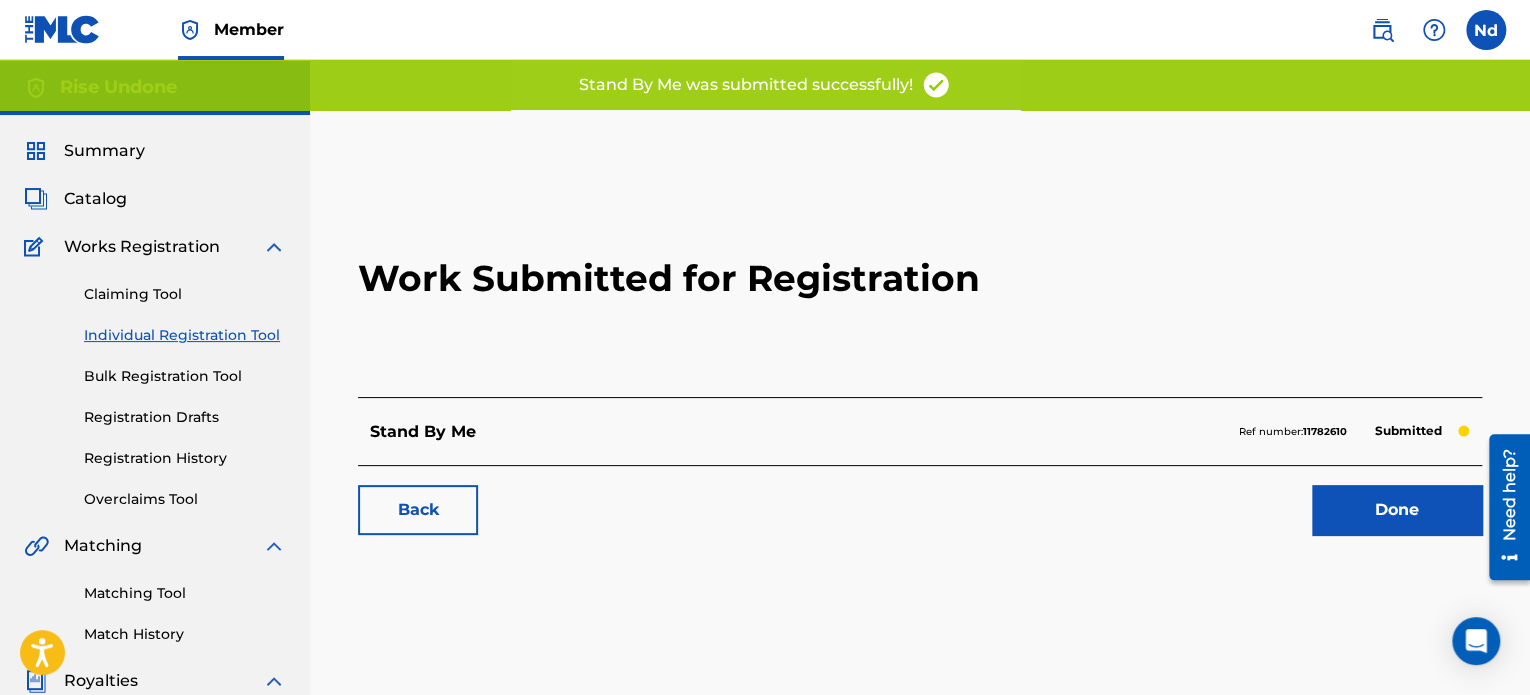 click on "Done" at bounding box center (1397, 510) 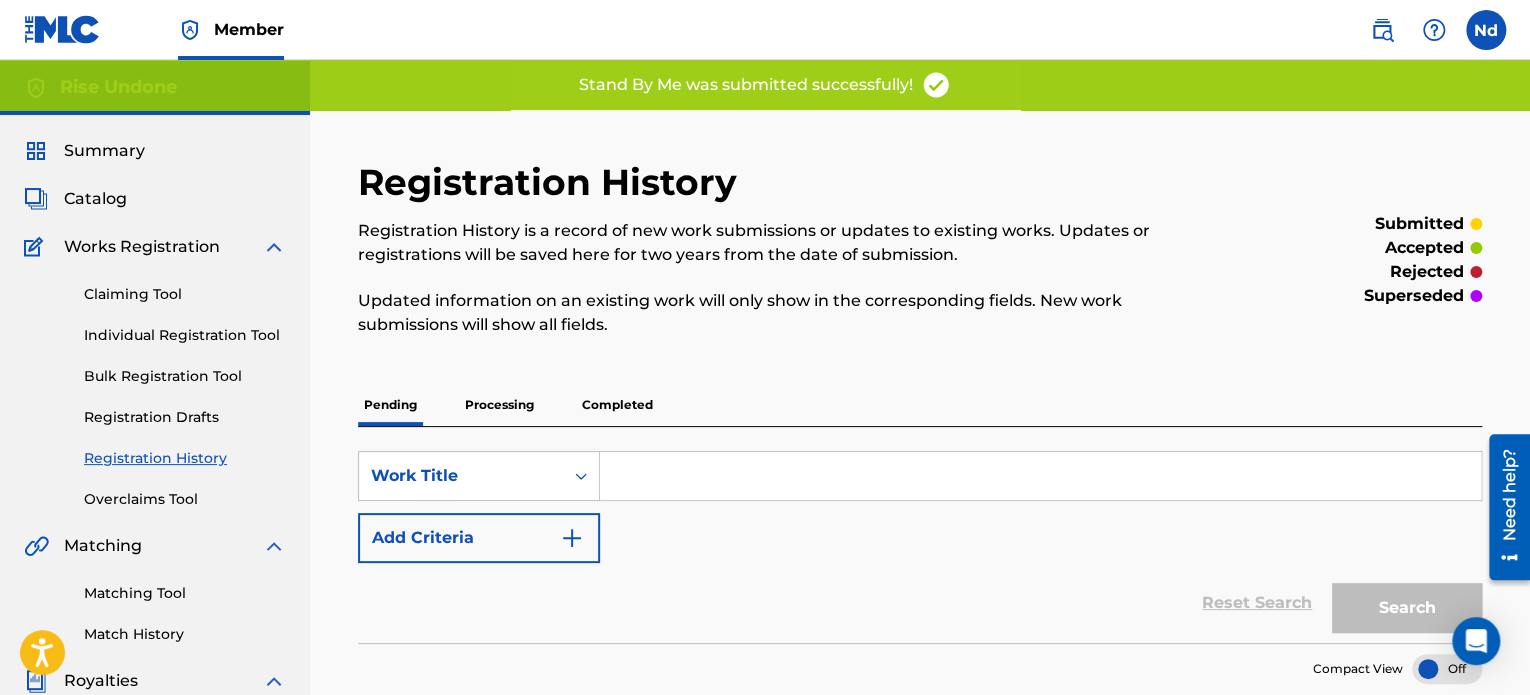 click on "Individual Registration Tool" at bounding box center (185, 335) 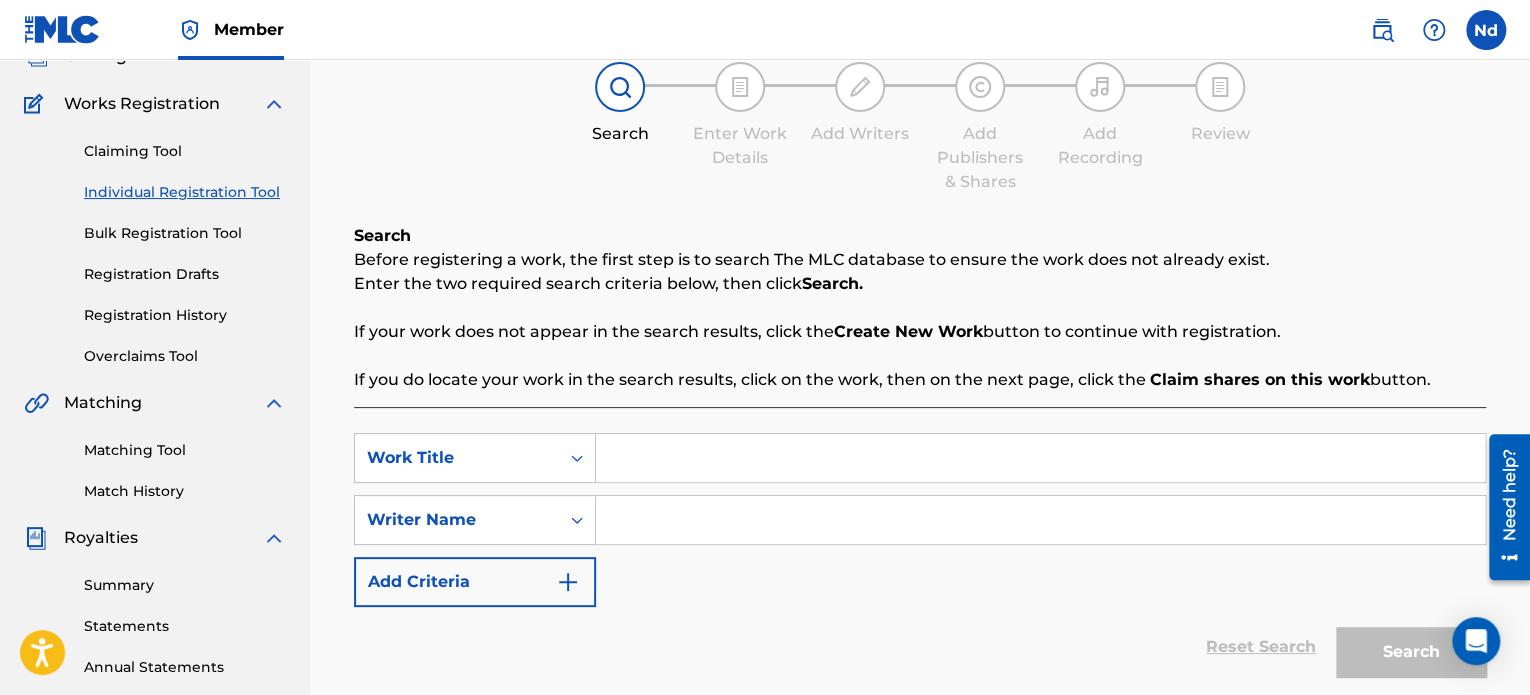 scroll, scrollTop: 200, scrollLeft: 0, axis: vertical 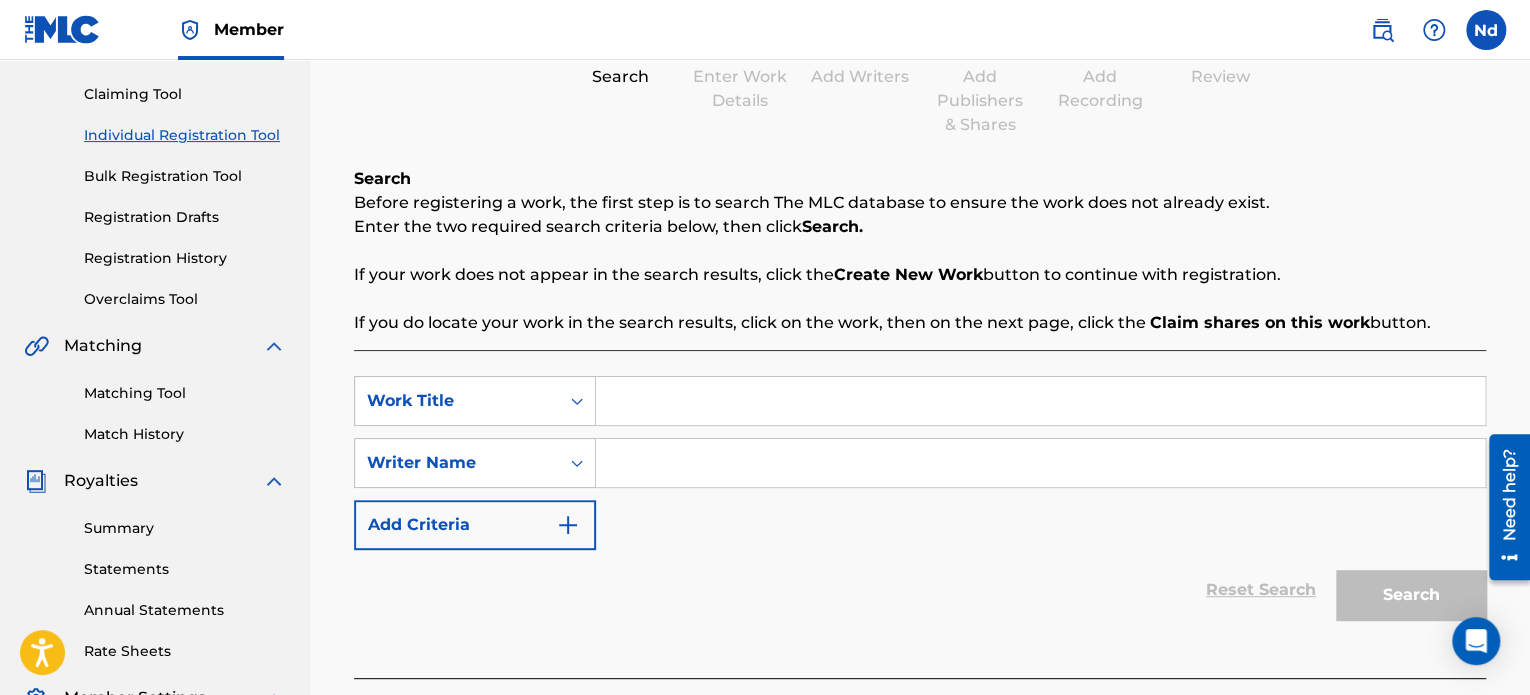 click at bounding box center [1040, 401] 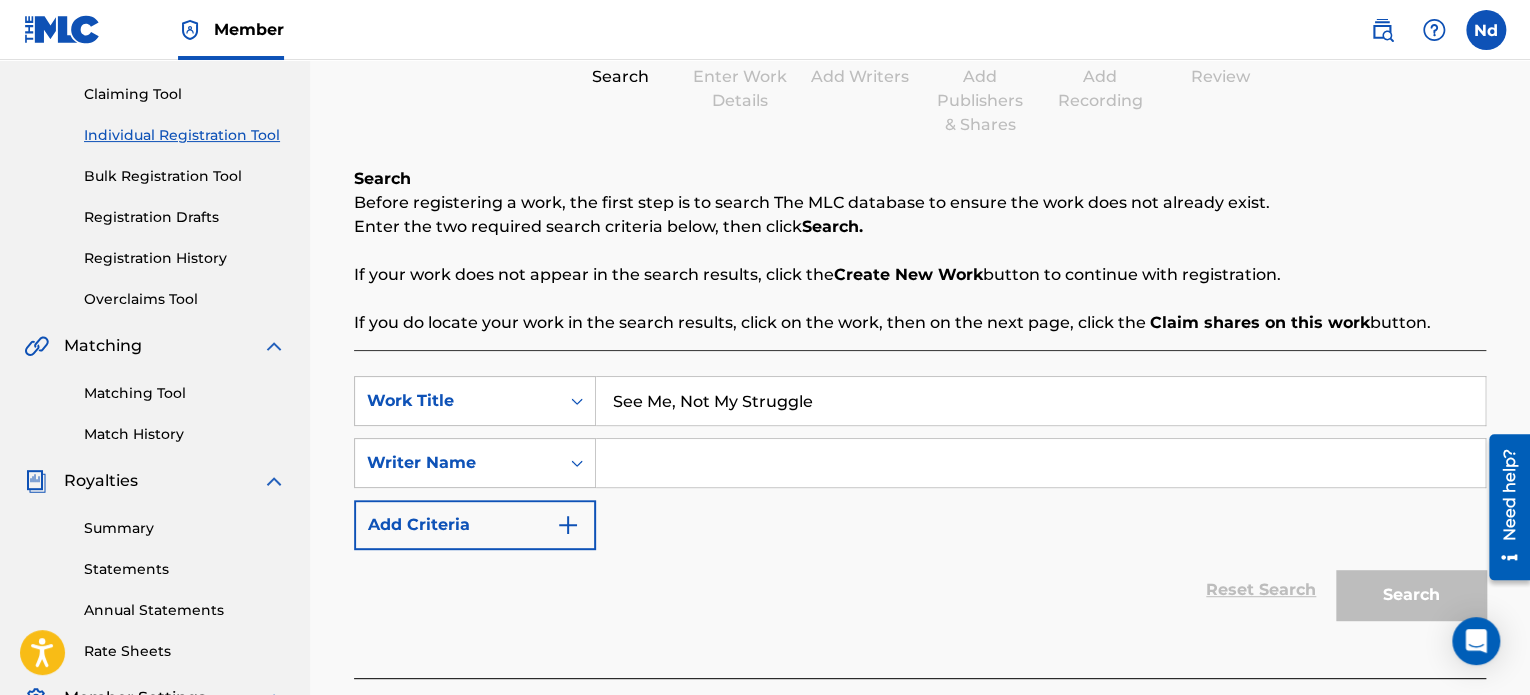 type on "See Me, Not My Struggle" 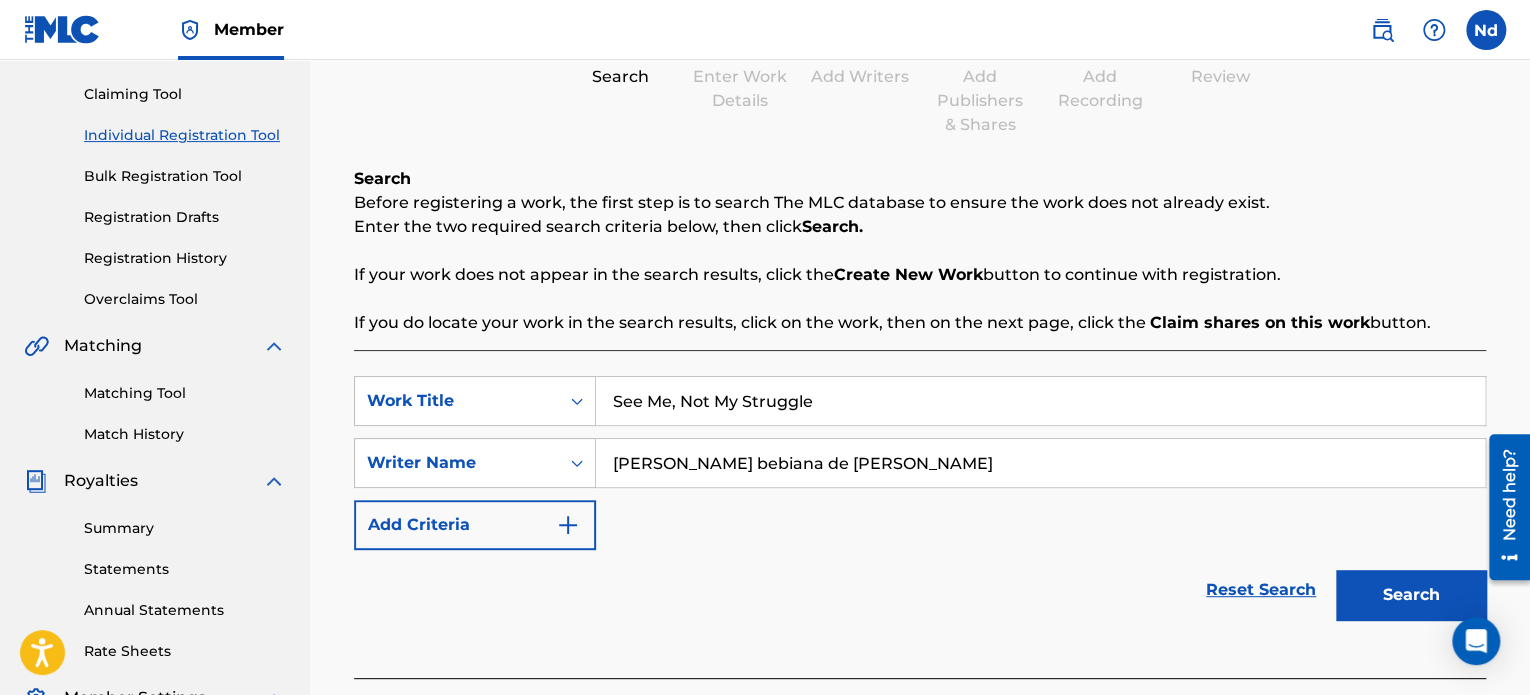 click on "Search" at bounding box center (1411, 595) 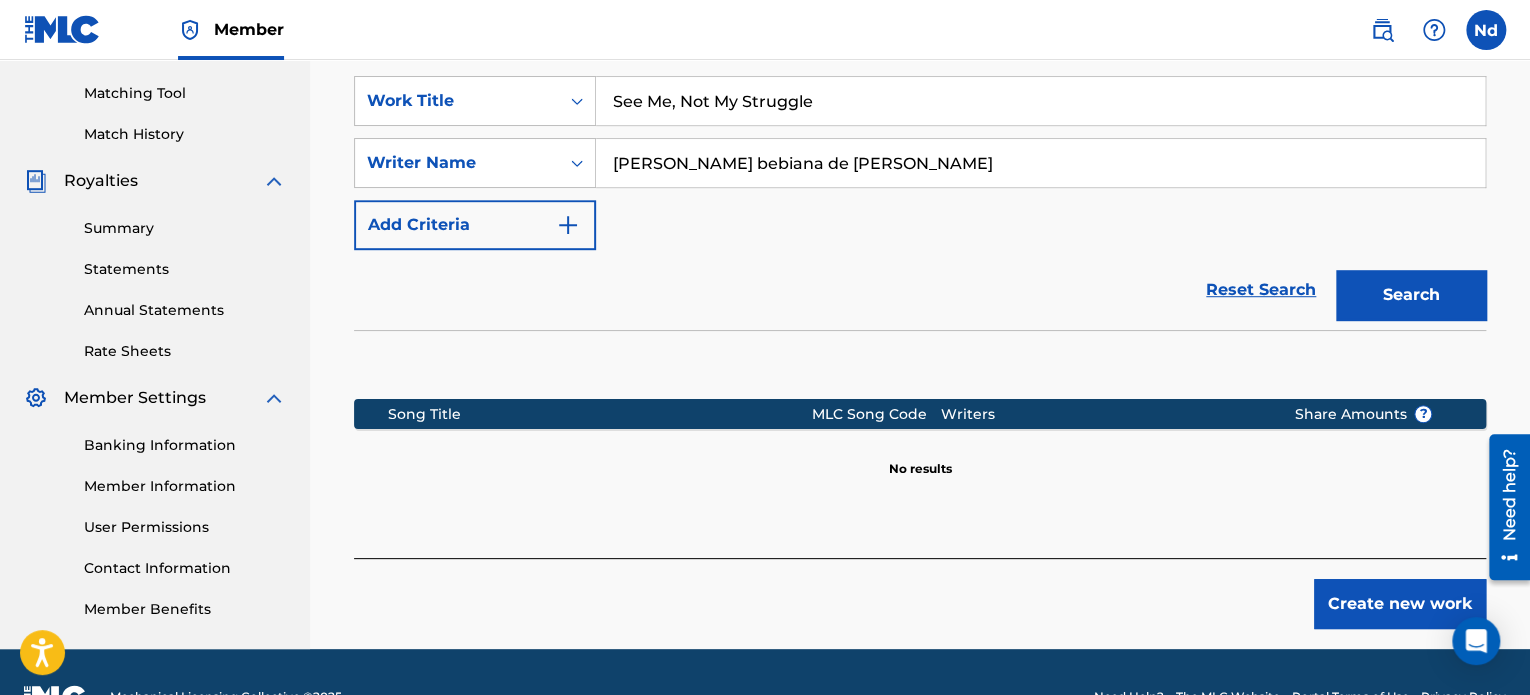scroll, scrollTop: 549, scrollLeft: 0, axis: vertical 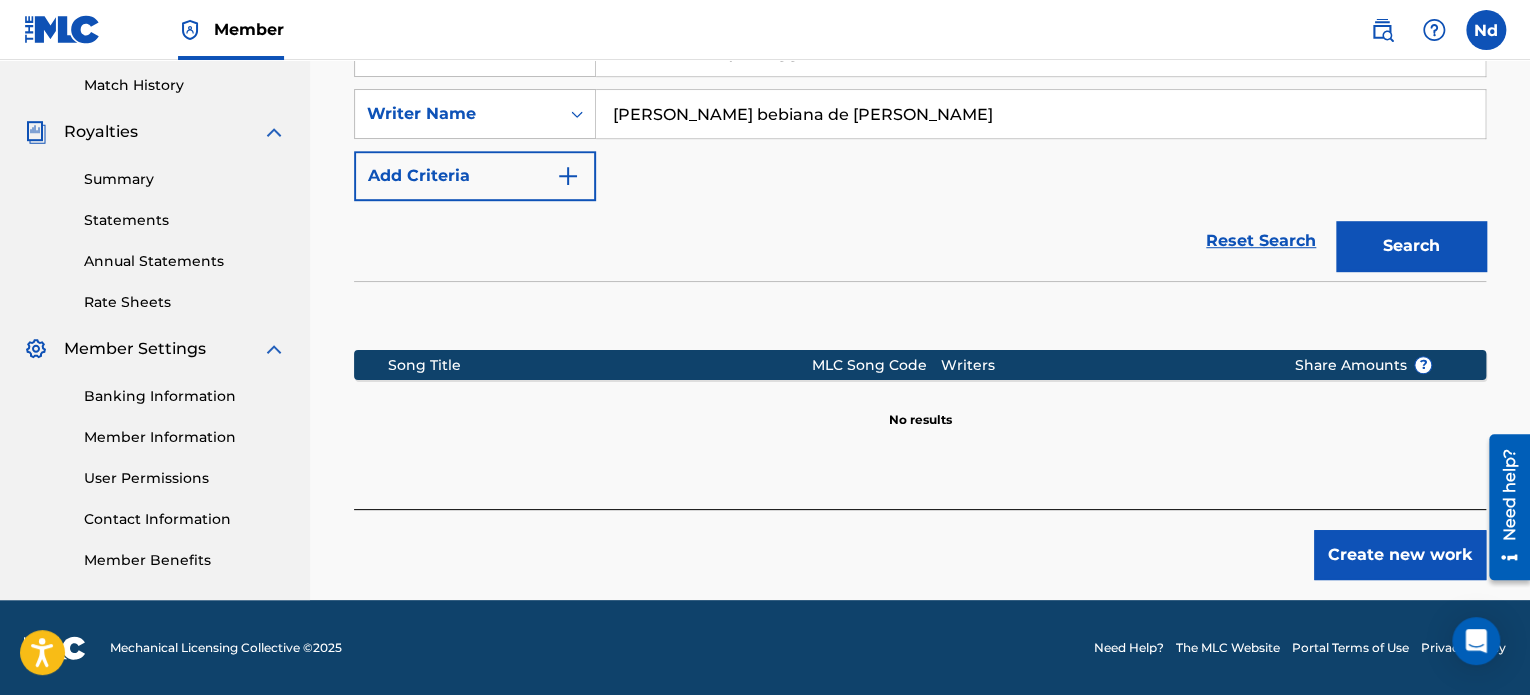 click on "Create new work" at bounding box center [1400, 555] 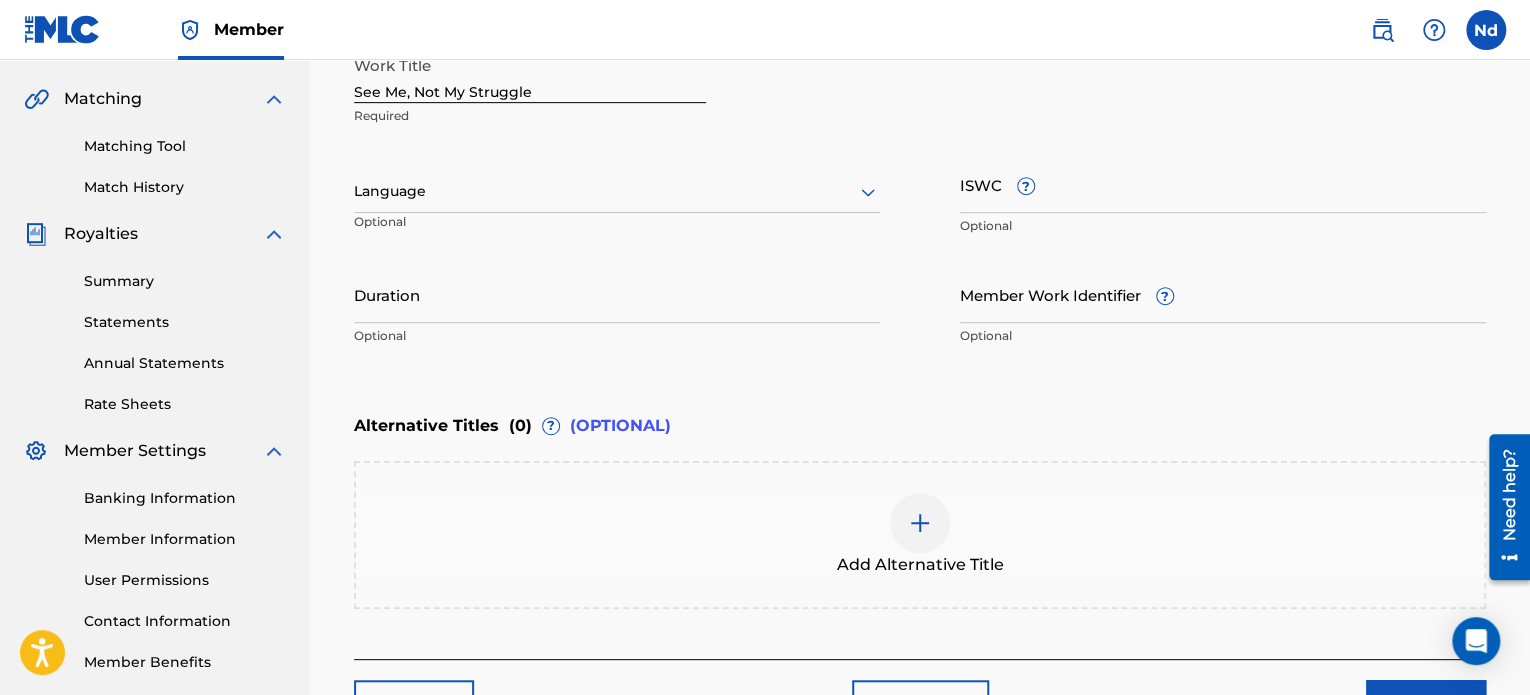 scroll, scrollTop: 449, scrollLeft: 0, axis: vertical 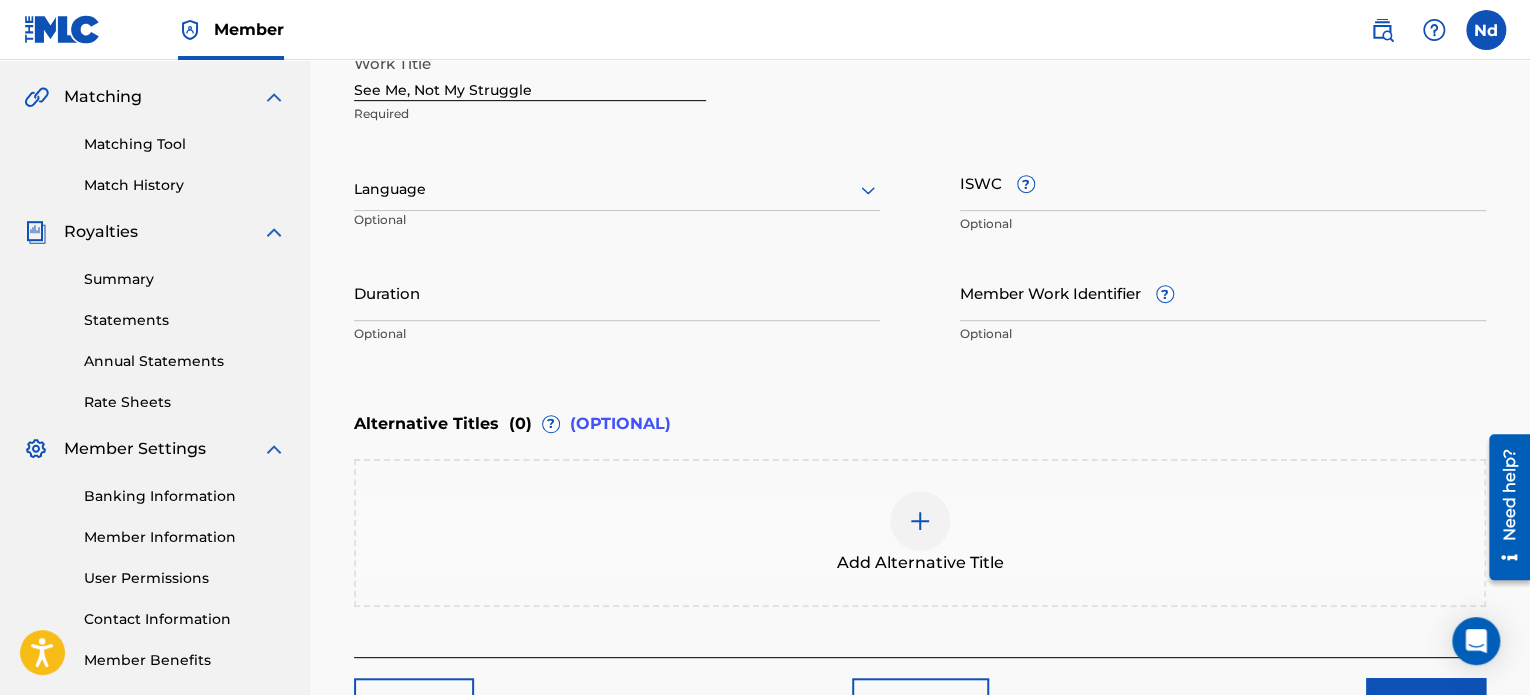click at bounding box center [617, 189] 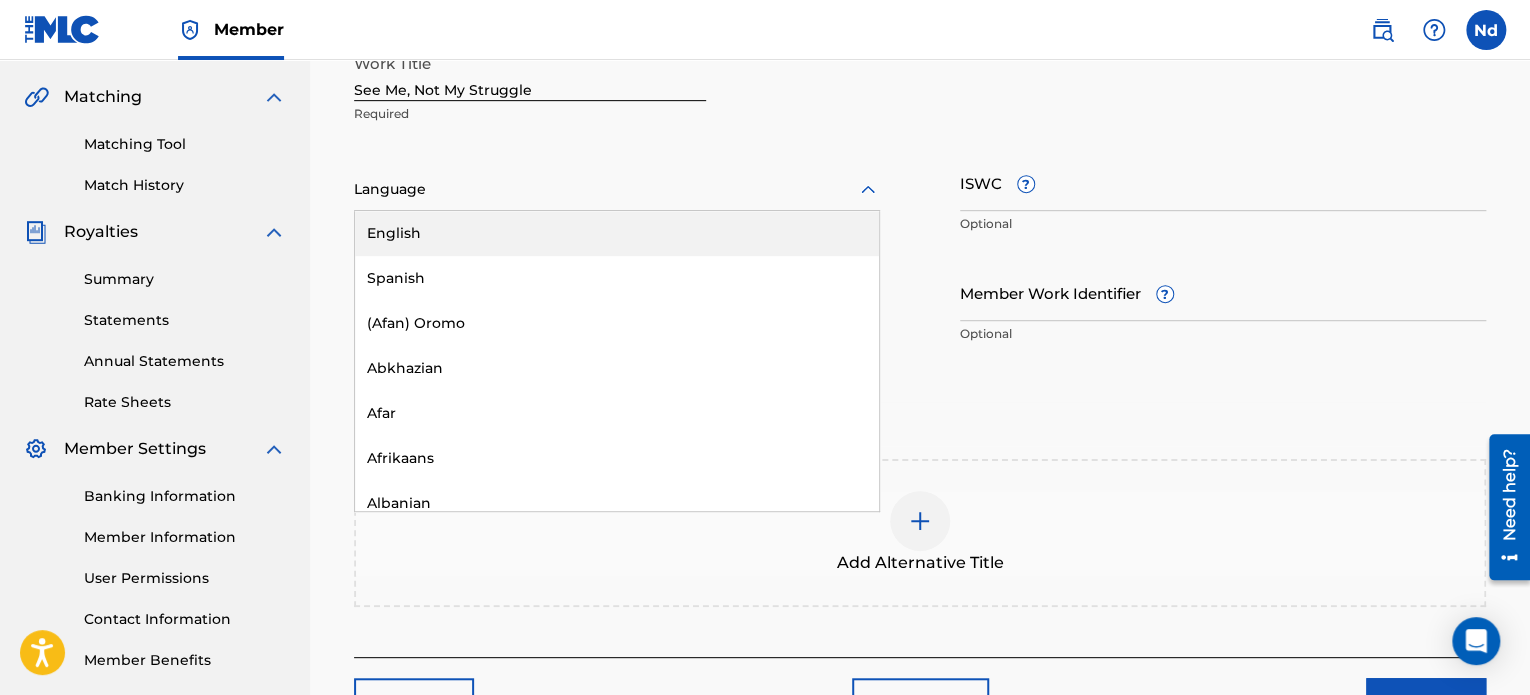 click on "English" at bounding box center (617, 233) 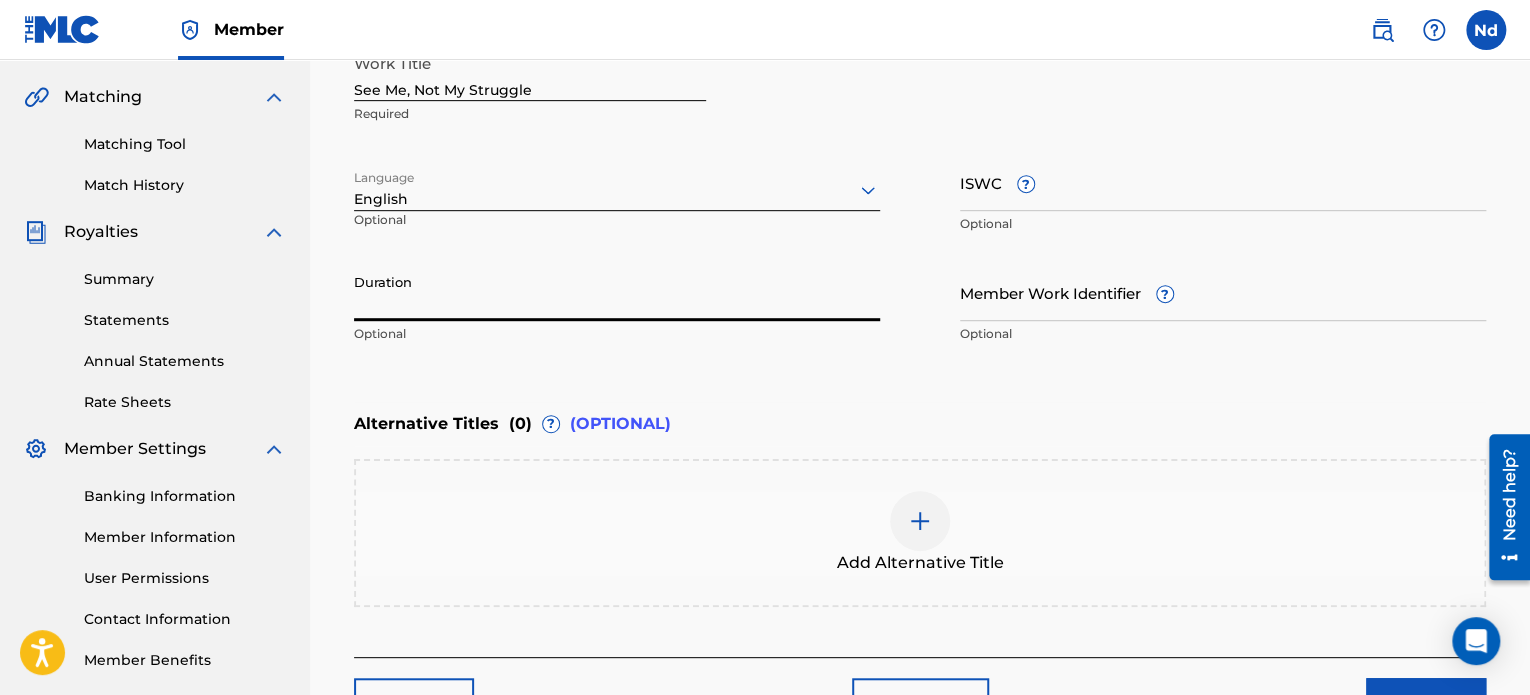 click on "Duration" at bounding box center [617, 292] 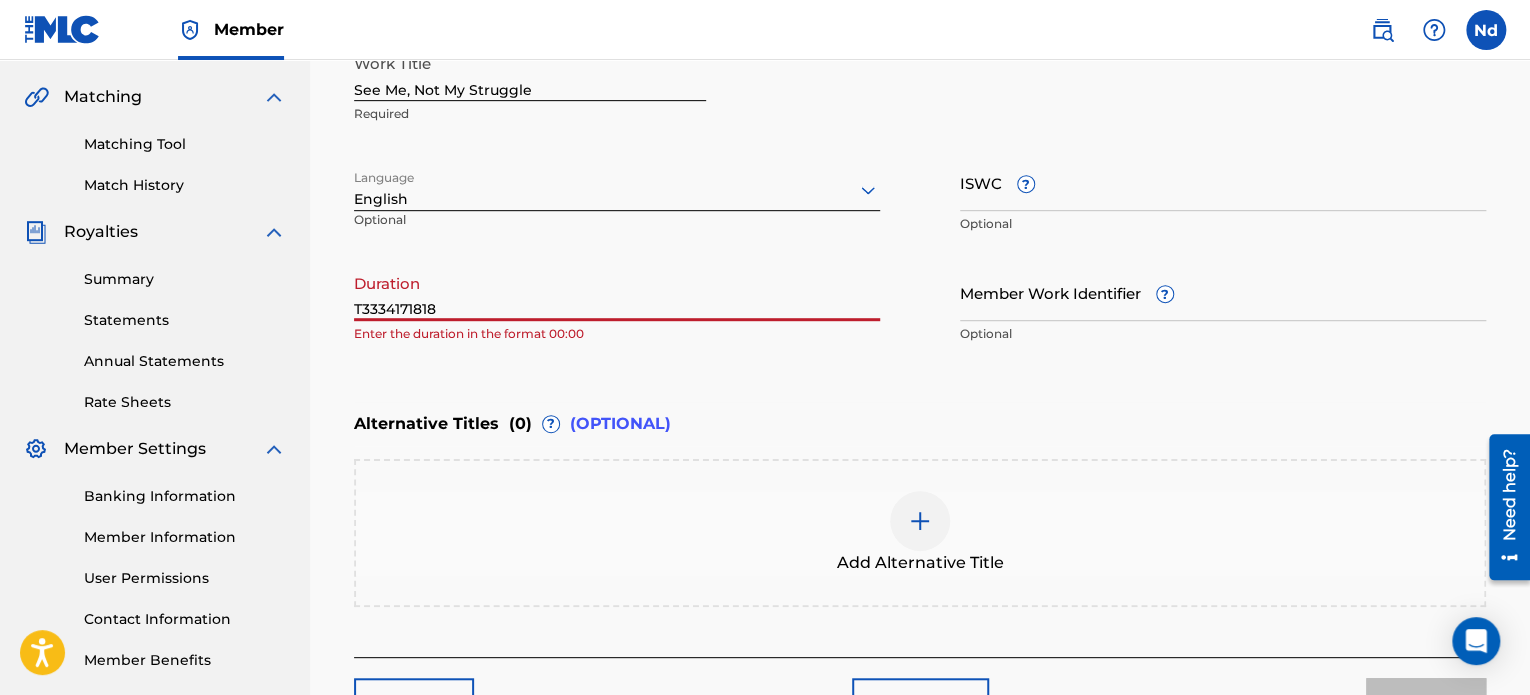 click on "T3334171818" at bounding box center (617, 292) 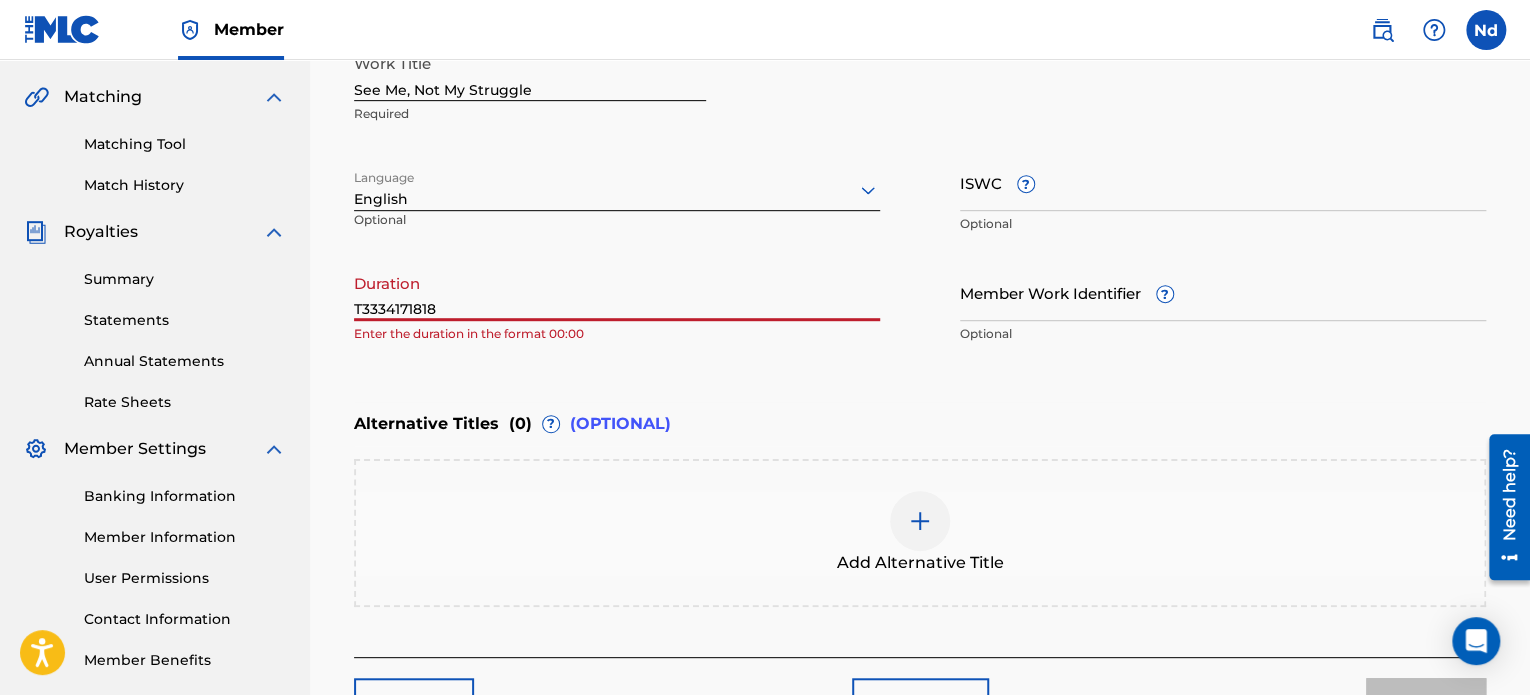 click on "T3334171818" at bounding box center [617, 292] 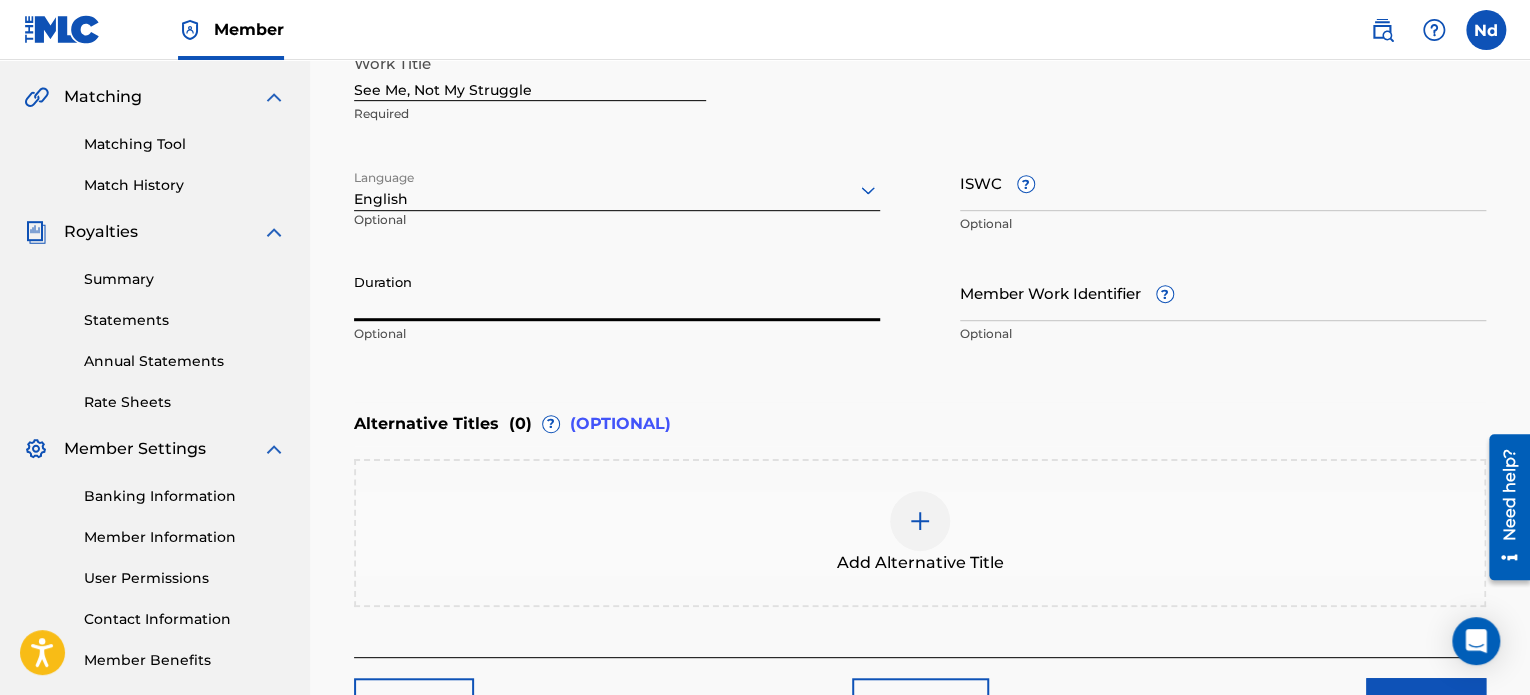 click on "ISWC   ?" at bounding box center (1223, 182) 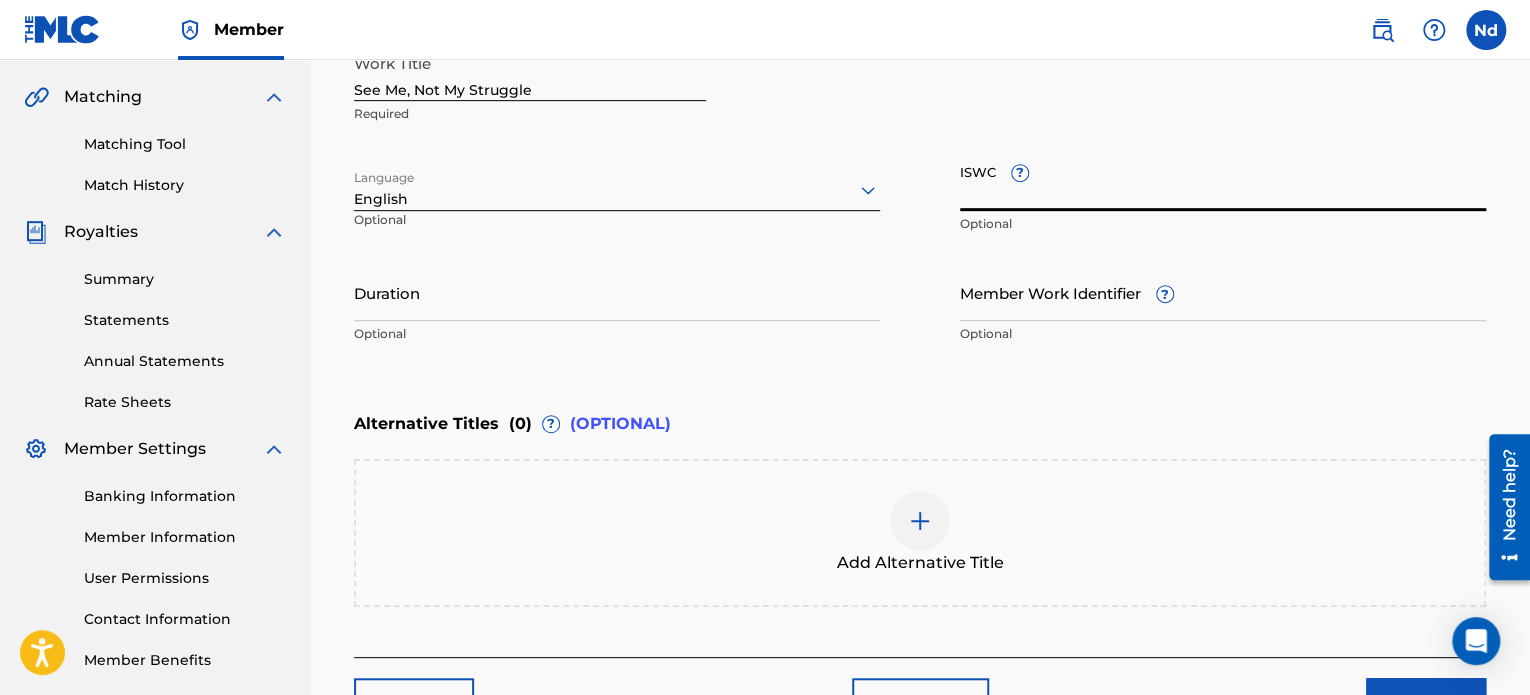 paste on "T3334171818" 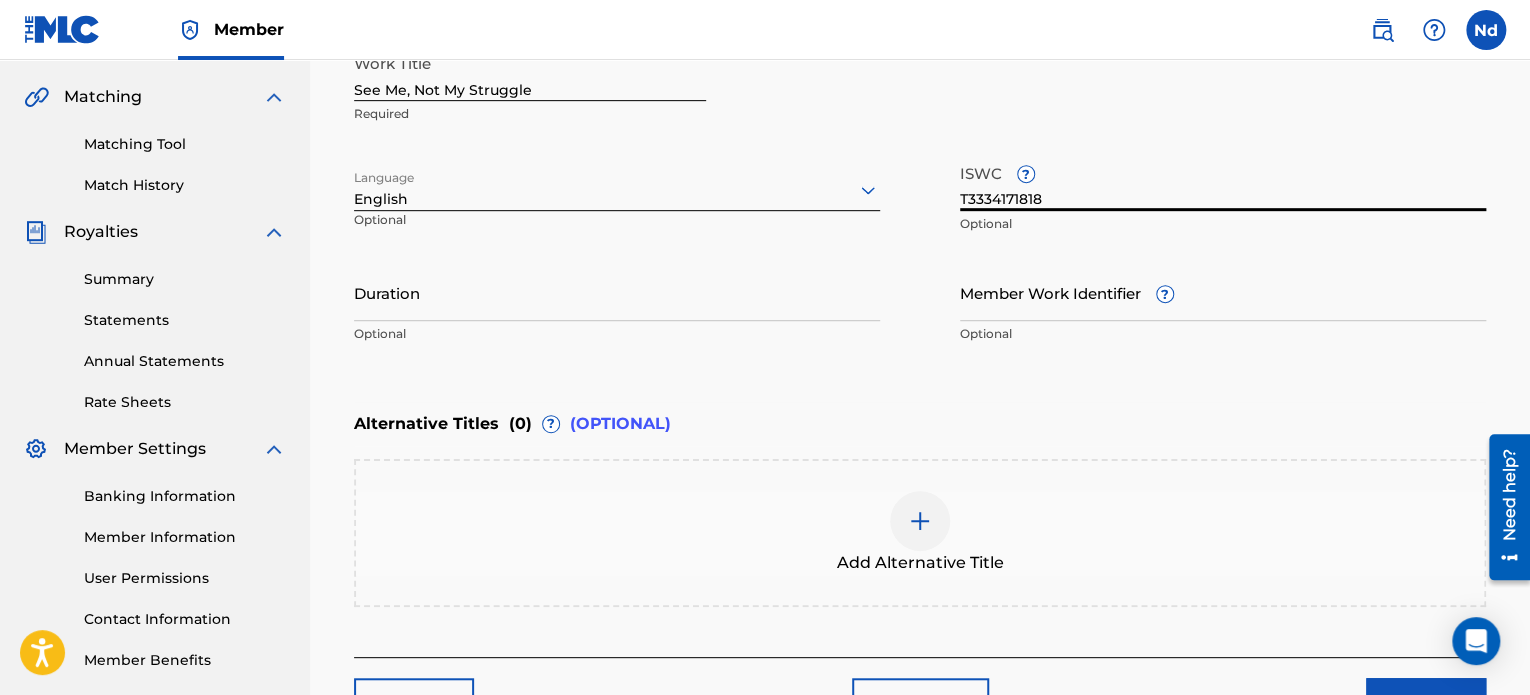 type on "T3334171818" 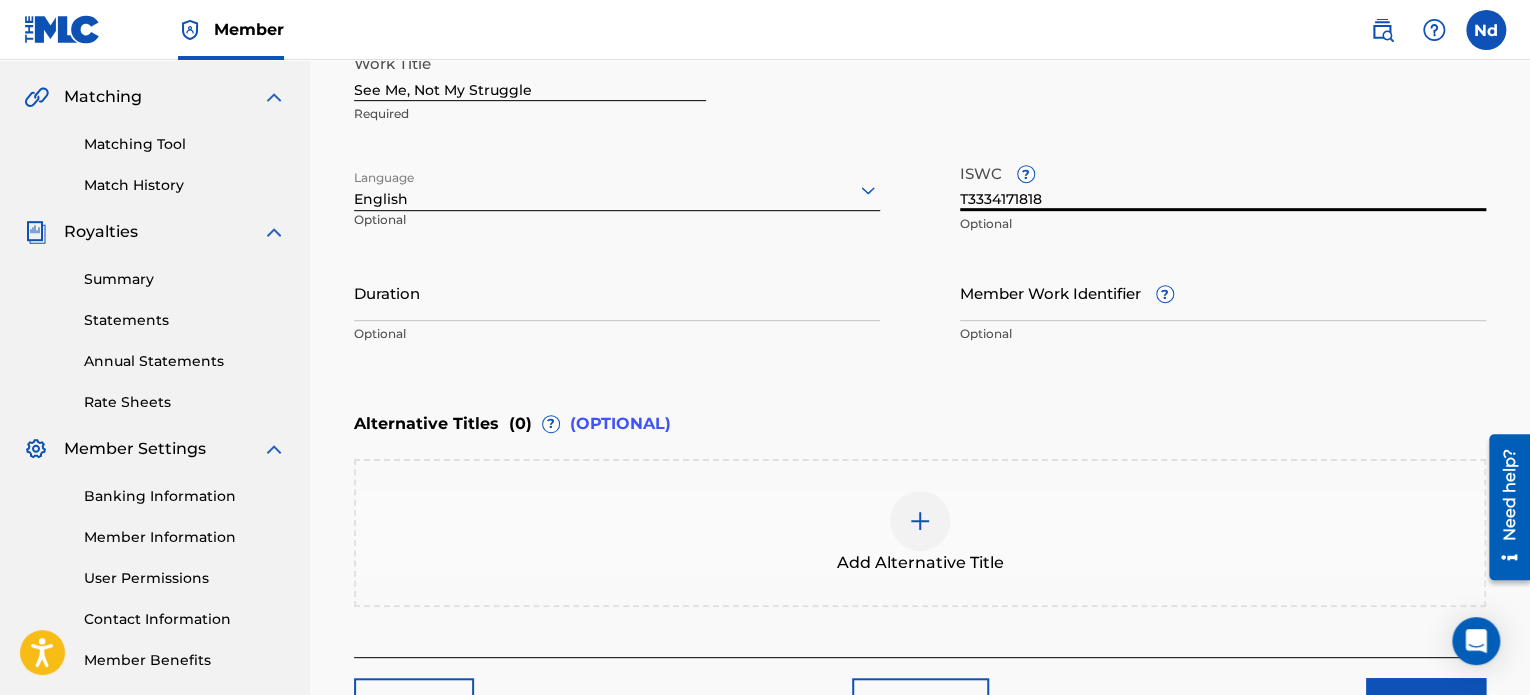 click on "Member Work Identifier   ?" at bounding box center (1223, 292) 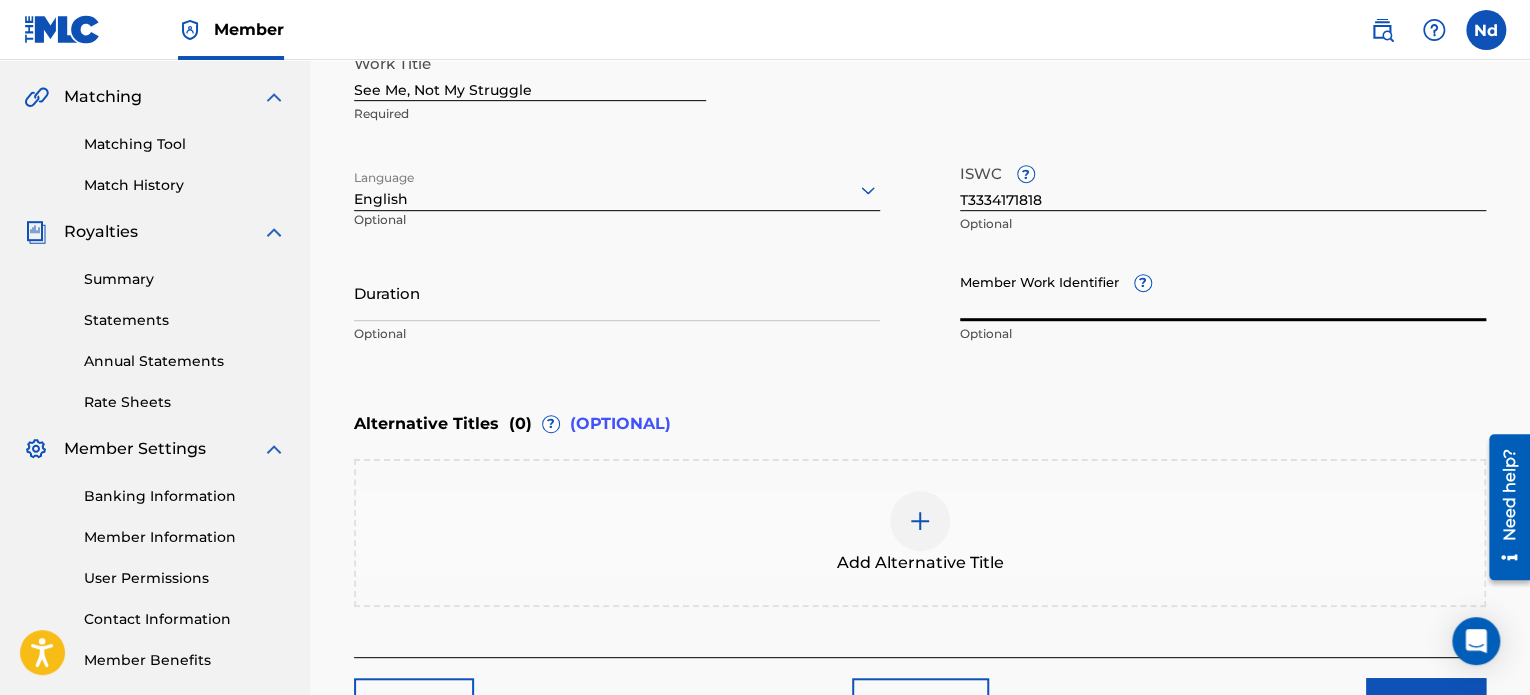 paste on "930866198" 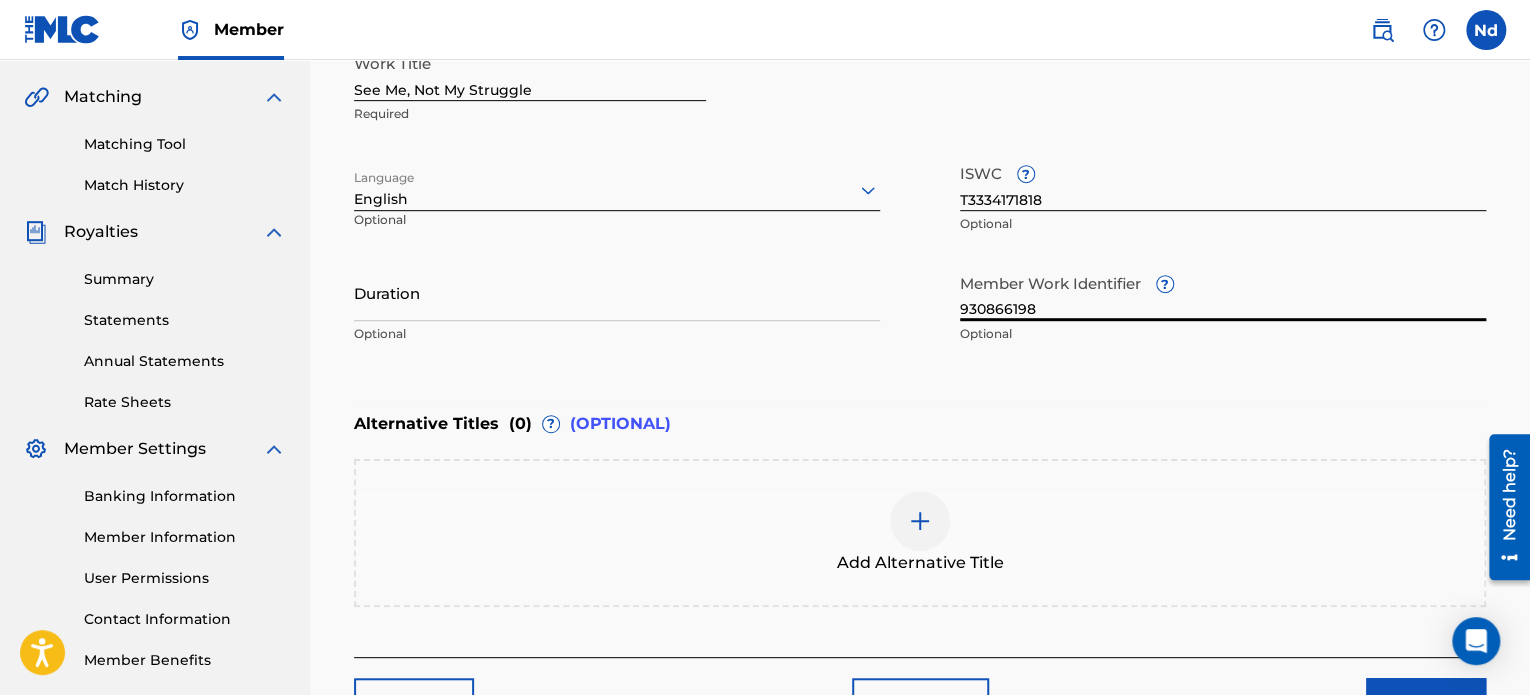 type on "930866198" 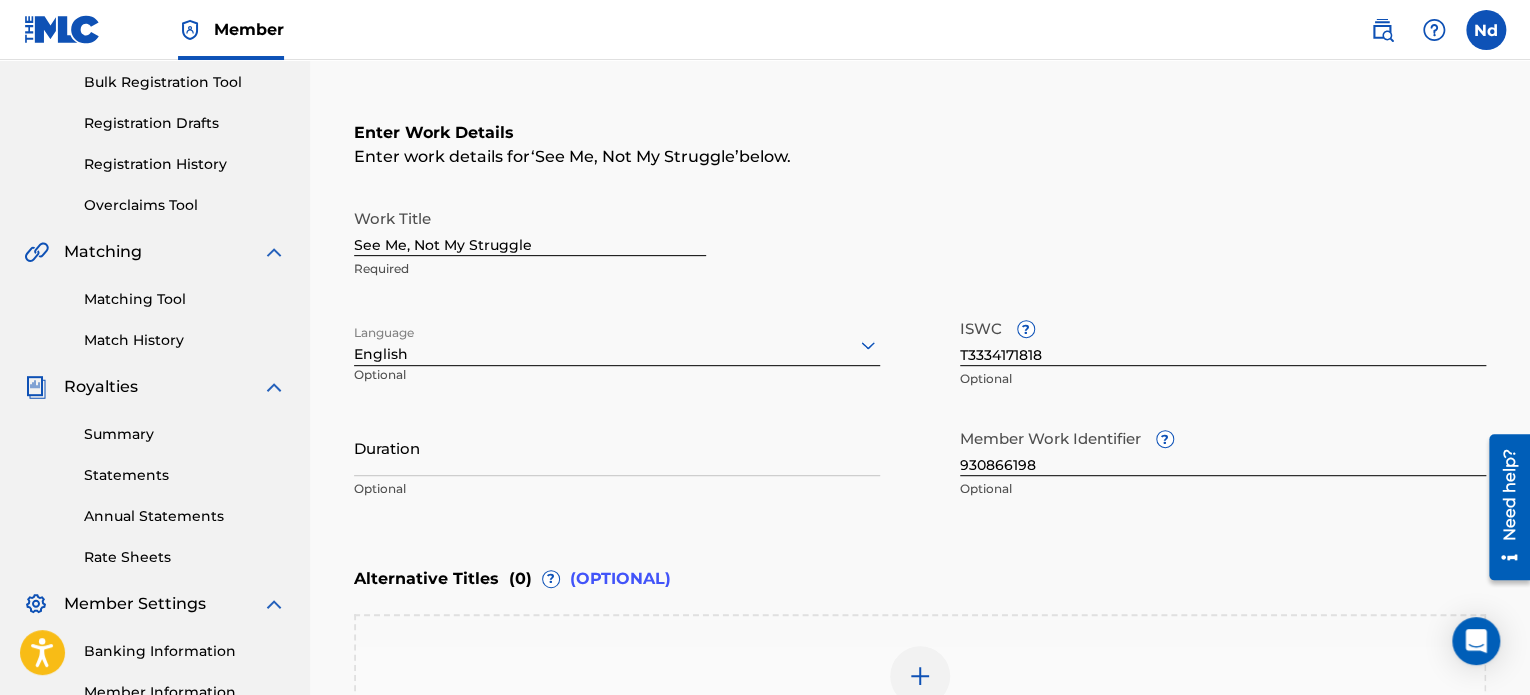 scroll, scrollTop: 300, scrollLeft: 0, axis: vertical 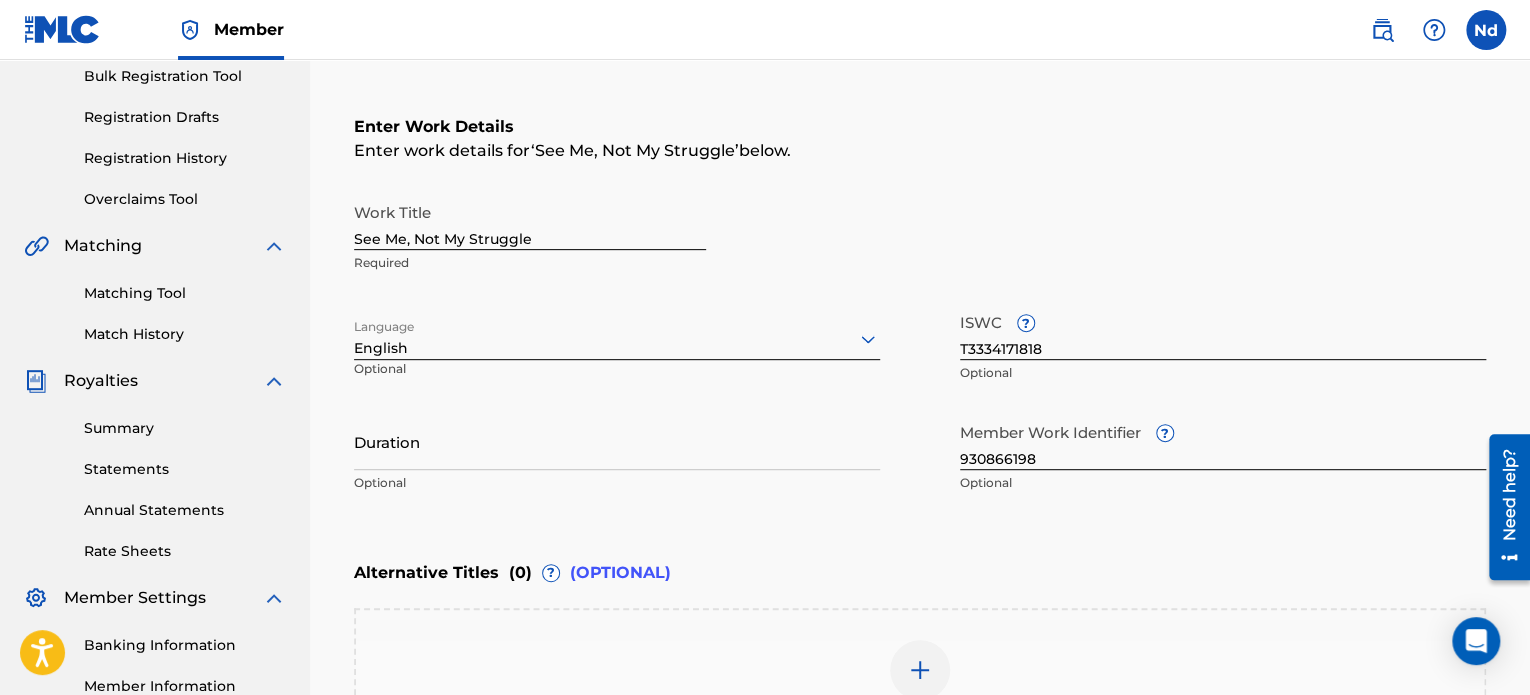 click on "Duration" at bounding box center (617, 441) 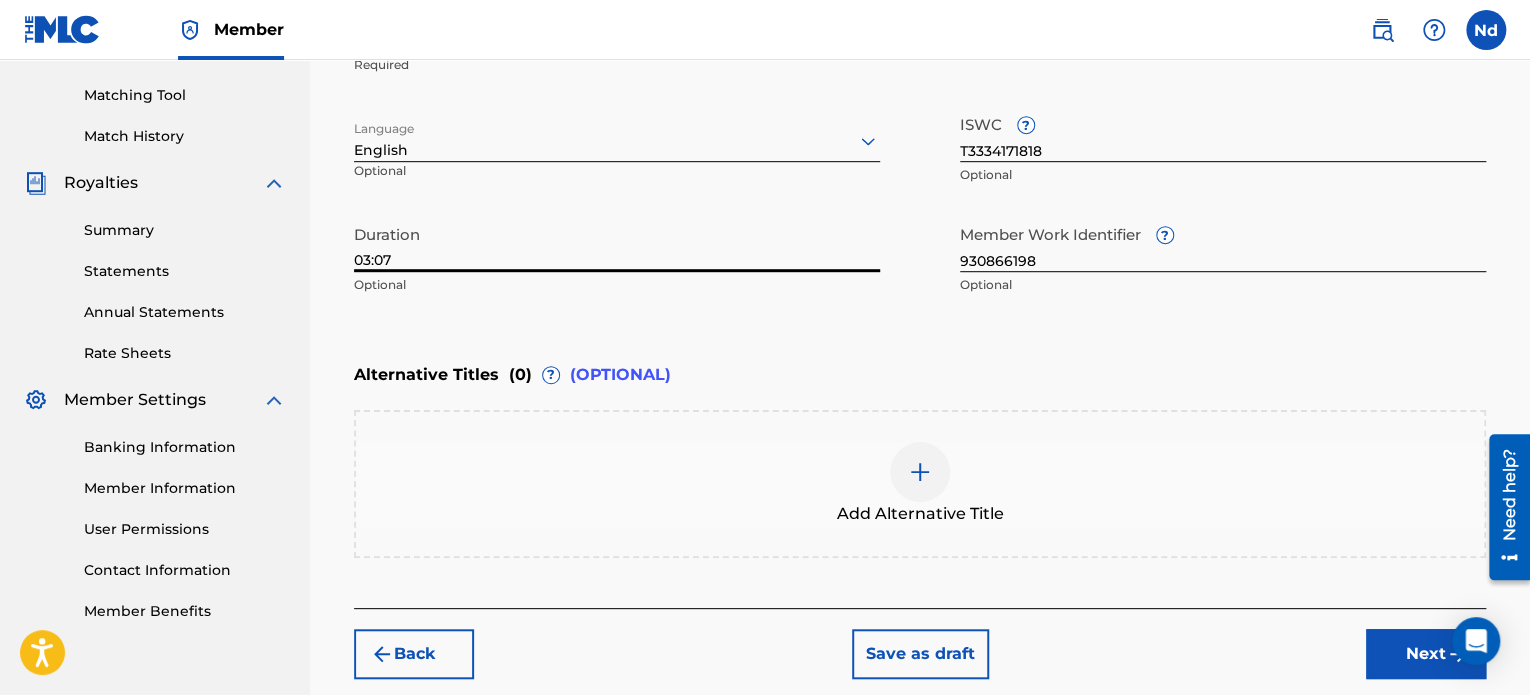 scroll, scrollTop: 596, scrollLeft: 0, axis: vertical 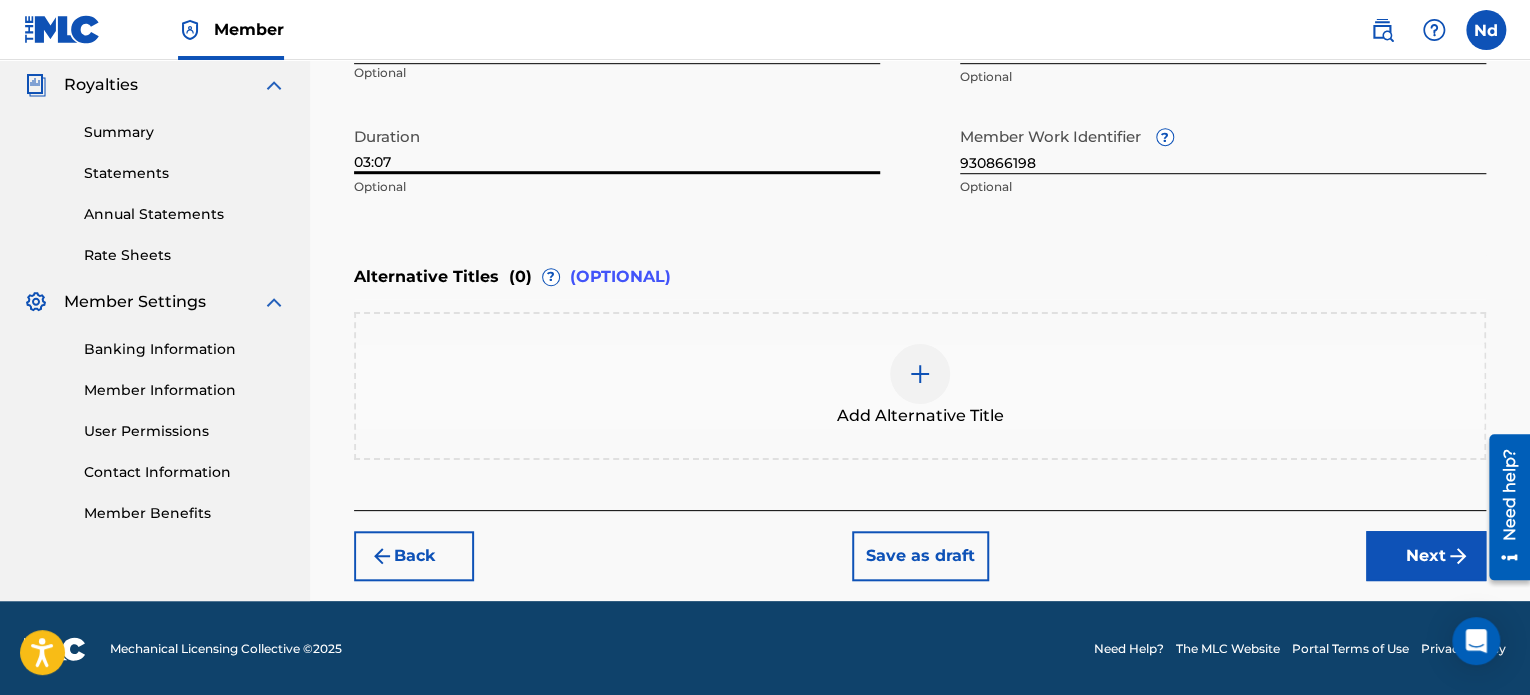 type on "03:07" 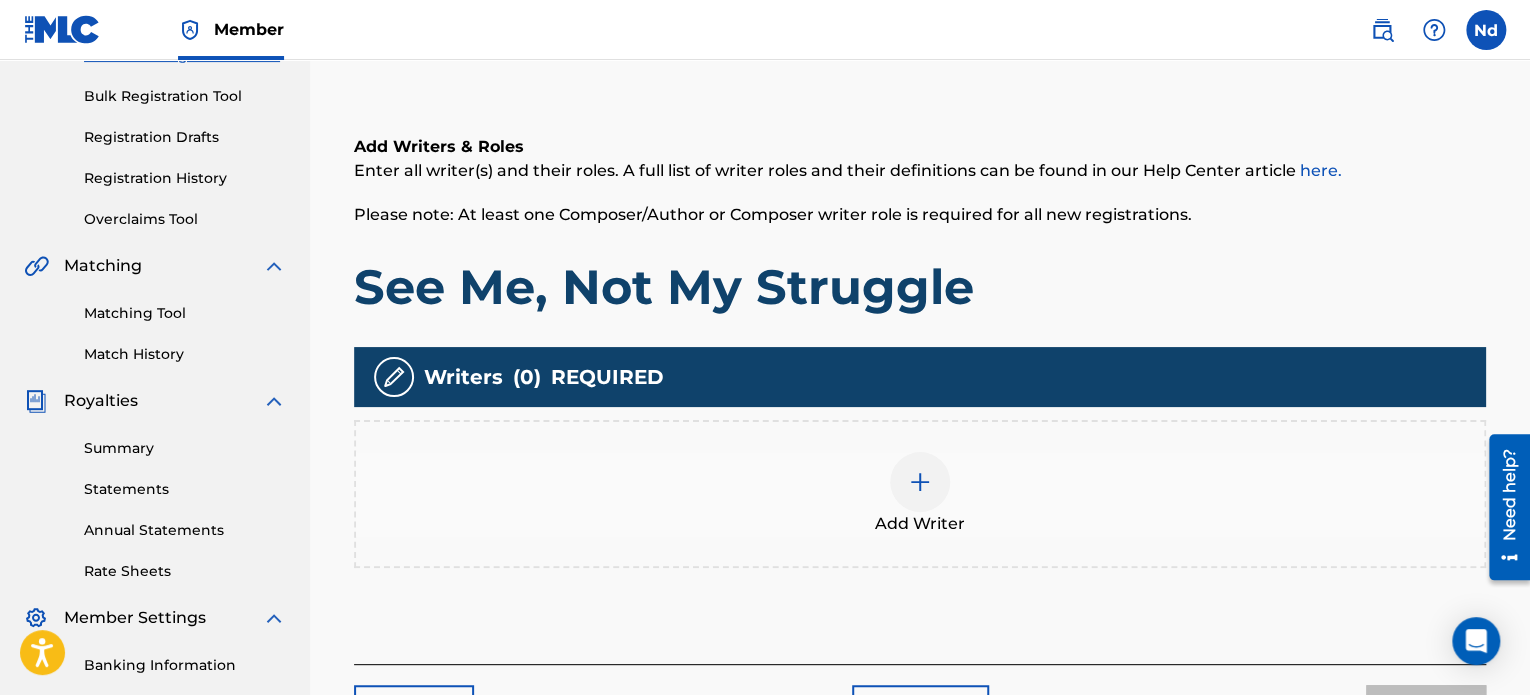 scroll, scrollTop: 490, scrollLeft: 0, axis: vertical 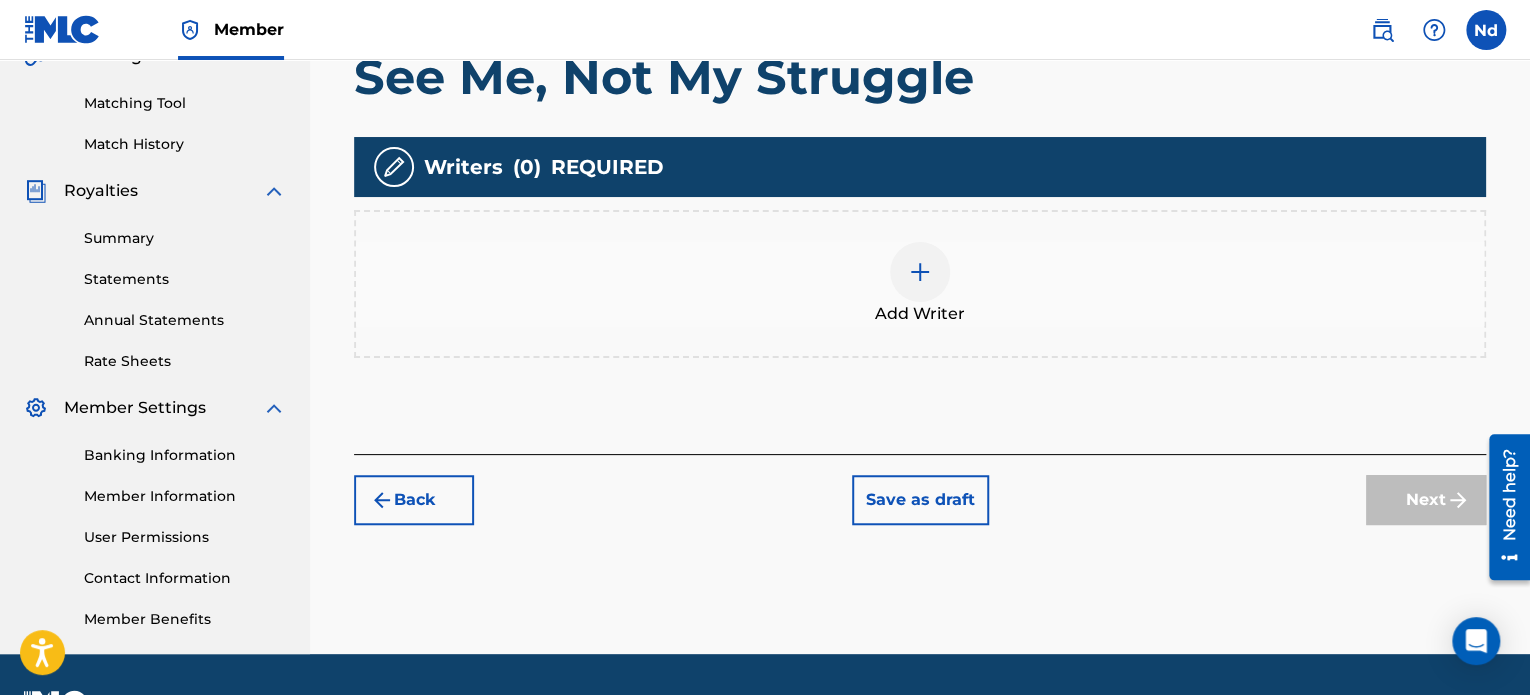 click on "Add Writer" at bounding box center (920, 284) 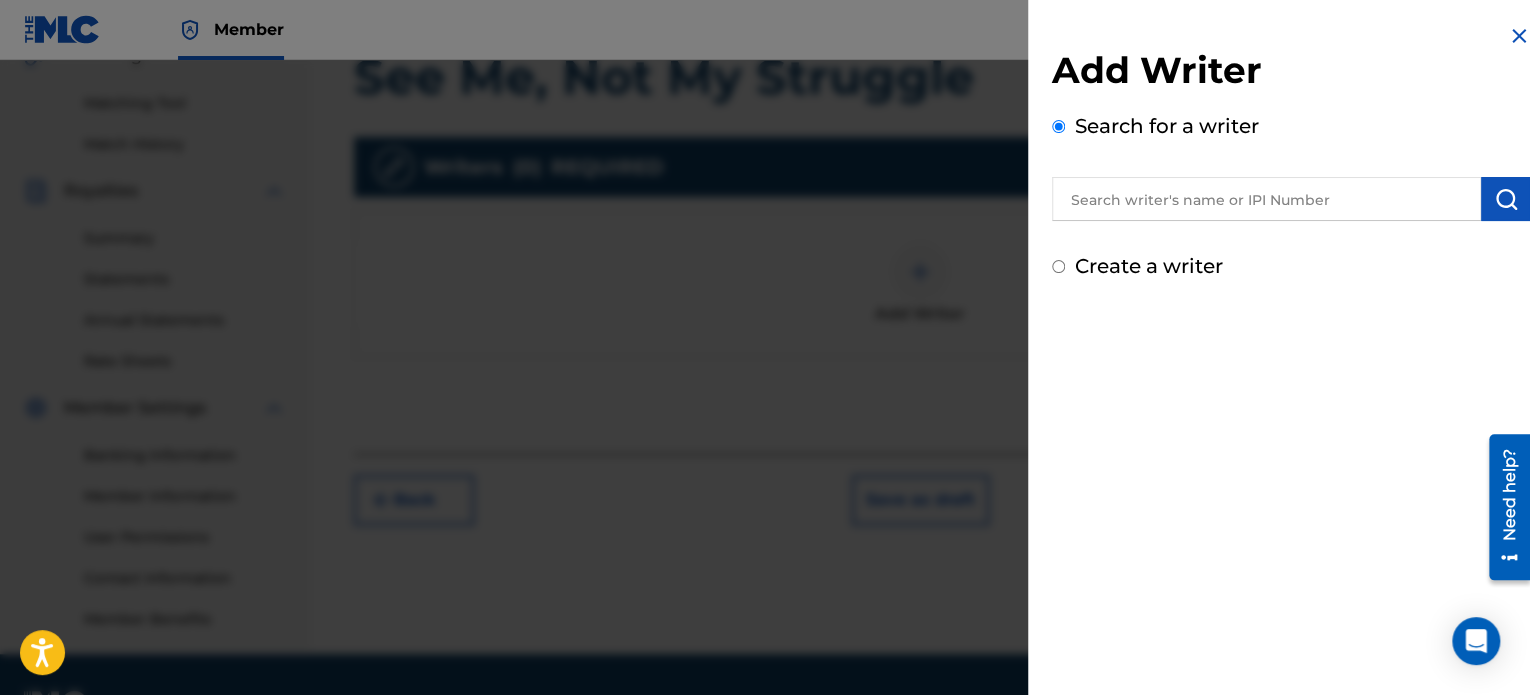 click at bounding box center (1266, 199) 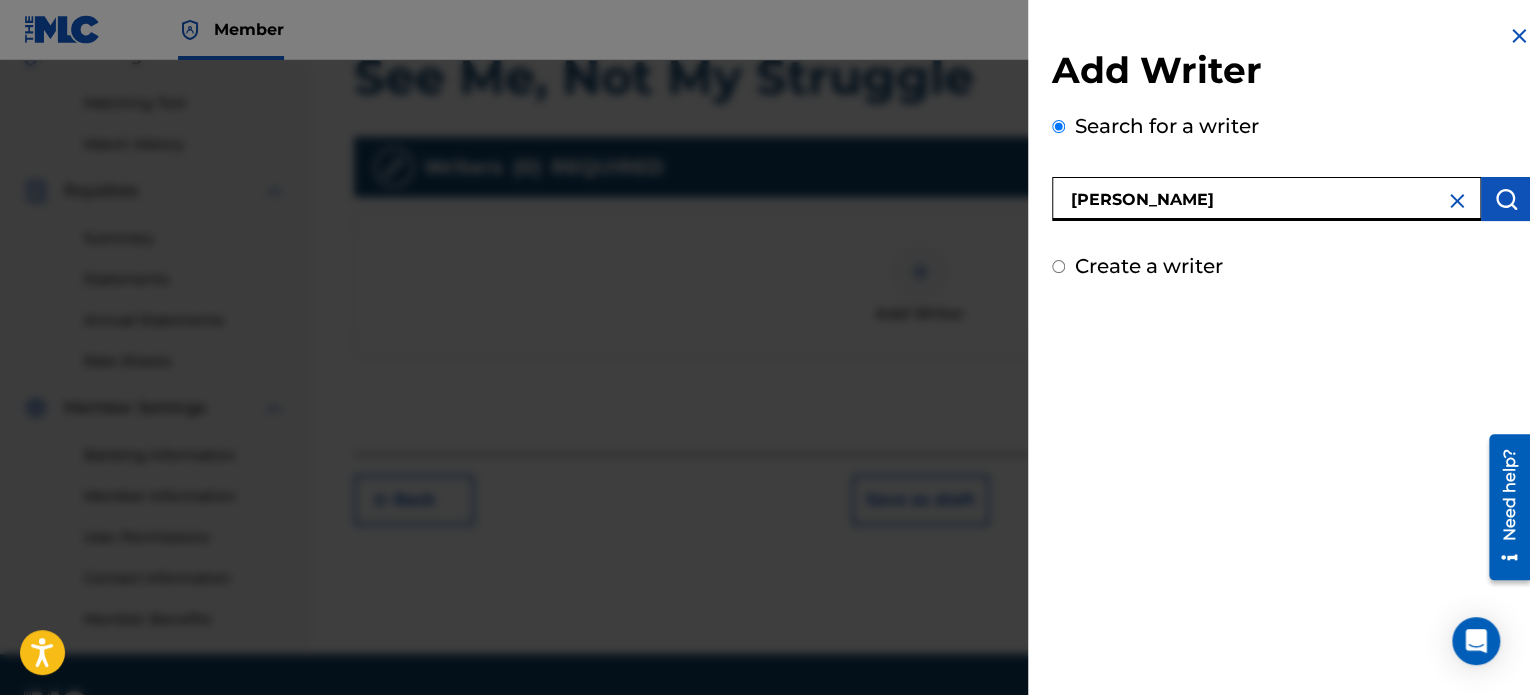 type on "[PERSON_NAME]" 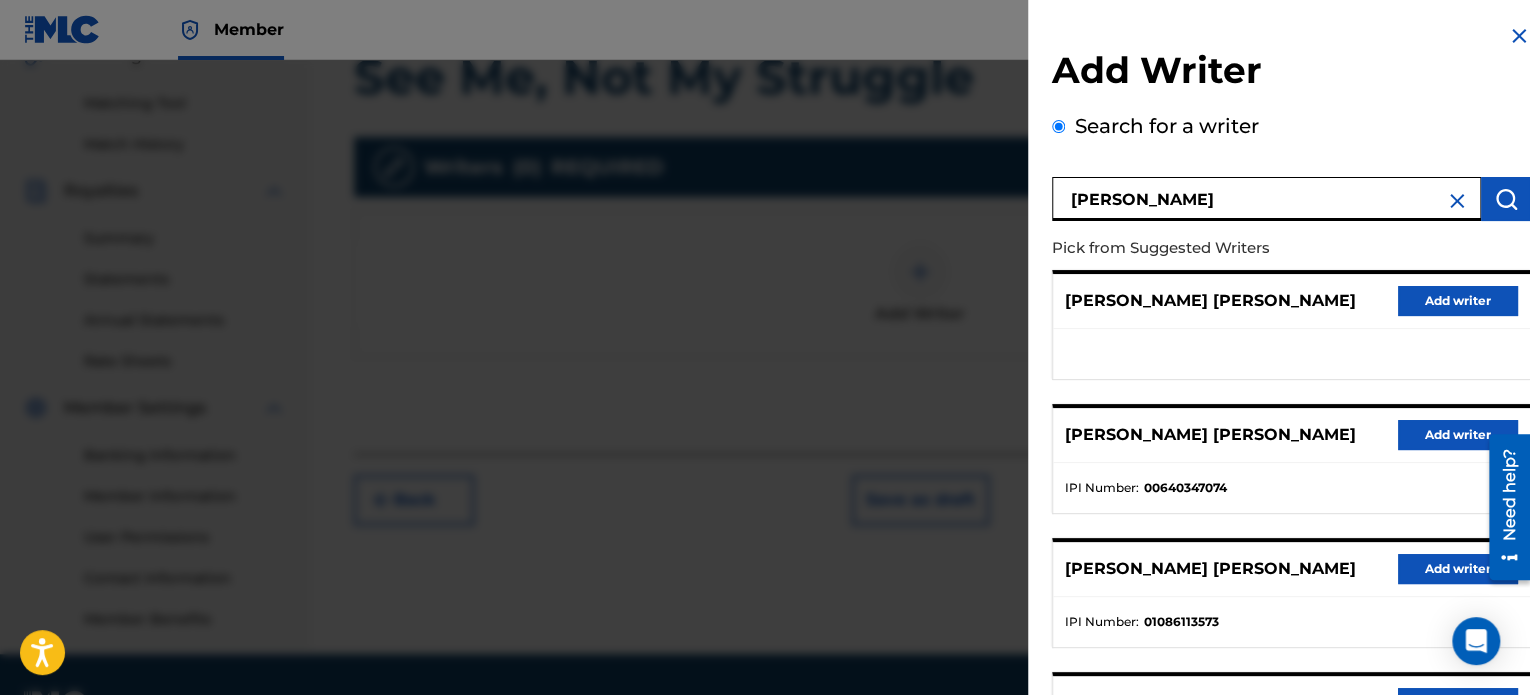 scroll, scrollTop: 344, scrollLeft: 0, axis: vertical 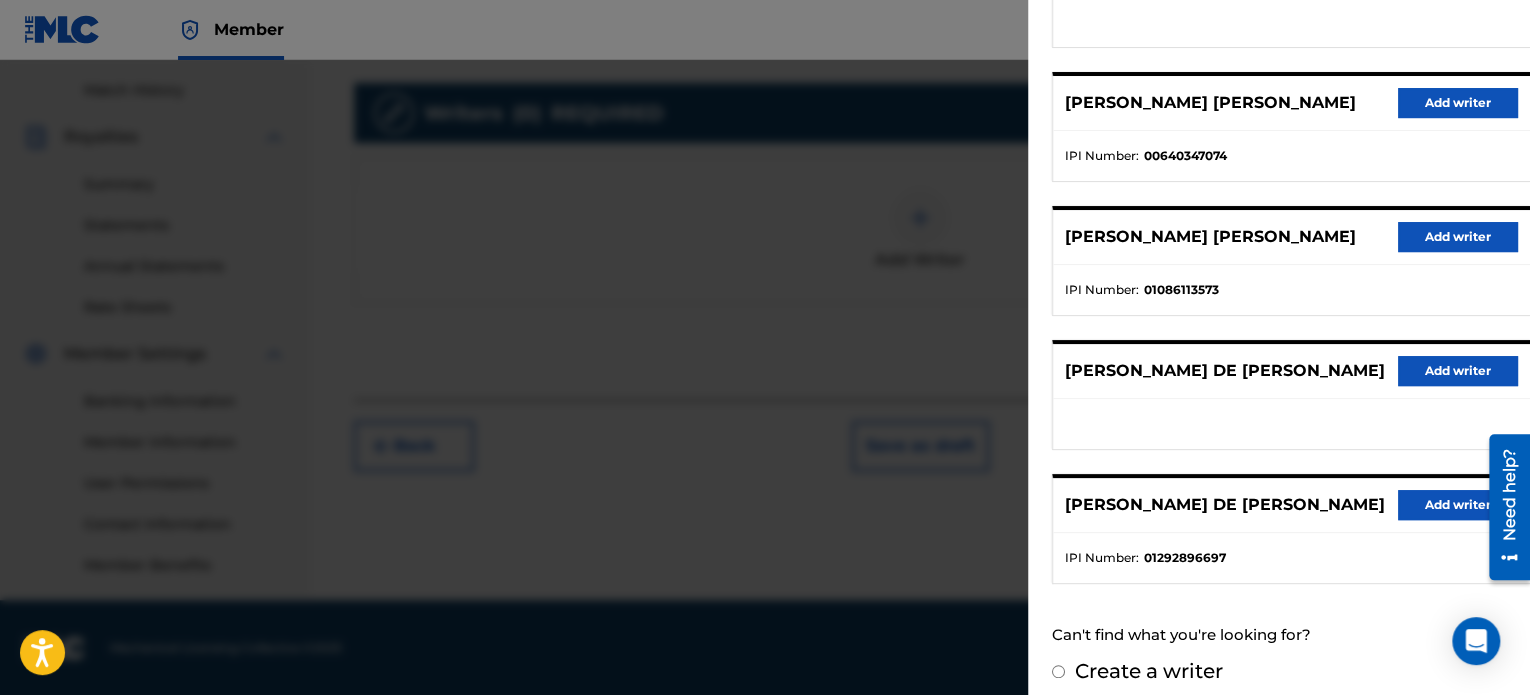 click on "Add writer" at bounding box center (1458, 505) 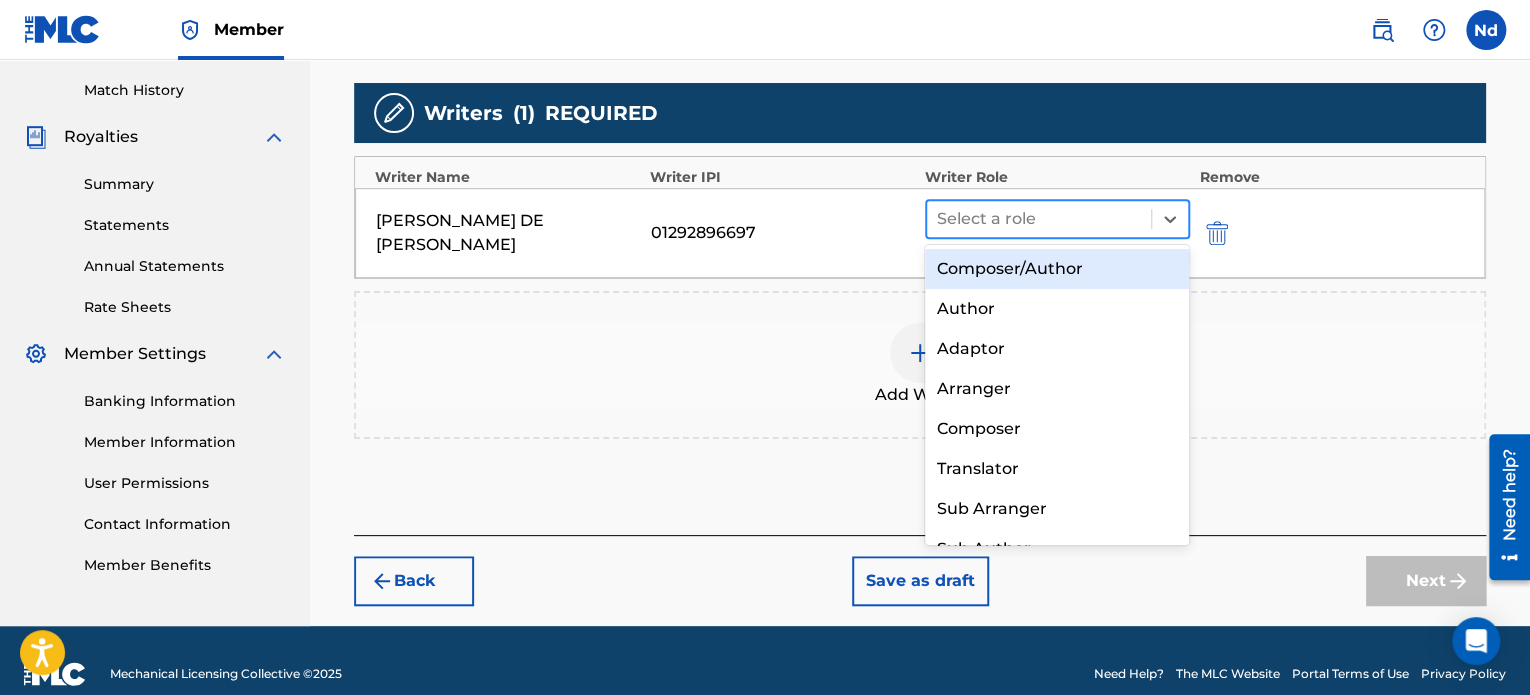 click at bounding box center (1039, 219) 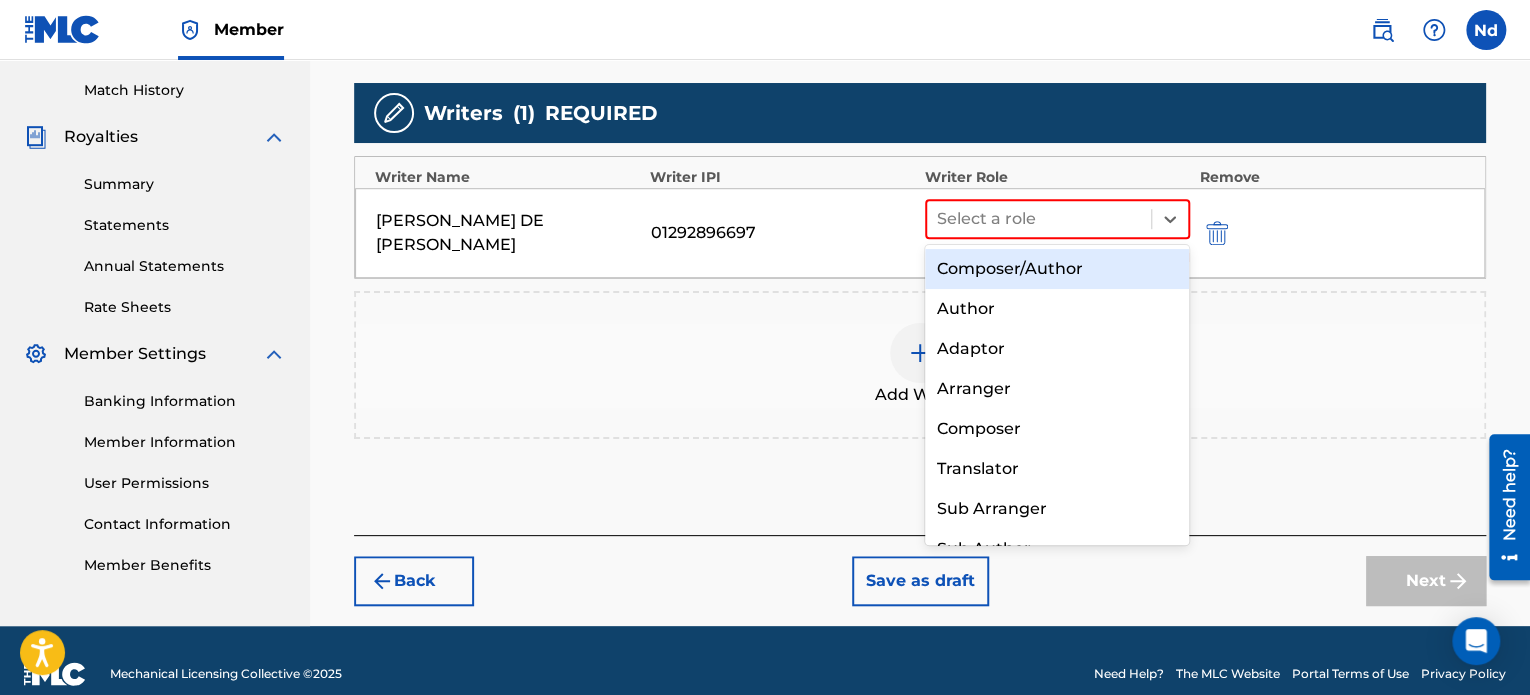click on "Composer/Author" at bounding box center [1057, 269] 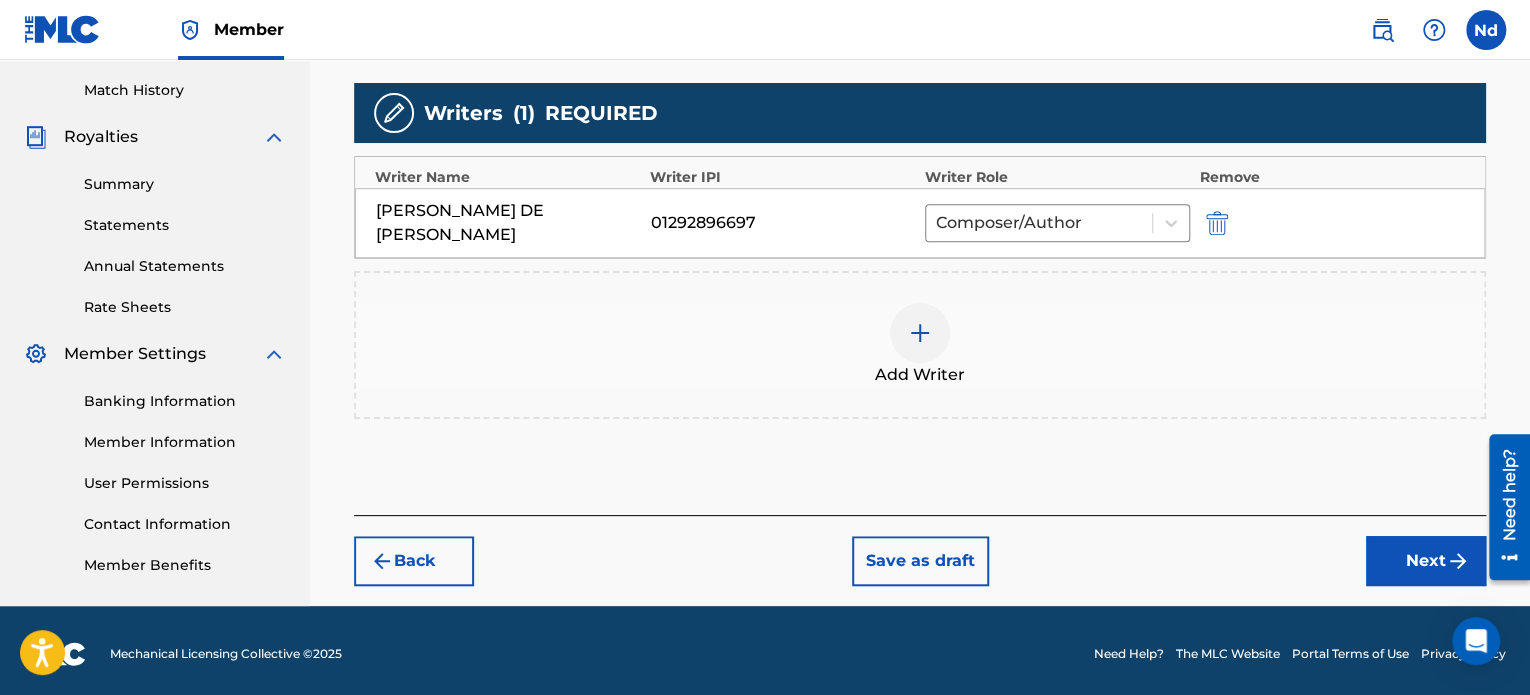 click on "Next" at bounding box center [1426, 561] 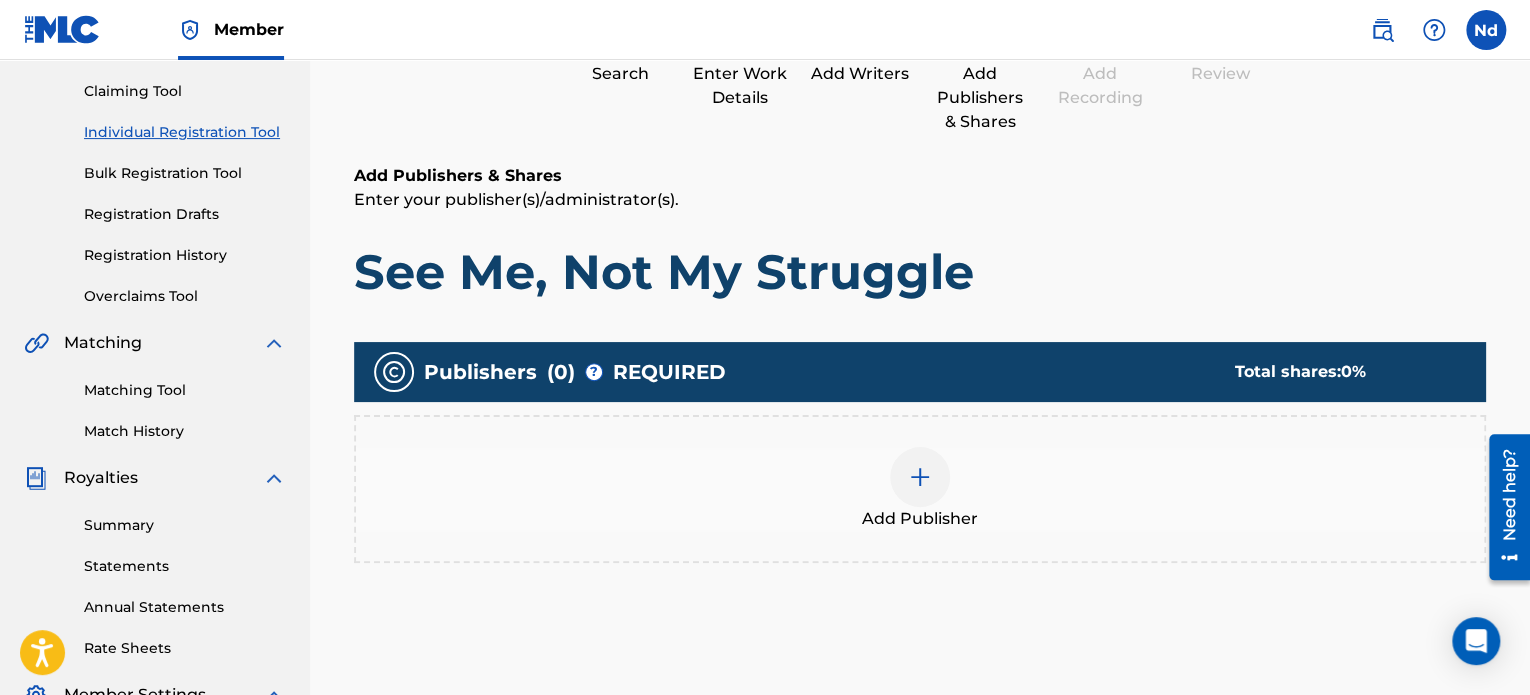 scroll, scrollTop: 390, scrollLeft: 0, axis: vertical 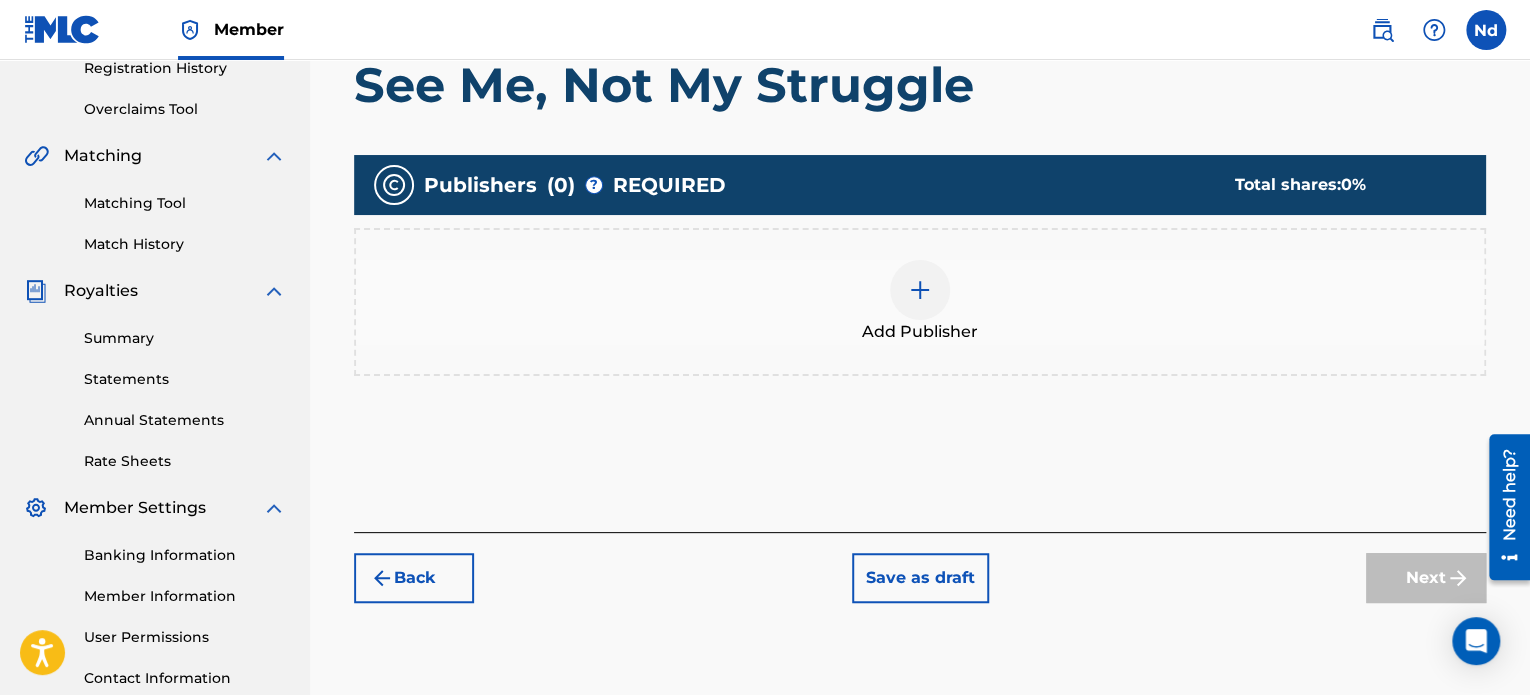 click on "Publishers ( 0 ) ? REQUIRED Total shares:  0 % Add Publisher" at bounding box center (920, 265) 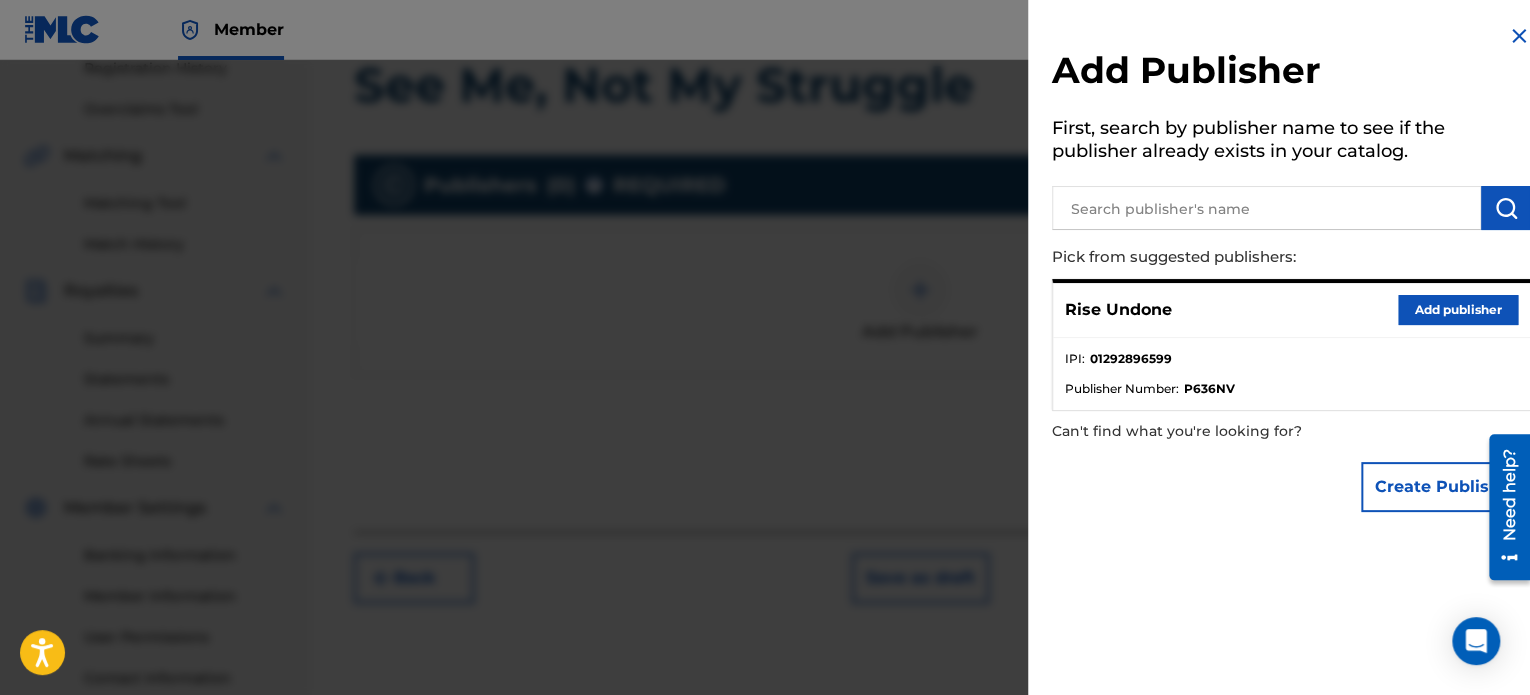 click on "Rise Undone Add publisher" at bounding box center [1291, 310] 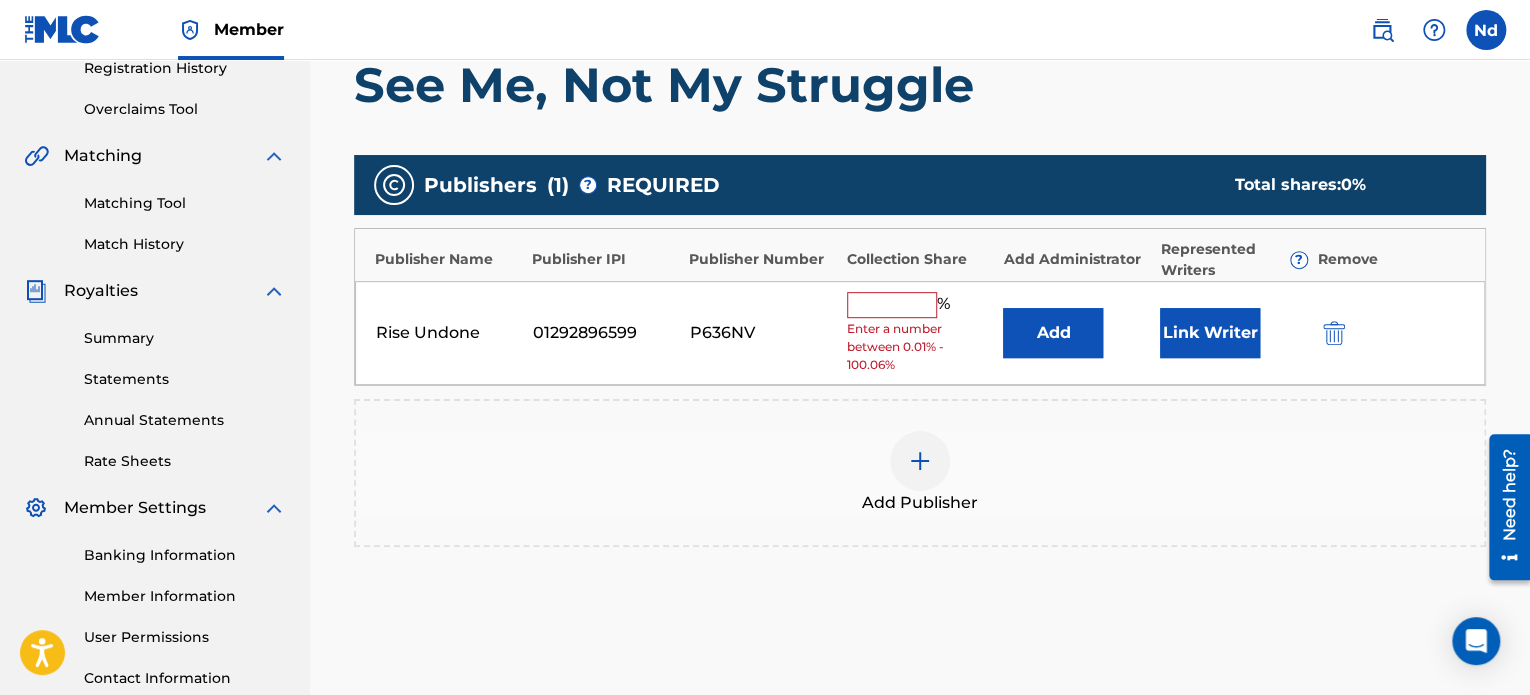 click at bounding box center [892, 305] 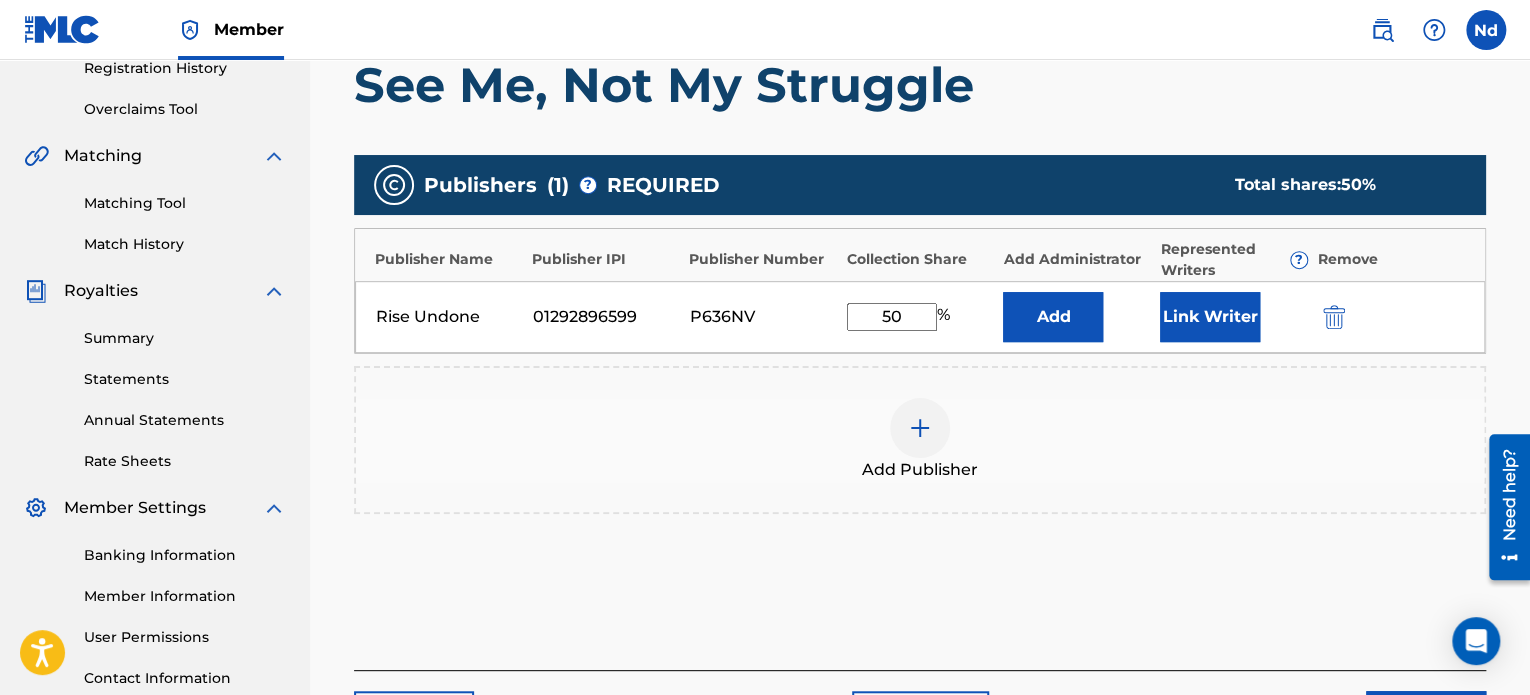 click on "Link Writer" at bounding box center (1210, 317) 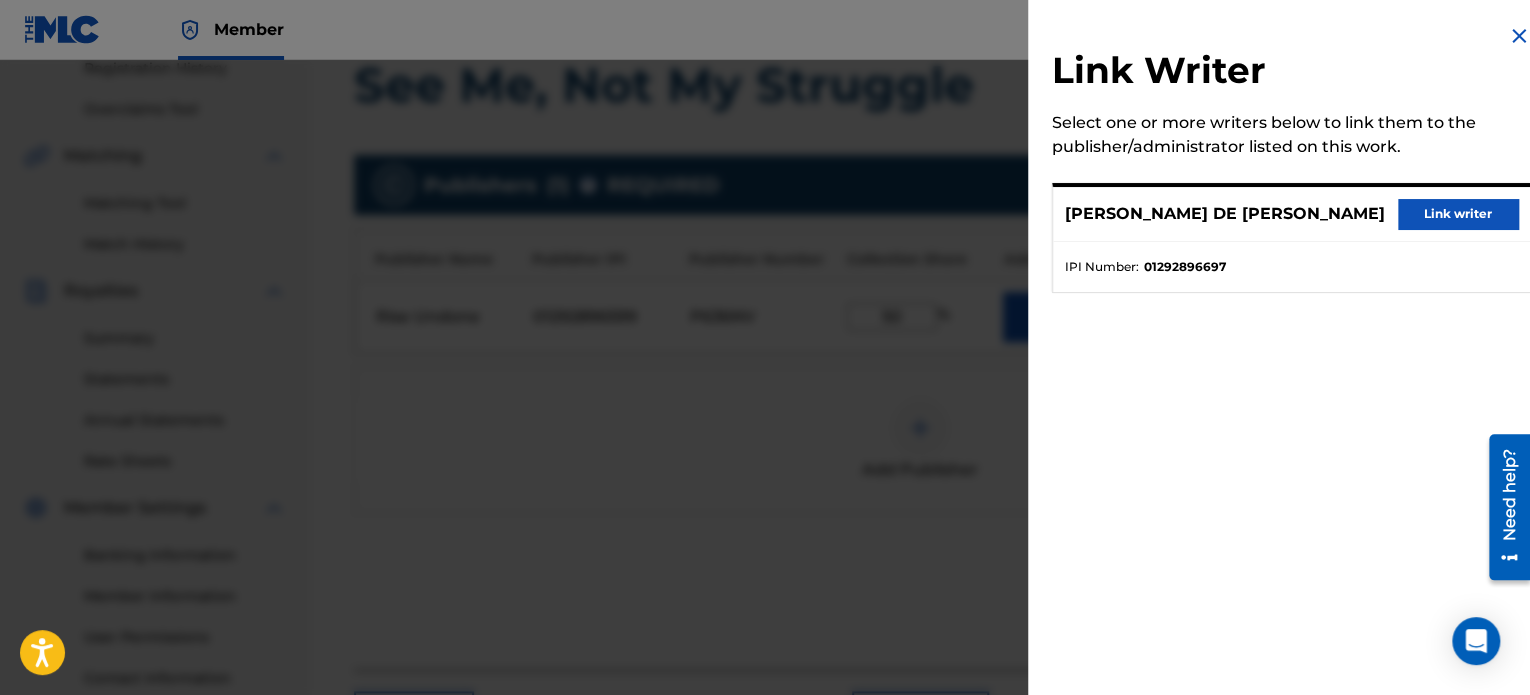 click on "Link writer" at bounding box center (1458, 214) 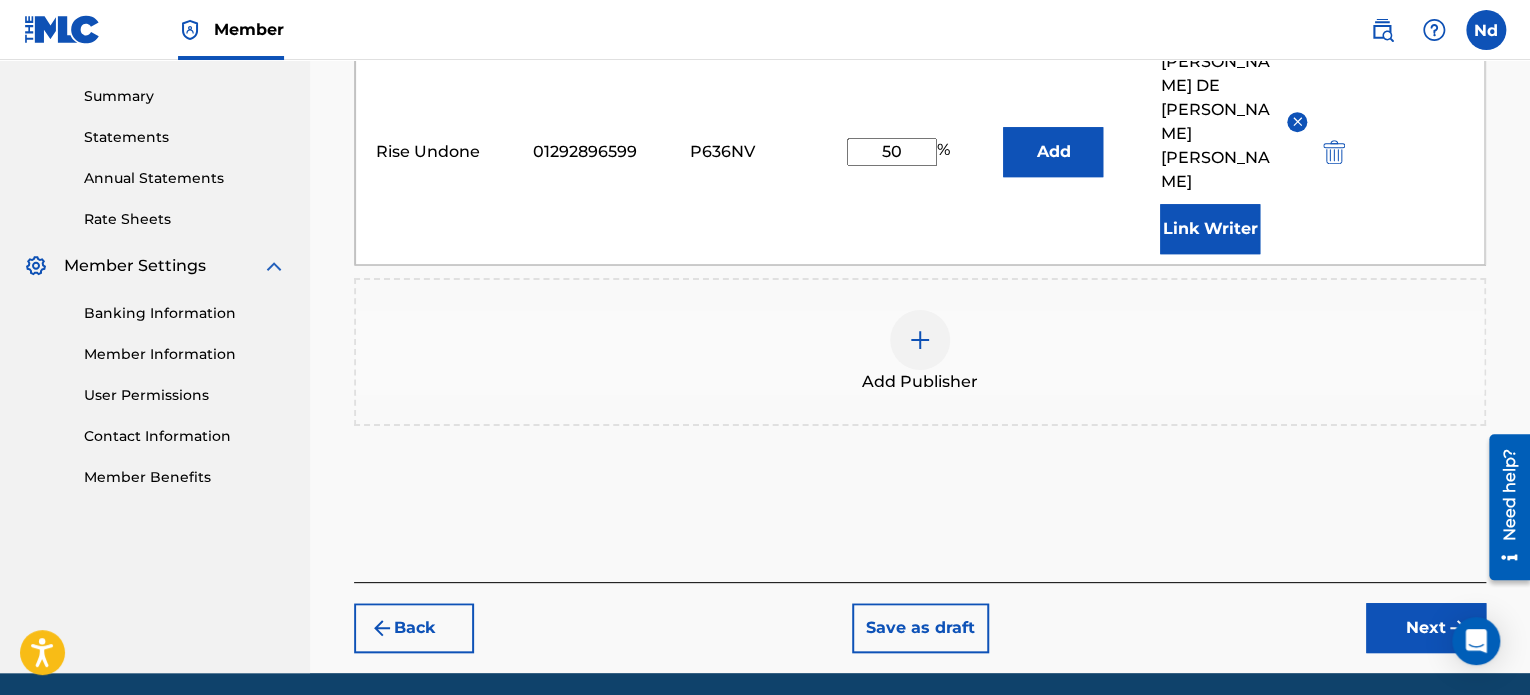 click on "Next" at bounding box center [1426, 628] 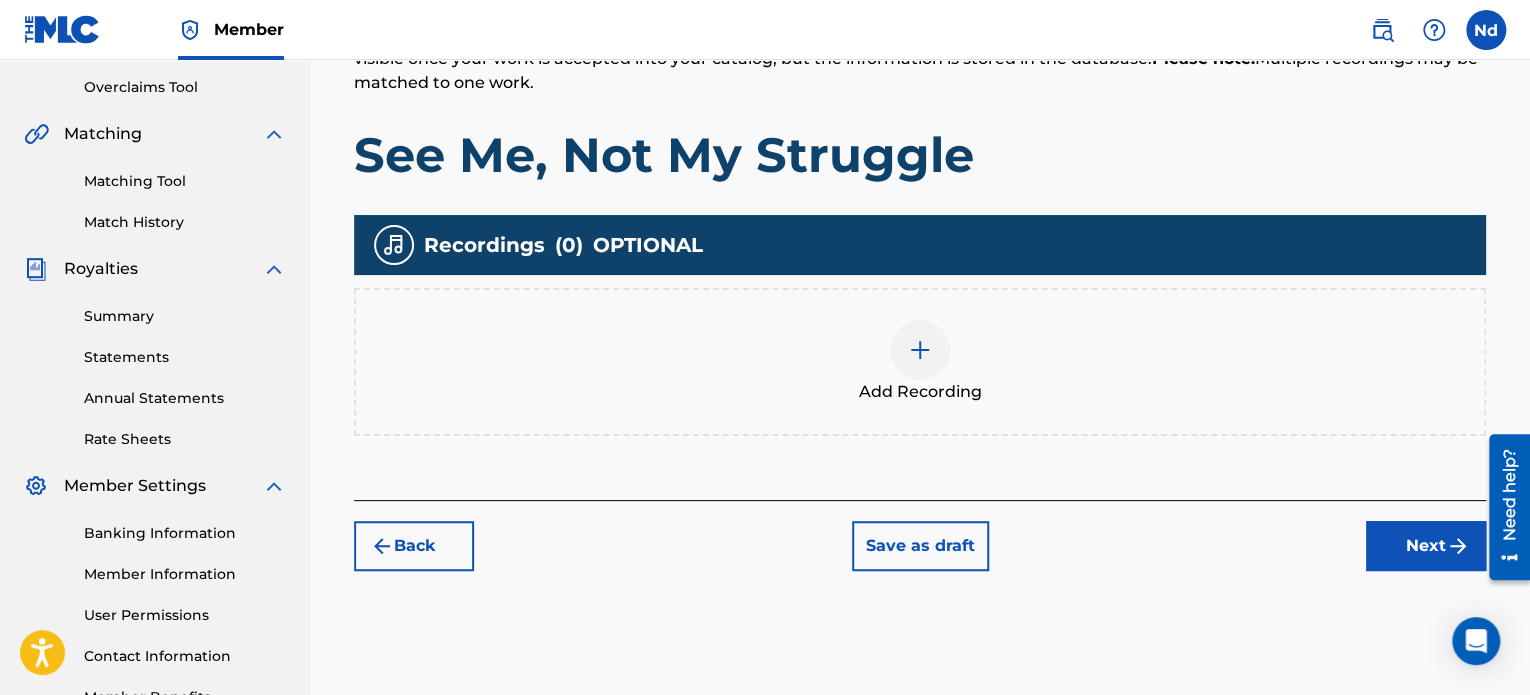 scroll, scrollTop: 490, scrollLeft: 0, axis: vertical 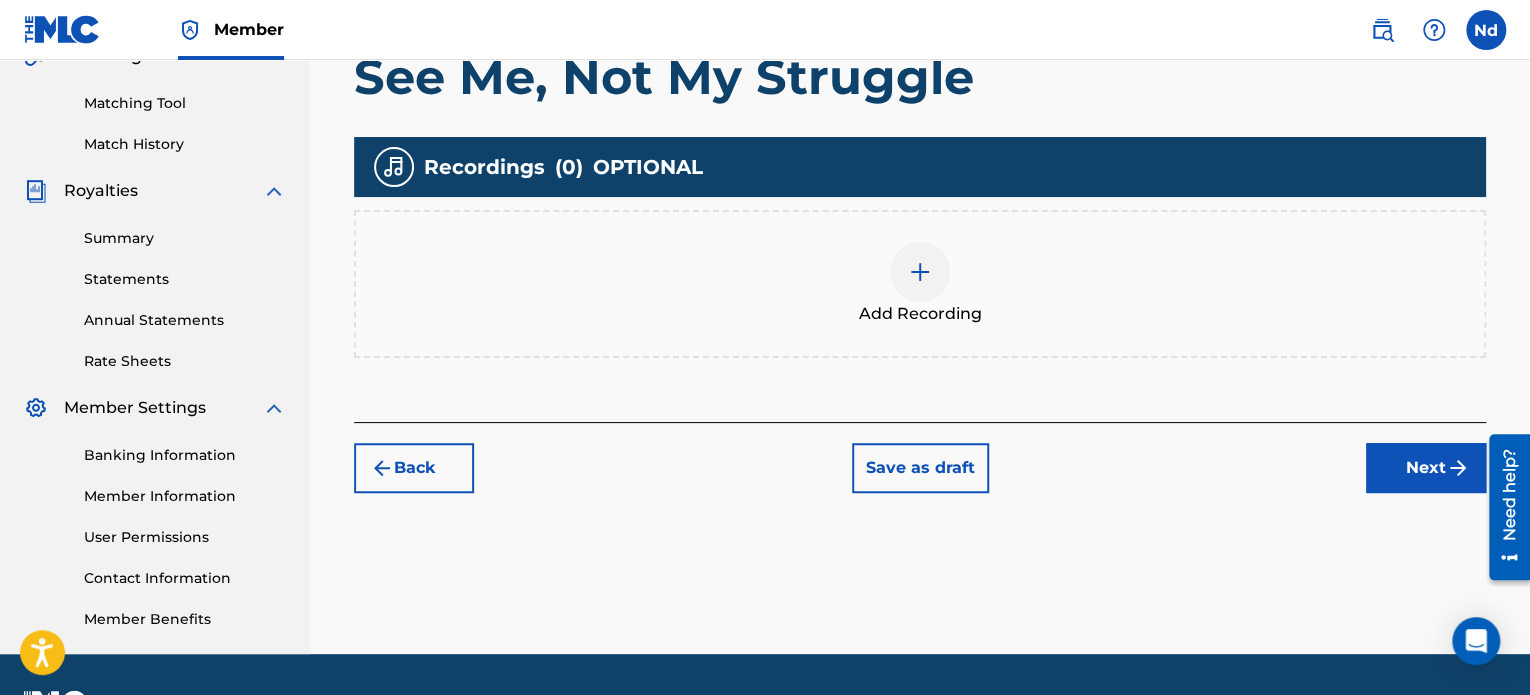 click at bounding box center [920, 272] 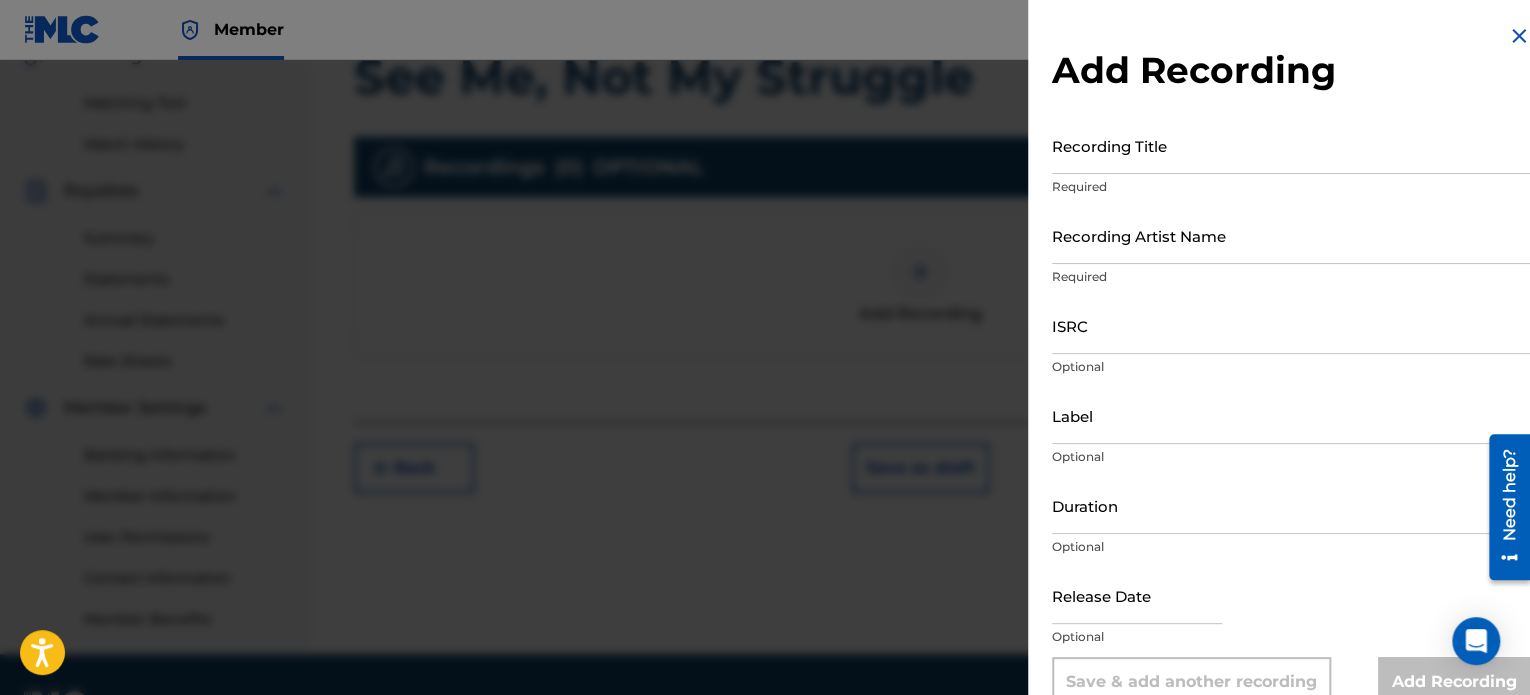 click on "Recording Title" at bounding box center (1291, 145) 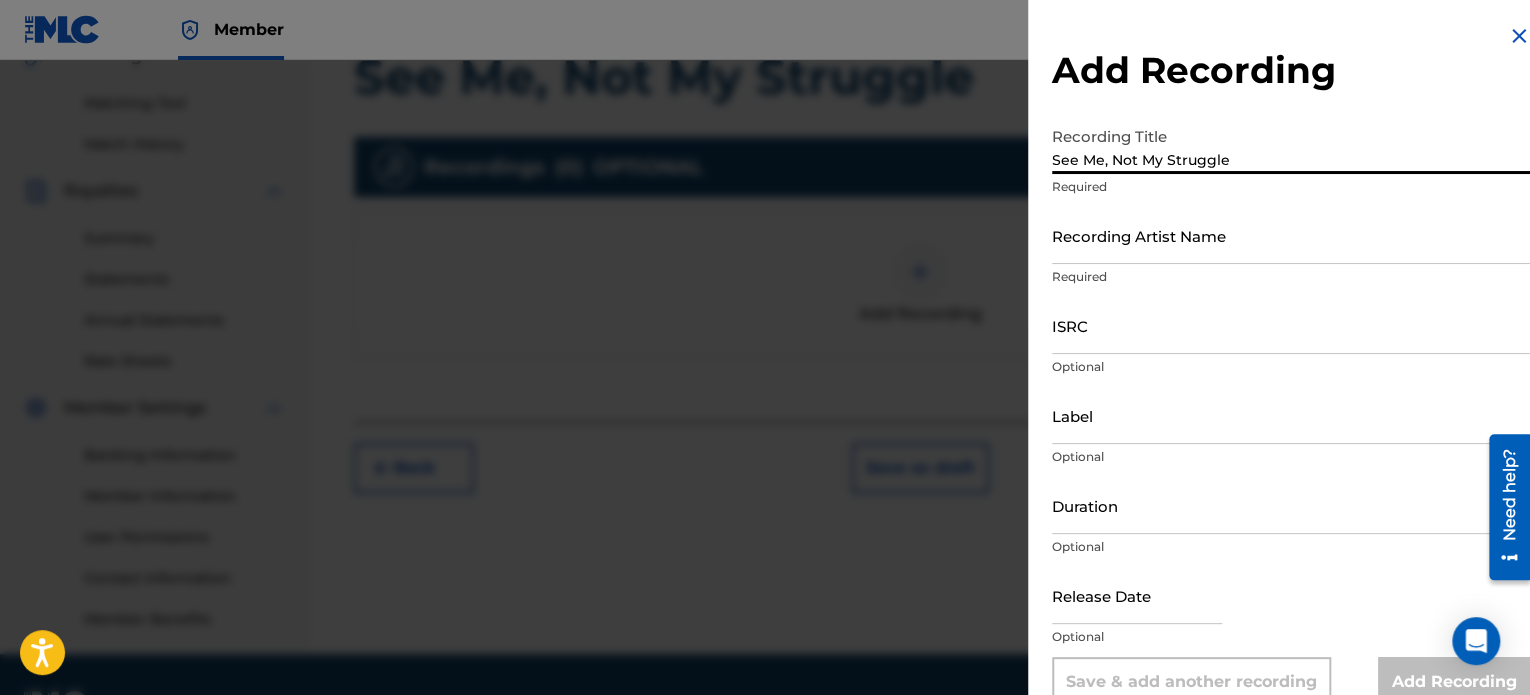 type on "See Me, Not My Struggle" 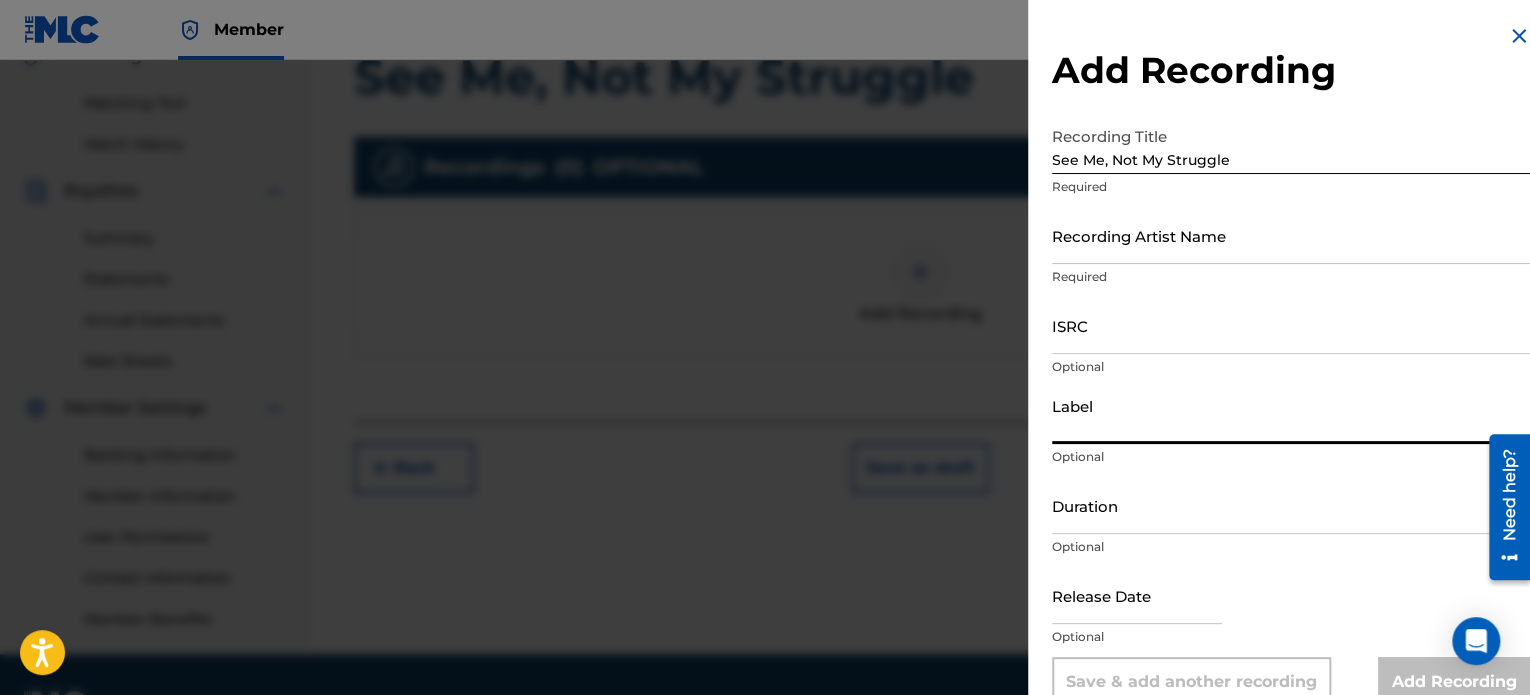 type on "Rise Undone" 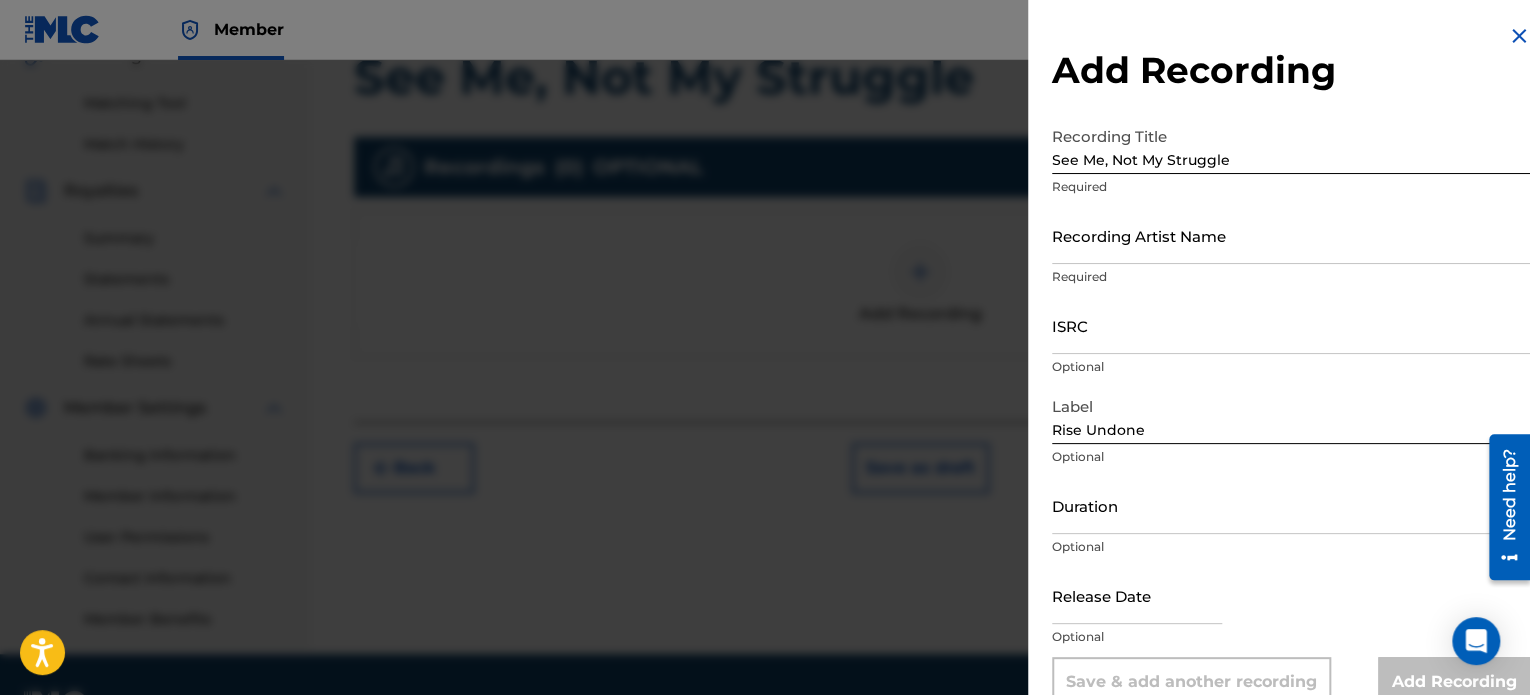 click on "Recording Title See Me, Not My Struggle Required" at bounding box center (1291, 162) 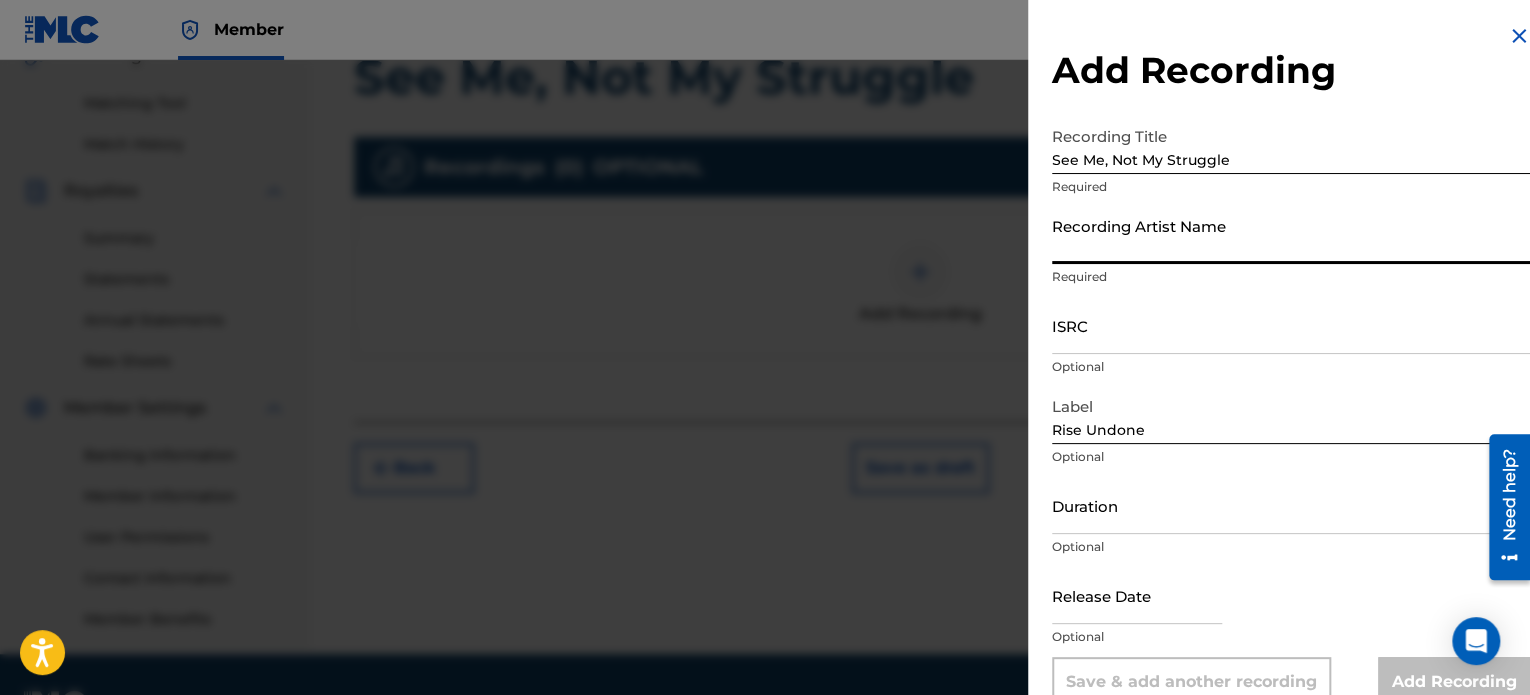 type on "Rise Undone" 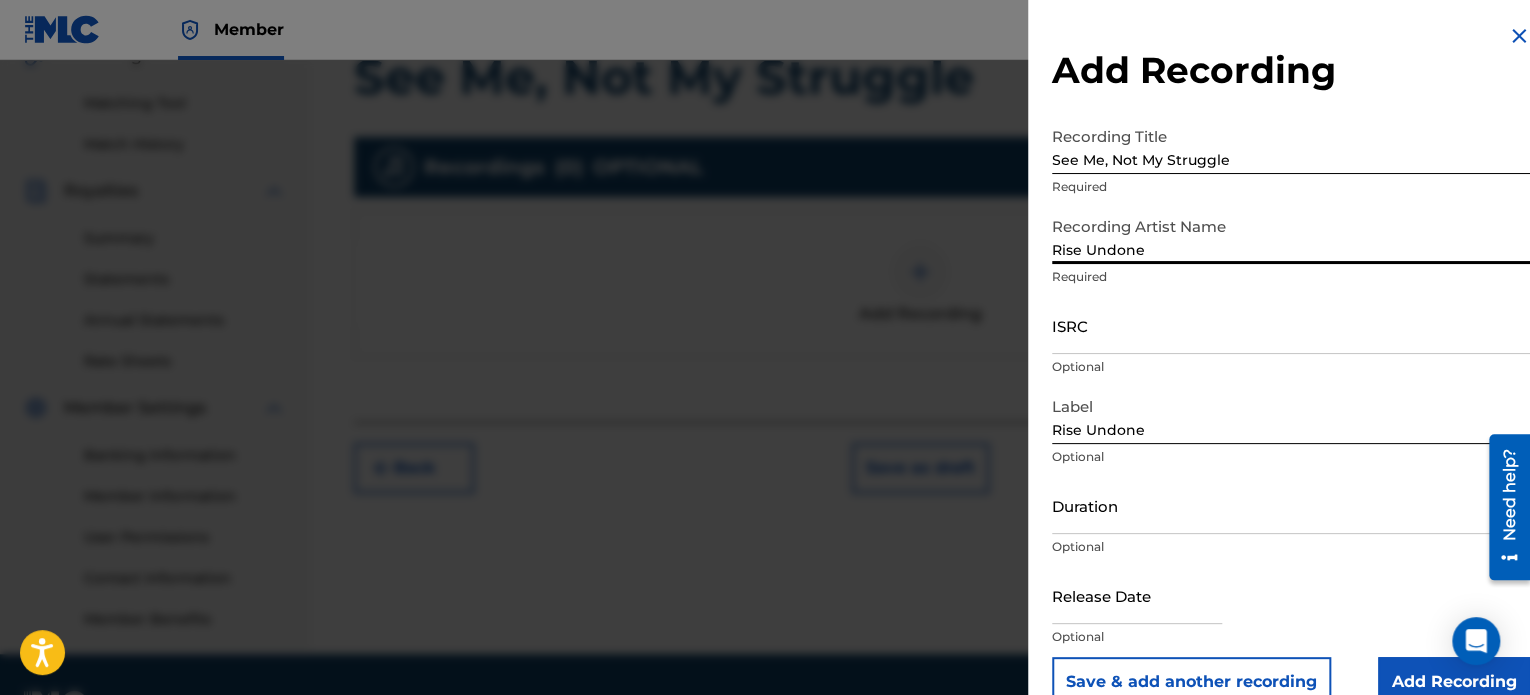 click on "ISRC" at bounding box center (1291, 325) 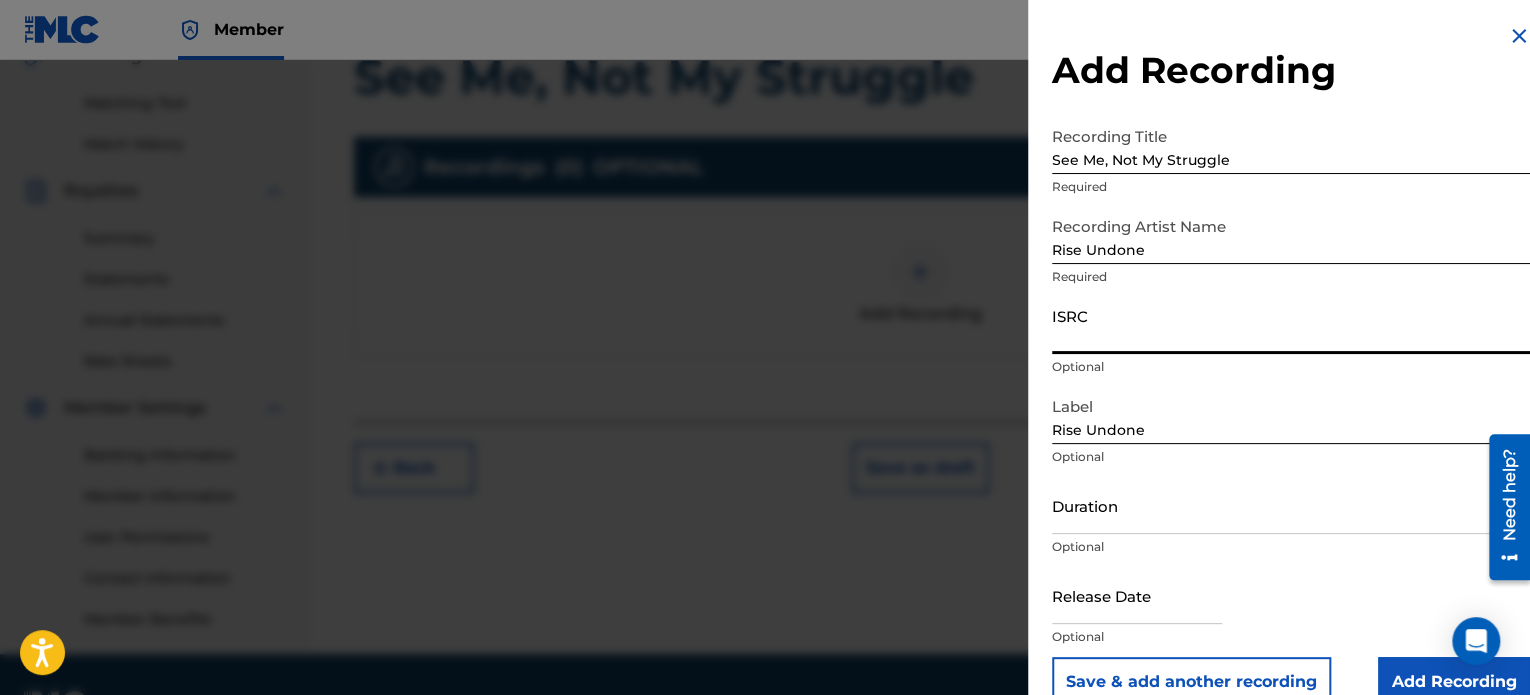 paste on "QZAMM2299720" 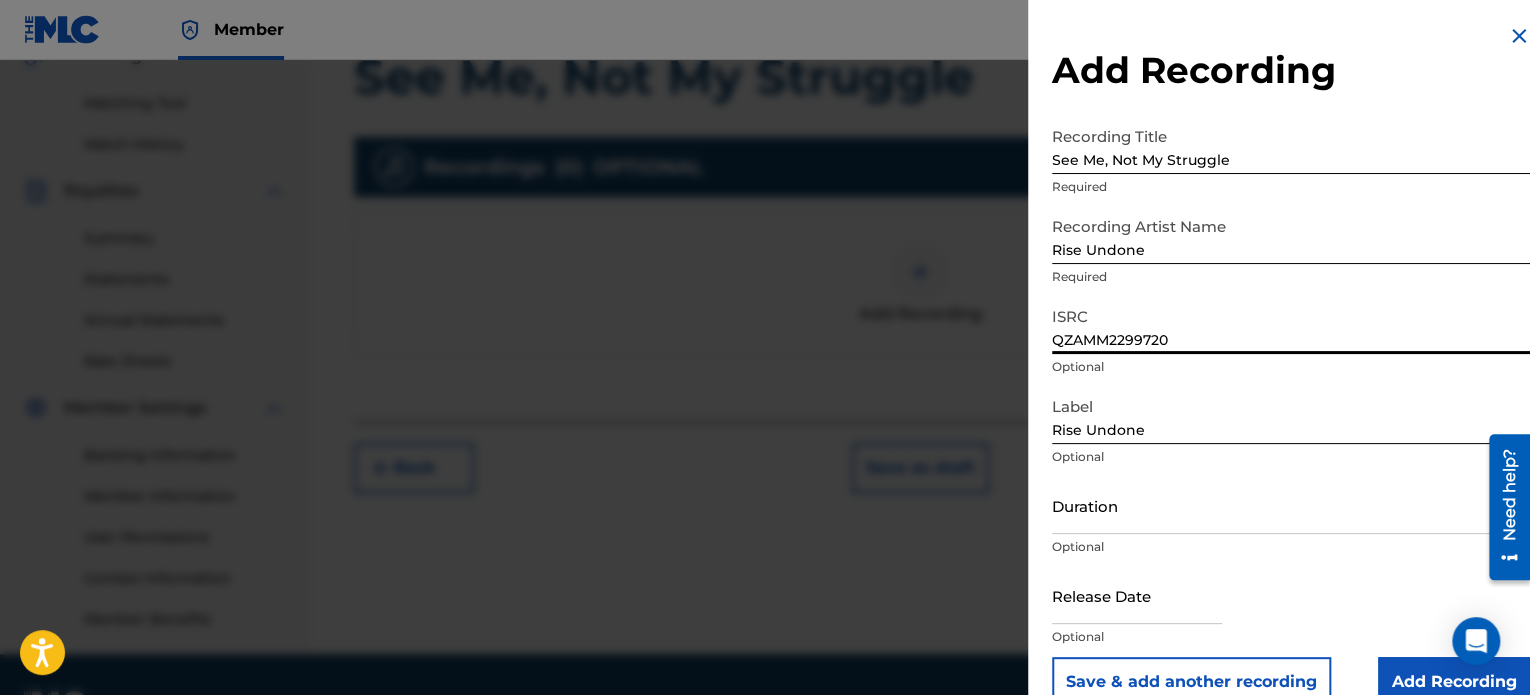 type on "QZAMM2299720" 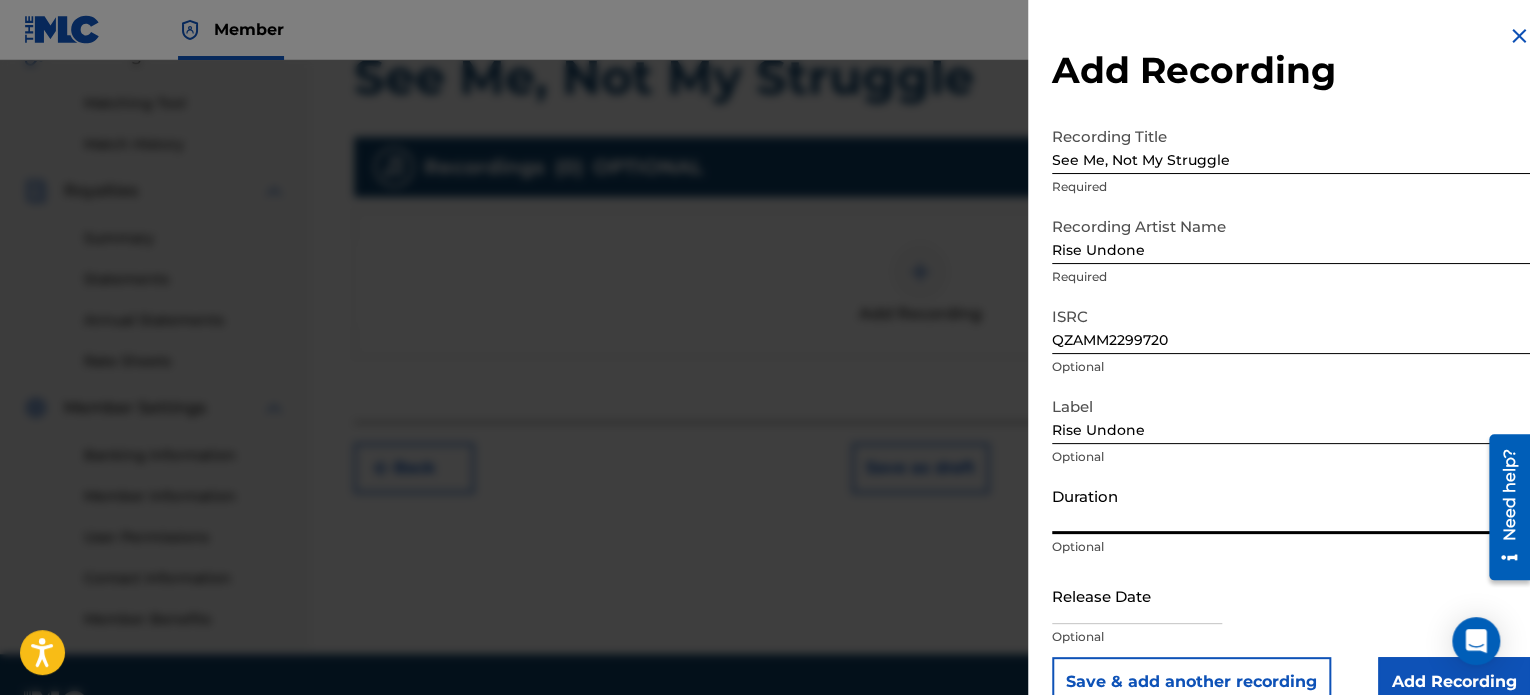 click on "Duration" at bounding box center (1291, 505) 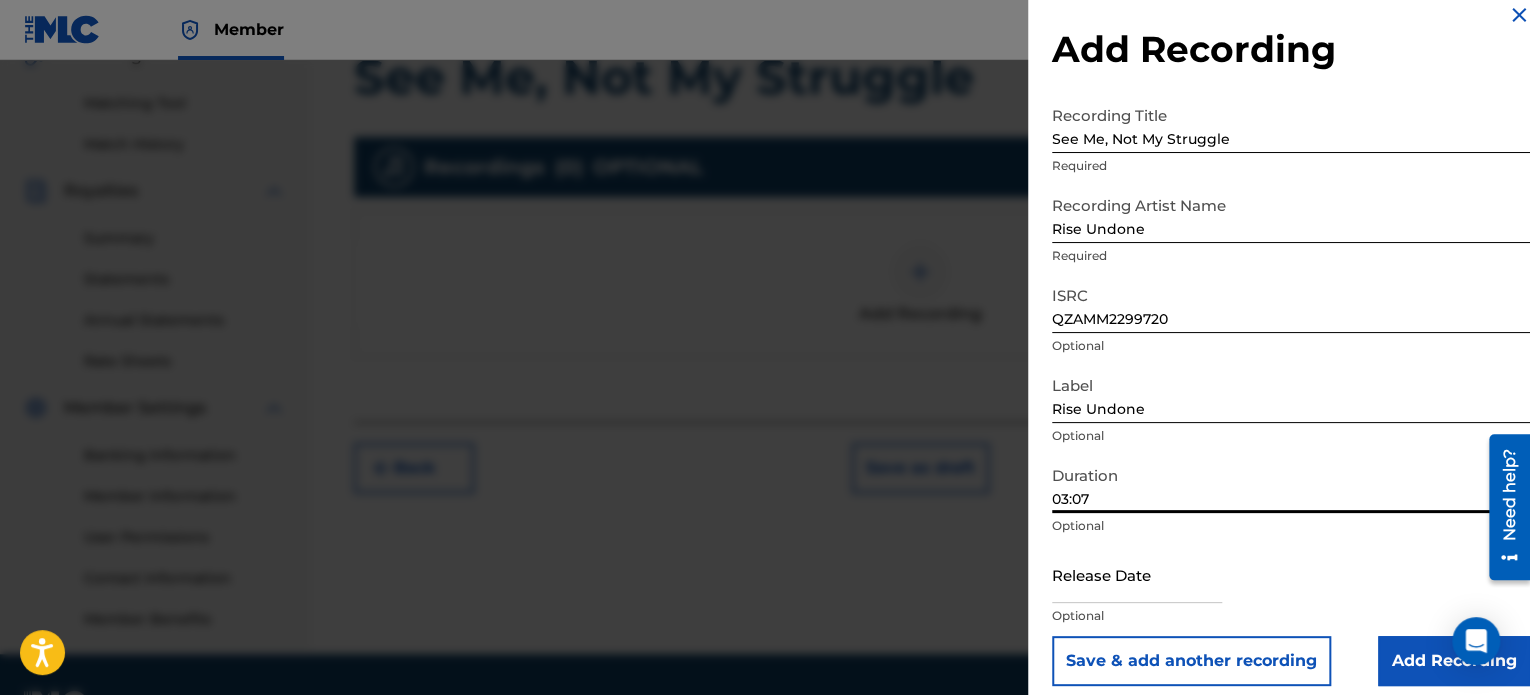 scroll, scrollTop: 36, scrollLeft: 0, axis: vertical 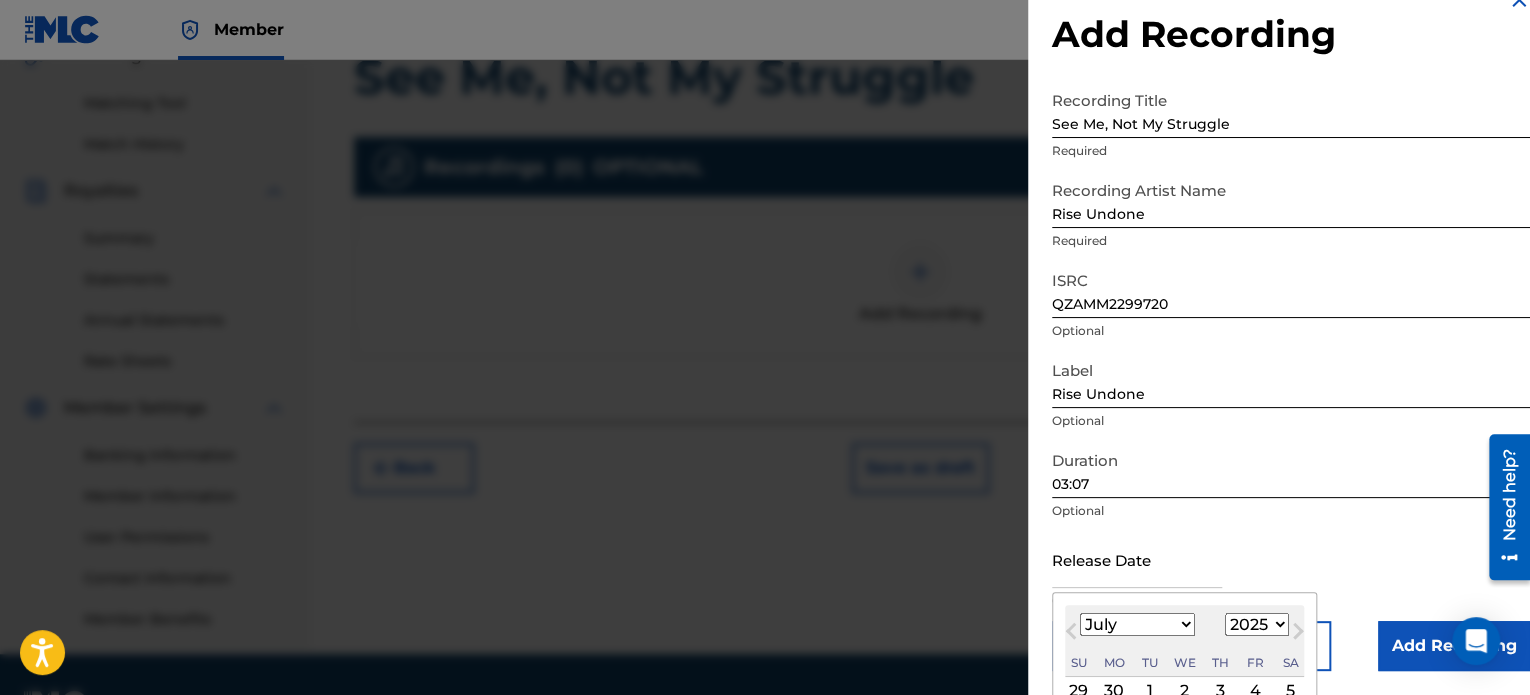 type on "[DATE]" 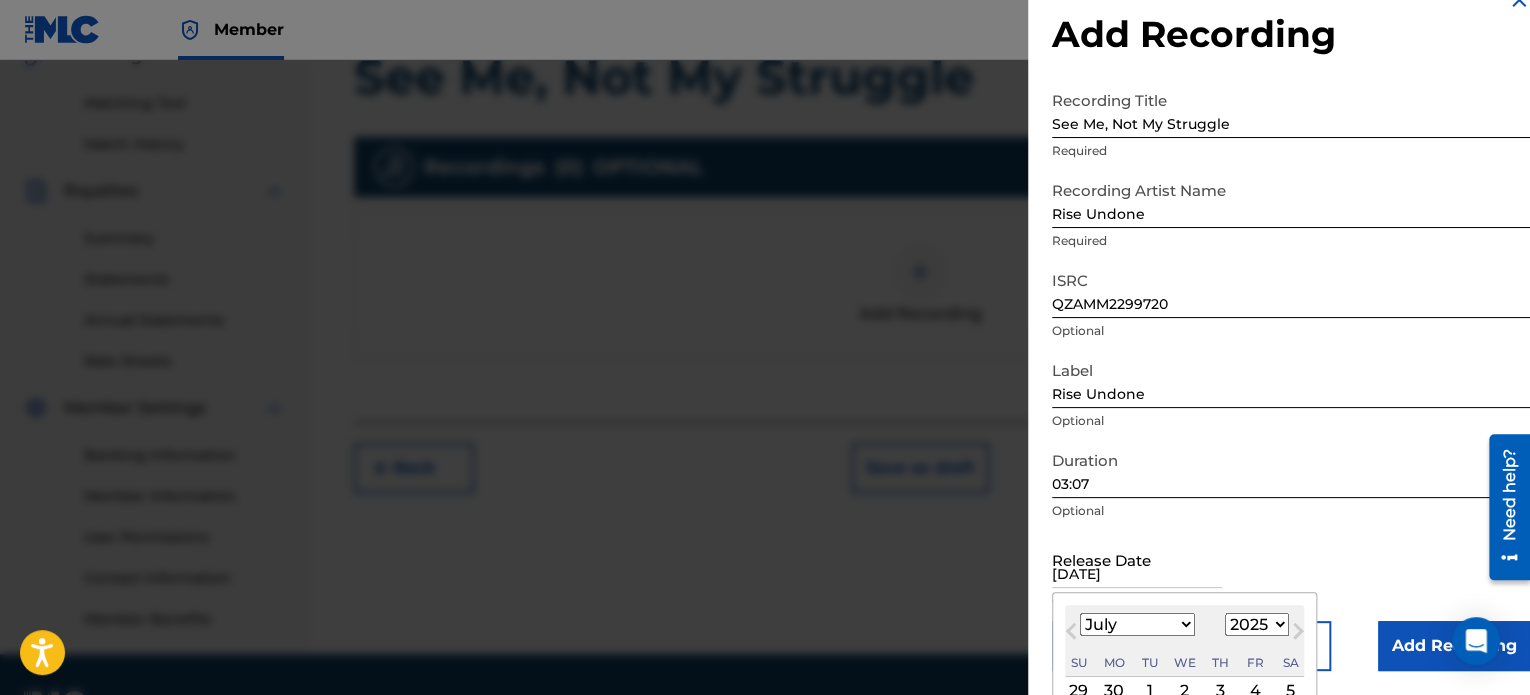 select on "5" 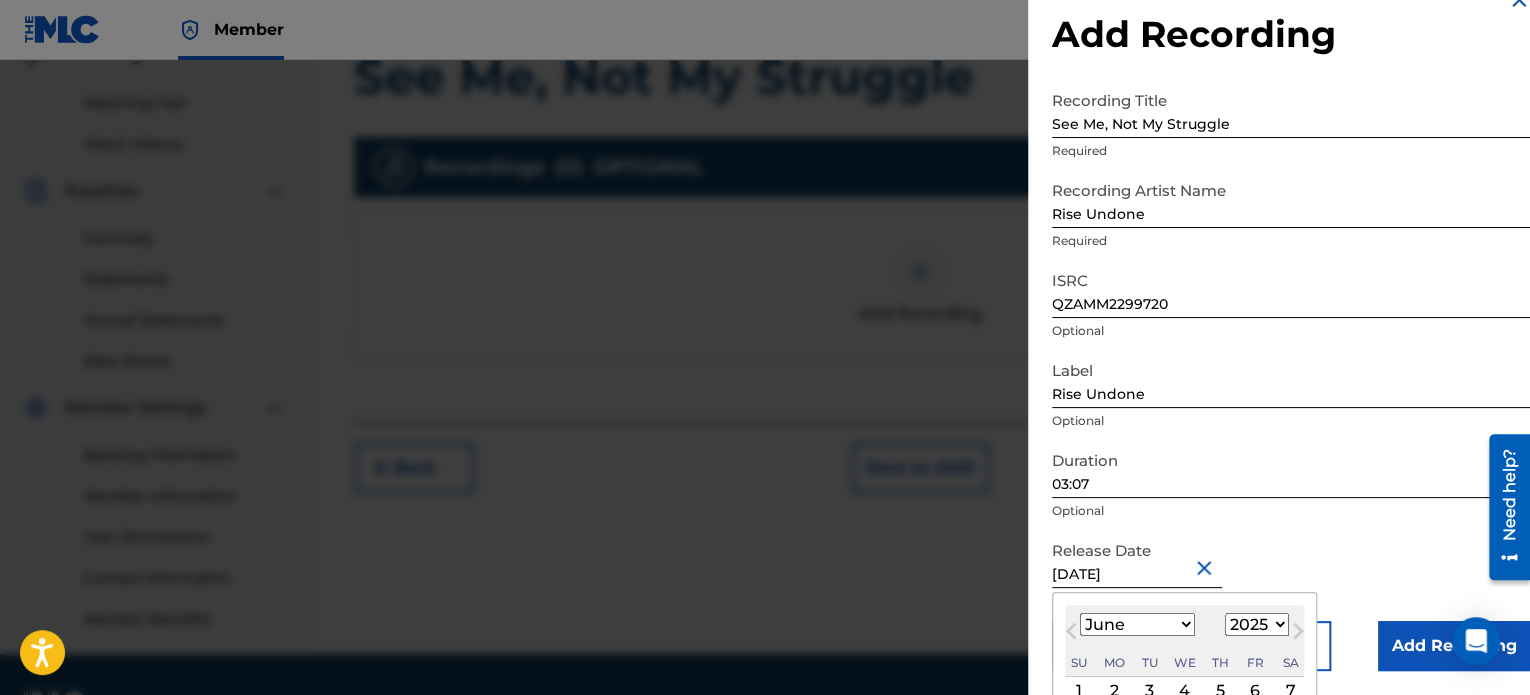 click on "Duration 03:07 Optional" at bounding box center (1291, 486) 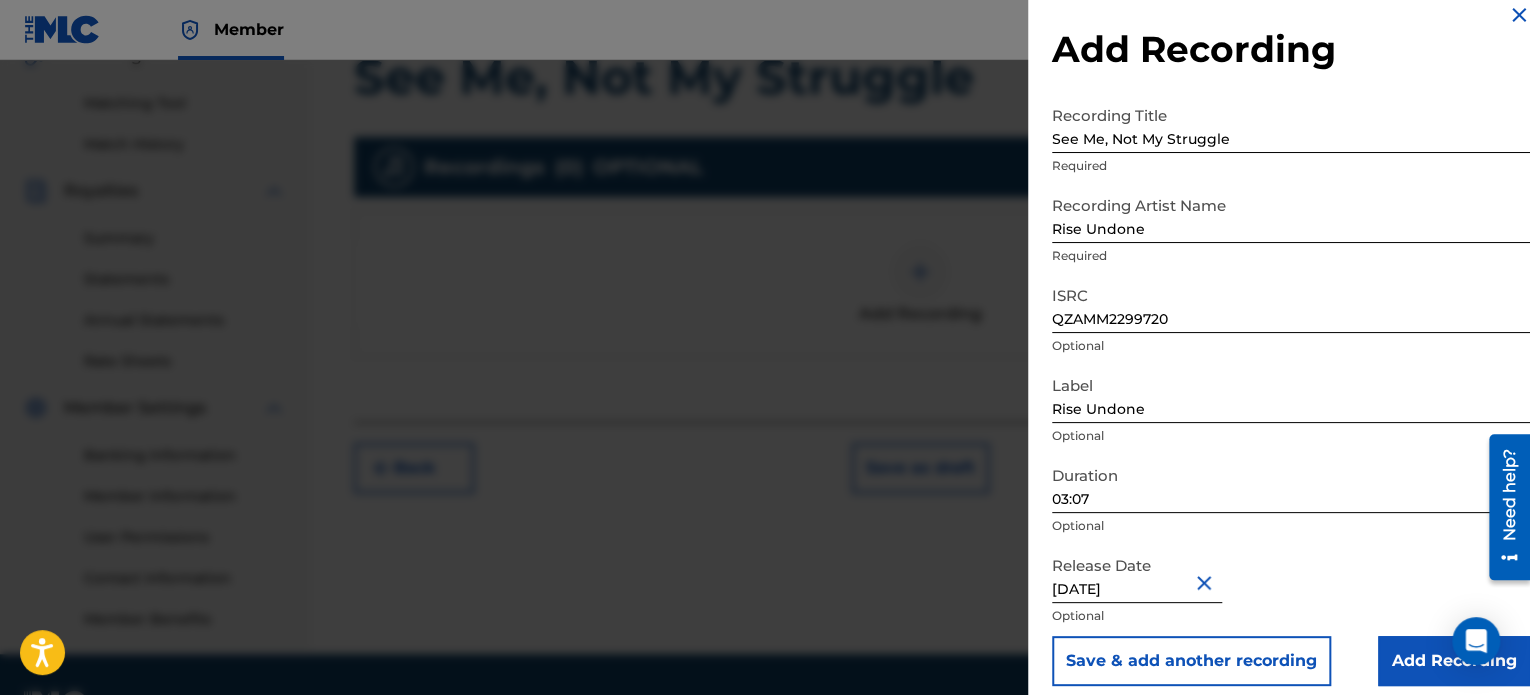 click on "Add Recording" at bounding box center (1454, 661) 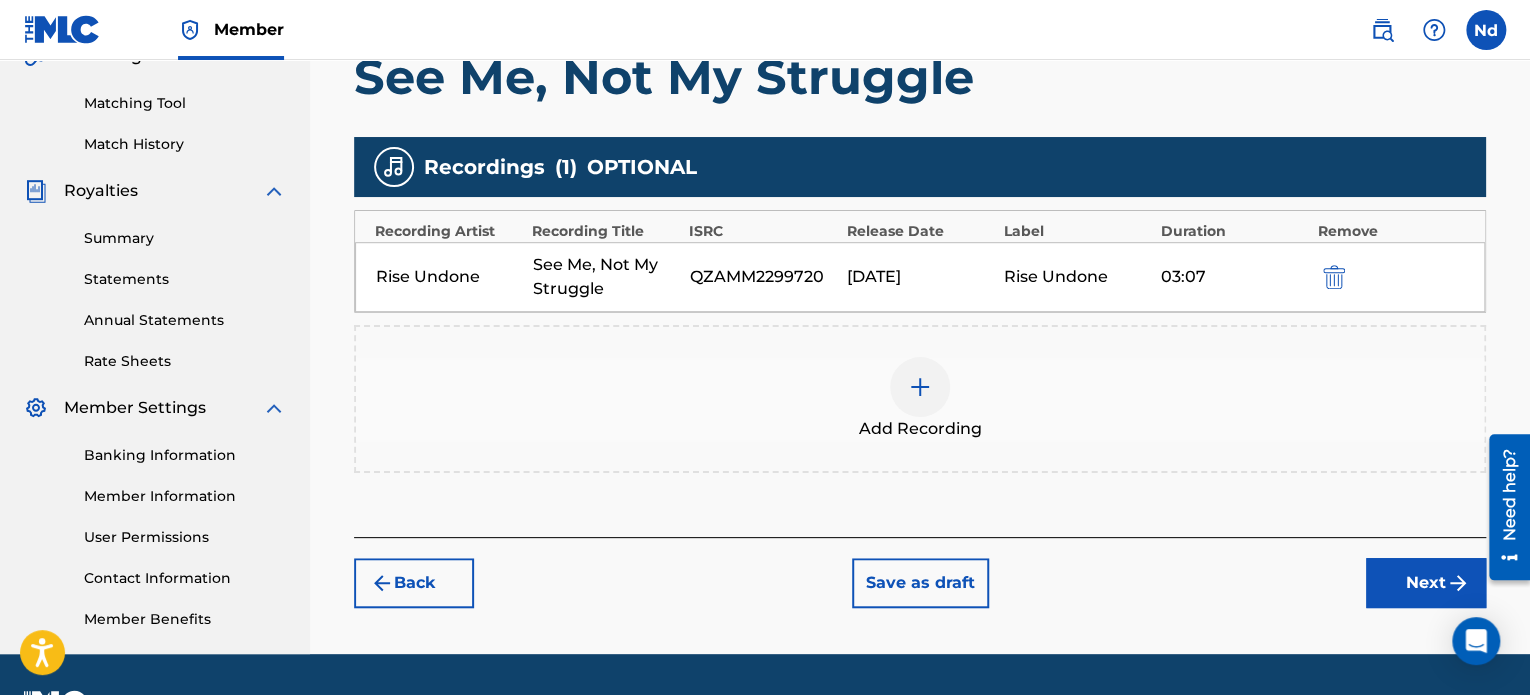 scroll, scrollTop: 544, scrollLeft: 0, axis: vertical 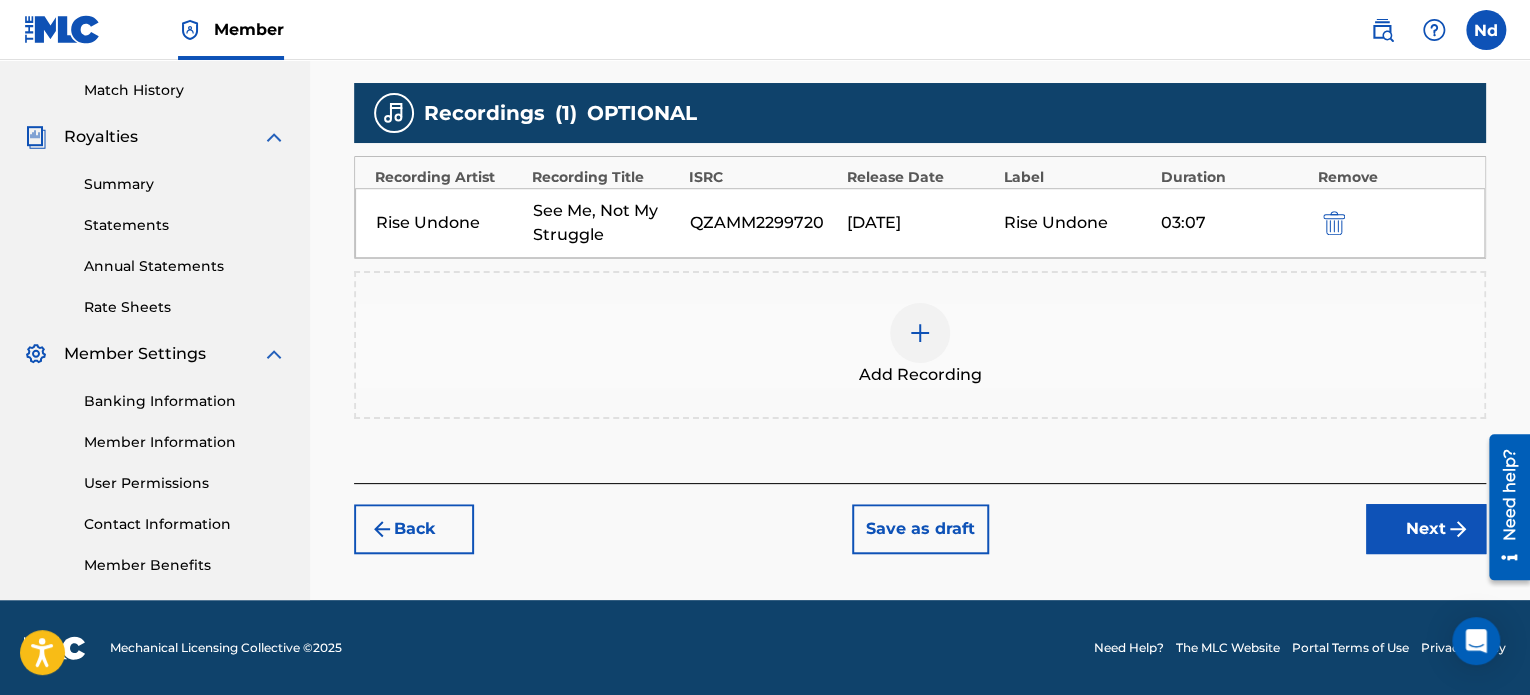 click on "Next" at bounding box center [1426, 529] 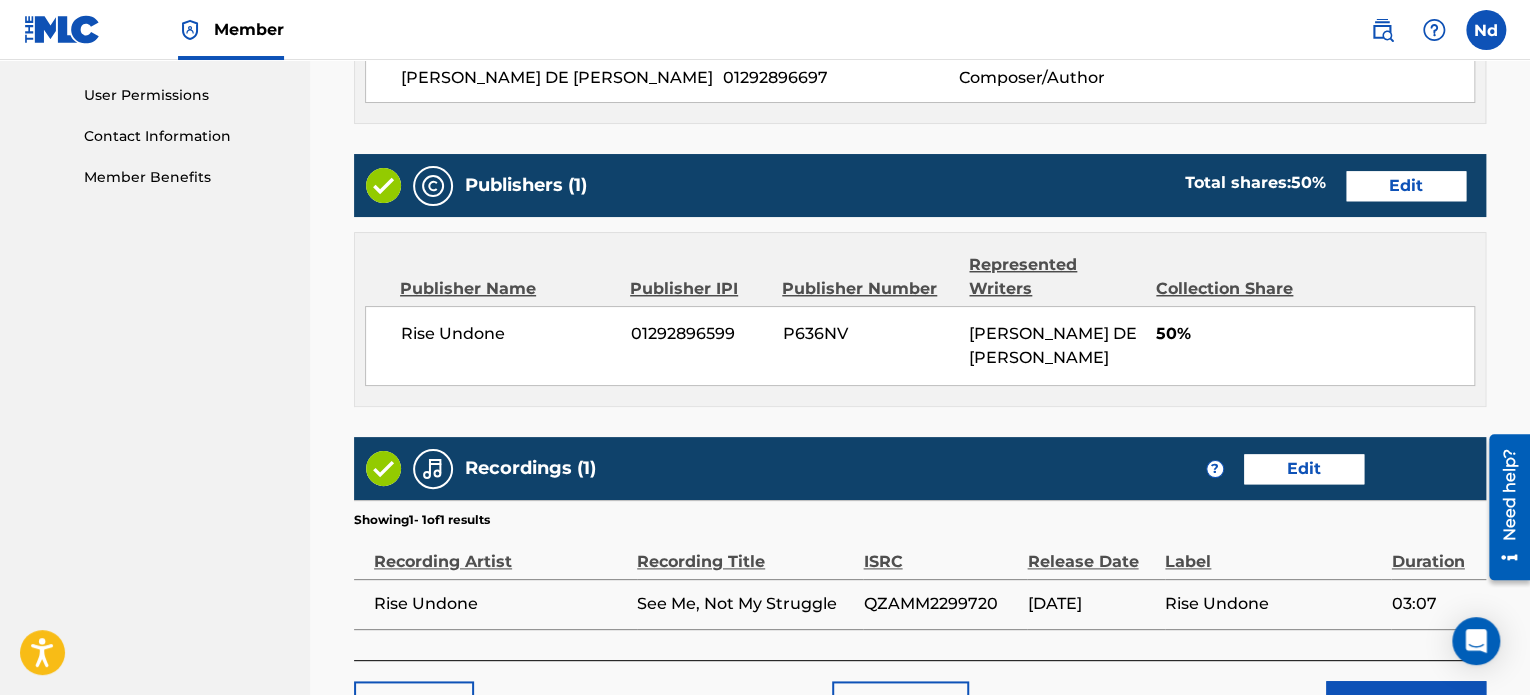 scroll, scrollTop: 1081, scrollLeft: 0, axis: vertical 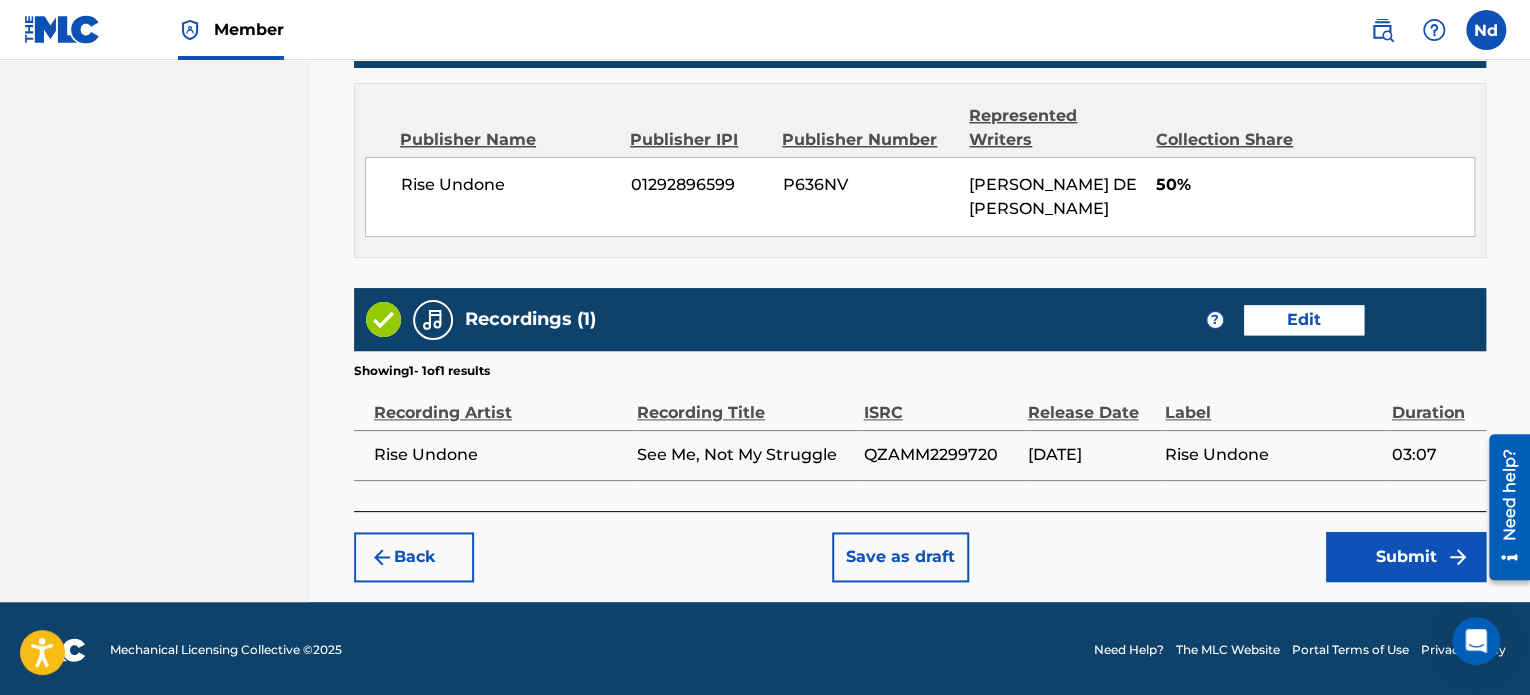 click on "Submit" at bounding box center (1406, 557) 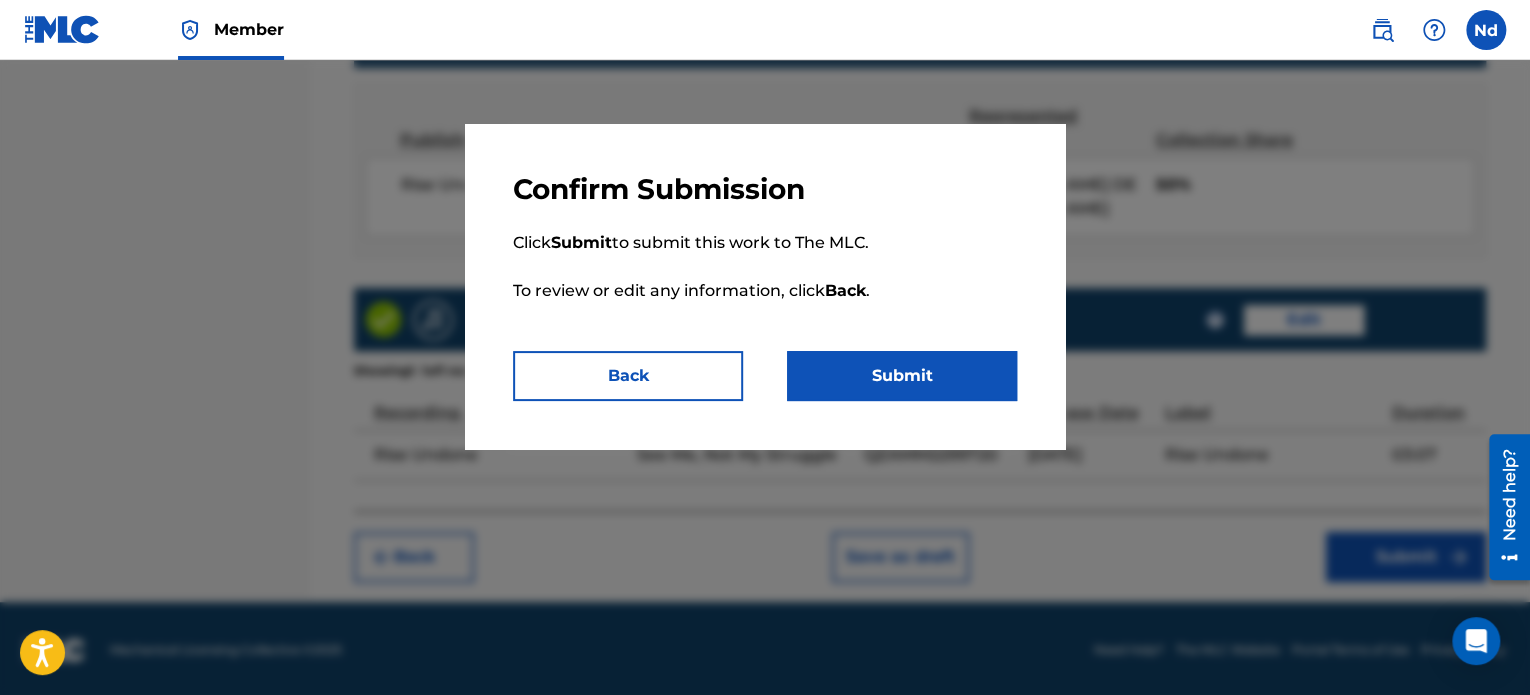 click on "Submit" at bounding box center [902, 376] 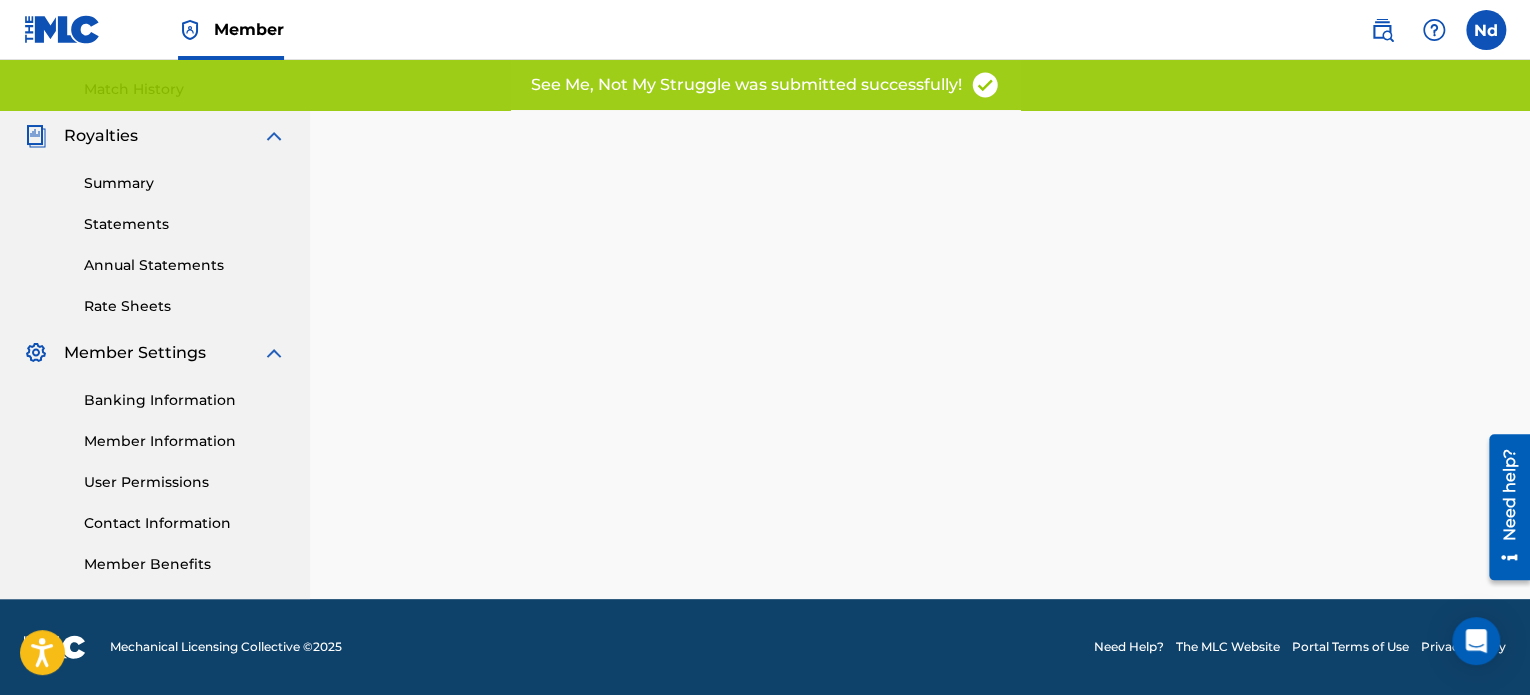scroll, scrollTop: 0, scrollLeft: 0, axis: both 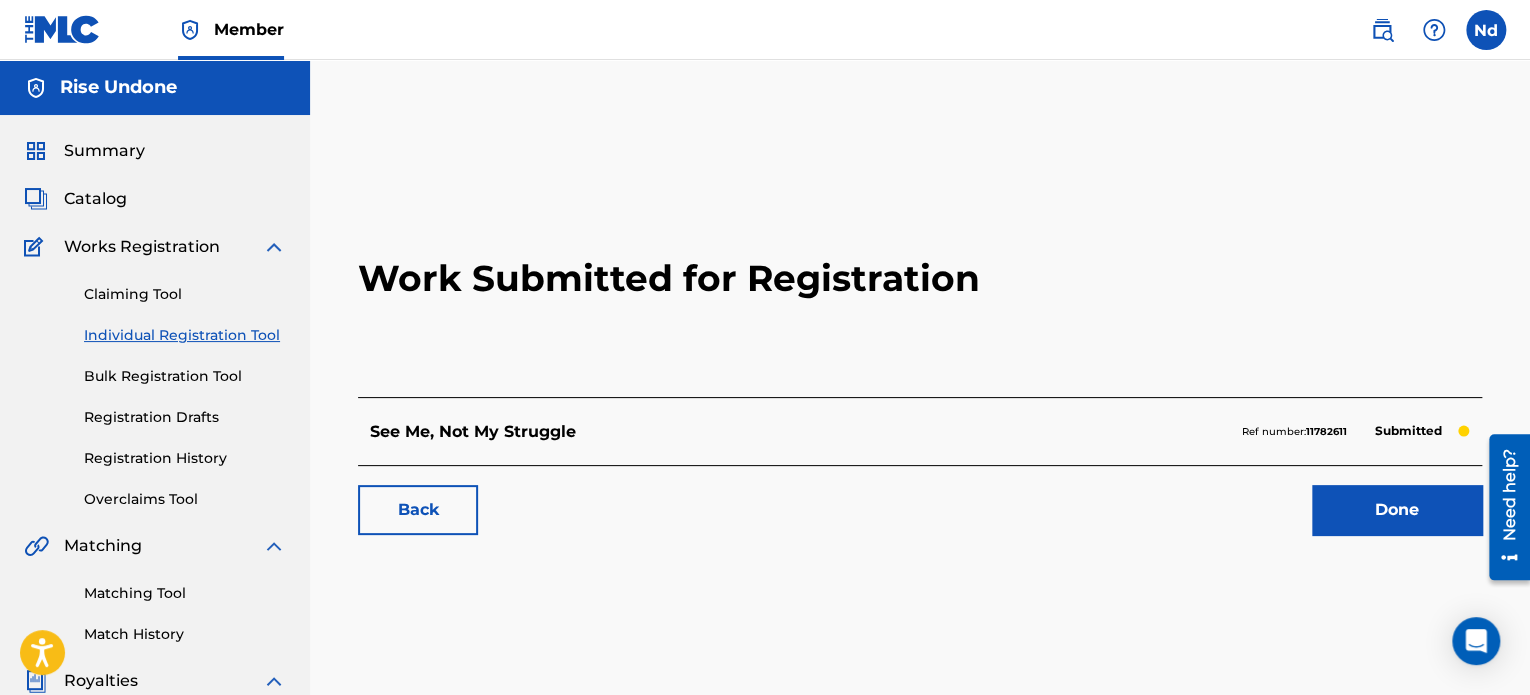 click on "Done" at bounding box center [1397, 510] 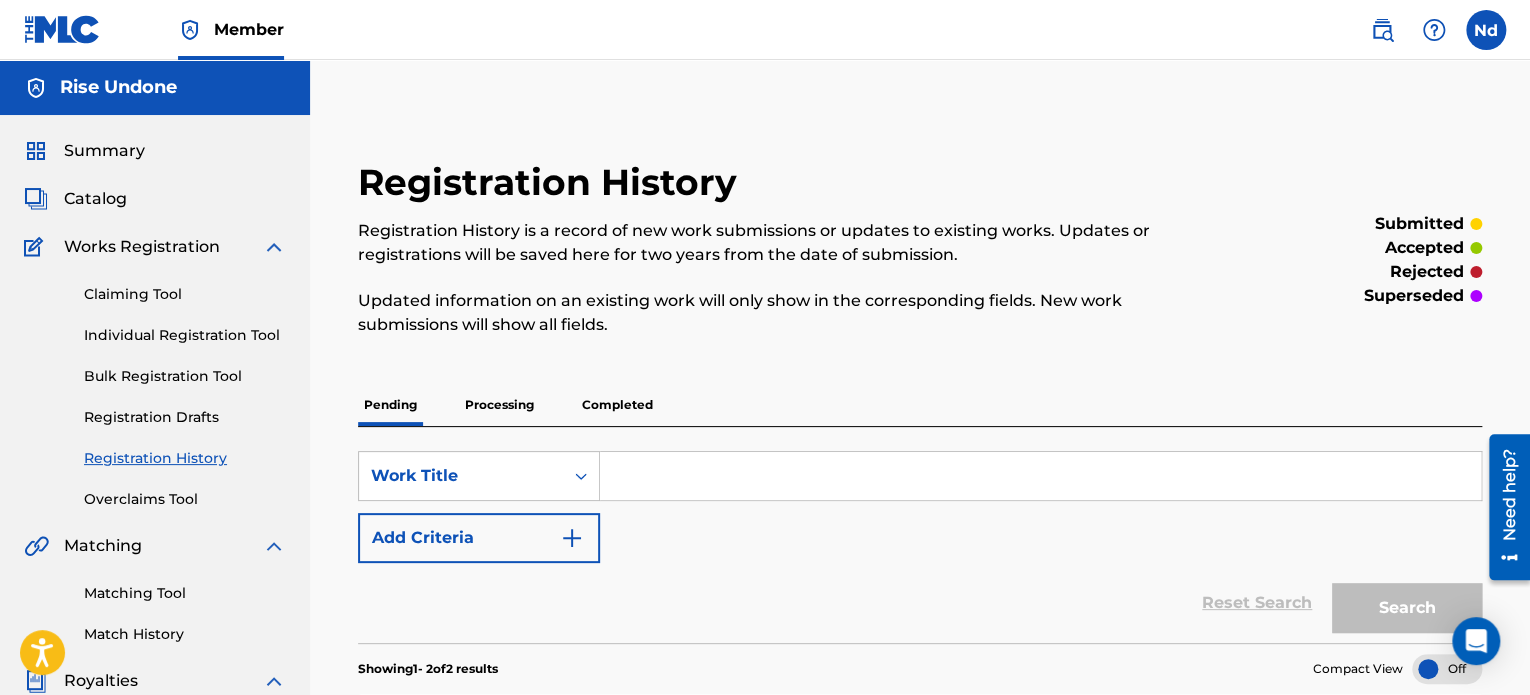 click on "Individual Registration Tool" at bounding box center [185, 335] 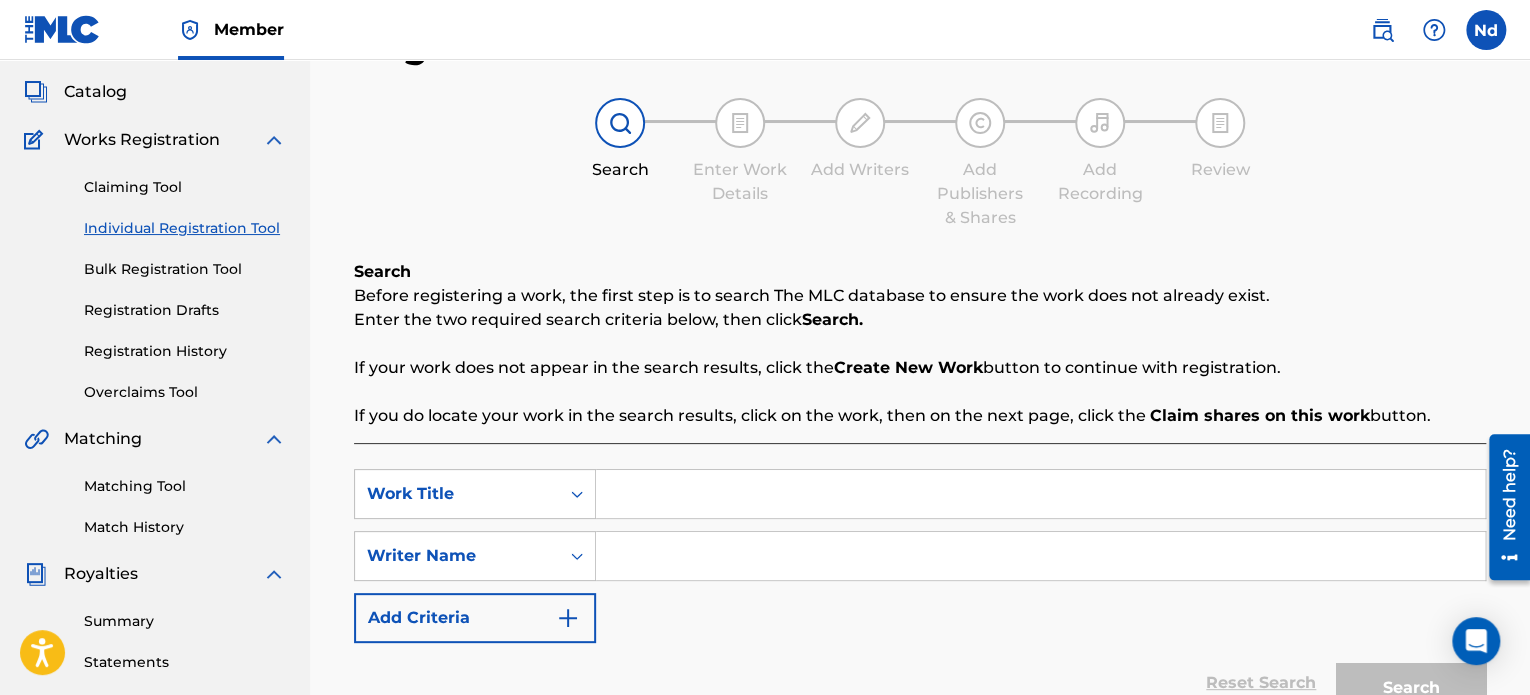 scroll, scrollTop: 200, scrollLeft: 0, axis: vertical 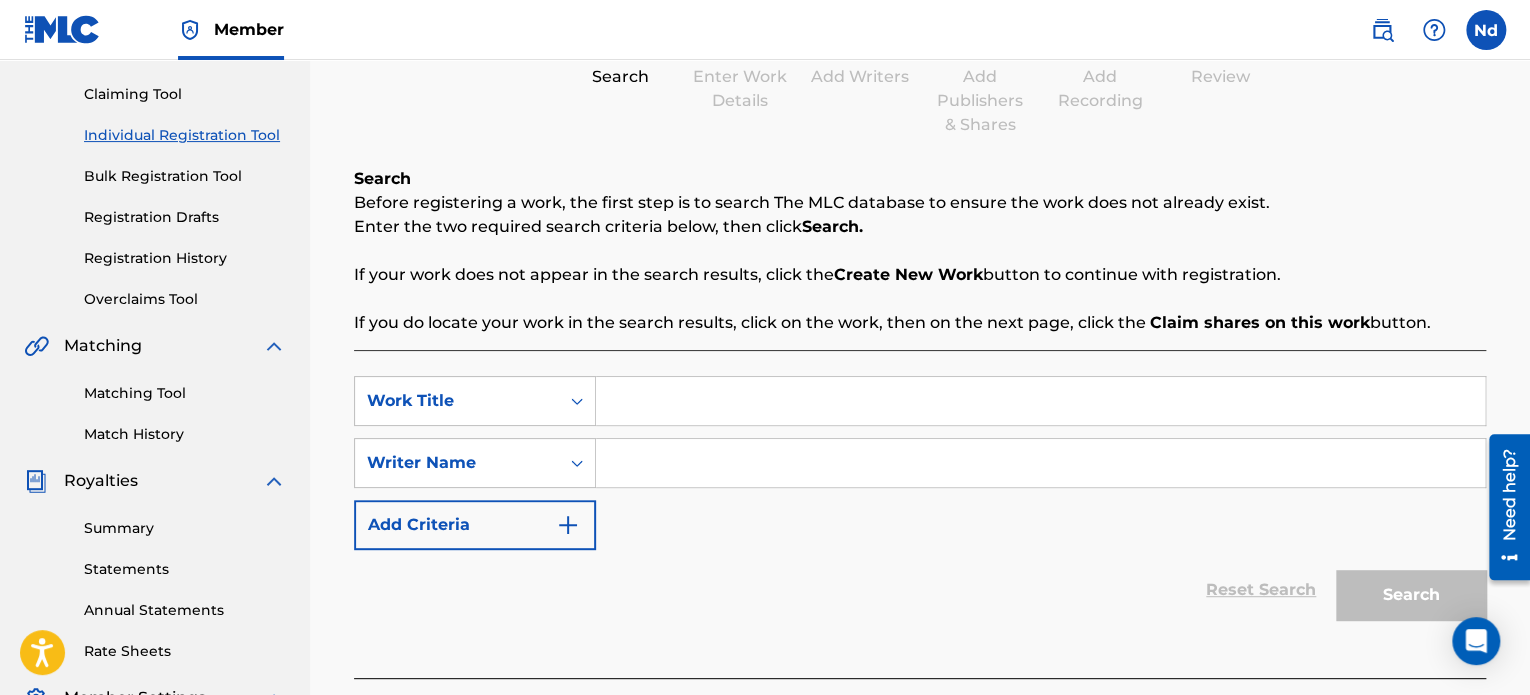 click at bounding box center (1040, 401) 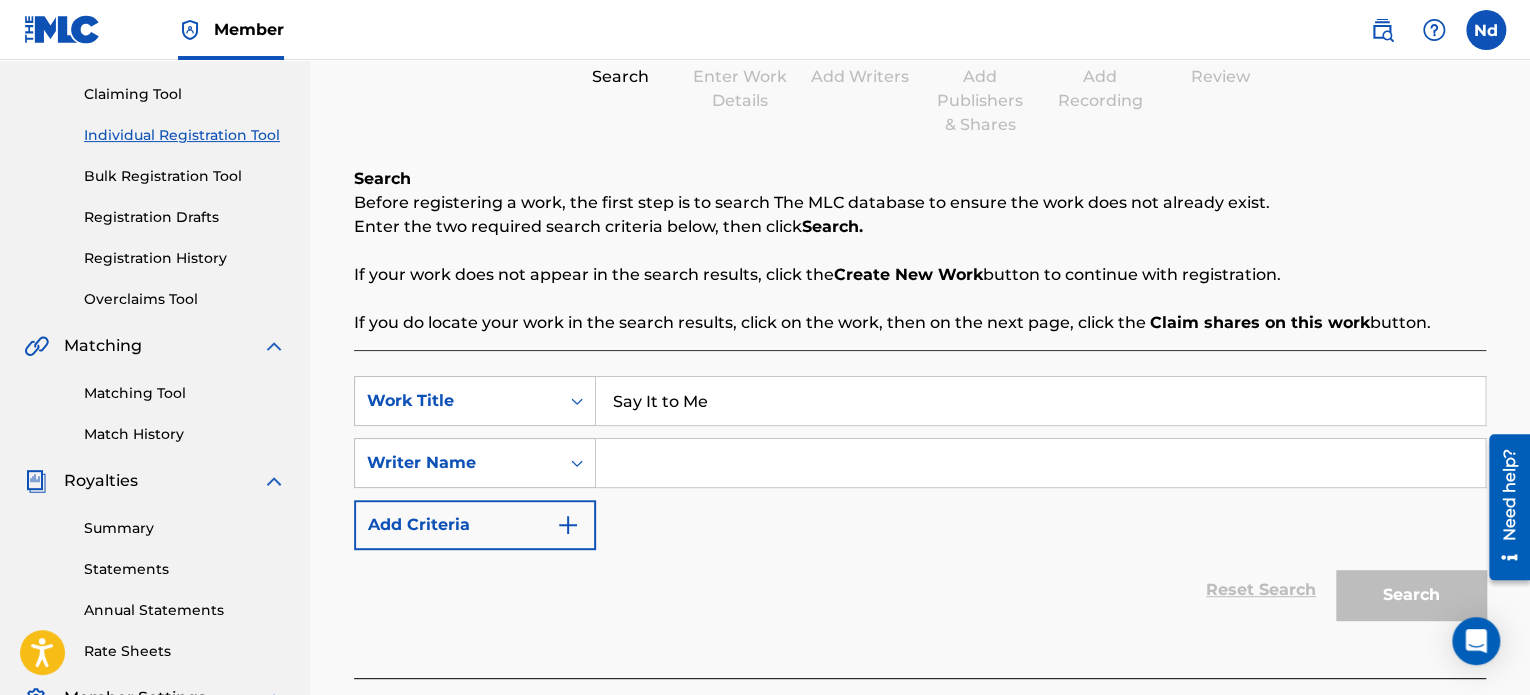 type on "Say It to Me" 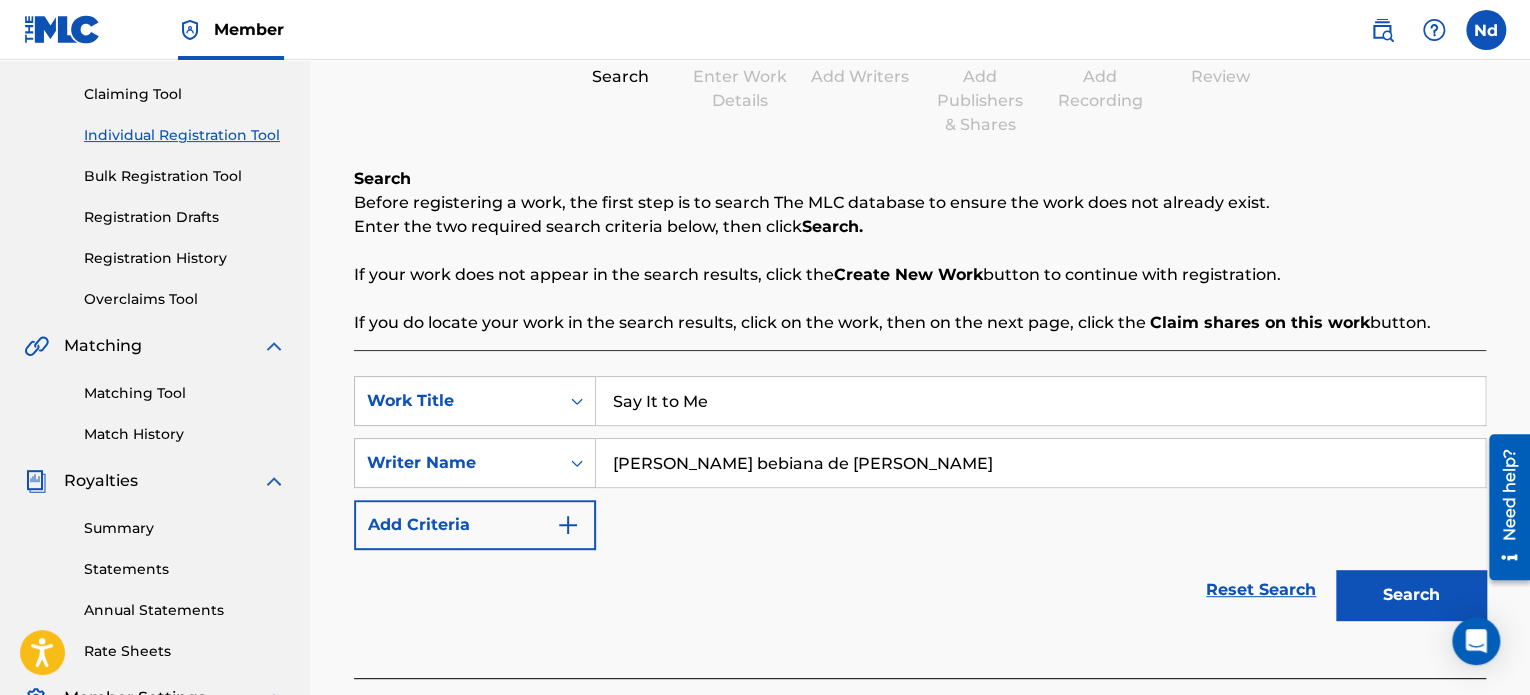 click on "Search" at bounding box center (1411, 595) 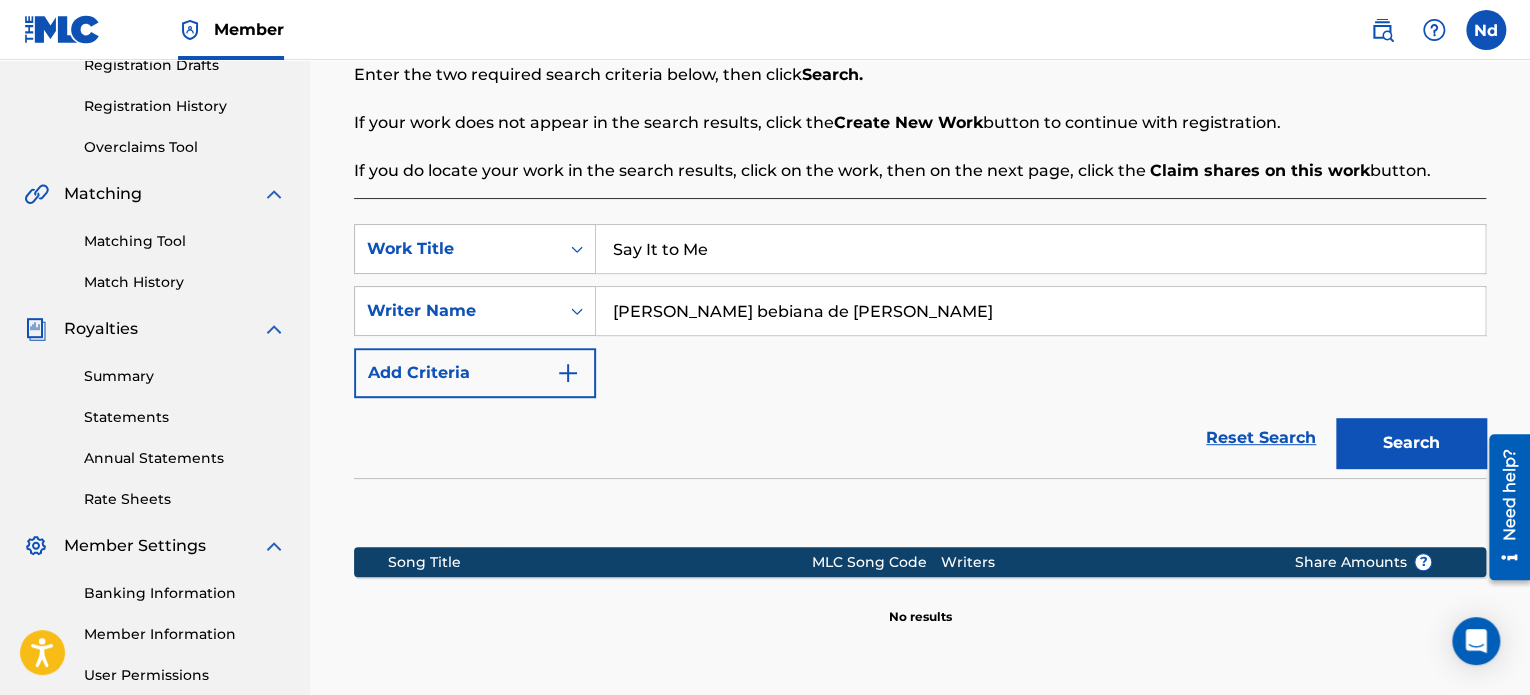 scroll, scrollTop: 500, scrollLeft: 0, axis: vertical 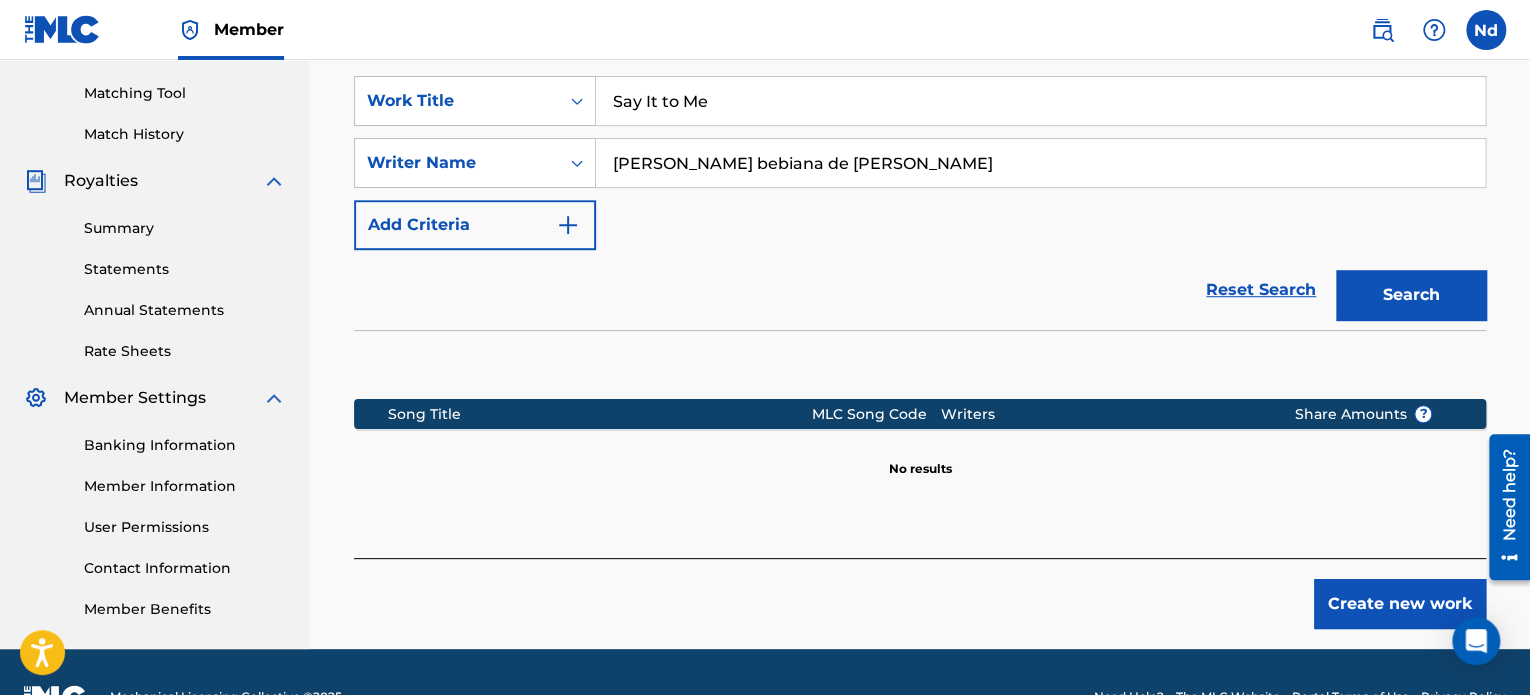 click on "Create new work" at bounding box center (1400, 604) 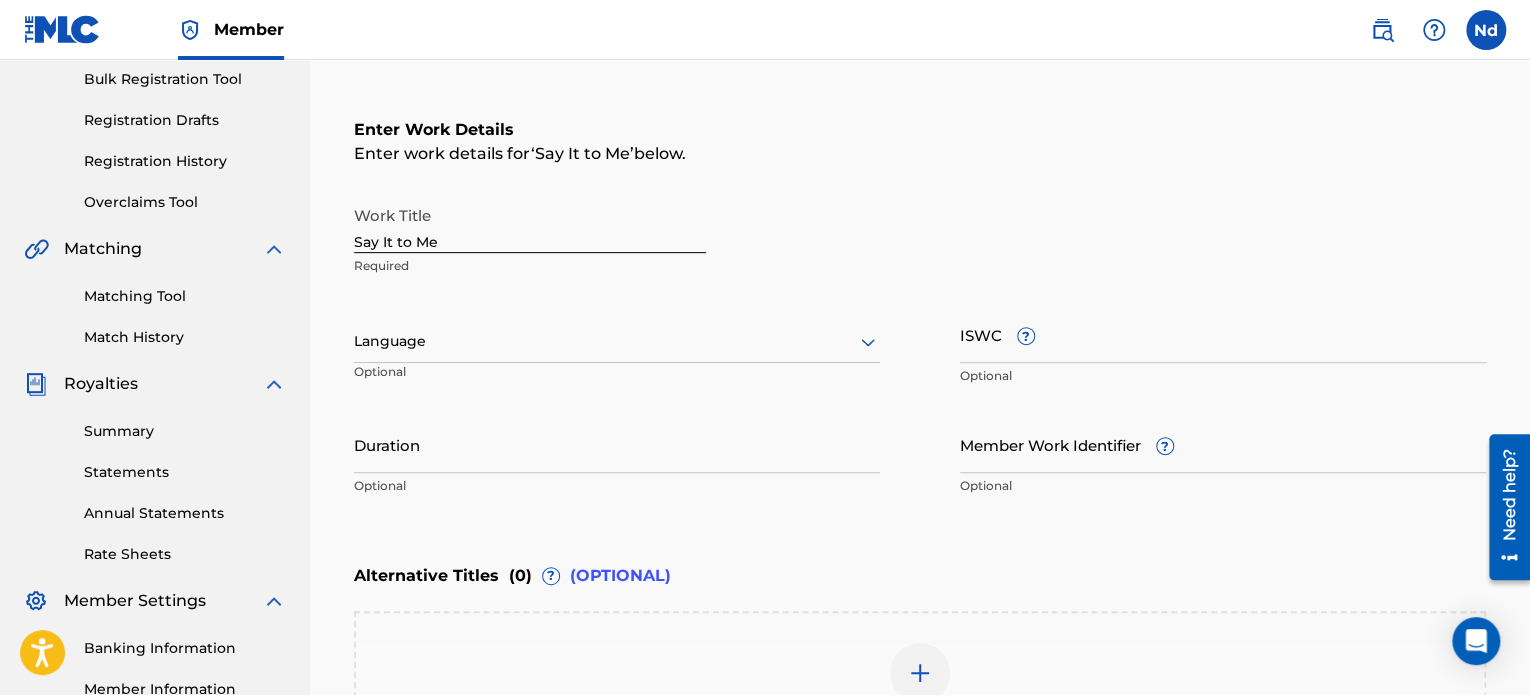 scroll, scrollTop: 300, scrollLeft: 0, axis: vertical 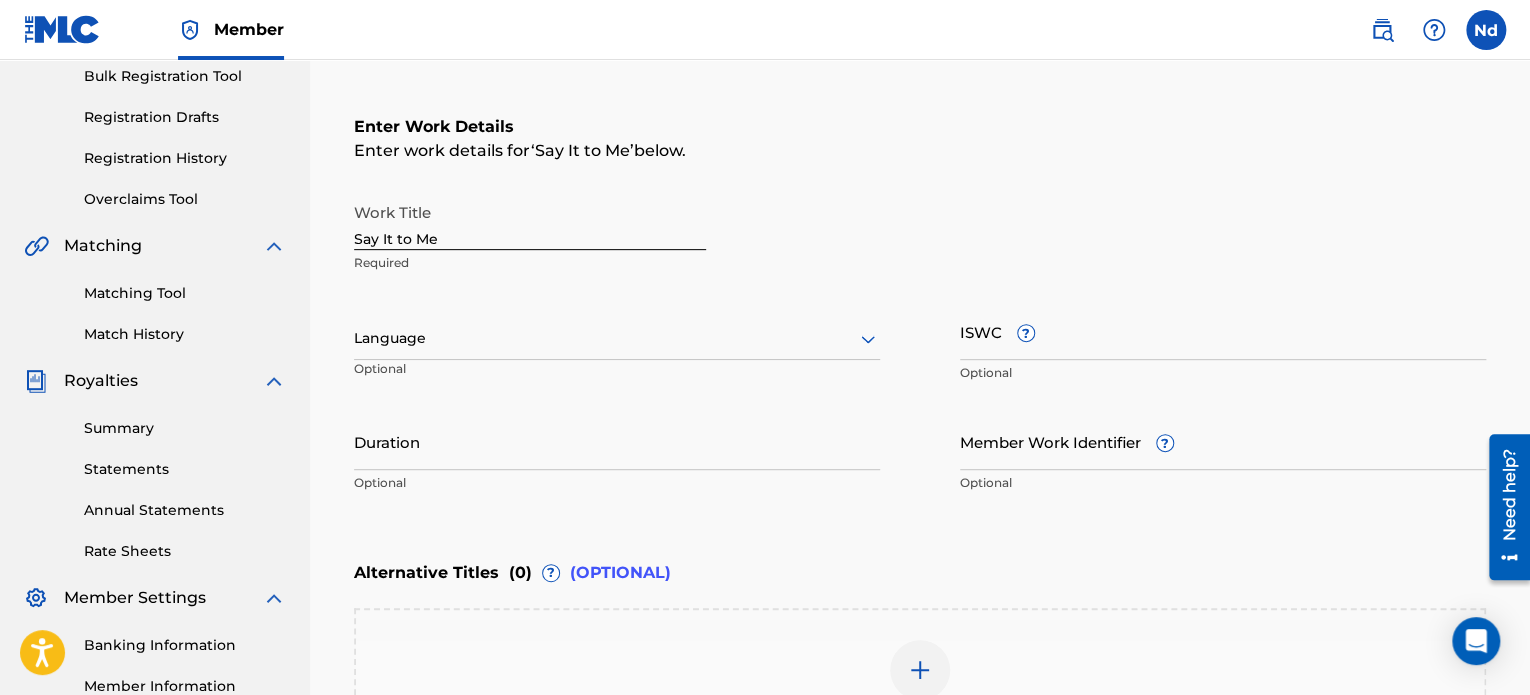 click on "Optional" at bounding box center (436, 376) 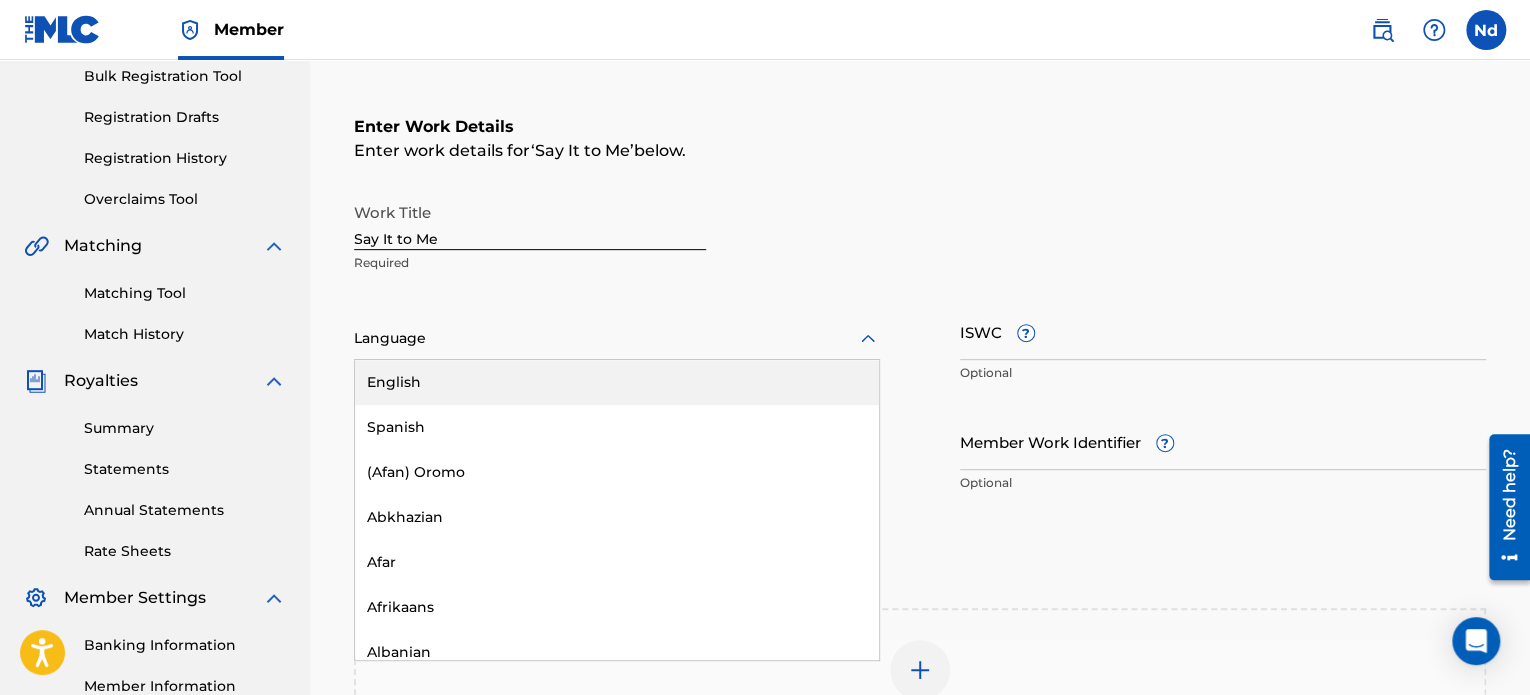 click on "English" at bounding box center (617, 382) 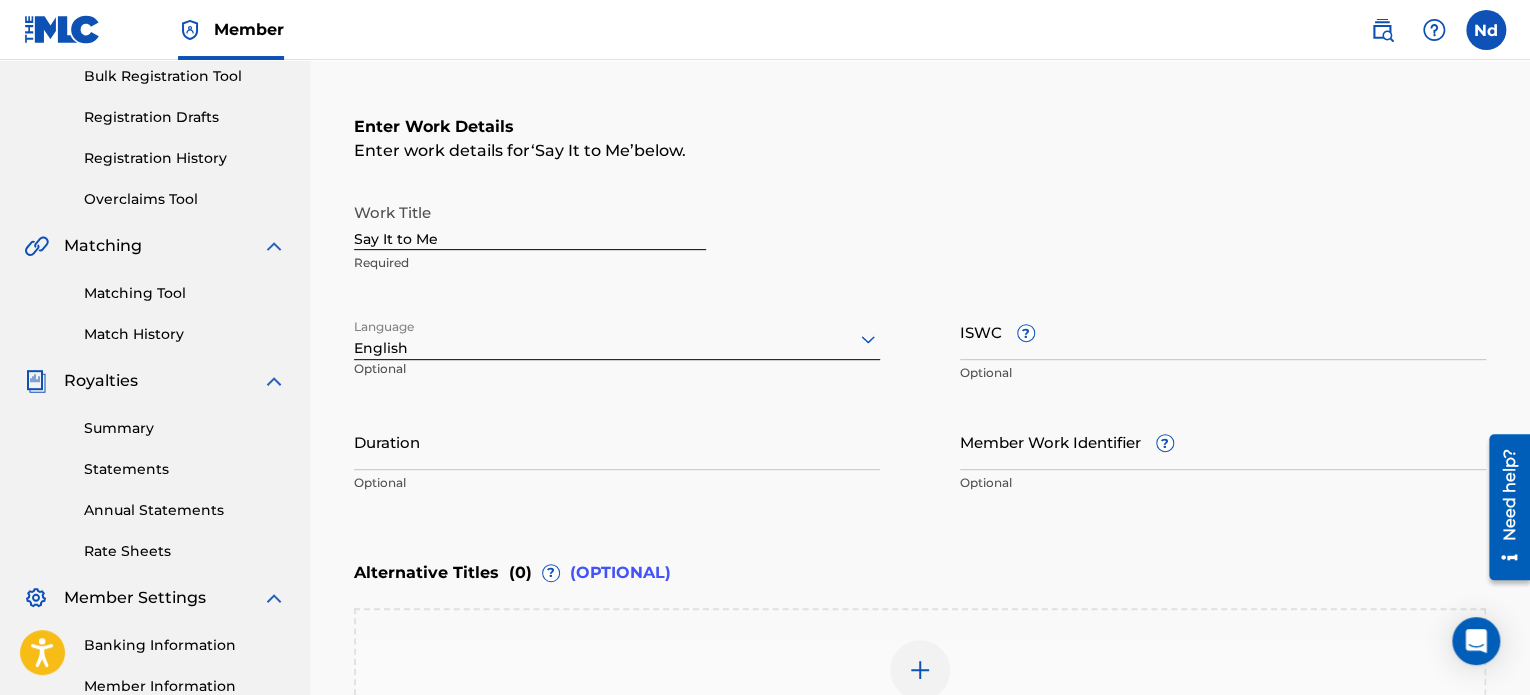 click on "ISWC   ?" at bounding box center (1223, 331) 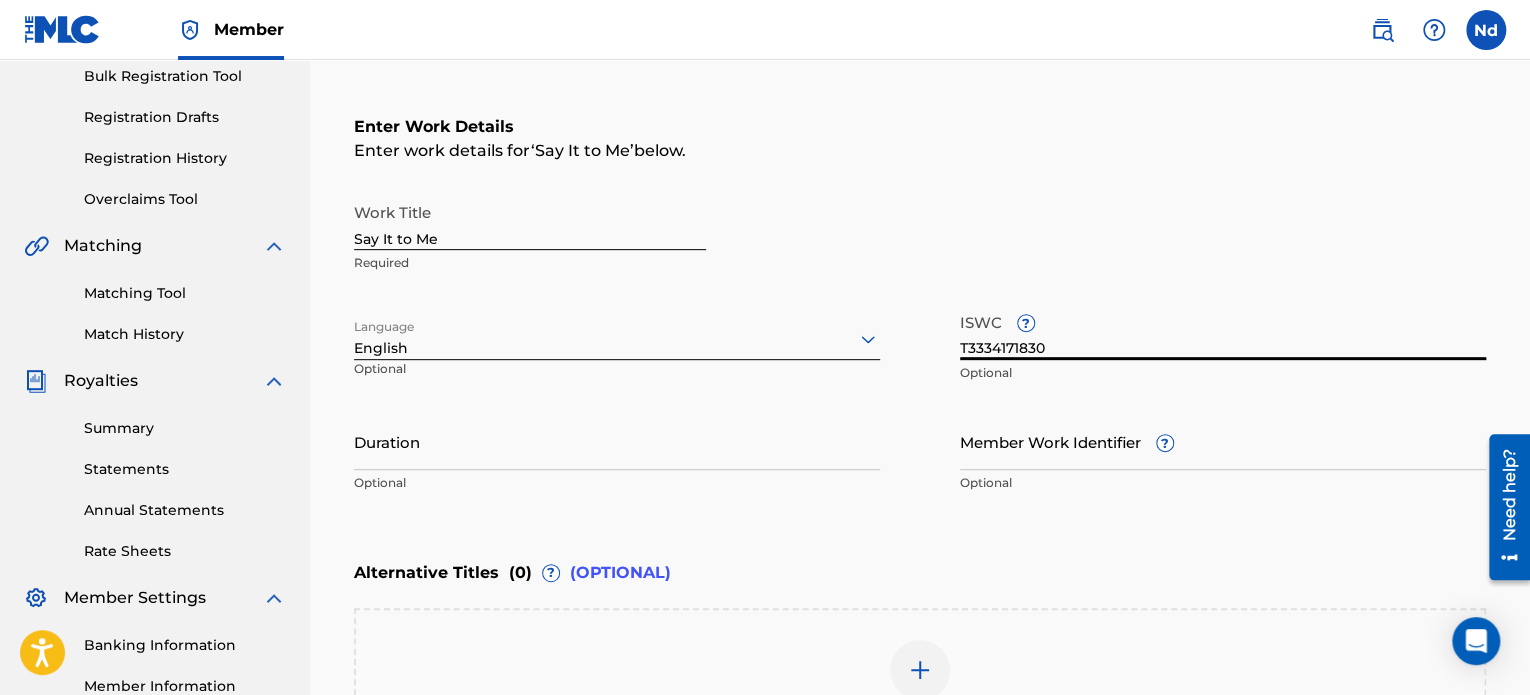 type on "T3334171830" 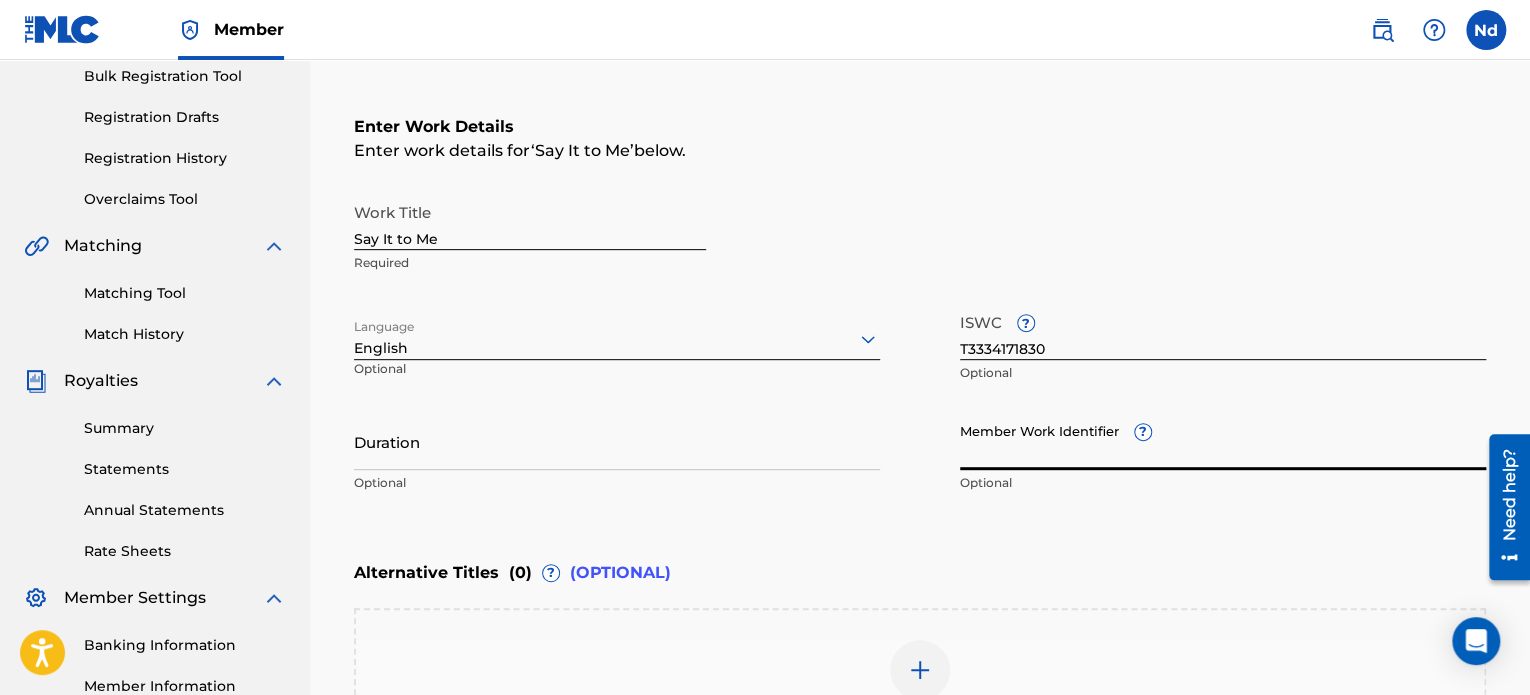 click on "Member Work Identifier   ?" at bounding box center [1223, 441] 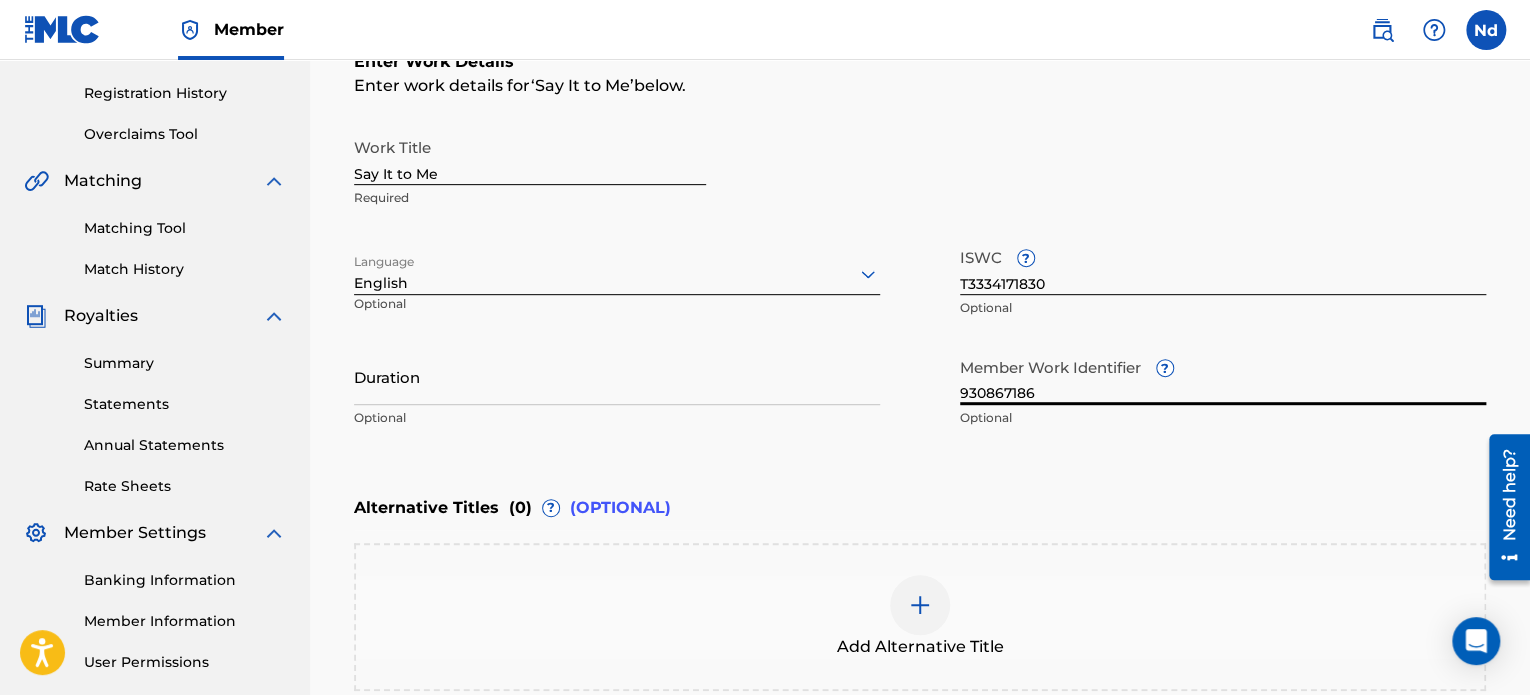 scroll, scrollTop: 400, scrollLeft: 0, axis: vertical 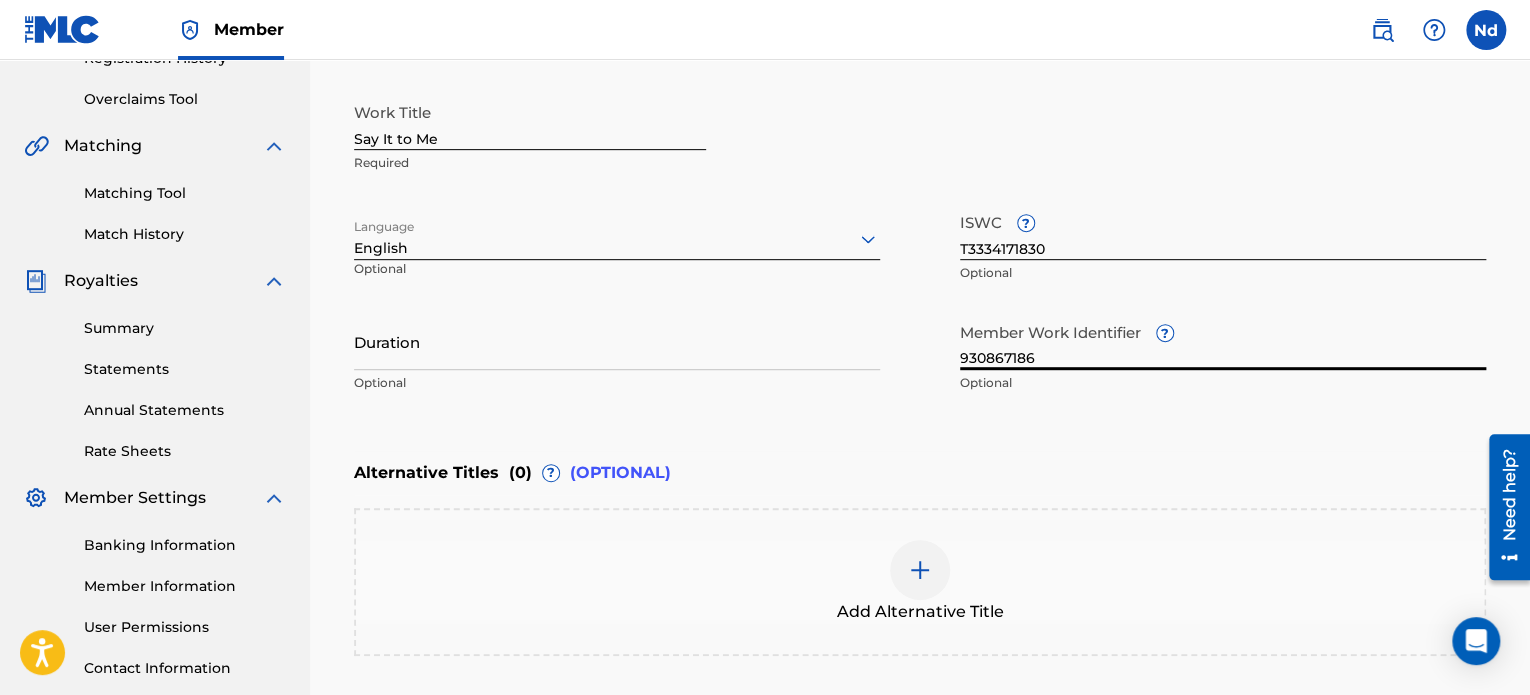type on "930867186" 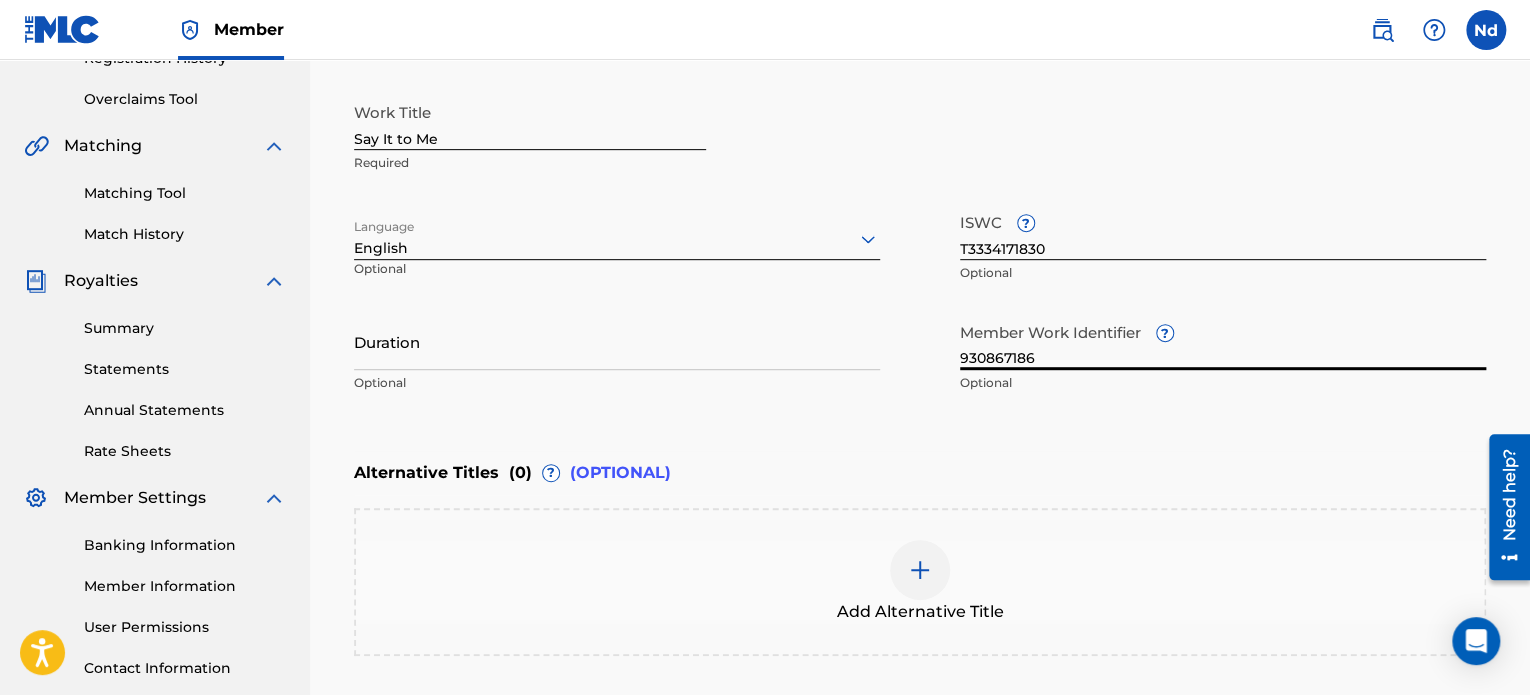 click on "Duration" at bounding box center [617, 341] 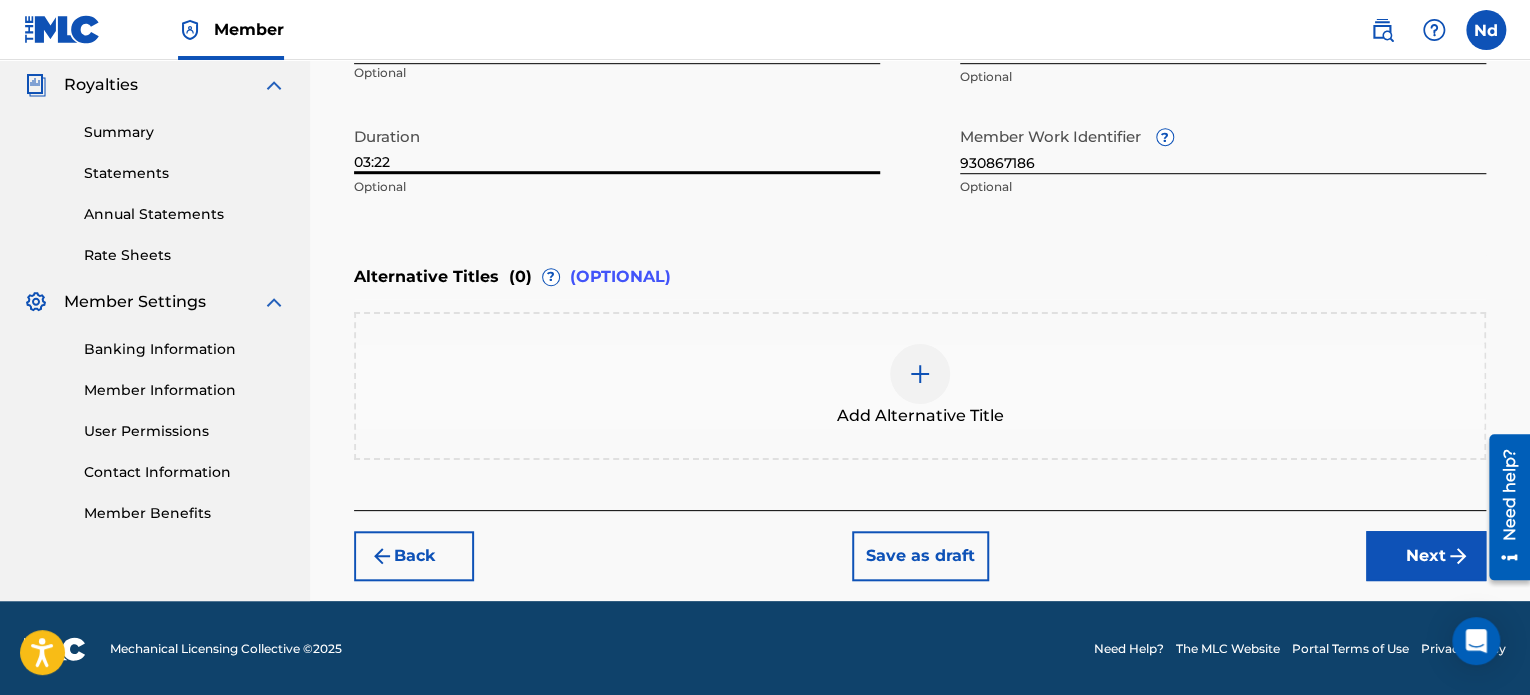 type on "03:22" 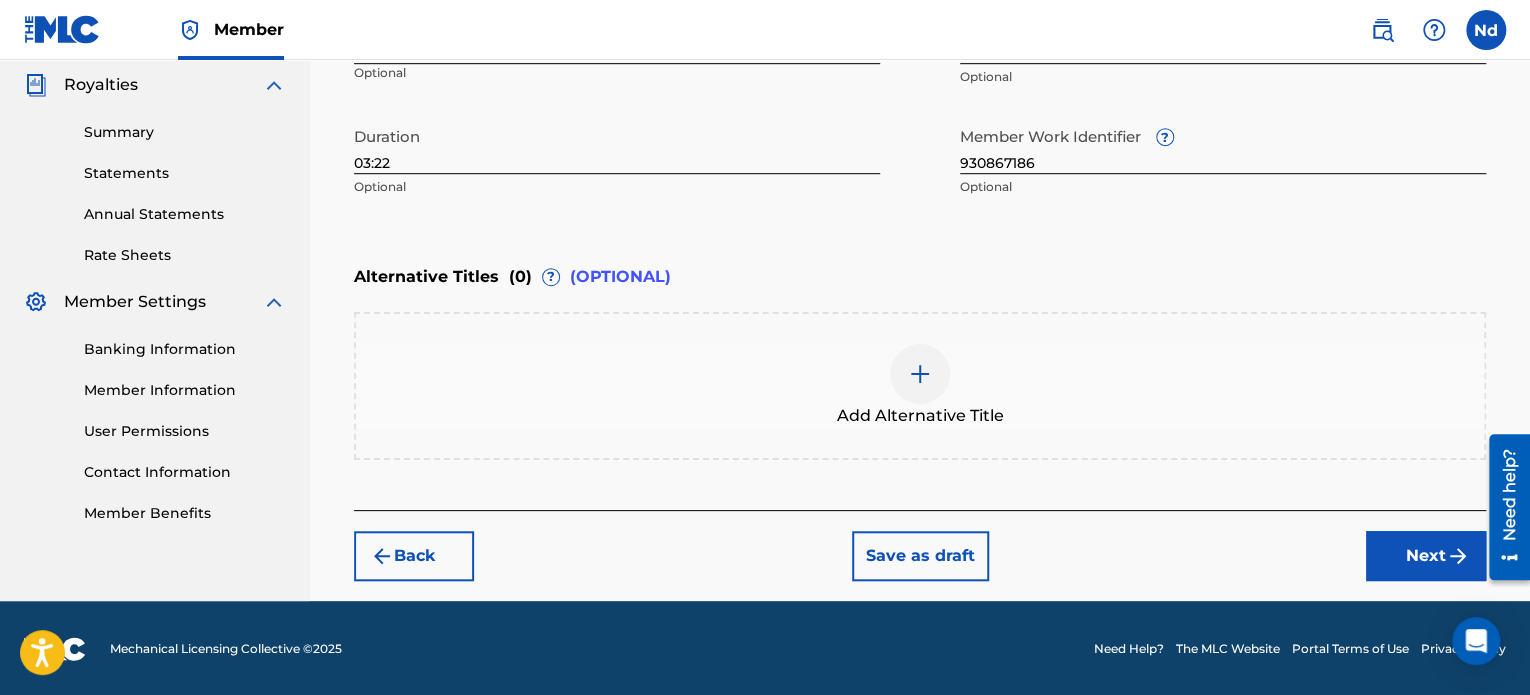click on "Next" at bounding box center [1426, 556] 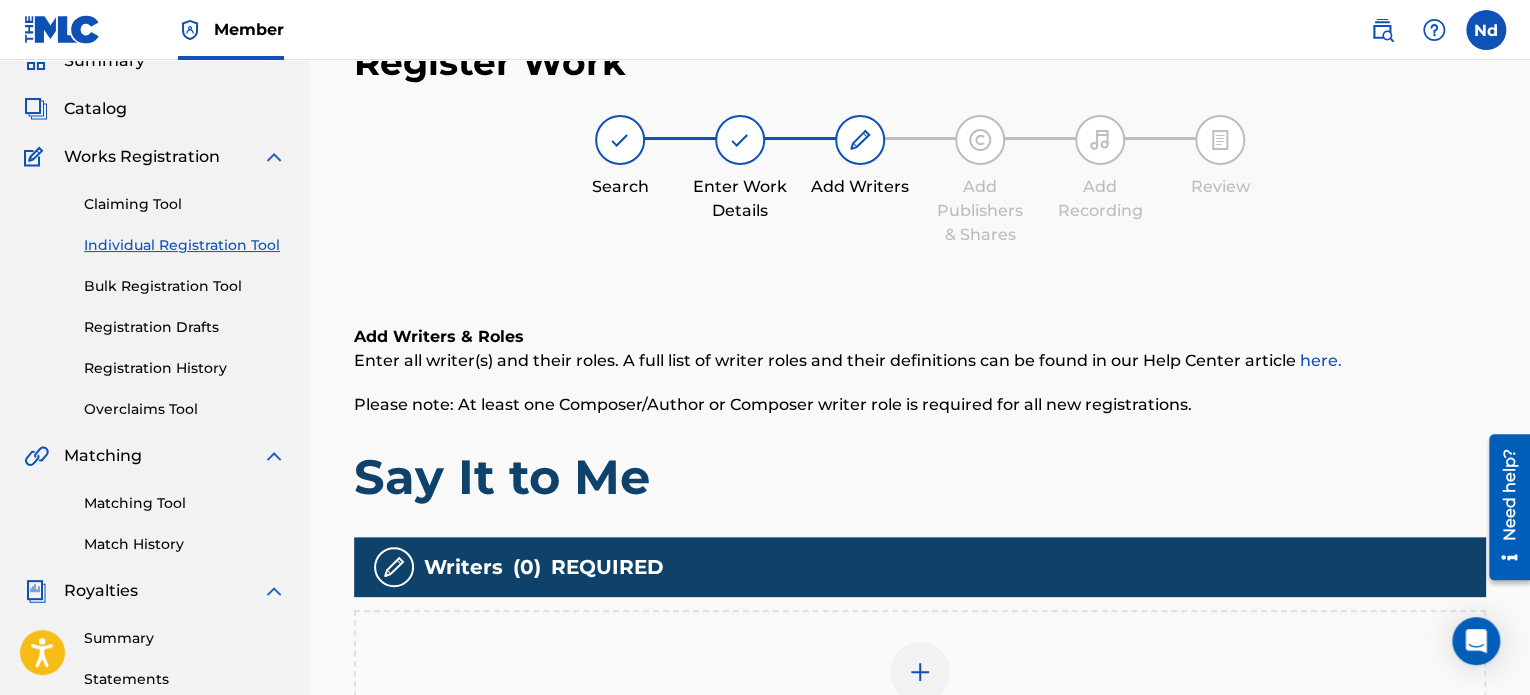 scroll, scrollTop: 544, scrollLeft: 0, axis: vertical 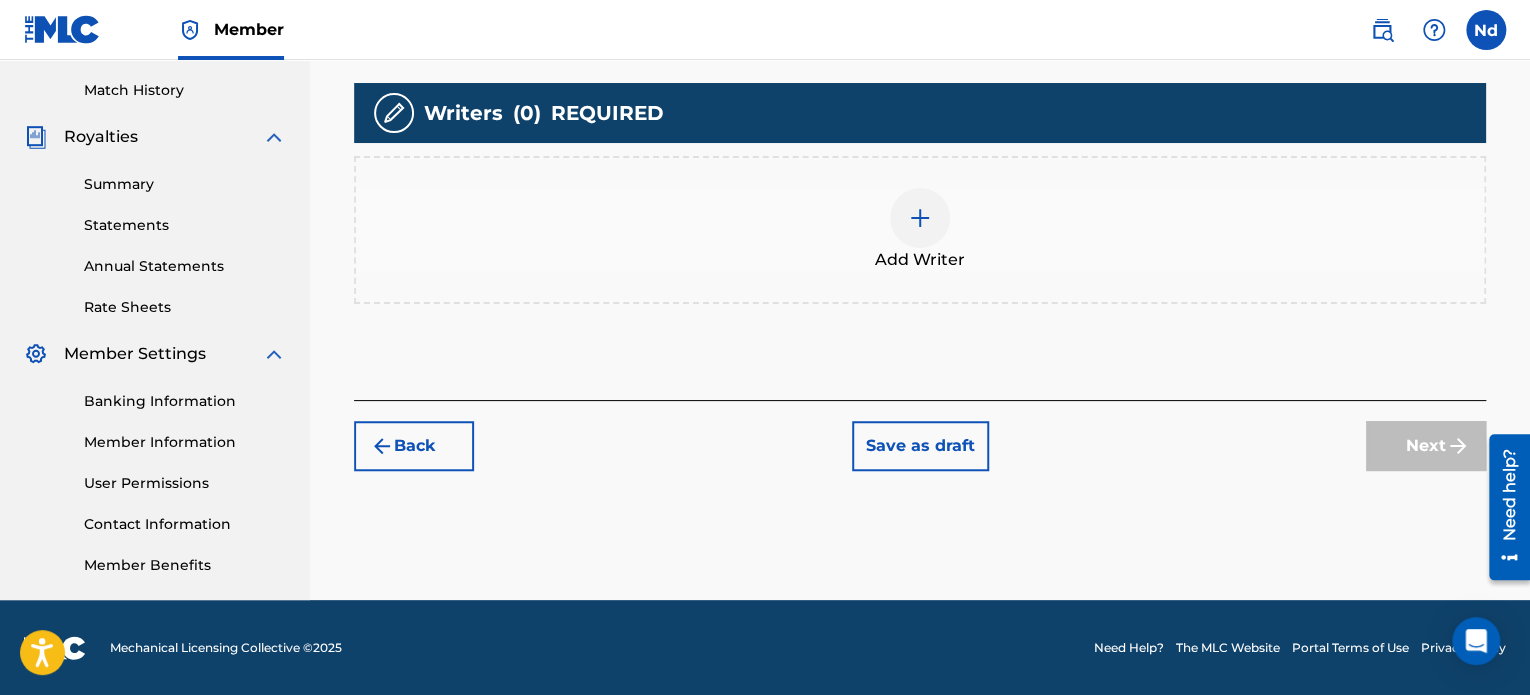 click at bounding box center [920, 218] 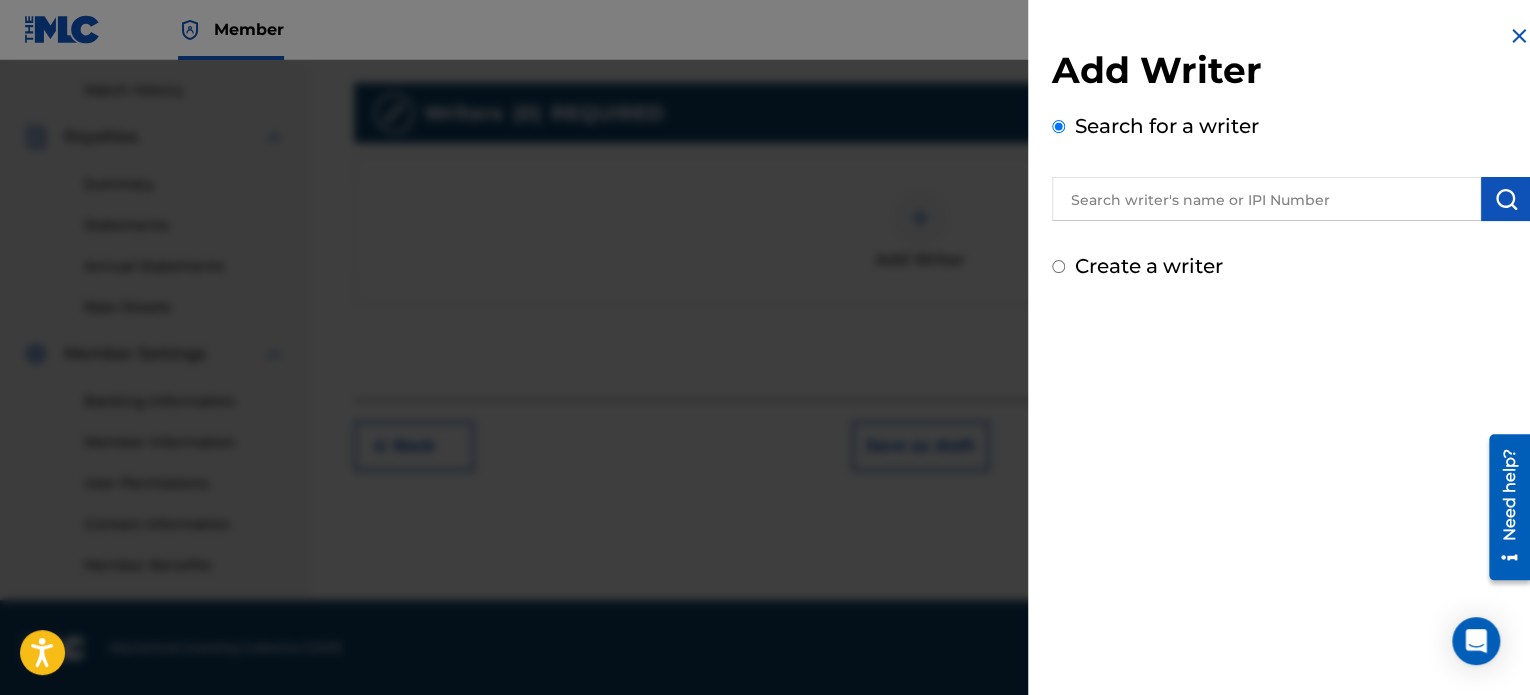 click at bounding box center [1266, 199] 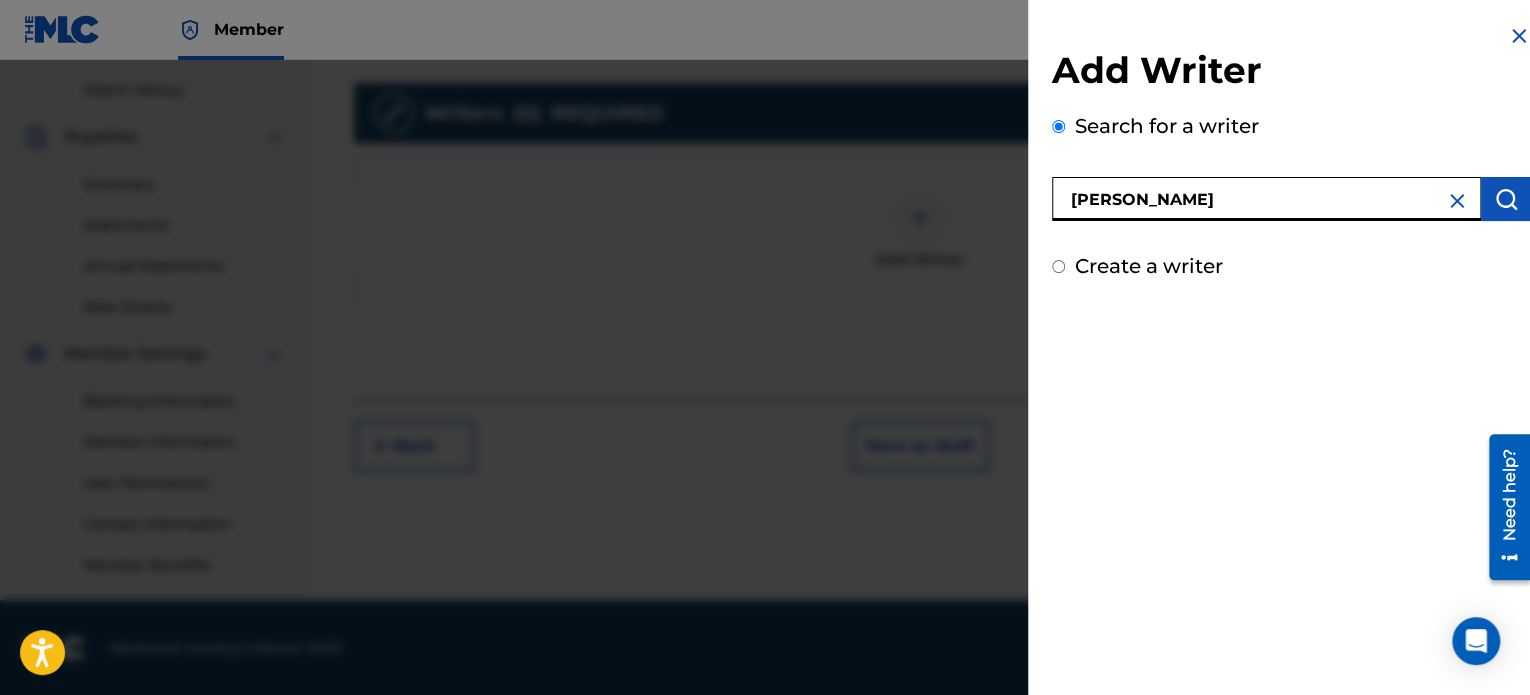 type on "[PERSON_NAME]" 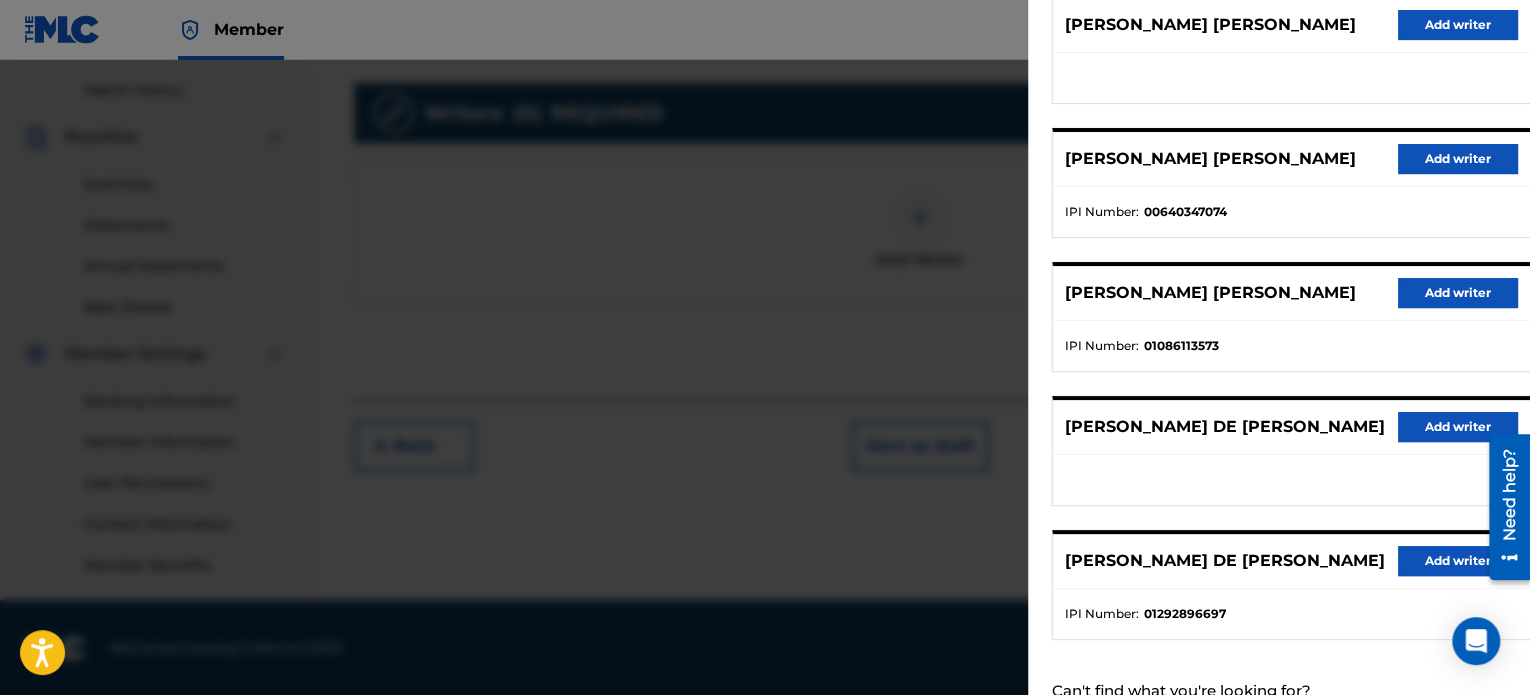 scroll, scrollTop: 344, scrollLeft: 0, axis: vertical 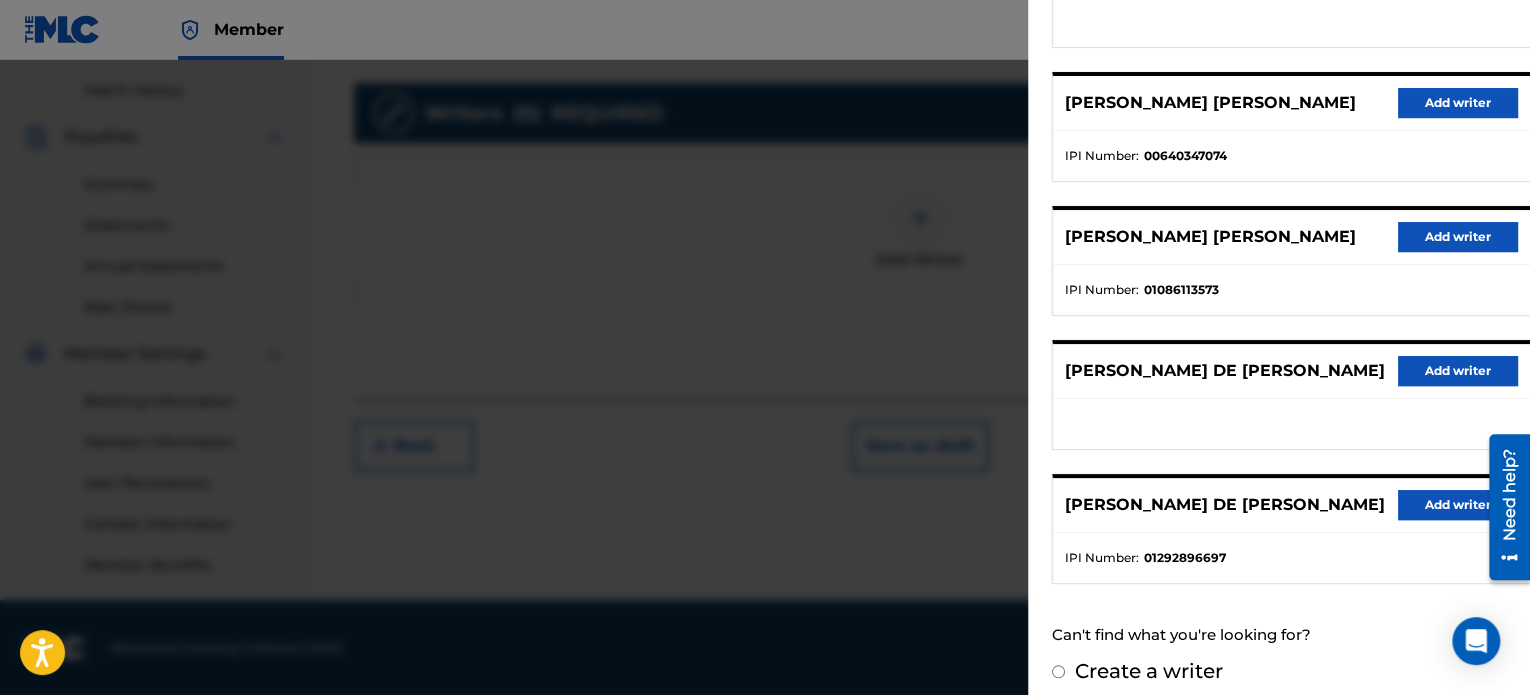 click on "[PERSON_NAME] DE [PERSON_NAME] Add writer" at bounding box center [1291, 505] 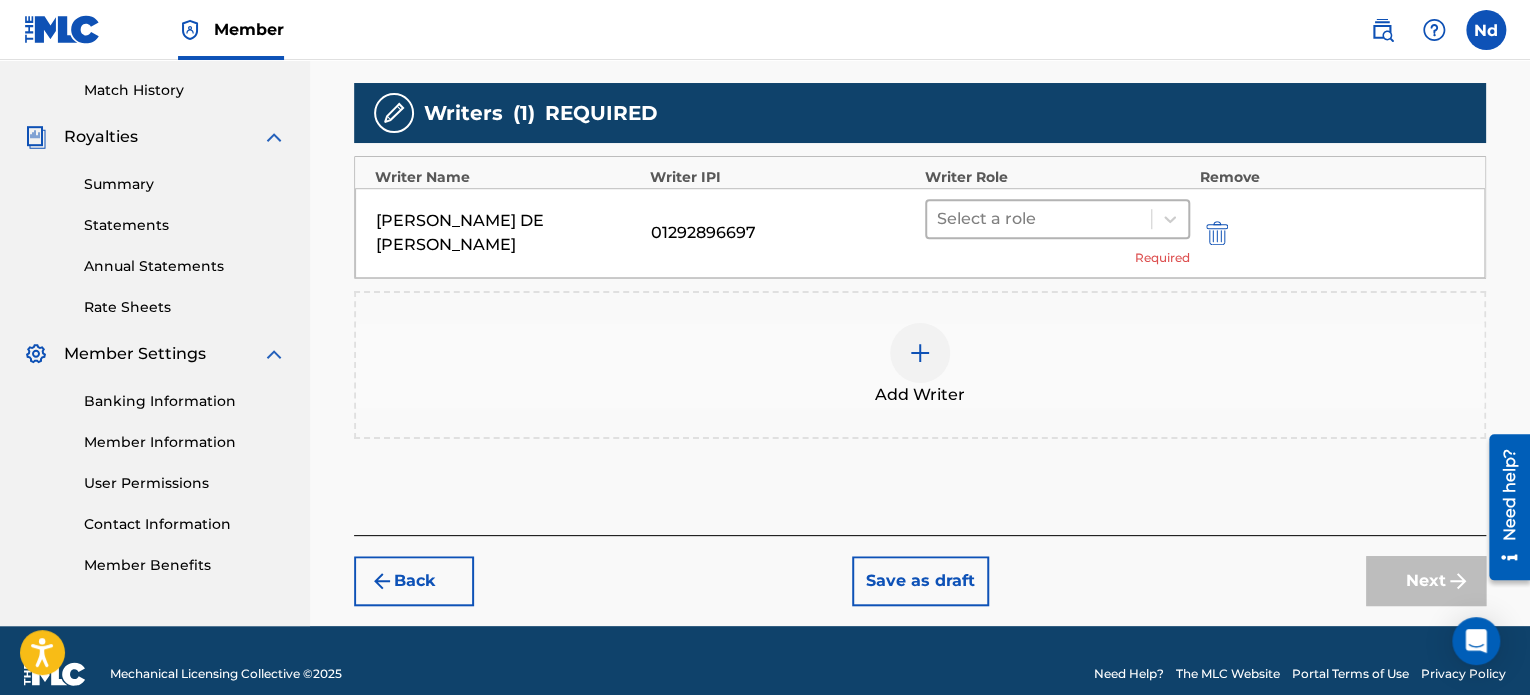 click at bounding box center [1039, 219] 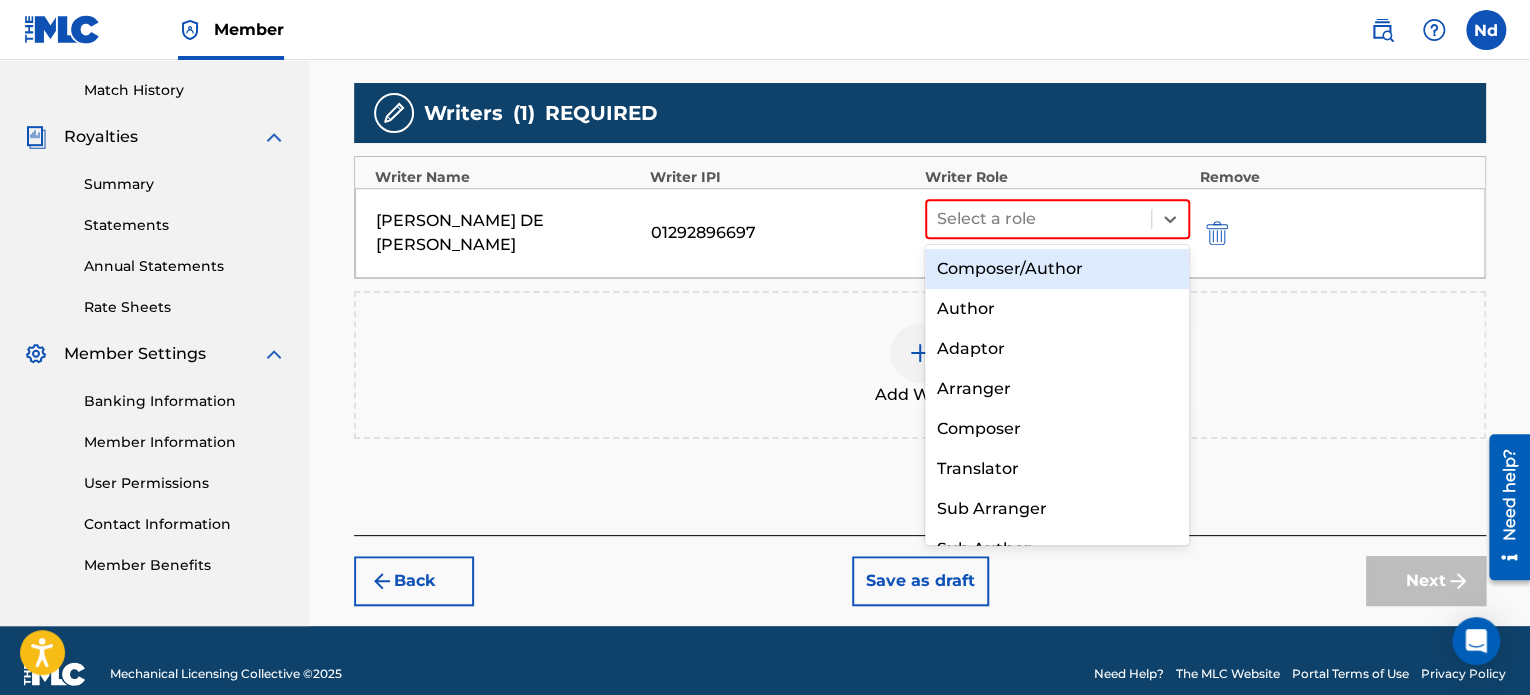 click on "Composer/Author" at bounding box center [1057, 269] 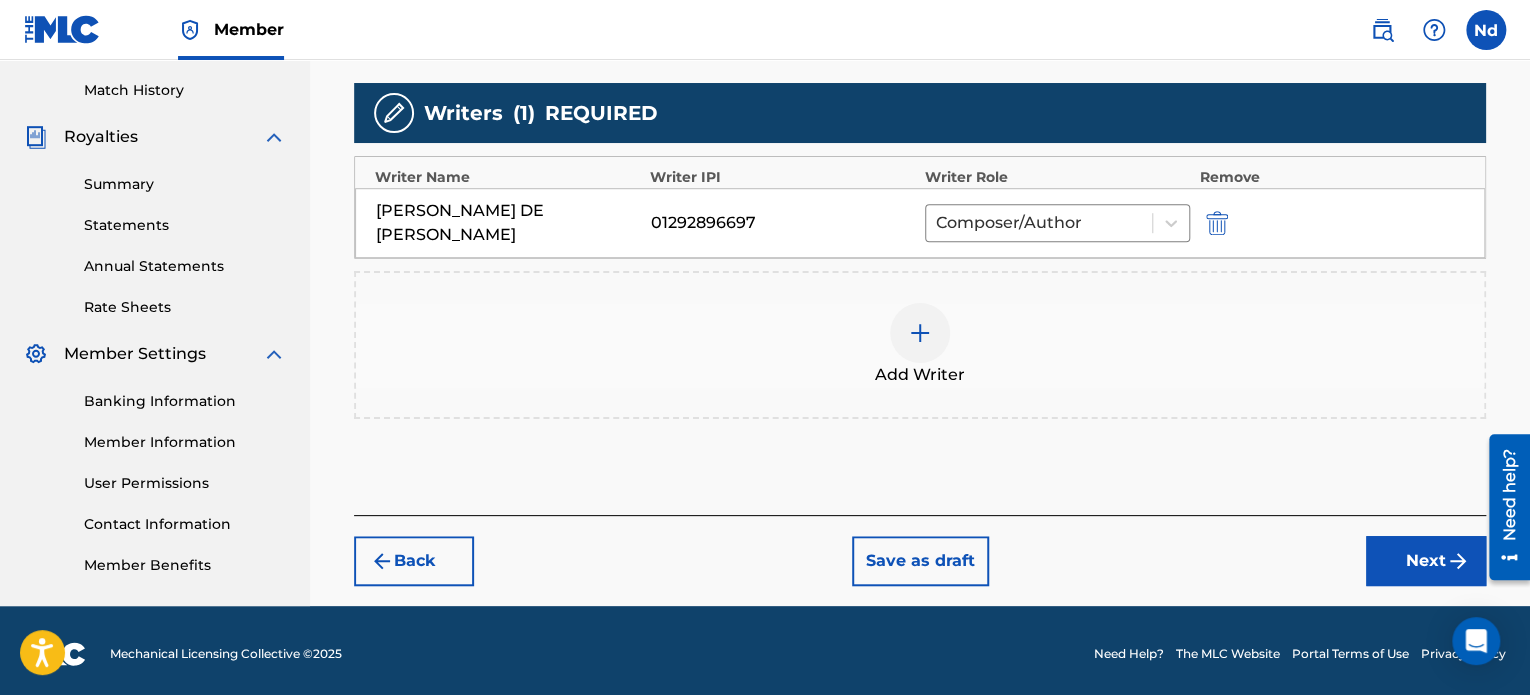 click on "Next" at bounding box center [1426, 561] 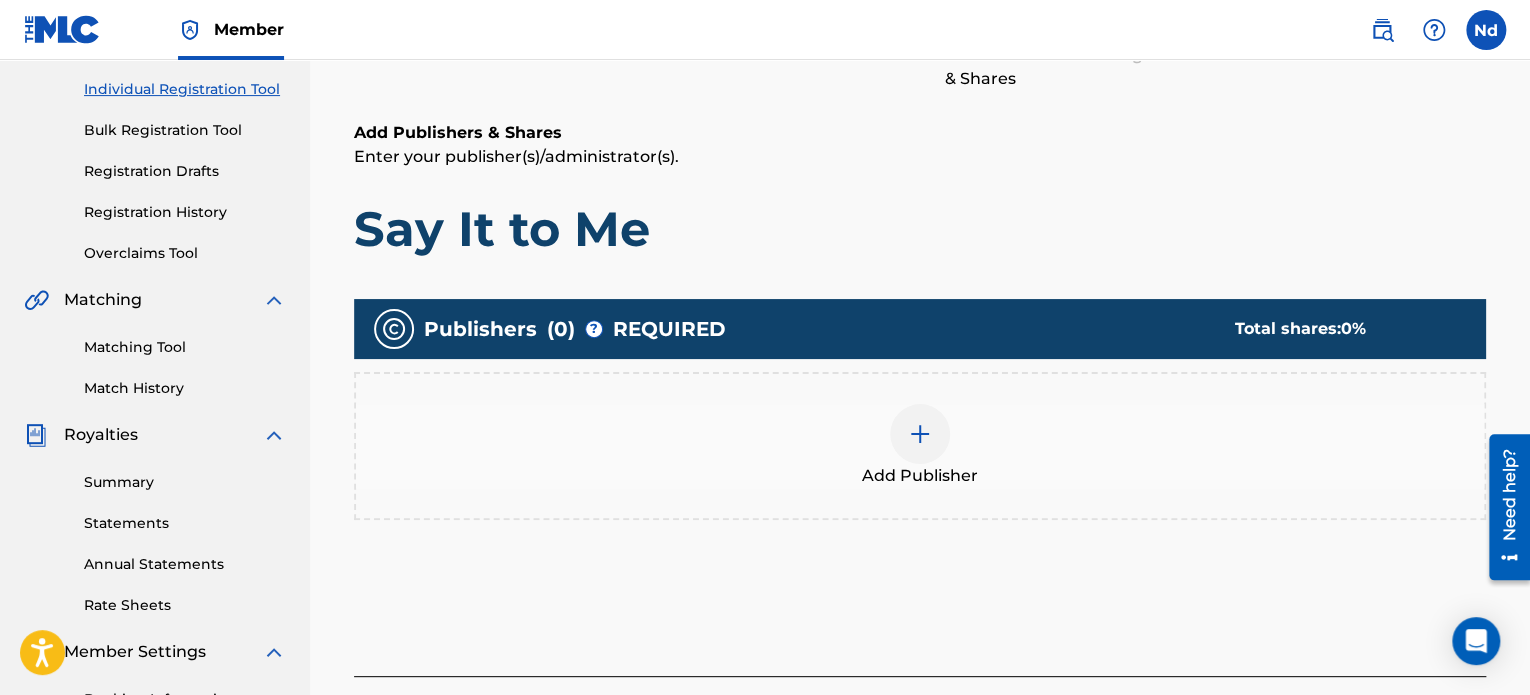 scroll, scrollTop: 390, scrollLeft: 0, axis: vertical 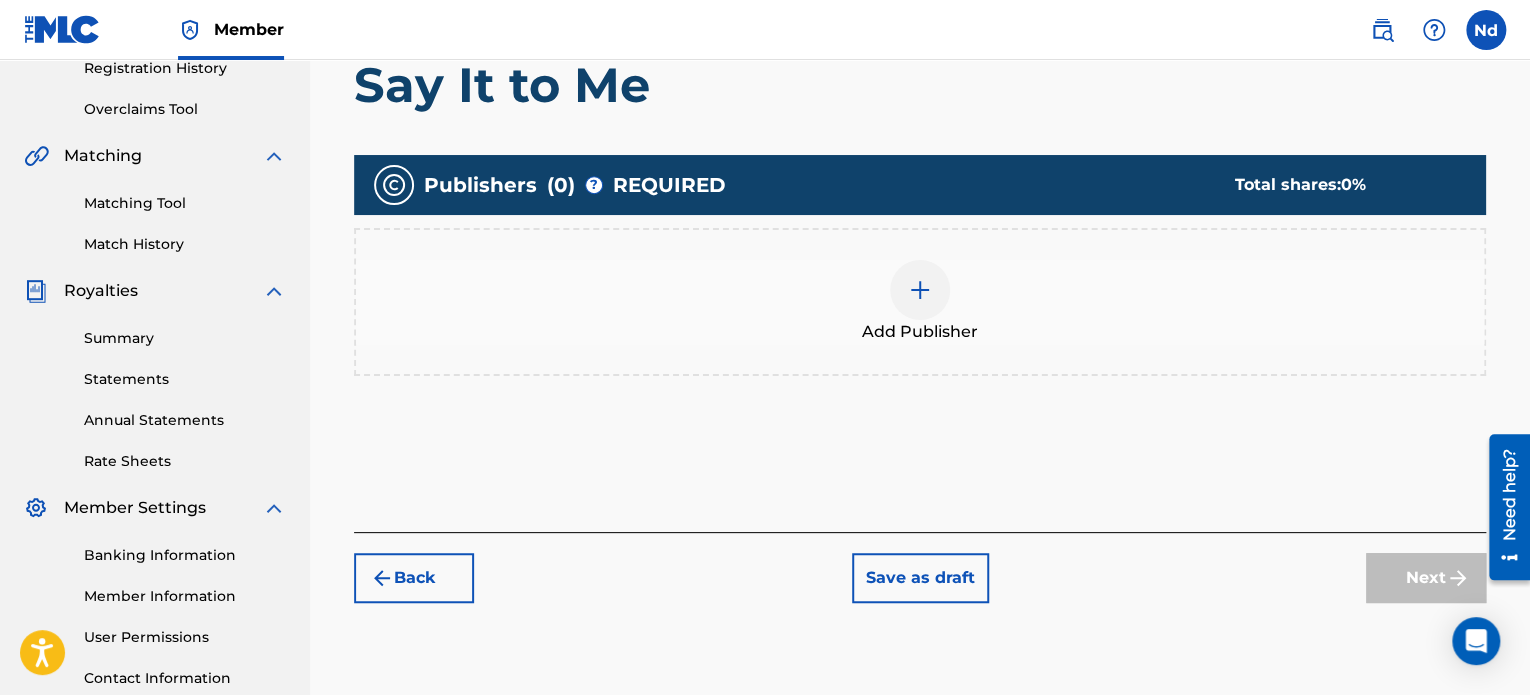click at bounding box center [920, 290] 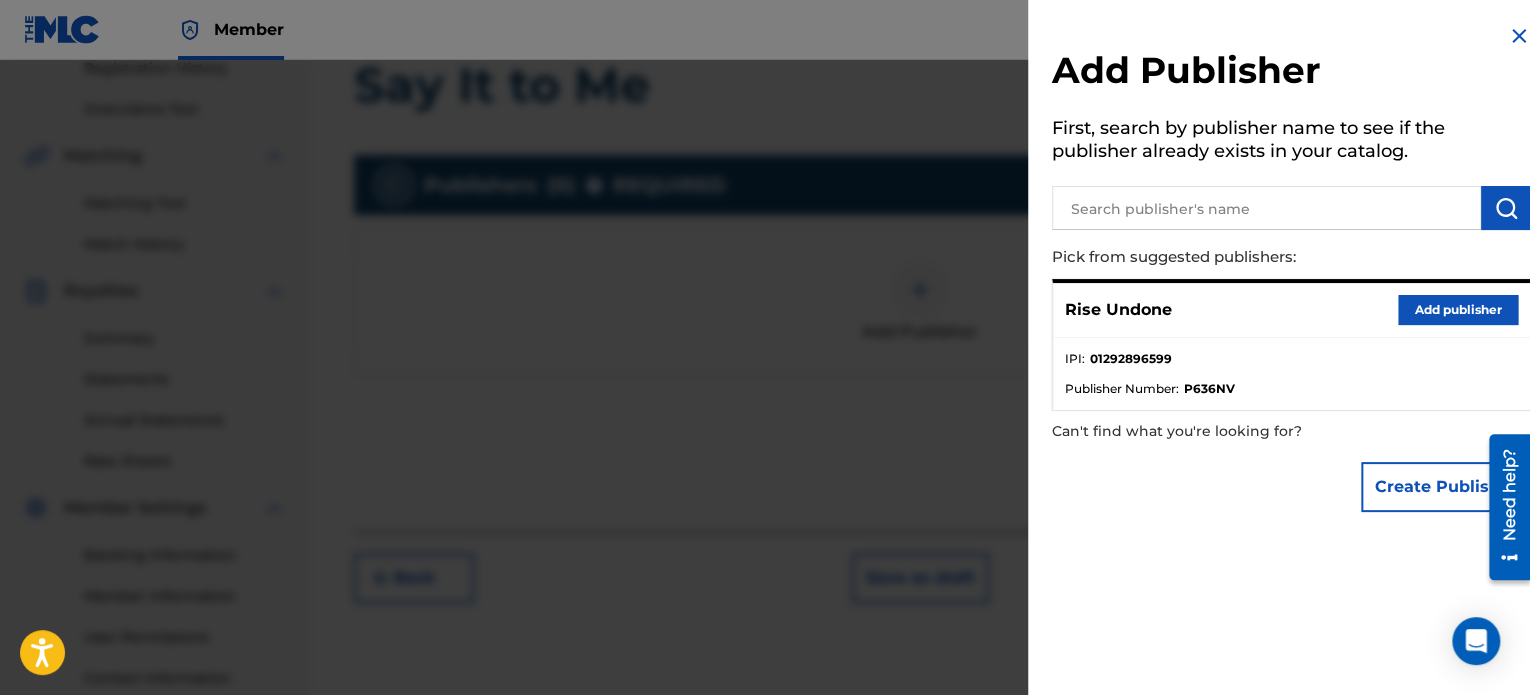 click on "Add publisher" at bounding box center (1458, 310) 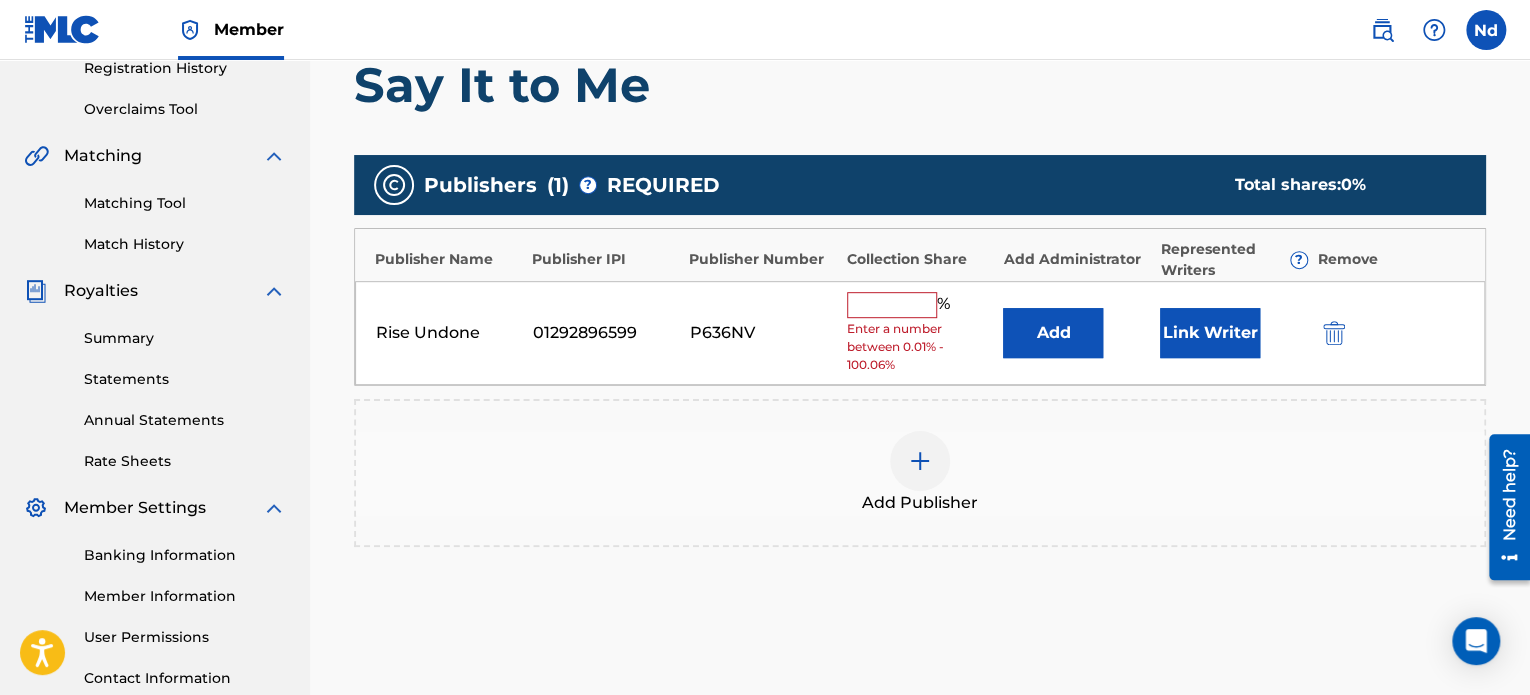 click on "Publisher Name Publisher IPI Publisher Number Collection Share Add Administrator Represented Writers ? Remove" at bounding box center (920, 255) 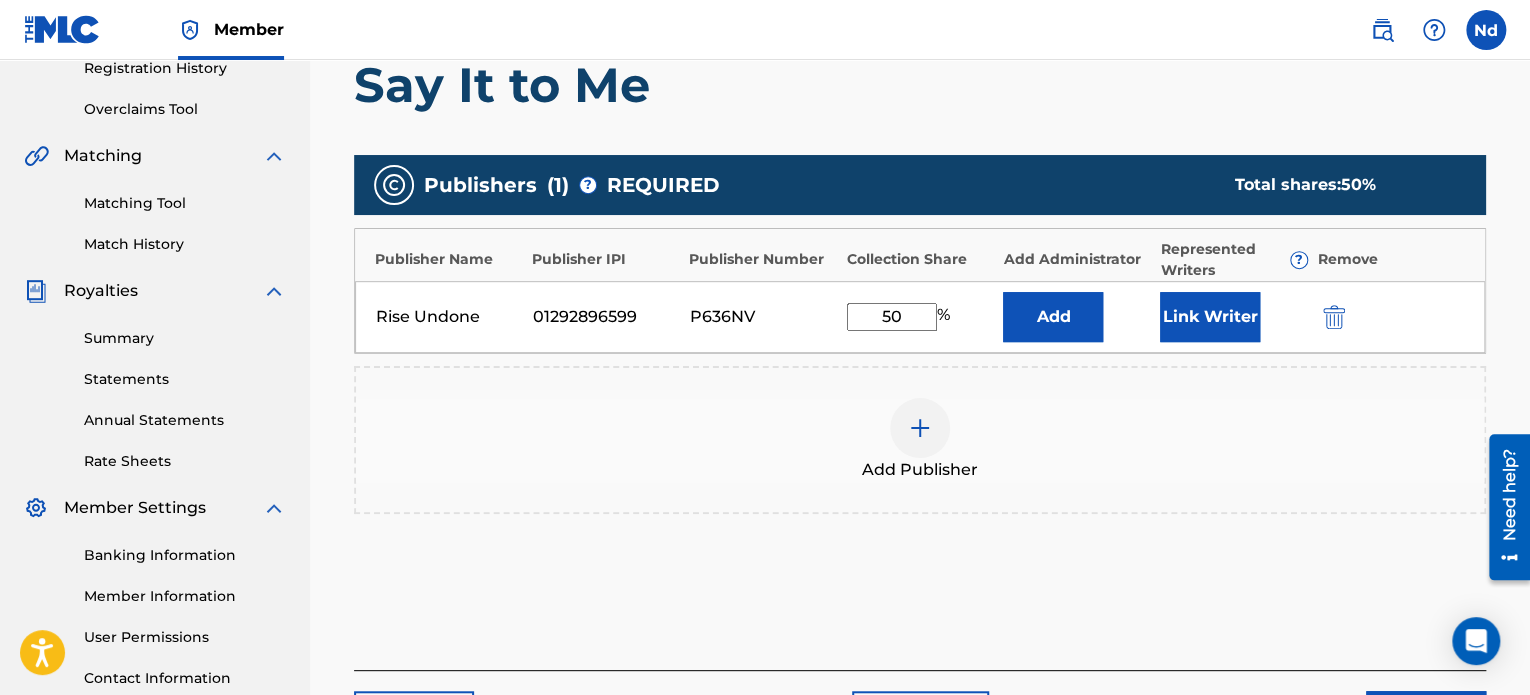 click on "Link Writer" at bounding box center [1210, 317] 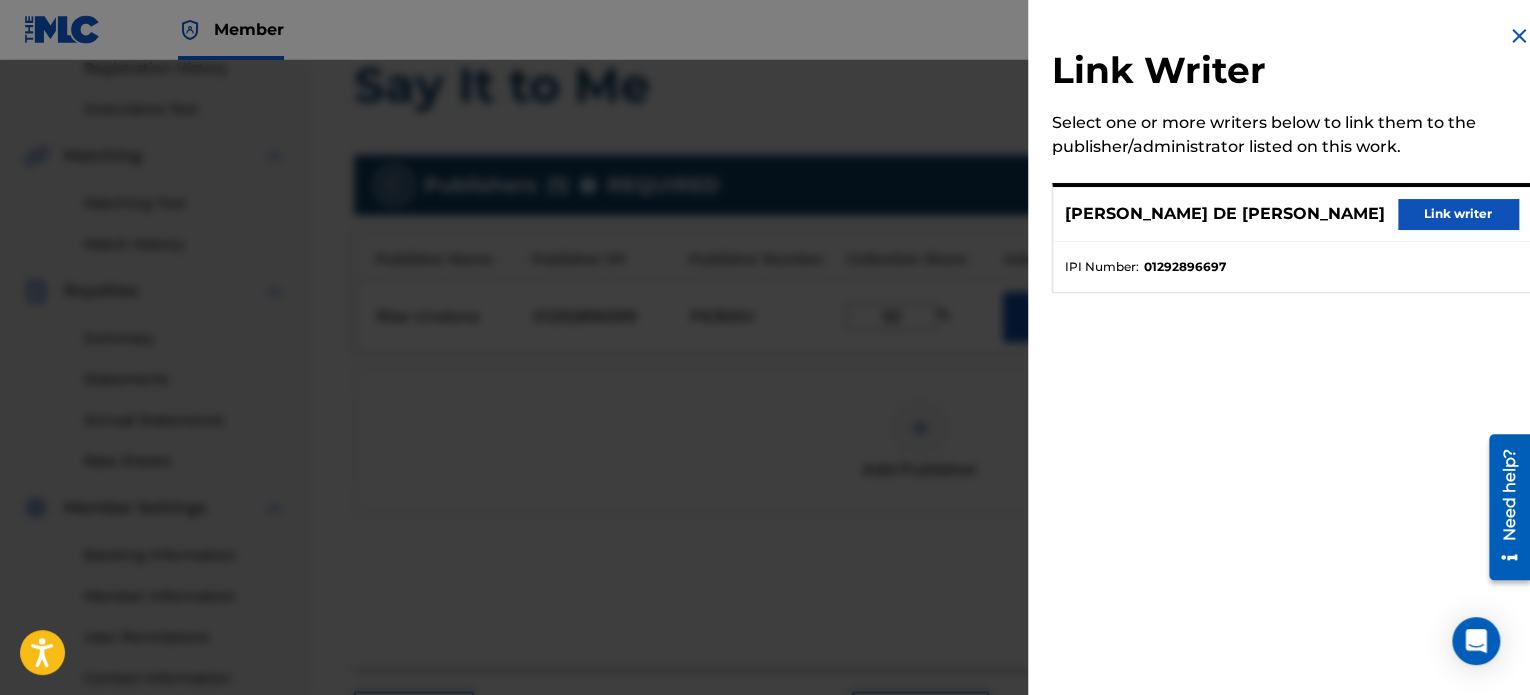 click on "[PERSON_NAME] DE [PERSON_NAME] Link writer" at bounding box center [1291, 214] 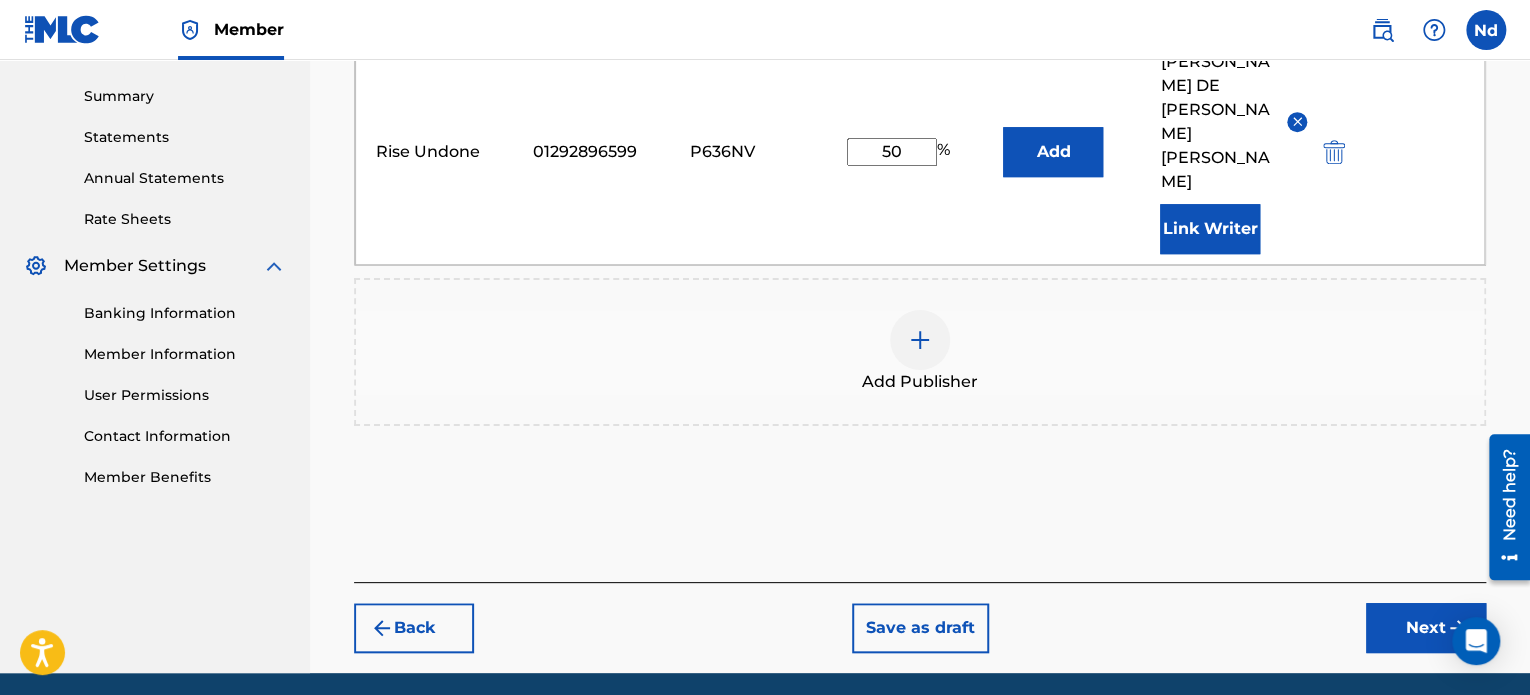 click on "Next" at bounding box center (1426, 628) 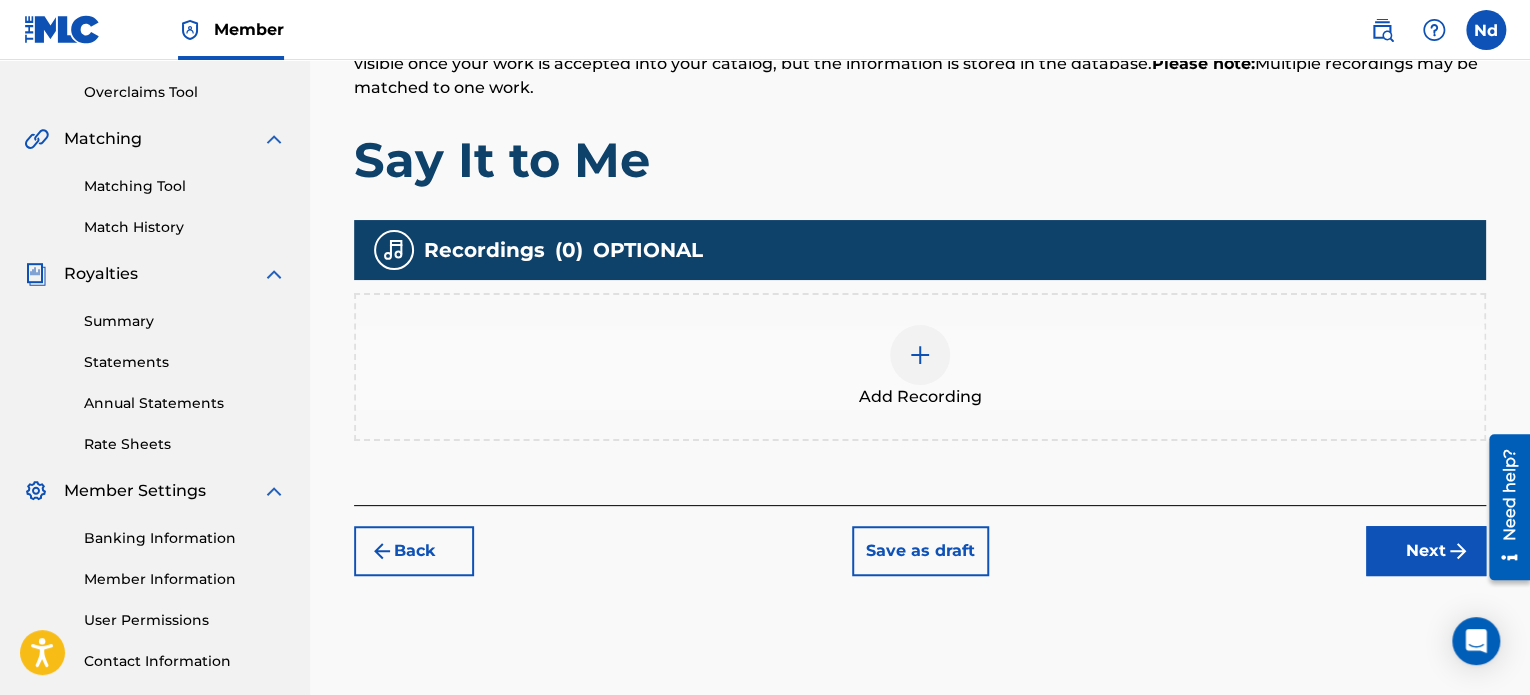 scroll, scrollTop: 544, scrollLeft: 0, axis: vertical 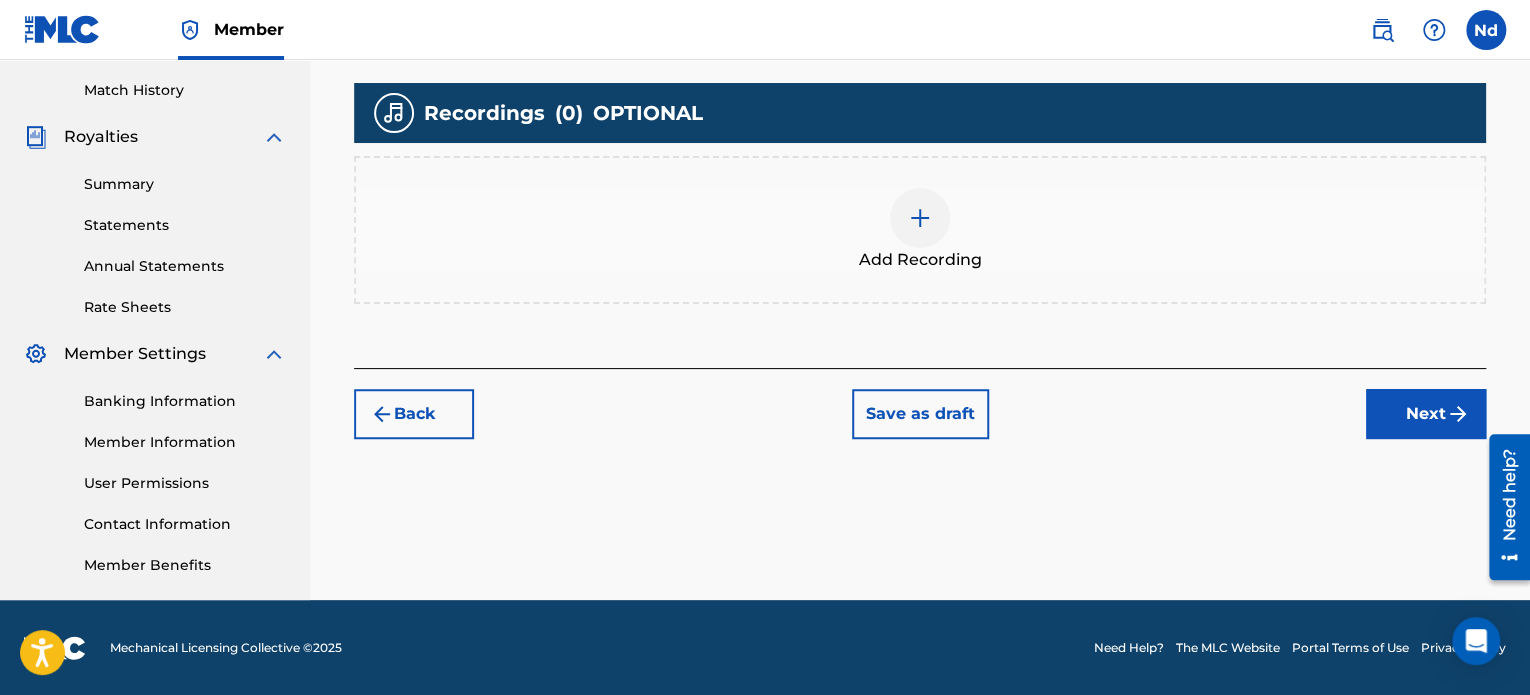 click on "Back" at bounding box center (414, 414) 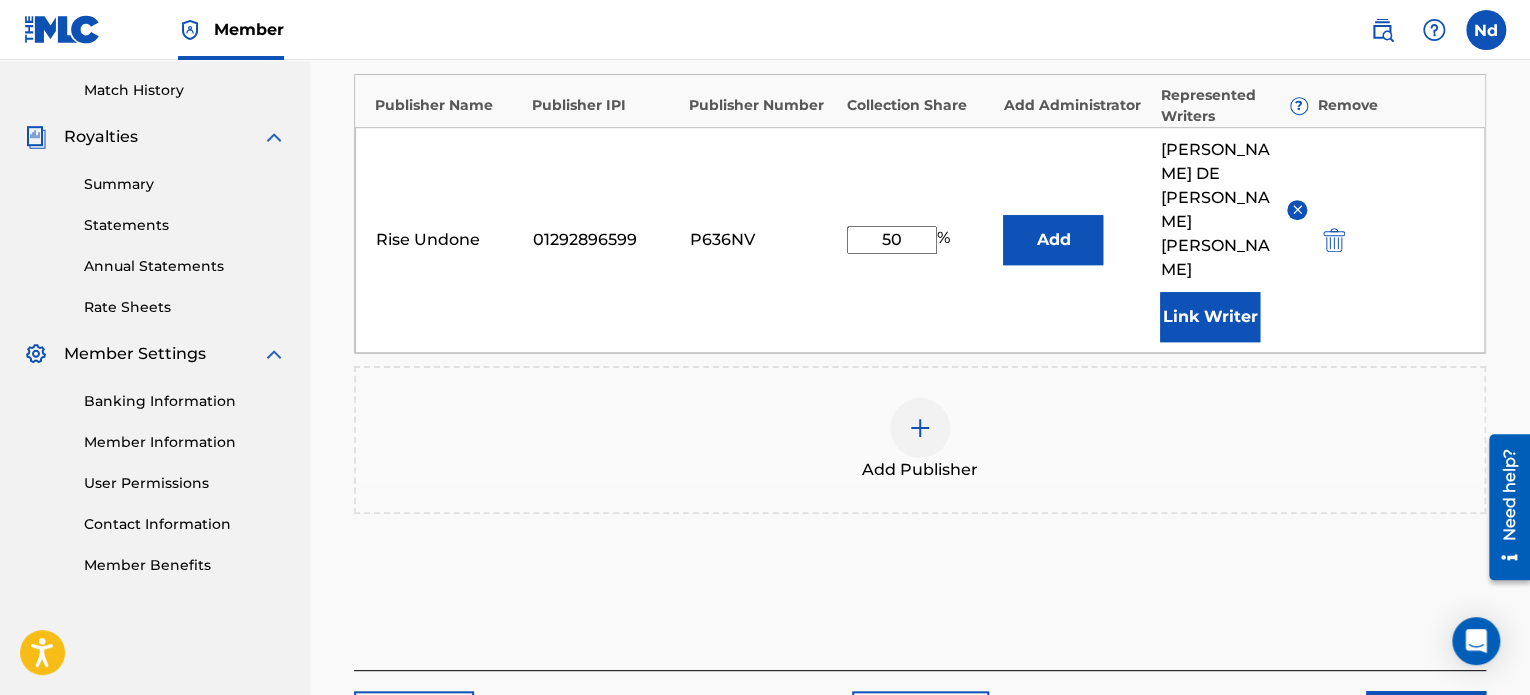 click on "Next" at bounding box center [1426, 716] 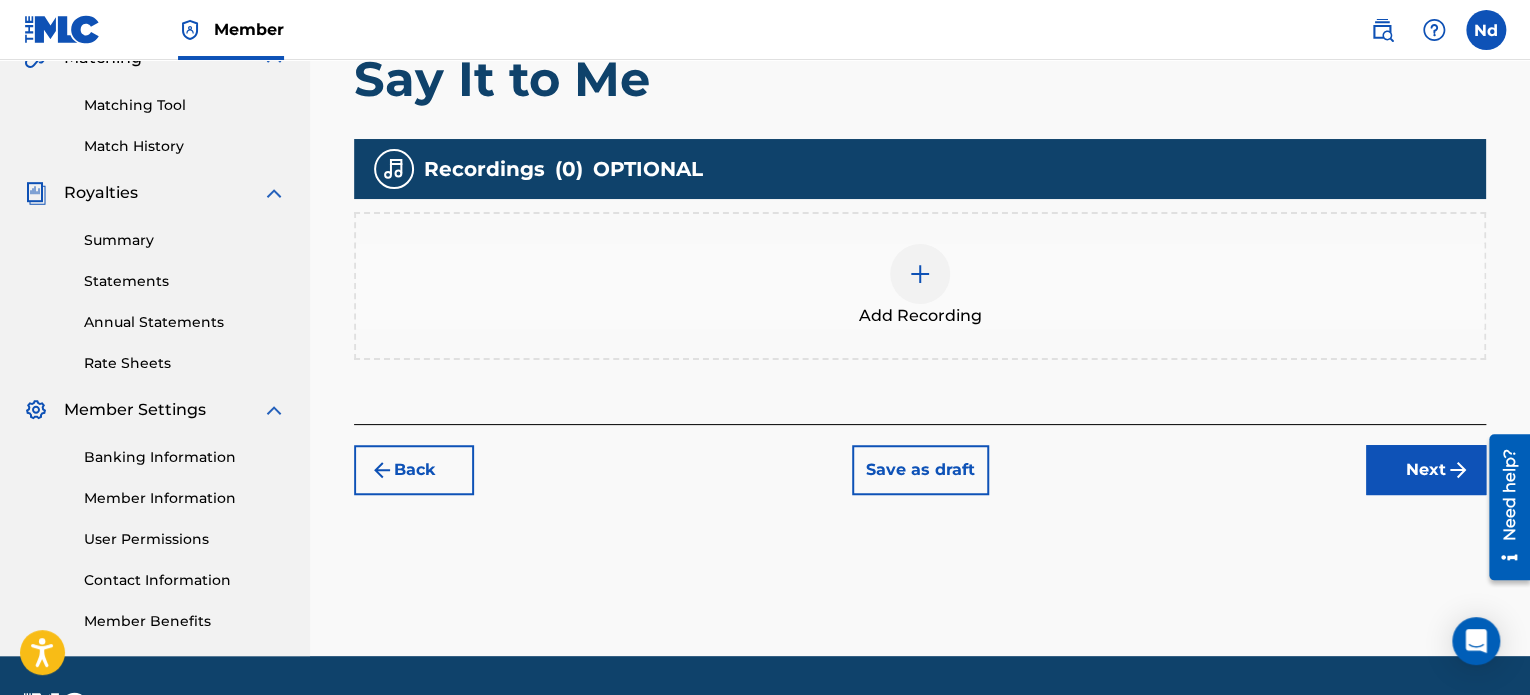 scroll, scrollTop: 490, scrollLeft: 0, axis: vertical 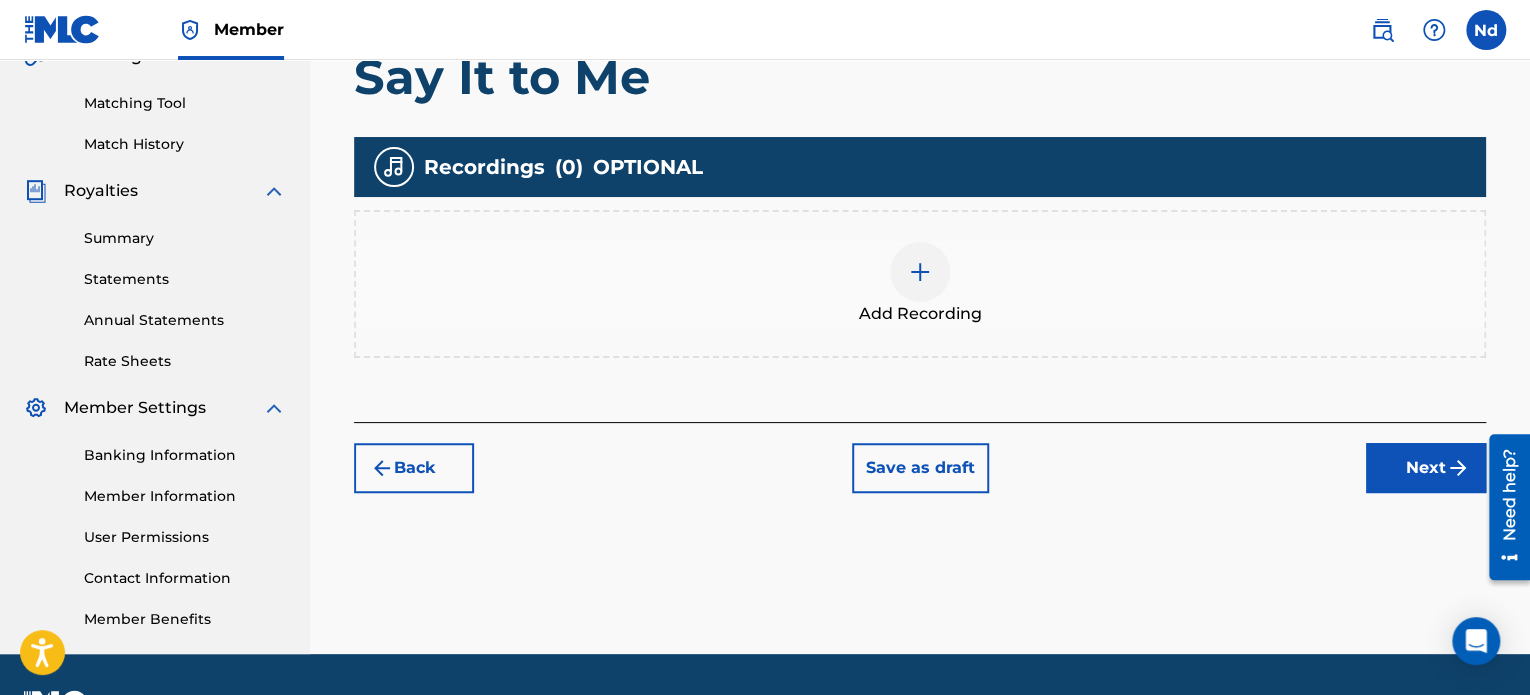 click at bounding box center [920, 272] 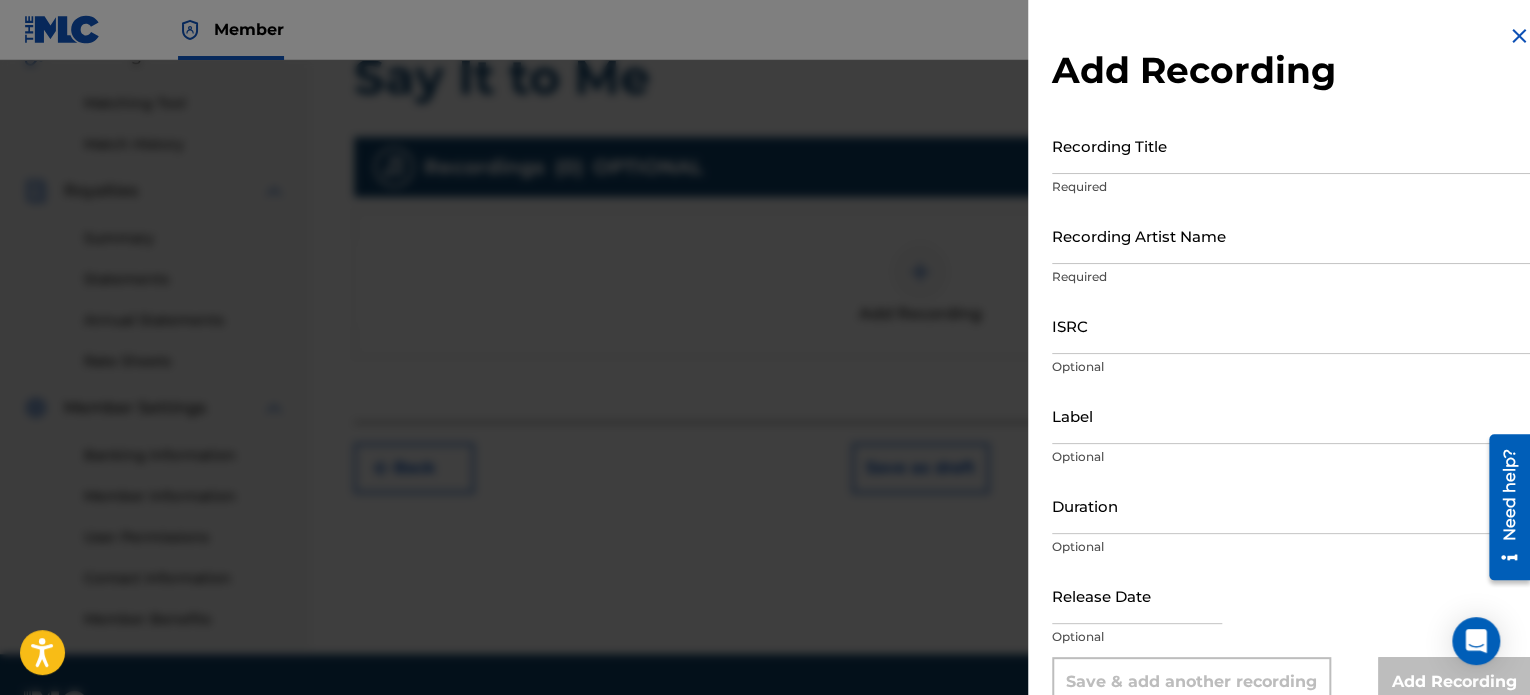 click on "Recording Title" at bounding box center (1291, 145) 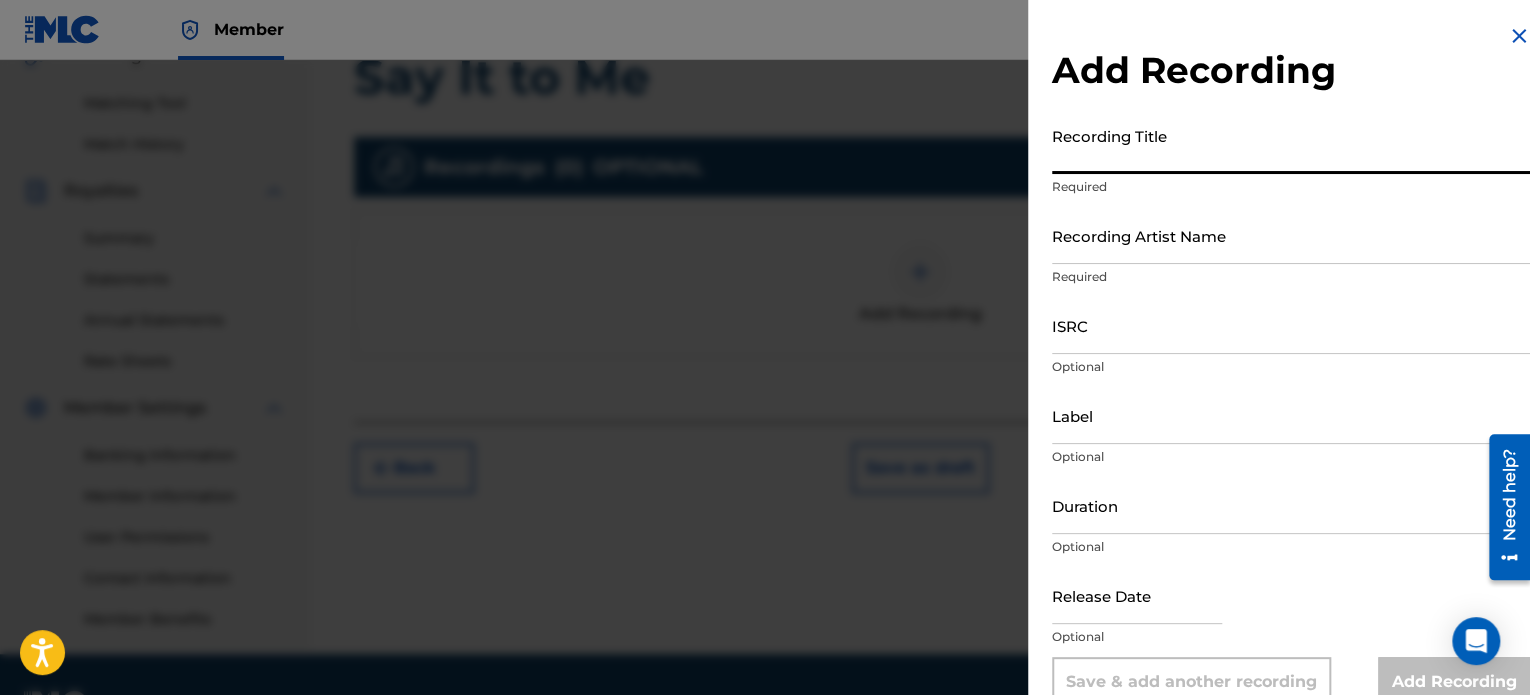 paste on "Say It to Me" 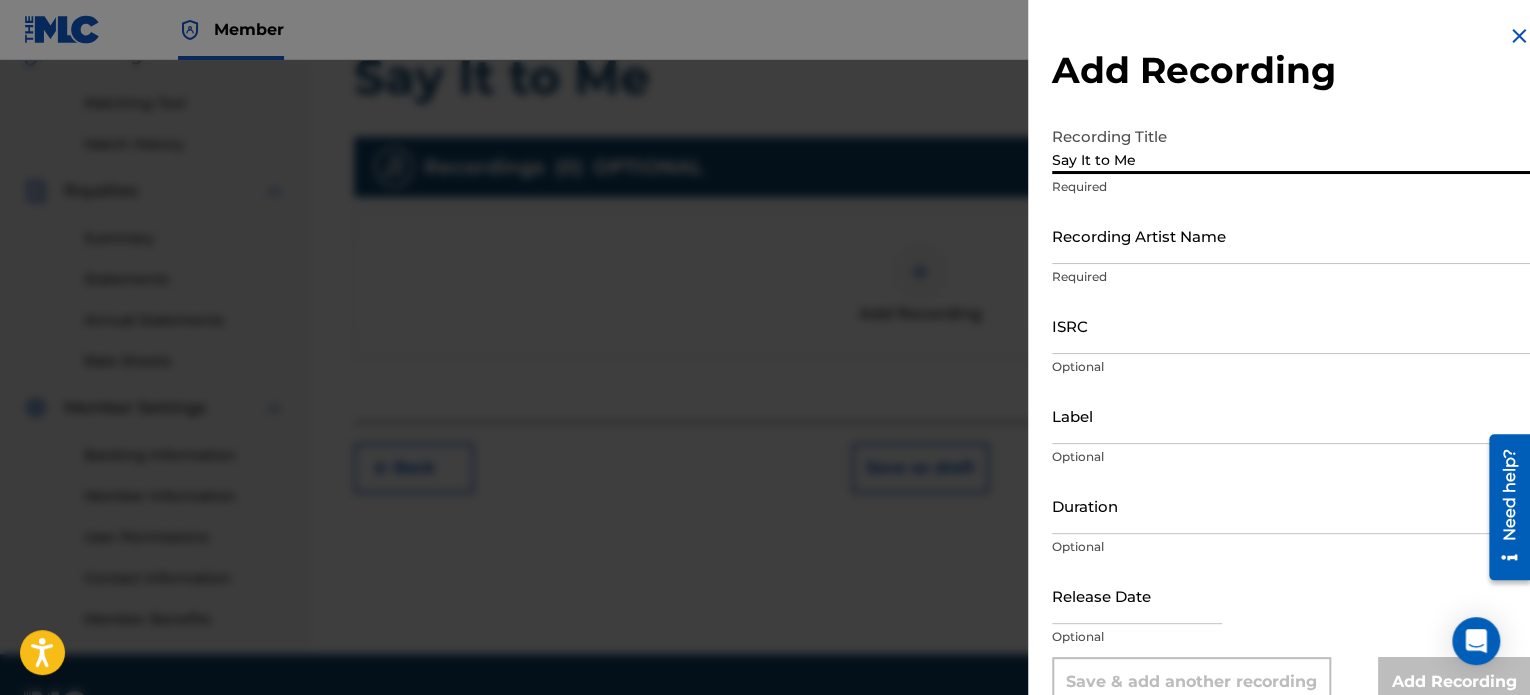 type on "Say It to Me" 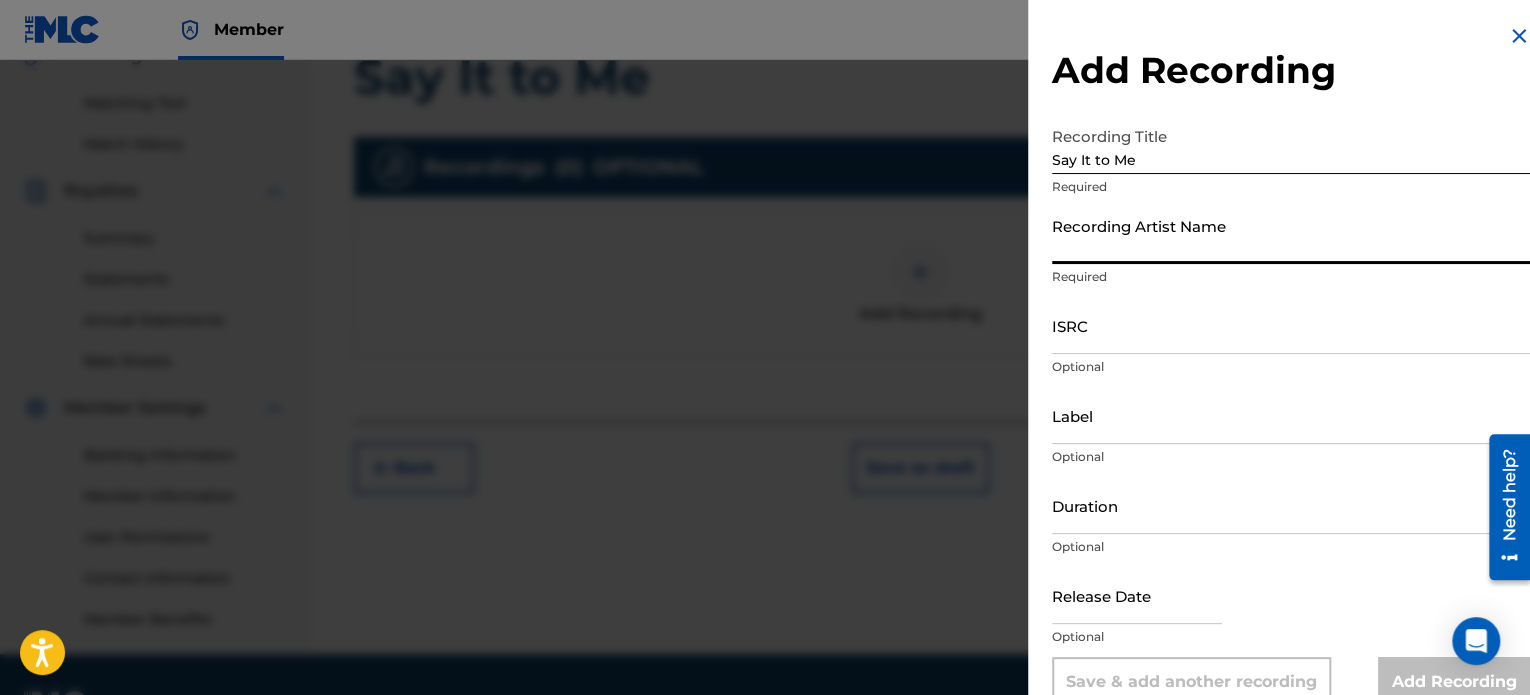 type on "Rise Undone" 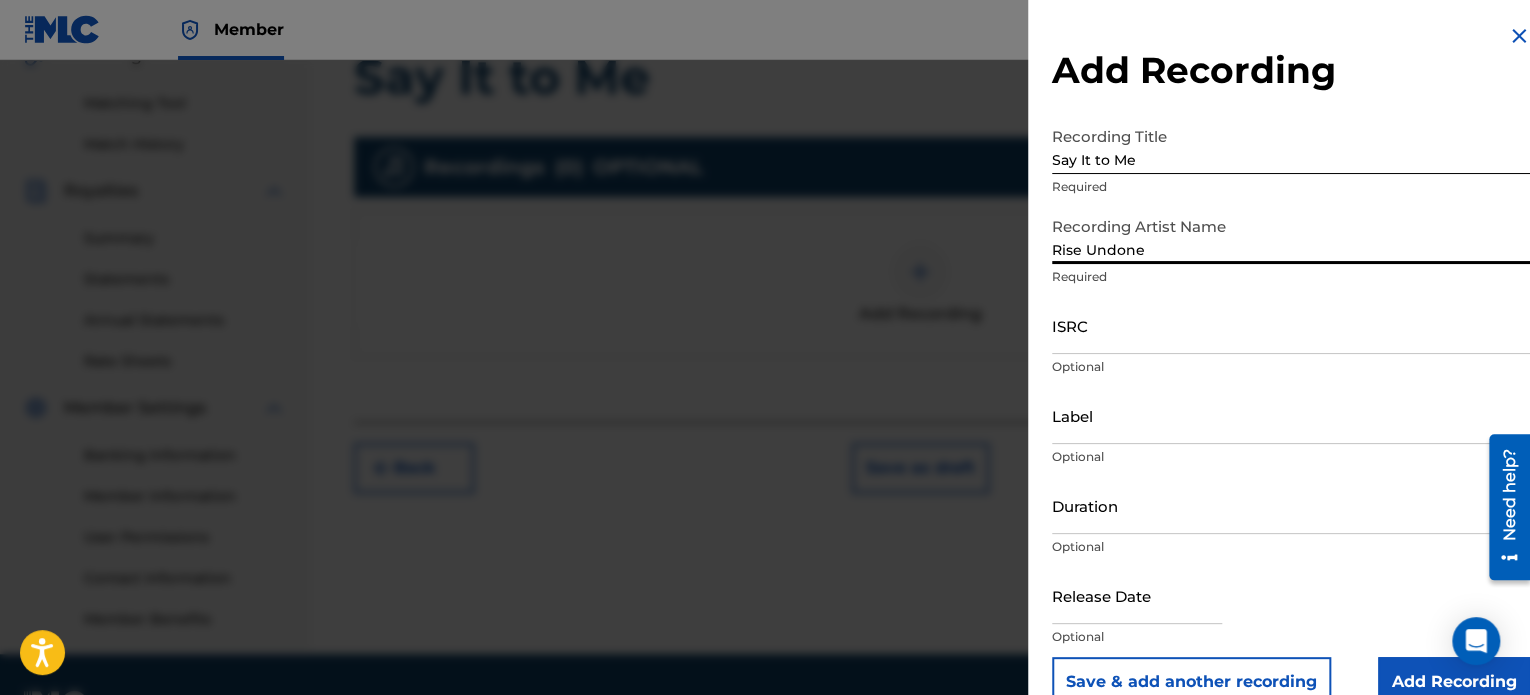 click on "Label" at bounding box center (1291, 415) 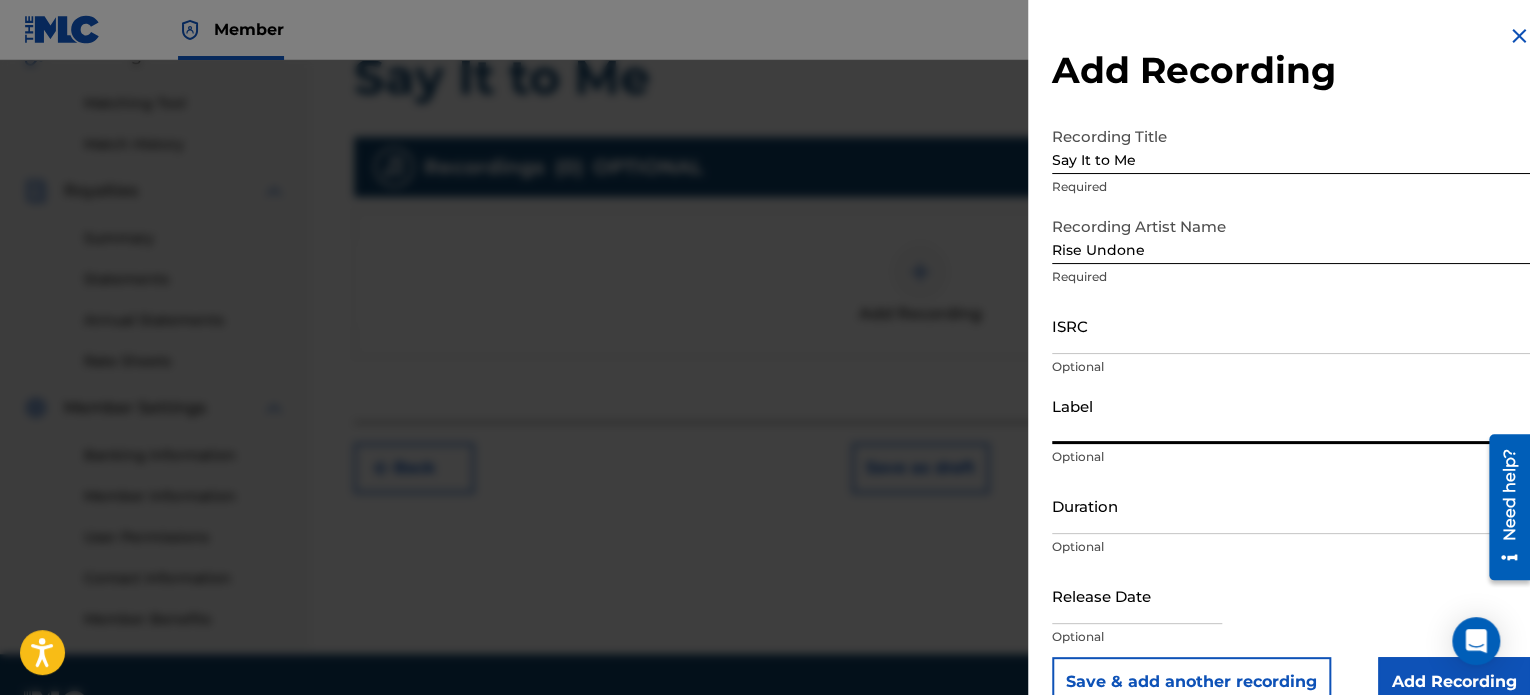 type on "Rise Undone" 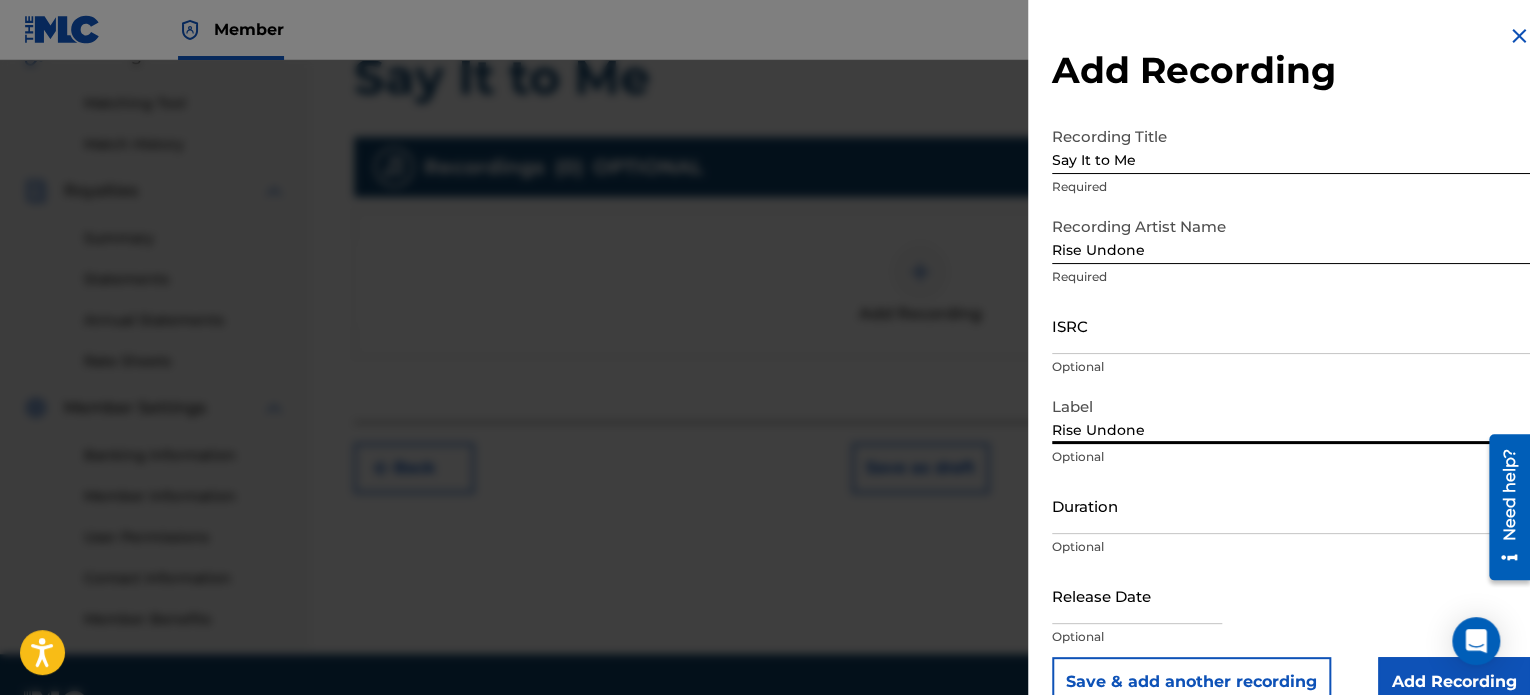 scroll, scrollTop: 36, scrollLeft: 0, axis: vertical 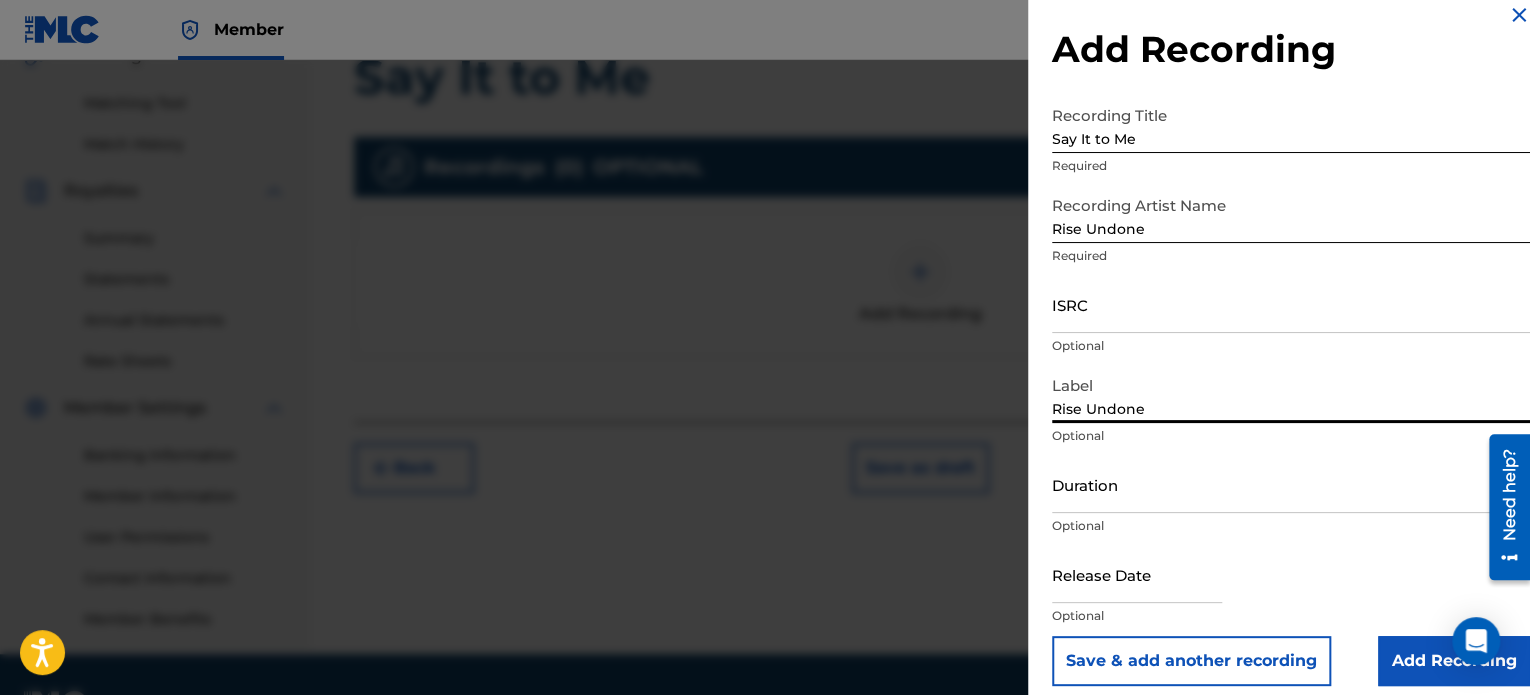 click at bounding box center (1137, 574) 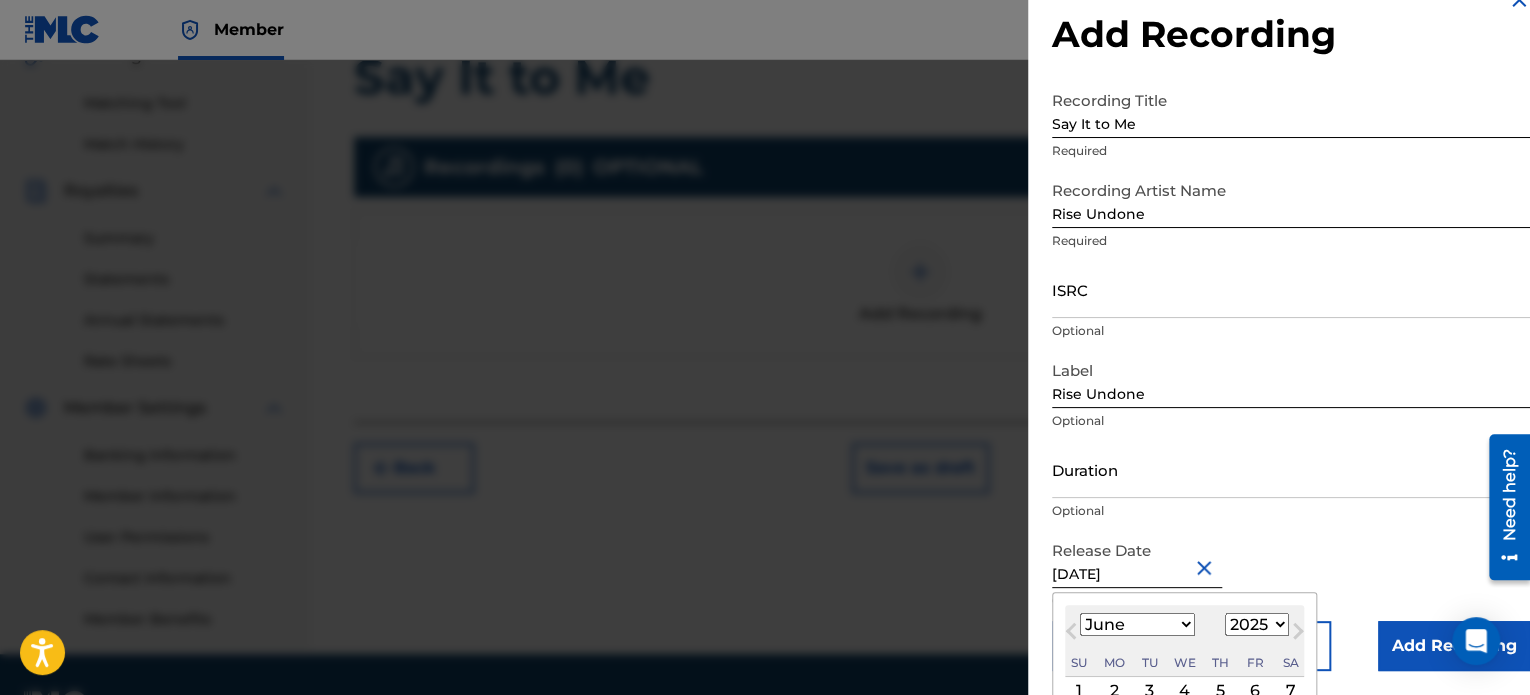 click on "ISRC" at bounding box center [1291, 289] 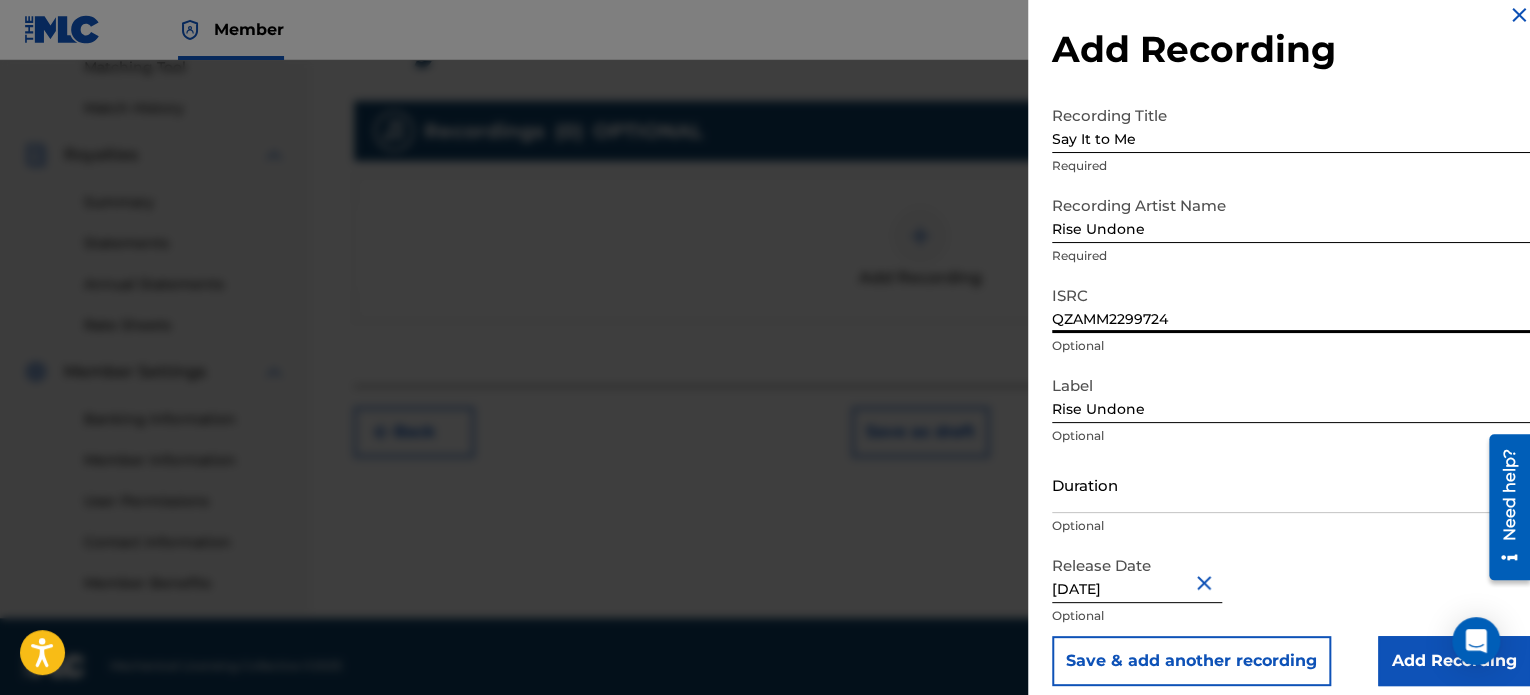scroll, scrollTop: 544, scrollLeft: 0, axis: vertical 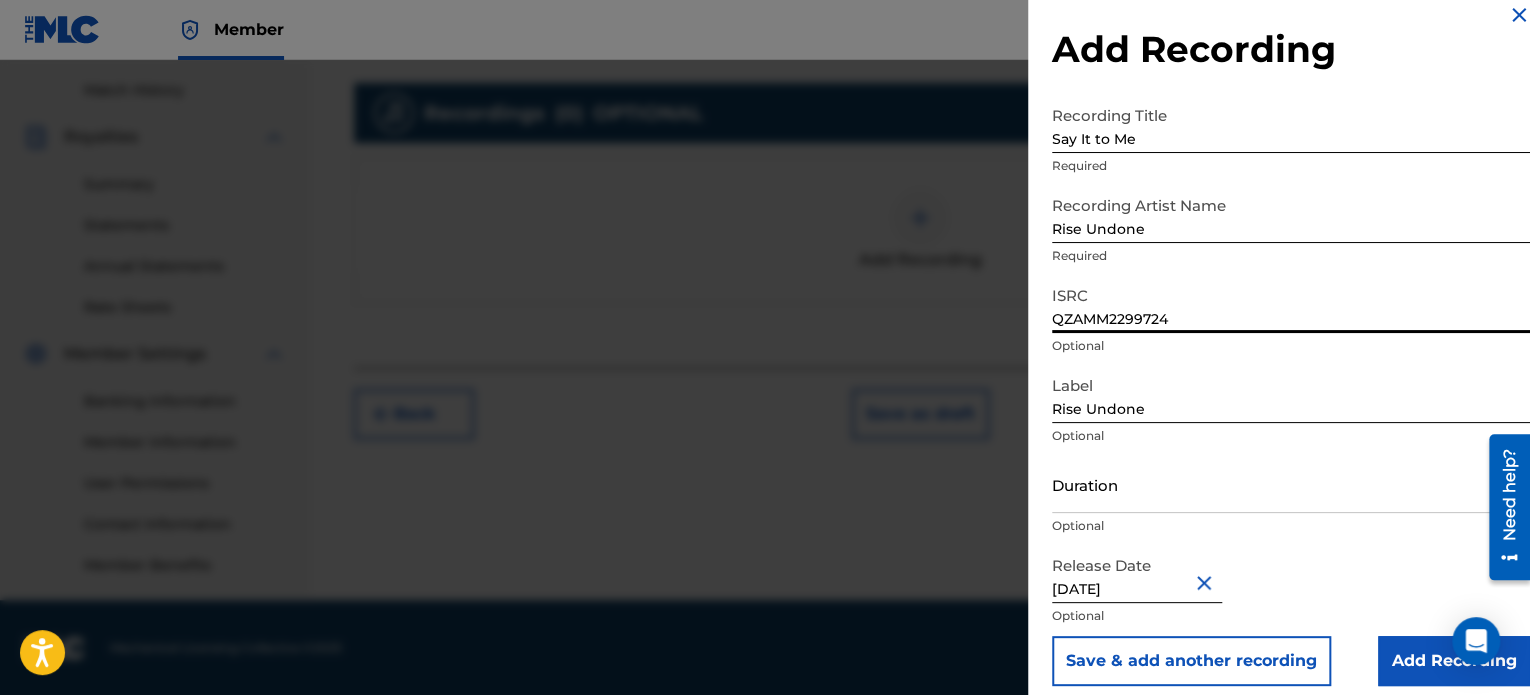 click on "Duration" at bounding box center [1291, 484] 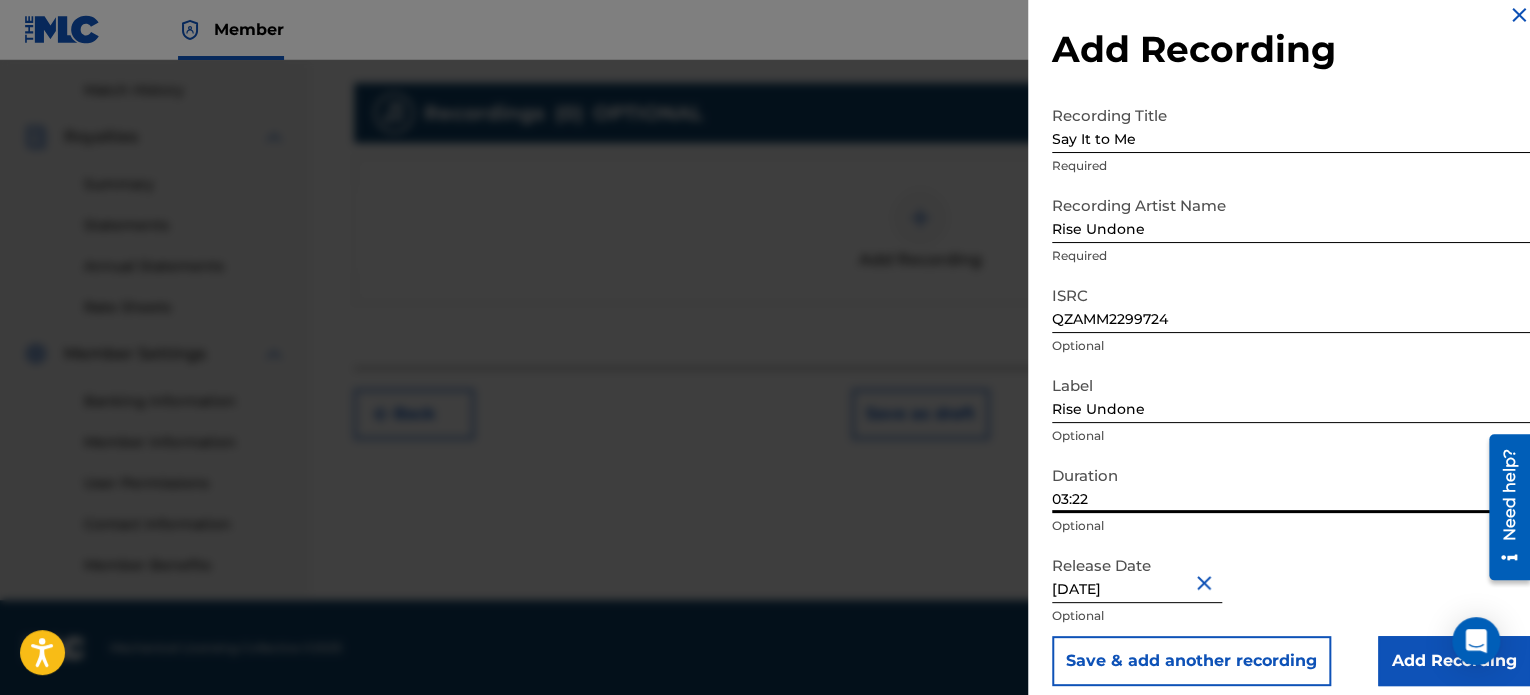 click on "Add Recording" at bounding box center [1454, 661] 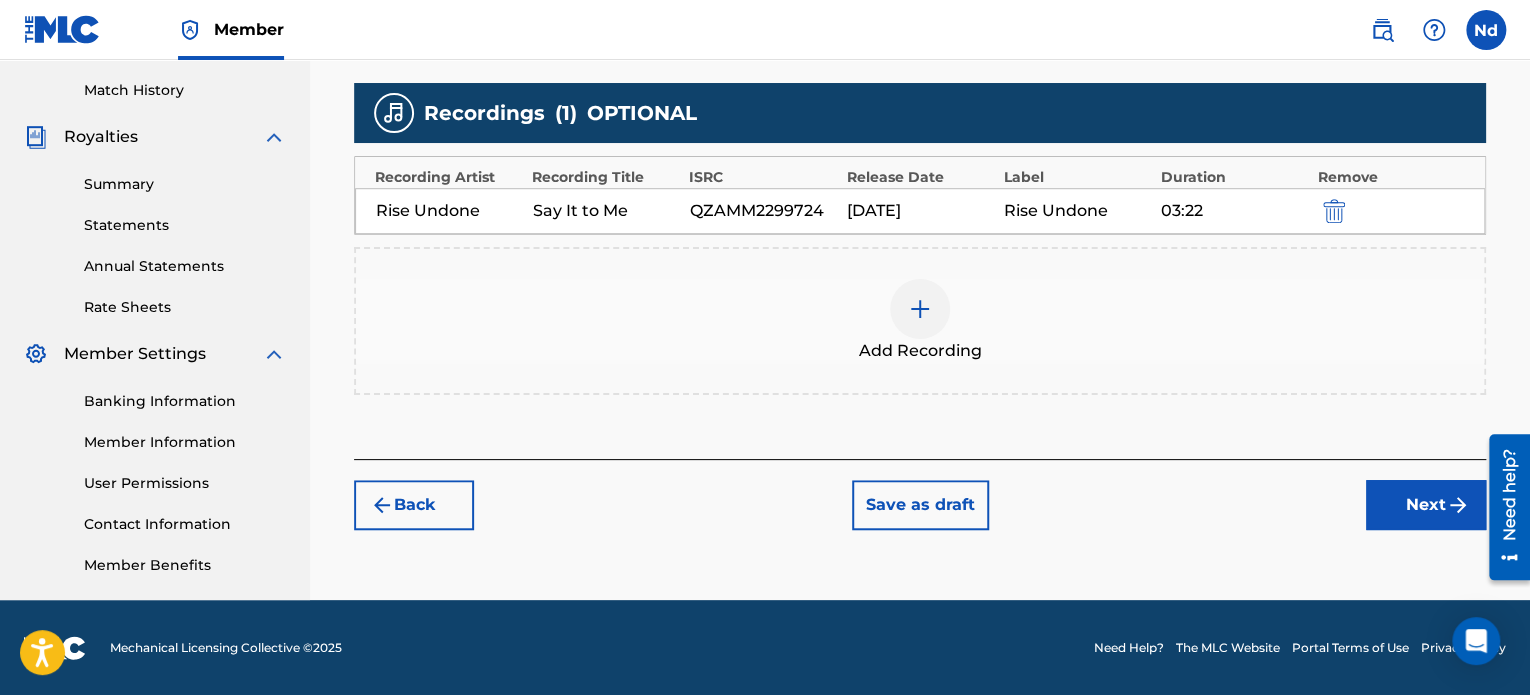 click on "Next" at bounding box center (1426, 505) 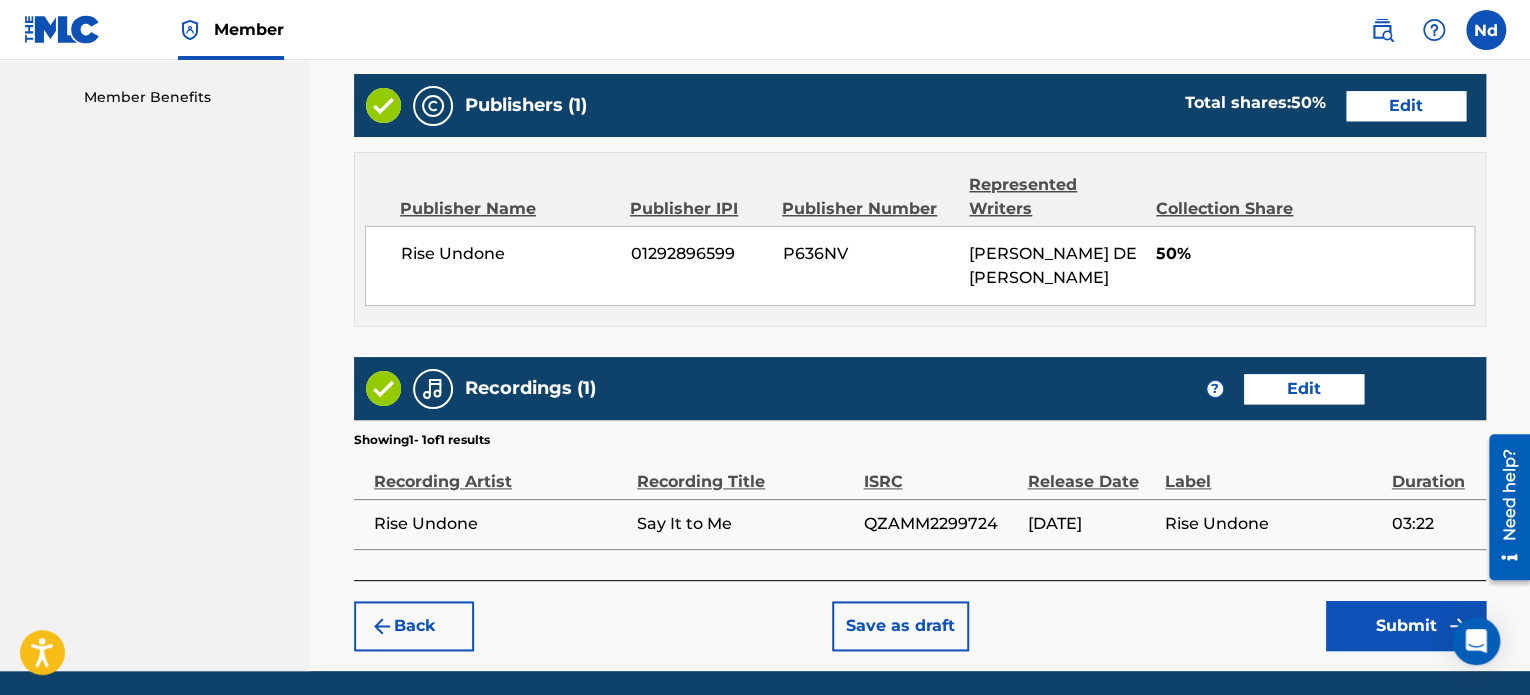 scroll, scrollTop: 1081, scrollLeft: 0, axis: vertical 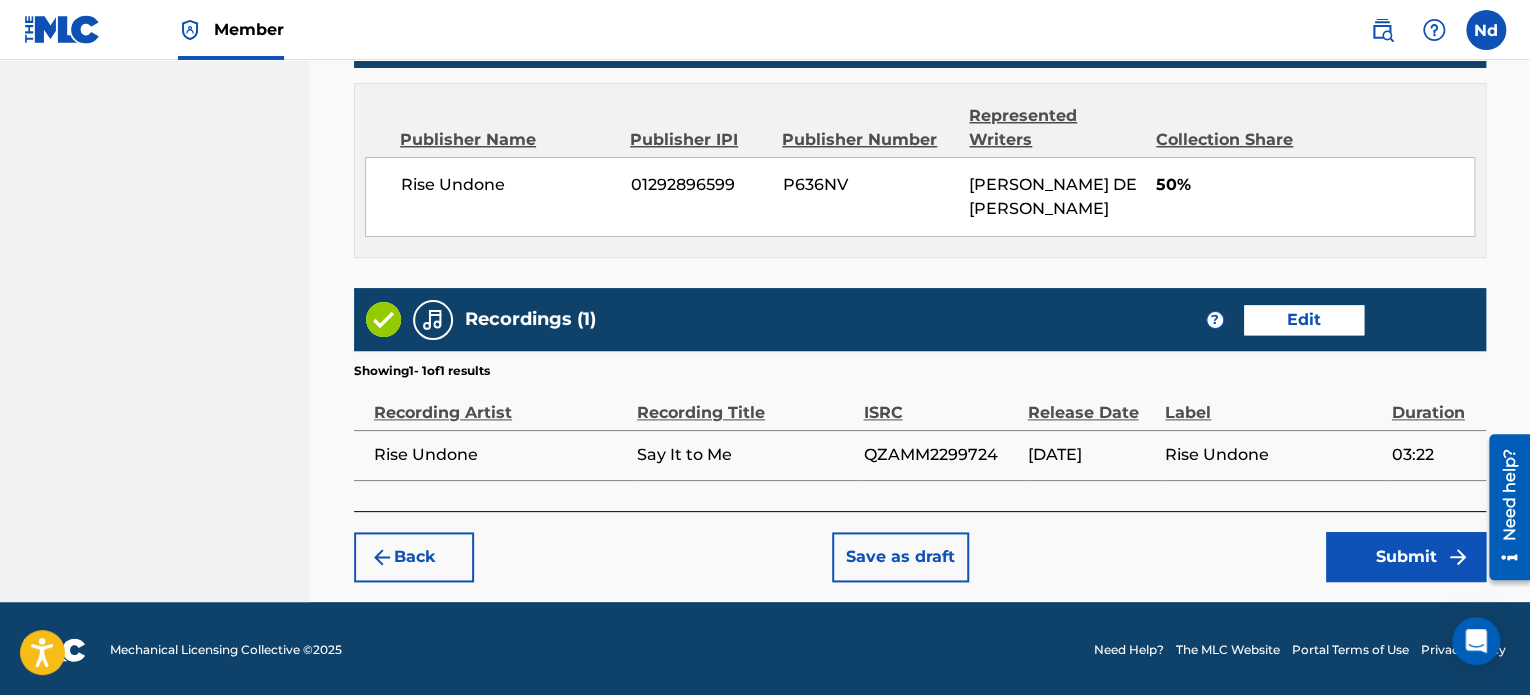 click on "Submit" at bounding box center [1406, 557] 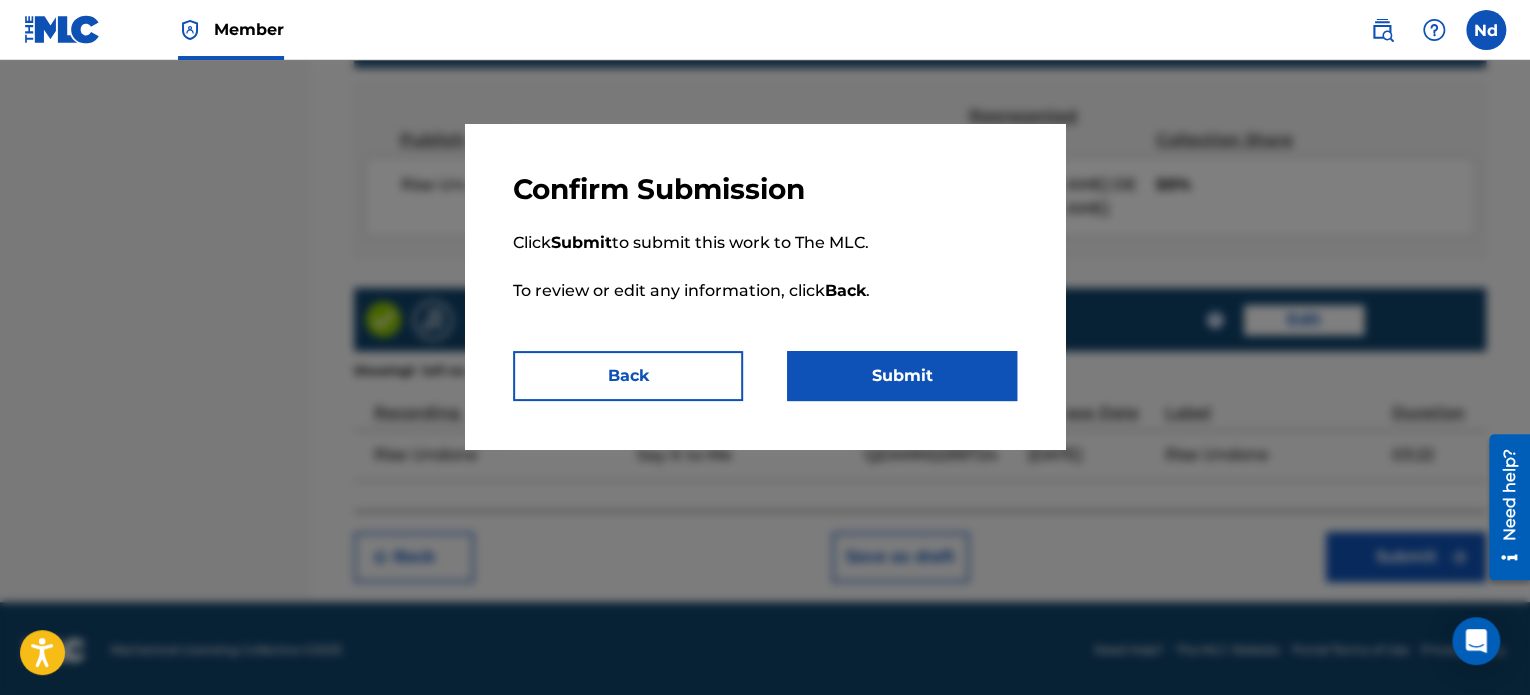click on "Submit" at bounding box center [902, 376] 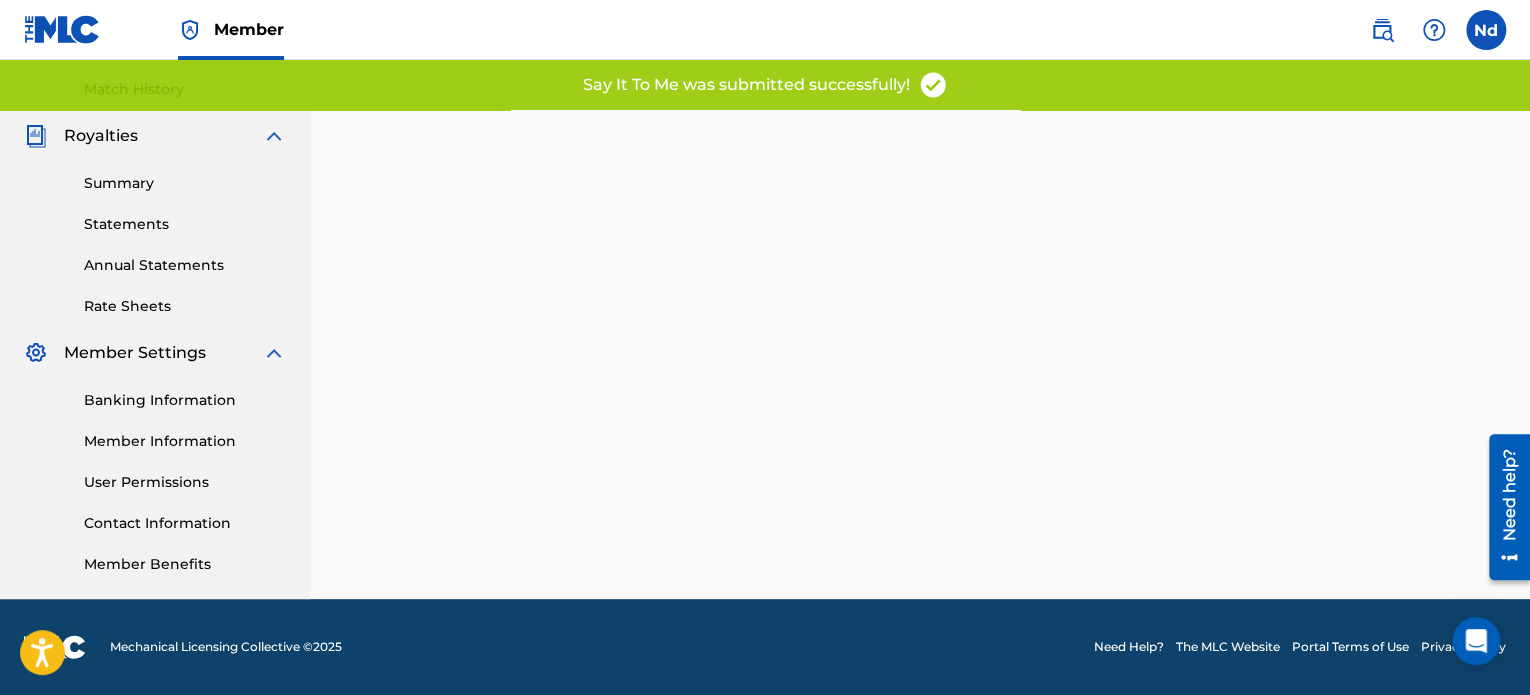 scroll, scrollTop: 0, scrollLeft: 0, axis: both 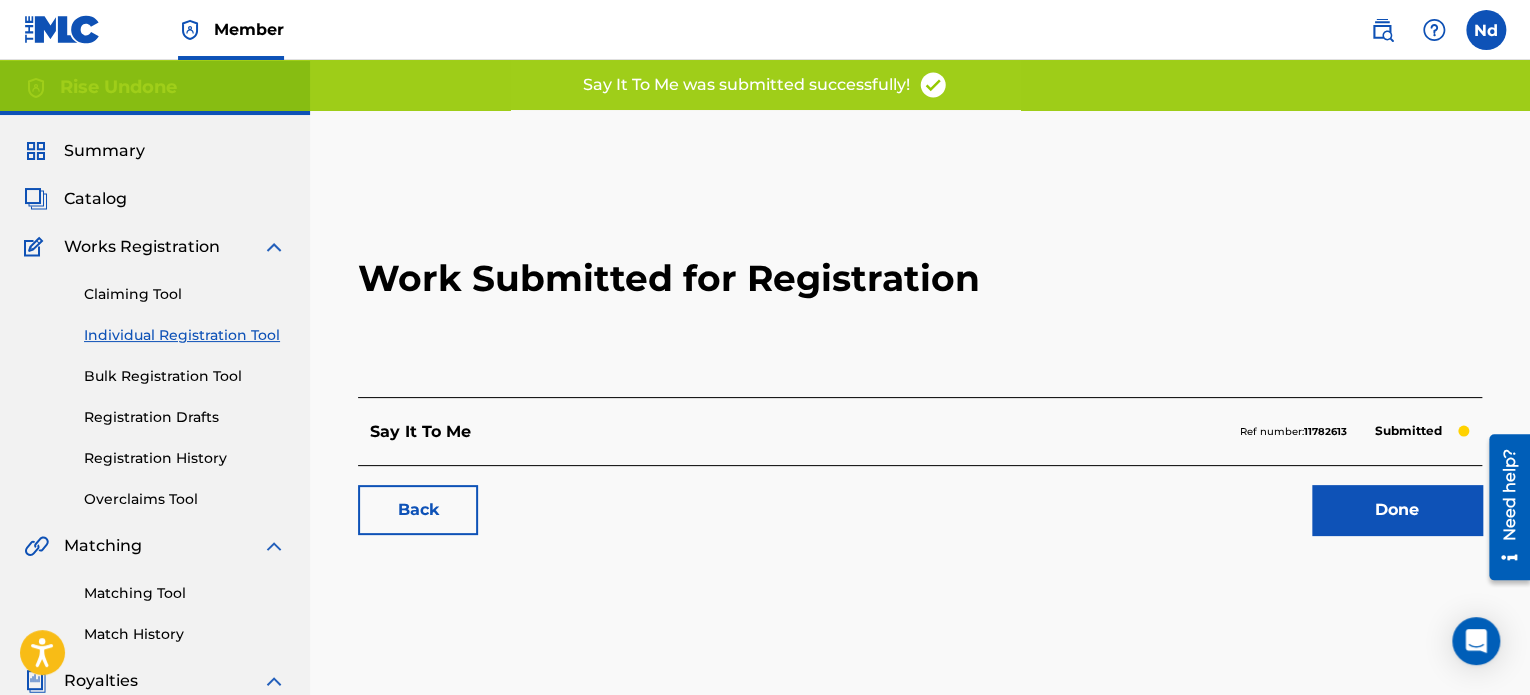 click on "Done" at bounding box center [1397, 510] 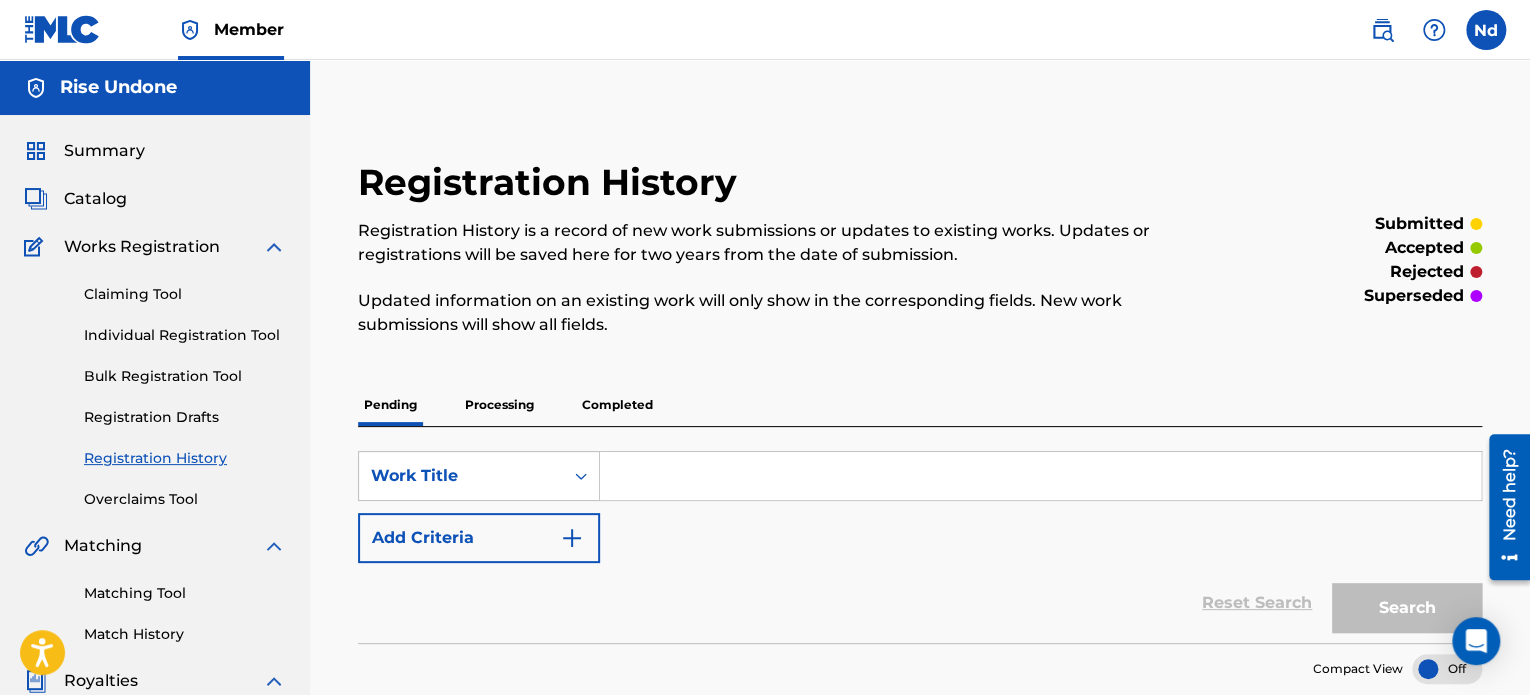 click at bounding box center [1040, 476] 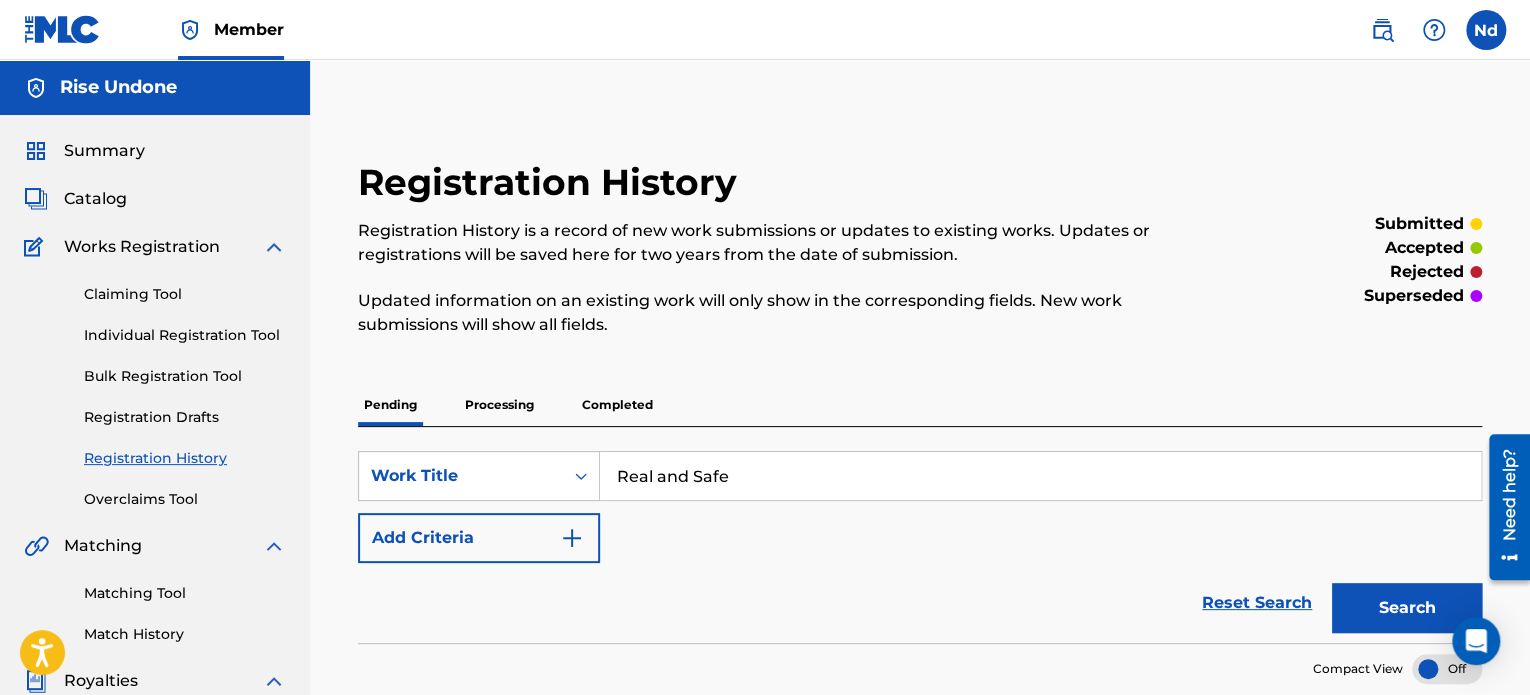 click on "Individual Registration Tool" at bounding box center [185, 335] 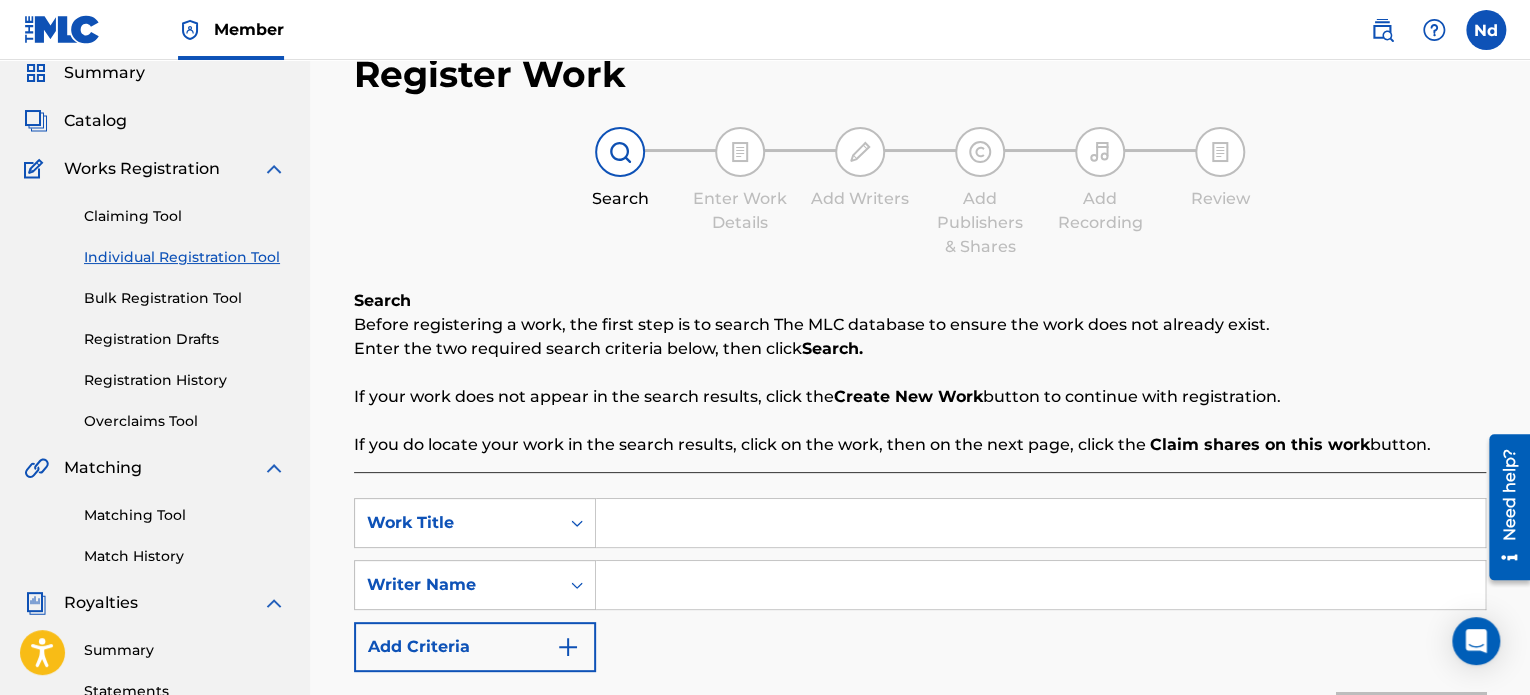 scroll, scrollTop: 300, scrollLeft: 0, axis: vertical 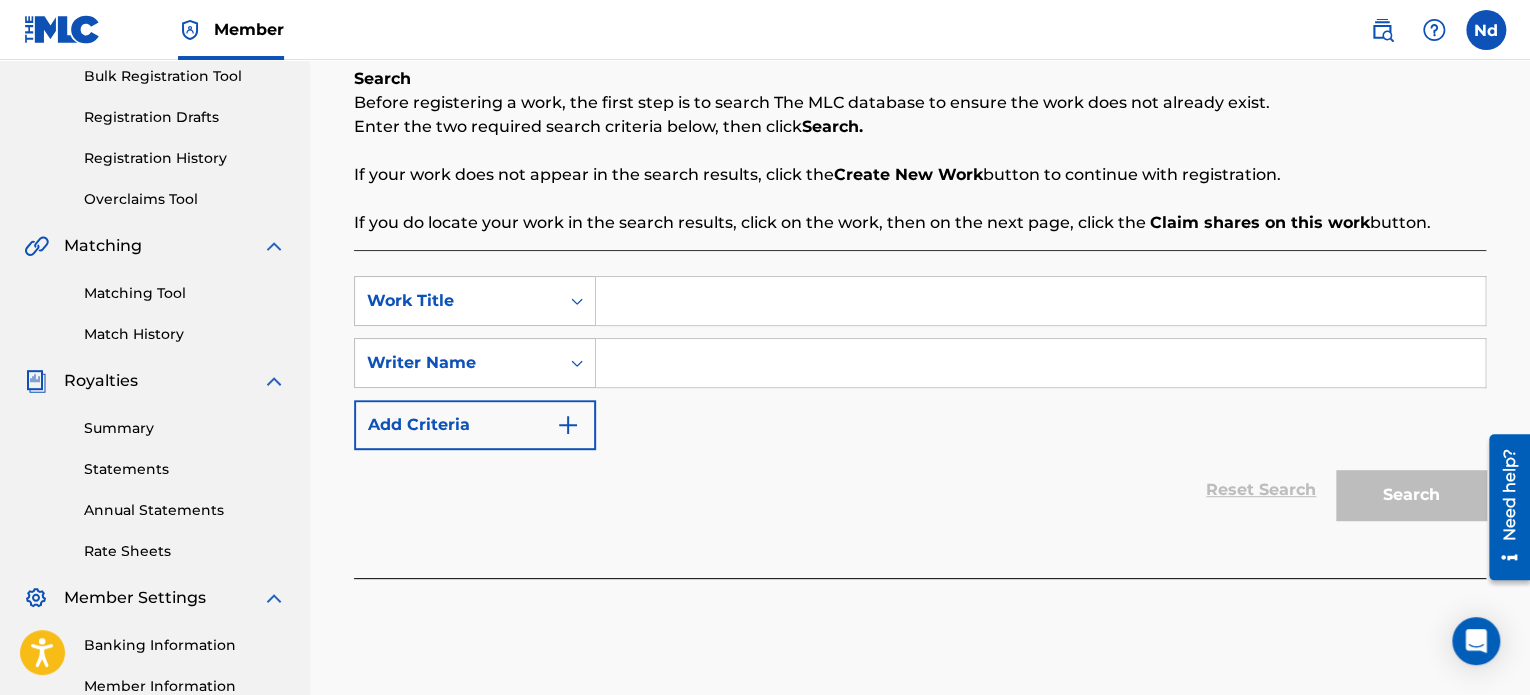 click at bounding box center (1040, 301) 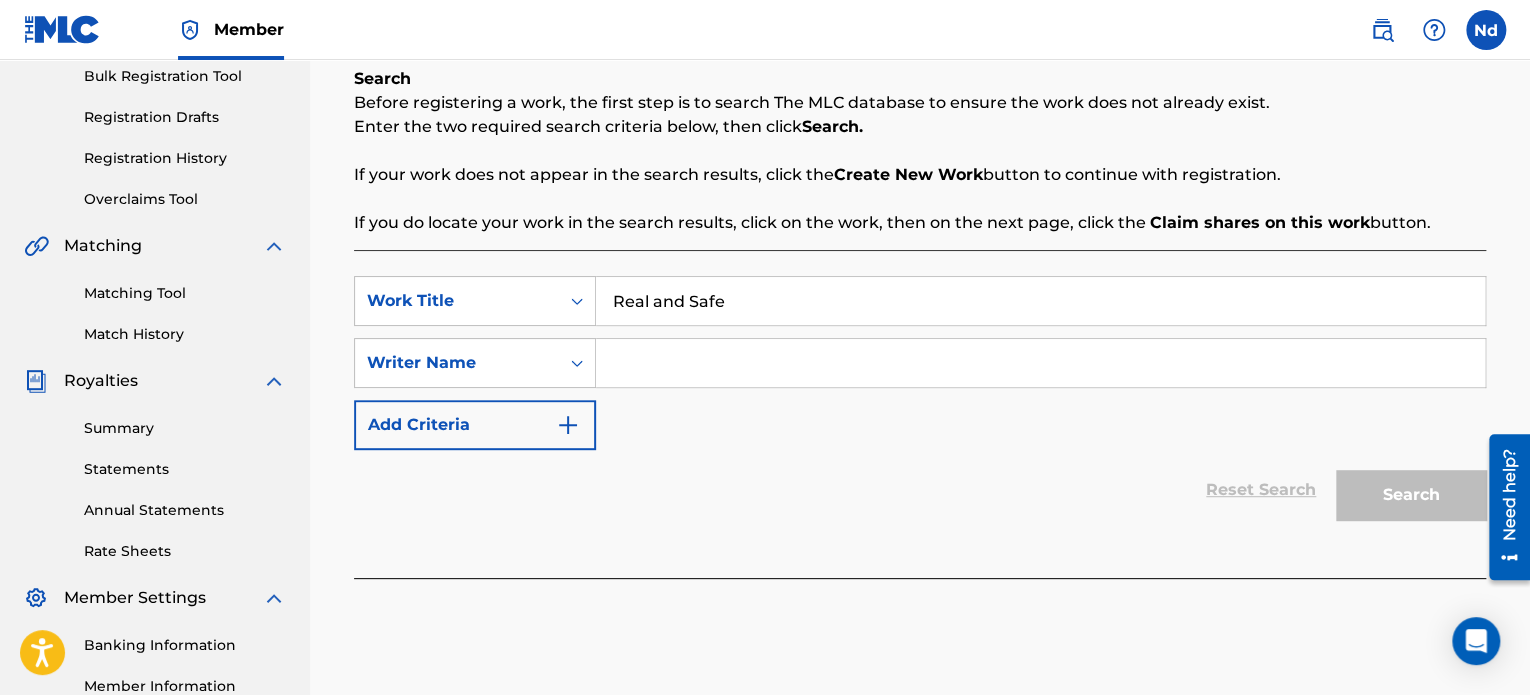 click on "SearchWithCriteriaf3060a96-e578-4fd6-9231-15320357d273 Work Title Real and Safe SearchWithCriteriaddf5057b-2780-4157-b4c5-4146d32eb731 Writer Name Add Criteria" at bounding box center (920, 363) 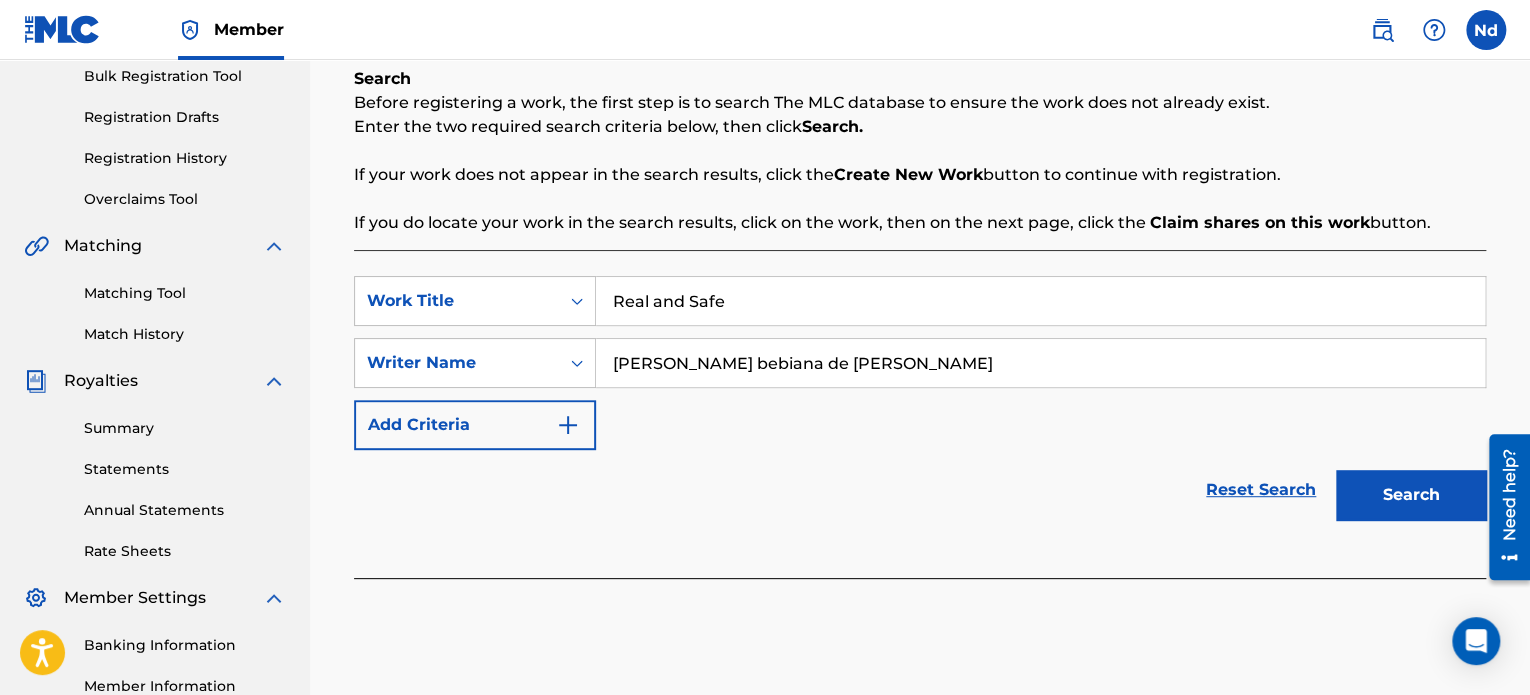 click on "Search" at bounding box center (1411, 495) 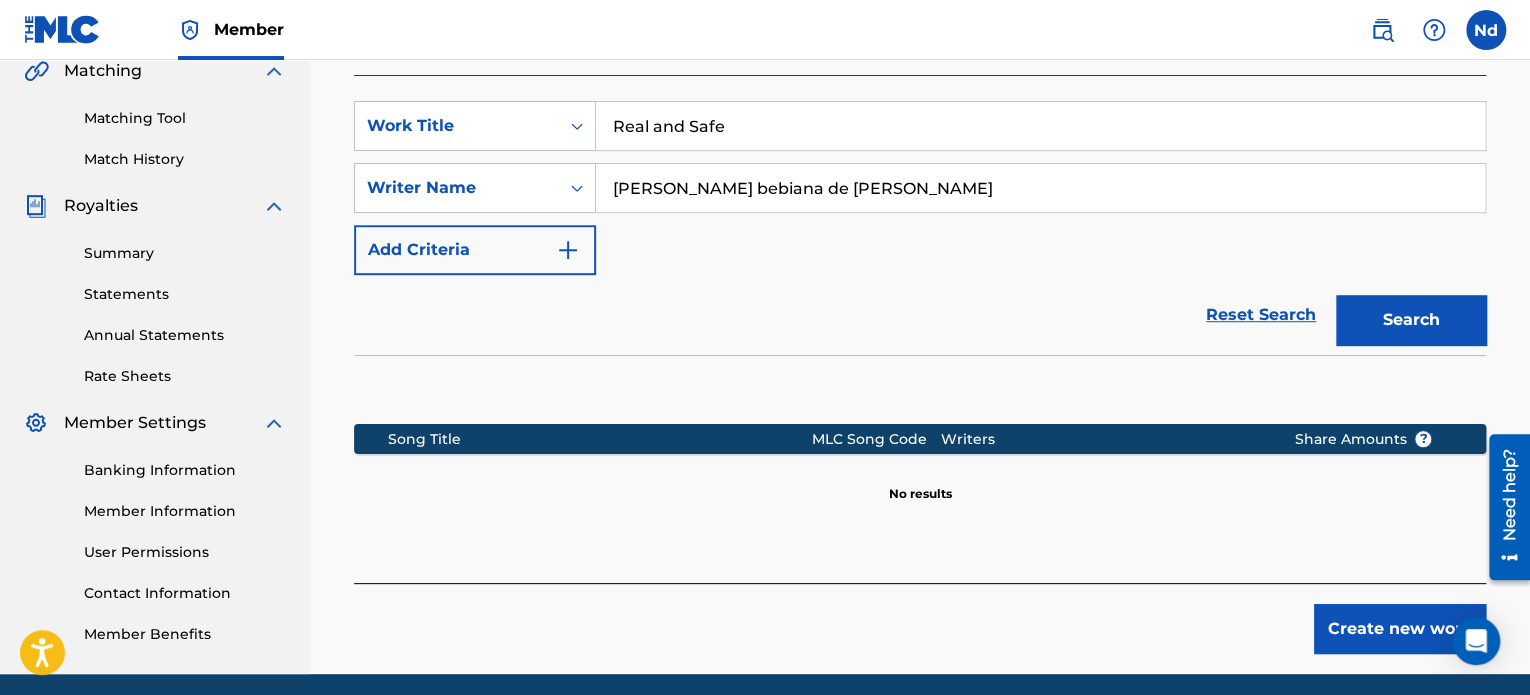 scroll, scrollTop: 549, scrollLeft: 0, axis: vertical 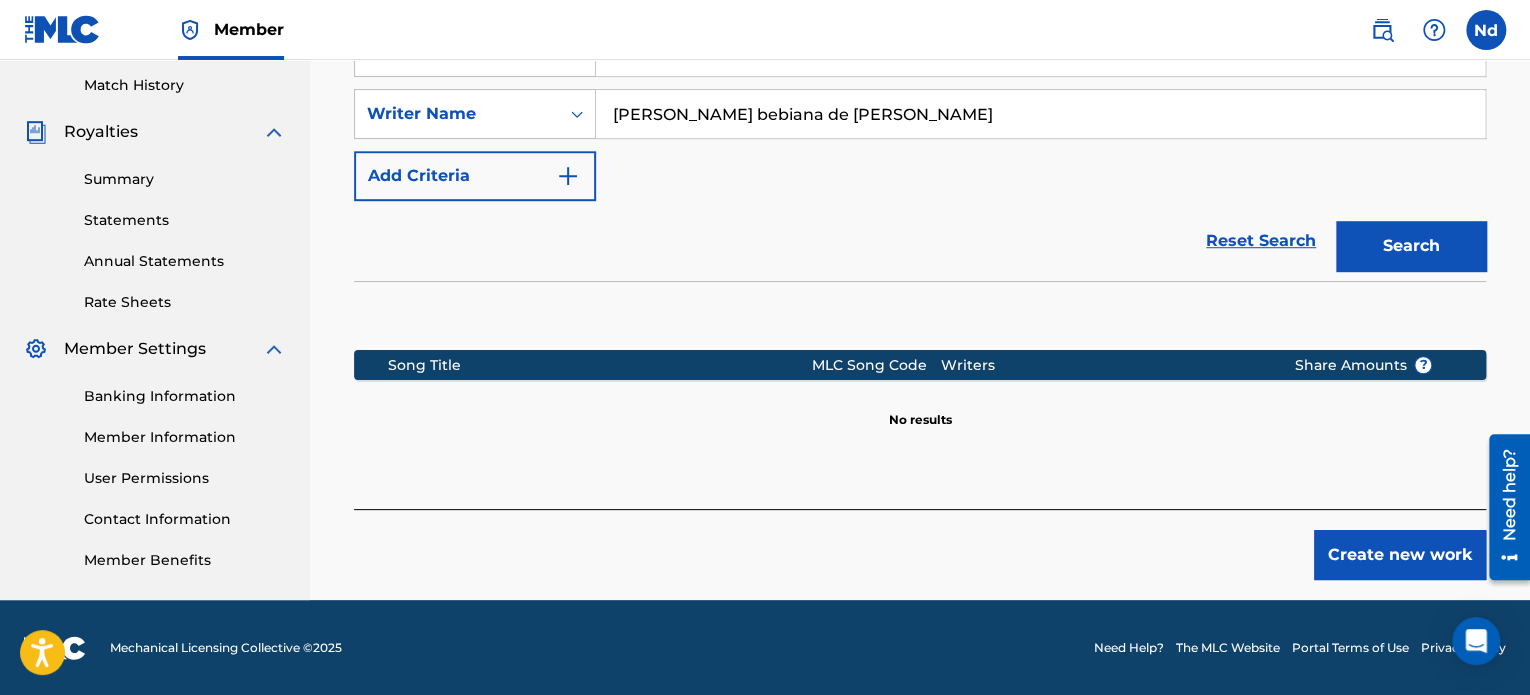 click on "Create new work" at bounding box center (1400, 555) 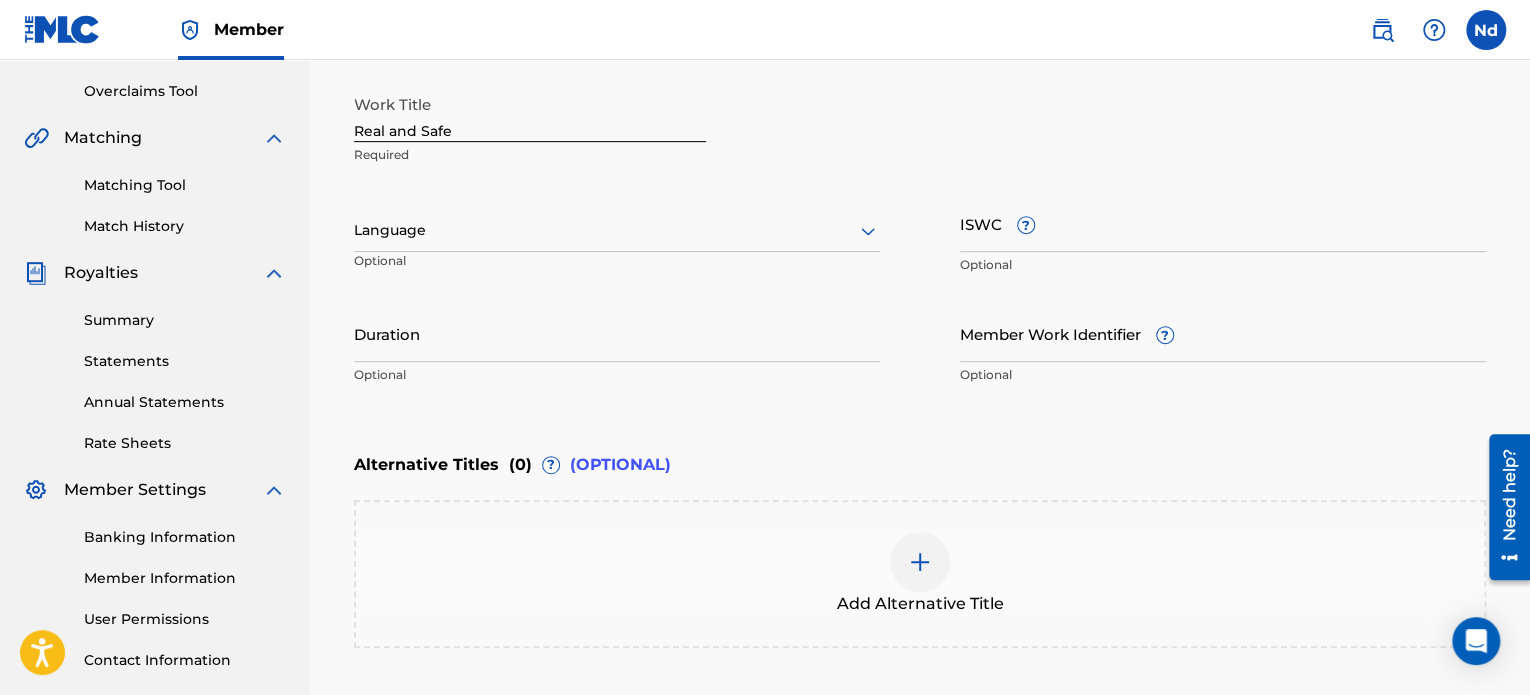 scroll, scrollTop: 349, scrollLeft: 0, axis: vertical 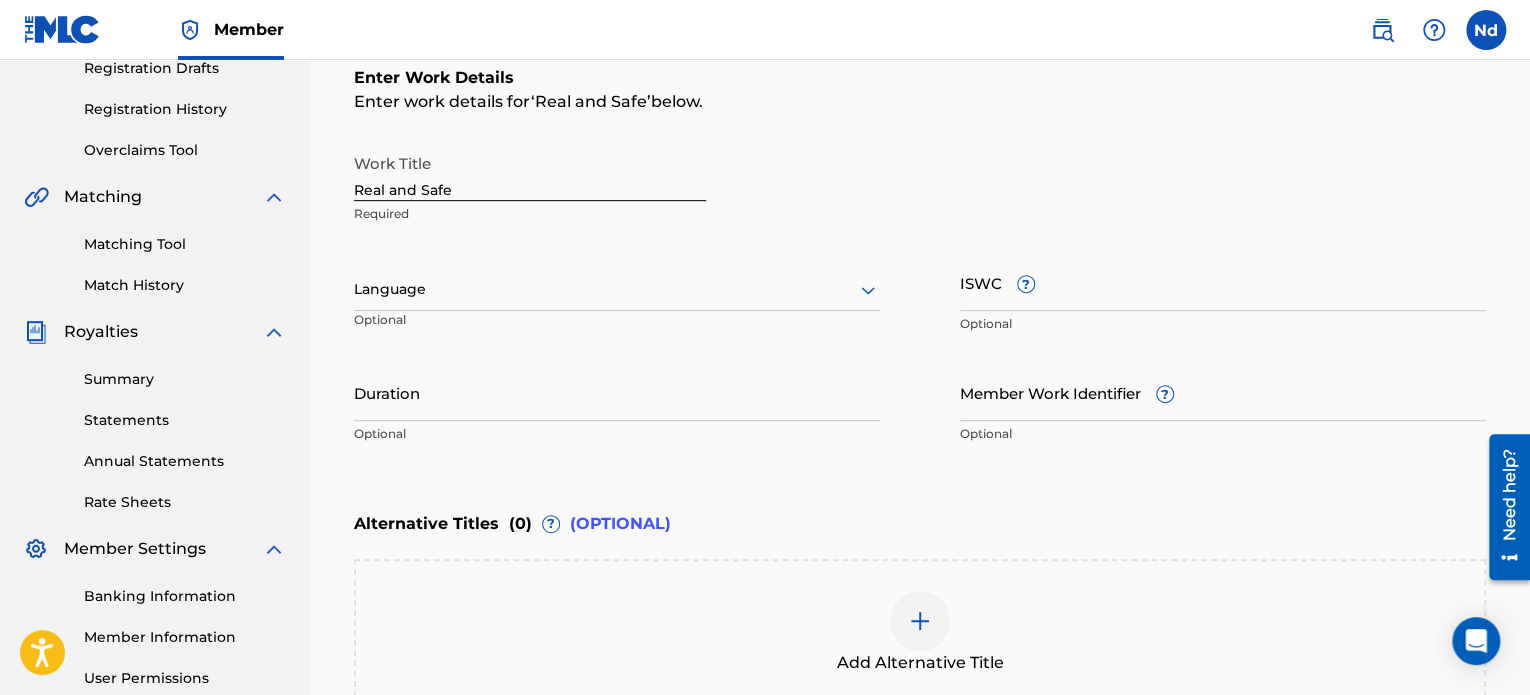 click at bounding box center [617, 289] 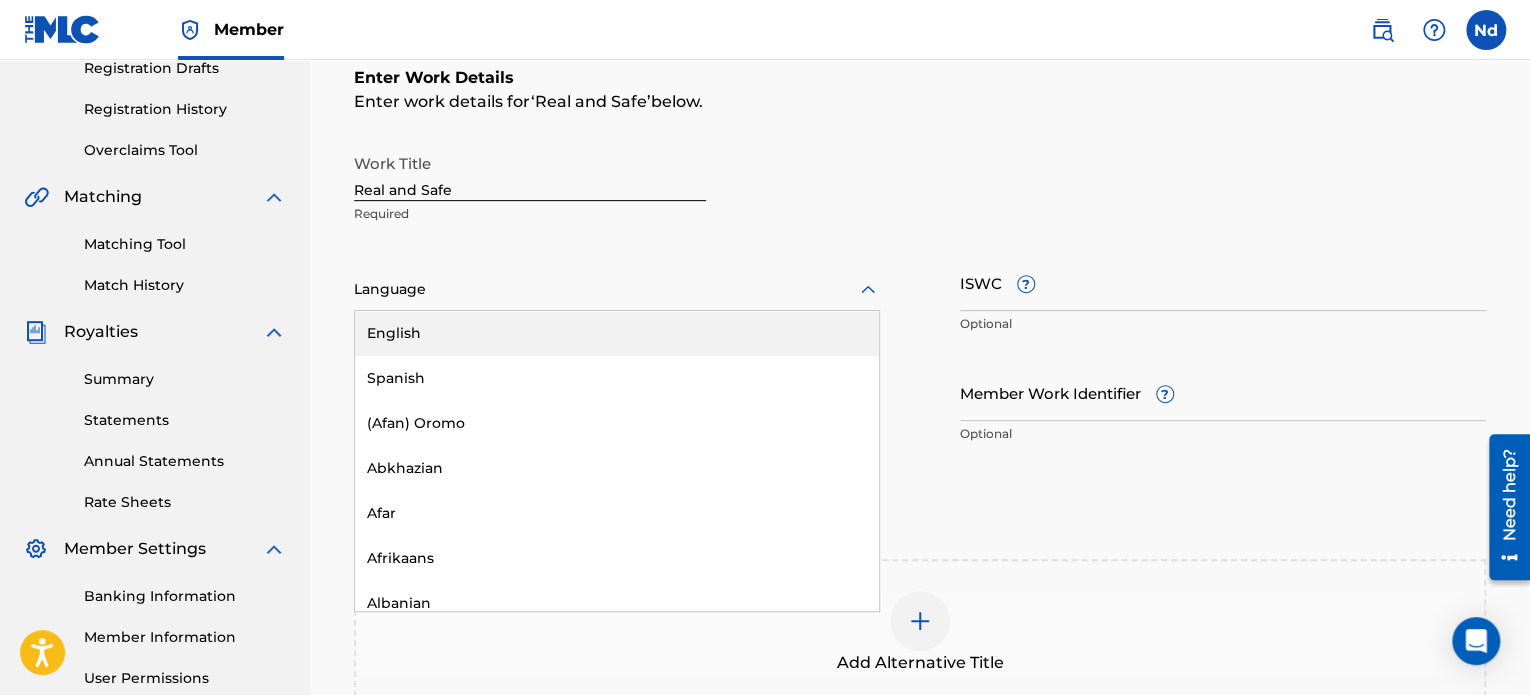 click on "English" at bounding box center [617, 333] 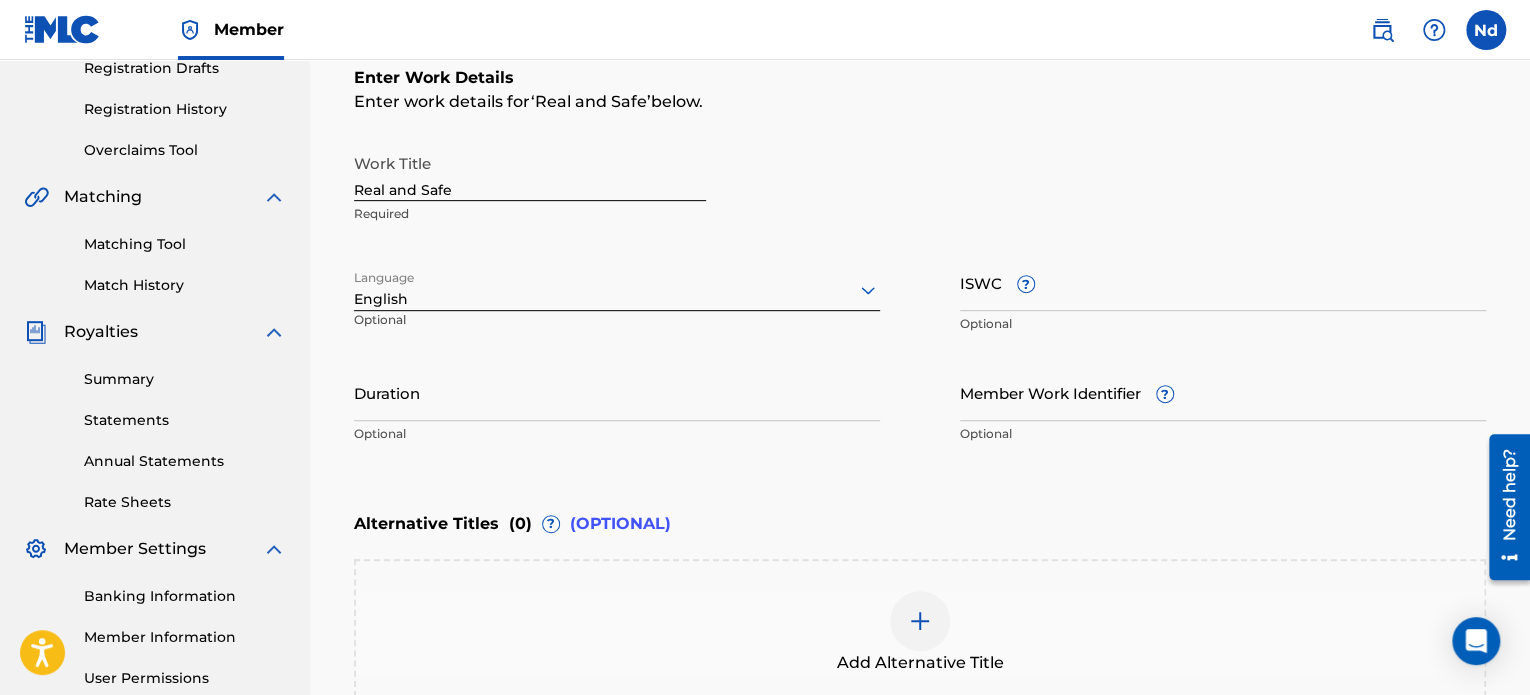 click on "ISWC   ?" at bounding box center (1223, 282) 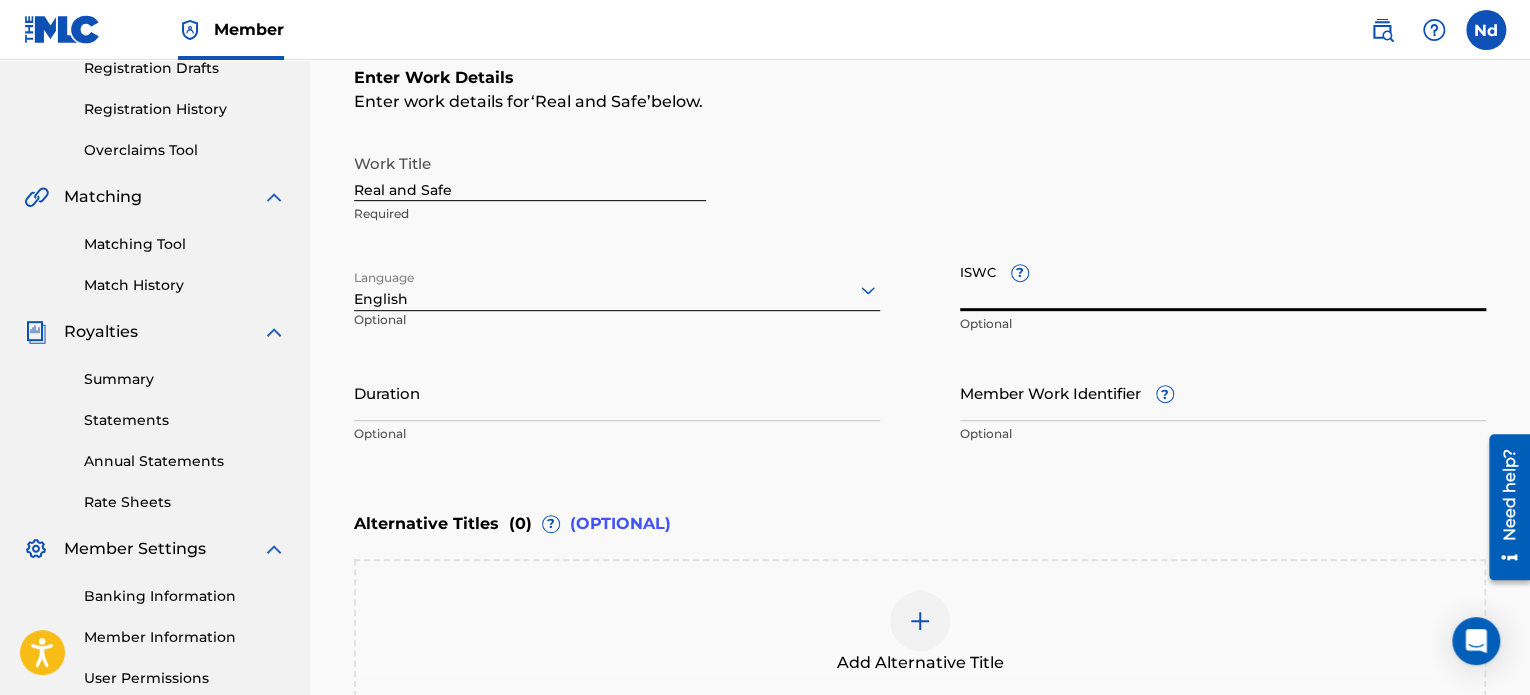 paste on "T3329152714" 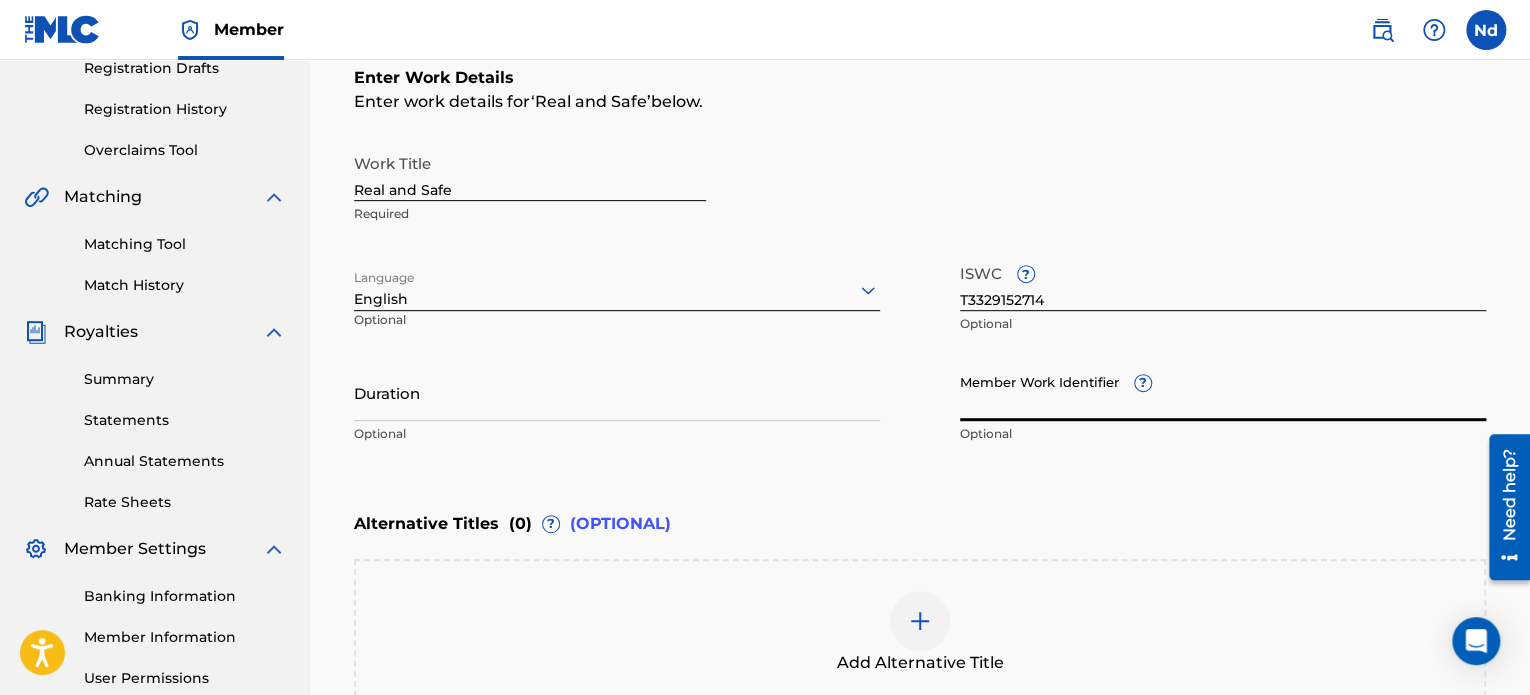 click on "Member Work Identifier   ?" at bounding box center [1223, 392] 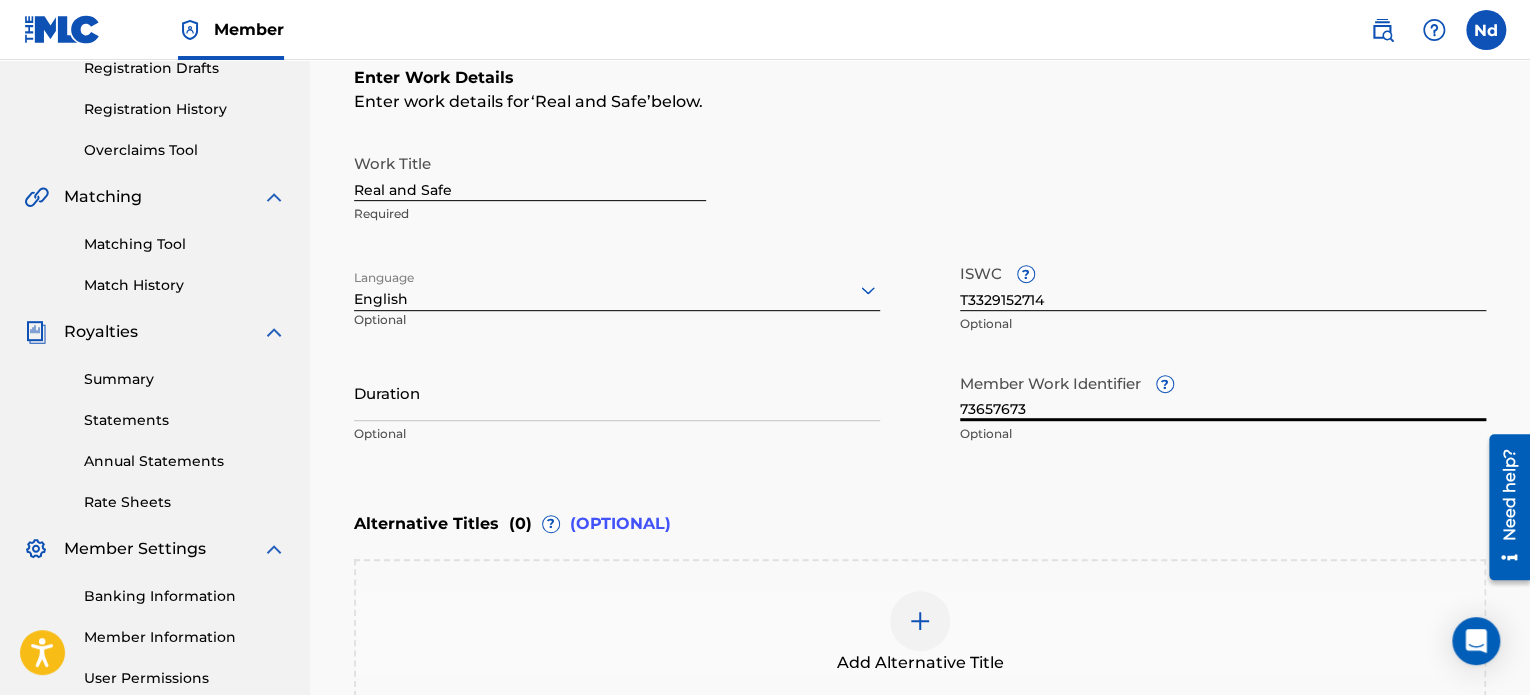 click on "Duration" at bounding box center [617, 392] 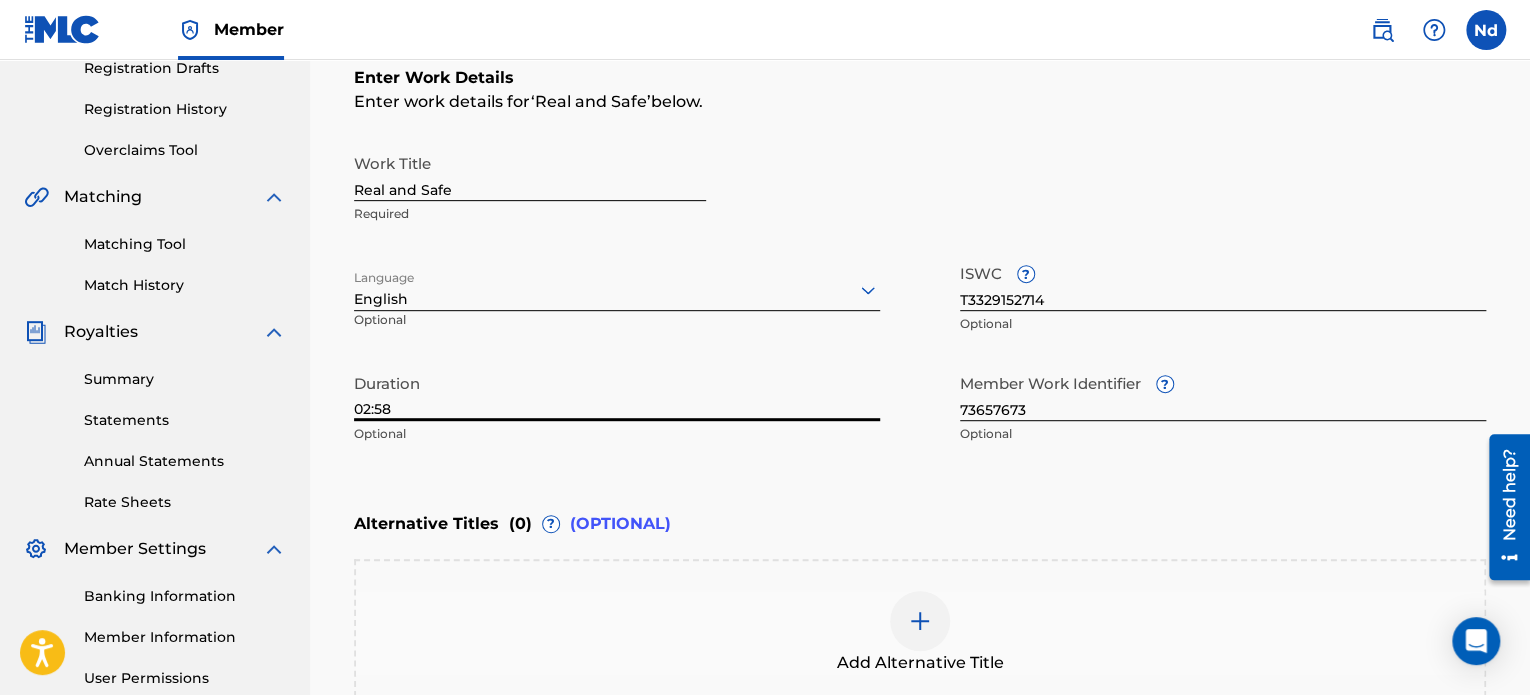 click on "Work Title   Real and Safe Required" at bounding box center (920, 189) 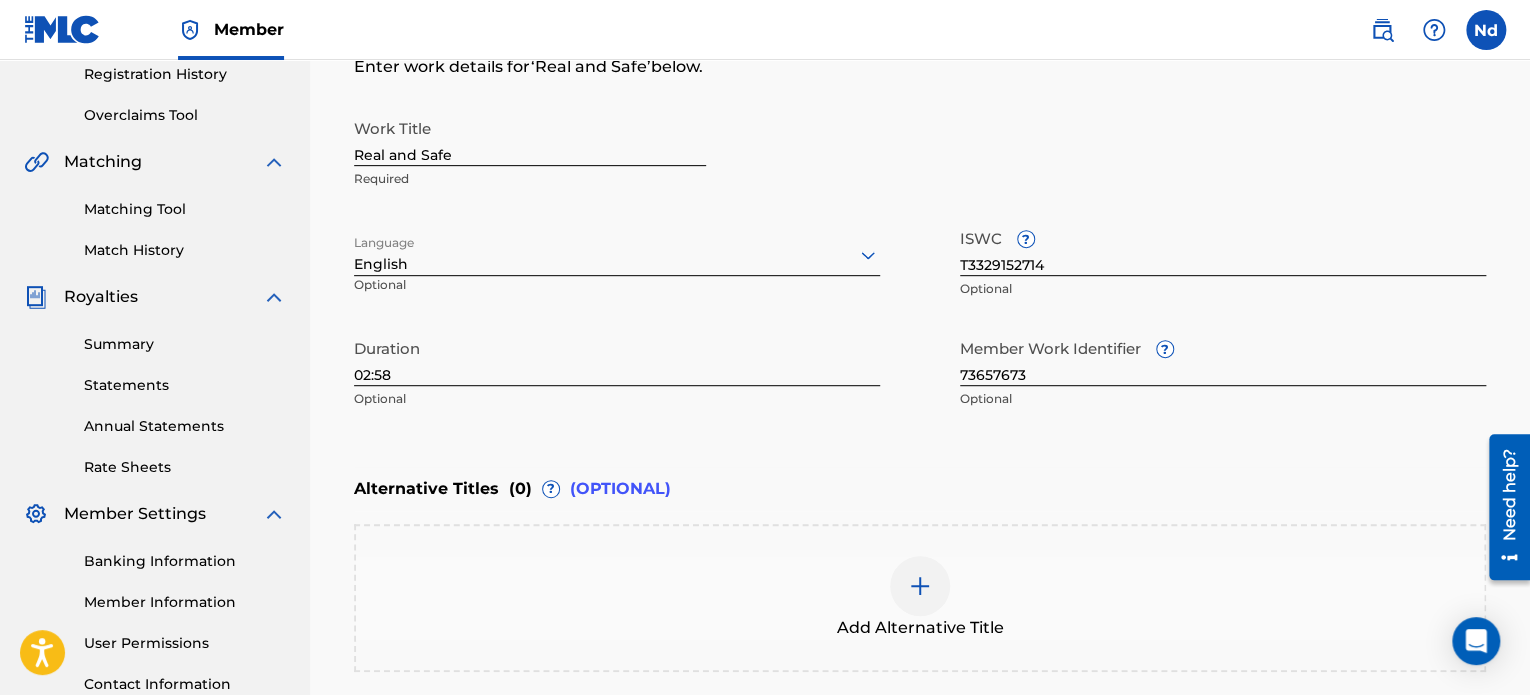 scroll, scrollTop: 596, scrollLeft: 0, axis: vertical 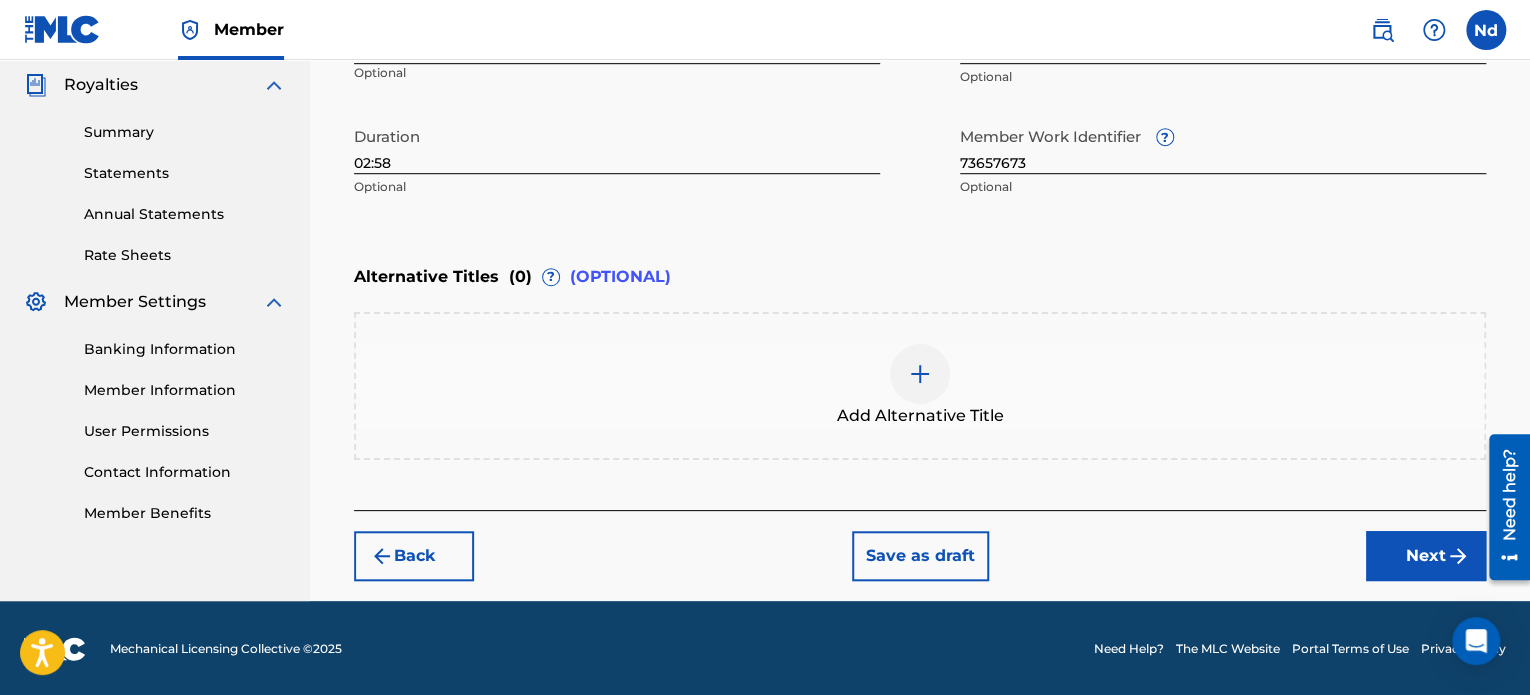 click on "Next" at bounding box center [1426, 556] 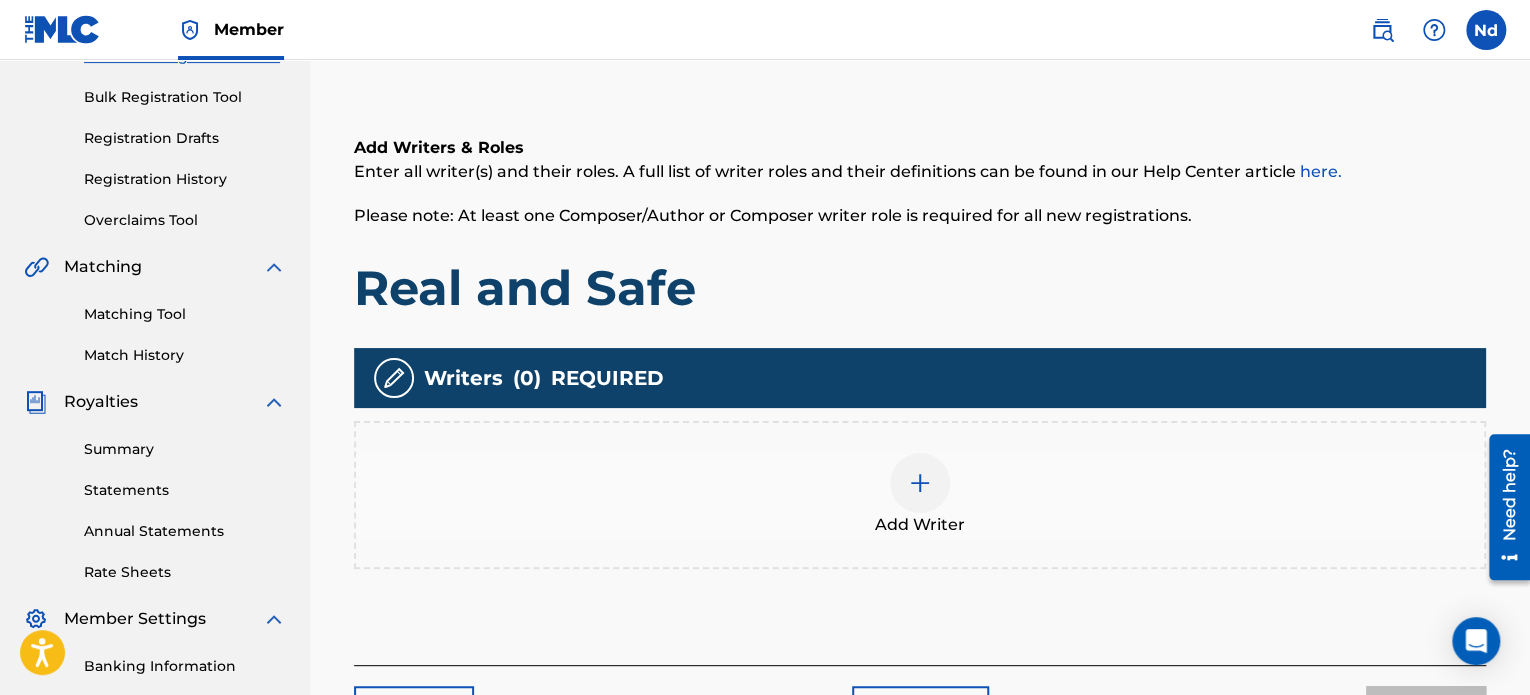 scroll, scrollTop: 390, scrollLeft: 0, axis: vertical 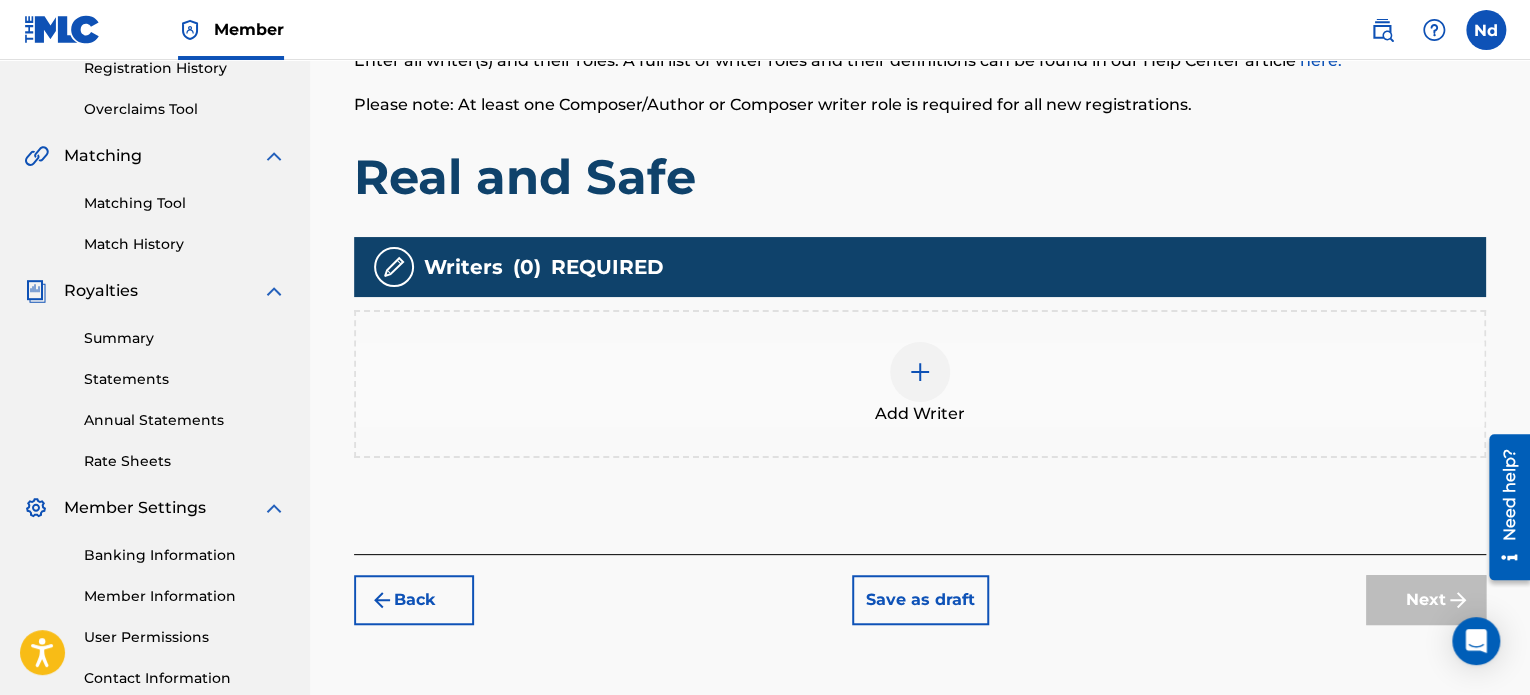 click at bounding box center (920, 372) 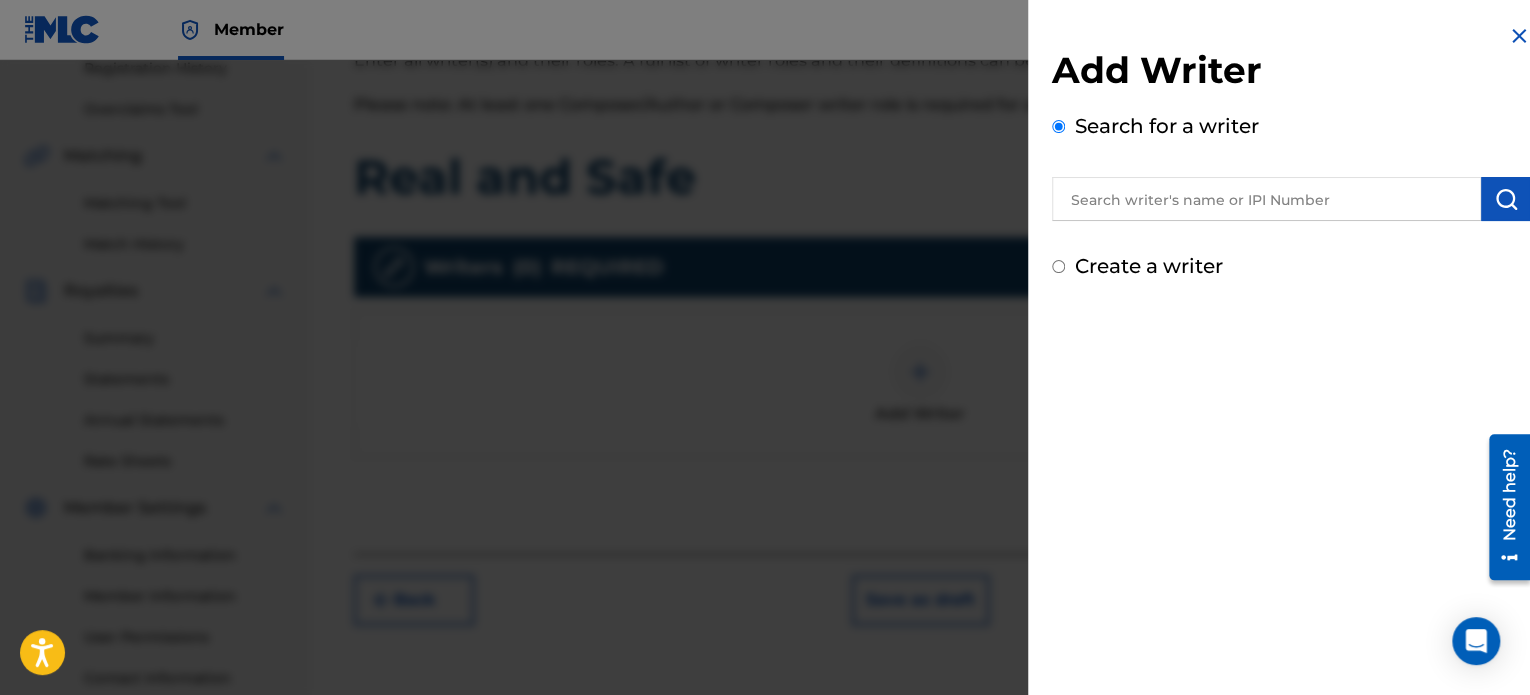 click at bounding box center [1266, 199] 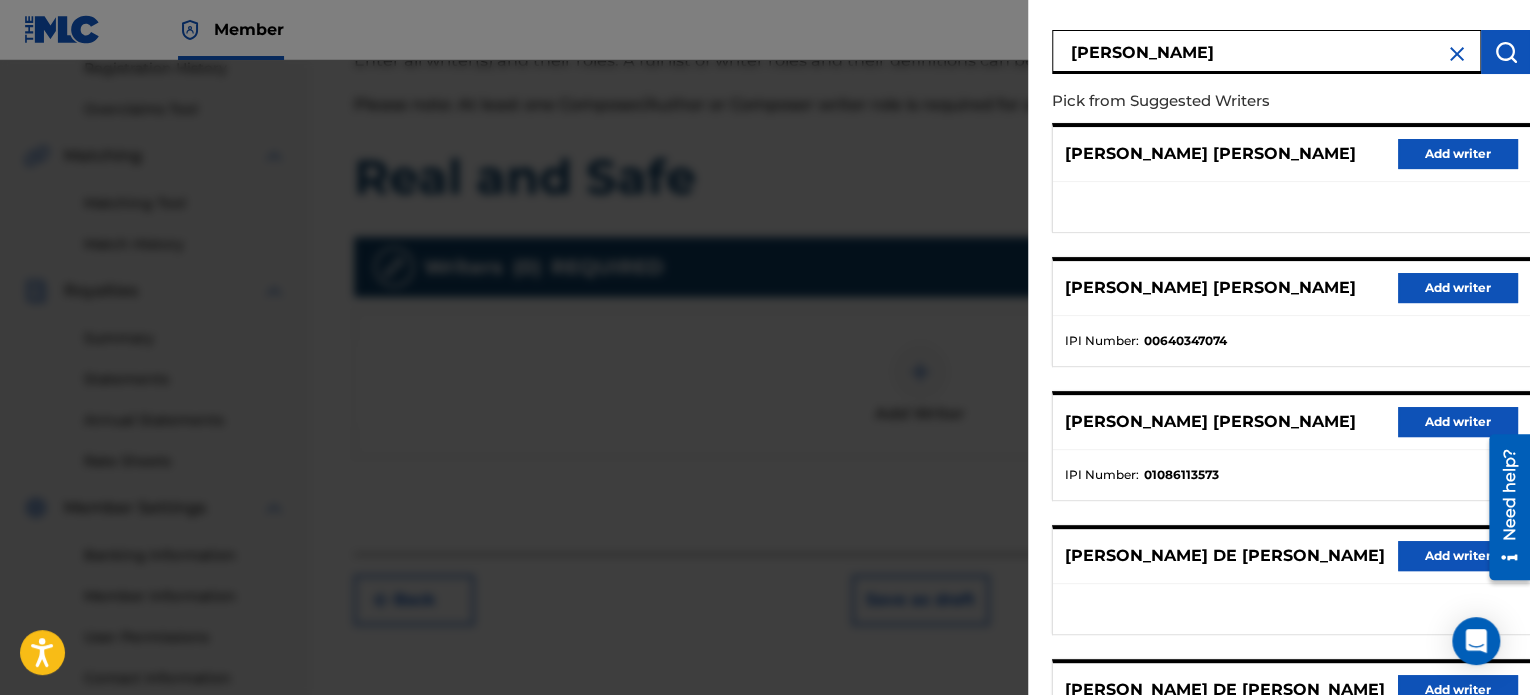scroll, scrollTop: 344, scrollLeft: 0, axis: vertical 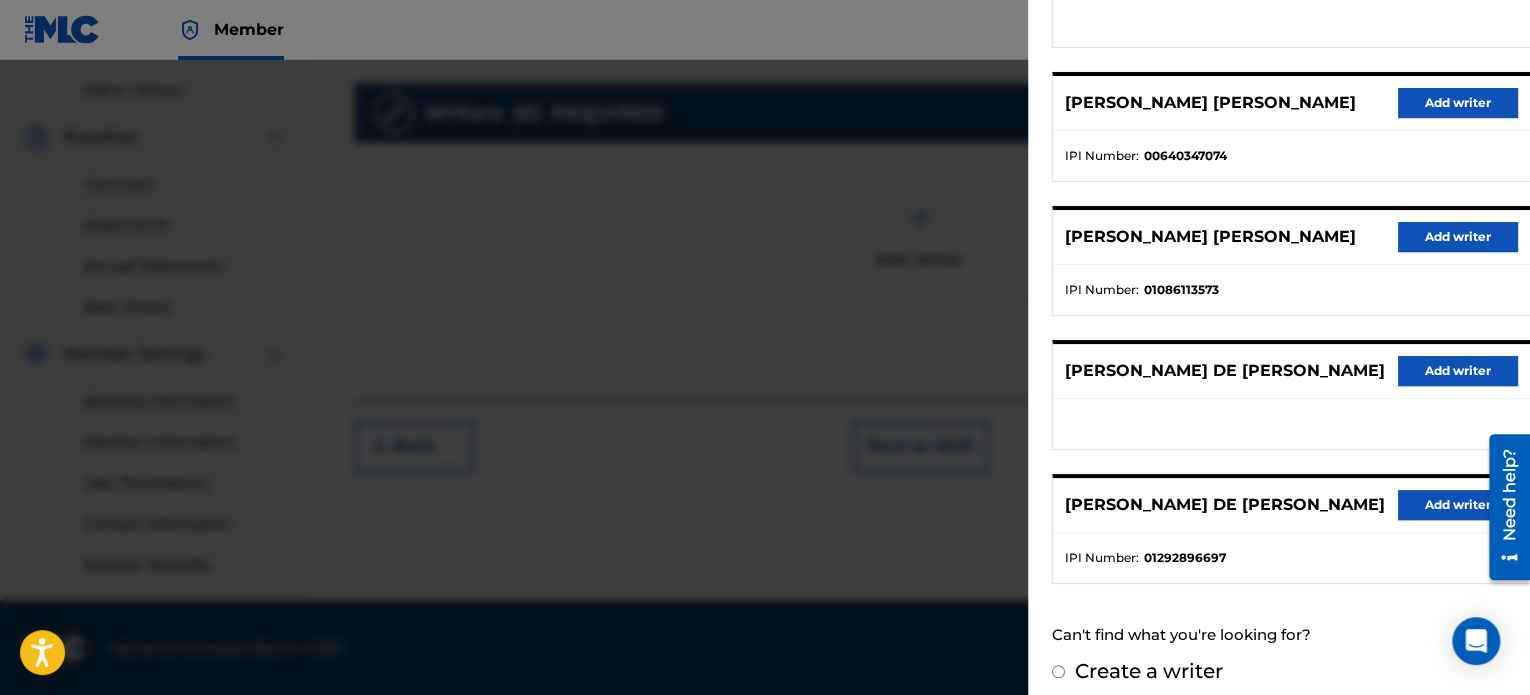 click on "Add writer" at bounding box center (1458, 505) 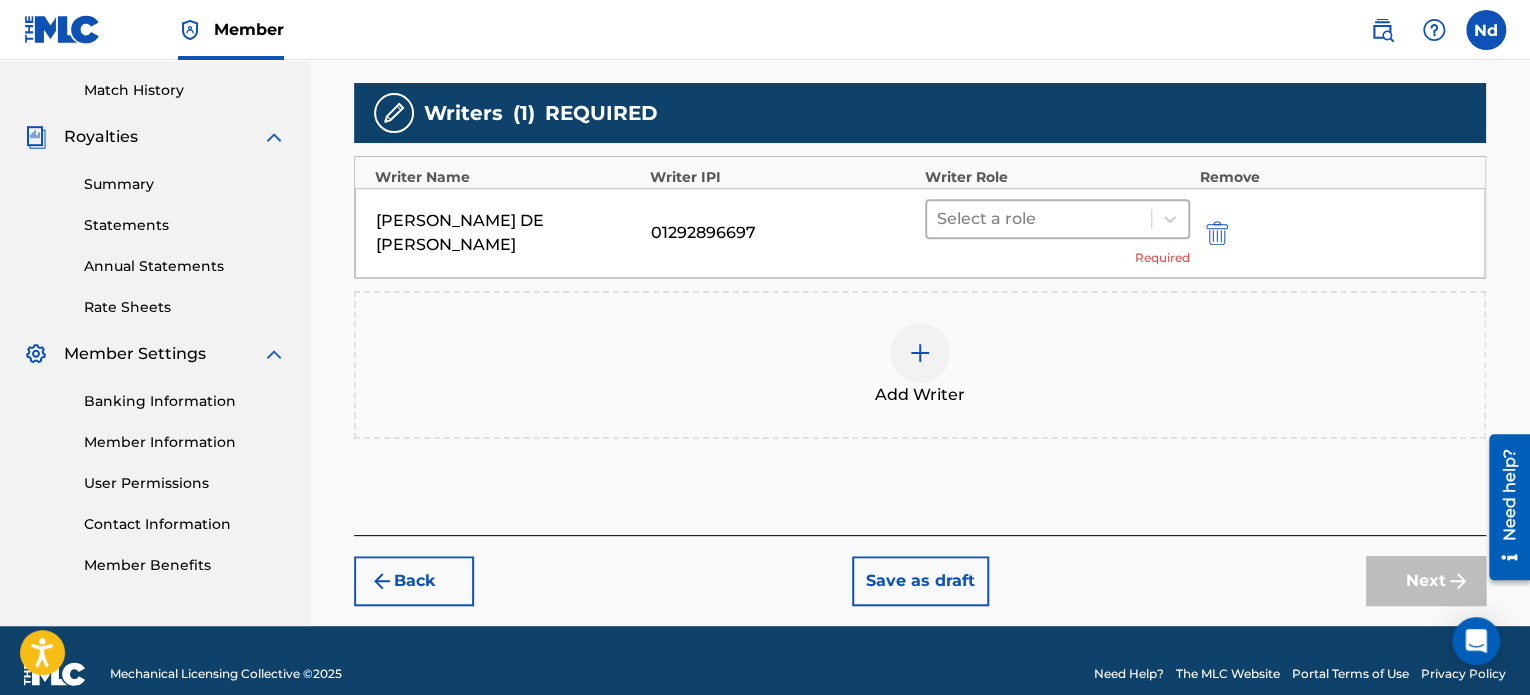 click at bounding box center (1039, 219) 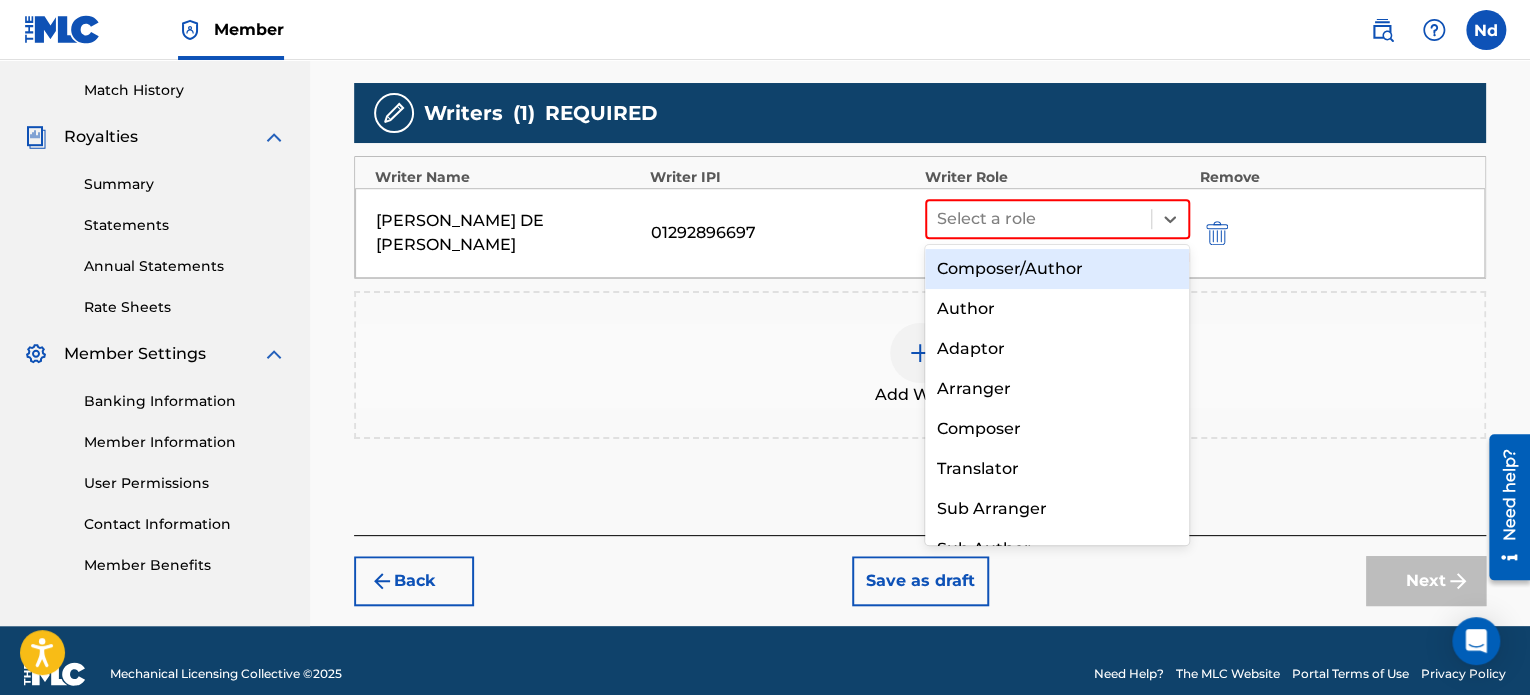 click on "Composer/Author" at bounding box center [1057, 269] 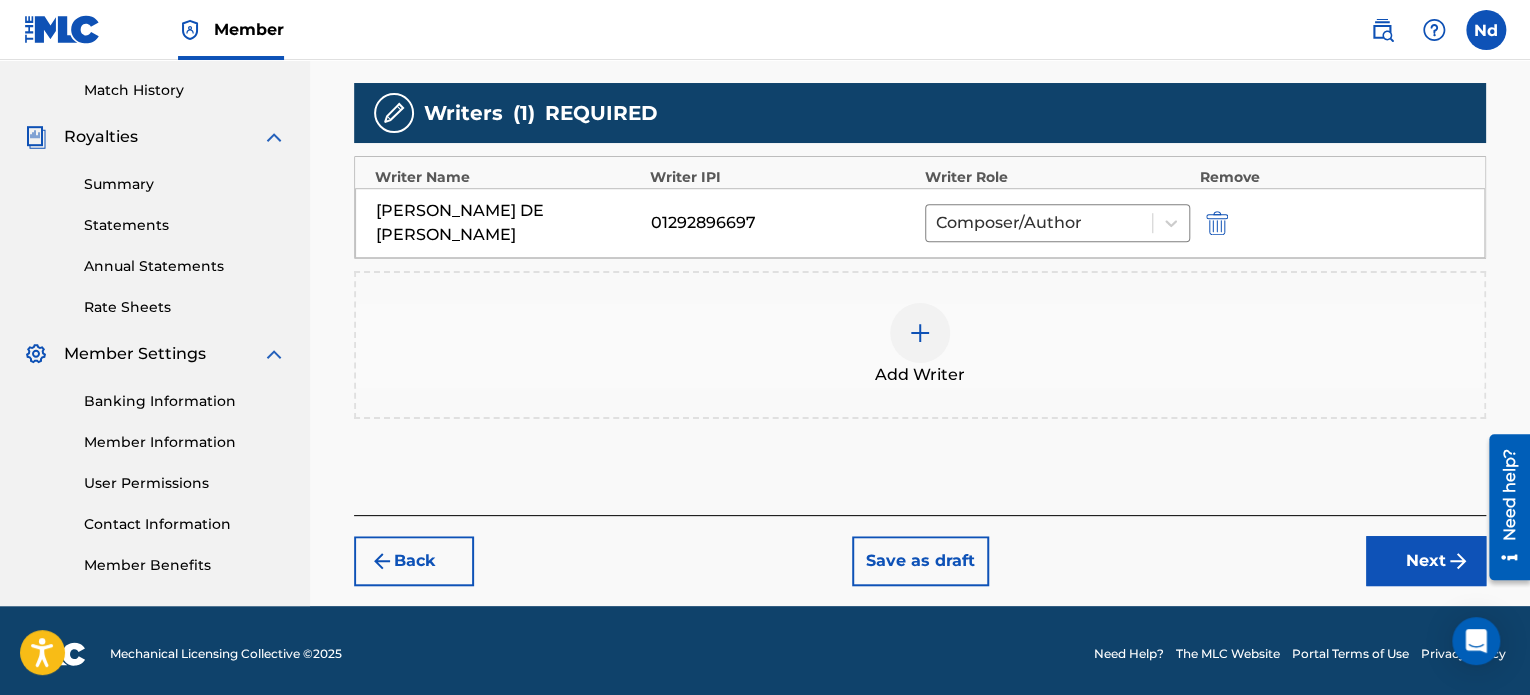 click at bounding box center [1458, 561] 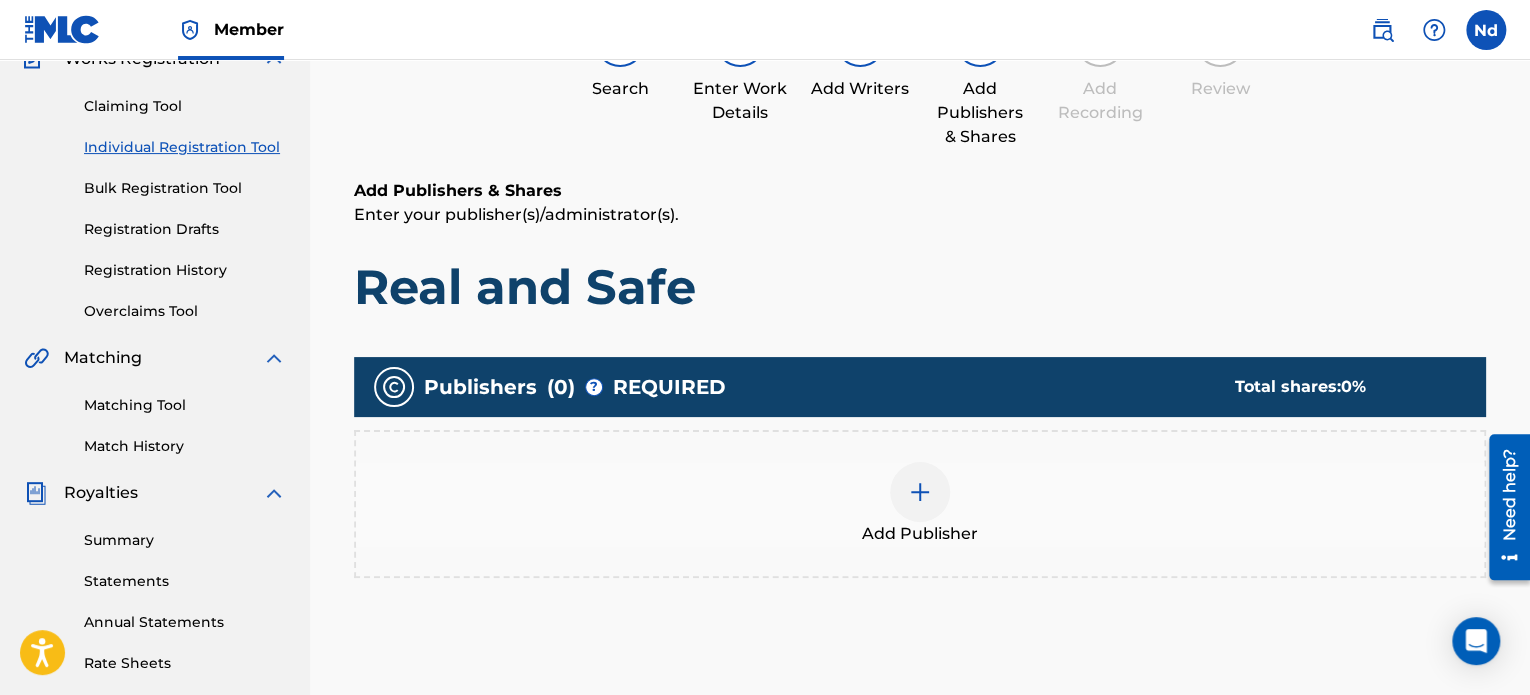 scroll, scrollTop: 290, scrollLeft: 0, axis: vertical 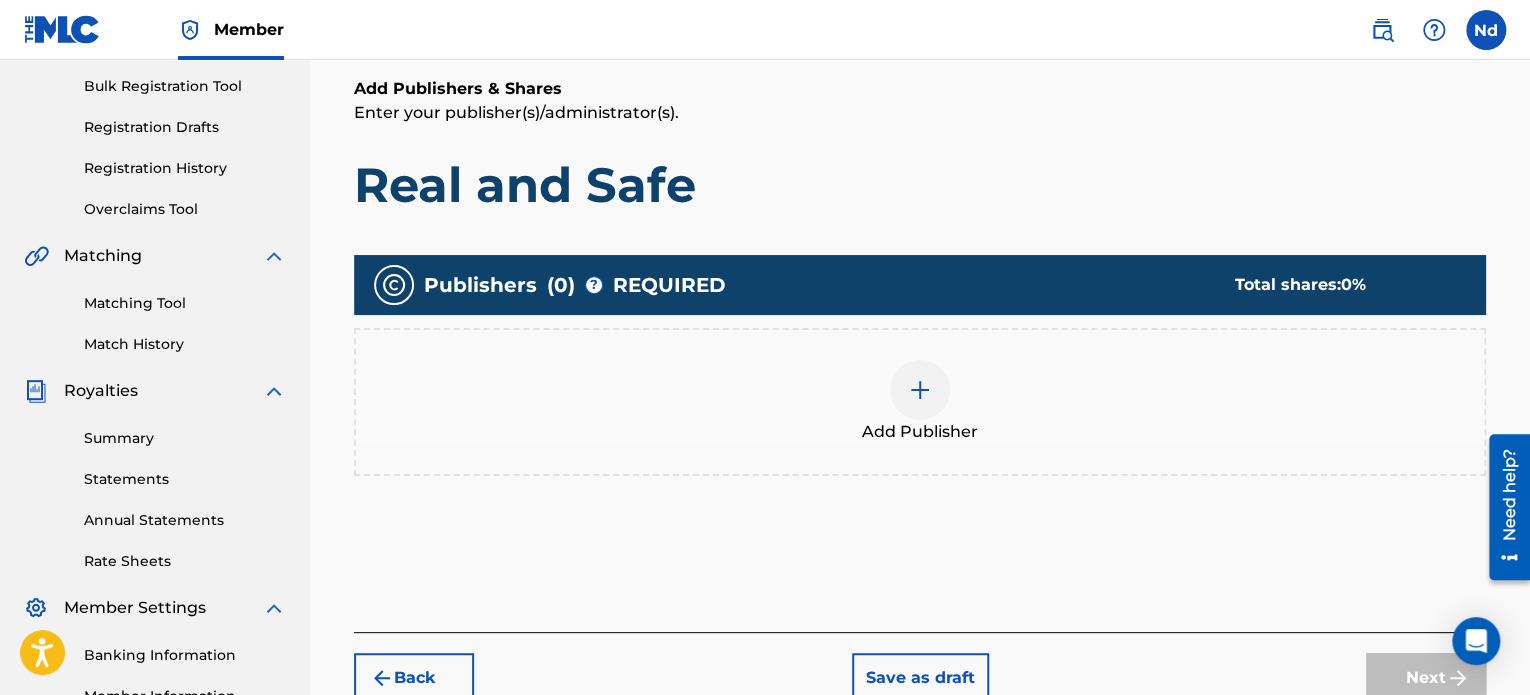 click at bounding box center (920, 390) 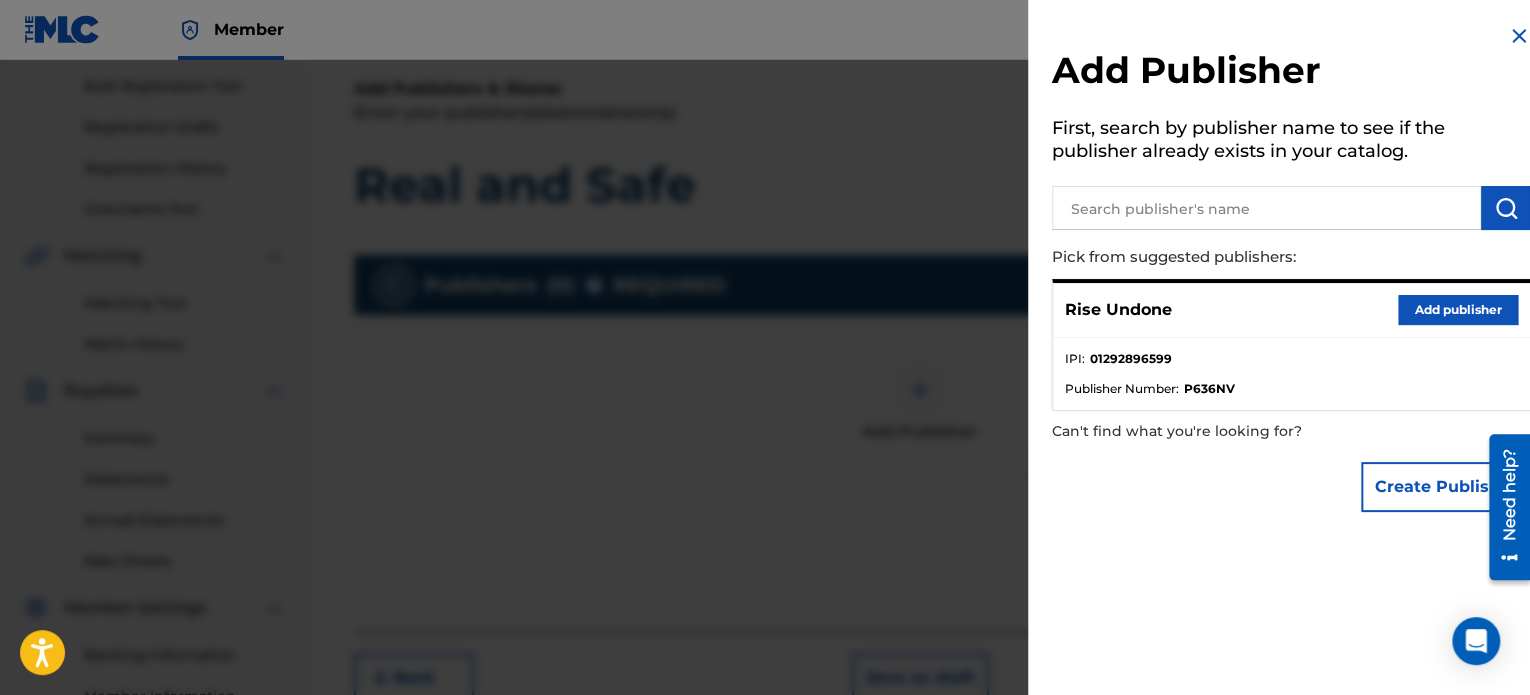 click on "Add publisher" at bounding box center (1458, 310) 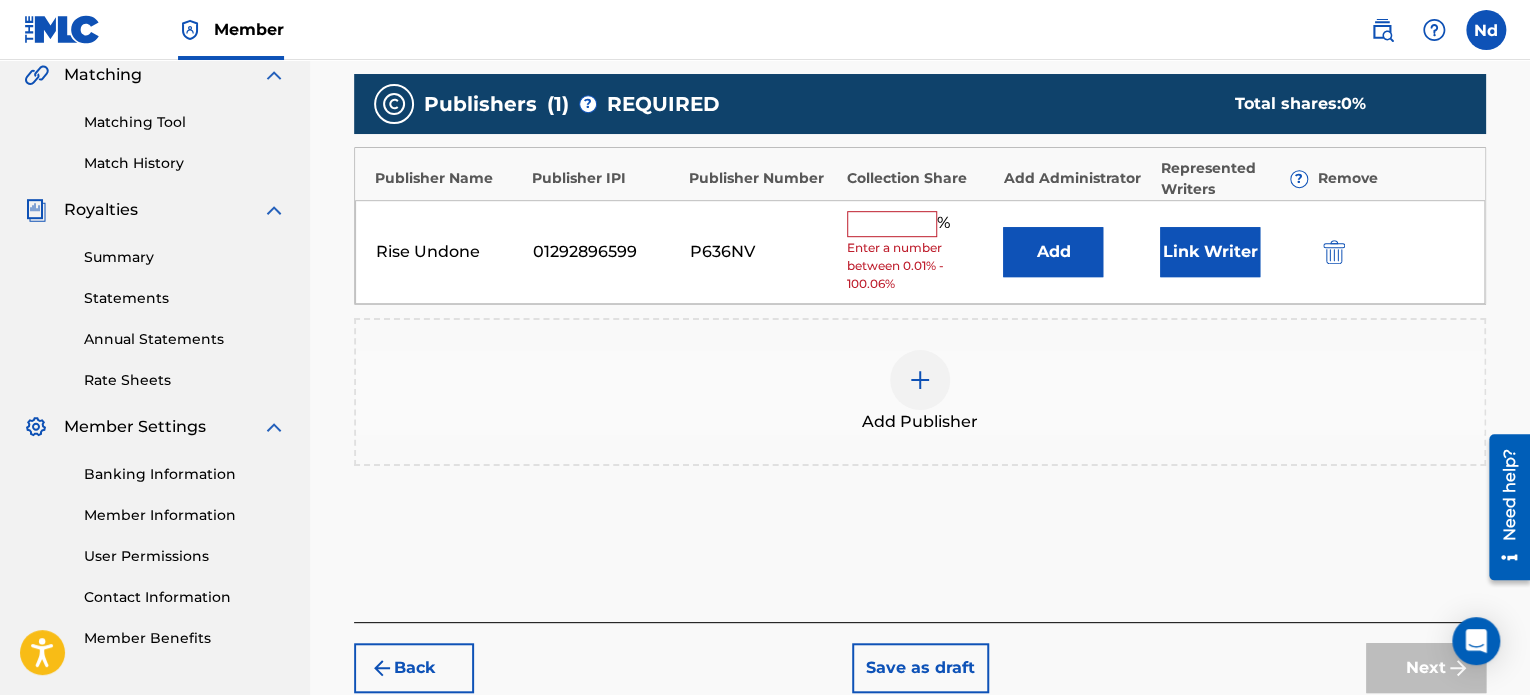 scroll, scrollTop: 582, scrollLeft: 0, axis: vertical 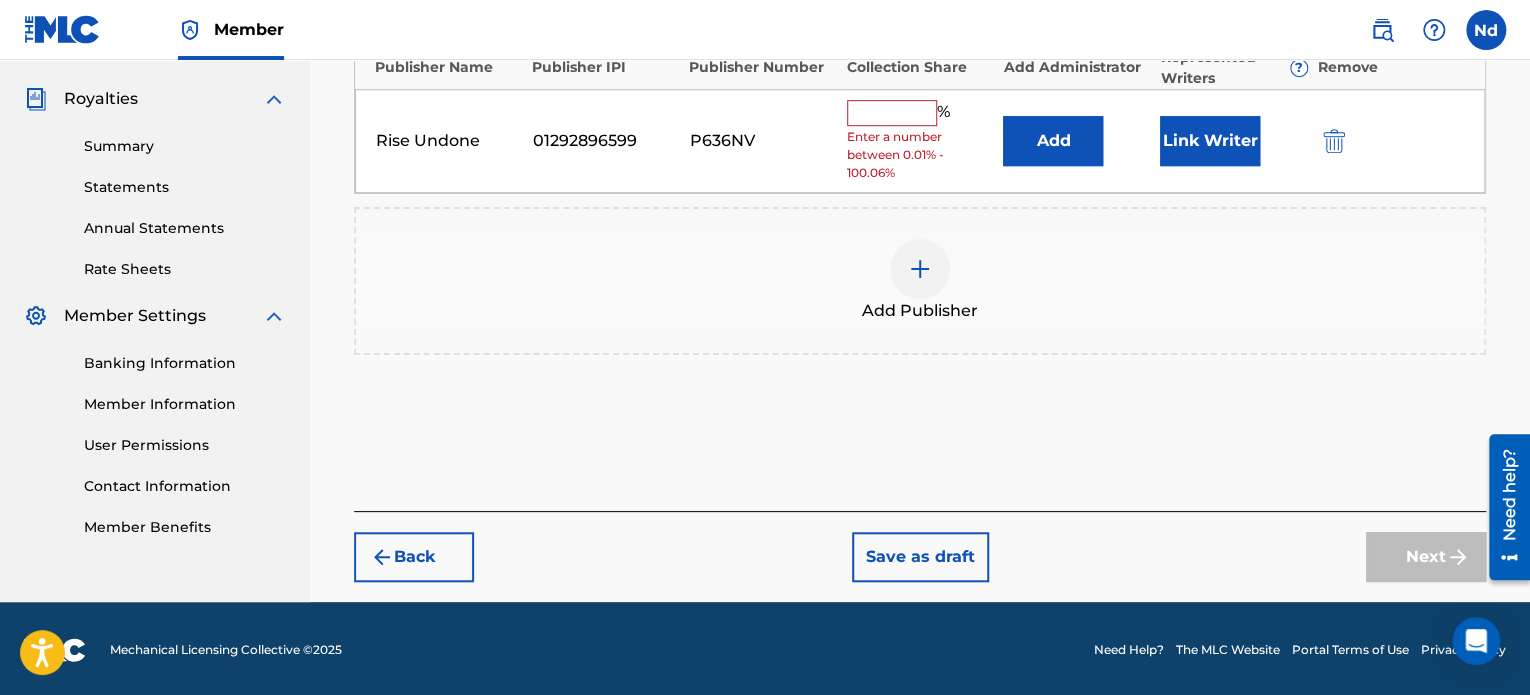 click at bounding box center (892, 113) 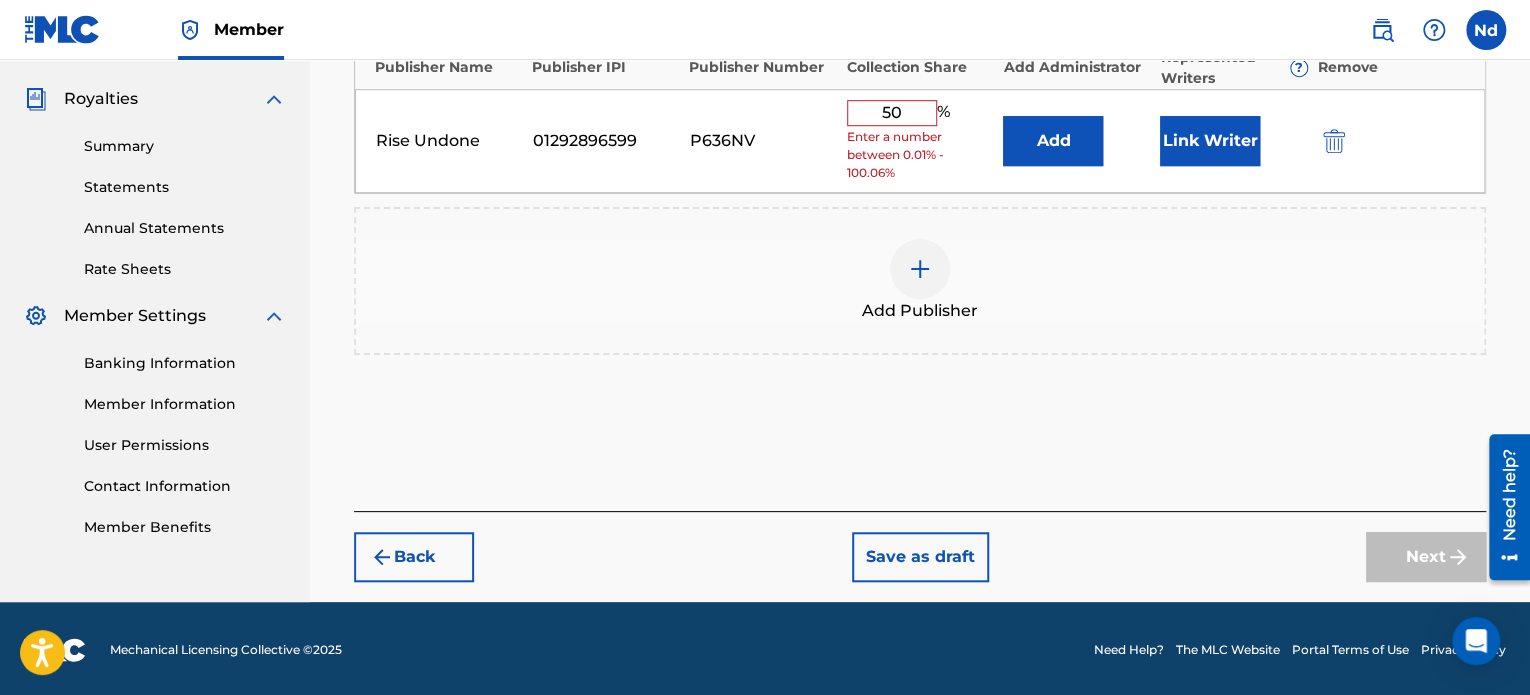 scroll, scrollTop: 550, scrollLeft: 0, axis: vertical 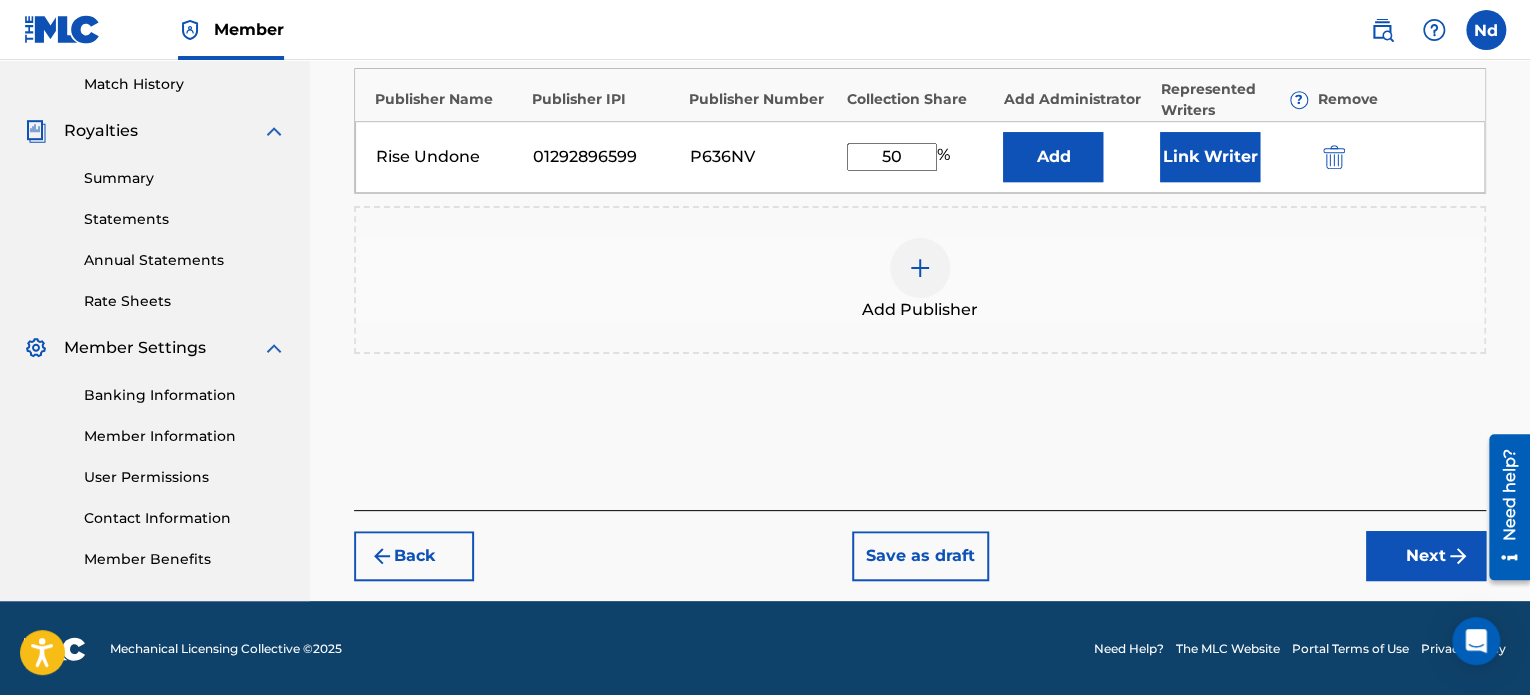 click on "Link Writer" at bounding box center [1210, 157] 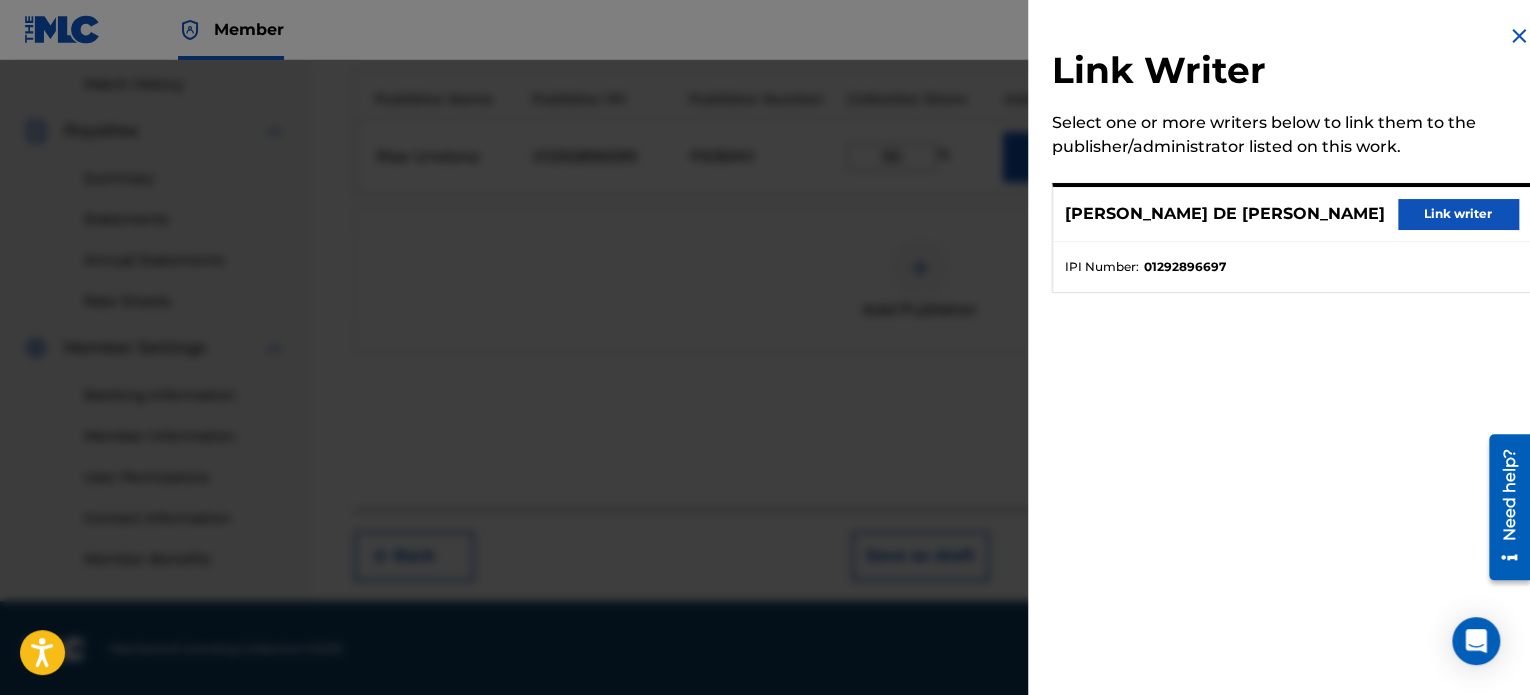 click on "Link writer" at bounding box center (1458, 214) 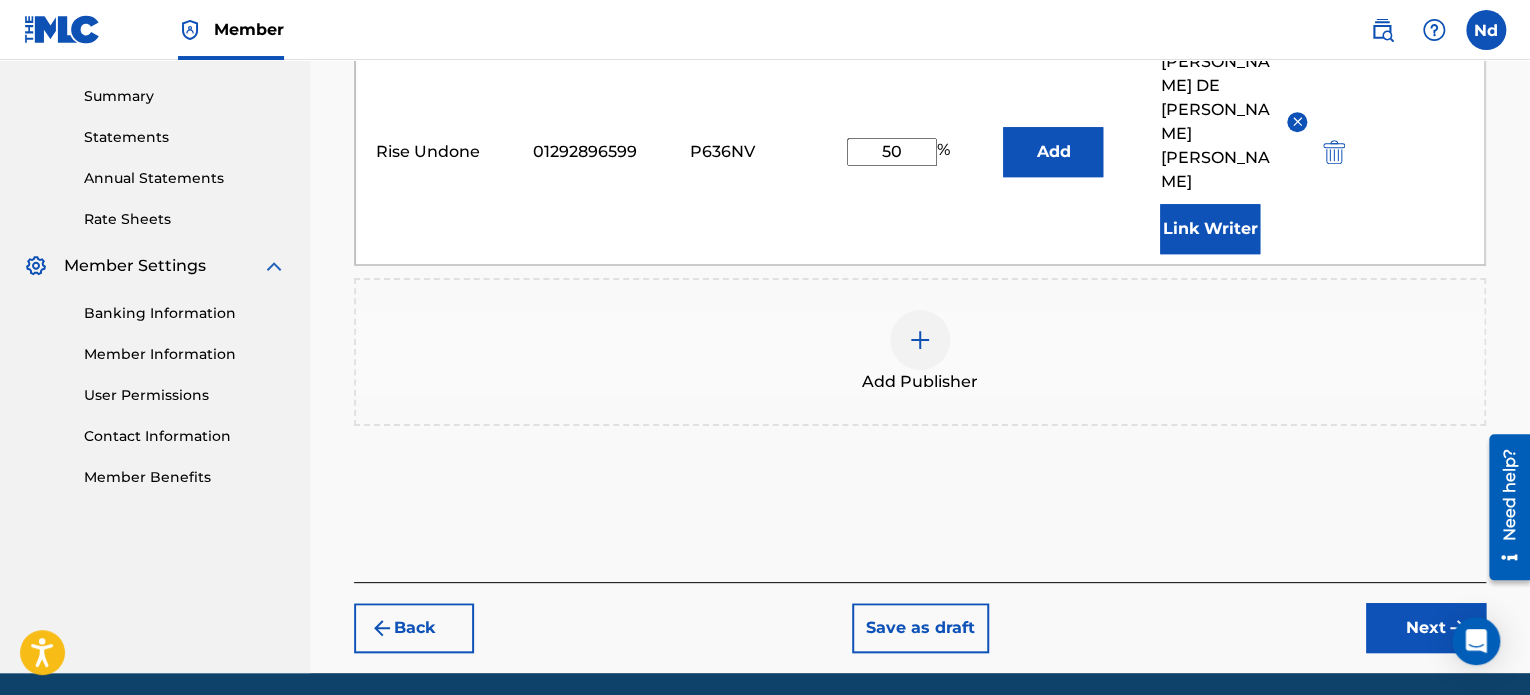 click on "Next" at bounding box center [1426, 628] 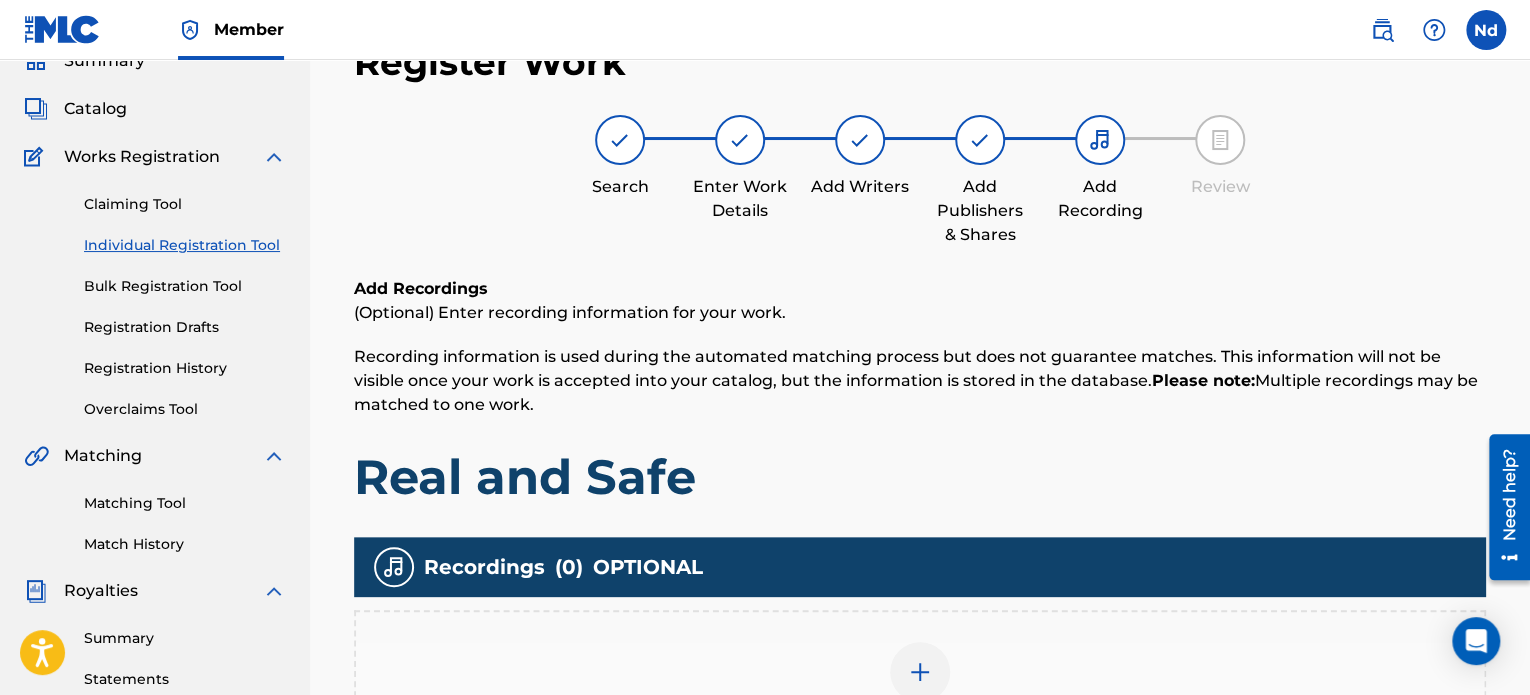 scroll, scrollTop: 490, scrollLeft: 0, axis: vertical 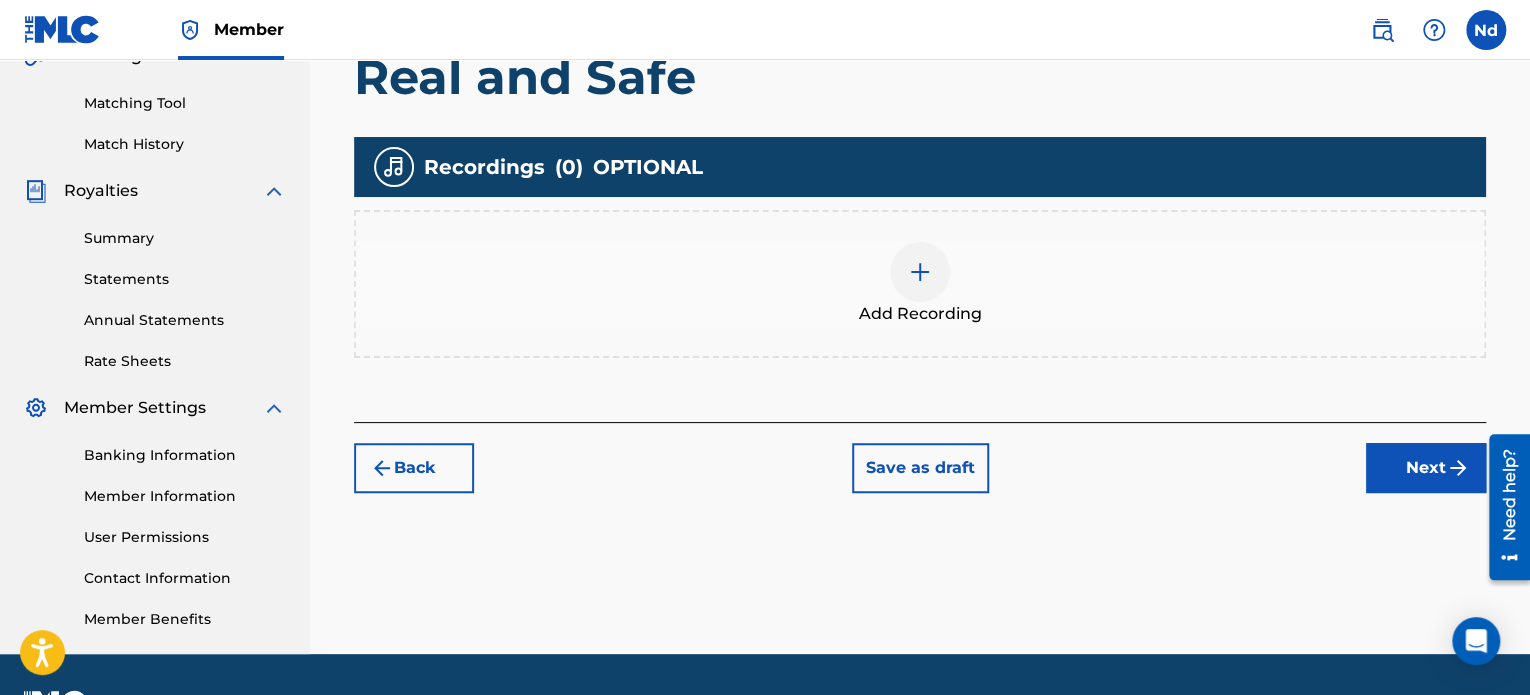click at bounding box center [920, 272] 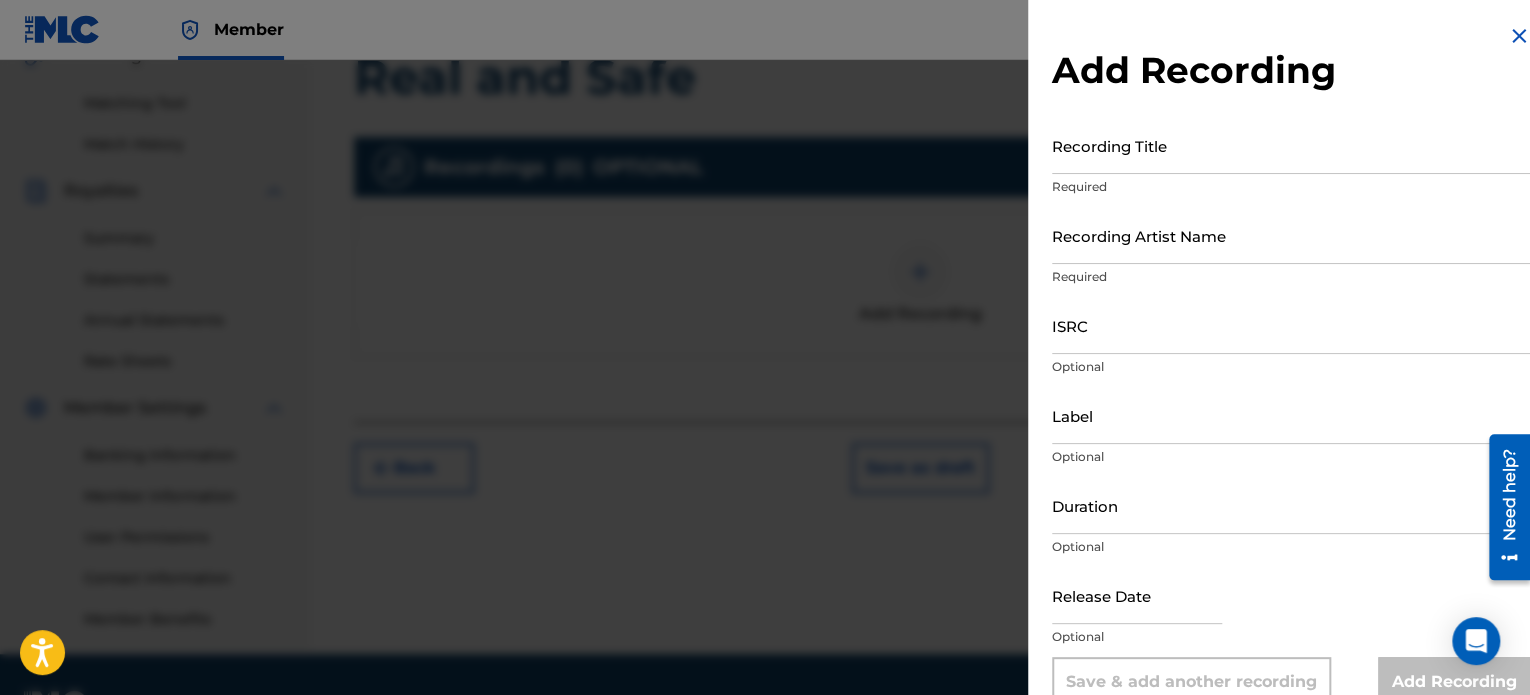 click on "Recording Title" at bounding box center [1291, 145] 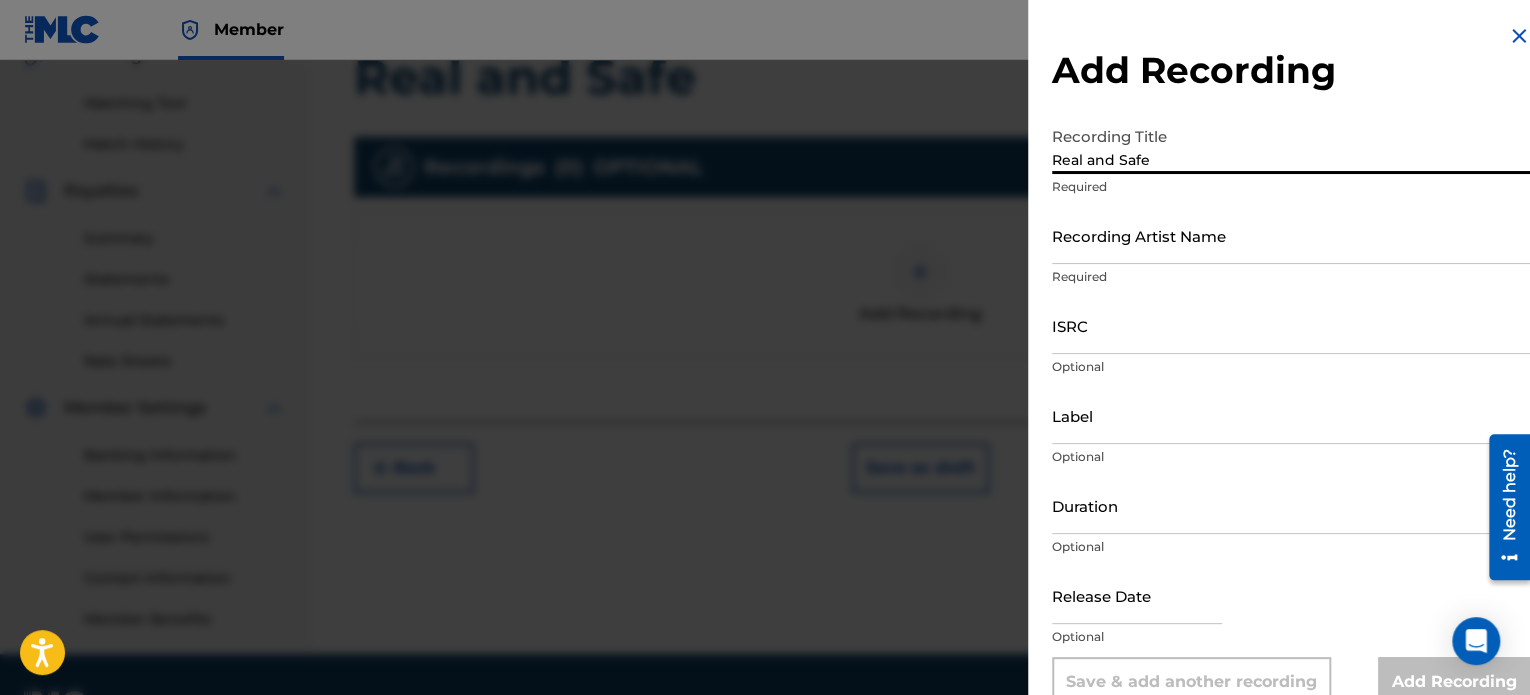 click on "Recording Artist Name" at bounding box center [1291, 235] 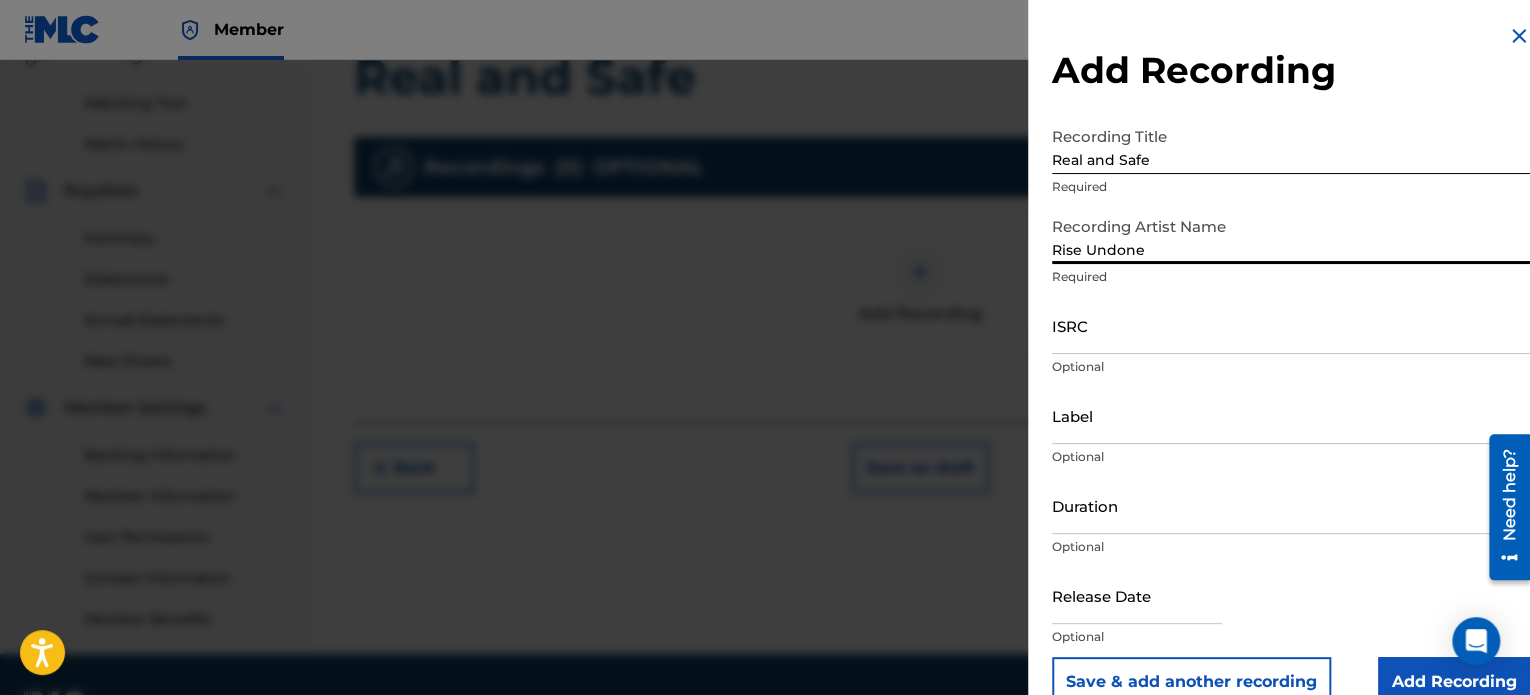 click on "Label" at bounding box center (1291, 415) 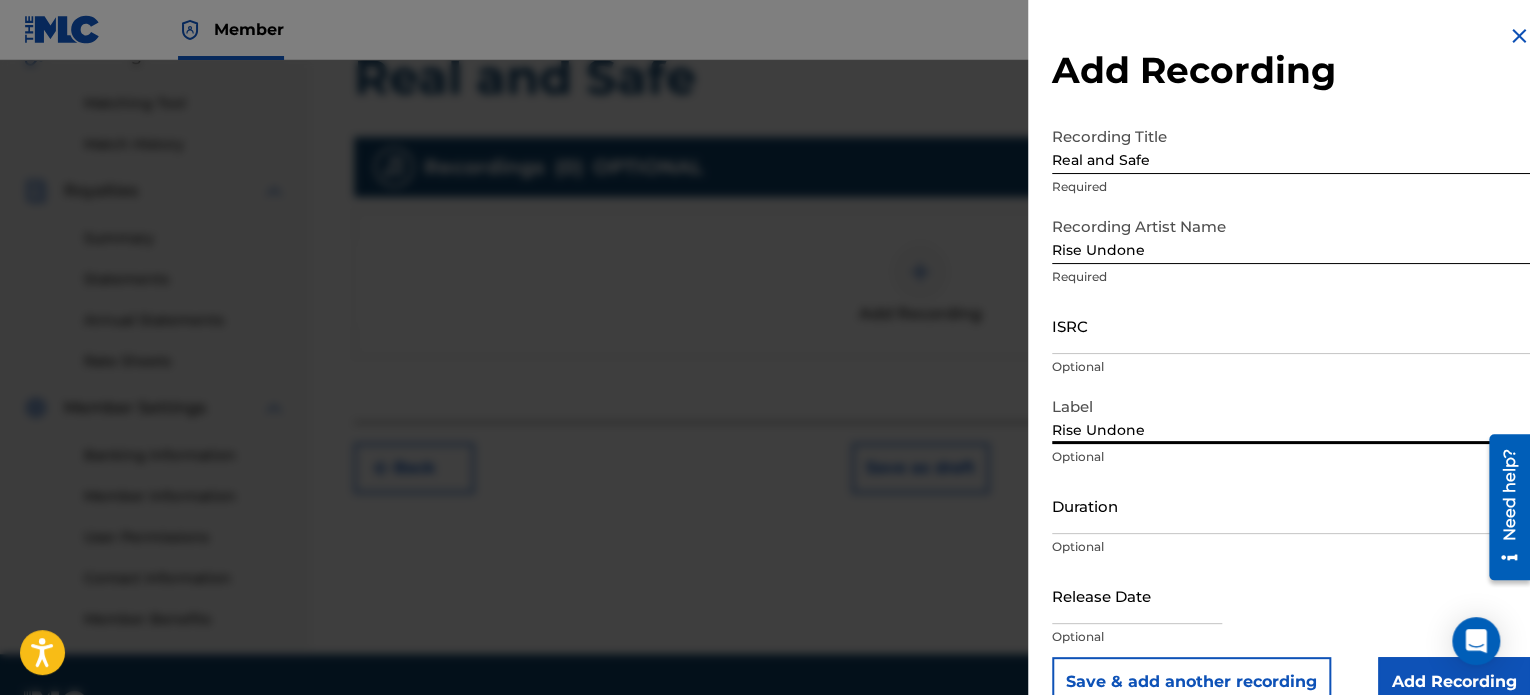 click at bounding box center (1137, 595) 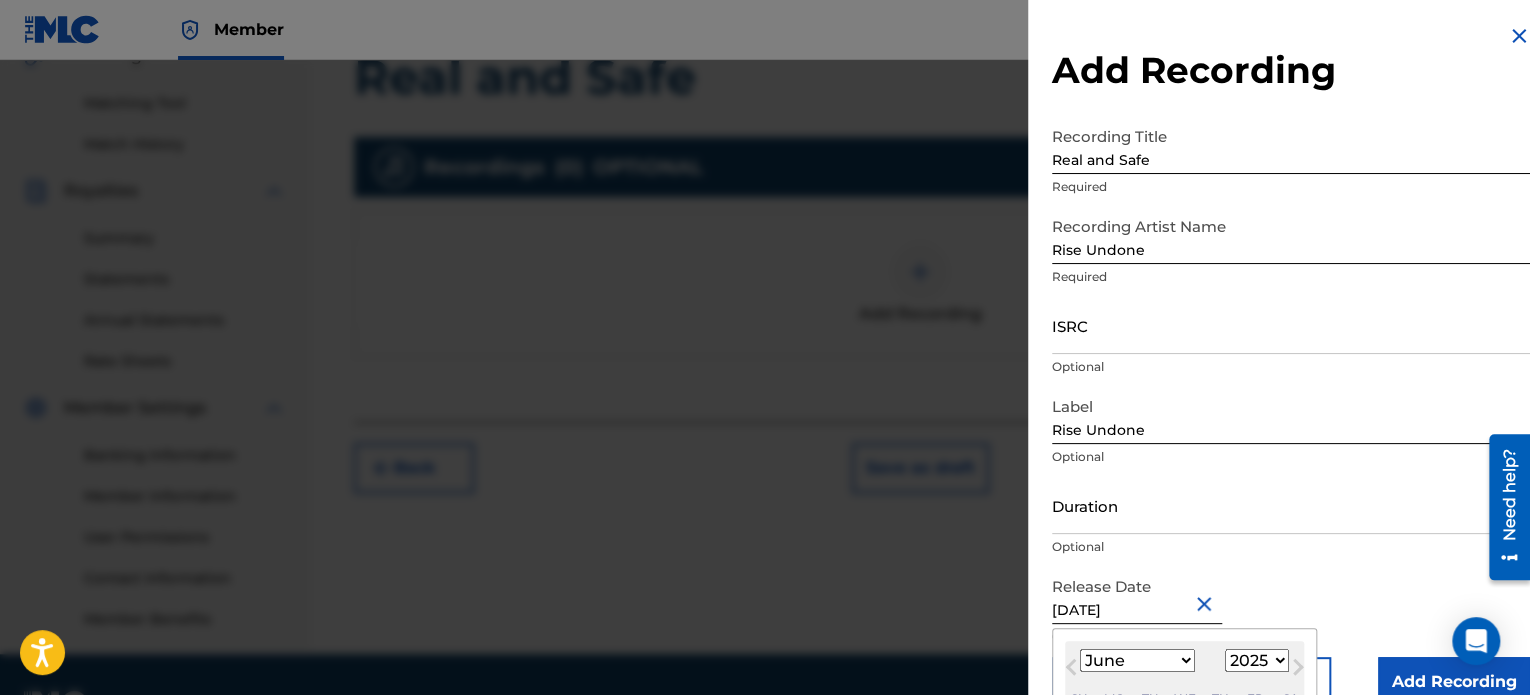 click on "Optional" at bounding box center [1291, 367] 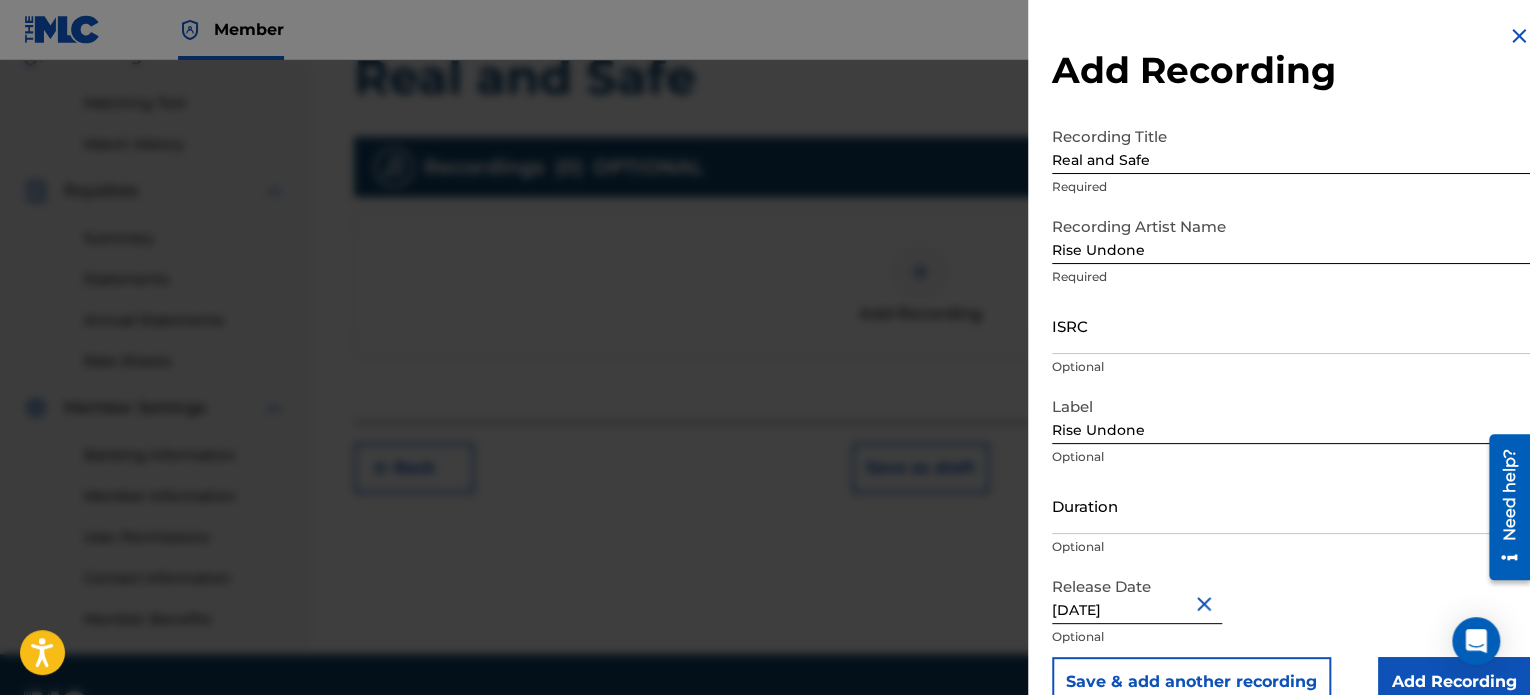 click on "ISRC" at bounding box center (1291, 325) 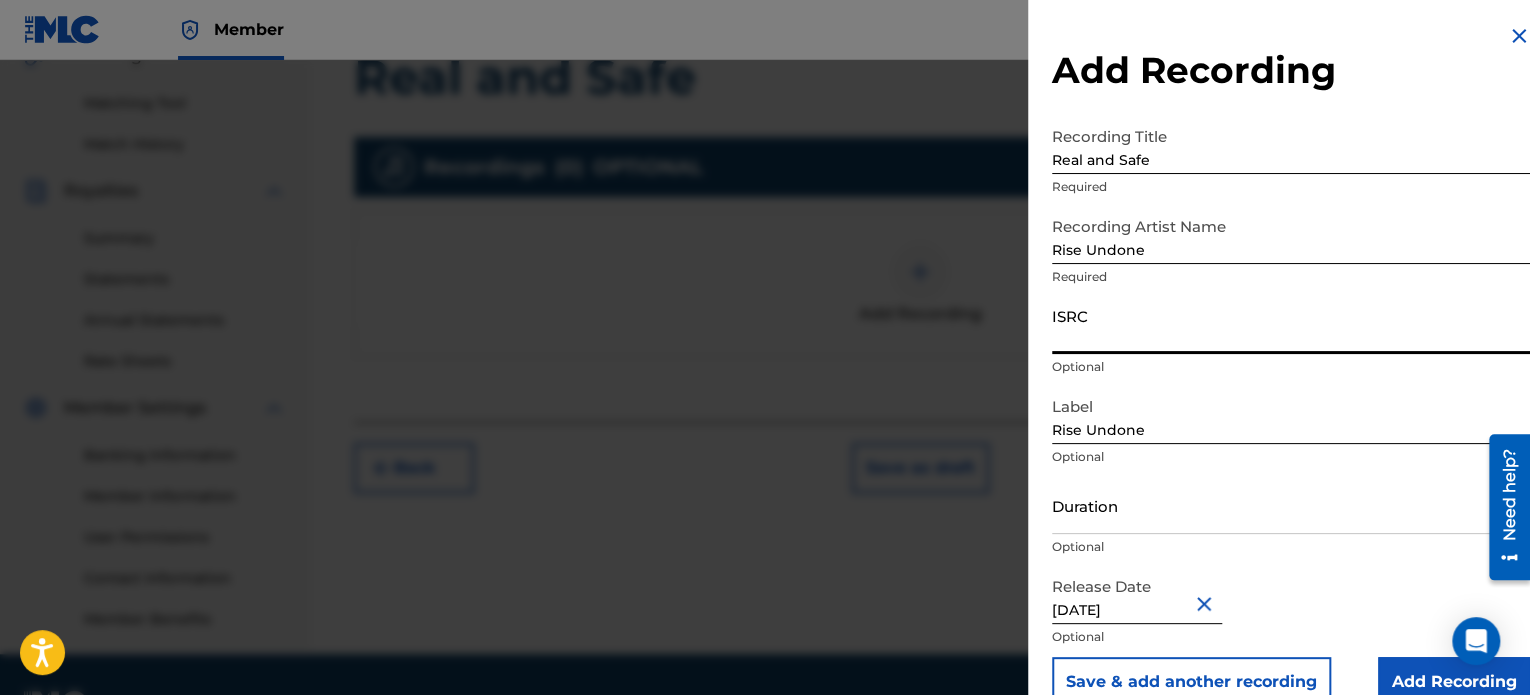 paste on "QZAMM2299716" 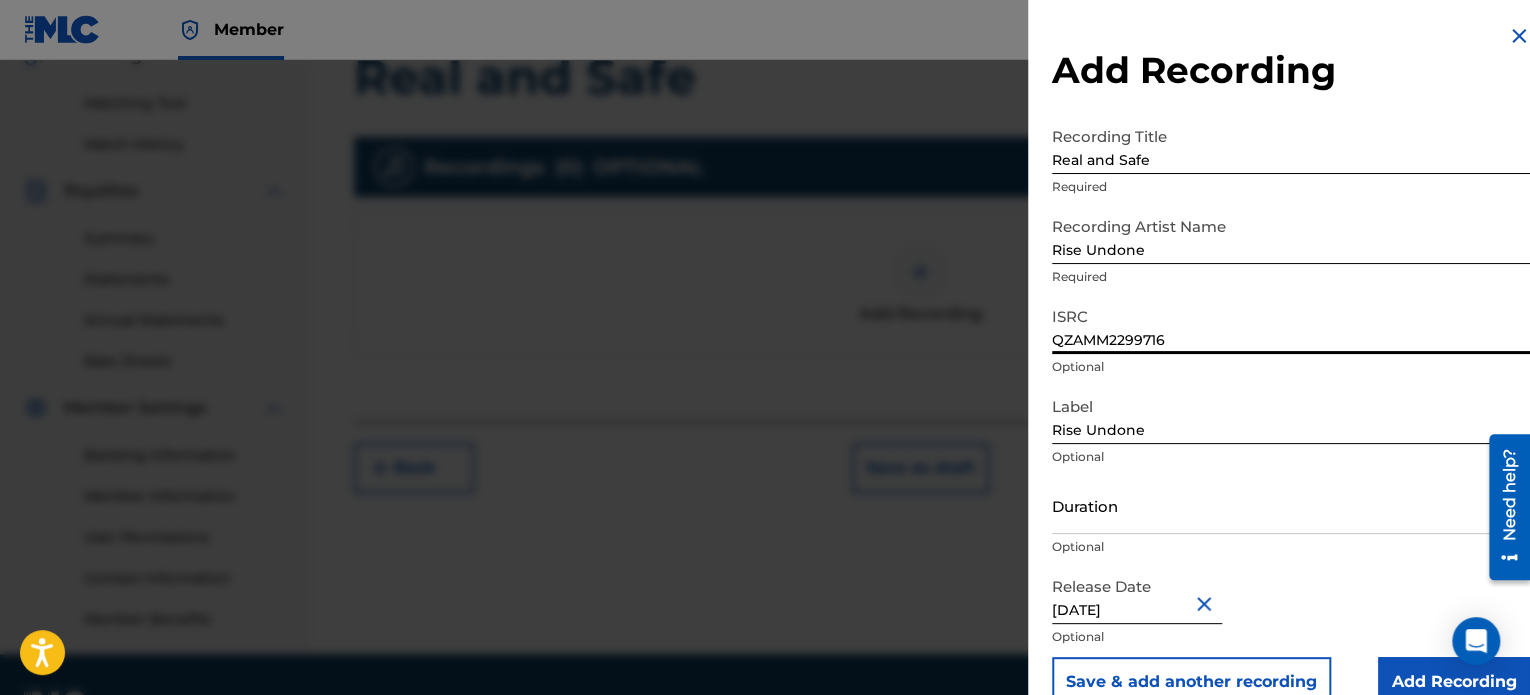 scroll, scrollTop: 36, scrollLeft: 0, axis: vertical 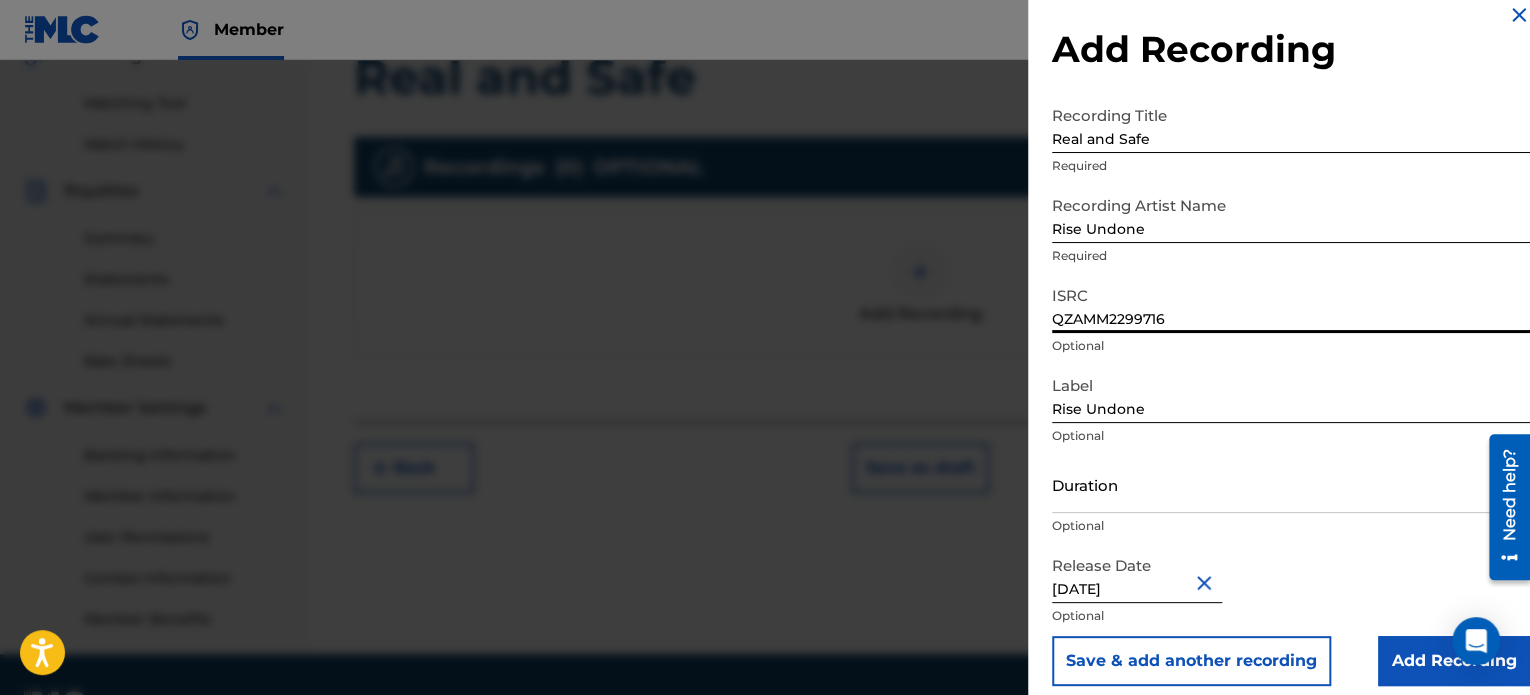 click on "Duration" at bounding box center [1291, 484] 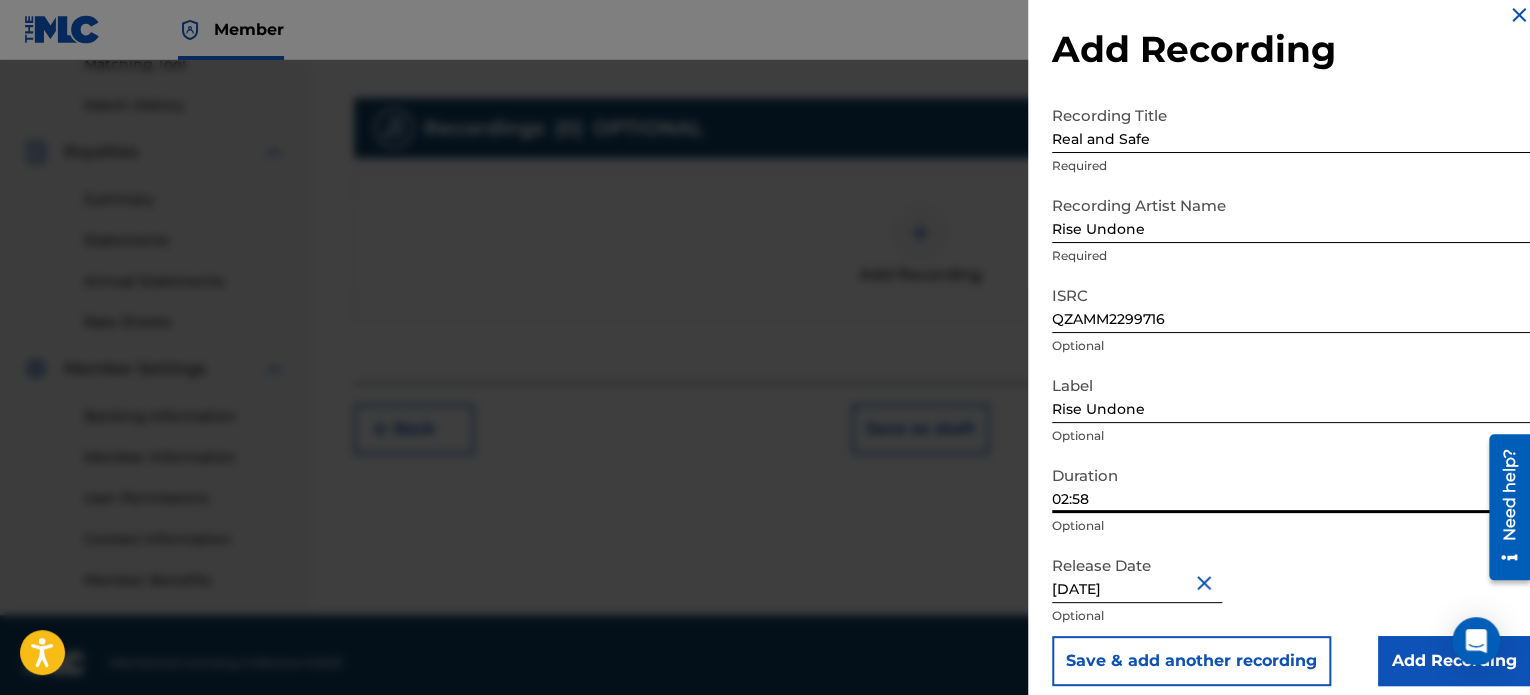 scroll, scrollTop: 544, scrollLeft: 0, axis: vertical 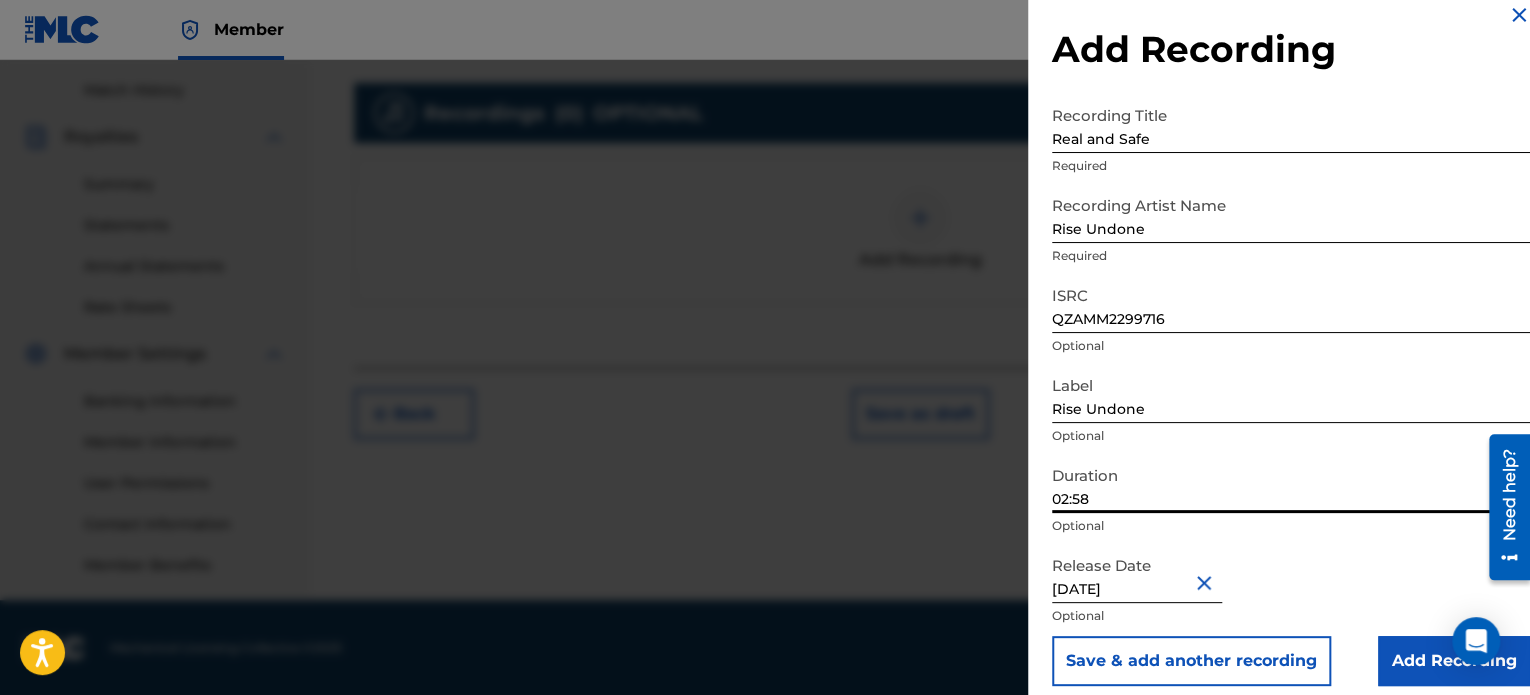 click on "Add Recording" at bounding box center (1454, 661) 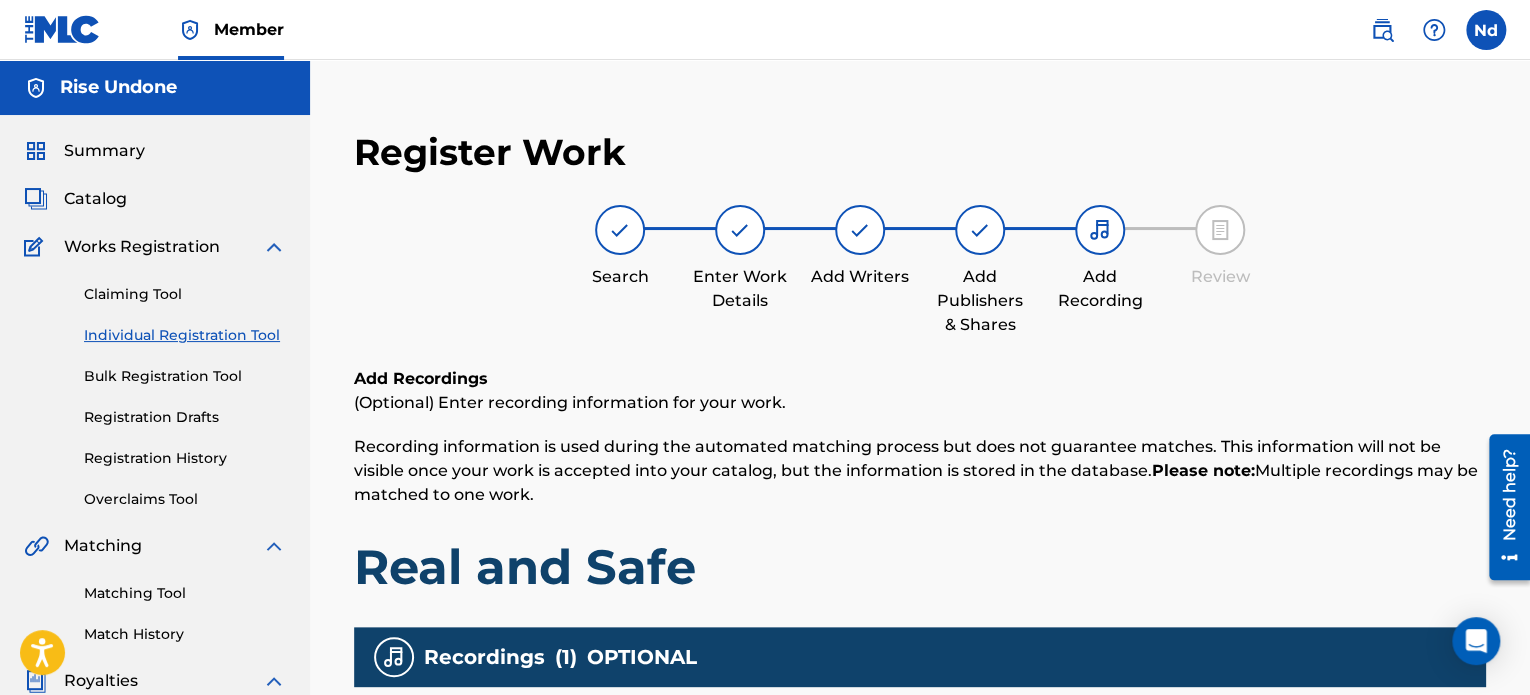 scroll, scrollTop: 544, scrollLeft: 0, axis: vertical 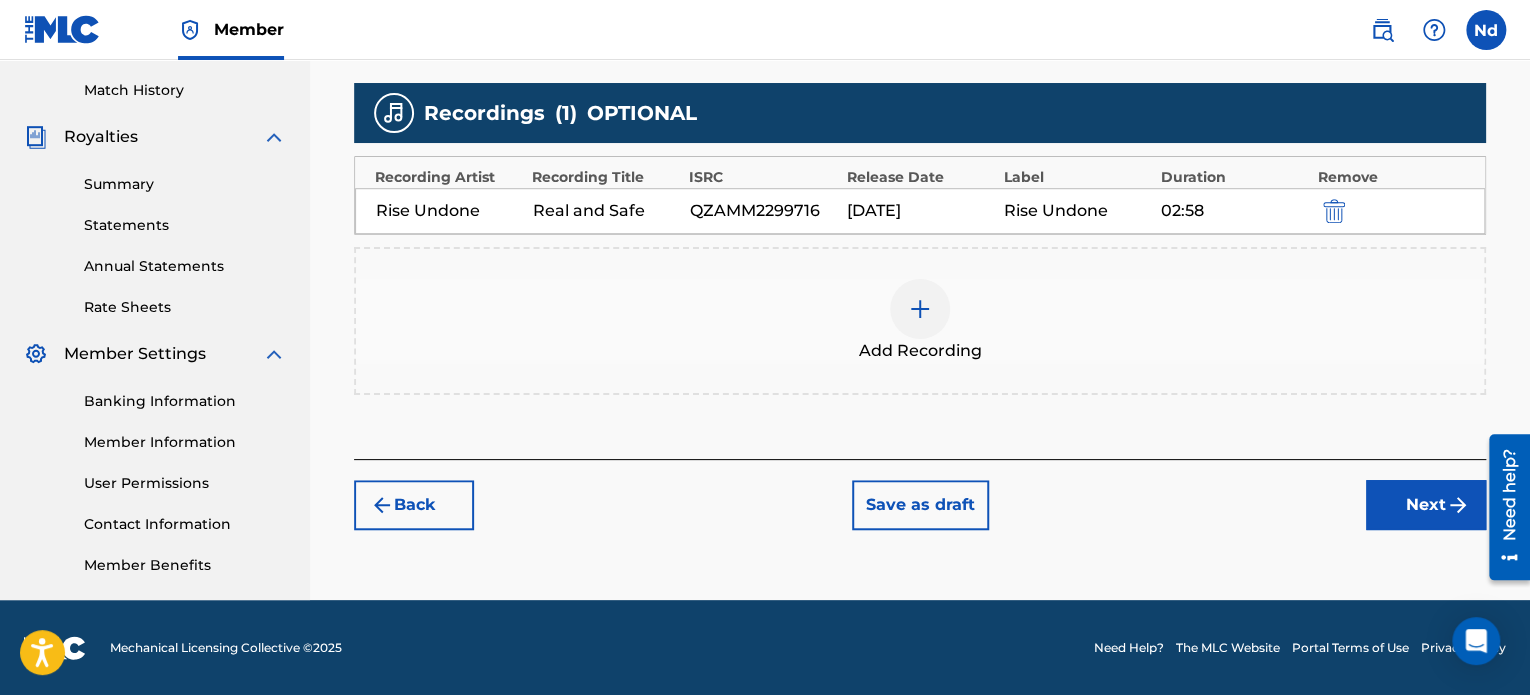 click on "Next" at bounding box center (1426, 505) 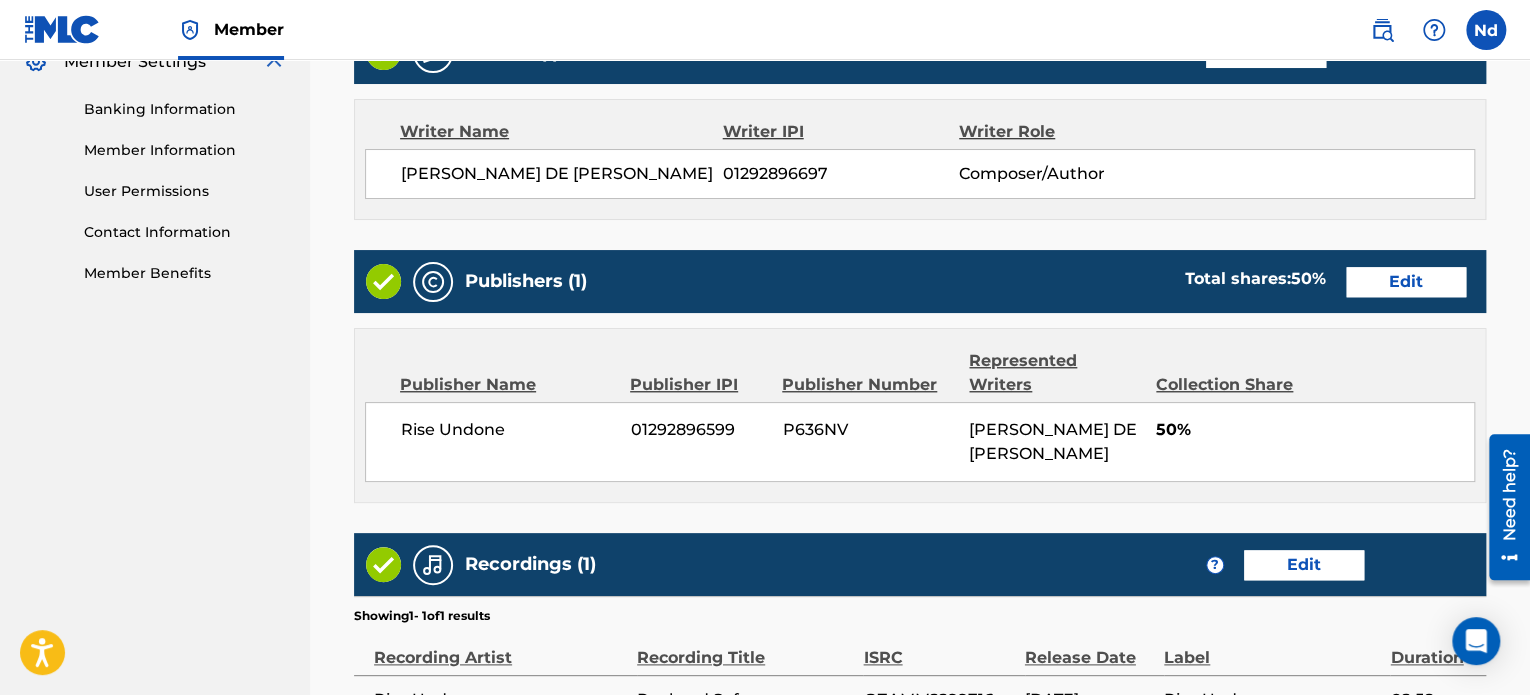 scroll, scrollTop: 1081, scrollLeft: 0, axis: vertical 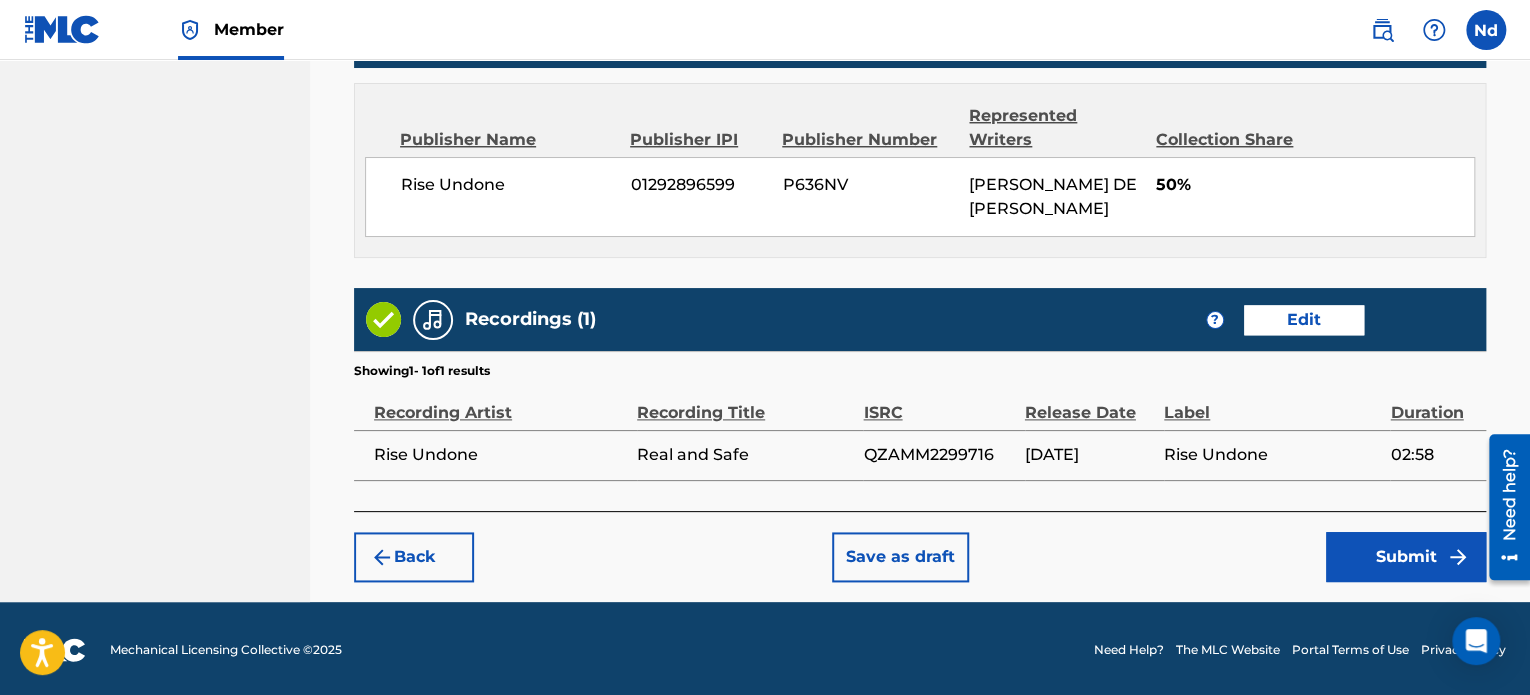 click on "Submit" at bounding box center [1406, 557] 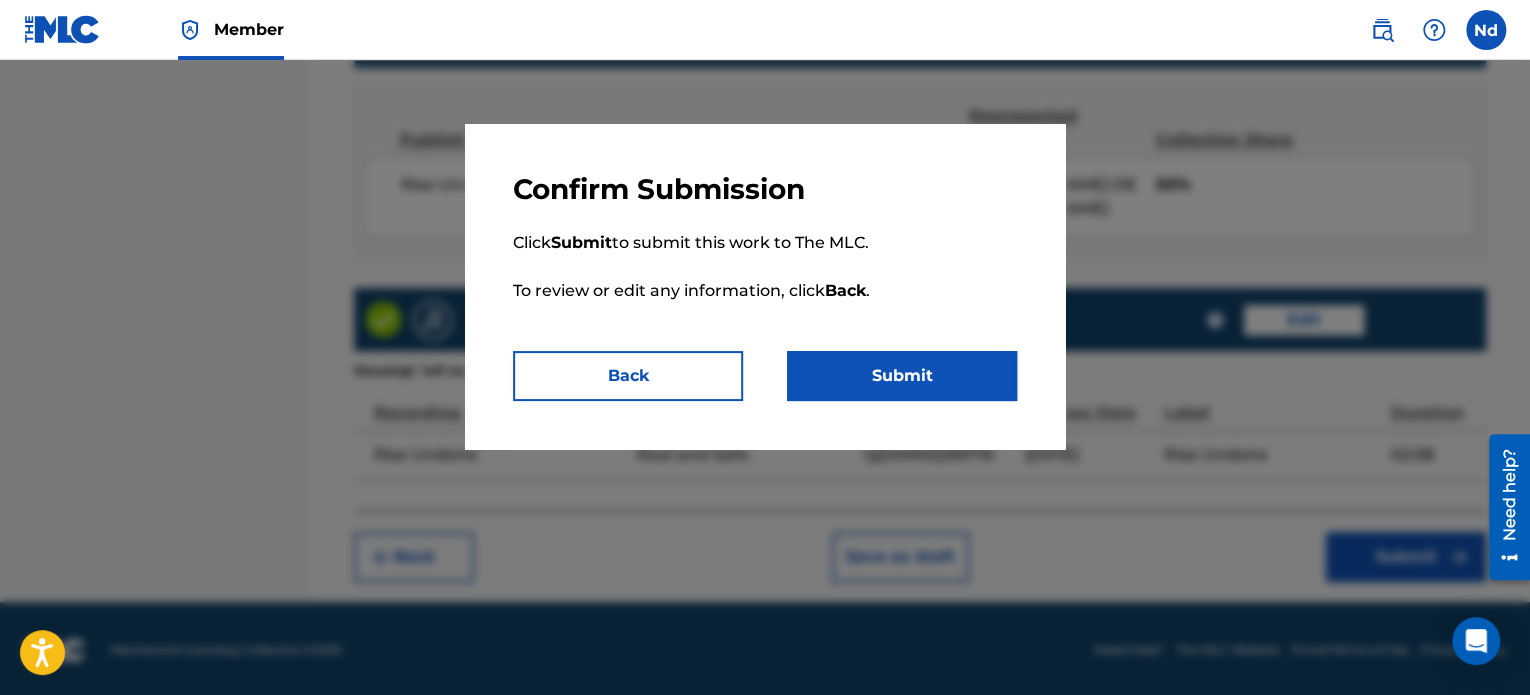 click on "Submit" at bounding box center [902, 376] 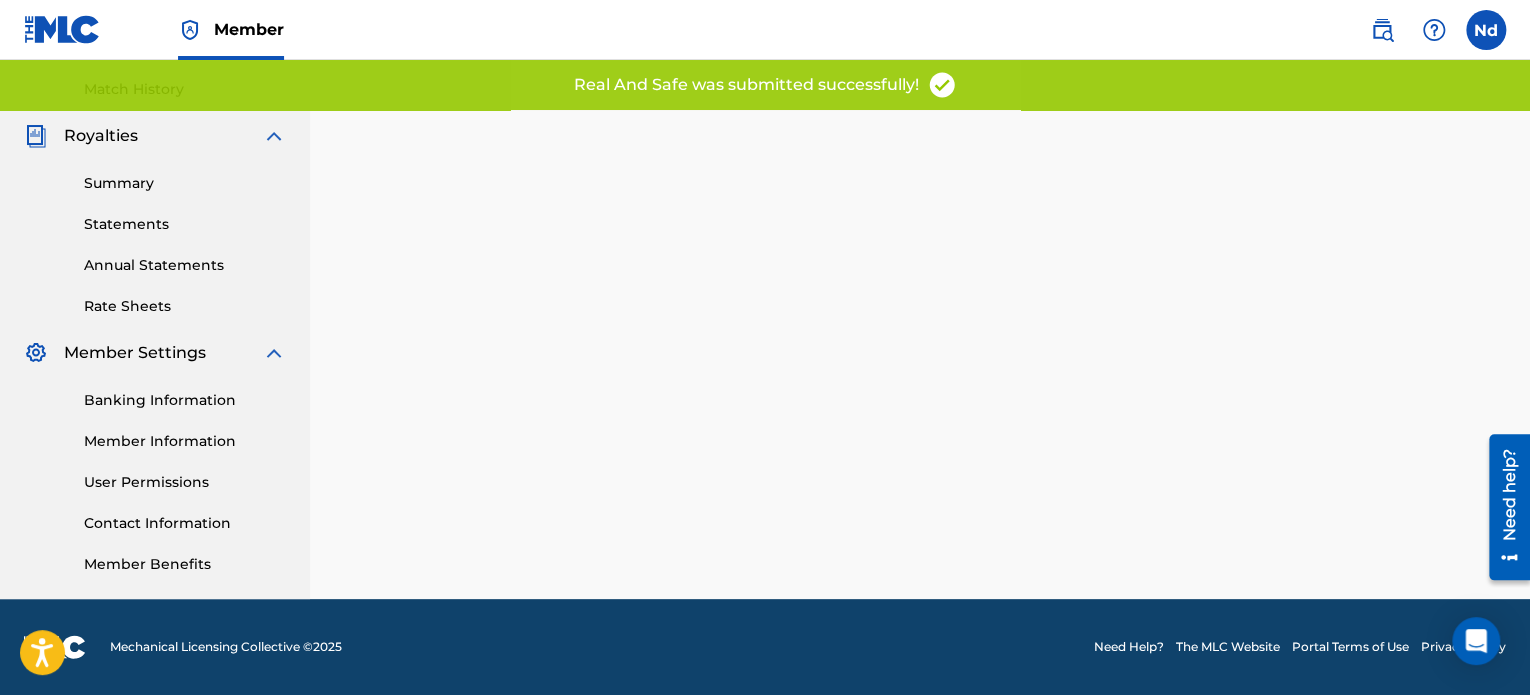 scroll, scrollTop: 0, scrollLeft: 0, axis: both 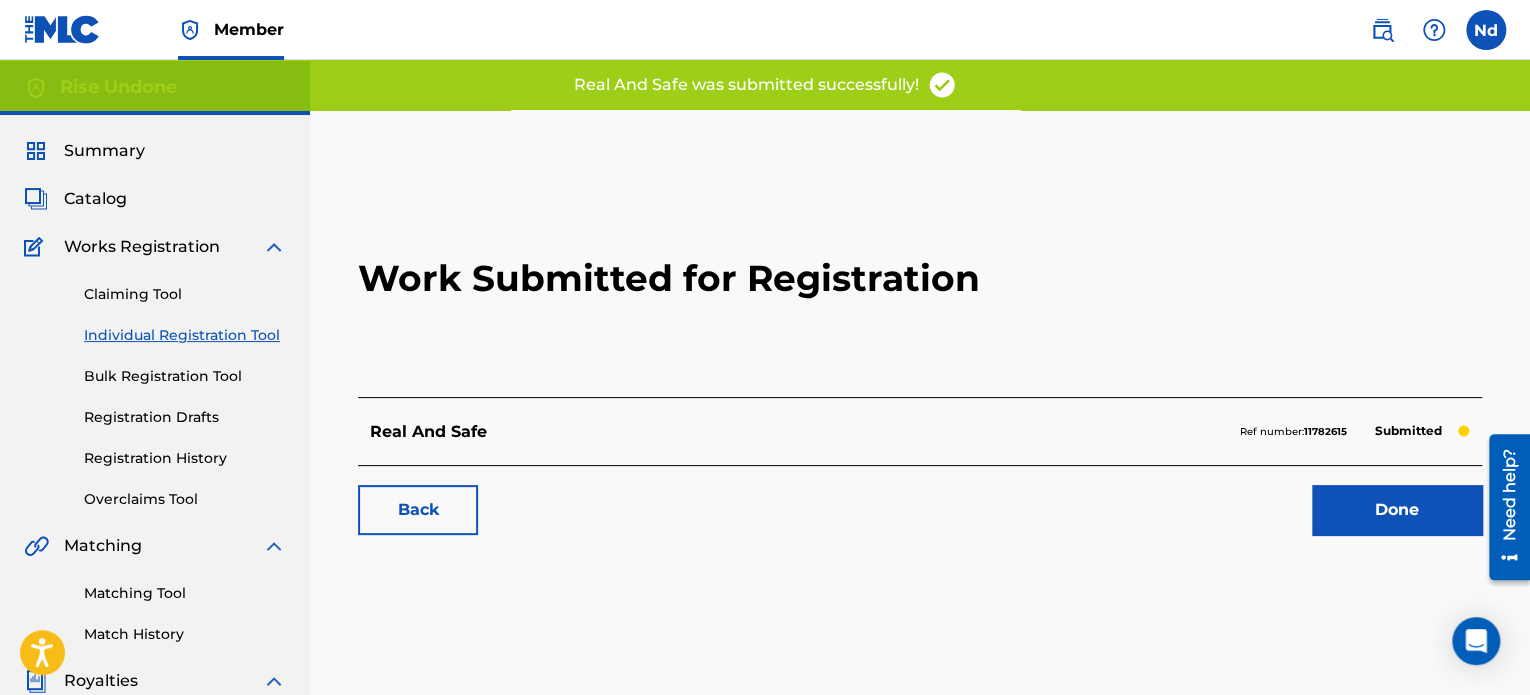 click on "Done" at bounding box center [1397, 510] 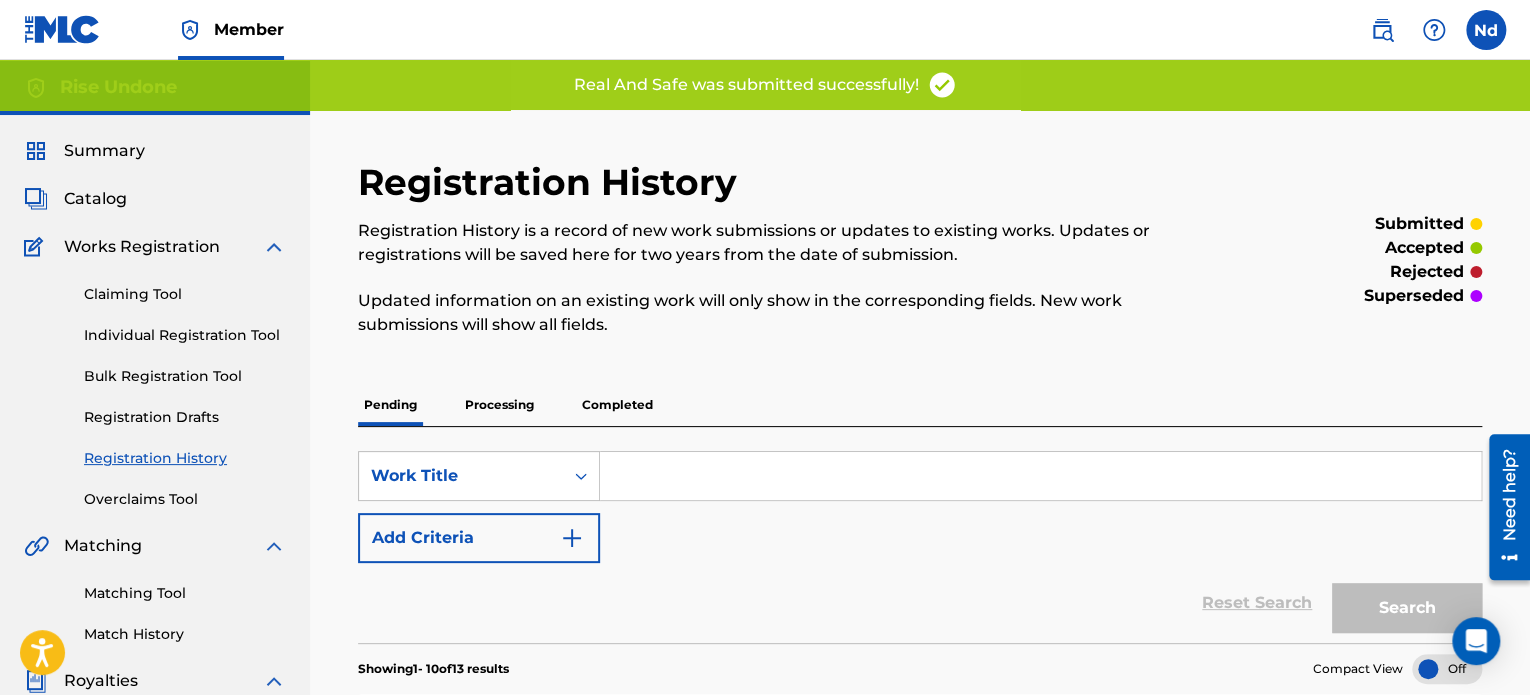click on "Individual Registration Tool" at bounding box center [185, 335] 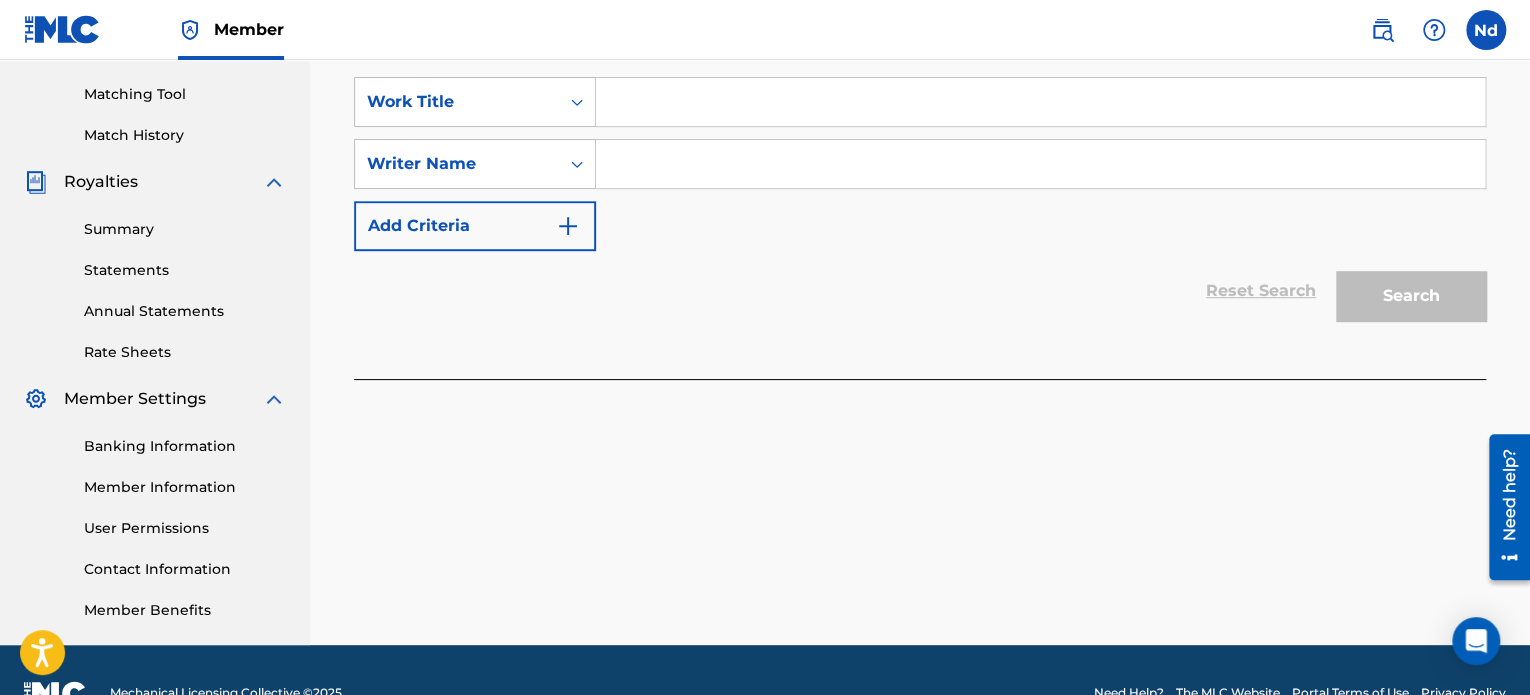 scroll, scrollTop: 500, scrollLeft: 0, axis: vertical 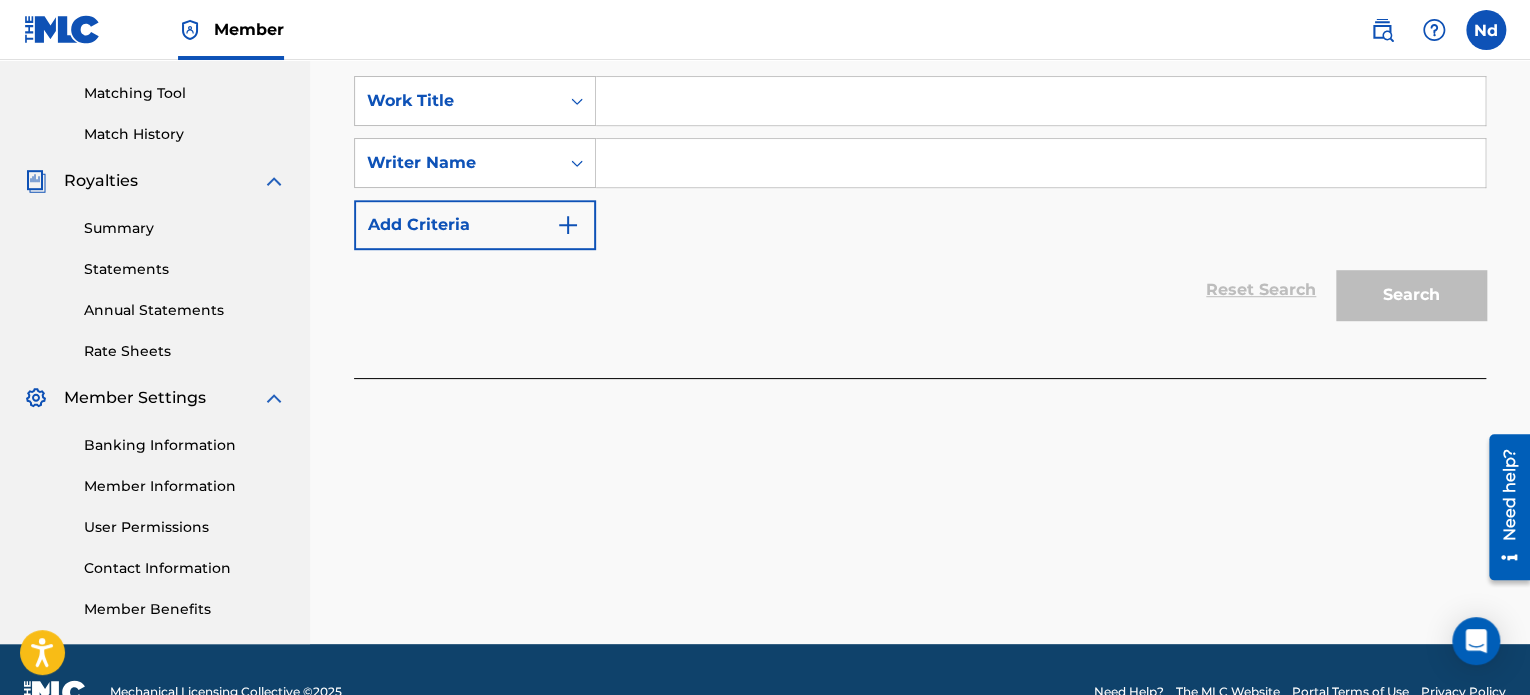 click at bounding box center [1040, 101] 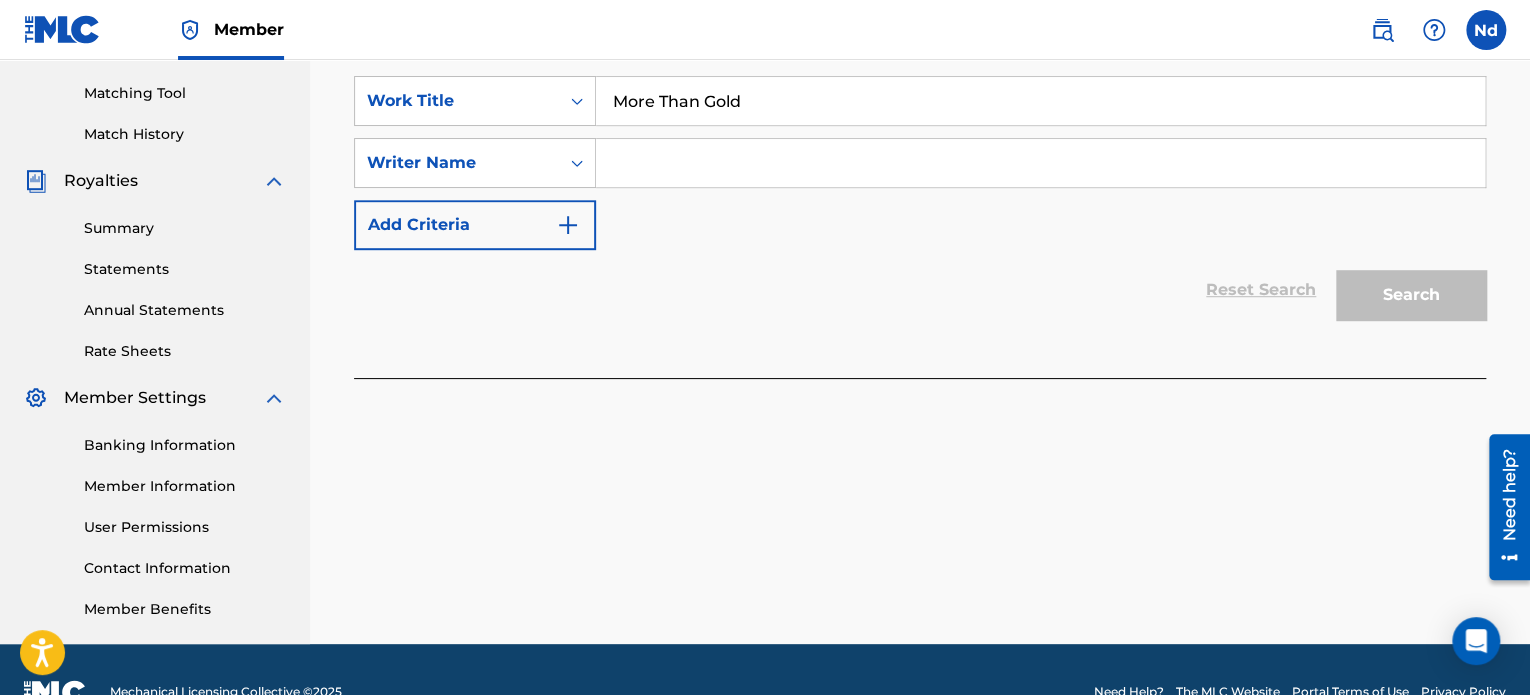 click at bounding box center (1040, 163) 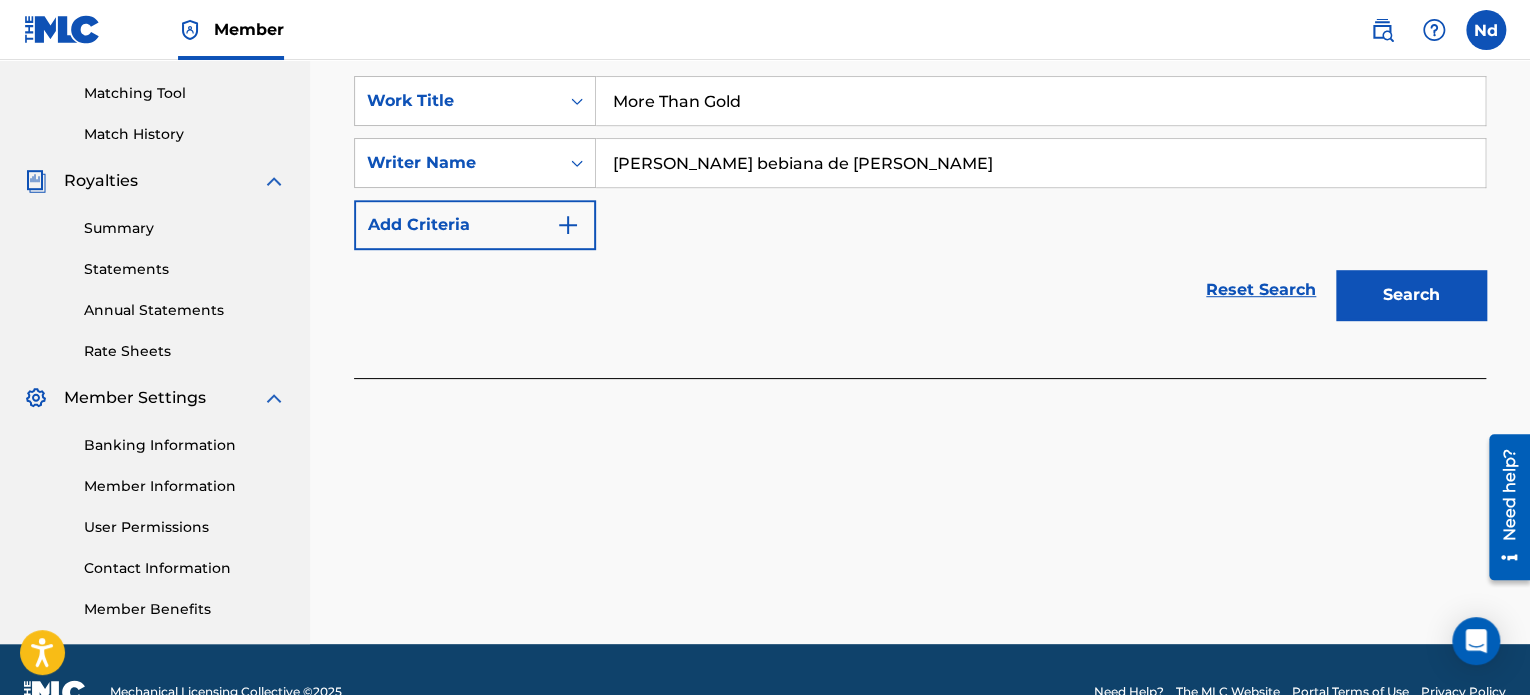 click on "Search" at bounding box center [1411, 295] 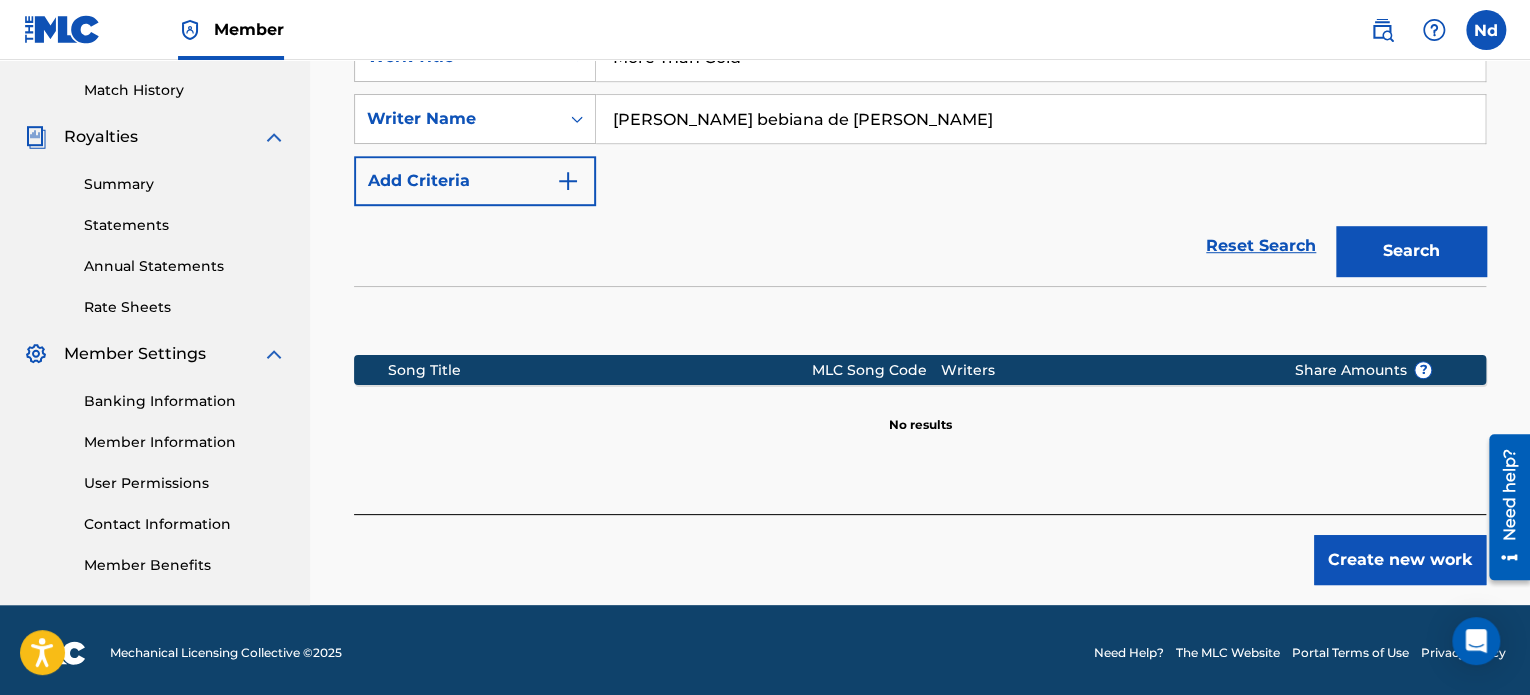 scroll, scrollTop: 549, scrollLeft: 0, axis: vertical 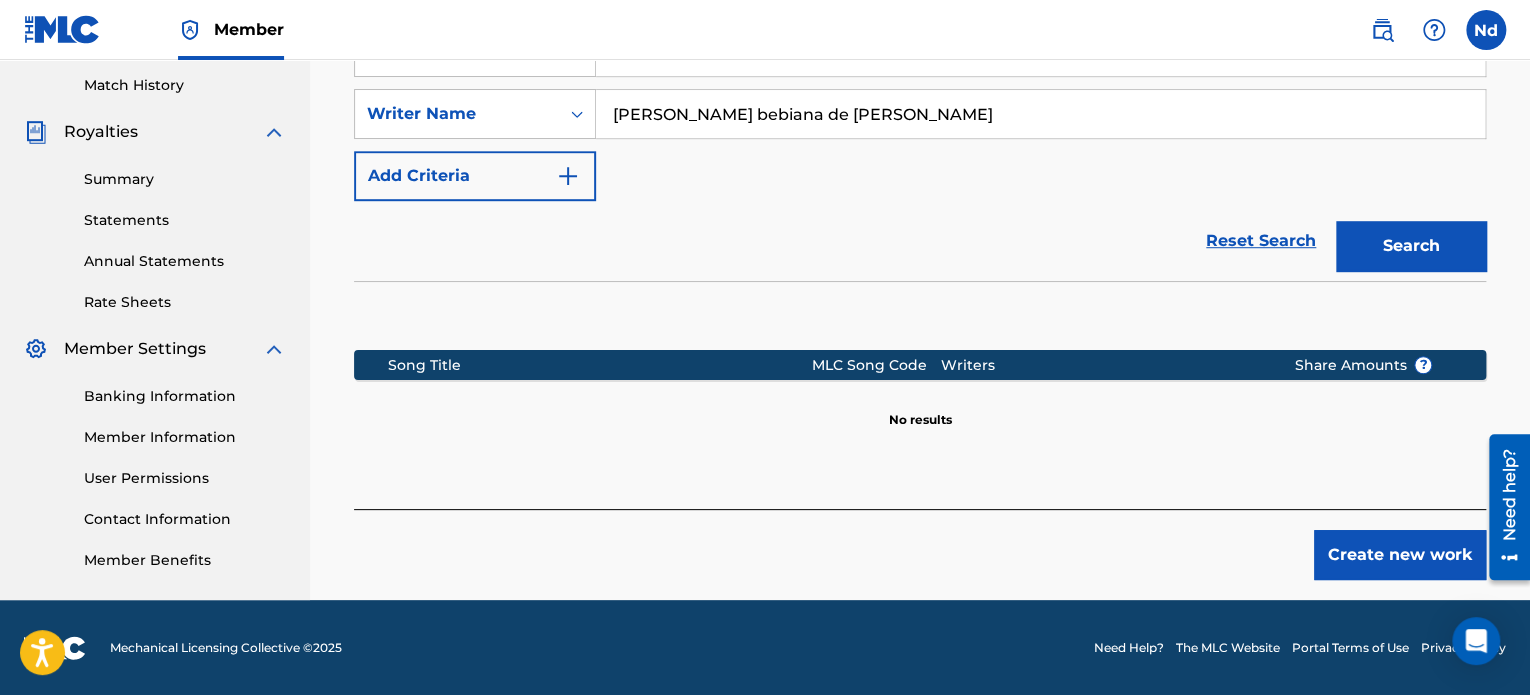 click on "Register Work Search Enter Work Details Add Writers Add Publishers & Shares Add Recording Review Search Before registering a work, the first step is to search The MLC database to ensure the work does not already exist. Enter the two required search criteria below, then click   Search.  If your work does not appear in the search results, click the  Create New Work   button to continue with registration. If you do locate your work in the search results, click on the work, then on the next page, click the   Claim shares on this work  button. SearchWithCriteriaf3060a96-e578-4fd6-9231-15320357d273 Work Title More Than Gold SearchWithCriteriaddf5057b-2780-4157-b4c5-4146d32eb731 Writer Name [PERSON_NAME] de [PERSON_NAME] Add Criteria Reset Search Search Song Title MLC Song Code Writers Share Amounts ? No results Create new work" at bounding box center (920, 80) 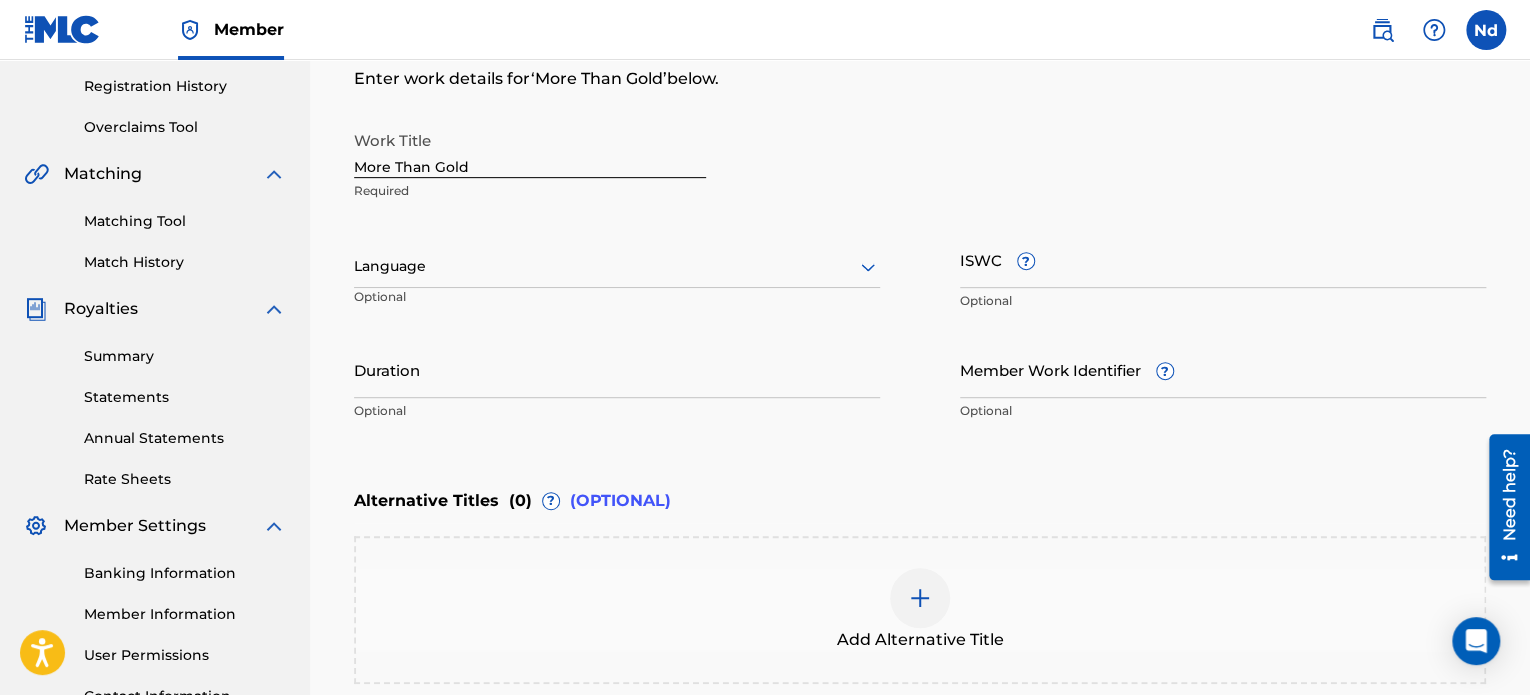 scroll, scrollTop: 249, scrollLeft: 0, axis: vertical 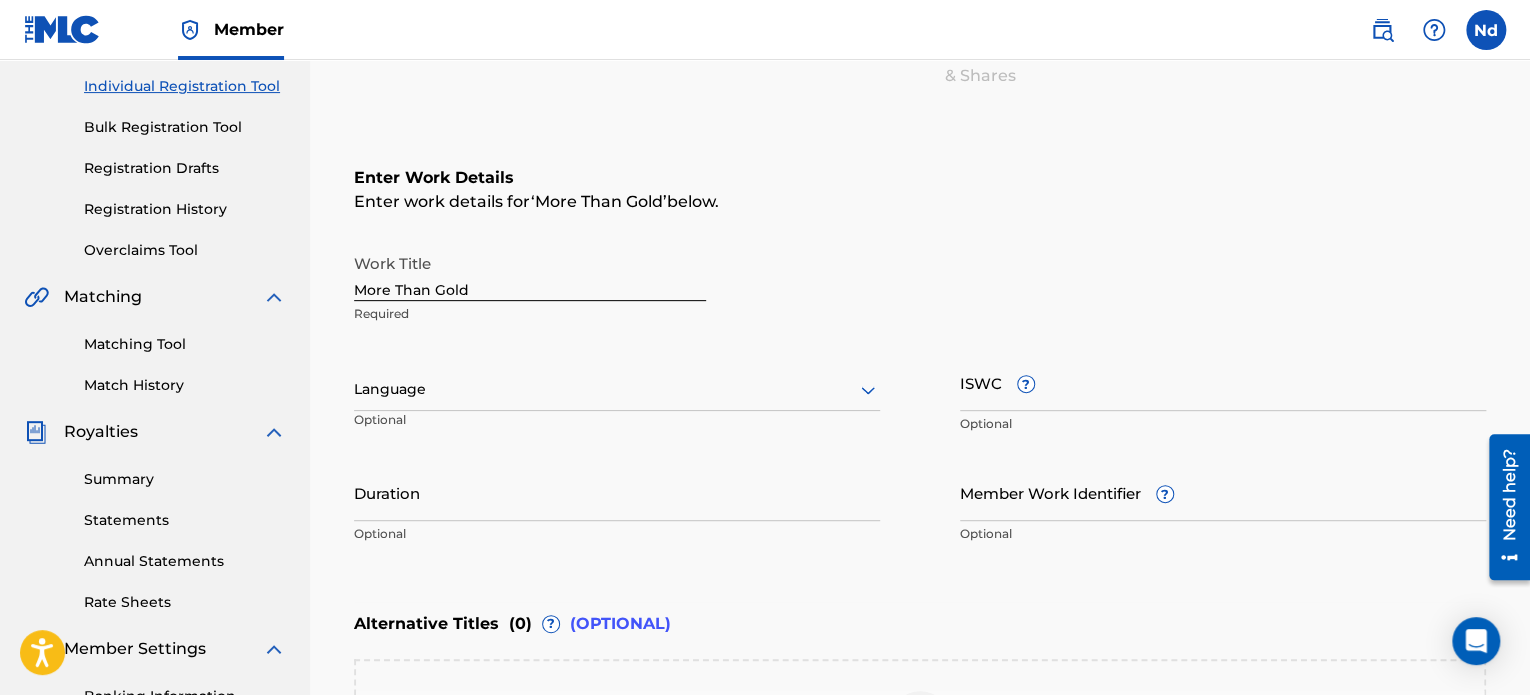 click at bounding box center (617, 389) 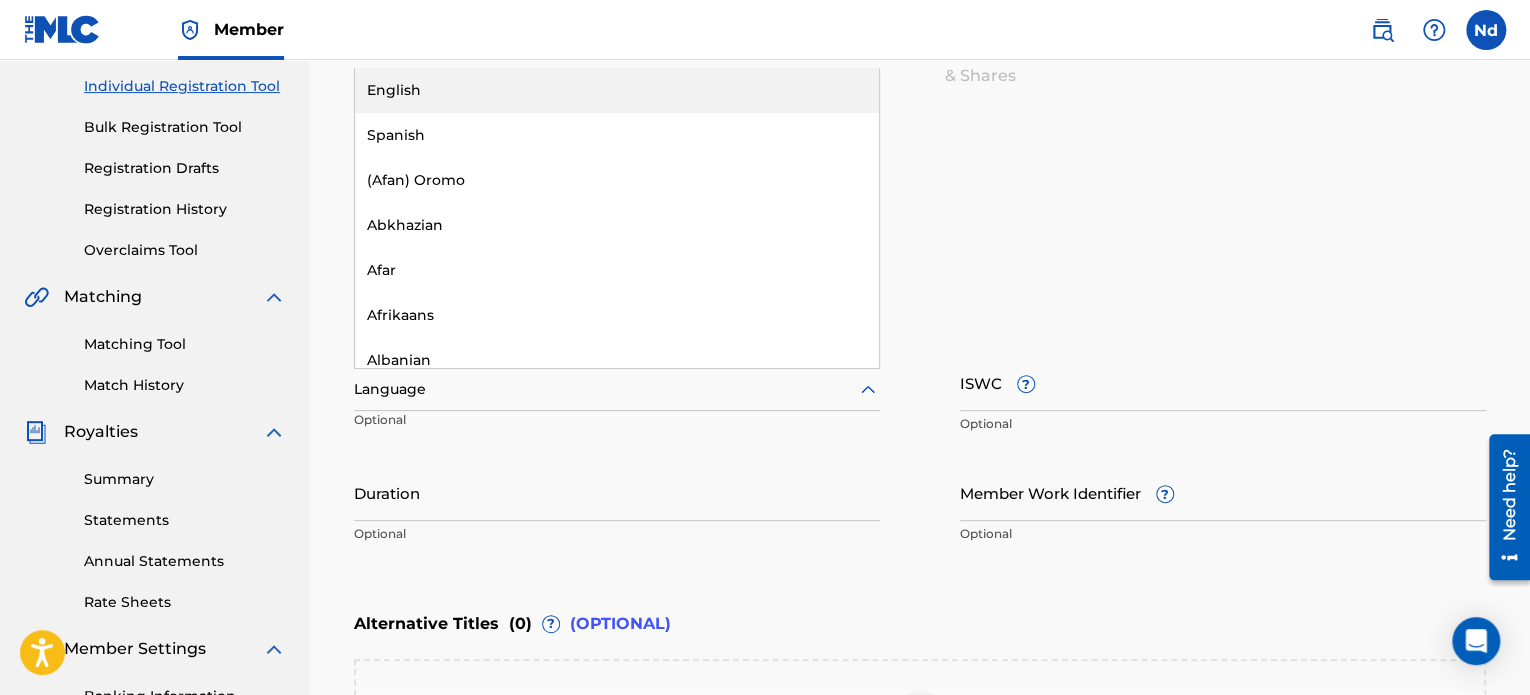 click on "English" at bounding box center (617, 90) 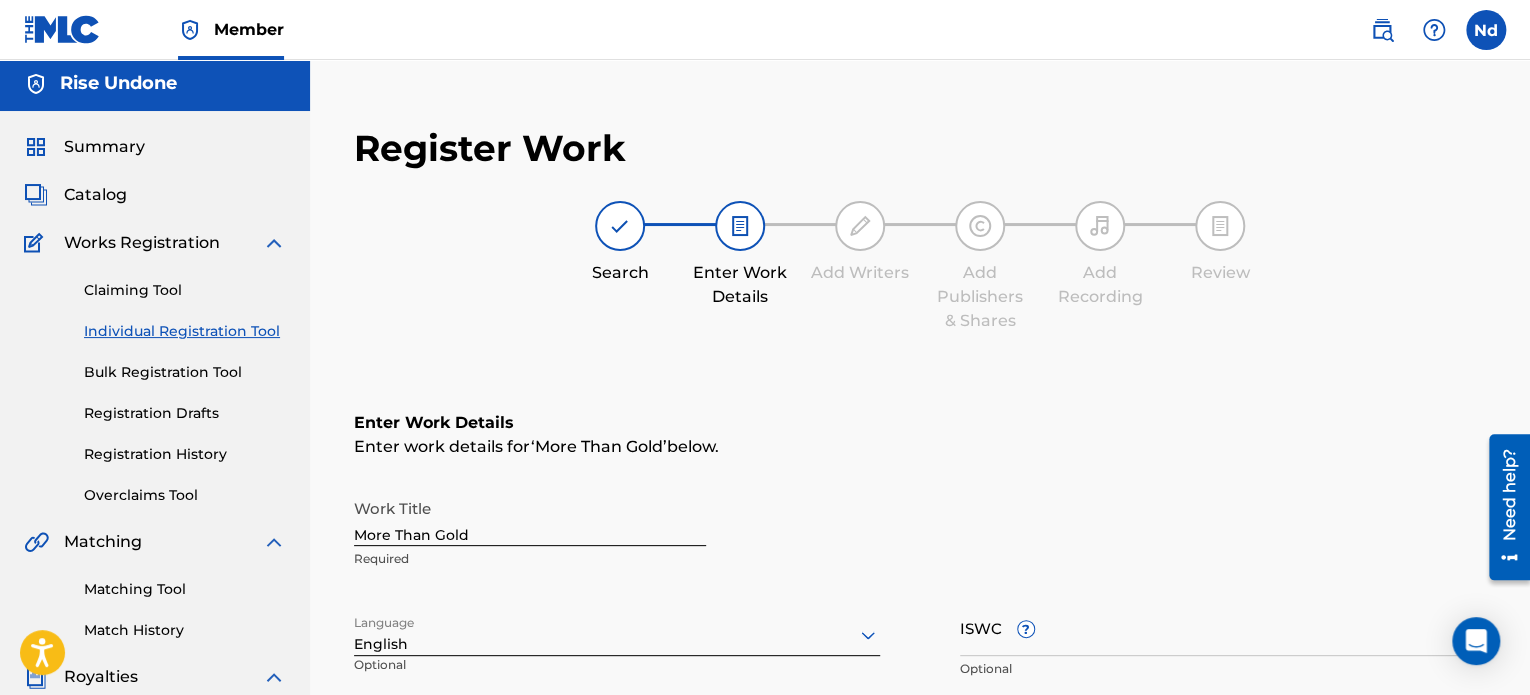 scroll, scrollTop: 0, scrollLeft: 0, axis: both 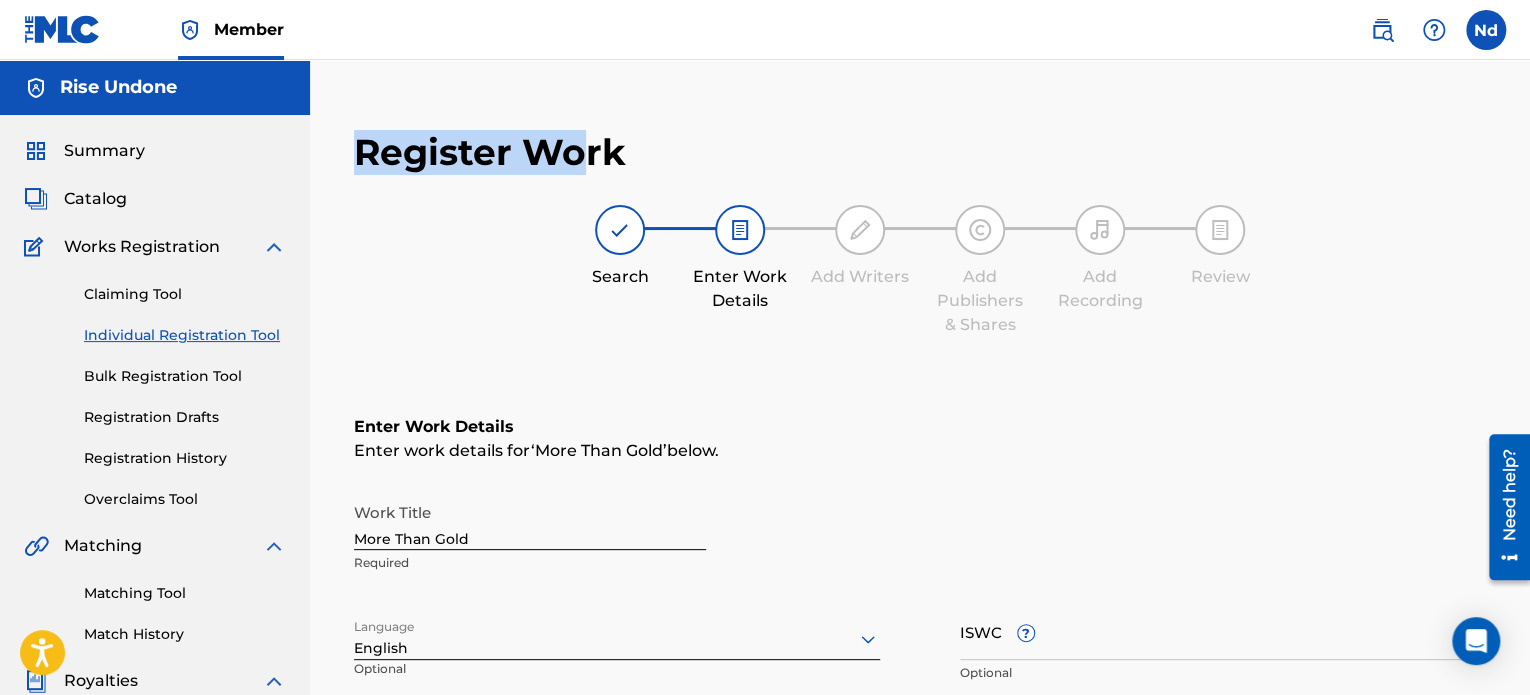 drag, startPoint x: 365, startPoint y: 139, endPoint x: 576, endPoint y: 141, distance: 211.00948 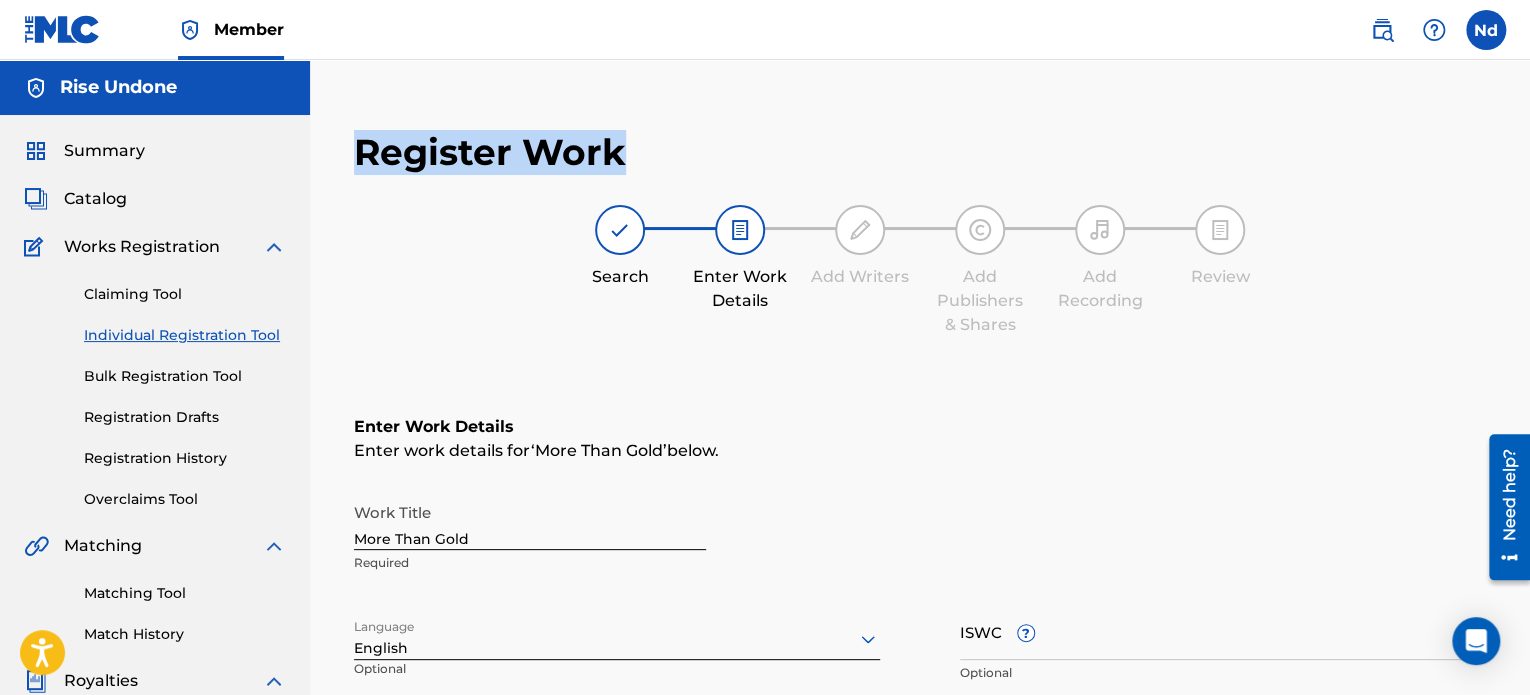 drag, startPoint x: 657, startPoint y: 152, endPoint x: 340, endPoint y: 134, distance: 317.51062 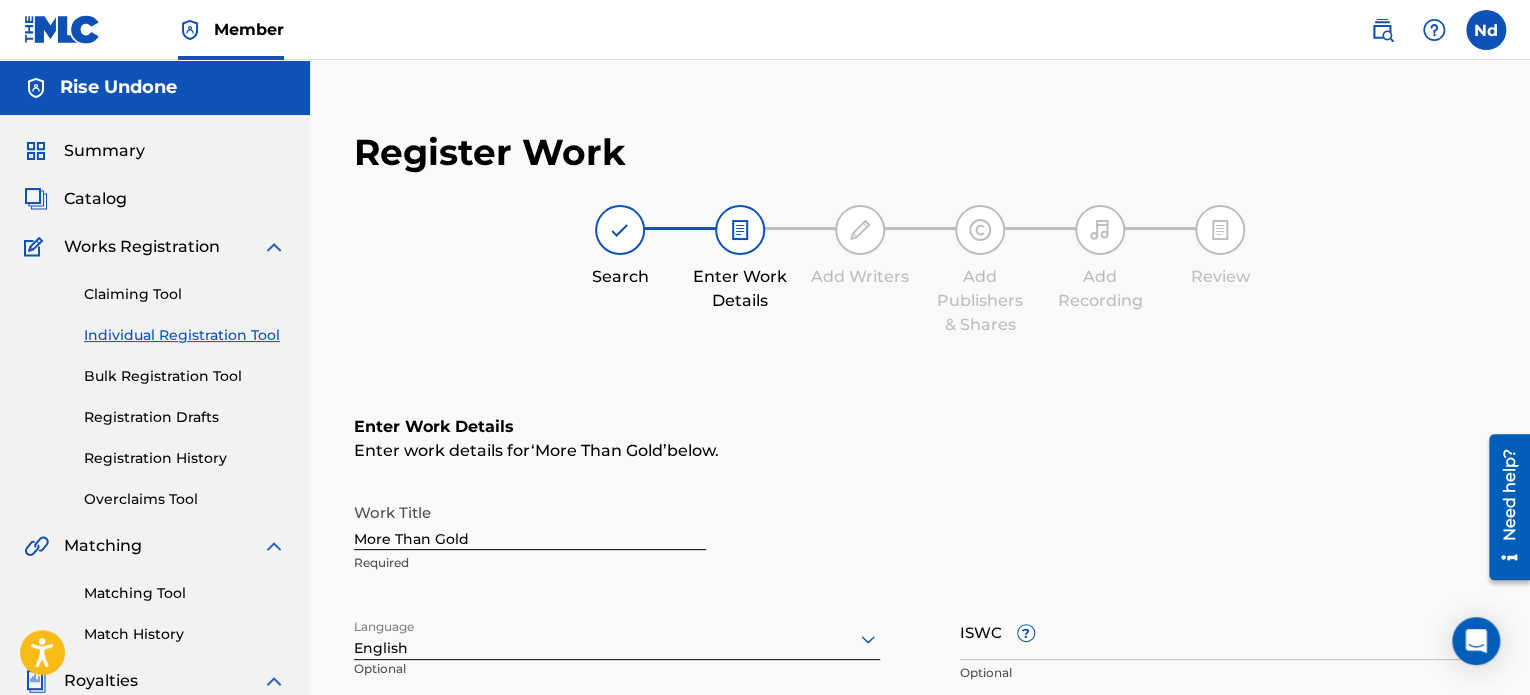 click on "Register Work Search Enter Work Details Add Writers Add Publishers & Shares Add Recording Review Enter Work Details Enter work details for  ‘ More Than Gold ’  below. Work Title   More Than Gold Required Language English Optional ISWC   ? Optional Duration   Optional Member Work Identifier   ? Optional Alternative Titles ( 0 ) ? (OPTIONAL) Add Alternative Title Back Save as draft Next" at bounding box center (920, 653) 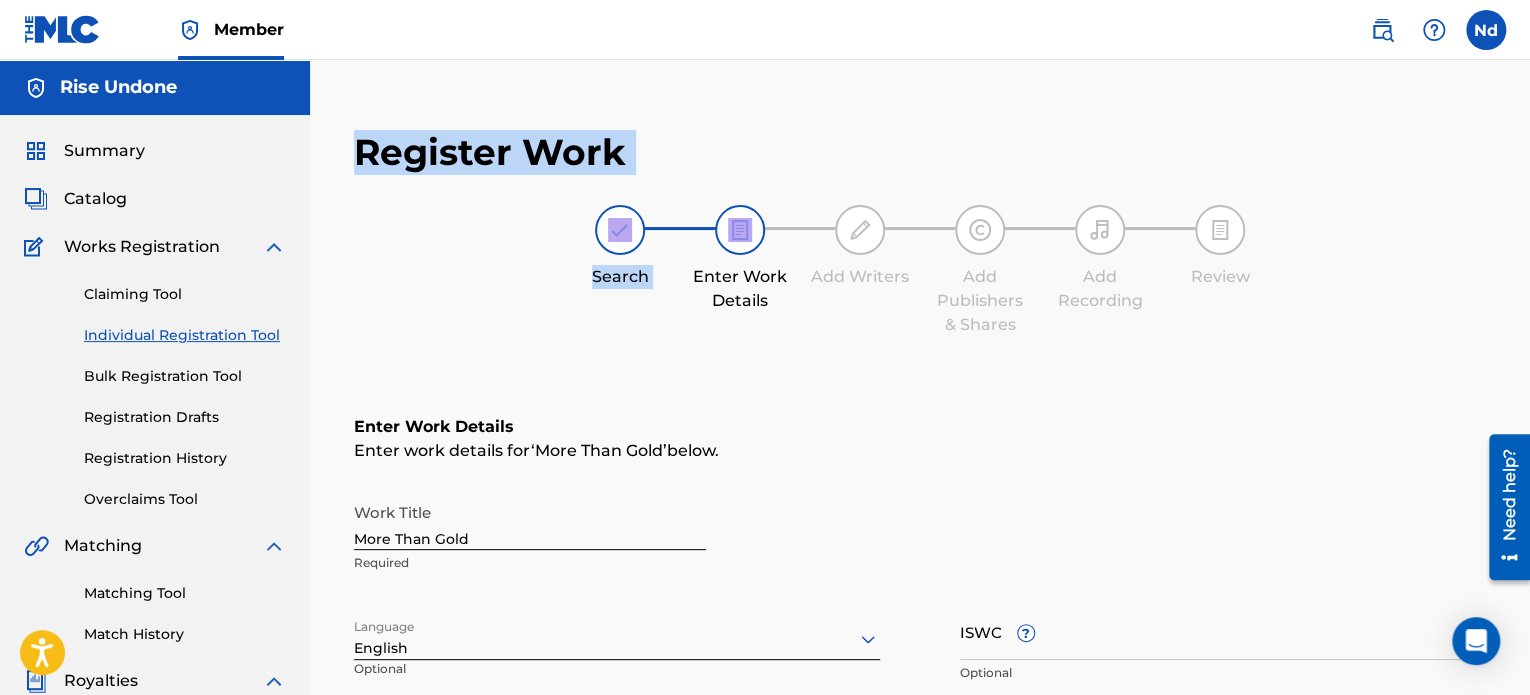 drag, startPoint x: 388, startPoint y: 143, endPoint x: 333, endPoint y: 133, distance: 55.9017 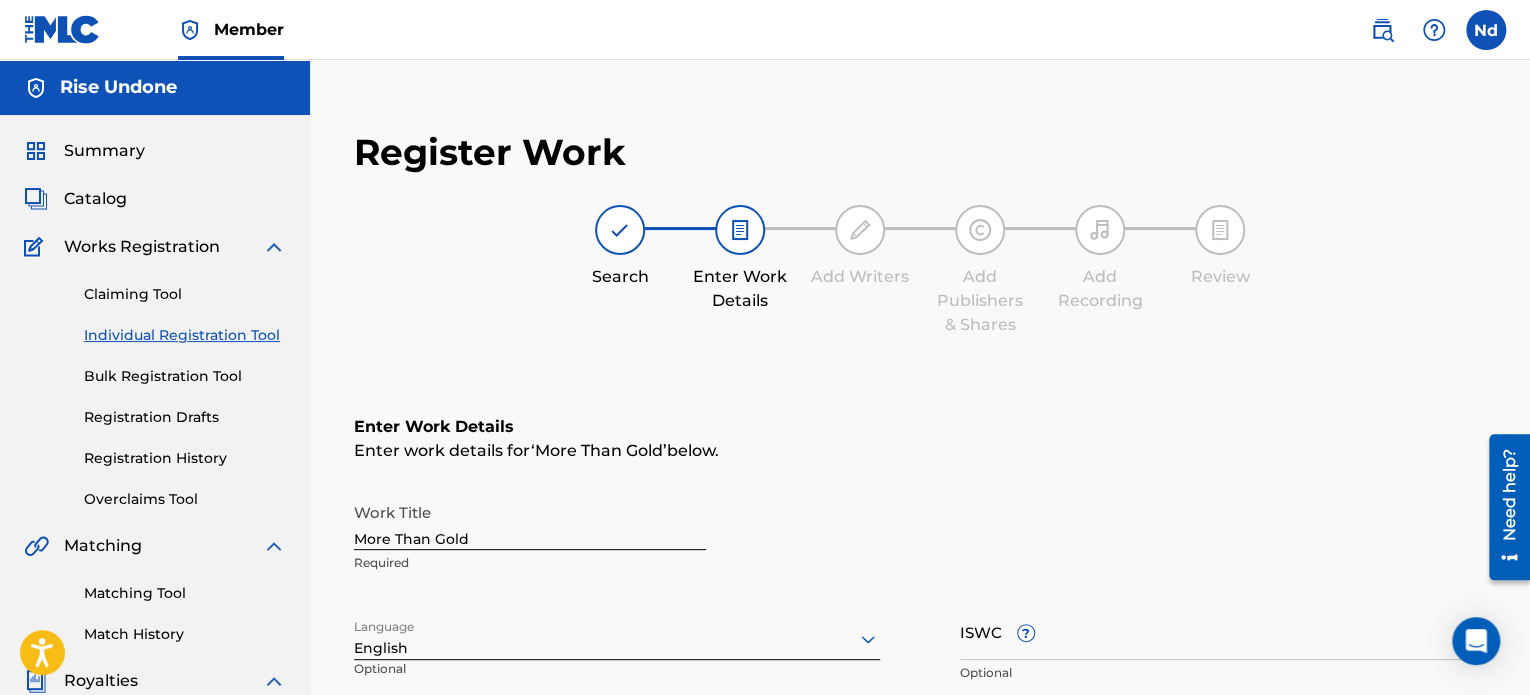 click on "Register Work Search Enter Work Details Add Writers Add Publishers & Shares Add Recording Review Enter Work Details Enter work details for  ‘ More Than Gold ’  below. Work Title   More Than Gold Required Language English Optional ISWC   ? Optional Duration   Optional Member Work Identifier   ? Optional Alternative Titles ( 0 ) ? (OPTIONAL) Add Alternative Title Back Save as draft Next" at bounding box center (920, 653) 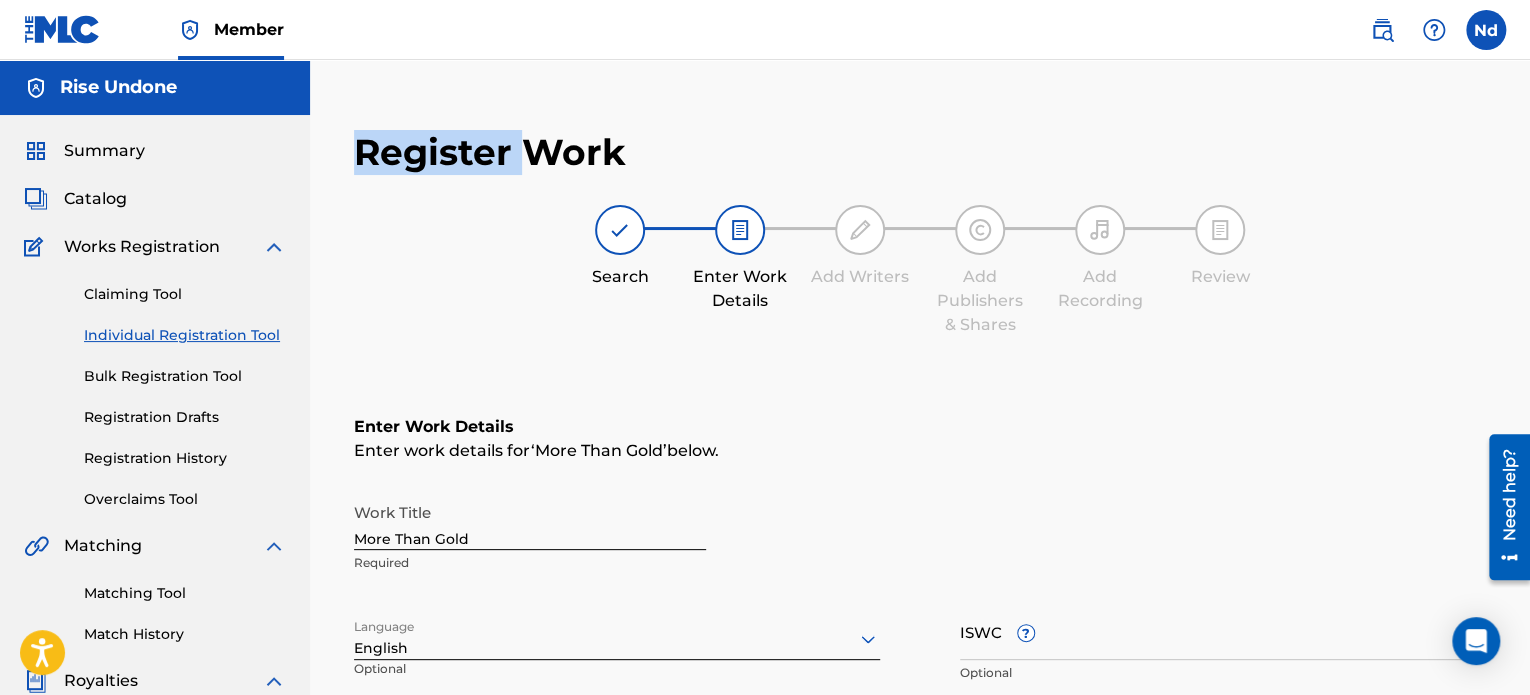 click on "Register Work Search Enter Work Details Add Writers Add Publishers & Shares Add Recording Review Enter Work Details Enter work details for  ‘ More Than Gold ’  below. Work Title   More Than Gold Required Language English Optional ISWC   ? Optional Duration   Optional Member Work Identifier   ? Optional Alternative Titles ( 0 ) ? (OPTIONAL) Add Alternative Title Back Save as draft Next" at bounding box center (920, 653) 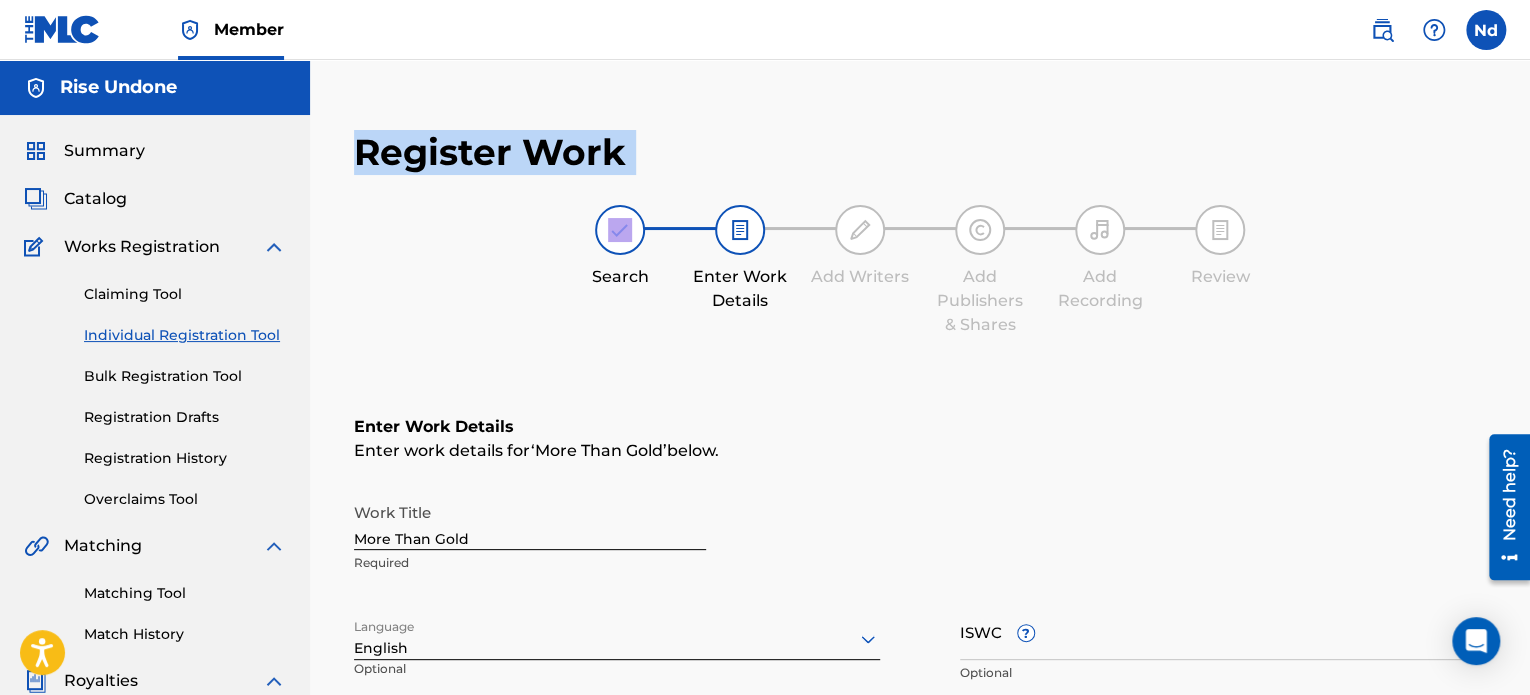 click on "Register Work Search Enter Work Details Add Writers Add Publishers & Shares Add Recording Review Enter Work Details Enter work details for  ‘ More Than Gold ’  below. Work Title   More Than Gold Required Language English Optional ISWC   ? Optional Duration   Optional Member Work Identifier   ? Optional Alternative Titles ( 0 ) ? (OPTIONAL) Add Alternative Title Back Save as draft Next" at bounding box center [920, 653] 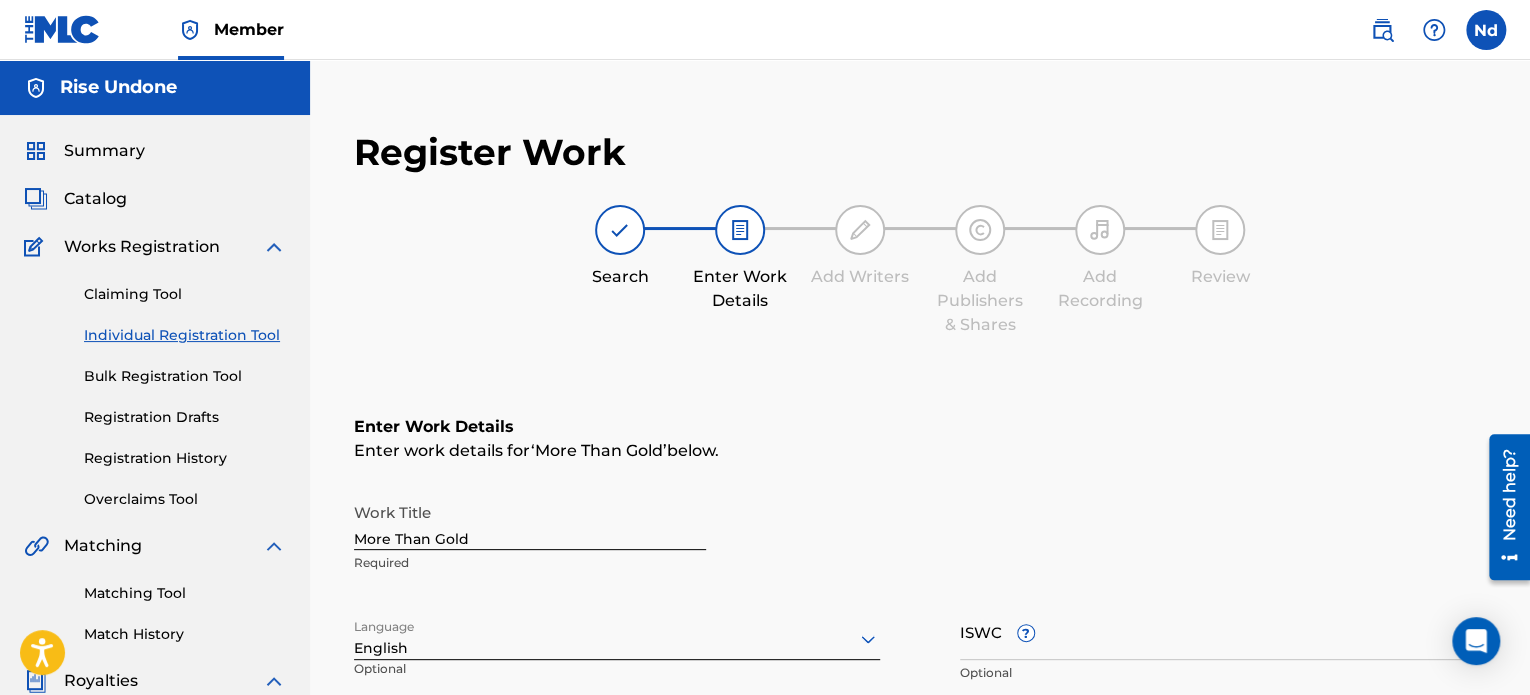 click on "Register Work" at bounding box center (490, 152) 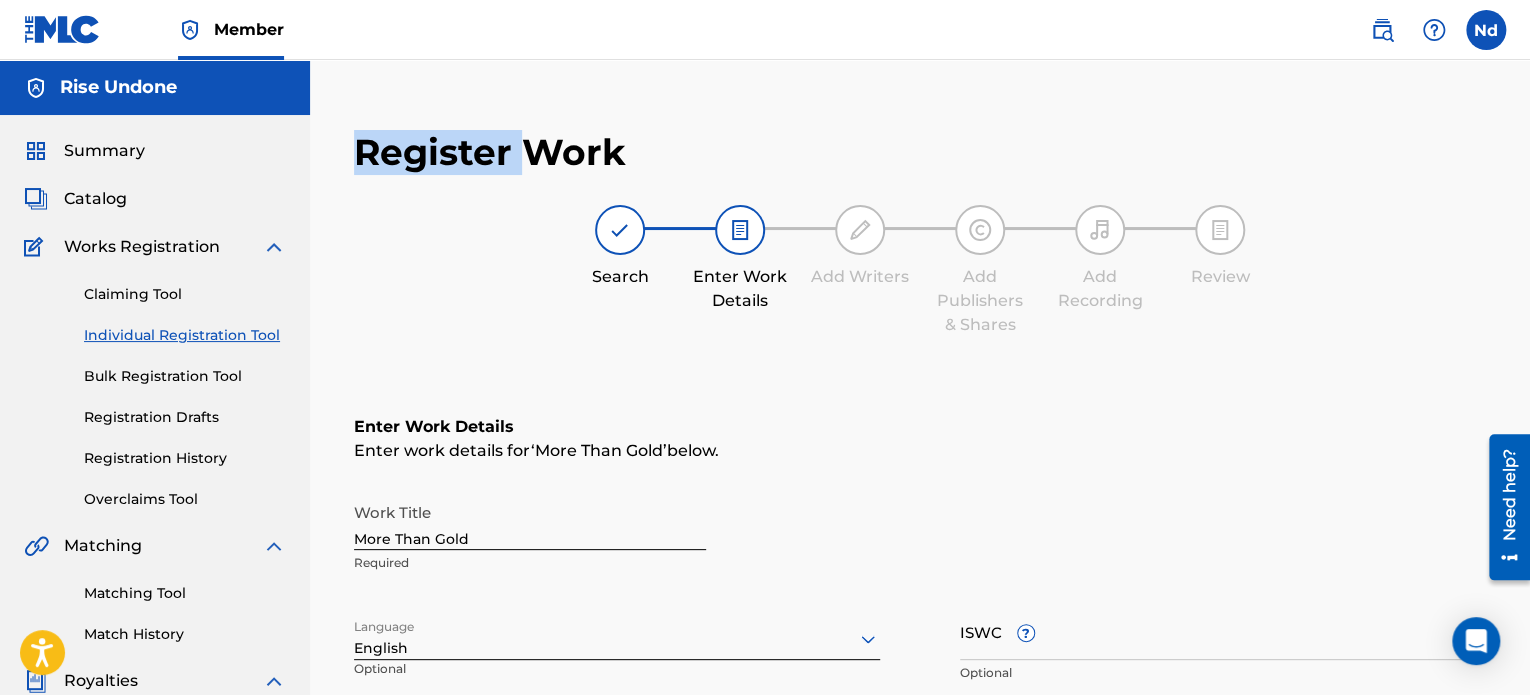 click on "Register Work" at bounding box center (490, 152) 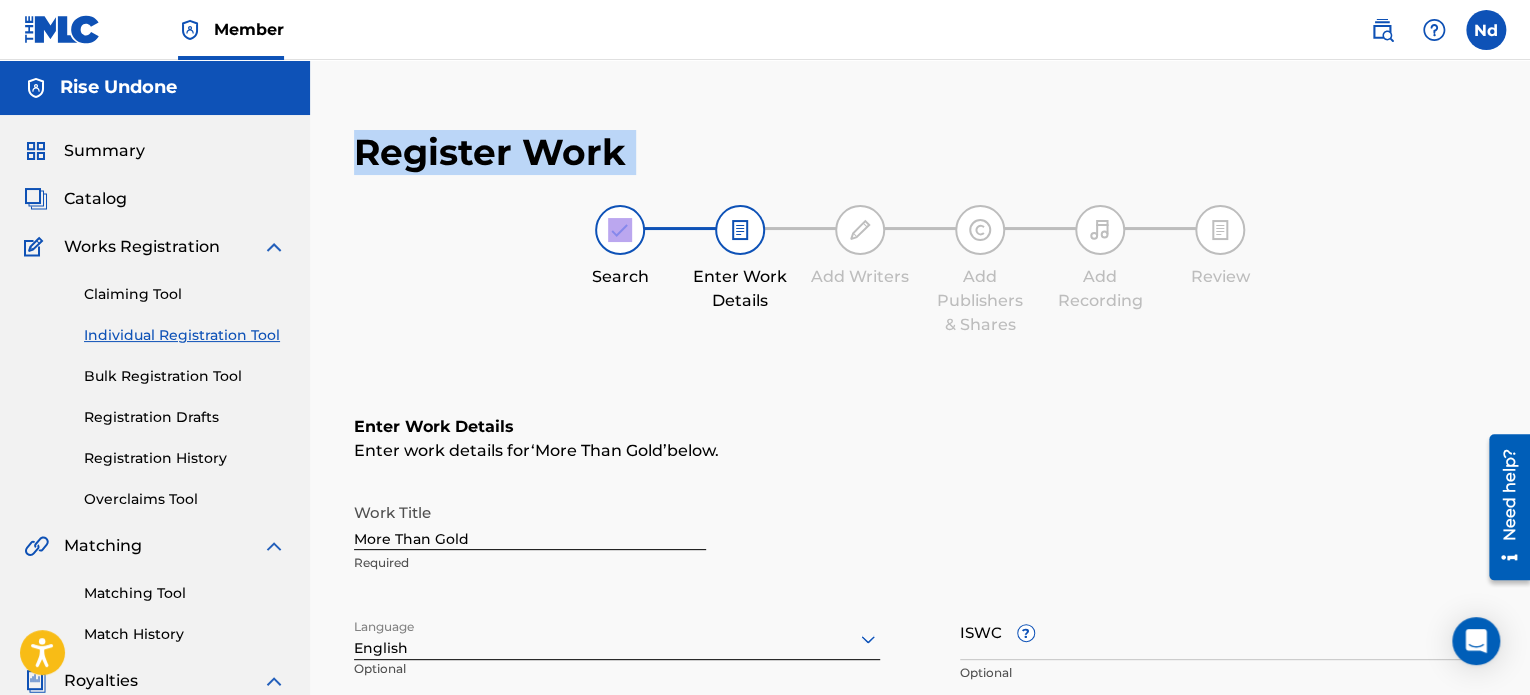 click on "Register Work" at bounding box center (490, 152) 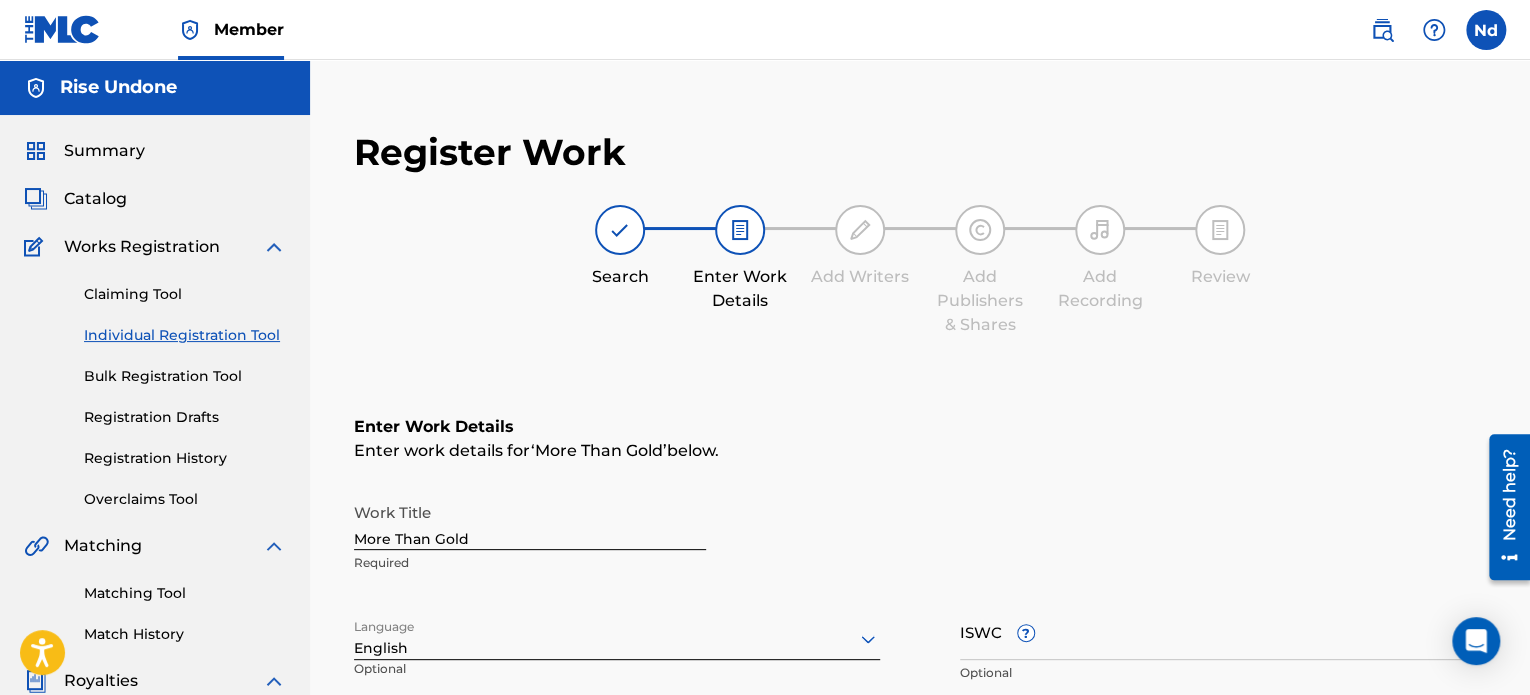 click on "Register Work Search Enter Work Details Add Writers Add Publishers & Shares Add Recording Review Enter Work Details Enter work details for  ‘ More Than Gold ’  below. Work Title   More Than Gold Required Language English Optional ISWC   ? Optional Duration   Optional Member Work Identifier   ? Optional Alternative Titles ( 0 ) ? (OPTIONAL) Add Alternative Title Back Save as draft Next" at bounding box center [920, 653] 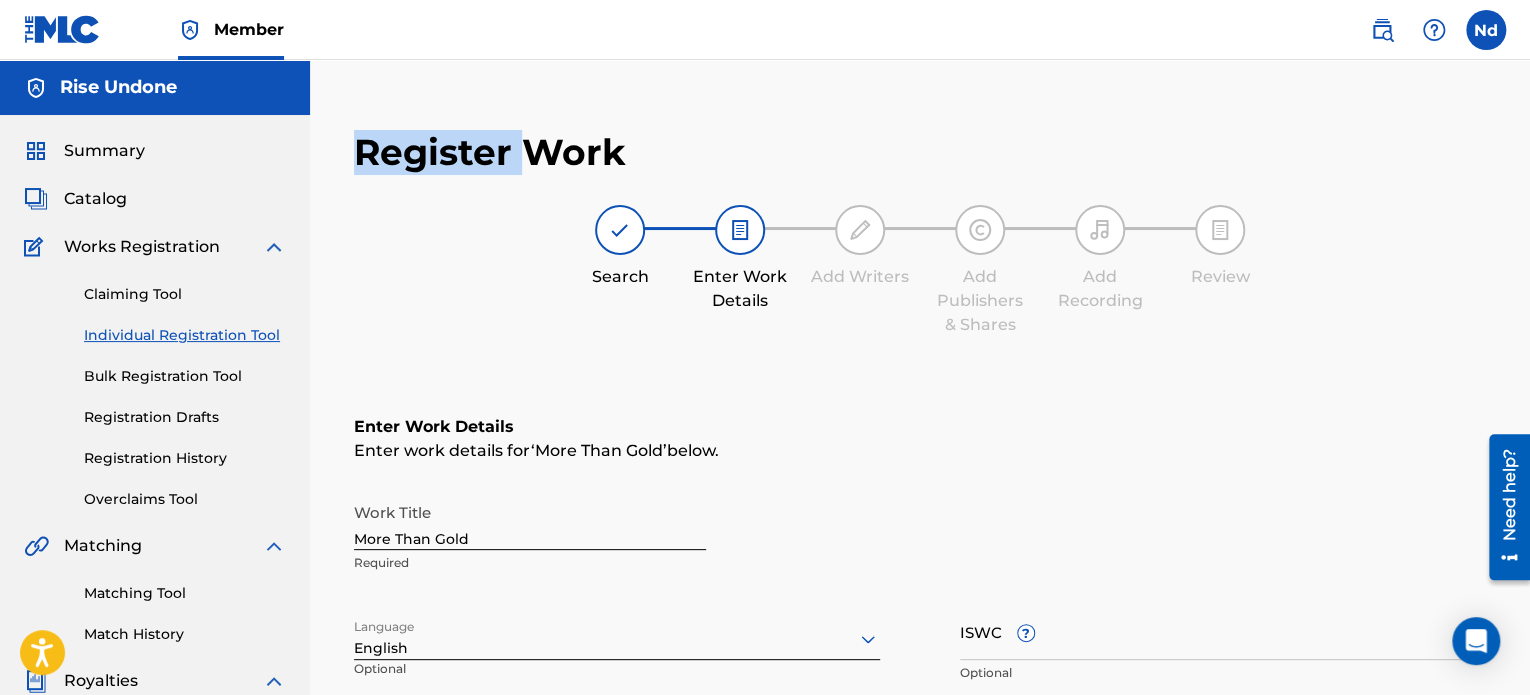 click on "Register Work" at bounding box center (490, 152) 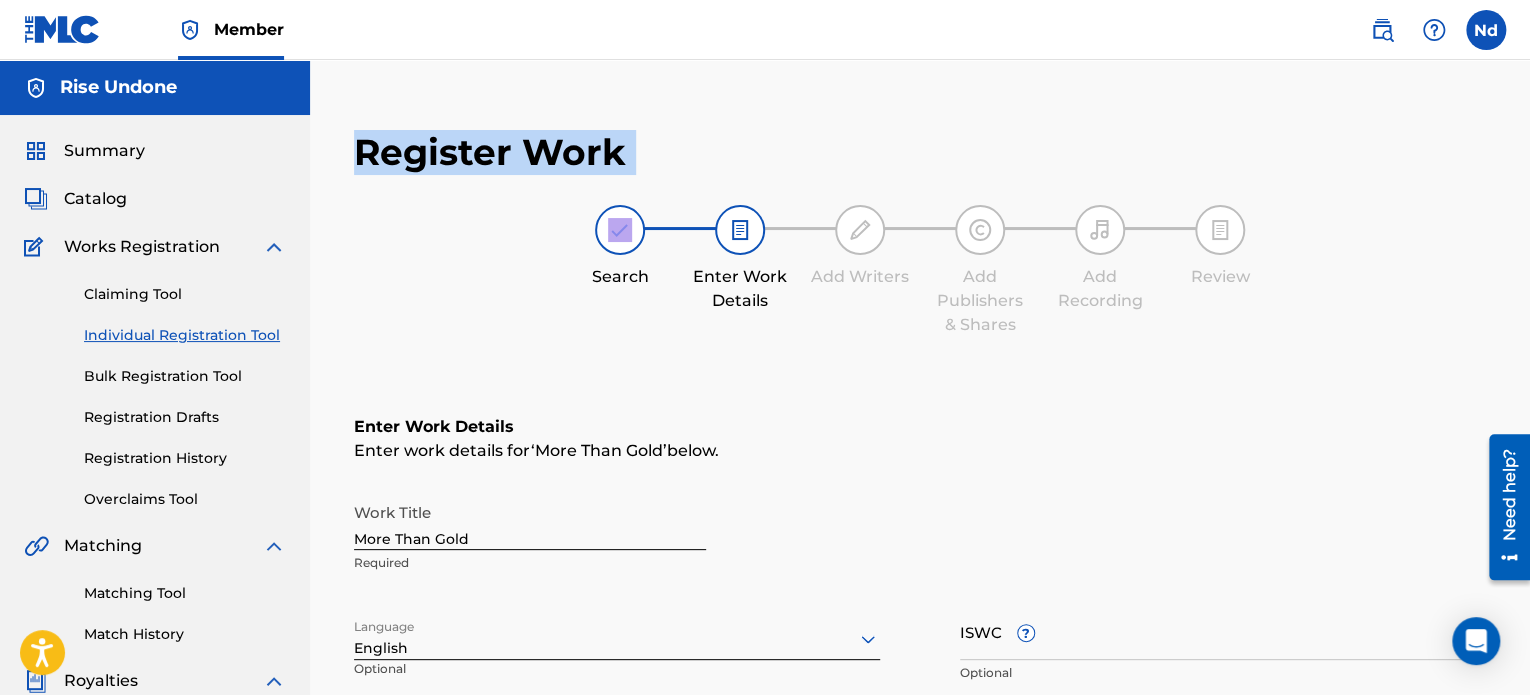 click on "Register Work" at bounding box center (490, 152) 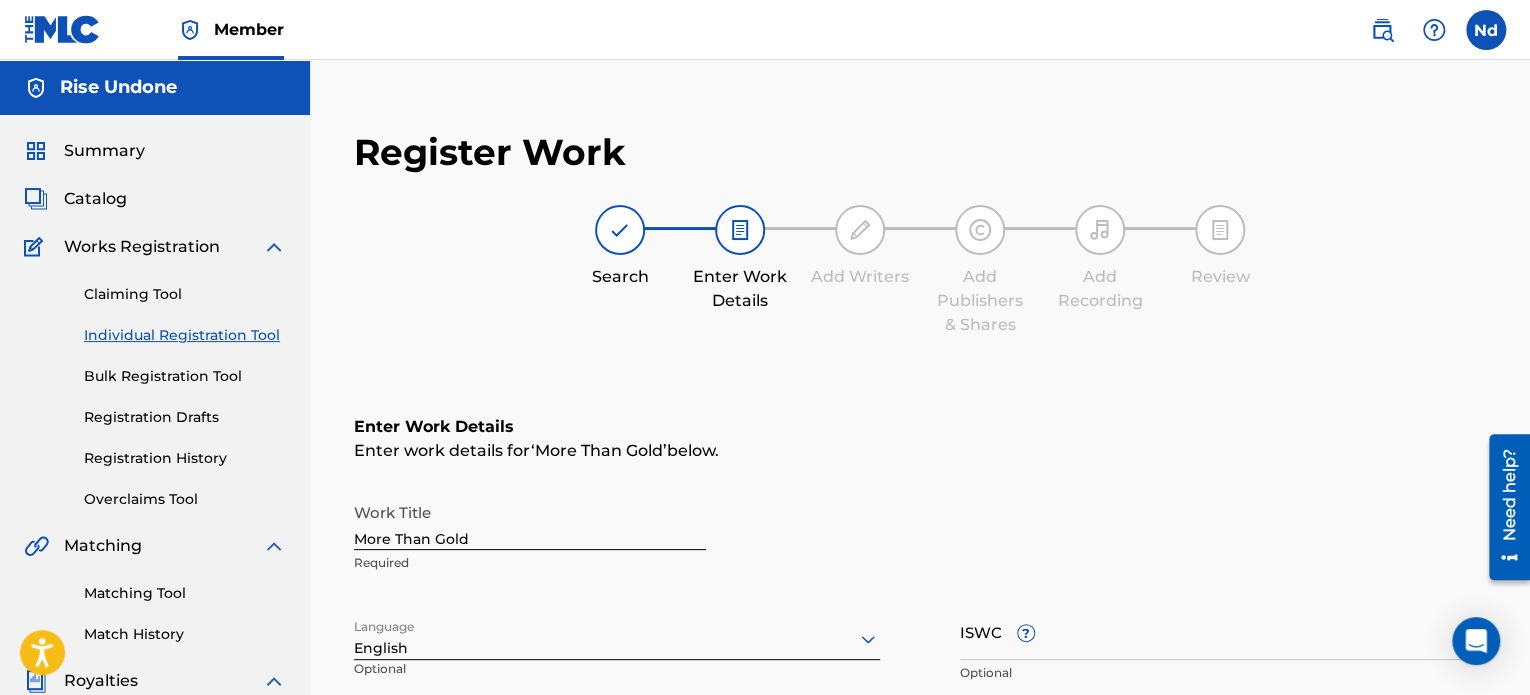 click on "Register Work" at bounding box center [490, 152] 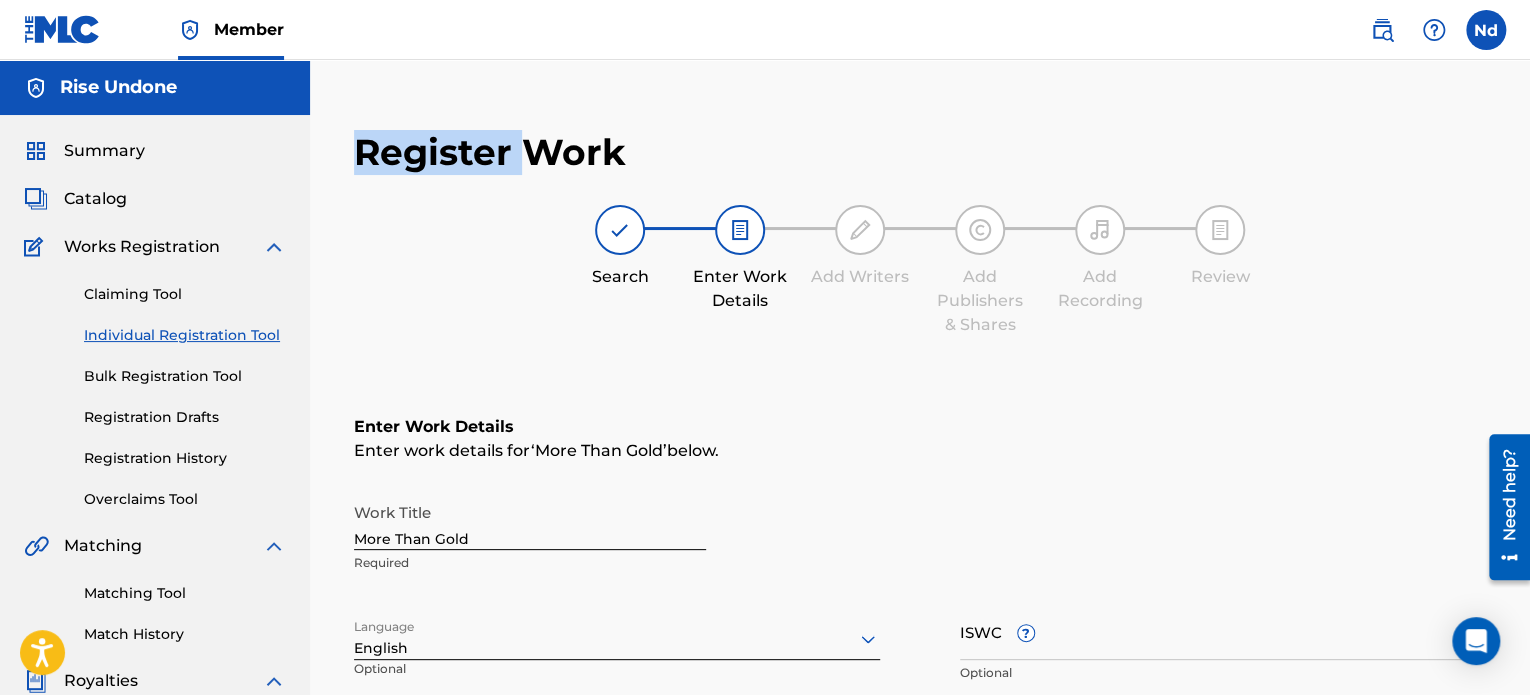 click on "Register Work" at bounding box center [490, 152] 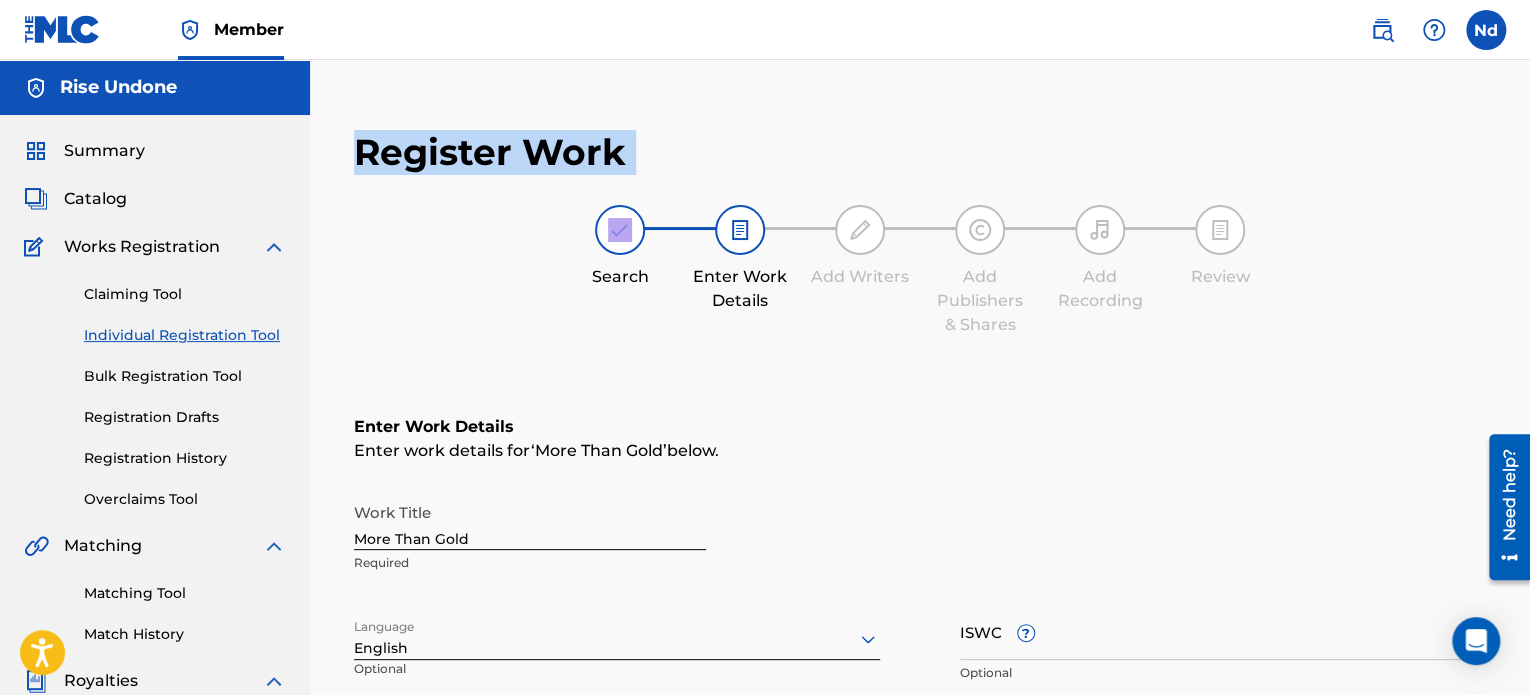 click on "Register Work" at bounding box center [490, 152] 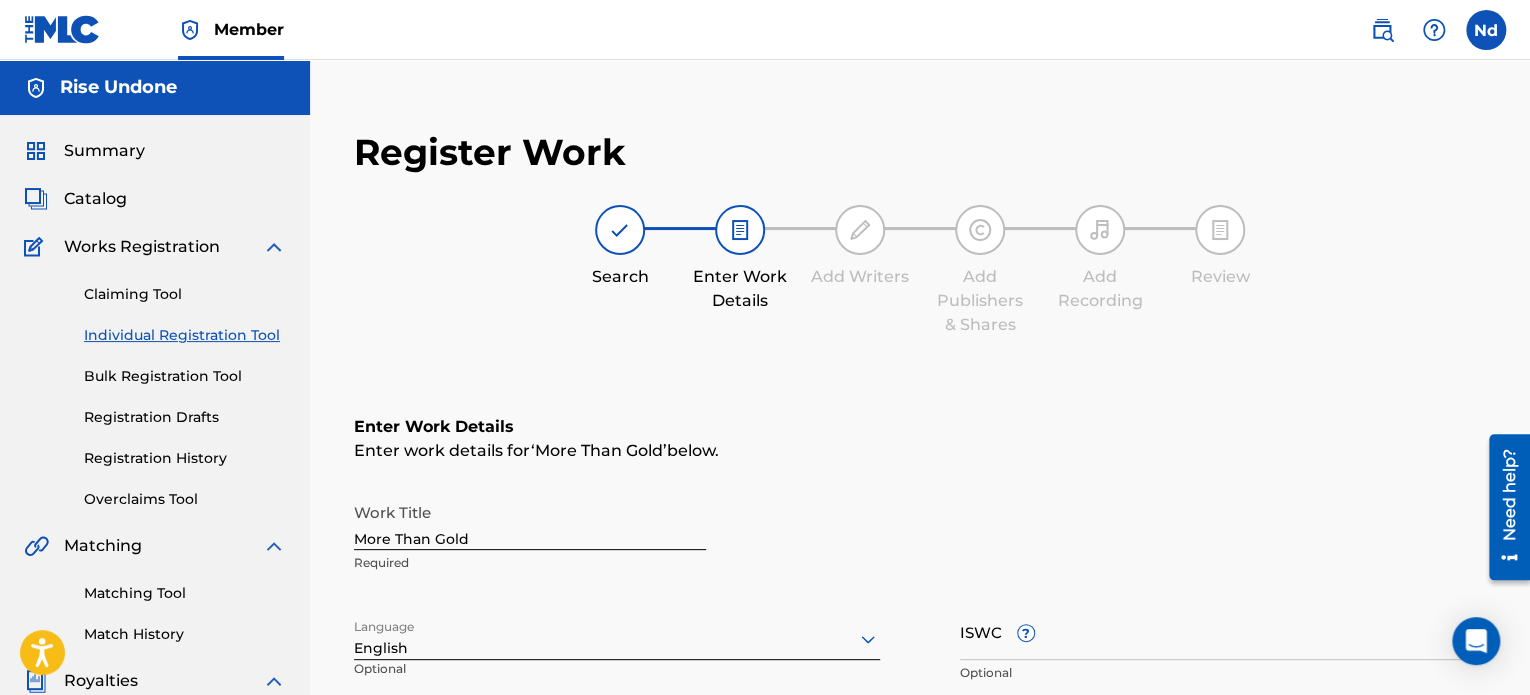 click on "Register Work" at bounding box center (490, 152) 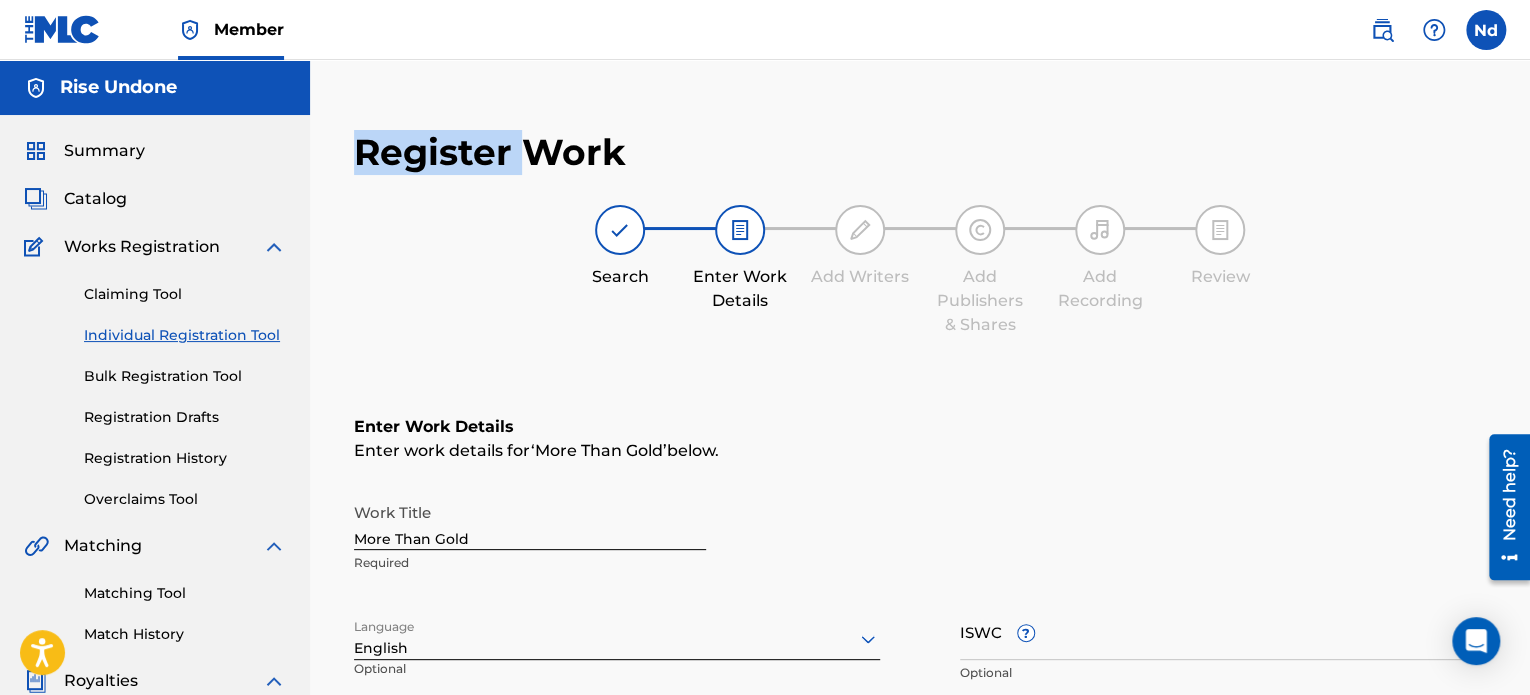 click on "Register Work" at bounding box center [490, 152] 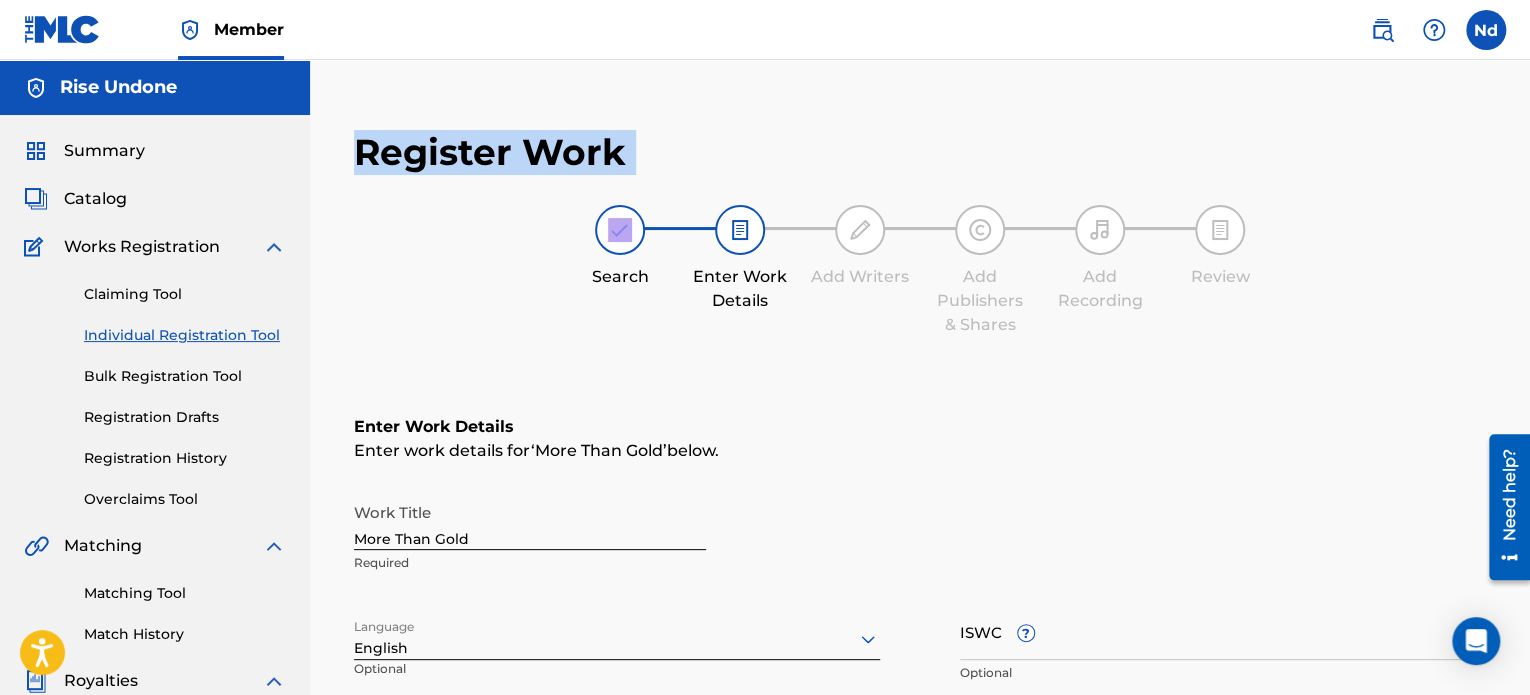 click on "Register Work" at bounding box center [490, 152] 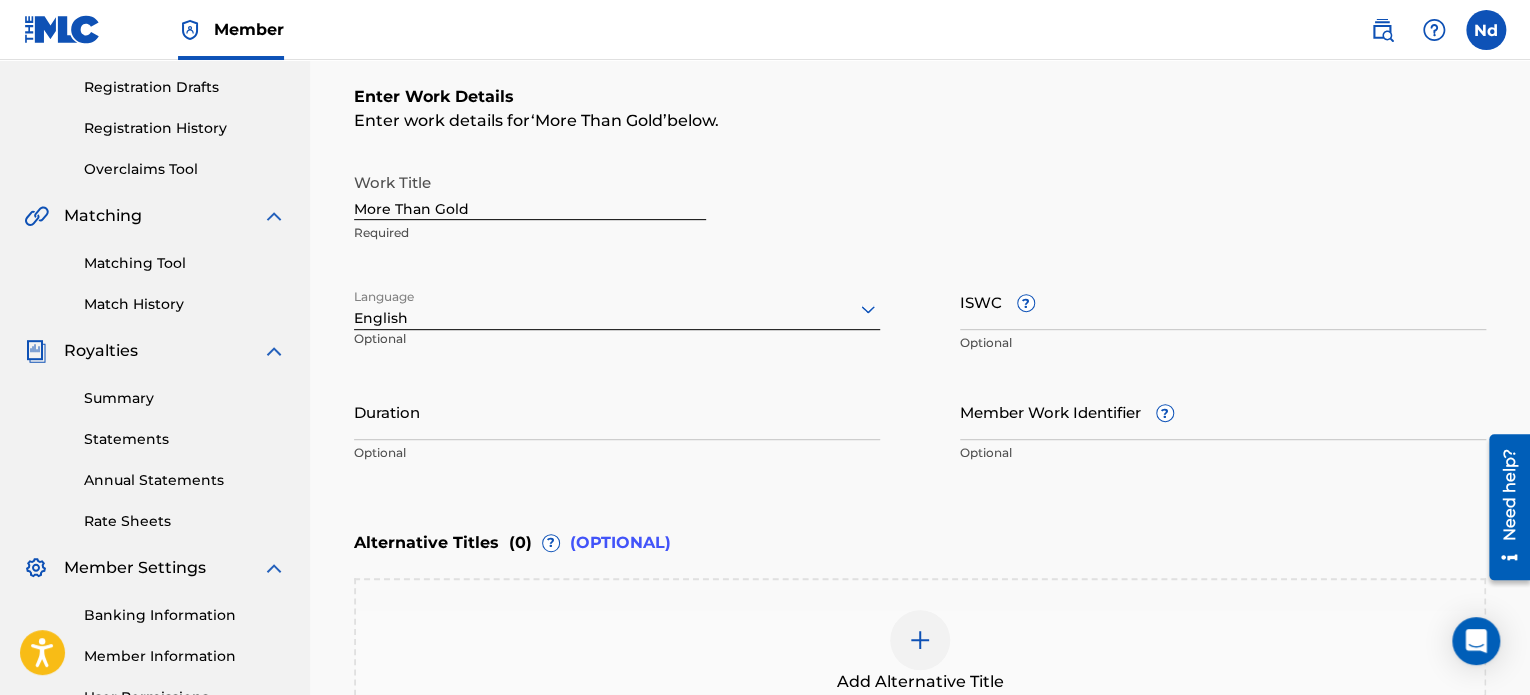 scroll, scrollTop: 296, scrollLeft: 0, axis: vertical 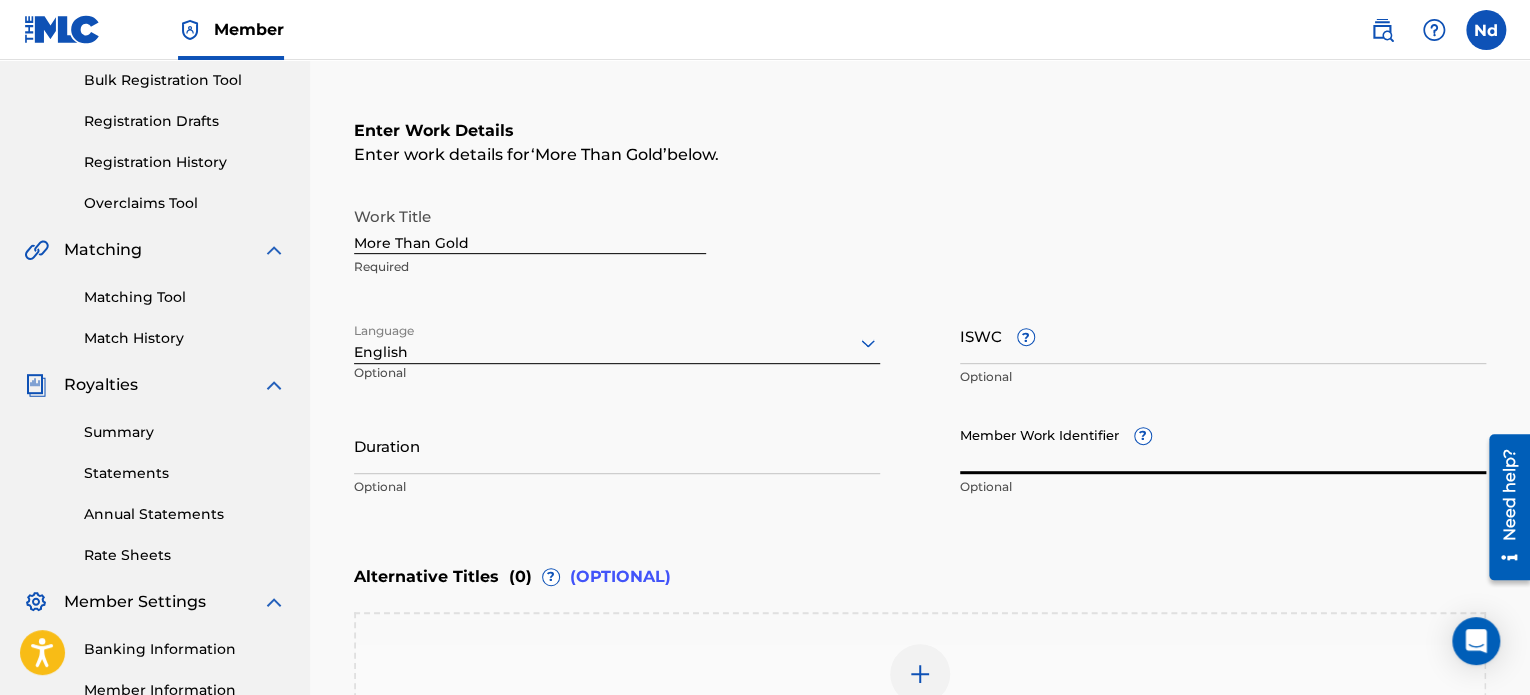 click on "Member Work Identifier   ?" at bounding box center [1223, 445] 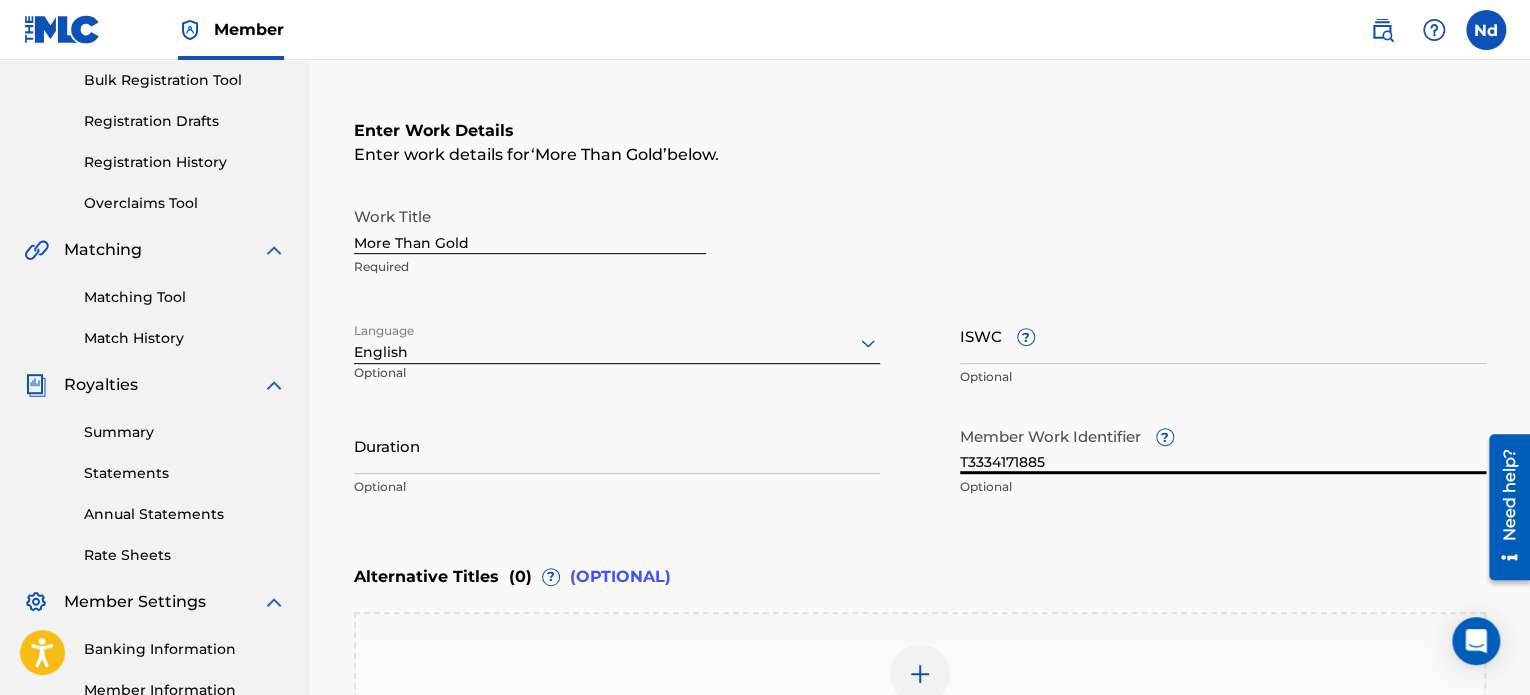click on "ISWC   ?" at bounding box center (1223, 335) 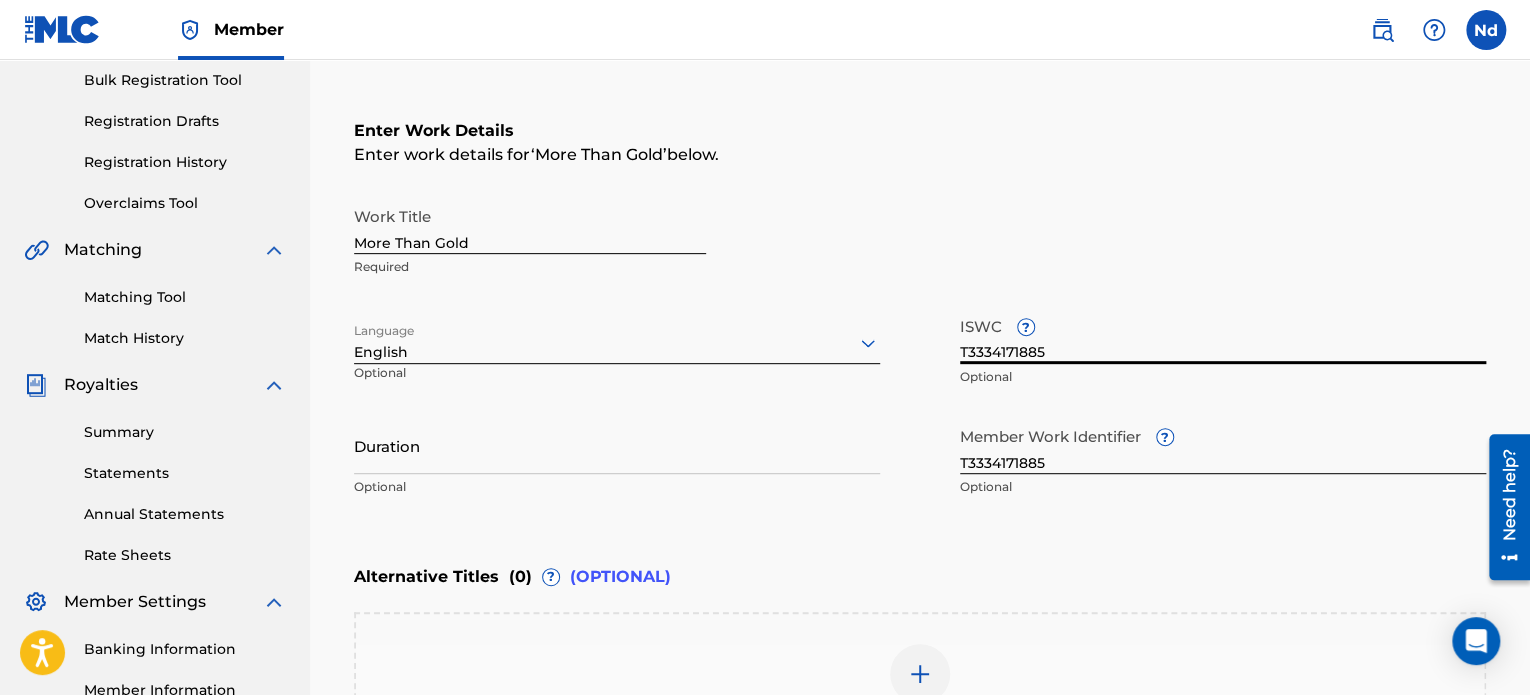 click on "T3334171885" at bounding box center [1223, 445] 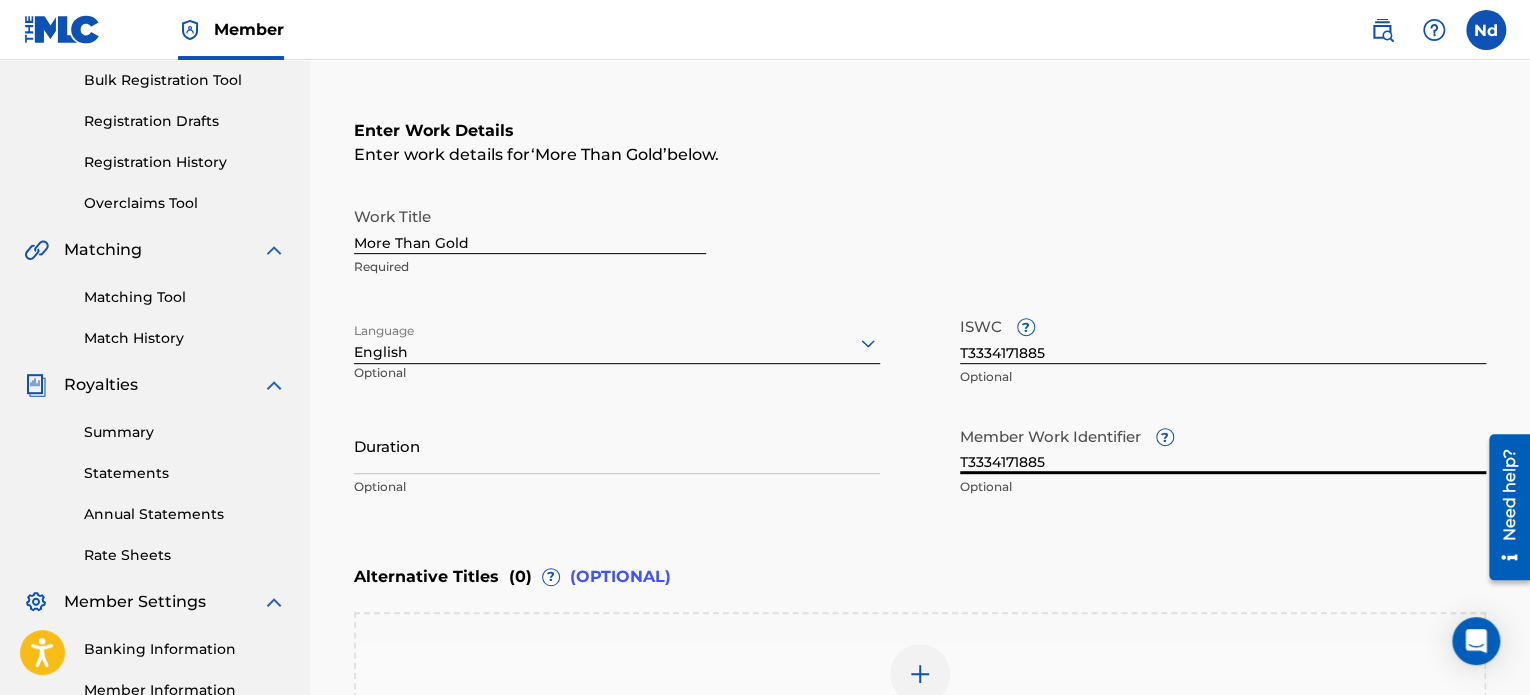 click on "T3334171885" at bounding box center [1223, 445] 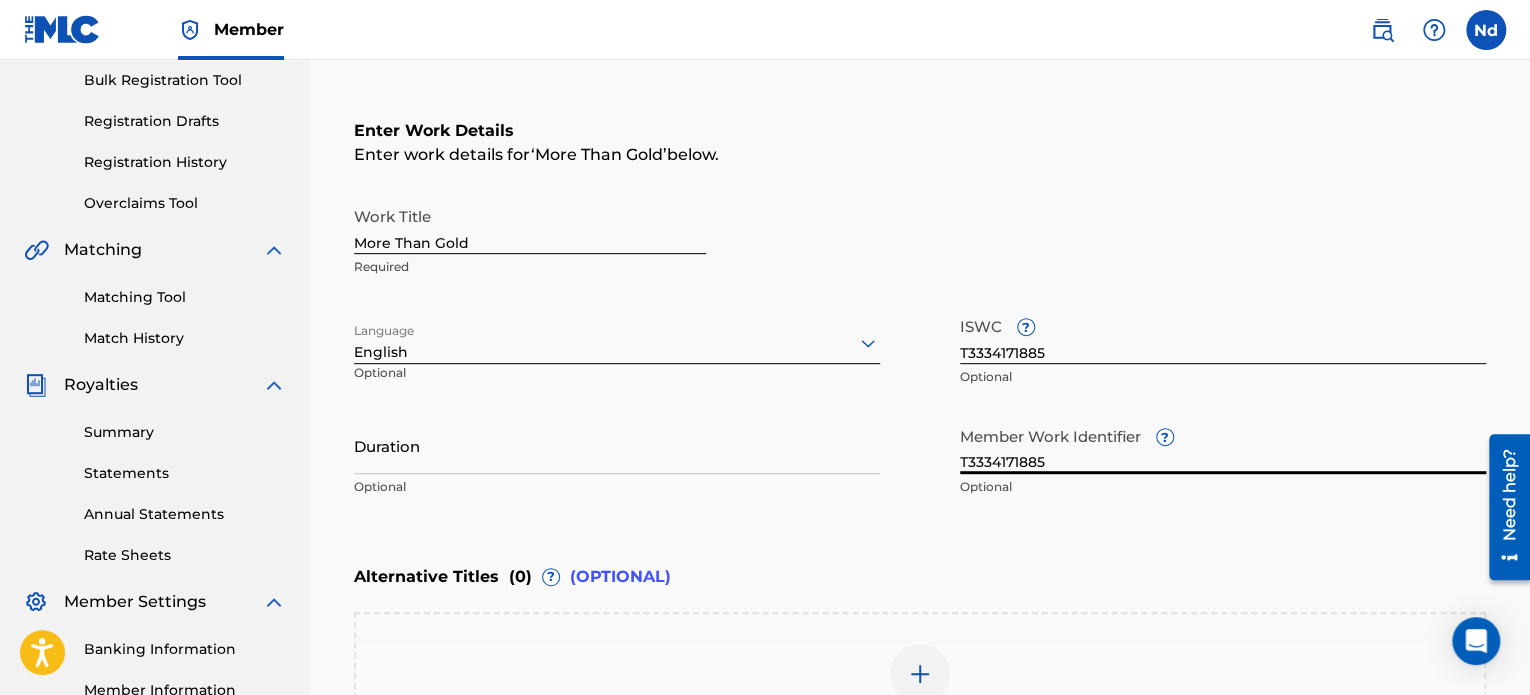 click on "T3334171885" at bounding box center (1223, 445) 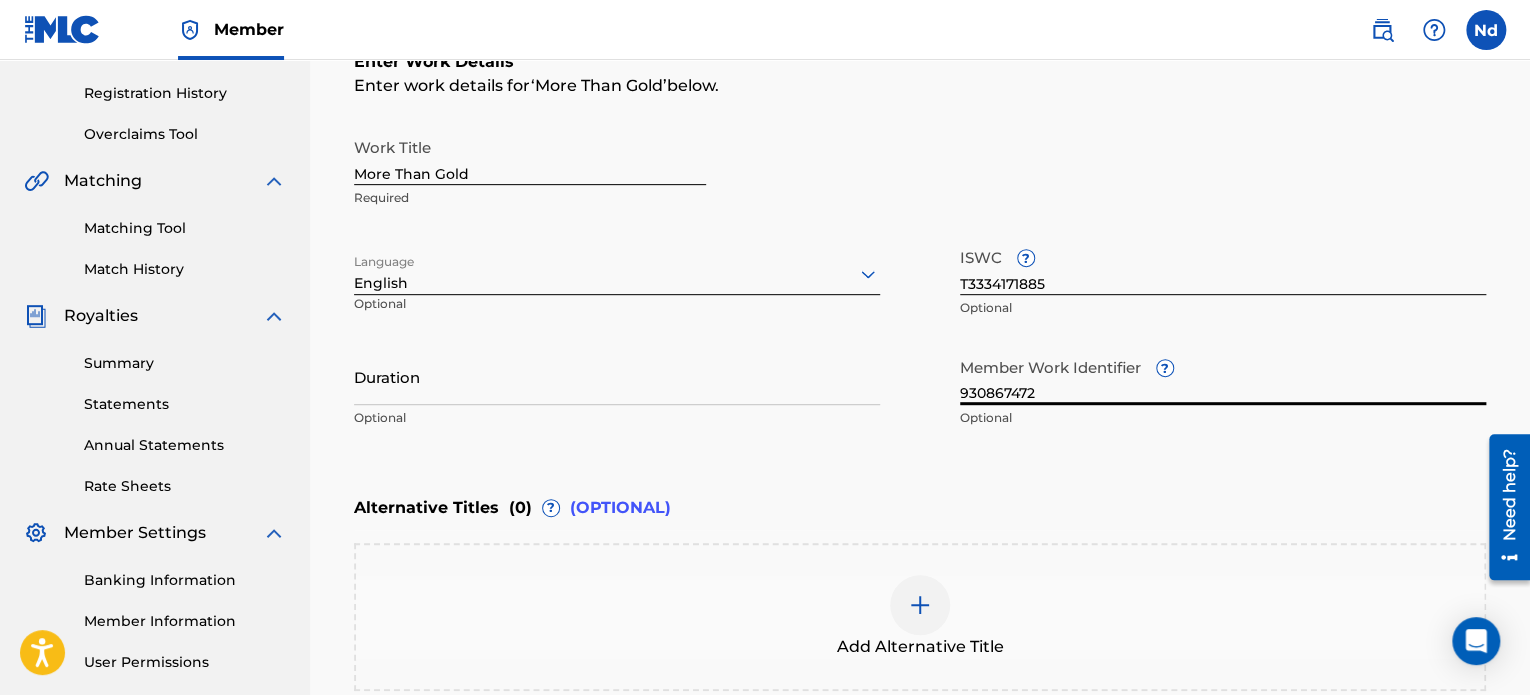 scroll, scrollTop: 396, scrollLeft: 0, axis: vertical 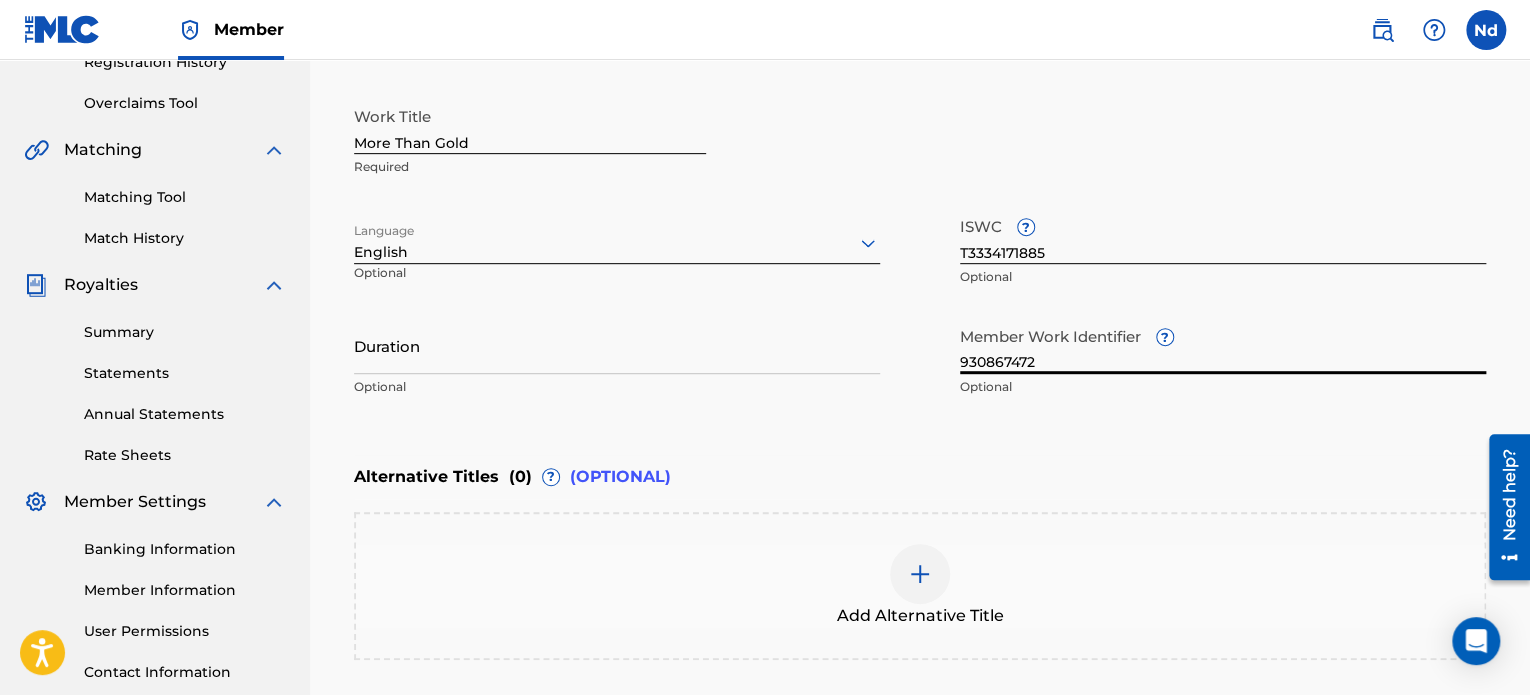 click on "Enter Work Details Enter work details for  ‘ More Than Gold ’  below. Work Title   More Than Gold Required Language English Optional ISWC   ? T3334171885 Optional Duration   Optional Member Work Identifier   ? 930867472 Optional" at bounding box center [920, 213] 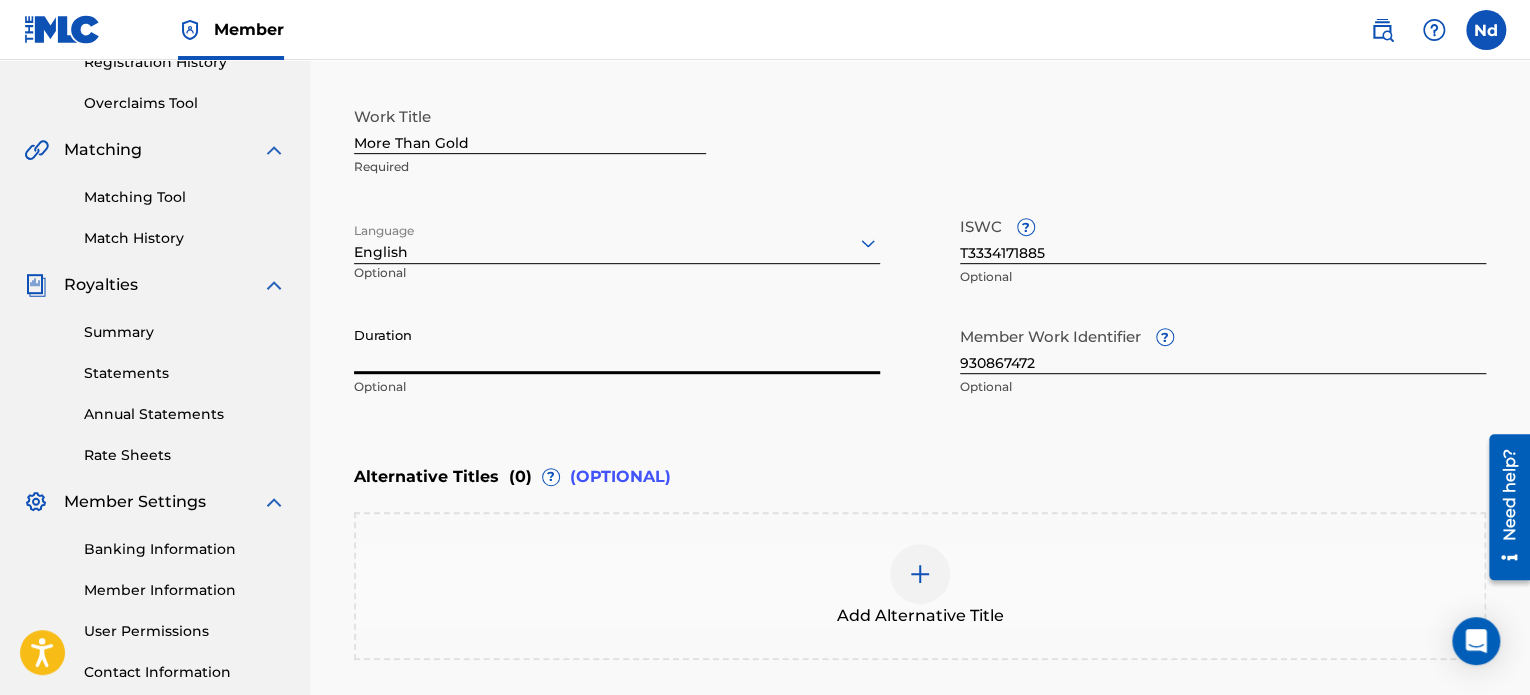 click on "Duration" at bounding box center [617, 345] 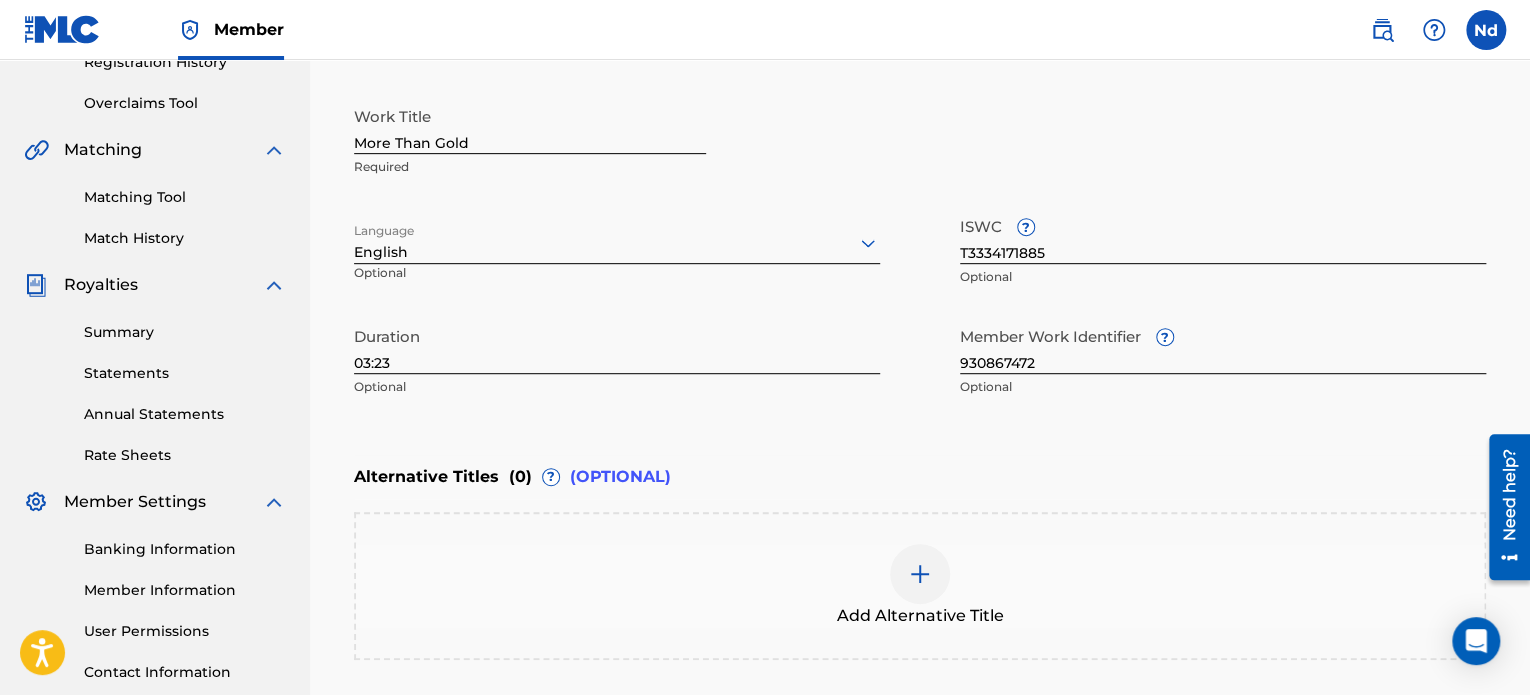 click on "Alternative Titles ( 0 ) ? (OPTIONAL)" at bounding box center [920, 477] 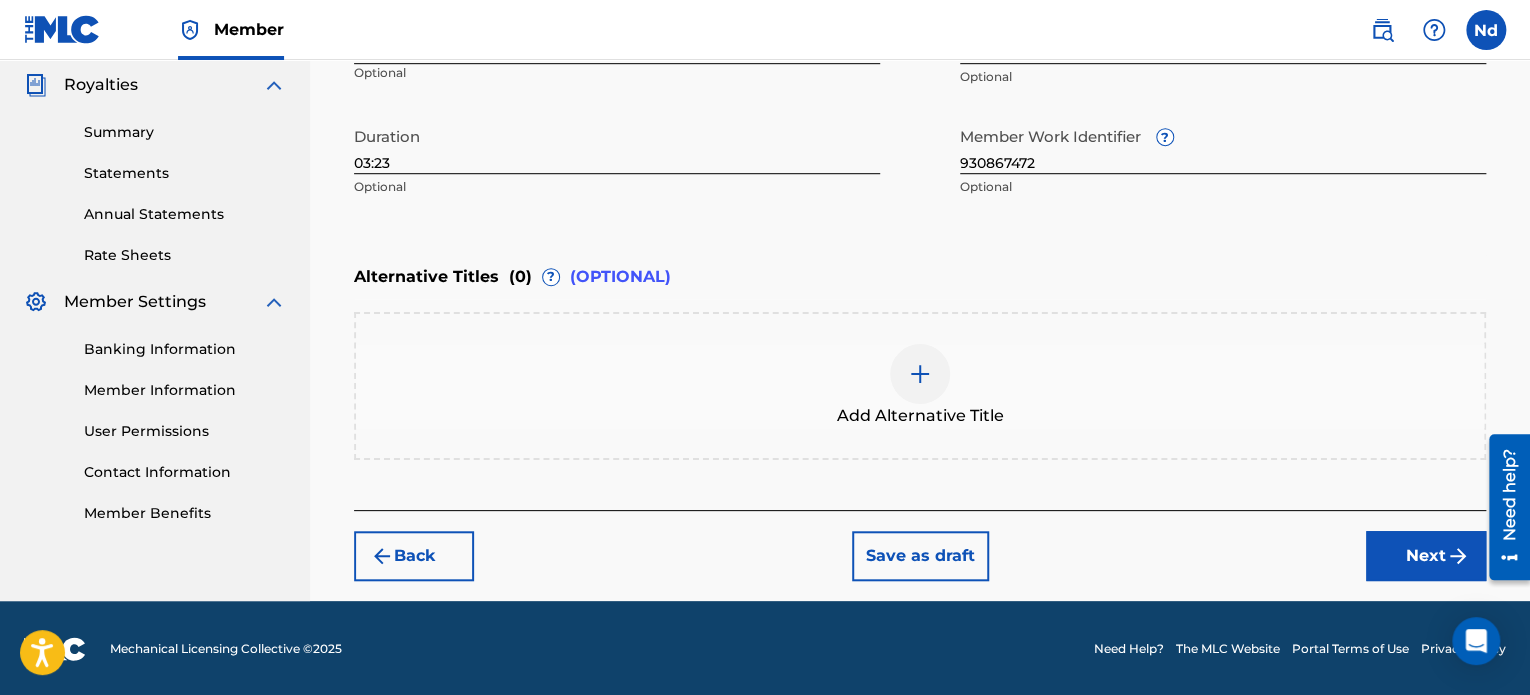 click on "Next" at bounding box center (1426, 556) 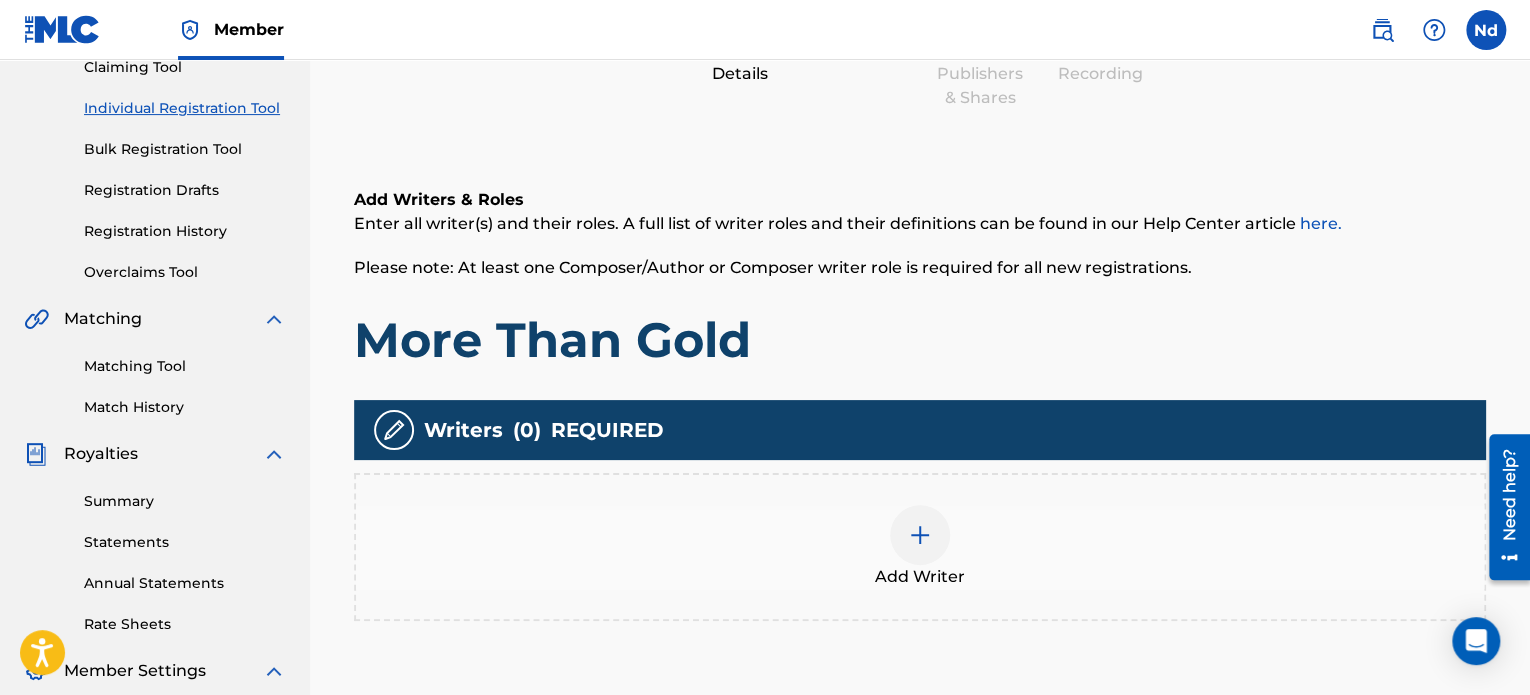 scroll, scrollTop: 390, scrollLeft: 0, axis: vertical 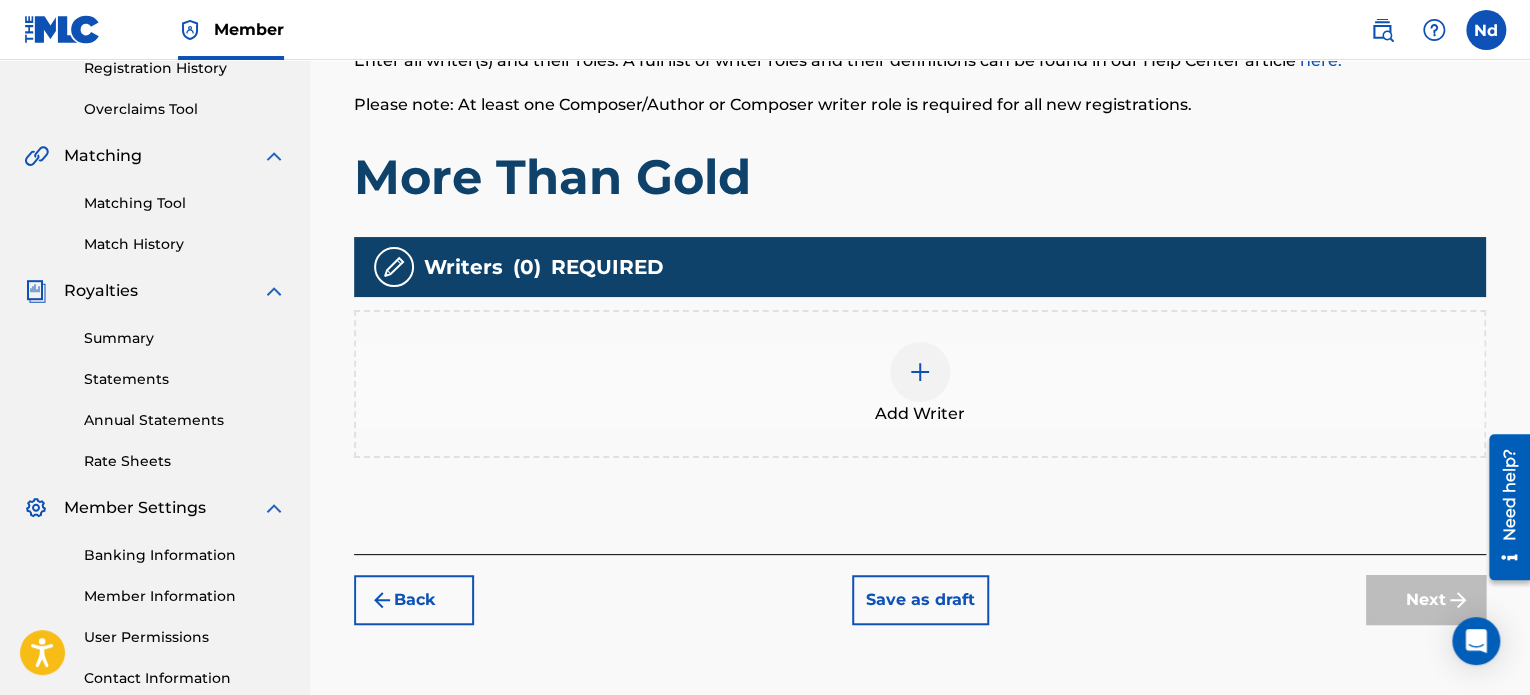 click at bounding box center (920, 372) 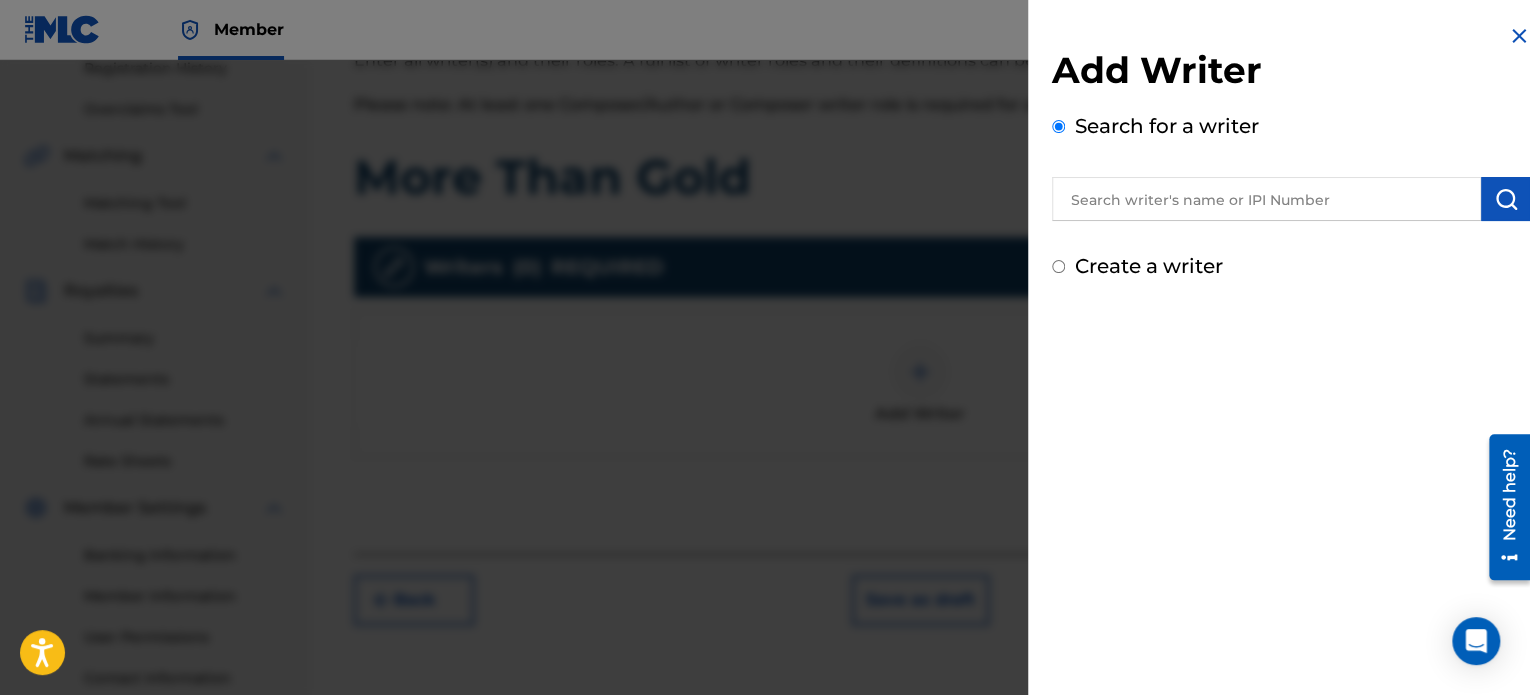 click at bounding box center [1266, 199] 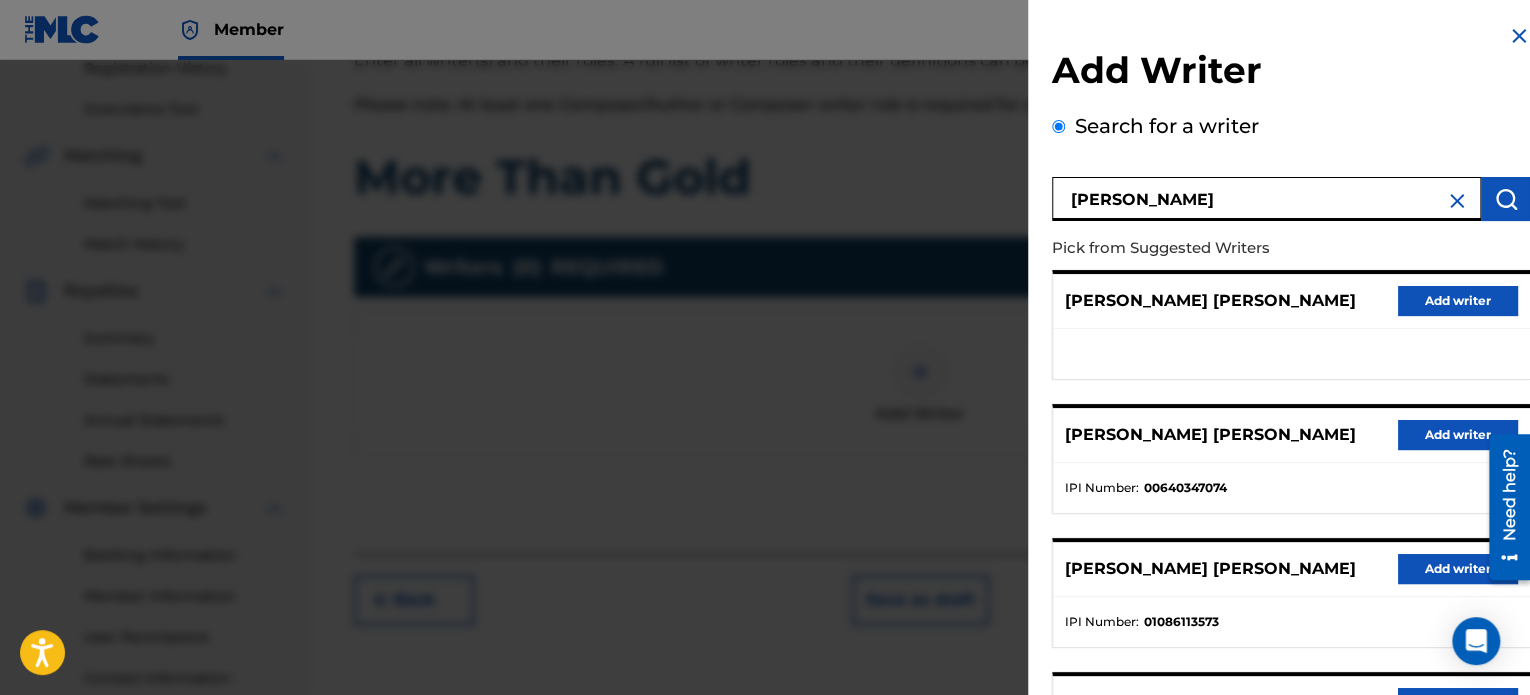 scroll, scrollTop: 344, scrollLeft: 0, axis: vertical 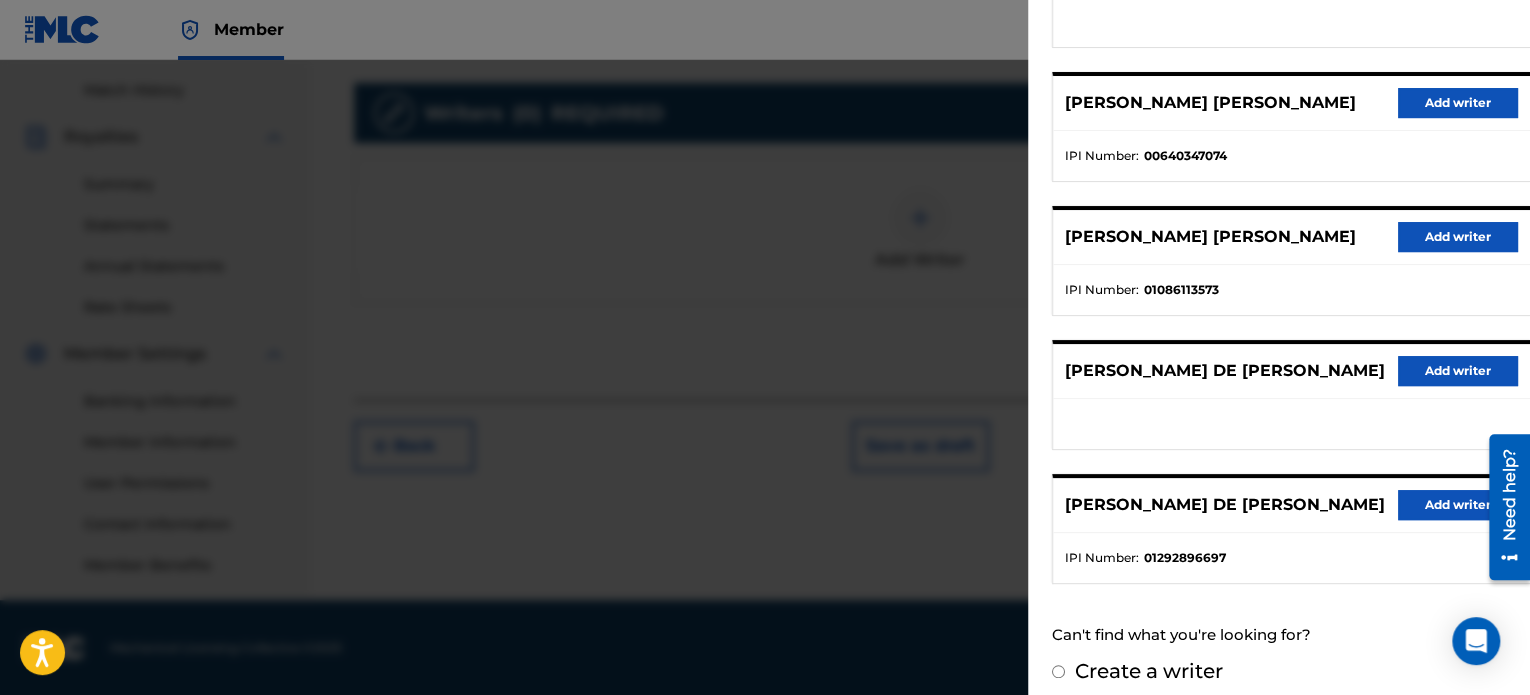 click on "Add writer" at bounding box center [1458, 505] 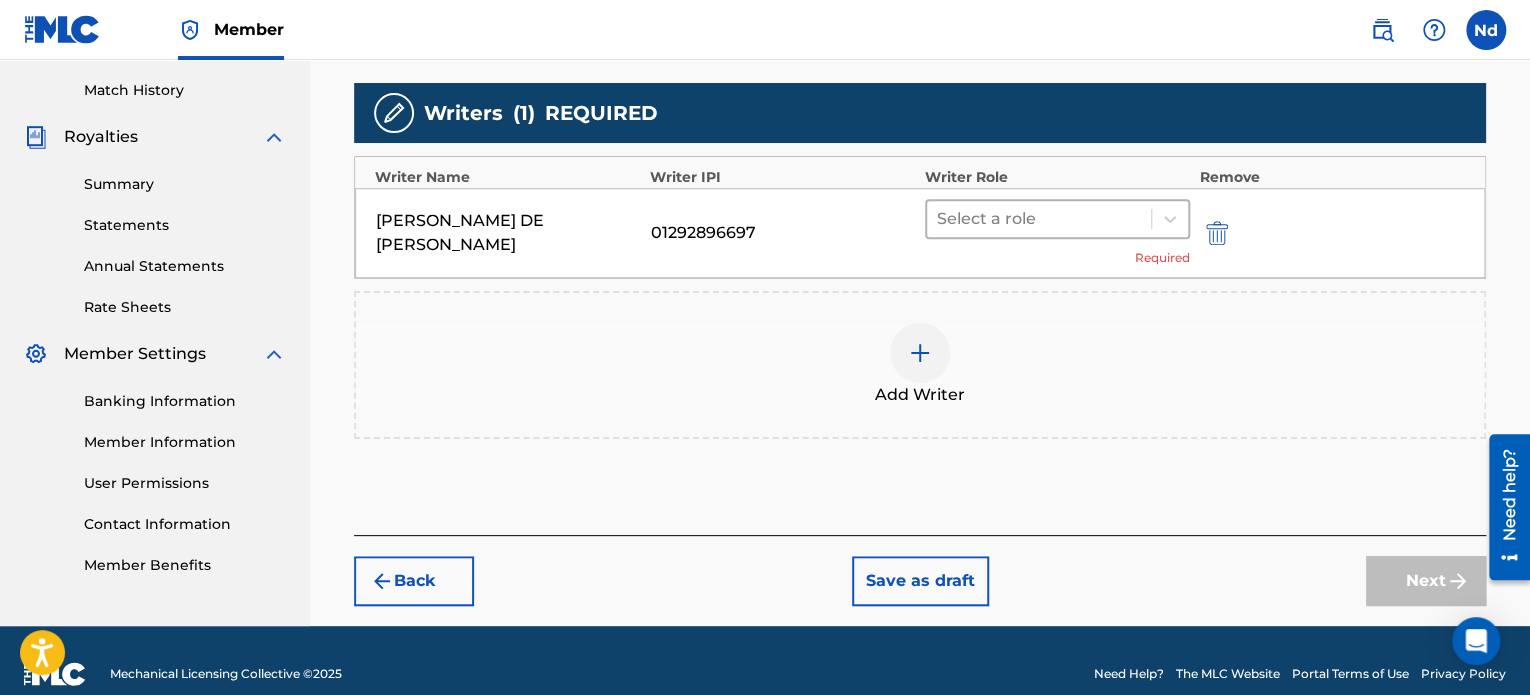 click at bounding box center [1039, 219] 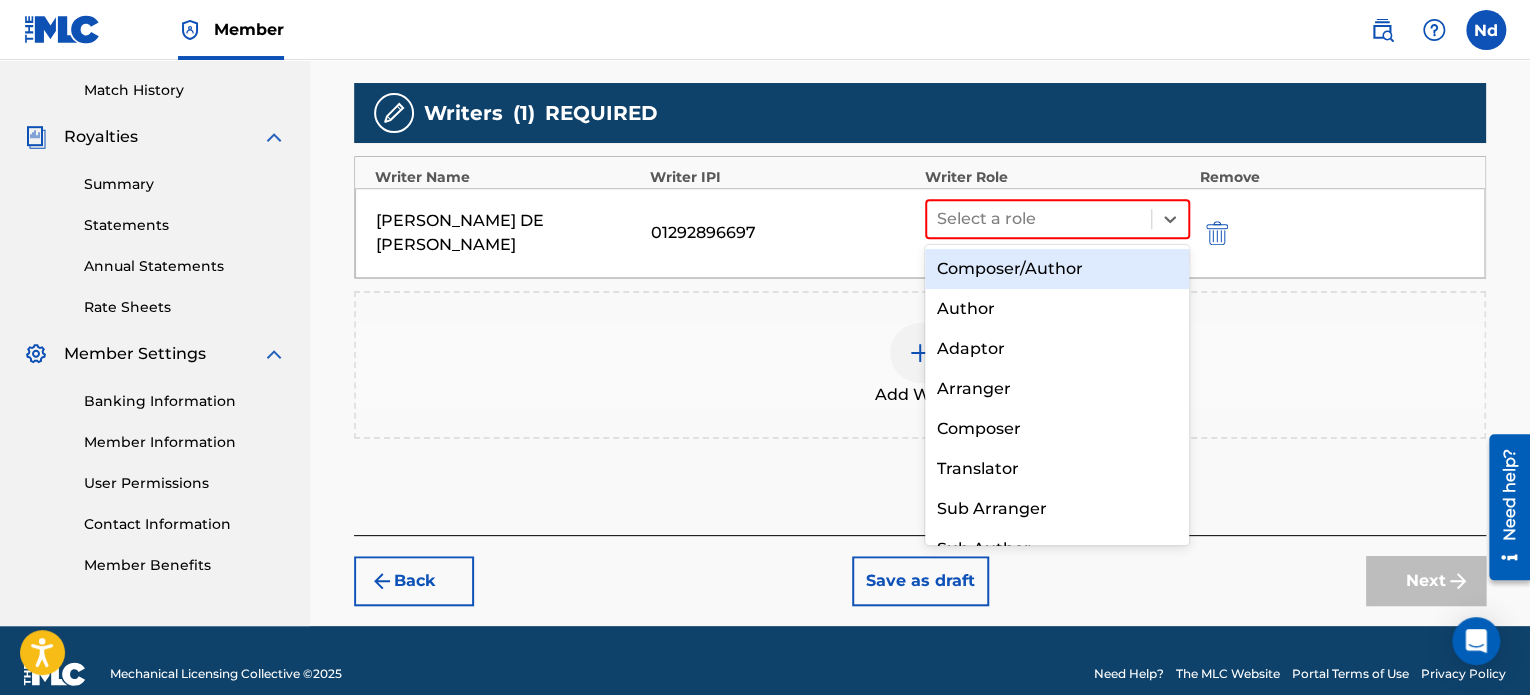 click on "Composer/Author" at bounding box center (1057, 269) 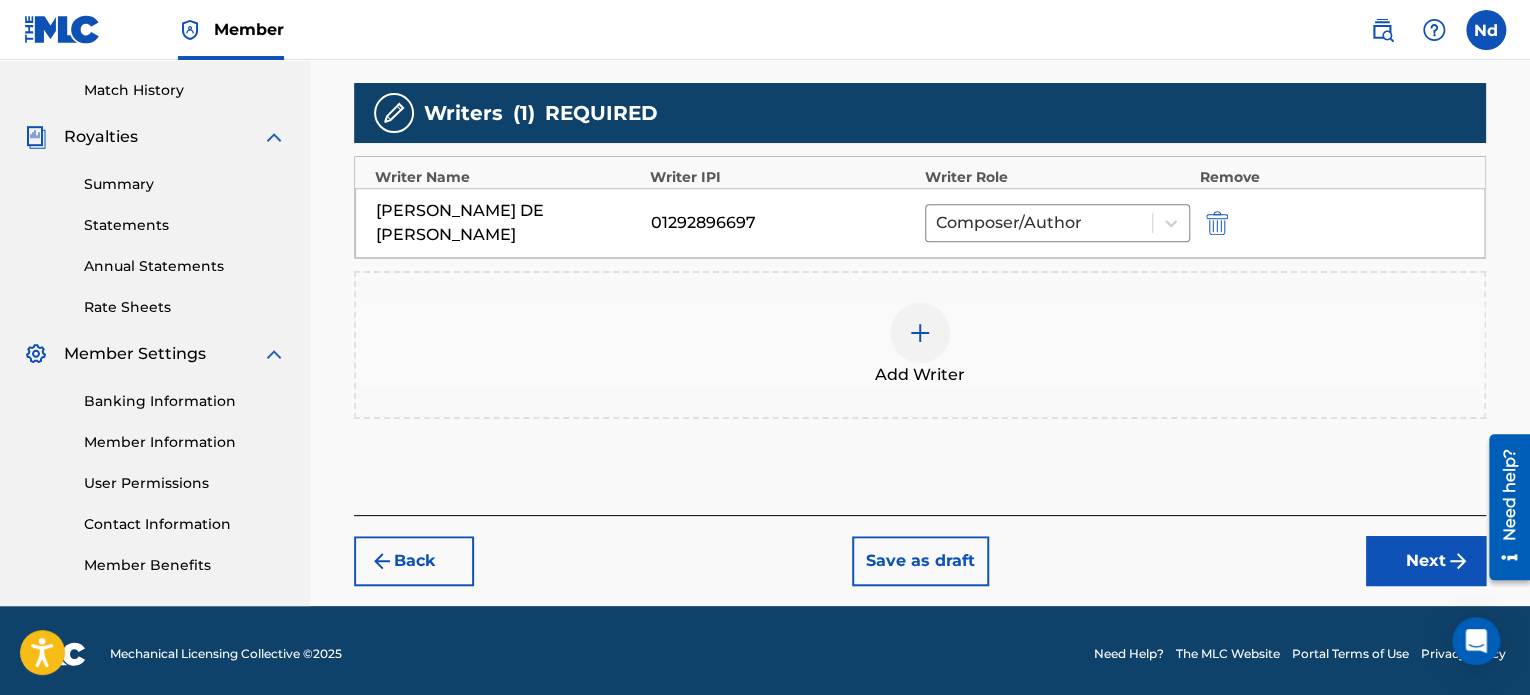 drag, startPoint x: 1387, startPoint y: 547, endPoint x: 1342, endPoint y: 544, distance: 45.099888 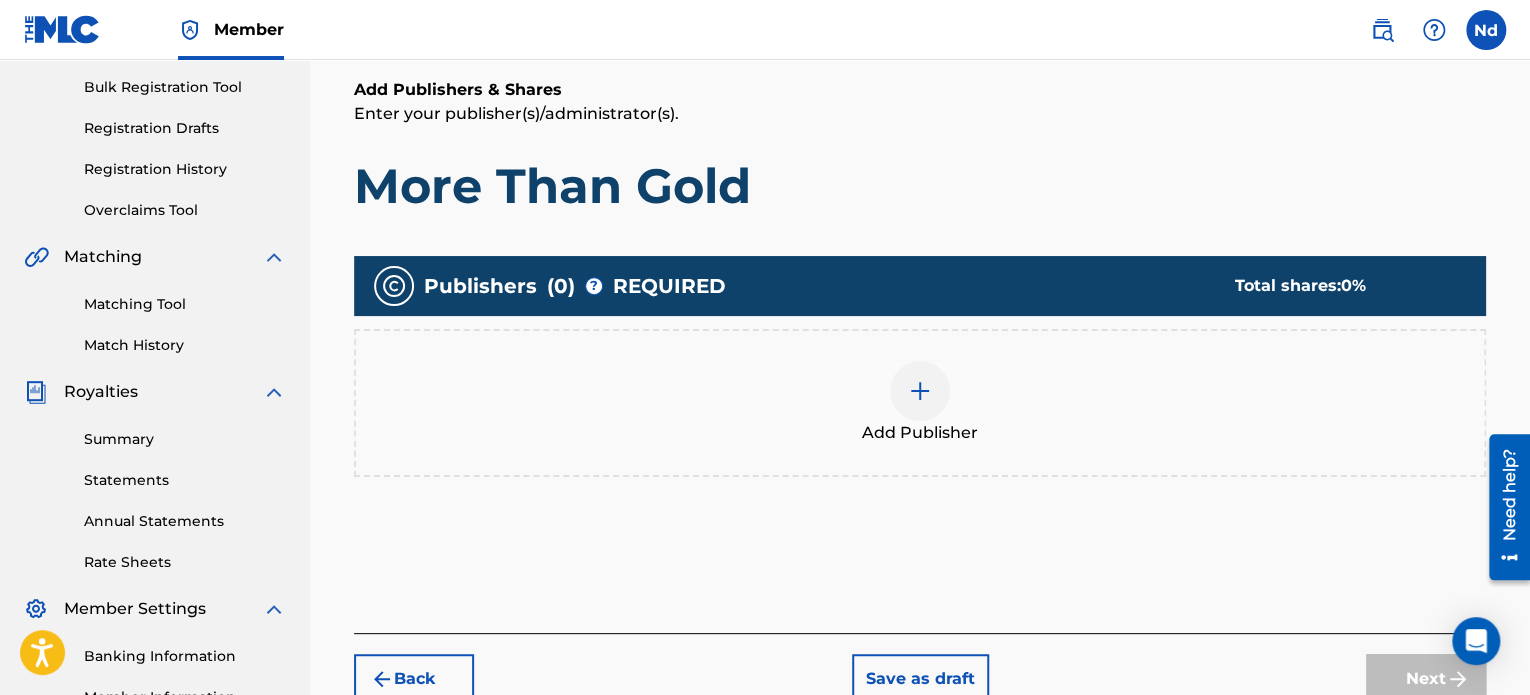 scroll, scrollTop: 490, scrollLeft: 0, axis: vertical 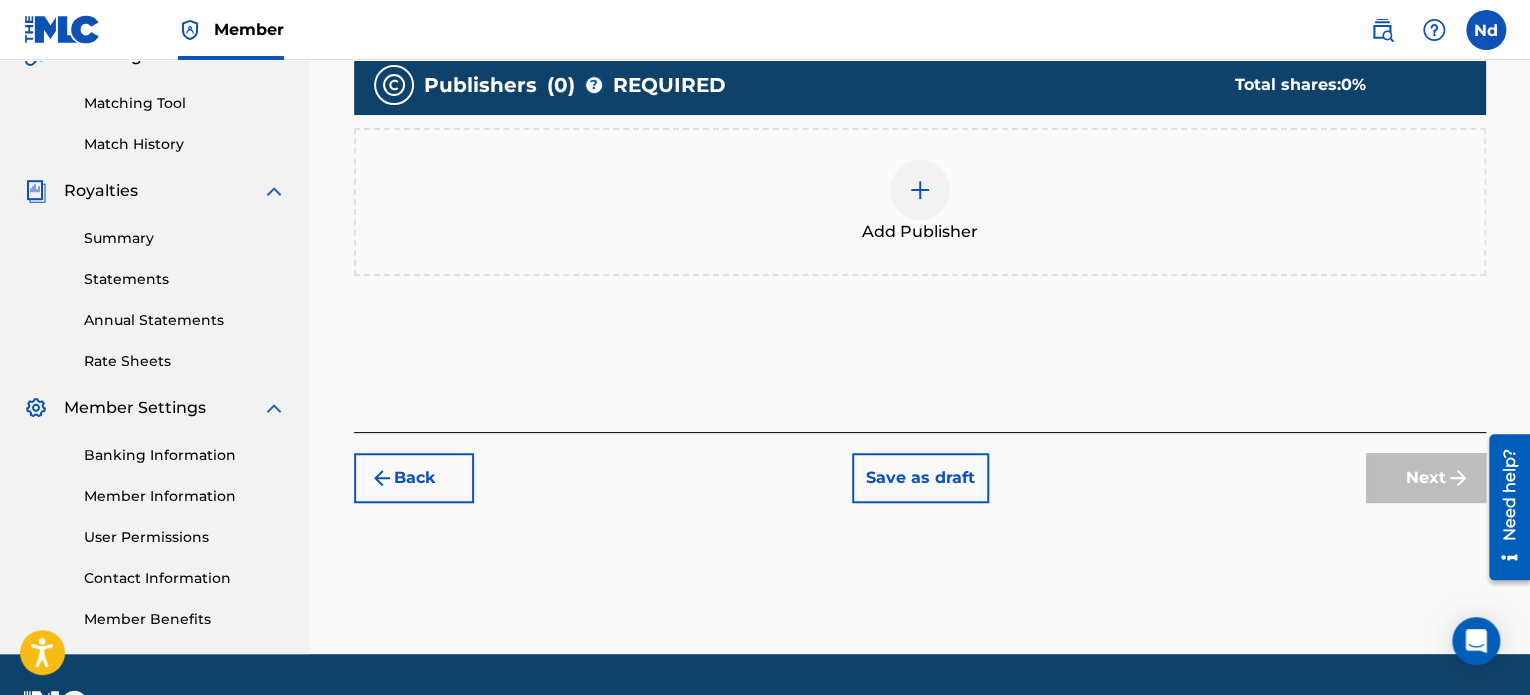 click at bounding box center (920, 190) 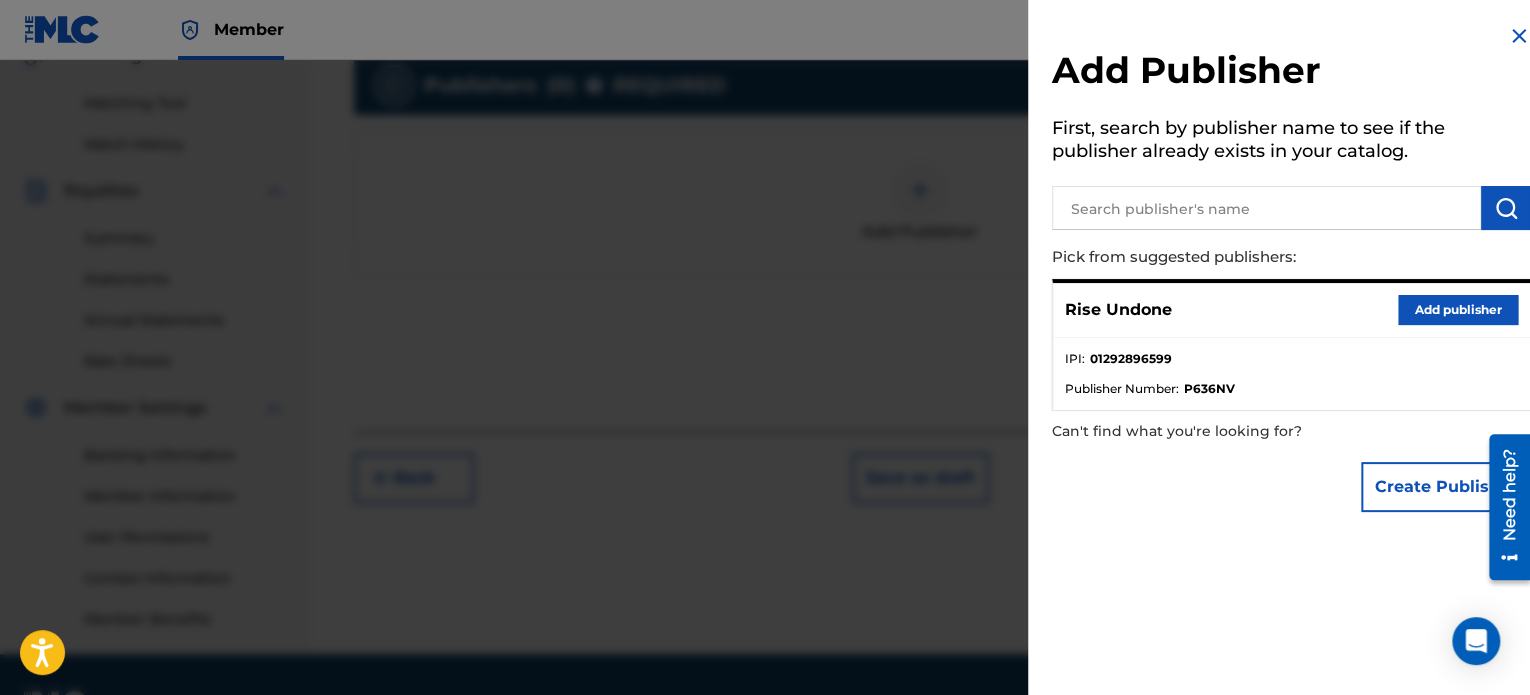 click on "Add publisher" at bounding box center (1458, 310) 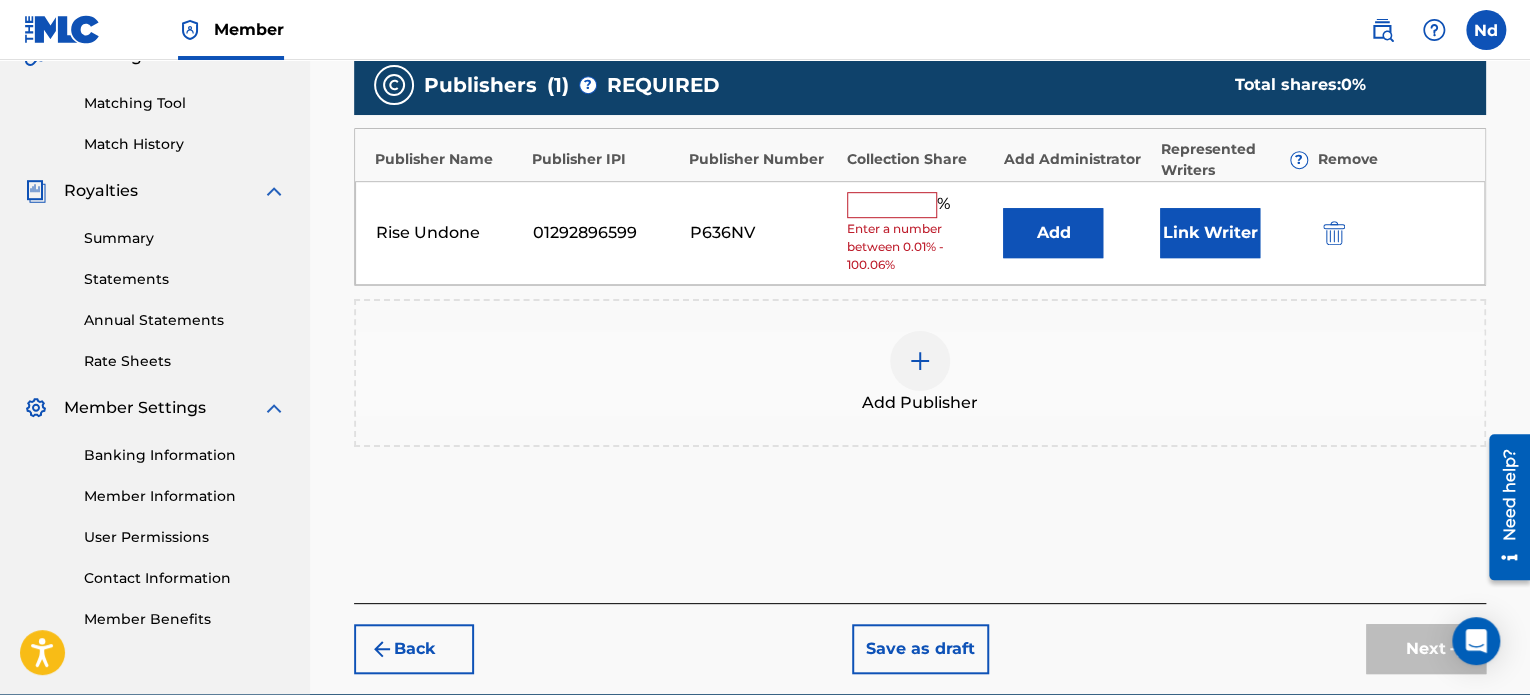 click at bounding box center [892, 205] 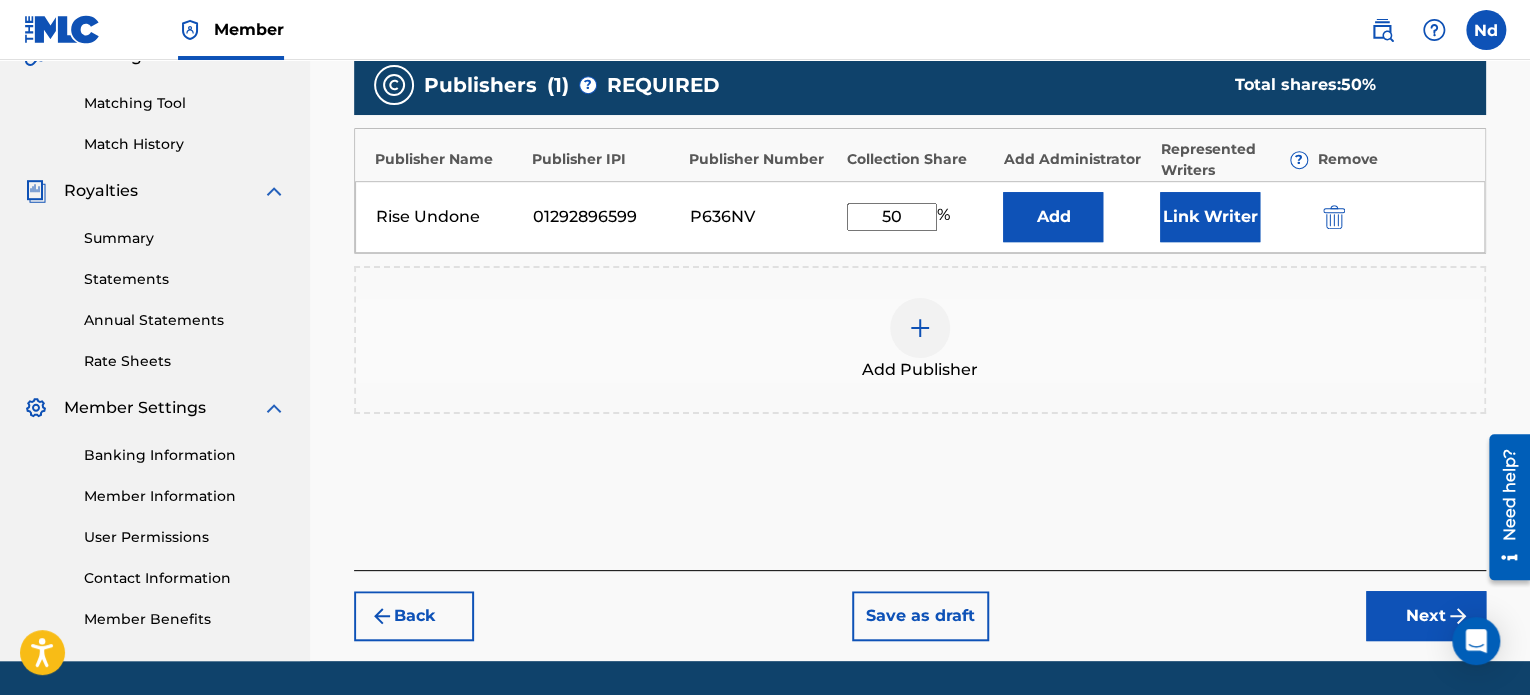 click on "Link Writer" at bounding box center (1210, 217) 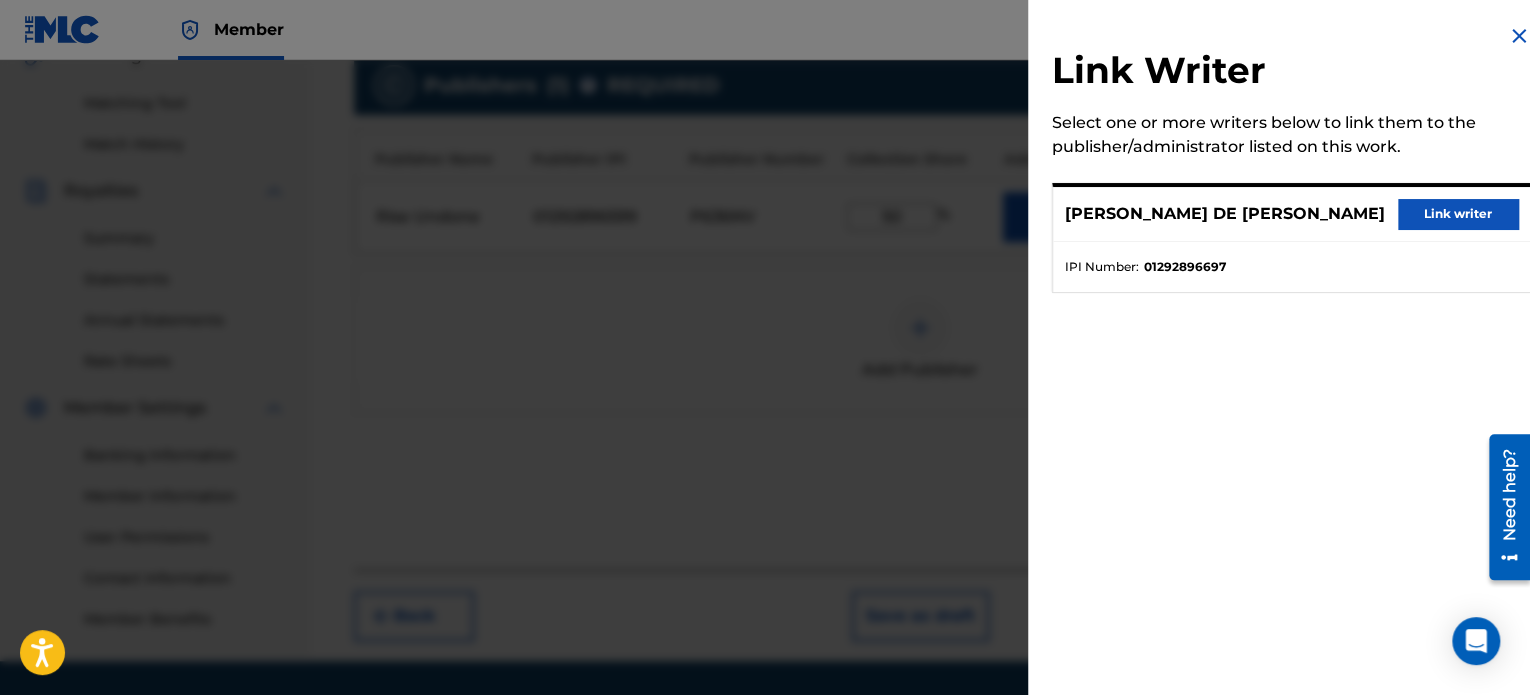 click on "Link writer" at bounding box center [1458, 214] 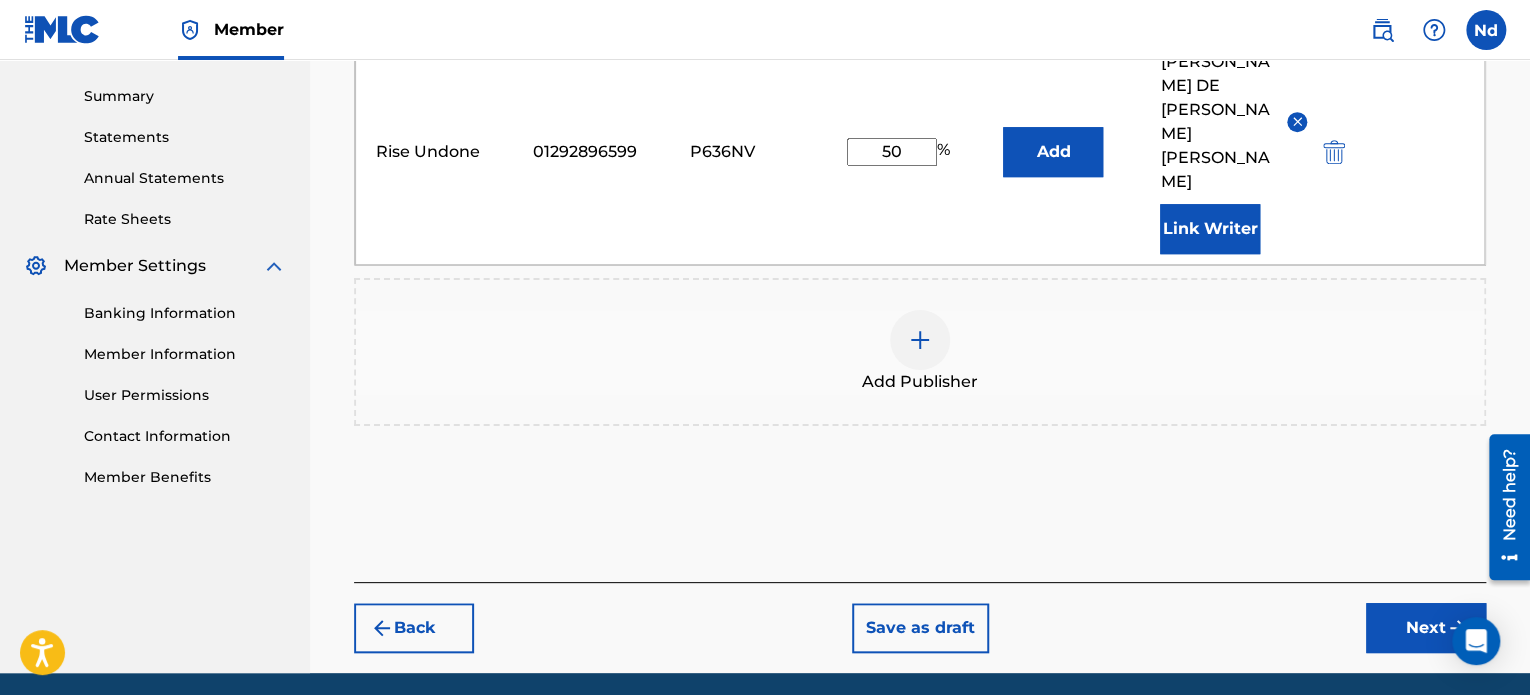 click on "Next" at bounding box center [1426, 628] 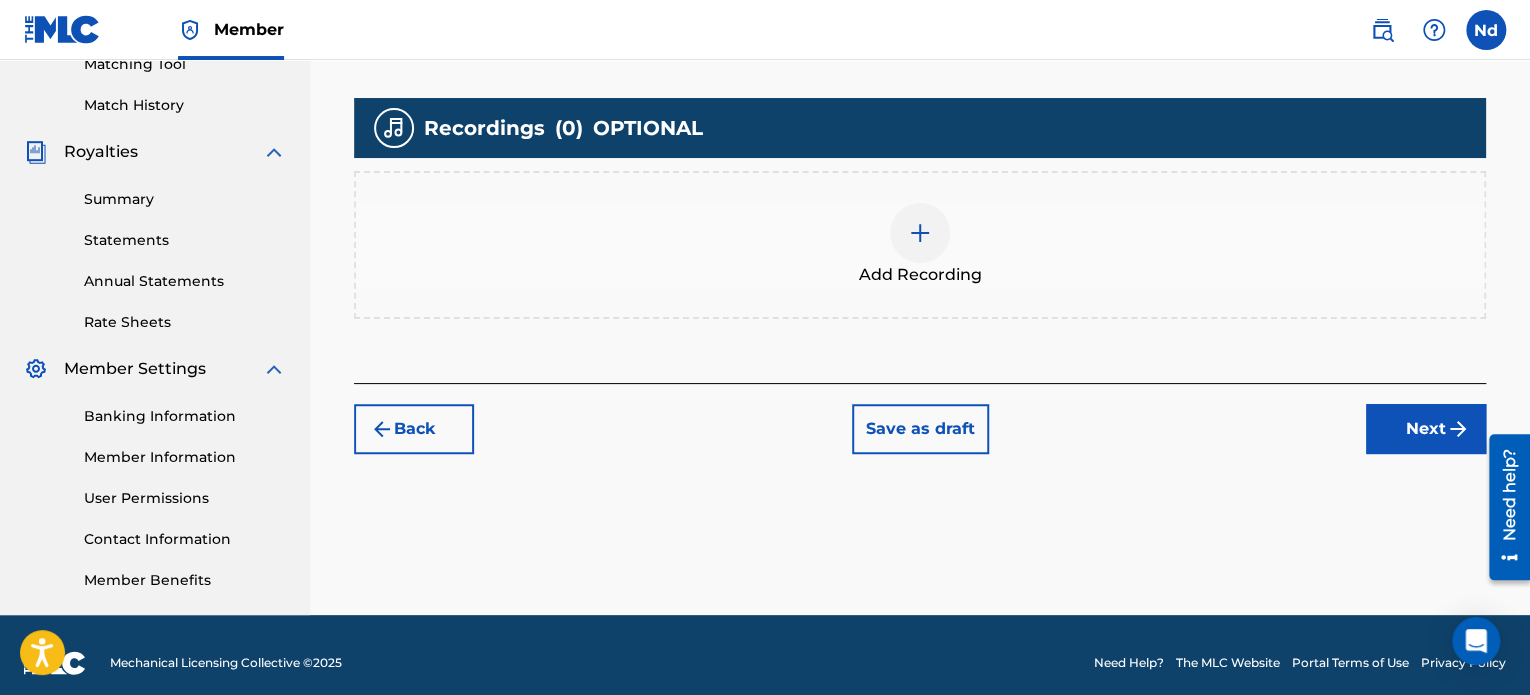 scroll, scrollTop: 544, scrollLeft: 0, axis: vertical 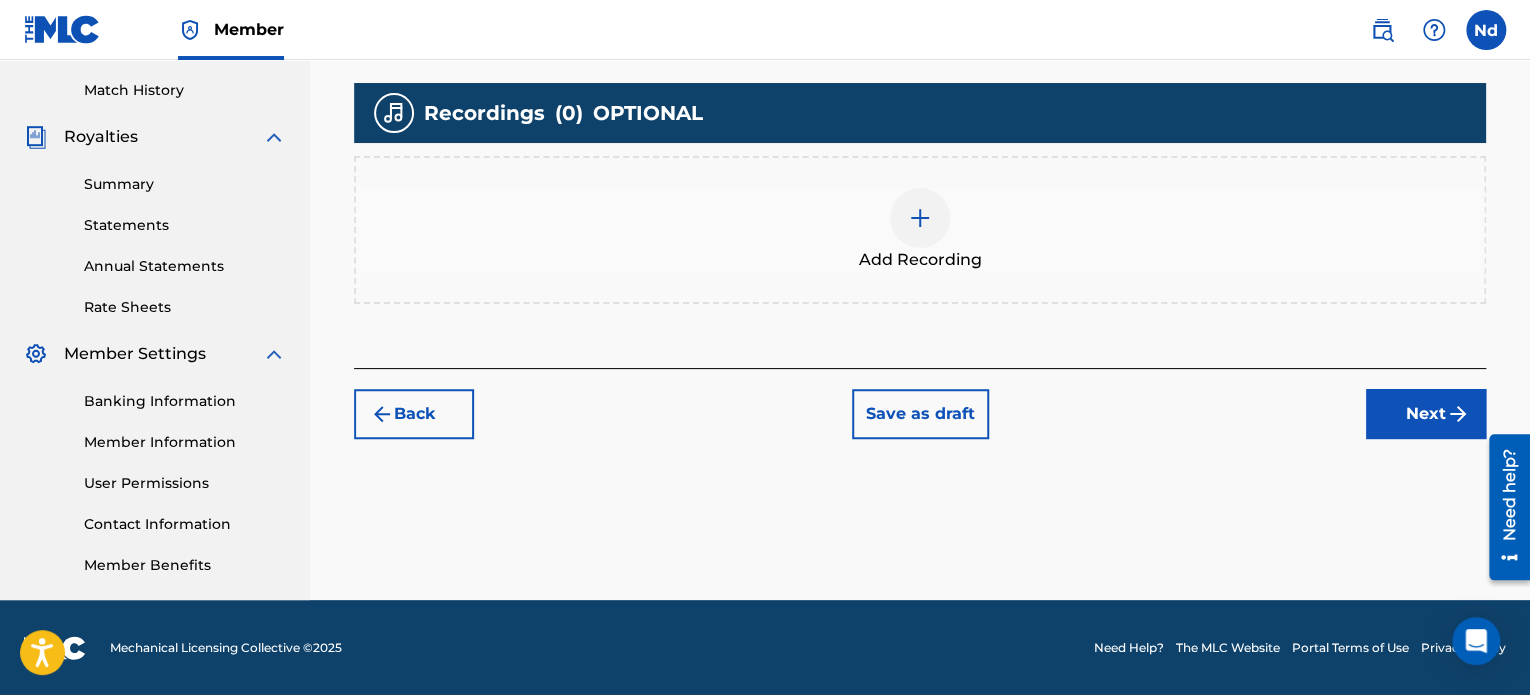 click at bounding box center (920, 218) 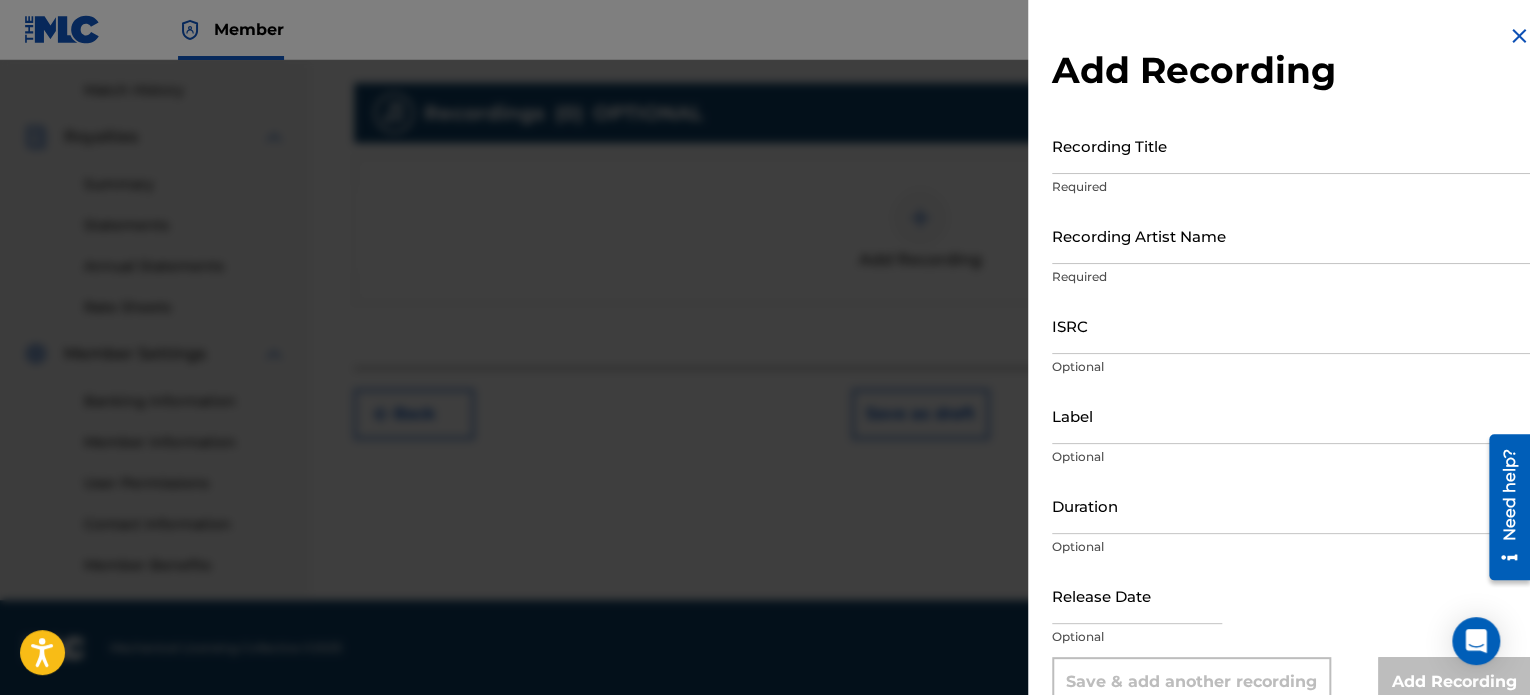 click on "Recording Title" at bounding box center (1291, 145) 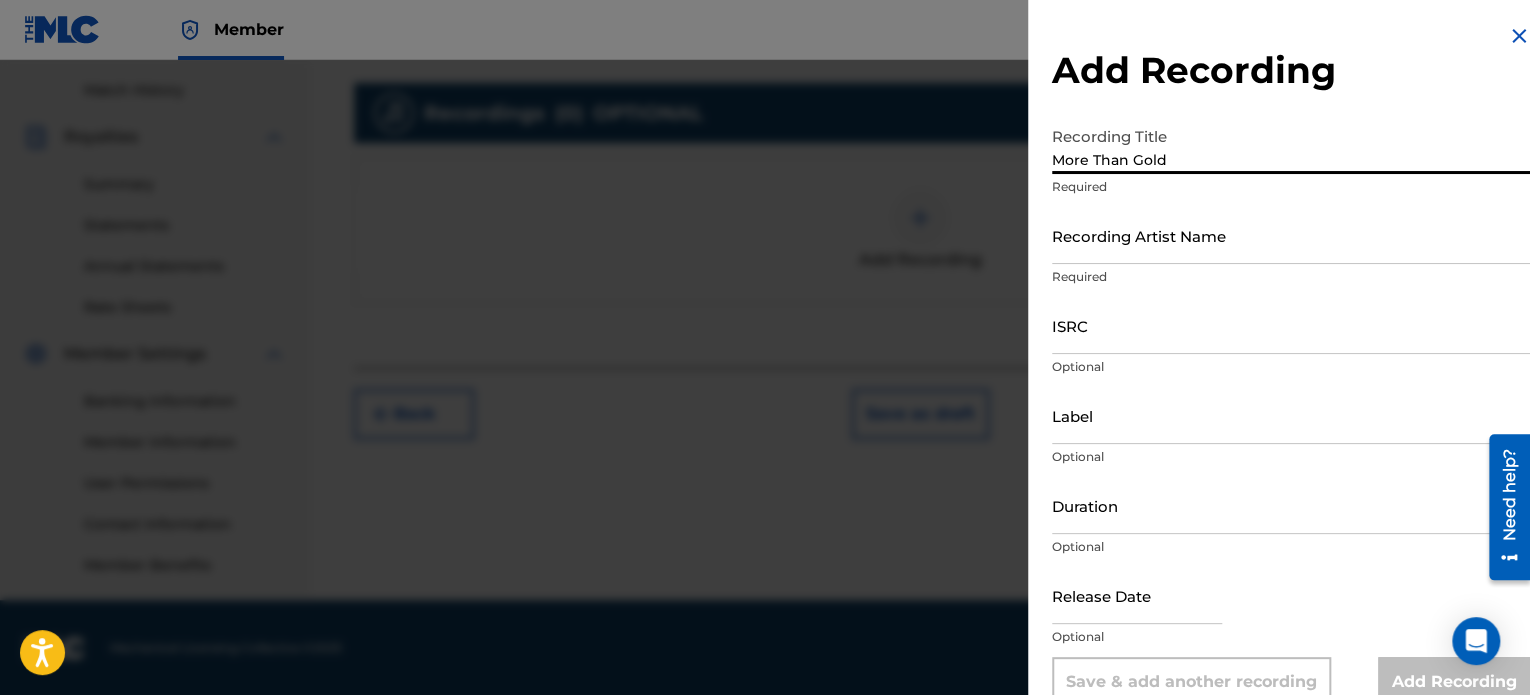 click on "Recording Artist Name" at bounding box center [1291, 235] 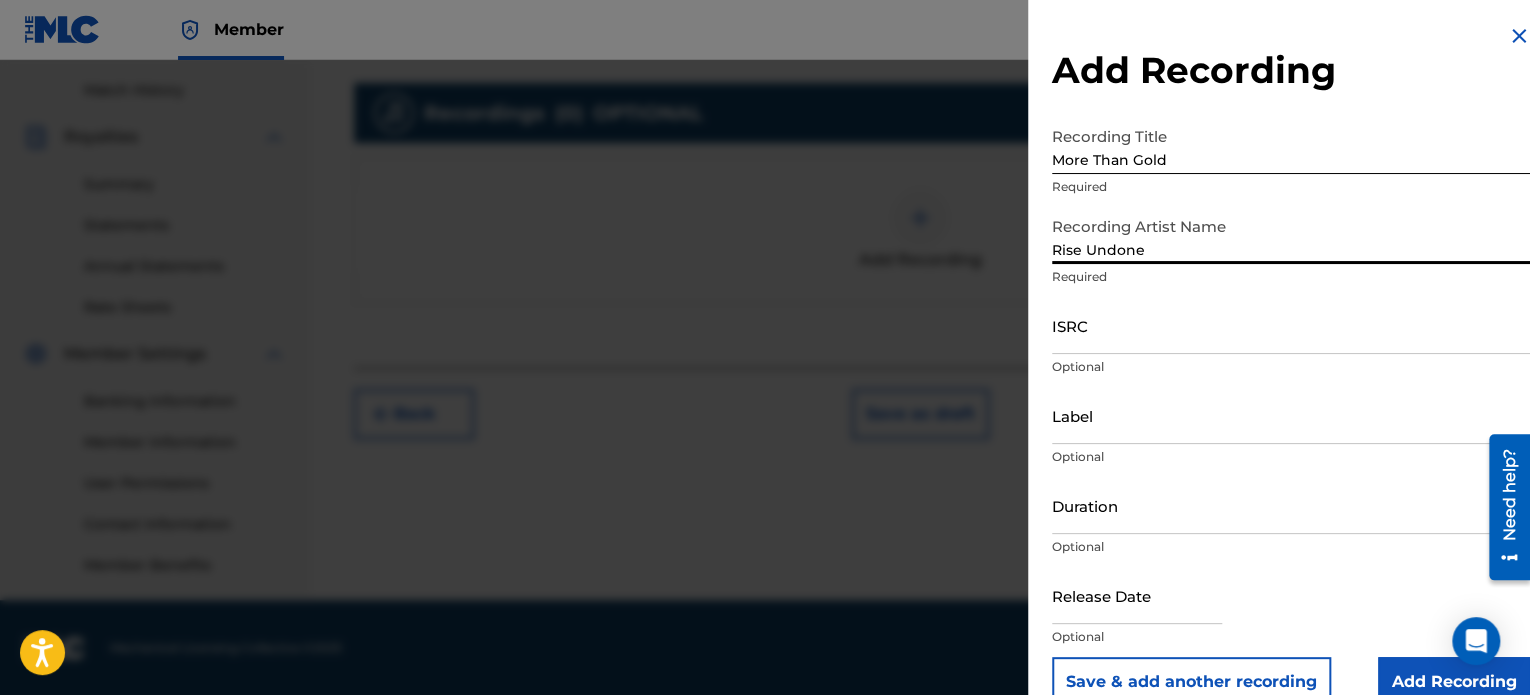 click on "Label" at bounding box center (1291, 415) 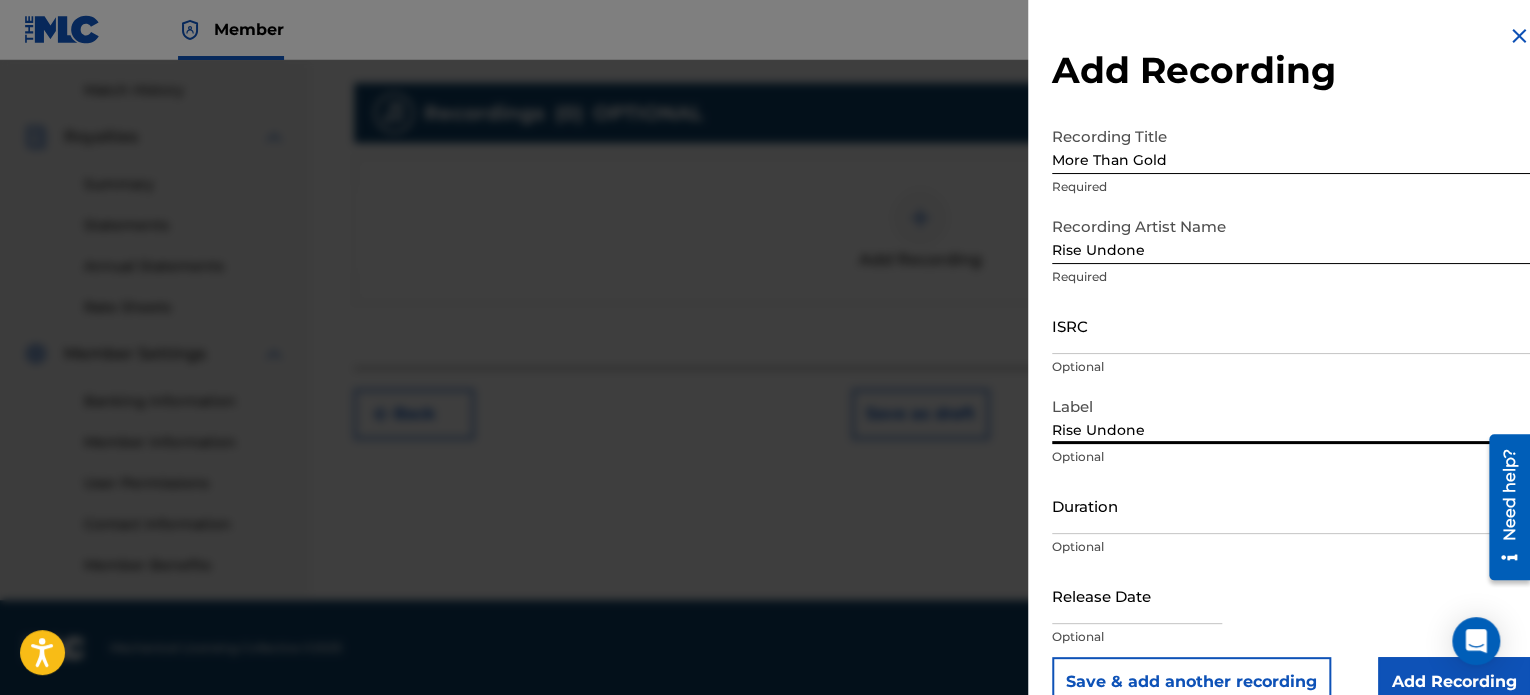 click at bounding box center [1137, 595] 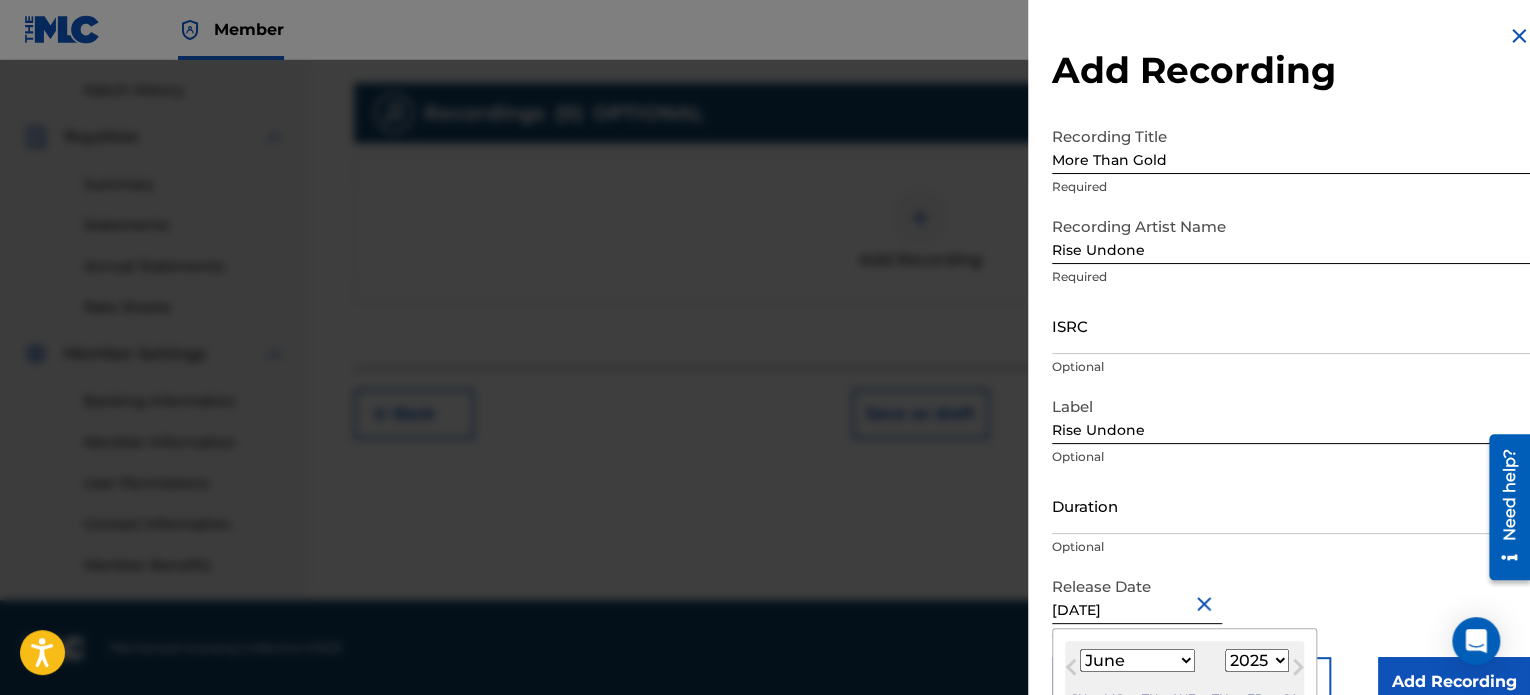 click on "ISRC" at bounding box center [1291, 325] 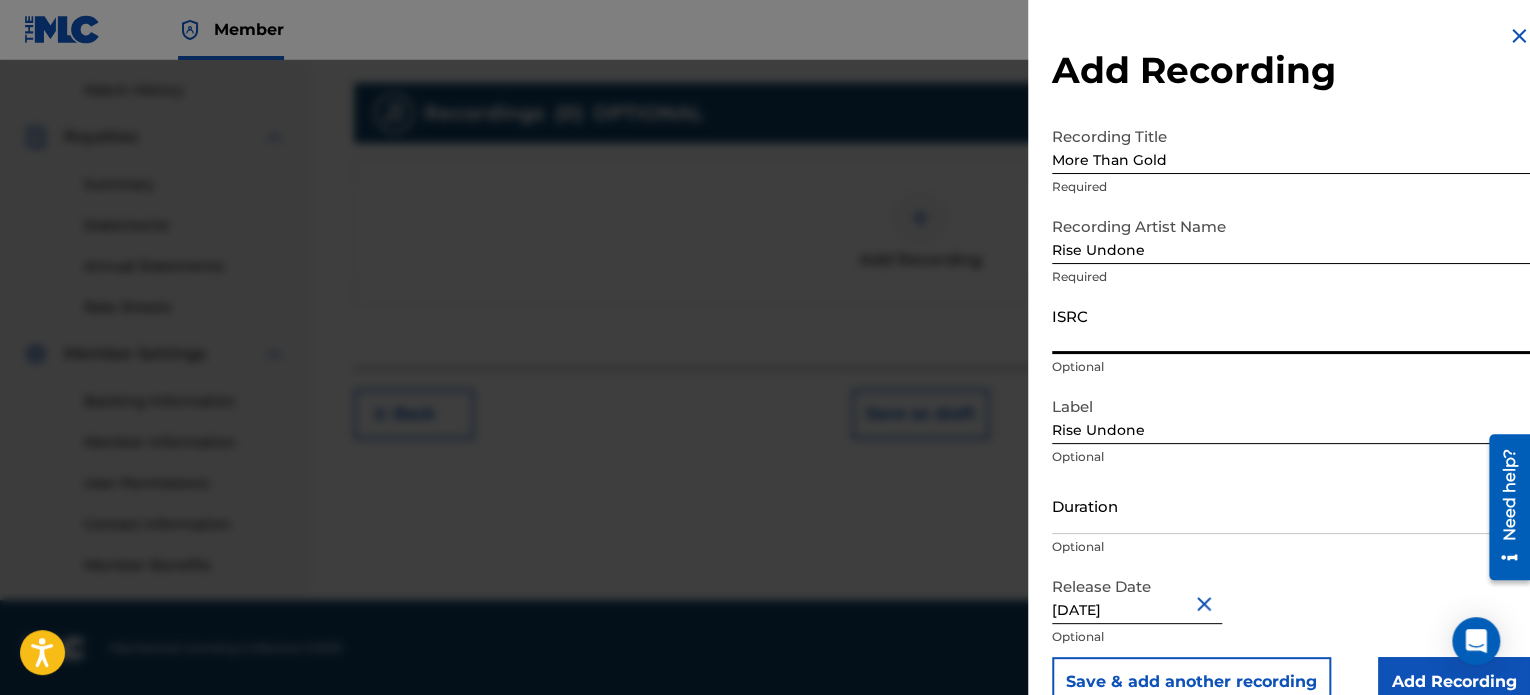 paste on "QZAMM2299729" 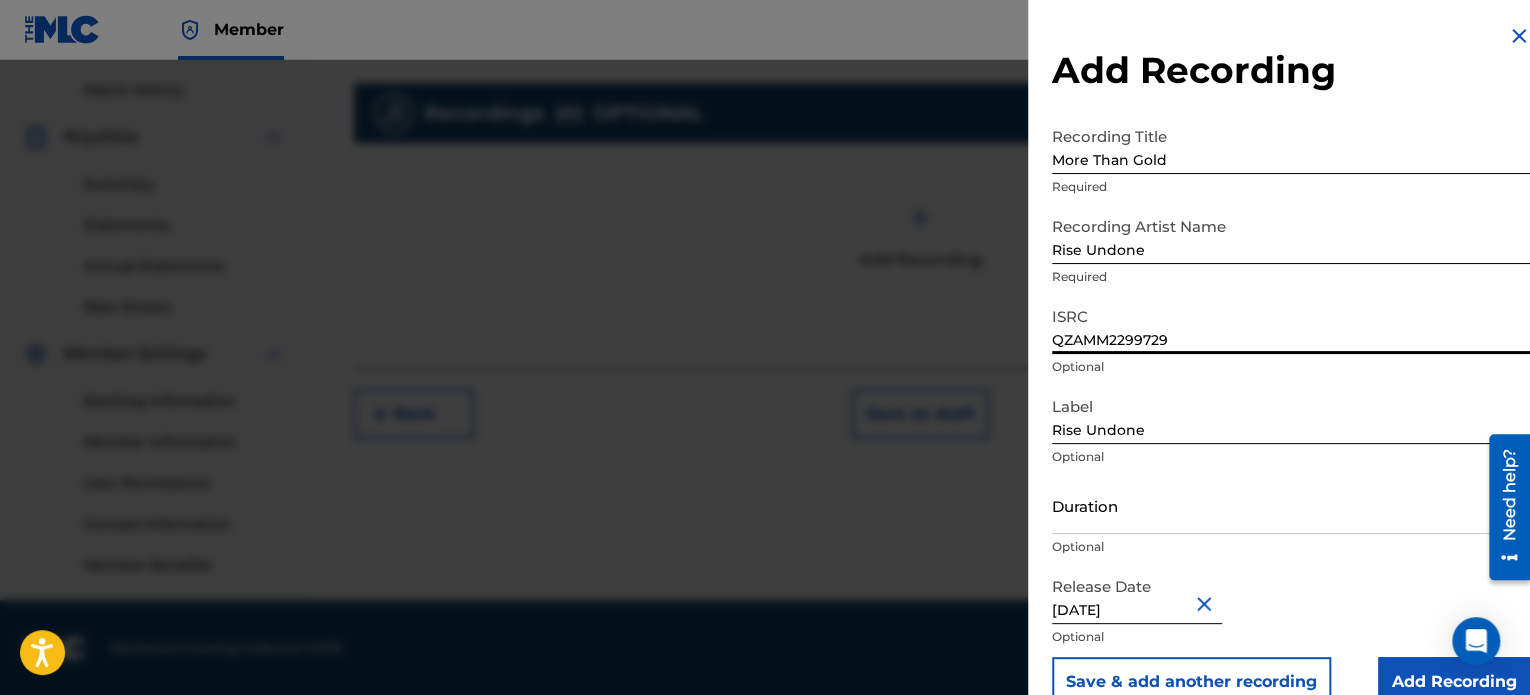 scroll, scrollTop: 36, scrollLeft: 0, axis: vertical 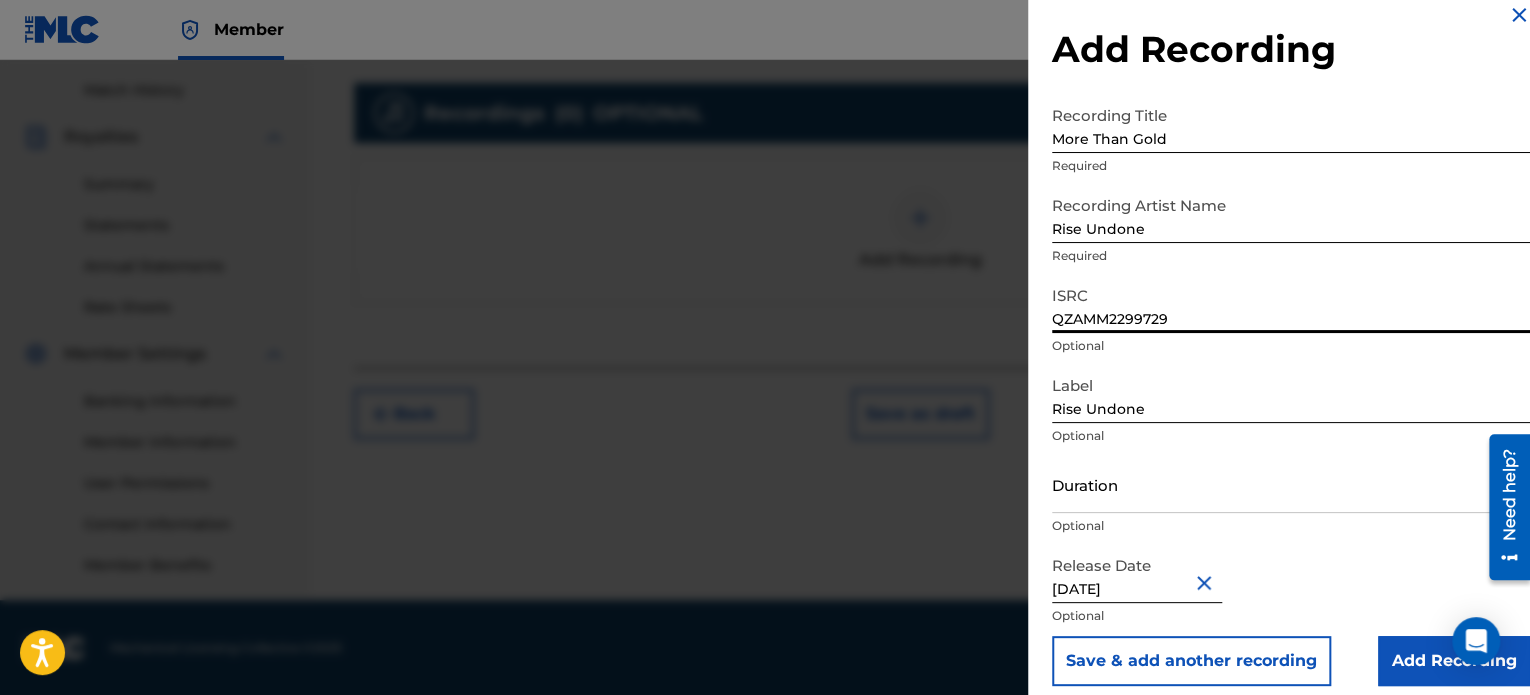 click on "Duration" at bounding box center (1291, 484) 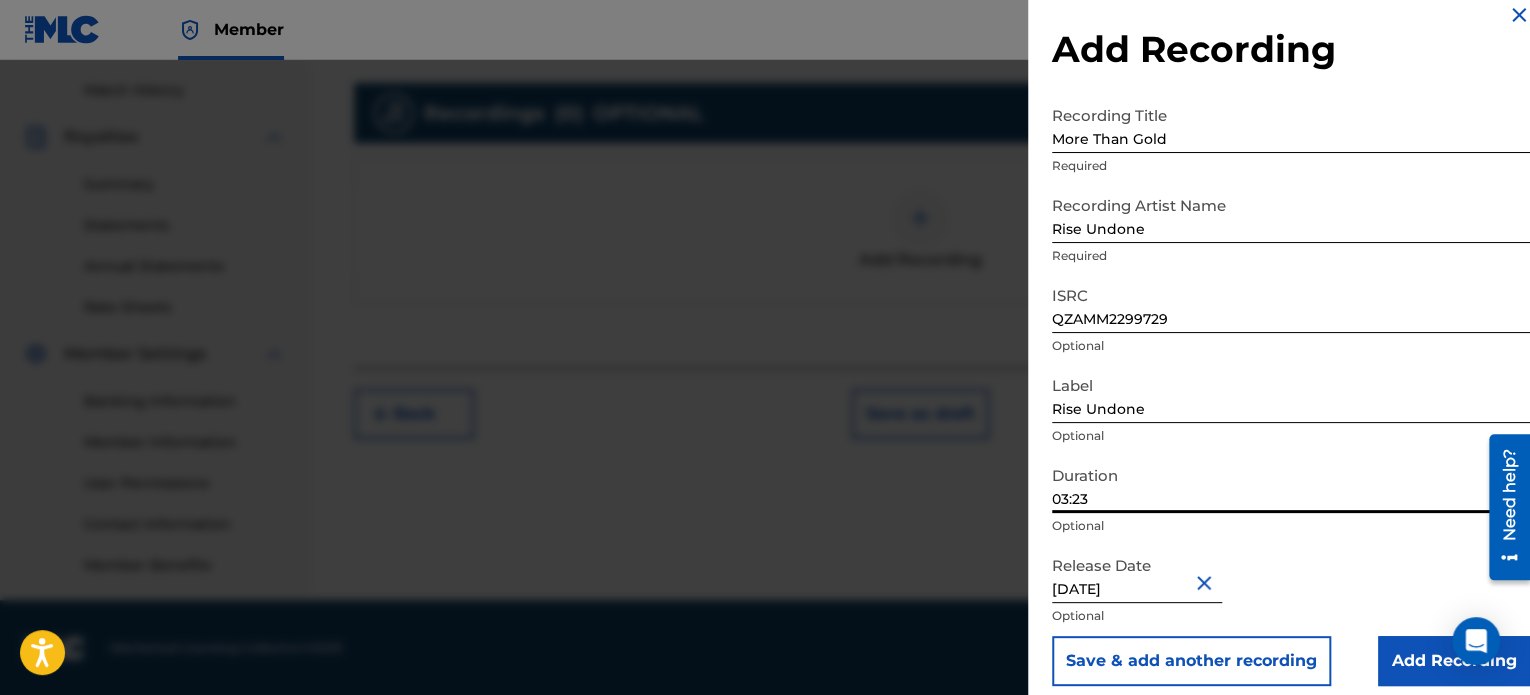 click on "Add Recording" at bounding box center [1454, 661] 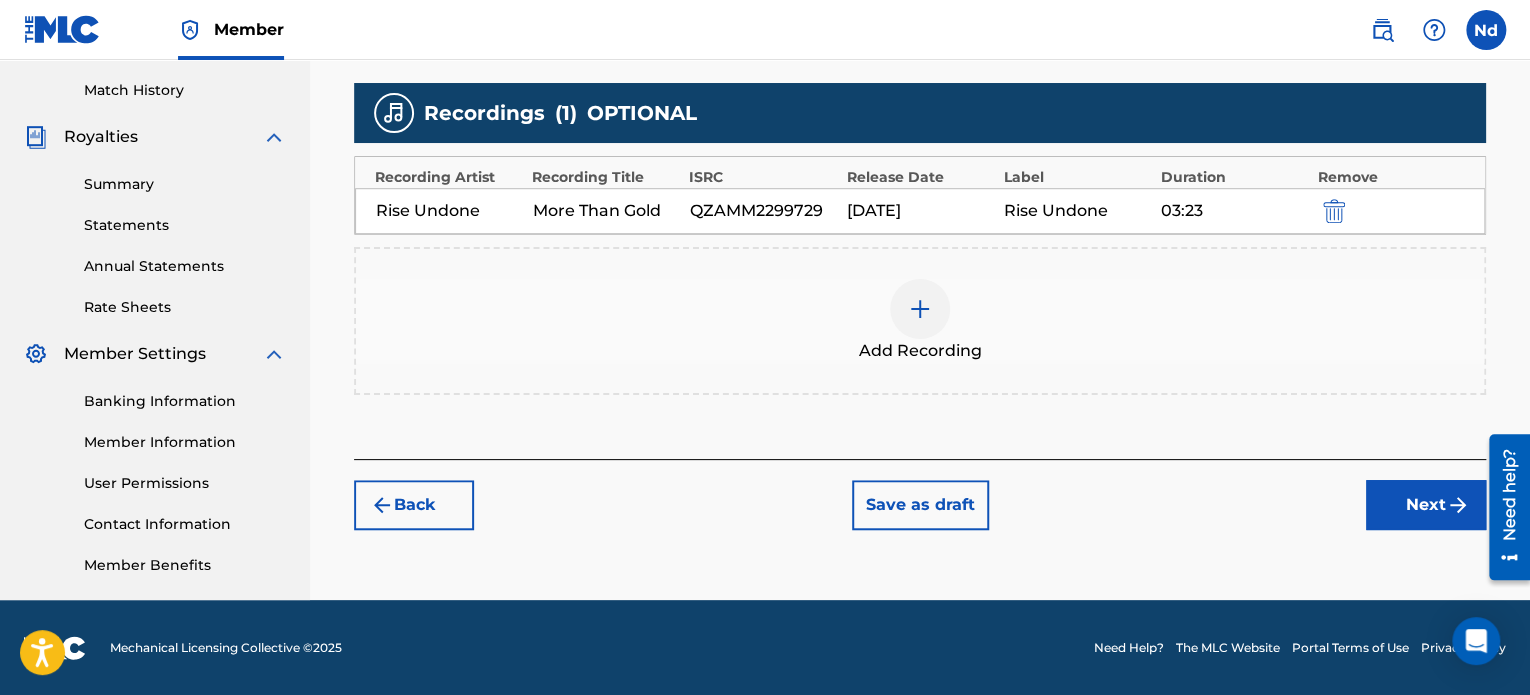 click on "Next" at bounding box center (1426, 505) 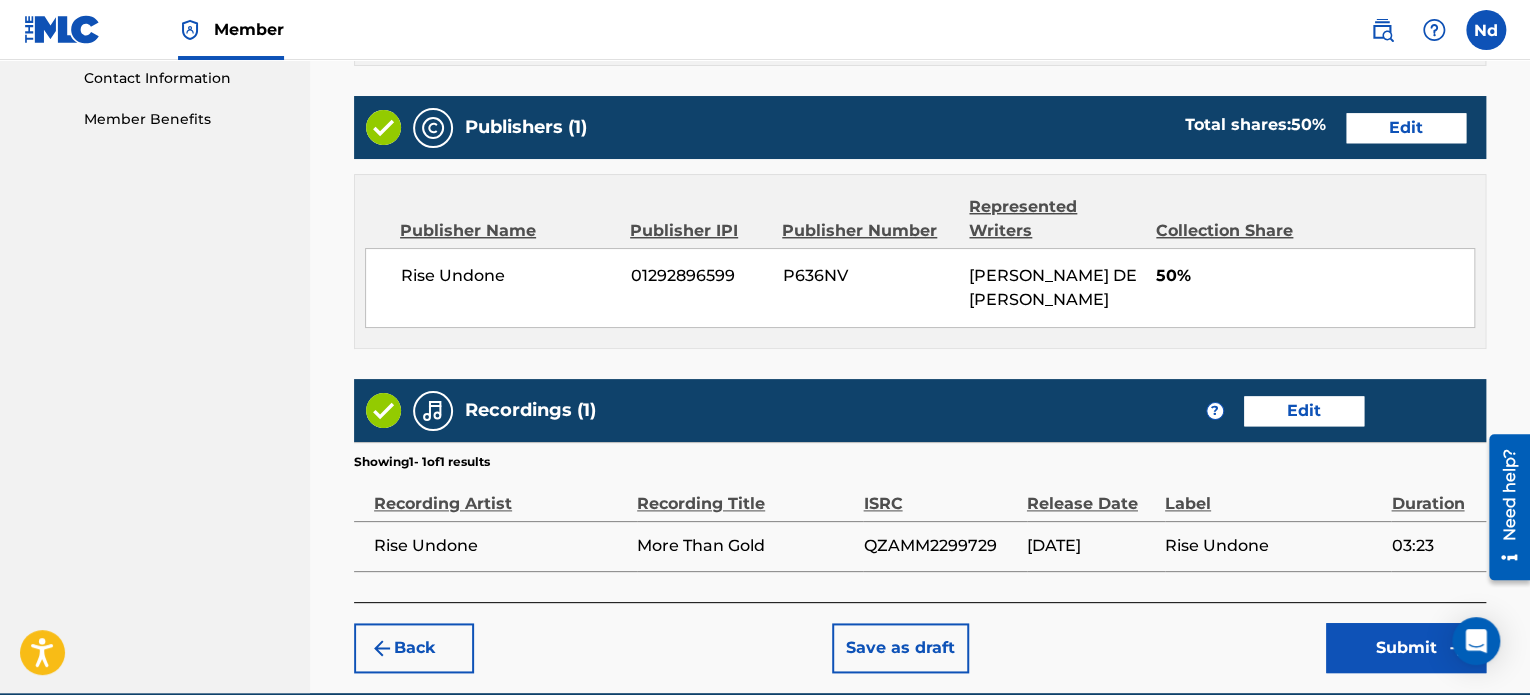 scroll, scrollTop: 1081, scrollLeft: 0, axis: vertical 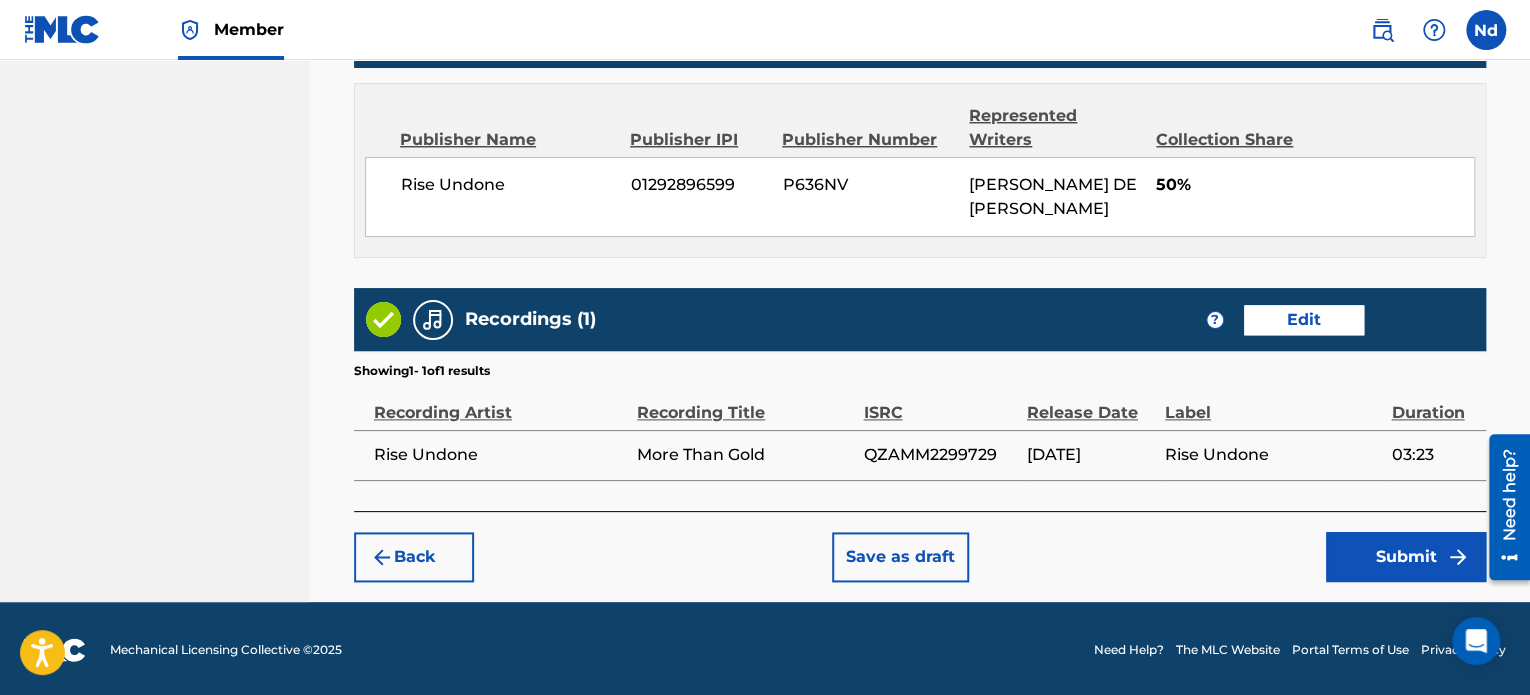 click on "Submit" at bounding box center (1406, 557) 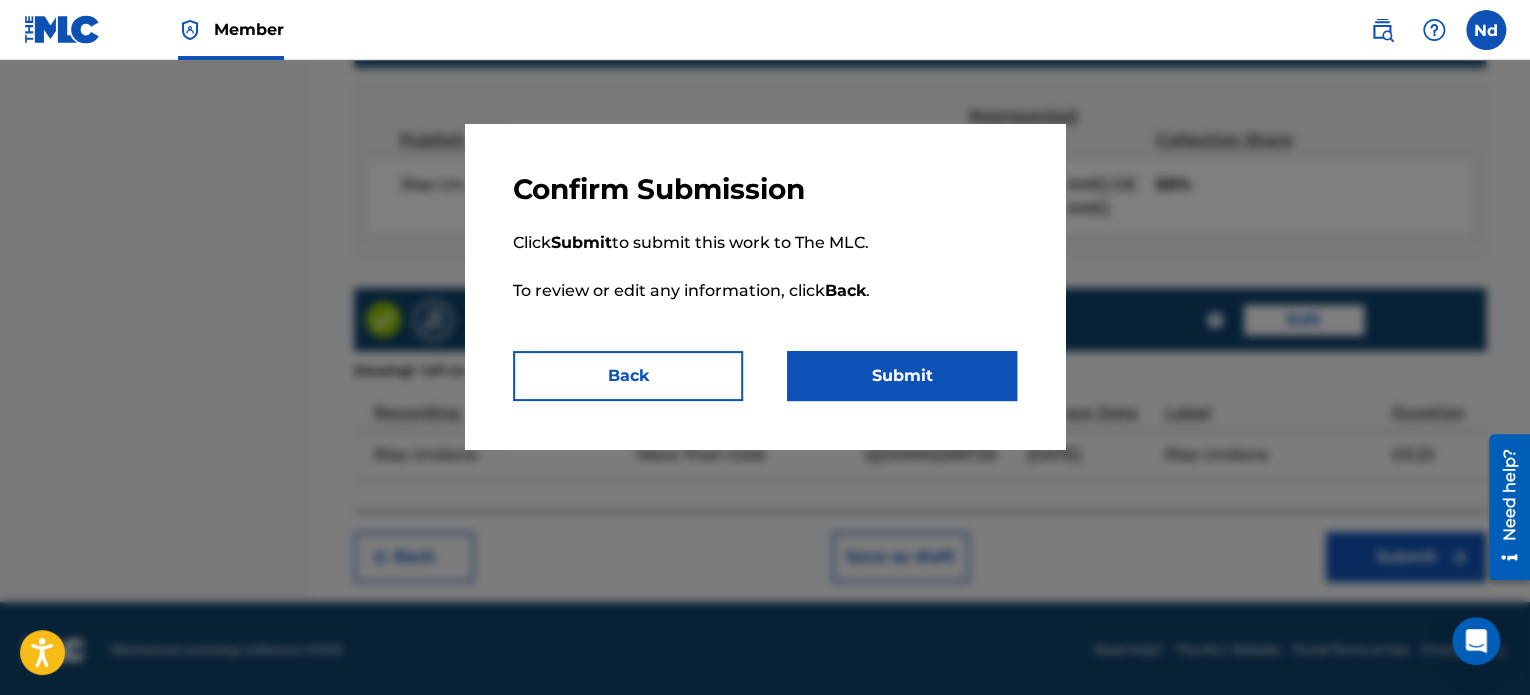 click on "Submit" at bounding box center (902, 376) 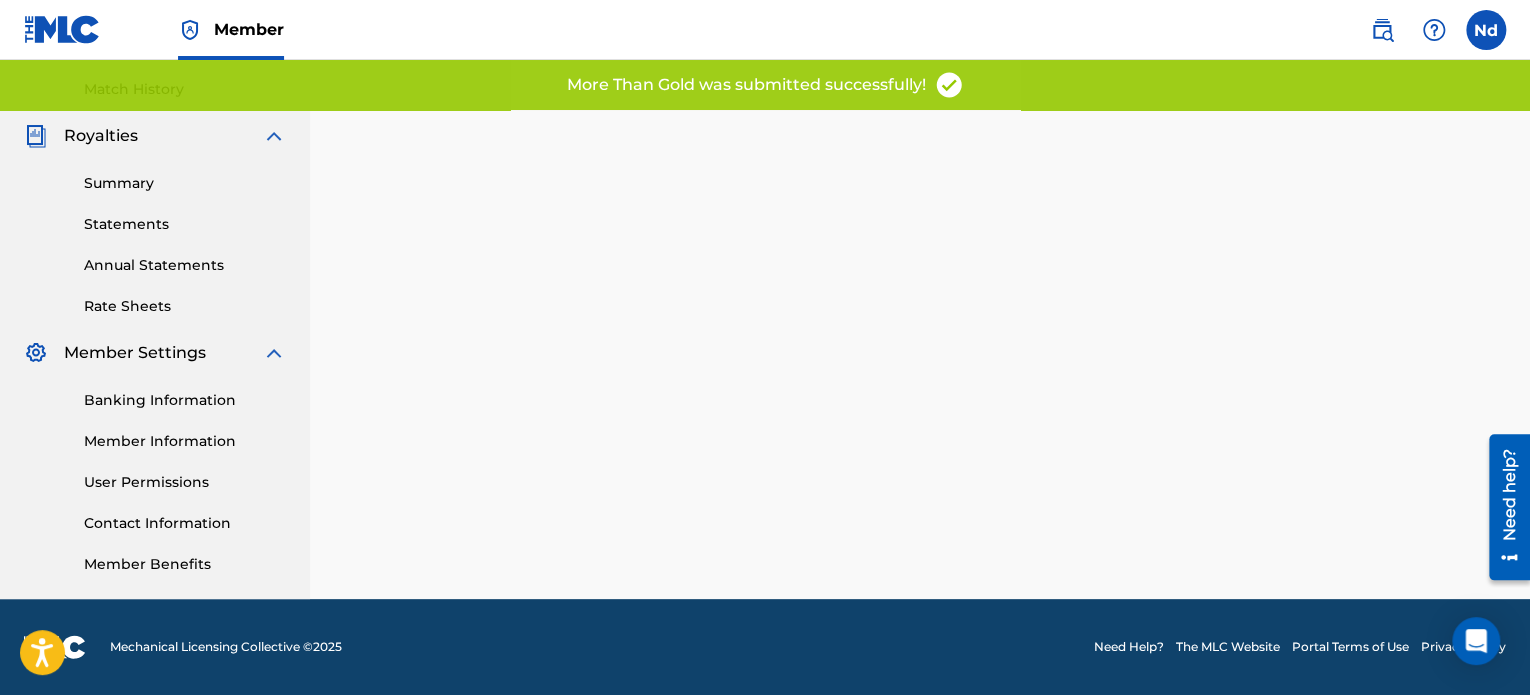 scroll, scrollTop: 0, scrollLeft: 0, axis: both 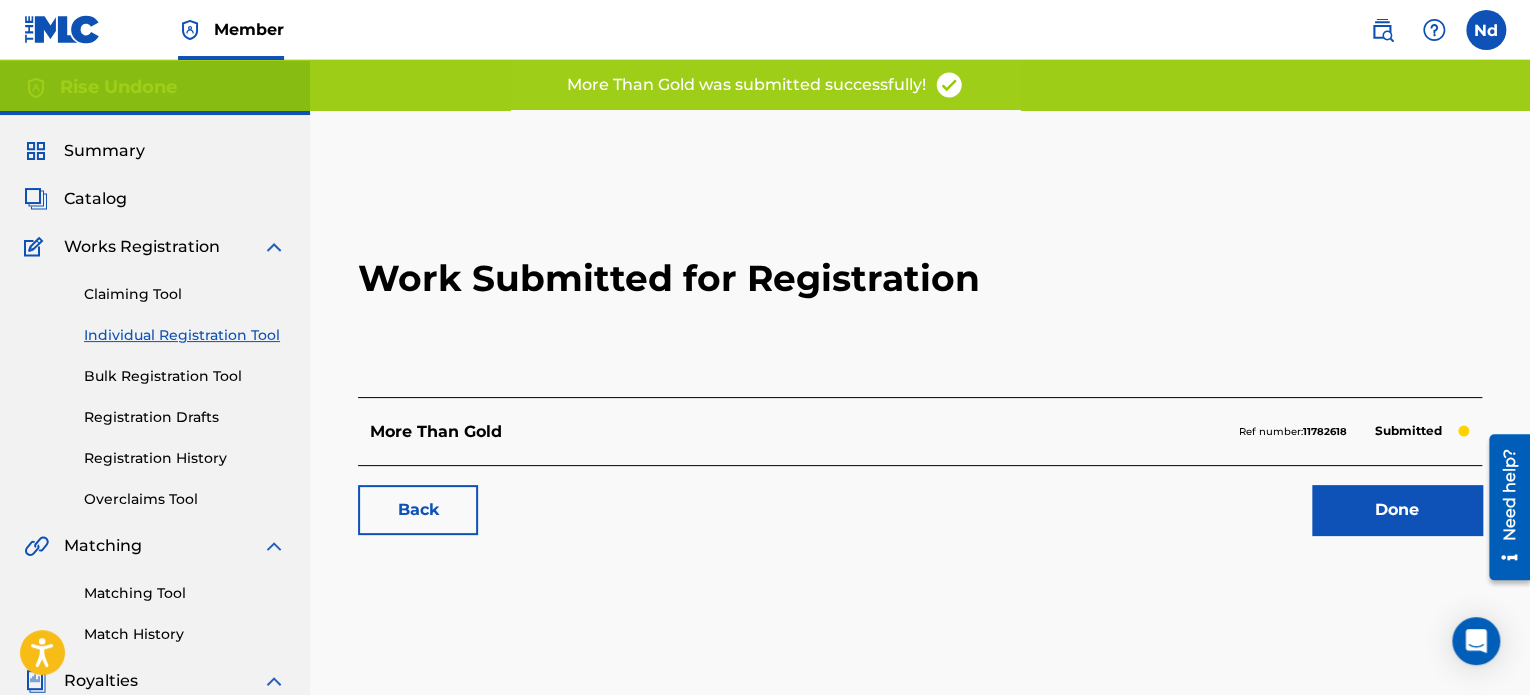 click on "Done" at bounding box center [1397, 510] 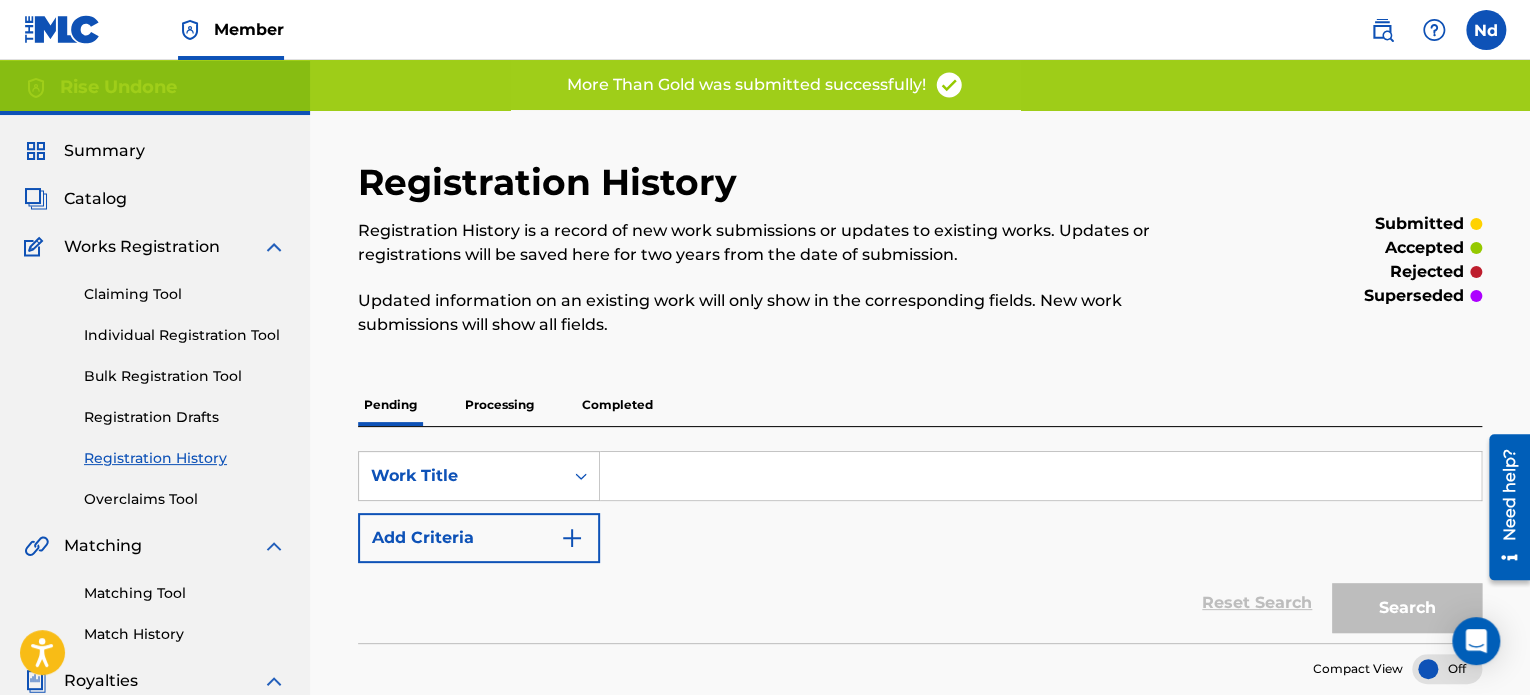 click on "Individual Registration Tool" at bounding box center (185, 335) 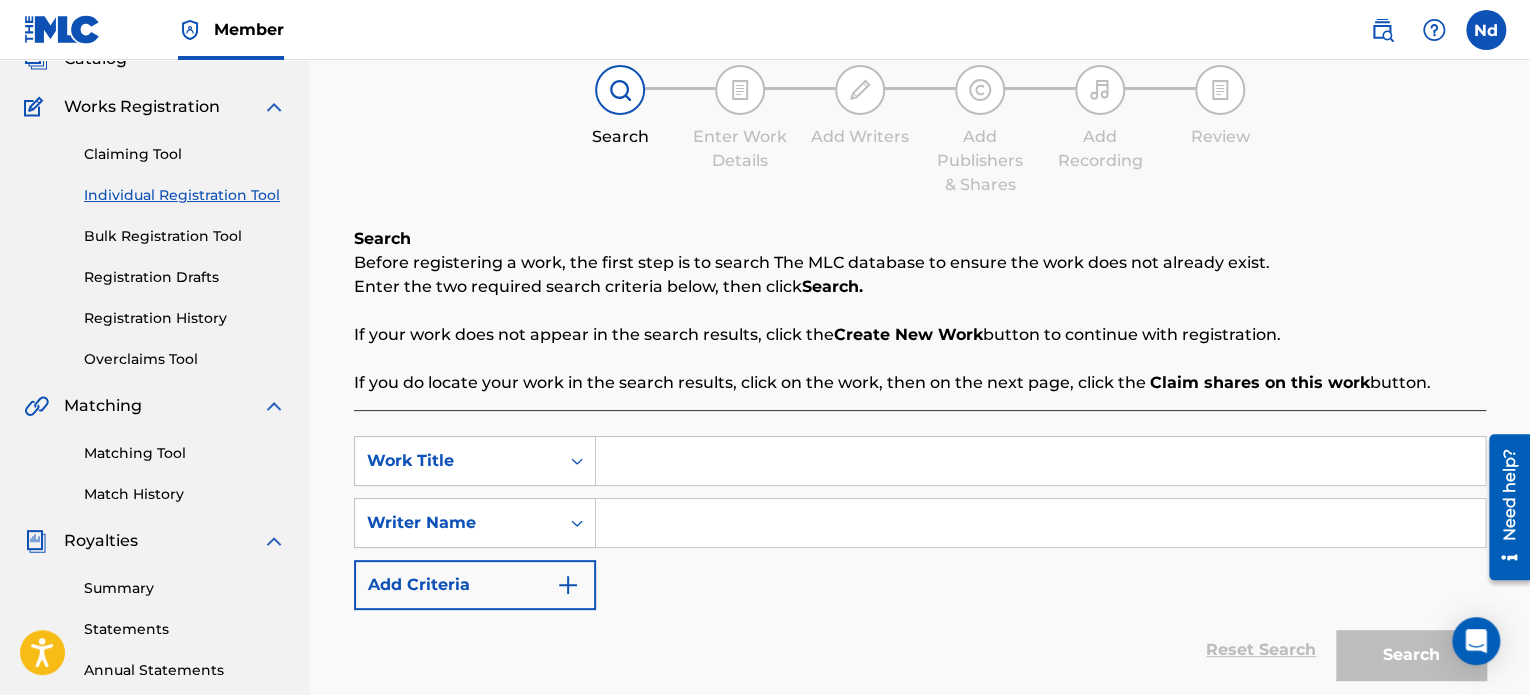 scroll, scrollTop: 200, scrollLeft: 0, axis: vertical 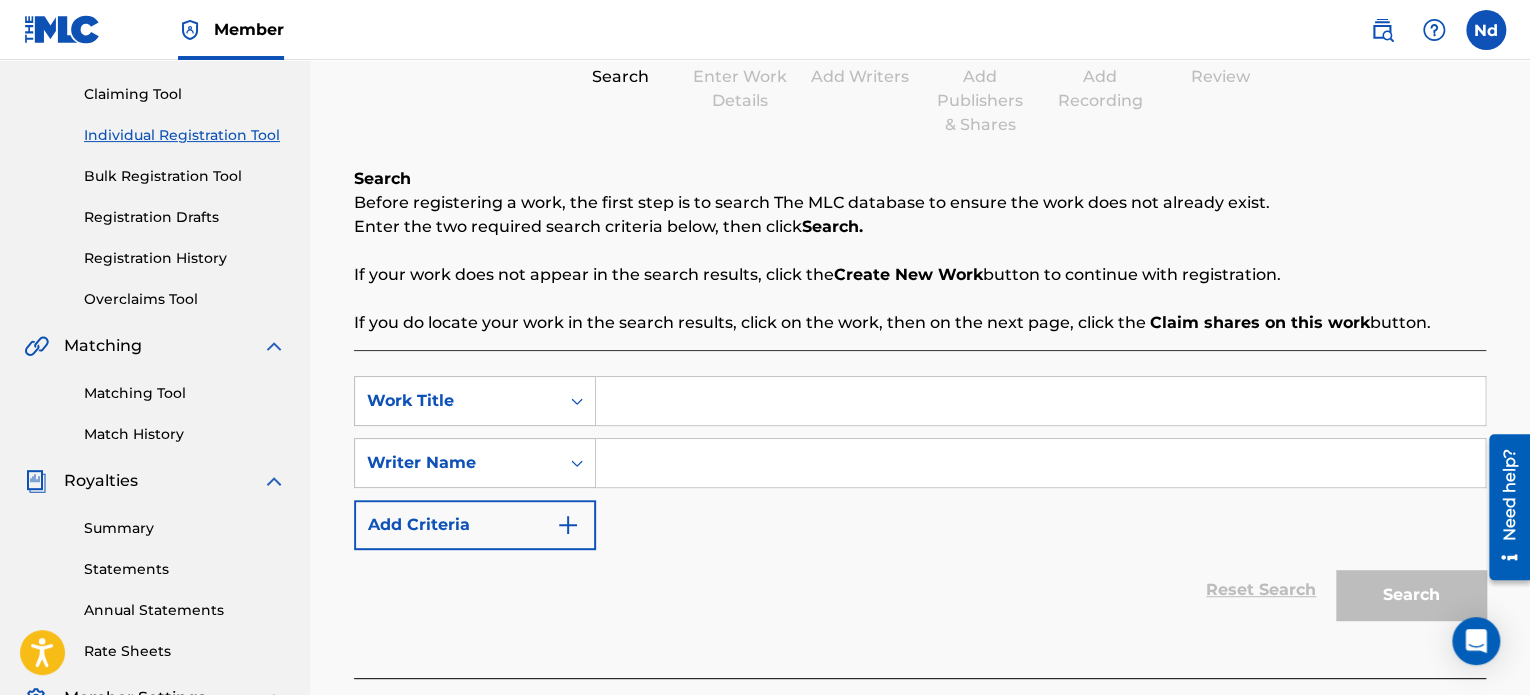 click at bounding box center [1040, 401] 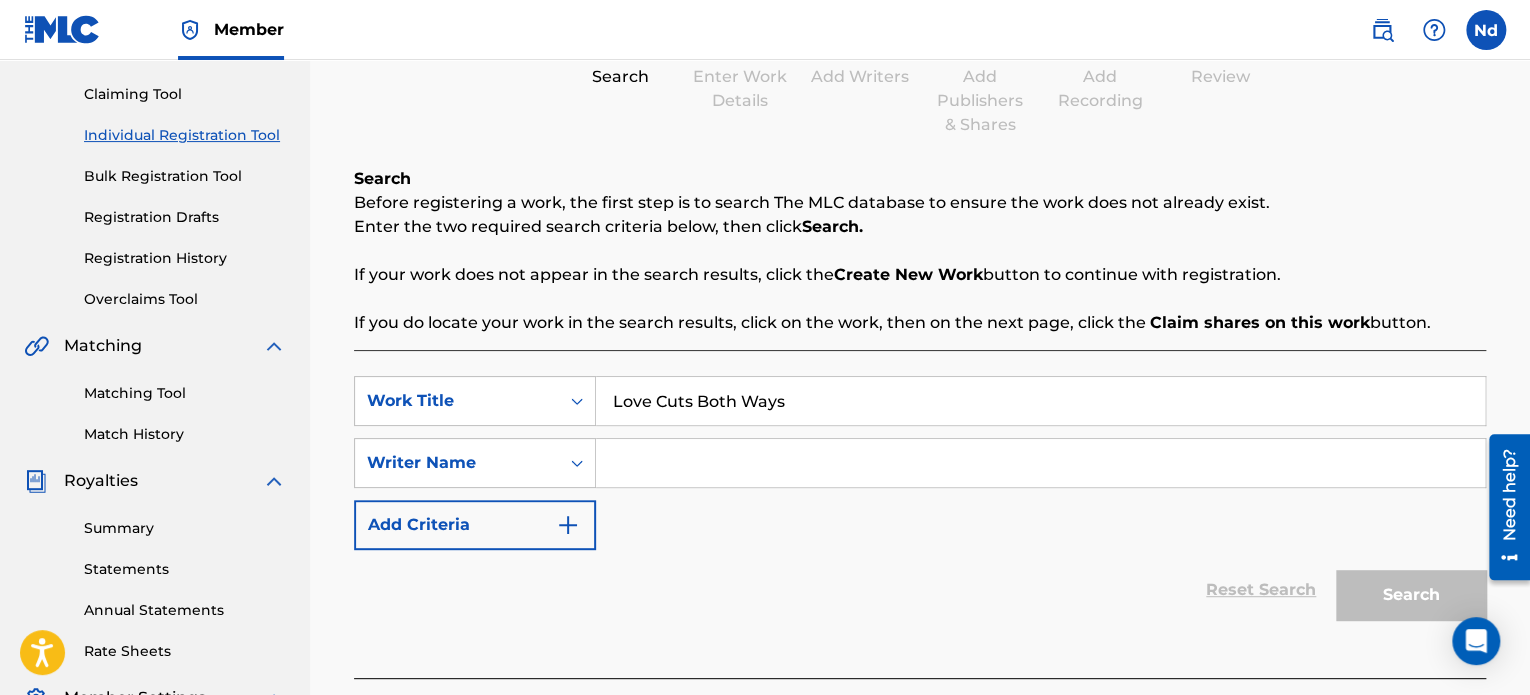 click at bounding box center [1040, 463] 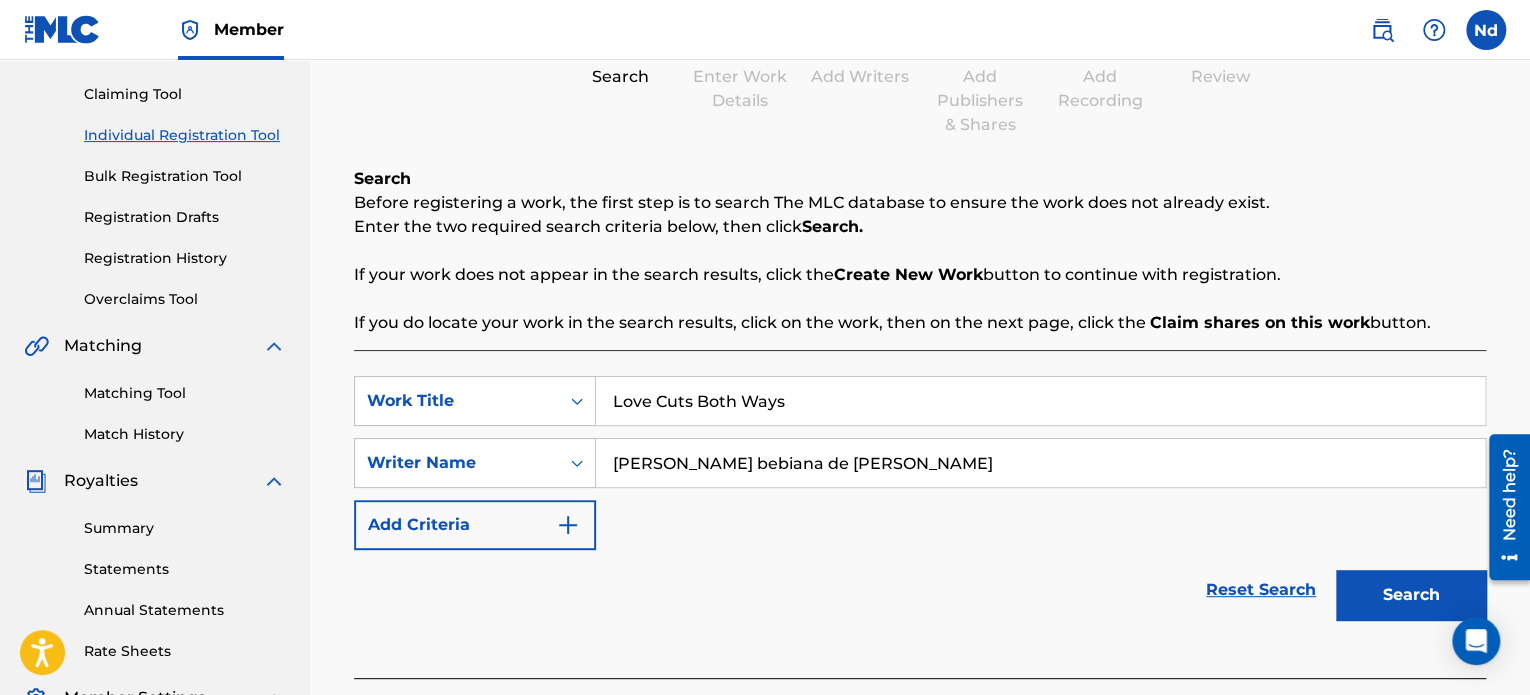 click on "Search" at bounding box center [1411, 595] 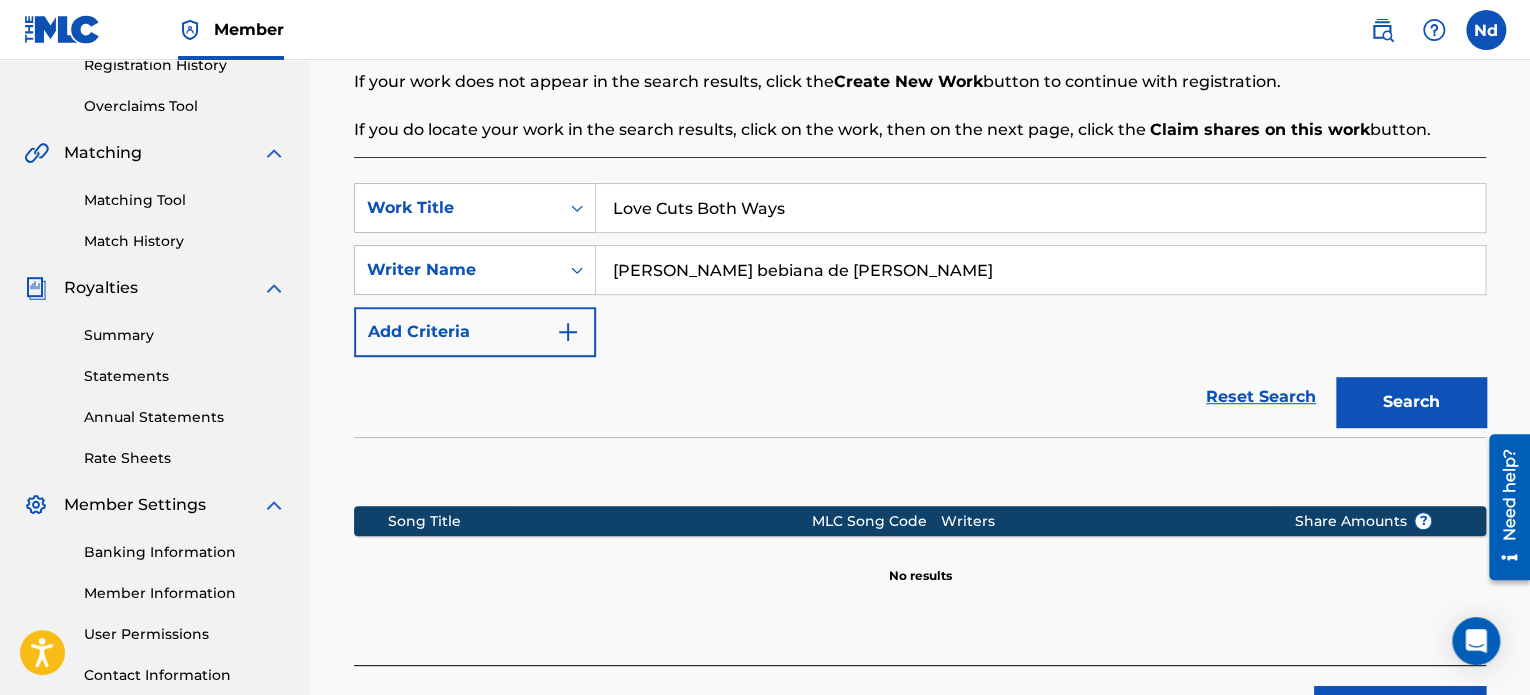 scroll, scrollTop: 500, scrollLeft: 0, axis: vertical 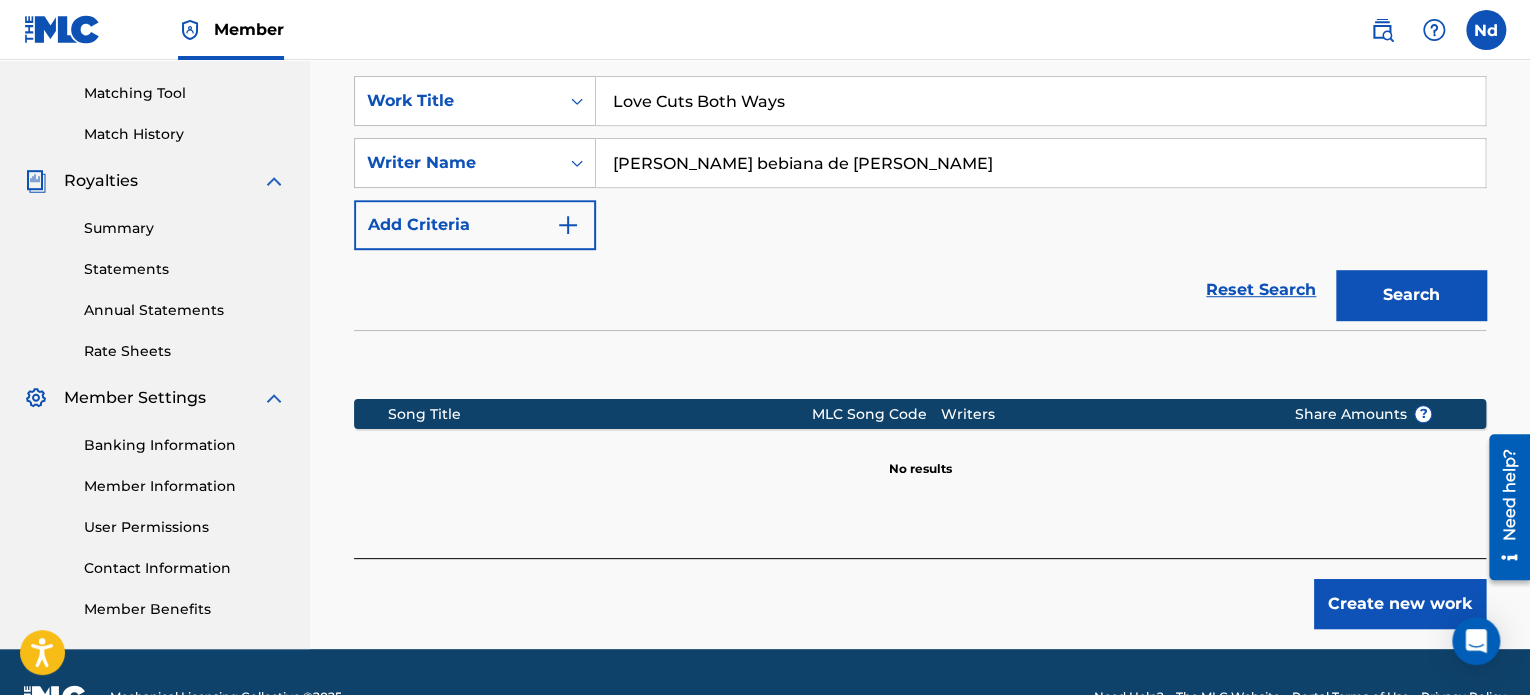 click on "Create new work" at bounding box center (1400, 604) 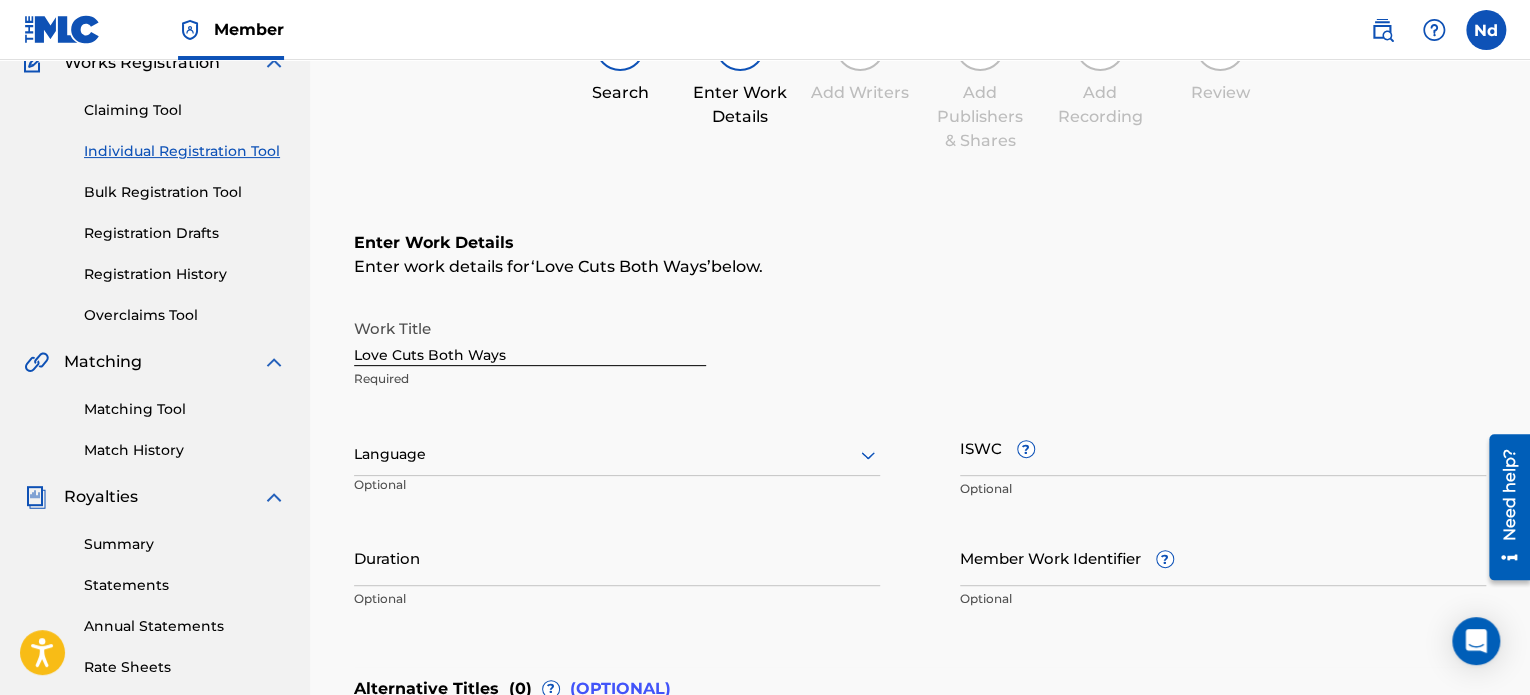 scroll, scrollTop: 300, scrollLeft: 0, axis: vertical 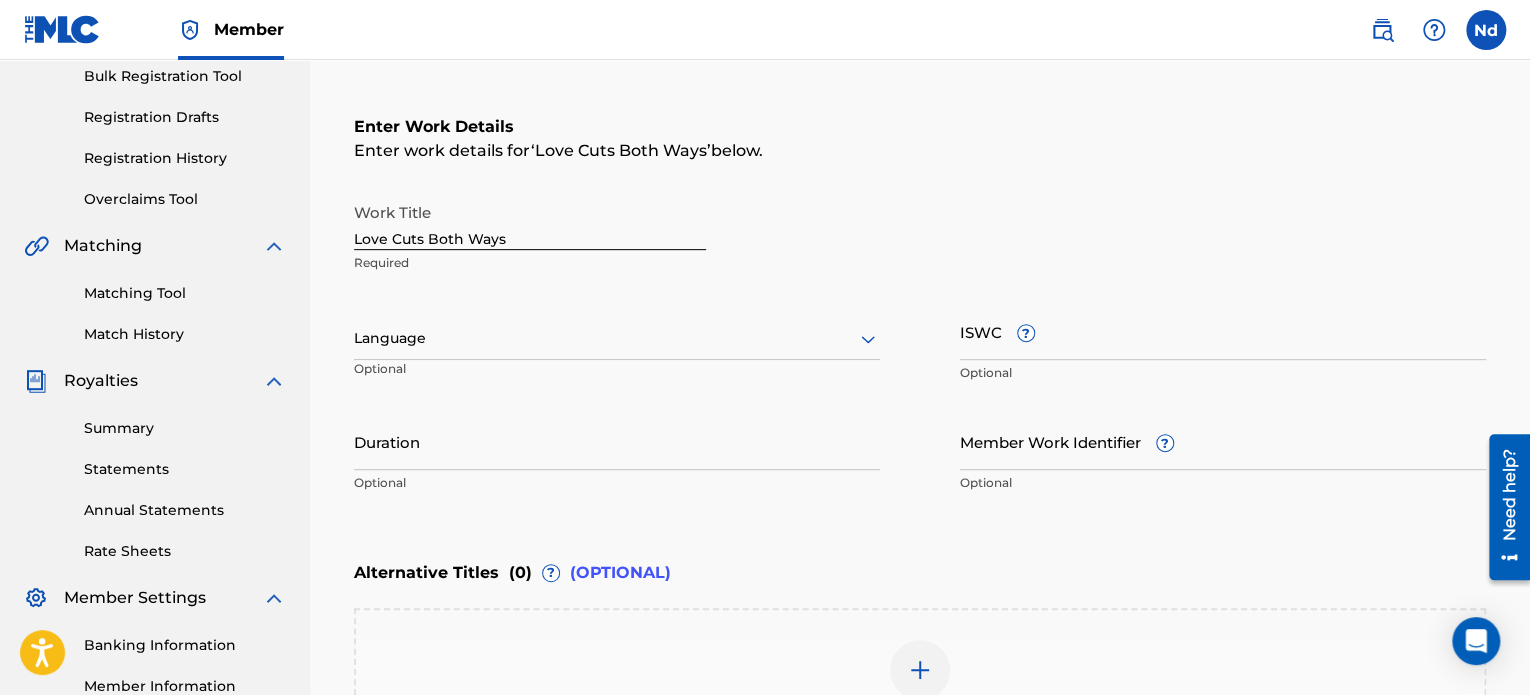 click on "Language" at bounding box center [617, 339] 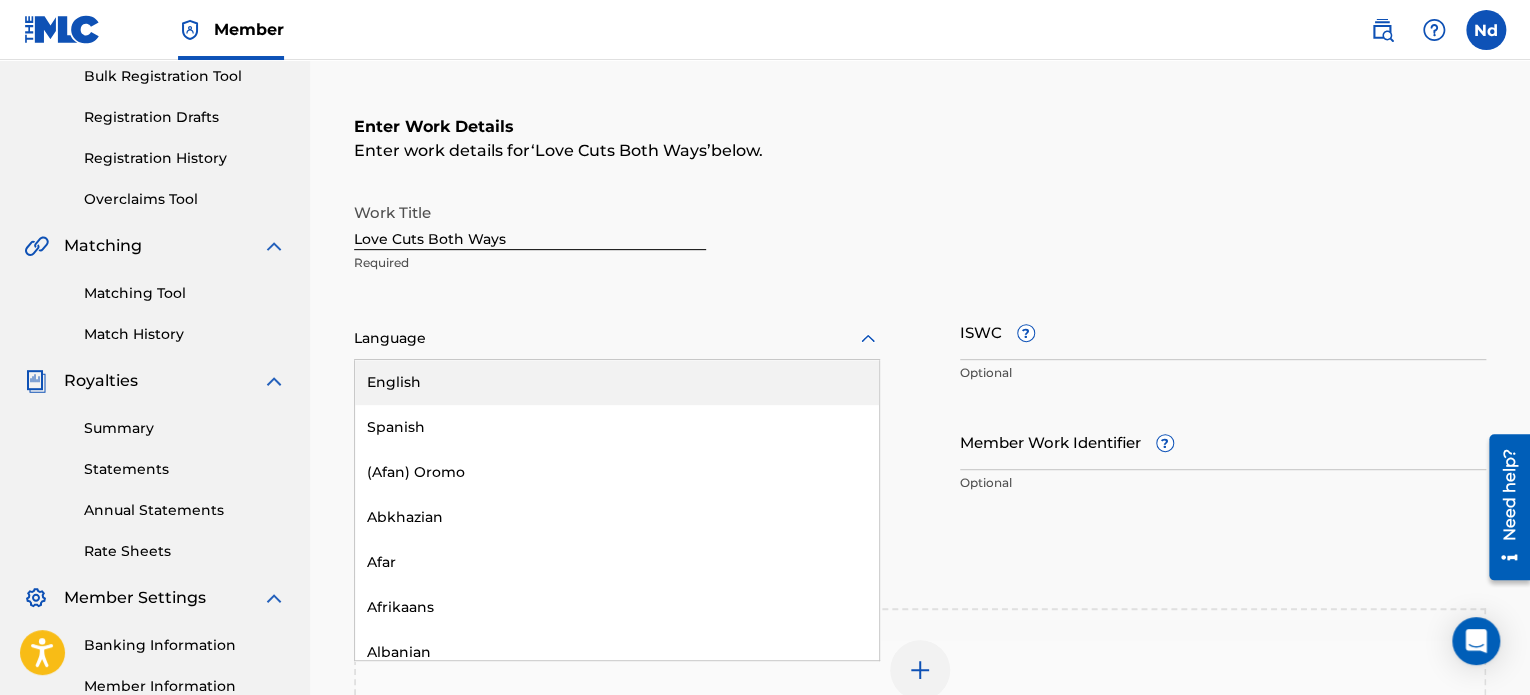 click on "English" at bounding box center (617, 382) 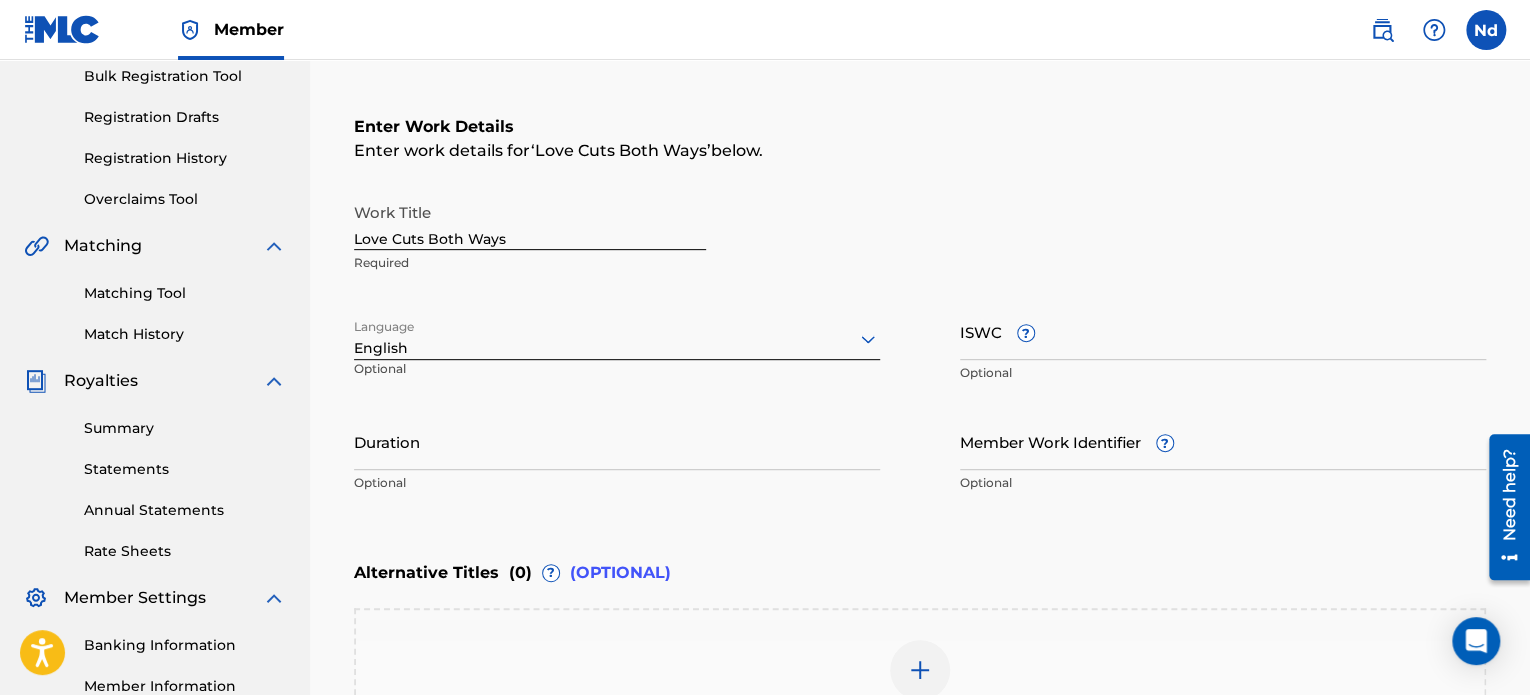 click on "ISWC   ?" at bounding box center (1223, 331) 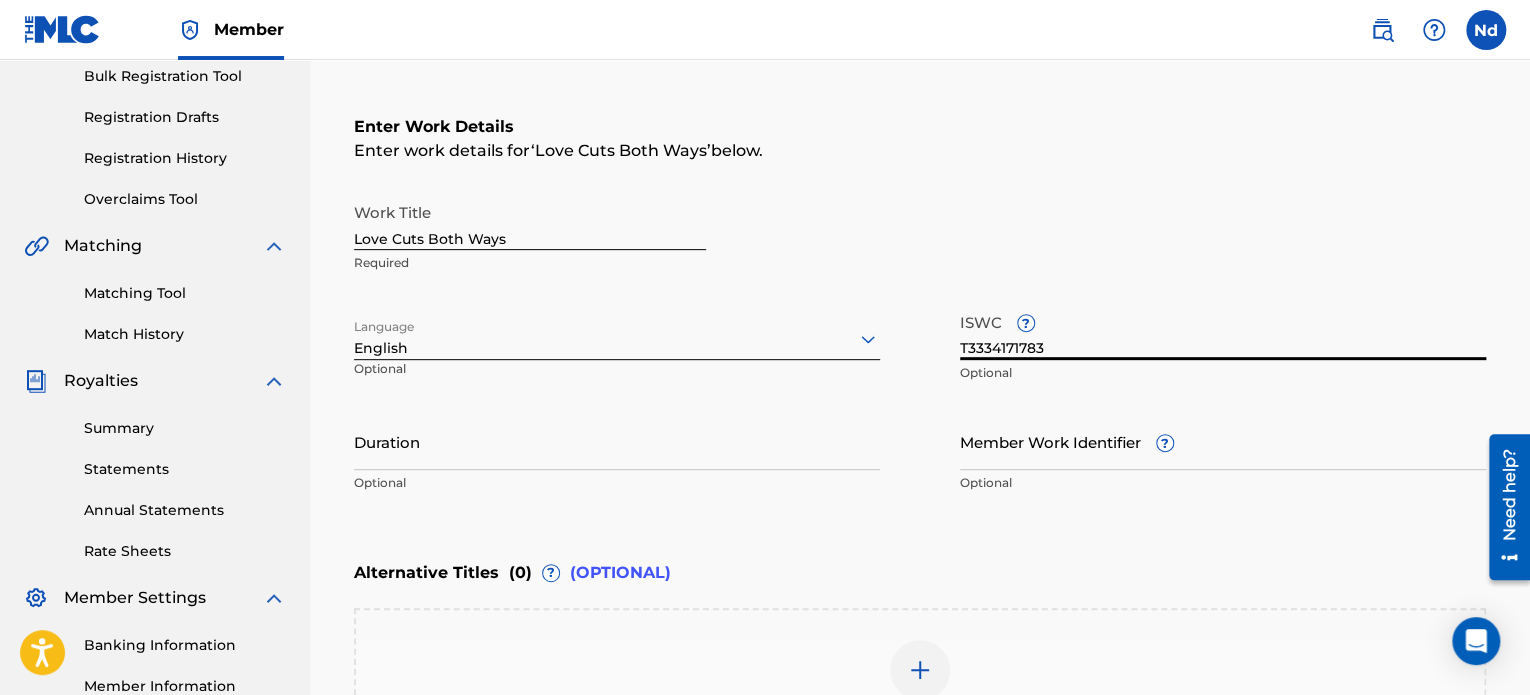 click on "Member Work Identifier   ?" at bounding box center (1223, 441) 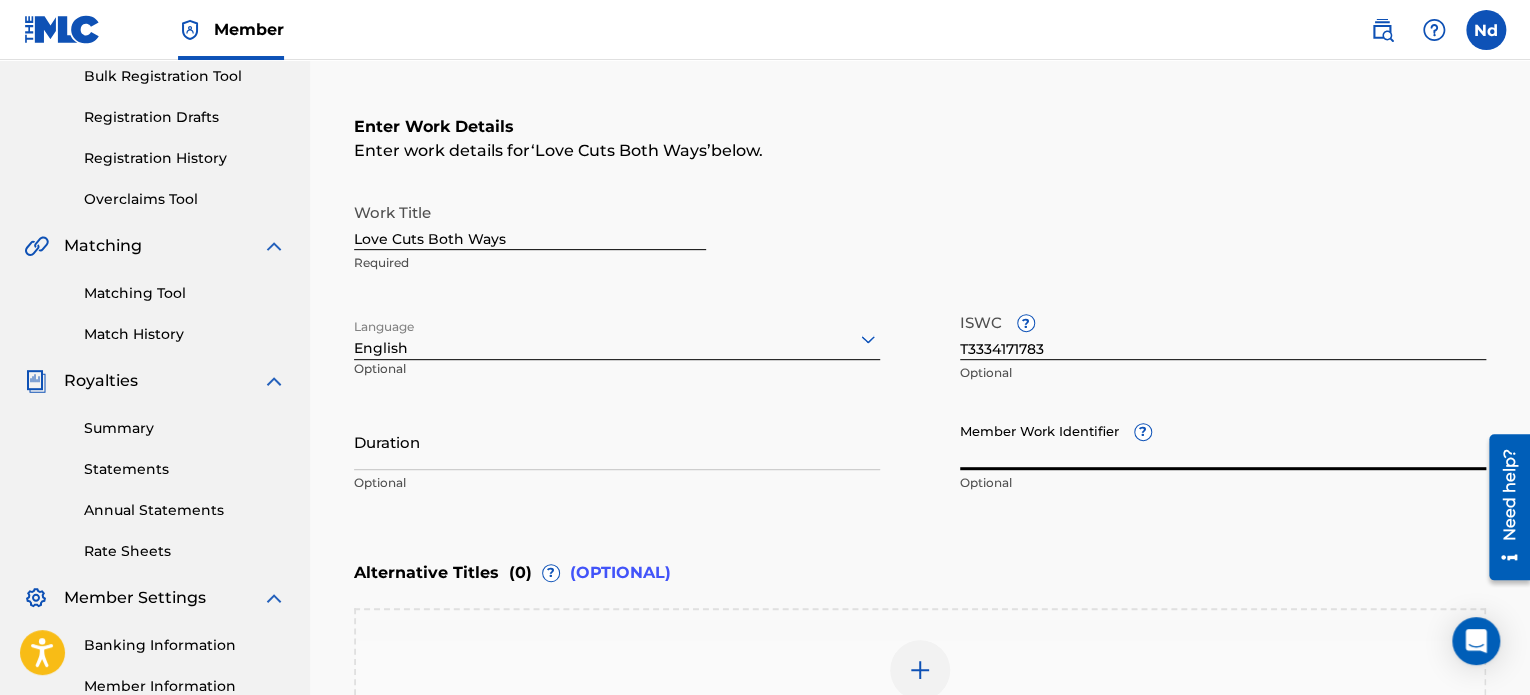 paste on "930865137" 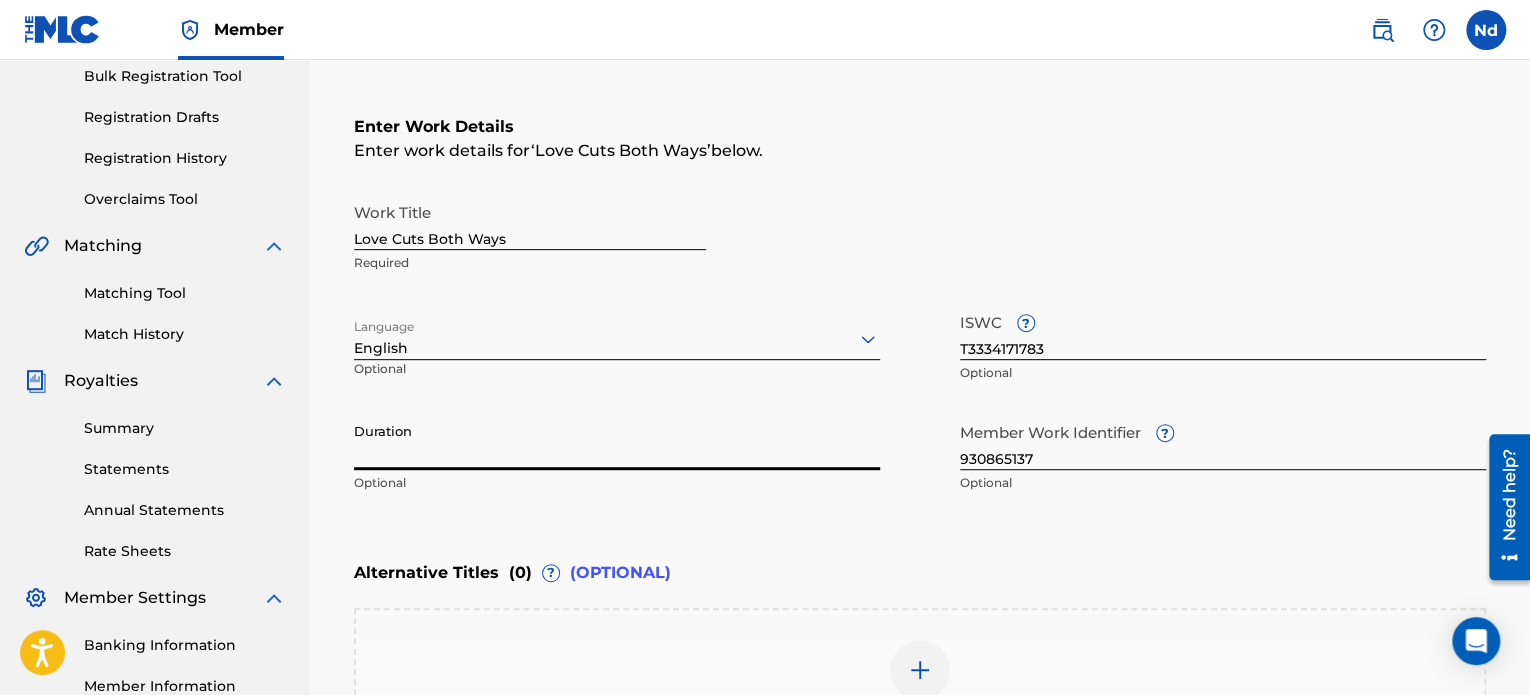 click on "Duration" at bounding box center [617, 441] 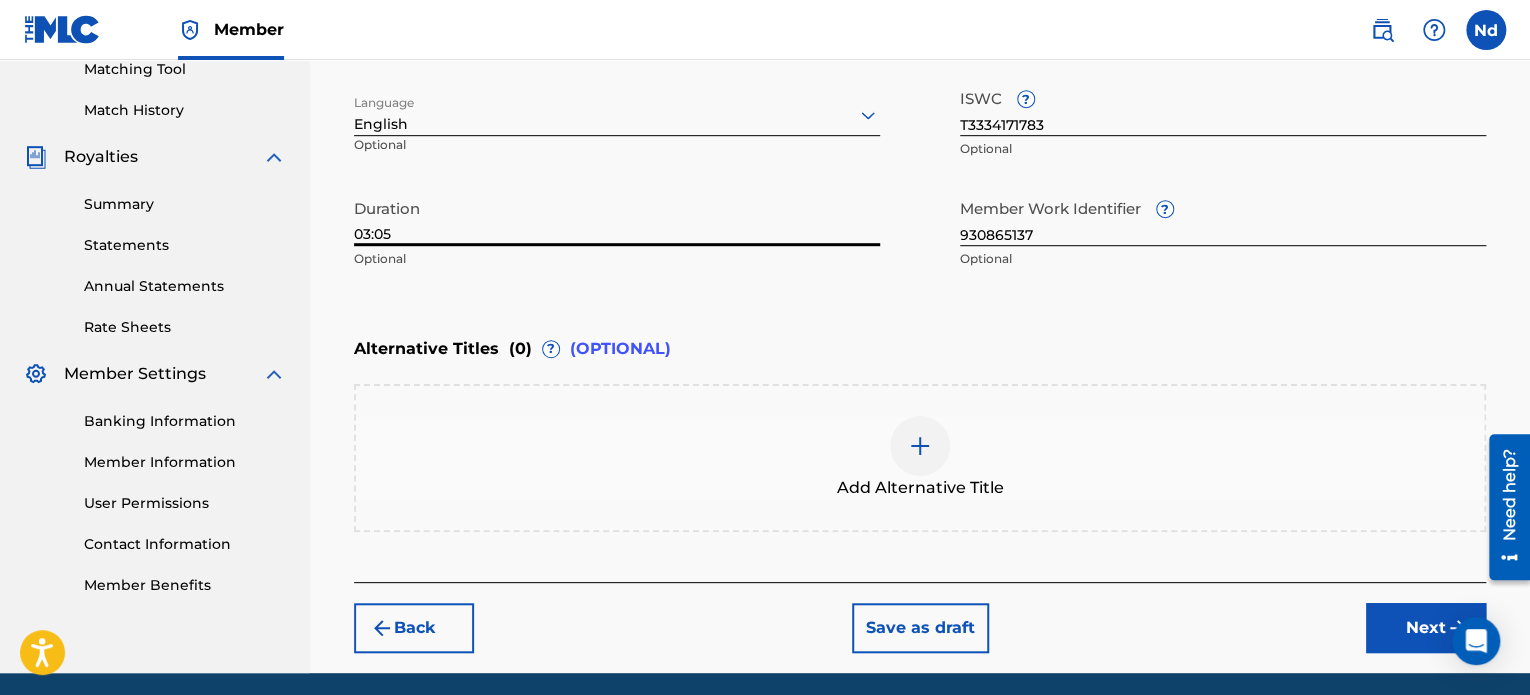 scroll, scrollTop: 596, scrollLeft: 0, axis: vertical 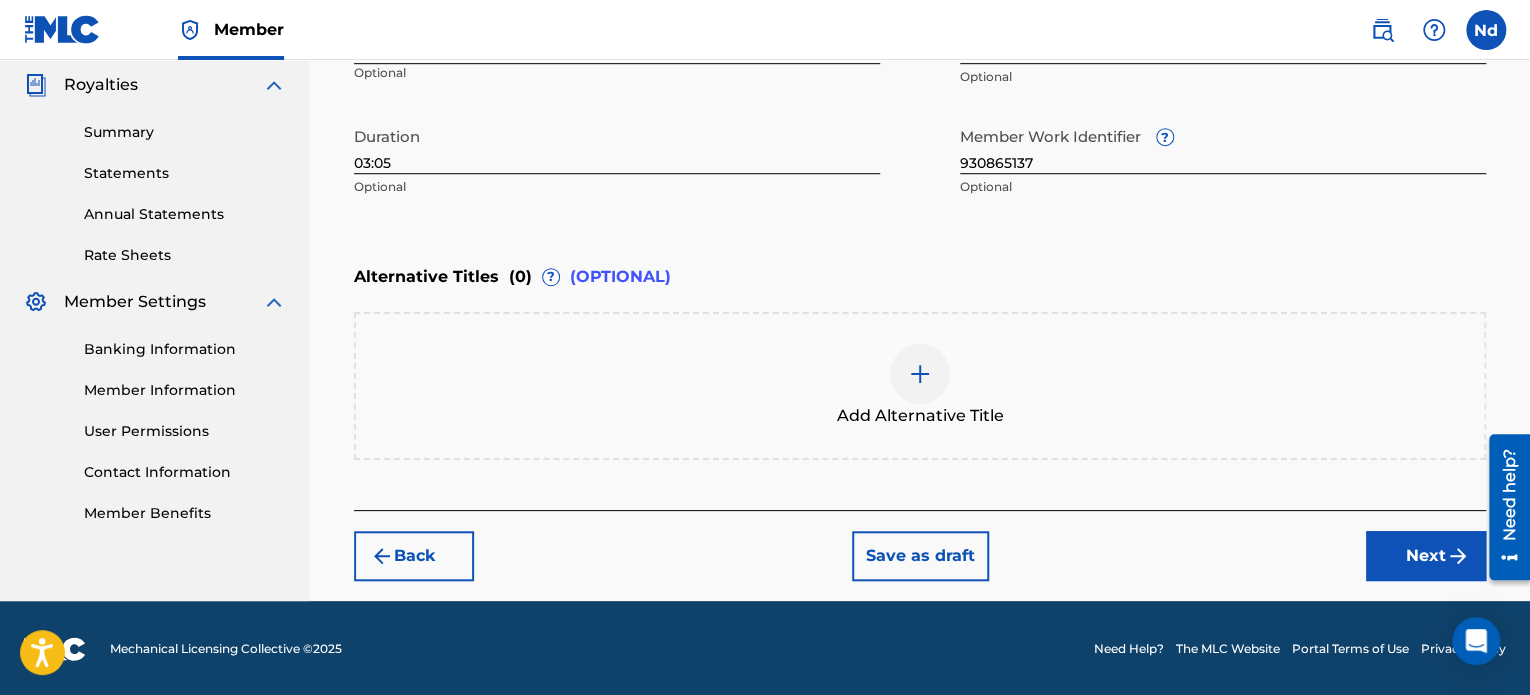 click on "Next" at bounding box center [1426, 556] 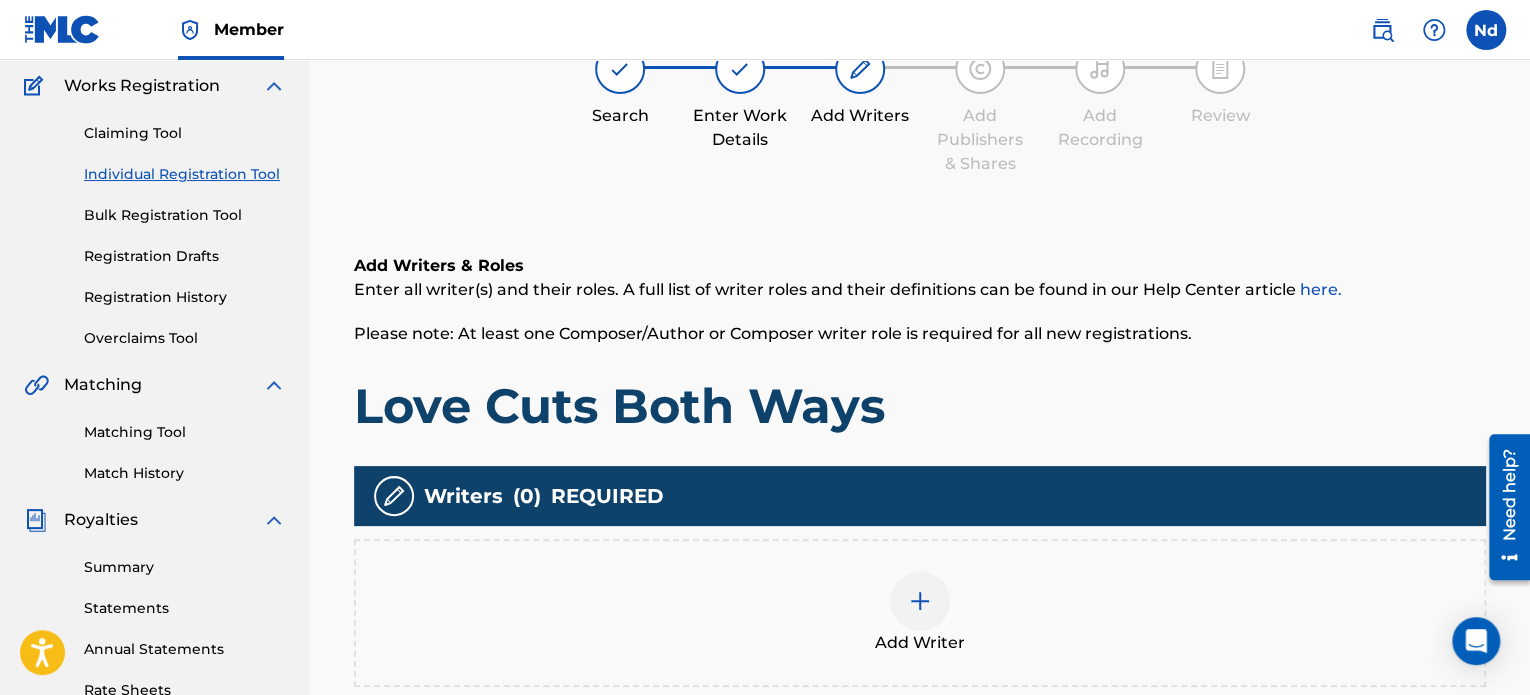 scroll, scrollTop: 290, scrollLeft: 0, axis: vertical 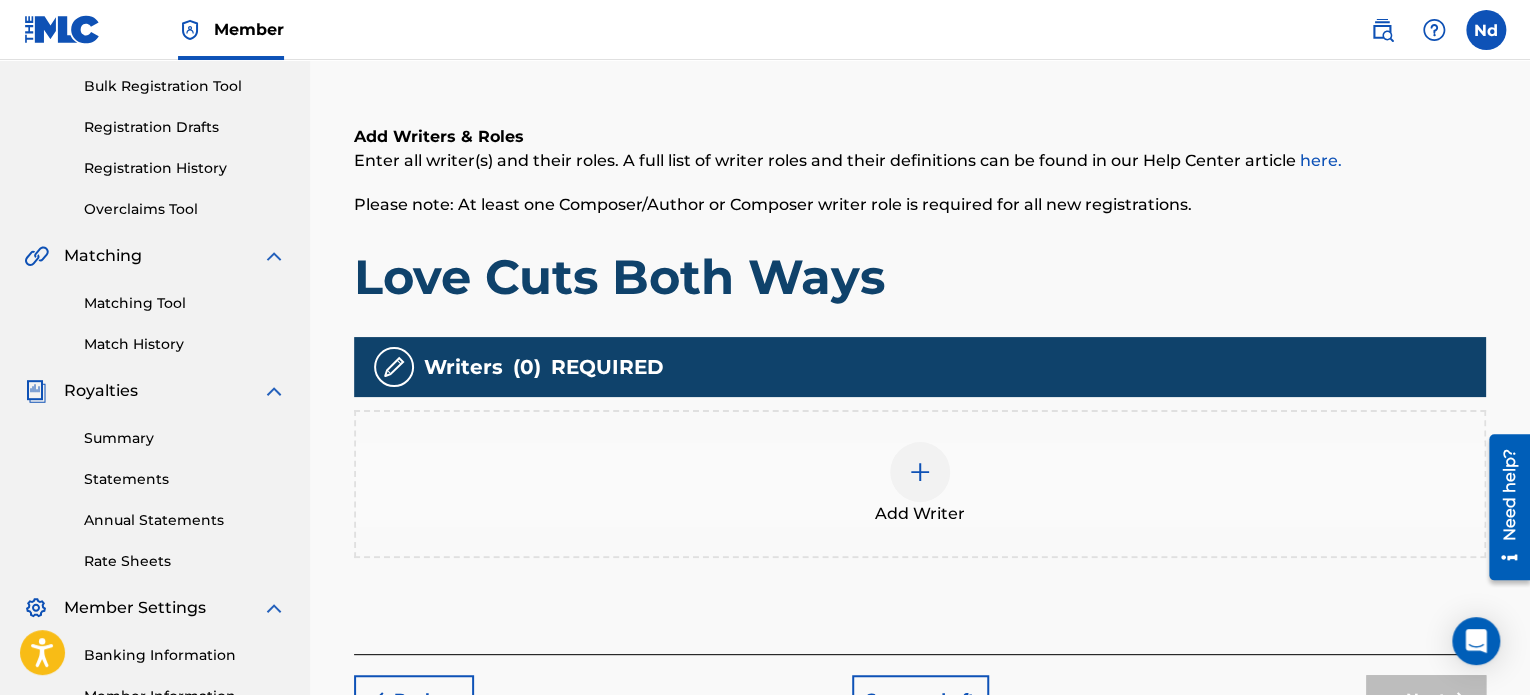 click at bounding box center [920, 472] 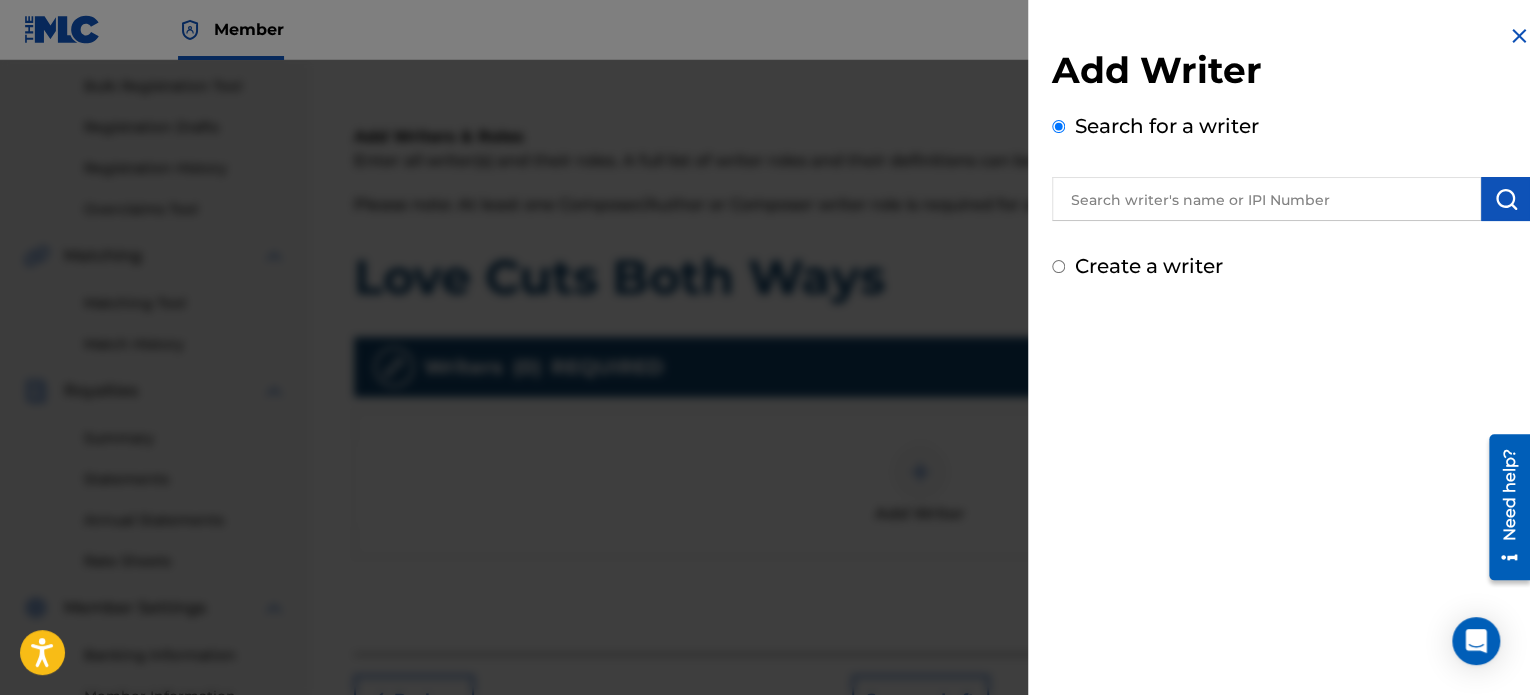 click at bounding box center [1266, 199] 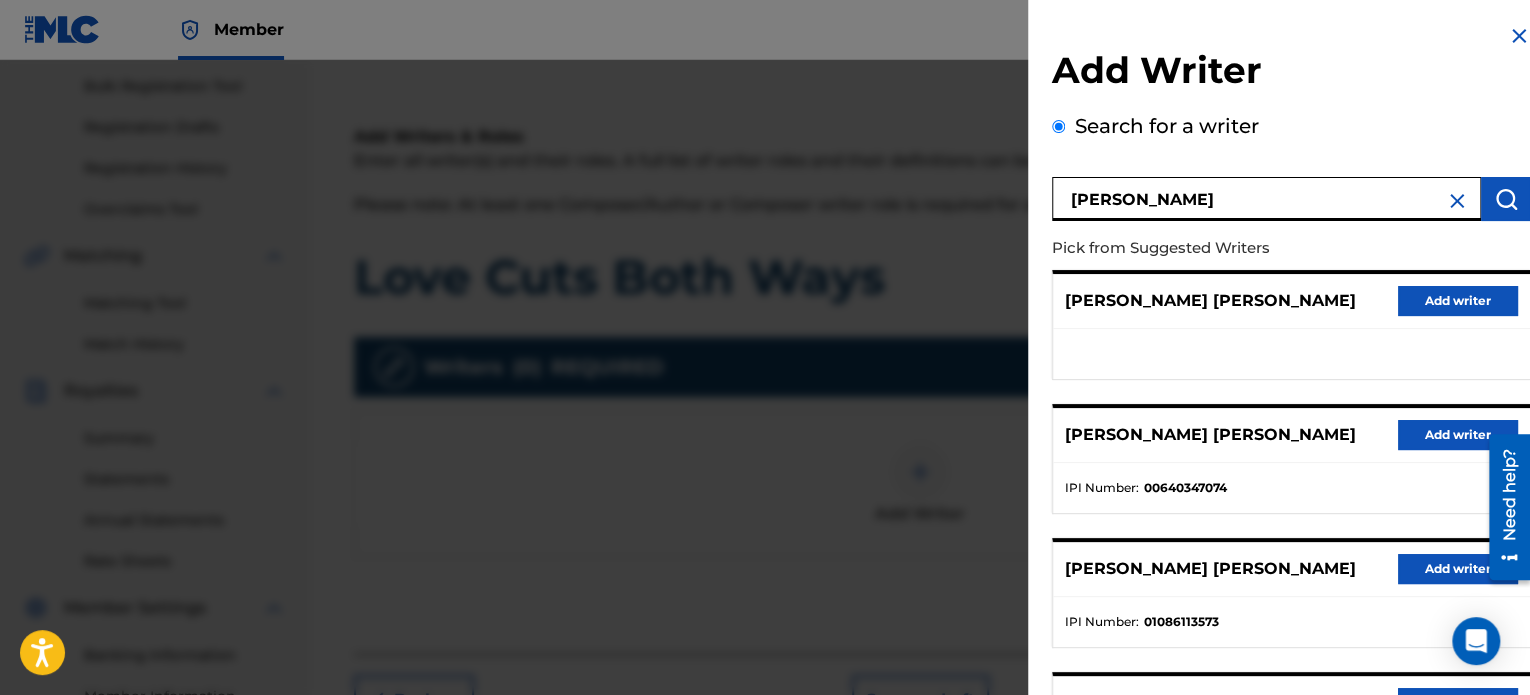 scroll, scrollTop: 344, scrollLeft: 0, axis: vertical 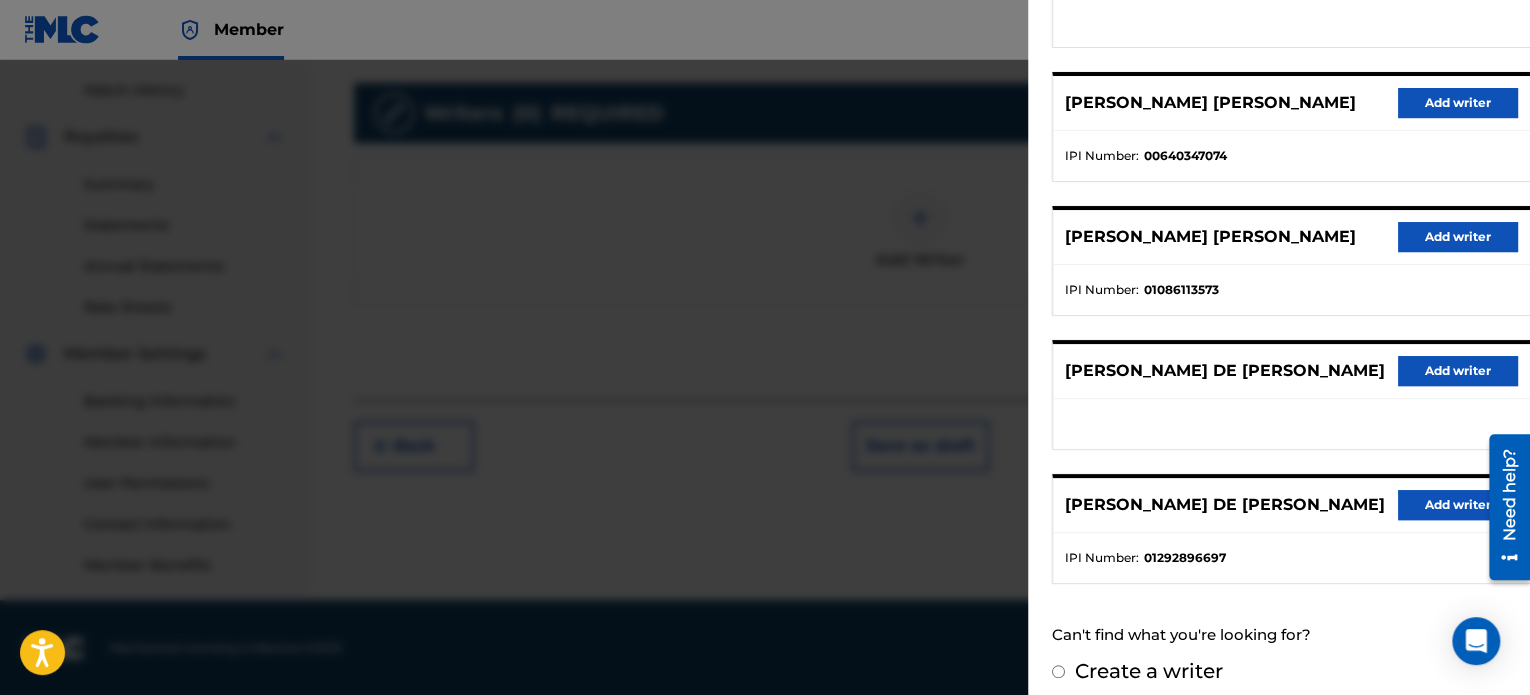 click on "Add writer" at bounding box center (1458, 505) 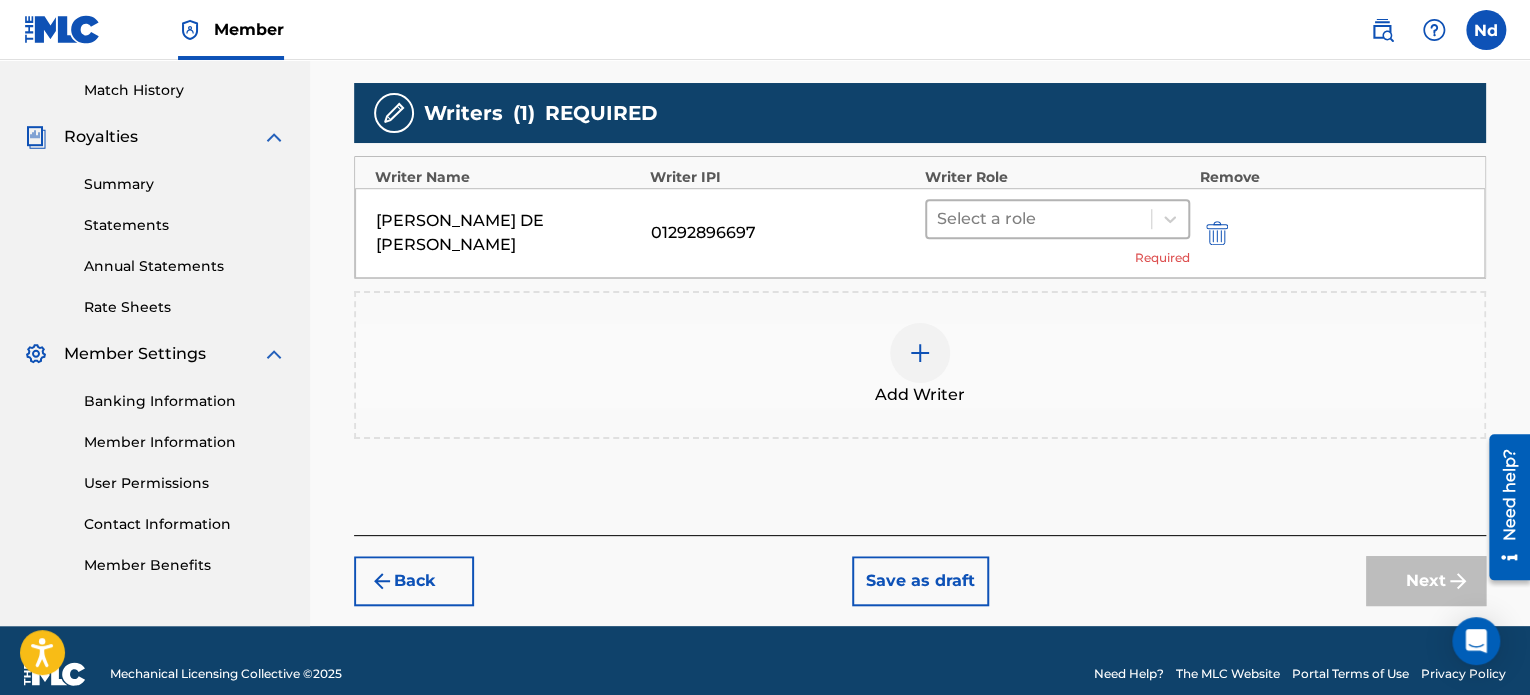 click at bounding box center (1039, 219) 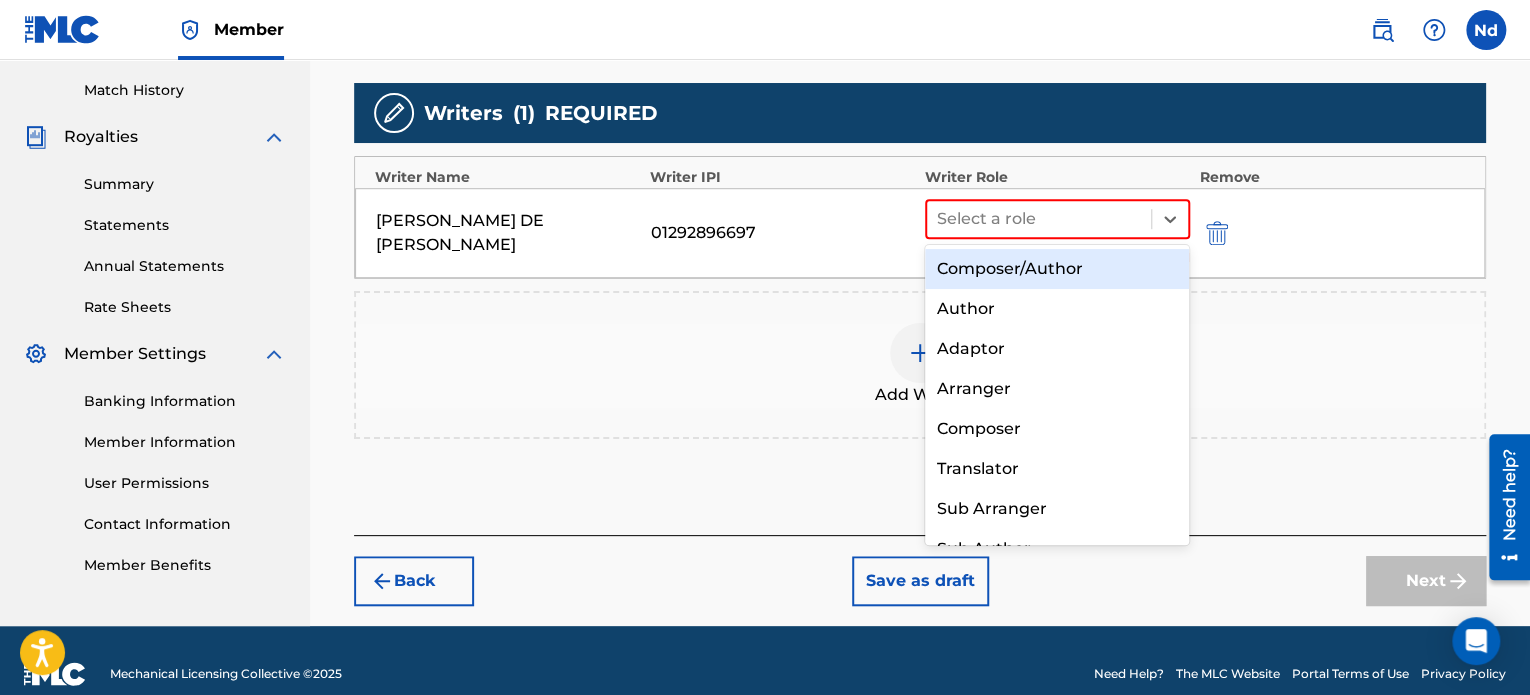 click on "Composer/Author" at bounding box center (1057, 269) 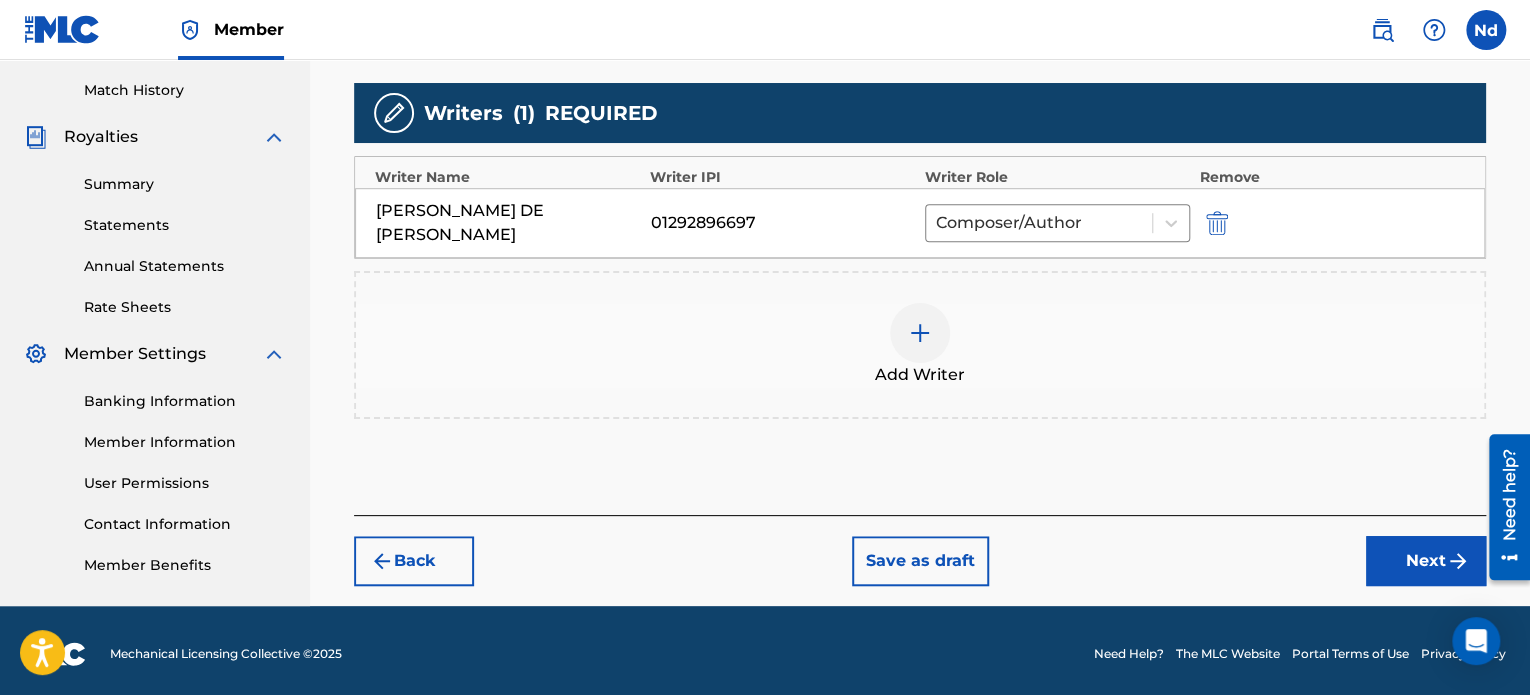click on "Next" at bounding box center [1426, 561] 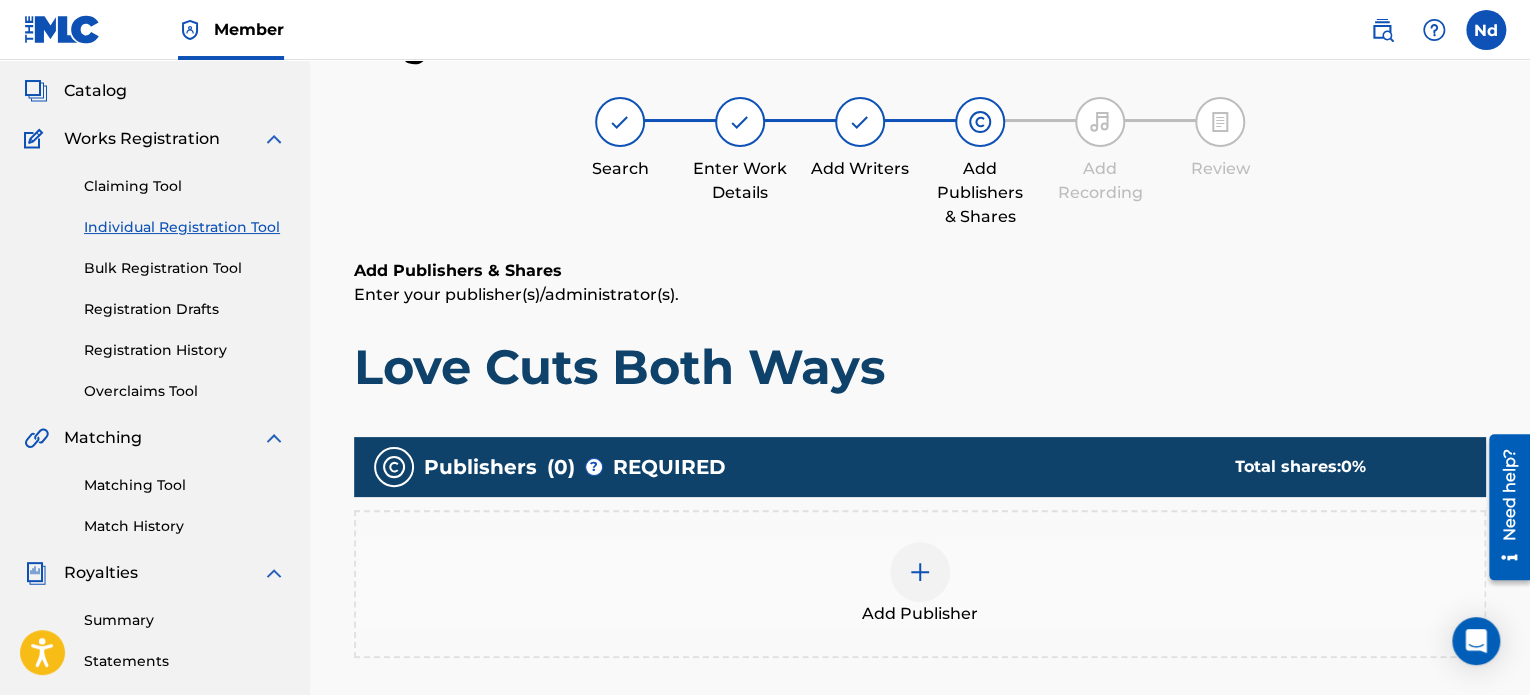 scroll, scrollTop: 390, scrollLeft: 0, axis: vertical 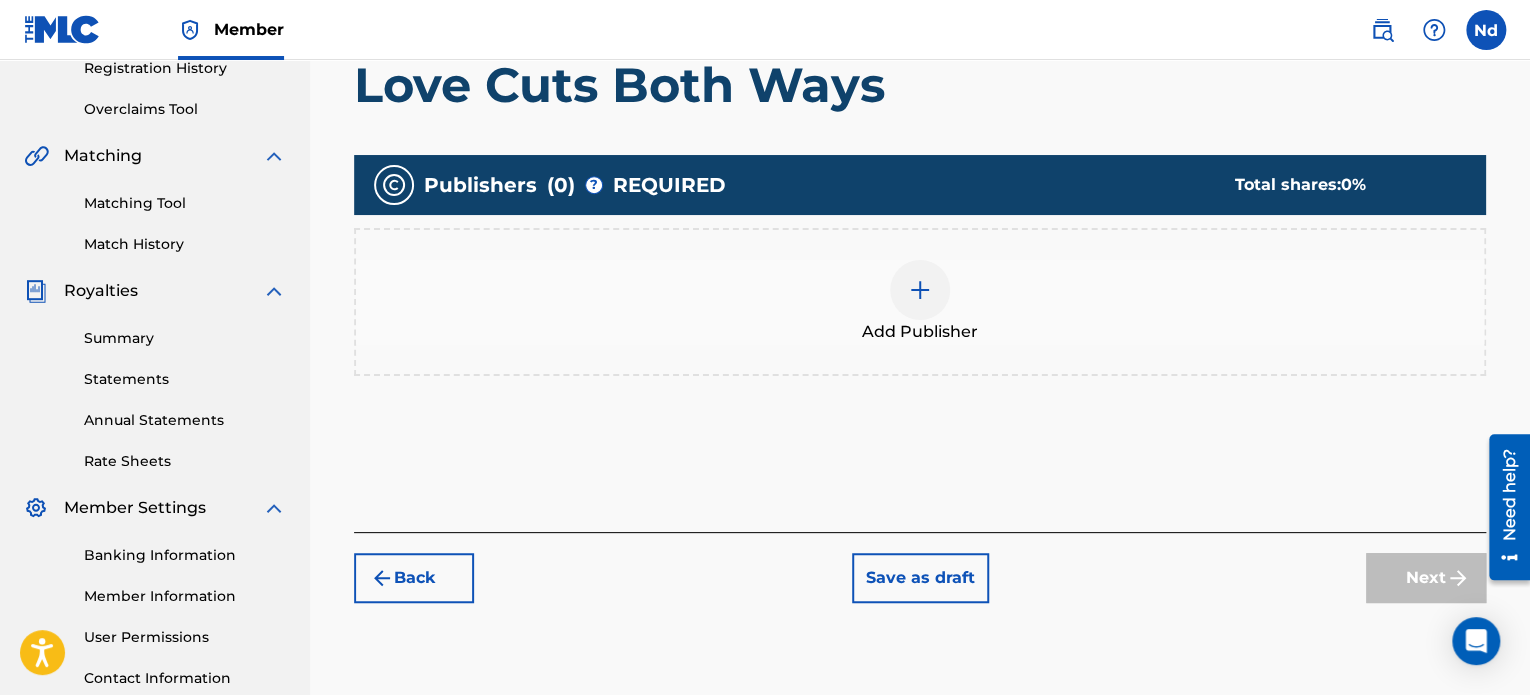 click at bounding box center [920, 290] 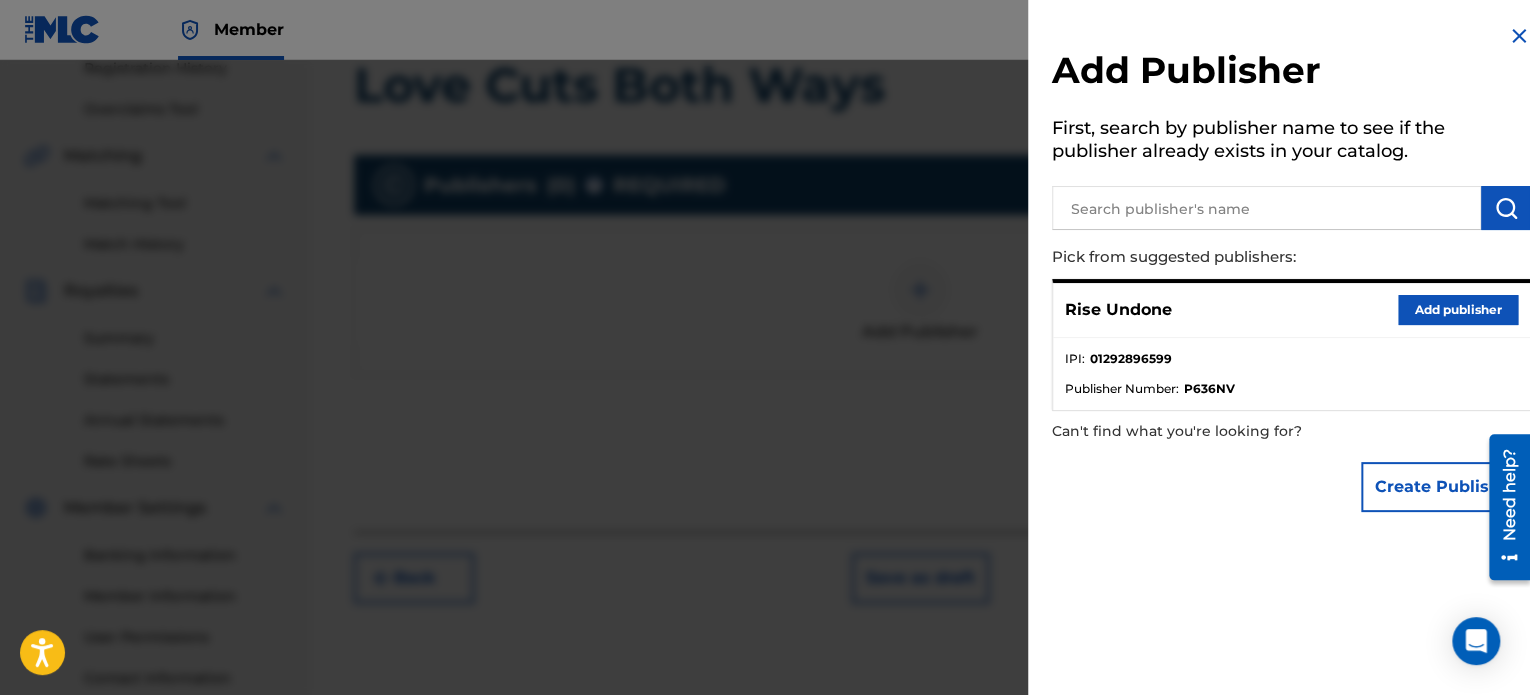 click on "Add publisher" at bounding box center [1458, 310] 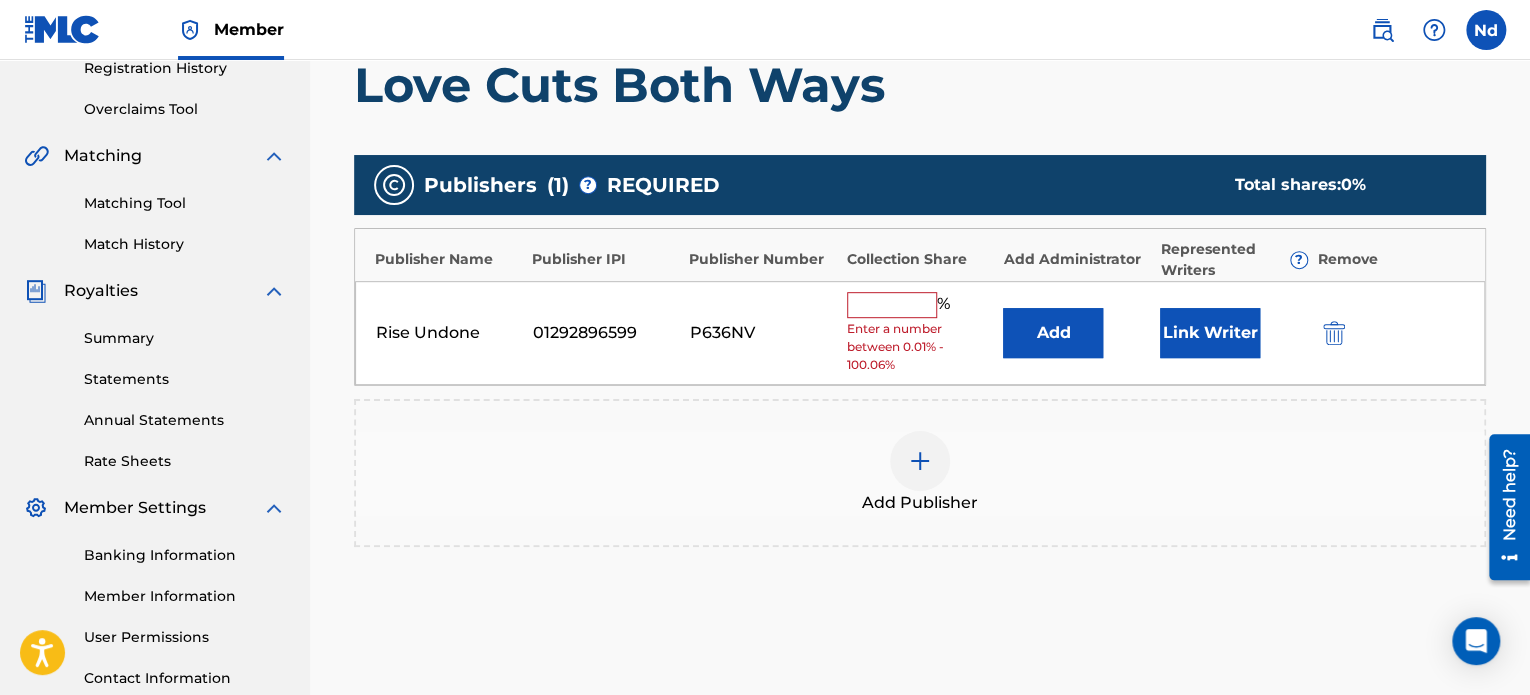 click on "Rise Undone 01292896599 P636NV % Enter a number between 0.01% - 100.06% Add Link Writer" at bounding box center (920, 333) 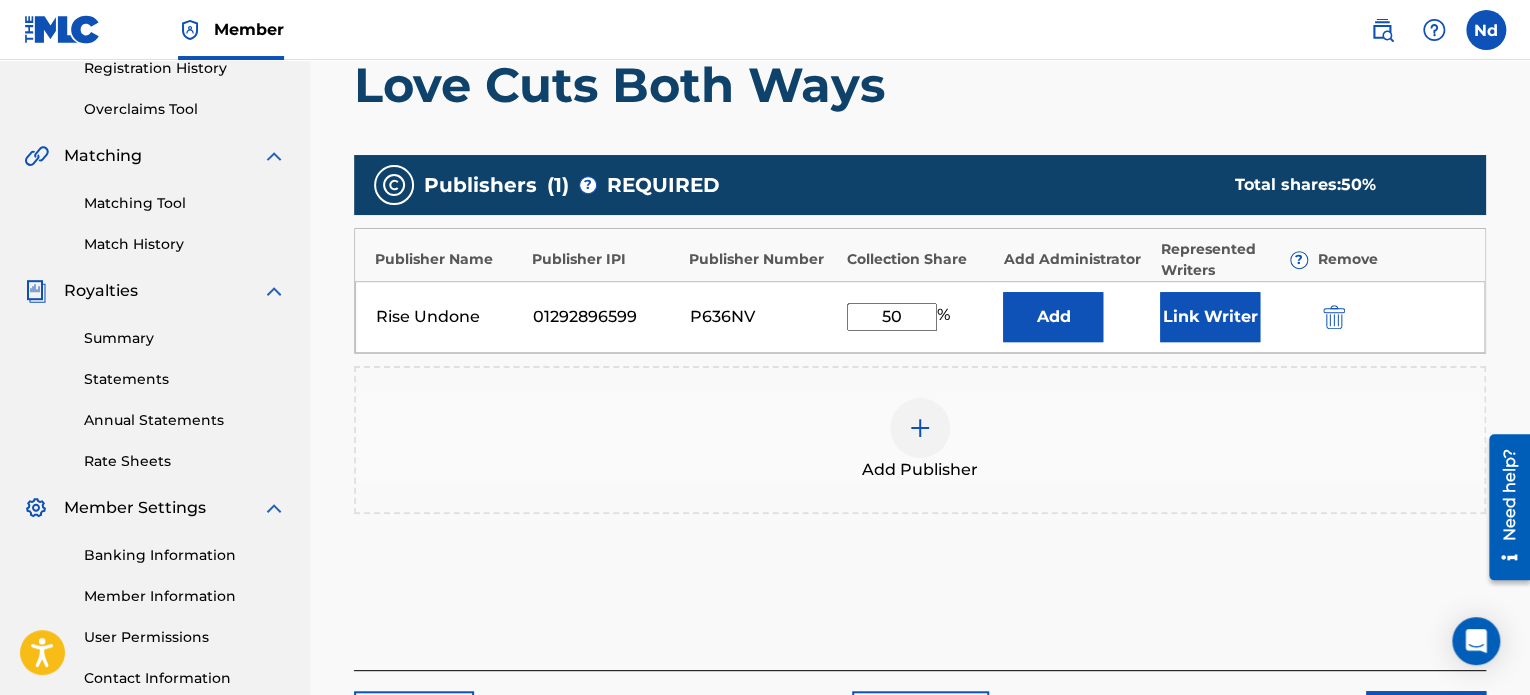 click on "Link Writer" at bounding box center (1210, 317) 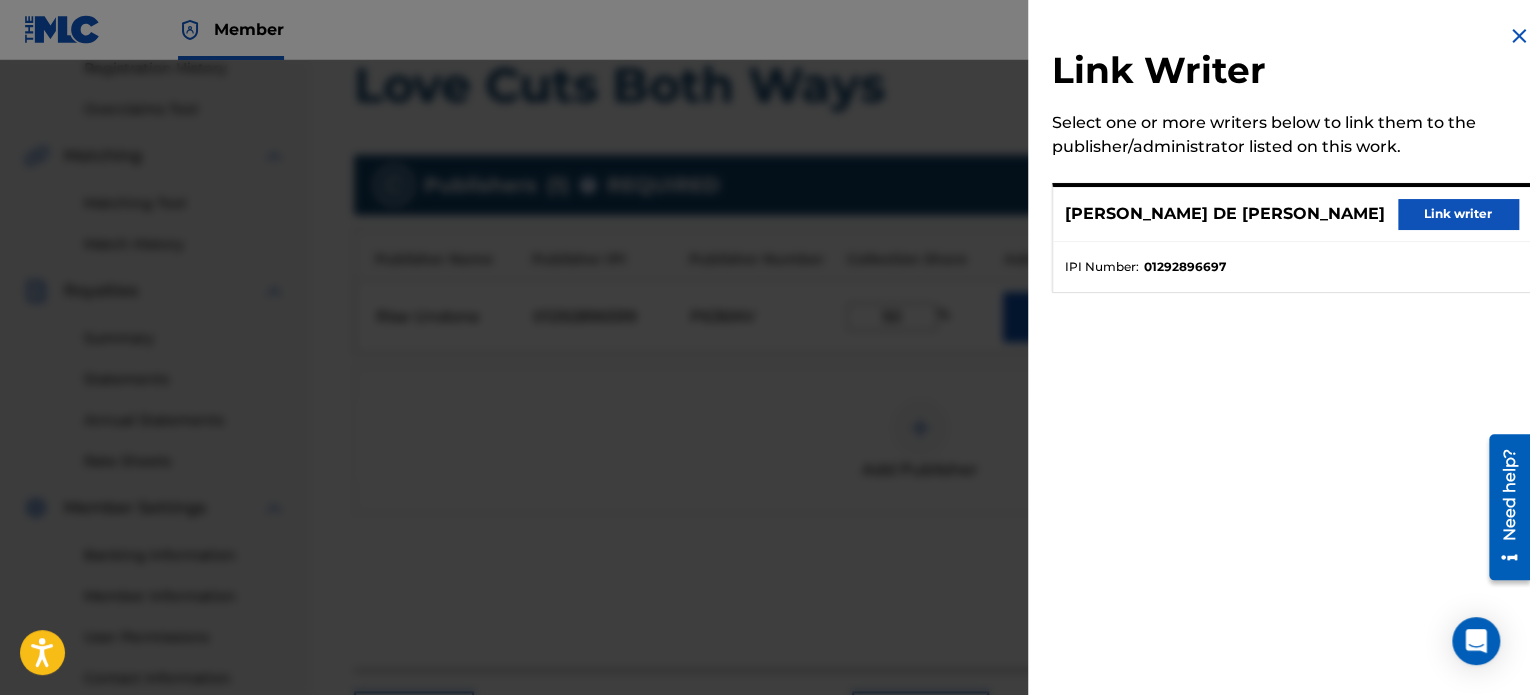 click on "Link Writer Select one or more writers below to link them to the publisher/administrator listed on this work. [PERSON_NAME] DE [PERSON_NAME] Link writer IPI Number : 01292896697" at bounding box center (1291, 170) 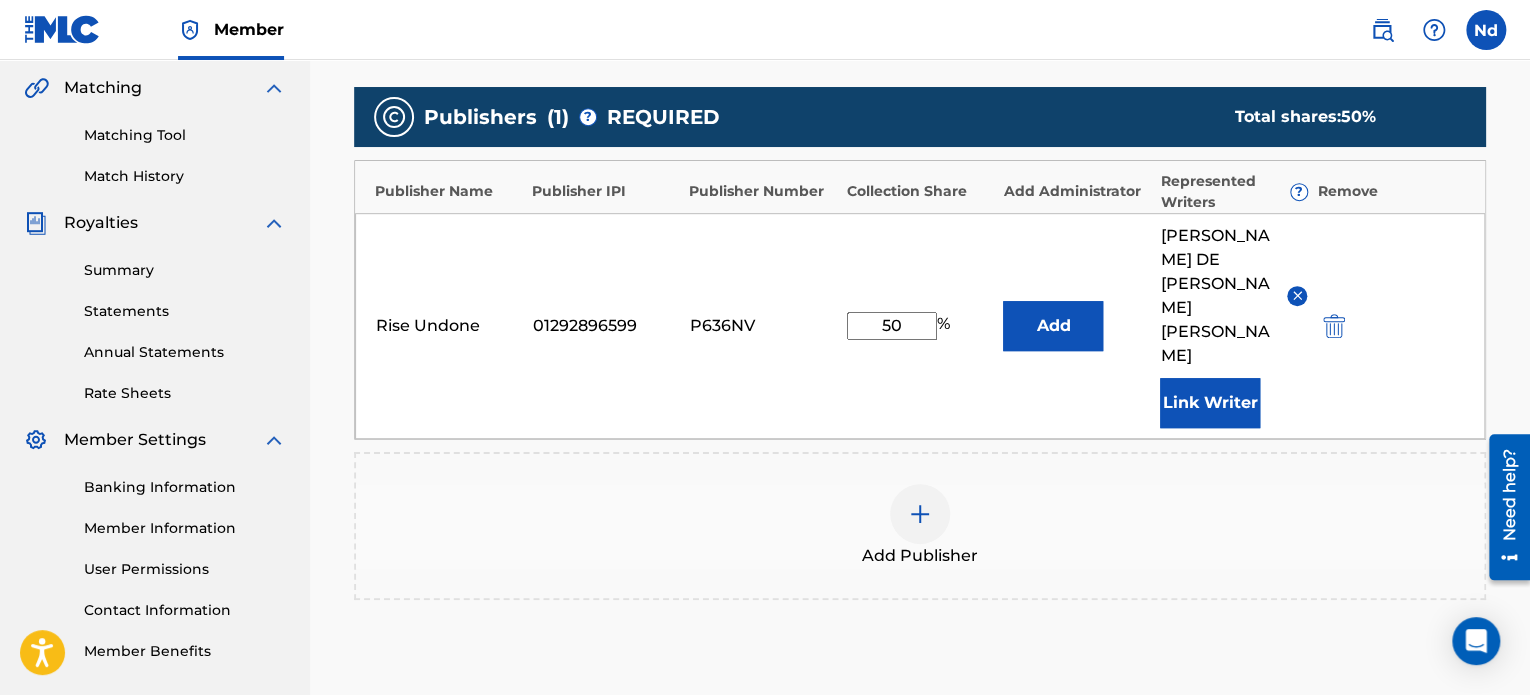 scroll, scrollTop: 632, scrollLeft: 0, axis: vertical 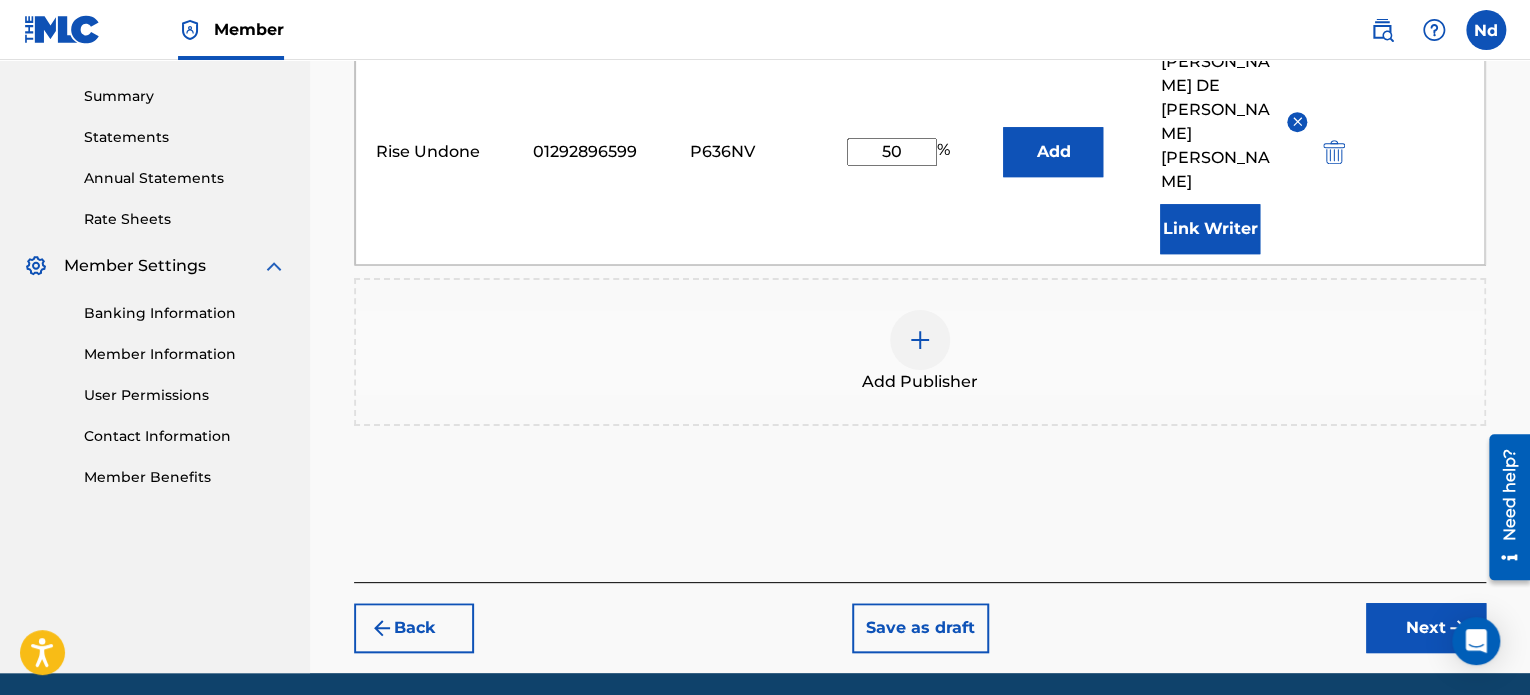 click on "Next" at bounding box center (1426, 628) 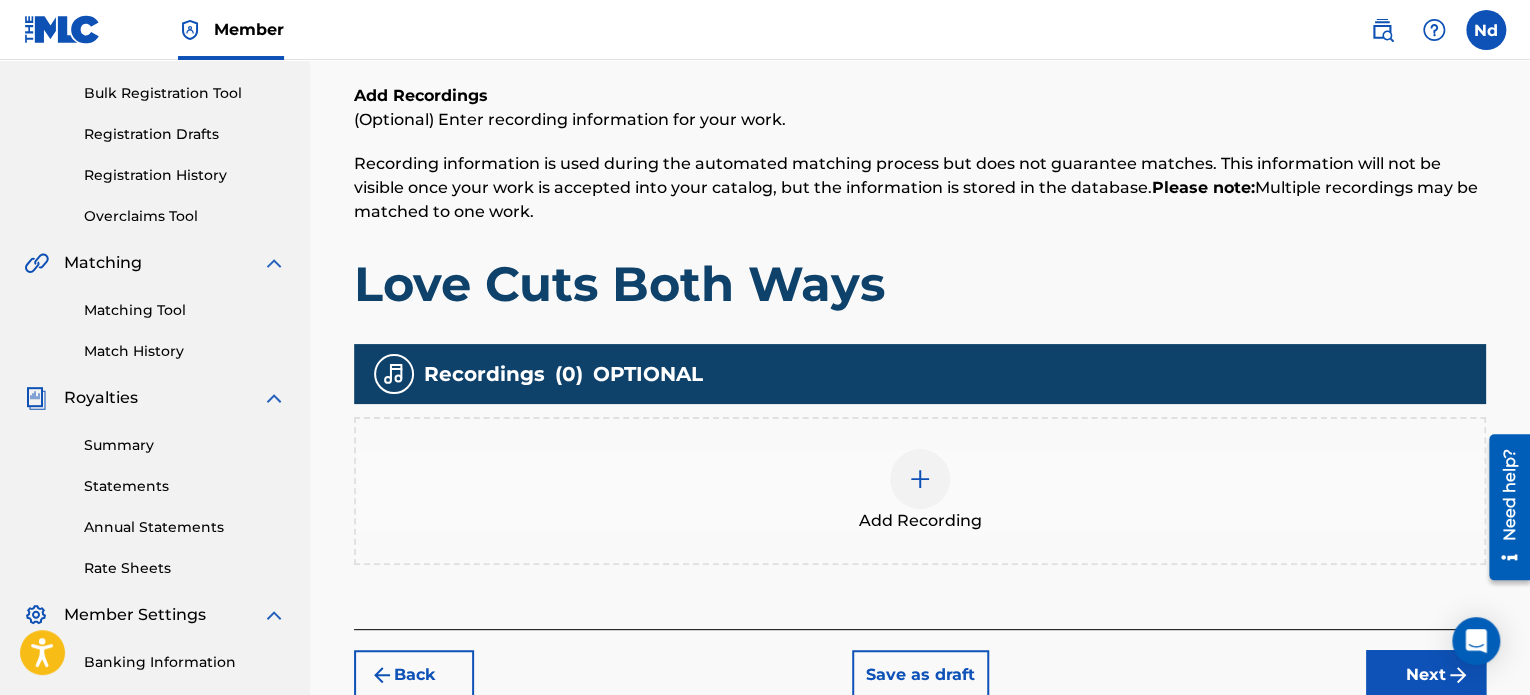 scroll, scrollTop: 390, scrollLeft: 0, axis: vertical 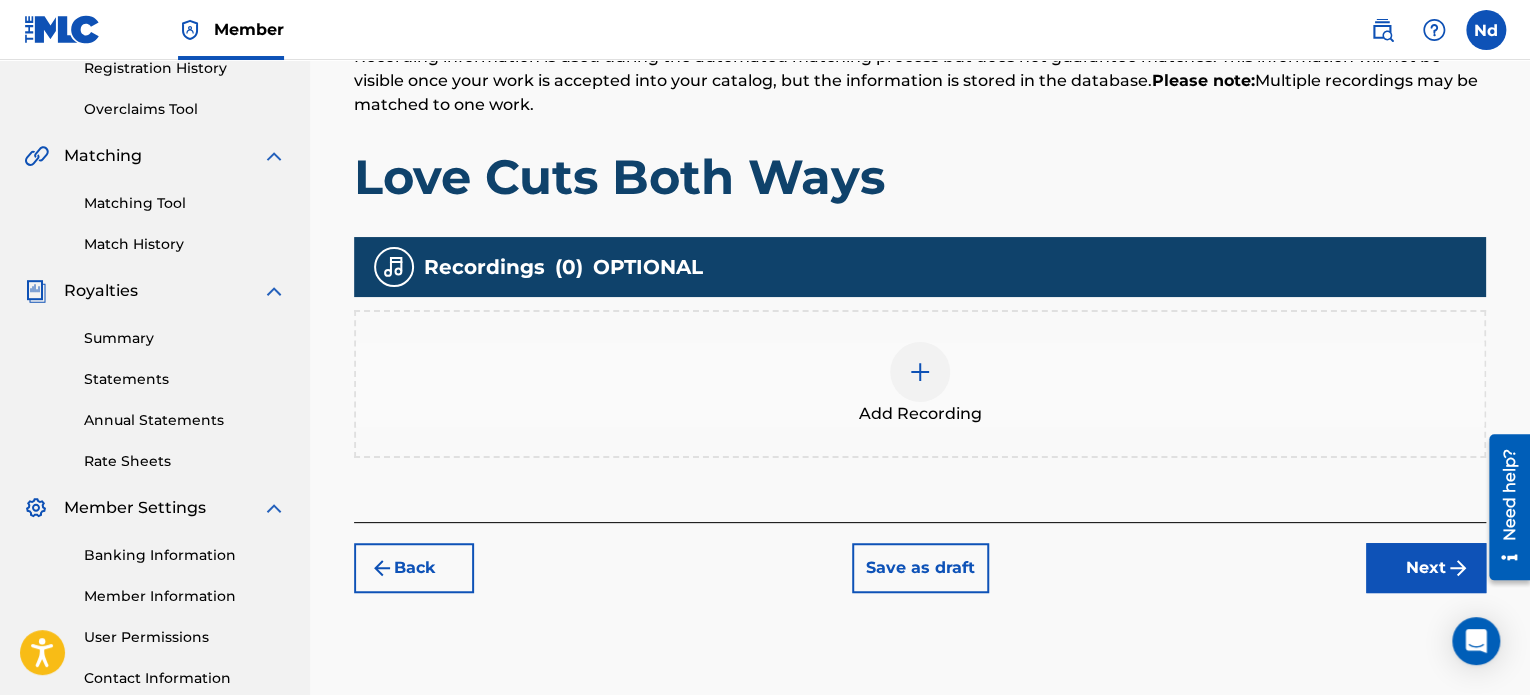 click on "Add Recording" at bounding box center (920, 414) 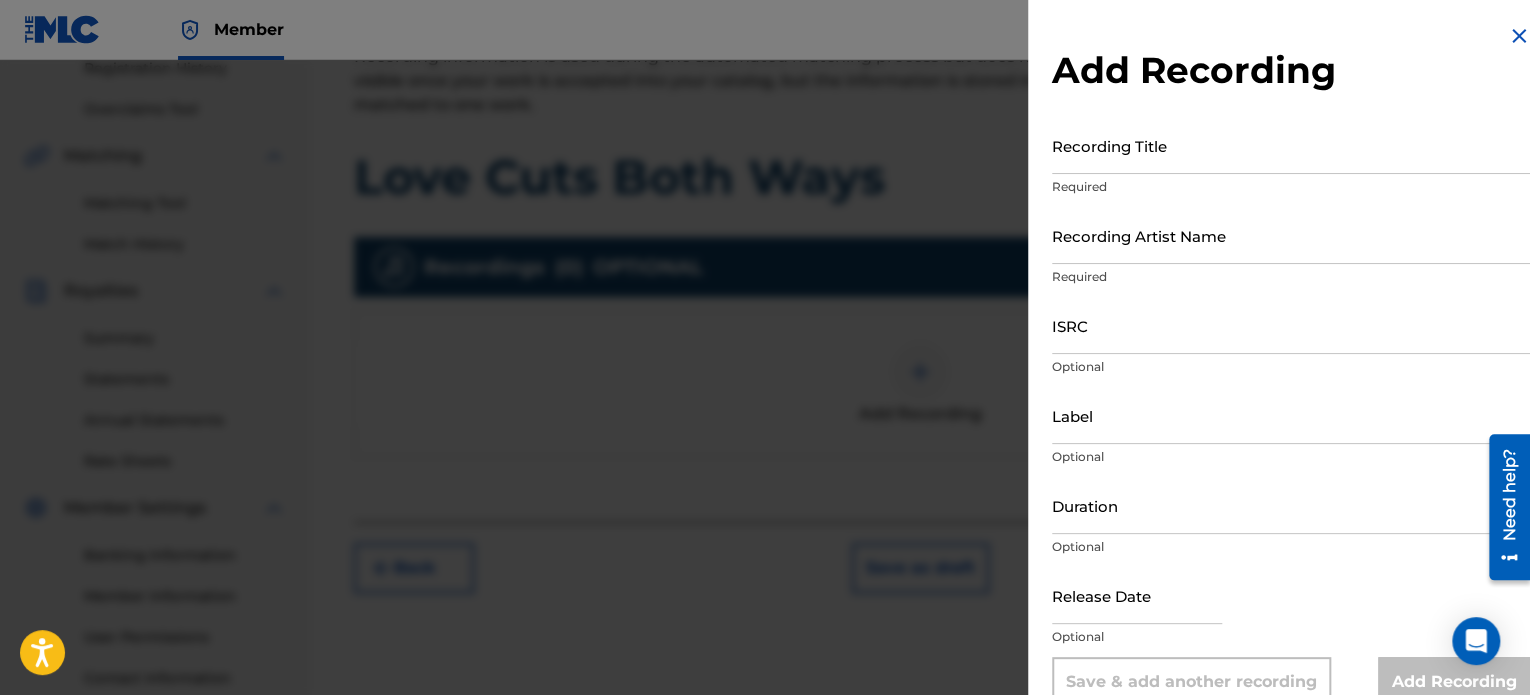 click on "Recording Title" at bounding box center (1291, 145) 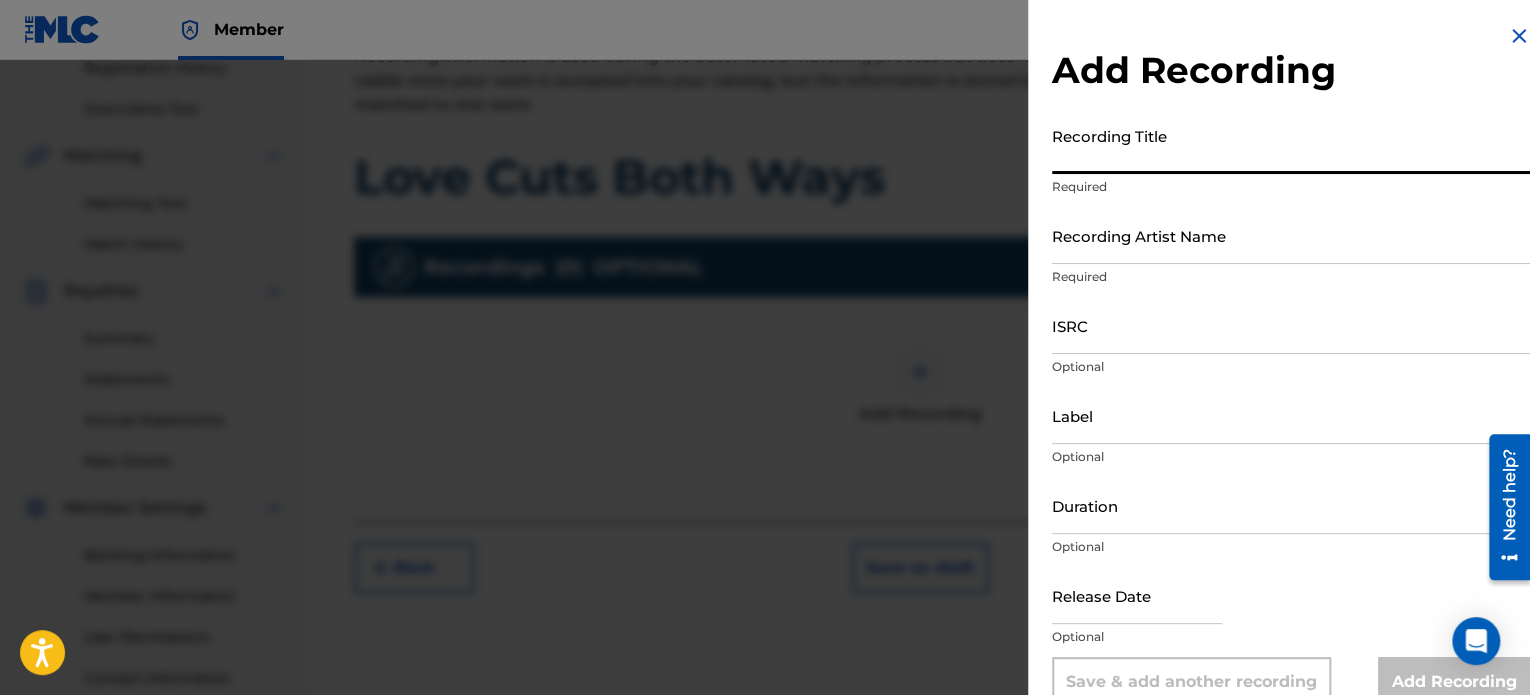 paste on "Love Cuts Both Ways" 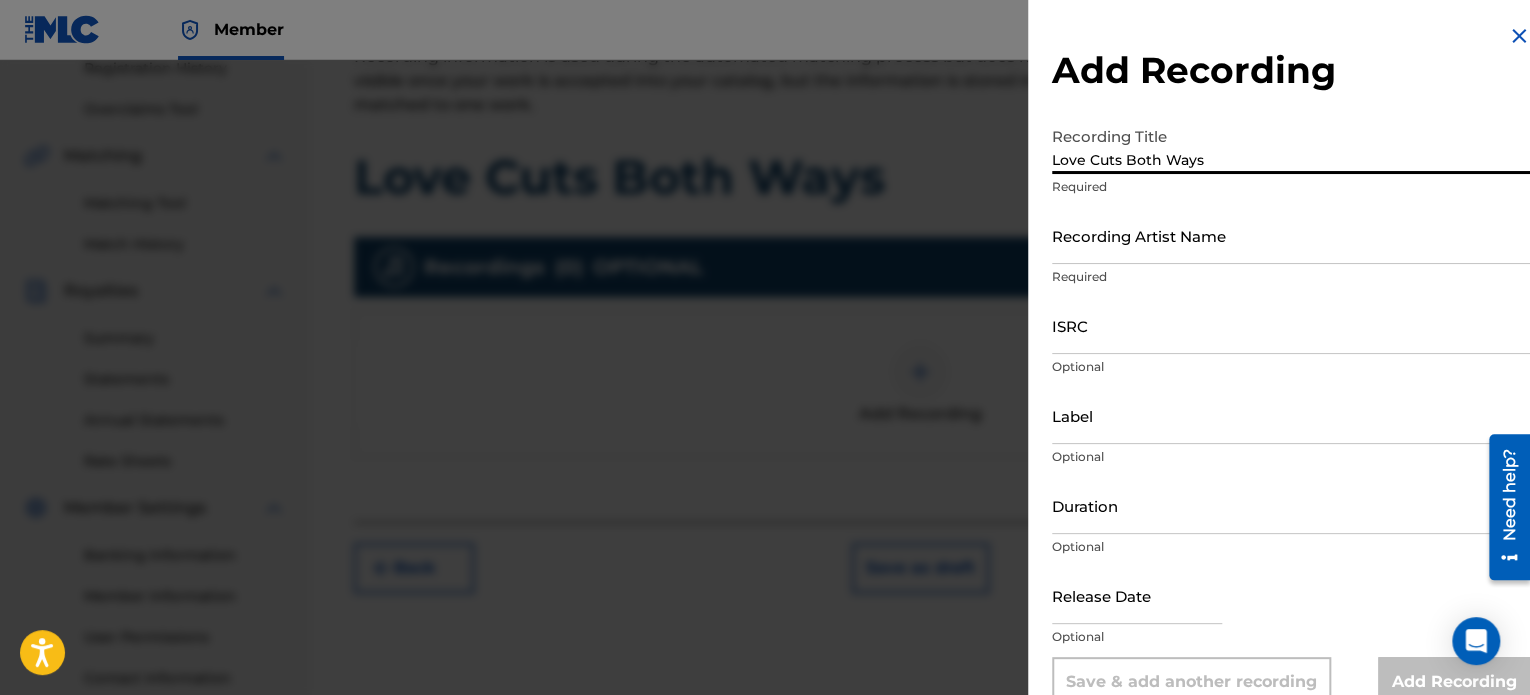 click on "Recording Artist Name" at bounding box center (1291, 235) 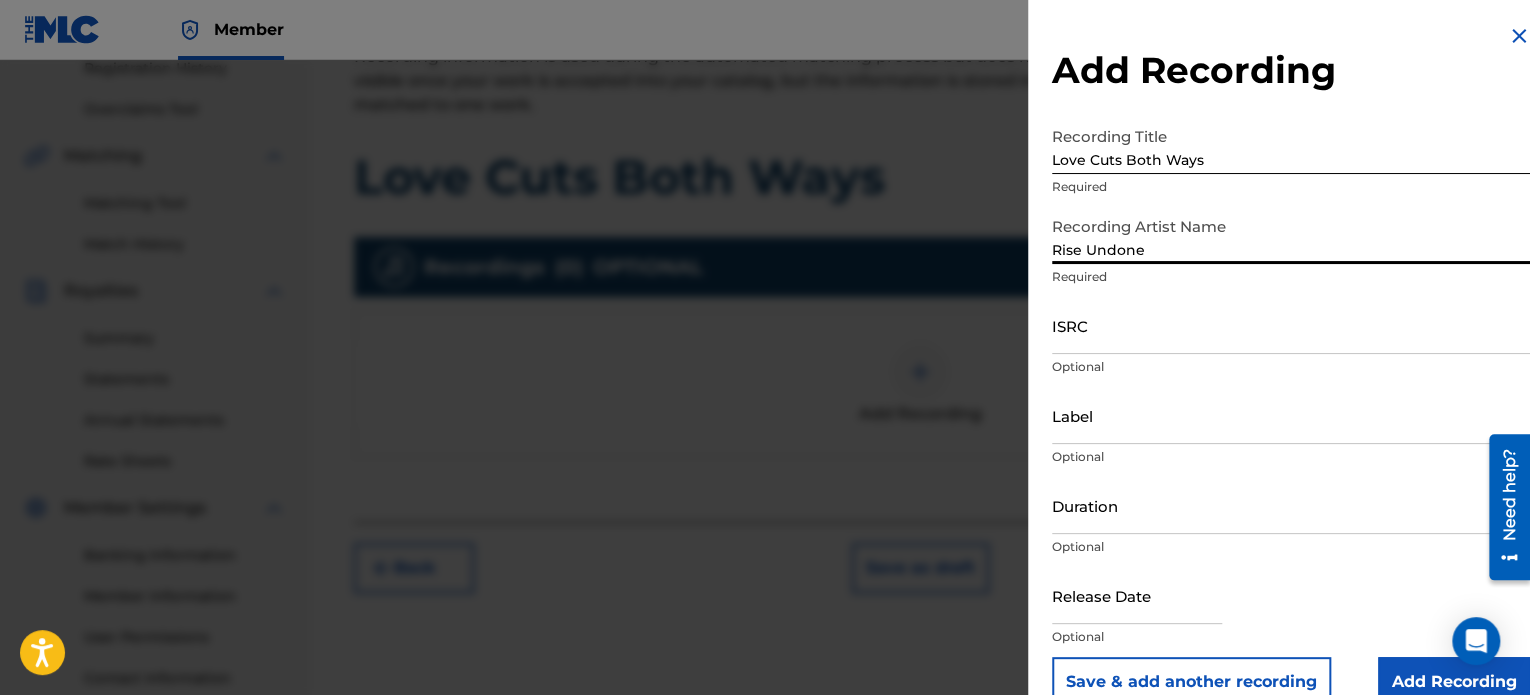 click on "Label" at bounding box center [1291, 415] 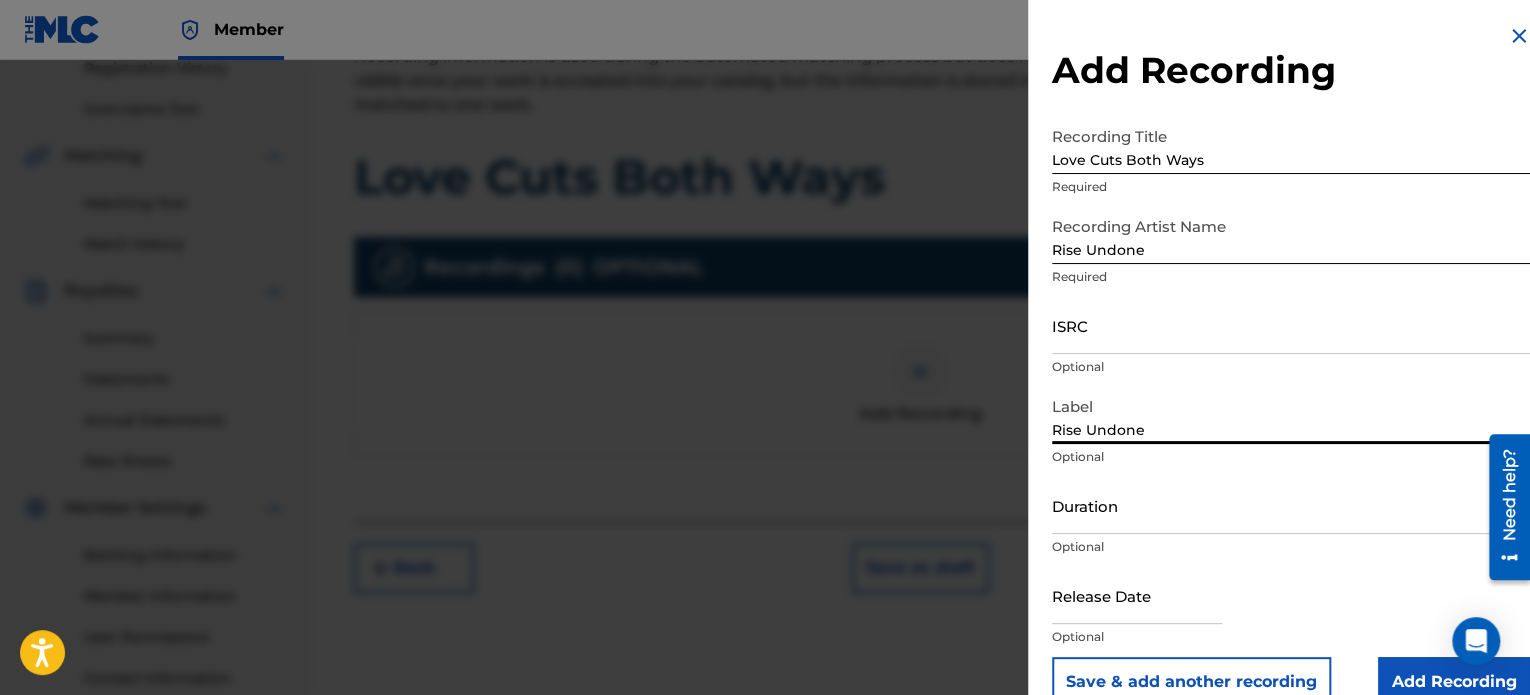 drag, startPoint x: 1154, startPoint y: 599, endPoint x: 1164, endPoint y: 605, distance: 11.661903 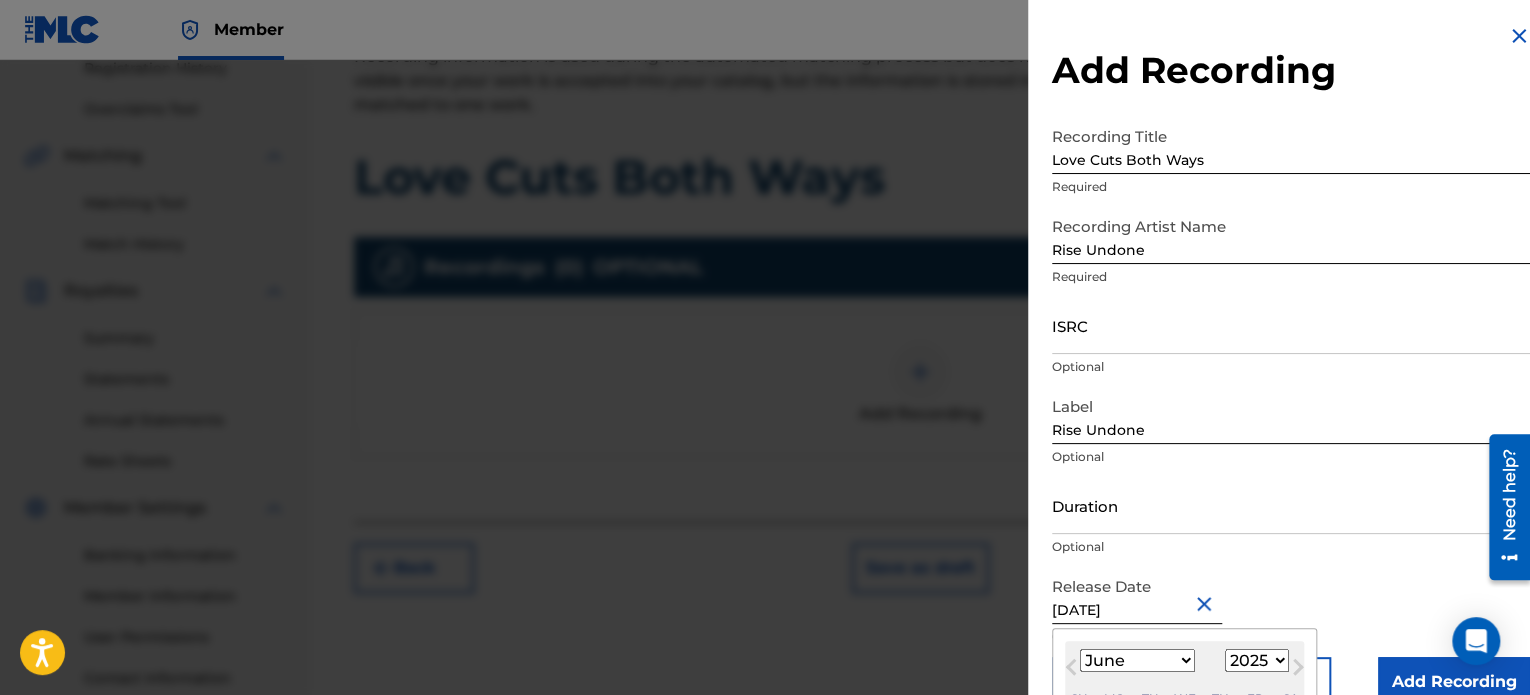 click on "ISRC" at bounding box center (1291, 325) 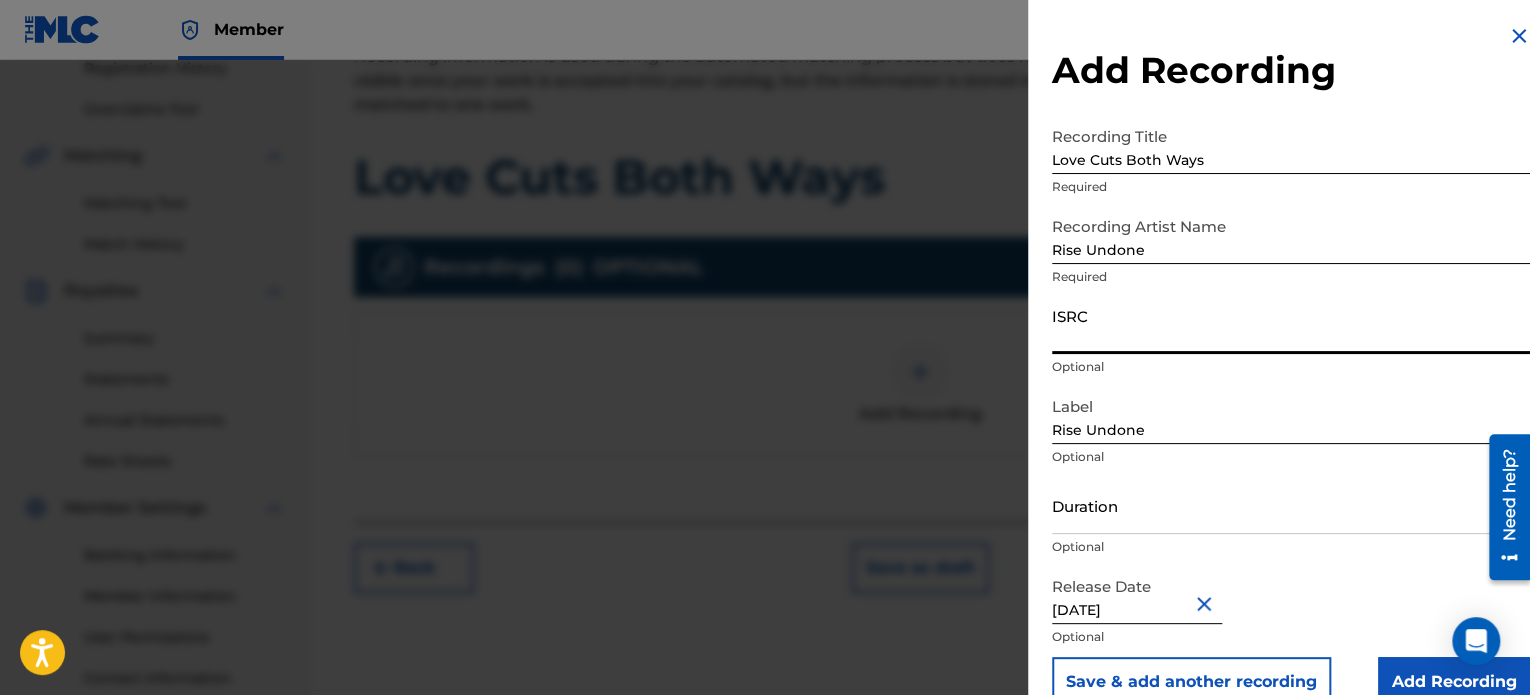paste on "QZAMM2299717" 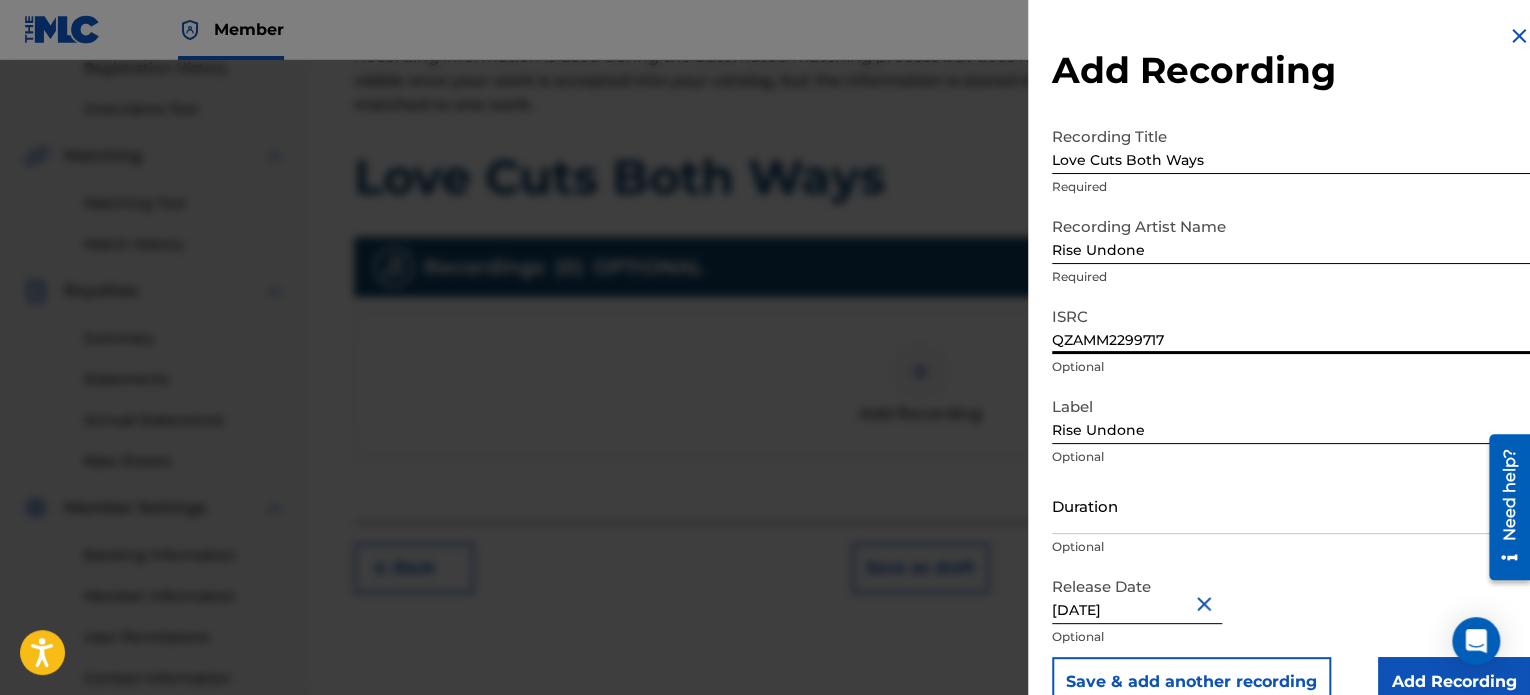 click on "QZAMM2299717" at bounding box center [1291, 325] 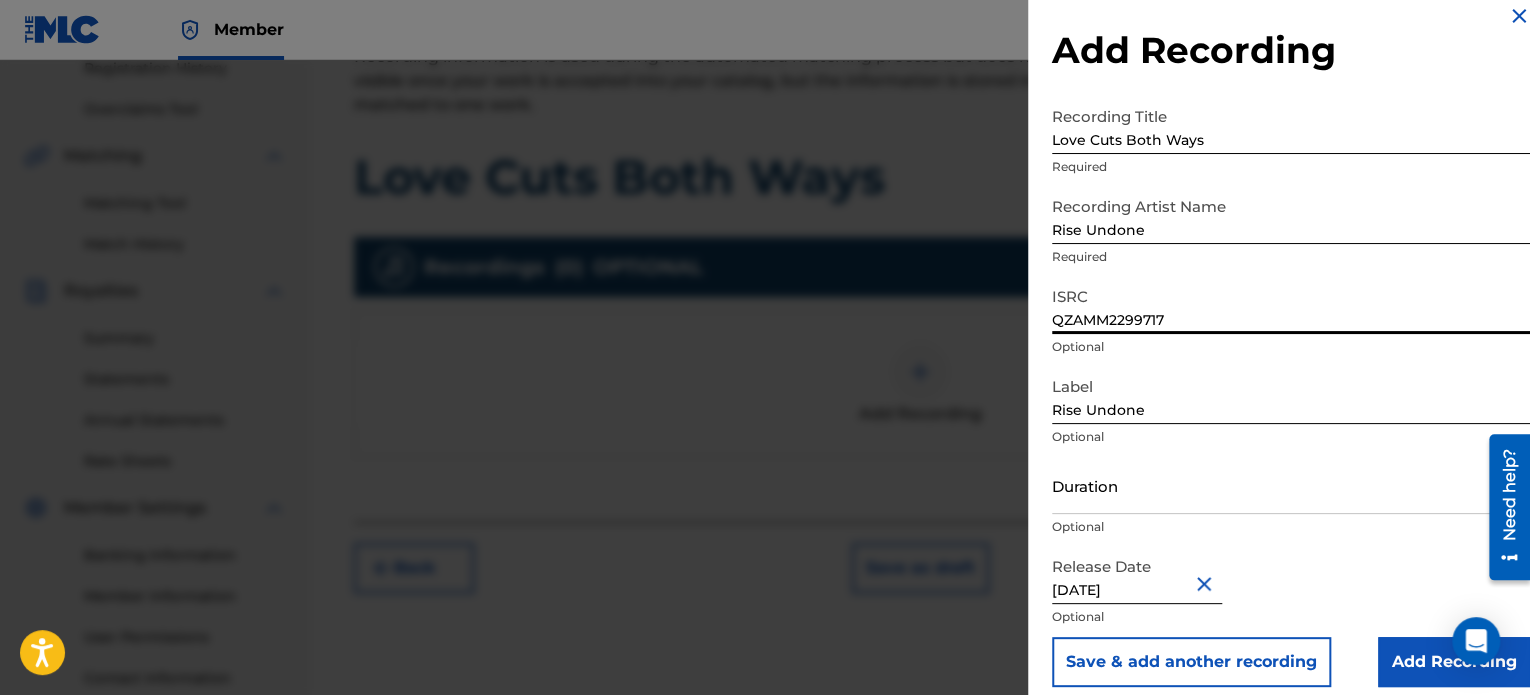 scroll, scrollTop: 36, scrollLeft: 0, axis: vertical 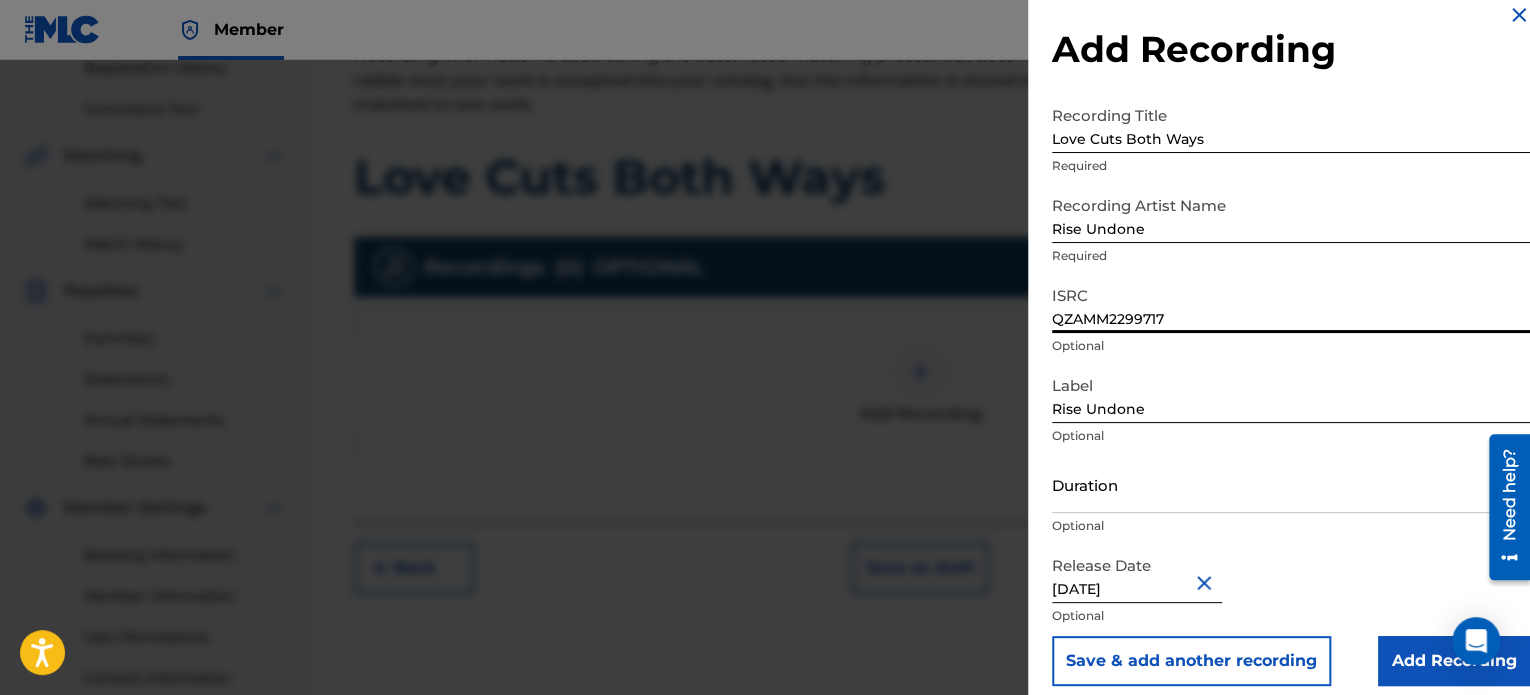 click on "Duration" at bounding box center [1291, 484] 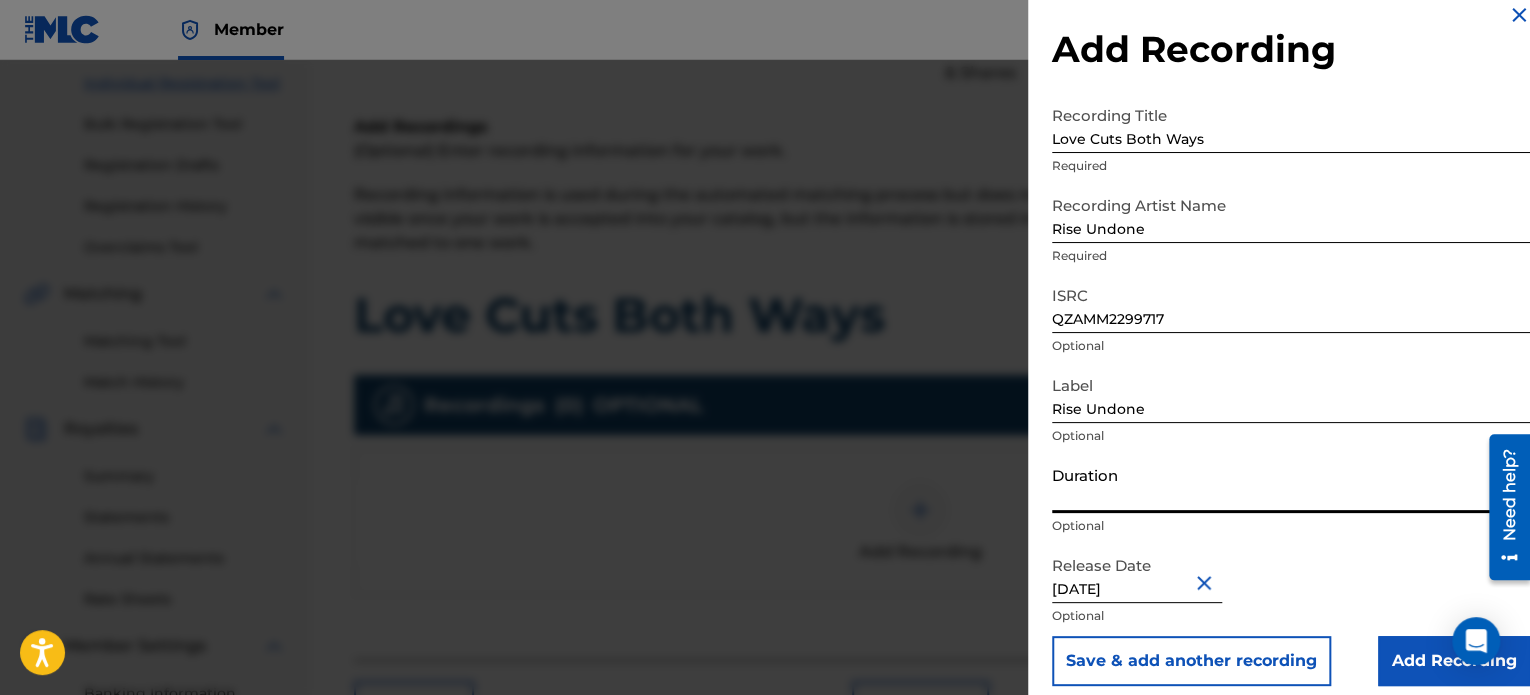 scroll, scrollTop: 544, scrollLeft: 0, axis: vertical 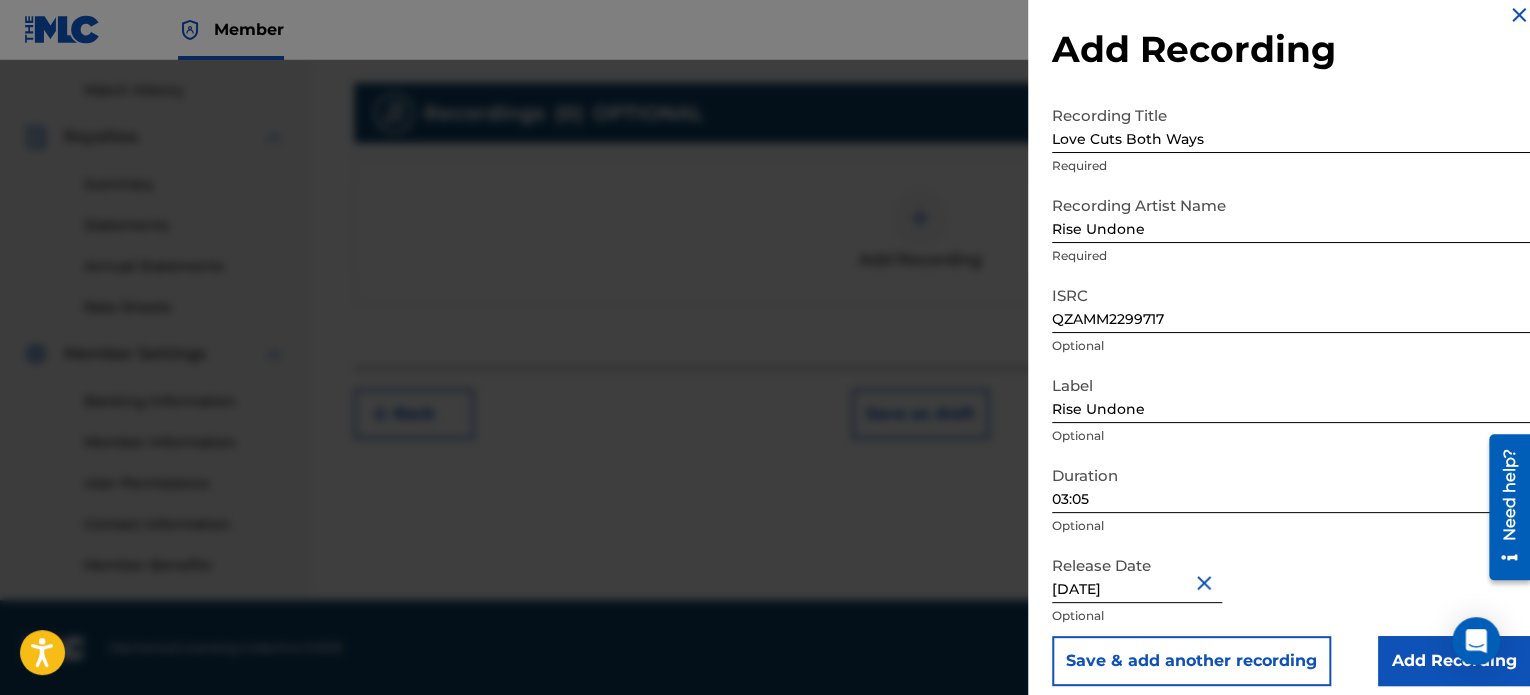 click on "Add Recording" at bounding box center [1454, 661] 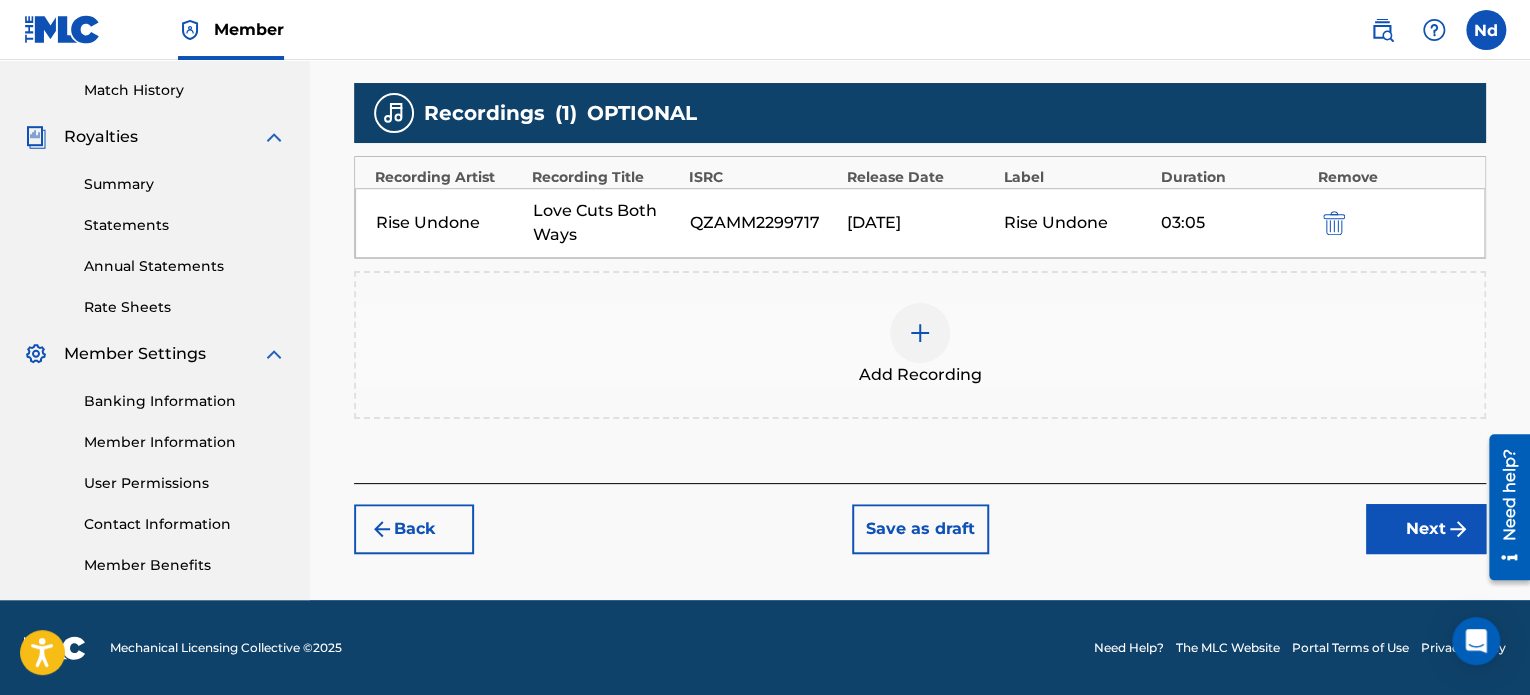 click on "Next" at bounding box center [1426, 529] 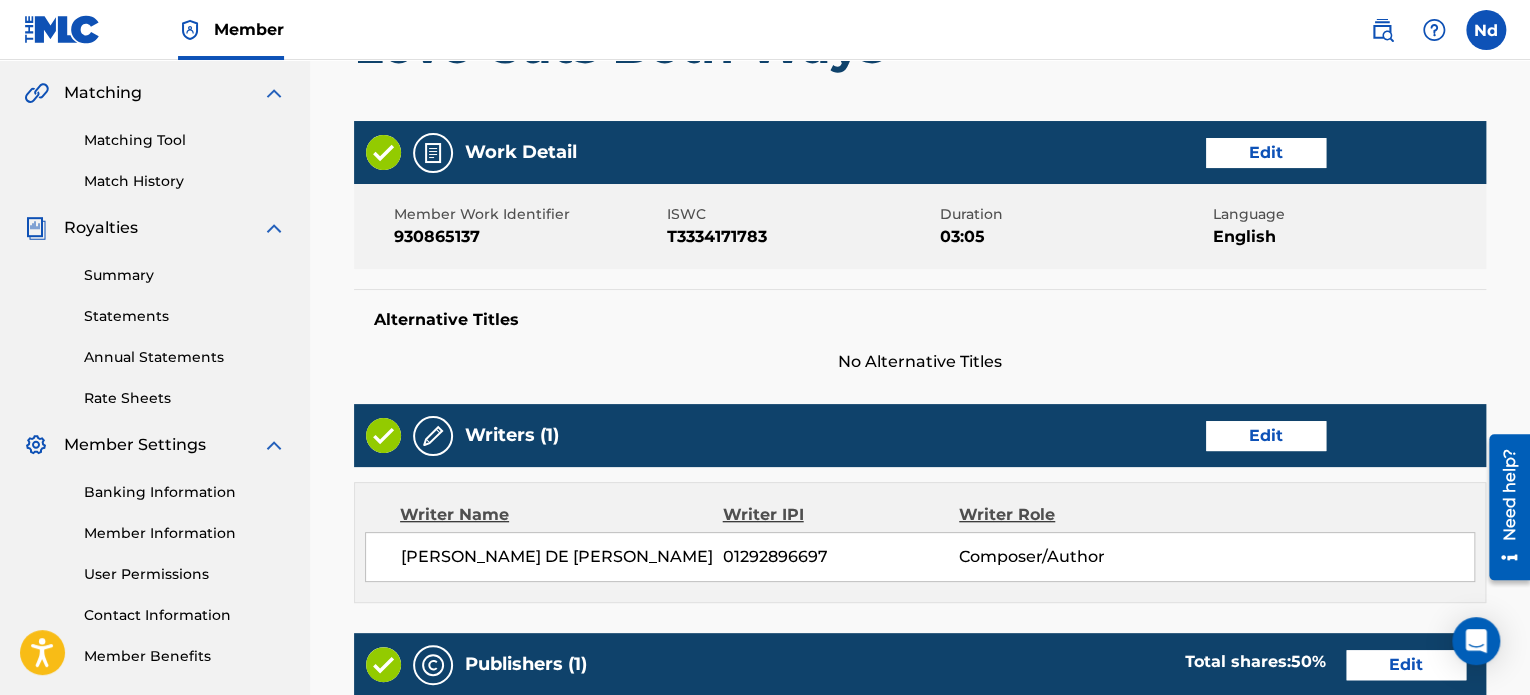 scroll, scrollTop: 1081, scrollLeft: 0, axis: vertical 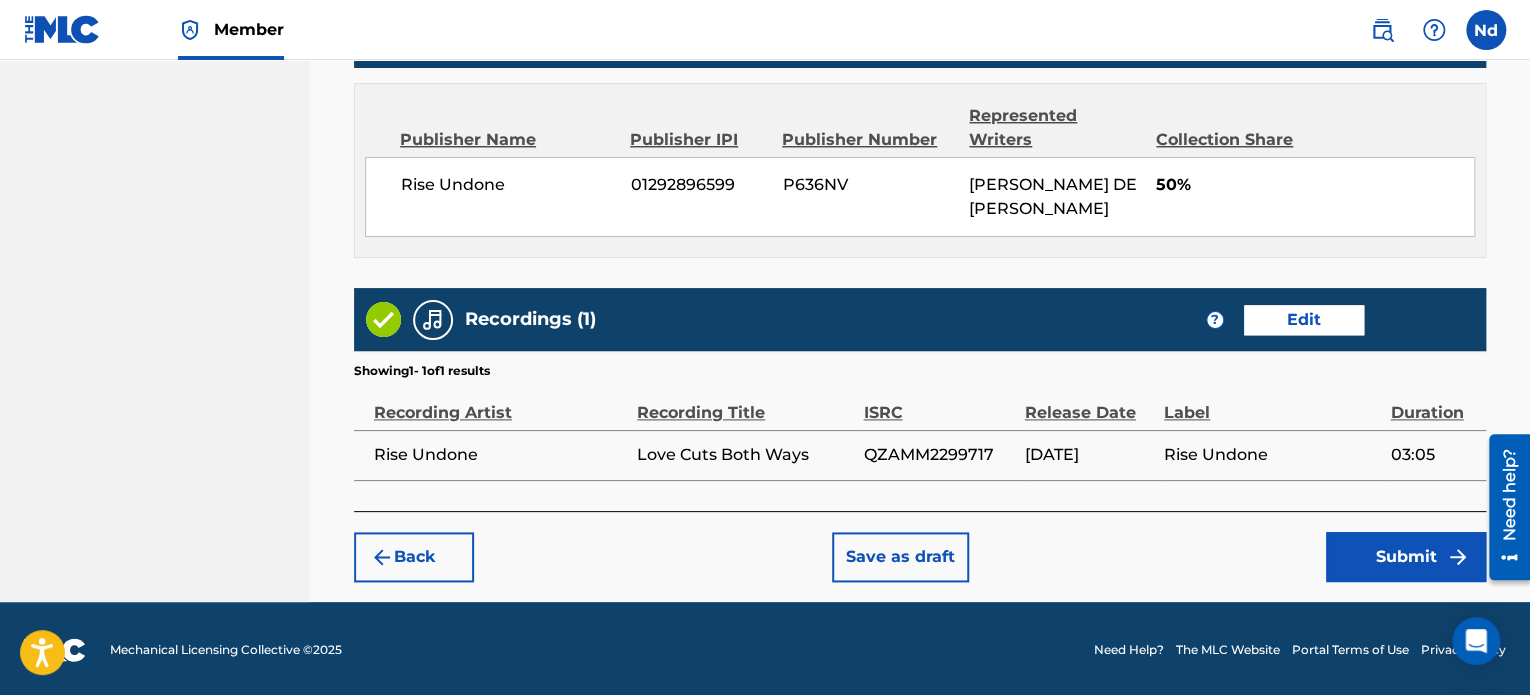 click on "Submit" at bounding box center (1406, 557) 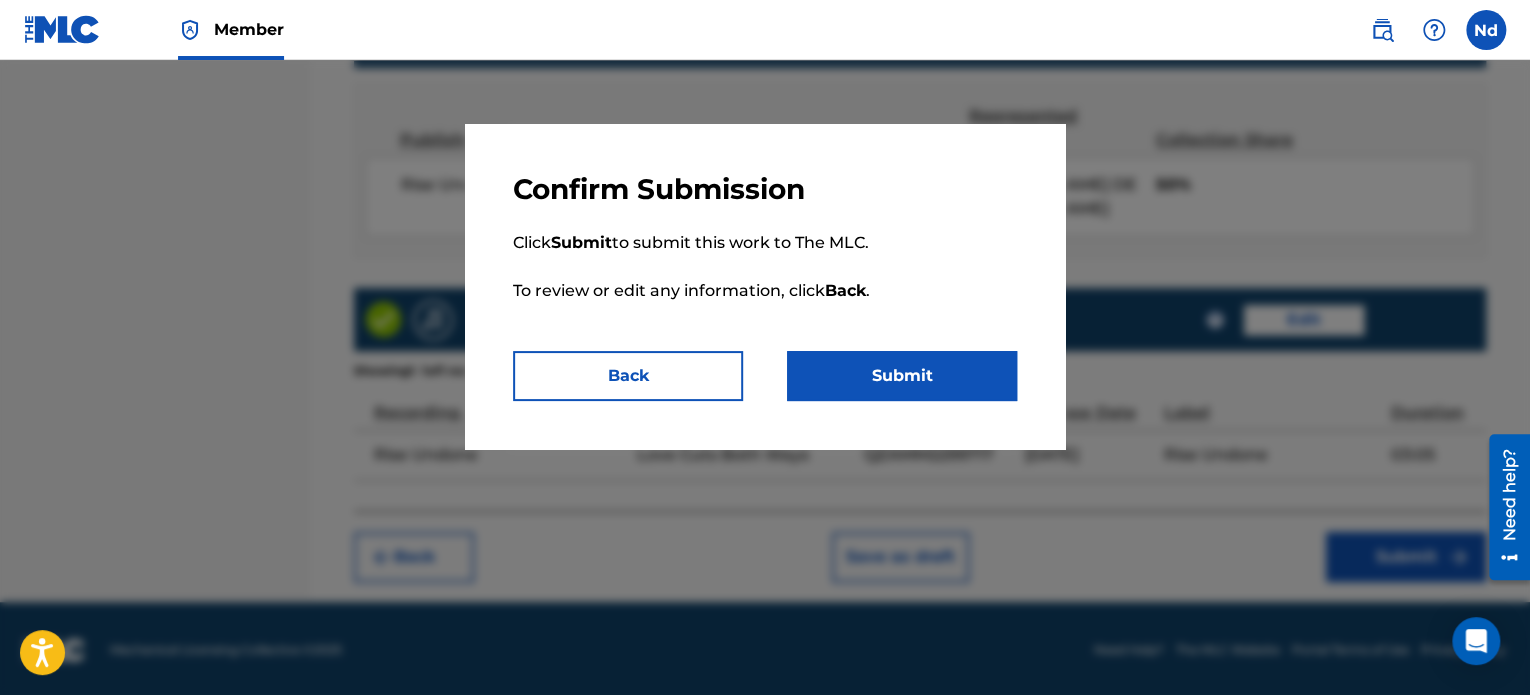 click on "Submit" at bounding box center [902, 376] 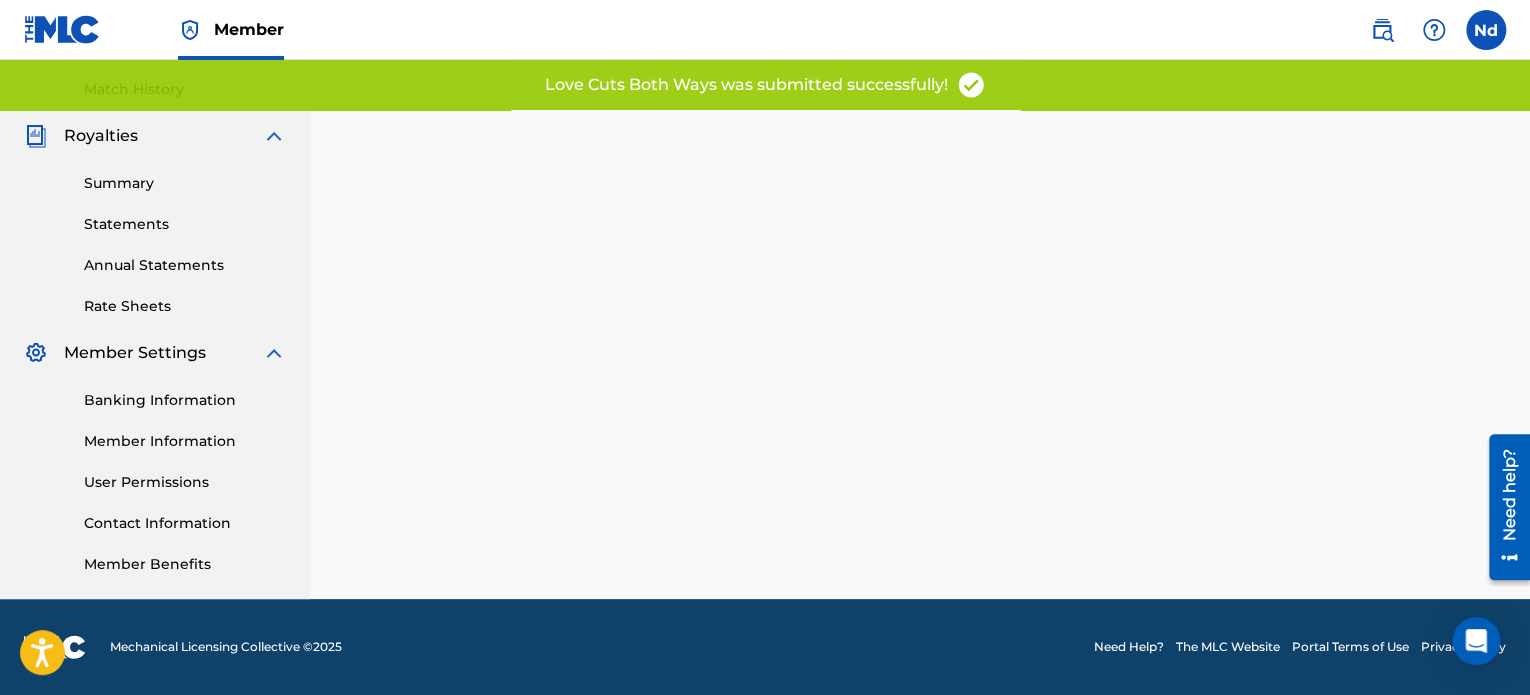 scroll, scrollTop: 0, scrollLeft: 0, axis: both 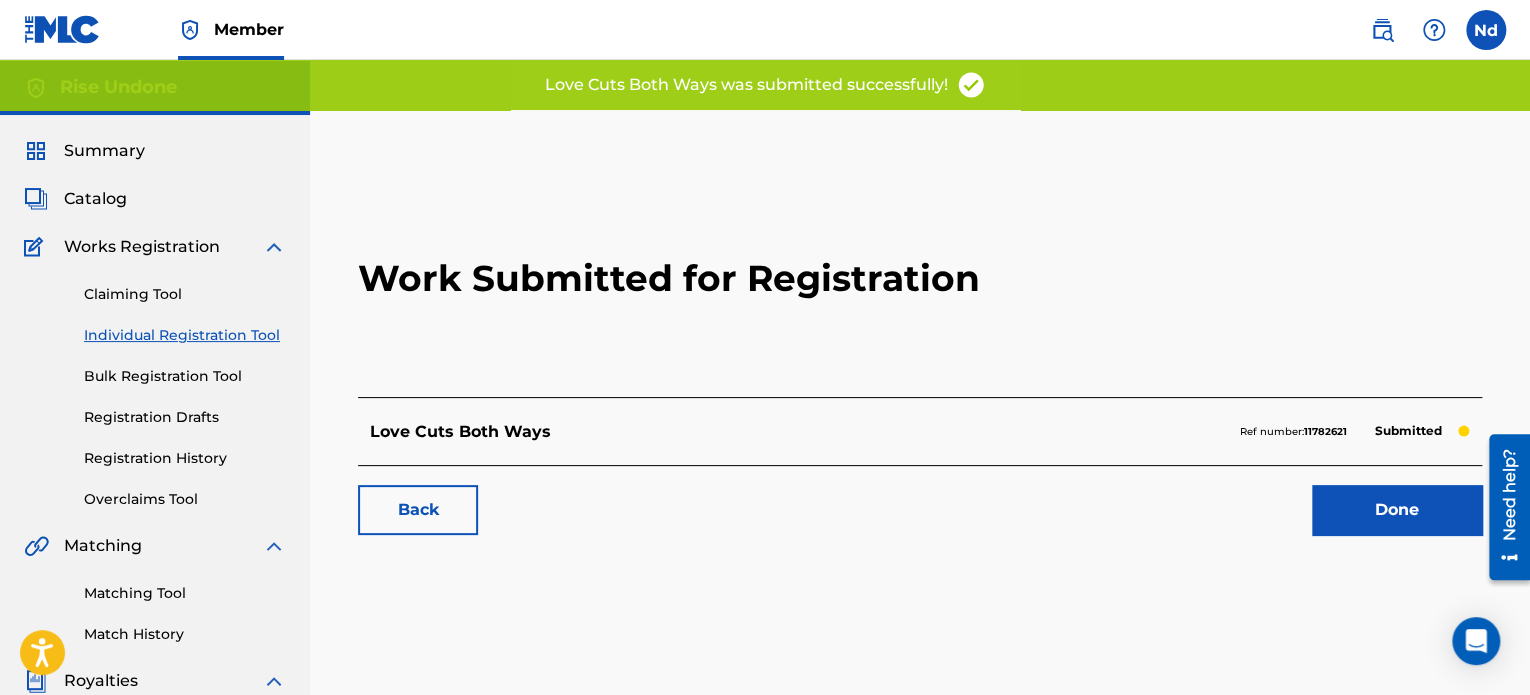 click on "Done" at bounding box center [1397, 510] 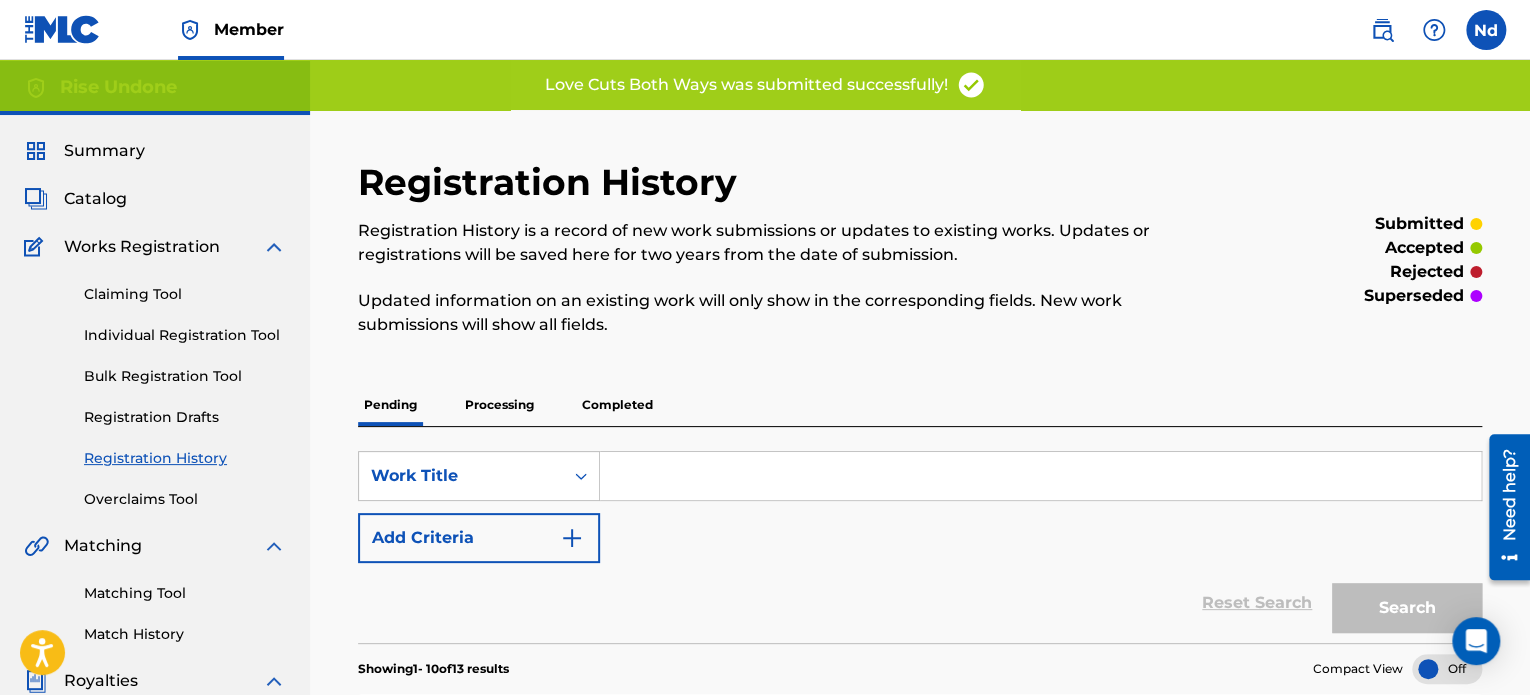 click on "Claiming Tool Individual Registration Tool Bulk Registration Tool Registration Drafts Registration History Overclaims Tool" at bounding box center [155, 384] 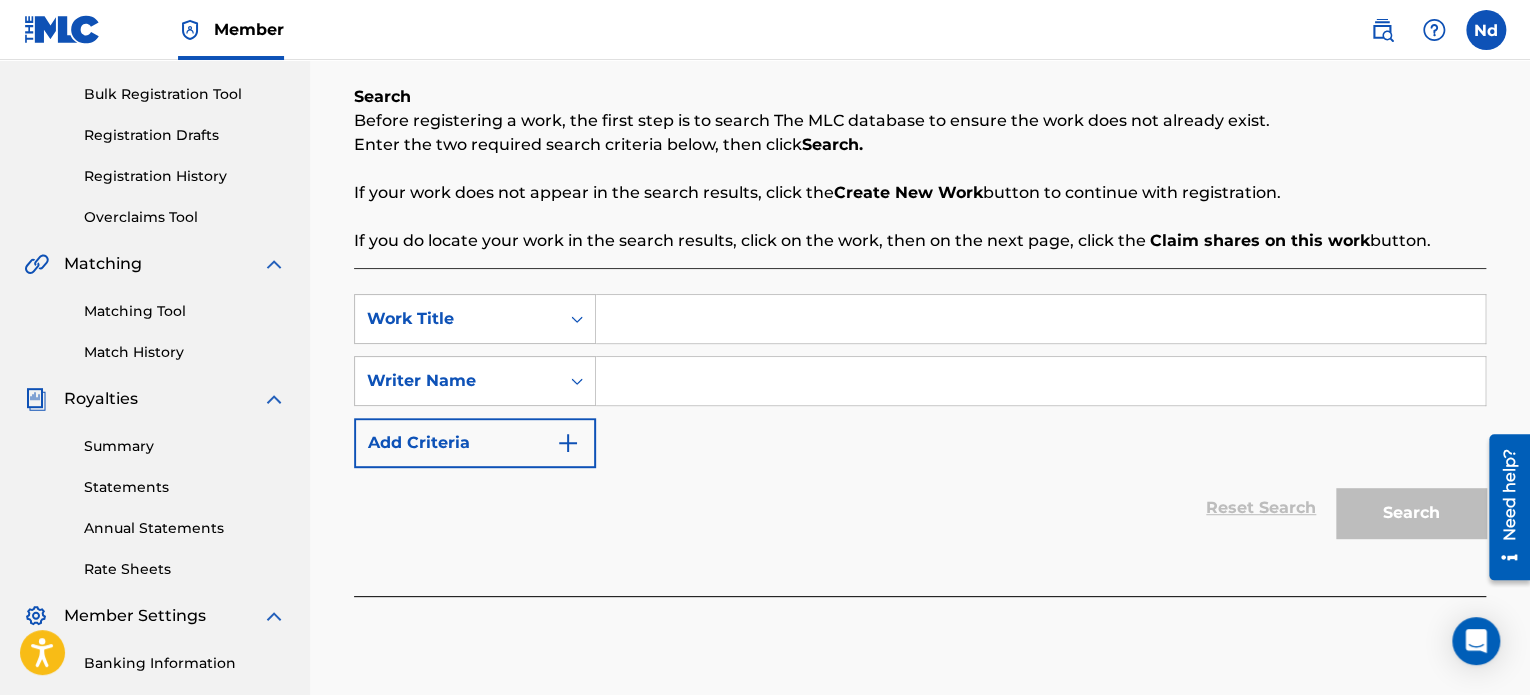 scroll, scrollTop: 400, scrollLeft: 0, axis: vertical 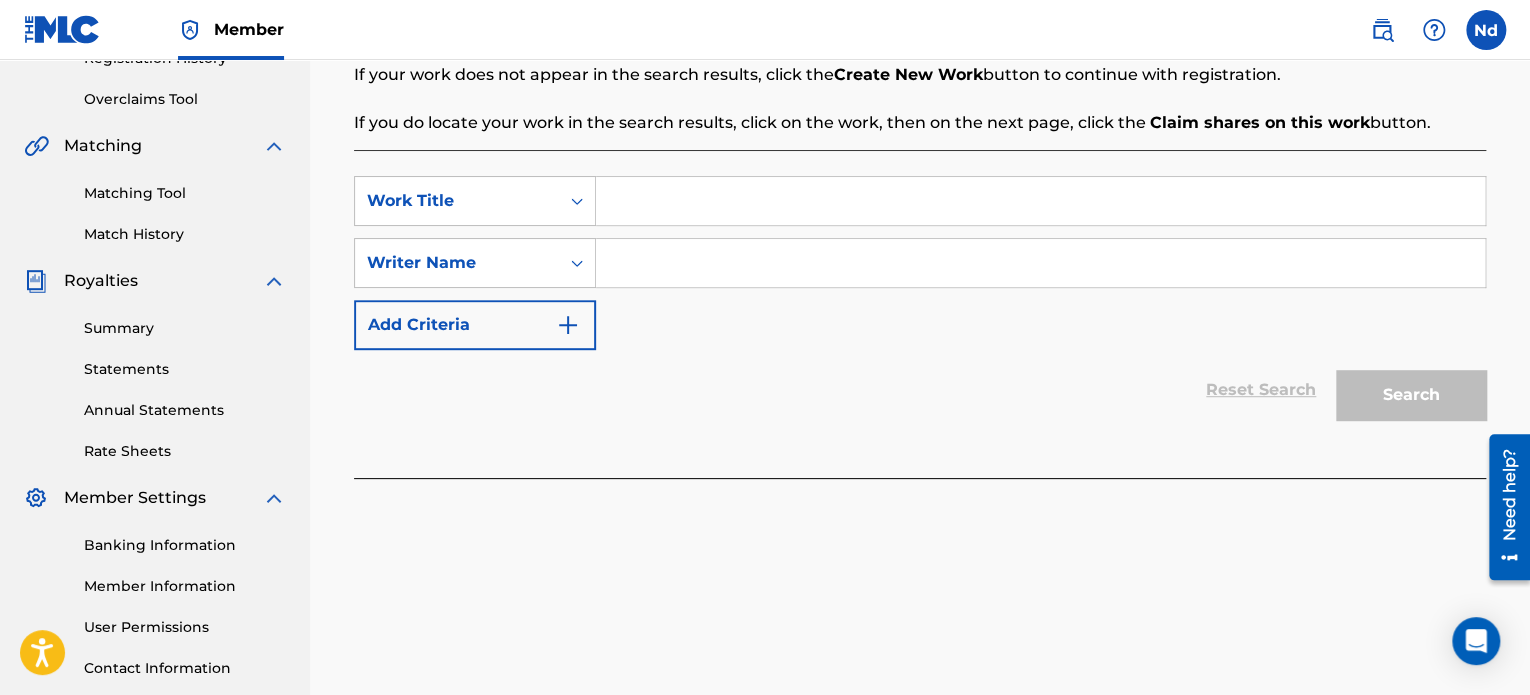 click at bounding box center [1040, 201] 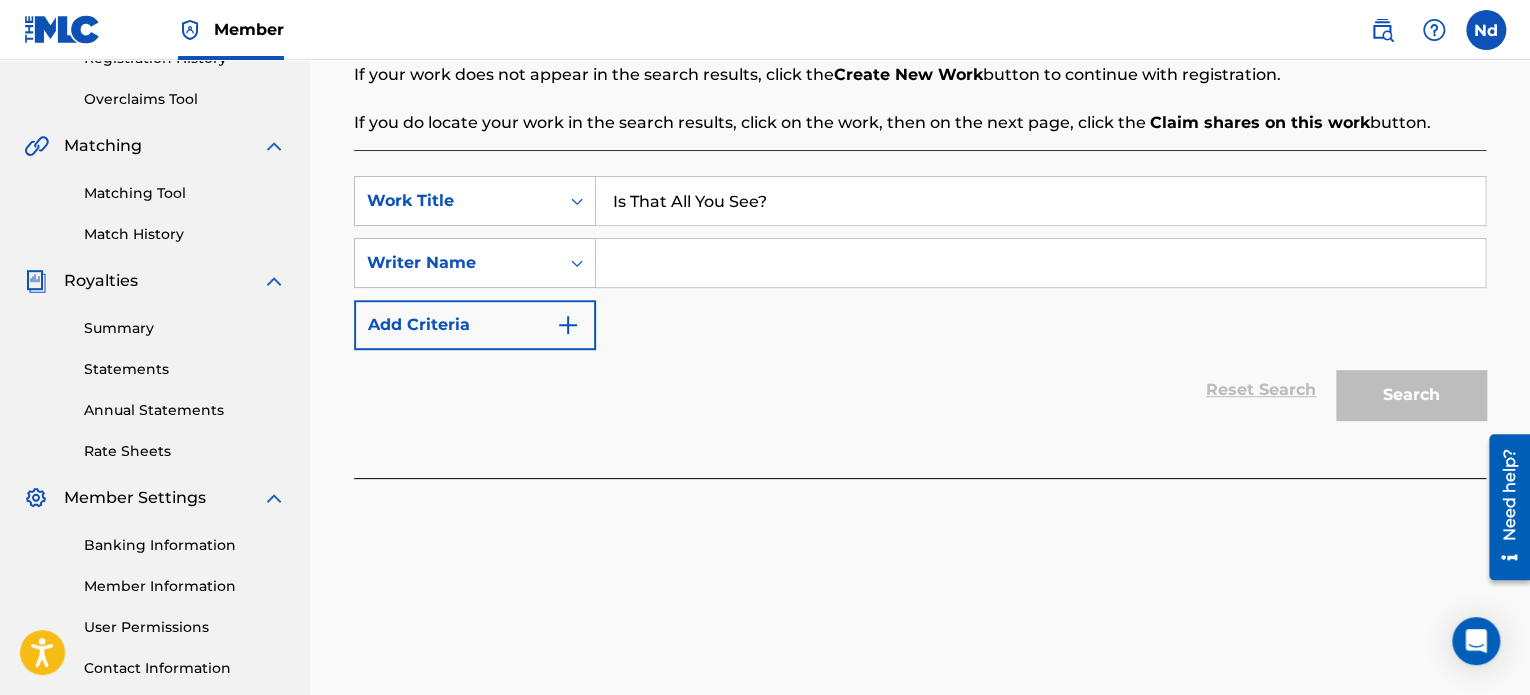 click at bounding box center [1040, 263] 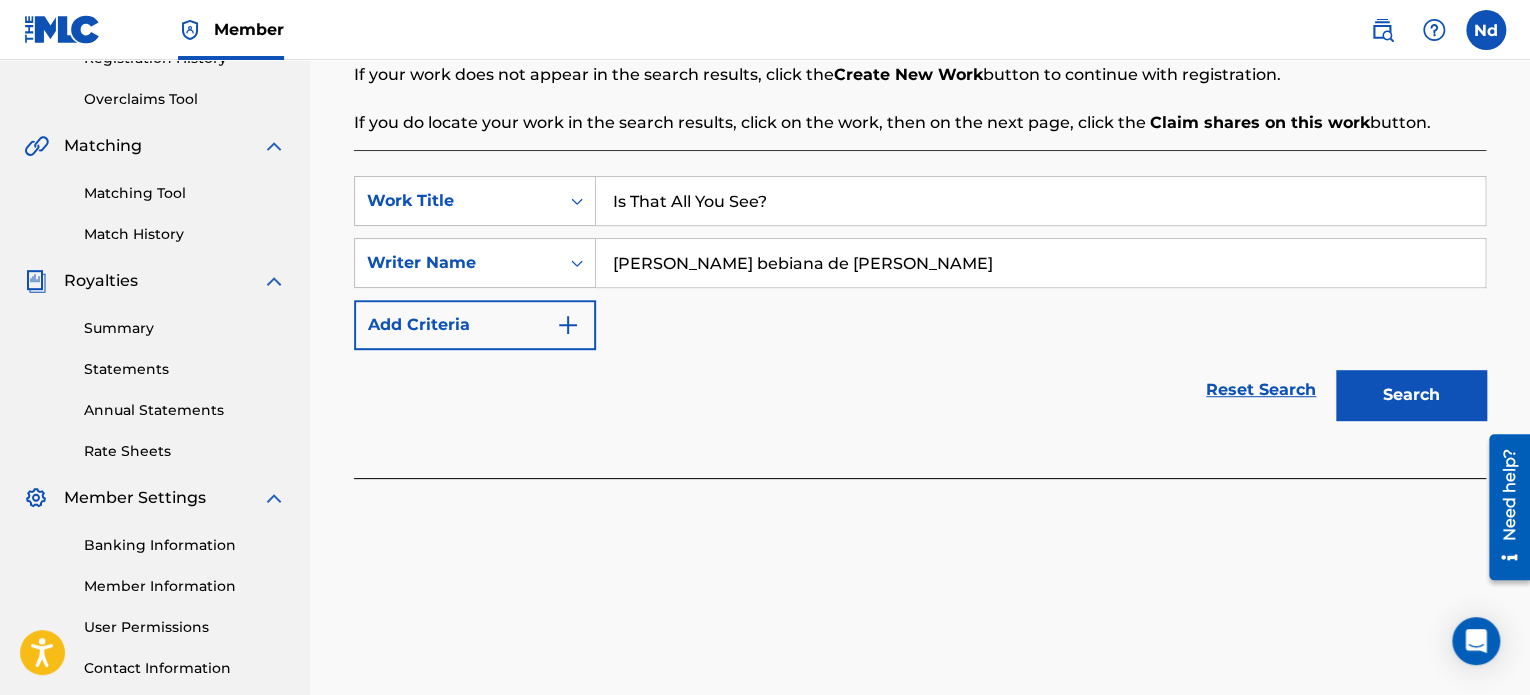 click on "Search" at bounding box center [1411, 395] 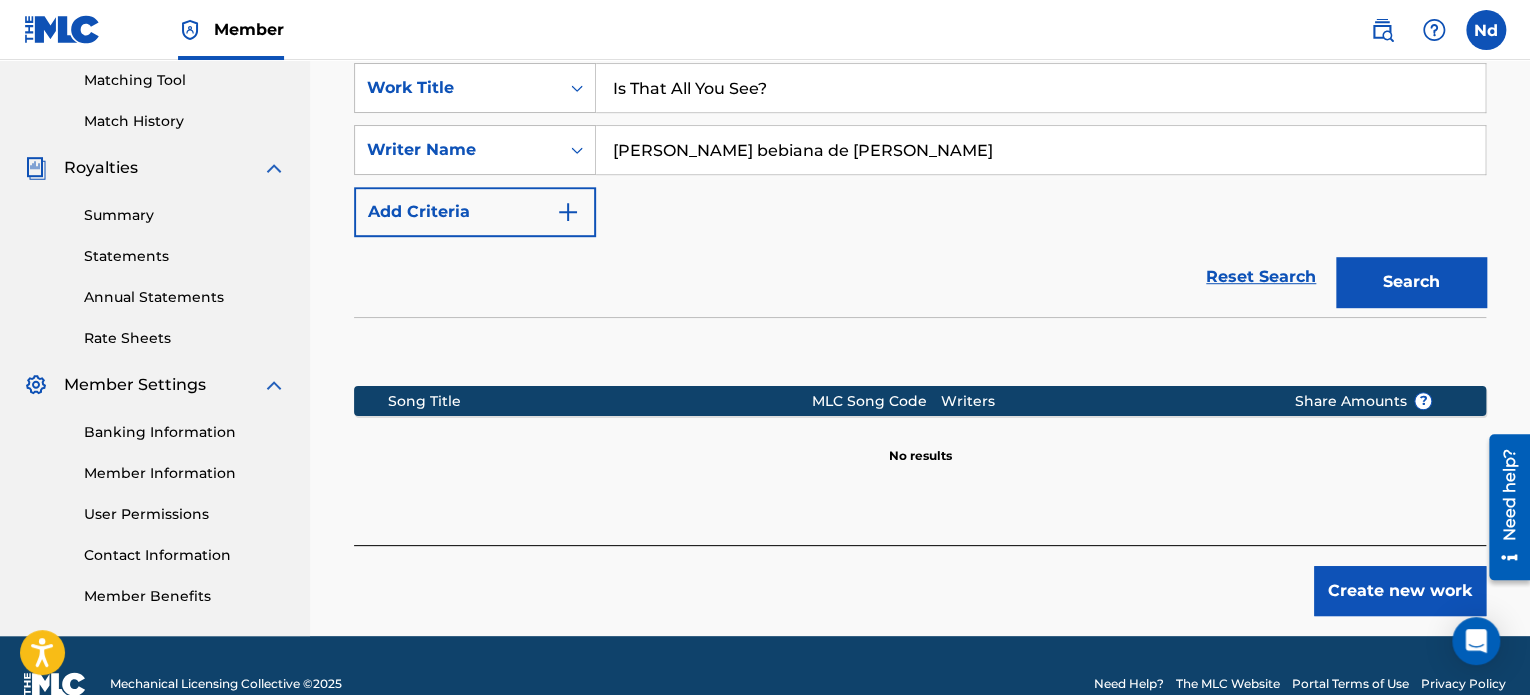 scroll, scrollTop: 549, scrollLeft: 0, axis: vertical 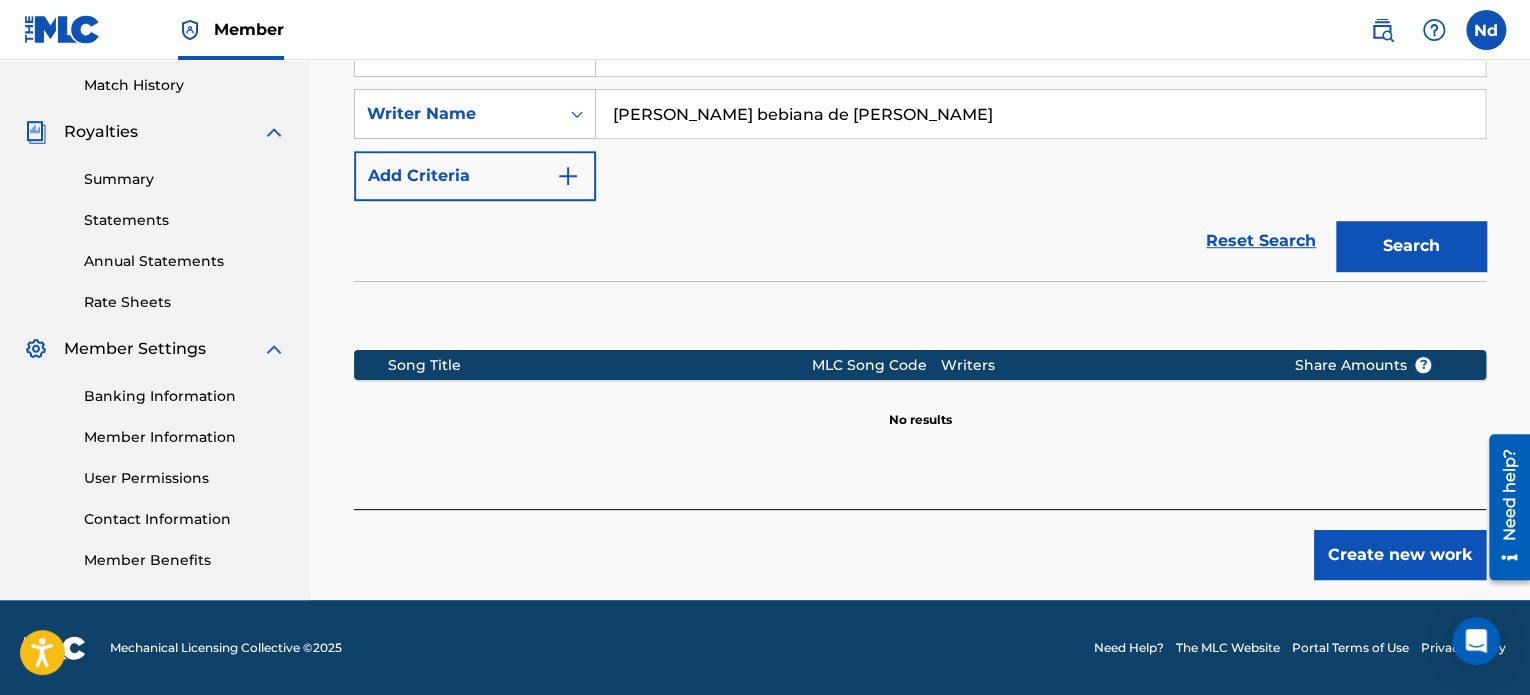 click on "Create new work" at bounding box center (1400, 555) 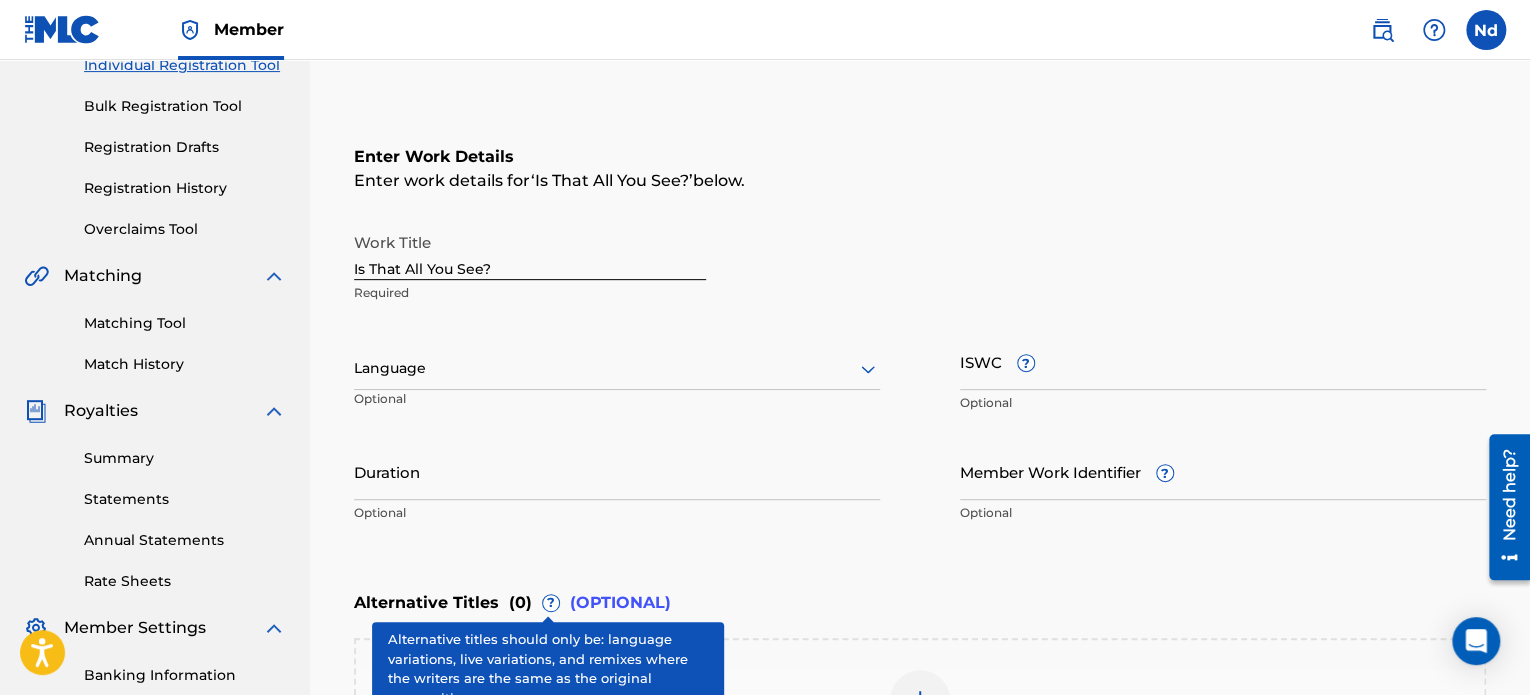 scroll, scrollTop: 349, scrollLeft: 0, axis: vertical 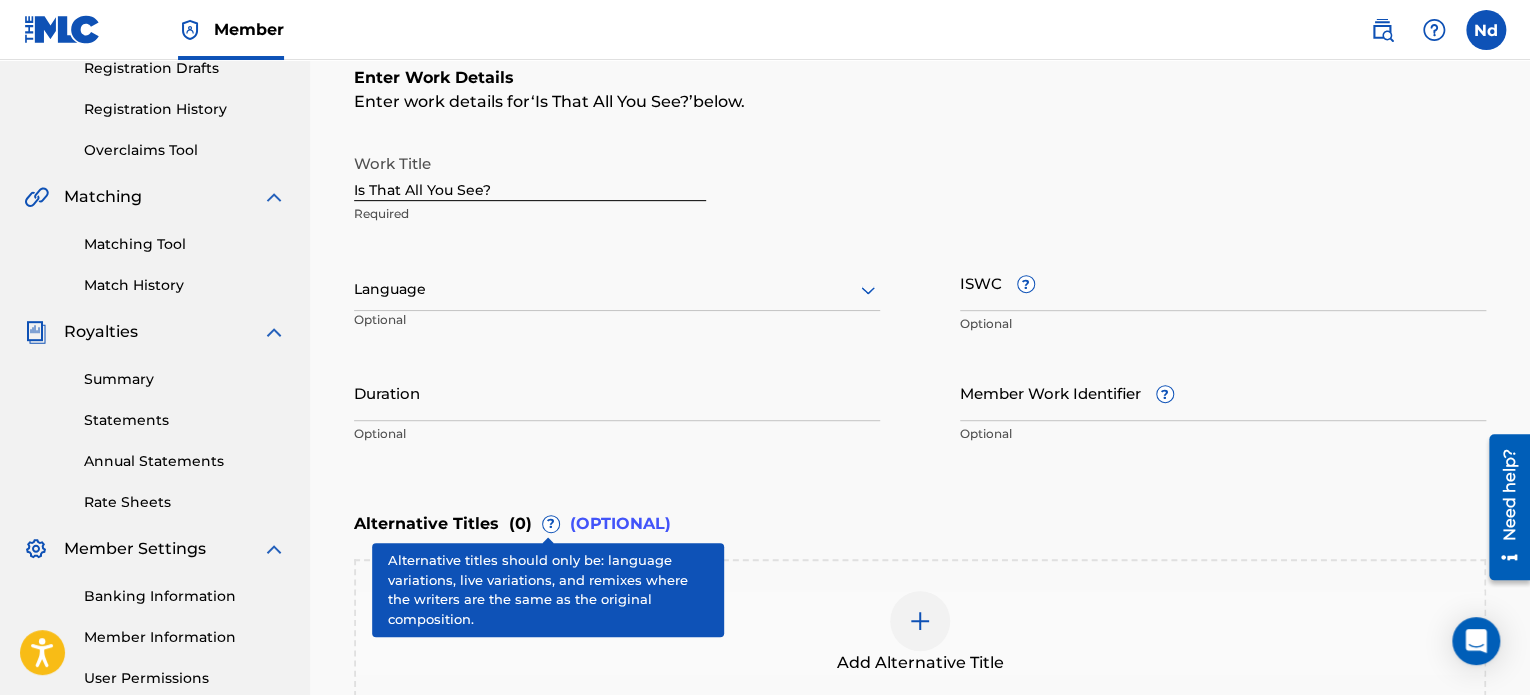 click on "Language" at bounding box center [617, 290] 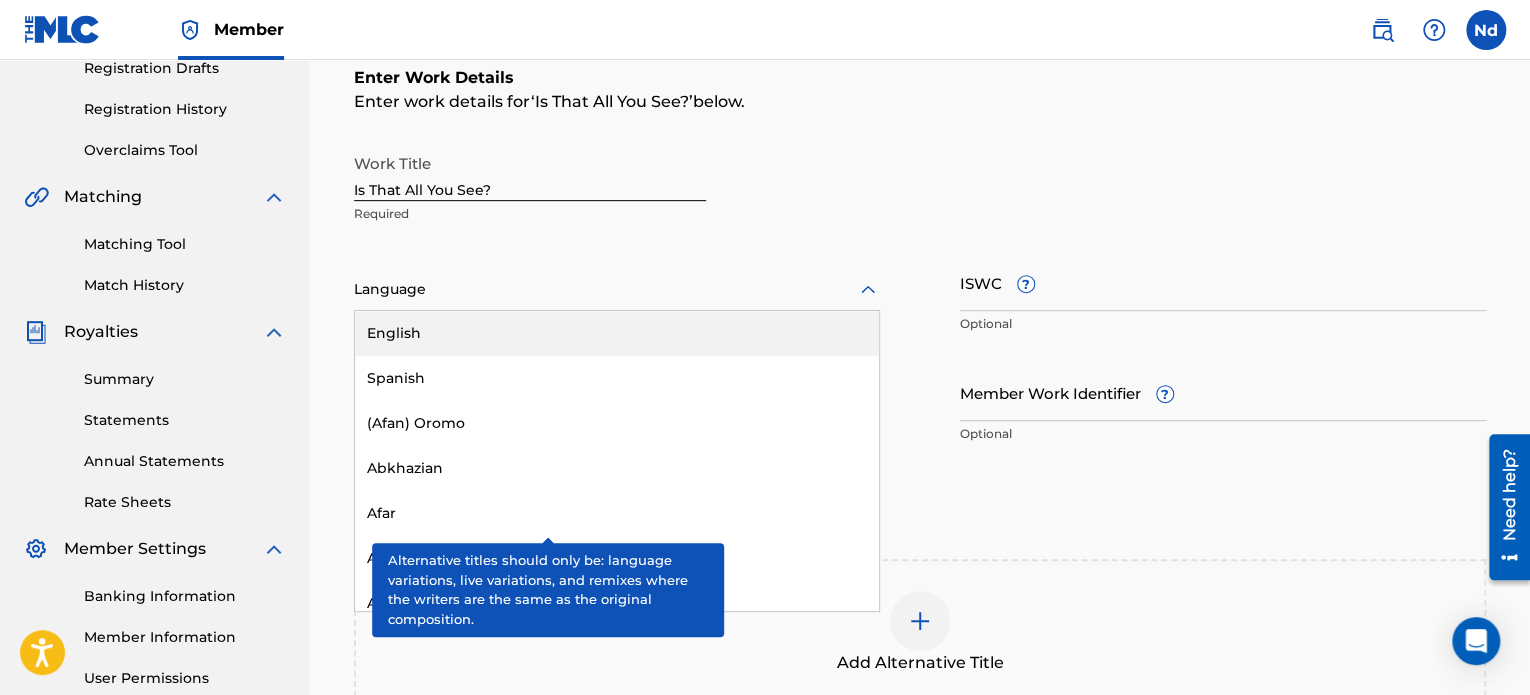 click on "English" at bounding box center (617, 333) 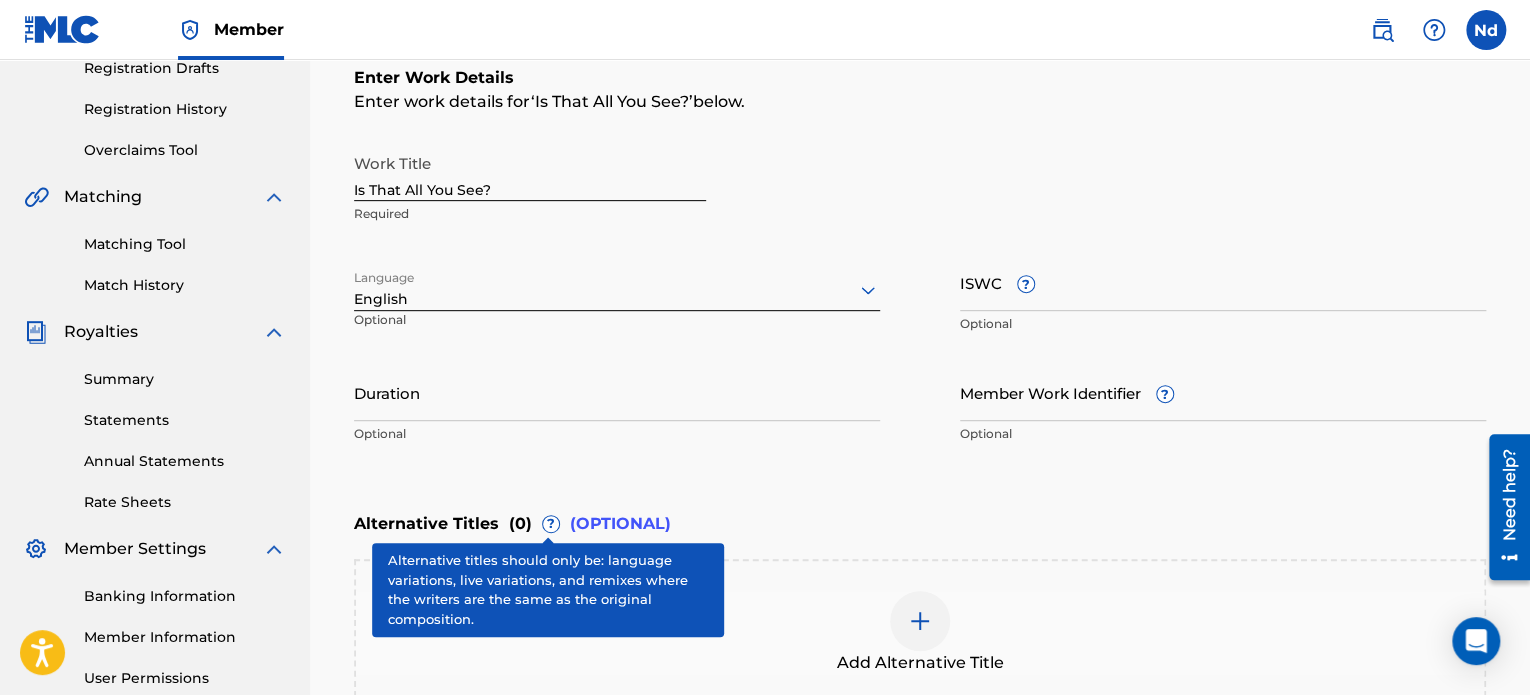 click on "ISWC   ?" at bounding box center [1223, 282] 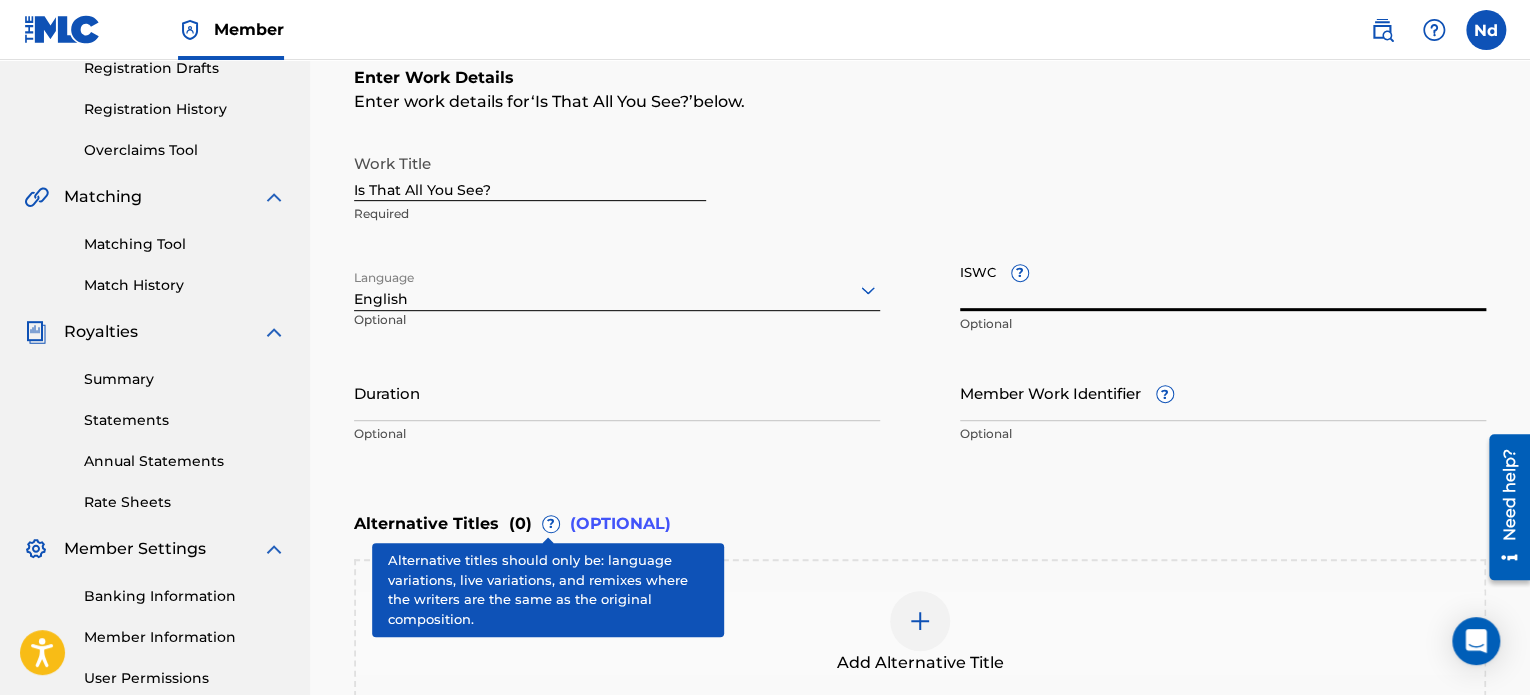 paste on "T3334171772" 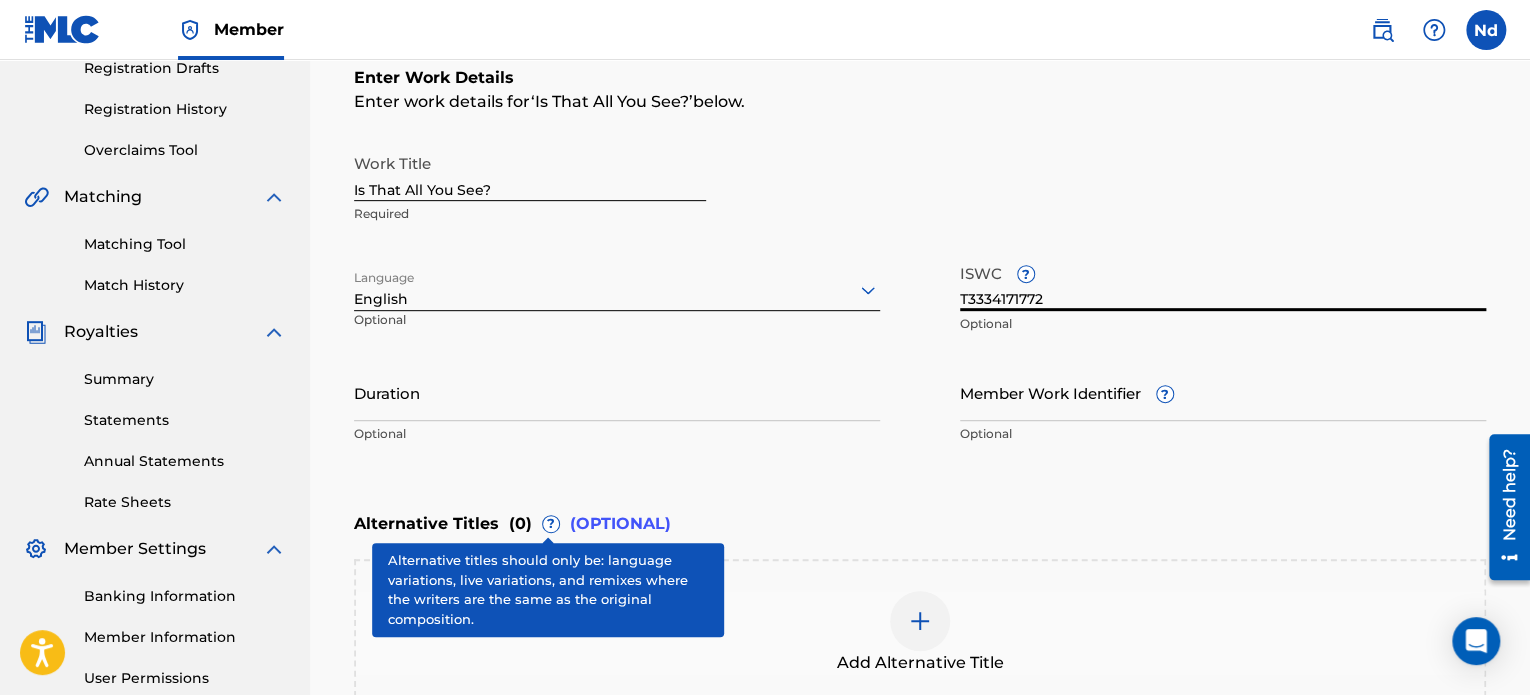 click on "Member Work Identifier   ?" at bounding box center [1223, 392] 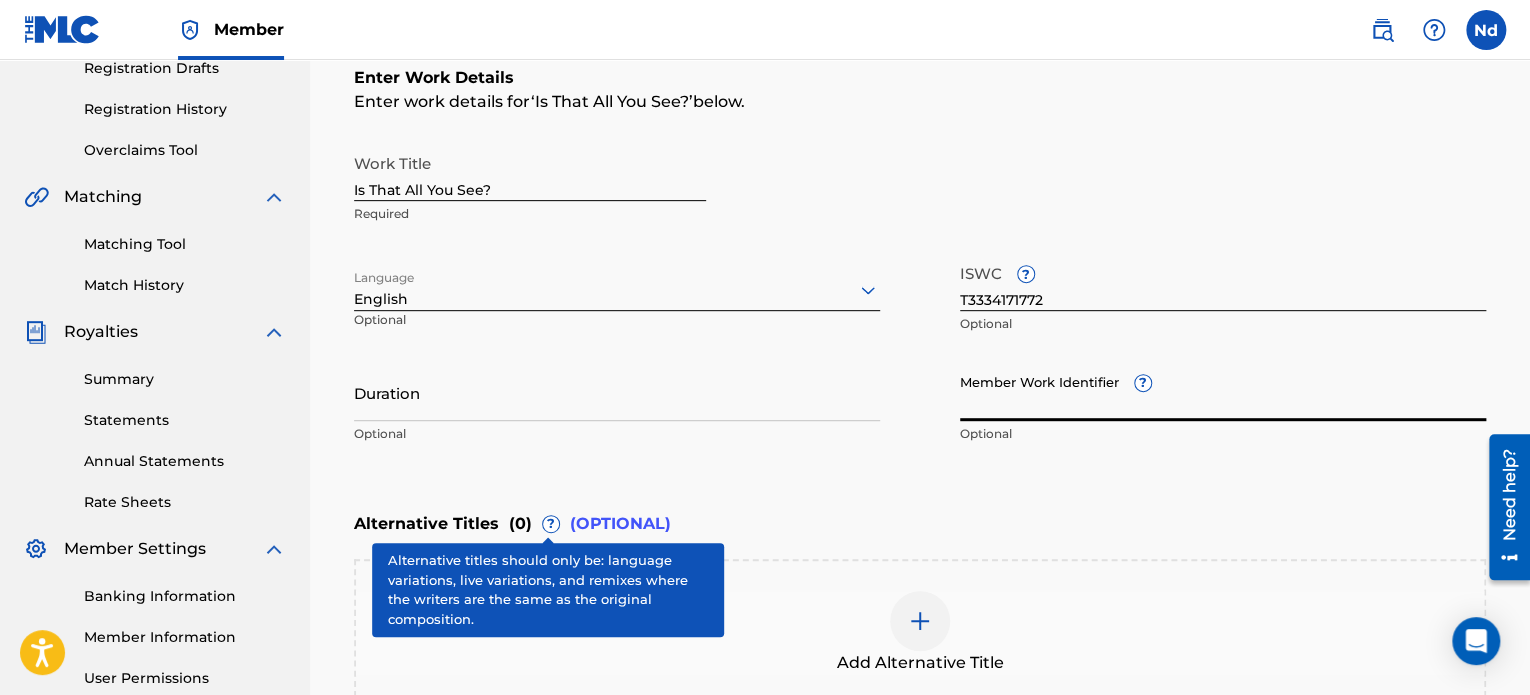 paste on "930865385" 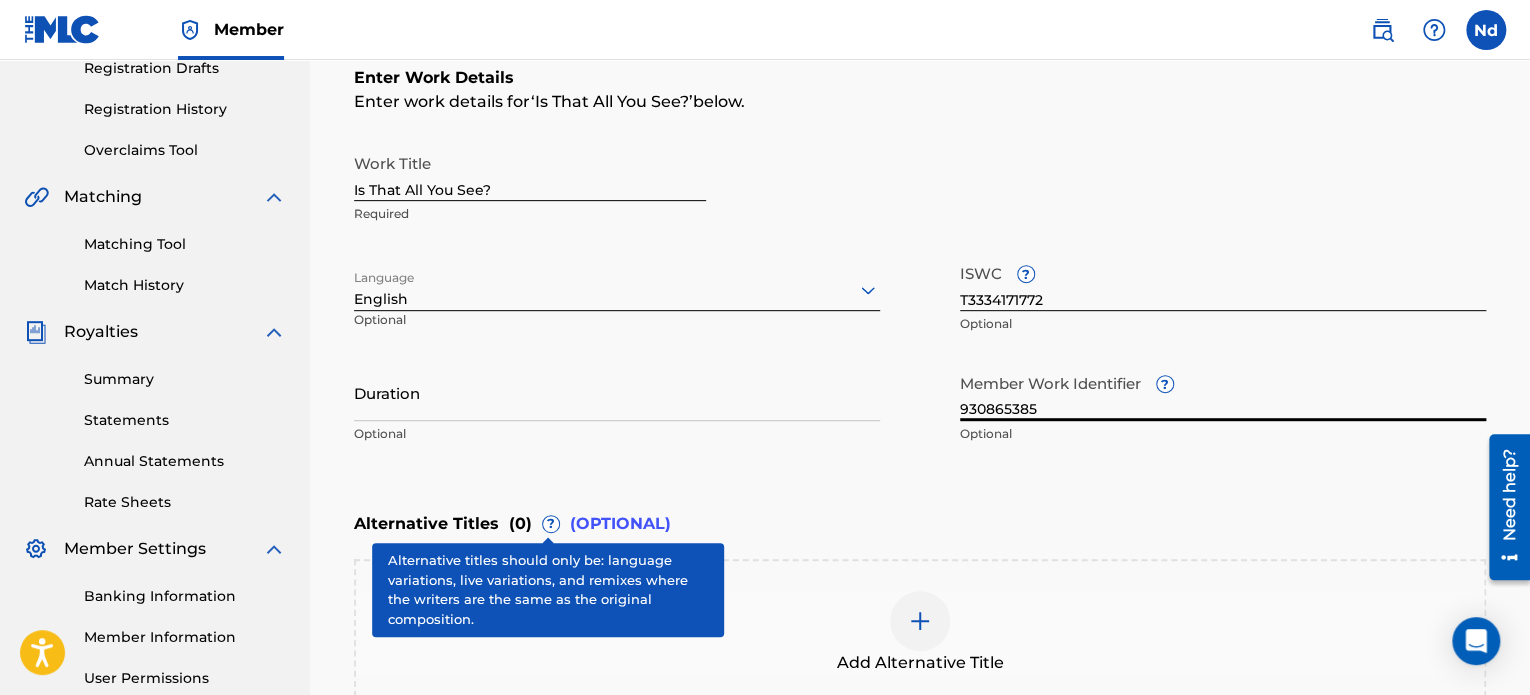 click on "Duration" at bounding box center (617, 392) 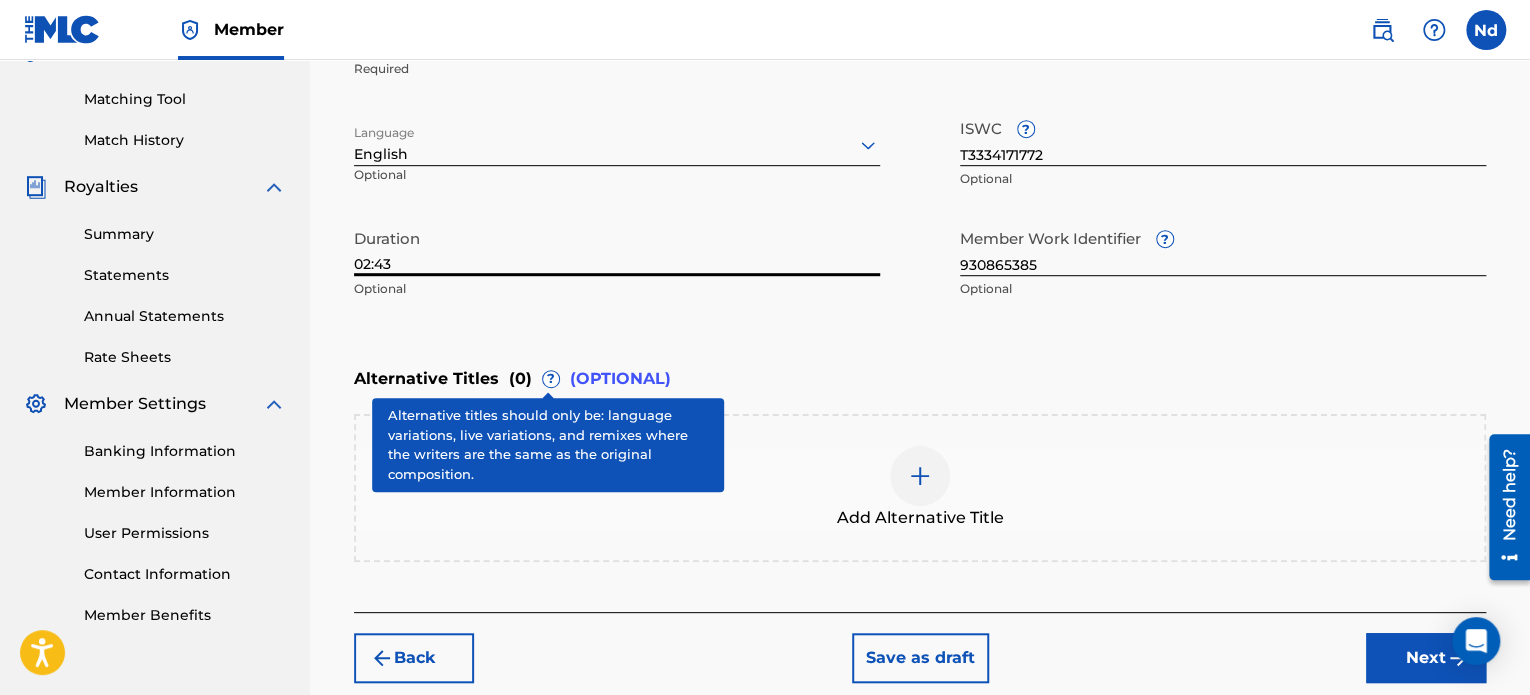 scroll, scrollTop: 596, scrollLeft: 0, axis: vertical 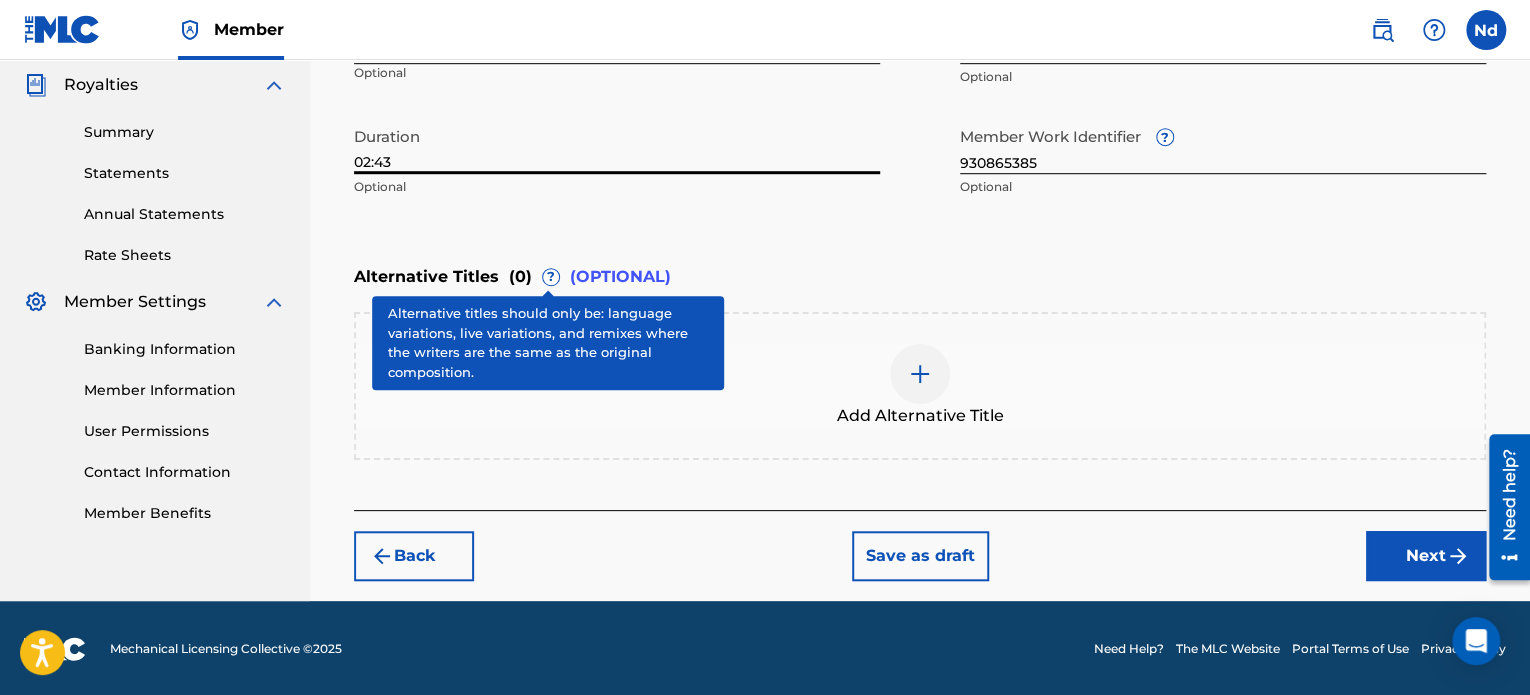 click on "Add Alternative Title" at bounding box center [920, 386] 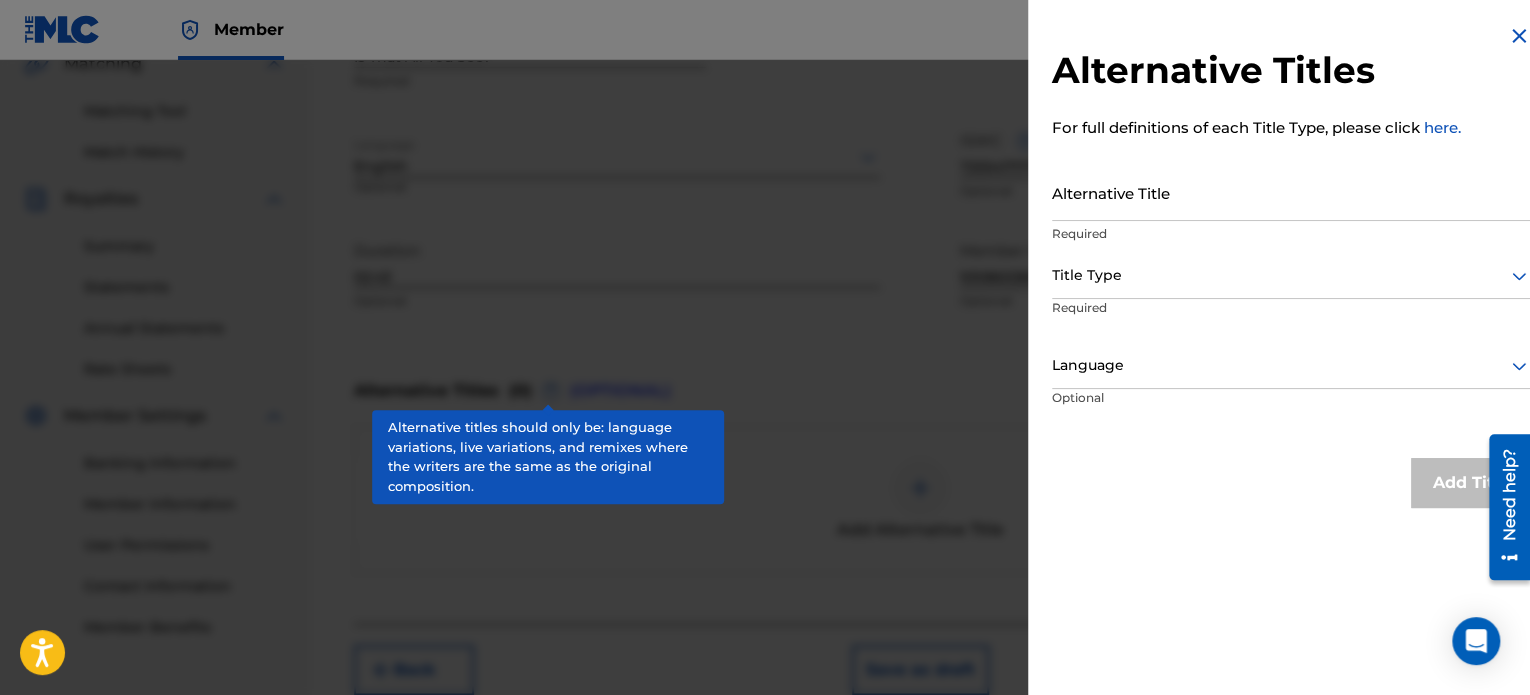 scroll, scrollTop: 396, scrollLeft: 0, axis: vertical 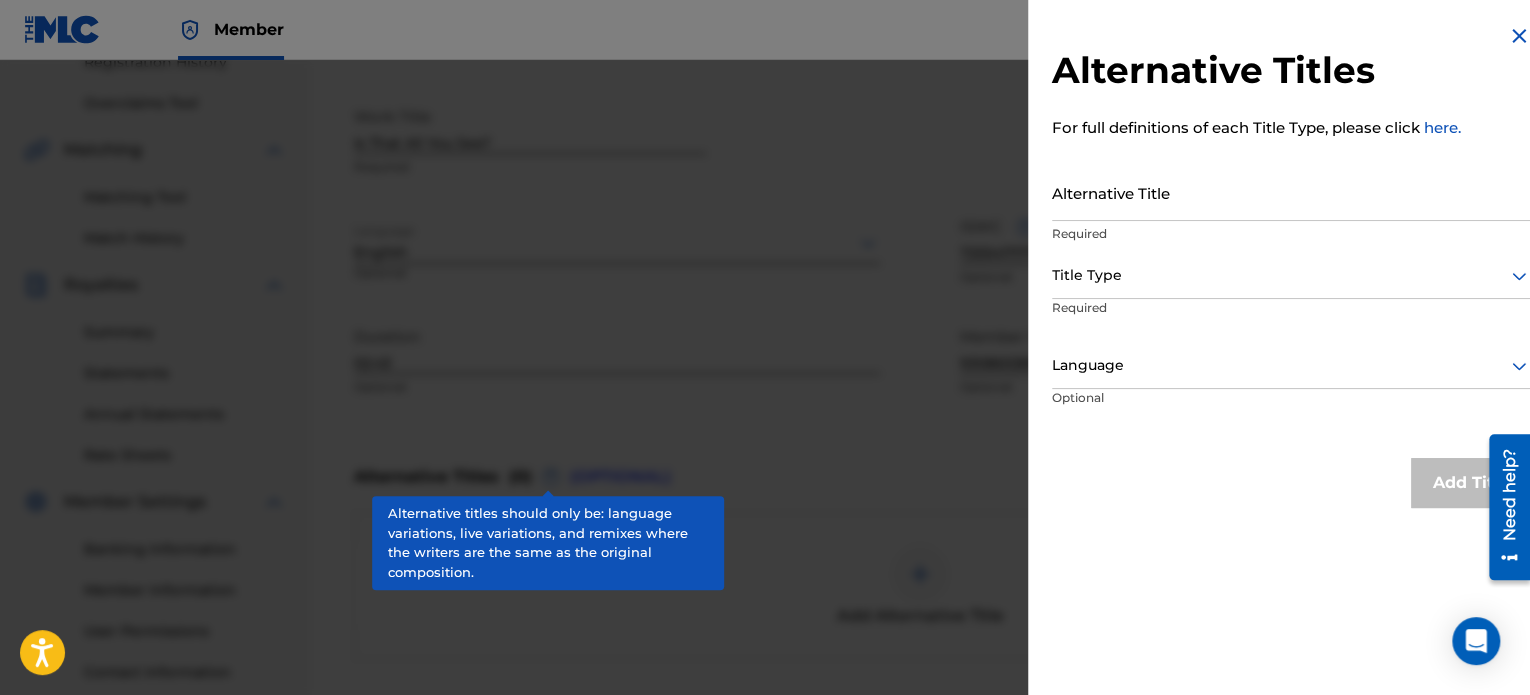 click at bounding box center (1519, 36) 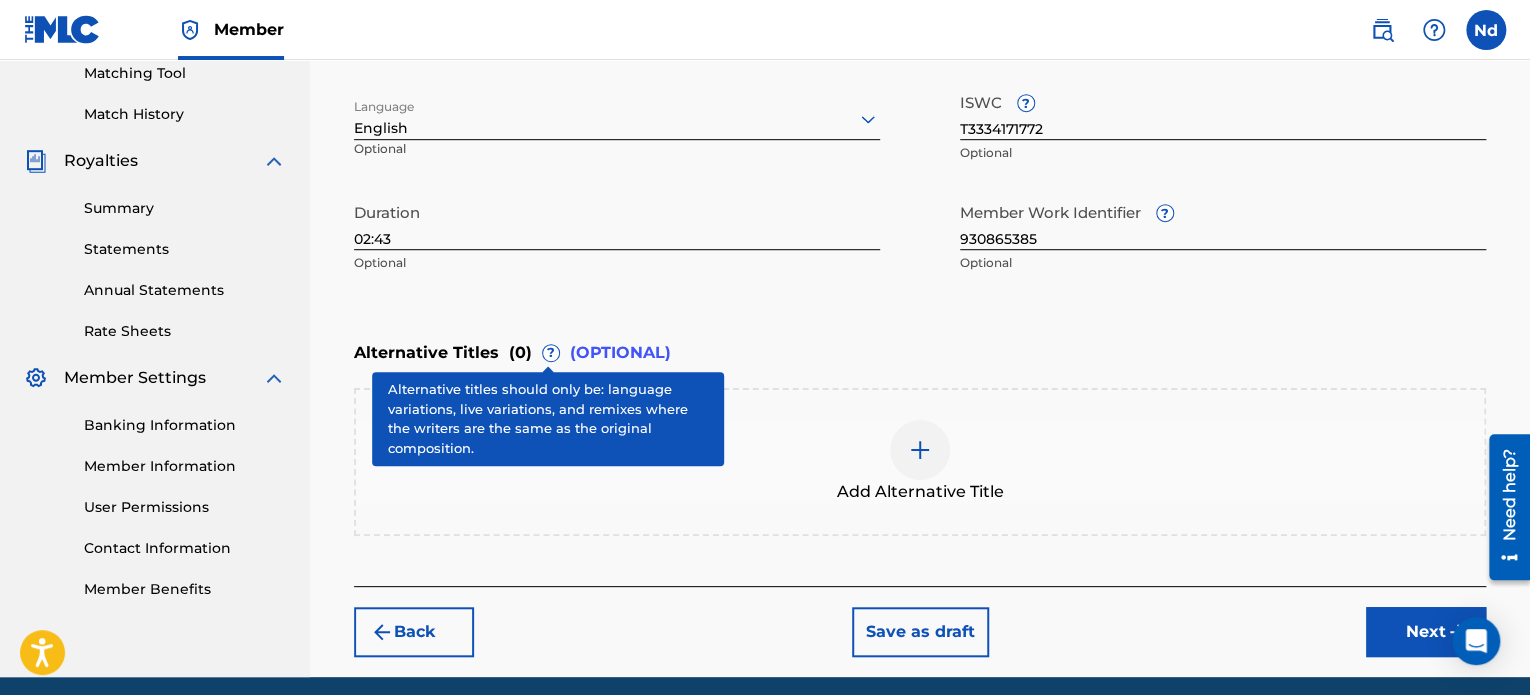 scroll, scrollTop: 596, scrollLeft: 0, axis: vertical 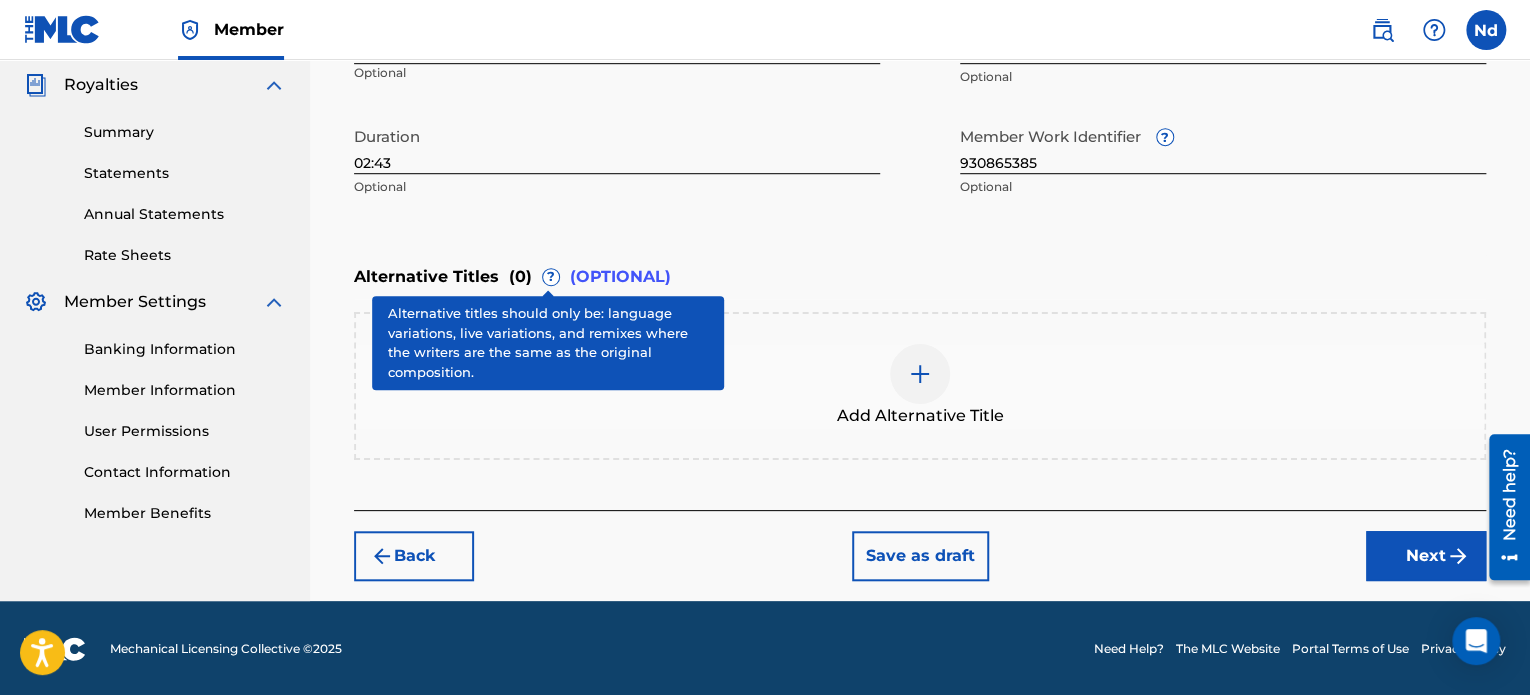 click on "(OPTIONAL)" at bounding box center (620, 277) 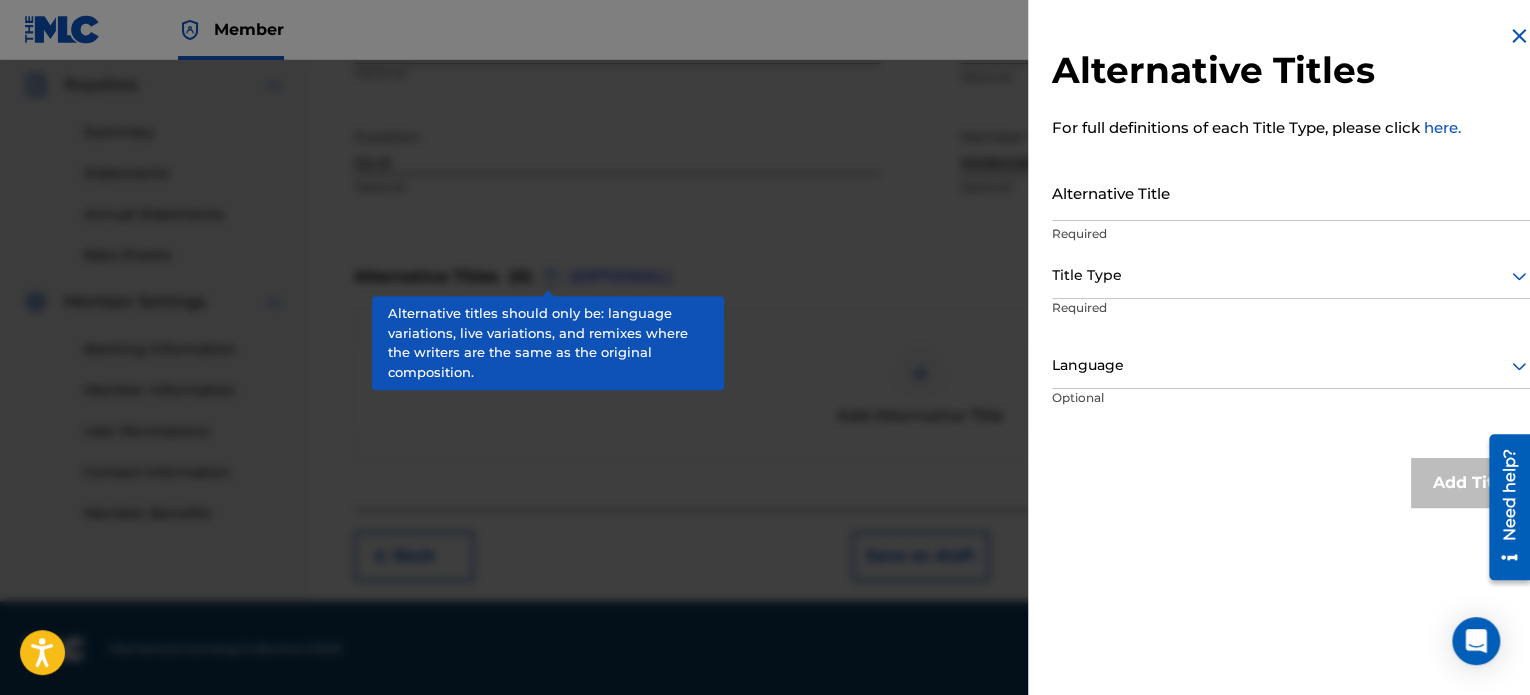 click at bounding box center (1291, 275) 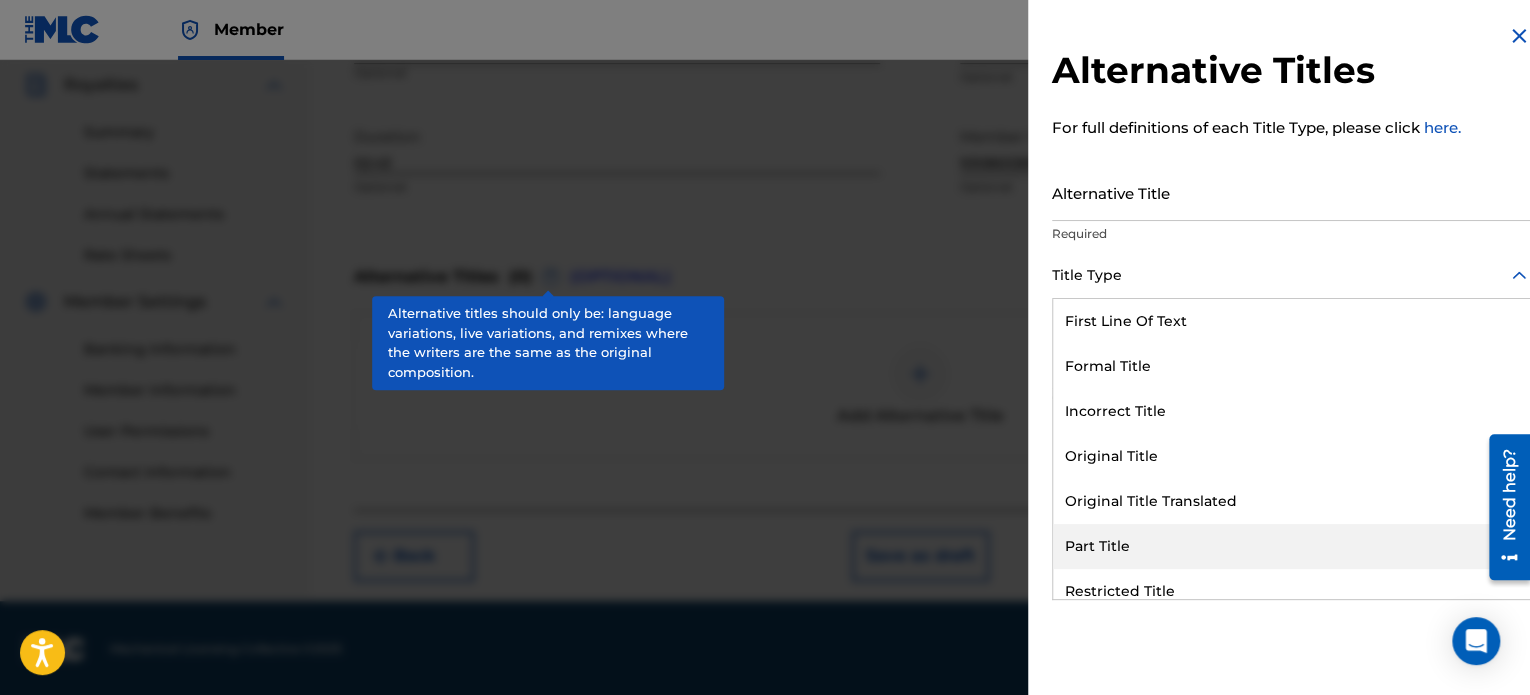 scroll, scrollTop: 195, scrollLeft: 0, axis: vertical 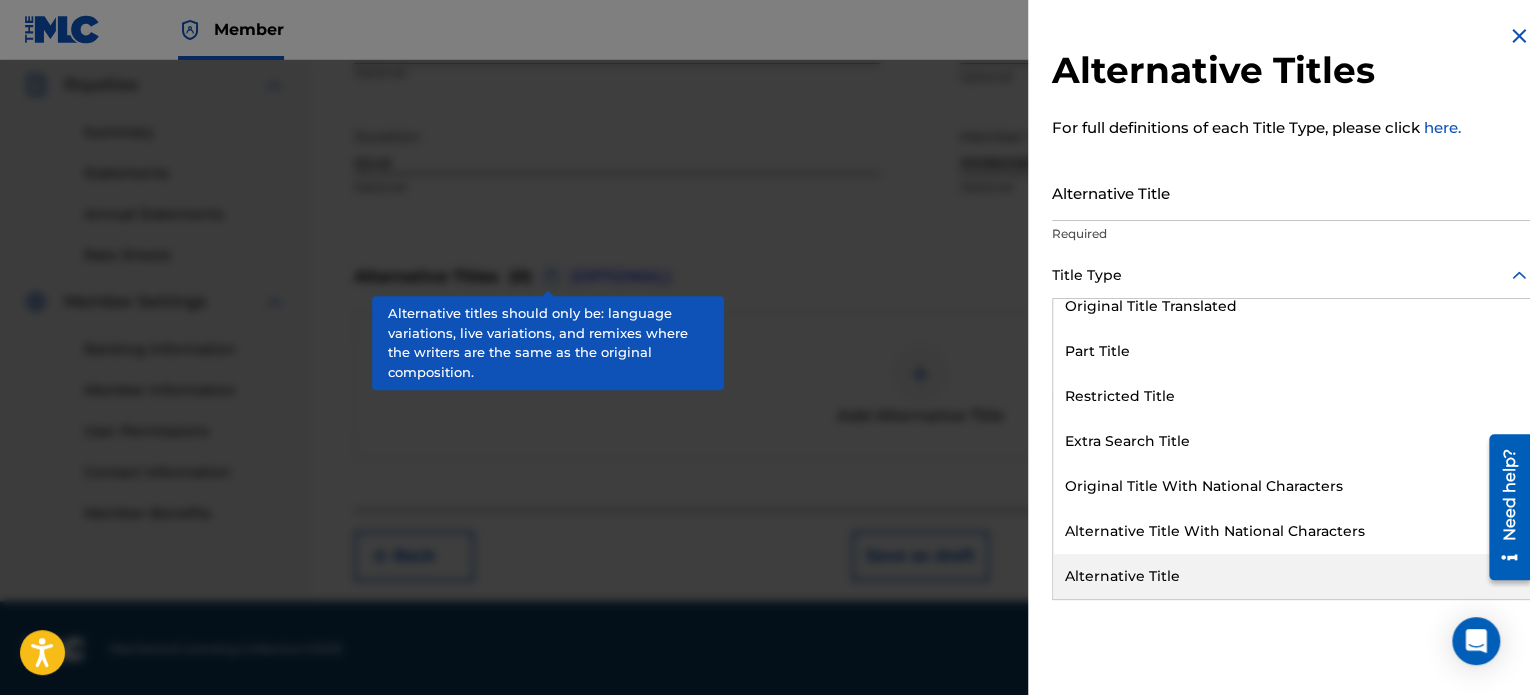 click at bounding box center (765, 407) 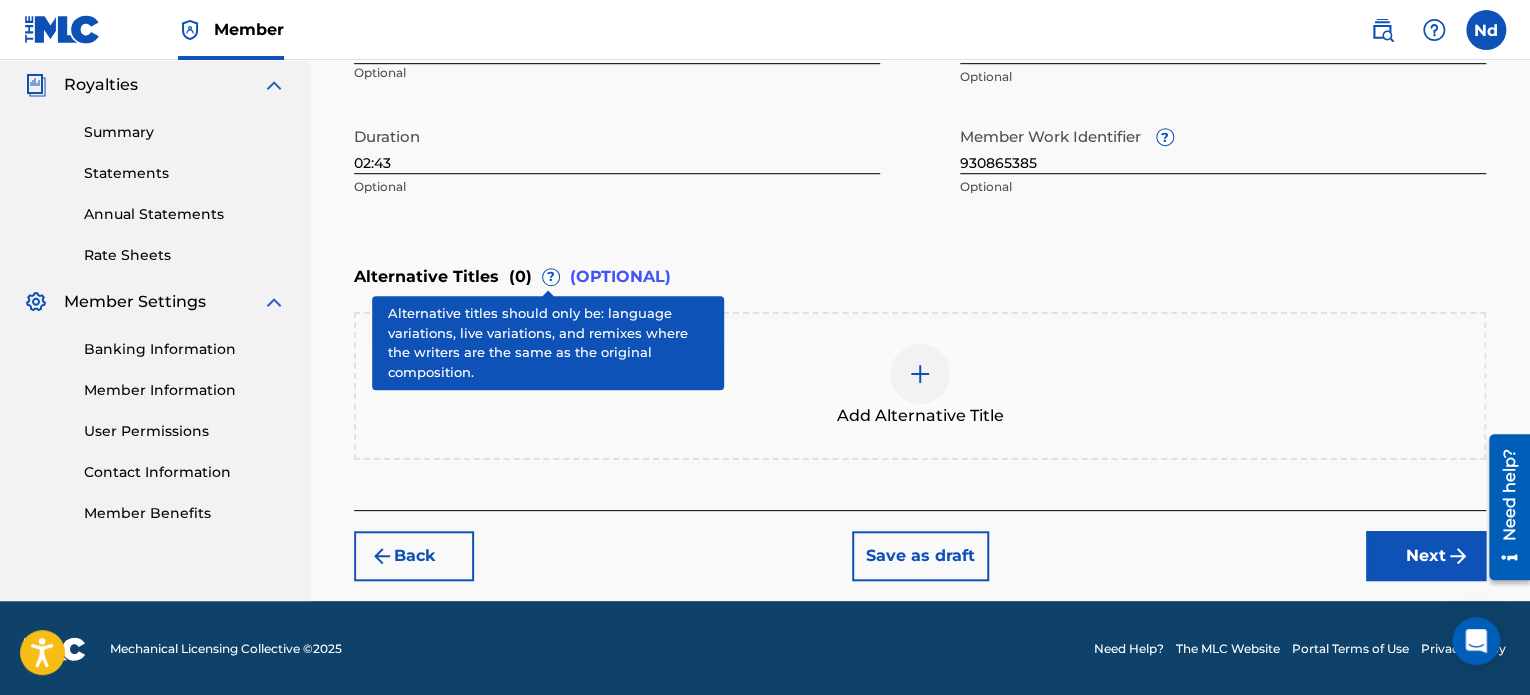 click on "Next" at bounding box center [1426, 556] 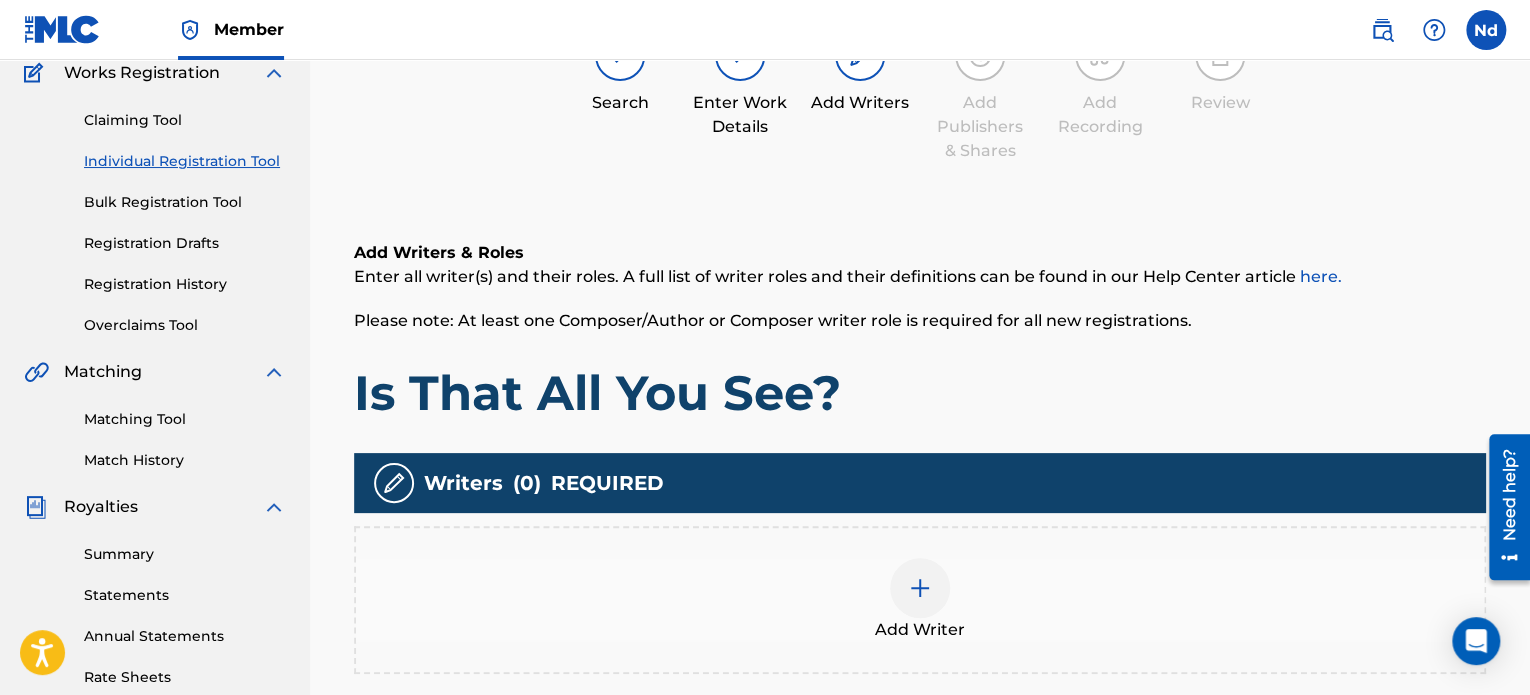 scroll, scrollTop: 290, scrollLeft: 0, axis: vertical 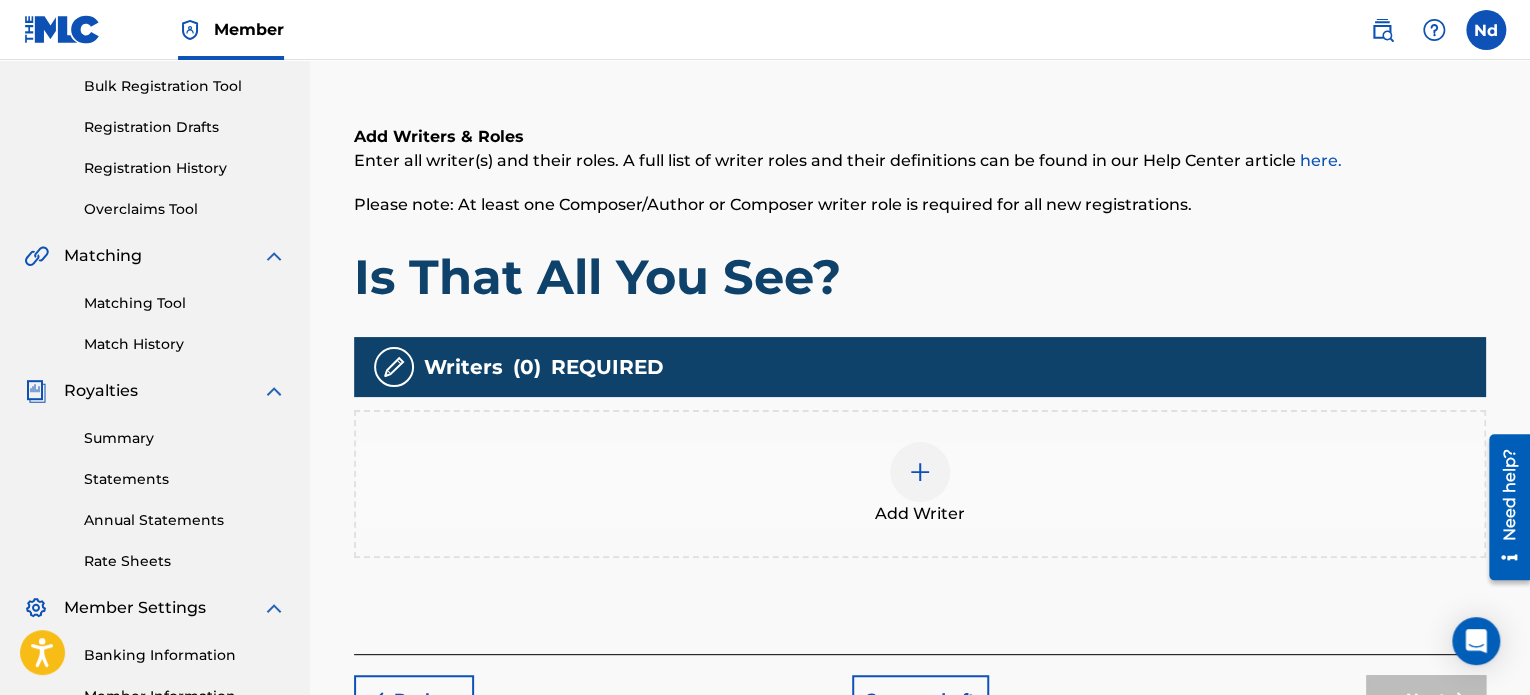 click at bounding box center [920, 472] 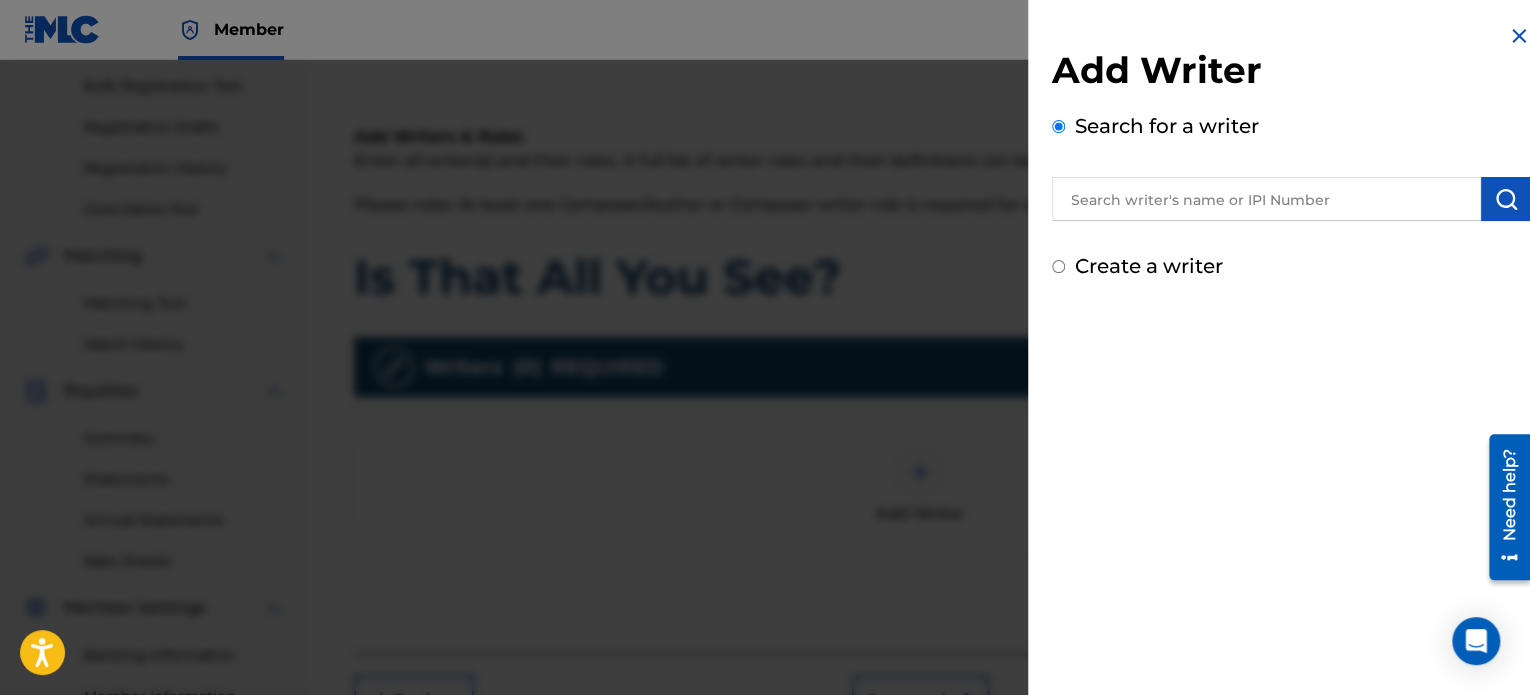 click at bounding box center (1266, 199) 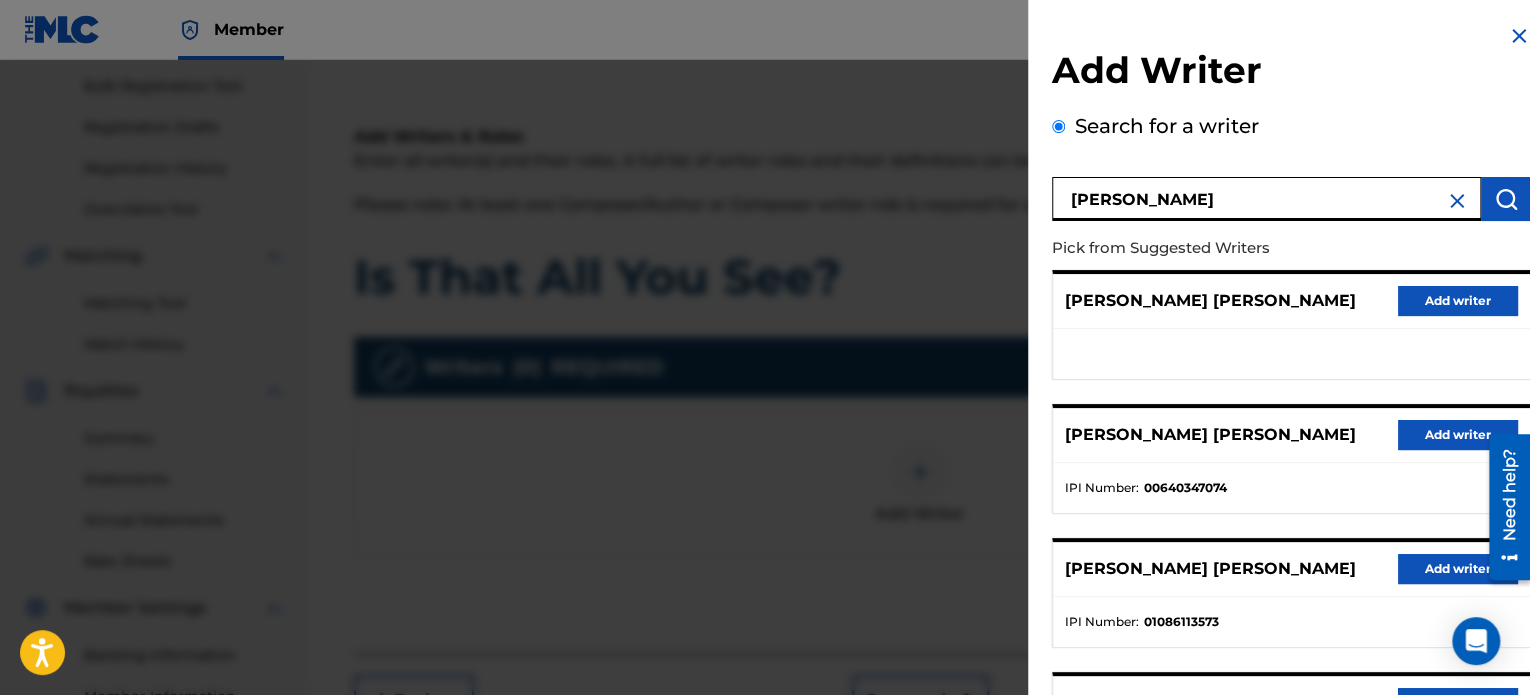 scroll, scrollTop: 344, scrollLeft: 0, axis: vertical 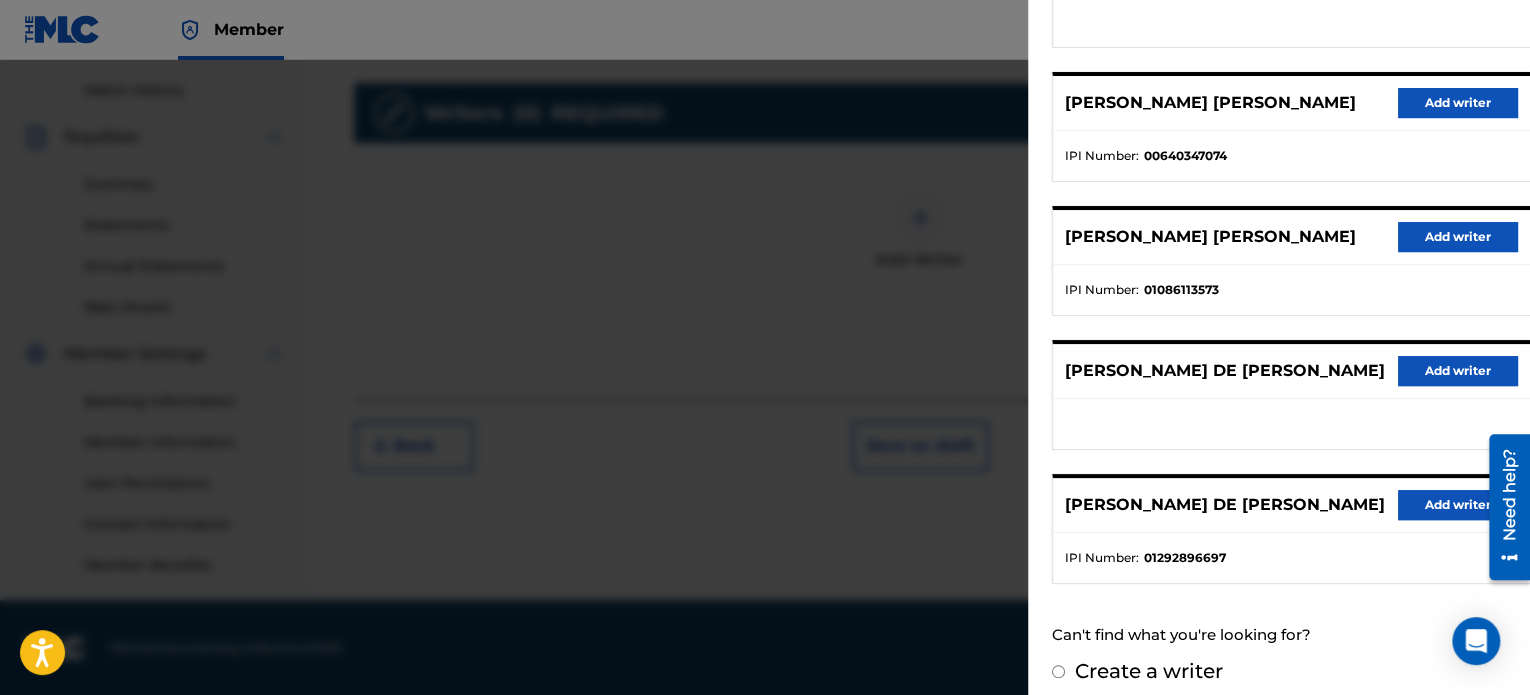 click on "Add writer" at bounding box center [1458, 505] 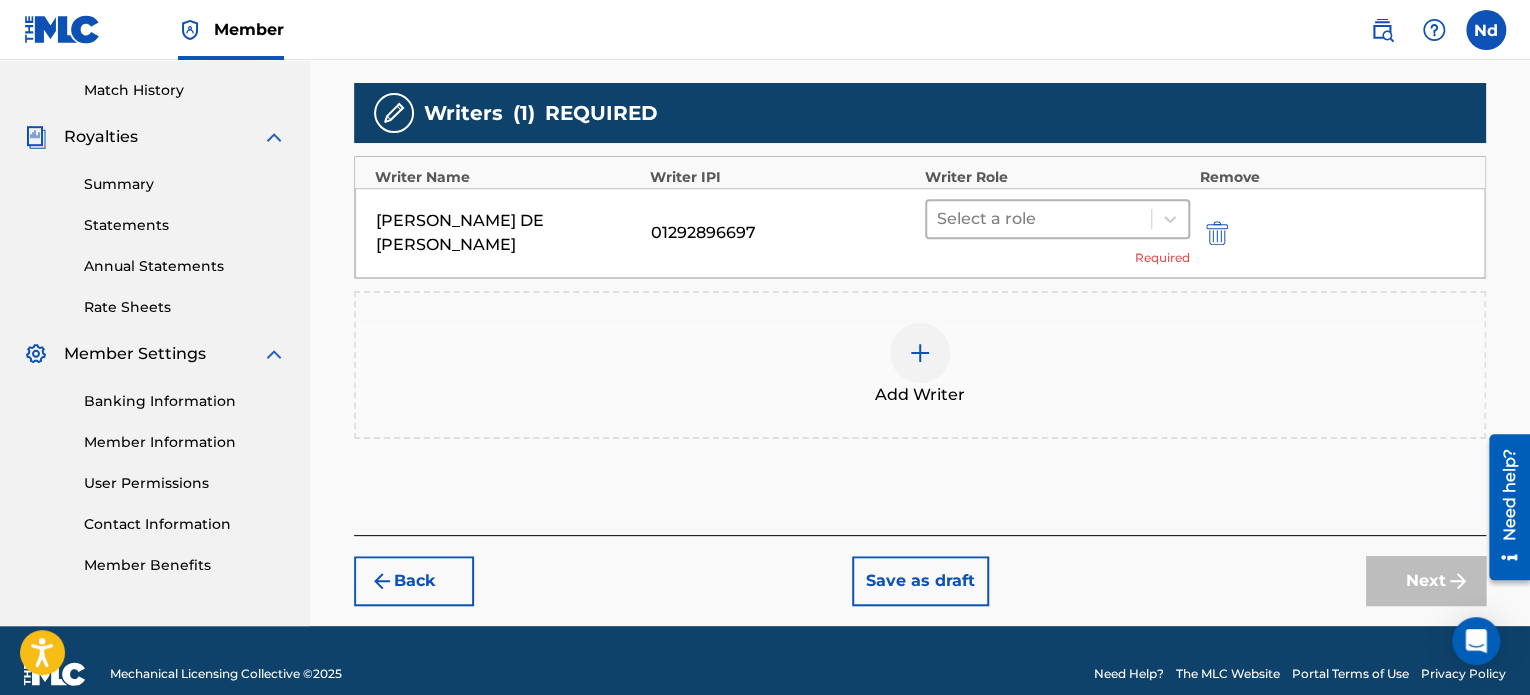 click at bounding box center [1039, 219] 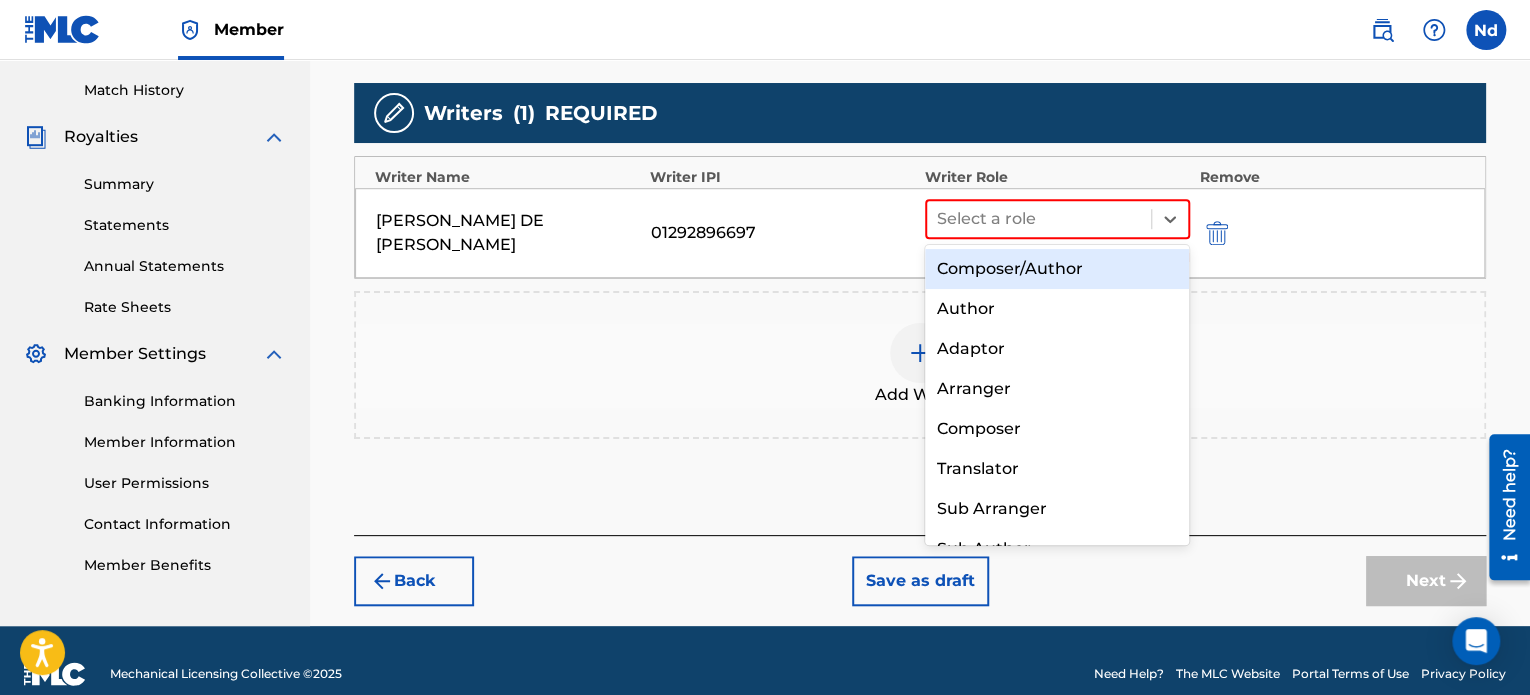 click on "Composer/Author" at bounding box center (1057, 269) 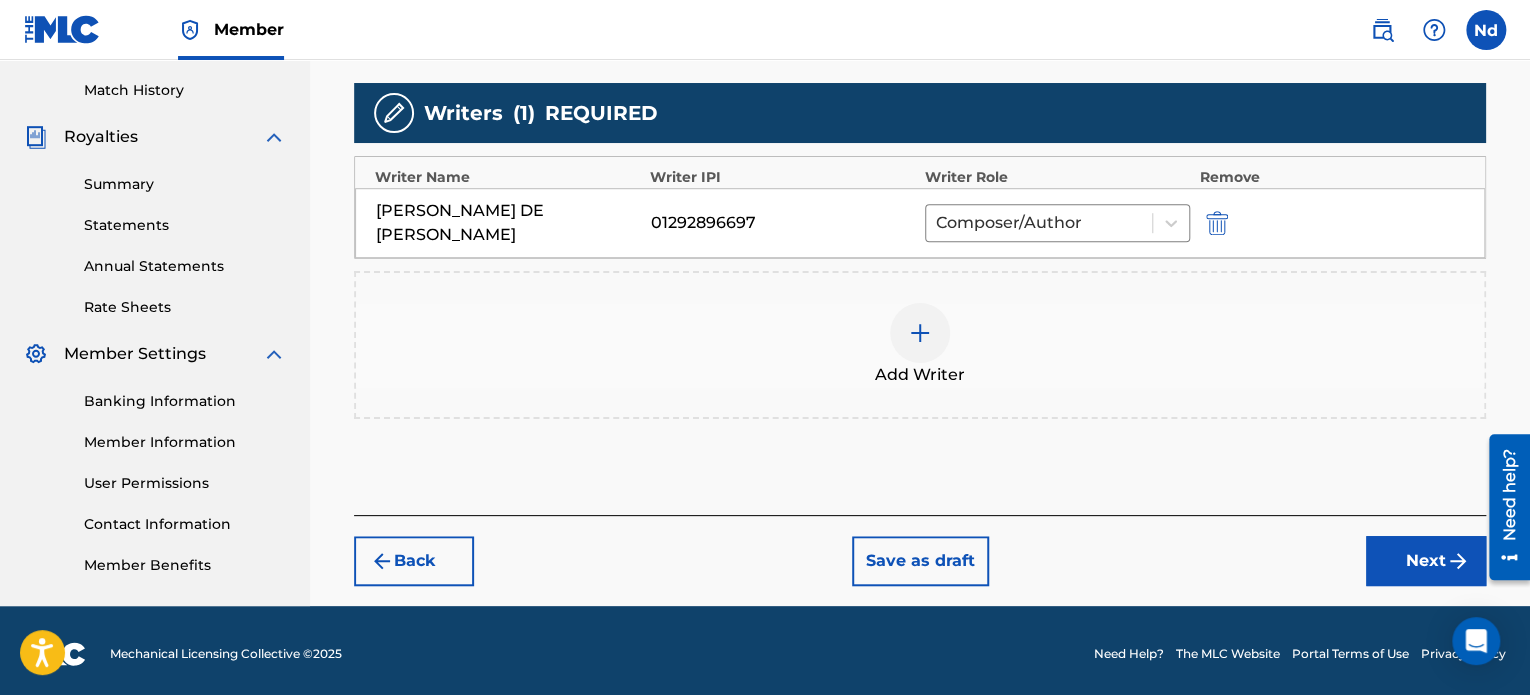 click on "Next" at bounding box center [1426, 561] 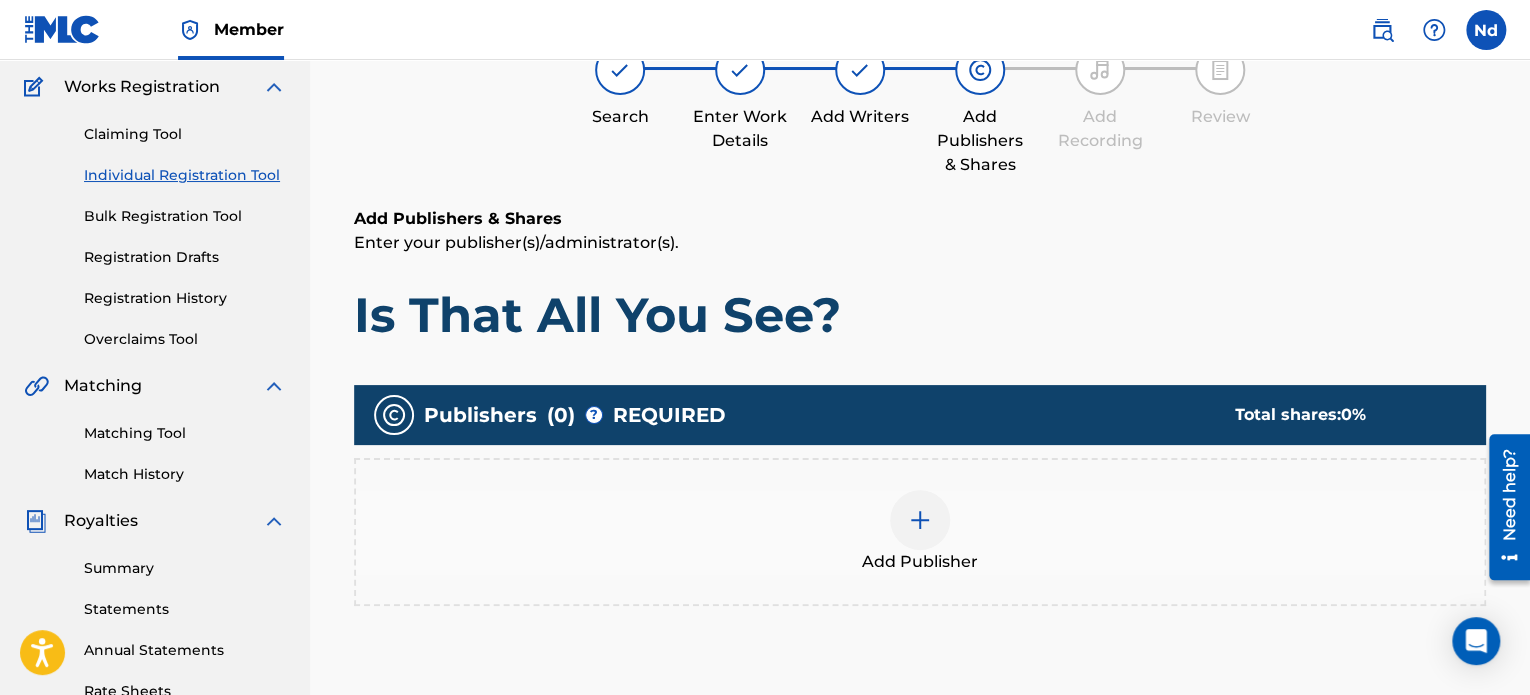 scroll, scrollTop: 290, scrollLeft: 0, axis: vertical 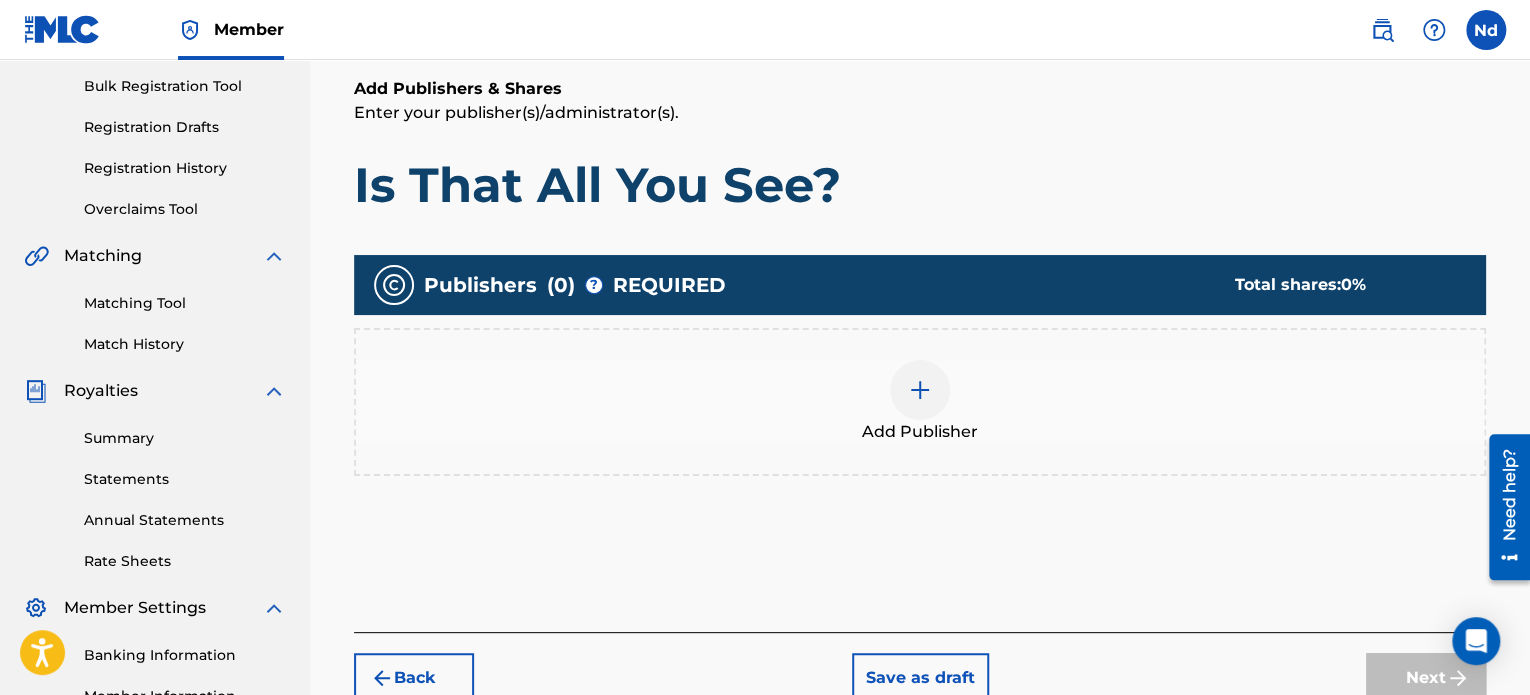 click at bounding box center (920, 390) 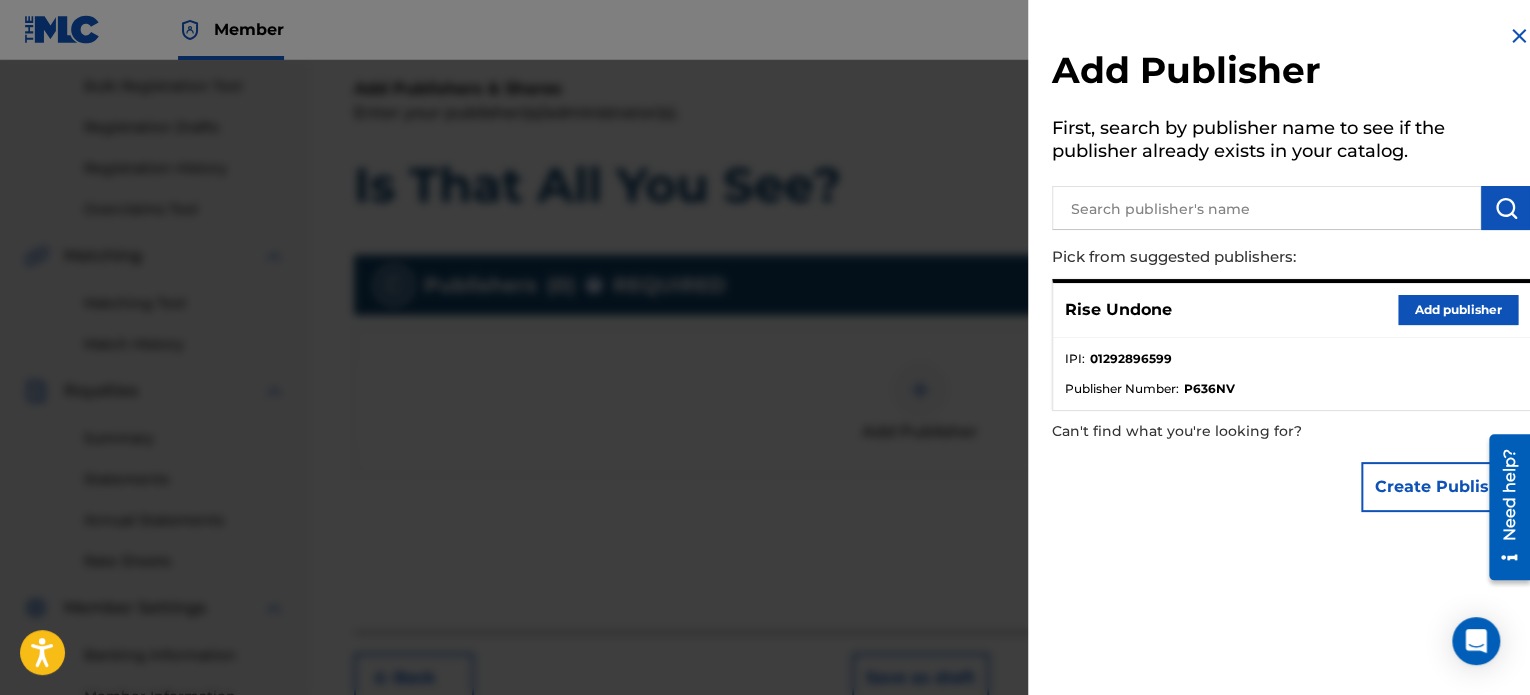 click on "Add publisher" at bounding box center [1458, 310] 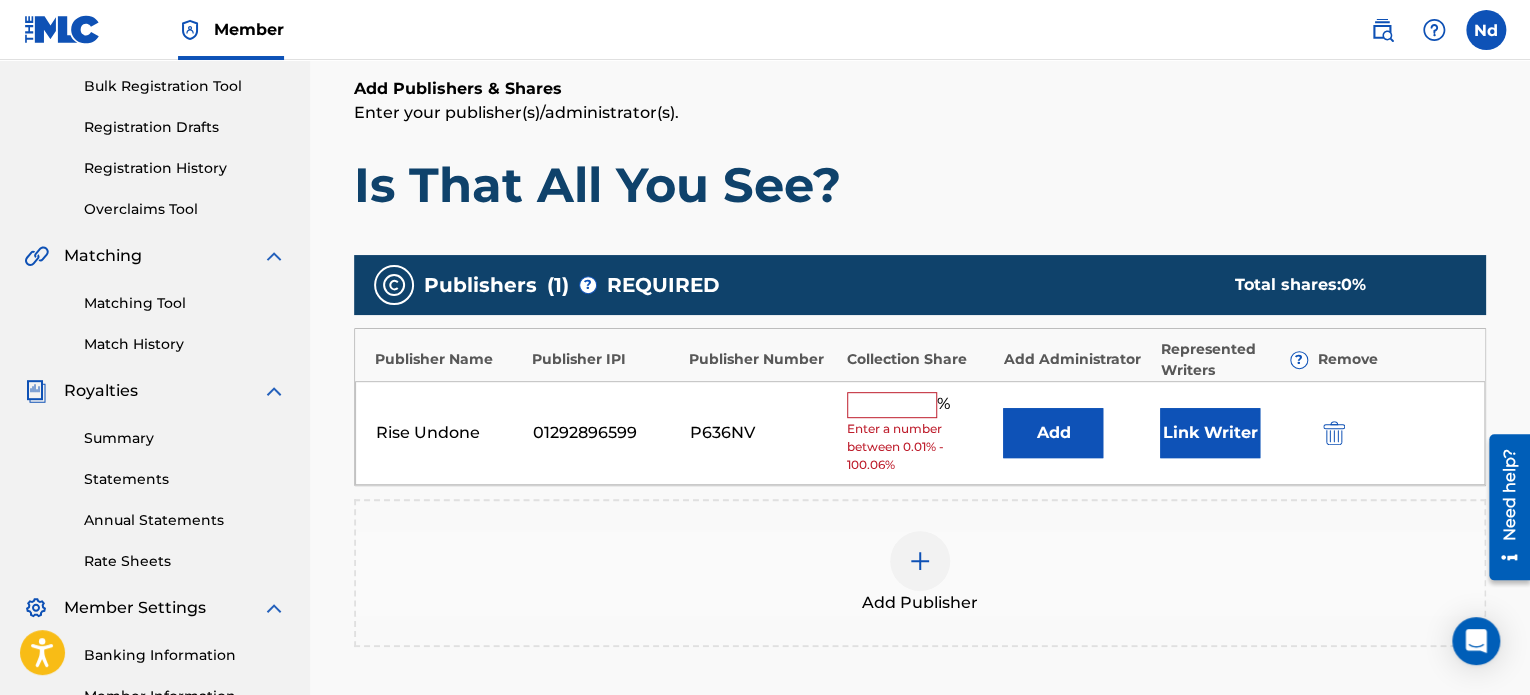 click at bounding box center (892, 405) 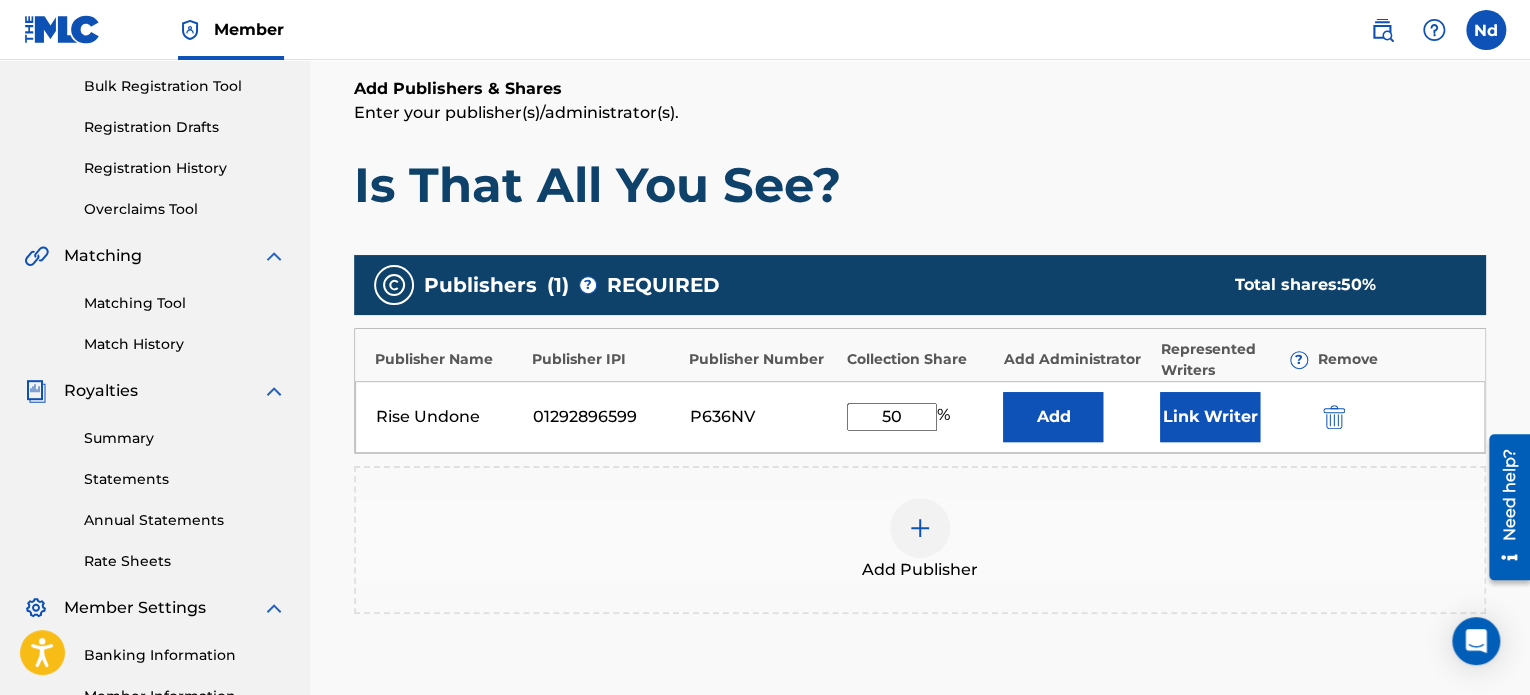 click on "Link Writer" at bounding box center [1210, 417] 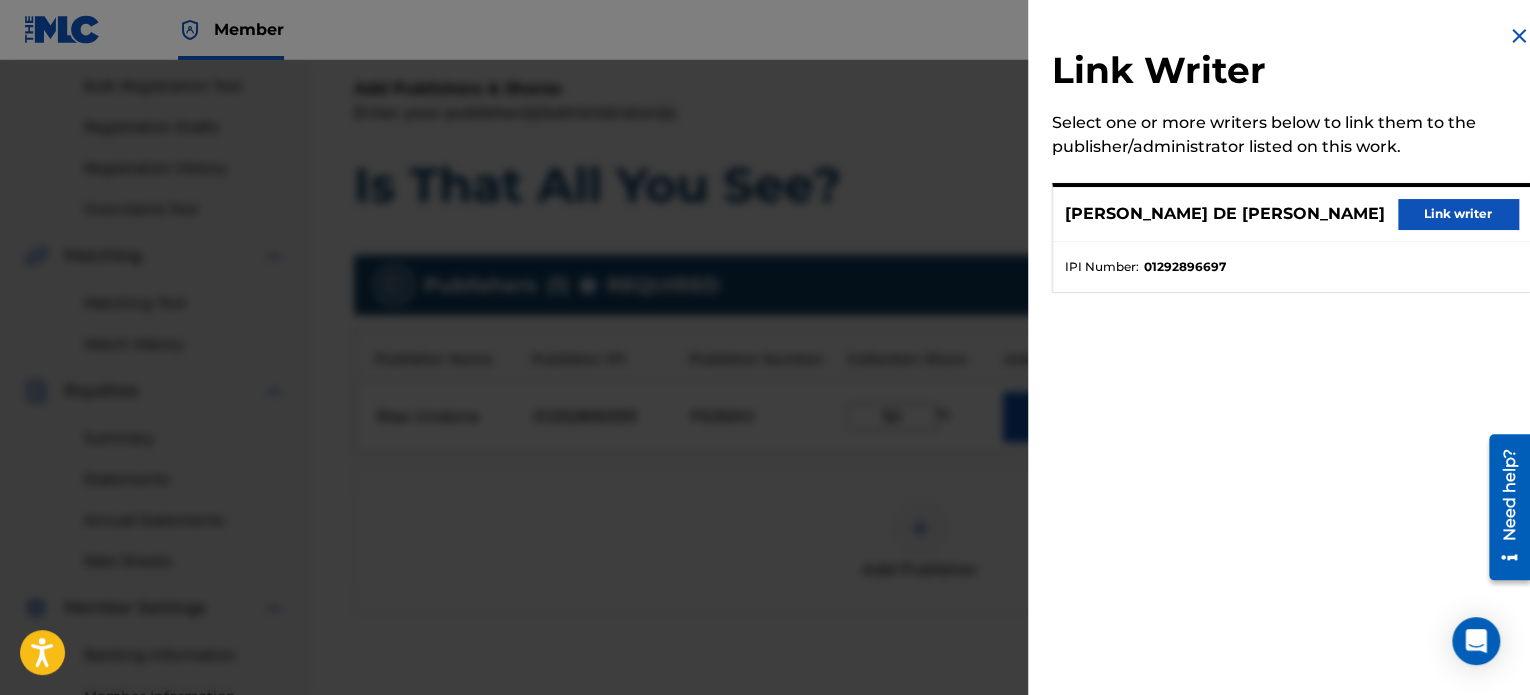 click on "[PERSON_NAME] DE [PERSON_NAME] Link writer" at bounding box center (1291, 214) 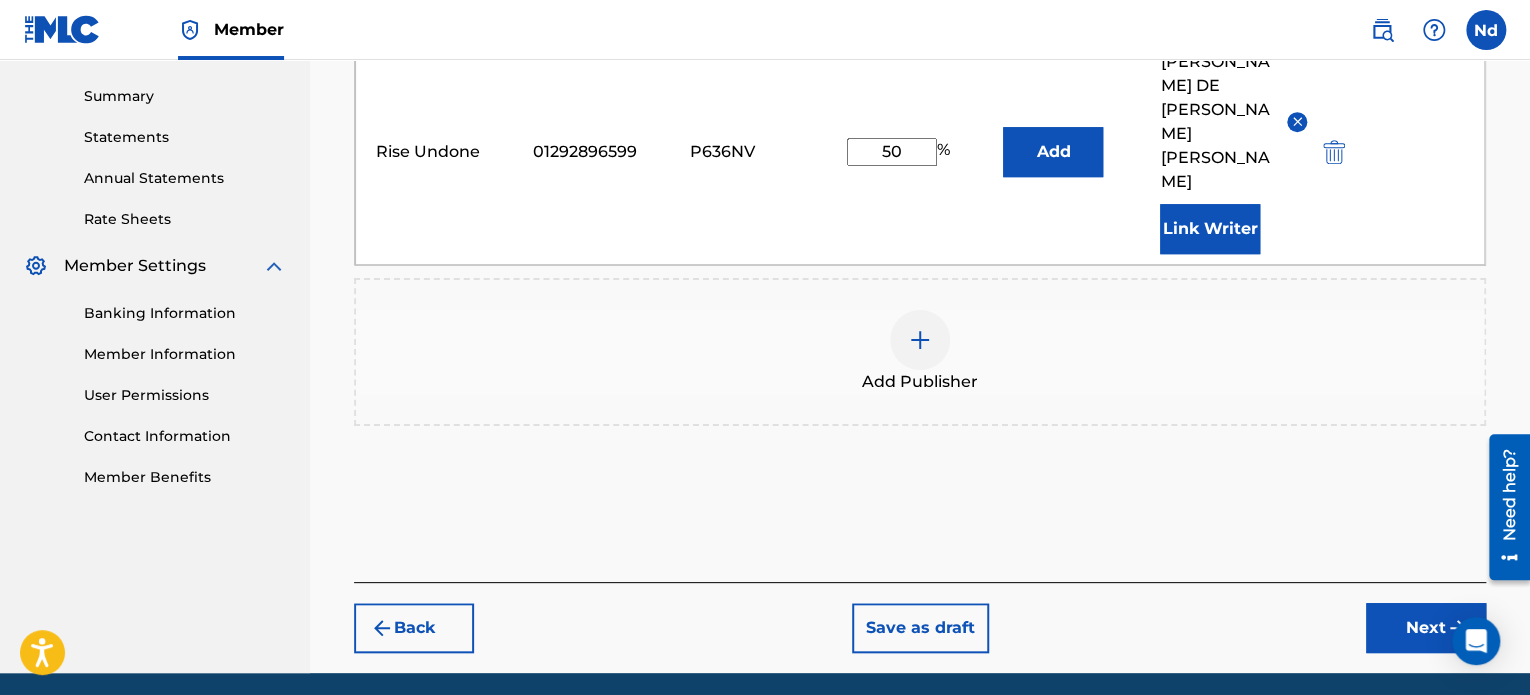 click on "Next" at bounding box center (1426, 628) 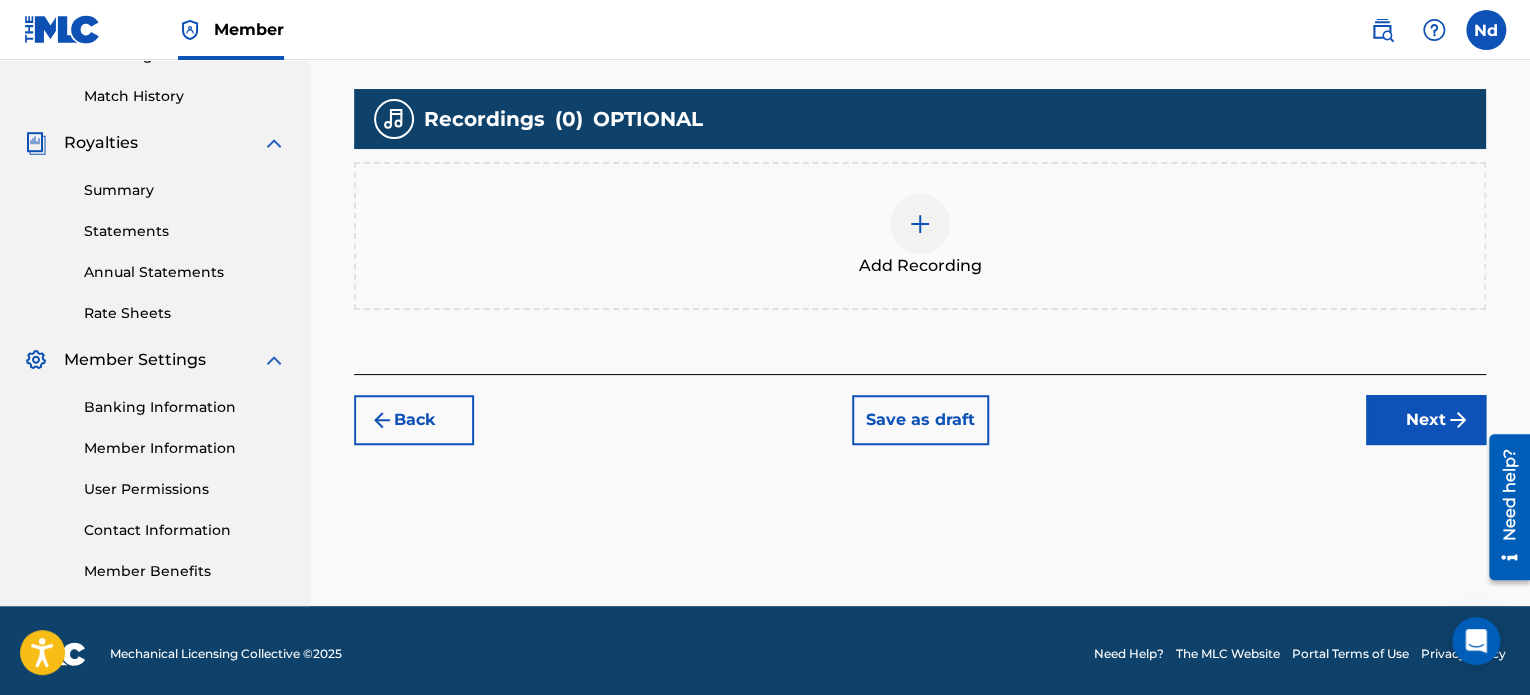 scroll, scrollTop: 544, scrollLeft: 0, axis: vertical 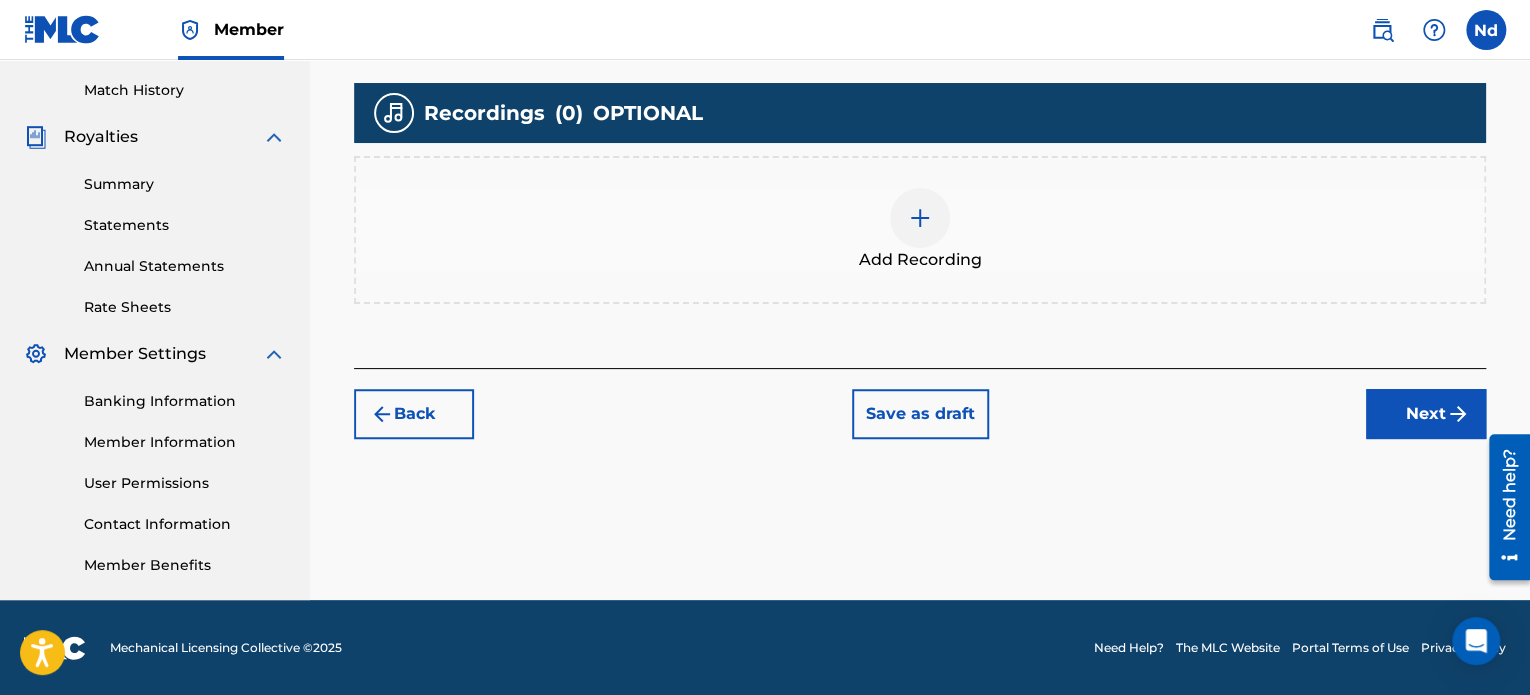 click at bounding box center [920, 218] 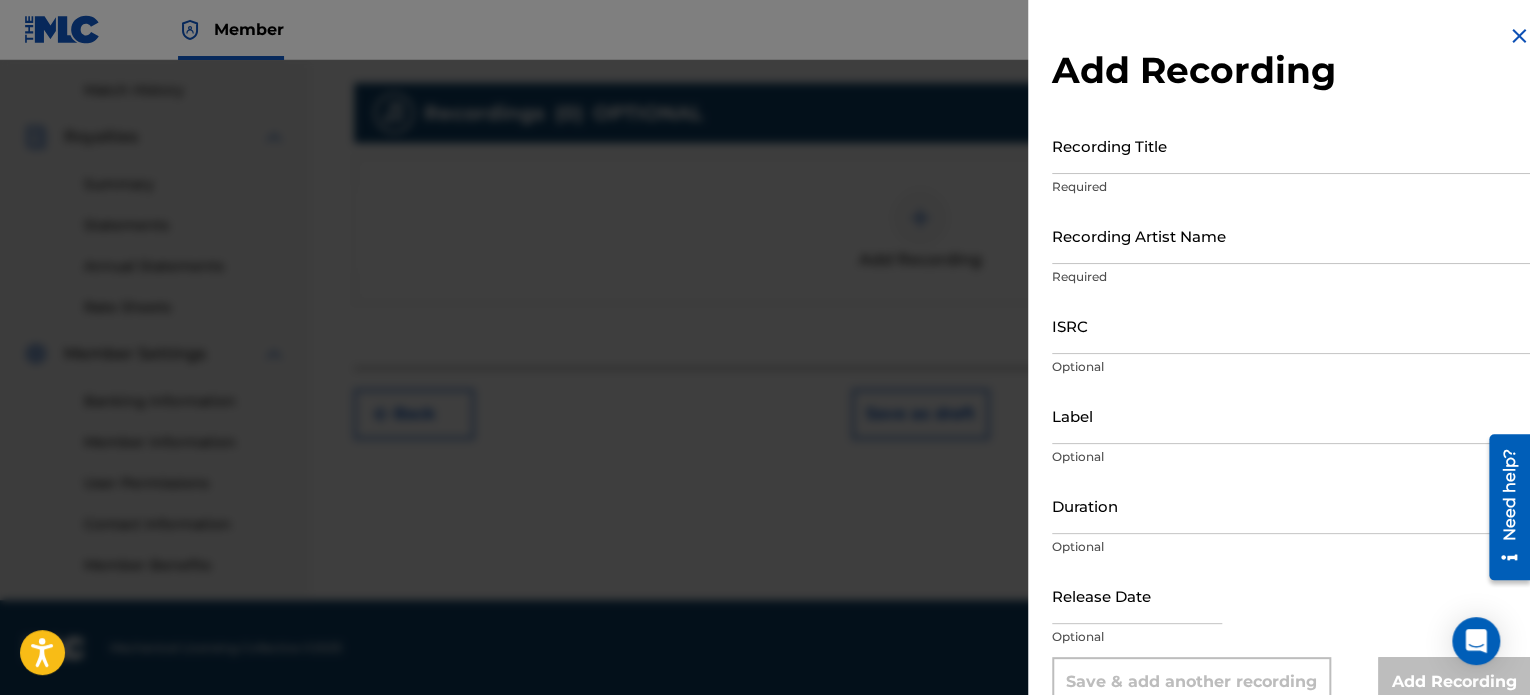 click on "Recording Title" at bounding box center [1291, 145] 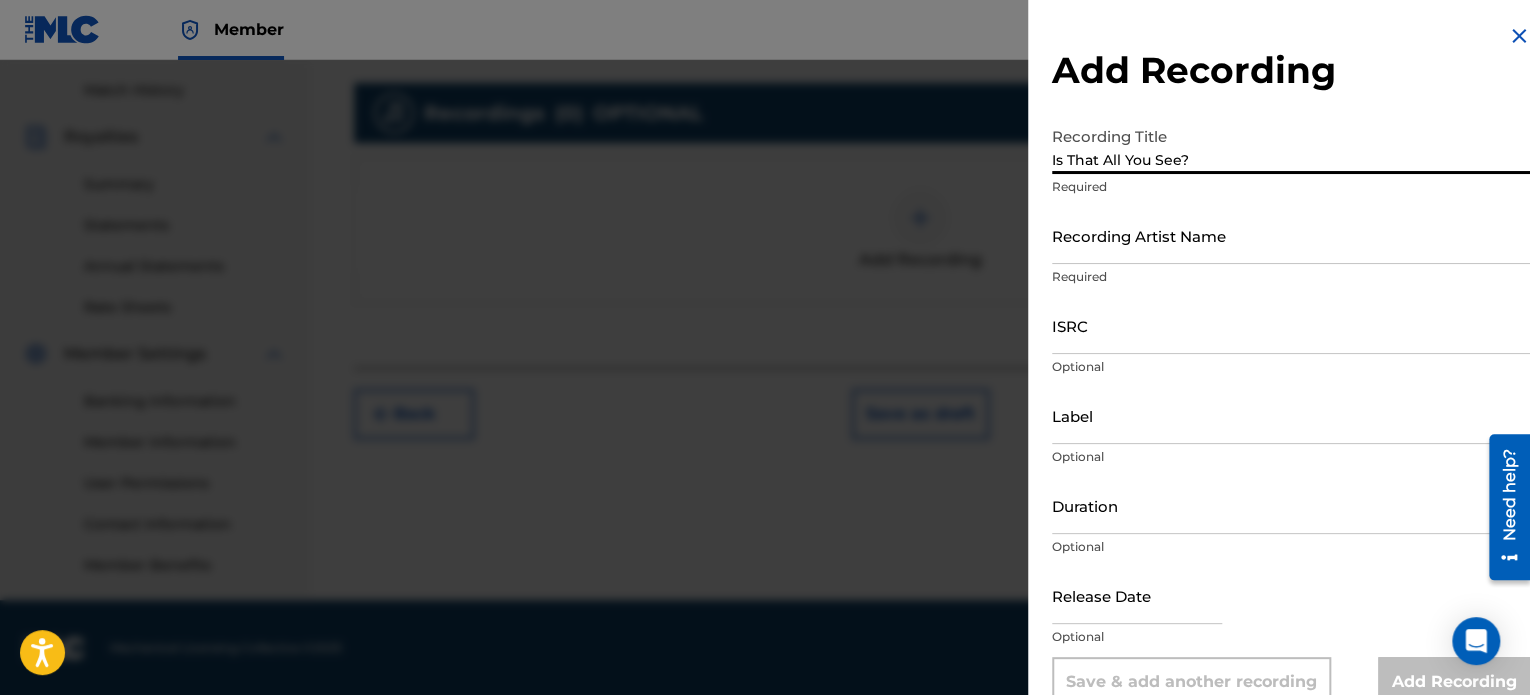 click on "Recording Artist Name" at bounding box center (1291, 235) 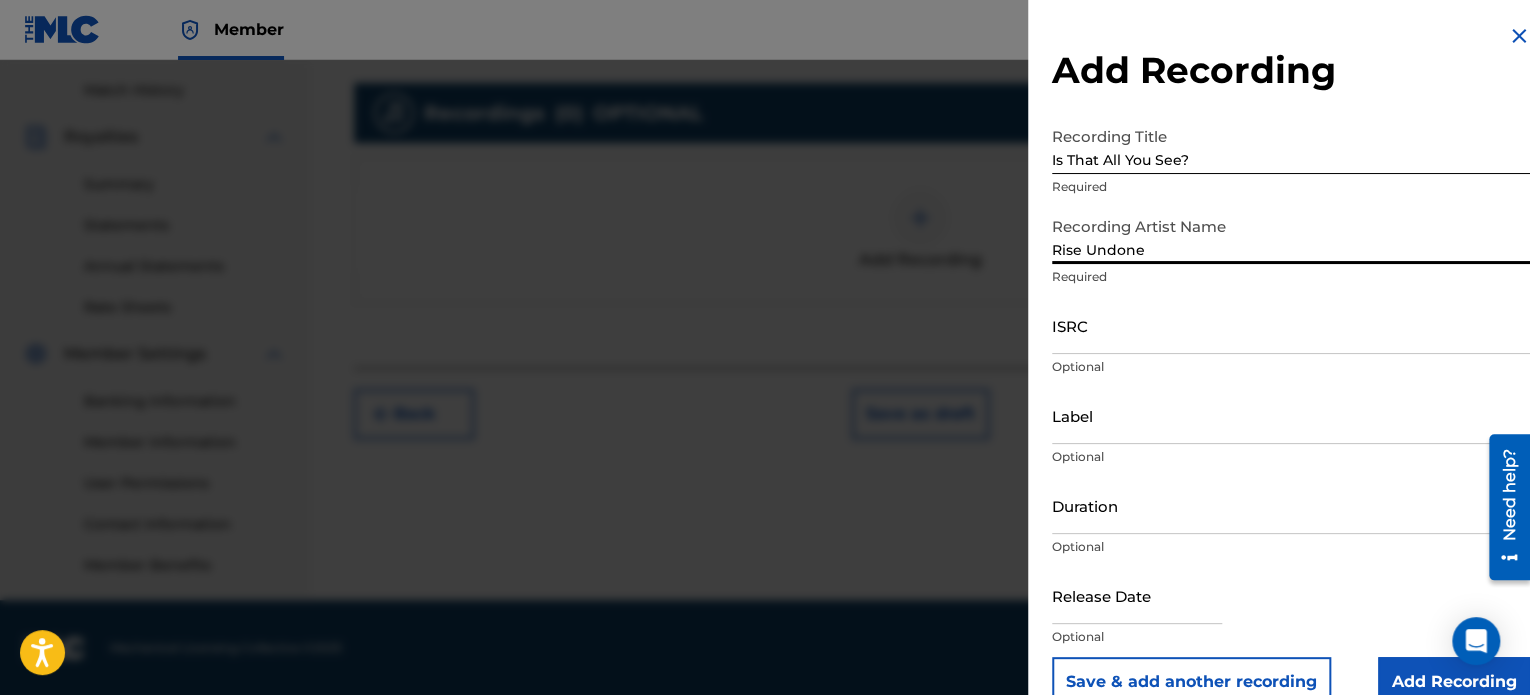 drag, startPoint x: 1134, startPoint y: 398, endPoint x: 1148, endPoint y: 422, distance: 27.784887 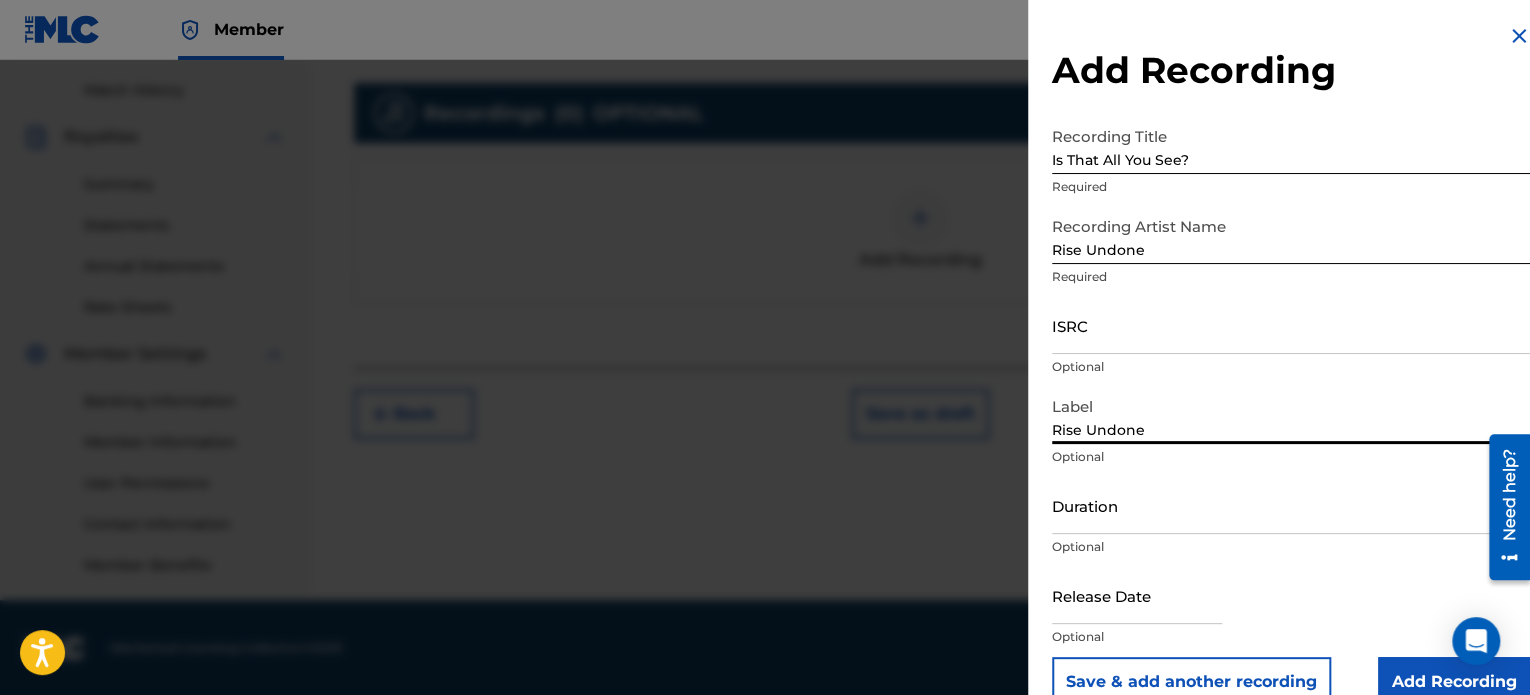 click at bounding box center [1137, 595] 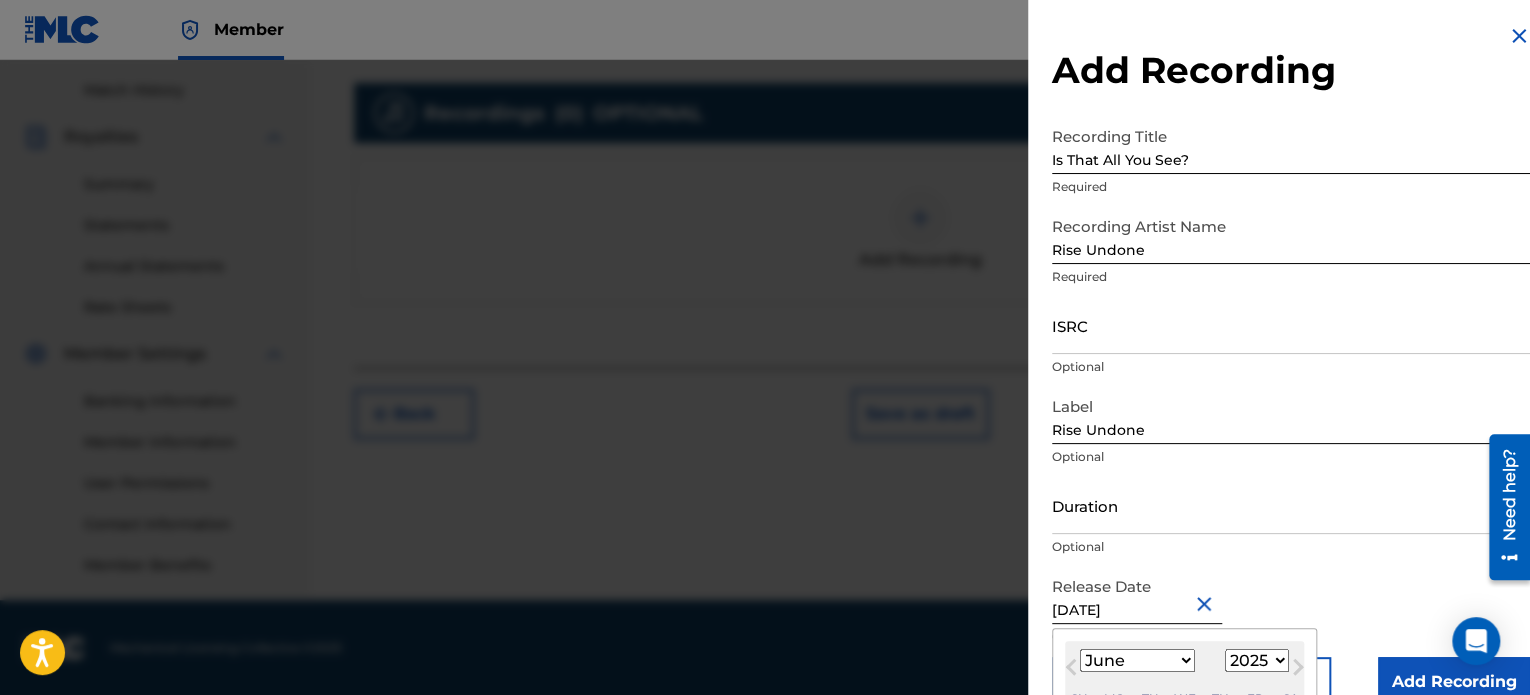 click on "Duration" at bounding box center [1291, 505] 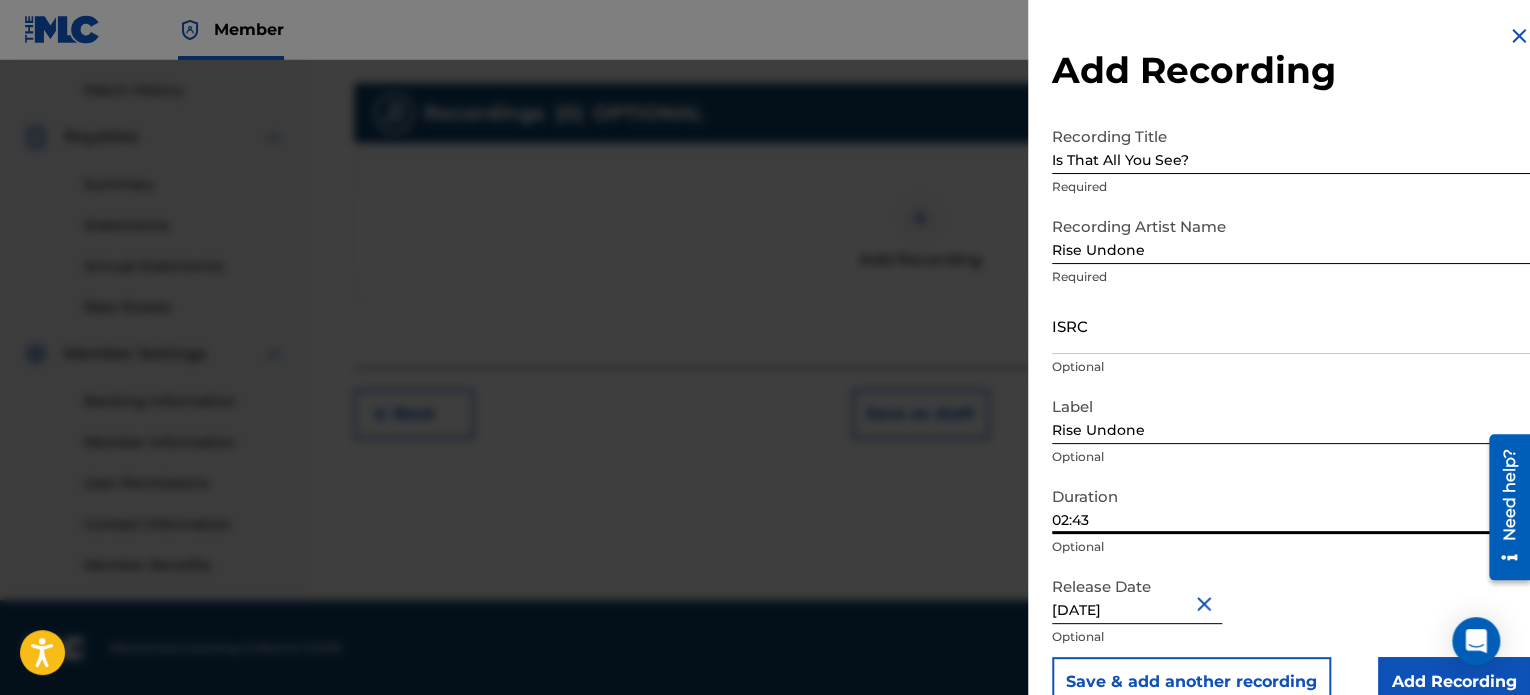 click on "ISRC" at bounding box center [1291, 325] 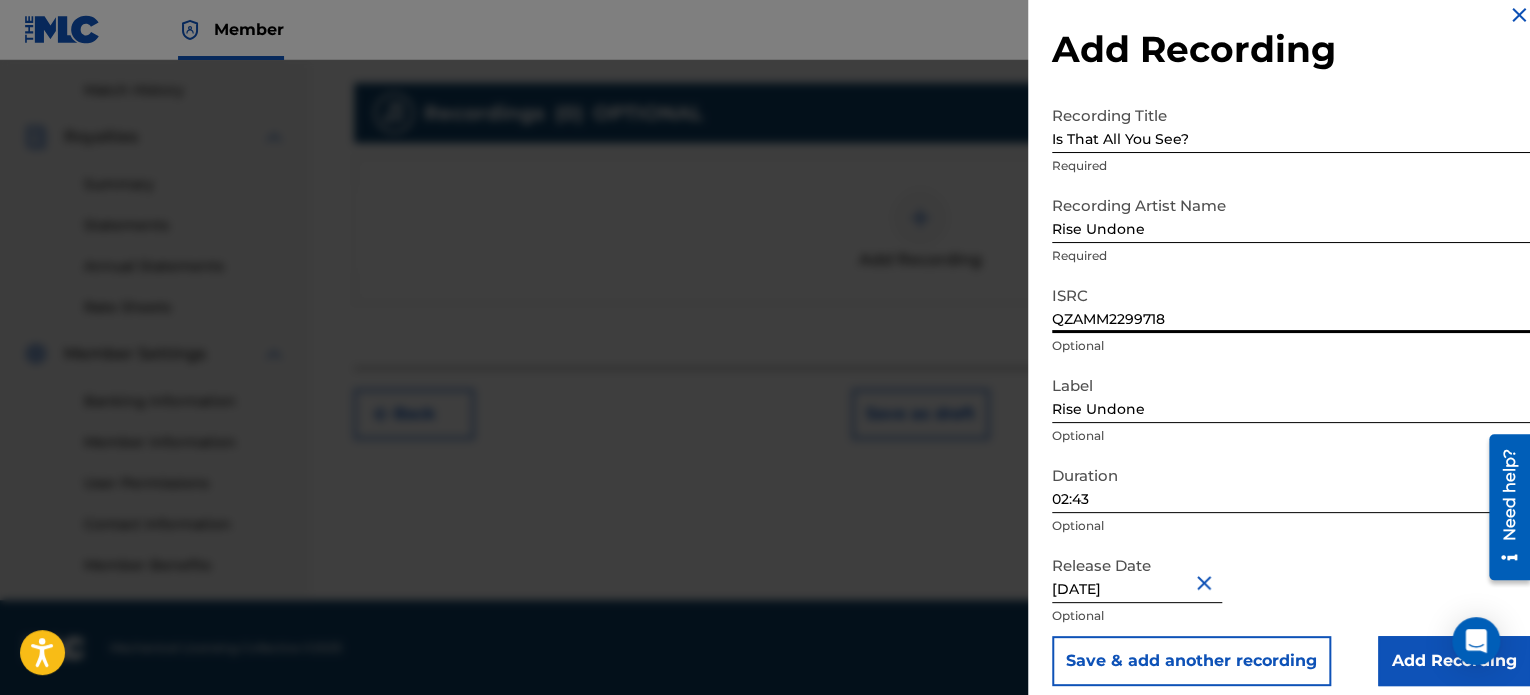 scroll, scrollTop: 36, scrollLeft: 0, axis: vertical 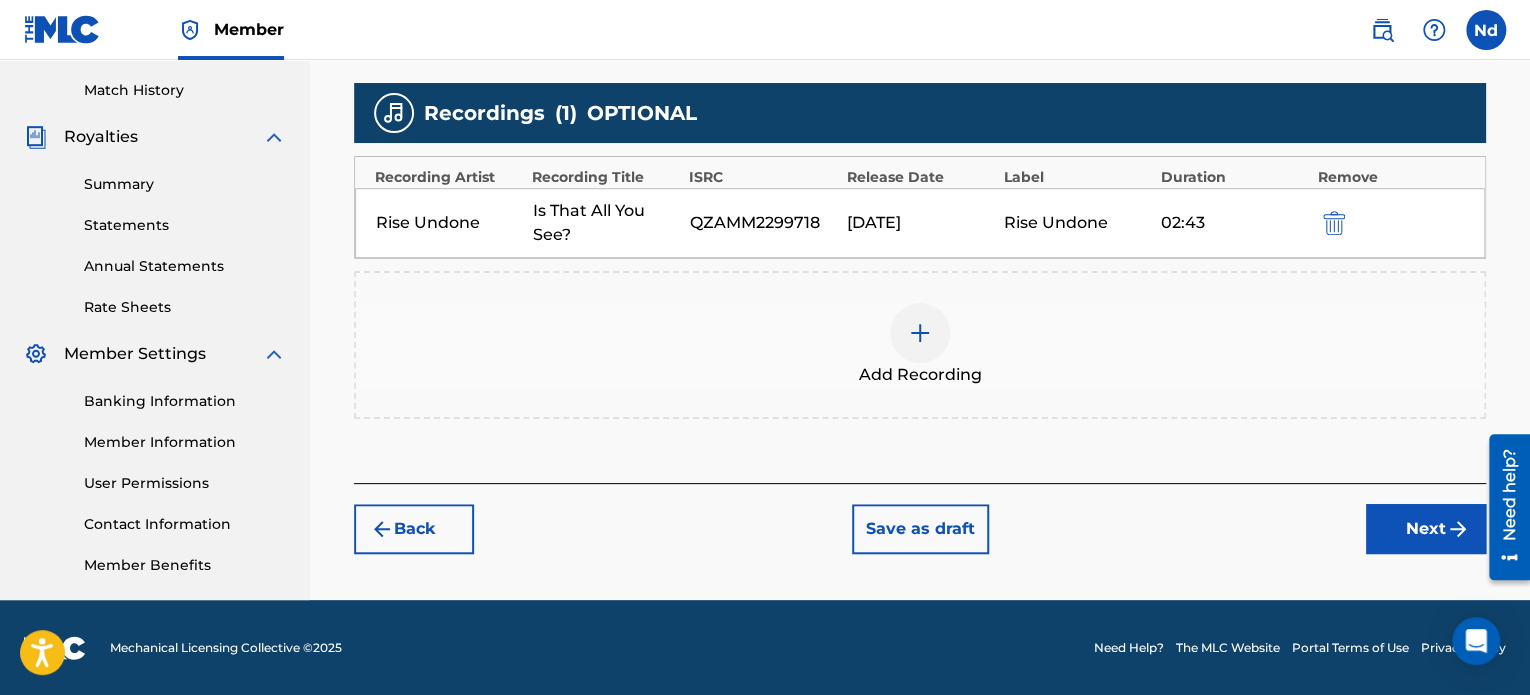 click on "Next" at bounding box center (1426, 529) 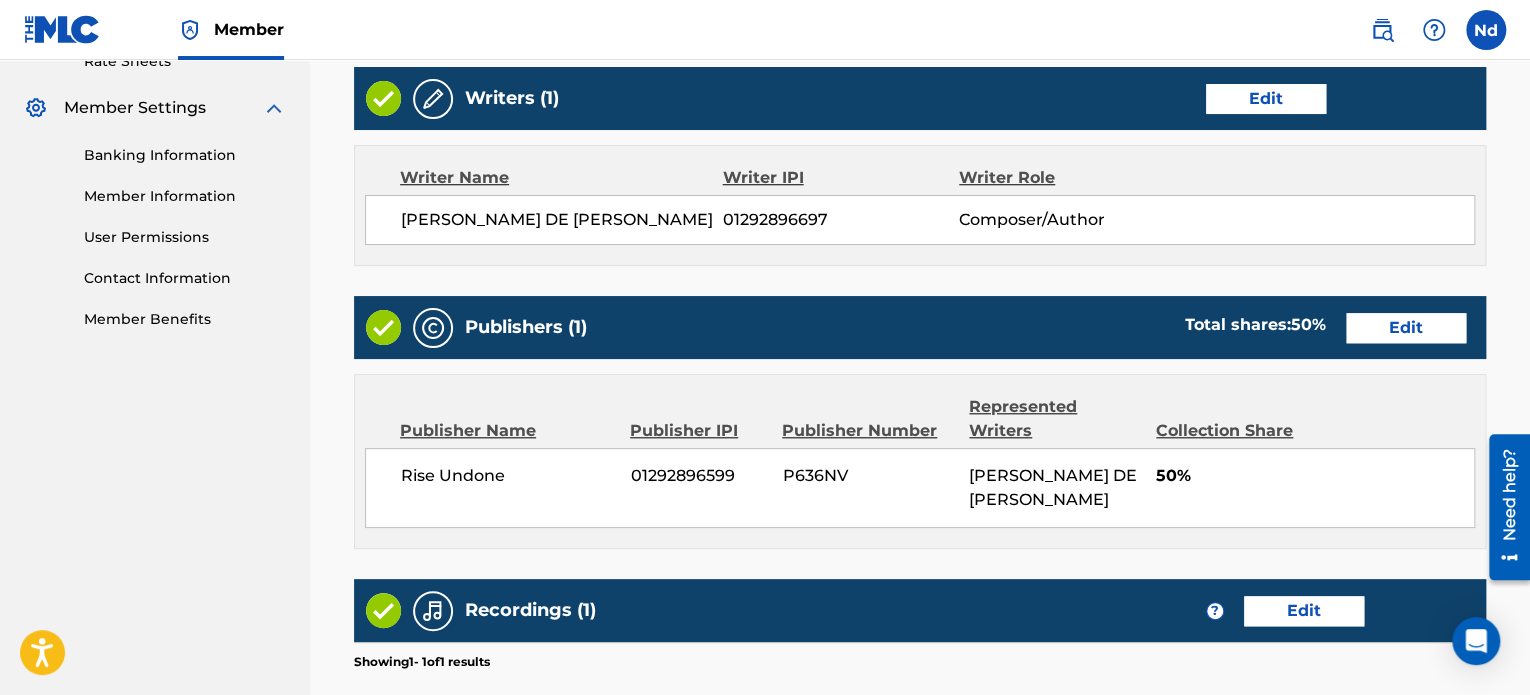 scroll, scrollTop: 1081, scrollLeft: 0, axis: vertical 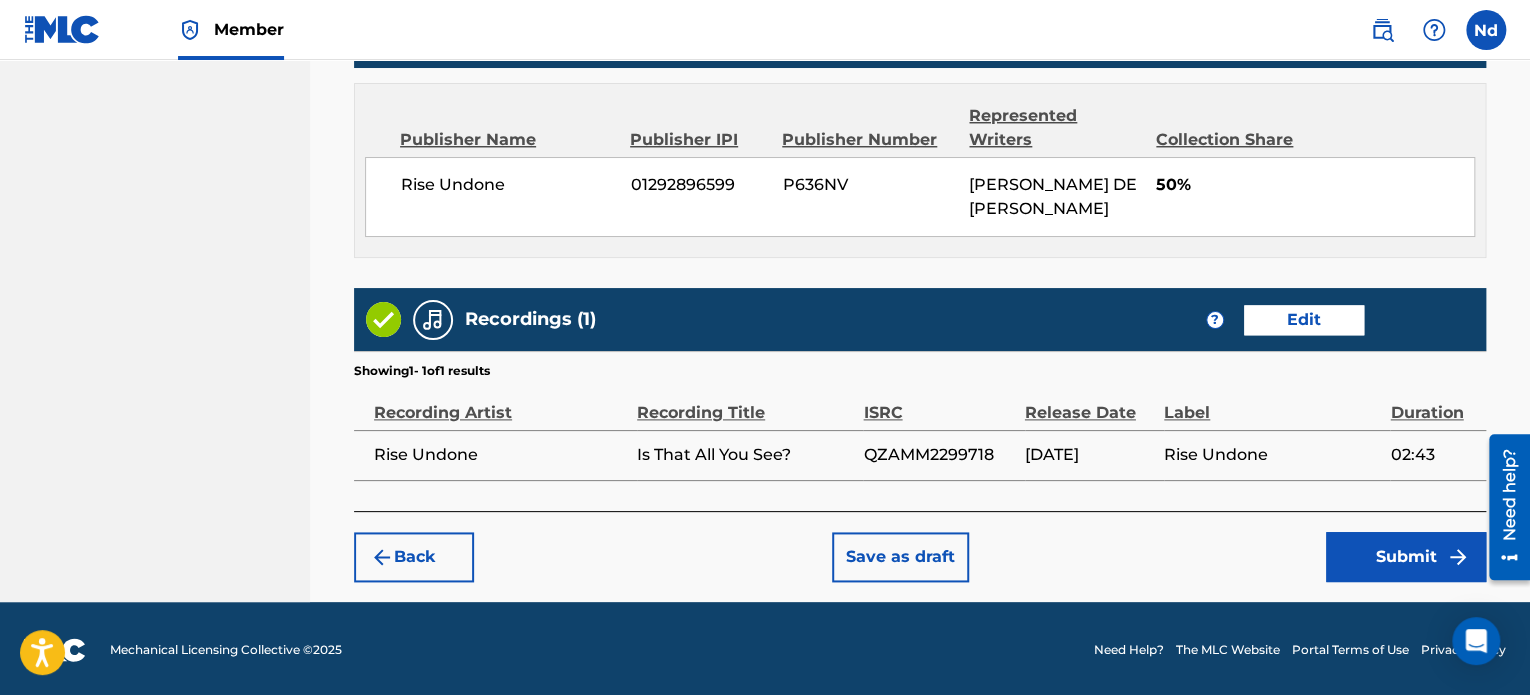 click on "Submit" at bounding box center (1406, 557) 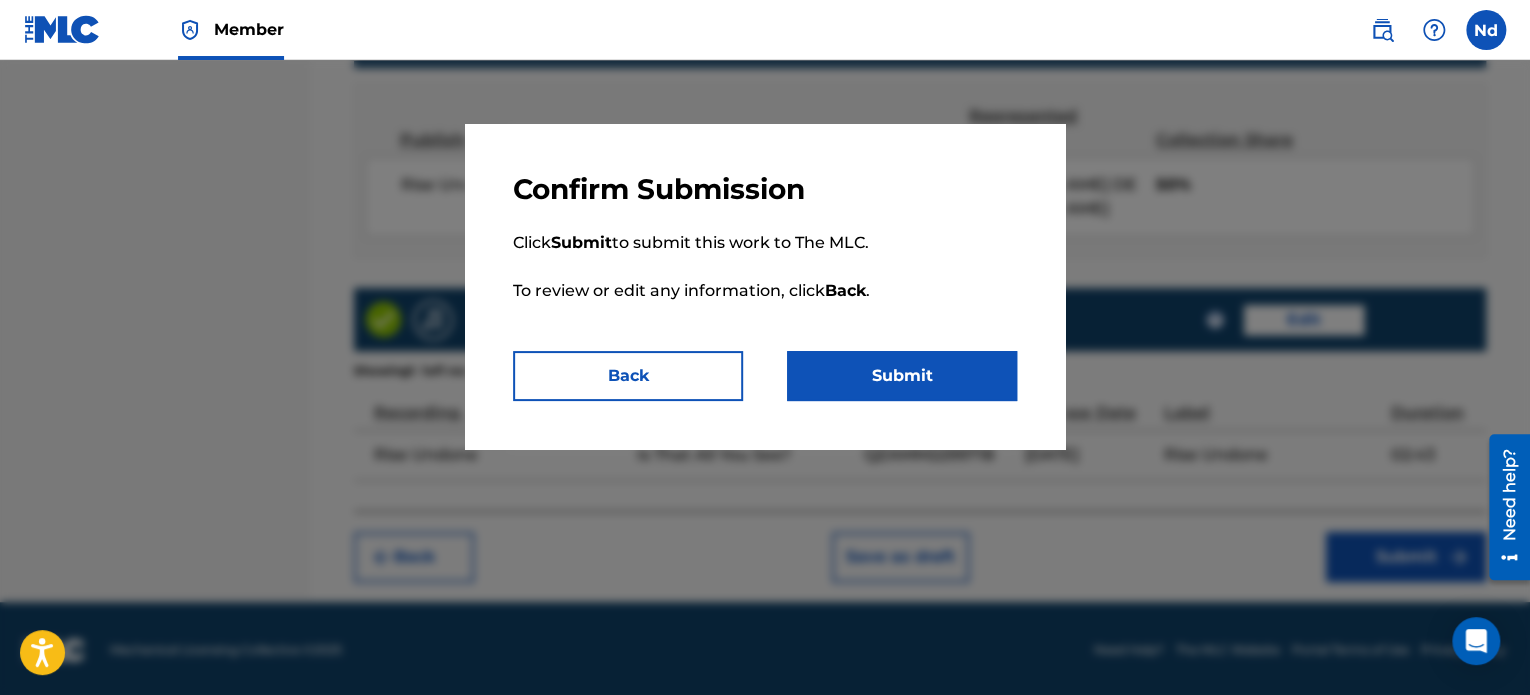 click on "Submit" at bounding box center (902, 376) 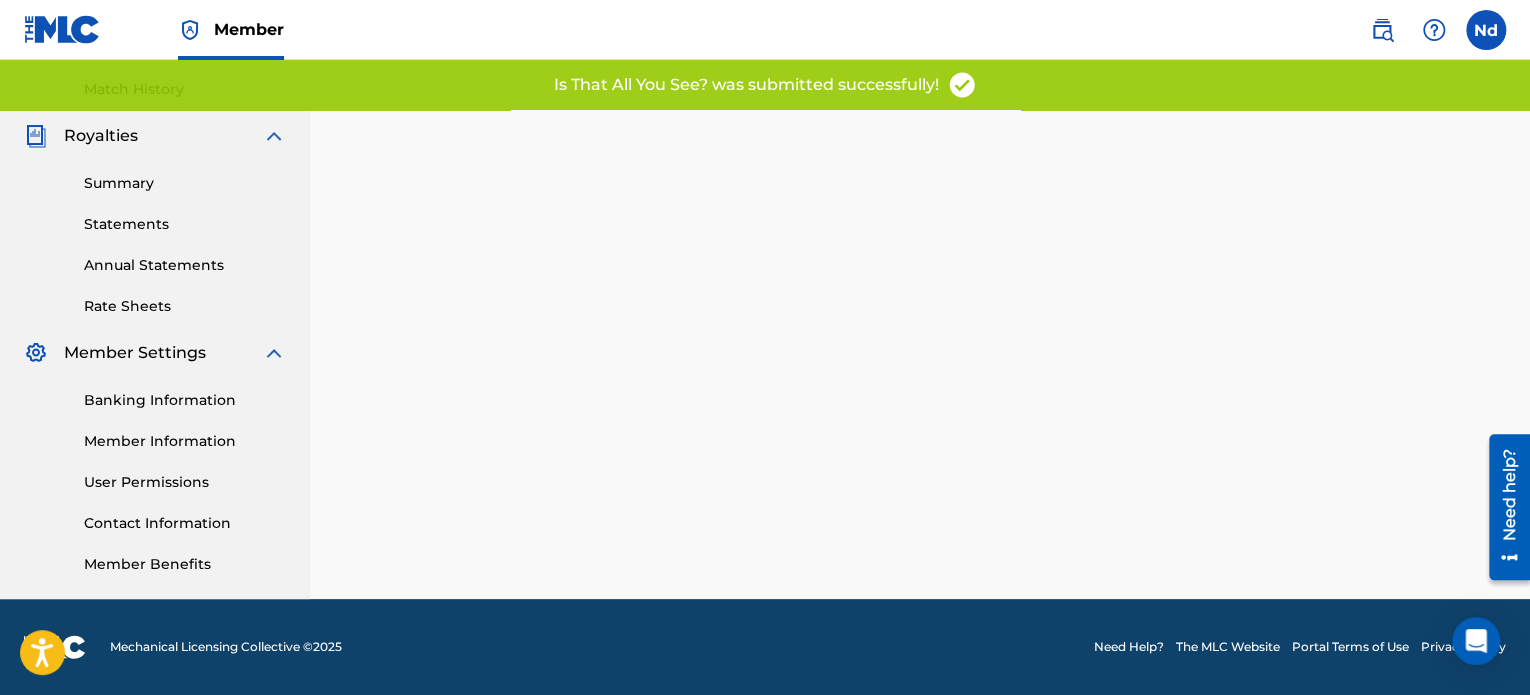 scroll, scrollTop: 0, scrollLeft: 0, axis: both 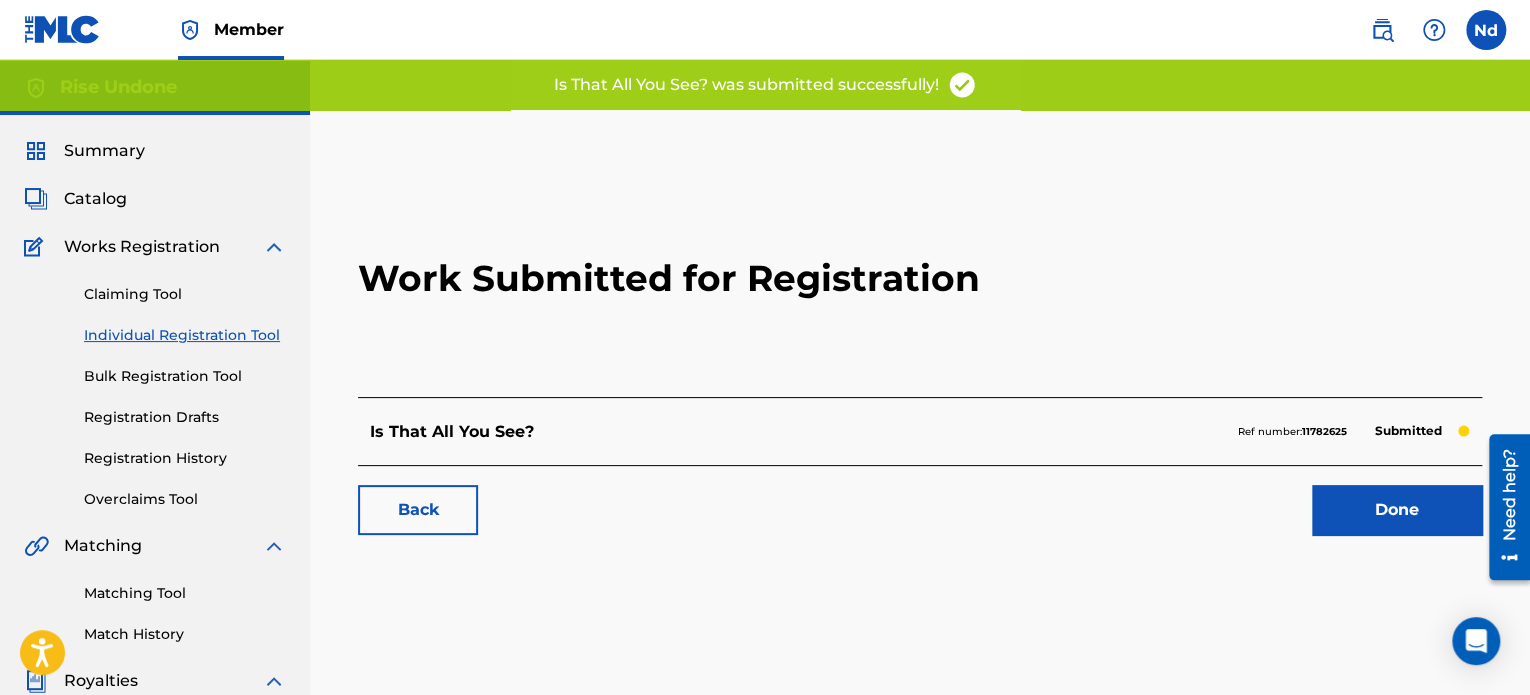 click on "Done" at bounding box center [1397, 510] 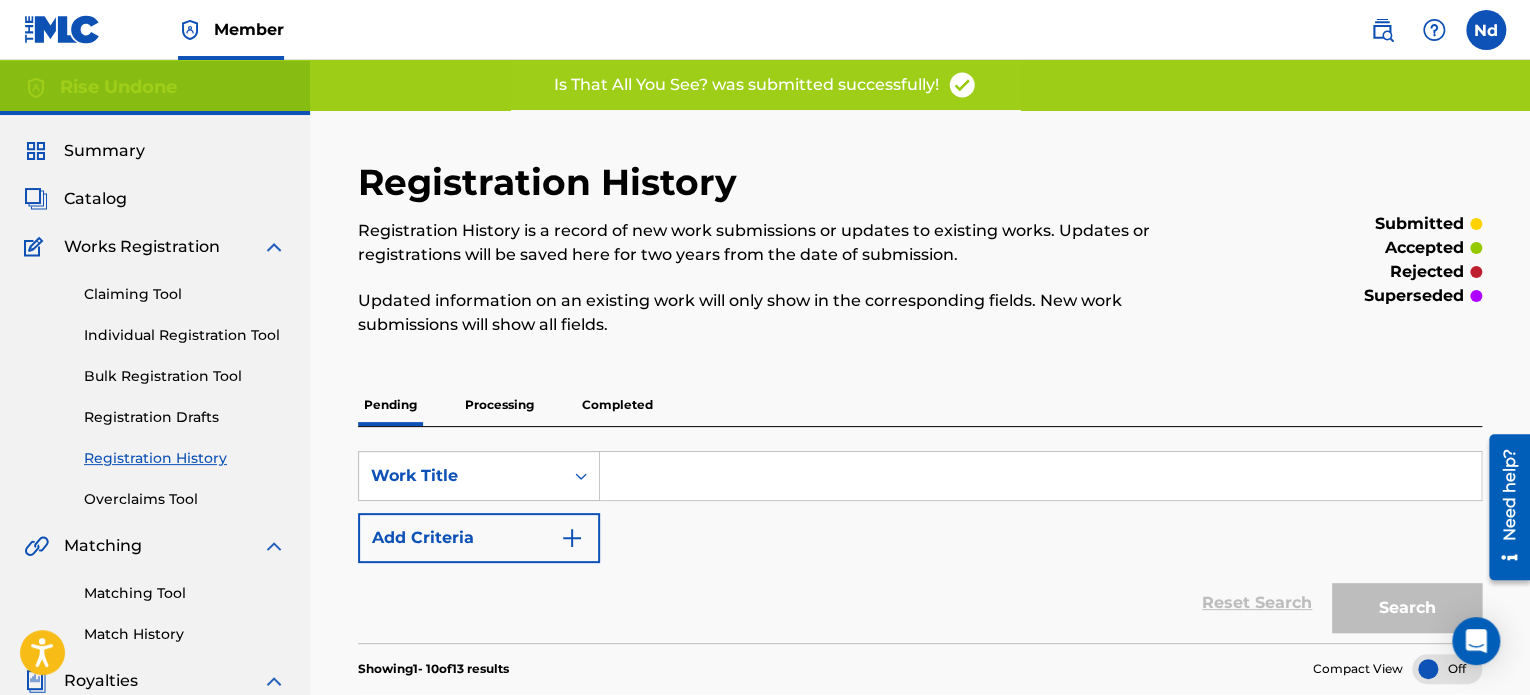 click on "Individual Registration Tool" at bounding box center [185, 335] 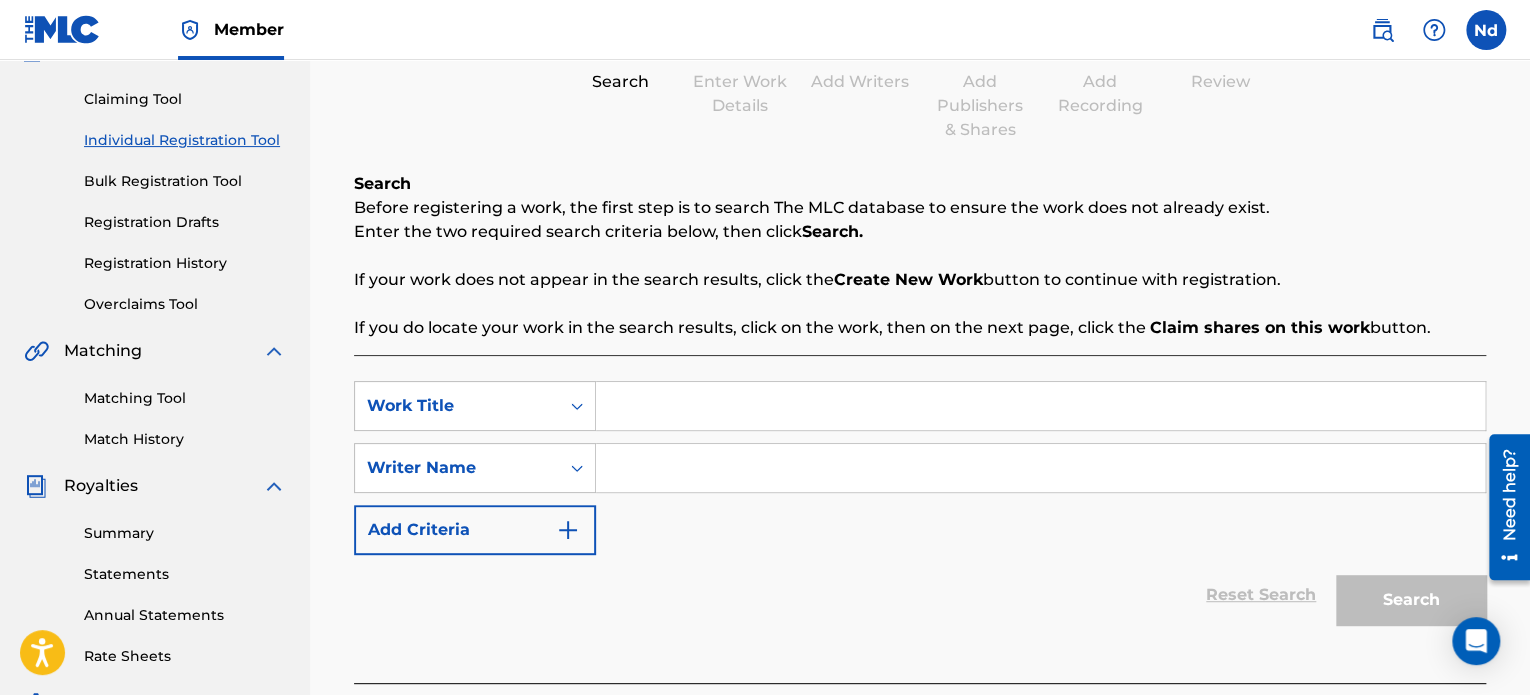 scroll, scrollTop: 300, scrollLeft: 0, axis: vertical 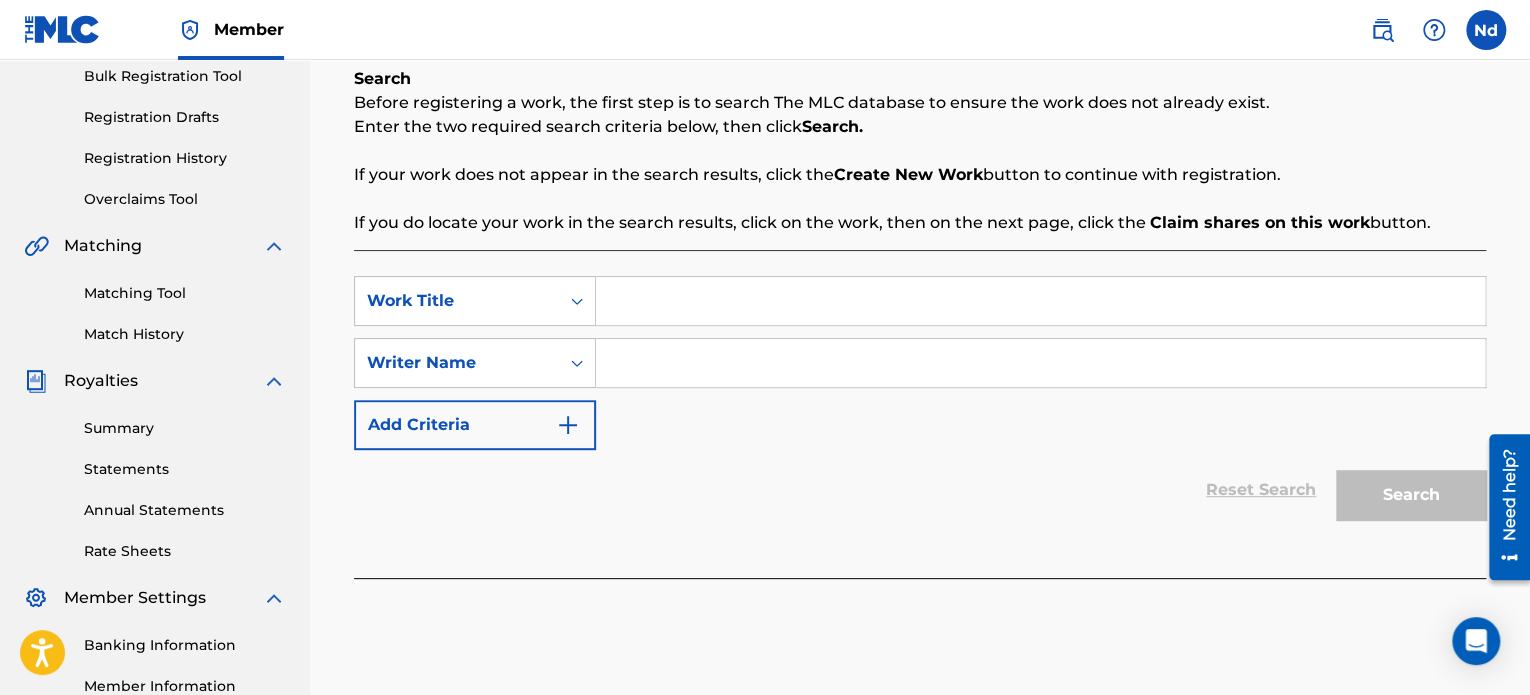 click at bounding box center (1040, 301) 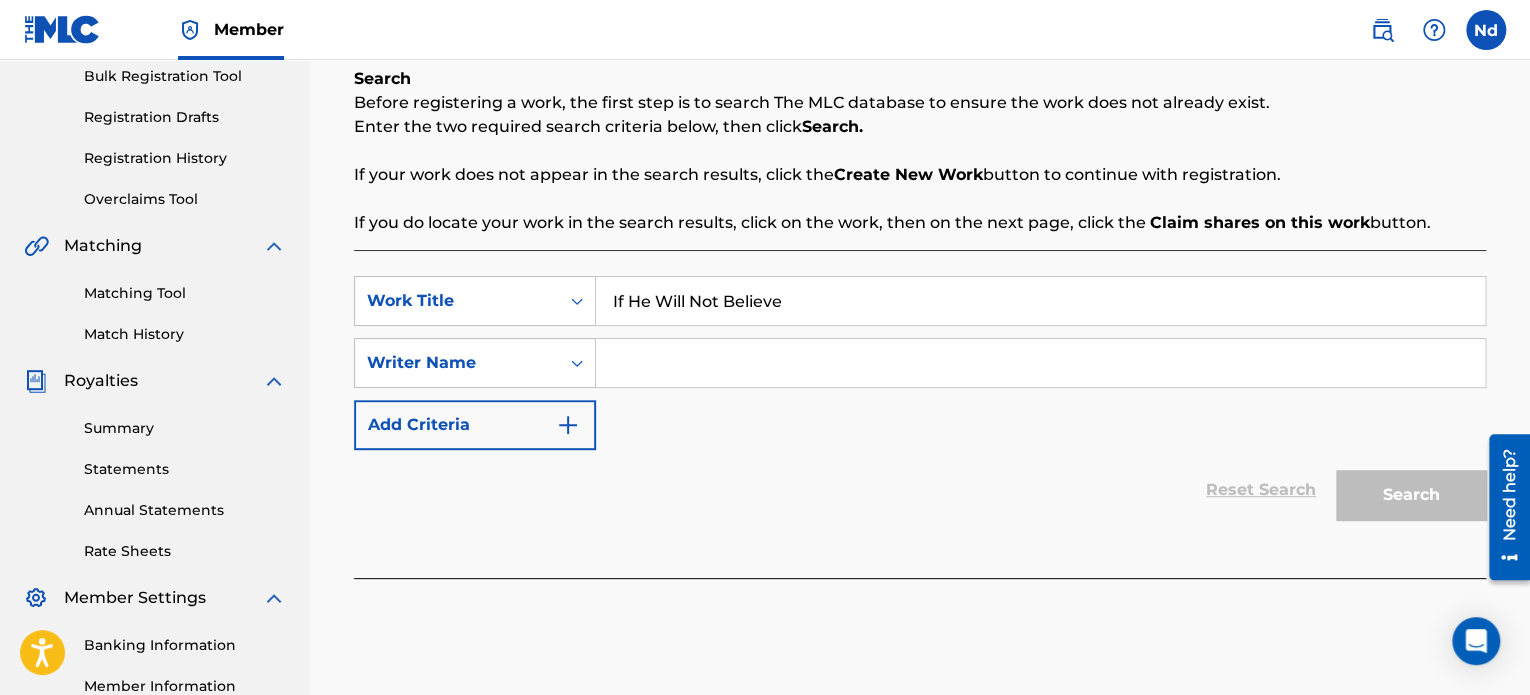 click at bounding box center (1040, 363) 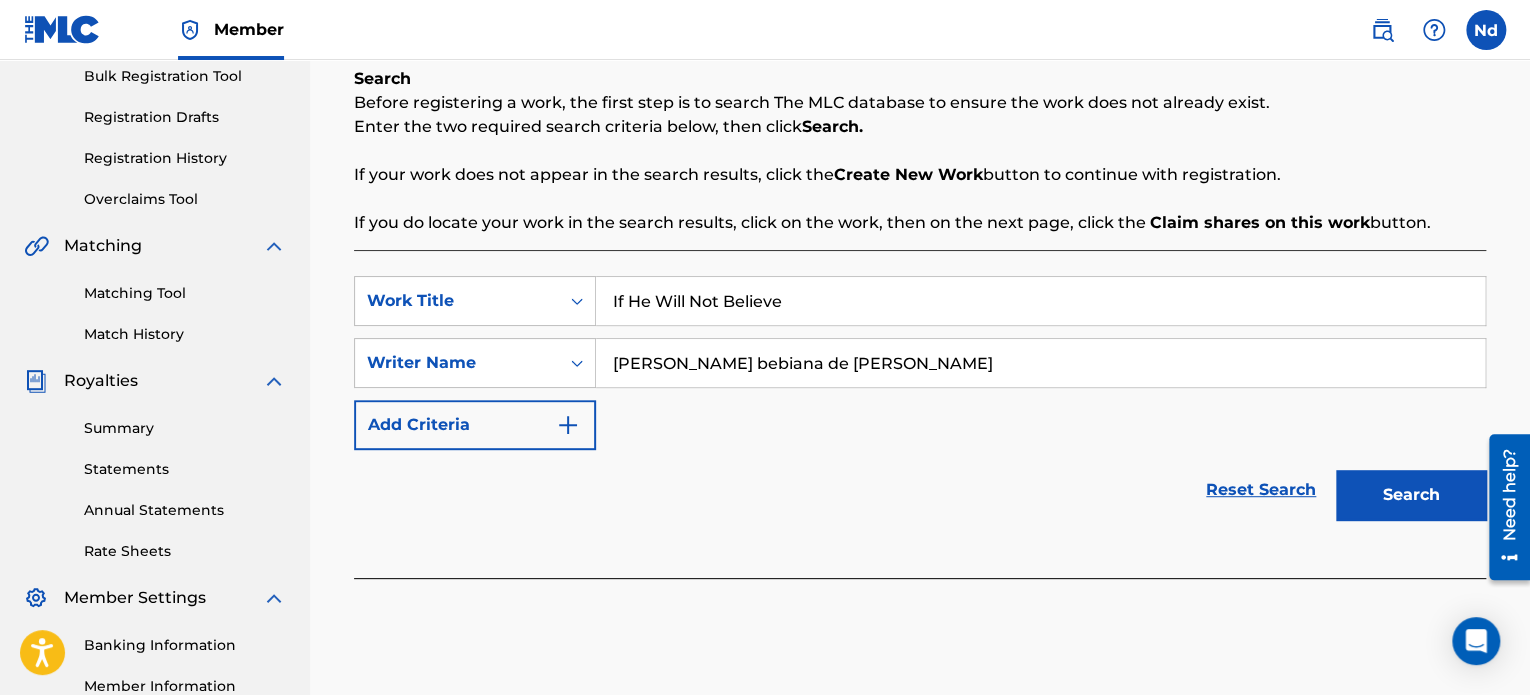 click on "Search" at bounding box center (1411, 495) 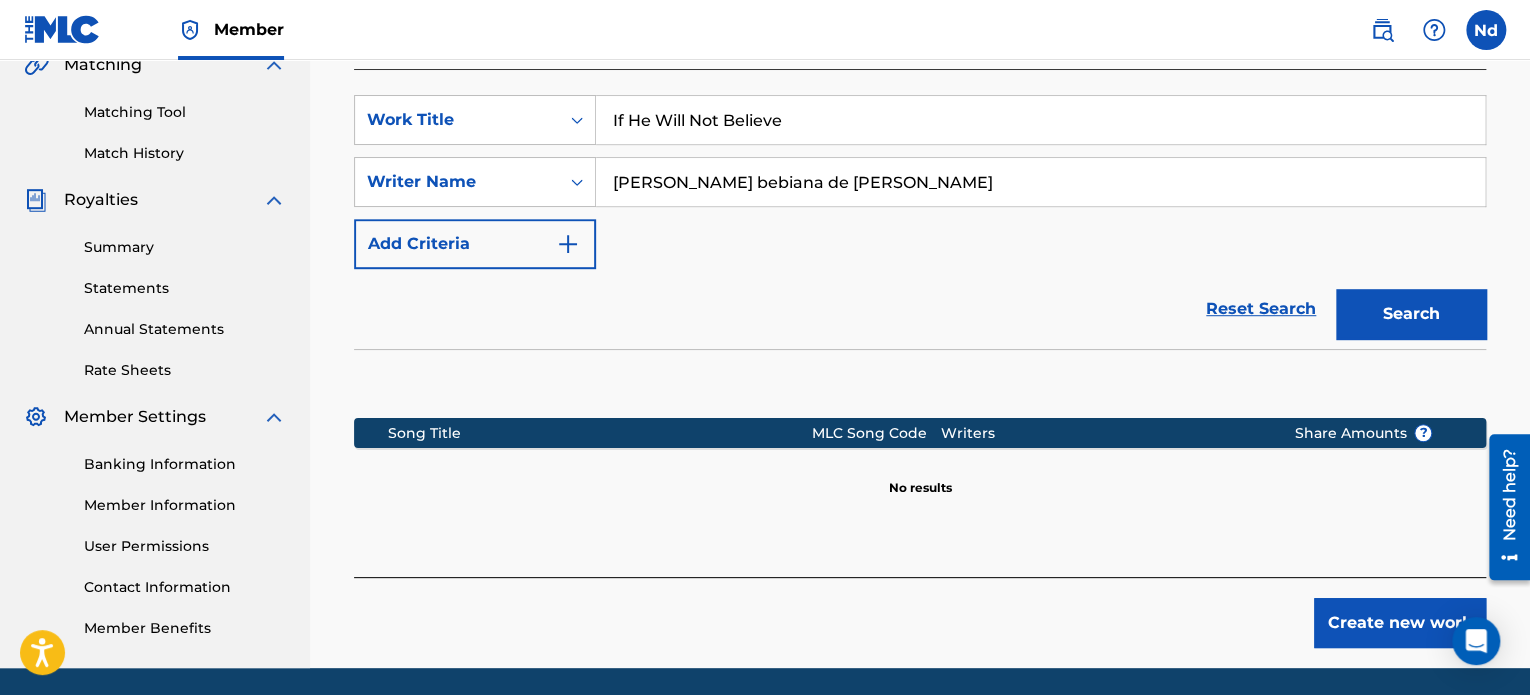 scroll, scrollTop: 549, scrollLeft: 0, axis: vertical 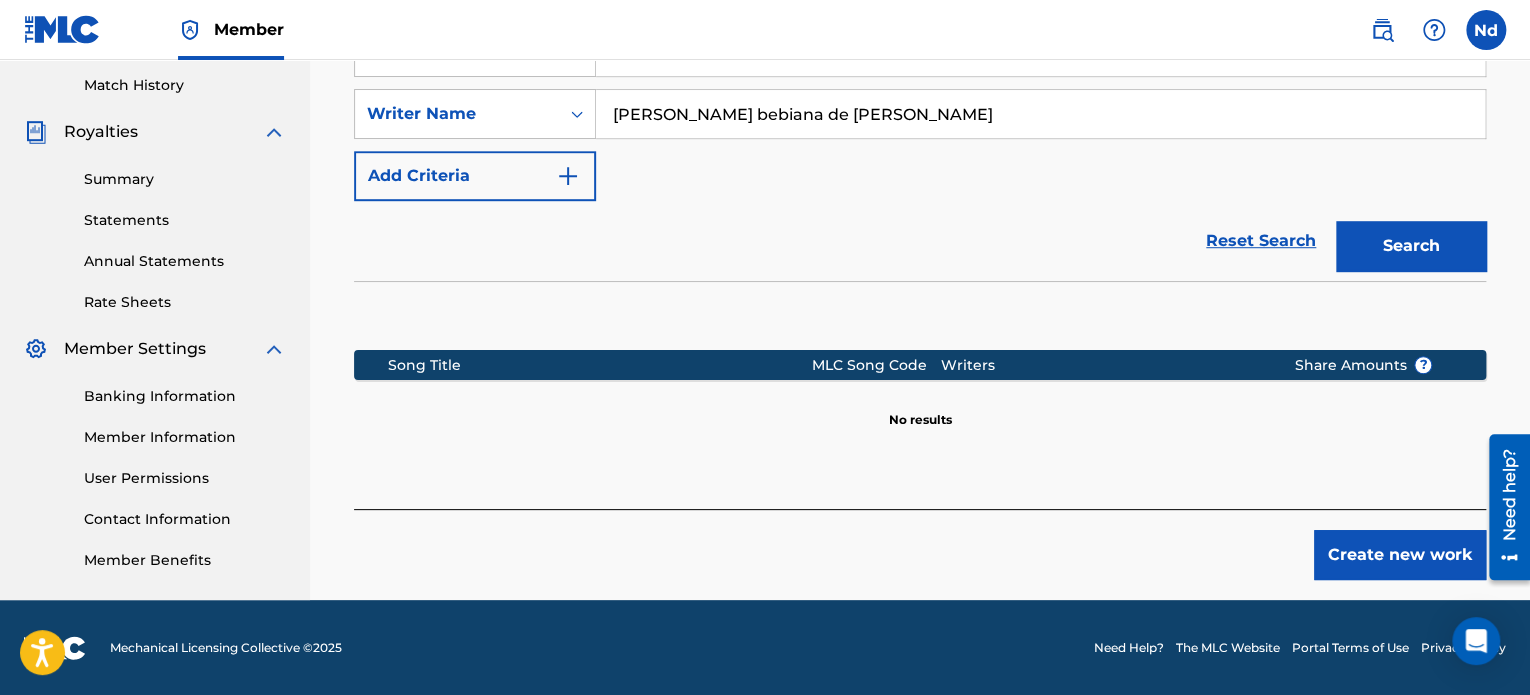 click on "Create new work" at bounding box center (1400, 555) 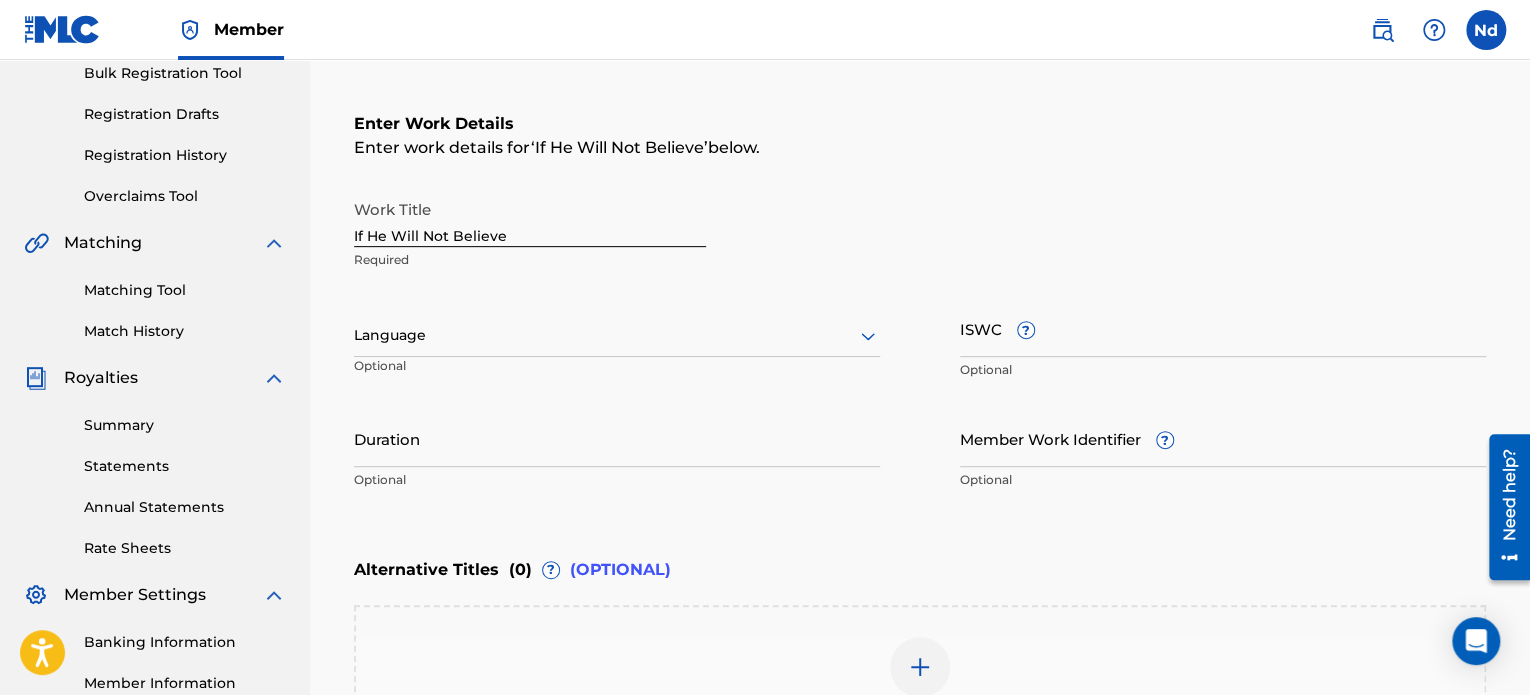 scroll, scrollTop: 349, scrollLeft: 0, axis: vertical 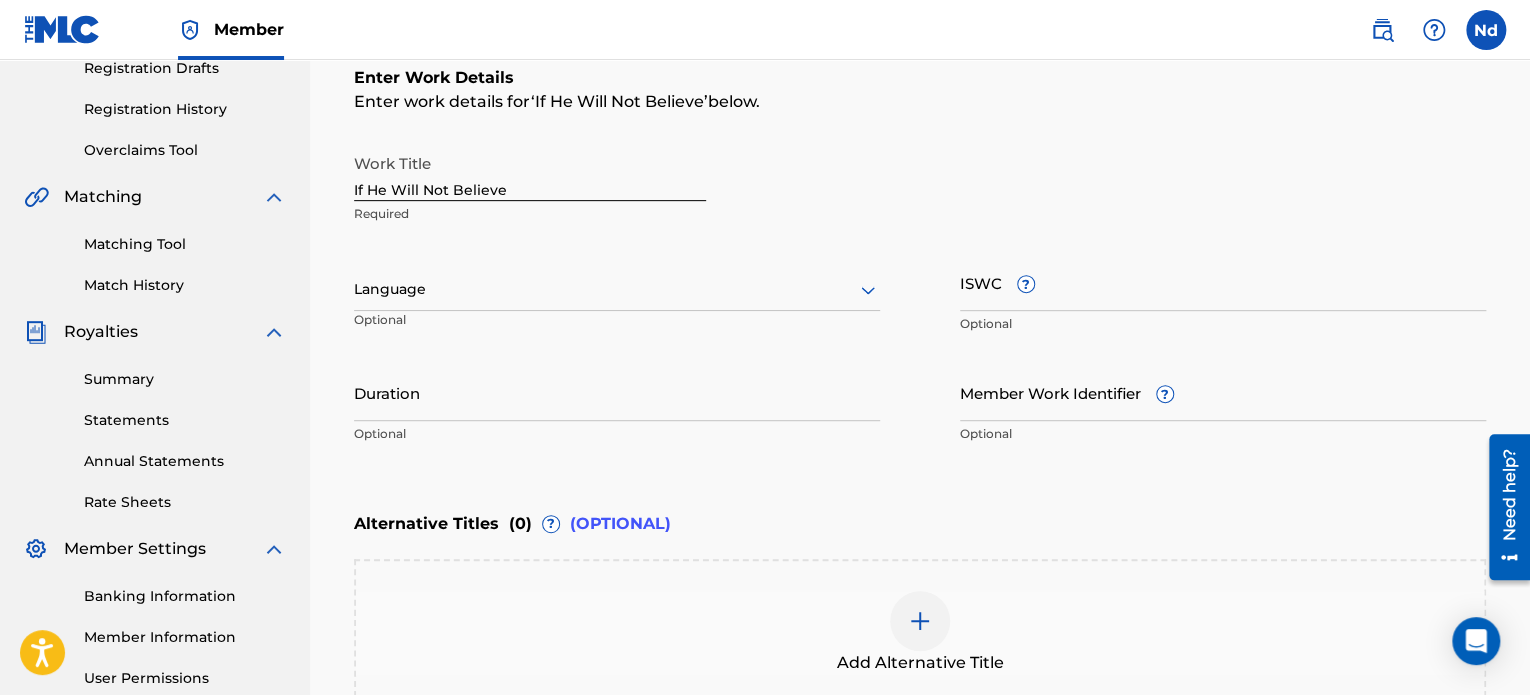 click at bounding box center [617, 289] 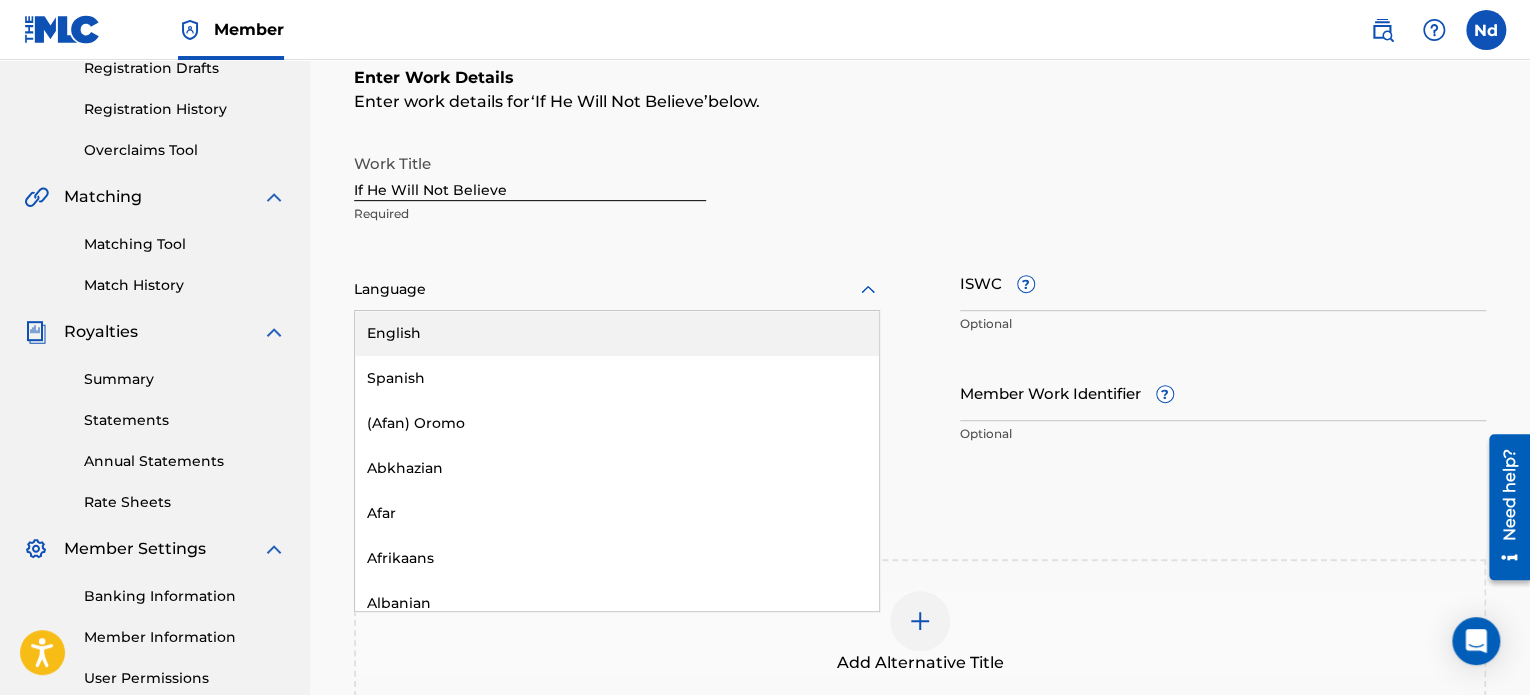 click on "English" at bounding box center (617, 333) 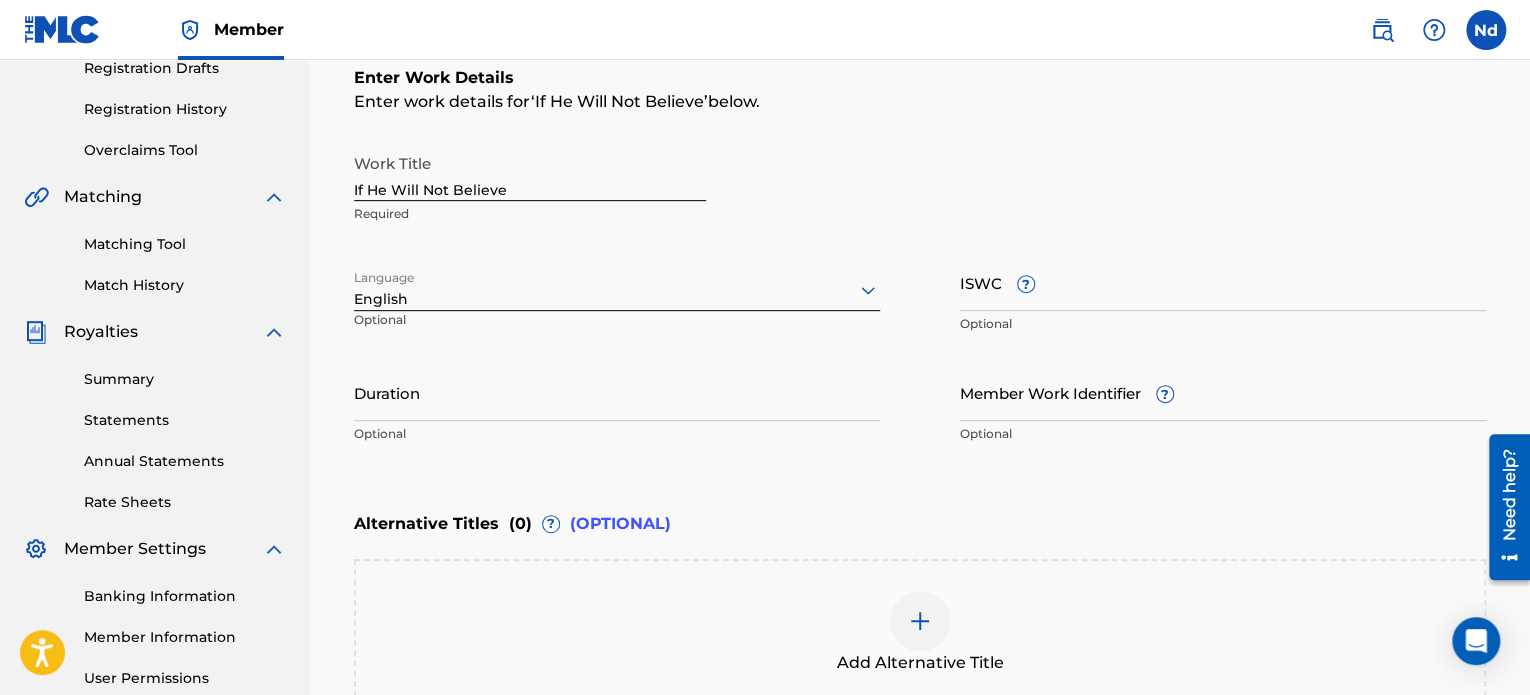 click on "Duration" at bounding box center [617, 392] 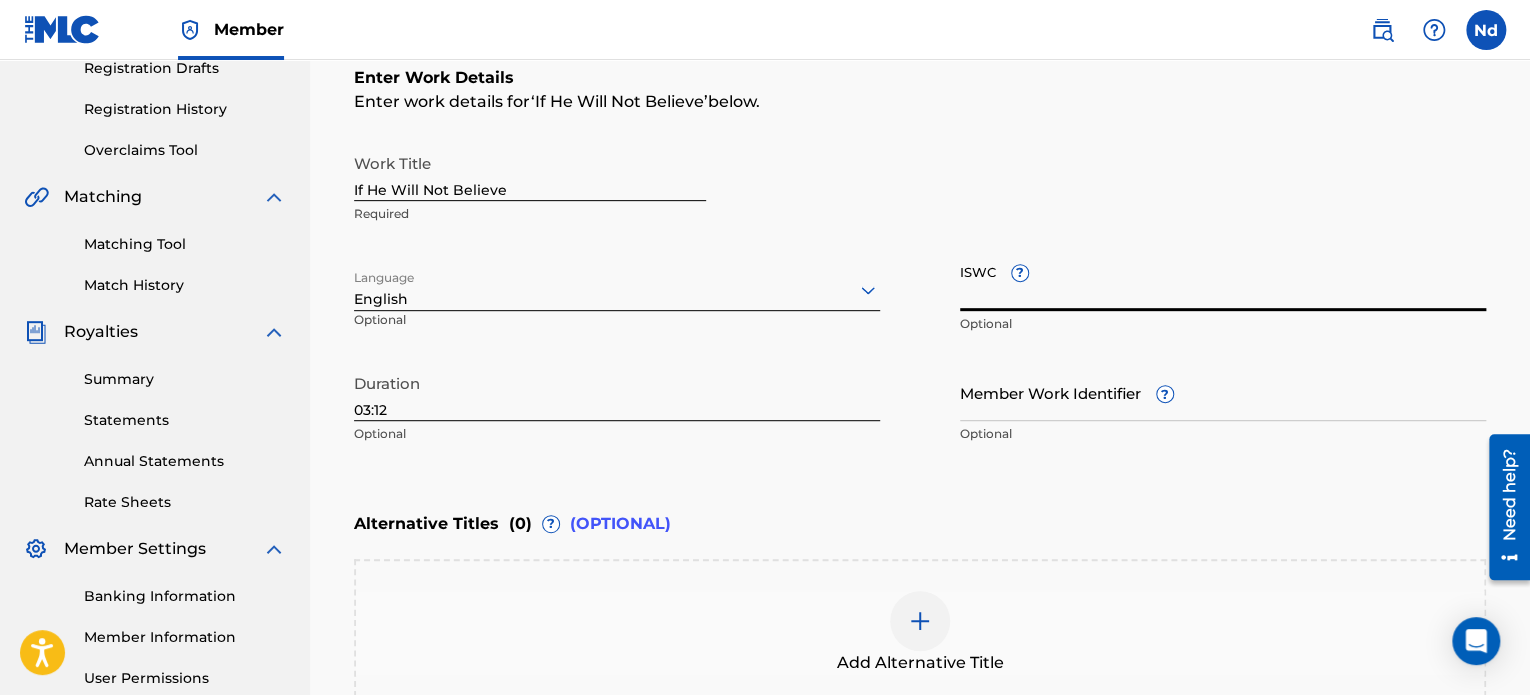 click on "ISWC   ?" at bounding box center [1223, 282] 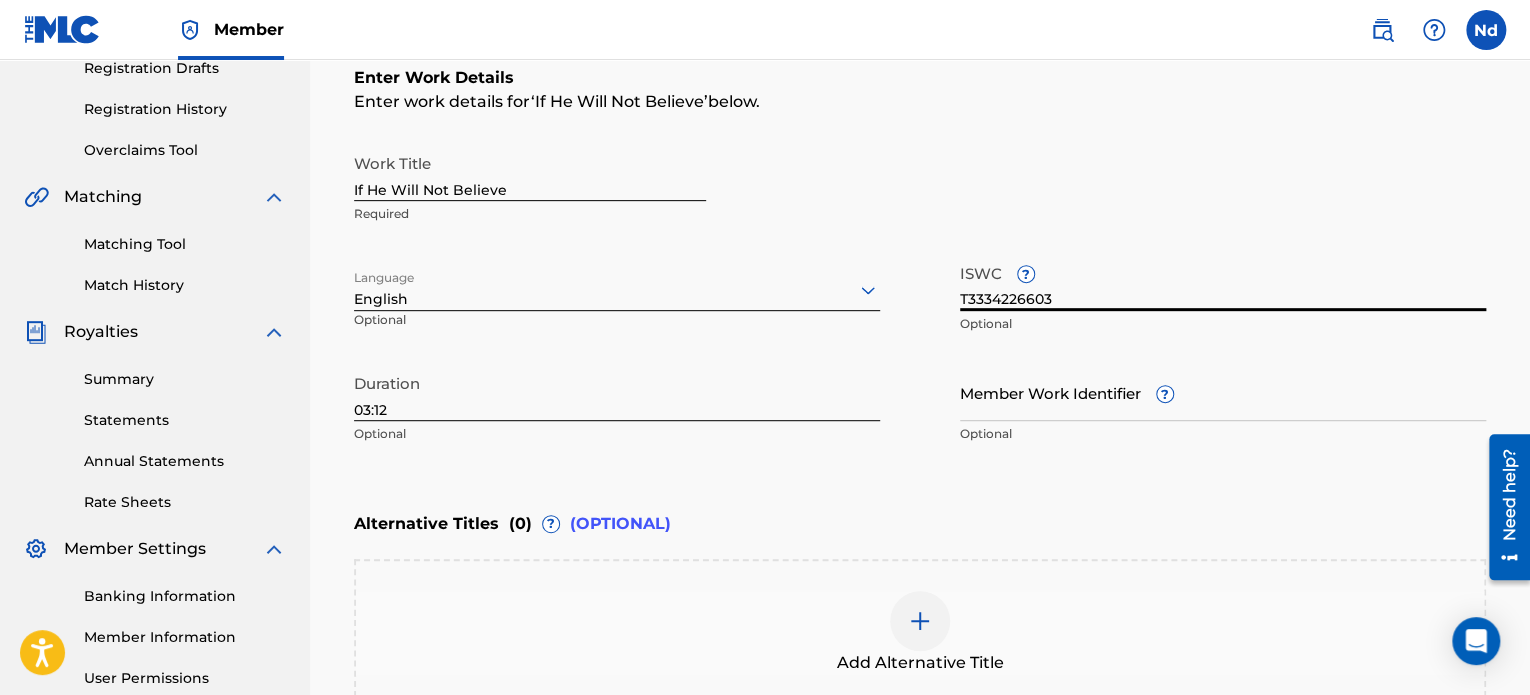 click on "Member Work Identifier   ?" at bounding box center (1223, 392) 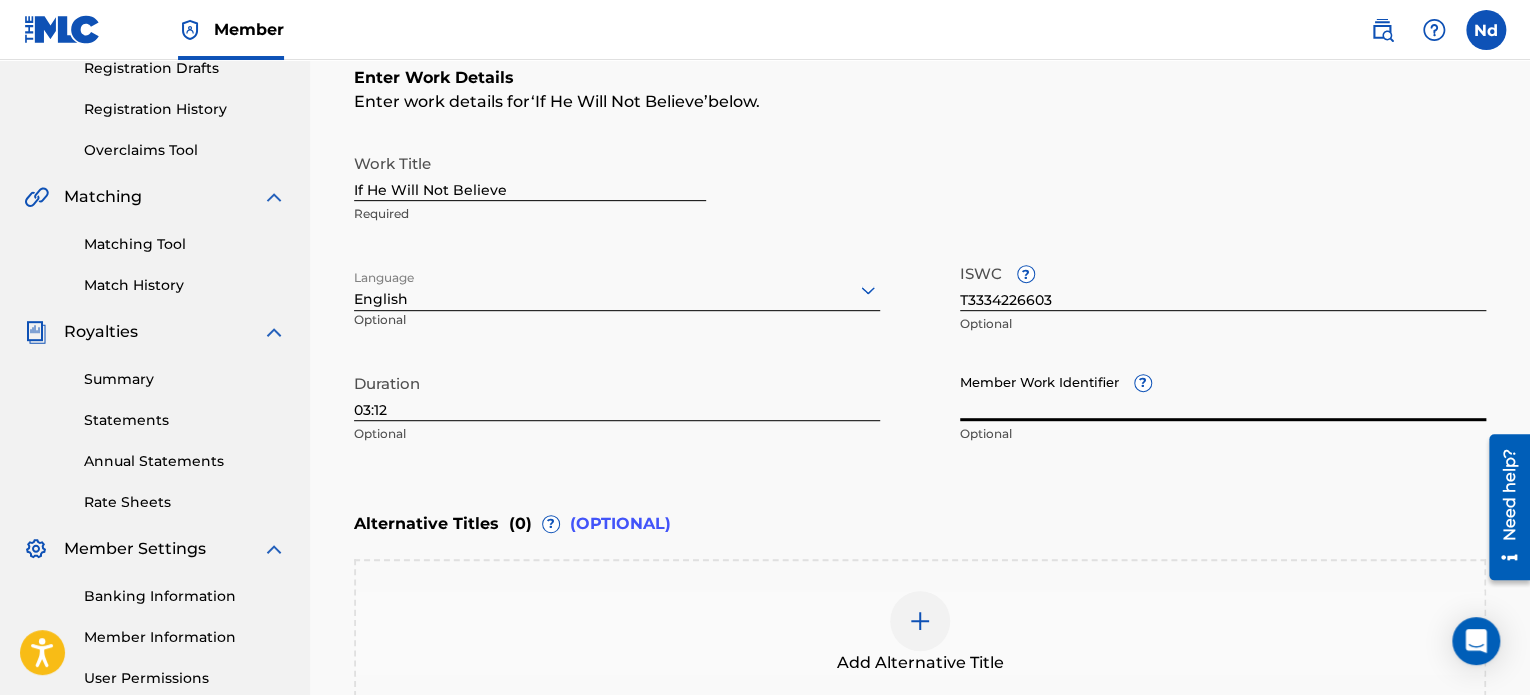 paste on "930867428" 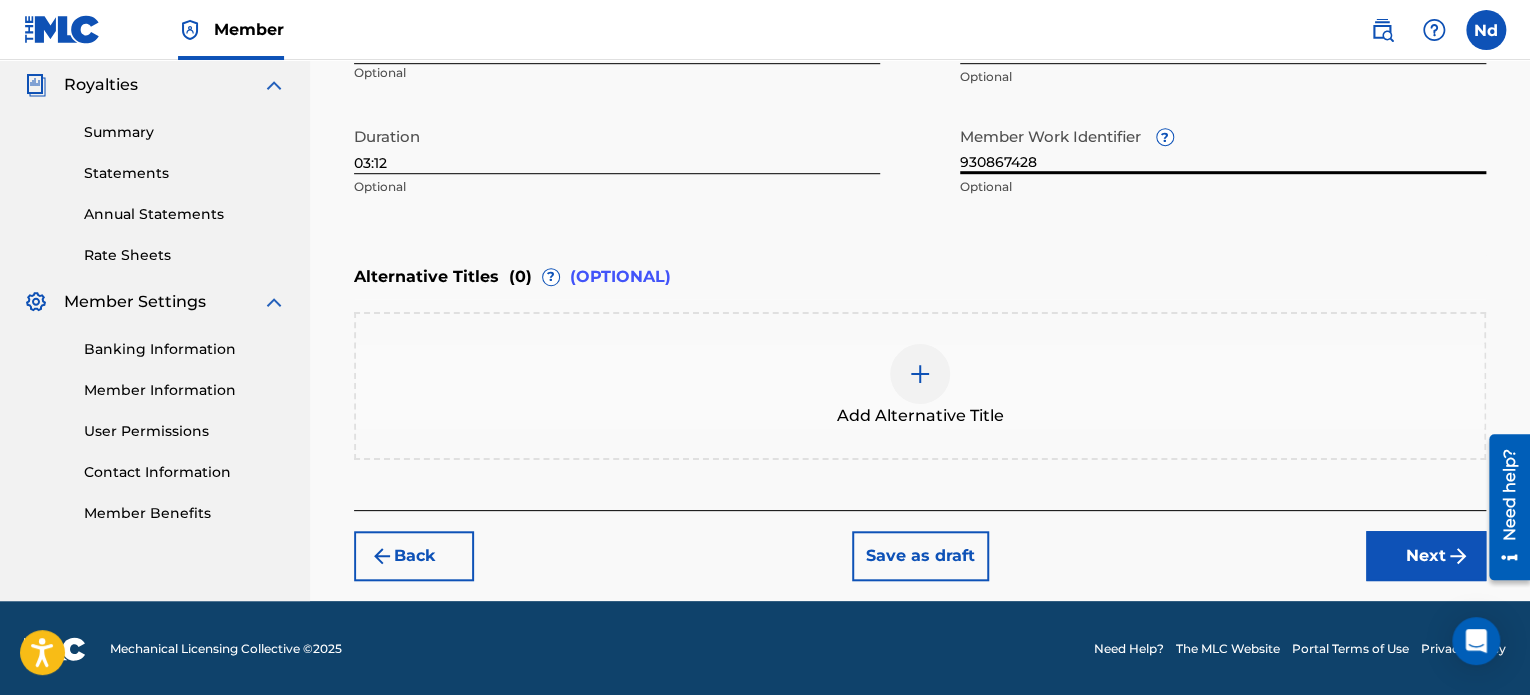 click on "Next" at bounding box center [1426, 556] 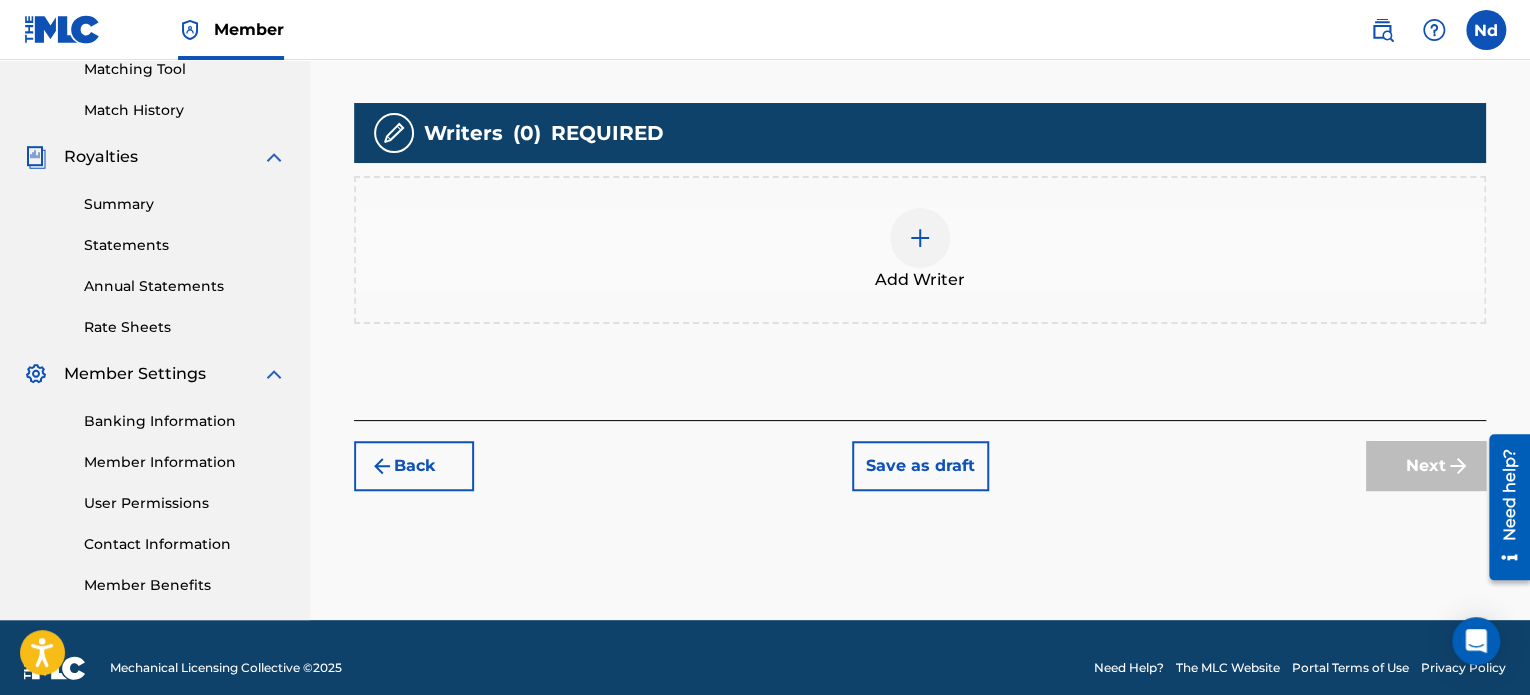 scroll, scrollTop: 544, scrollLeft: 0, axis: vertical 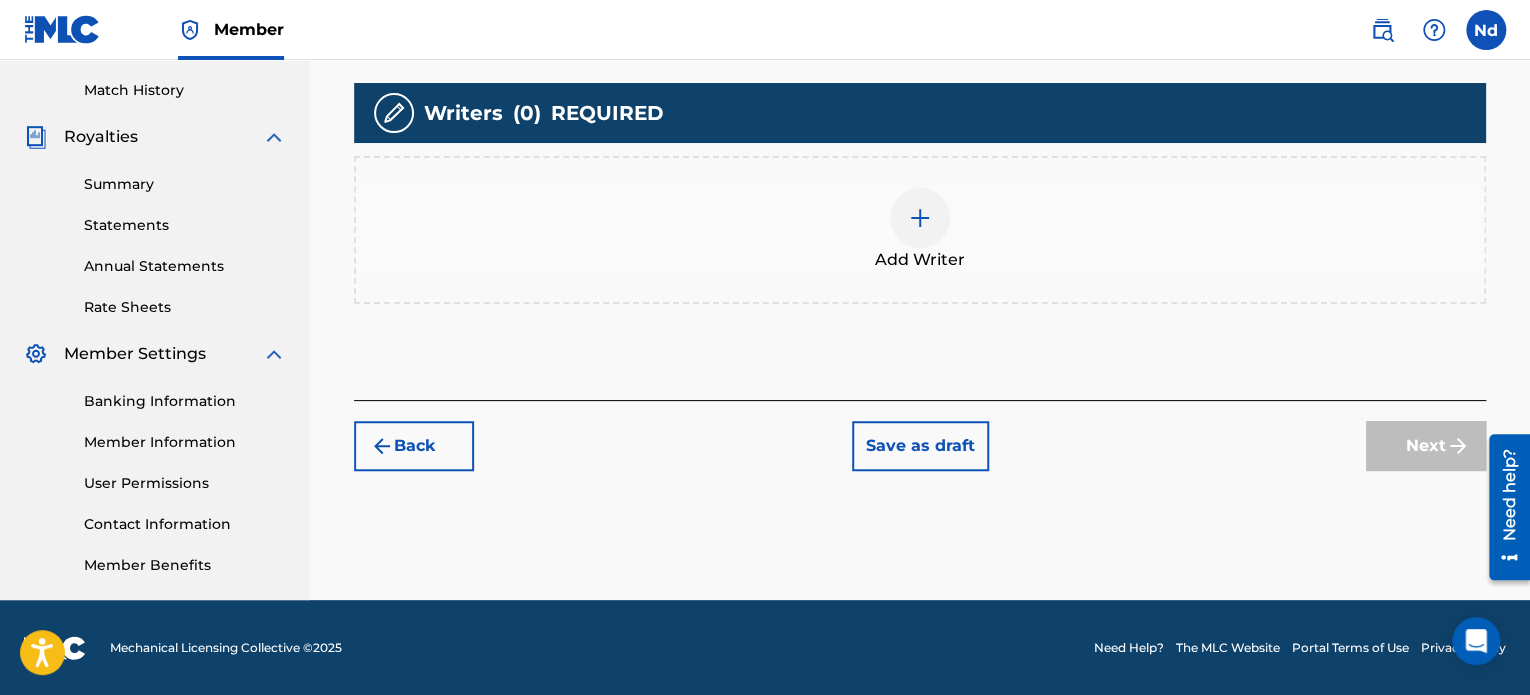 click at bounding box center [920, 218] 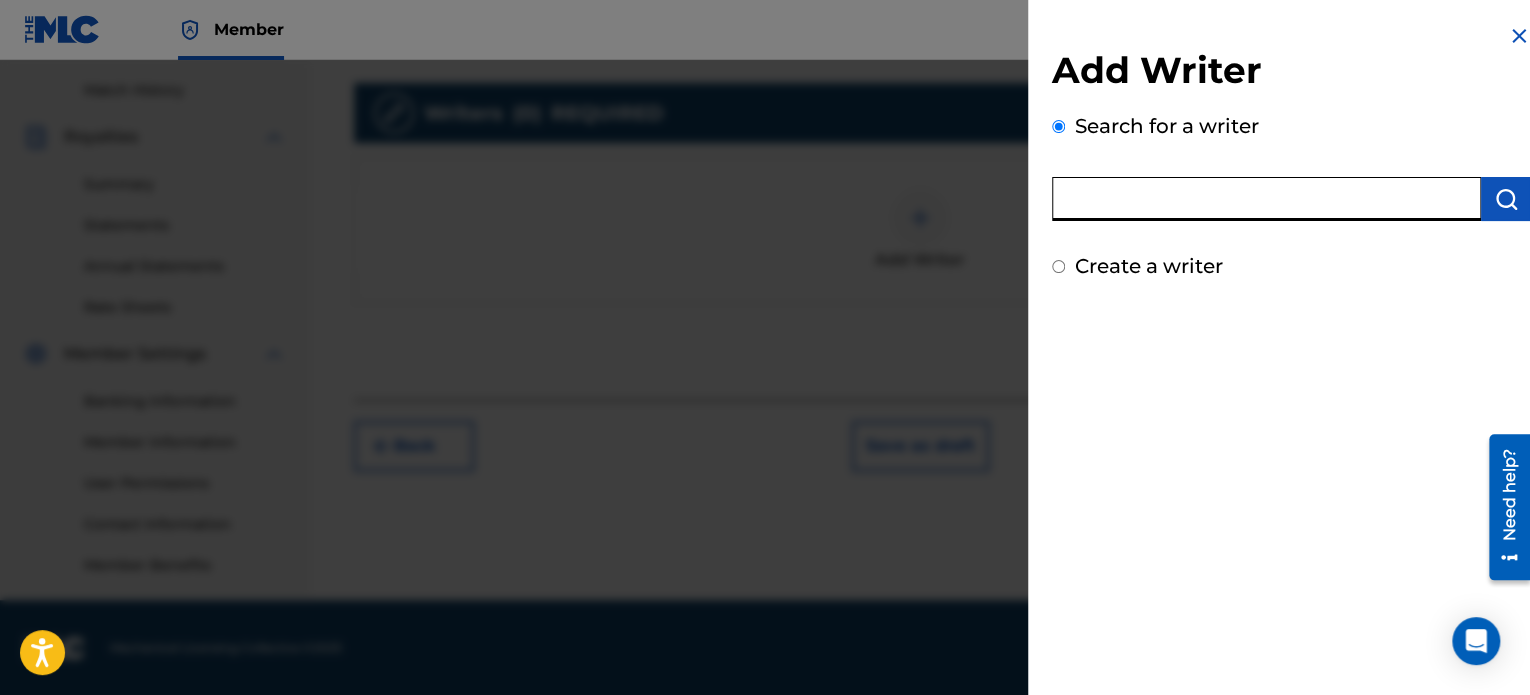 click at bounding box center [1266, 199] 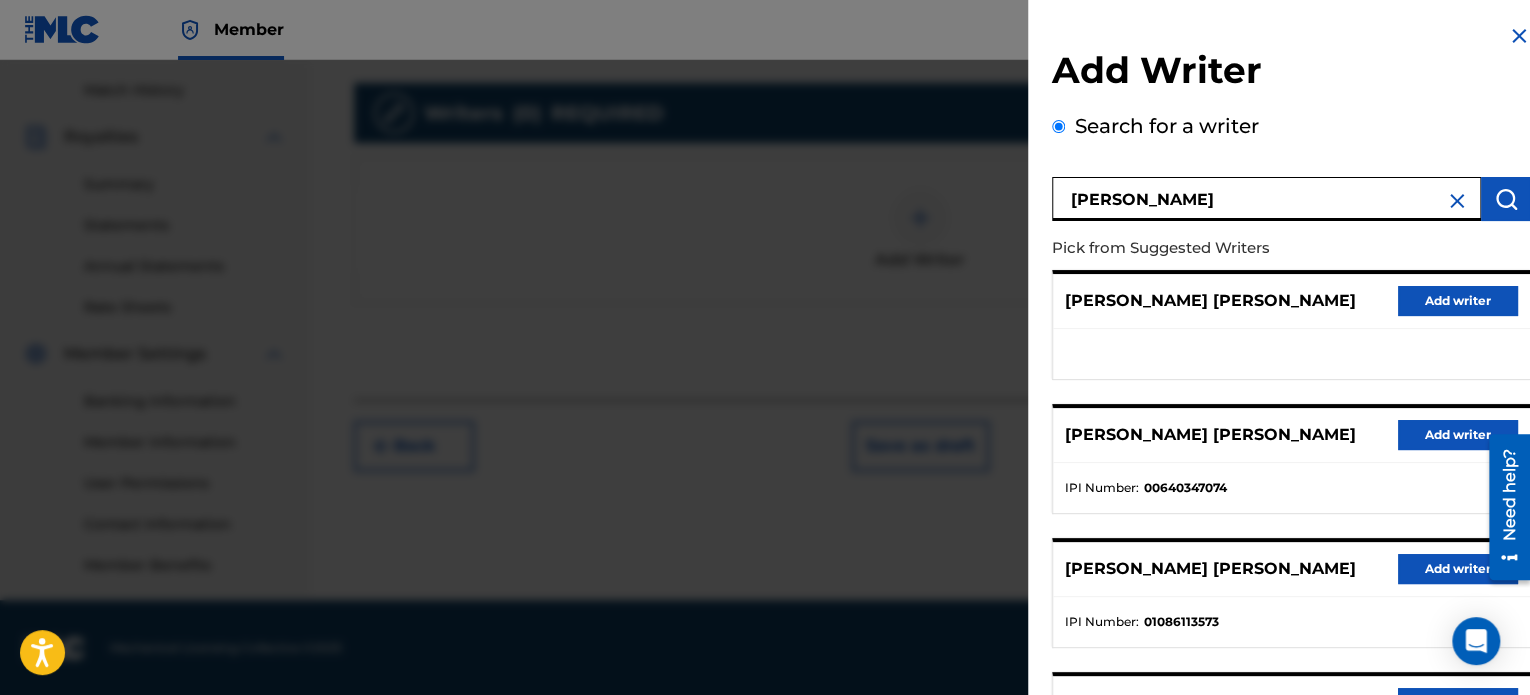 scroll, scrollTop: 344, scrollLeft: 0, axis: vertical 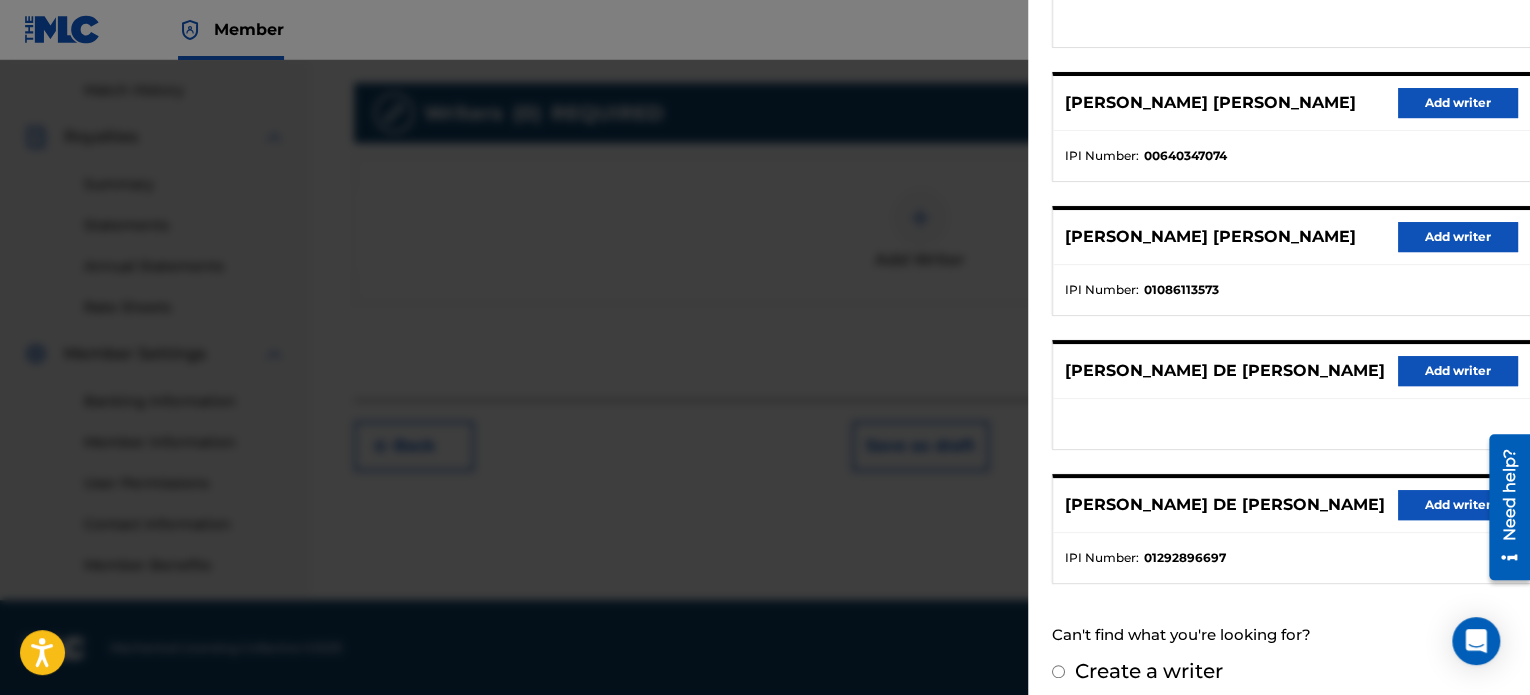click on "Add writer" at bounding box center [1458, 505] 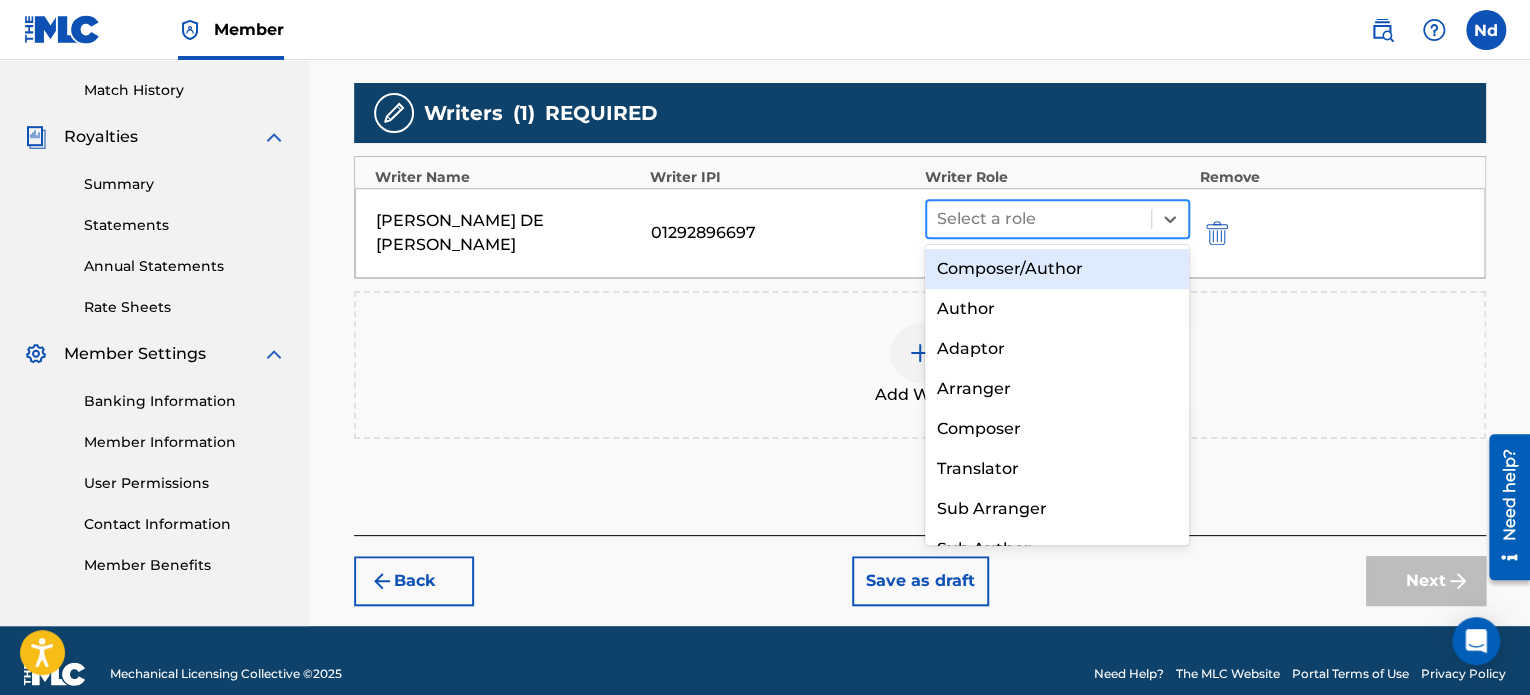 click at bounding box center [1039, 219] 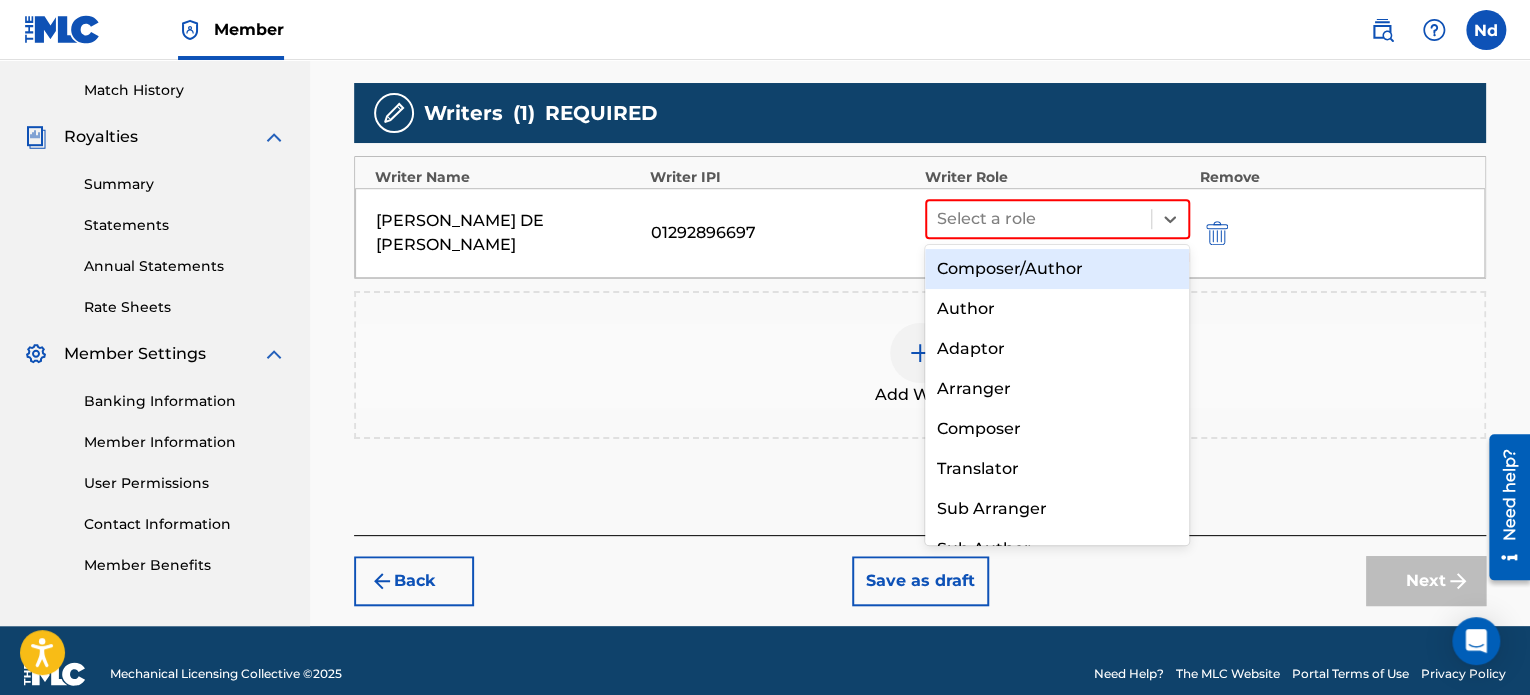 click on "Composer/Author" at bounding box center [1057, 269] 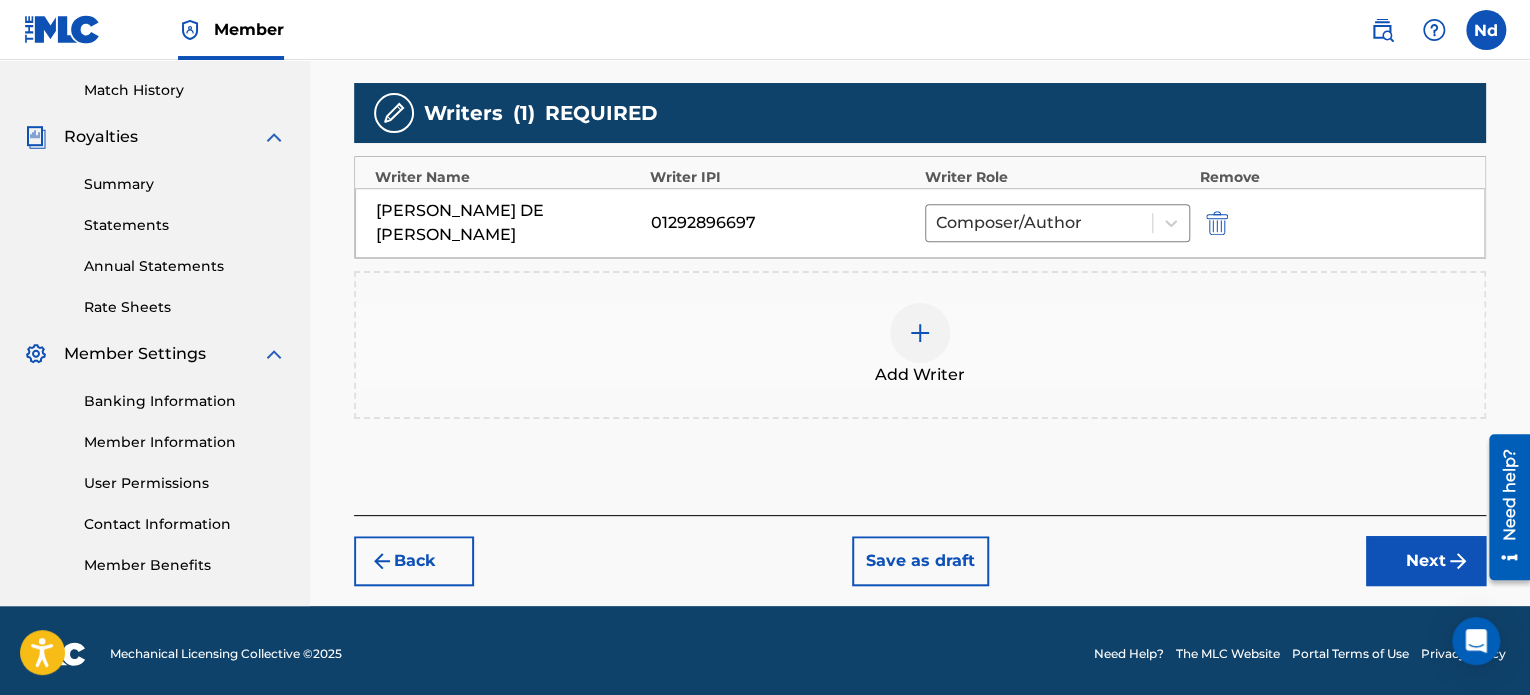 click on "Next" at bounding box center (1426, 561) 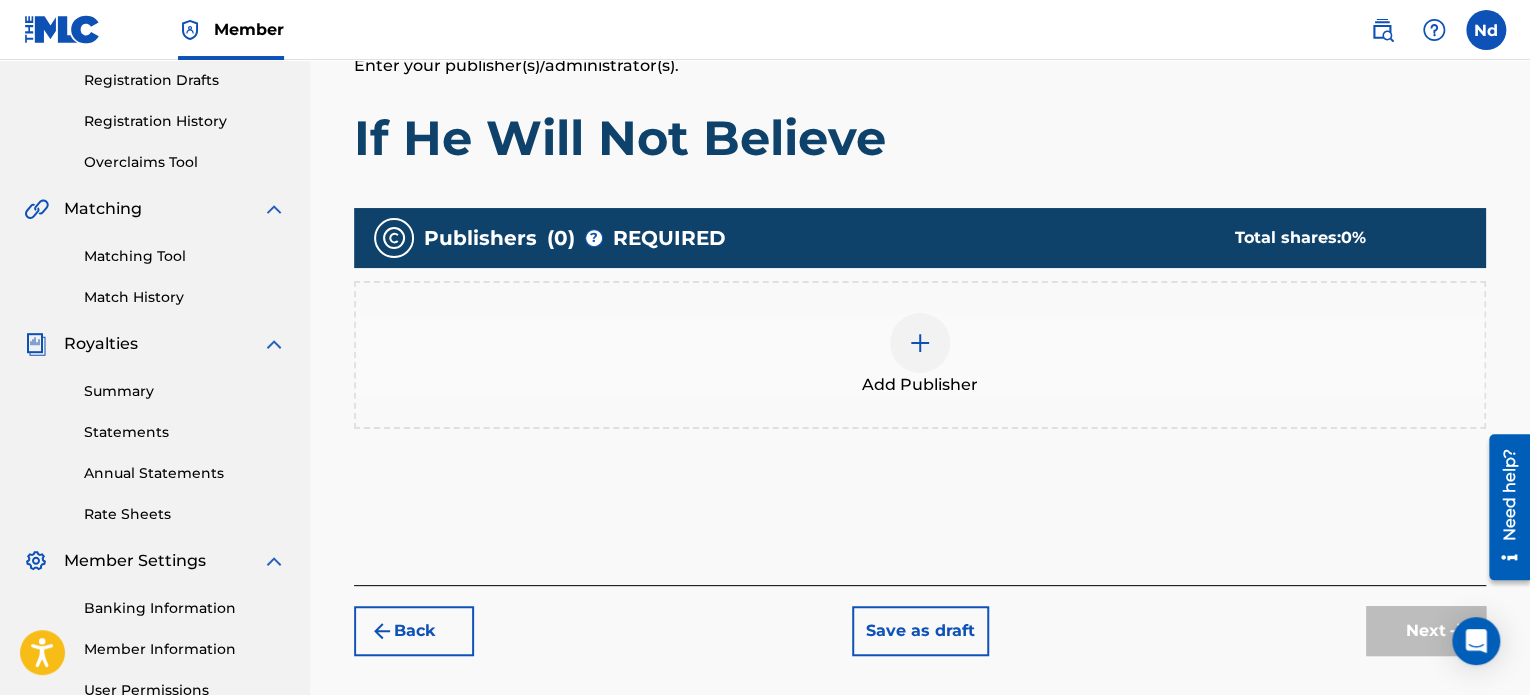 scroll, scrollTop: 544, scrollLeft: 0, axis: vertical 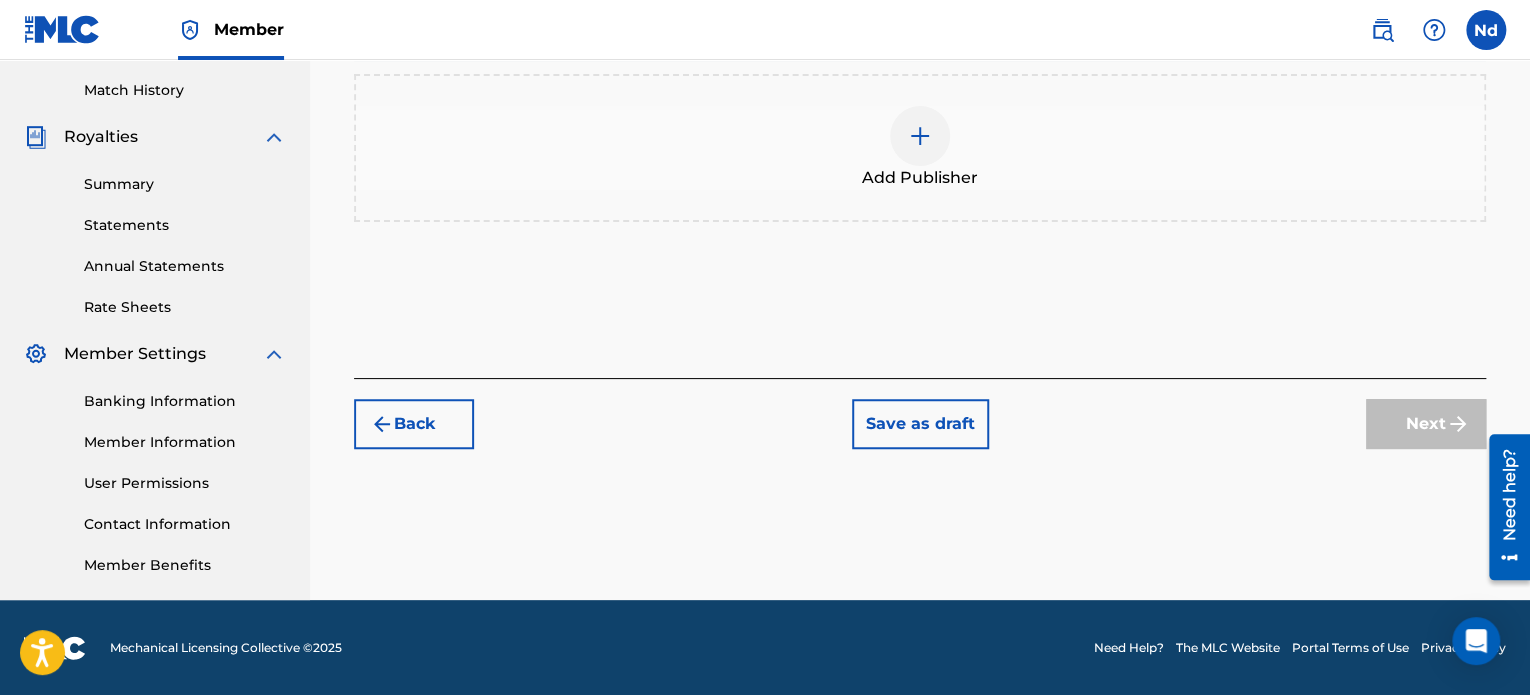 click on "Add Publisher" at bounding box center [920, 178] 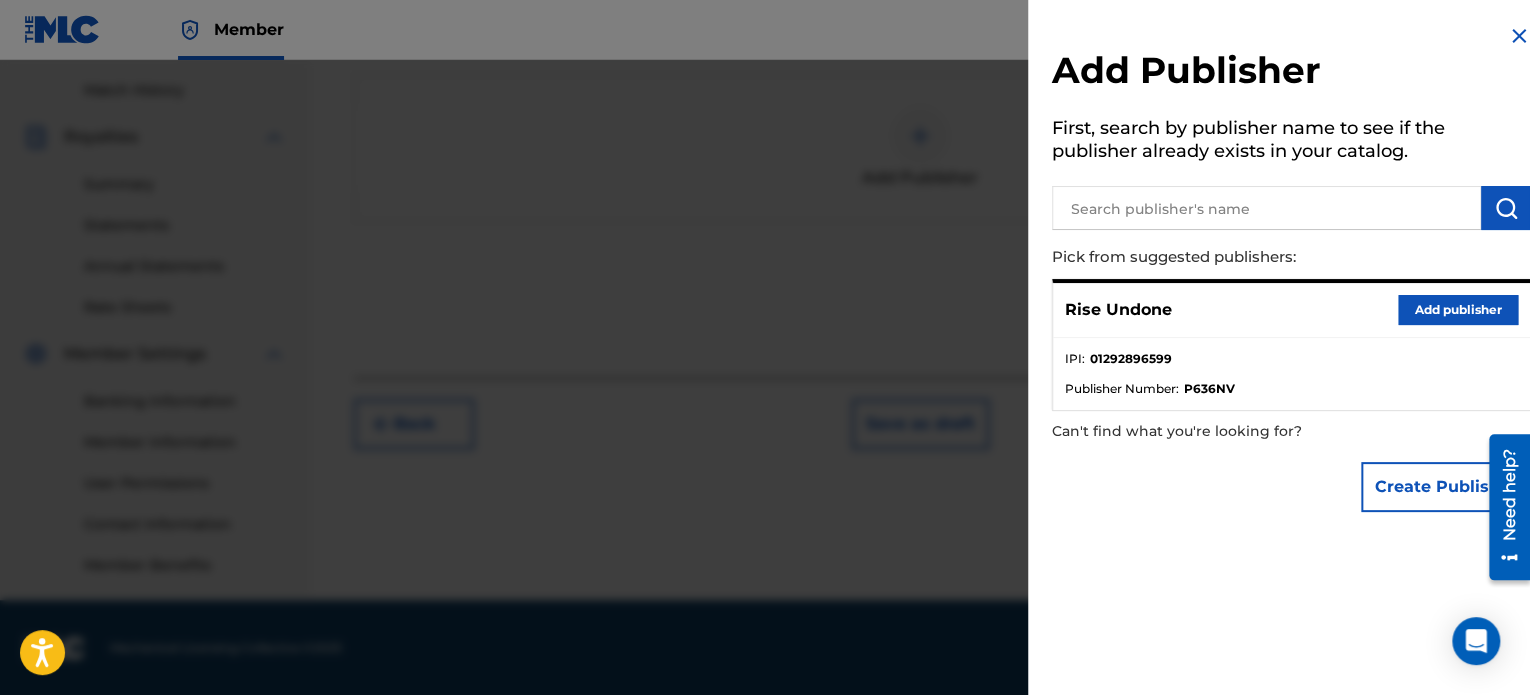 click on "Rise Undone Add publisher" at bounding box center (1291, 310) 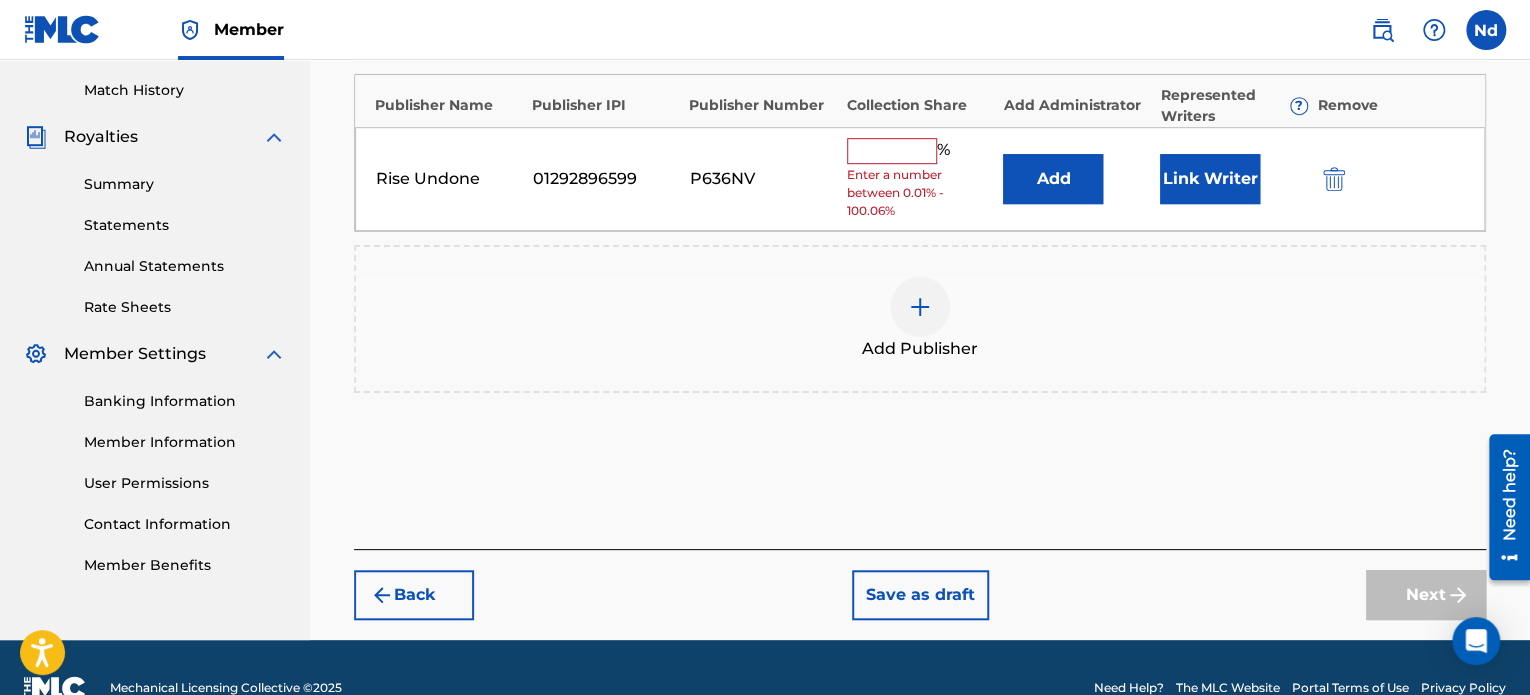 click at bounding box center [892, 151] 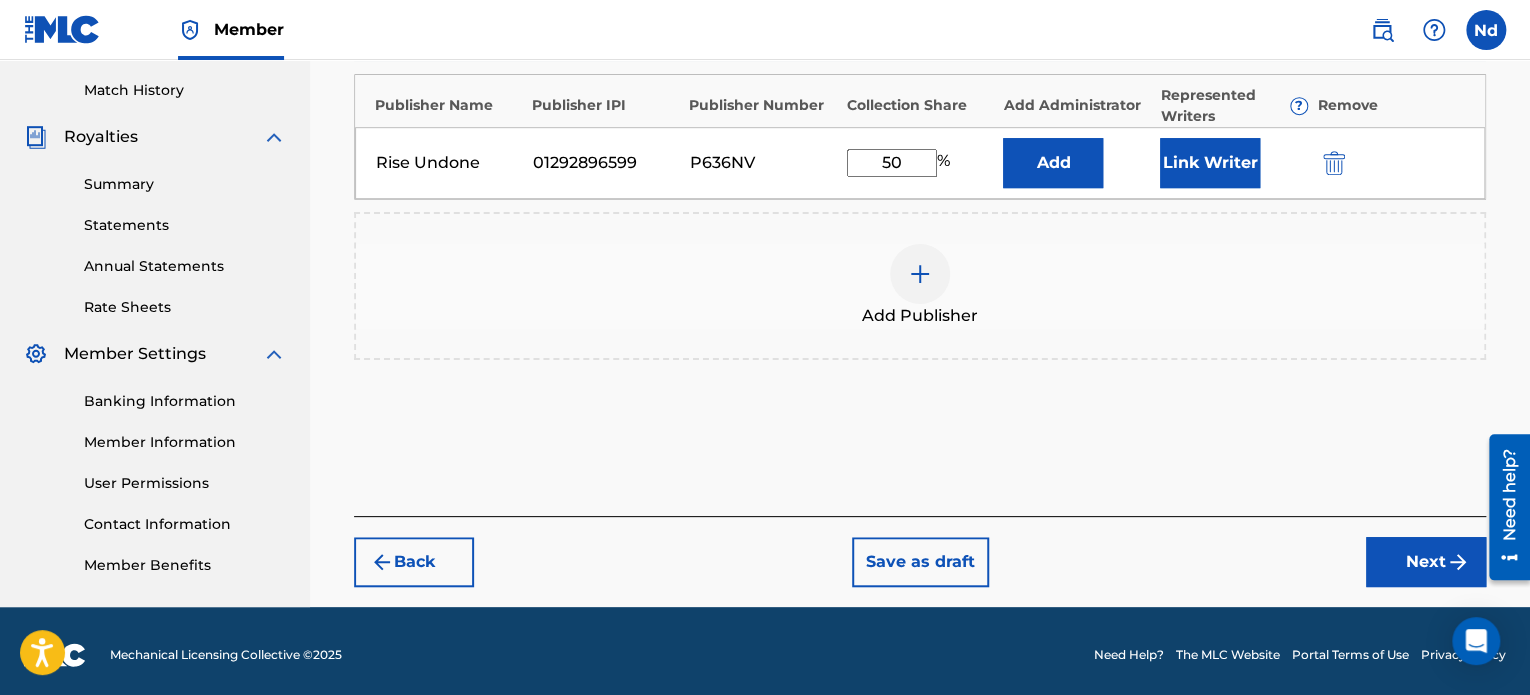 click on "Link Writer" at bounding box center [1210, 163] 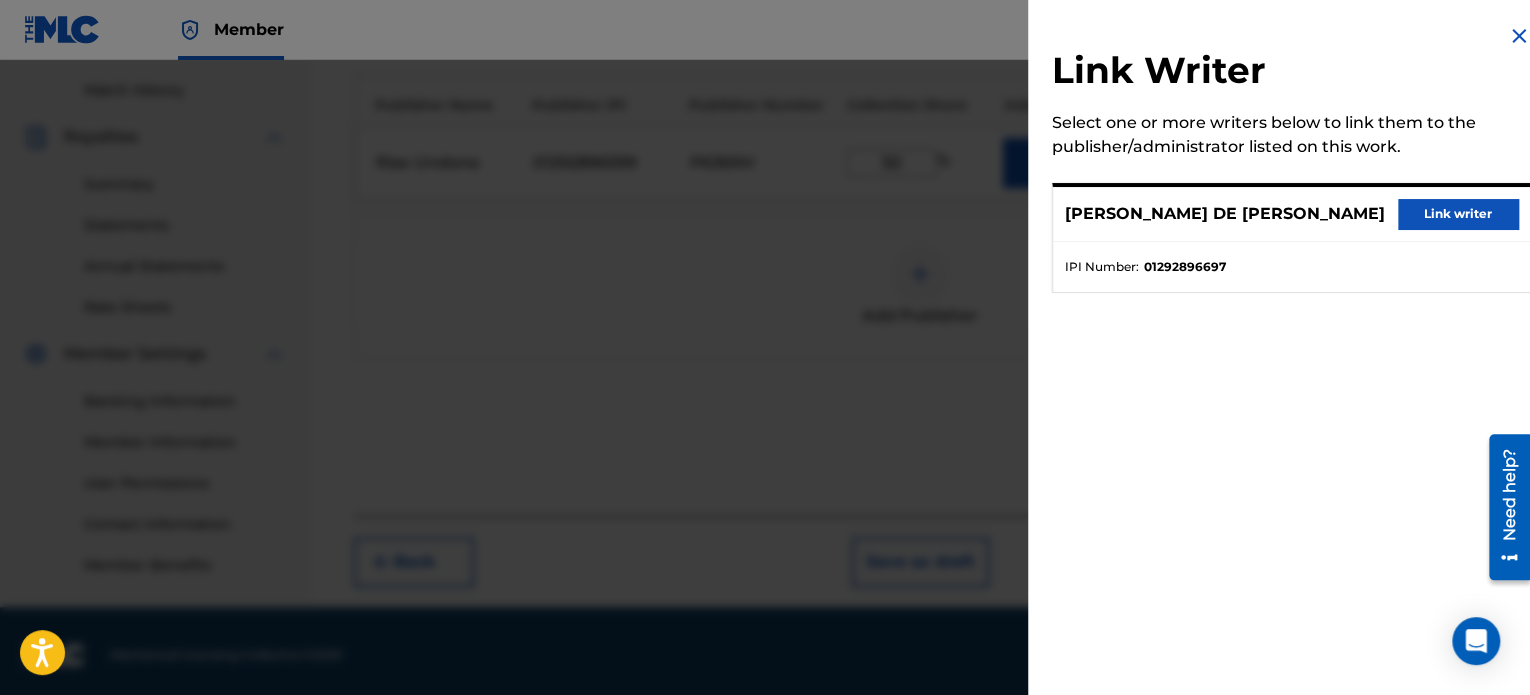 click on "Link writer" at bounding box center (1458, 214) 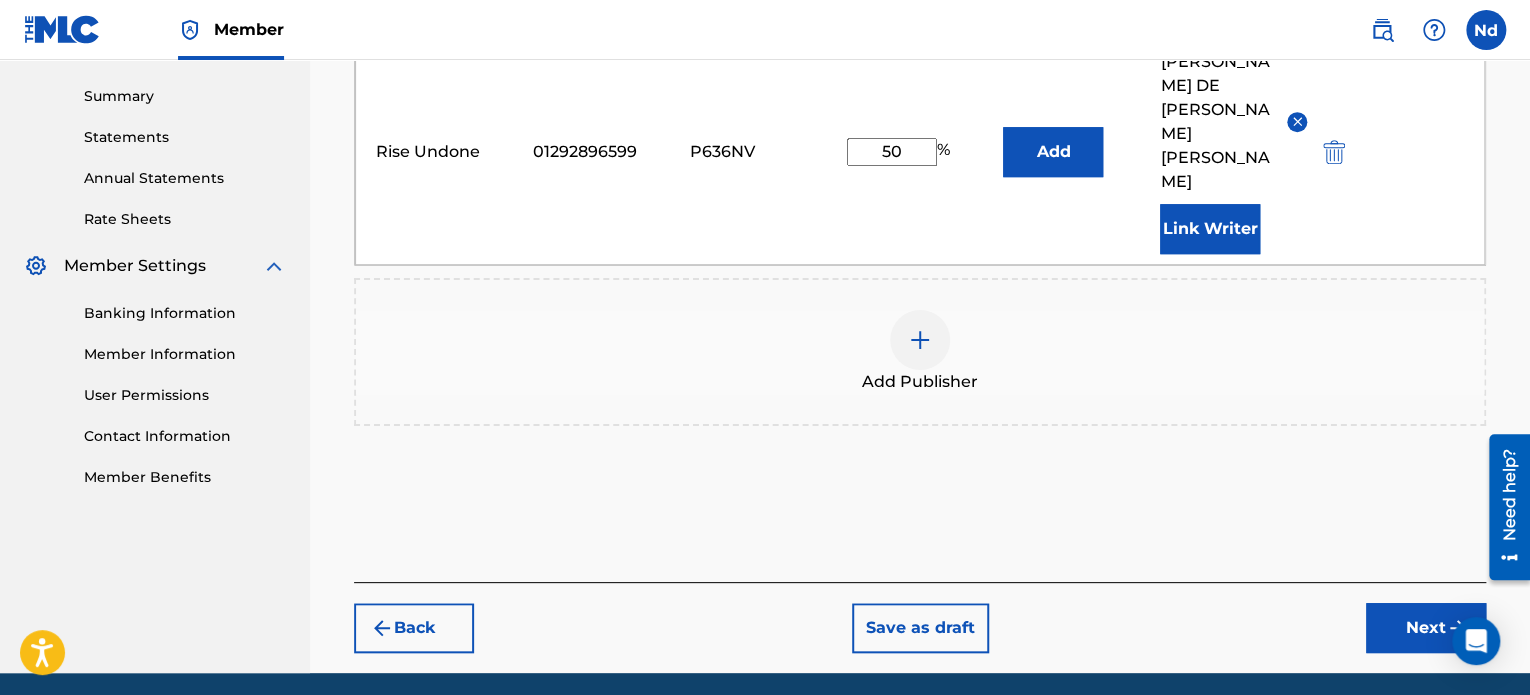 click on "Next" at bounding box center (1426, 628) 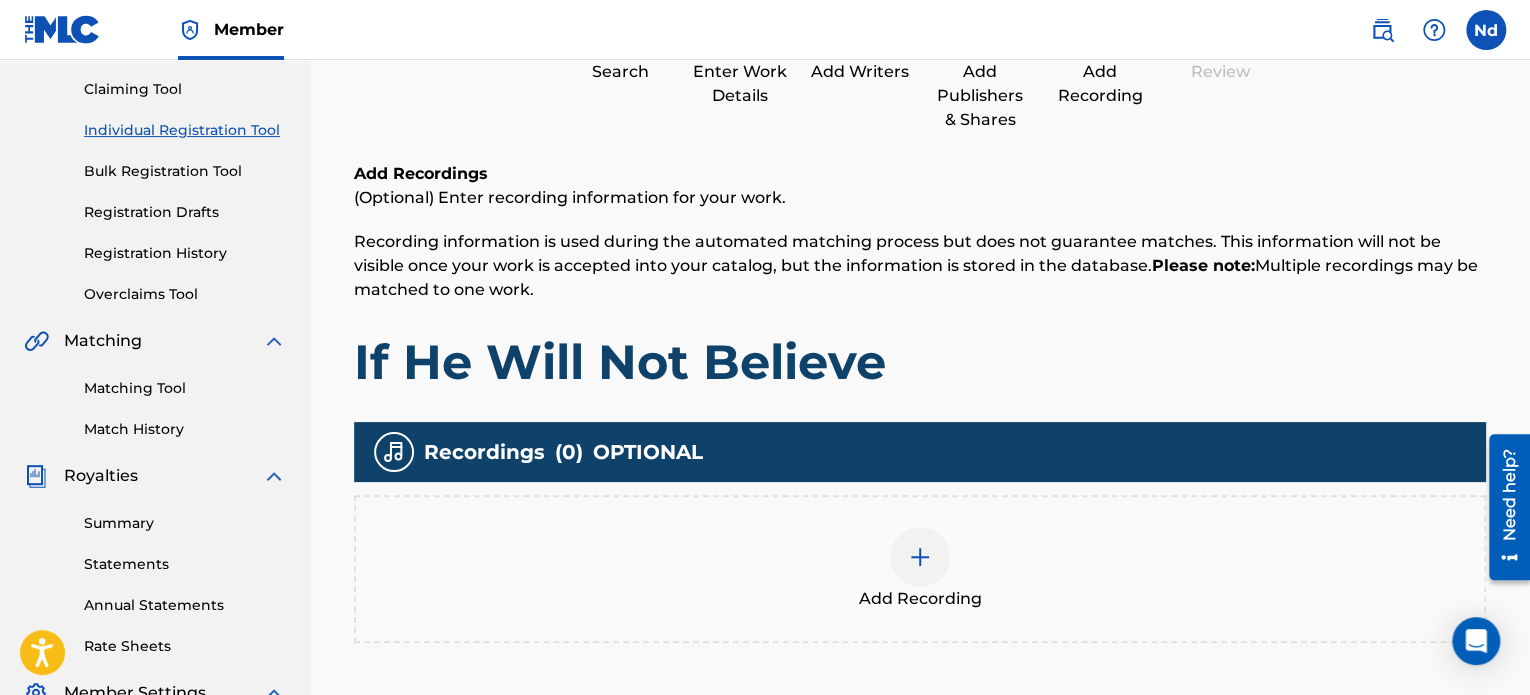 scroll, scrollTop: 290, scrollLeft: 0, axis: vertical 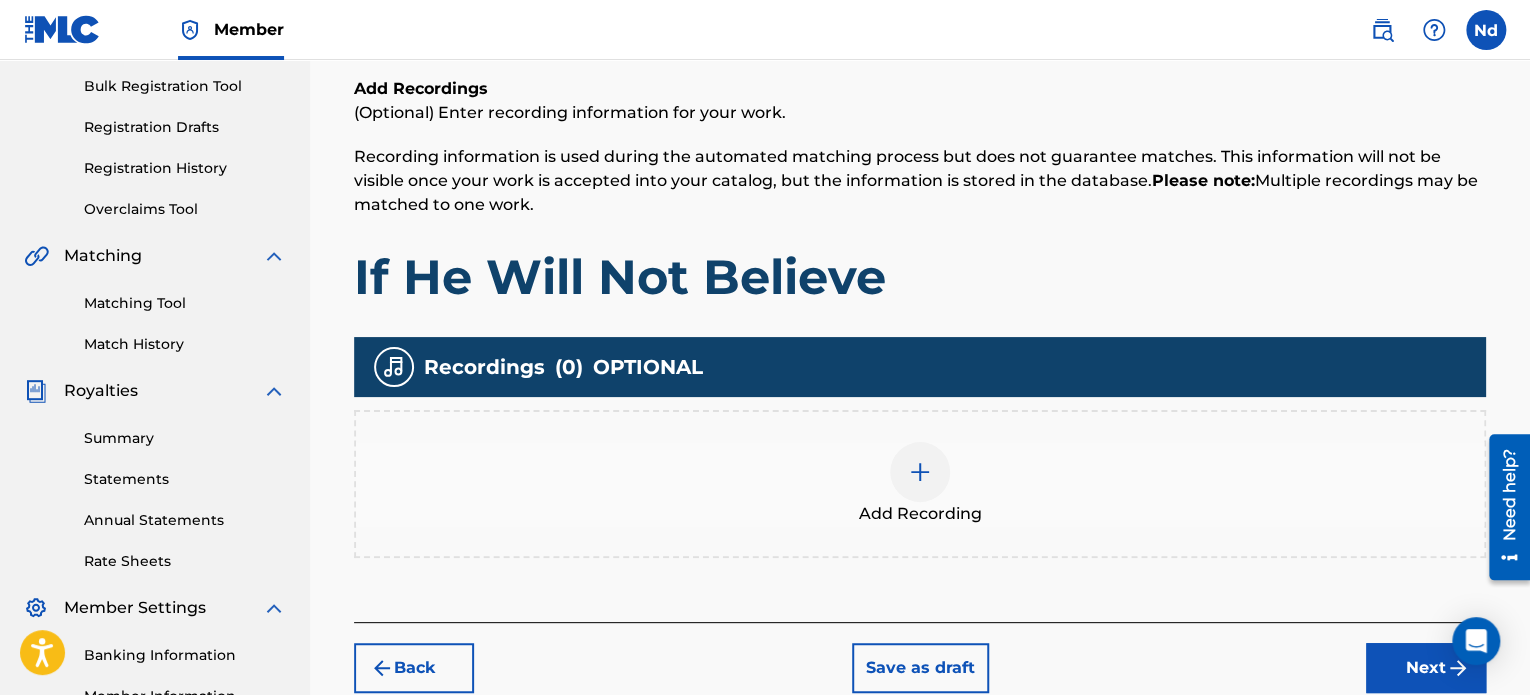 click at bounding box center [920, 472] 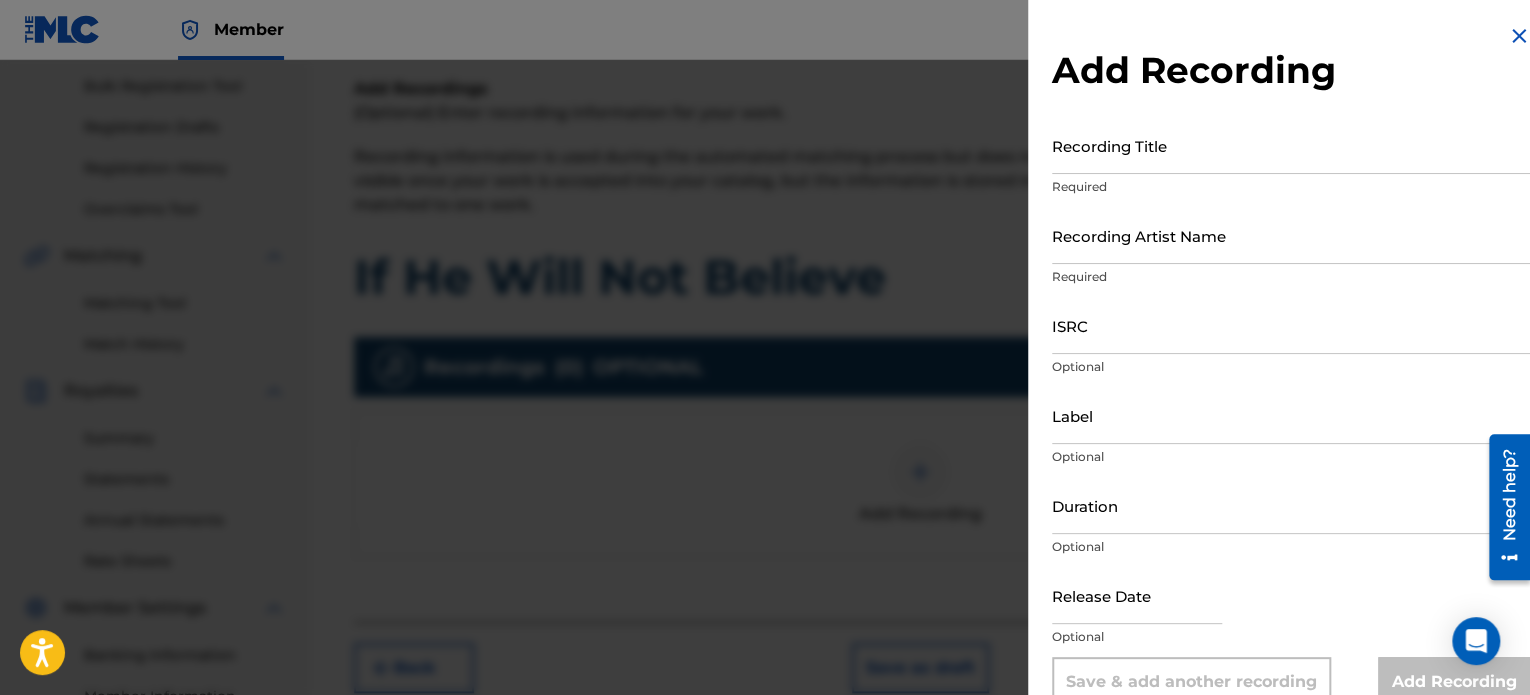click on "Recording Title" at bounding box center [1291, 145] 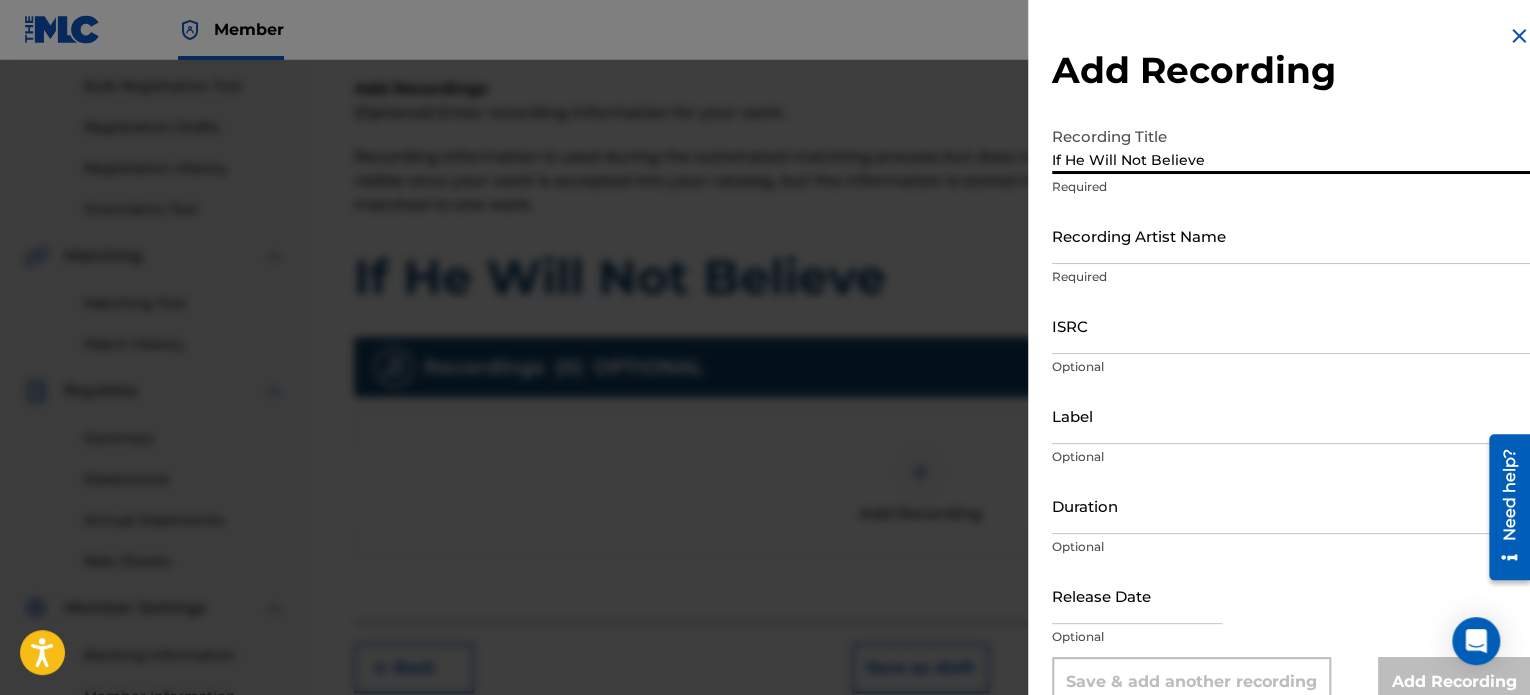 click on "Recording Artist Name" at bounding box center [1291, 235] 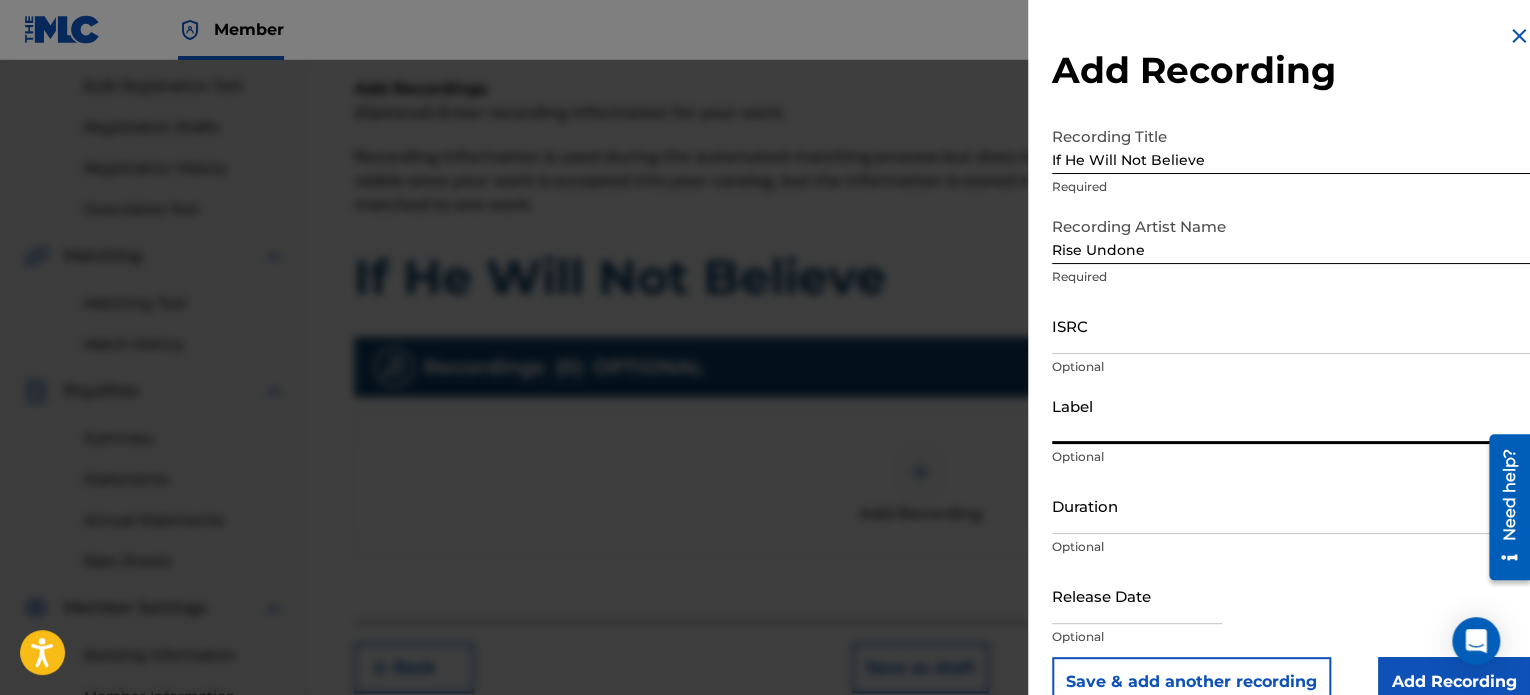 click on "Label" at bounding box center (1291, 415) 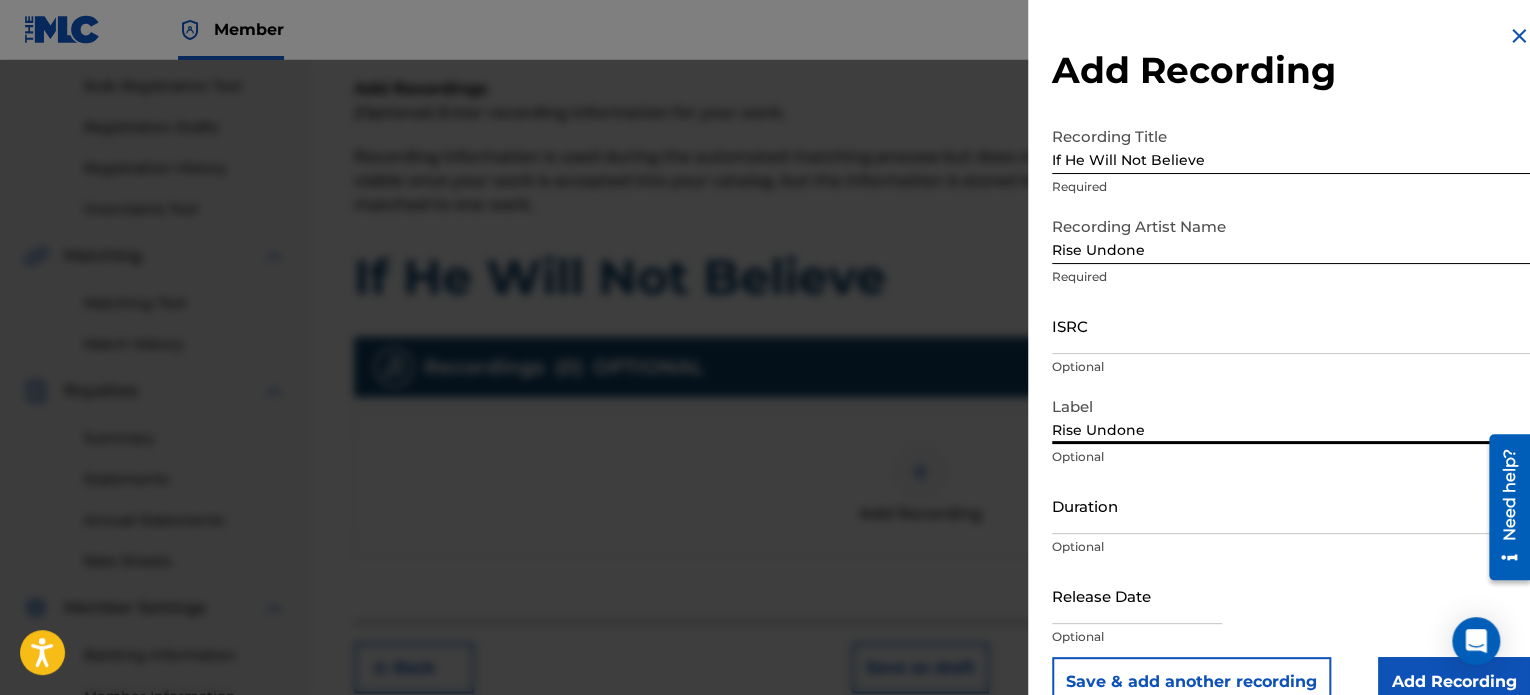 click on "Release Date Optional" at bounding box center (1291, 612) 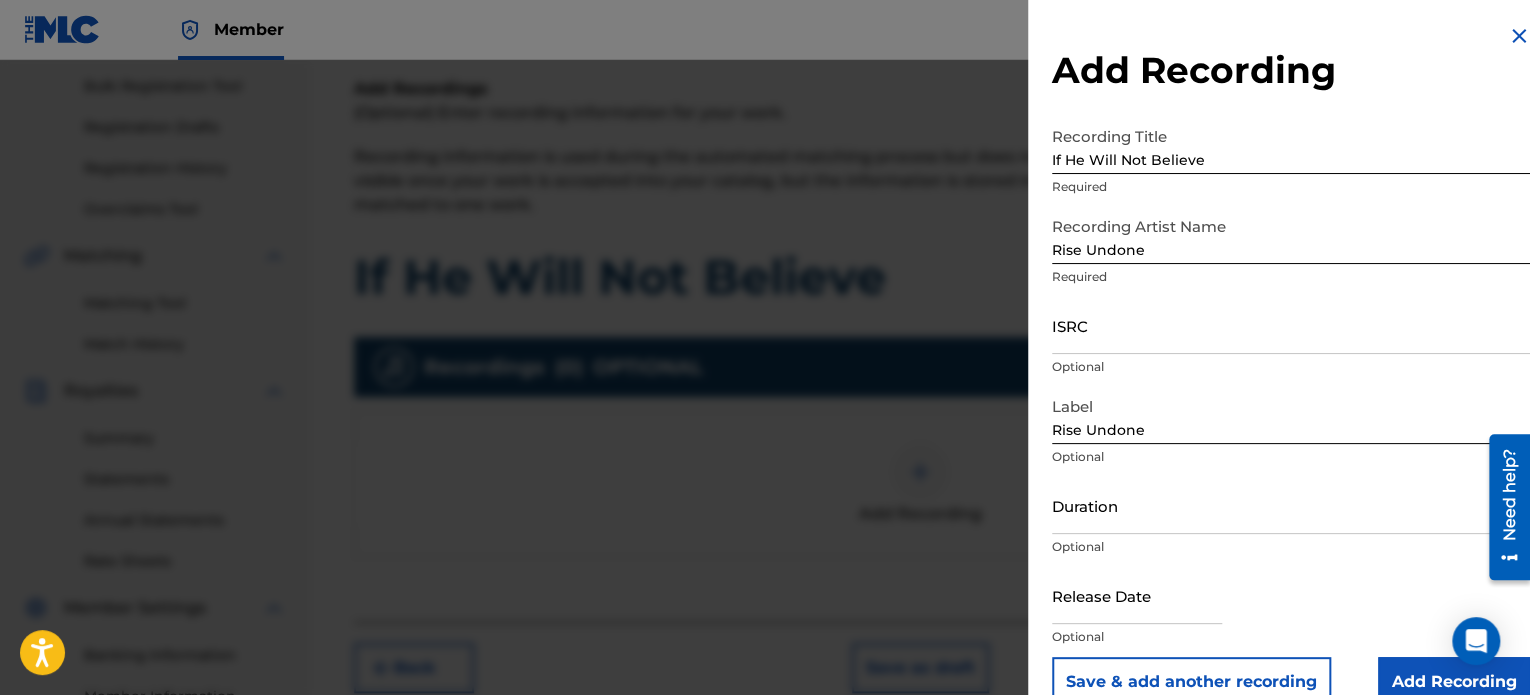 click at bounding box center (1137, 595) 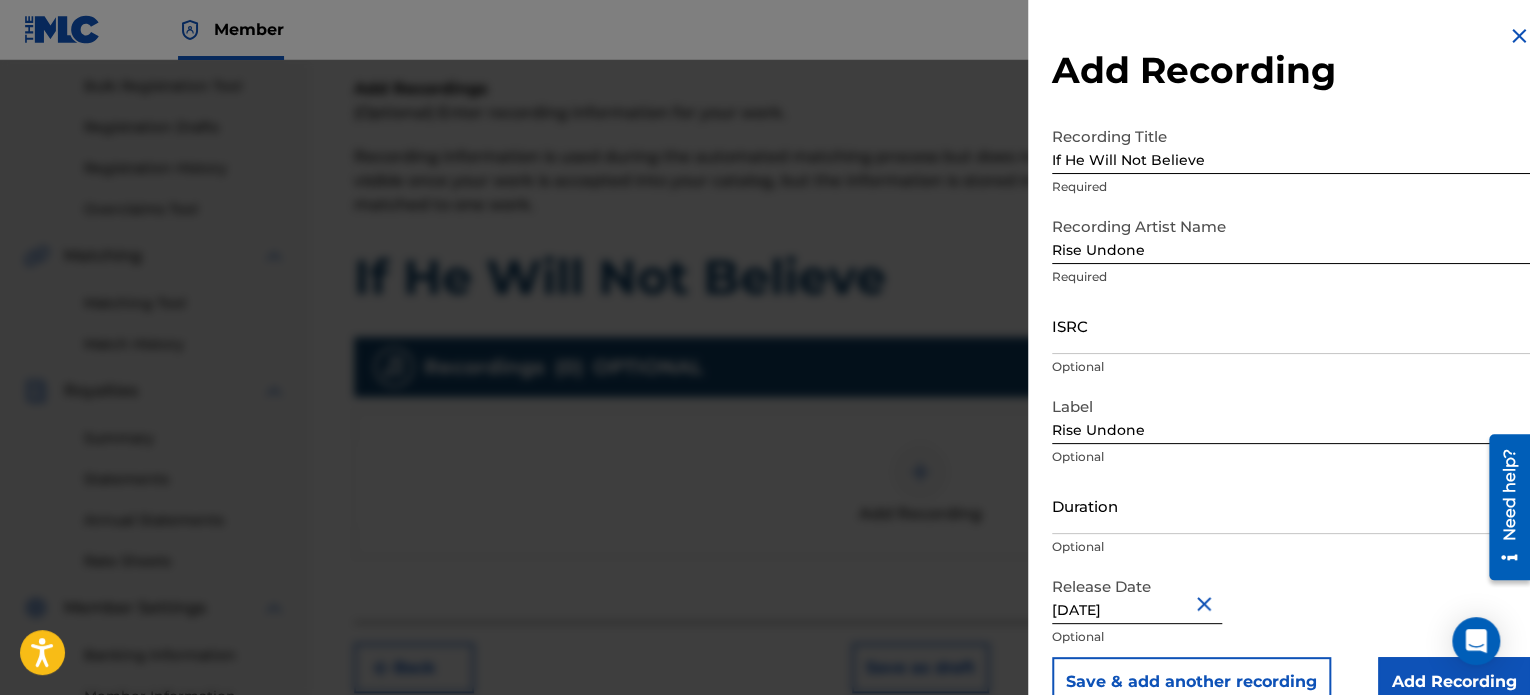 click on "Release Date [DATE] Optional" at bounding box center (1291, 612) 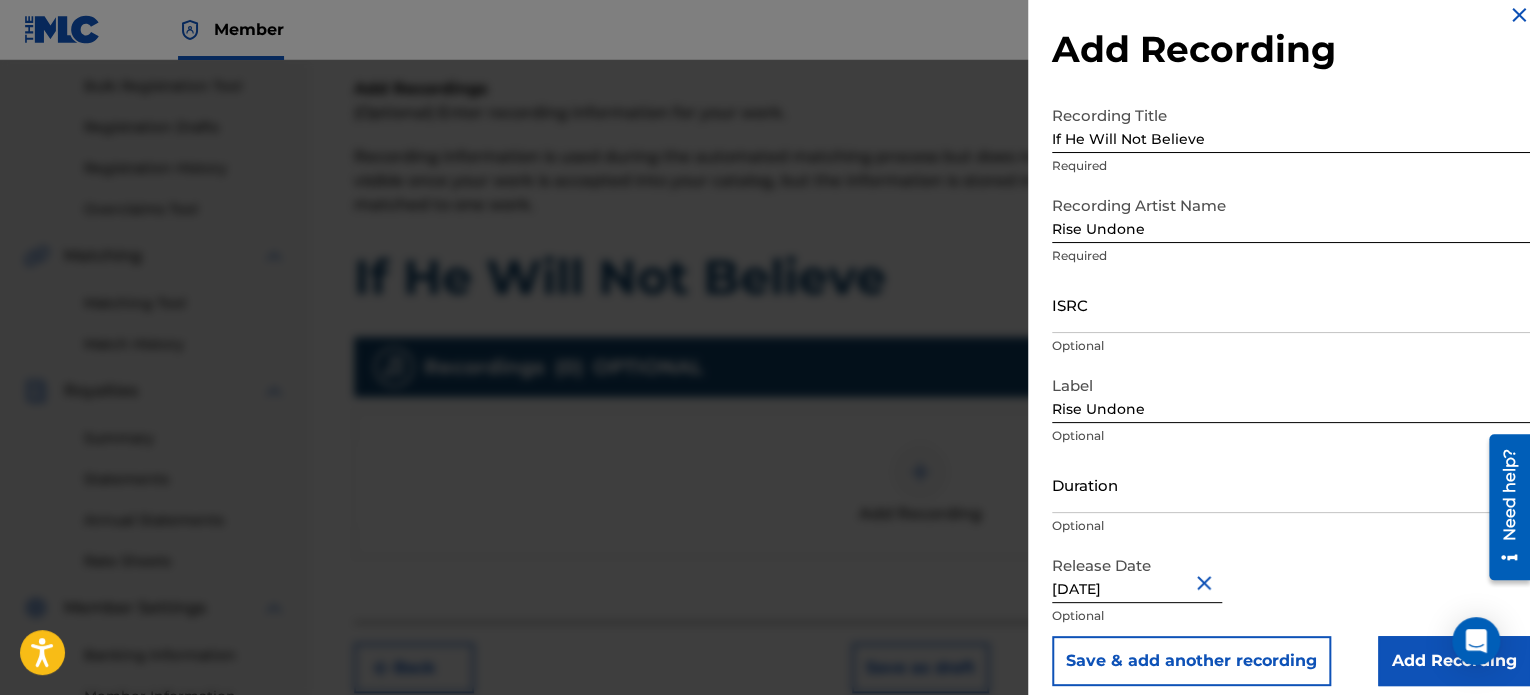 scroll, scrollTop: 36, scrollLeft: 0, axis: vertical 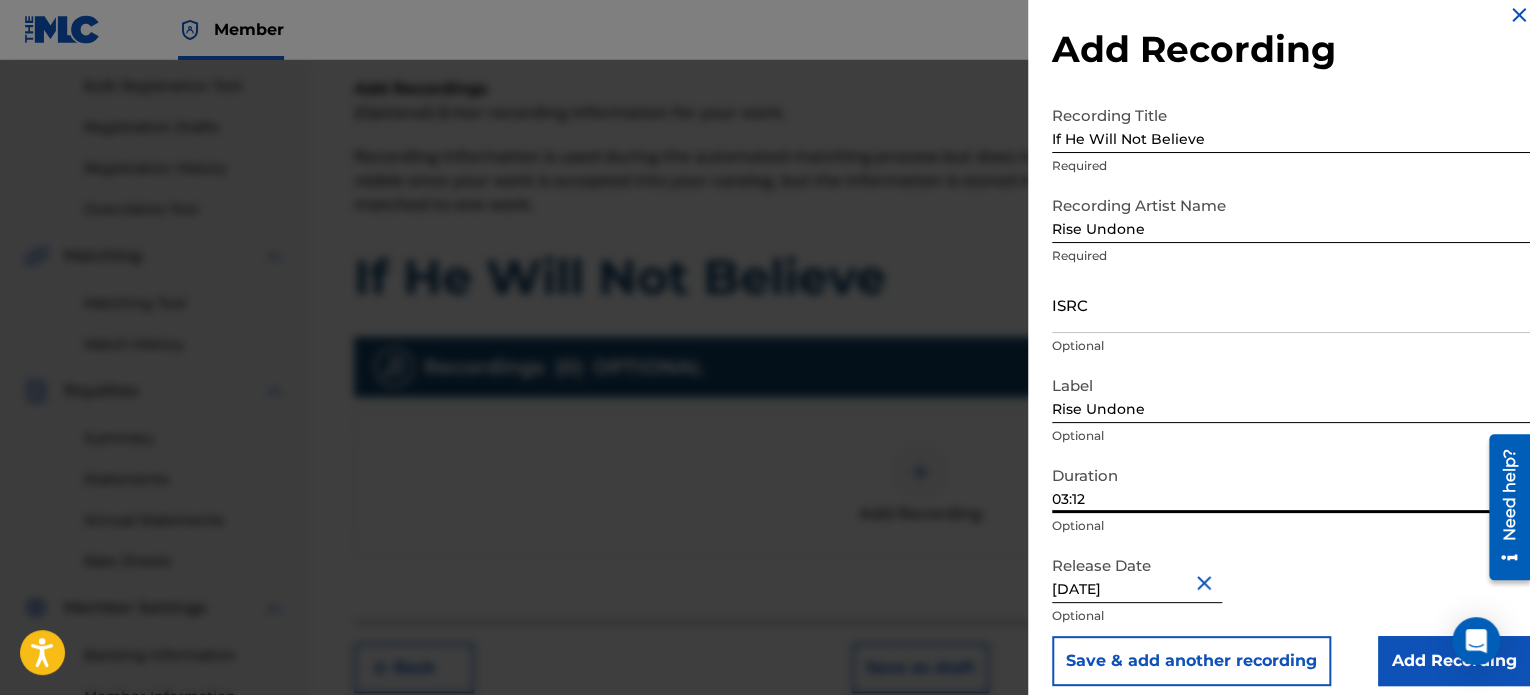 click on "ISRC" at bounding box center [1291, 304] 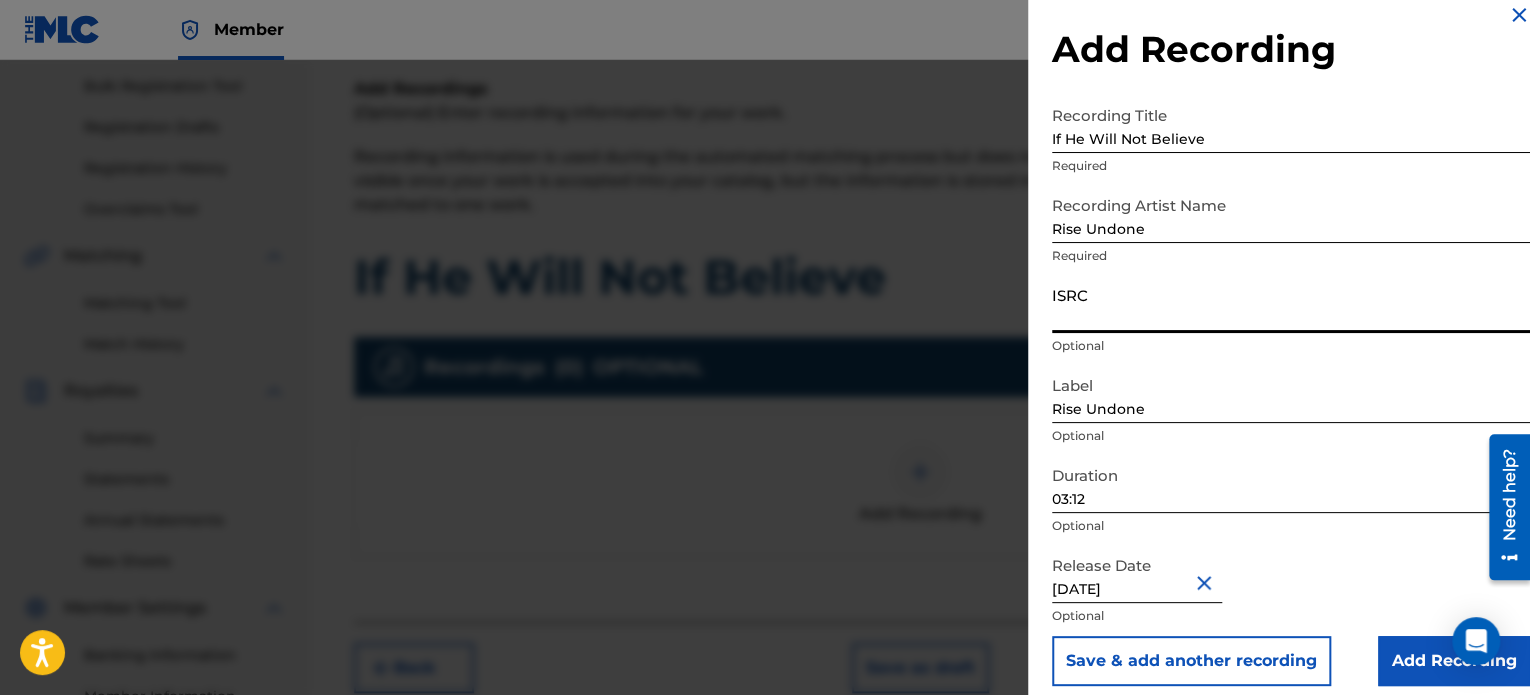 paste on "QZAMM2299726" 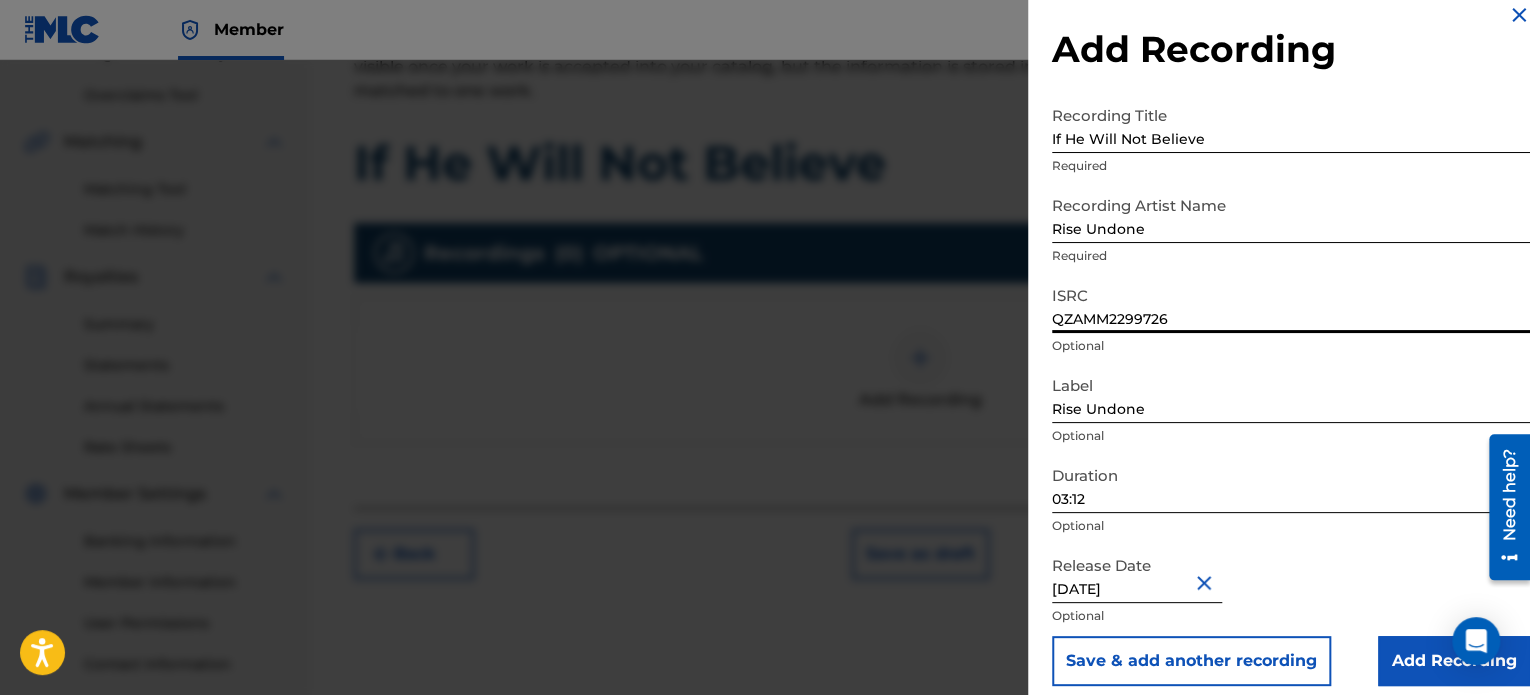 scroll, scrollTop: 544, scrollLeft: 0, axis: vertical 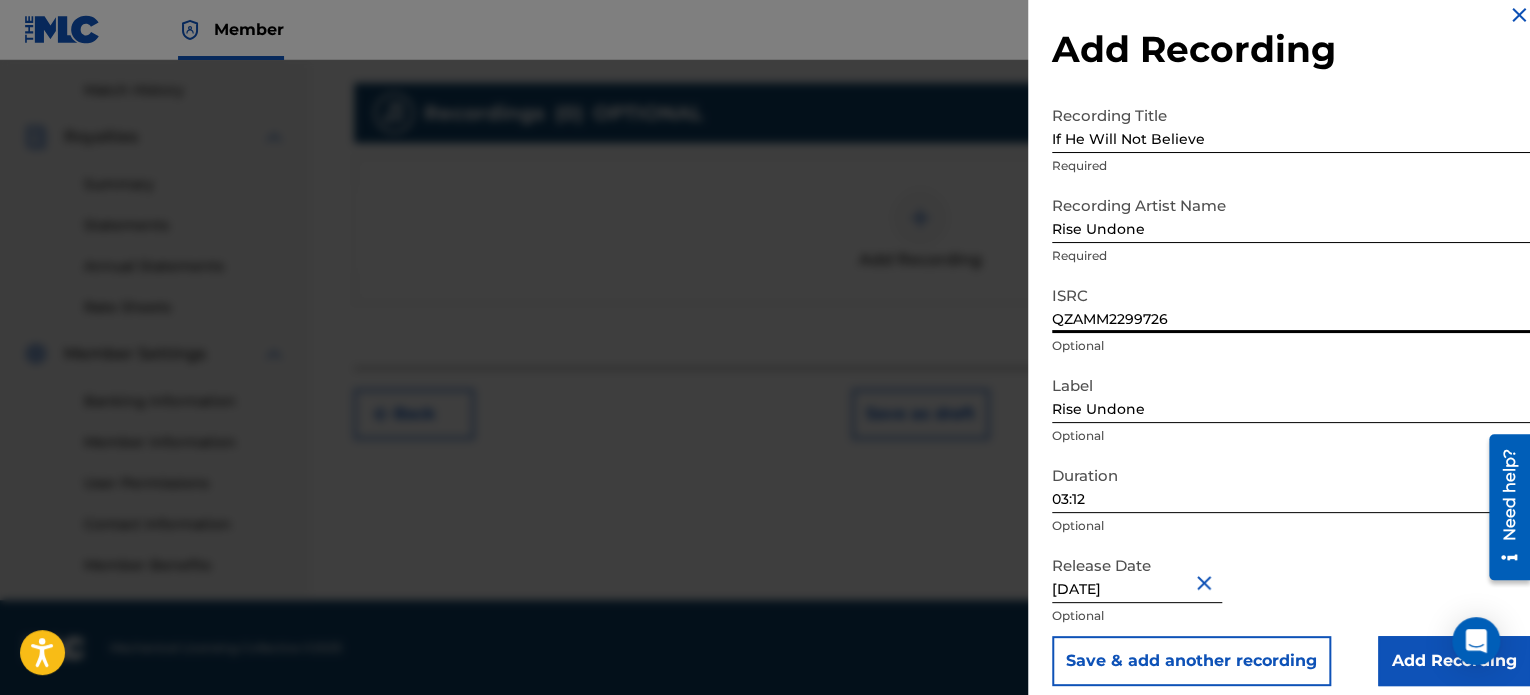 click on "Add Recording" at bounding box center (1454, 661) 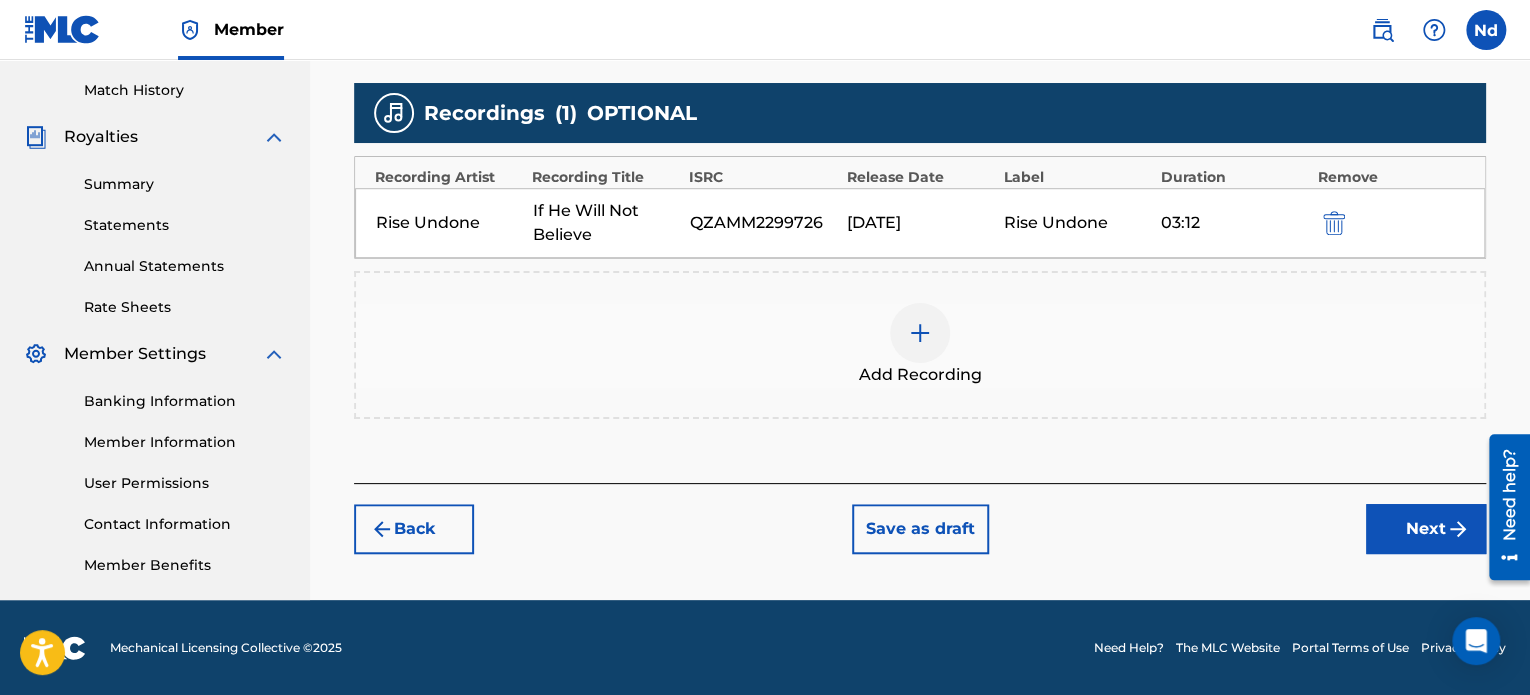 click on "Next" at bounding box center [1426, 529] 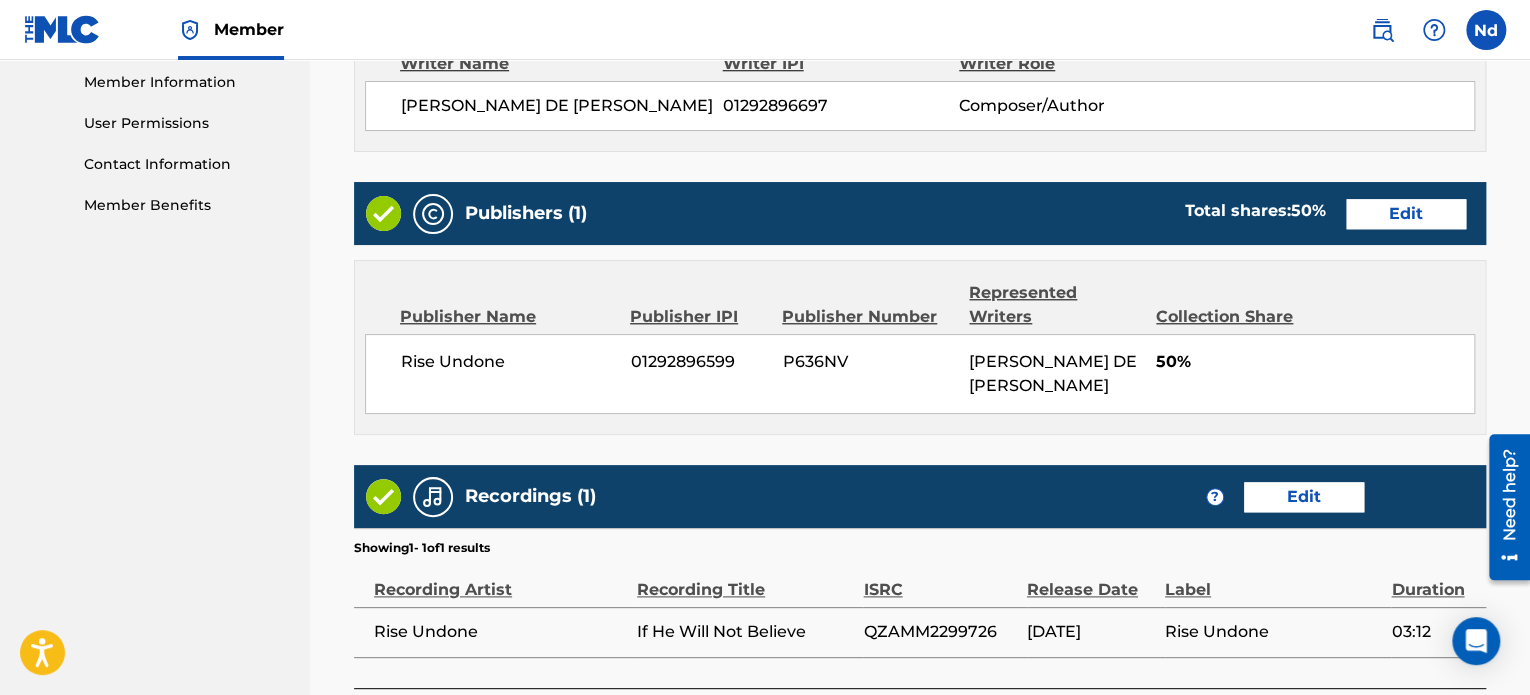 scroll, scrollTop: 990, scrollLeft: 0, axis: vertical 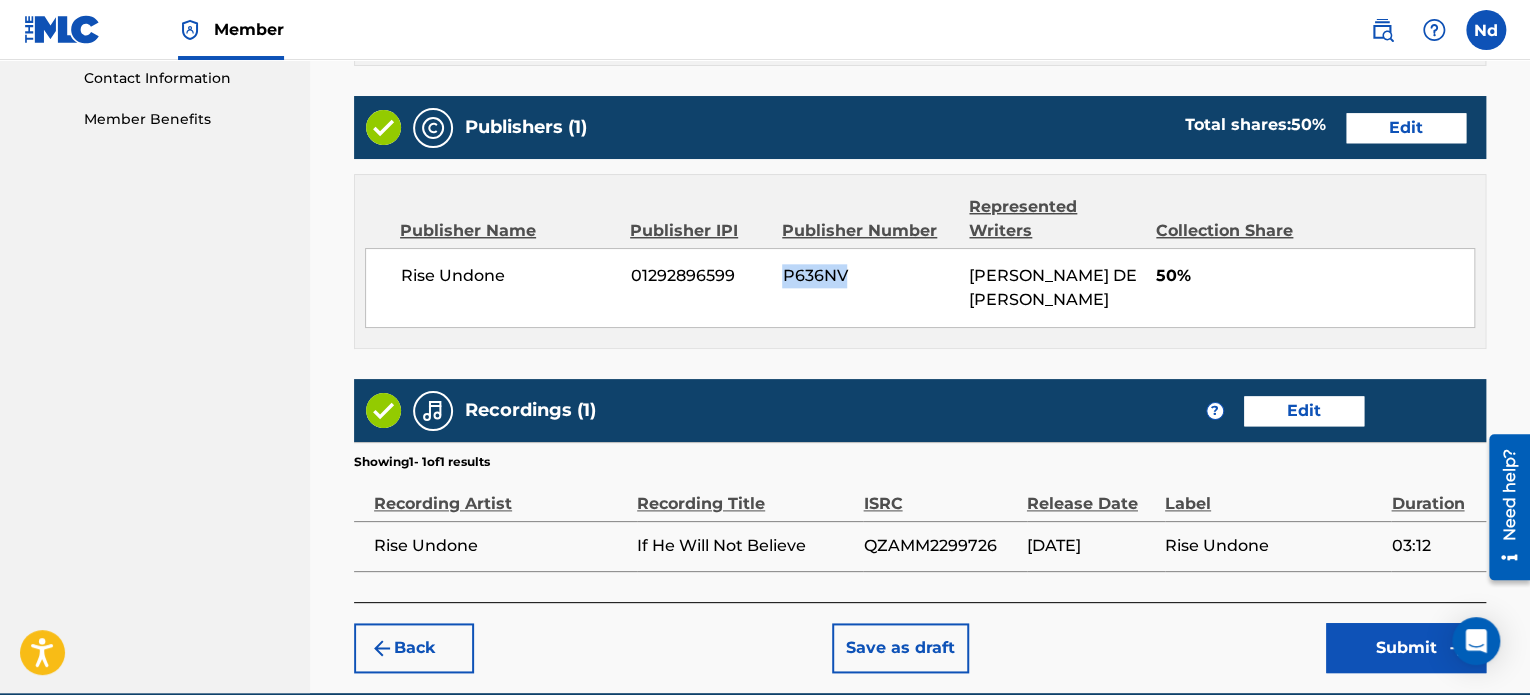 drag, startPoint x: 768, startPoint y: 278, endPoint x: 851, endPoint y: 275, distance: 83.0542 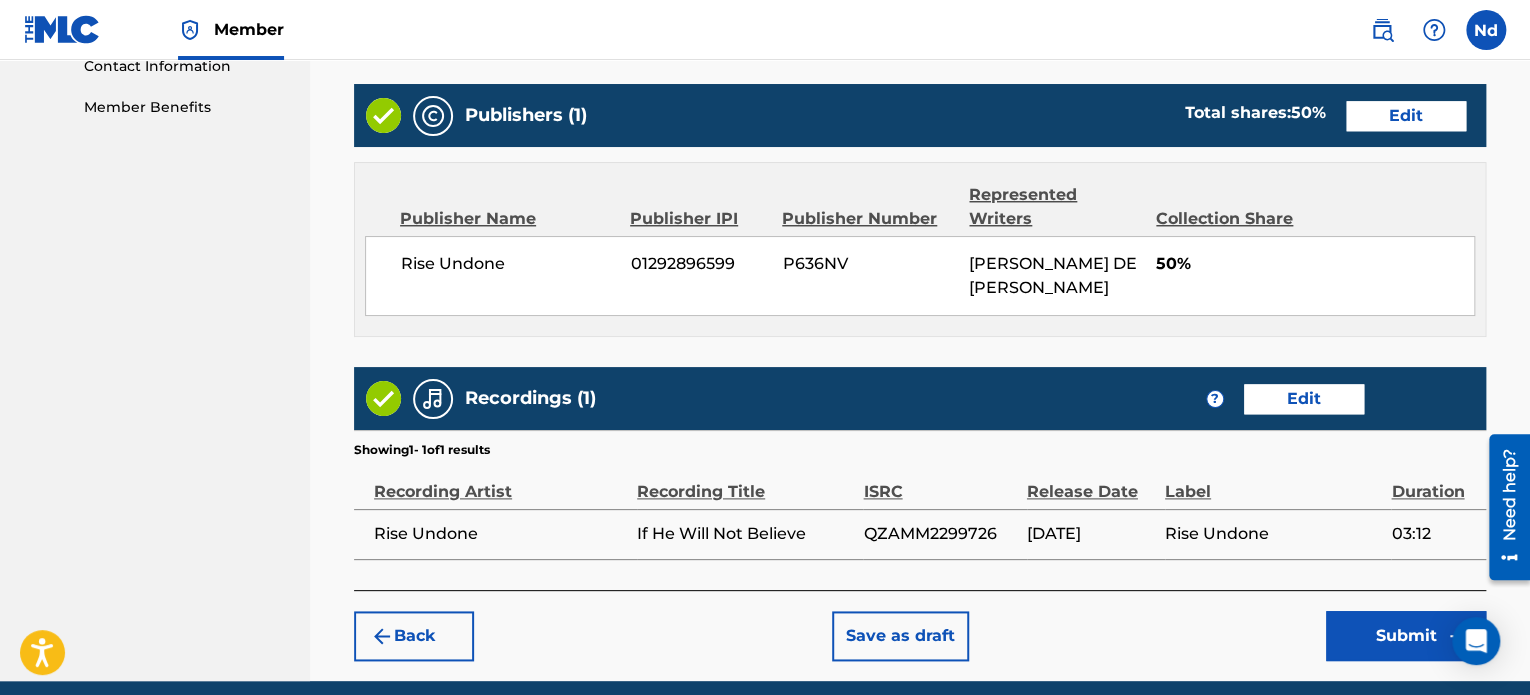 scroll, scrollTop: 1081, scrollLeft: 0, axis: vertical 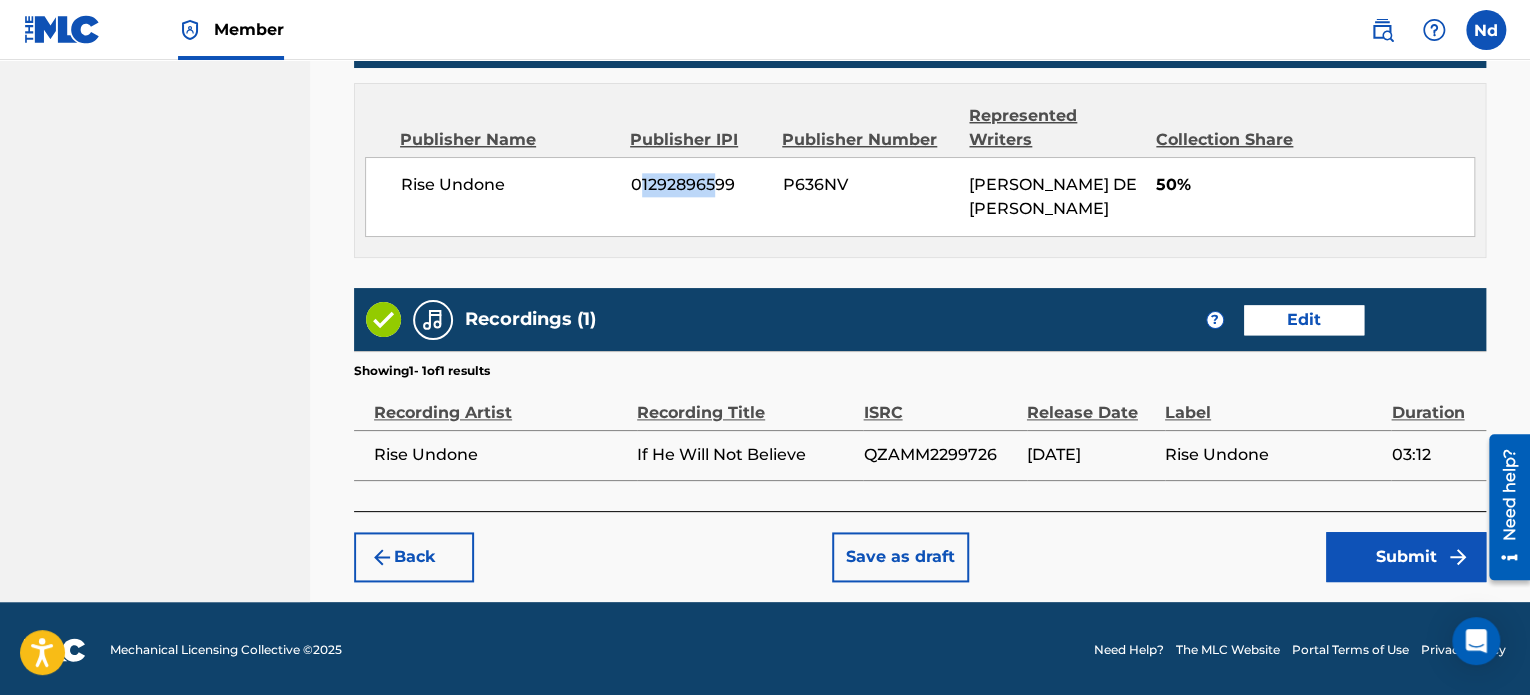 drag, startPoint x: 639, startPoint y: 185, endPoint x: 716, endPoint y: 185, distance: 77 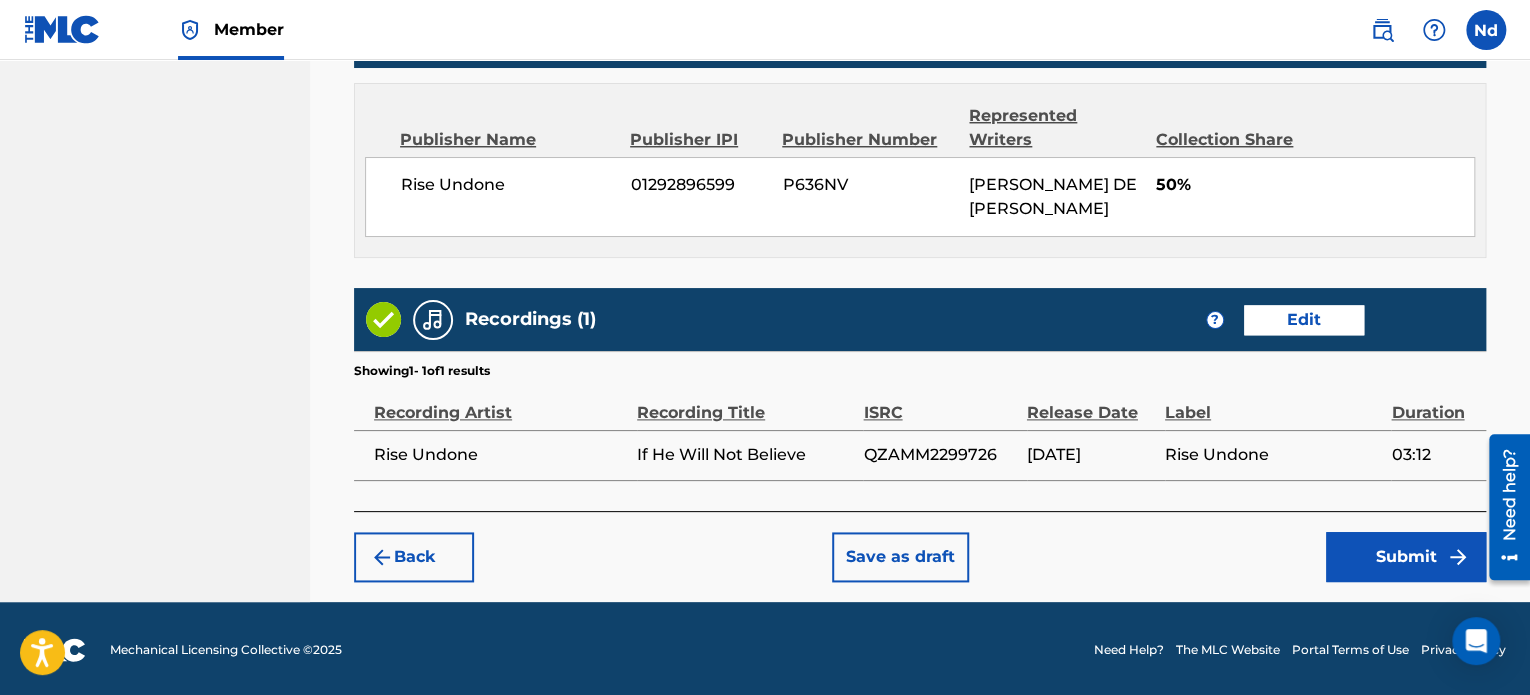 click on "Publisher Name Publisher IPI Publisher Number Represented Writers Collection Share Rise Undone 01292896599 P636NV [PERSON_NAME] DE [PERSON_NAME] 50%" at bounding box center (920, 170) 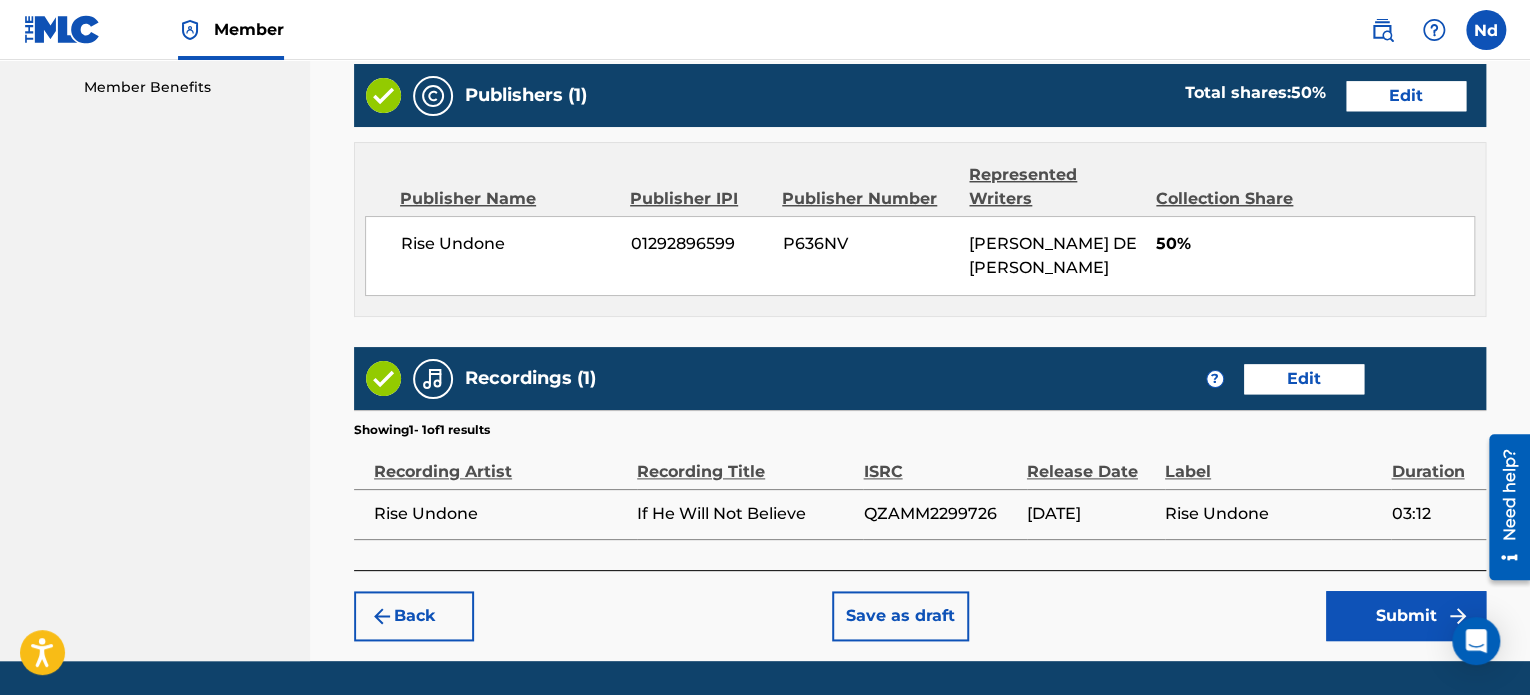 scroll, scrollTop: 1081, scrollLeft: 0, axis: vertical 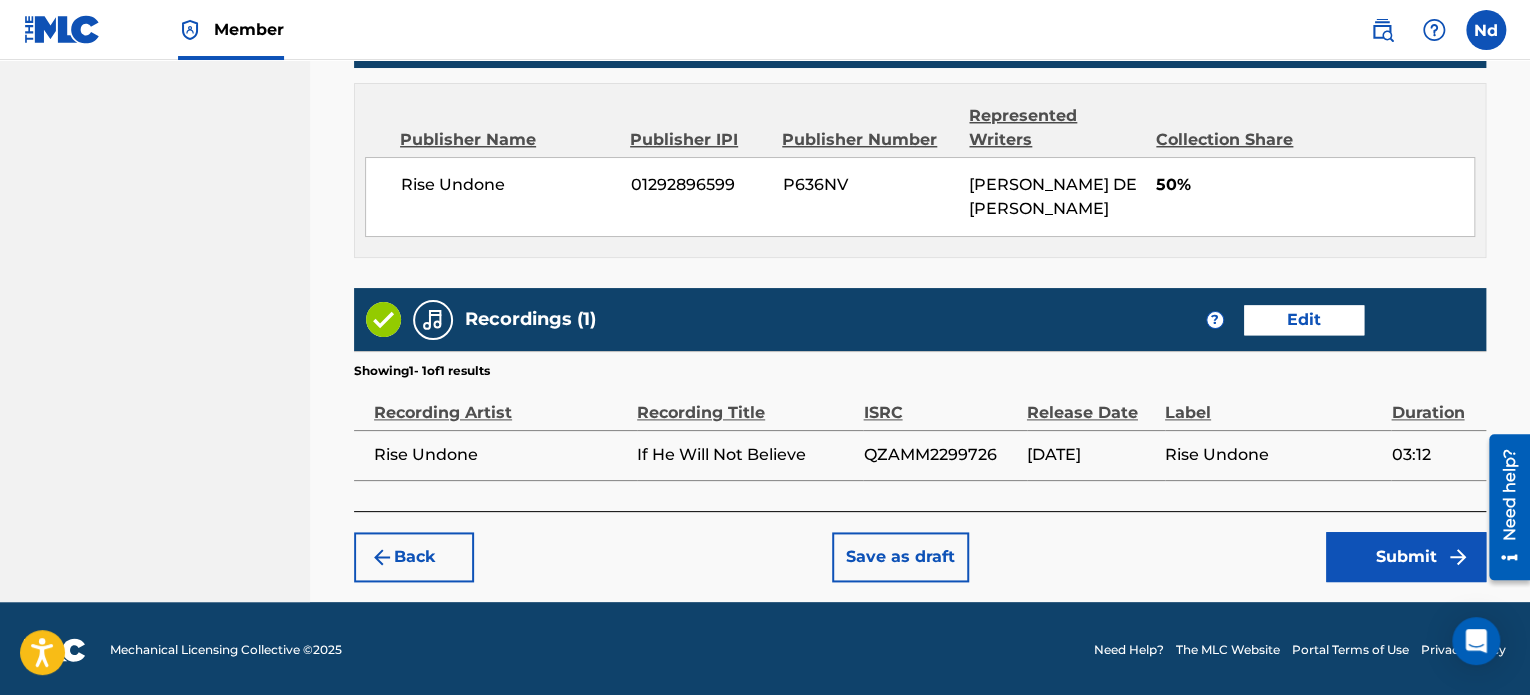 click on "Submit" at bounding box center (1406, 557) 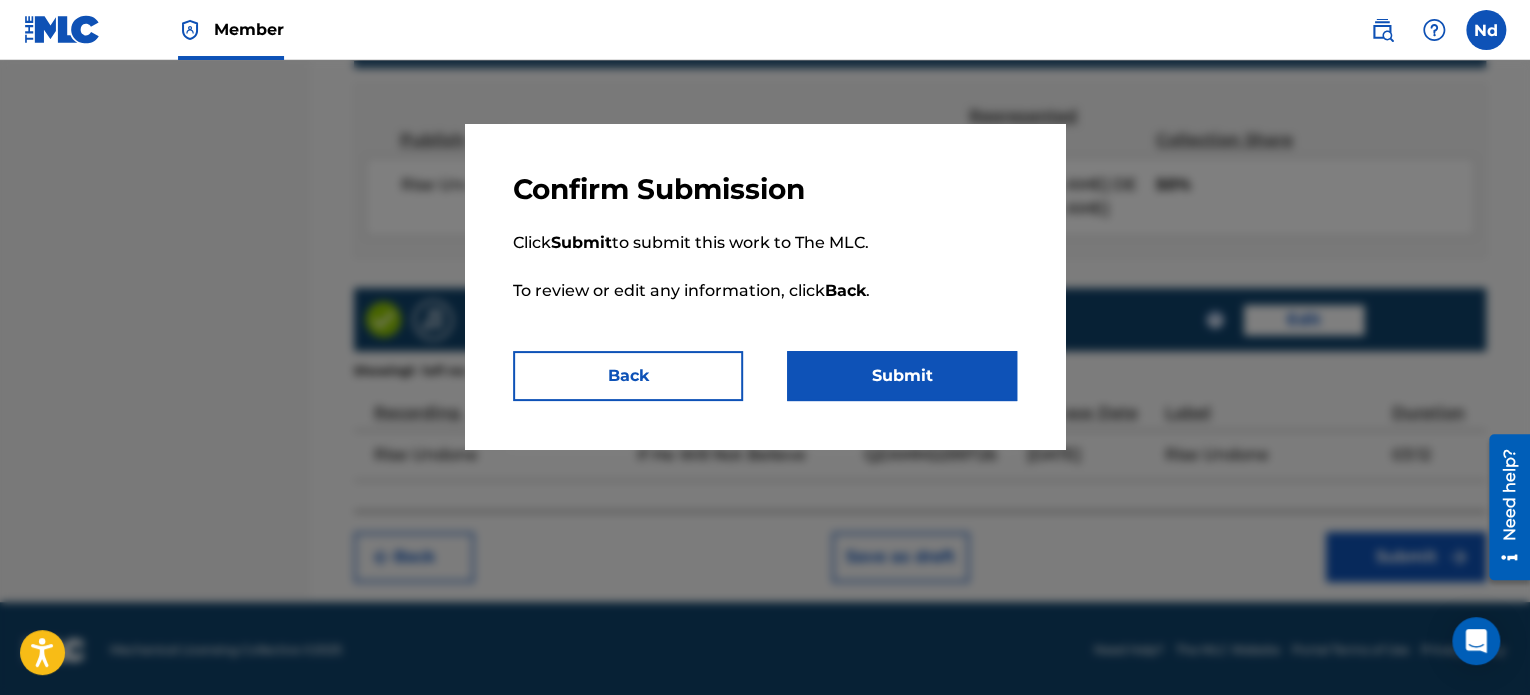 click on "Submit" at bounding box center [902, 376] 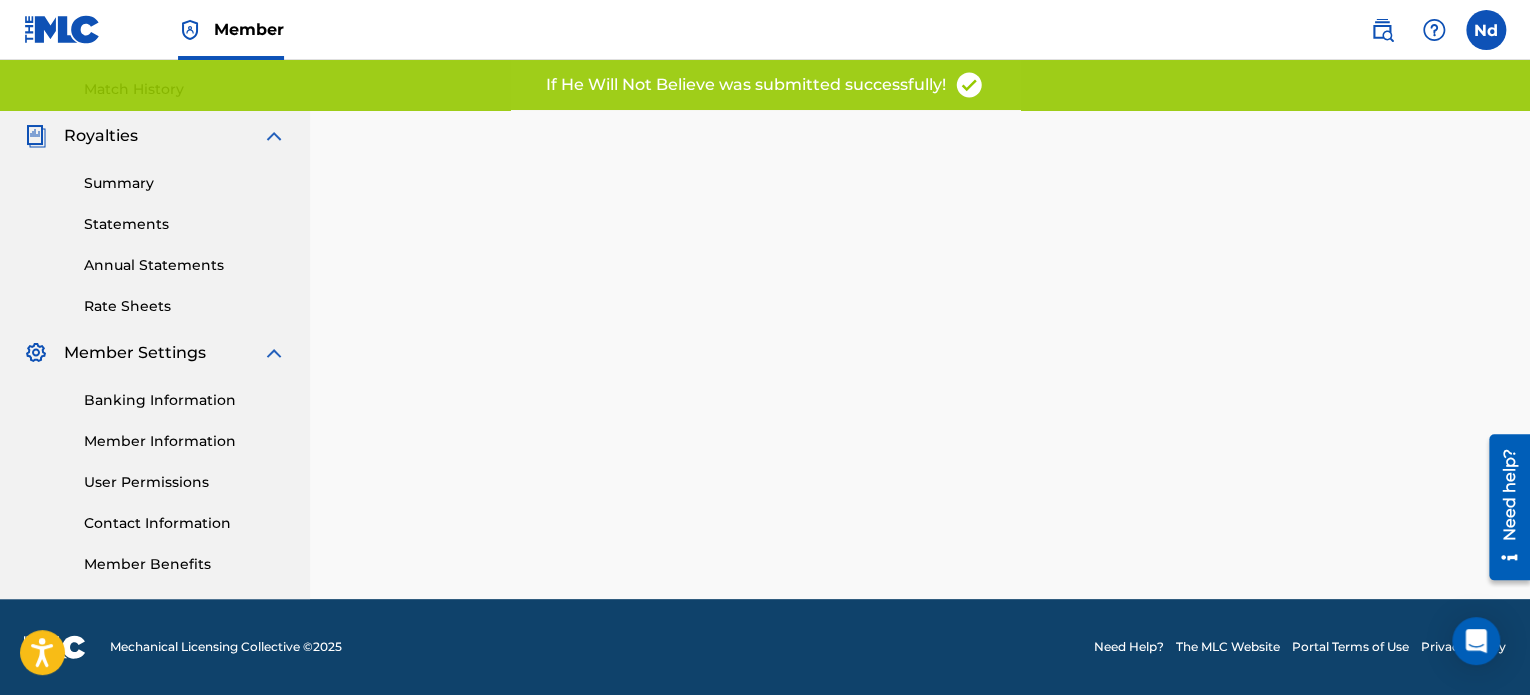 scroll, scrollTop: 0, scrollLeft: 0, axis: both 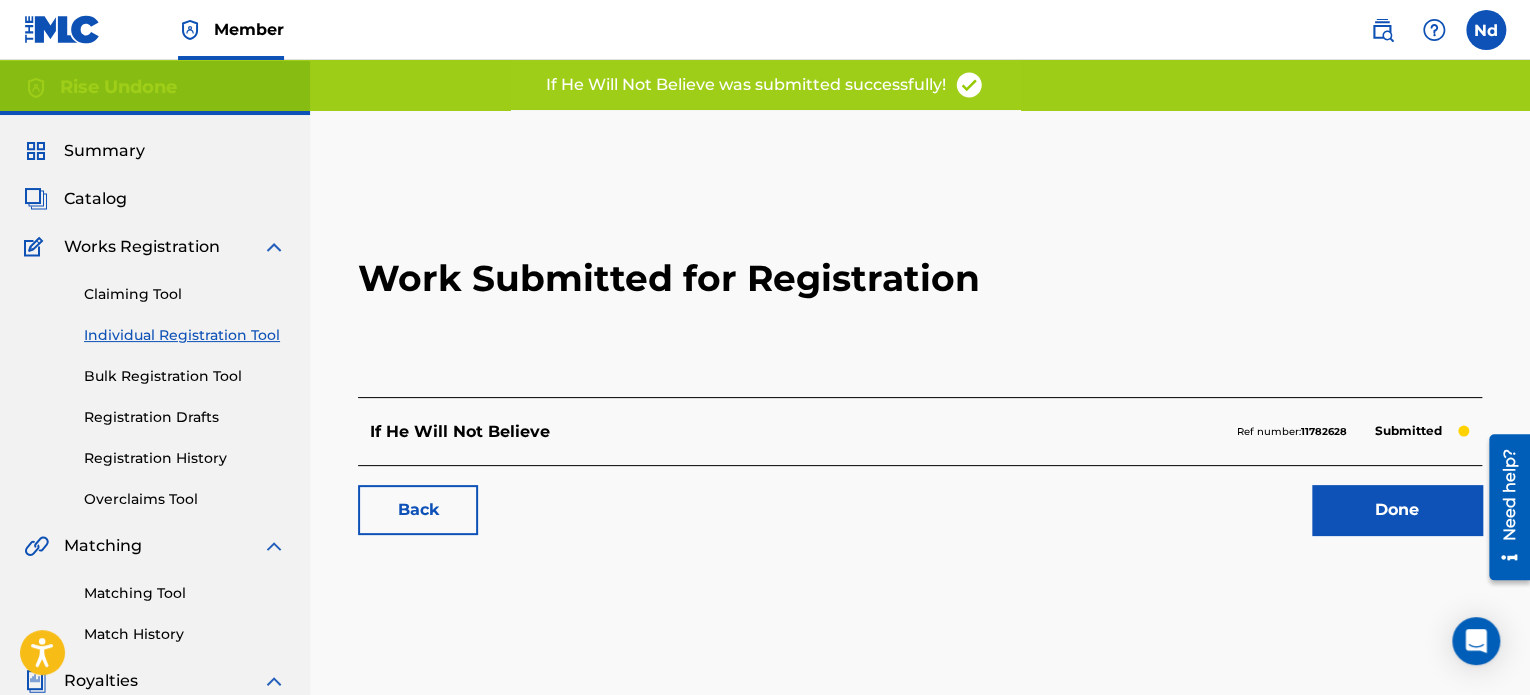 click on "Done" at bounding box center [1397, 510] 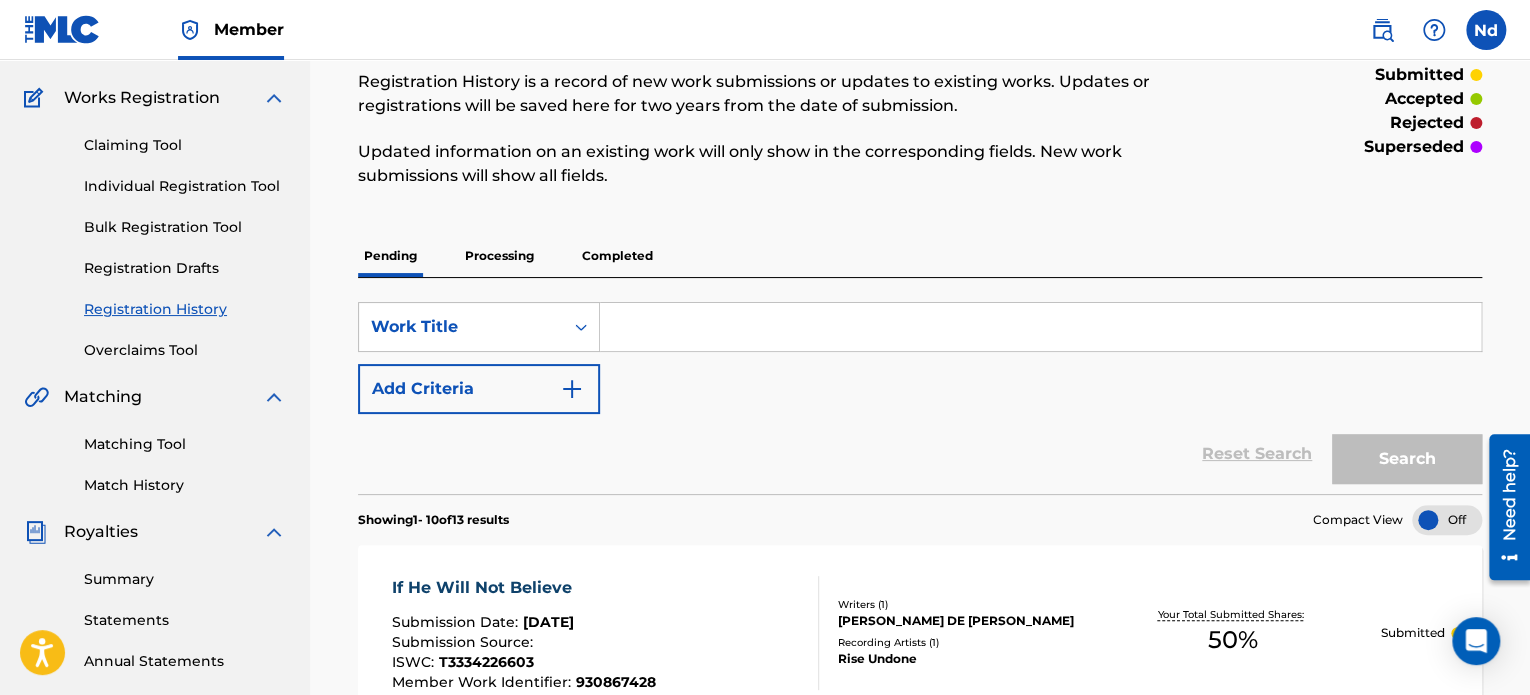 scroll, scrollTop: 200, scrollLeft: 0, axis: vertical 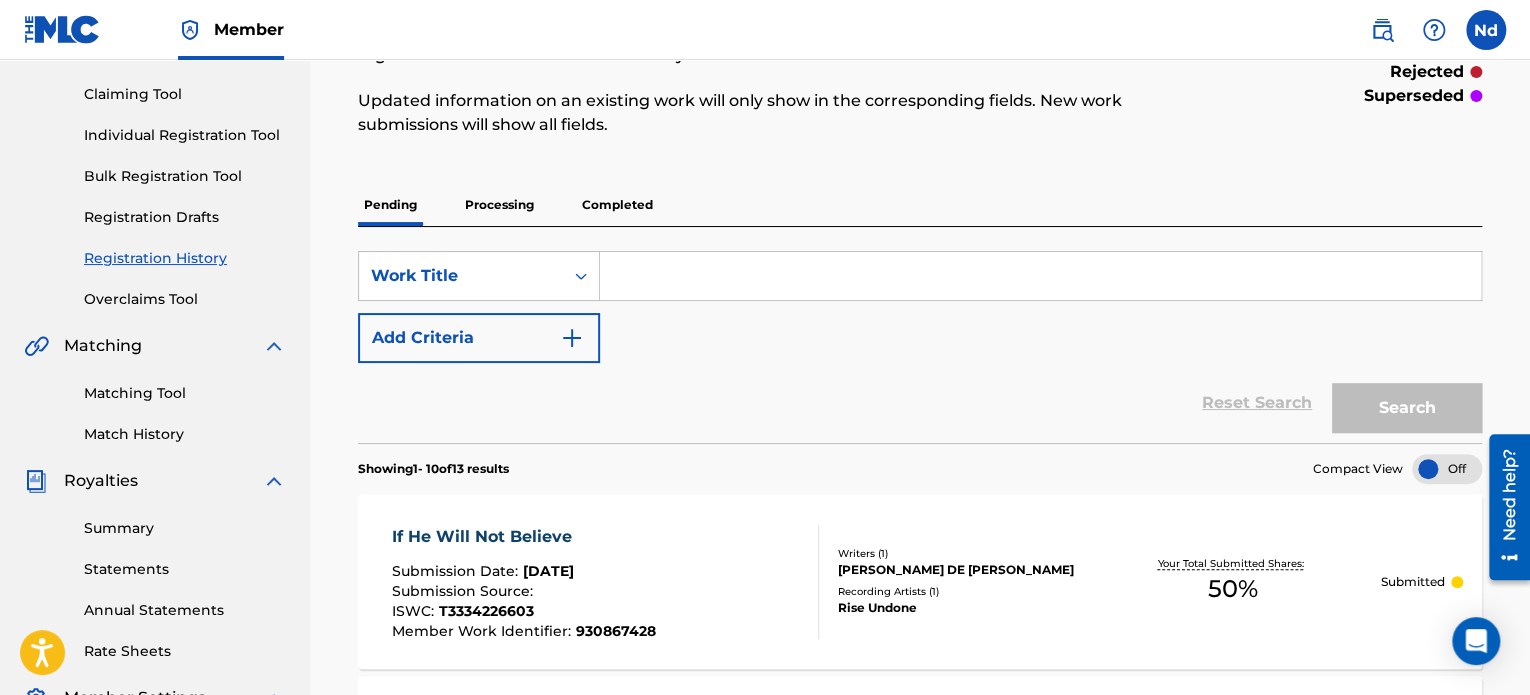 click at bounding box center [1040, 276] 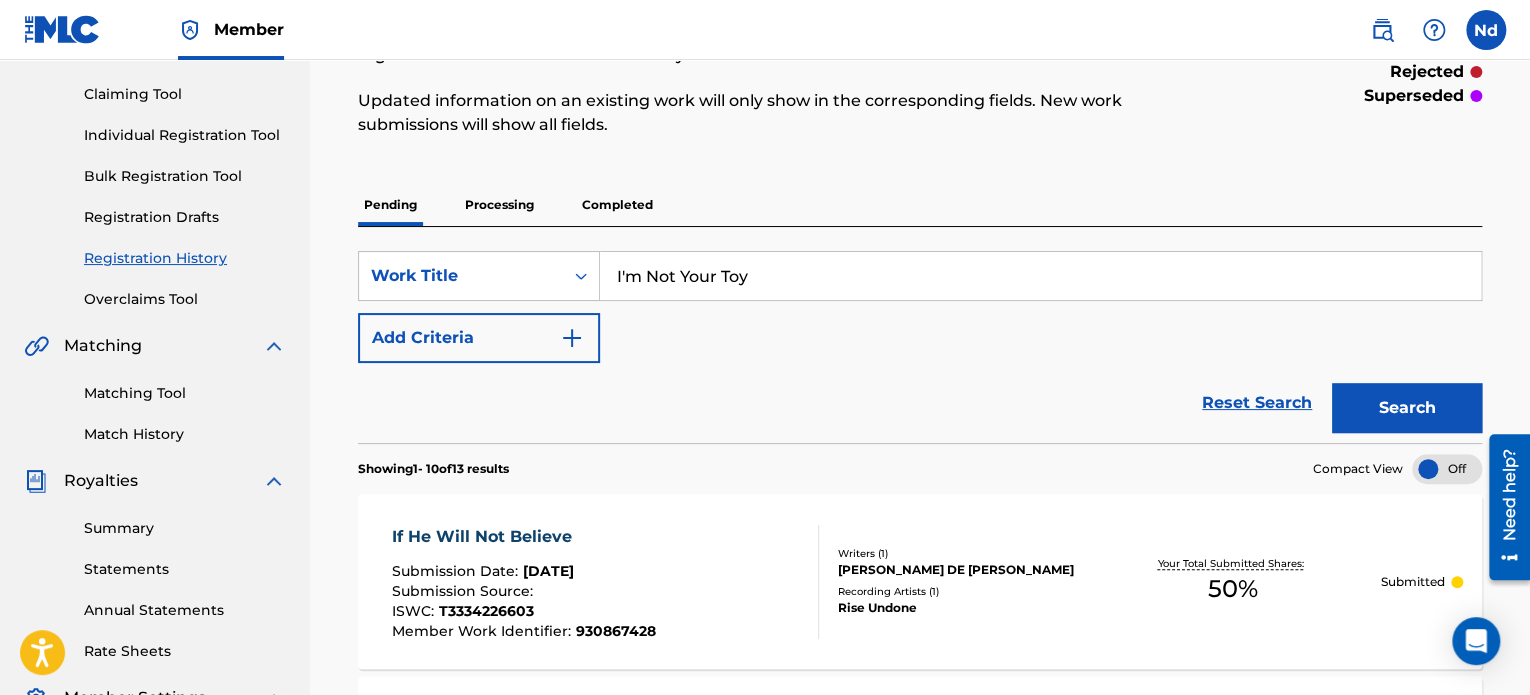 click on "Search" at bounding box center [1407, 408] 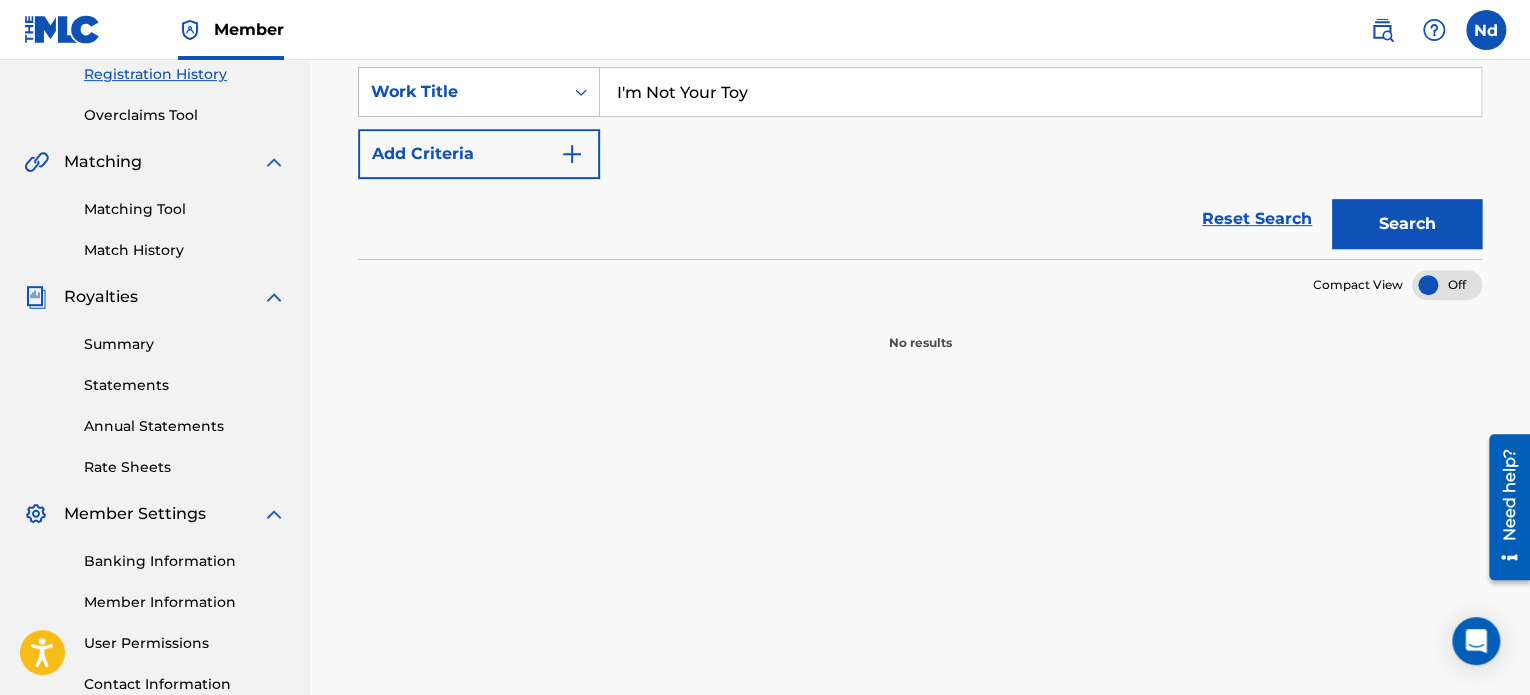 scroll, scrollTop: 300, scrollLeft: 0, axis: vertical 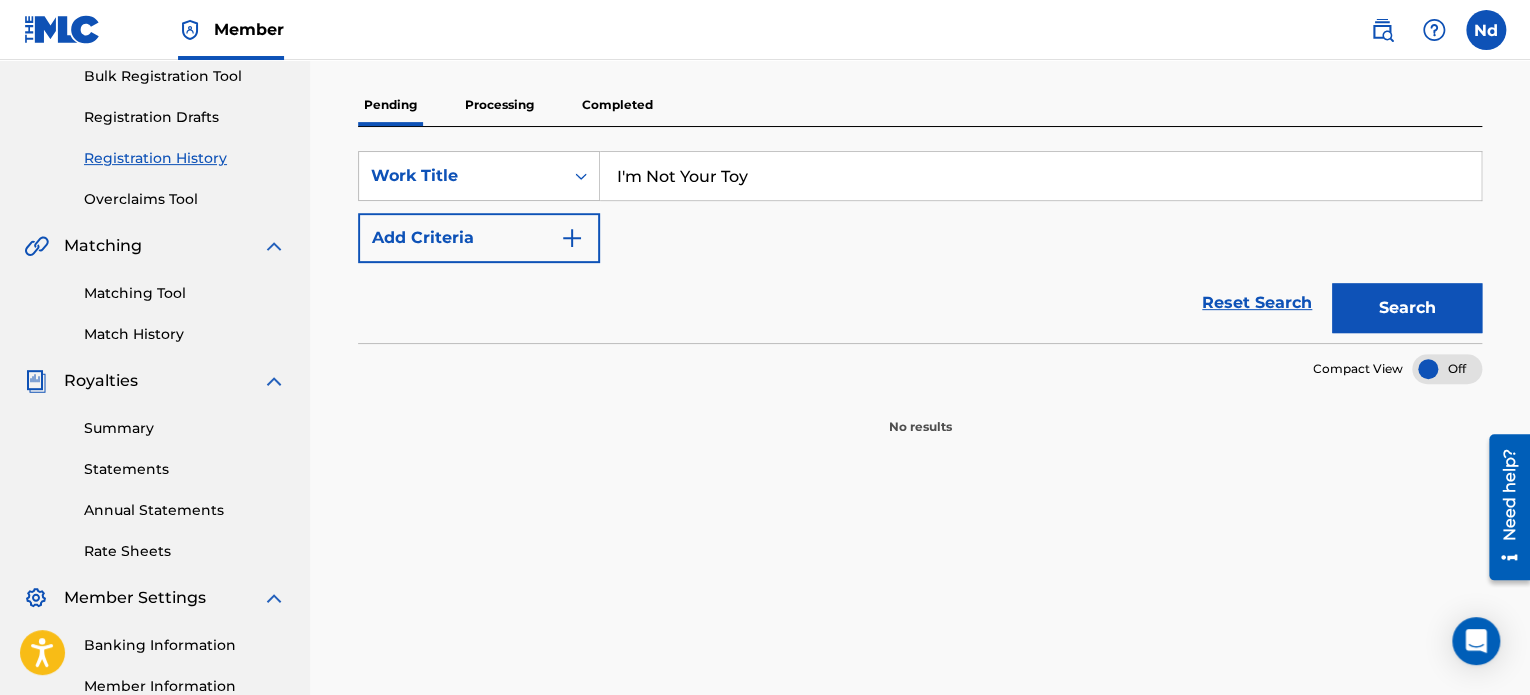 click on "Search" at bounding box center [1407, 308] 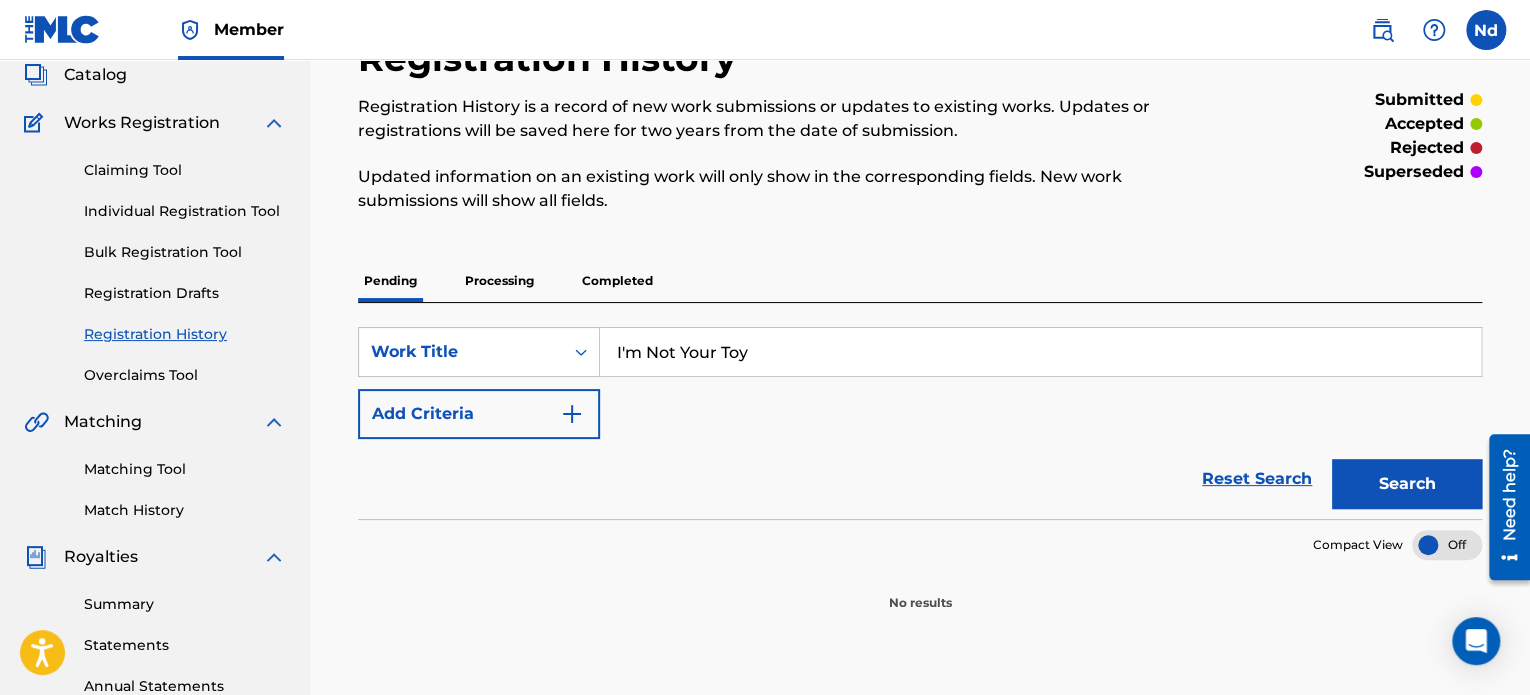 scroll, scrollTop: 100, scrollLeft: 0, axis: vertical 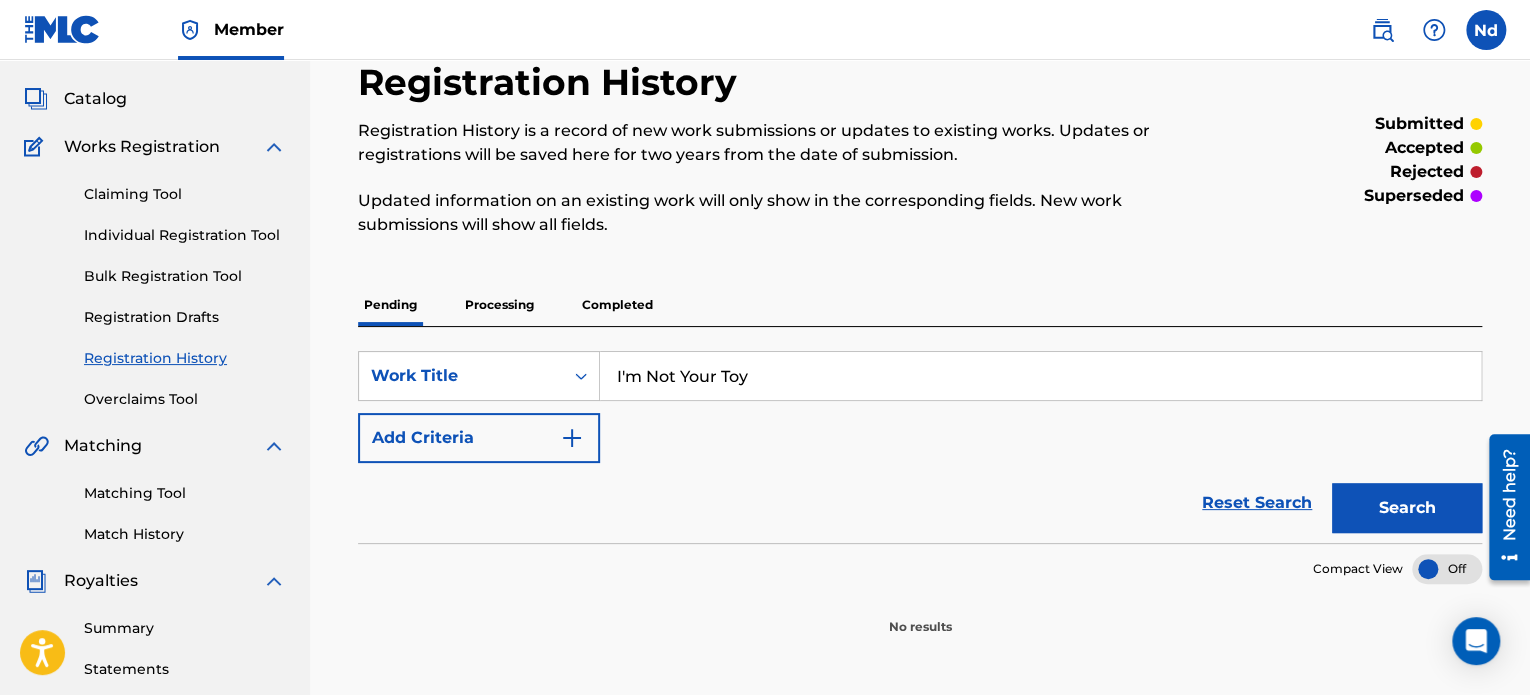 click on "Individual Registration Tool" at bounding box center [185, 235] 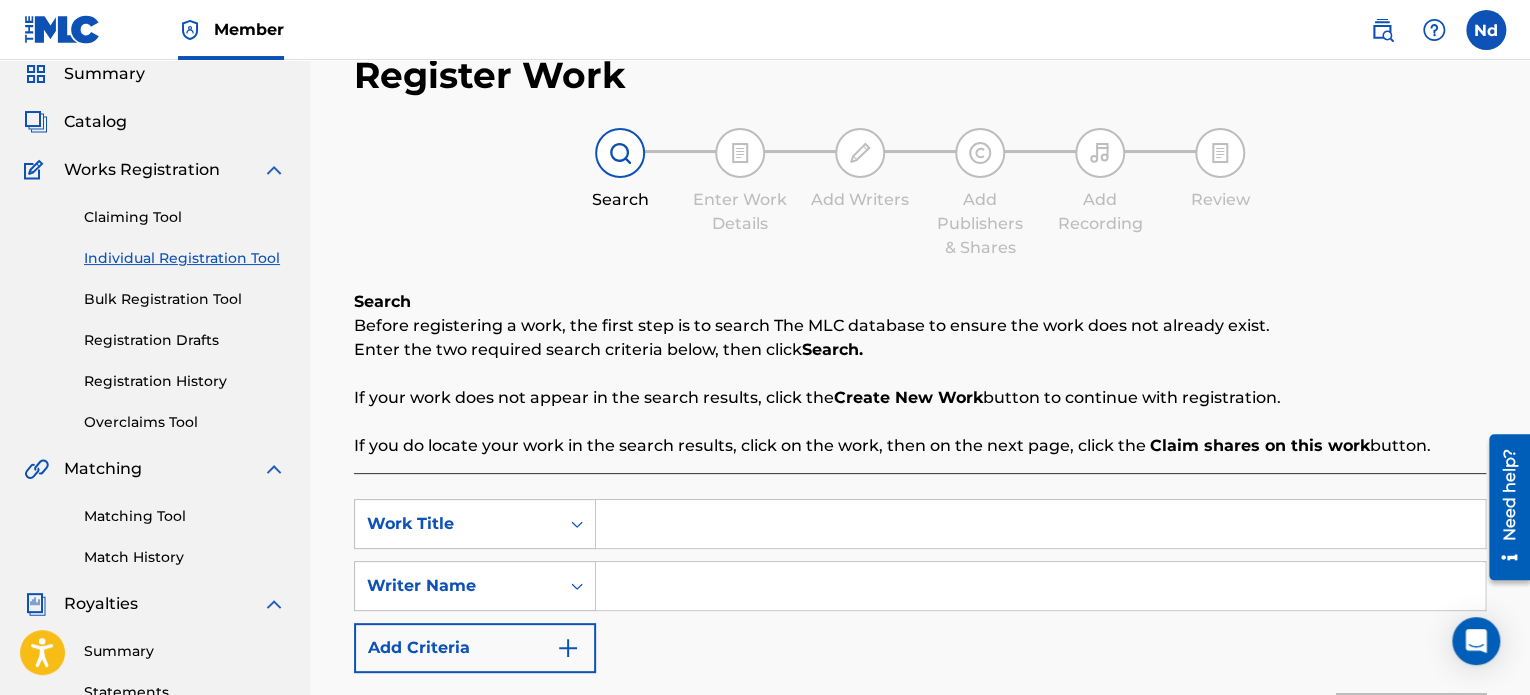 scroll, scrollTop: 300, scrollLeft: 0, axis: vertical 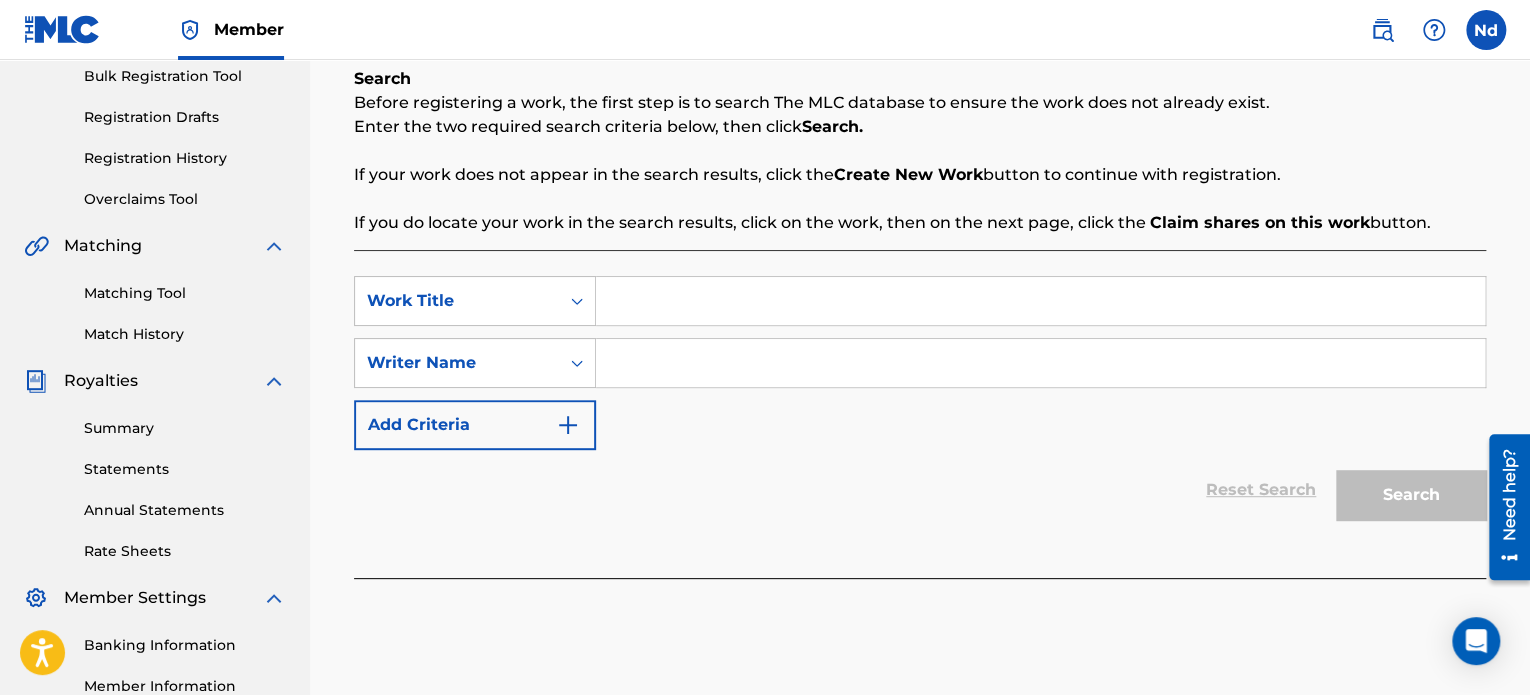 click at bounding box center (1040, 301) 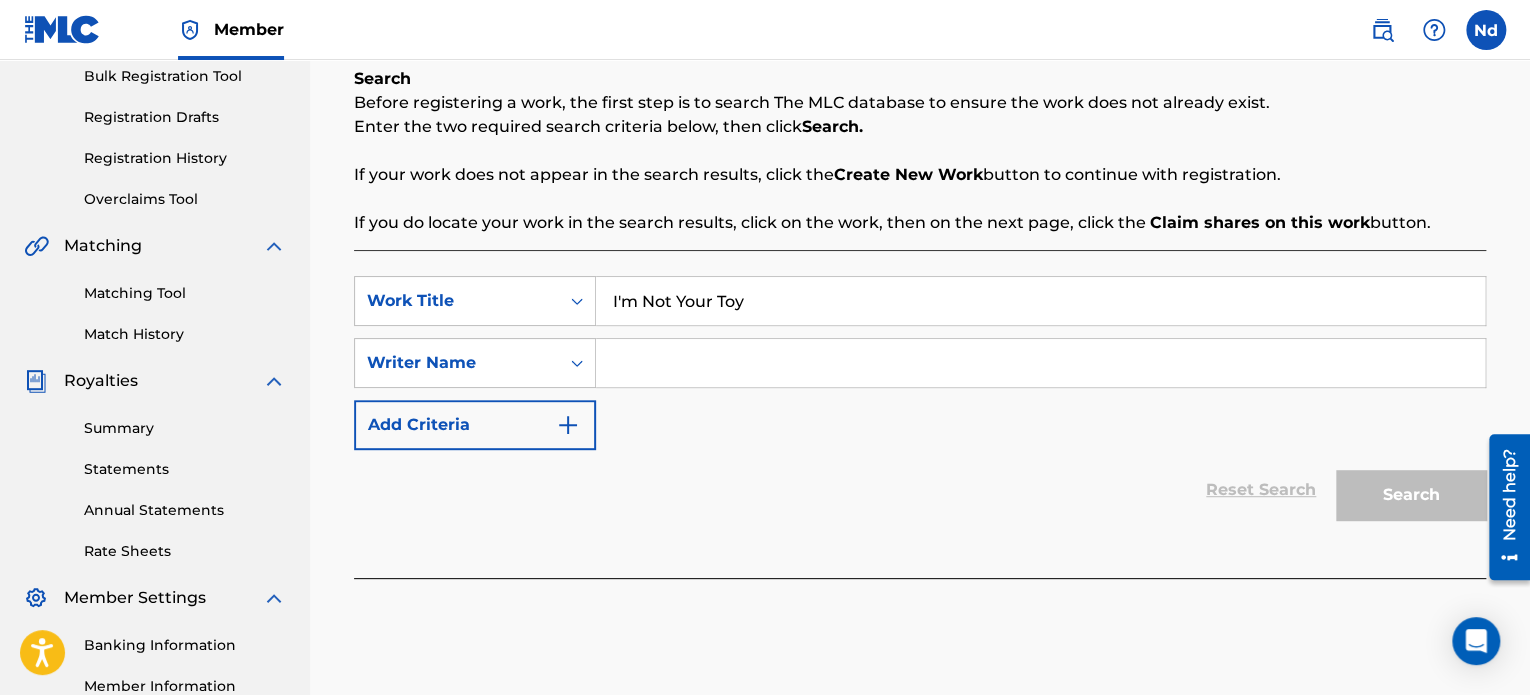 click at bounding box center [1040, 363] 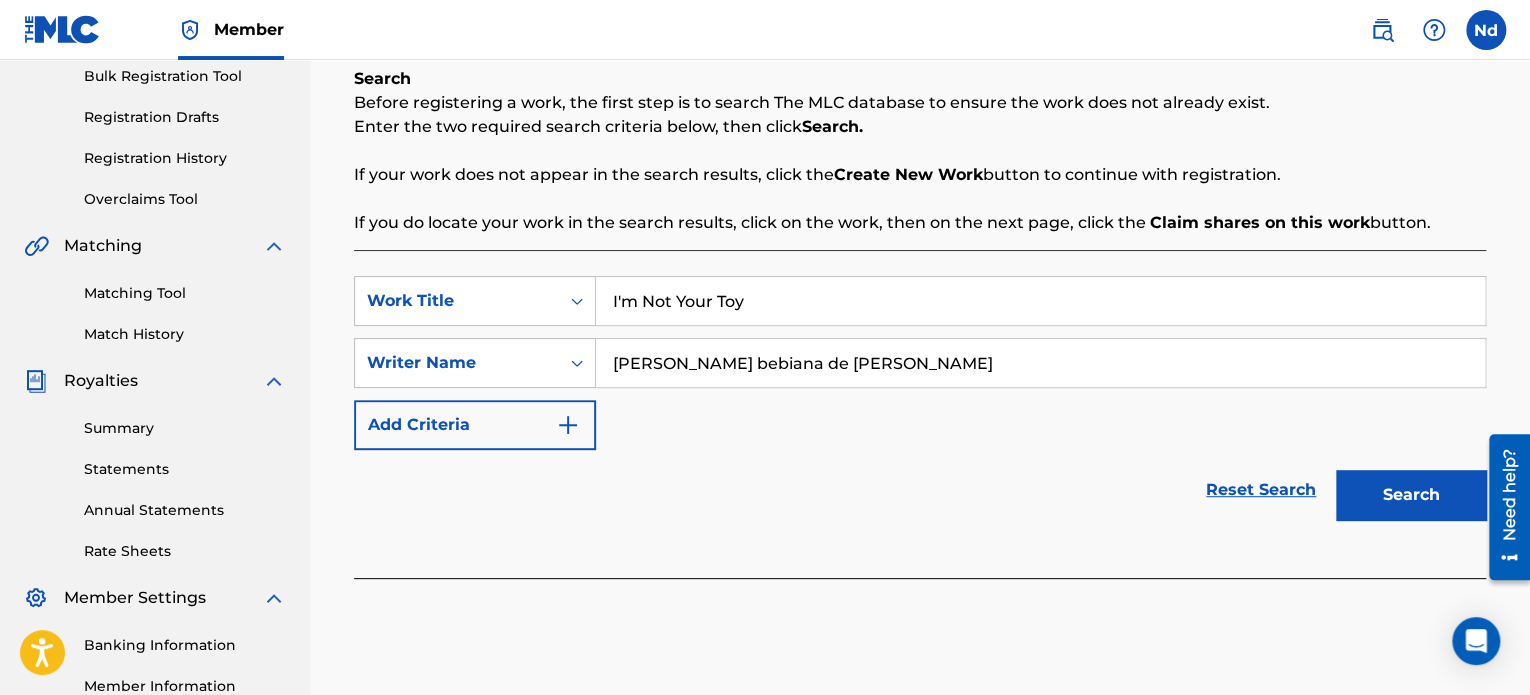 click on "Search" at bounding box center [1411, 495] 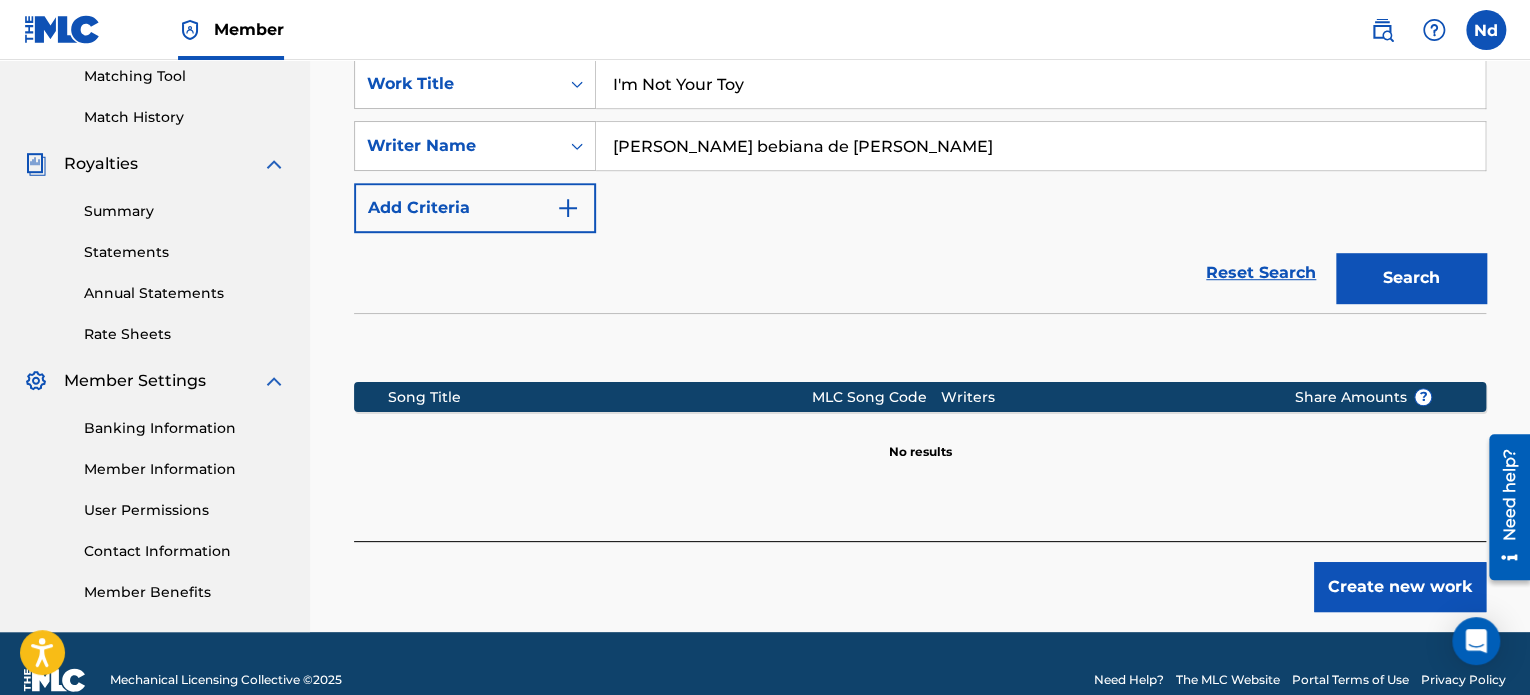 scroll, scrollTop: 549, scrollLeft: 0, axis: vertical 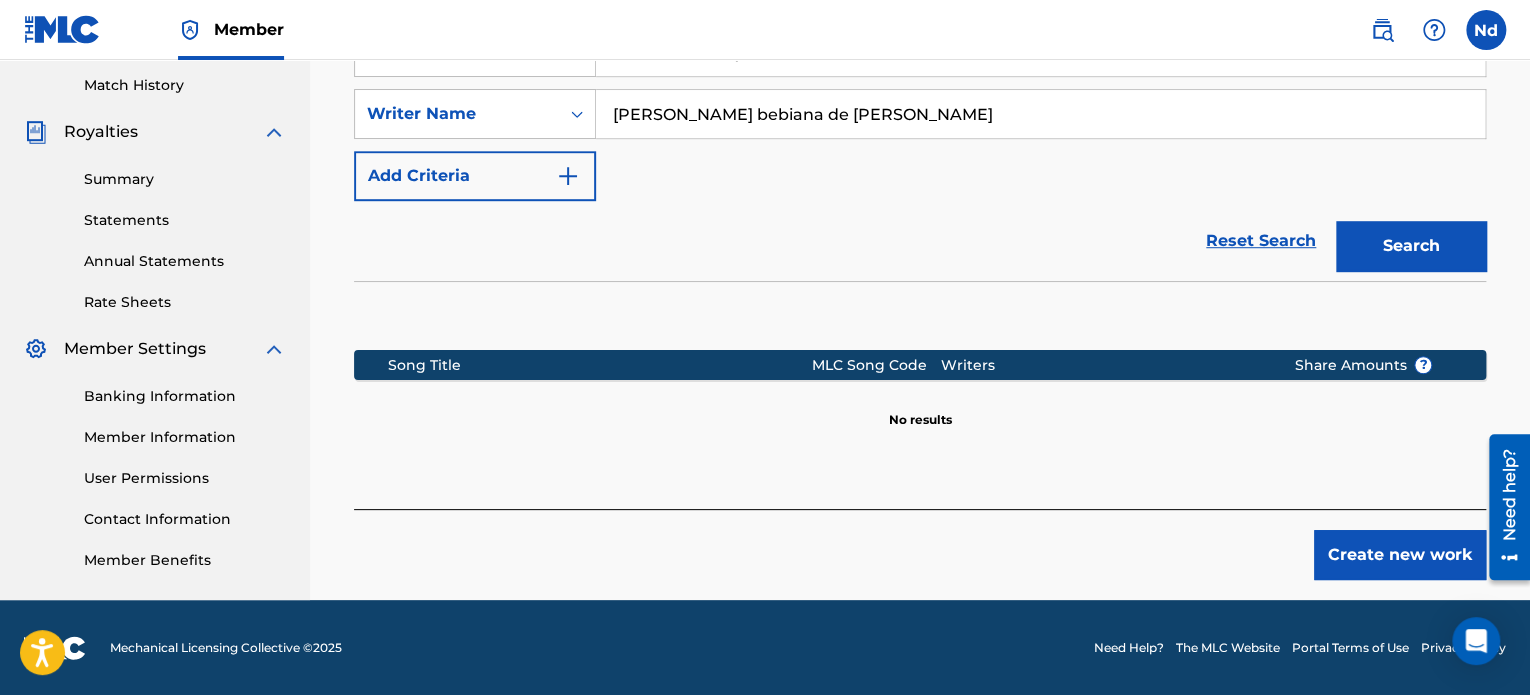 click on "Create new work" at bounding box center [1400, 555] 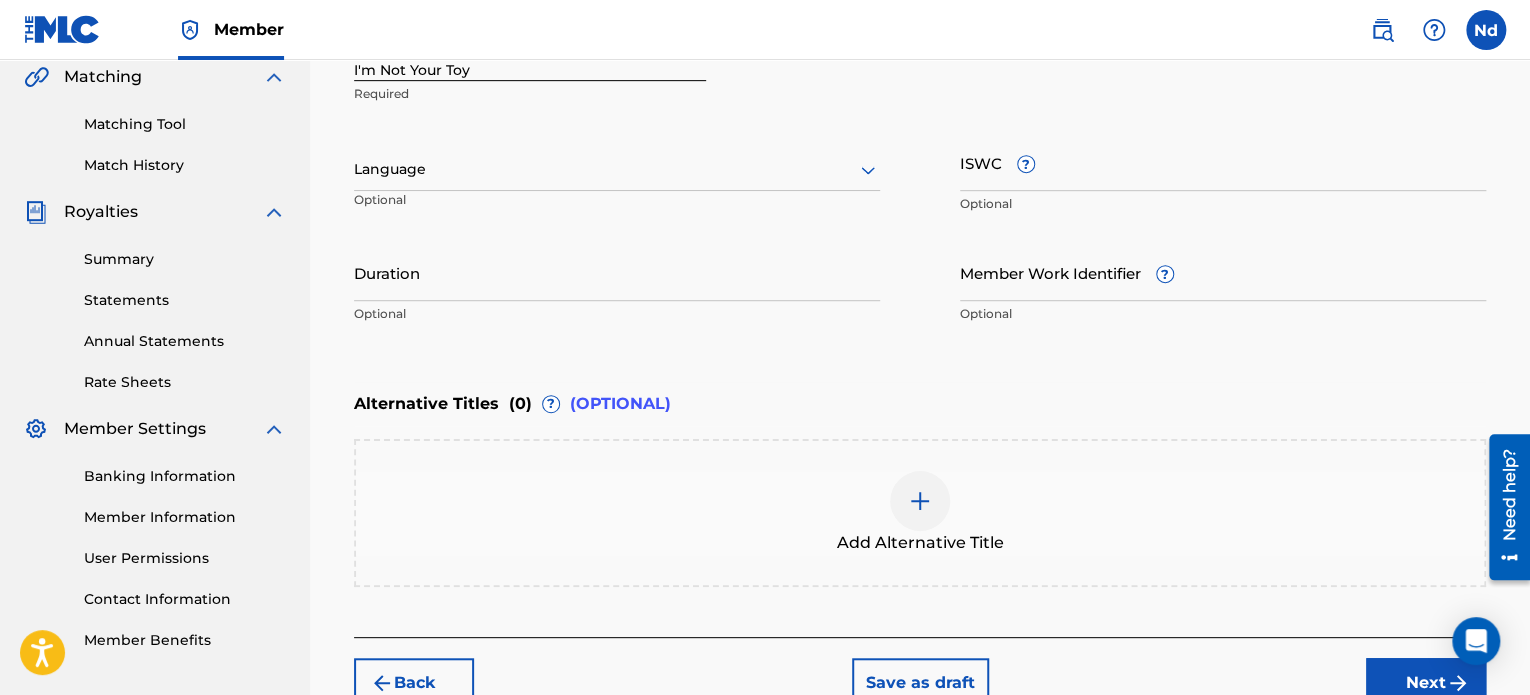 scroll, scrollTop: 396, scrollLeft: 0, axis: vertical 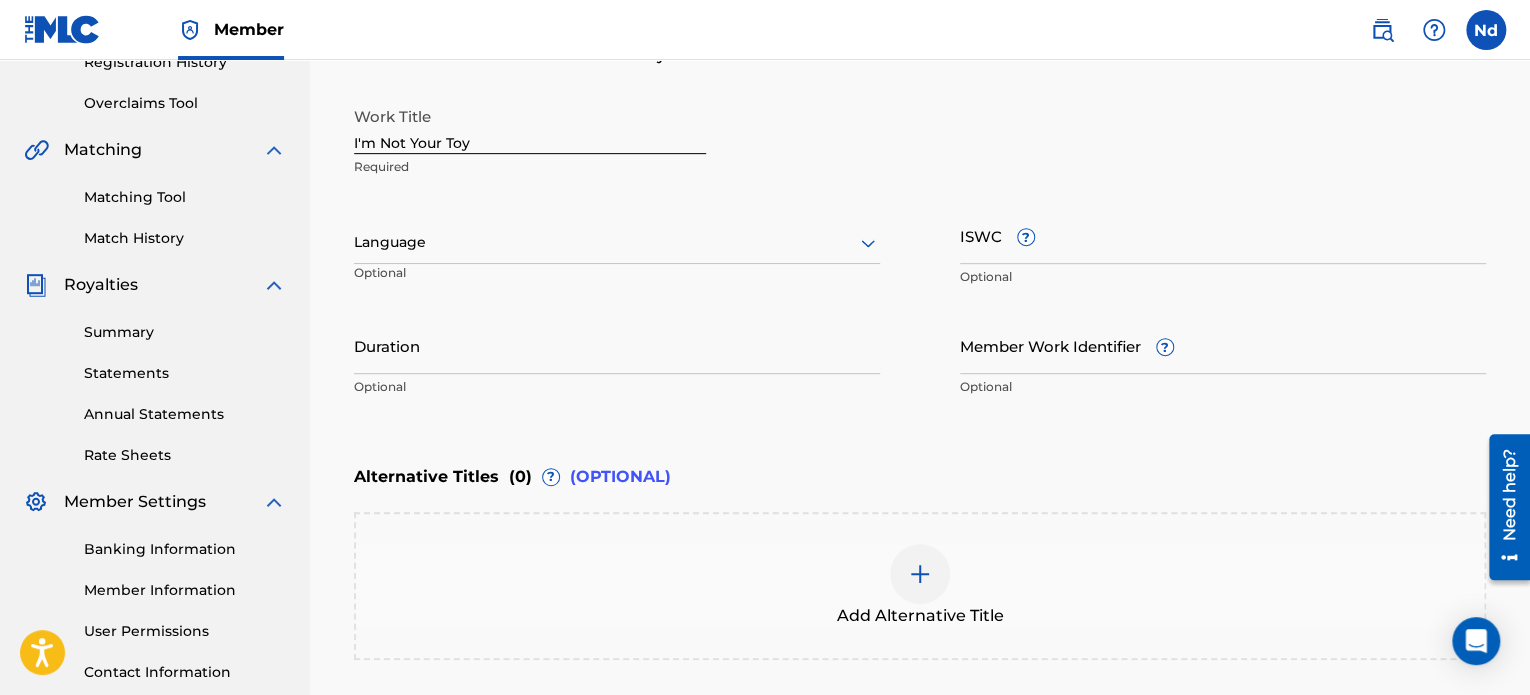 click at bounding box center [617, 242] 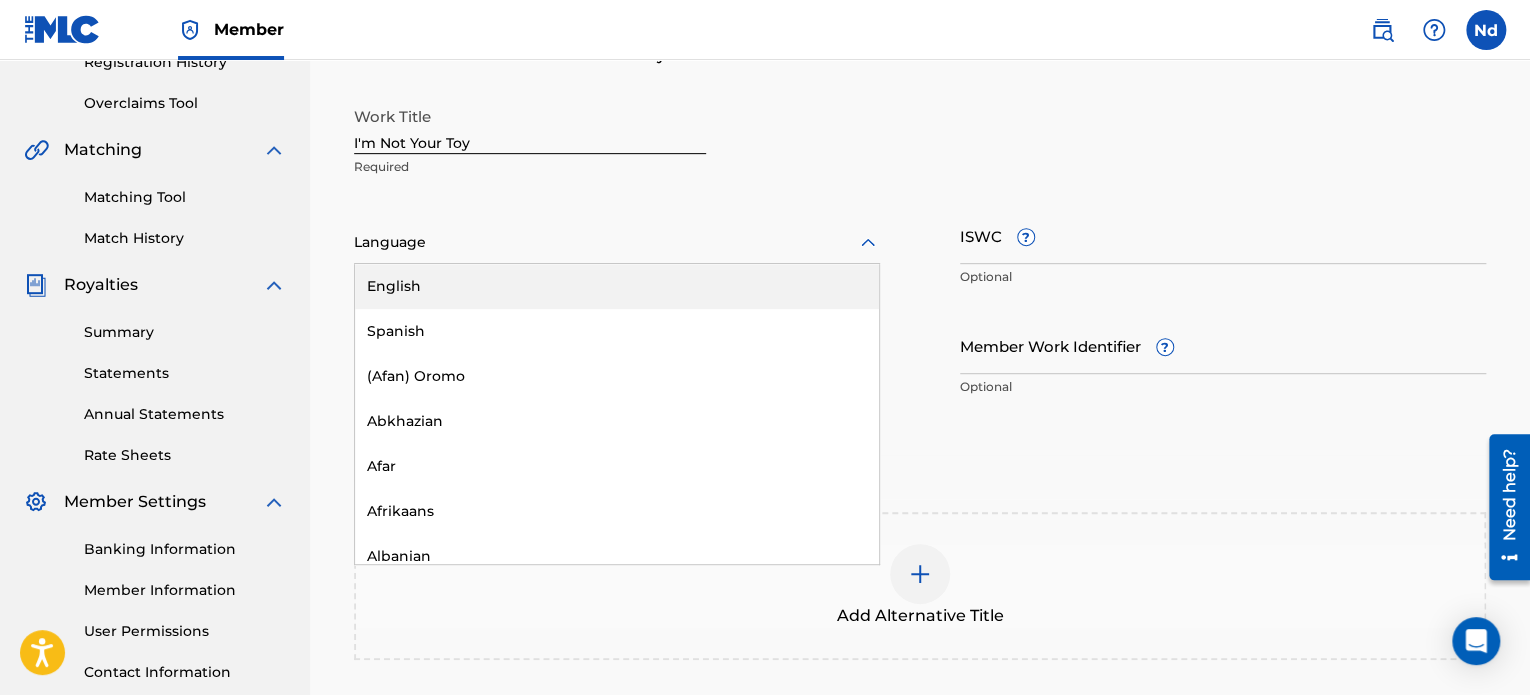 click on "English" at bounding box center [617, 286] 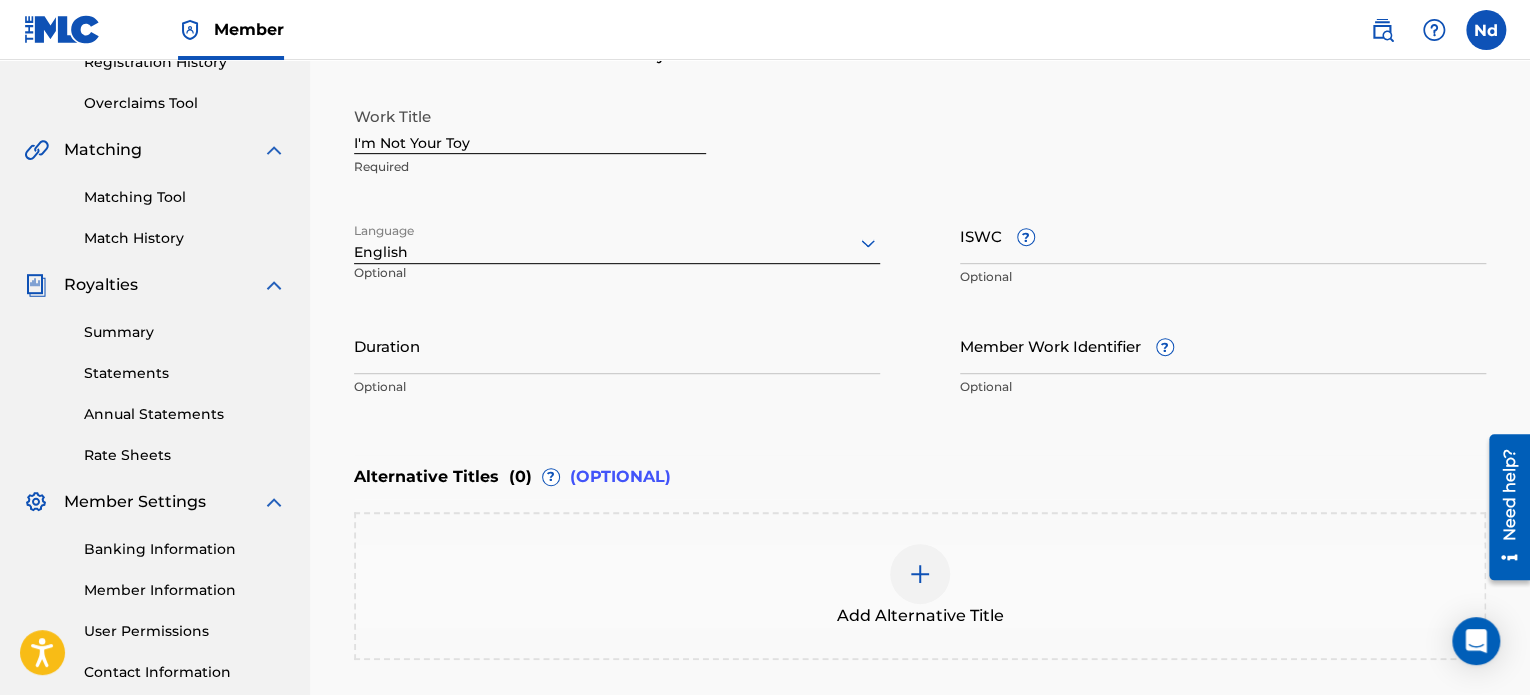 click on "ISWC   ?" at bounding box center [1223, 235] 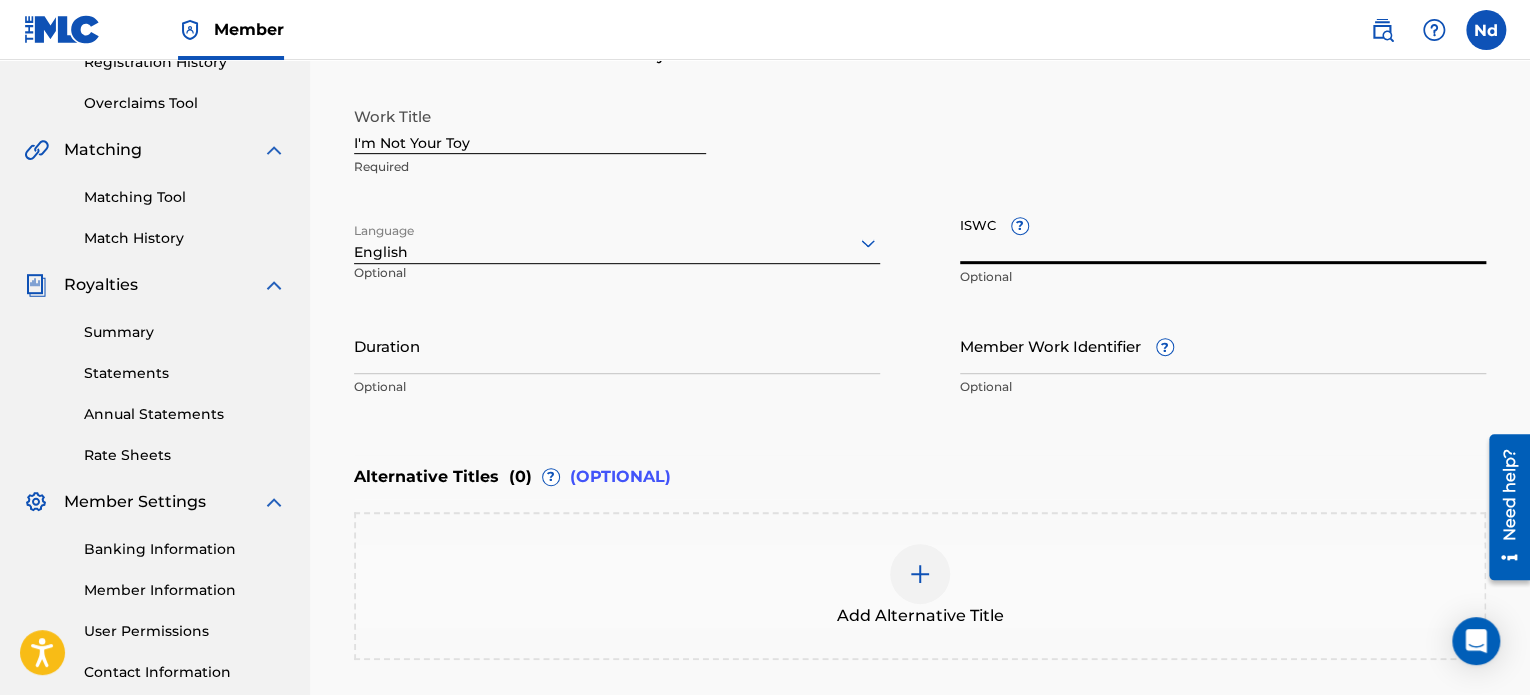 paste on "T3334171896" 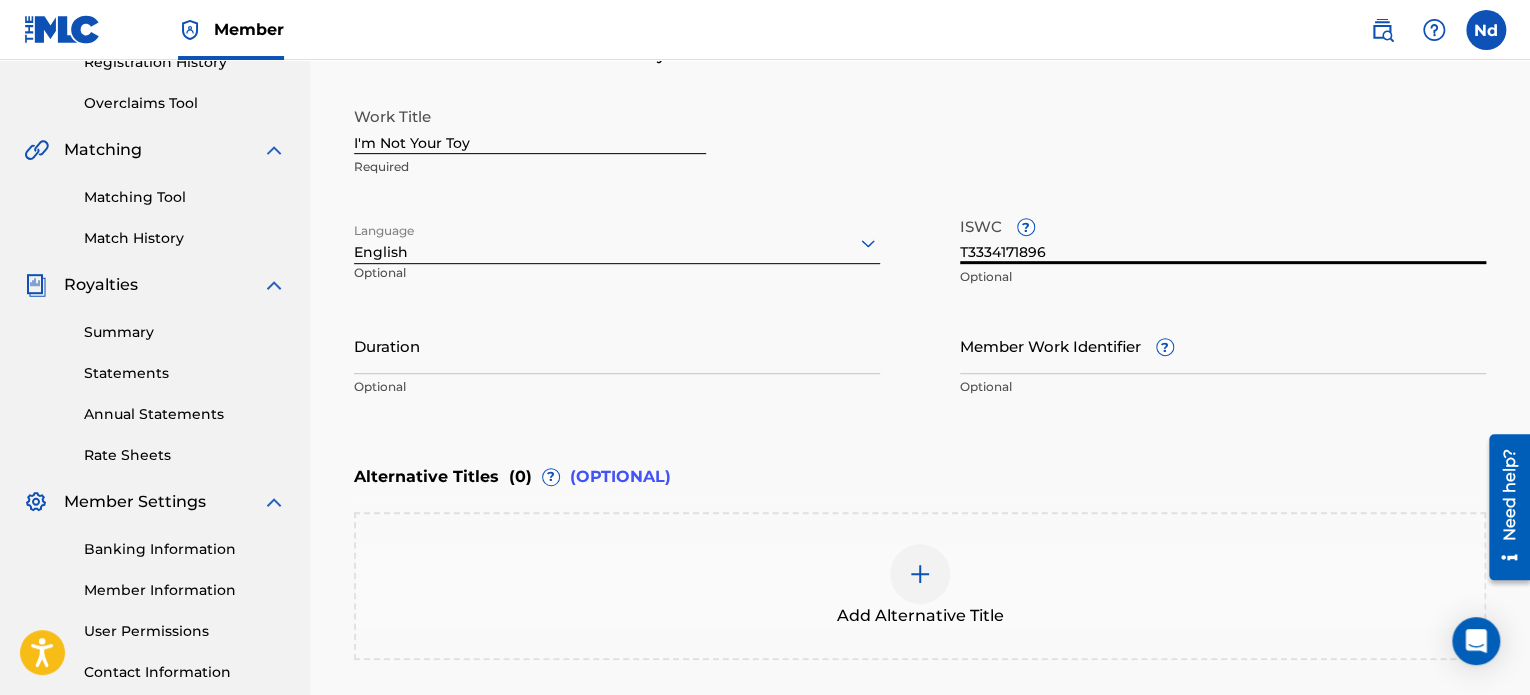 click on "Member Work Identifier   ?" at bounding box center (1223, 345) 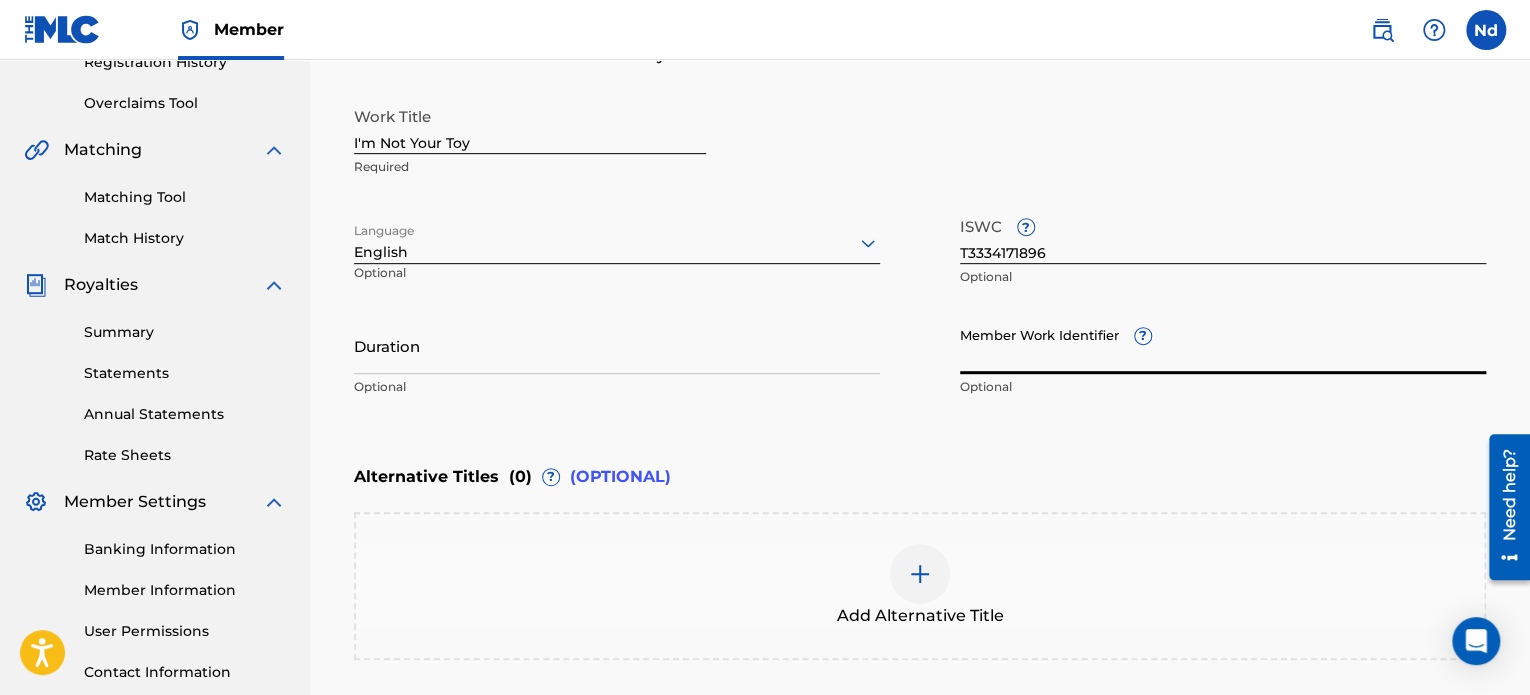 paste on "930867416" 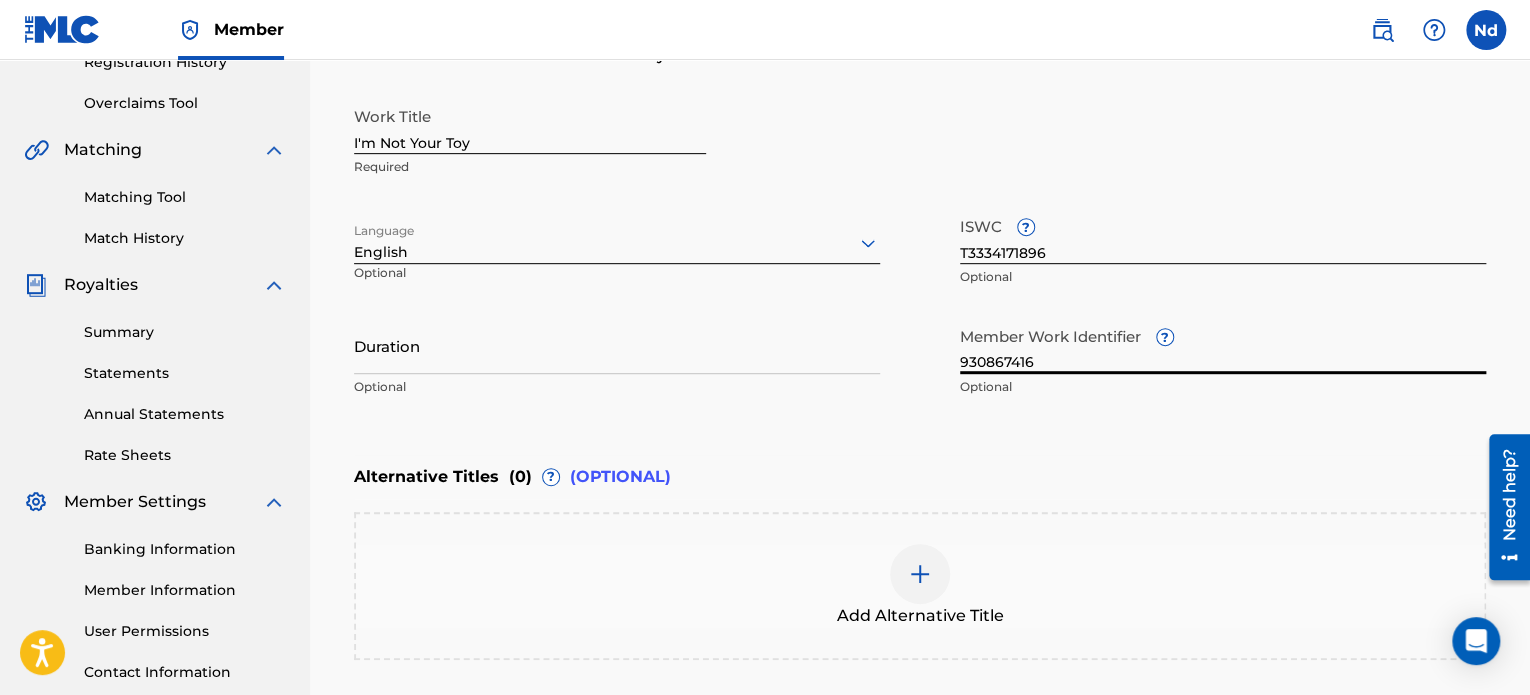 click on "Duration" at bounding box center [617, 345] 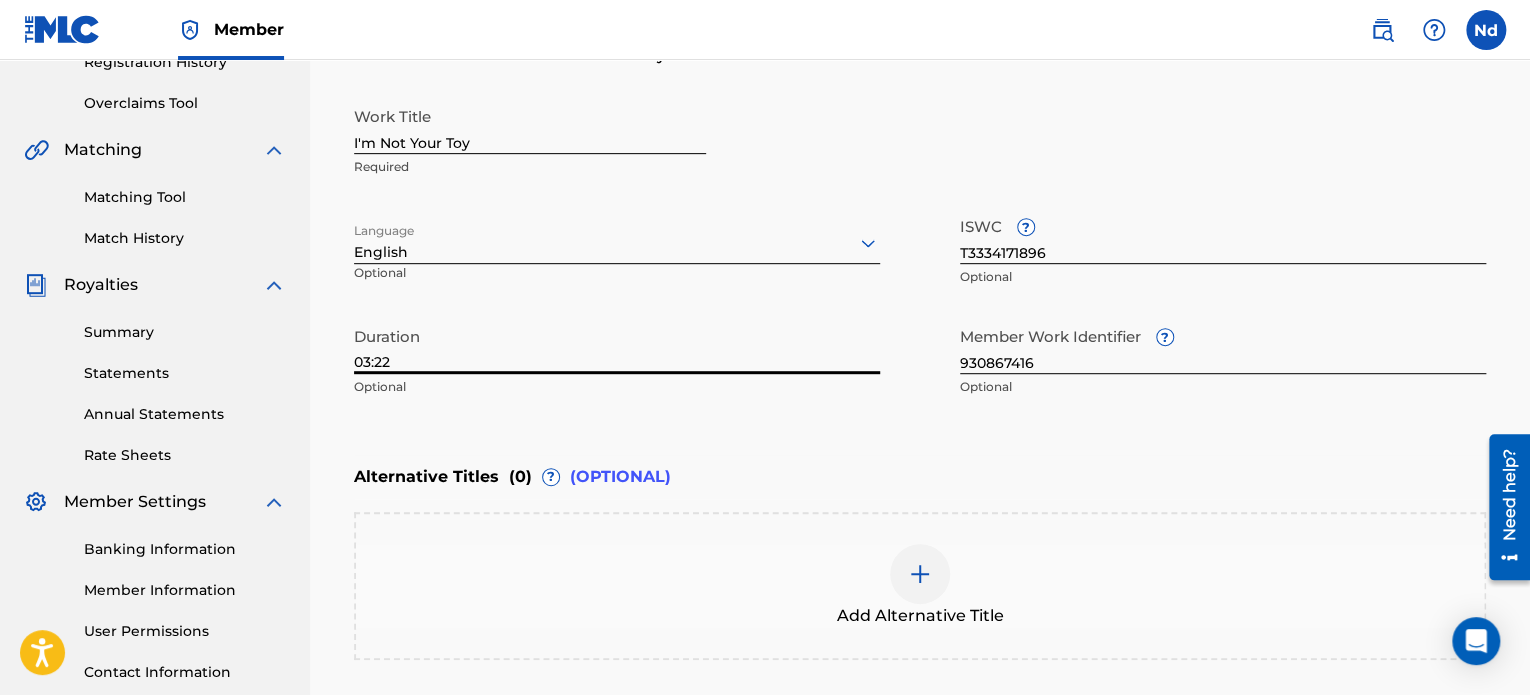 click on "Enter Work Details Enter work details for  ‘ I'm Not Your Toy ’  below. Work Title   I'm Not Your Toy Required Language English Optional ISWC   ? T3334171896 Optional Duration   03:22 Optional Member Work Identifier   ? 930867416 Optional" at bounding box center (920, 213) 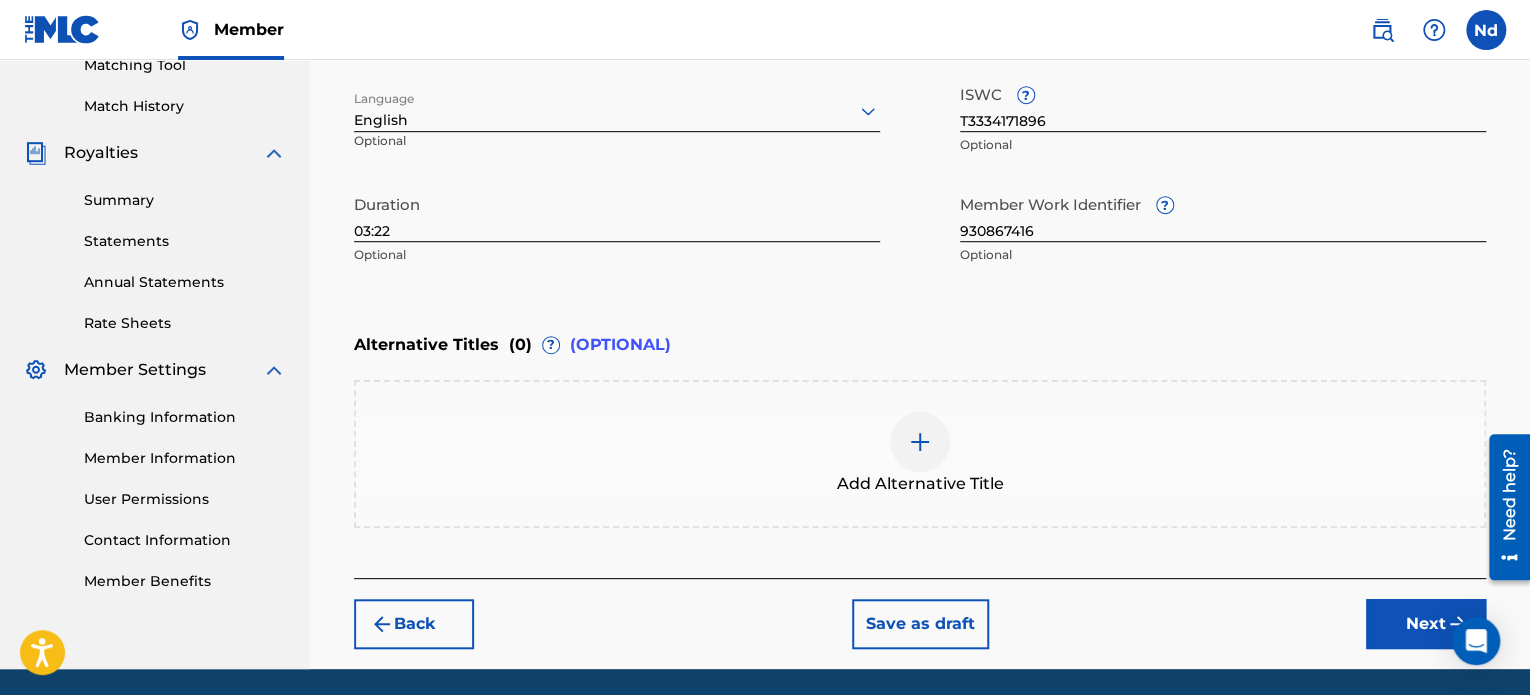 scroll, scrollTop: 596, scrollLeft: 0, axis: vertical 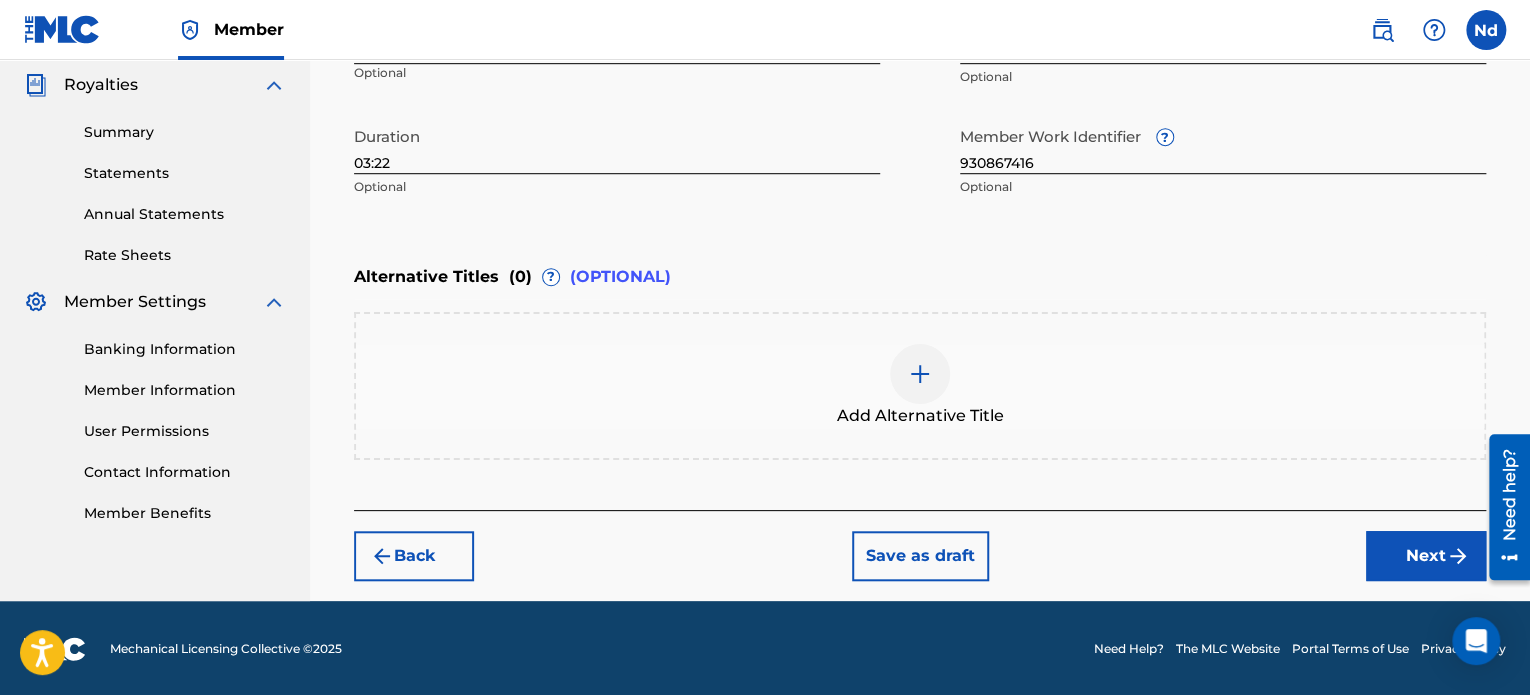 click on "Next" at bounding box center [1426, 556] 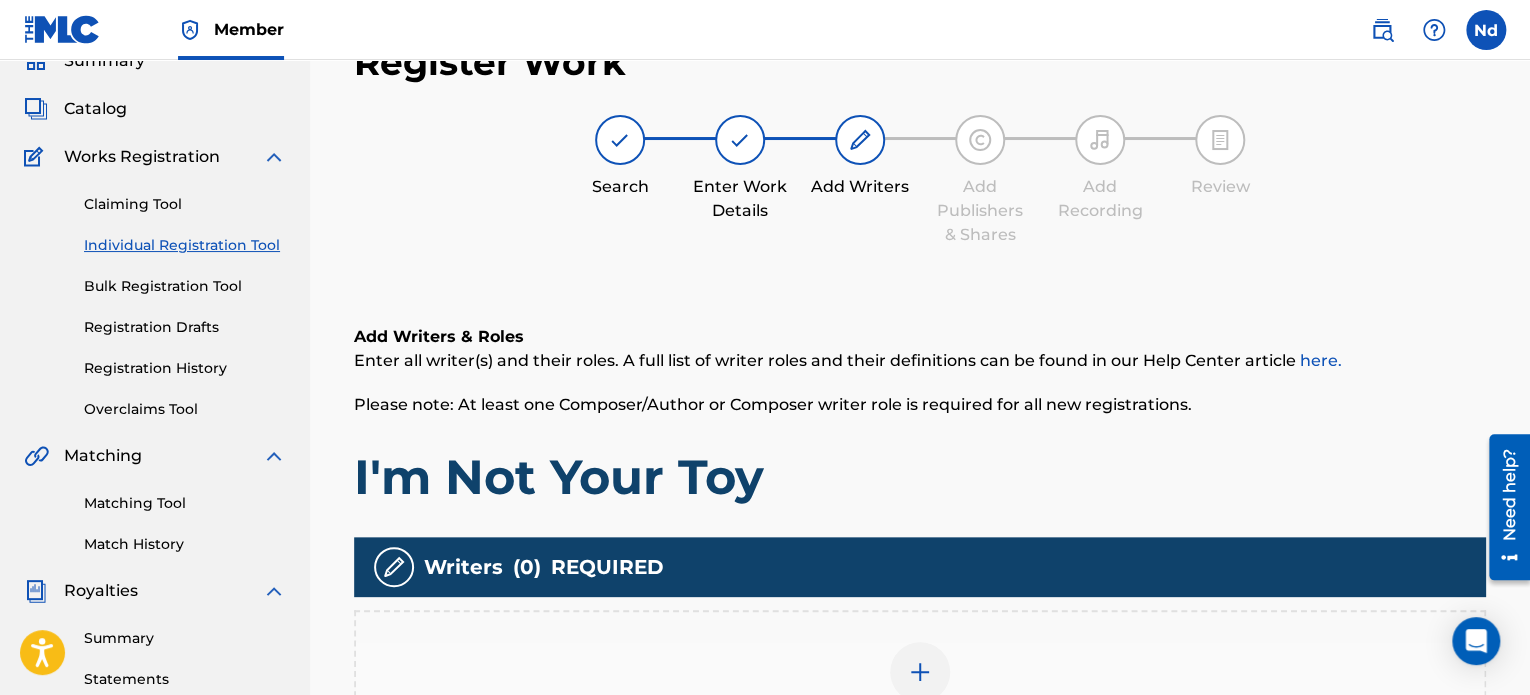 scroll, scrollTop: 390, scrollLeft: 0, axis: vertical 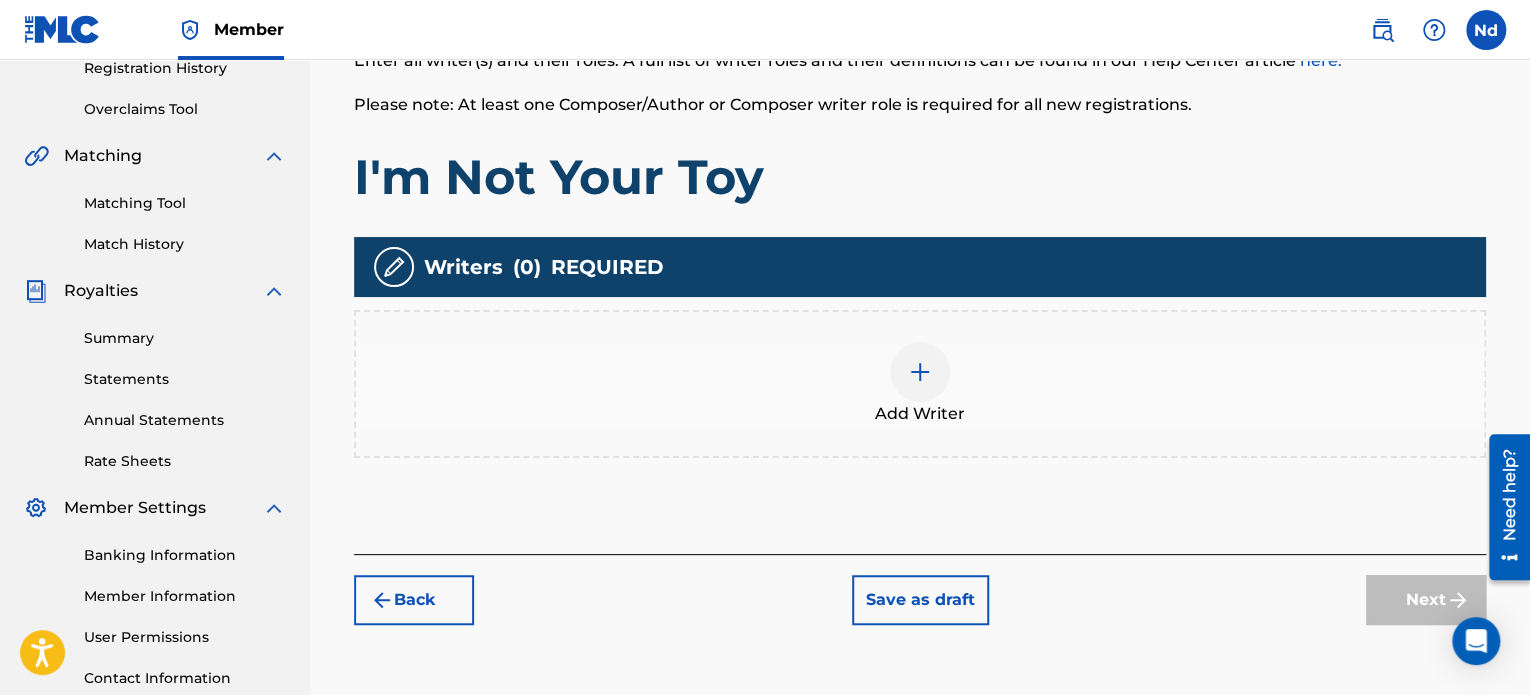 click at bounding box center (920, 372) 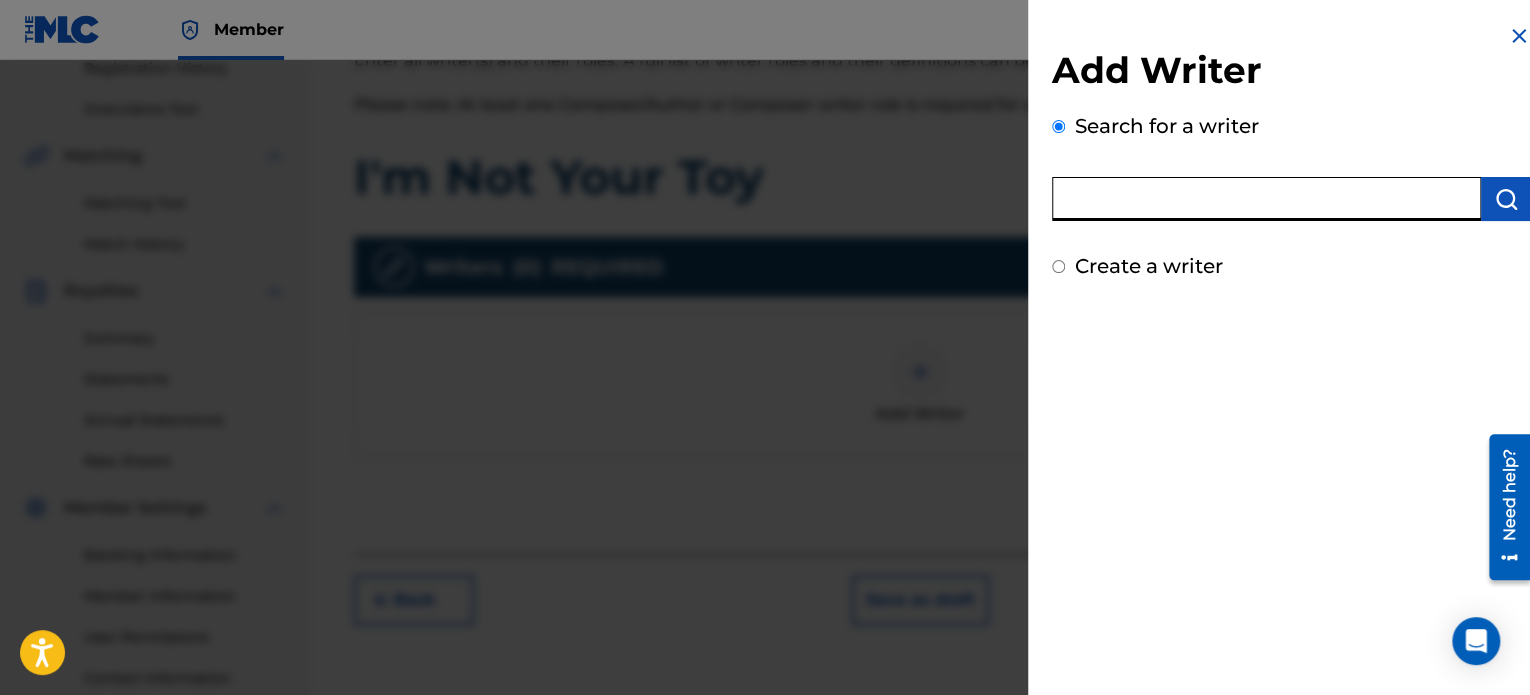 click at bounding box center (1266, 199) 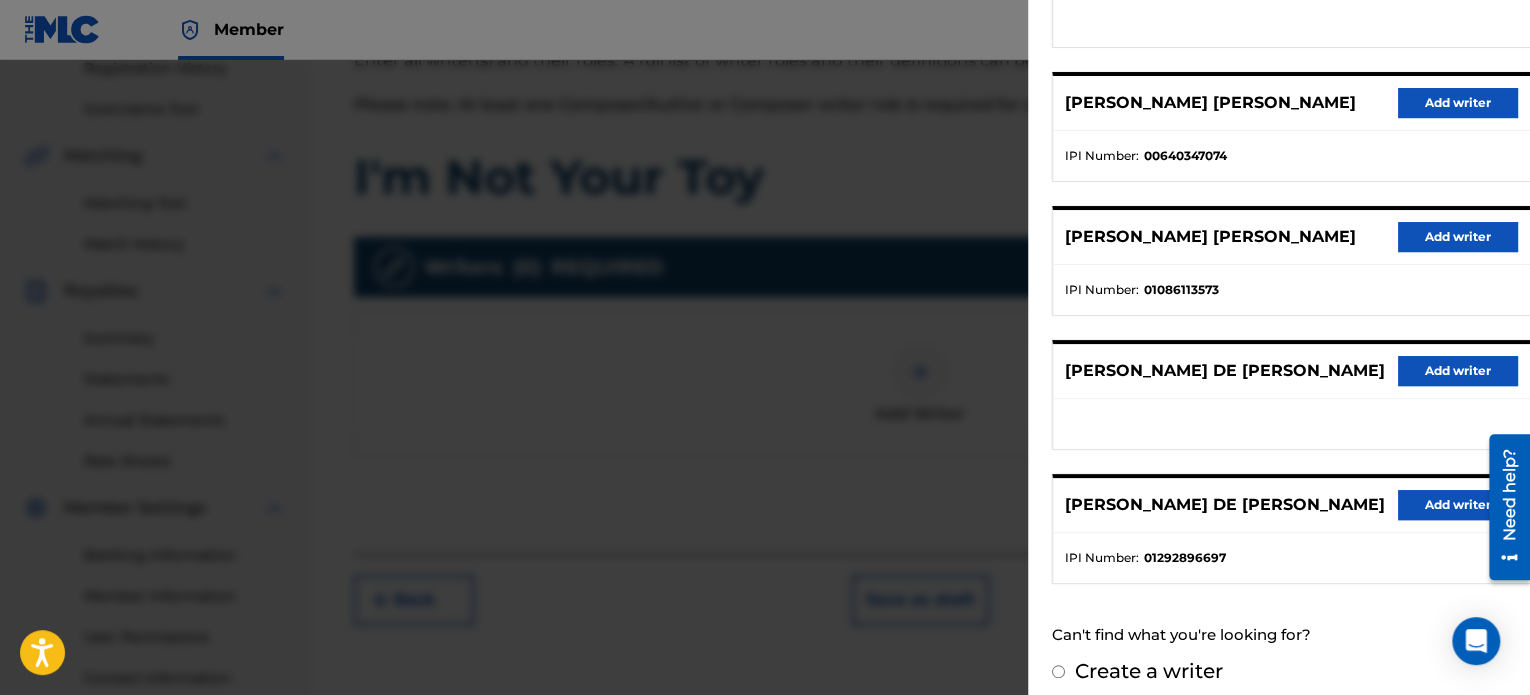 scroll, scrollTop: 344, scrollLeft: 0, axis: vertical 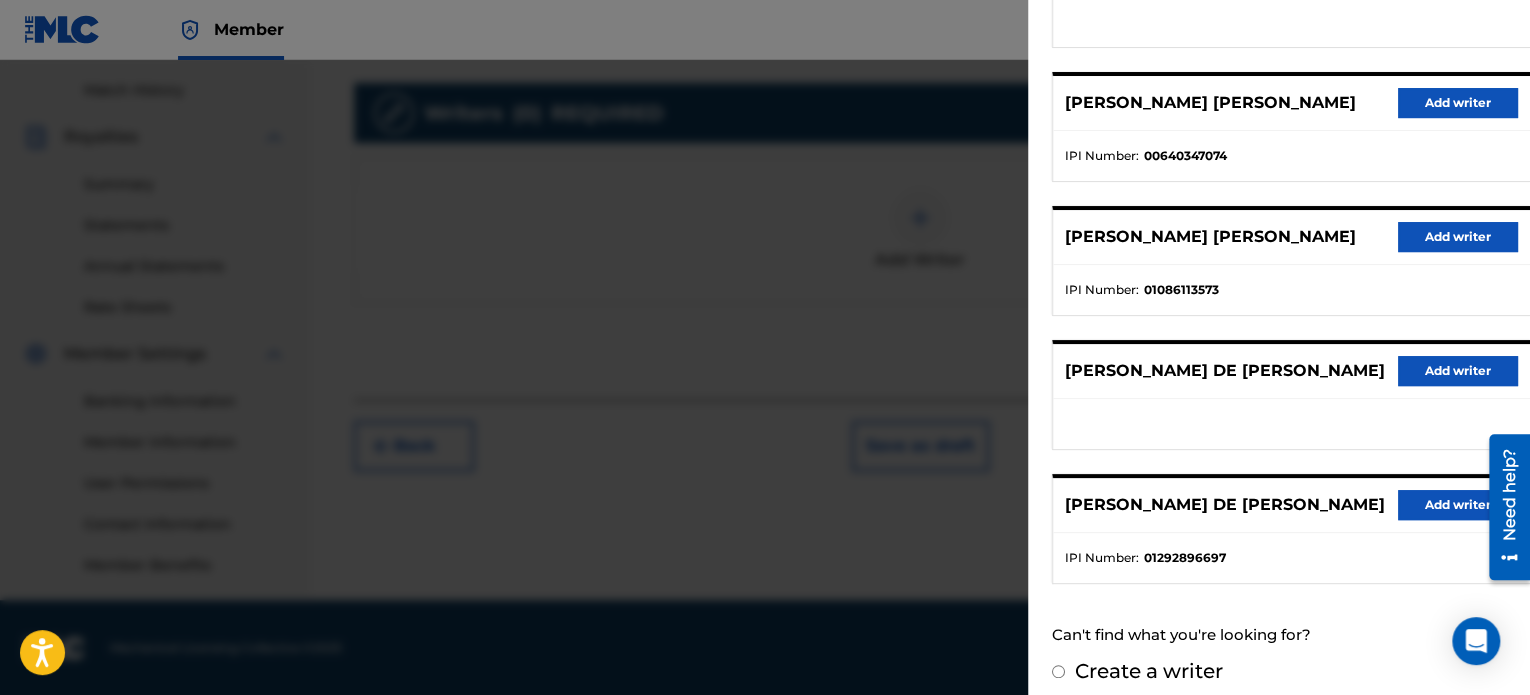 click on "Add writer" at bounding box center (1458, 505) 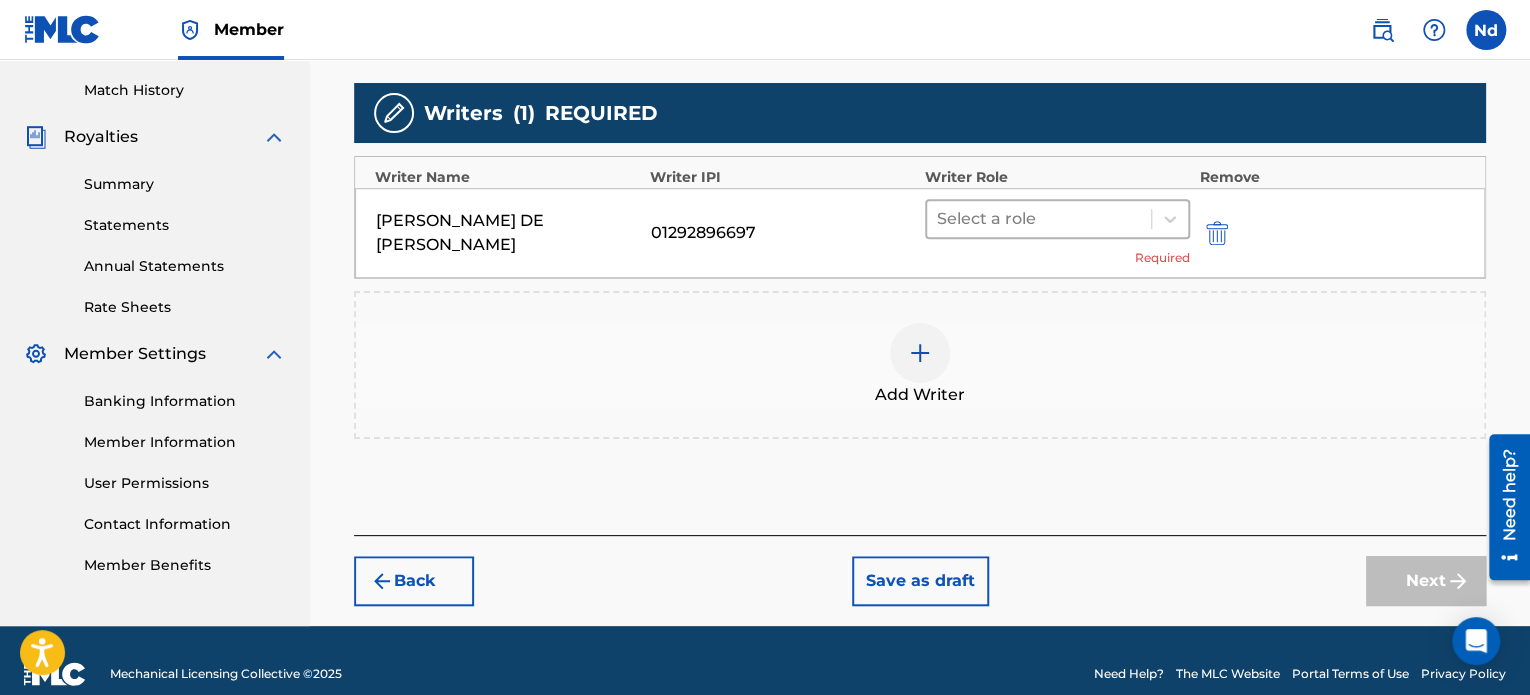 click at bounding box center (1039, 219) 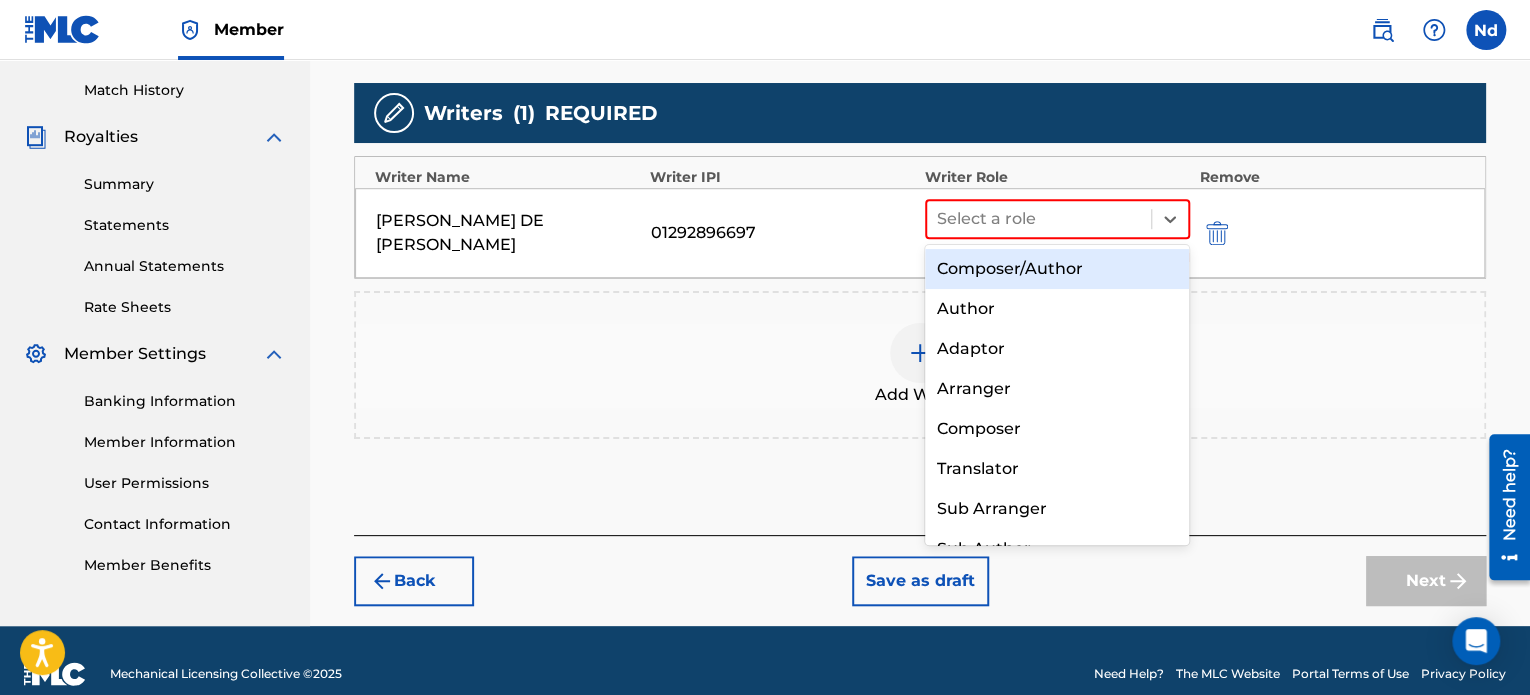 click on "Composer/Author" at bounding box center (1057, 269) 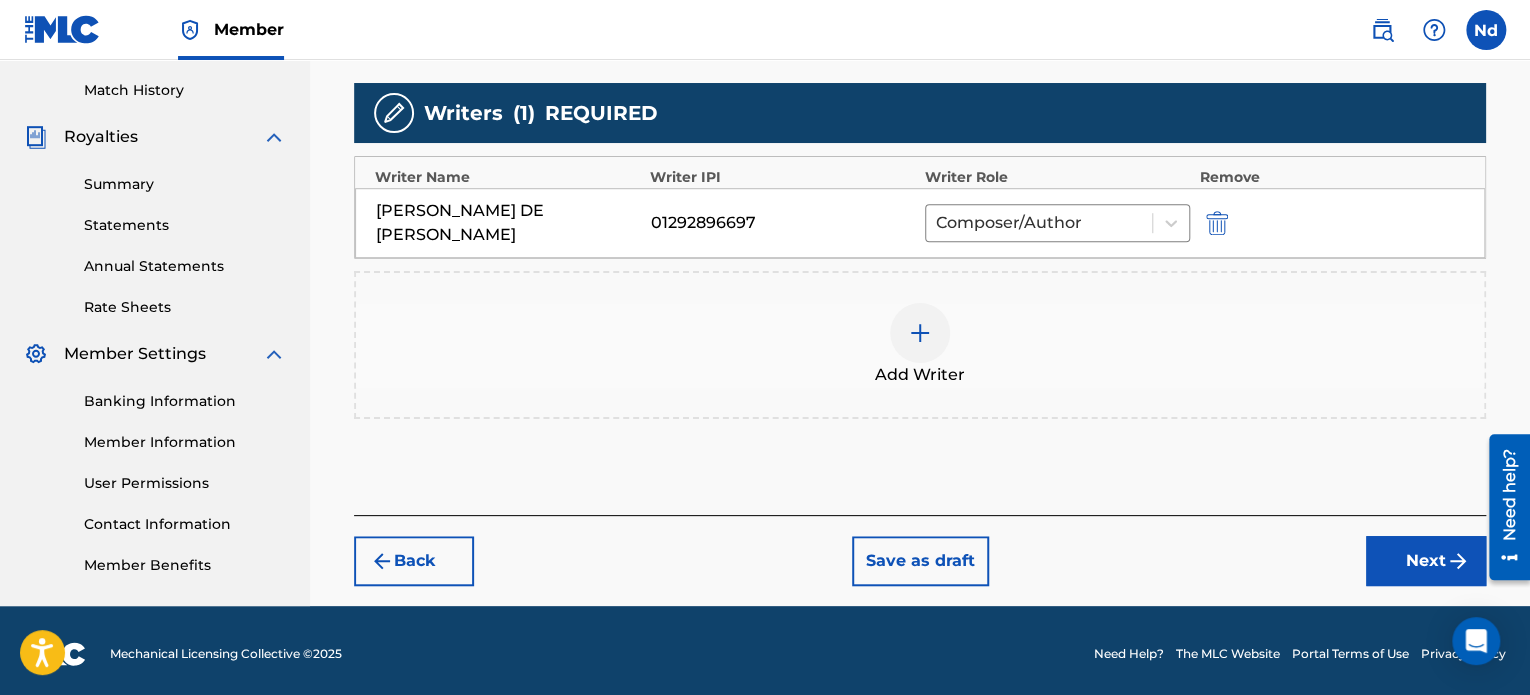 drag, startPoint x: 1468, startPoint y: 559, endPoint x: 1411, endPoint y: 557, distance: 57.035076 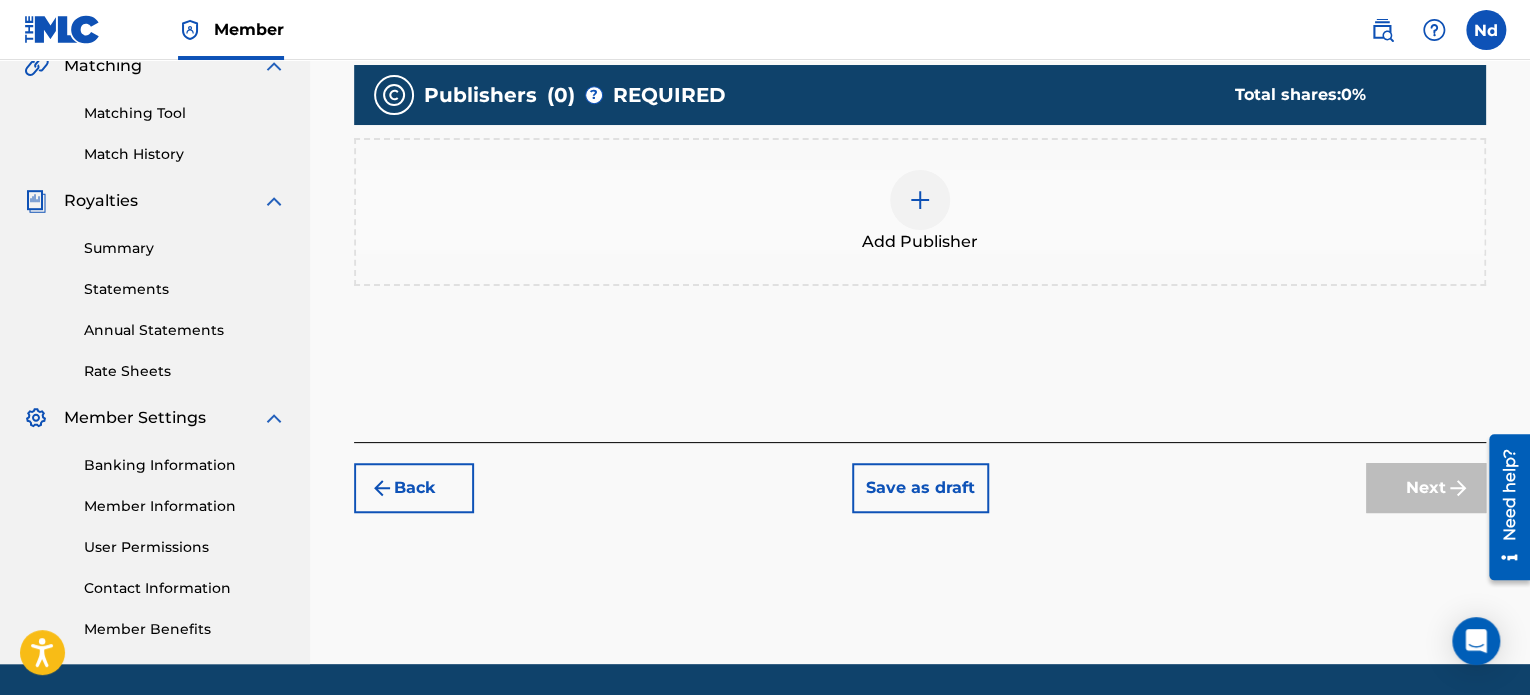 scroll, scrollTop: 490, scrollLeft: 0, axis: vertical 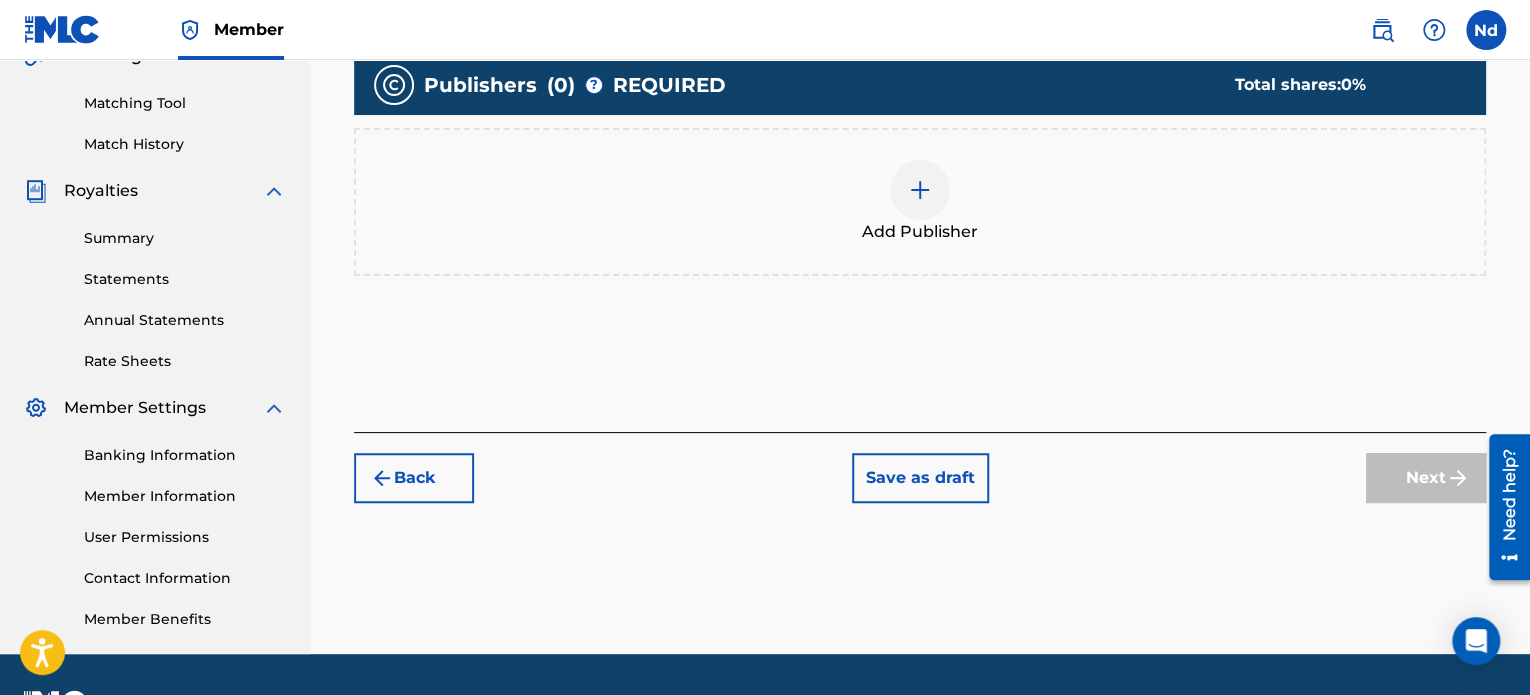 click at bounding box center (920, 190) 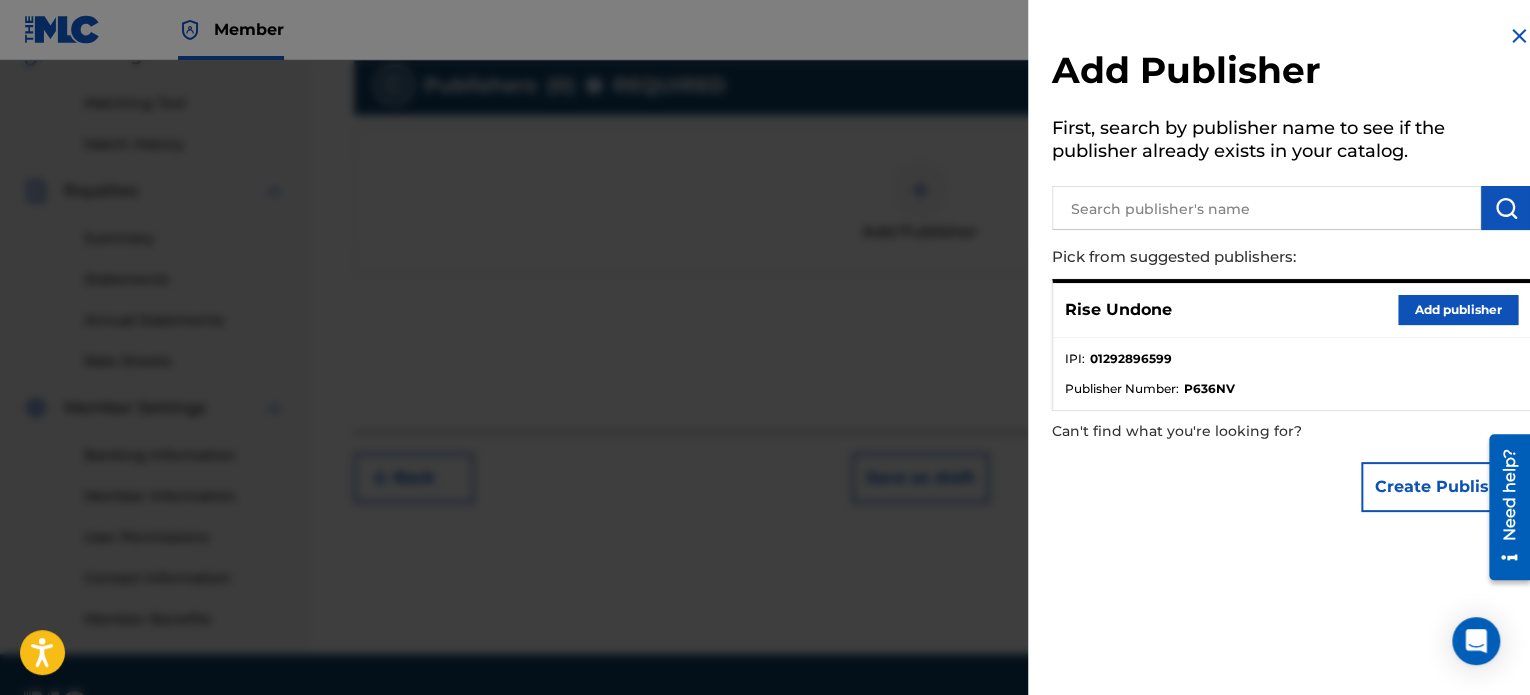 click on "Rise Undone Add publisher" at bounding box center (1291, 310) 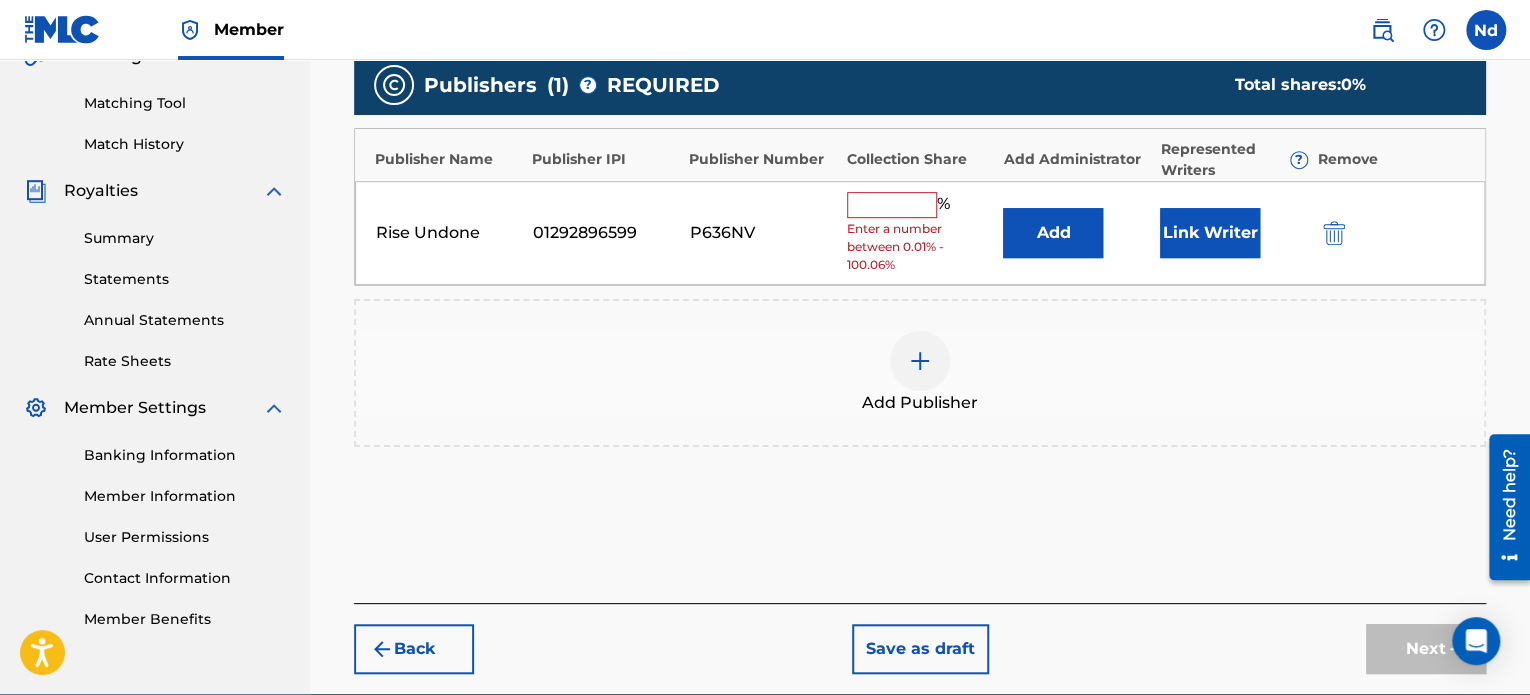 click at bounding box center [892, 205] 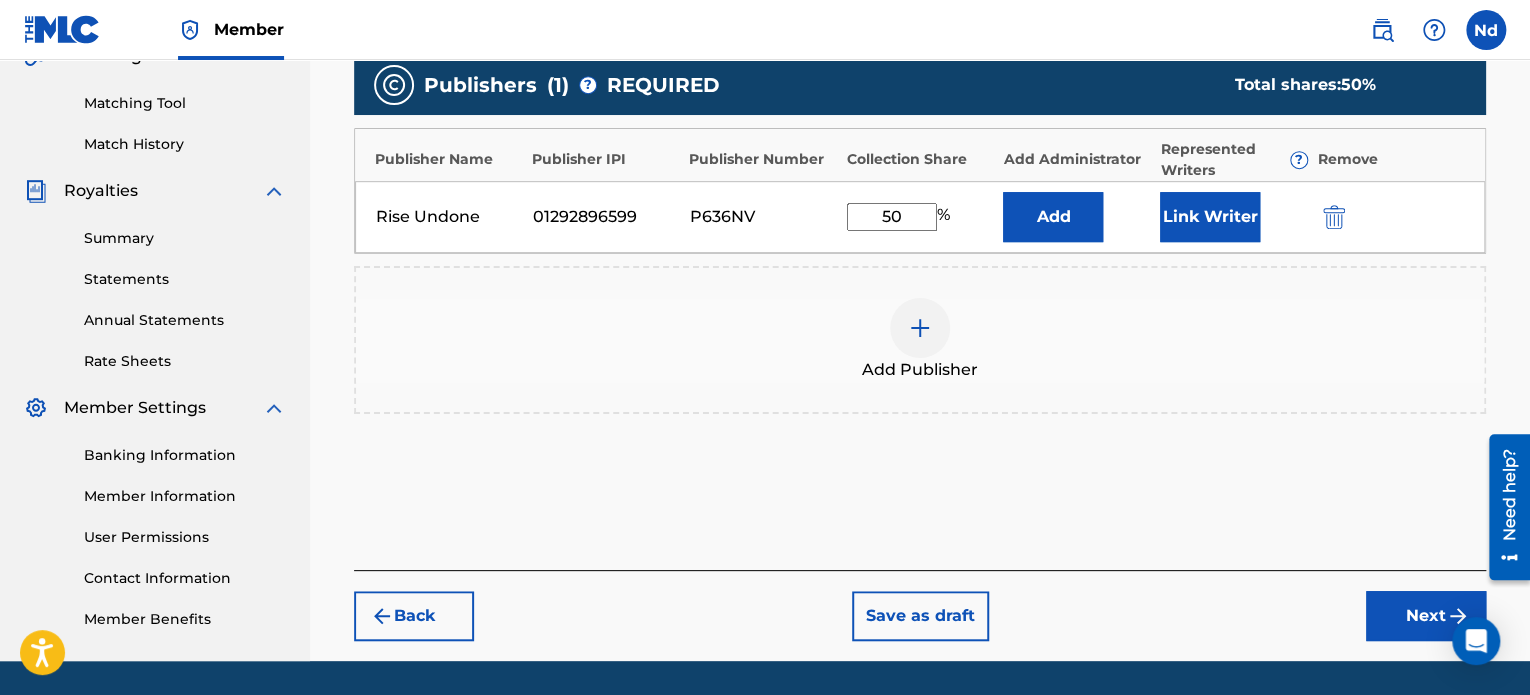 click on "Link Writer" at bounding box center (1210, 217) 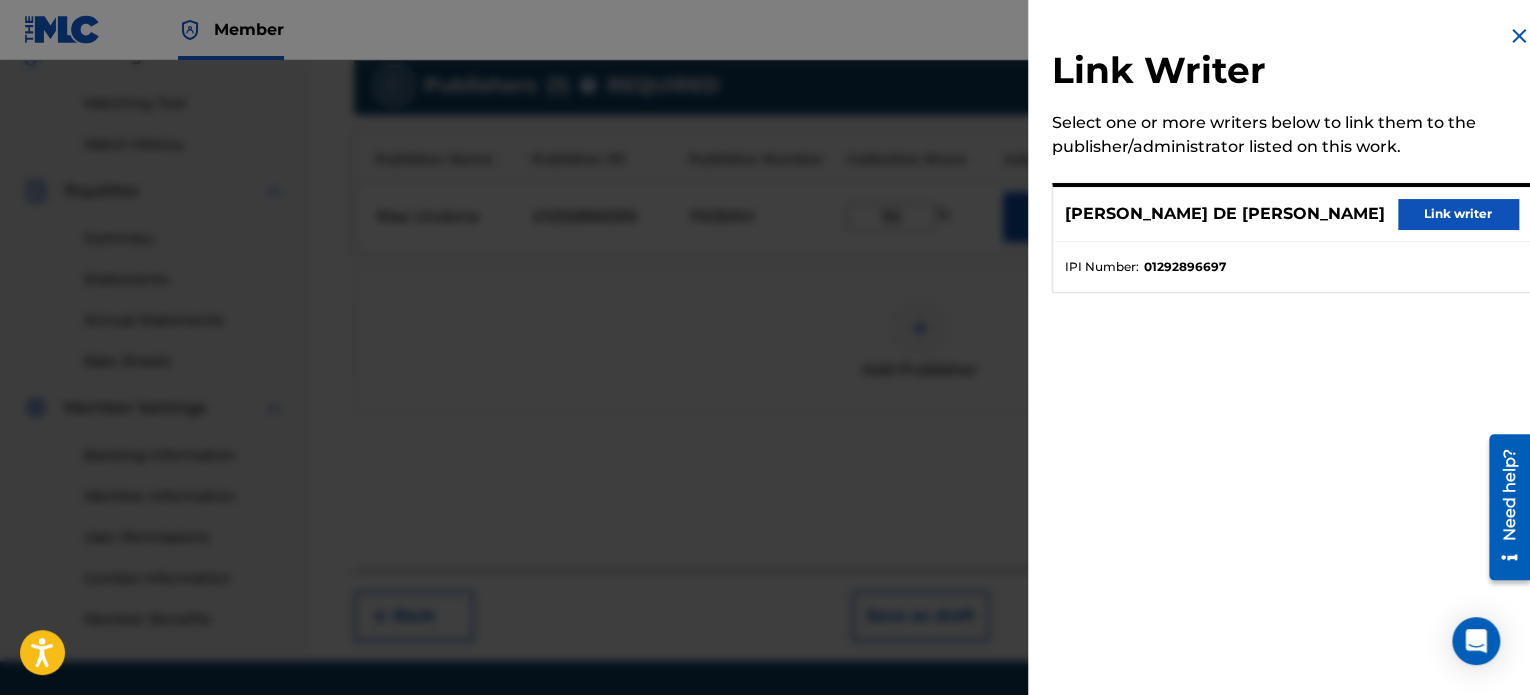 click on "Link writer" at bounding box center (1458, 214) 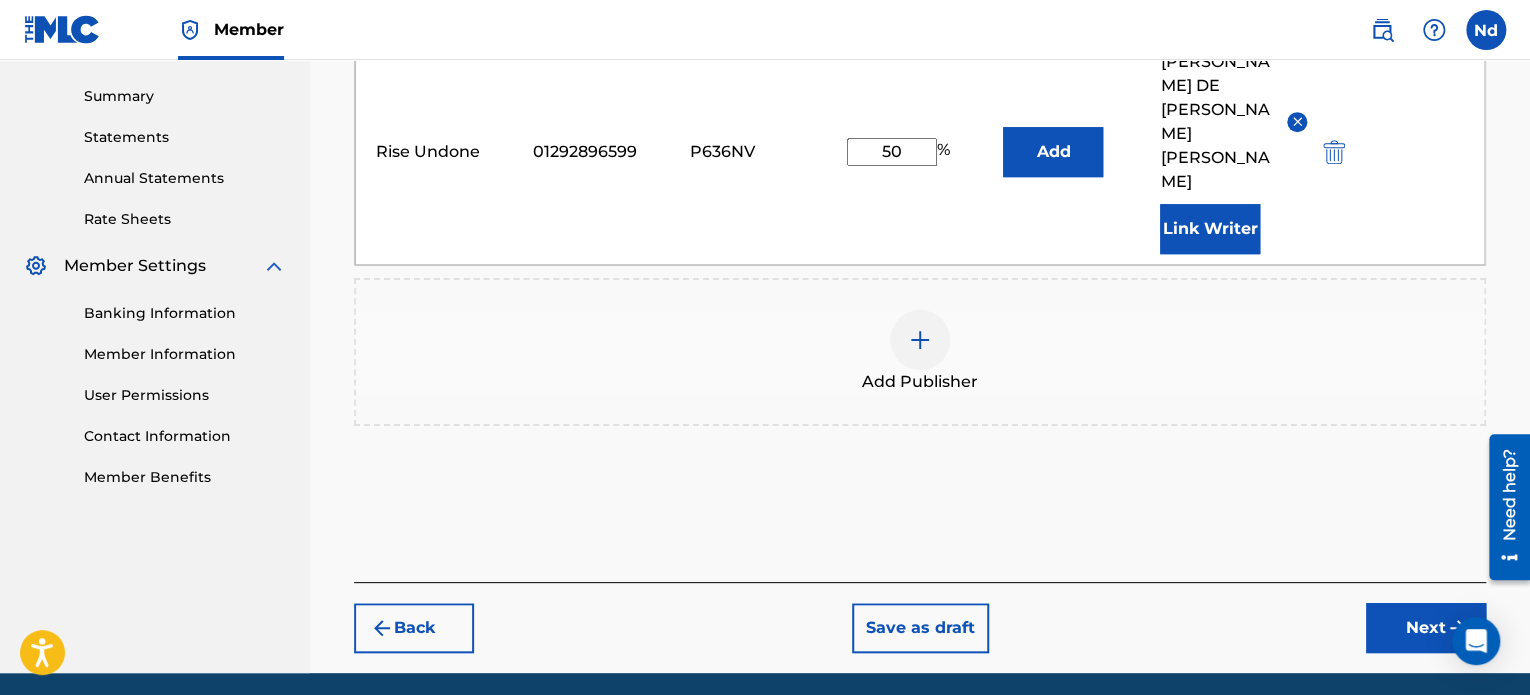 click on "Next" at bounding box center (1426, 628) 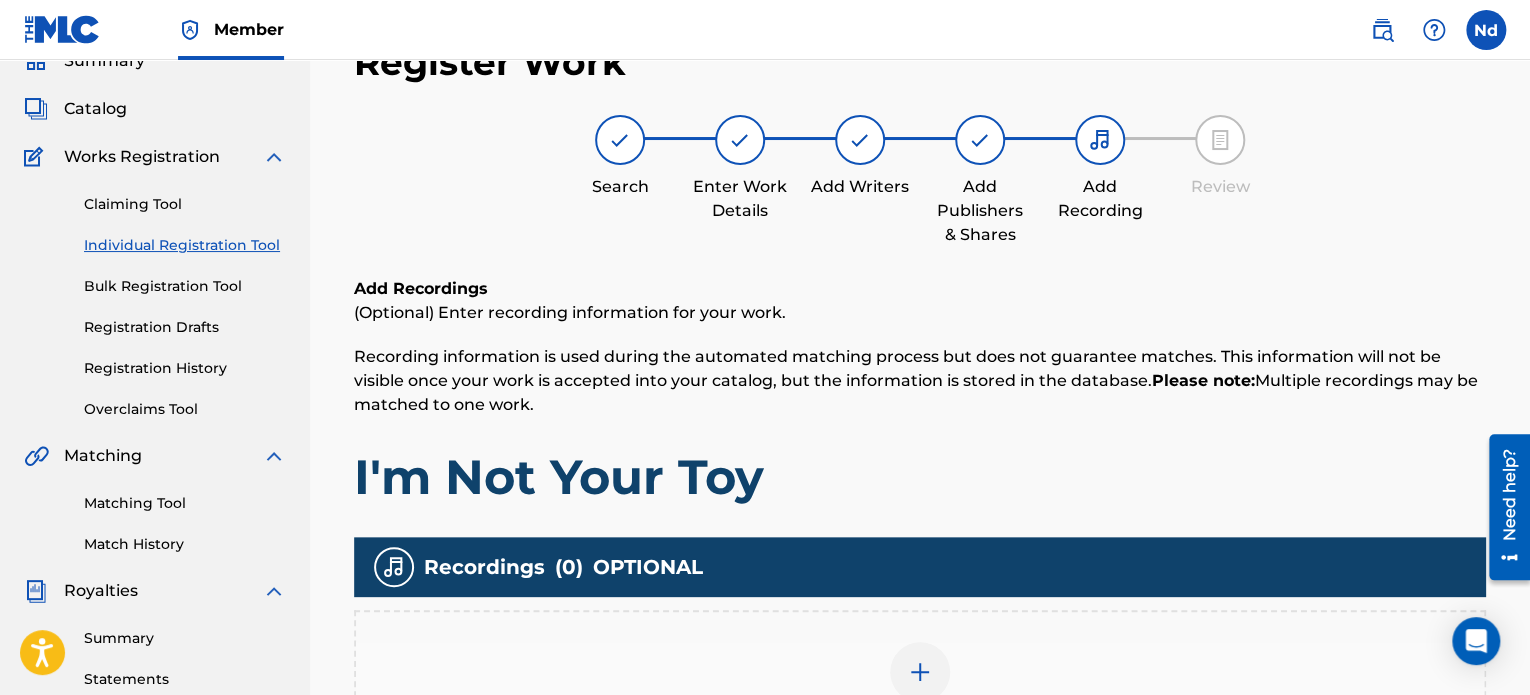 scroll, scrollTop: 390, scrollLeft: 0, axis: vertical 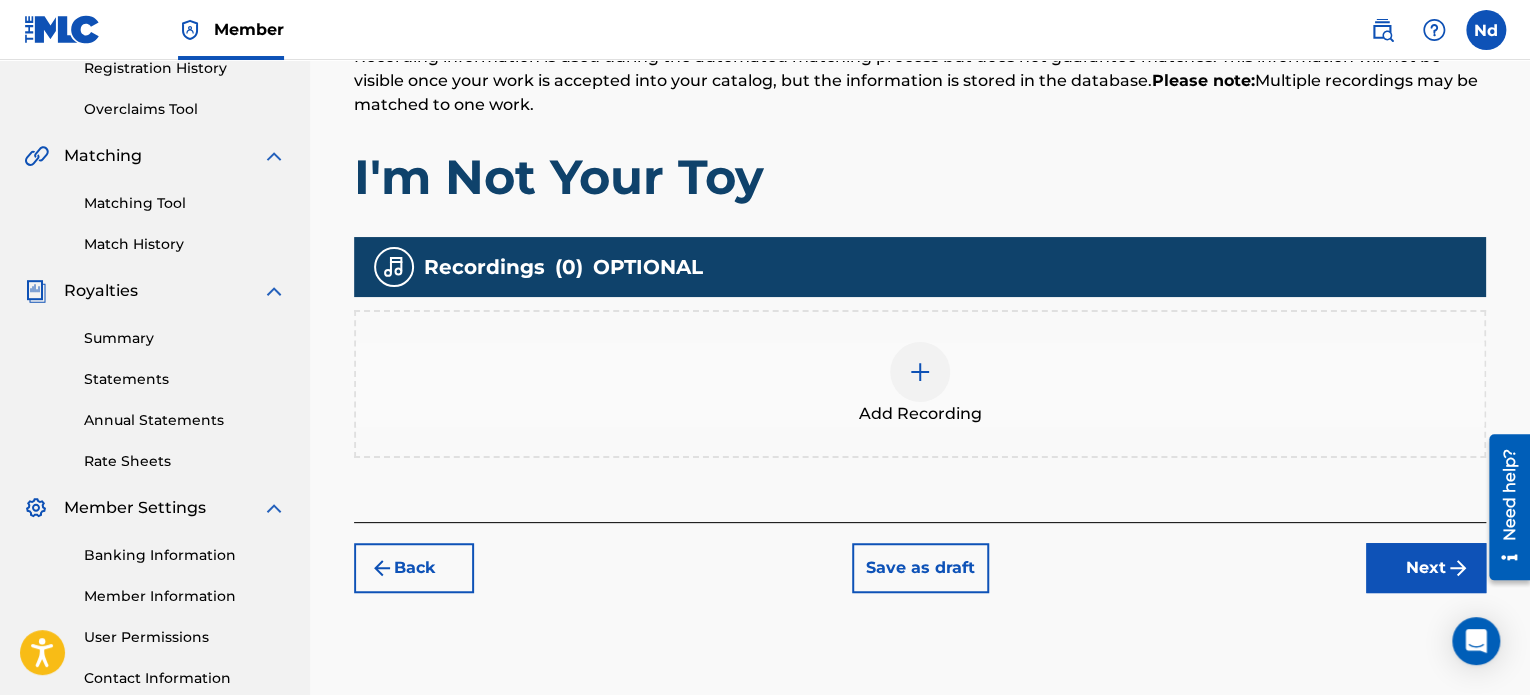 click at bounding box center [920, 372] 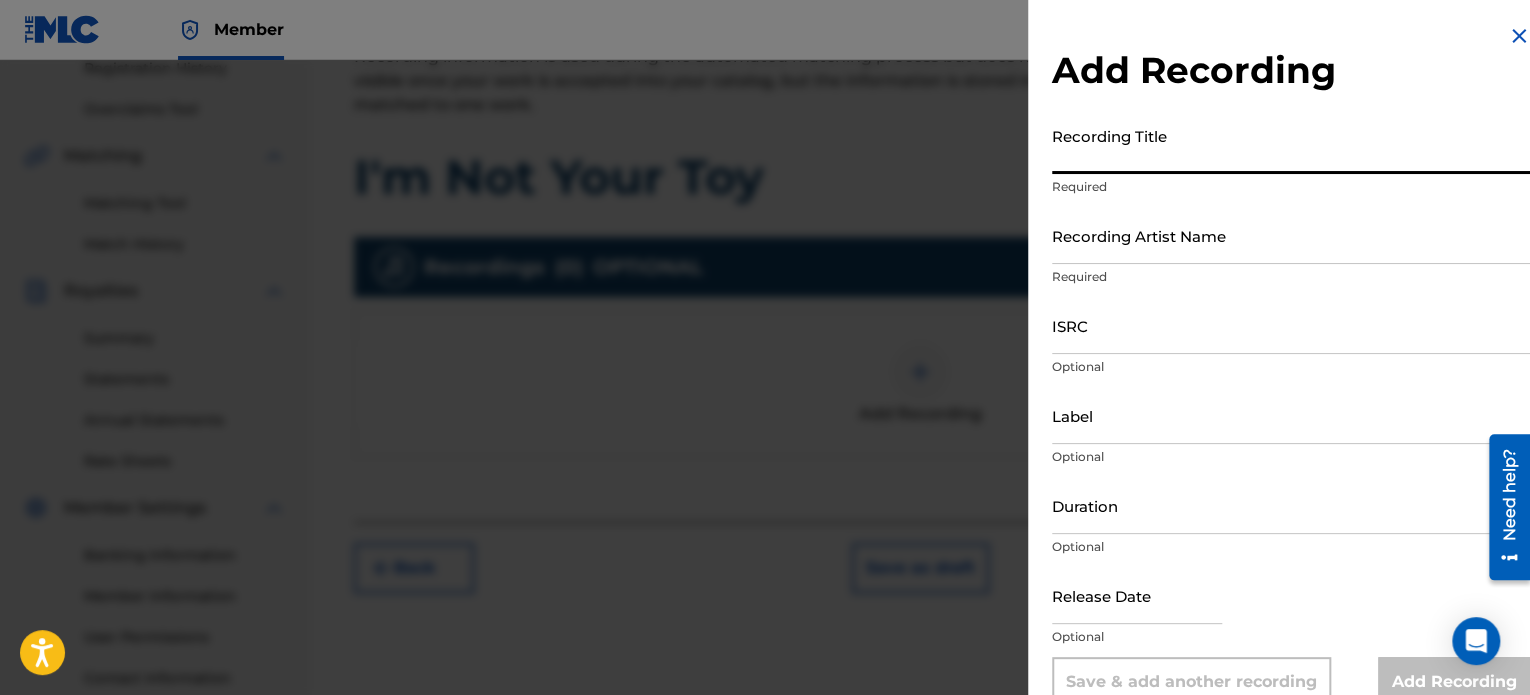 click on "Recording Title" at bounding box center (1291, 145) 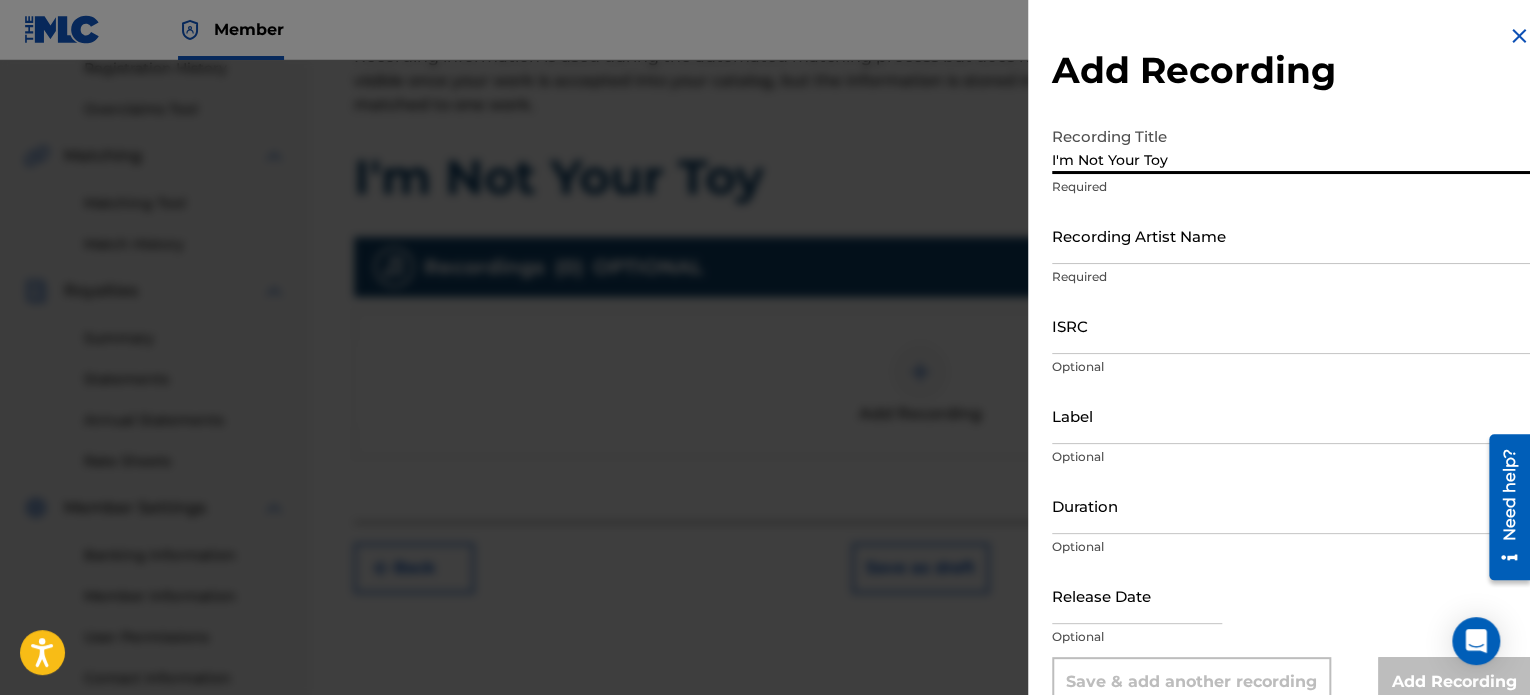 click on "Recording Artist Name" at bounding box center (1291, 235) 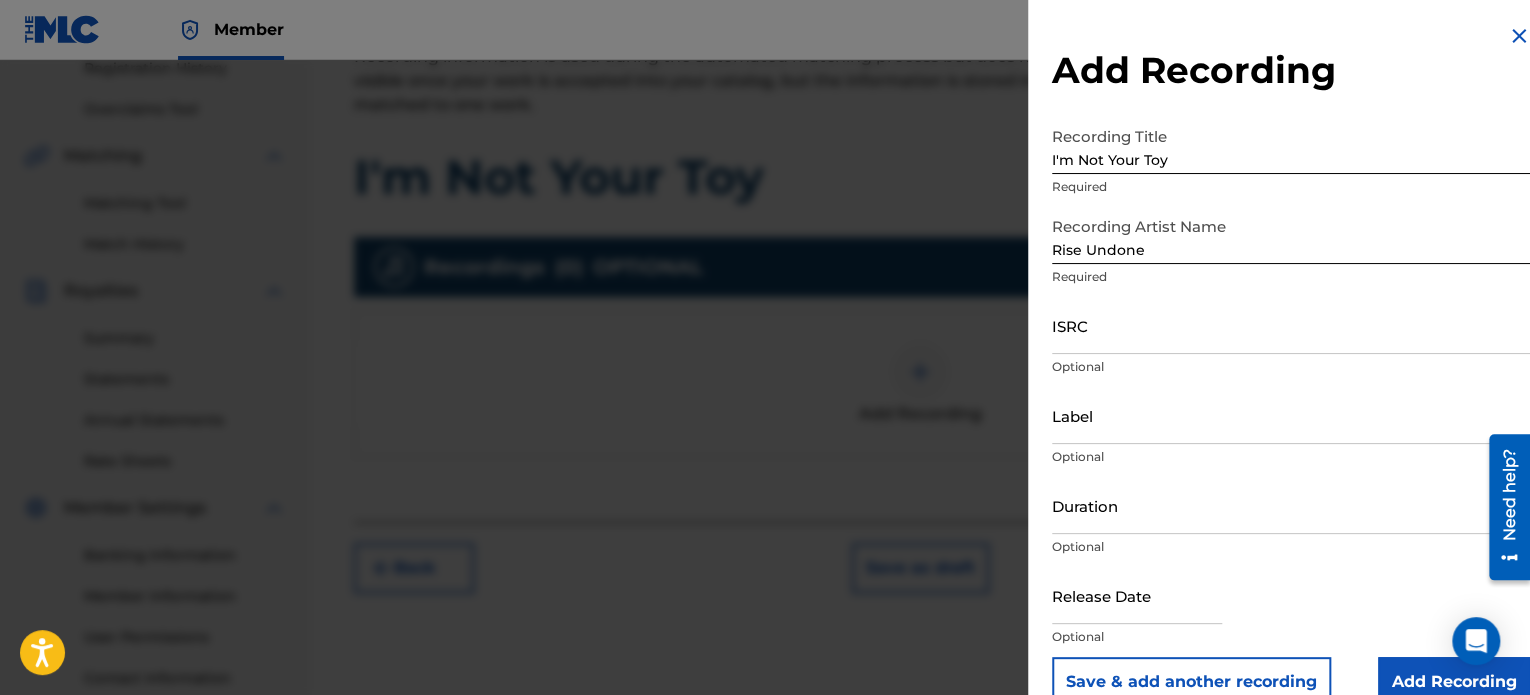click on "Optional" at bounding box center (1291, 457) 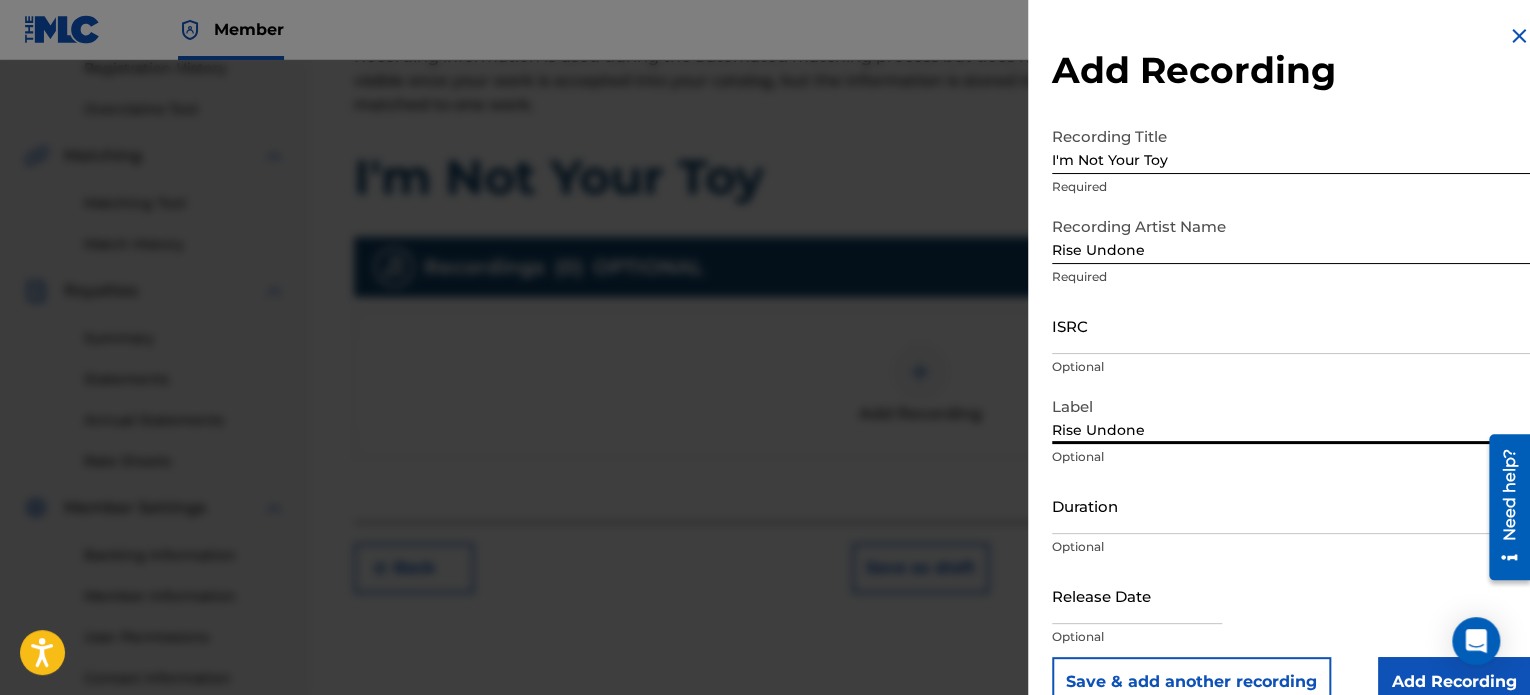 click at bounding box center (1137, 595) 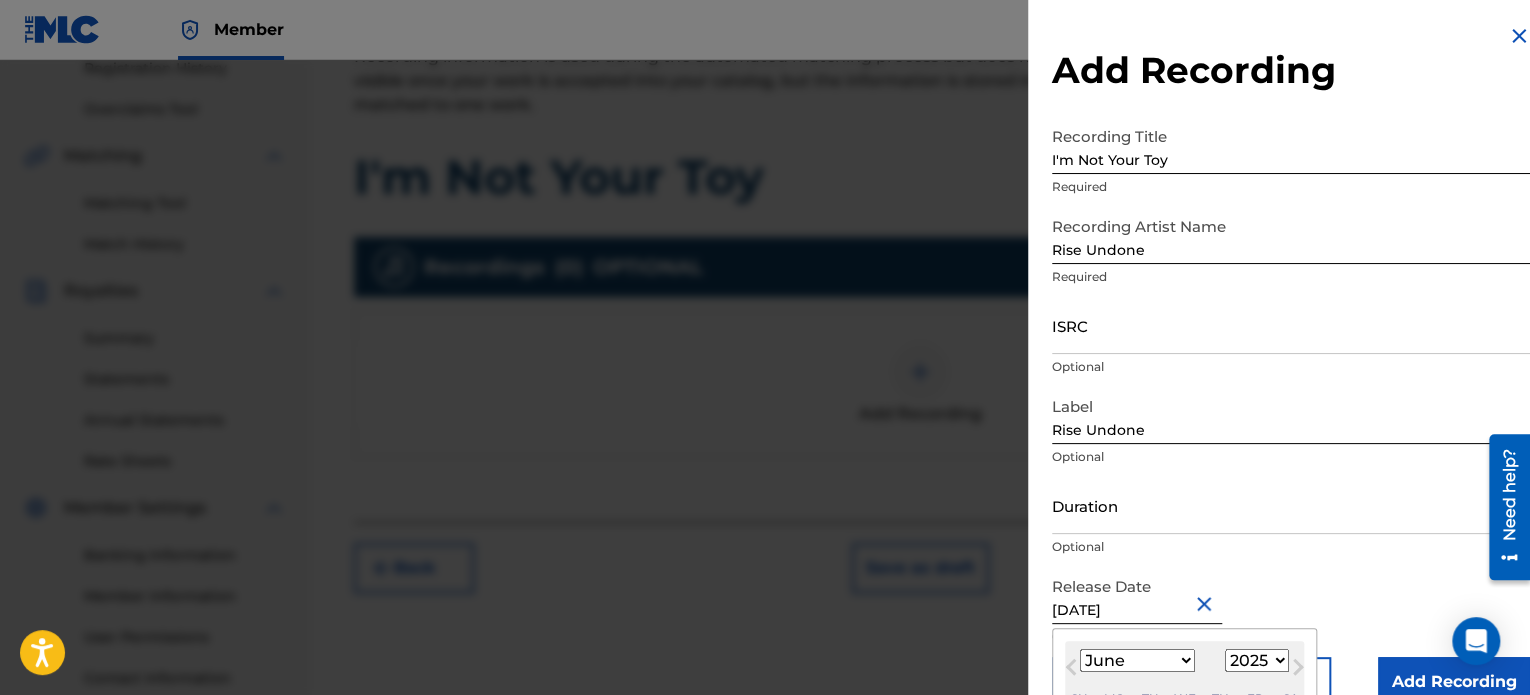 click on "ISRC" at bounding box center (1291, 325) 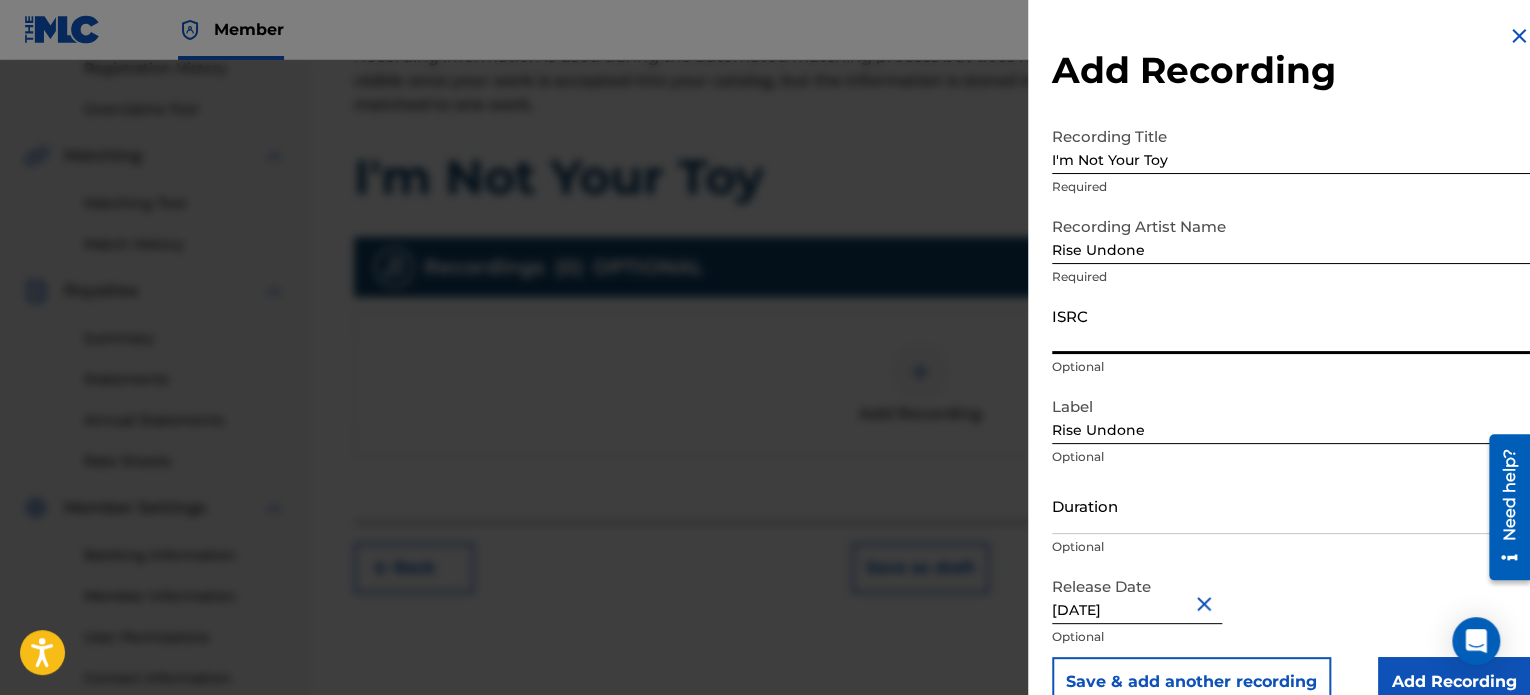 paste on "QZAMM2299725" 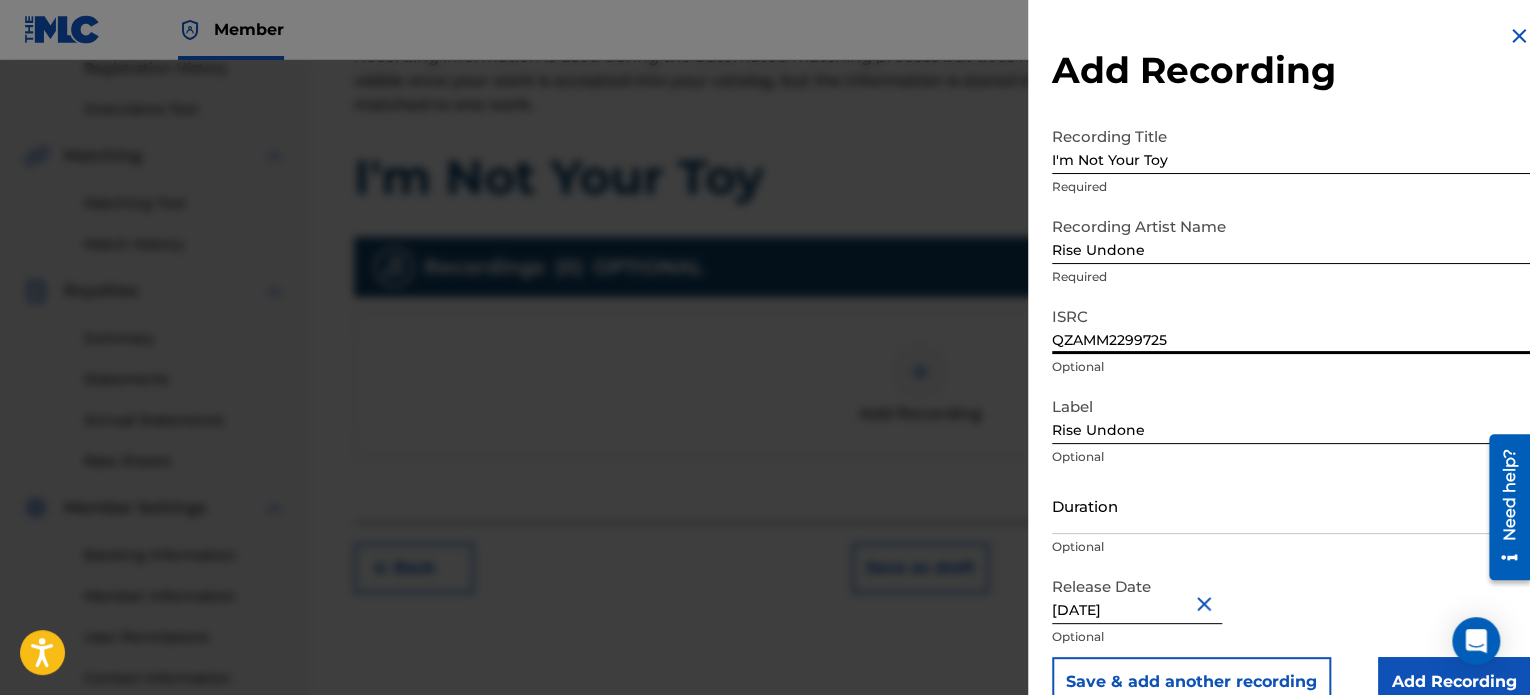 scroll, scrollTop: 36, scrollLeft: 0, axis: vertical 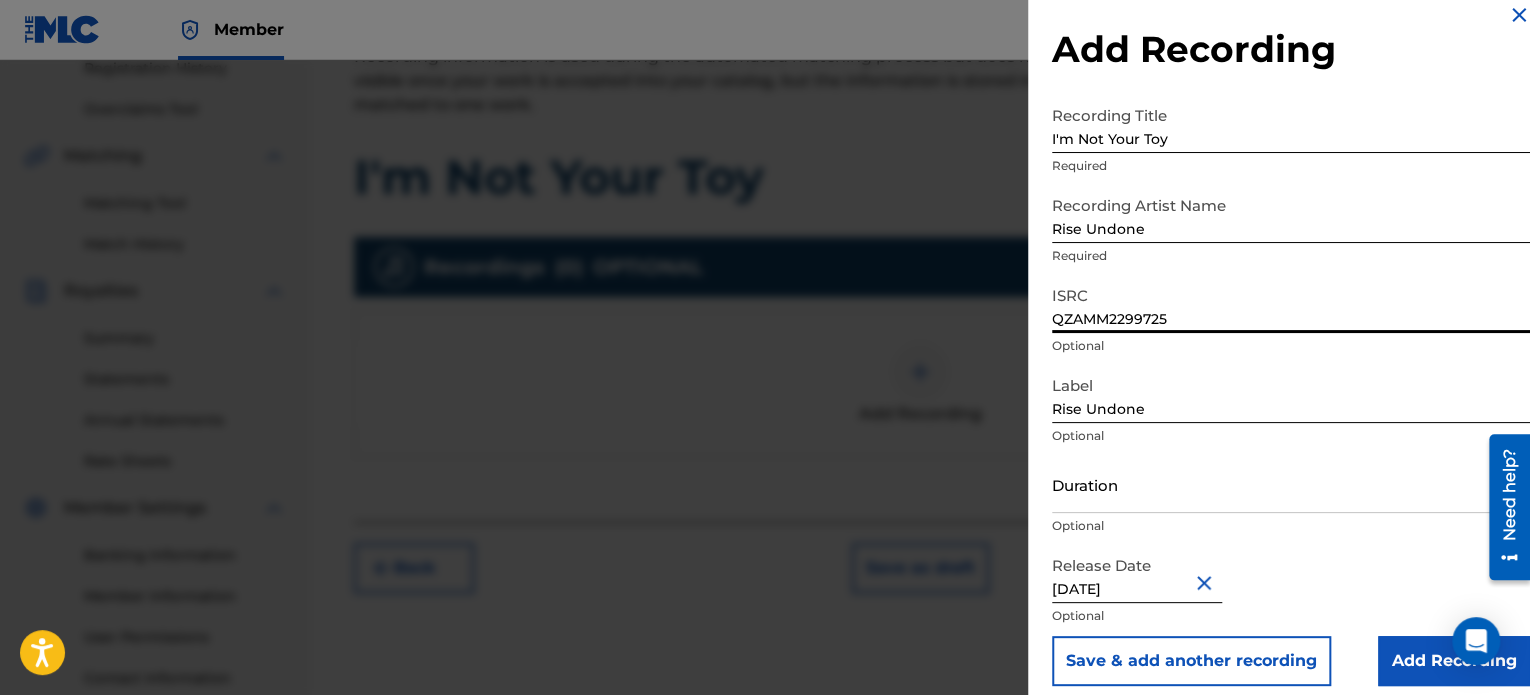 click on "Duration" at bounding box center (1291, 484) 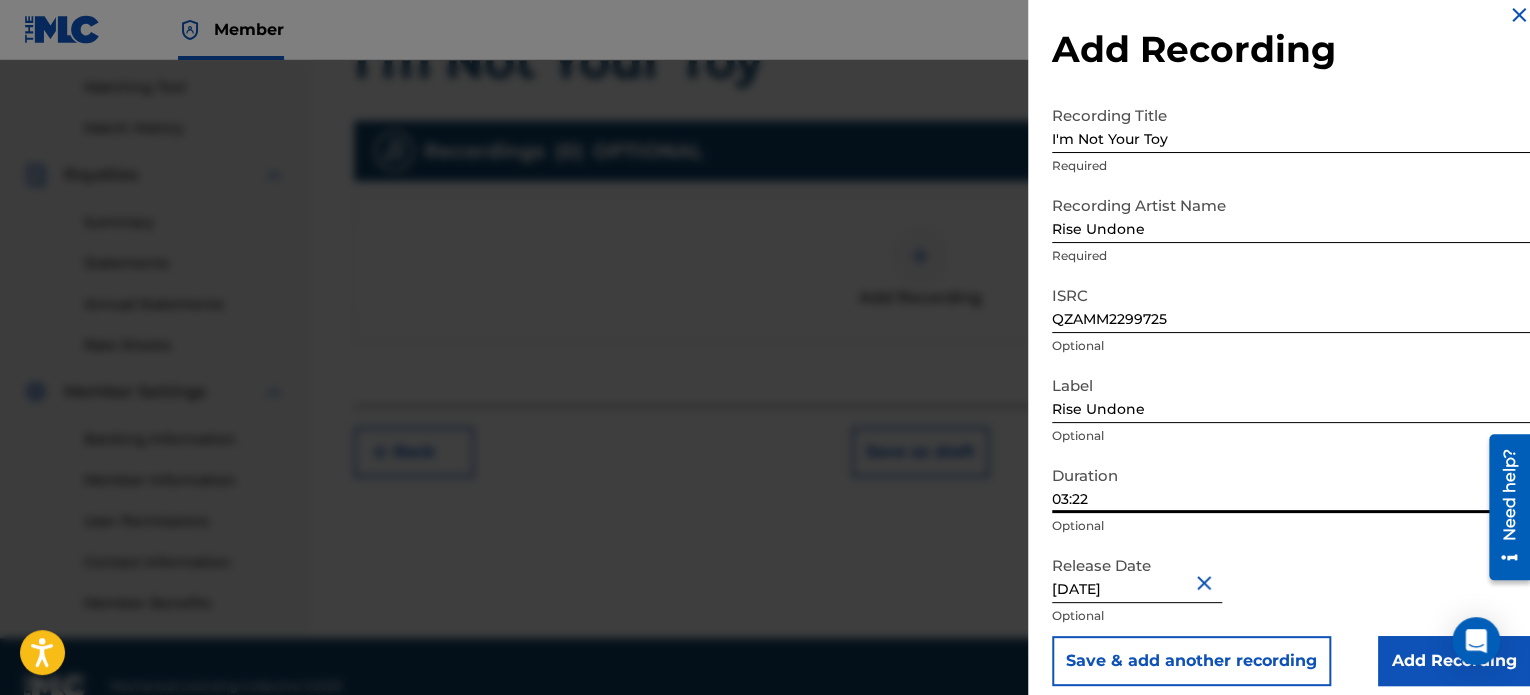 scroll, scrollTop: 544, scrollLeft: 0, axis: vertical 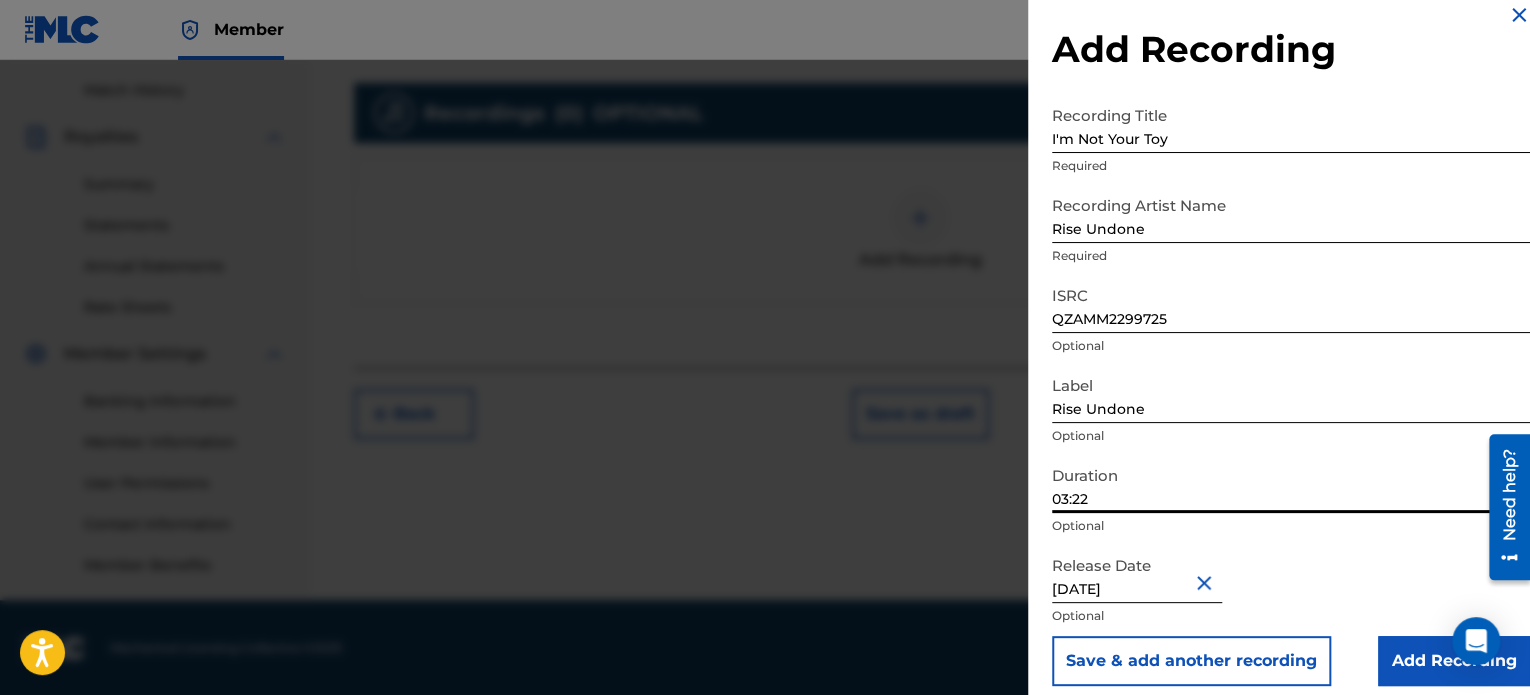 click on "Add Recording" at bounding box center (1454, 661) 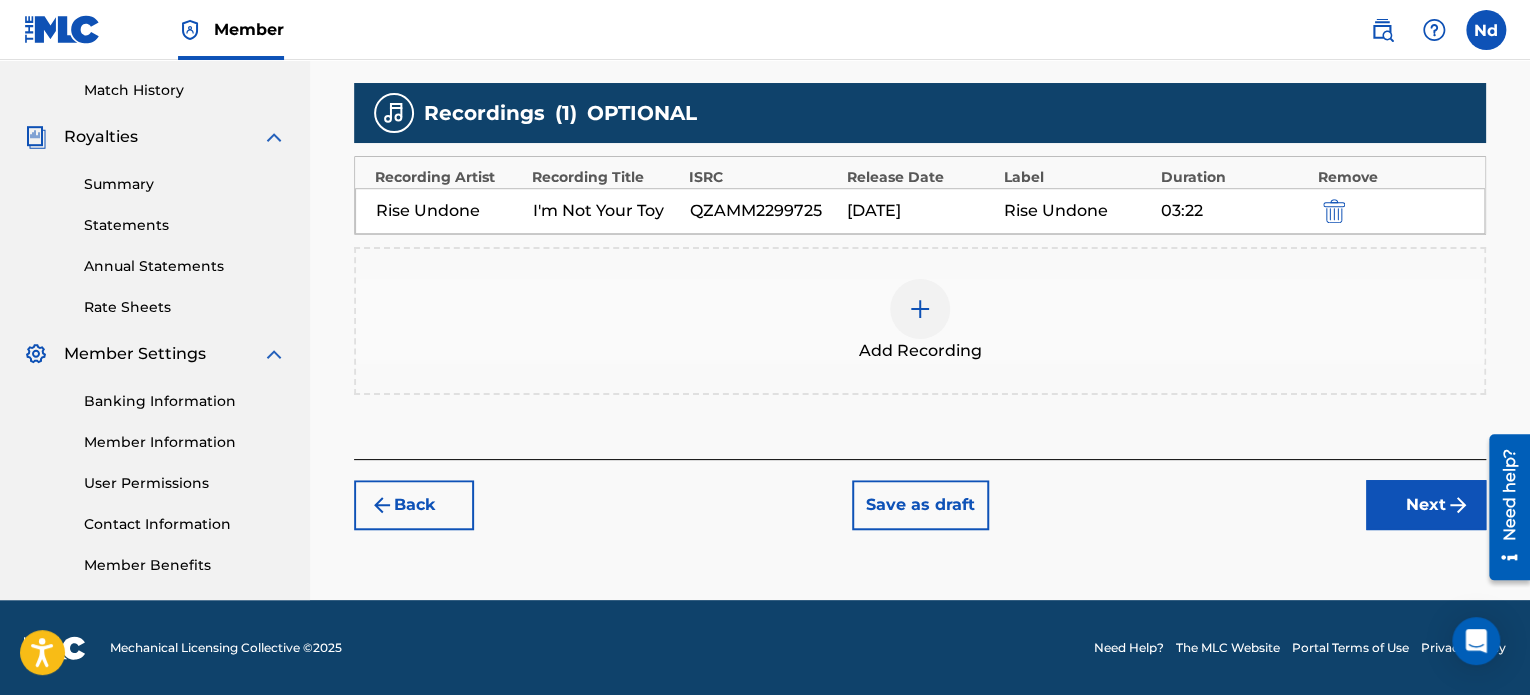 click on "Next" at bounding box center [1426, 505] 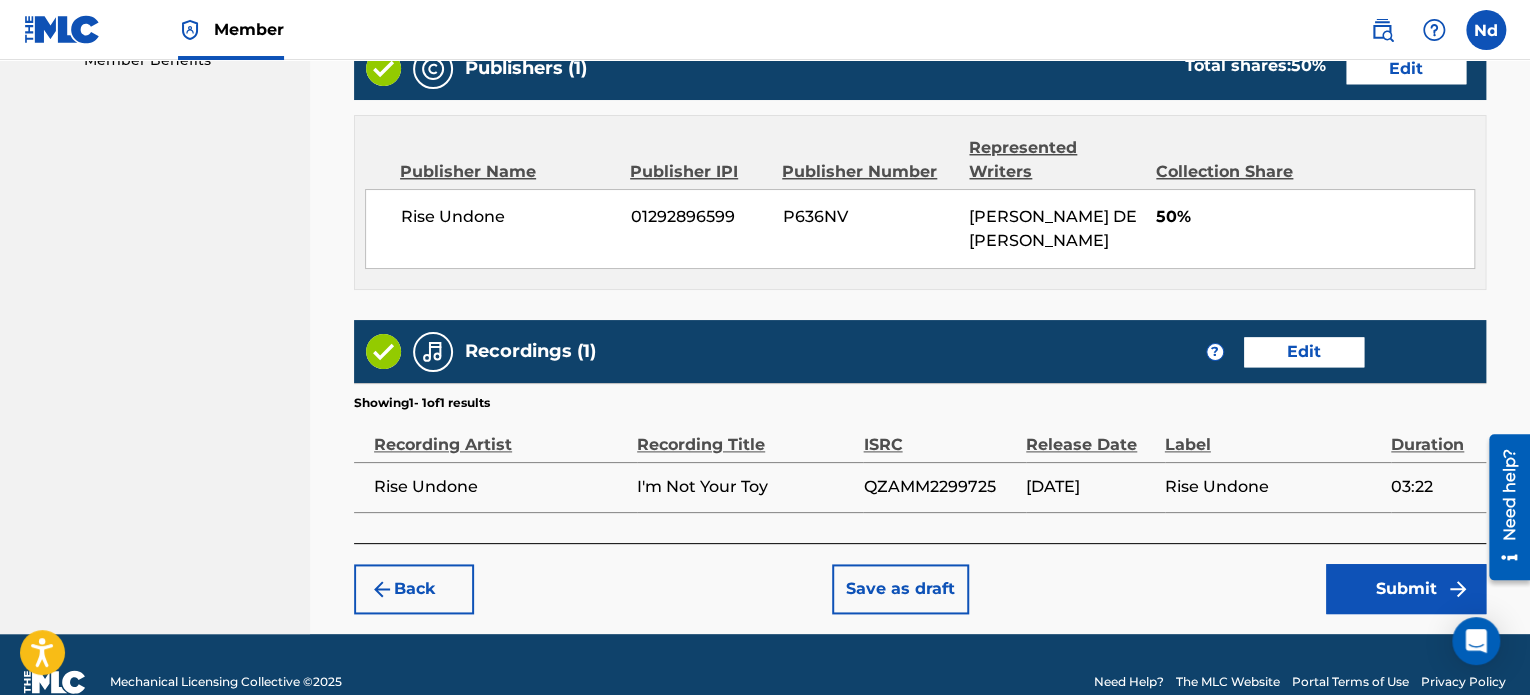 scroll, scrollTop: 1081, scrollLeft: 0, axis: vertical 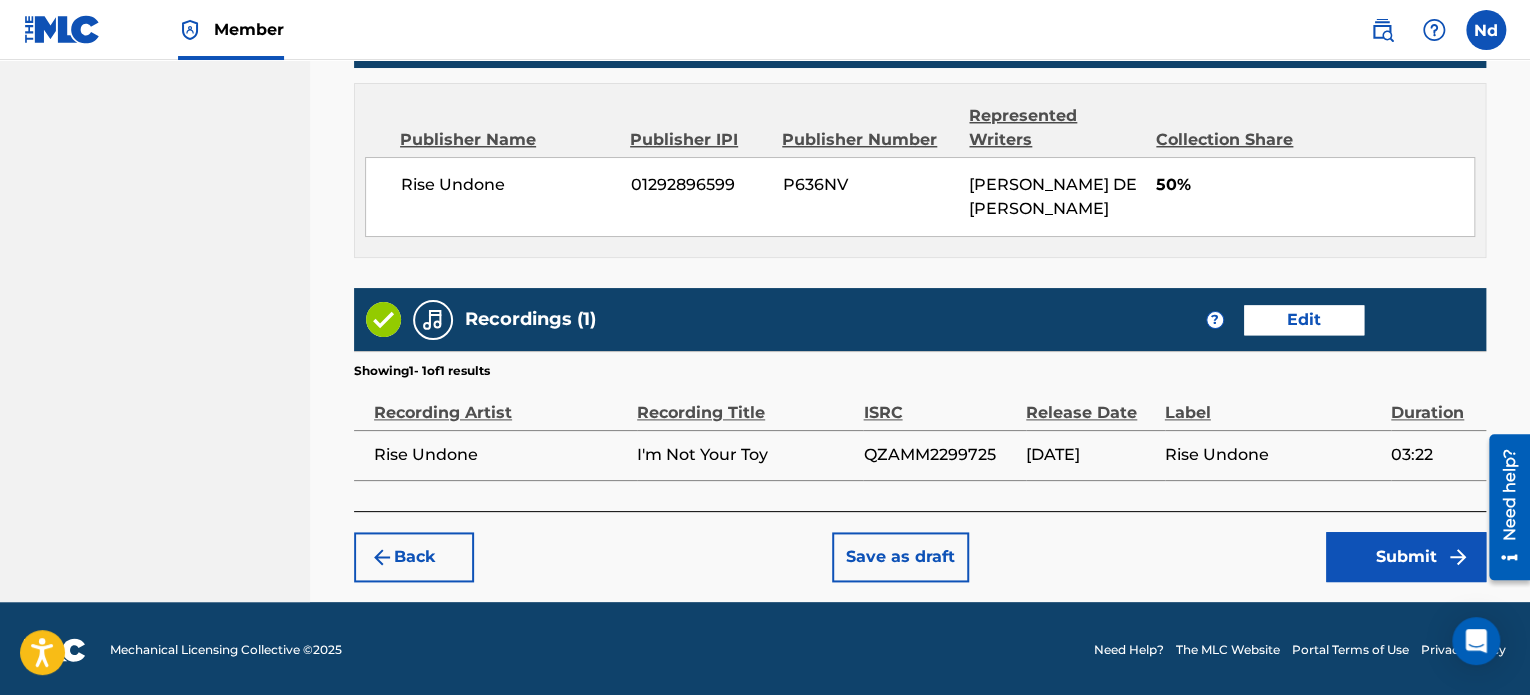 click on "Submit" at bounding box center (1406, 557) 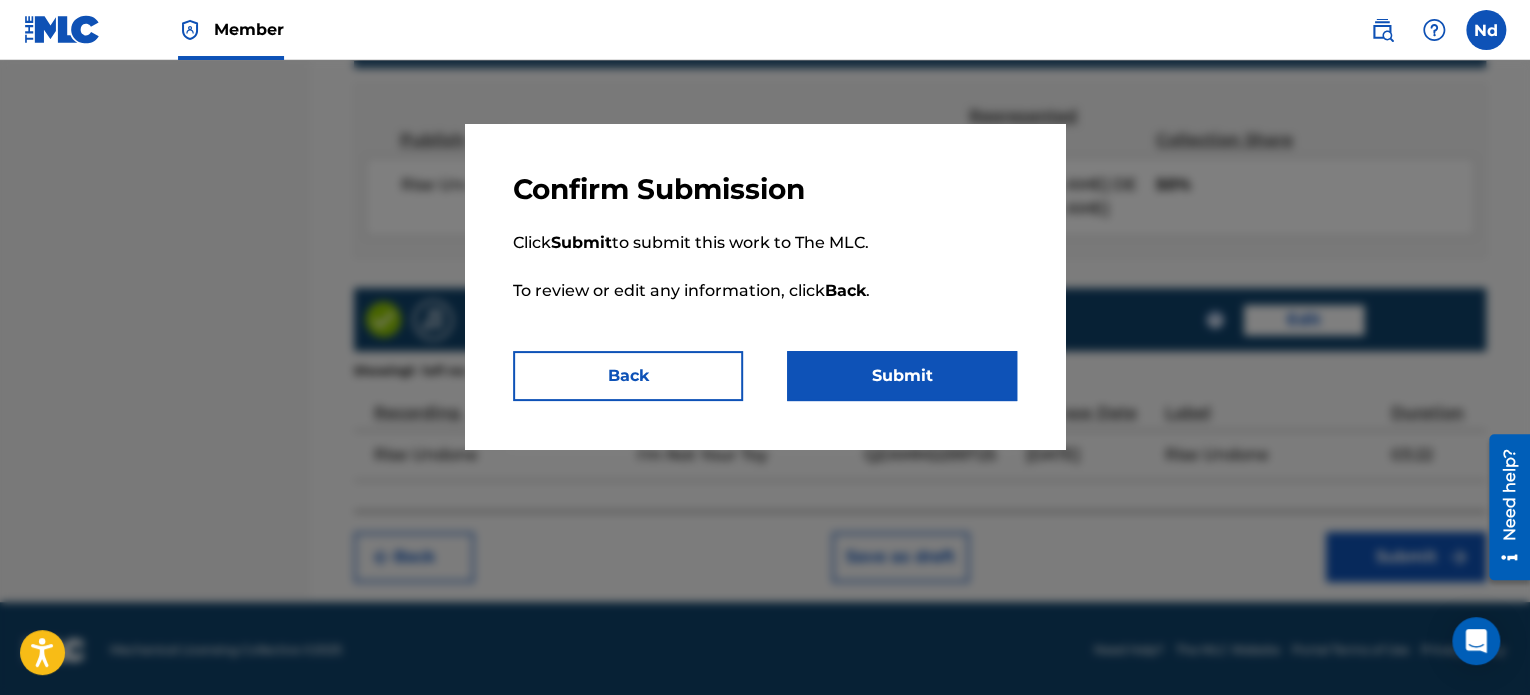 click on "Click  Submit  to submit this work to The MLC. To review or edit any information, click  Back ." at bounding box center (765, 279) 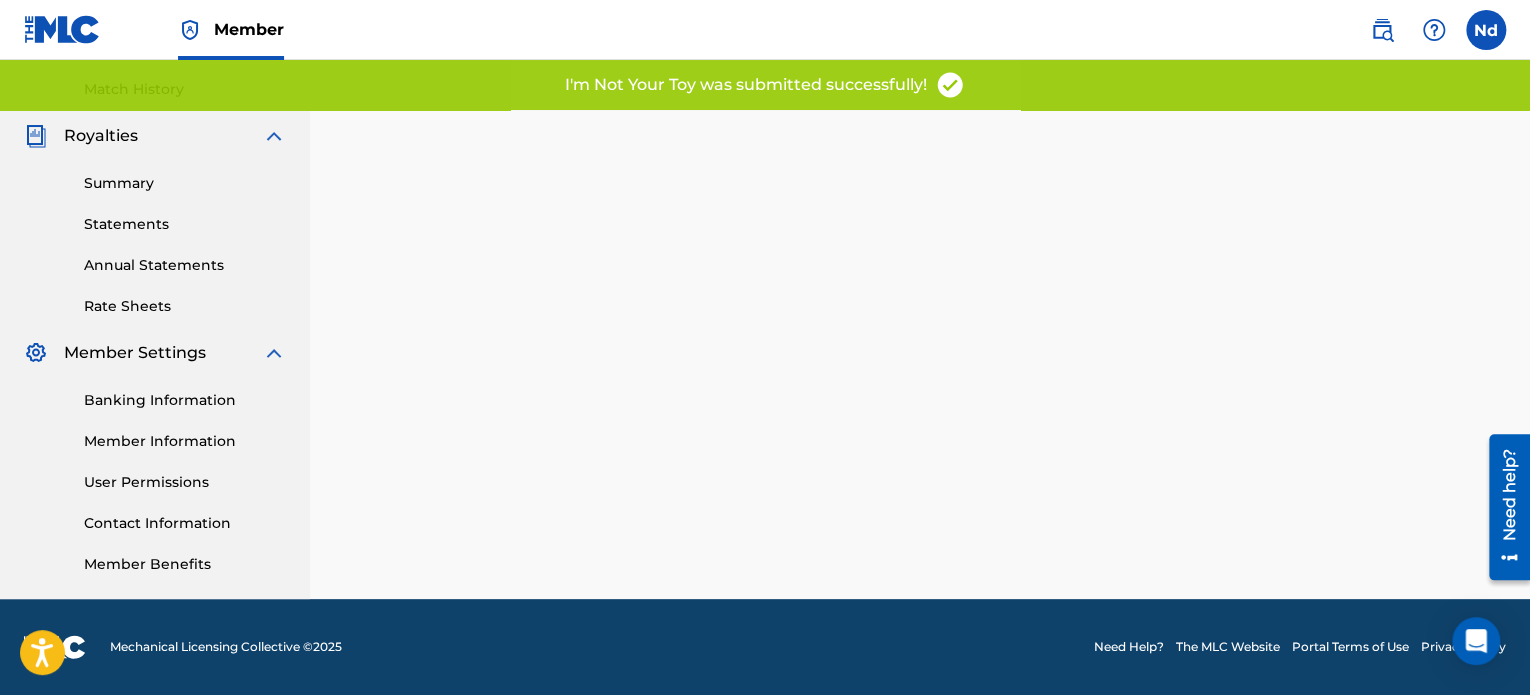 scroll, scrollTop: 0, scrollLeft: 0, axis: both 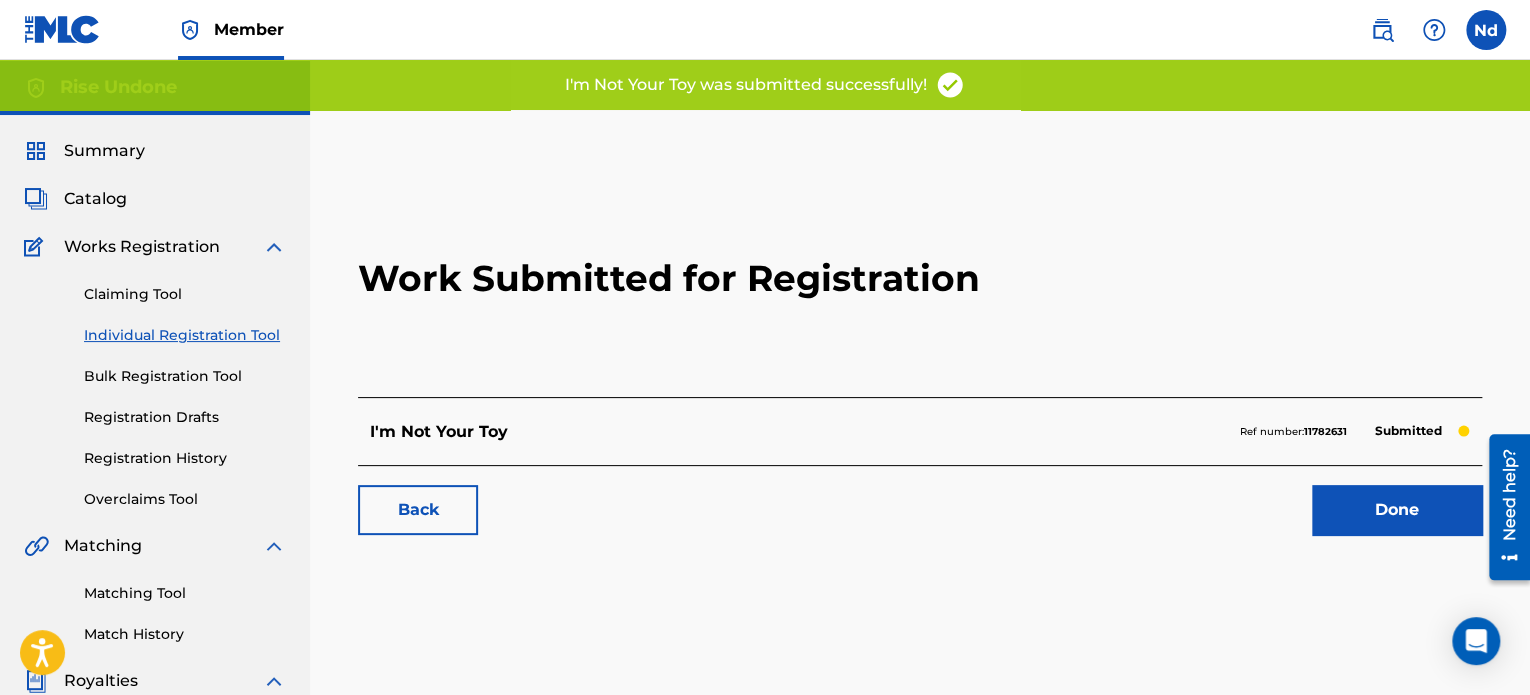 click on "Done" at bounding box center [1397, 510] 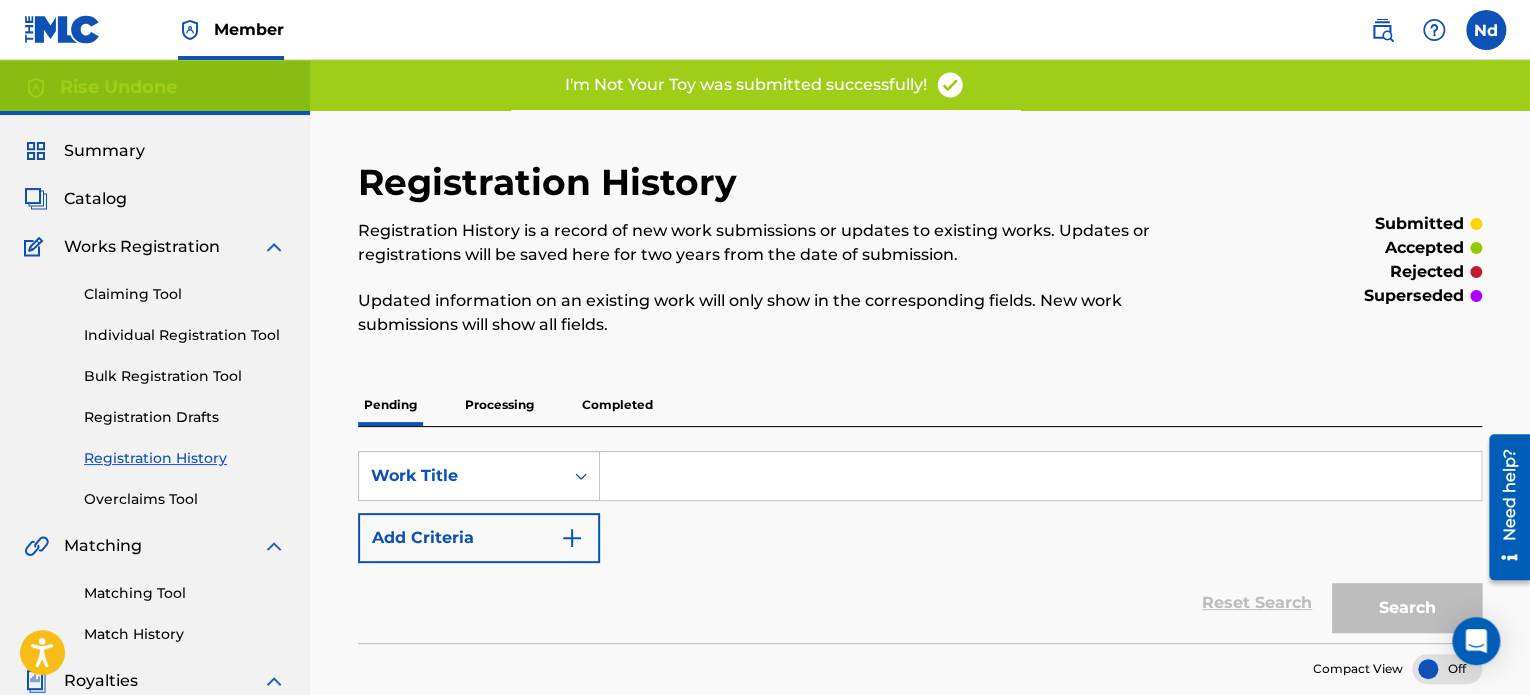 click on "Claiming Tool Individual Registration Tool Bulk Registration Tool Registration Drafts Registration History Overclaims Tool" at bounding box center [155, 384] 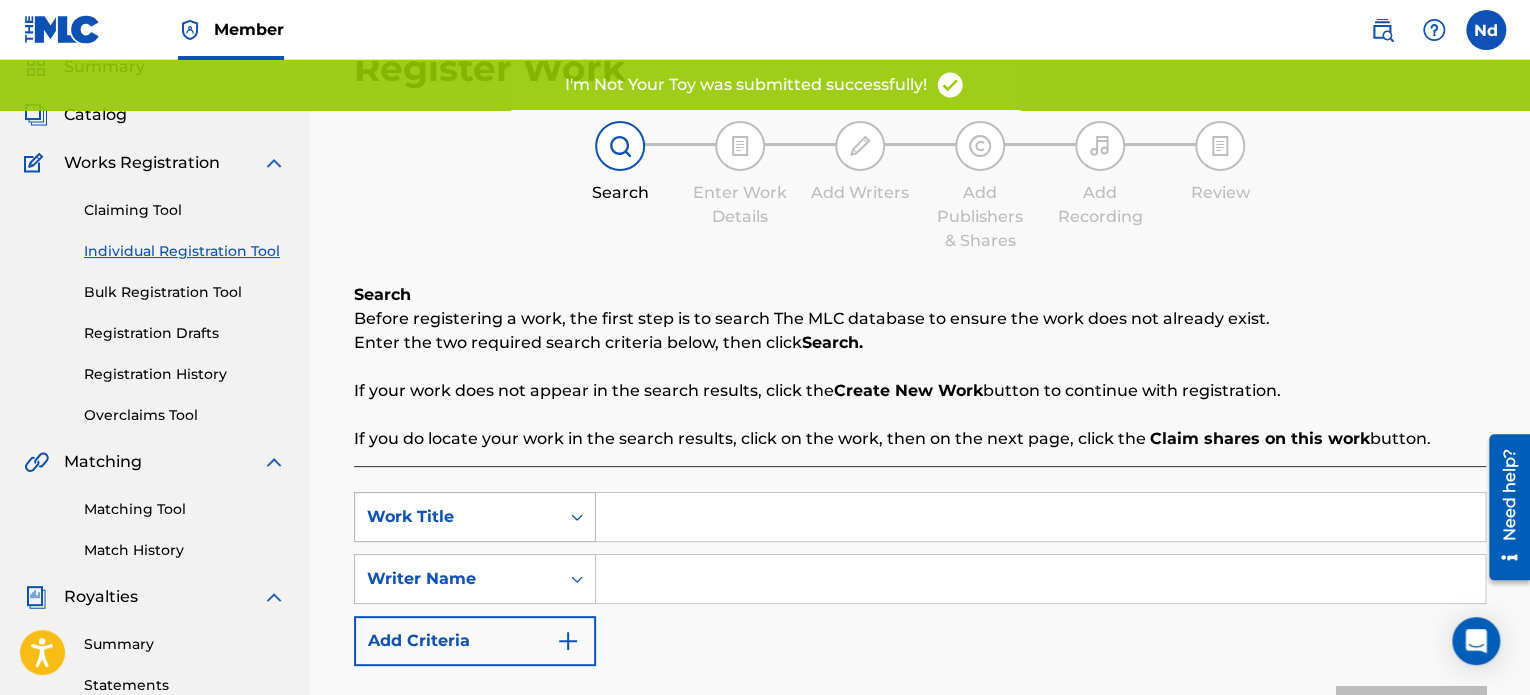 scroll, scrollTop: 200, scrollLeft: 0, axis: vertical 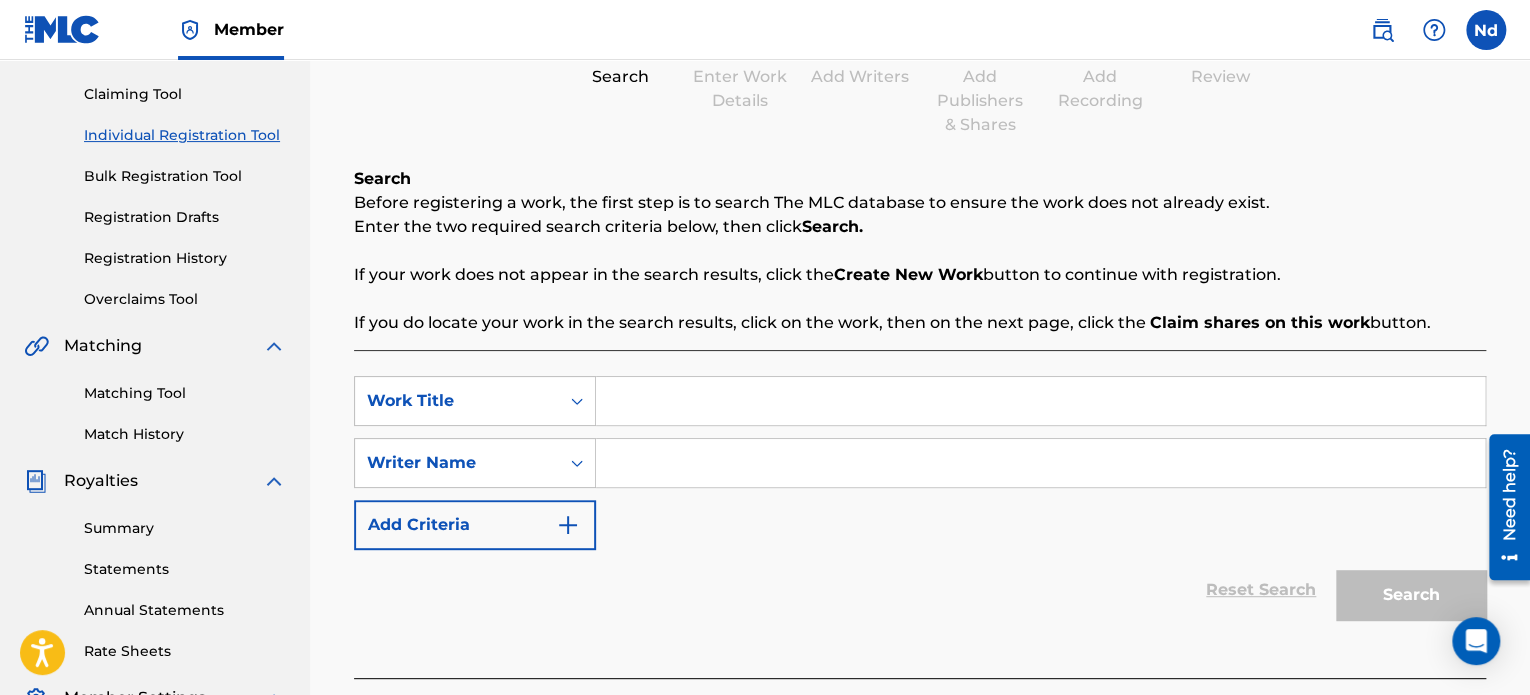 click at bounding box center (1040, 463) 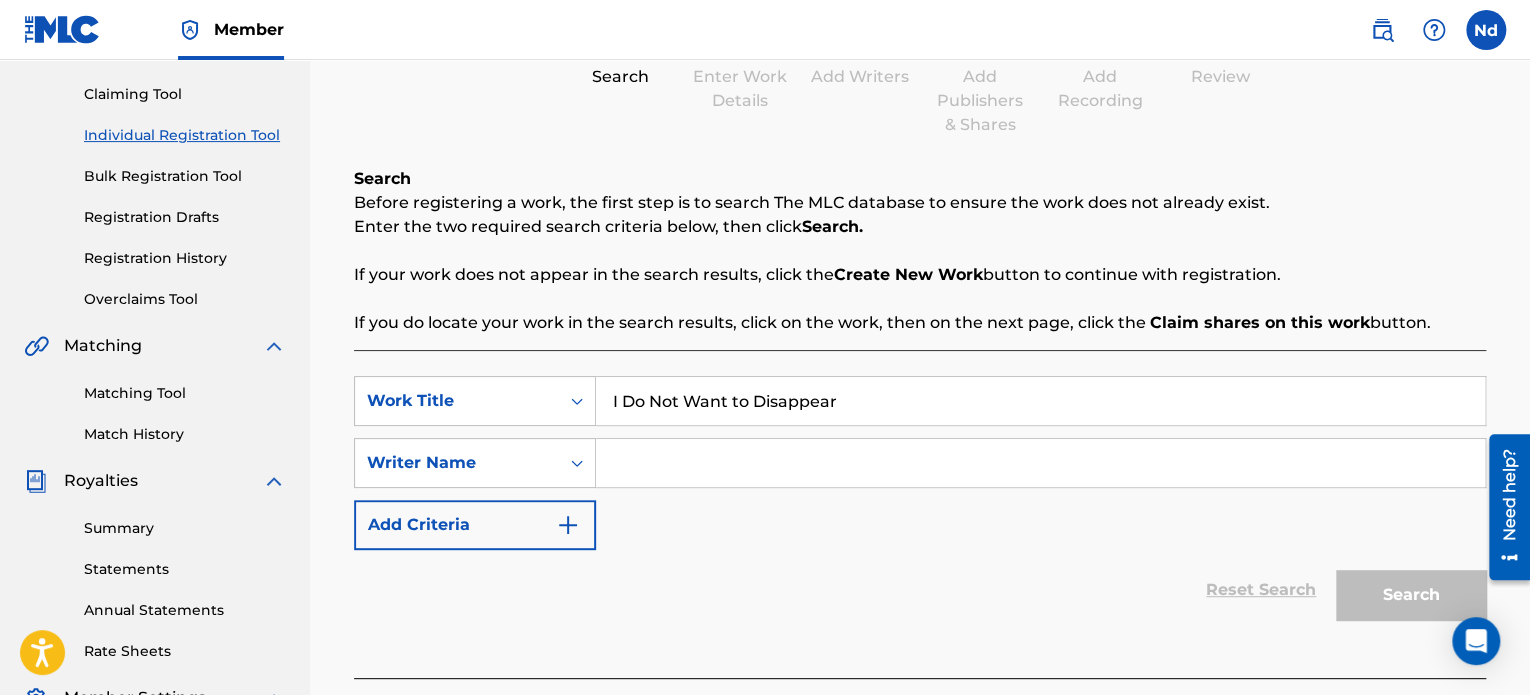 click at bounding box center (1040, 463) 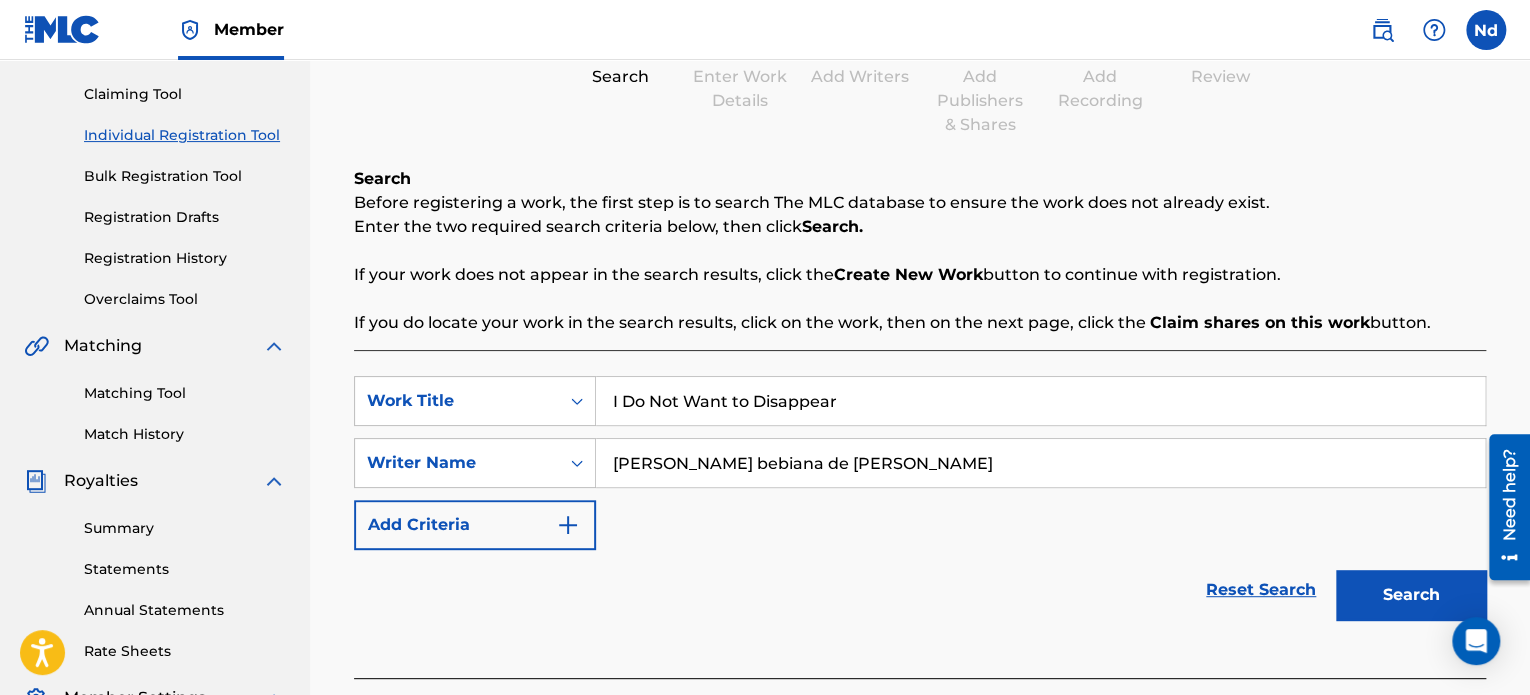 click on "Search" at bounding box center (1411, 595) 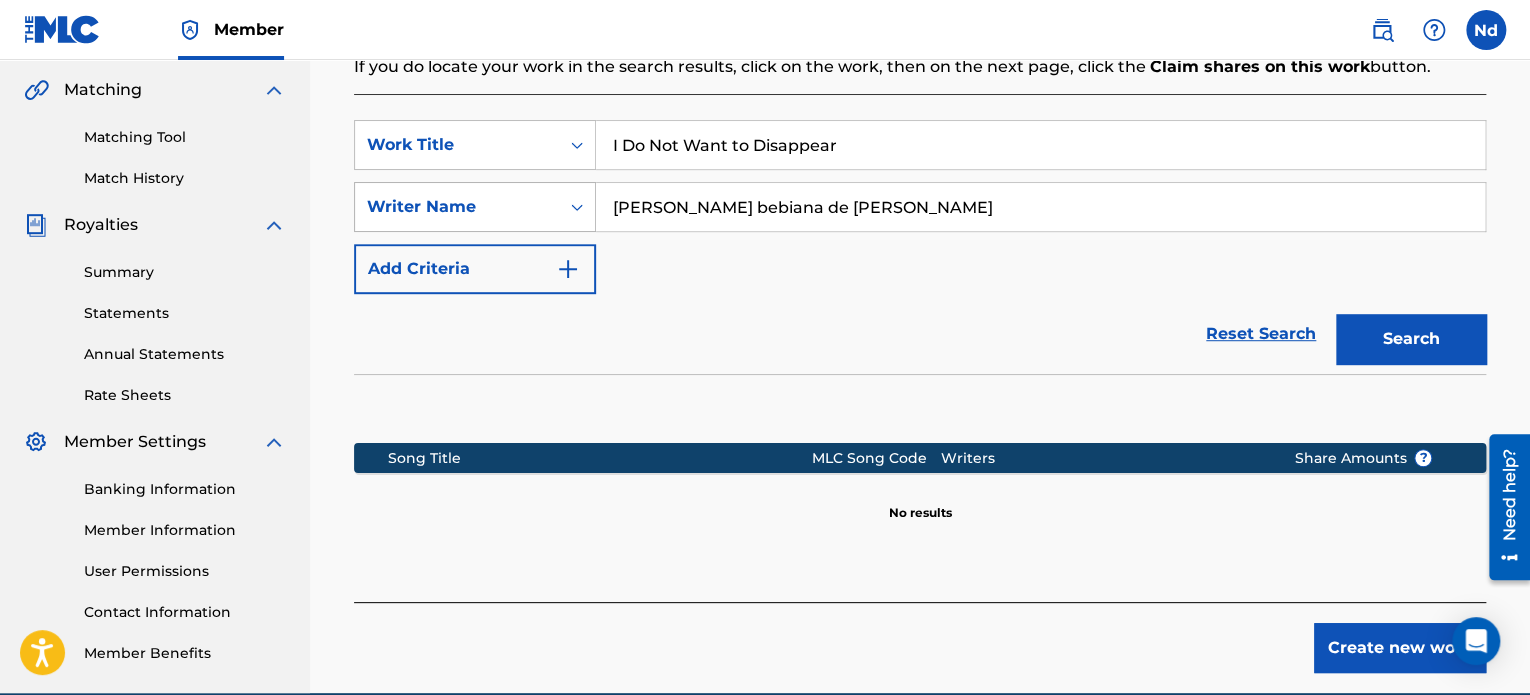 scroll, scrollTop: 549, scrollLeft: 0, axis: vertical 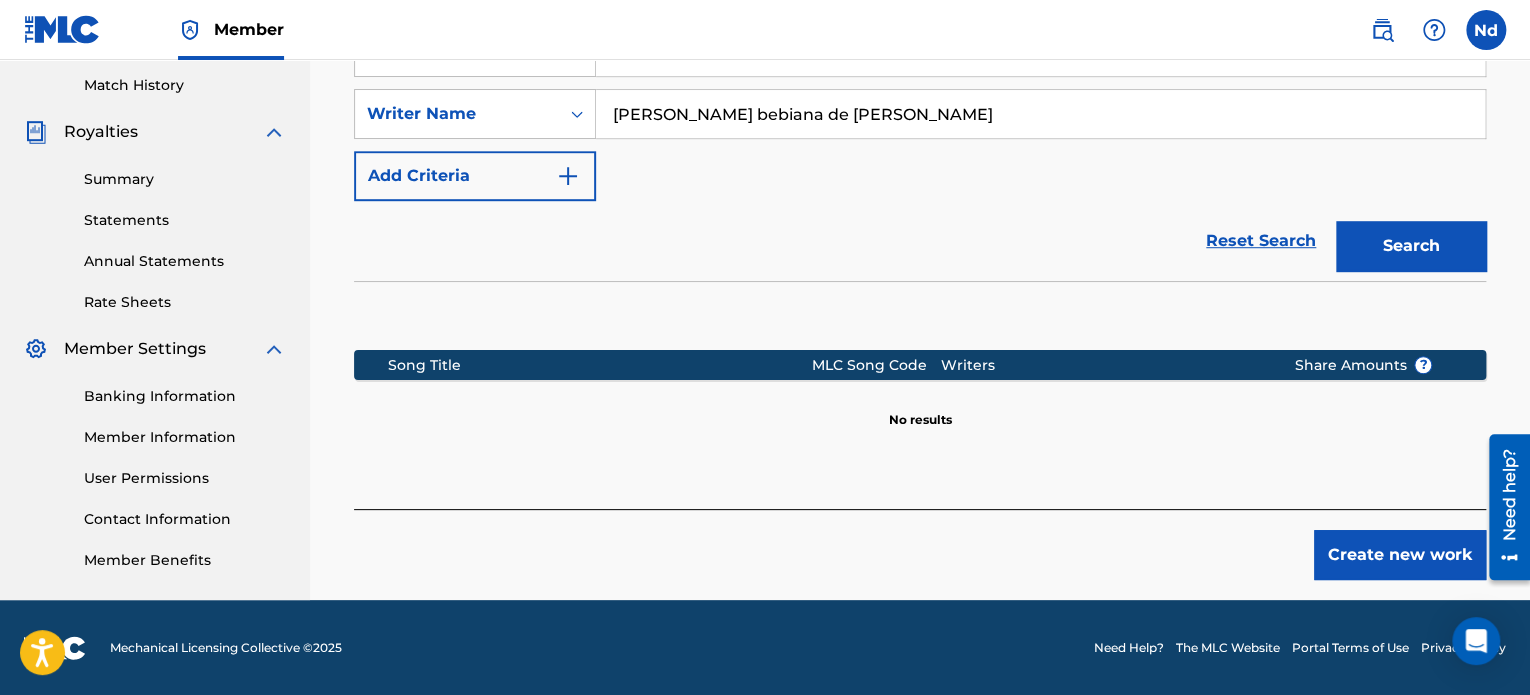 click on "Create new work" at bounding box center (1400, 555) 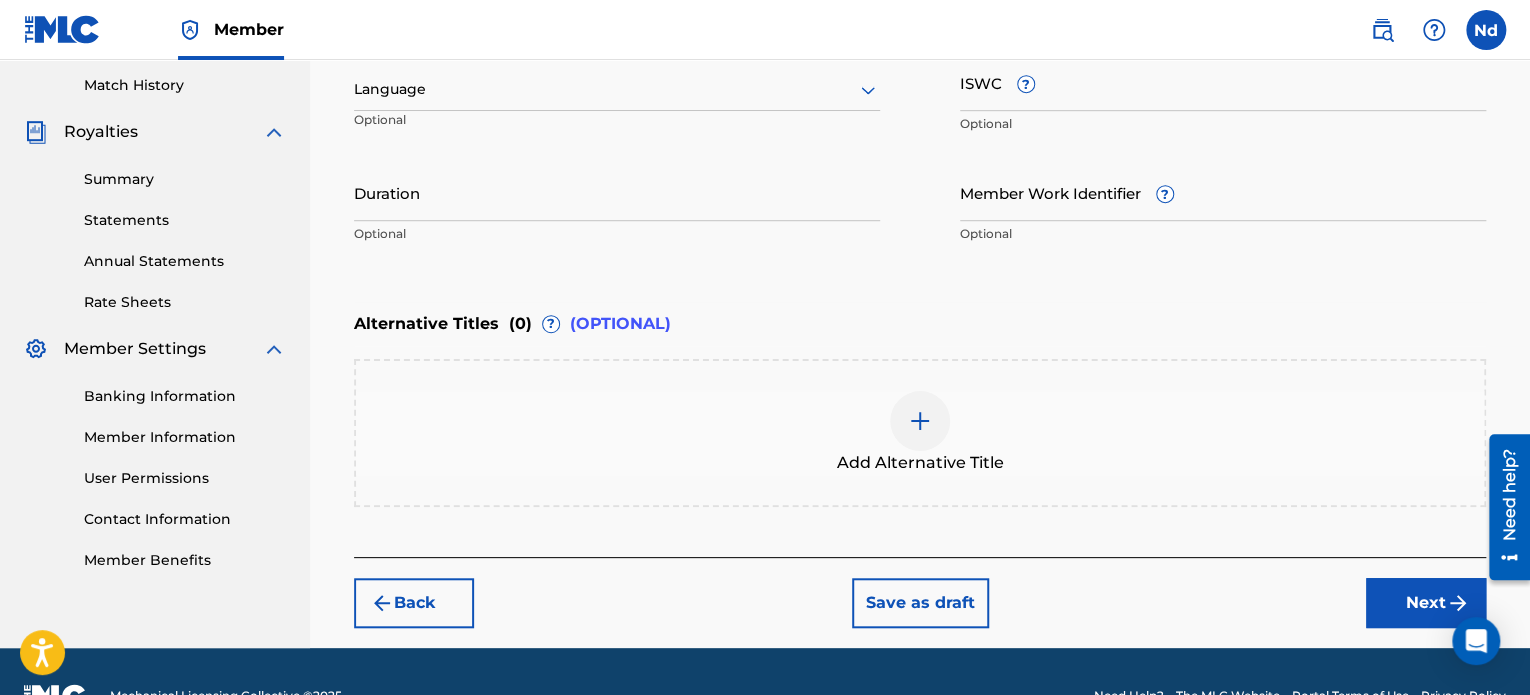 scroll, scrollTop: 349, scrollLeft: 0, axis: vertical 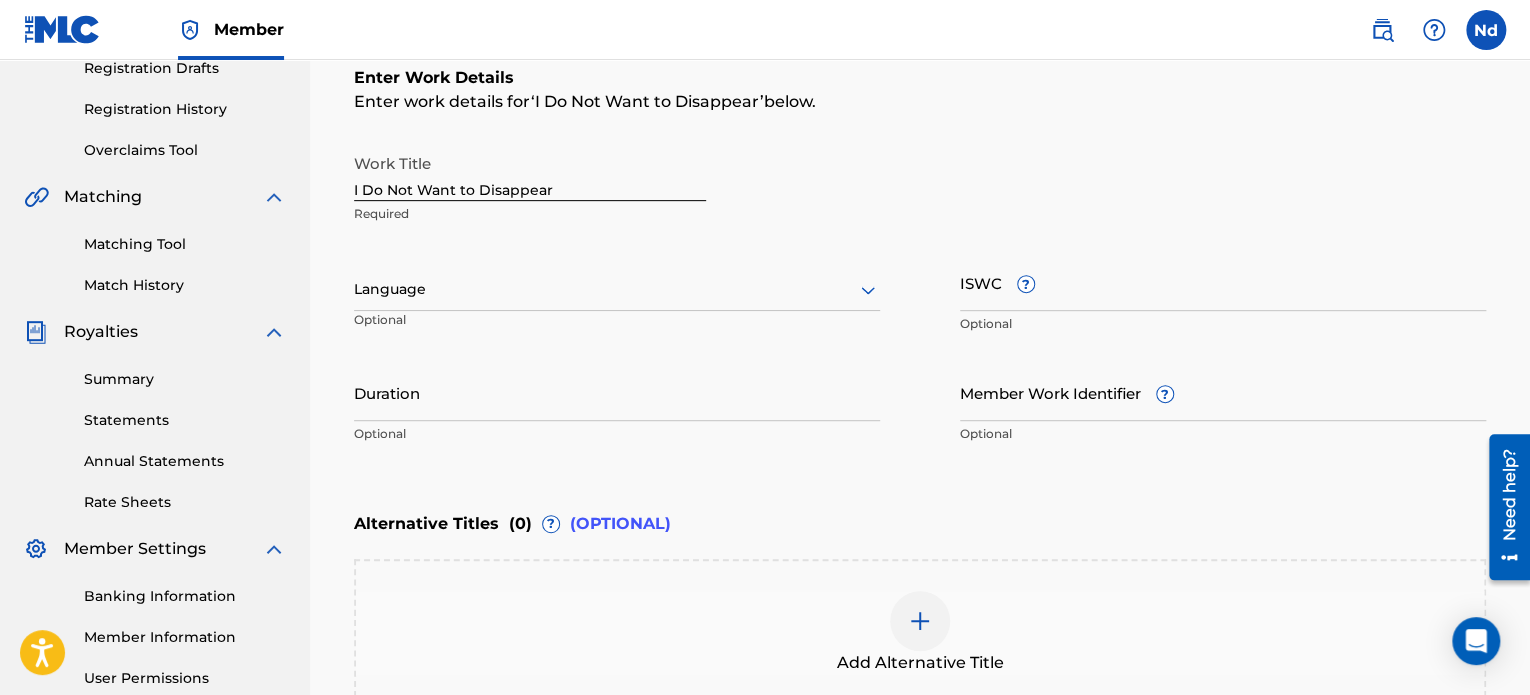 click at bounding box center (617, 289) 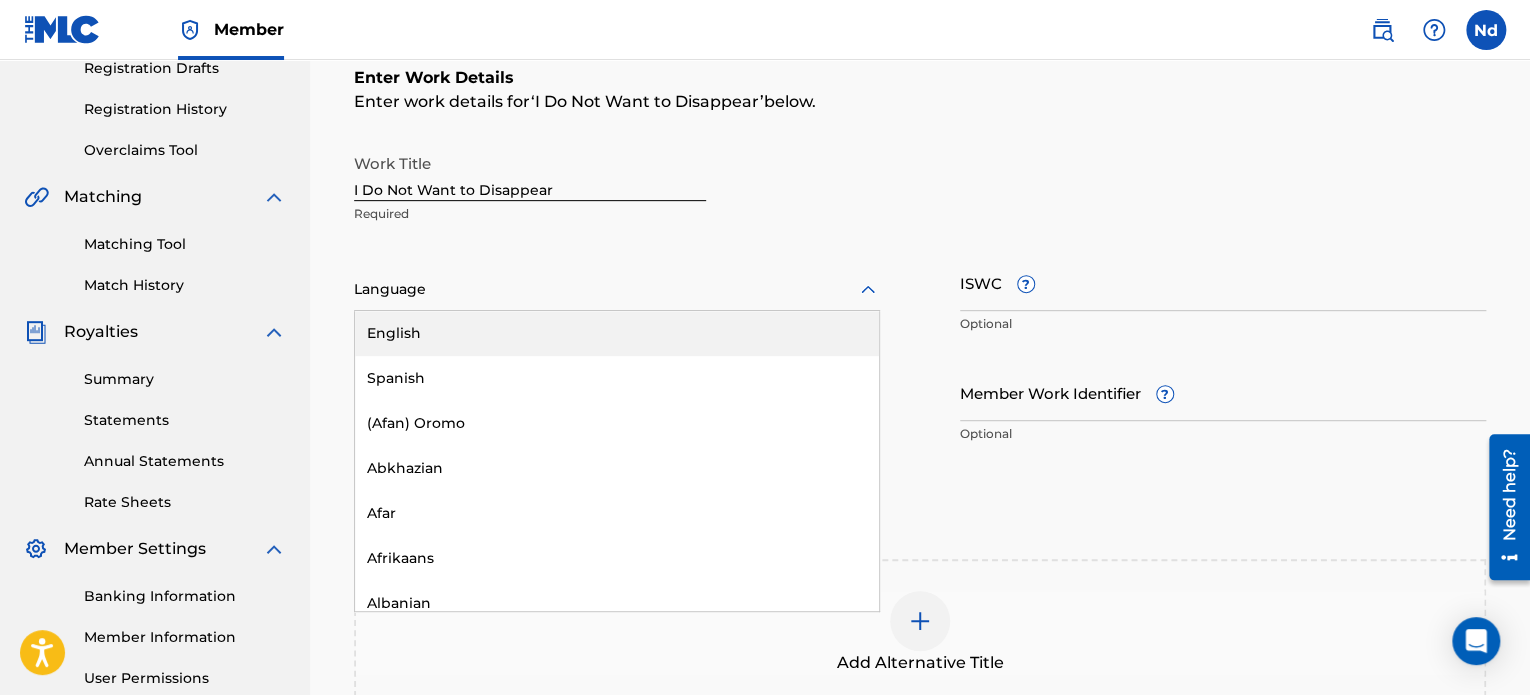 click on "English" at bounding box center (617, 333) 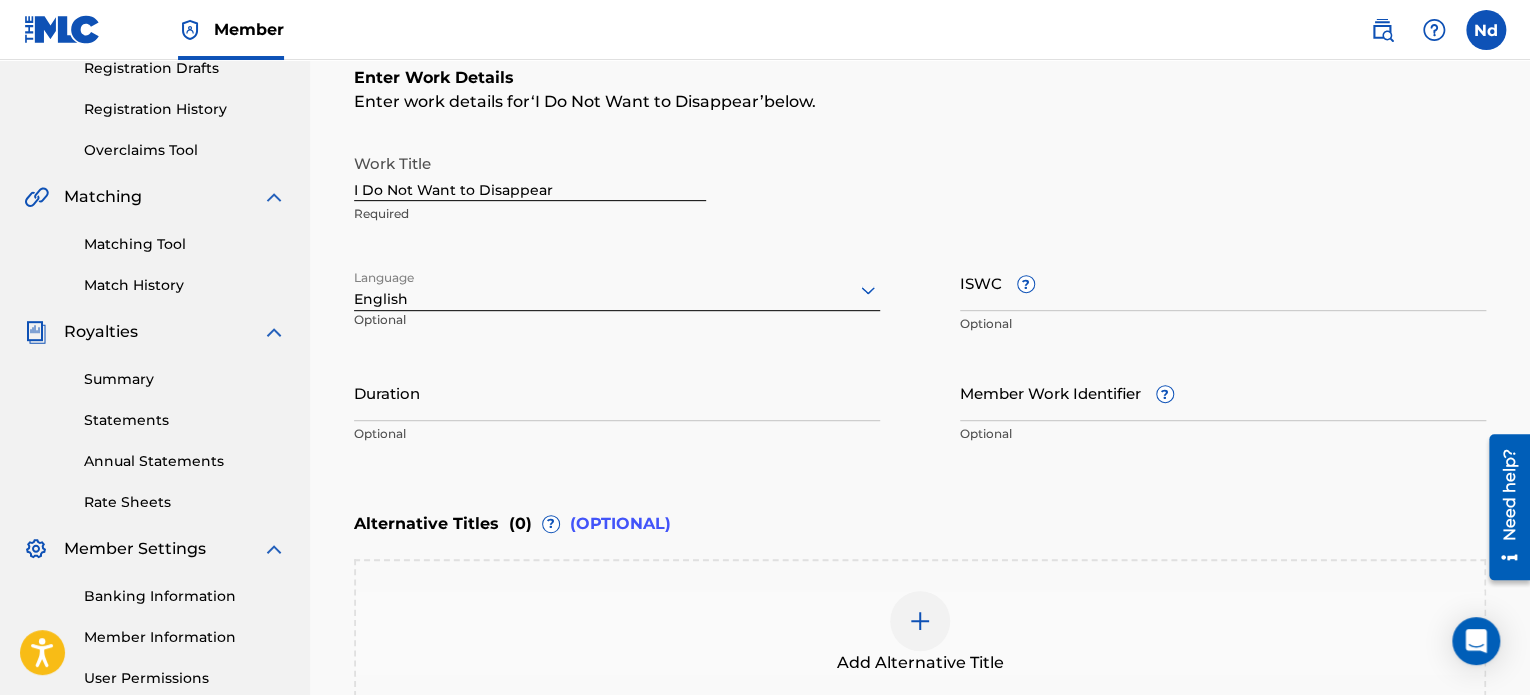 click on "Duration" at bounding box center [617, 392] 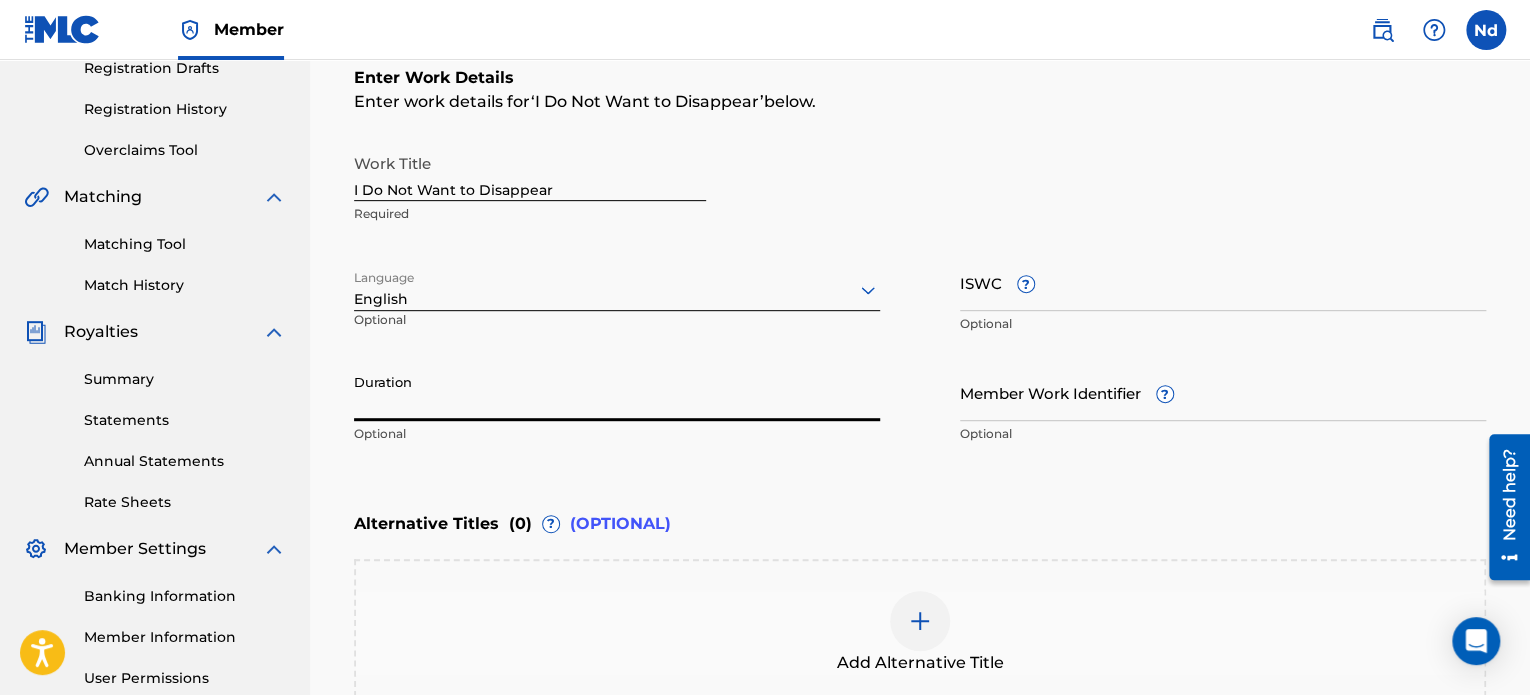click on "ISWC   ?" at bounding box center (1223, 282) 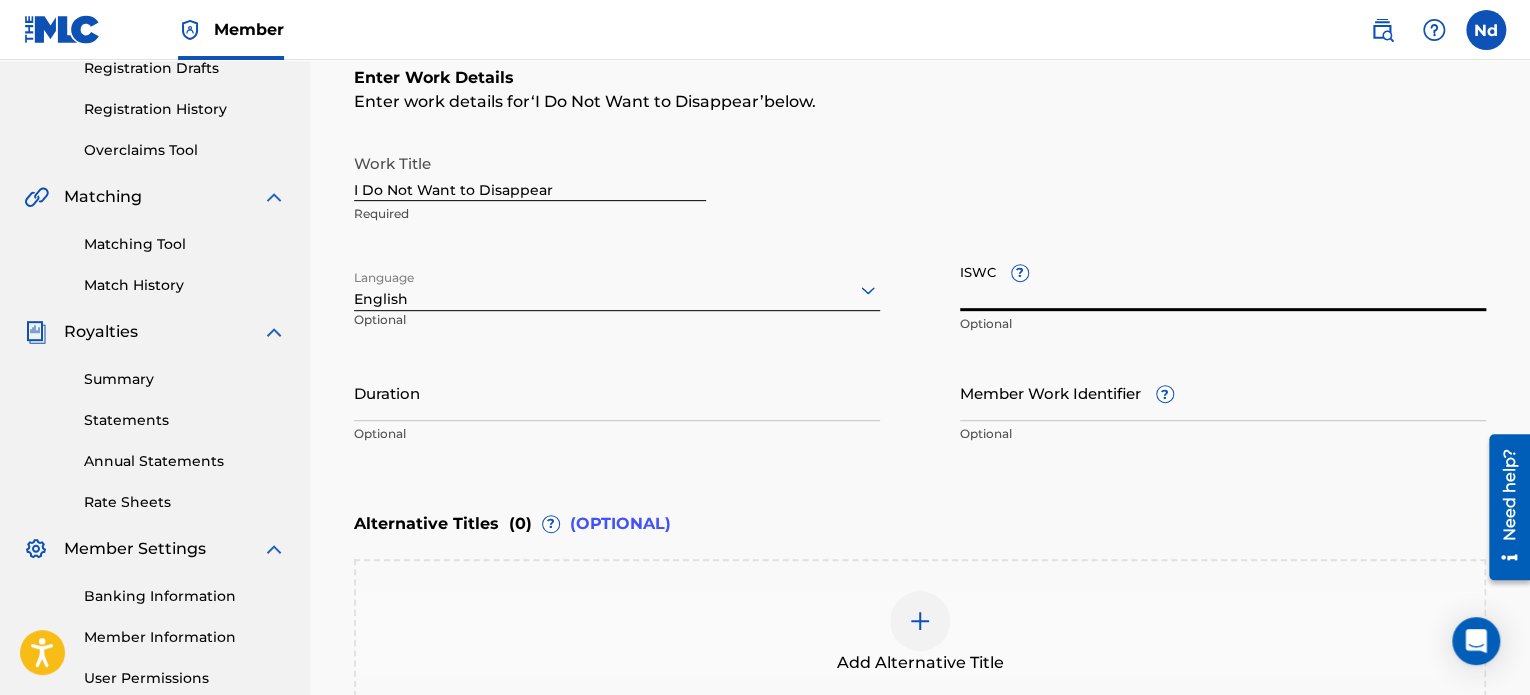 paste 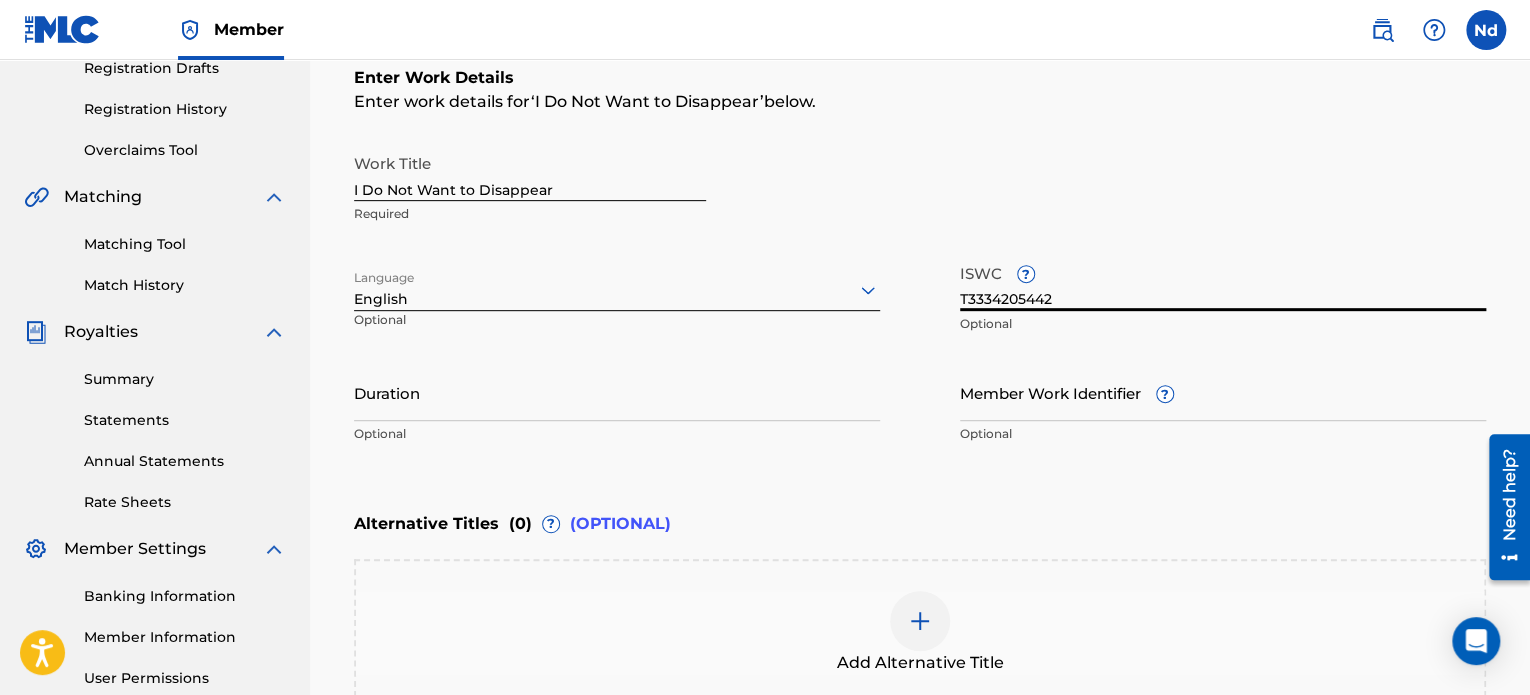 click on "Member Work Identifier   ?" at bounding box center (1223, 392) 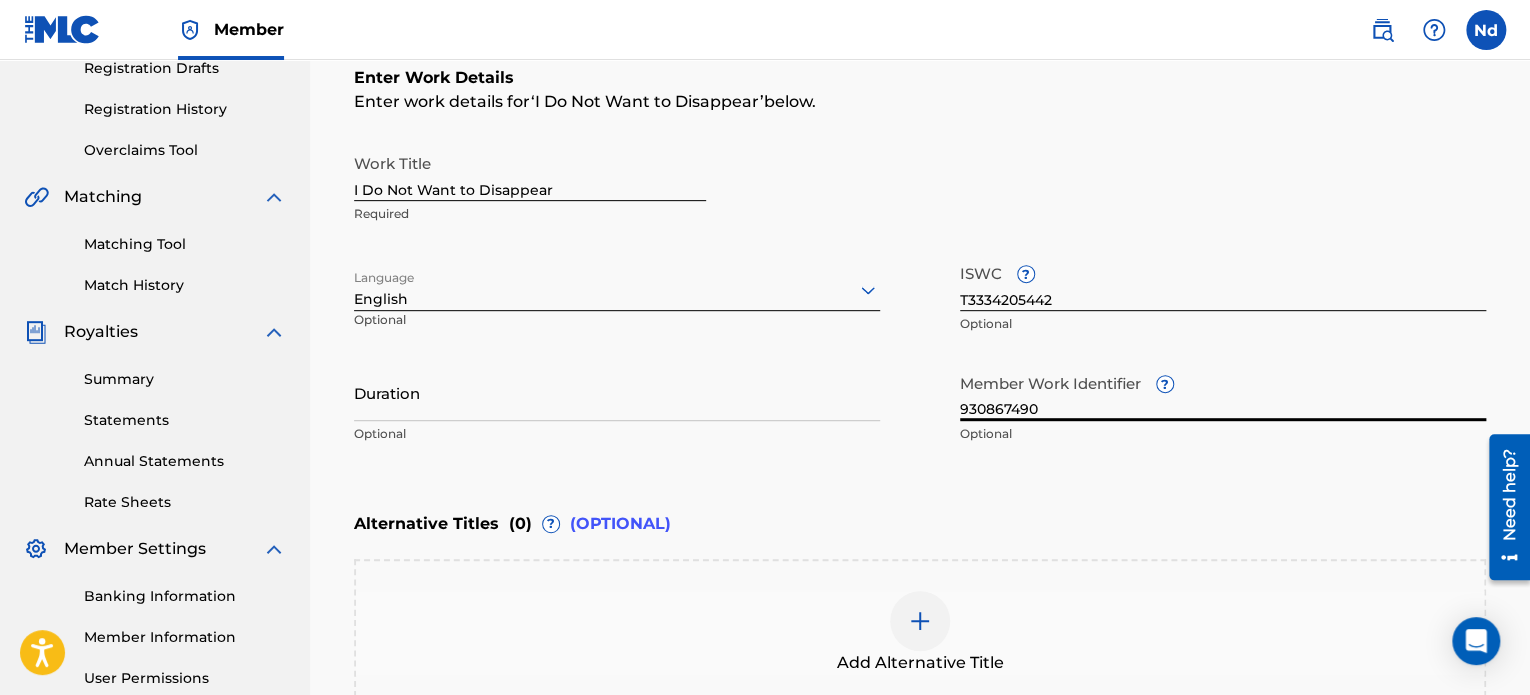 click on "Duration" at bounding box center [617, 392] 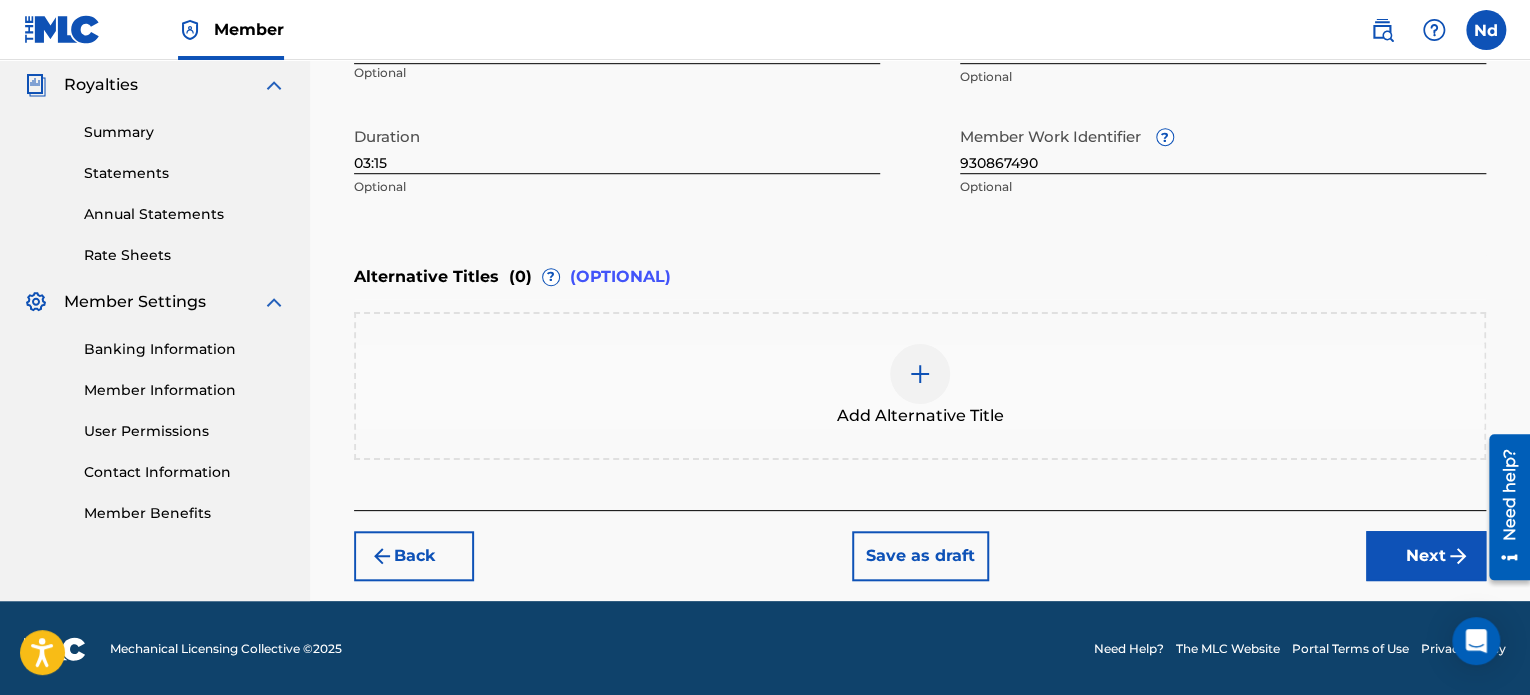click on "Next" at bounding box center (1426, 556) 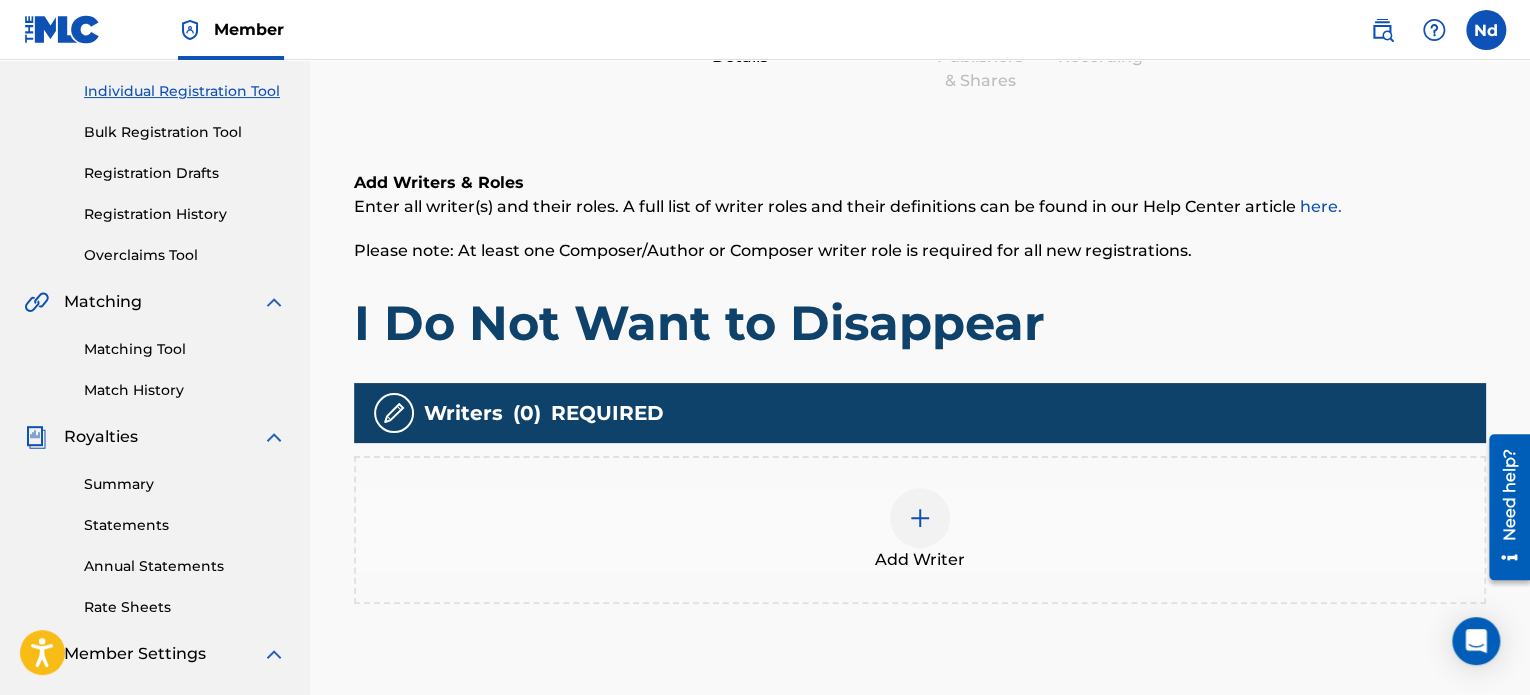 scroll, scrollTop: 390, scrollLeft: 0, axis: vertical 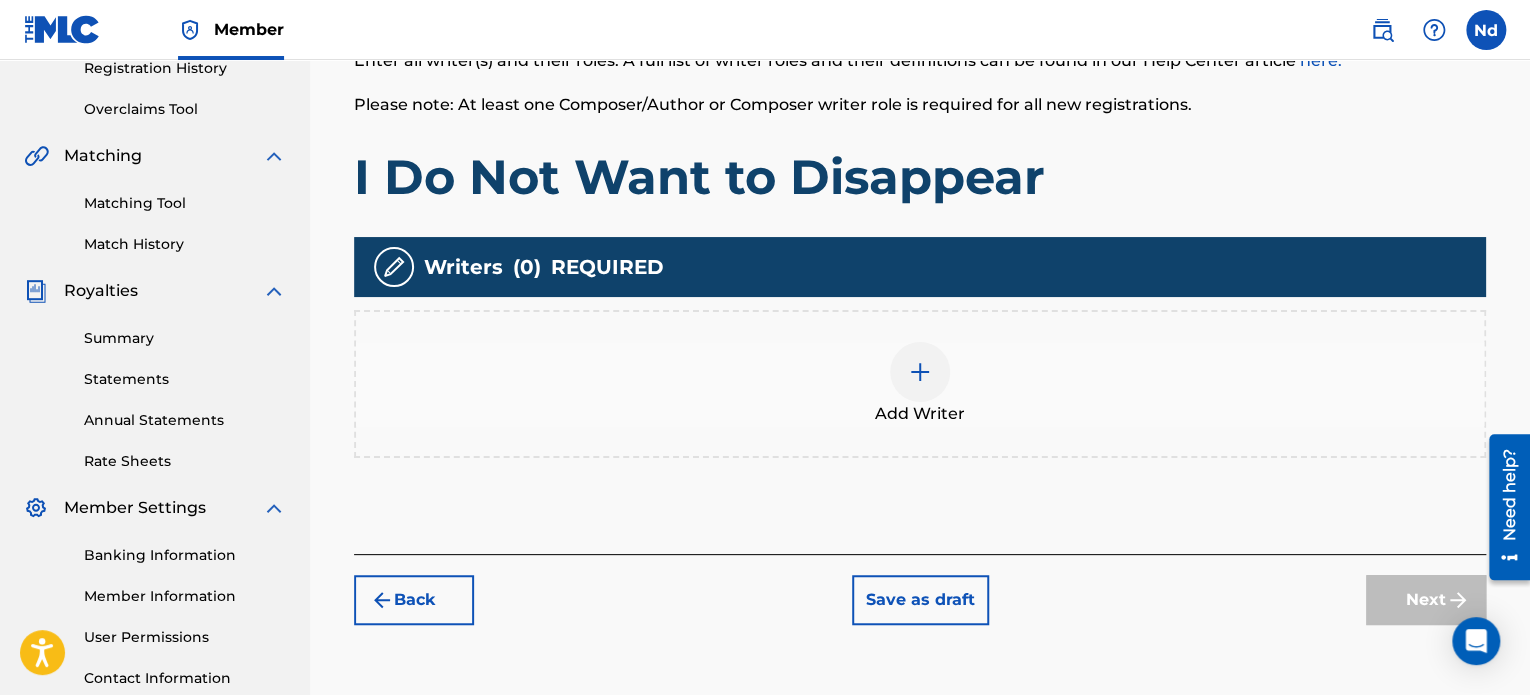 click at bounding box center (920, 372) 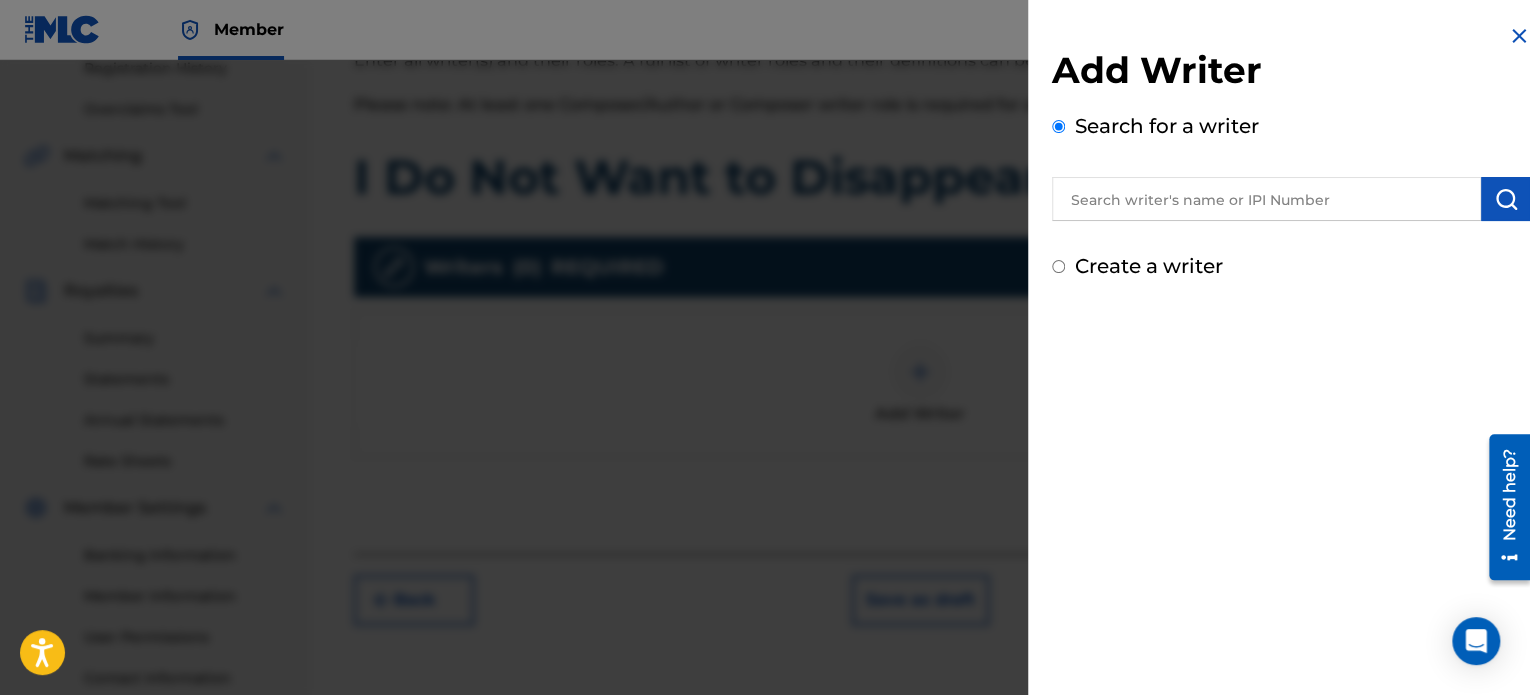 click at bounding box center [1266, 199] 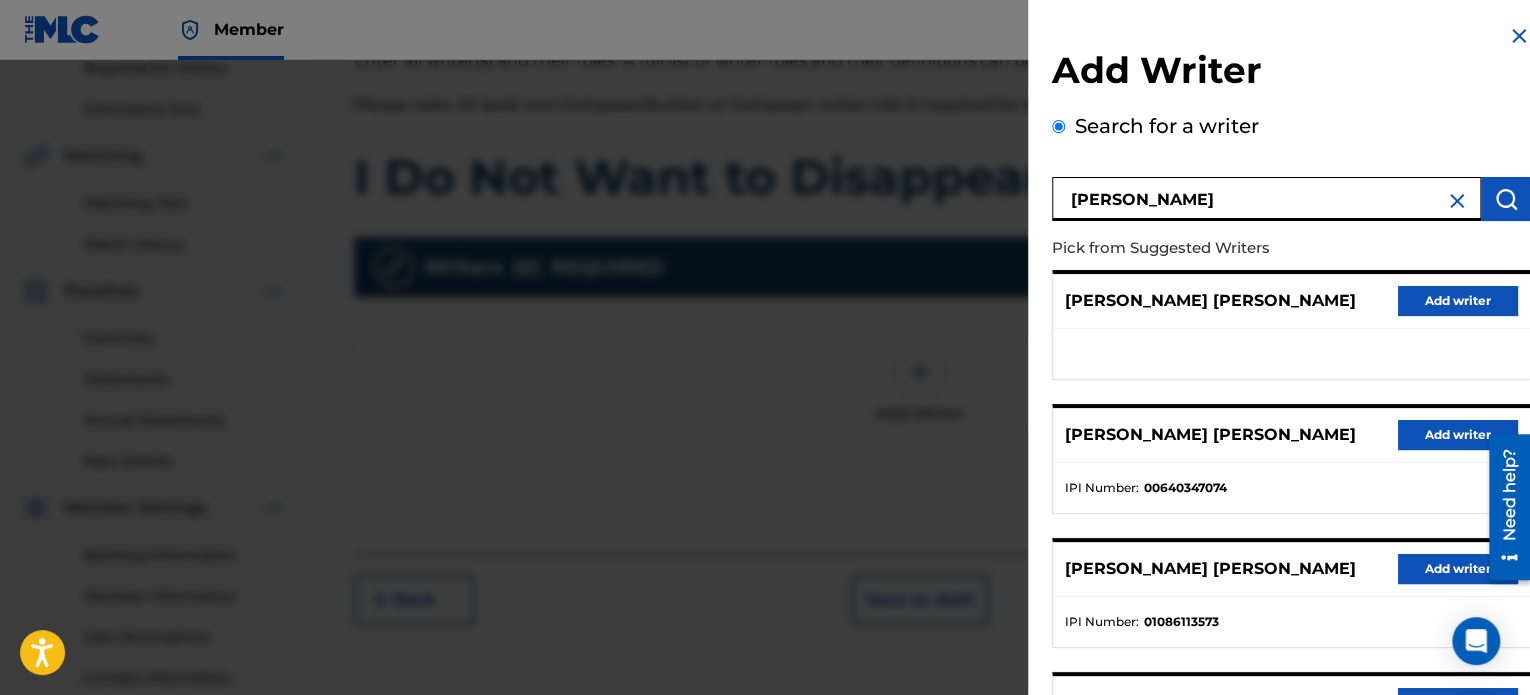 scroll, scrollTop: 344, scrollLeft: 0, axis: vertical 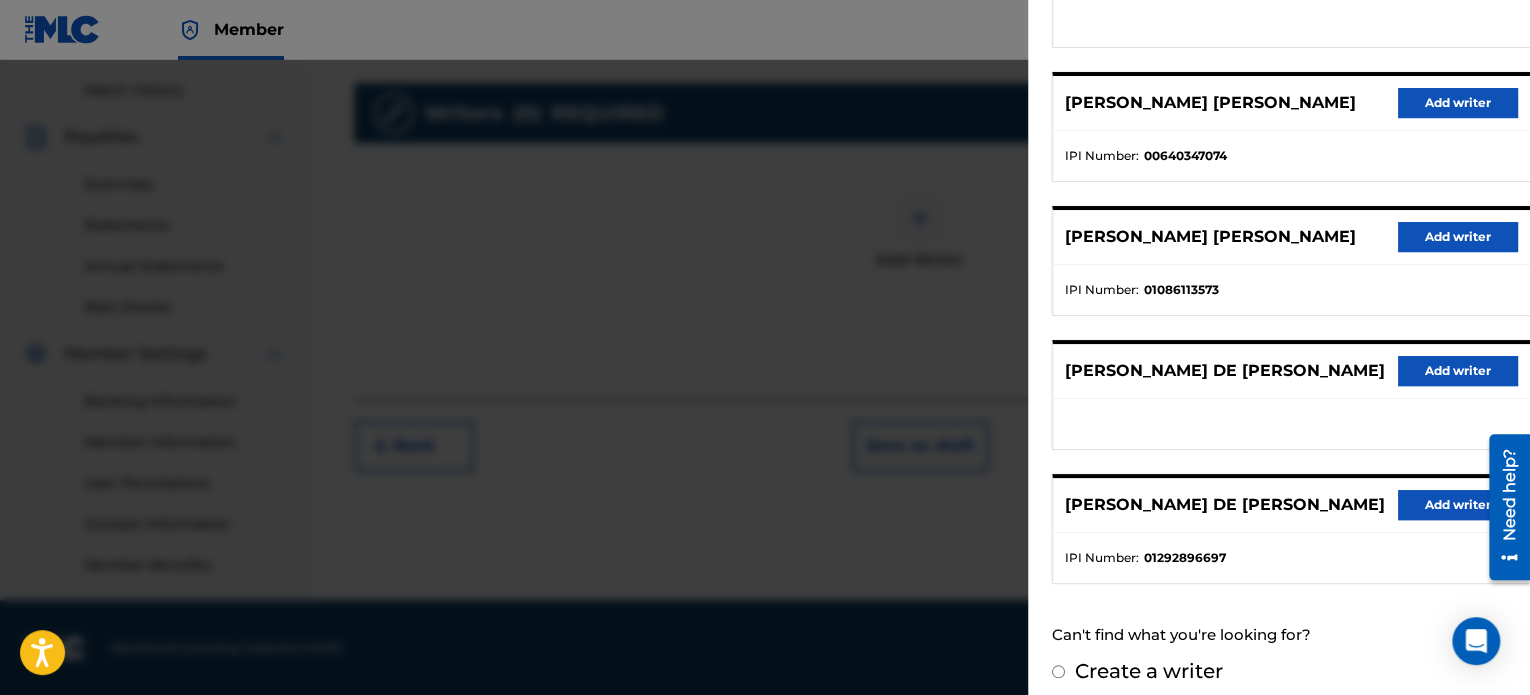 click on "Add writer" at bounding box center (1458, 505) 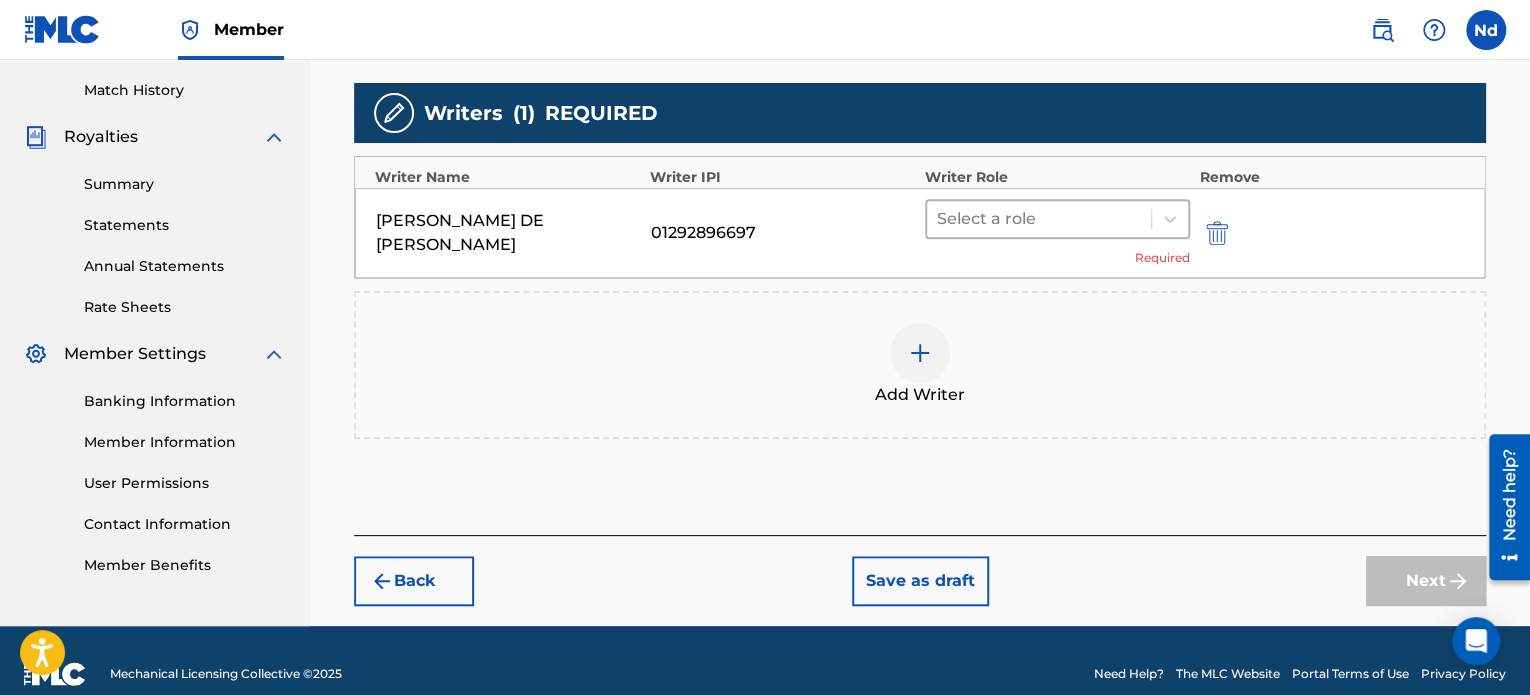 click on "Select a role" at bounding box center (1057, 219) 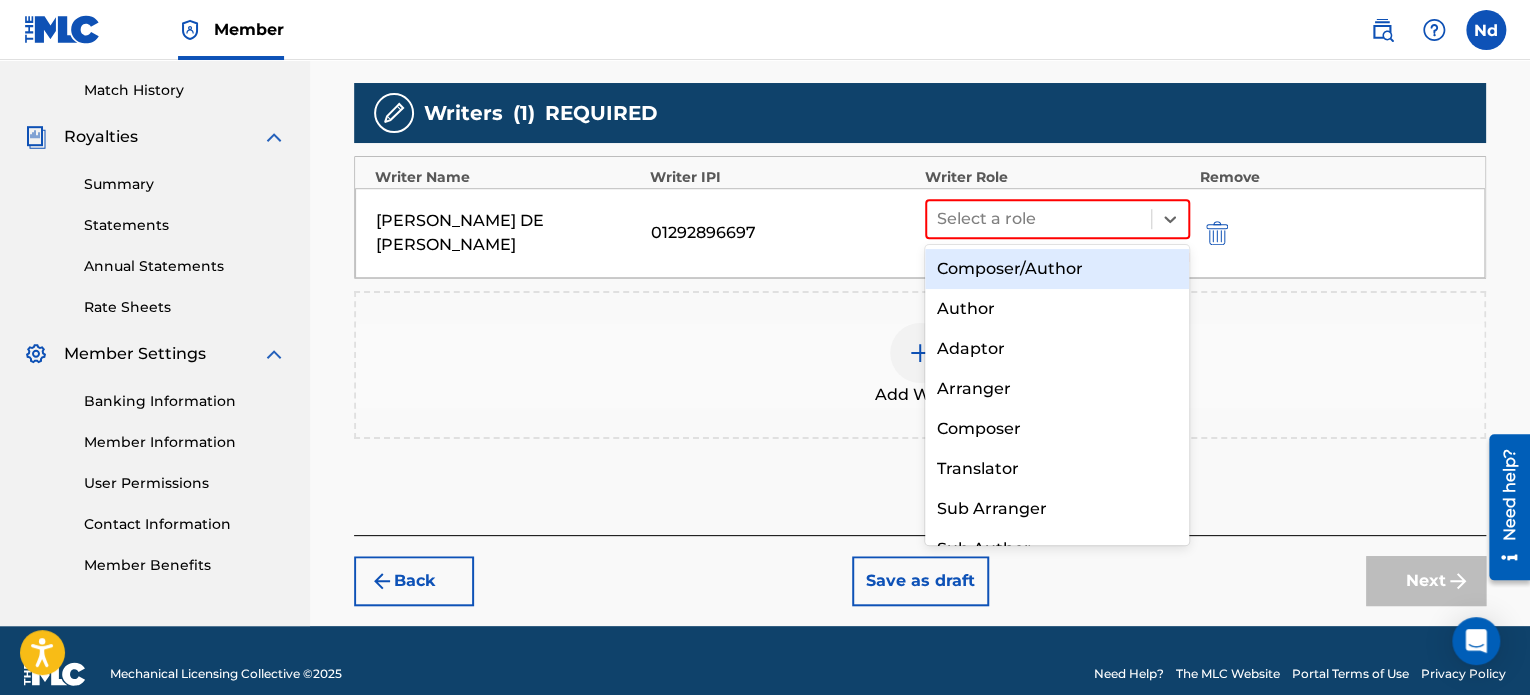 click on "Composer/Author" at bounding box center (1057, 269) 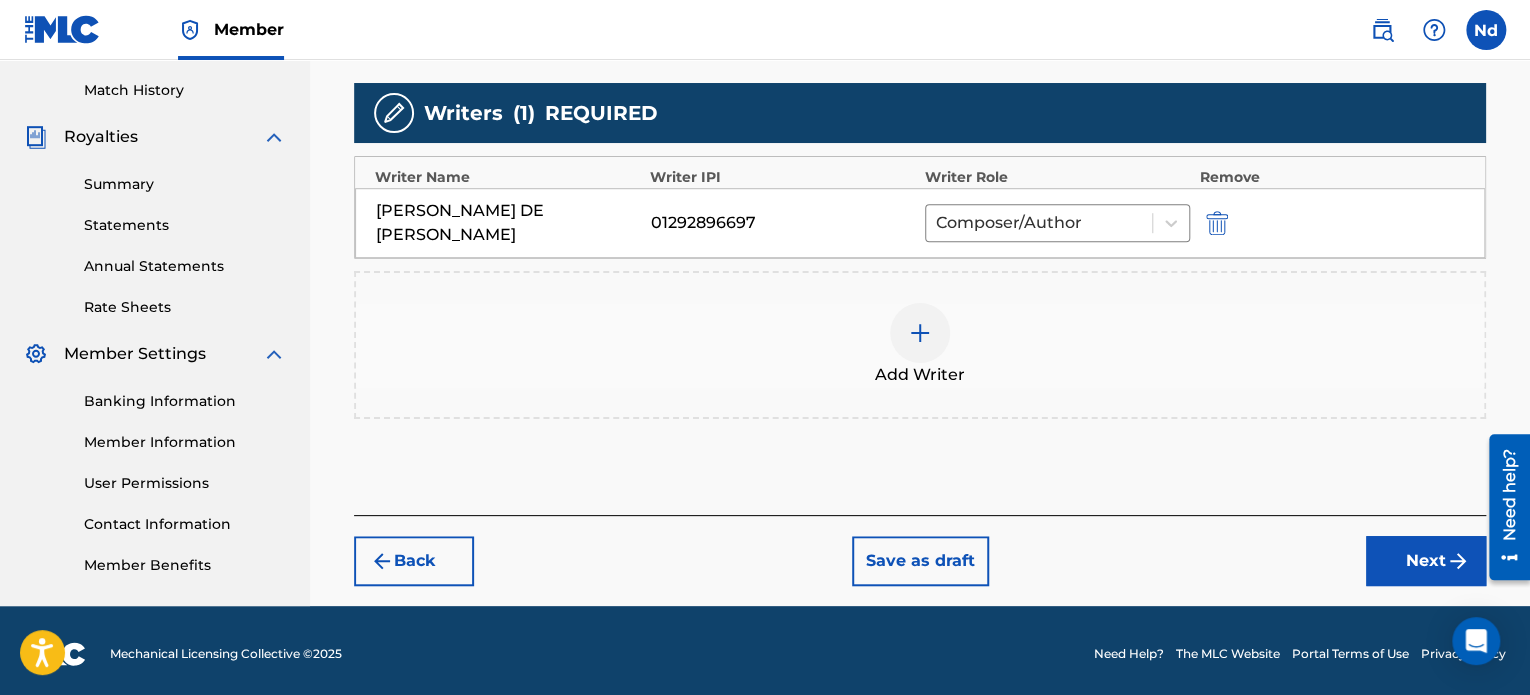 click on "Register Work Search Enter Work Details Add Writers Add Publishers & Shares Add Recording Review Add Writers & Roles Enter all writer(s) and their roles. A full list of writer roles and their definitions can be found in our Help Center article   here. Please note: At least one Composer/Author or Composer writer role is required for all new registrations. I Do Not Want to Disappear Writers ( 1 ) REQUIRED Writer Name Writer IPI Writer Role Remove [PERSON_NAME] DE [PERSON_NAME] 01292896697 Composer/Author Add Writer Back Save as draft Next" at bounding box center (920, 86) 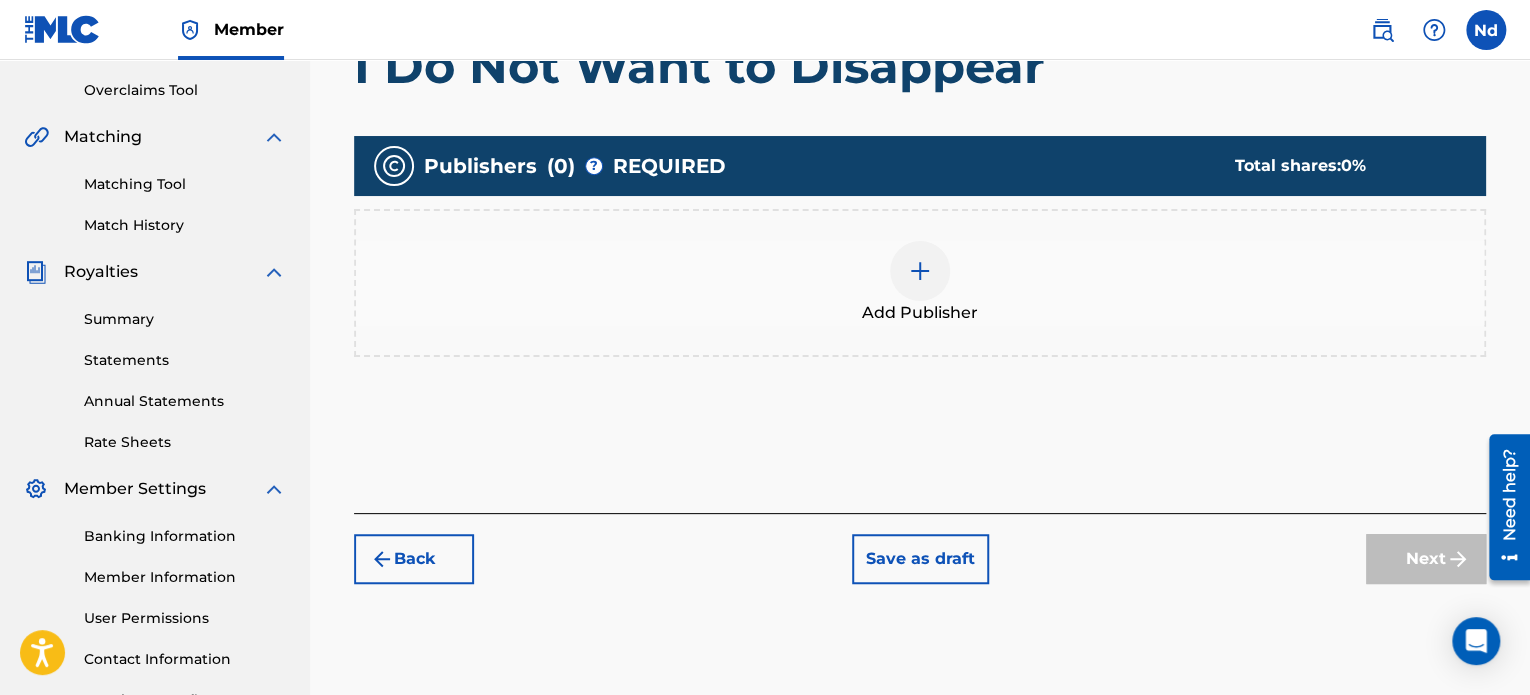 scroll, scrollTop: 490, scrollLeft: 0, axis: vertical 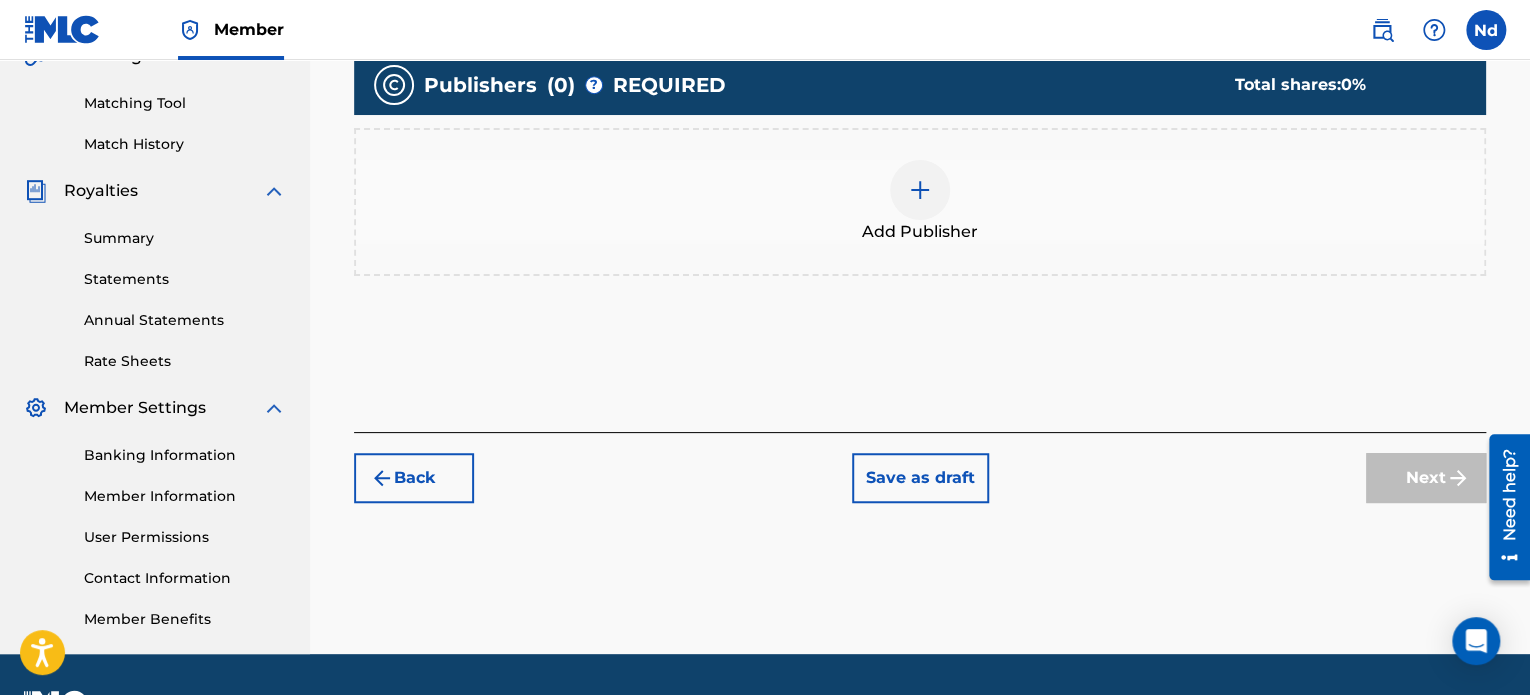 click at bounding box center (920, 190) 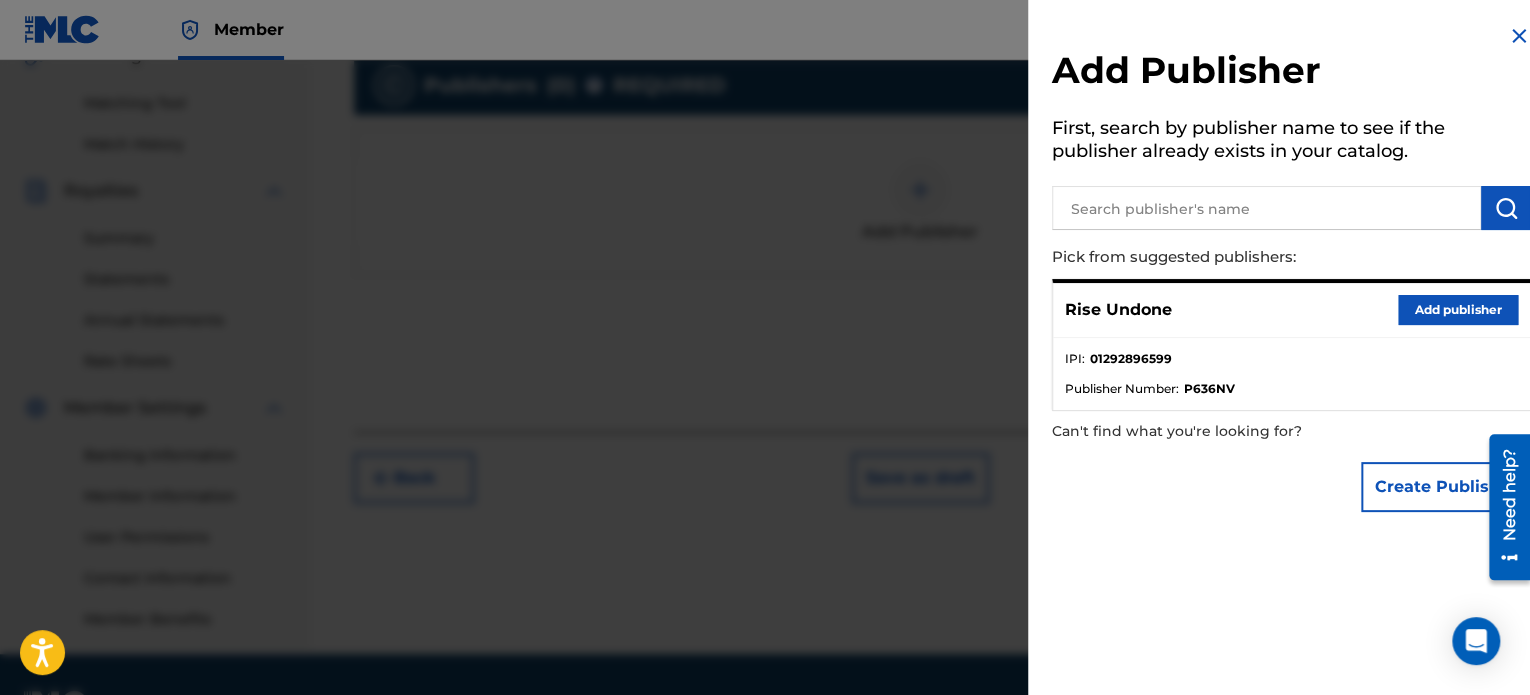 click on "Add publisher" at bounding box center (1458, 310) 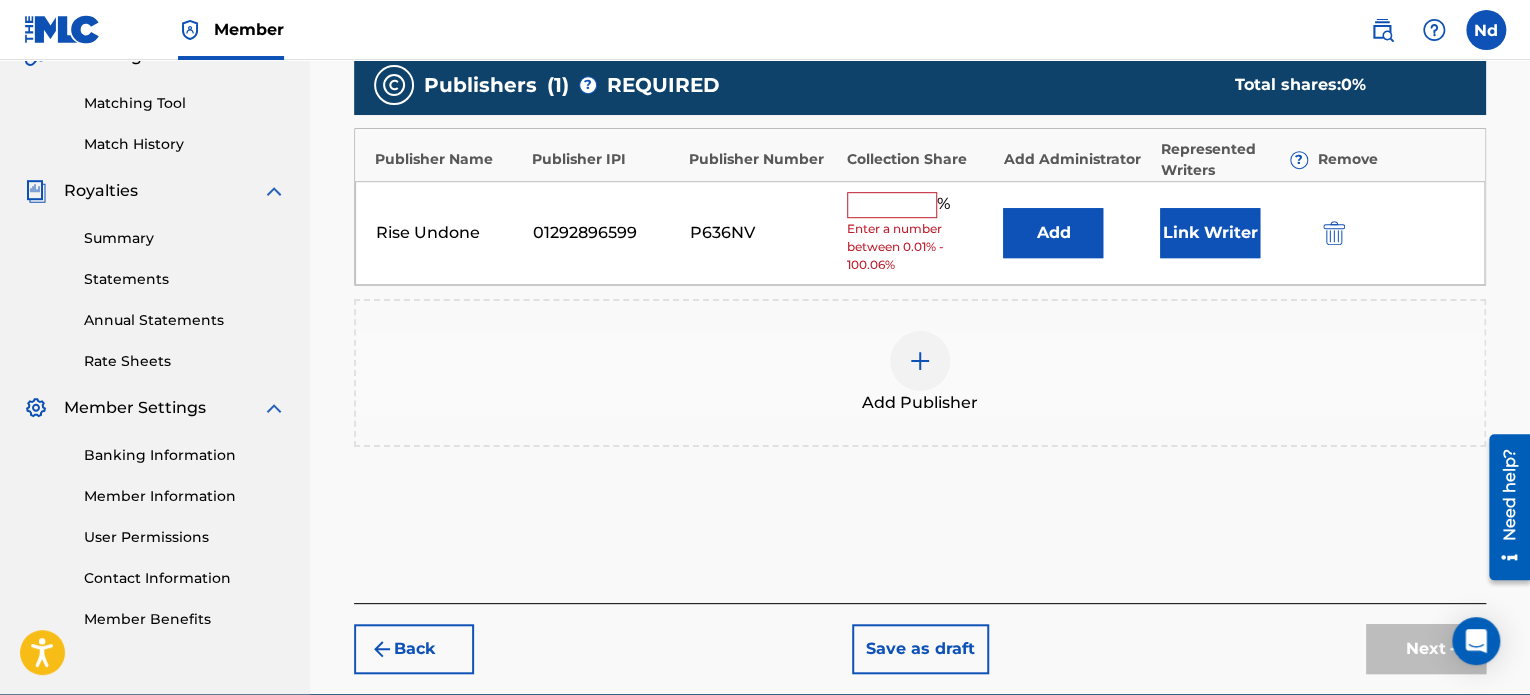 click on "Enter a number between 0.01% - 100.06%" at bounding box center (920, 247) 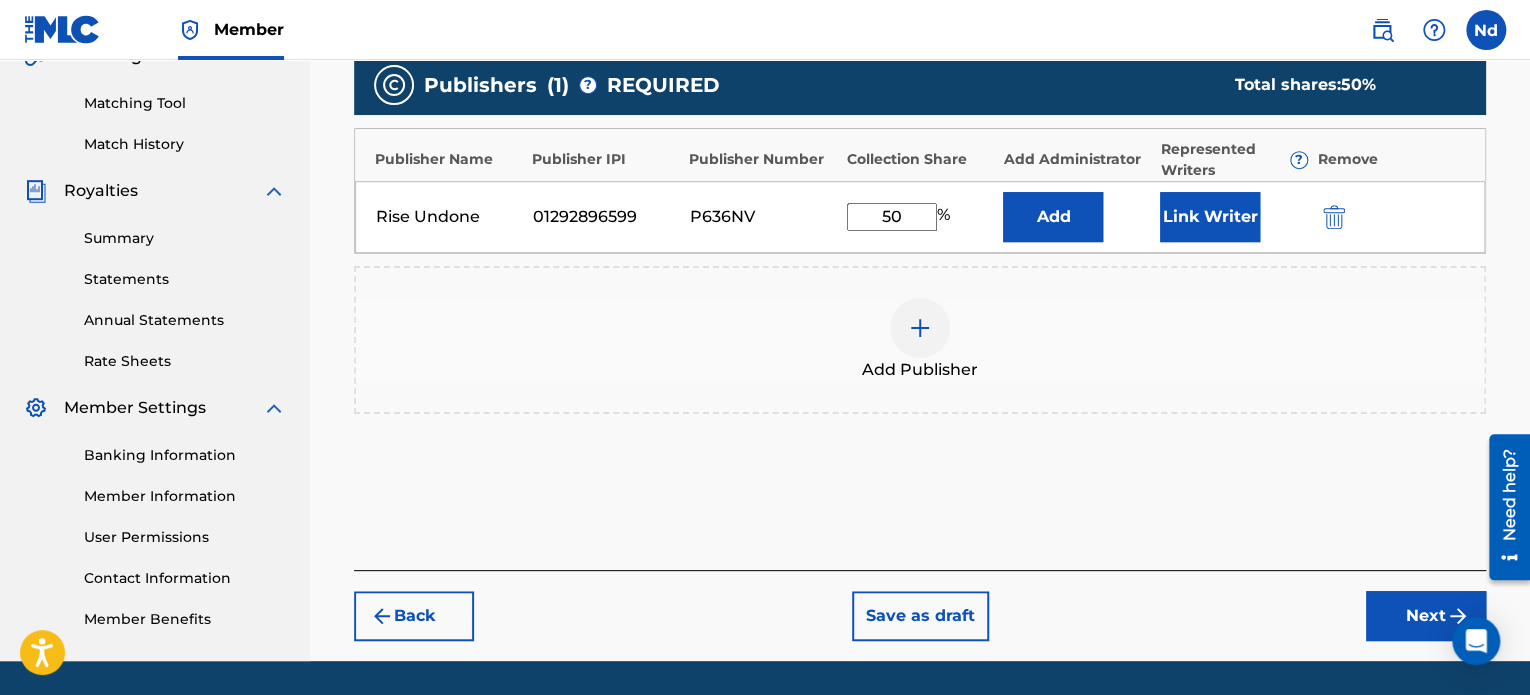 click on "Link Writer" at bounding box center (1210, 217) 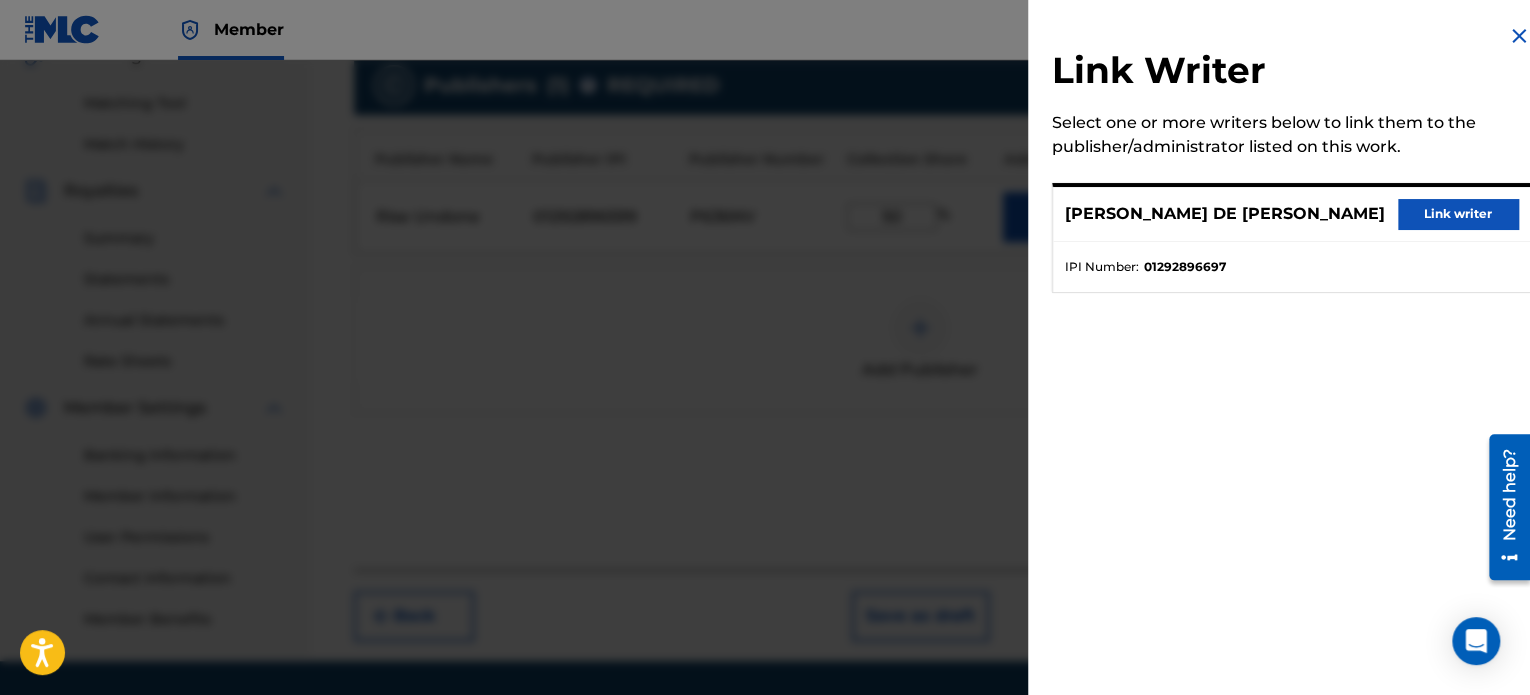click on "Link writer" at bounding box center [1458, 214] 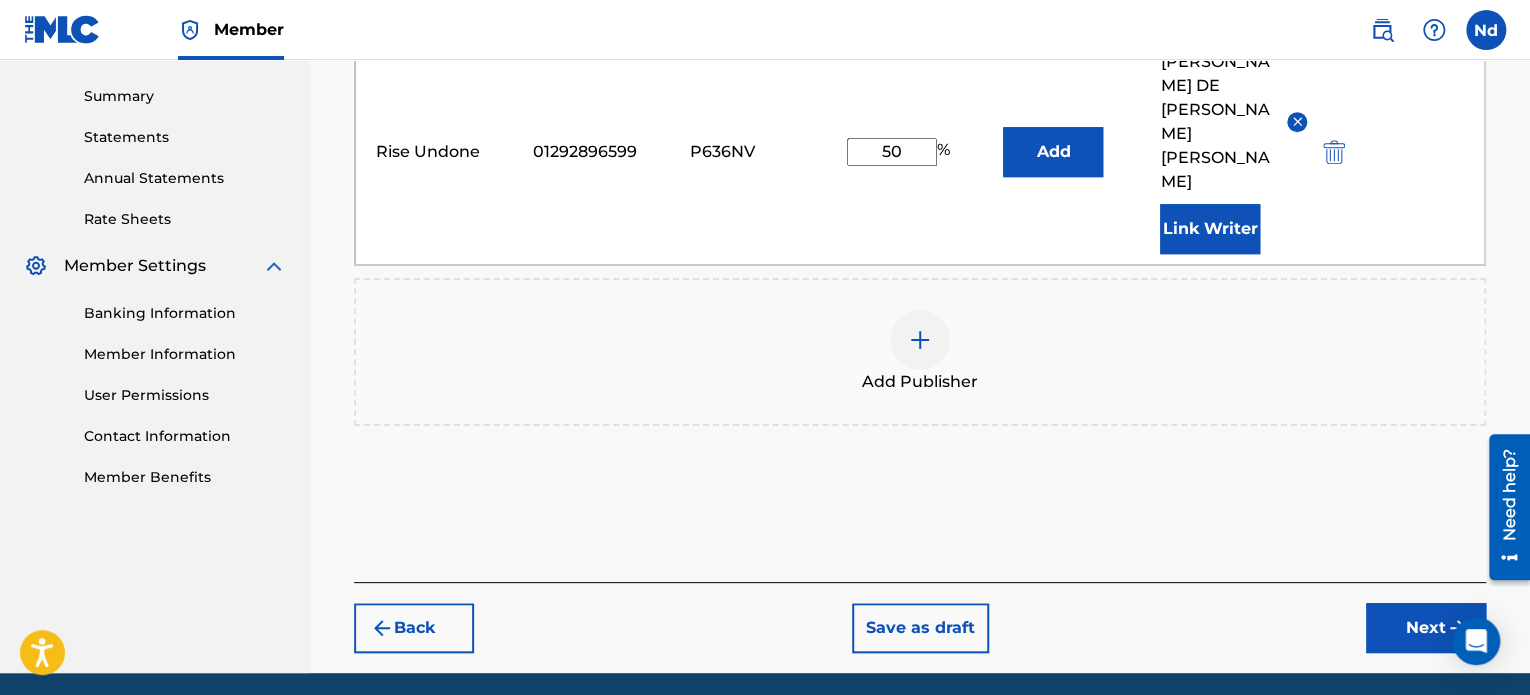 click on "Next" at bounding box center [1426, 628] 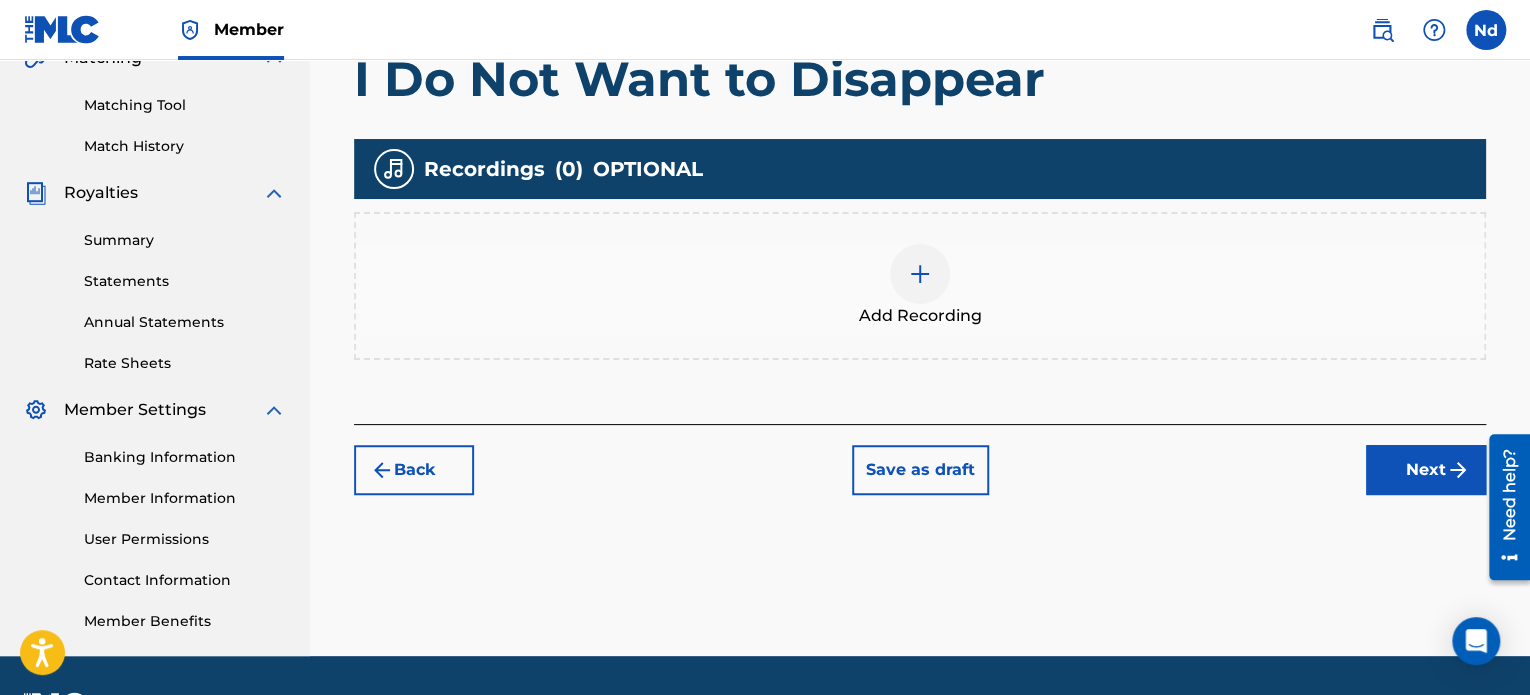 scroll, scrollTop: 490, scrollLeft: 0, axis: vertical 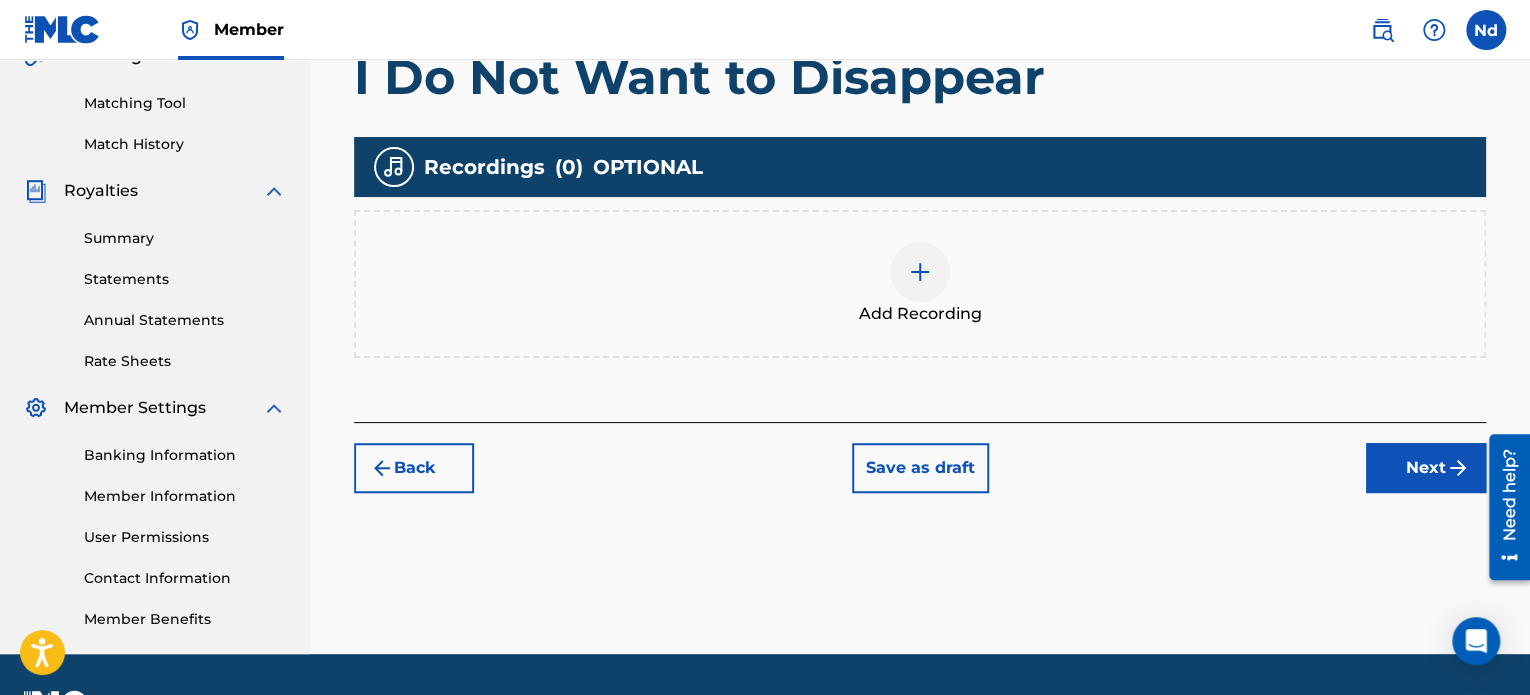 click at bounding box center (920, 272) 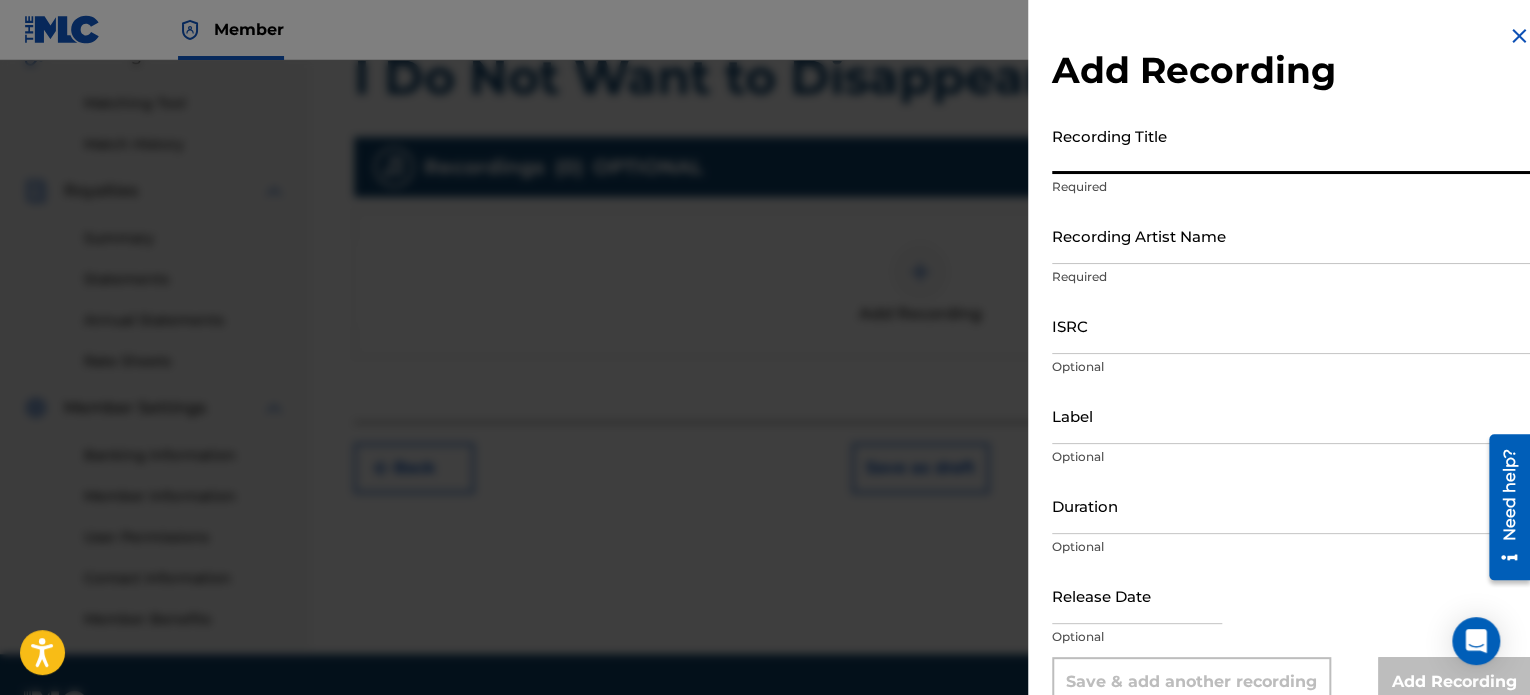 click on "Recording Title" at bounding box center (1291, 145) 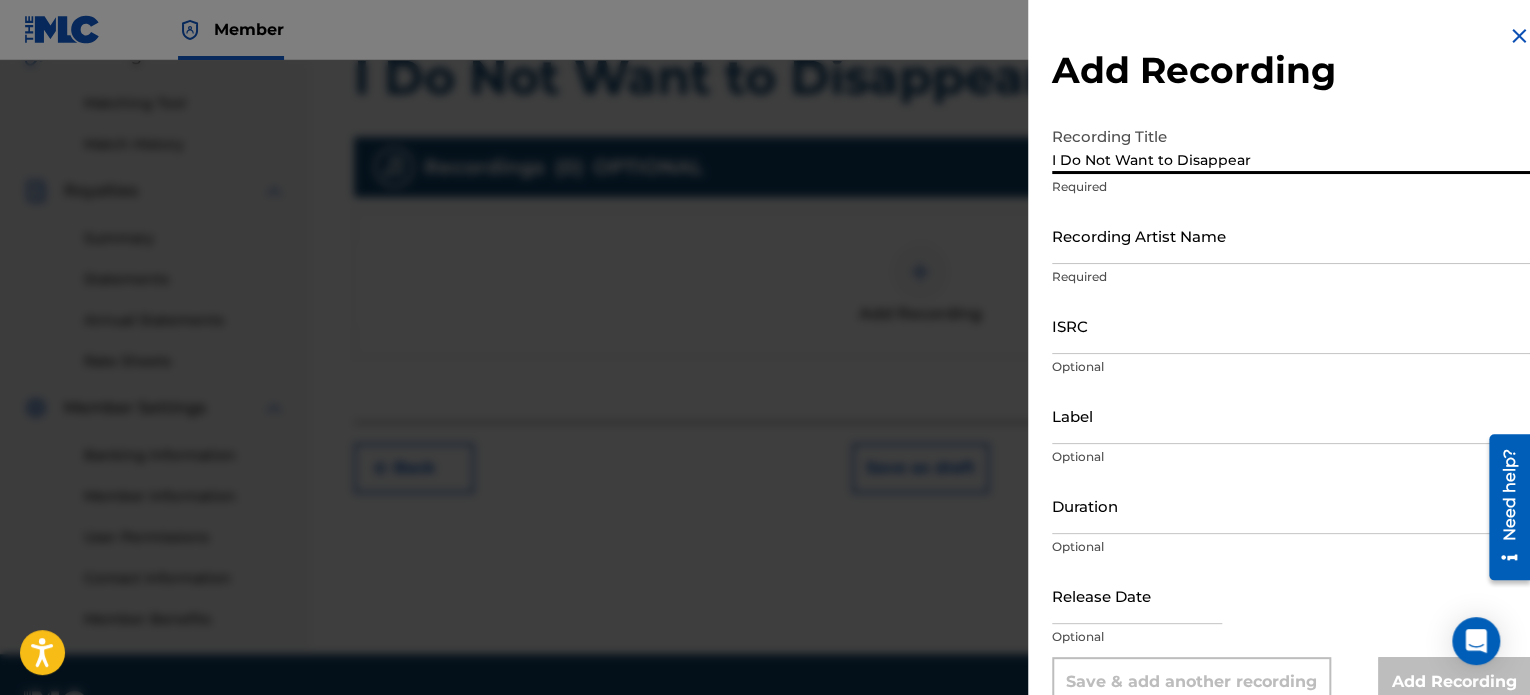 click on "Recording Artist Name" at bounding box center [1291, 235] 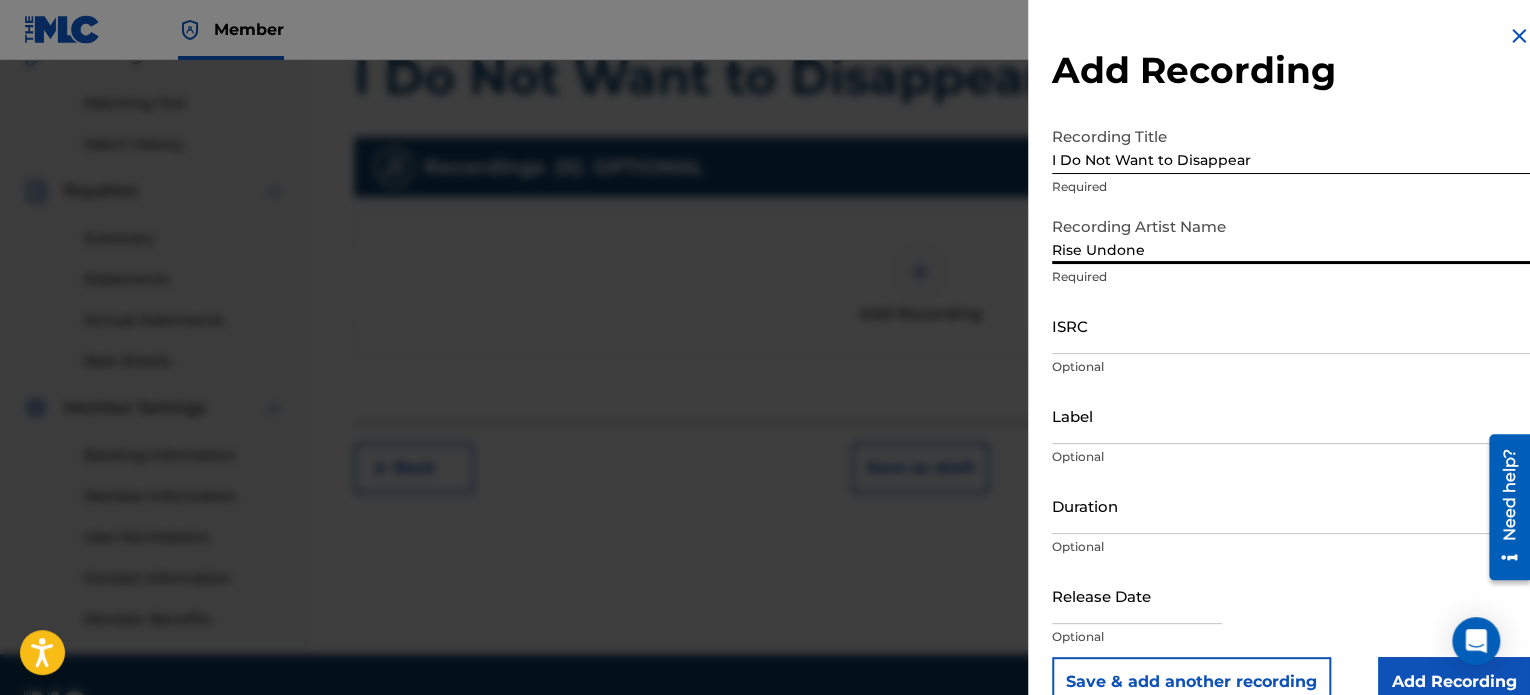 click on "ISRC" at bounding box center [1291, 325] 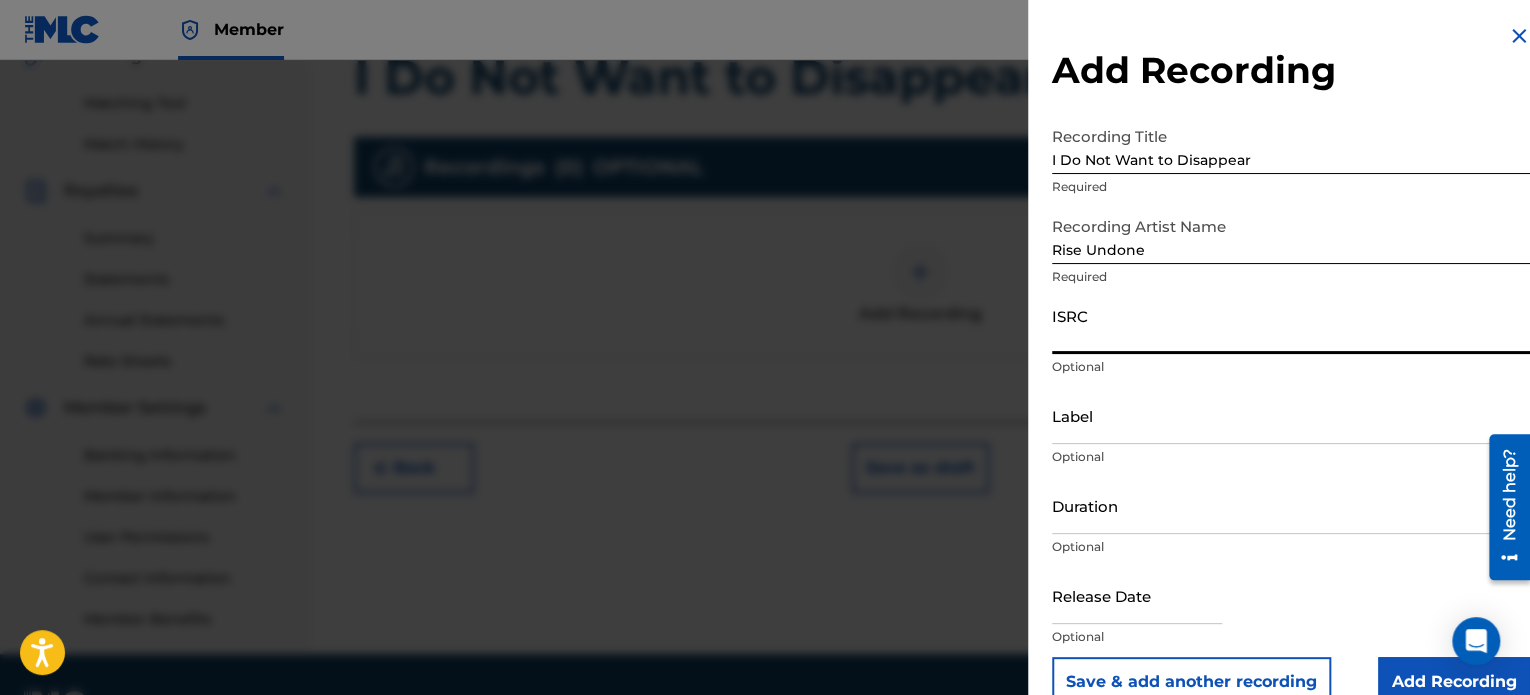 click on "ISRC" at bounding box center [1291, 325] 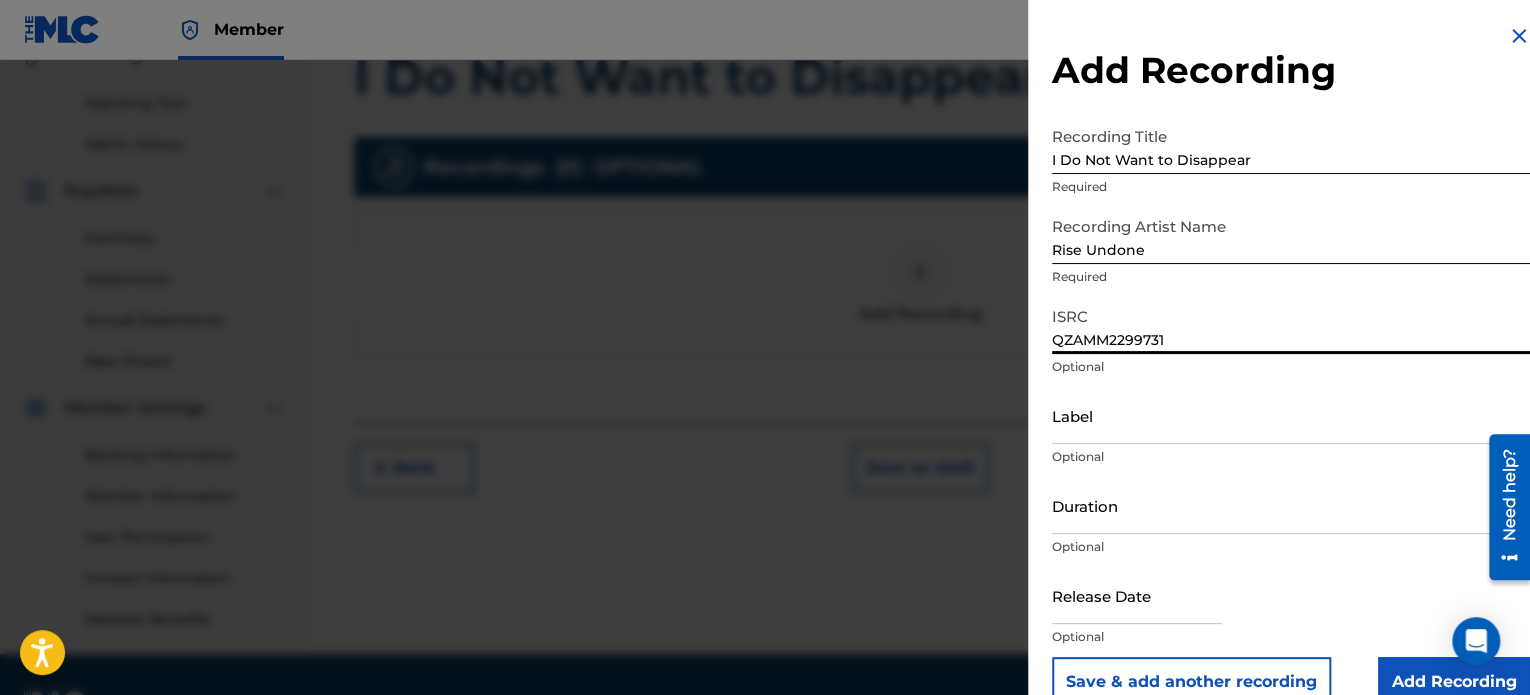 drag, startPoint x: 1114, startPoint y: 396, endPoint x: 1116, endPoint y: 426, distance: 30.066593 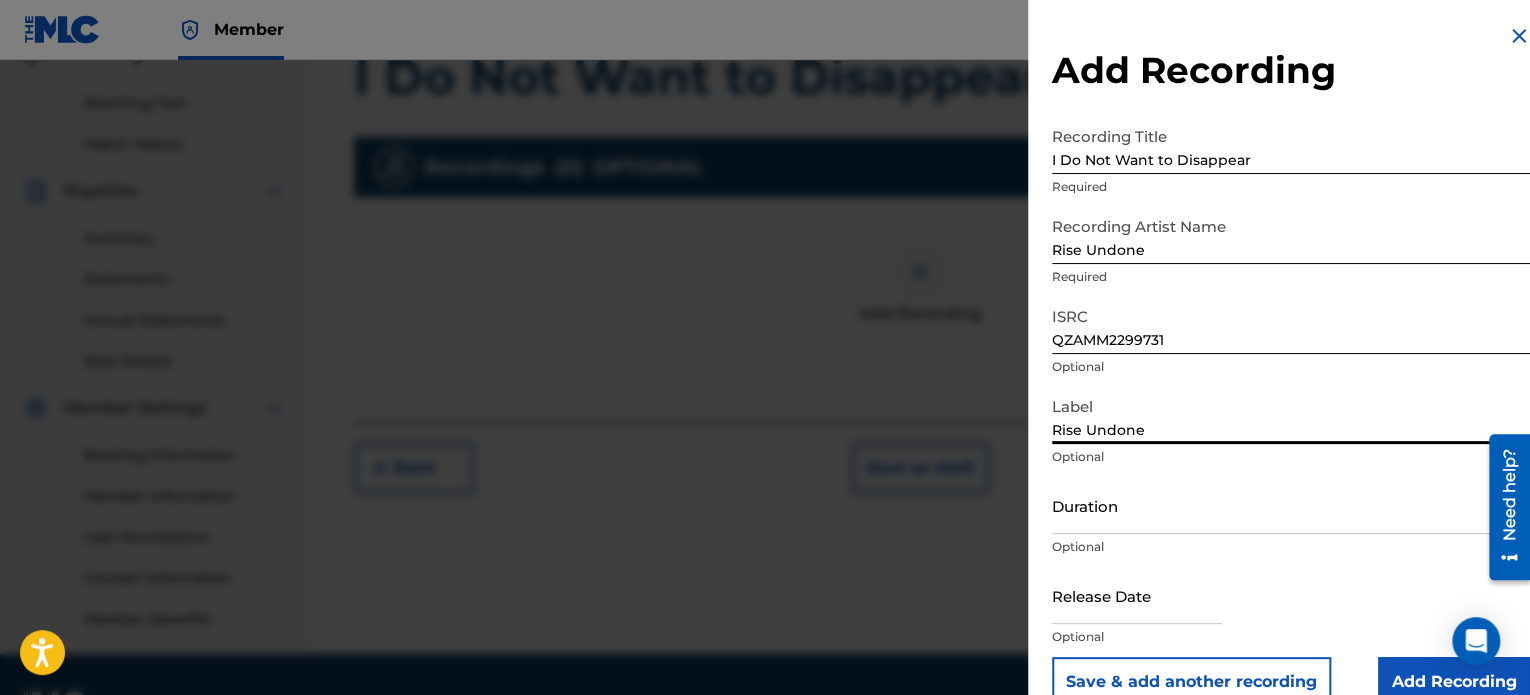 click at bounding box center (1137, 595) 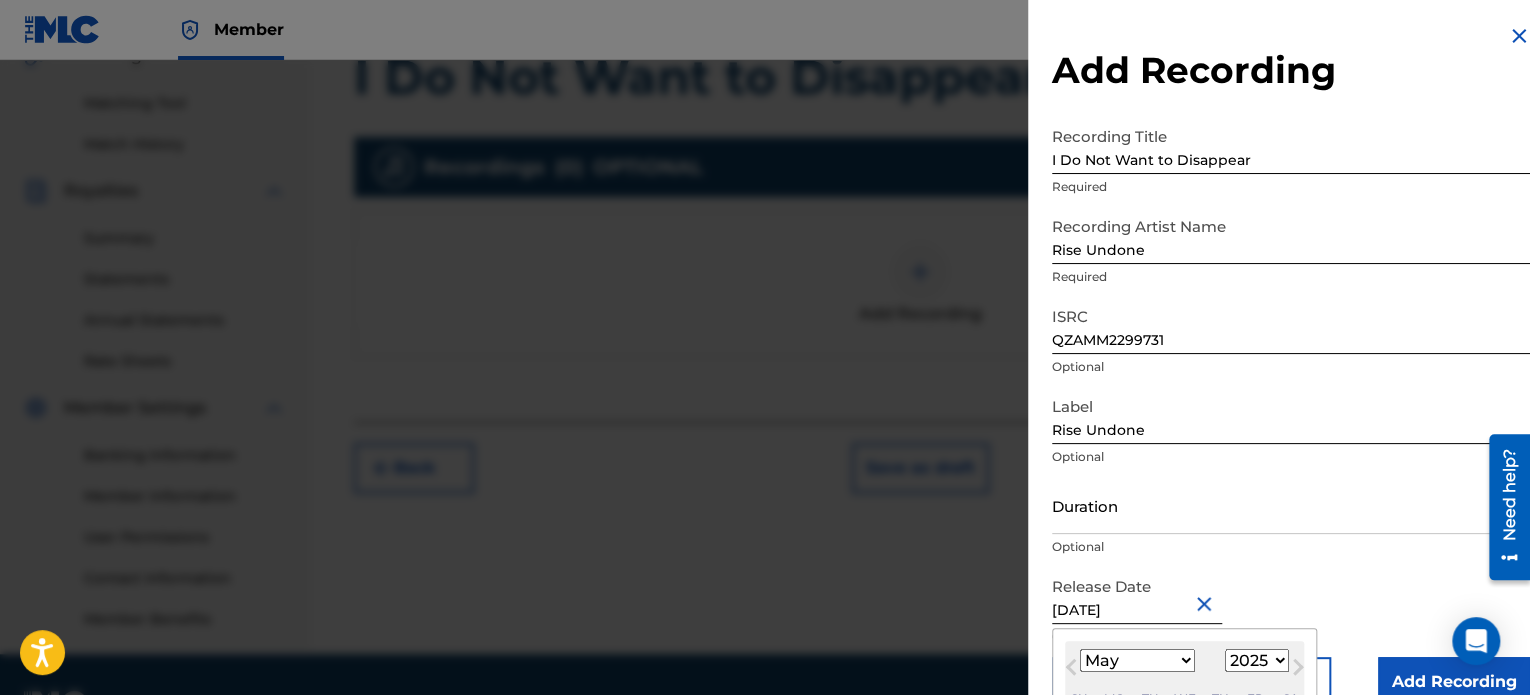 click on "[DATE]" at bounding box center (1137, 595) 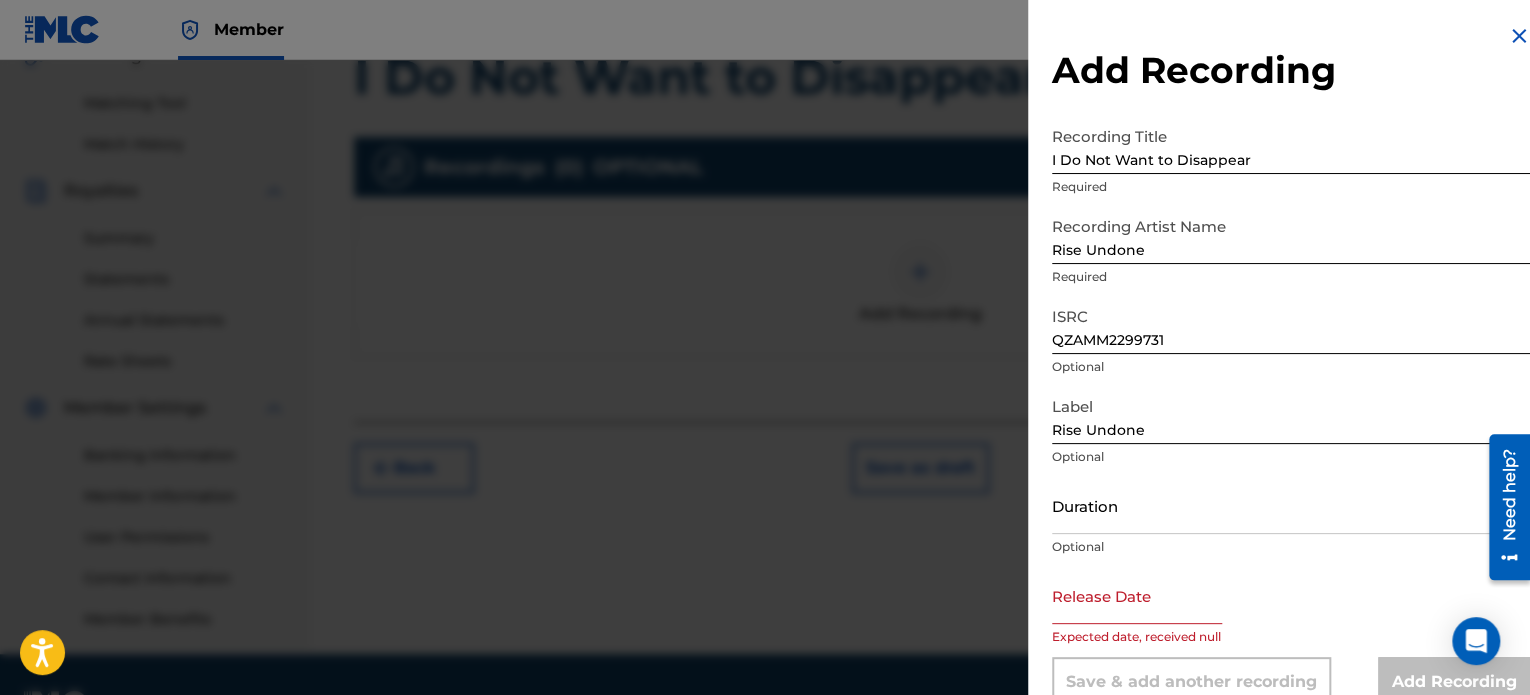 click at bounding box center [1137, 595] 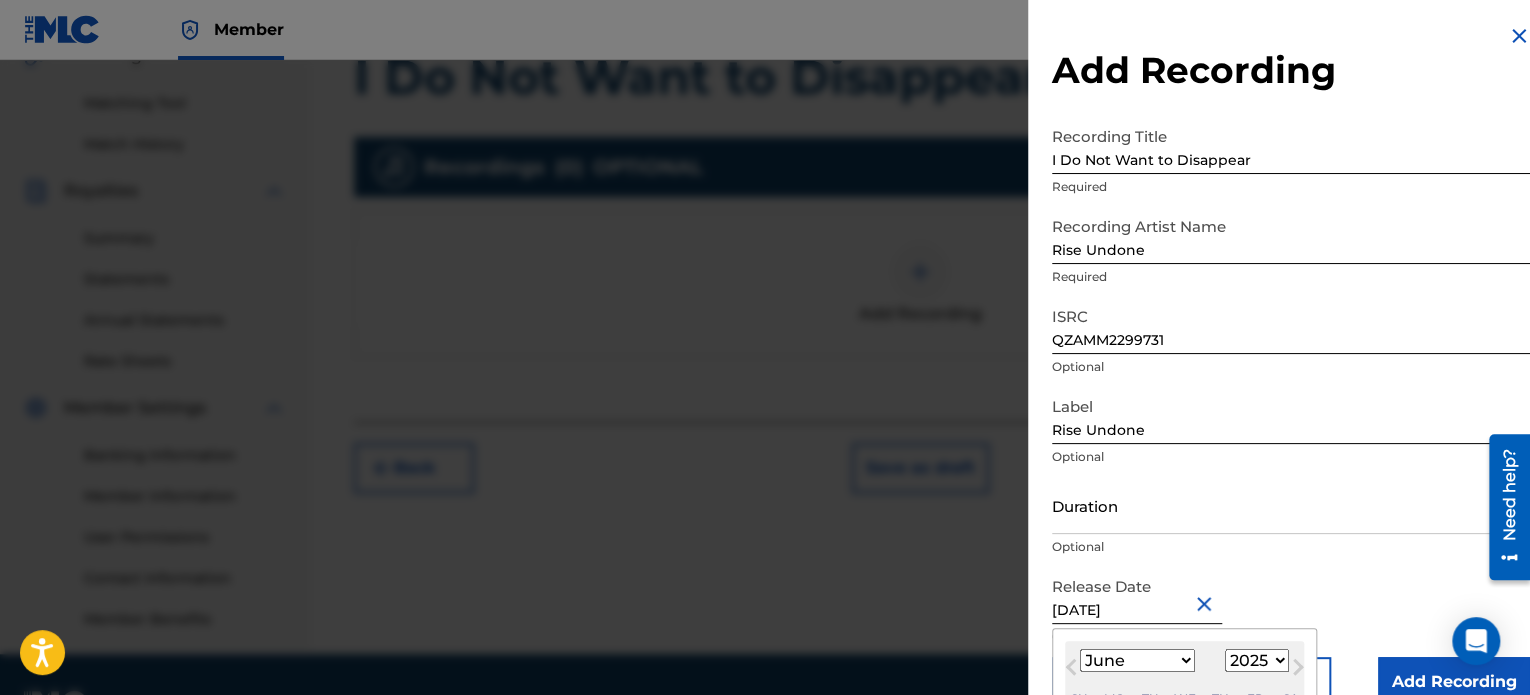 click on "Duration" at bounding box center [1291, 505] 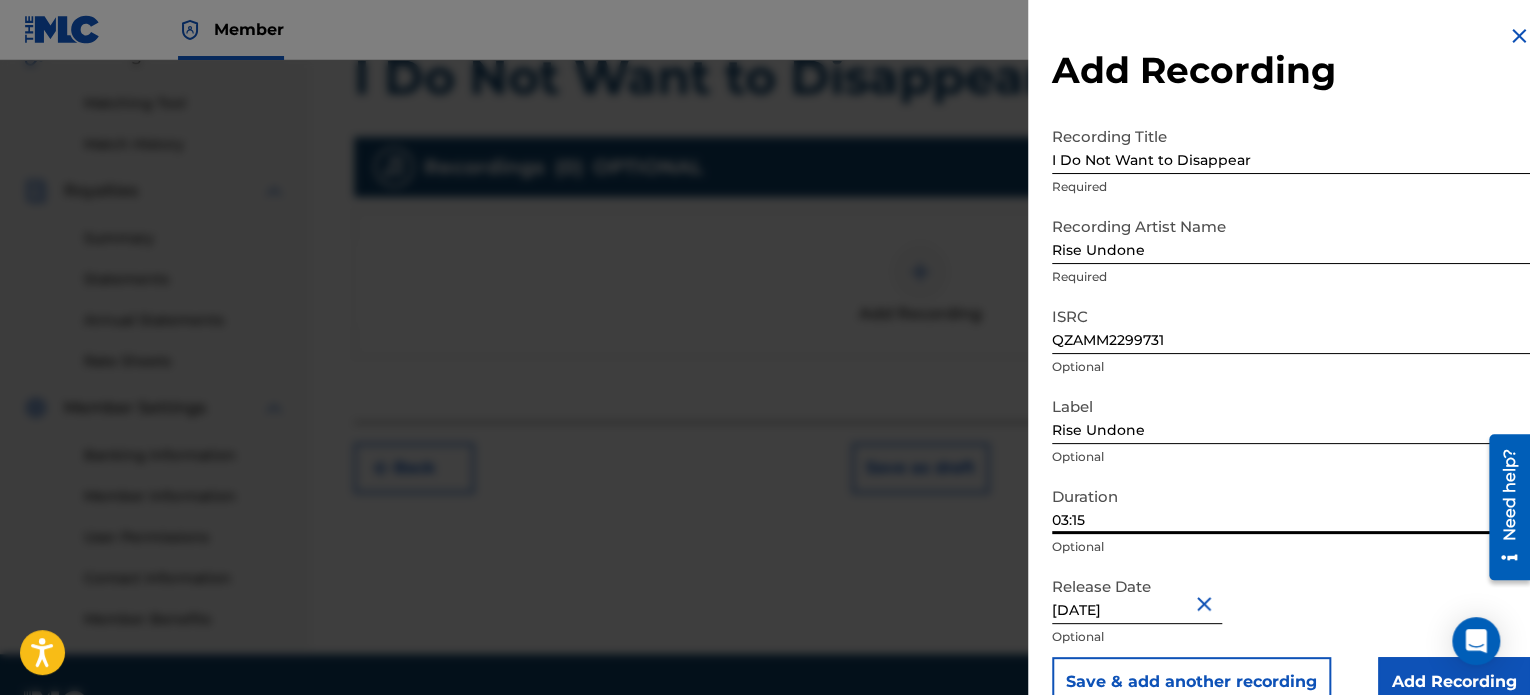 scroll, scrollTop: 36, scrollLeft: 0, axis: vertical 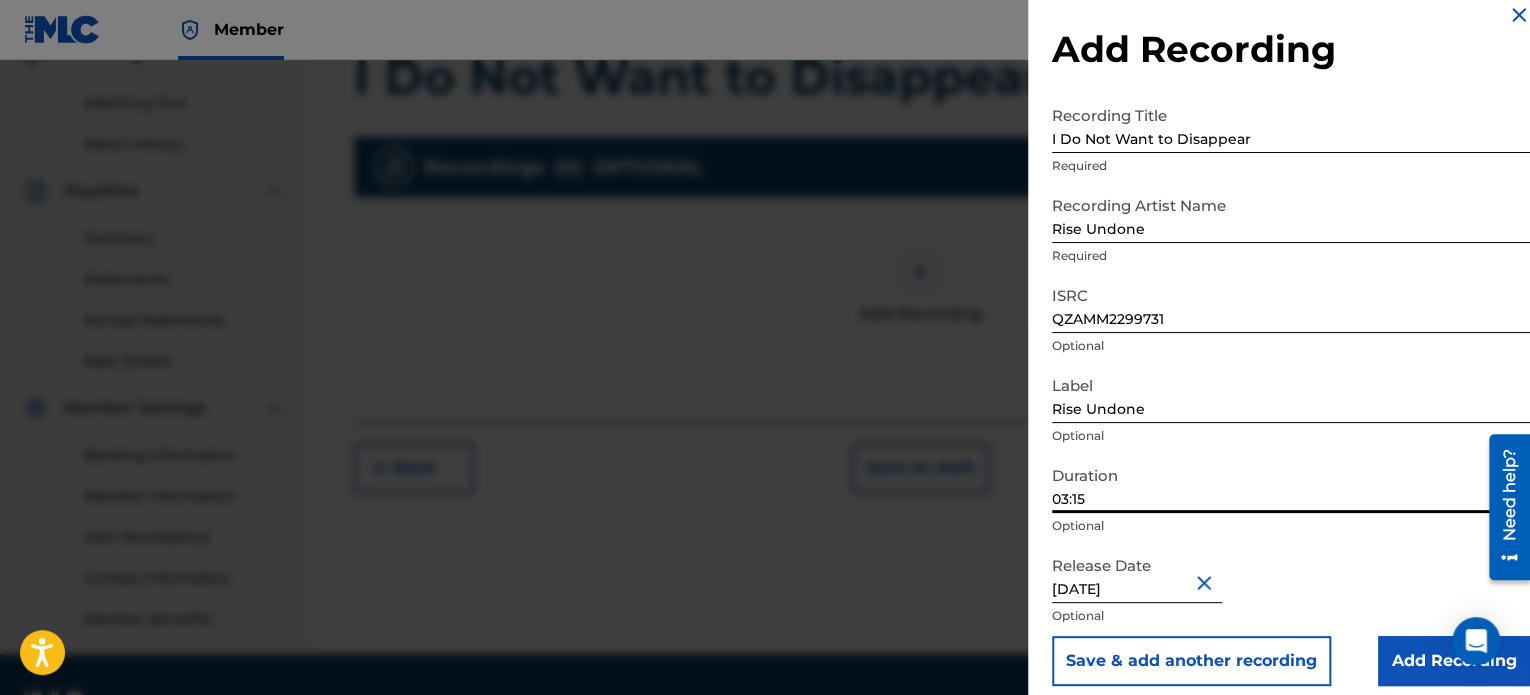 click on "Add Recording" at bounding box center [1454, 661] 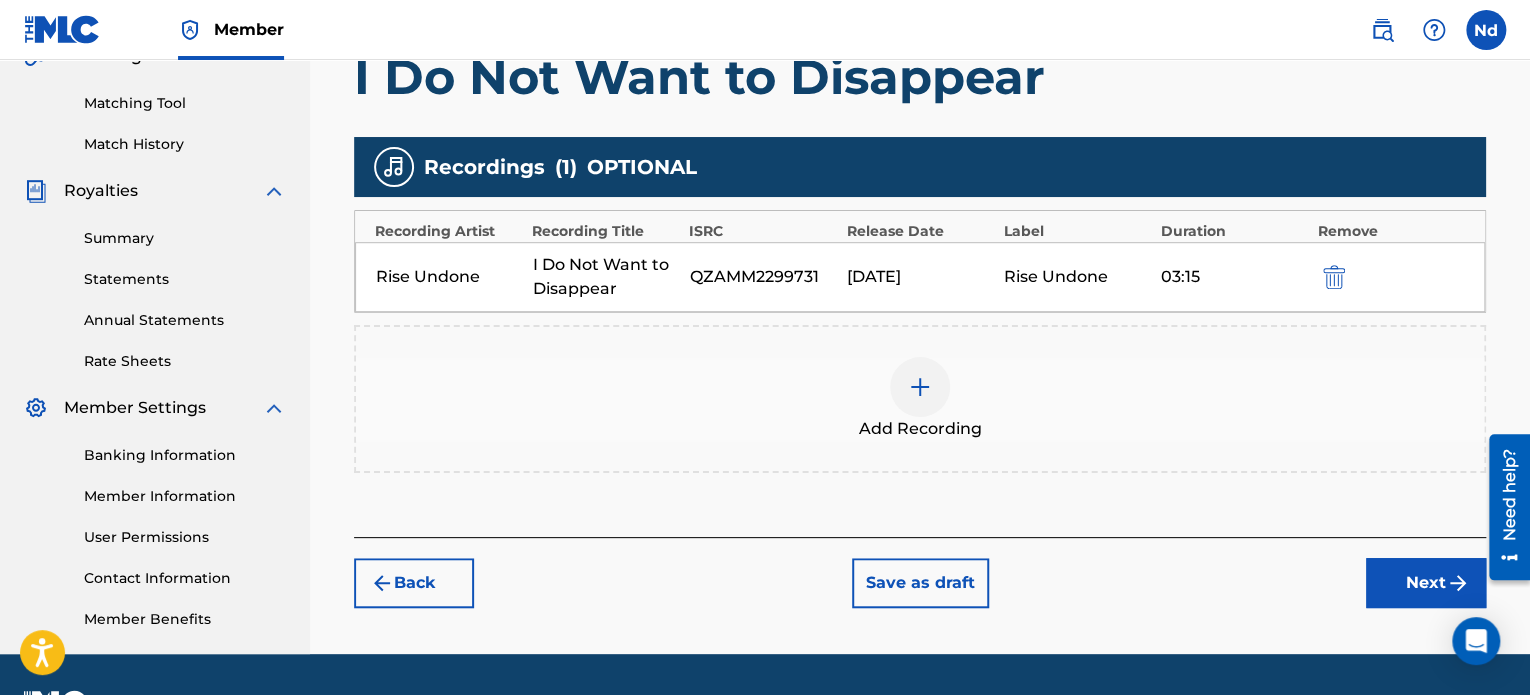 click on "Next" at bounding box center (1426, 583) 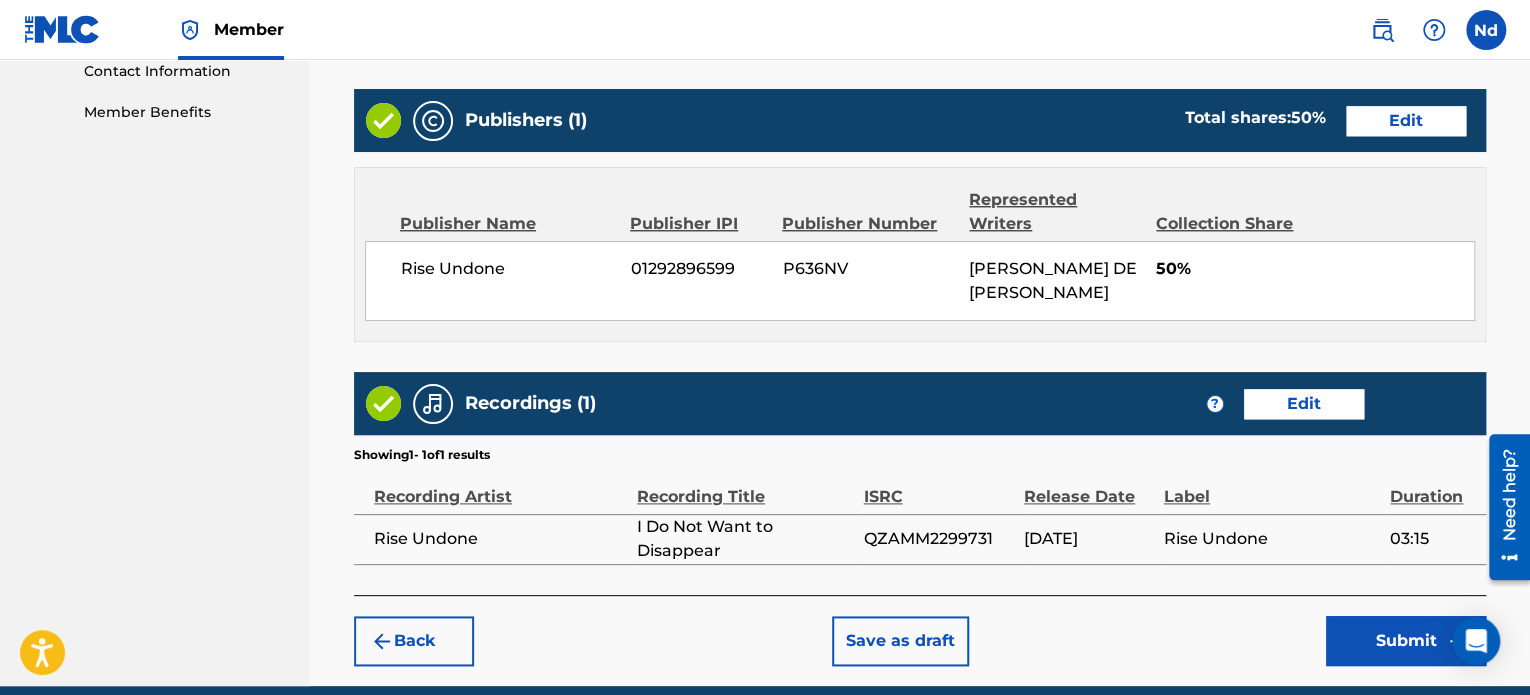 scroll, scrollTop: 1081, scrollLeft: 0, axis: vertical 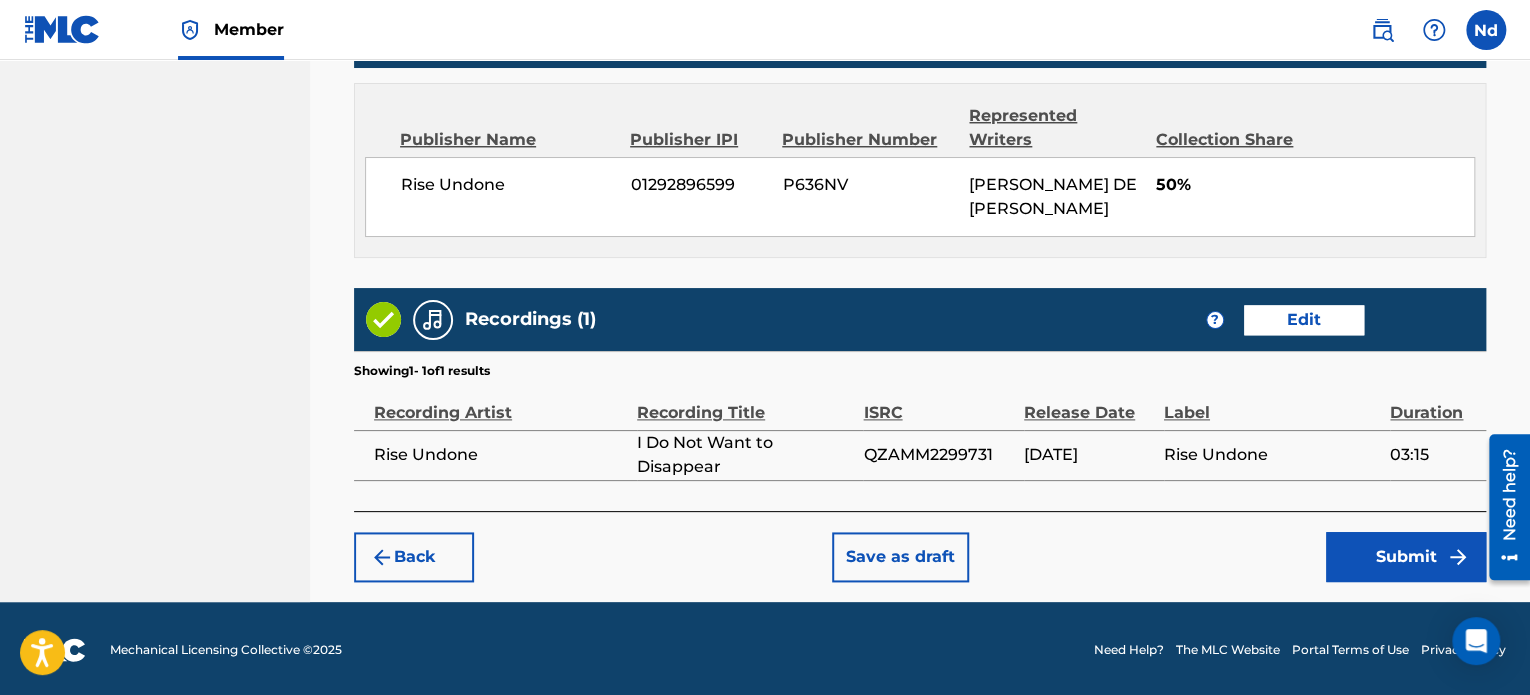 click on "Submit" at bounding box center (1406, 557) 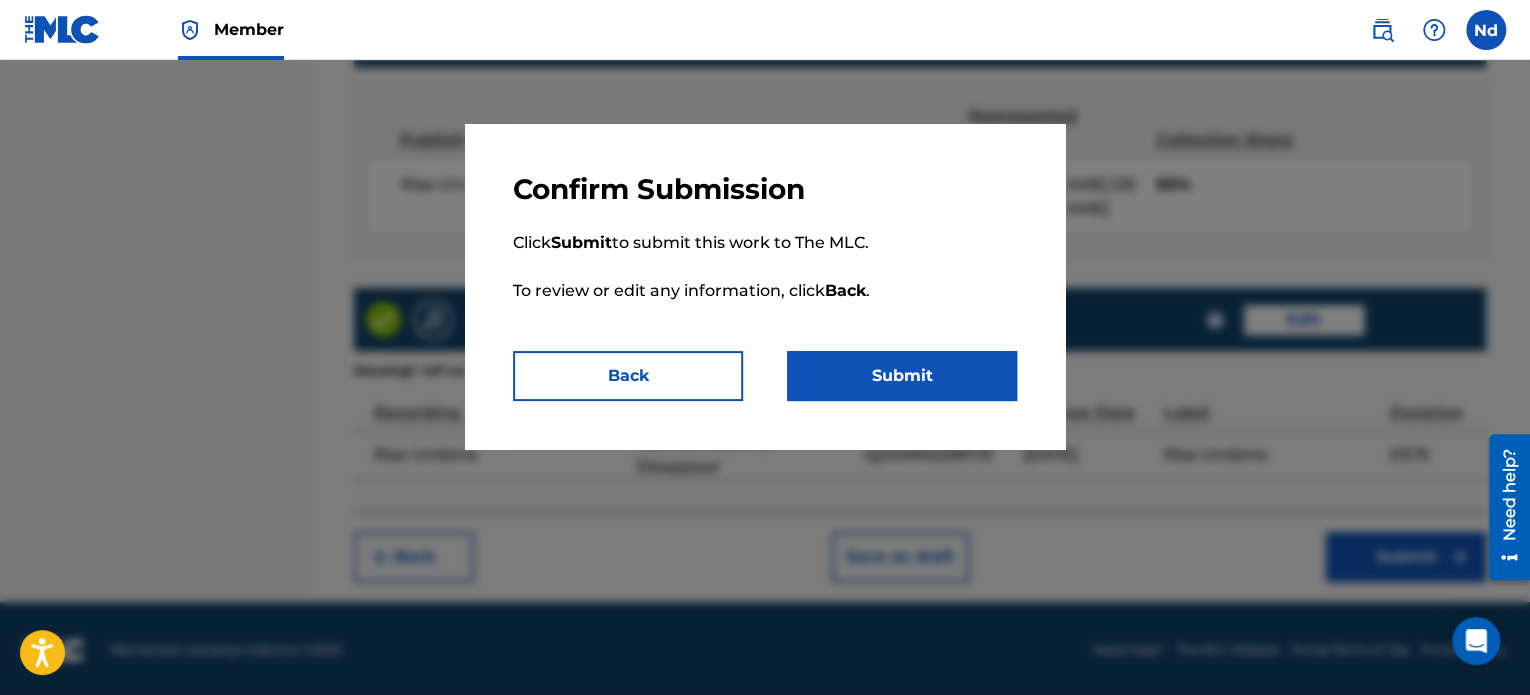 click on "Submit" at bounding box center (902, 376) 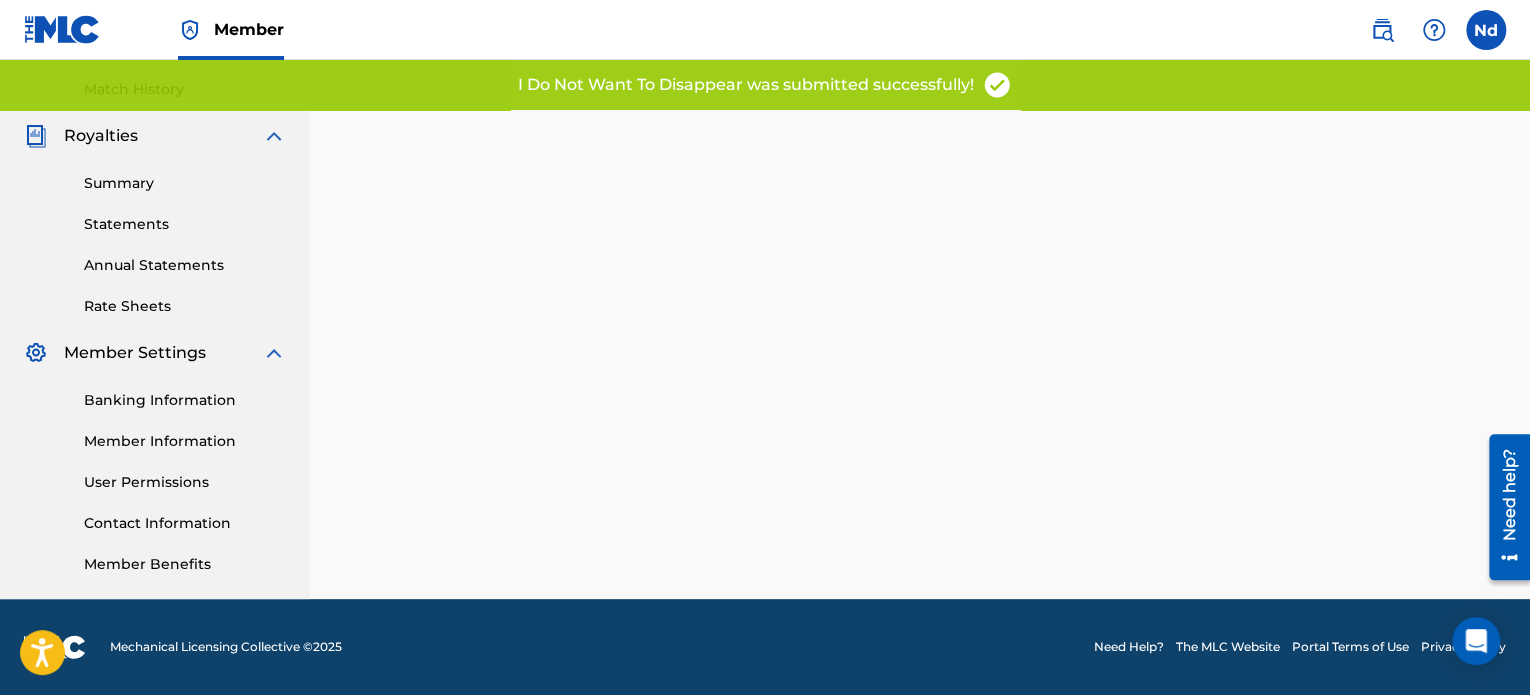 scroll, scrollTop: 0, scrollLeft: 0, axis: both 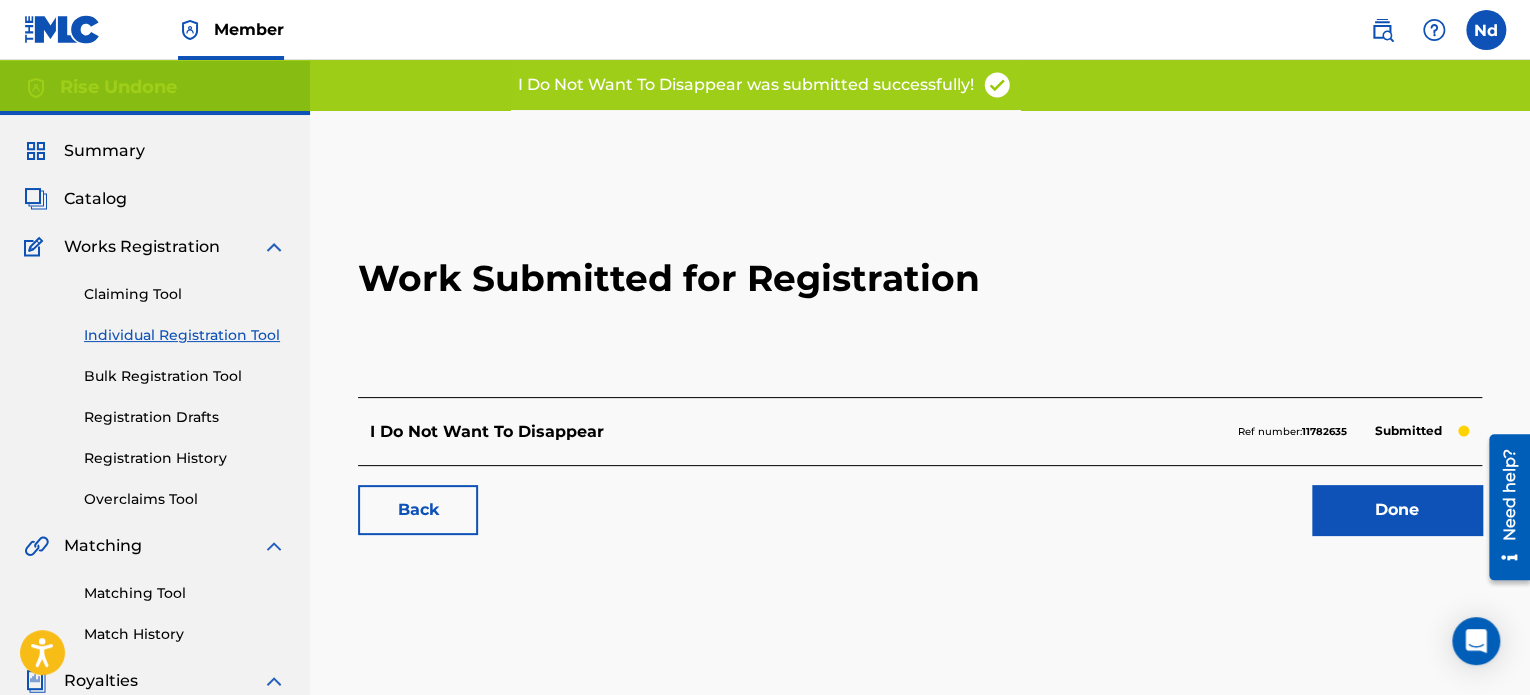 click on "Done" at bounding box center [1397, 510] 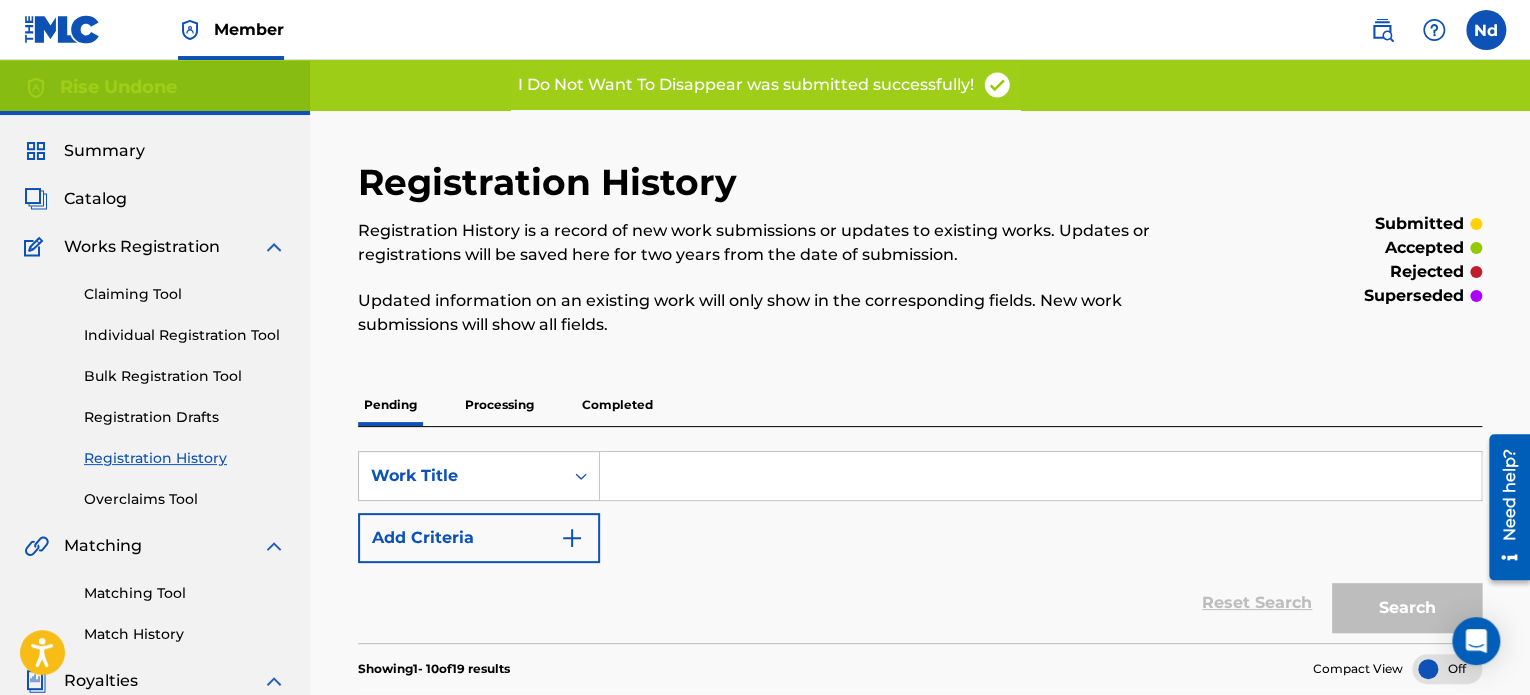 click on "Individual Registration Tool" at bounding box center (185, 335) 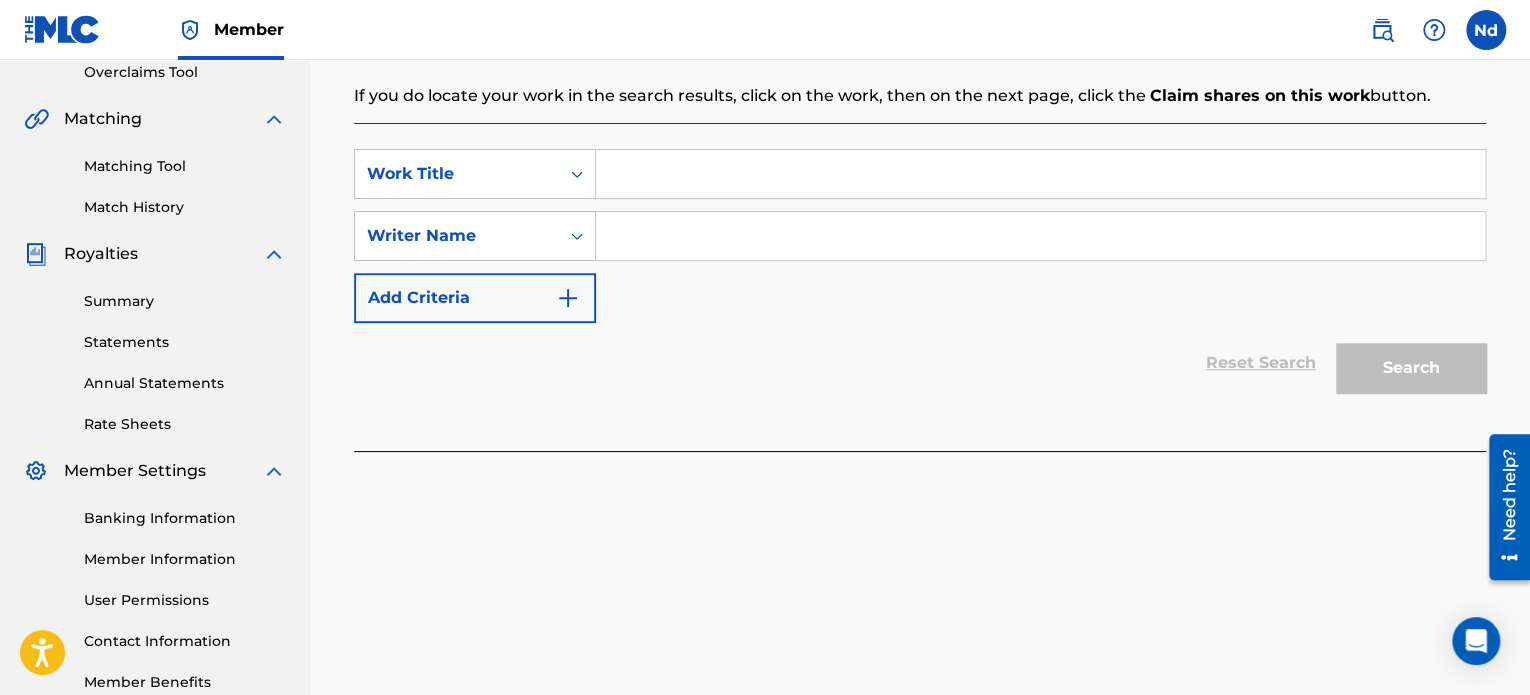 scroll, scrollTop: 300, scrollLeft: 0, axis: vertical 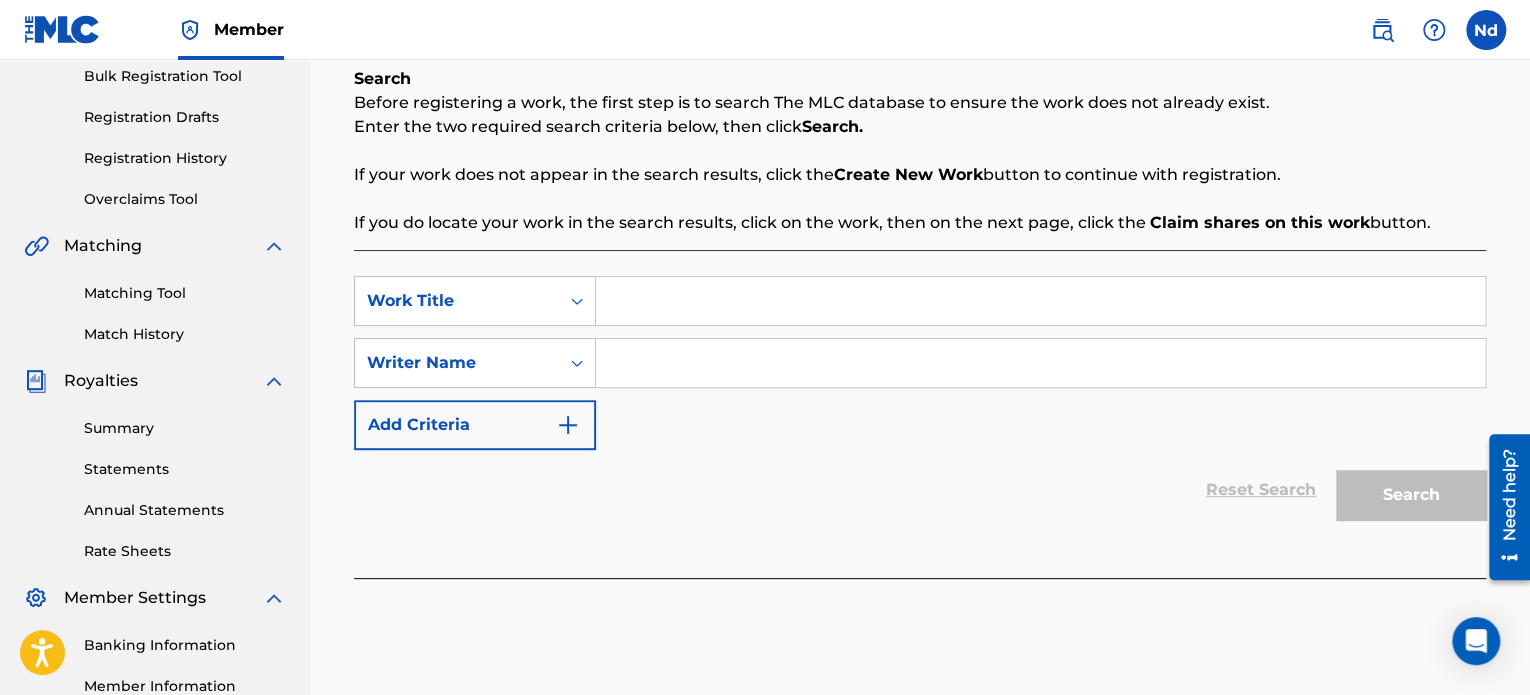 click at bounding box center (1040, 301) 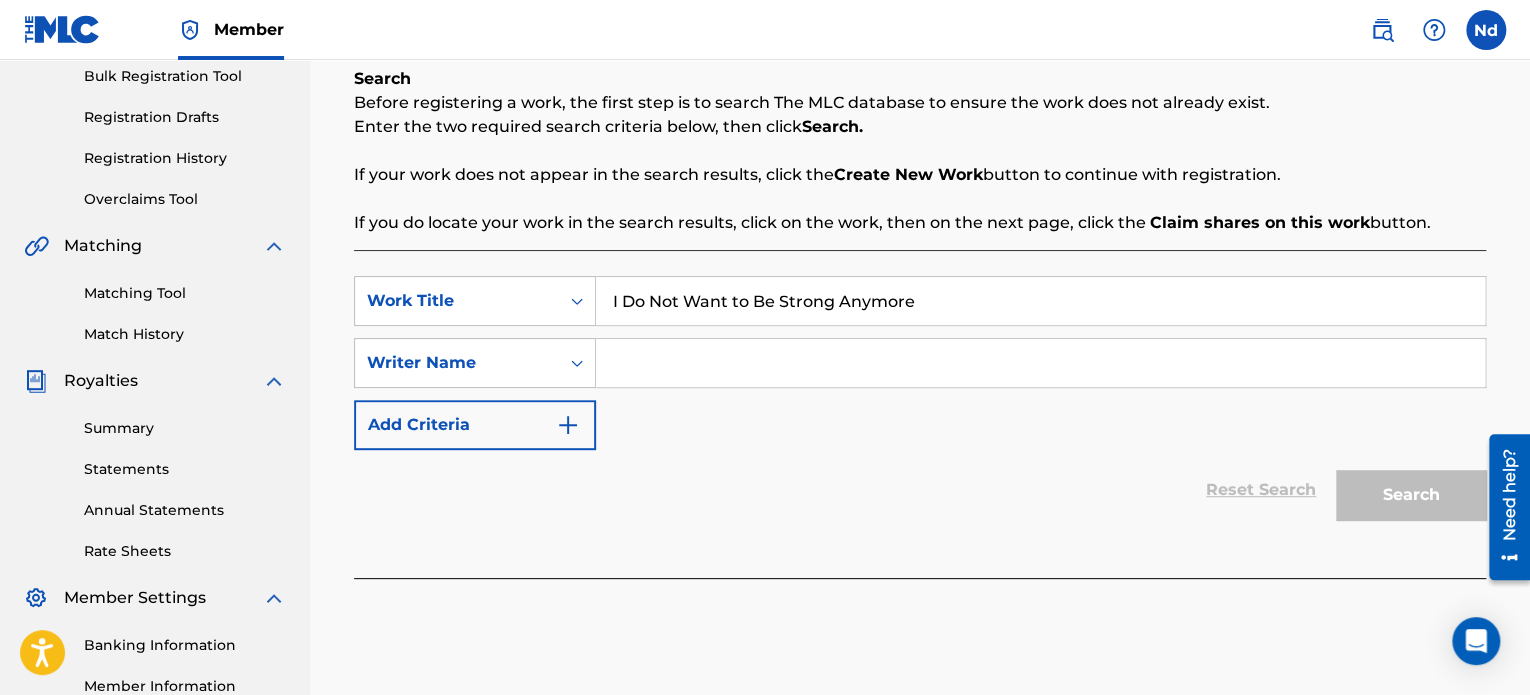 click at bounding box center (1040, 363) 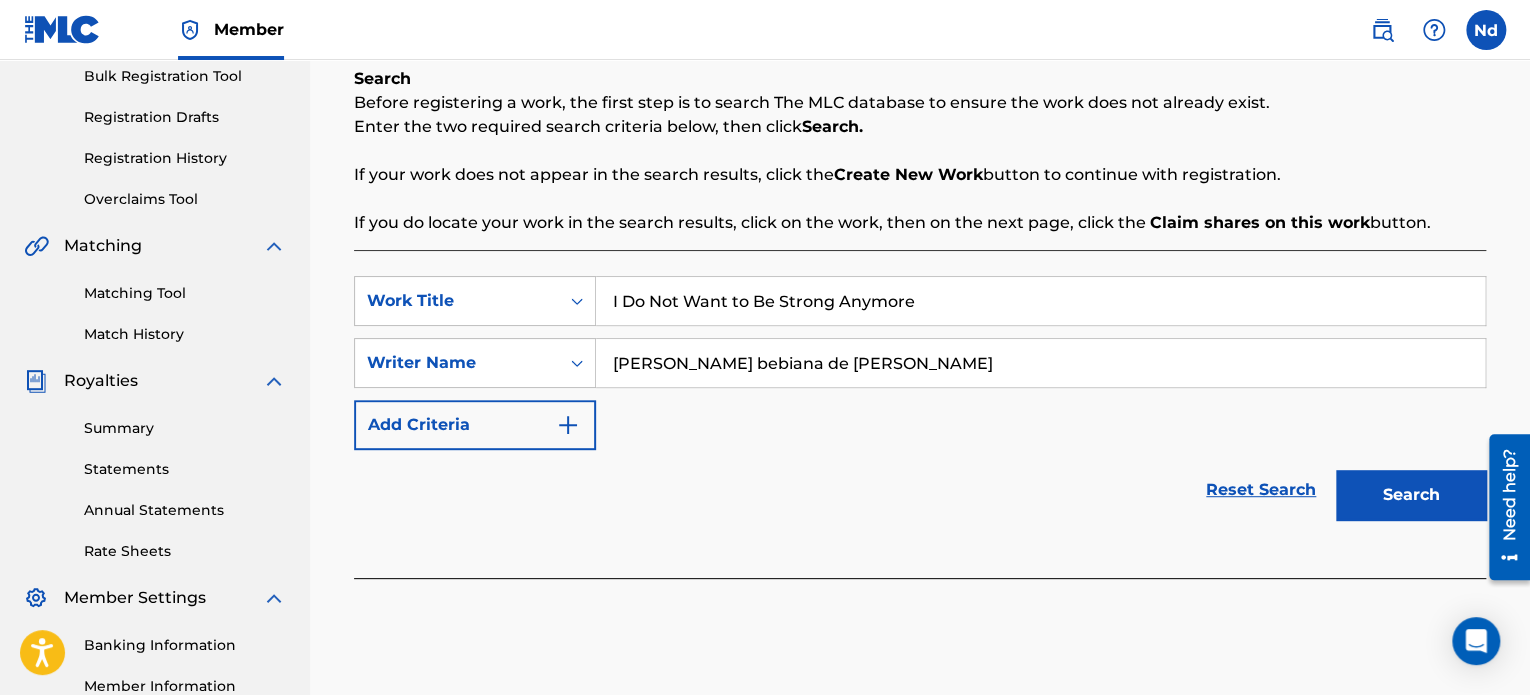 click on "Search" at bounding box center [1411, 495] 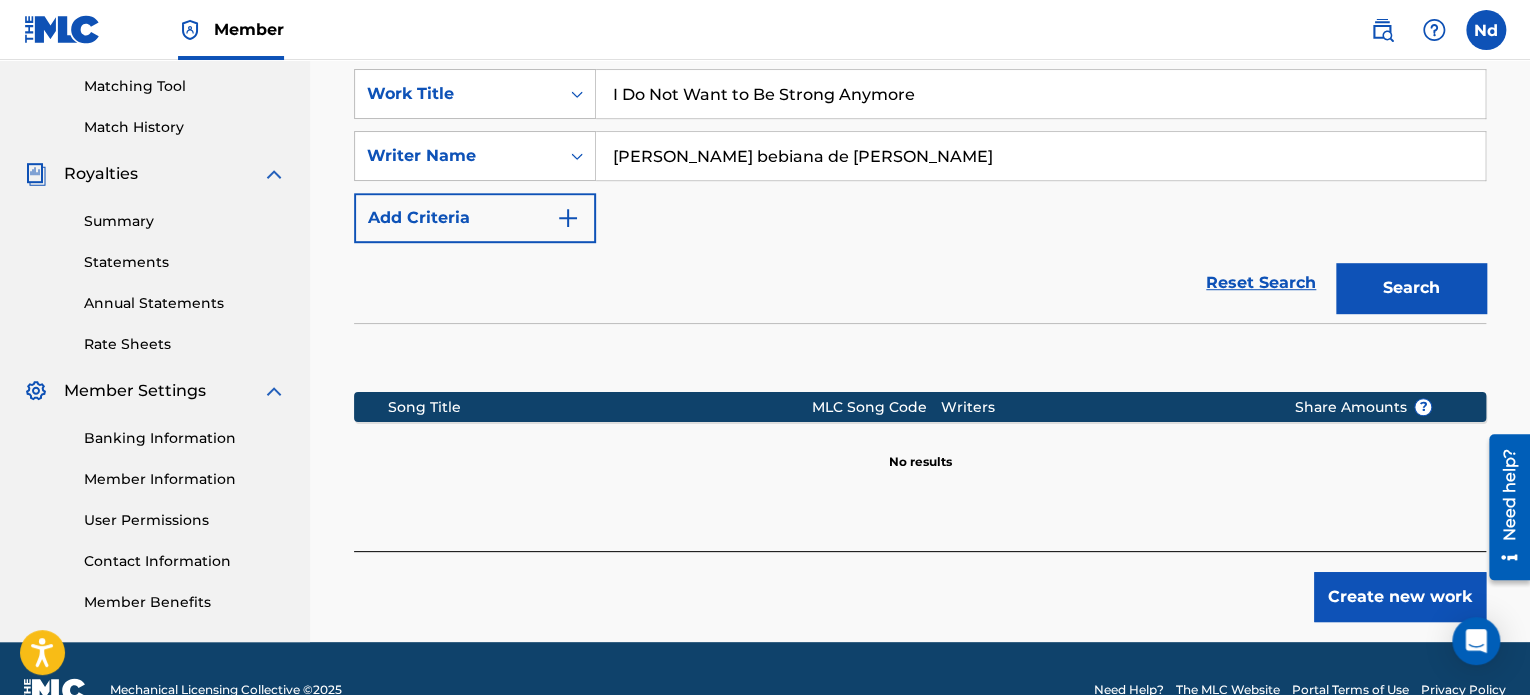 scroll, scrollTop: 549, scrollLeft: 0, axis: vertical 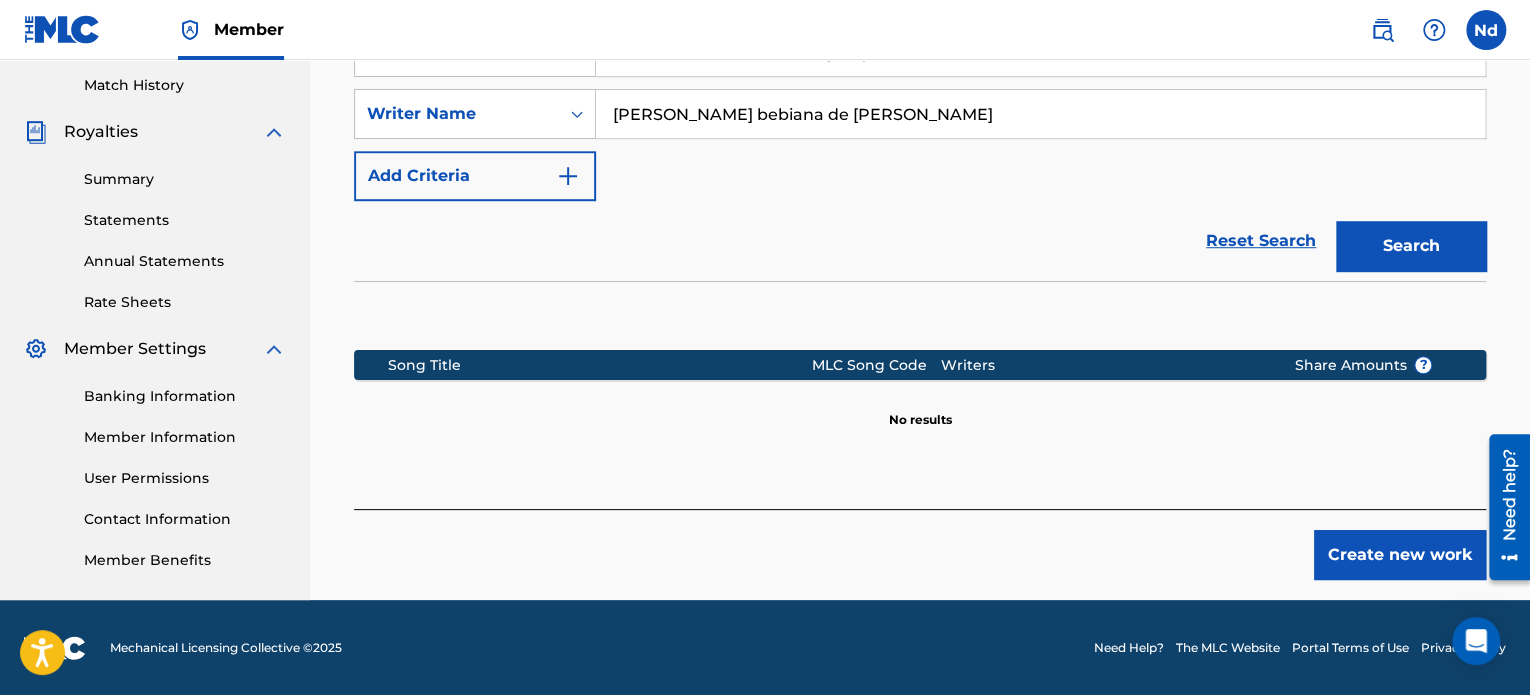 click on "Create new work" at bounding box center (1400, 555) 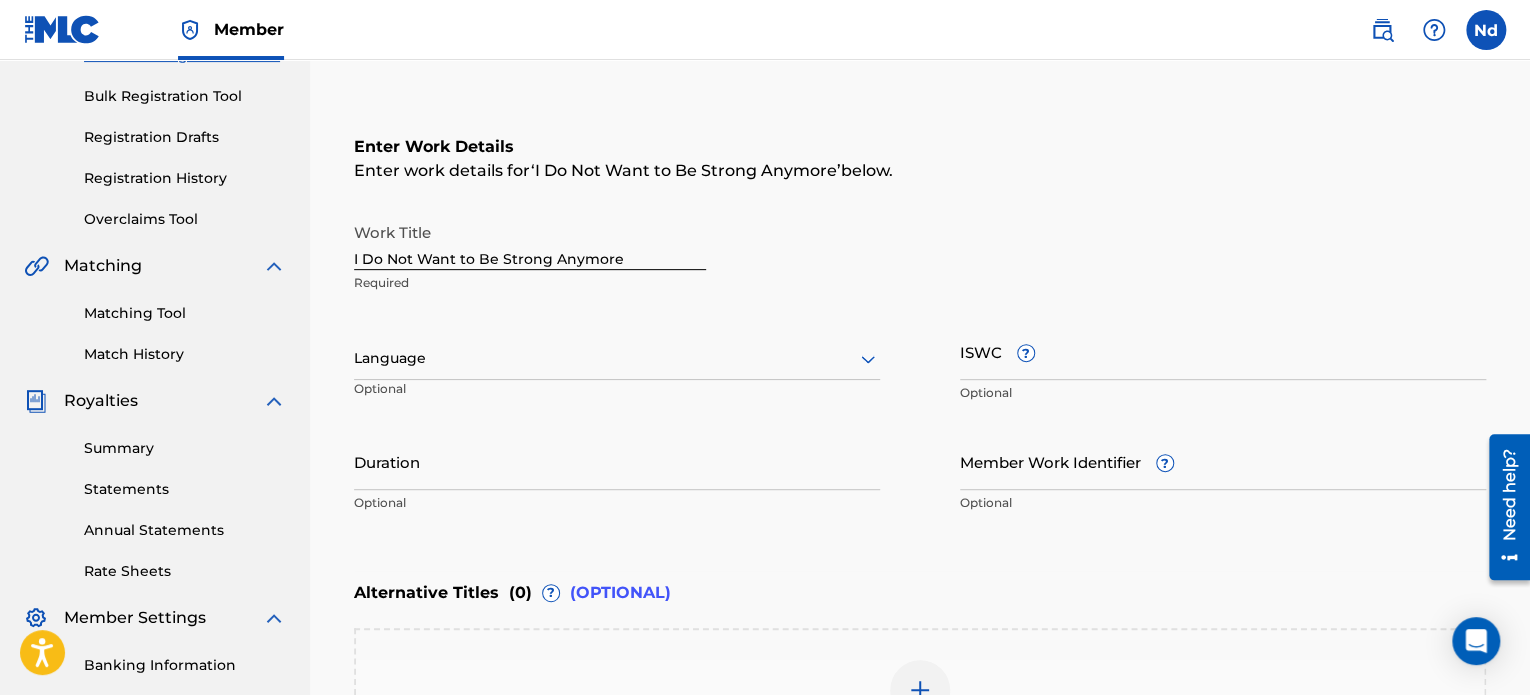 scroll, scrollTop: 249, scrollLeft: 0, axis: vertical 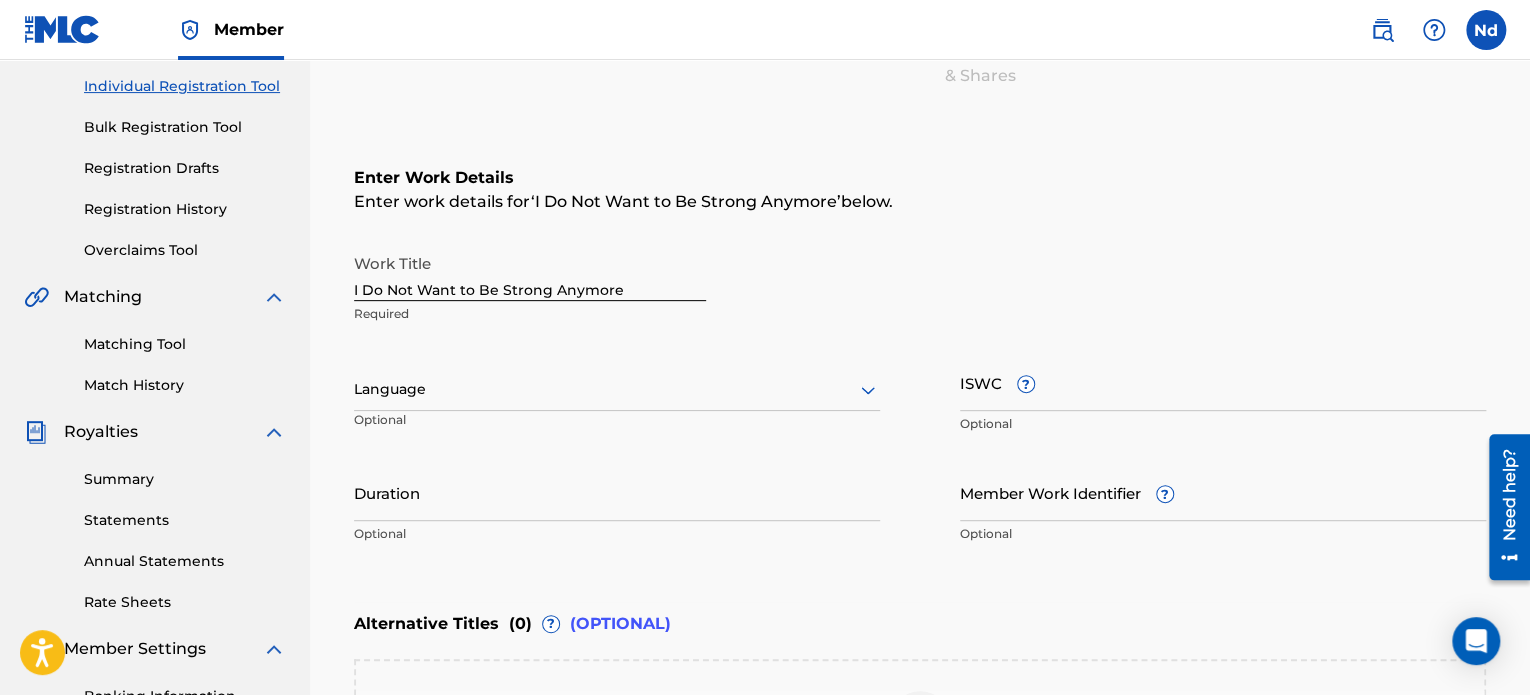 click at bounding box center (617, 389) 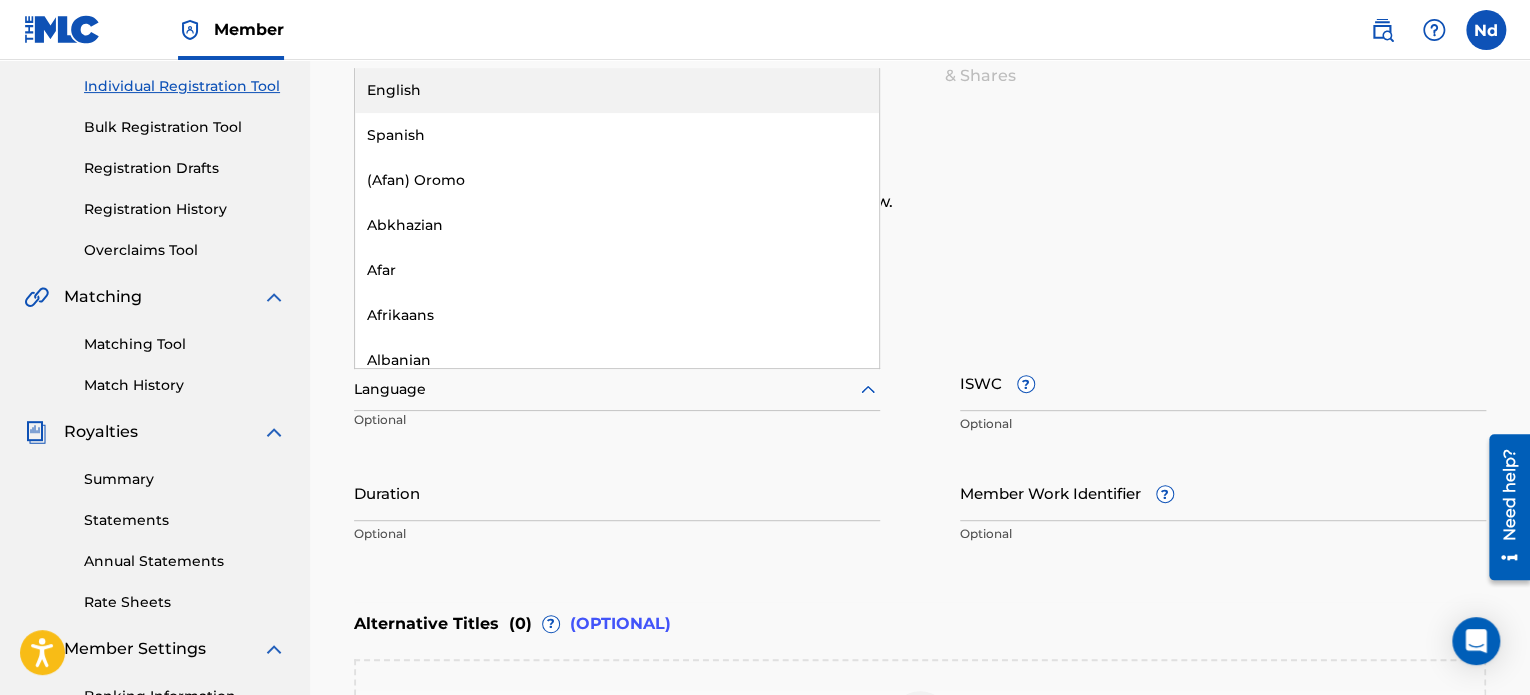 click on "English" at bounding box center [617, 90] 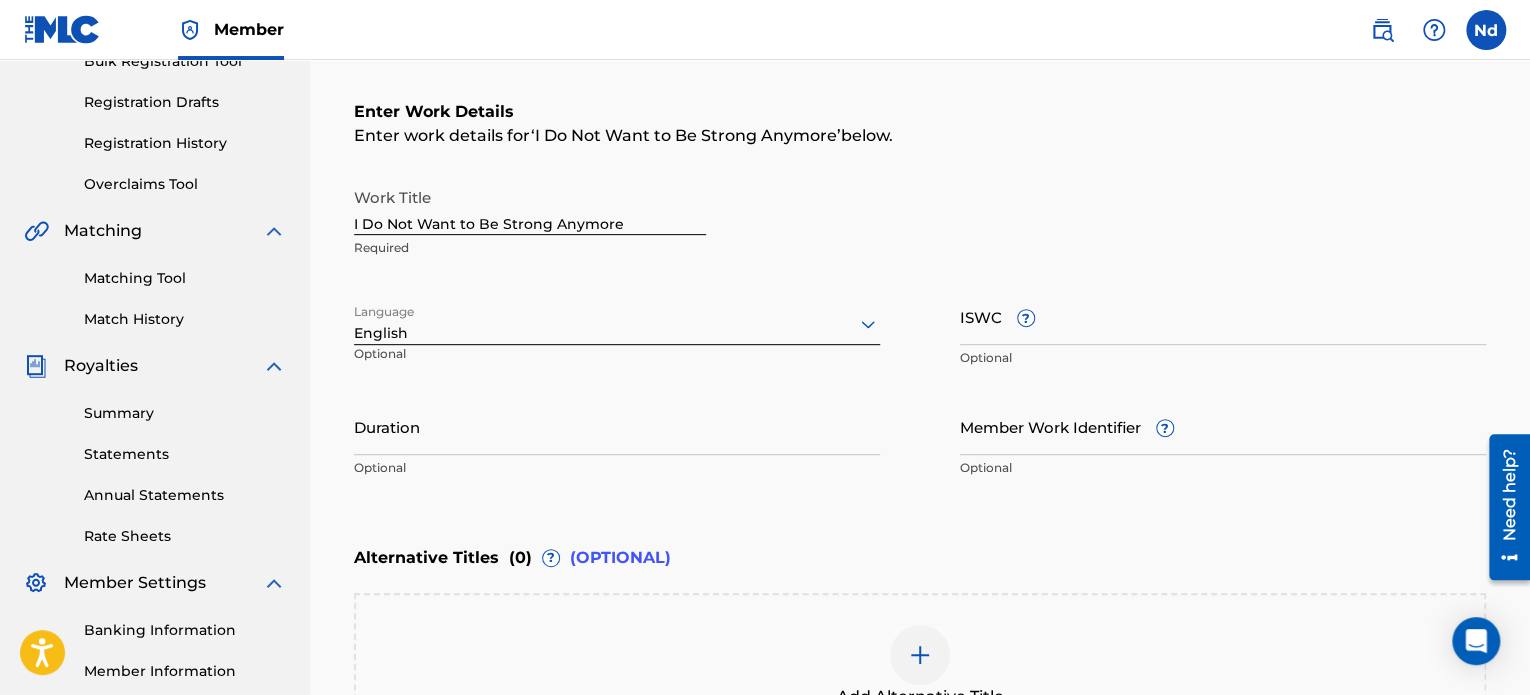 scroll, scrollTop: 349, scrollLeft: 0, axis: vertical 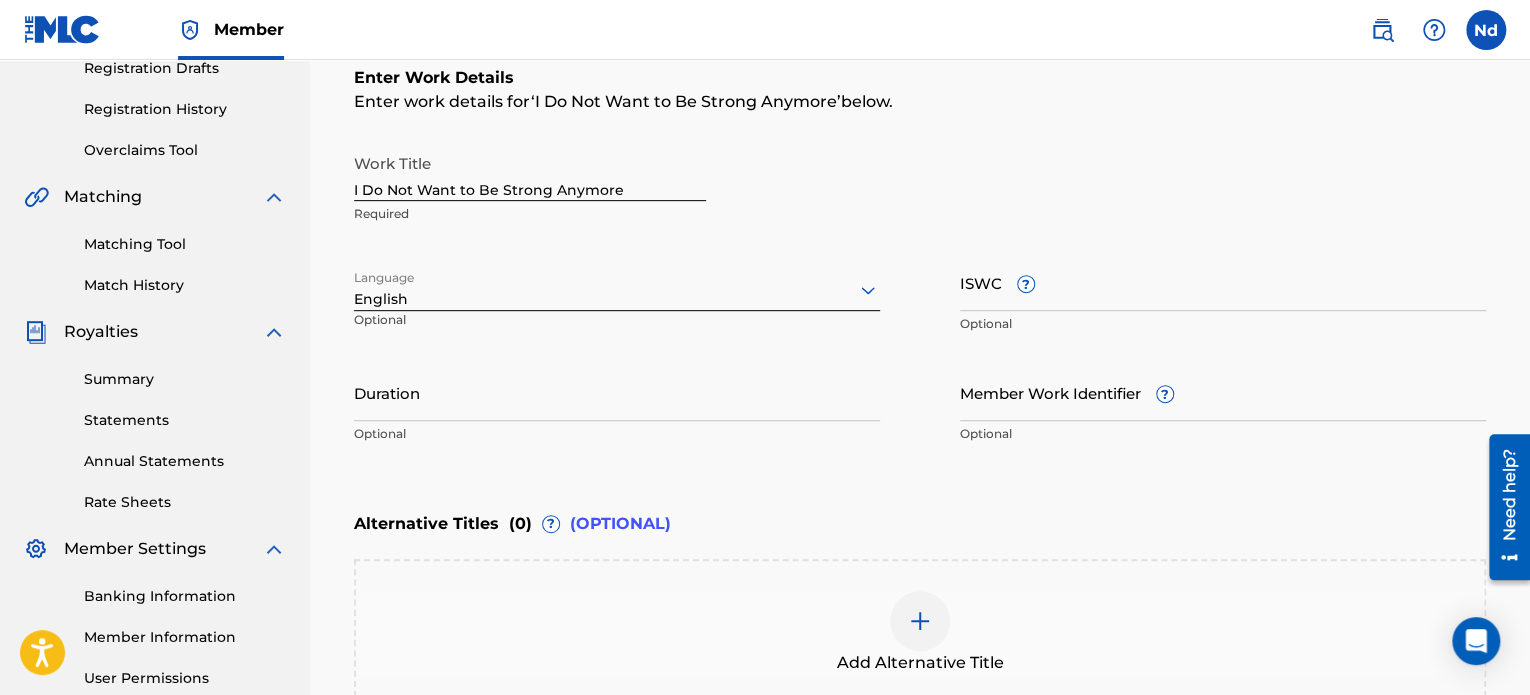 click on "ISWC   ?" at bounding box center (1223, 282) 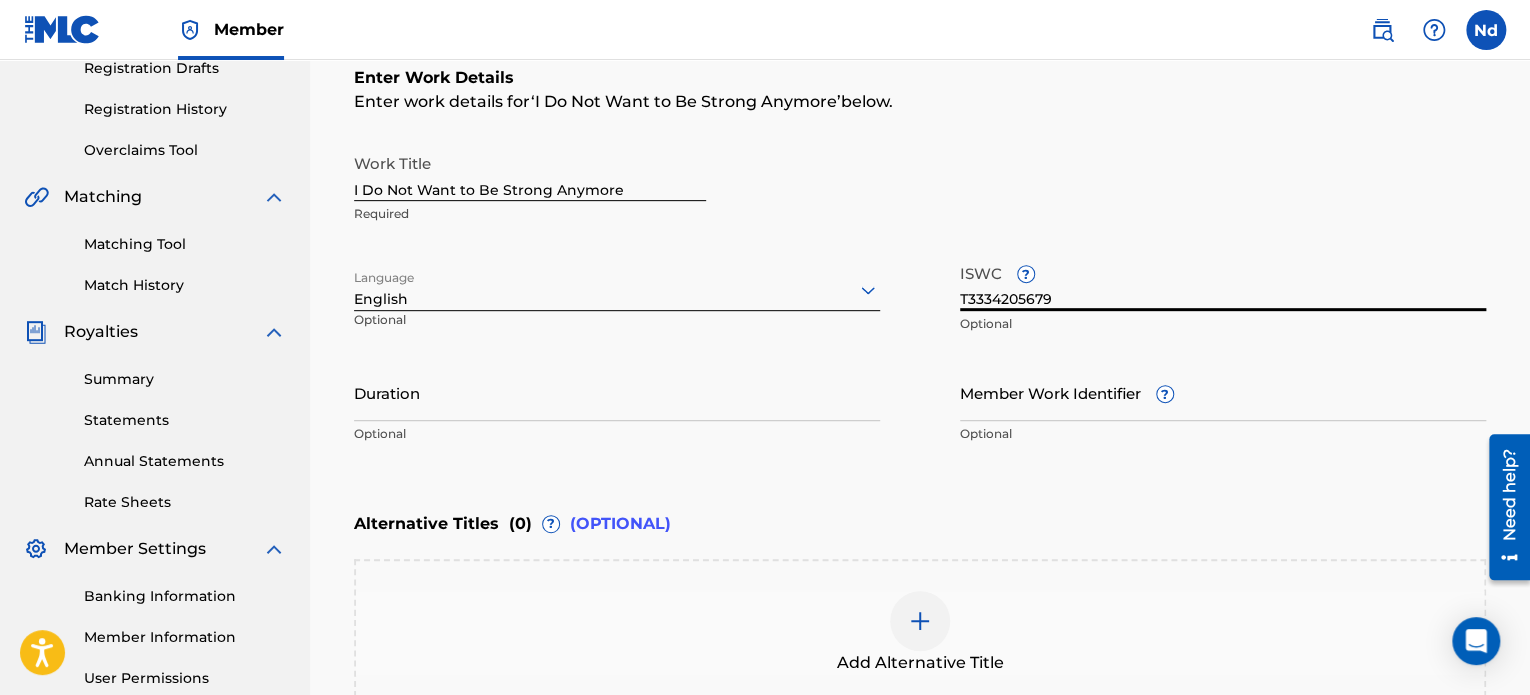 click on "Member Work Identifier   ?" at bounding box center [1223, 392] 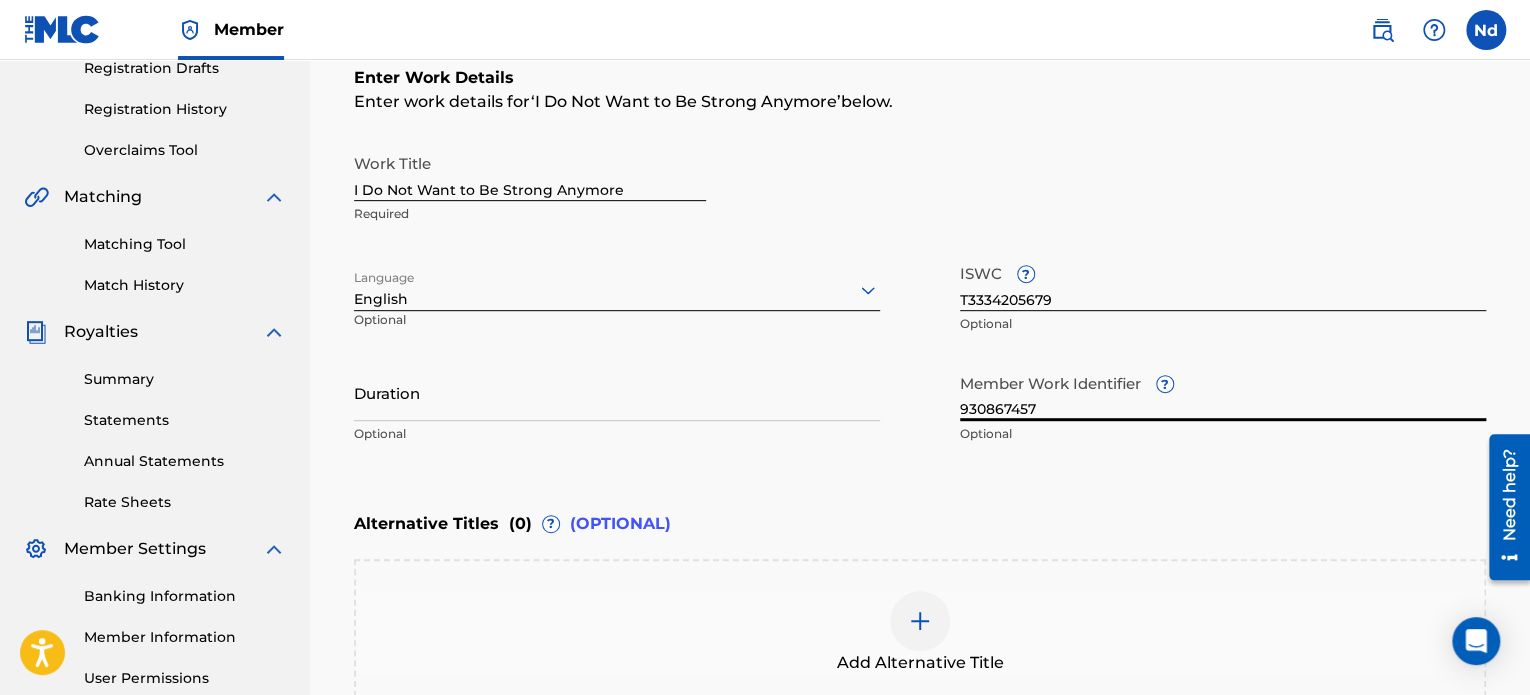 click on "Duration" at bounding box center [617, 392] 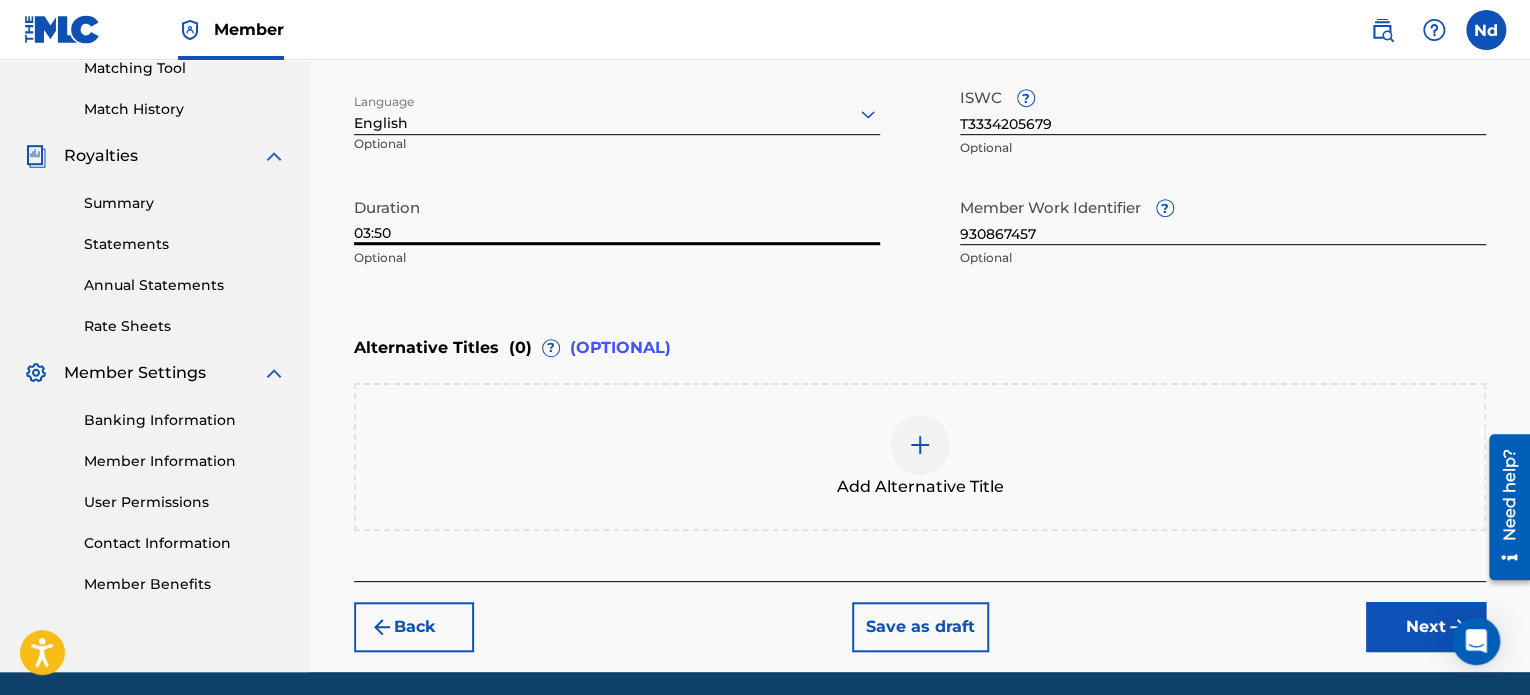 scroll, scrollTop: 549, scrollLeft: 0, axis: vertical 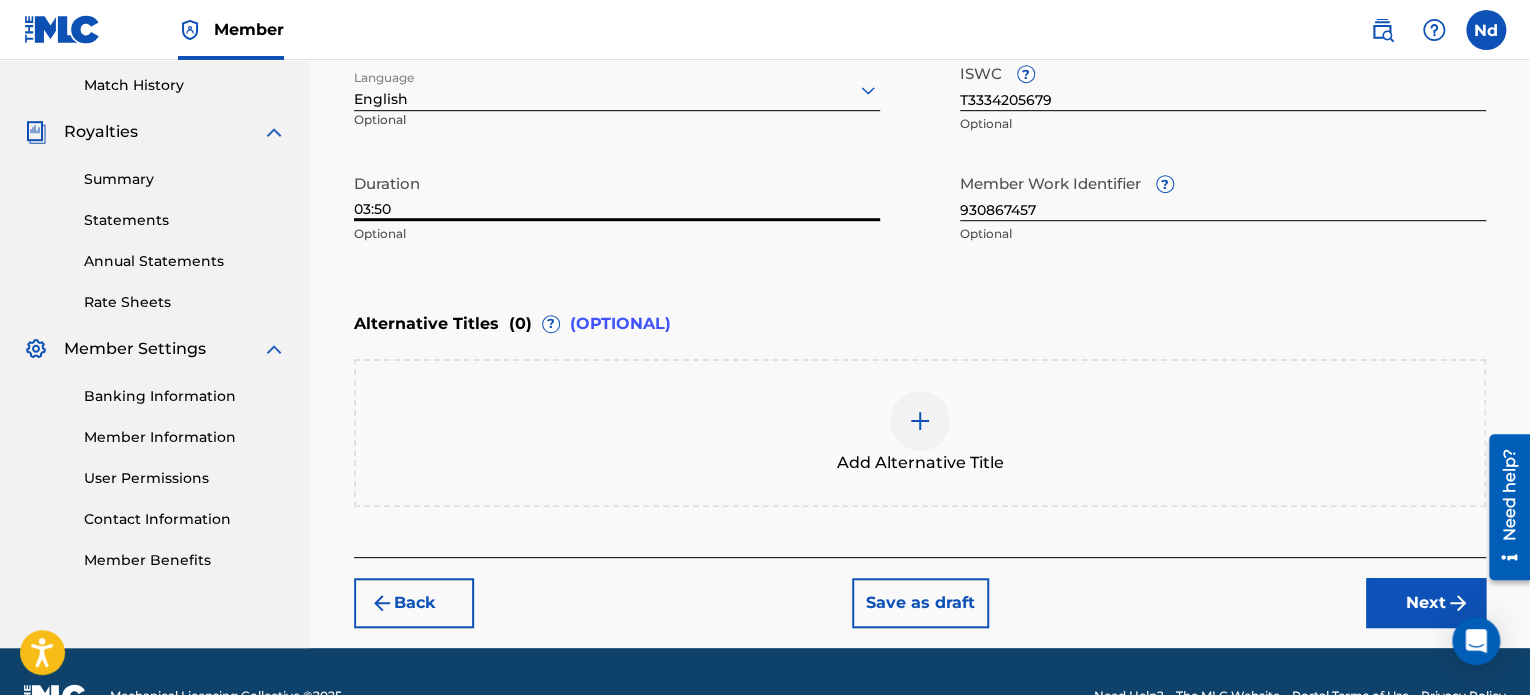 click on "Next" at bounding box center [1426, 603] 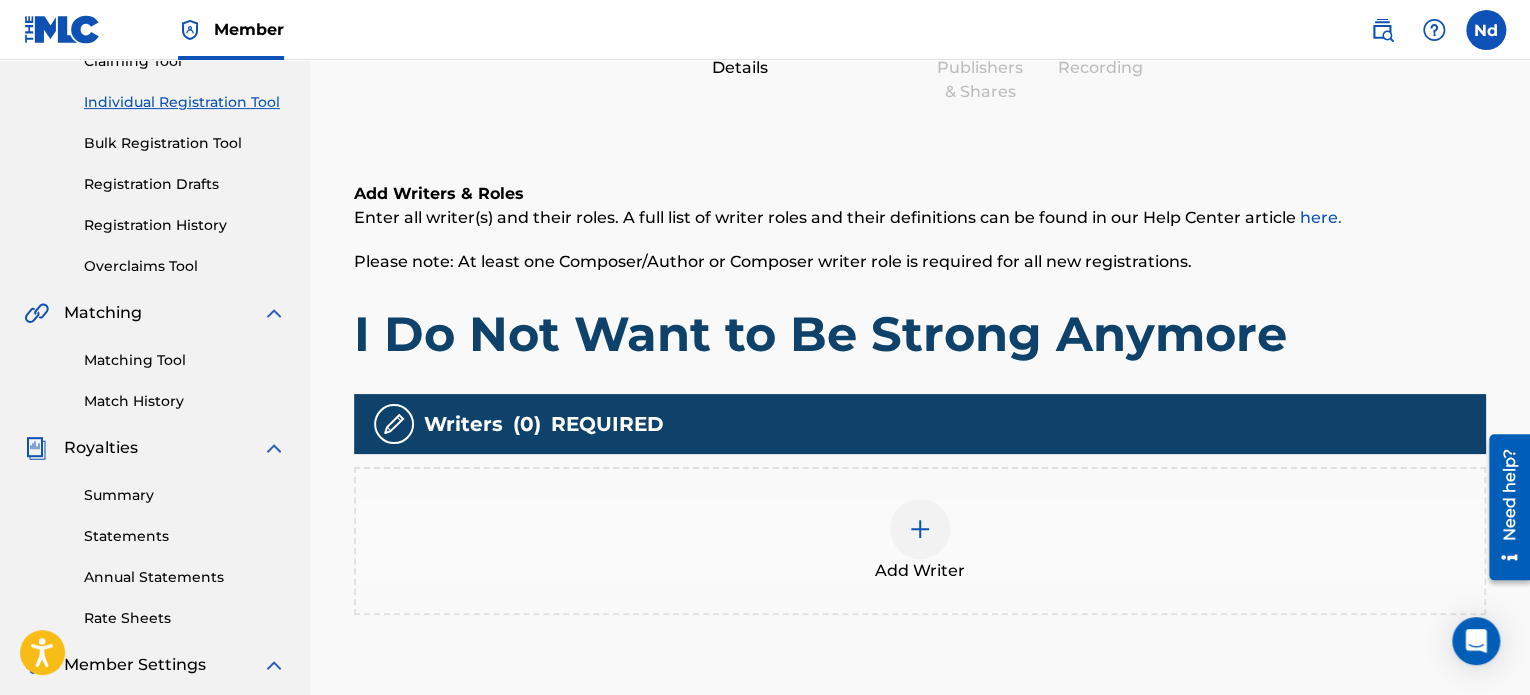 scroll, scrollTop: 390, scrollLeft: 0, axis: vertical 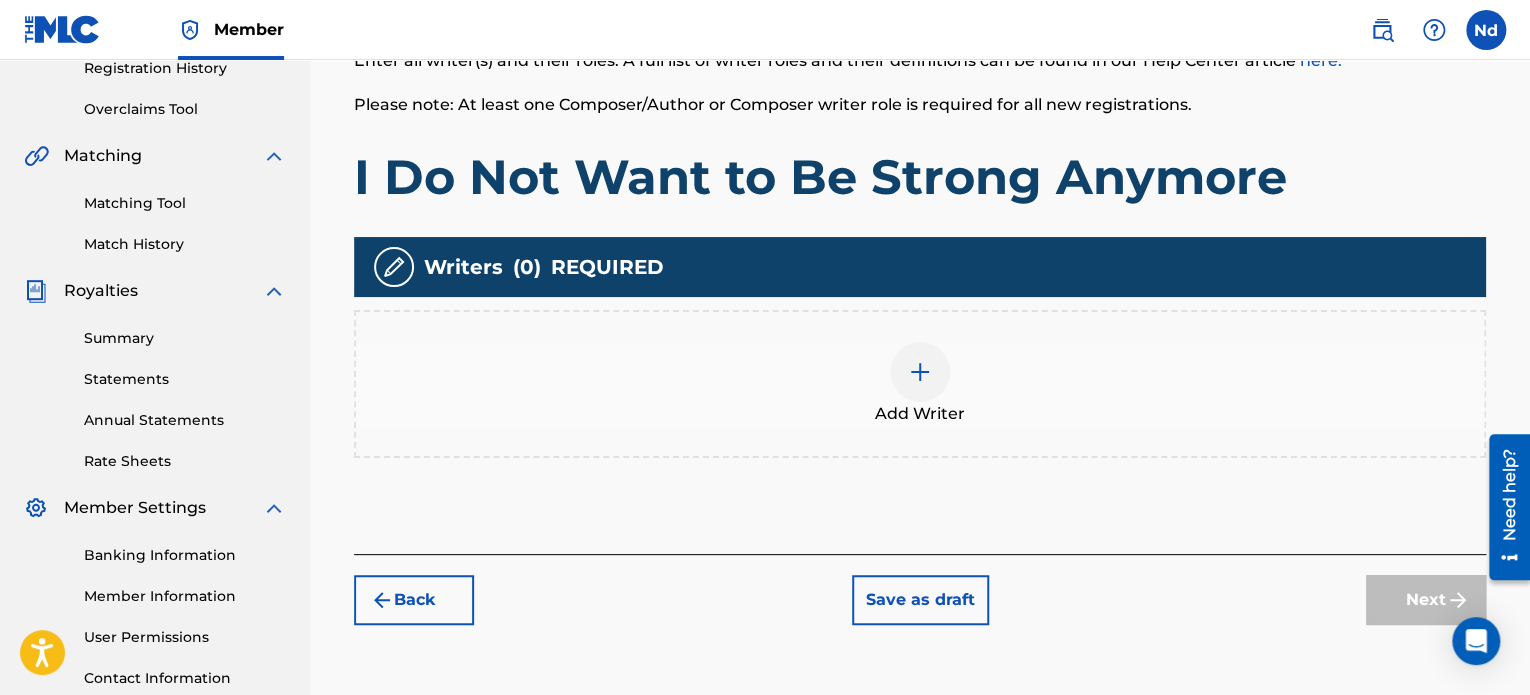 click at bounding box center [920, 372] 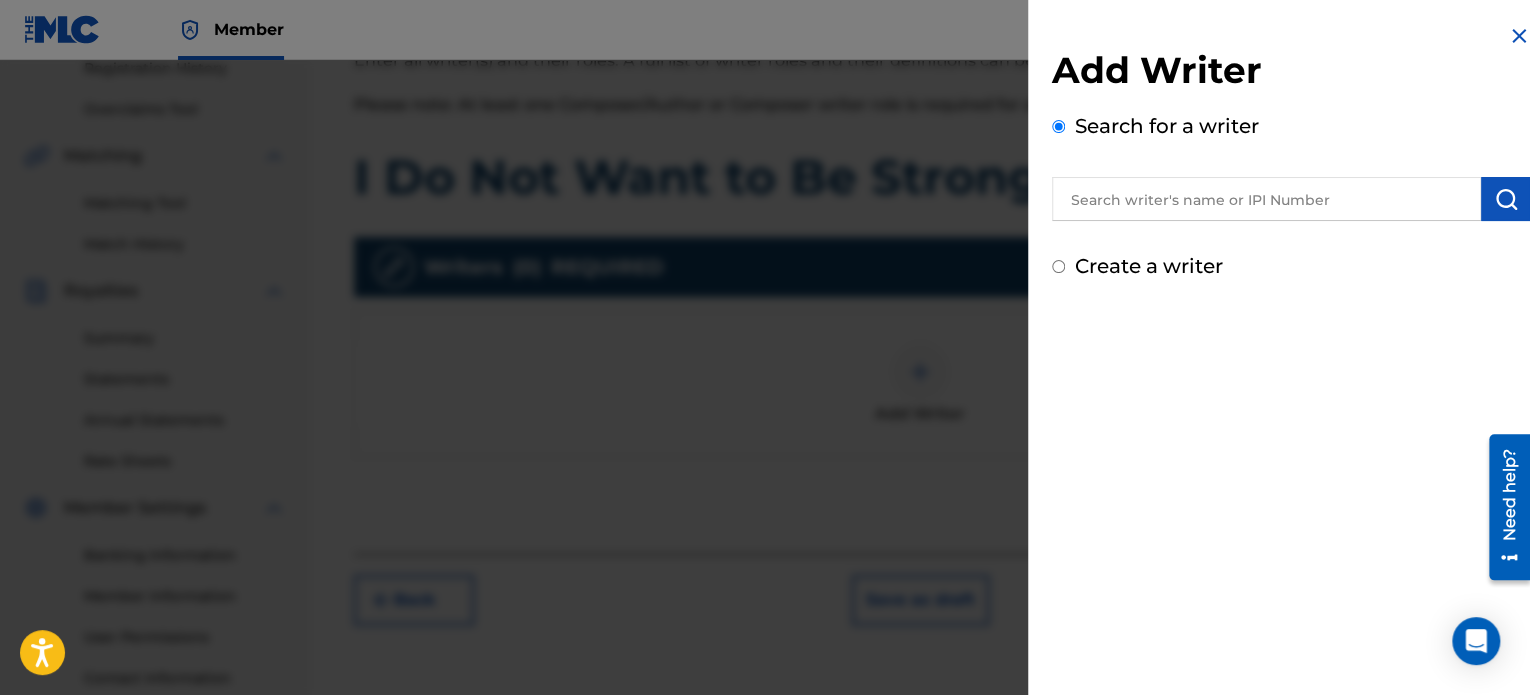 click at bounding box center [1266, 199] 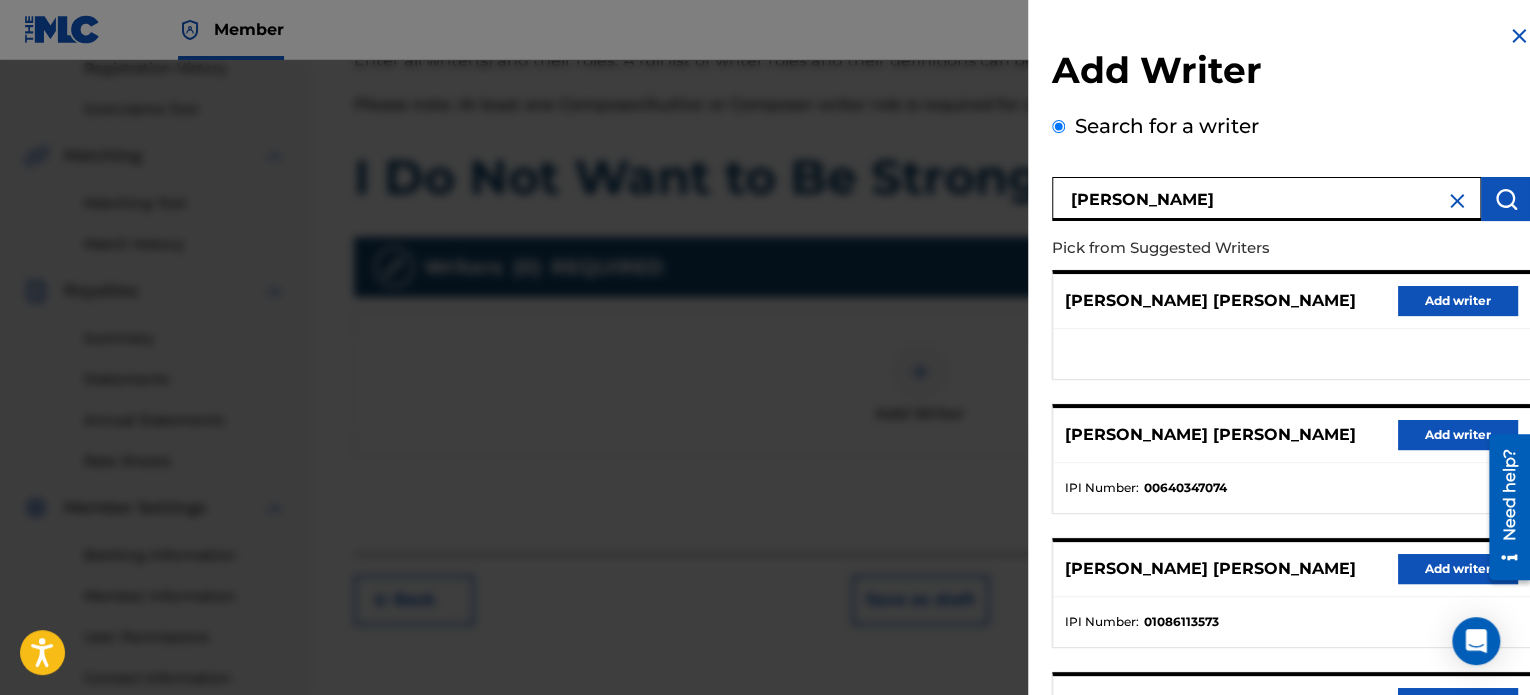 scroll, scrollTop: 344, scrollLeft: 0, axis: vertical 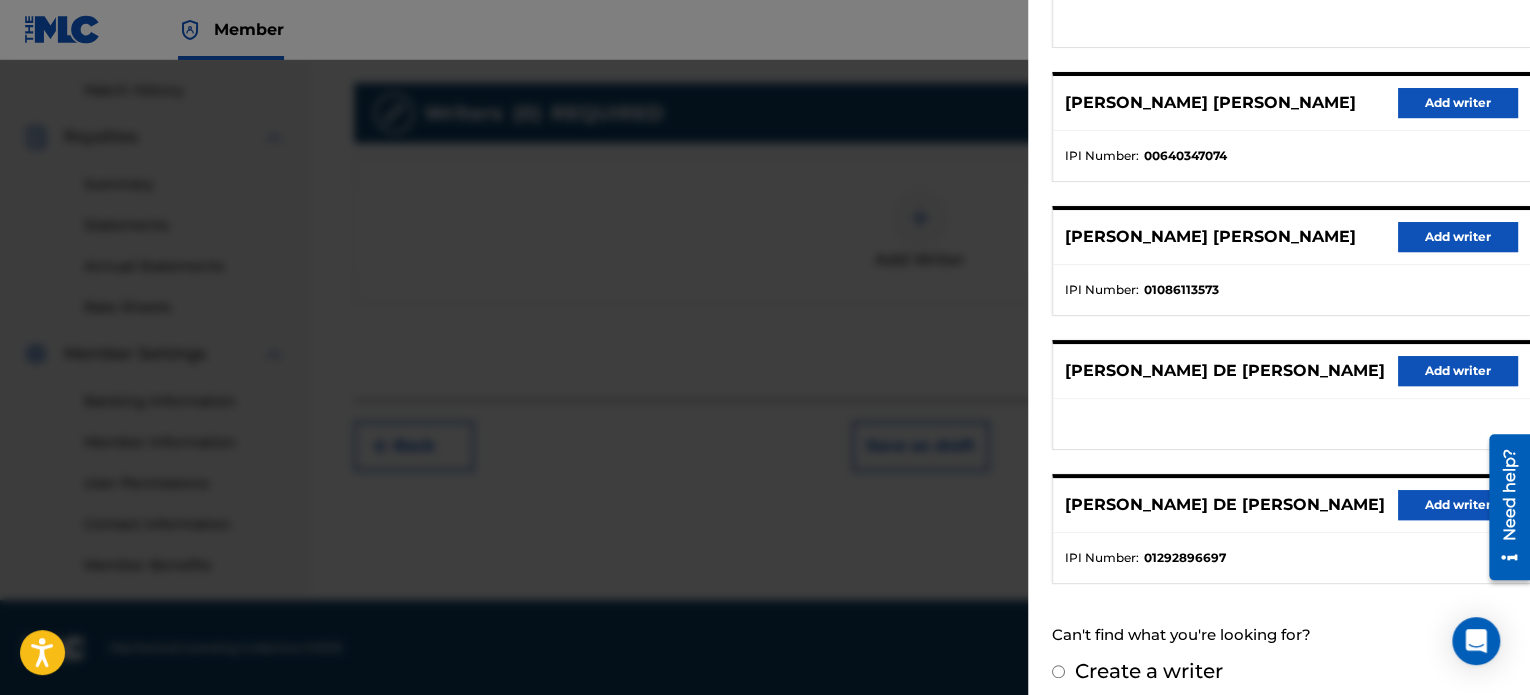 click on "Add writer" at bounding box center (1458, 505) 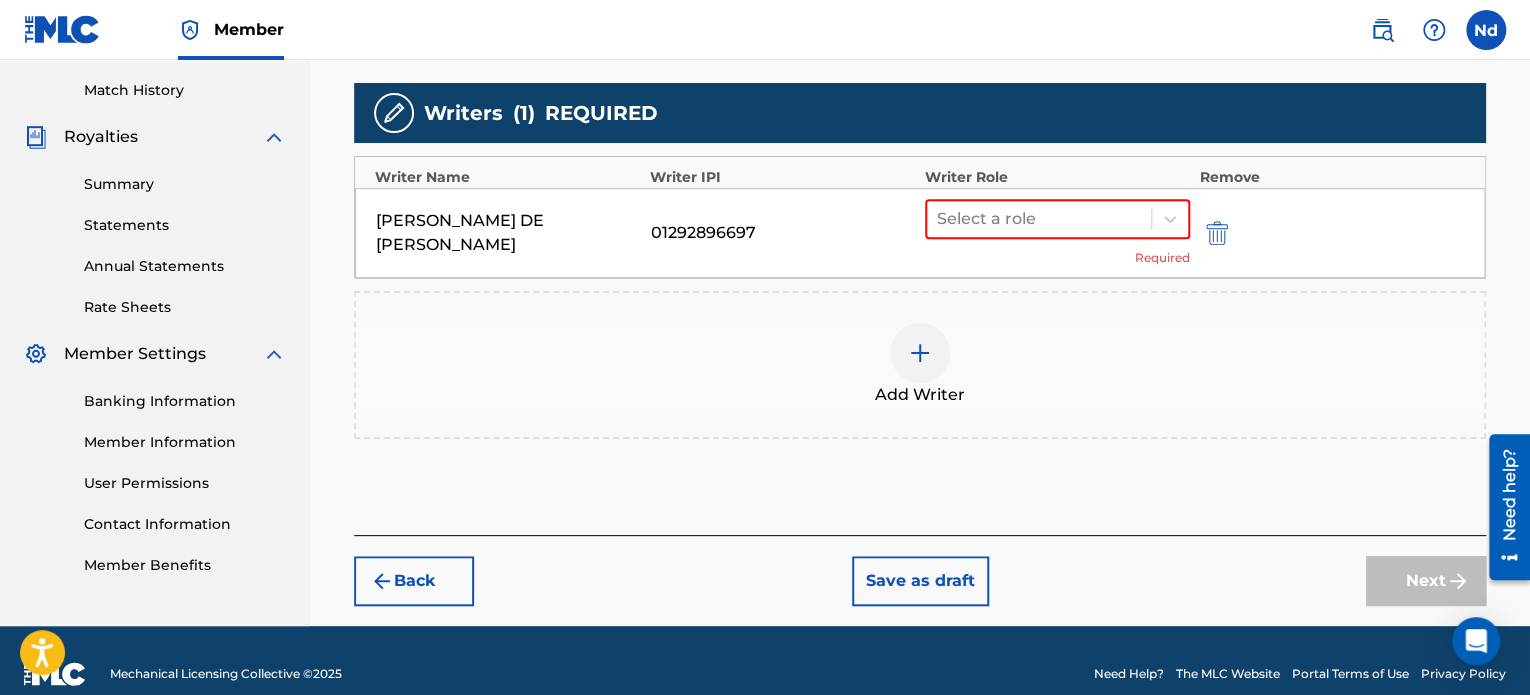 click on "Writer Role" at bounding box center (1057, 177) 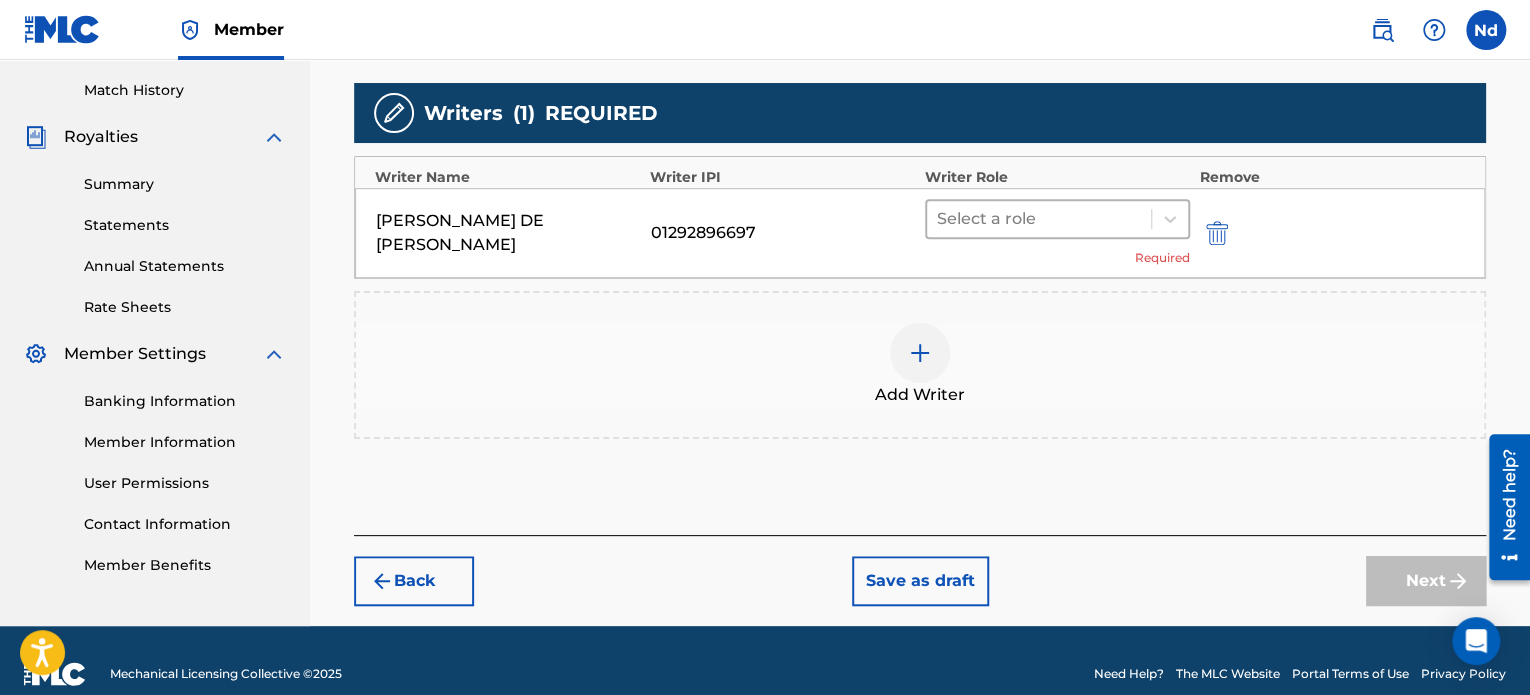 click at bounding box center (1039, 219) 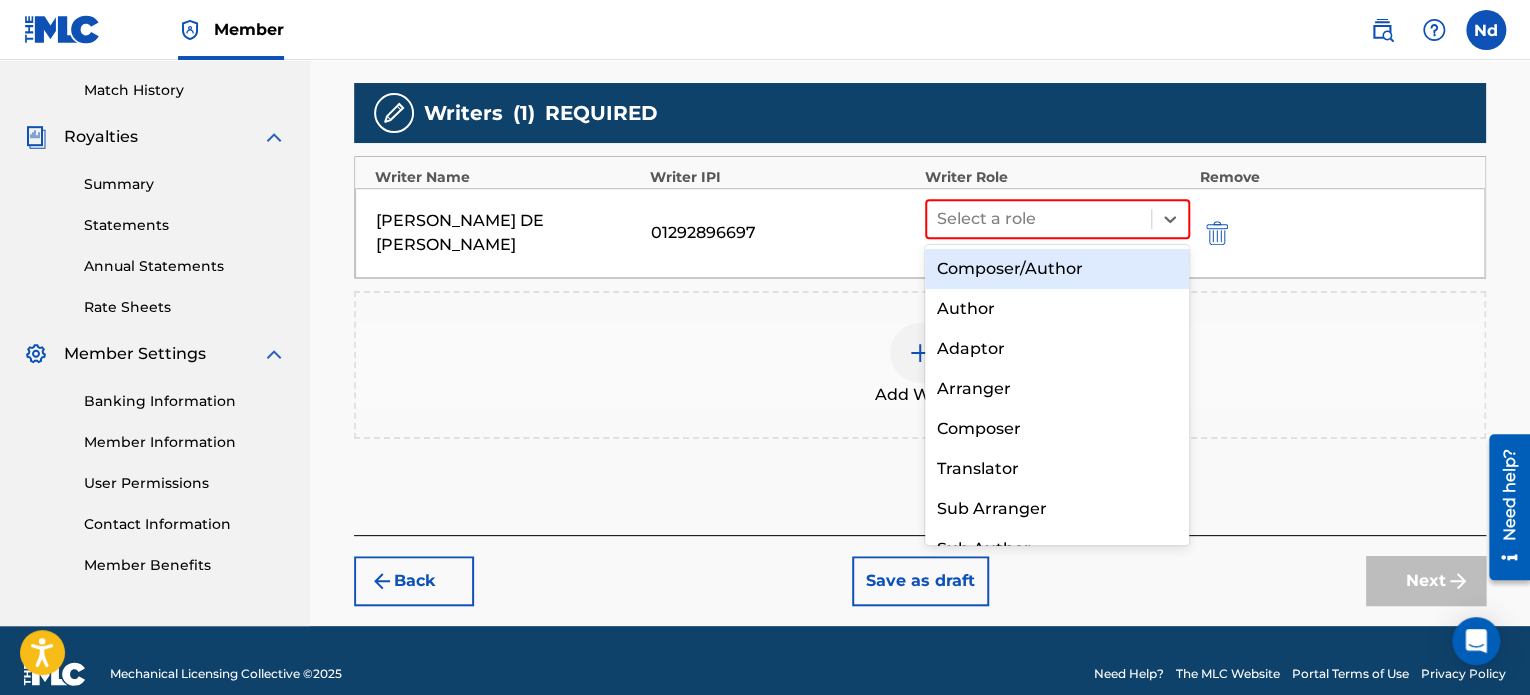 click on "Composer/Author" at bounding box center [1057, 269] 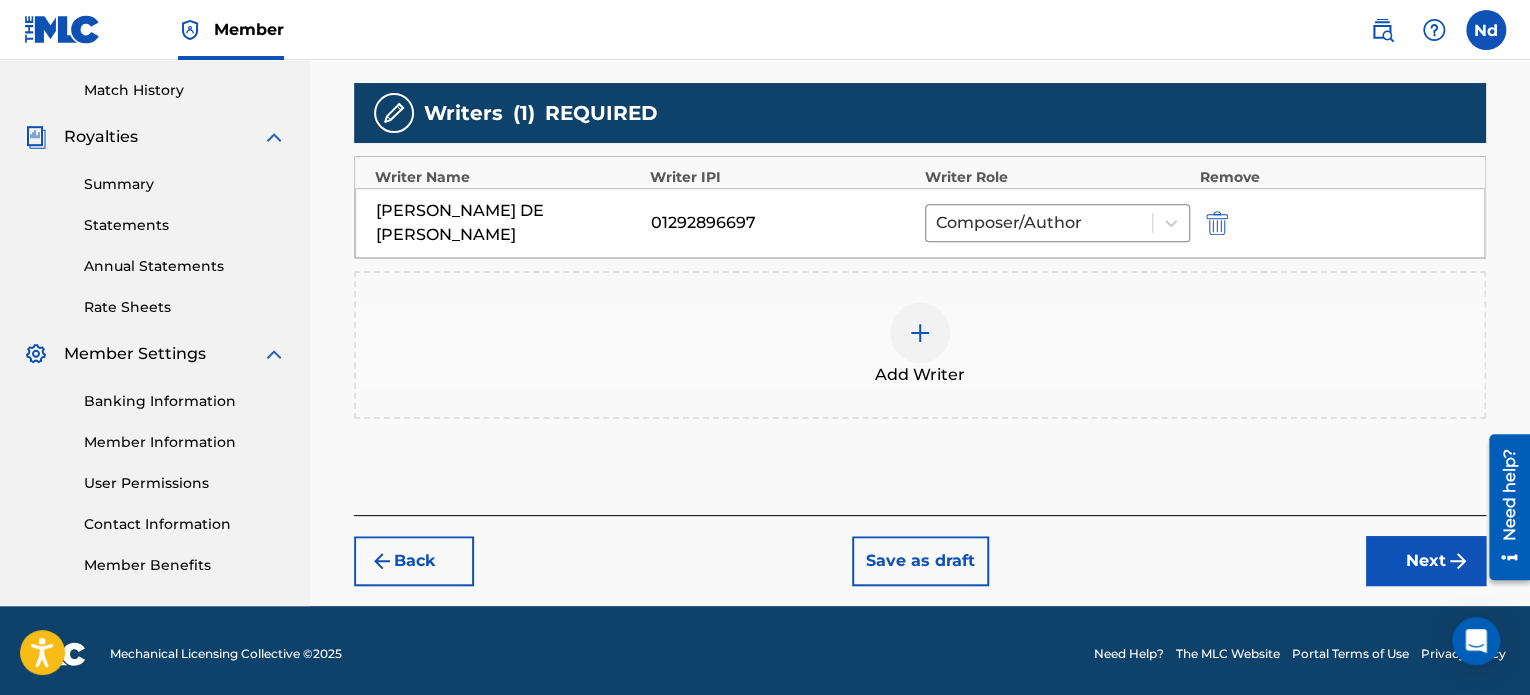 drag, startPoint x: 1435, startPoint y: 537, endPoint x: 1386, endPoint y: 539, distance: 49.0408 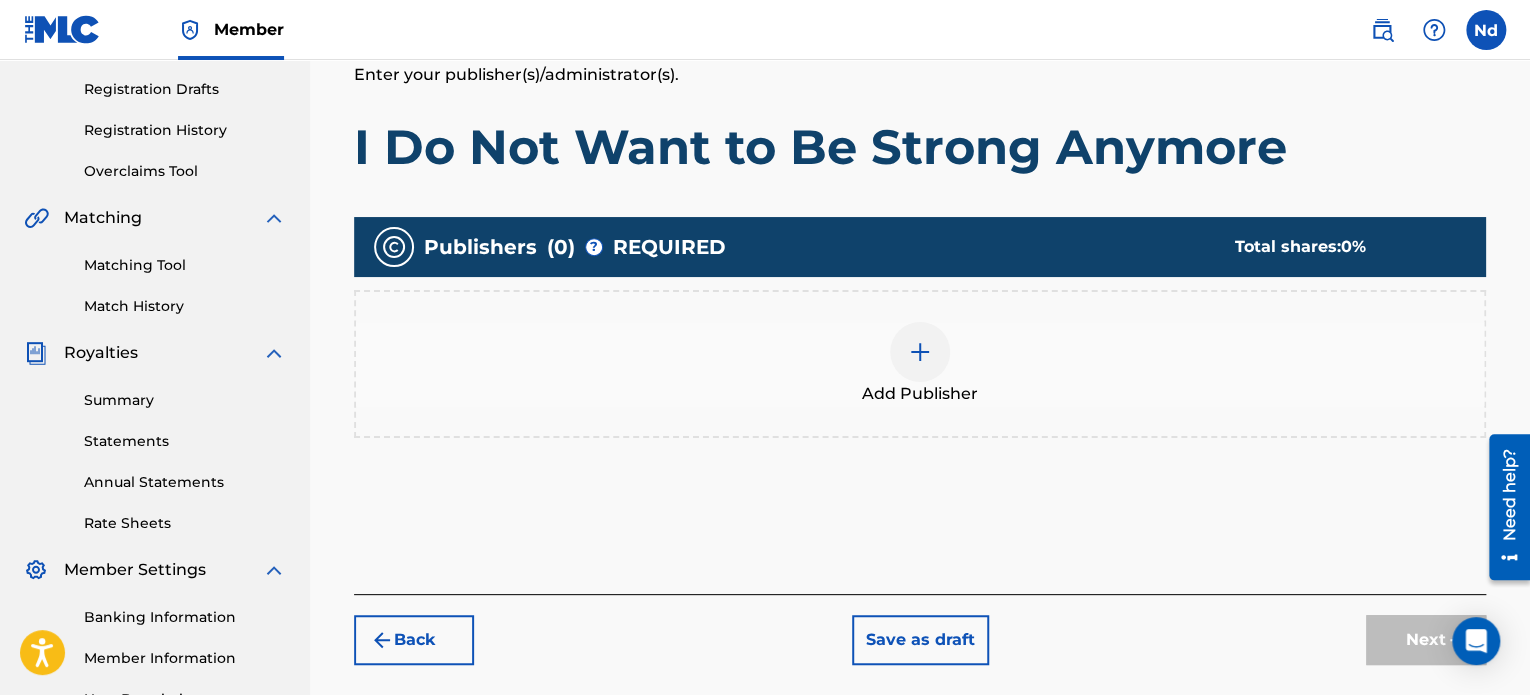 scroll, scrollTop: 544, scrollLeft: 0, axis: vertical 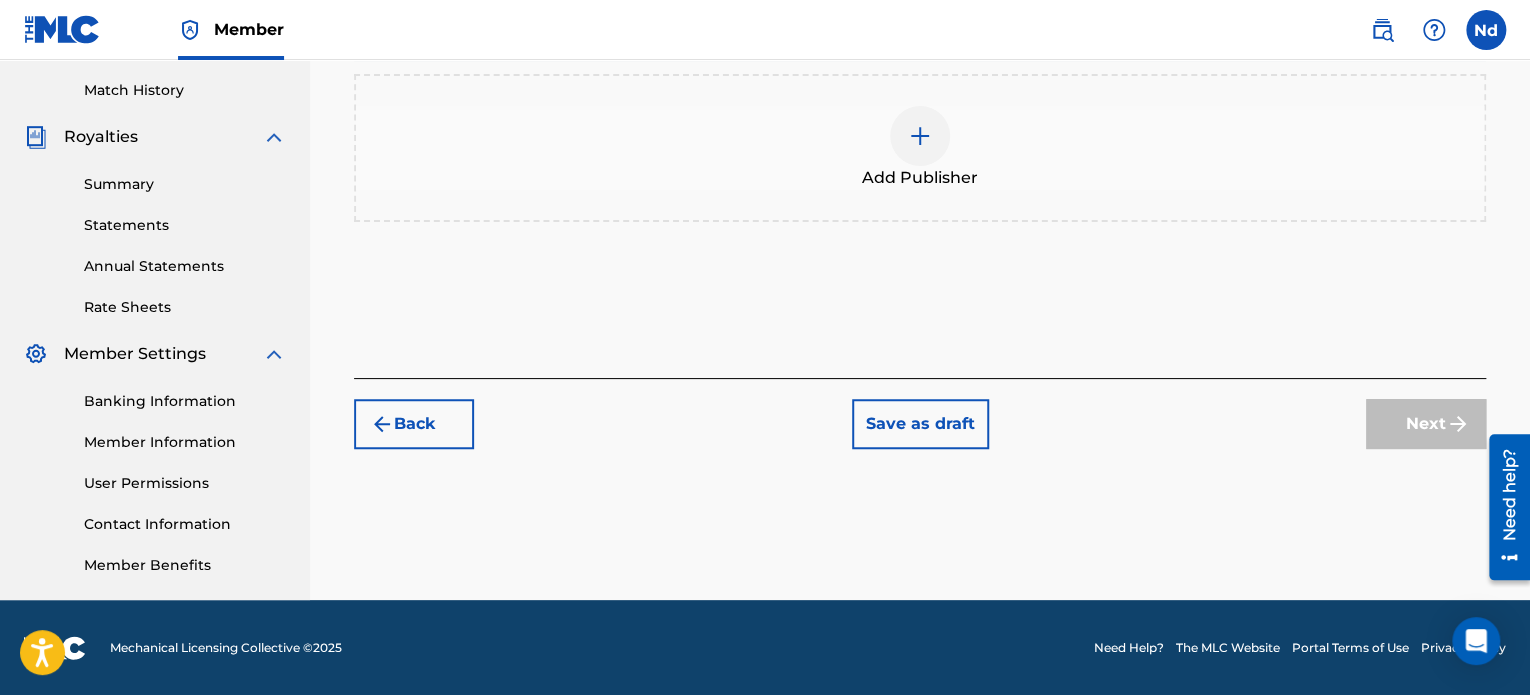 click on "Add Publisher" at bounding box center (920, 148) 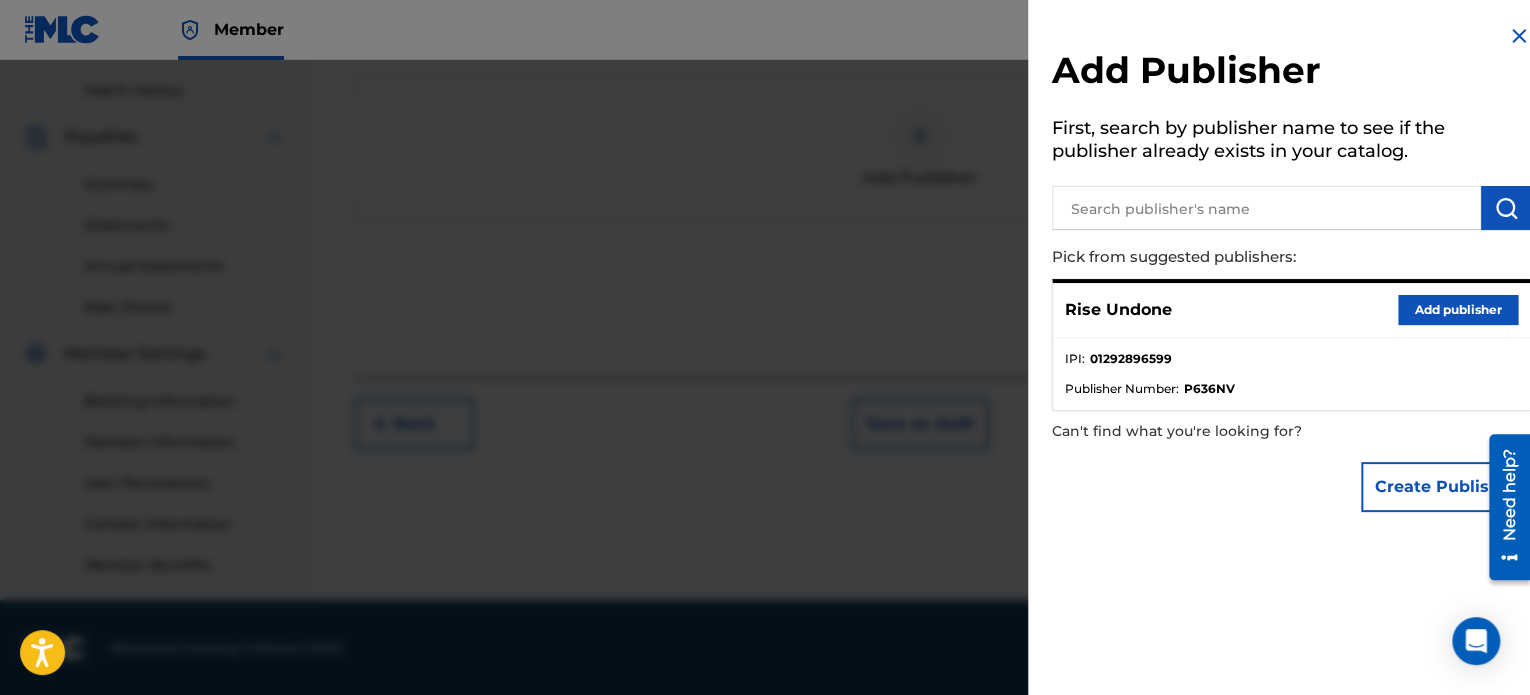 click on "Rise Undone Add publisher" at bounding box center [1291, 310] 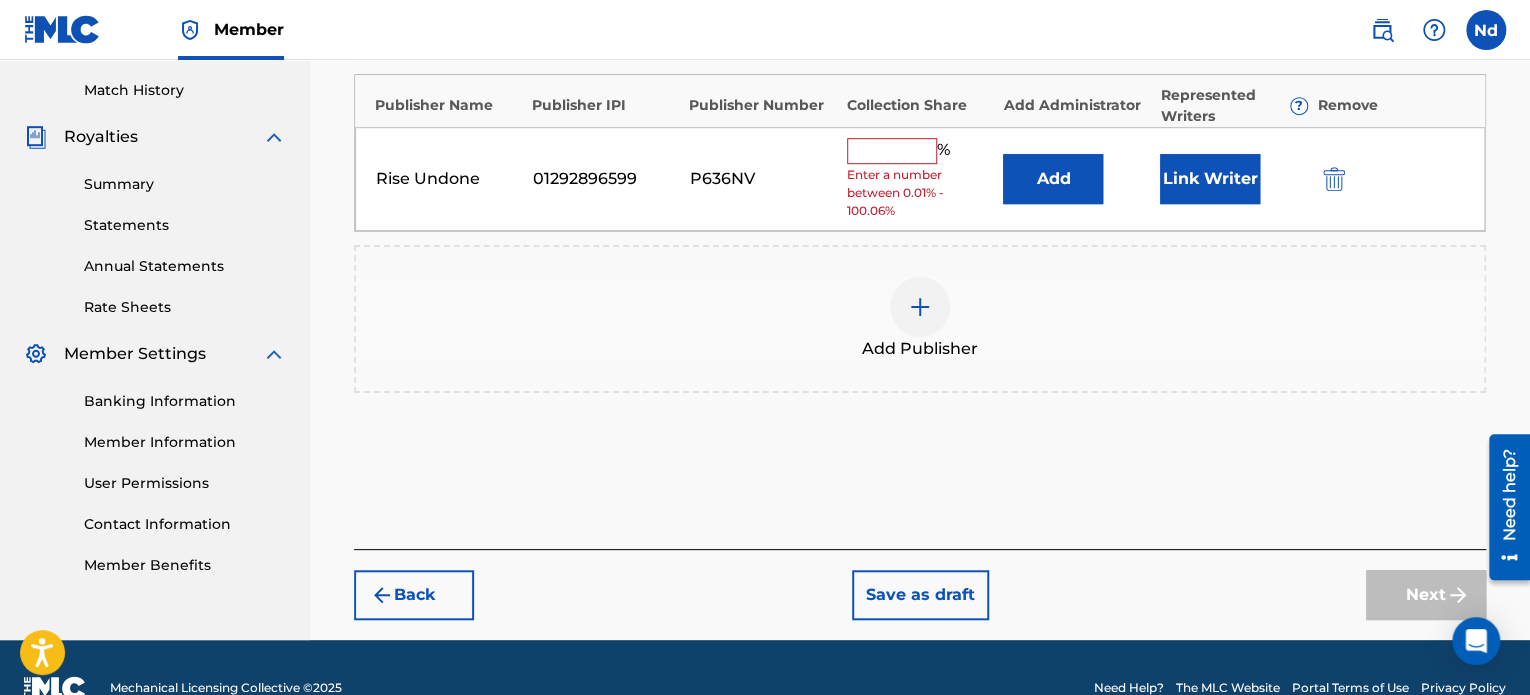 click on "Enter a number between 0.01% - 100.06%" at bounding box center (920, 193) 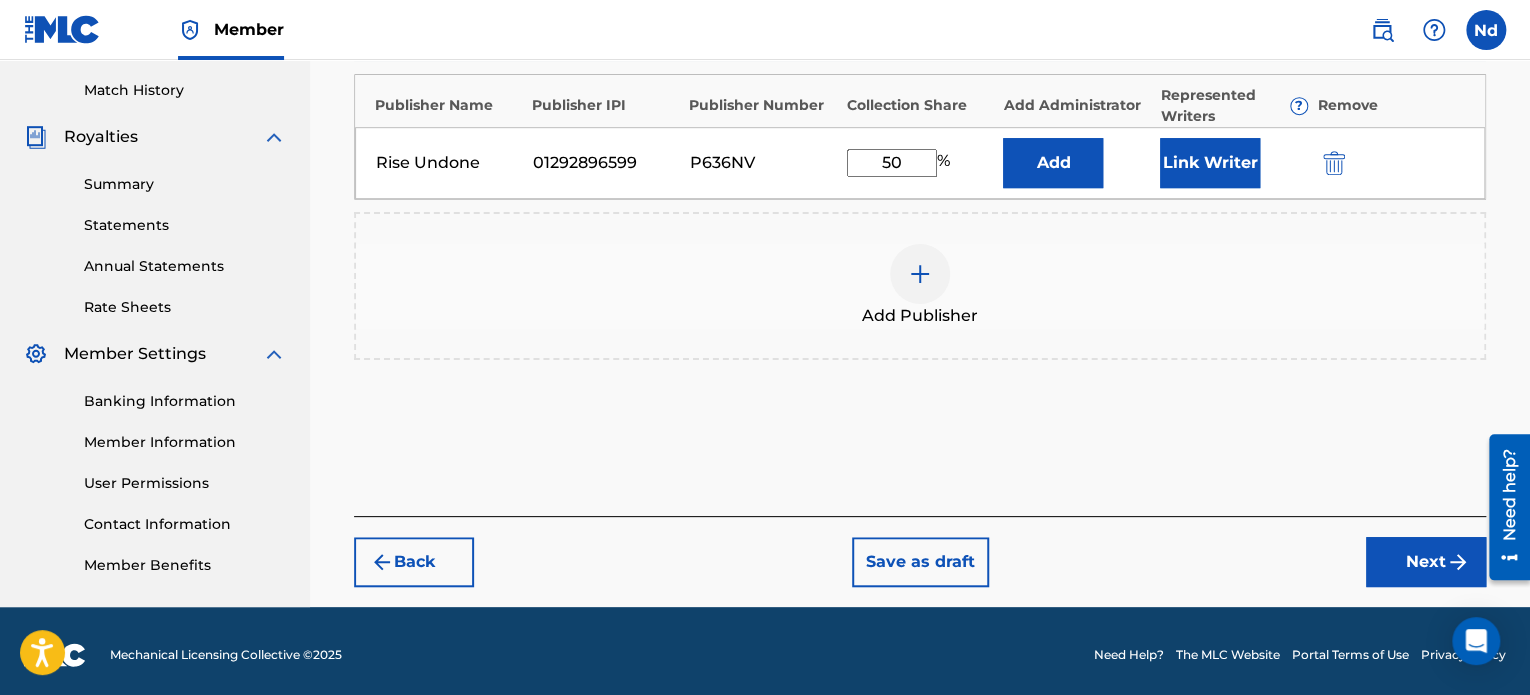 click on "Link Writer" at bounding box center [1210, 163] 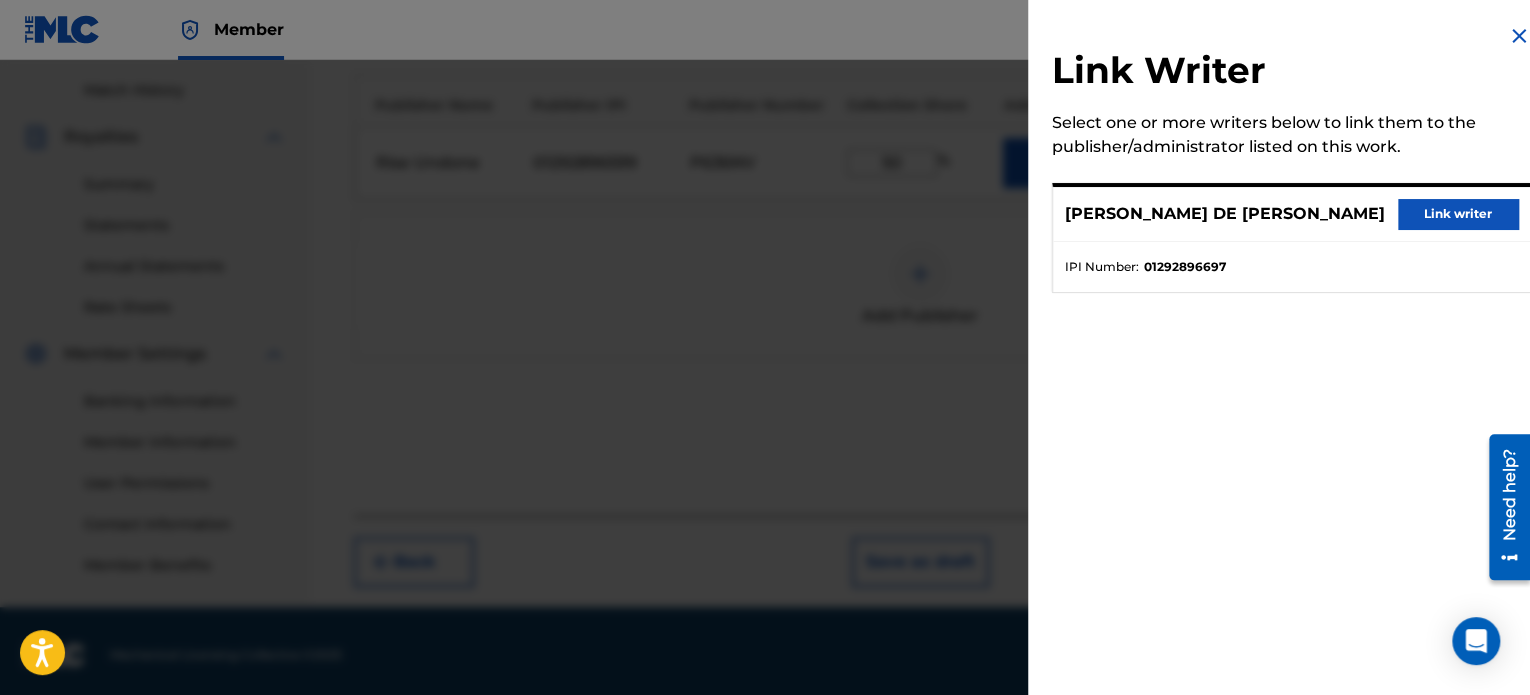 click on "Link writer" at bounding box center (1458, 214) 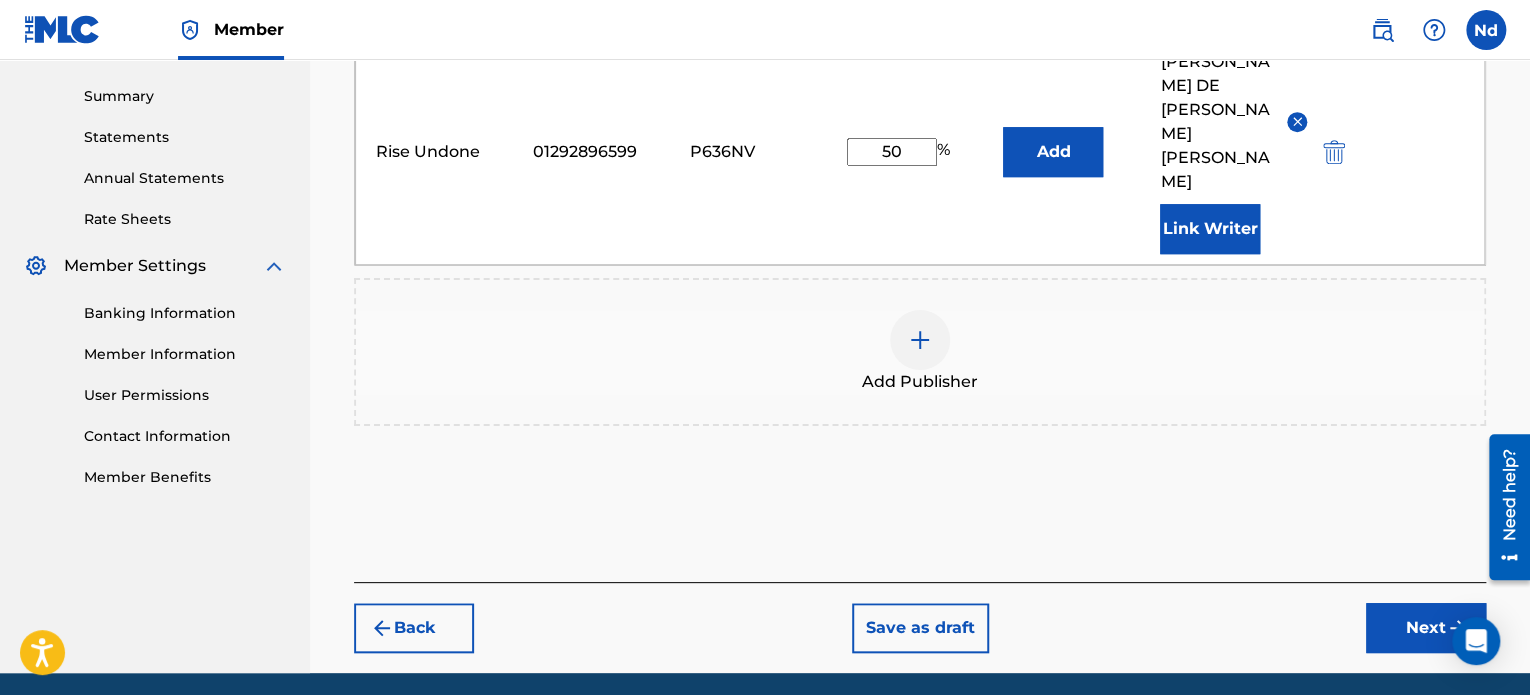 drag, startPoint x: 1393, startPoint y: 521, endPoint x: 1394, endPoint y: 531, distance: 10.049875 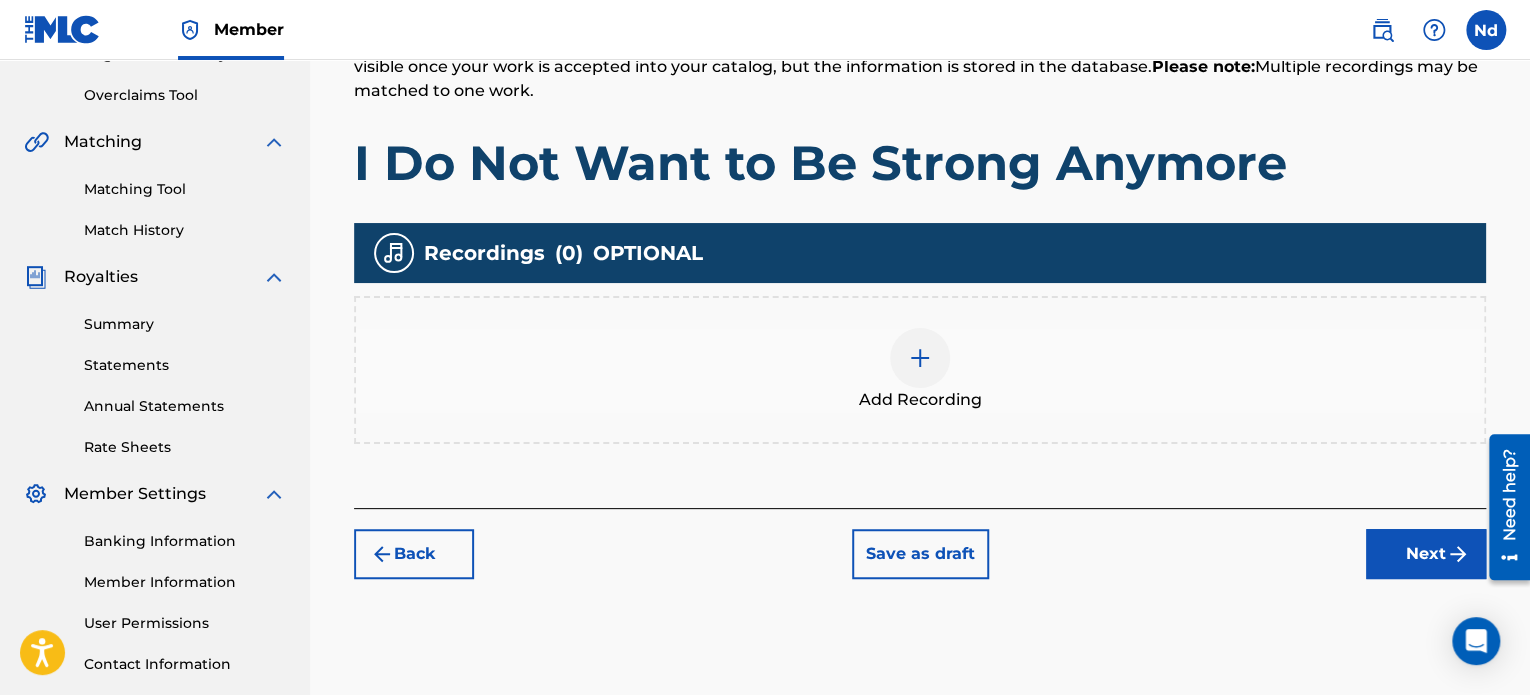 scroll, scrollTop: 544, scrollLeft: 0, axis: vertical 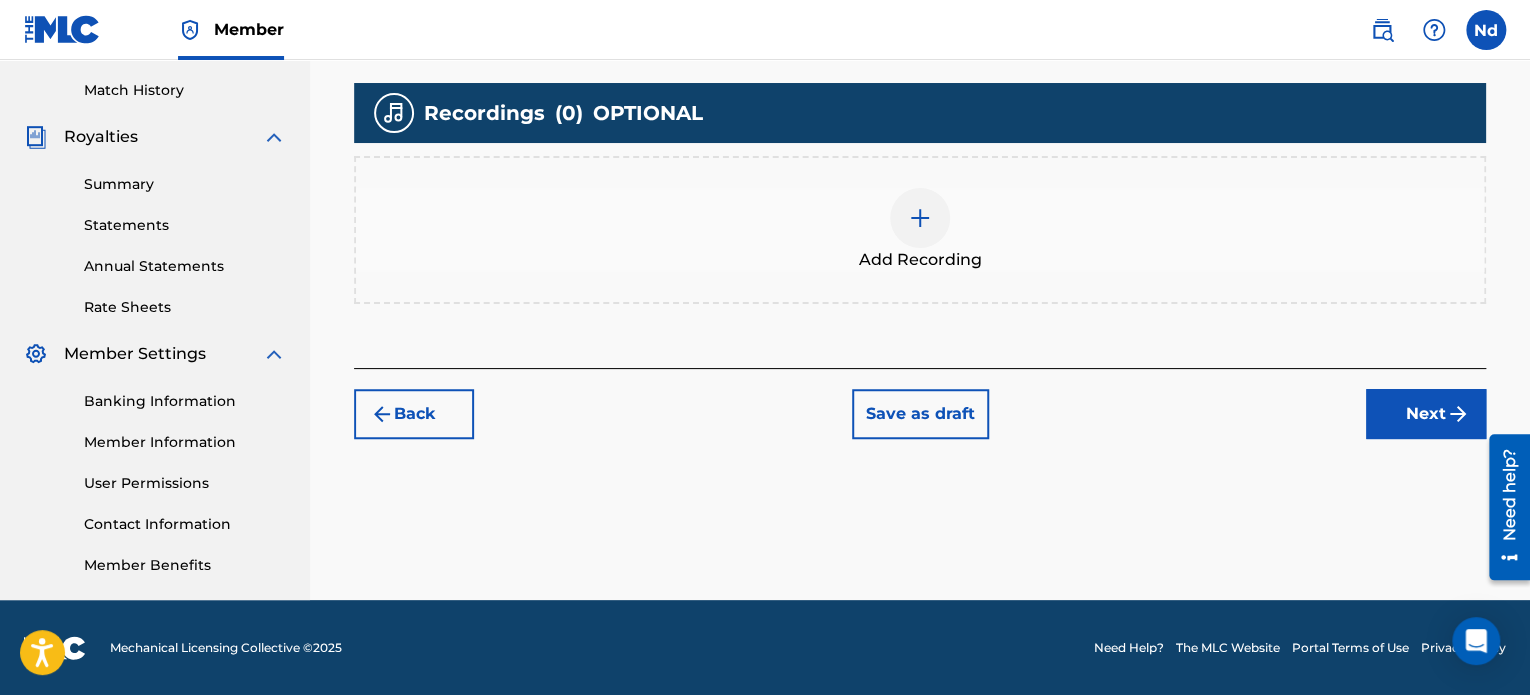 click at bounding box center [920, 218] 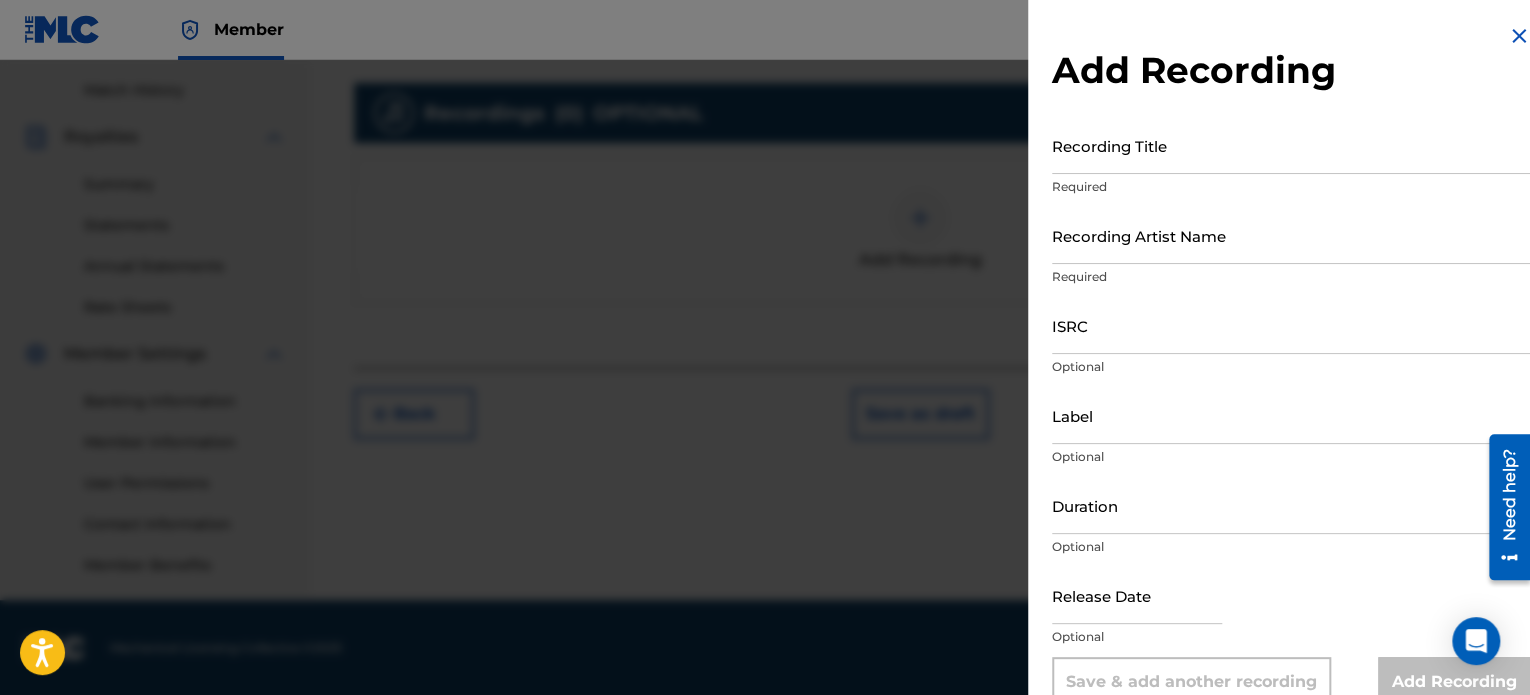 click on "Recording Title" at bounding box center [1291, 145] 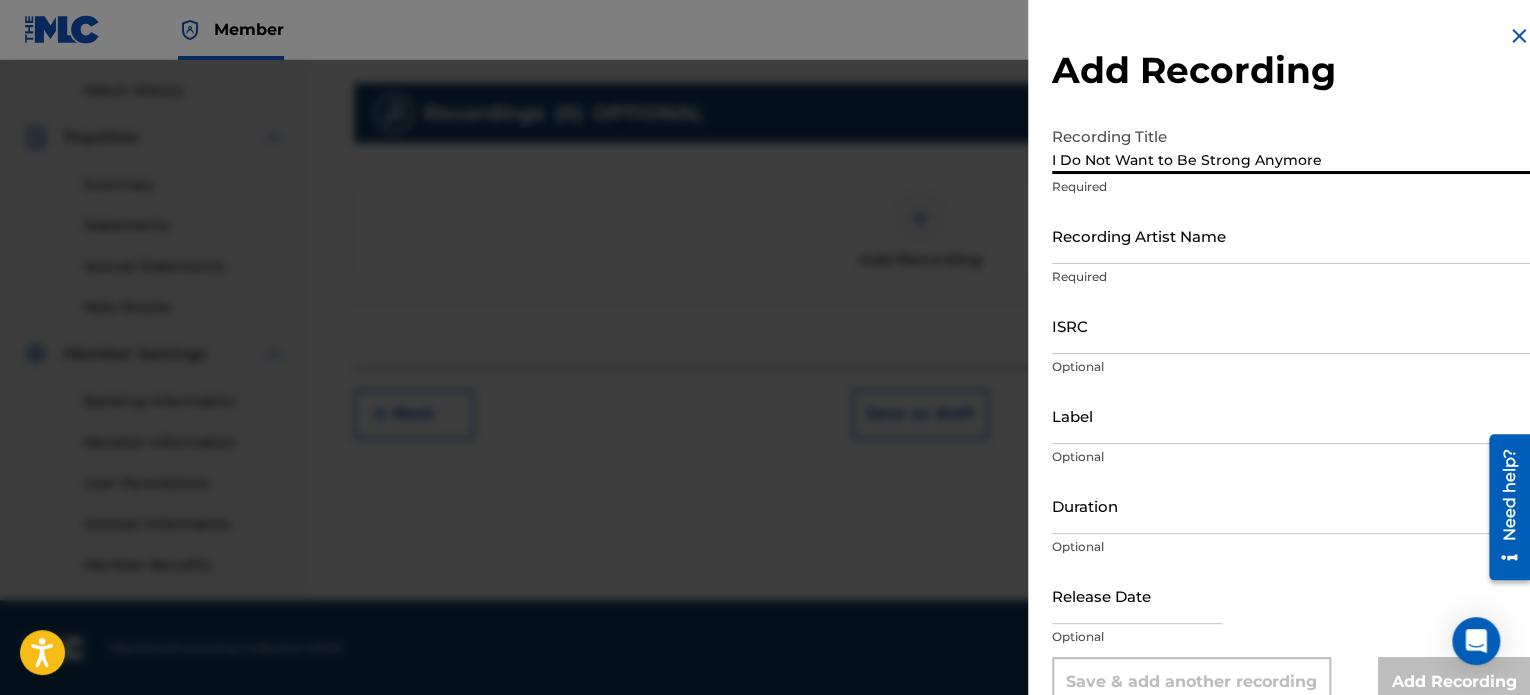 click on "Recording Artist Name" at bounding box center [1291, 235] 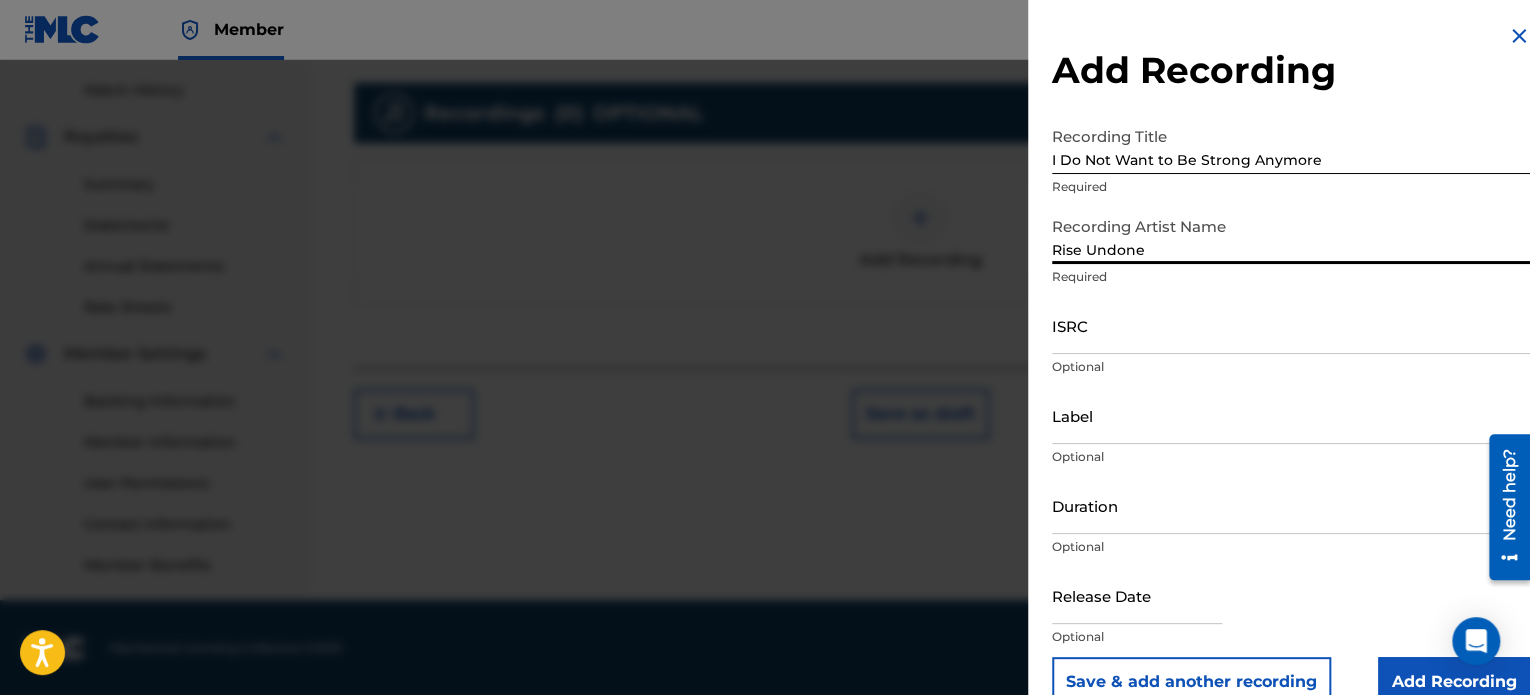 click on "Label" at bounding box center (1291, 415) 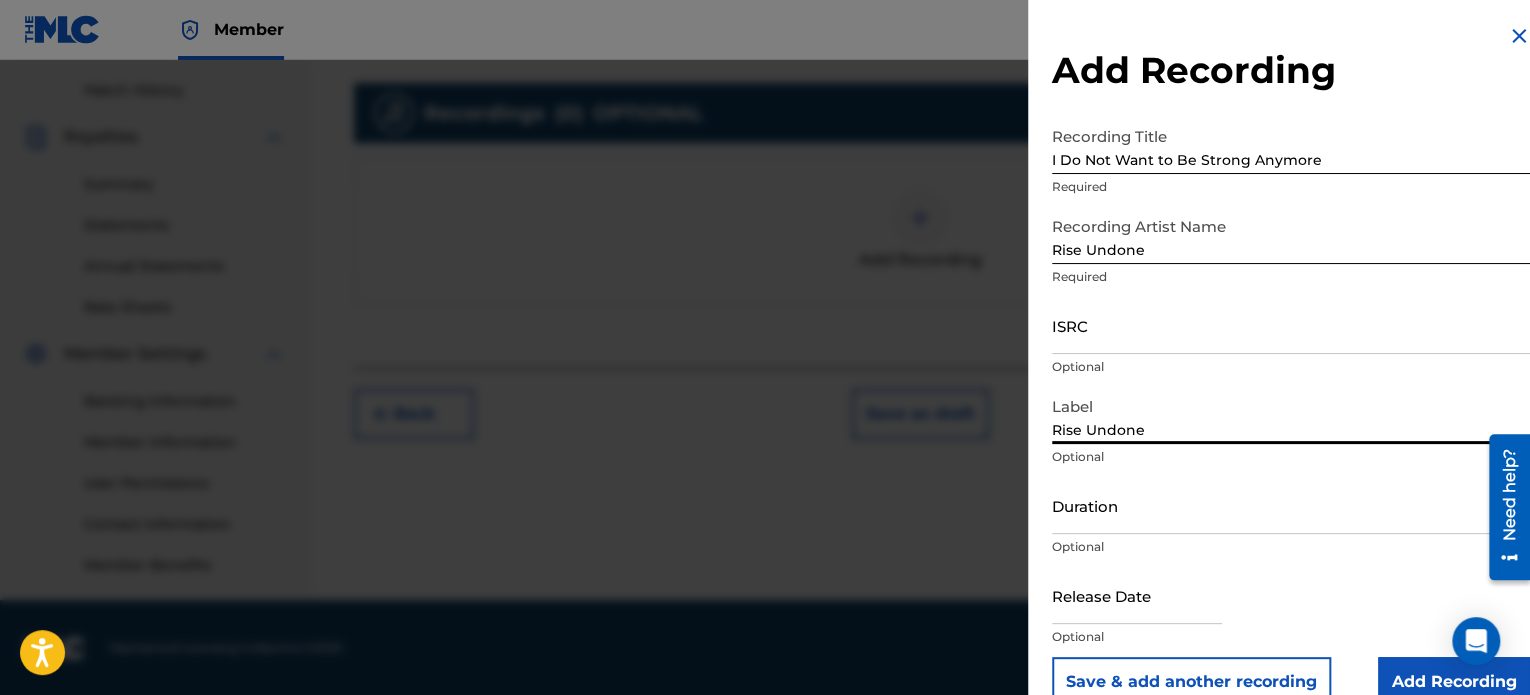 click at bounding box center [1137, 595] 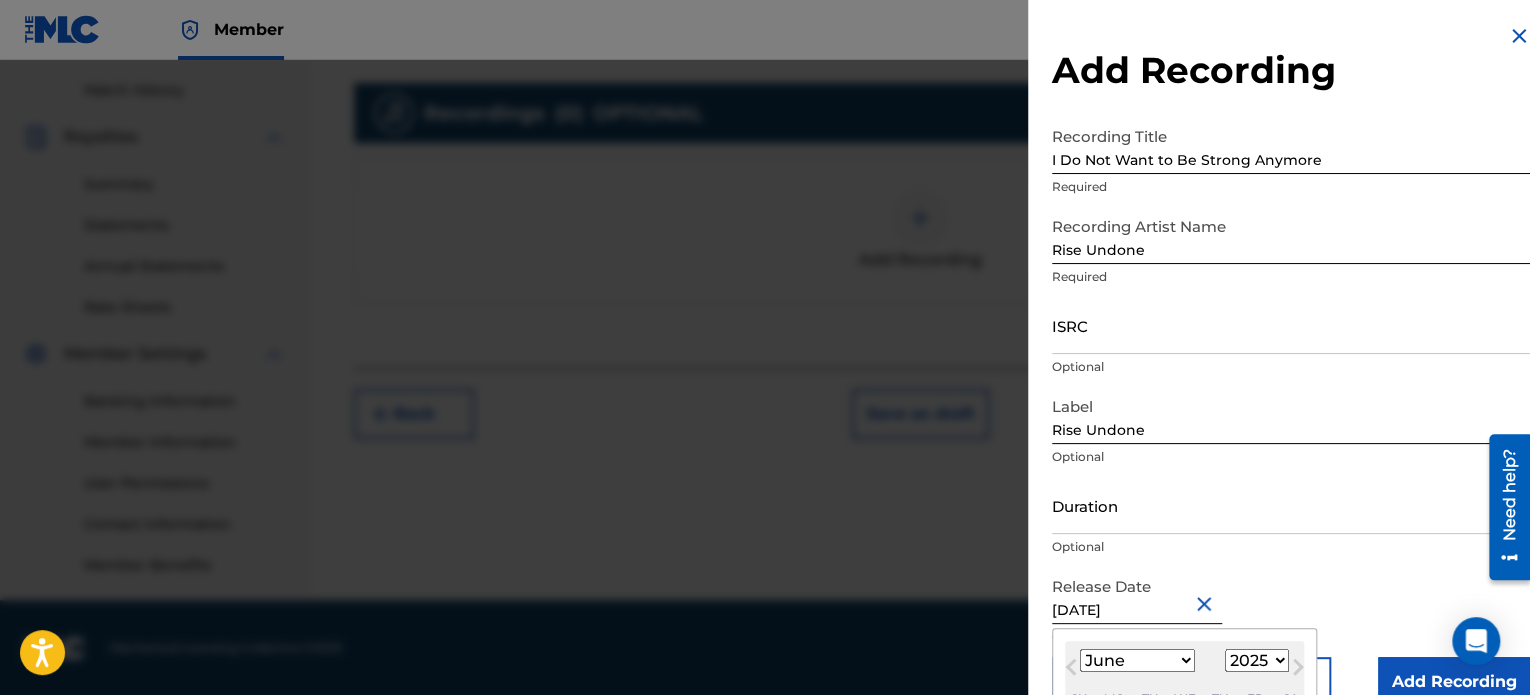 click on "ISRC" at bounding box center (1291, 325) 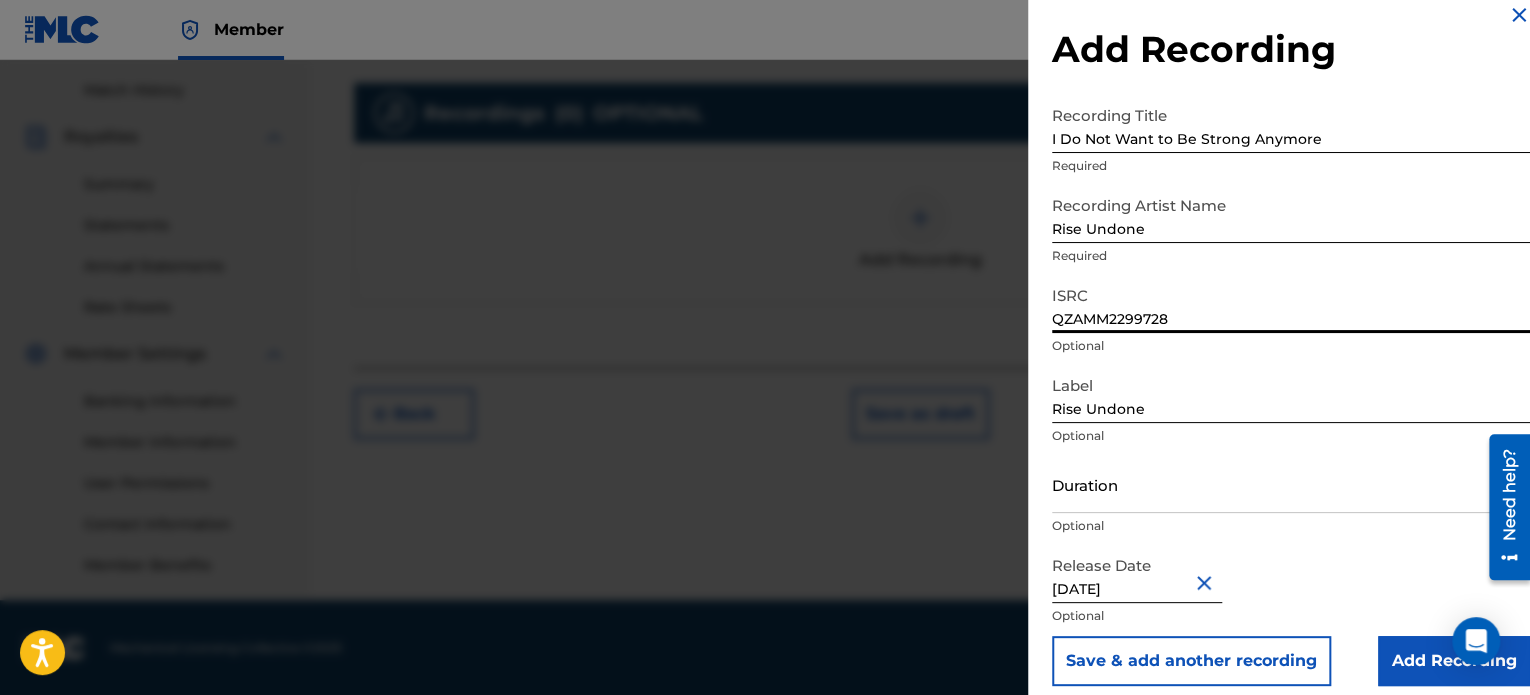 scroll, scrollTop: 36, scrollLeft: 0, axis: vertical 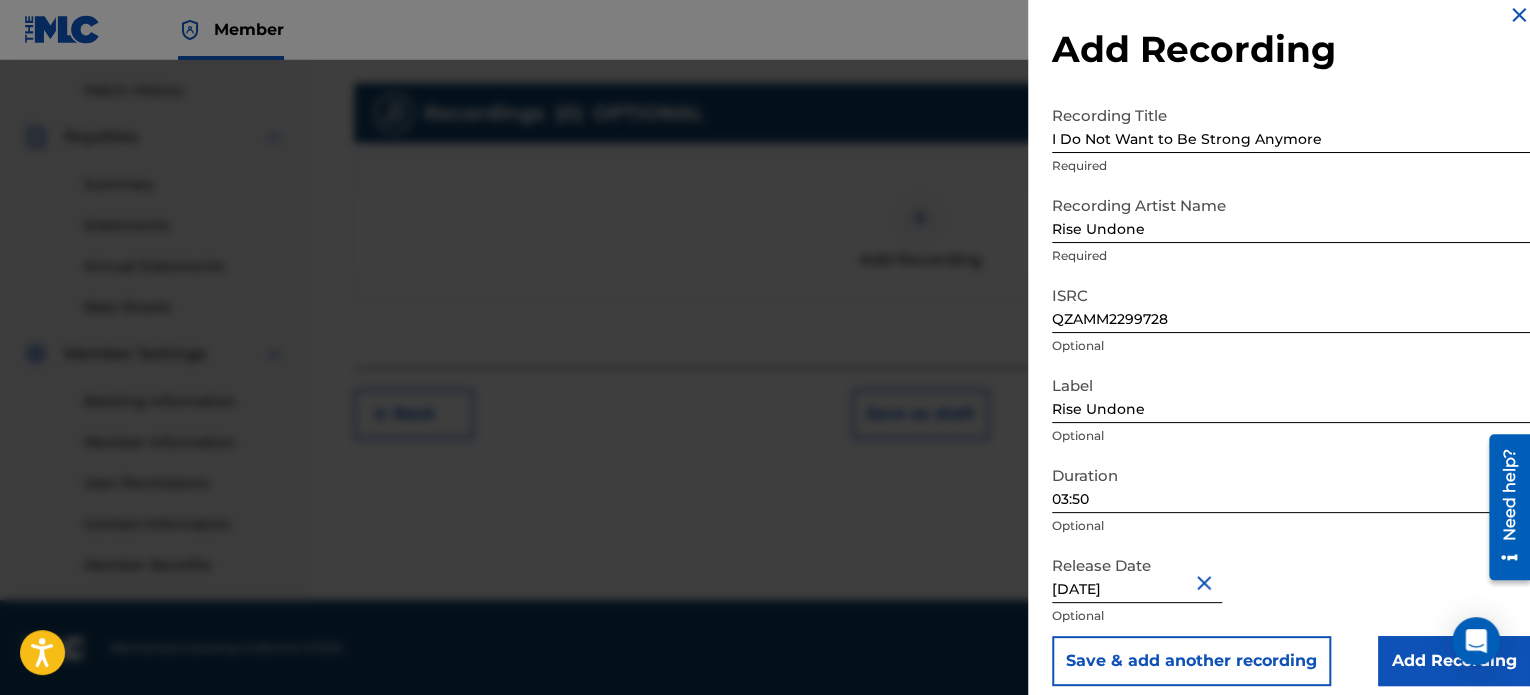 click on "Add Recording" at bounding box center (1454, 661) 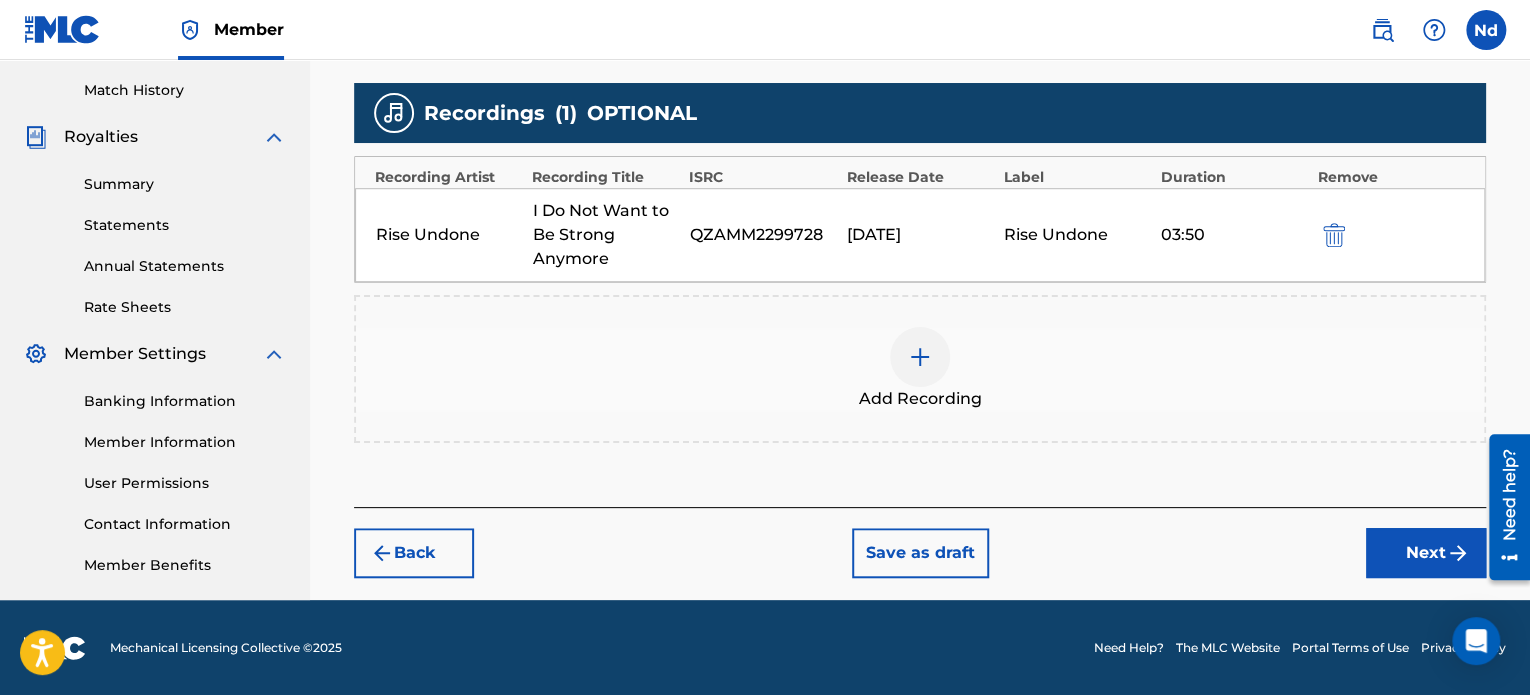 click on "Next" at bounding box center [1426, 553] 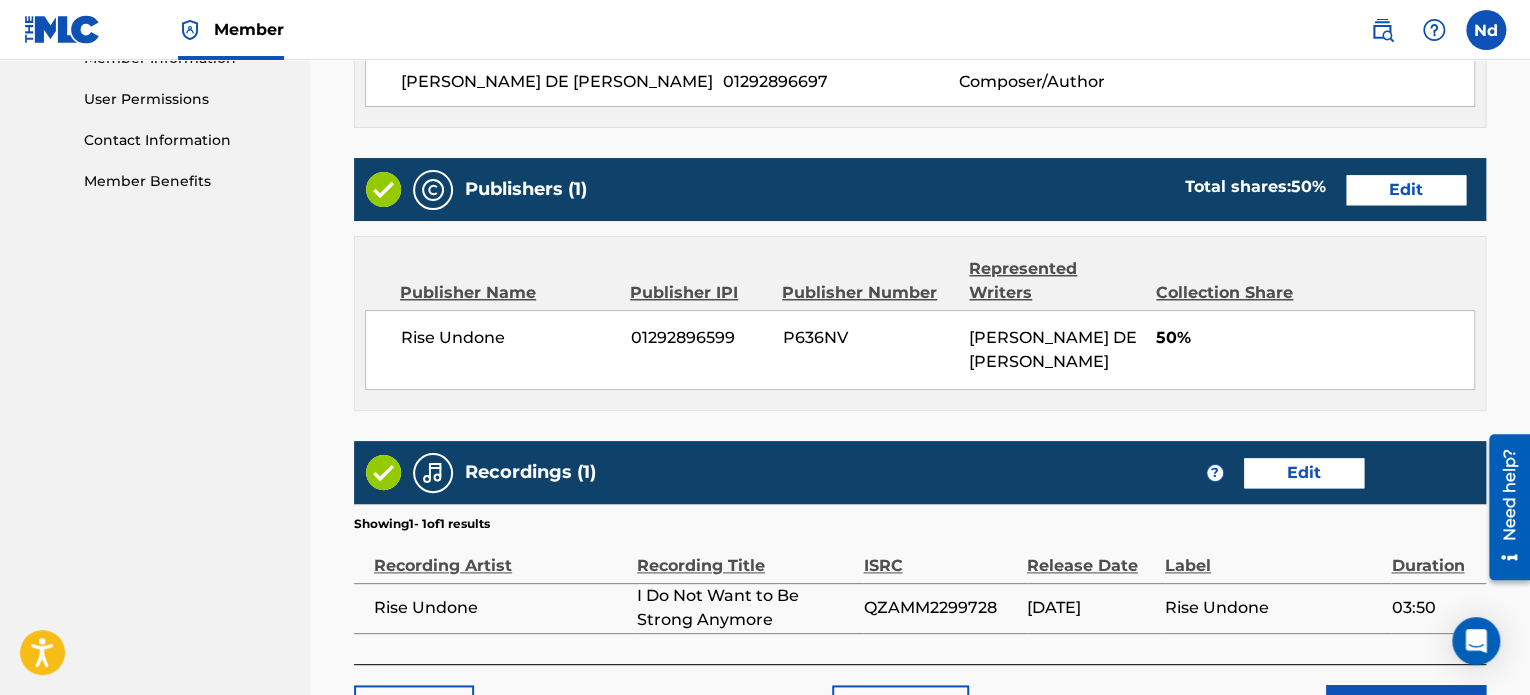 scroll, scrollTop: 1081, scrollLeft: 0, axis: vertical 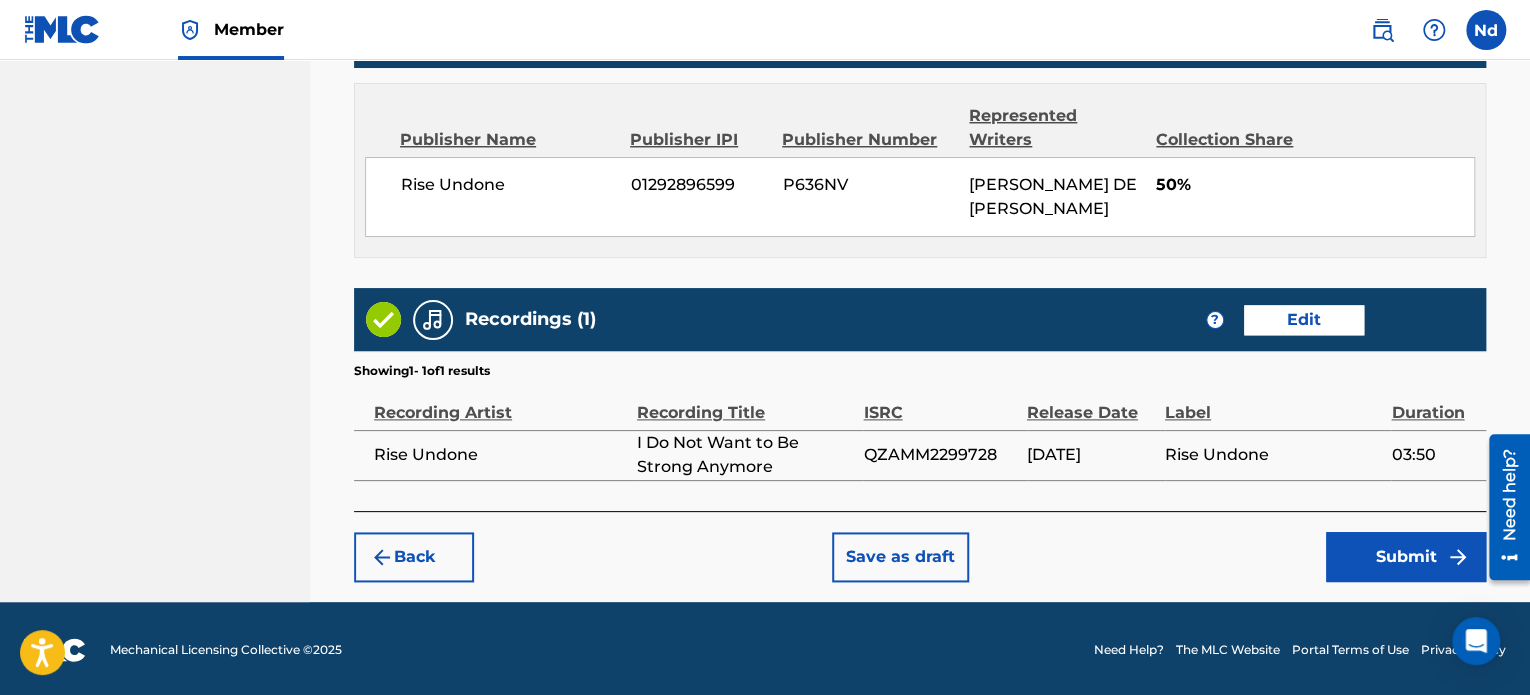 click on "Submit" at bounding box center (1406, 557) 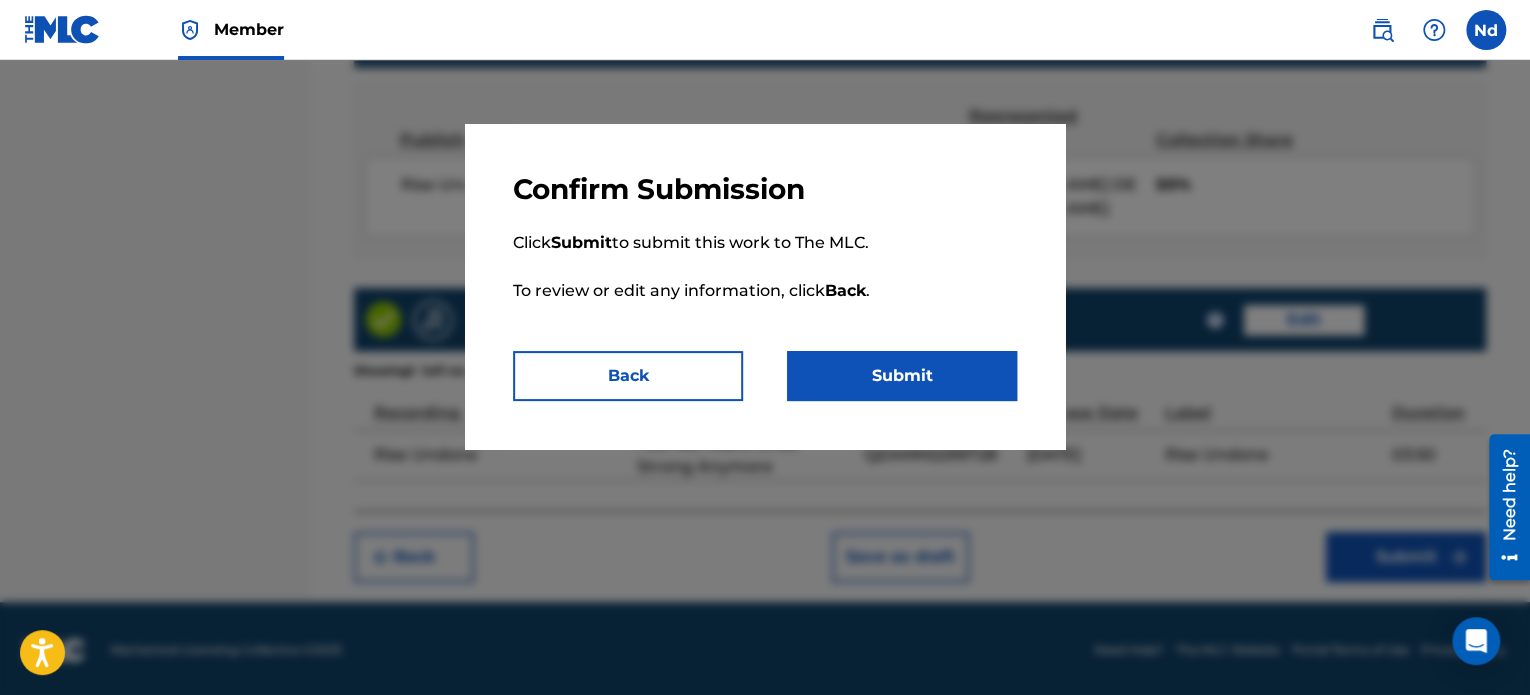click on "Submit" at bounding box center [902, 376] 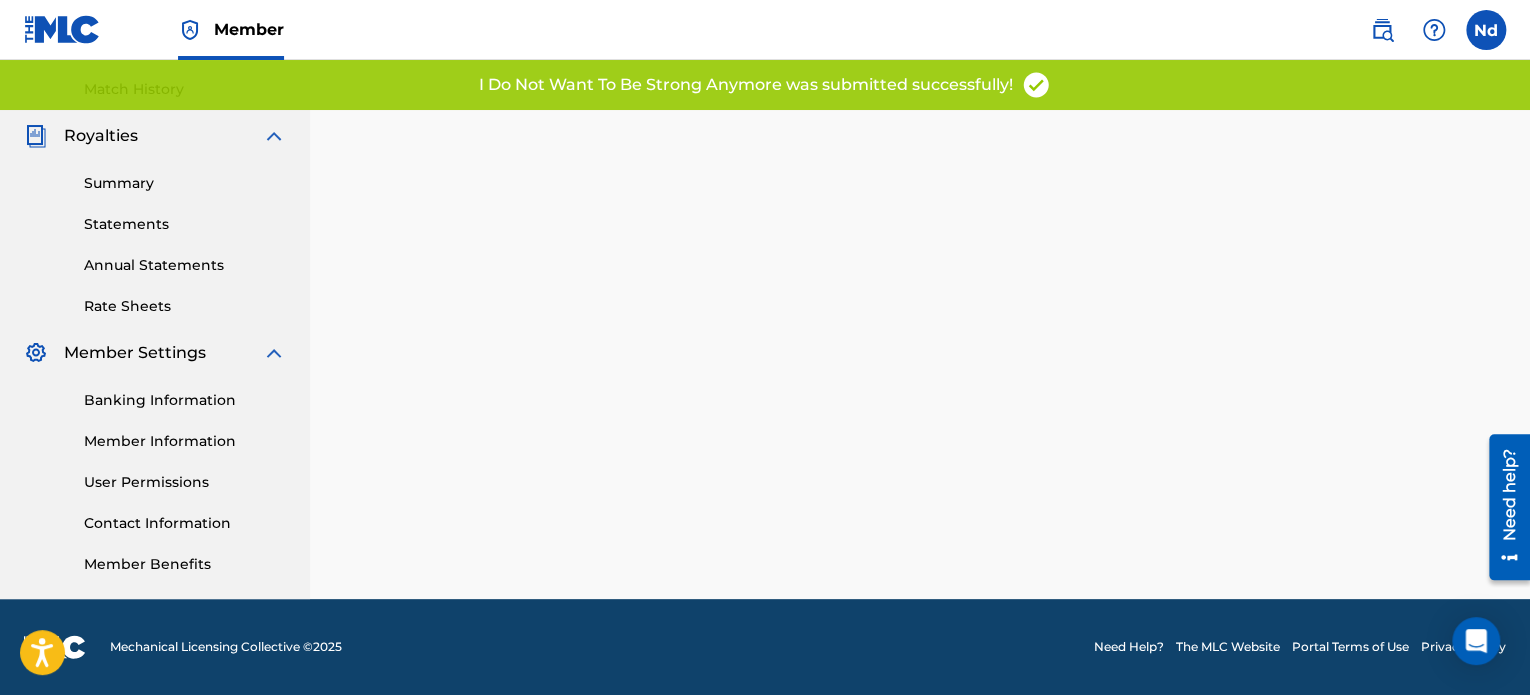 scroll, scrollTop: 0, scrollLeft: 0, axis: both 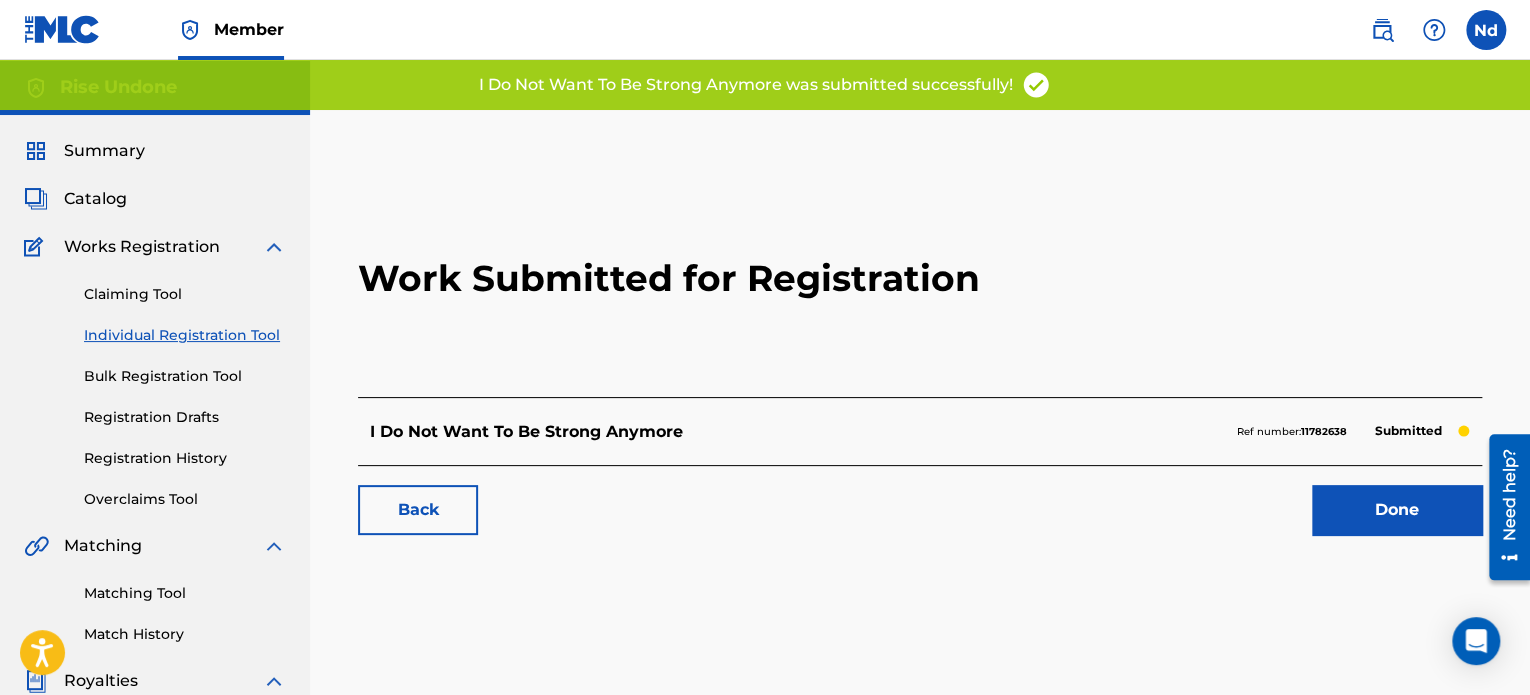 click on "Done" at bounding box center (1397, 510) 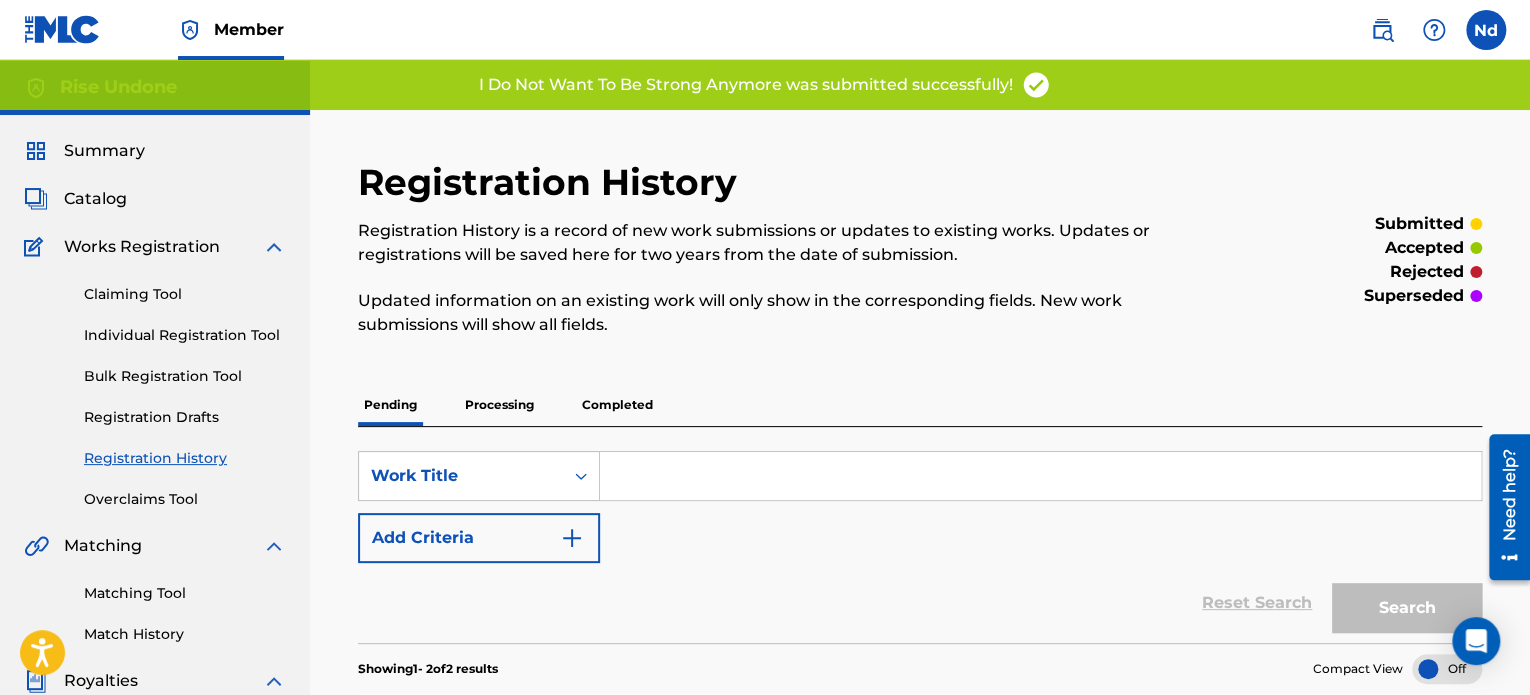 click on "Individual Registration Tool" at bounding box center (185, 335) 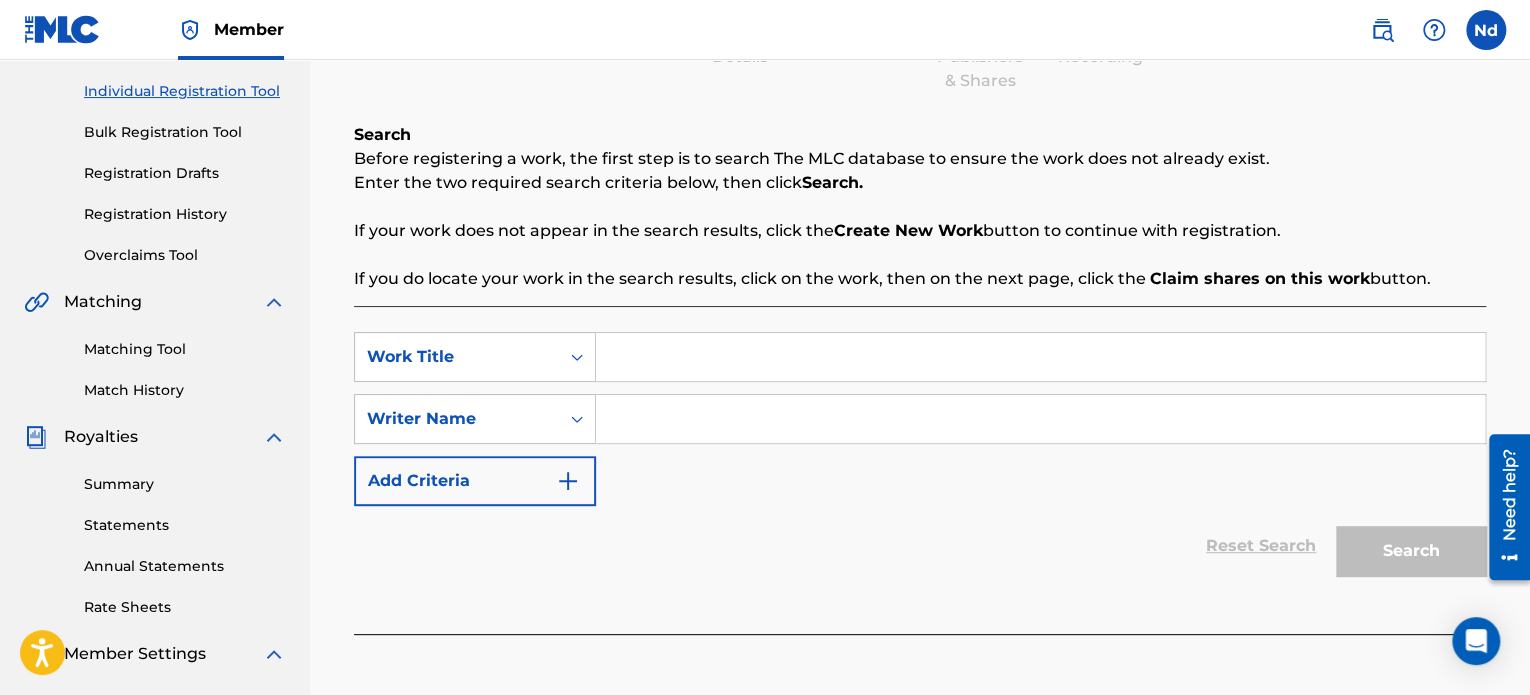 scroll, scrollTop: 44, scrollLeft: 0, axis: vertical 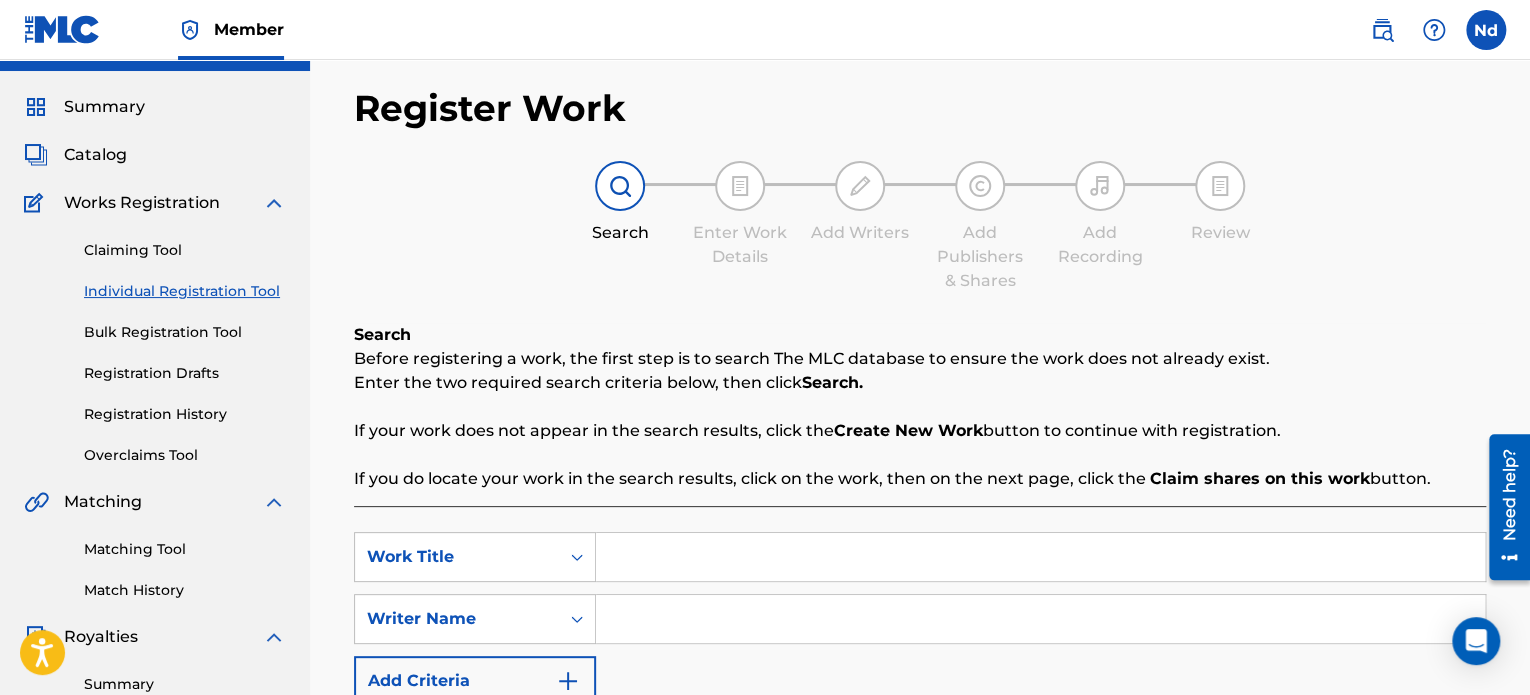 click on "Registration Drafts" at bounding box center (185, 373) 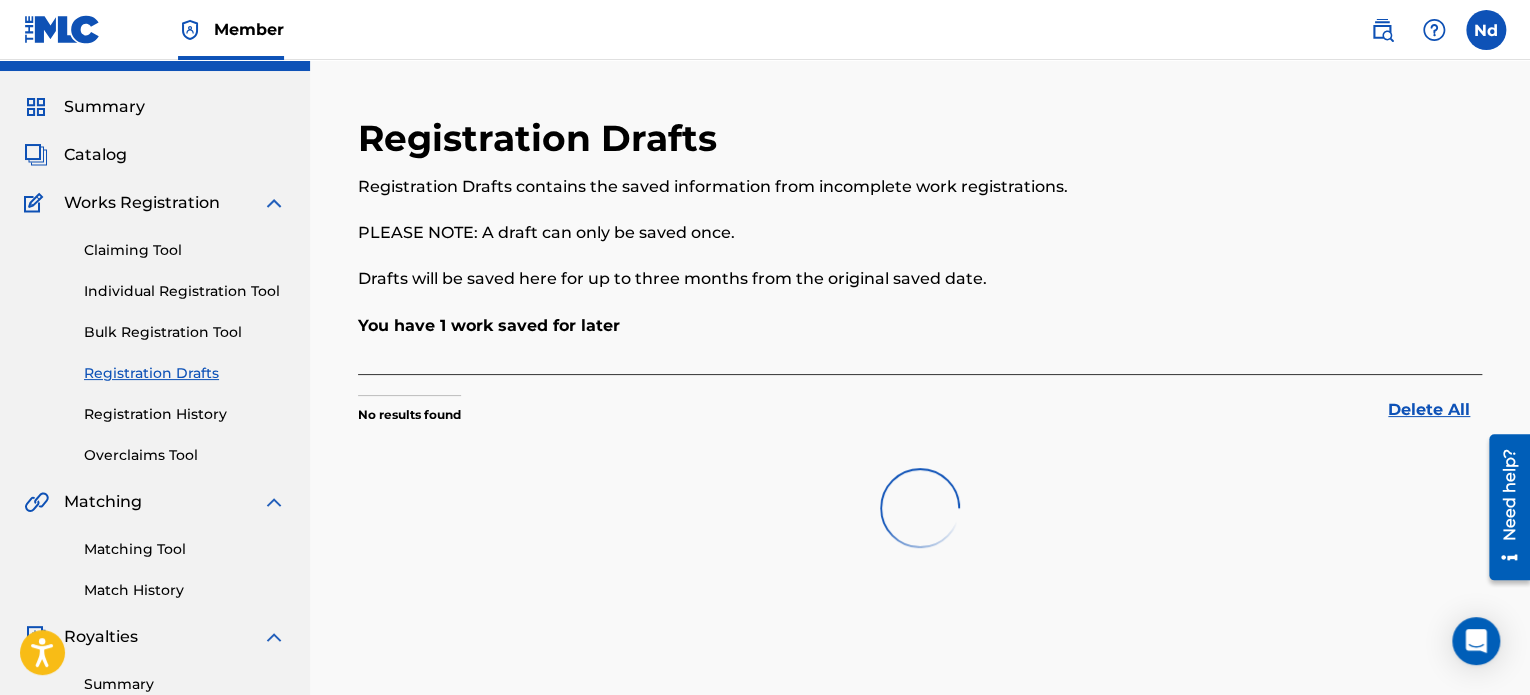 scroll, scrollTop: 0, scrollLeft: 0, axis: both 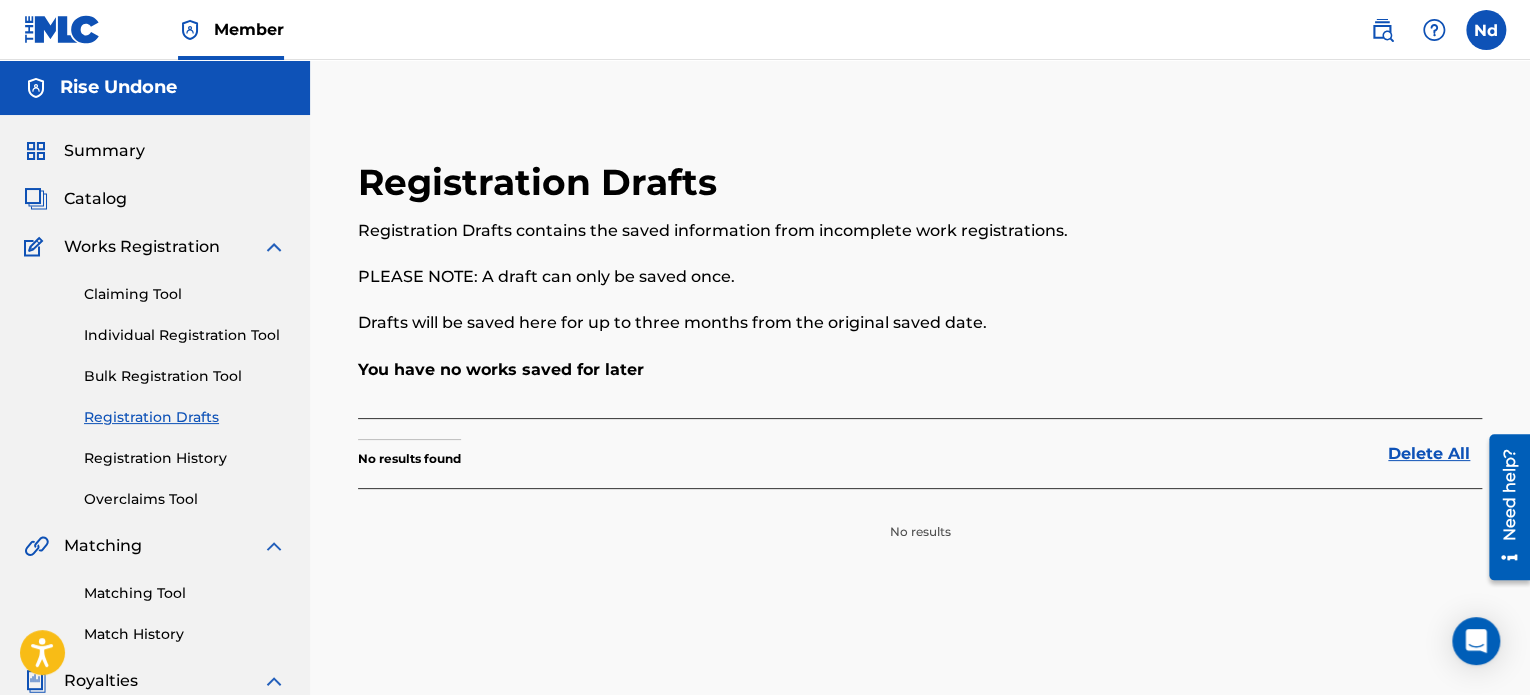 click on "Registration History" at bounding box center (185, 458) 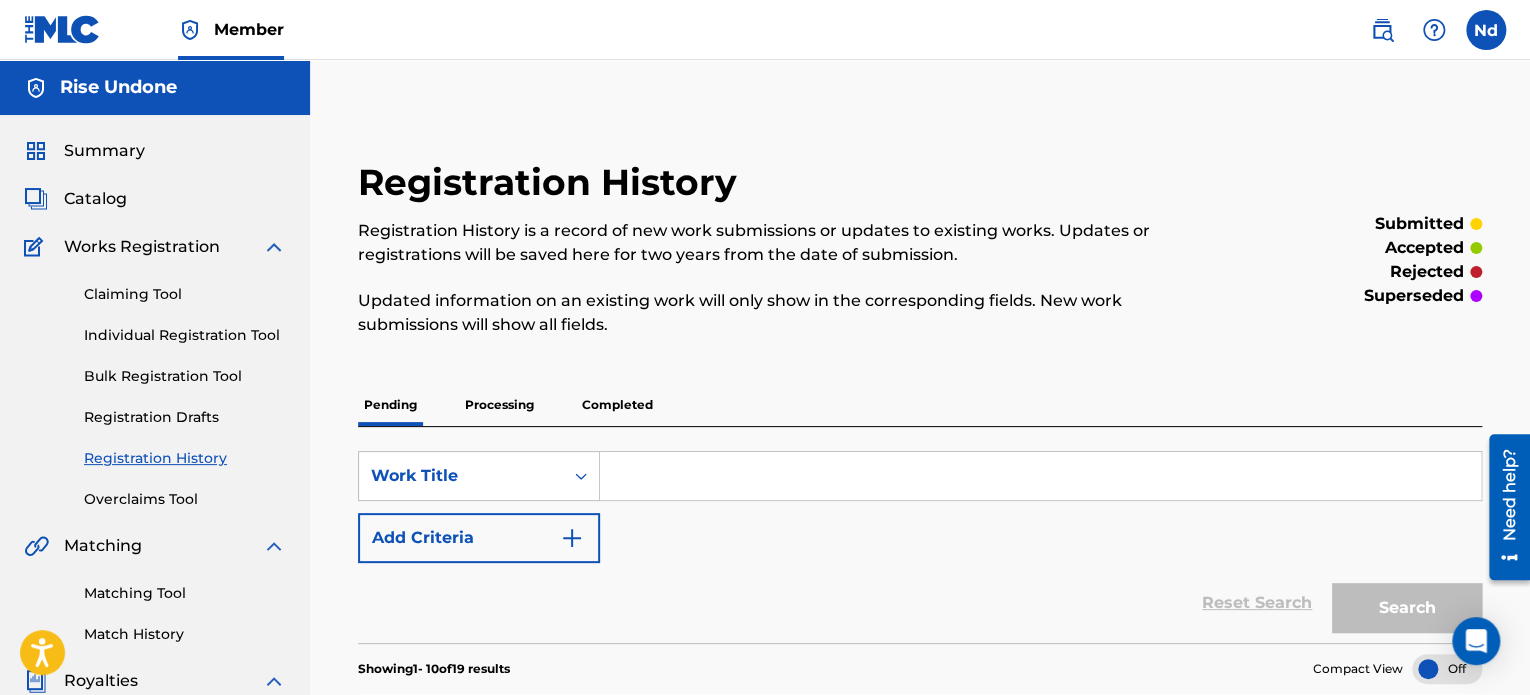 click on "Processing" at bounding box center (499, 405) 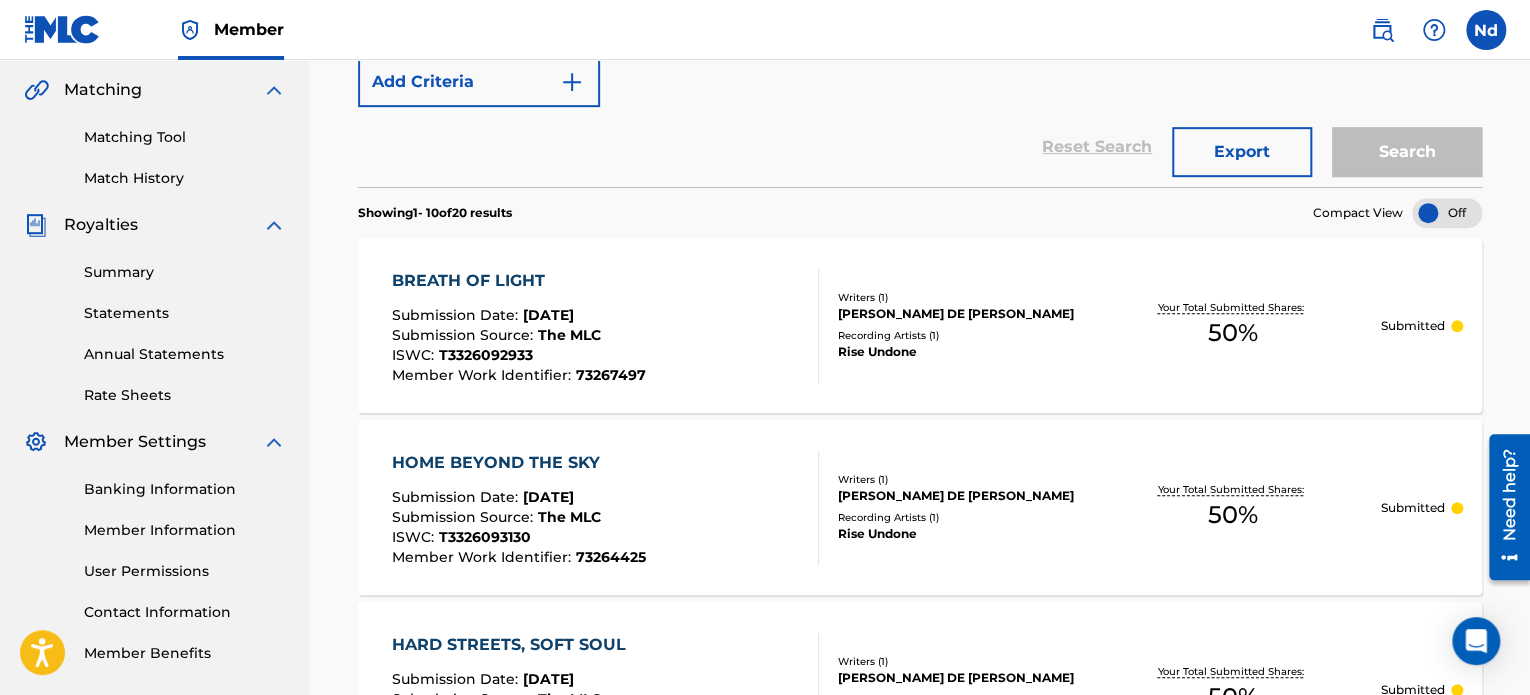 scroll, scrollTop: 600, scrollLeft: 0, axis: vertical 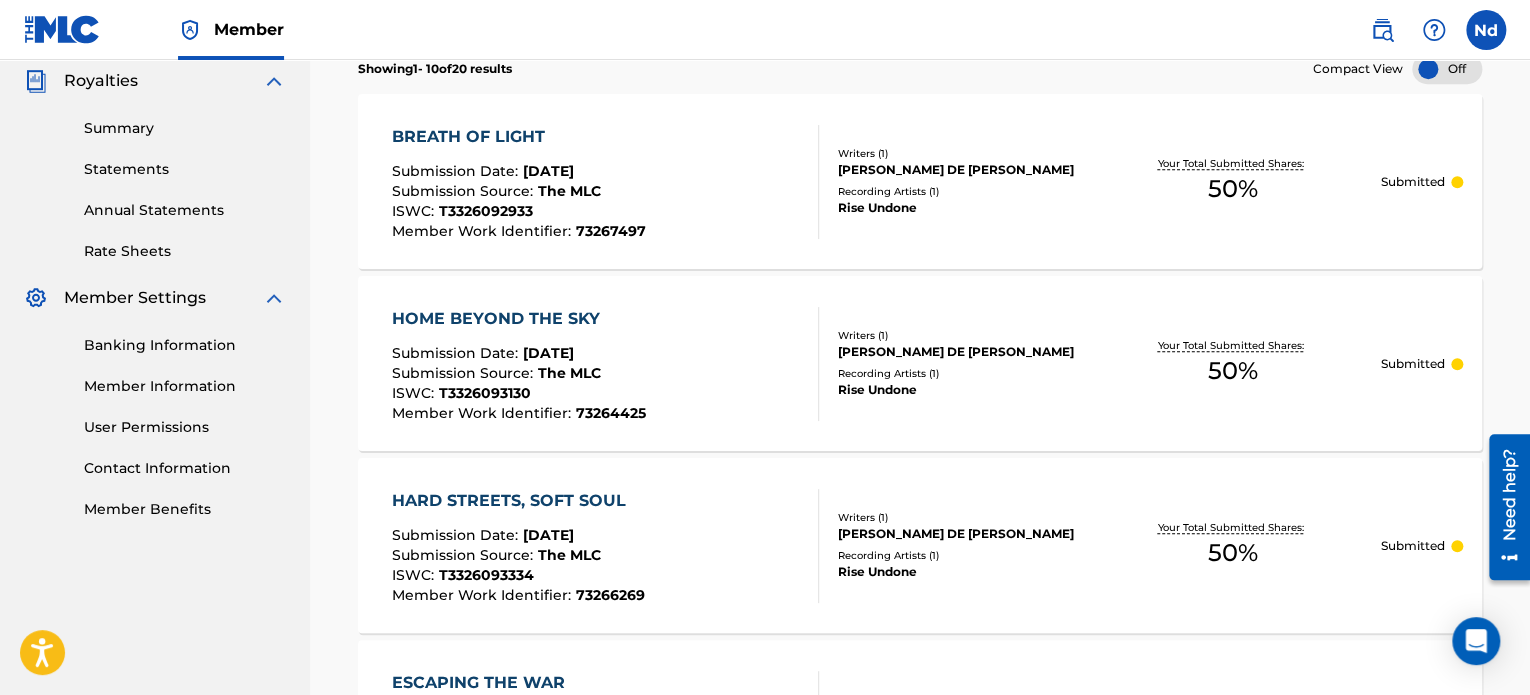 click on "Recording Artists ( 1 )" at bounding box center (962, 191) 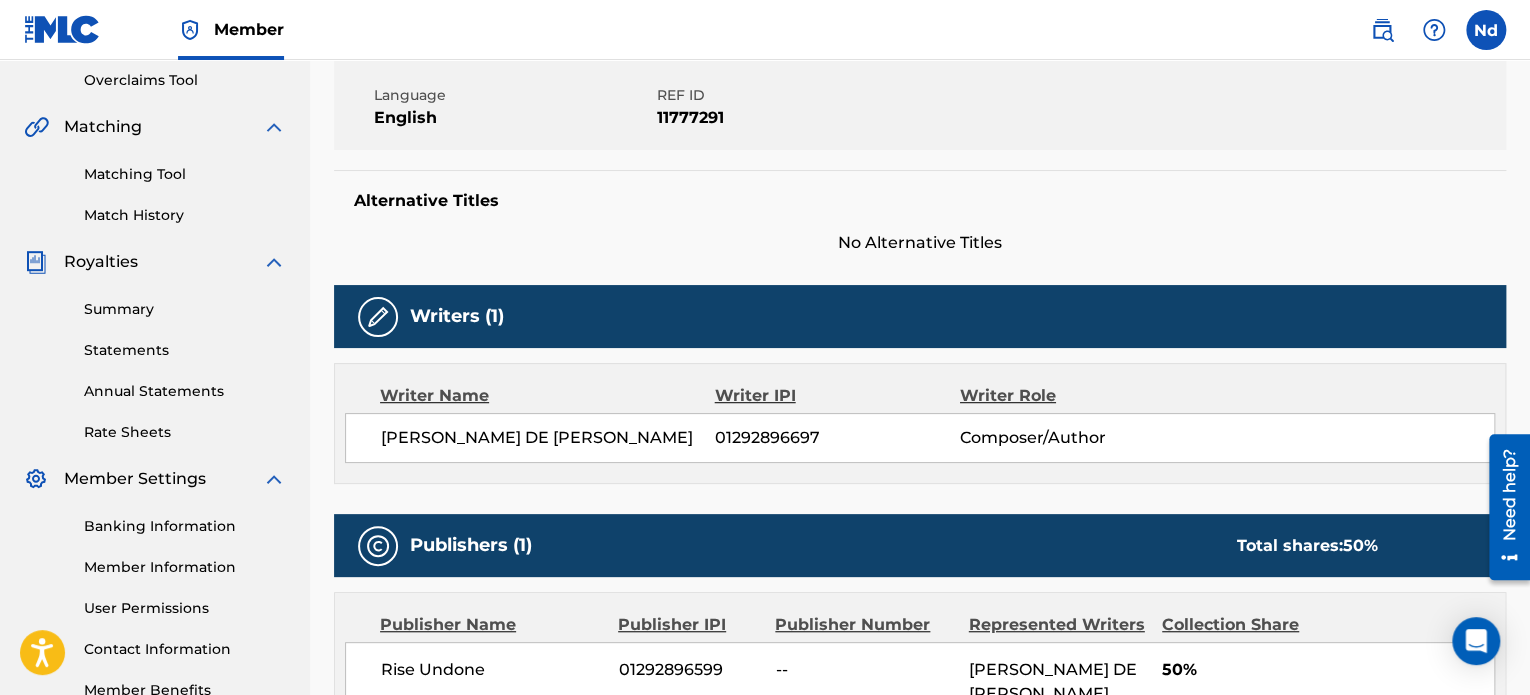 scroll, scrollTop: 163, scrollLeft: 0, axis: vertical 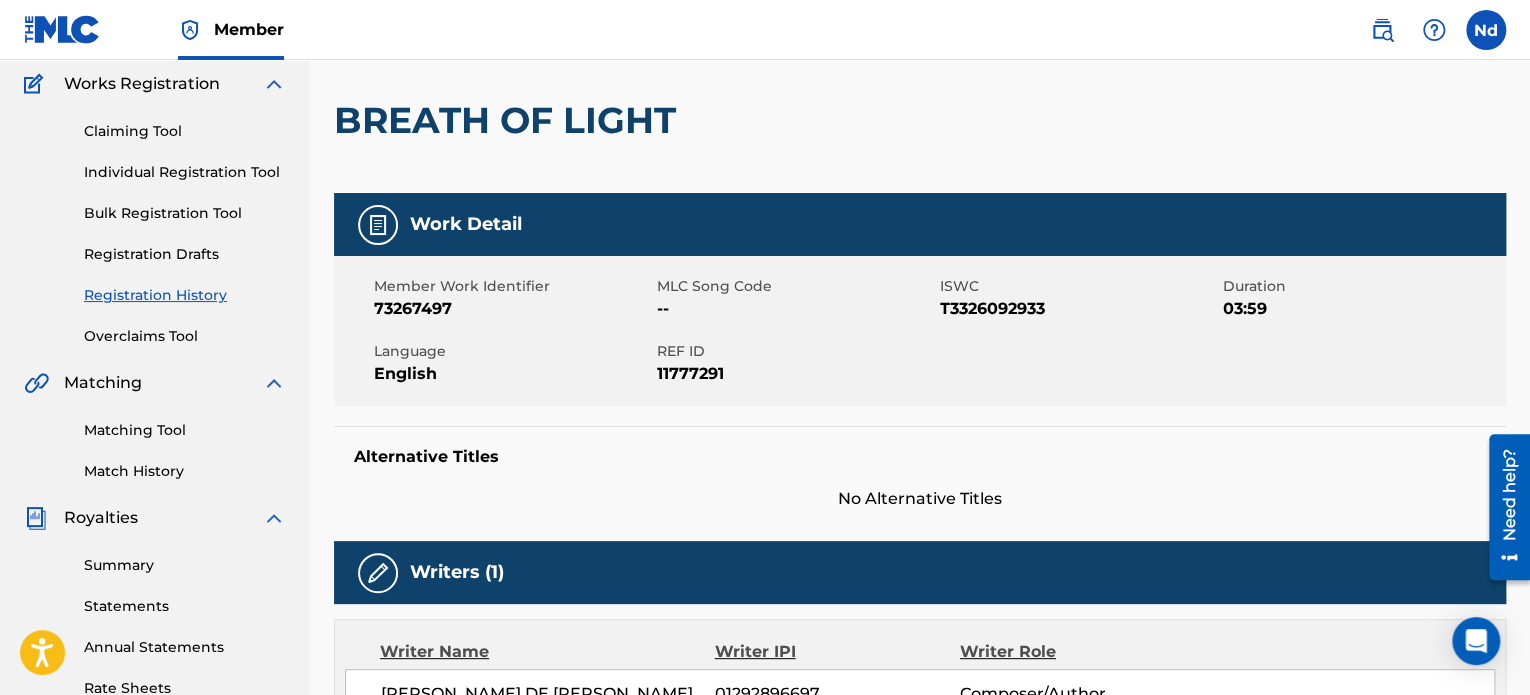click on "English" at bounding box center [513, 374] 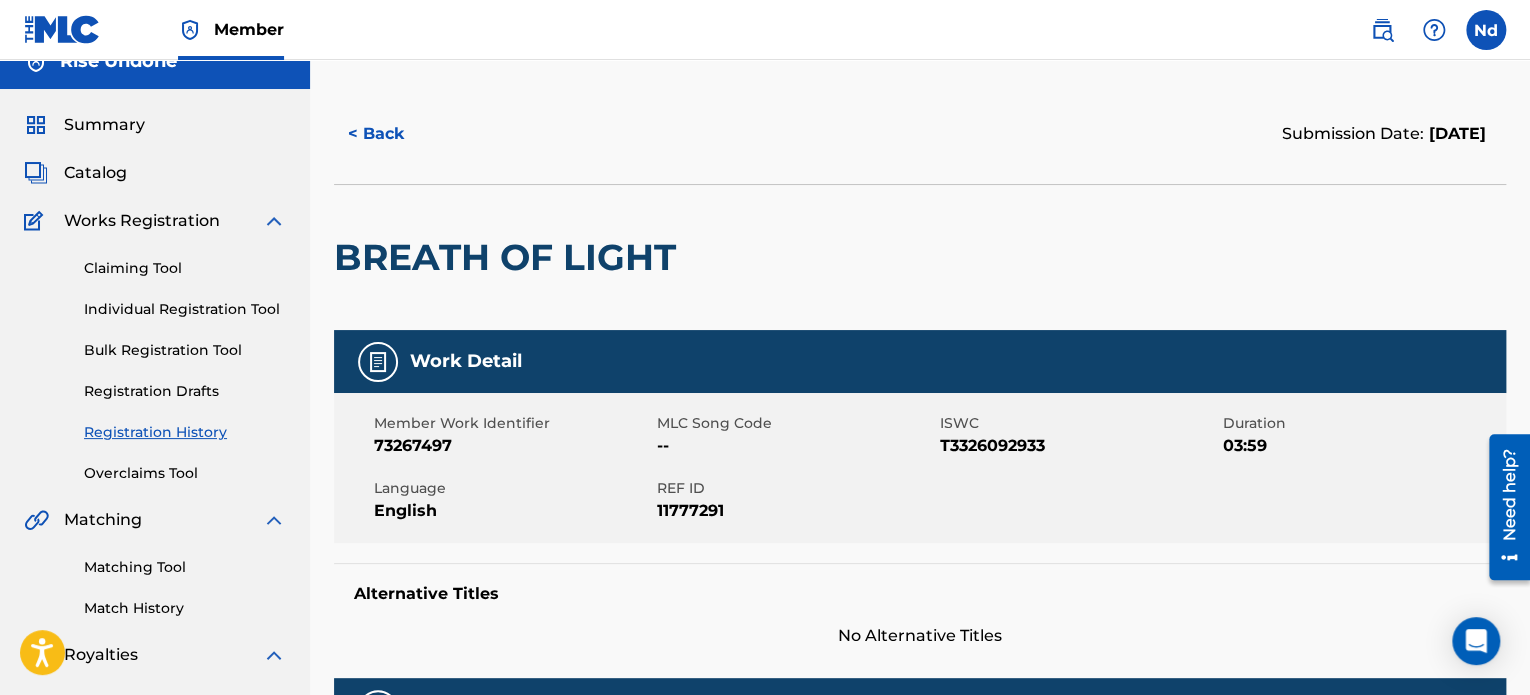 scroll, scrollTop: 0, scrollLeft: 0, axis: both 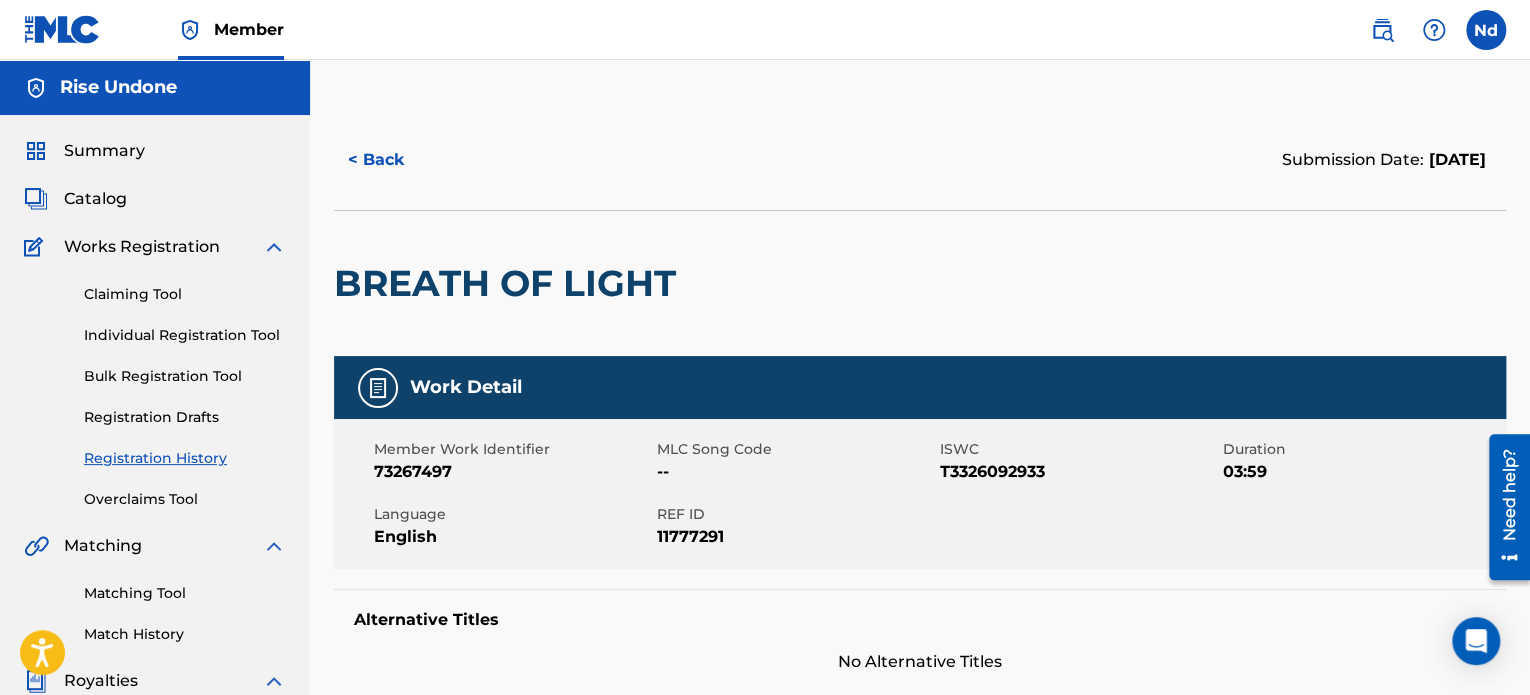 click on "< Back" at bounding box center [394, 160] 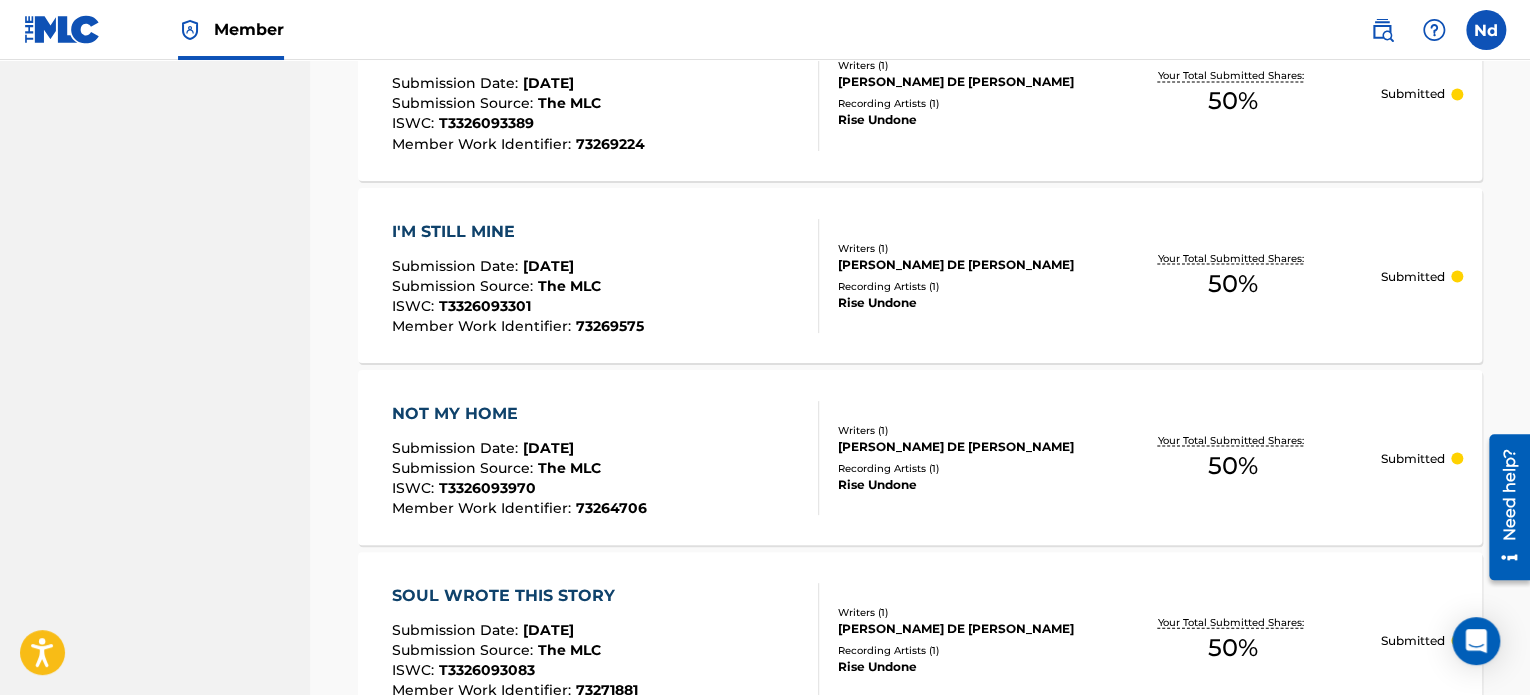 scroll, scrollTop: 1800, scrollLeft: 0, axis: vertical 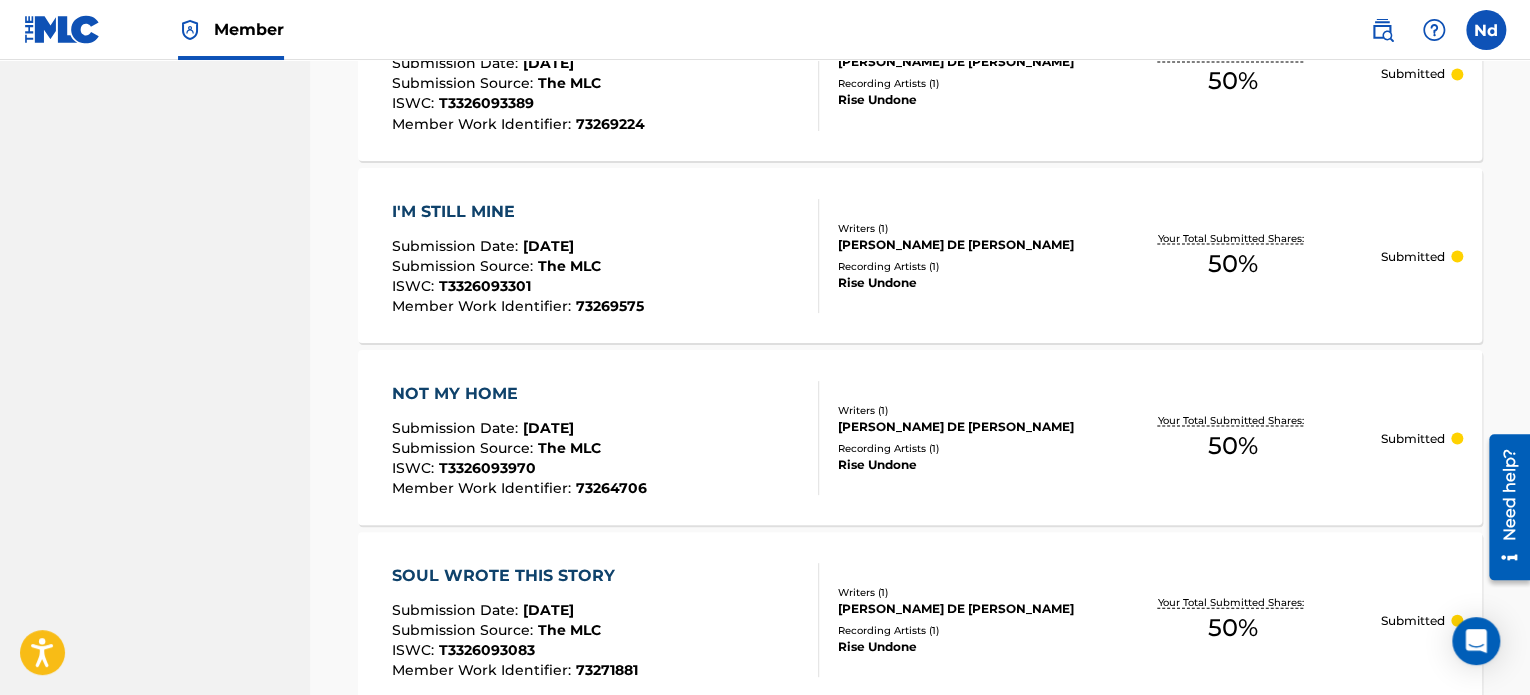 click on "I'M STILL MINE" at bounding box center (518, 211) 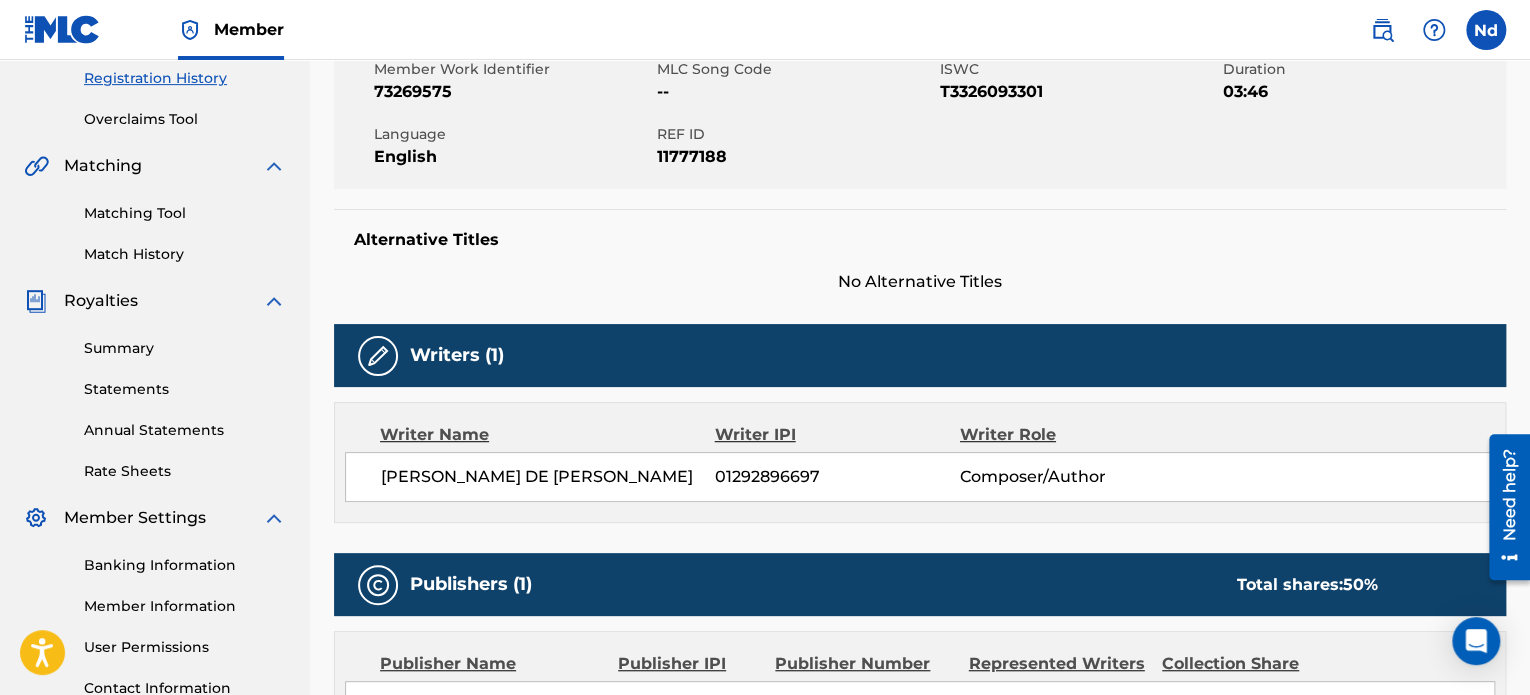 scroll, scrollTop: 400, scrollLeft: 0, axis: vertical 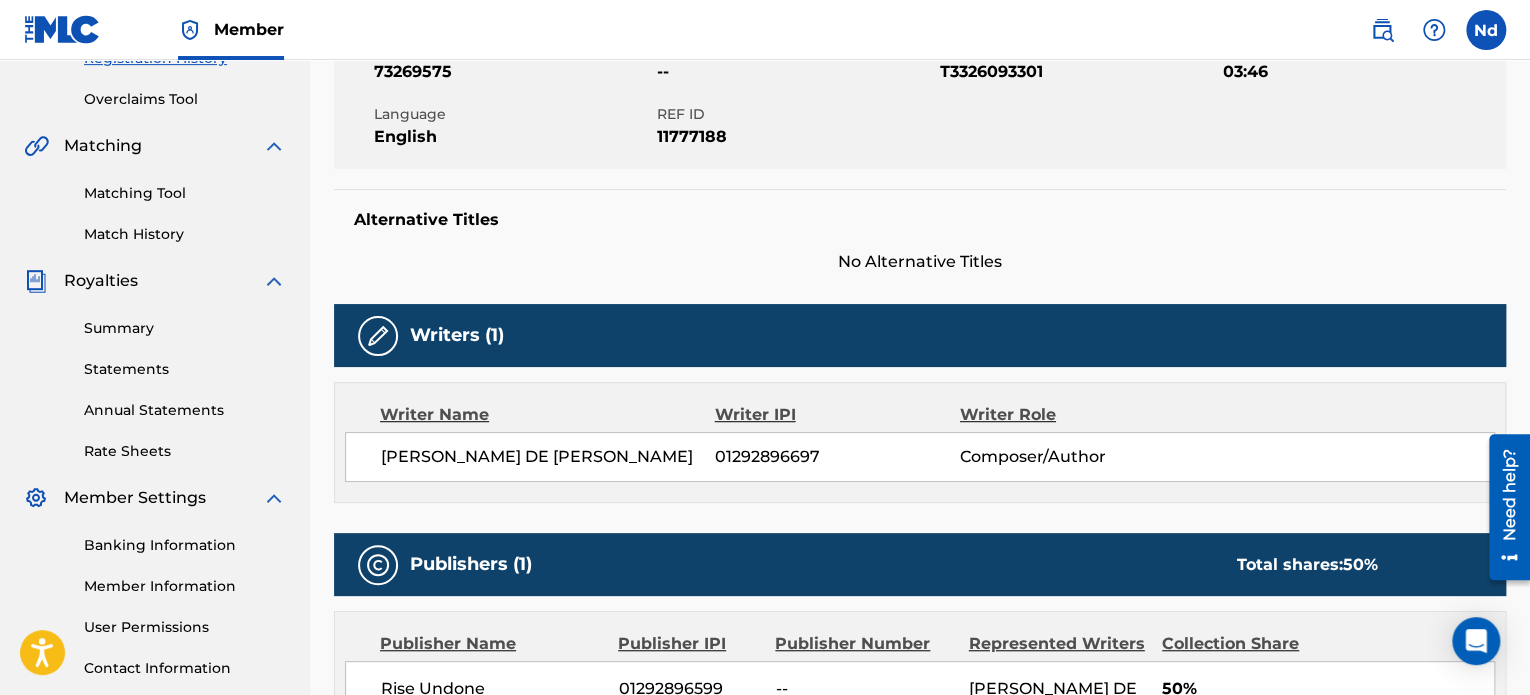 click on "Alternative Titles No Alternative Titles" at bounding box center [920, 231] 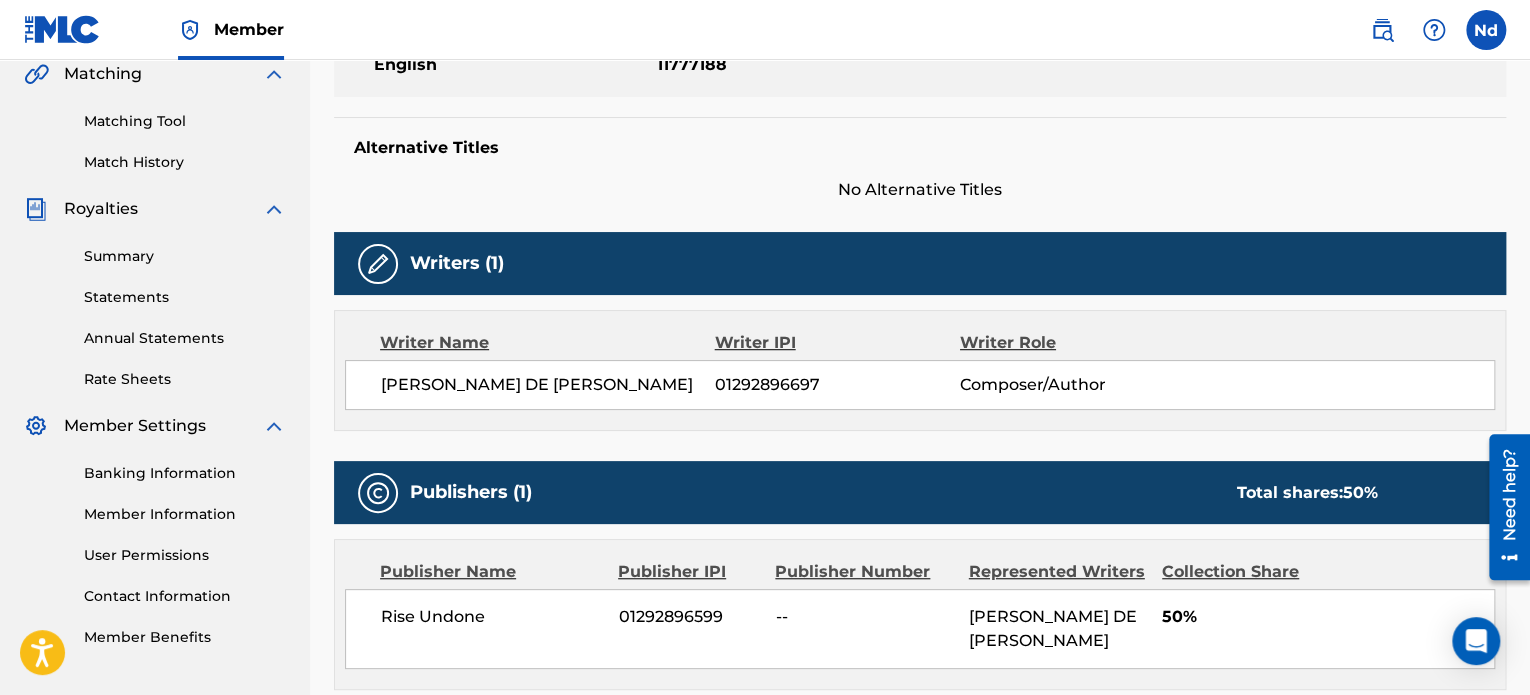 scroll, scrollTop: 863, scrollLeft: 0, axis: vertical 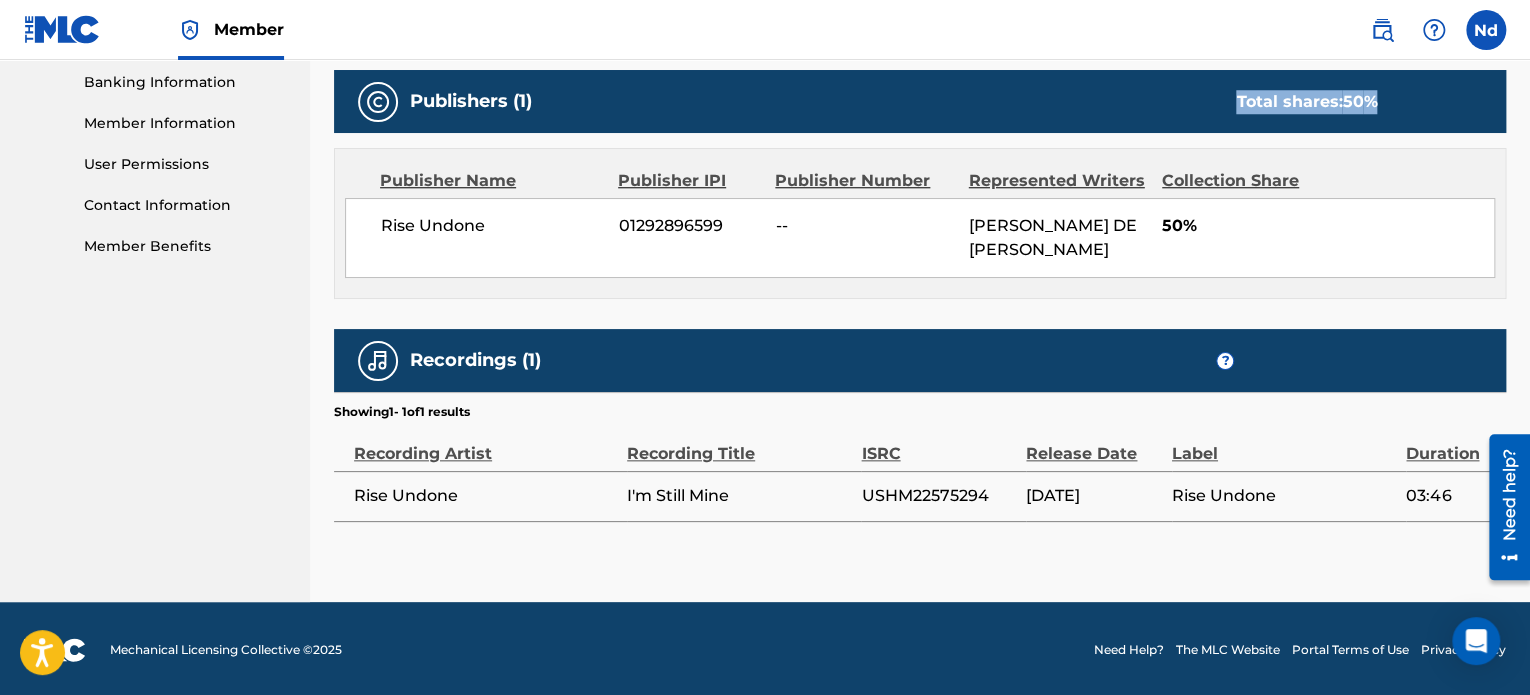 drag, startPoint x: 1411, startPoint y: 107, endPoint x: 896, endPoint y: 127, distance: 515.3882 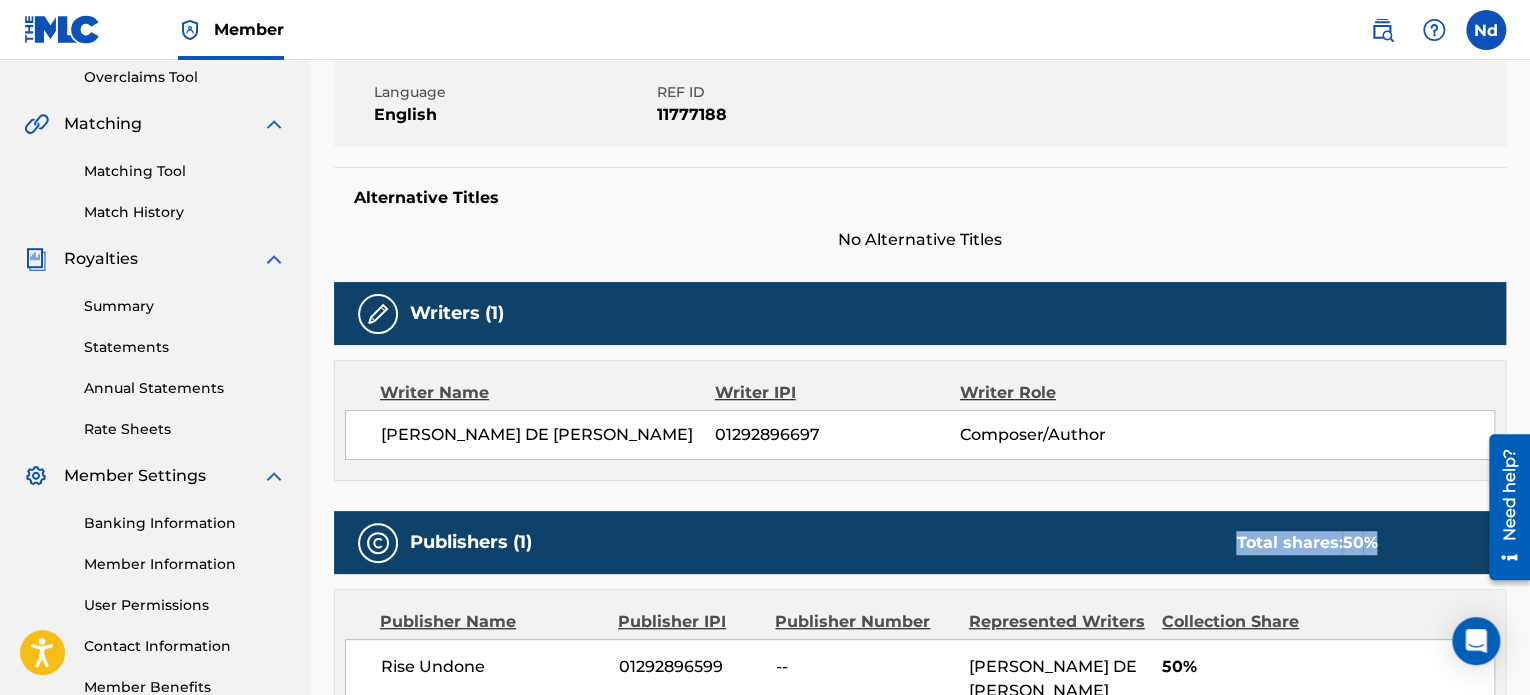 scroll, scrollTop: 0, scrollLeft: 0, axis: both 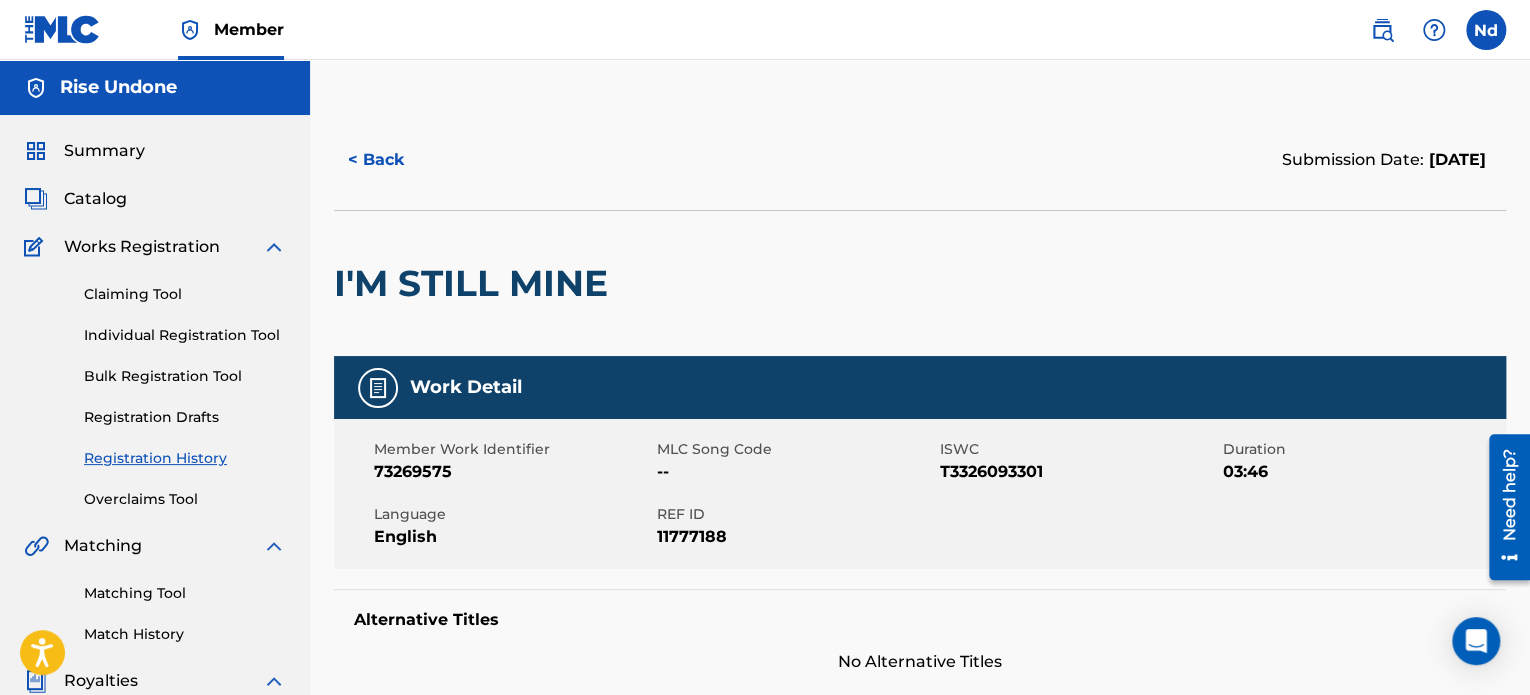 click on "< Back" at bounding box center [394, 160] 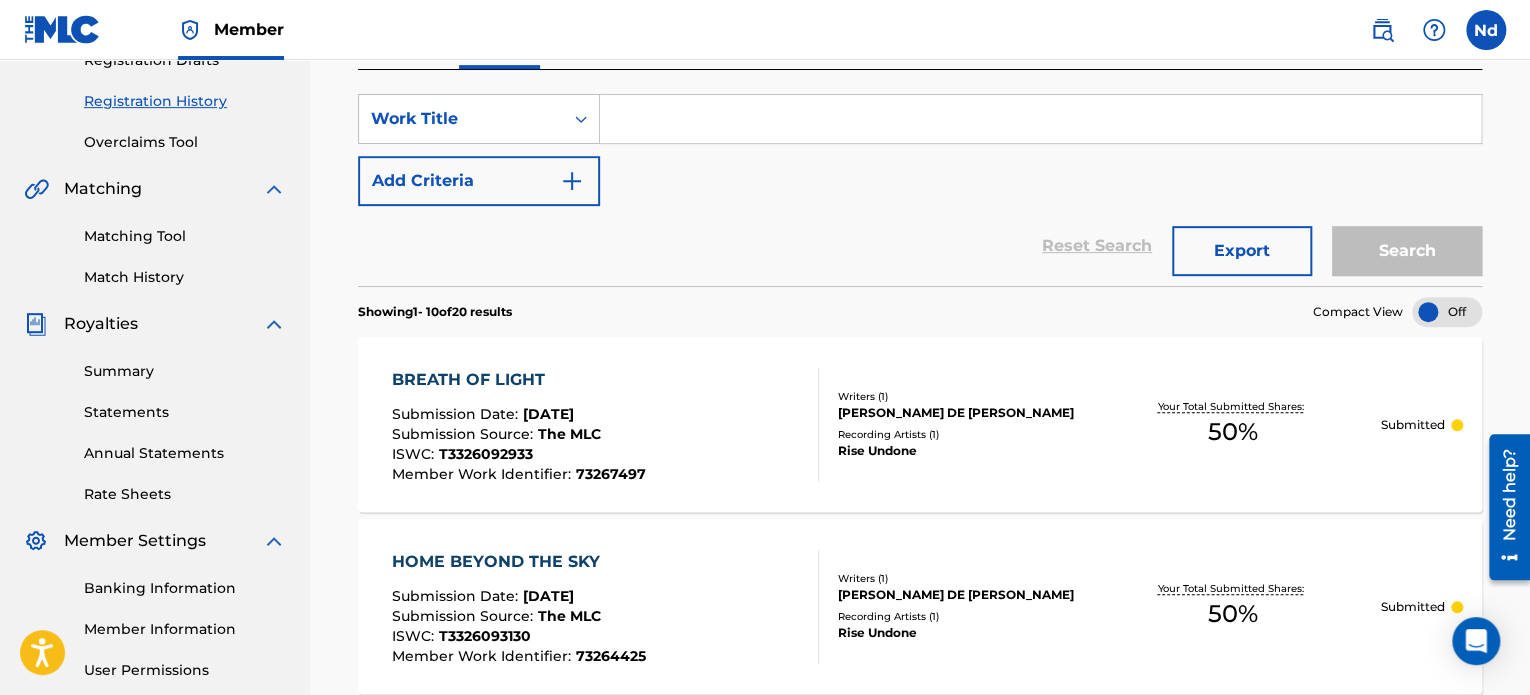 scroll, scrollTop: 0, scrollLeft: 0, axis: both 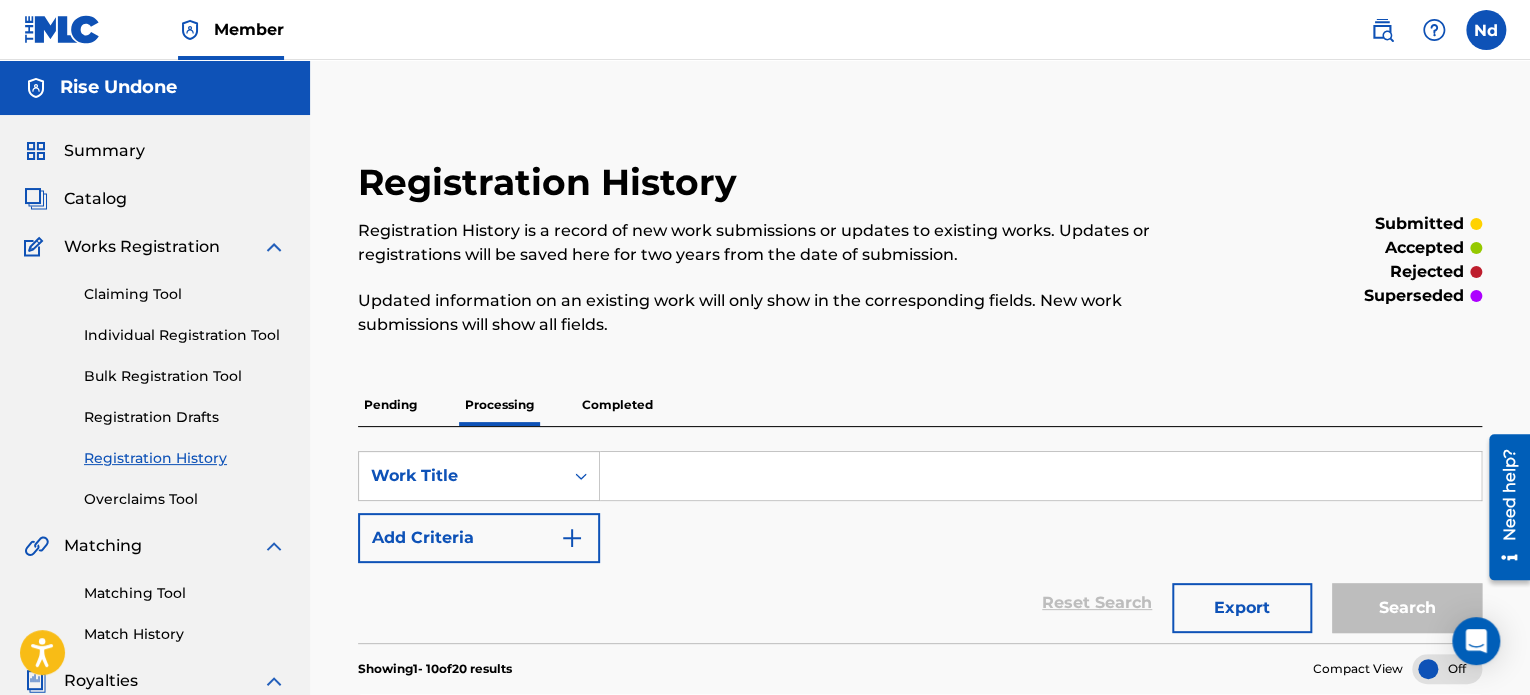 click on "Individual Registration Tool" at bounding box center [185, 335] 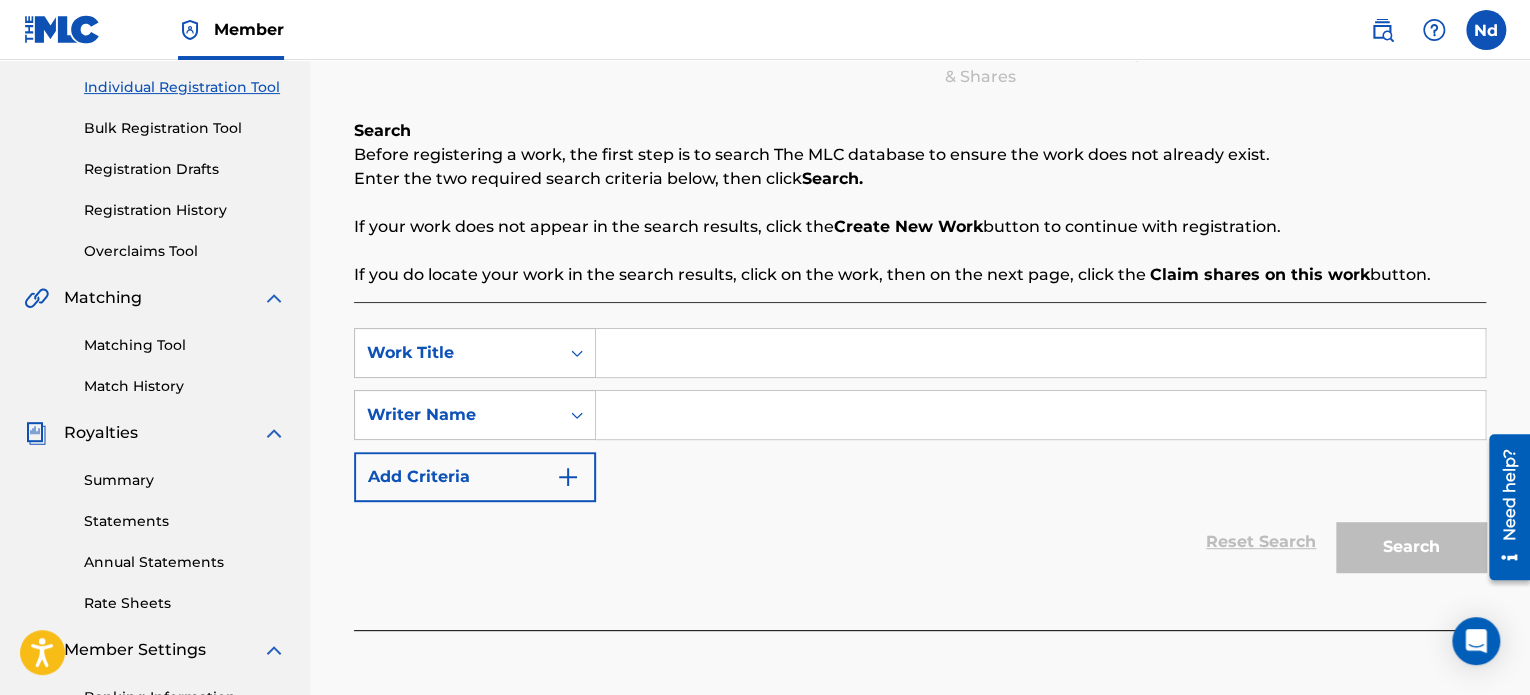 scroll, scrollTop: 300, scrollLeft: 0, axis: vertical 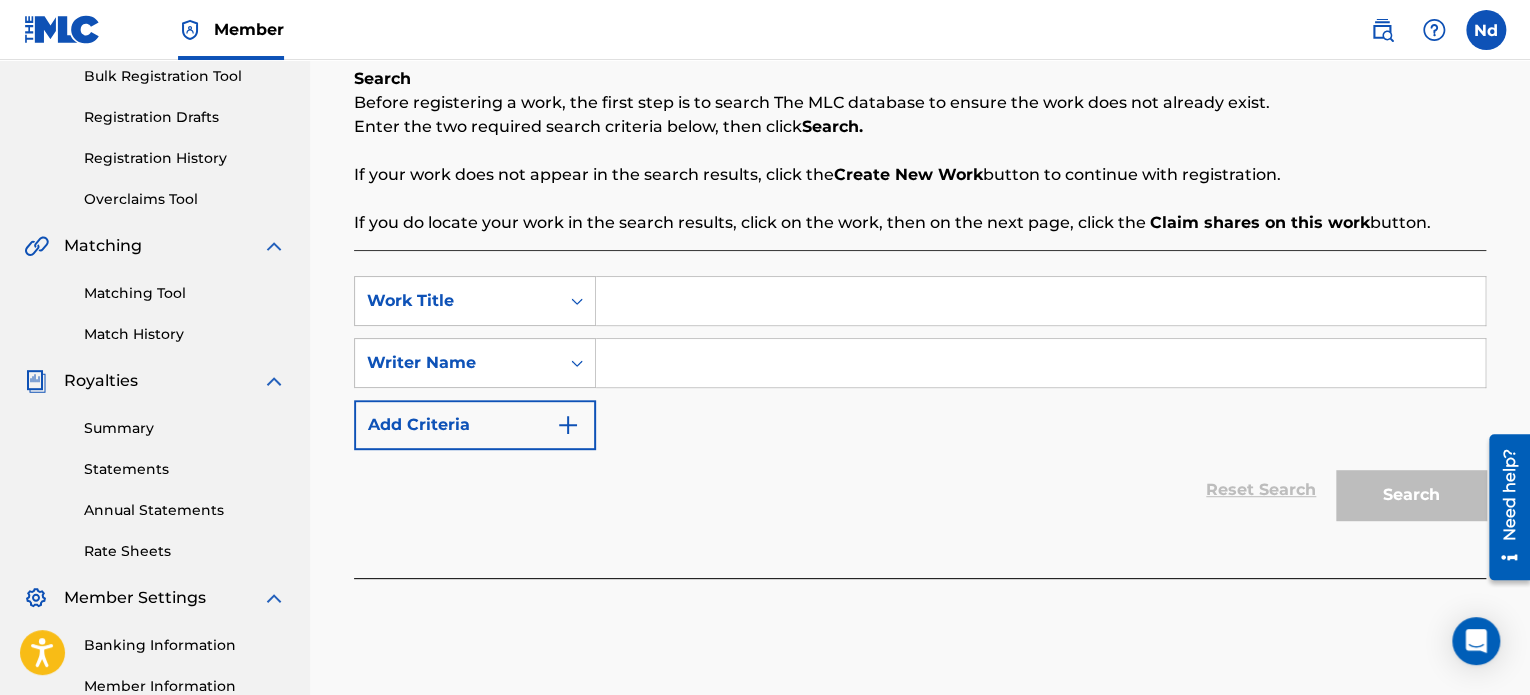 click on "SearchWithCriteriaf3060a96-e578-4fd6-9231-15320357d273 Work Title SearchWithCriteriaddf5057b-2780-4157-b4c5-4146d32eb731 Writer Name Add Criteria Reset Search Search" at bounding box center (920, 414) 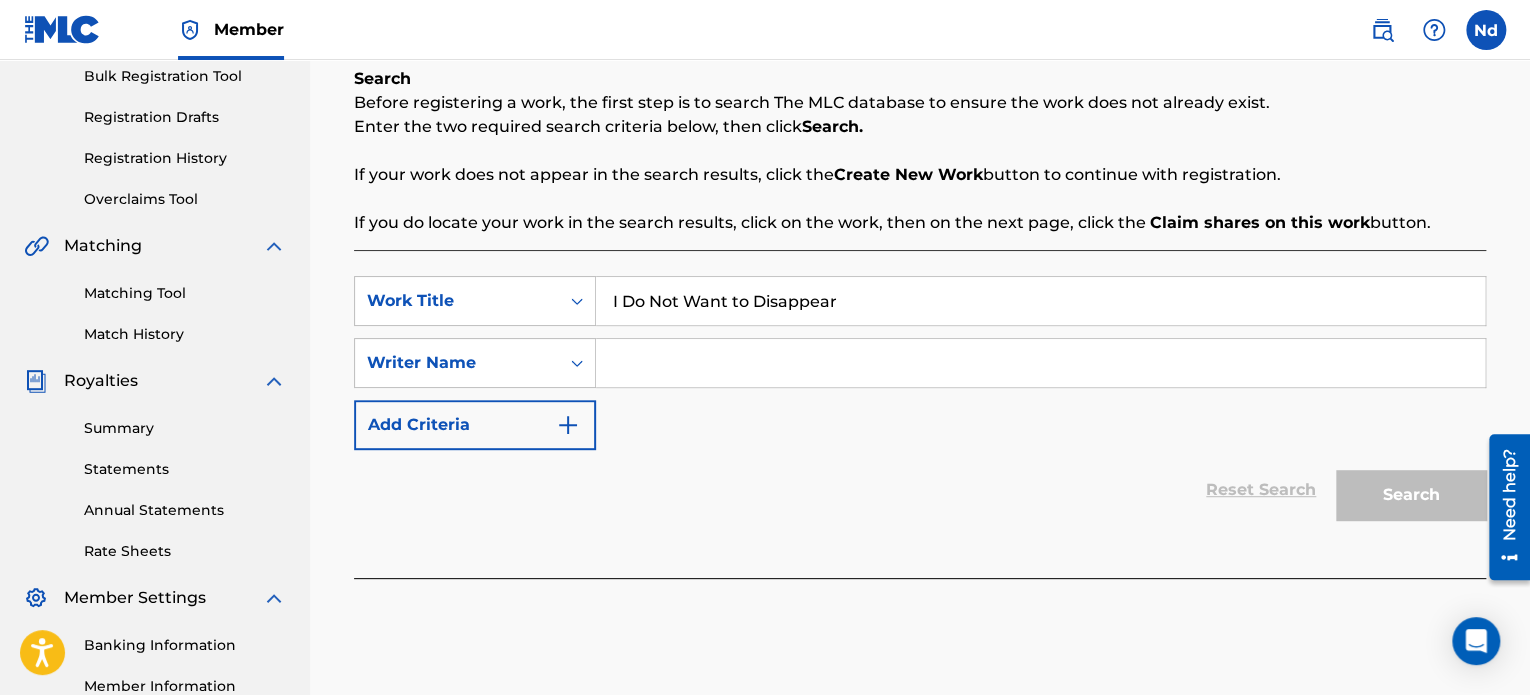 click on "I Do Not Want to Disappear" at bounding box center [1040, 301] 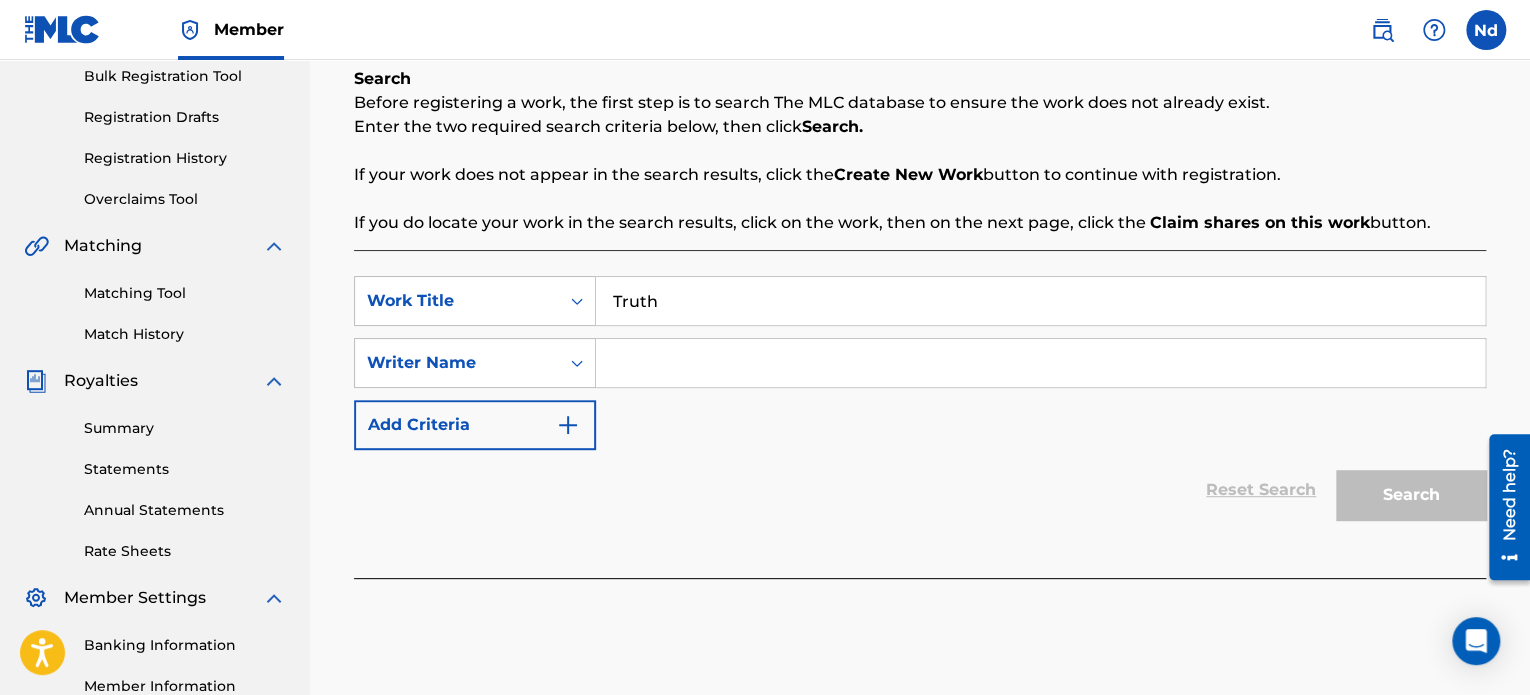 click at bounding box center [1040, 363] 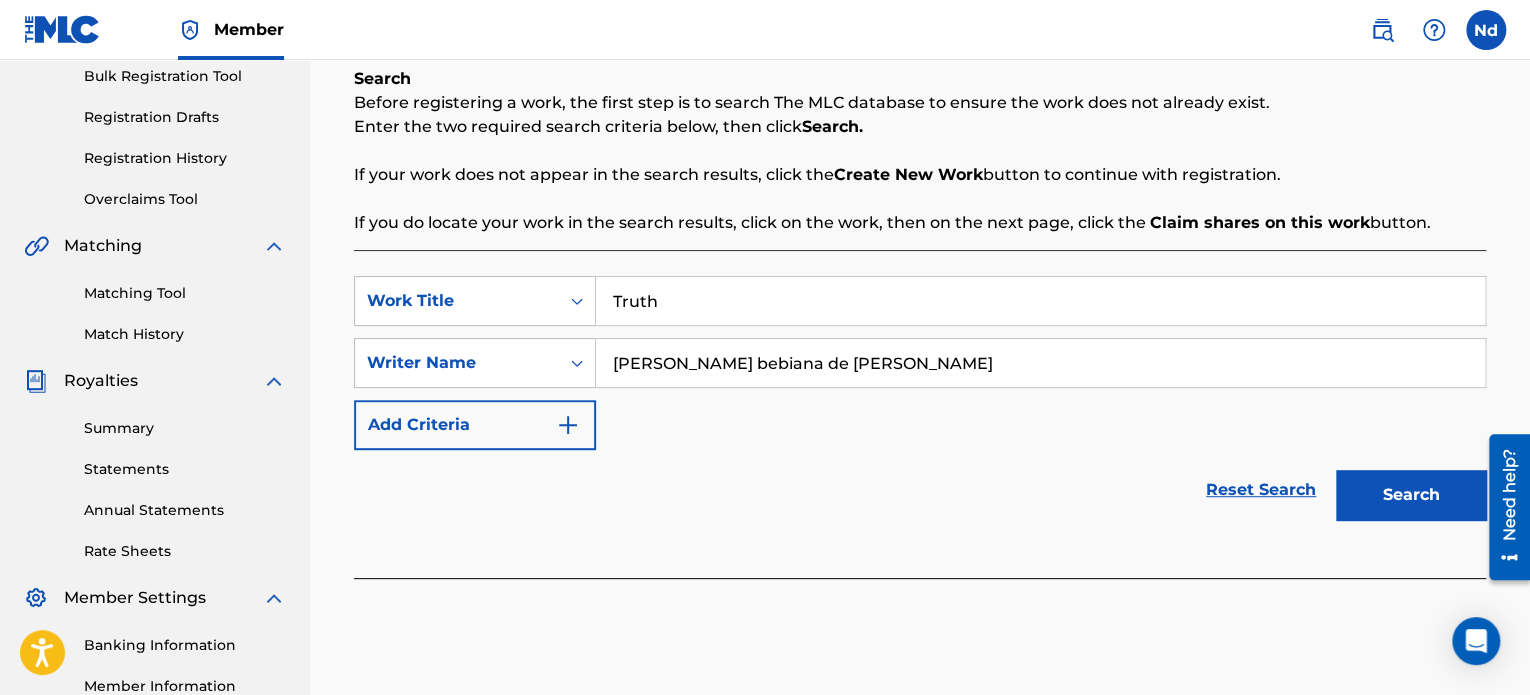 drag, startPoint x: 1408, startPoint y: 468, endPoint x: 1388, endPoint y: 493, distance: 32.01562 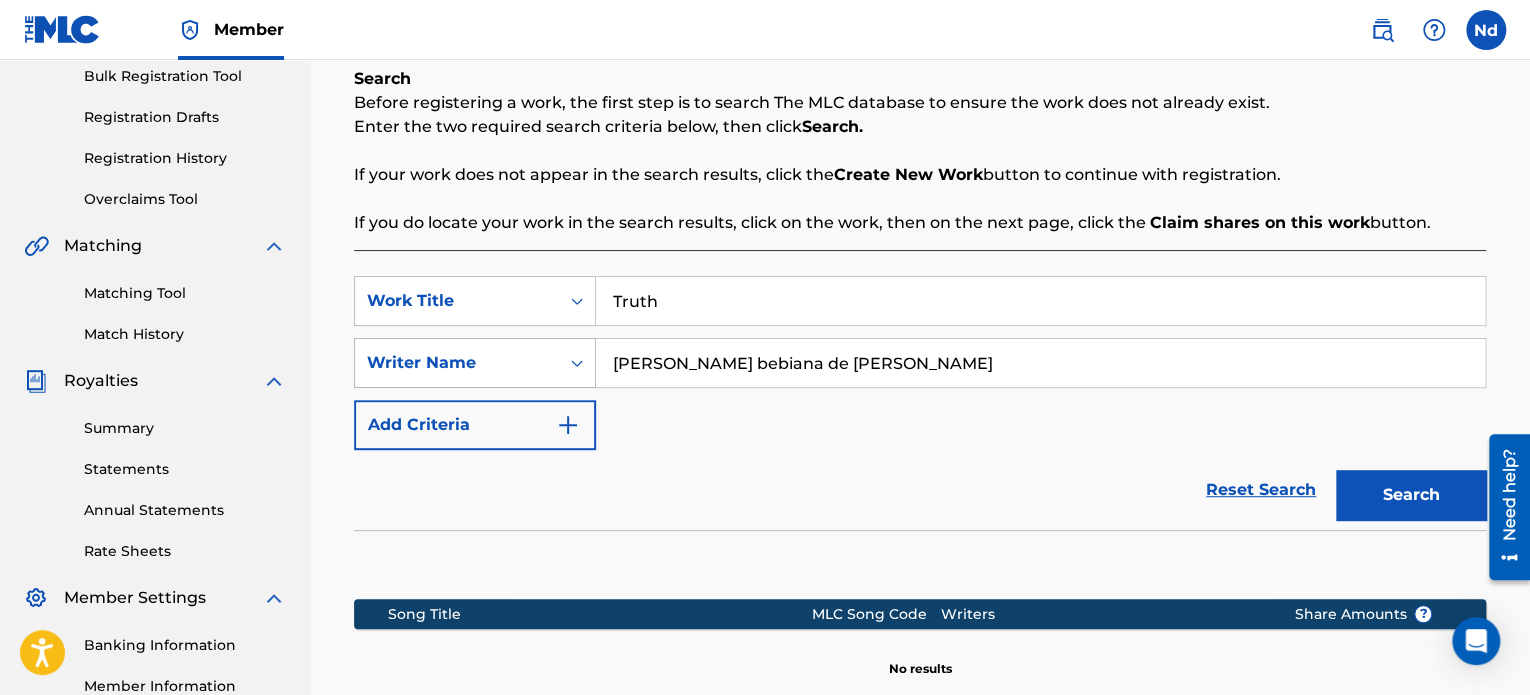 scroll, scrollTop: 549, scrollLeft: 0, axis: vertical 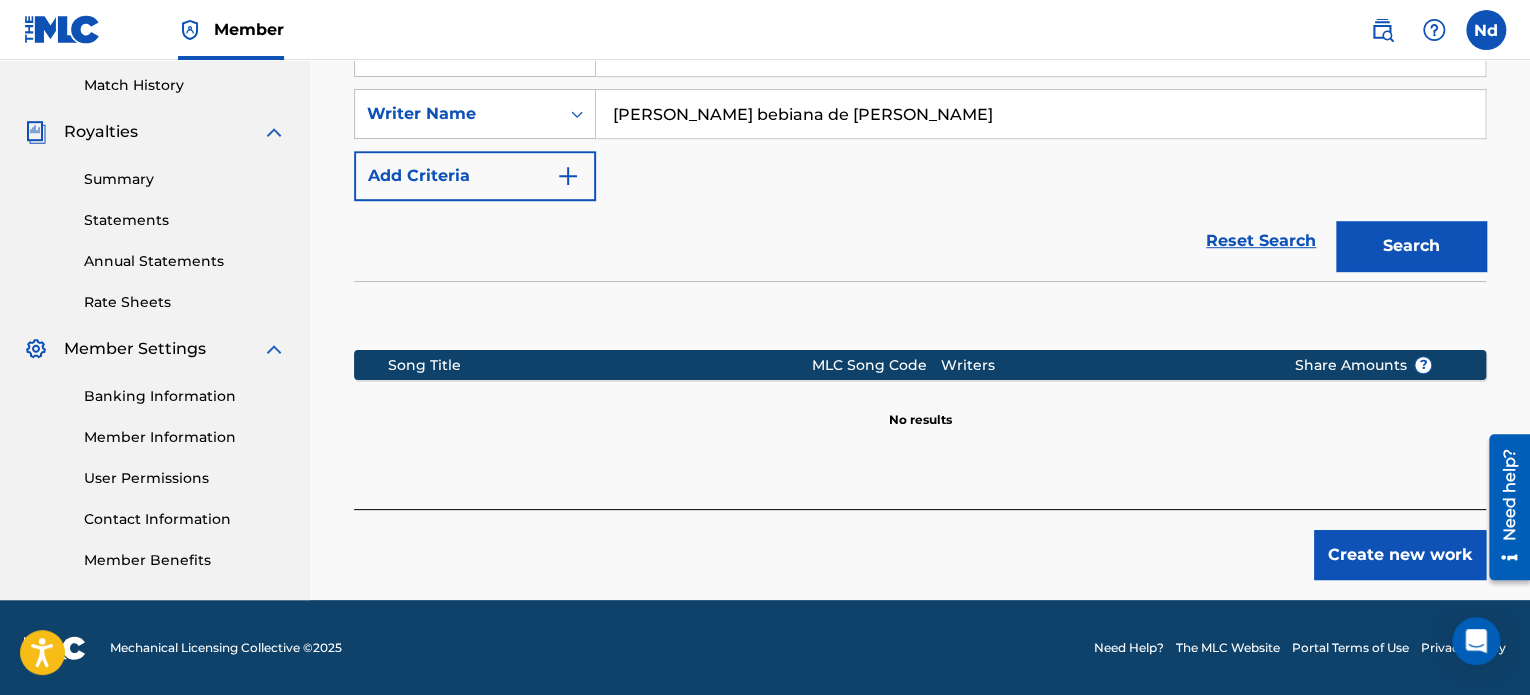 click on "Create new work" at bounding box center [1400, 555] 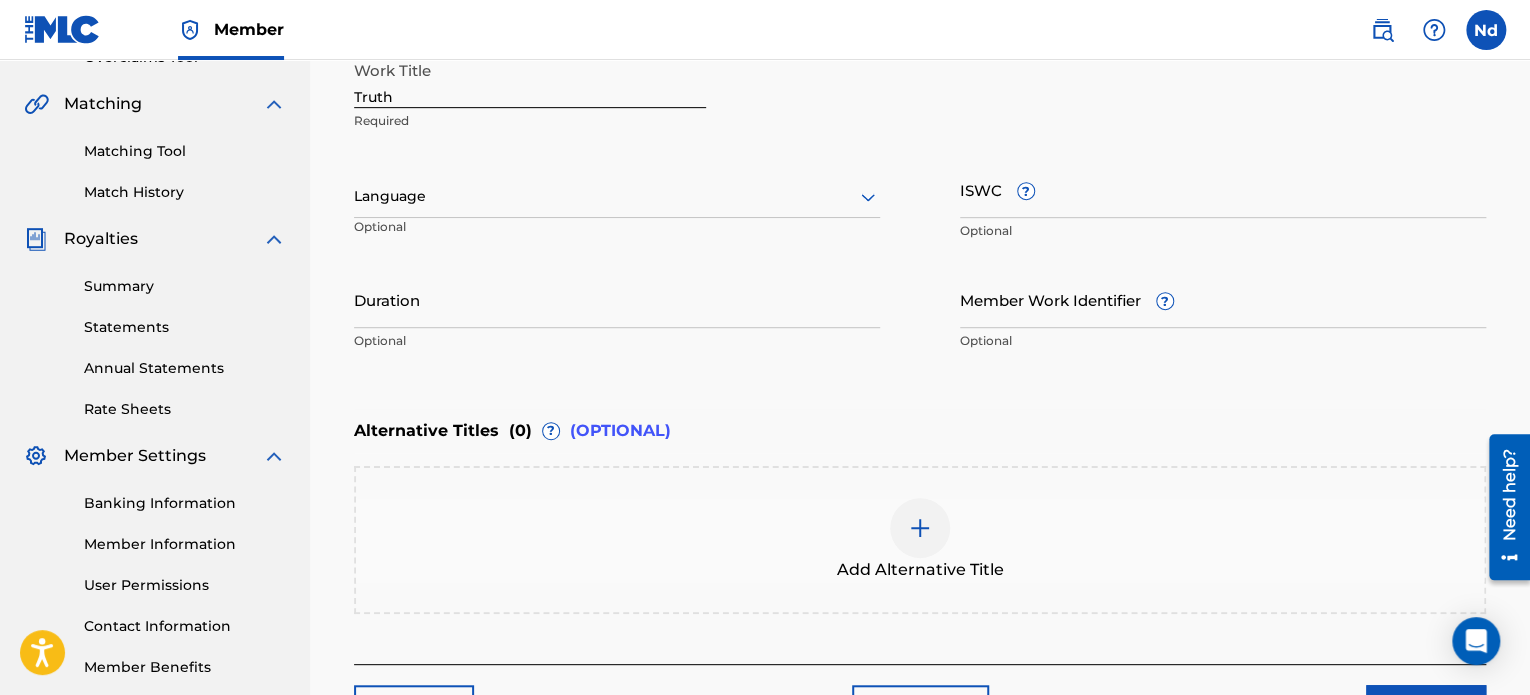 scroll, scrollTop: 449, scrollLeft: 0, axis: vertical 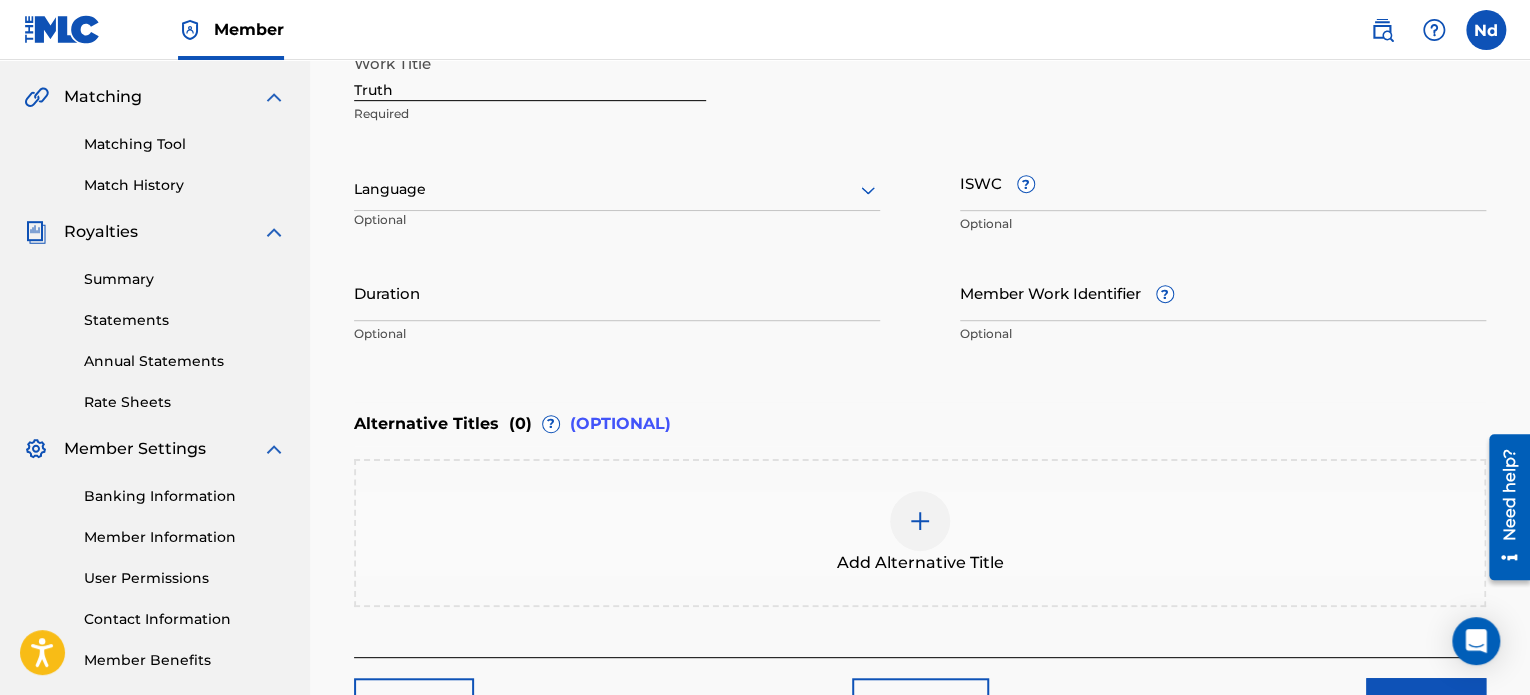click at bounding box center [617, 189] 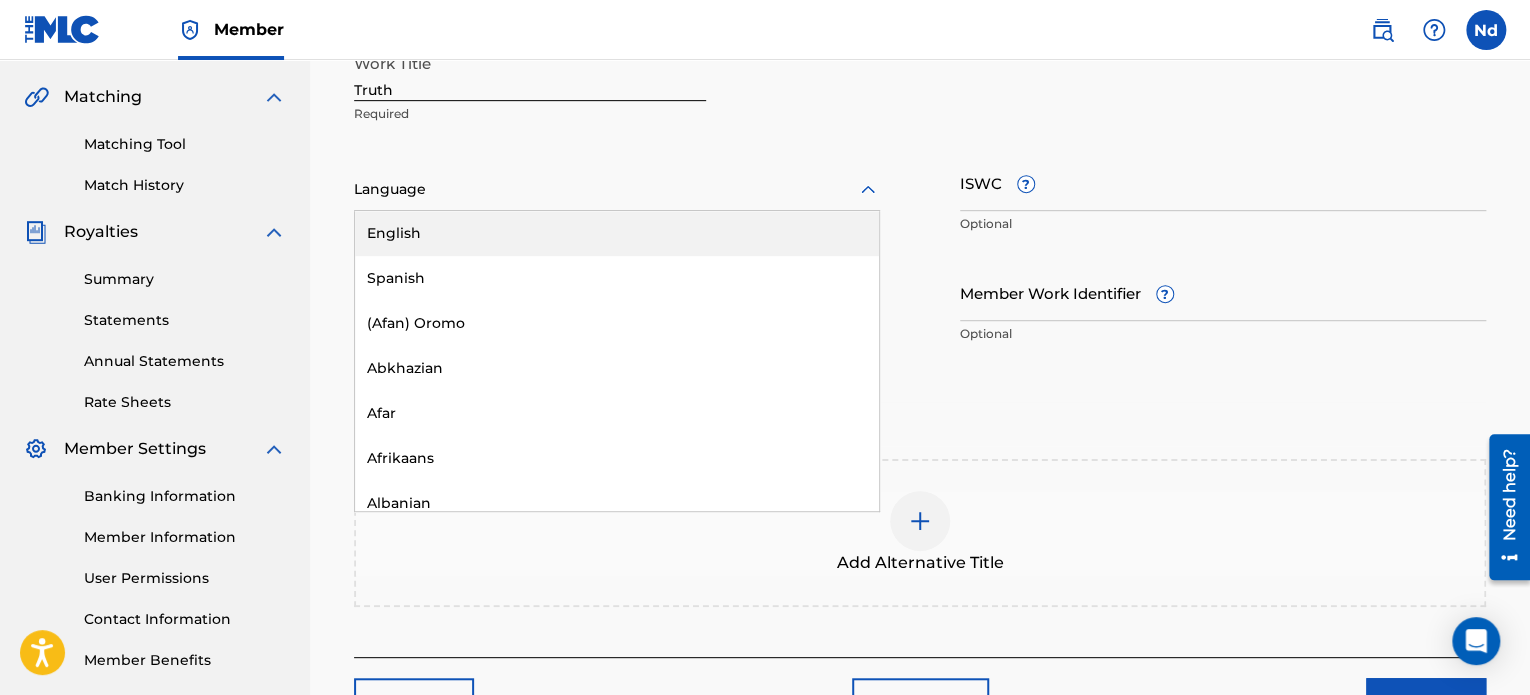 click on "English" at bounding box center (617, 233) 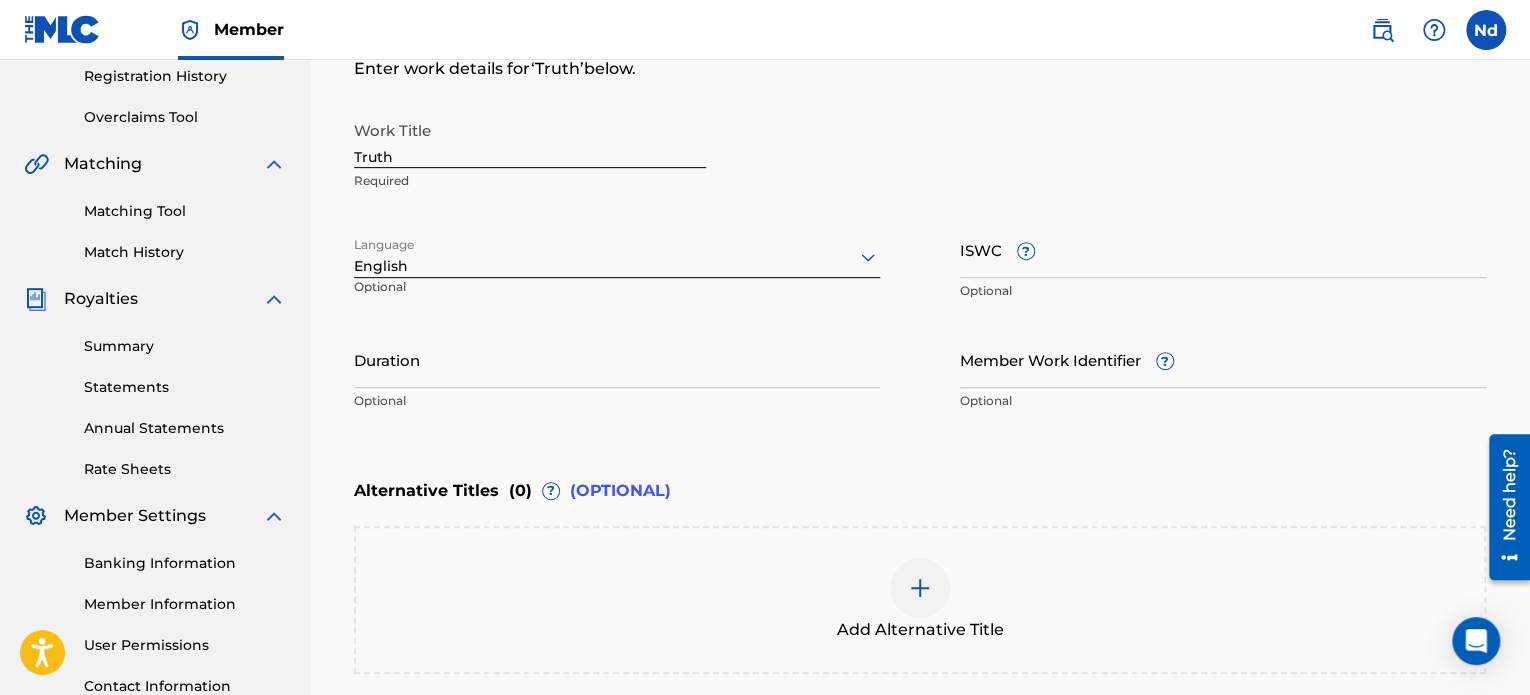 scroll, scrollTop: 349, scrollLeft: 0, axis: vertical 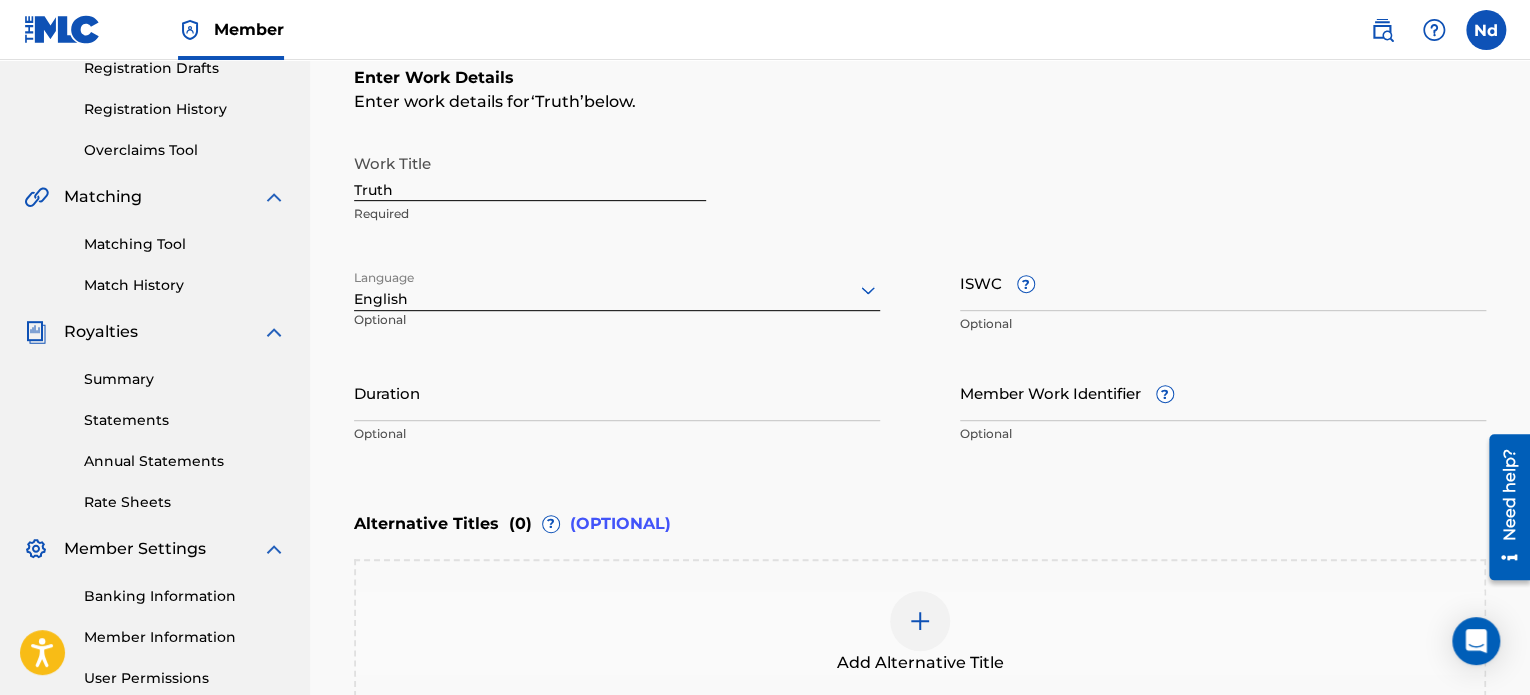 click on "Duration" at bounding box center (617, 392) 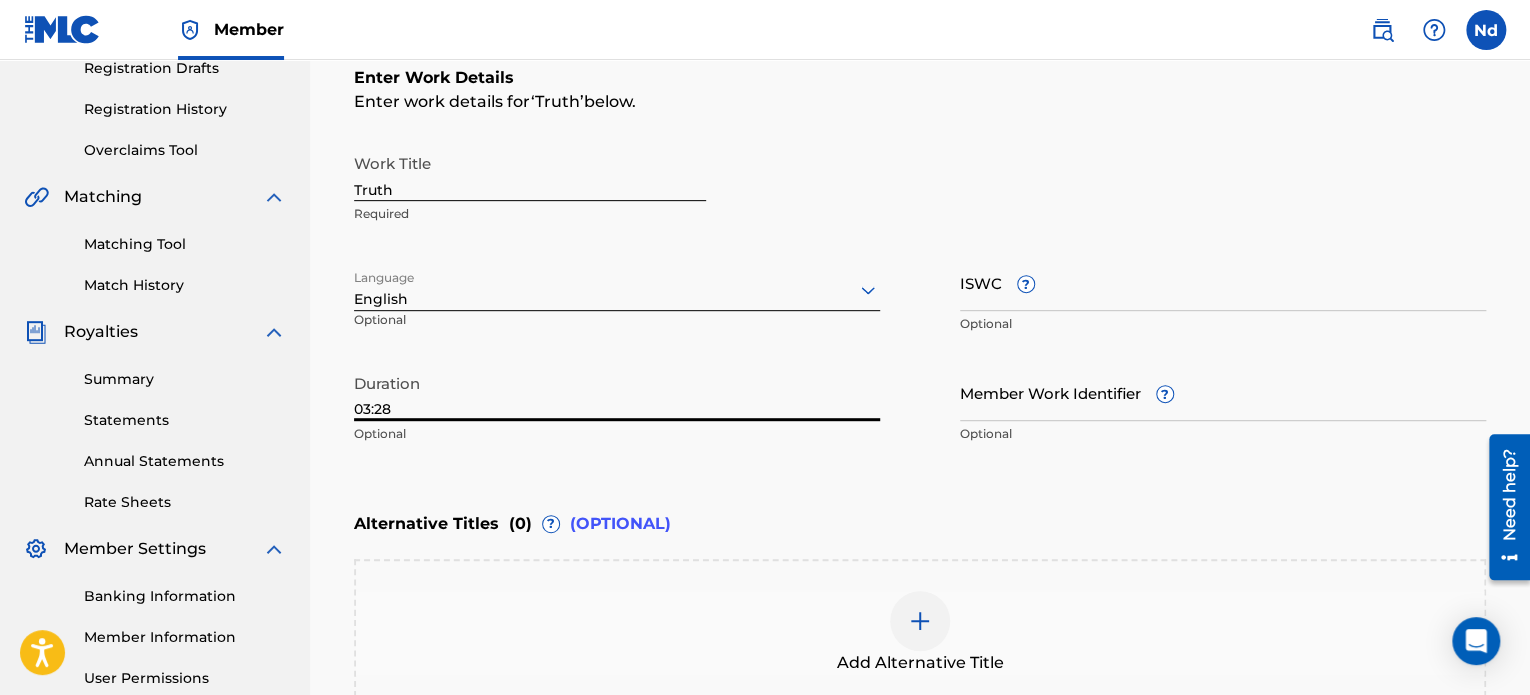 drag, startPoint x: 1028, startPoint y: 189, endPoint x: 1008, endPoint y: 181, distance: 21.540659 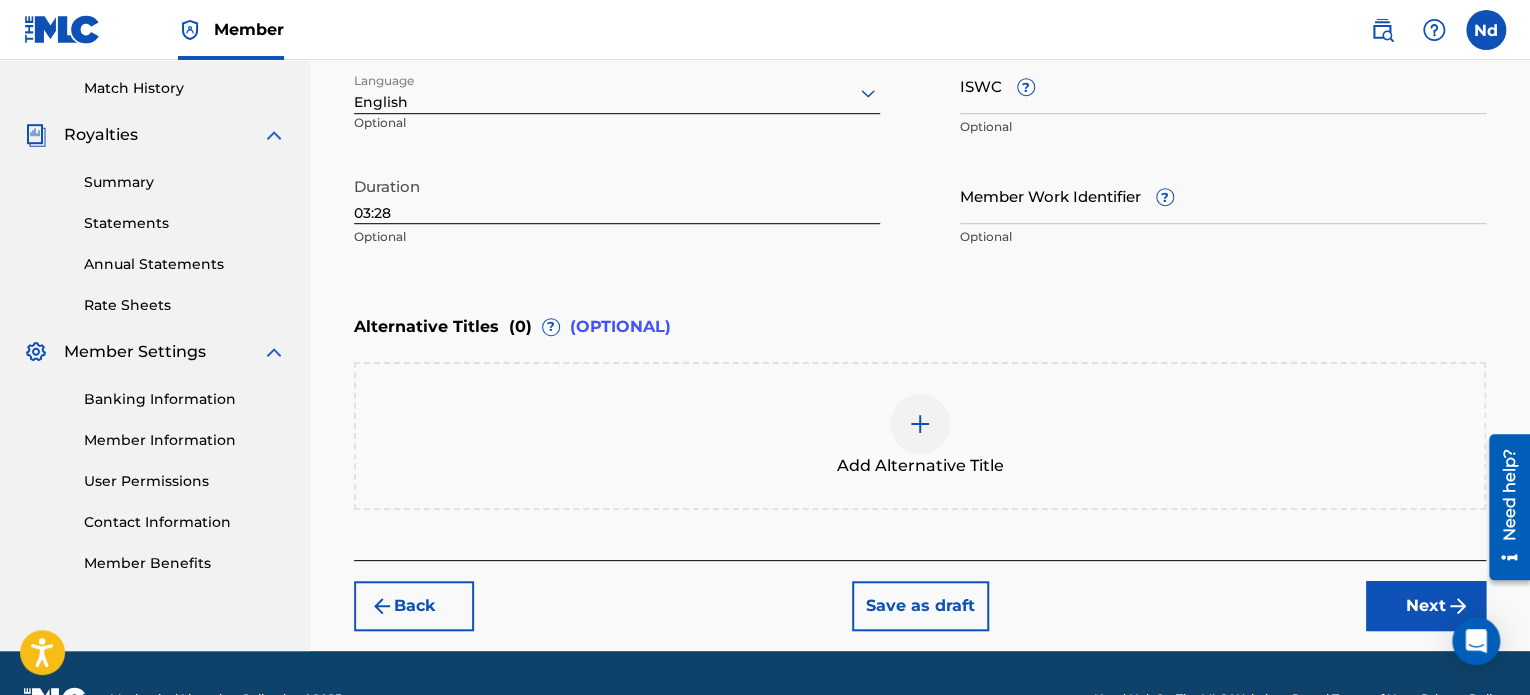 scroll, scrollTop: 549, scrollLeft: 0, axis: vertical 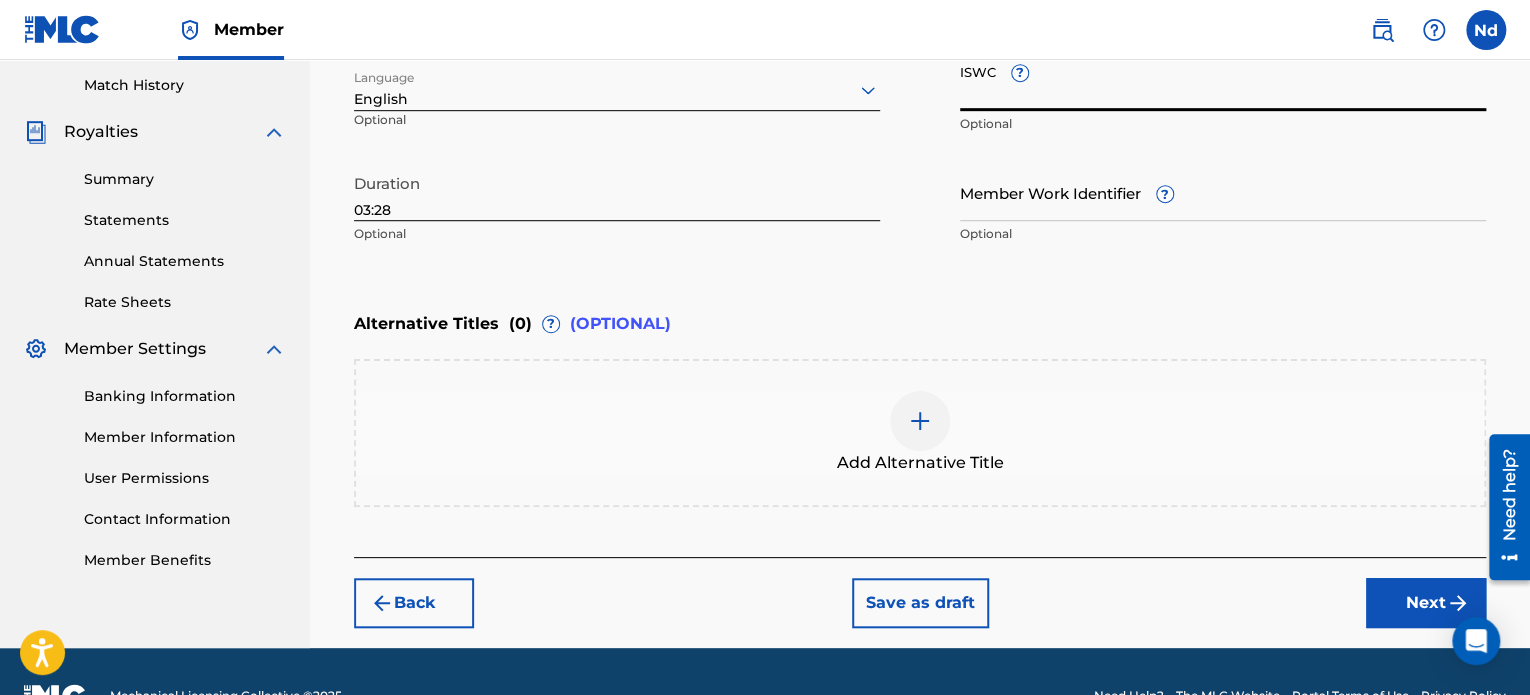 click on "ISWC   ?" at bounding box center [1223, 82] 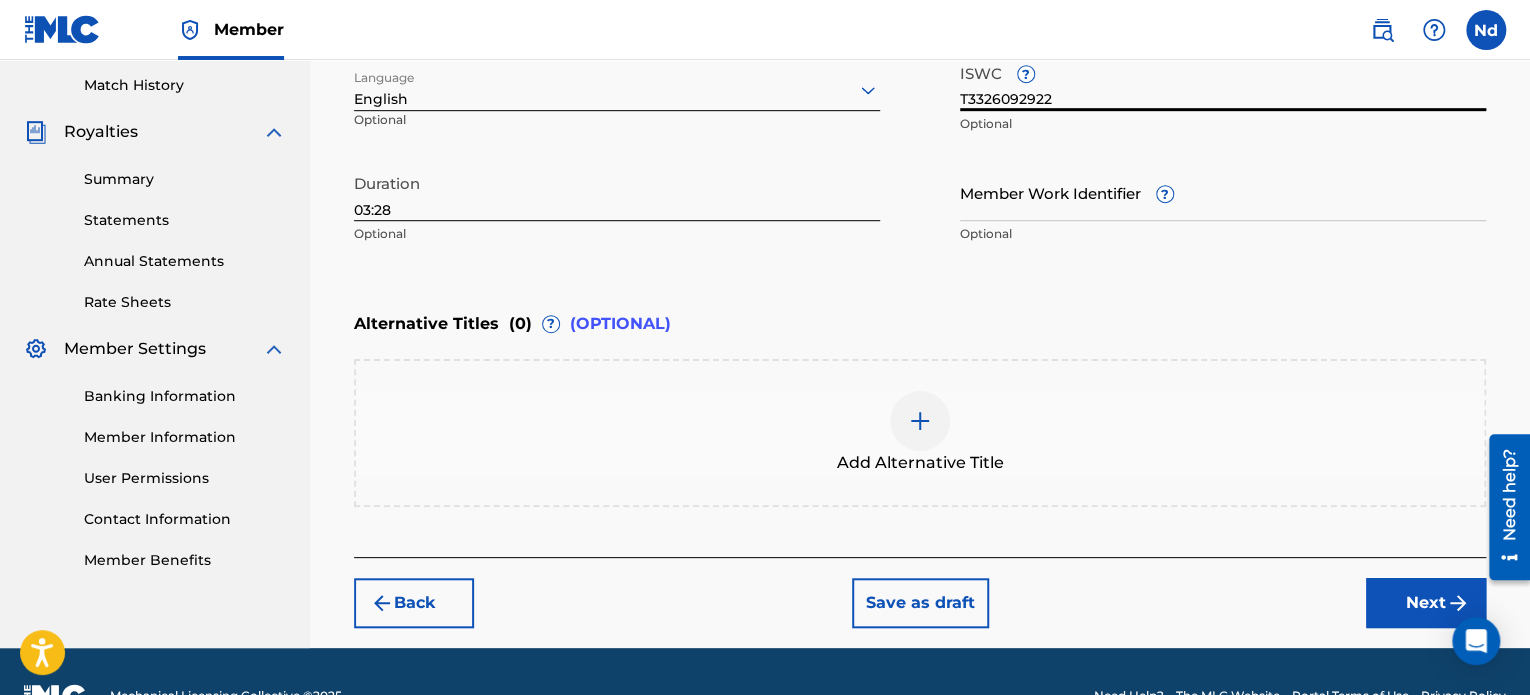 click on "Member Work Identifier   ?" at bounding box center (1223, 192) 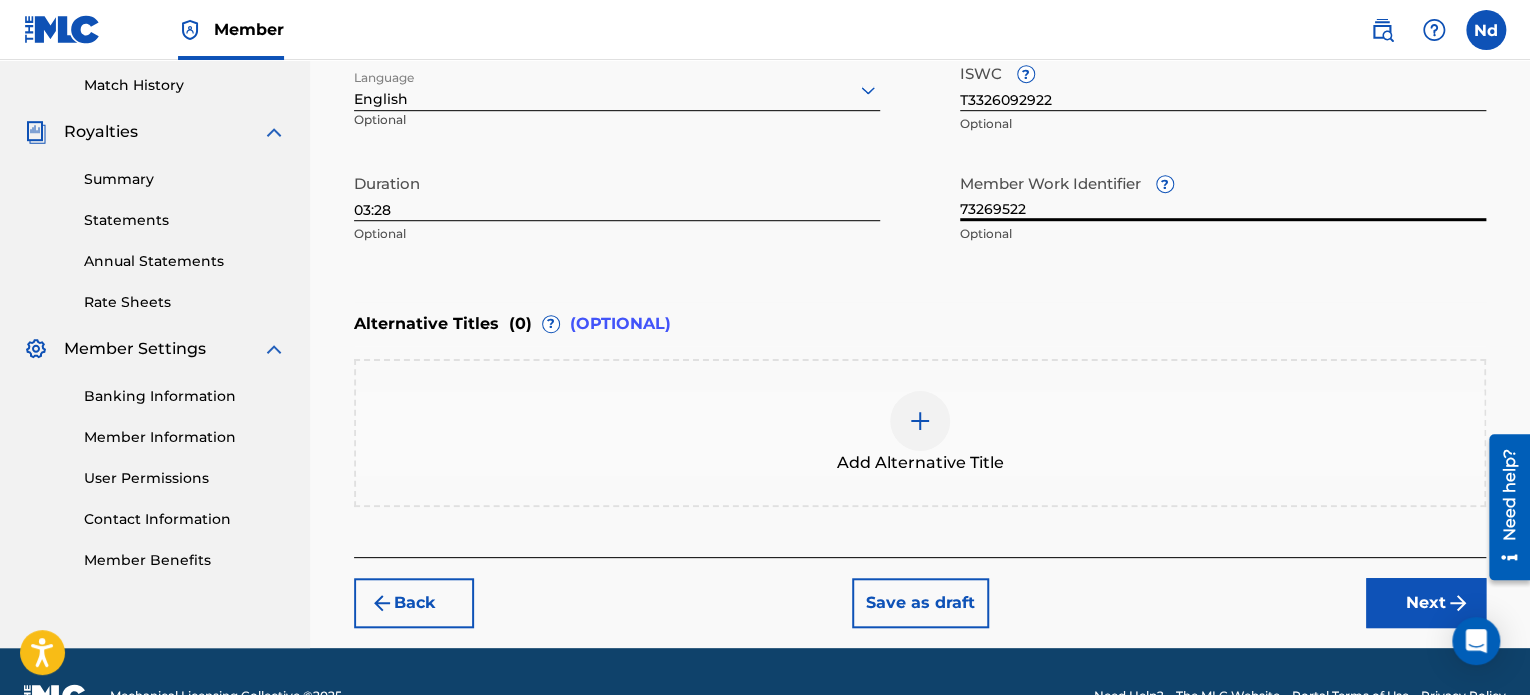 click on "Alternative Titles ( 0 ) ? (OPTIONAL)" at bounding box center [920, 324] 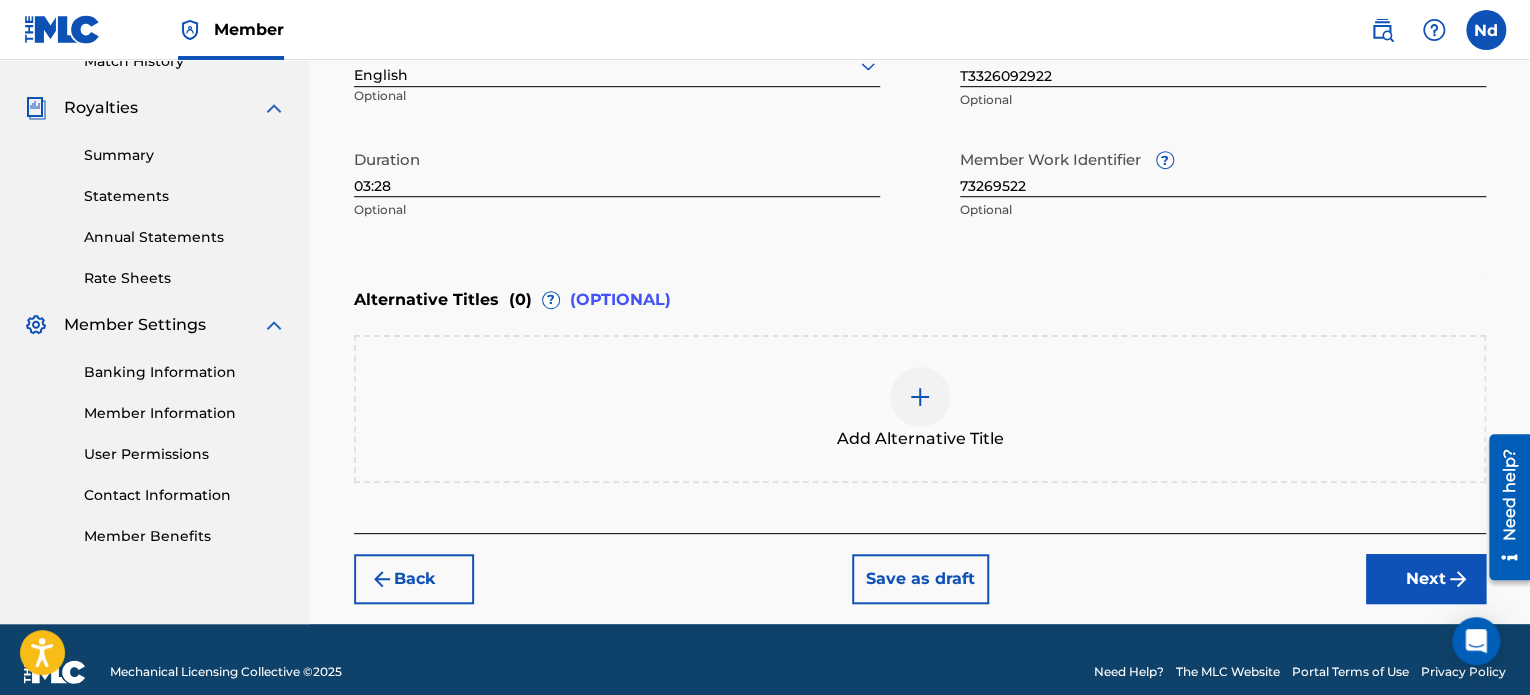 scroll, scrollTop: 596, scrollLeft: 0, axis: vertical 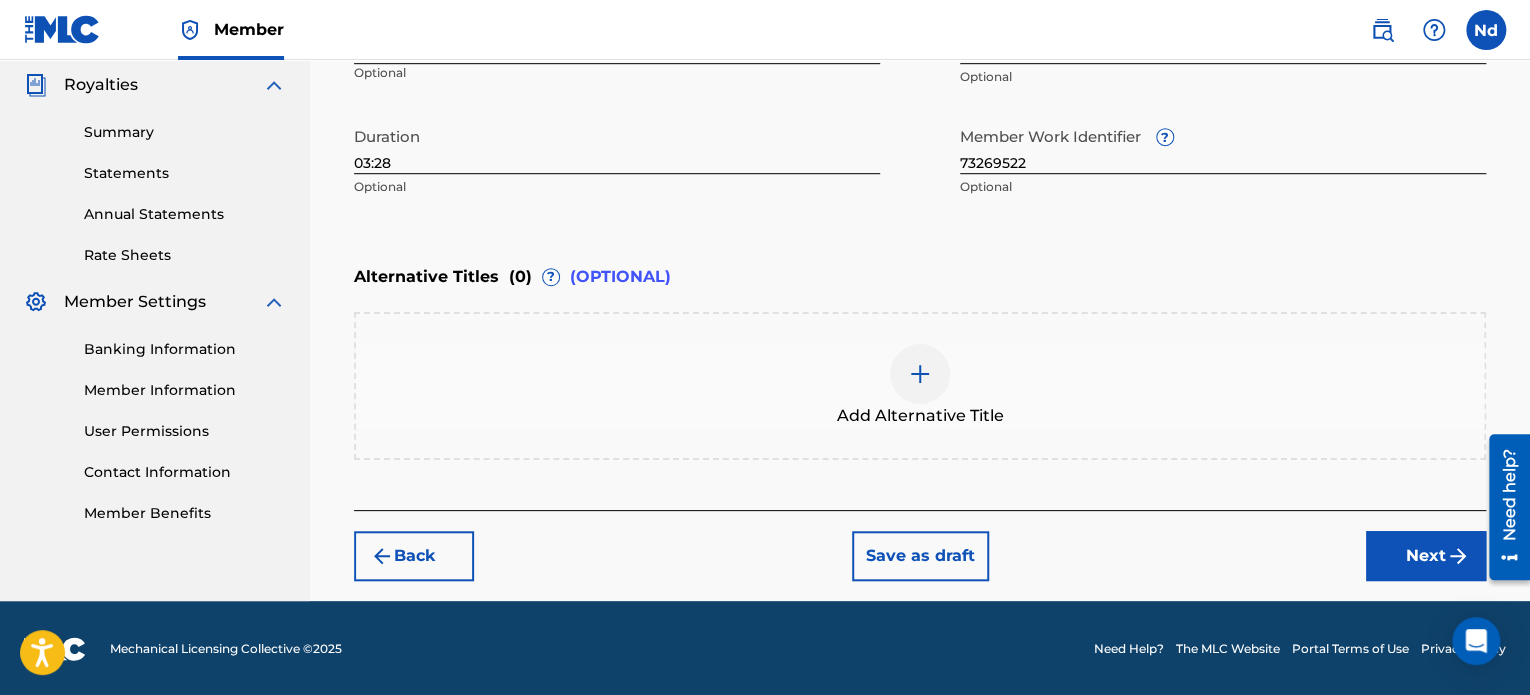 click on "Next" at bounding box center [1426, 556] 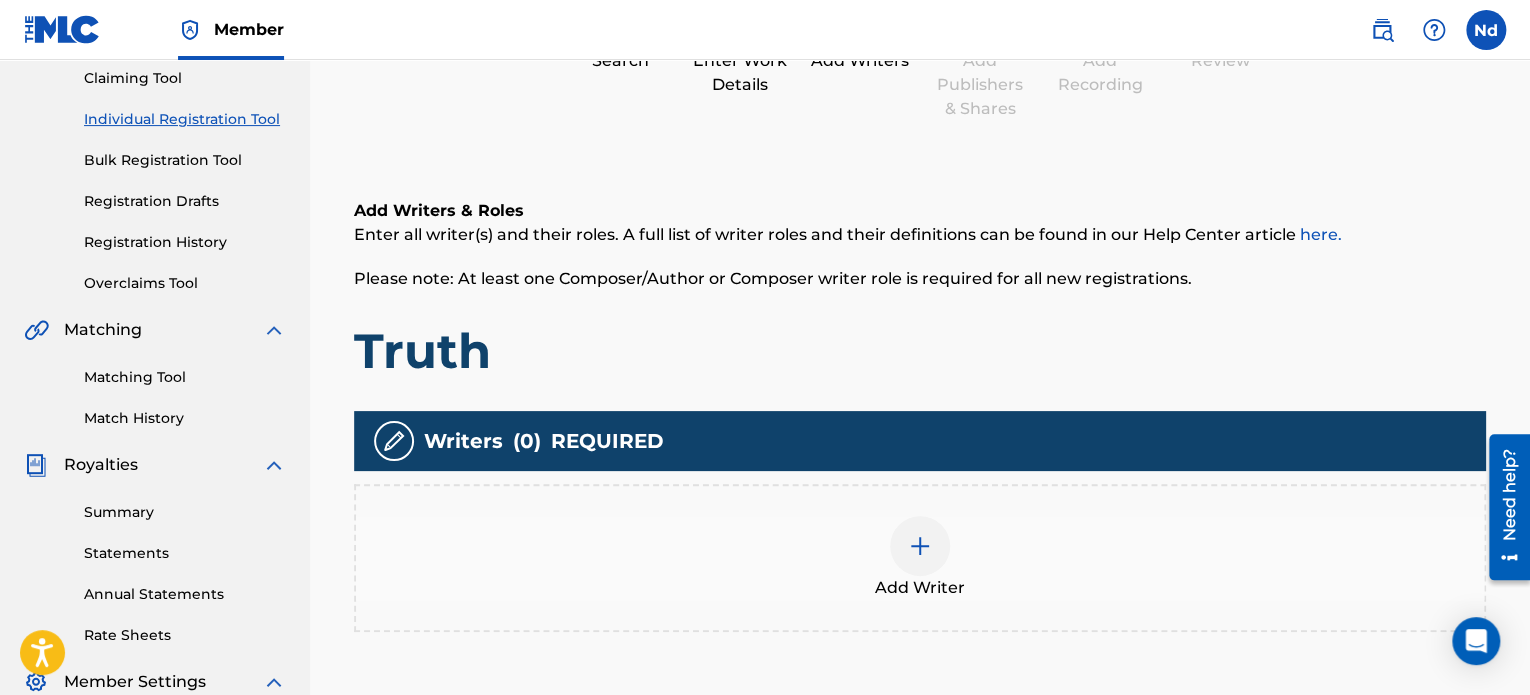 scroll, scrollTop: 390, scrollLeft: 0, axis: vertical 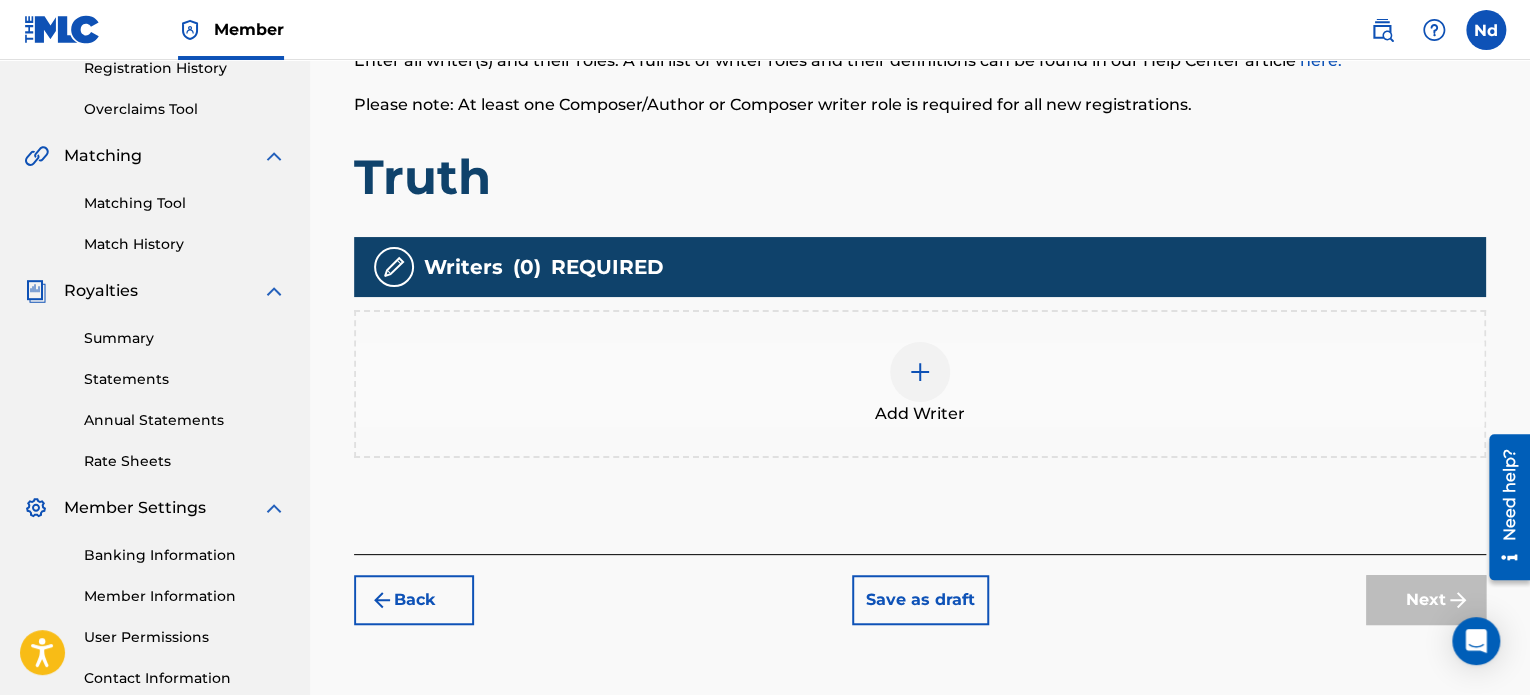 click on "Add Writer" at bounding box center [920, 384] 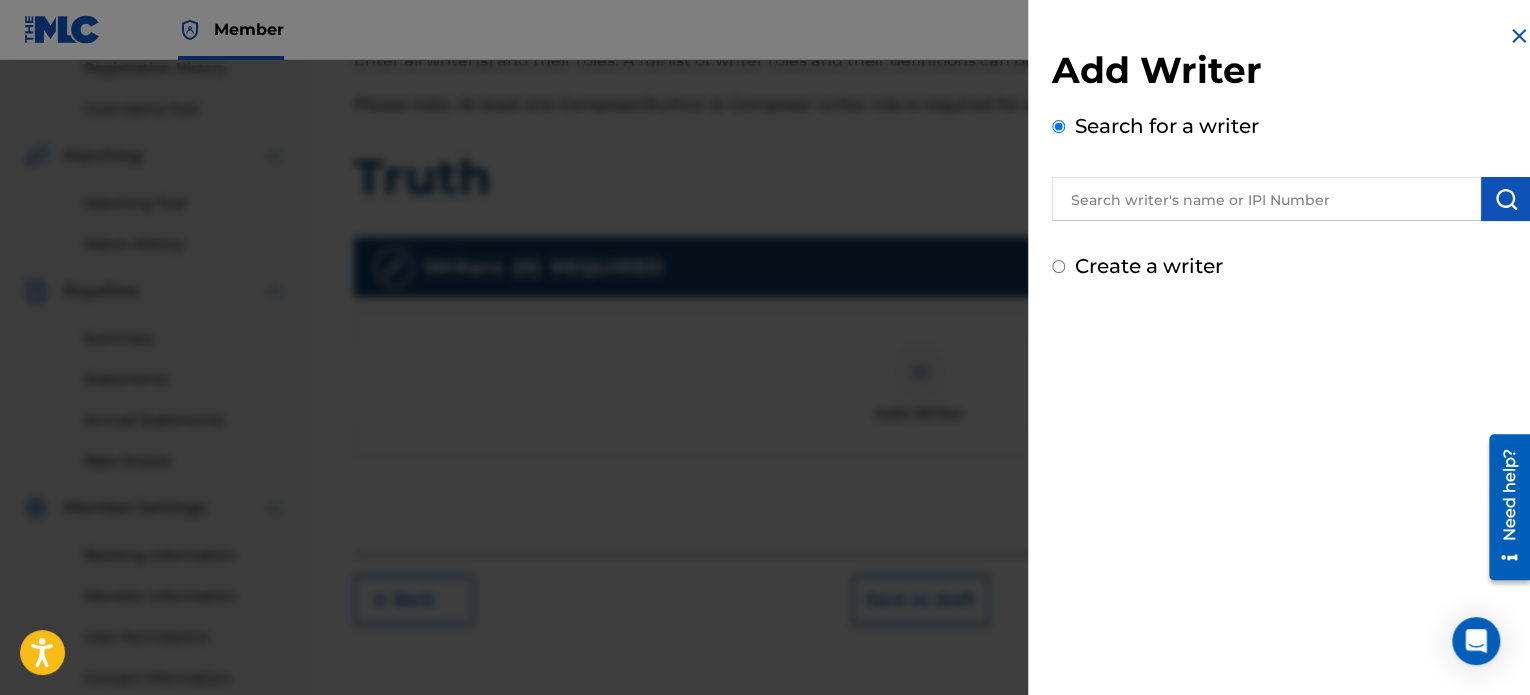 click on "Create a writer" at bounding box center (1058, 266) 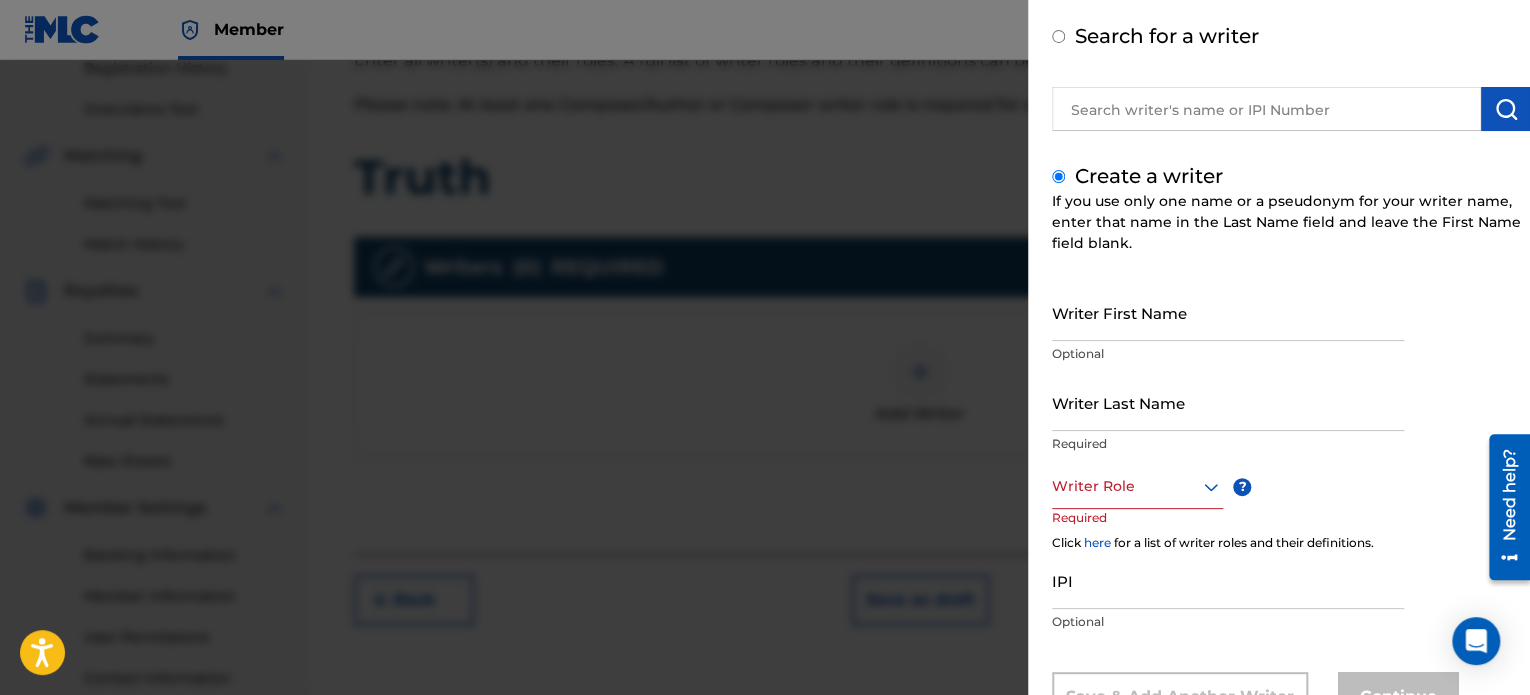 scroll, scrollTop: 0, scrollLeft: 0, axis: both 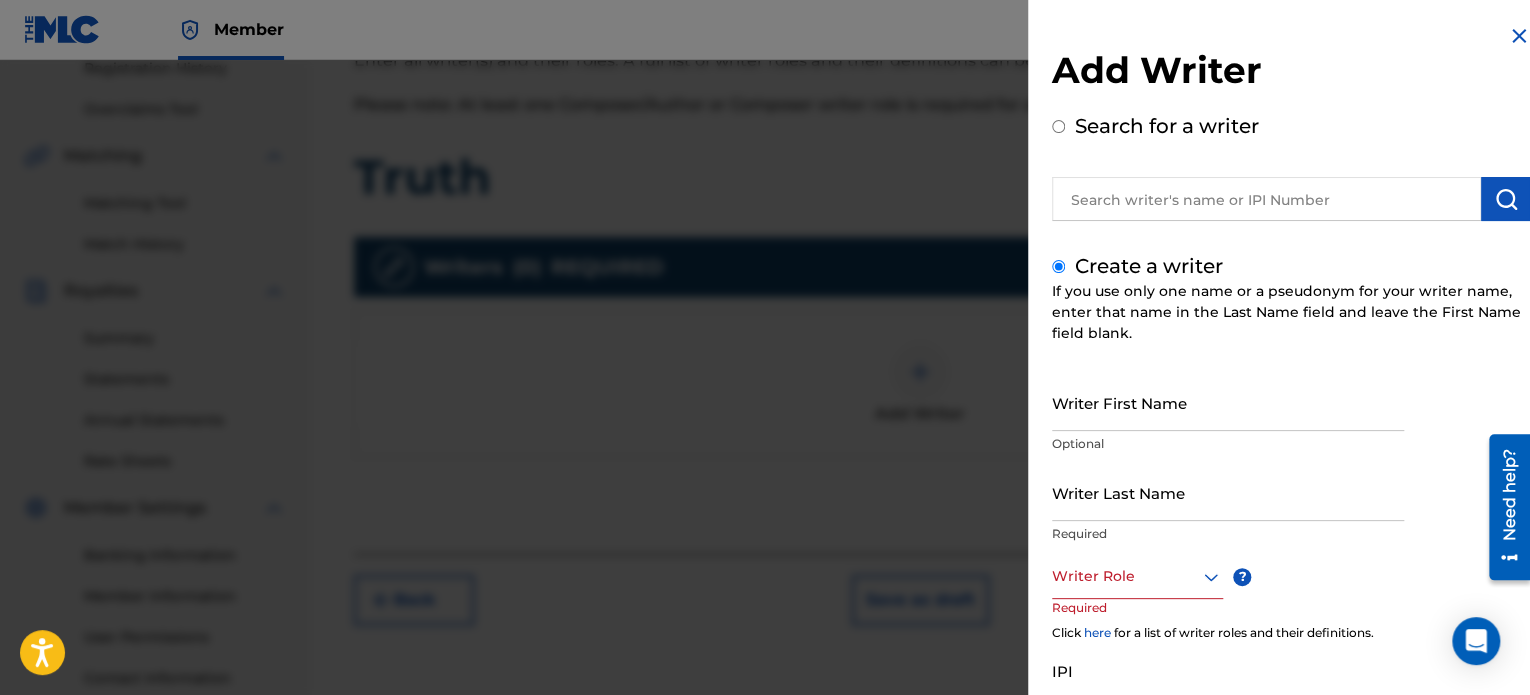 click at bounding box center (1266, 199) 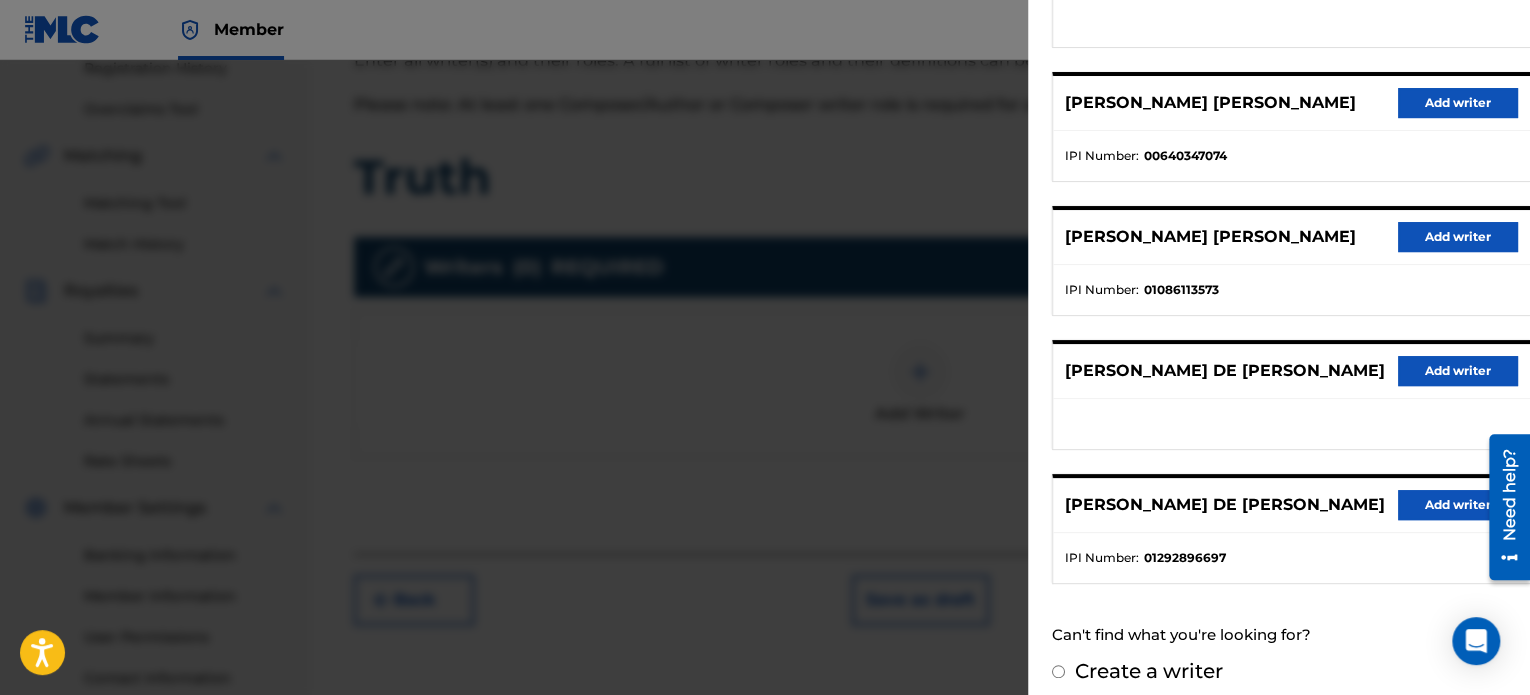 scroll, scrollTop: 344, scrollLeft: 0, axis: vertical 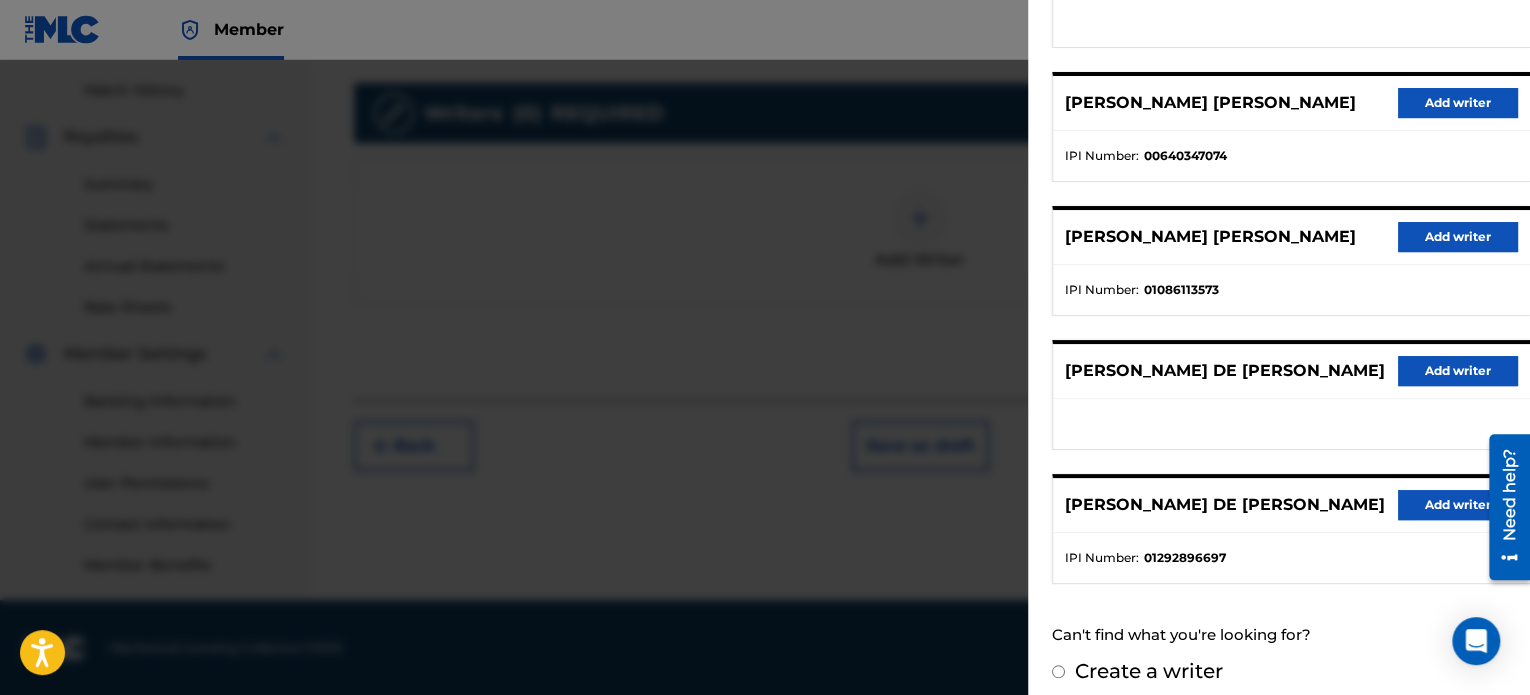 click on "Add writer" at bounding box center (1458, 505) 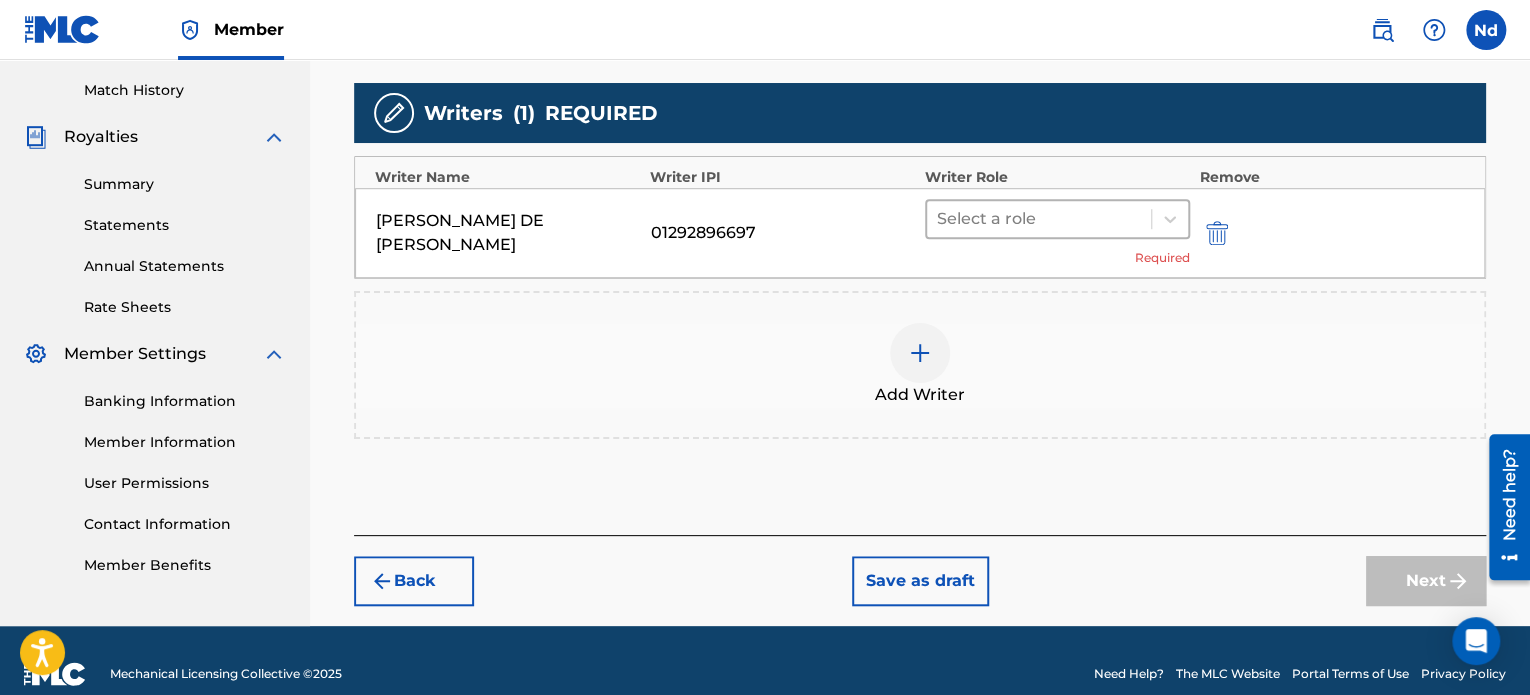 click at bounding box center [1039, 219] 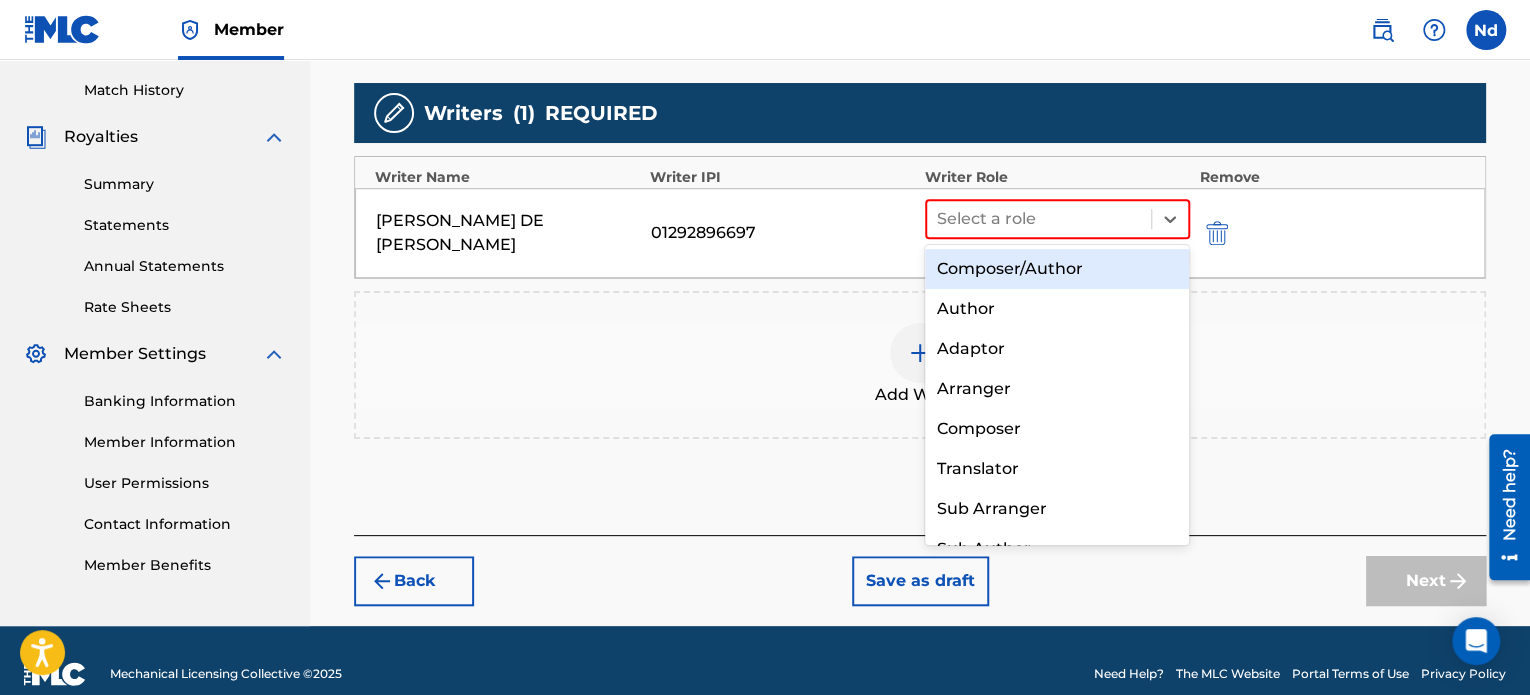 click on "Composer/Author" at bounding box center [1057, 269] 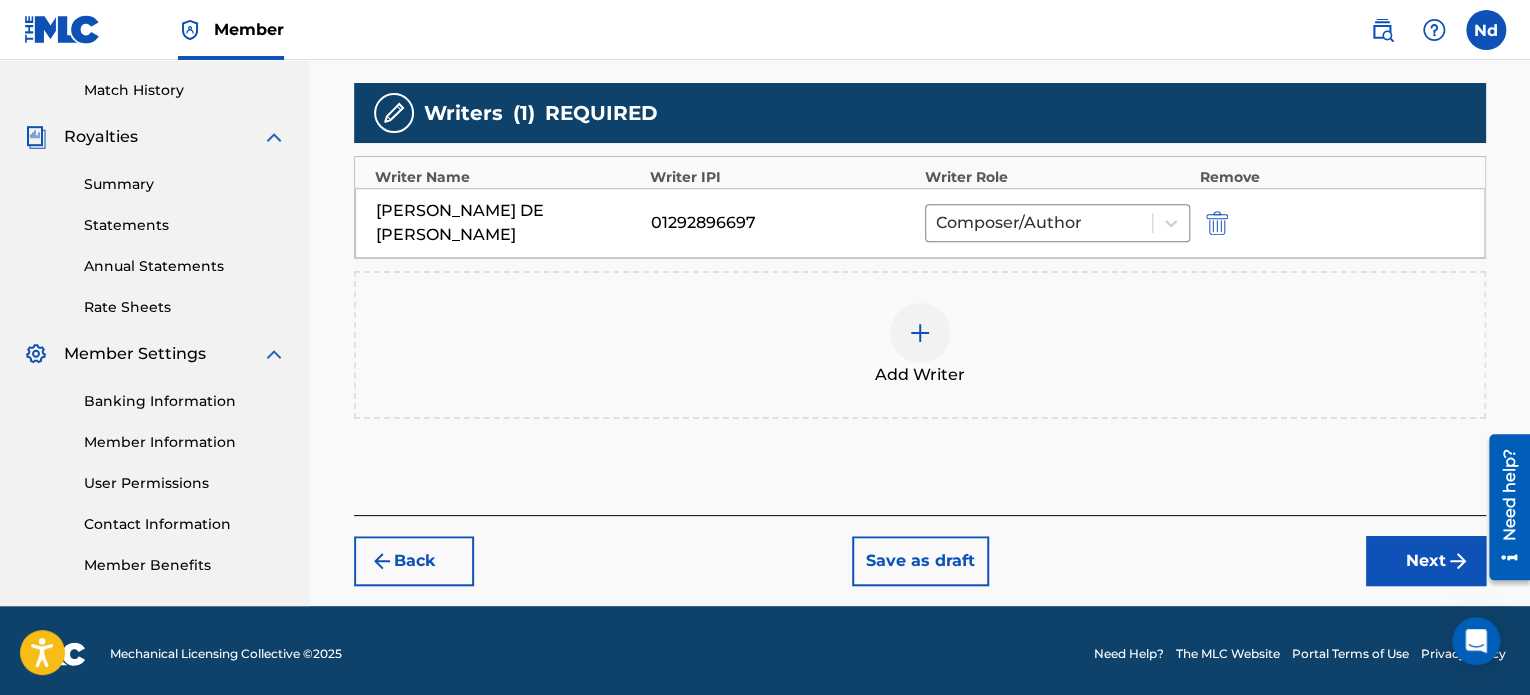 click on "Back Save as draft Next" at bounding box center [920, 550] 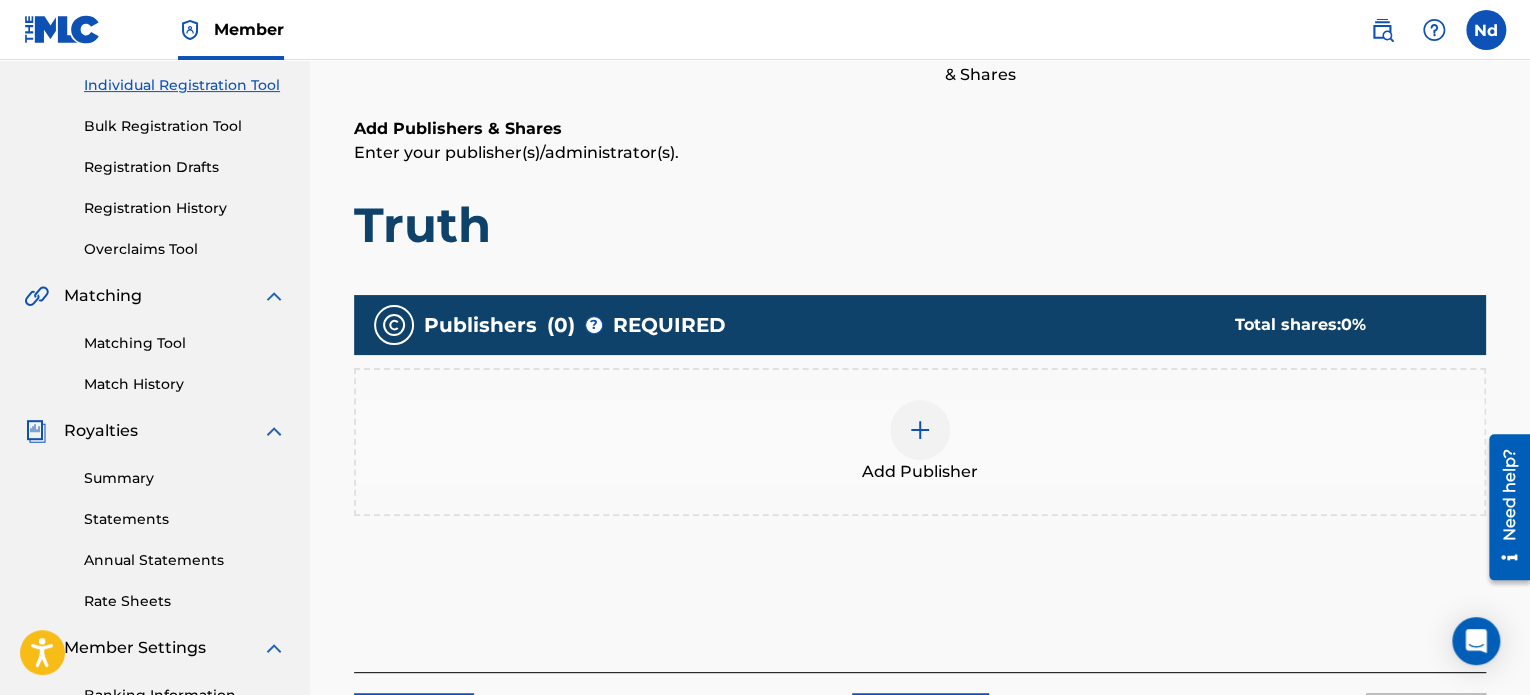 scroll, scrollTop: 90, scrollLeft: 0, axis: vertical 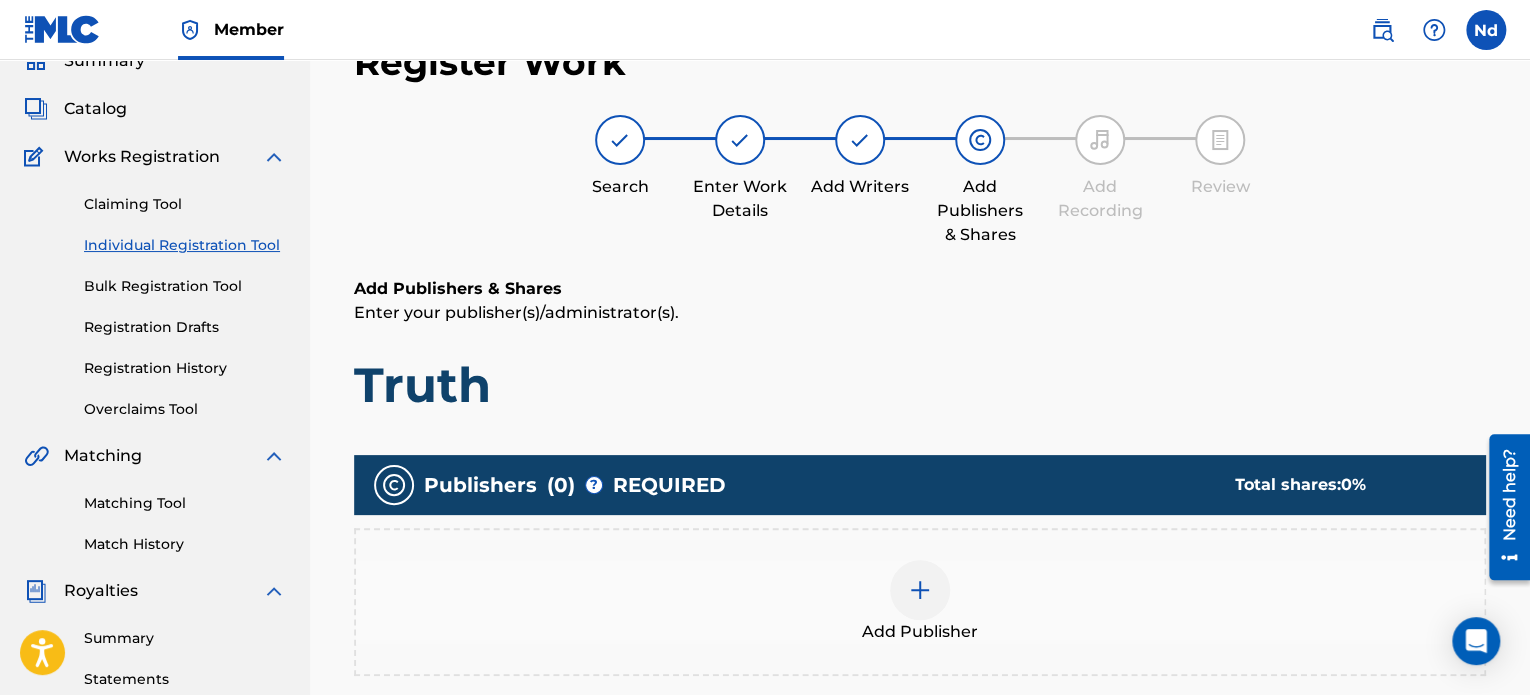click at bounding box center (920, 590) 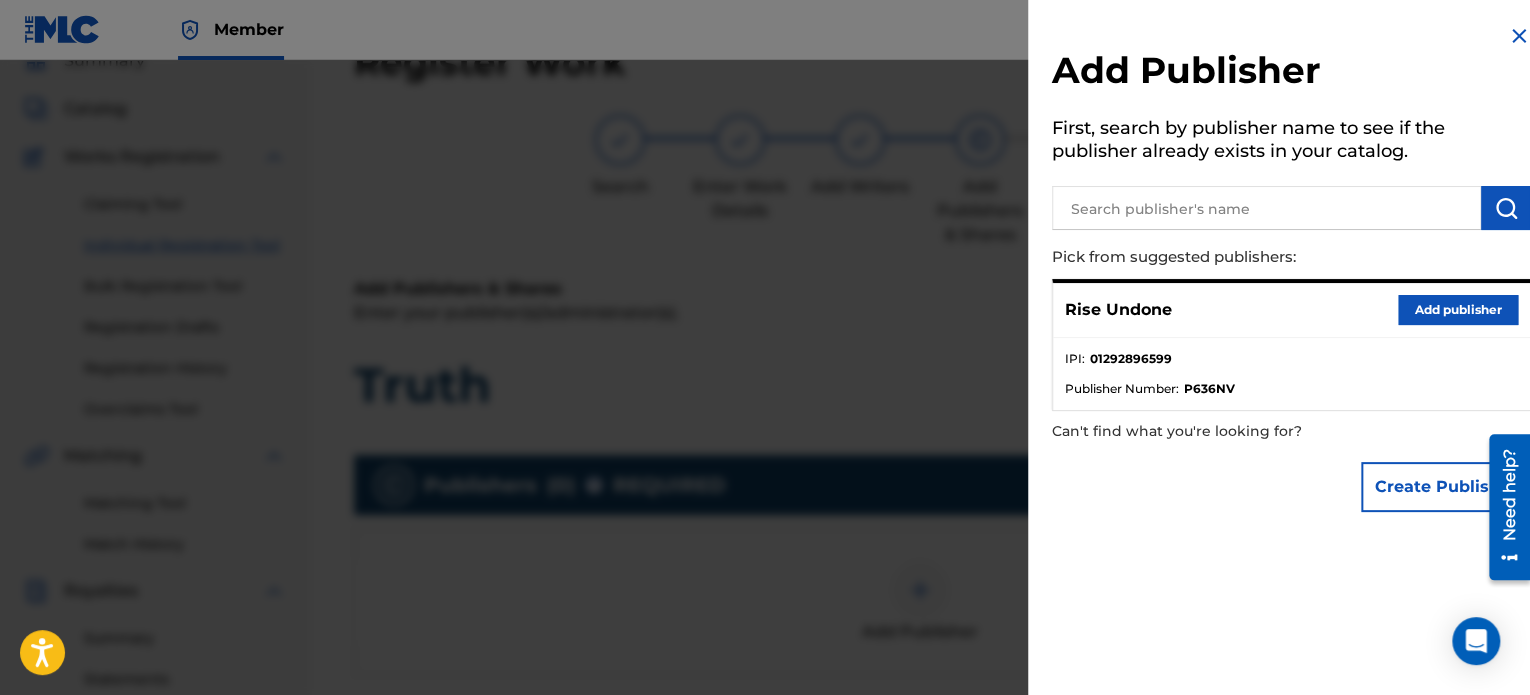 click on "Add publisher" at bounding box center [1458, 310] 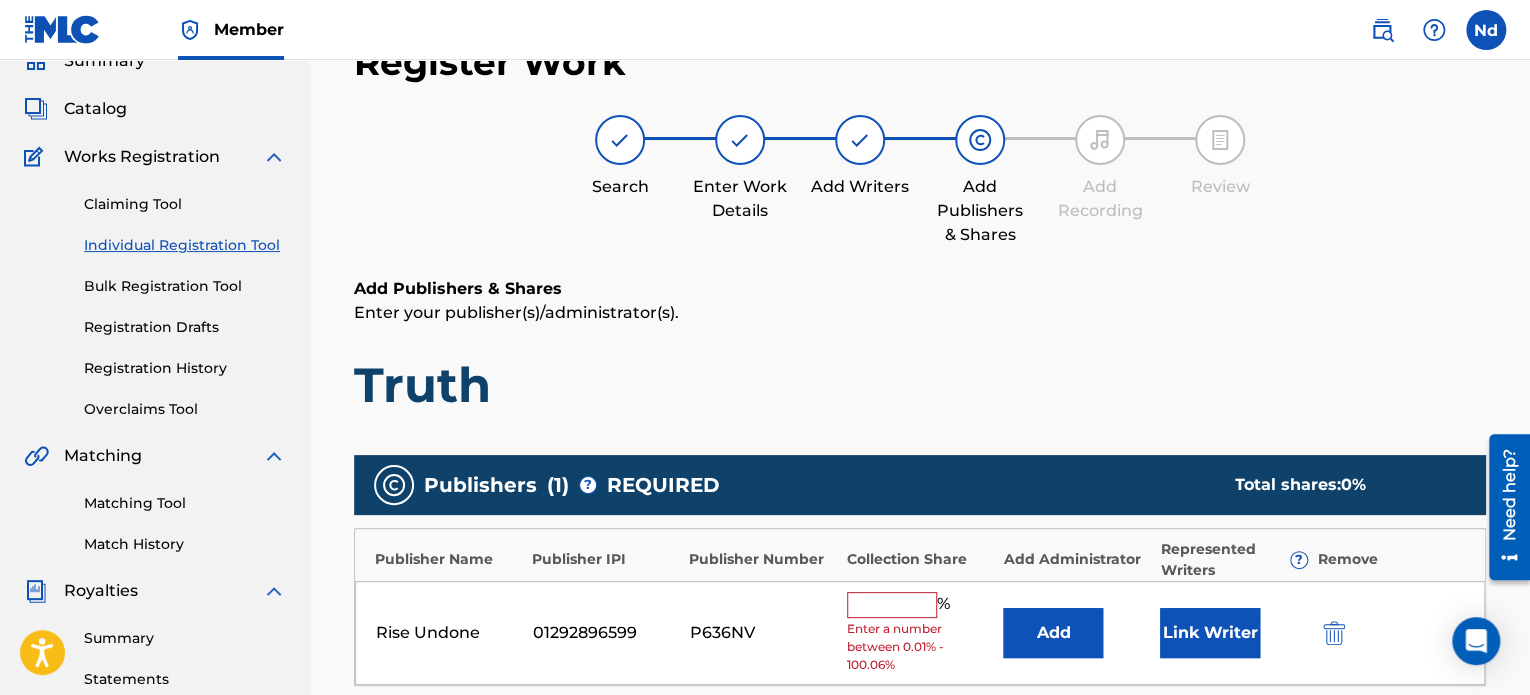 scroll, scrollTop: 290, scrollLeft: 0, axis: vertical 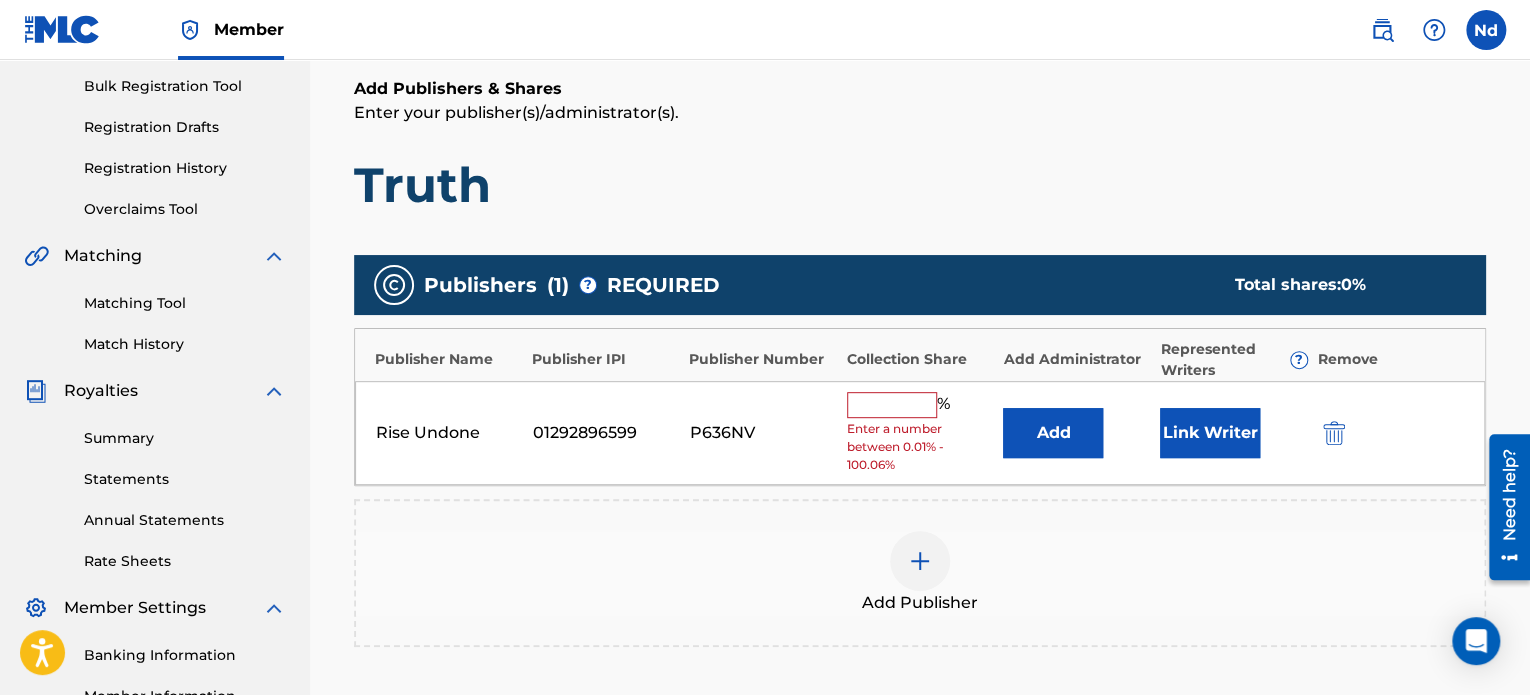 click at bounding box center [892, 405] 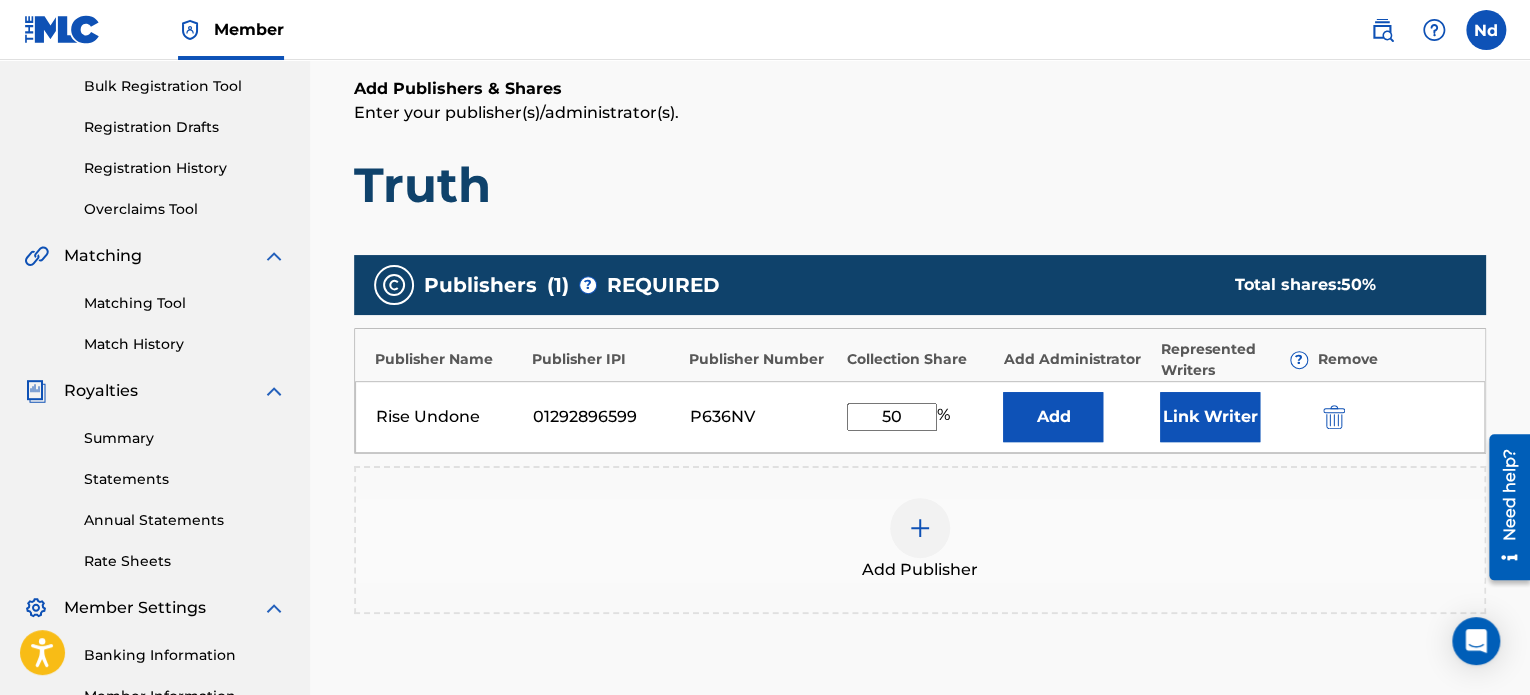 click on "Link Writer" at bounding box center (1210, 417) 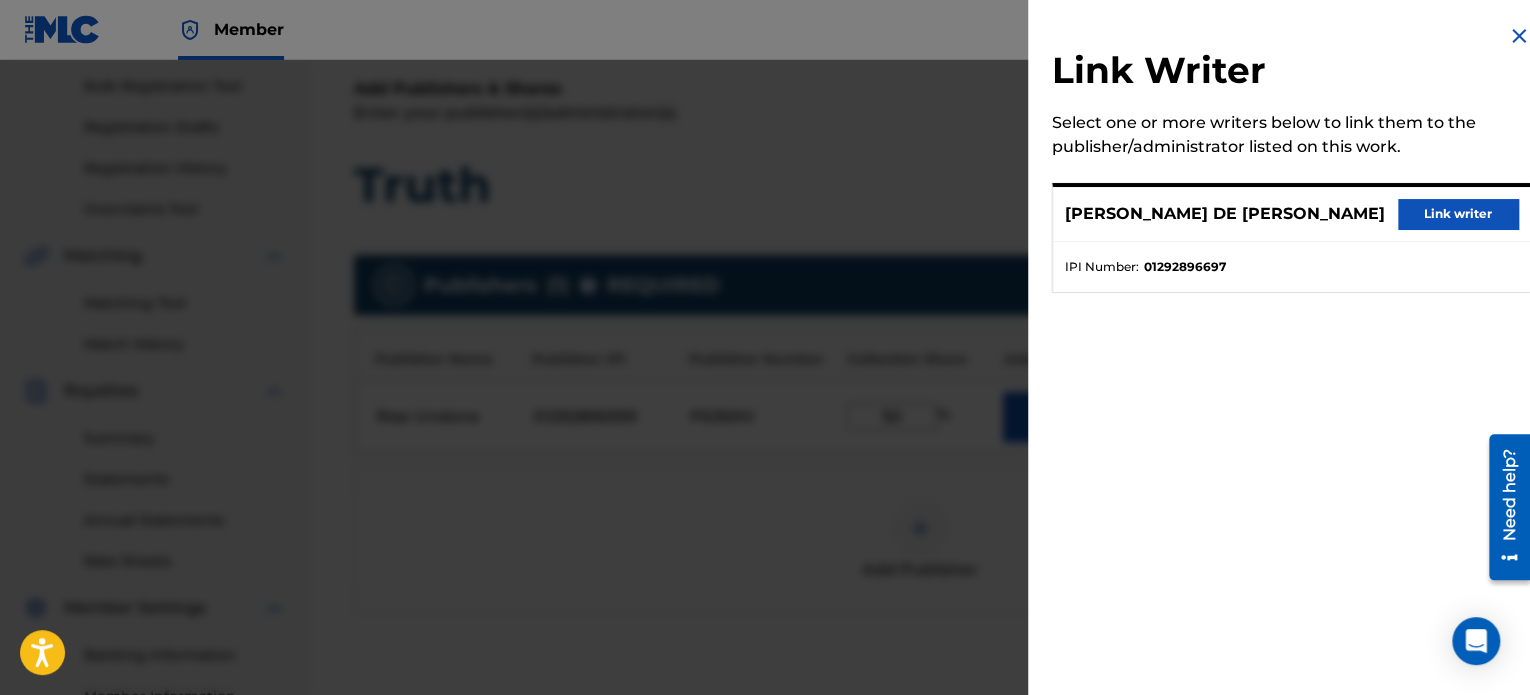 click on "Link writer" at bounding box center (1458, 214) 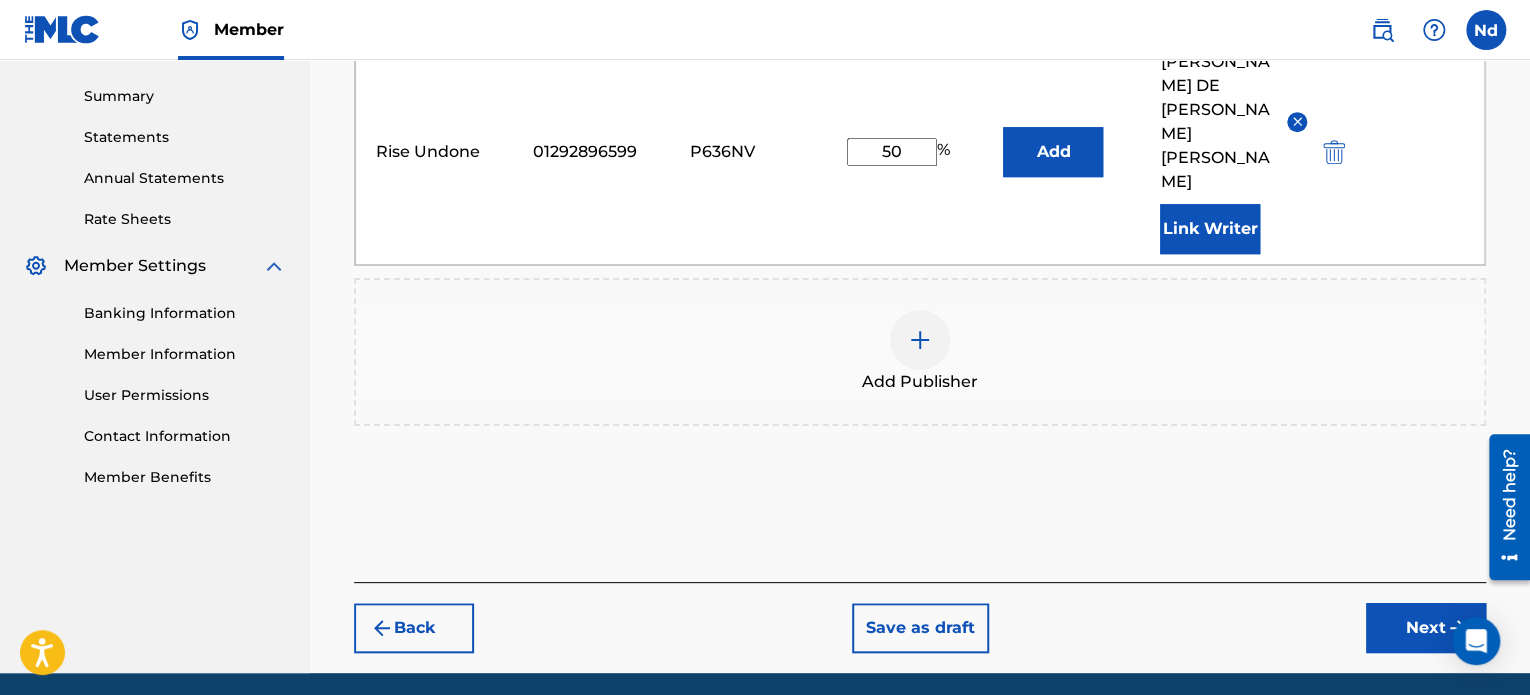 click on "Next" at bounding box center [1426, 628] 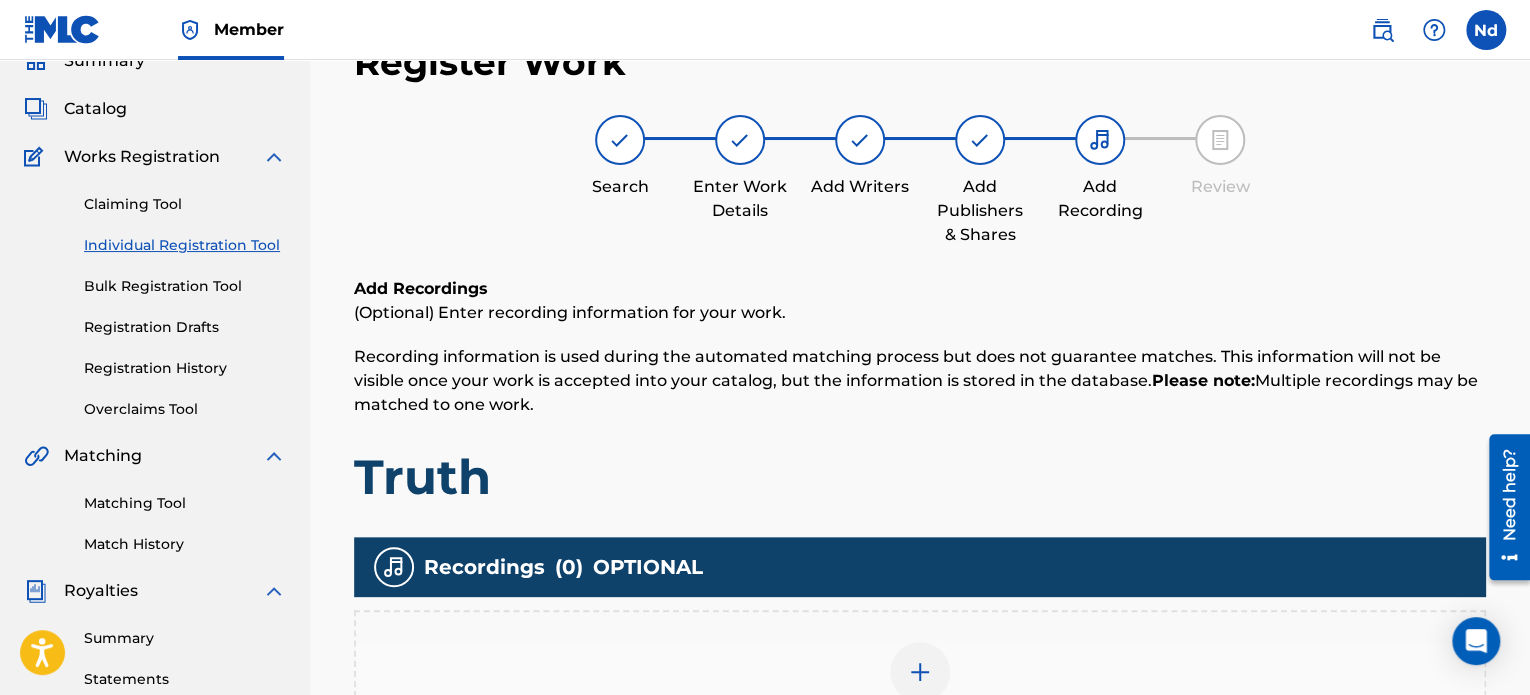 scroll, scrollTop: 490, scrollLeft: 0, axis: vertical 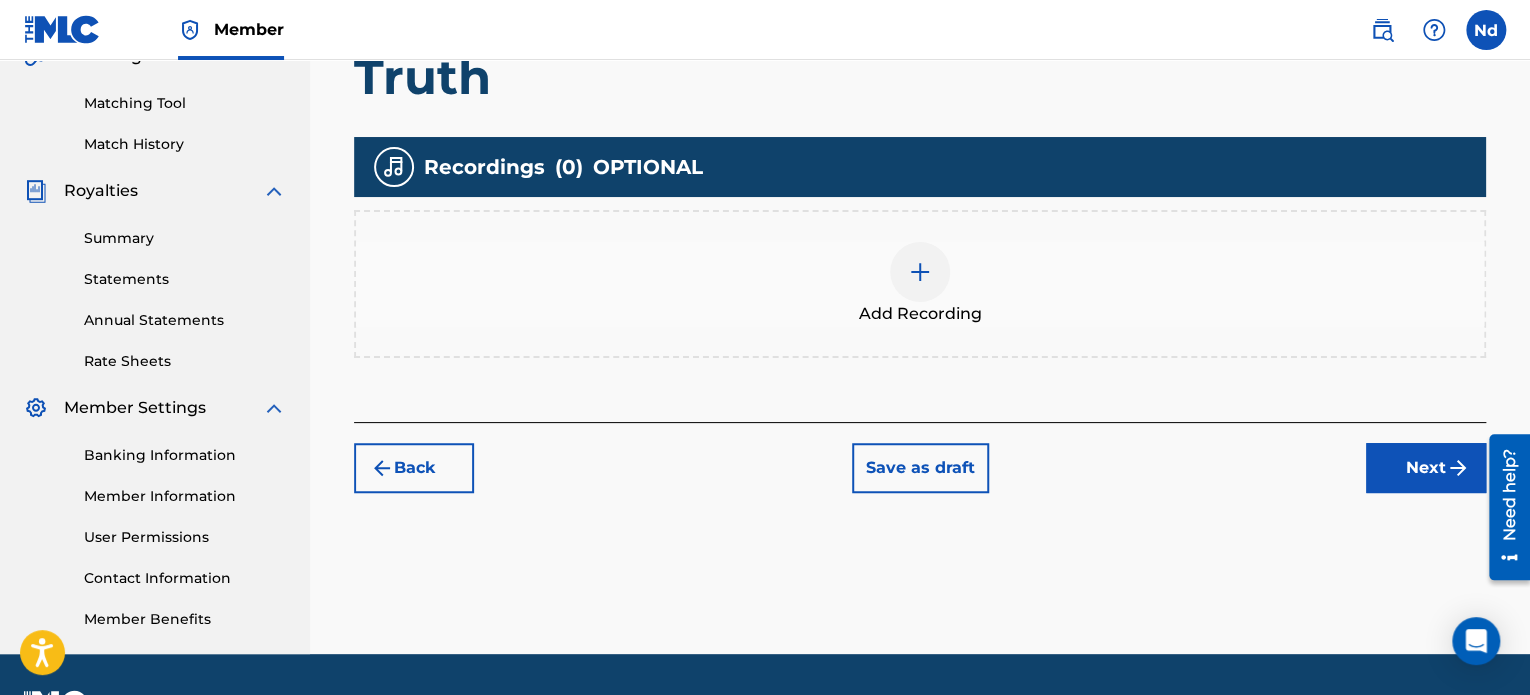 click on "Add Recording" at bounding box center (920, 284) 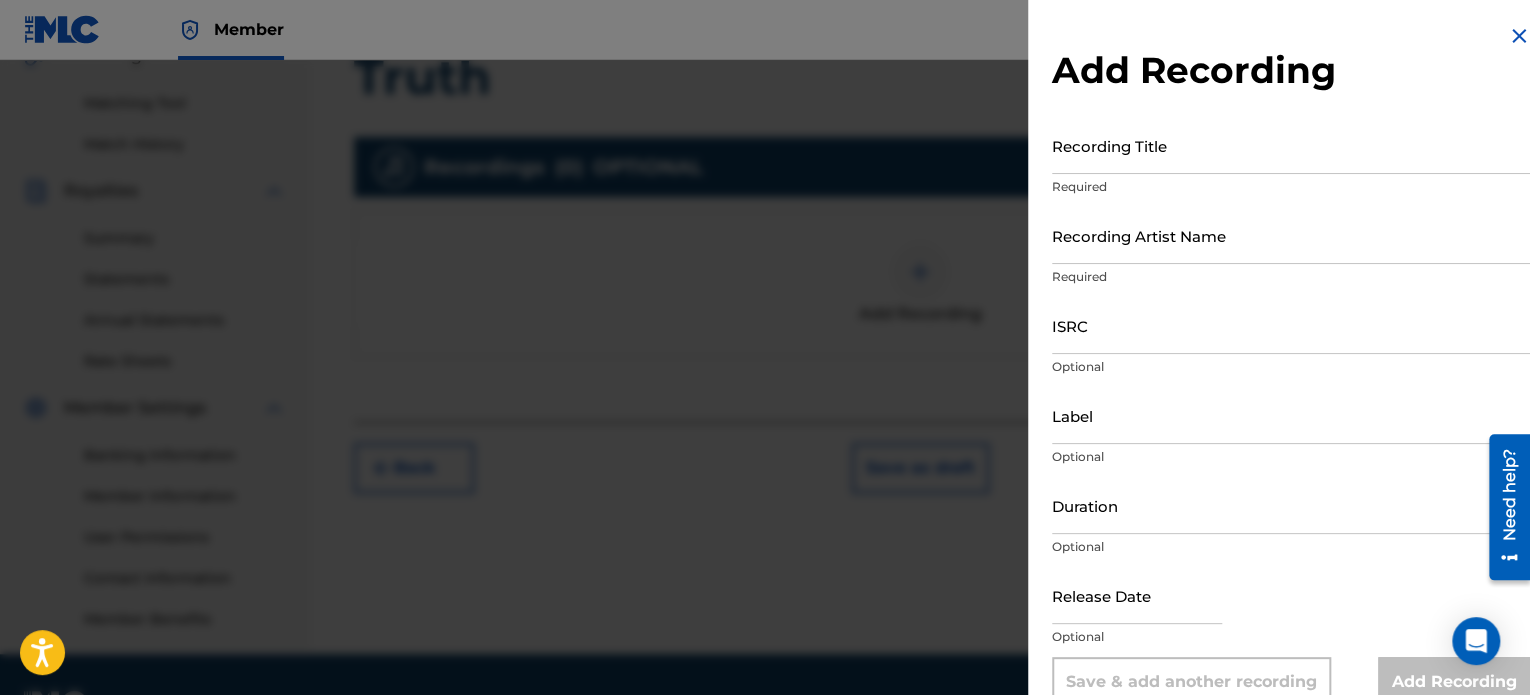 click on "Recording Title" at bounding box center [1291, 145] 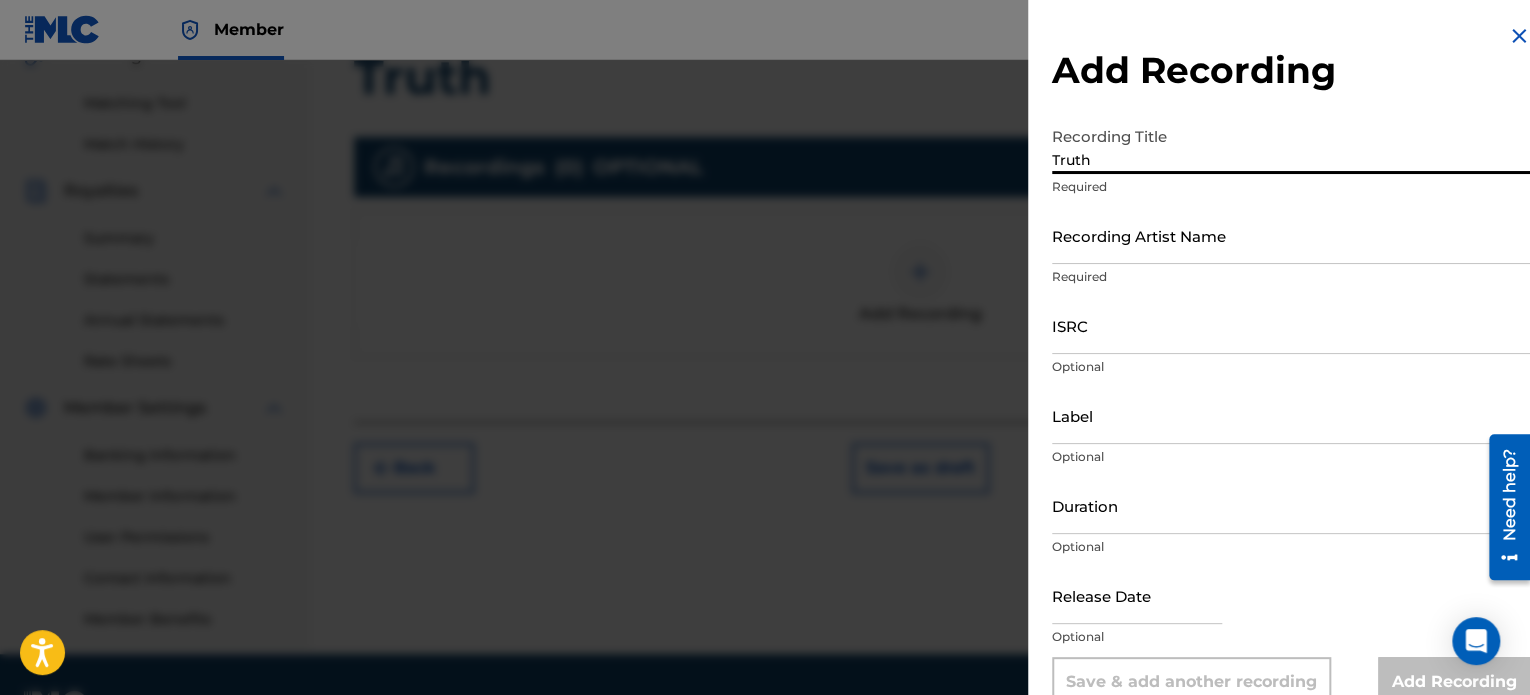 click on "Recording Artist Name" at bounding box center (1291, 235) 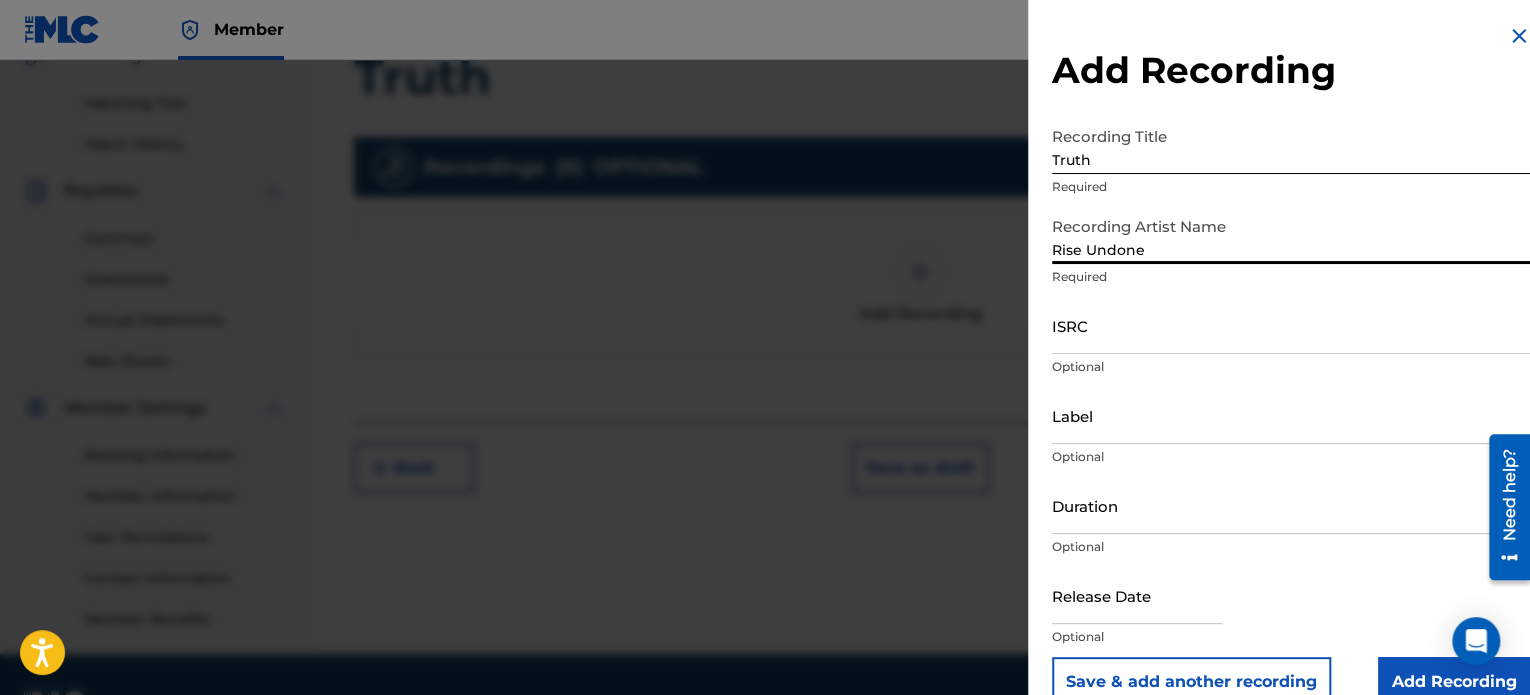 click on "Label" at bounding box center (1291, 415) 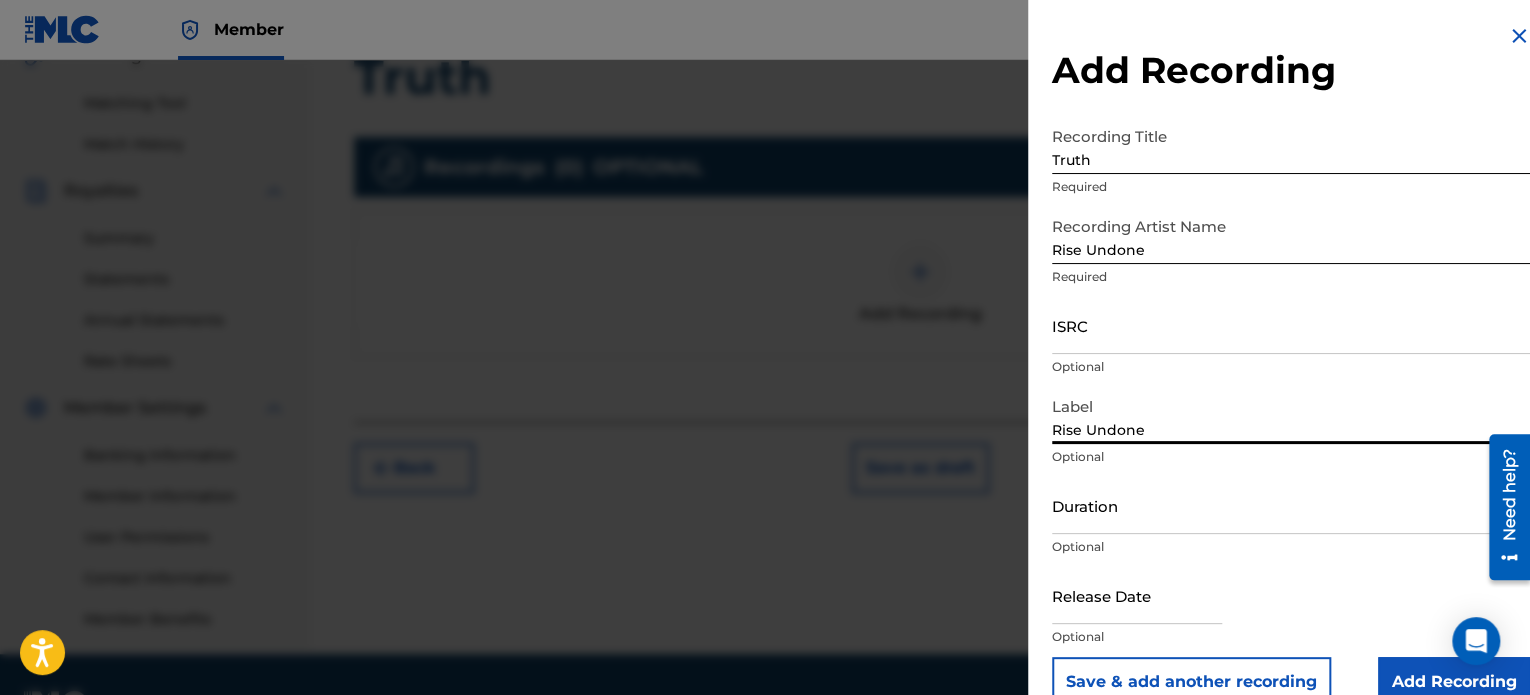 click on "Duration" at bounding box center [1291, 505] 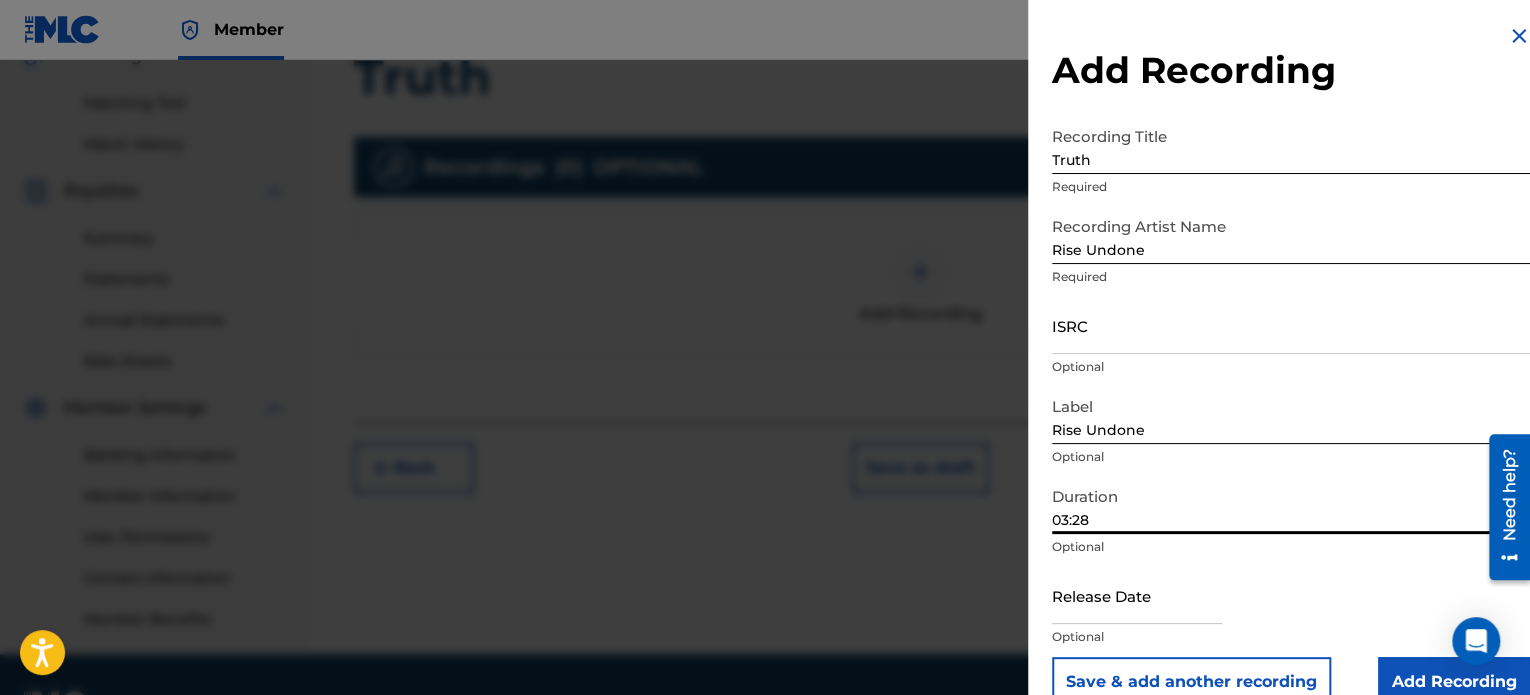 click at bounding box center [1137, 595] 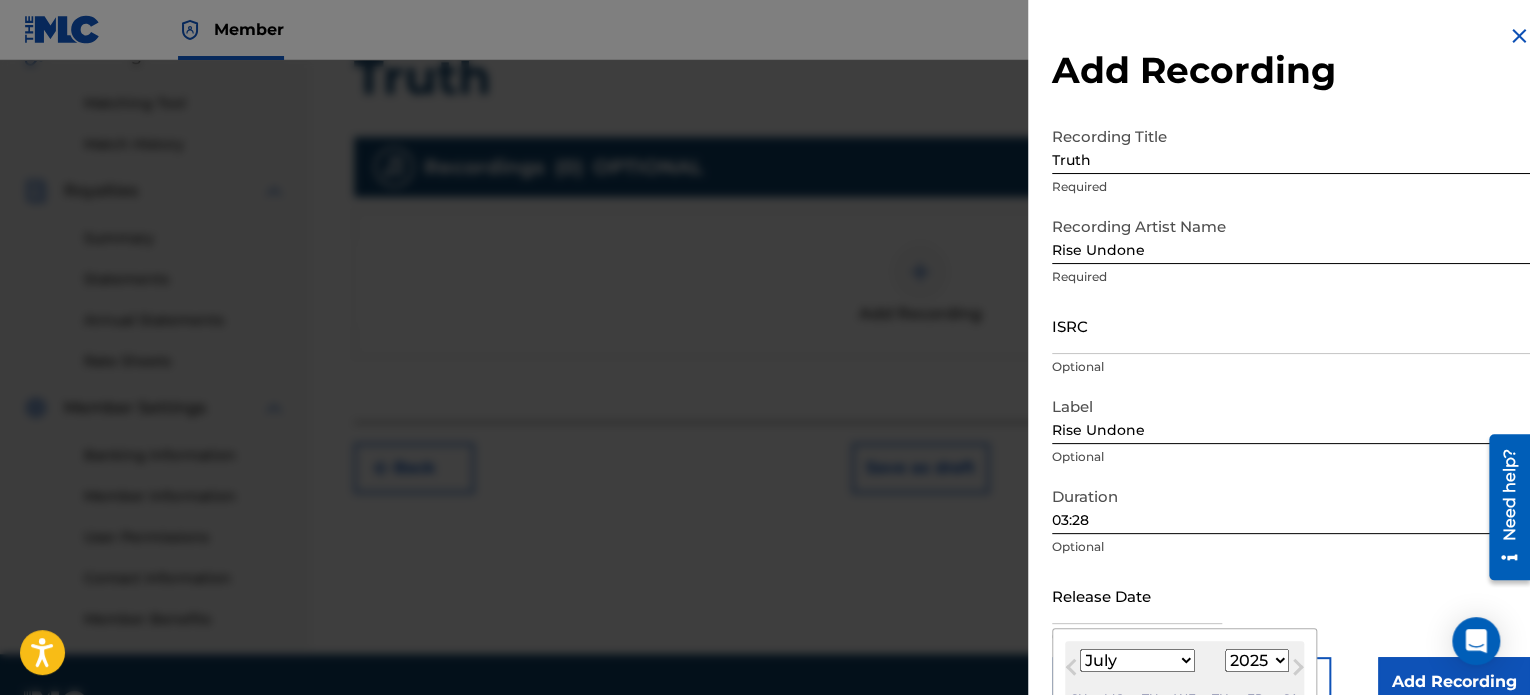 click on "ISRC" at bounding box center [1291, 325] 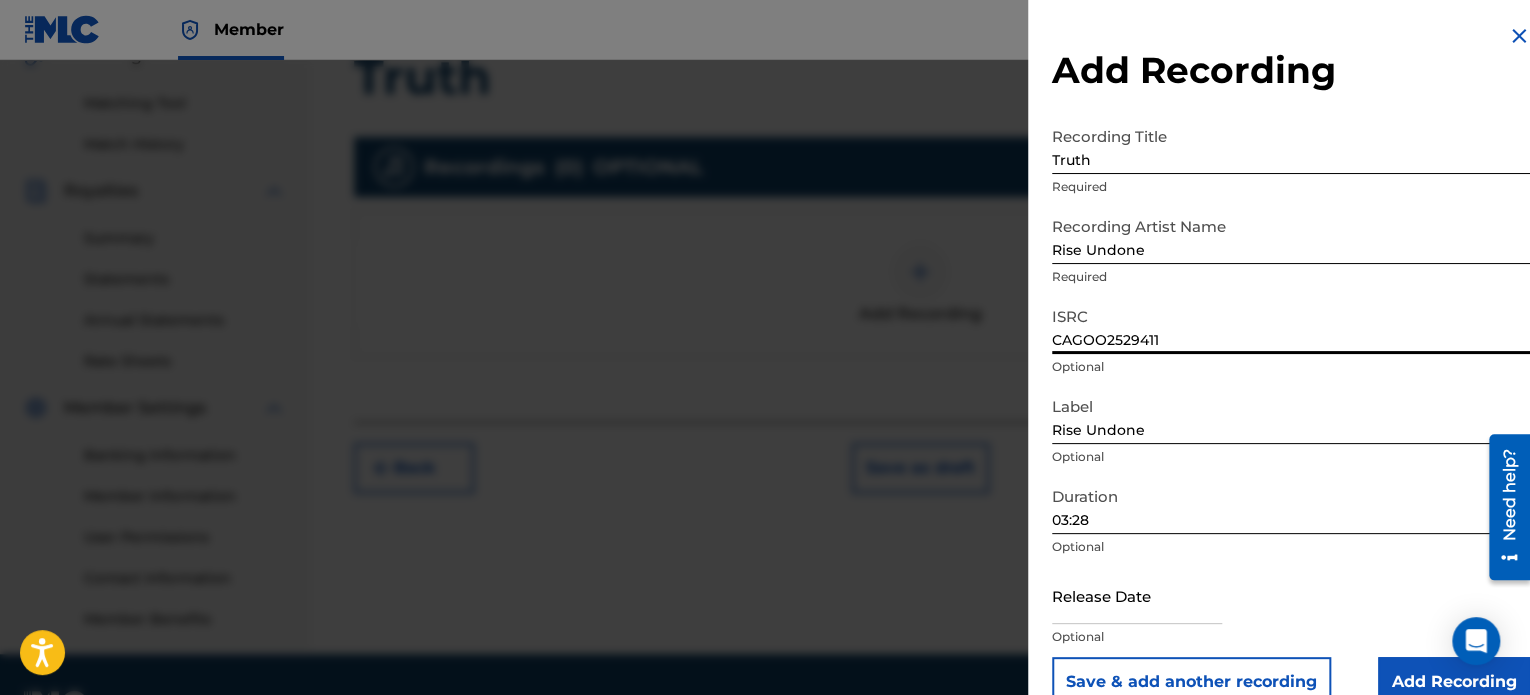 scroll, scrollTop: 36, scrollLeft: 0, axis: vertical 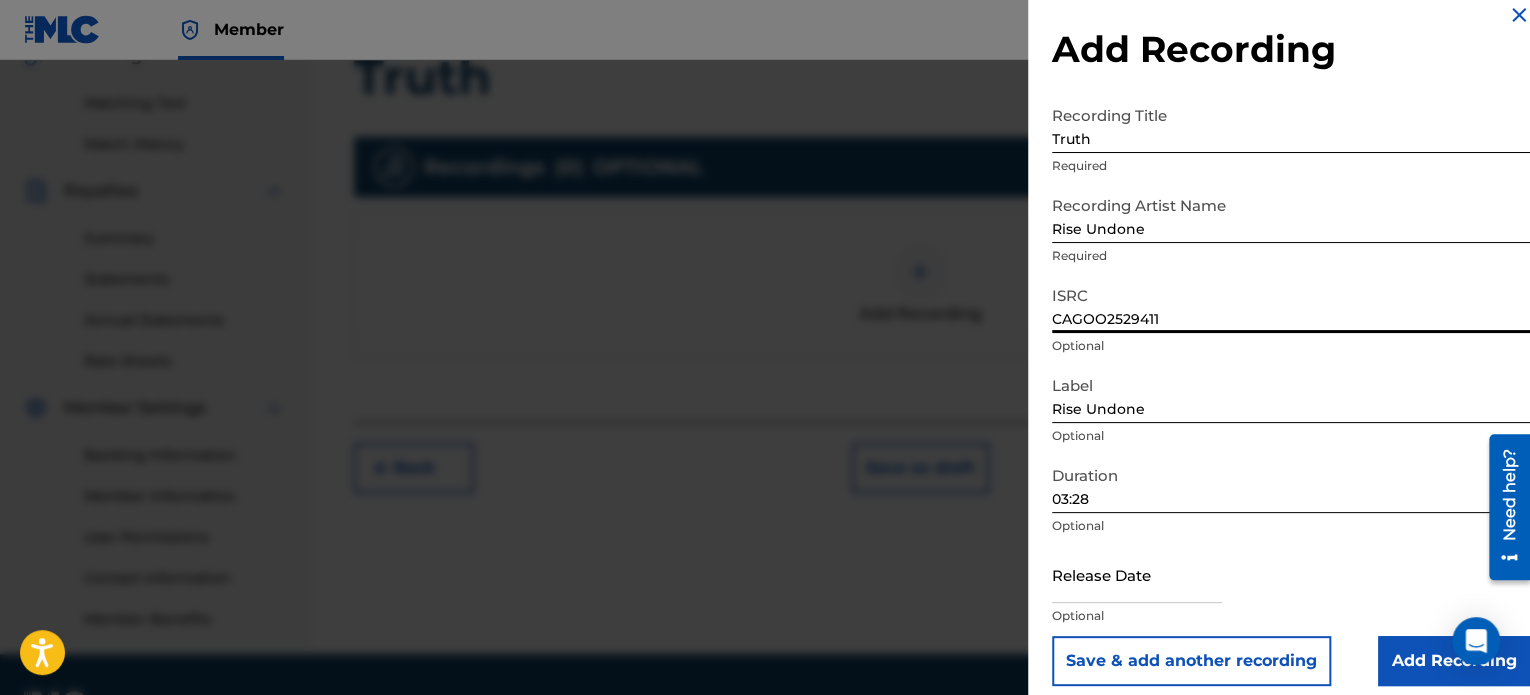 click at bounding box center (1137, 574) 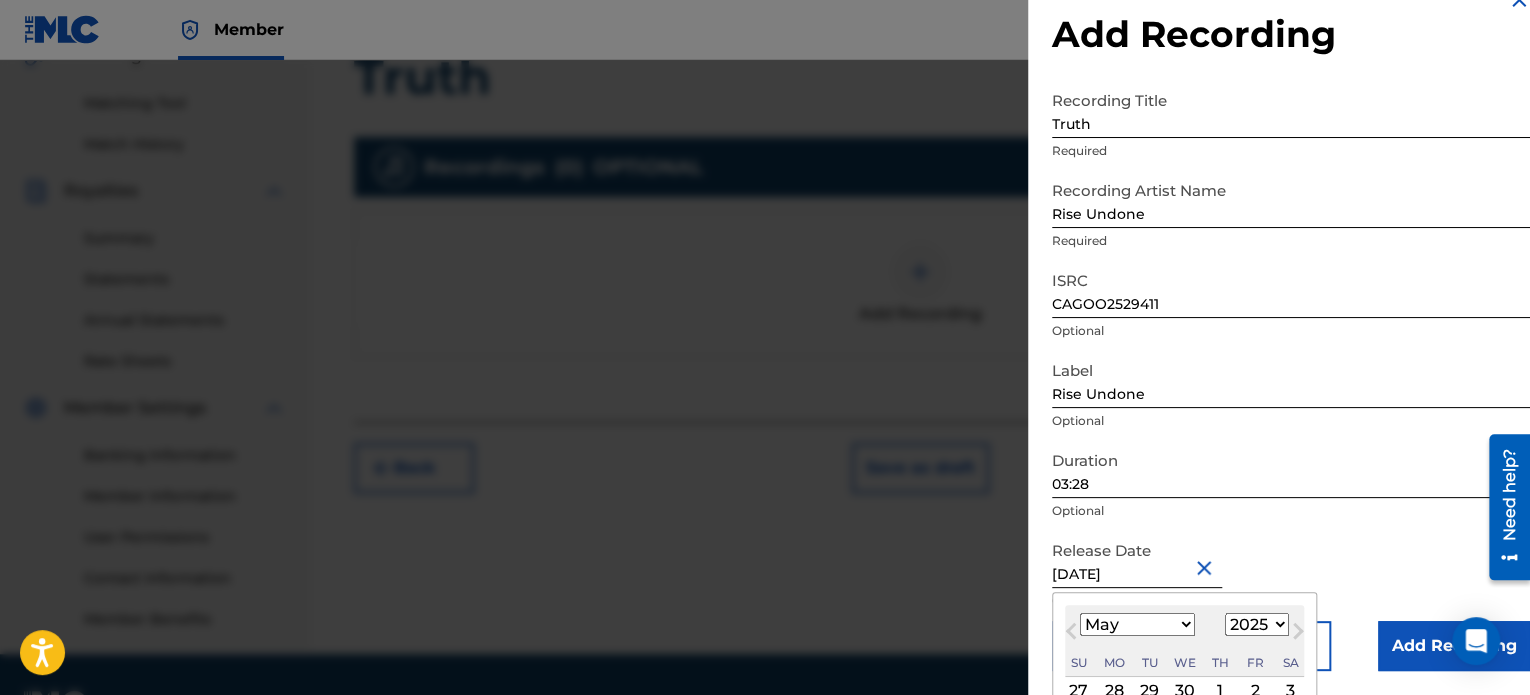 click on "Release Date [DATE] [DATE] Previous Month Next Month May [DATE] February March April May June July August September October November [DATE] 1900 1901 1902 1903 1904 1905 1906 1907 1908 1909 1910 1911 1912 1913 1914 1915 1916 1917 1918 1919 1920 1921 1922 1923 1924 1925 1926 1927 1928 1929 1930 1931 1932 1933 1934 1935 1936 1937 1938 1939 1940 1941 1942 1943 1944 1945 1946 1947 1948 1949 1950 1951 1952 1953 1954 1955 1956 1957 1958 1959 1960 1961 1962 1963 1964 1965 1966 1967 1968 1969 1970 1971 1972 1973 1974 1975 1976 1977 1978 1979 1980 1981 1982 1983 1984 1985 1986 1987 1988 1989 1990 1991 1992 1993 1994 1995 1996 1997 1998 1999 2000 2001 2002 2003 2004 2005 2006 2007 2008 2009 2010 2011 2012 2013 2014 2015 2016 2017 2018 2019 2020 2021 2022 2023 2024 2025 2026 2027 2028 2029 2030 2031 2032 2033 2034 2035 2036 2037 2038 2039 2040 2041 2042 2043 2044 2045 2046 2047 2048 2049 2050 2051 2052 2053 2054 2055 2056 2057 2058 2059 2060 2061 2062 2063 2064 2065 2066 2067 2068 2069 2070 2071 2072" at bounding box center (1291, 576) 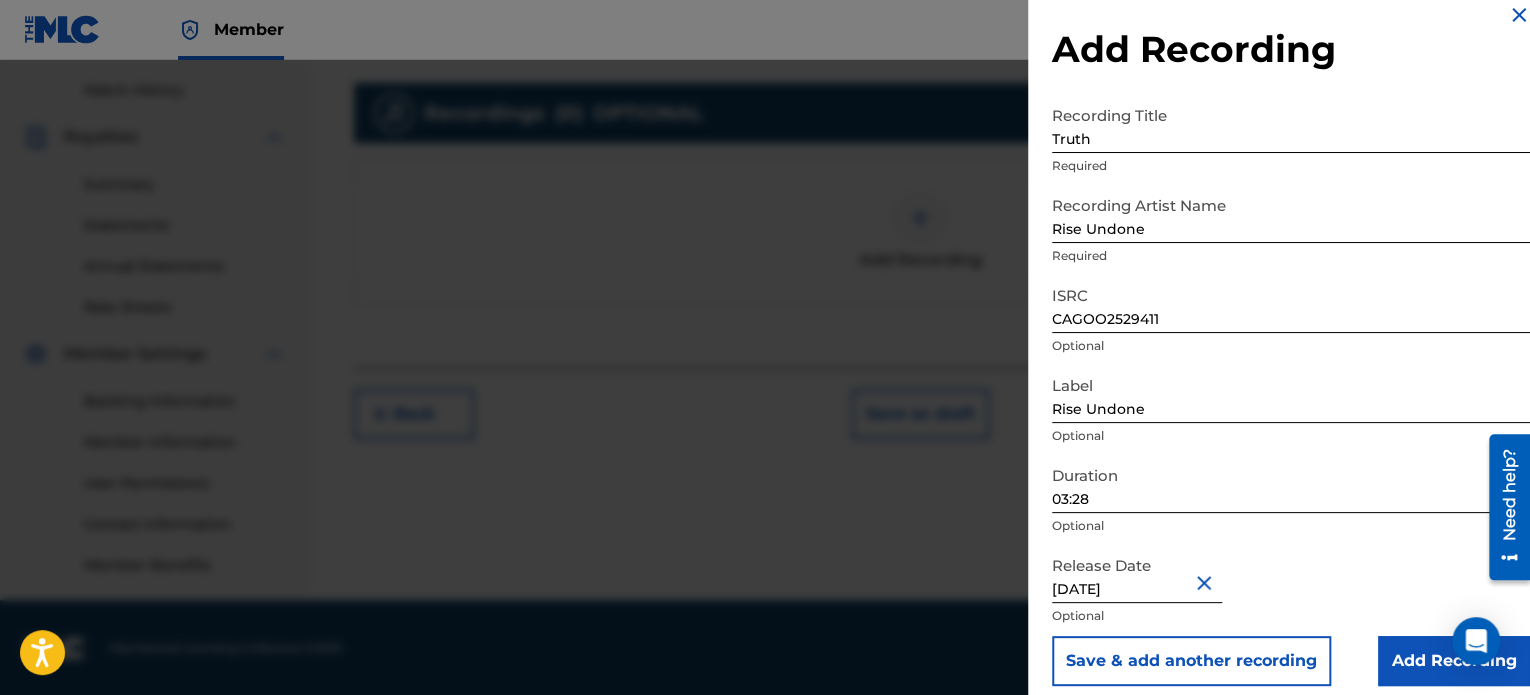 scroll, scrollTop: 544, scrollLeft: 0, axis: vertical 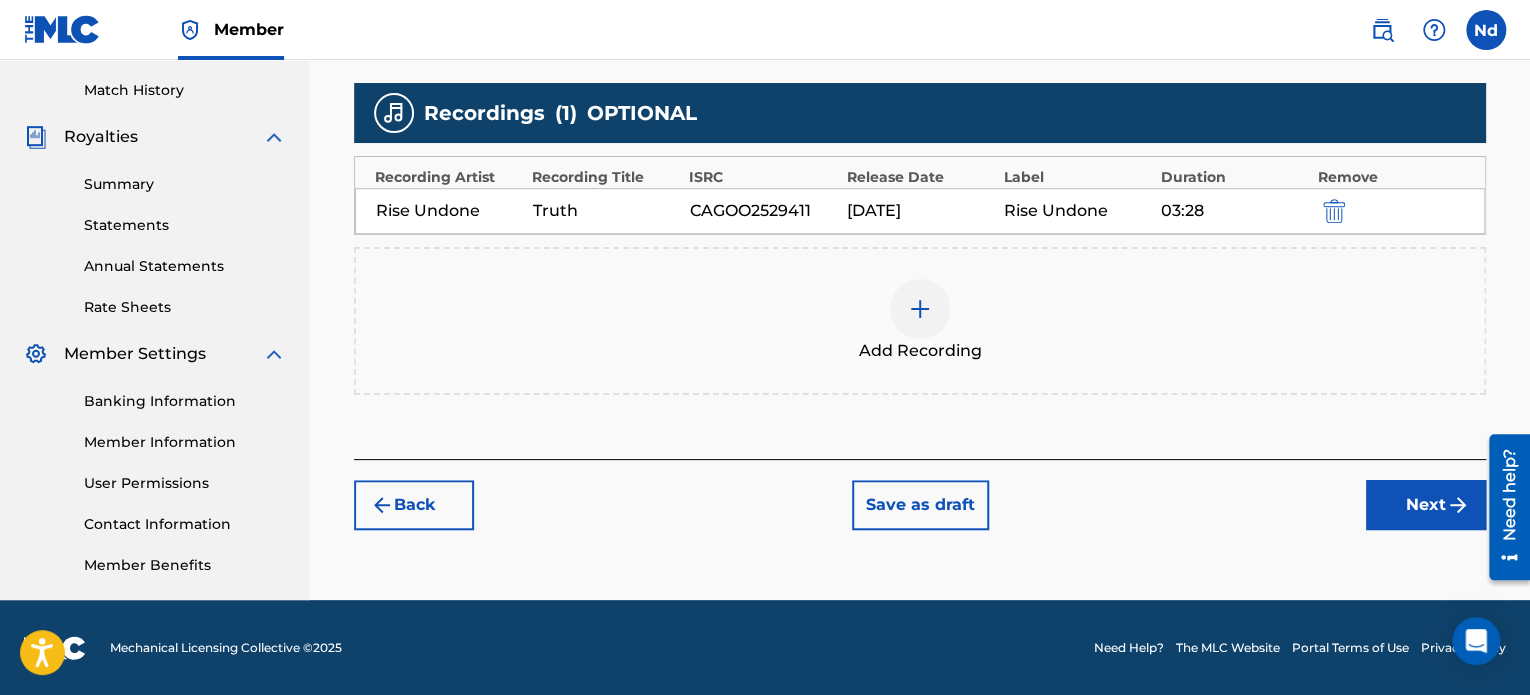 click on "Register Work Search Enter Work Details Add Writers Add Publishers & Shares Add Recording Review Add Recordings (Optional) Enter recording information for your work. Recording information is used during the automated matching process but does not guarantee matches. This information will not be visible once your work is accepted into your catalog, but the information is stored in the database.  Please note:  Multiple recordings may be matched to one work. Truth Recordings ( 1 ) OPTIONAL Recording Artist Recording Title ISRC Release Date Label Duration Remove Rise Undone Truth CAGOO2529411 [DATE] Rise Undone 03:28 Add Recording Back Save as draft Next" at bounding box center (920, 58) 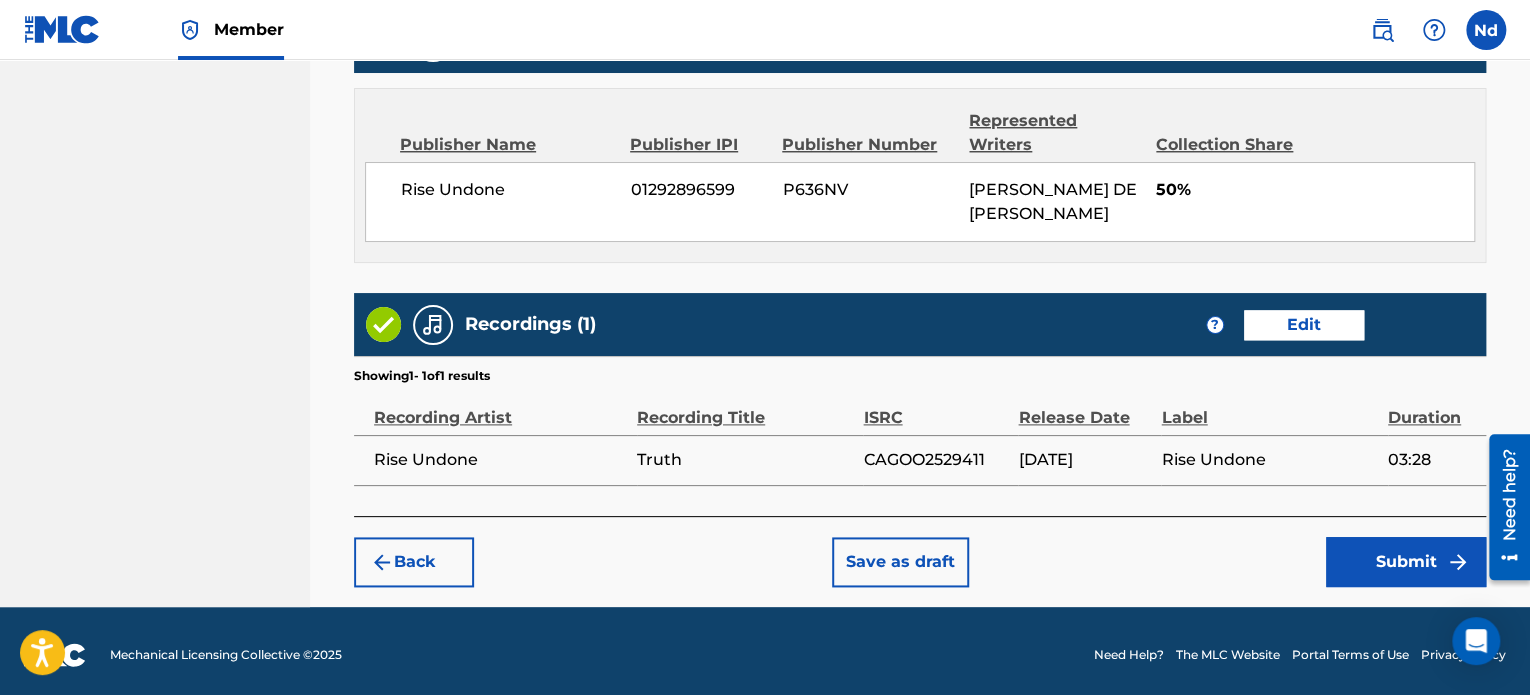 scroll, scrollTop: 1081, scrollLeft: 0, axis: vertical 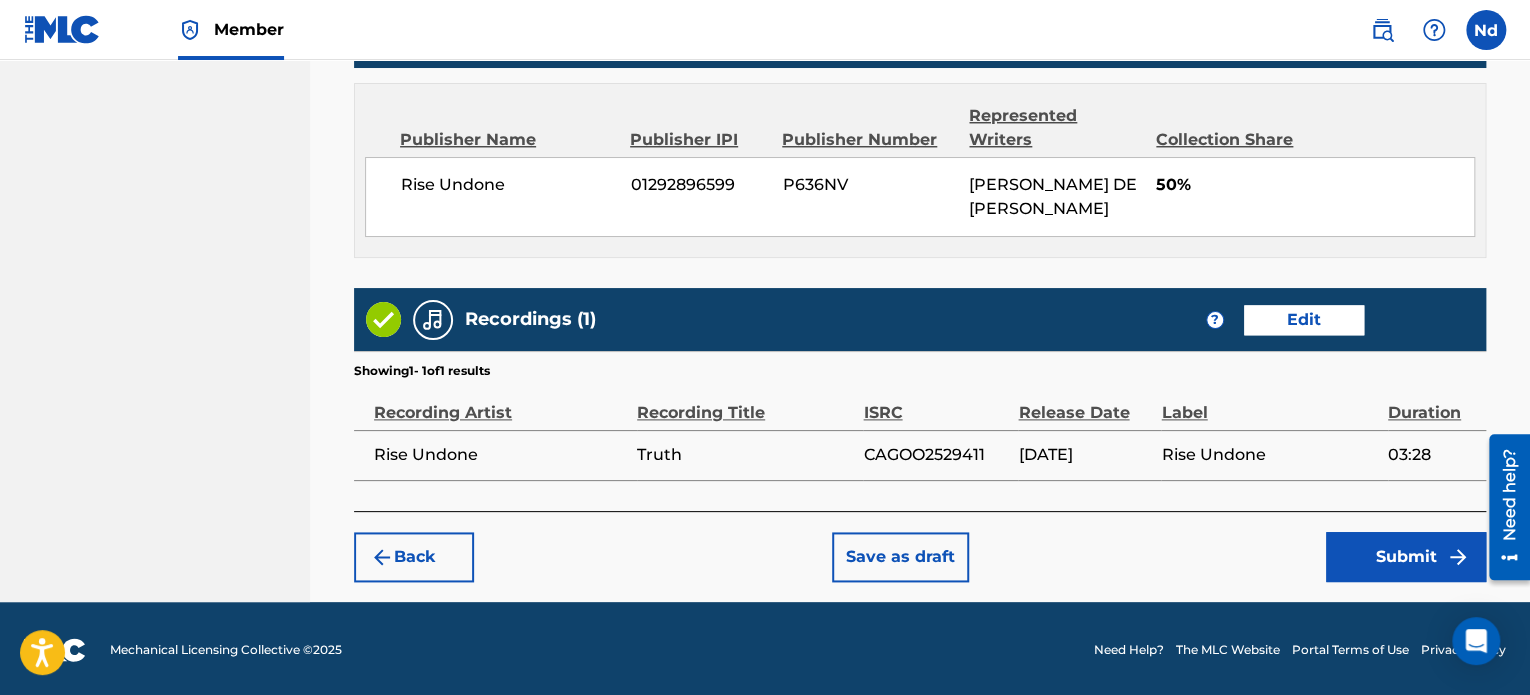 click on "Submit" at bounding box center [1406, 557] 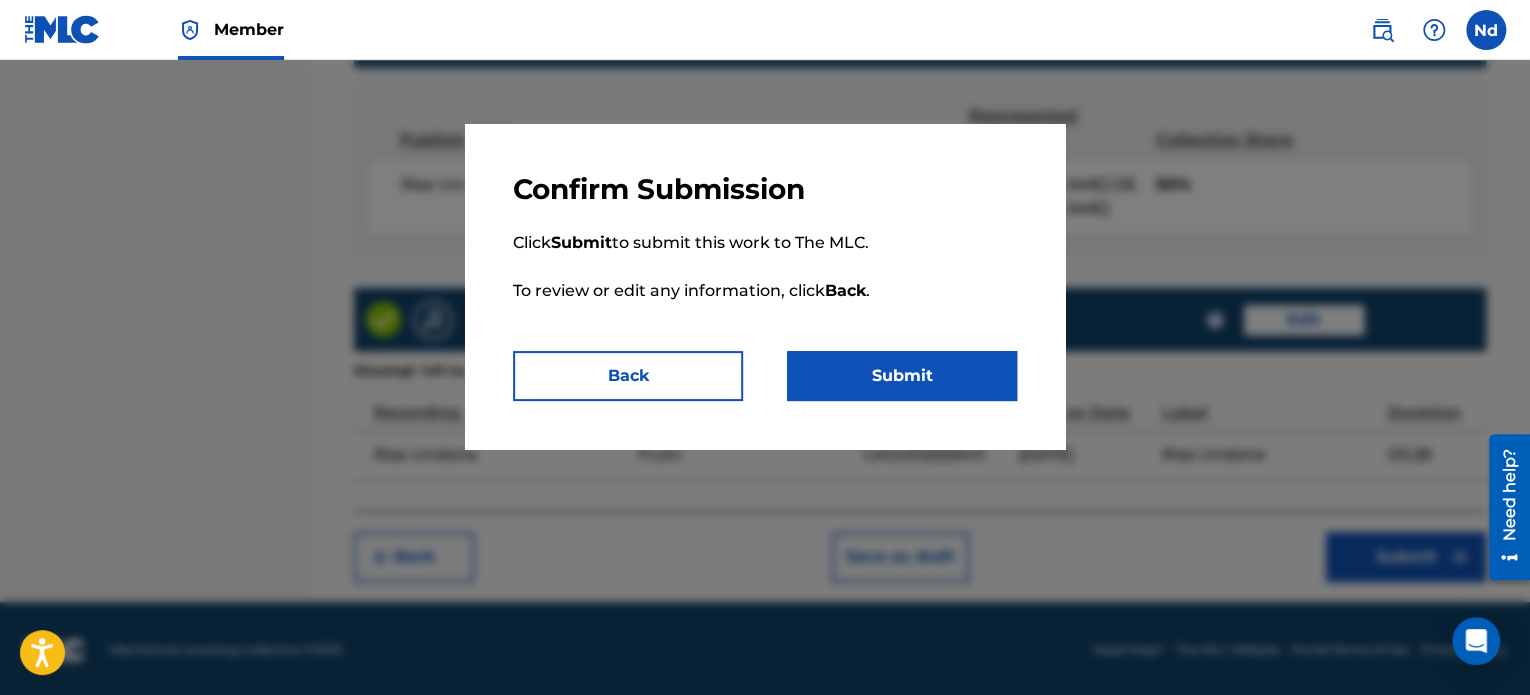 click on "Submit" at bounding box center (902, 376) 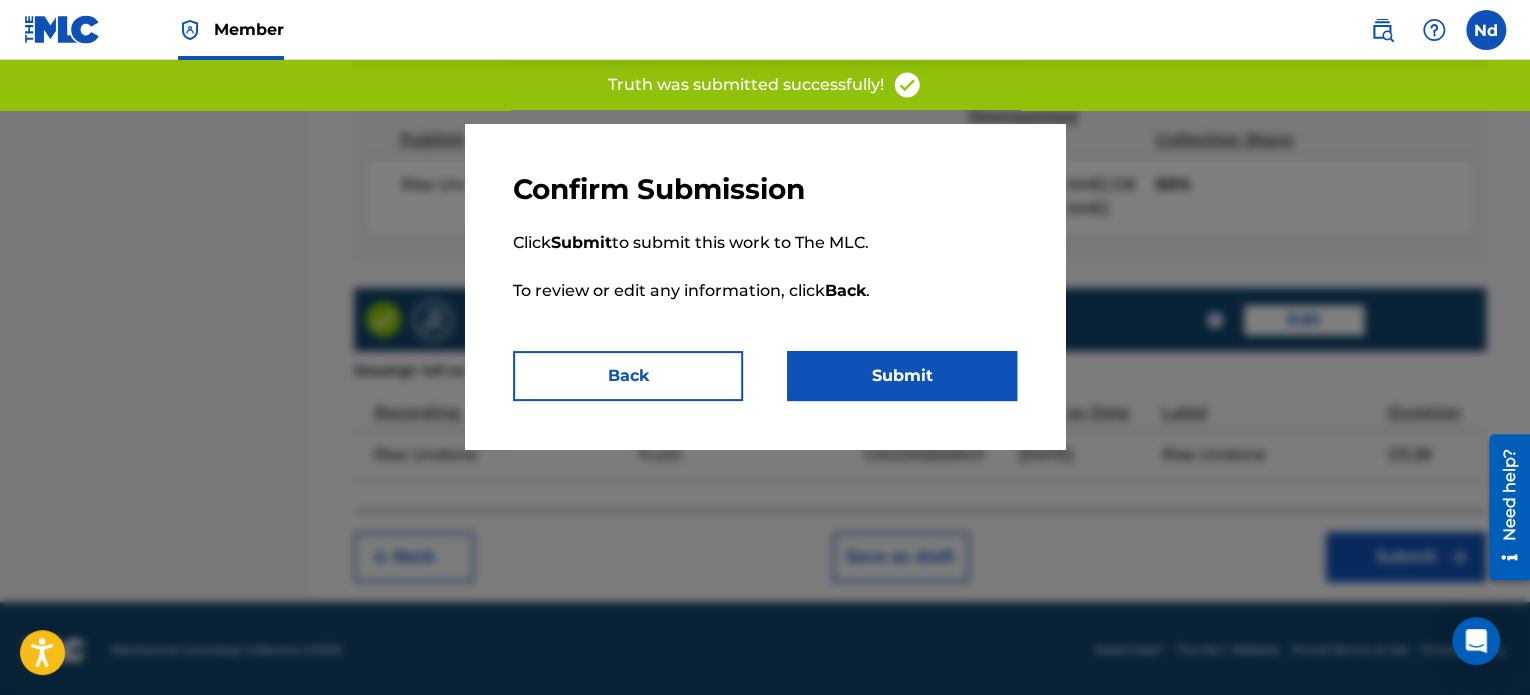 scroll, scrollTop: 0, scrollLeft: 0, axis: both 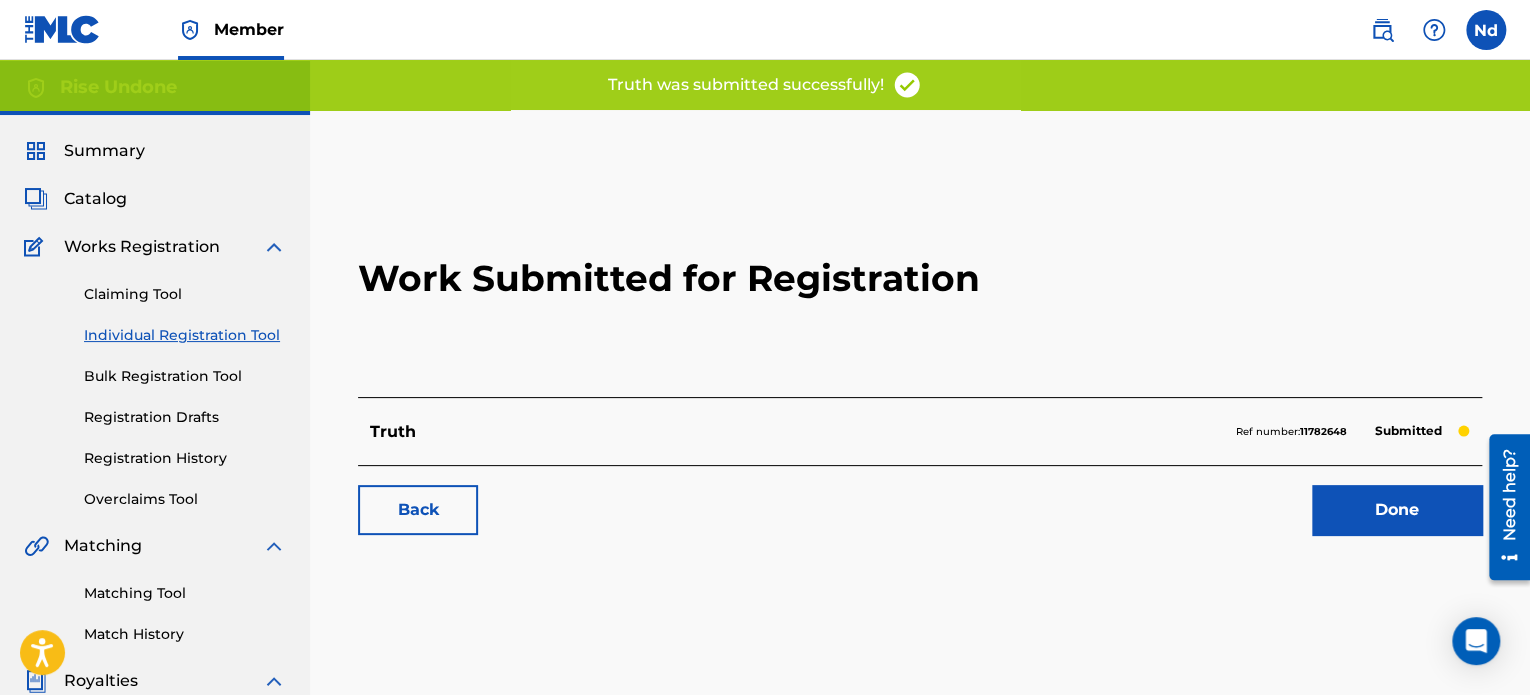 drag, startPoint x: 1340, startPoint y: 489, endPoint x: 304, endPoint y: 263, distance: 1060.3641 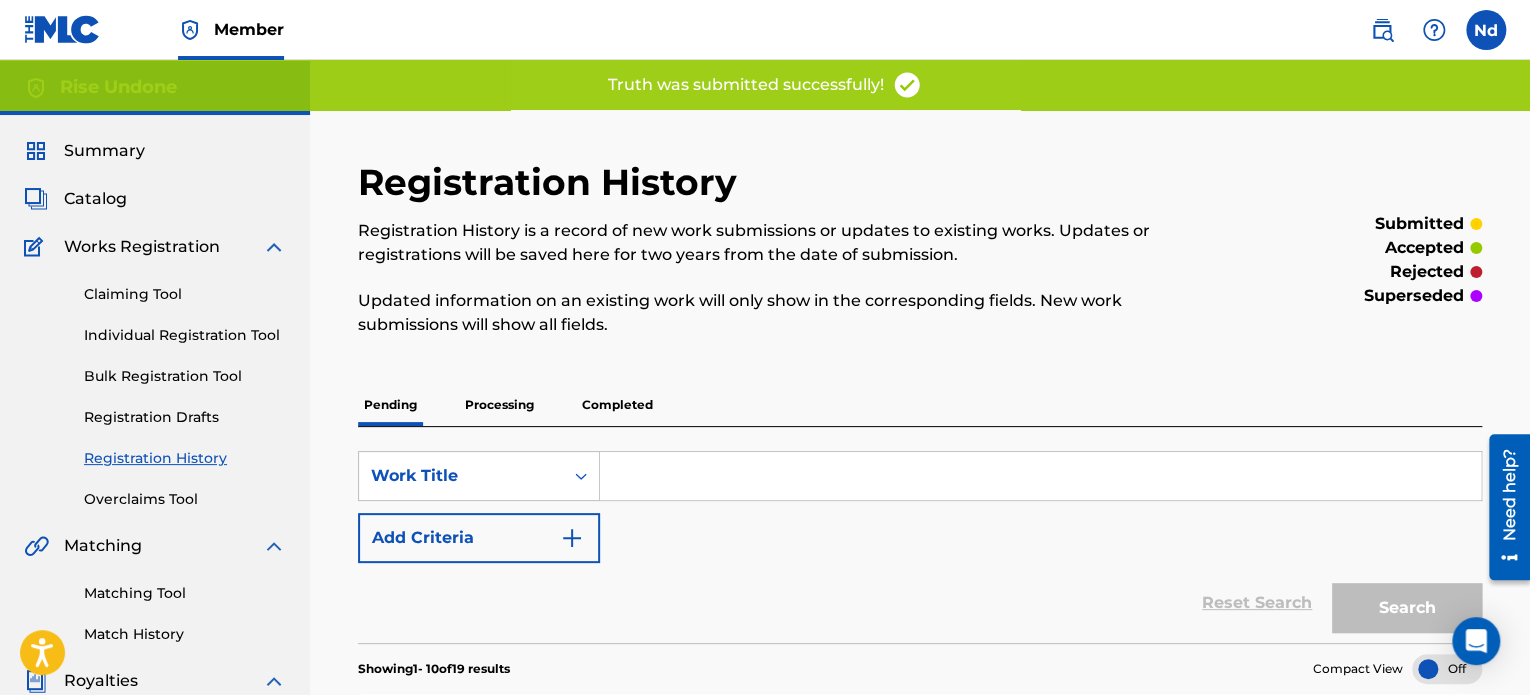 click on "Individual Registration Tool" at bounding box center (185, 335) 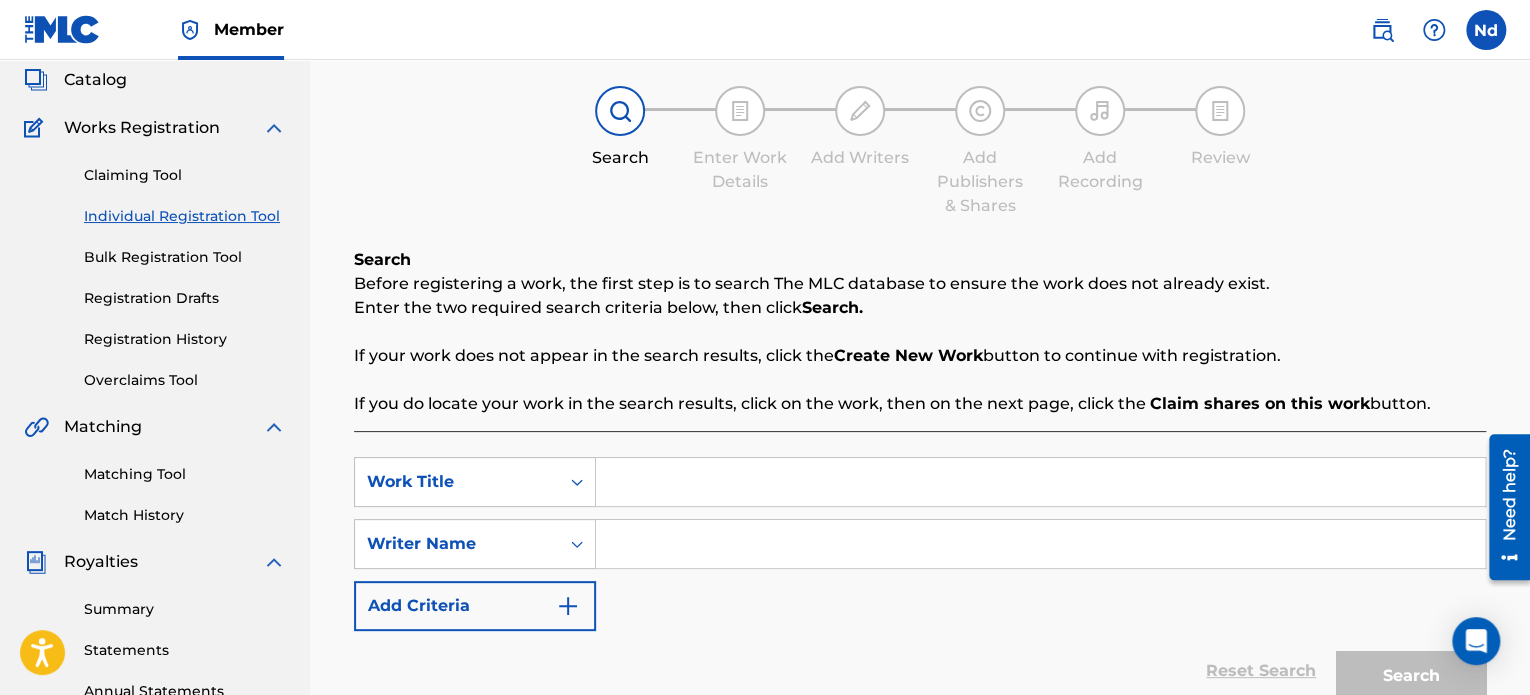 scroll, scrollTop: 300, scrollLeft: 0, axis: vertical 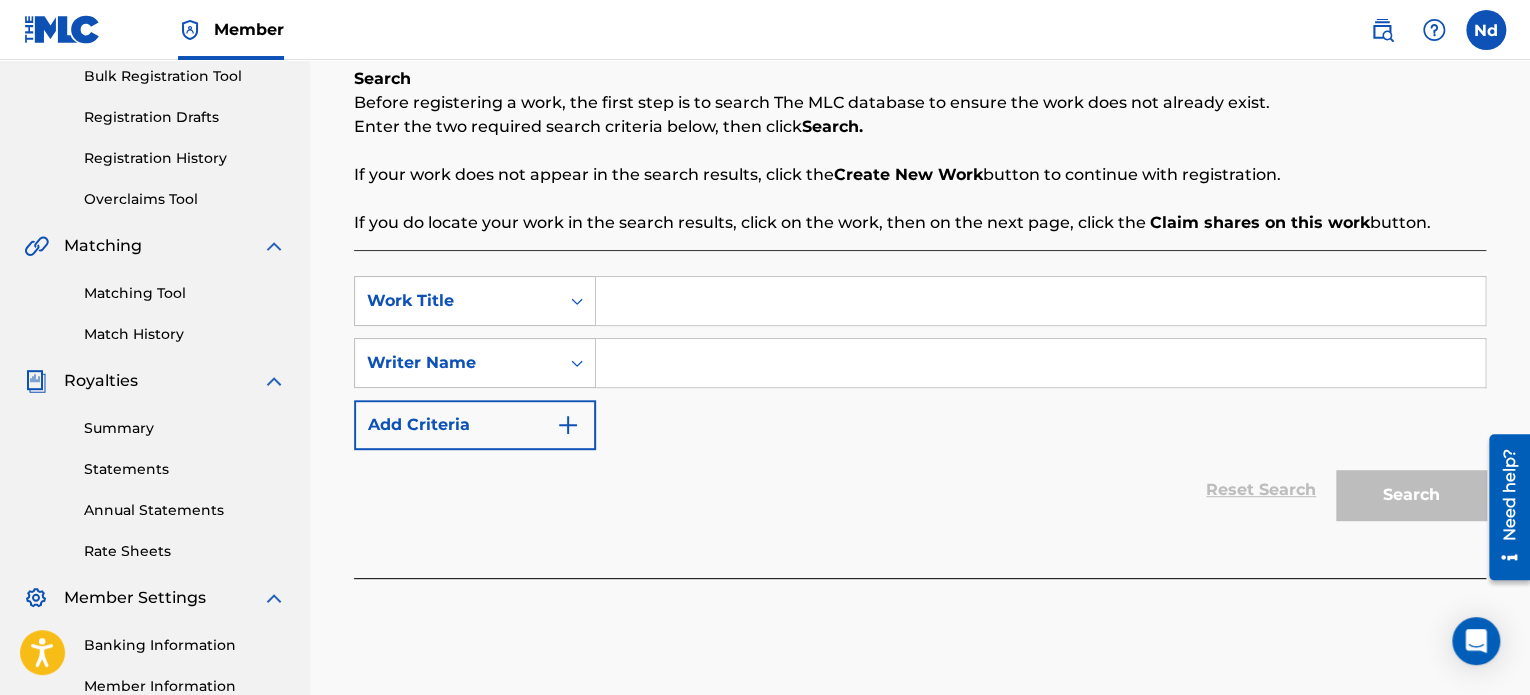 click on "SearchWithCriteriaf3060a96-e578-4fd6-9231-15320357d273 Work Title SearchWithCriteriaddf5057b-2780-4157-b4c5-4146d32eb731 Writer Name Add Criteria Reset Search Search" at bounding box center (920, 414) 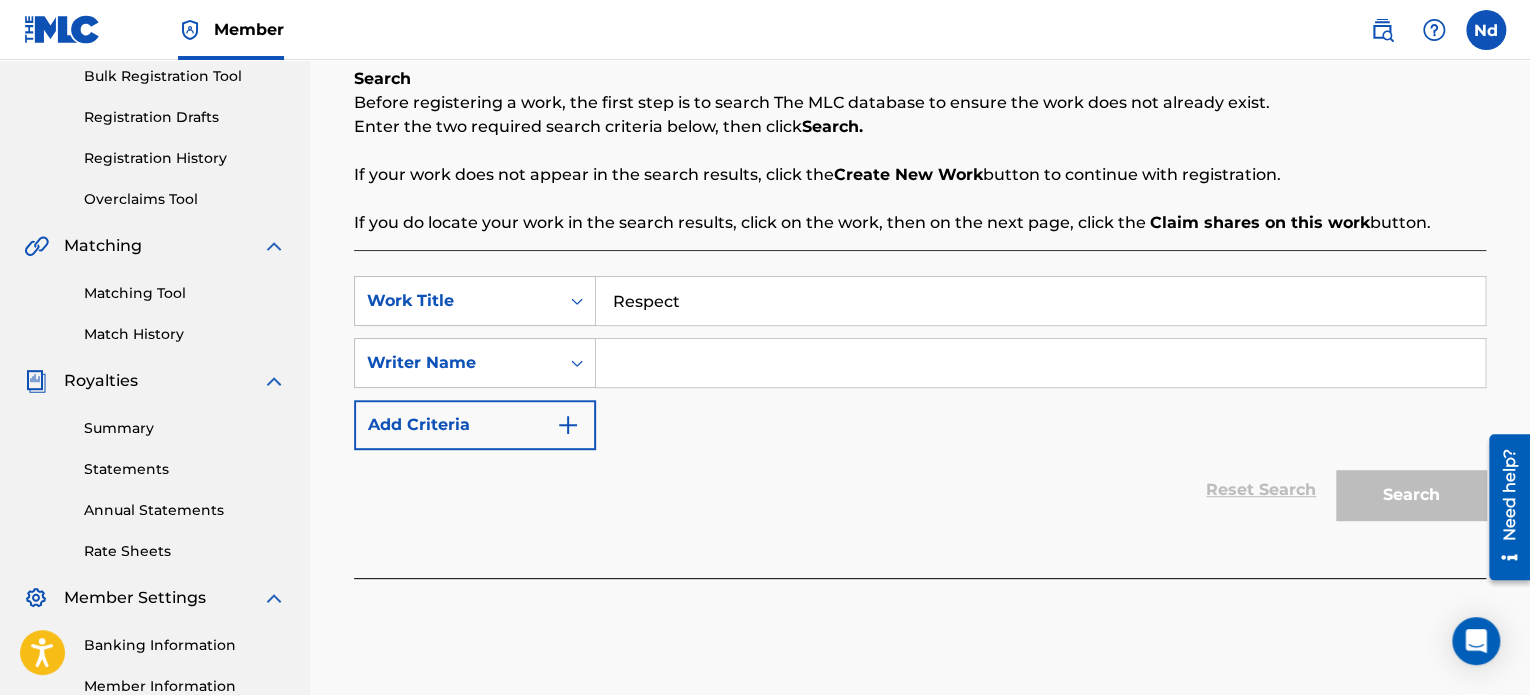 click at bounding box center [1040, 363] 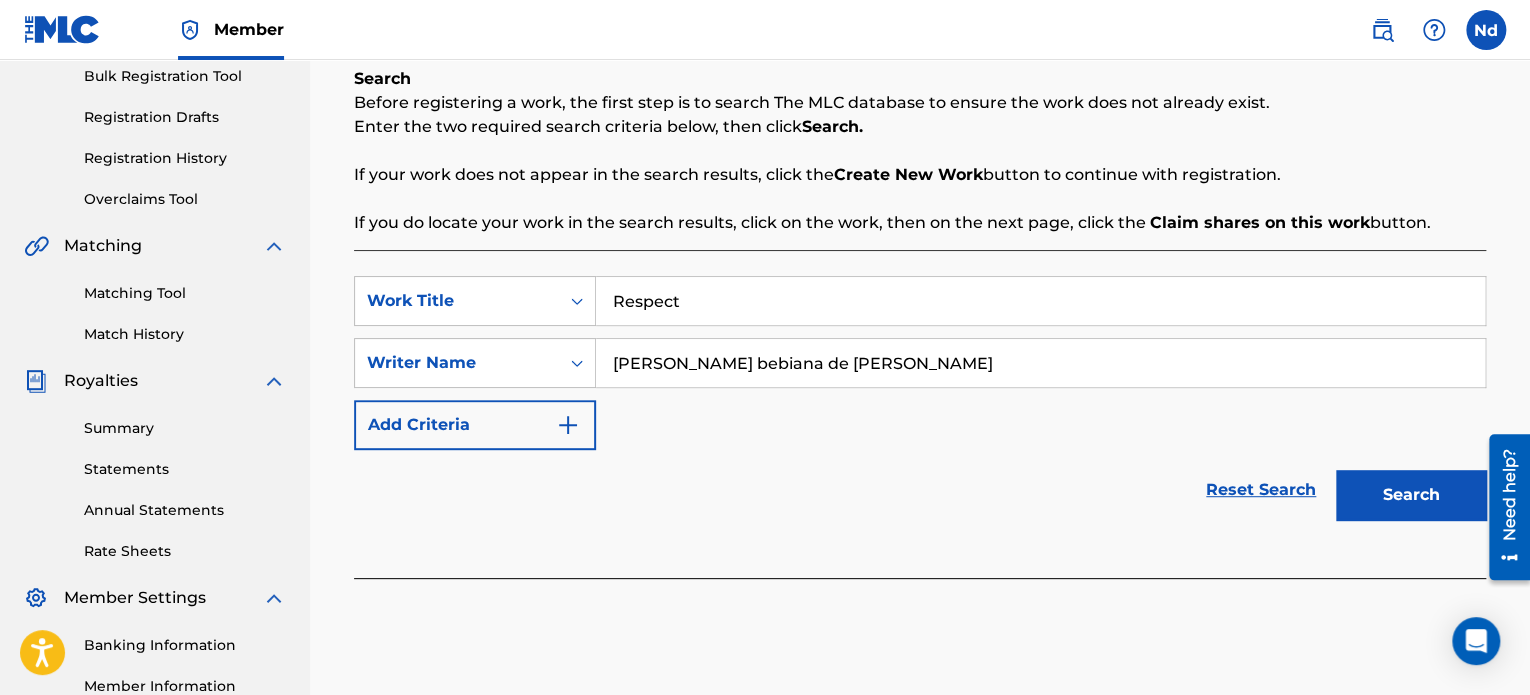 click on "Search" at bounding box center [1406, 490] 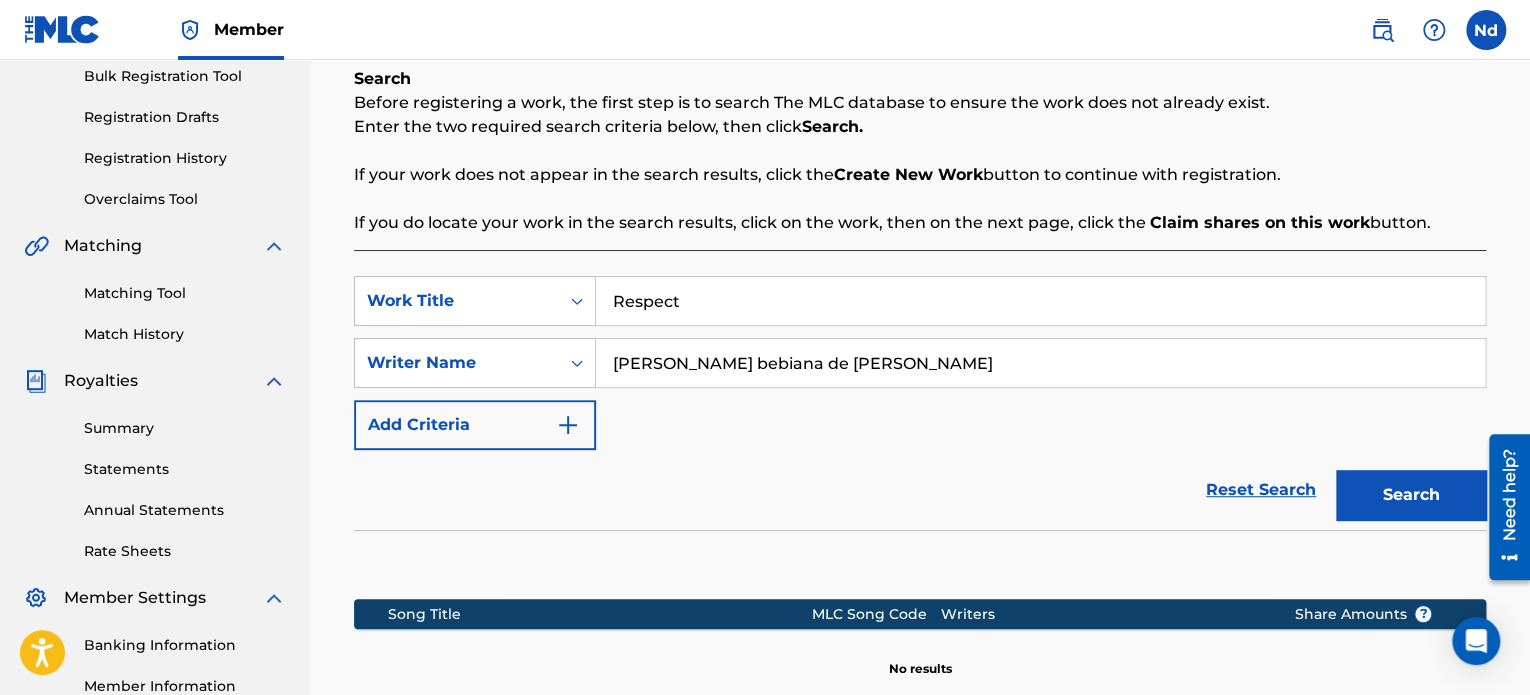 scroll, scrollTop: 549, scrollLeft: 0, axis: vertical 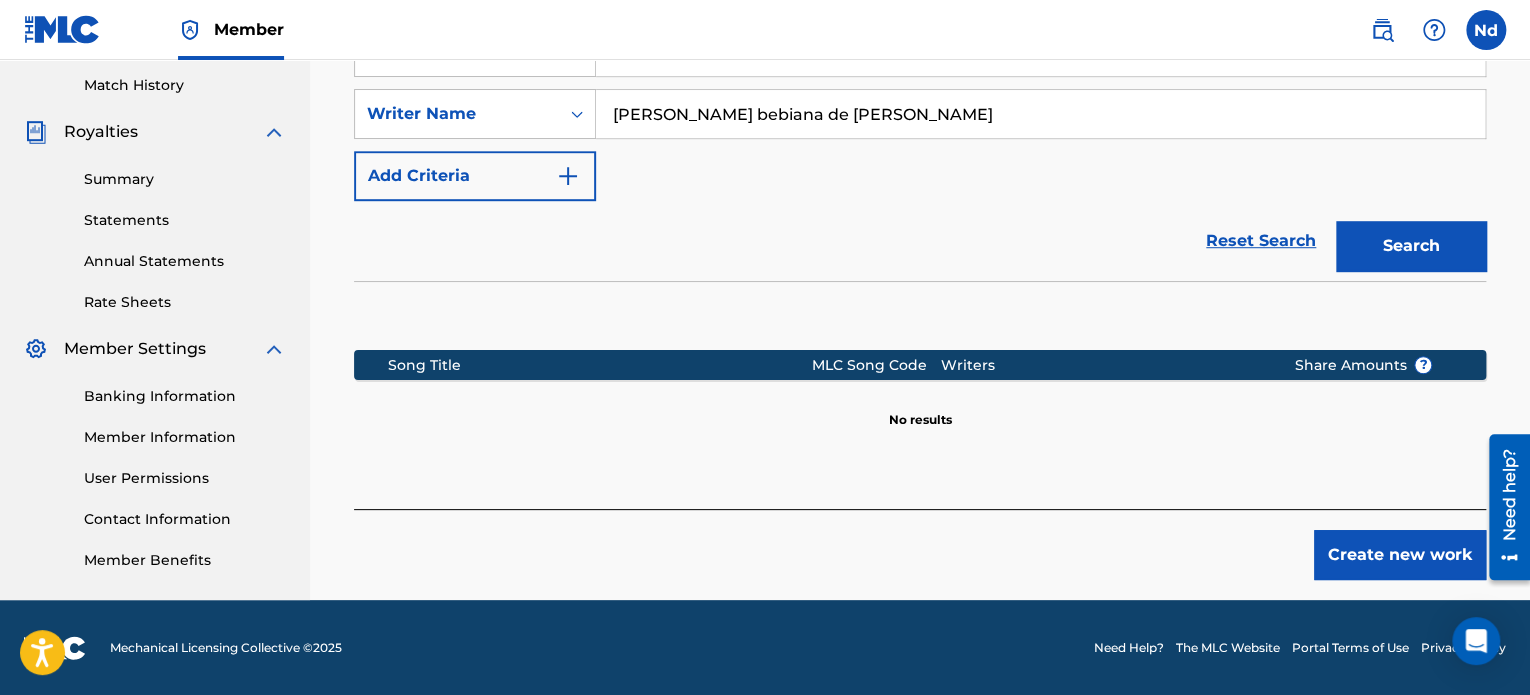 click on "Create new work" at bounding box center (1400, 555) 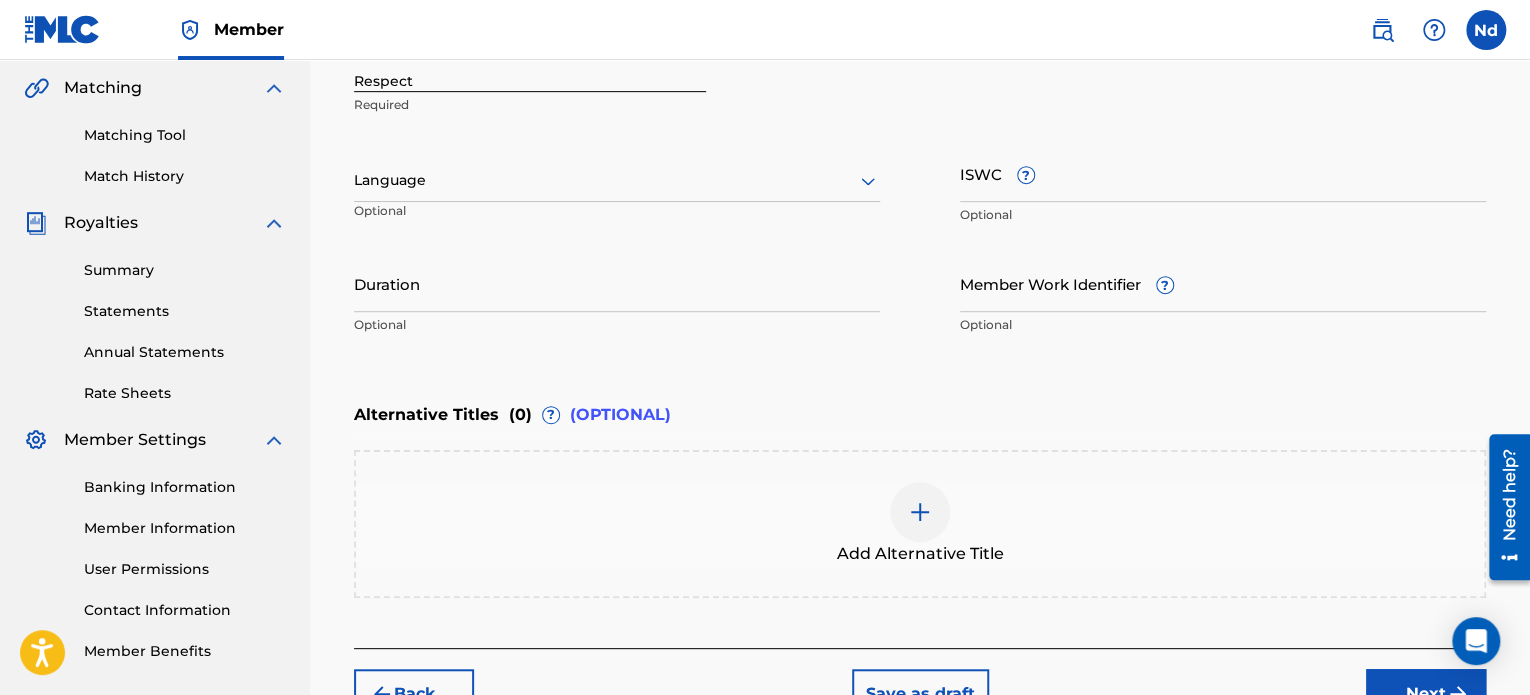 scroll, scrollTop: 349, scrollLeft: 0, axis: vertical 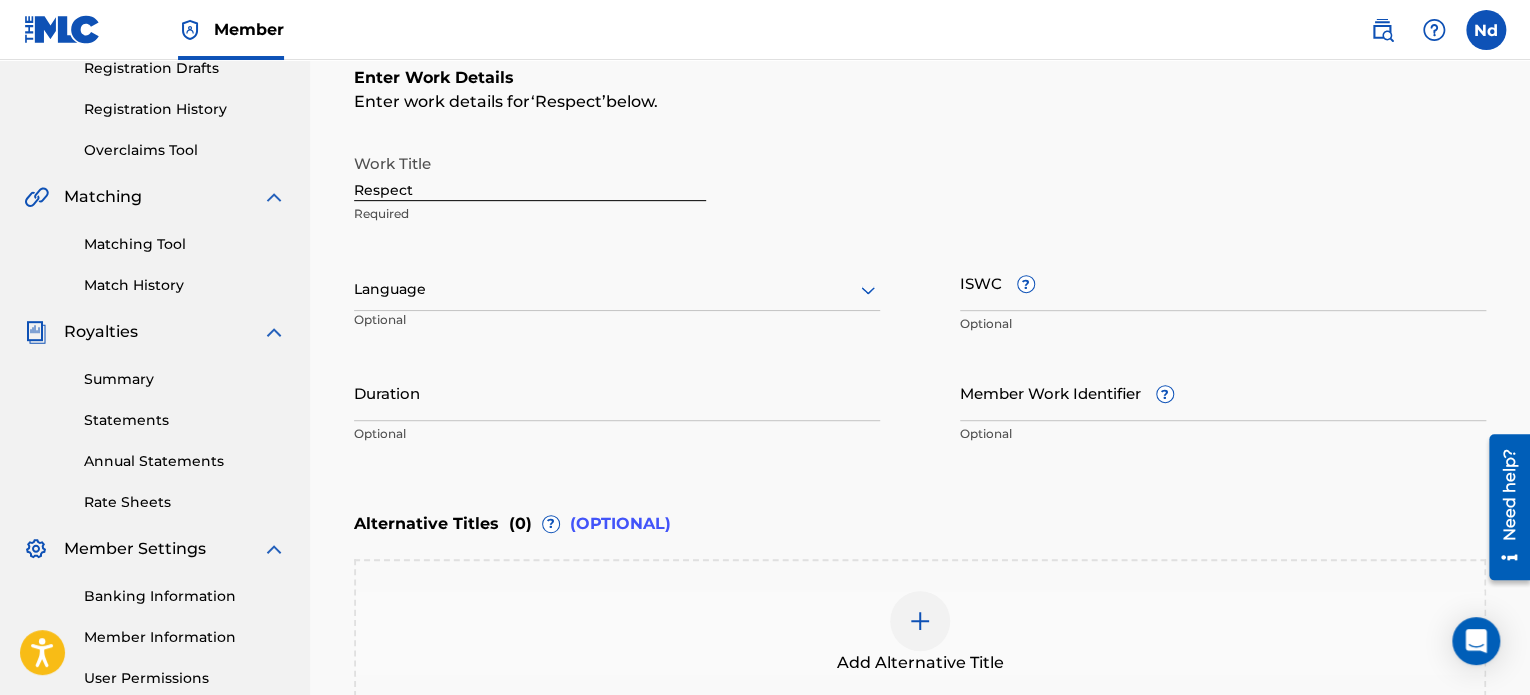 click at bounding box center [617, 289] 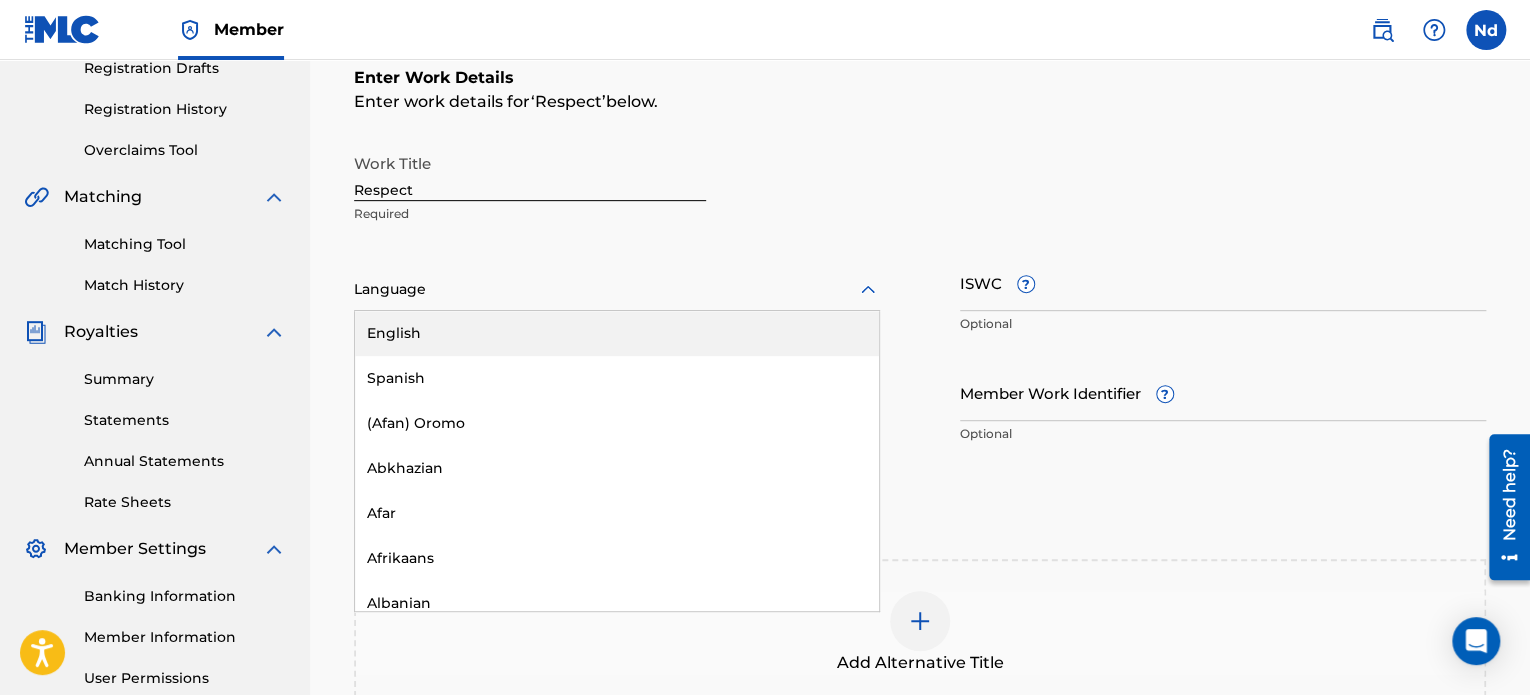 click on "English" at bounding box center (617, 333) 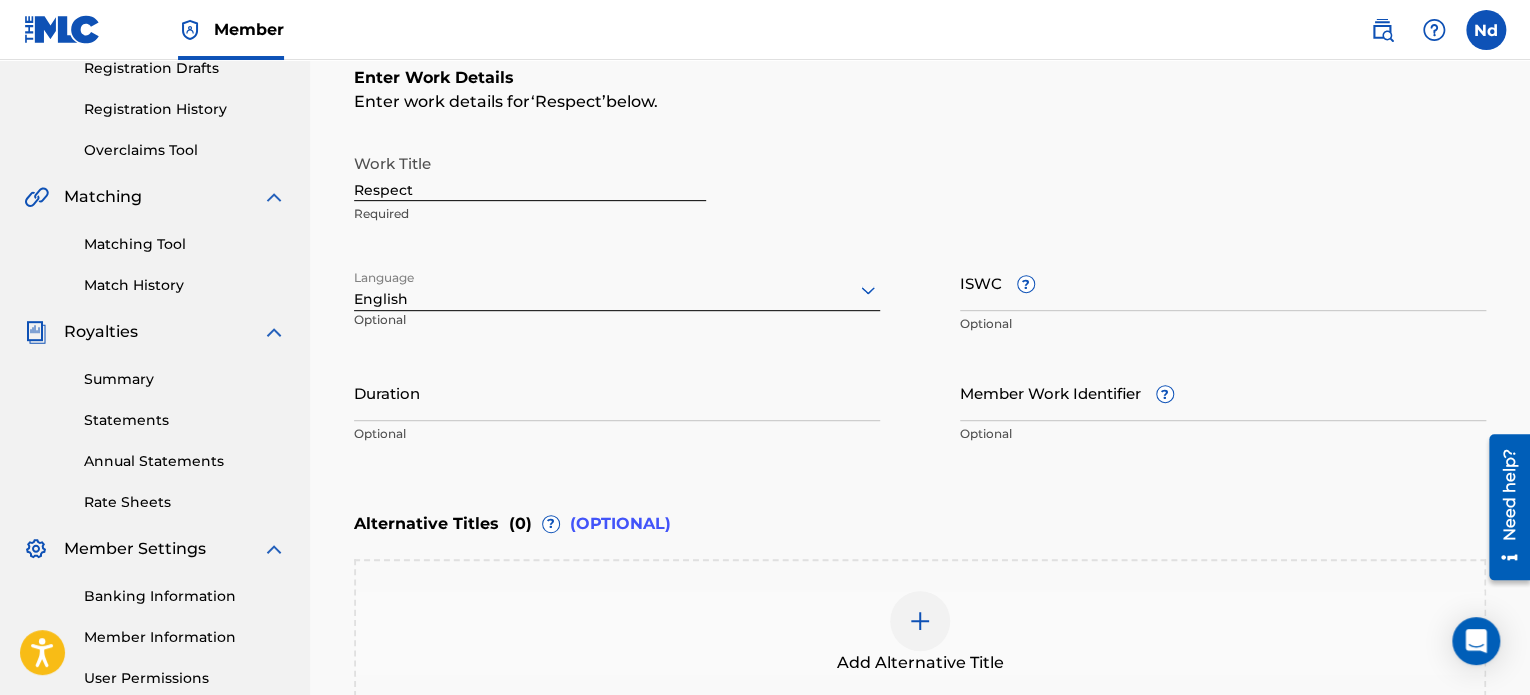 click on "Duration" at bounding box center [617, 392] 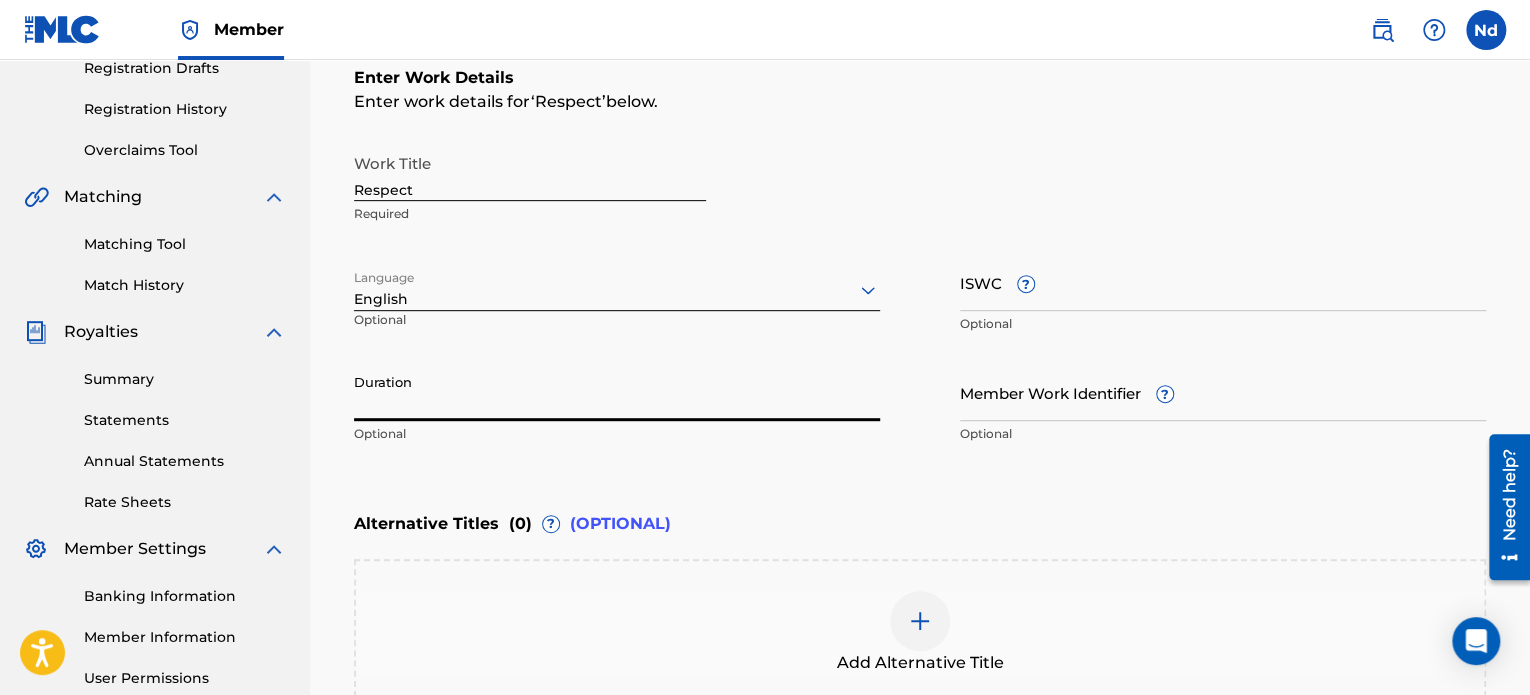 click on "ISWC   ?" at bounding box center (1223, 282) 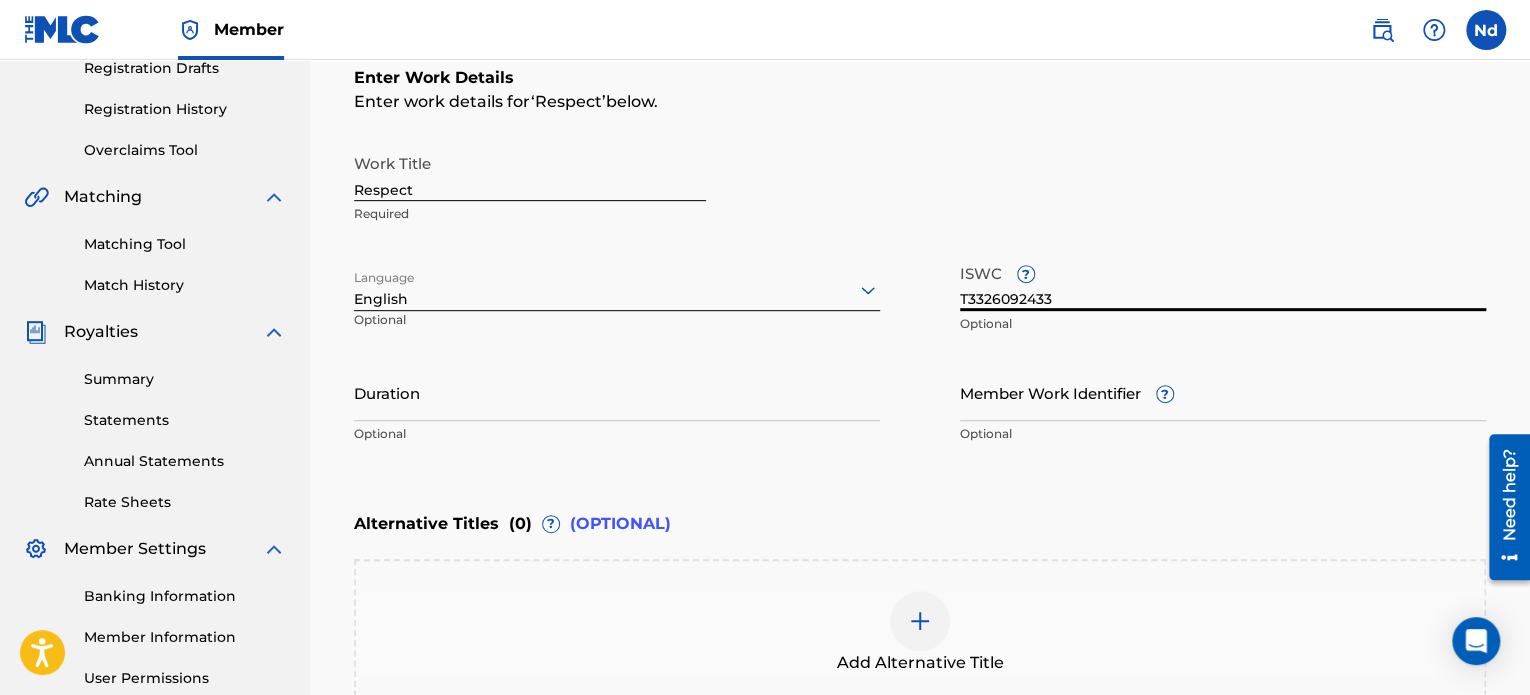click on "Member Work Identifier   ?" at bounding box center [1223, 392] 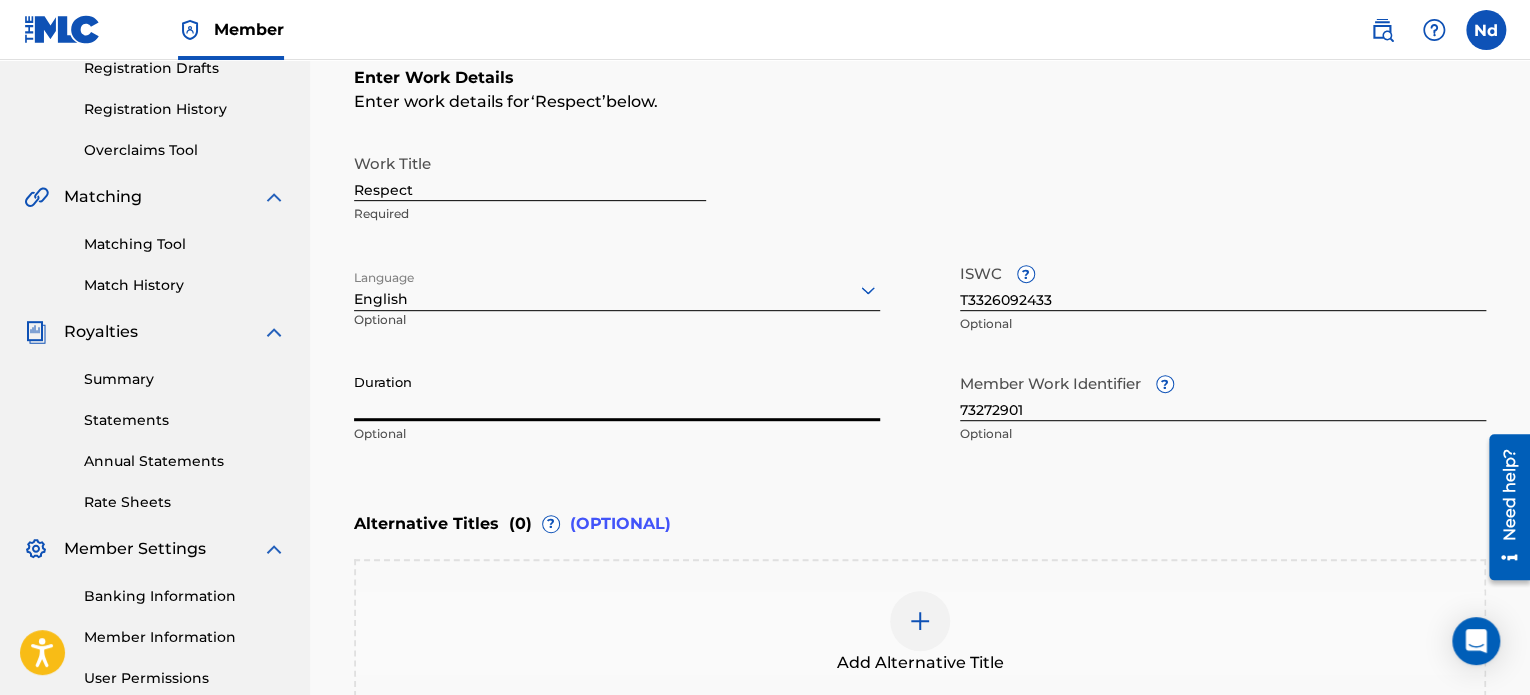 click on "Duration" at bounding box center (617, 392) 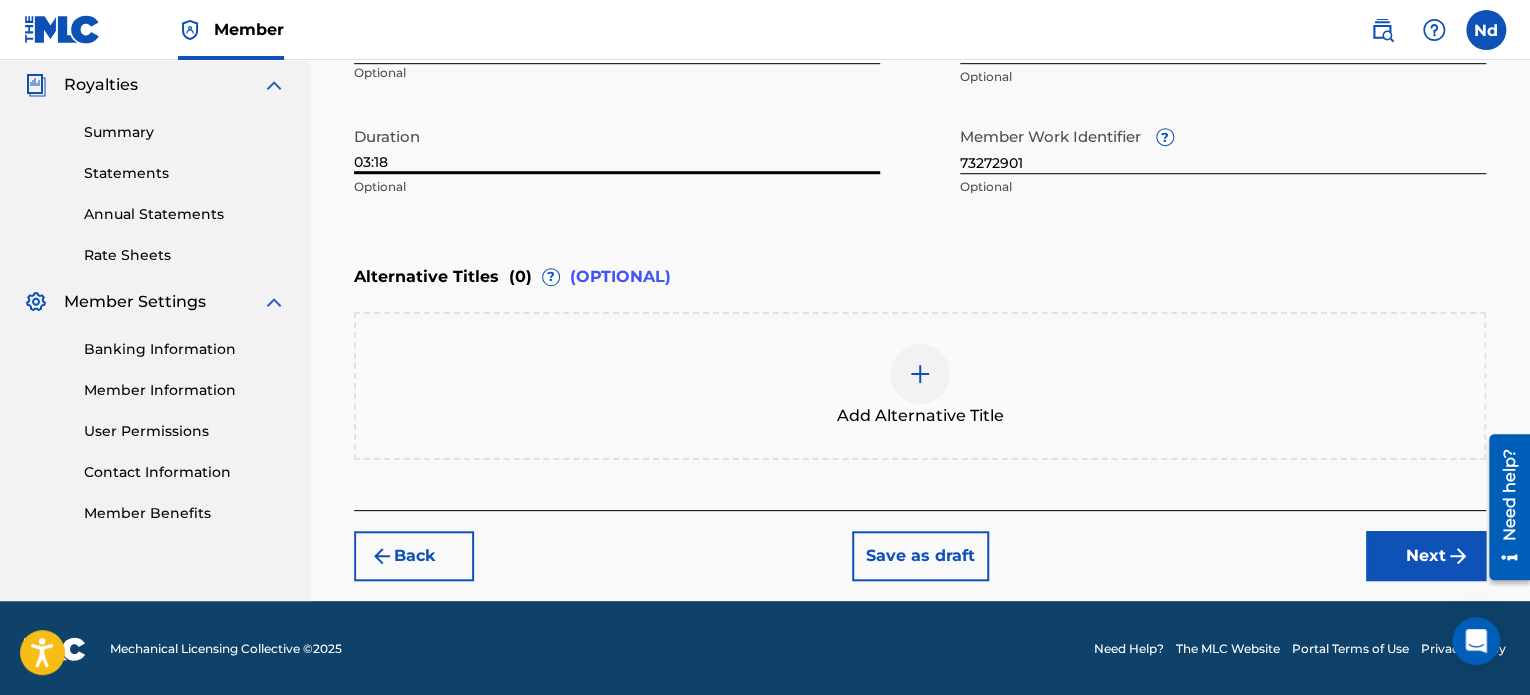 click at bounding box center [1458, 556] 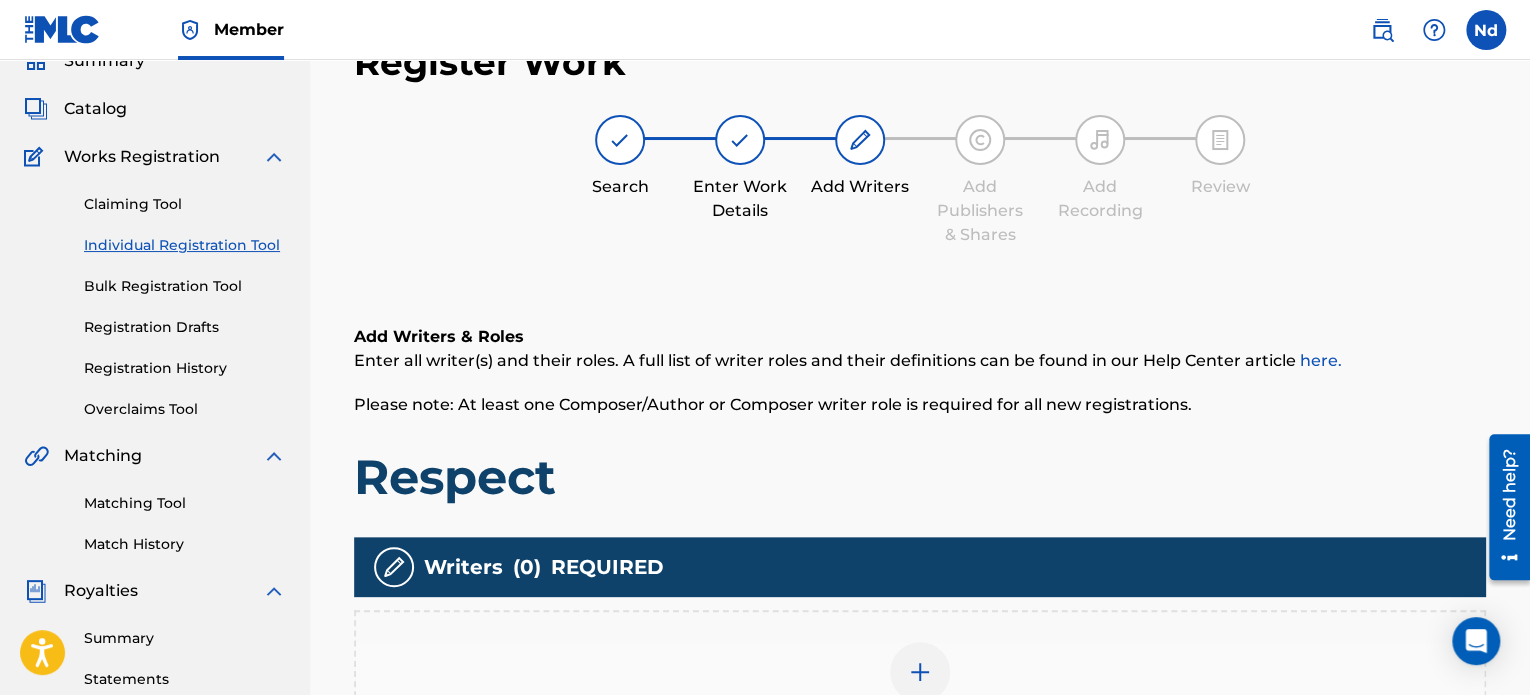 scroll, scrollTop: 490, scrollLeft: 0, axis: vertical 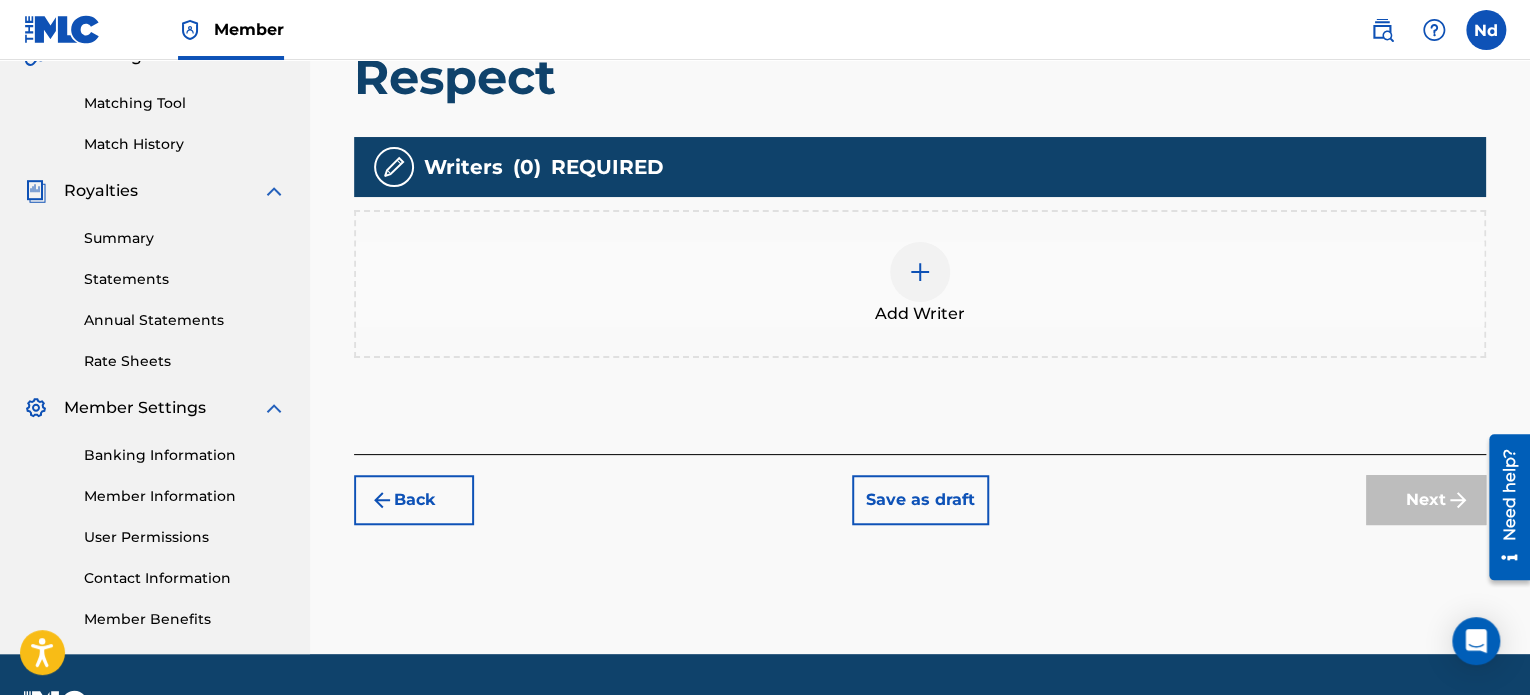 click on "Add Writer" at bounding box center (920, 284) 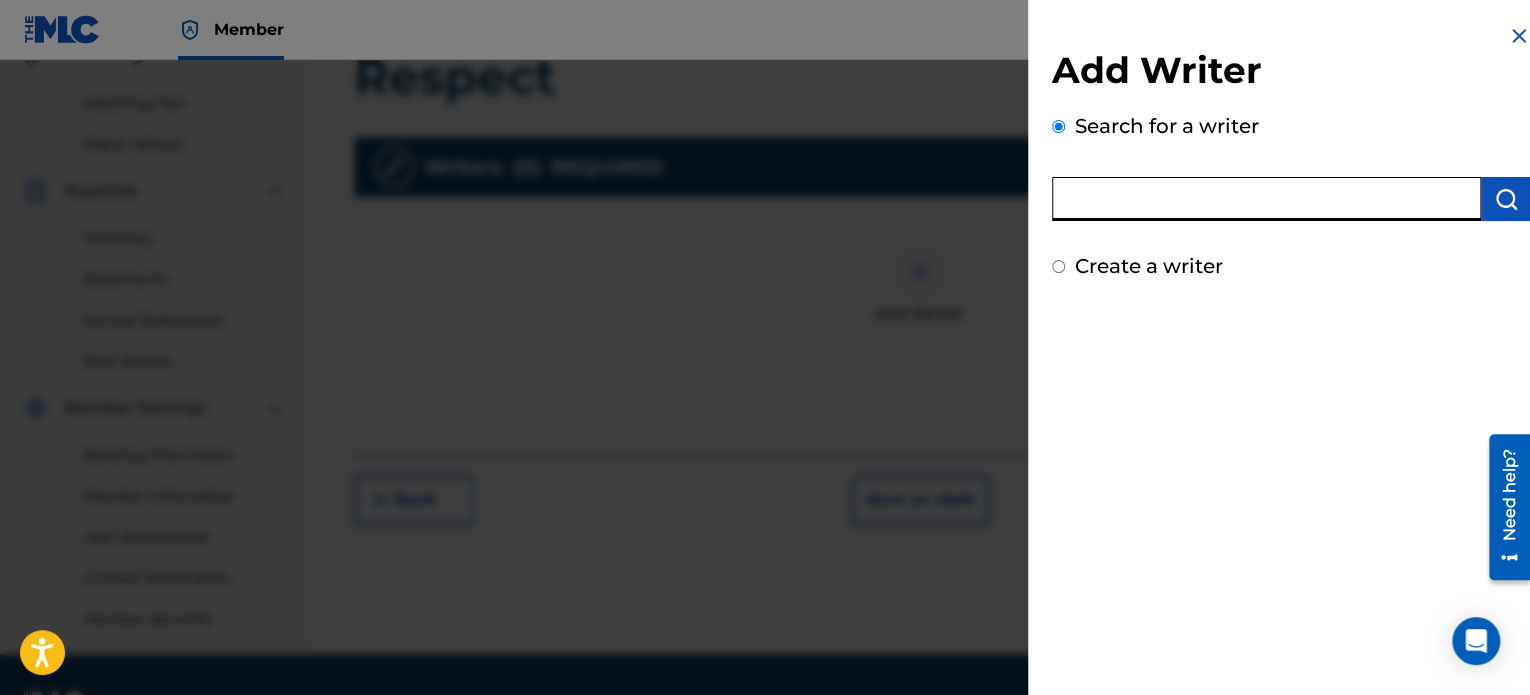 click at bounding box center [1266, 199] 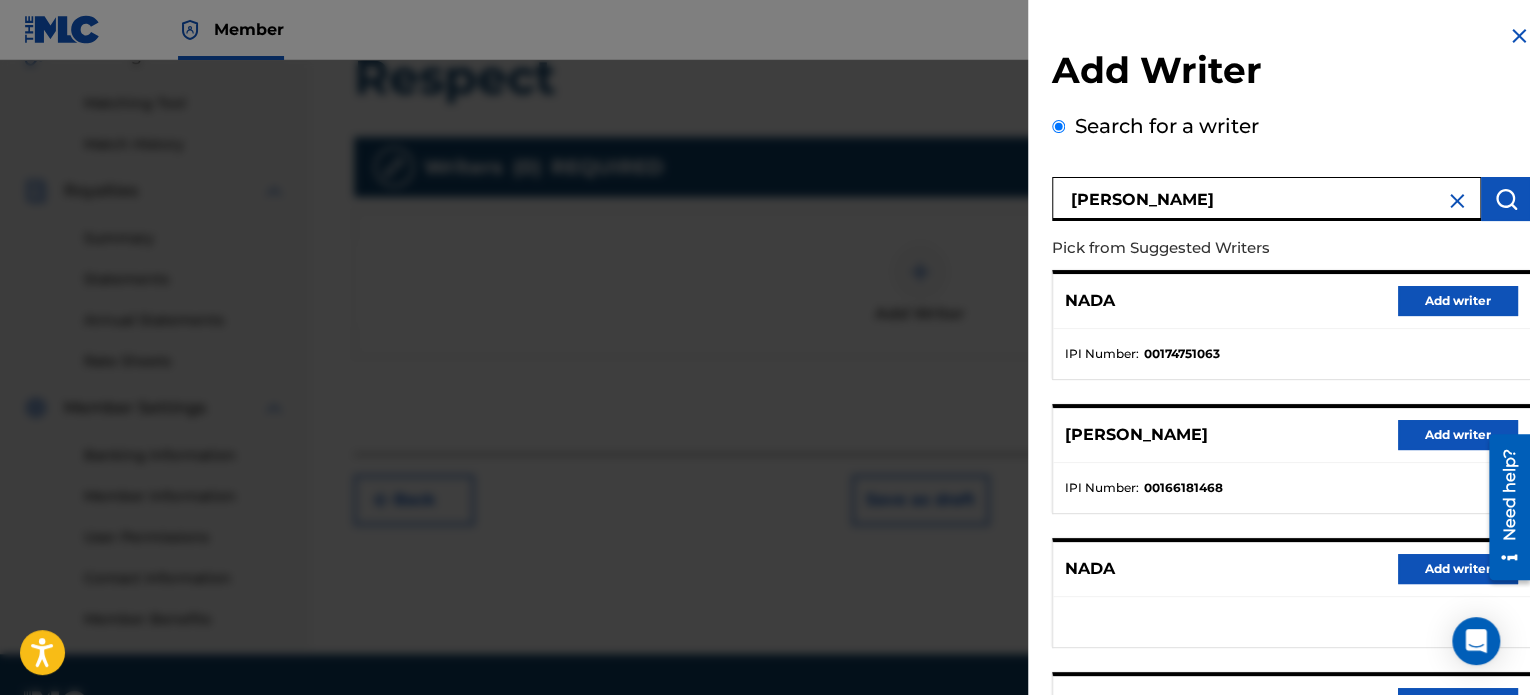 scroll, scrollTop: 344, scrollLeft: 0, axis: vertical 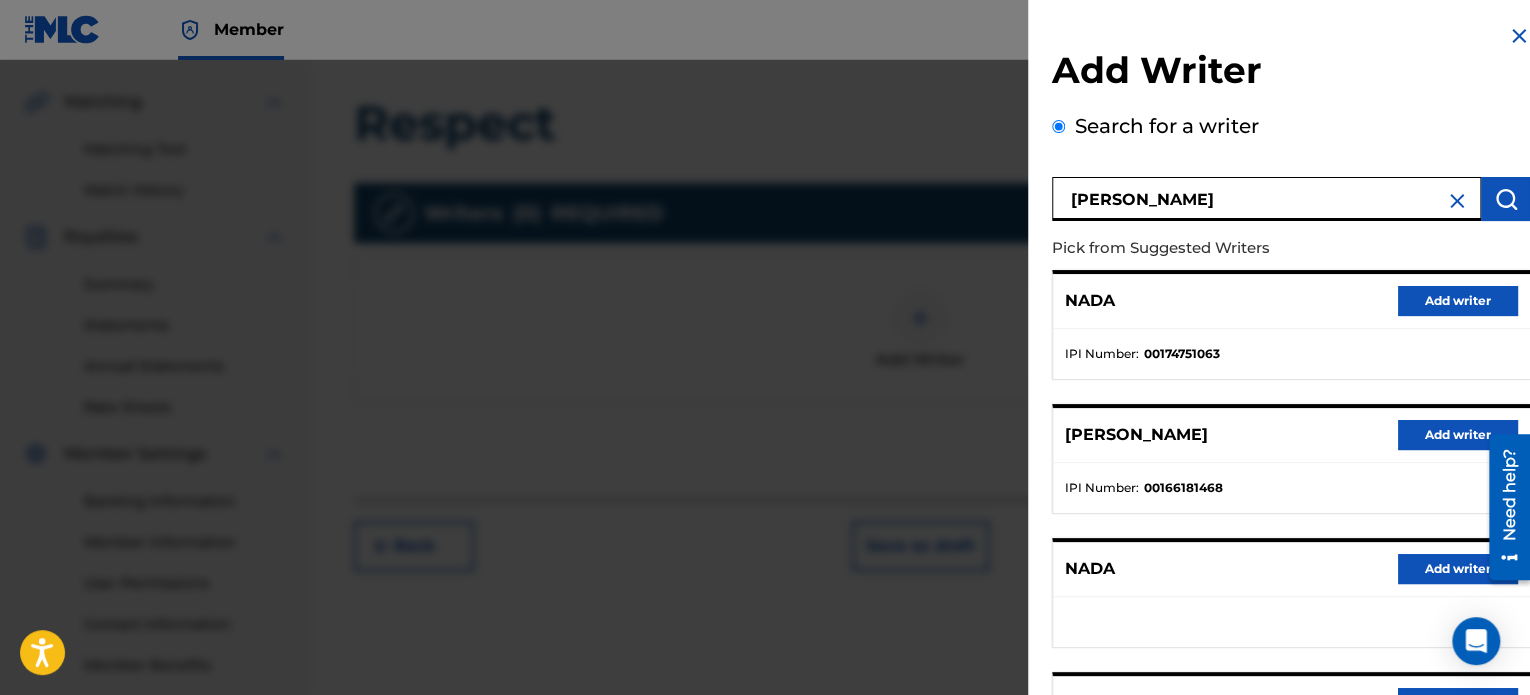 click on "[PERSON_NAME]" at bounding box center [1266, 199] 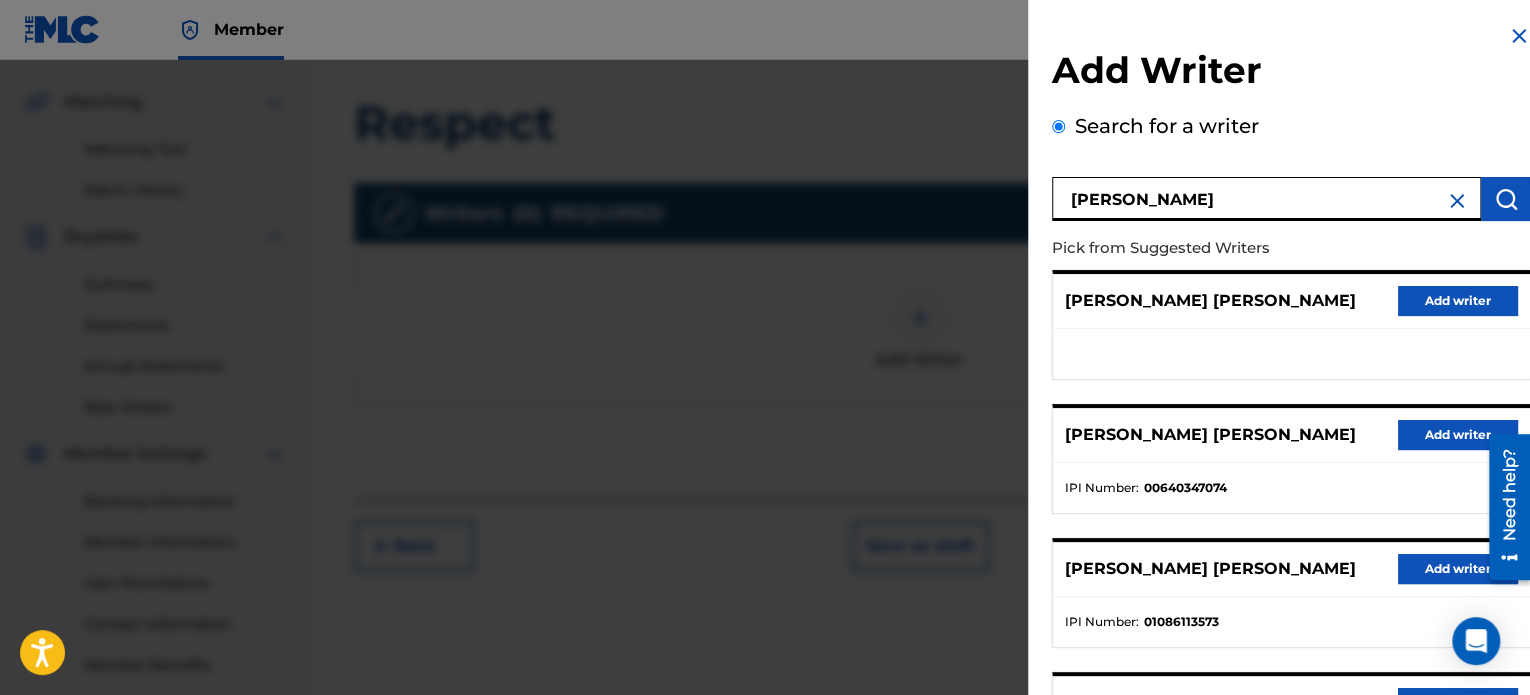 scroll, scrollTop: 344, scrollLeft: 0, axis: vertical 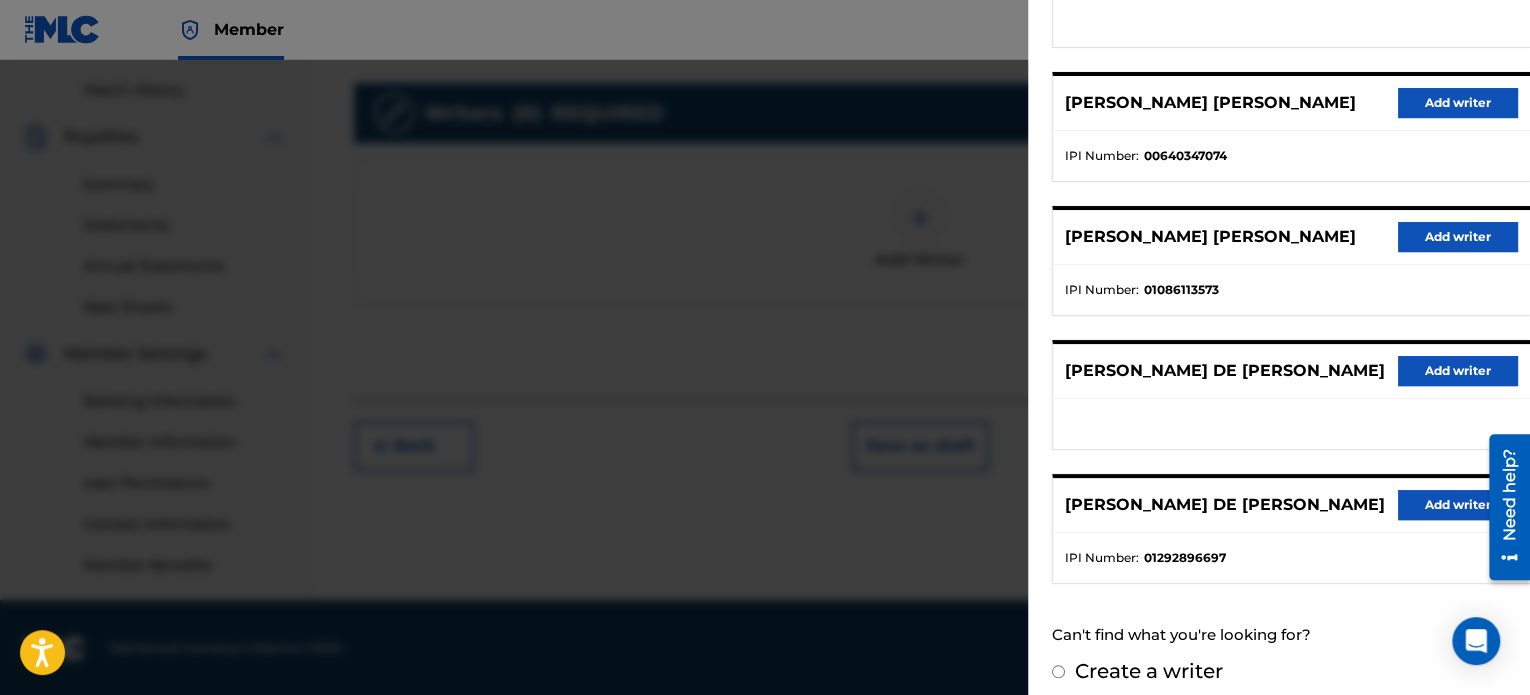 click on "[PERSON_NAME] DE [PERSON_NAME] Add writer" at bounding box center (1291, 505) 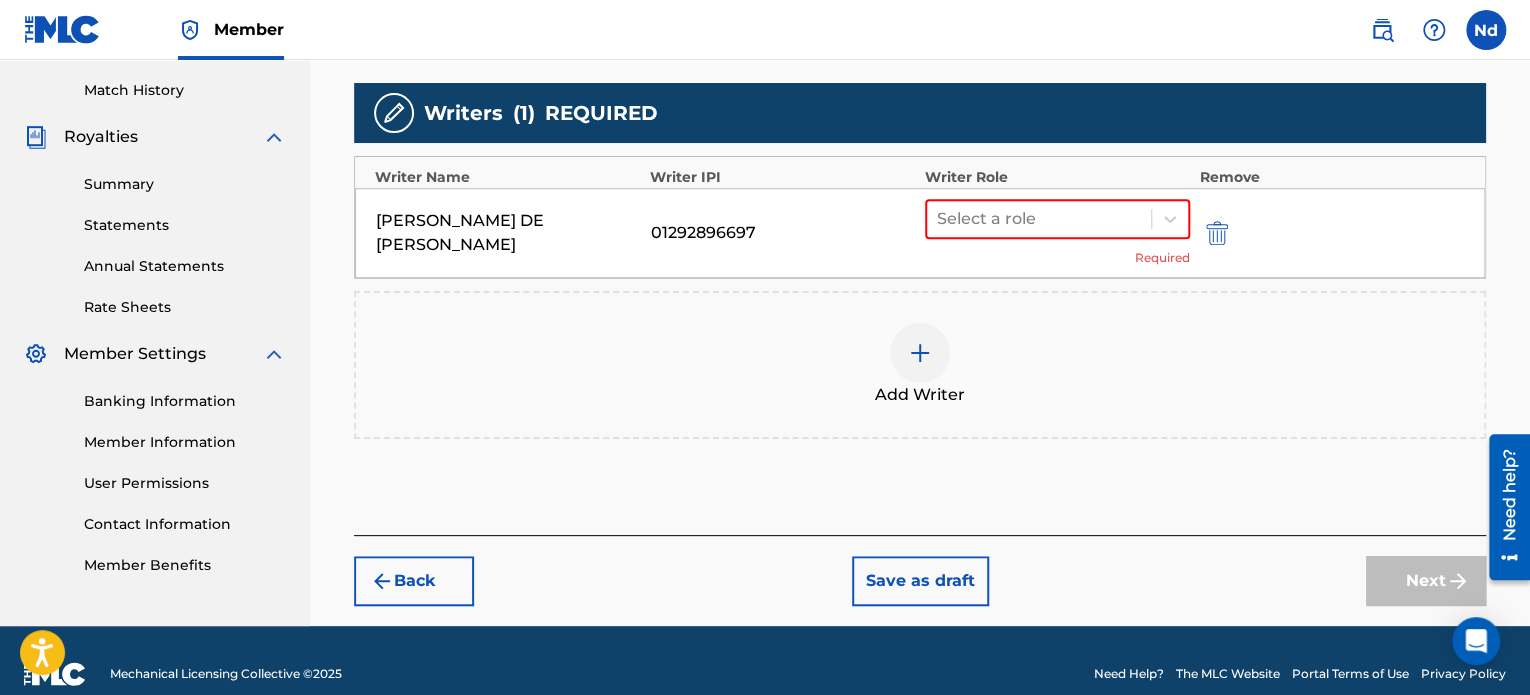 click on "[PERSON_NAME] DE [PERSON_NAME] 01292896697 Select a role Required" at bounding box center (920, 233) 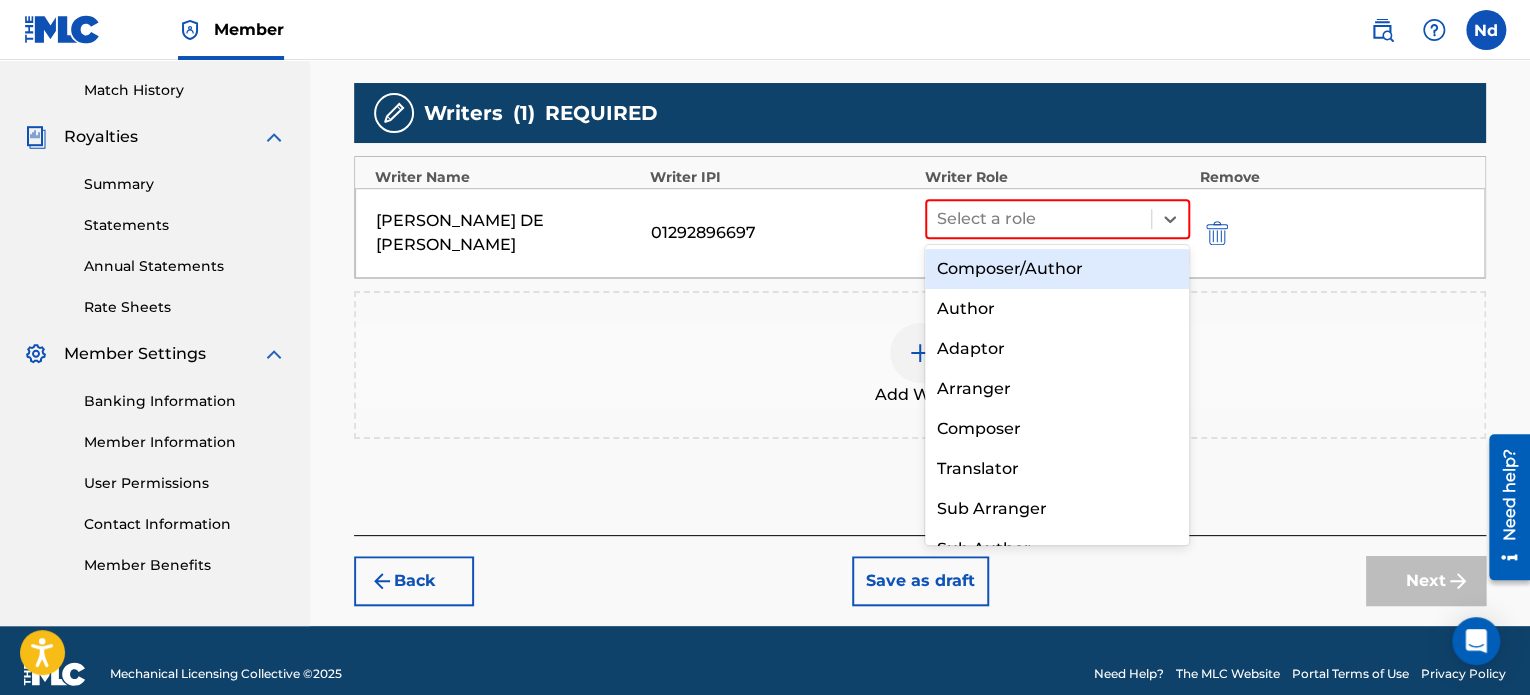 click on "Composer/Author" at bounding box center [1057, 269] 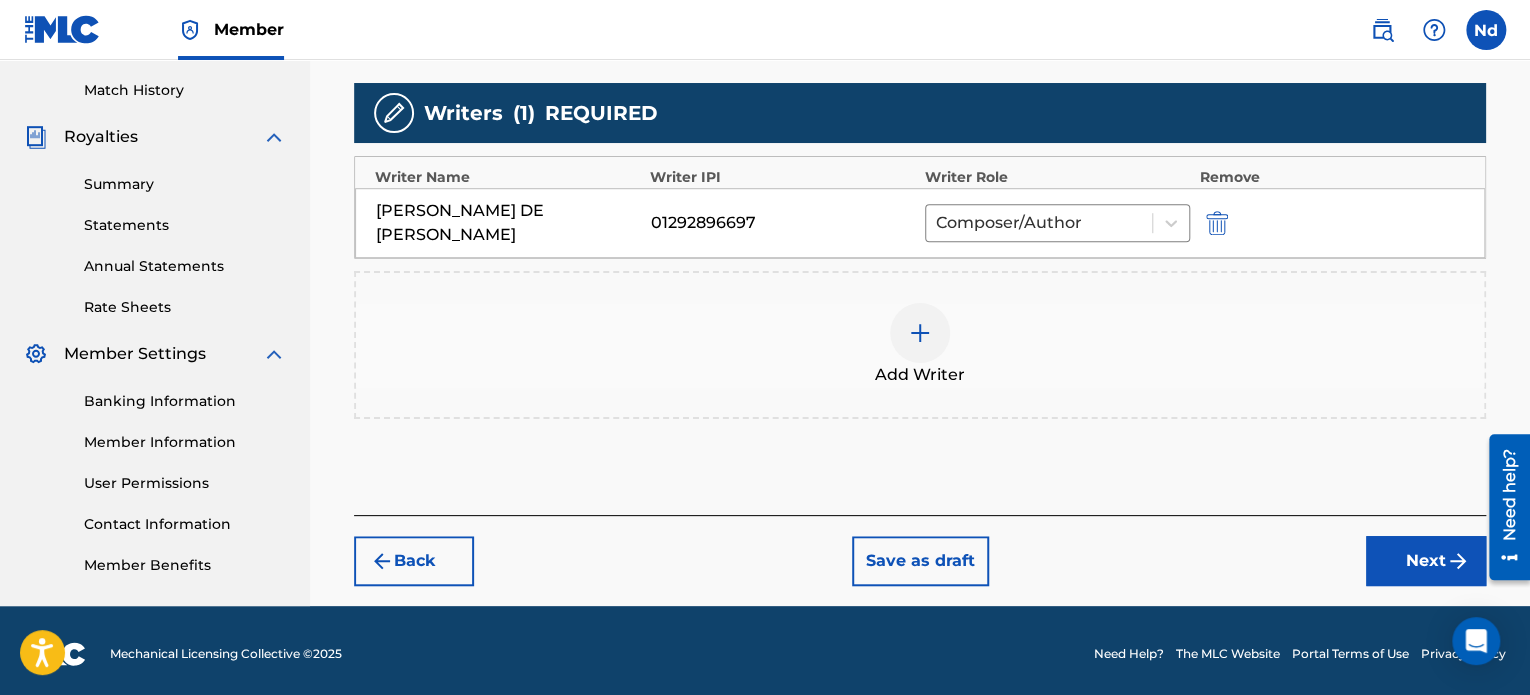 drag, startPoint x: 1401, startPoint y: 533, endPoint x: 1380, endPoint y: 542, distance: 22.847319 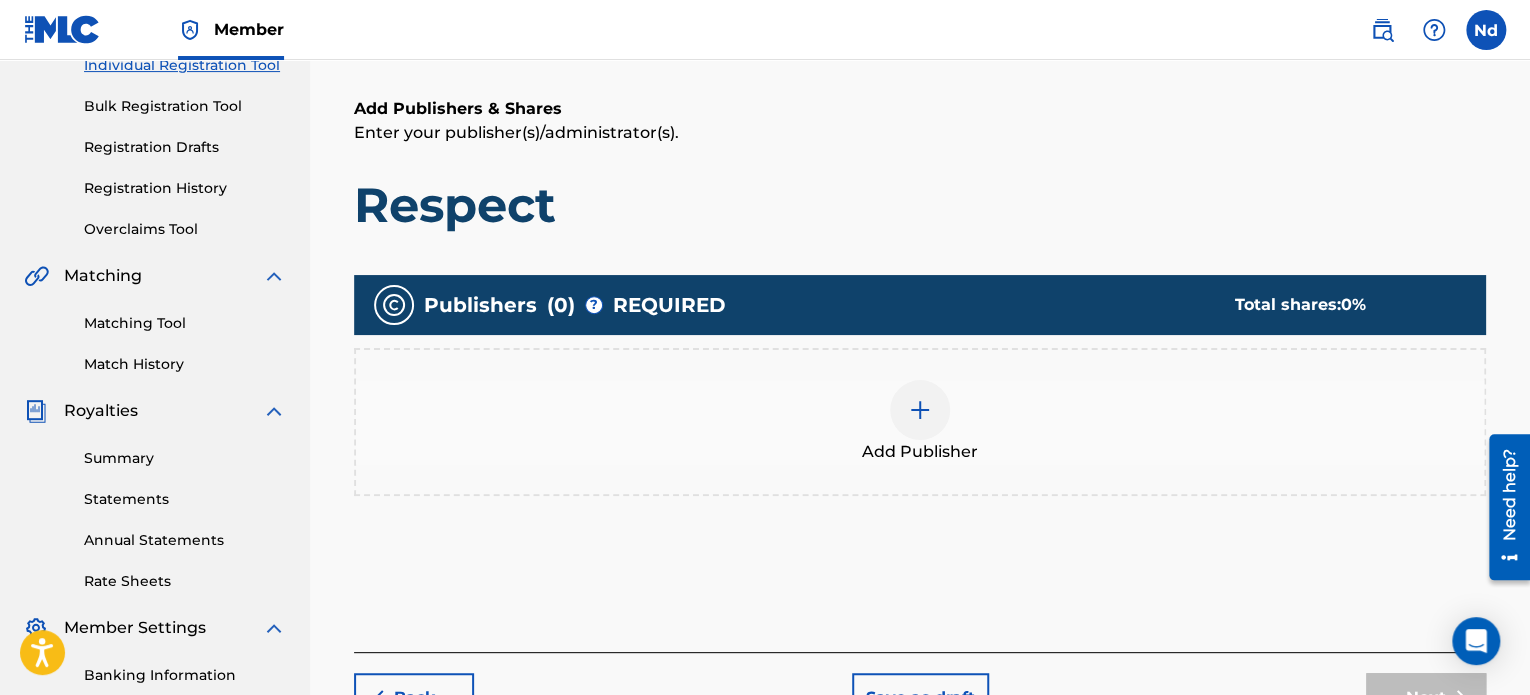 scroll, scrollTop: 490, scrollLeft: 0, axis: vertical 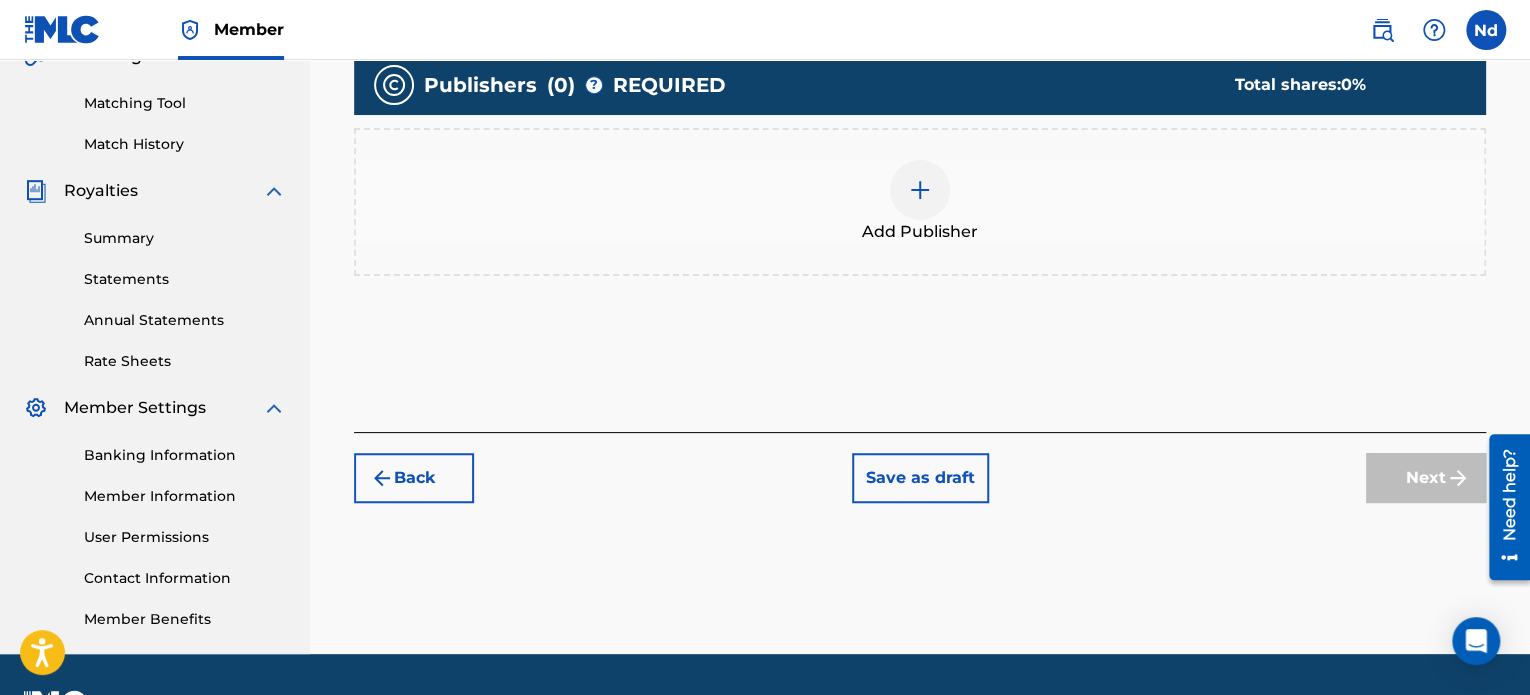 click at bounding box center [920, 190] 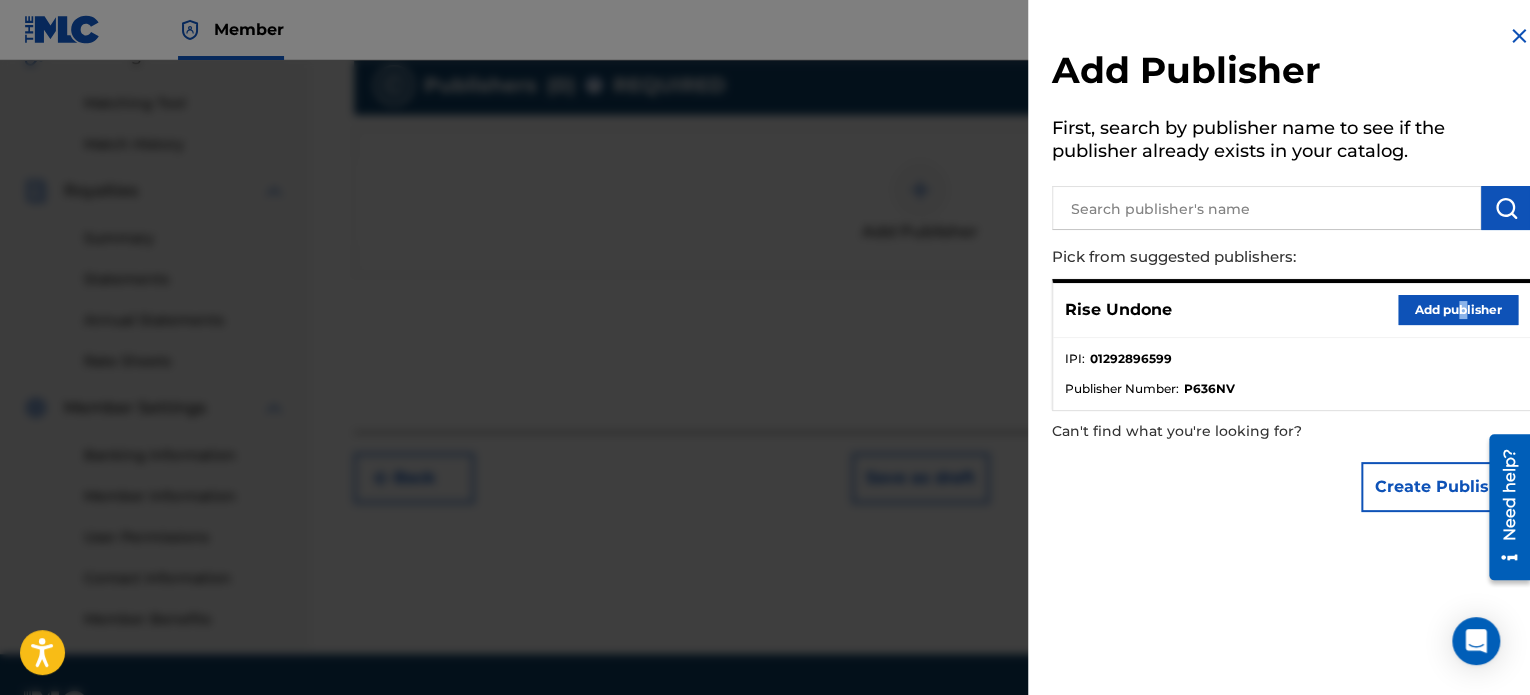 click on "Rise Undone Add publisher" at bounding box center [1291, 310] 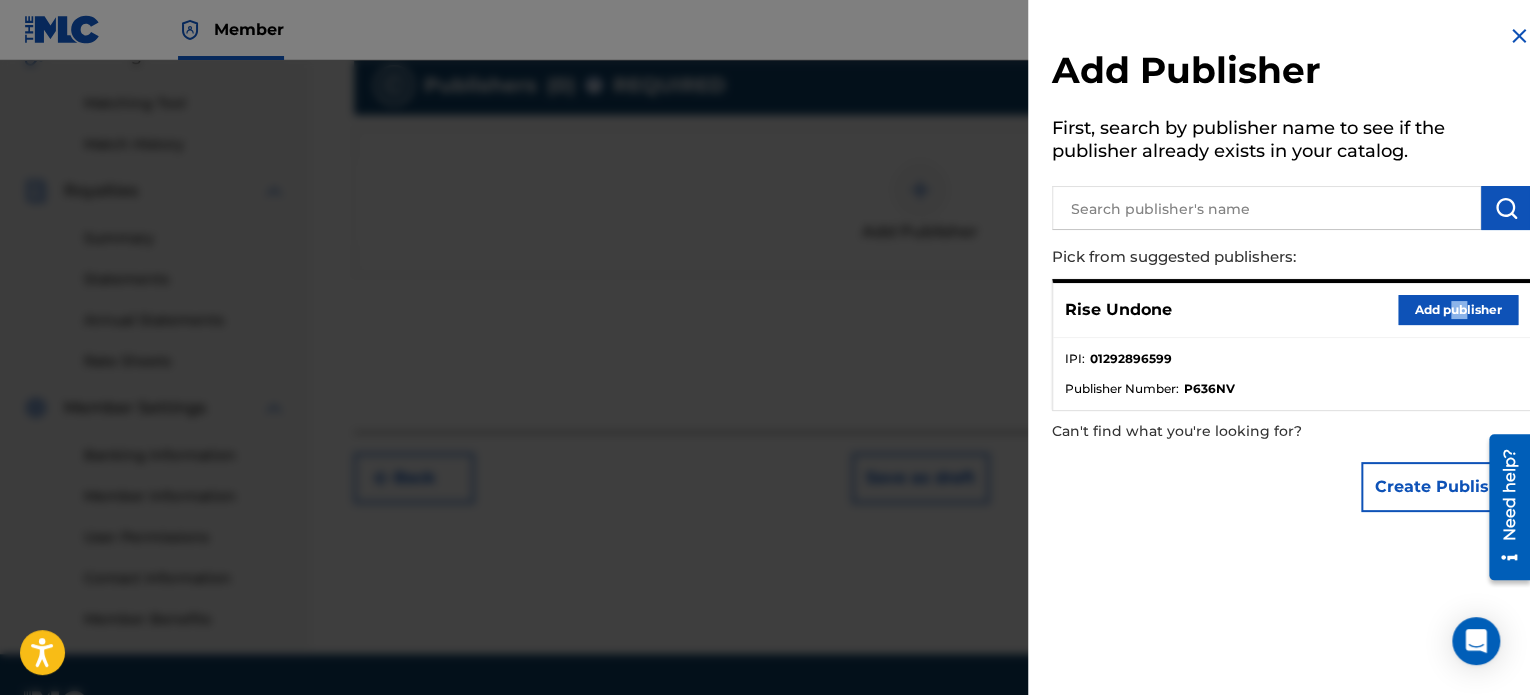 click on "Add publisher" at bounding box center (1458, 310) 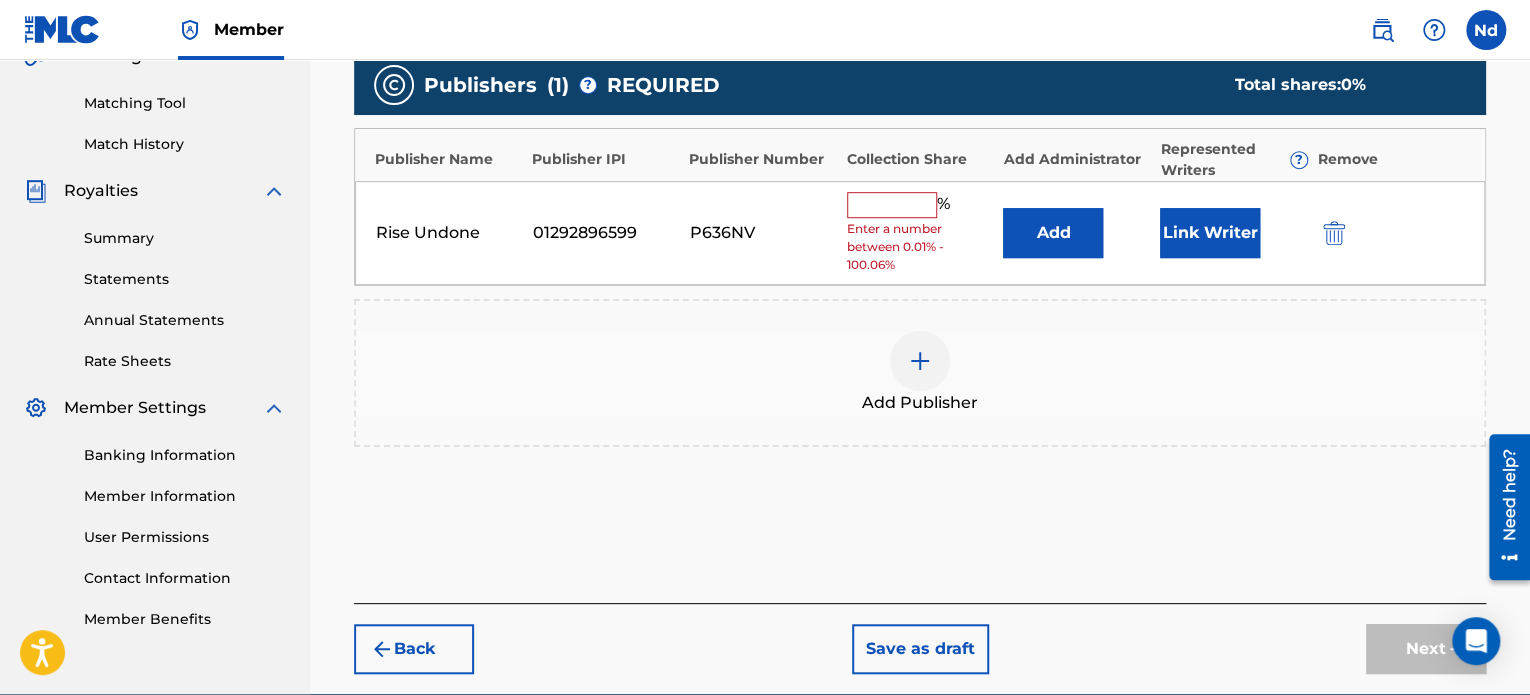 click at bounding box center (892, 205) 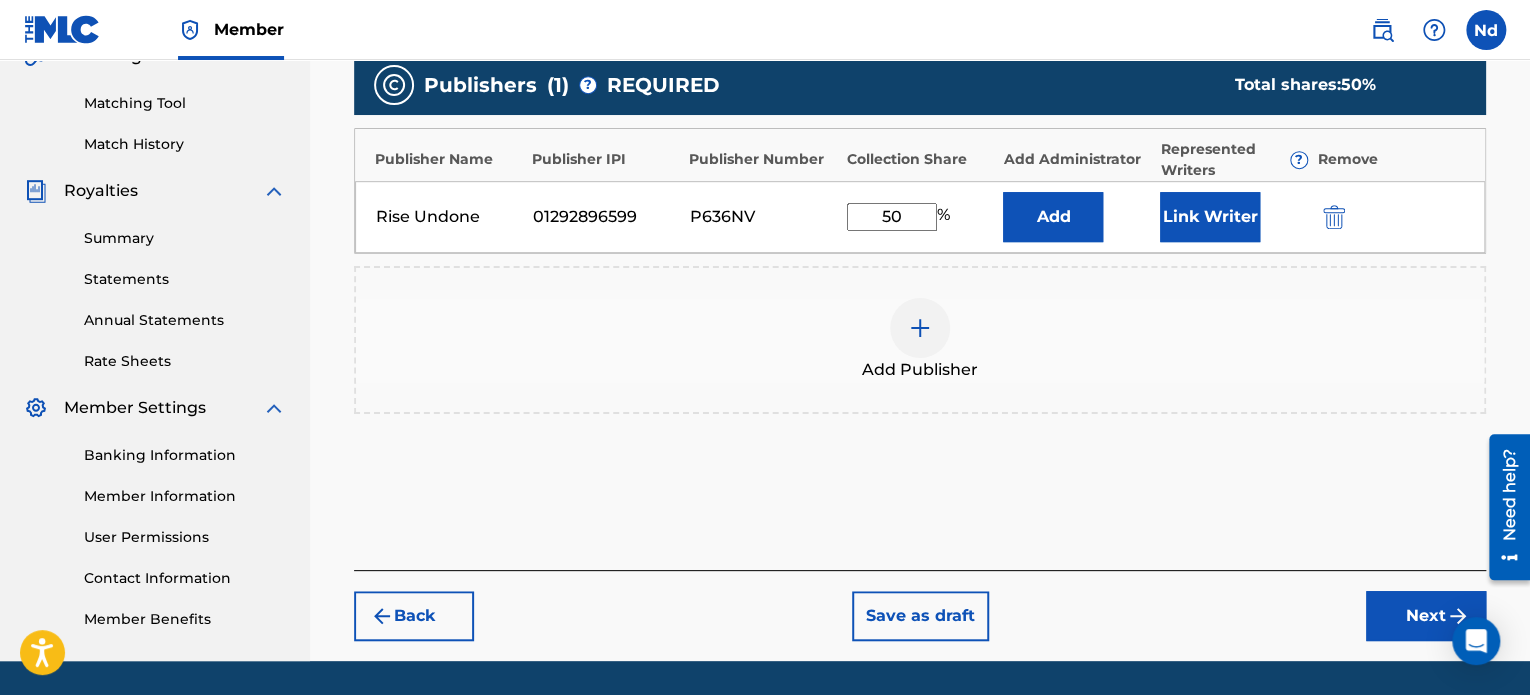 click on "Link Writer" at bounding box center [1210, 217] 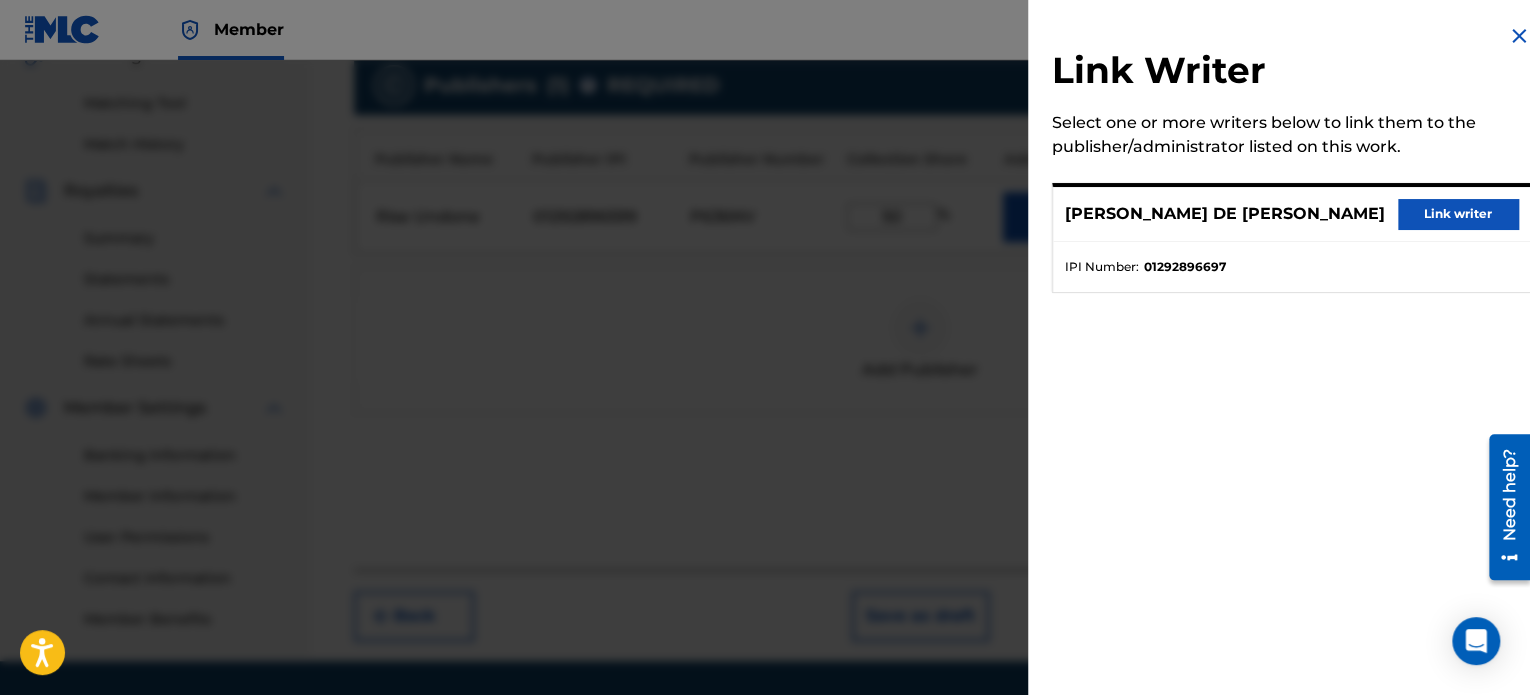 click on "[PERSON_NAME] DE [PERSON_NAME] Link writer" at bounding box center [1291, 214] 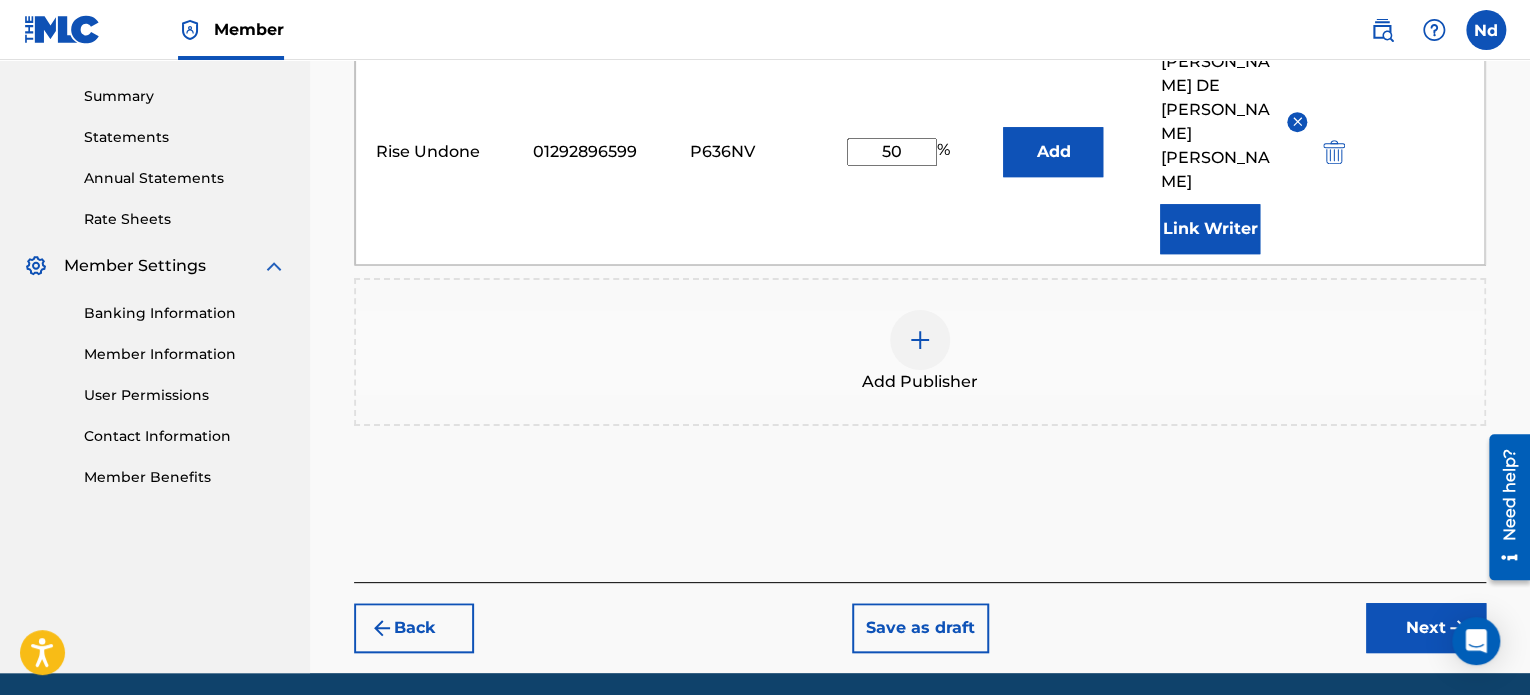 click on "Next" at bounding box center (1426, 628) 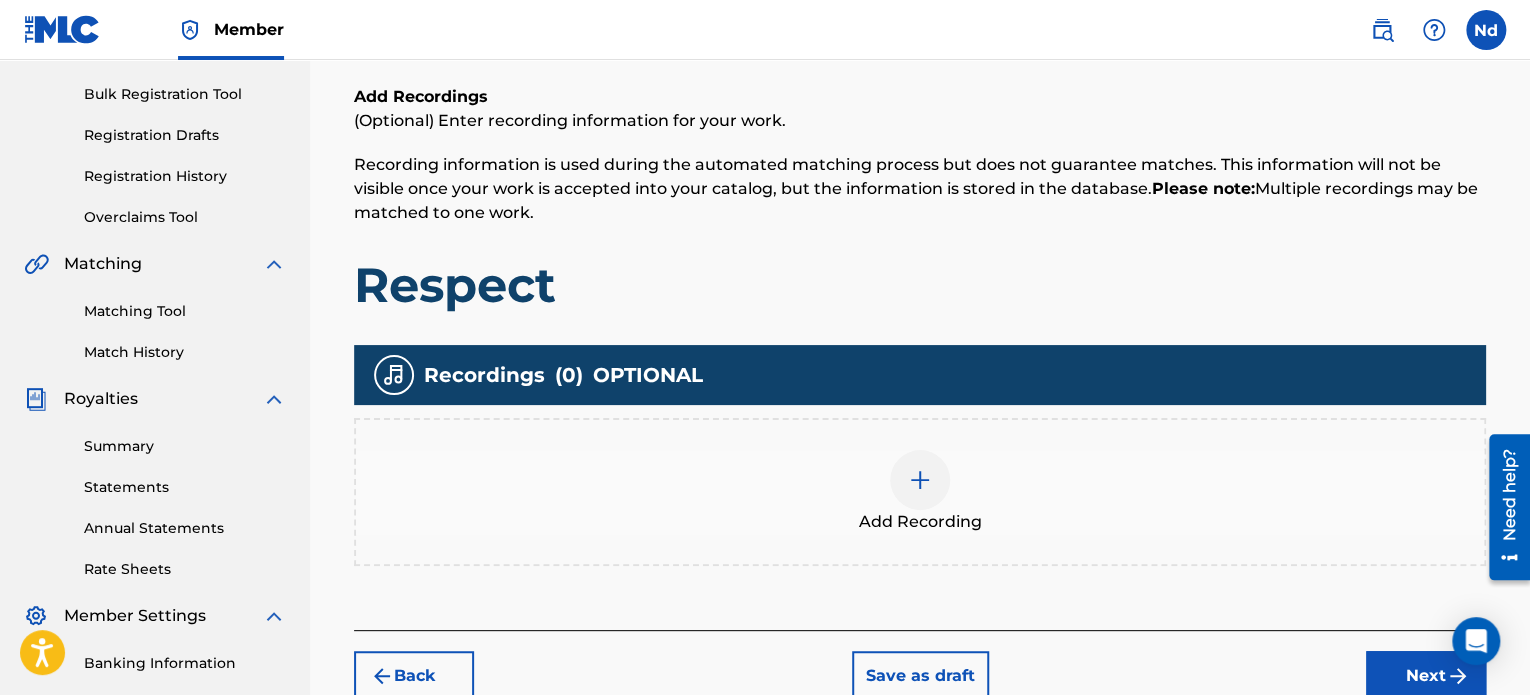 scroll, scrollTop: 490, scrollLeft: 0, axis: vertical 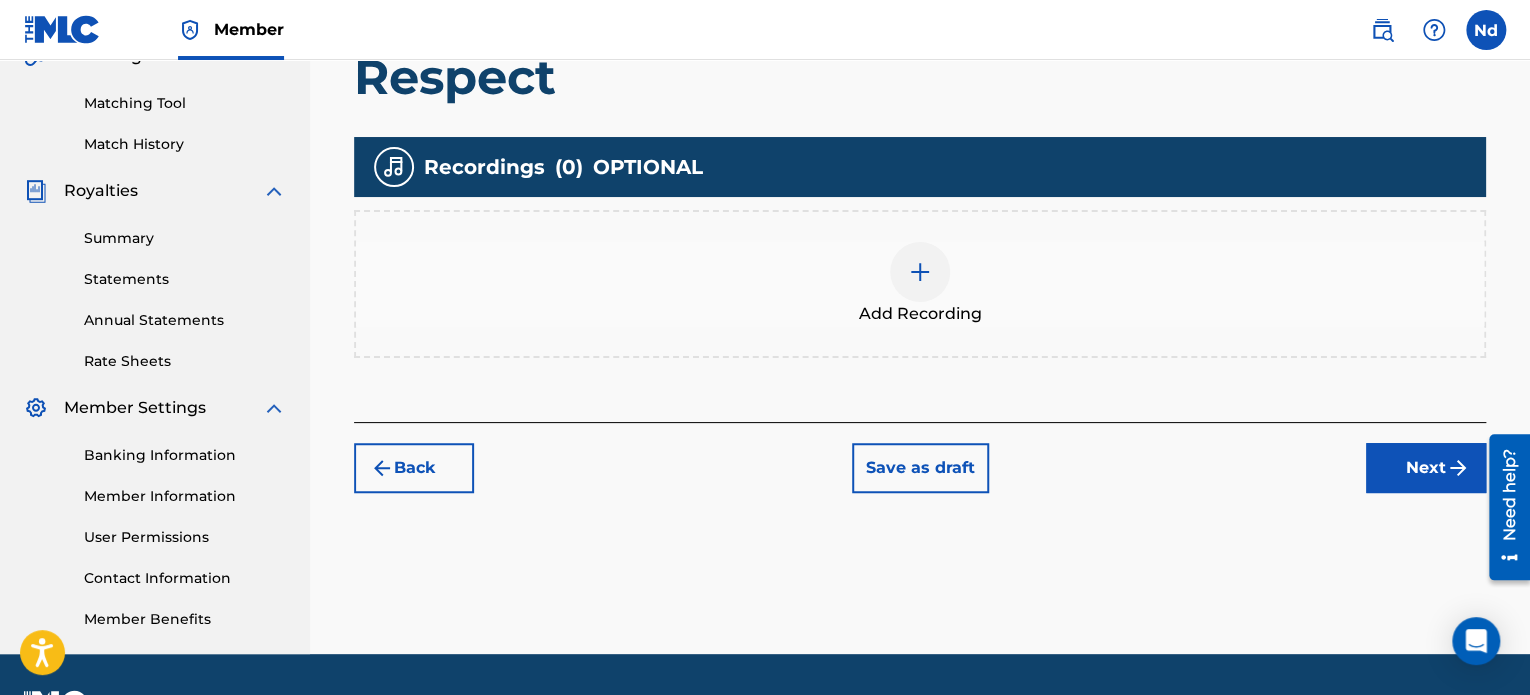 click at bounding box center [920, 272] 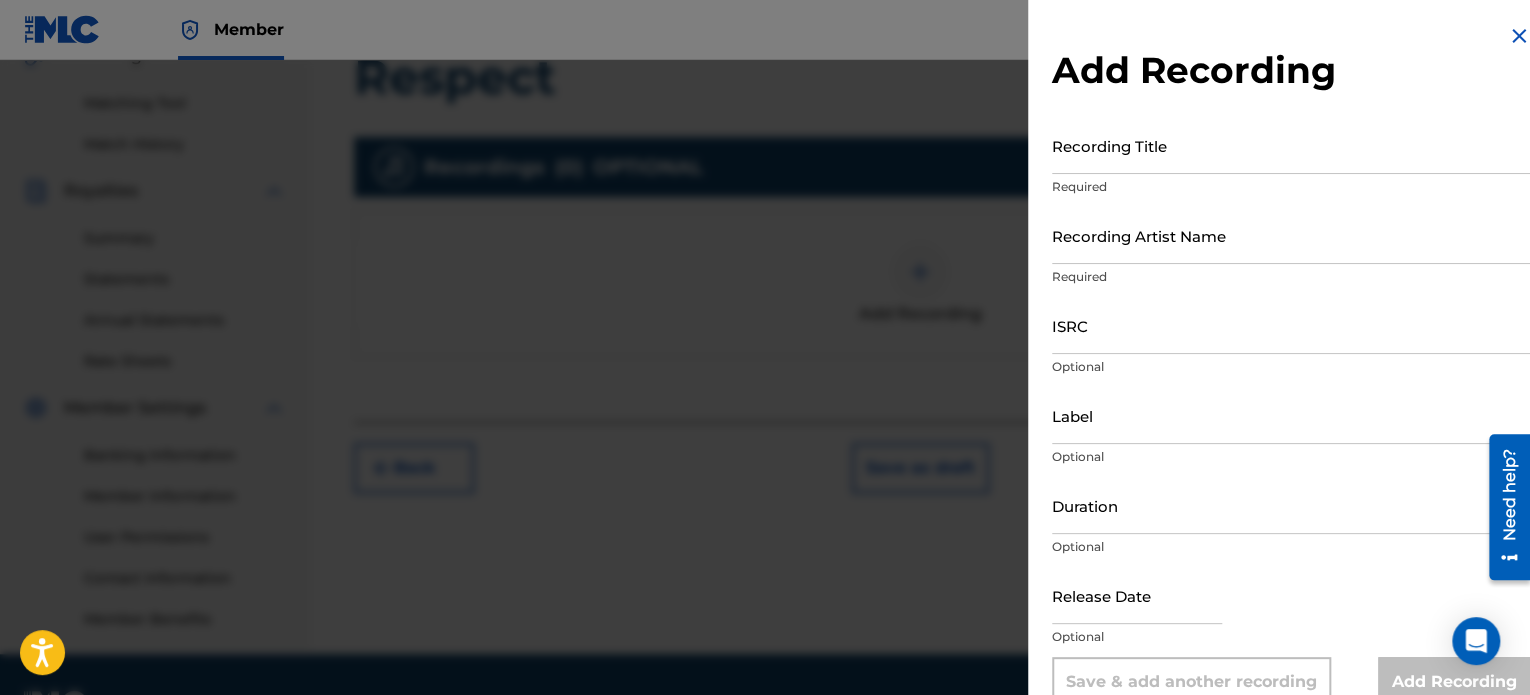 click on "Recording Title" at bounding box center (1291, 145) 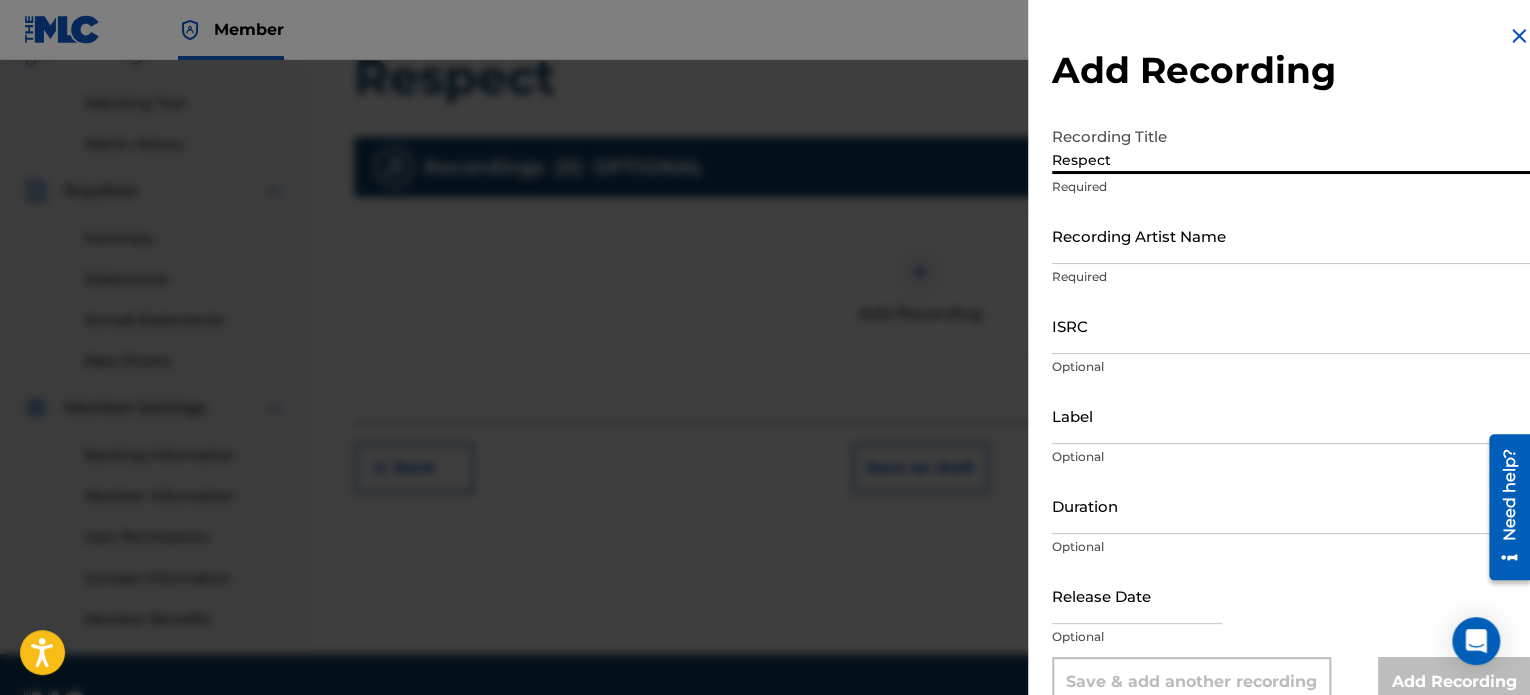 click on "Recording Artist Name" at bounding box center (1291, 235) 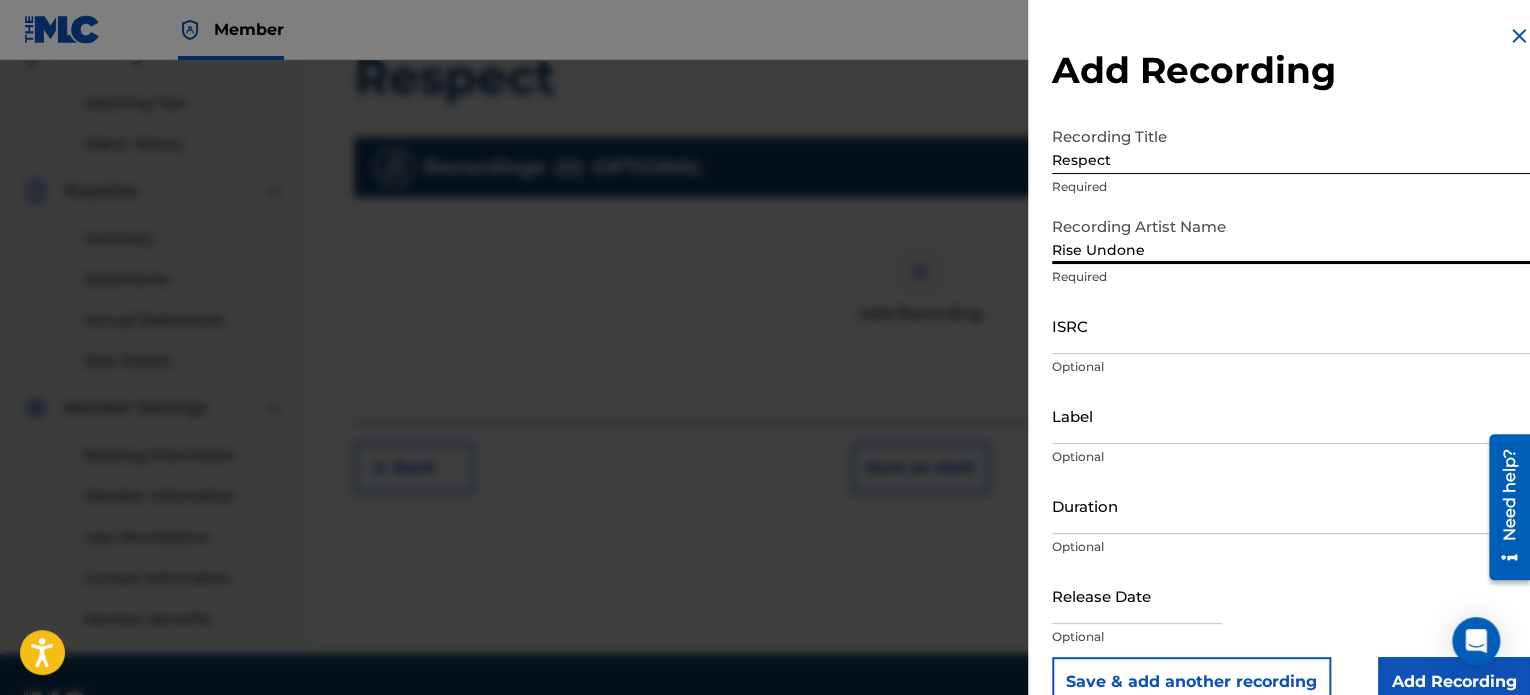 click on "Label" at bounding box center (1291, 415) 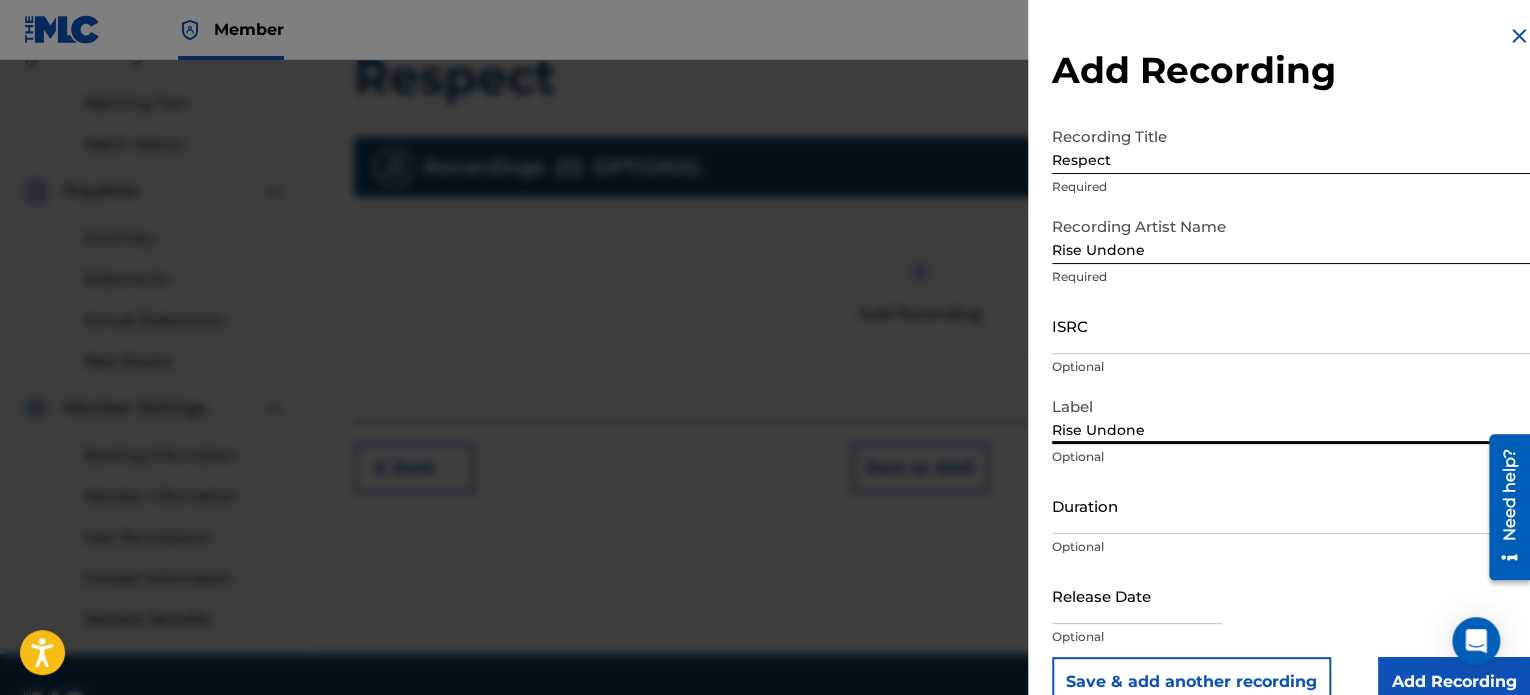 click on "Duration Optional" at bounding box center [1291, 522] 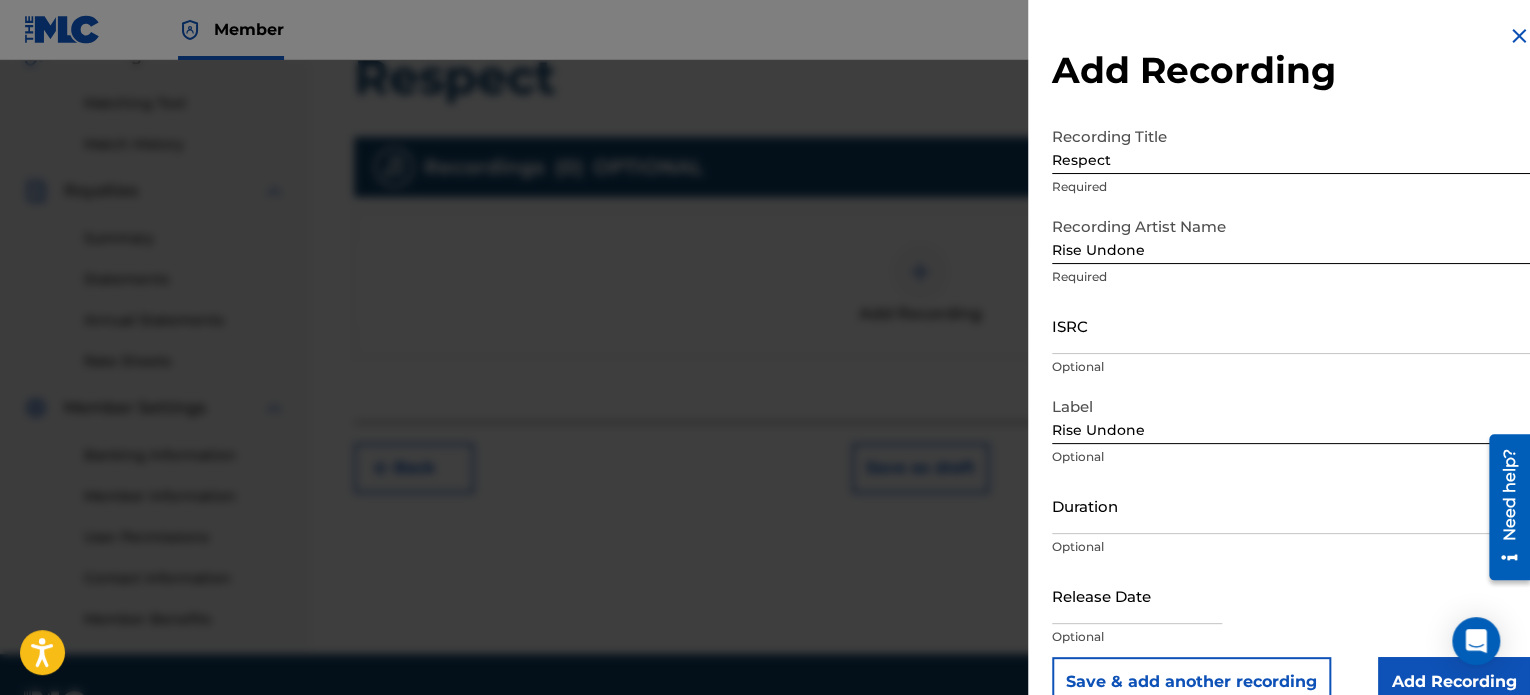 click on "Duration" at bounding box center [1291, 505] 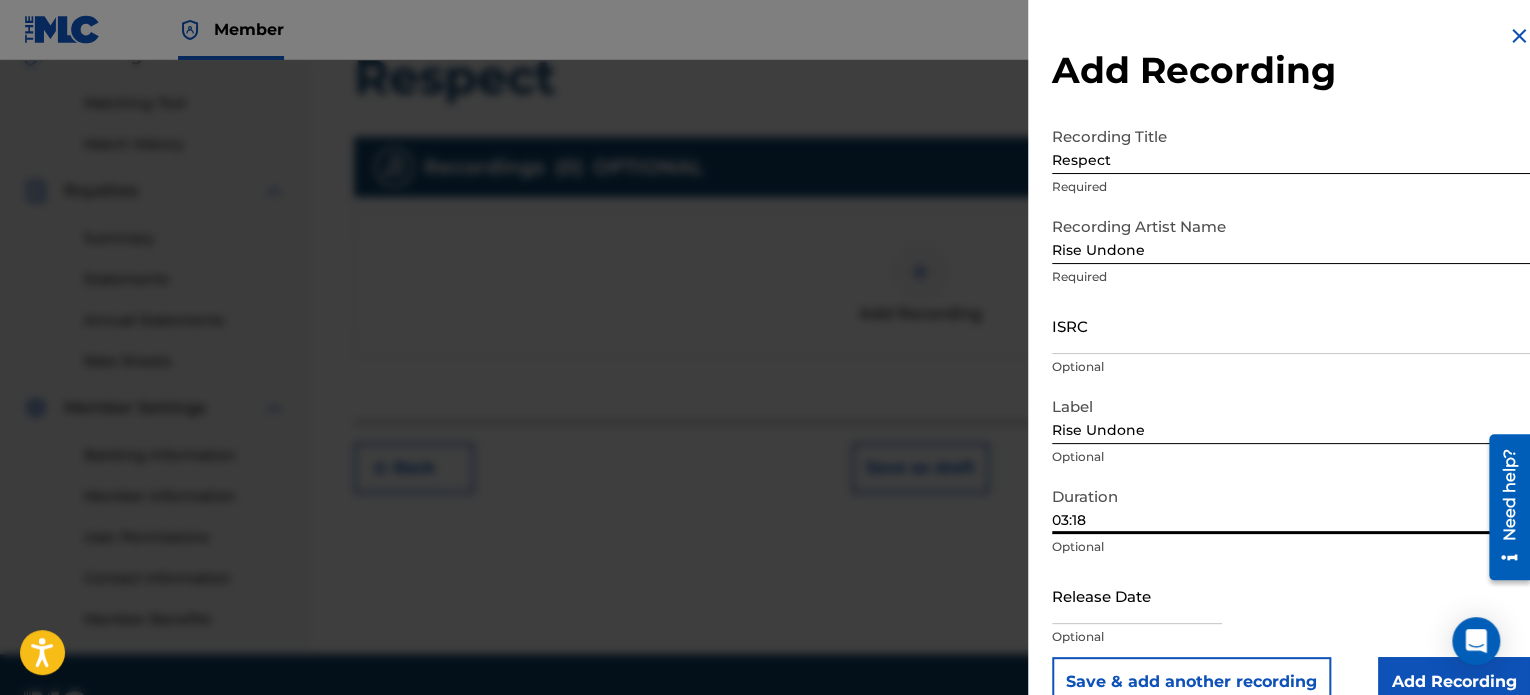 click at bounding box center [1137, 595] 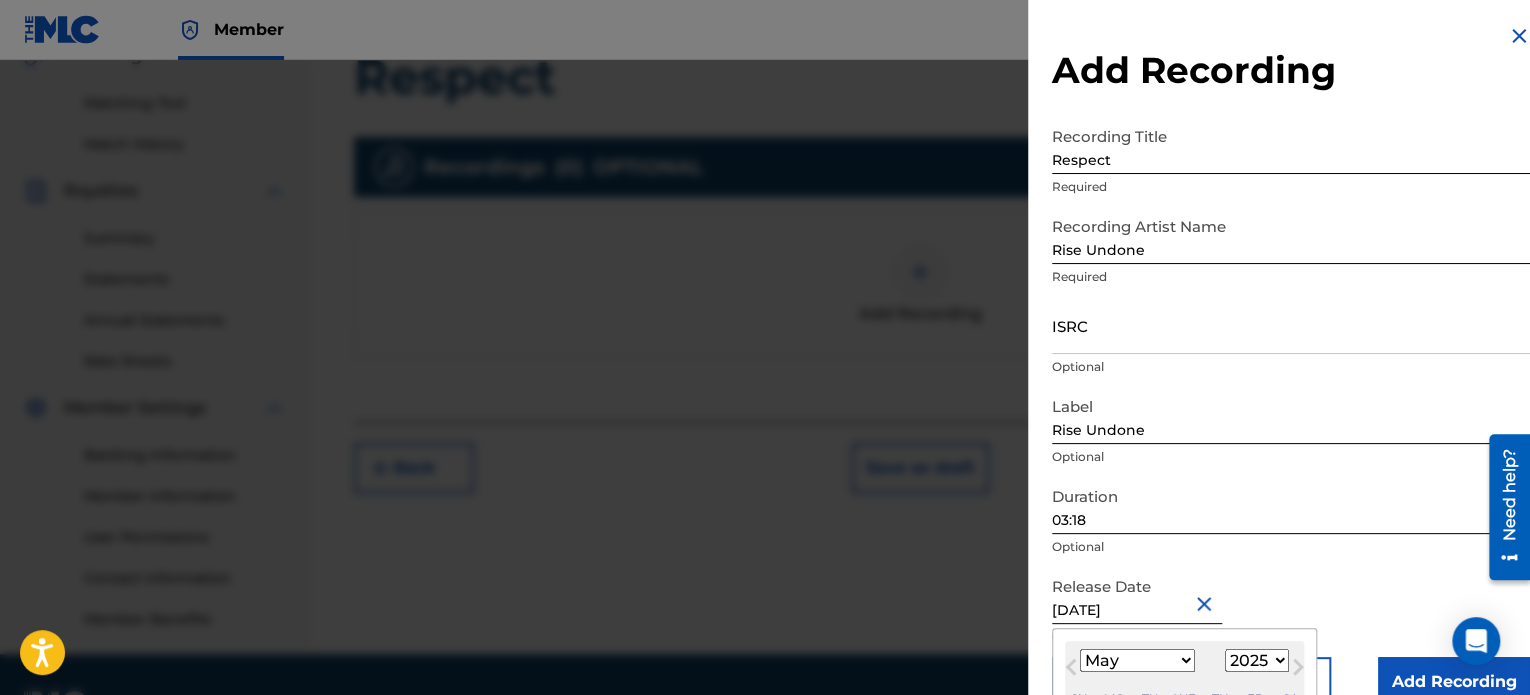 click on "ISRC" at bounding box center [1291, 325] 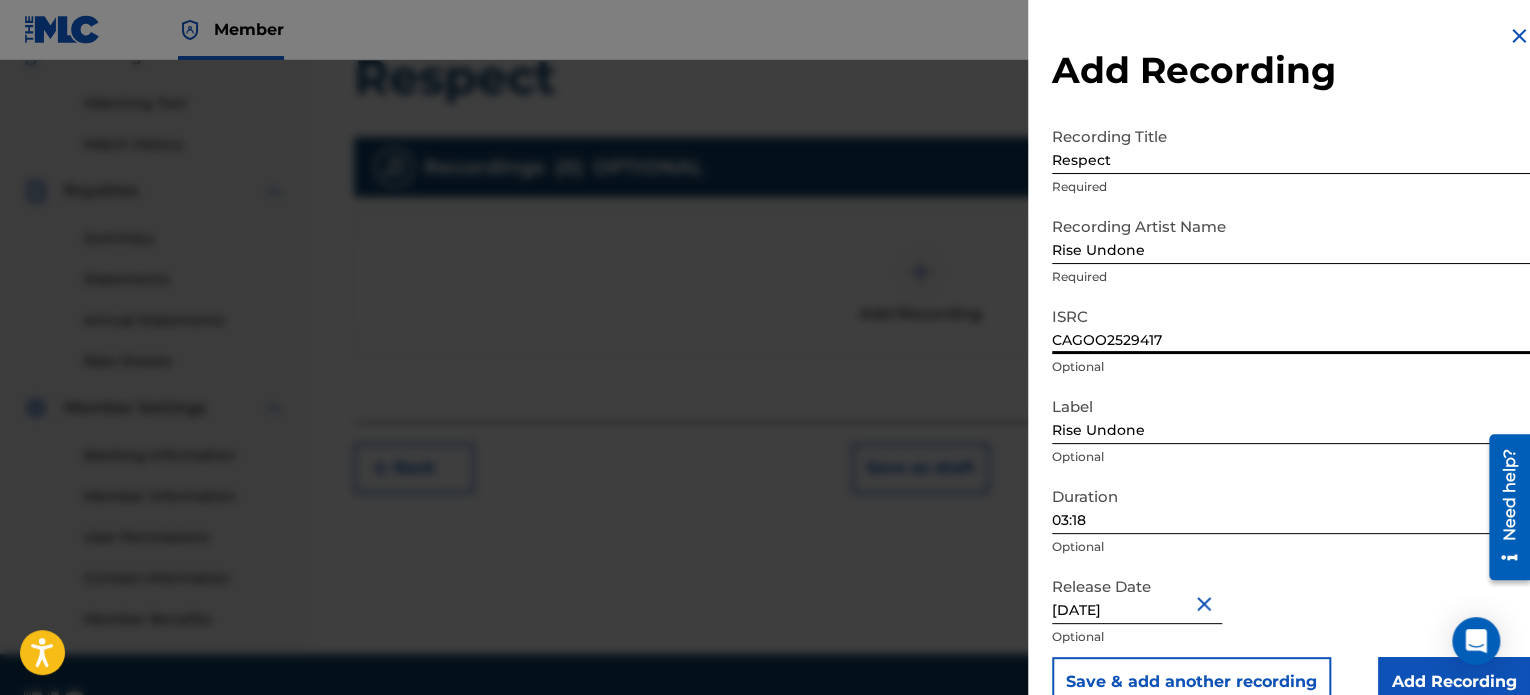 scroll, scrollTop: 36, scrollLeft: 0, axis: vertical 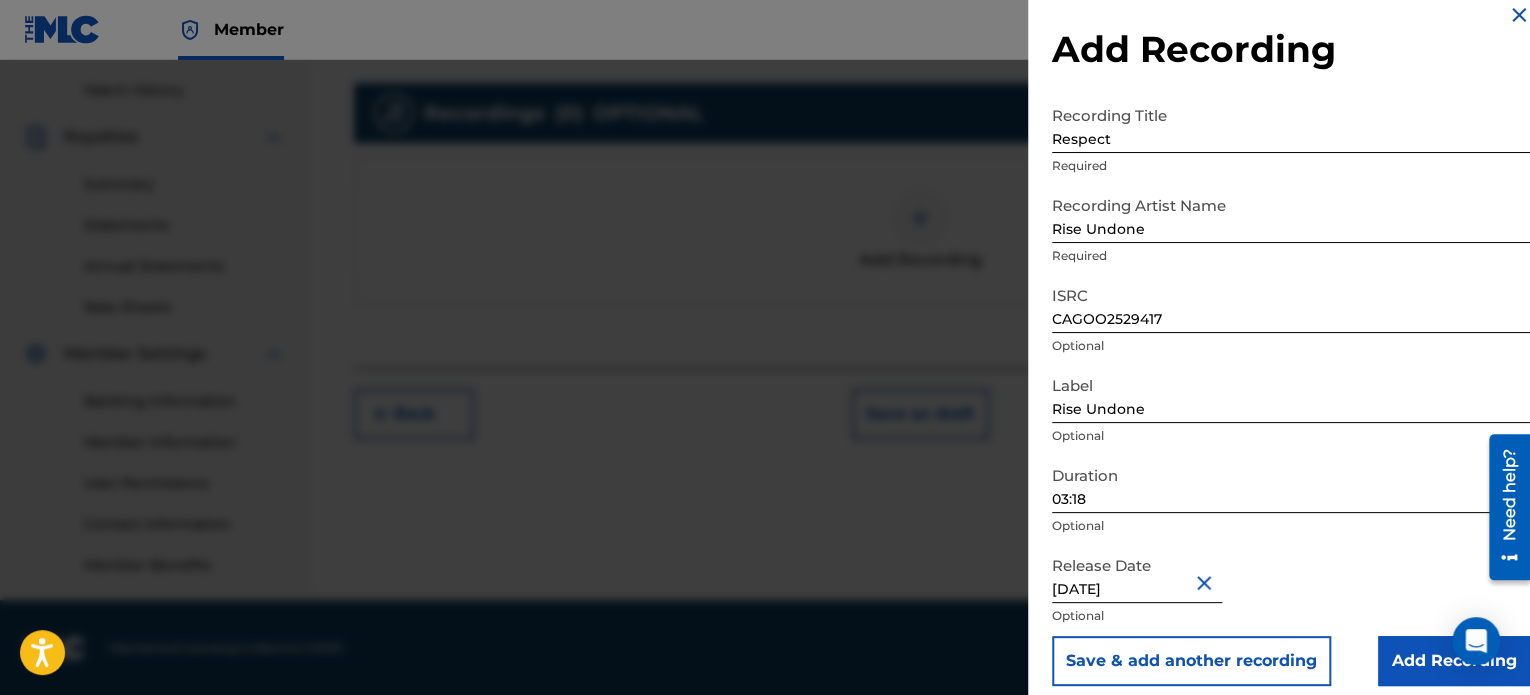 click on "Add Recording" at bounding box center (1454, 661) 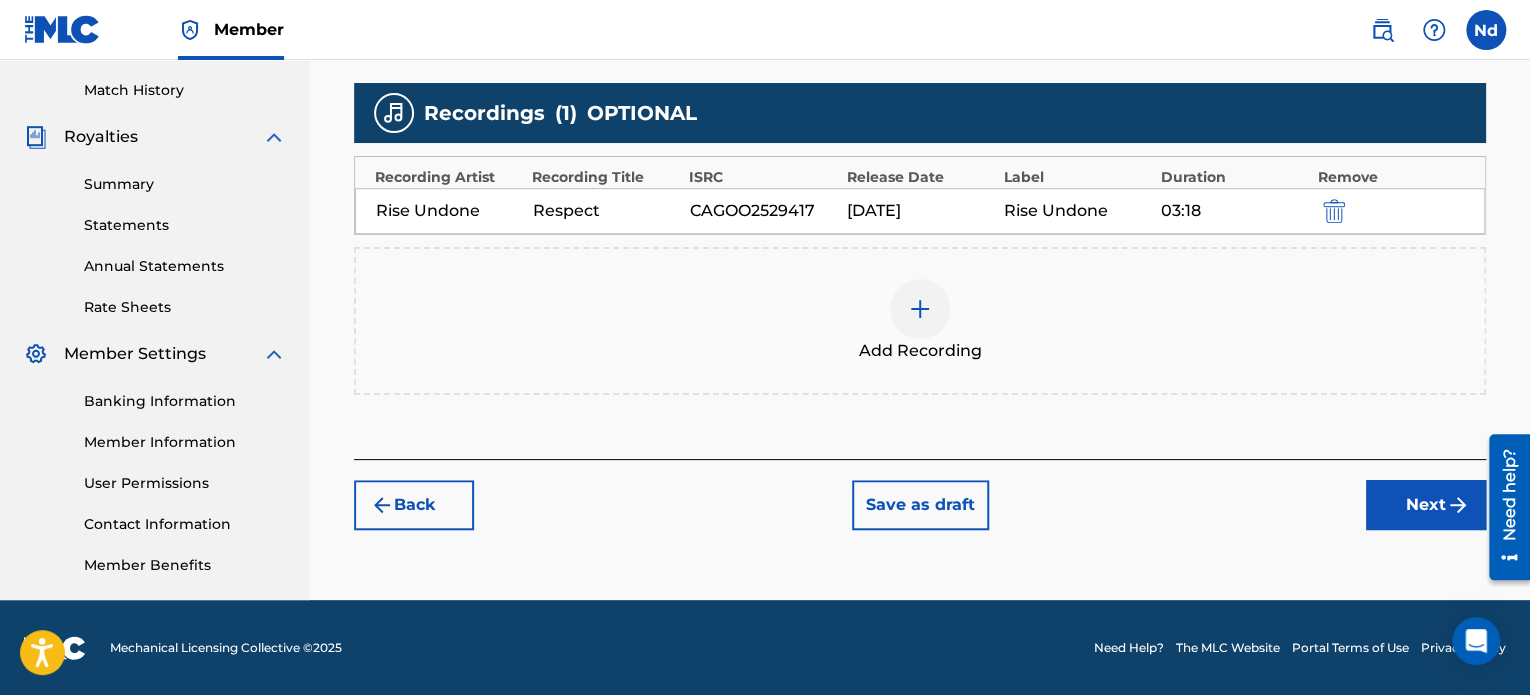 click on "Next" at bounding box center [1426, 505] 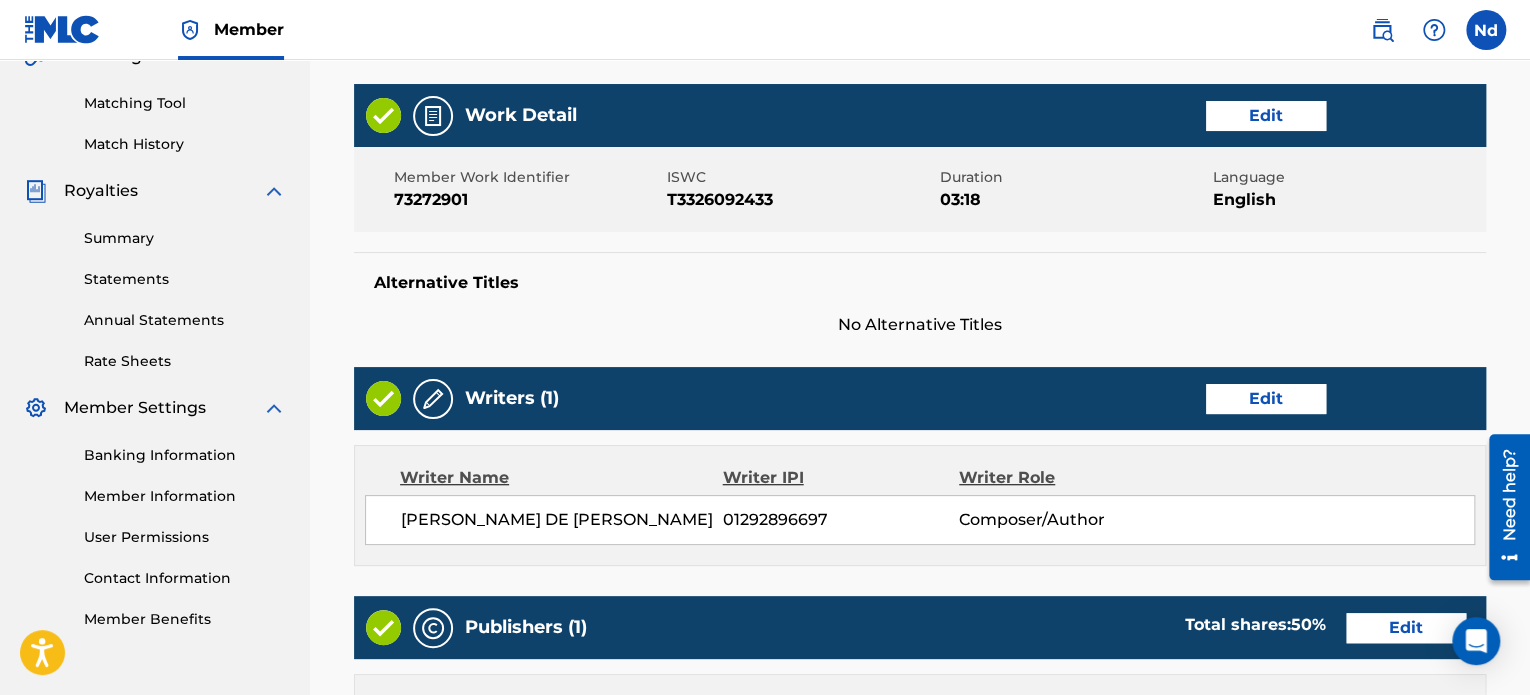 scroll, scrollTop: 1081, scrollLeft: 0, axis: vertical 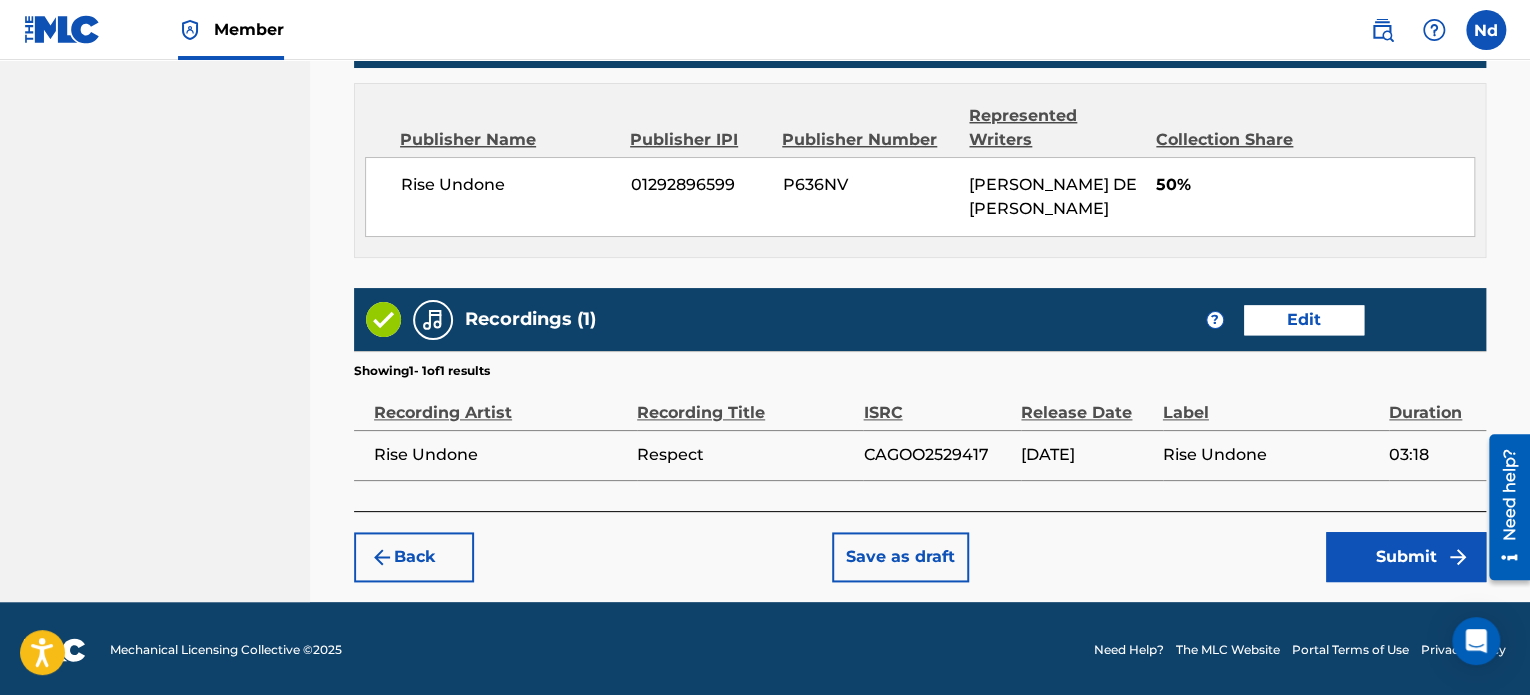 click on "Back Save as draft Submit" at bounding box center (920, 546) 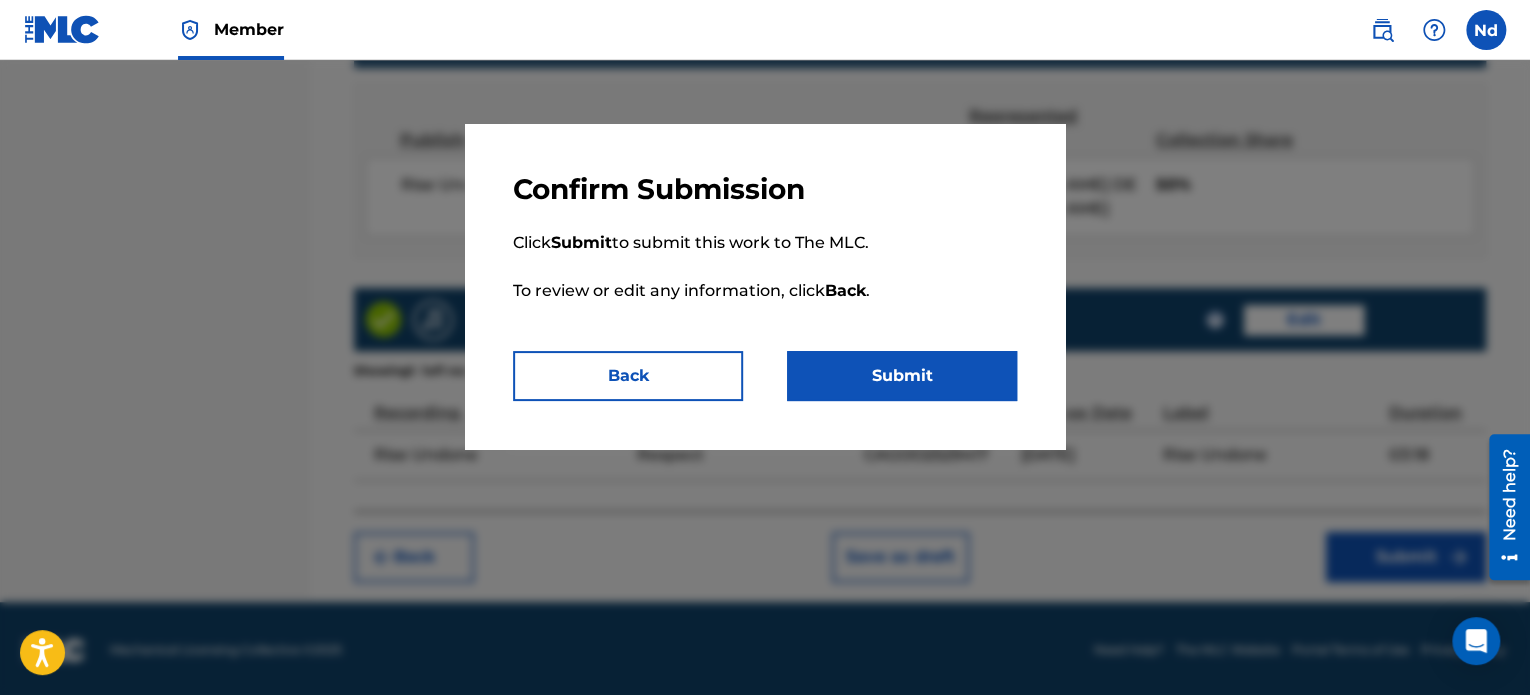click on "Submit" at bounding box center [902, 376] 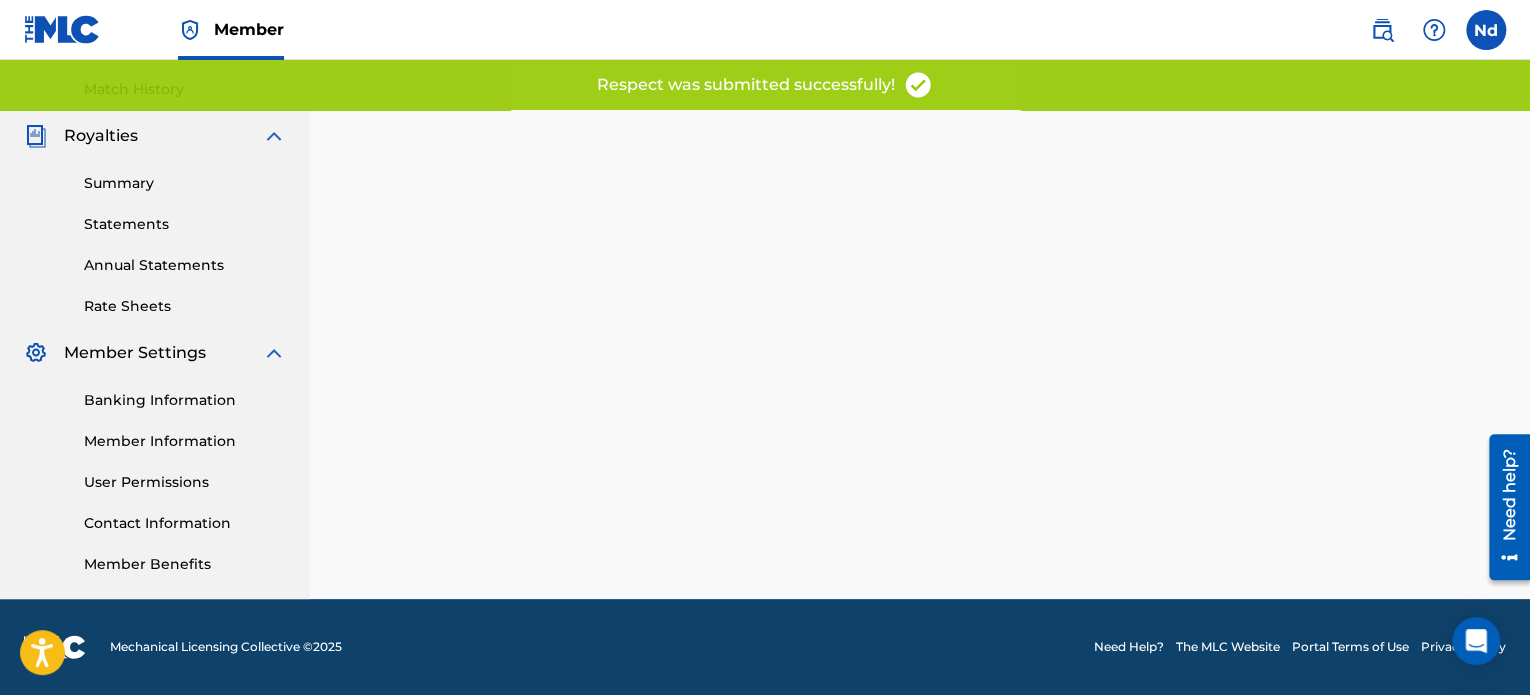 scroll, scrollTop: 0, scrollLeft: 0, axis: both 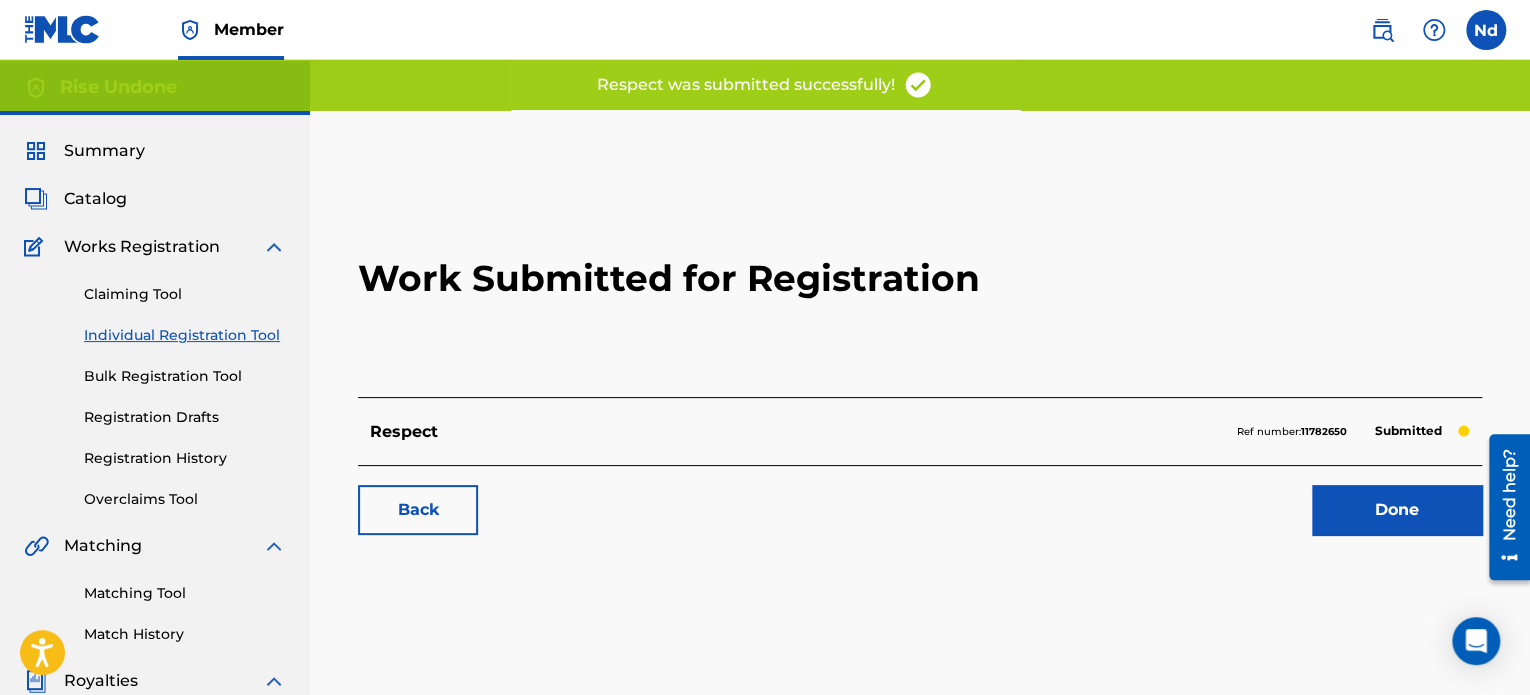 click on "Done" at bounding box center (1397, 510) 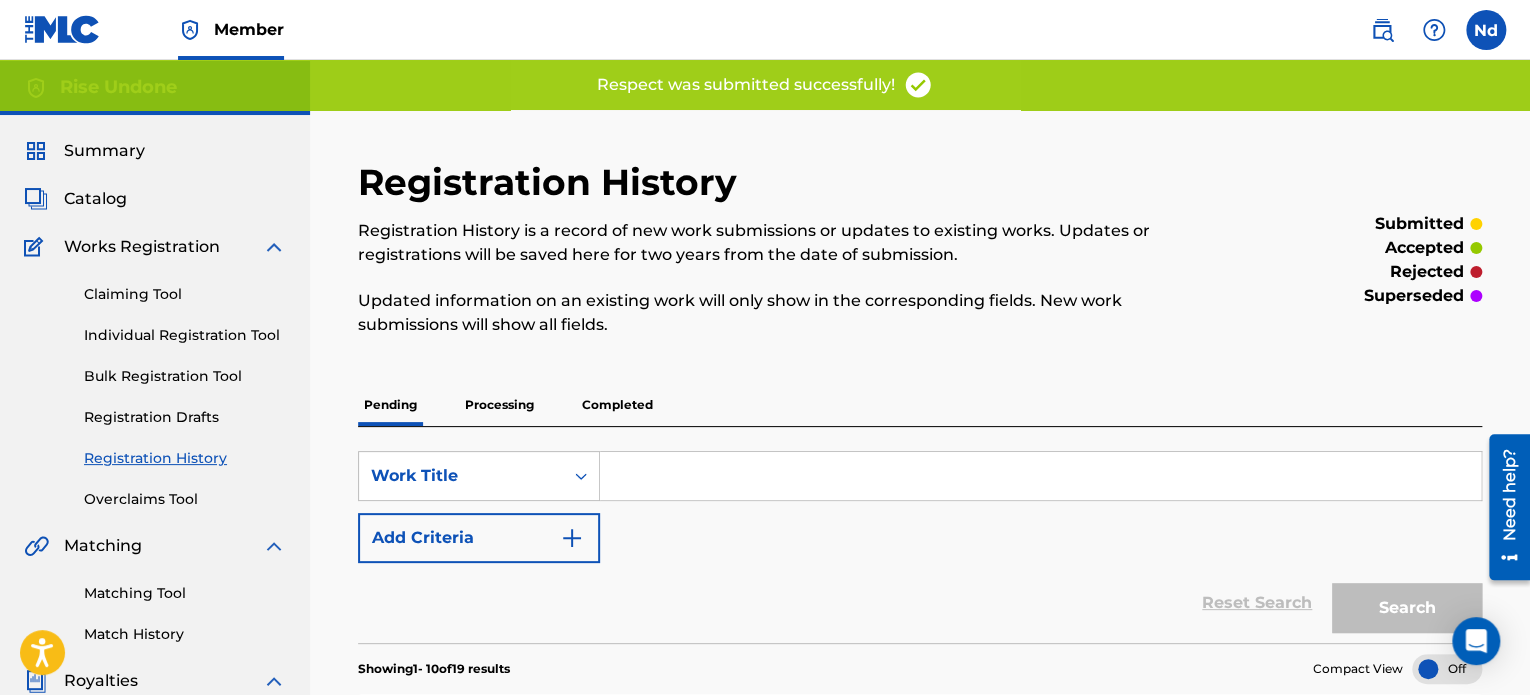 click on "Individual Registration Tool" at bounding box center (185, 335) 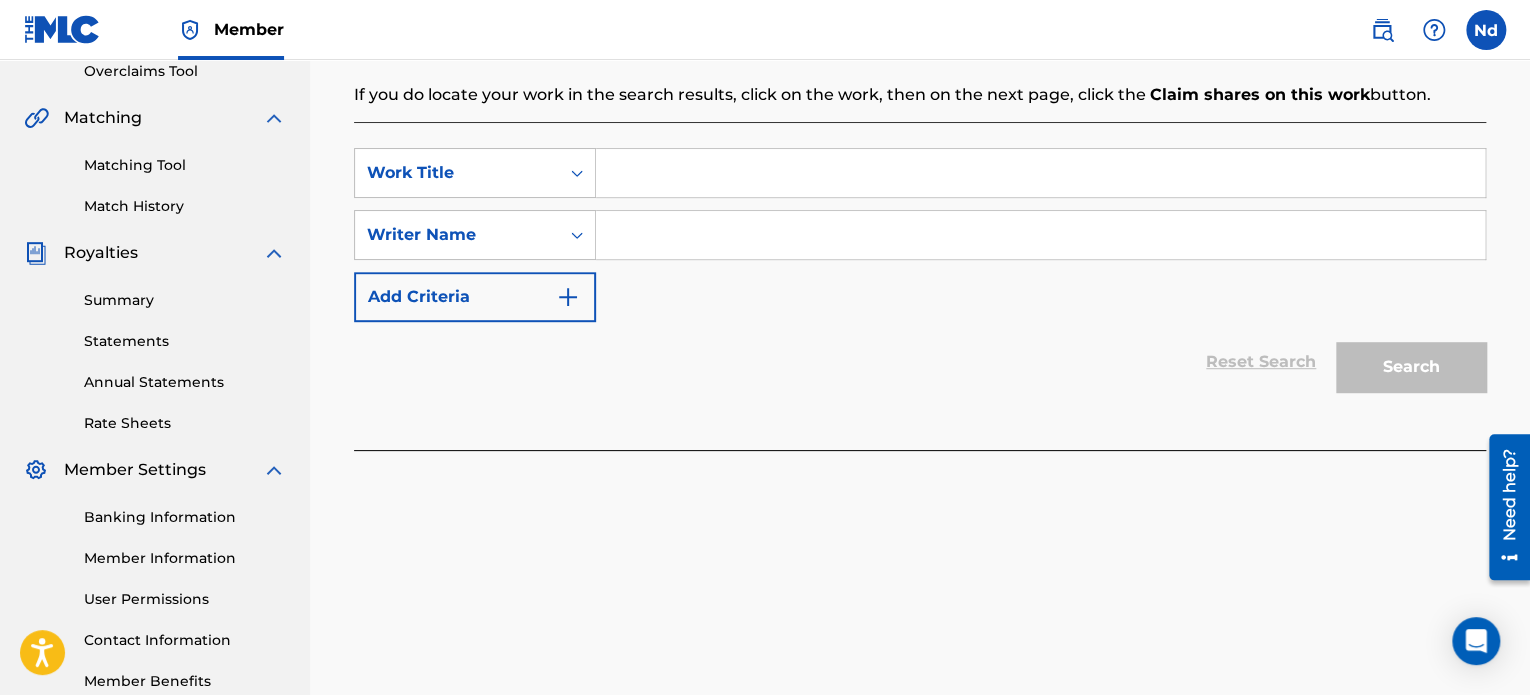 scroll, scrollTop: 344, scrollLeft: 0, axis: vertical 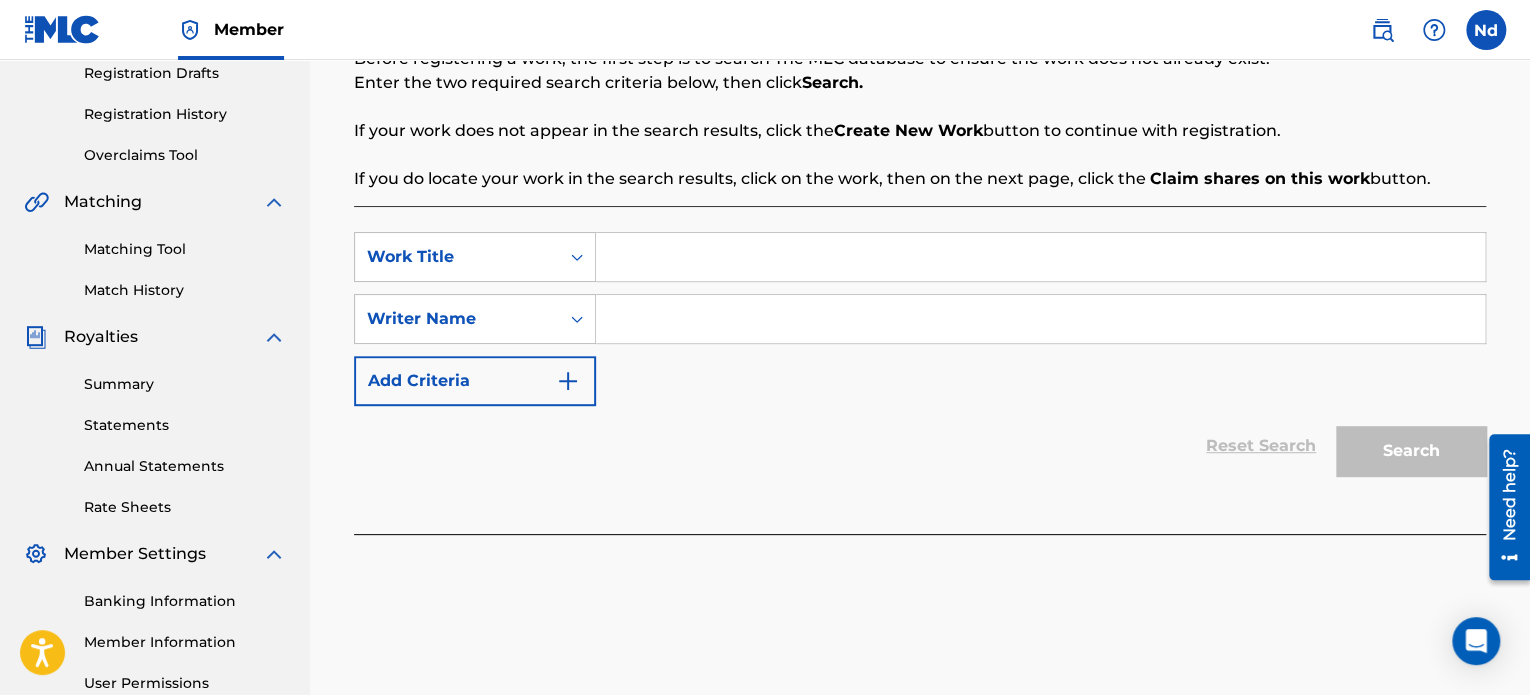 click at bounding box center (1040, 257) 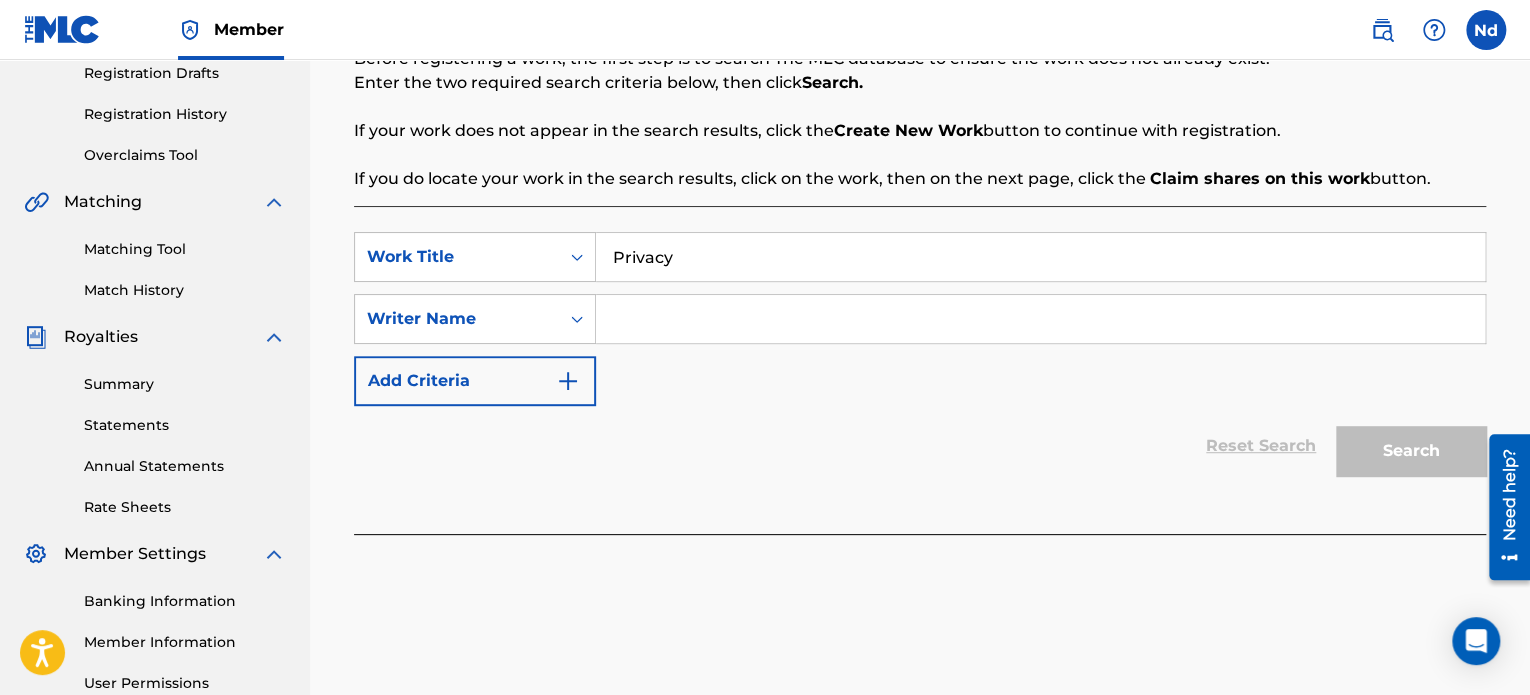 click at bounding box center [1040, 319] 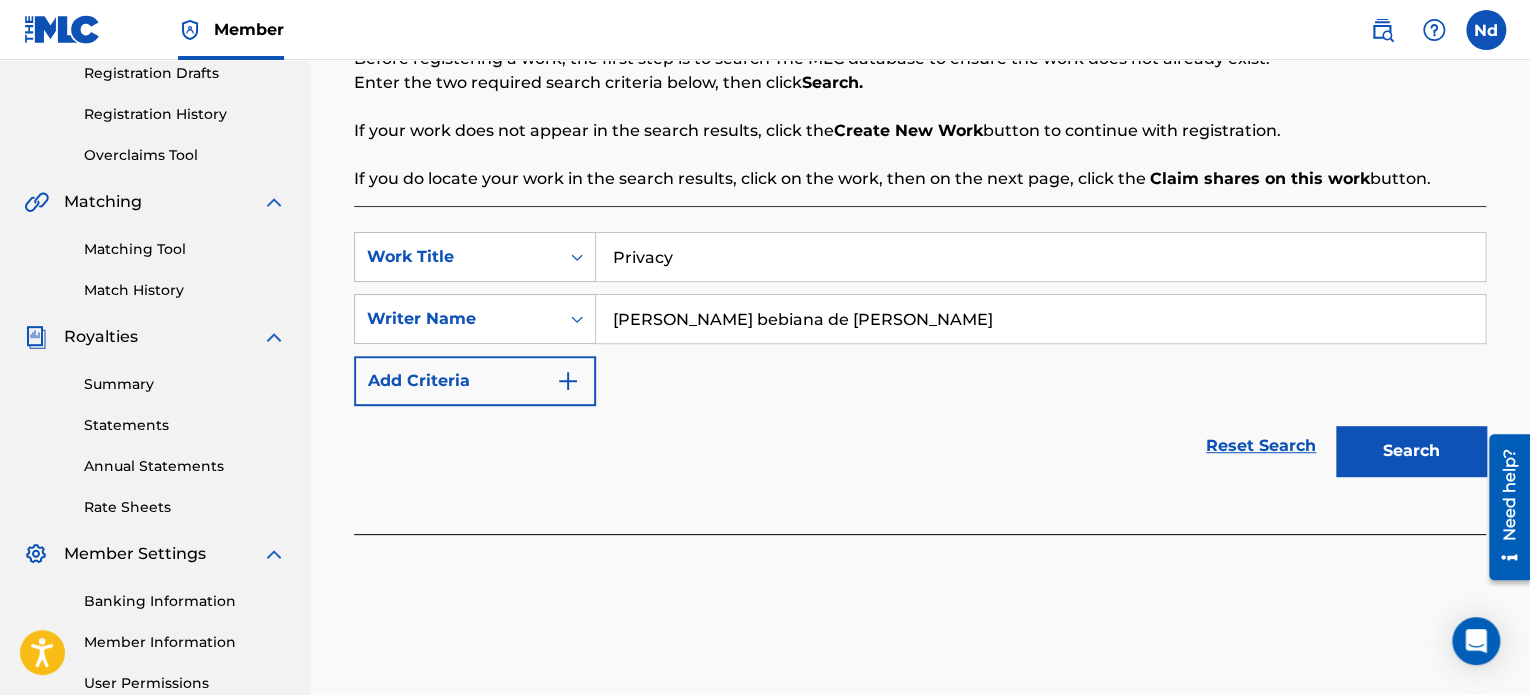 click on "Search" at bounding box center (1411, 451) 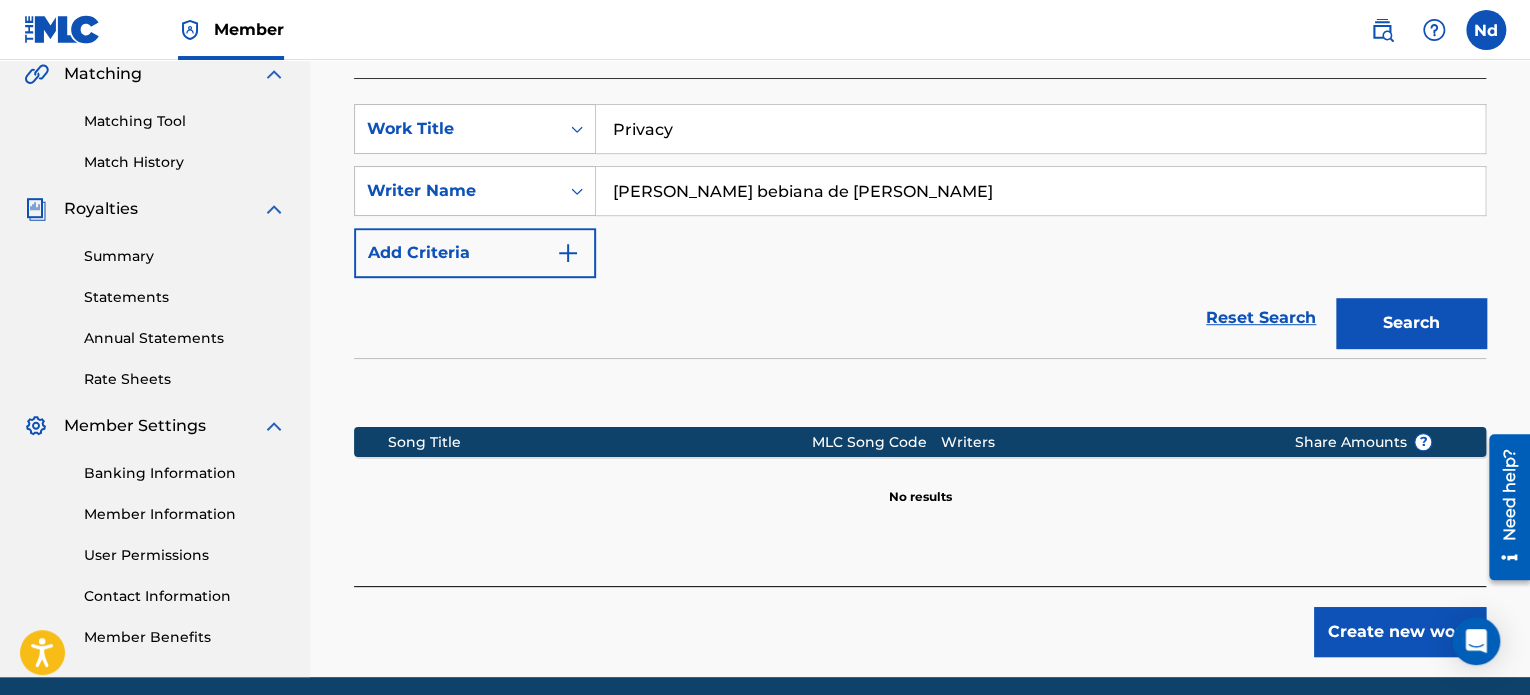 scroll, scrollTop: 549, scrollLeft: 0, axis: vertical 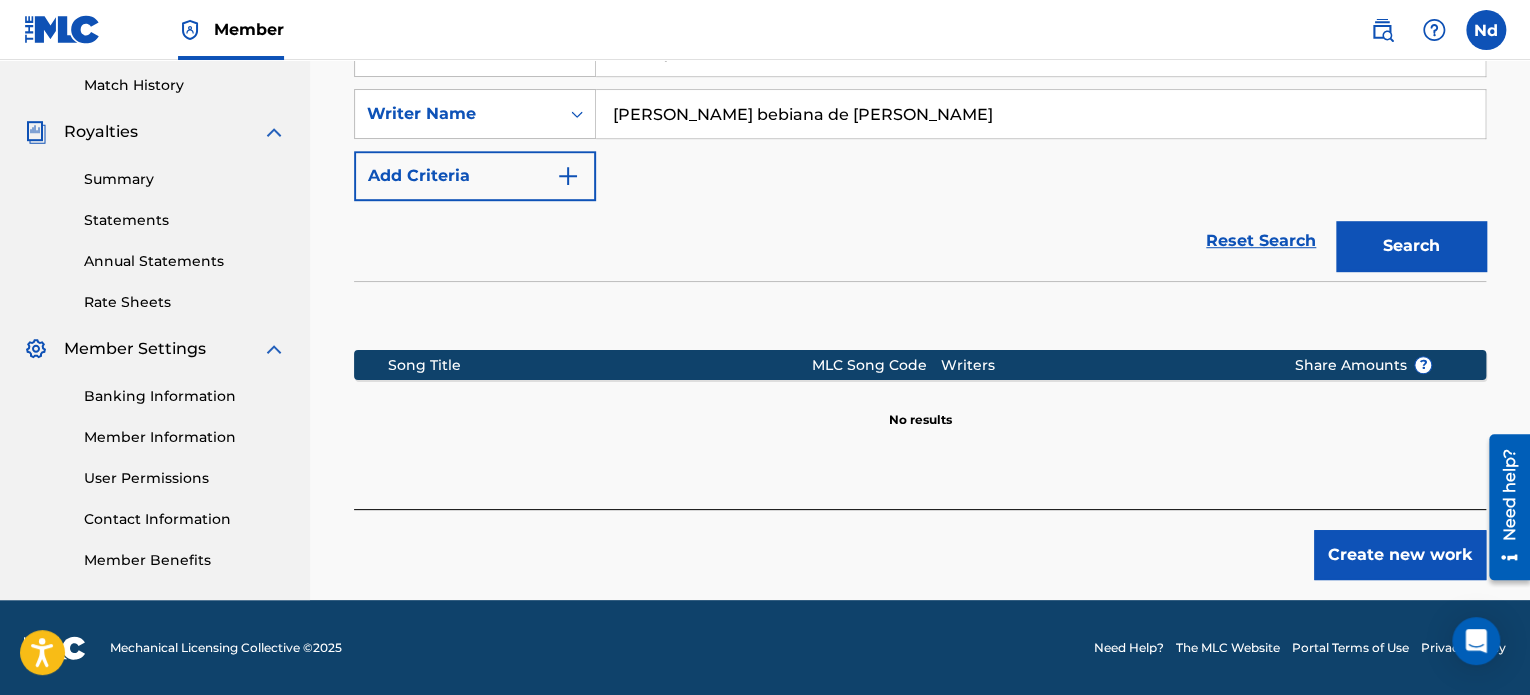 click on "Create new work" at bounding box center (1400, 555) 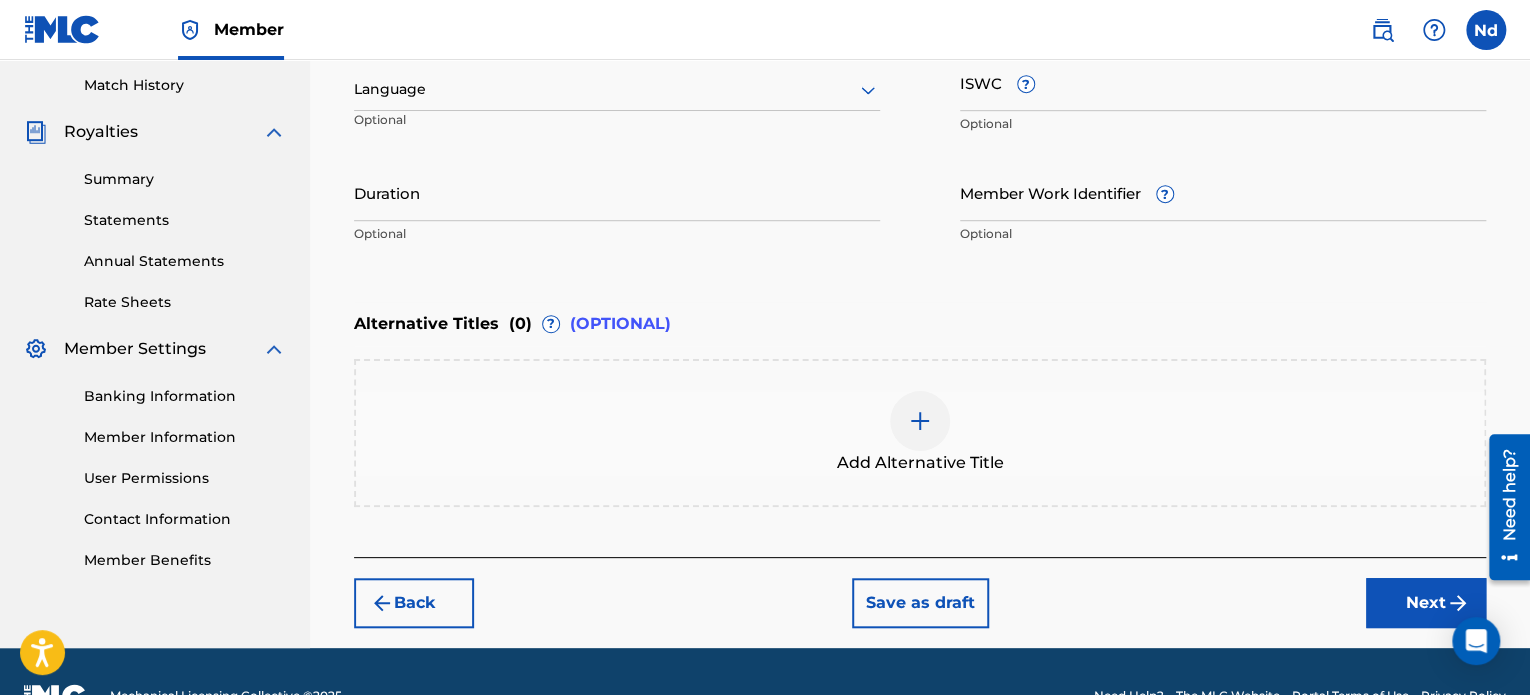 scroll, scrollTop: 249, scrollLeft: 0, axis: vertical 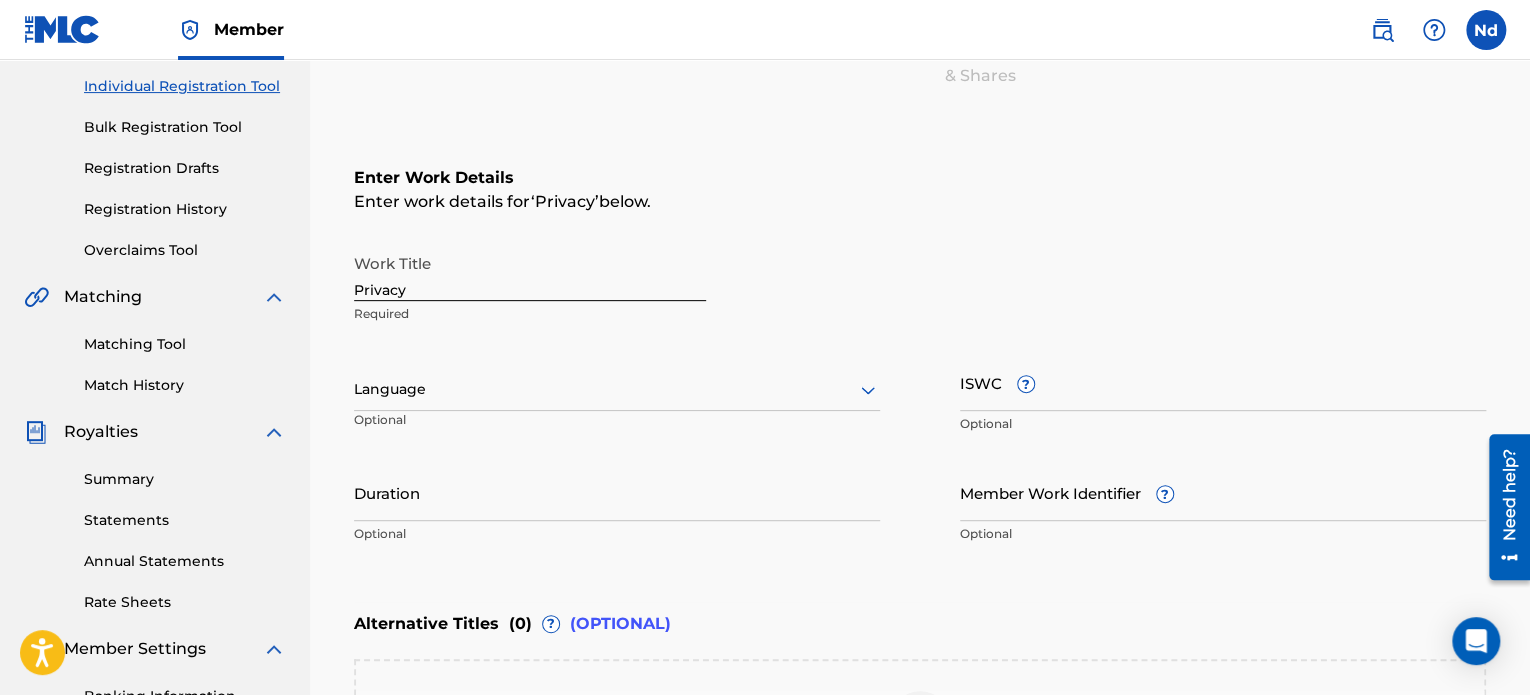 click at bounding box center (617, 389) 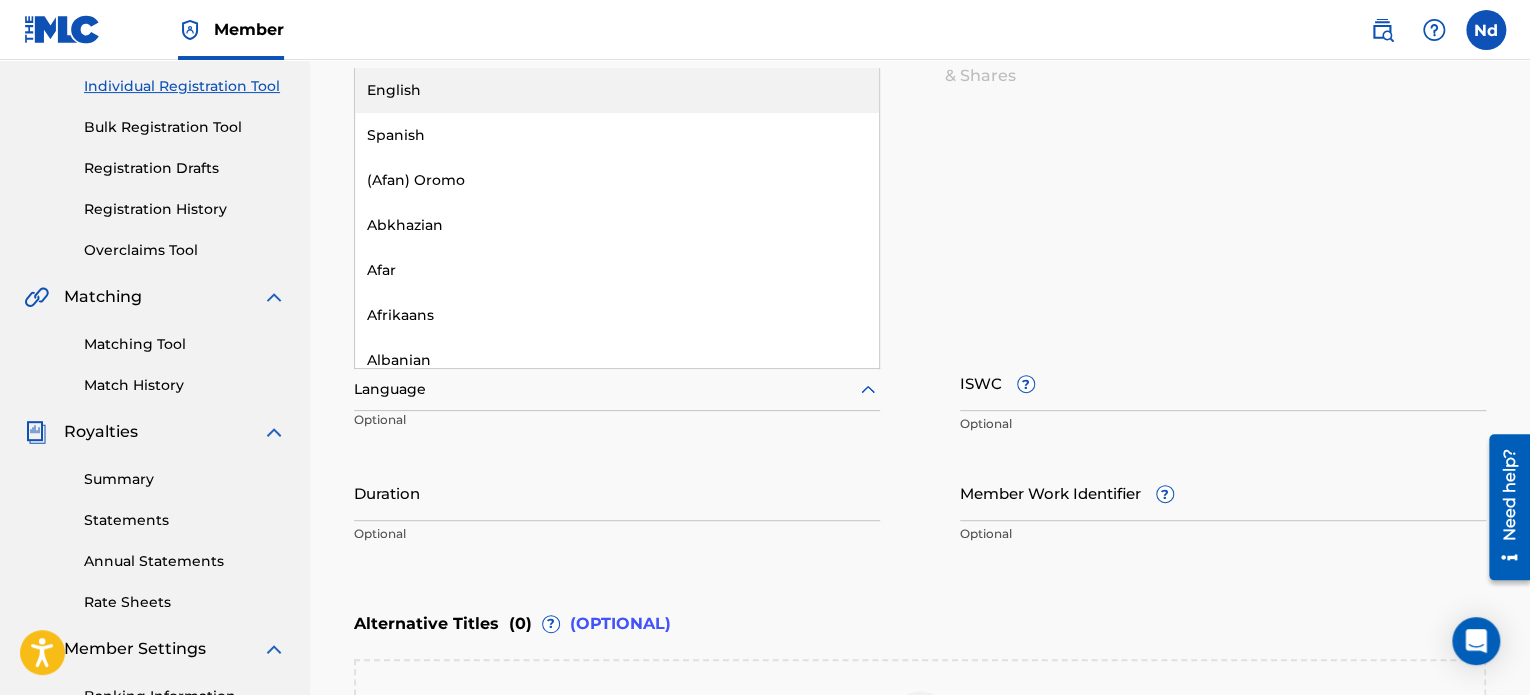 click on "English" at bounding box center [617, 90] 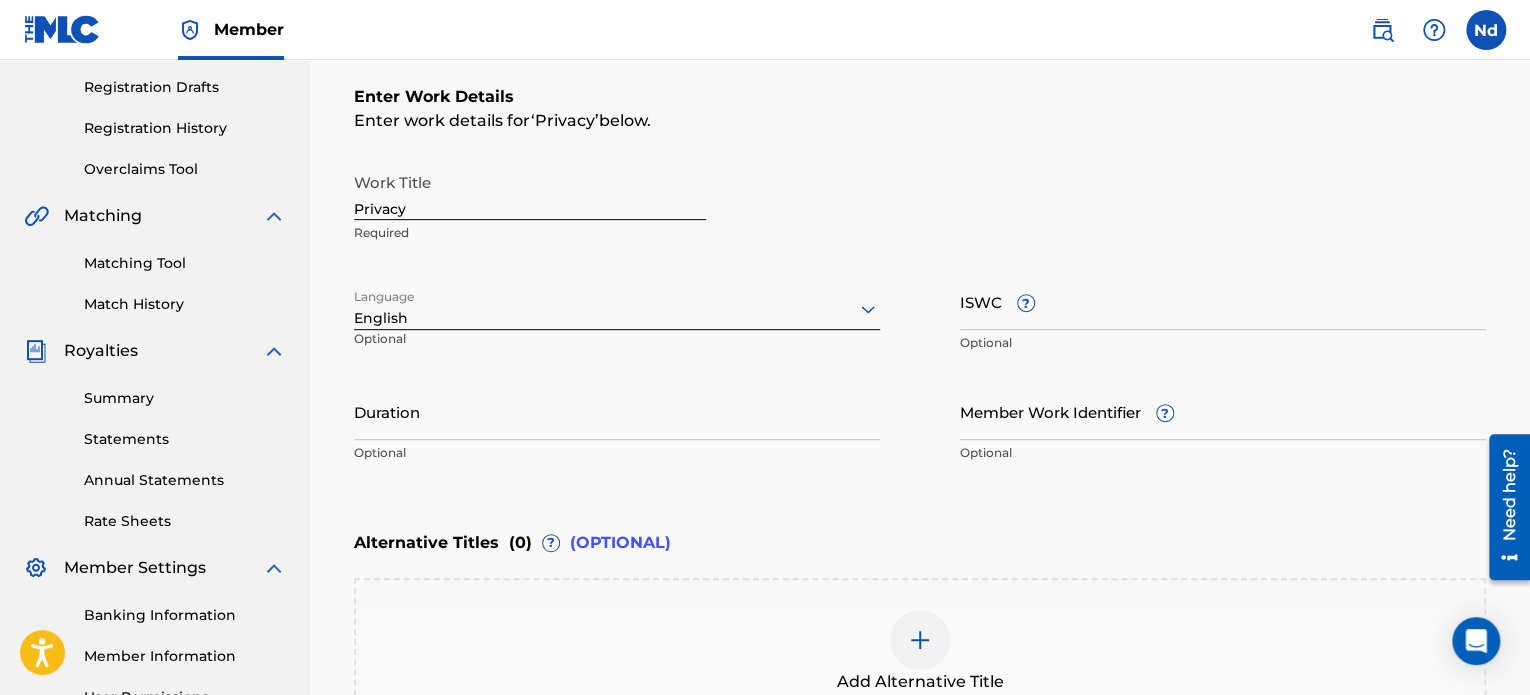 scroll, scrollTop: 349, scrollLeft: 0, axis: vertical 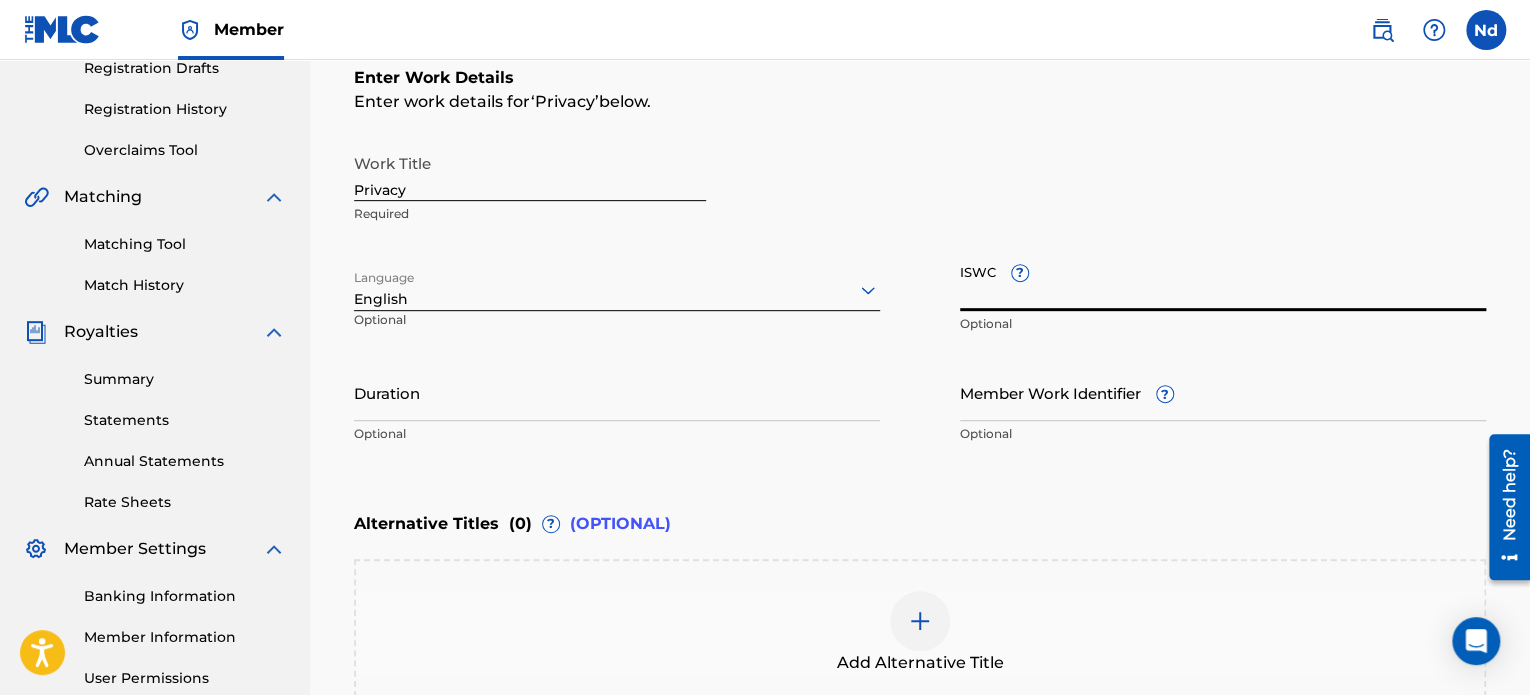 click on "ISWC   ?" at bounding box center (1223, 282) 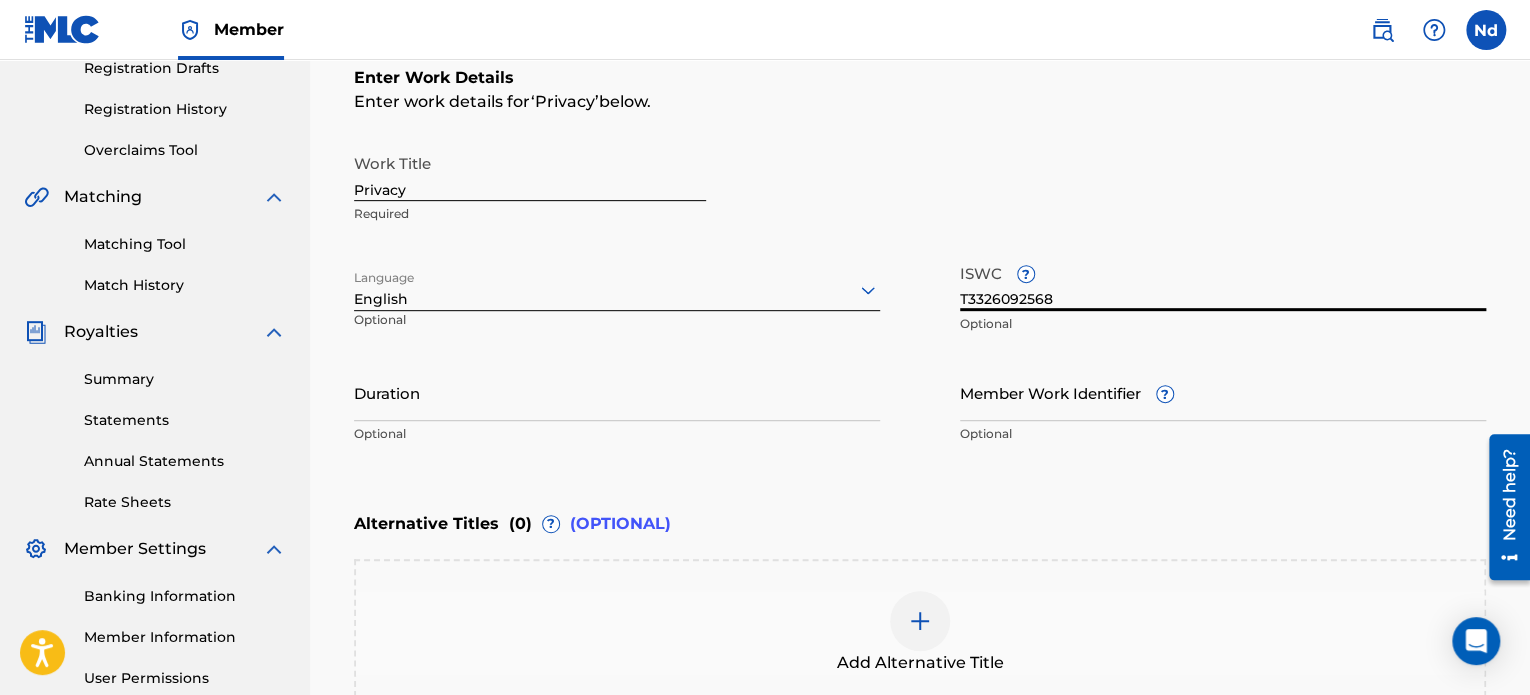 click on "Member Work Identifier   ?" at bounding box center [1223, 392] 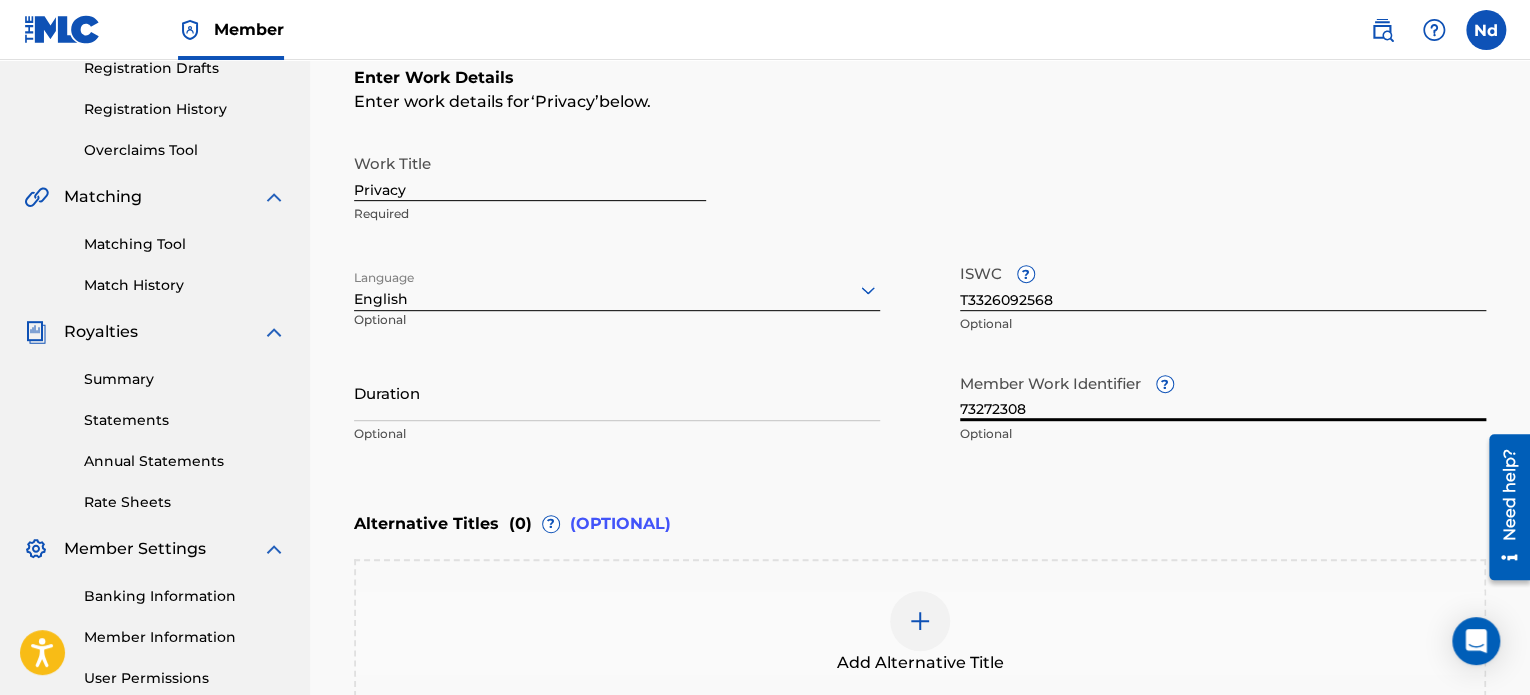 click on "Duration" at bounding box center [617, 392] 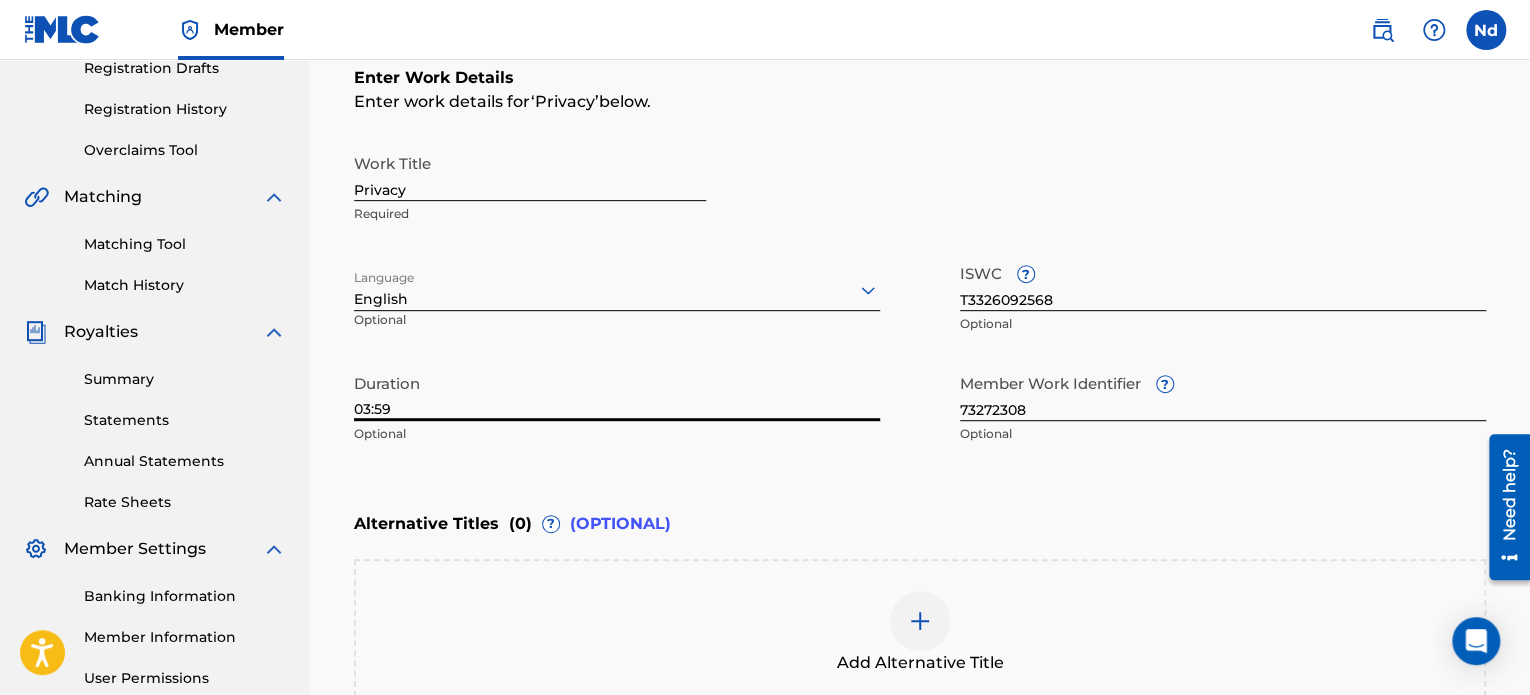 scroll, scrollTop: 0, scrollLeft: 0, axis: both 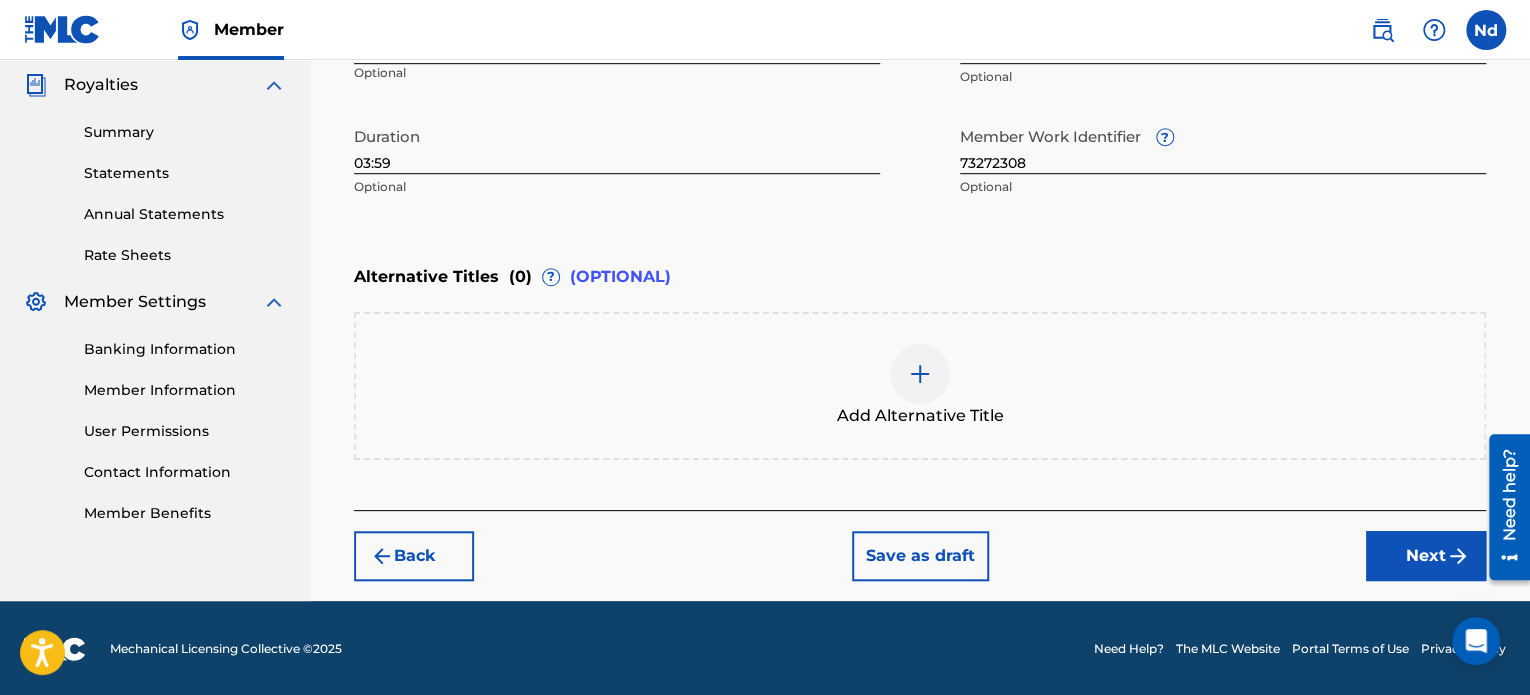 click on "Next" at bounding box center (1426, 556) 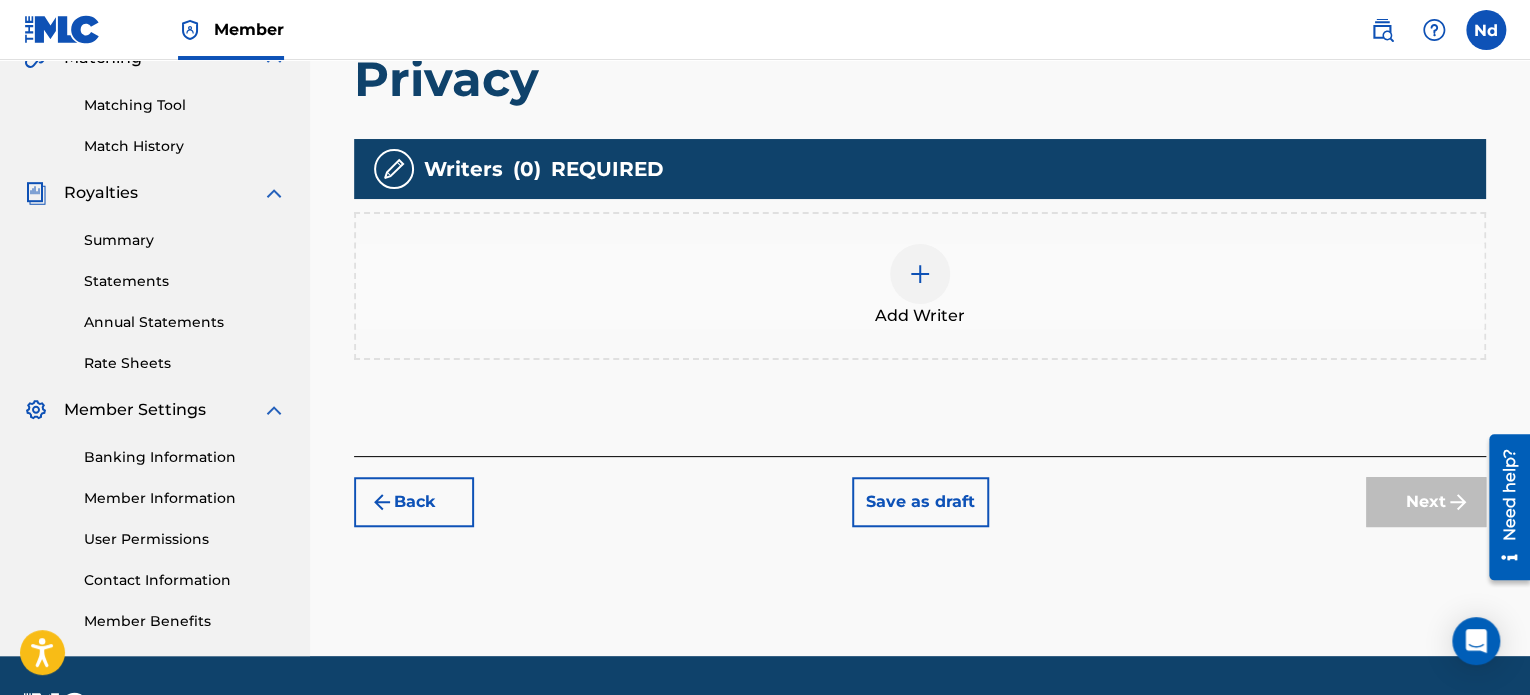 scroll, scrollTop: 490, scrollLeft: 0, axis: vertical 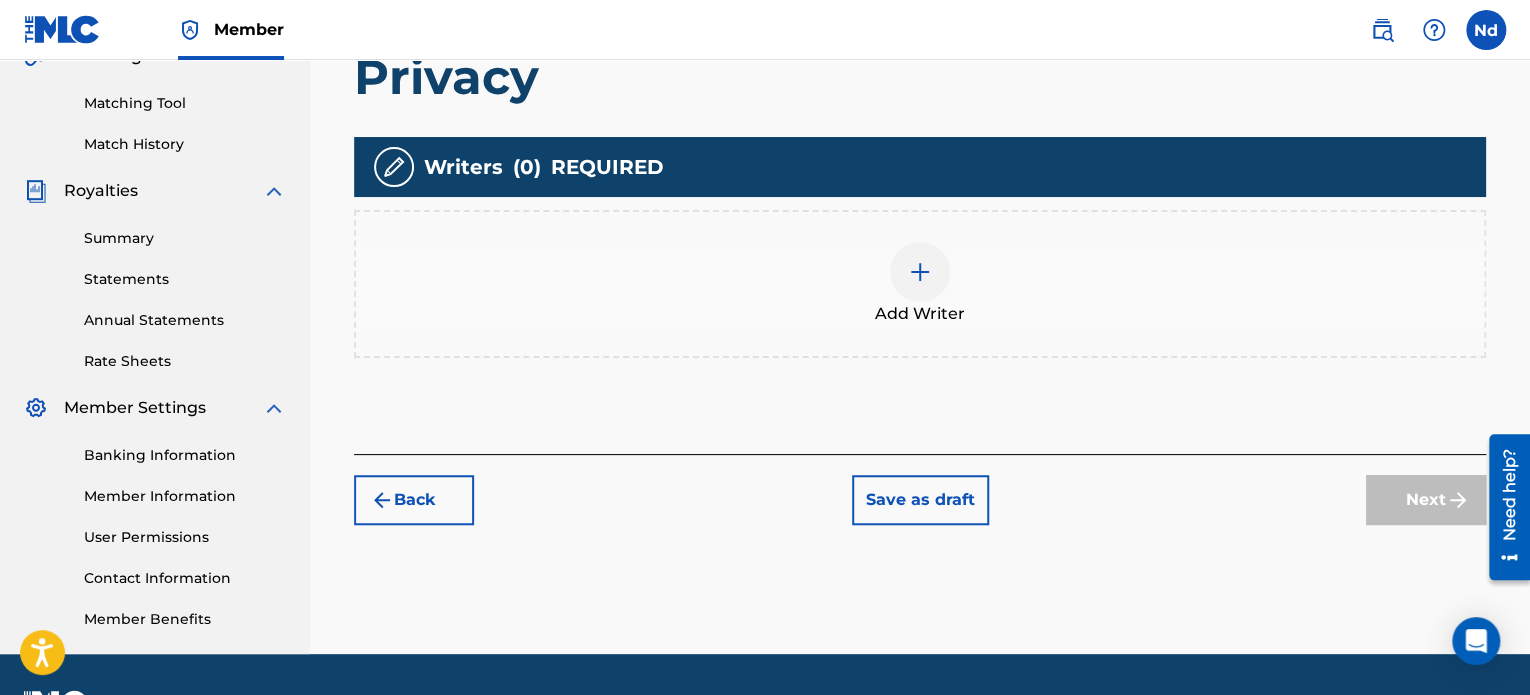 click at bounding box center [920, 272] 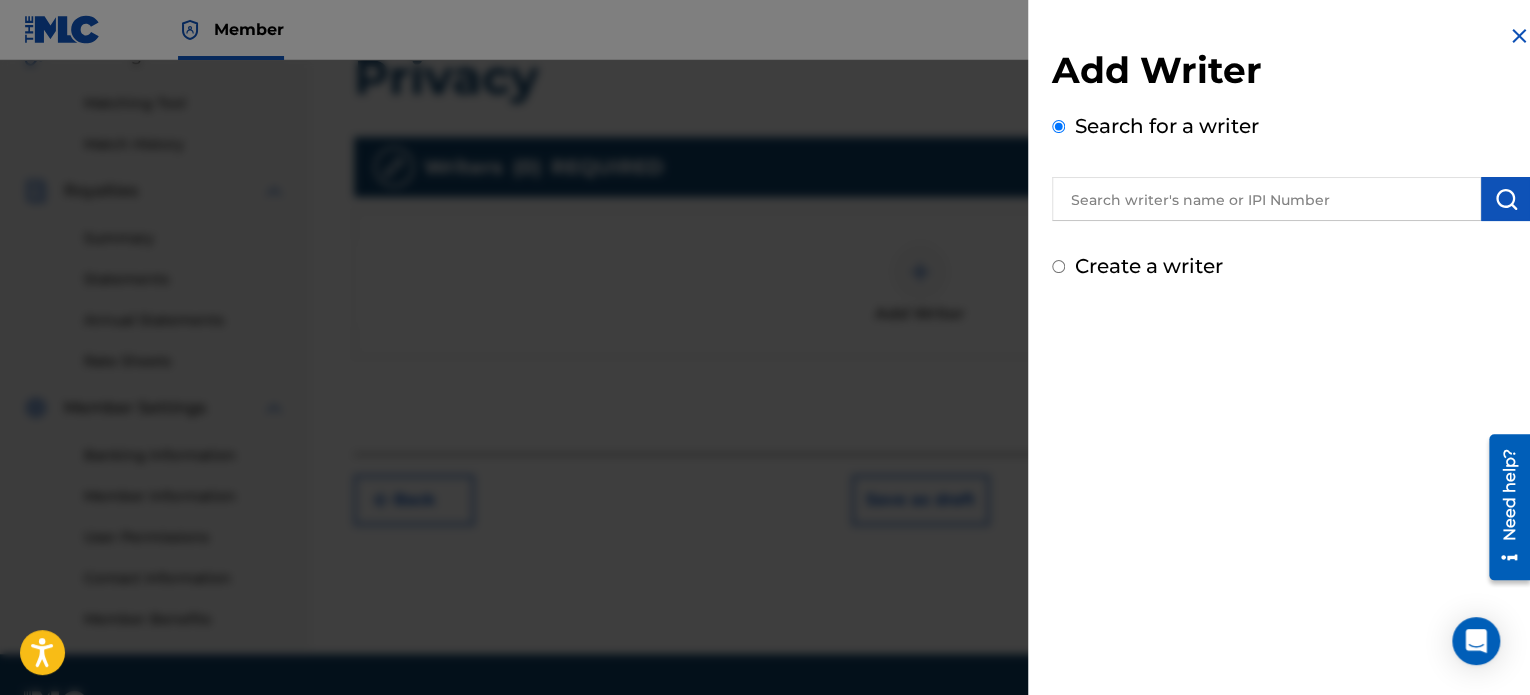 click at bounding box center [1266, 199] 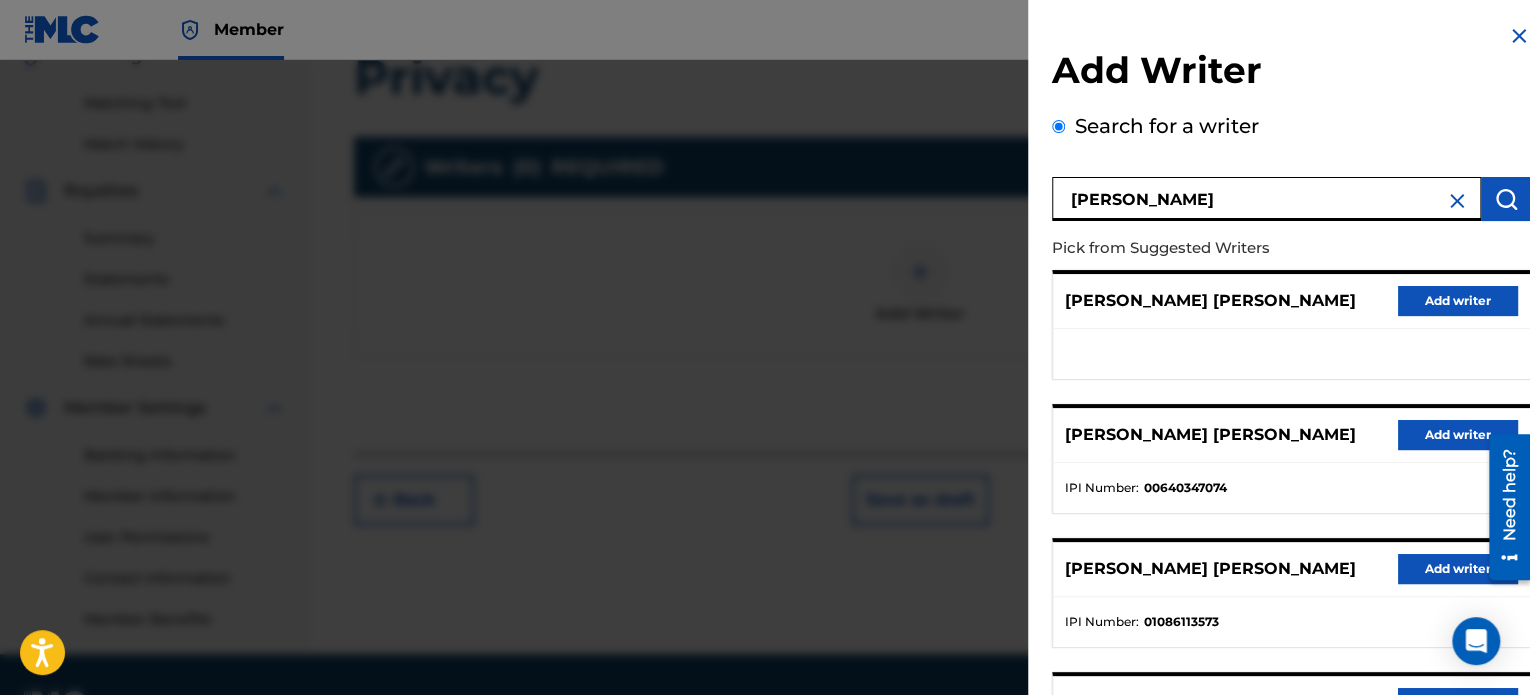 scroll, scrollTop: 344, scrollLeft: 0, axis: vertical 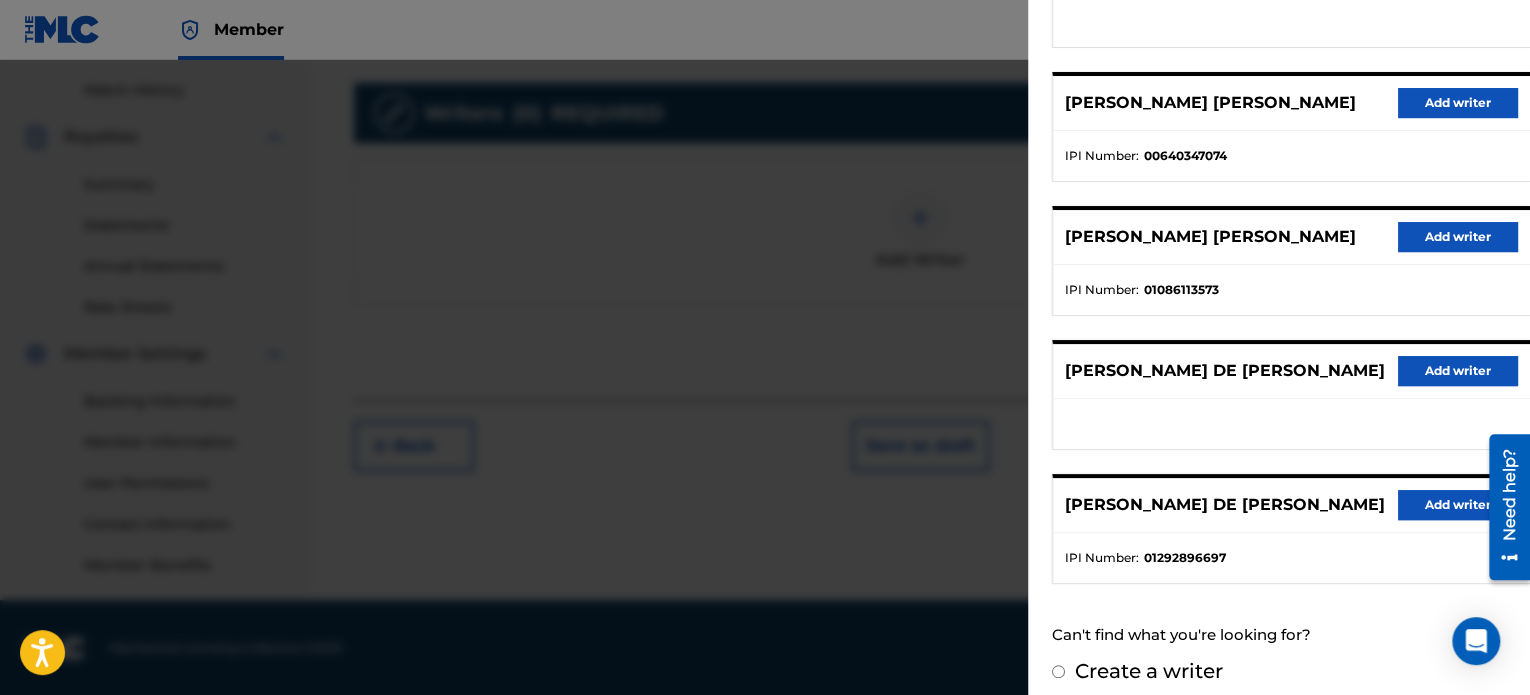 click on "Add writer" at bounding box center (1458, 505) 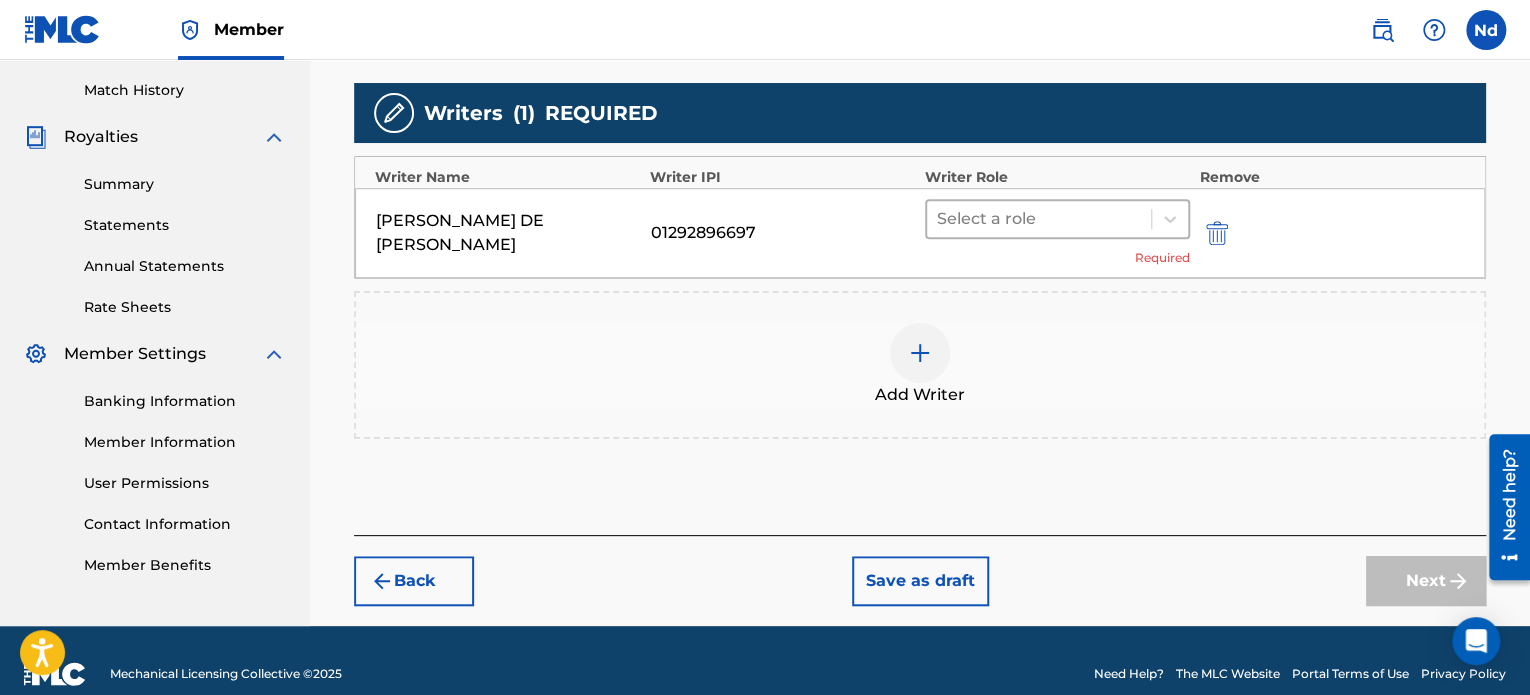 click at bounding box center (1039, 219) 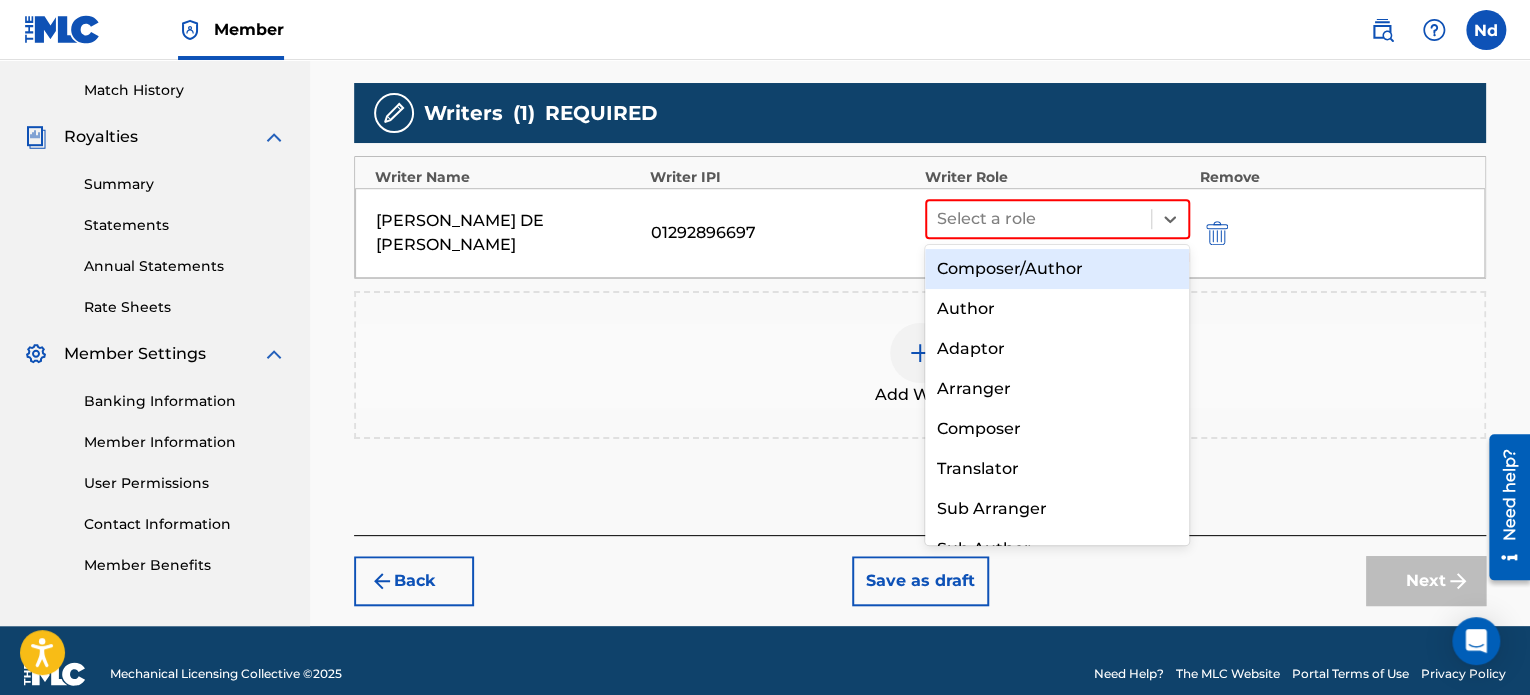 click on "Composer/Author" at bounding box center (1057, 269) 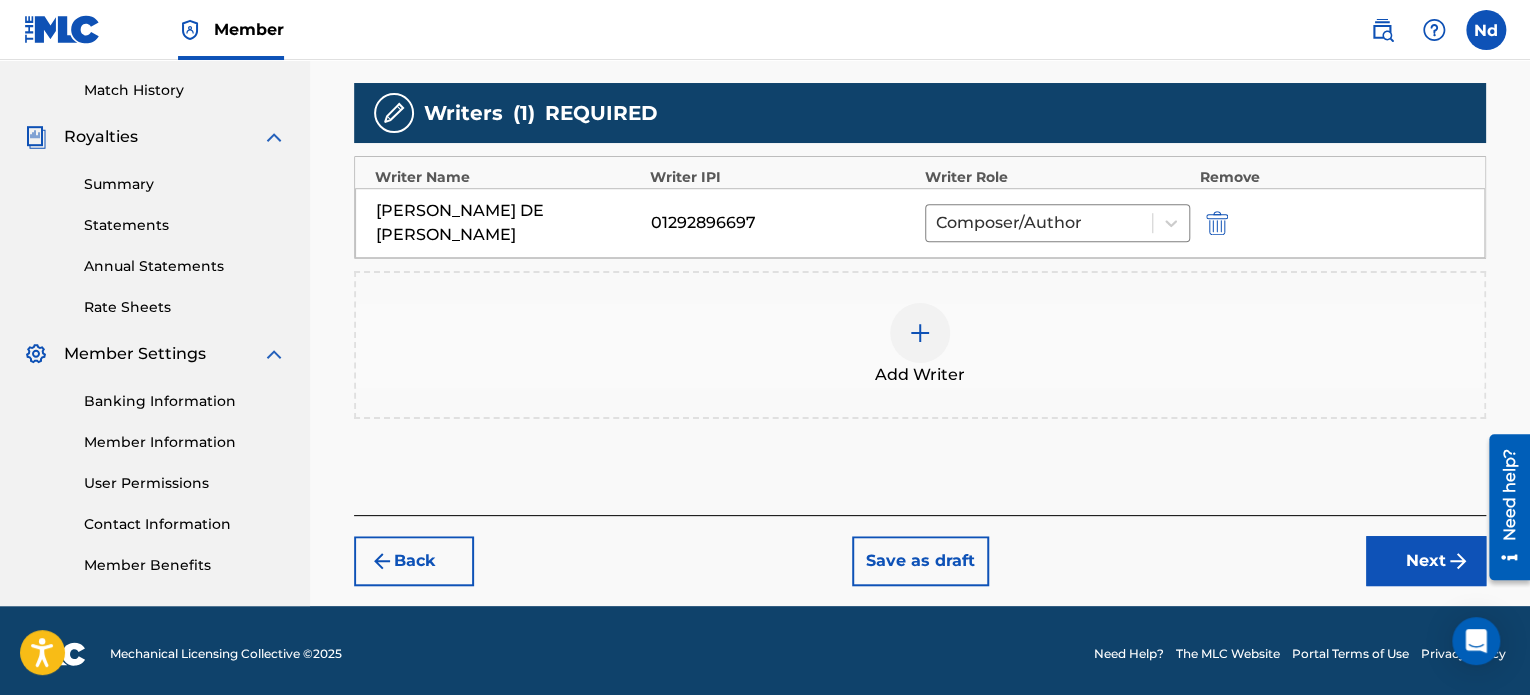 click on "Next" at bounding box center (1426, 561) 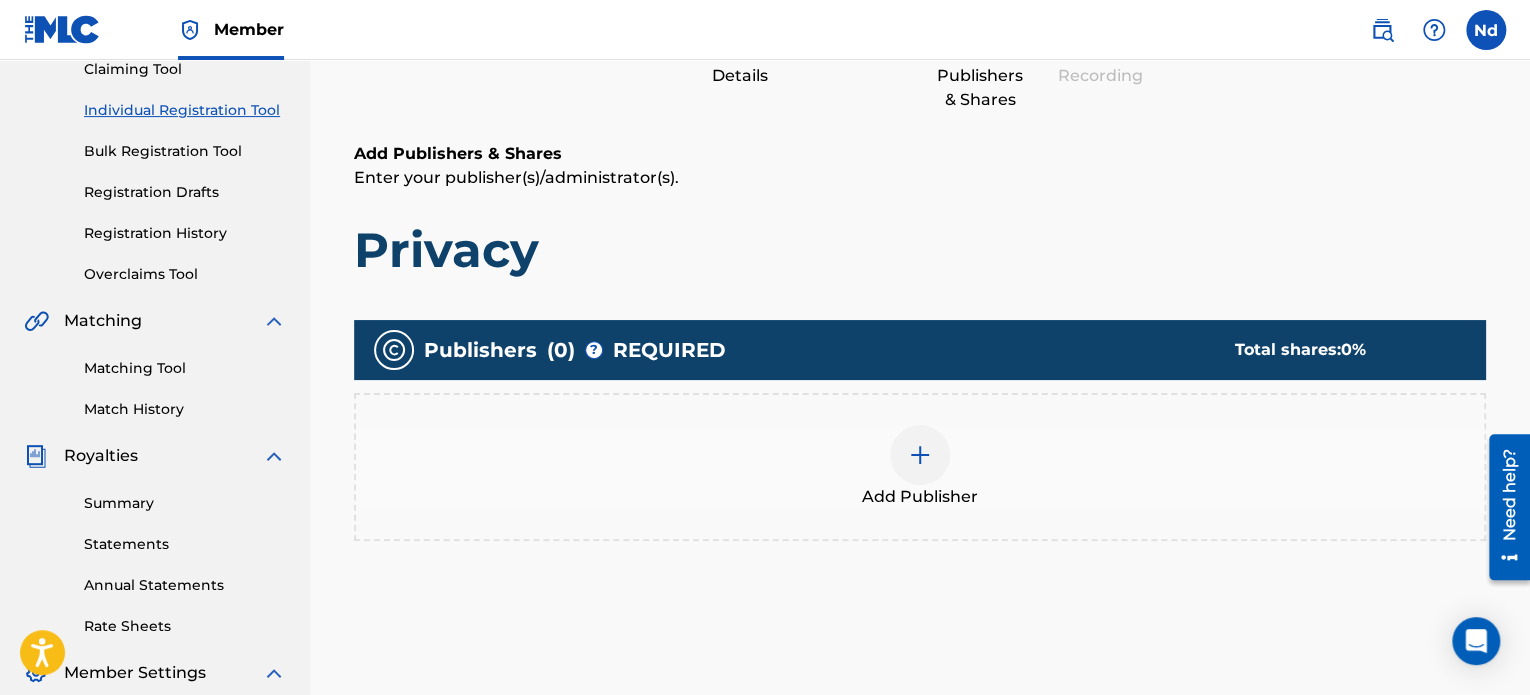 scroll, scrollTop: 390, scrollLeft: 0, axis: vertical 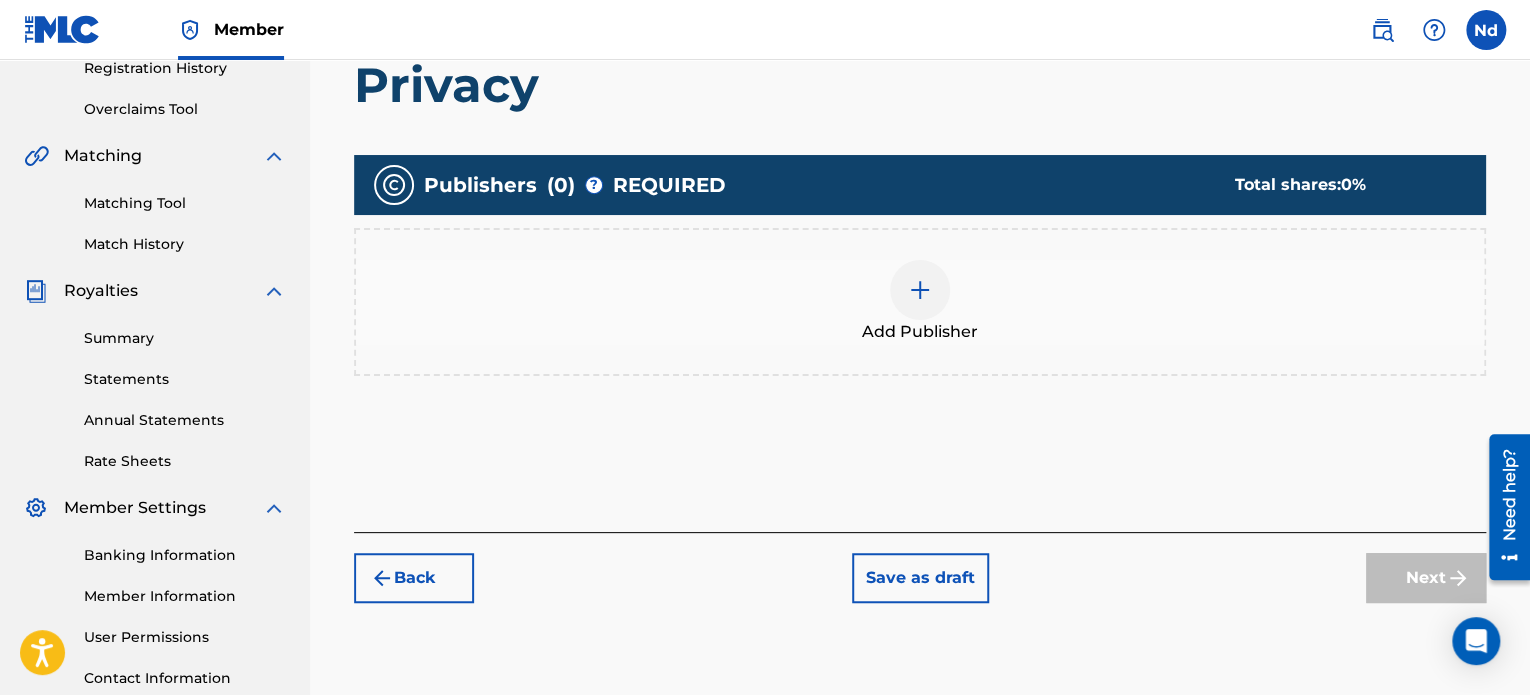 click at bounding box center (920, 290) 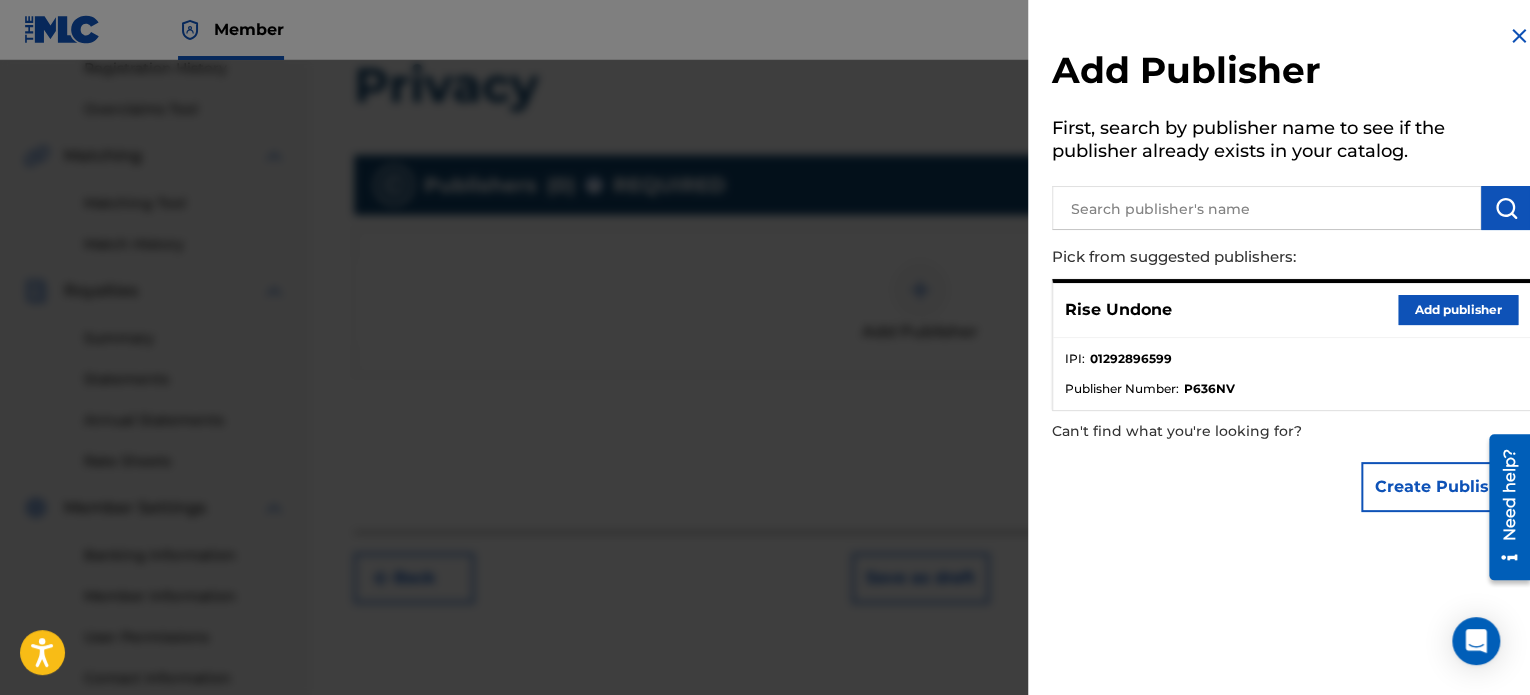 click on "Add publisher" at bounding box center [1458, 310] 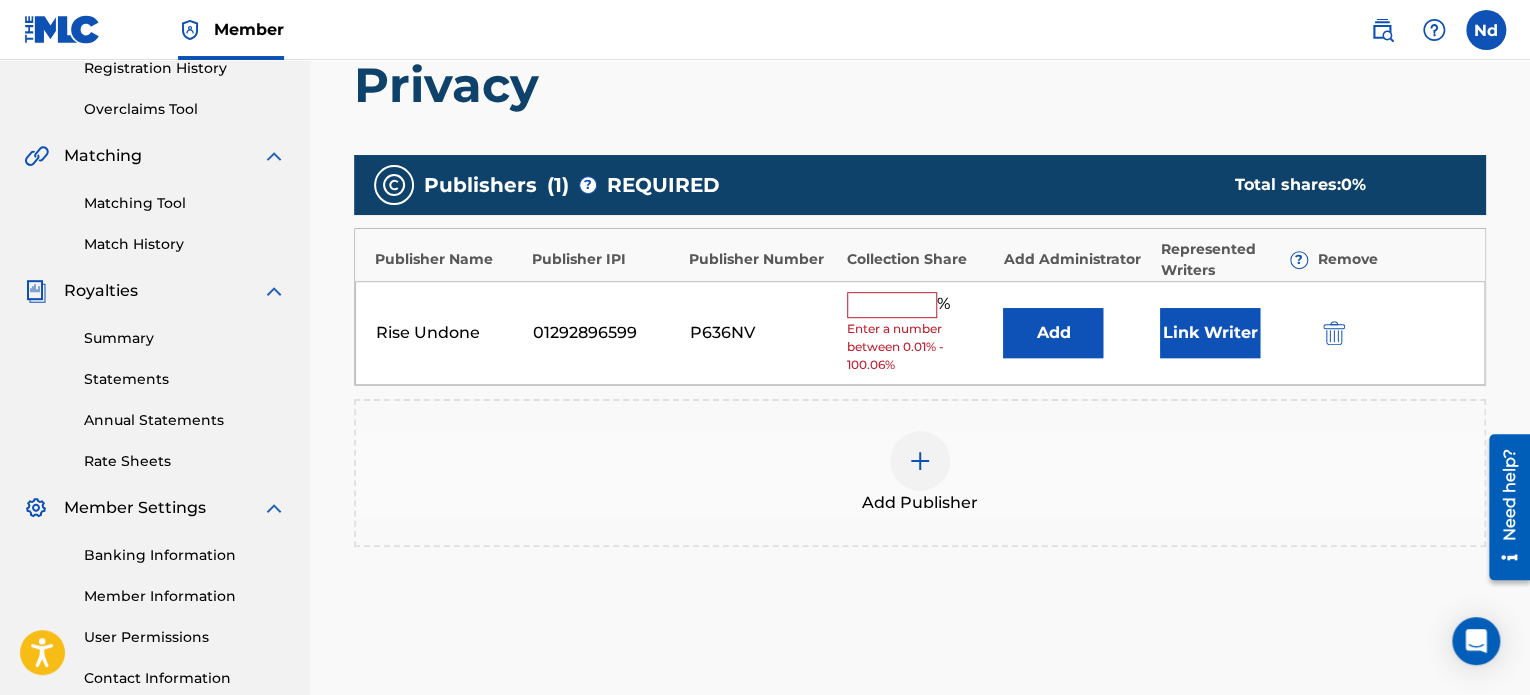 click at bounding box center [892, 305] 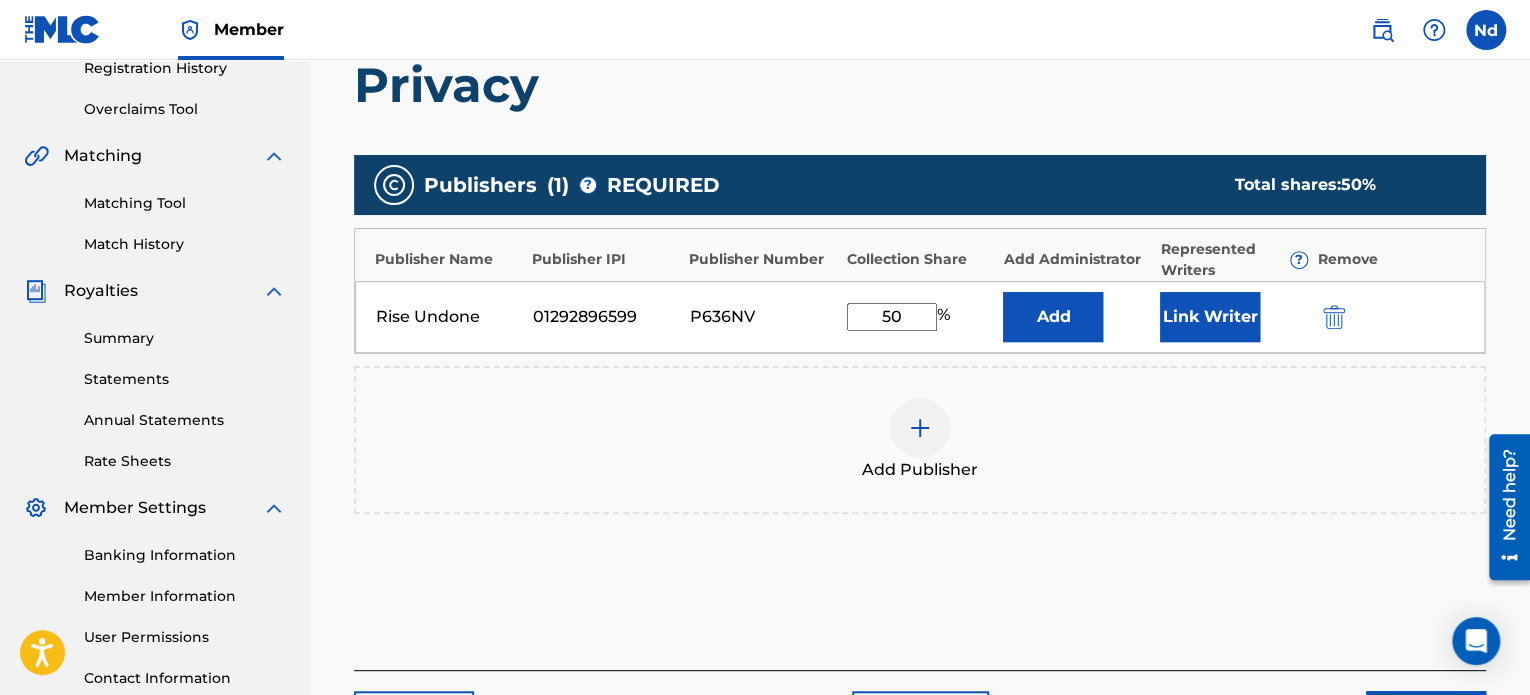 click on "Link Writer" at bounding box center (1210, 317) 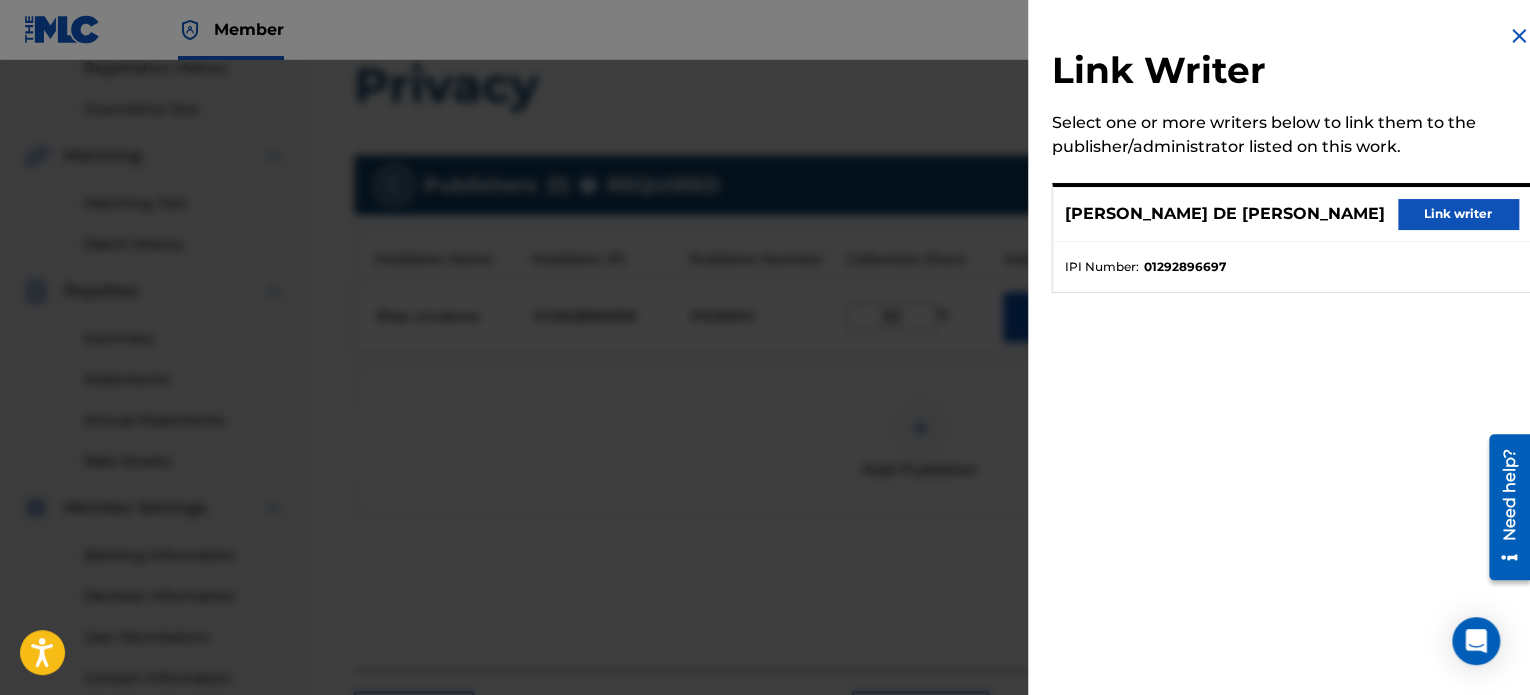 click on "[PERSON_NAME] DE [PERSON_NAME] Link writer" at bounding box center [1291, 214] 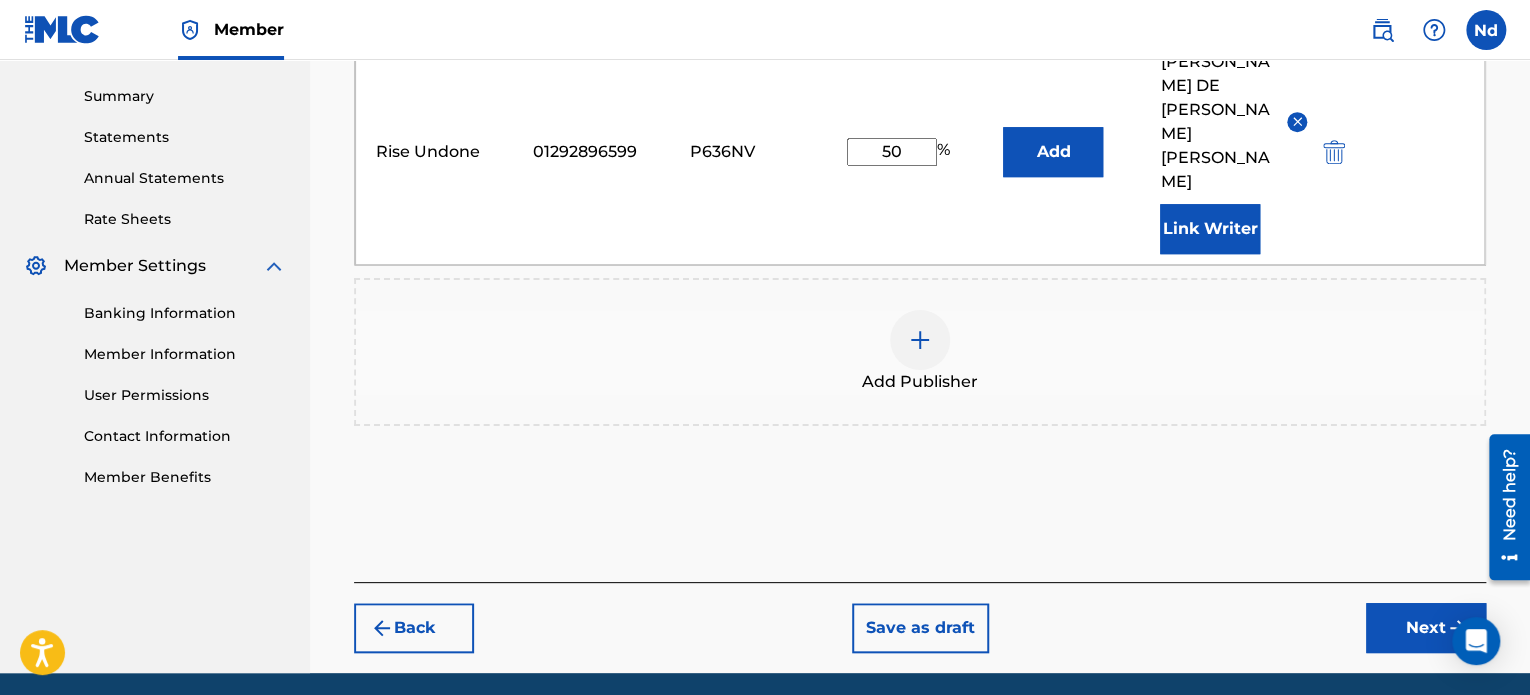 click on "Next" at bounding box center [1426, 628] 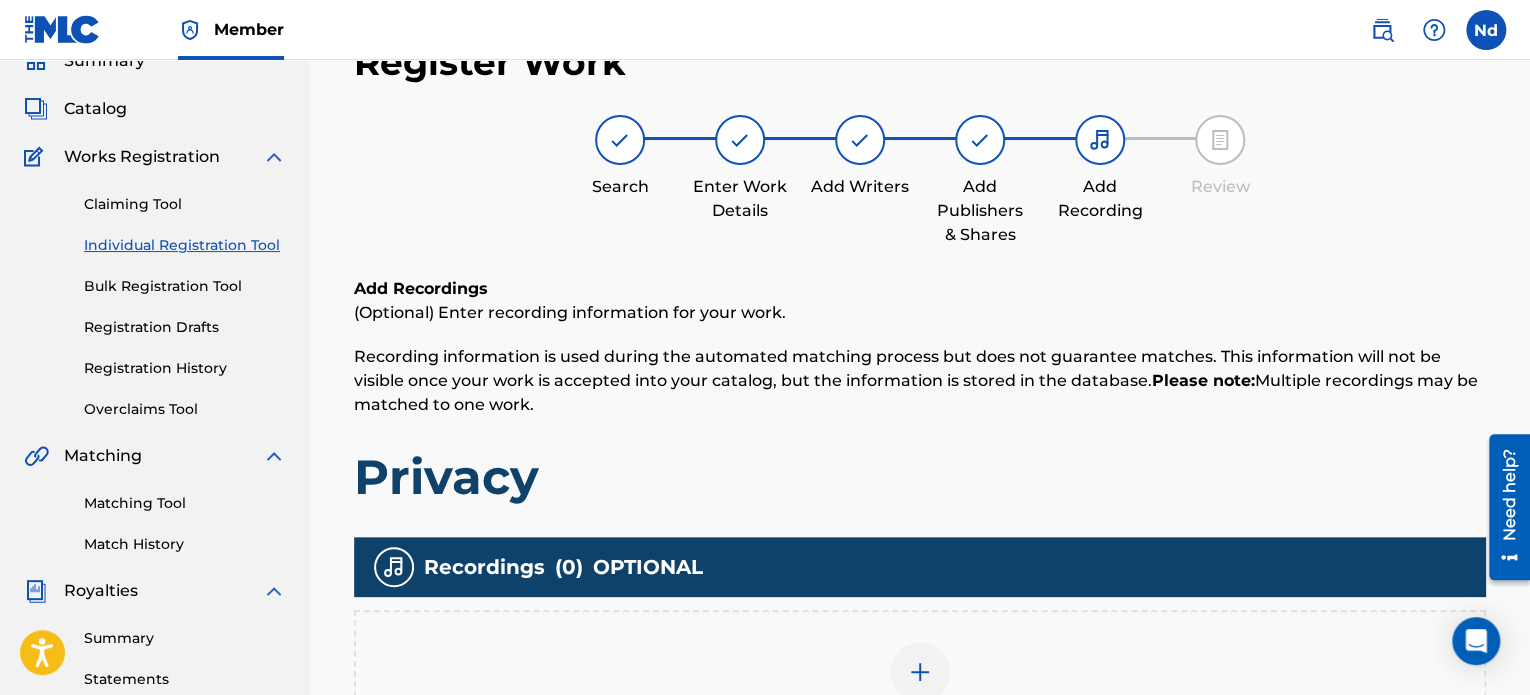 scroll, scrollTop: 390, scrollLeft: 0, axis: vertical 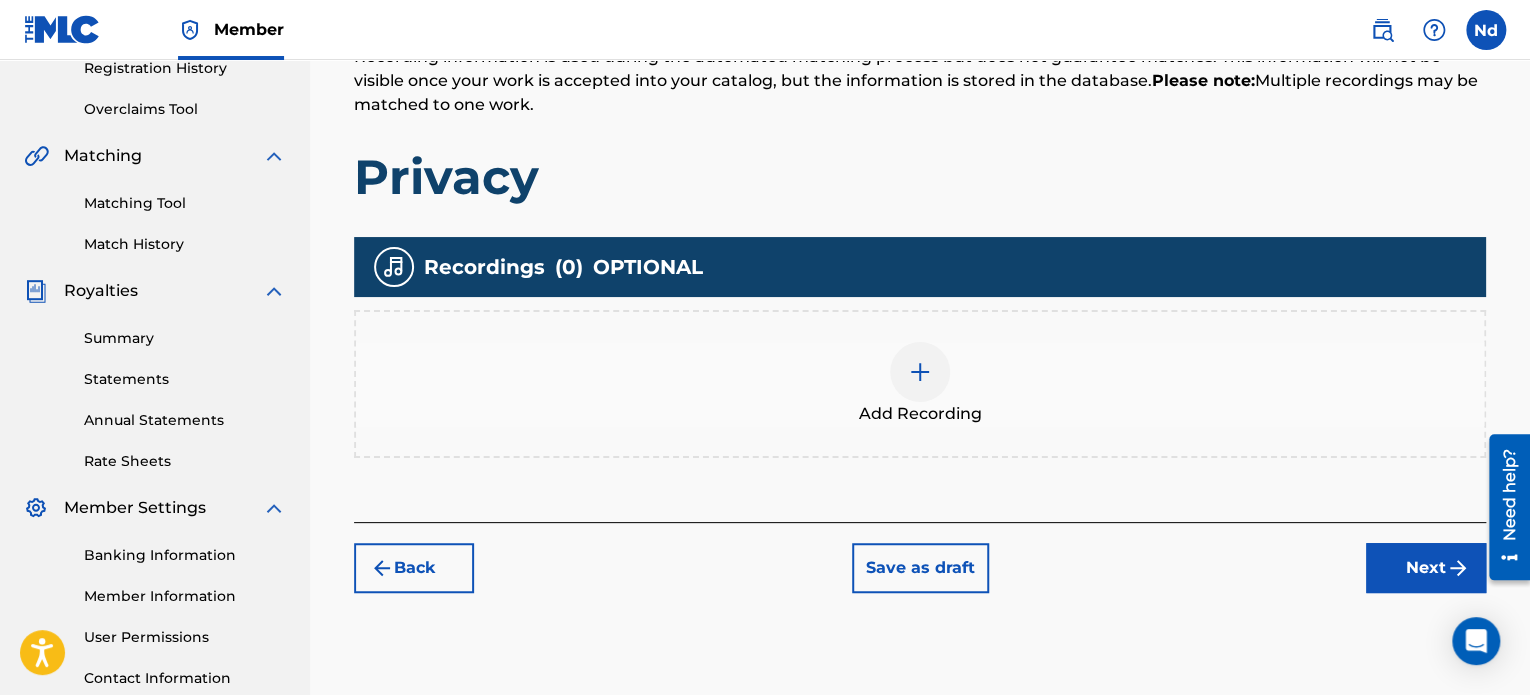 click on "Add Recording" at bounding box center (920, 384) 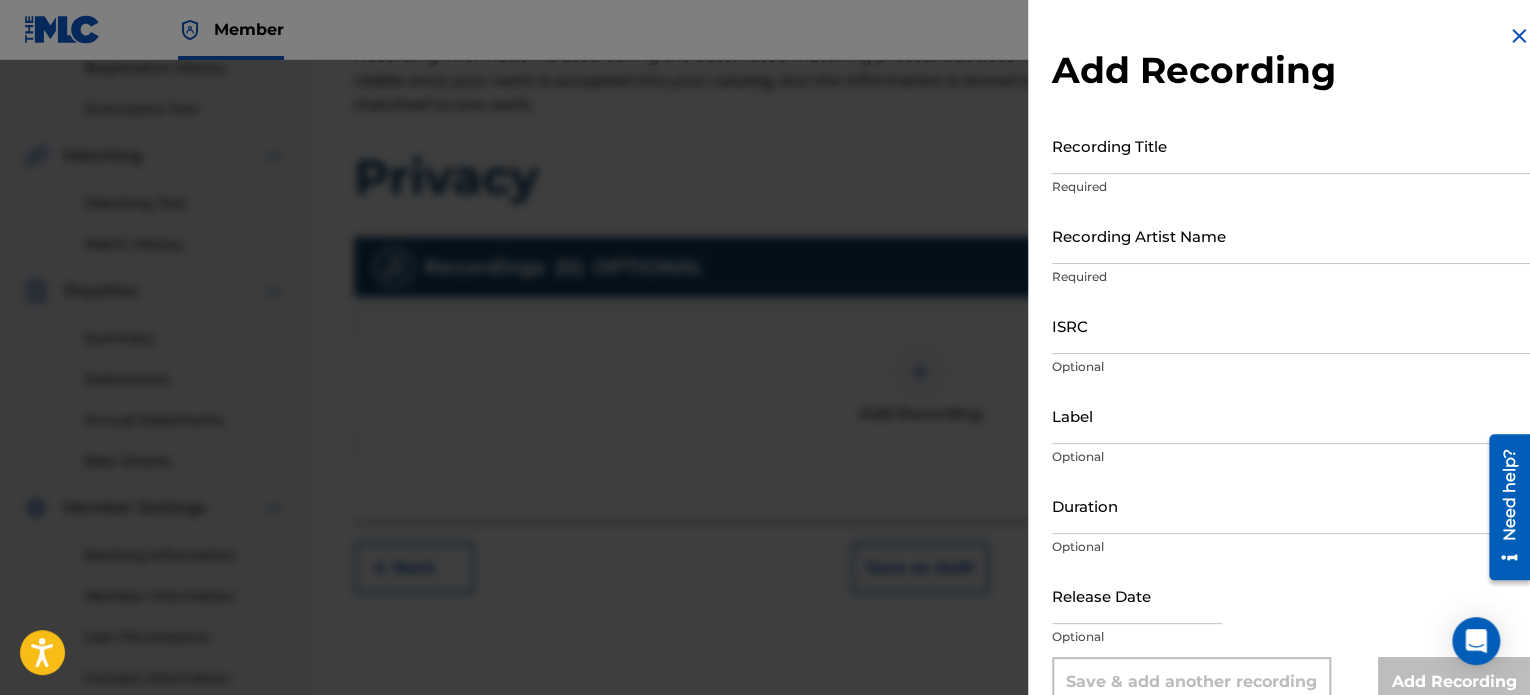 click on "ISRC" at bounding box center (1291, 325) 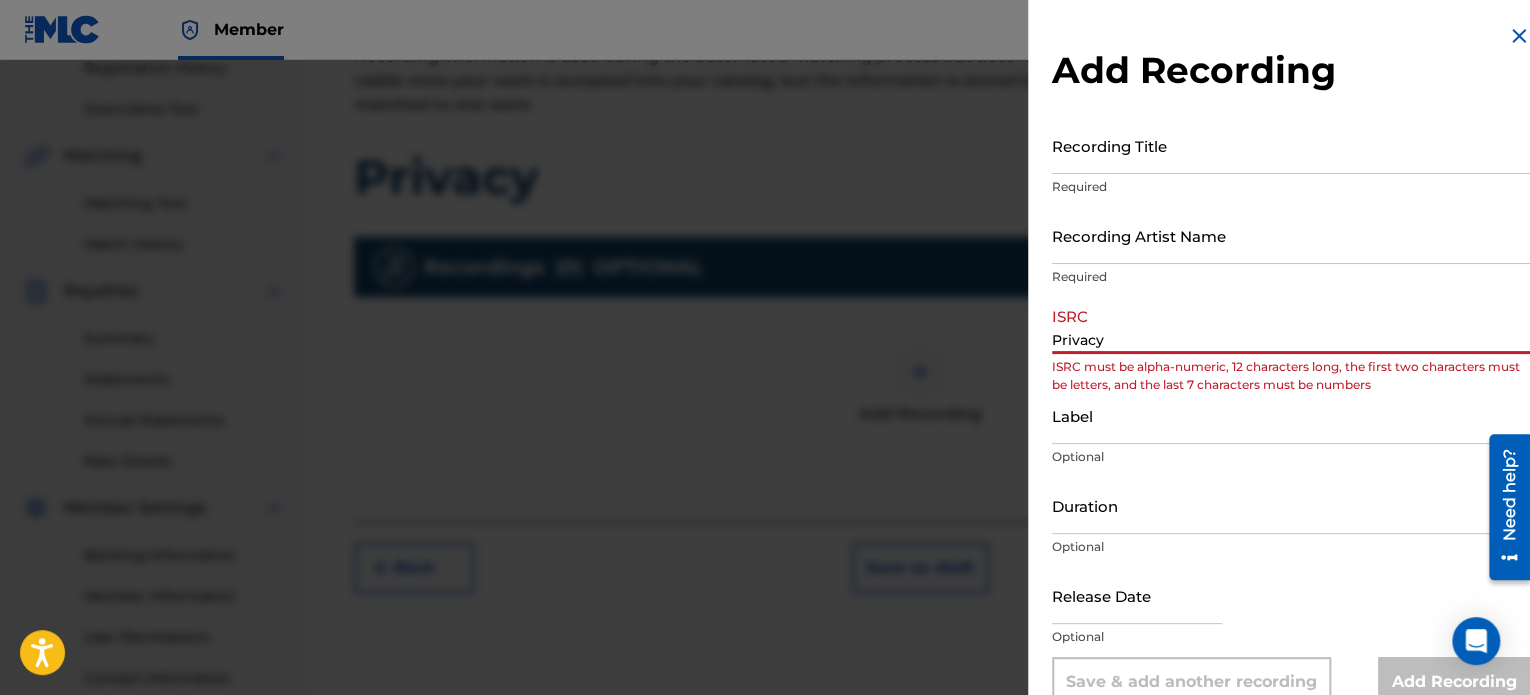 click on "Privacy" at bounding box center [1291, 325] 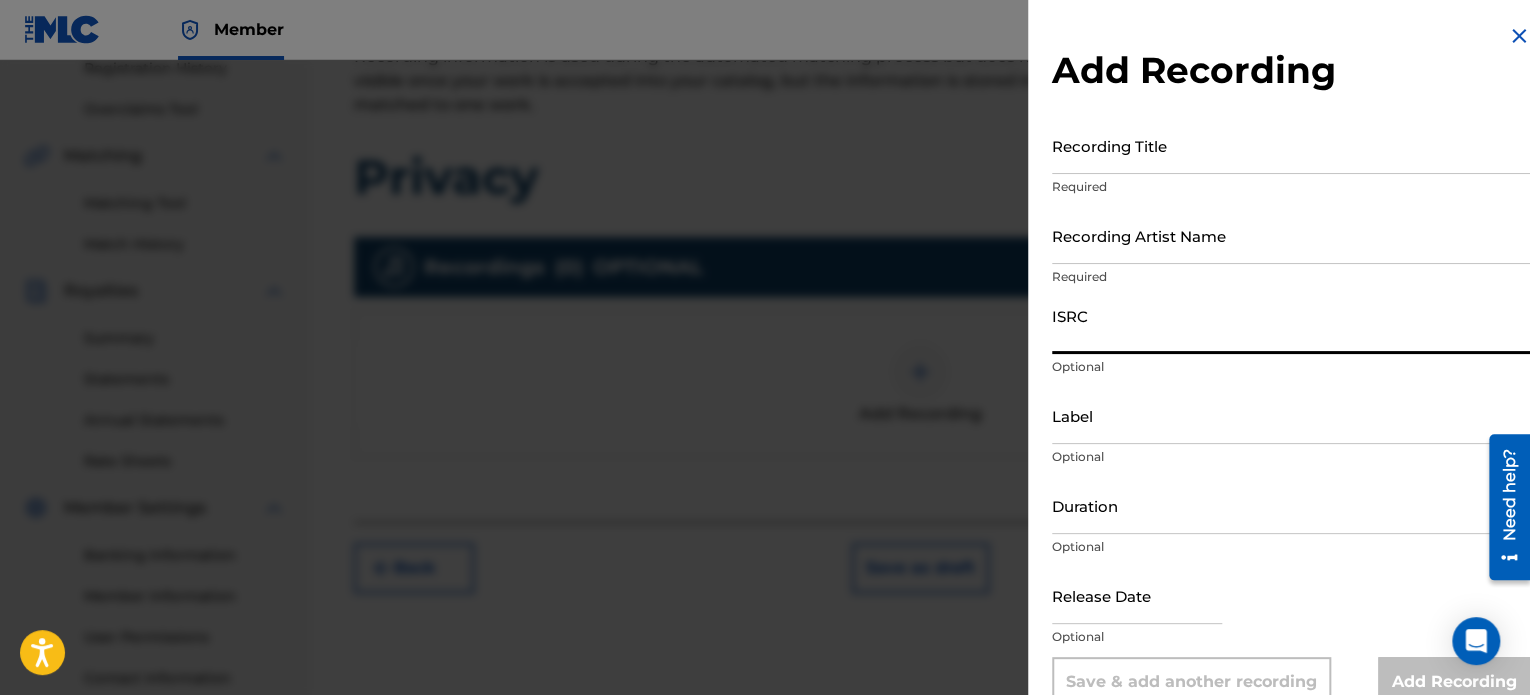 click on "Recording Title" at bounding box center (1291, 145) 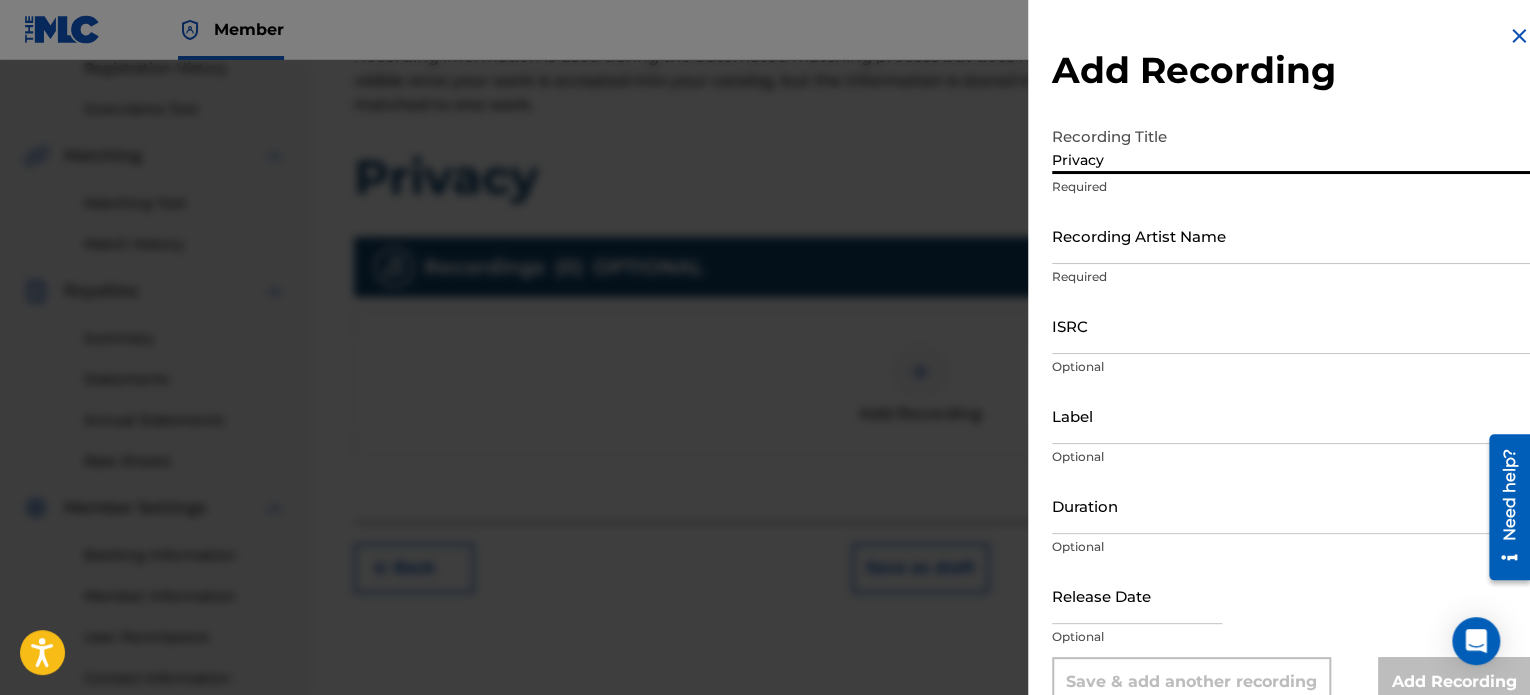 click on "Recording Artist Name" at bounding box center [1291, 235] 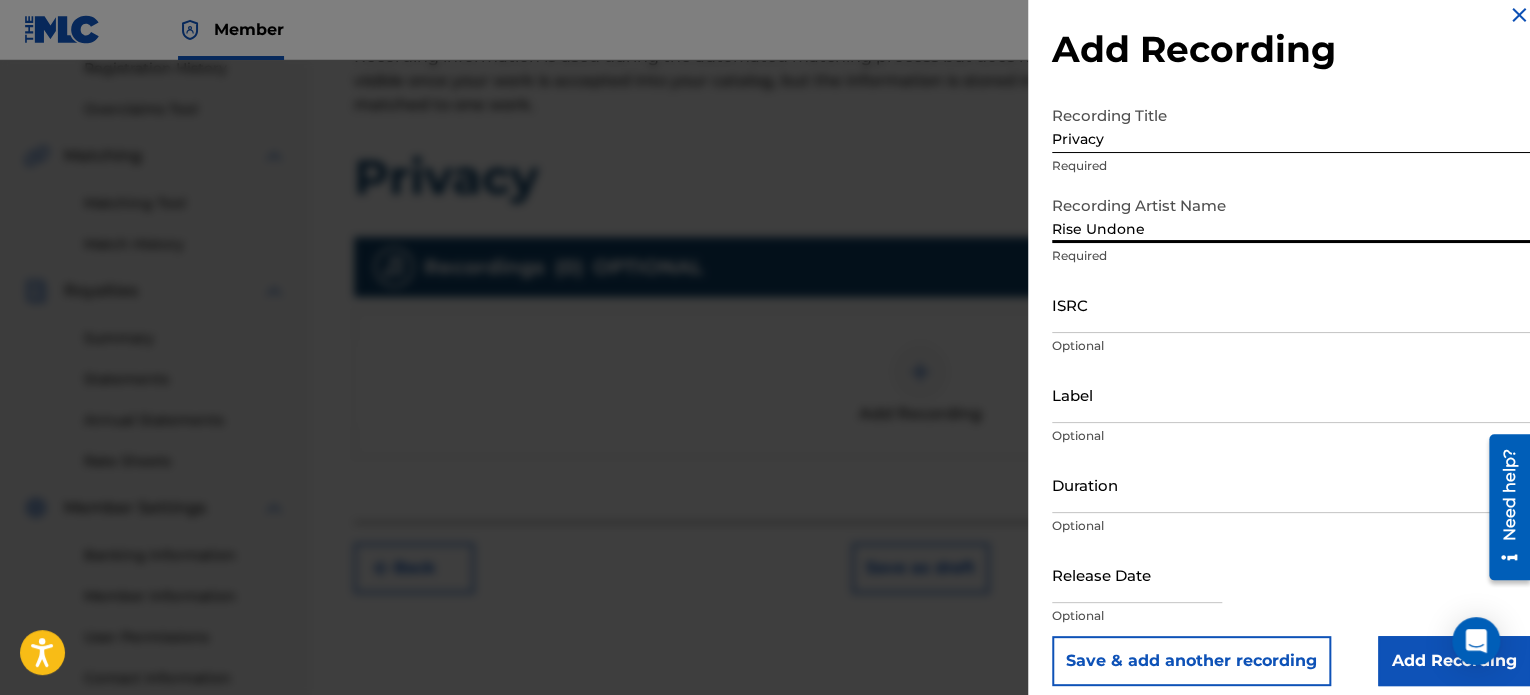 scroll, scrollTop: 36, scrollLeft: 0, axis: vertical 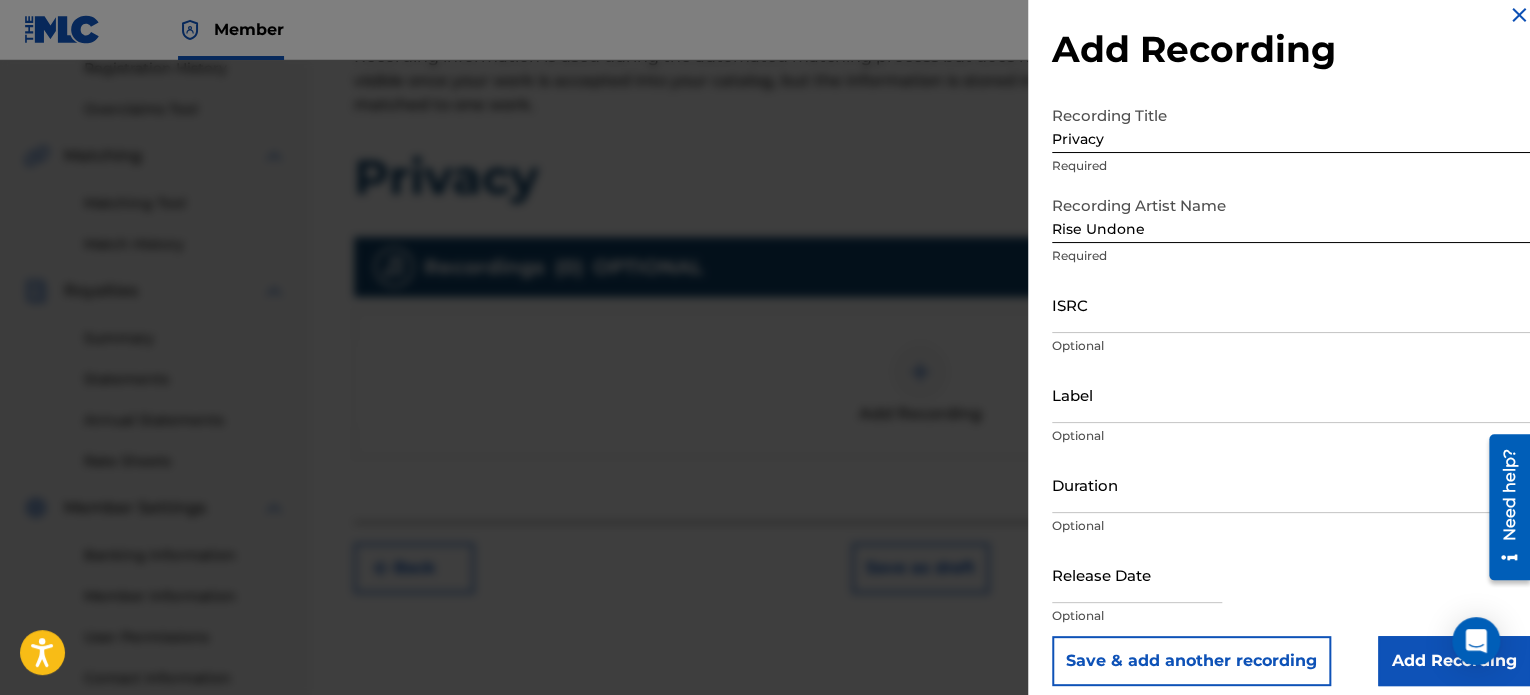 click on "Label Optional" at bounding box center [1291, 411] 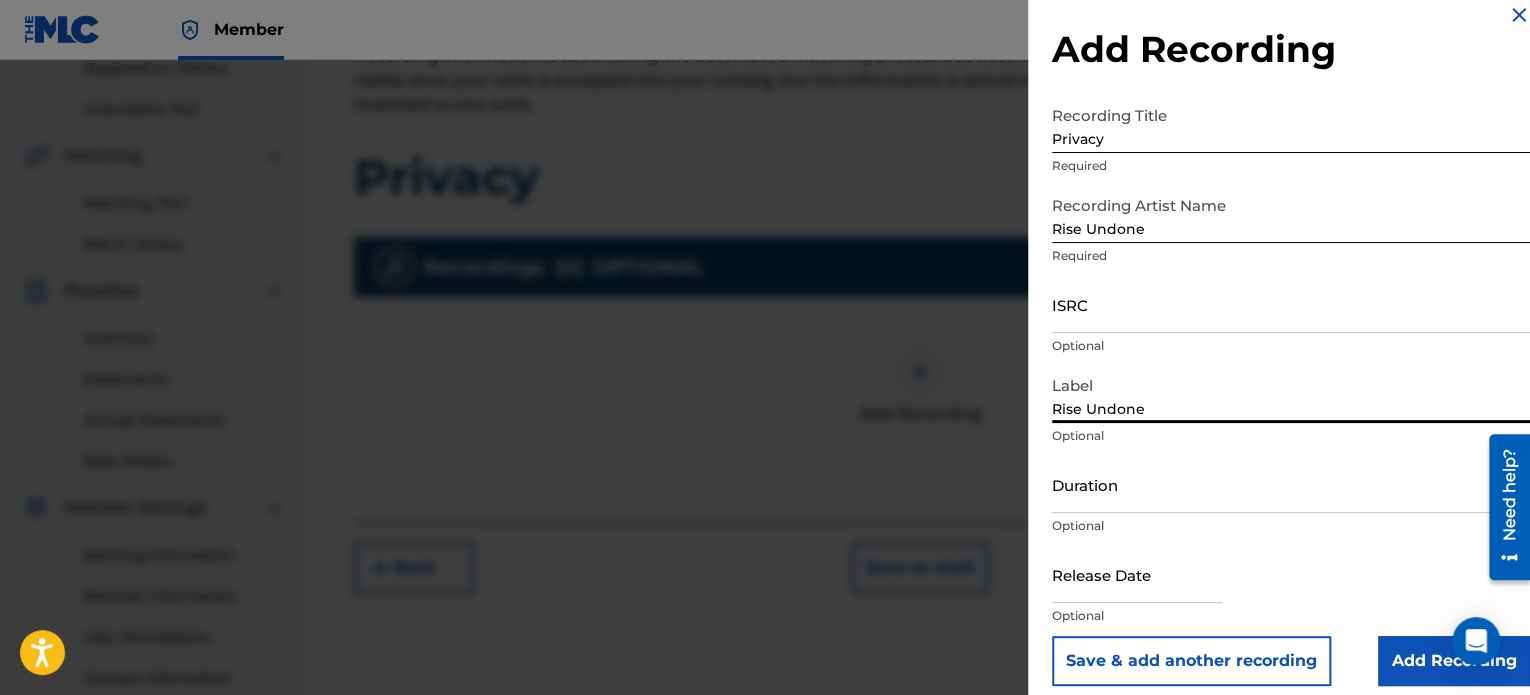 click at bounding box center [1137, 574] 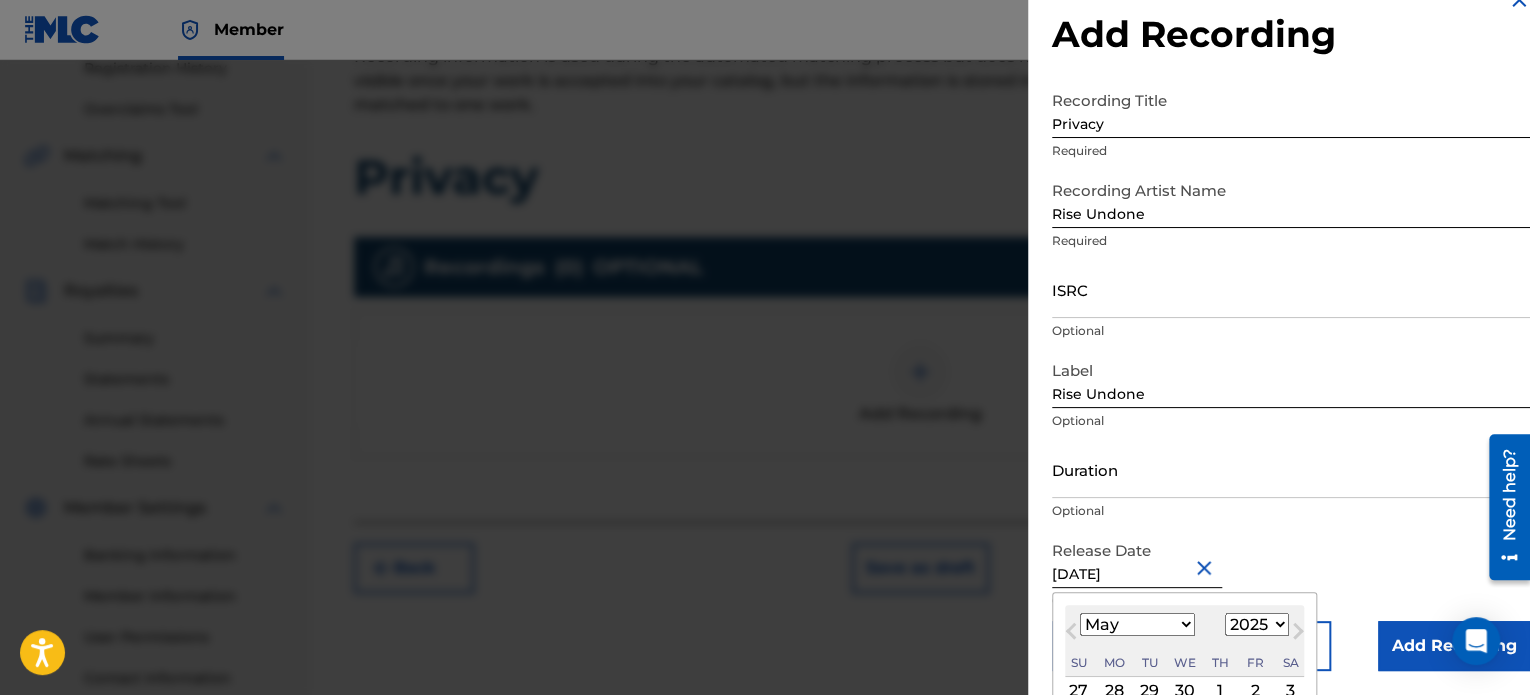 scroll, scrollTop: 194, scrollLeft: 0, axis: vertical 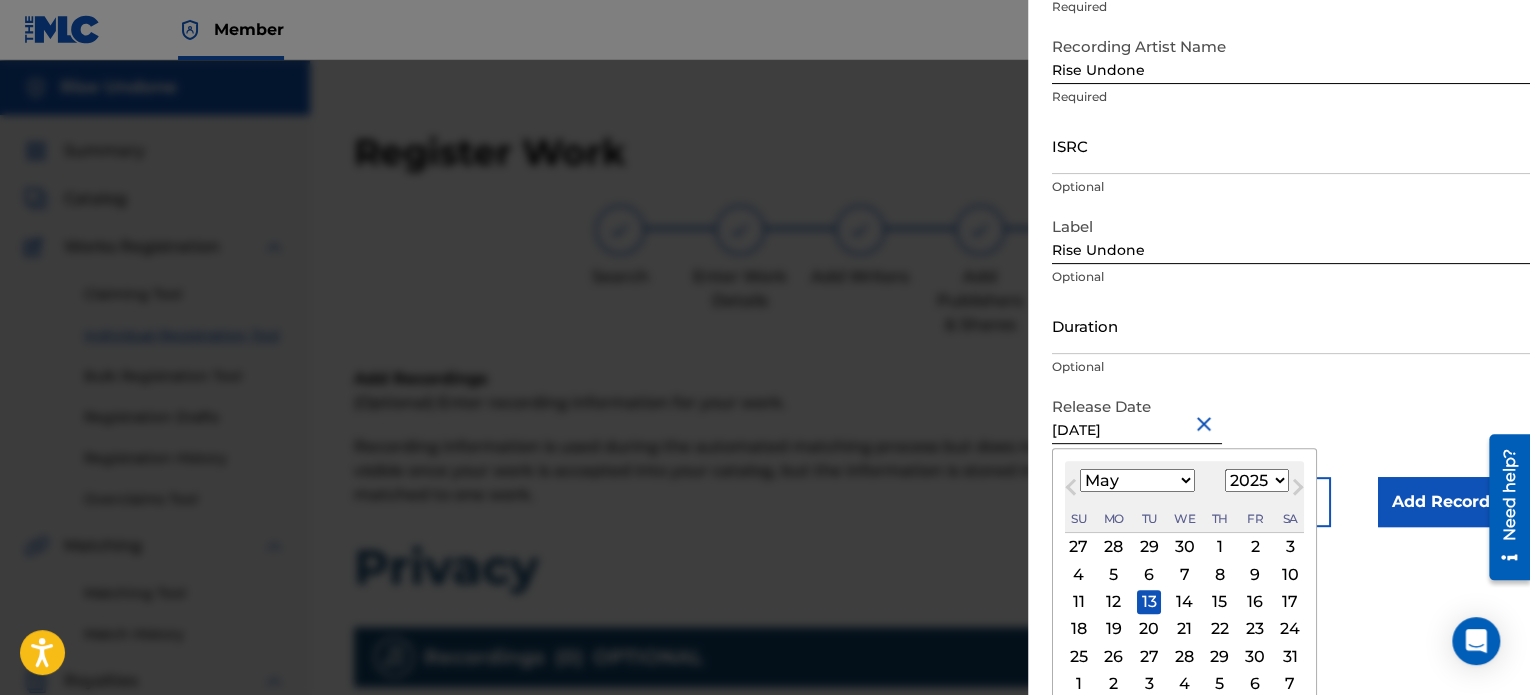 click on "Recording Title Privacy Required Recording Artist Name Rise Undone Required ISRC Optional Label Rise Undone Optional Duration Optional Release Date [DATE] [DATE] Previous Month Next Month May [DATE] February March April May June July August September October November [DATE] 1900 1901 1902 1903 1904 1905 1906 1907 1908 1909 1910 1911 1912 1913 1914 1915 1916 1917 1918 1919 1920 1921 1922 1923 1924 1925 1926 1927 1928 1929 1930 1931 1932 1933 1934 1935 1936 1937 1938 1939 1940 1941 1942 1943 1944 1945 1946 1947 1948 1949 1950 1951 1952 1953 1954 1955 1956 1957 1958 1959 1960 1961 1962 1963 1964 1965 1966 1967 1968 1969 1970 1971 1972 1973 1974 1975 1976 1977 1978 1979 1980 1981 1982 1983 1984 1985 1986 1987 1988 1989 1990 1991 1992 1993 1994 1995 1996 1997 1998 1999 2000 2001 2002 2003 2004 2005 2006 2007 2008 2009 2010 2011 2012 2013 2014 2015 2016 2017 2018 2019 2020 2021 2022 2023 2024 2025 2026 2027 2028 2029 2030 2031 2032 2033 2034 2035 2036 2037 2038 2039 2040 2041 2042 2043 2044 2045" at bounding box center [1291, 232] 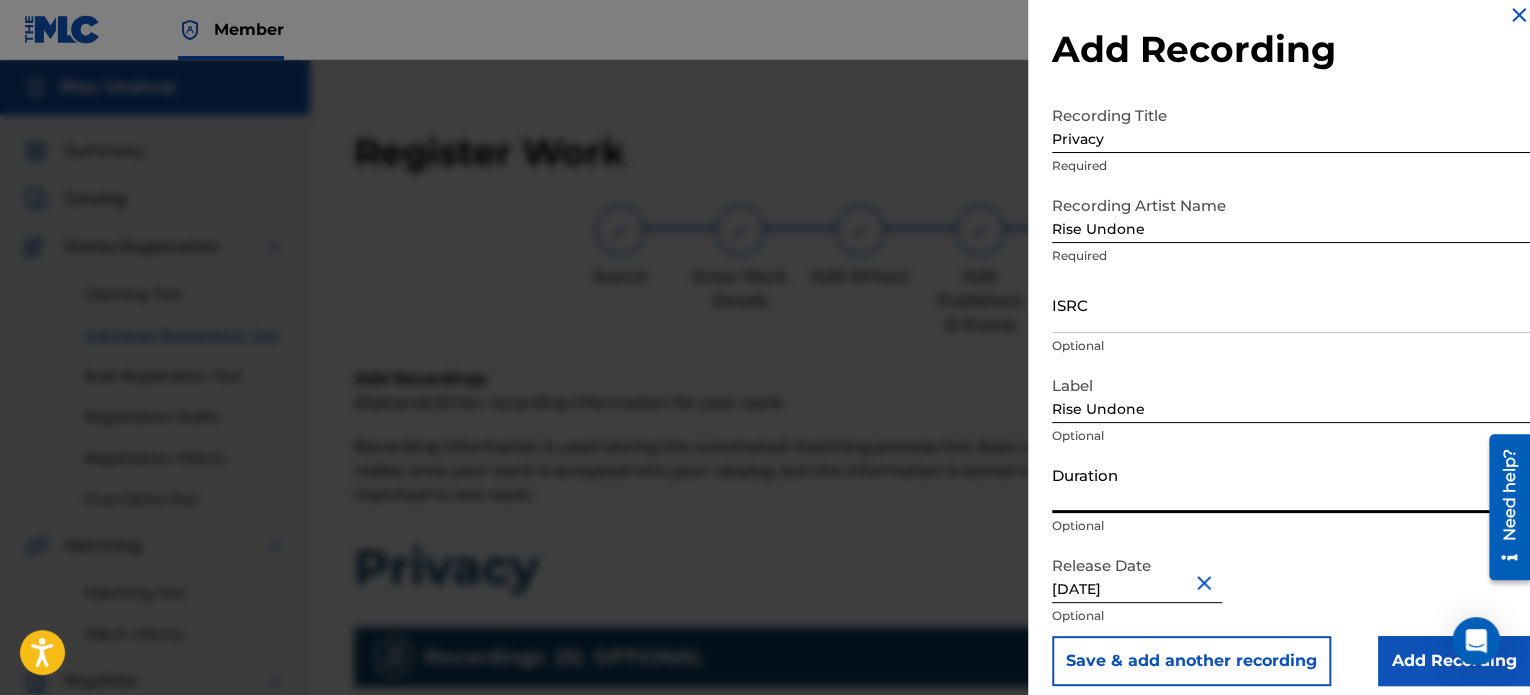 scroll, scrollTop: 36, scrollLeft: 0, axis: vertical 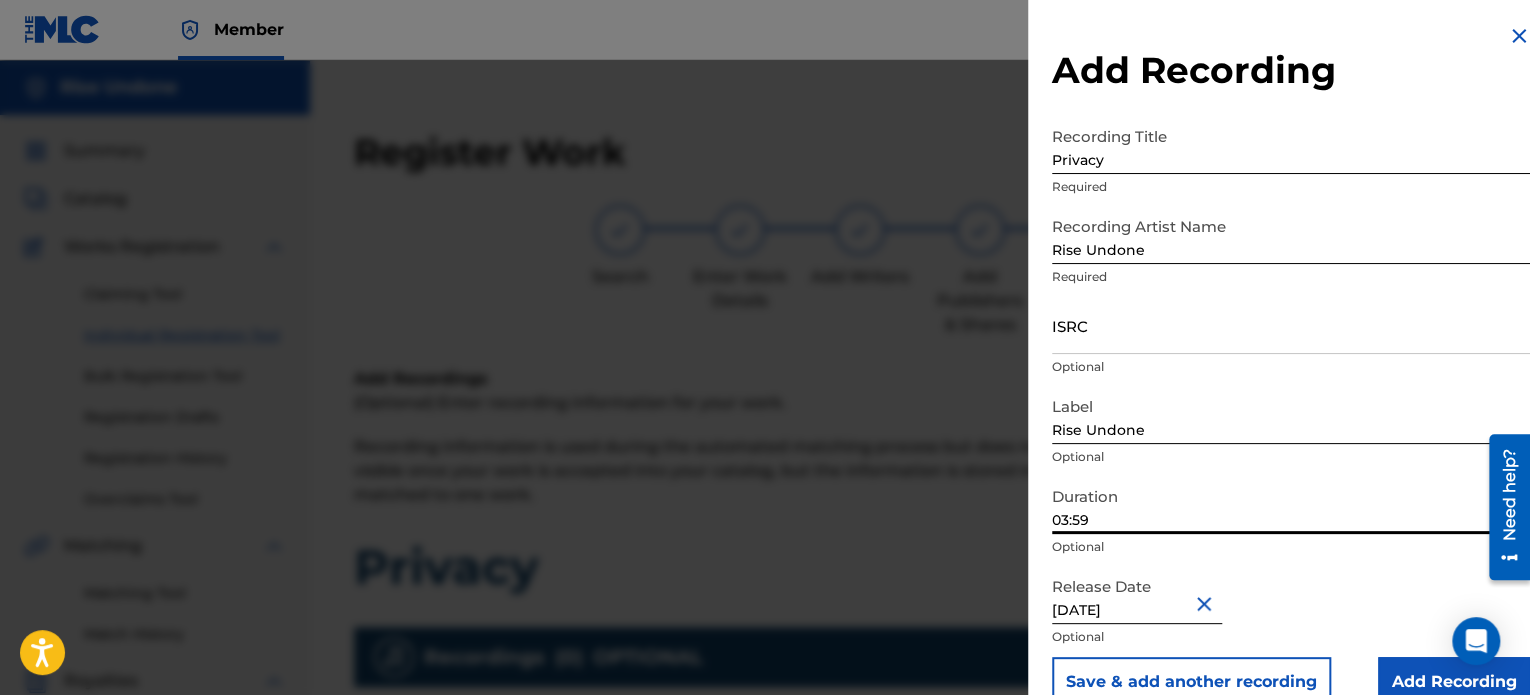 click on "ISRC" at bounding box center [1291, 325] 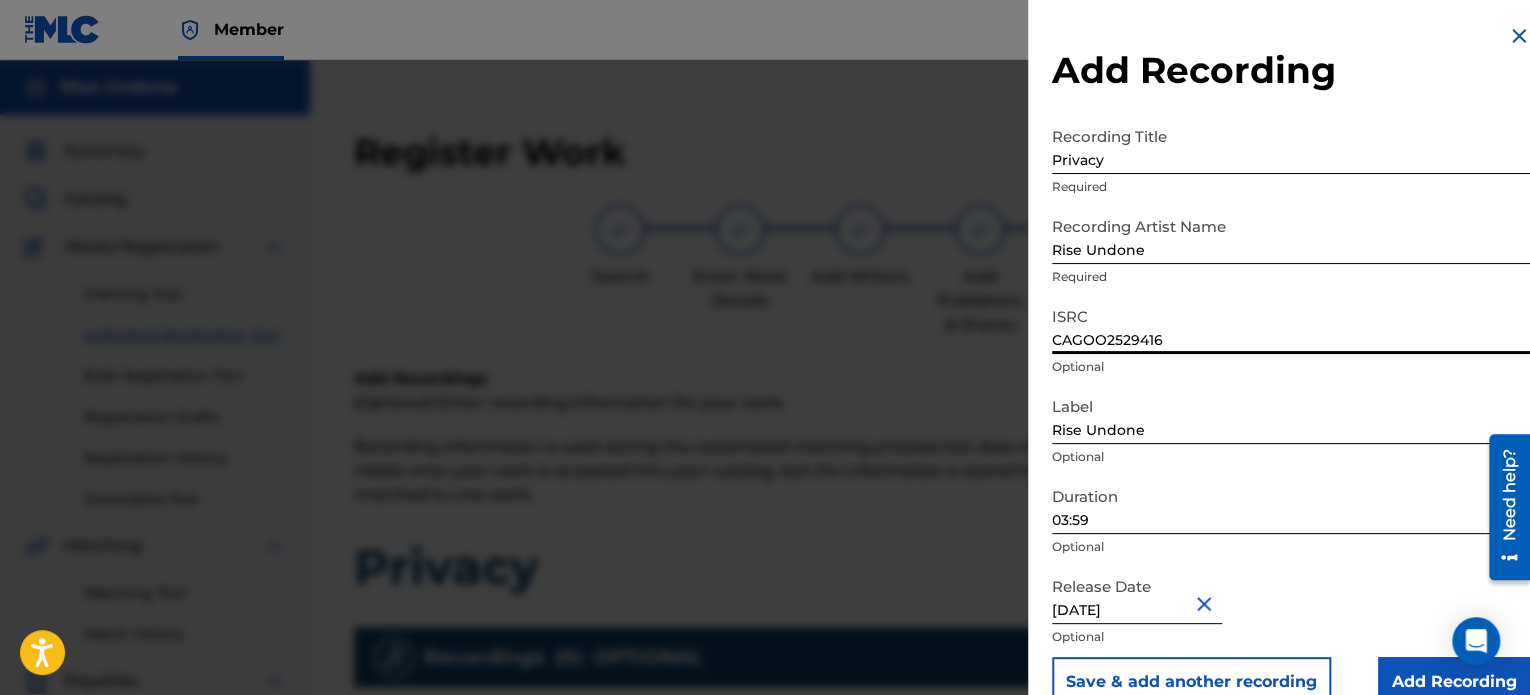scroll, scrollTop: 36, scrollLeft: 0, axis: vertical 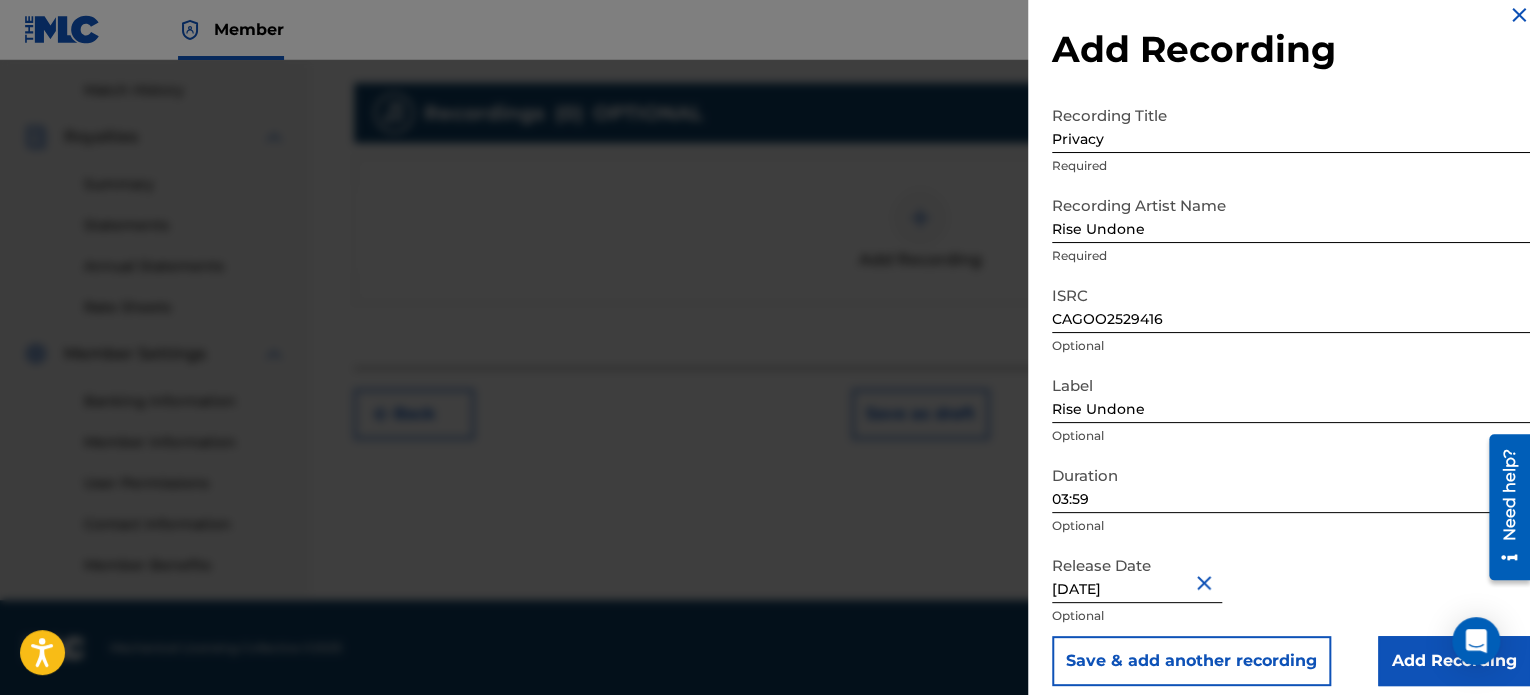 click on "Add Recording" at bounding box center (1454, 661) 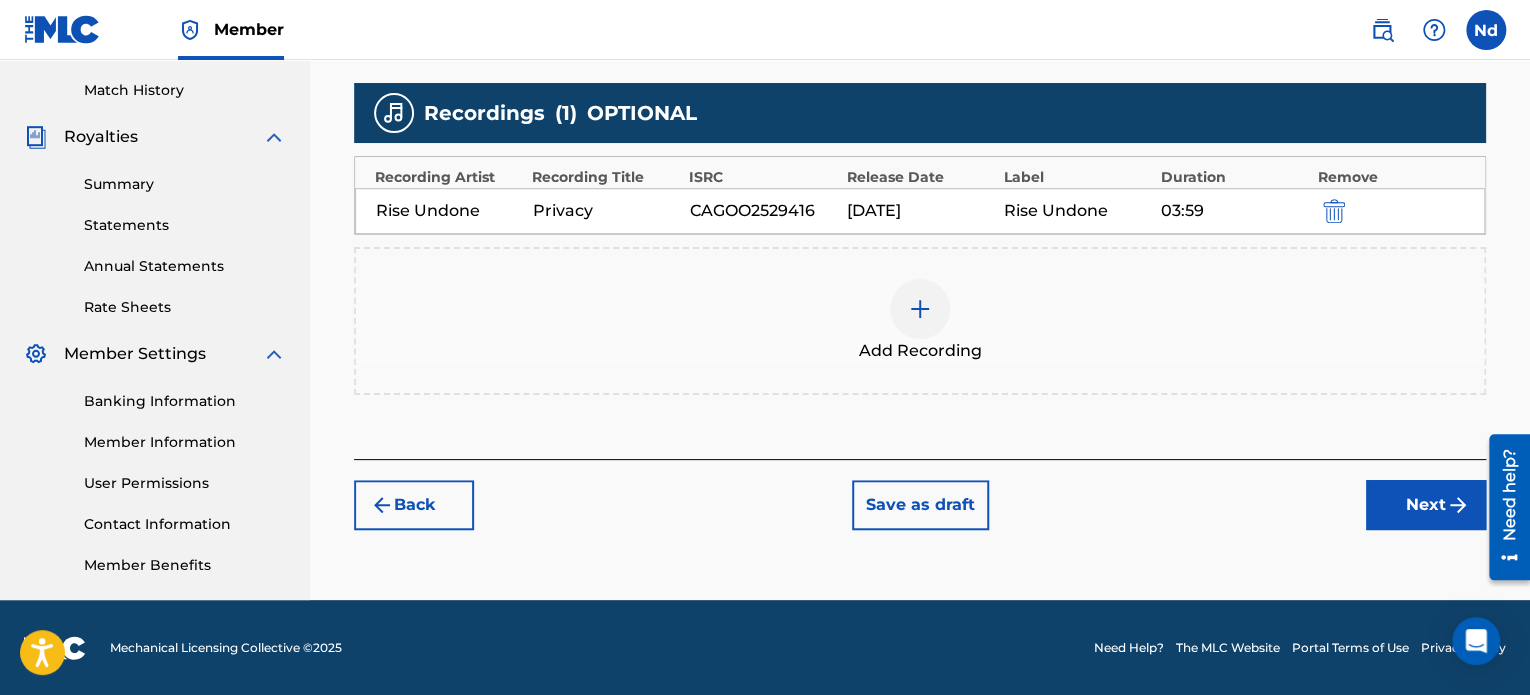 click on "Next" at bounding box center (1426, 505) 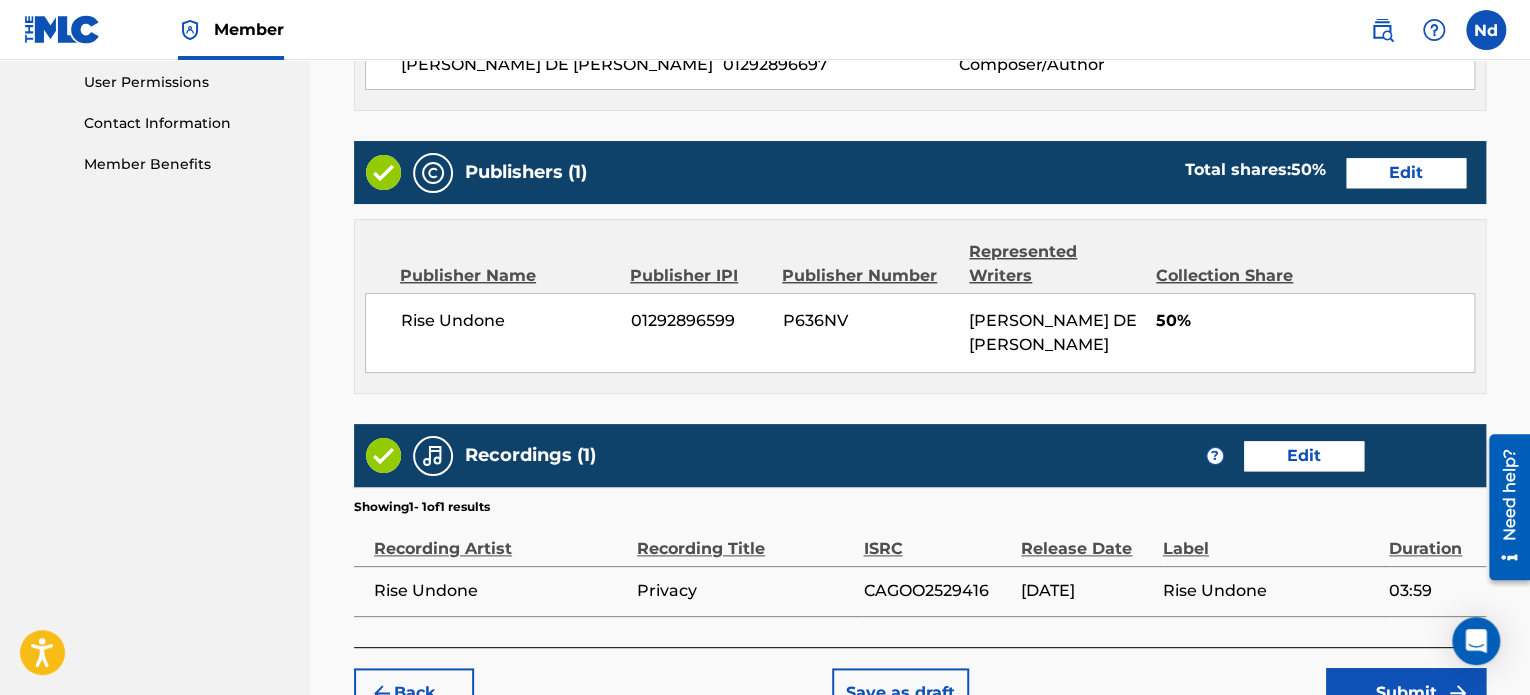 scroll, scrollTop: 1081, scrollLeft: 0, axis: vertical 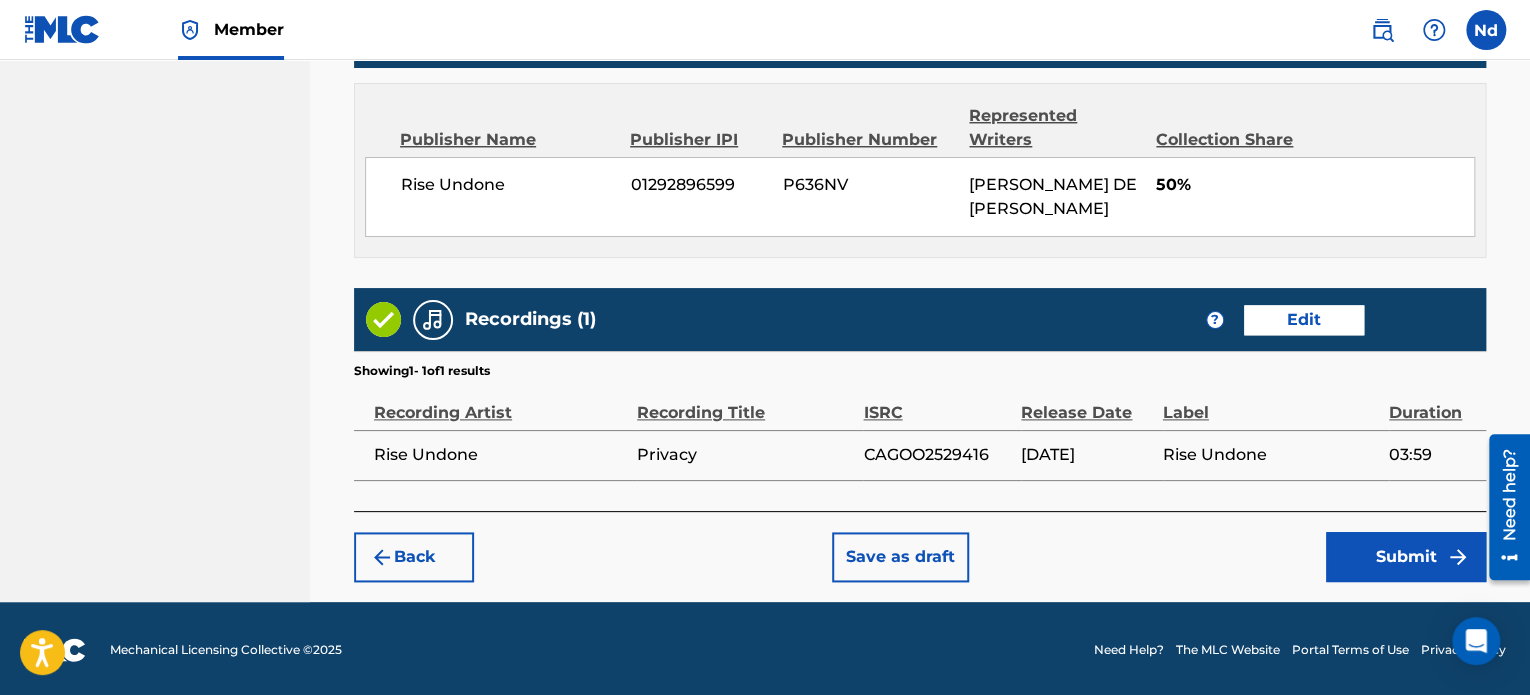 click on "Submit" at bounding box center [1406, 557] 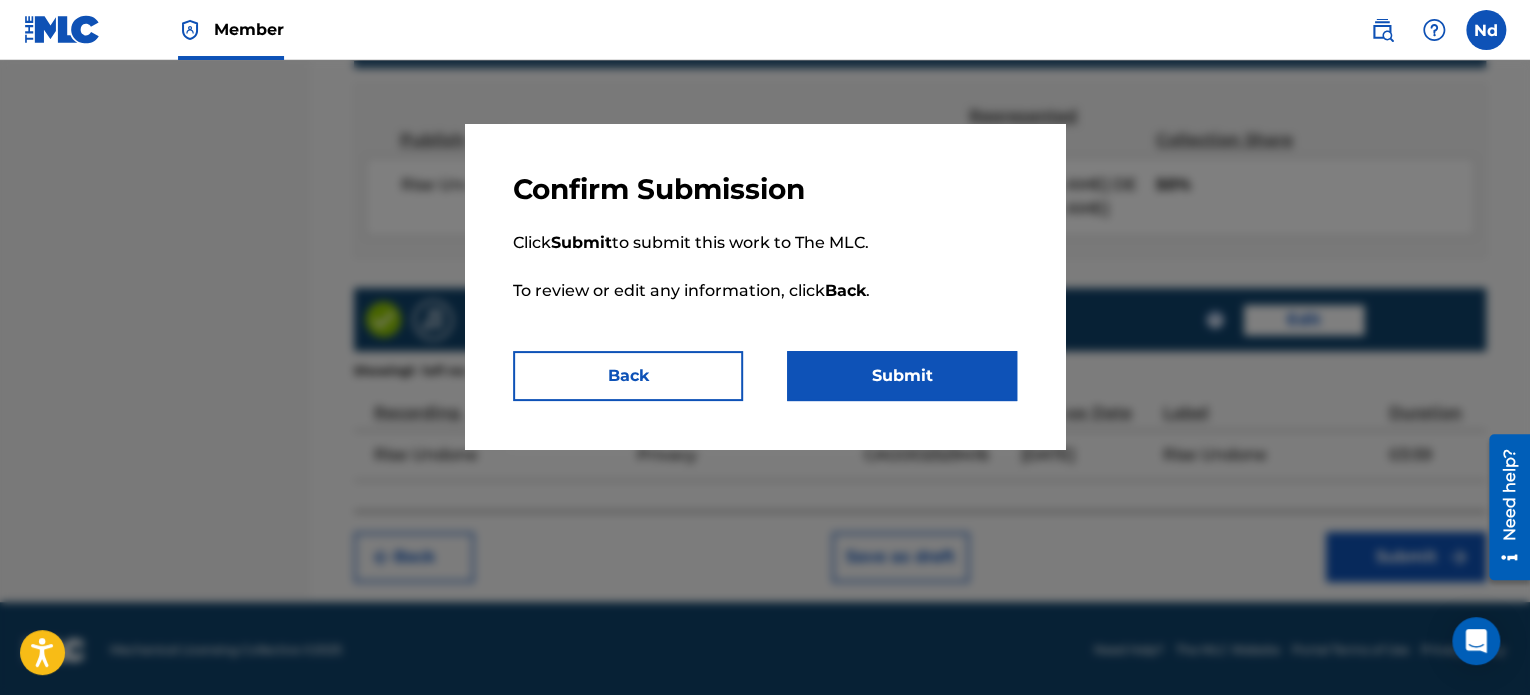 click on "Back" at bounding box center (628, 376) 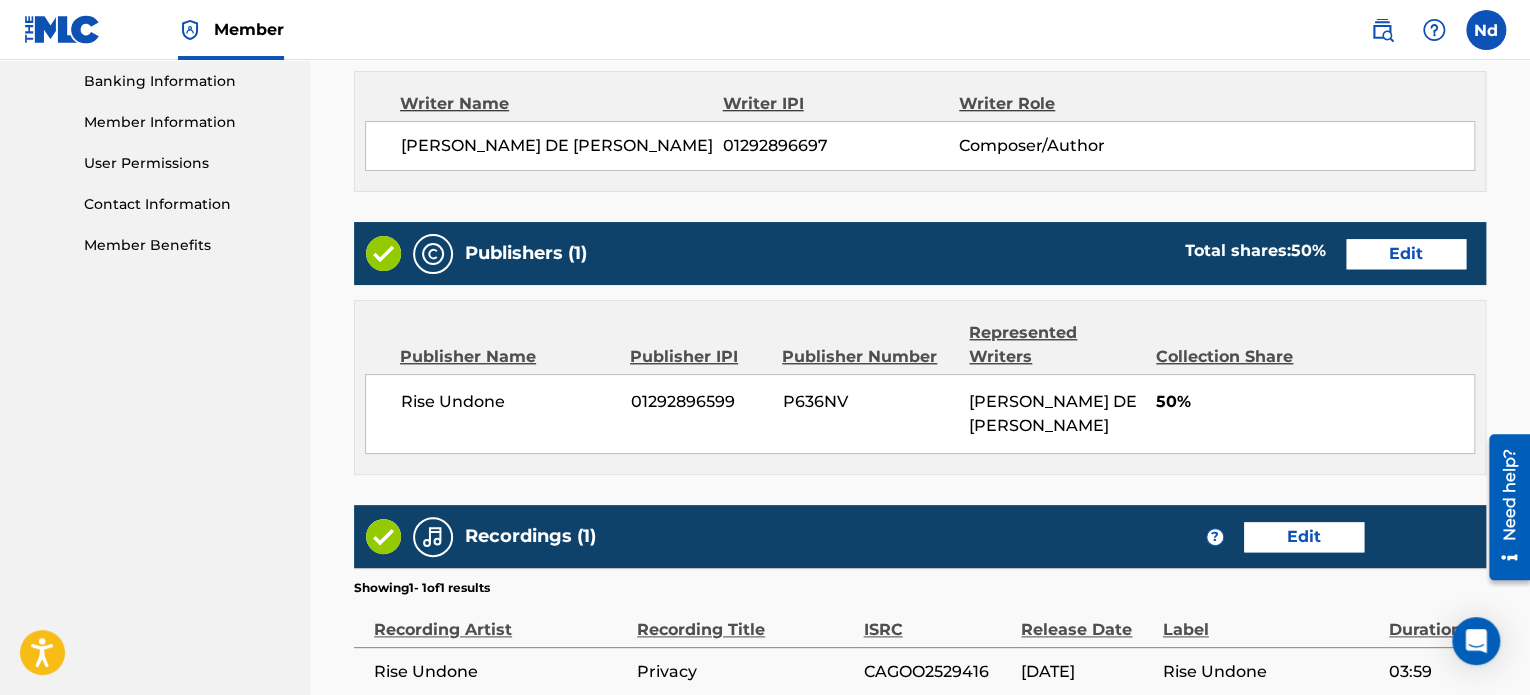 scroll, scrollTop: 1081, scrollLeft: 0, axis: vertical 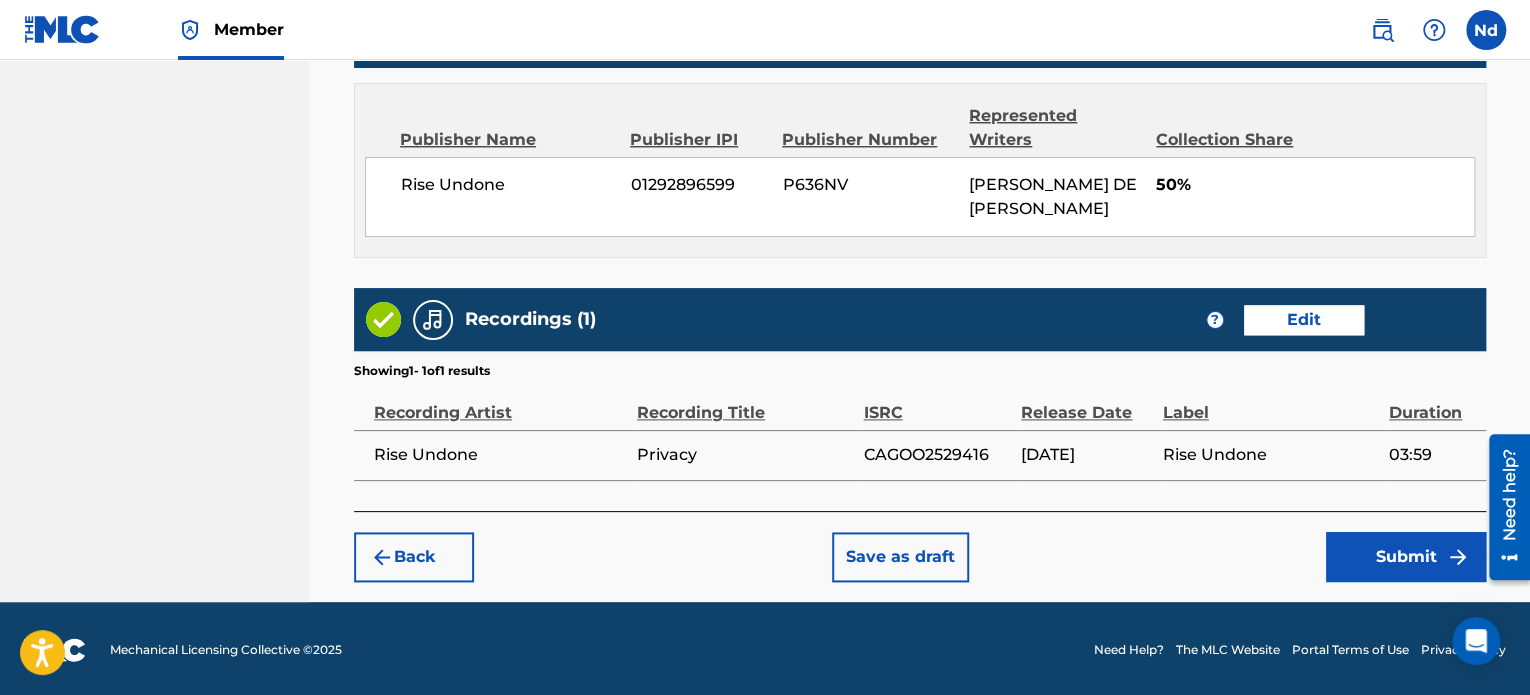 click on "Submit" at bounding box center [1406, 557] 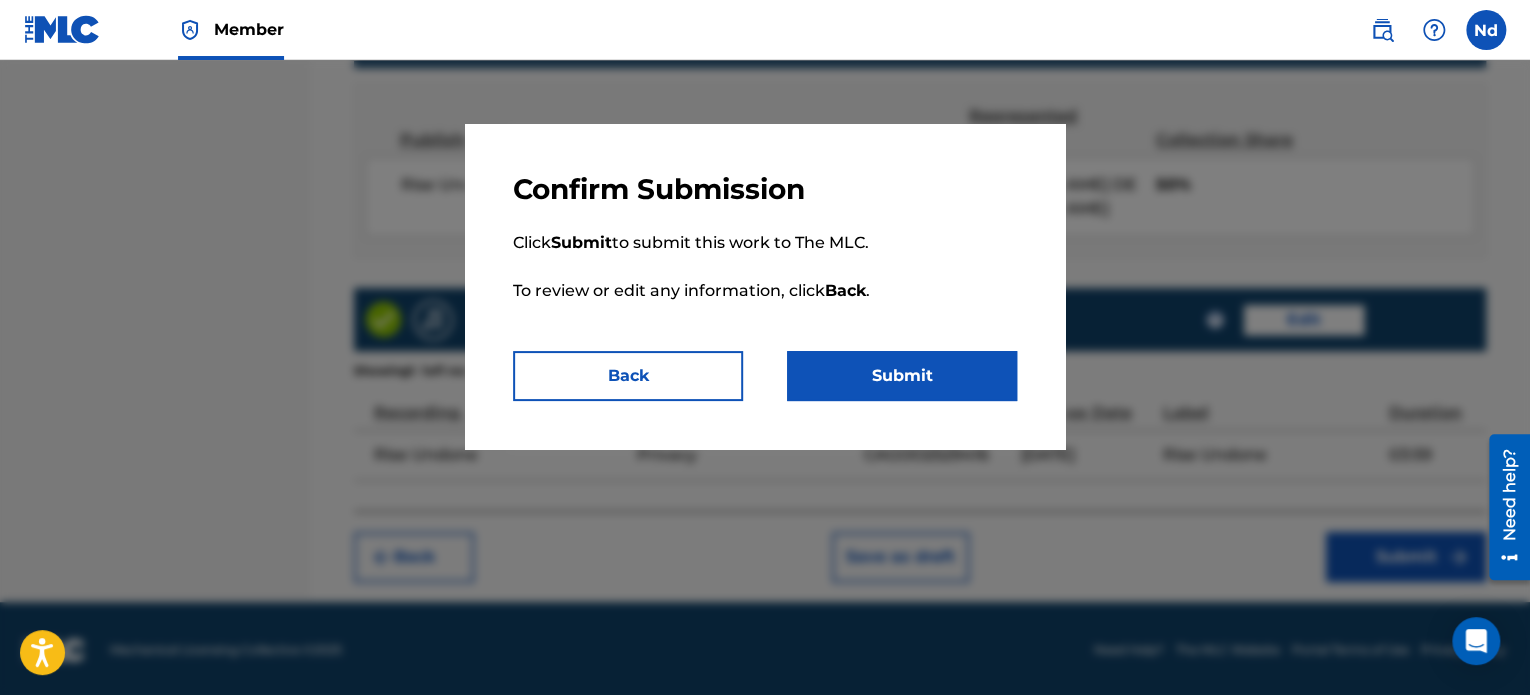 click on "Submit" at bounding box center [902, 376] 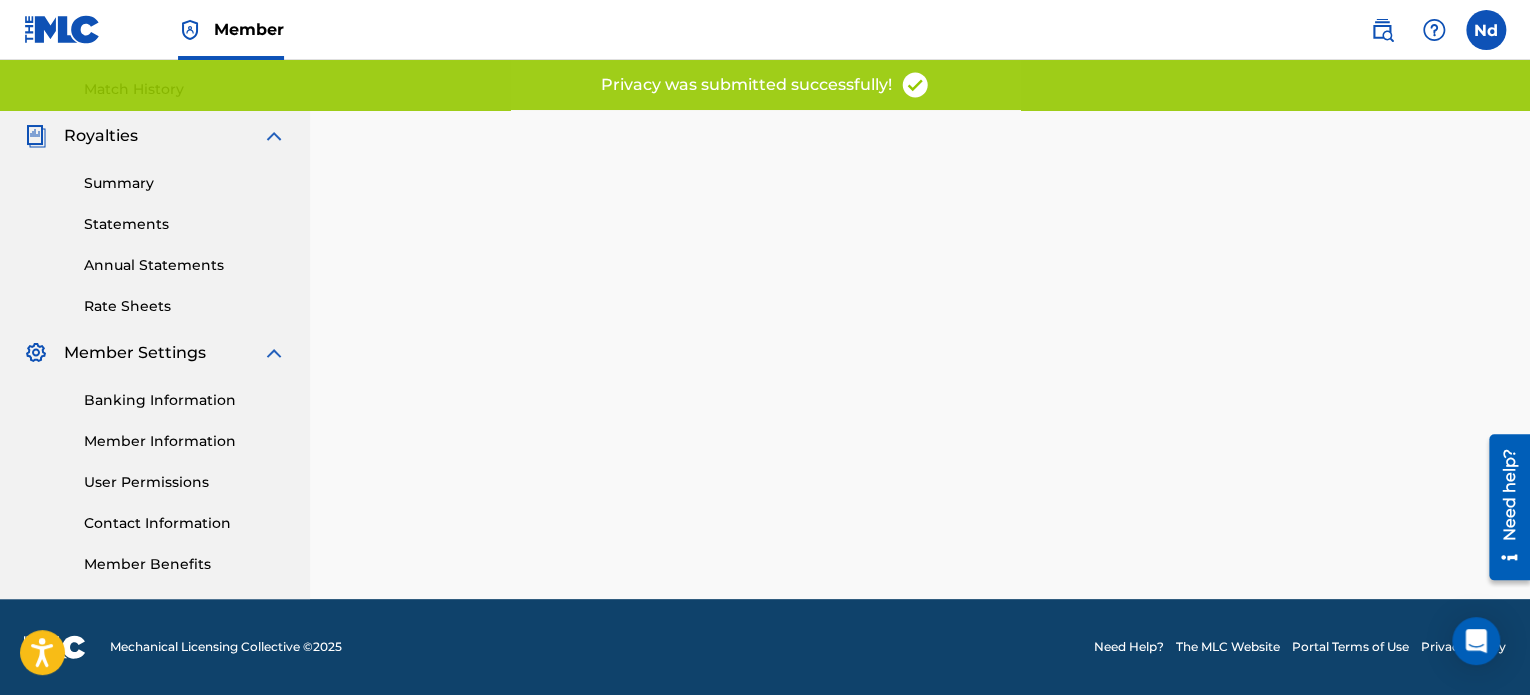 scroll, scrollTop: 0, scrollLeft: 0, axis: both 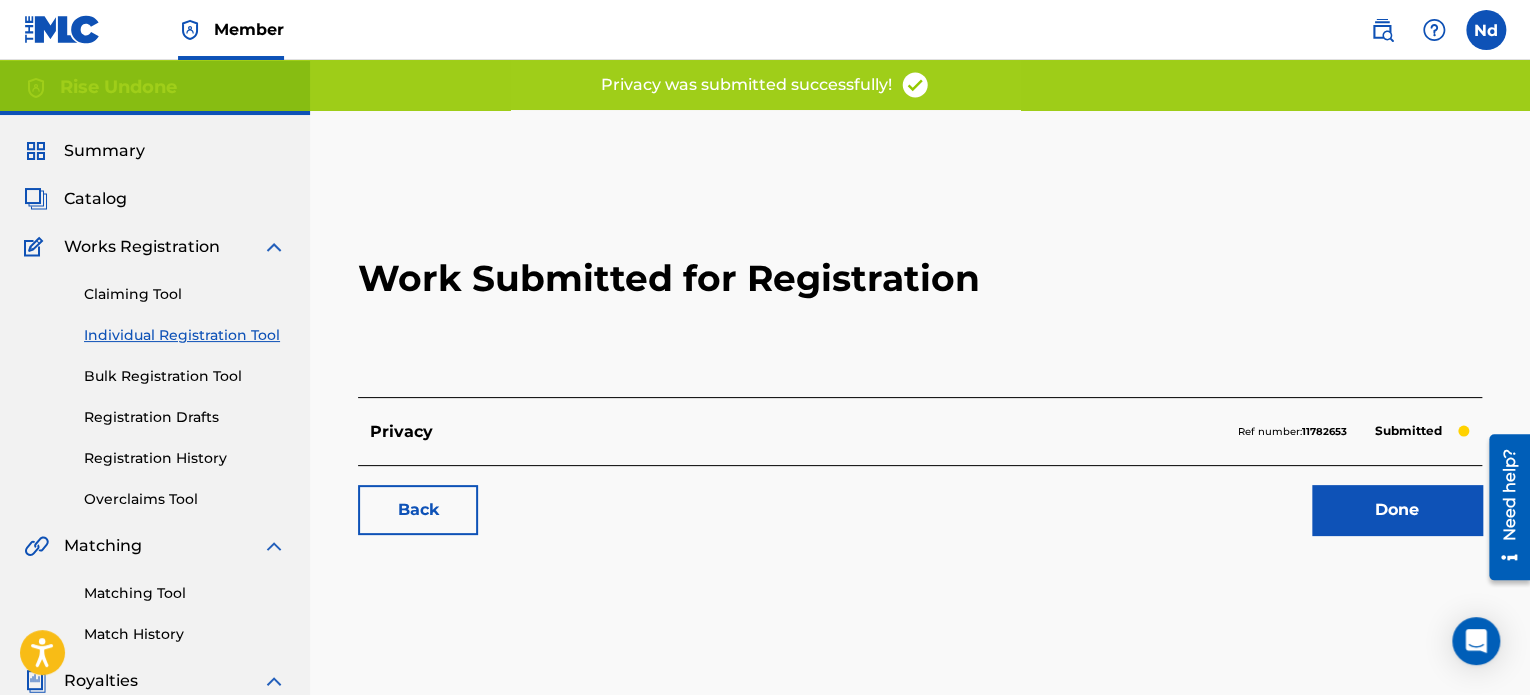 click on "Done" at bounding box center (1397, 510) 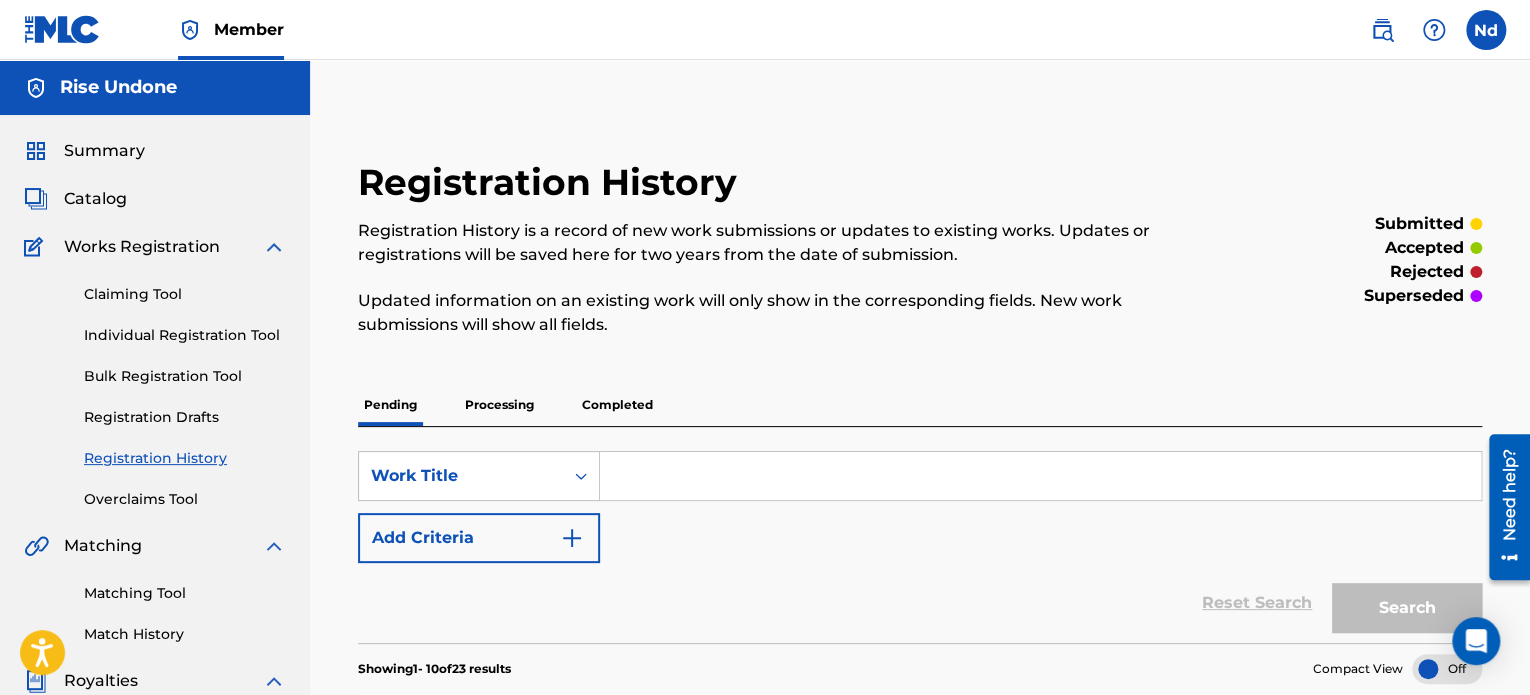 click on "Individual Registration Tool" at bounding box center [185, 335] 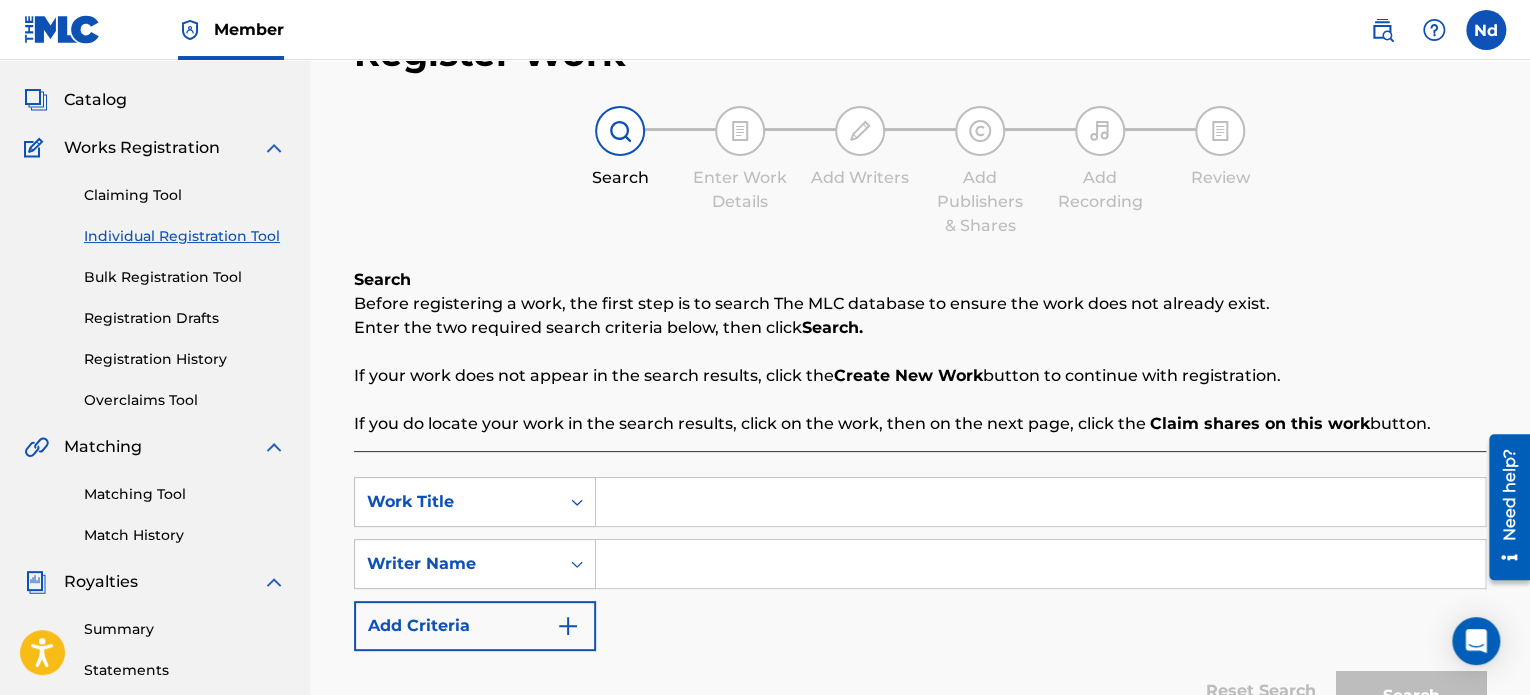 scroll, scrollTop: 200, scrollLeft: 0, axis: vertical 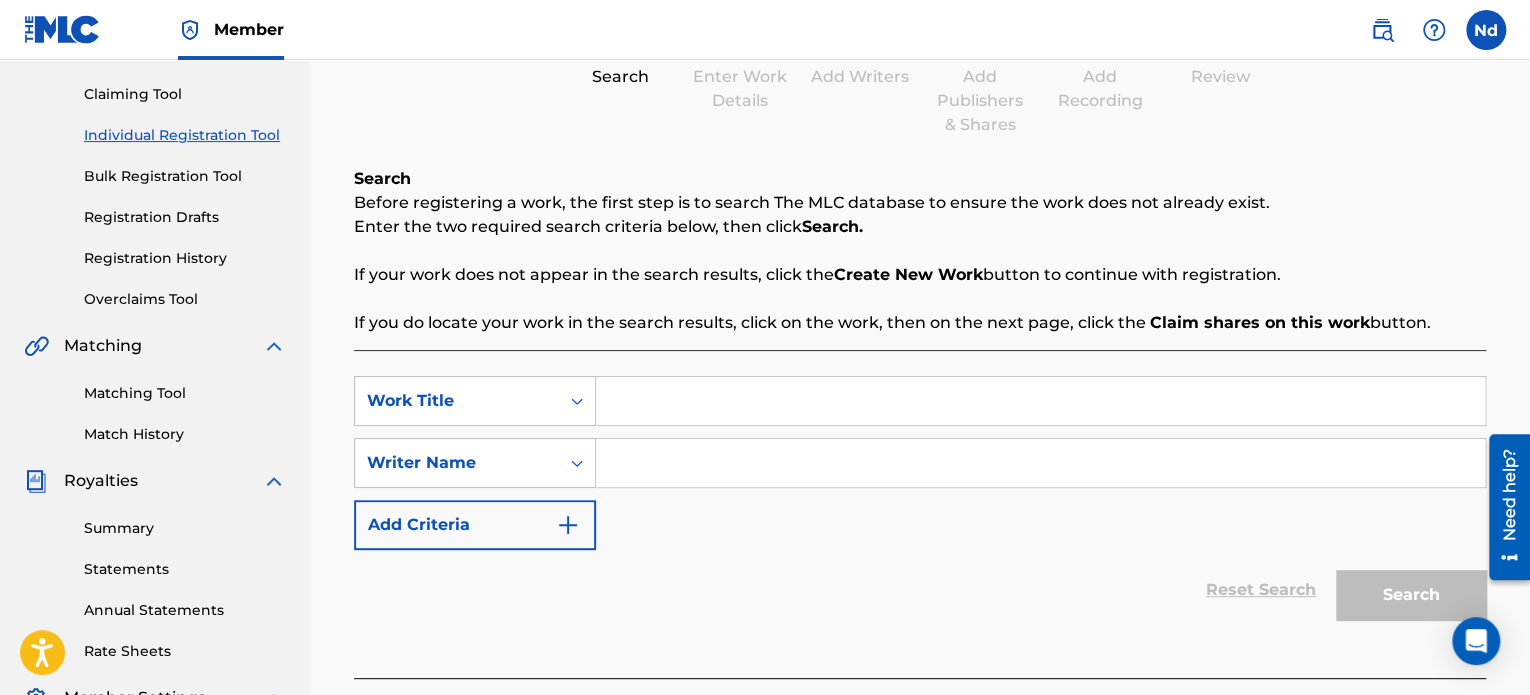 click at bounding box center (1040, 401) 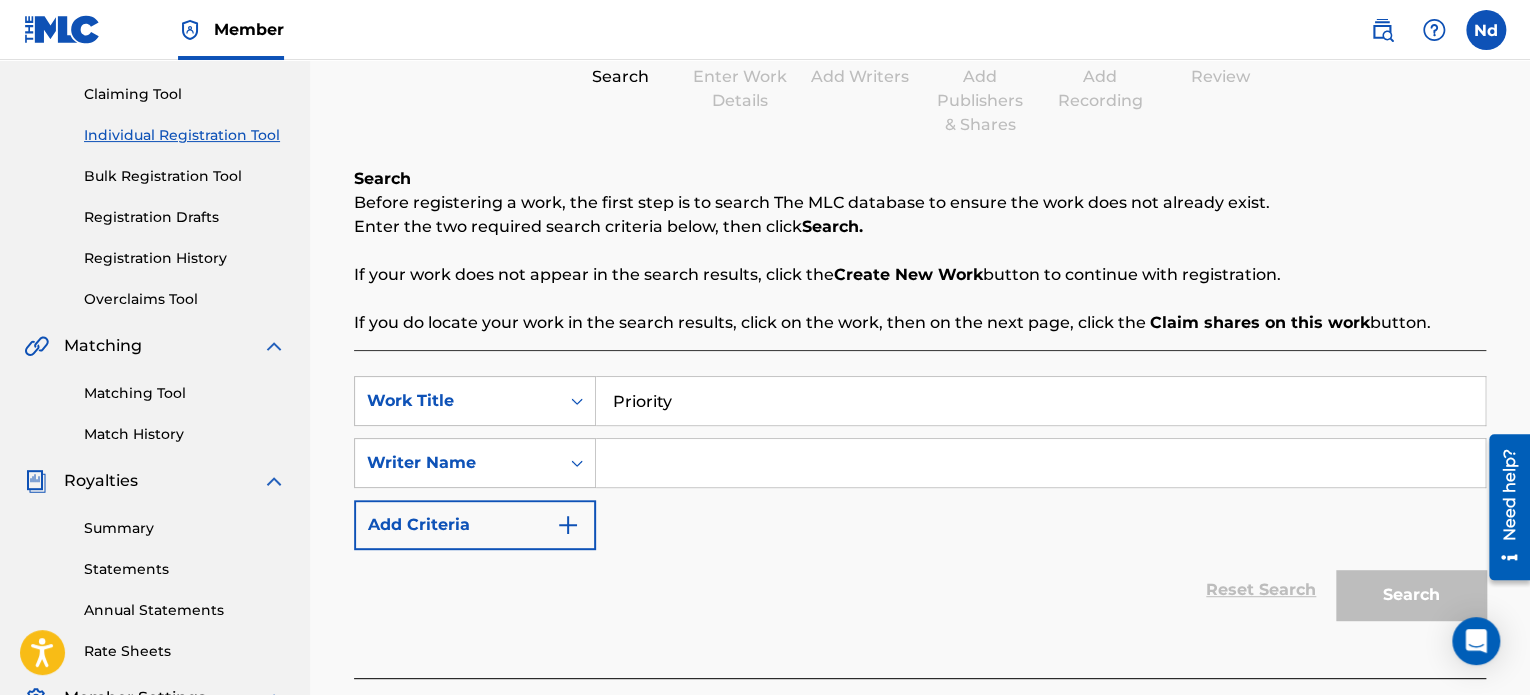 click at bounding box center [1040, 463] 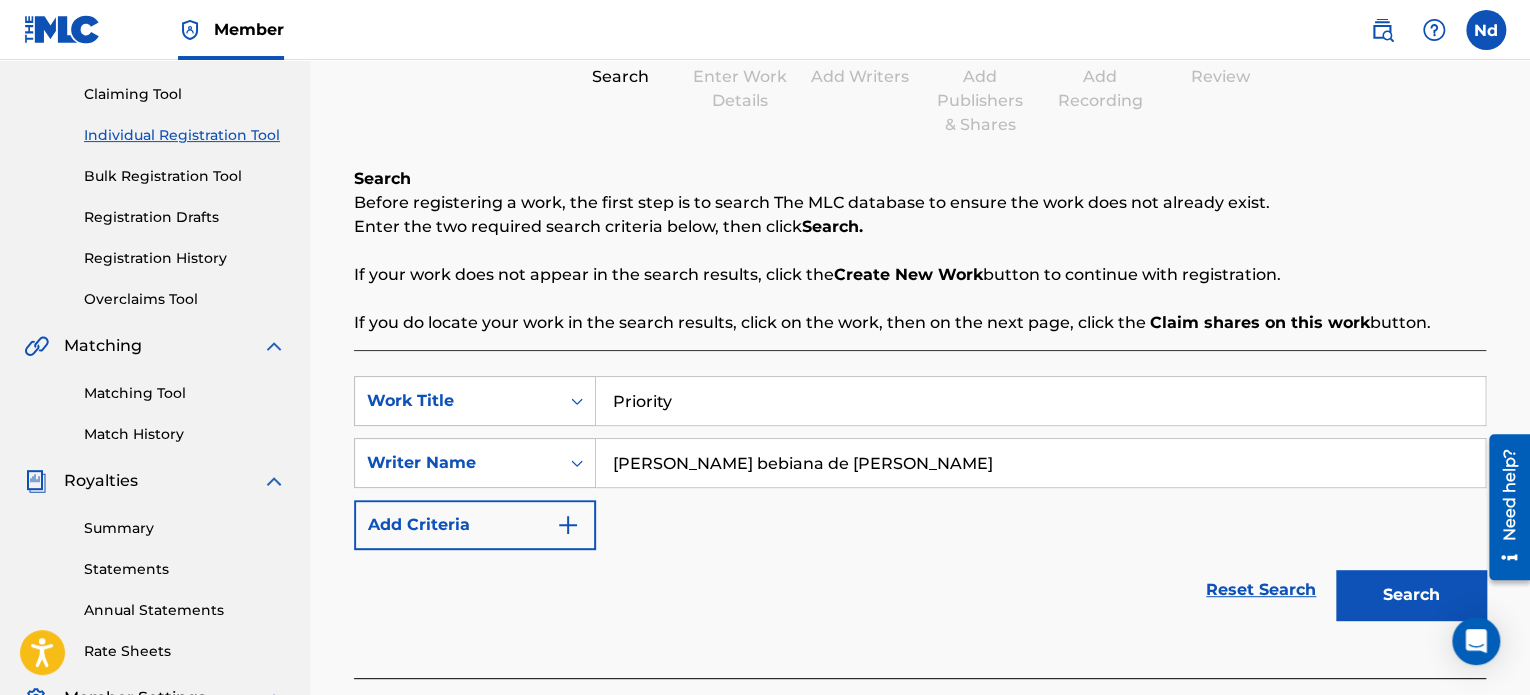 click on "Search" at bounding box center [1411, 595] 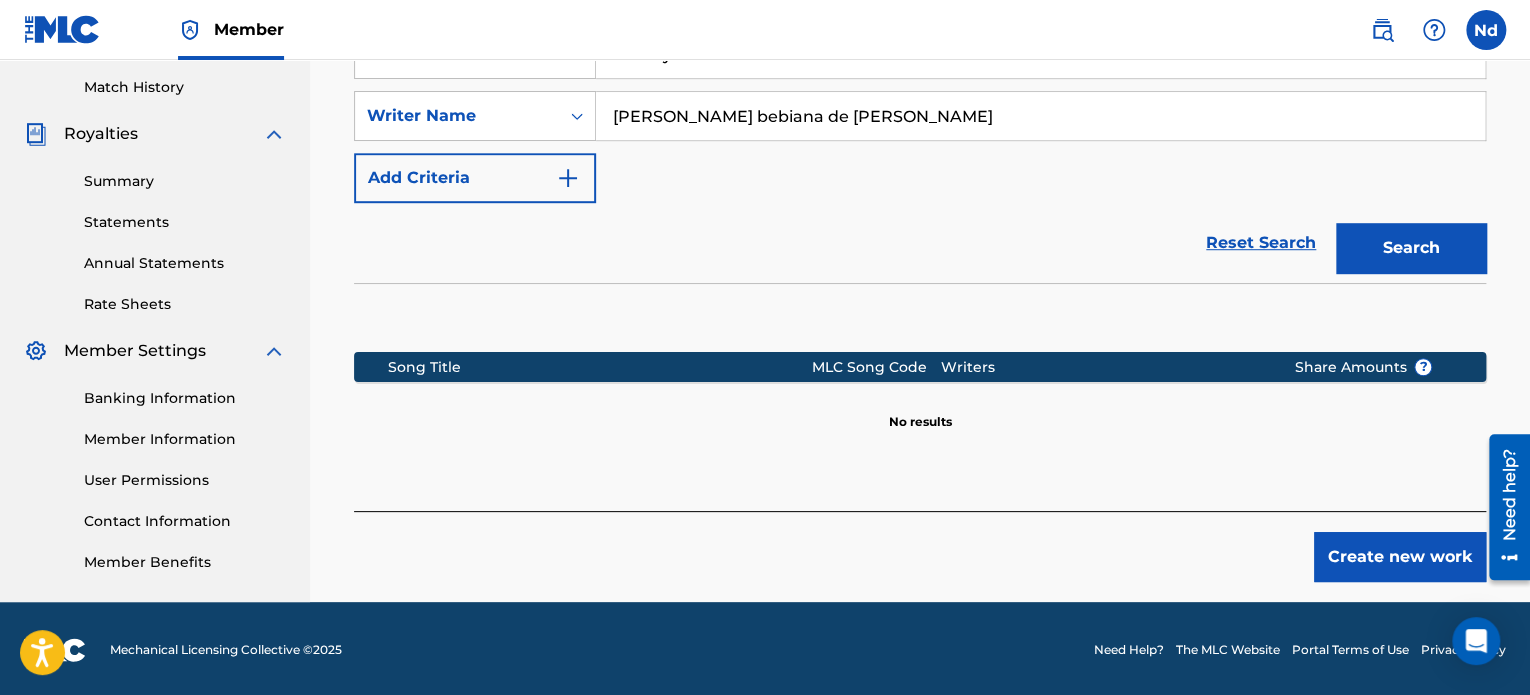 scroll, scrollTop: 549, scrollLeft: 0, axis: vertical 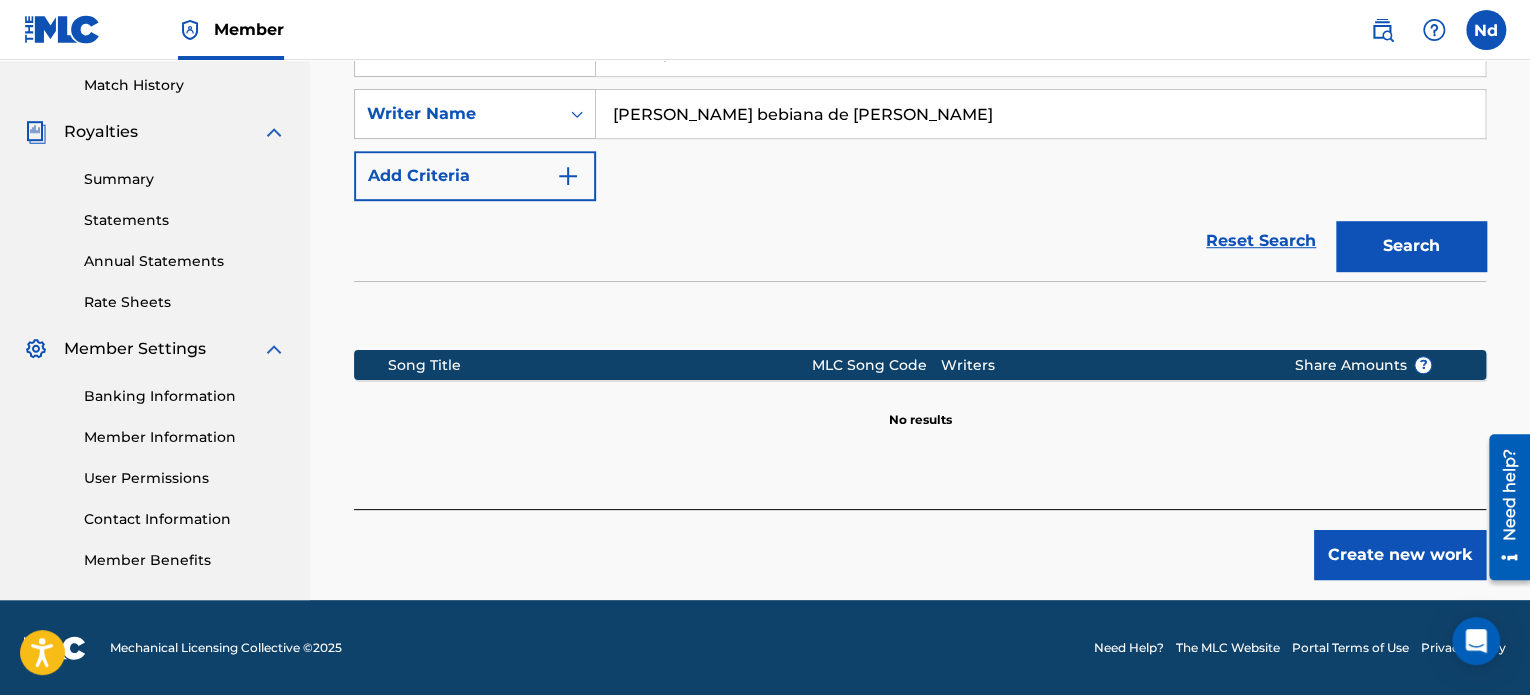 click on "Create new work" at bounding box center [1400, 555] 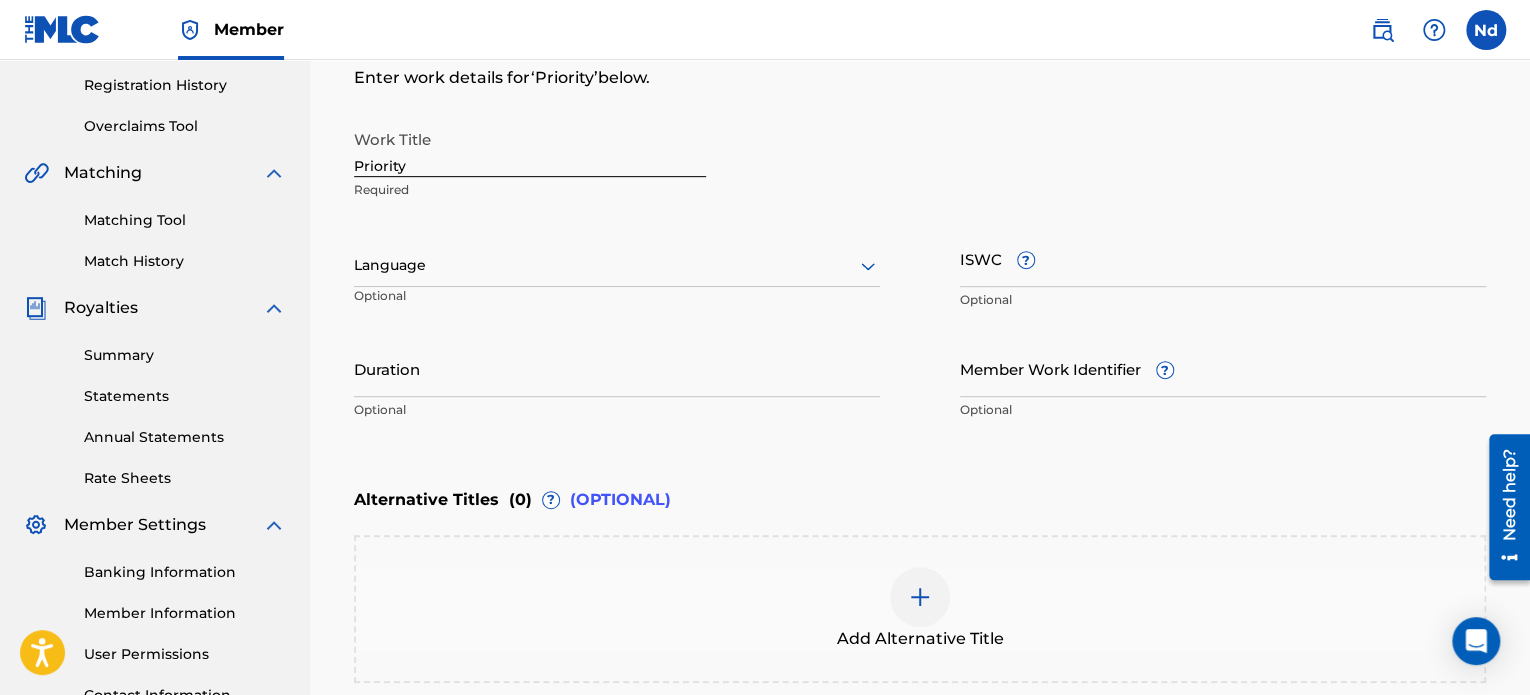 scroll, scrollTop: 249, scrollLeft: 0, axis: vertical 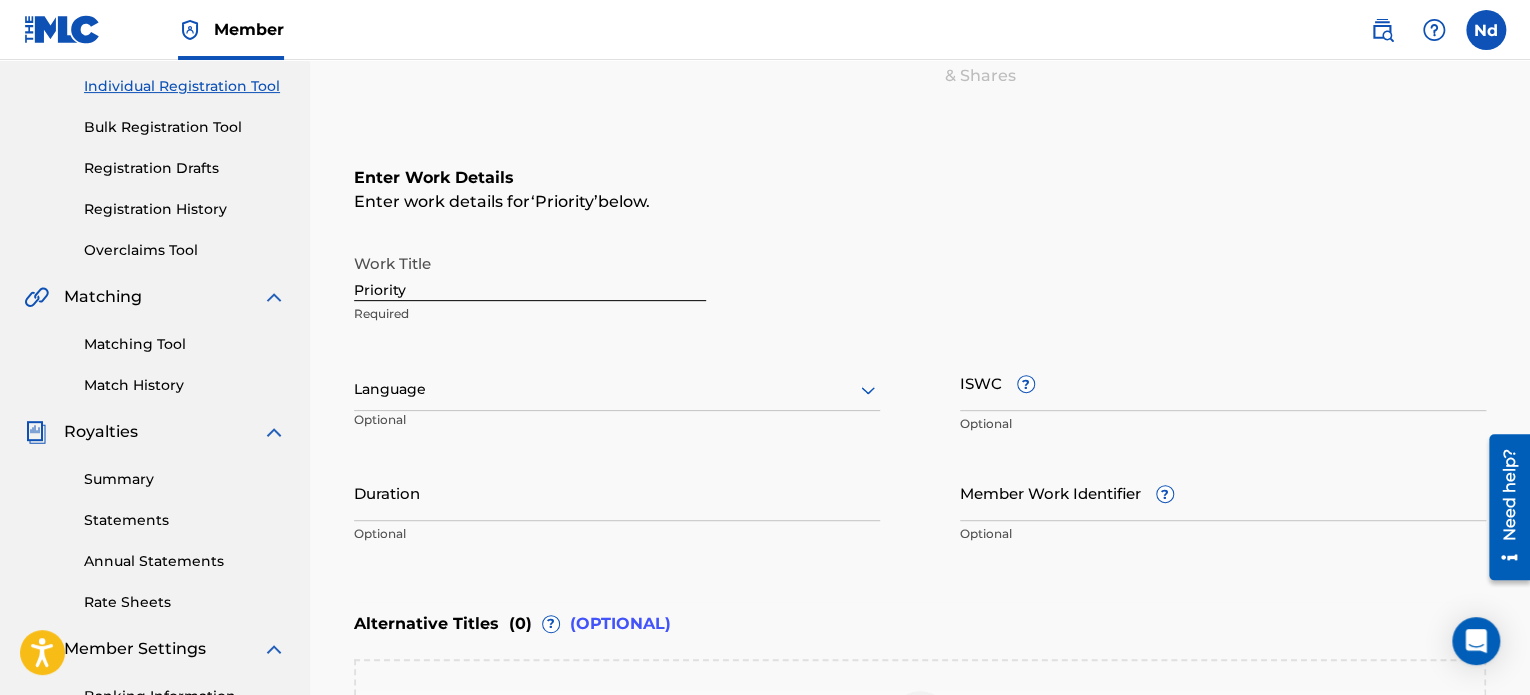 click on "Optional" at bounding box center [436, 427] 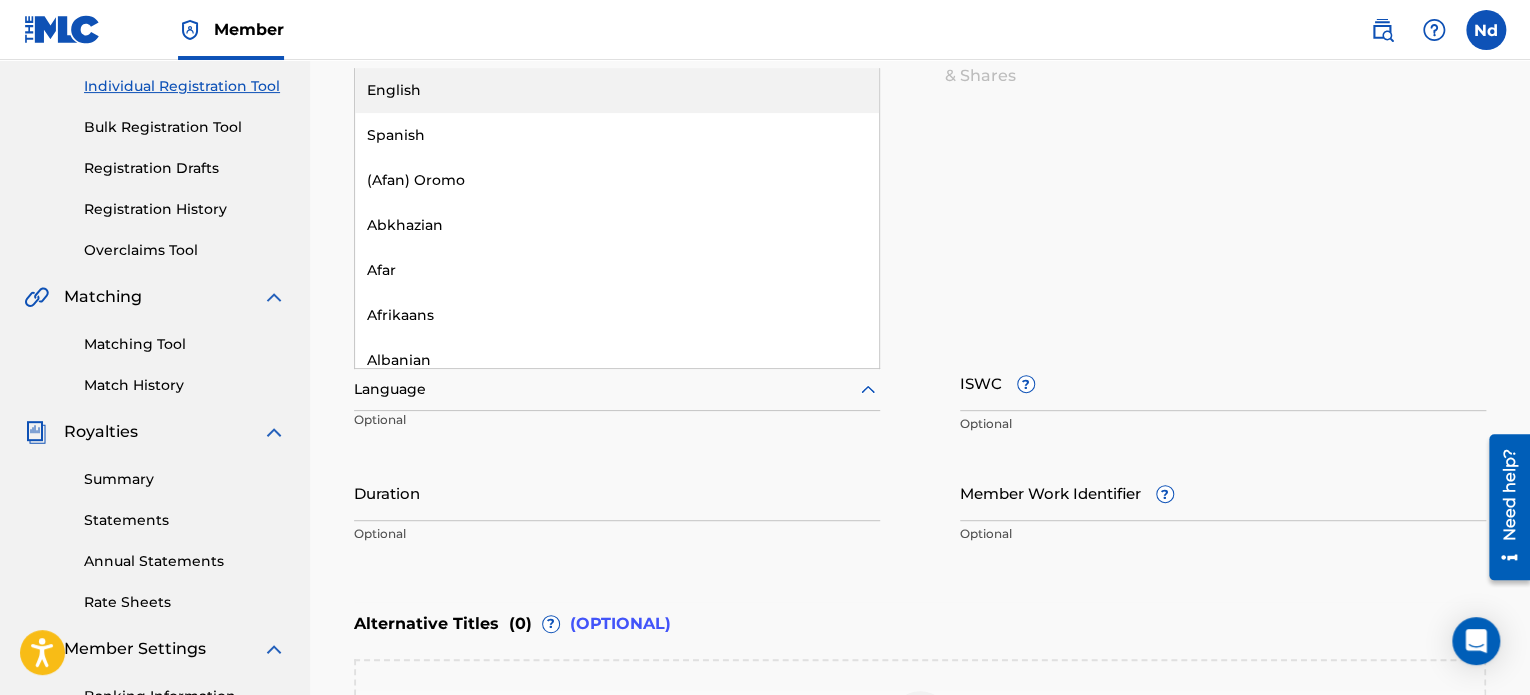 click on "English" at bounding box center (617, 90) 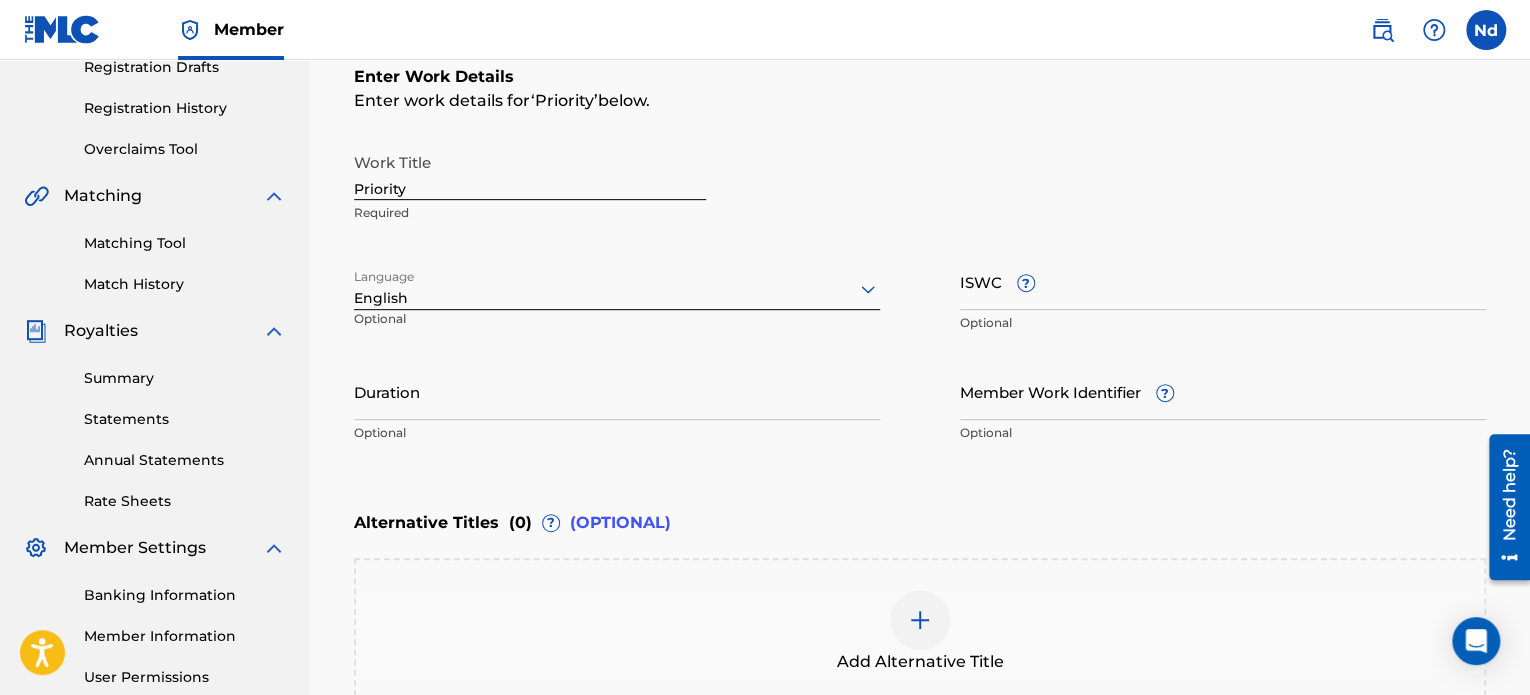 scroll, scrollTop: 449, scrollLeft: 0, axis: vertical 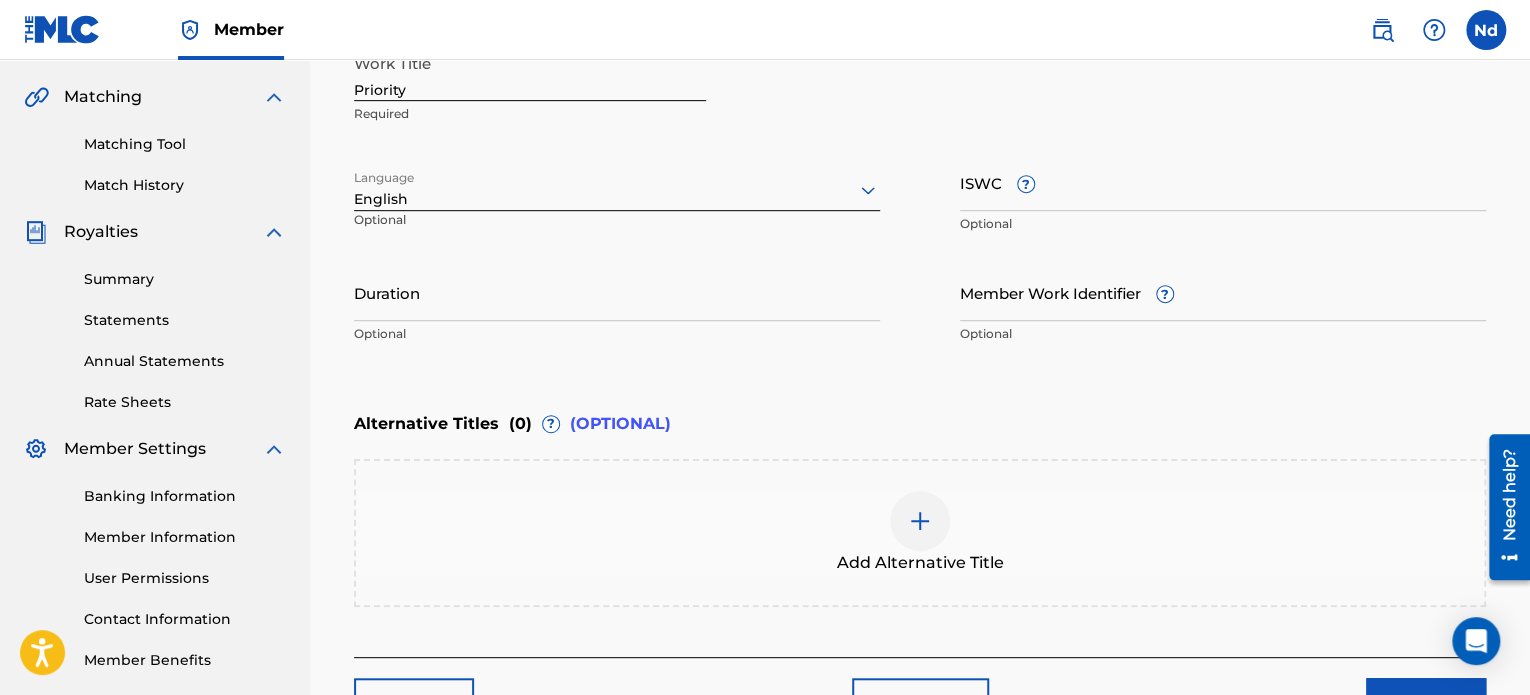 click on "Optional" at bounding box center [617, 334] 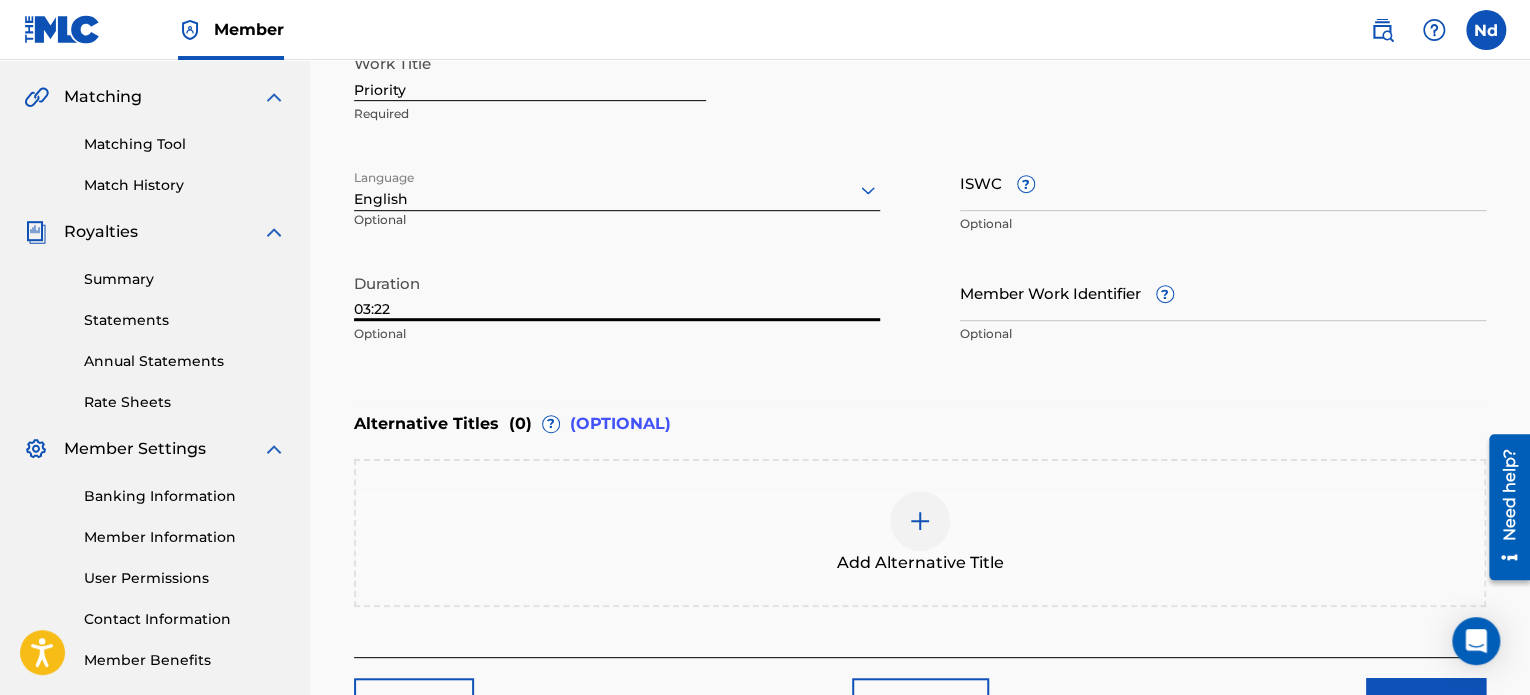 click on "ISWC   ?" at bounding box center (1223, 182) 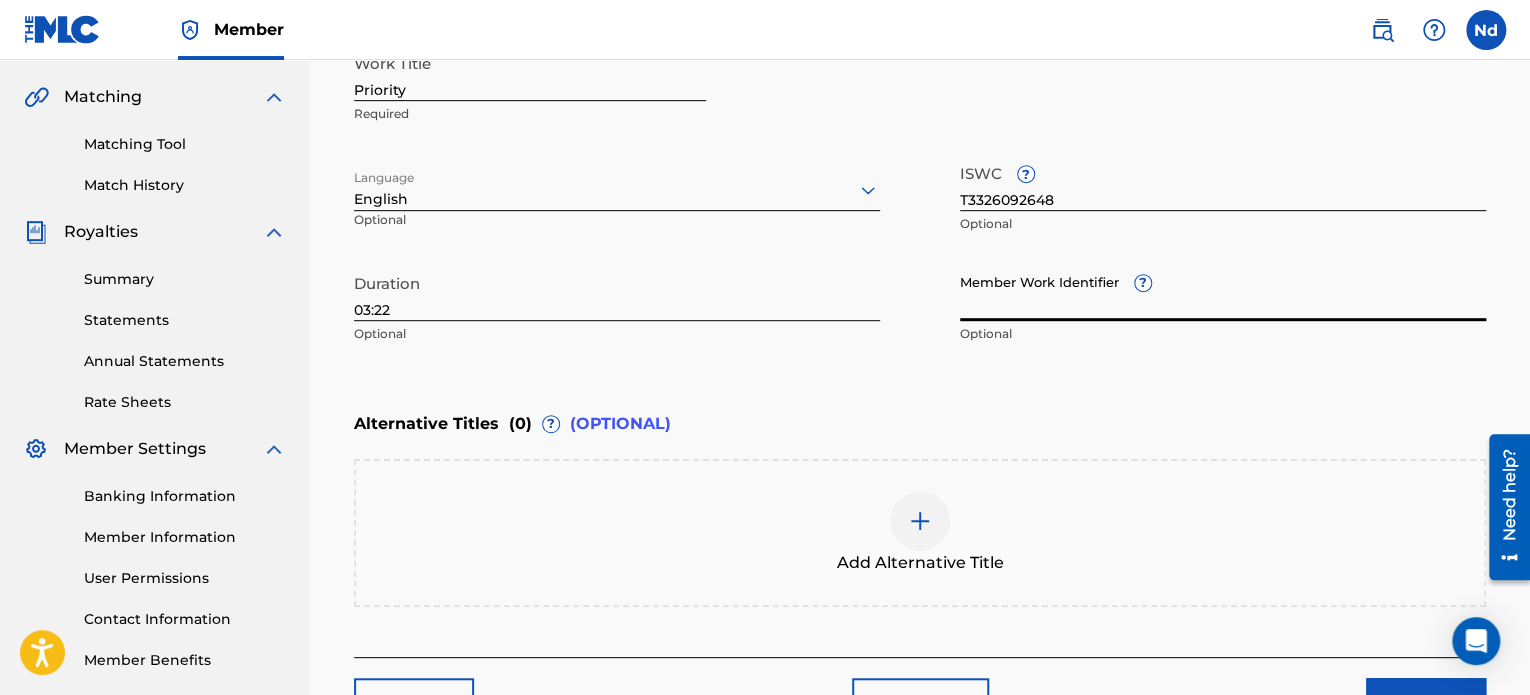 click on "Member Work Identifier   ?" at bounding box center (1223, 292) 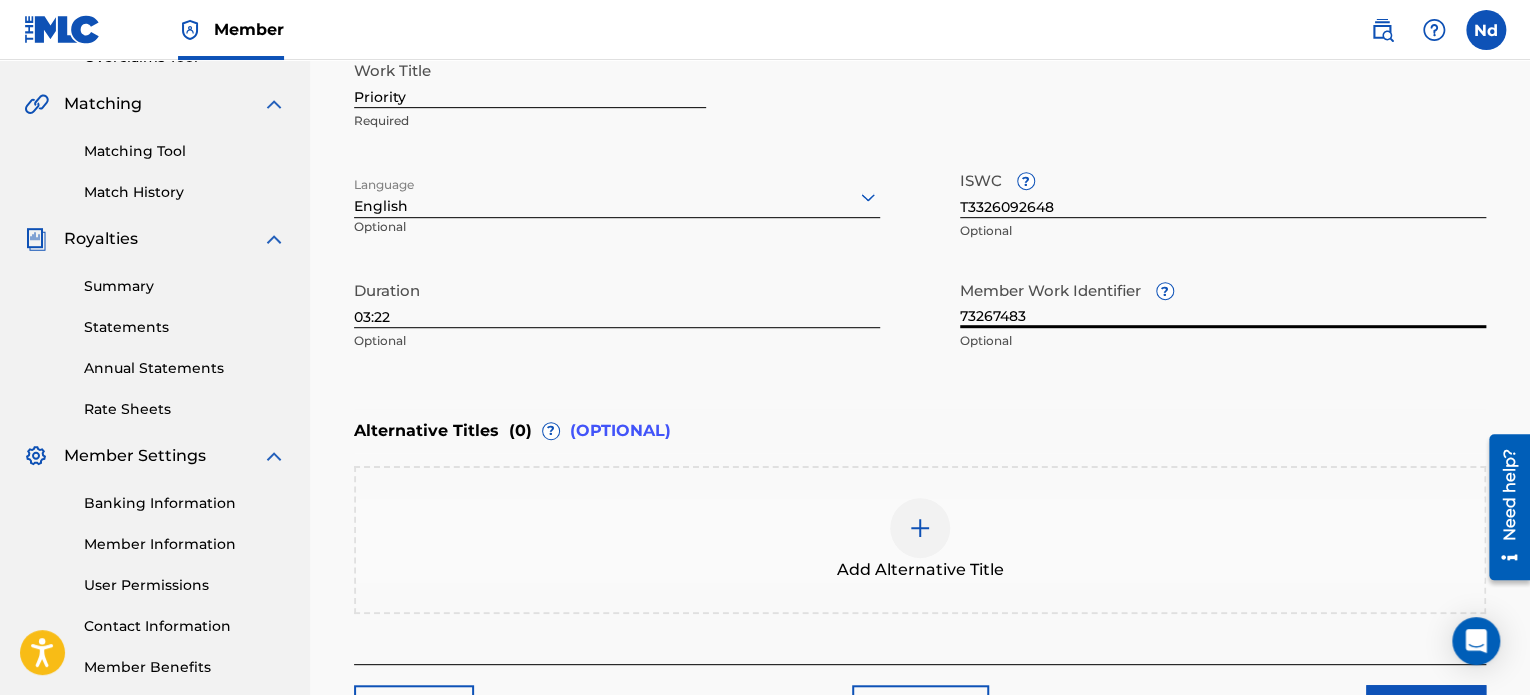 scroll, scrollTop: 596, scrollLeft: 0, axis: vertical 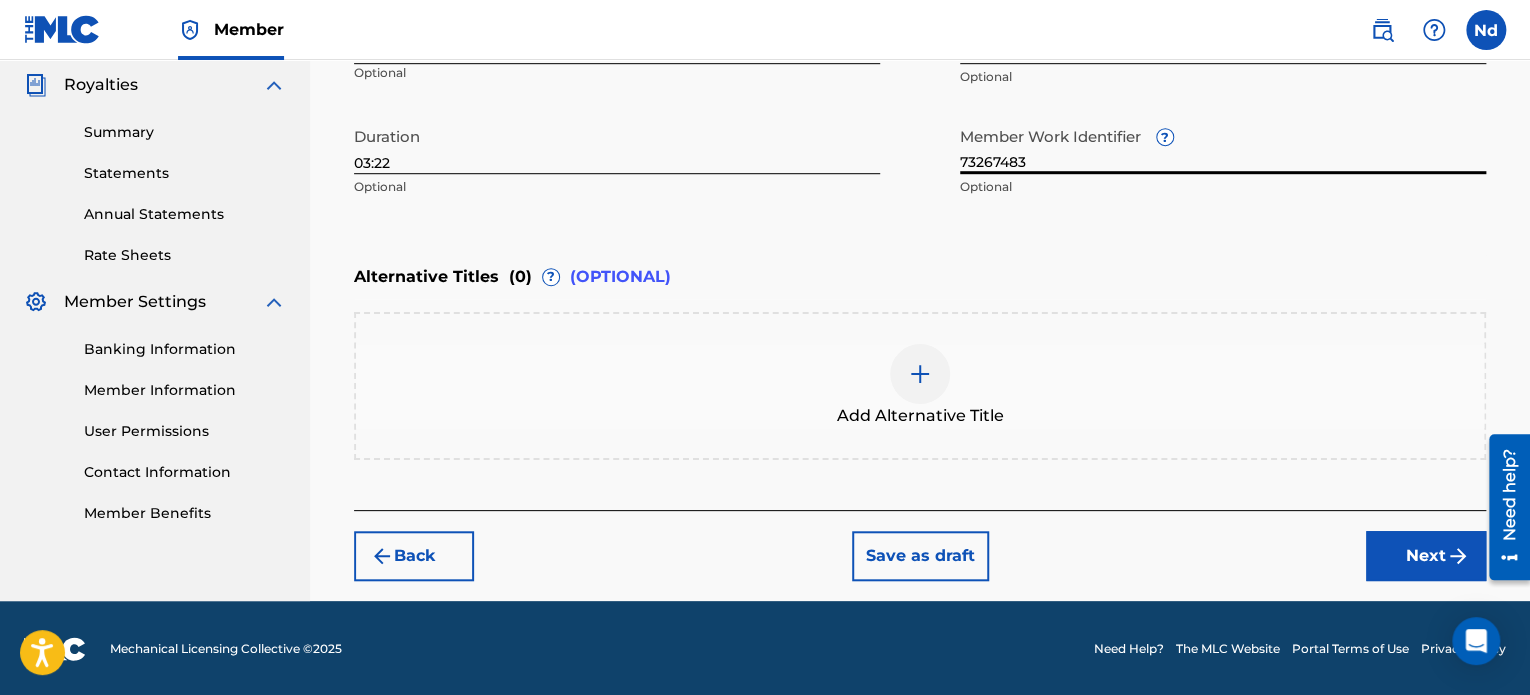 click on "Next" at bounding box center [1426, 556] 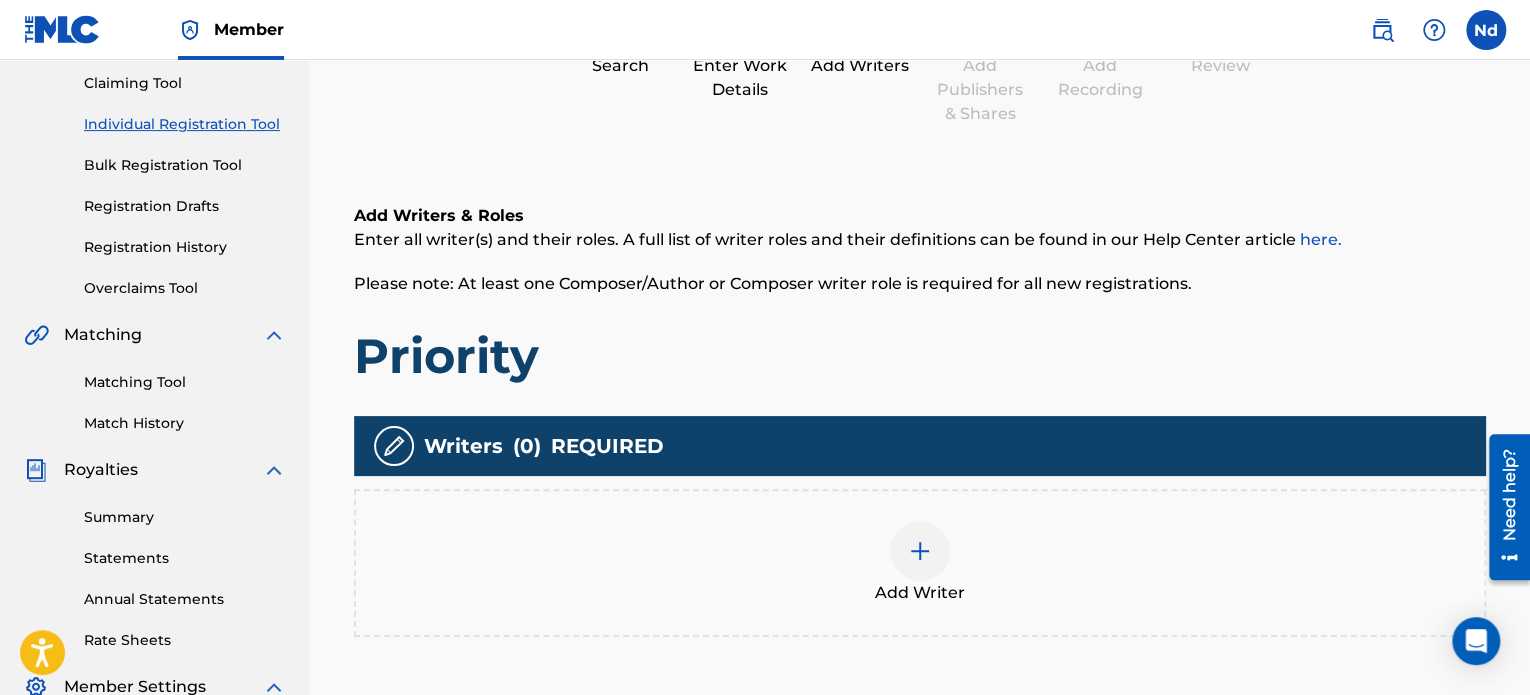 scroll, scrollTop: 390, scrollLeft: 0, axis: vertical 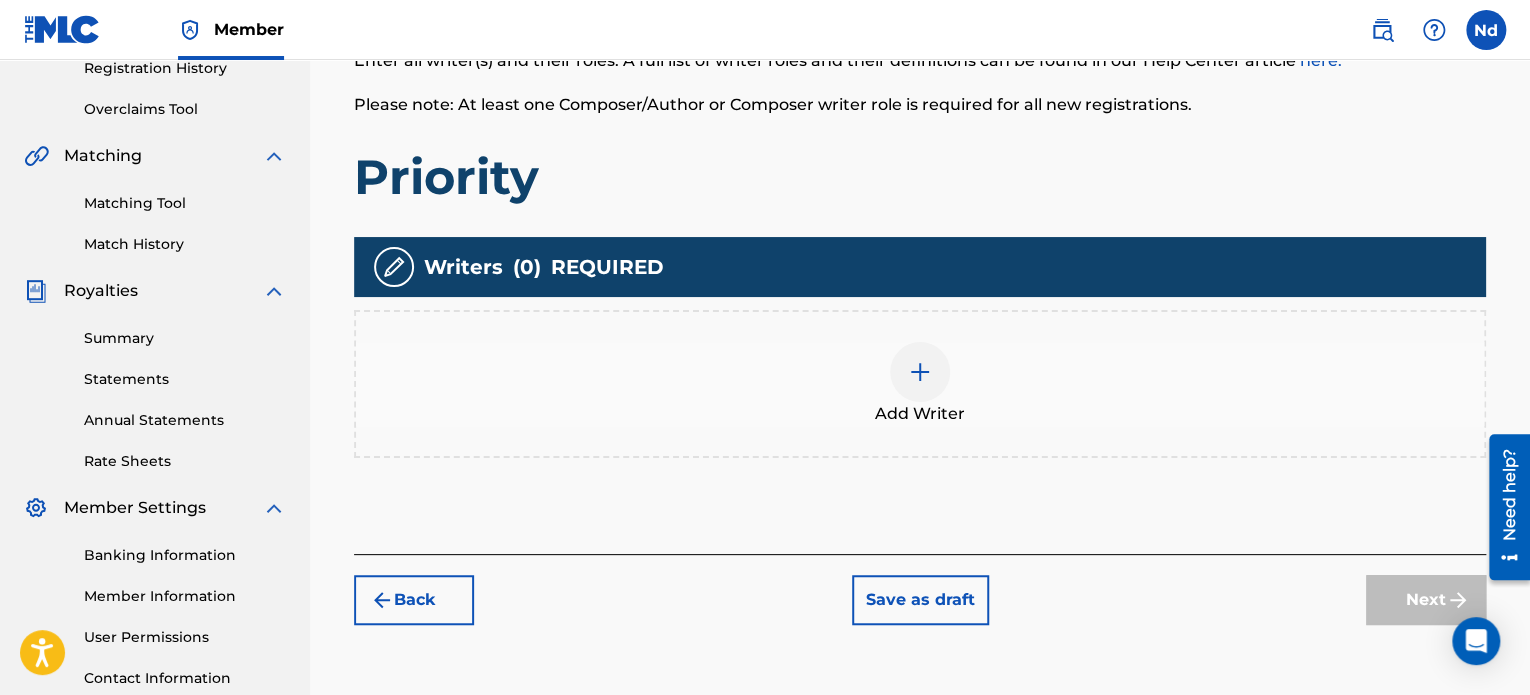 click on "Add Writer" at bounding box center (920, 384) 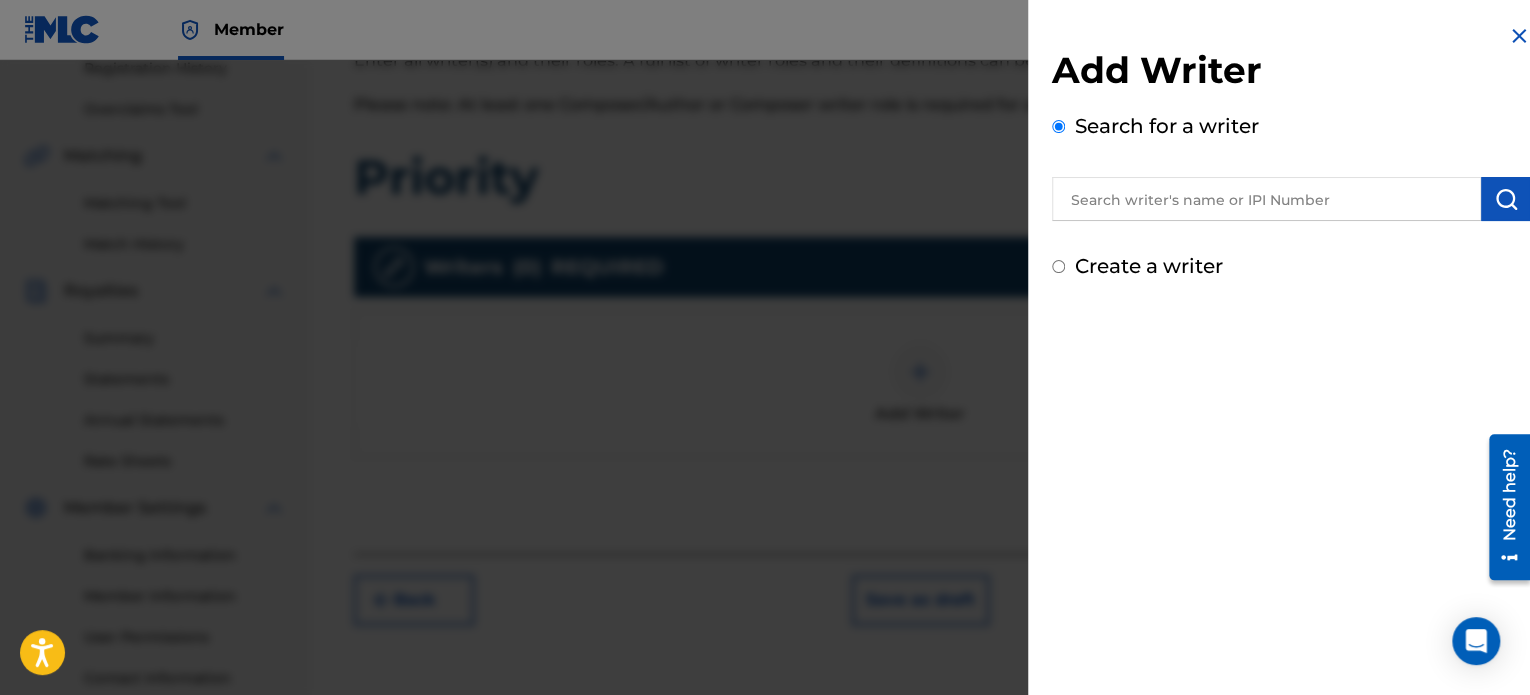 click at bounding box center (1266, 199) 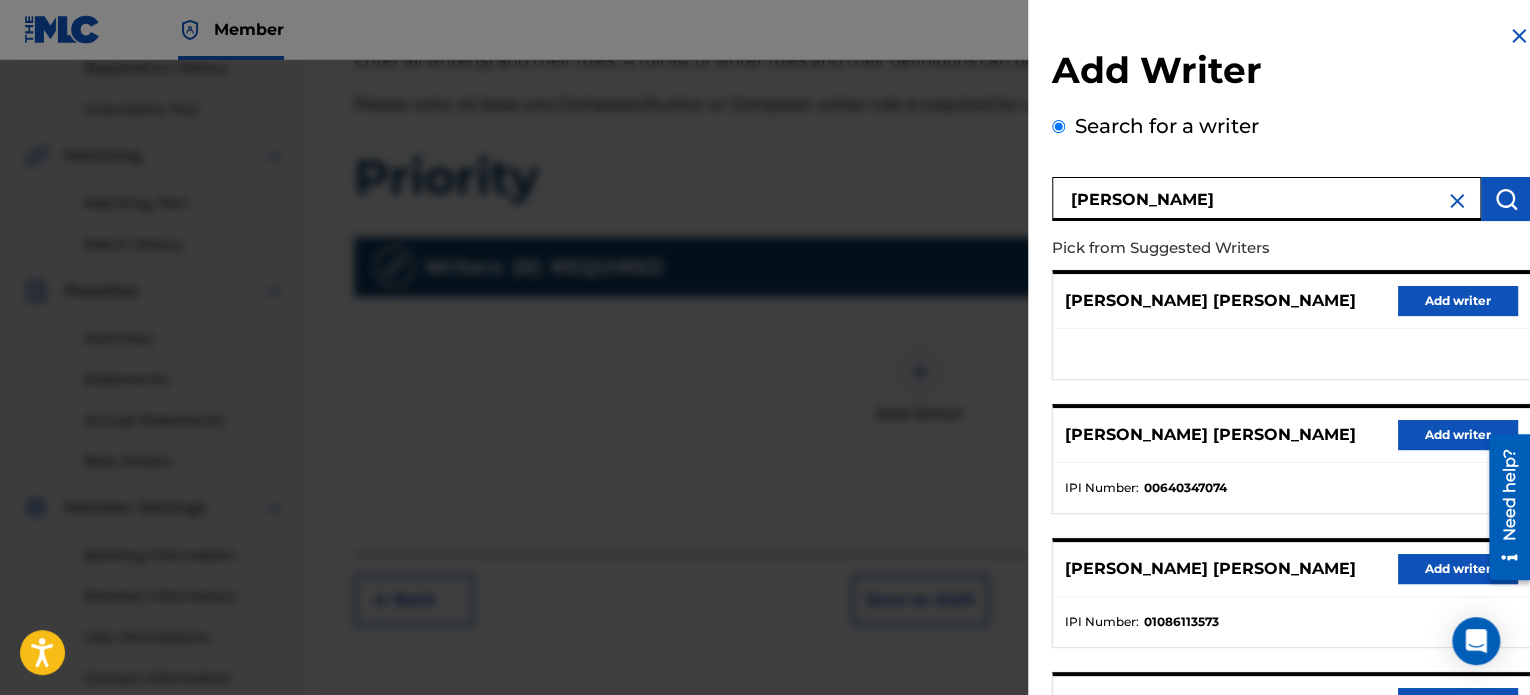 scroll, scrollTop: 344, scrollLeft: 0, axis: vertical 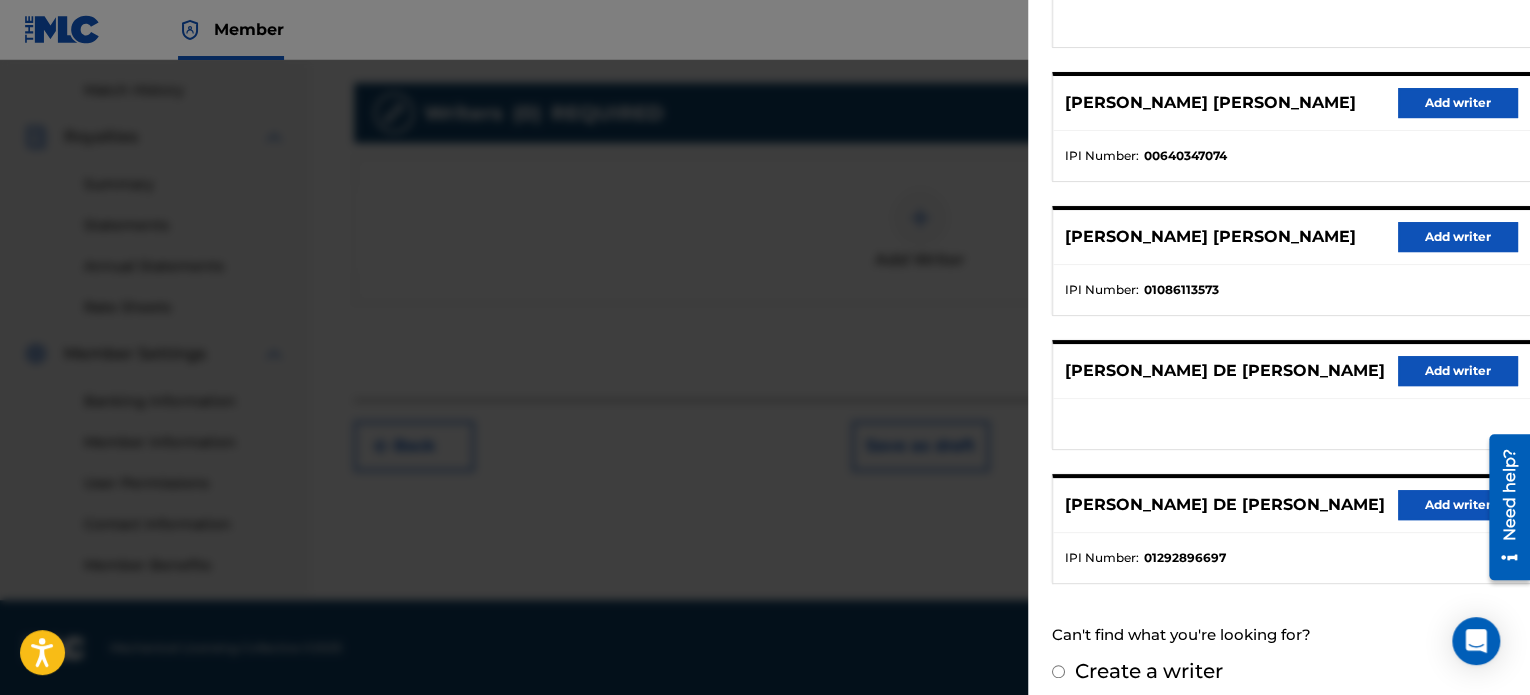 click on "Add writer" at bounding box center [1458, 505] 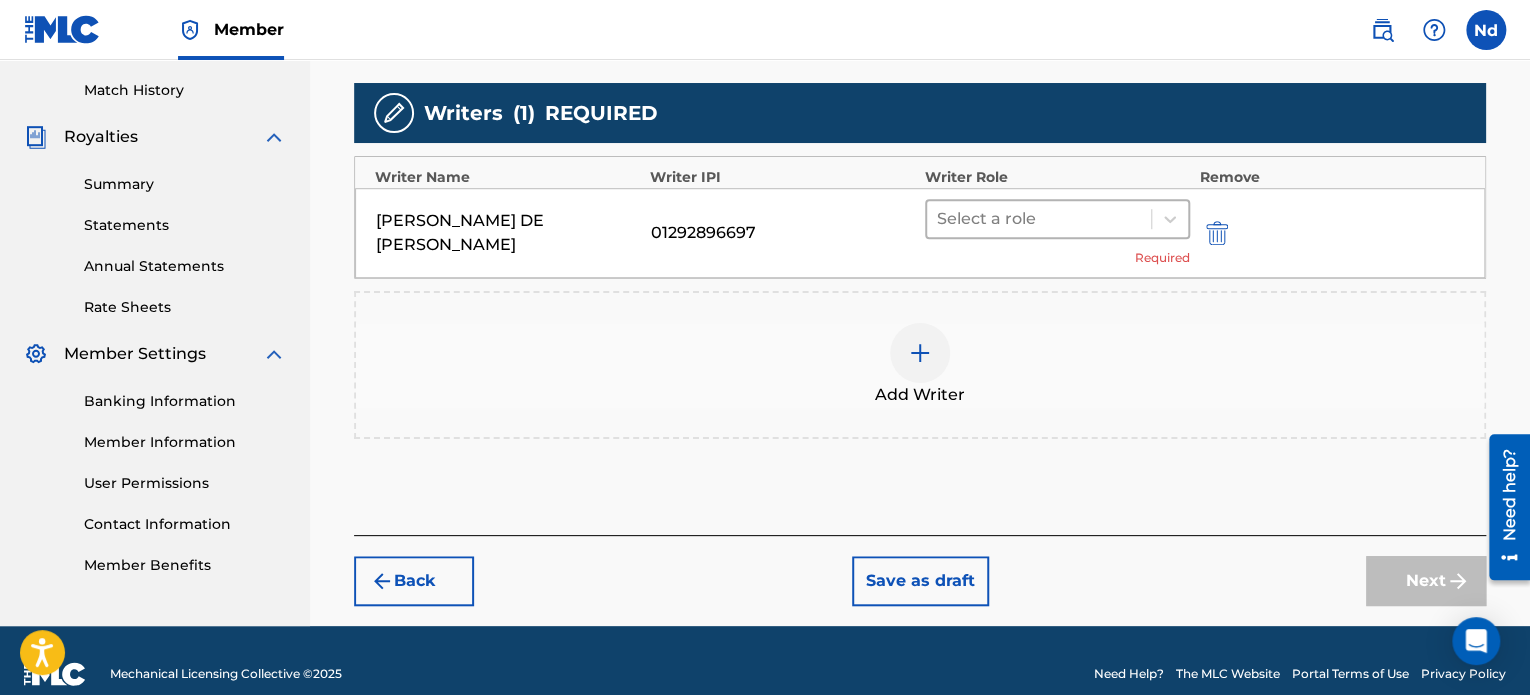 click on "Select a role" at bounding box center (1039, 219) 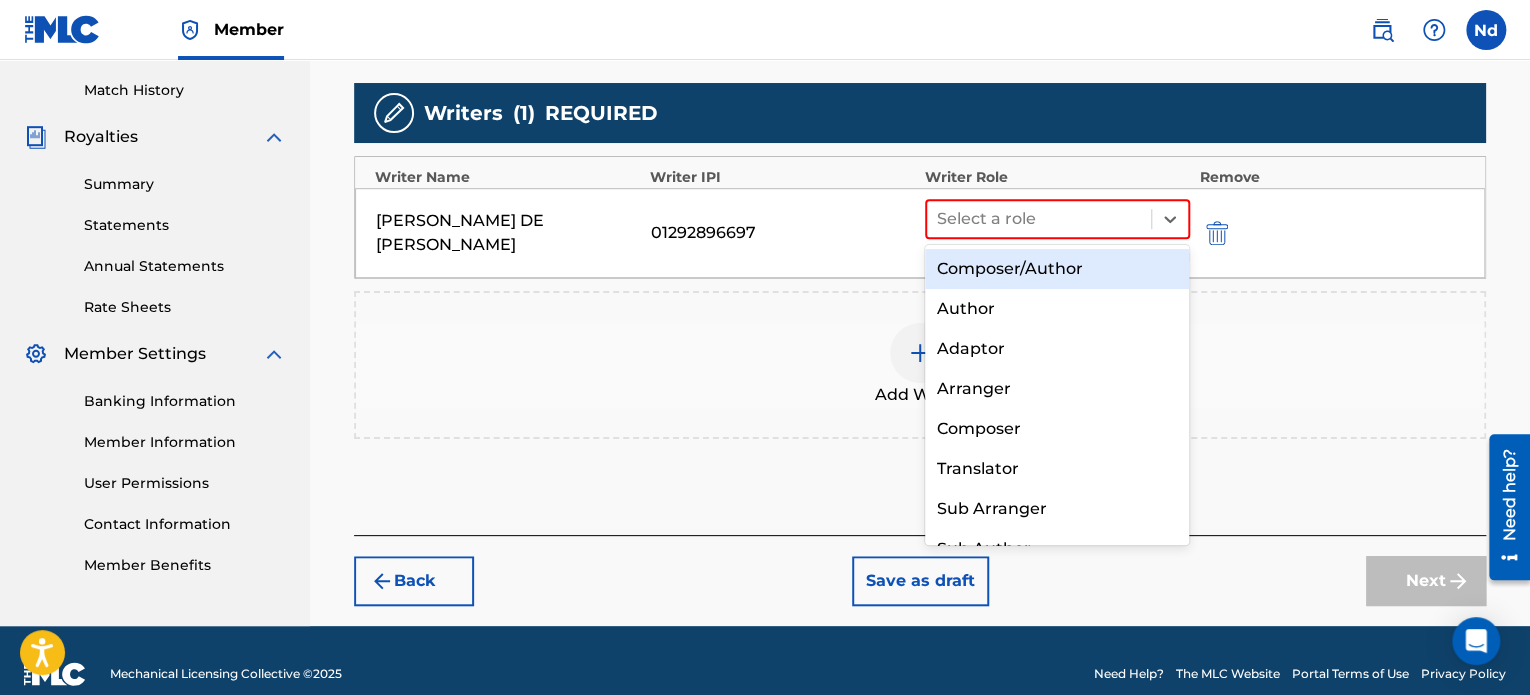 click on "Composer/Author" at bounding box center (1057, 269) 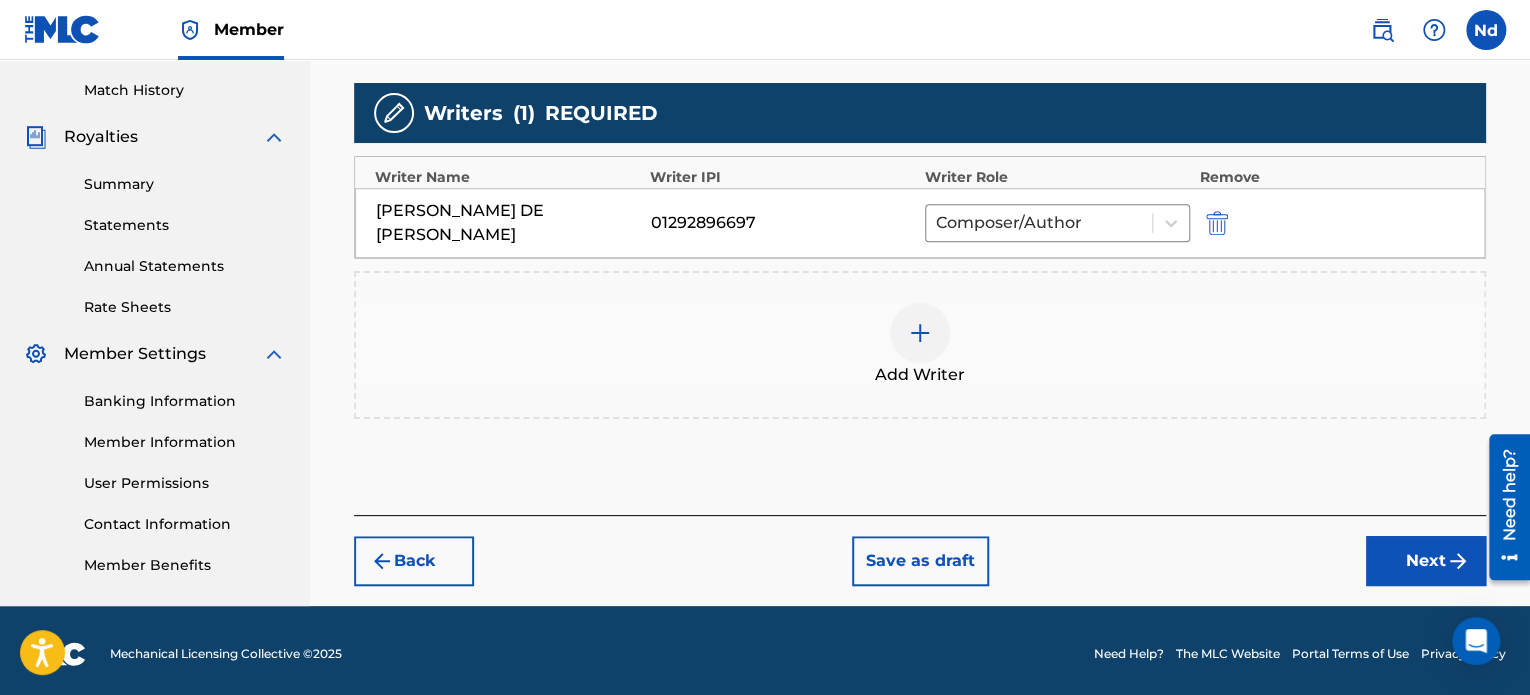 click on "Next" at bounding box center (1426, 561) 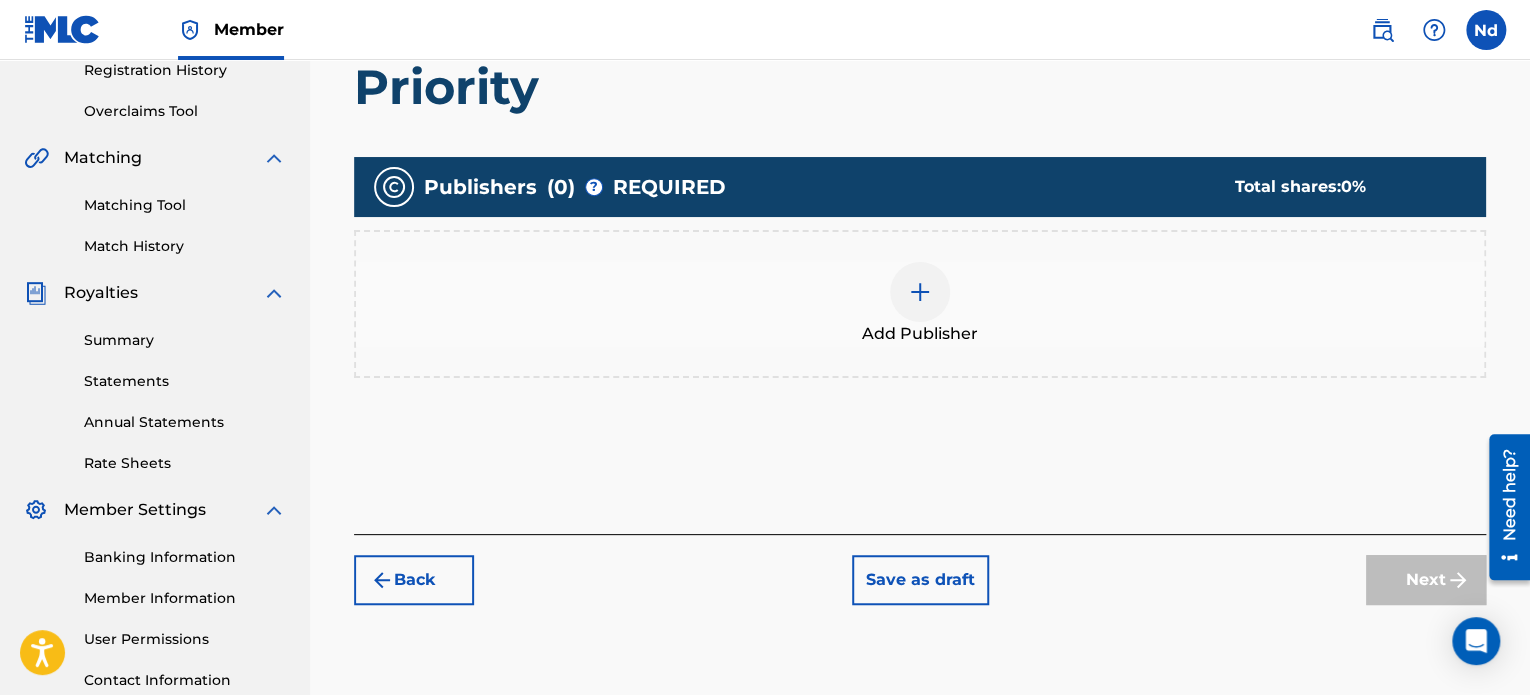 scroll, scrollTop: 390, scrollLeft: 0, axis: vertical 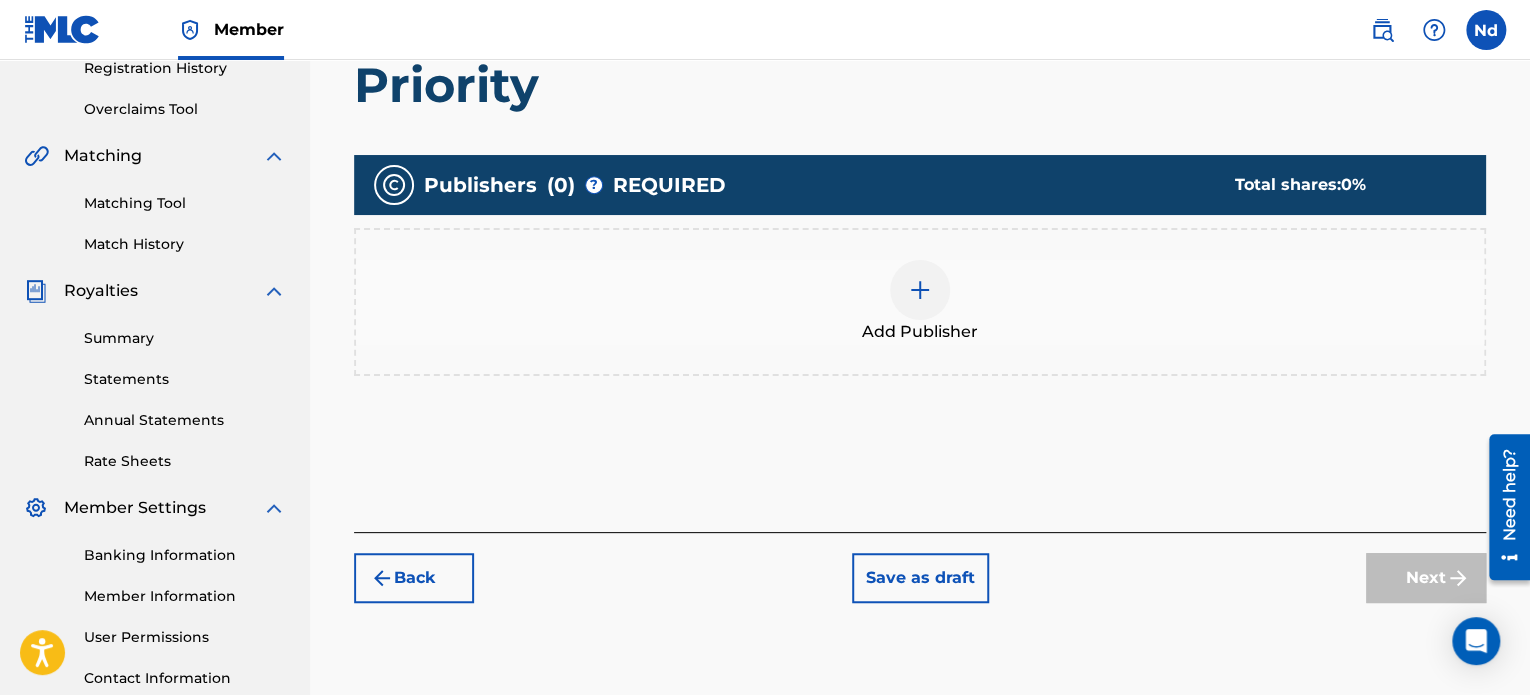 click at bounding box center [920, 290] 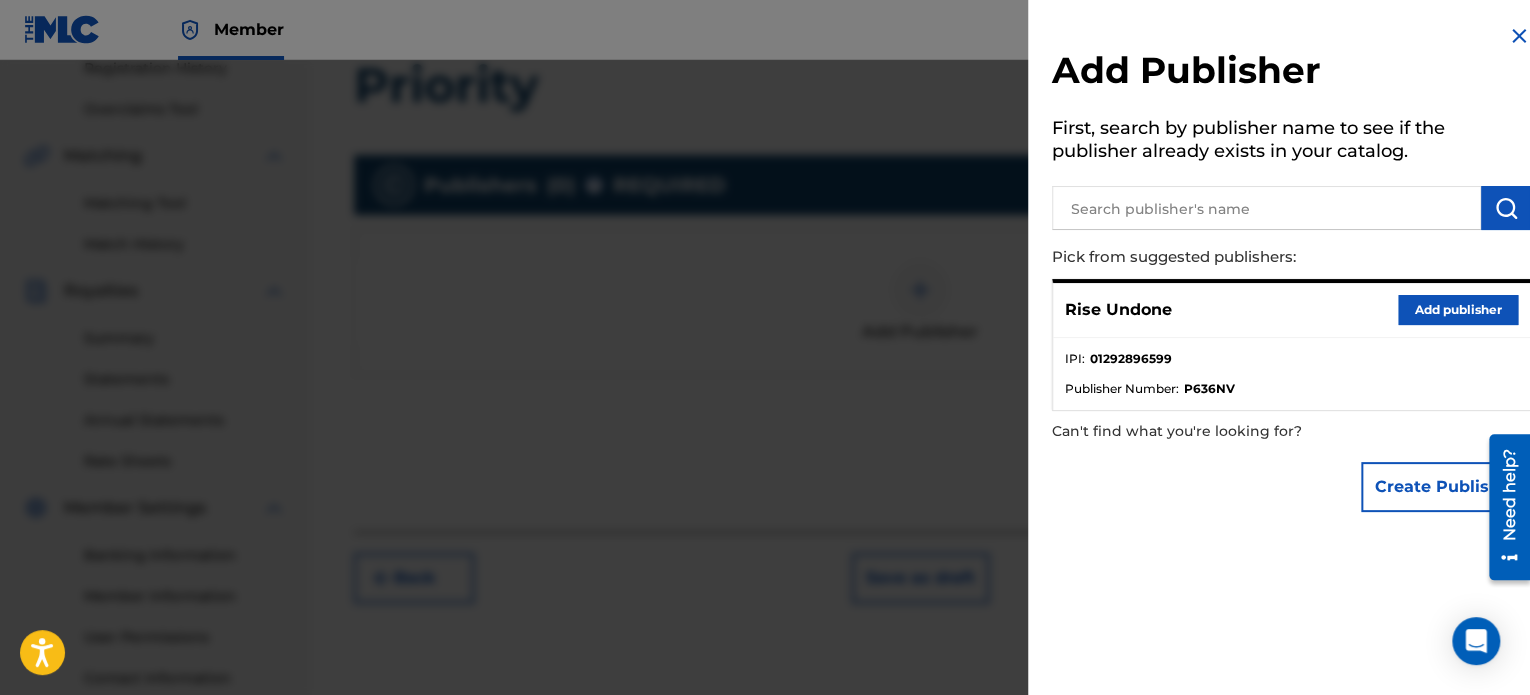 click on "Add publisher" at bounding box center (1458, 310) 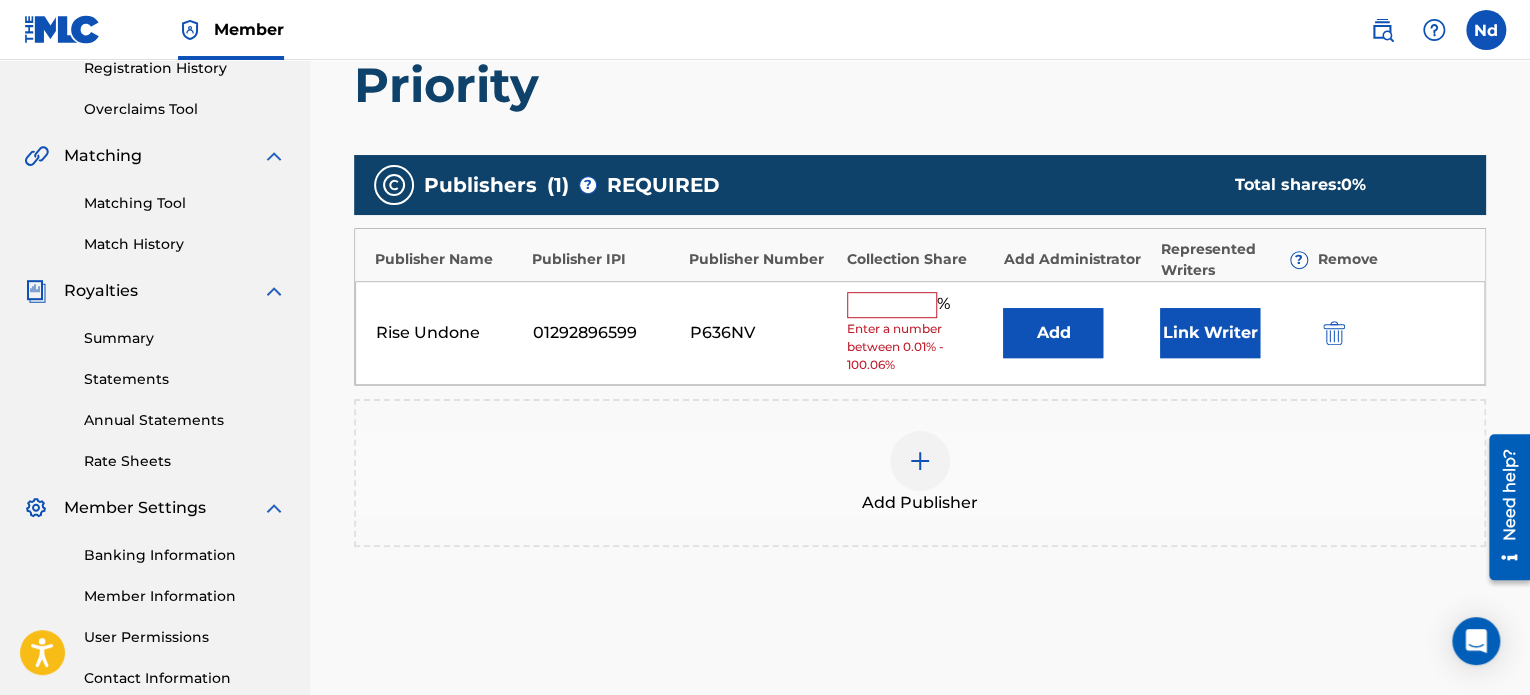 click on "Rise Undone 01292896599 P636NV % Enter a number between 0.01% - 100.06% Add Link Writer" at bounding box center [920, 333] 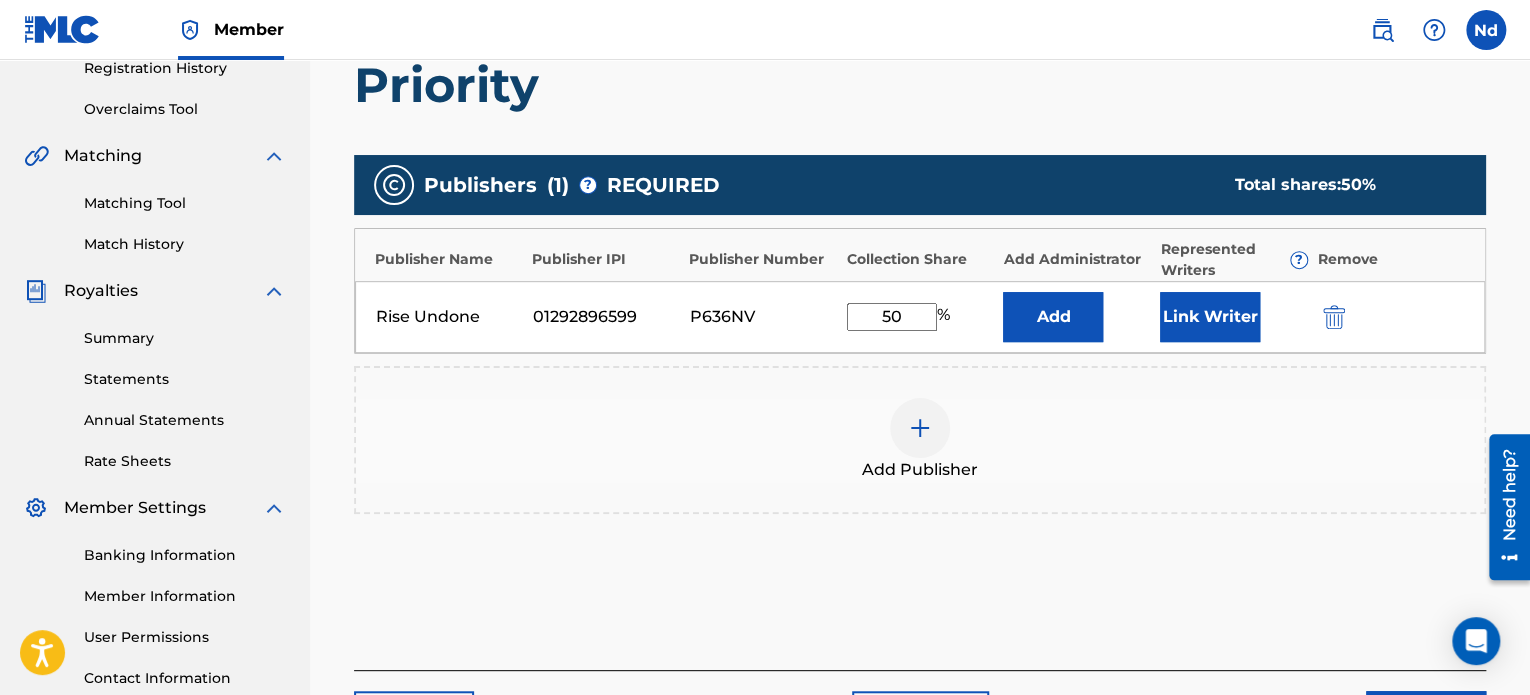 click on "Link Writer" at bounding box center (1210, 317) 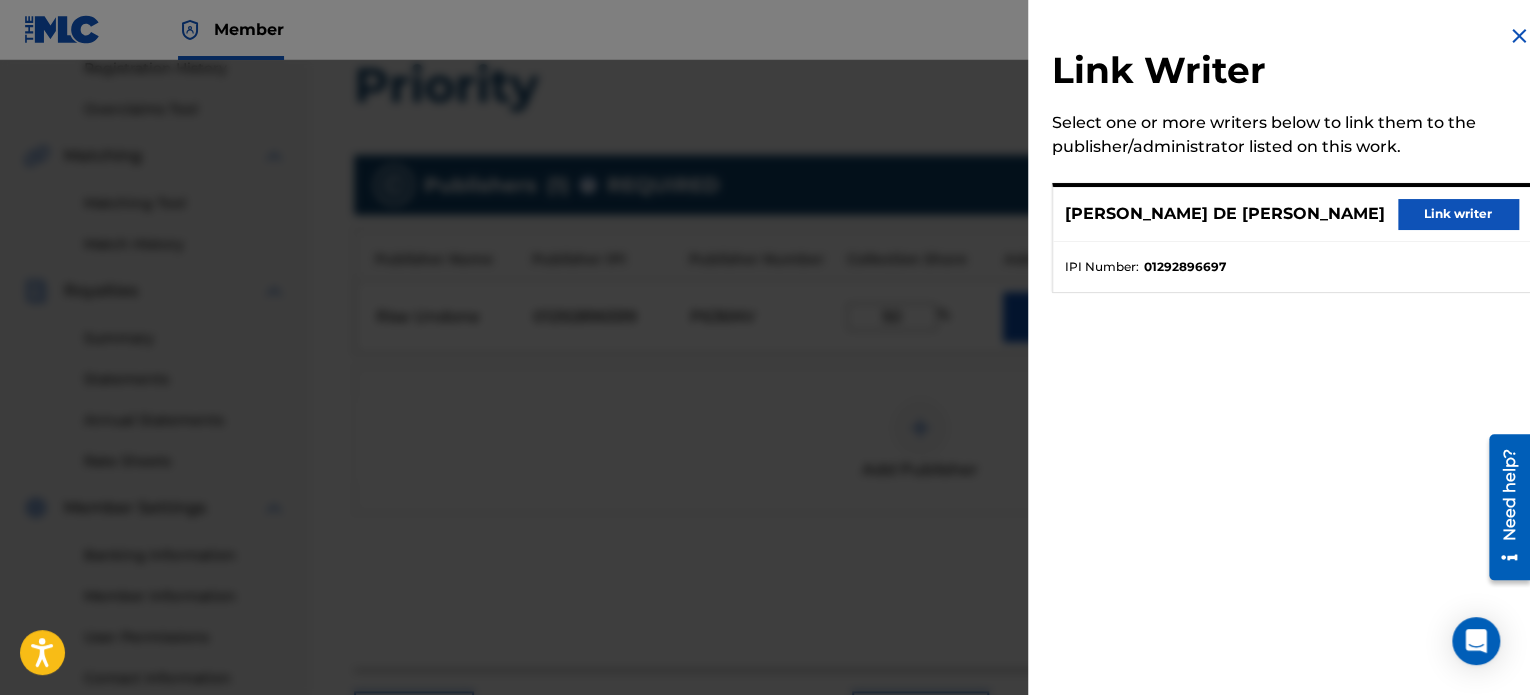 click on "Link writer" at bounding box center (1458, 214) 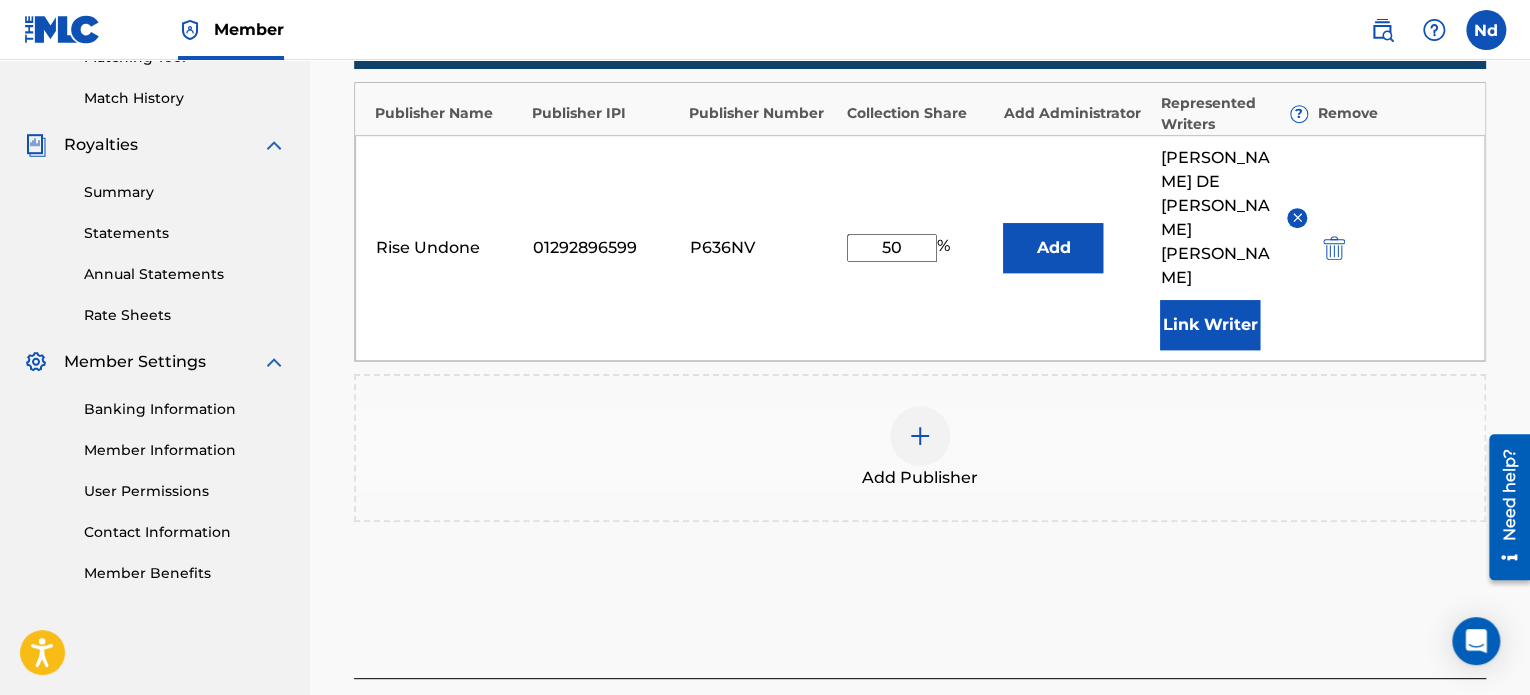 scroll, scrollTop: 632, scrollLeft: 0, axis: vertical 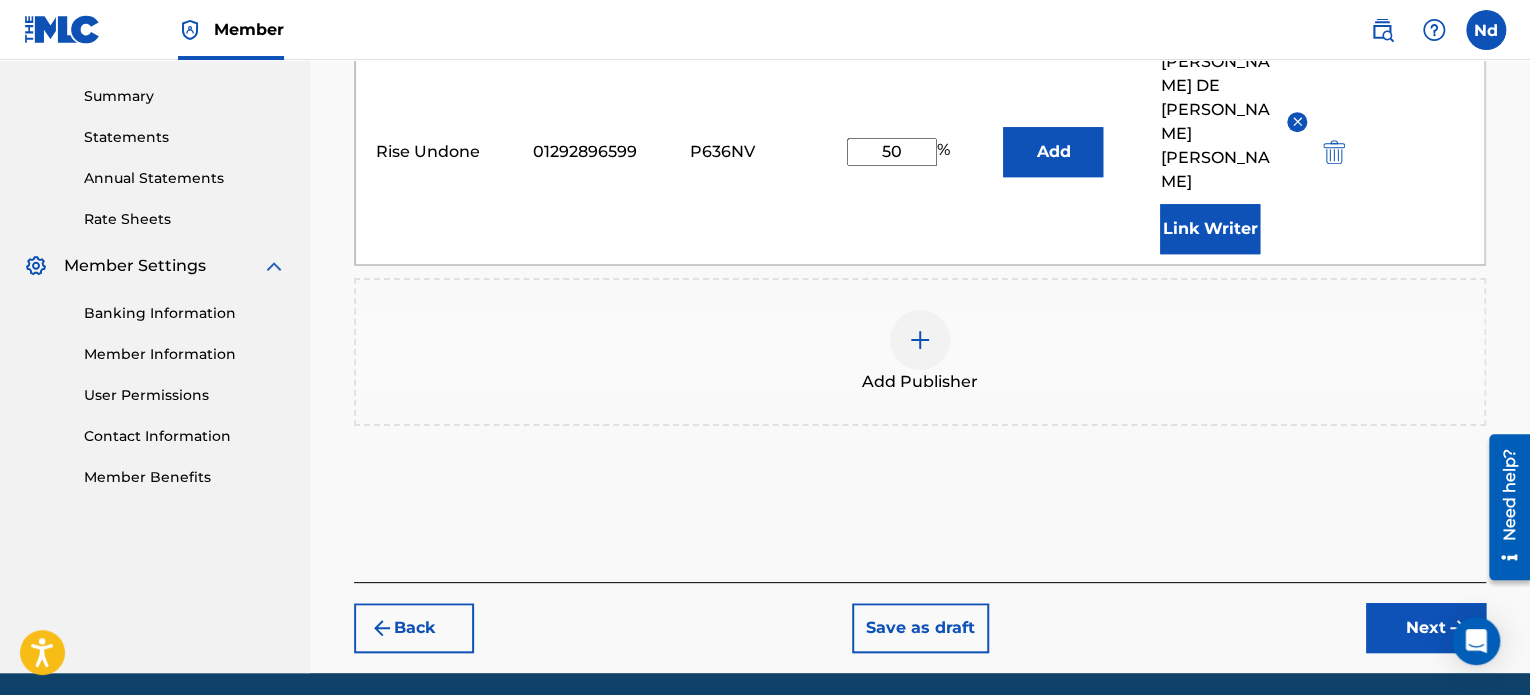 drag, startPoint x: 1412, startPoint y: 560, endPoint x: 1355, endPoint y: 576, distance: 59.20304 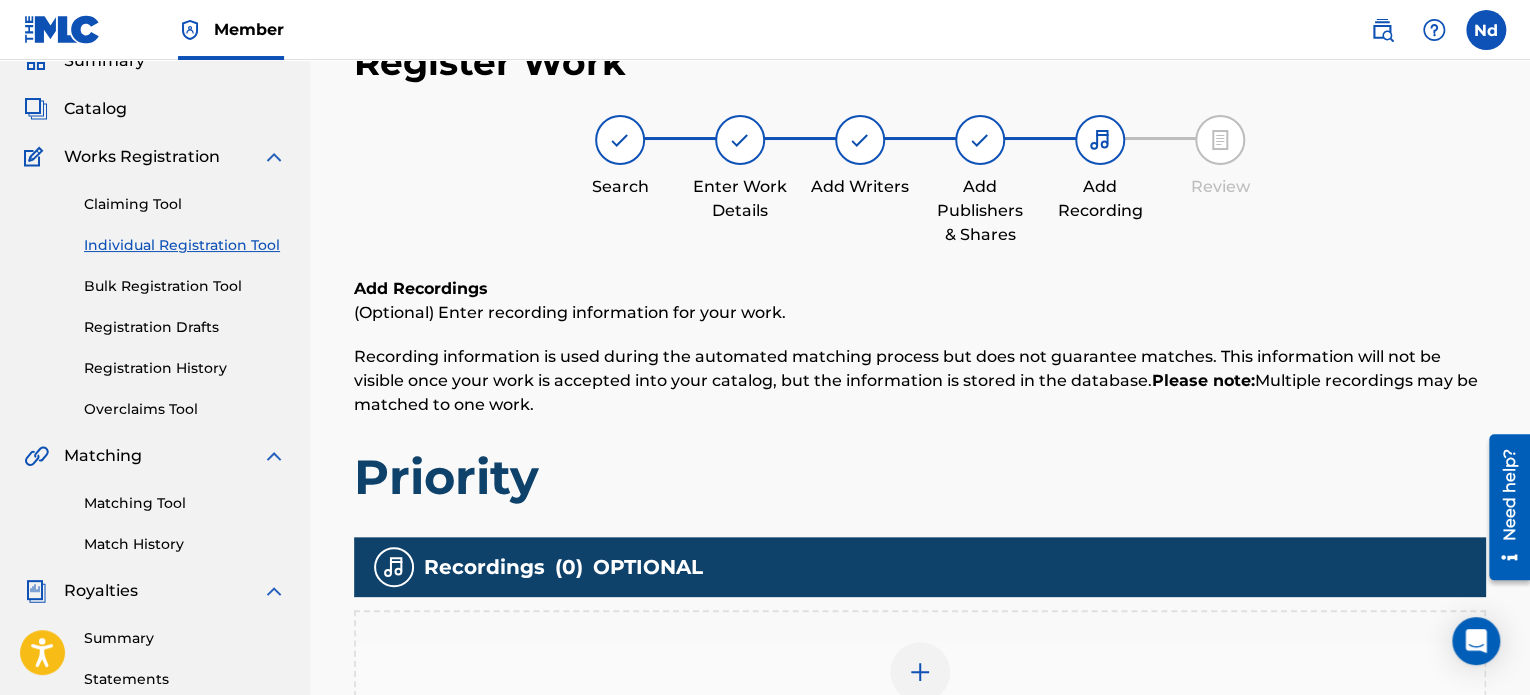 scroll, scrollTop: 390, scrollLeft: 0, axis: vertical 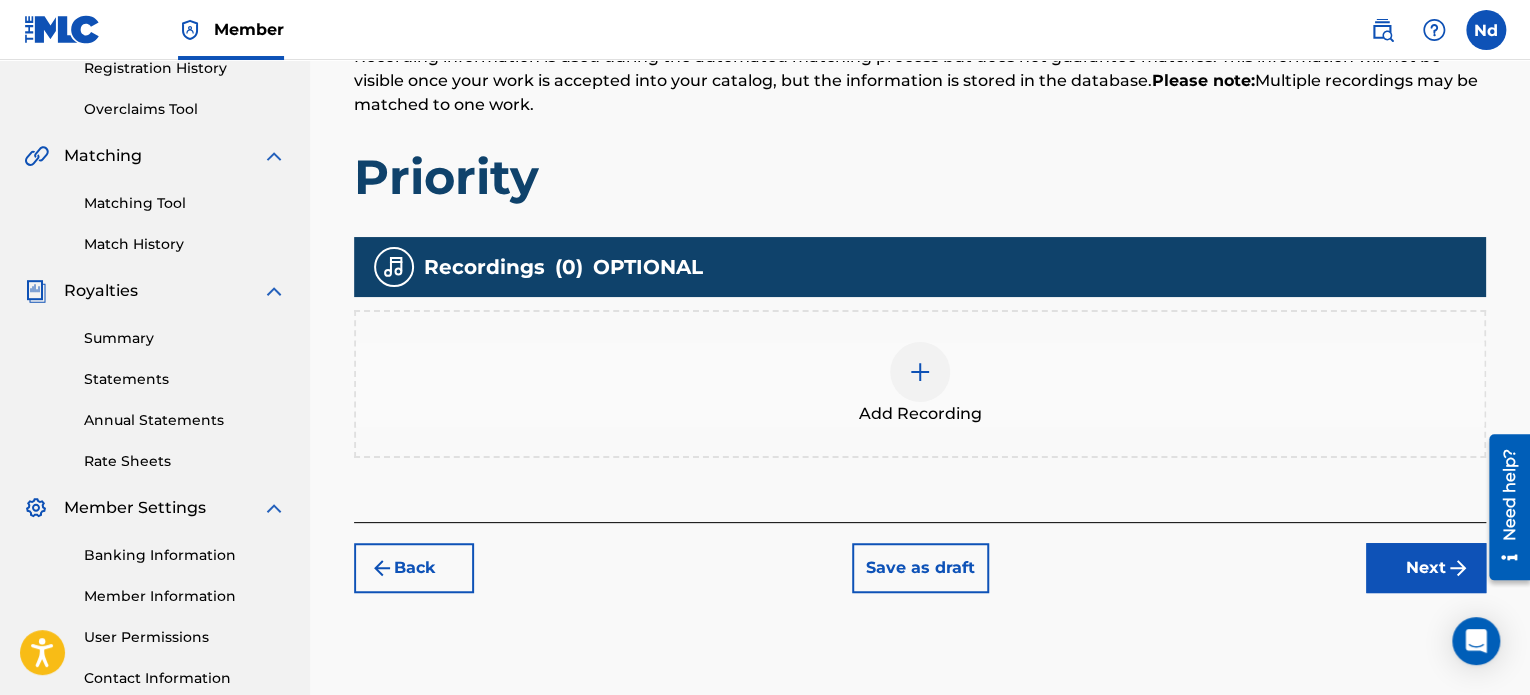 click on "Add Recording" at bounding box center [920, 384] 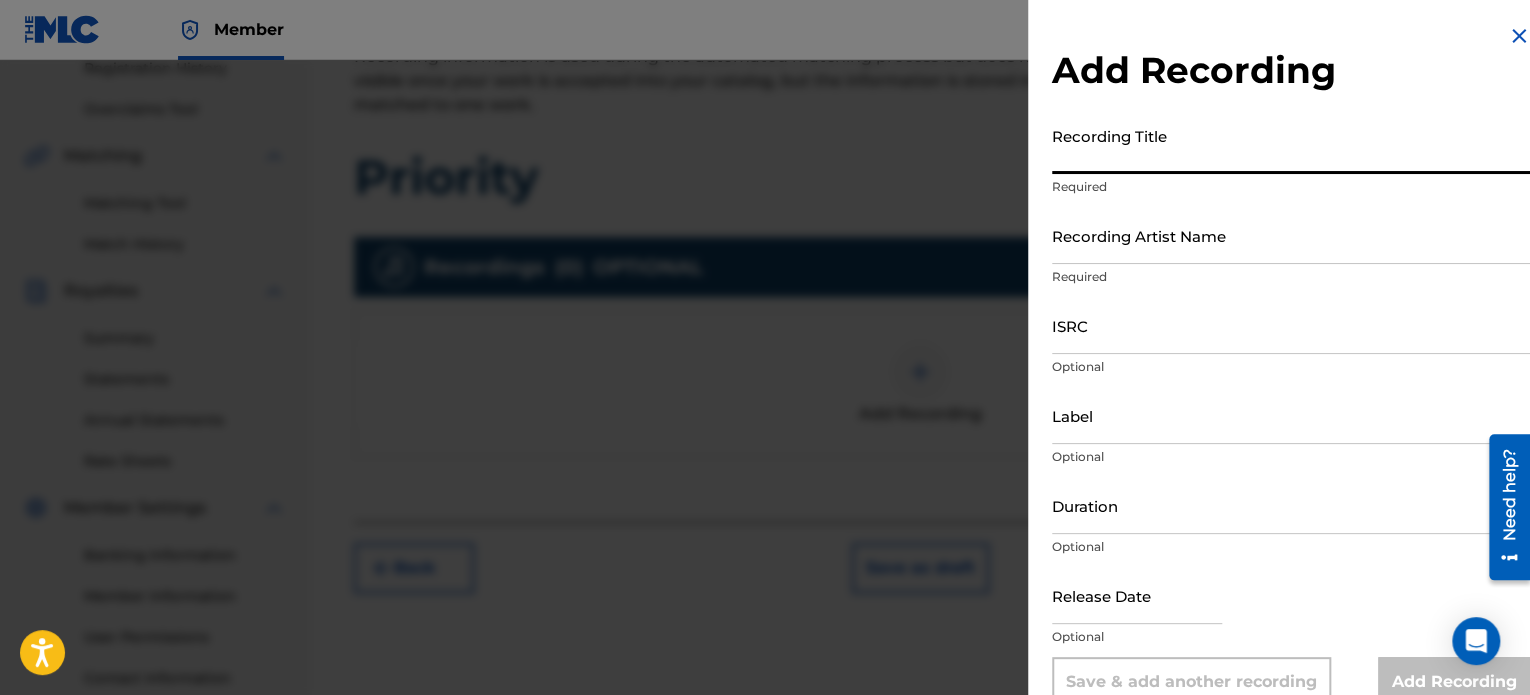 click on "Recording Title" at bounding box center [1291, 145] 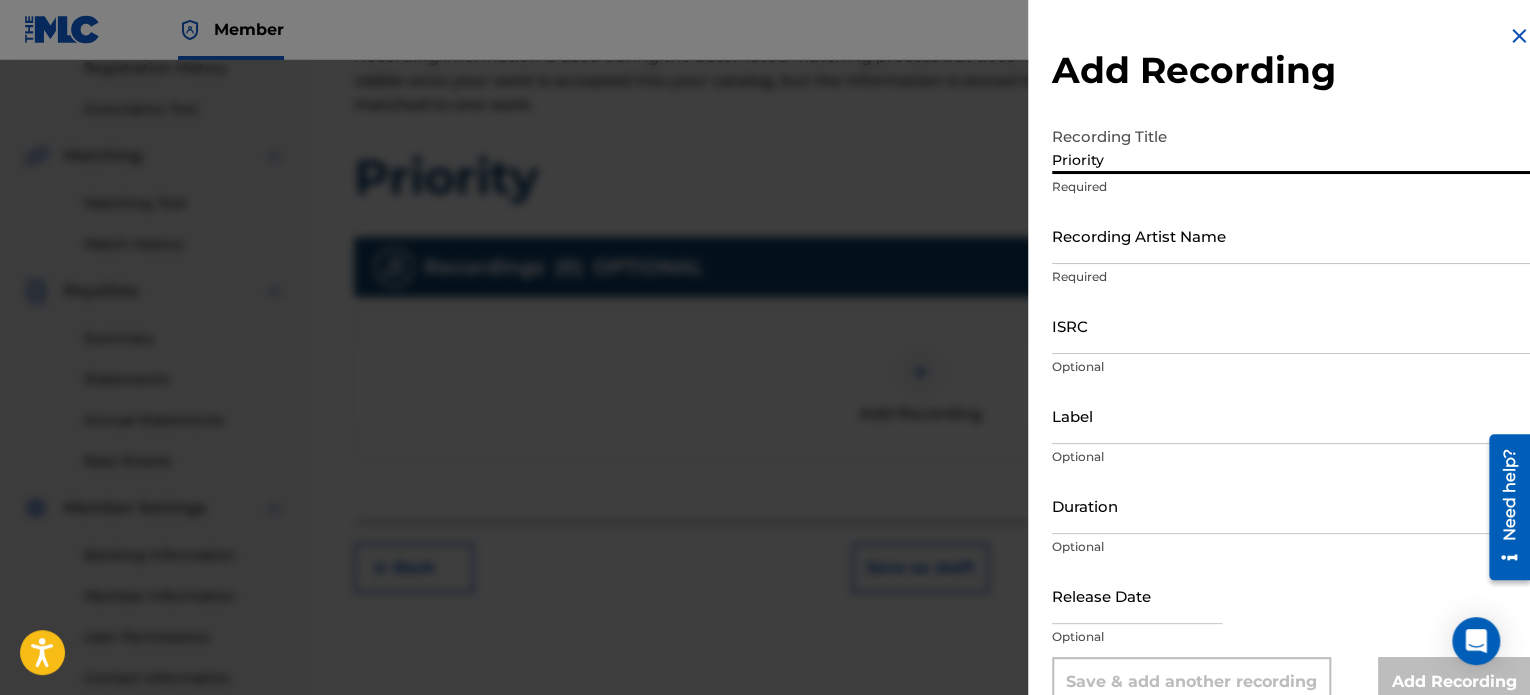click on "Recording Artist Name" at bounding box center (1291, 235) 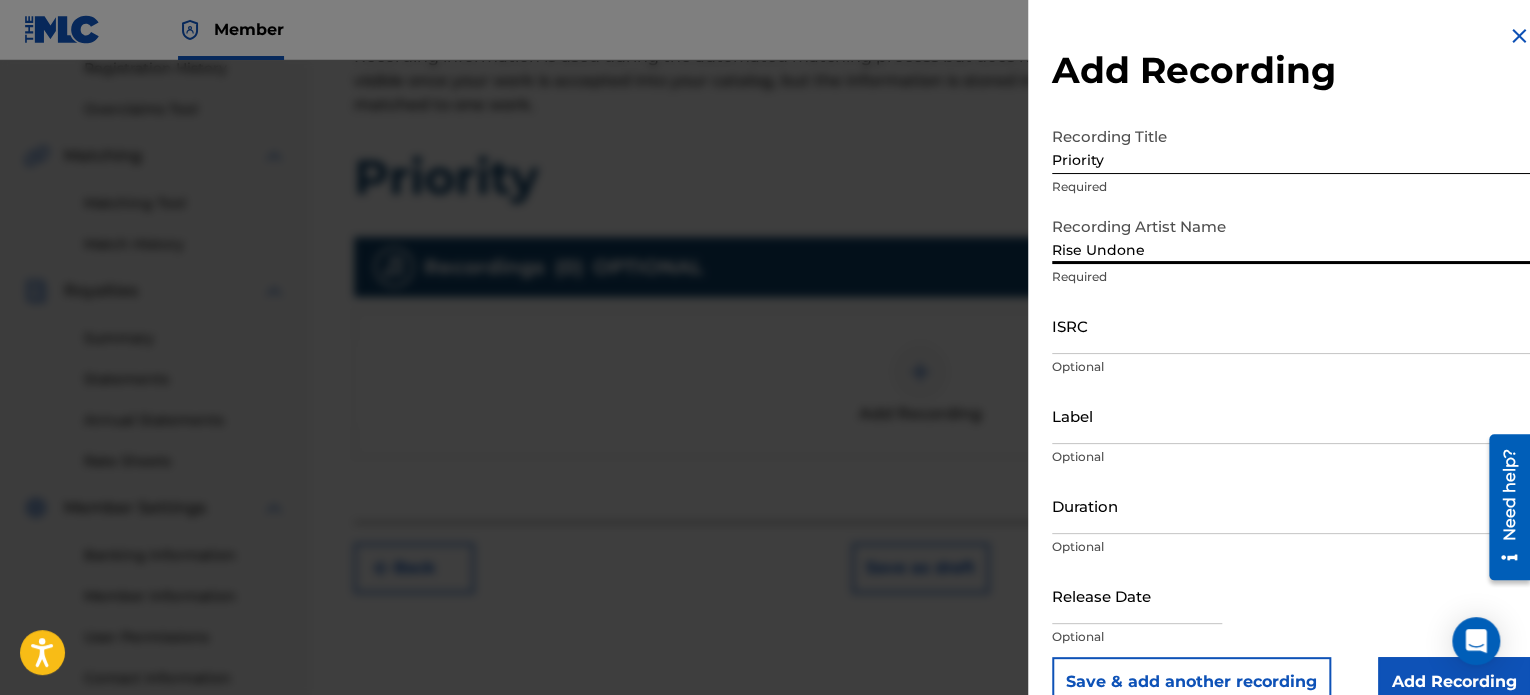drag, startPoint x: 1149, startPoint y: 409, endPoint x: 1164, endPoint y: 409, distance: 15 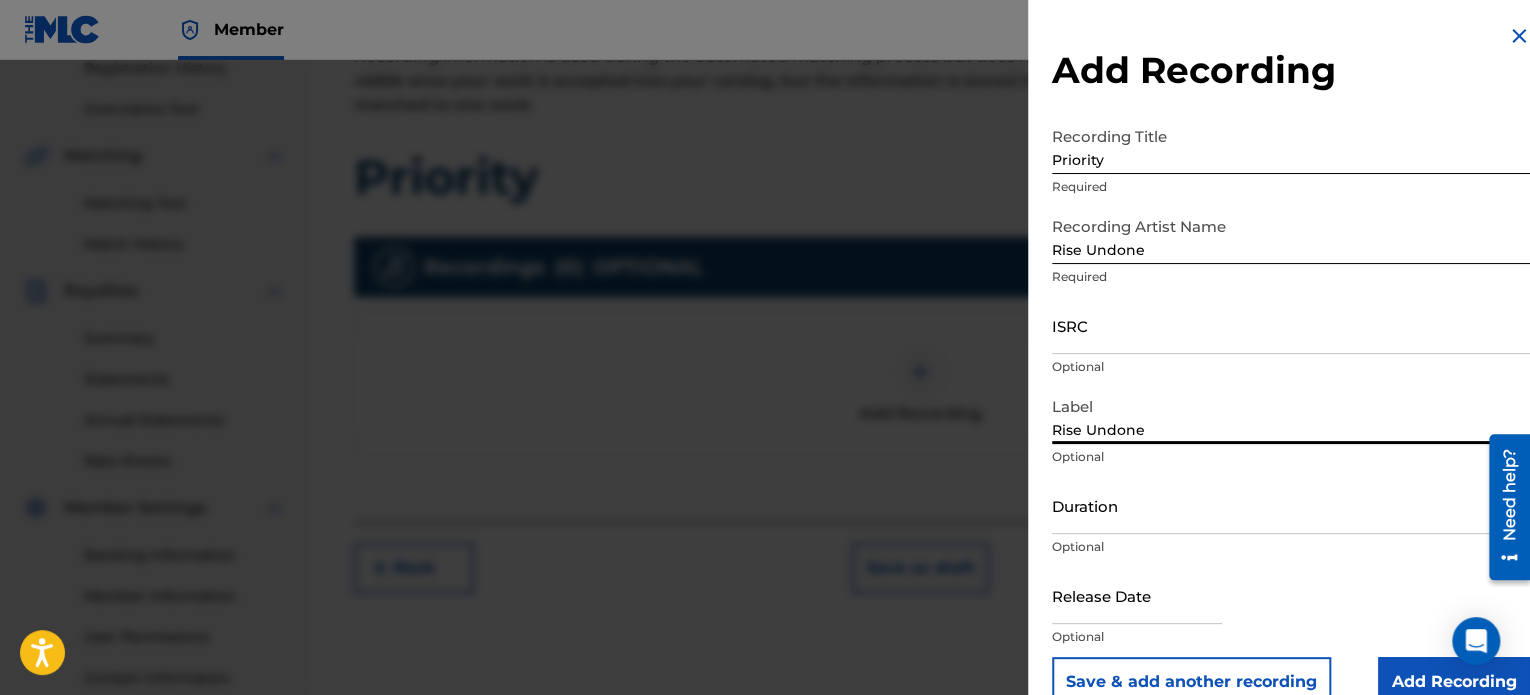 click on "Duration" at bounding box center (1291, 505) 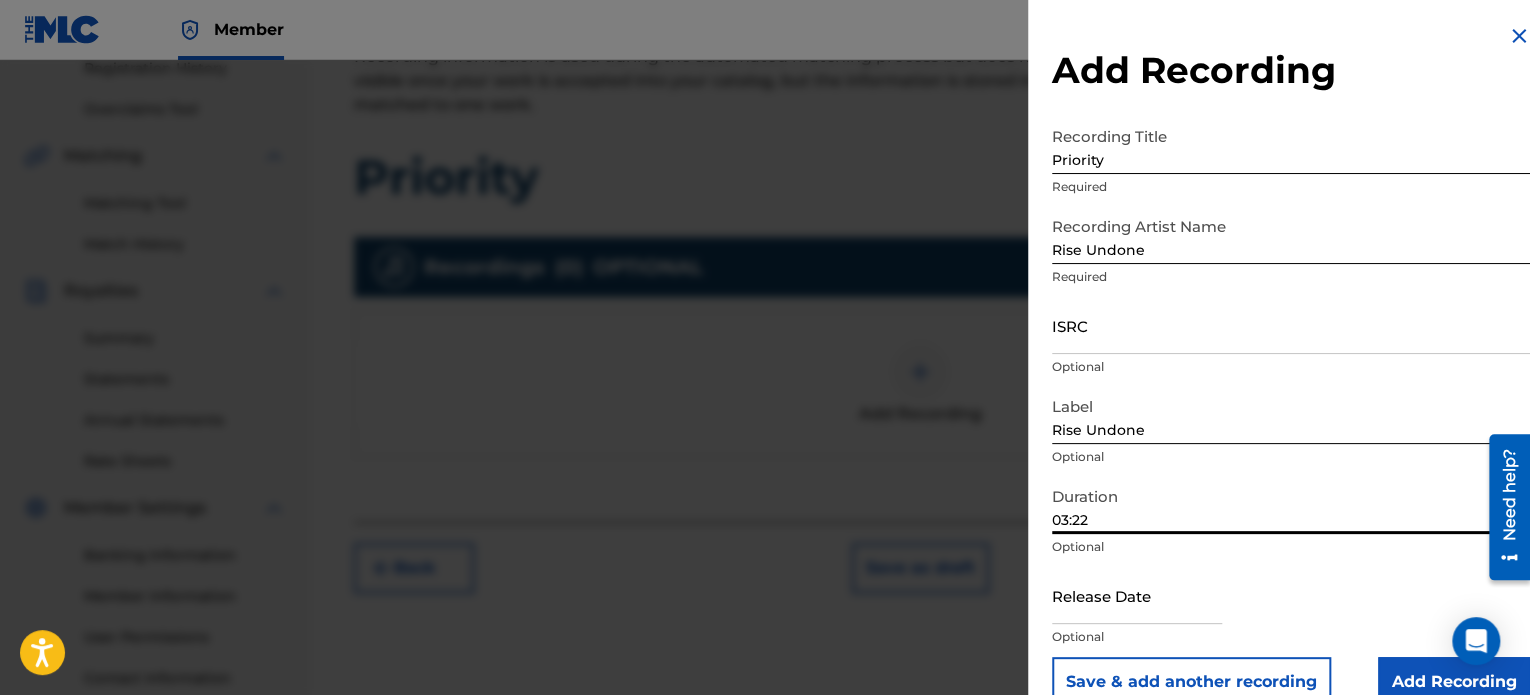 click on "Add Recording" at bounding box center [1291, 70] 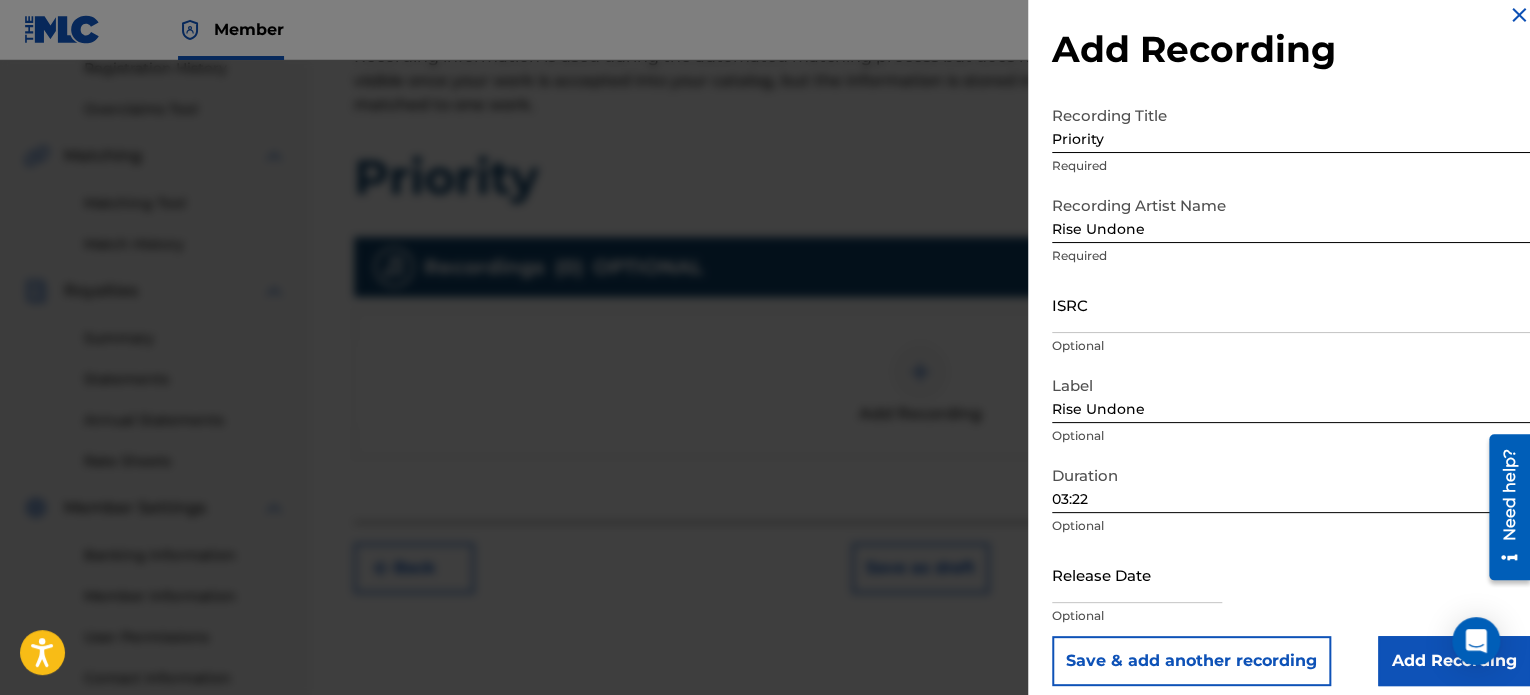scroll, scrollTop: 36, scrollLeft: 0, axis: vertical 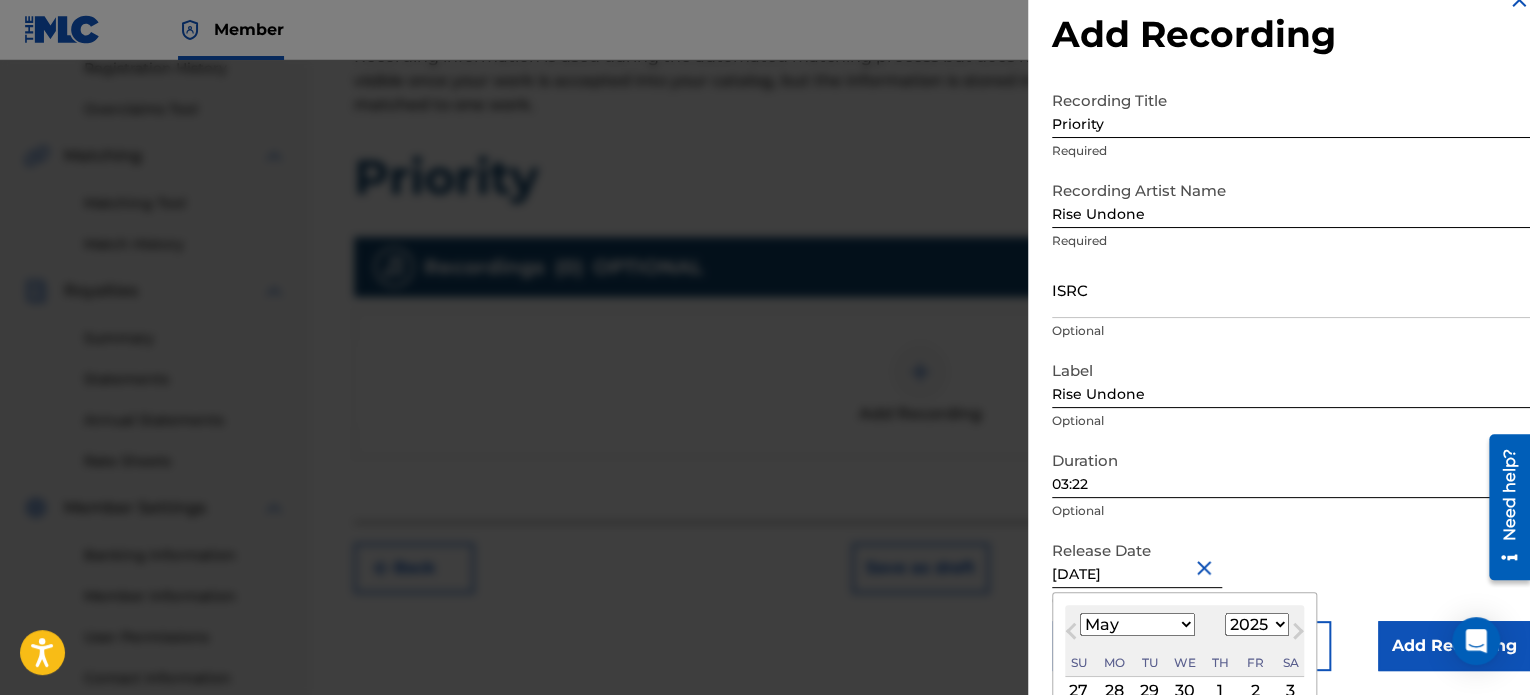 click on "Release Date [DATE] [DATE] Previous Month Next Month May [DATE] February March April May June July August September October November [DATE] 1900 1901 1902 1903 1904 1905 1906 1907 1908 1909 1910 1911 1912 1913 1914 1915 1916 1917 1918 1919 1920 1921 1922 1923 1924 1925 1926 1927 1928 1929 1930 1931 1932 1933 1934 1935 1936 1937 1938 1939 1940 1941 1942 1943 1944 1945 1946 1947 1948 1949 1950 1951 1952 1953 1954 1955 1956 1957 1958 1959 1960 1961 1962 1963 1964 1965 1966 1967 1968 1969 1970 1971 1972 1973 1974 1975 1976 1977 1978 1979 1980 1981 1982 1983 1984 1985 1986 1987 1988 1989 1990 1991 1992 1993 1994 1995 1996 1997 1998 1999 2000 2001 2002 2003 2004 2005 2006 2007 2008 2009 2010 2011 2012 2013 2014 2015 2016 2017 2018 2019 2020 2021 2022 2023 2024 2025 2026 2027 2028 2029 2030 2031 2032 2033 2034 2035 2036 2037 2038 2039 2040 2041 2042 2043 2044 2045 2046 2047 2048 2049 2050 2051 2052 2053 2054 2055 2056 2057 2058 2059 2060 2061 2062 2063 2064 2065 2066 2067 2068 2069 2070 2071 2072" at bounding box center (1291, 576) 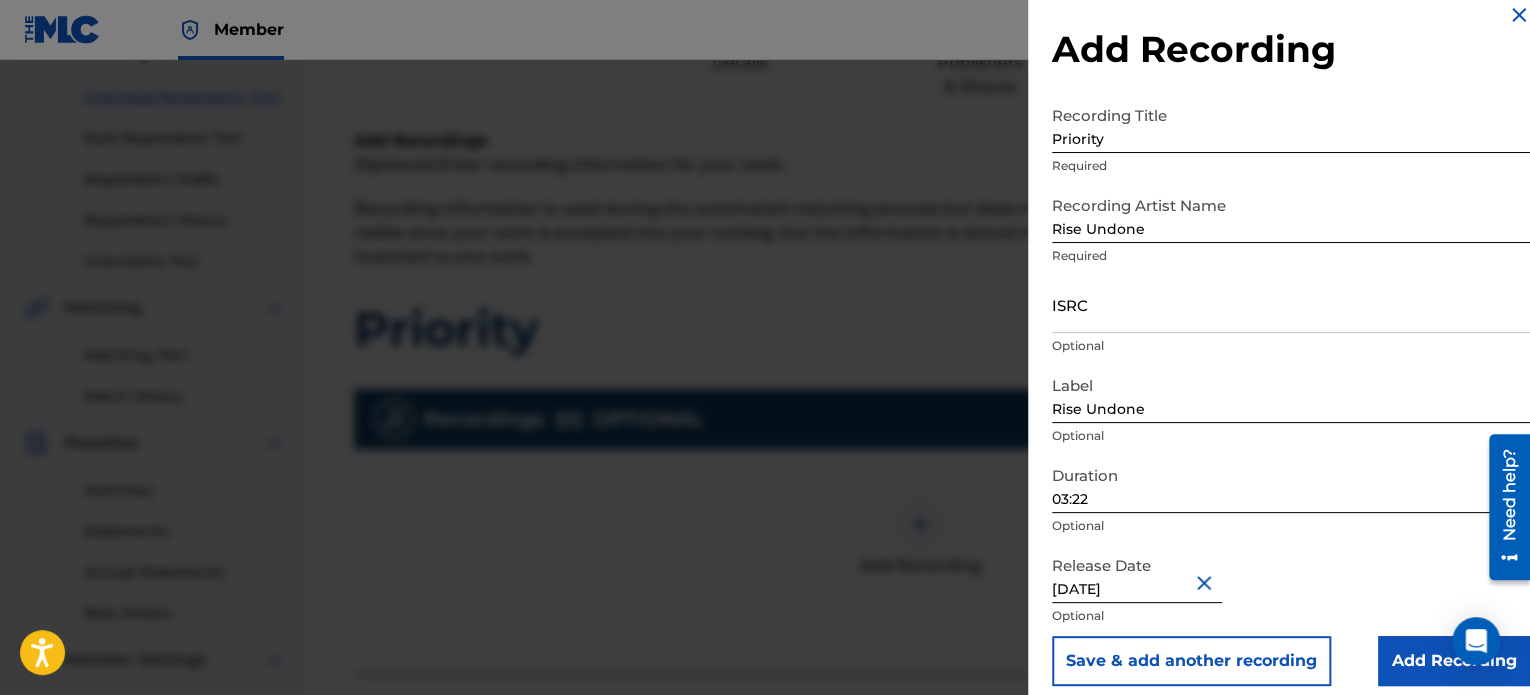 scroll, scrollTop: 0, scrollLeft: 0, axis: both 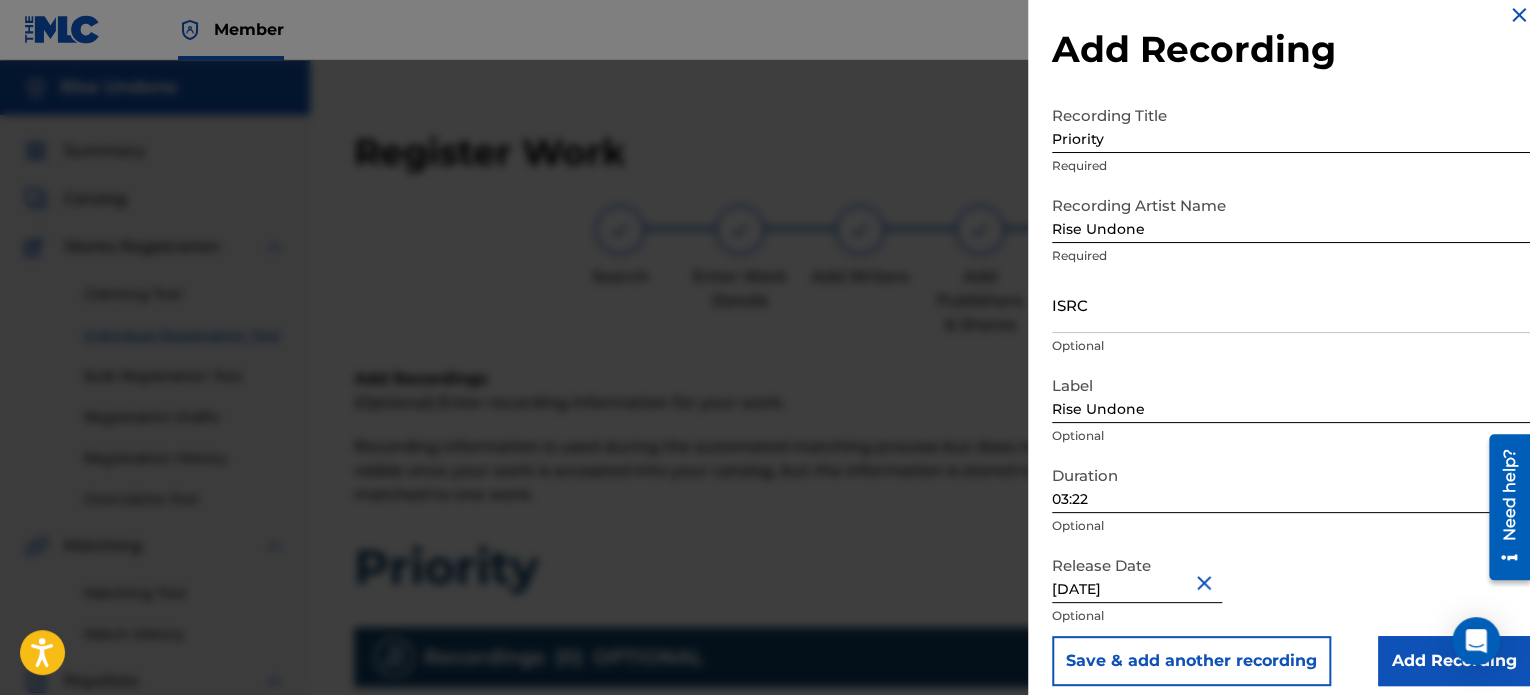 click on "ISRC" at bounding box center (1291, 304) 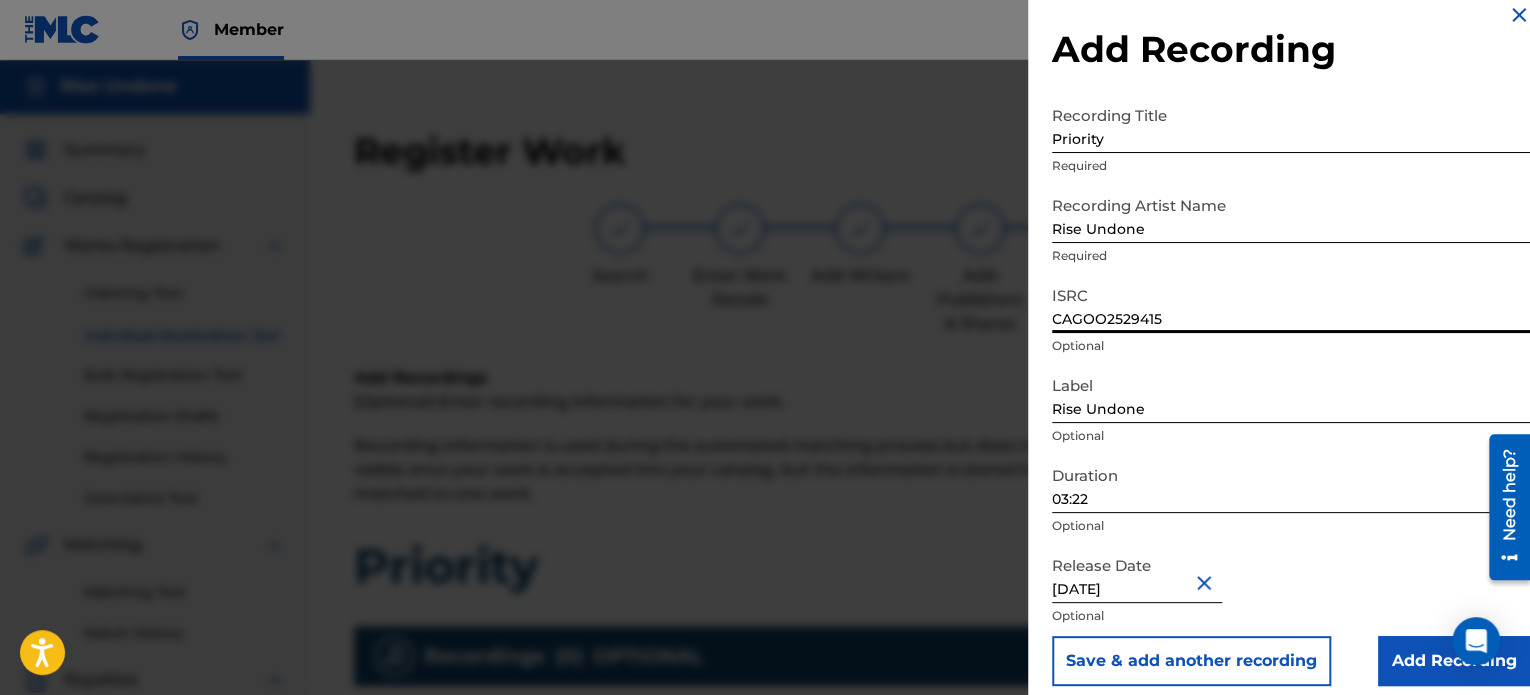 scroll, scrollTop: 0, scrollLeft: 0, axis: both 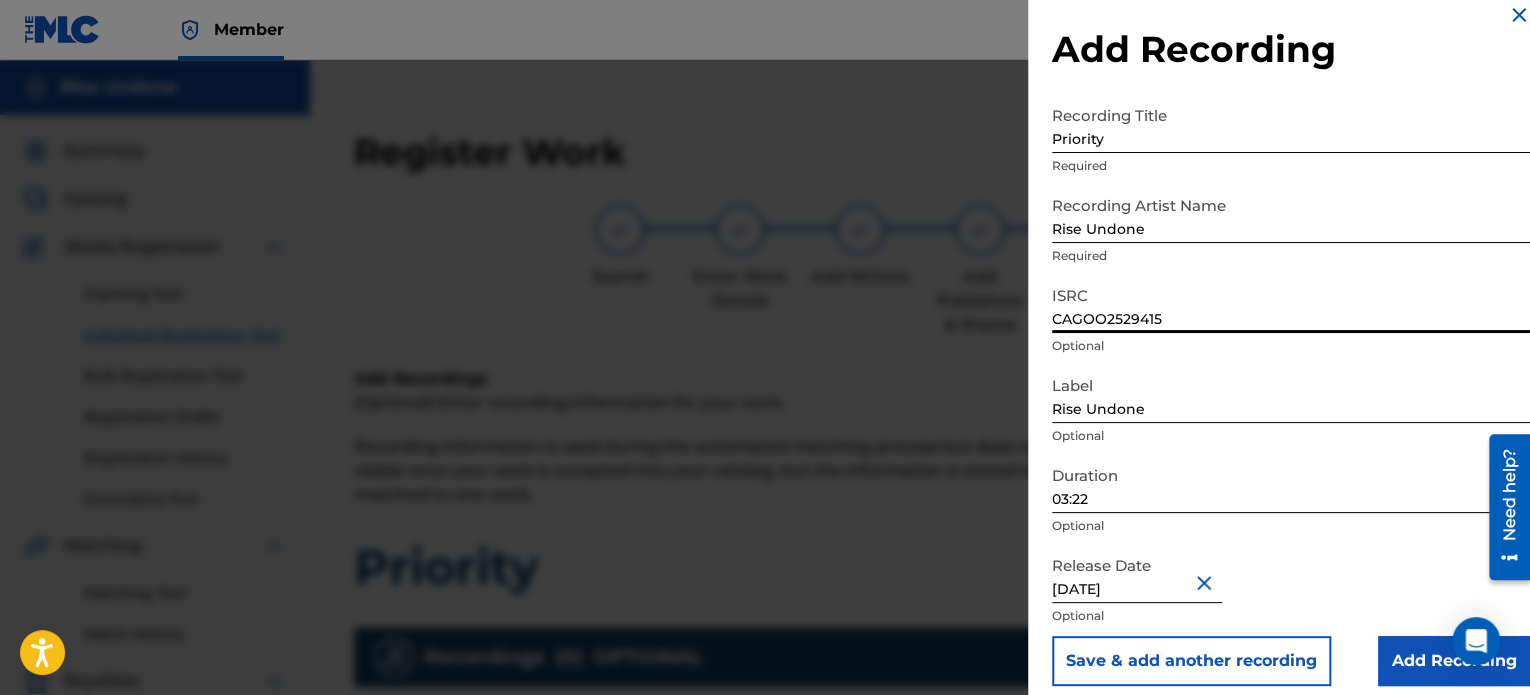 click on "Add Recording" at bounding box center (1454, 661) 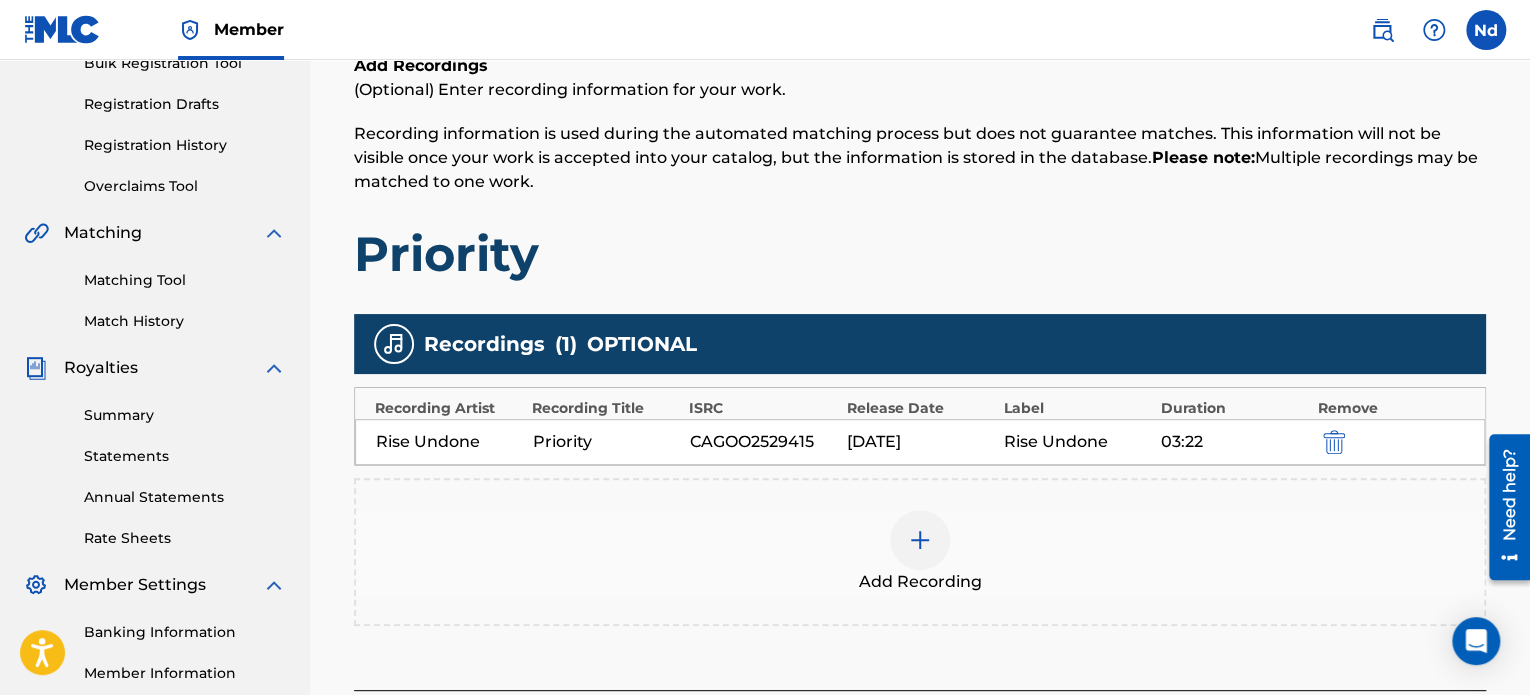 scroll, scrollTop: 544, scrollLeft: 0, axis: vertical 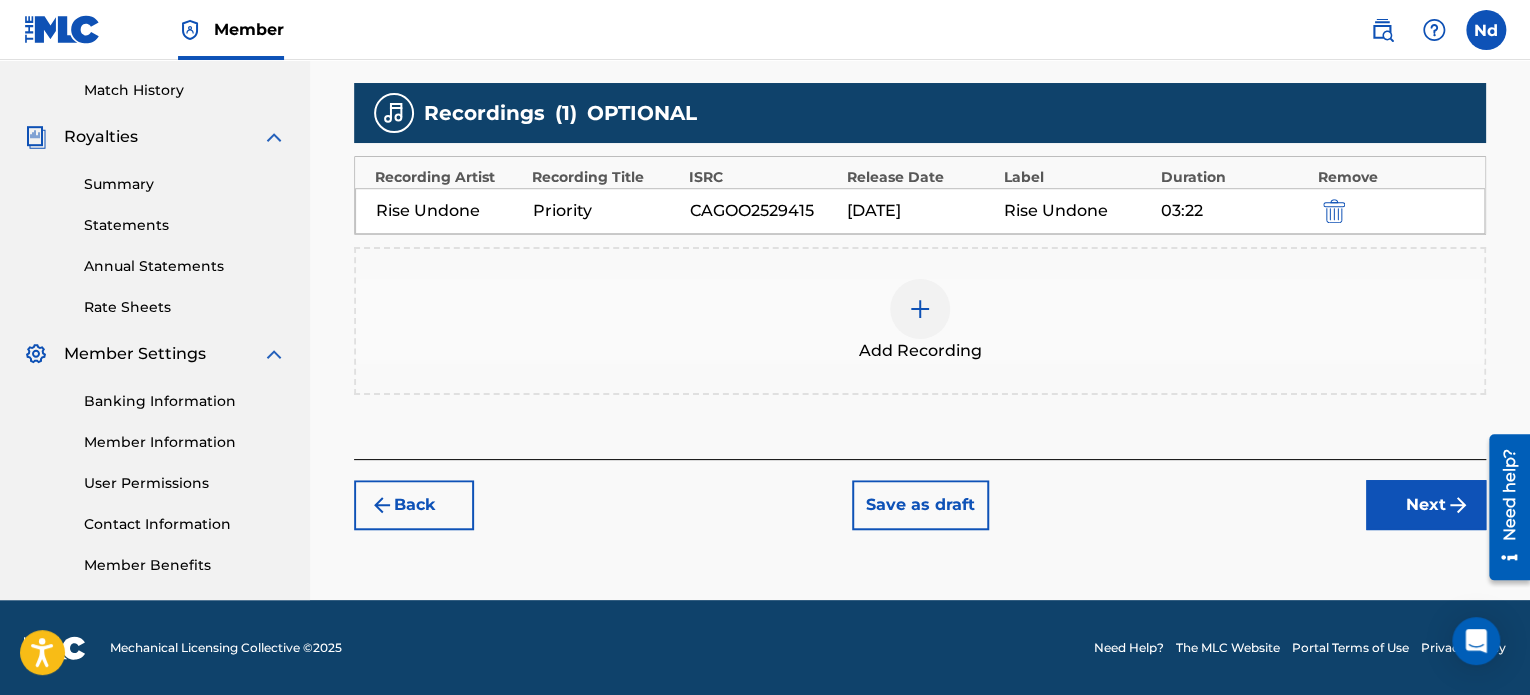 click on "Next" at bounding box center (1426, 505) 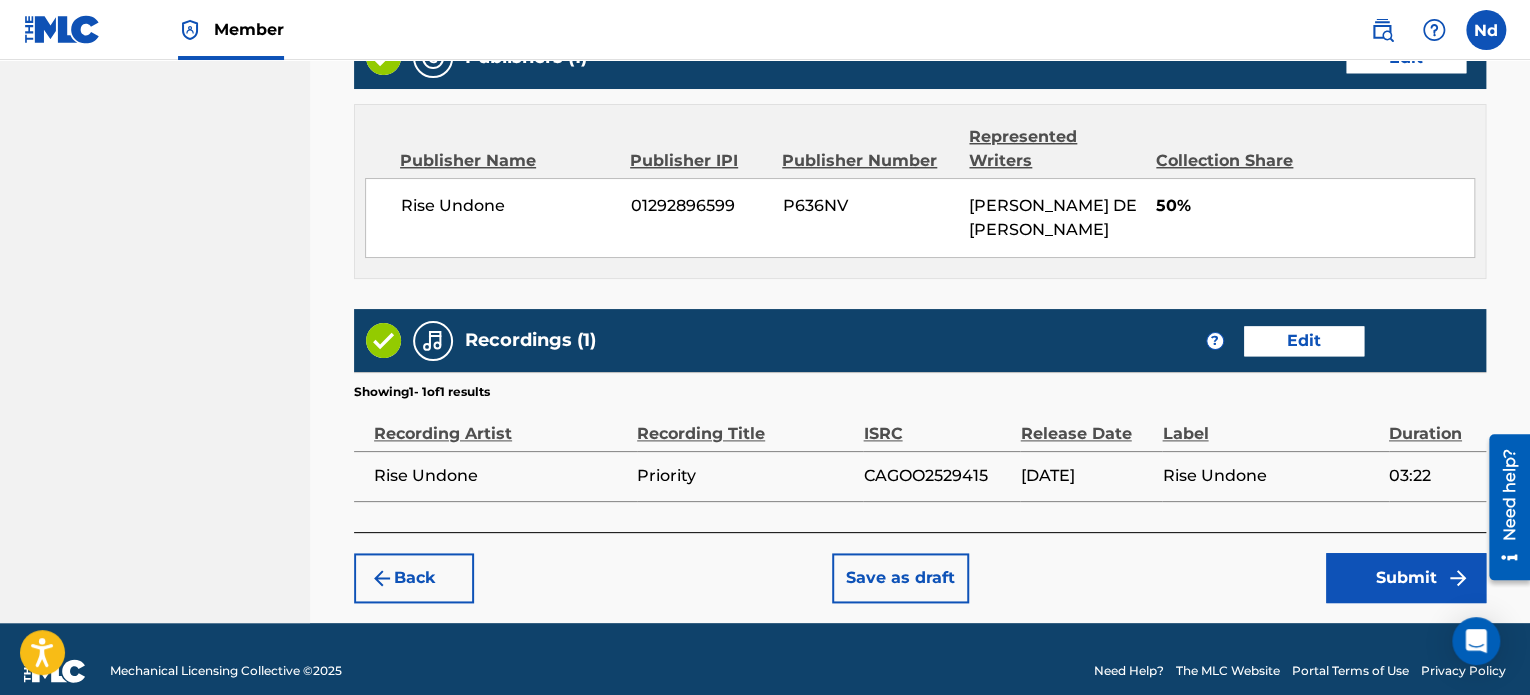 scroll, scrollTop: 1081, scrollLeft: 0, axis: vertical 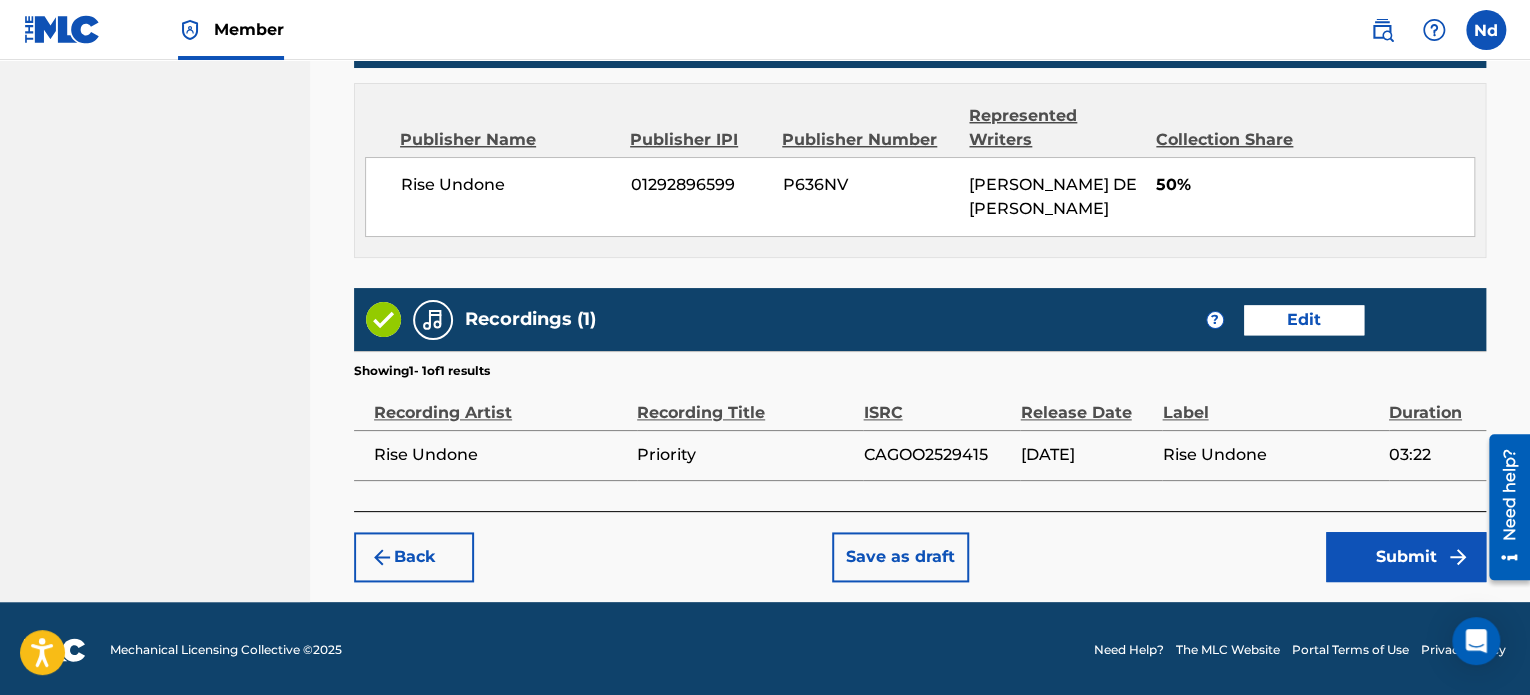 click on "Submit" at bounding box center [1406, 557] 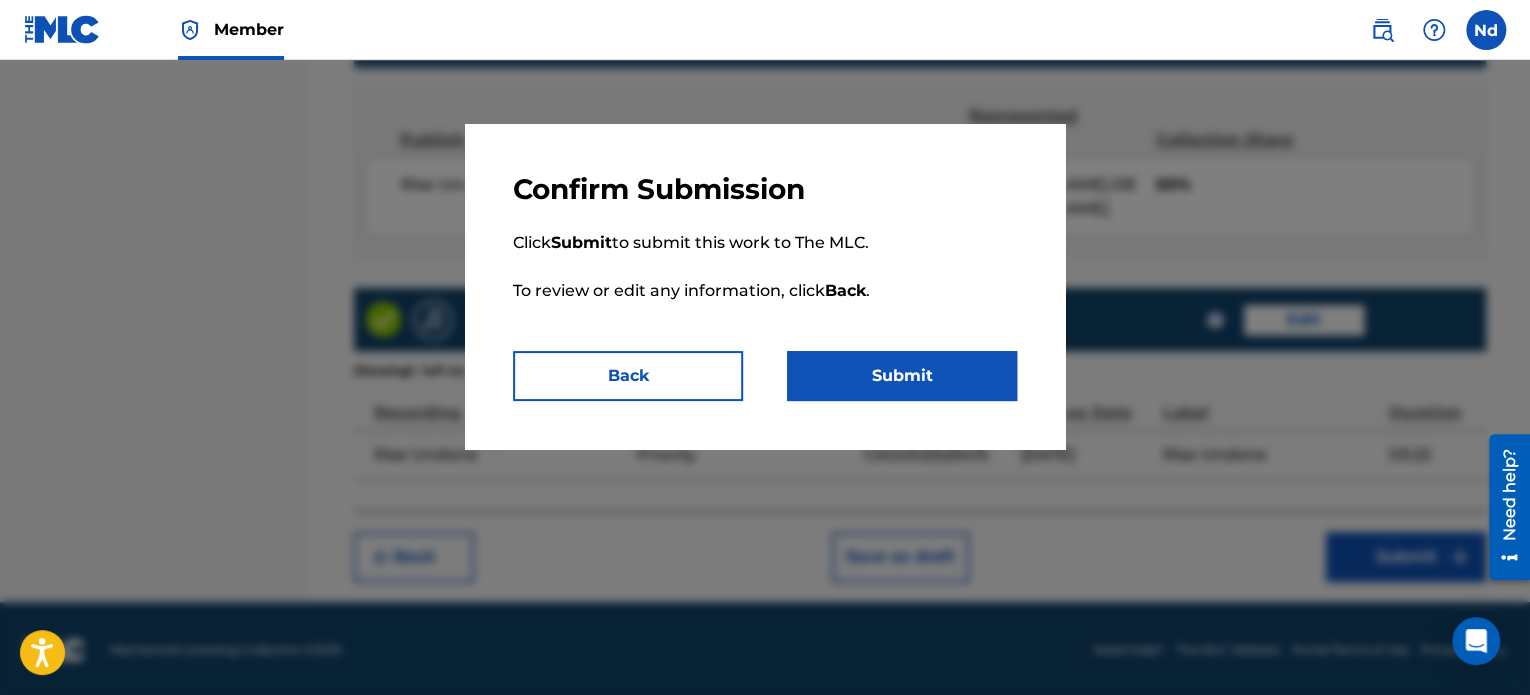 click on "Submit" at bounding box center (902, 376) 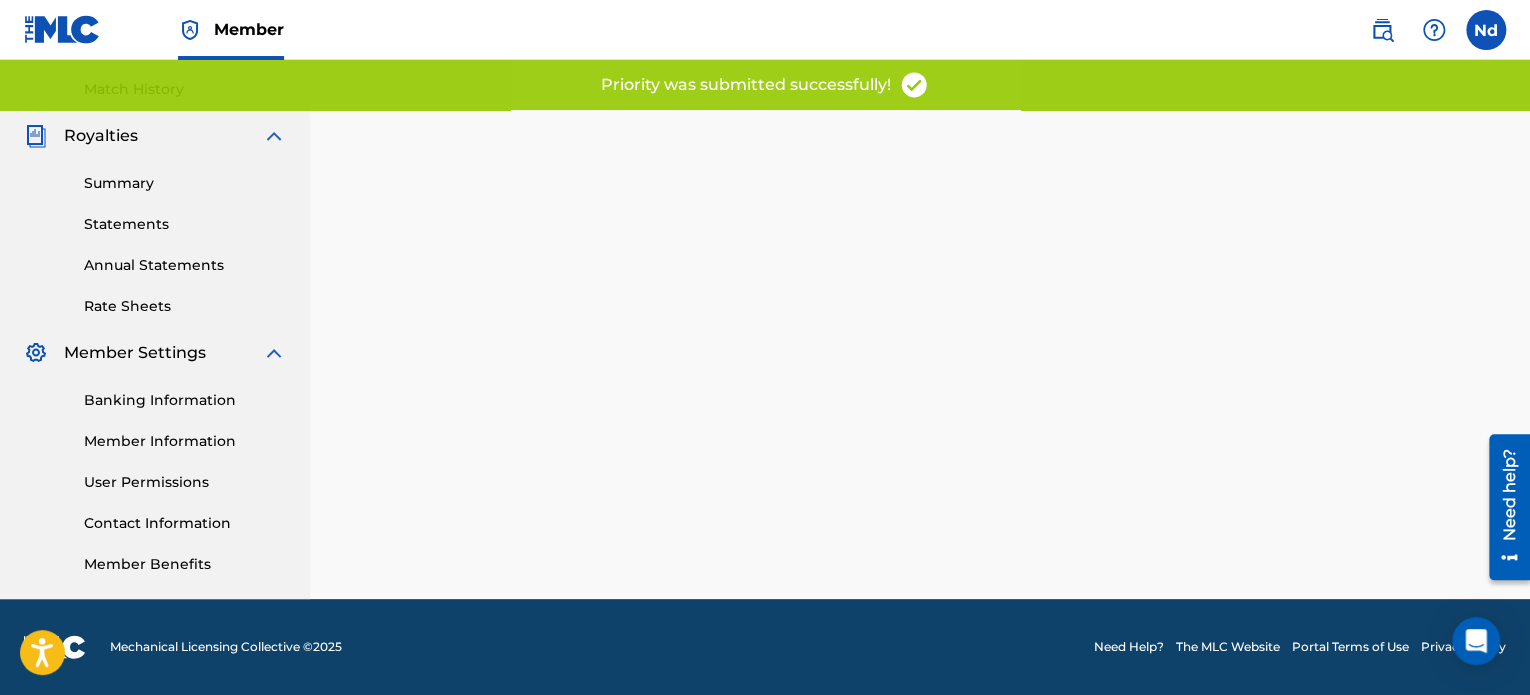 scroll, scrollTop: 0, scrollLeft: 0, axis: both 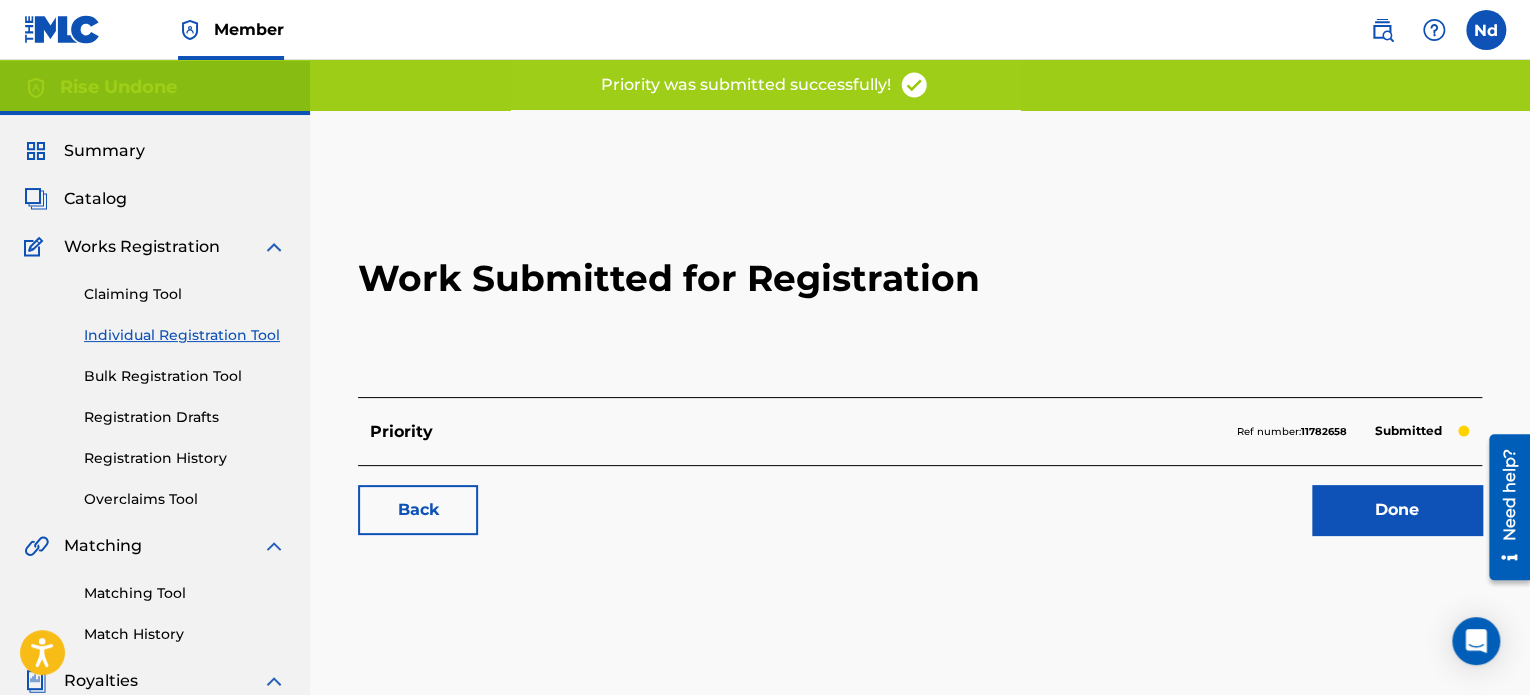 click on "Done" at bounding box center (1397, 510) 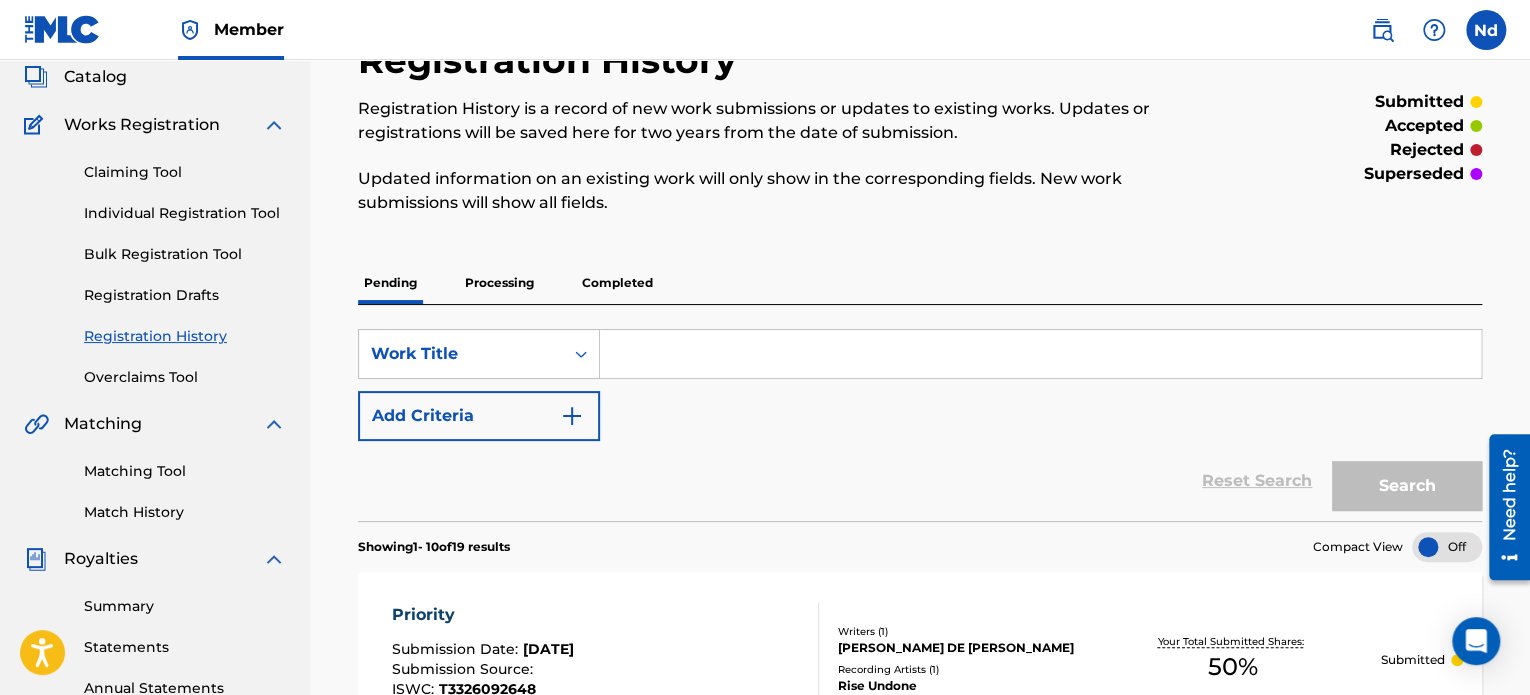 scroll, scrollTop: 200, scrollLeft: 0, axis: vertical 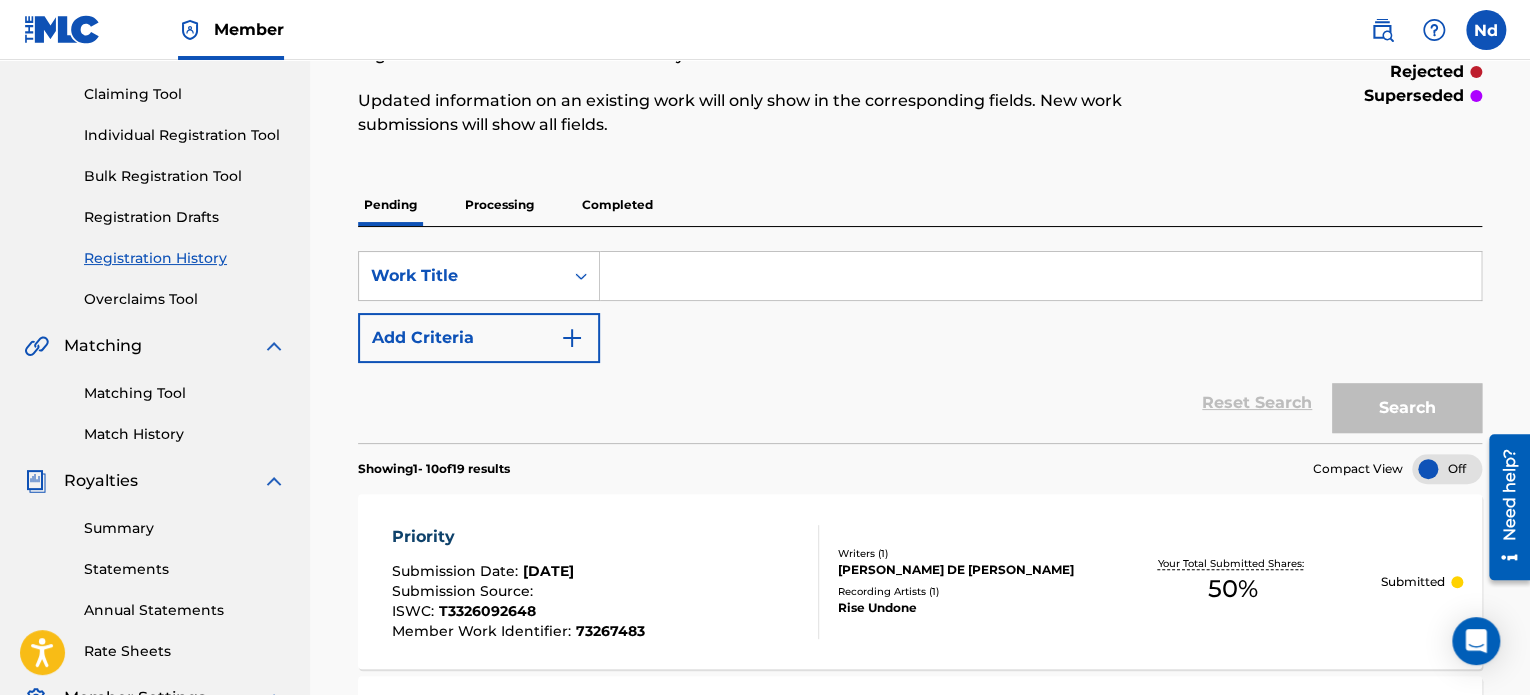 click on "Individual Registration Tool" at bounding box center [185, 135] 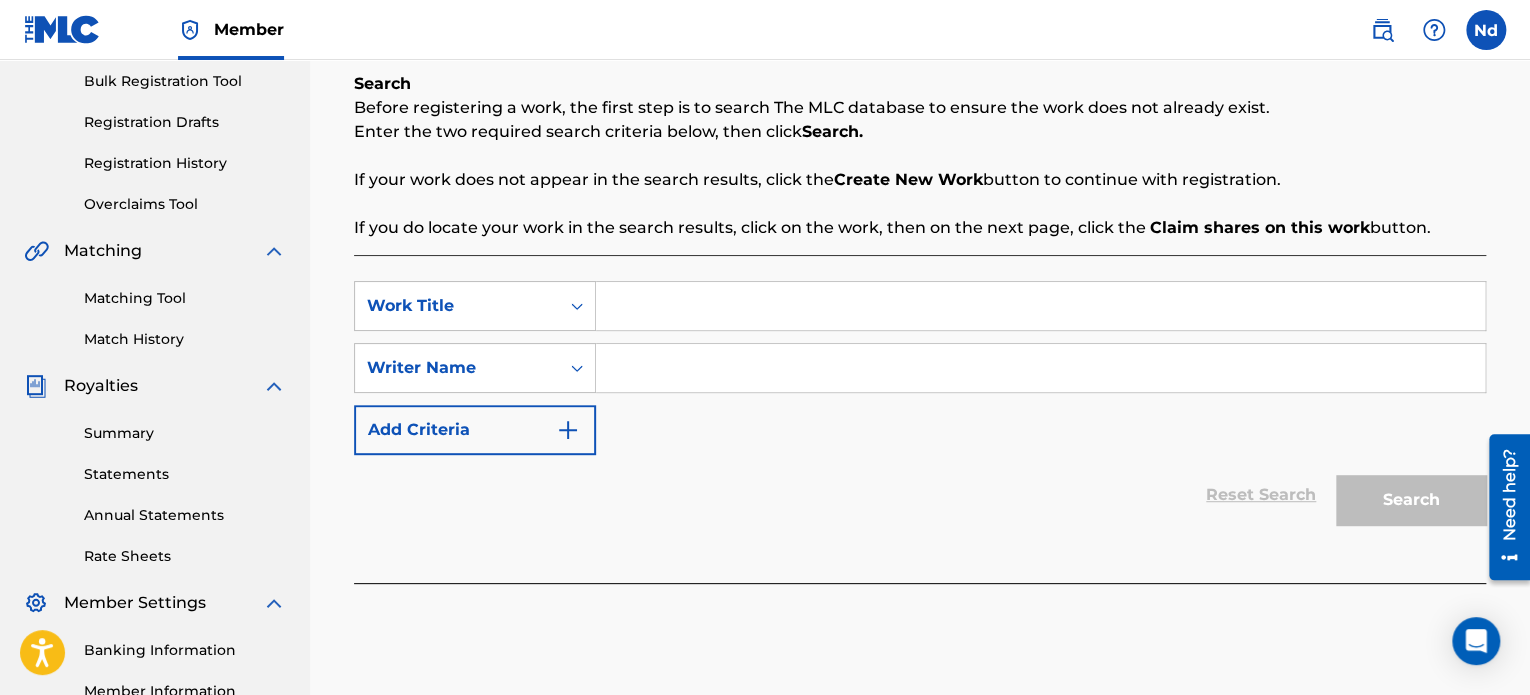 scroll, scrollTop: 300, scrollLeft: 0, axis: vertical 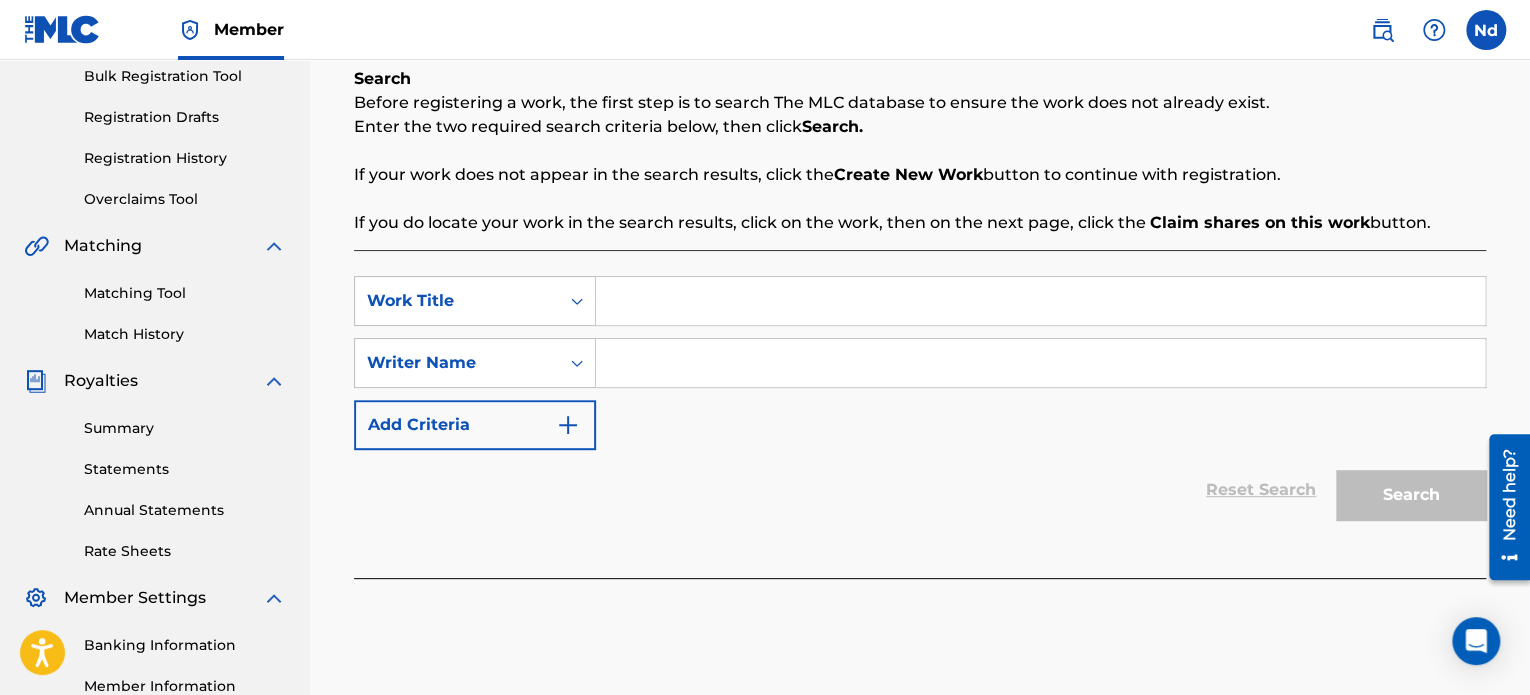 click at bounding box center (1040, 301) 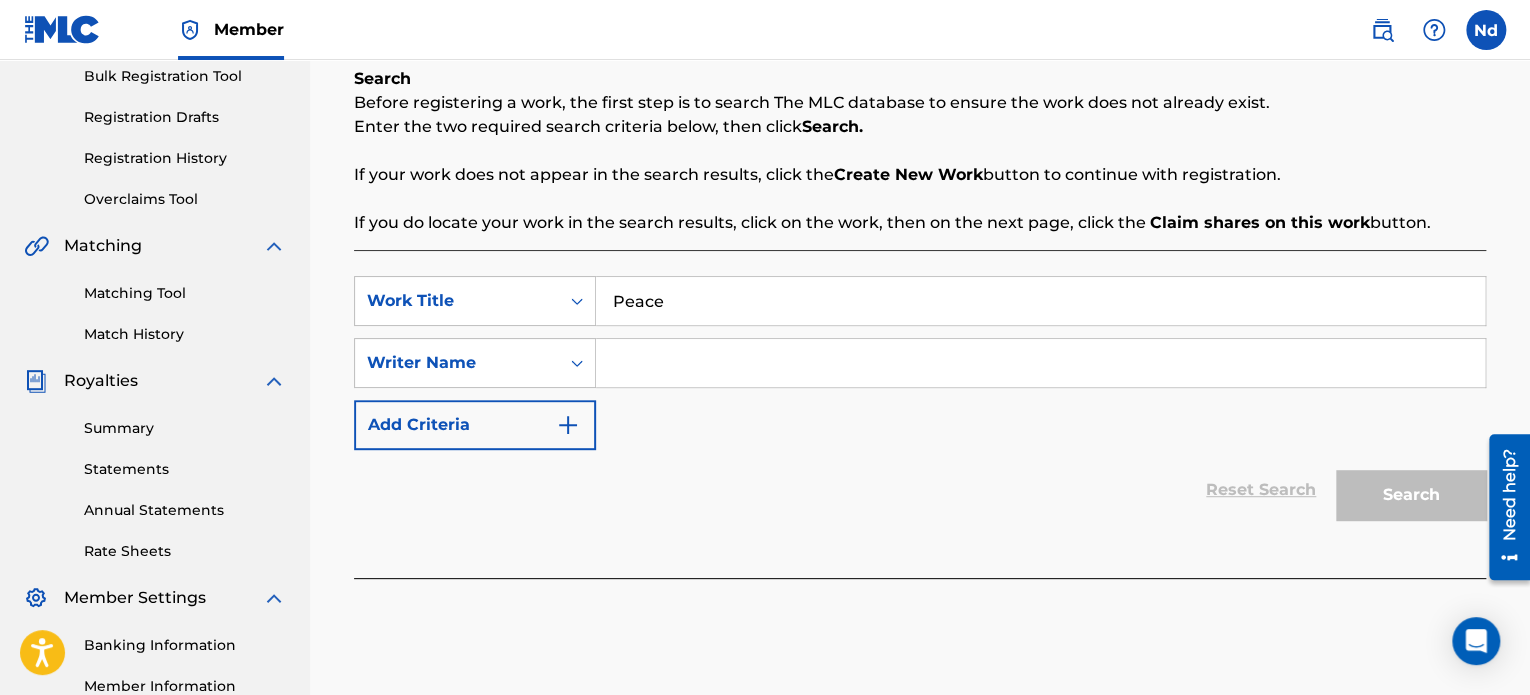 click at bounding box center (1040, 363) 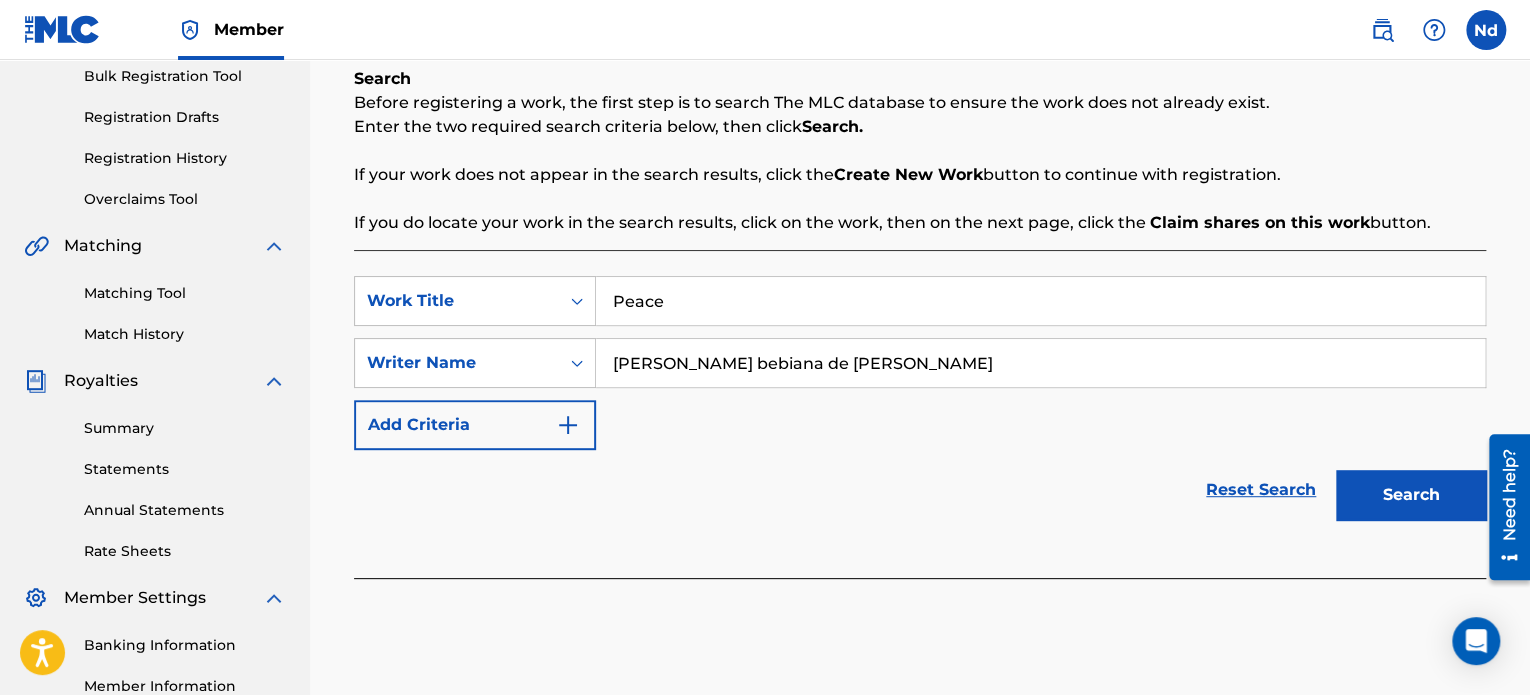 click on "Search" at bounding box center [1411, 495] 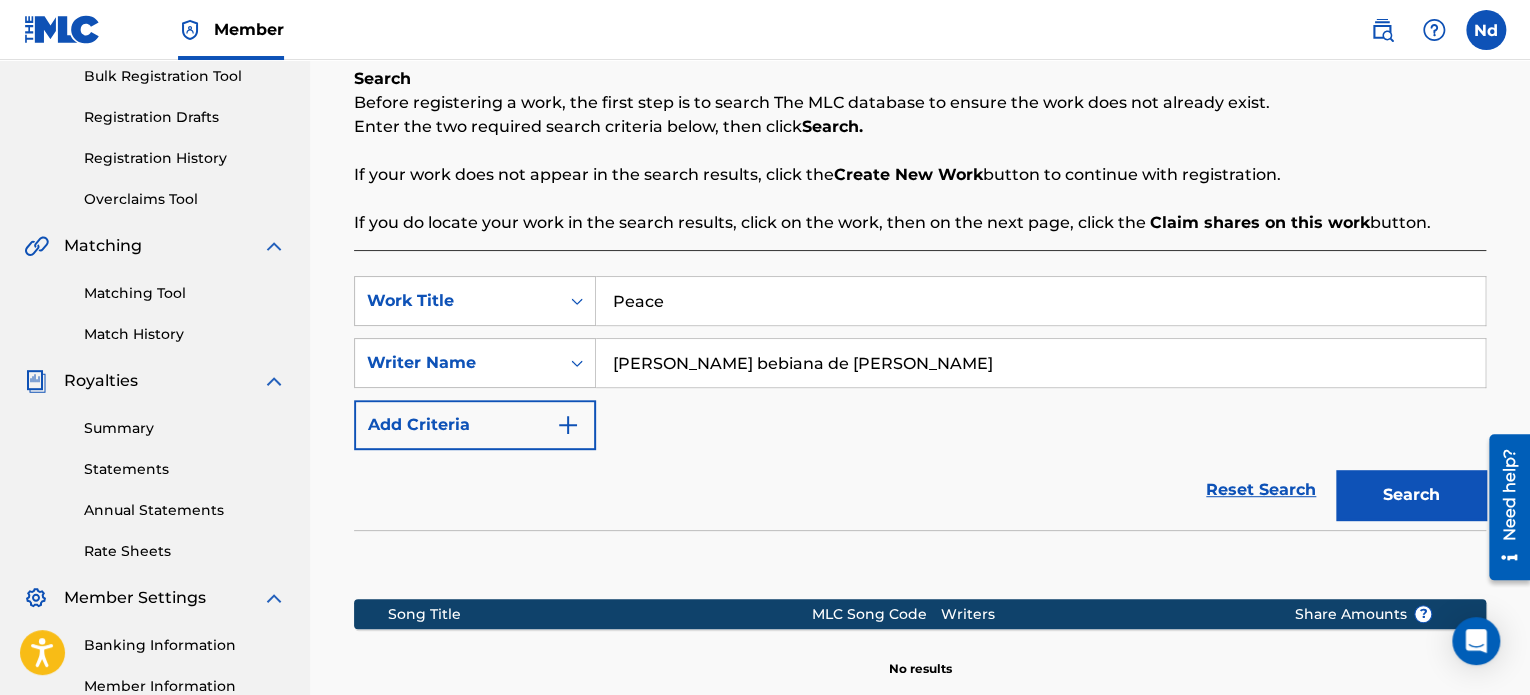 click on "Search" at bounding box center [1411, 495] 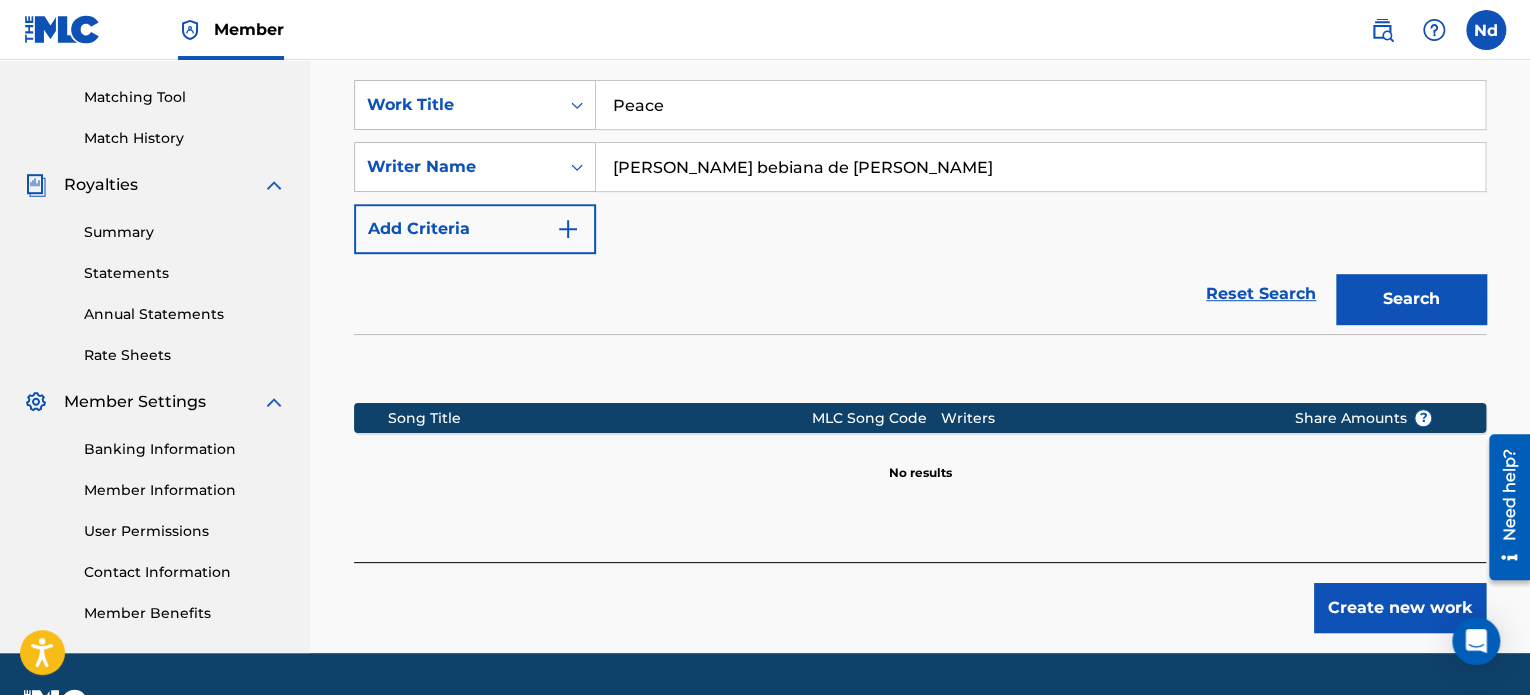 scroll, scrollTop: 500, scrollLeft: 0, axis: vertical 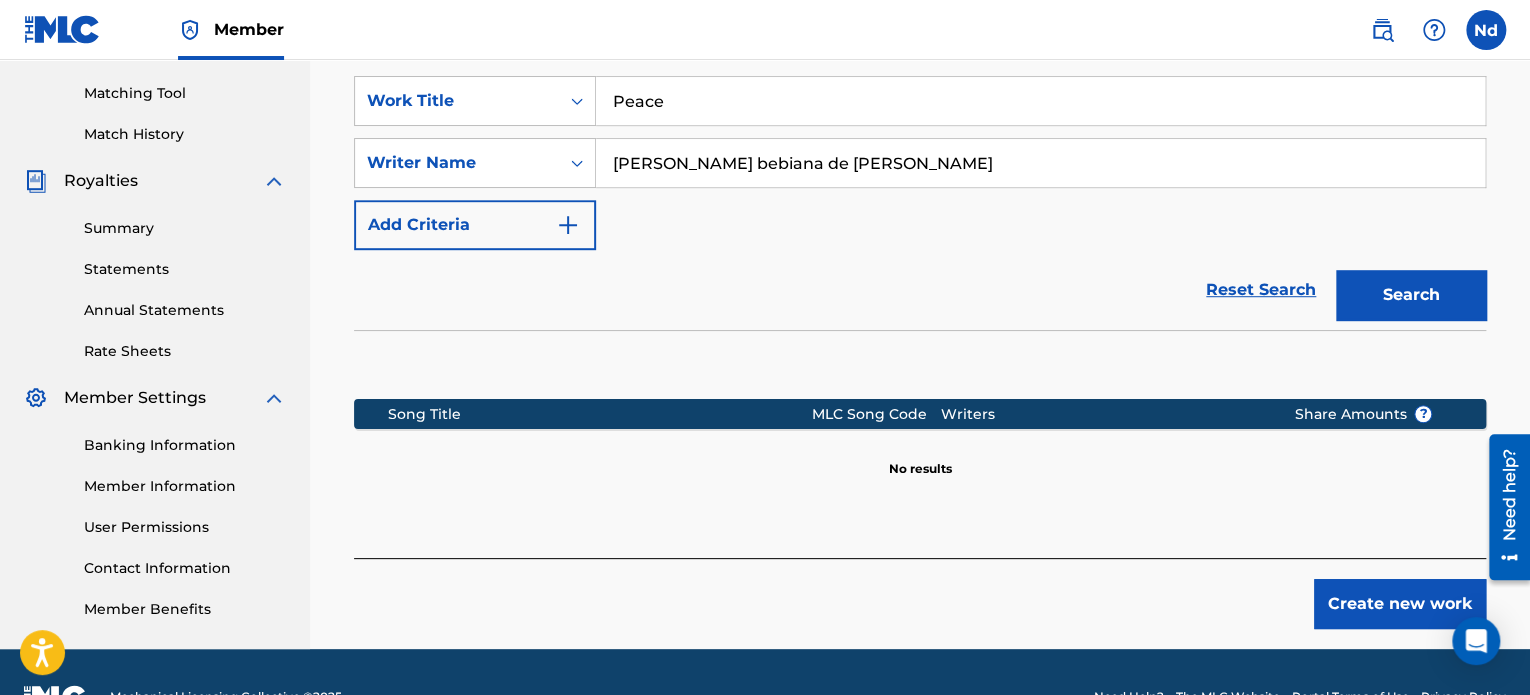 click on "Create new work" at bounding box center [1400, 604] 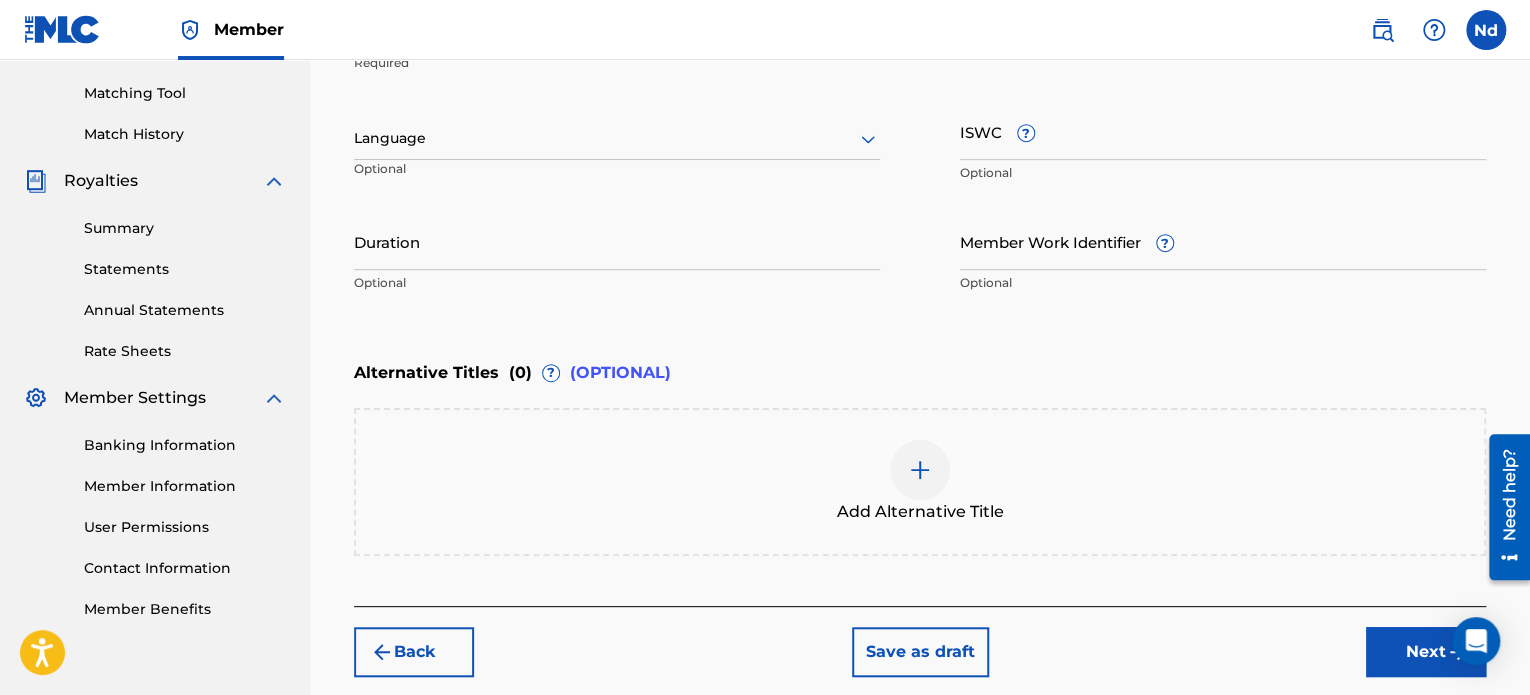 scroll, scrollTop: 200, scrollLeft: 0, axis: vertical 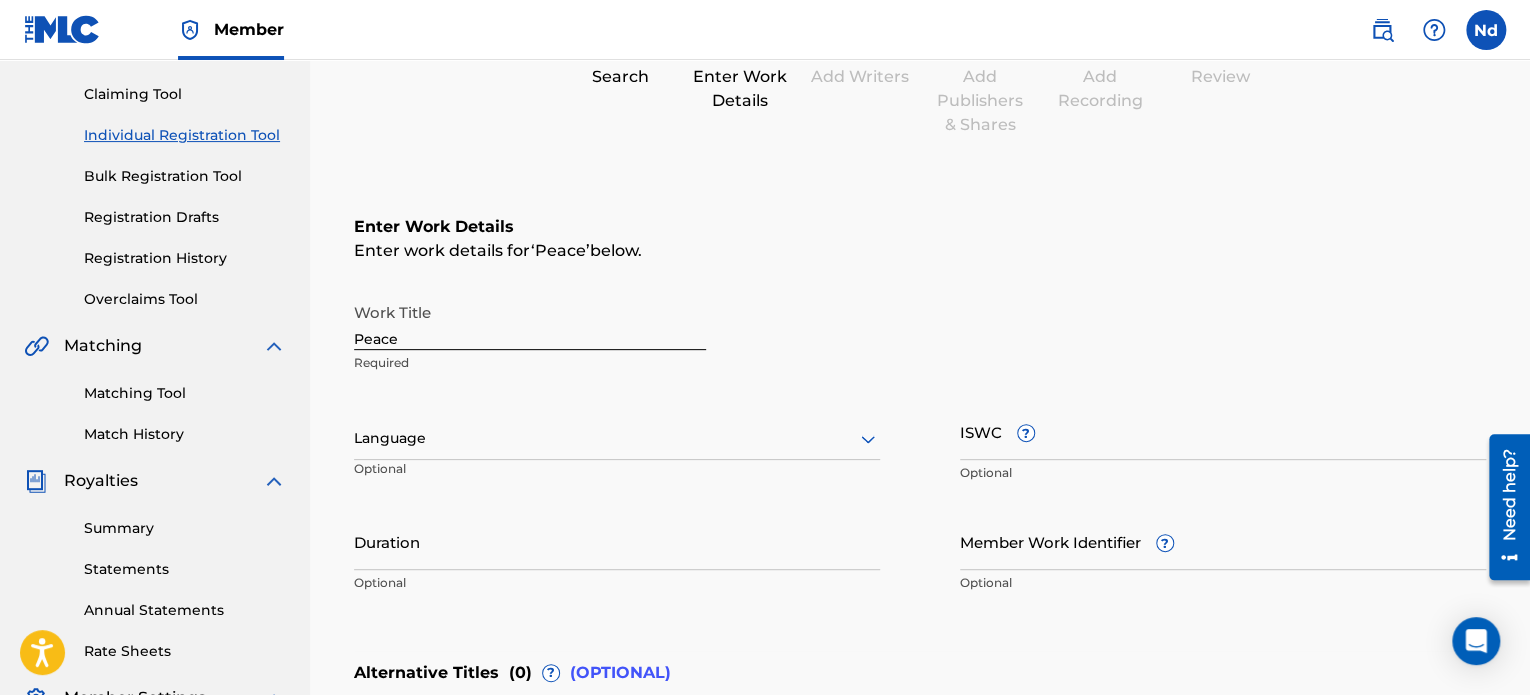 click at bounding box center [617, 438] 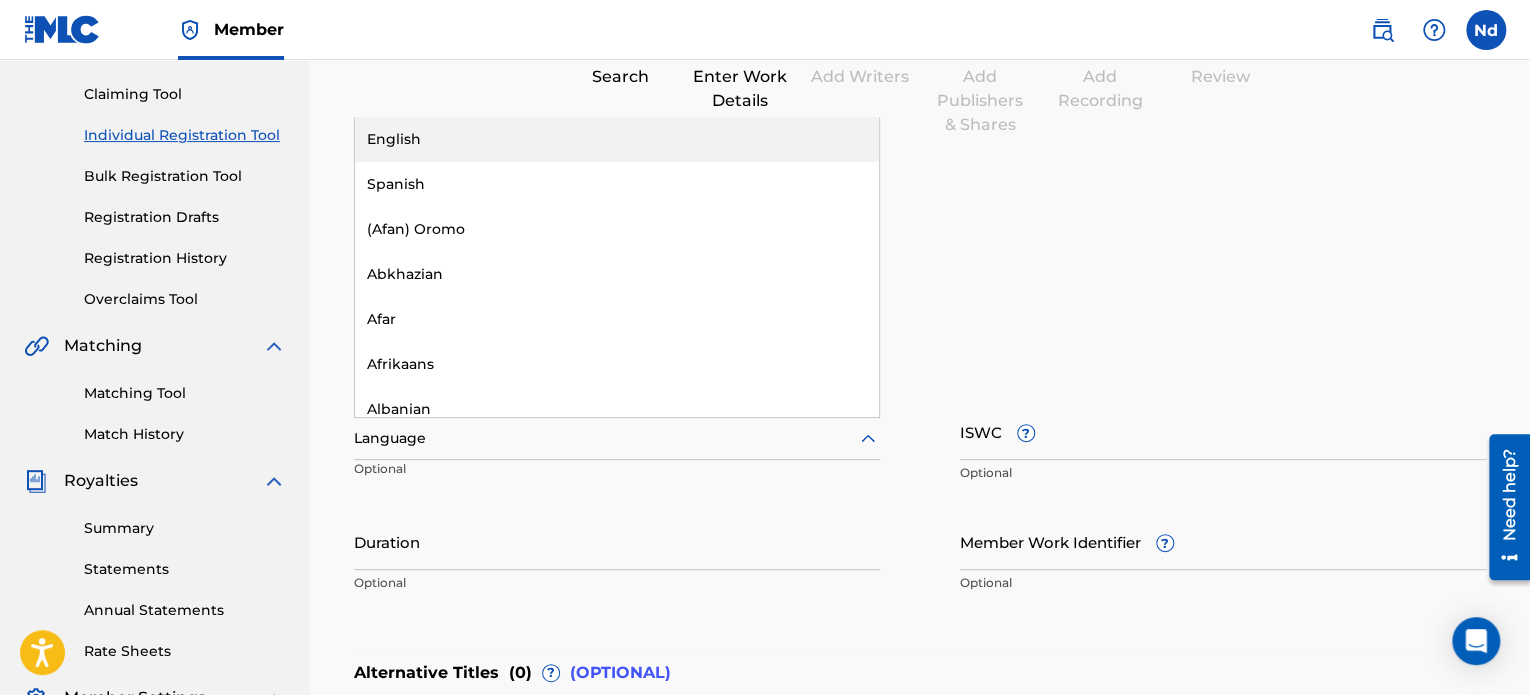 click on "English" at bounding box center [617, 139] 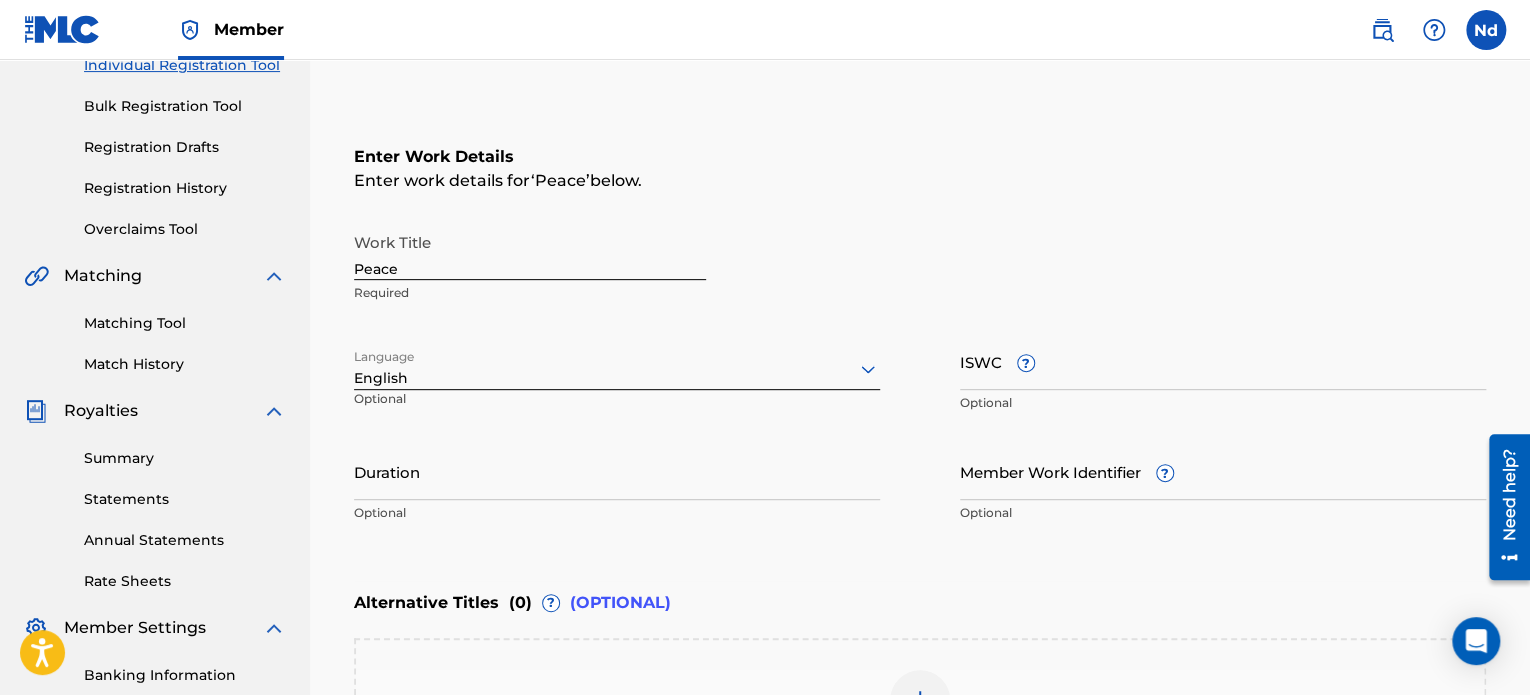 scroll, scrollTop: 300, scrollLeft: 0, axis: vertical 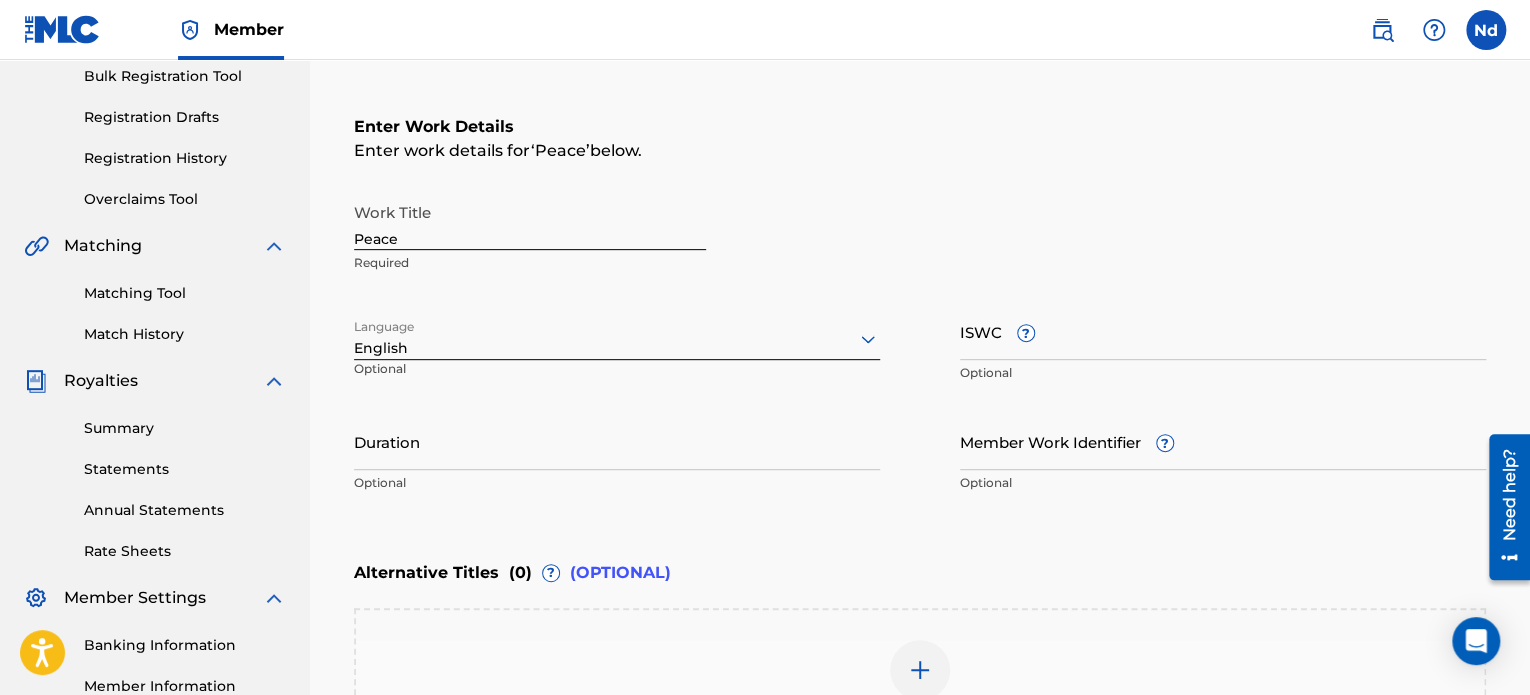 click on "Duration" at bounding box center (617, 441) 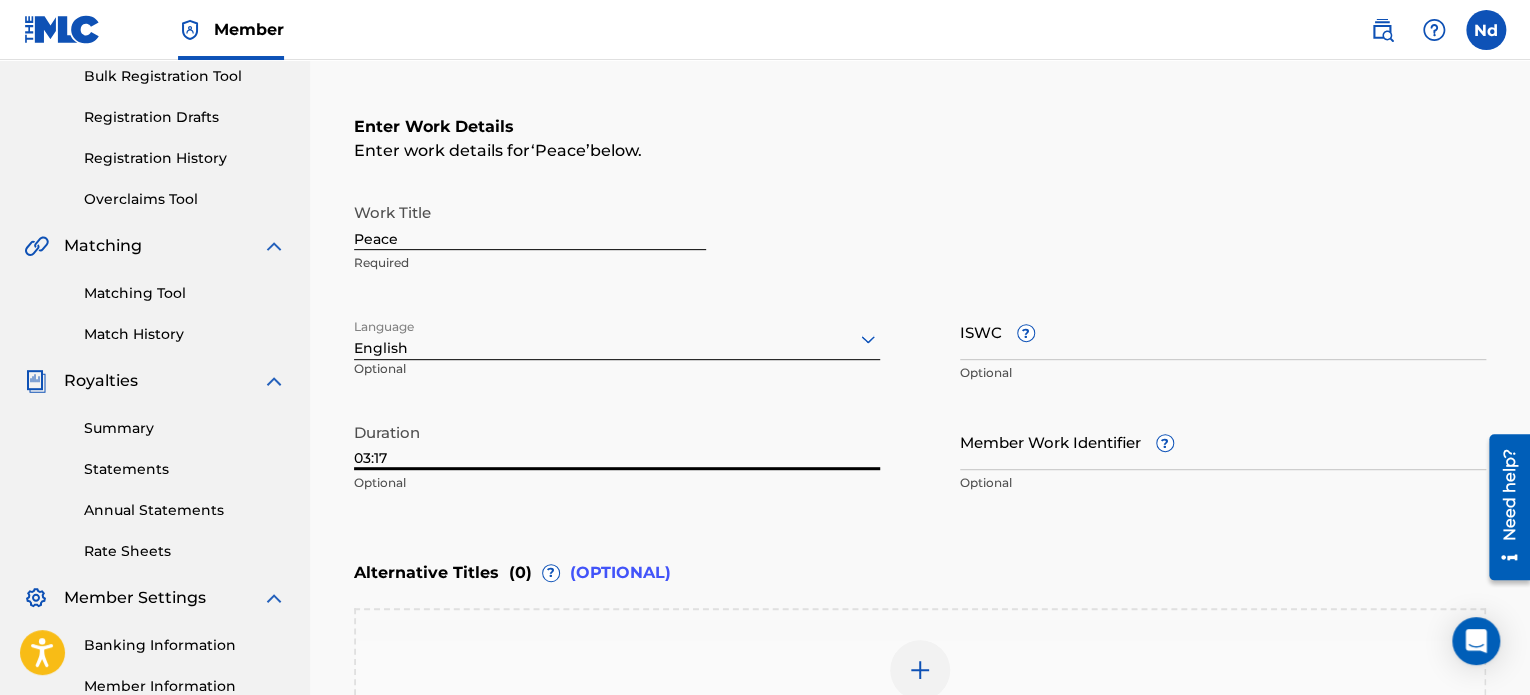 click on "ISWC   ?" at bounding box center (1223, 331) 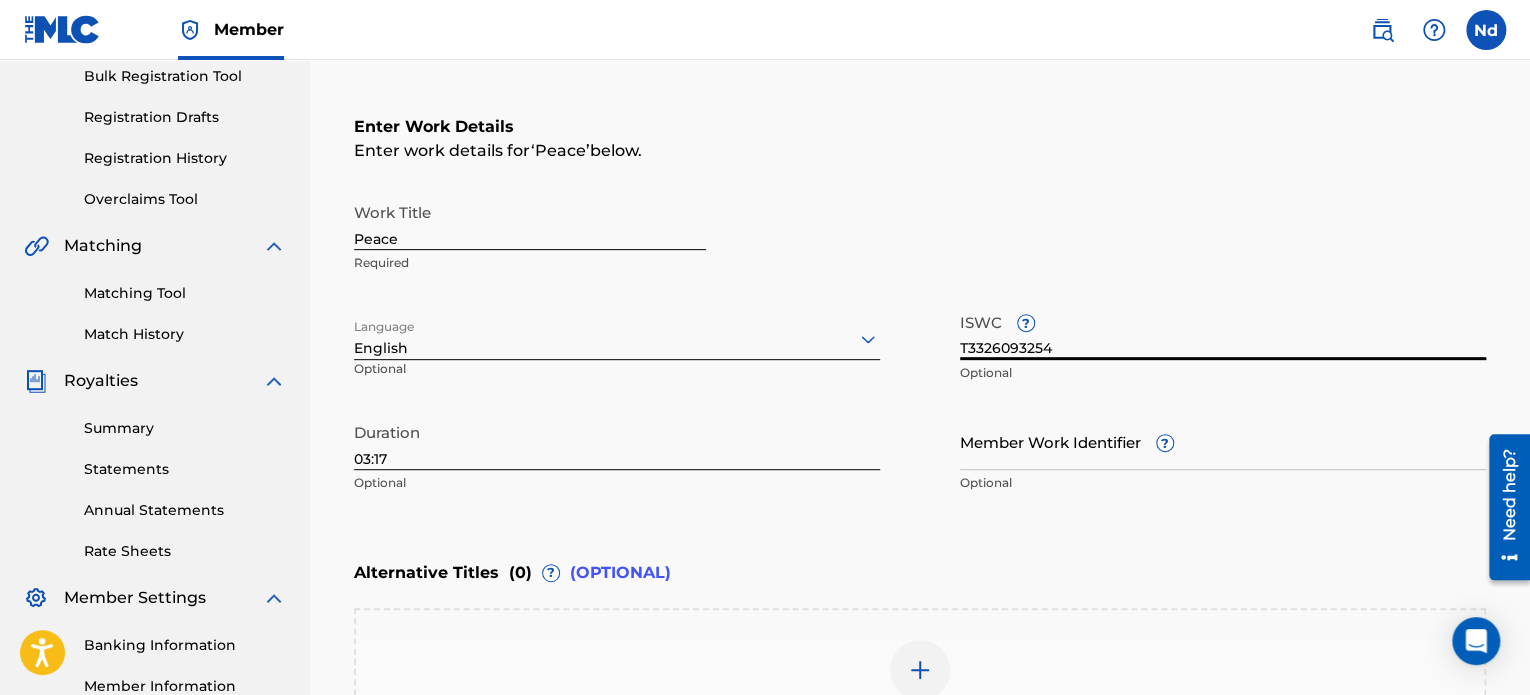click on "Member Work Identifier   ?" at bounding box center [1223, 441] 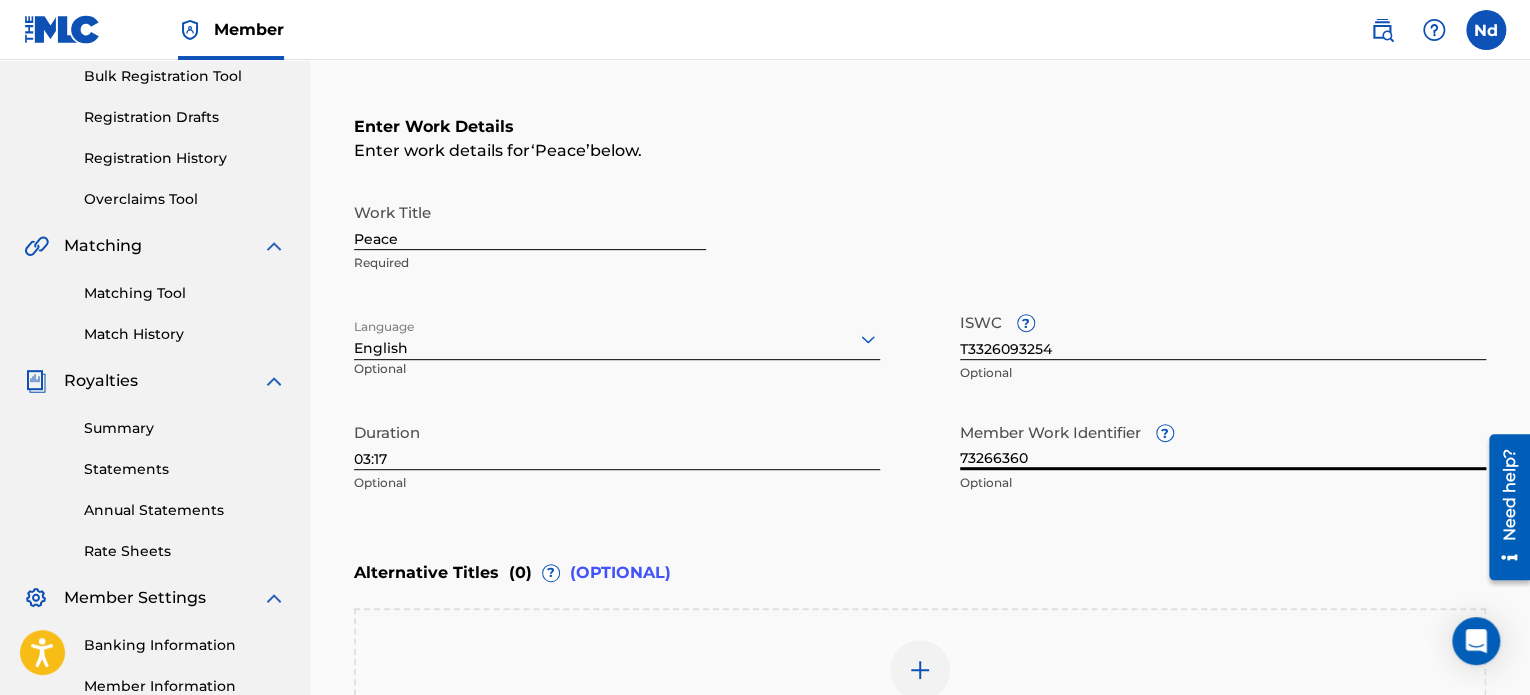 scroll, scrollTop: 596, scrollLeft: 0, axis: vertical 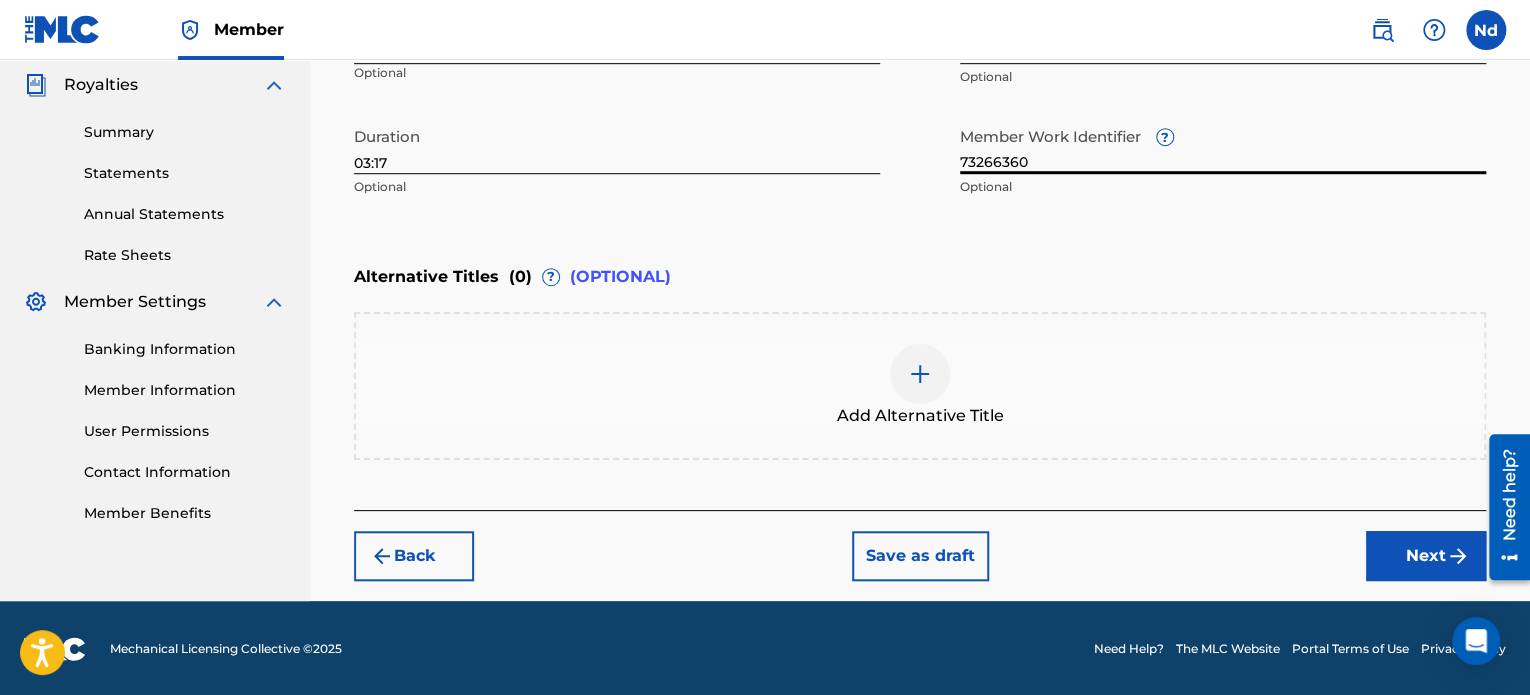 click on "Next" at bounding box center [1426, 556] 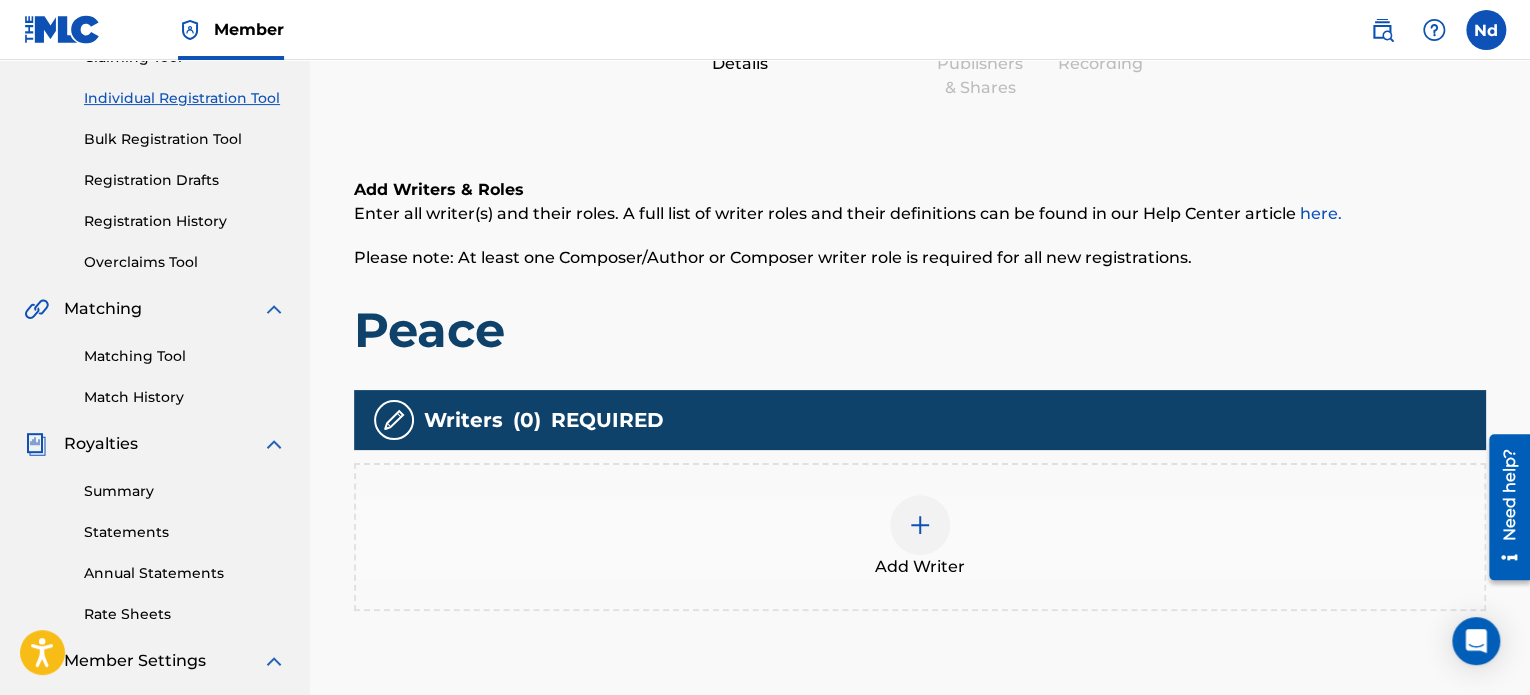 scroll, scrollTop: 390, scrollLeft: 0, axis: vertical 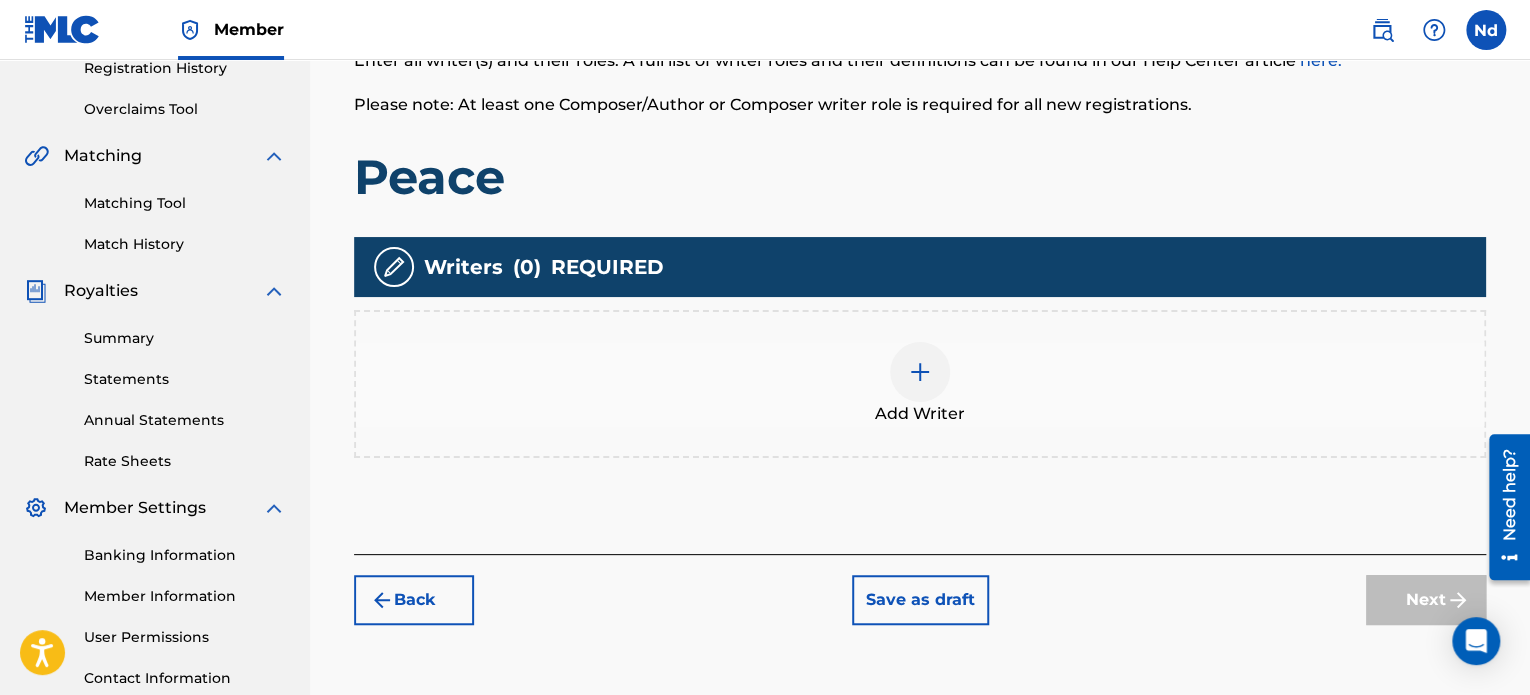 click at bounding box center (920, 372) 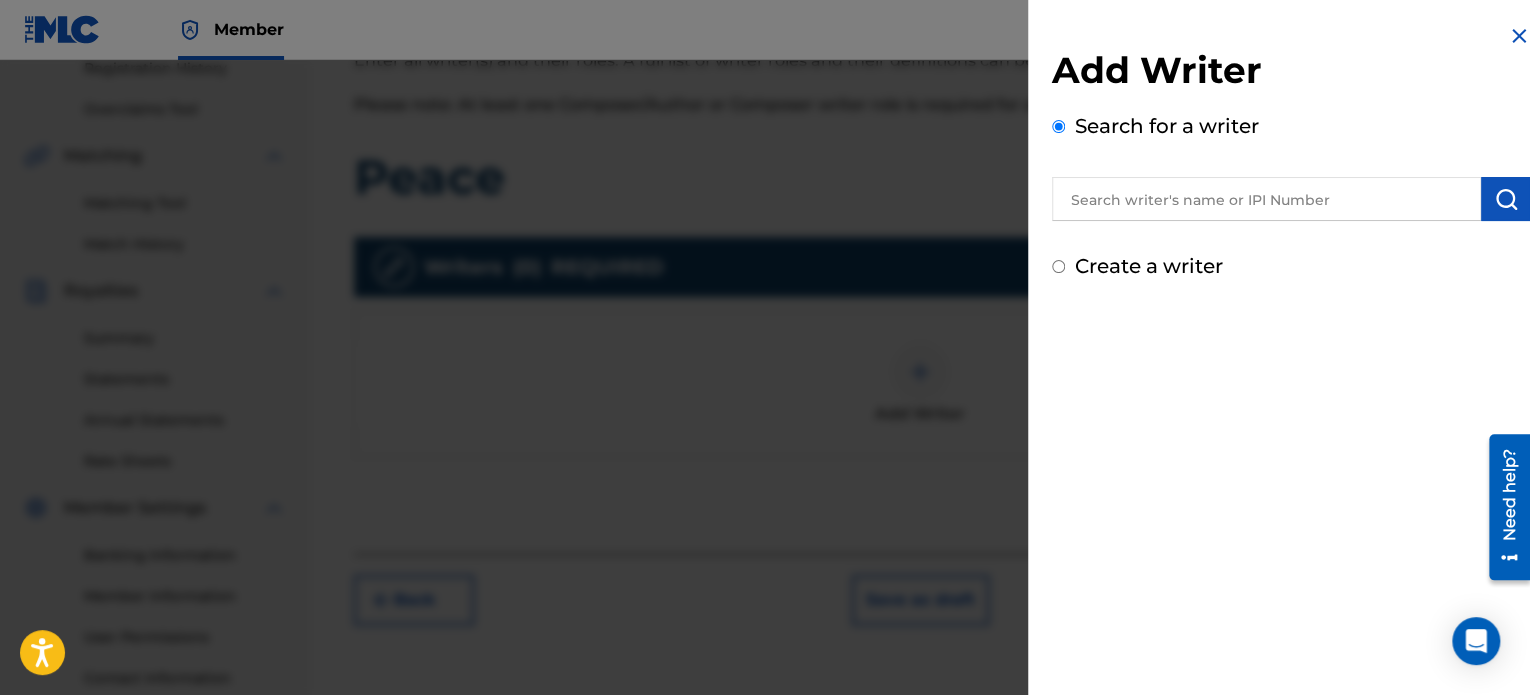 click at bounding box center [1266, 199] 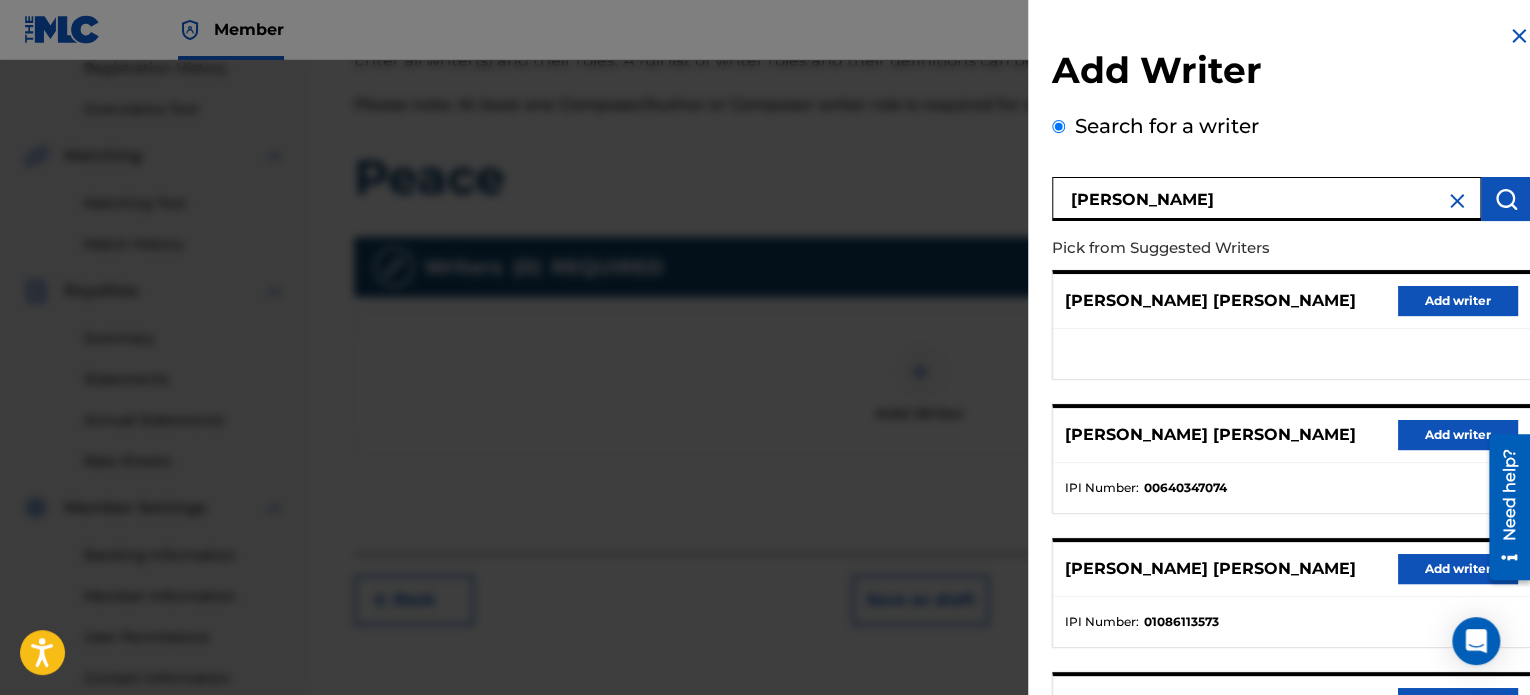 scroll, scrollTop: 344, scrollLeft: 0, axis: vertical 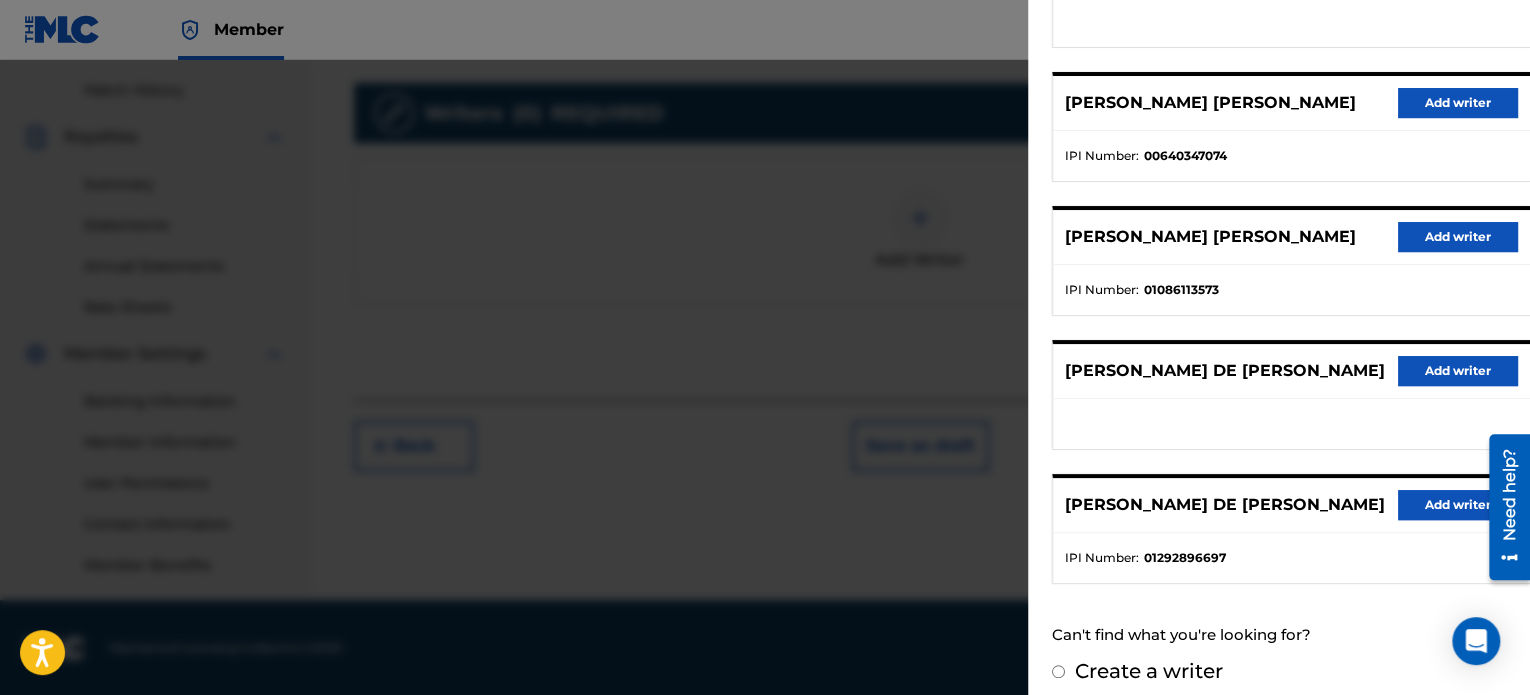 click on "[PERSON_NAME] DE [PERSON_NAME] Add writer" at bounding box center (1291, 505) 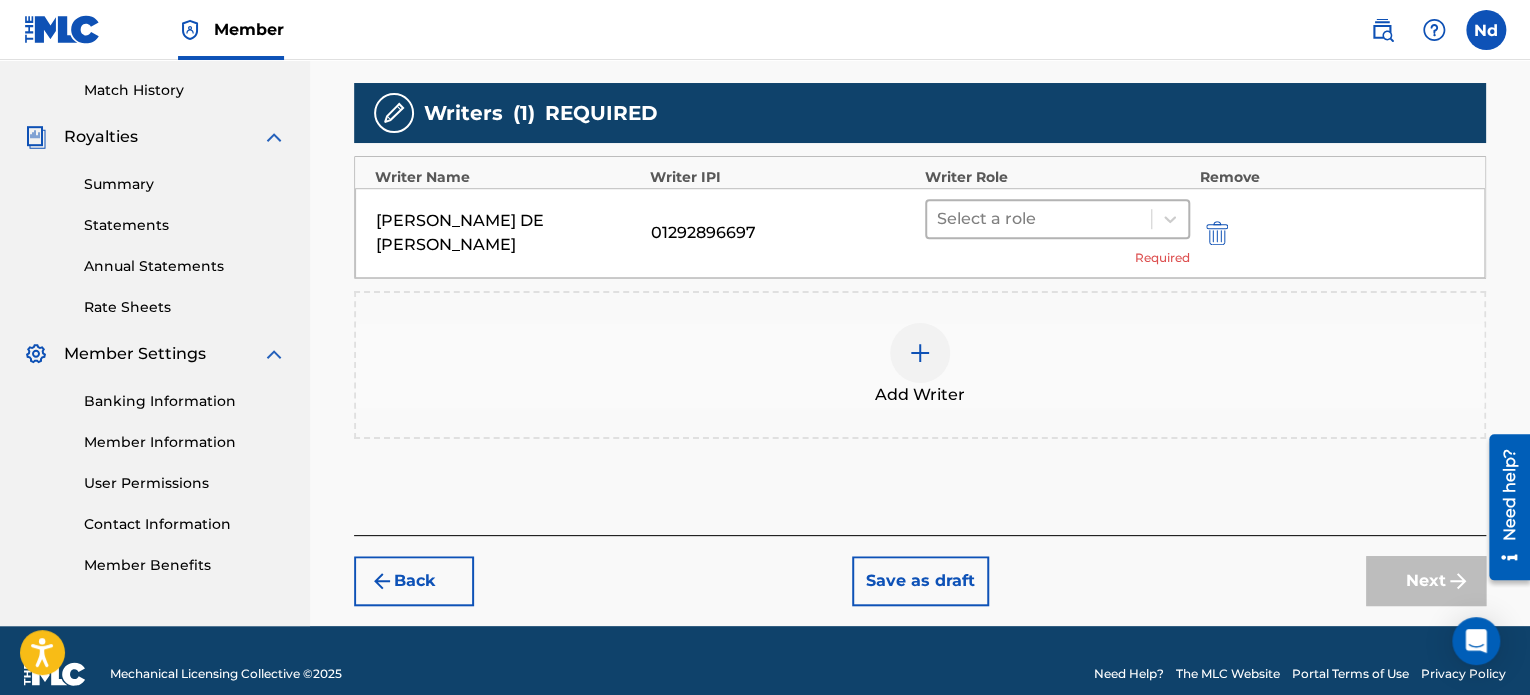 click at bounding box center (1039, 219) 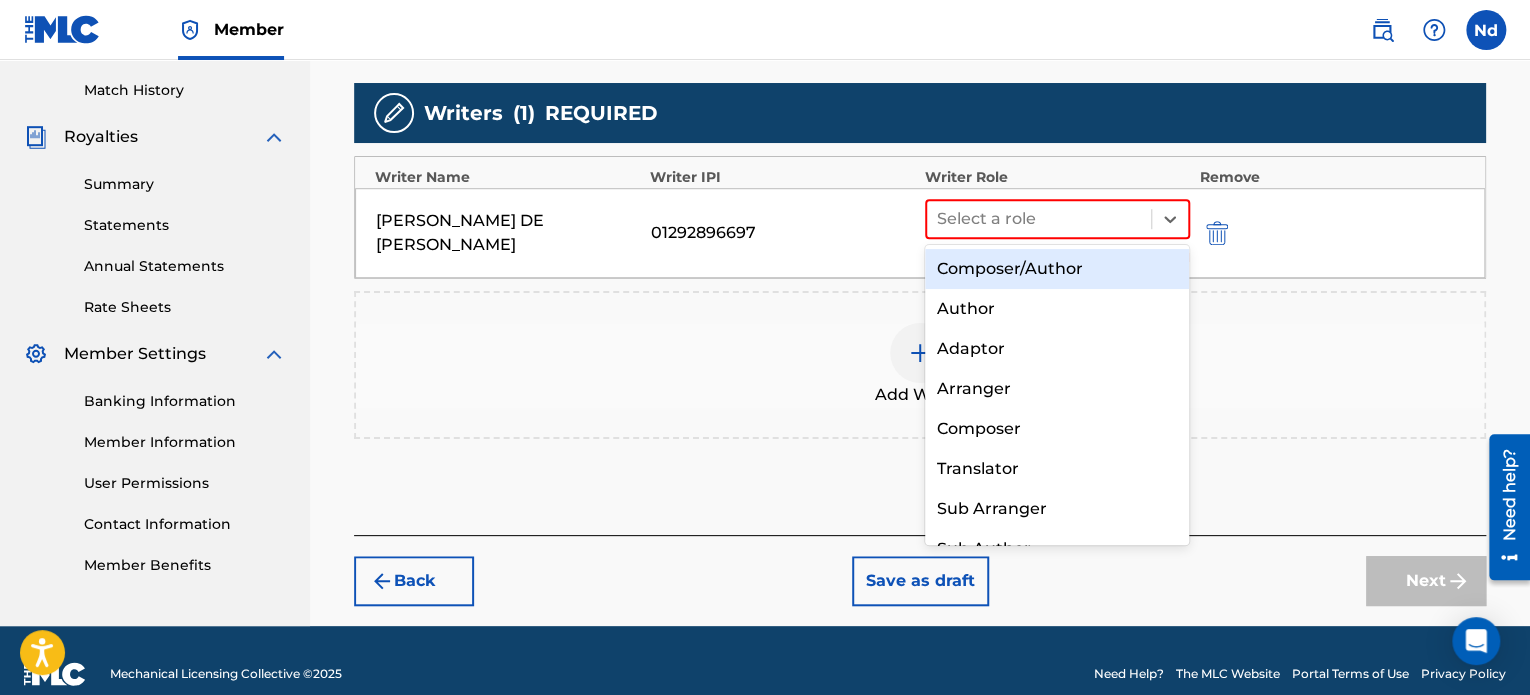 click on "Composer/Author" at bounding box center [1057, 269] 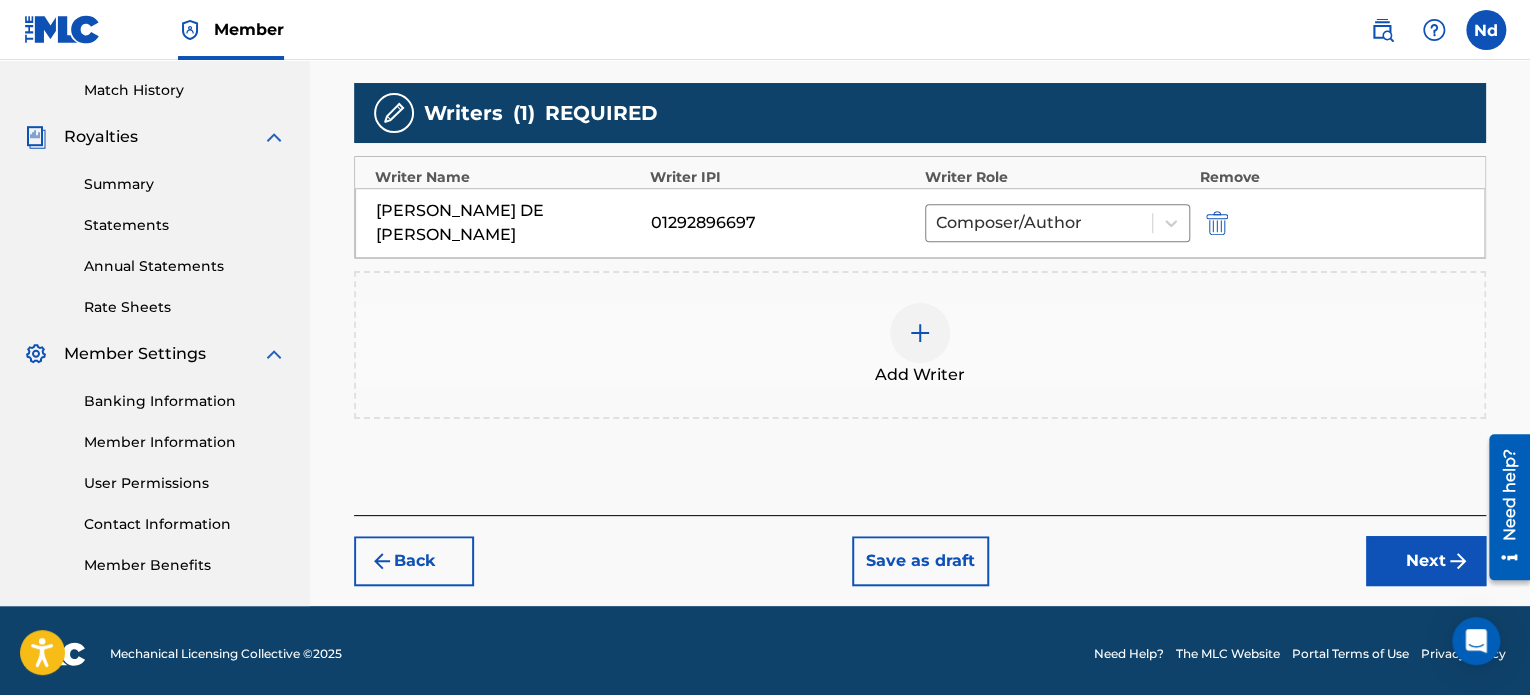 click on "Next" at bounding box center [1426, 561] 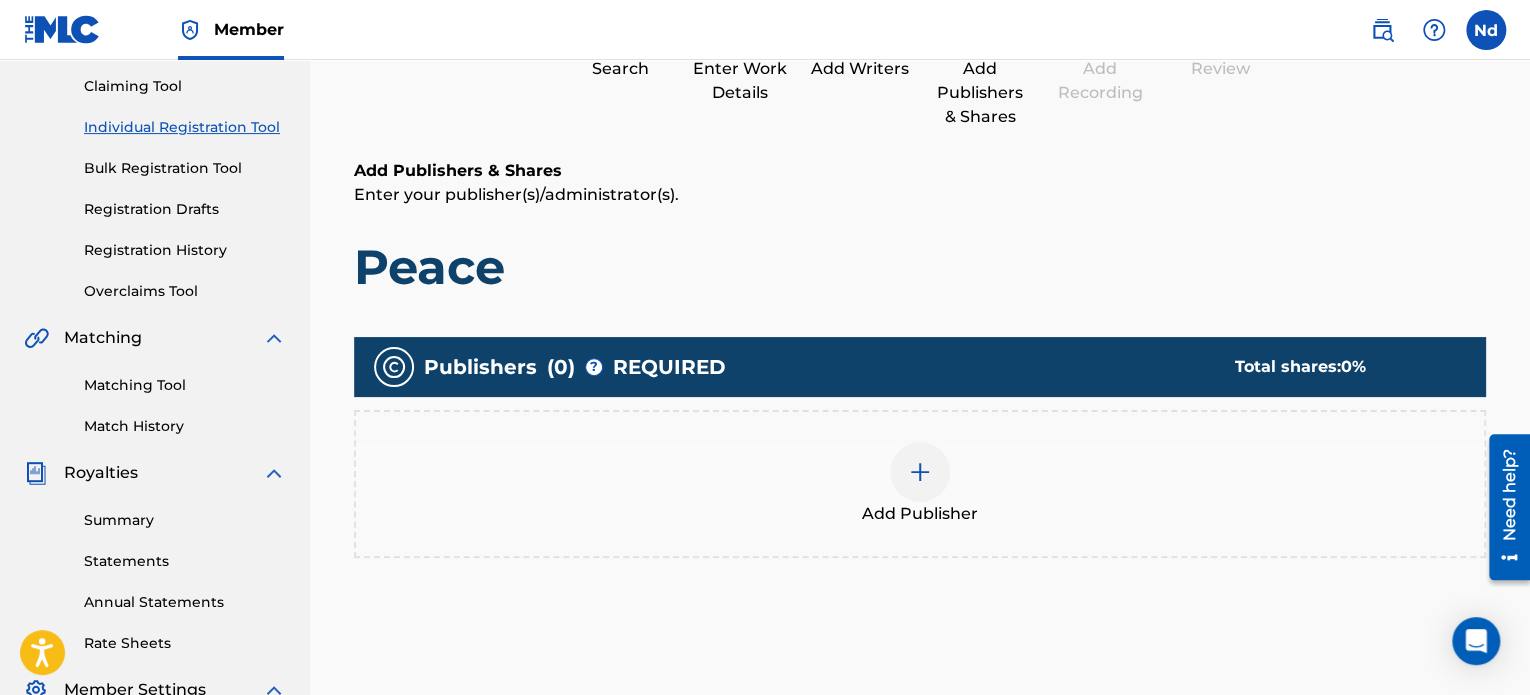 scroll, scrollTop: 290, scrollLeft: 0, axis: vertical 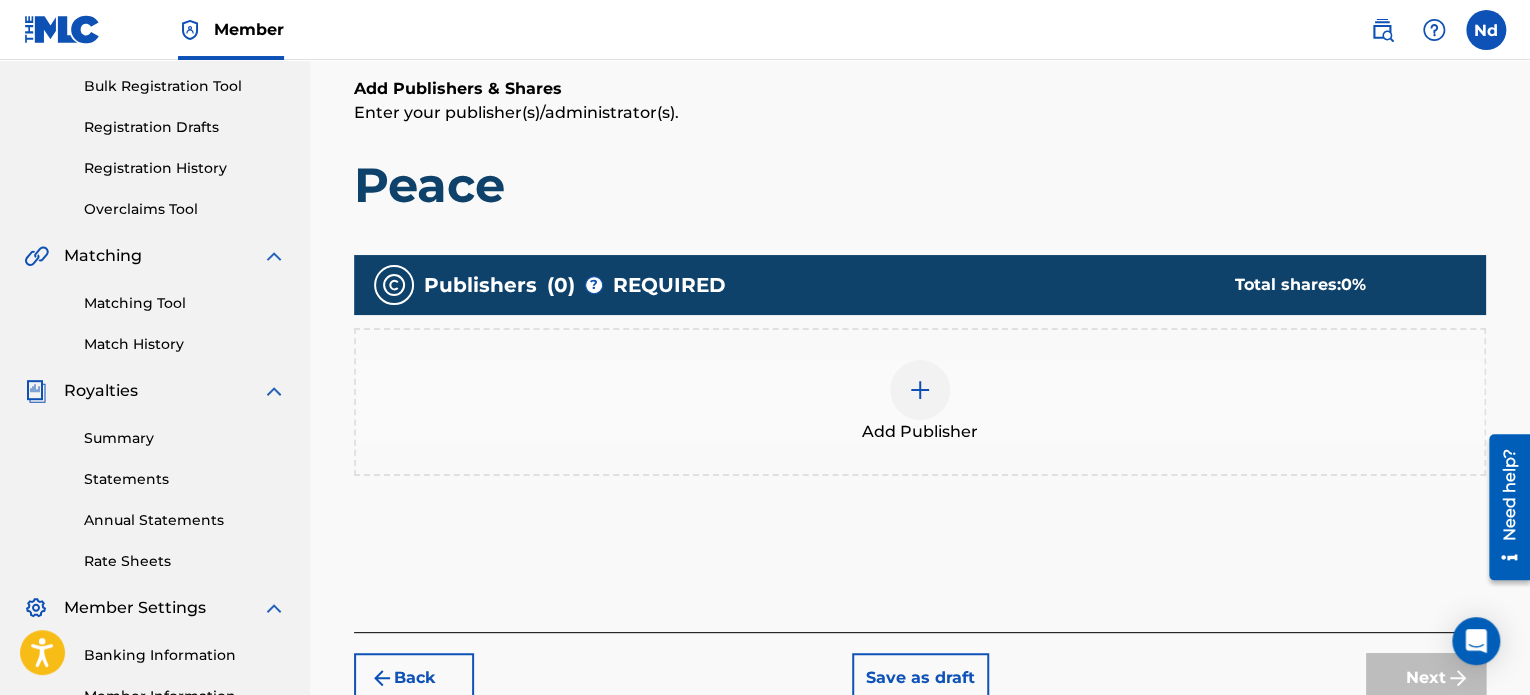 click at bounding box center (920, 390) 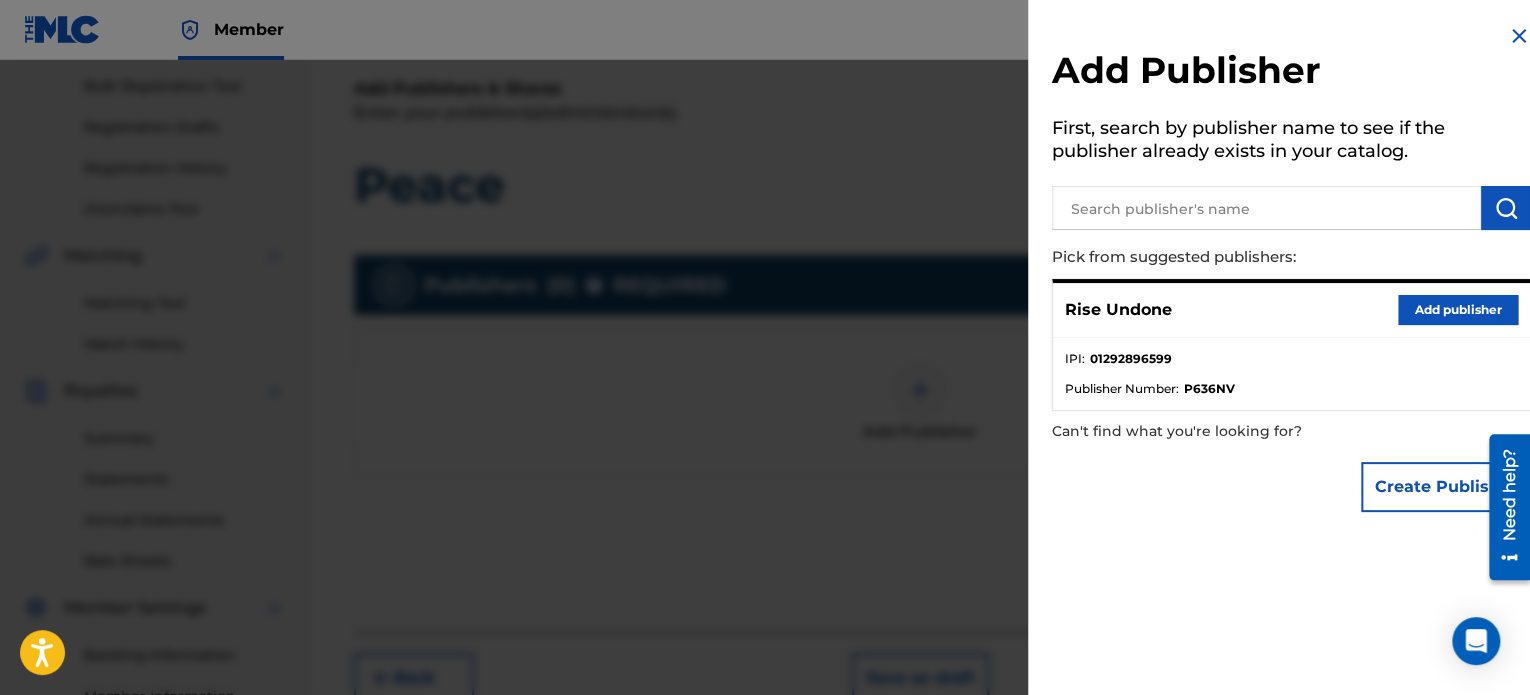 click on "Rise Undone Add publisher" at bounding box center [1291, 310] 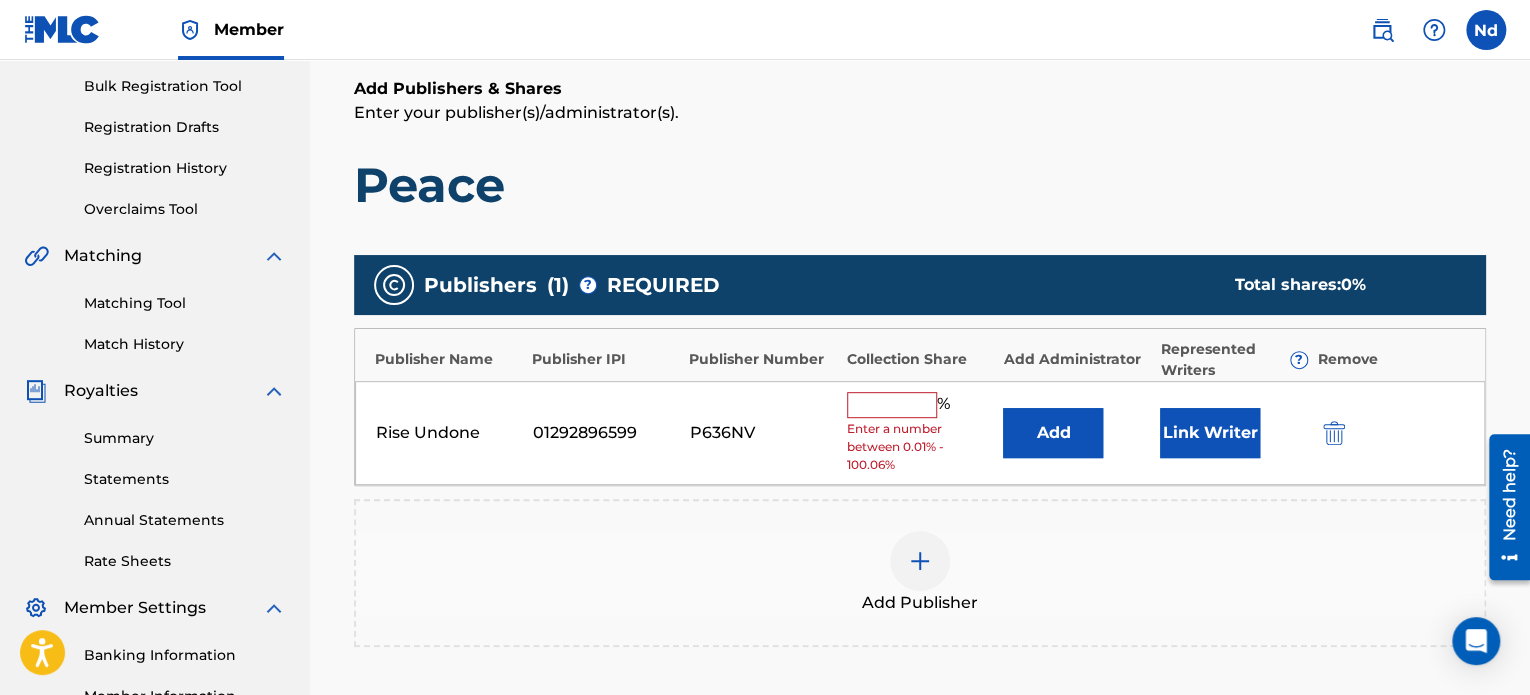 click at bounding box center (892, 405) 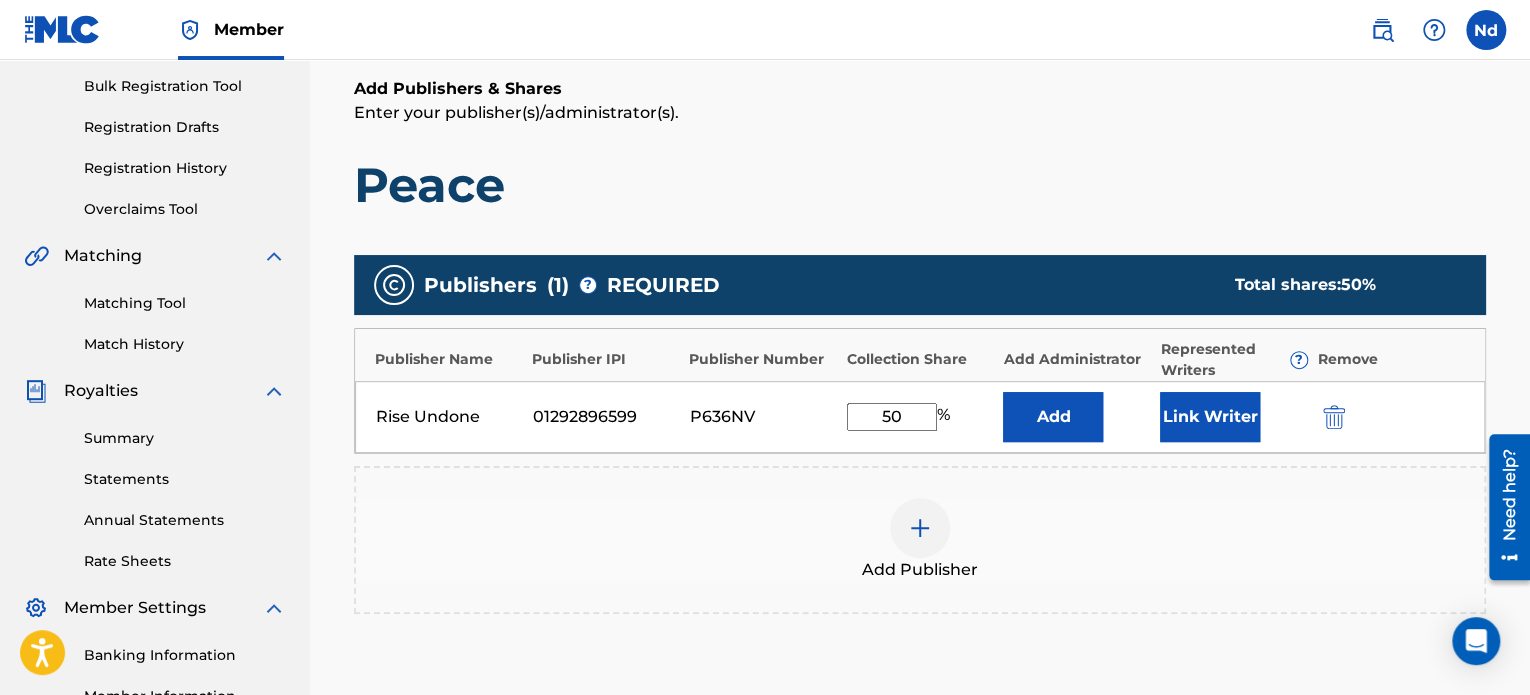 click on "Link Writer" at bounding box center [1210, 417] 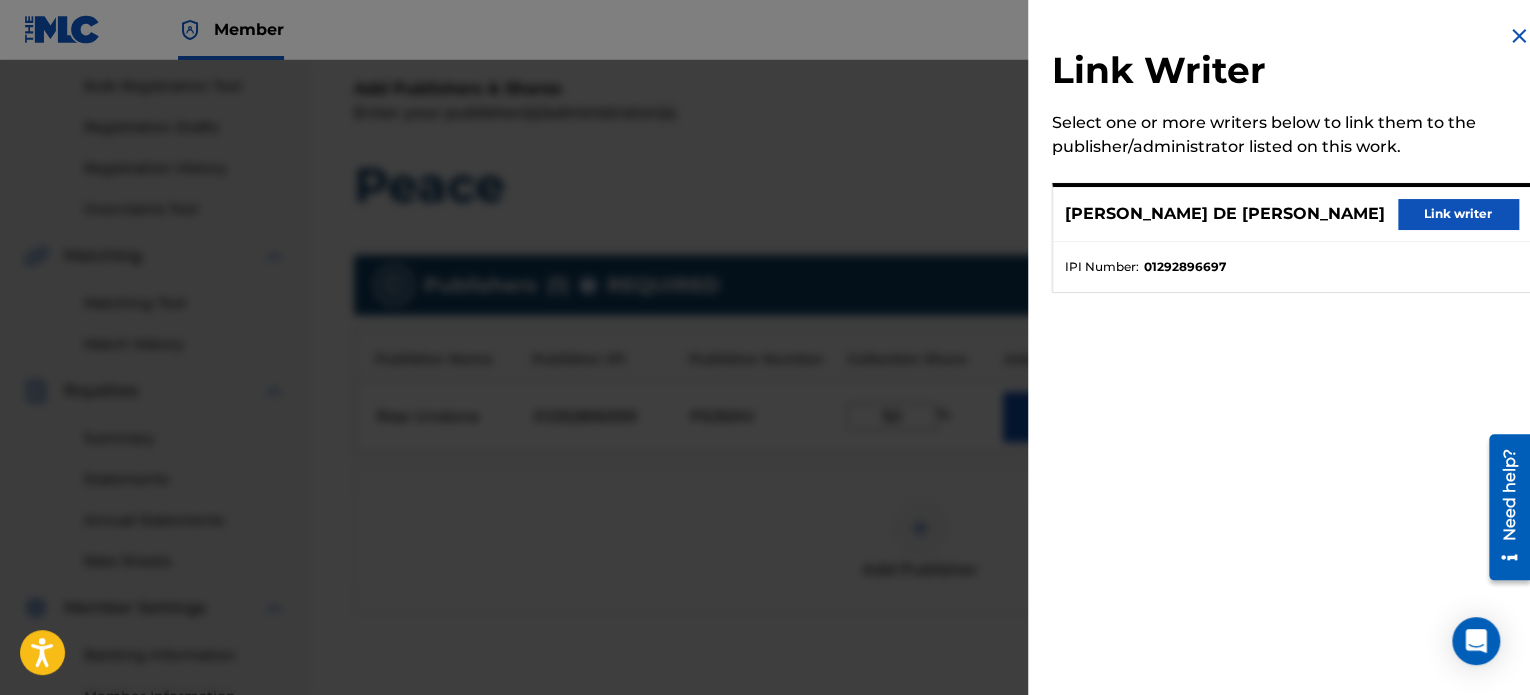 click on "Link writer" at bounding box center [1458, 214] 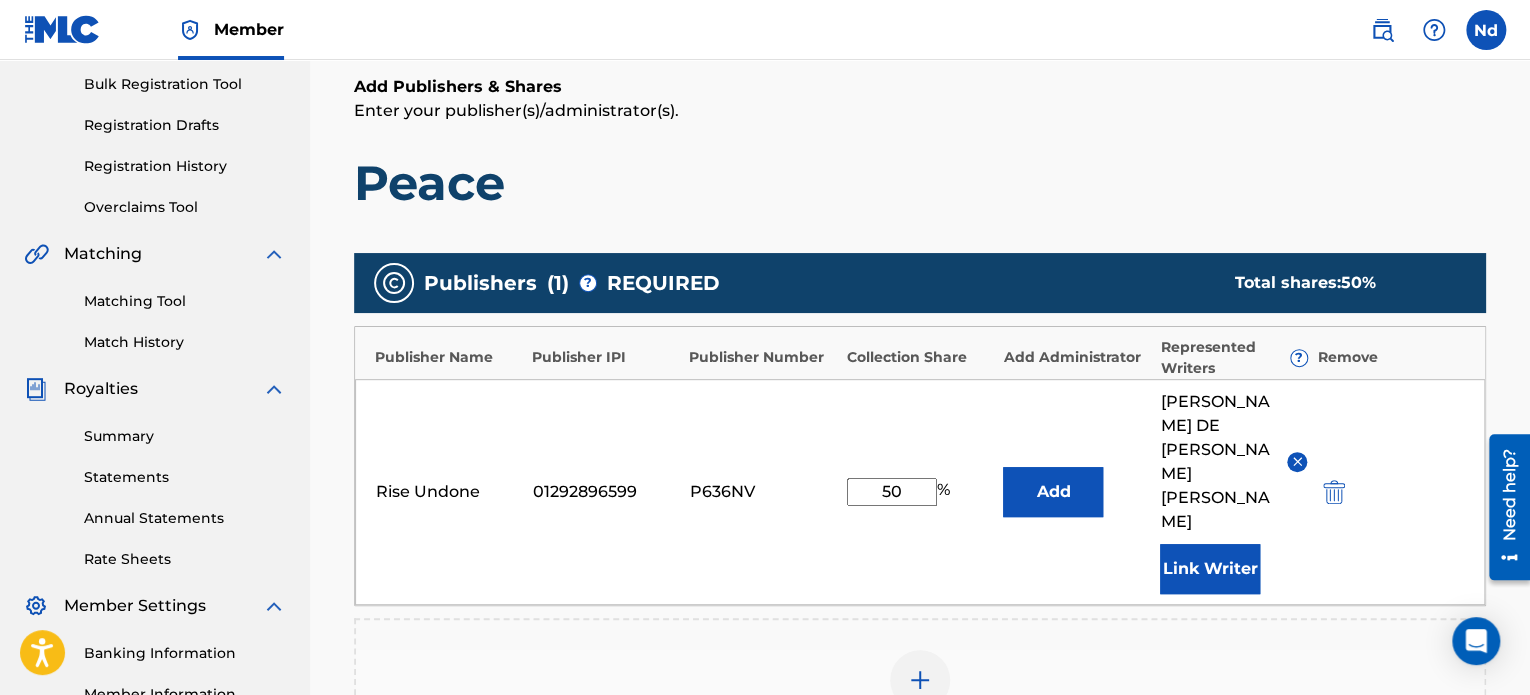 scroll, scrollTop: 632, scrollLeft: 0, axis: vertical 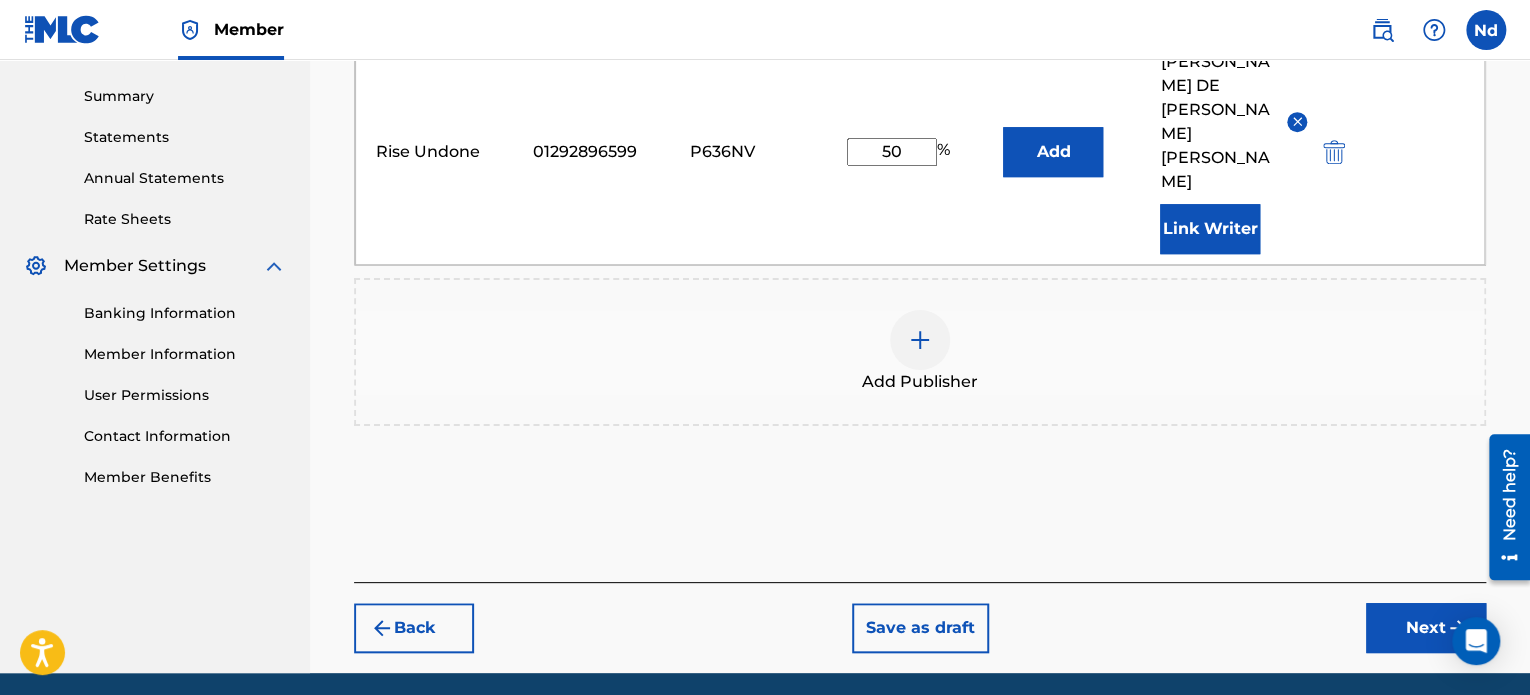 click on "Next" at bounding box center (1426, 628) 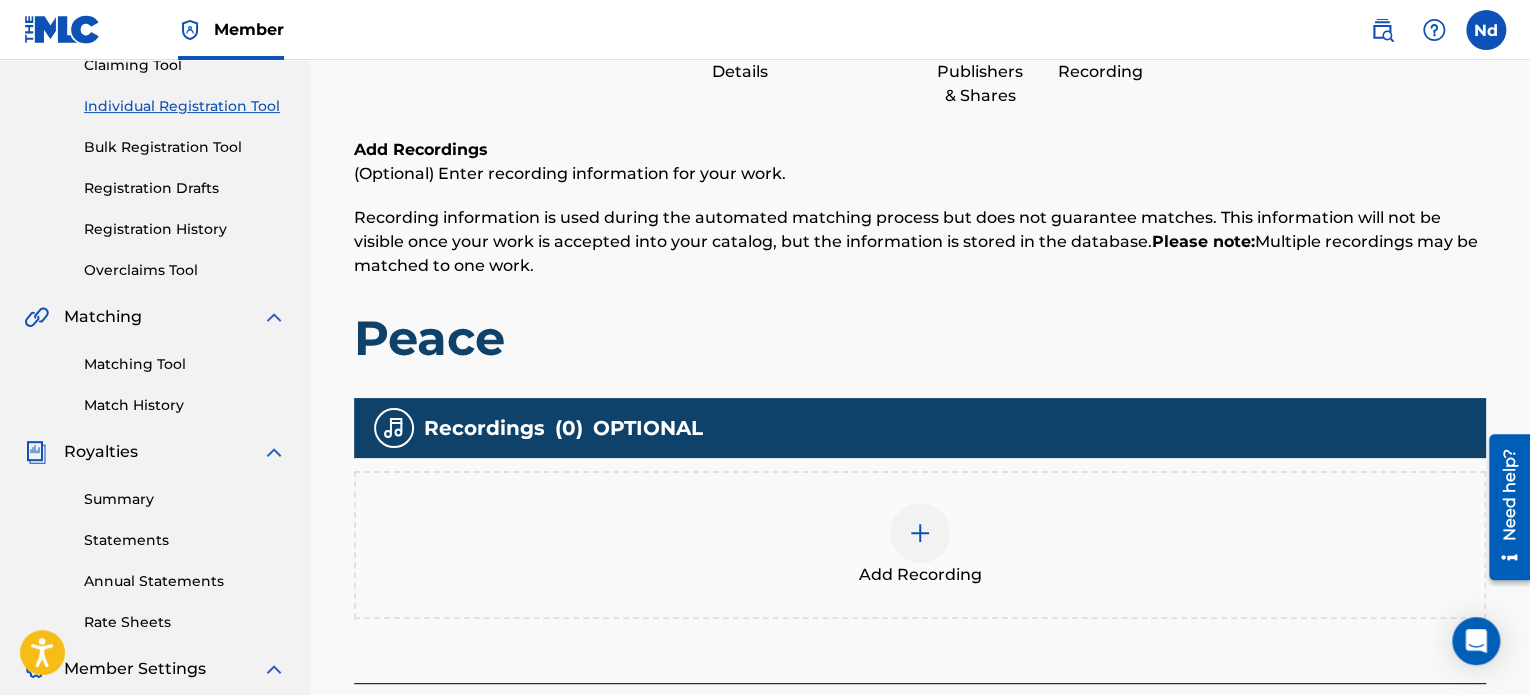 scroll, scrollTop: 290, scrollLeft: 0, axis: vertical 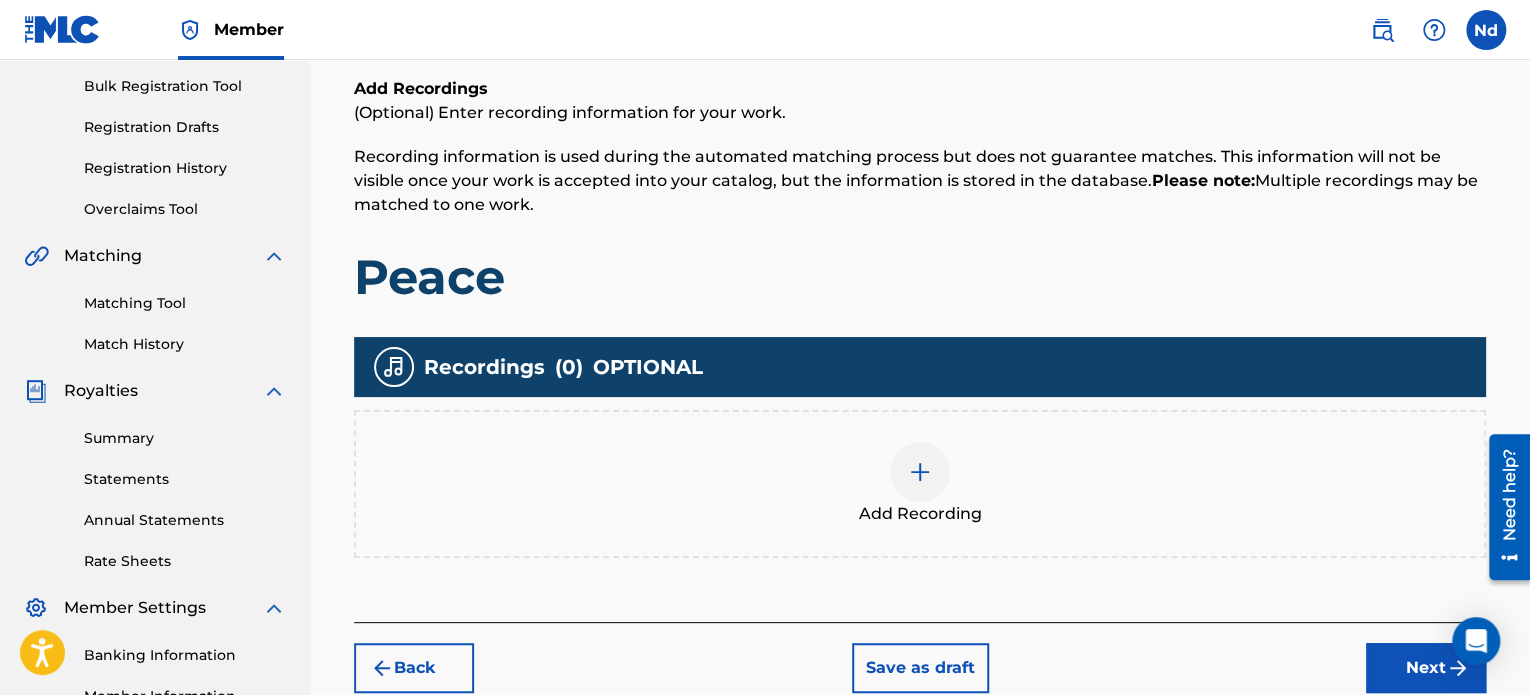 click at bounding box center (920, 472) 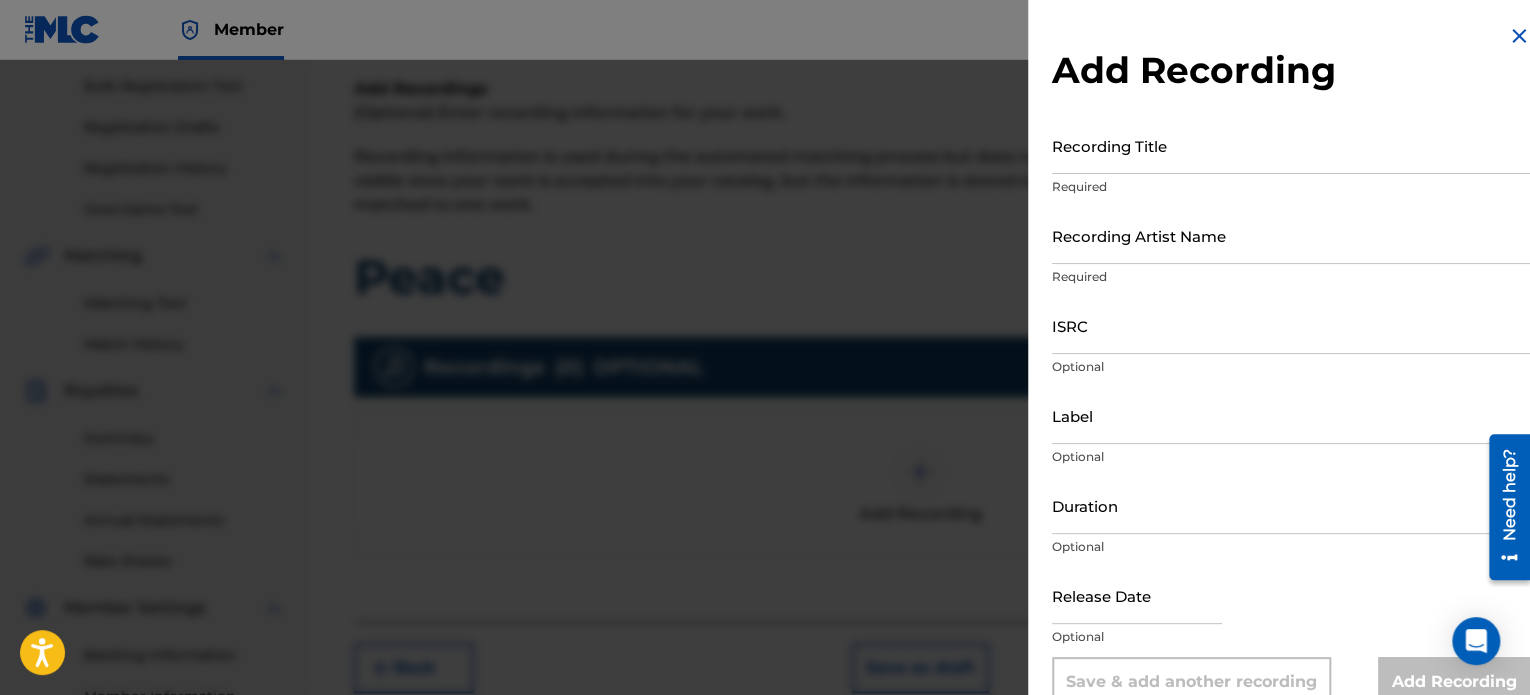 click on "Recording Title" at bounding box center [1291, 145] 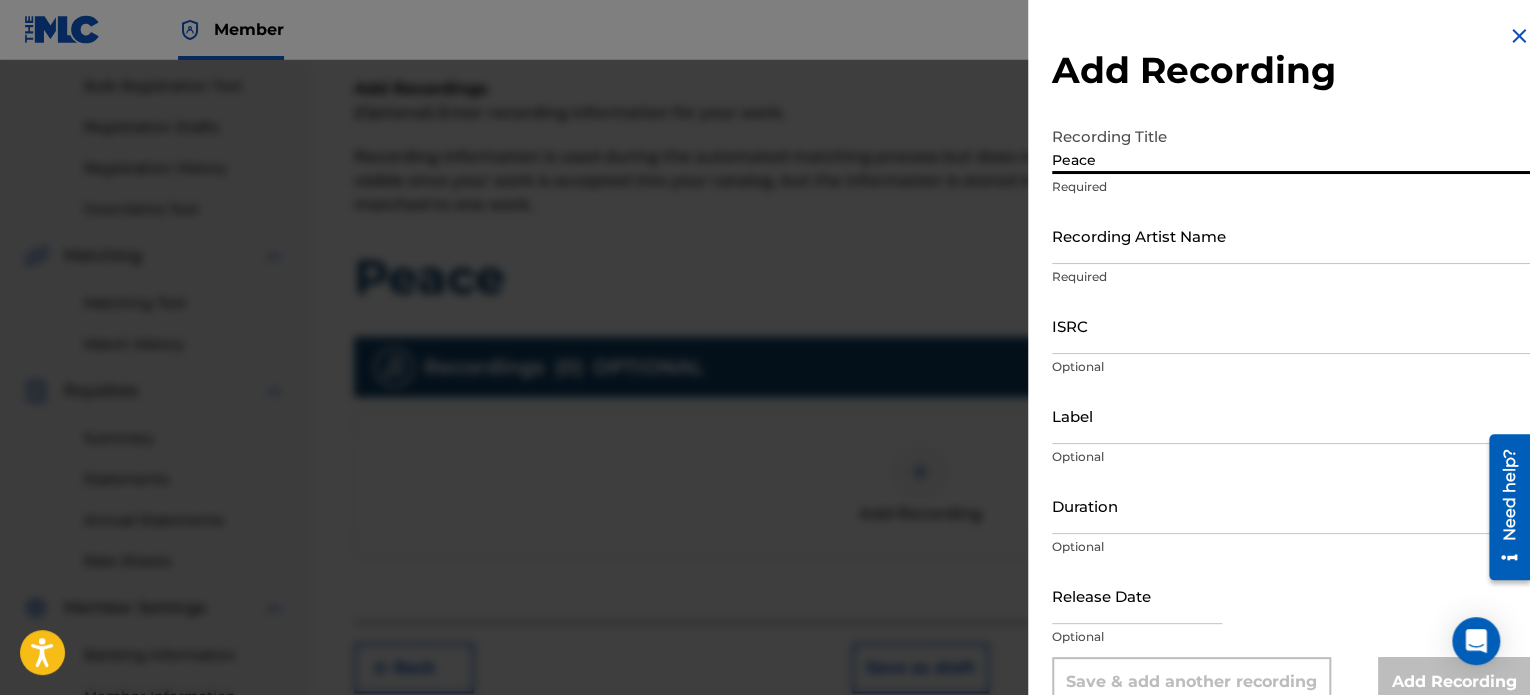 click on "Recording Artist Name" at bounding box center [1291, 235] 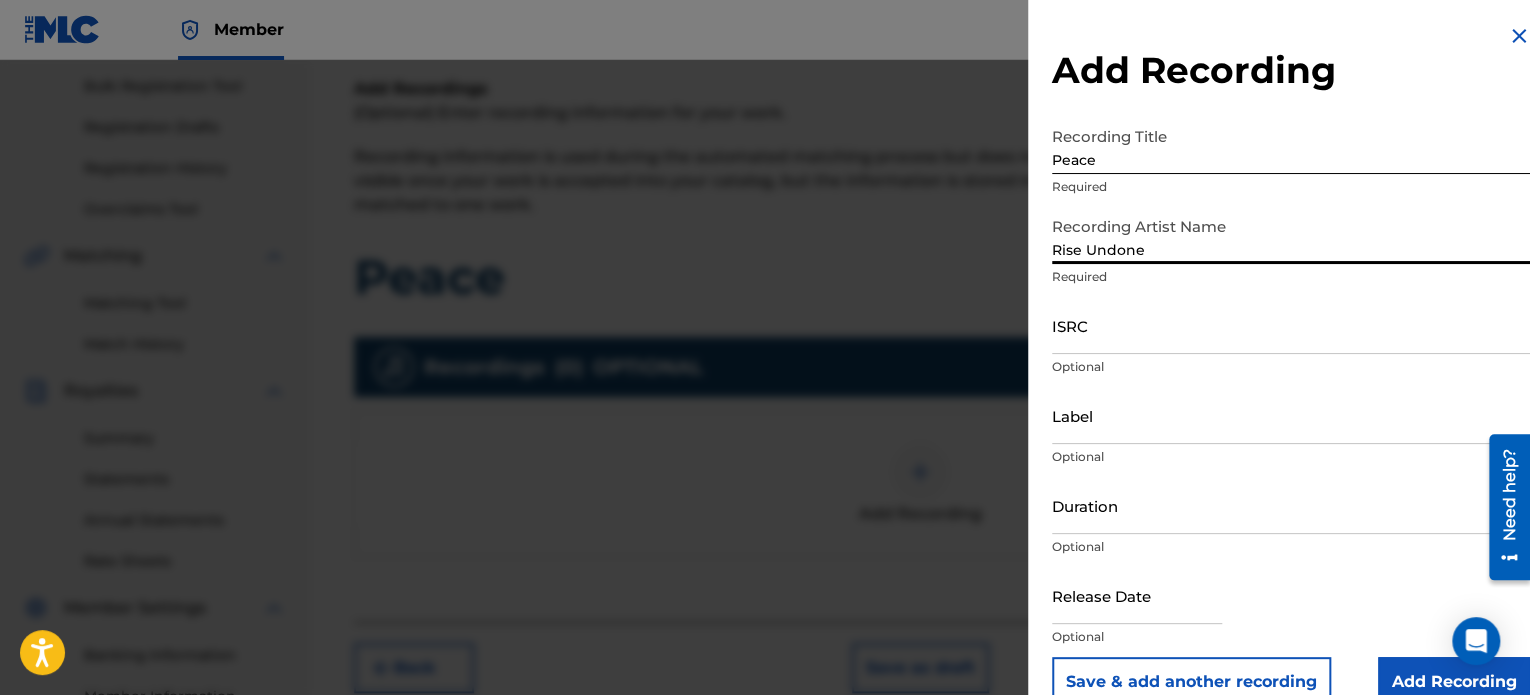 click on "Label" at bounding box center (1291, 415) 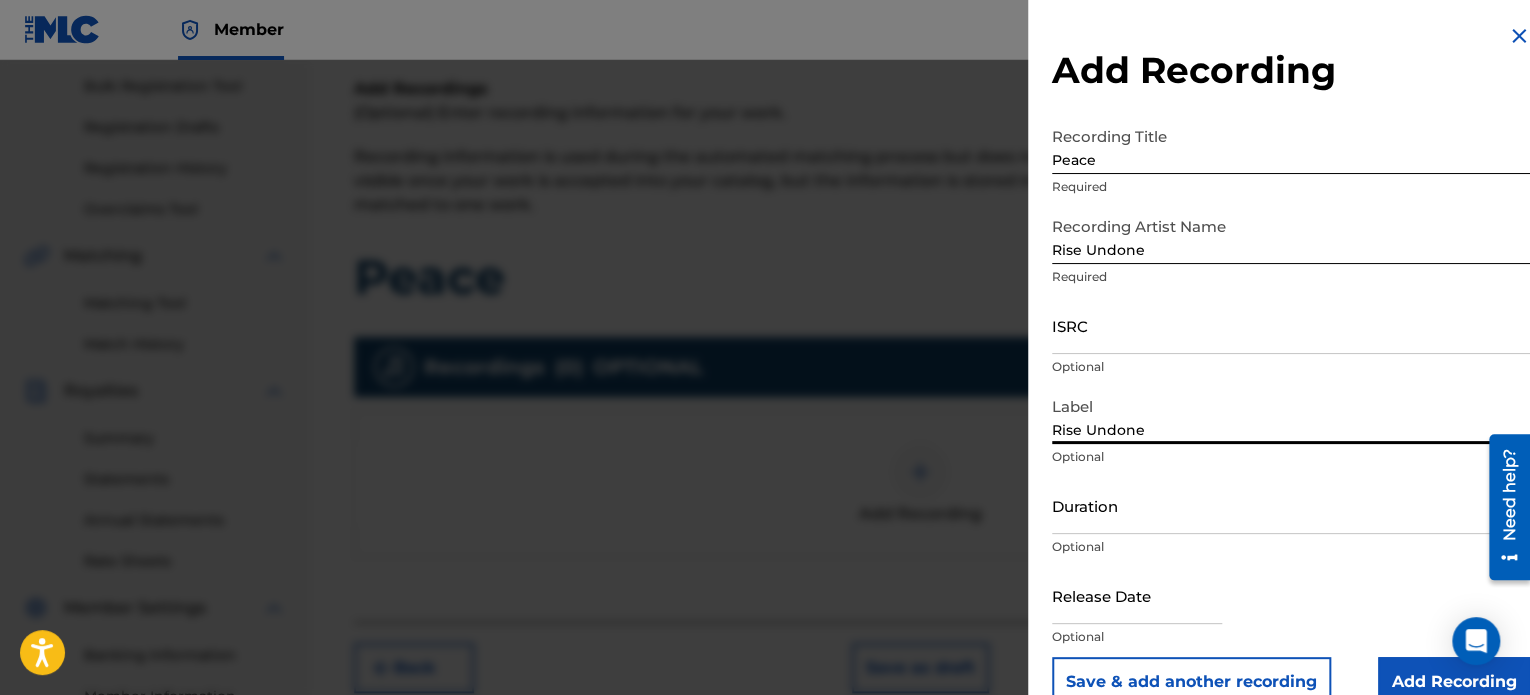 drag, startPoint x: 1165, startPoint y: 595, endPoint x: 1168, endPoint y: 606, distance: 11.401754 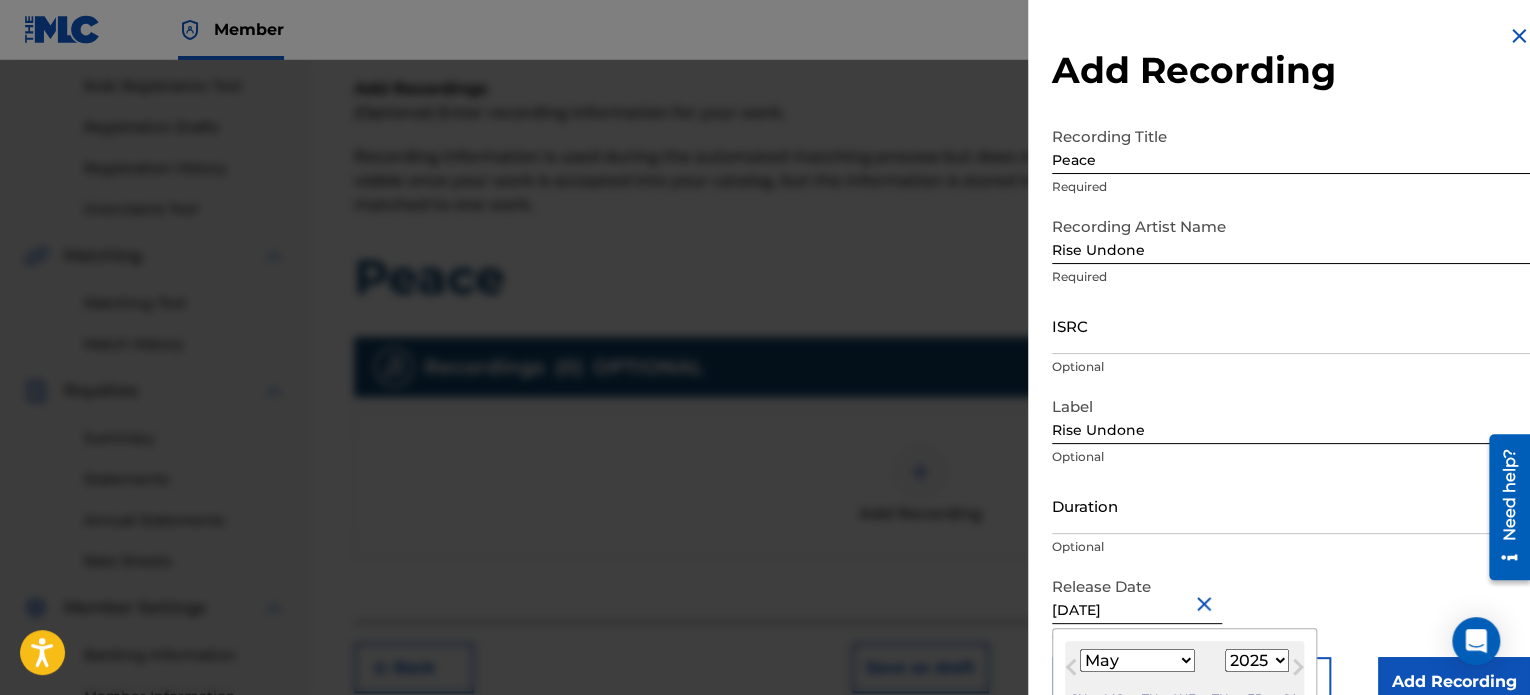 click on "ISRC" at bounding box center [1291, 325] 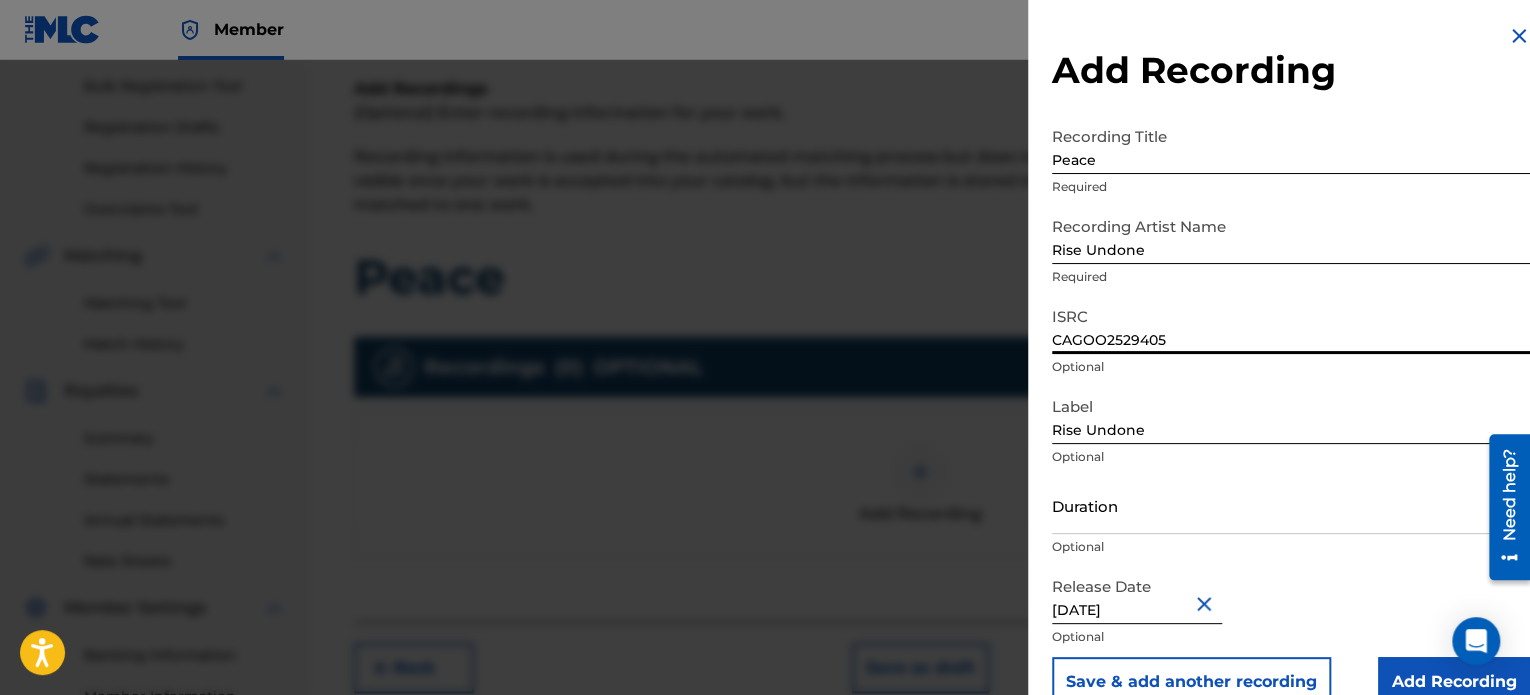click on "Duration" at bounding box center (1291, 505) 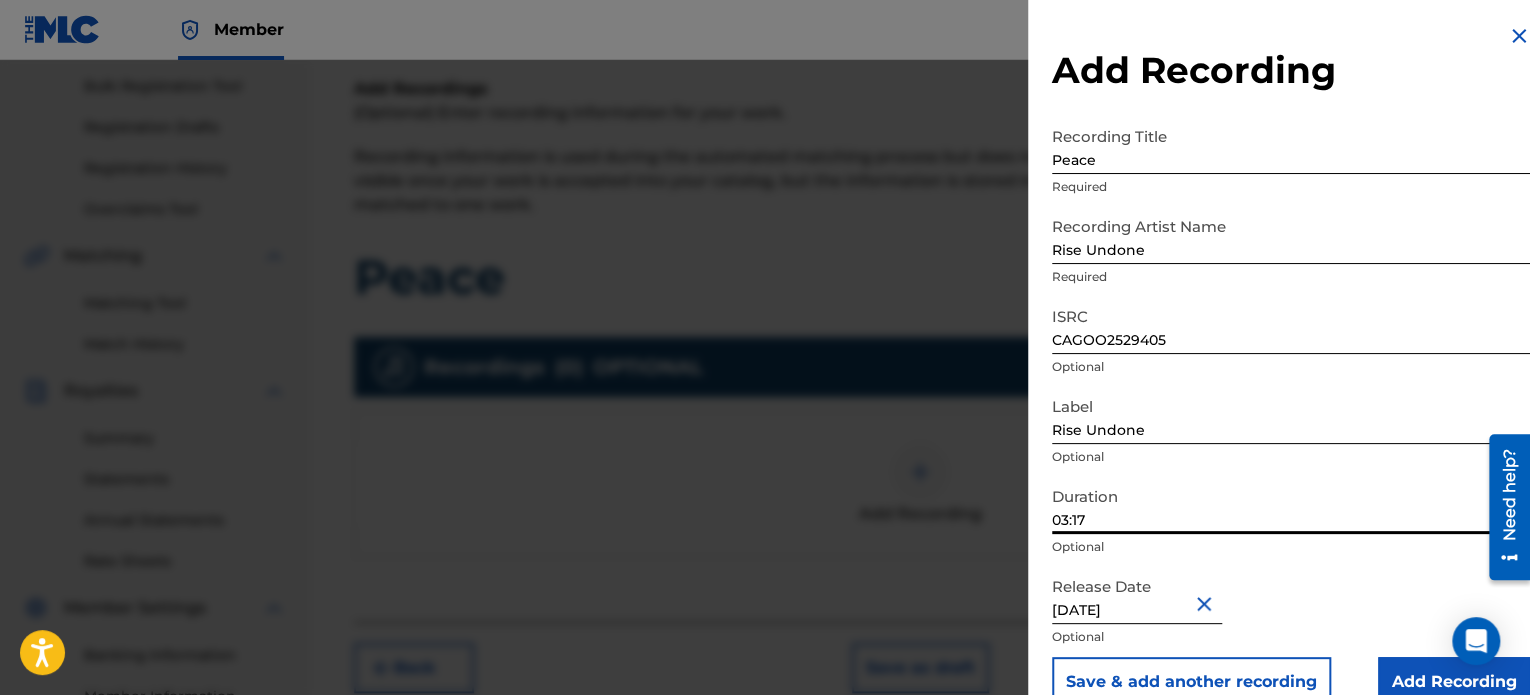 scroll, scrollTop: 36, scrollLeft: 0, axis: vertical 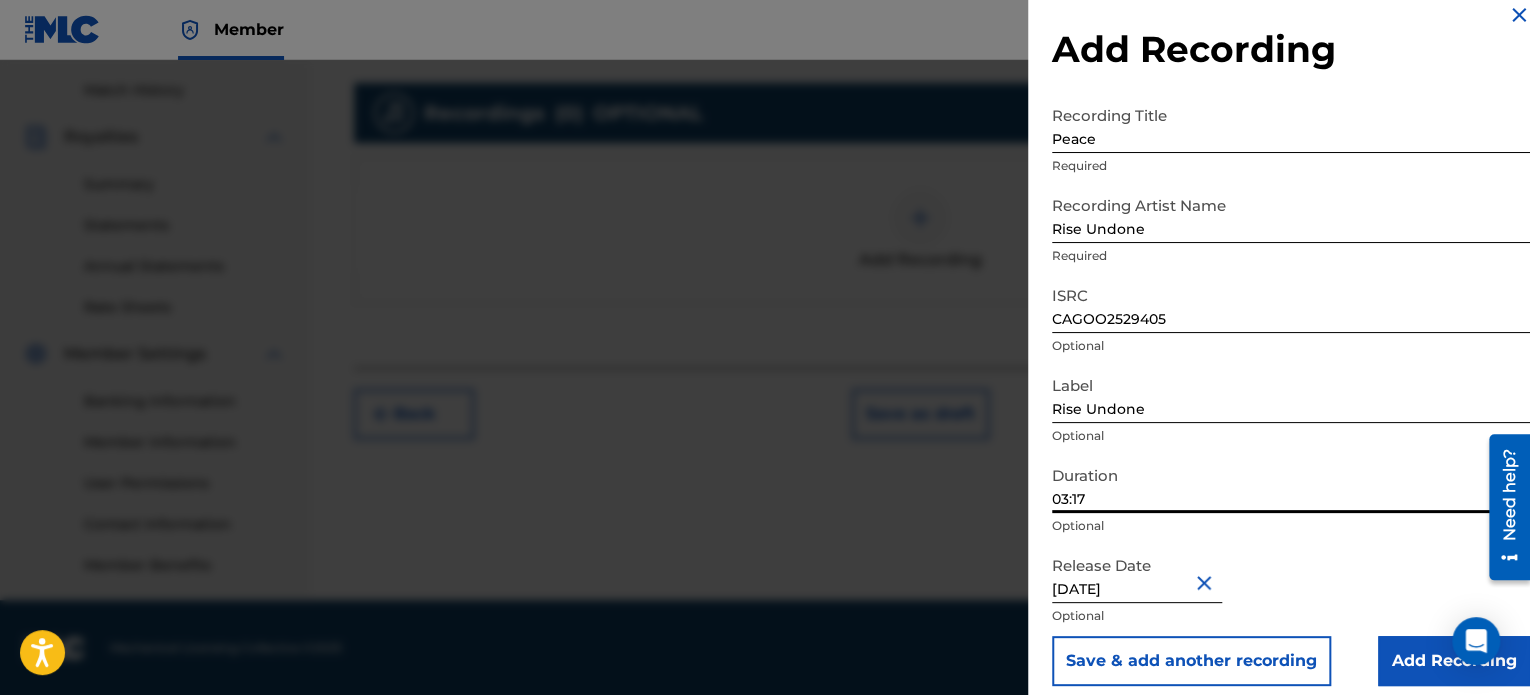 click on "Add Recording" at bounding box center [1454, 661] 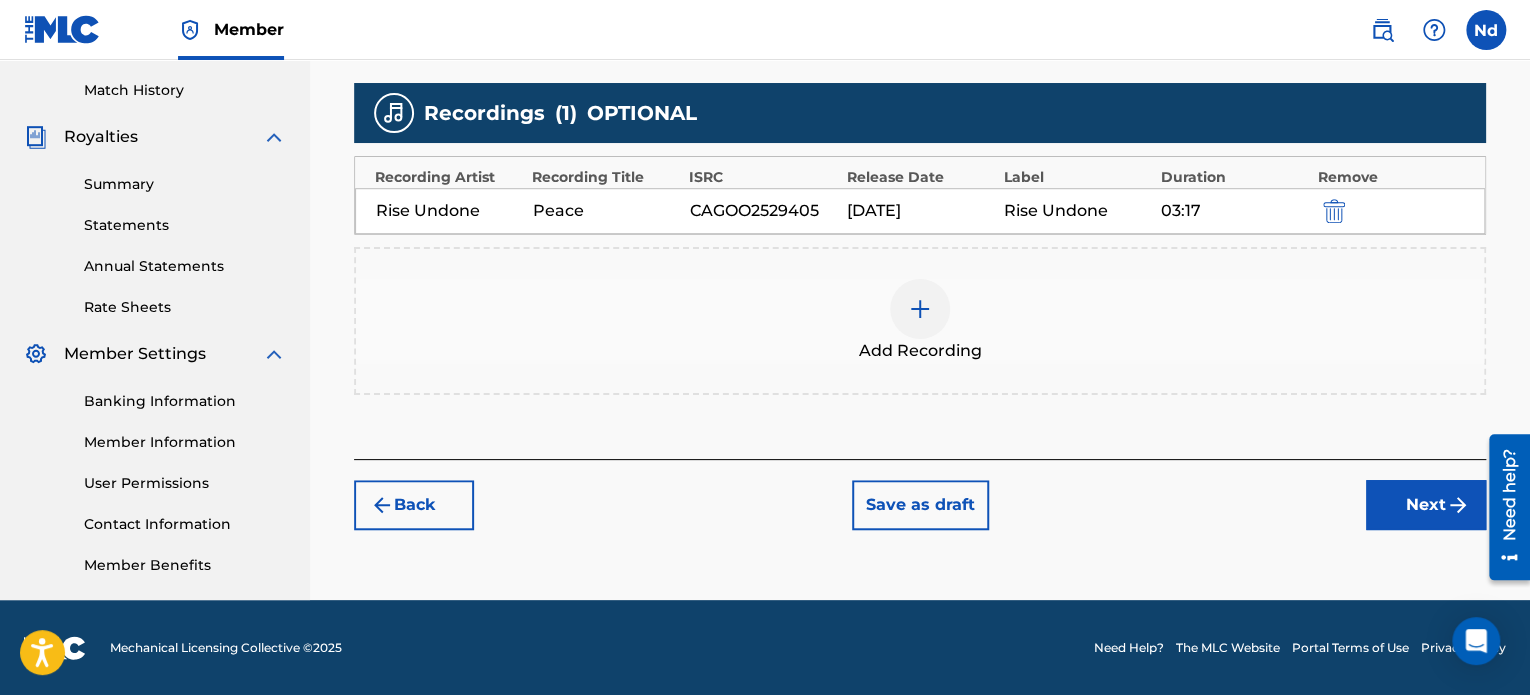 click on "Next" at bounding box center [1426, 505] 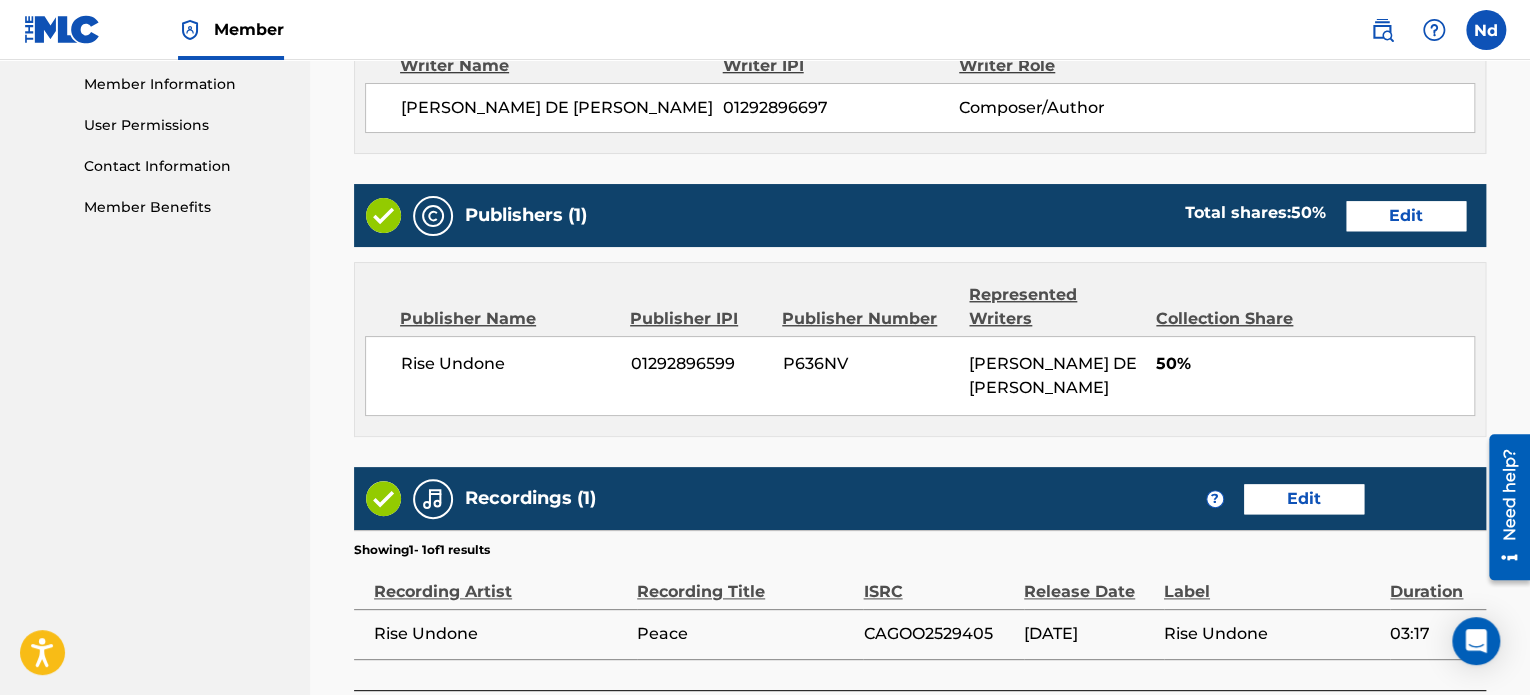 scroll, scrollTop: 1081, scrollLeft: 0, axis: vertical 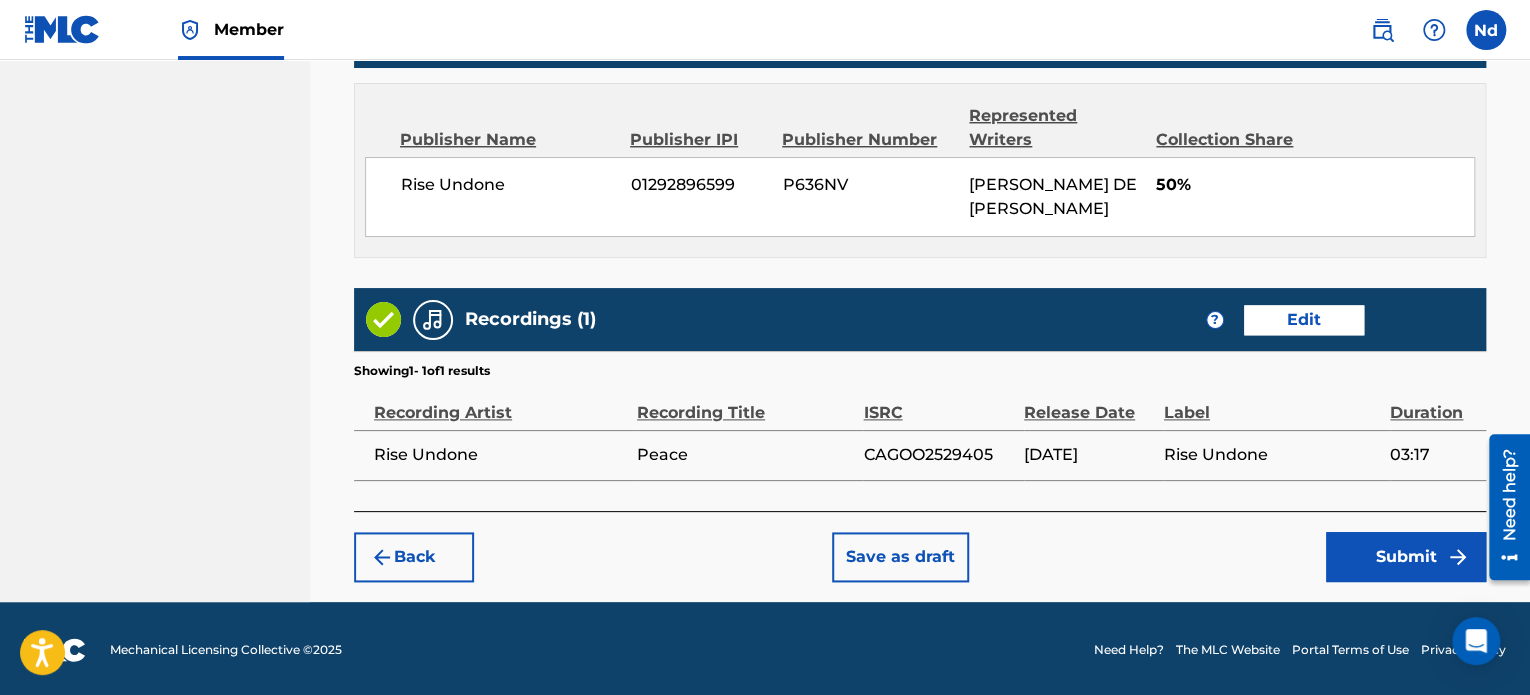 click on "Submit" at bounding box center (1406, 557) 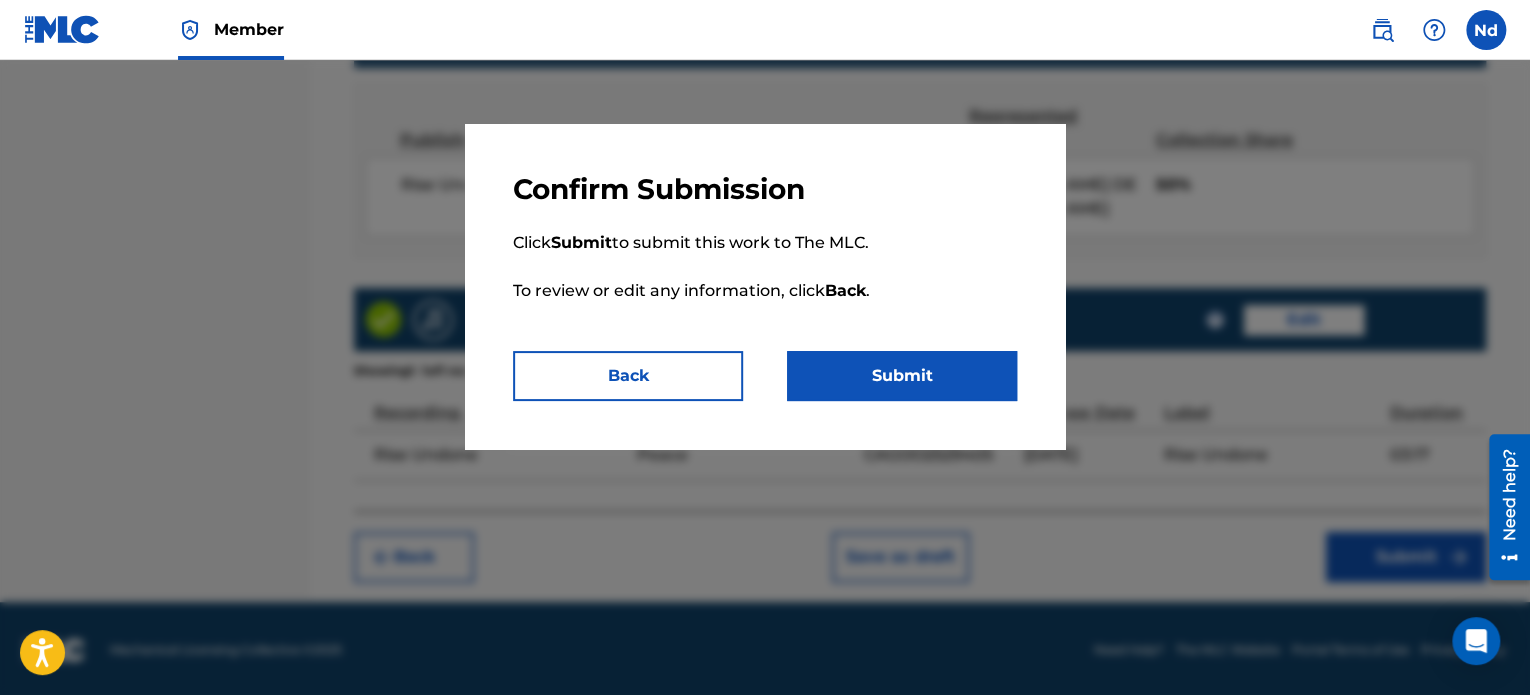 click on "Submit" at bounding box center (902, 376) 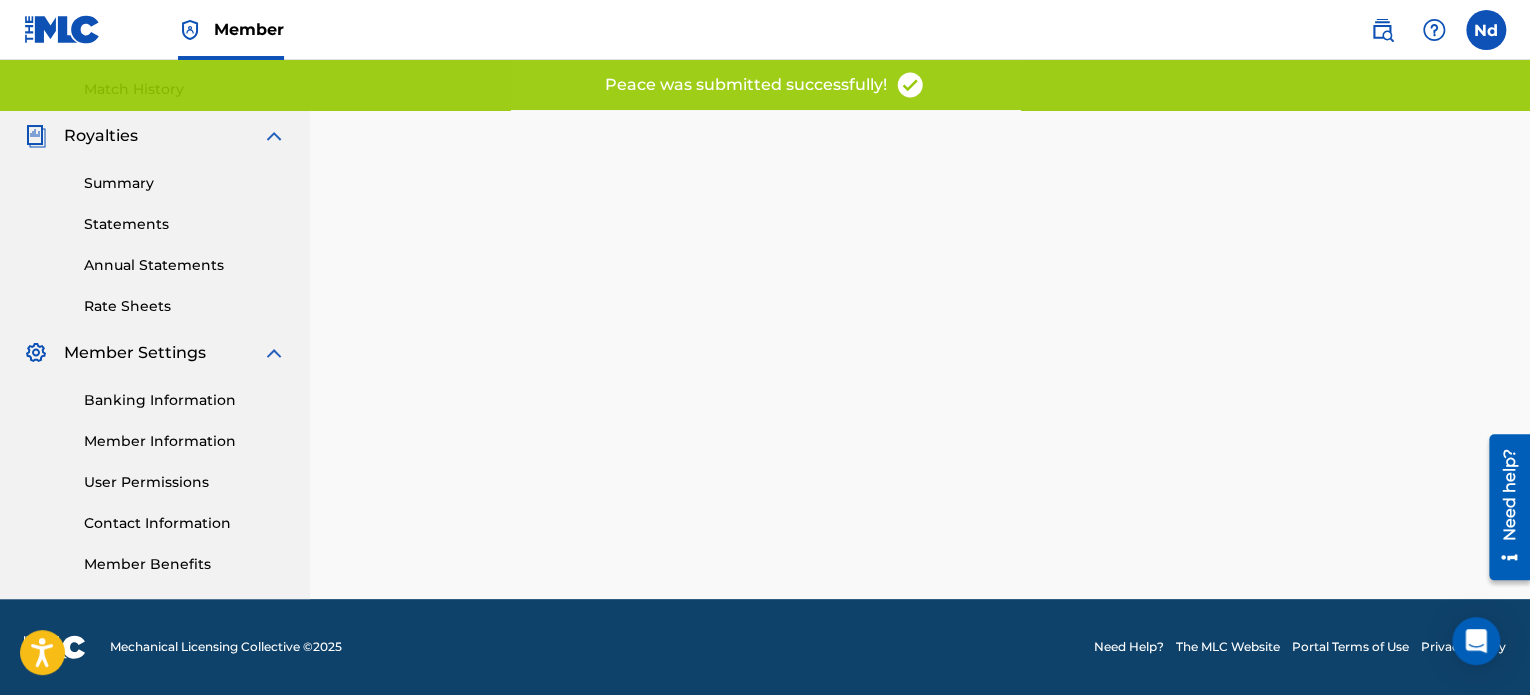 scroll, scrollTop: 0, scrollLeft: 0, axis: both 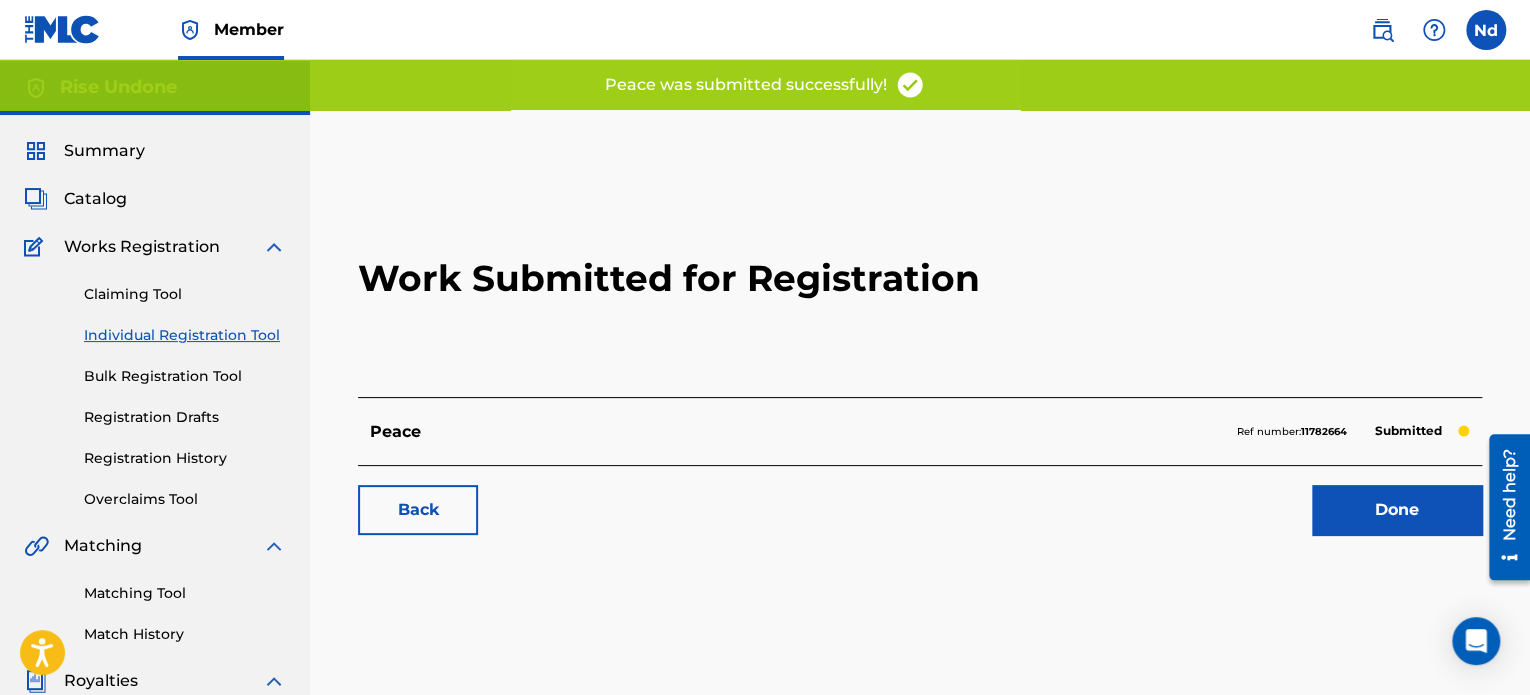 click on "Done" at bounding box center (1397, 510) 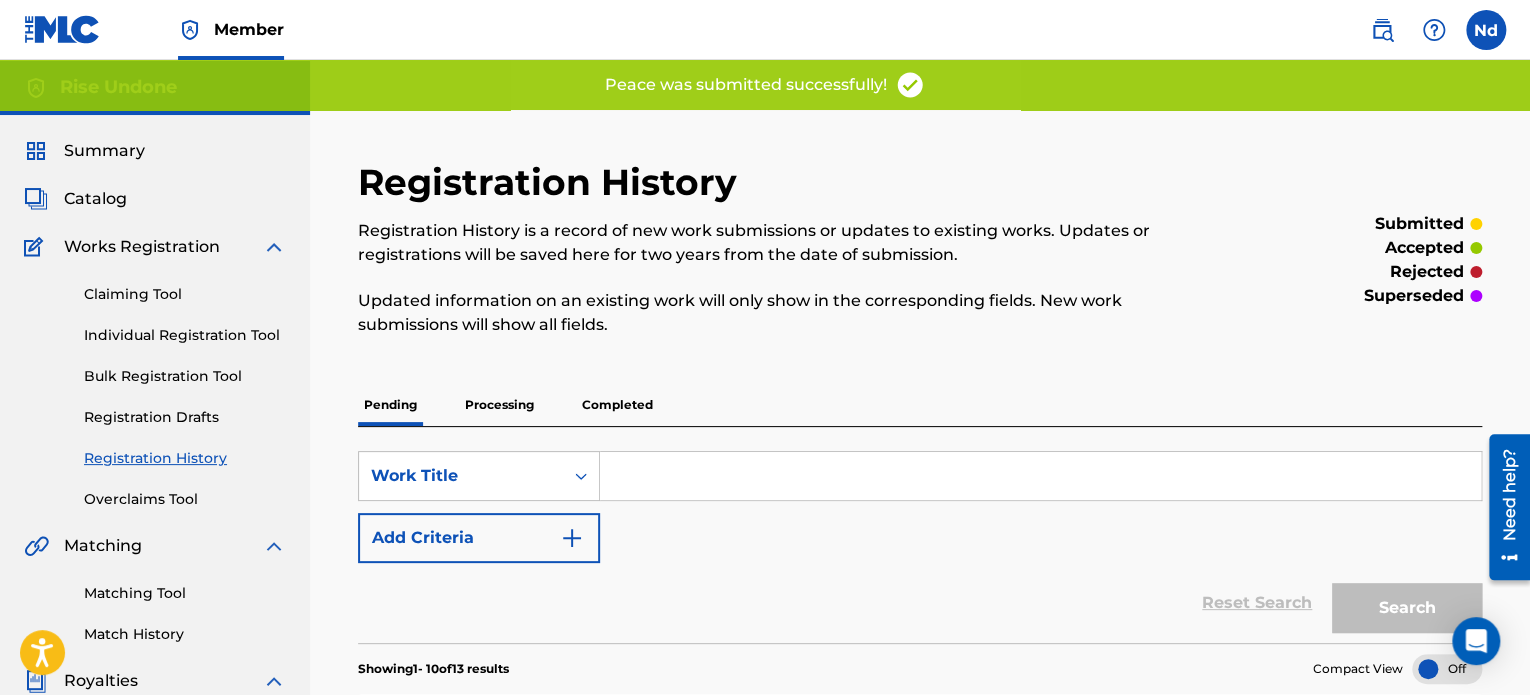 click on "Individual Registration Tool" at bounding box center [185, 335] 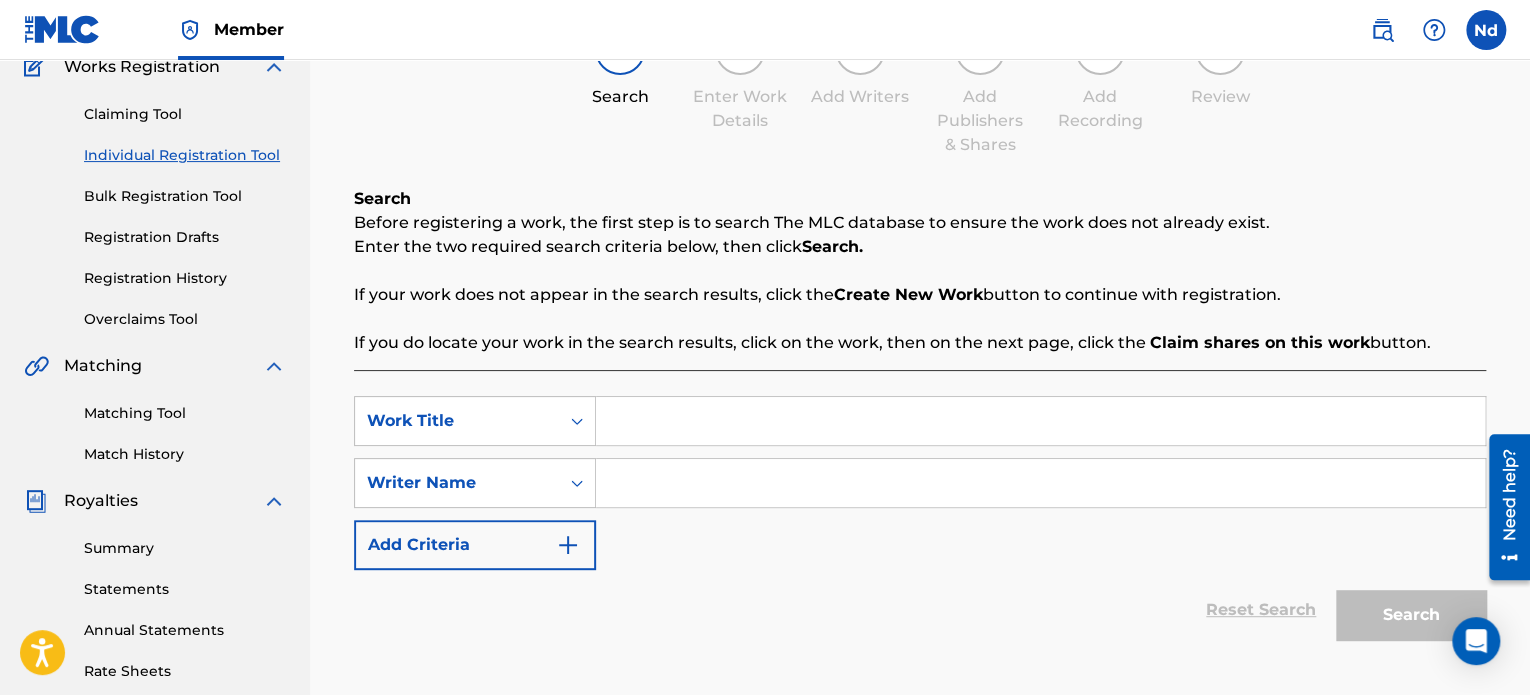 scroll, scrollTop: 300, scrollLeft: 0, axis: vertical 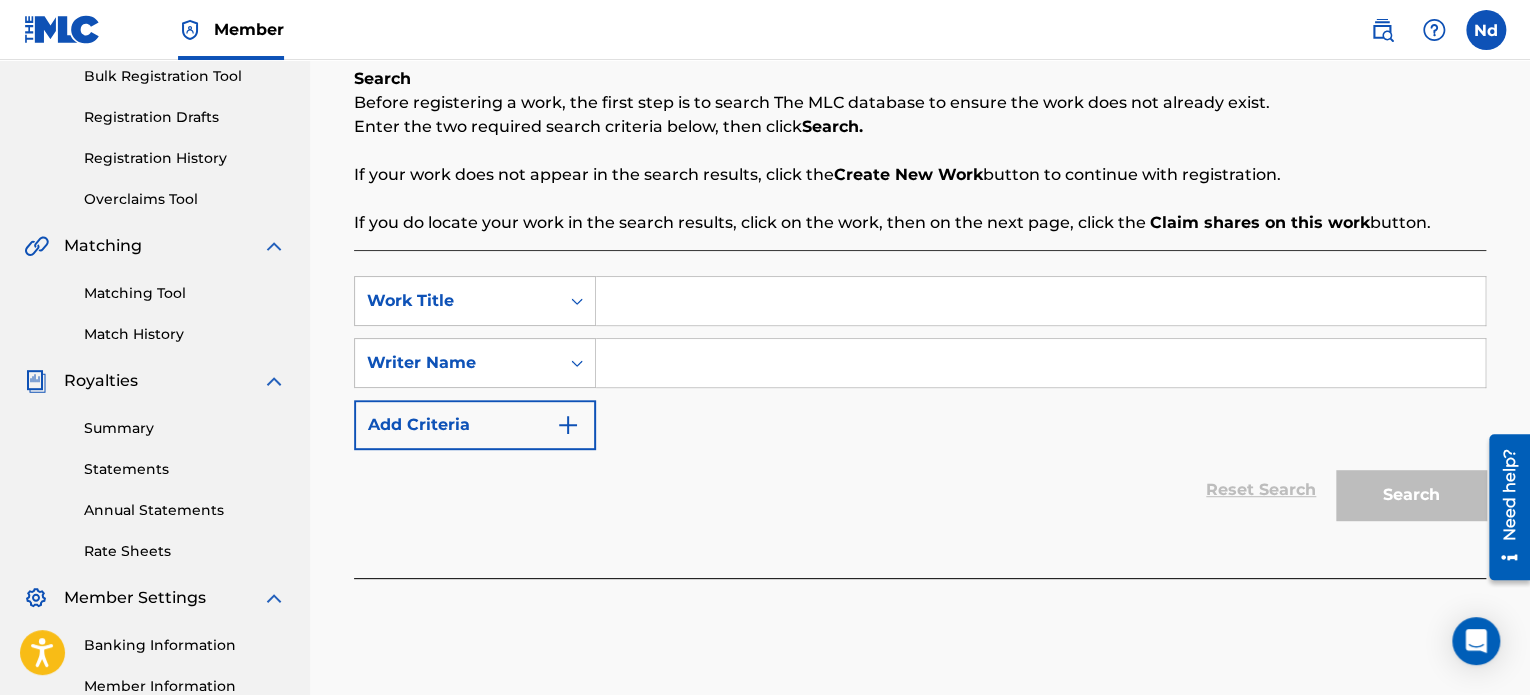 click at bounding box center (1040, 301) 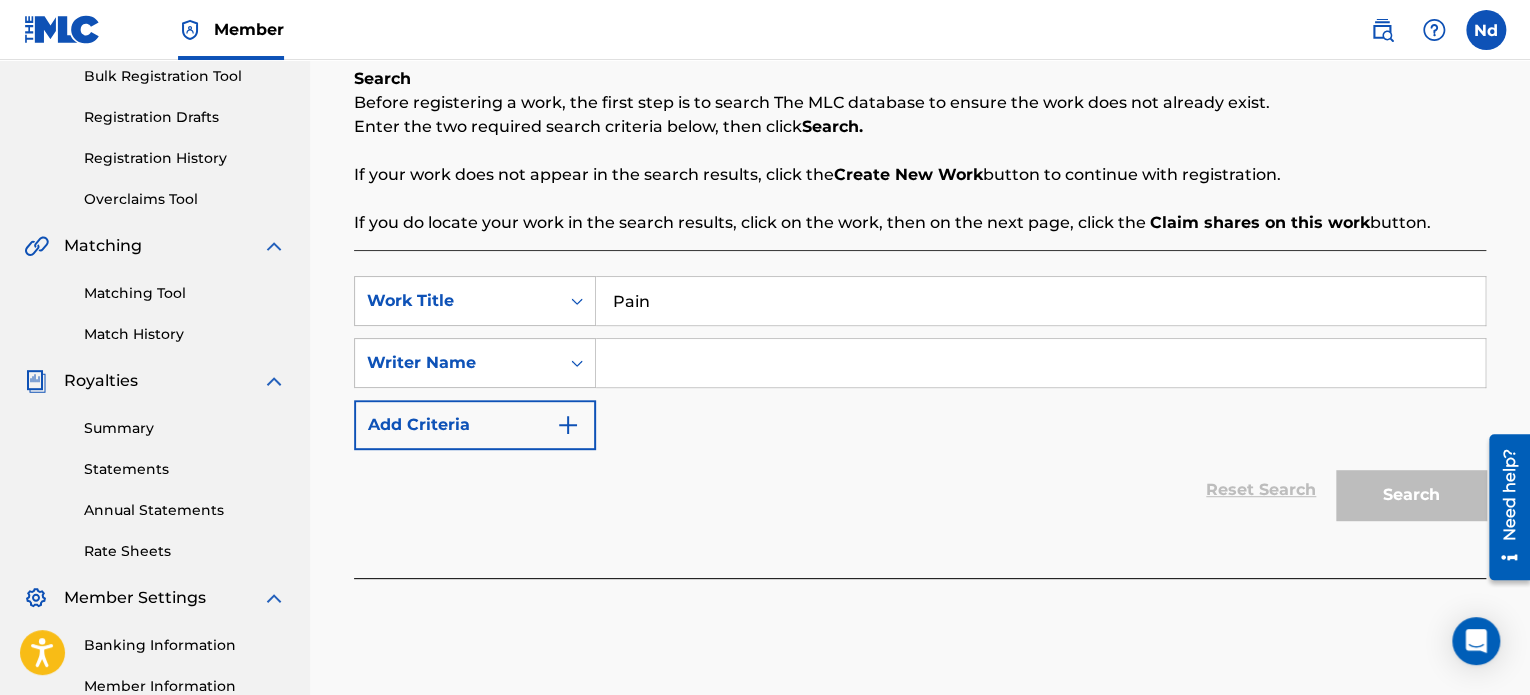 click at bounding box center (1040, 363) 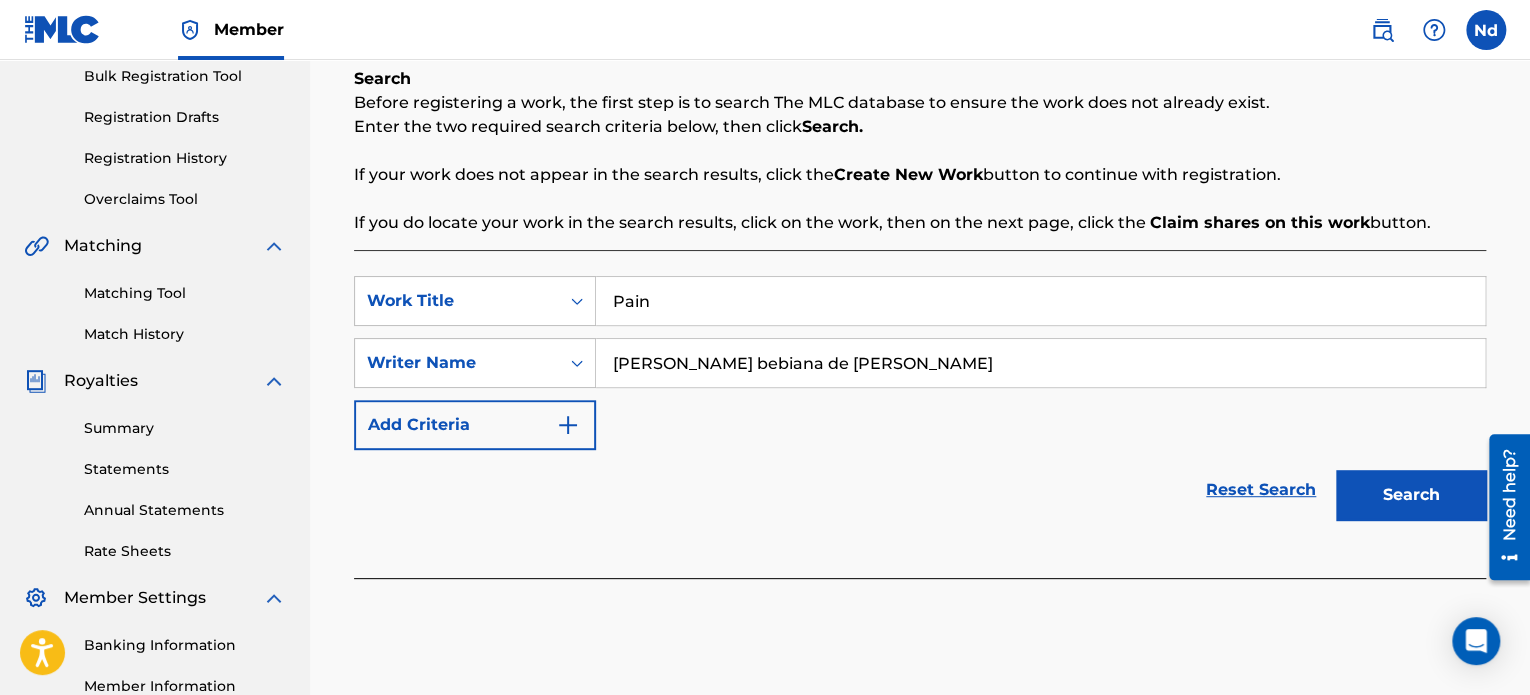 click on "Search" at bounding box center (1411, 495) 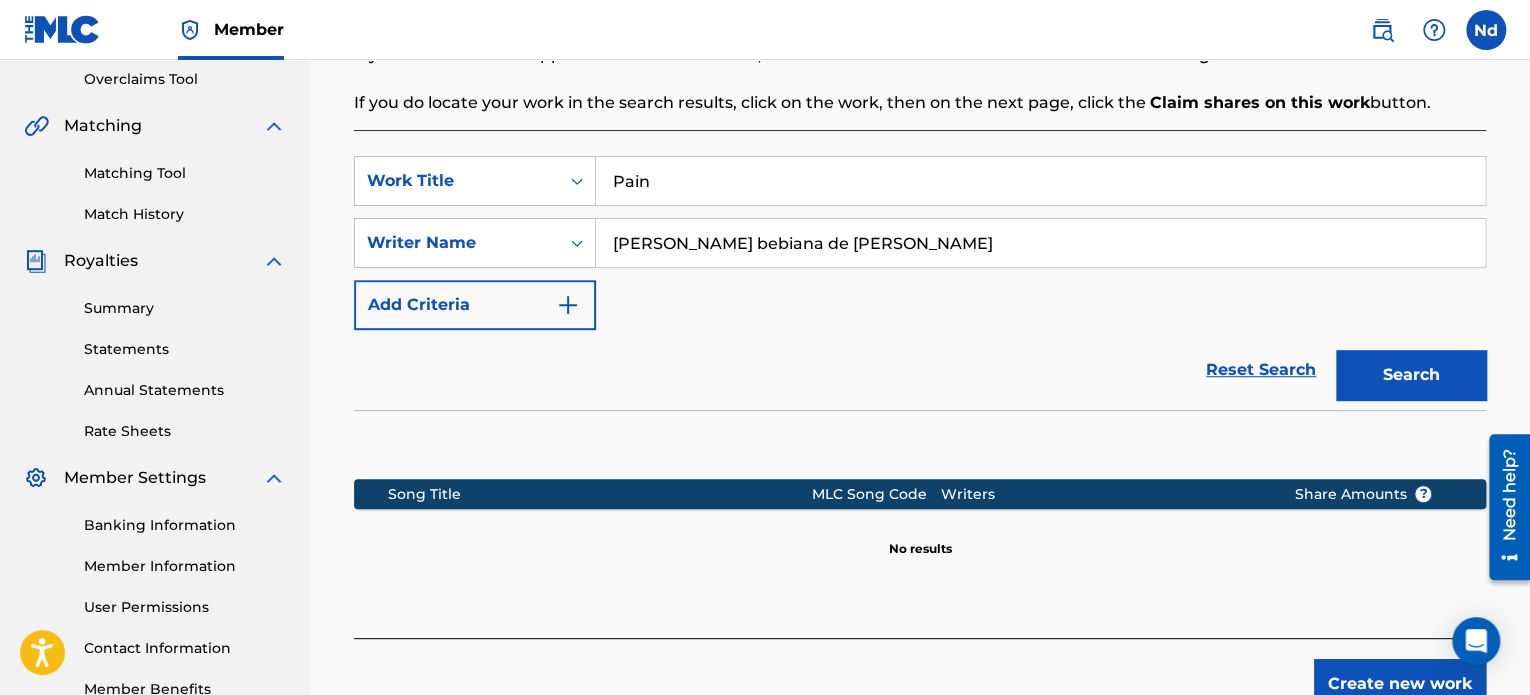 scroll, scrollTop: 549, scrollLeft: 0, axis: vertical 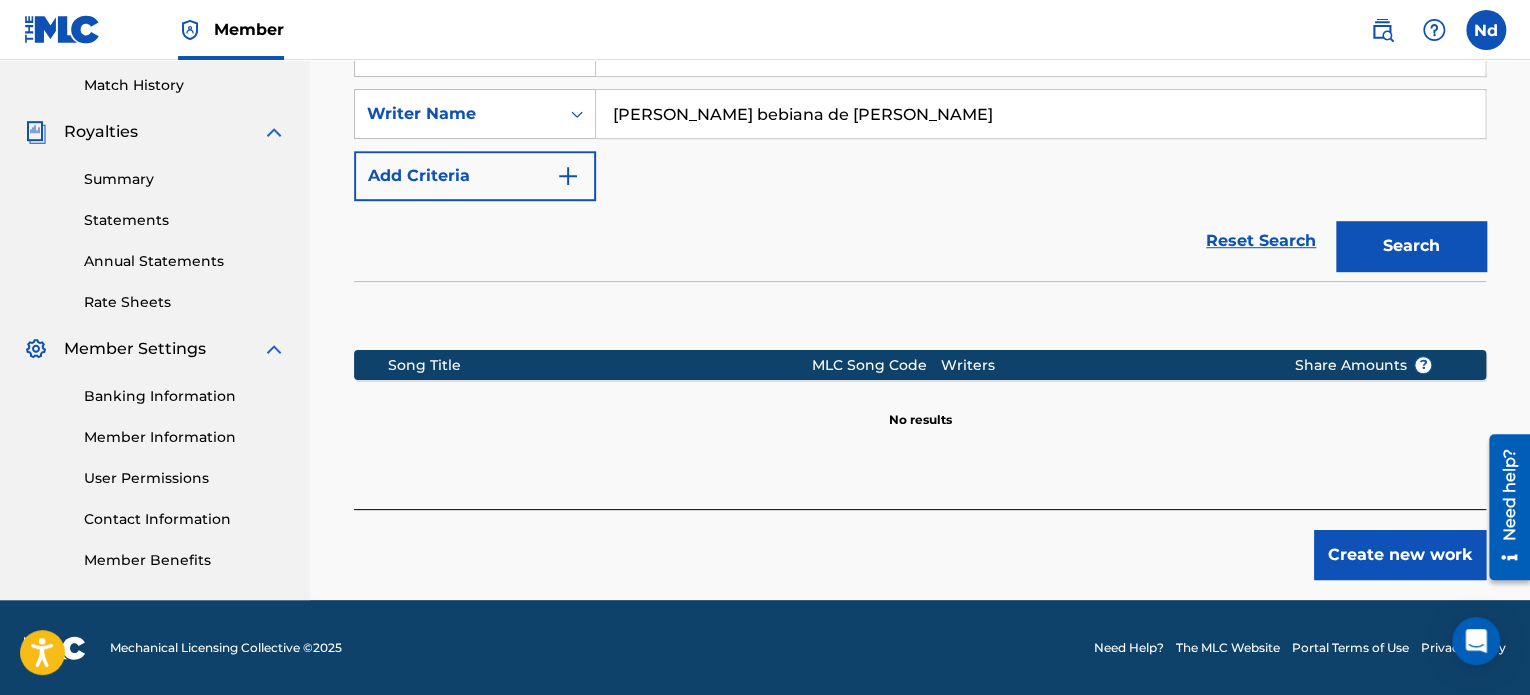 click on "Create new work" at bounding box center [1400, 555] 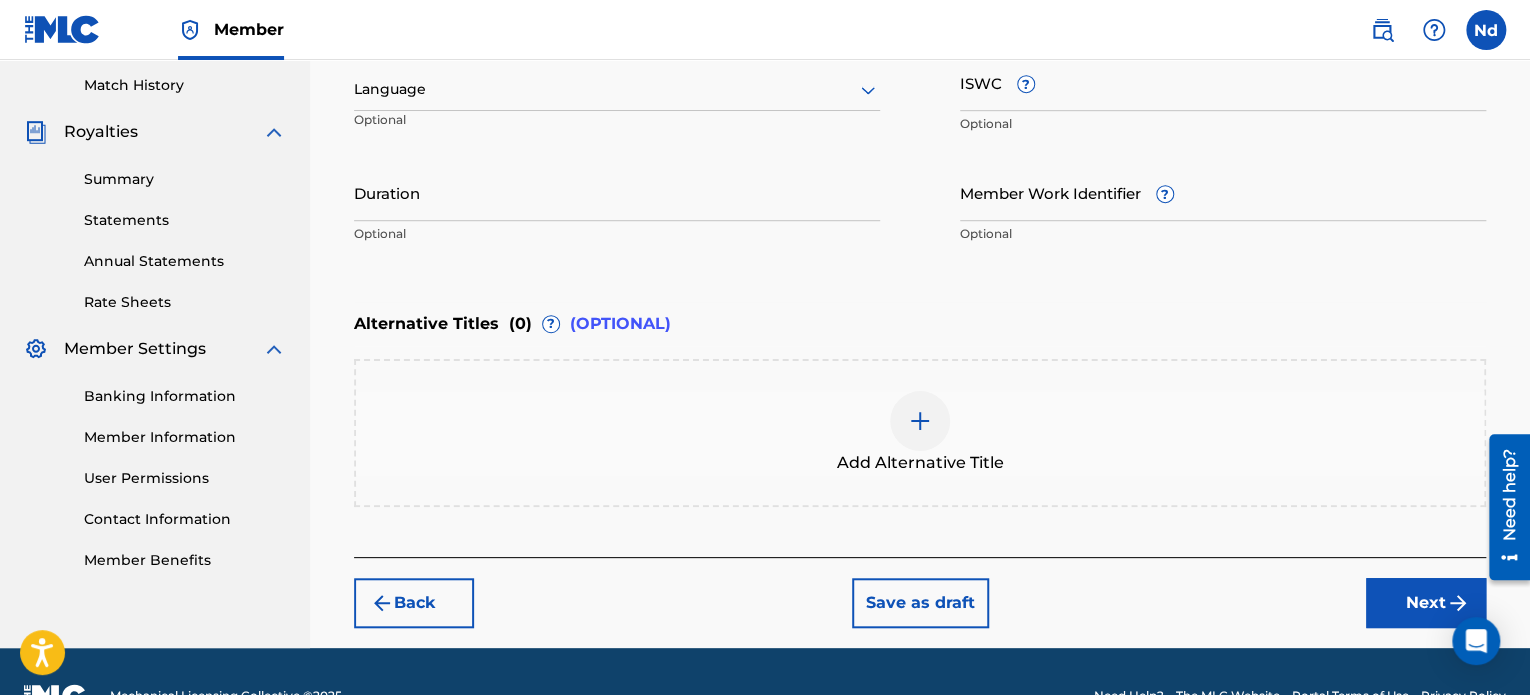 click on "Duration" at bounding box center (617, 192) 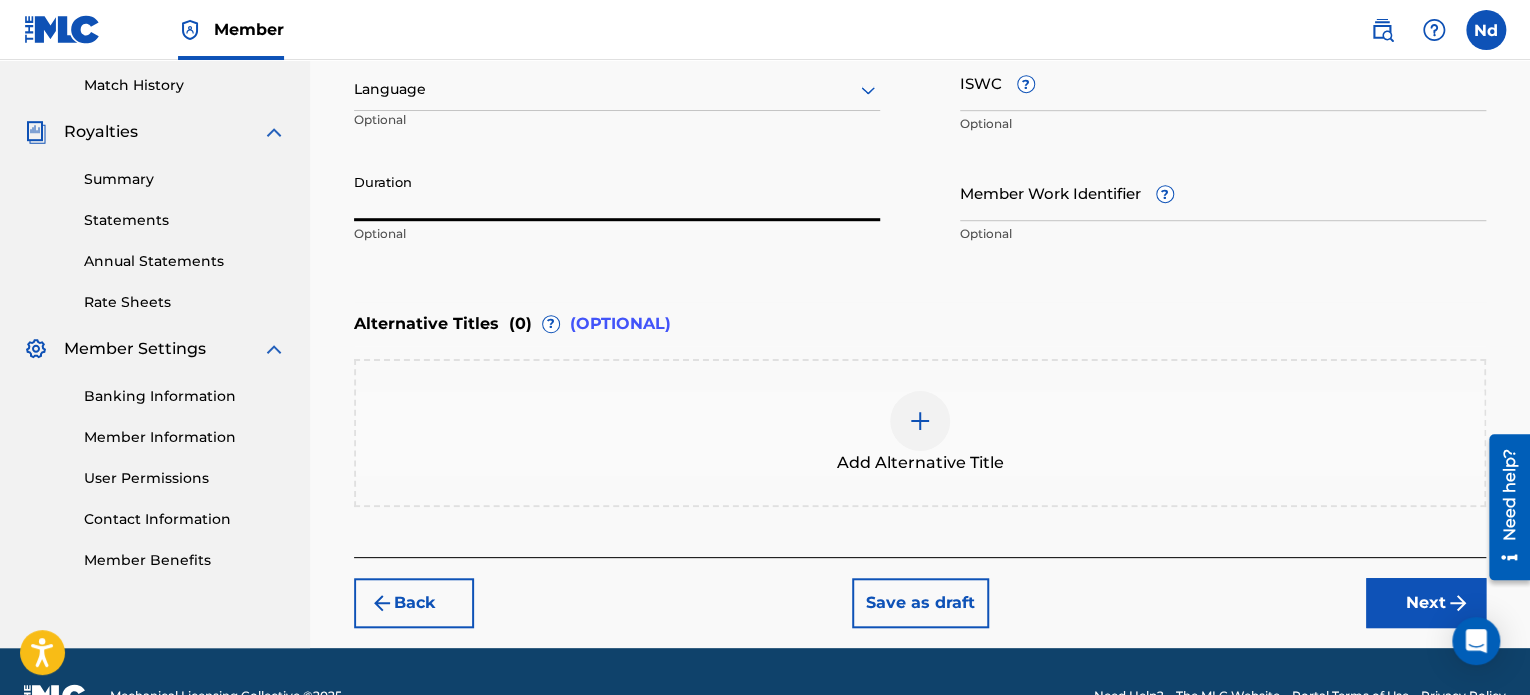 click on "Language" at bounding box center [617, 90] 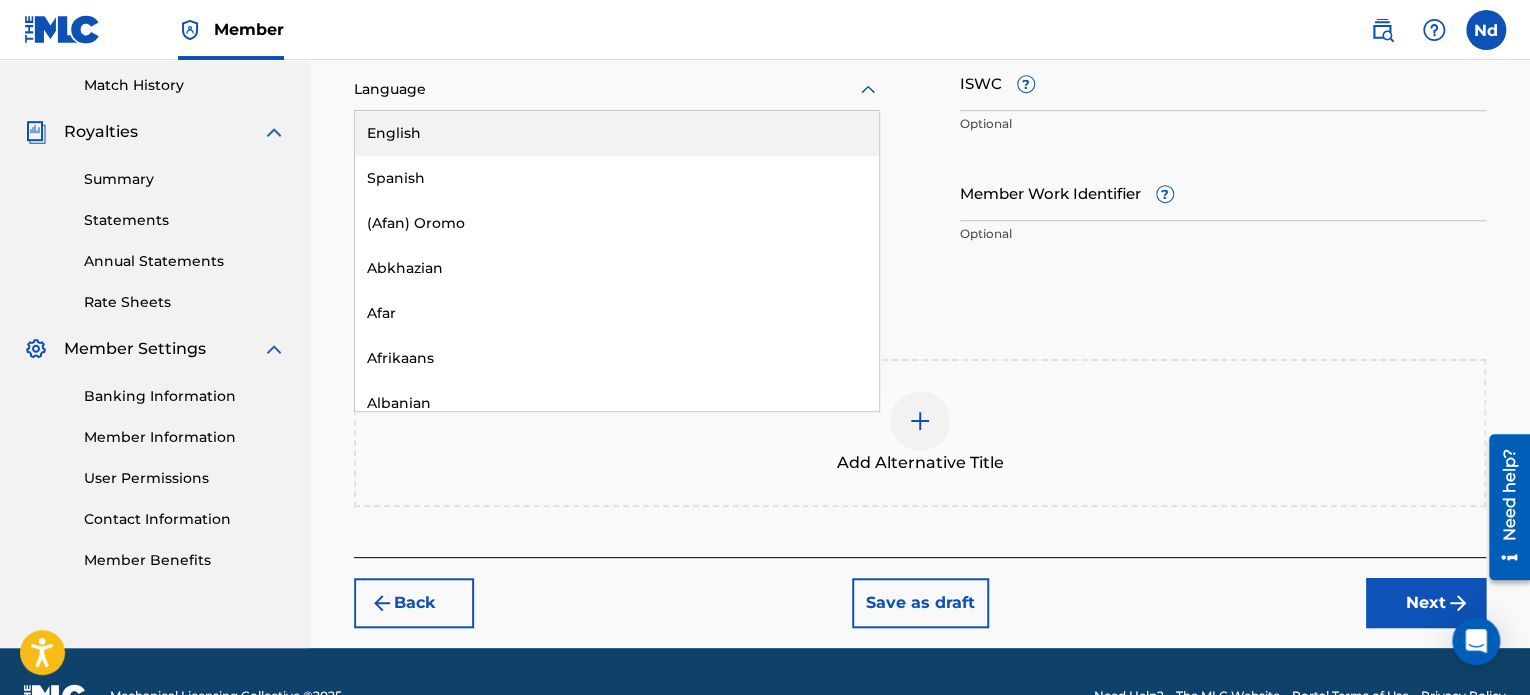 click on "English" at bounding box center (617, 133) 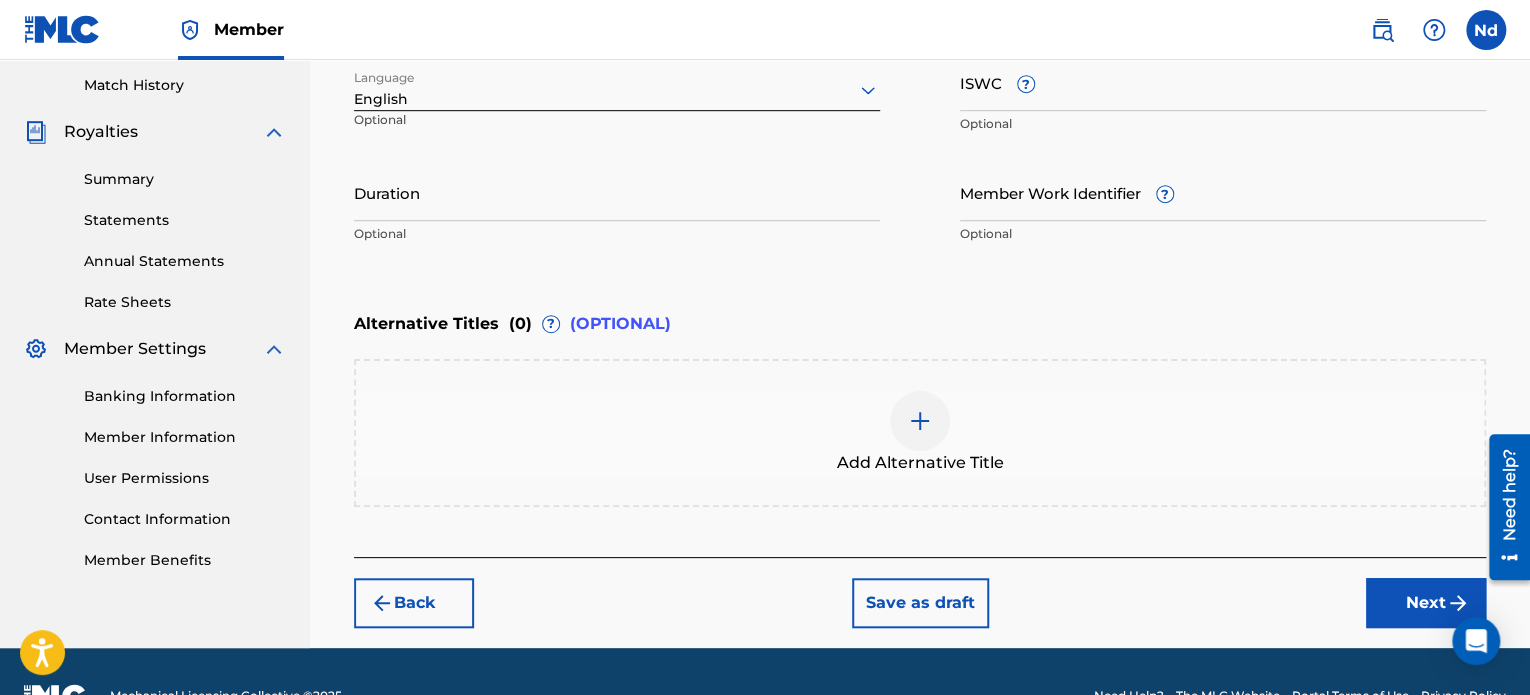 click on "Duration" at bounding box center [617, 192] 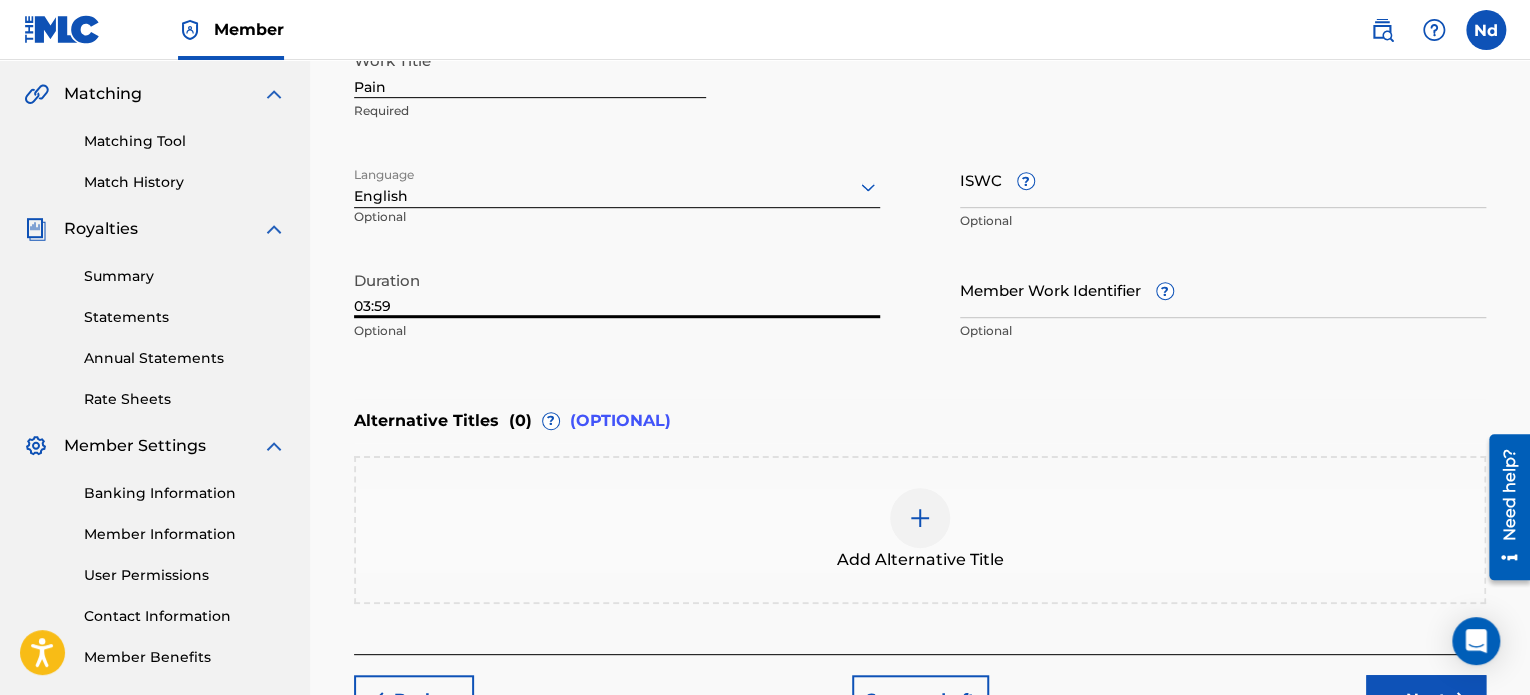 scroll, scrollTop: 349, scrollLeft: 0, axis: vertical 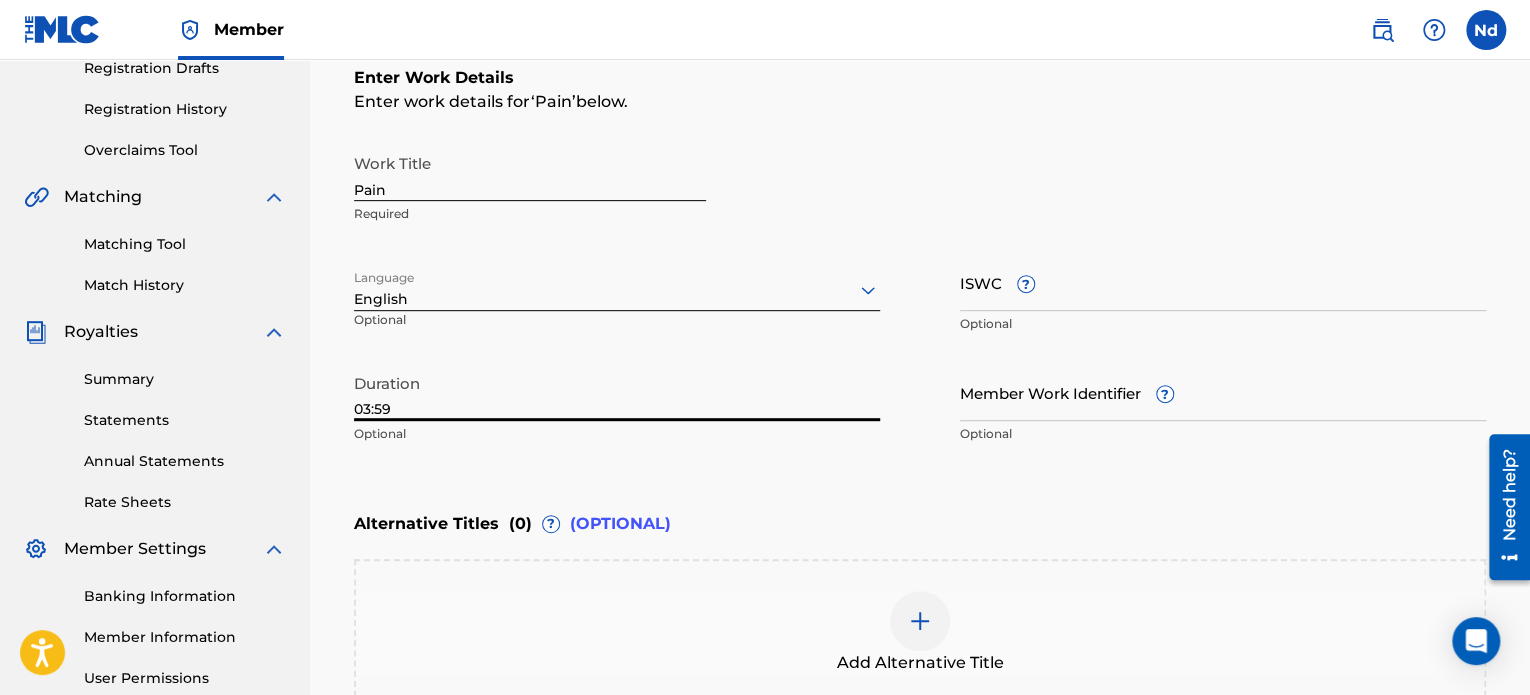 click on "ISWC   ?" at bounding box center (1223, 282) 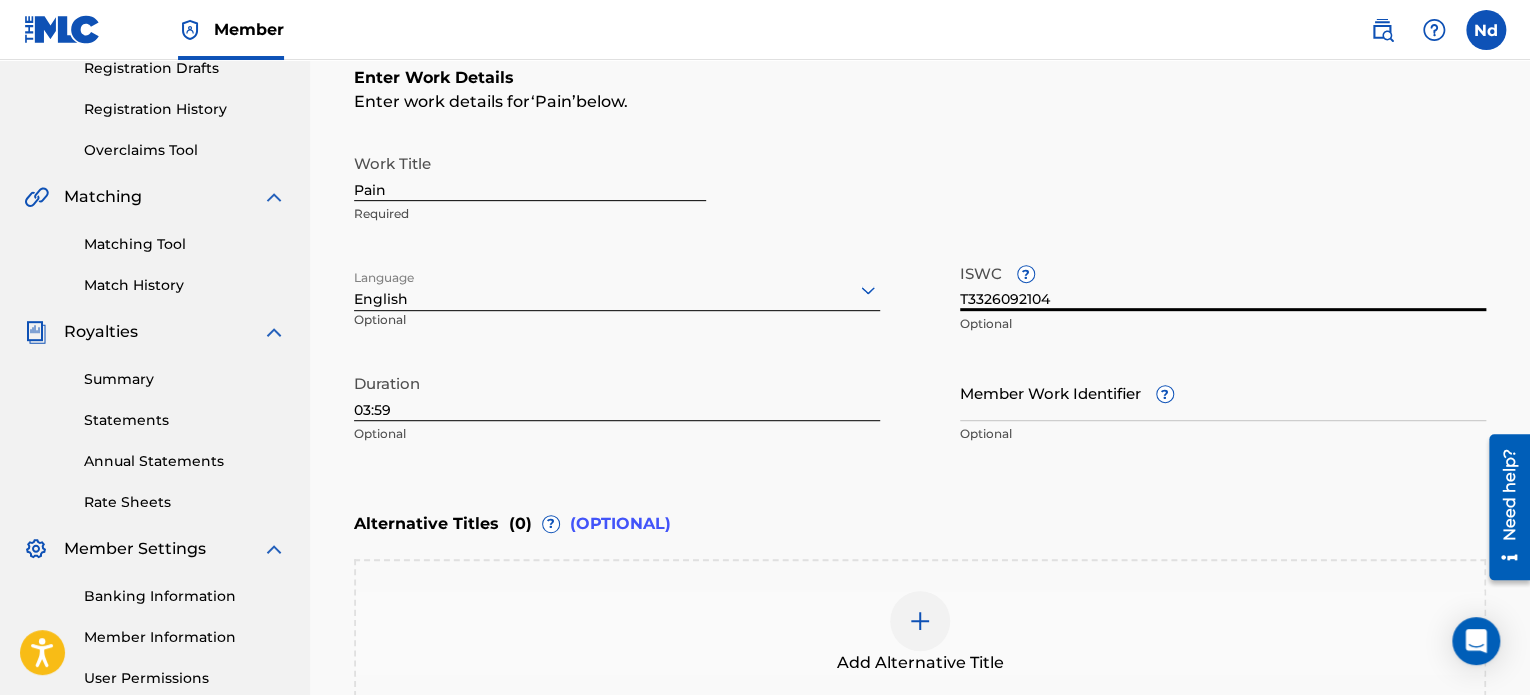 click on "Member Work Identifier   ?" at bounding box center [1223, 392] 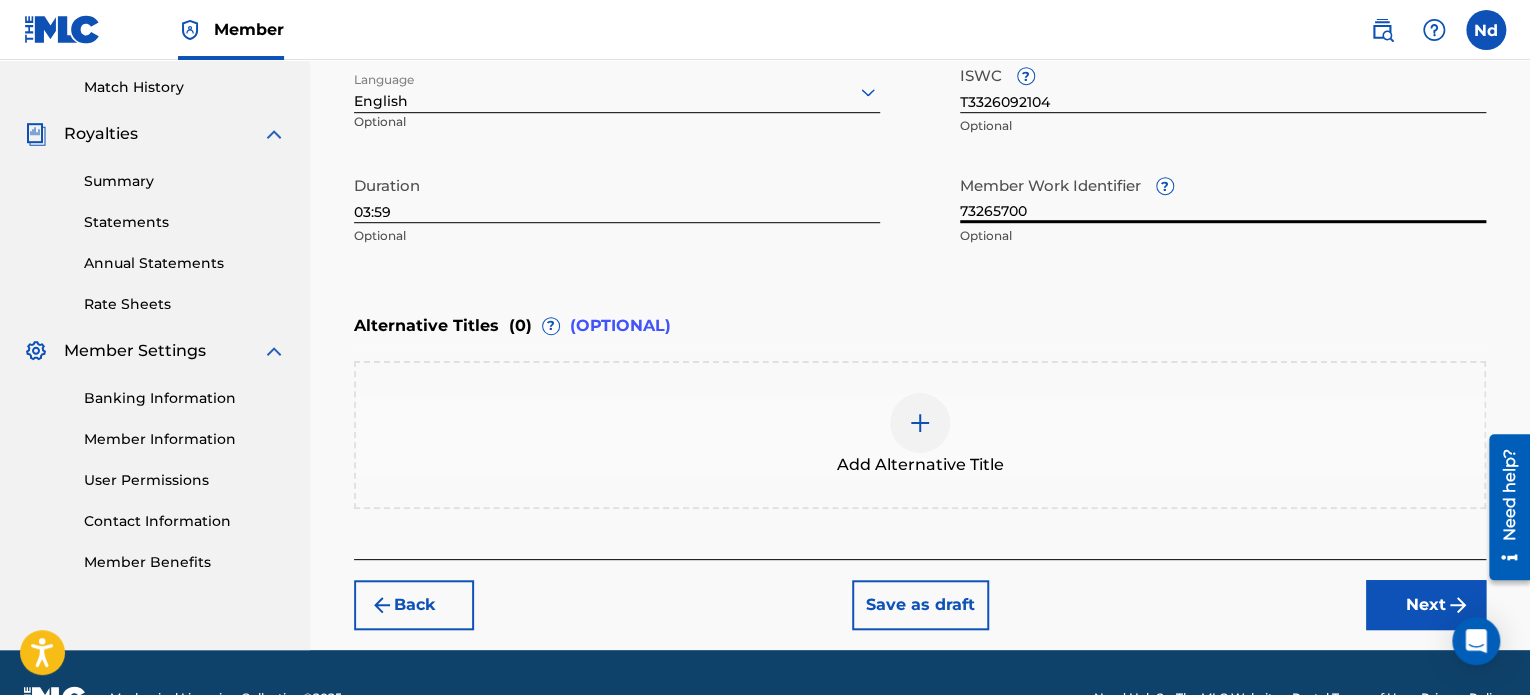 scroll, scrollTop: 549, scrollLeft: 0, axis: vertical 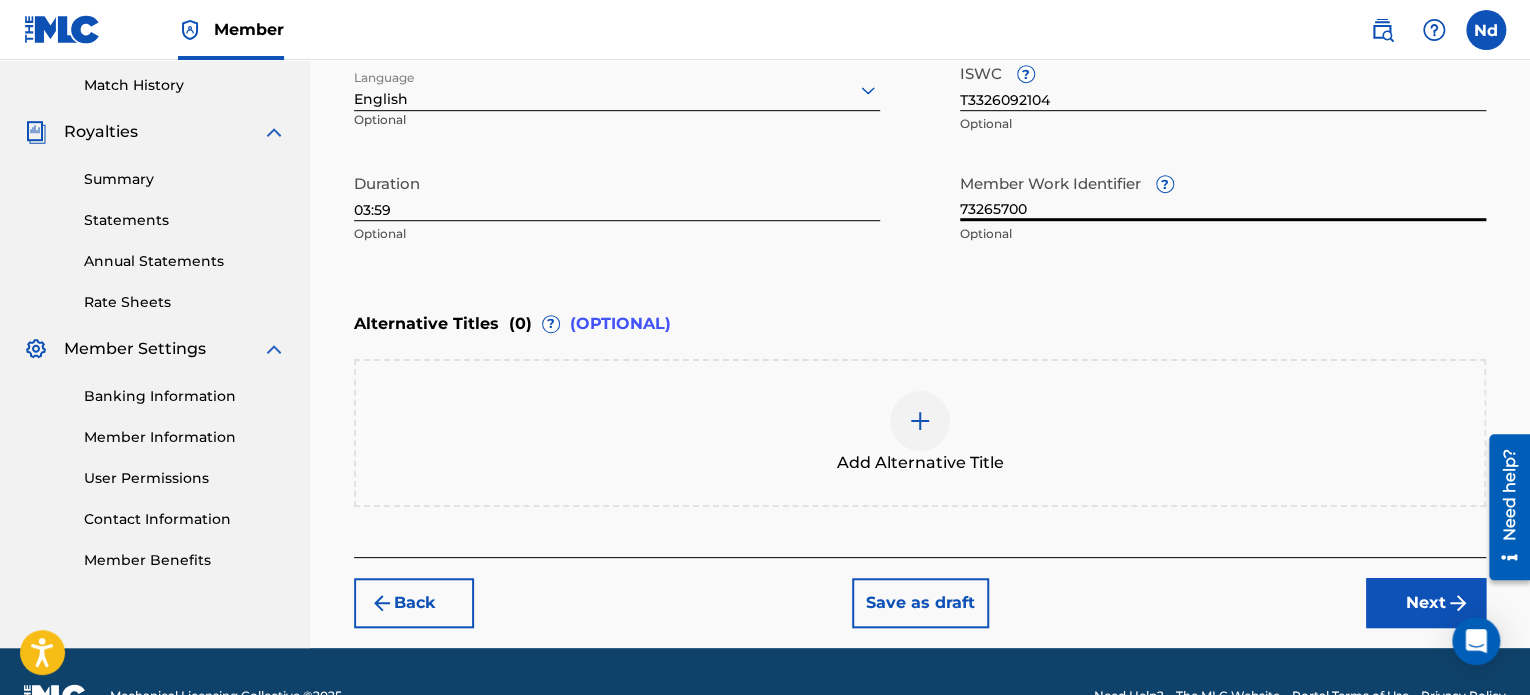 click on "Next" at bounding box center [1426, 603] 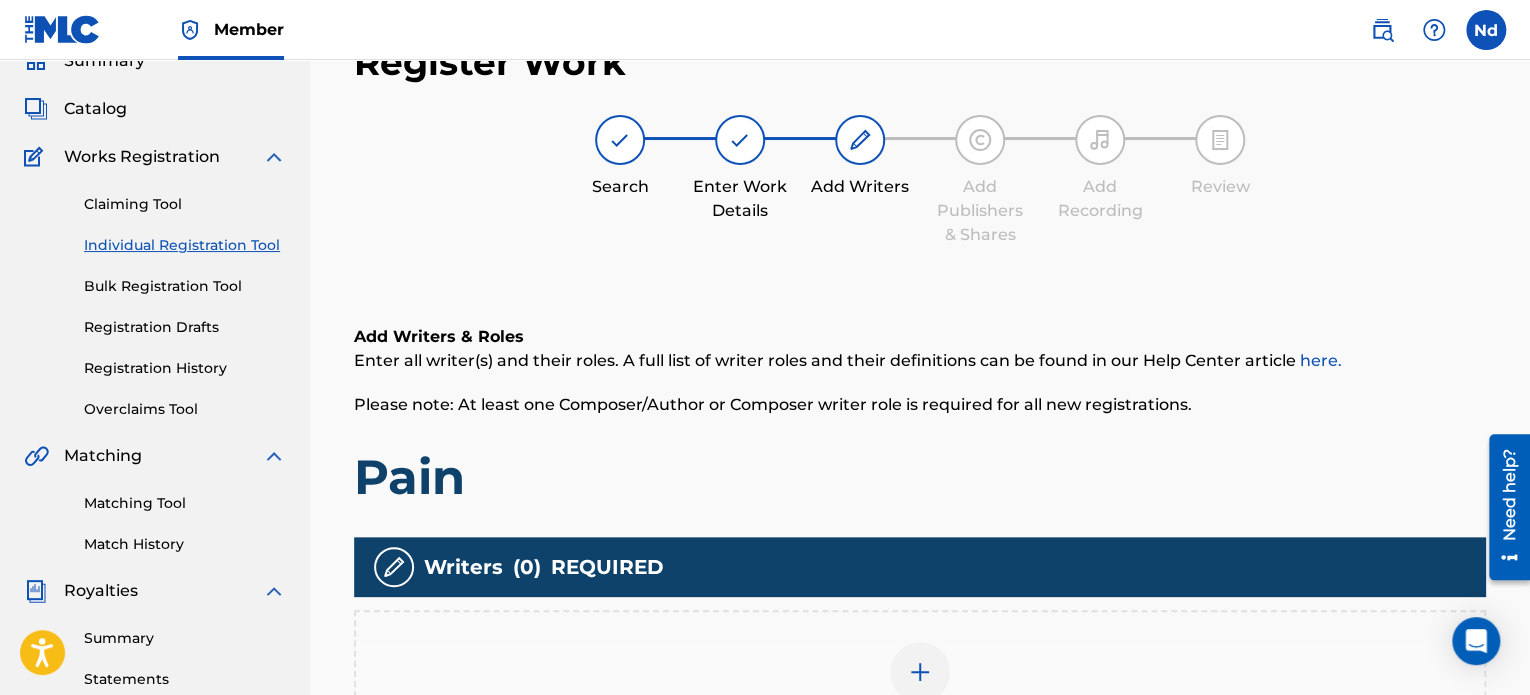 scroll, scrollTop: 290, scrollLeft: 0, axis: vertical 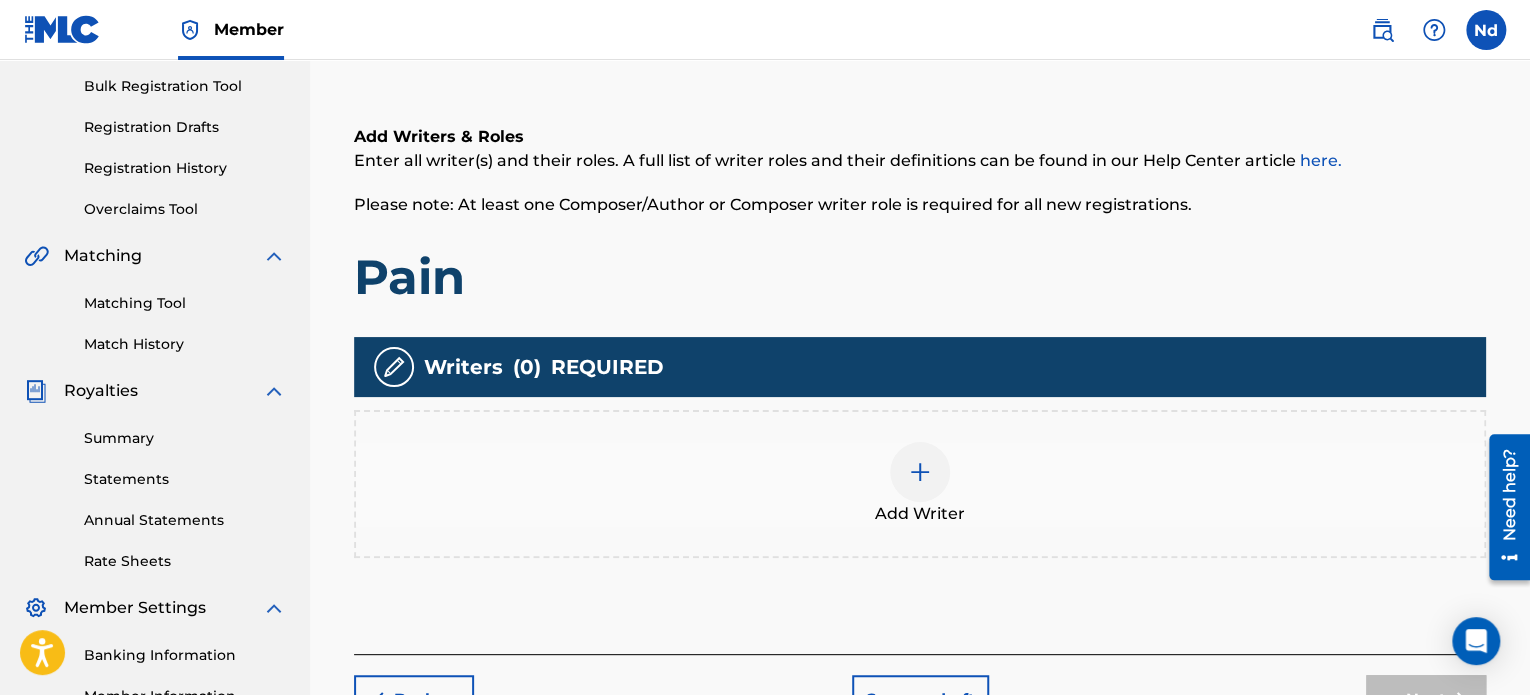 click at bounding box center [920, 472] 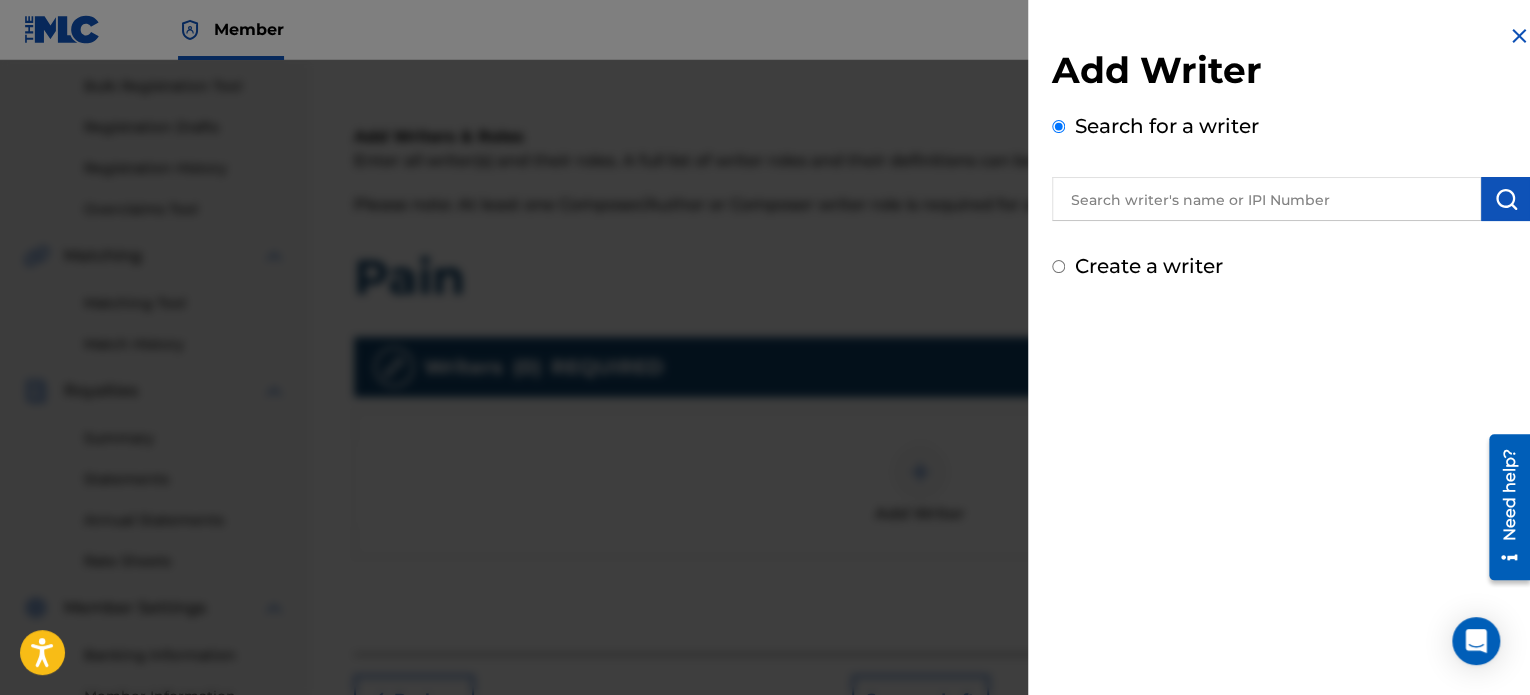 click at bounding box center (1266, 199) 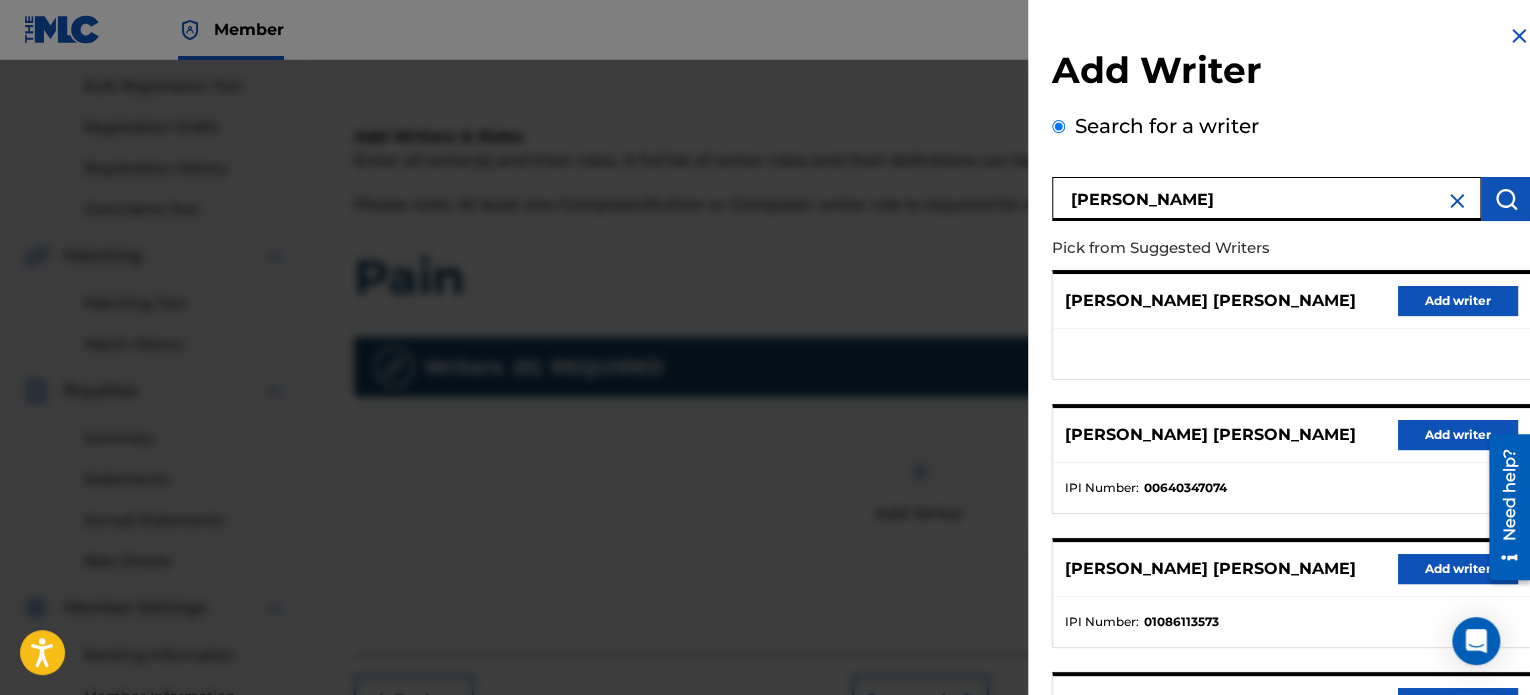 scroll, scrollTop: 344, scrollLeft: 0, axis: vertical 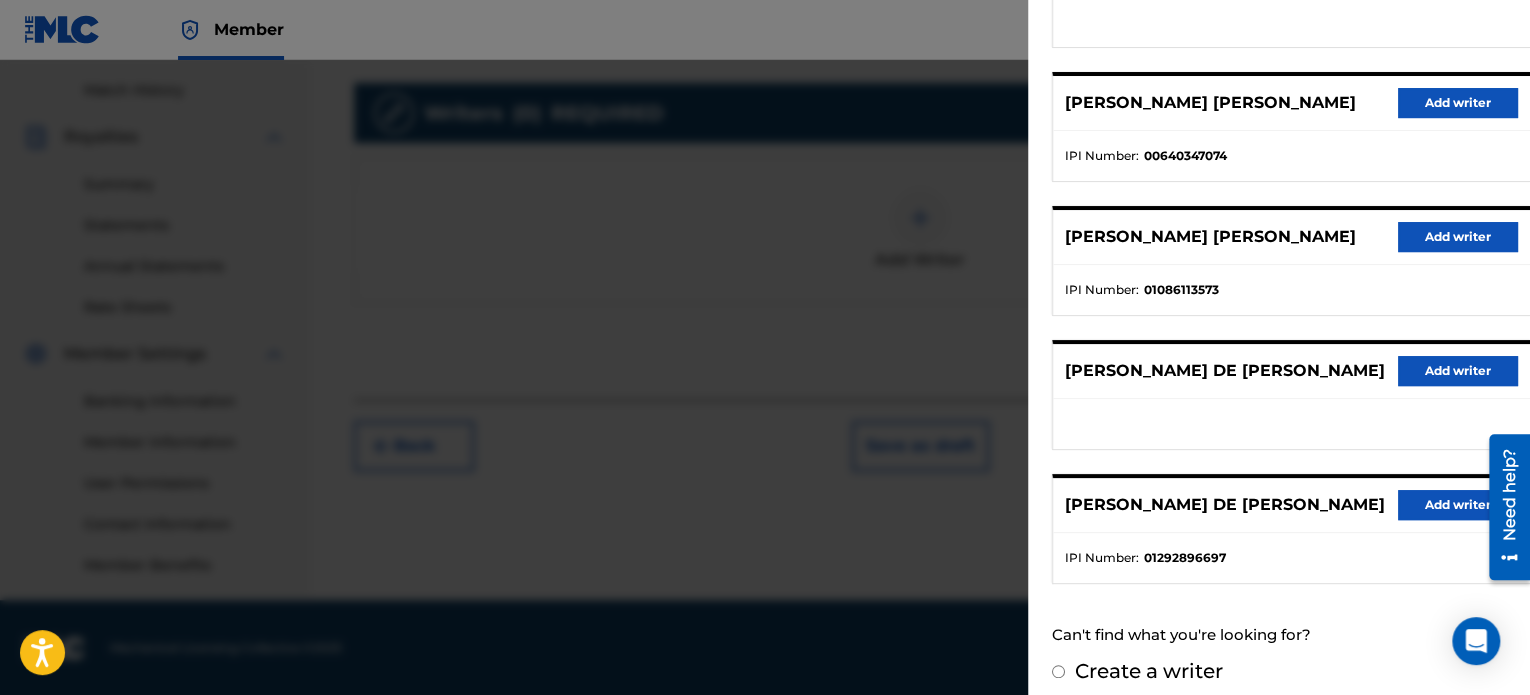 click on "Add writer" at bounding box center [1458, 505] 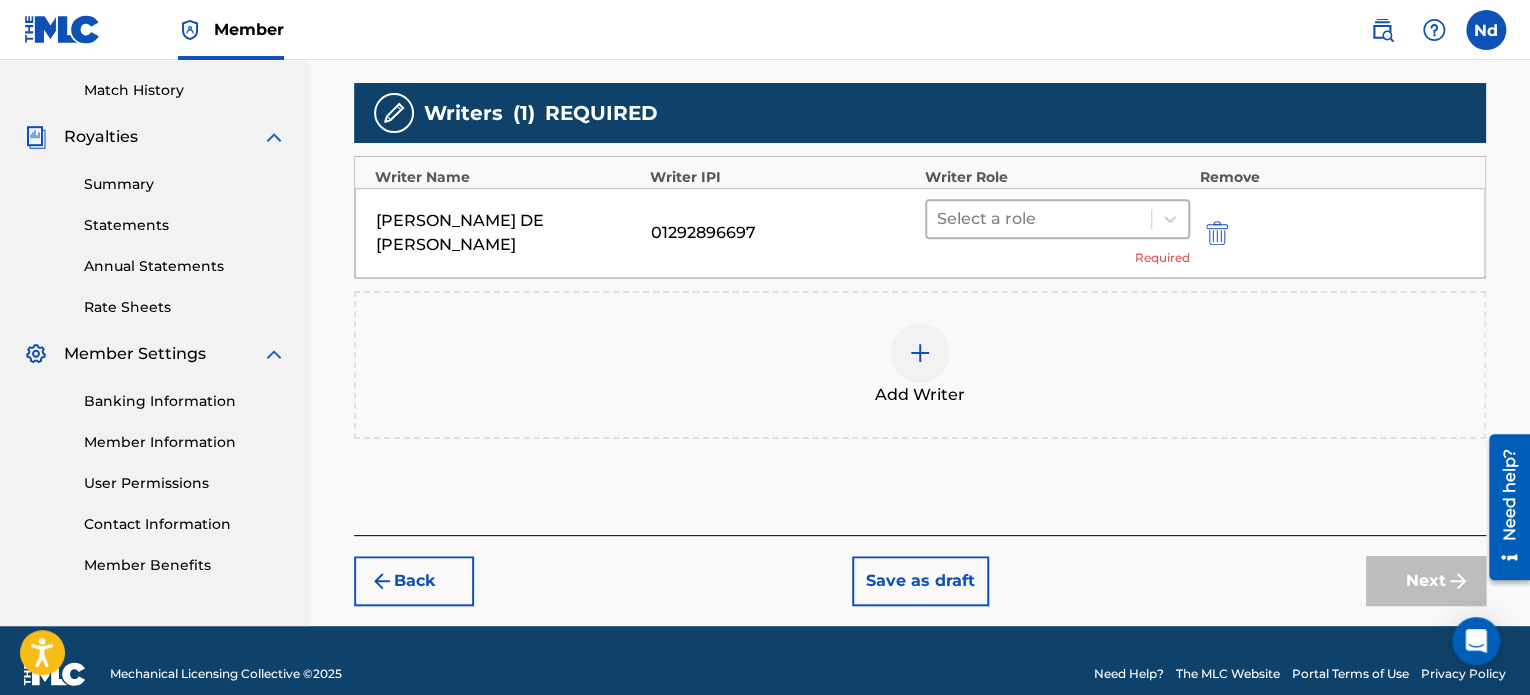 click at bounding box center [1039, 219] 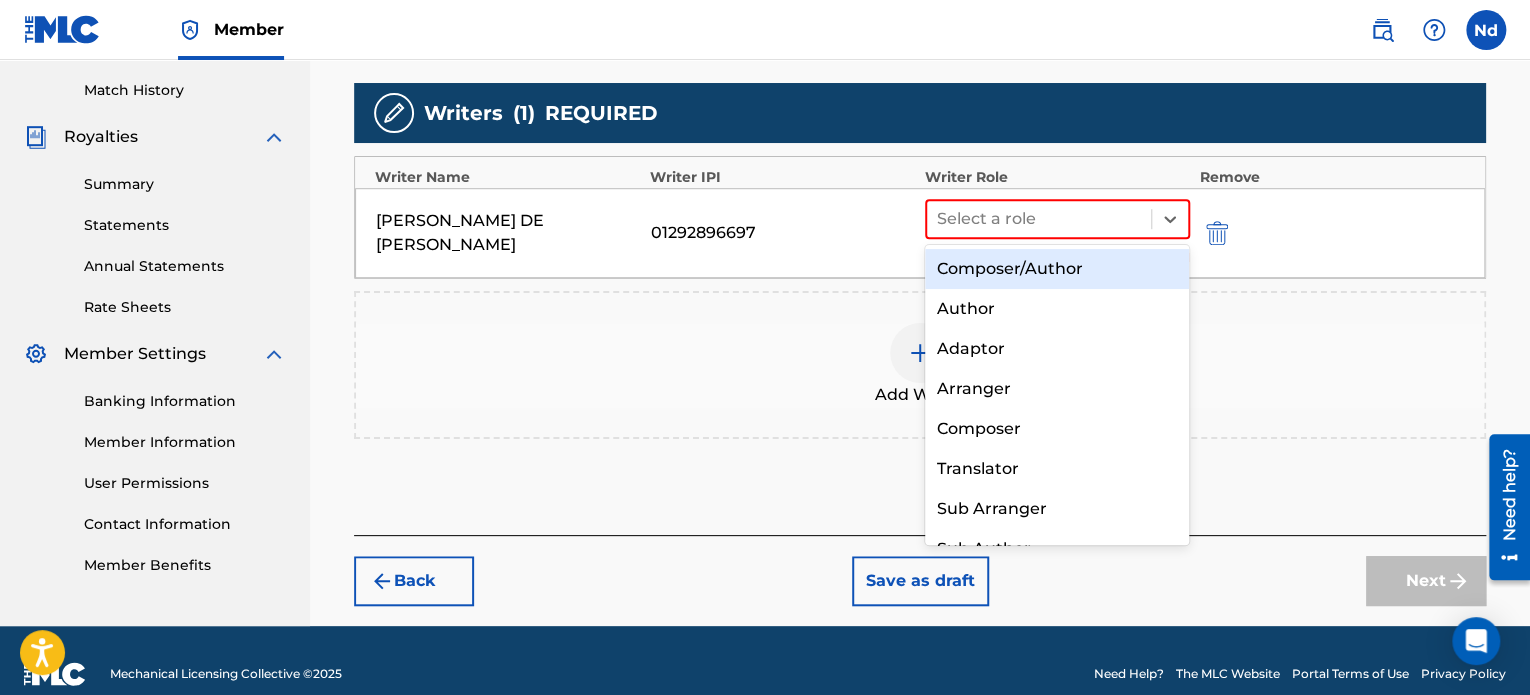 click on "Composer/Author" at bounding box center (1057, 269) 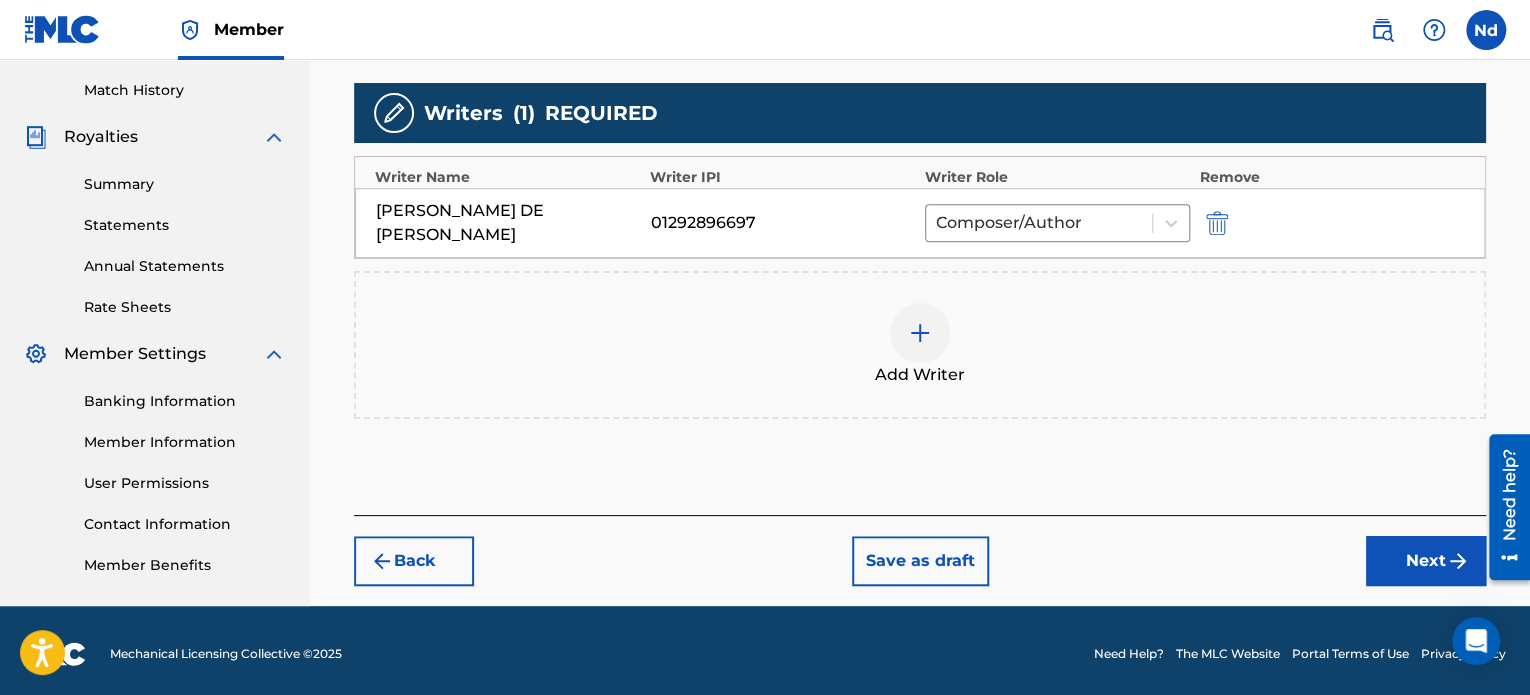 click on "Next" at bounding box center (1426, 561) 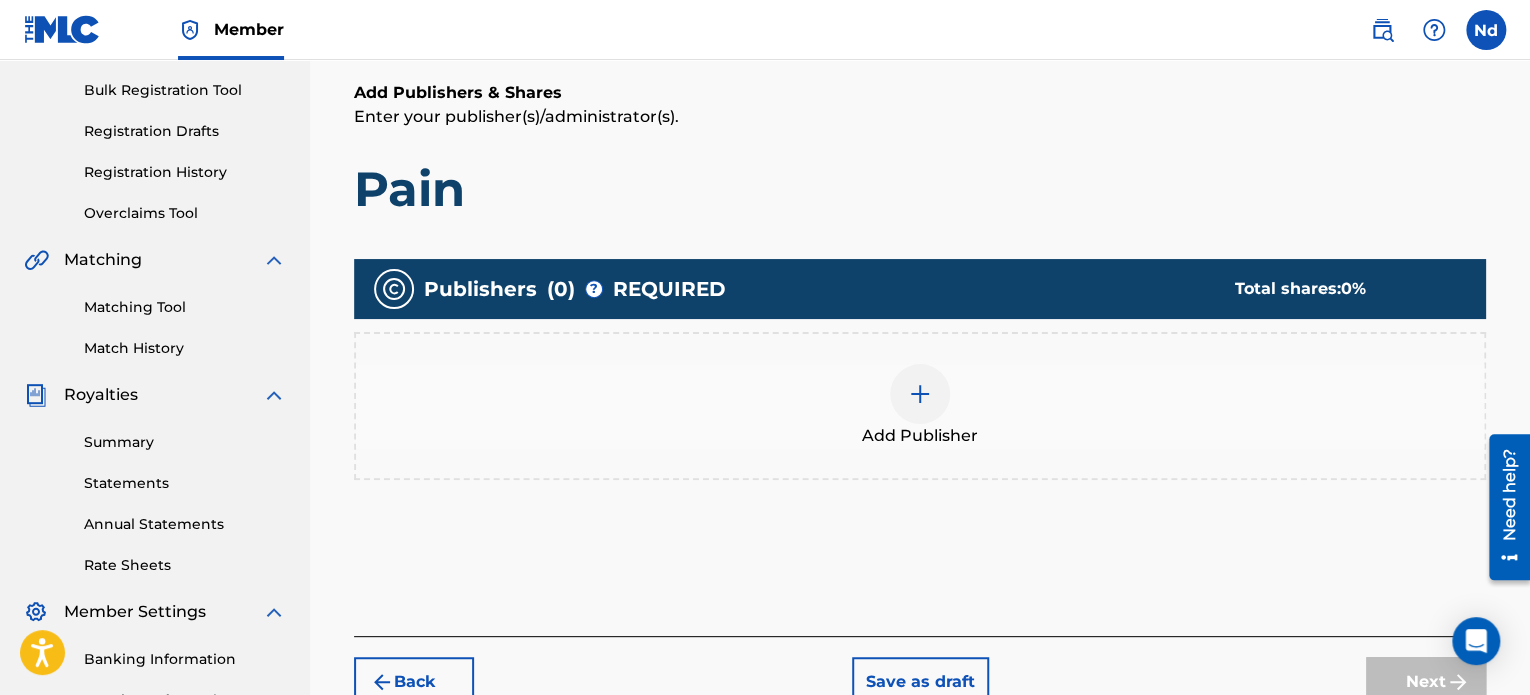 scroll, scrollTop: 390, scrollLeft: 0, axis: vertical 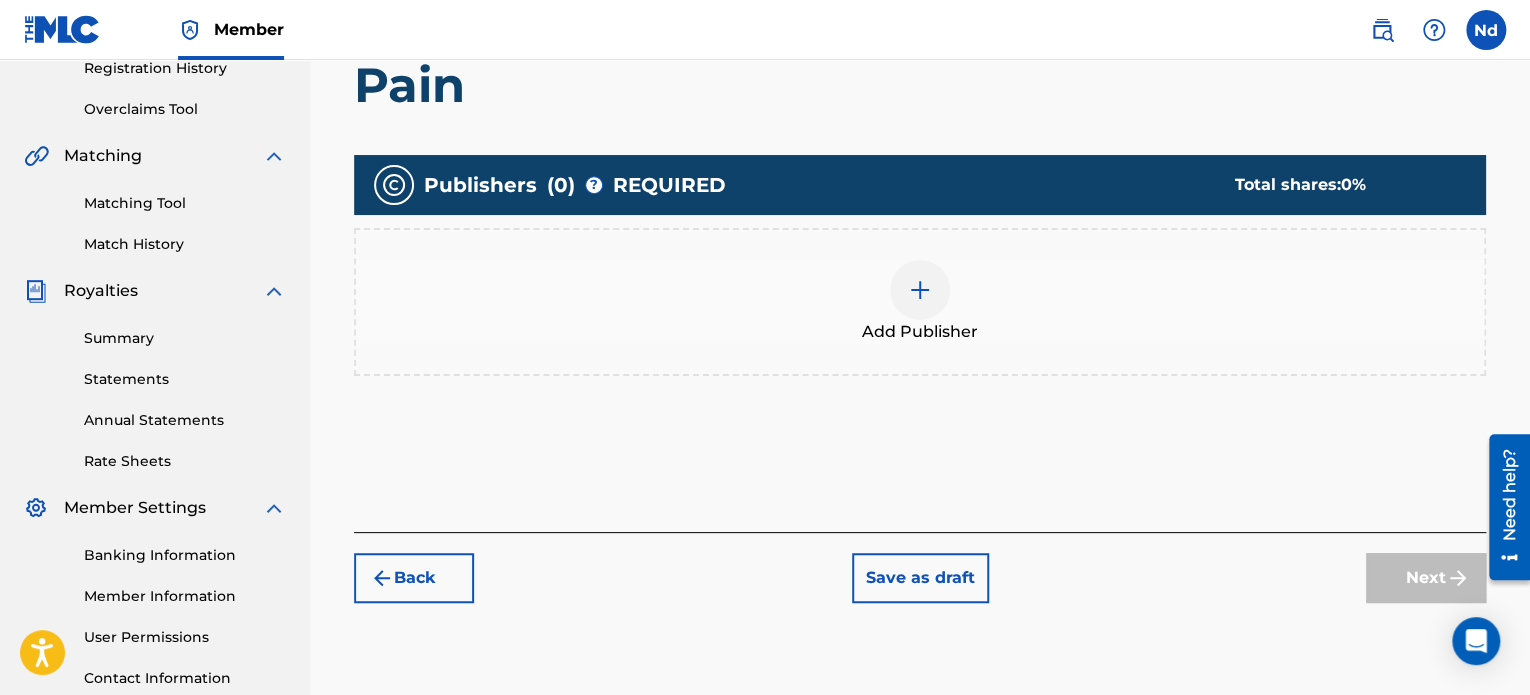 click at bounding box center [920, 290] 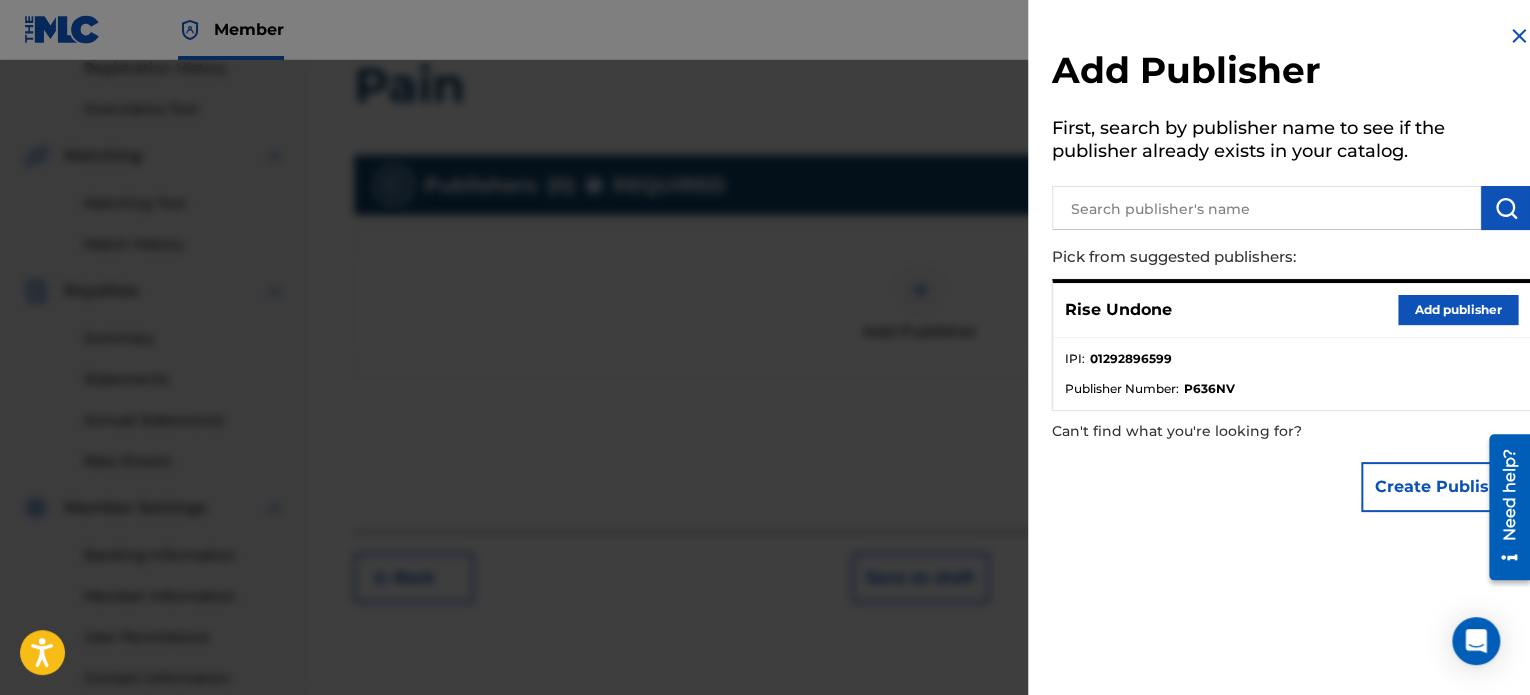 click on "Add publisher" at bounding box center (1458, 310) 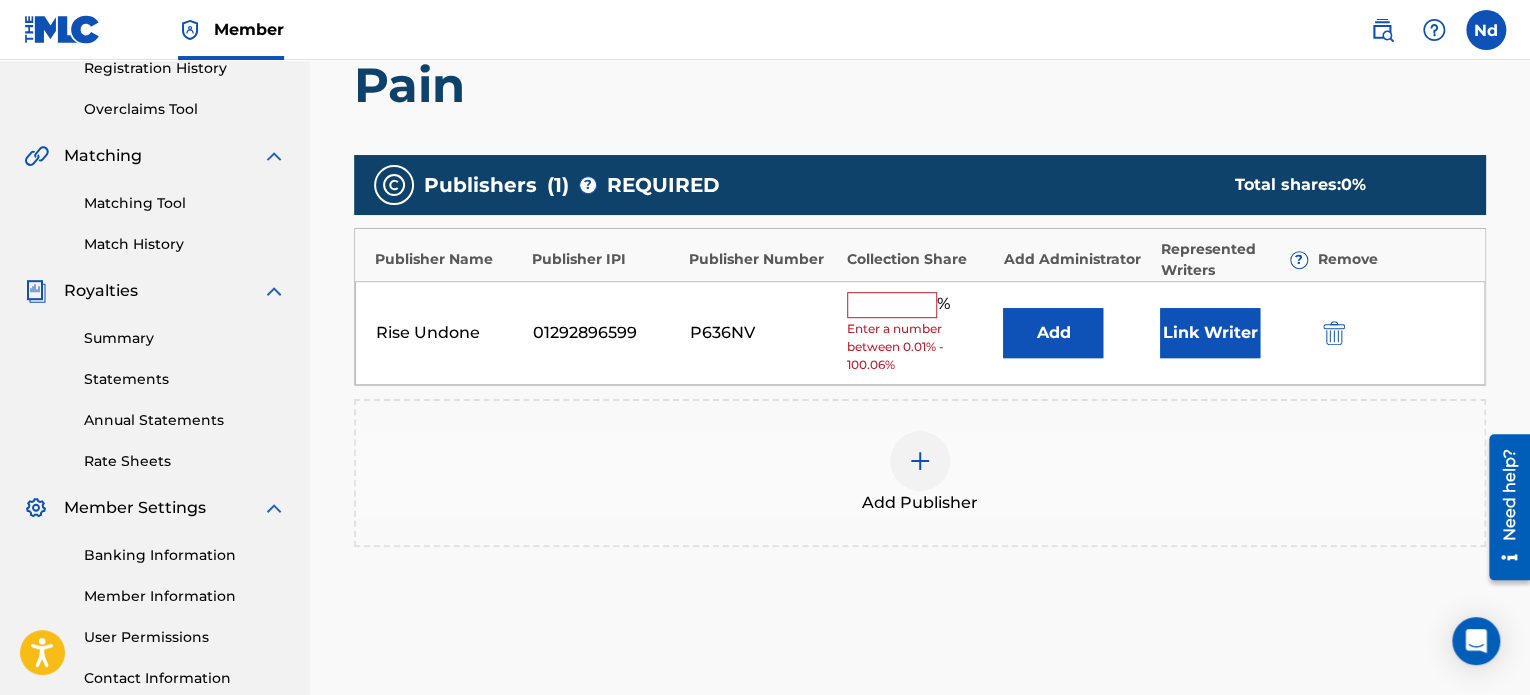 click on "Rise Undone 01292896599 P636NV % Enter a number between 0.01% - 100.06% Add Link Writer" at bounding box center [920, 333] 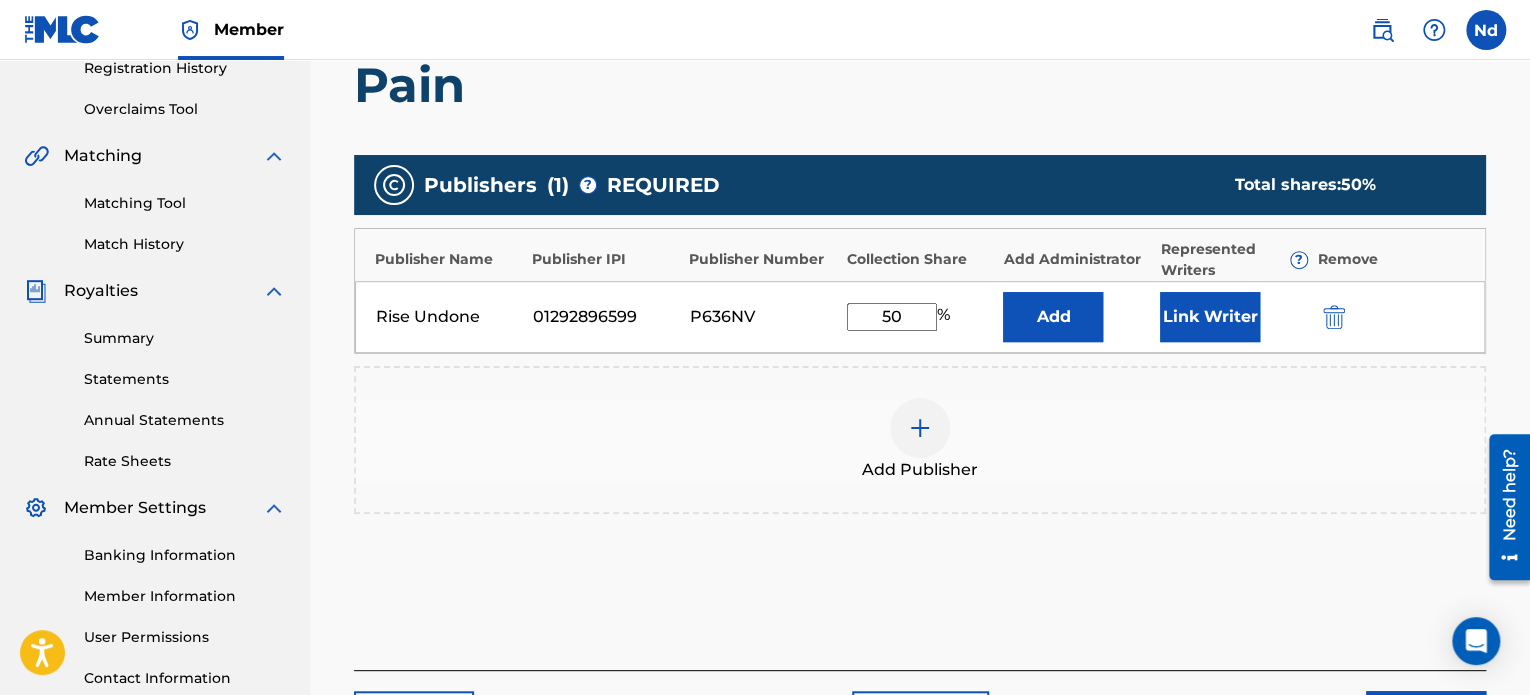click on "Link Writer" at bounding box center (1210, 317) 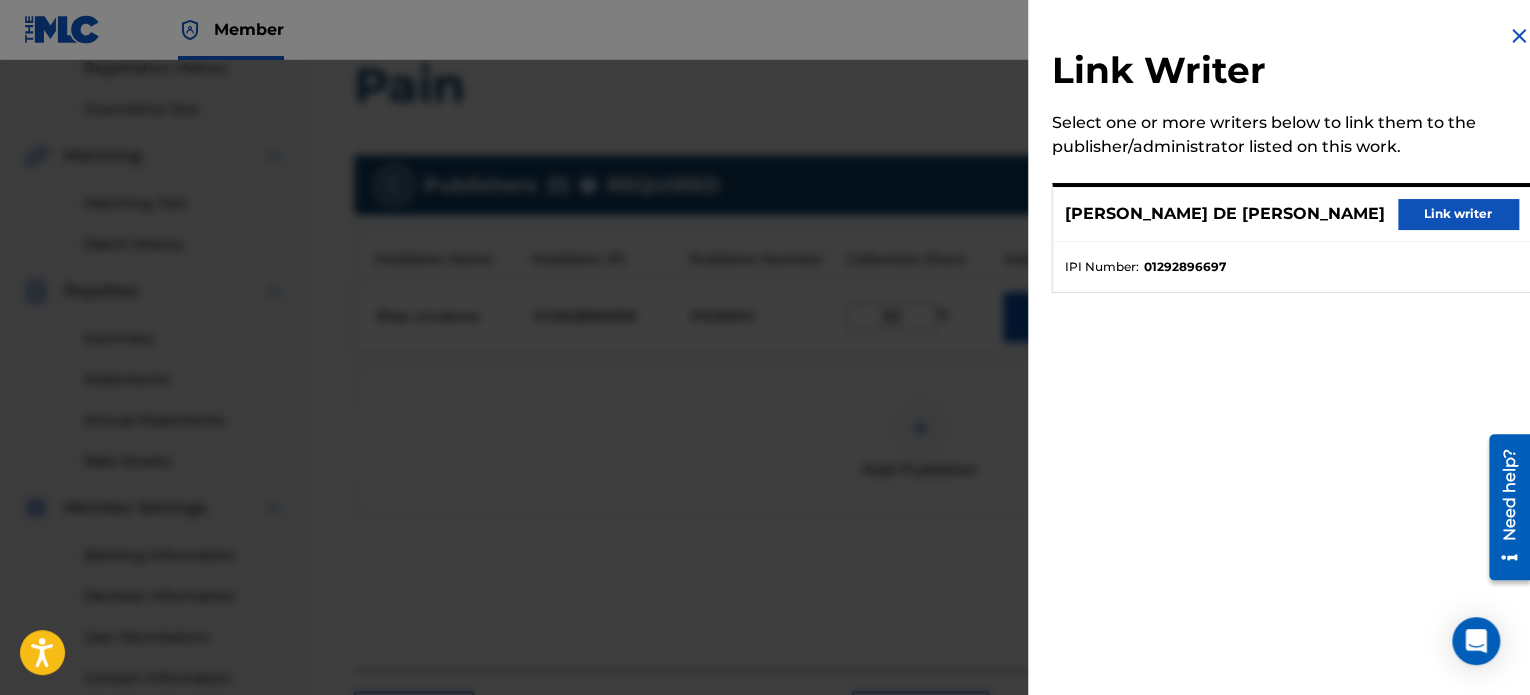drag, startPoint x: 1439, startPoint y: 219, endPoint x: 1436, endPoint y: 232, distance: 13.341664 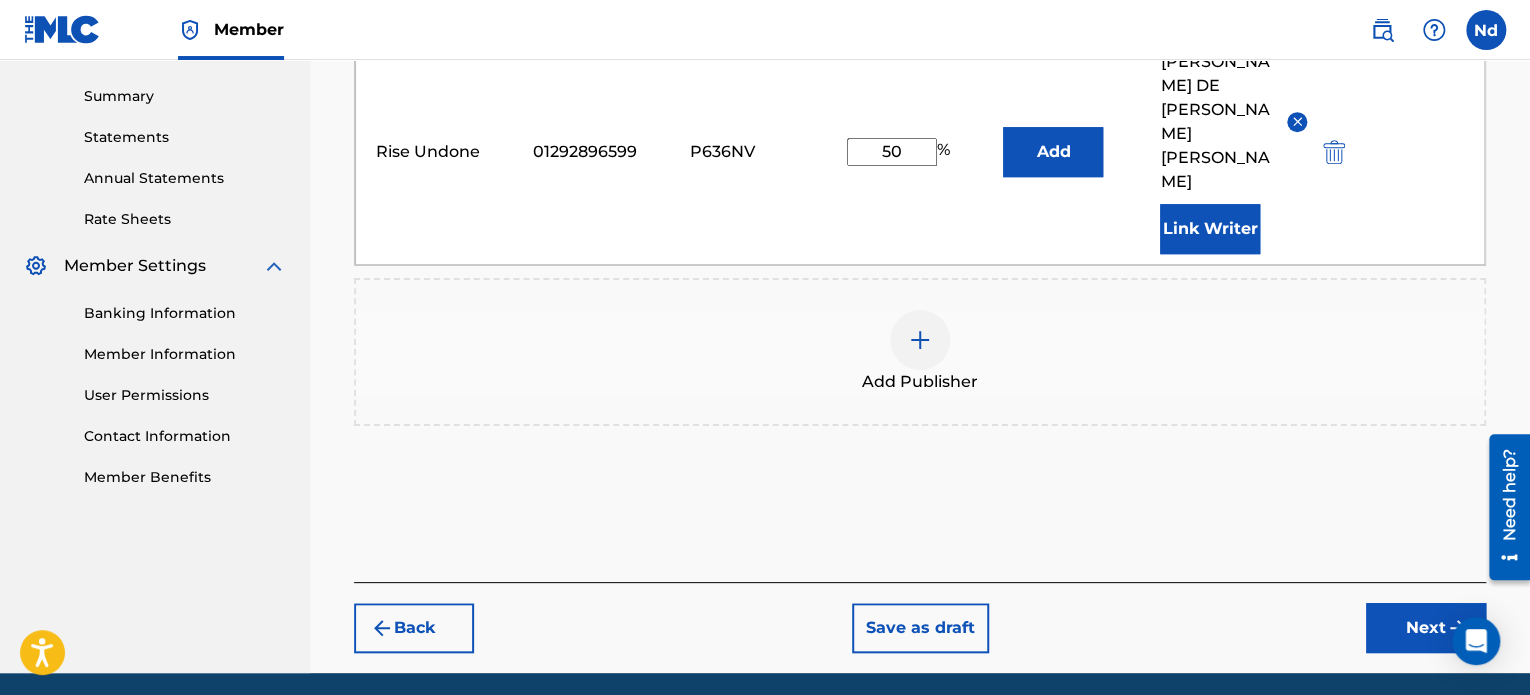 click on "Next" at bounding box center (1426, 628) 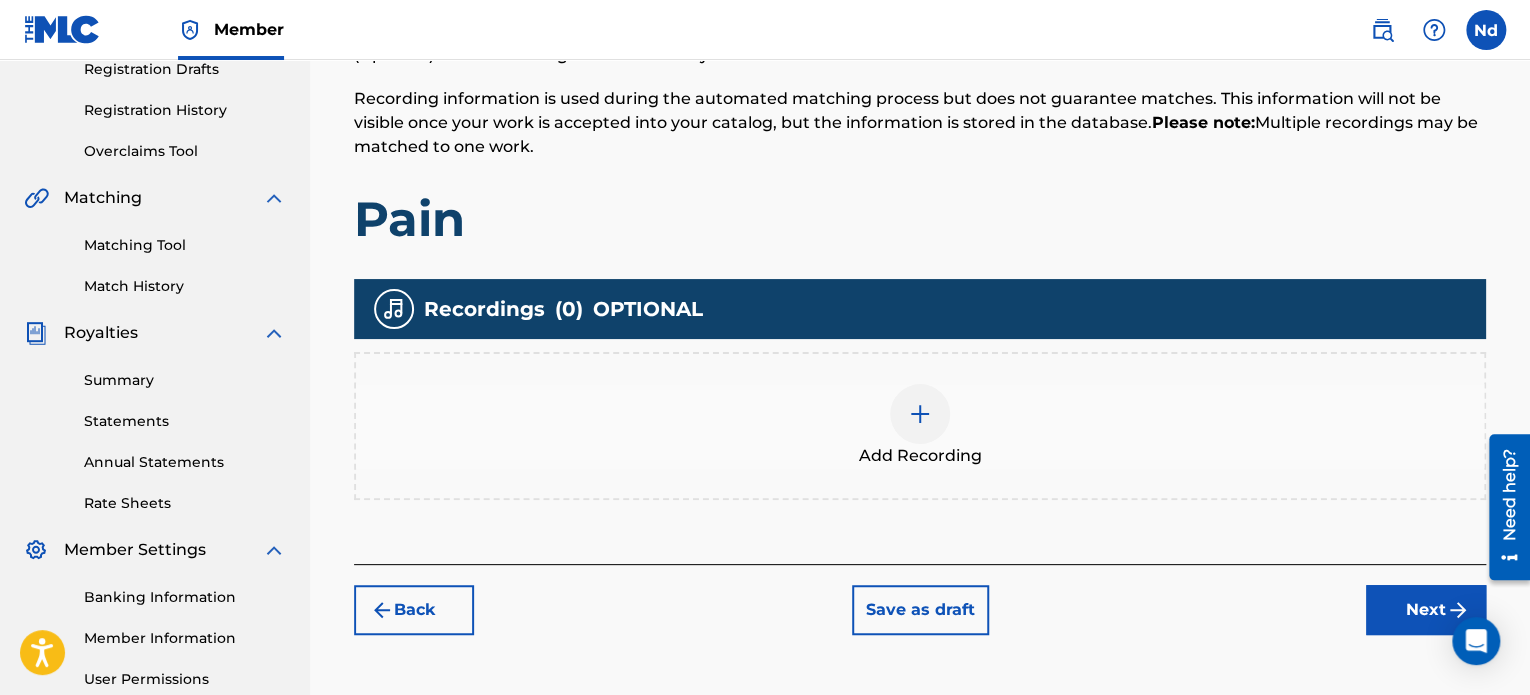 scroll, scrollTop: 544, scrollLeft: 0, axis: vertical 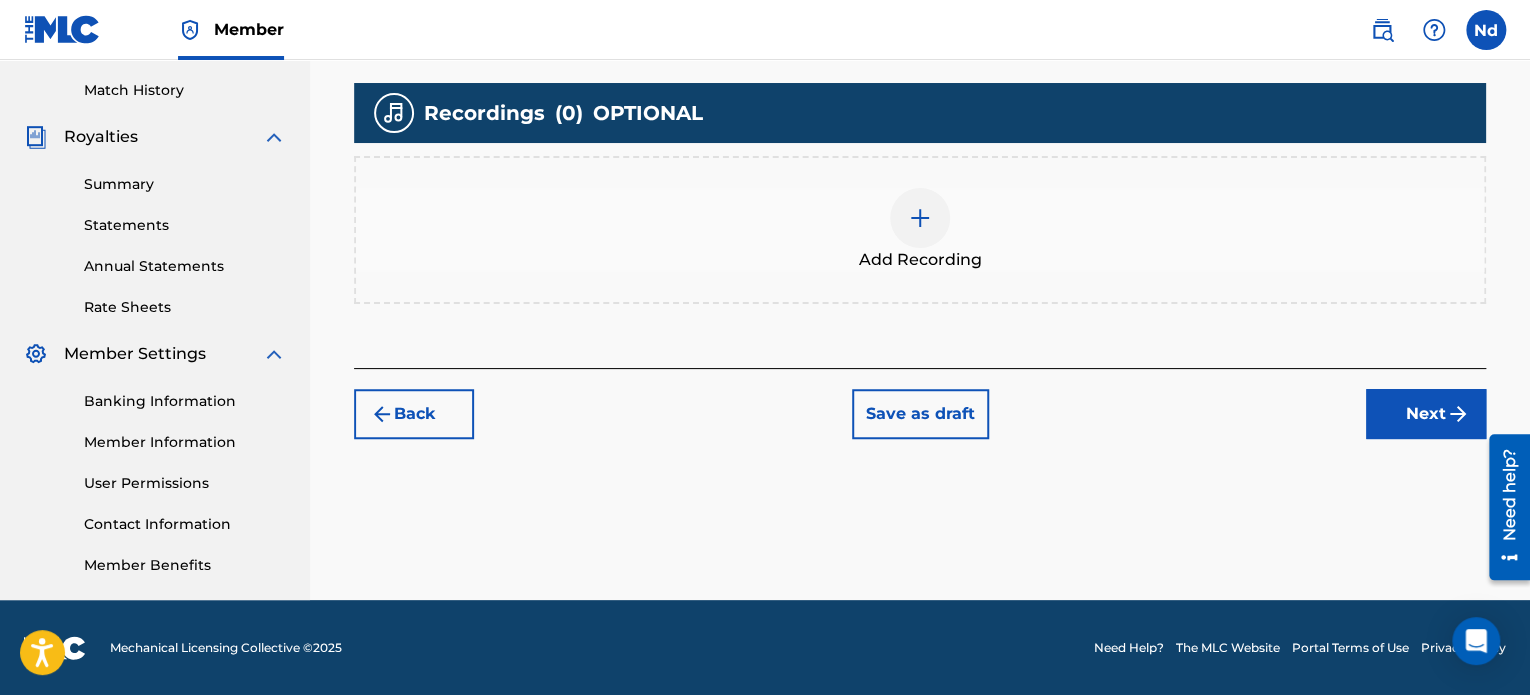 click on "Add Recording" at bounding box center [920, 230] 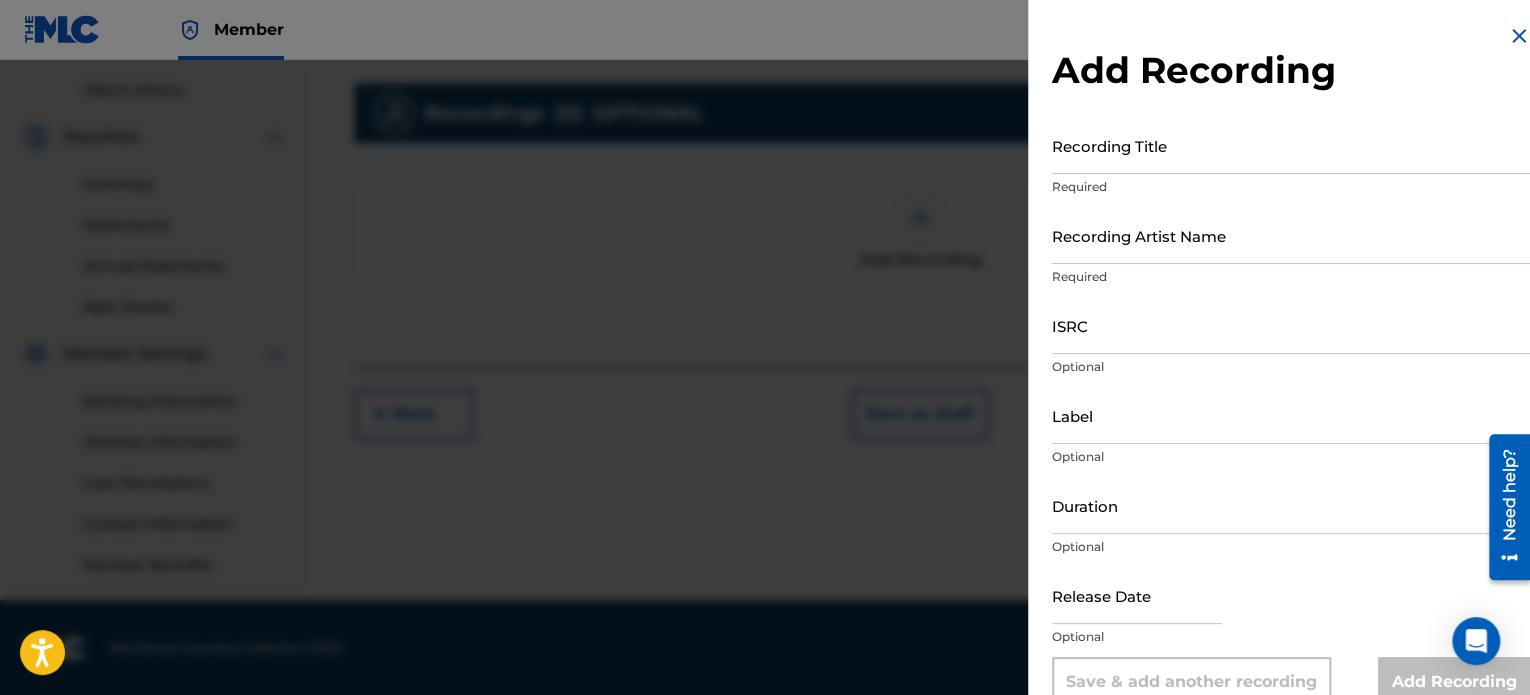 click on "Recording Title" at bounding box center [1291, 145] 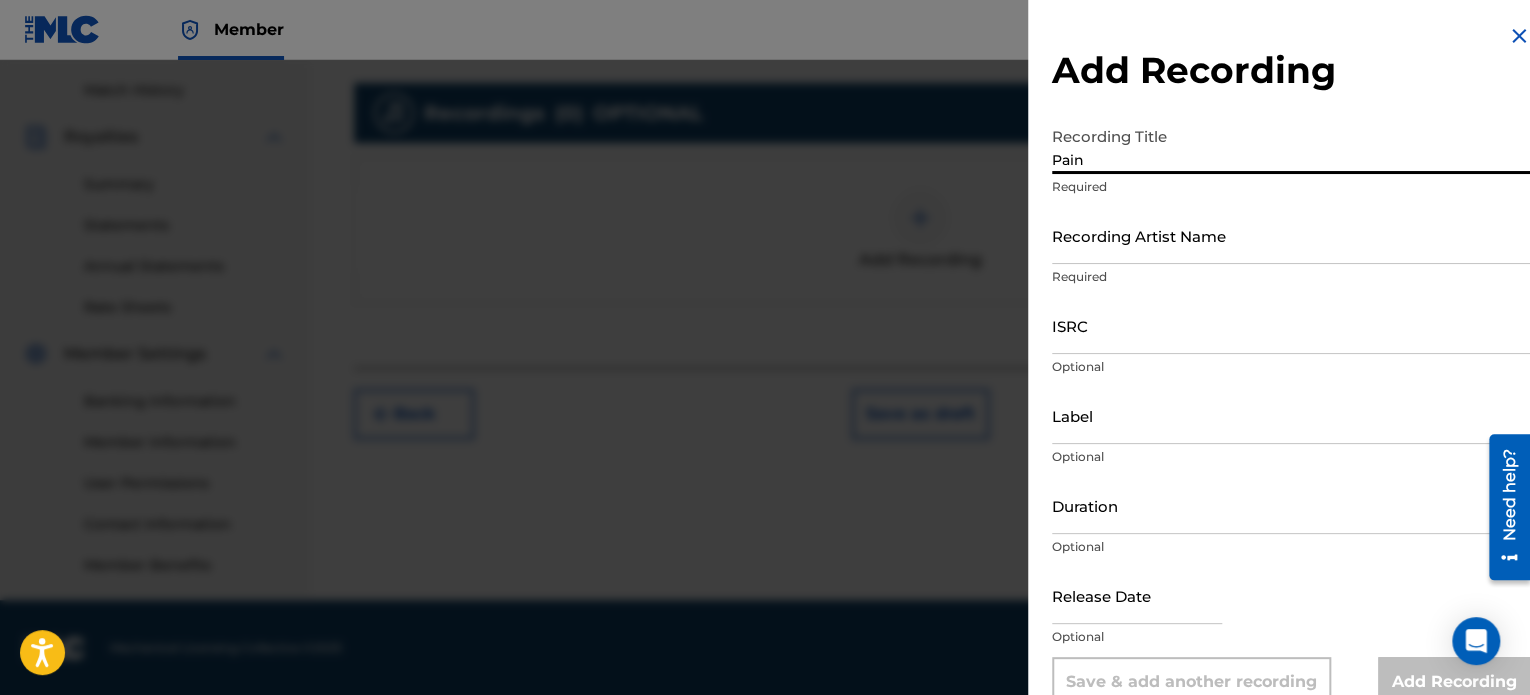 click on "ISRC" at bounding box center [1291, 325] 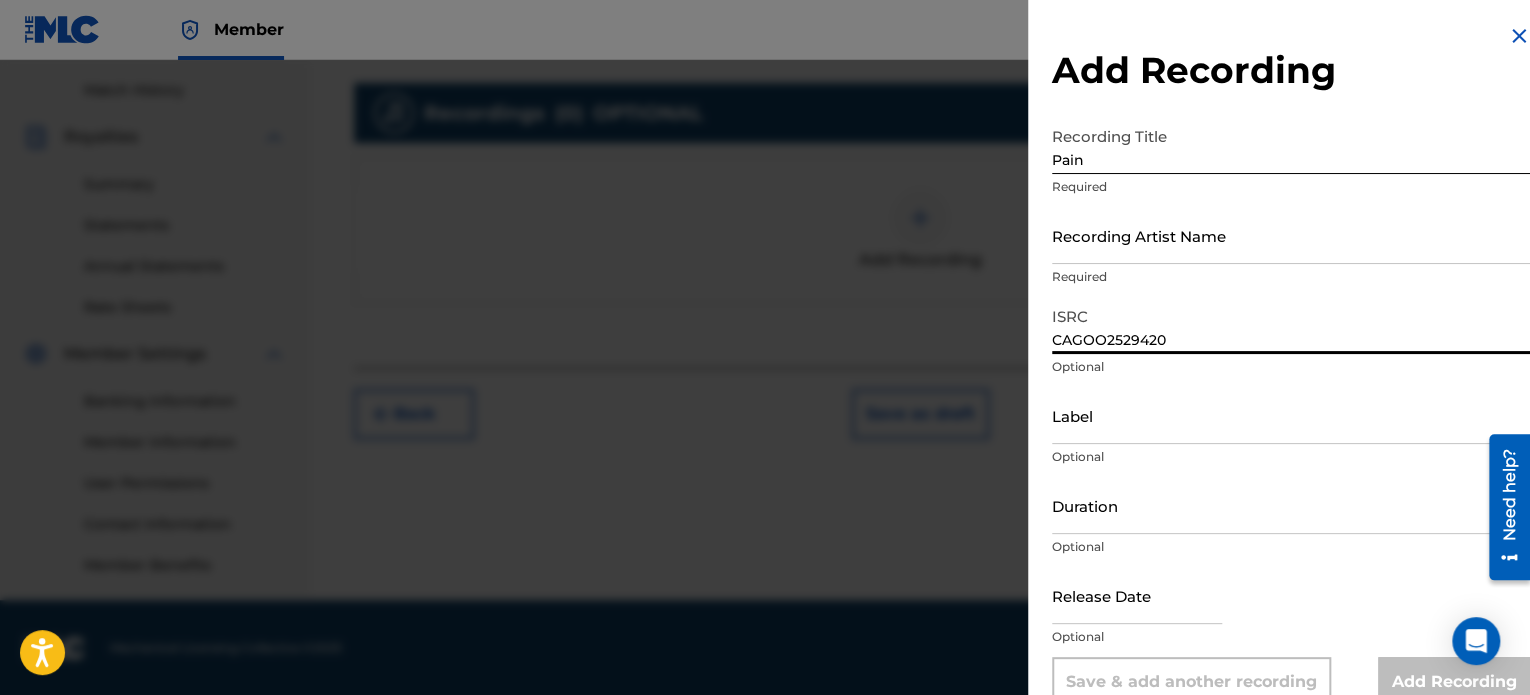click on "Recording Artist Name" at bounding box center (1291, 235) 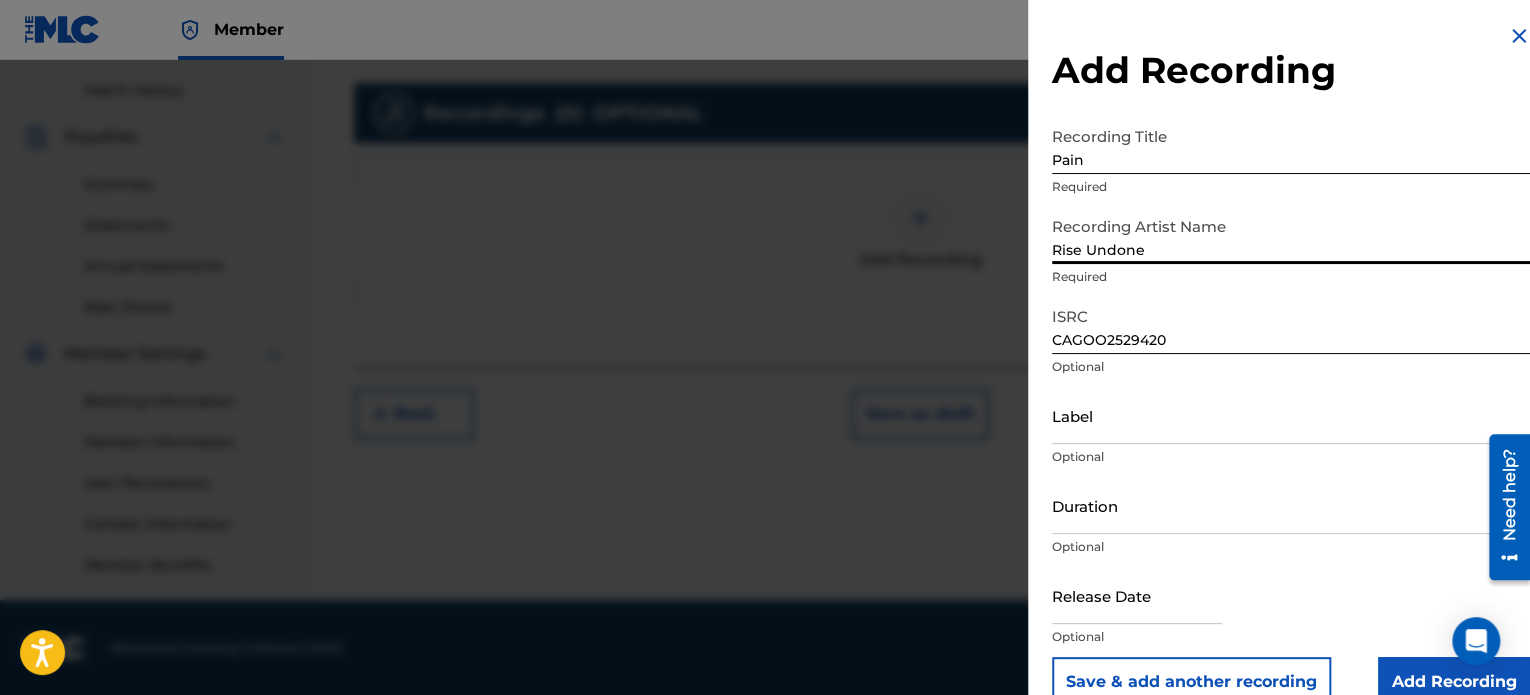 click on "Label" at bounding box center [1291, 415] 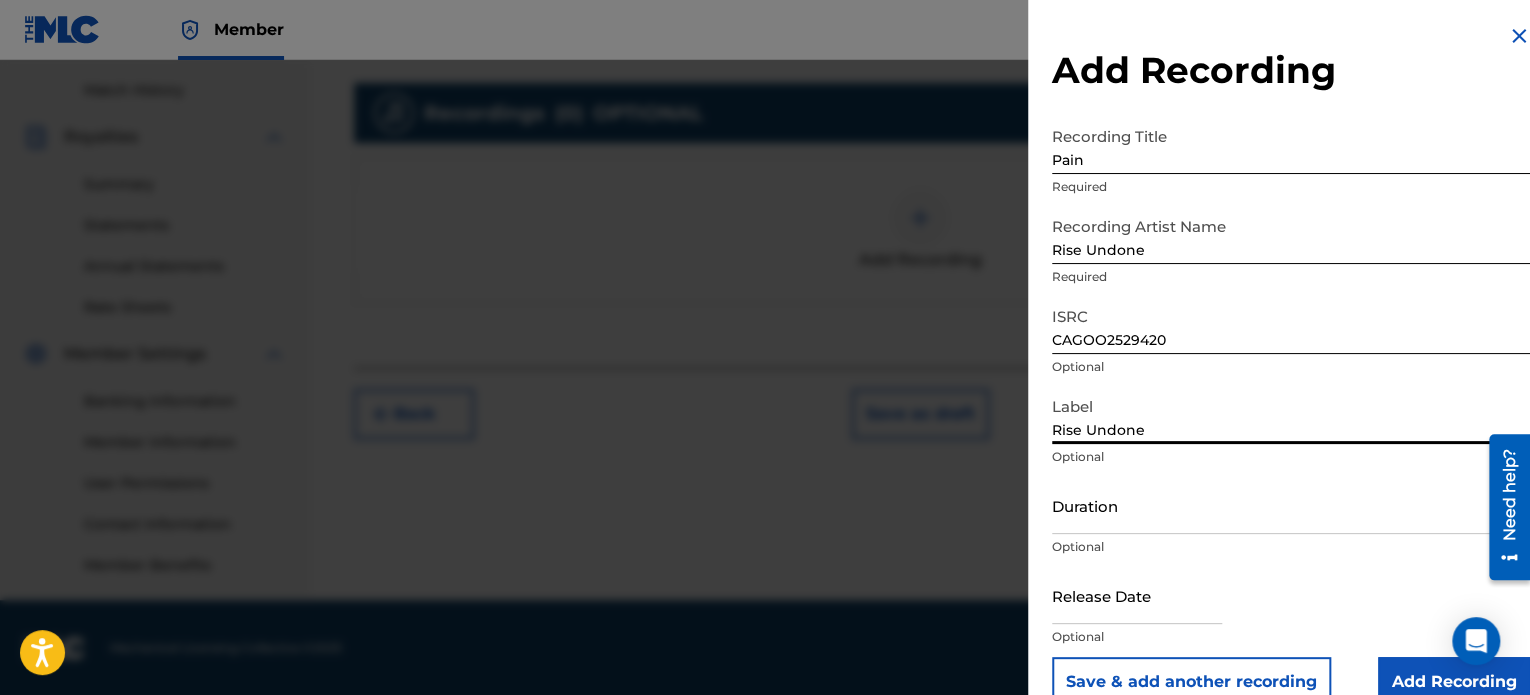click on "Duration" at bounding box center (1291, 505) 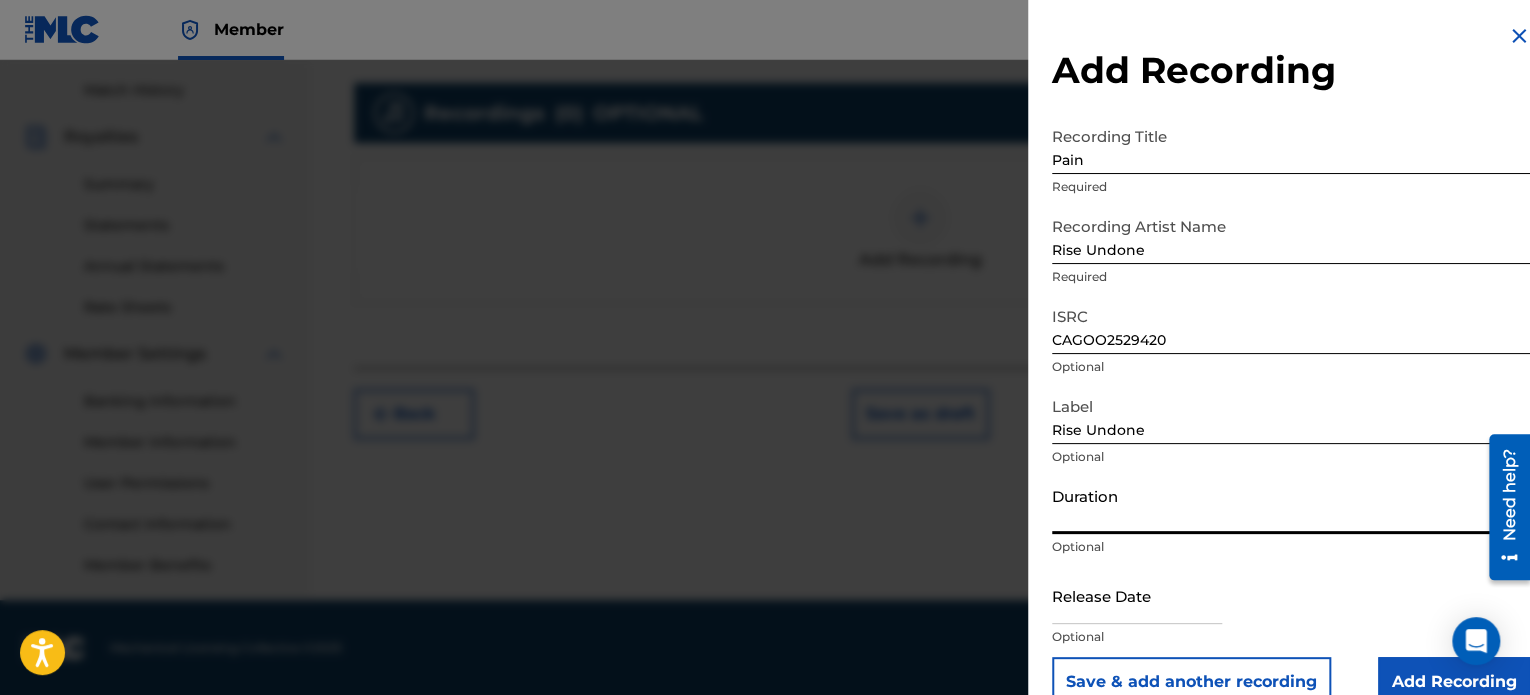 scroll, scrollTop: 36, scrollLeft: 0, axis: vertical 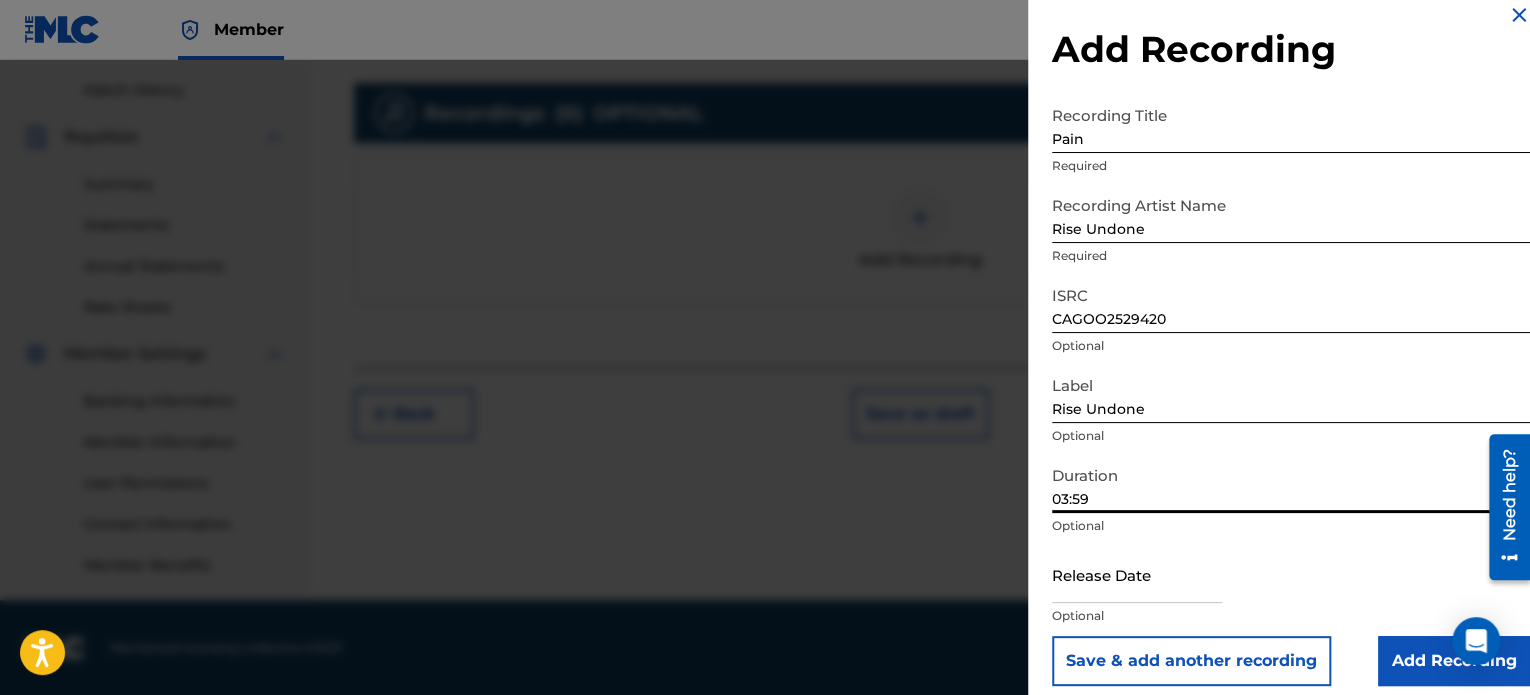 click at bounding box center (1137, 574) 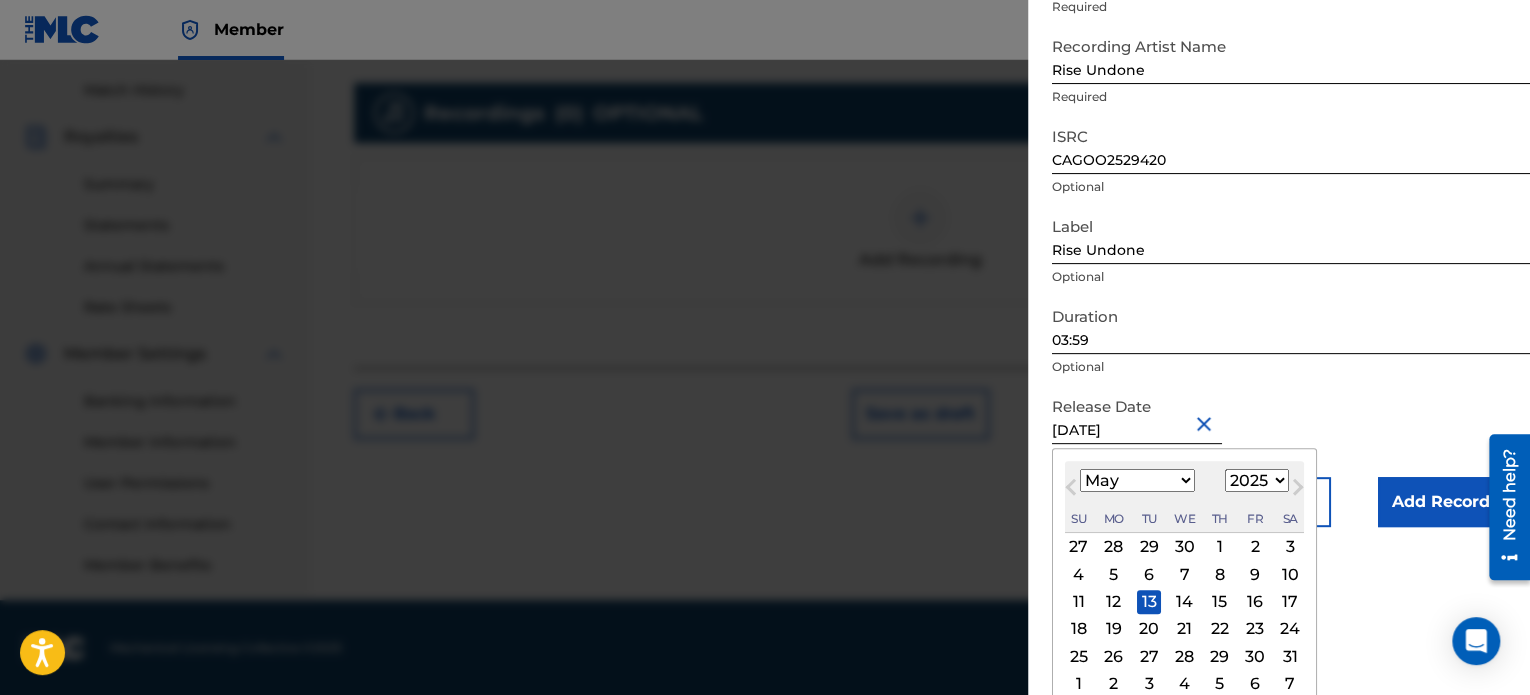 click on "Recording Title Pain Required Recording Artist Name Rise Undone Required ISRC CAGOO2529420 Optional Label Rise Undone Optional Duration 03:59 Optional Release Date [DATE] [DATE] Previous Month Next Month May [DATE] February March April May June July August September October November [DATE] 1900 1901 1902 1903 1904 1905 1906 1907 1908 1909 1910 1911 1912 1913 1914 1915 1916 1917 1918 1919 1920 1921 1922 1923 1924 1925 1926 1927 1928 1929 1930 1931 1932 1933 1934 1935 1936 1937 1938 1939 1940 1941 1942 1943 1944 1945 1946 1947 1948 1949 1950 1951 1952 1953 1954 1955 1956 1957 1958 1959 1960 1961 1962 1963 1964 1965 1966 1967 1968 1969 1970 1971 1972 1973 1974 1975 1976 1977 1978 1979 1980 1981 1982 1983 1984 1985 1986 1987 1988 1989 1990 1991 1992 1993 1994 1995 1996 1997 1998 1999 2000 2001 2002 2003 2004 2005 2006 2007 2008 2009 2010 2011 2012 2013 2014 2015 2016 2017 2018 2019 2020 2021 2022 2023 2024 2025 2026 2027 2028 2029 2030 2031 2032 2033 2034 2035 2036 2037 2038 2039 2040 2041 Su" at bounding box center [1291, 232] 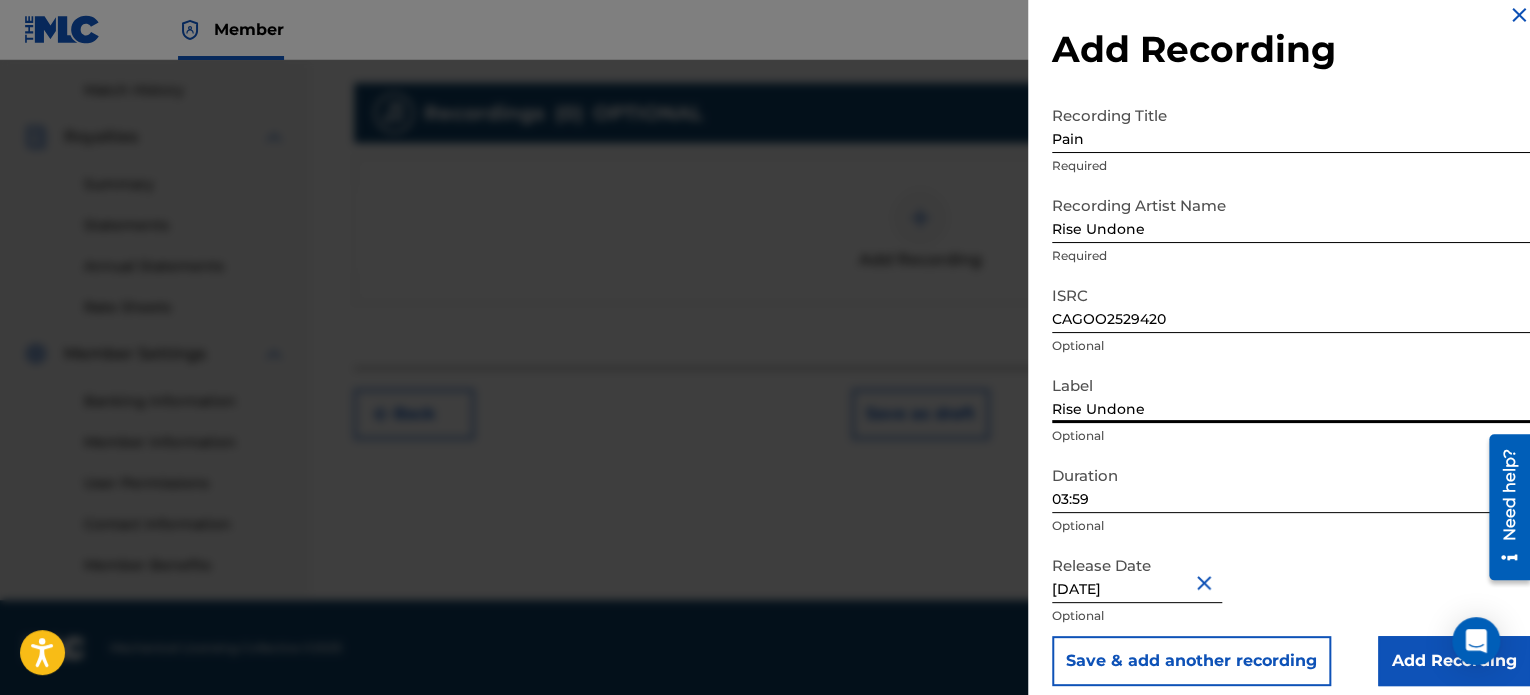 scroll, scrollTop: 36, scrollLeft: 0, axis: vertical 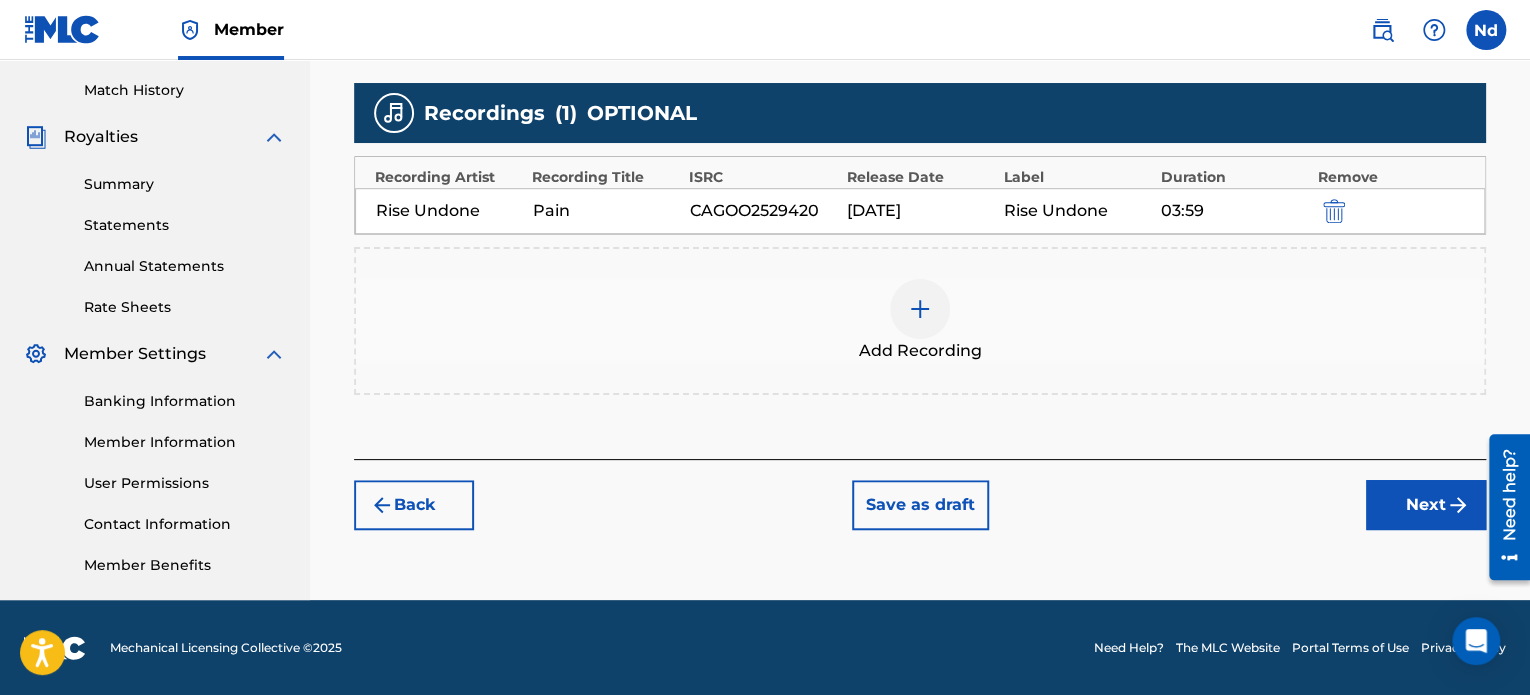 click on "Next" at bounding box center [1426, 505] 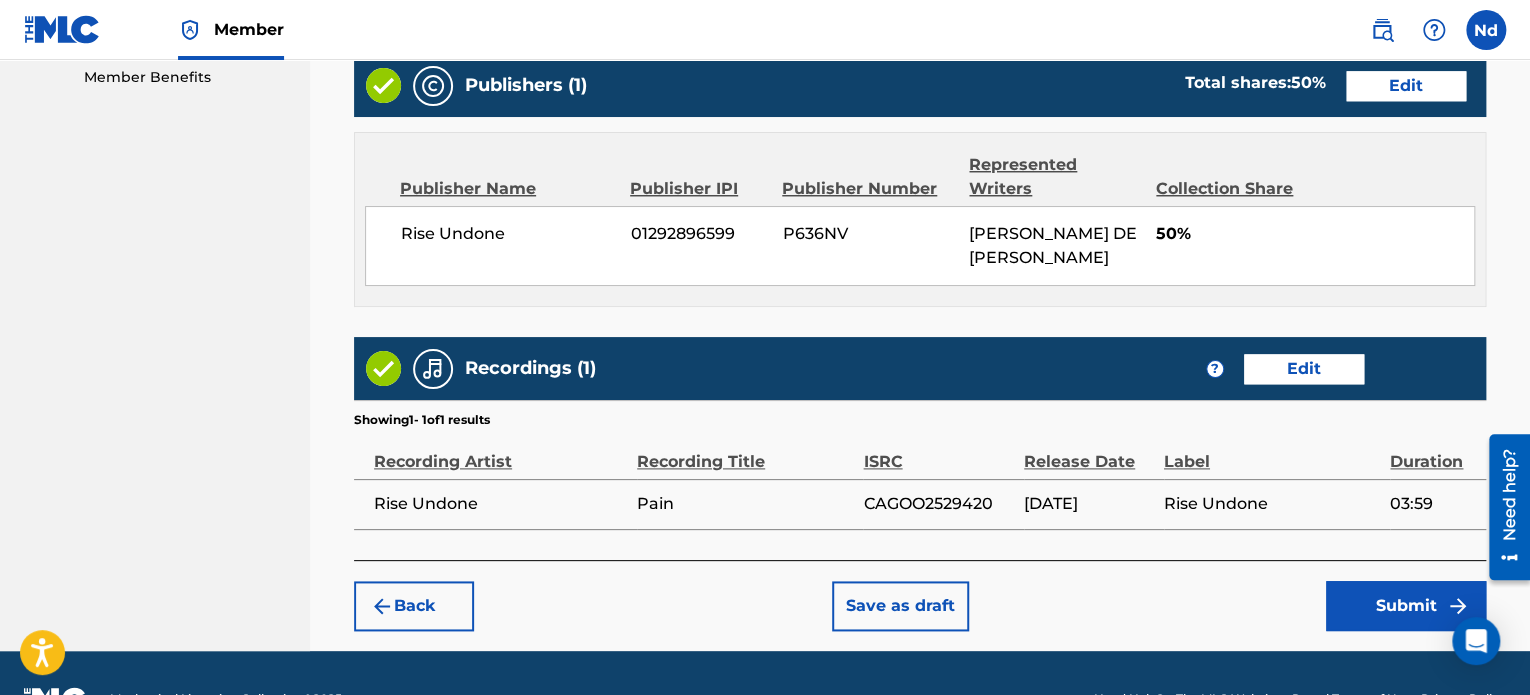 scroll, scrollTop: 1081, scrollLeft: 0, axis: vertical 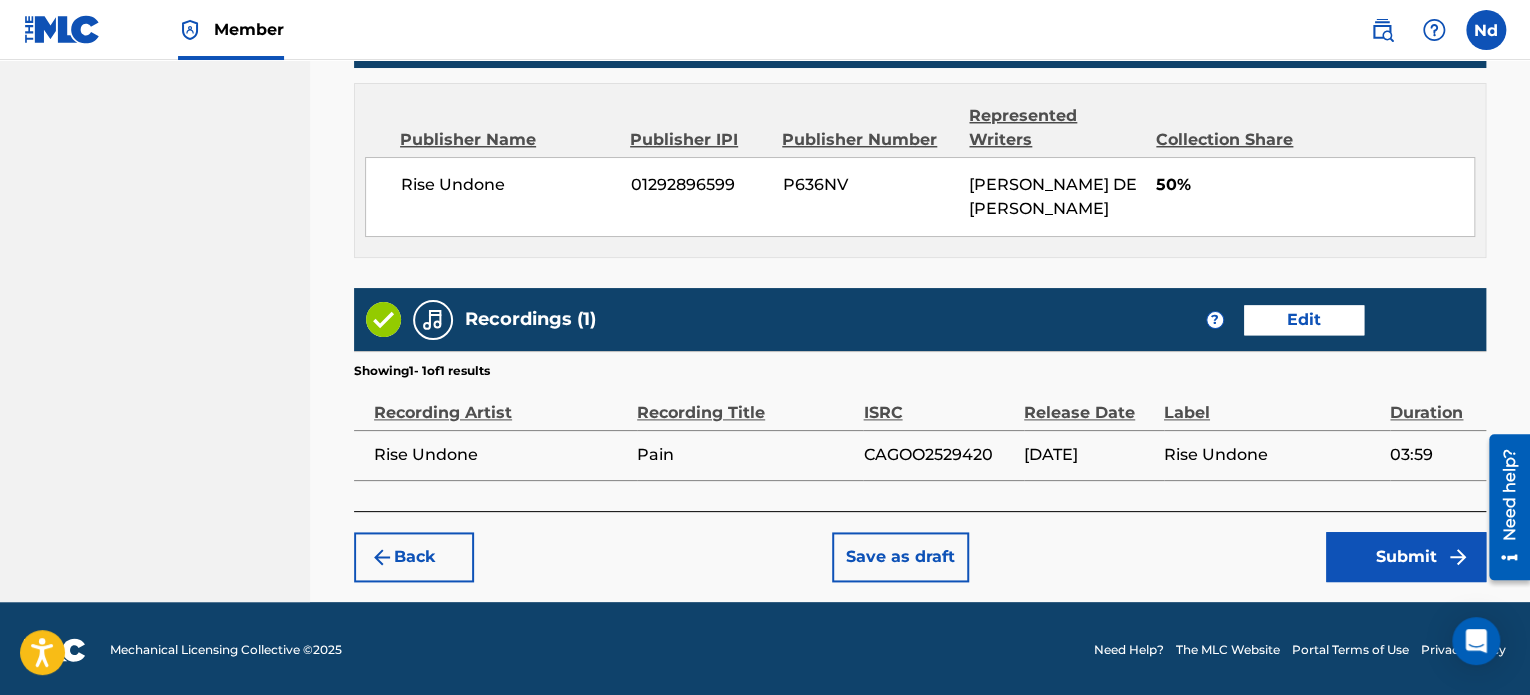 click on "Submit" at bounding box center [1406, 557] 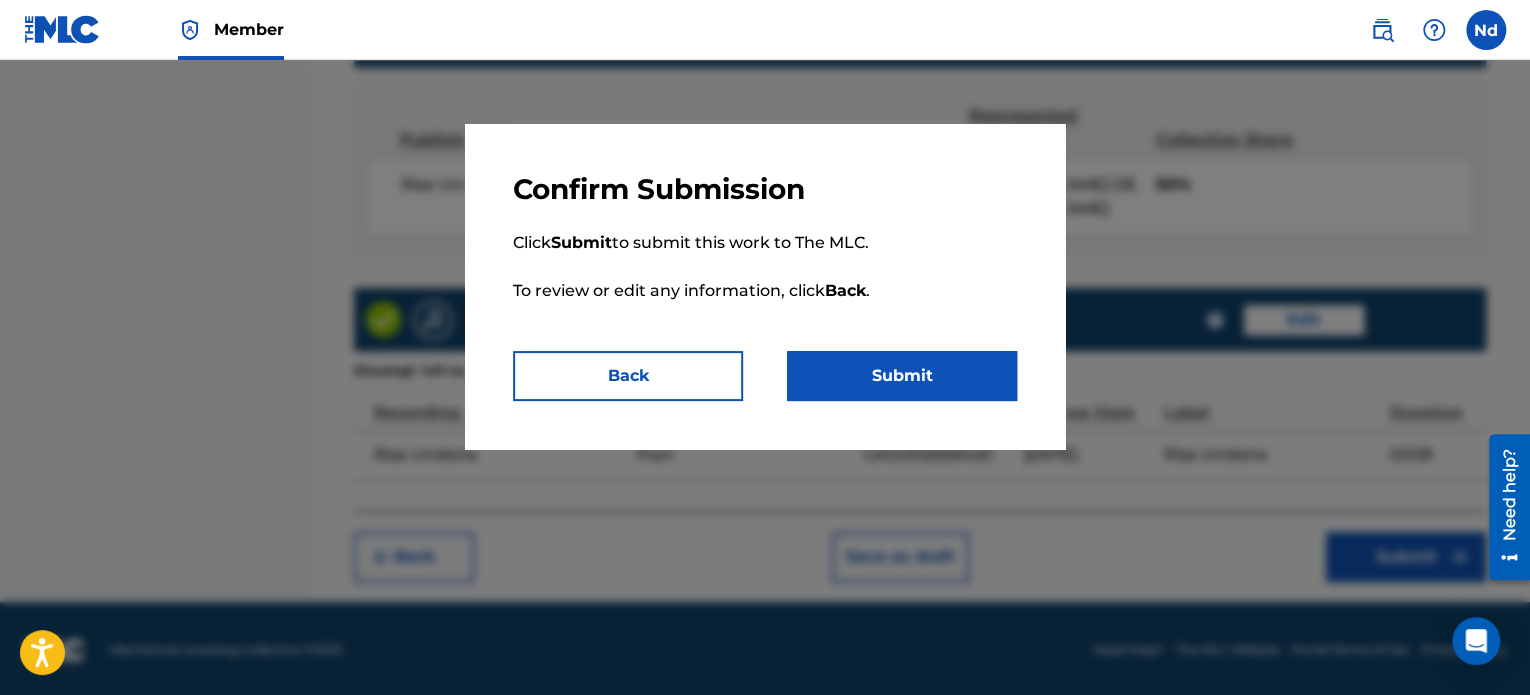 click on "Submit" at bounding box center (902, 376) 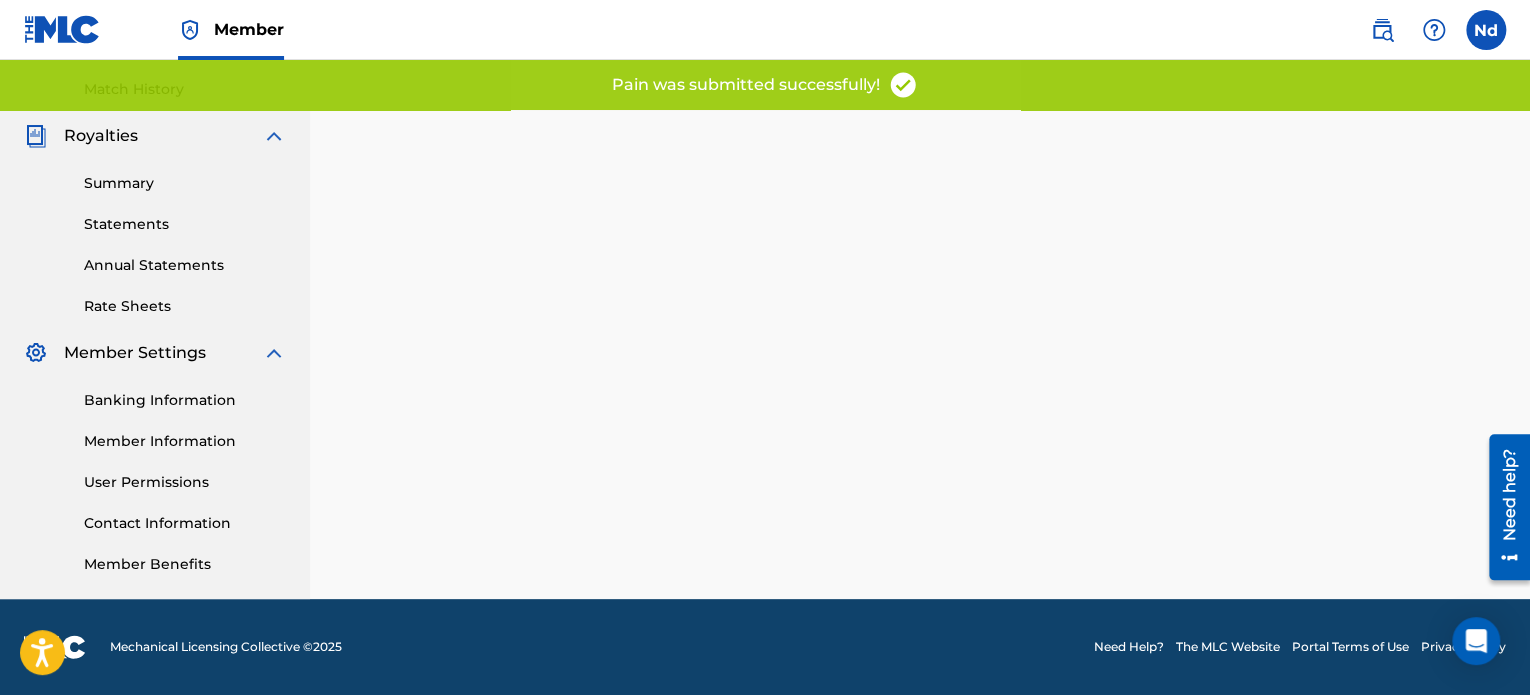 scroll, scrollTop: 0, scrollLeft: 0, axis: both 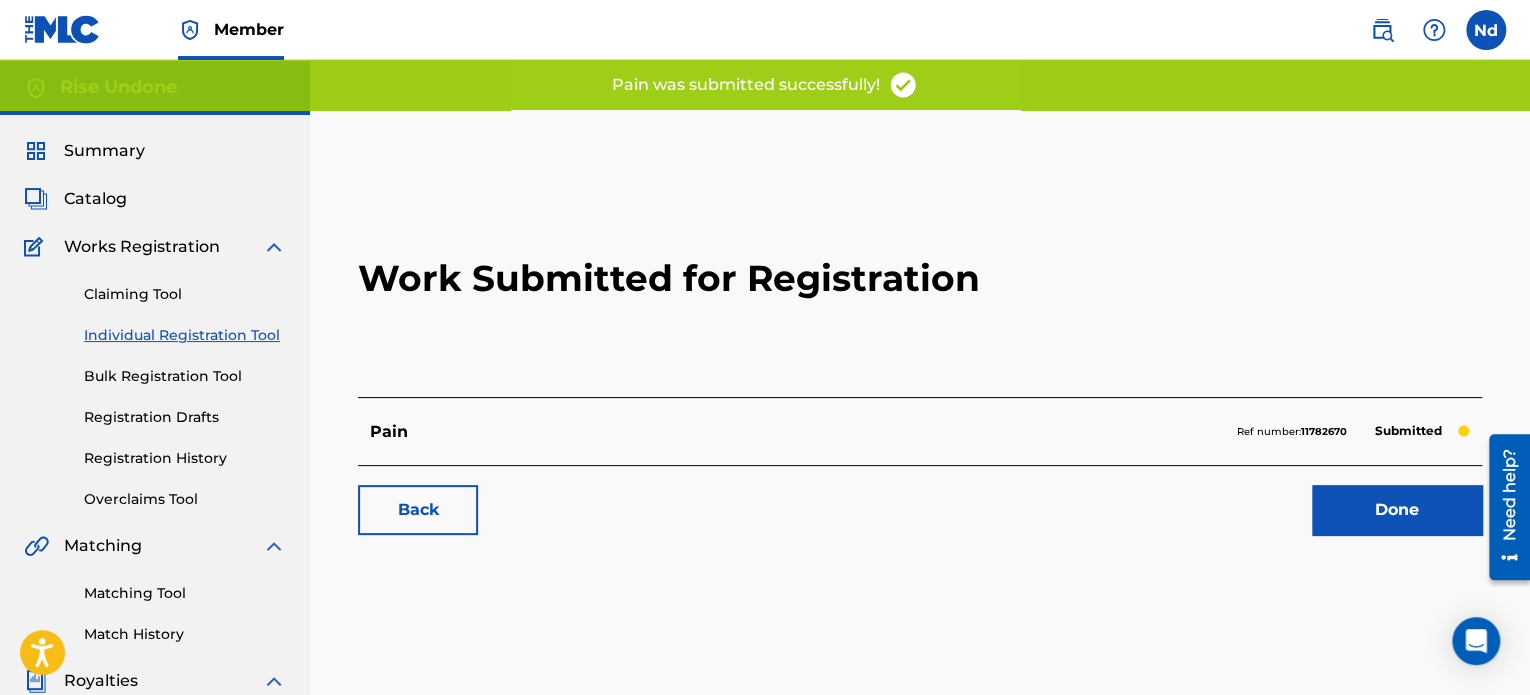 click on "Work Submitted for Registration Pain Ref number:  11782670 Submitted Back Done" at bounding box center [920, 357] 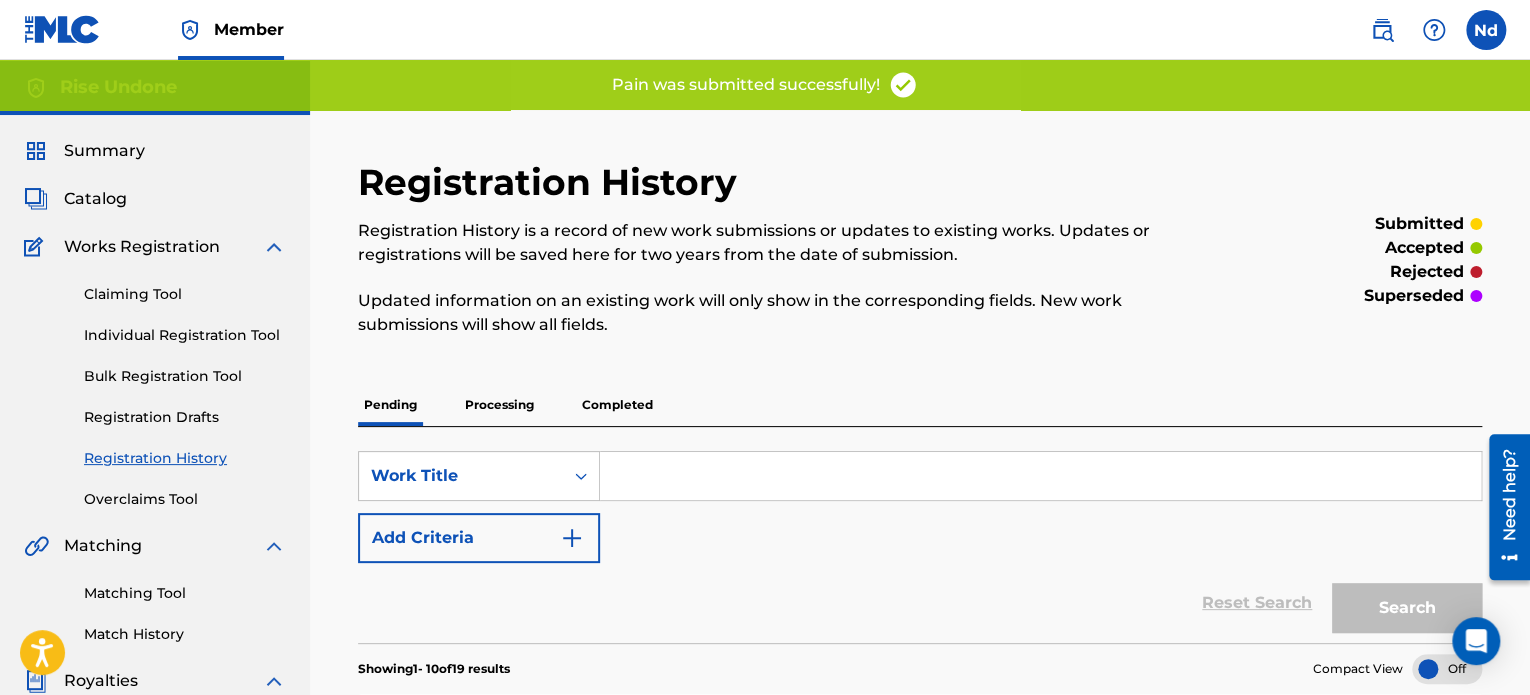 click on "Individual Registration Tool" at bounding box center (185, 335) 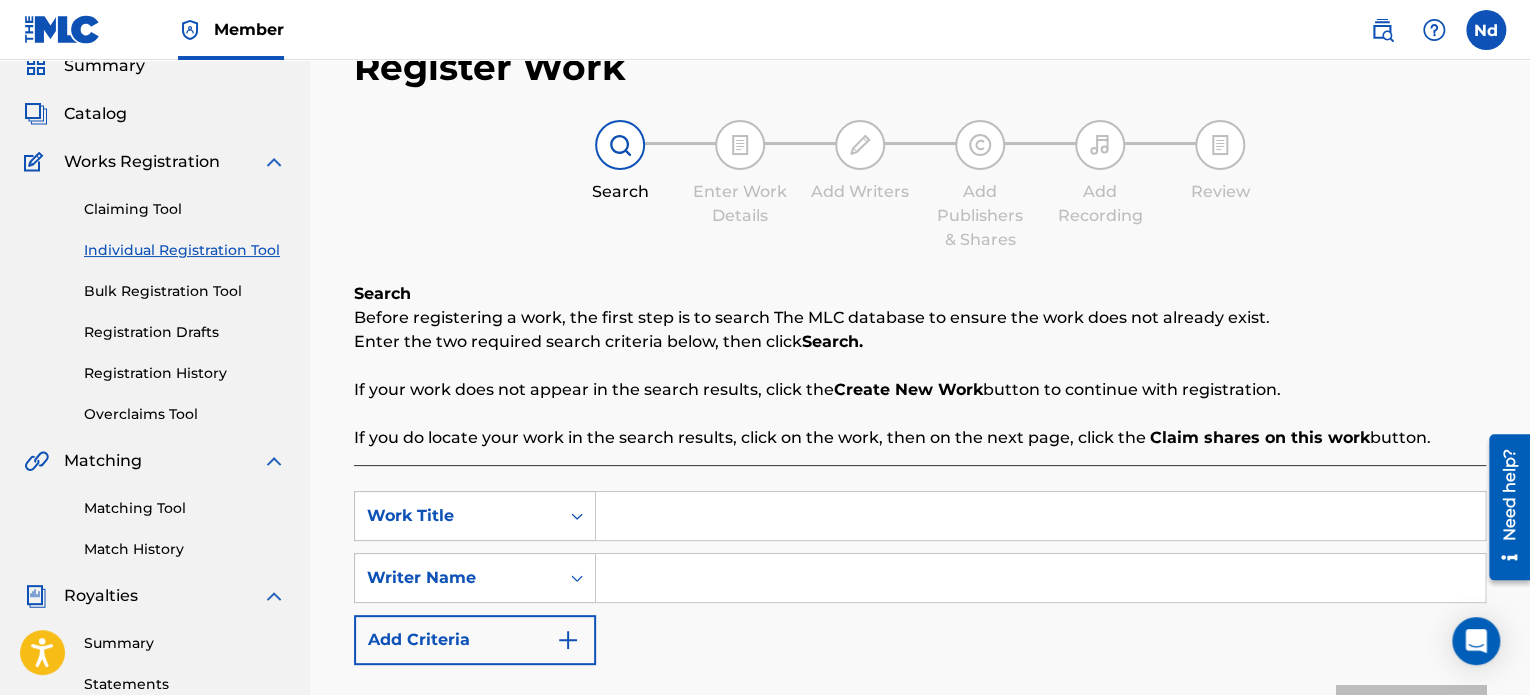 scroll, scrollTop: 200, scrollLeft: 0, axis: vertical 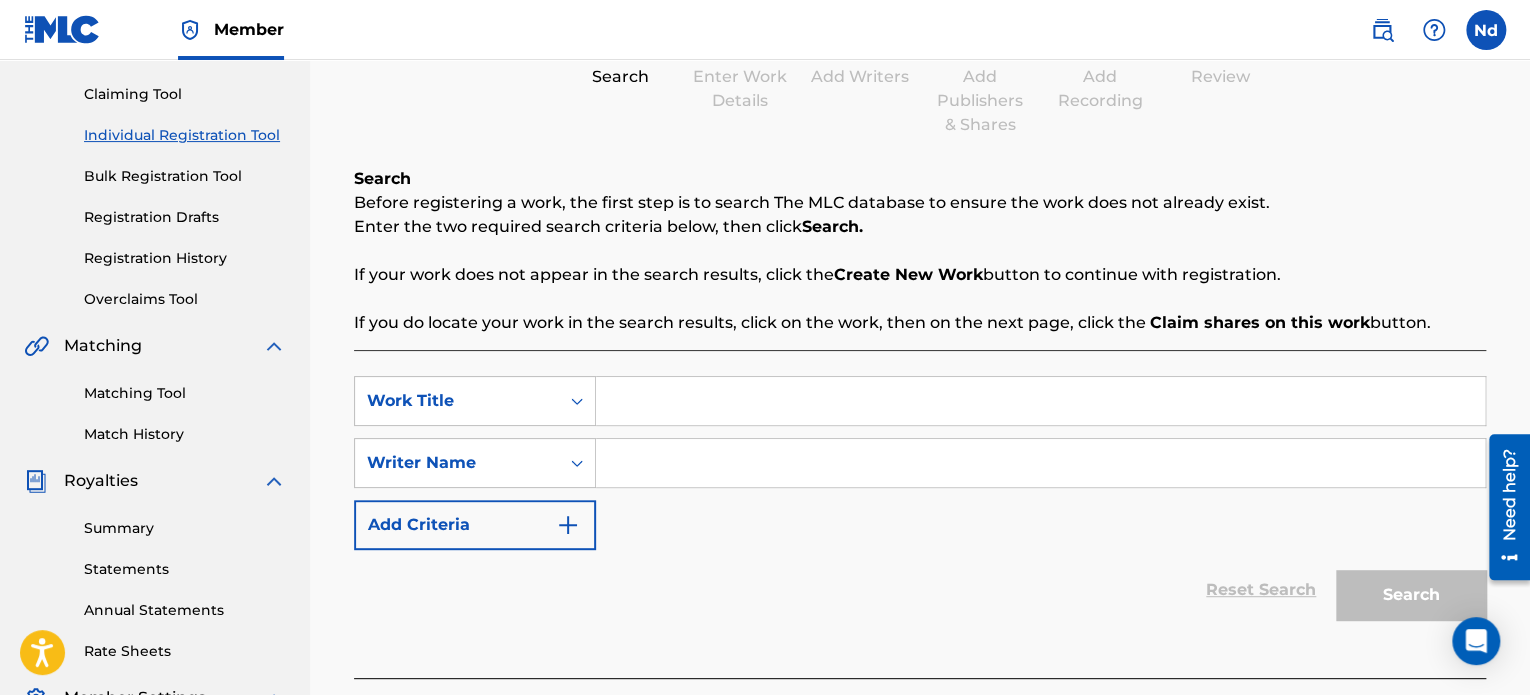 click at bounding box center [1040, 401] 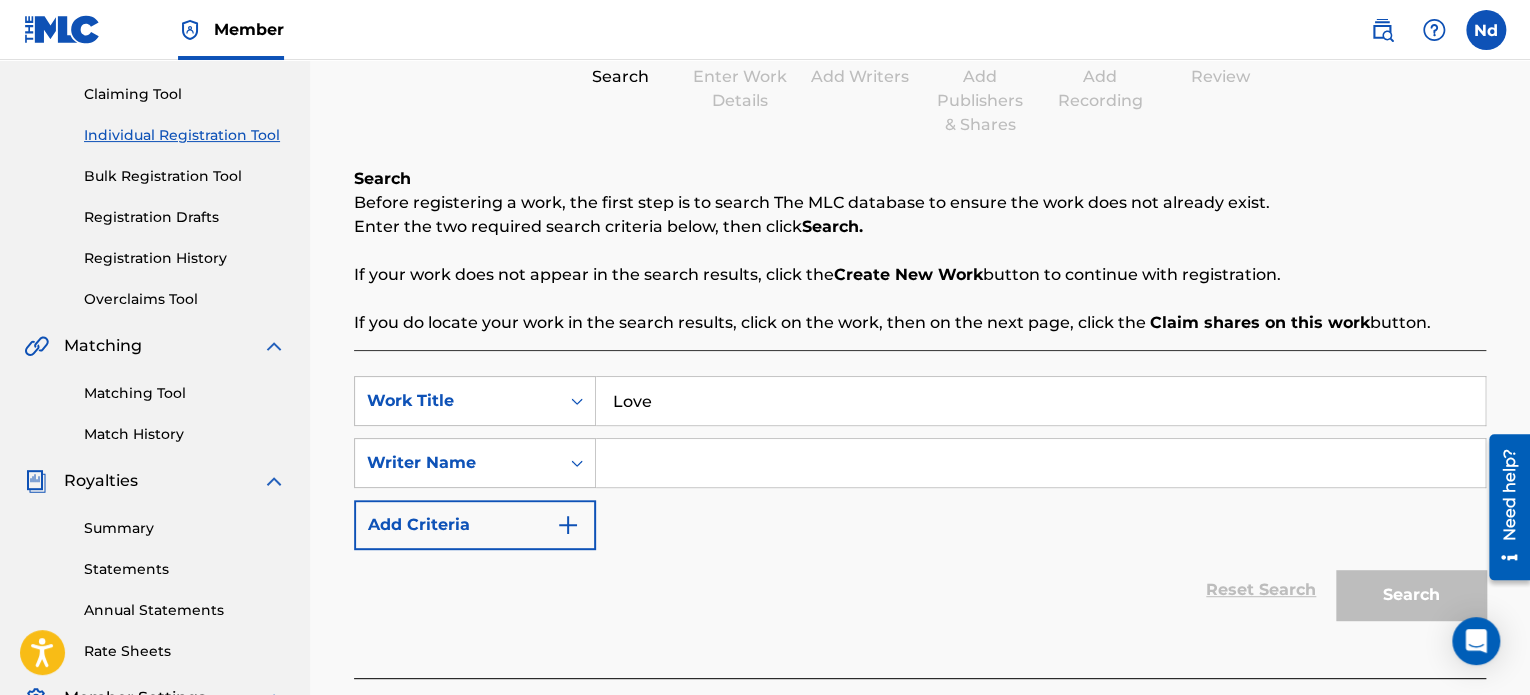 click at bounding box center (1040, 463) 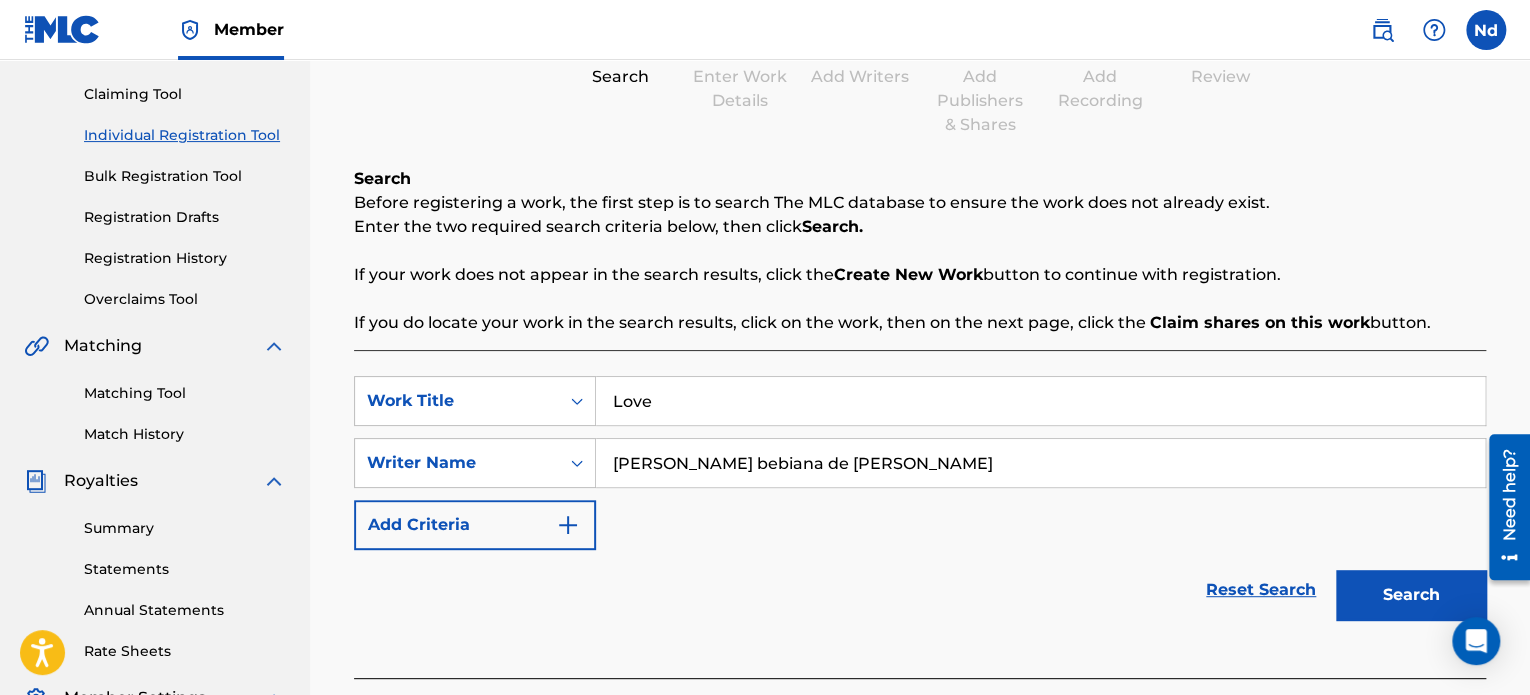 click on "Search" at bounding box center (1411, 595) 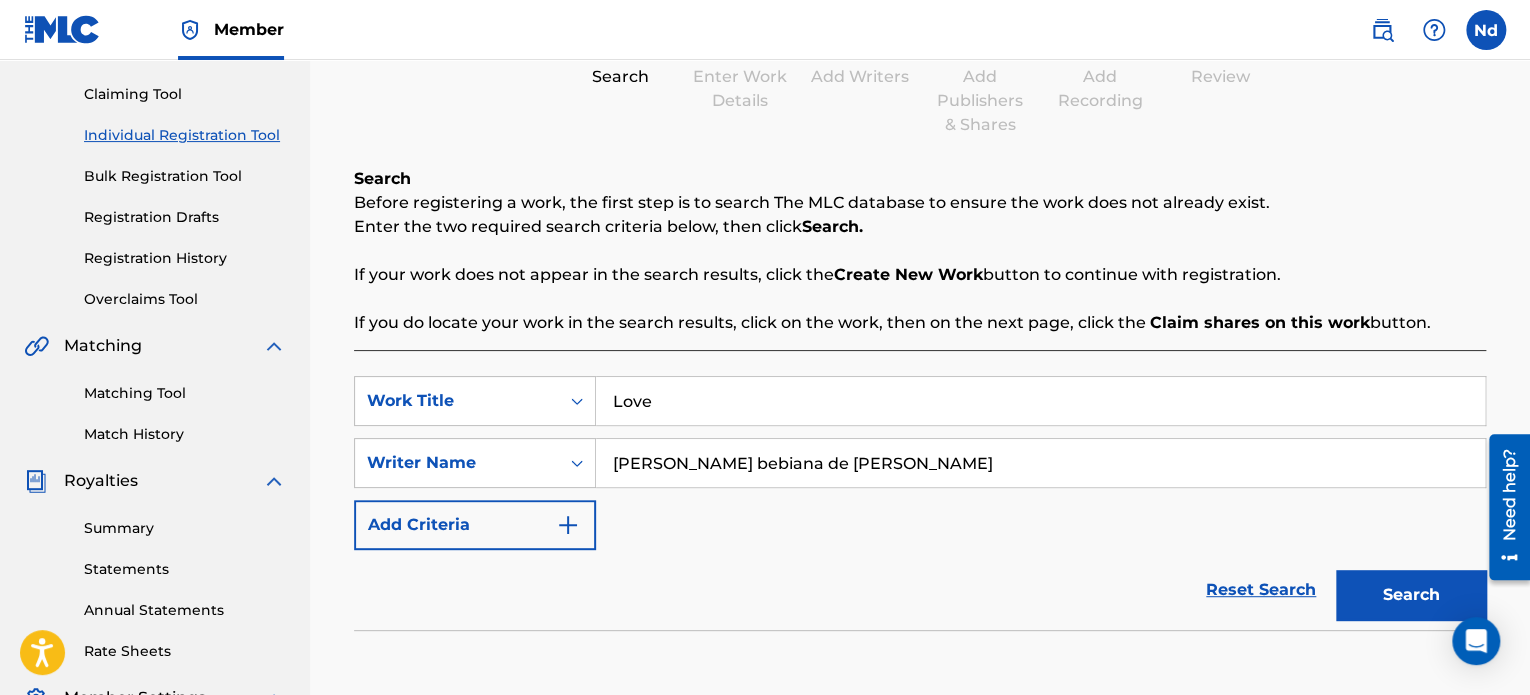 scroll, scrollTop: 549, scrollLeft: 0, axis: vertical 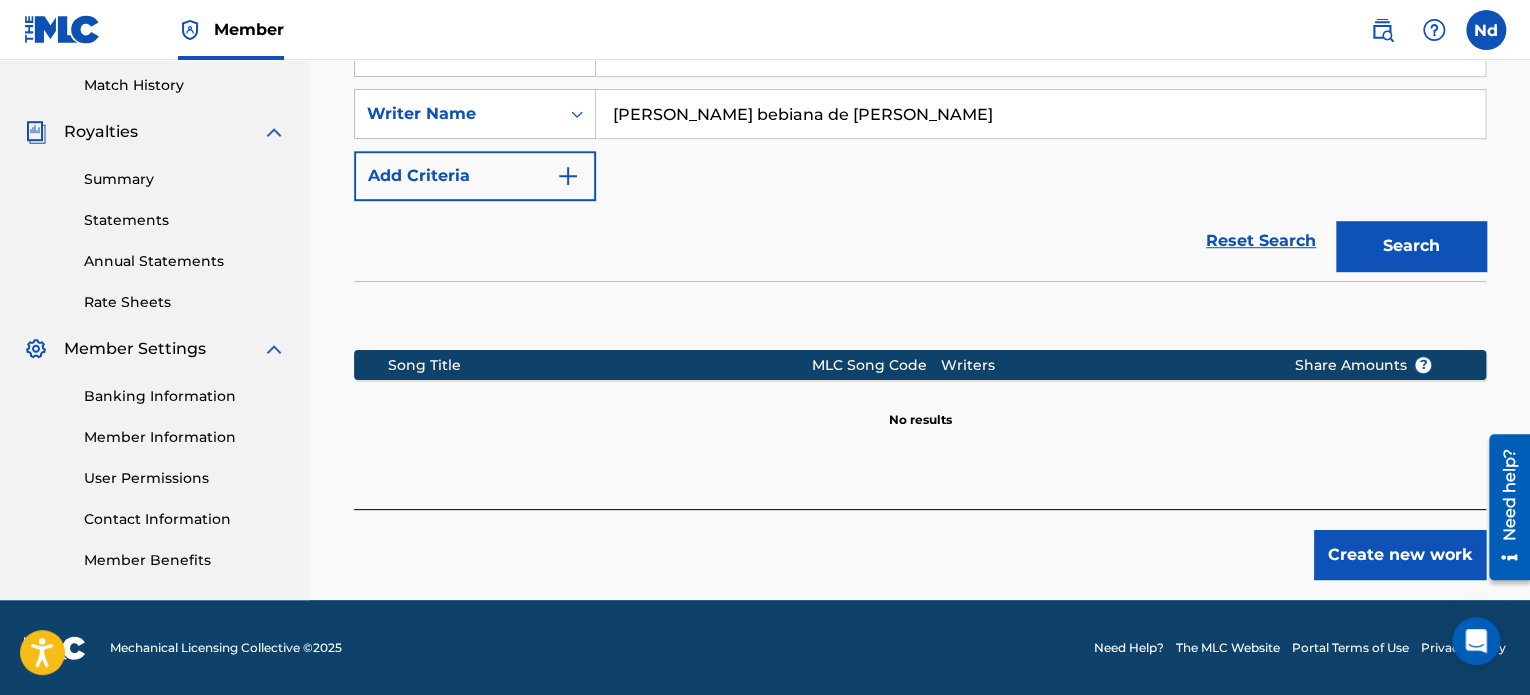 click on "Create new work" at bounding box center [1400, 555] 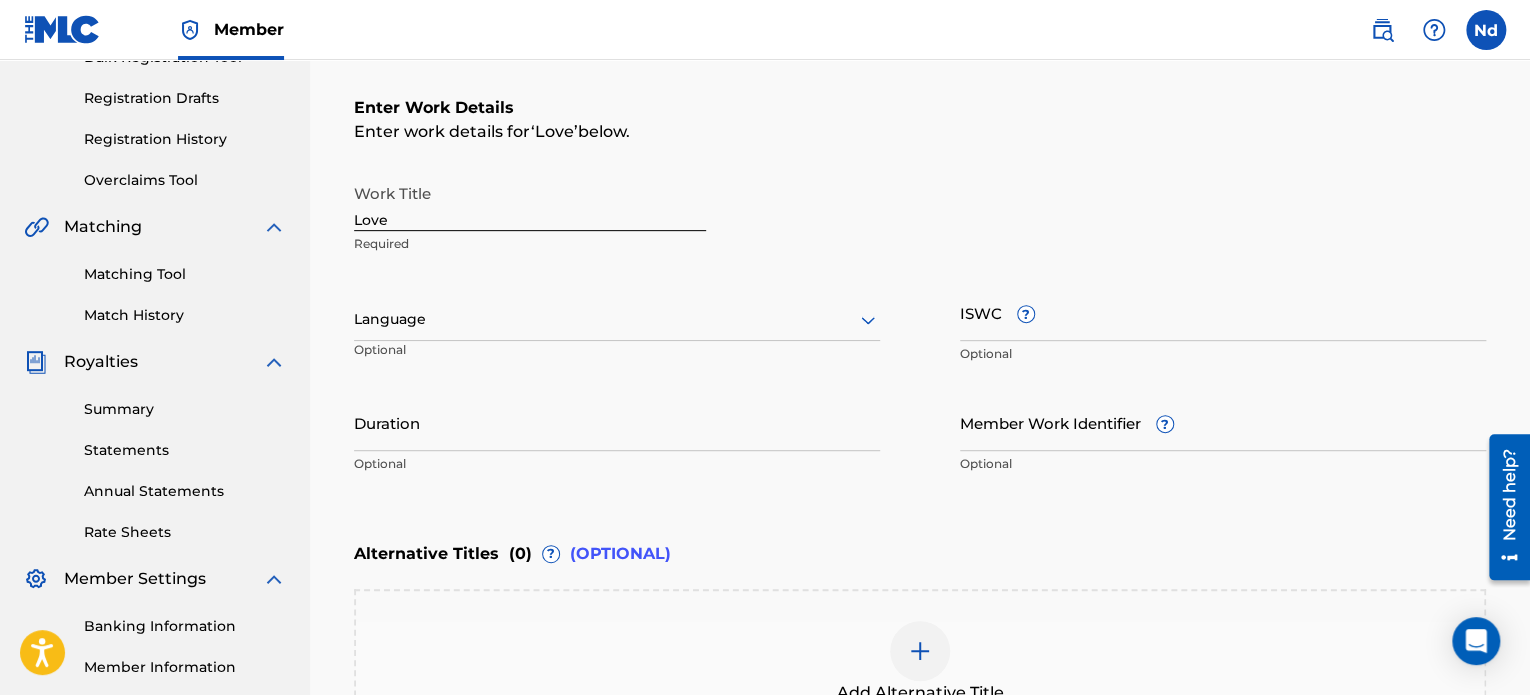 scroll, scrollTop: 249, scrollLeft: 0, axis: vertical 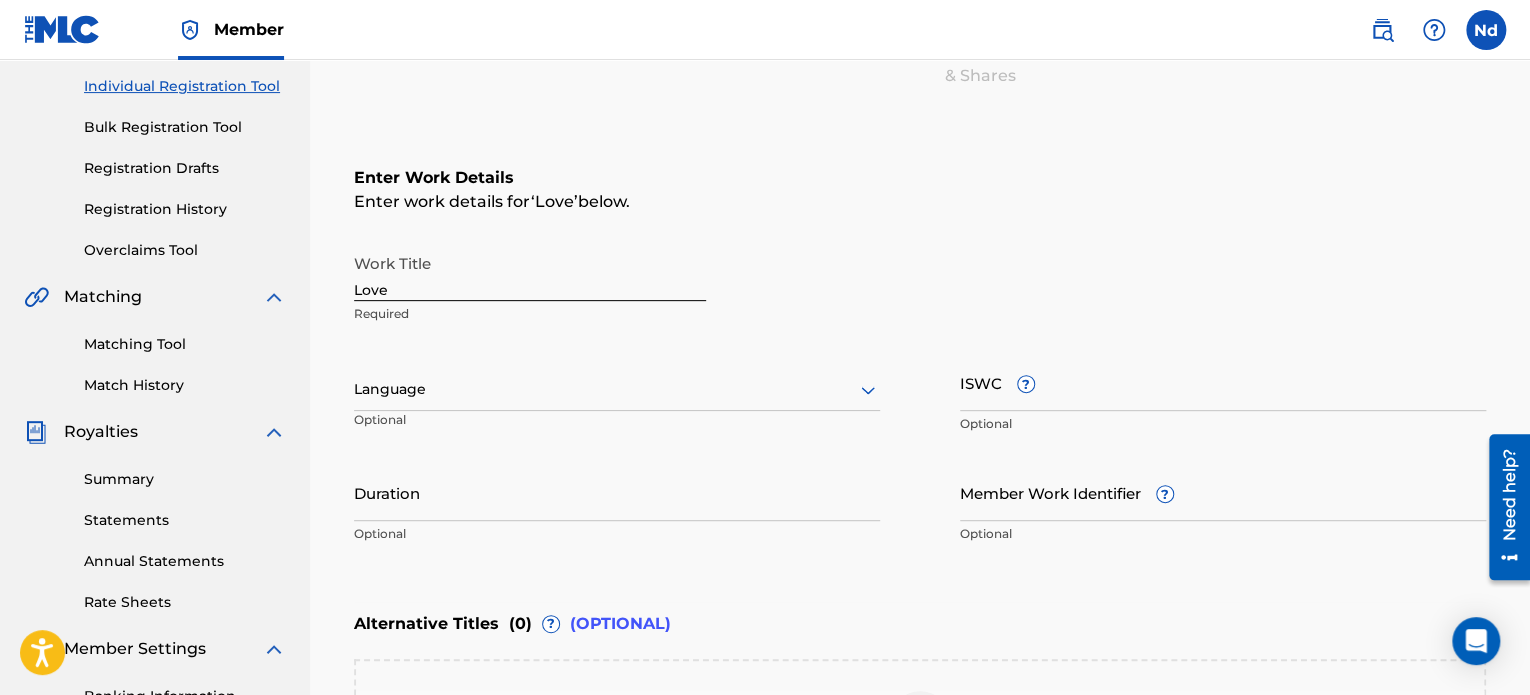 click on "Language" at bounding box center (617, 390) 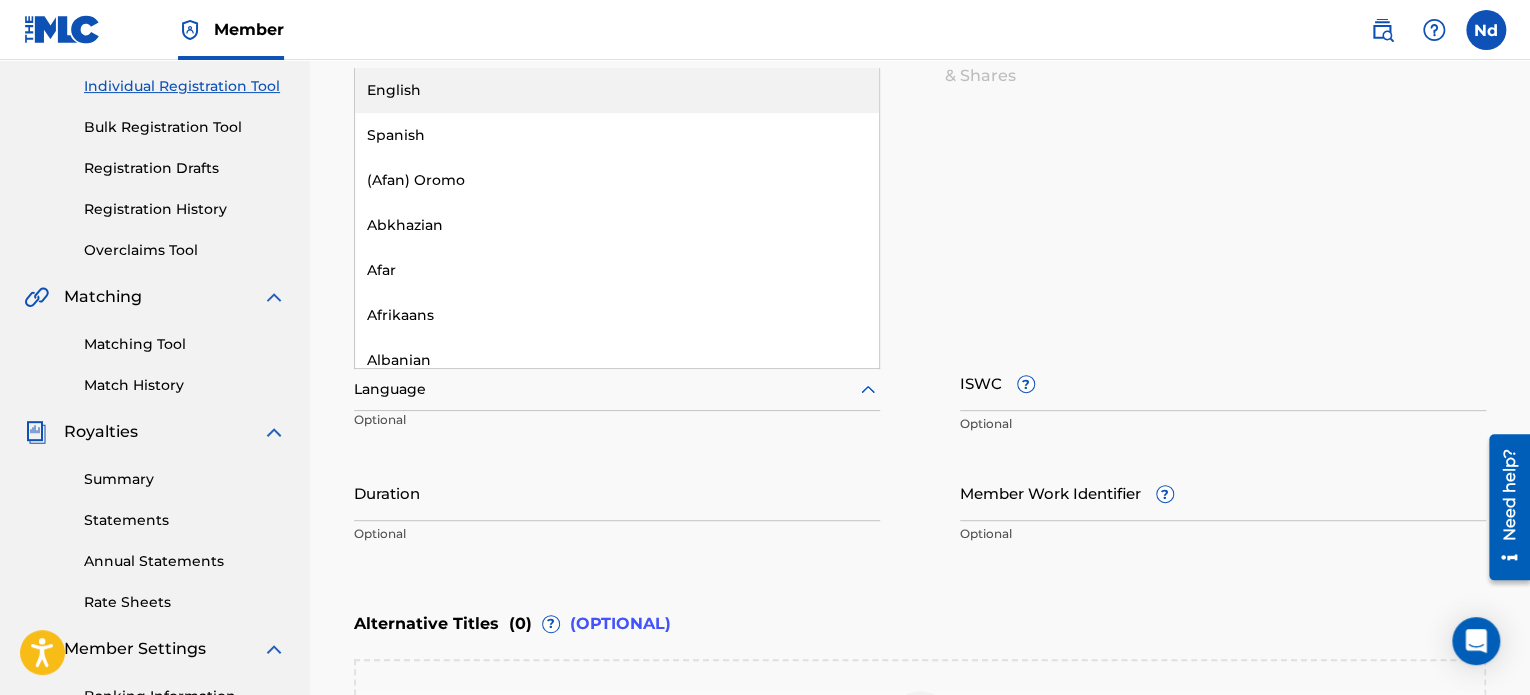 click on "English" at bounding box center (617, 90) 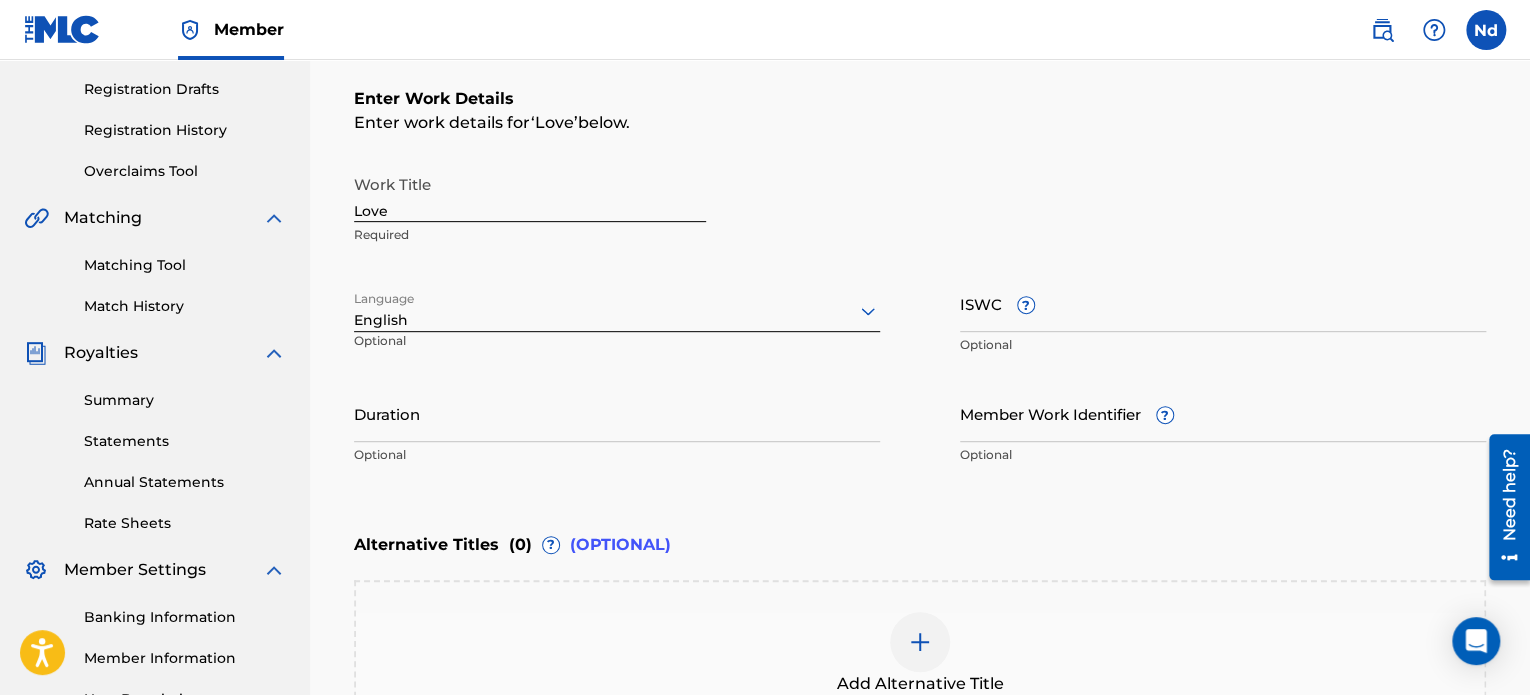 scroll, scrollTop: 349, scrollLeft: 0, axis: vertical 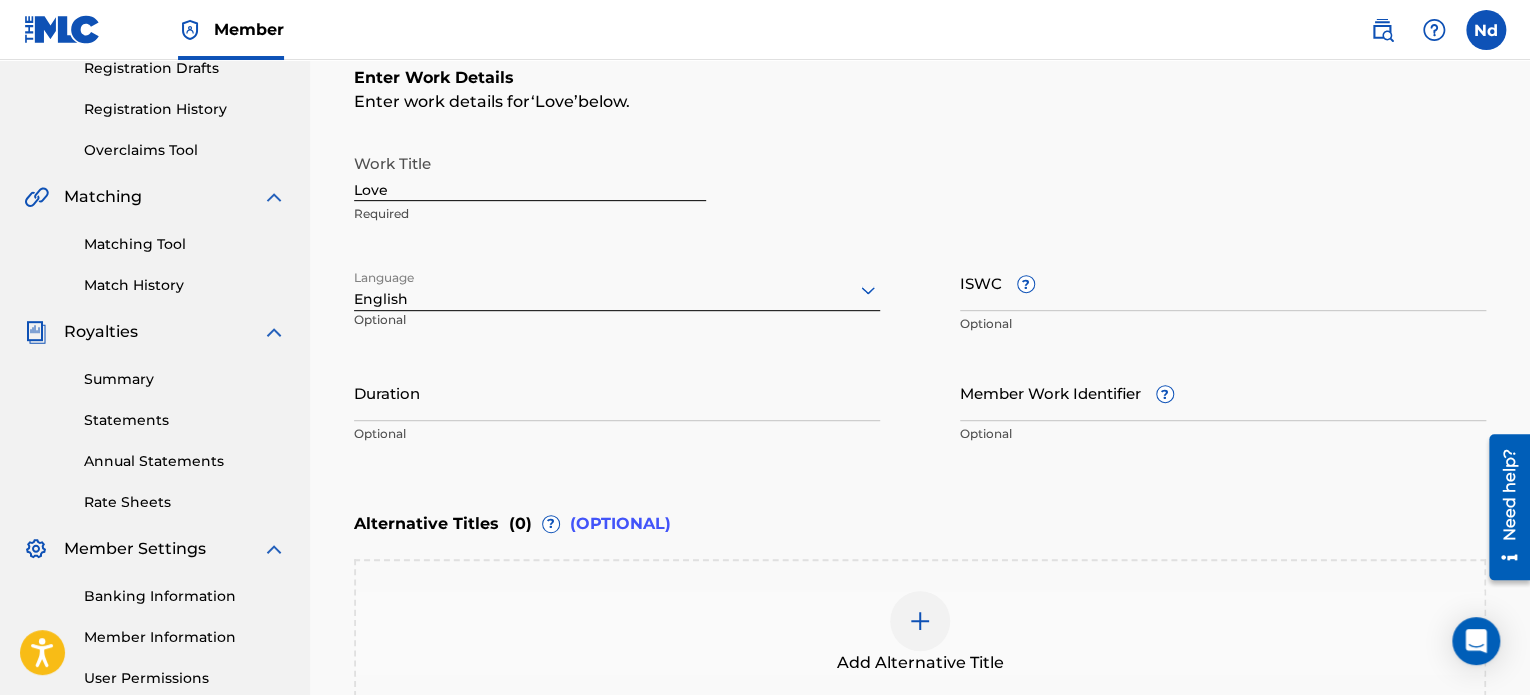 click on "ISWC   ?" at bounding box center [1223, 282] 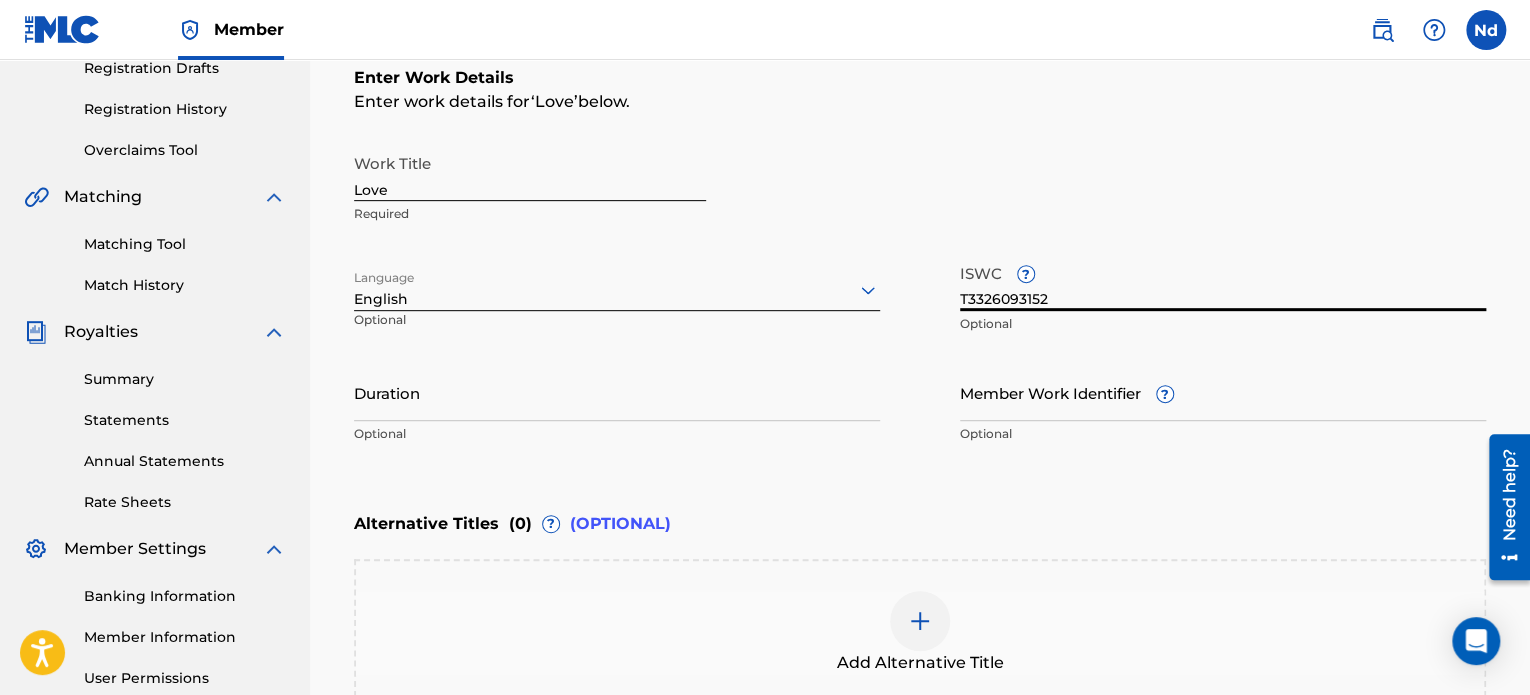click on "Member Work Identifier   ?" at bounding box center (1223, 392) 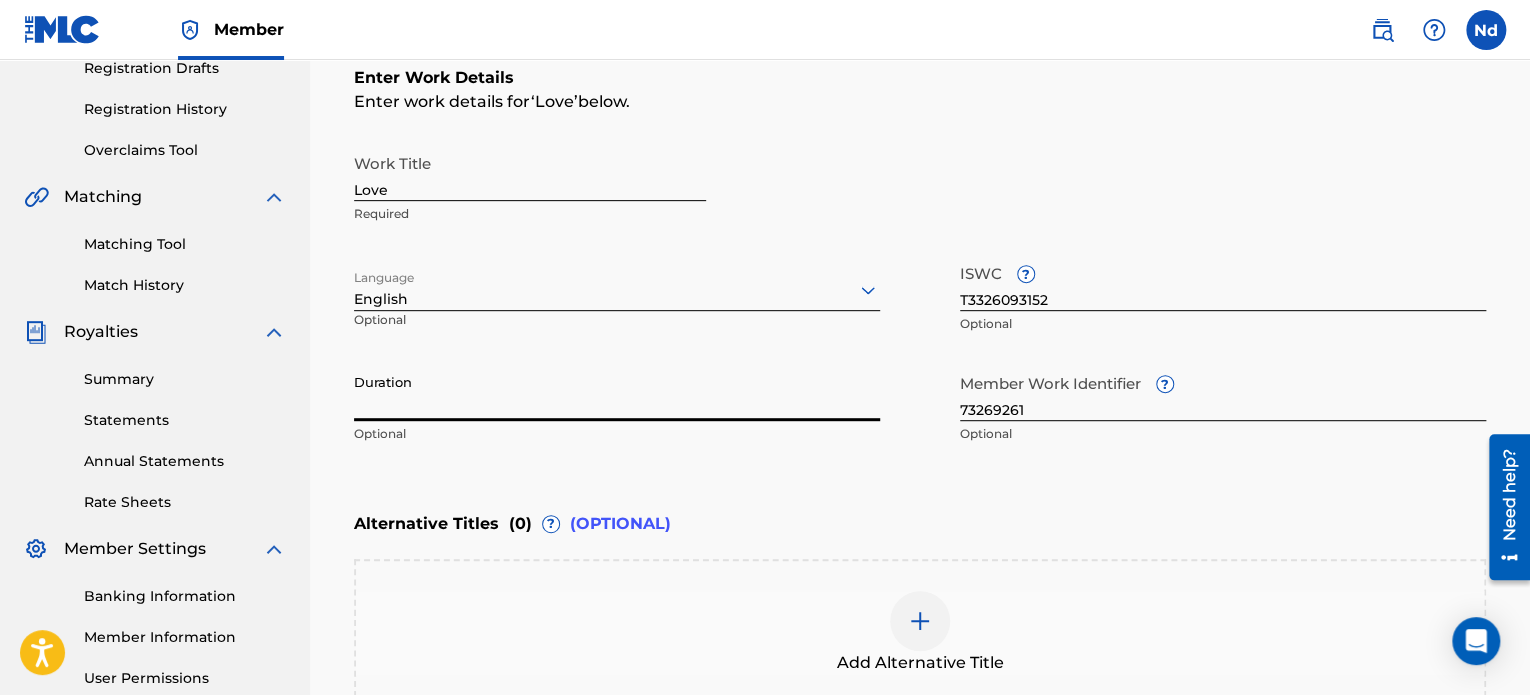 click on "Duration" at bounding box center (617, 392) 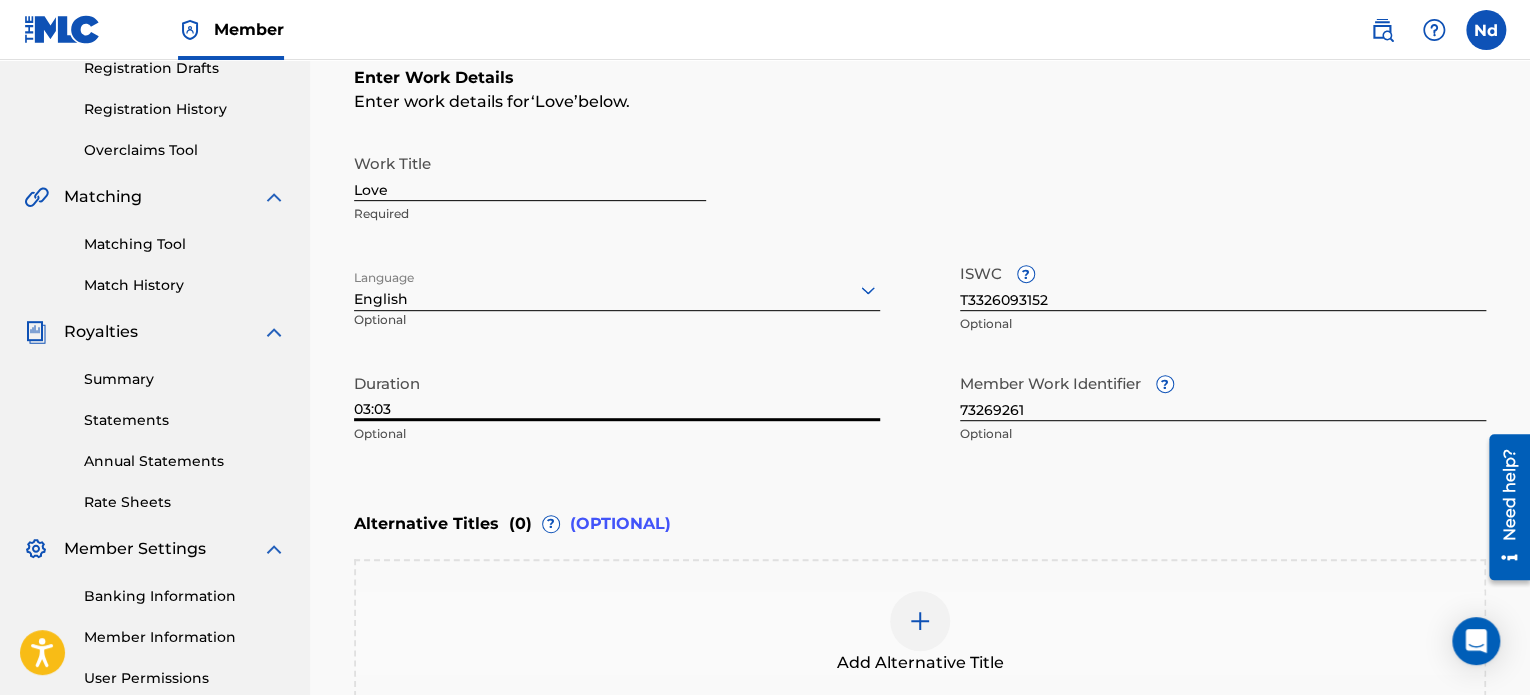 click on "Enter Work Details Enter work details for  ‘ Love ’  below. Work Title   Love Required Language English Optional ISWC   ? T3326093152 Optional Duration   03:03 Optional Member Work Identifier   ? 73269261 Optional" at bounding box center (920, 260) 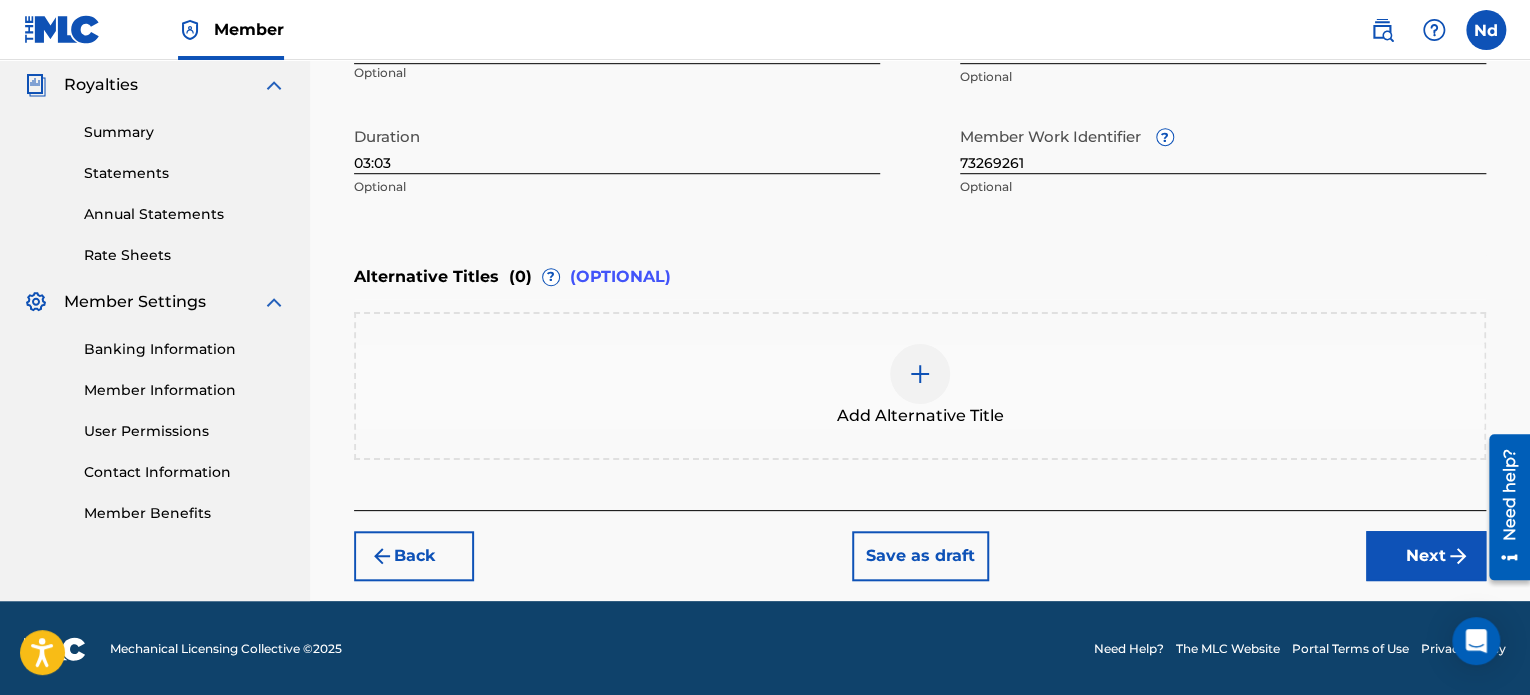 click on "Next" at bounding box center (1426, 556) 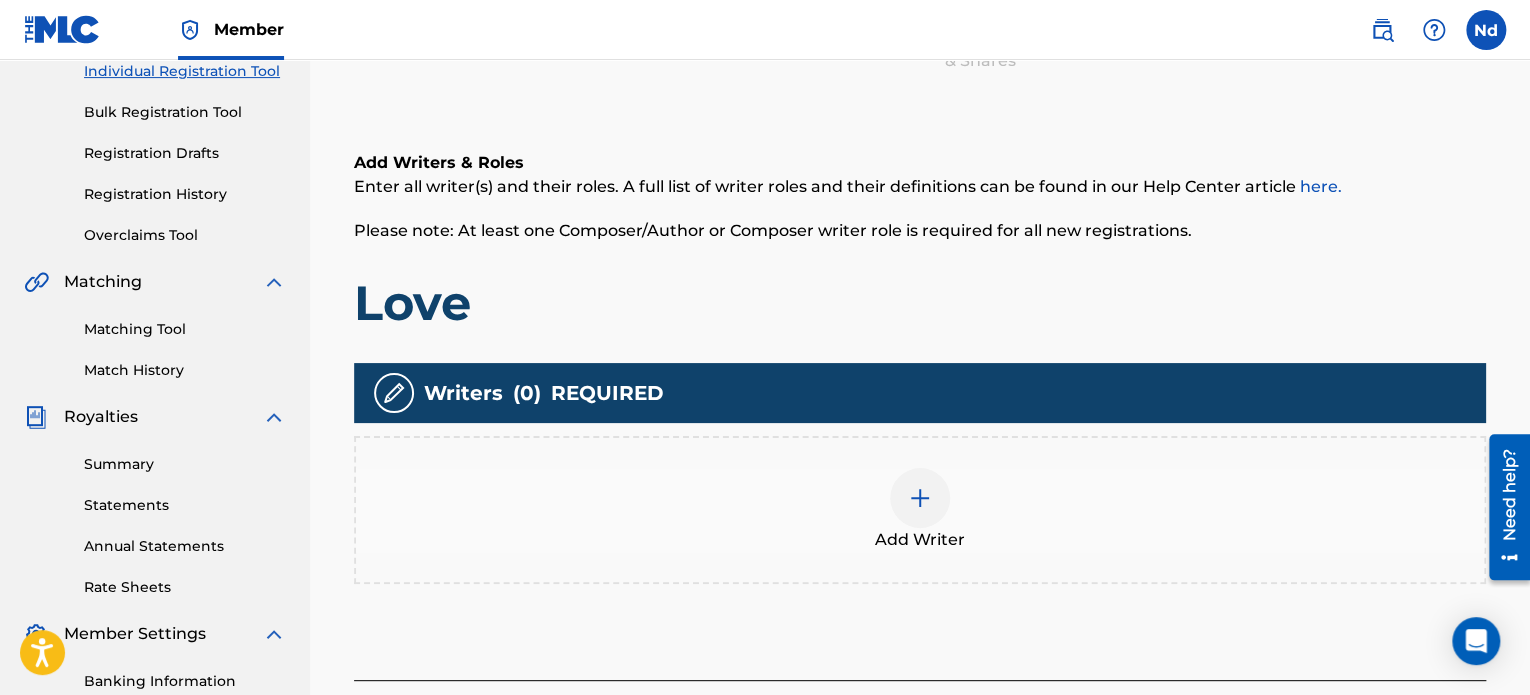 scroll, scrollTop: 544, scrollLeft: 0, axis: vertical 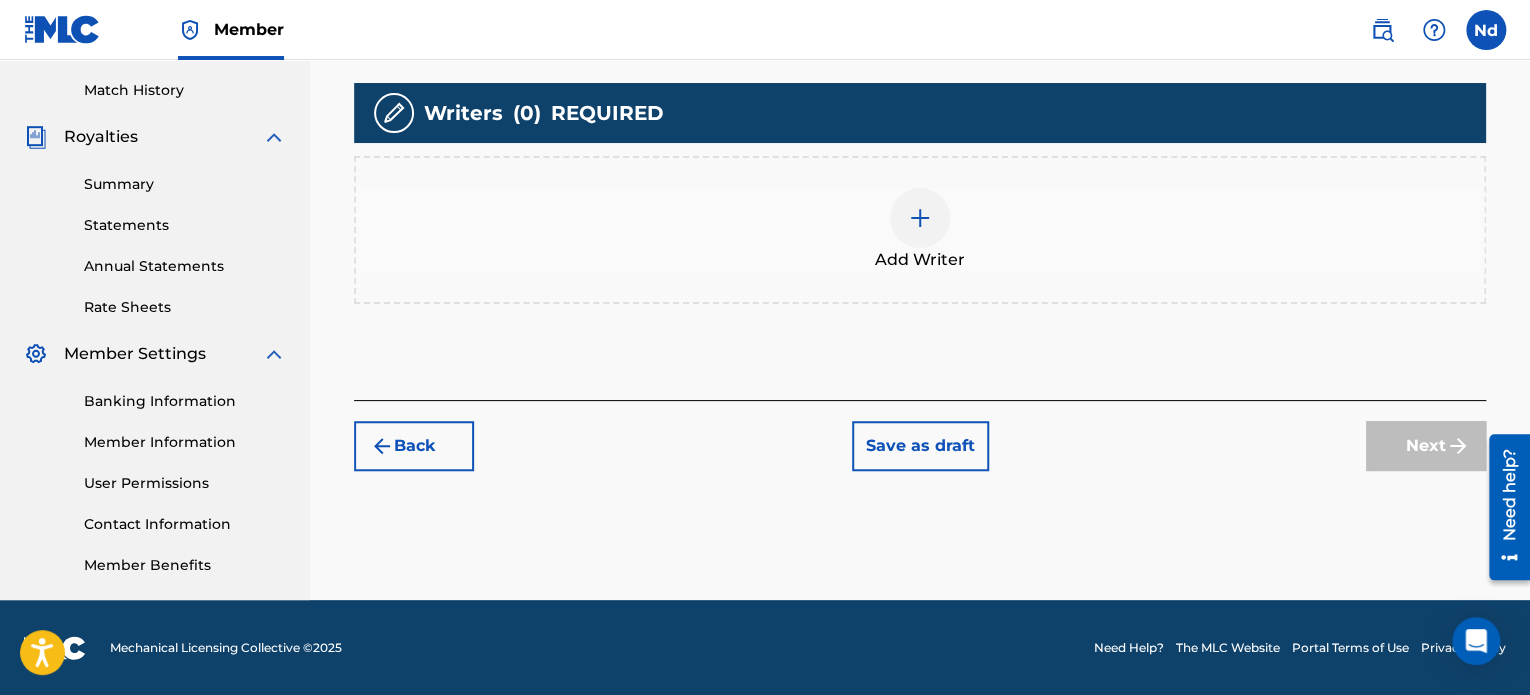 click on "Add Writer" at bounding box center (920, 230) 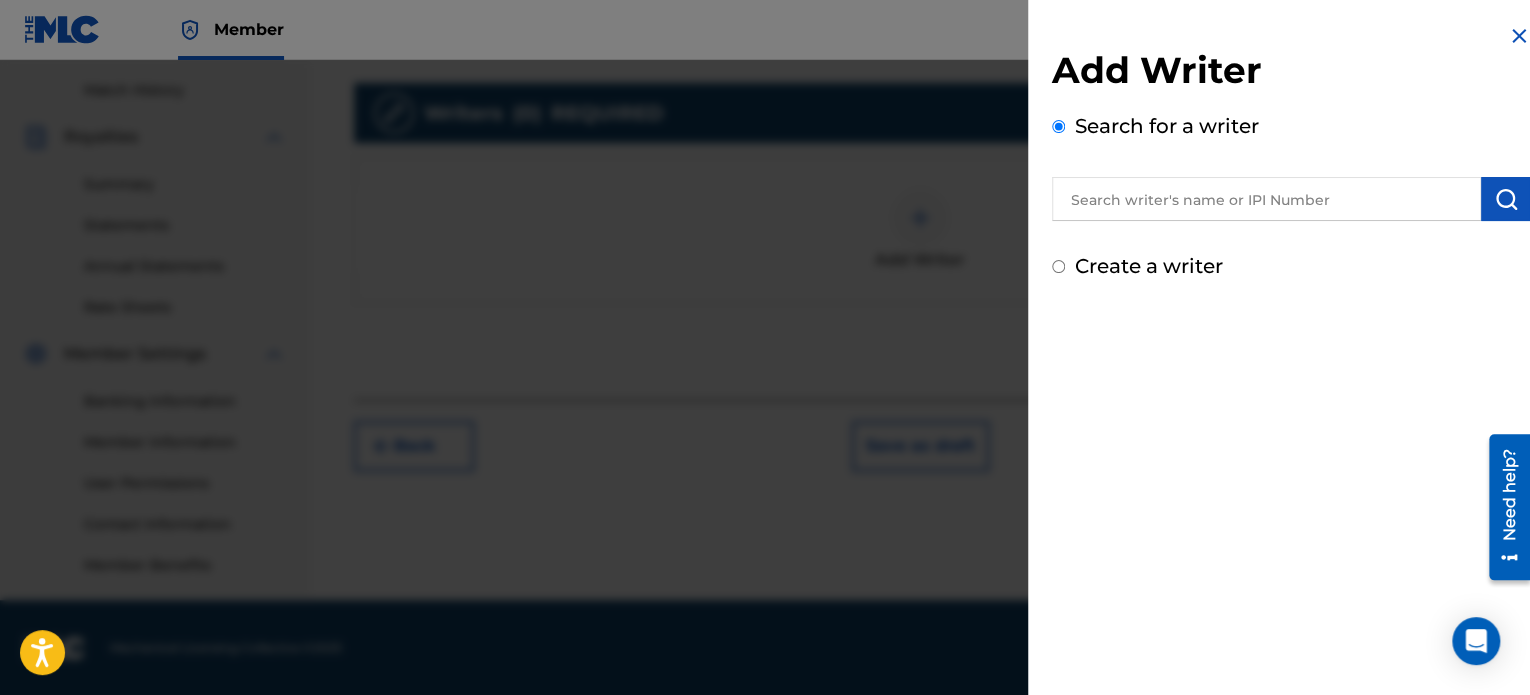 click at bounding box center (765, 407) 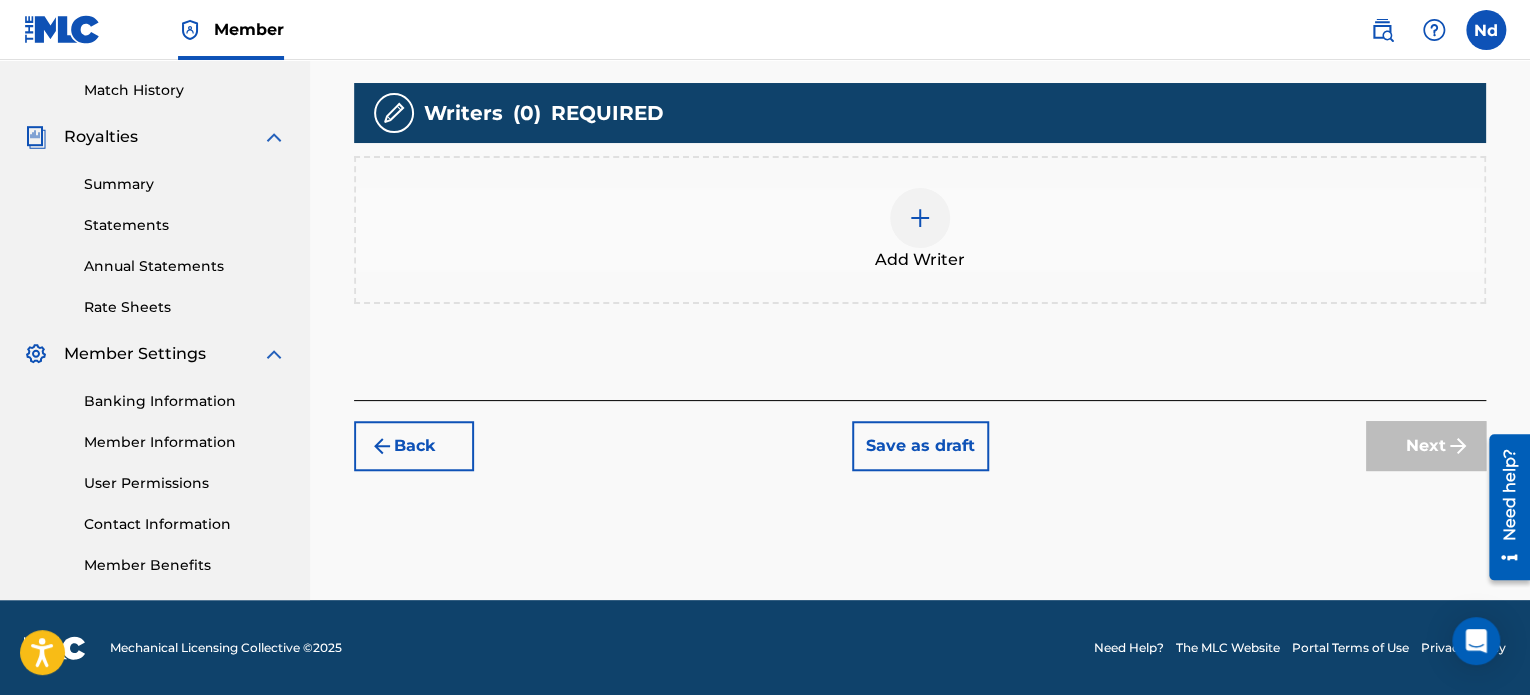 click on "Add Writer" at bounding box center [920, 230] 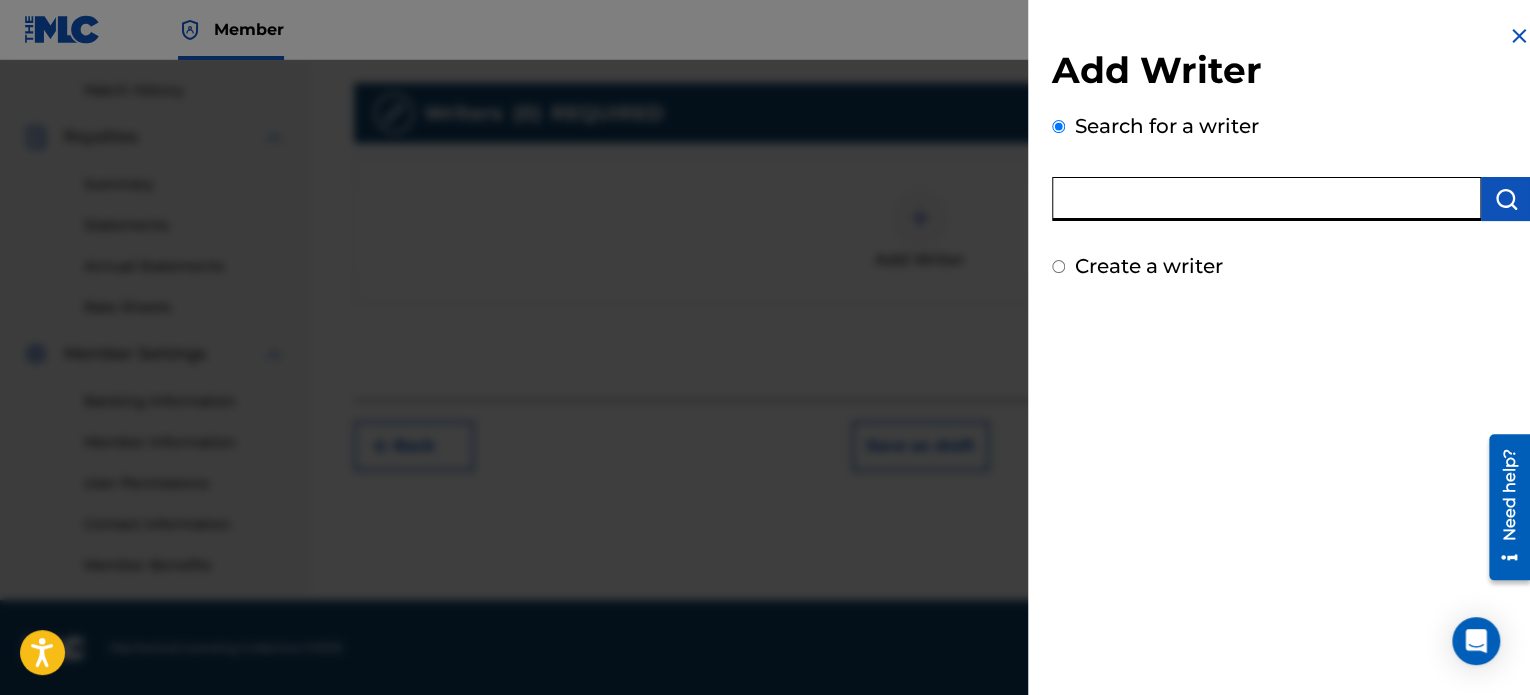 click at bounding box center [1266, 199] 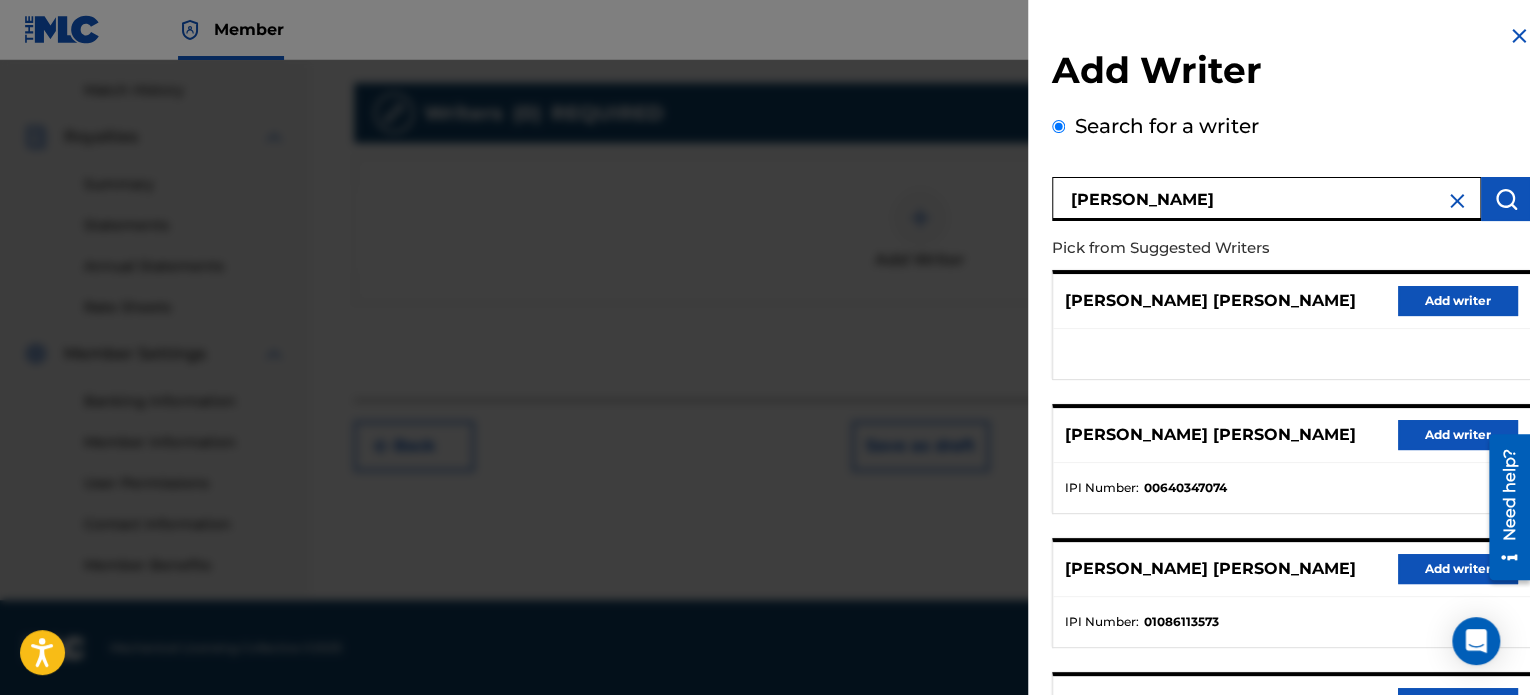scroll, scrollTop: 344, scrollLeft: 0, axis: vertical 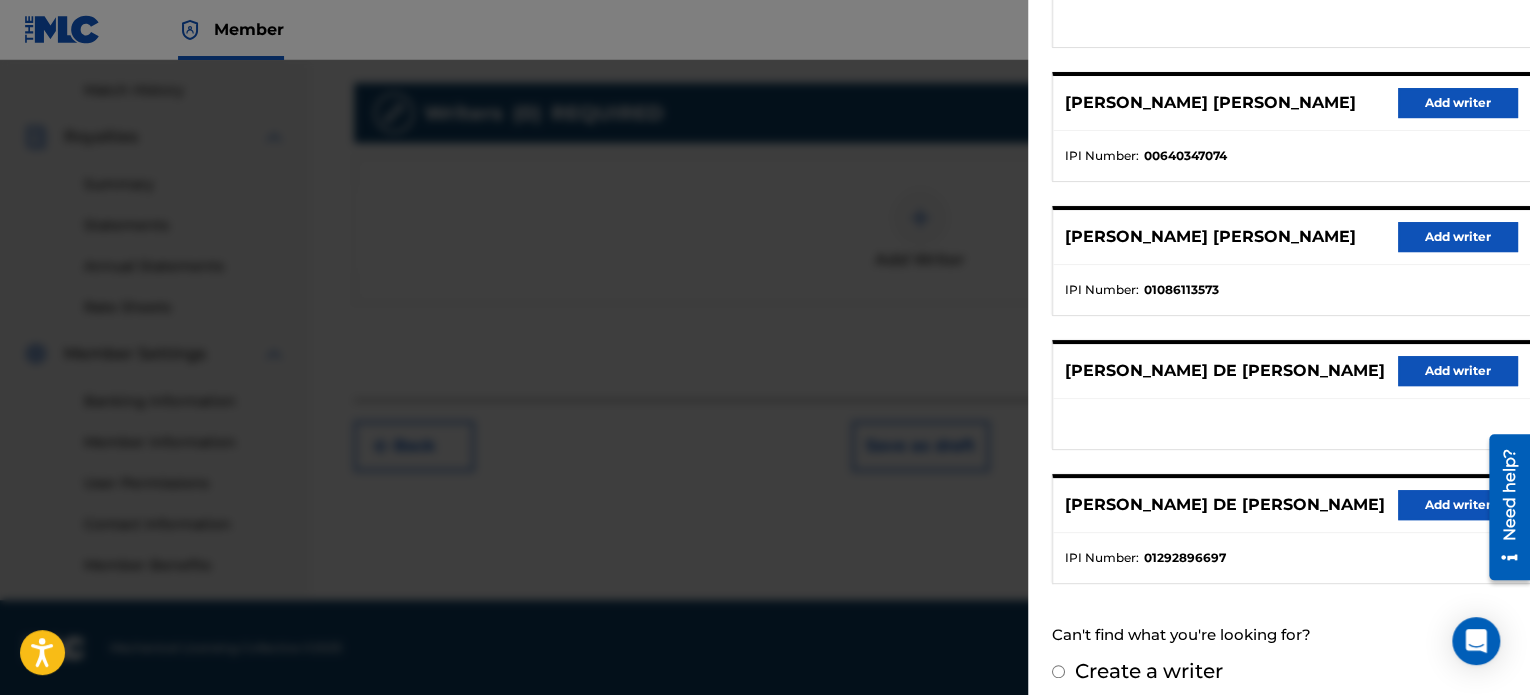 click on "Add writer" at bounding box center [1458, 505] 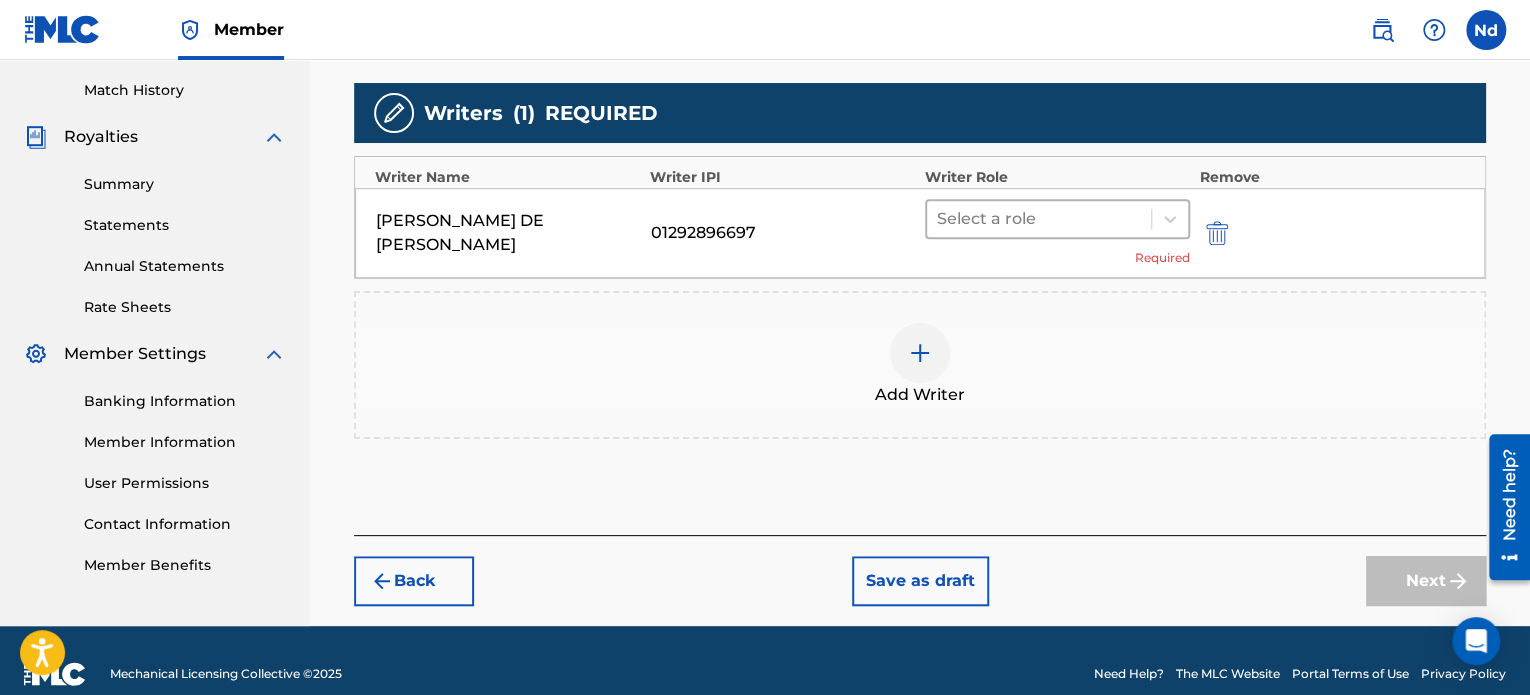 click at bounding box center [1039, 219] 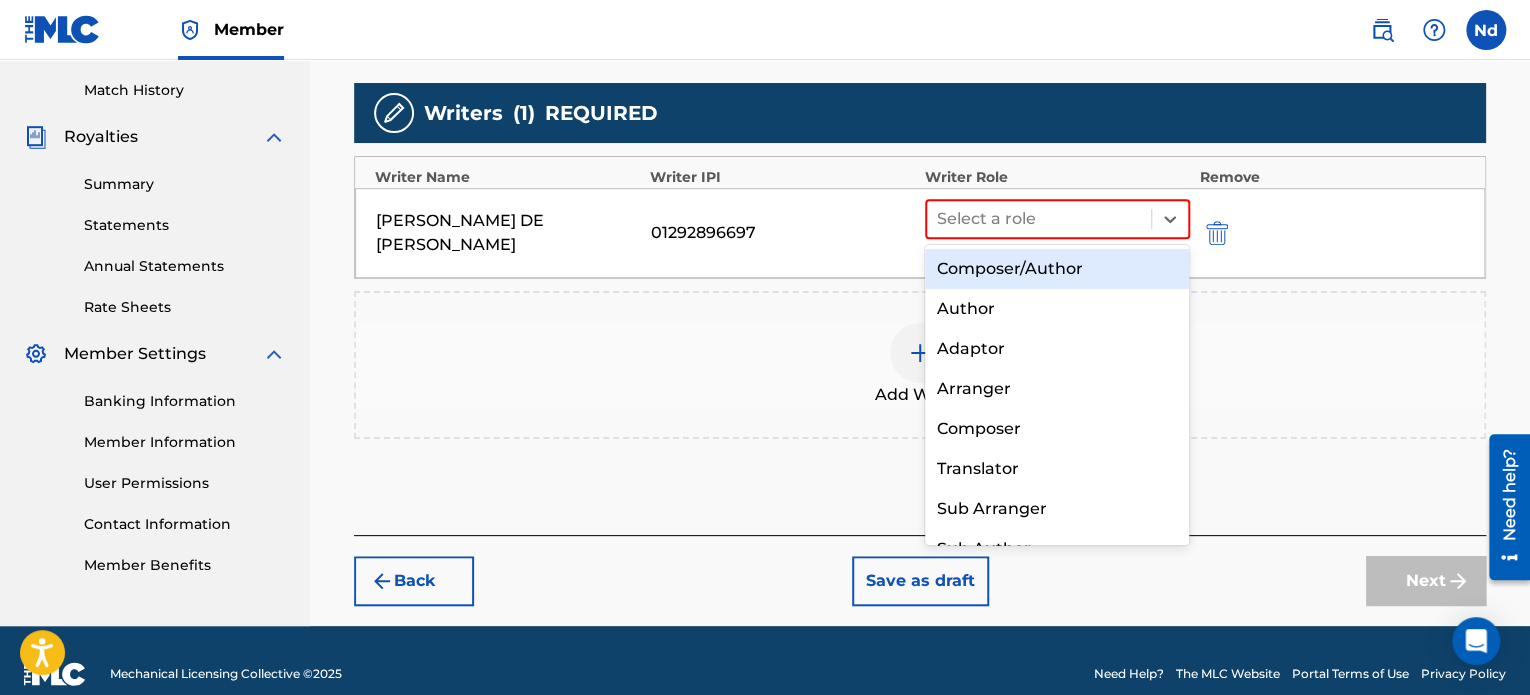 click on "Composer/Author" at bounding box center (1057, 269) 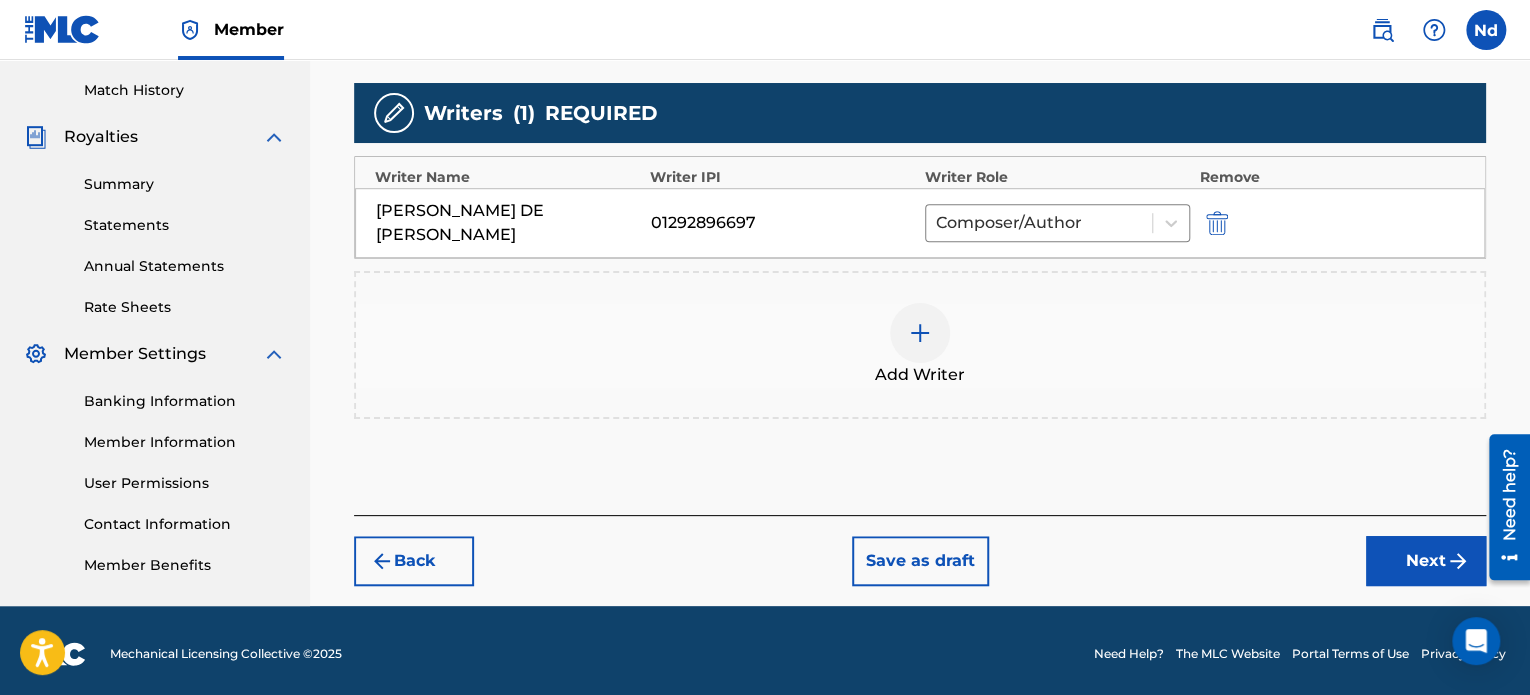click on "Next" at bounding box center [1426, 561] 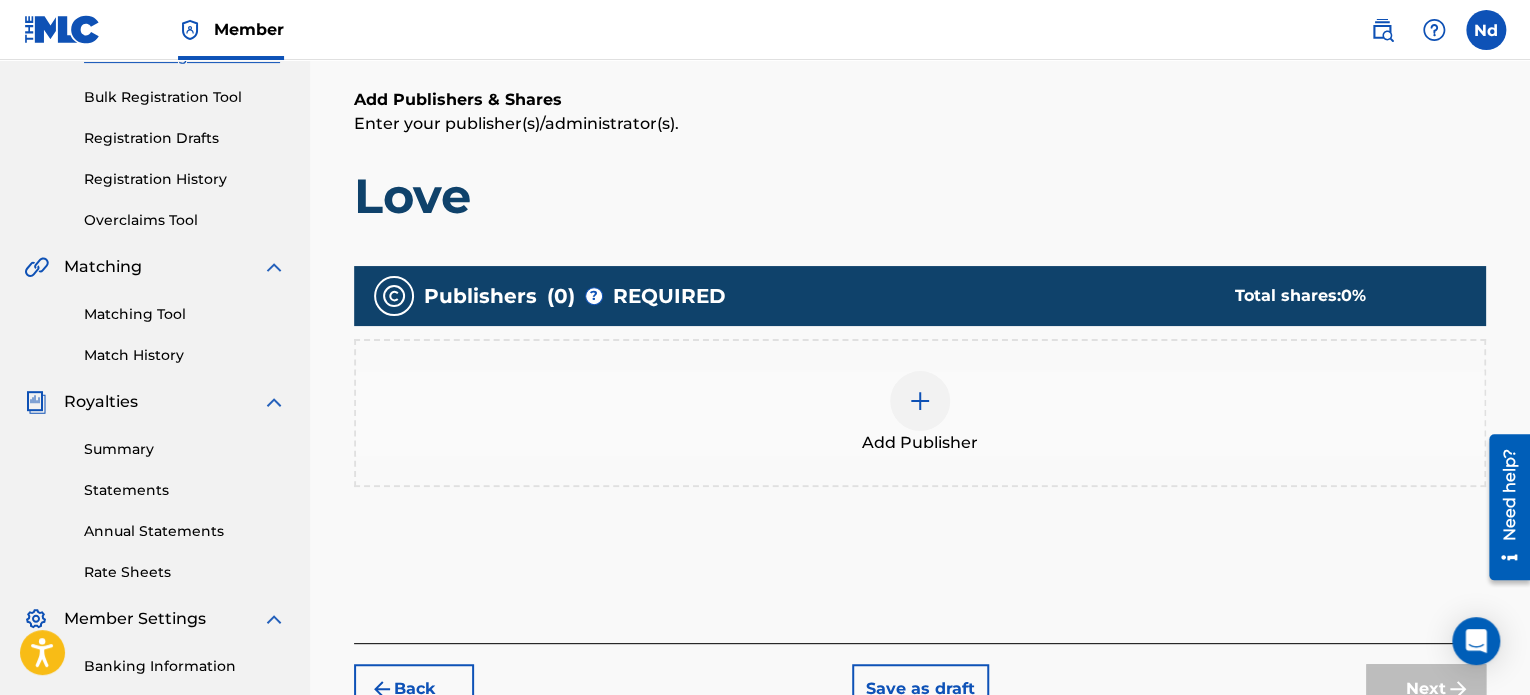 scroll, scrollTop: 544, scrollLeft: 0, axis: vertical 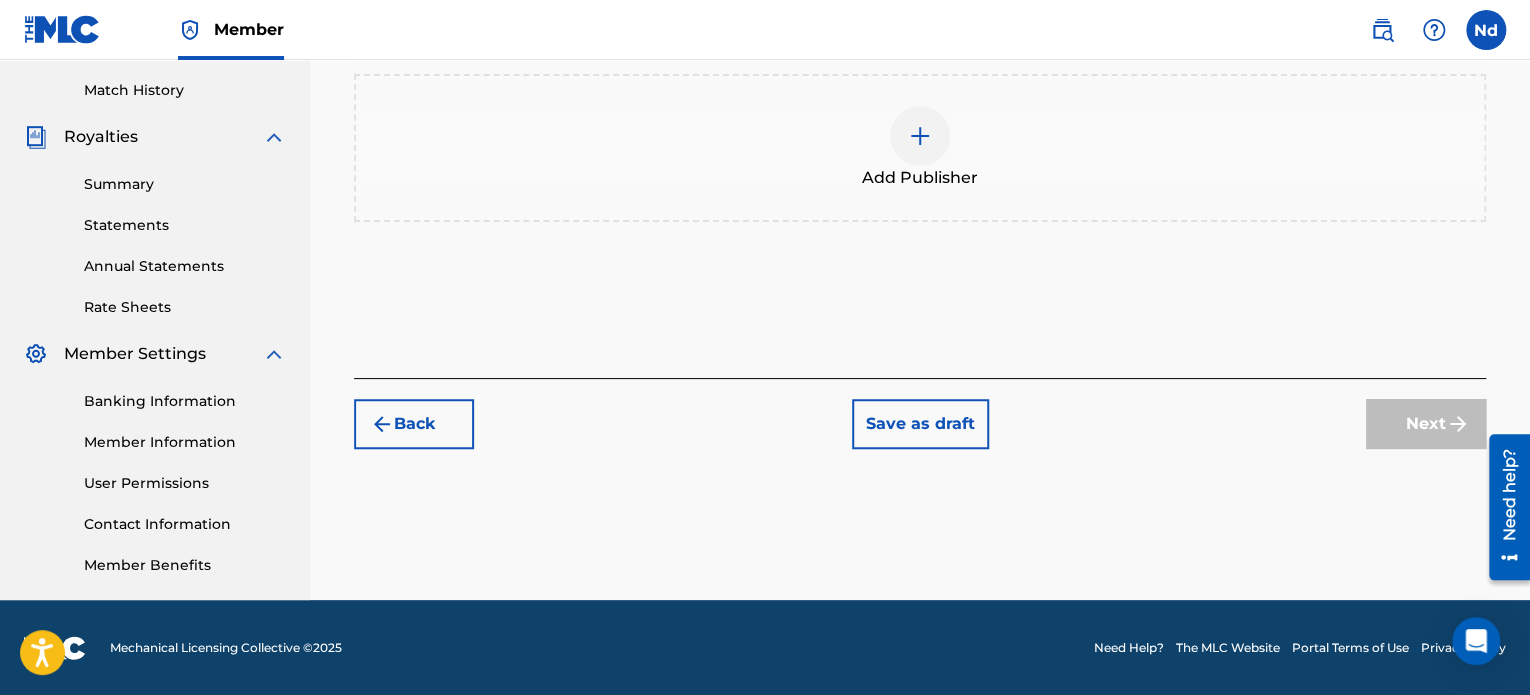 click on "Add Publisher" at bounding box center (920, 148) 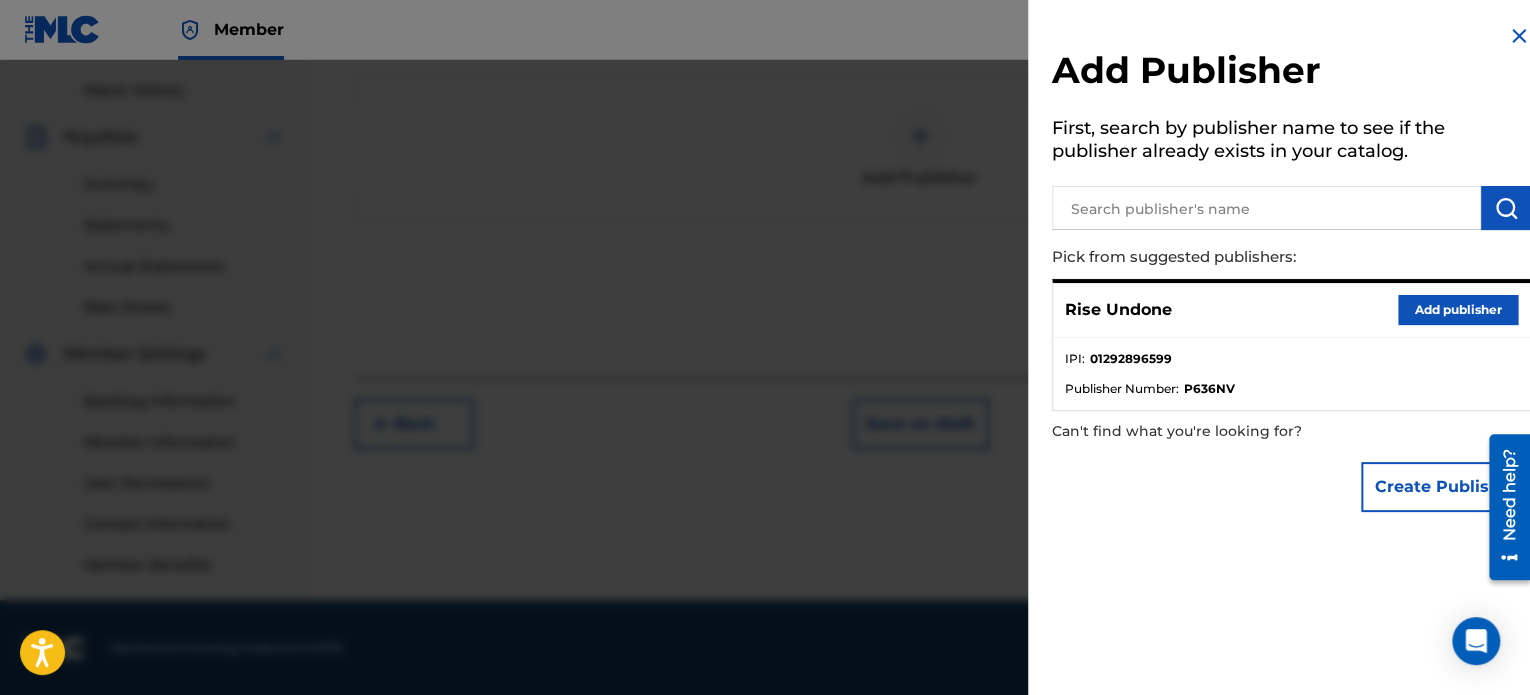 click on "Add publisher" at bounding box center (1458, 310) 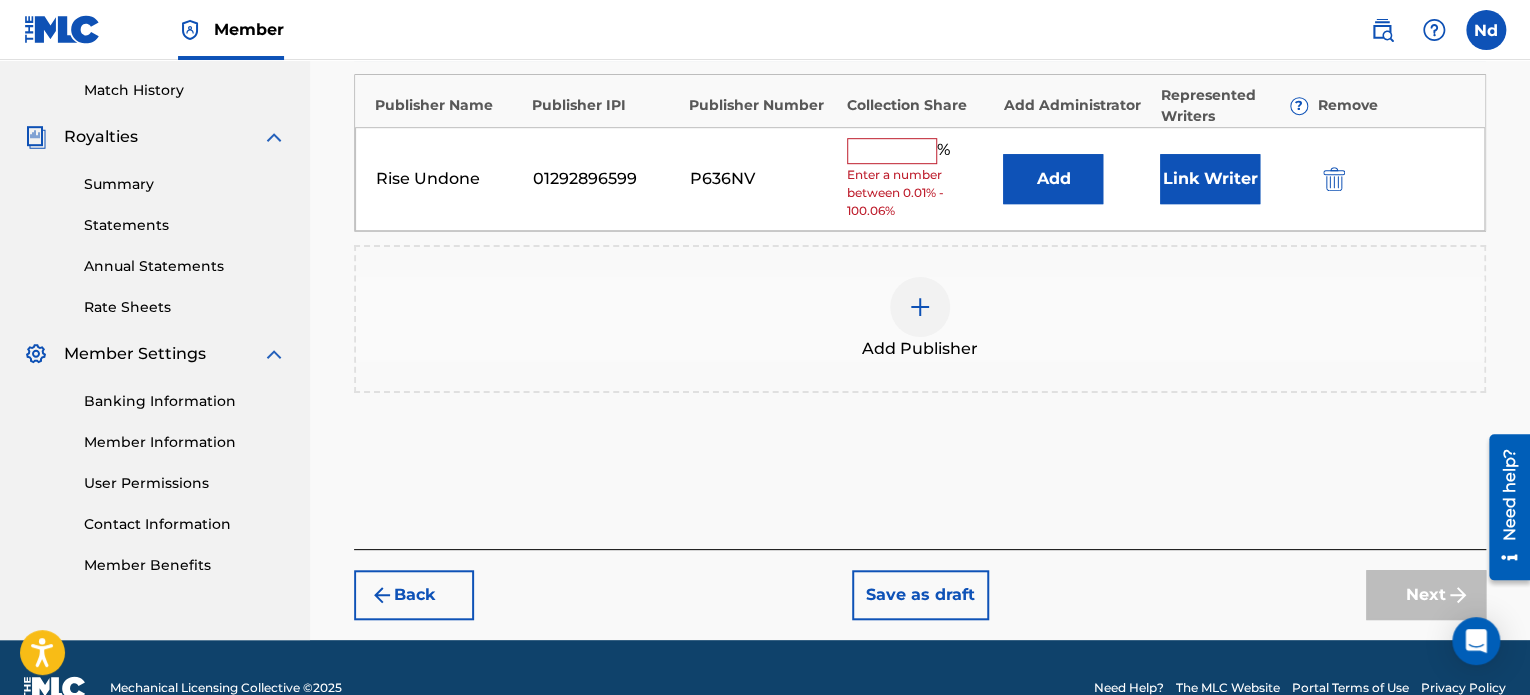 click at bounding box center (892, 151) 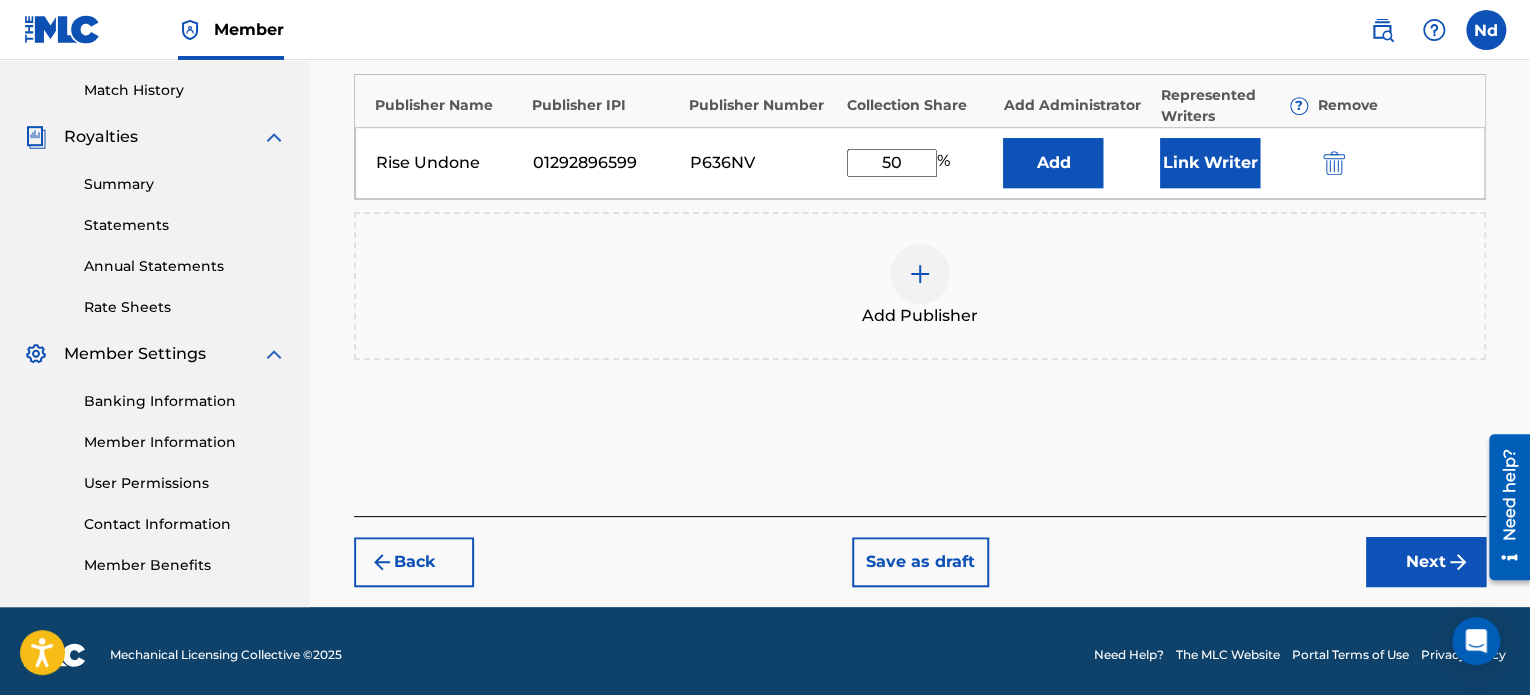 click on "Link Writer" at bounding box center [1210, 163] 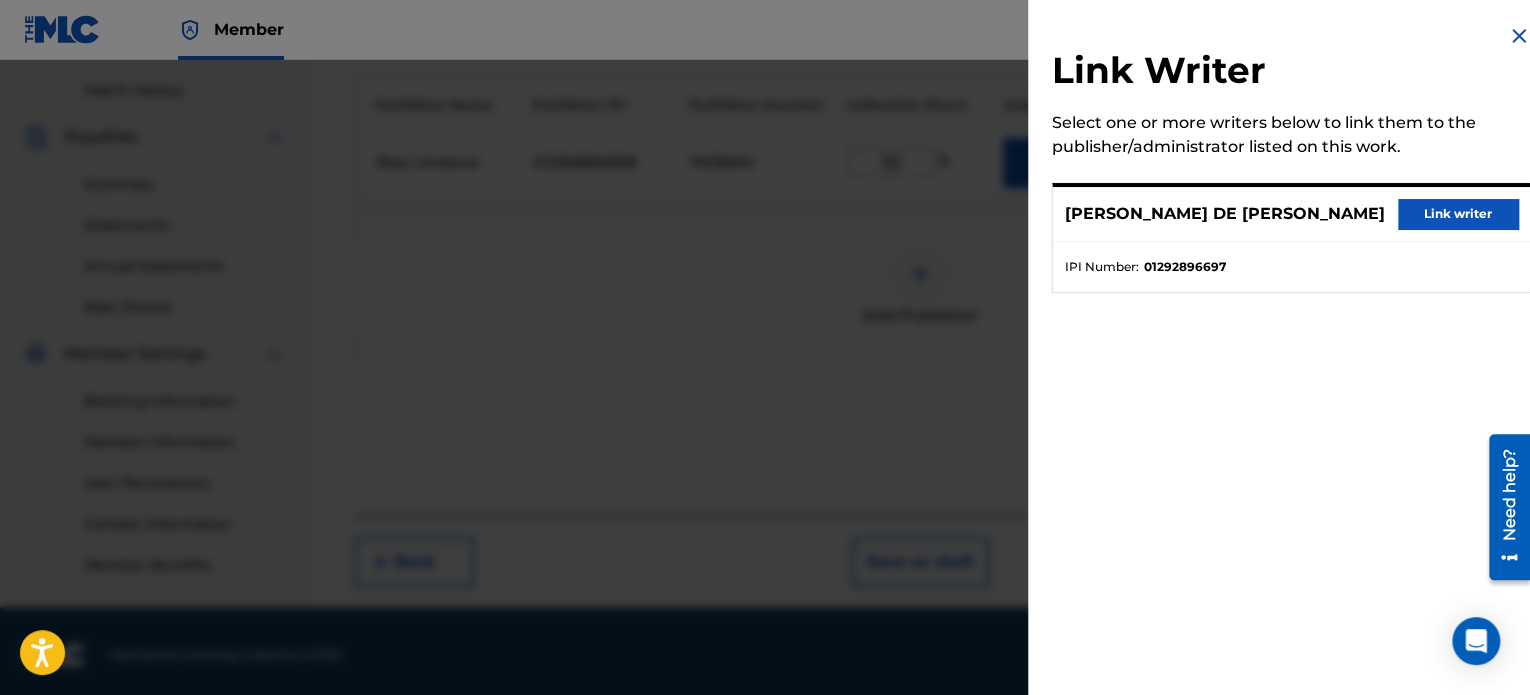 click on "Link writer" at bounding box center (1458, 214) 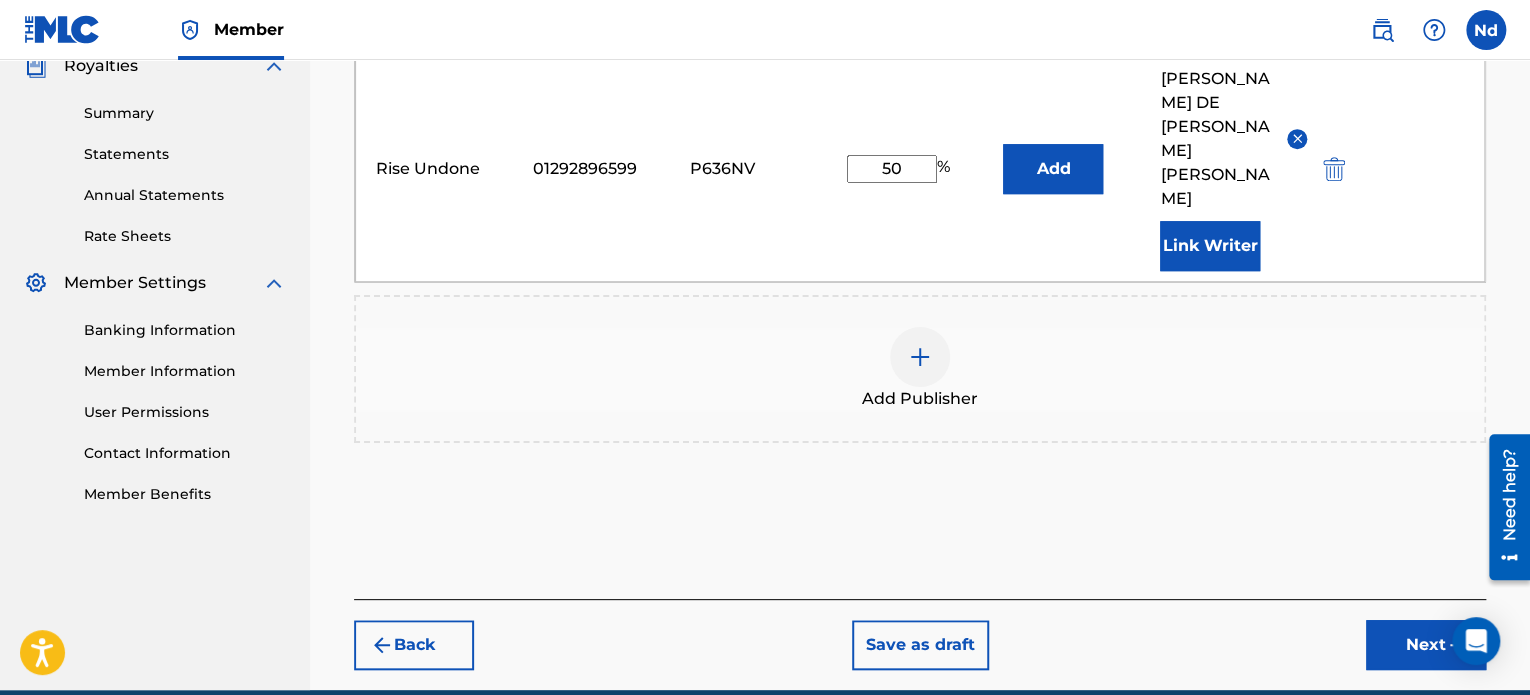 scroll, scrollTop: 632, scrollLeft: 0, axis: vertical 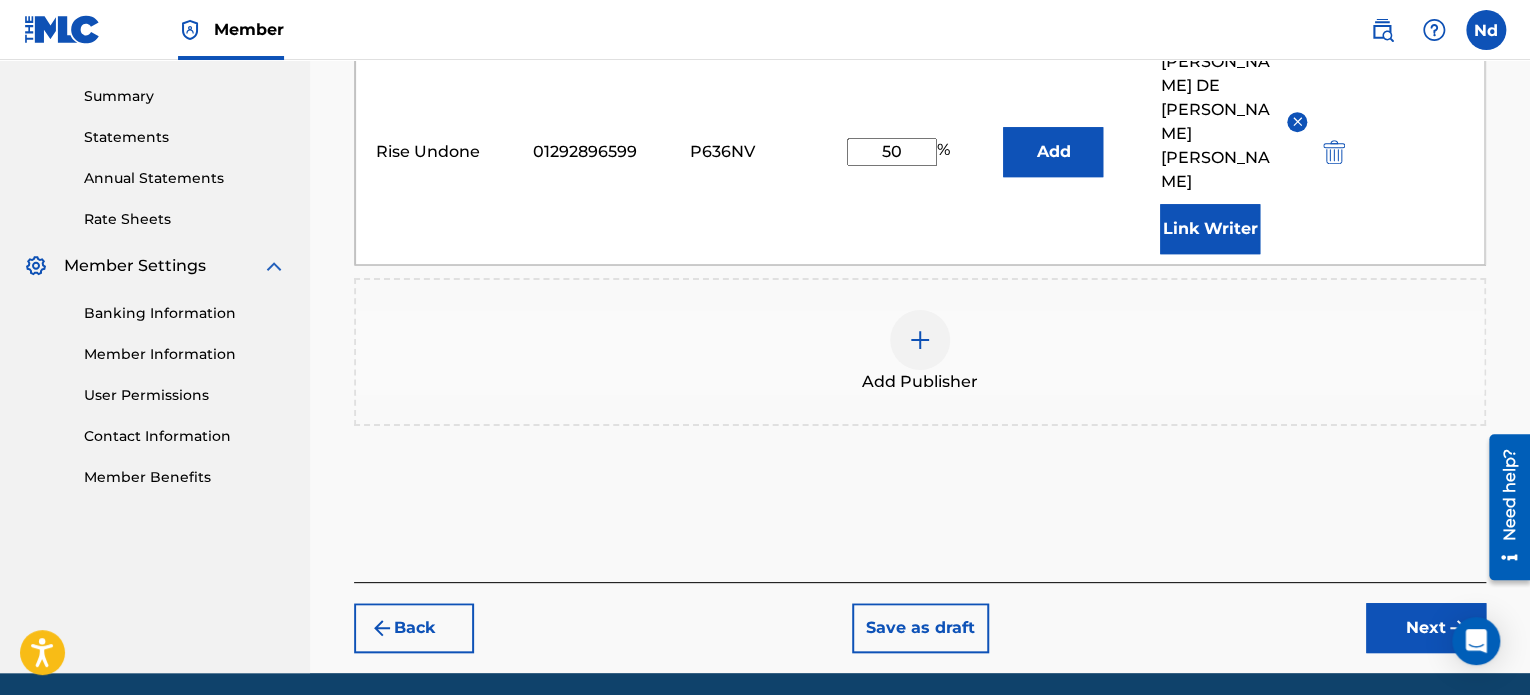 click on "Back Save as draft Next" at bounding box center [920, 617] 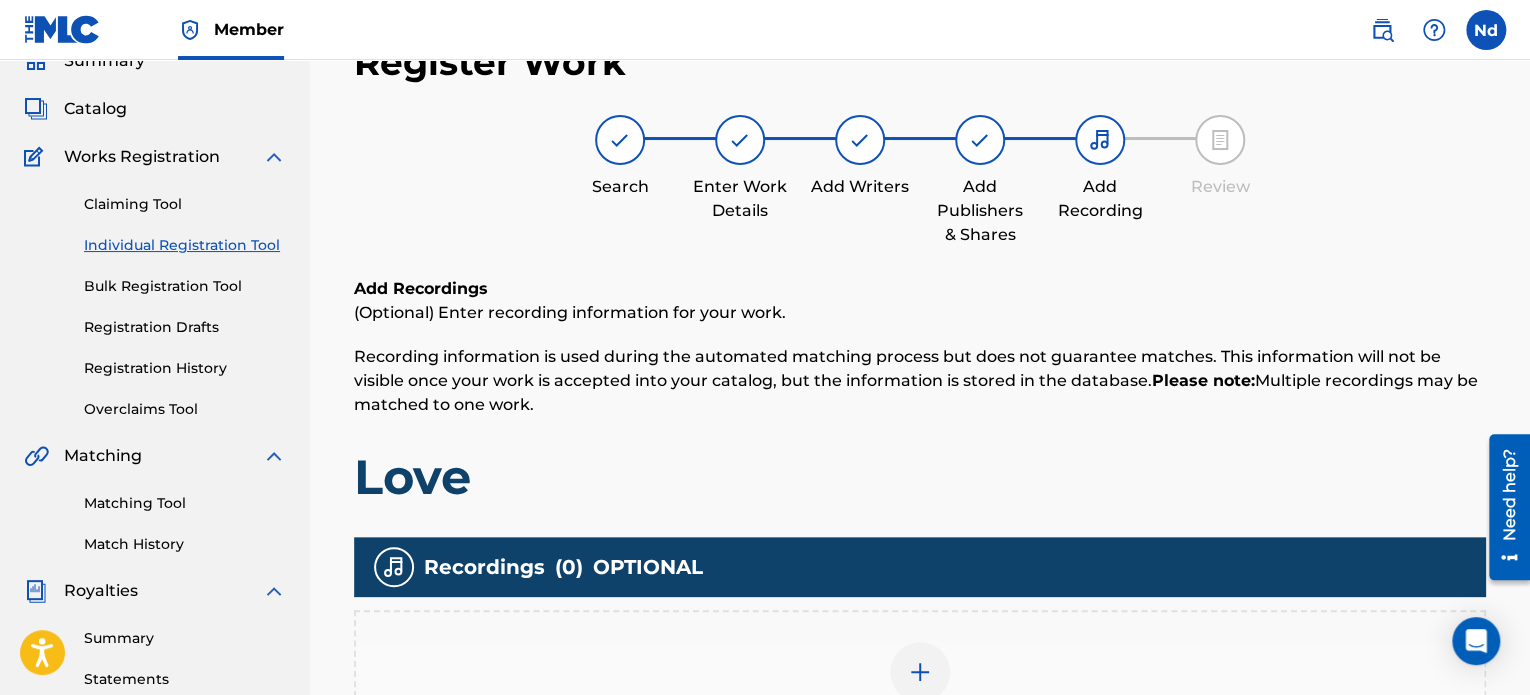 scroll, scrollTop: 544, scrollLeft: 0, axis: vertical 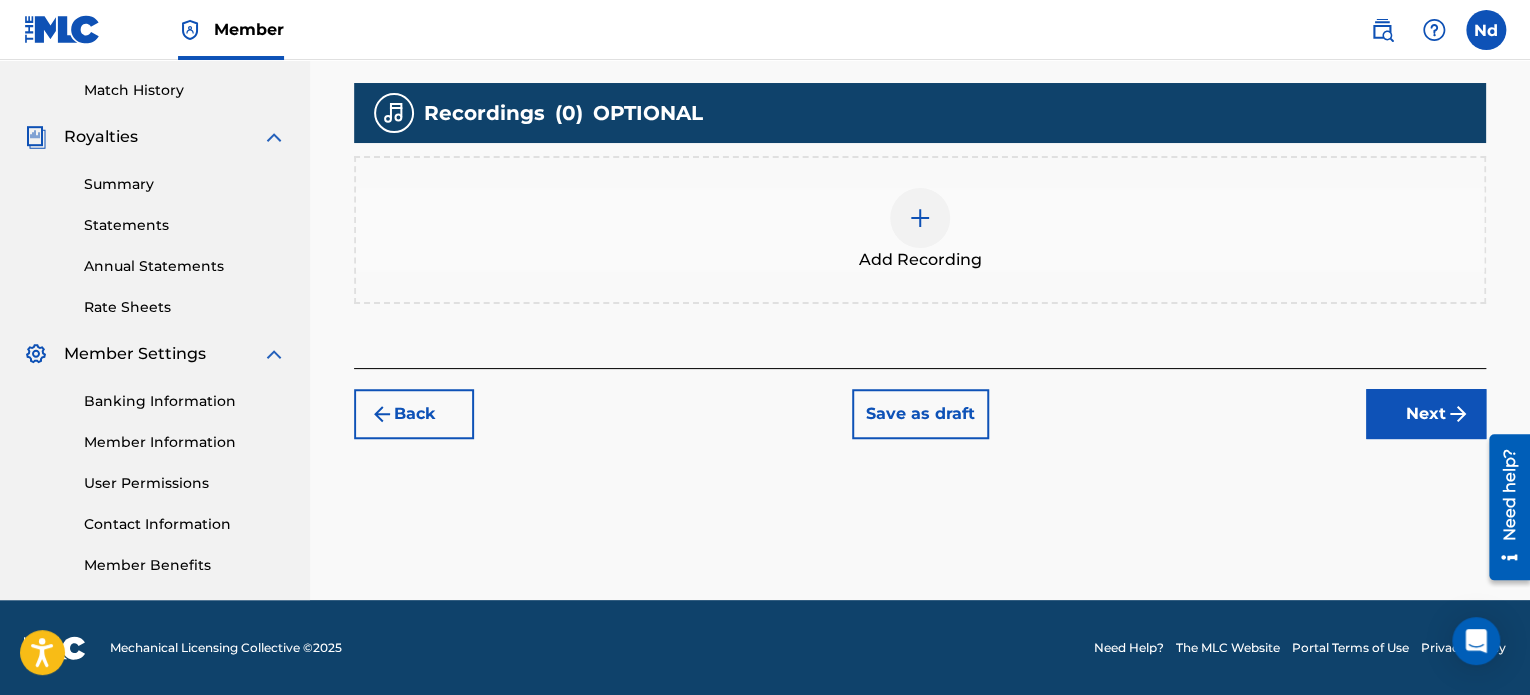 click at bounding box center (920, 218) 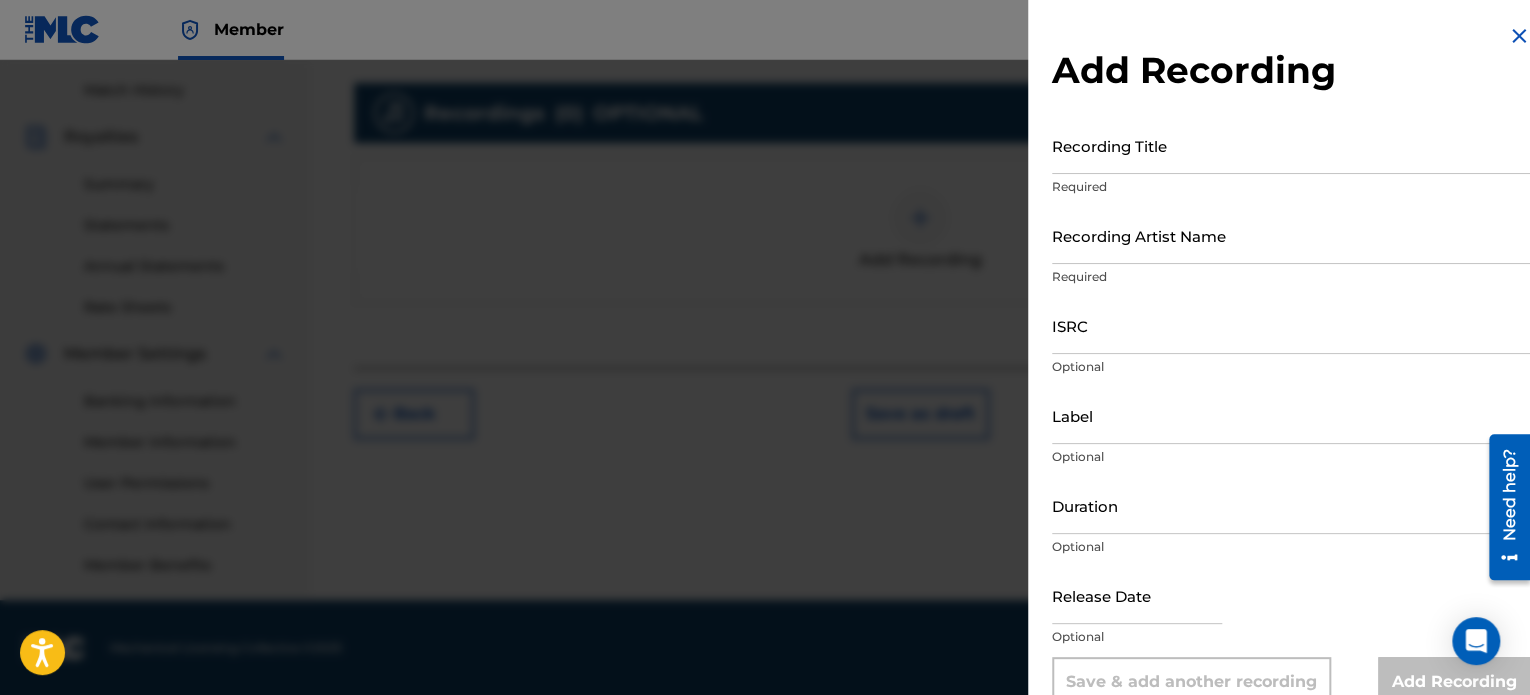 click on "Recording Title" at bounding box center (1291, 145) 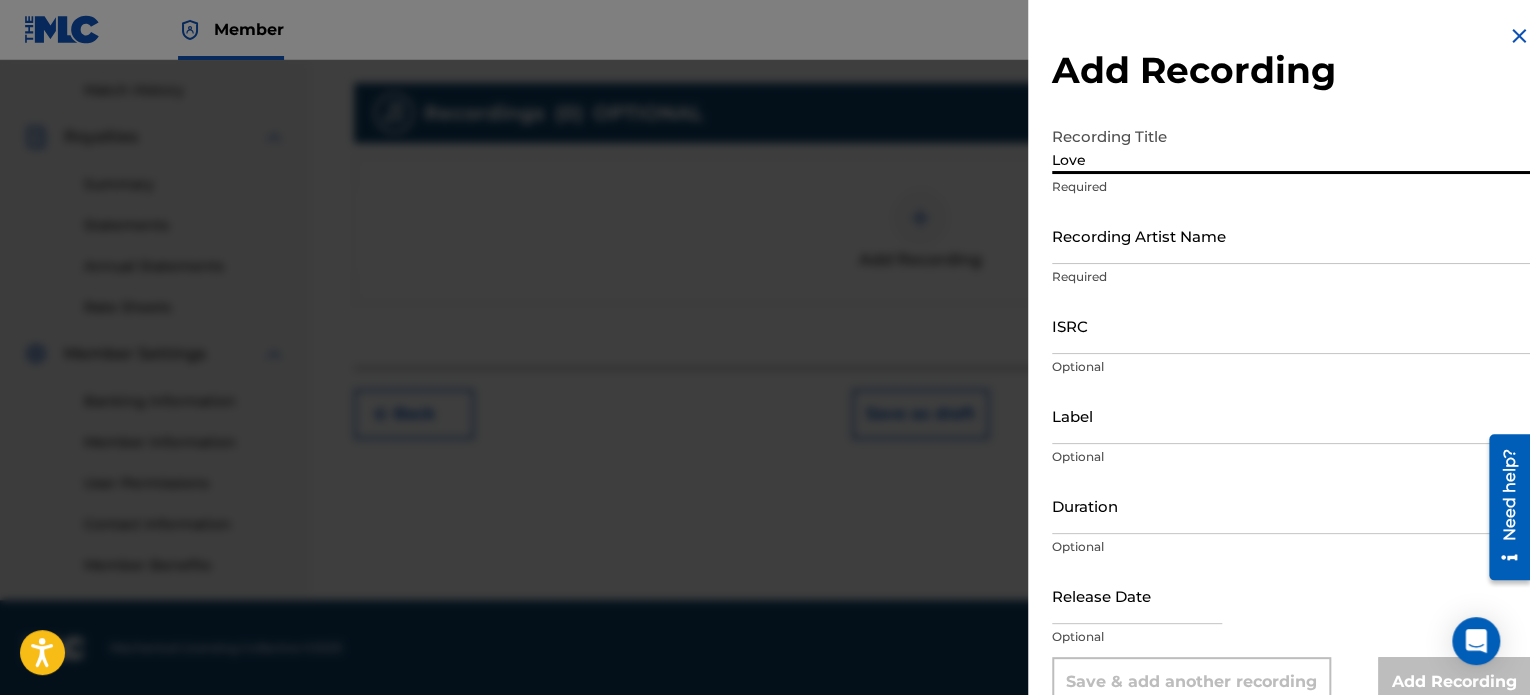 click on "ISRC" at bounding box center [1291, 325] 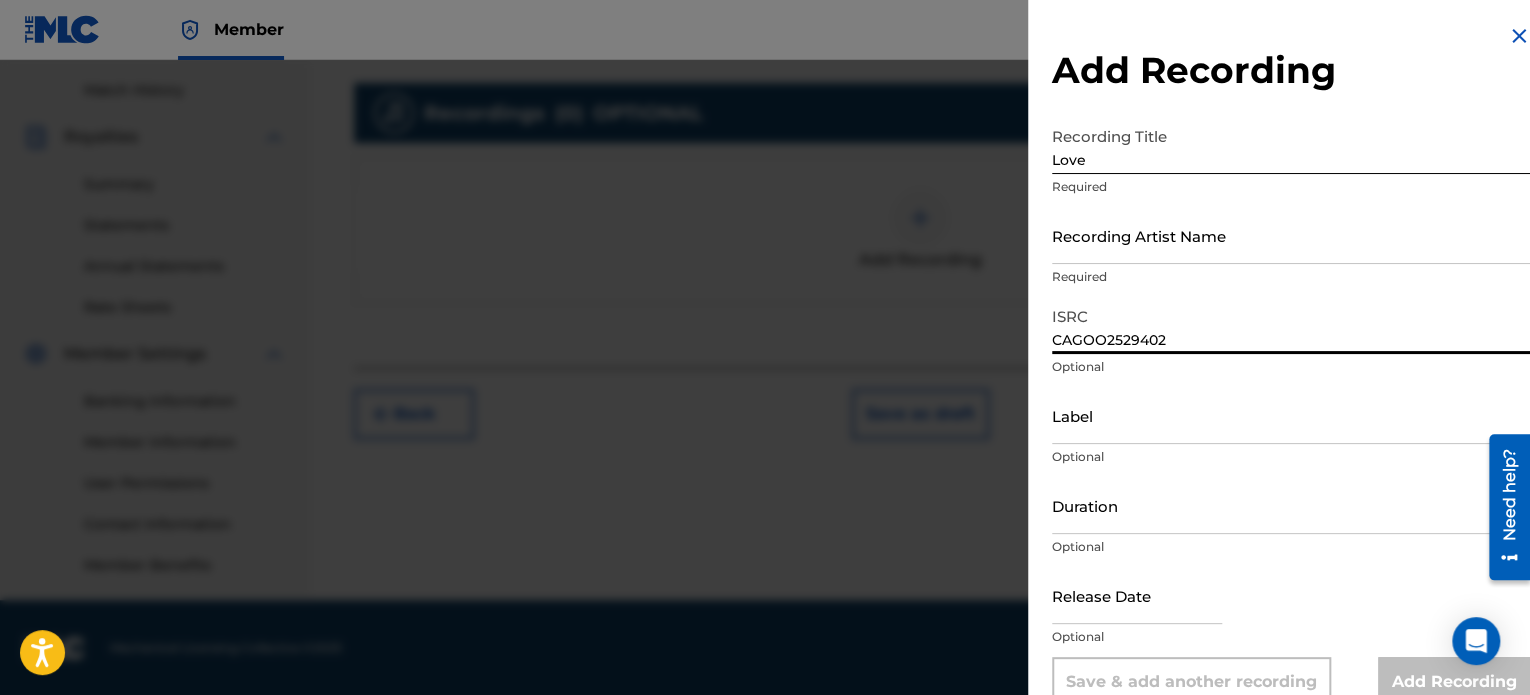 click on "Recording Artist Name" at bounding box center [1291, 235] 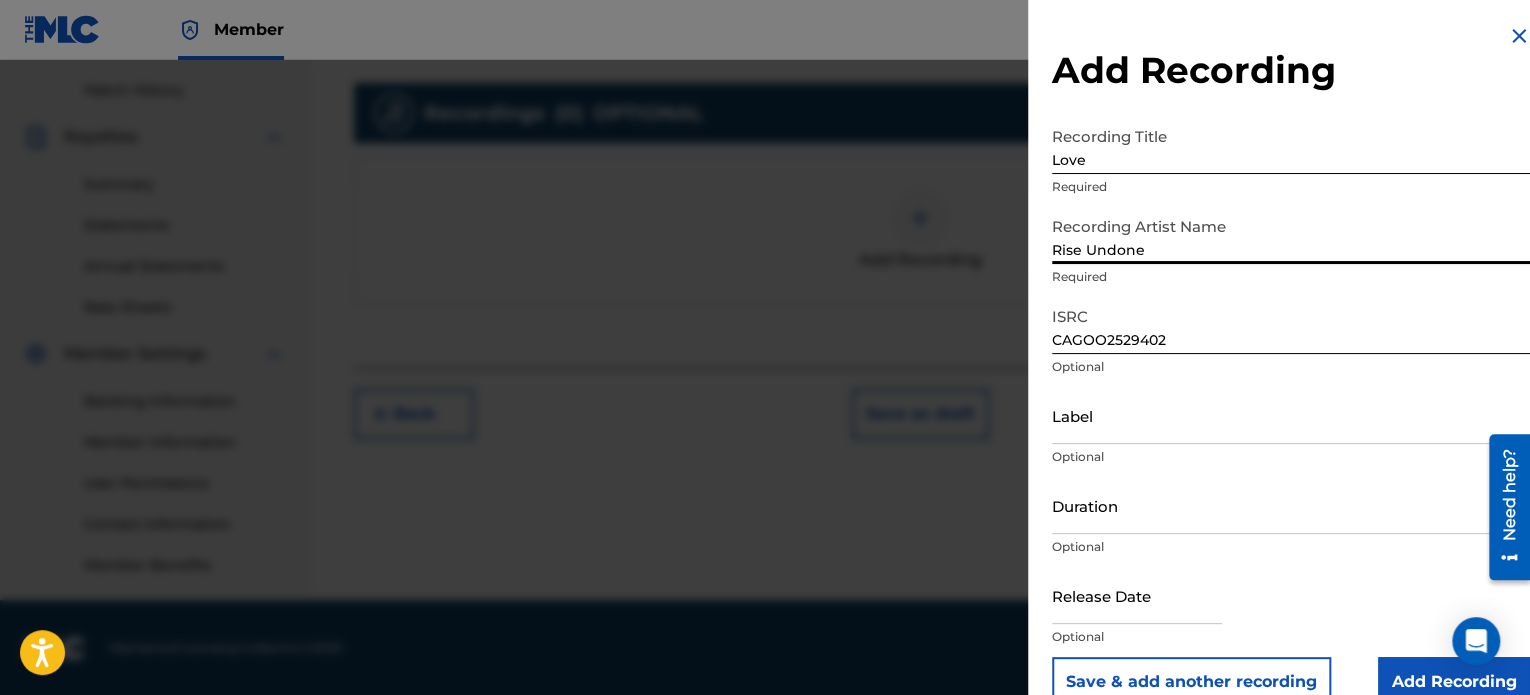 click on "Label" at bounding box center (1291, 415) 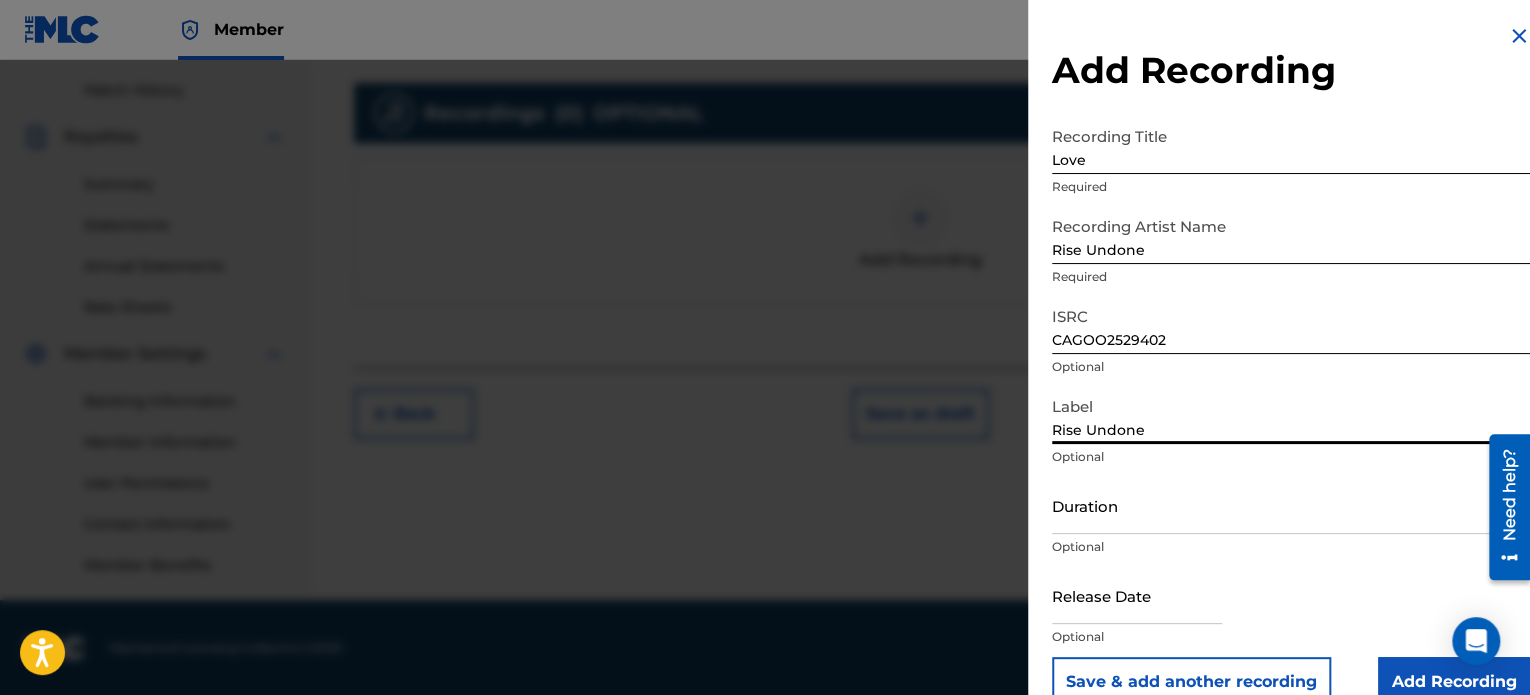 click on "Duration" at bounding box center [1291, 505] 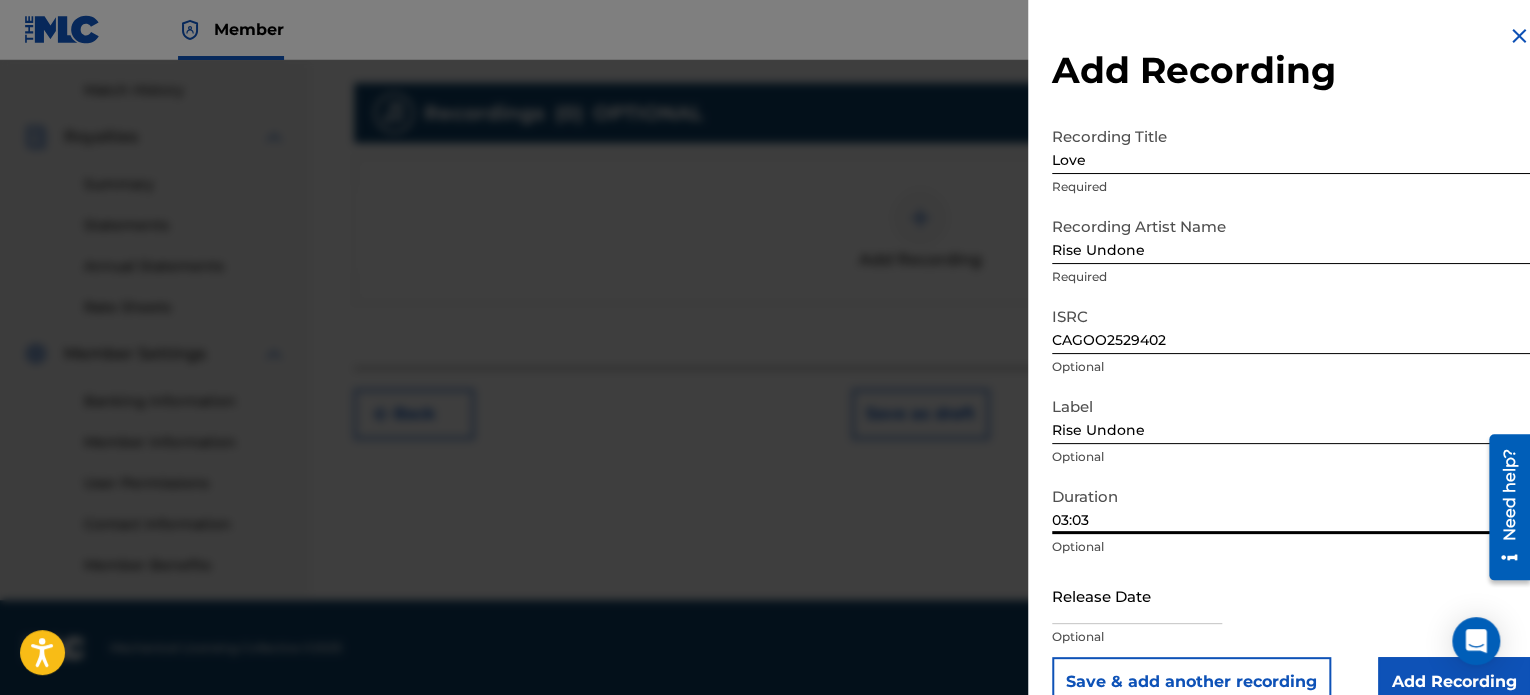 click at bounding box center [1137, 595] 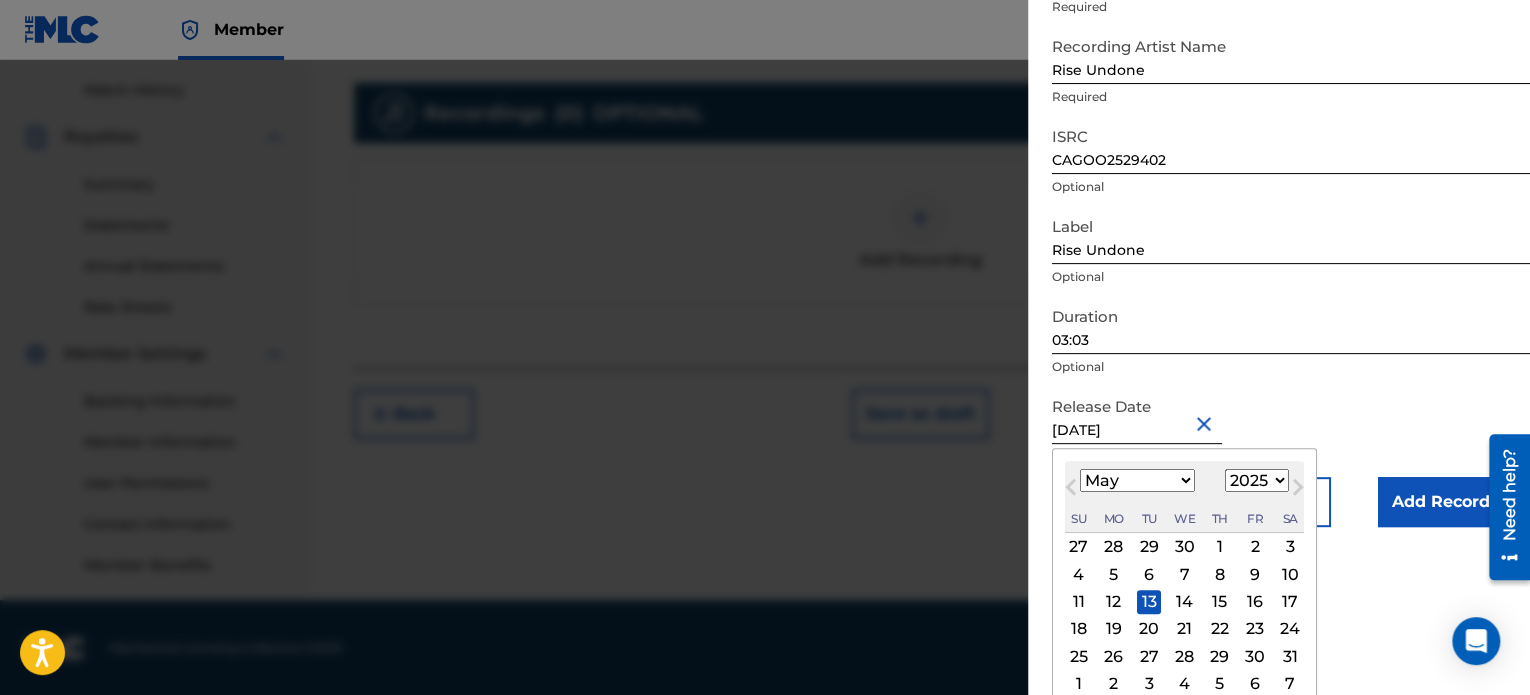 click on "Recording Title Love Required Recording Artist Name Rise Undone Required ISRC CAGOO2529402 Optional Label Rise Undone Optional Duration 03:03 Optional Release Date [DATE] [DATE] Previous Month Next Month May [DATE] February March April May June July August September October November [DATE] 1900 1901 1902 1903 1904 1905 1906 1907 1908 1909 1910 1911 1912 1913 1914 1915 1916 1917 1918 1919 1920 1921 1922 1923 1924 1925 1926 1927 1928 1929 1930 1931 1932 1933 1934 1935 1936 1937 1938 1939 1940 1941 1942 1943 1944 1945 1946 1947 1948 1949 1950 1951 1952 1953 1954 1955 1956 1957 1958 1959 1960 1961 1962 1963 1964 1965 1966 1967 1968 1969 1970 1971 1972 1973 1974 1975 1976 1977 1978 1979 1980 1981 1982 1983 1984 1985 1986 1987 1988 1989 1990 1991 1992 1993 1994 1995 1996 1997 1998 1999 2000 2001 2002 2003 2004 2005 2006 2007 2008 2009 2010 2011 2012 2013 2014 2015 2016 2017 2018 2019 2020 2021 2022 2023 2024 2025 2026 2027 2028 2029 2030 2031 2032 2033 2034 2035 2036 2037 2038 2039 2040 2041 Su" at bounding box center (1291, 232) 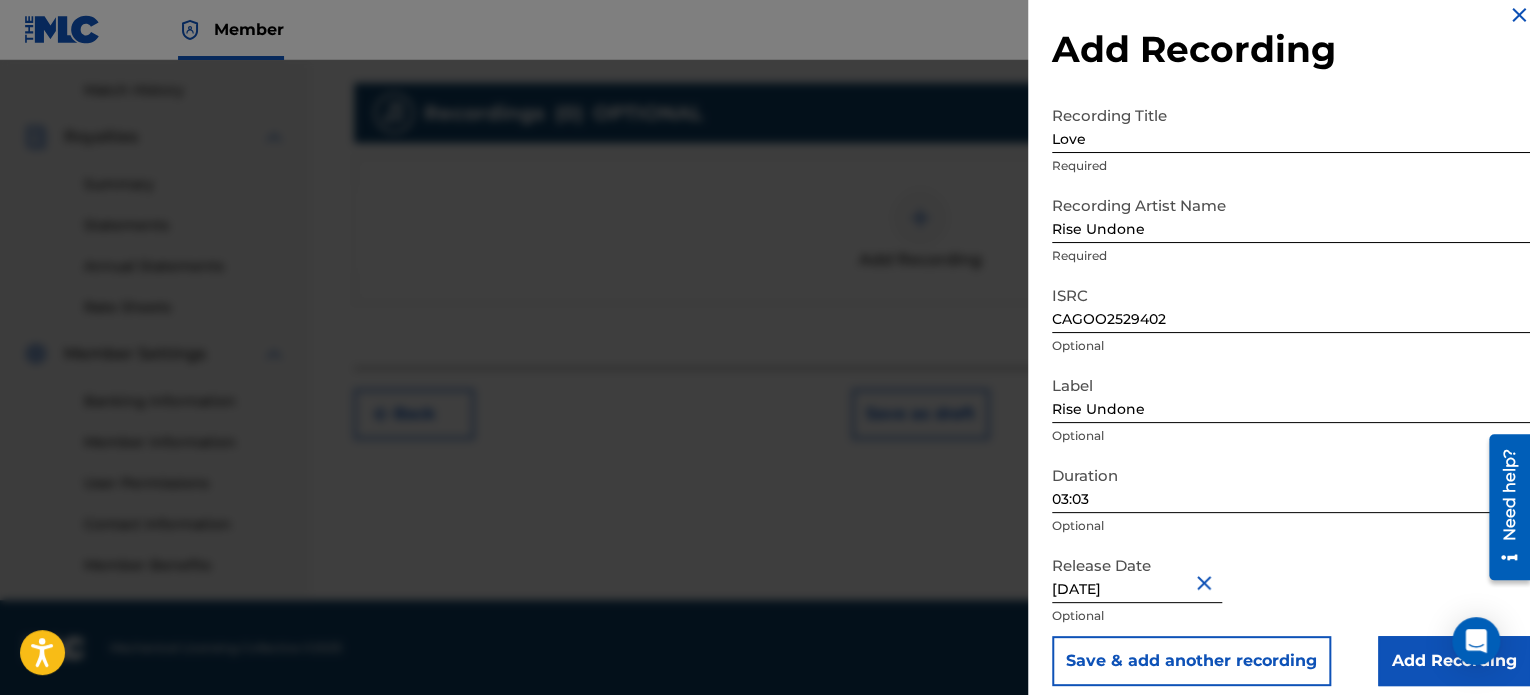 scroll, scrollTop: 36, scrollLeft: 0, axis: vertical 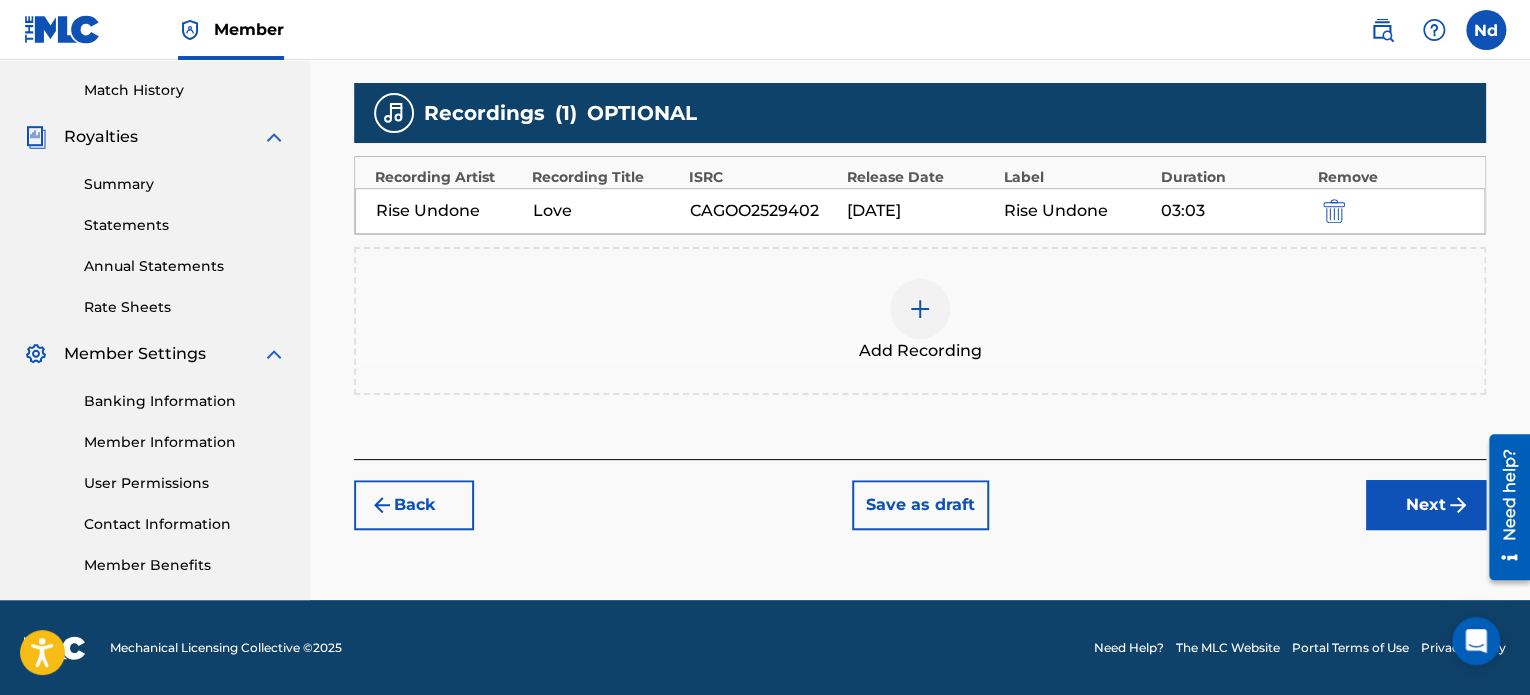 click on "Next" at bounding box center [1426, 505] 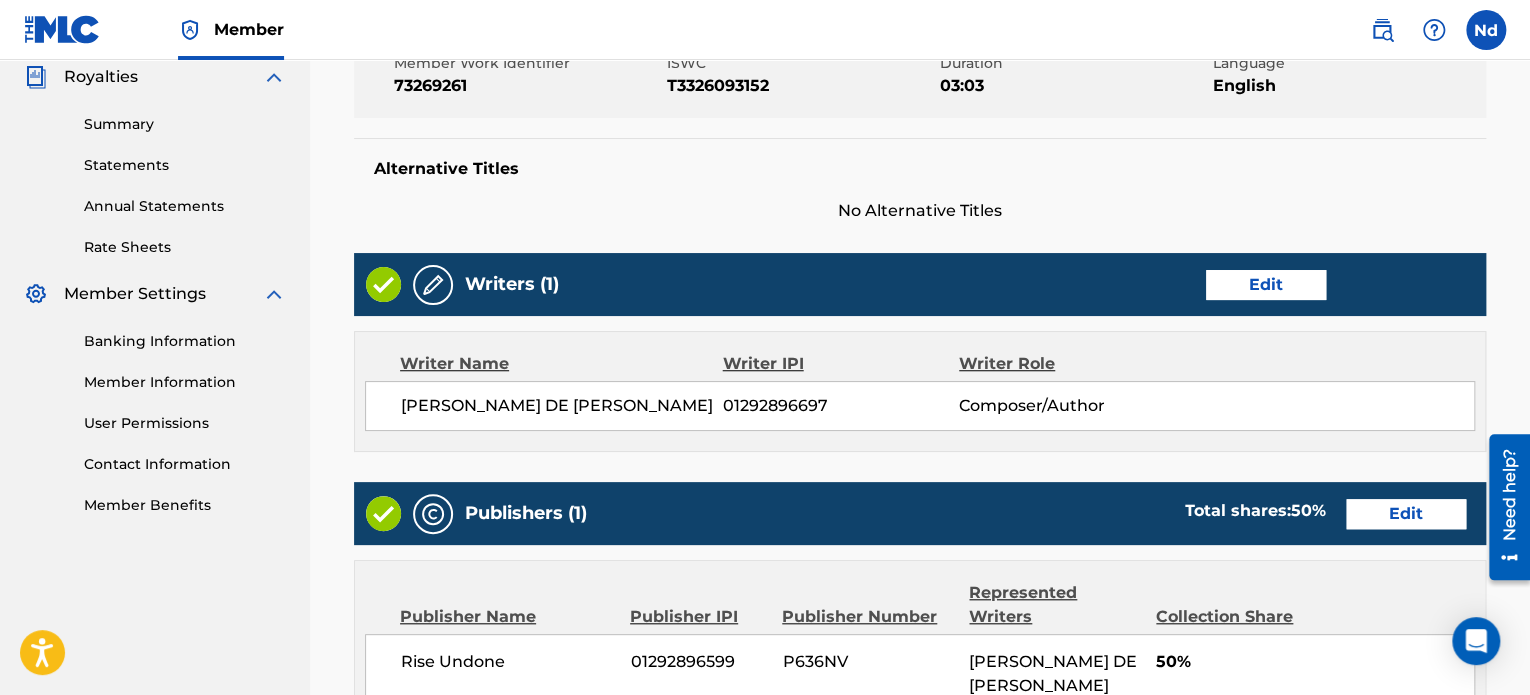 scroll, scrollTop: 1081, scrollLeft: 0, axis: vertical 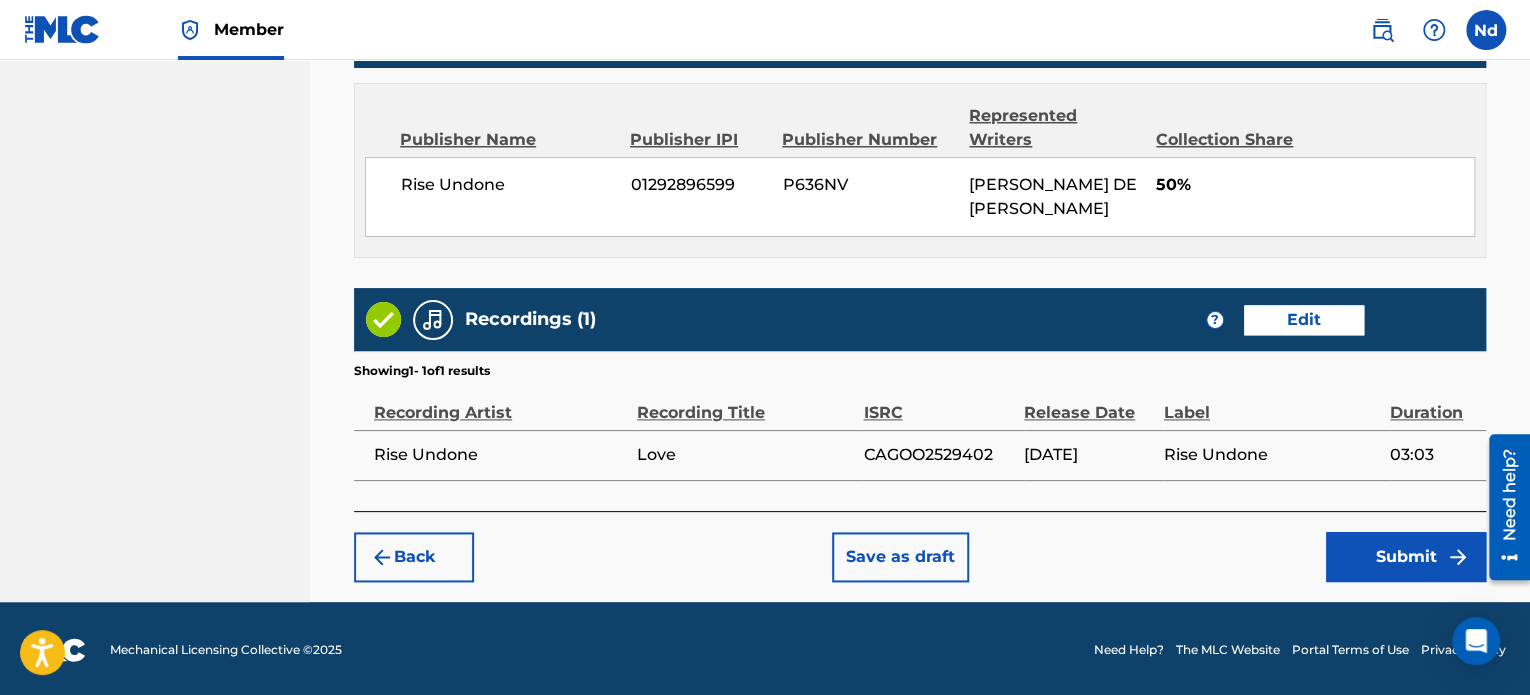 click on "Submit" at bounding box center (1406, 557) 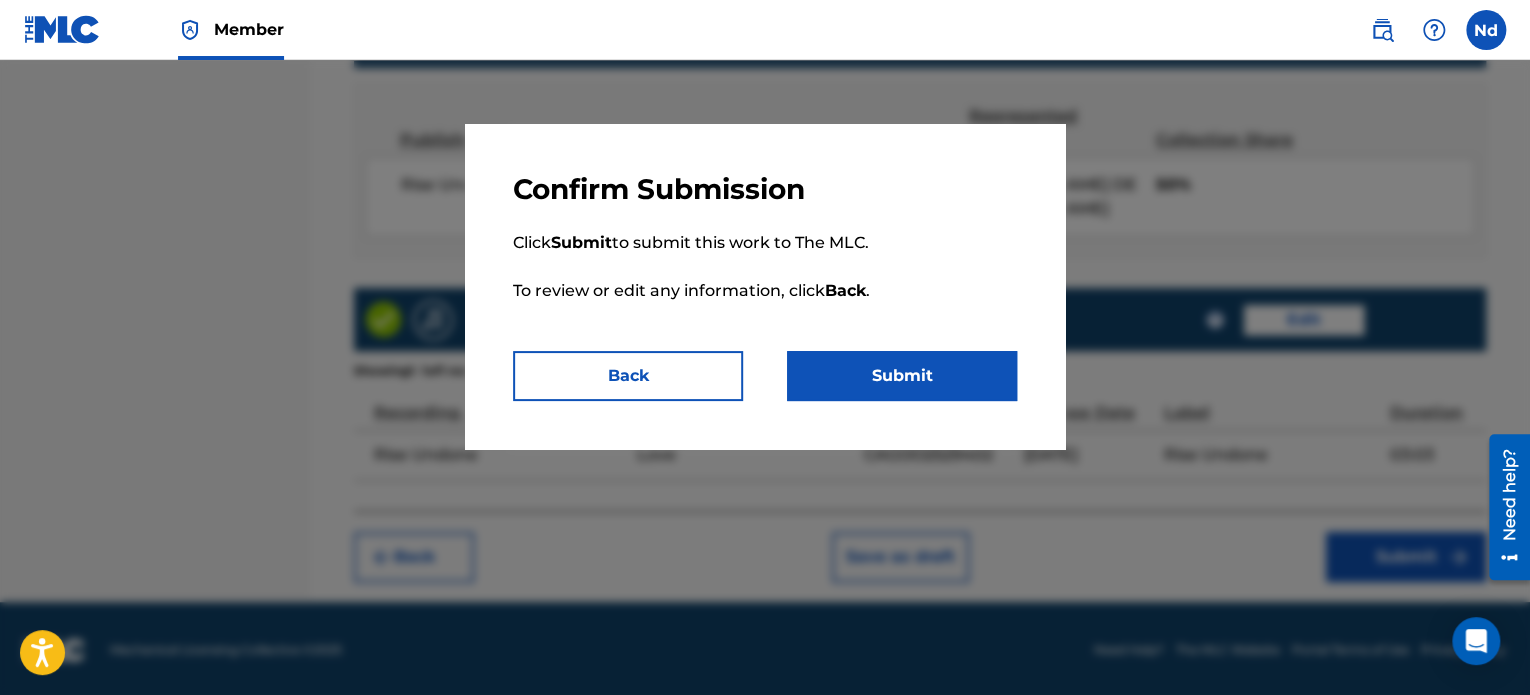 click on "Submit" at bounding box center (902, 376) 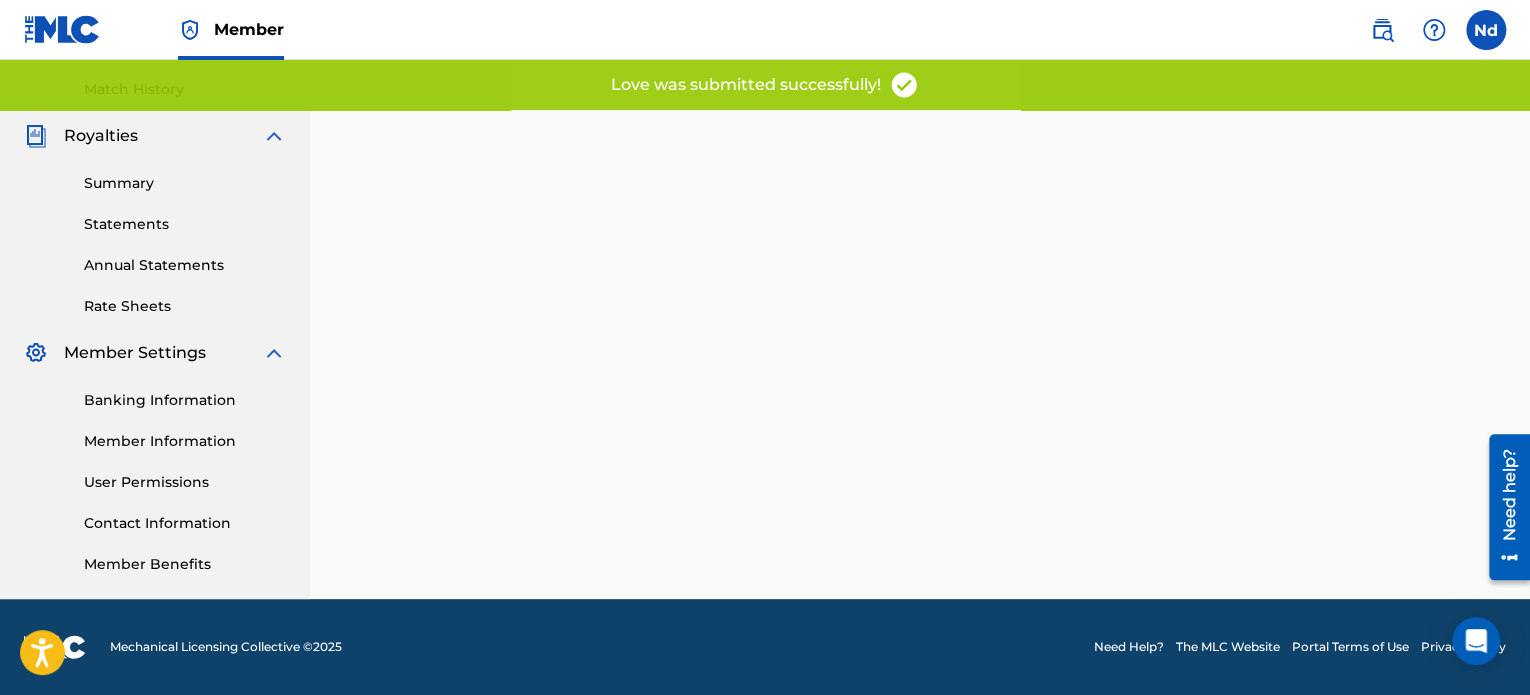 scroll, scrollTop: 0, scrollLeft: 0, axis: both 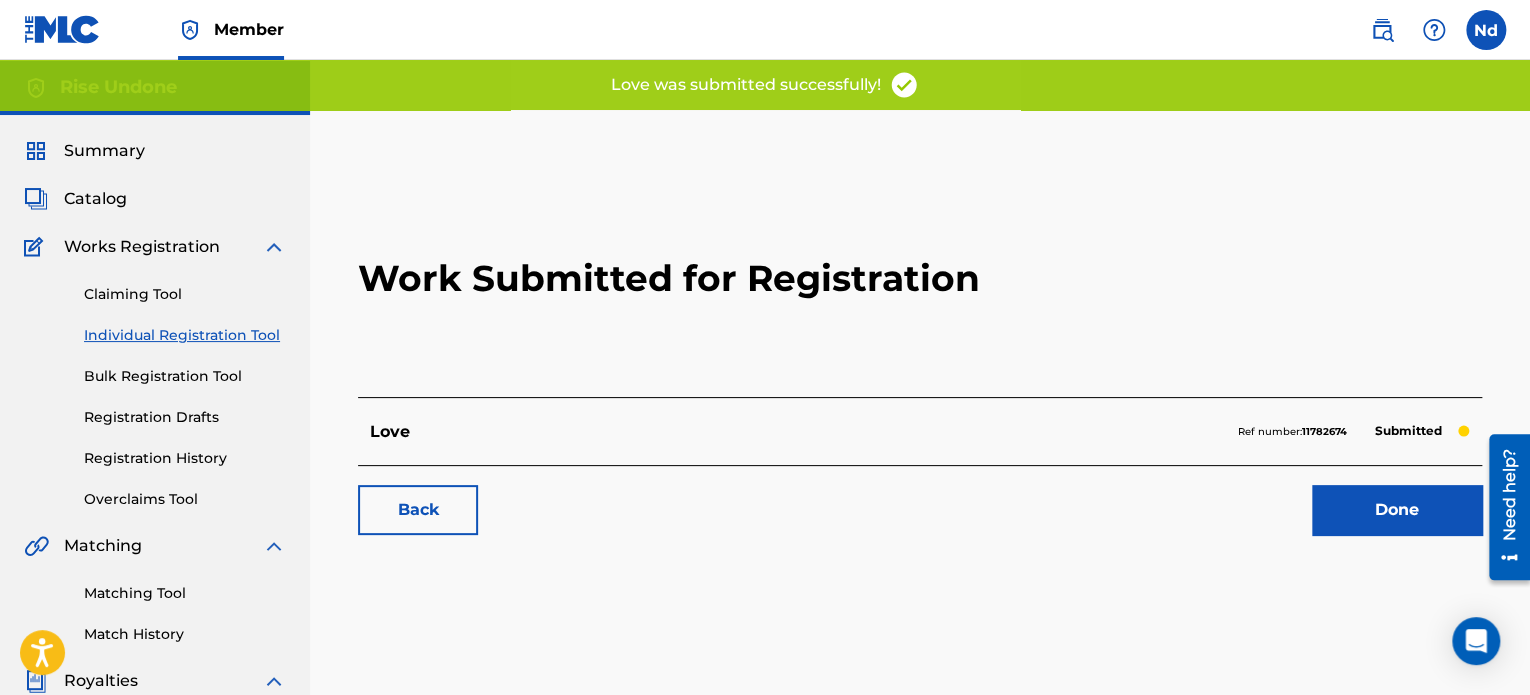 click on "Done" at bounding box center [1397, 510] 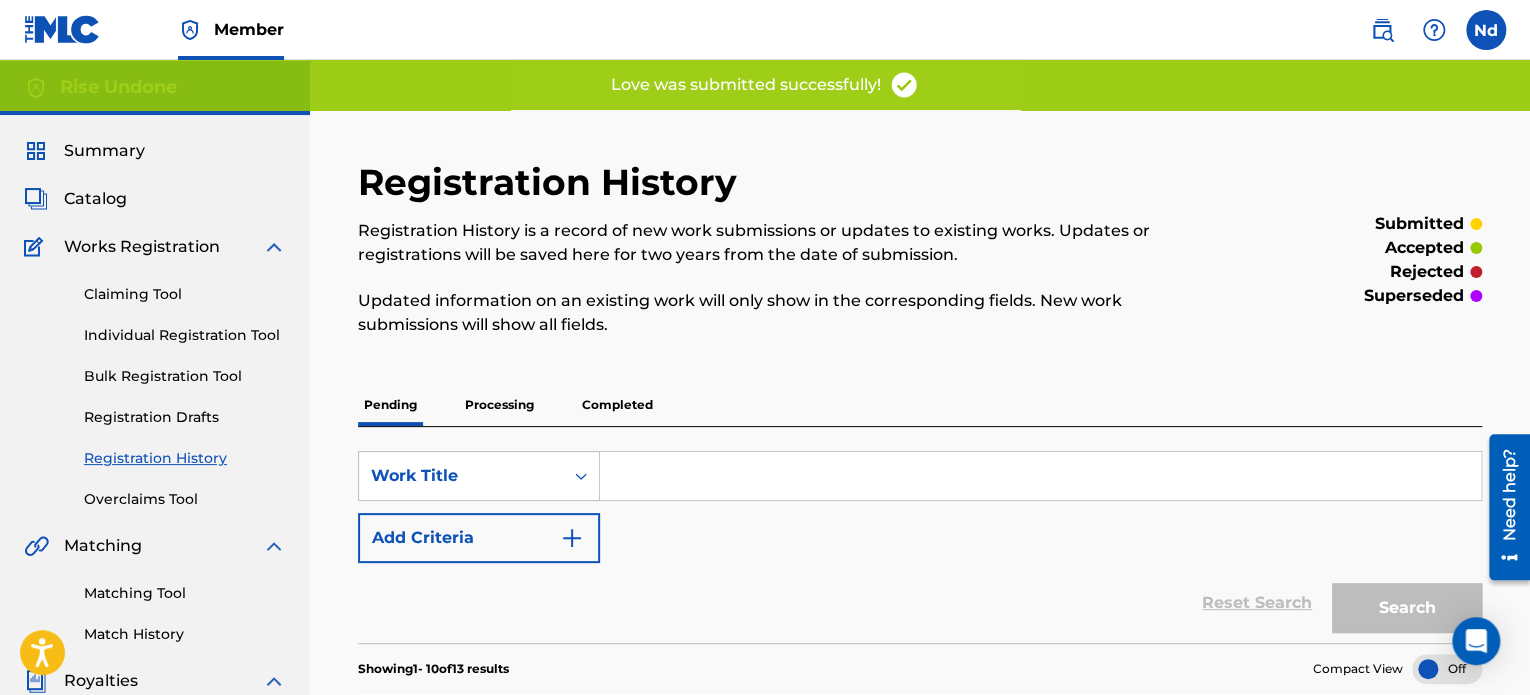 click on "Individual Registration Tool" at bounding box center (185, 335) 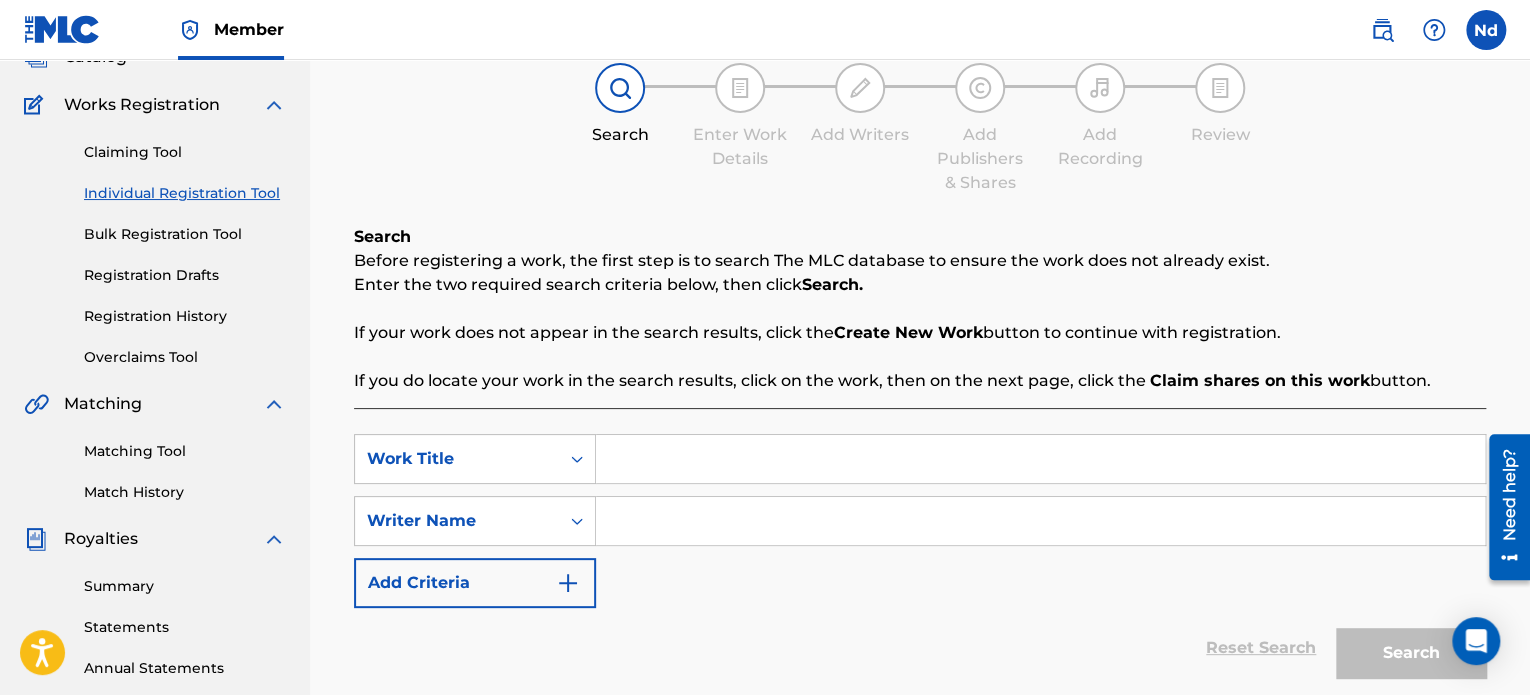 scroll, scrollTop: 300, scrollLeft: 0, axis: vertical 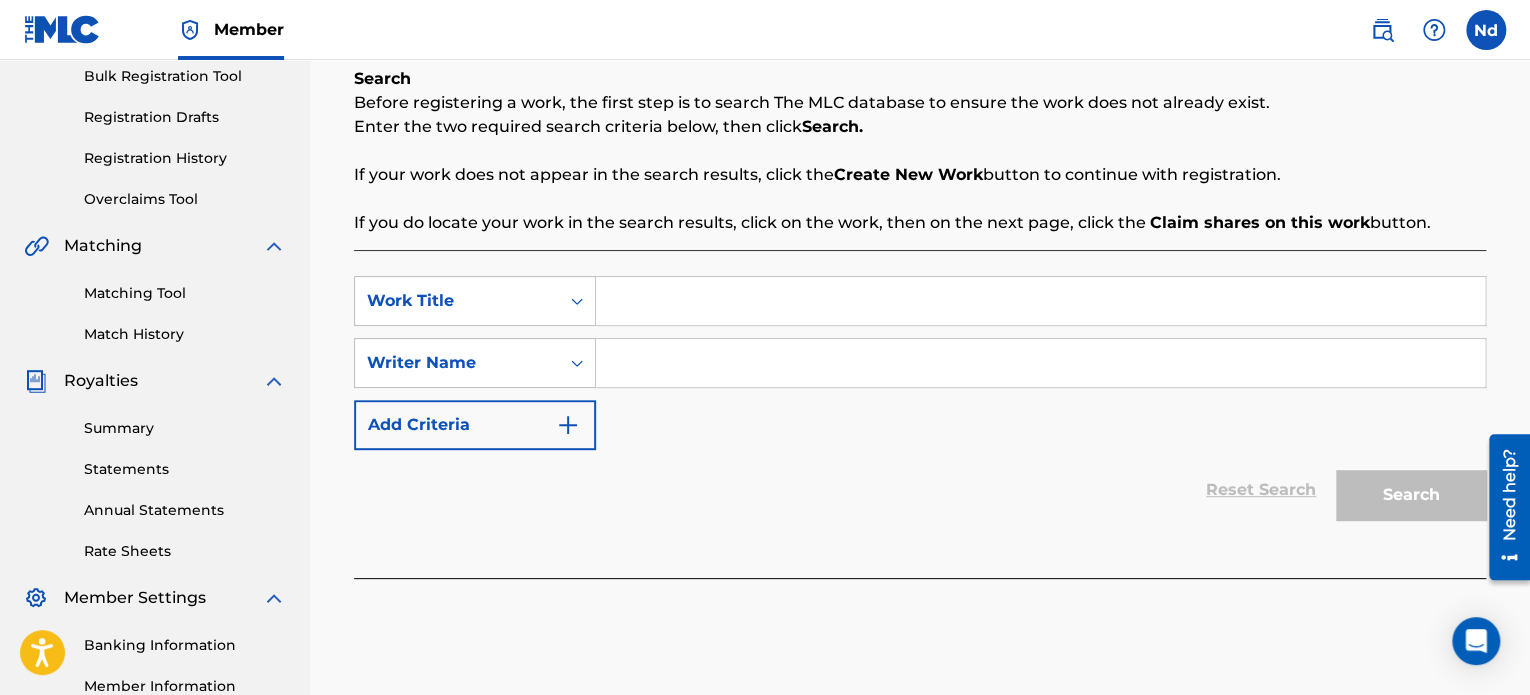 click at bounding box center [1040, 301] 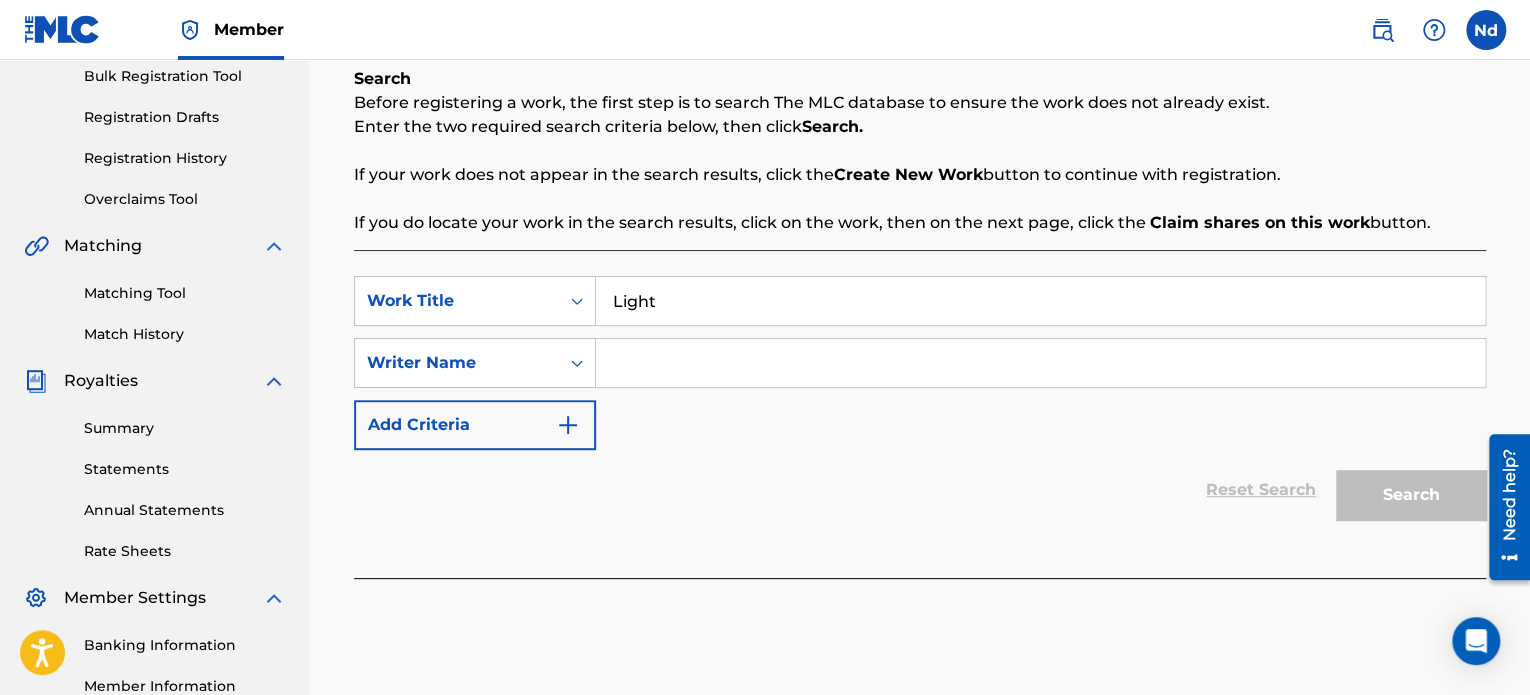 click on "Light" at bounding box center [1040, 301] 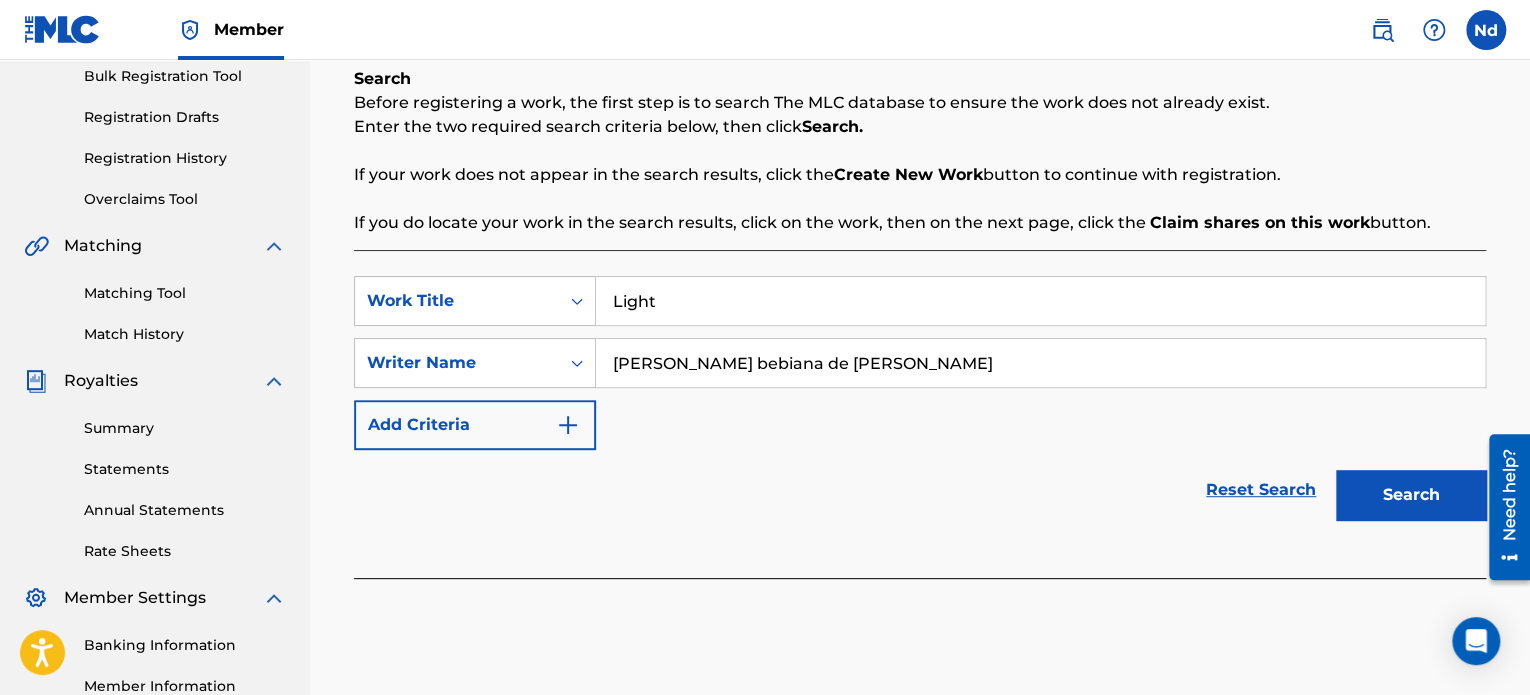 click on "Search" at bounding box center (1411, 495) 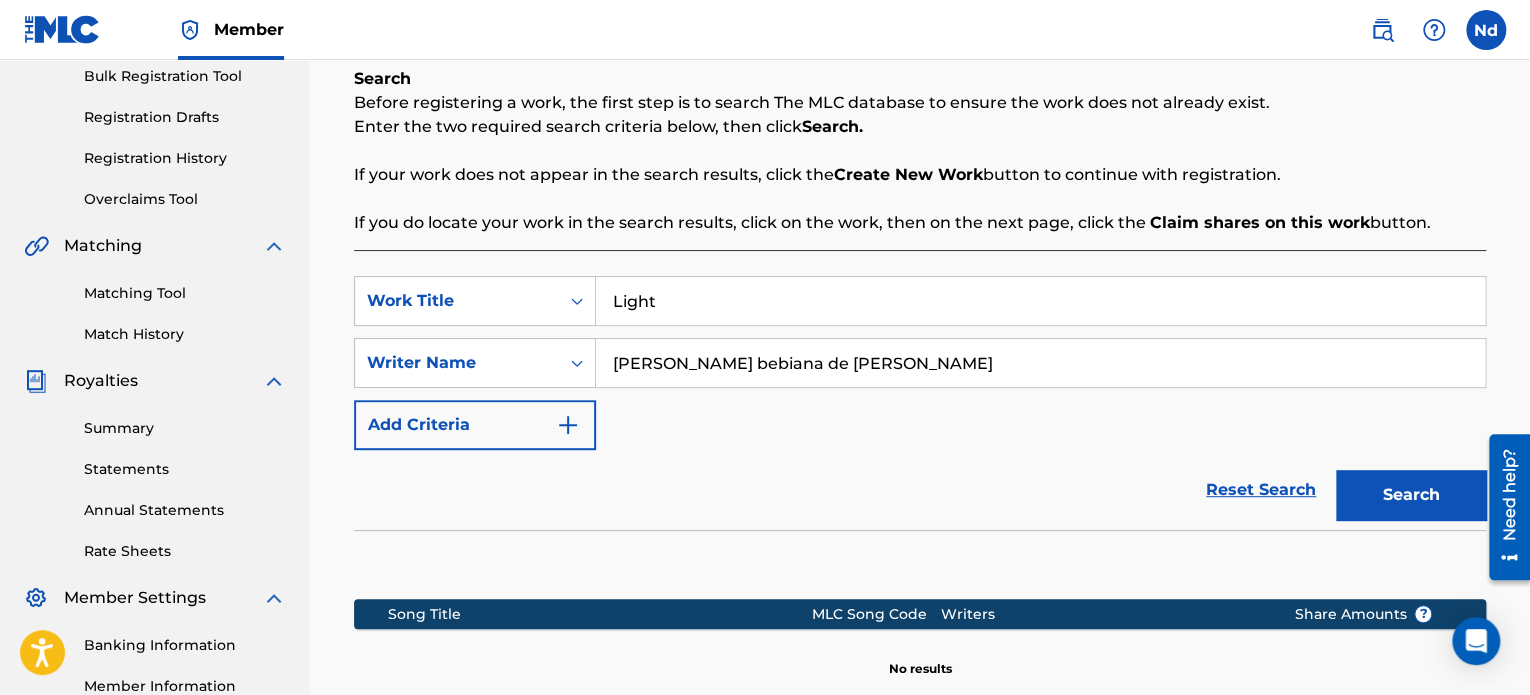 scroll, scrollTop: 549, scrollLeft: 0, axis: vertical 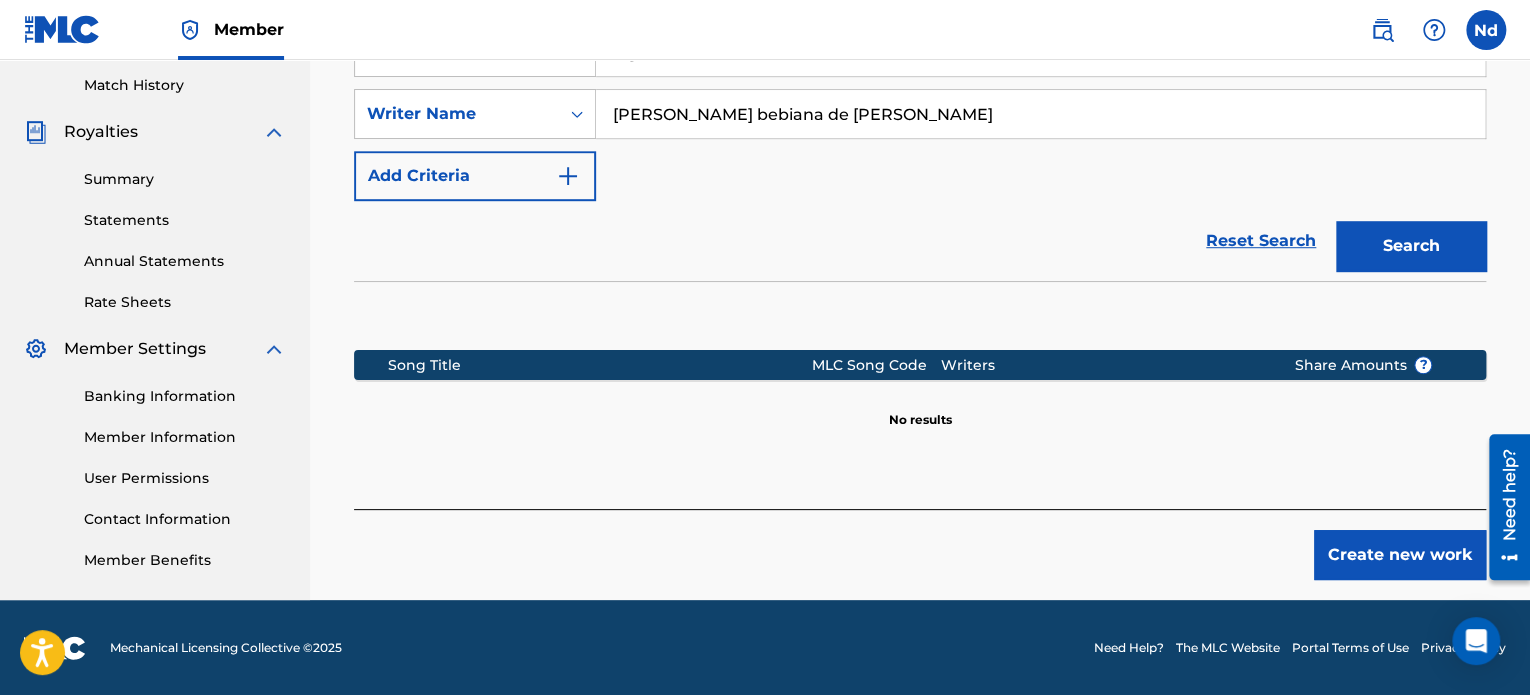 click on "Create new work" at bounding box center [1400, 555] 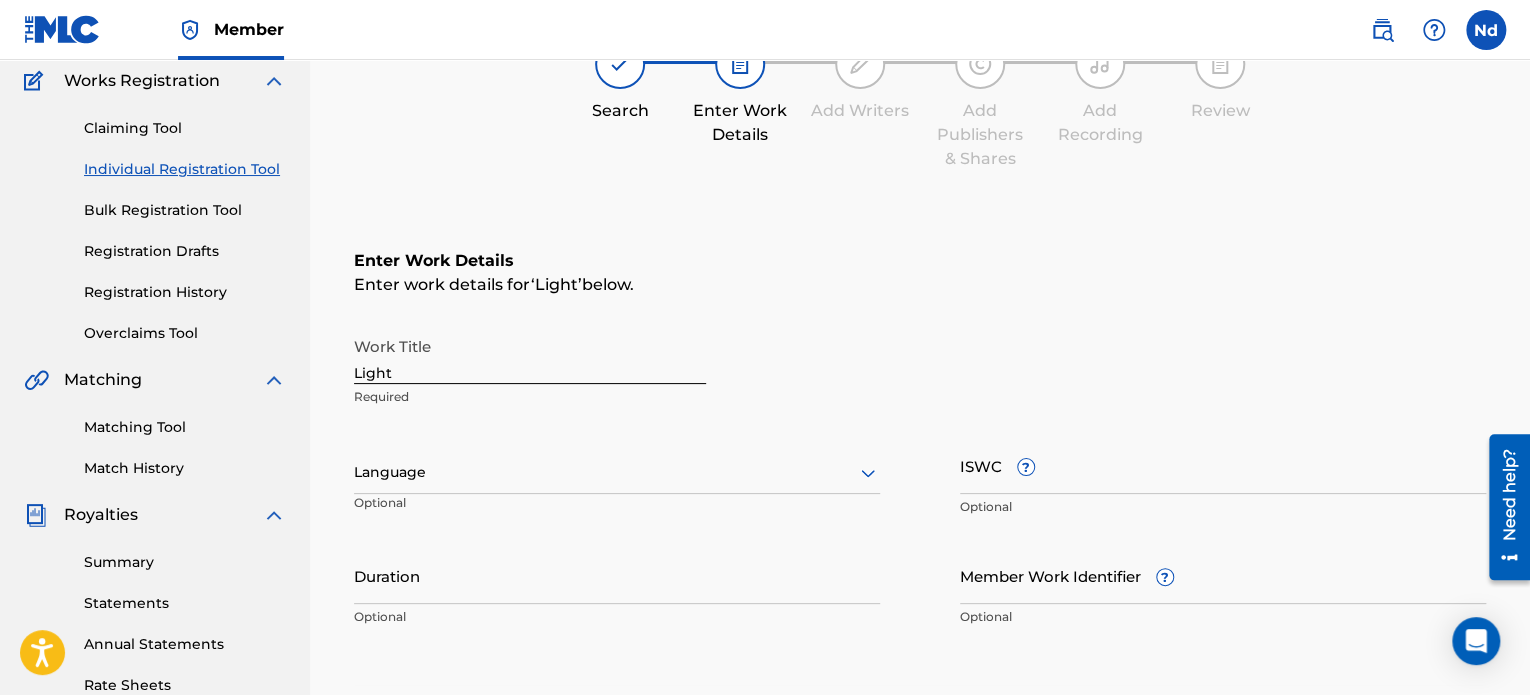 scroll, scrollTop: 249, scrollLeft: 0, axis: vertical 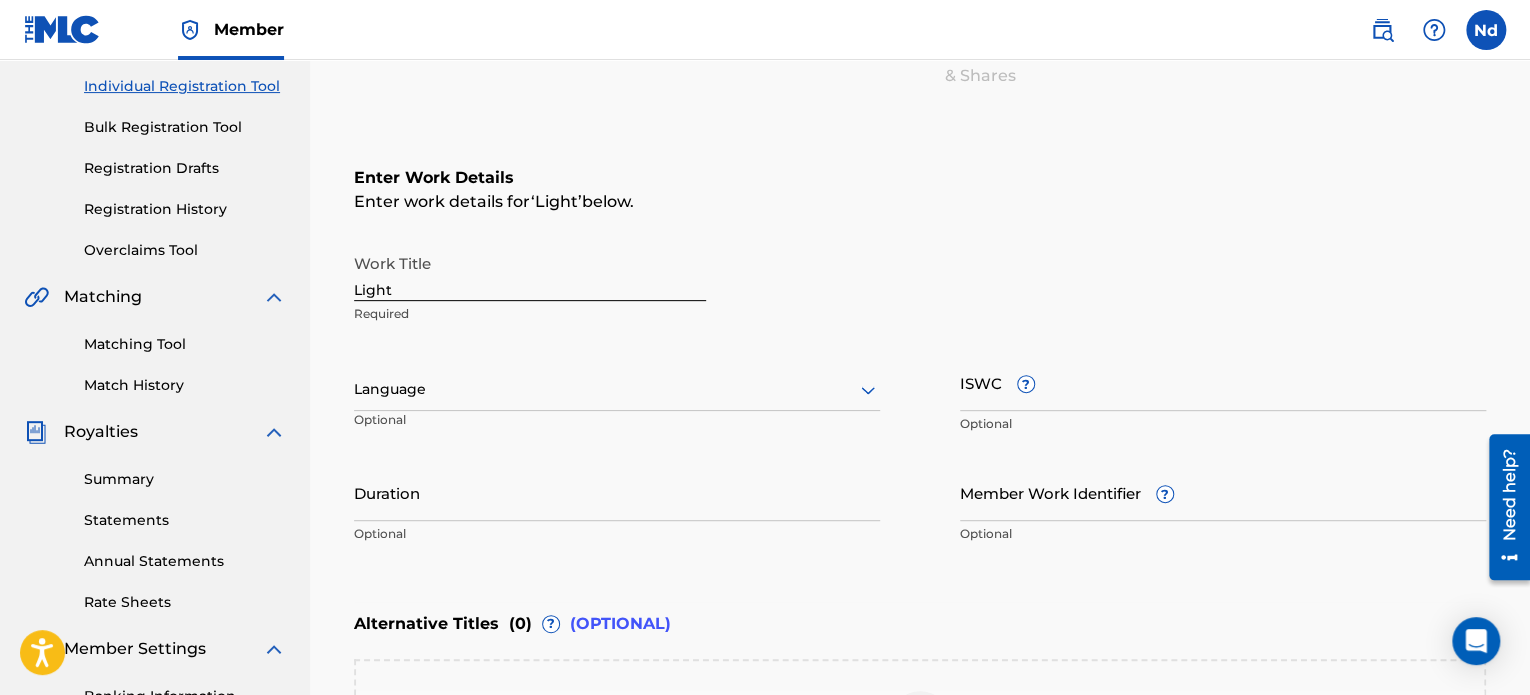 click at bounding box center [617, 389] 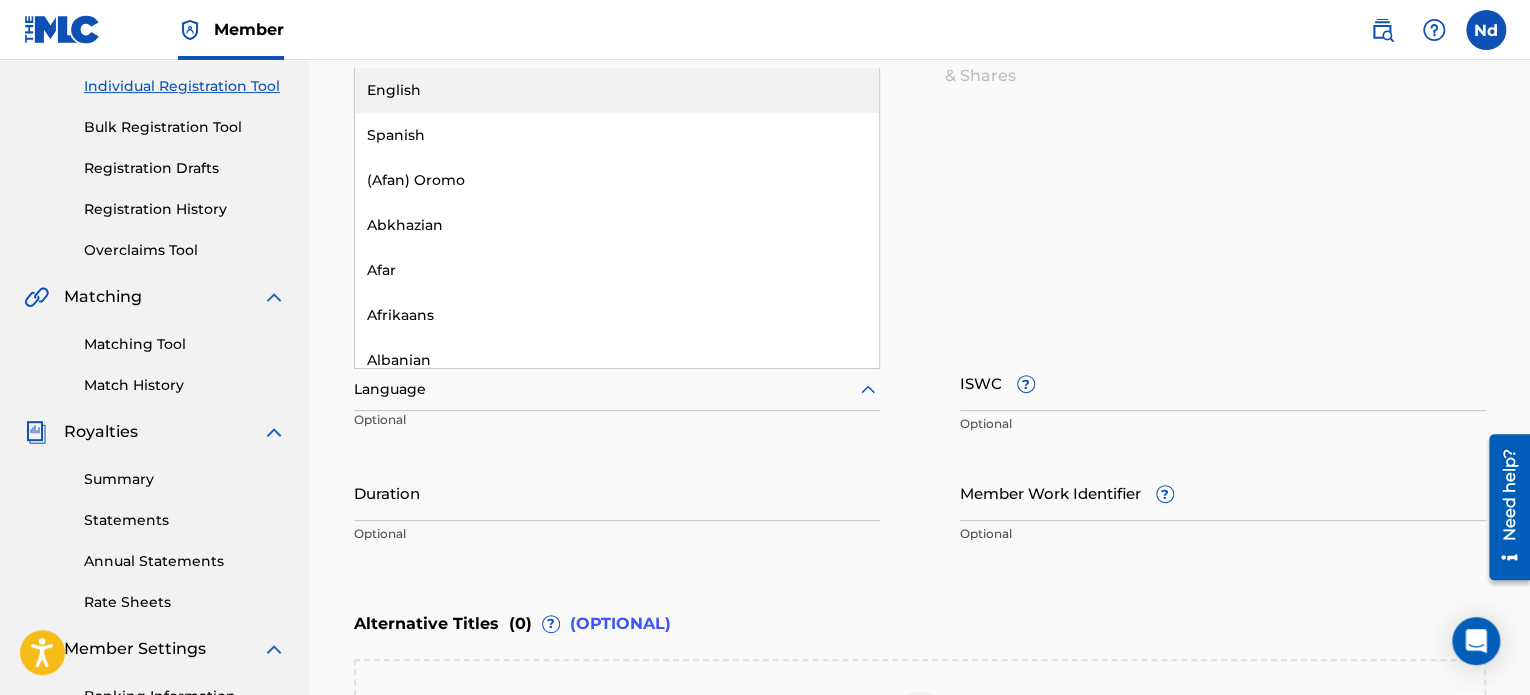 click on "English" at bounding box center [617, 90] 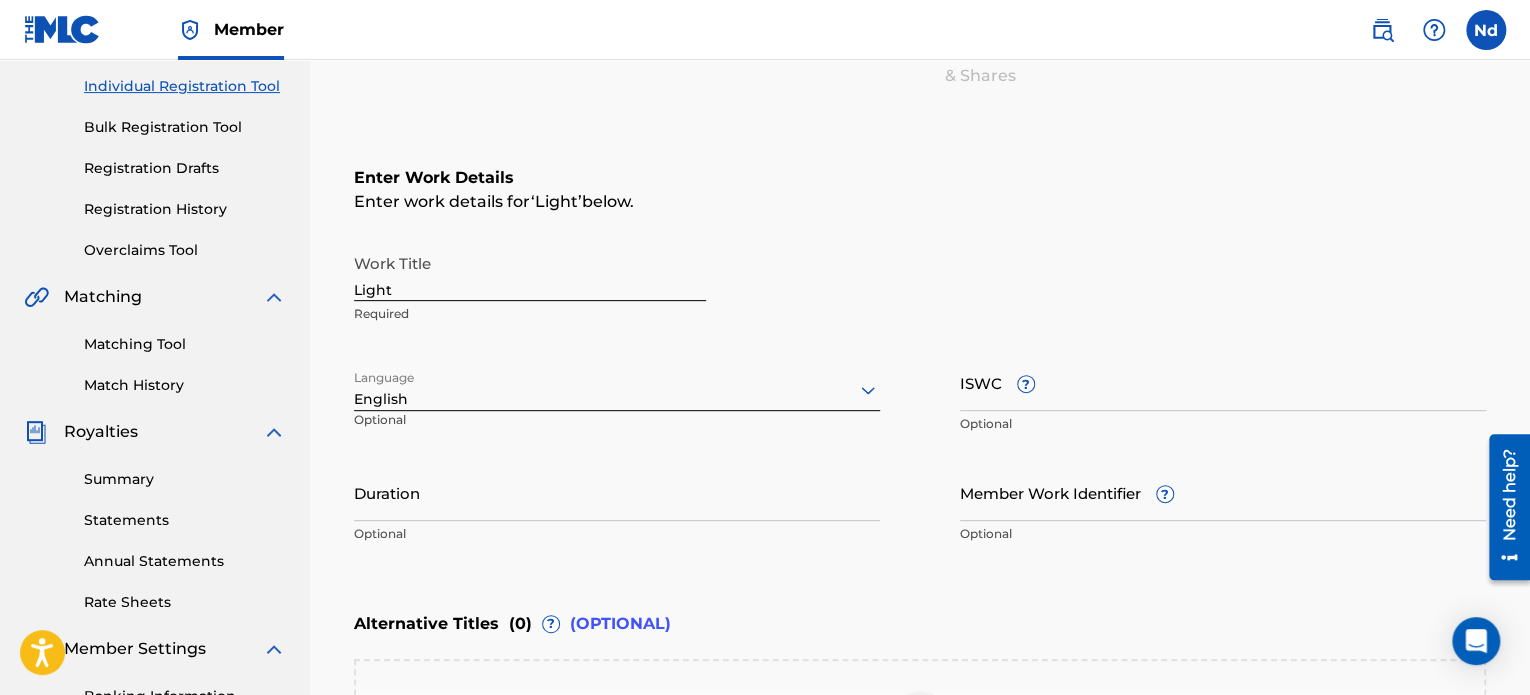 scroll, scrollTop: 349, scrollLeft: 0, axis: vertical 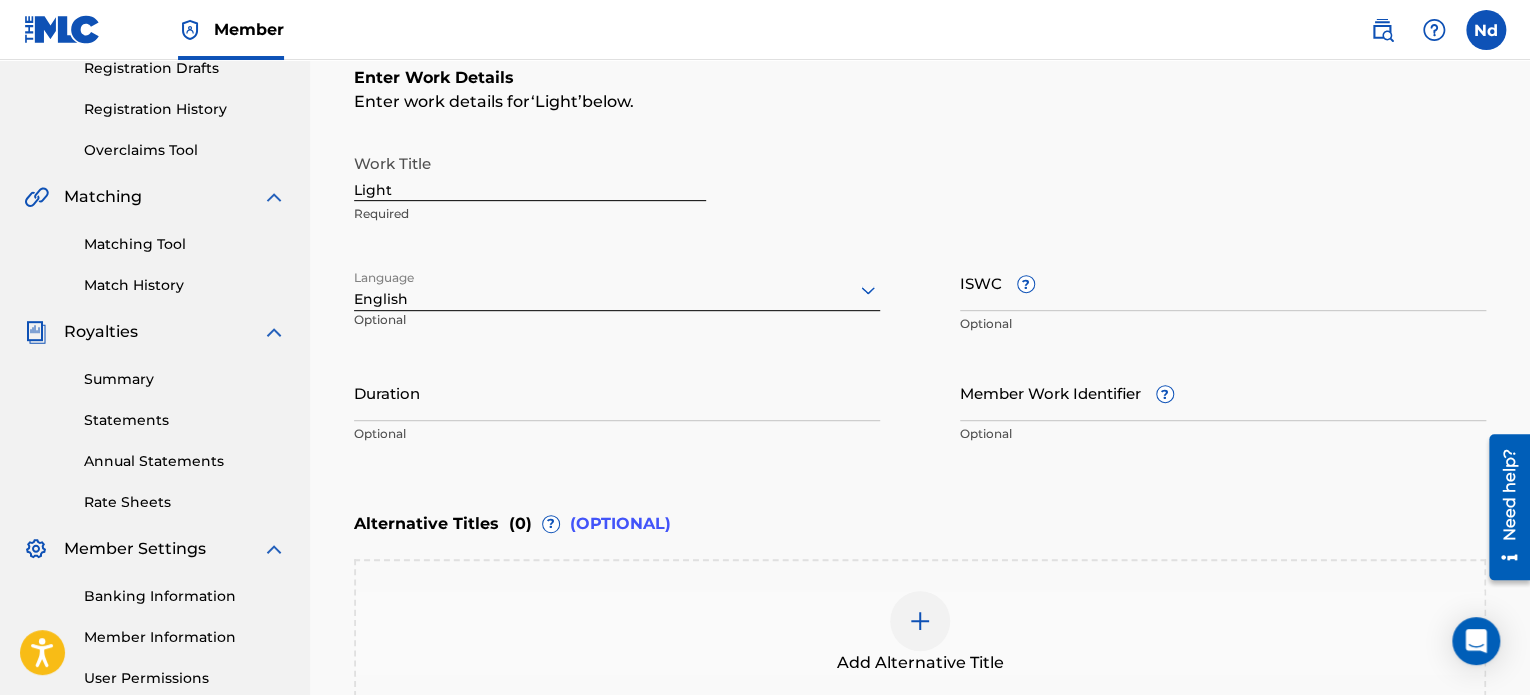 click on "Duration" at bounding box center [617, 392] 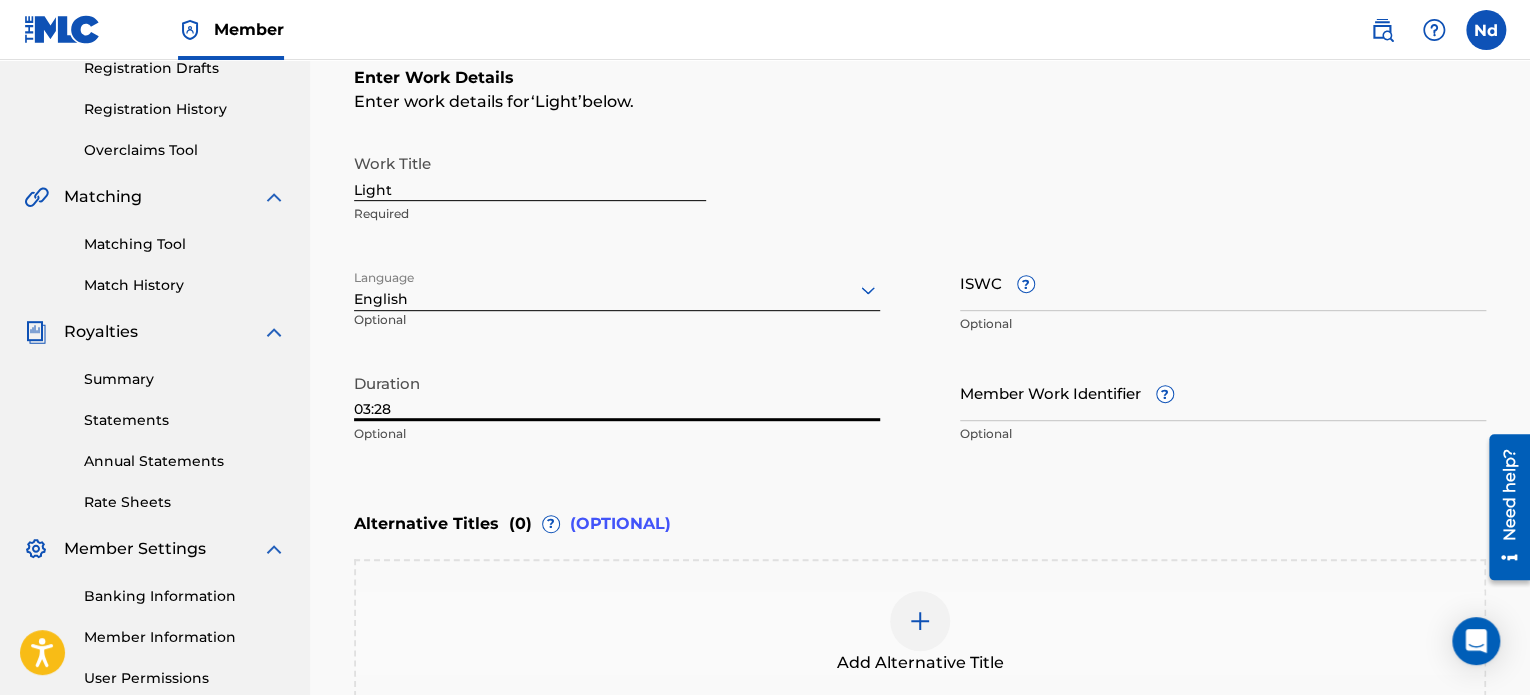 click on "ISWC   ?" at bounding box center [1223, 282] 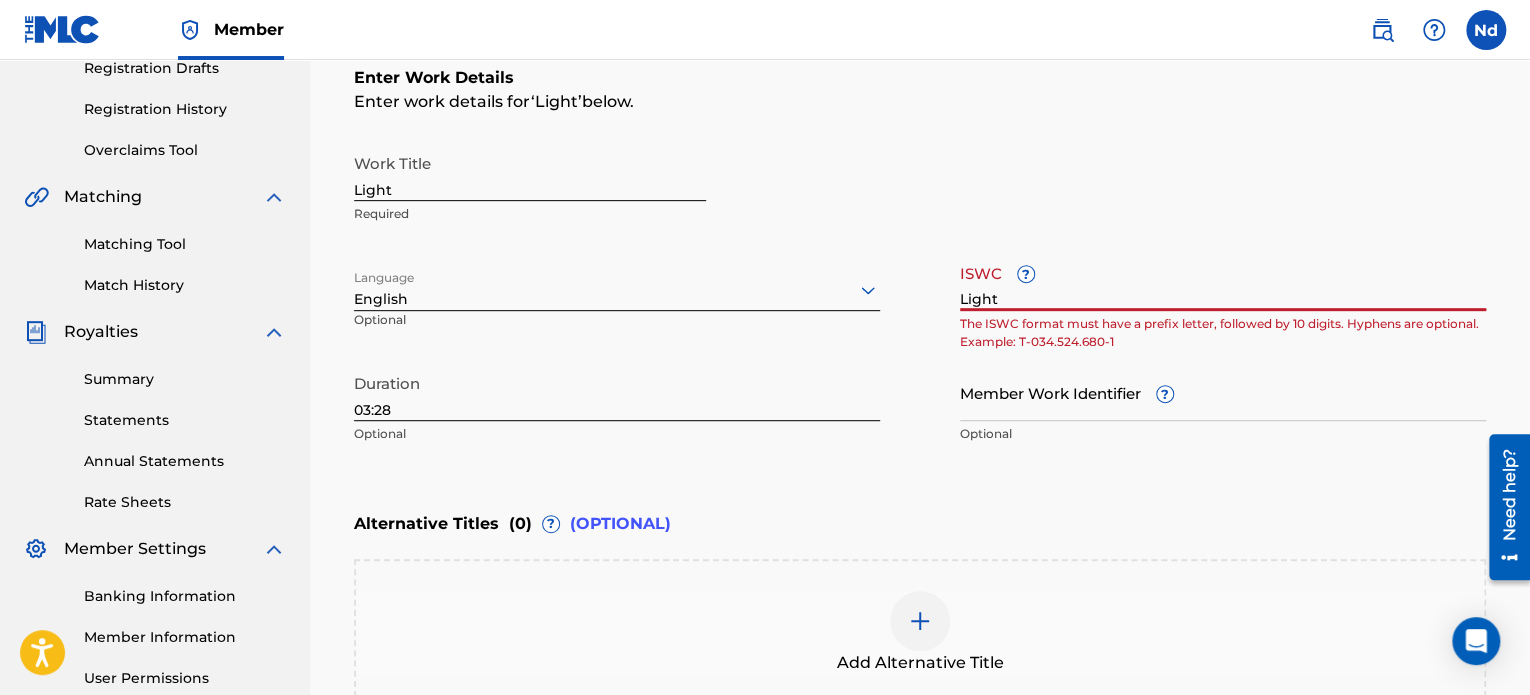 click on "Light" at bounding box center [1223, 282] 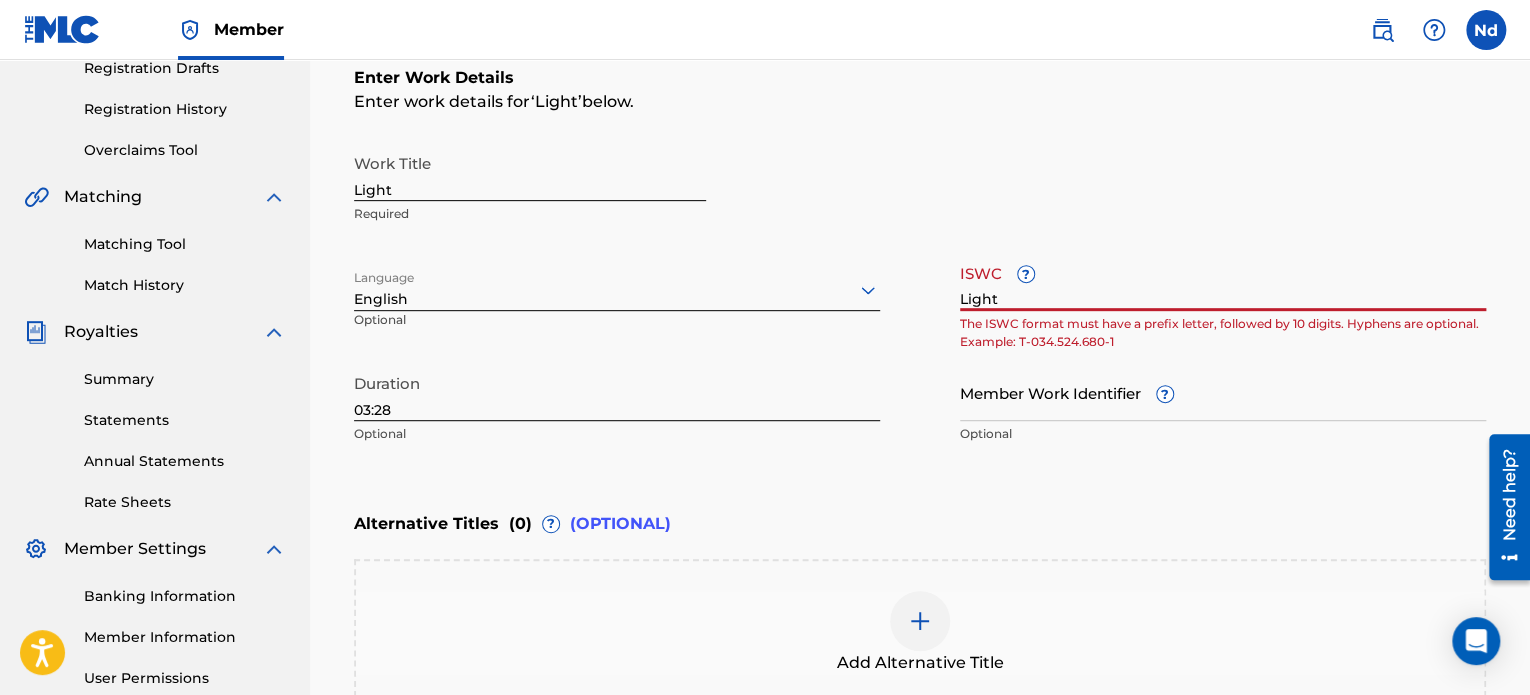click on "Light" at bounding box center (1223, 282) 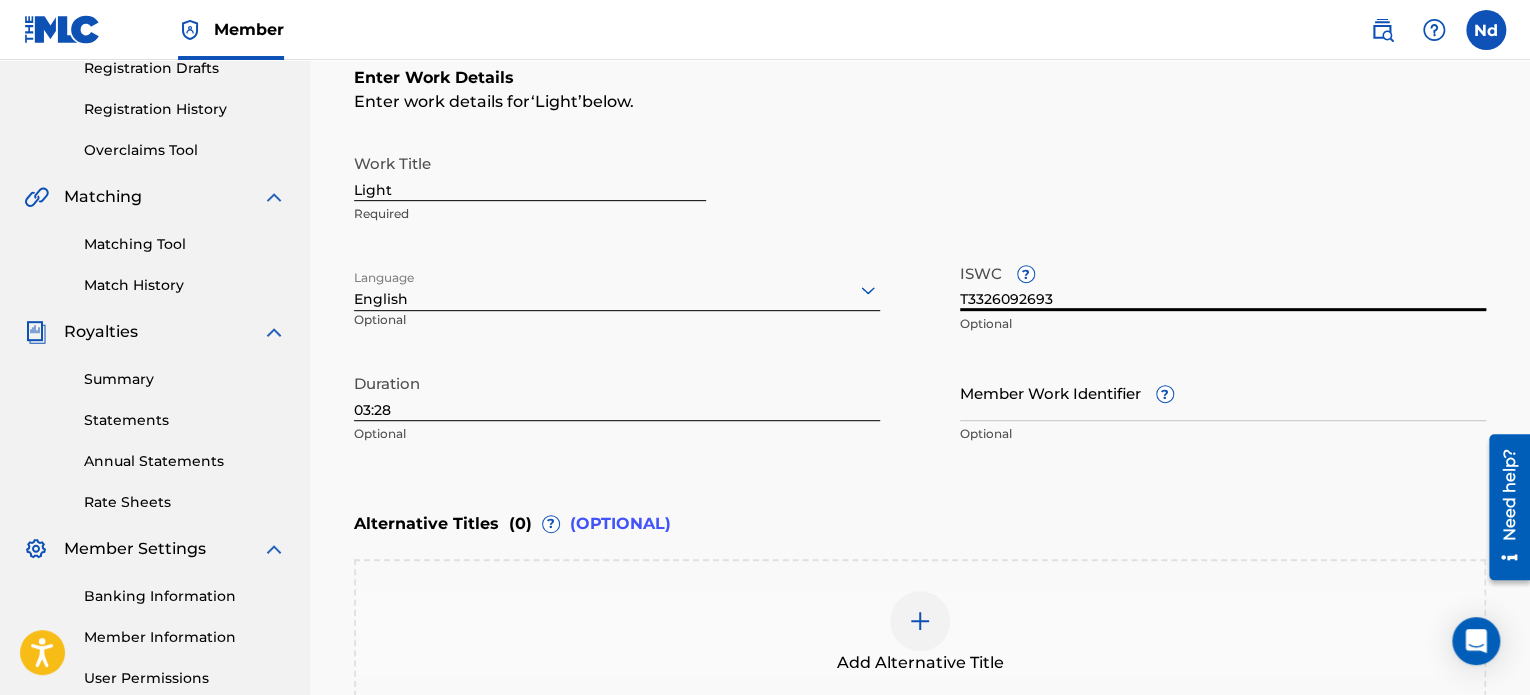 click on "Member Work Identifier   ?" at bounding box center (1223, 392) 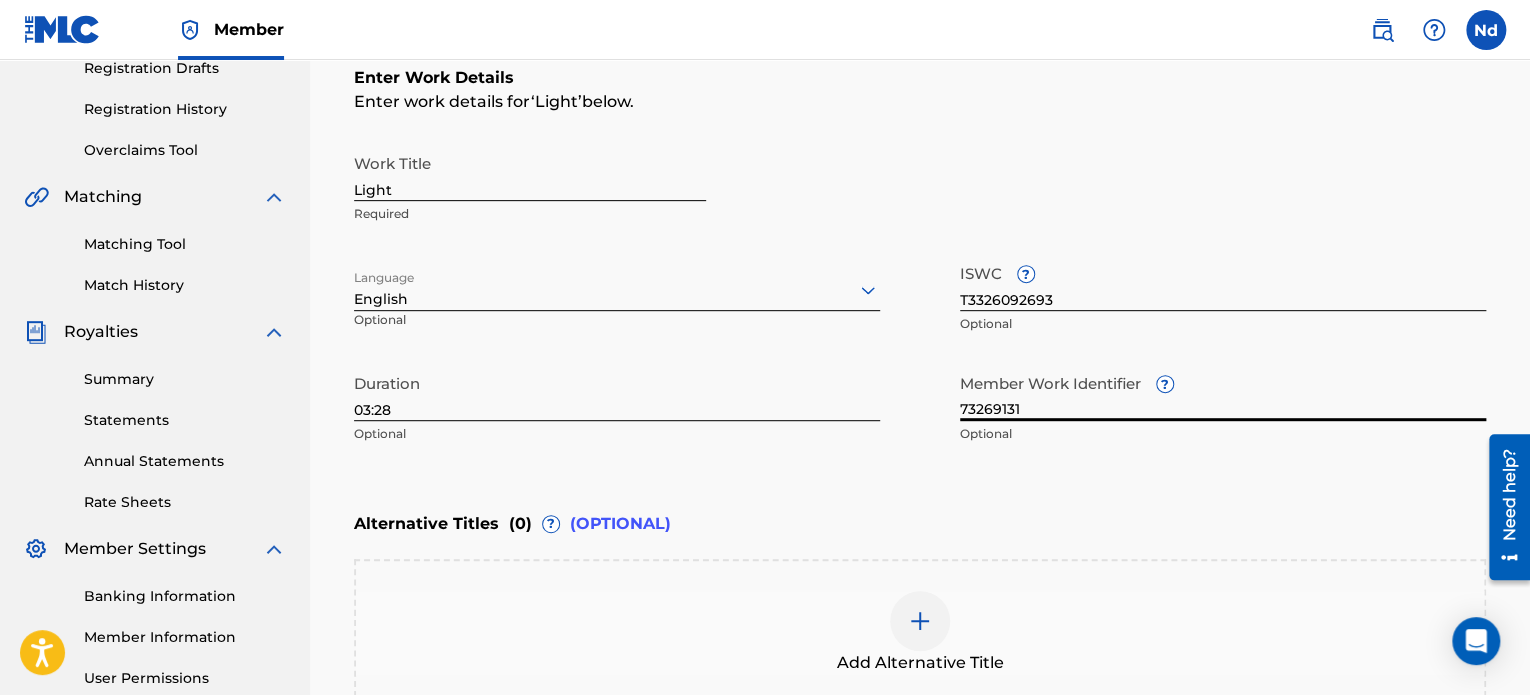 scroll, scrollTop: 549, scrollLeft: 0, axis: vertical 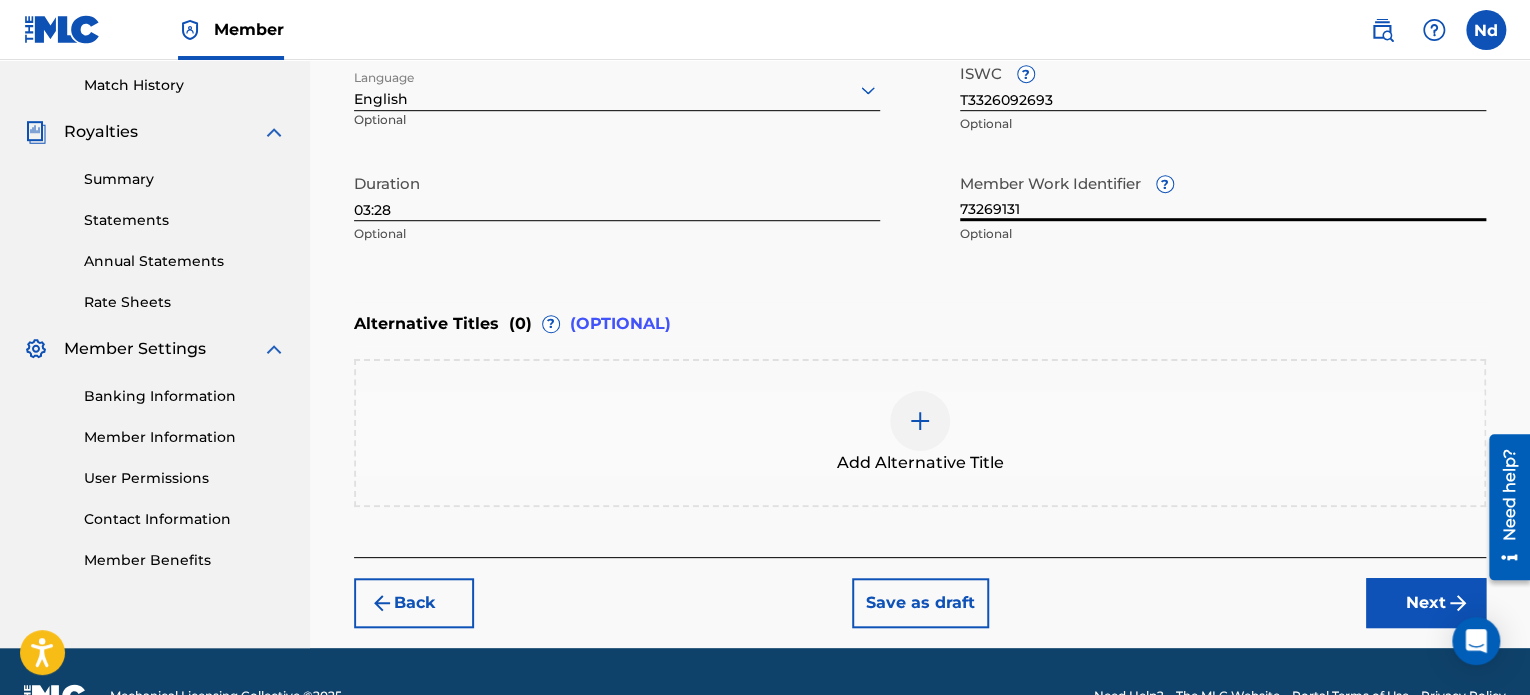 click on "Next" at bounding box center (1426, 603) 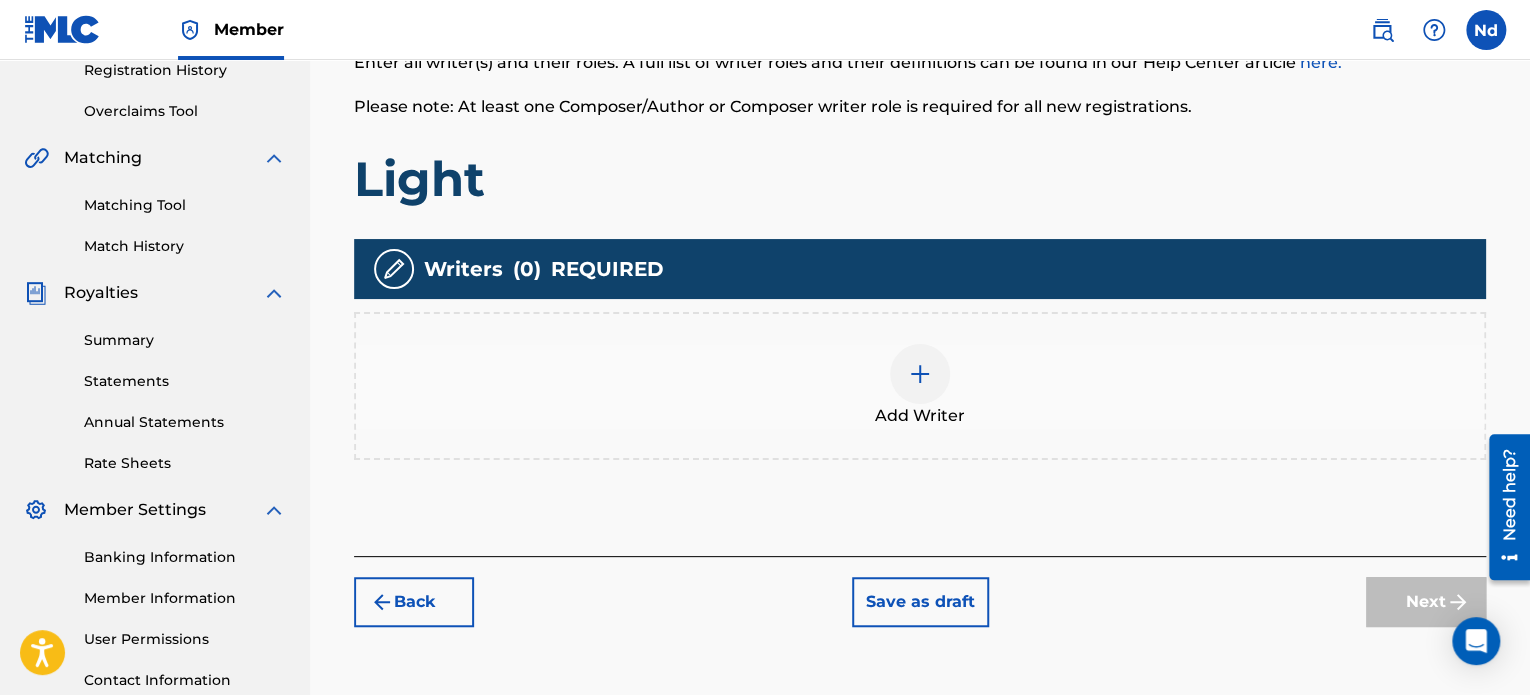 scroll, scrollTop: 390, scrollLeft: 0, axis: vertical 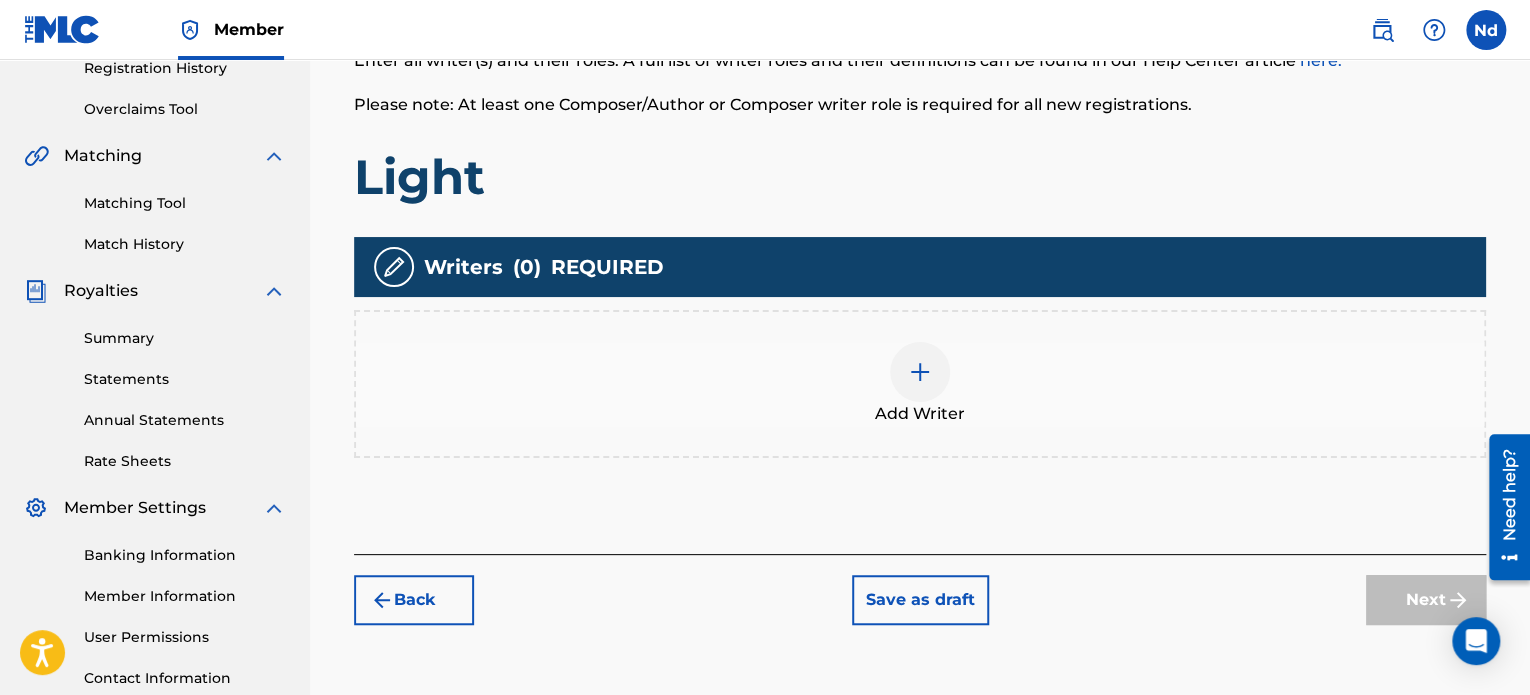 click on "Add Writer" at bounding box center (920, 384) 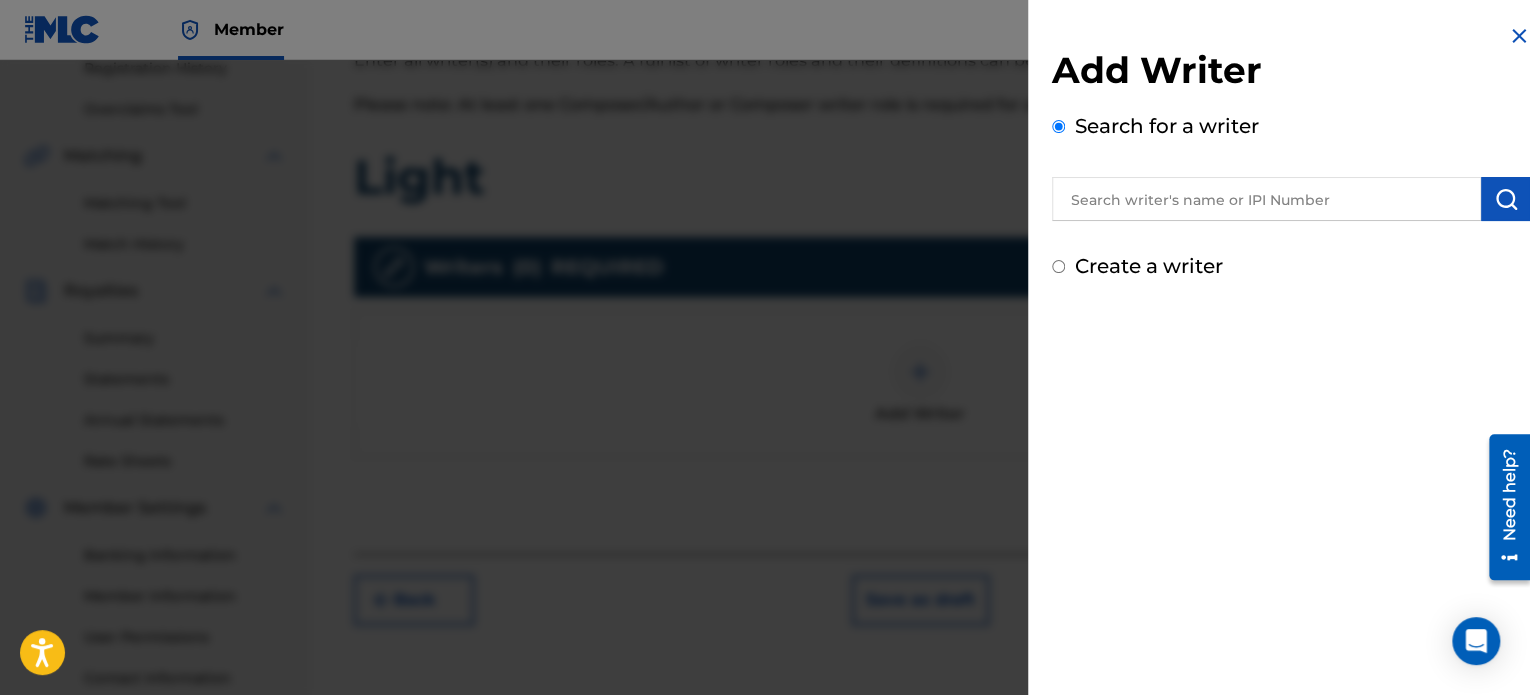 click at bounding box center (1266, 199) 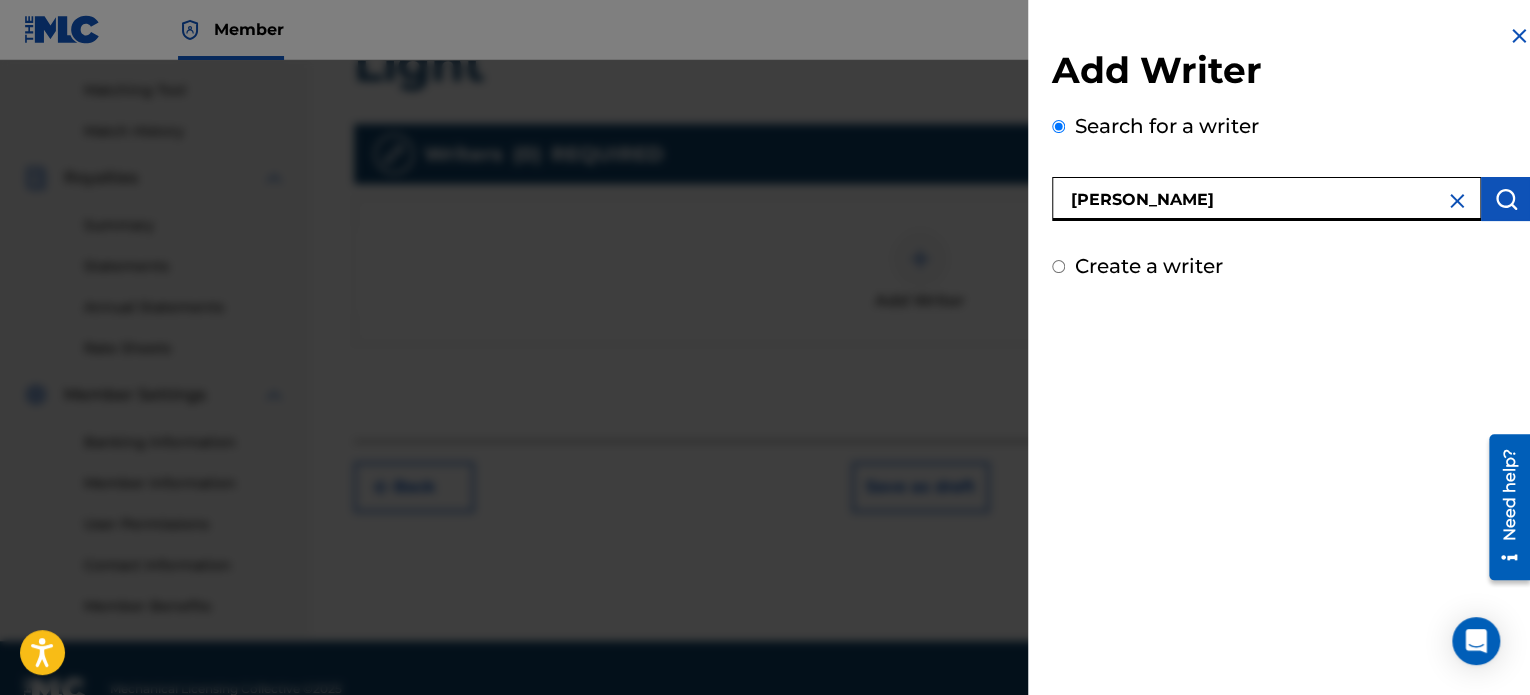 scroll, scrollTop: 544, scrollLeft: 0, axis: vertical 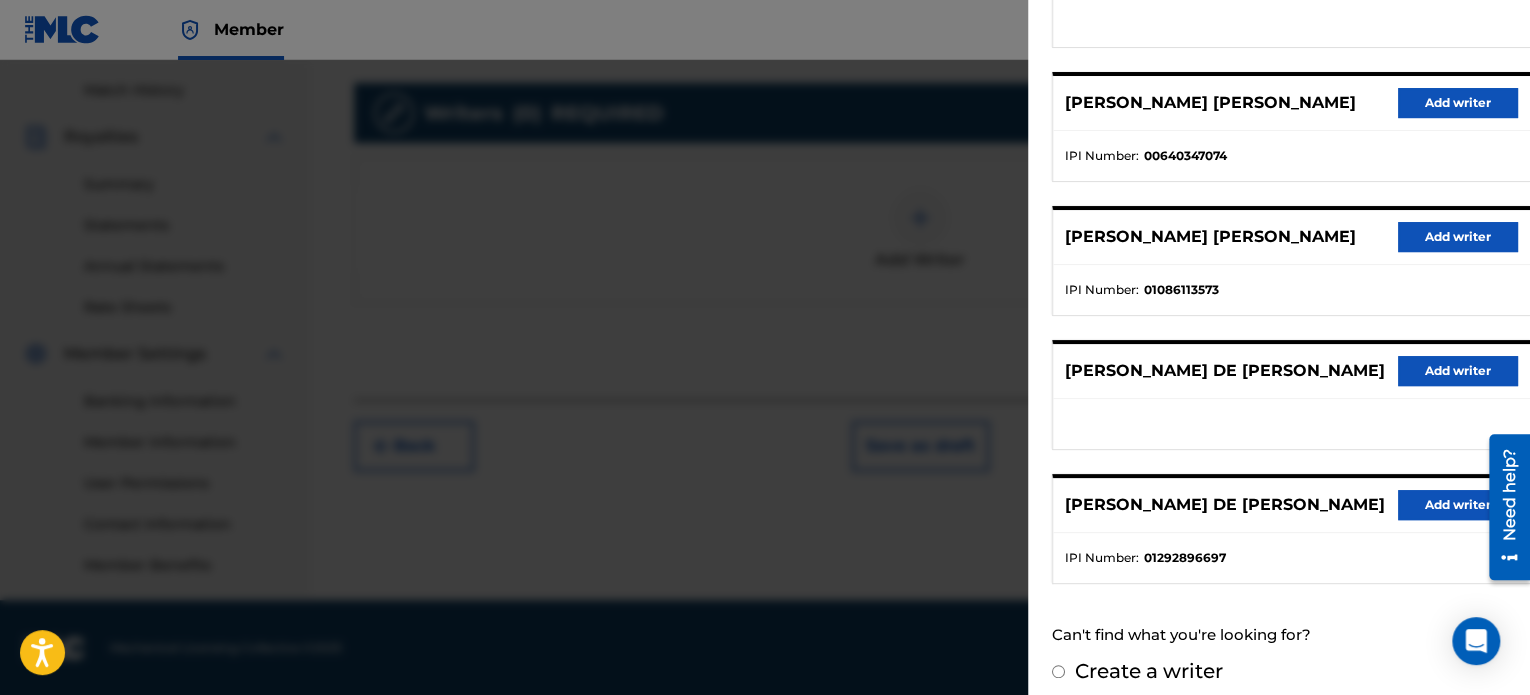 click on "Add writer" at bounding box center [1458, 505] 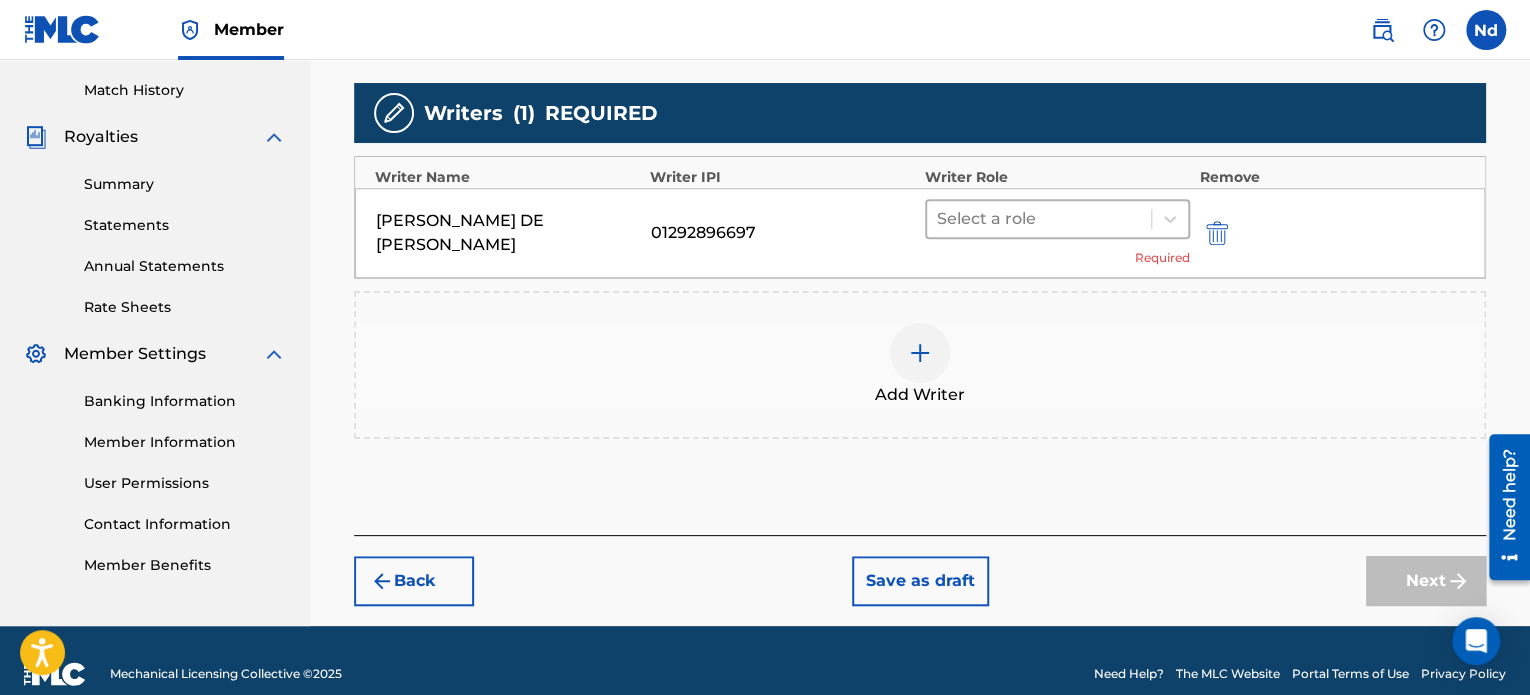 click at bounding box center (1039, 219) 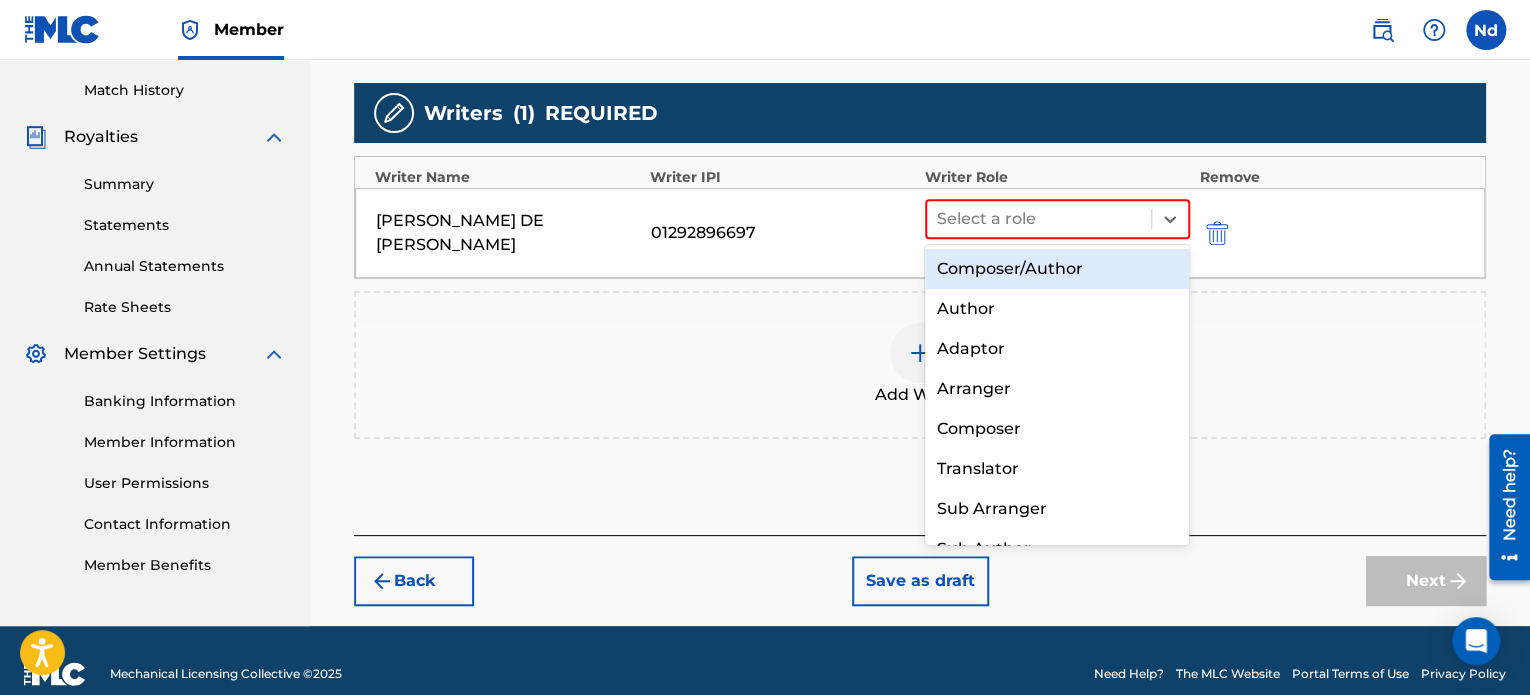 click on "Composer/Author" at bounding box center [1057, 269] 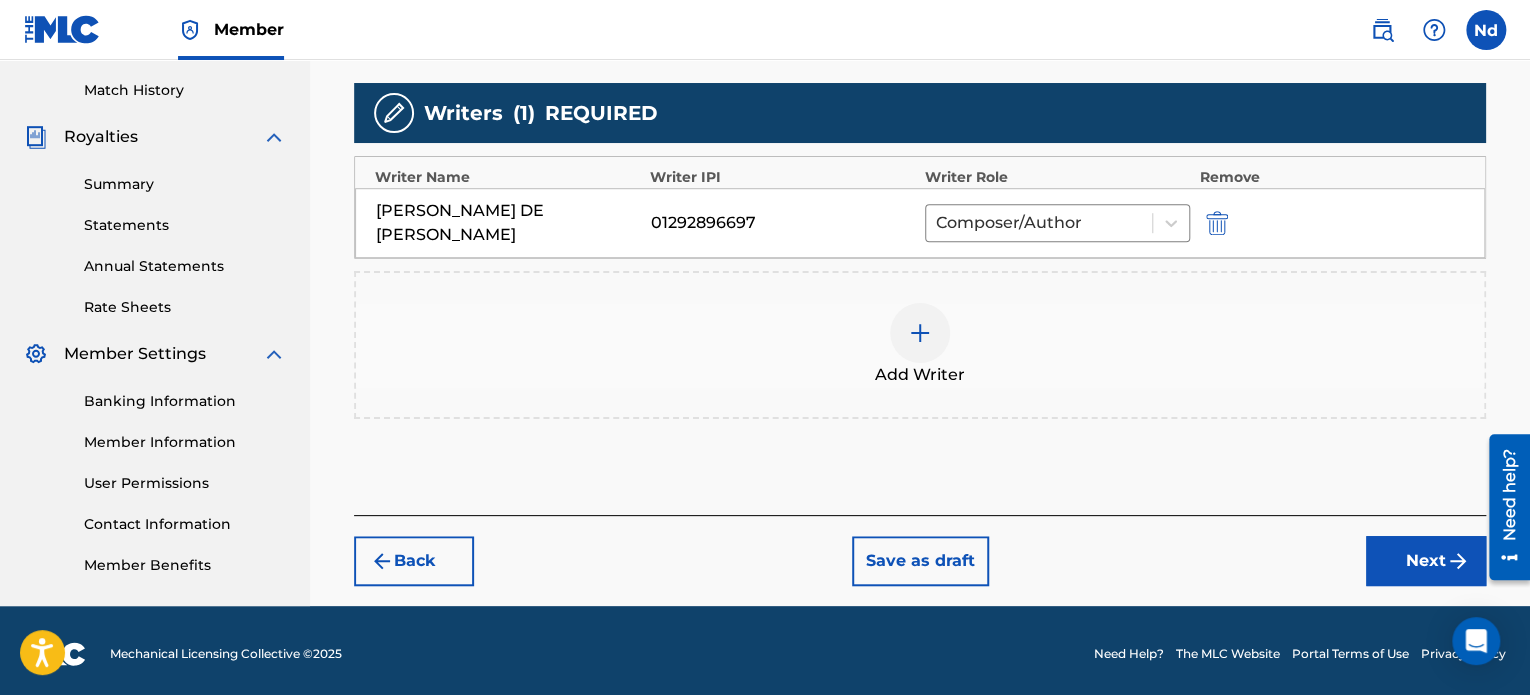 click on "Next" at bounding box center (1426, 561) 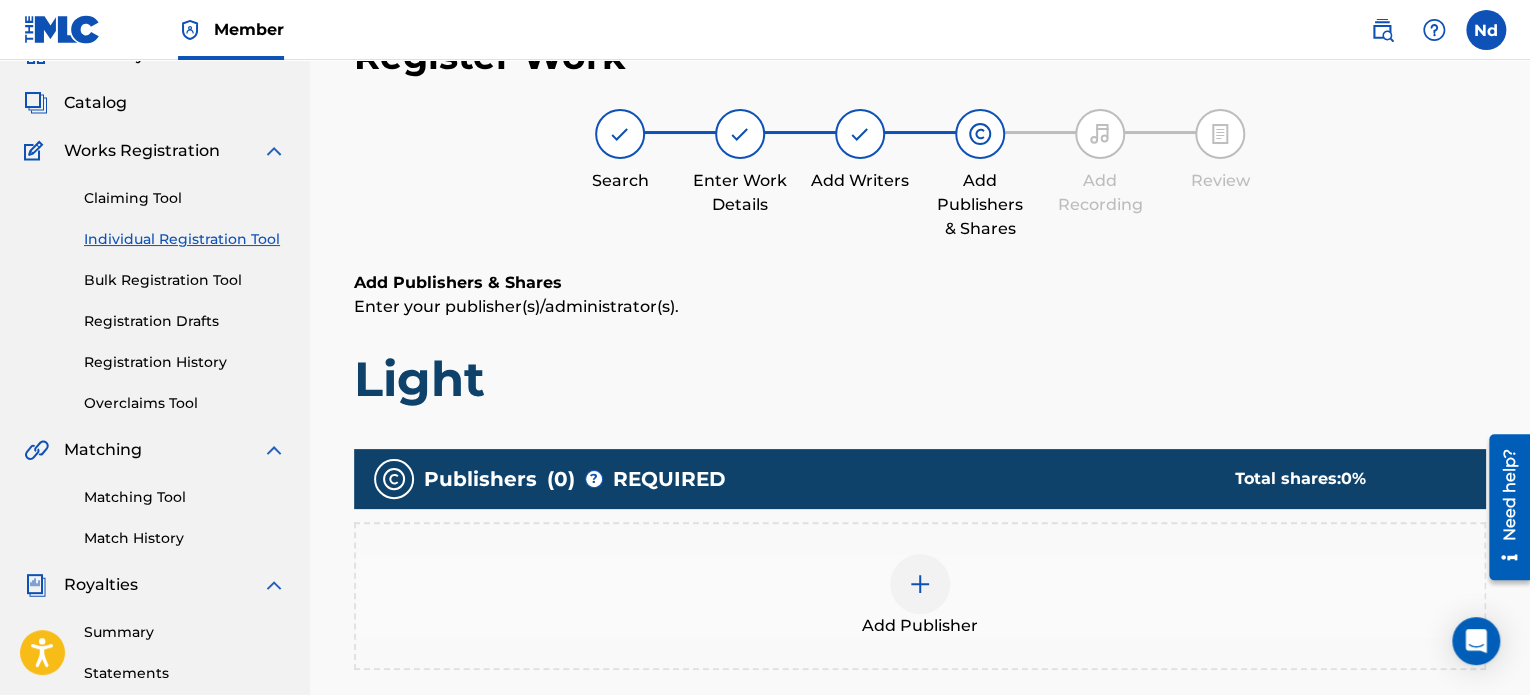 scroll, scrollTop: 544, scrollLeft: 0, axis: vertical 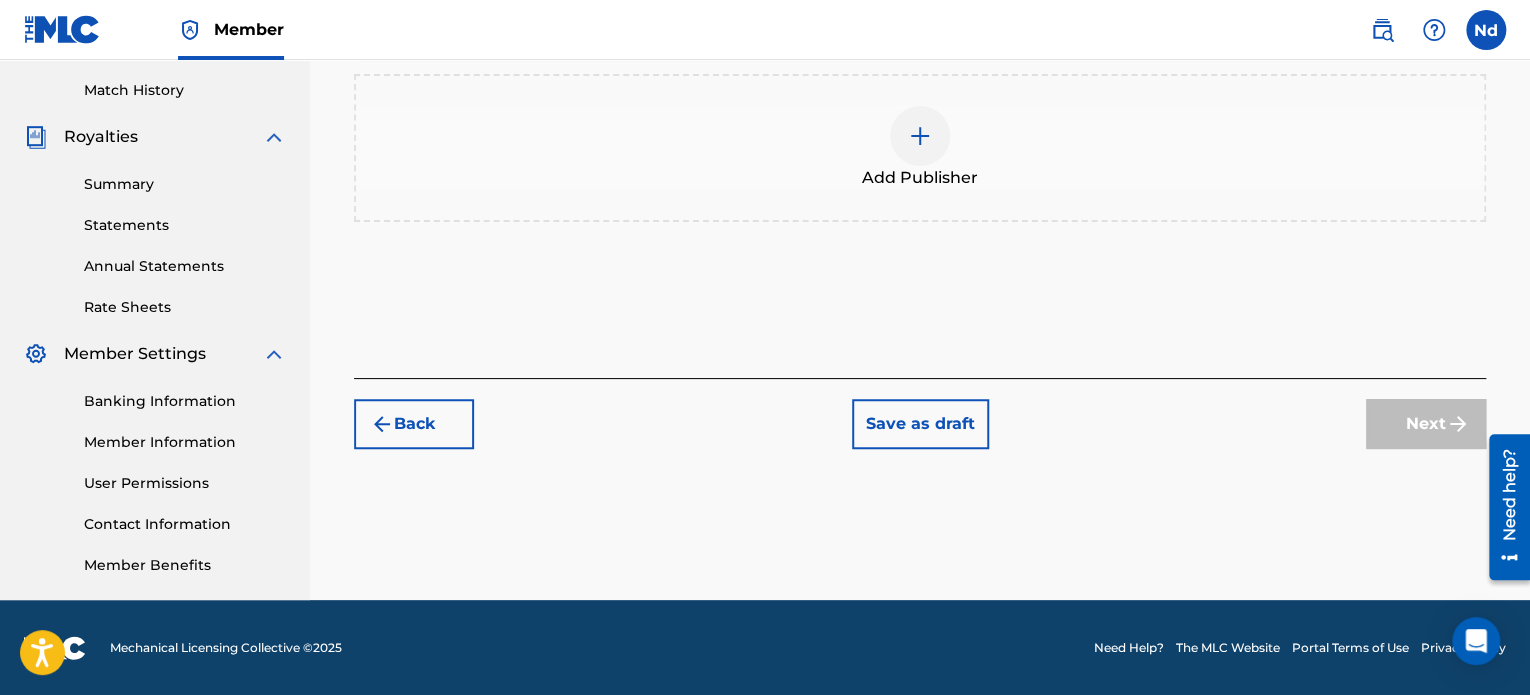 click on "Add Publisher" at bounding box center (920, 148) 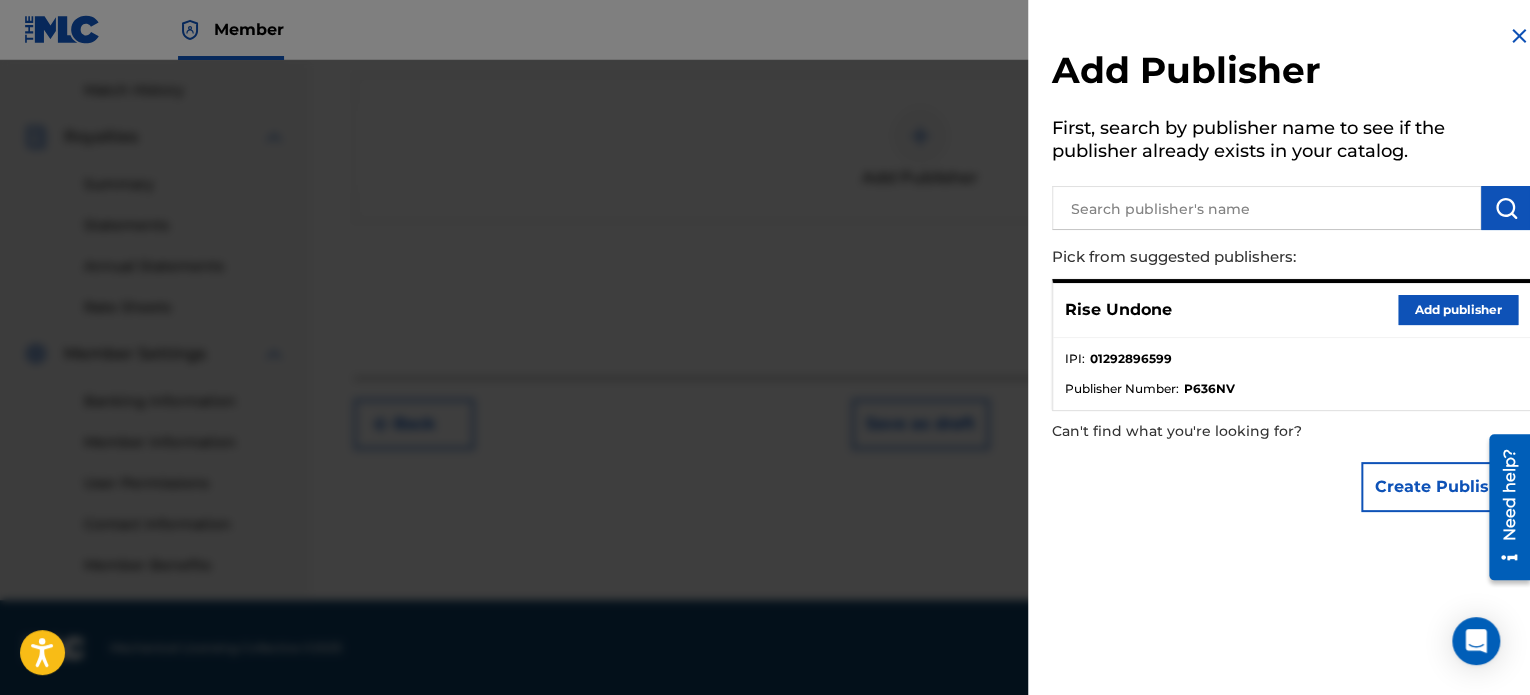 click on "Add publisher" at bounding box center [1458, 310] 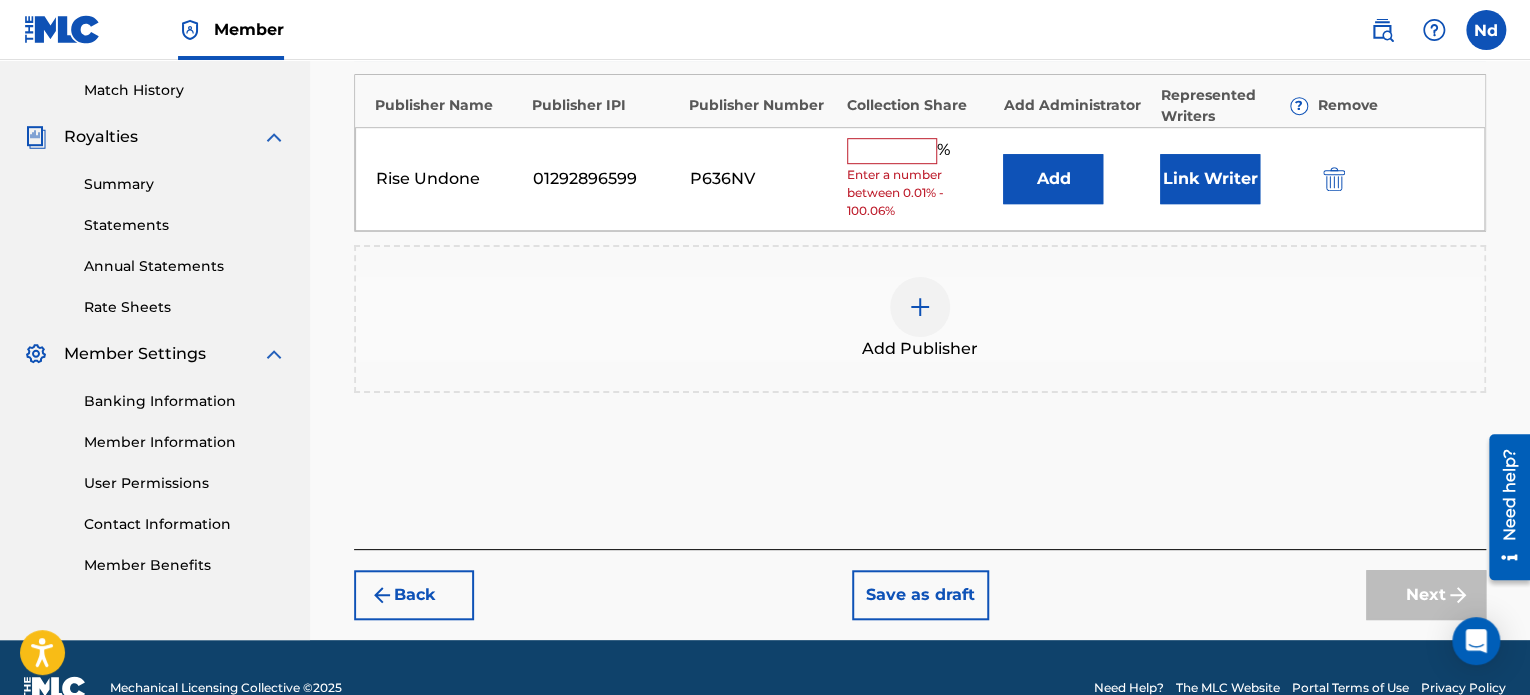 click at bounding box center (892, 151) 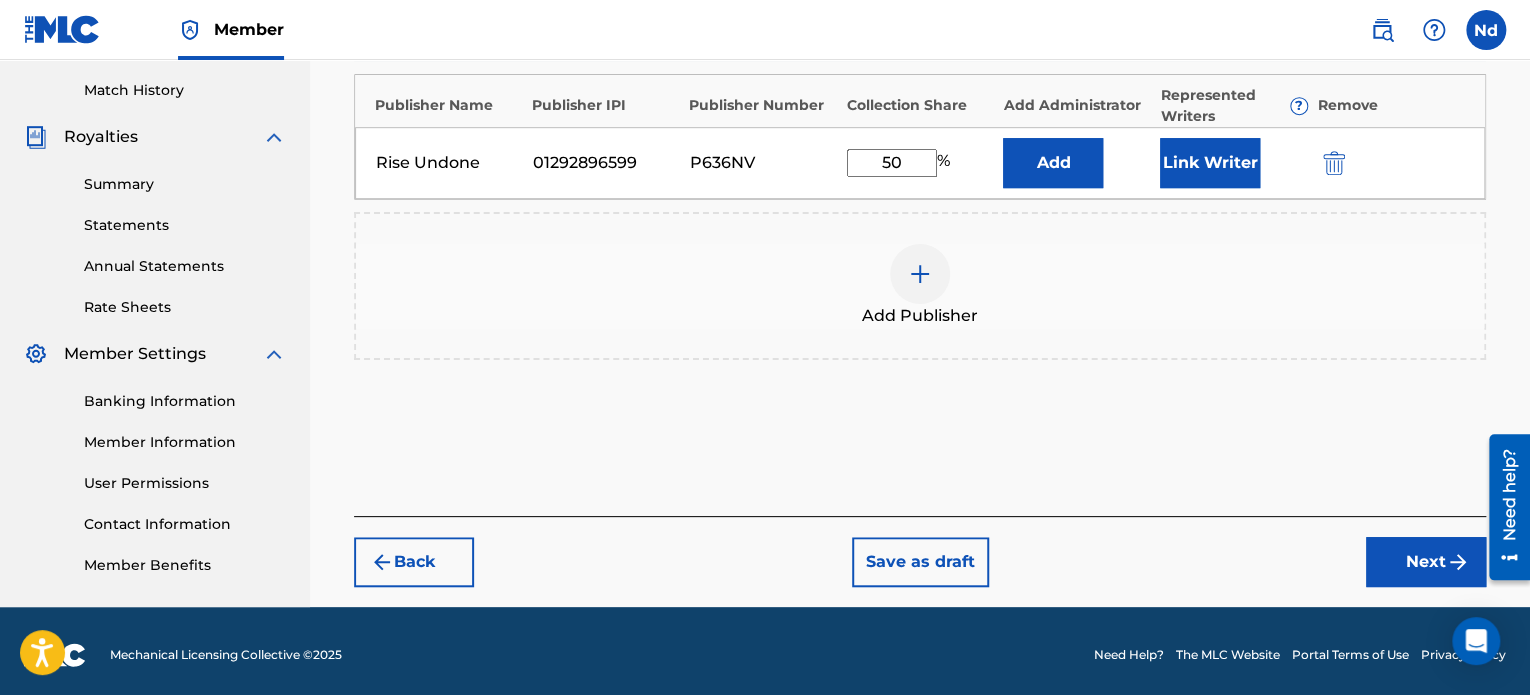 click on "Link Writer" at bounding box center [1210, 163] 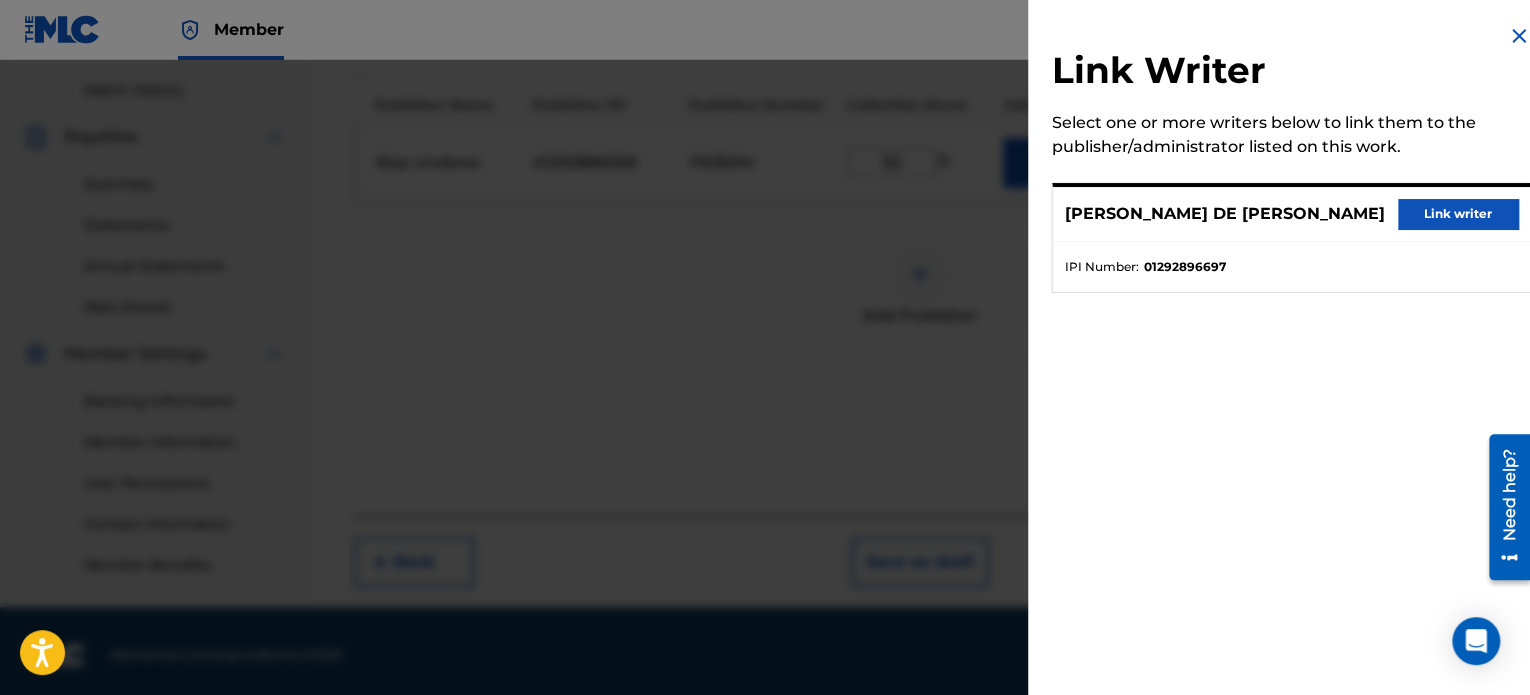 click on "Link writer" at bounding box center (1458, 214) 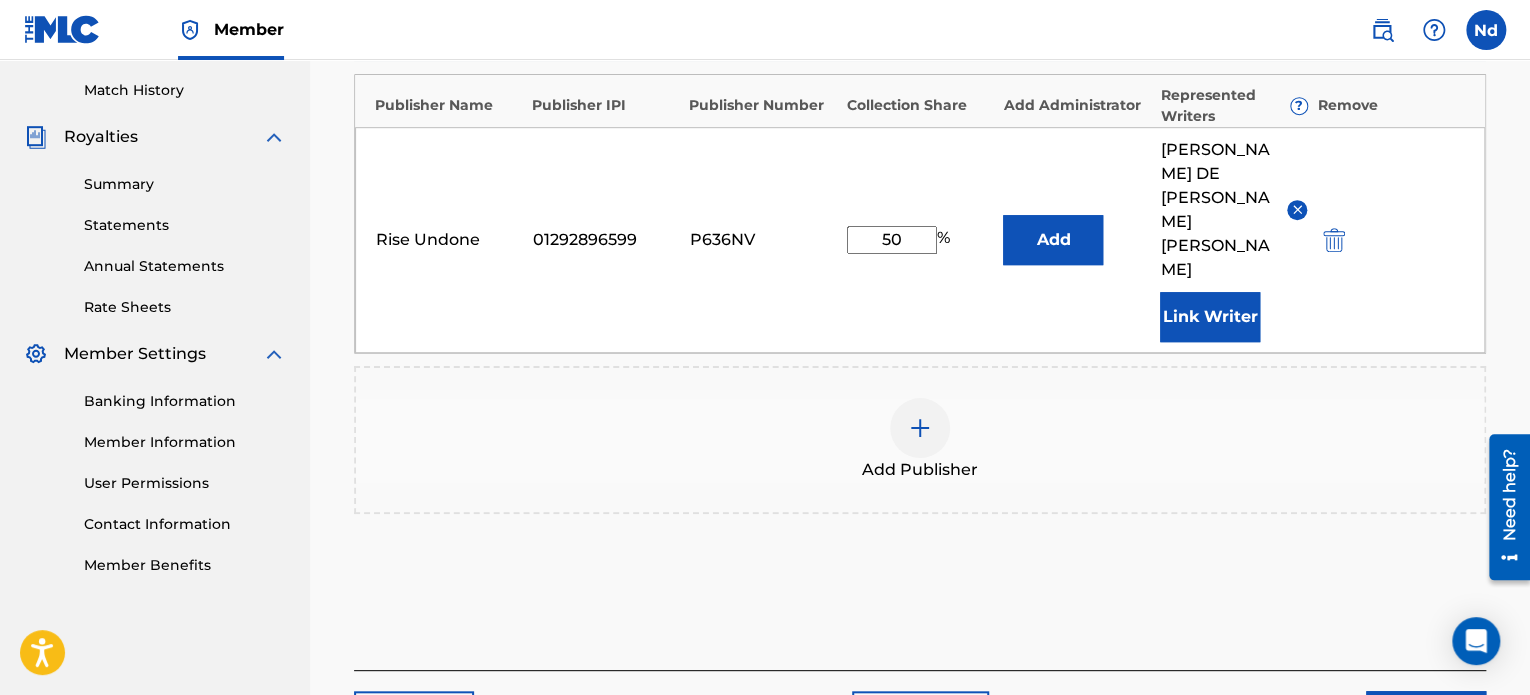 drag, startPoint x: 1404, startPoint y: 615, endPoint x: 1398, endPoint y: 632, distance: 18.027756 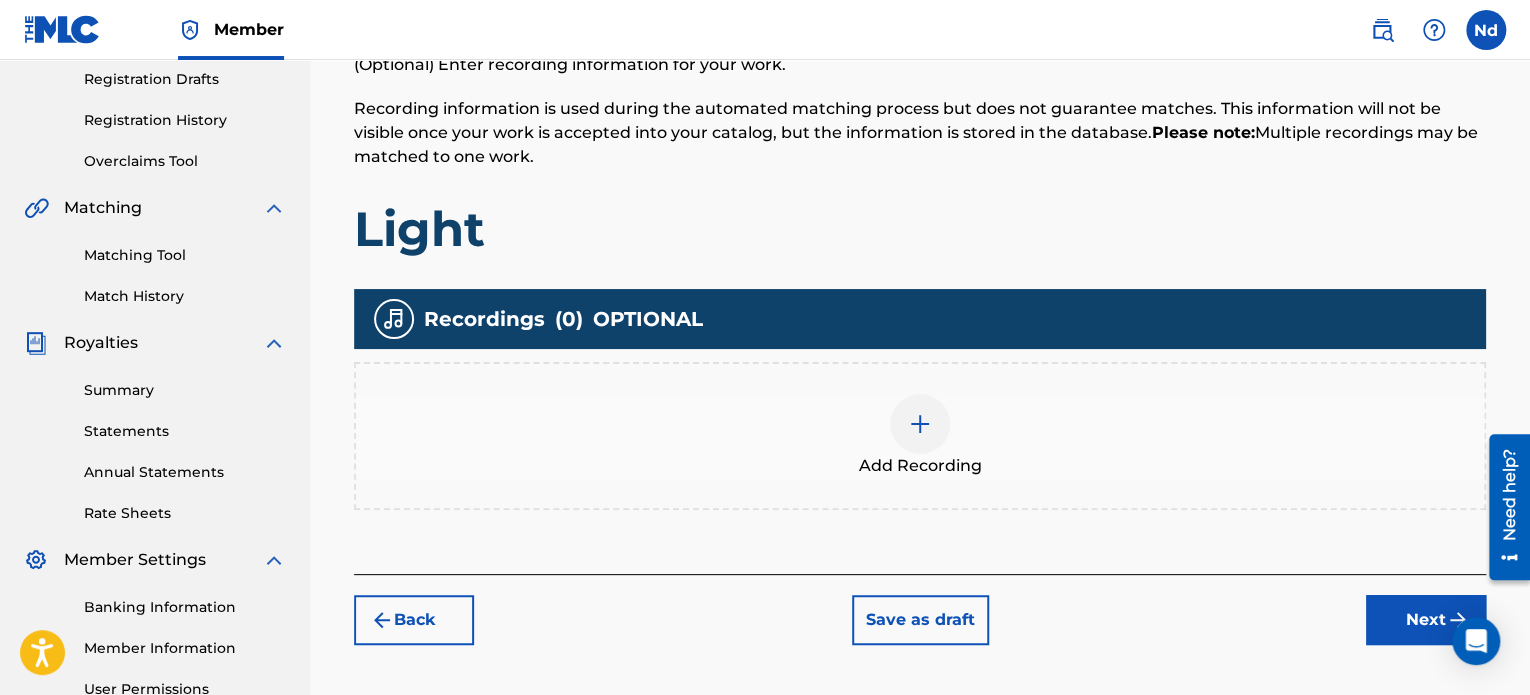 scroll, scrollTop: 490, scrollLeft: 0, axis: vertical 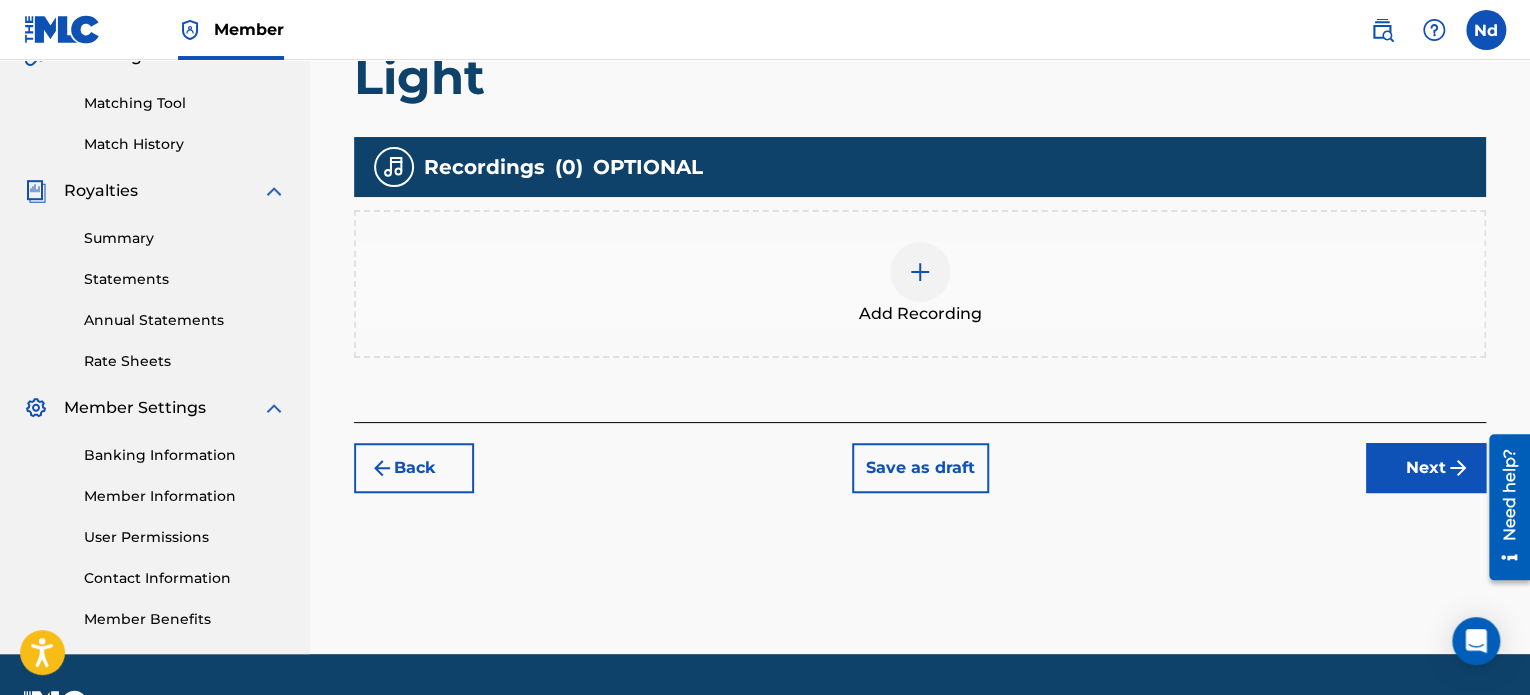 click on "Add Recording" at bounding box center (920, 284) 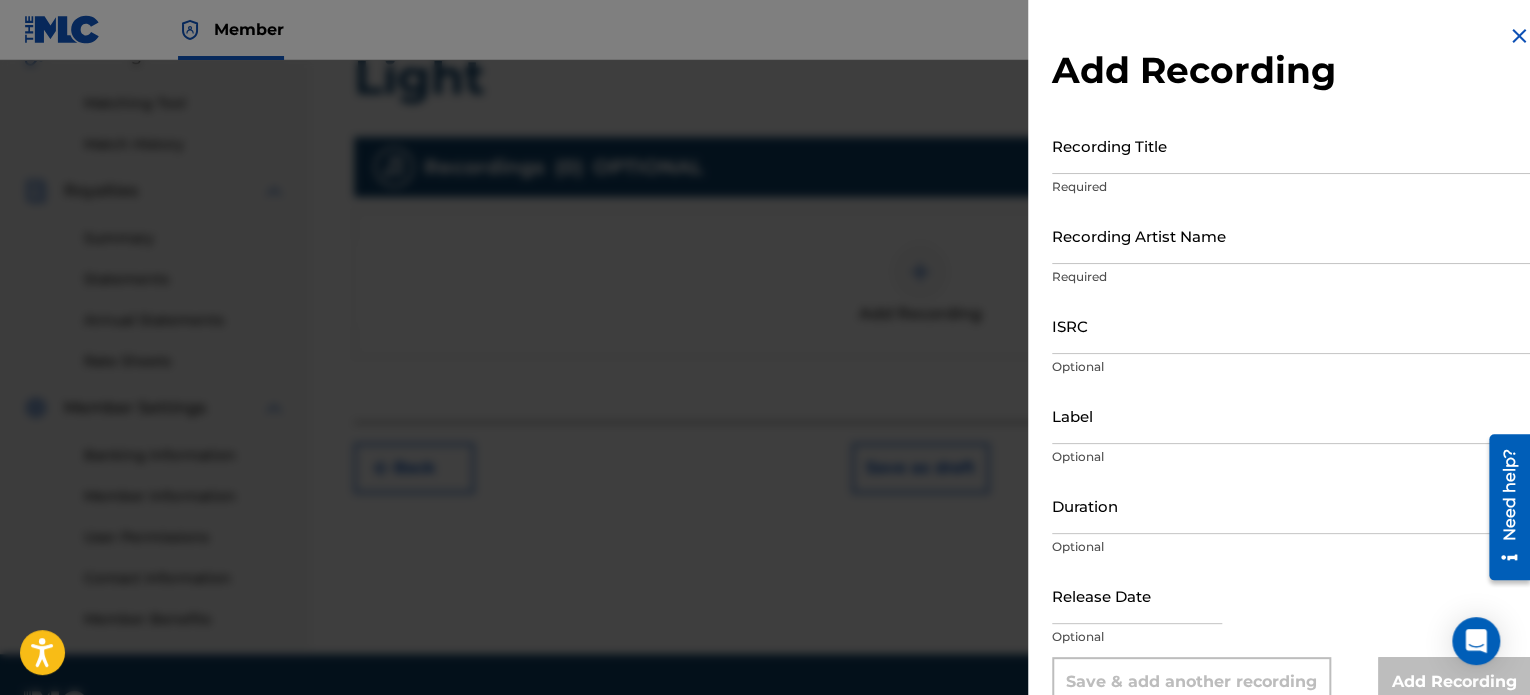 click on "Recording Title" at bounding box center [1291, 145] 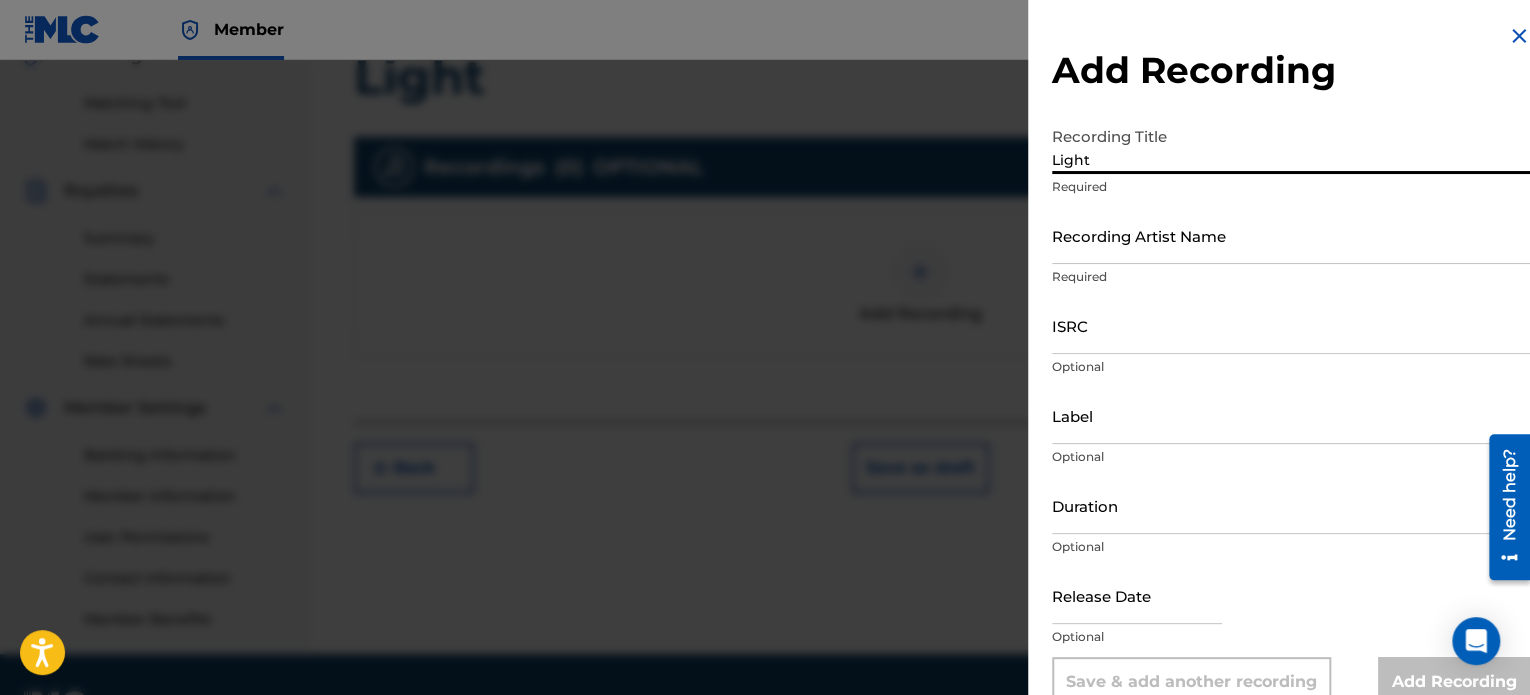 click on "Recording Artist Name" at bounding box center (1291, 235) 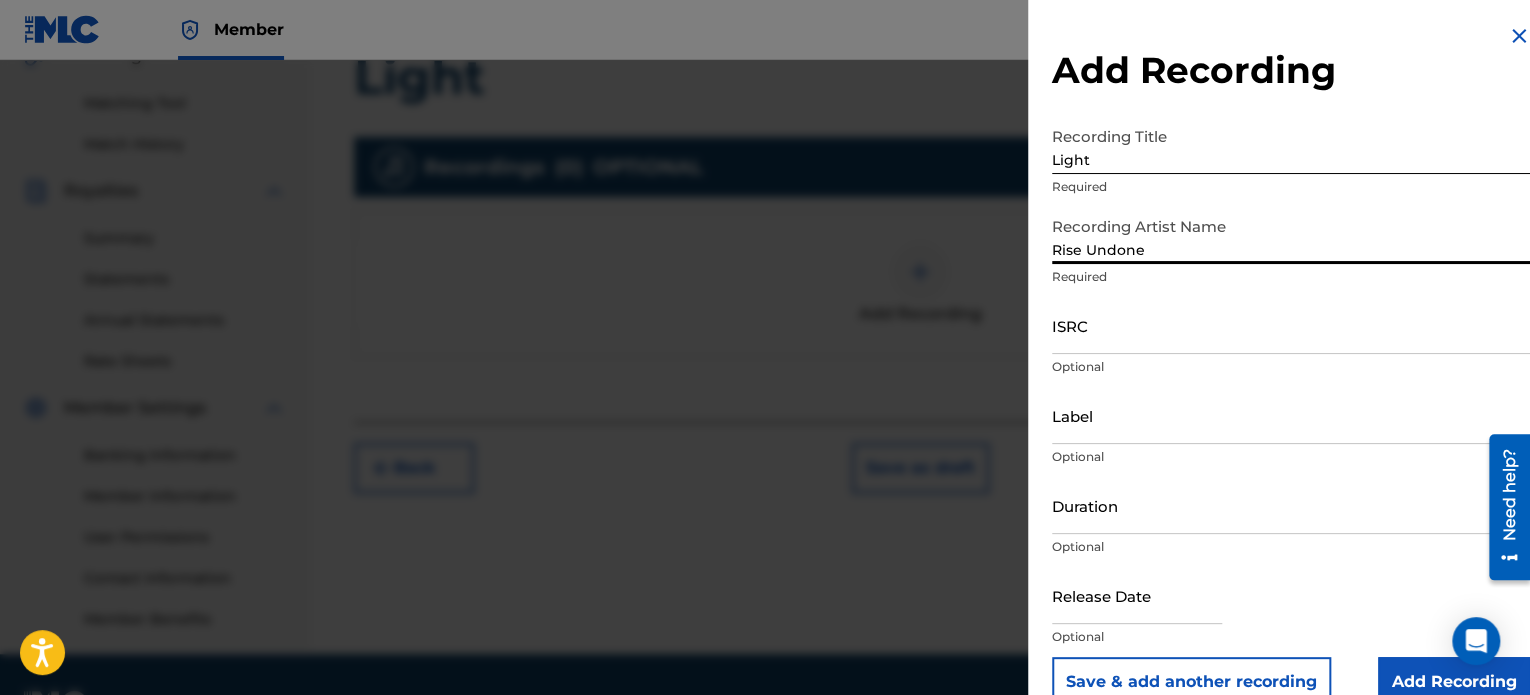 click on "Label" at bounding box center (1291, 415) 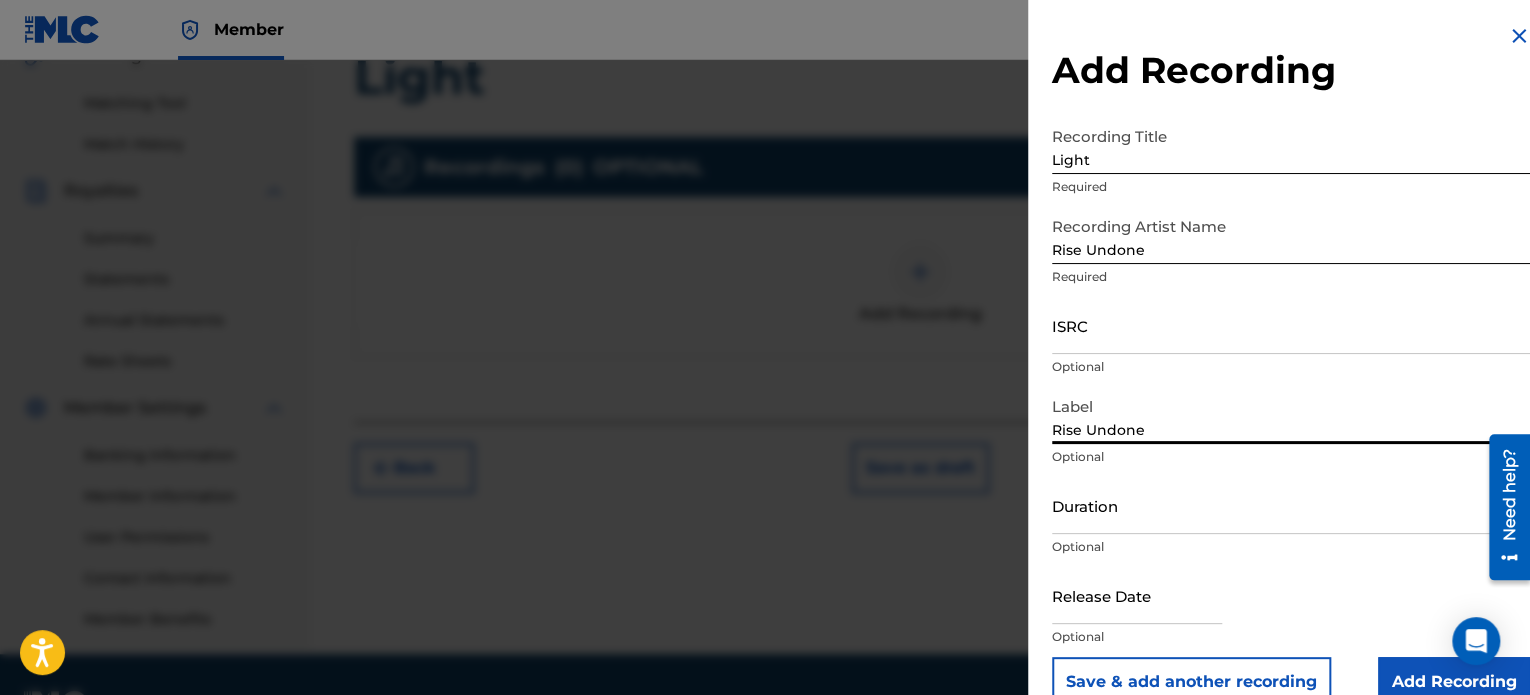 click on "Duration" at bounding box center (1291, 505) 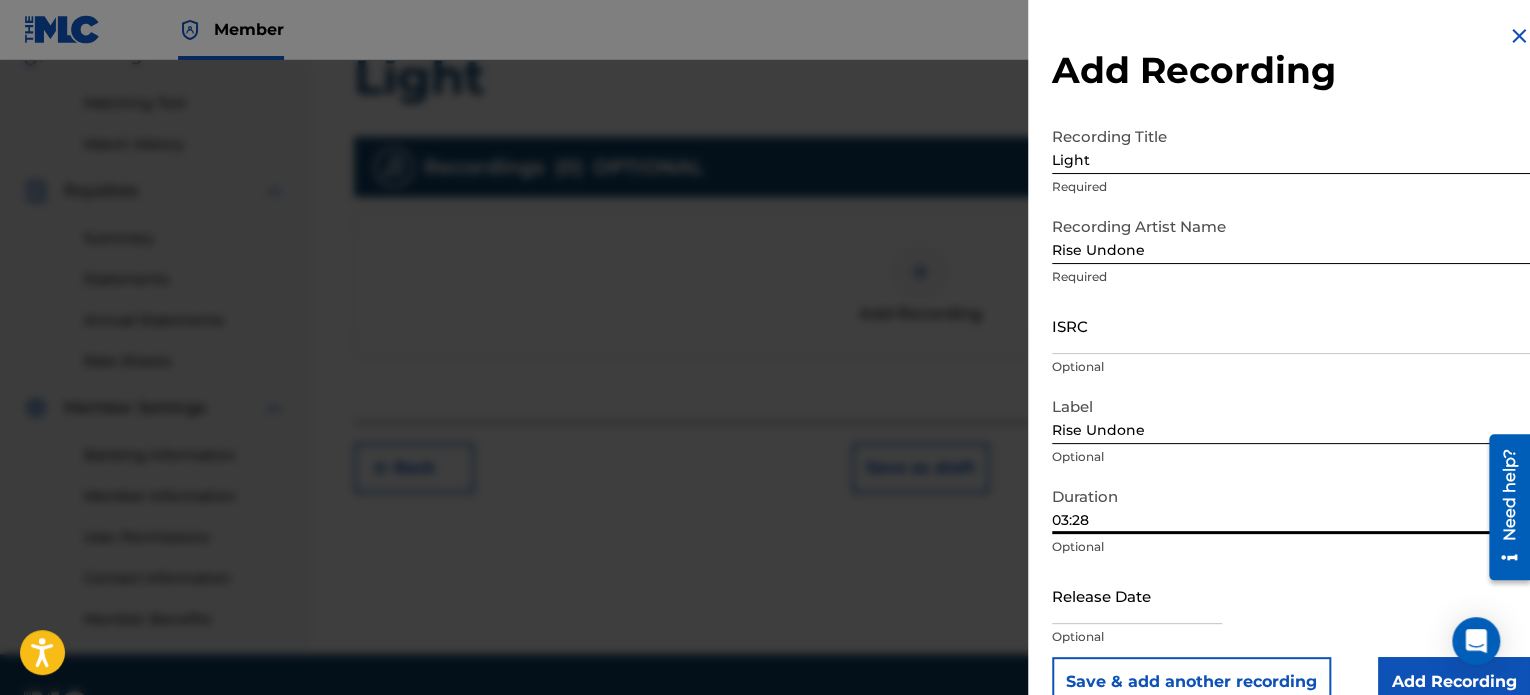 click on "ISRC" at bounding box center (1291, 325) 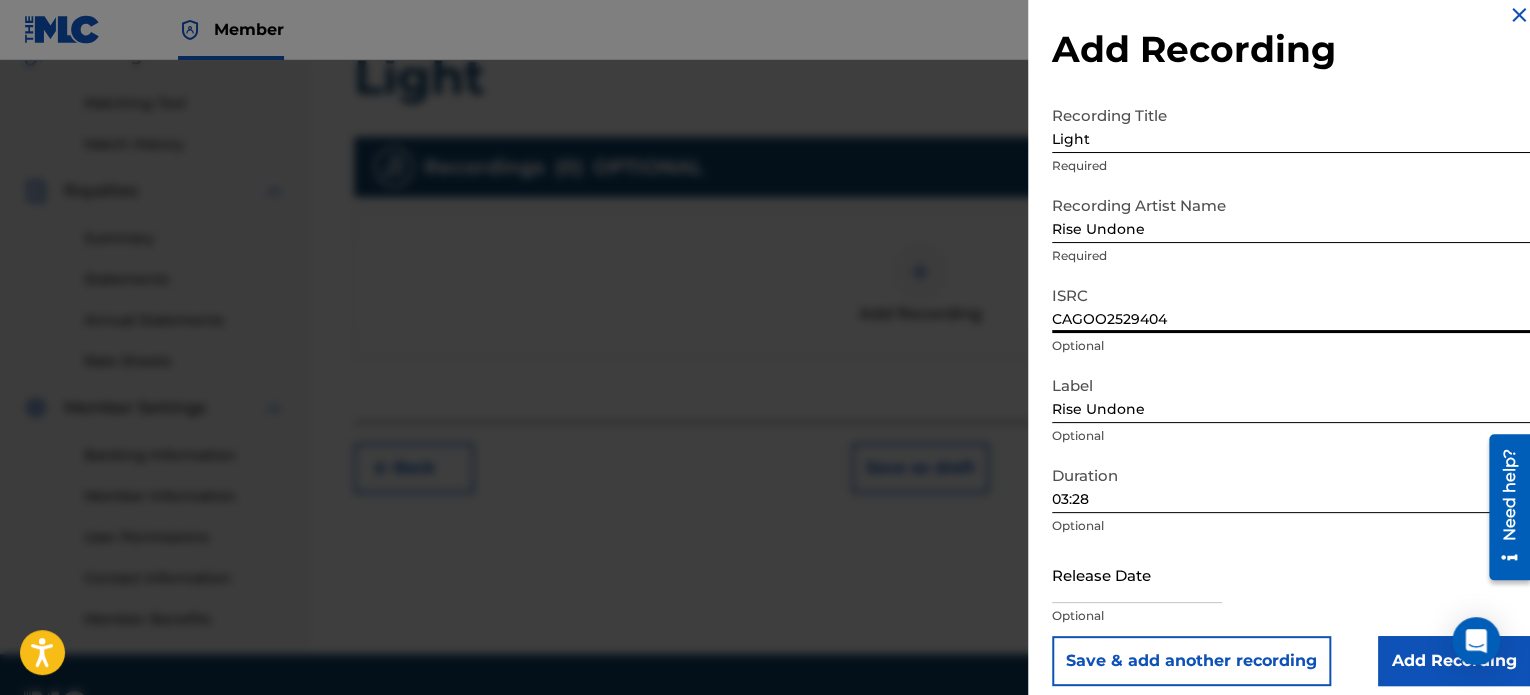 scroll, scrollTop: 36, scrollLeft: 0, axis: vertical 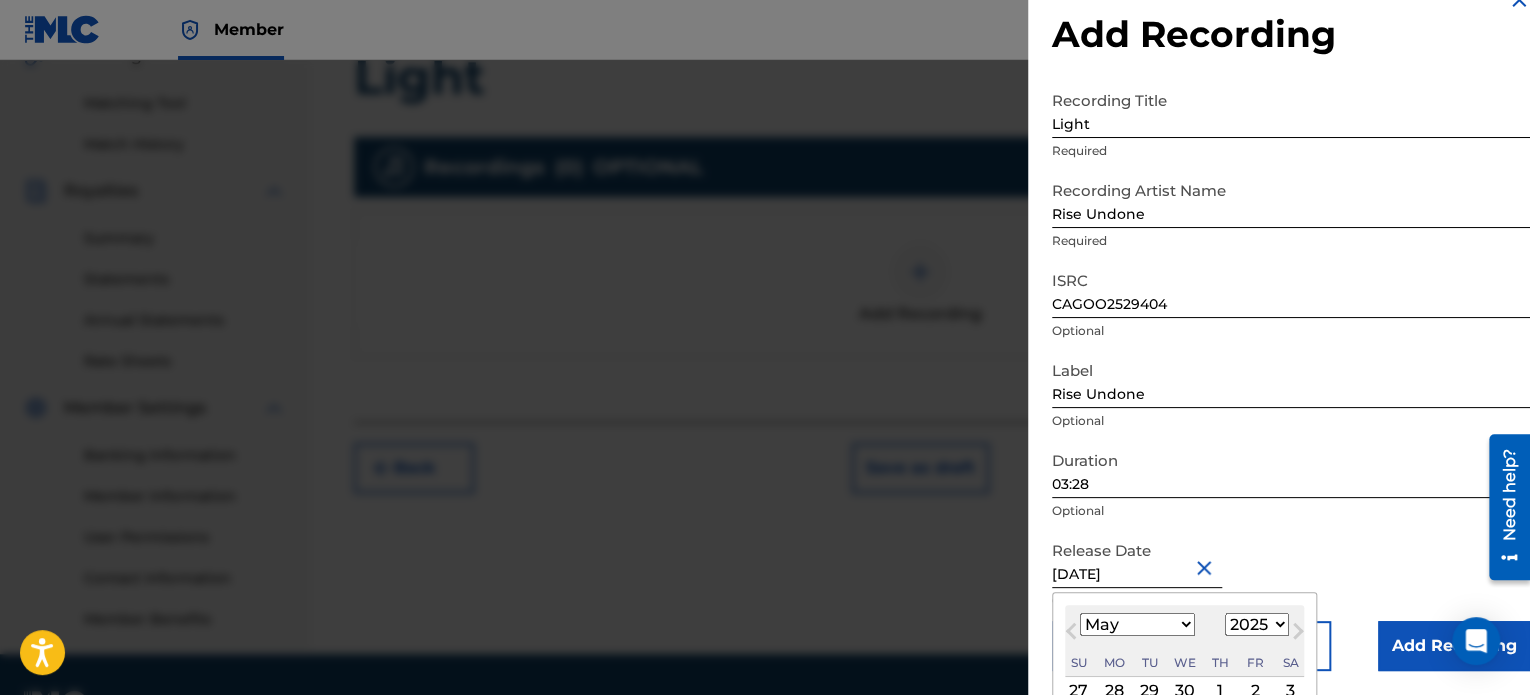 click on "Release Date [DATE] [DATE] Previous Month Next Month May [DATE] February March April May June July August September October November [DATE] 1900 1901 1902 1903 1904 1905 1906 1907 1908 1909 1910 1911 1912 1913 1914 1915 1916 1917 1918 1919 1920 1921 1922 1923 1924 1925 1926 1927 1928 1929 1930 1931 1932 1933 1934 1935 1936 1937 1938 1939 1940 1941 1942 1943 1944 1945 1946 1947 1948 1949 1950 1951 1952 1953 1954 1955 1956 1957 1958 1959 1960 1961 1962 1963 1964 1965 1966 1967 1968 1969 1970 1971 1972 1973 1974 1975 1976 1977 1978 1979 1980 1981 1982 1983 1984 1985 1986 1987 1988 1989 1990 1991 1992 1993 1994 1995 1996 1997 1998 1999 2000 2001 2002 2003 2004 2005 2006 2007 2008 2009 2010 2011 2012 2013 2014 2015 2016 2017 2018 2019 2020 2021 2022 2023 2024 2025 2026 2027 2028 2029 2030 2031 2032 2033 2034 2035 2036 2037 2038 2039 2040 2041 2042 2043 2044 2045 2046 2047 2048 2049 2050 2051 2052 2053 2054 2055 2056 2057 2058 2059 2060 2061 2062 2063 2064 2065 2066 2067 2068 2069 2070 2071 2072" at bounding box center [1291, 576] 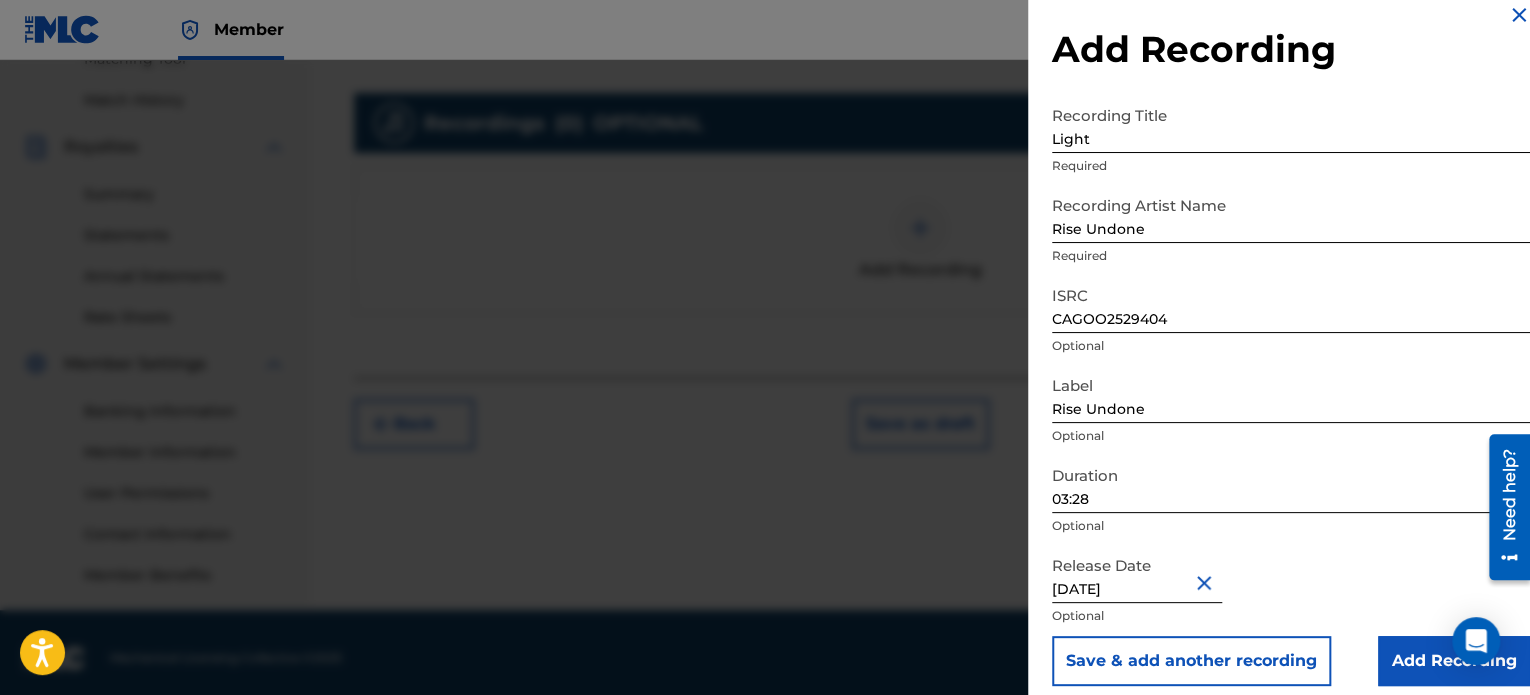scroll, scrollTop: 544, scrollLeft: 0, axis: vertical 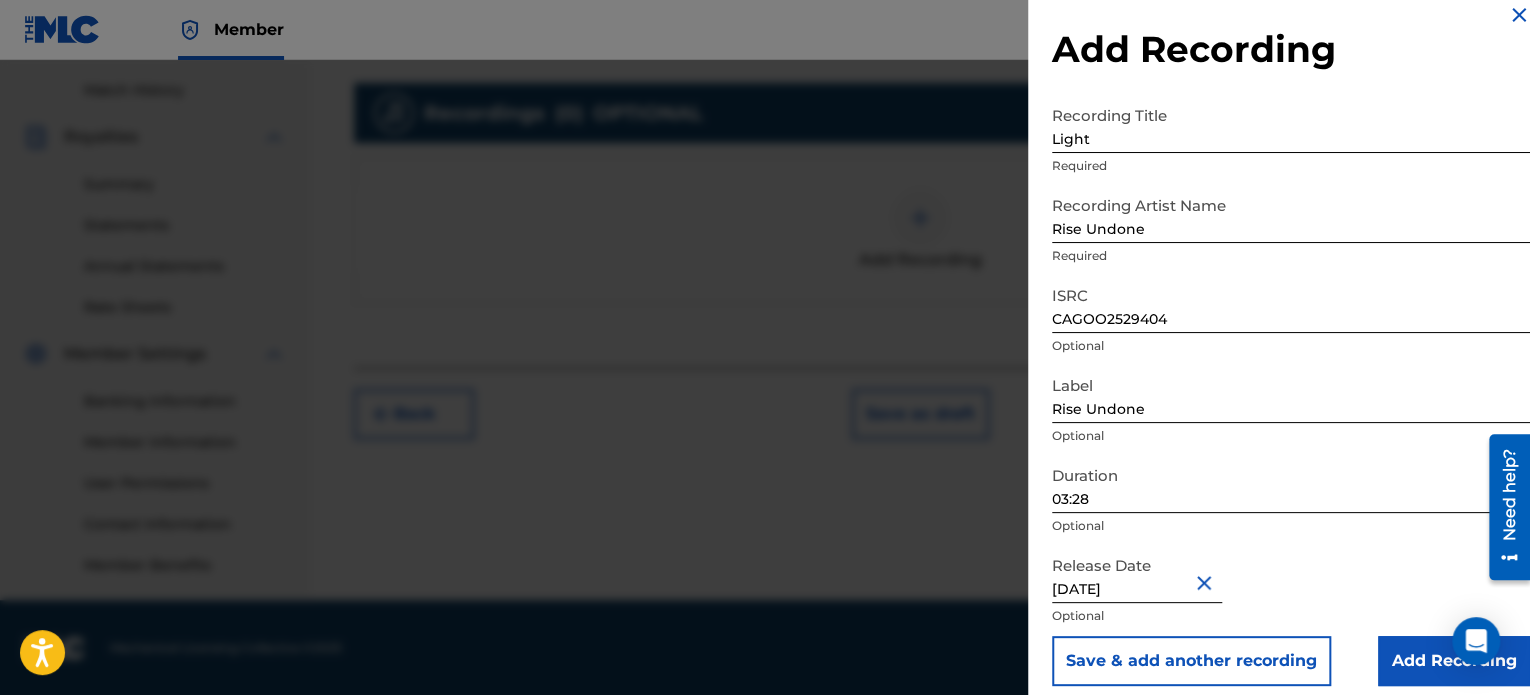 click on "Add Recording" at bounding box center [1454, 661] 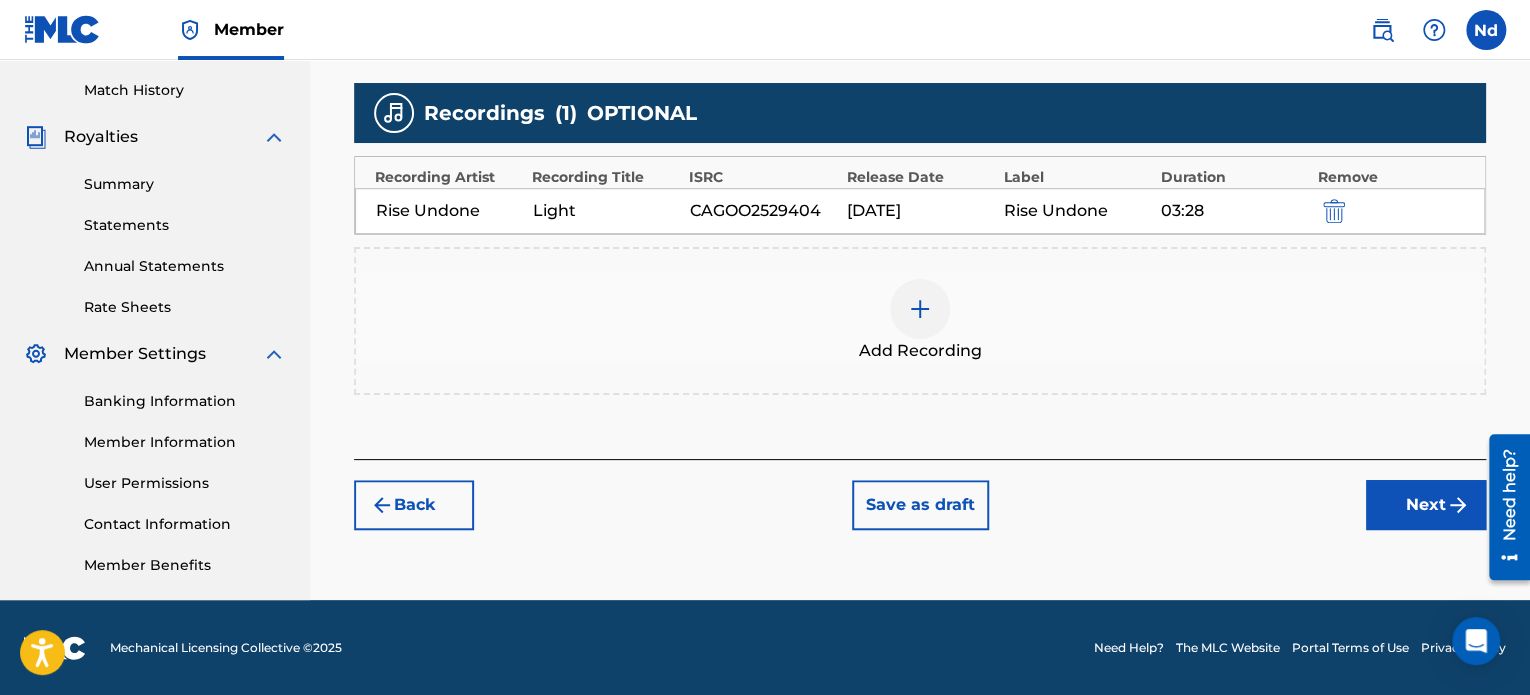 click on "Next" at bounding box center [1426, 505] 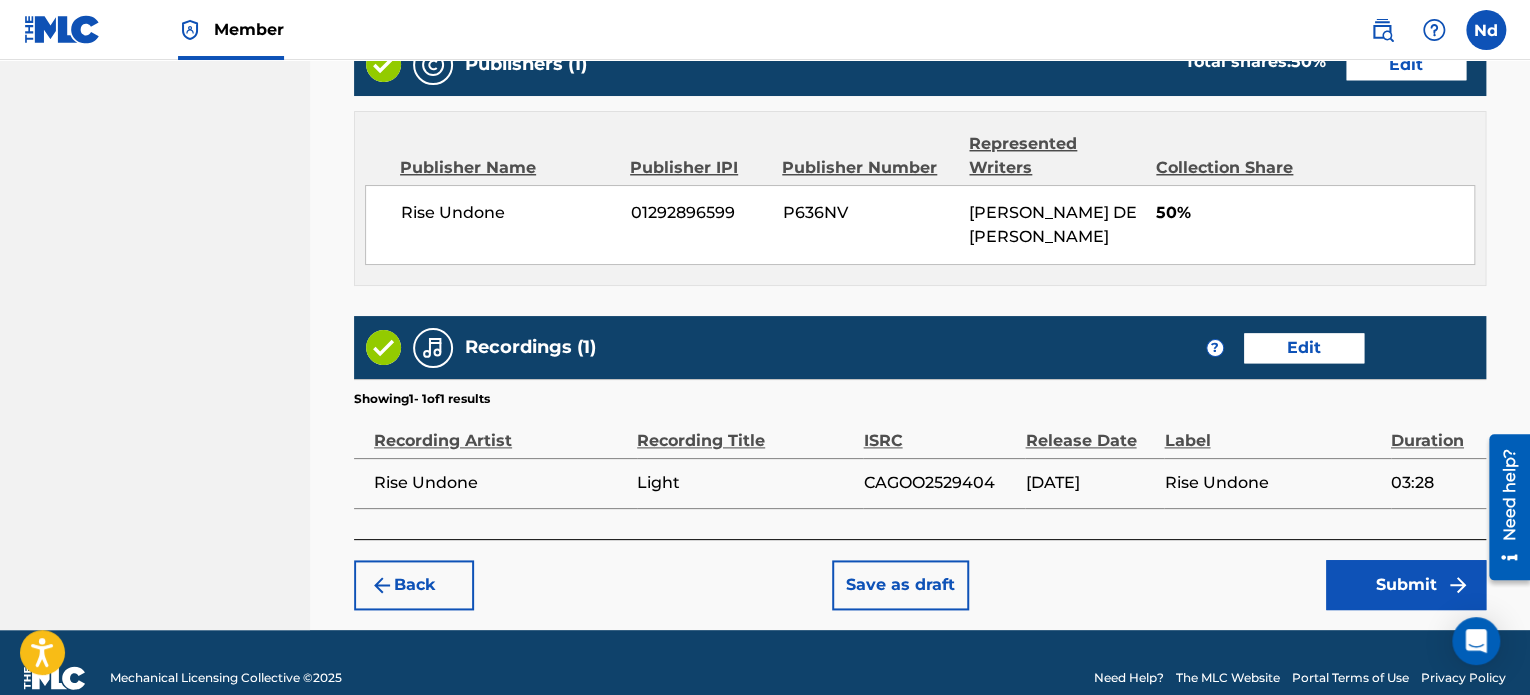 scroll, scrollTop: 1081, scrollLeft: 0, axis: vertical 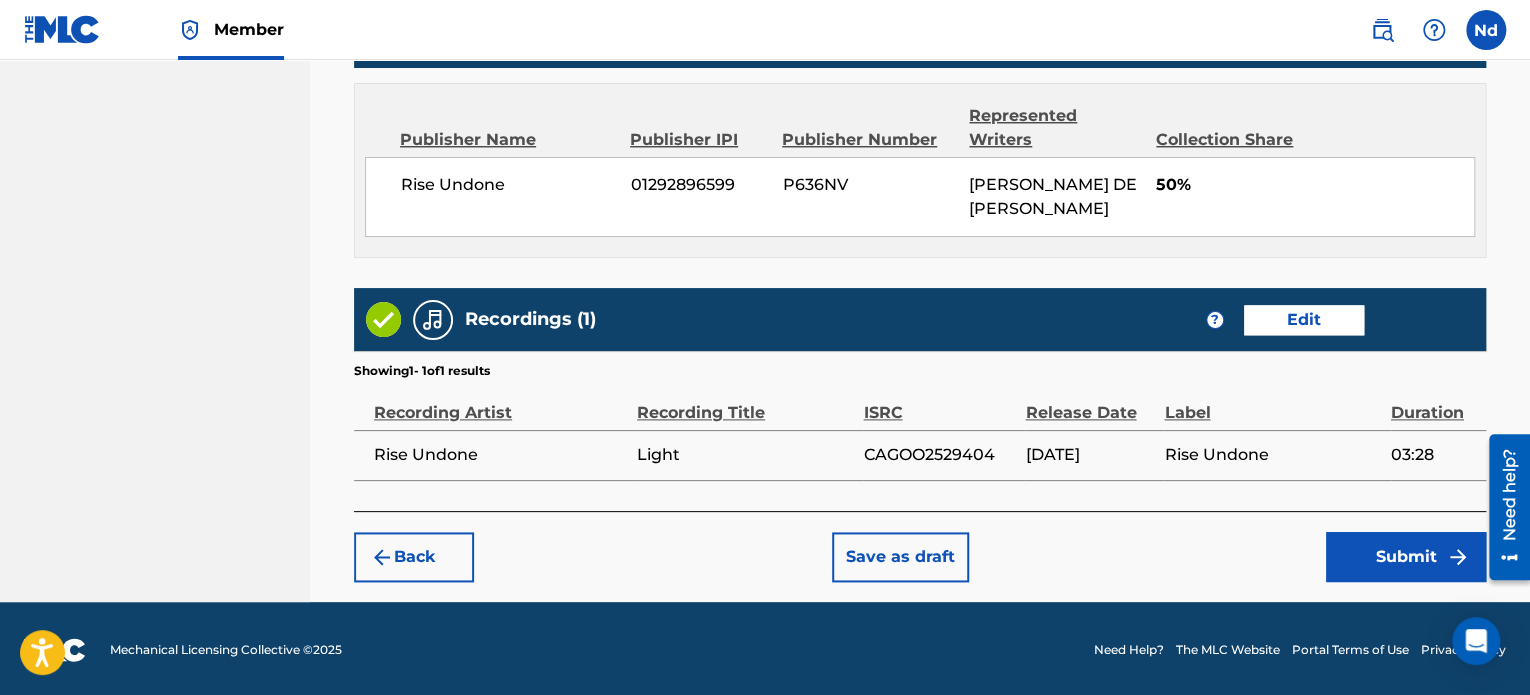 click on "Submit" at bounding box center [1406, 557] 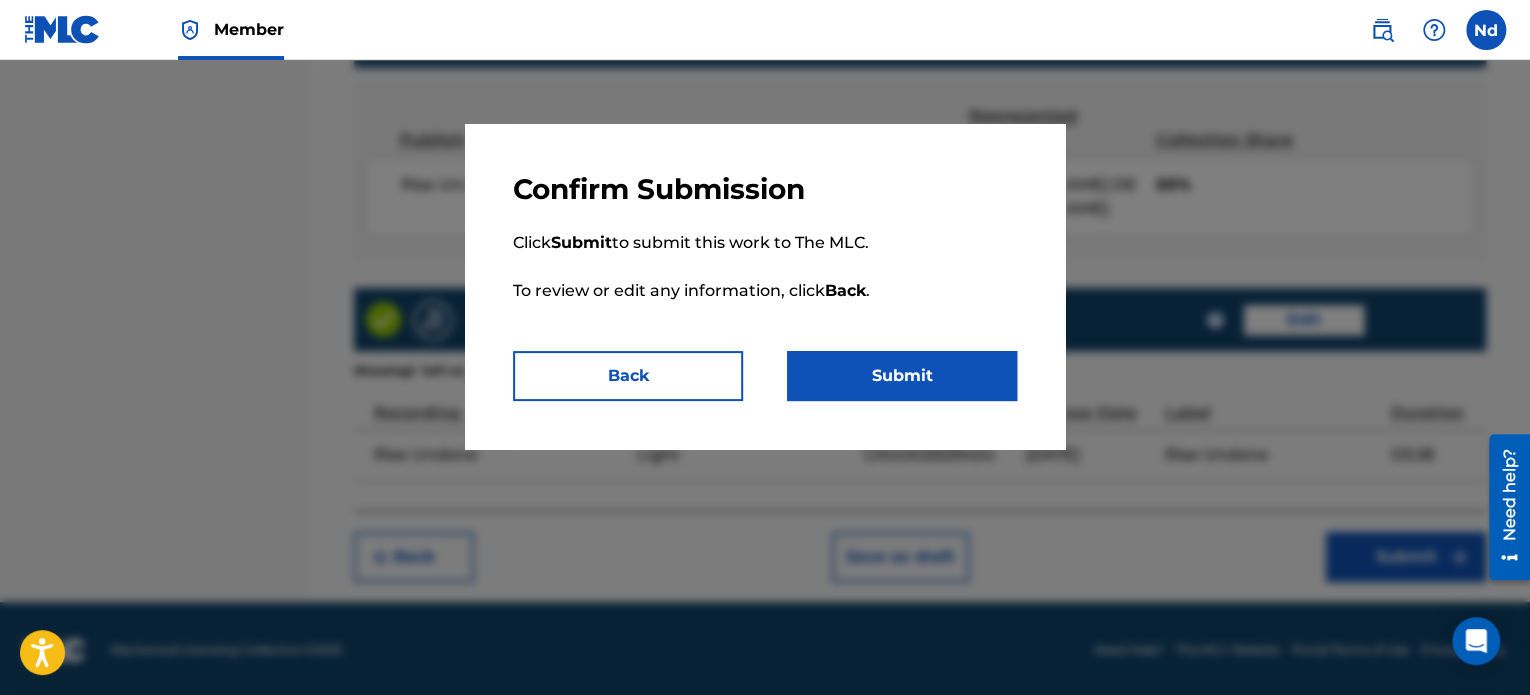 click on "Submit" at bounding box center [902, 376] 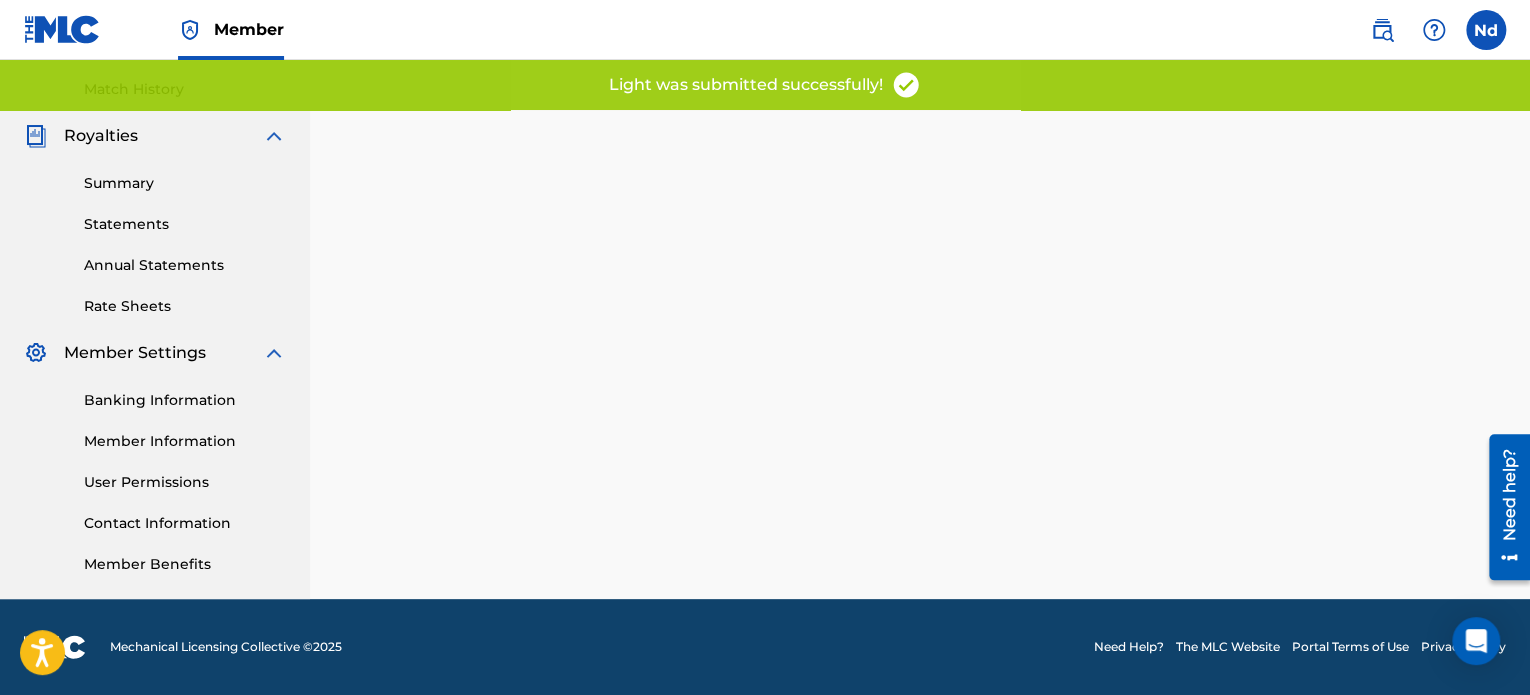 scroll, scrollTop: 0, scrollLeft: 0, axis: both 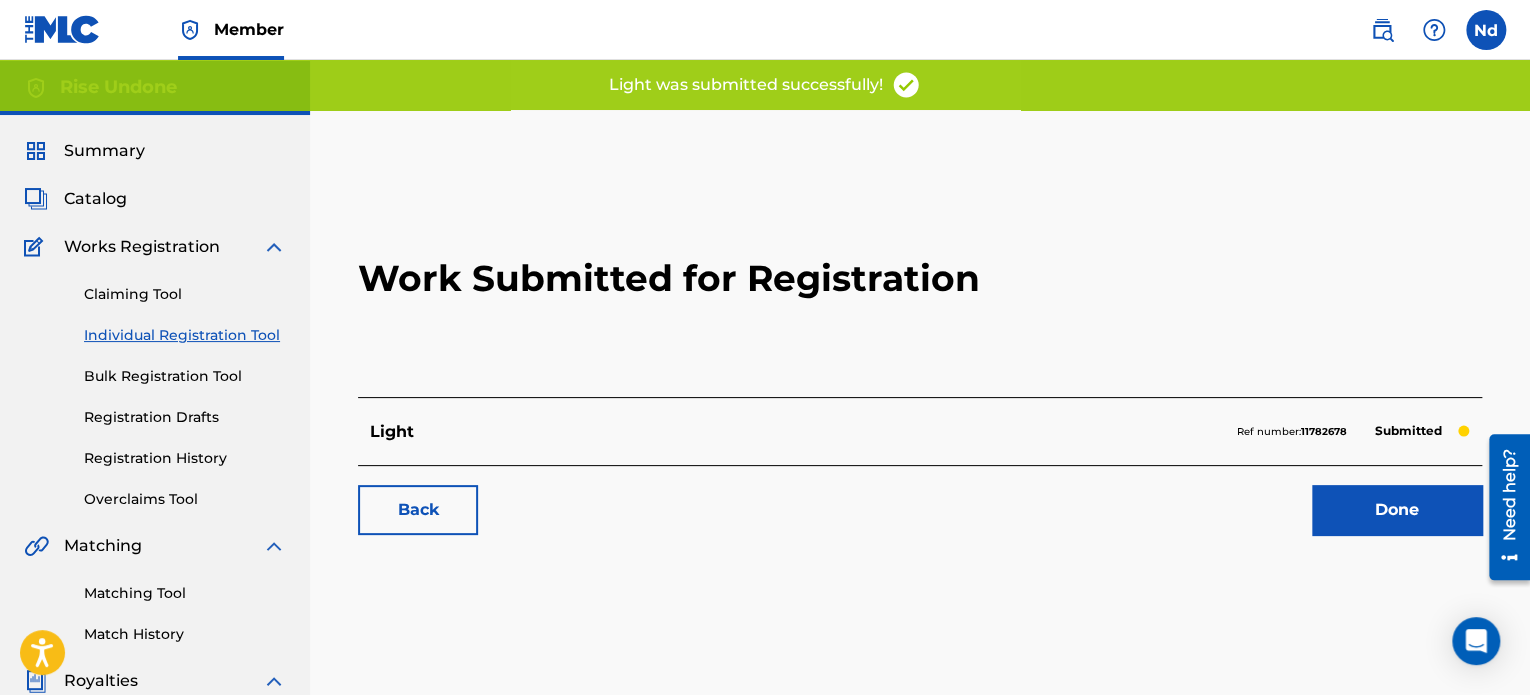 click on "Done" at bounding box center [1397, 510] 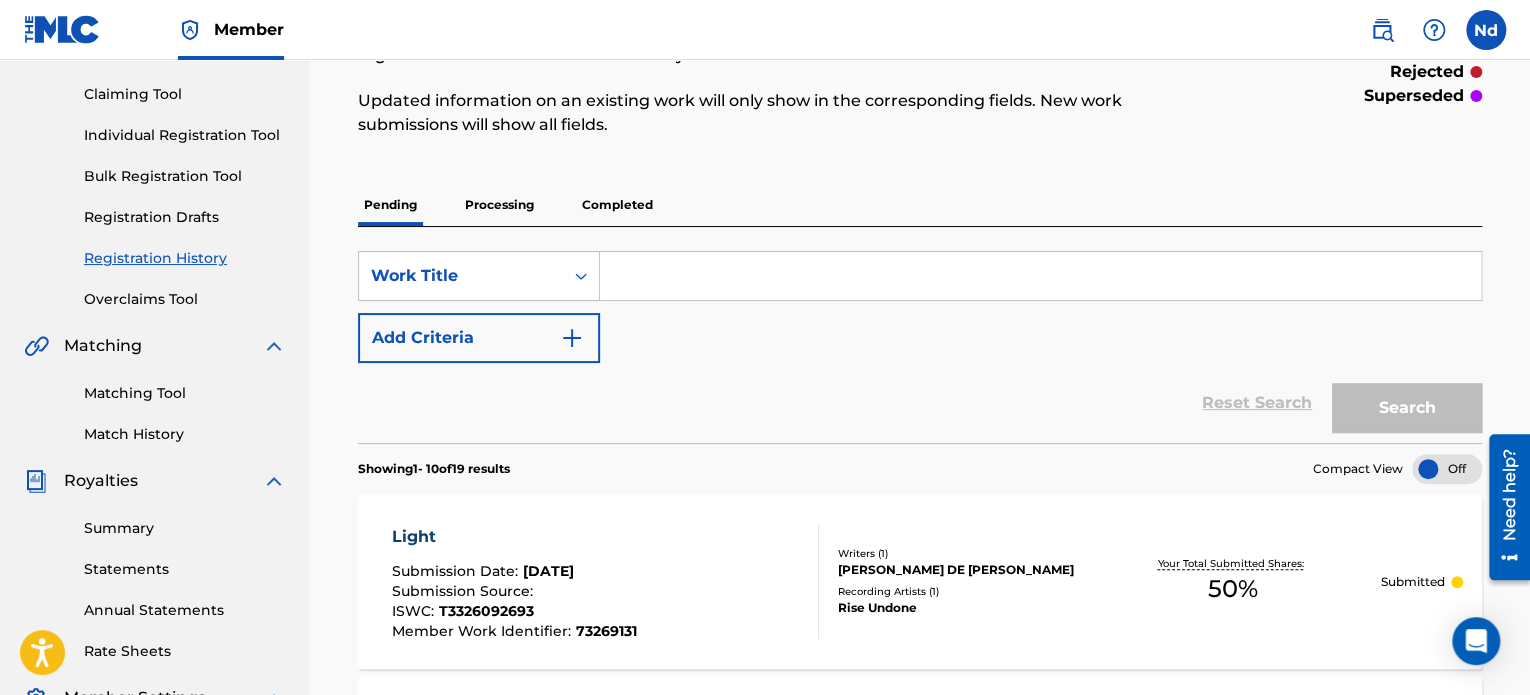 scroll, scrollTop: 300, scrollLeft: 0, axis: vertical 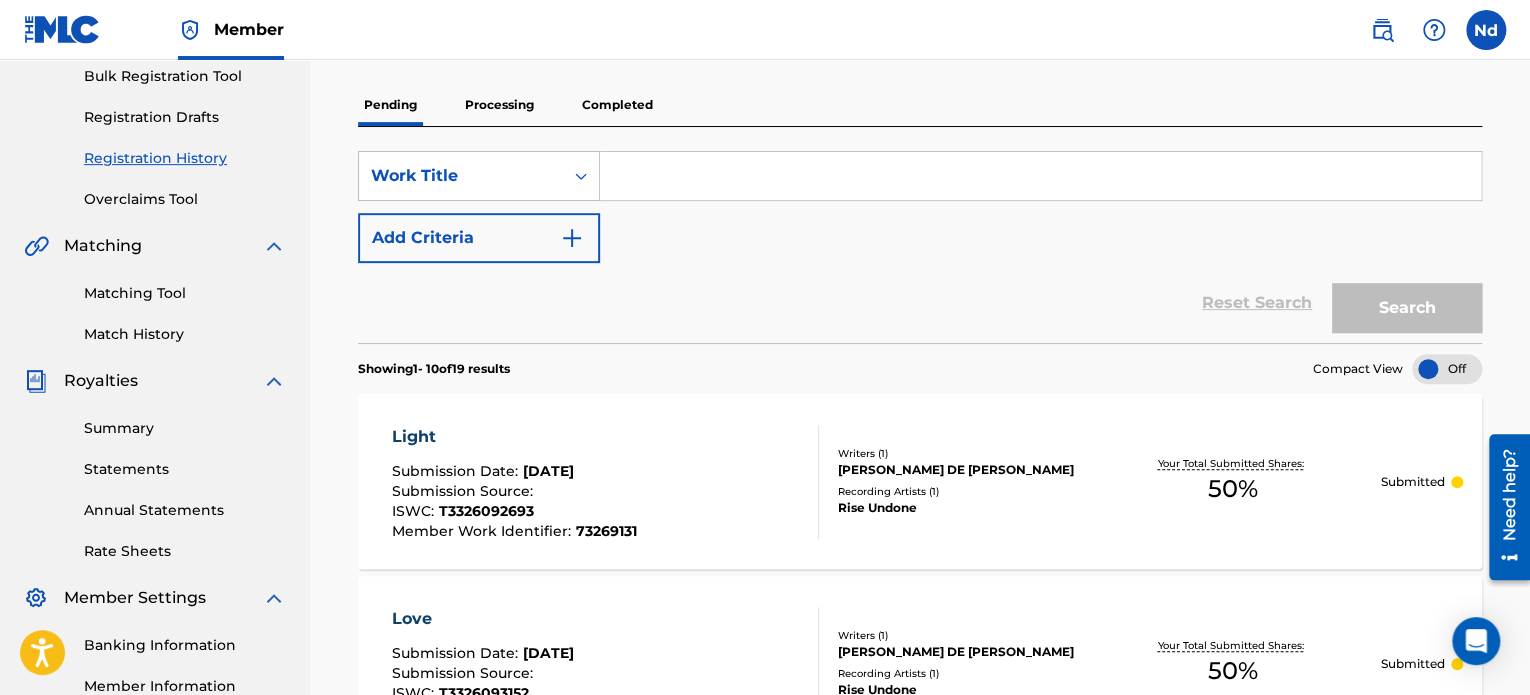 click at bounding box center (1040, 176) 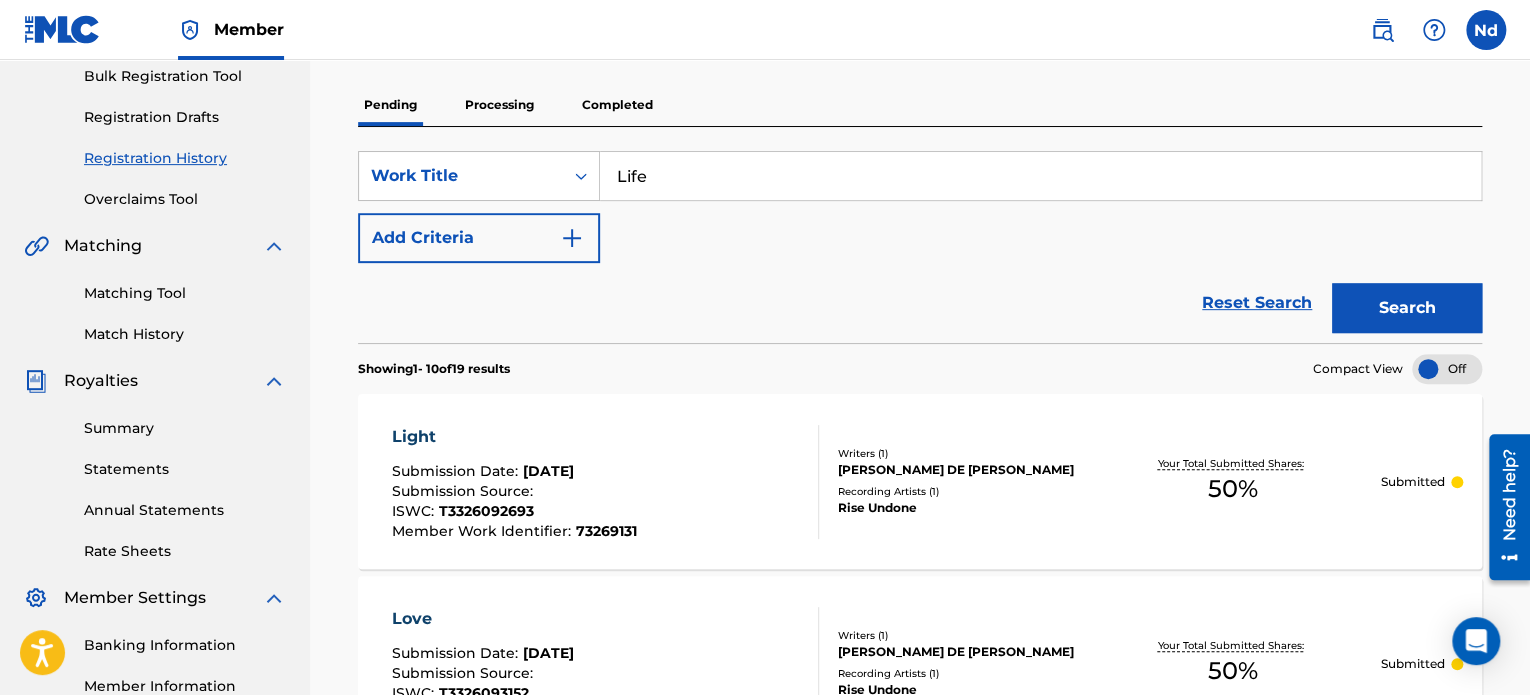 scroll, scrollTop: 100, scrollLeft: 0, axis: vertical 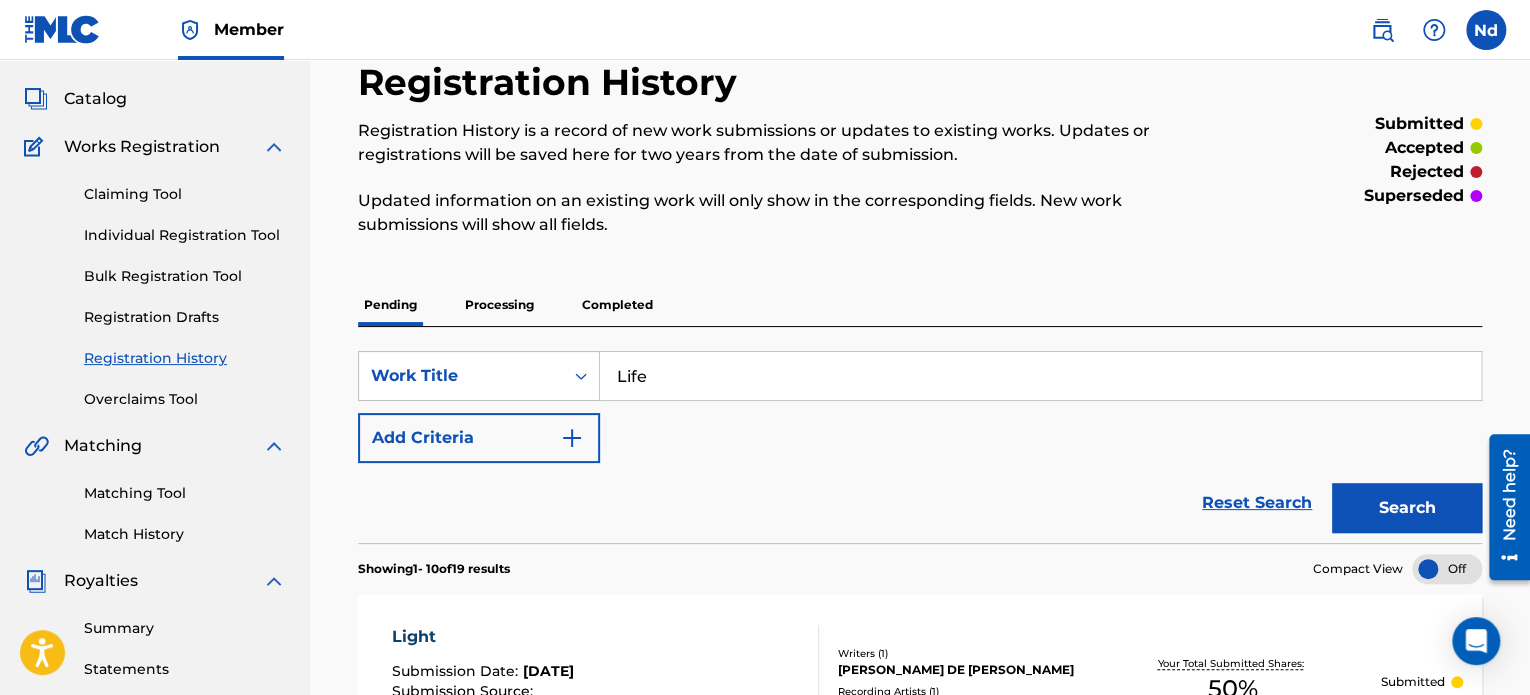 click on "Individual Registration Tool" at bounding box center [185, 235] 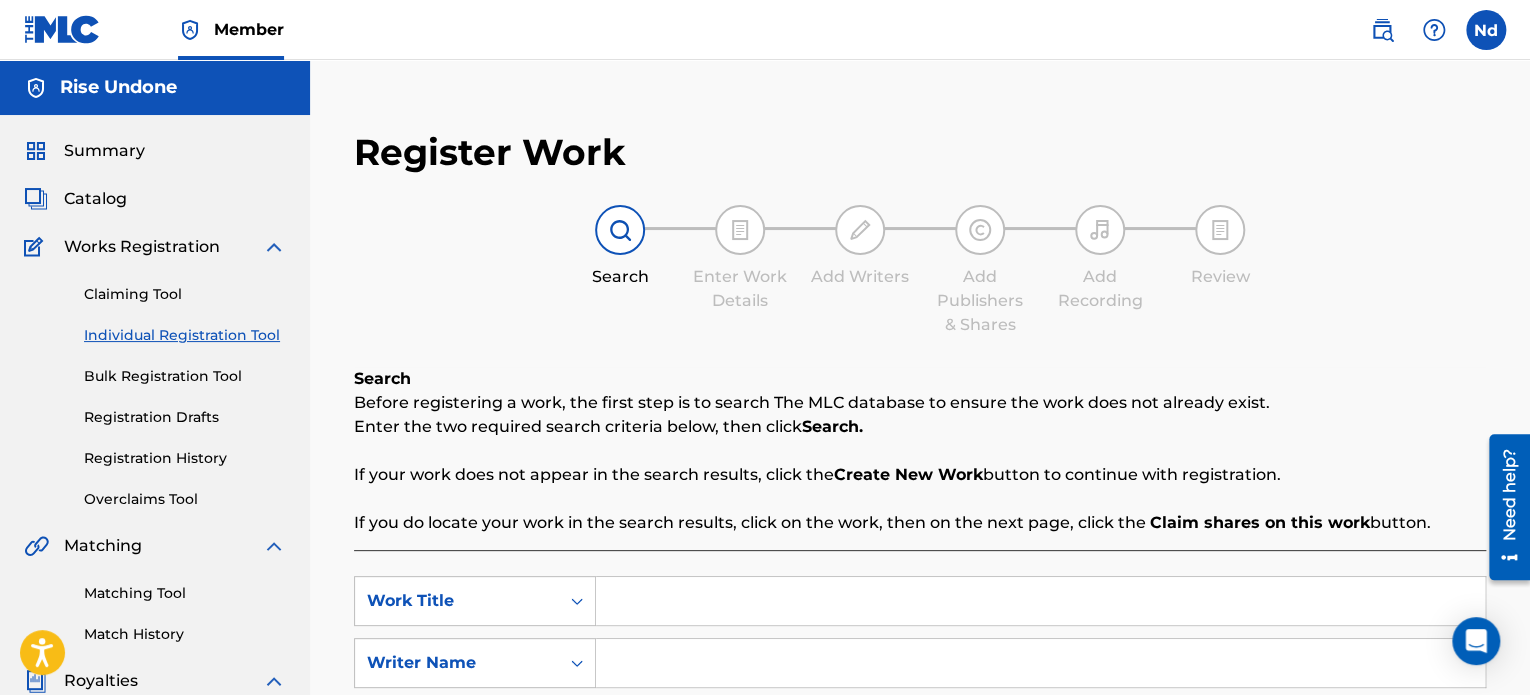 scroll, scrollTop: 300, scrollLeft: 0, axis: vertical 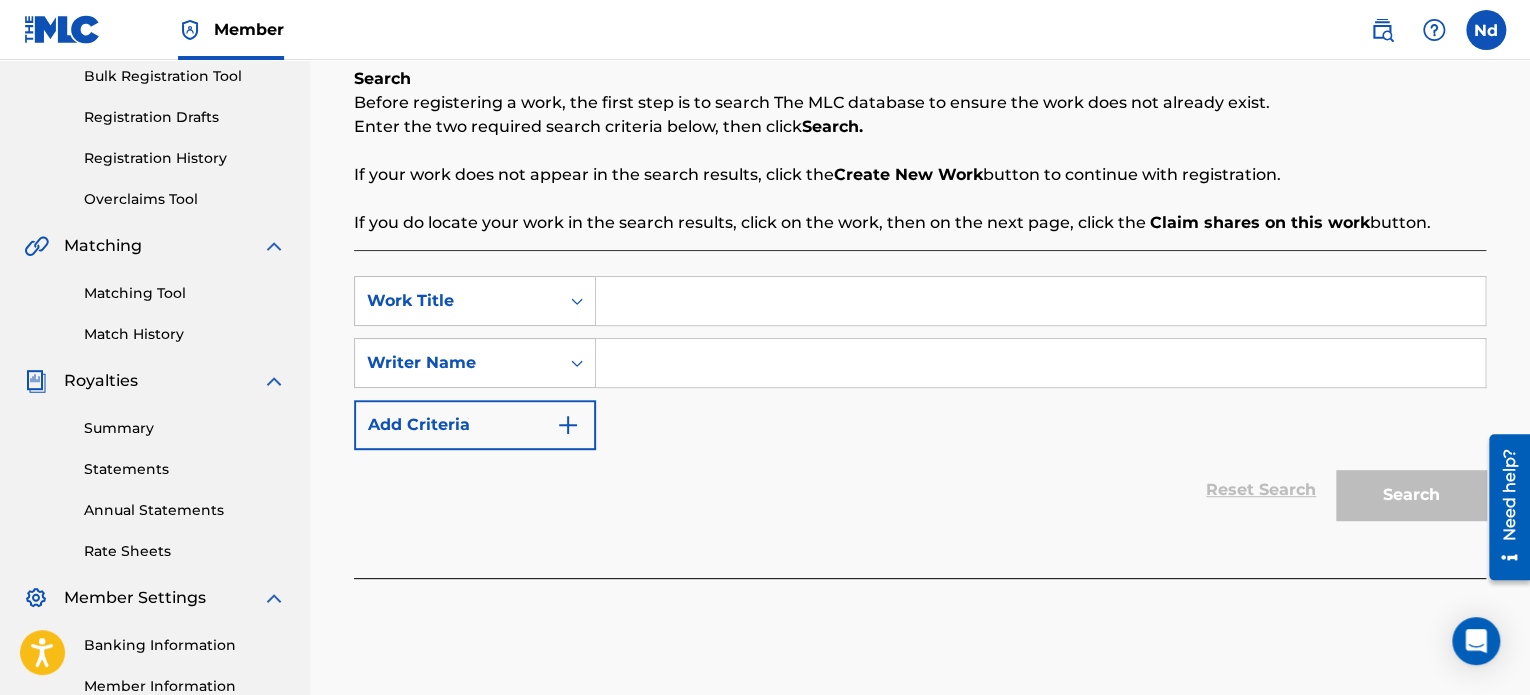 click at bounding box center [1040, 301] 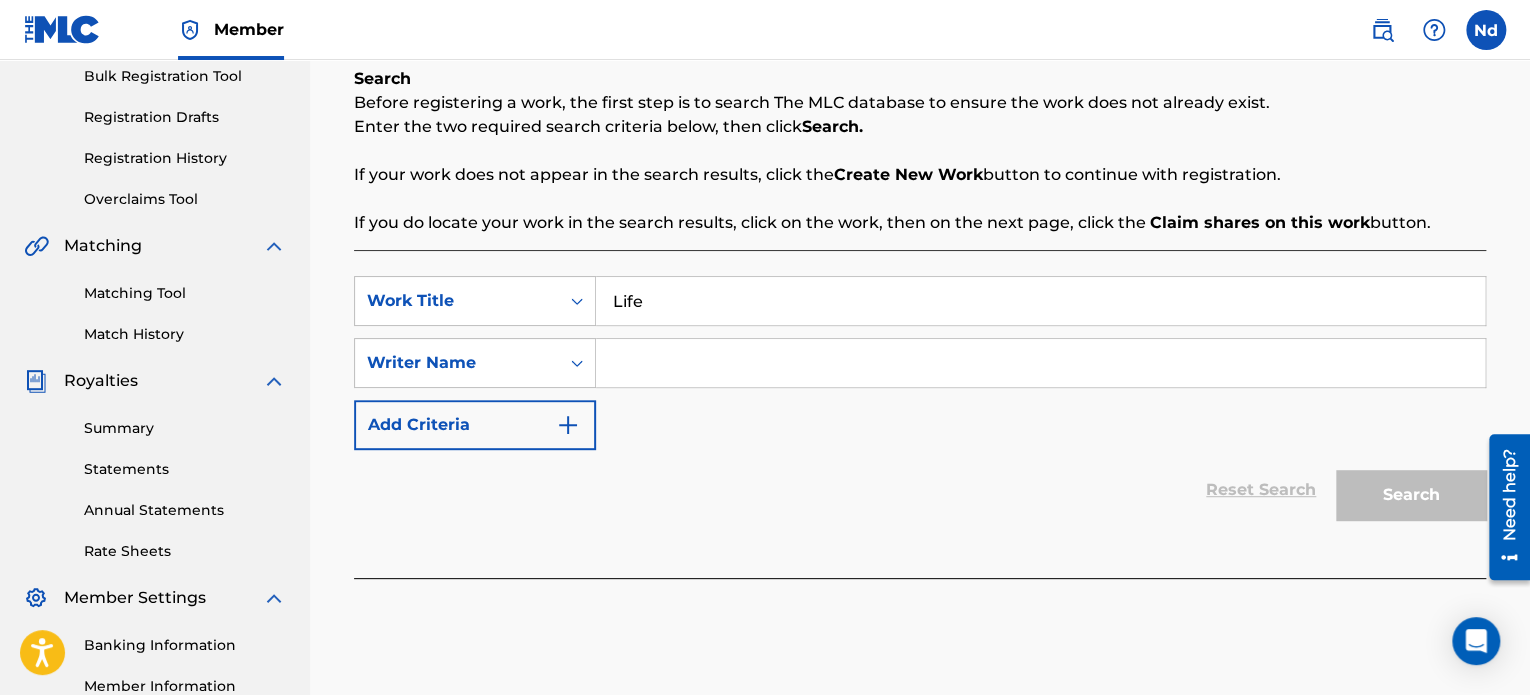 click at bounding box center (1040, 363) 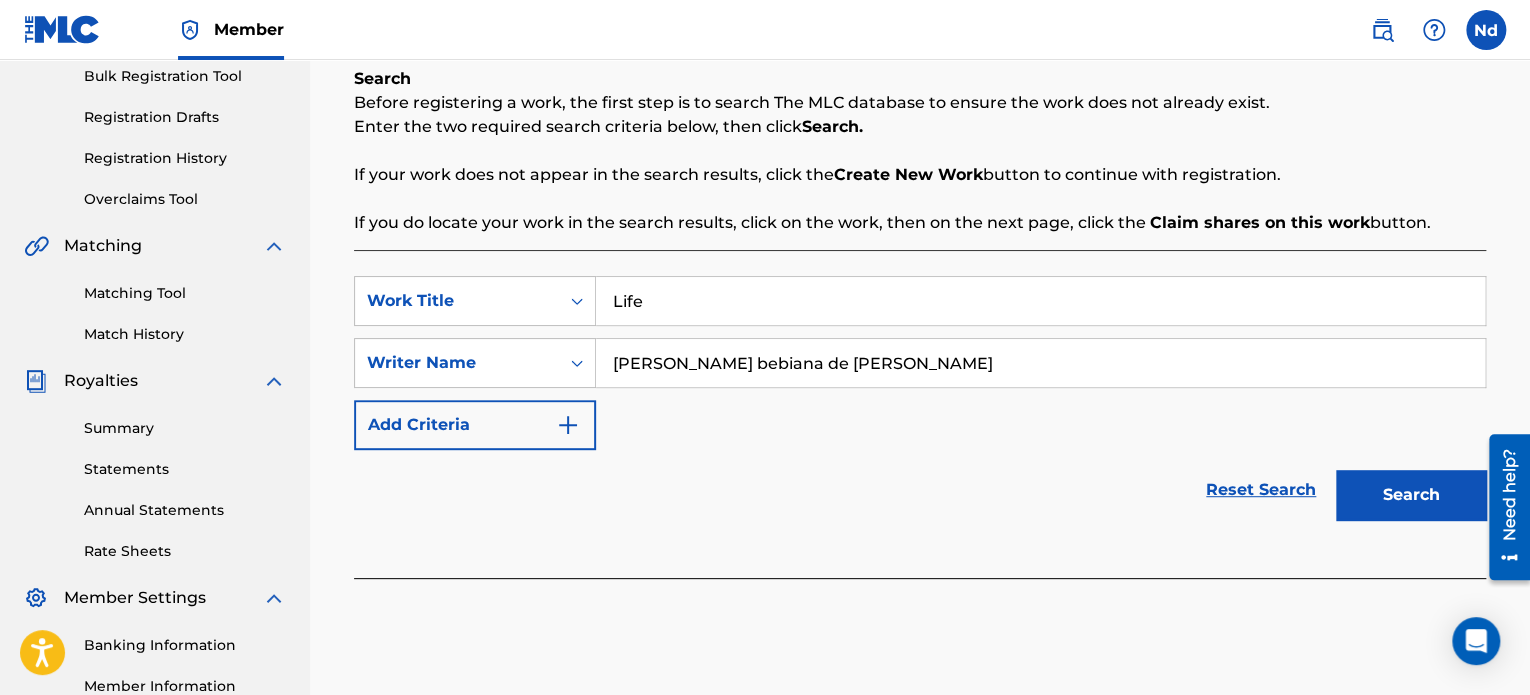 click on "Search" at bounding box center (1411, 495) 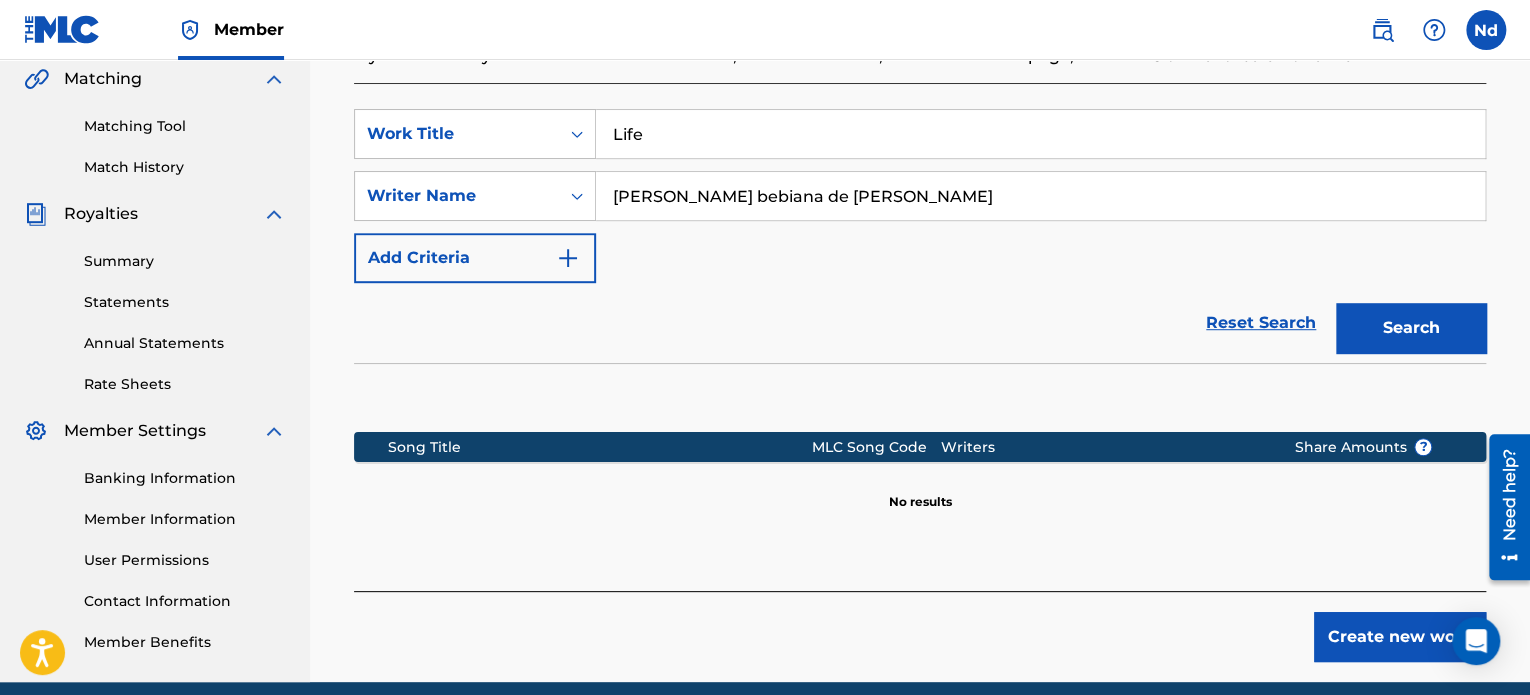 scroll, scrollTop: 549, scrollLeft: 0, axis: vertical 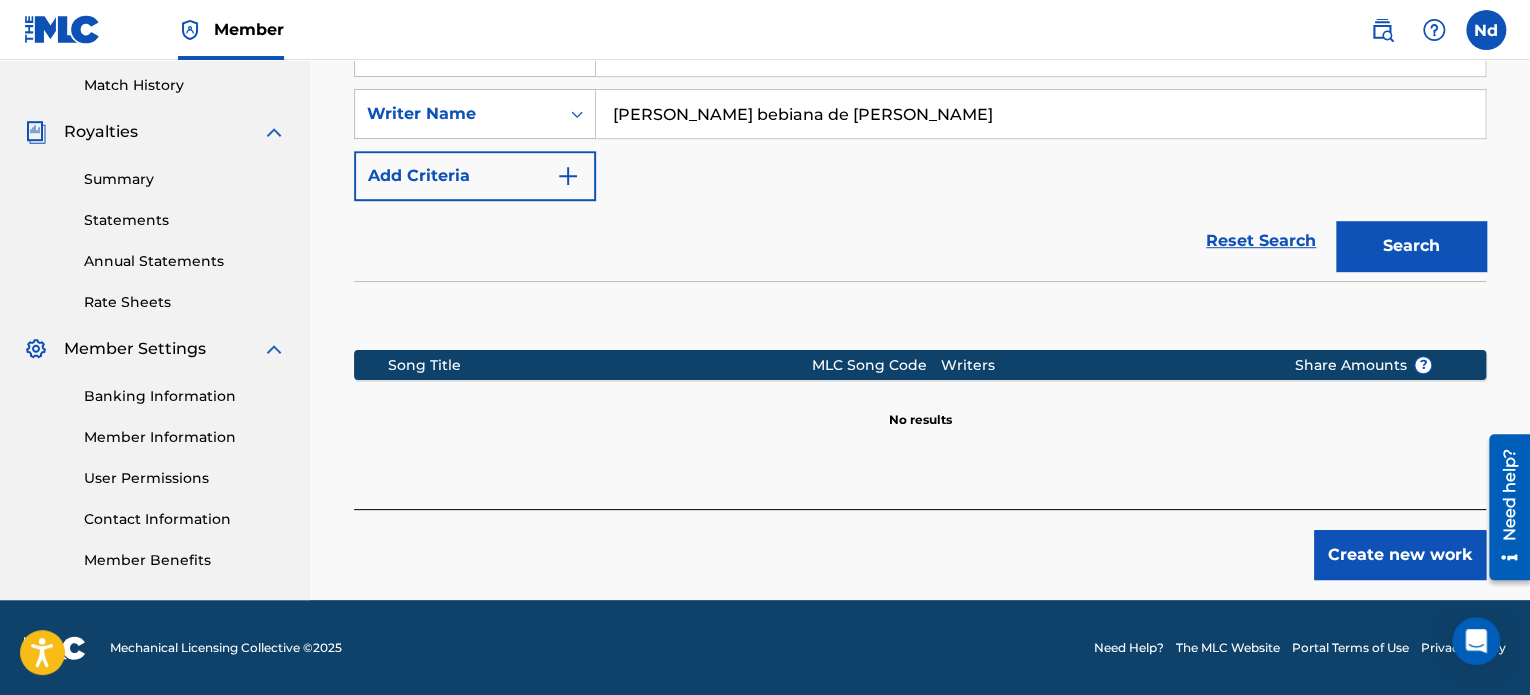 click on "Create new work" at bounding box center [1400, 555] 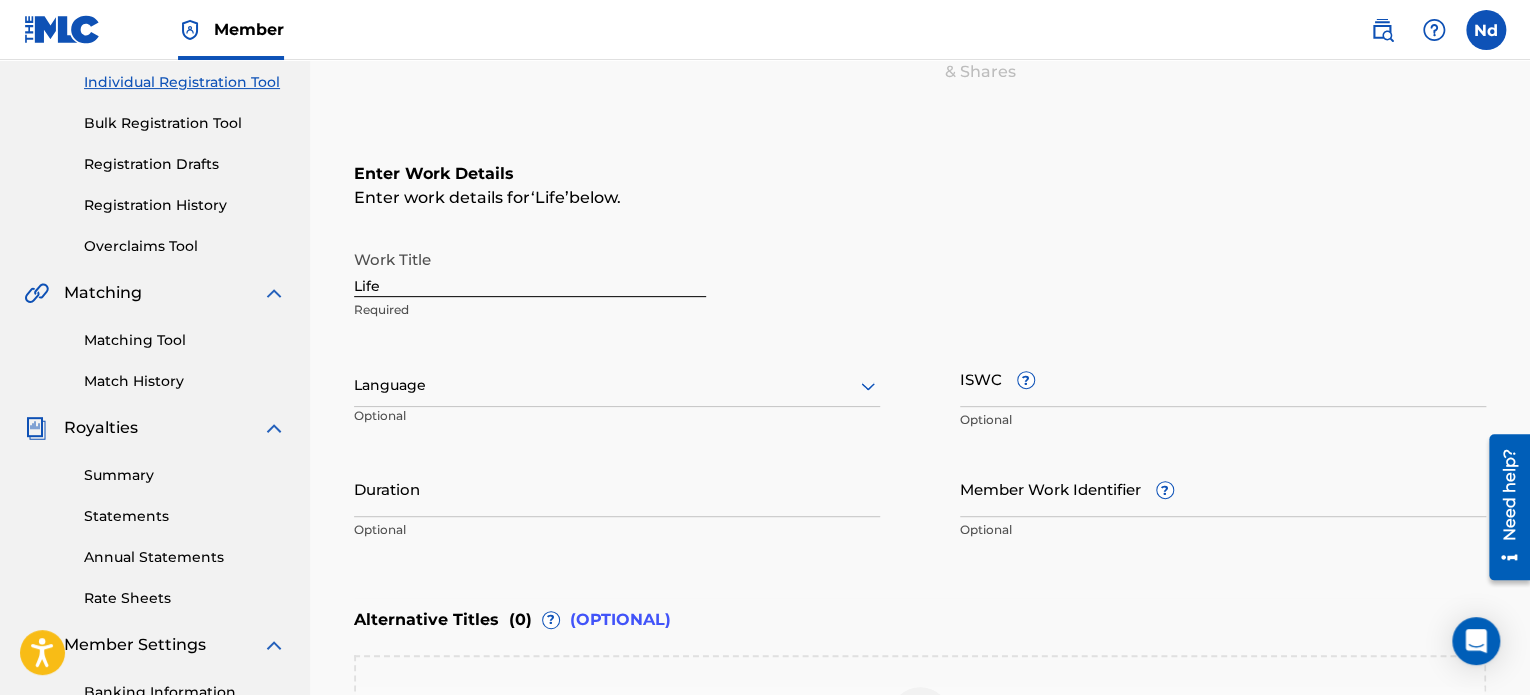 scroll, scrollTop: 249, scrollLeft: 0, axis: vertical 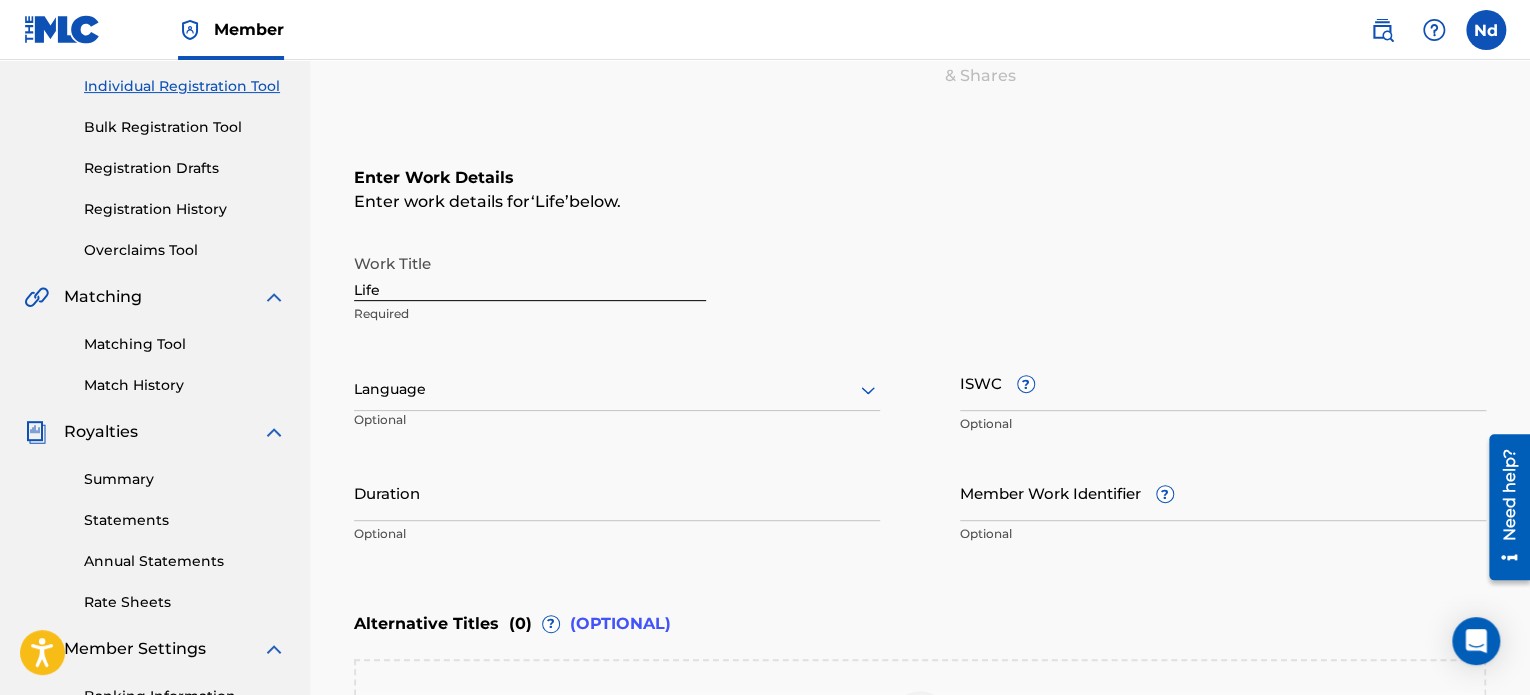 click at bounding box center (617, 389) 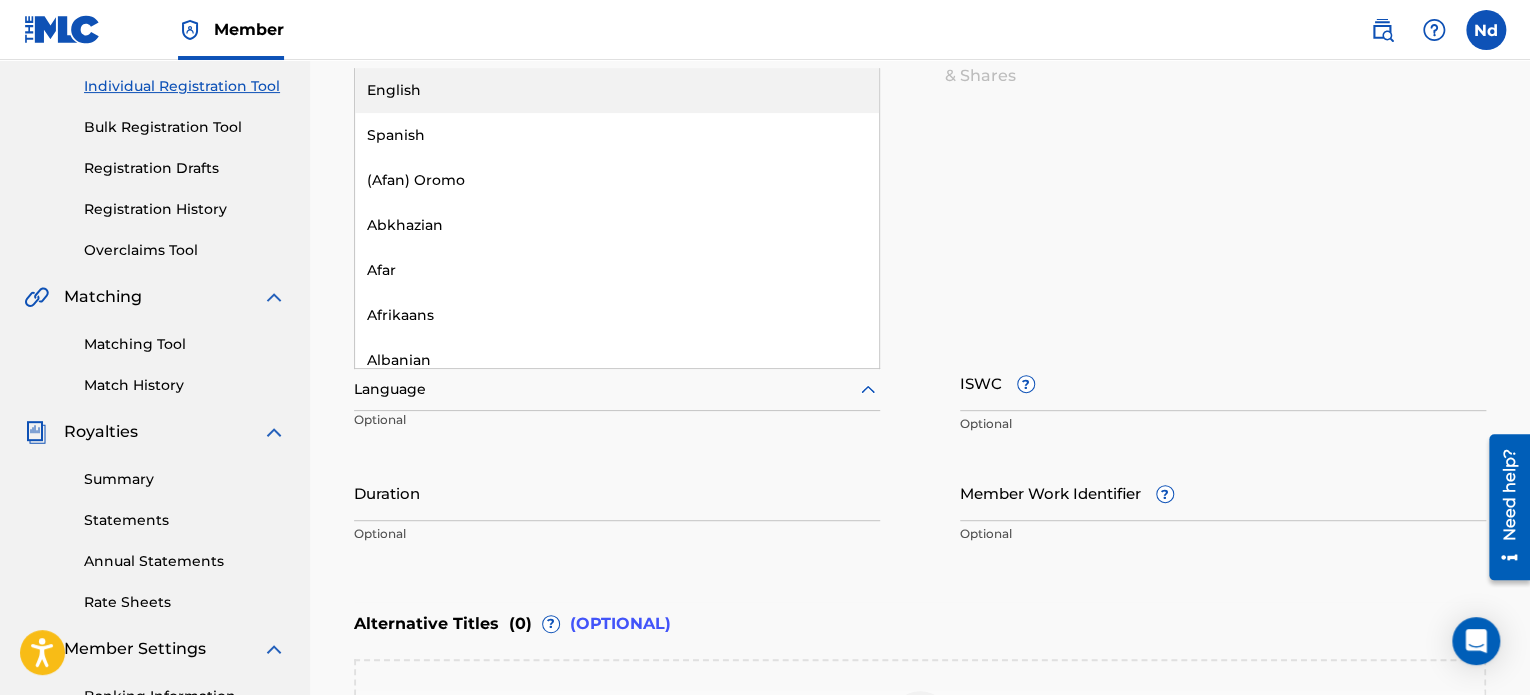 click on "English" at bounding box center [617, 90] 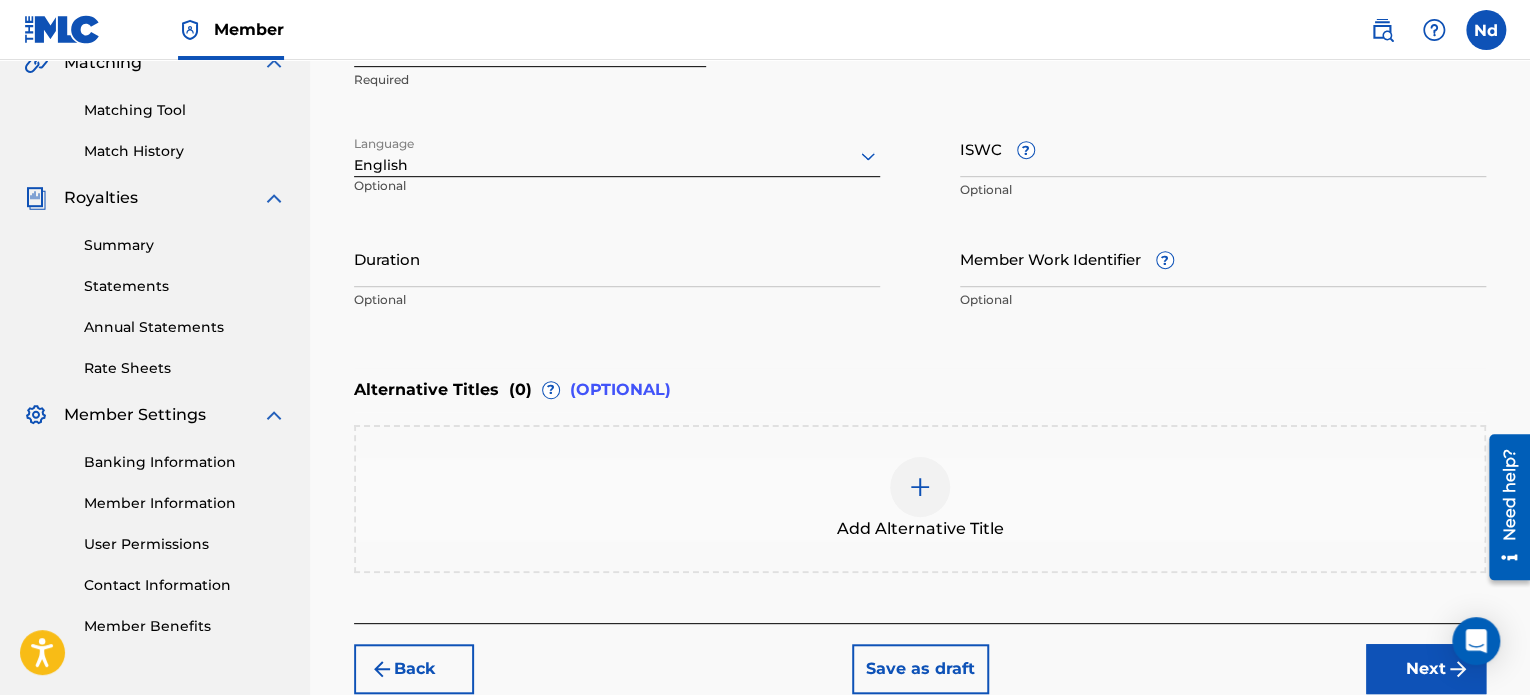 scroll, scrollTop: 549, scrollLeft: 0, axis: vertical 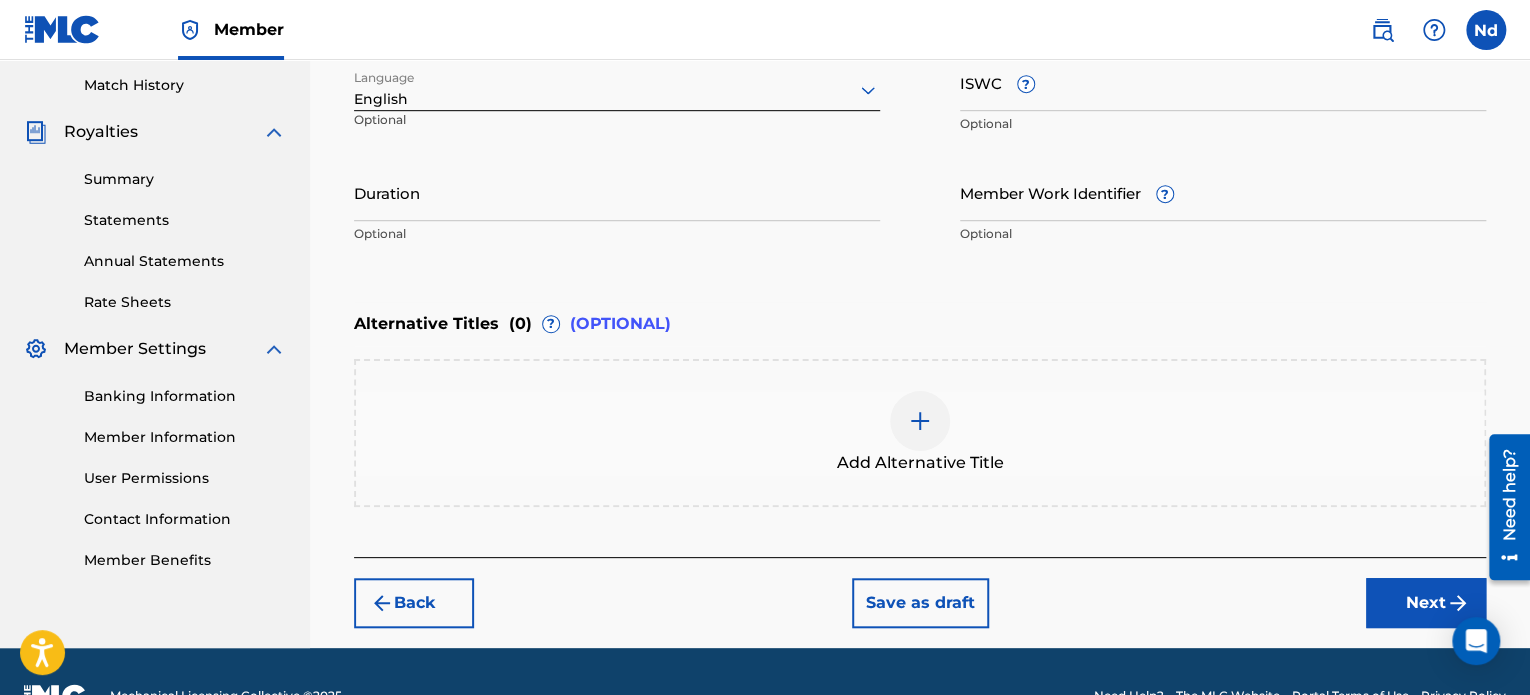 click on "Duration" at bounding box center (617, 192) 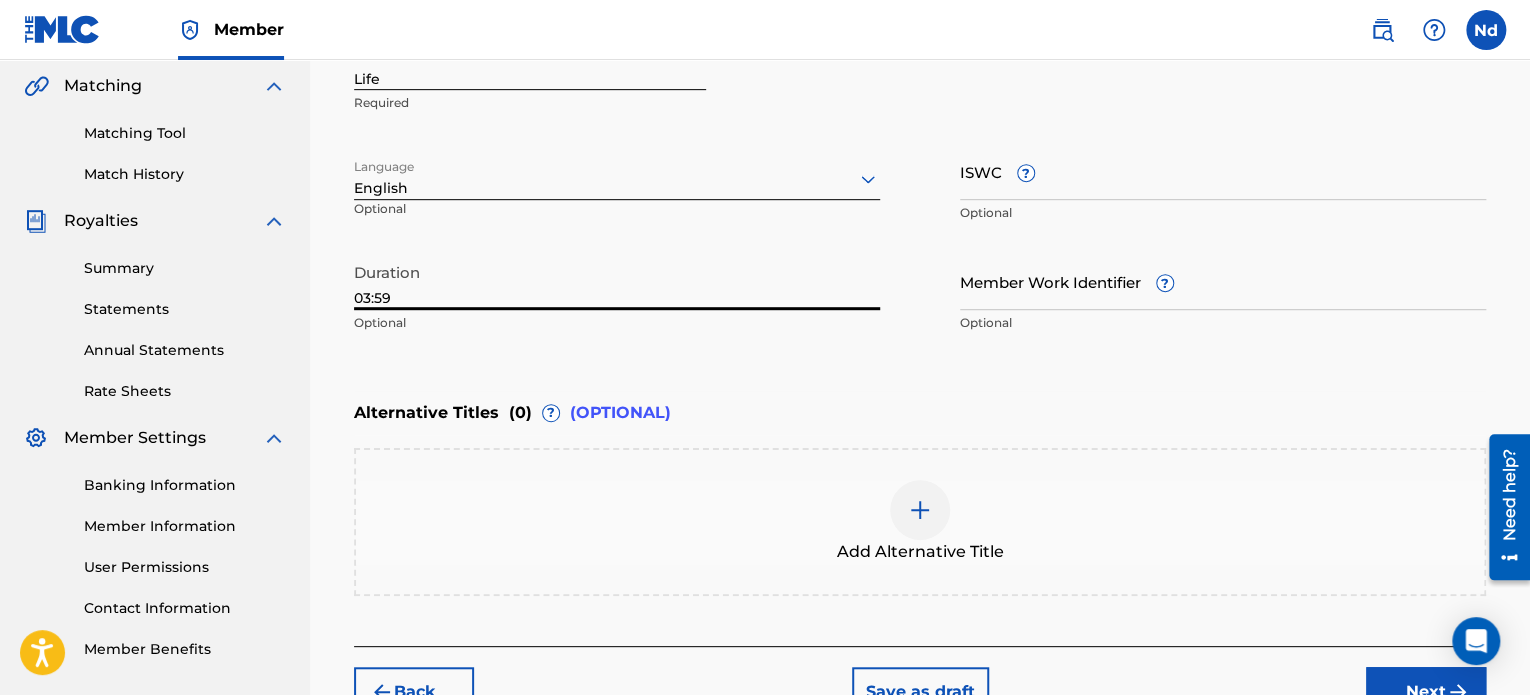scroll, scrollTop: 449, scrollLeft: 0, axis: vertical 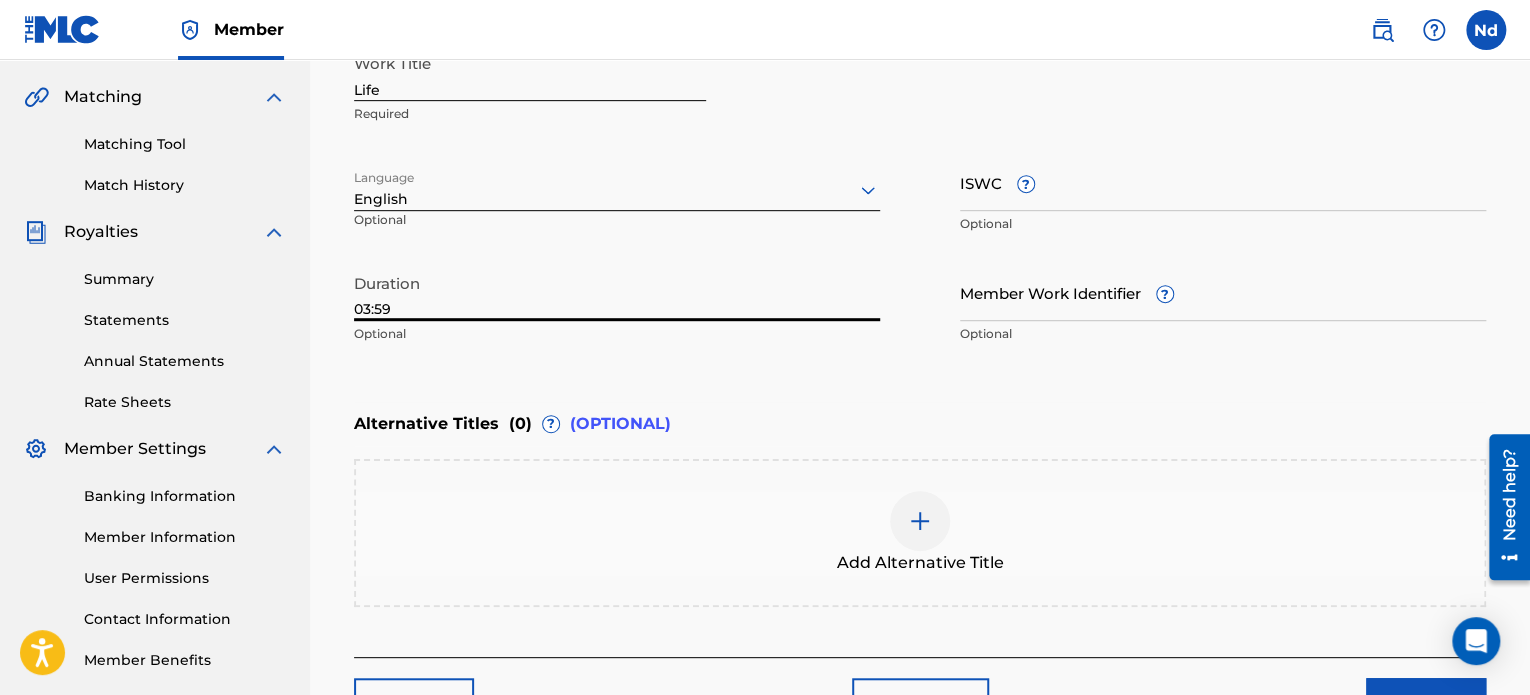 click on "ISWC   ?" at bounding box center (1223, 182) 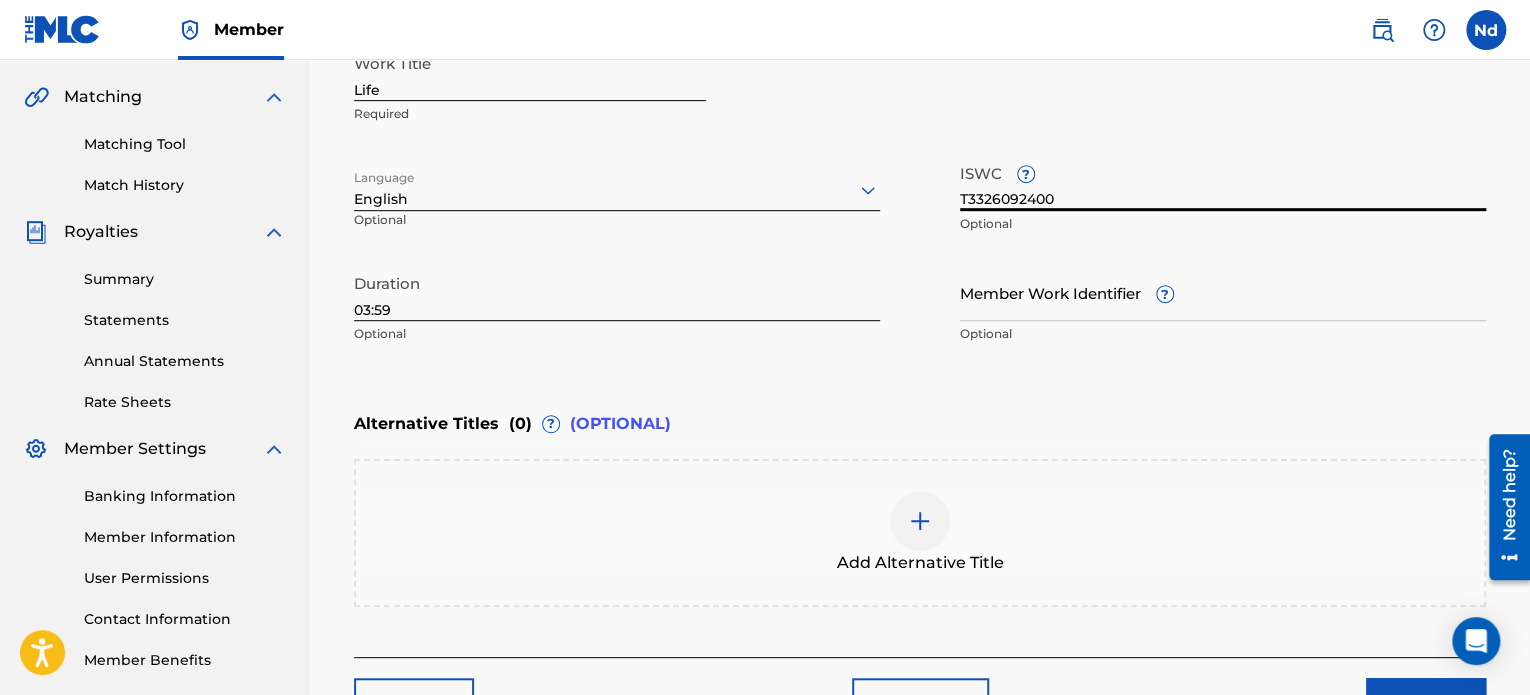 click on "Member Work Identifier   ?" at bounding box center (1223, 292) 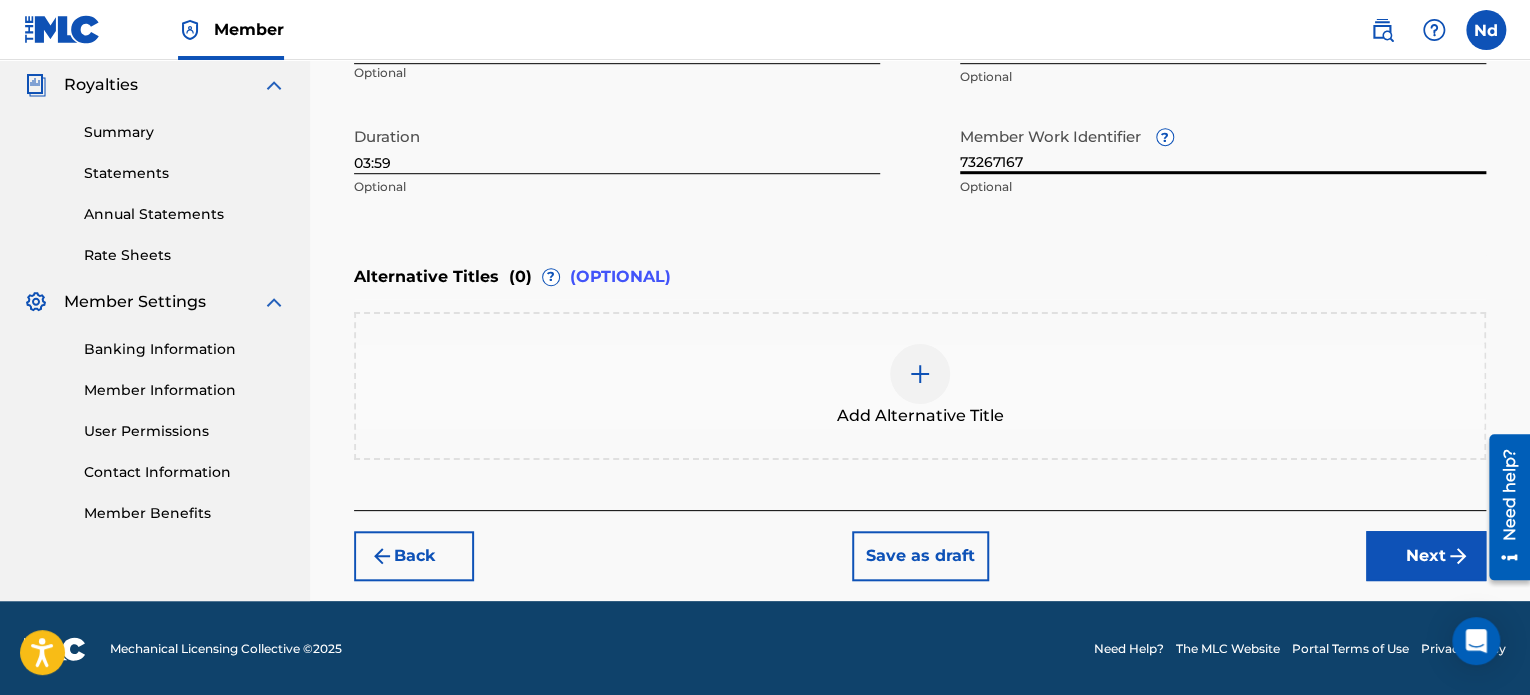 click on "Next" at bounding box center (1426, 556) 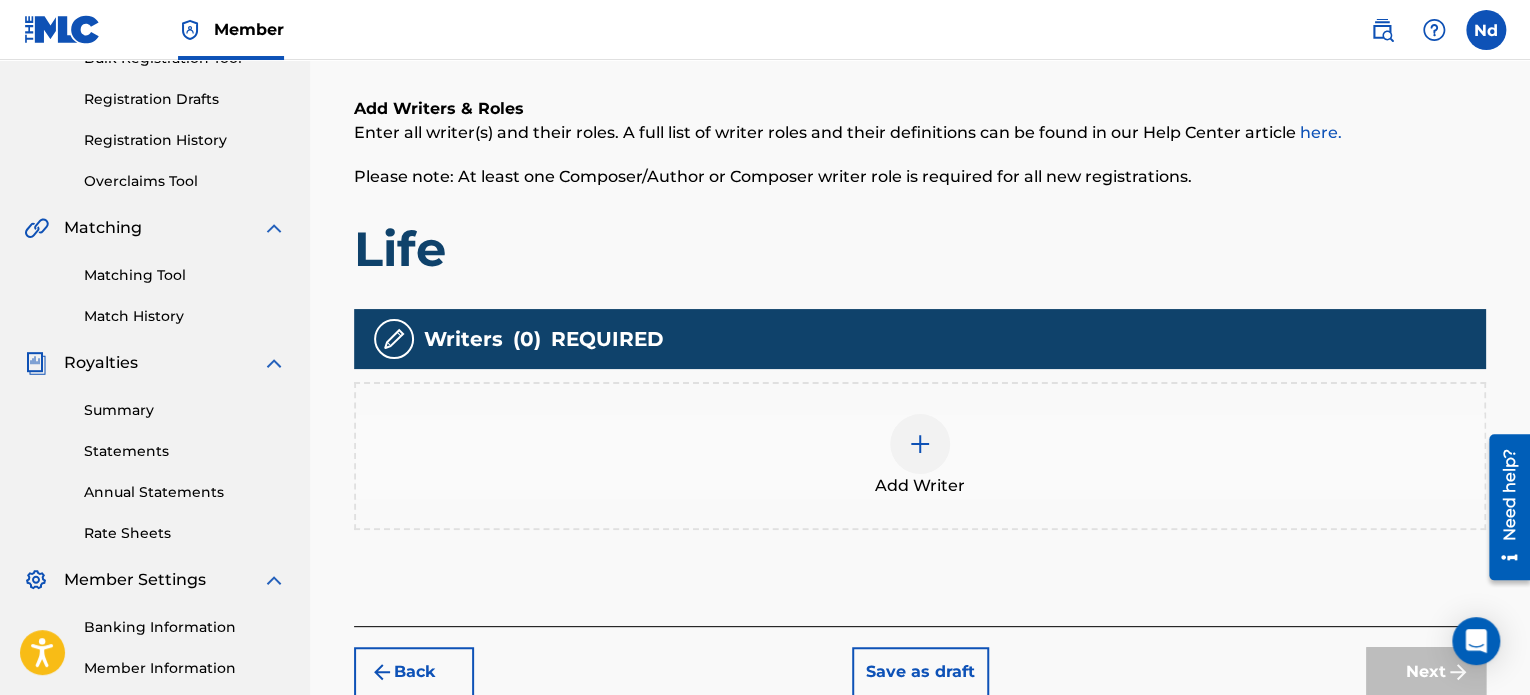 scroll, scrollTop: 490, scrollLeft: 0, axis: vertical 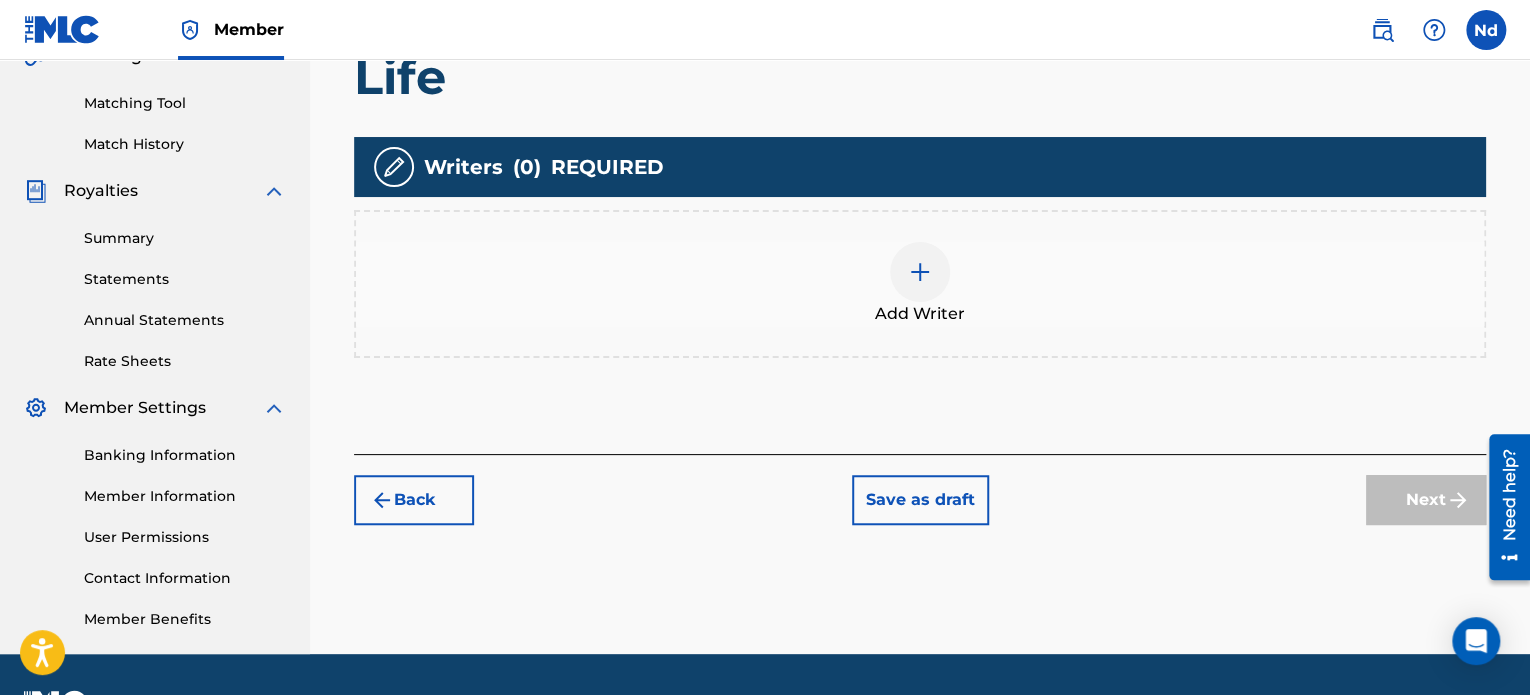 click at bounding box center (920, 272) 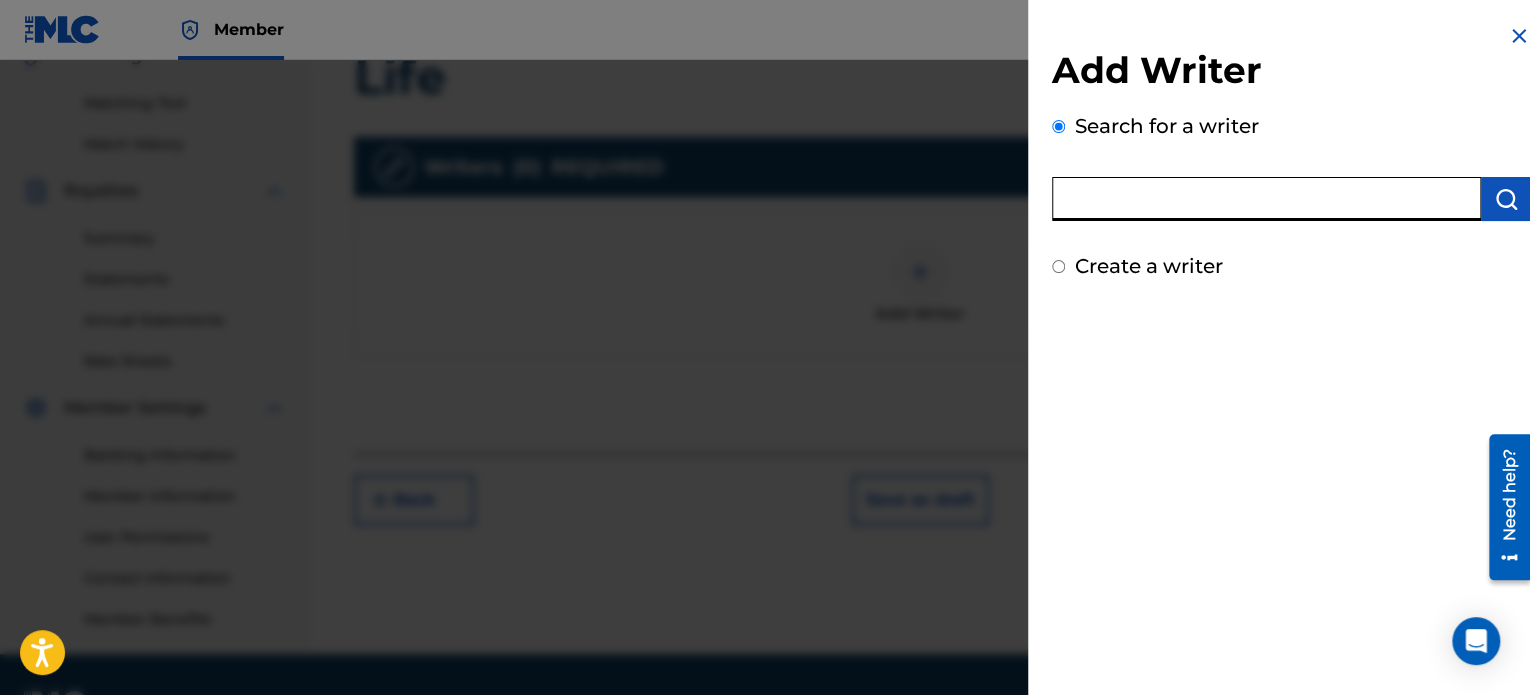 click at bounding box center (1266, 199) 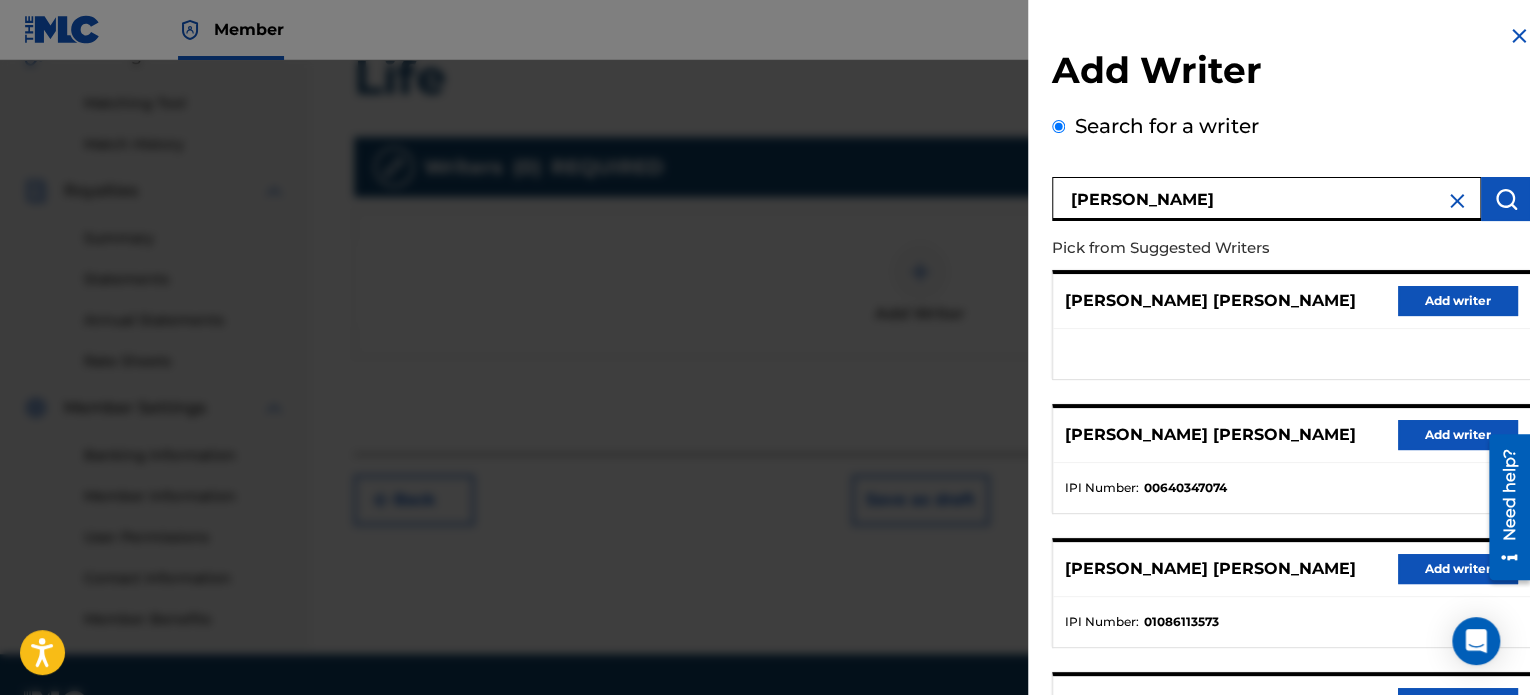 scroll, scrollTop: 344, scrollLeft: 0, axis: vertical 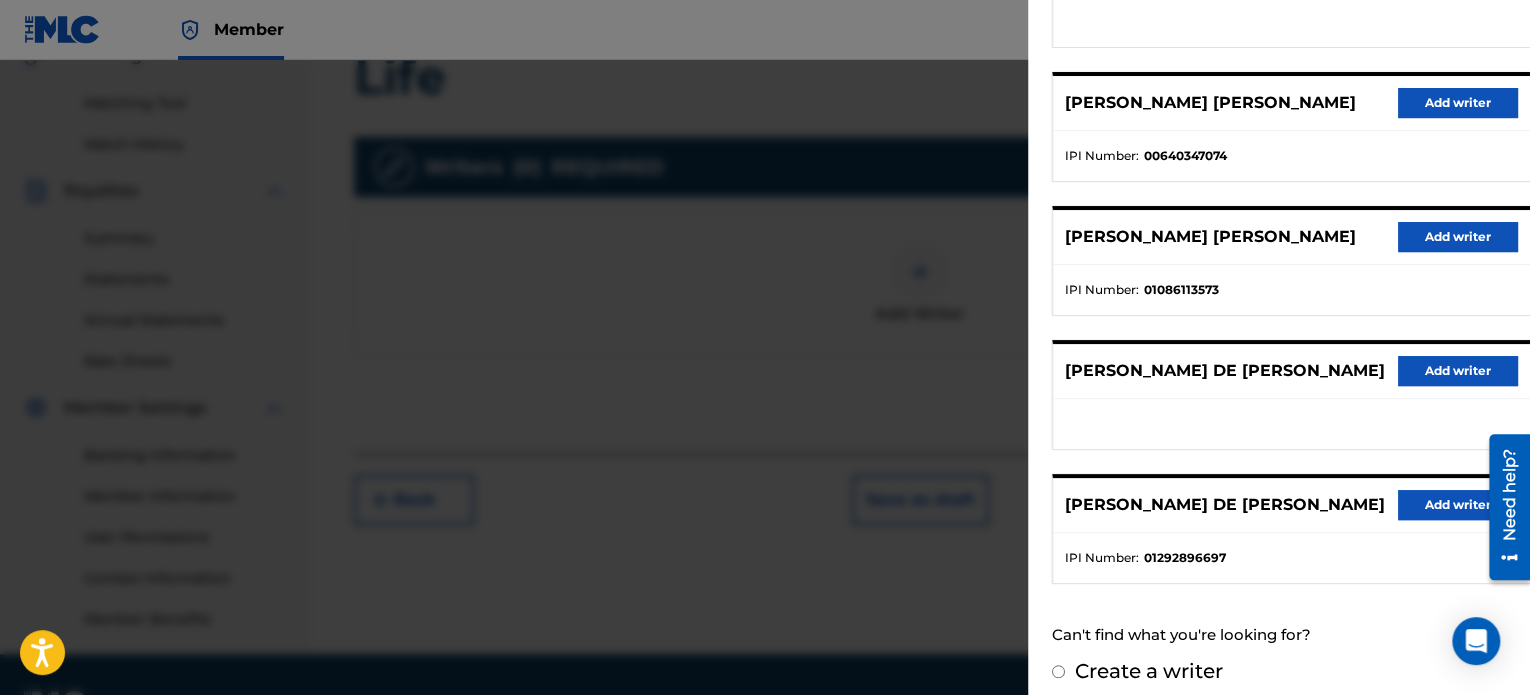 click on "Add writer" at bounding box center [1458, 505] 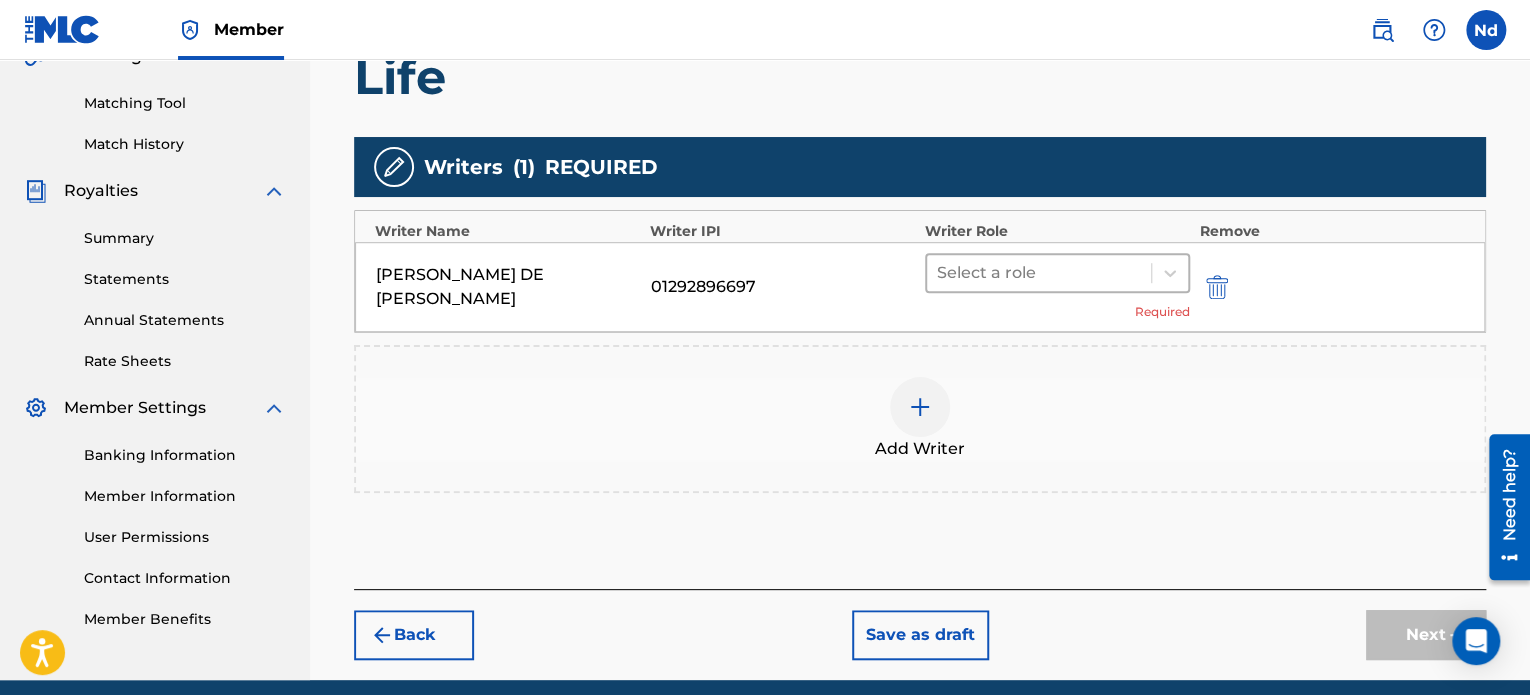 click at bounding box center (1039, 273) 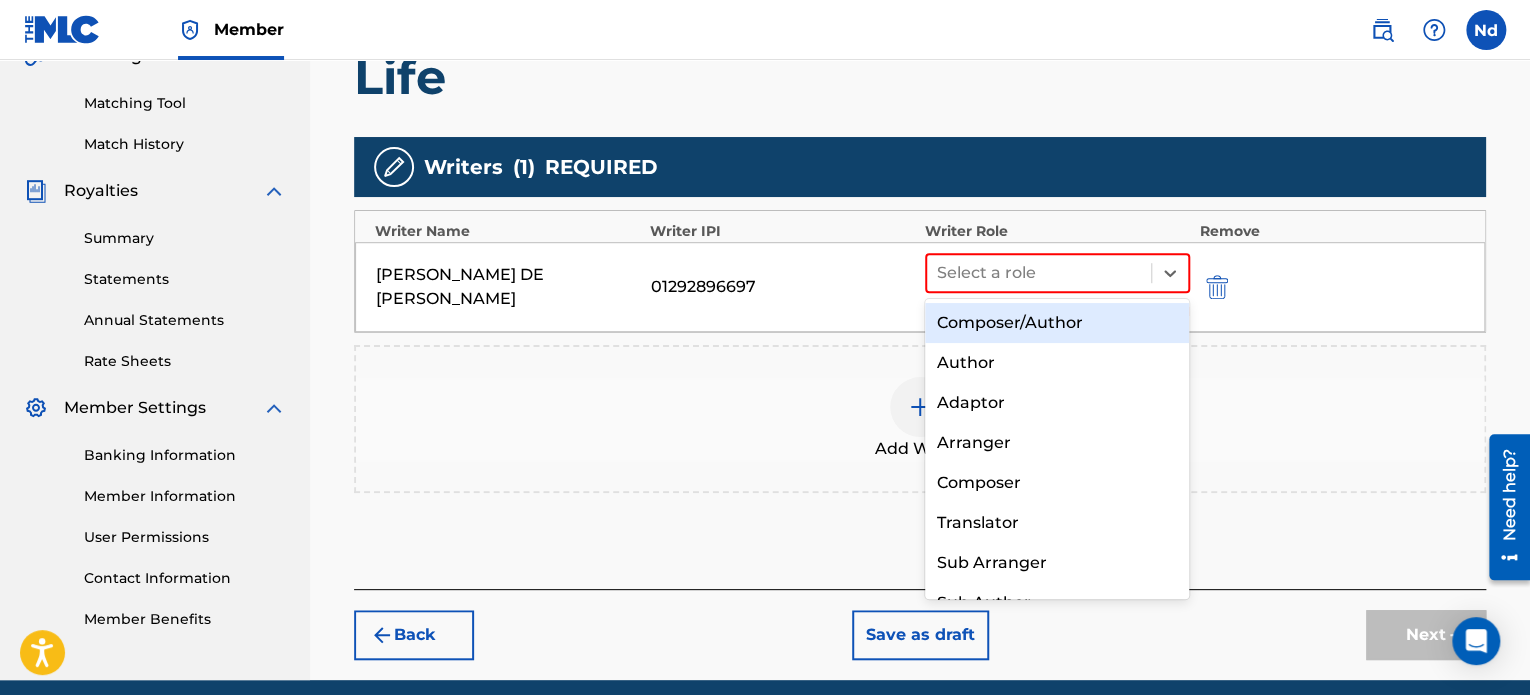click on "Composer/Author" at bounding box center (1057, 323) 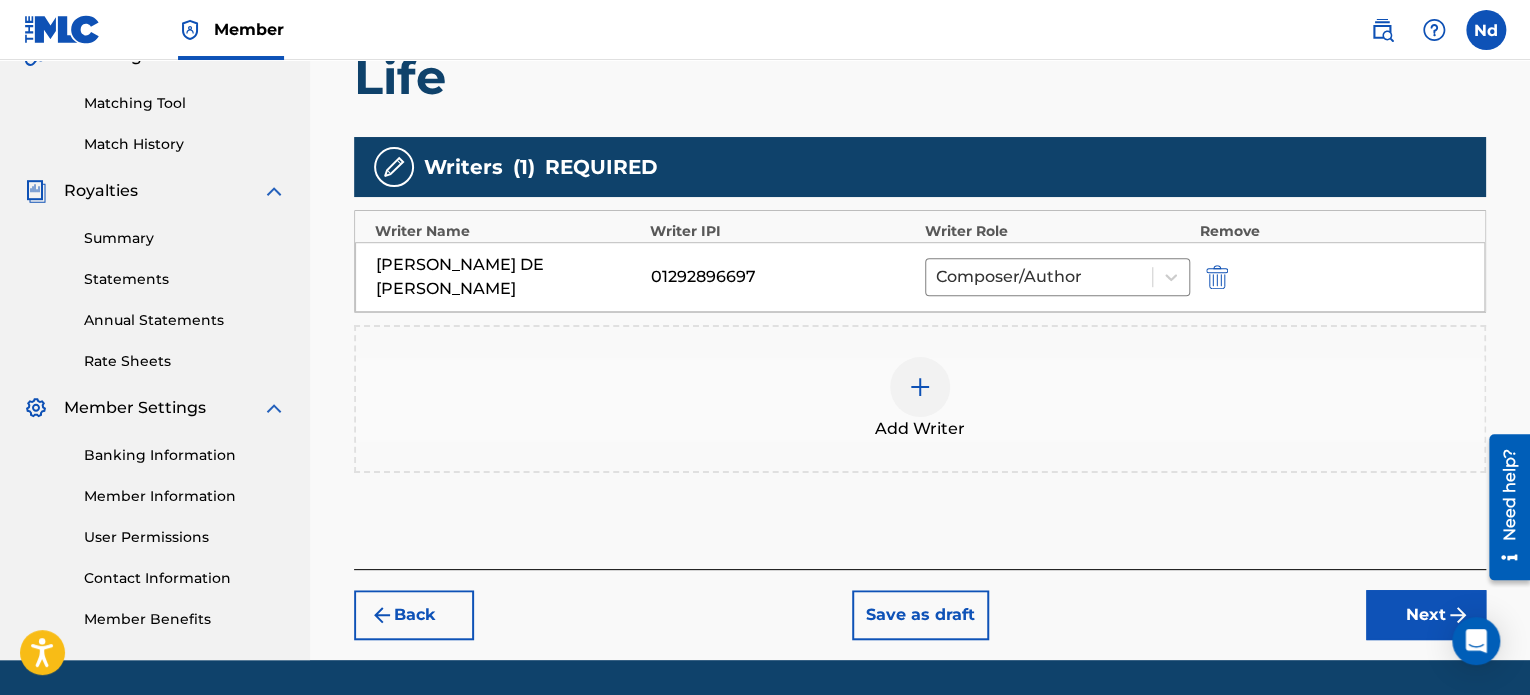 click on "Next" at bounding box center [1426, 615] 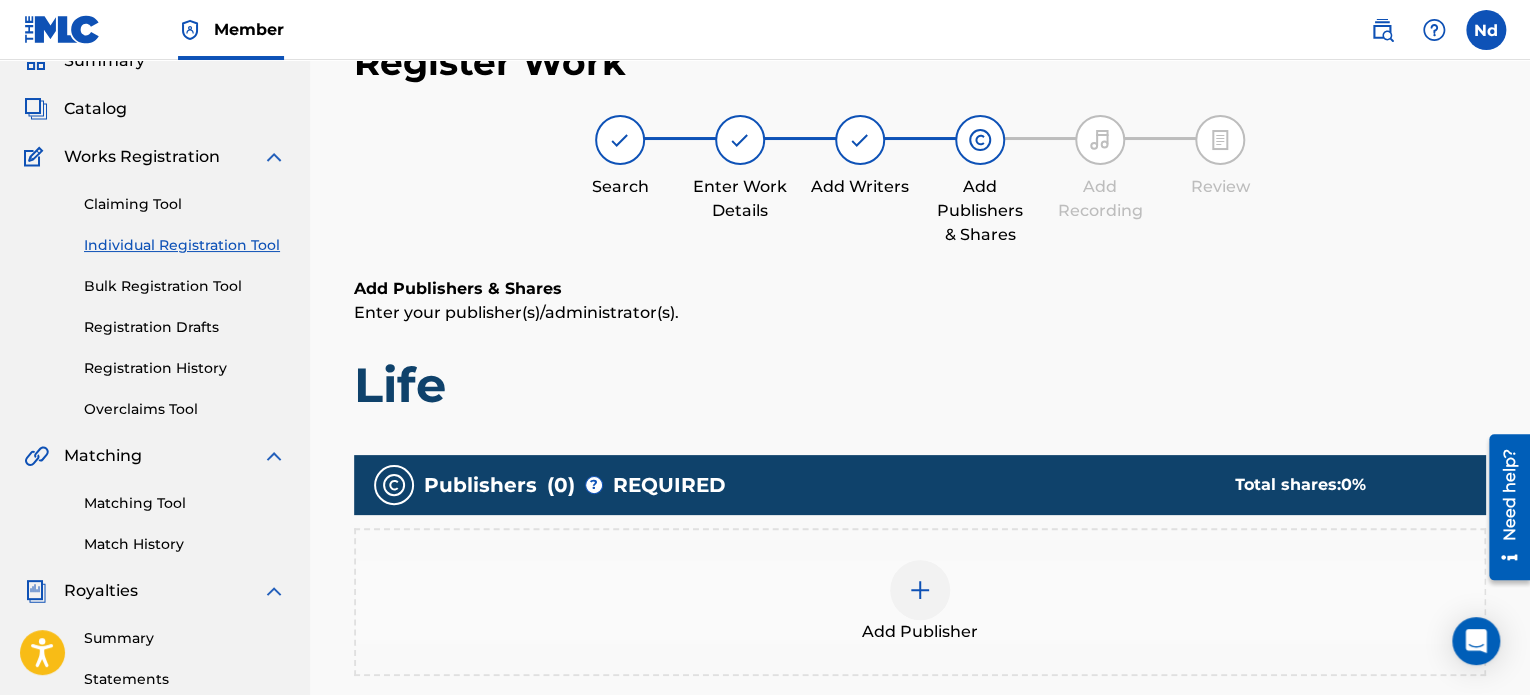 scroll, scrollTop: 544, scrollLeft: 0, axis: vertical 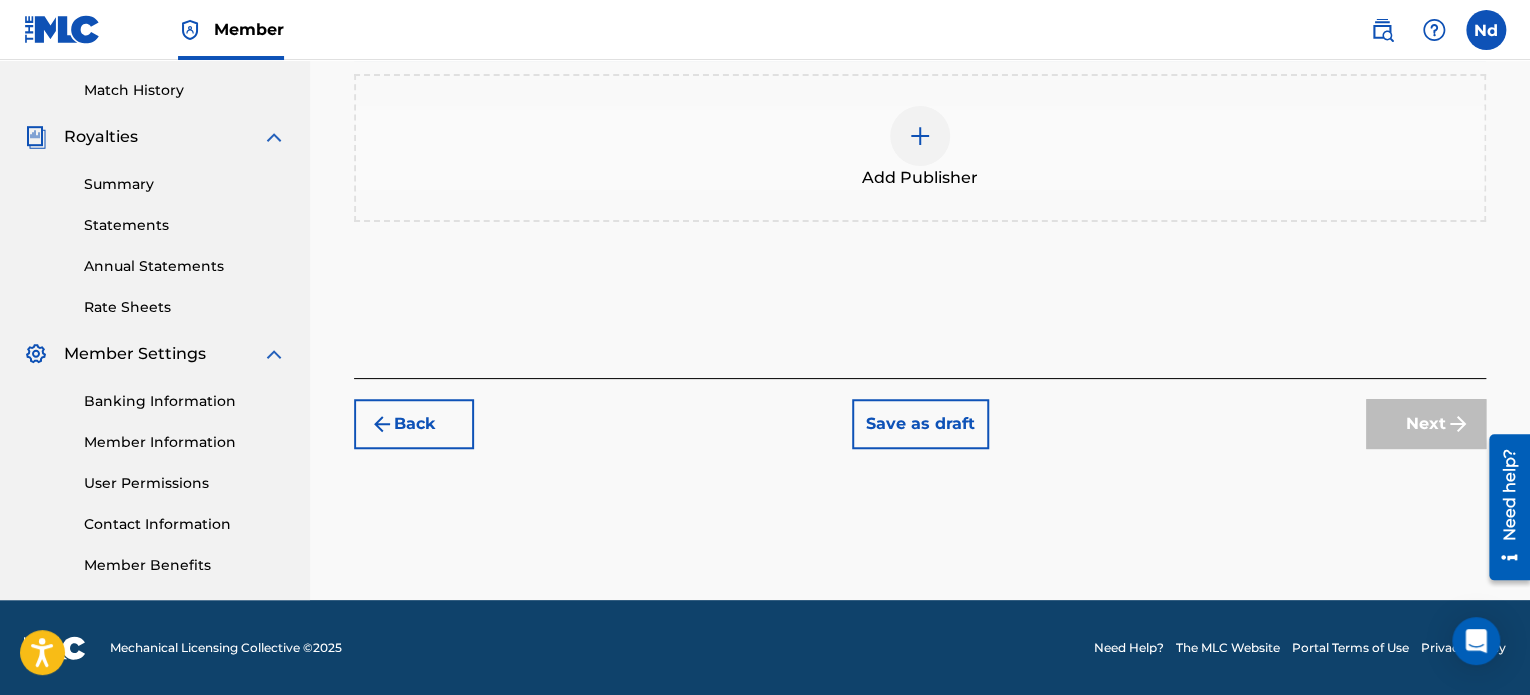 click on "Add Publisher" at bounding box center (920, 148) 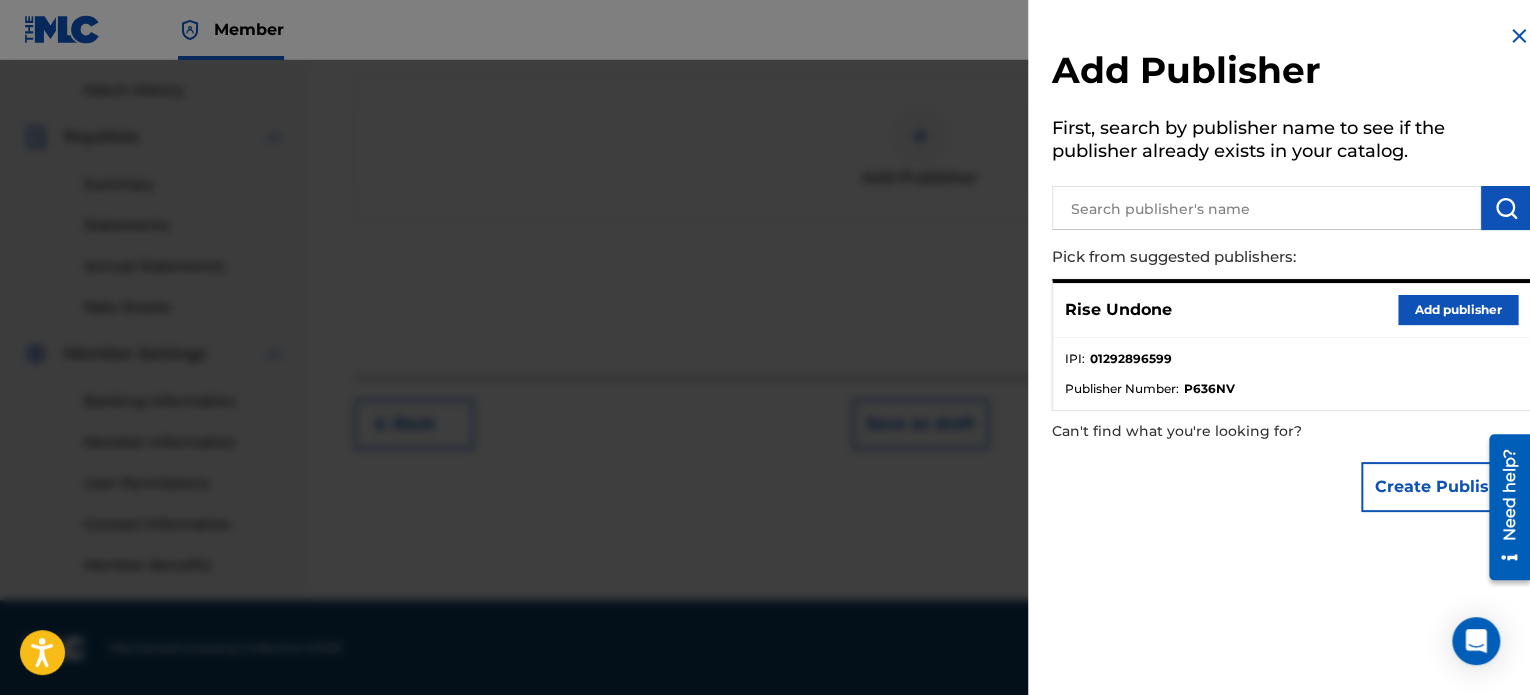 click on "Rise Undone Add publisher" at bounding box center [1291, 310] 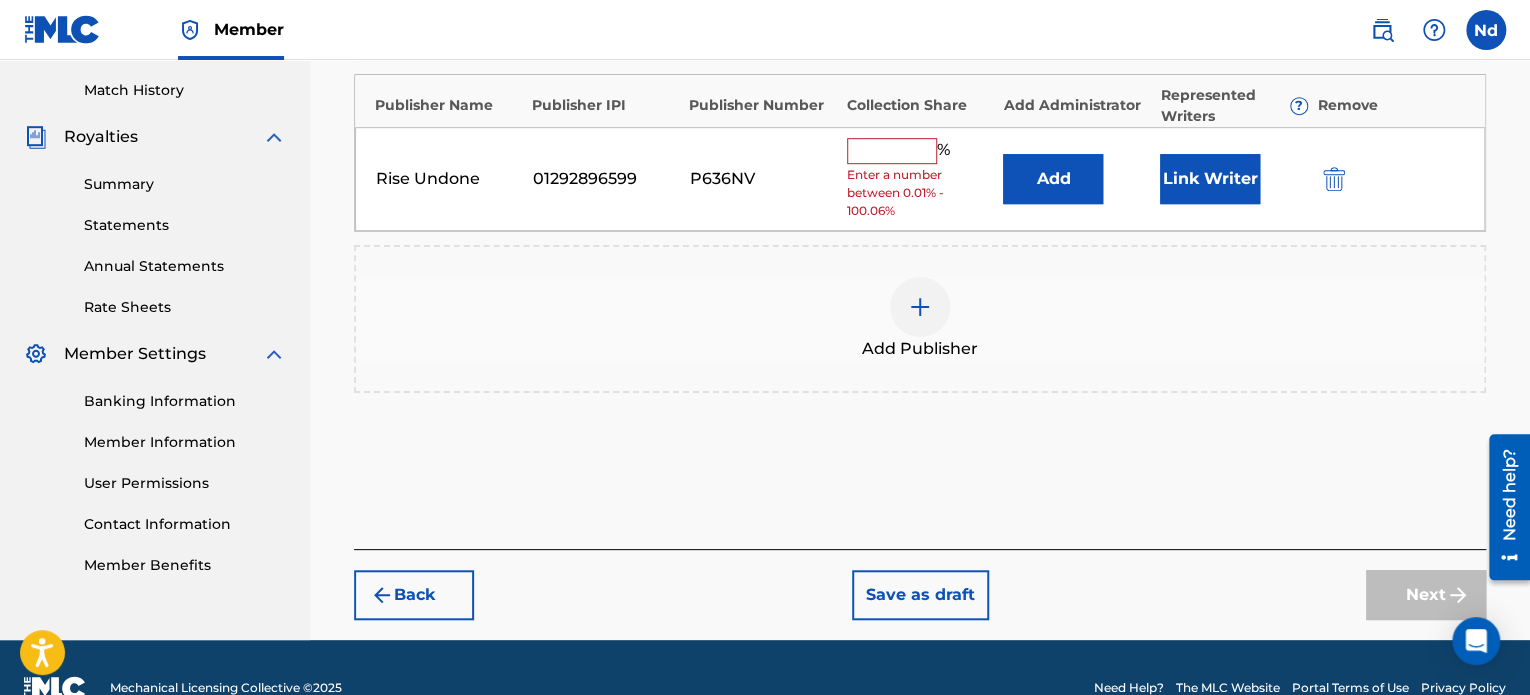 click at bounding box center (892, 151) 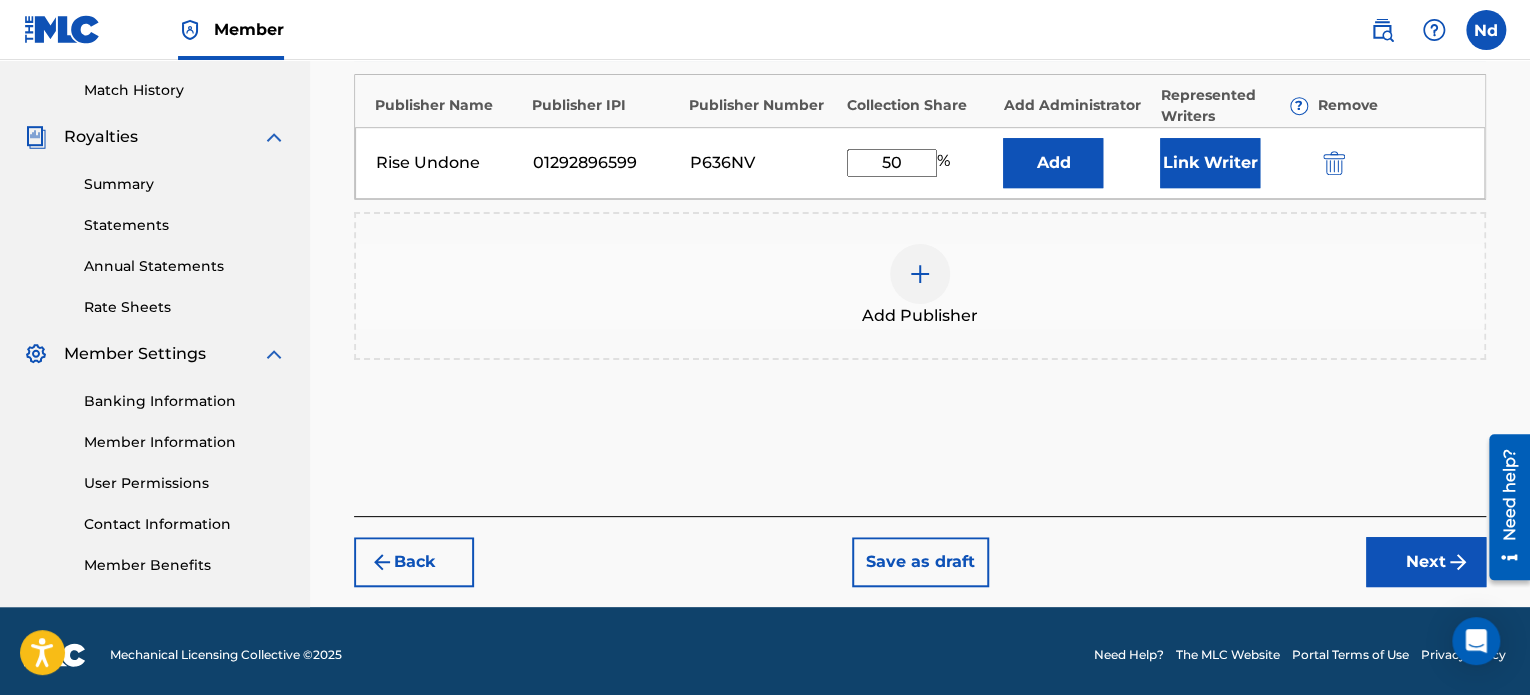 click on "Link Writer" at bounding box center [1210, 163] 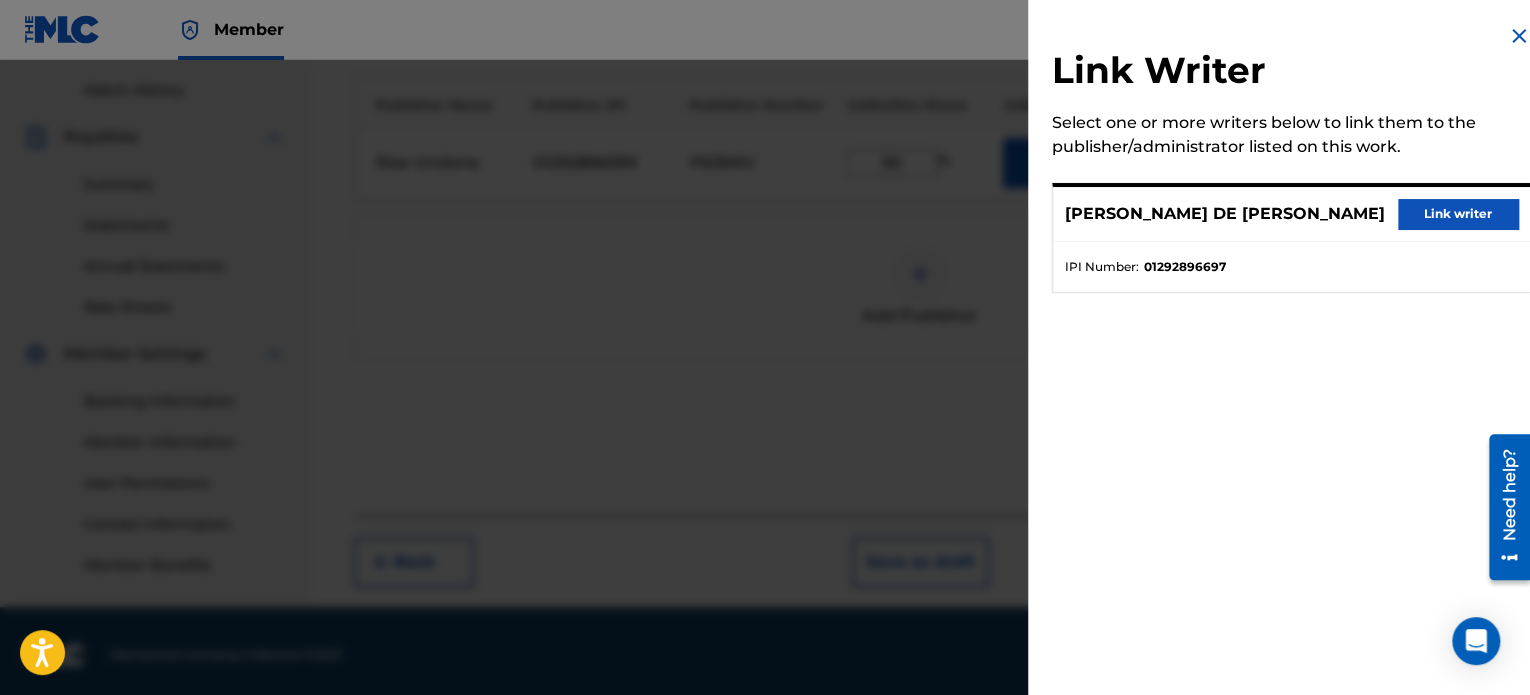 click on "Link writer" at bounding box center (1458, 214) 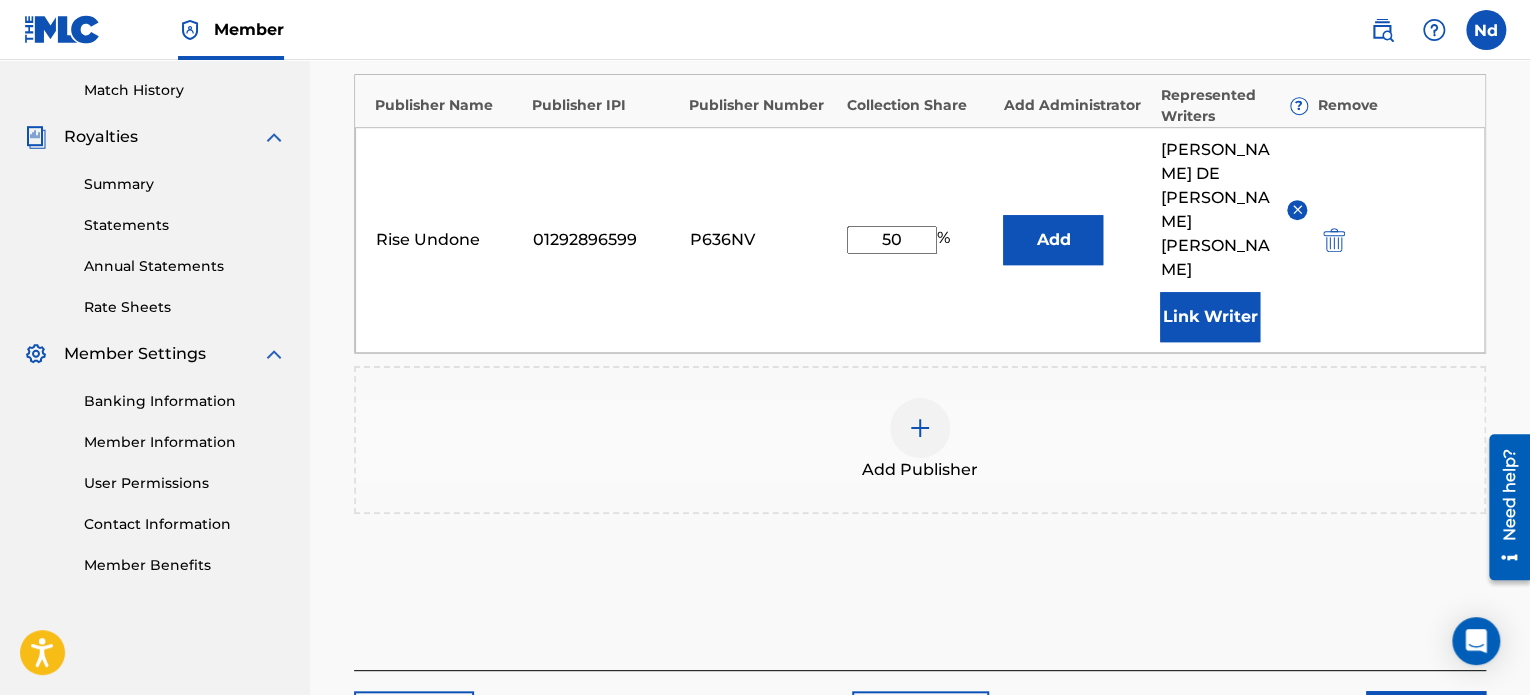 click on "Next" at bounding box center (1426, 716) 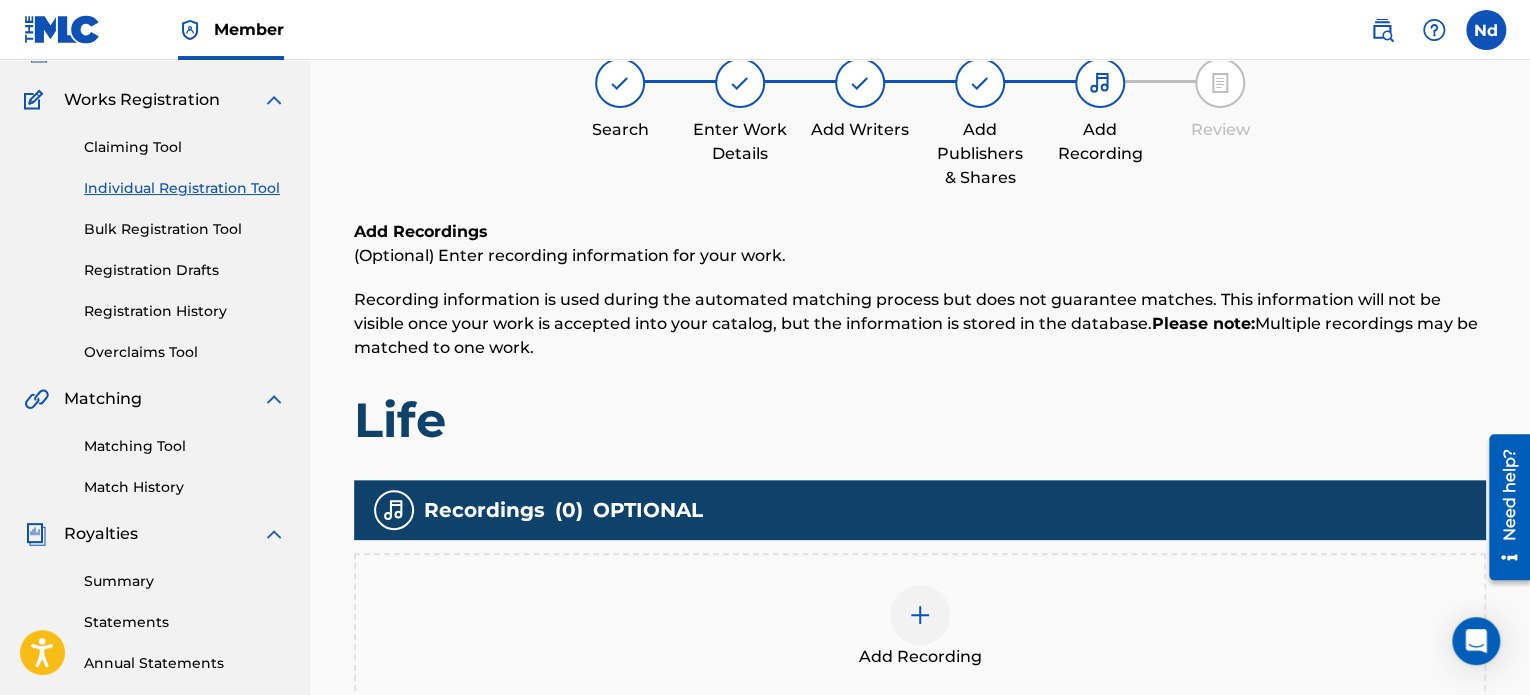 scroll, scrollTop: 390, scrollLeft: 0, axis: vertical 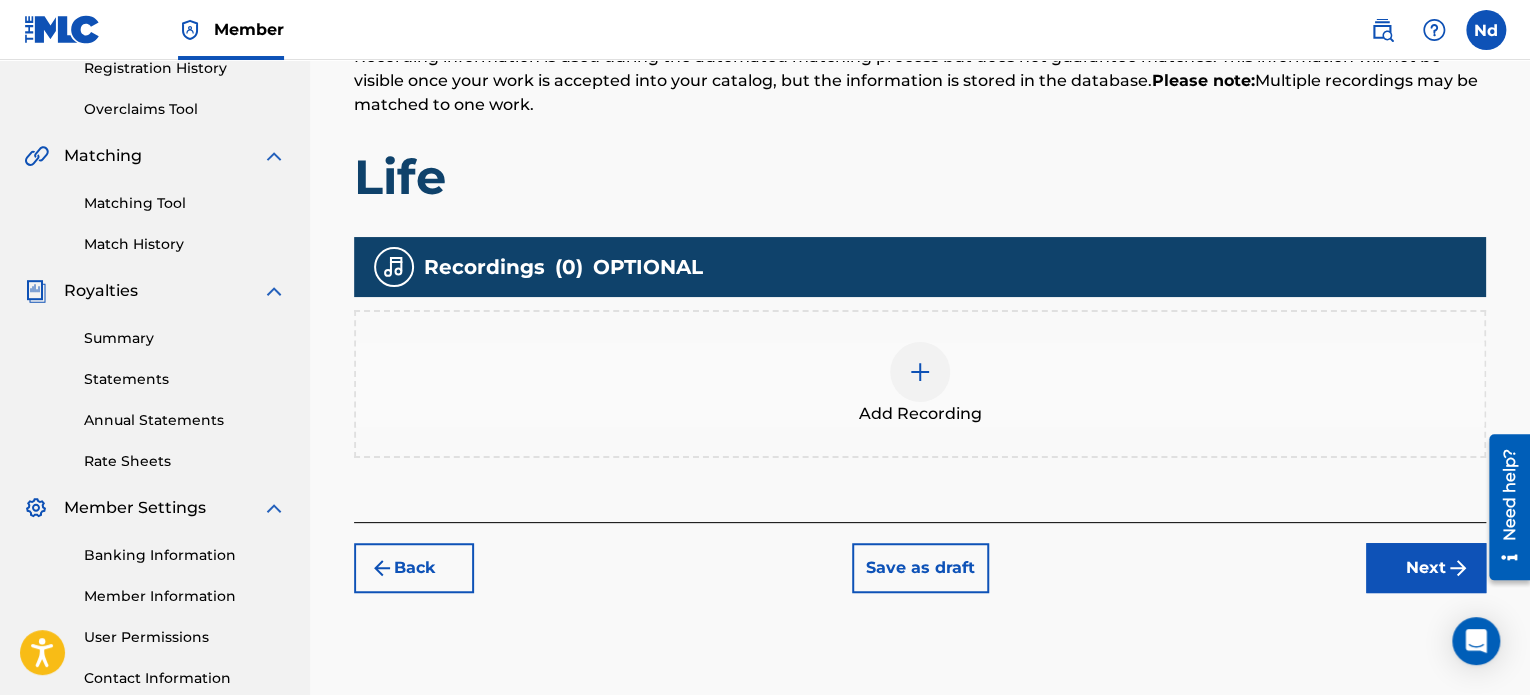 click at bounding box center [920, 372] 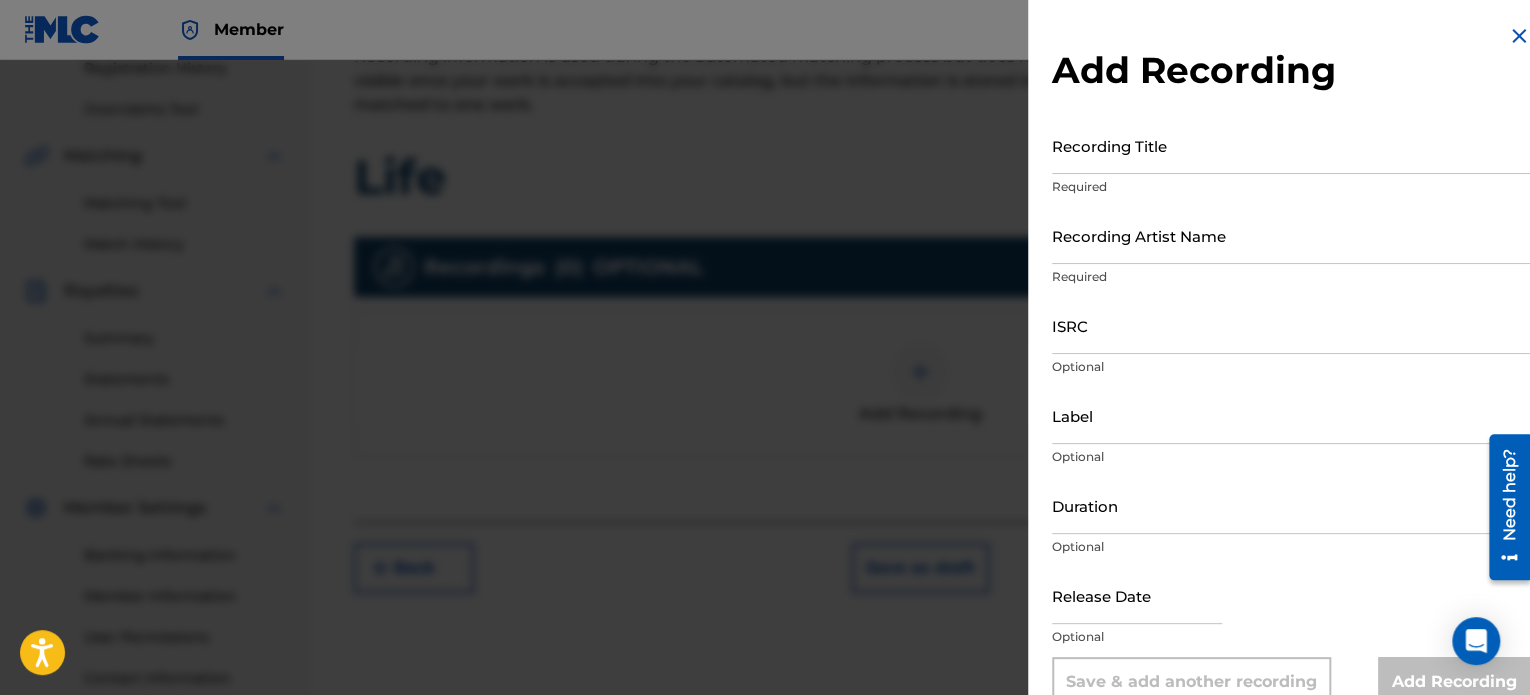 click on "Recording Title" at bounding box center (1291, 145) 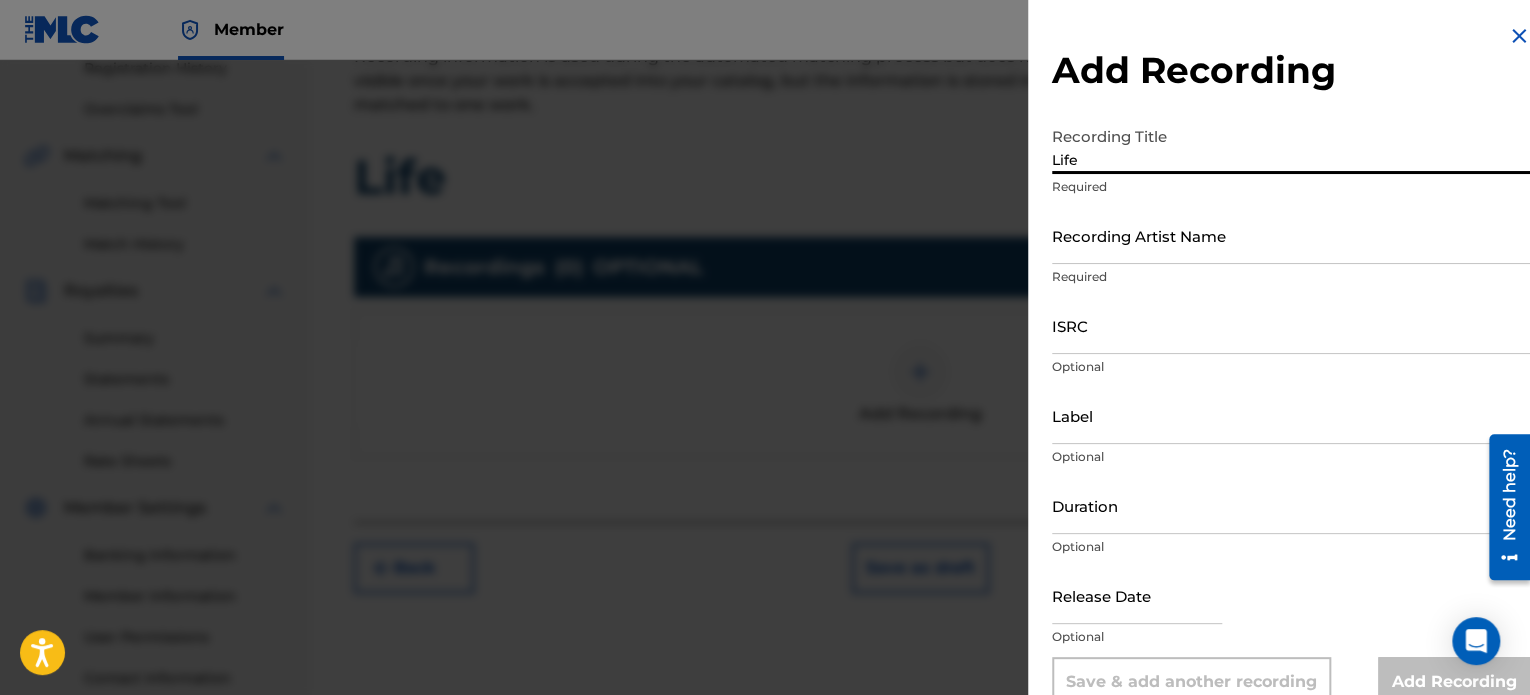 click on "ISRC" at bounding box center (1291, 325) 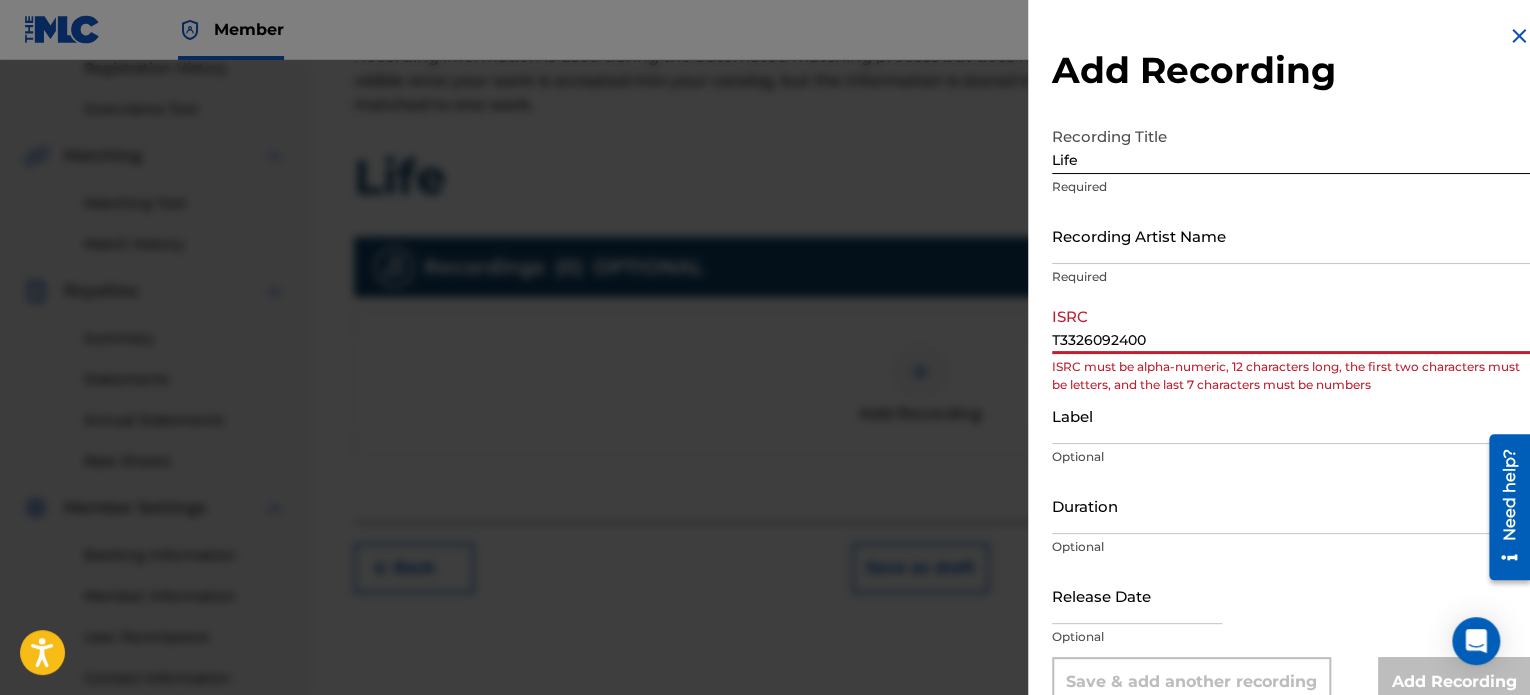 click on "T3326092400" at bounding box center (1291, 325) 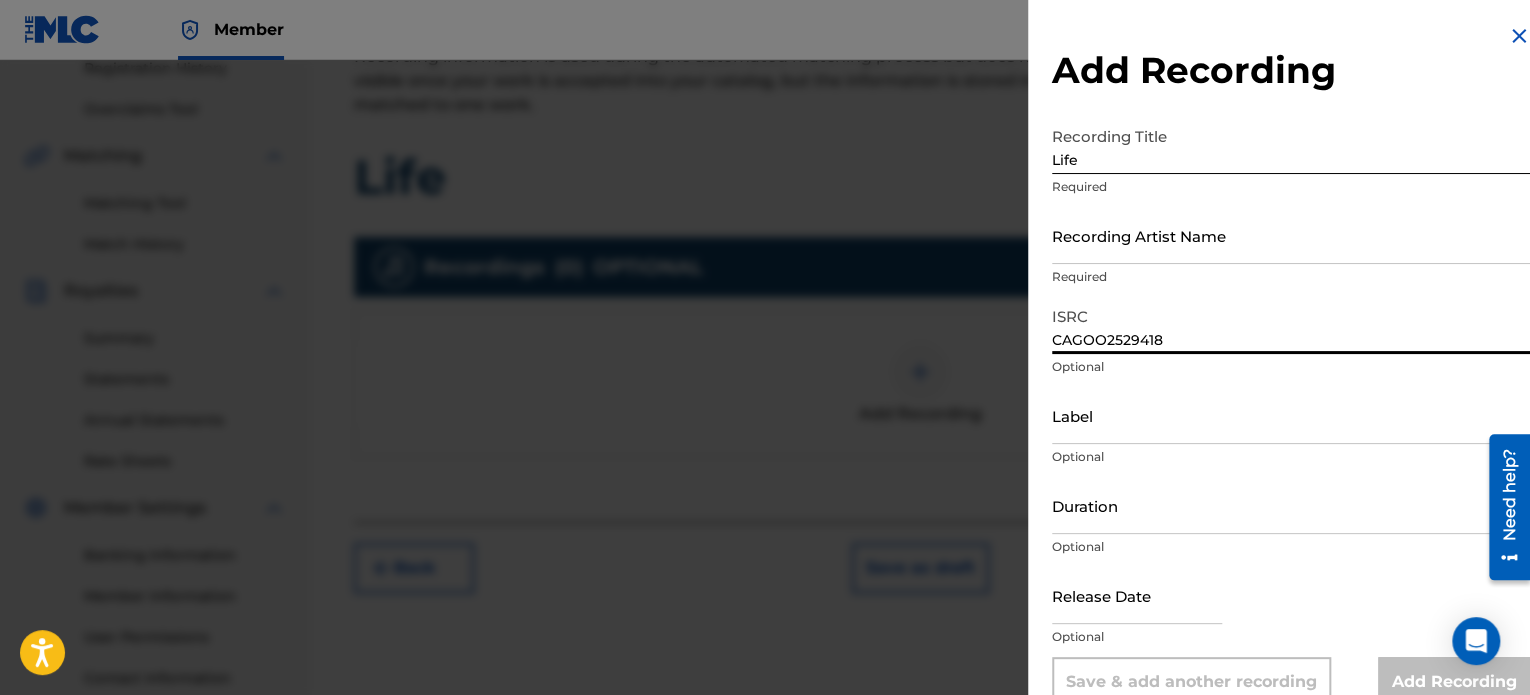 click on "Label" at bounding box center (1291, 415) 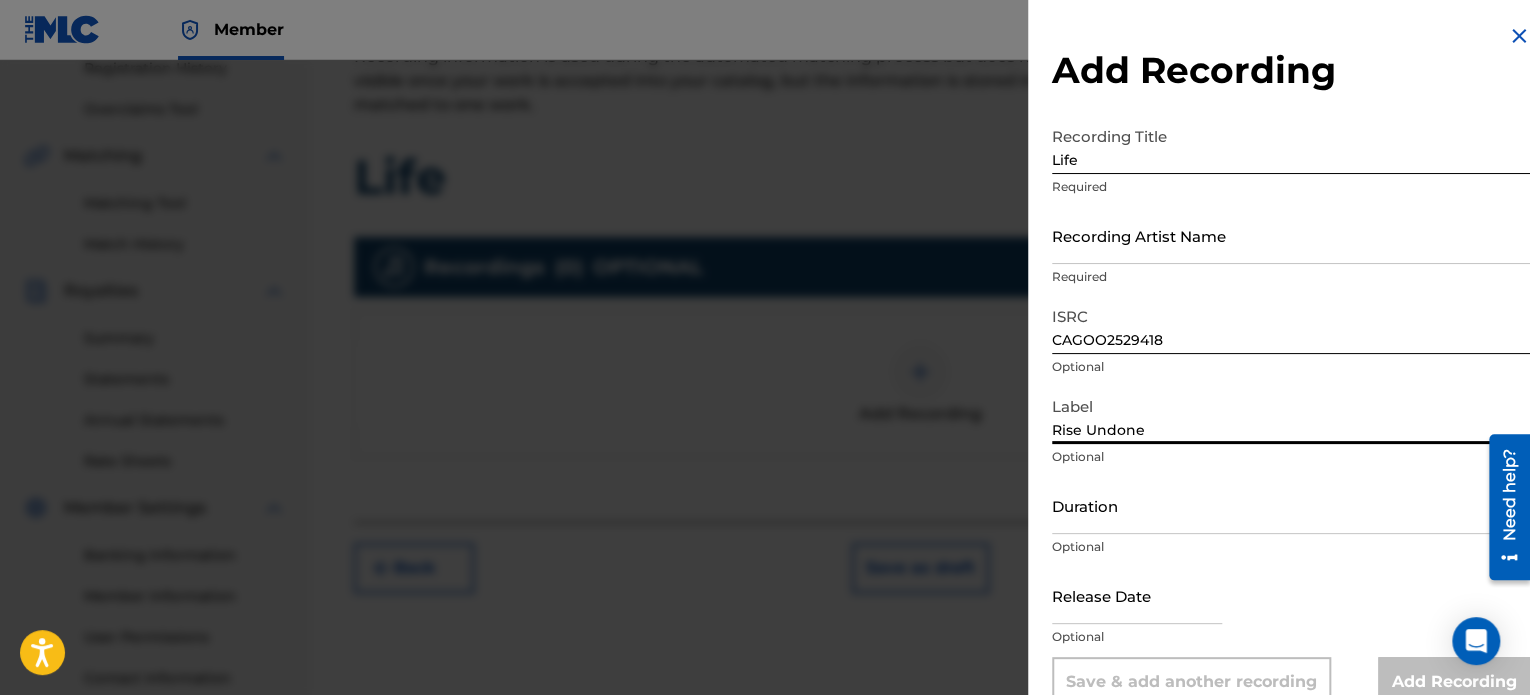 click on "Recording Artist Name" at bounding box center (1291, 235) 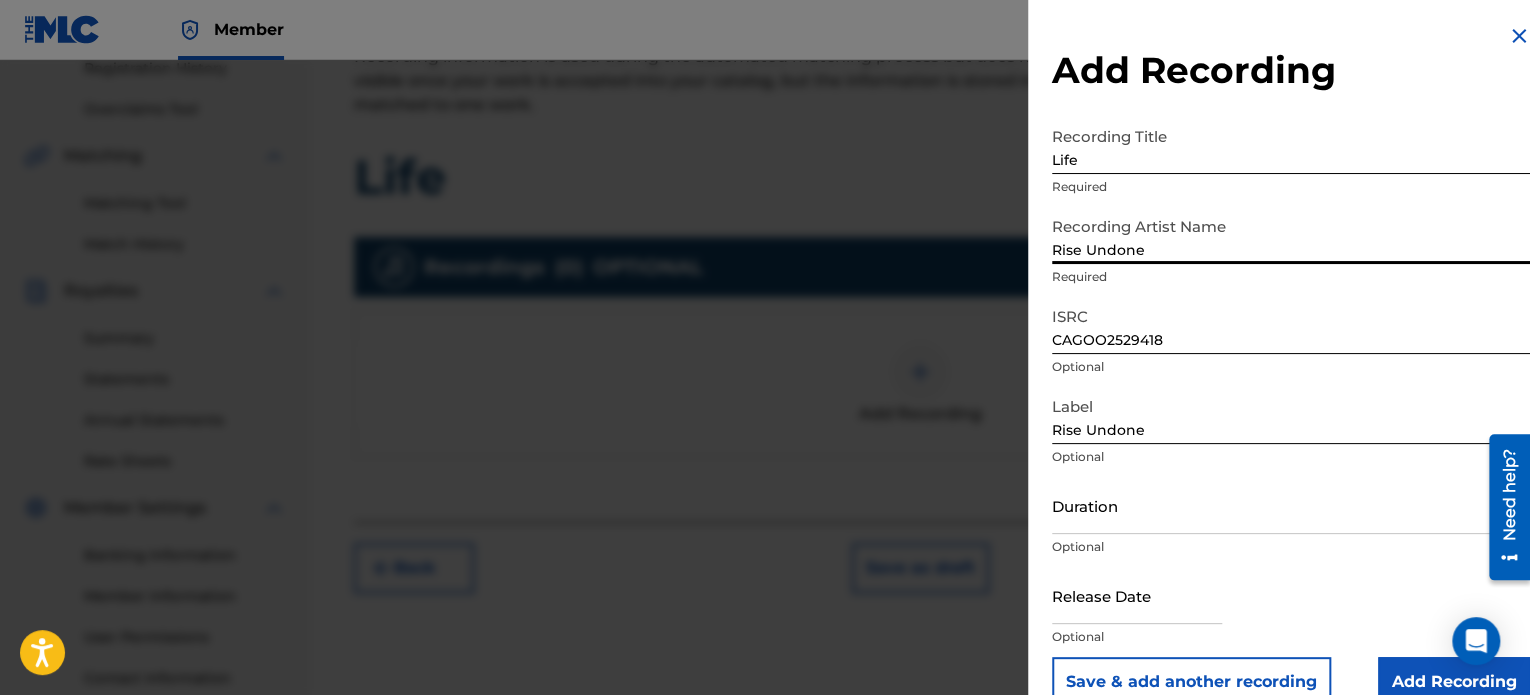 click on "Life" at bounding box center (1291, 145) 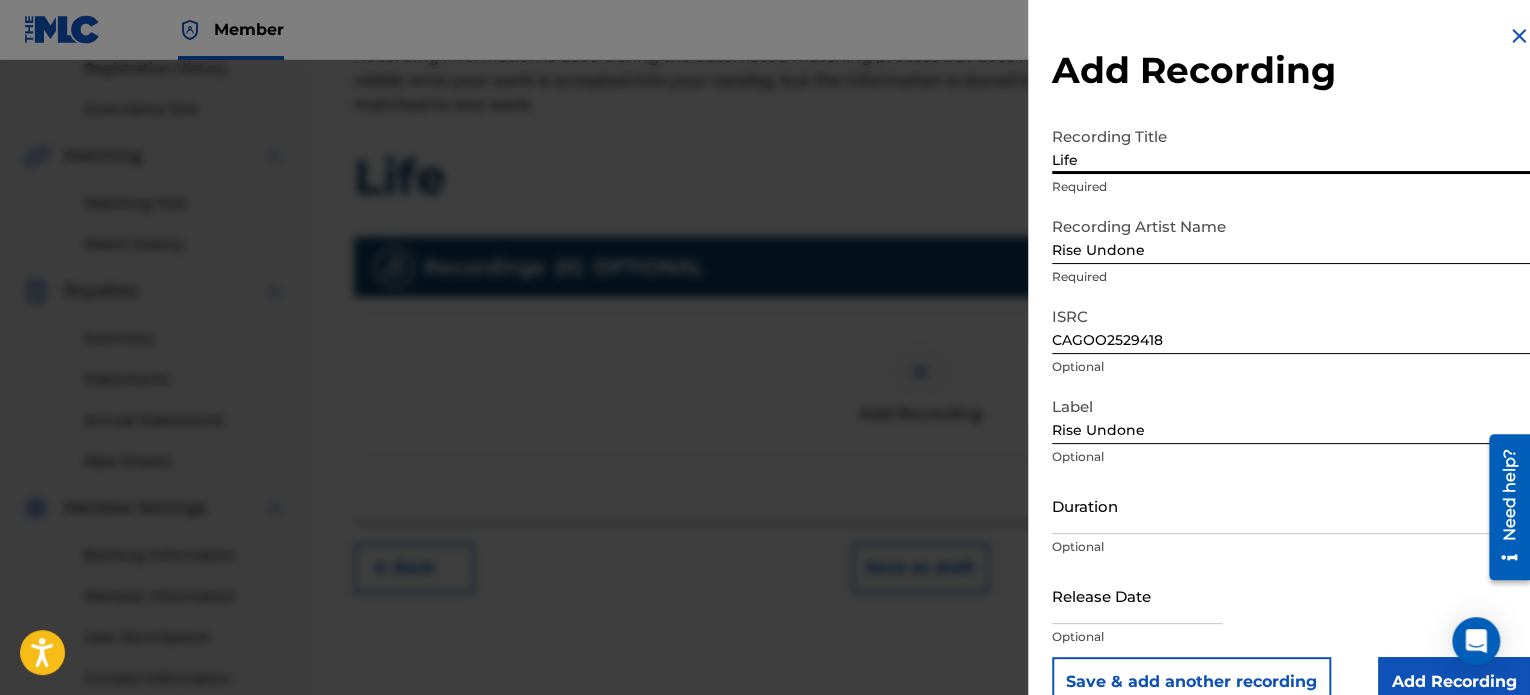 scroll, scrollTop: 36, scrollLeft: 0, axis: vertical 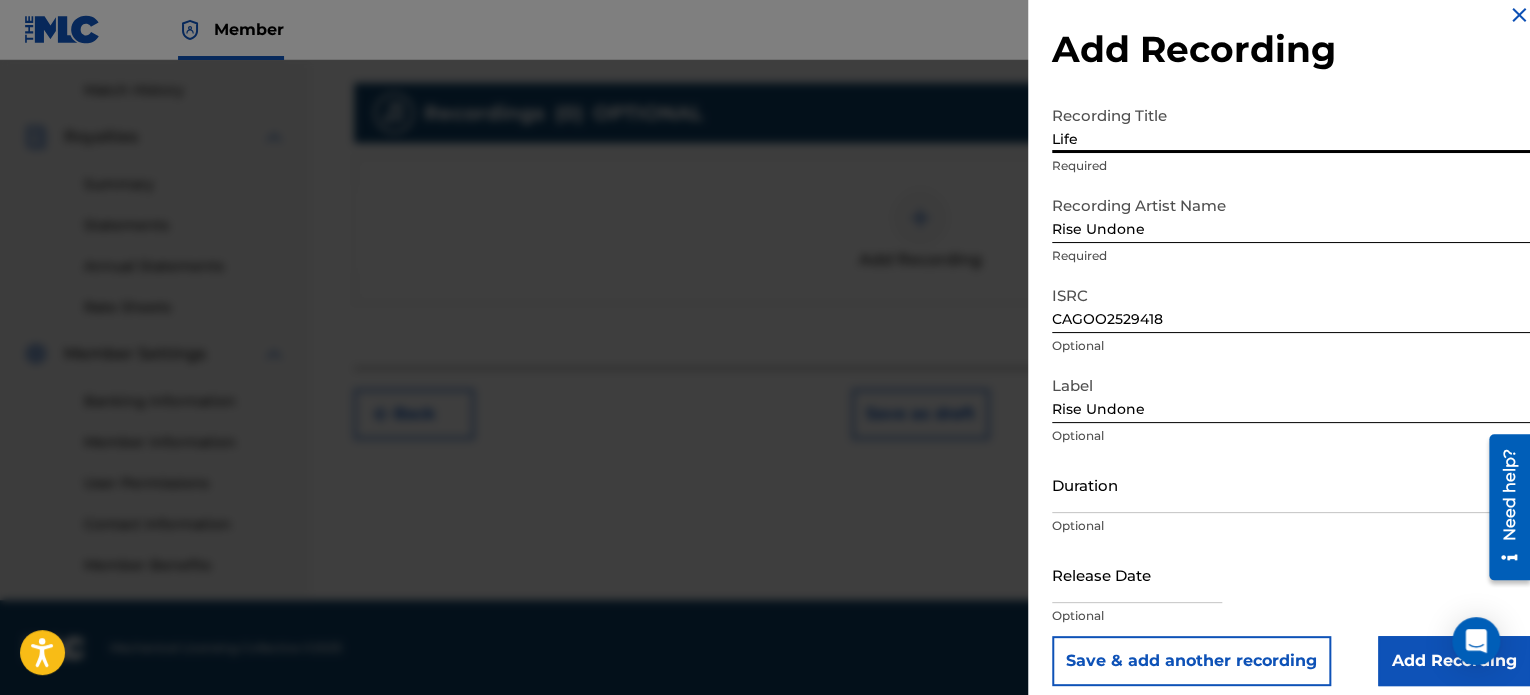click on "Duration" at bounding box center (1291, 484) 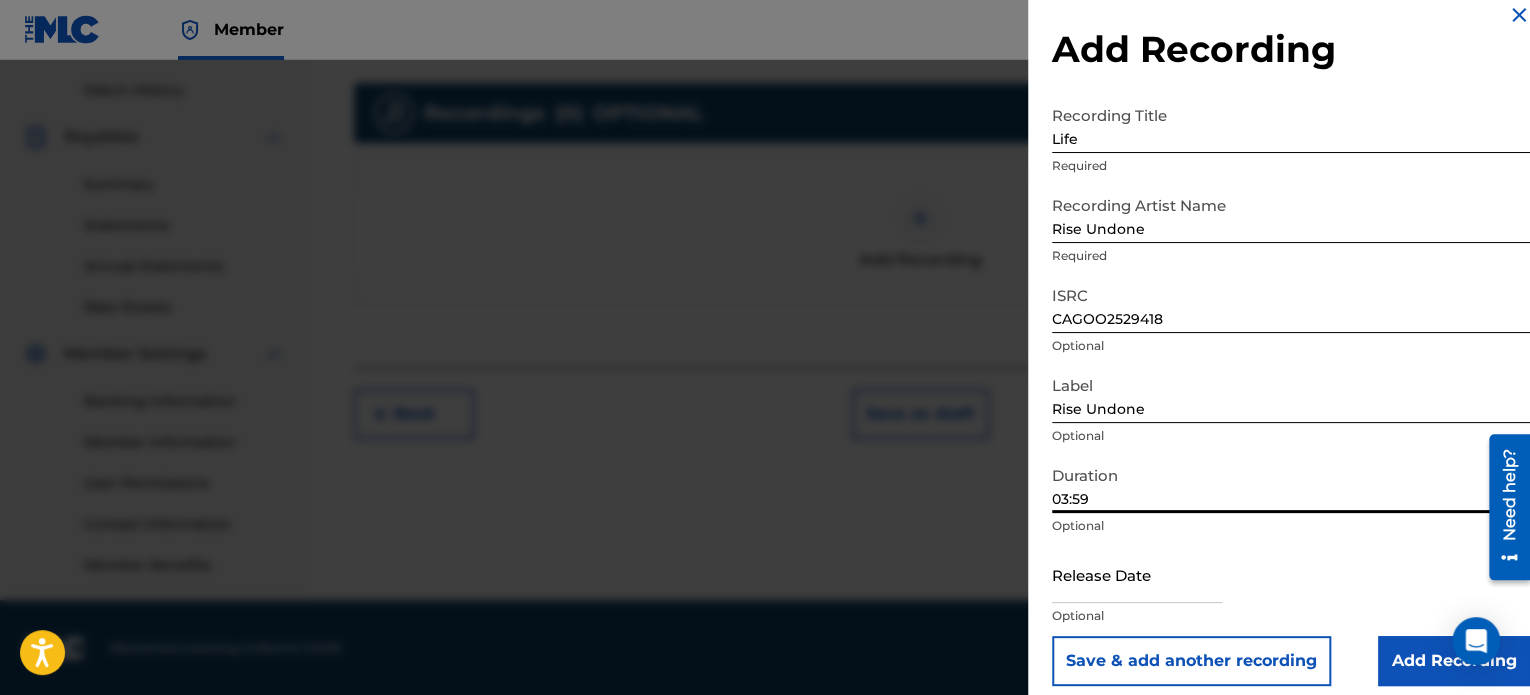 click at bounding box center (1137, 574) 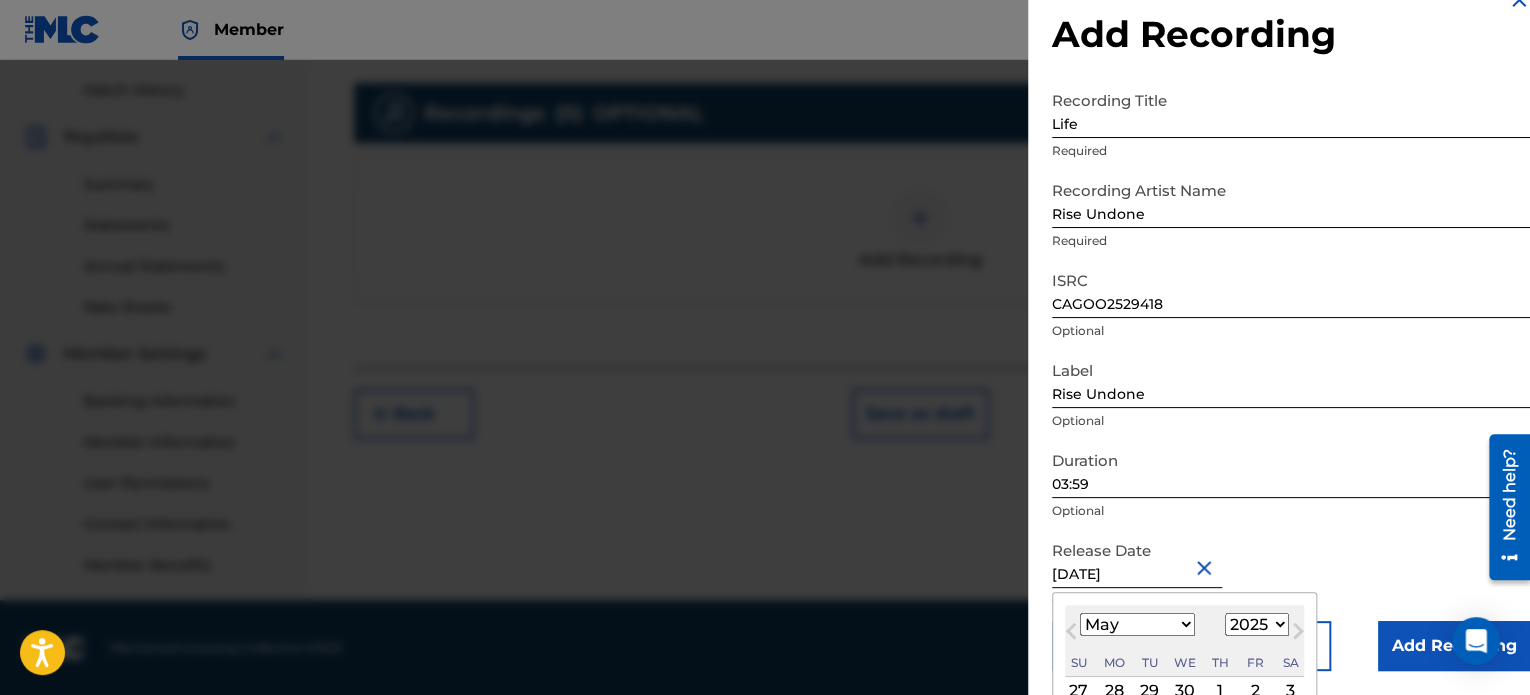 click on "Release Date [DATE] [DATE] Previous Month Next Month May [DATE] February March April May June July August September October November [DATE] 1900 1901 1902 1903 1904 1905 1906 1907 1908 1909 1910 1911 1912 1913 1914 1915 1916 1917 1918 1919 1920 1921 1922 1923 1924 1925 1926 1927 1928 1929 1930 1931 1932 1933 1934 1935 1936 1937 1938 1939 1940 1941 1942 1943 1944 1945 1946 1947 1948 1949 1950 1951 1952 1953 1954 1955 1956 1957 1958 1959 1960 1961 1962 1963 1964 1965 1966 1967 1968 1969 1970 1971 1972 1973 1974 1975 1976 1977 1978 1979 1980 1981 1982 1983 1984 1985 1986 1987 1988 1989 1990 1991 1992 1993 1994 1995 1996 1997 1998 1999 2000 2001 2002 2003 2004 2005 2006 2007 2008 2009 2010 2011 2012 2013 2014 2015 2016 2017 2018 2019 2020 2021 2022 2023 2024 2025 2026 2027 2028 2029 2030 2031 2032 2033 2034 2035 2036 2037 2038 2039 2040 2041 2042 2043 2044 2045 2046 2047 2048 2049 2050 2051 2052 2053 2054 2055 2056 2057 2058 2059 2060 2061 2062 2063 2064 2065 2066 2067 2068 2069 2070 2071 2072" at bounding box center (1291, 576) 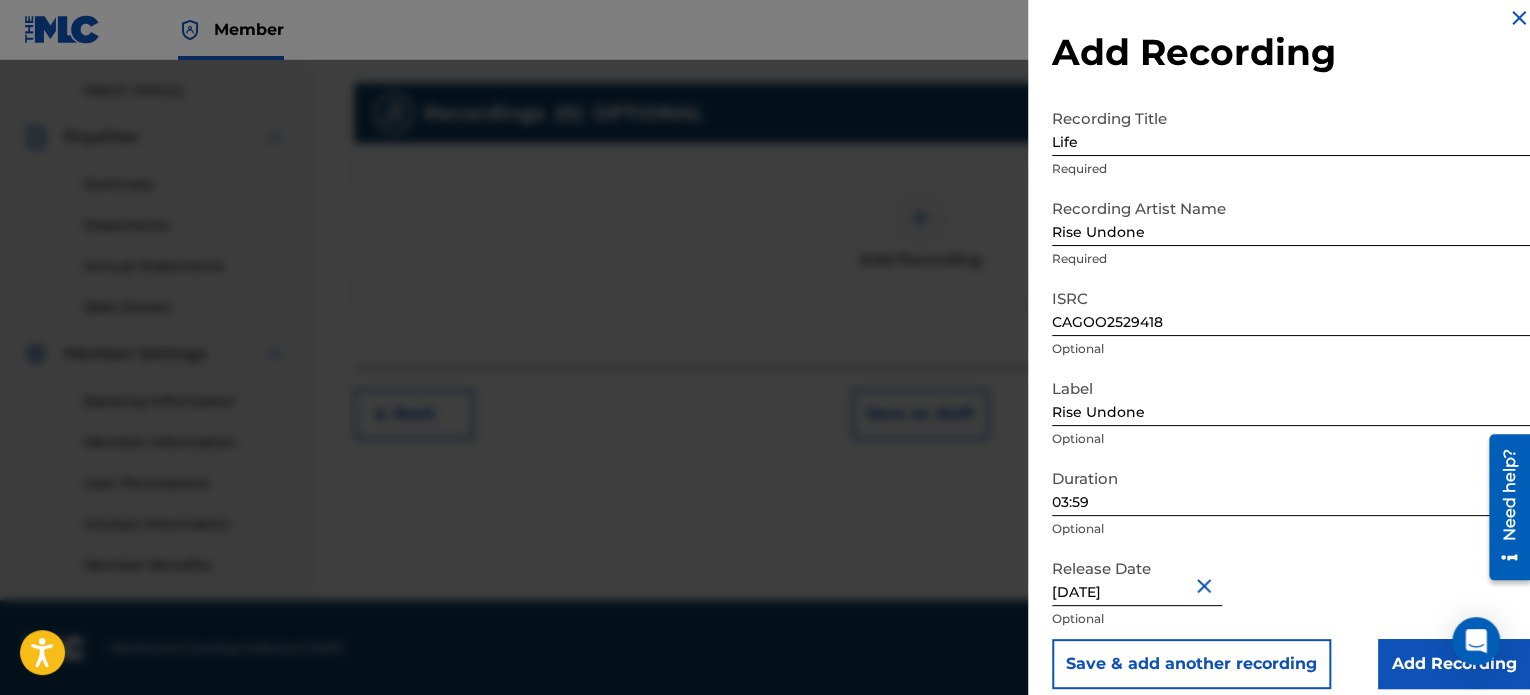 scroll, scrollTop: 36, scrollLeft: 0, axis: vertical 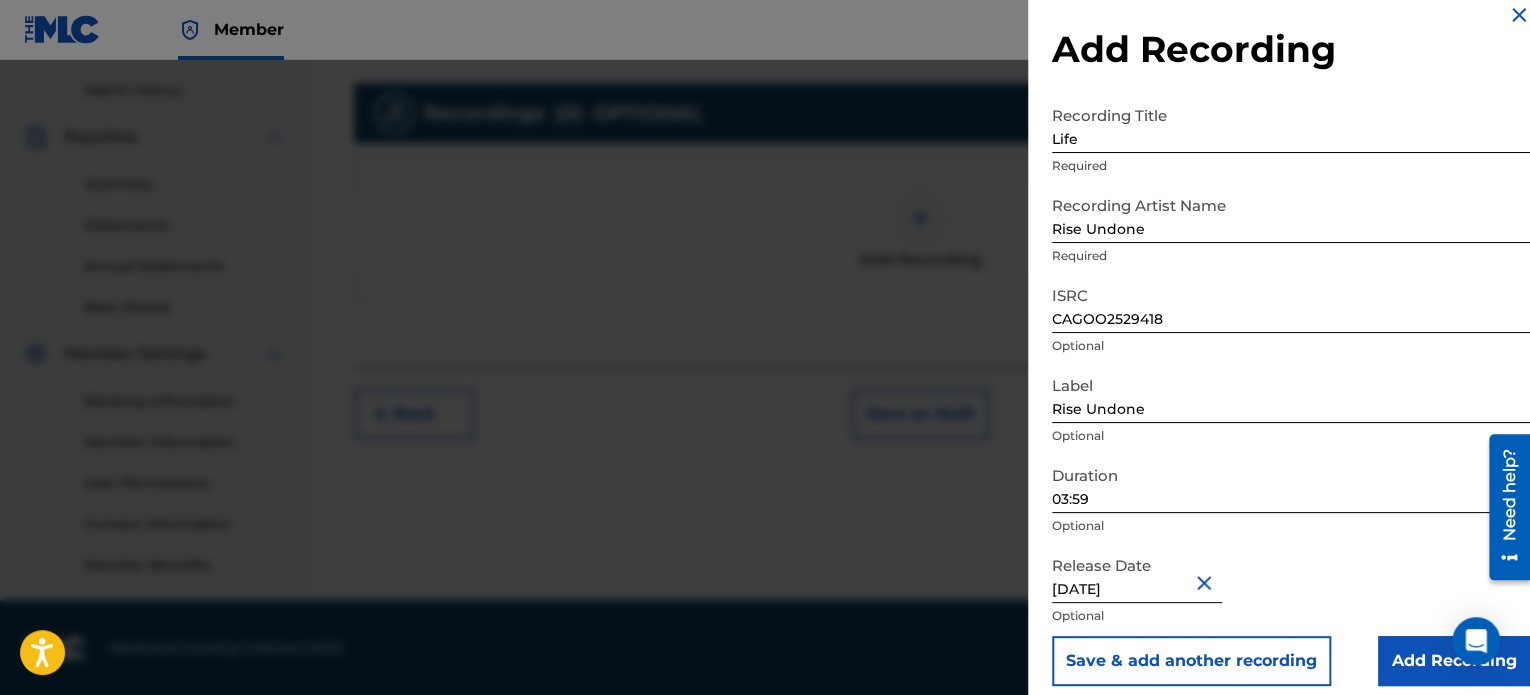 click on "Add Recording" at bounding box center [1454, 661] 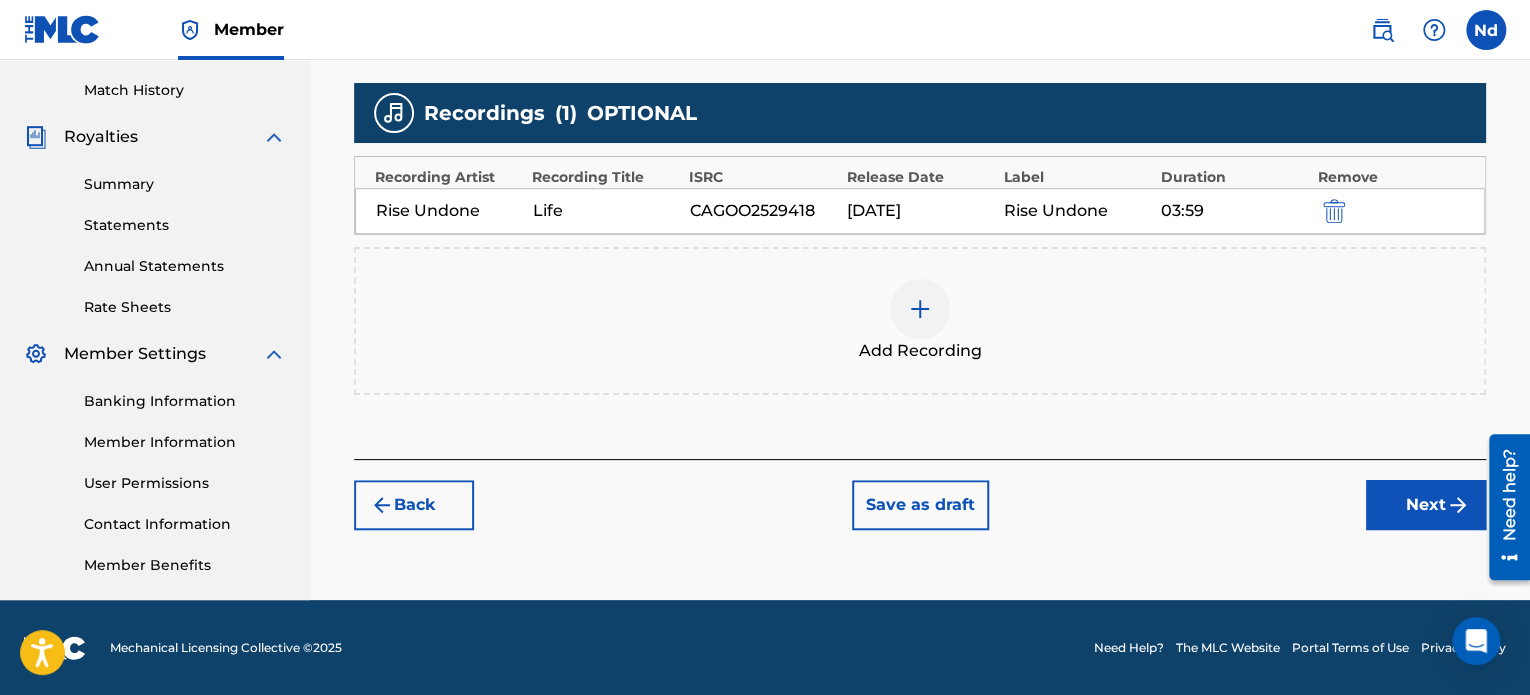 click on "Register Work Search Enter Work Details Add Writers Add Publishers & Shares Add Recording Review Add Recordings (Optional) Enter recording information for your work. Recording information is used during the automated matching process but does not guarantee matches. This information will not be visible once your work is accepted into your catalog, but the information is stored in the database.  Please note:  Multiple recordings may be matched to one work. Life Recordings ( 1 ) OPTIONAL Recording Artist Recording Title ISRC Release Date Label Duration Remove Rise Undone Life CAGOO2529418 [DATE] Rise Undone 03:59 Add Recording Back Save as draft Next" at bounding box center (920, 58) 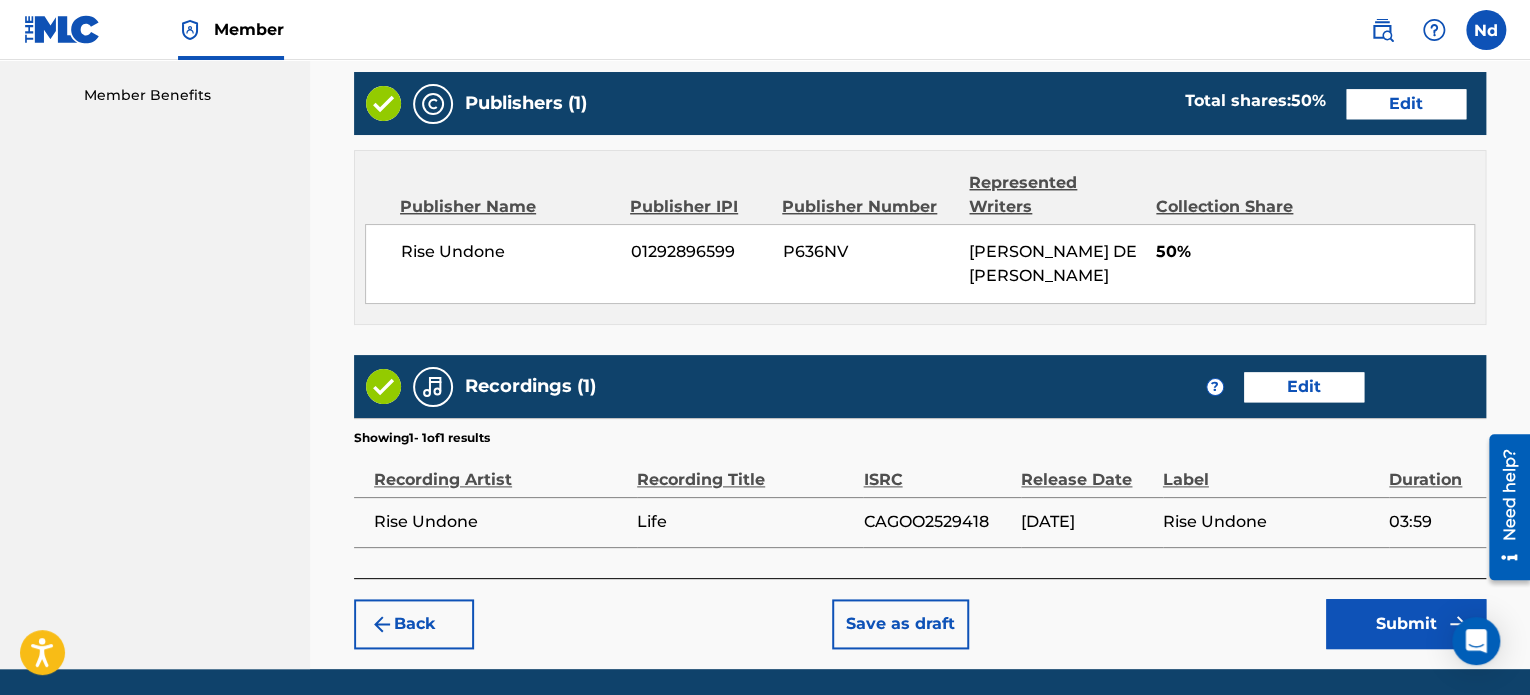 scroll, scrollTop: 1081, scrollLeft: 0, axis: vertical 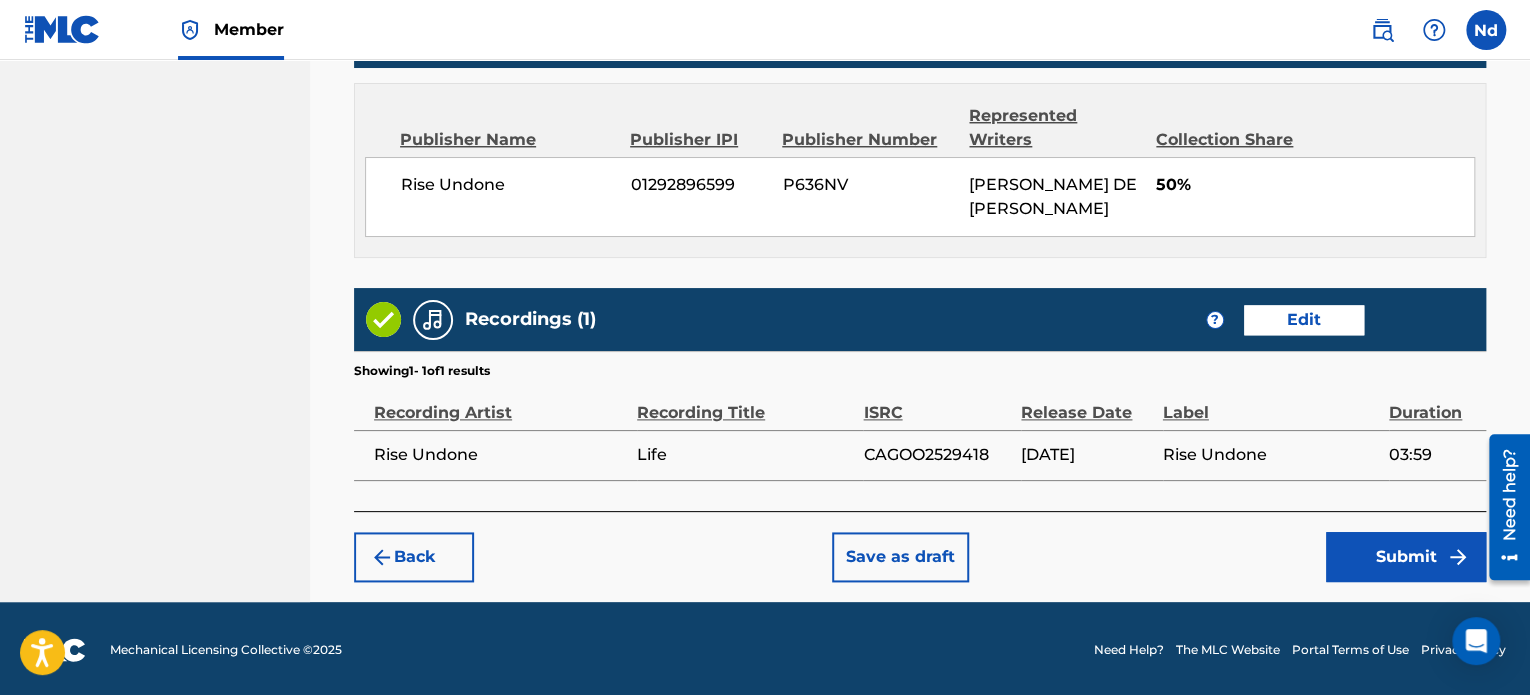click on "Submit" at bounding box center [1406, 557] 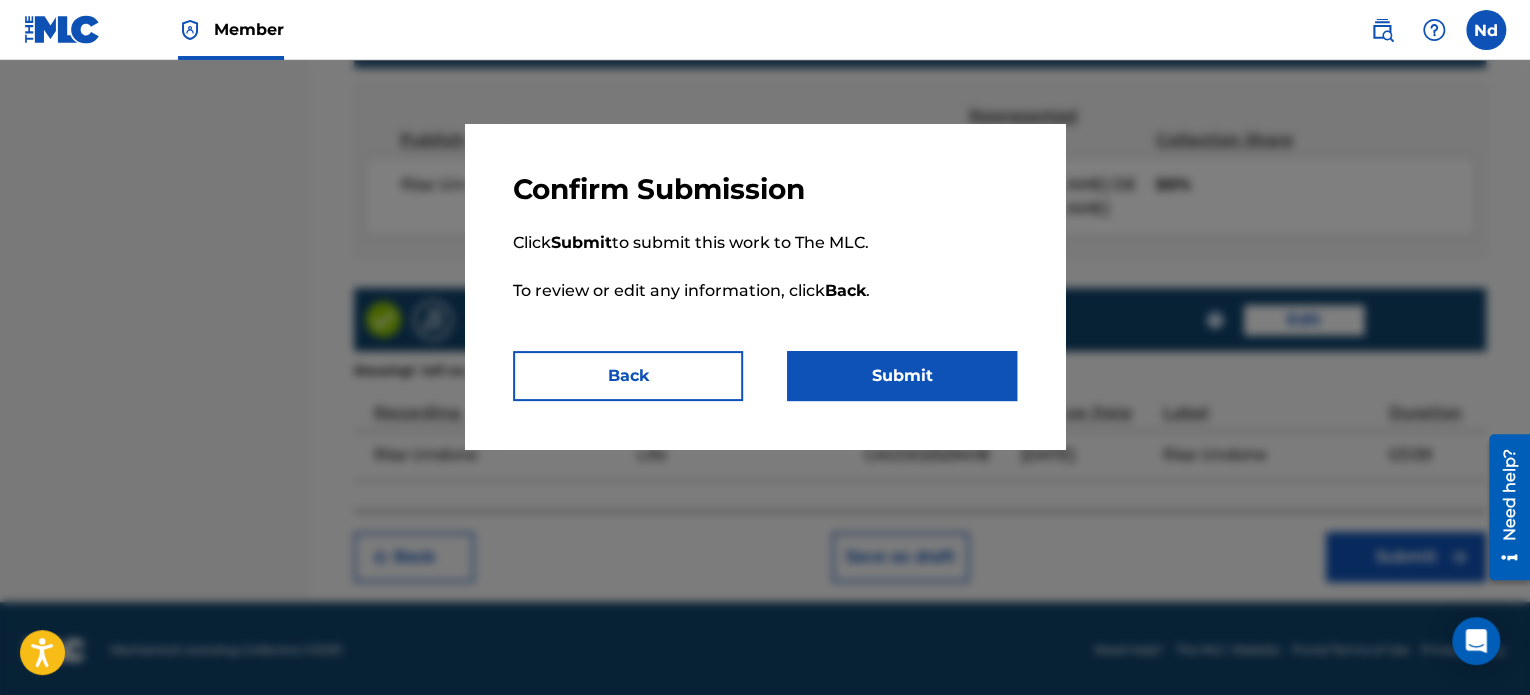 click on "Back" at bounding box center (628, 376) 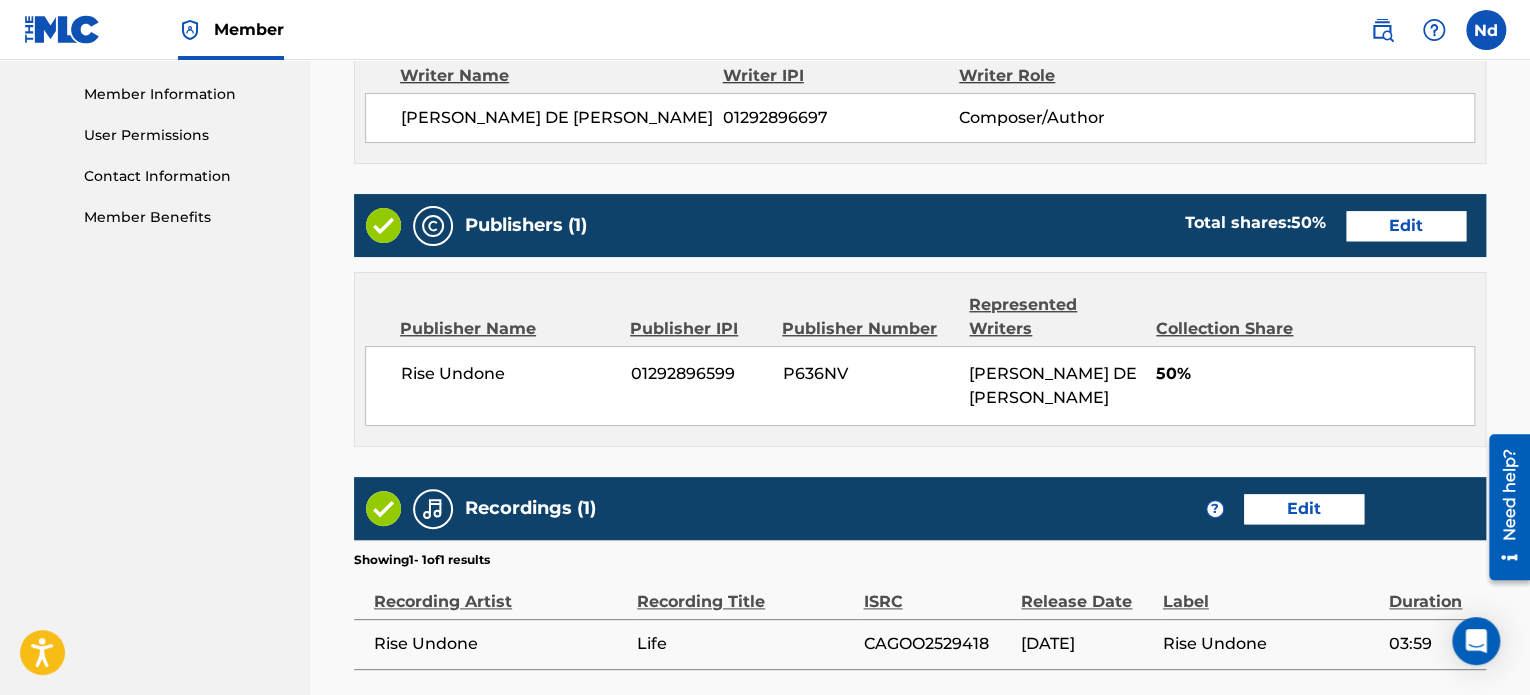 scroll, scrollTop: 1081, scrollLeft: 0, axis: vertical 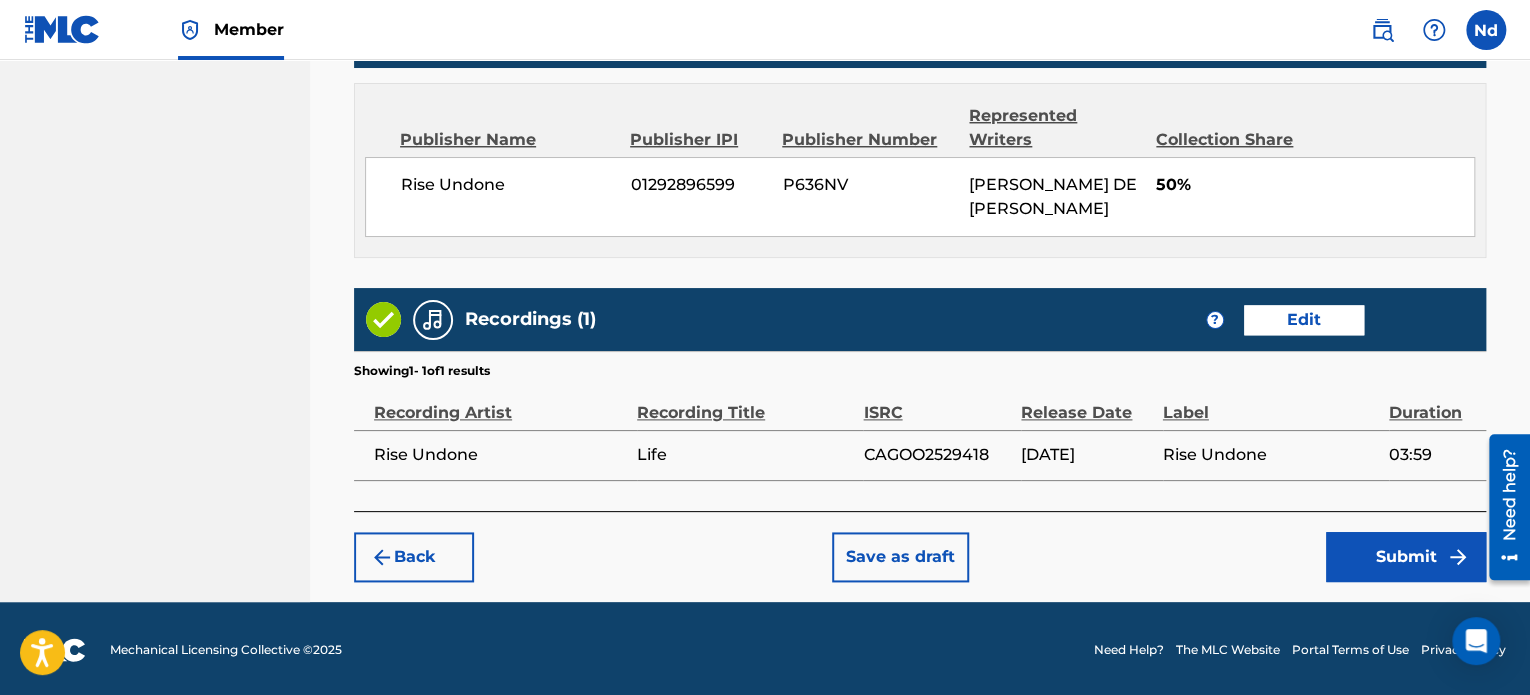 click on "Submit" at bounding box center [1406, 557] 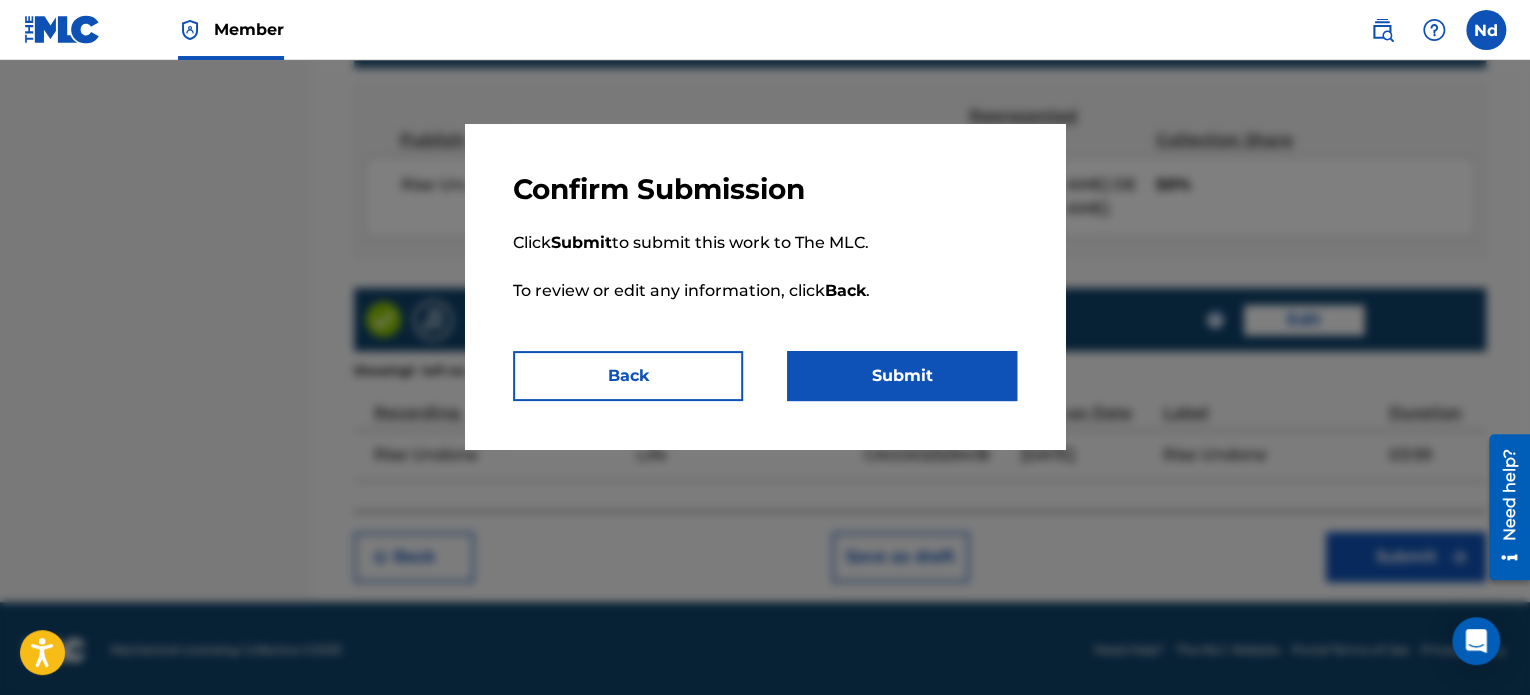 click on "Submit" at bounding box center (902, 376) 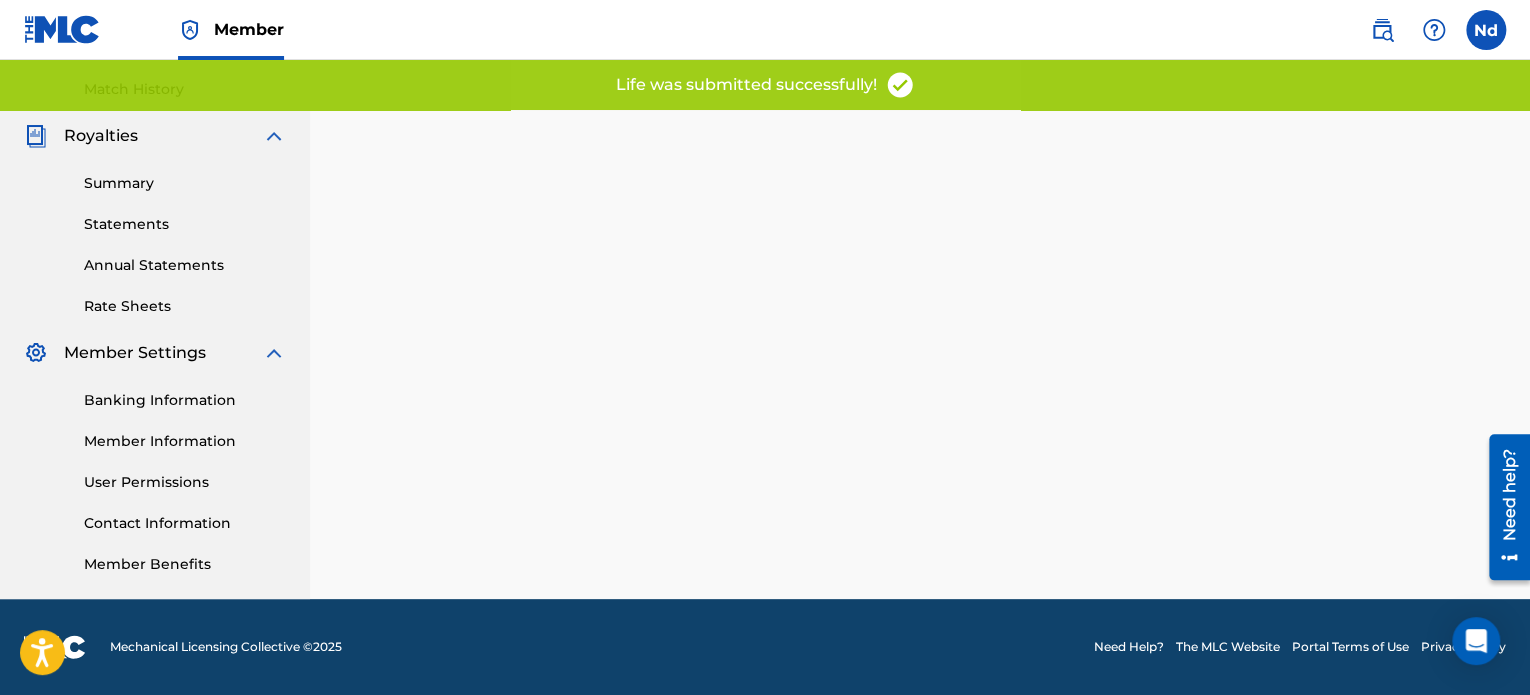 scroll, scrollTop: 0, scrollLeft: 0, axis: both 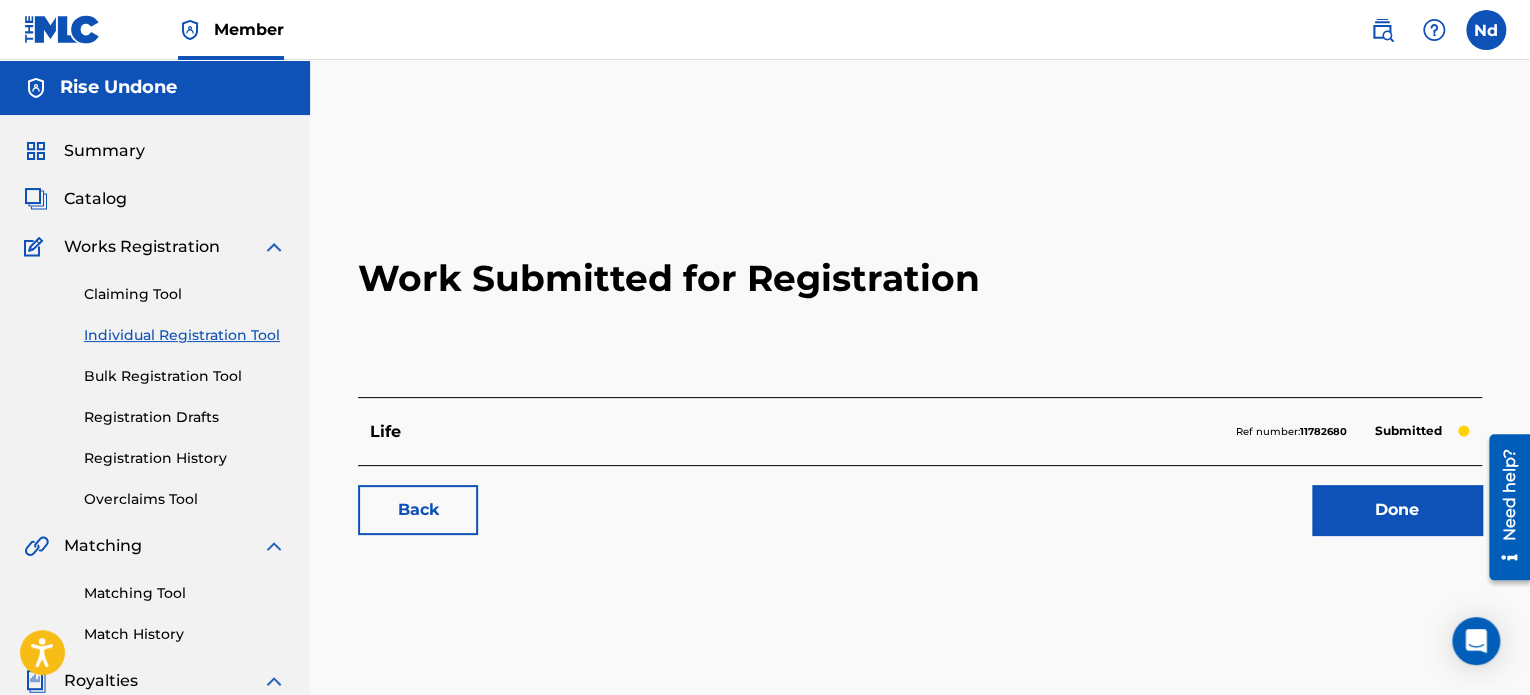 click on "Individual Registration Tool" at bounding box center [185, 335] 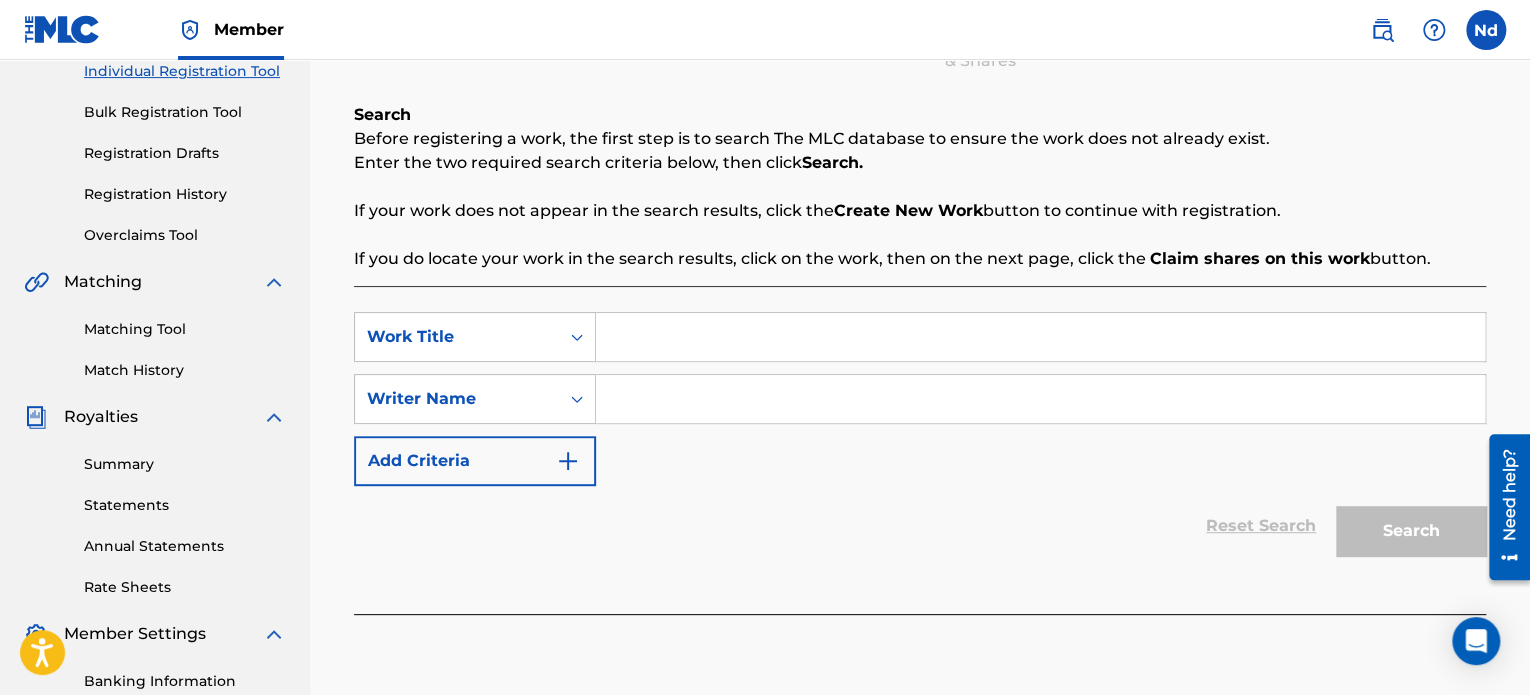 scroll, scrollTop: 300, scrollLeft: 0, axis: vertical 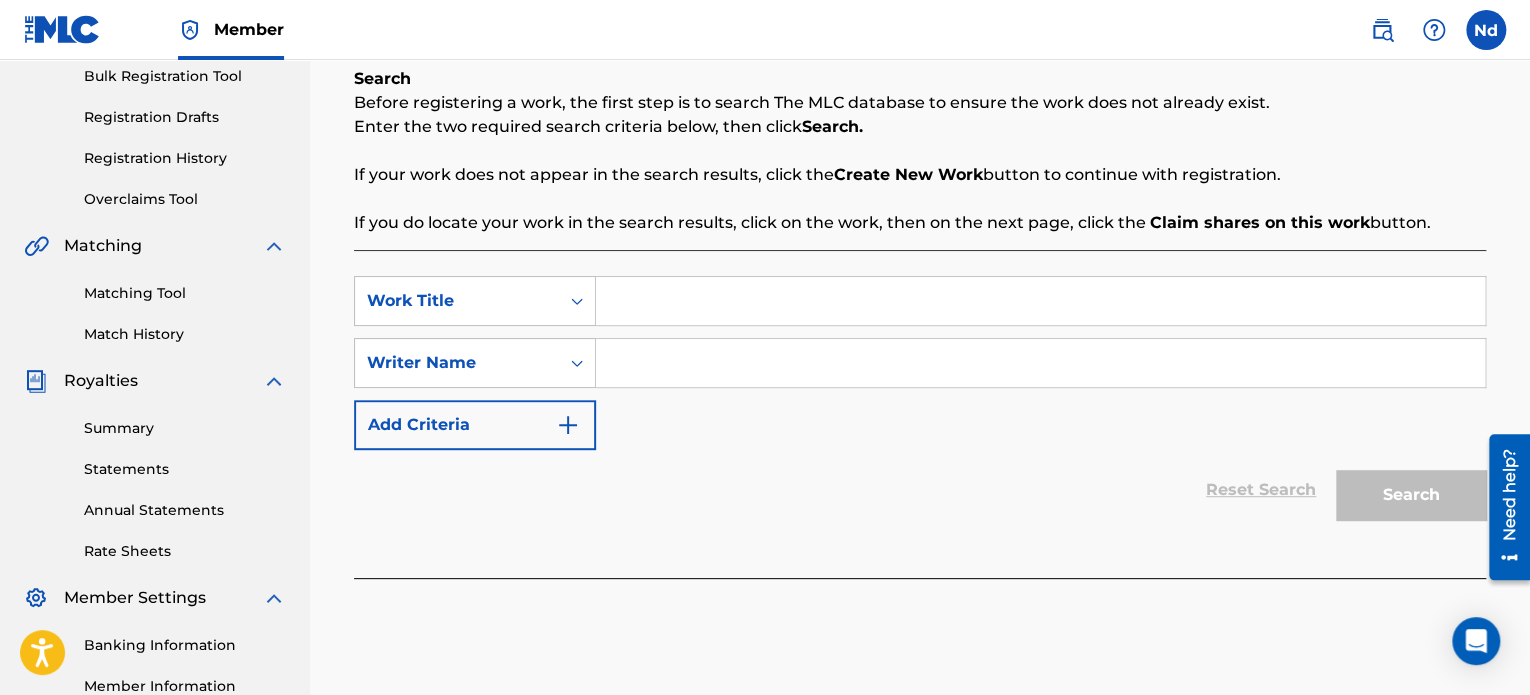 click at bounding box center [1040, 301] 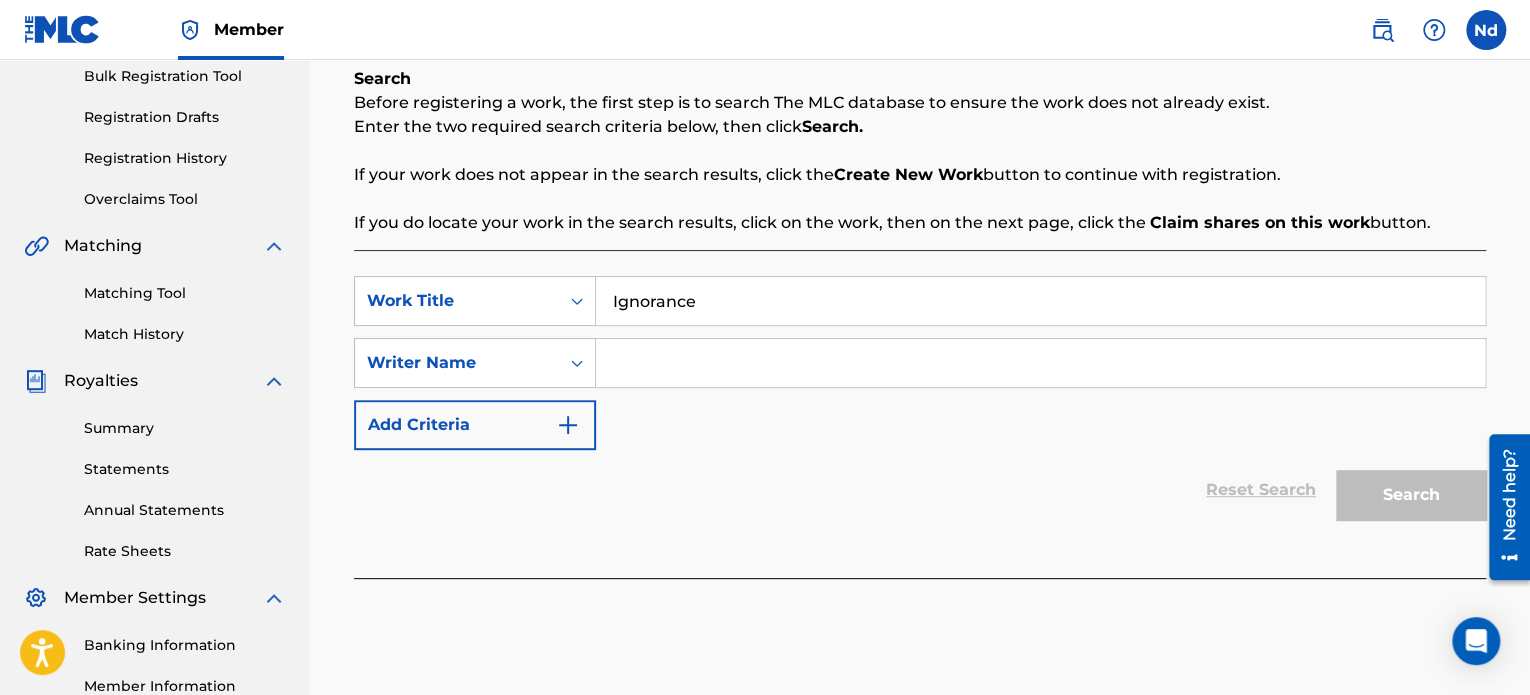 click at bounding box center [1040, 363] 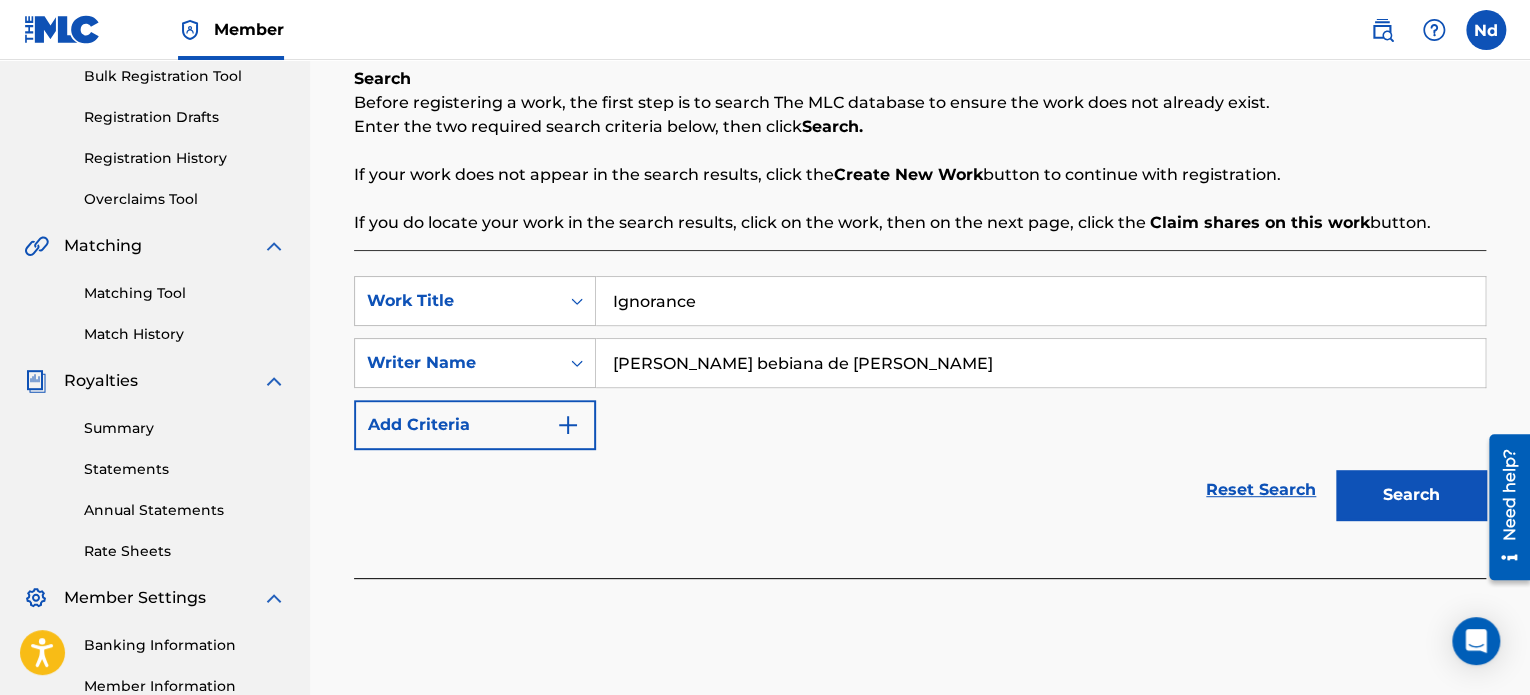 drag, startPoint x: 1448, startPoint y: 503, endPoint x: 1437, endPoint y: 483, distance: 22.825424 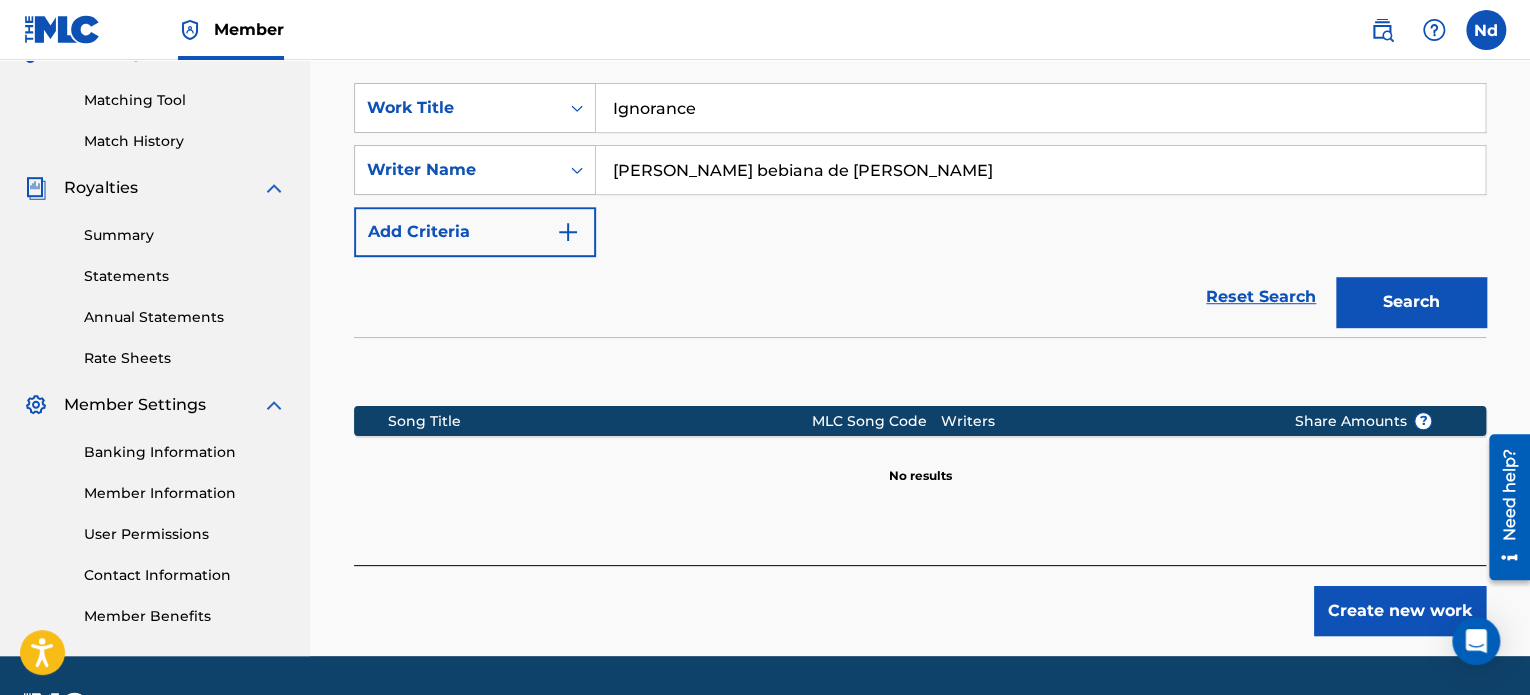 scroll, scrollTop: 549, scrollLeft: 0, axis: vertical 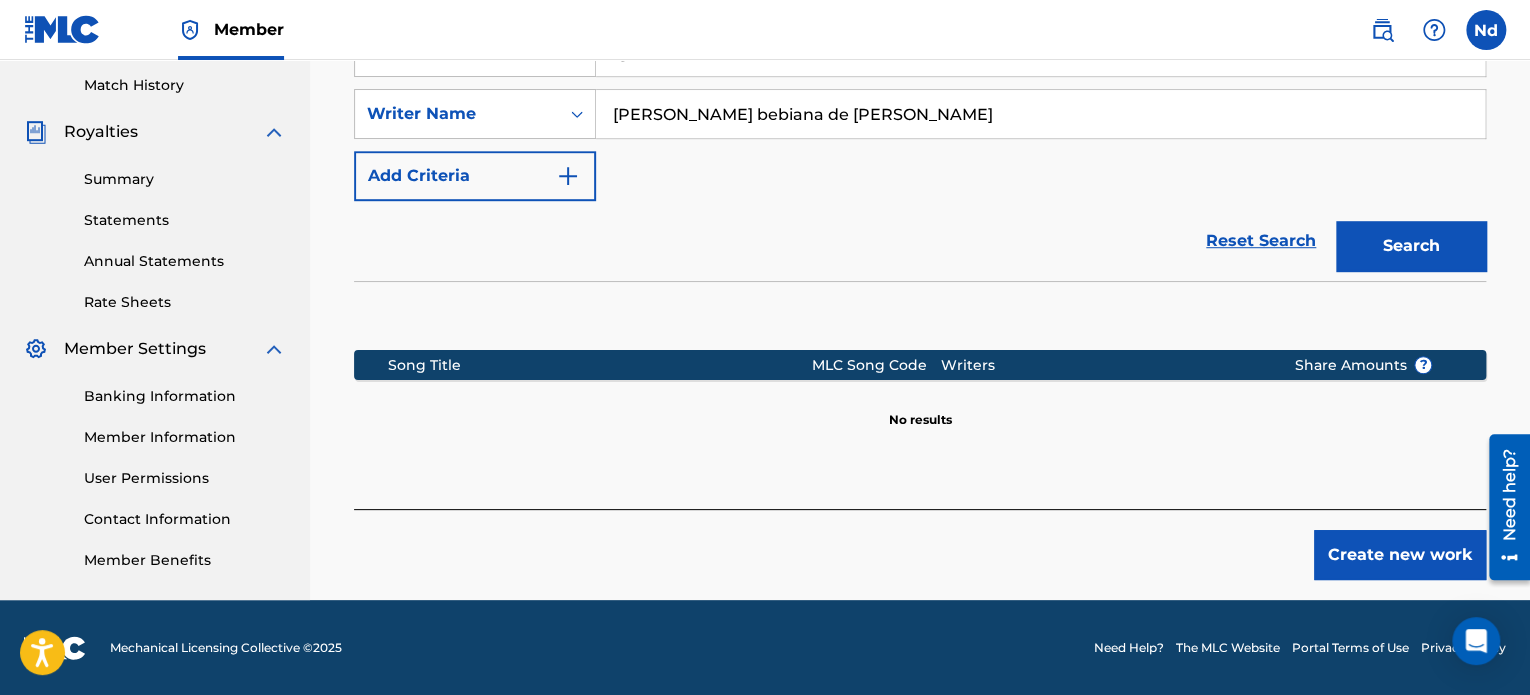 click on "Create new work" at bounding box center (1400, 555) 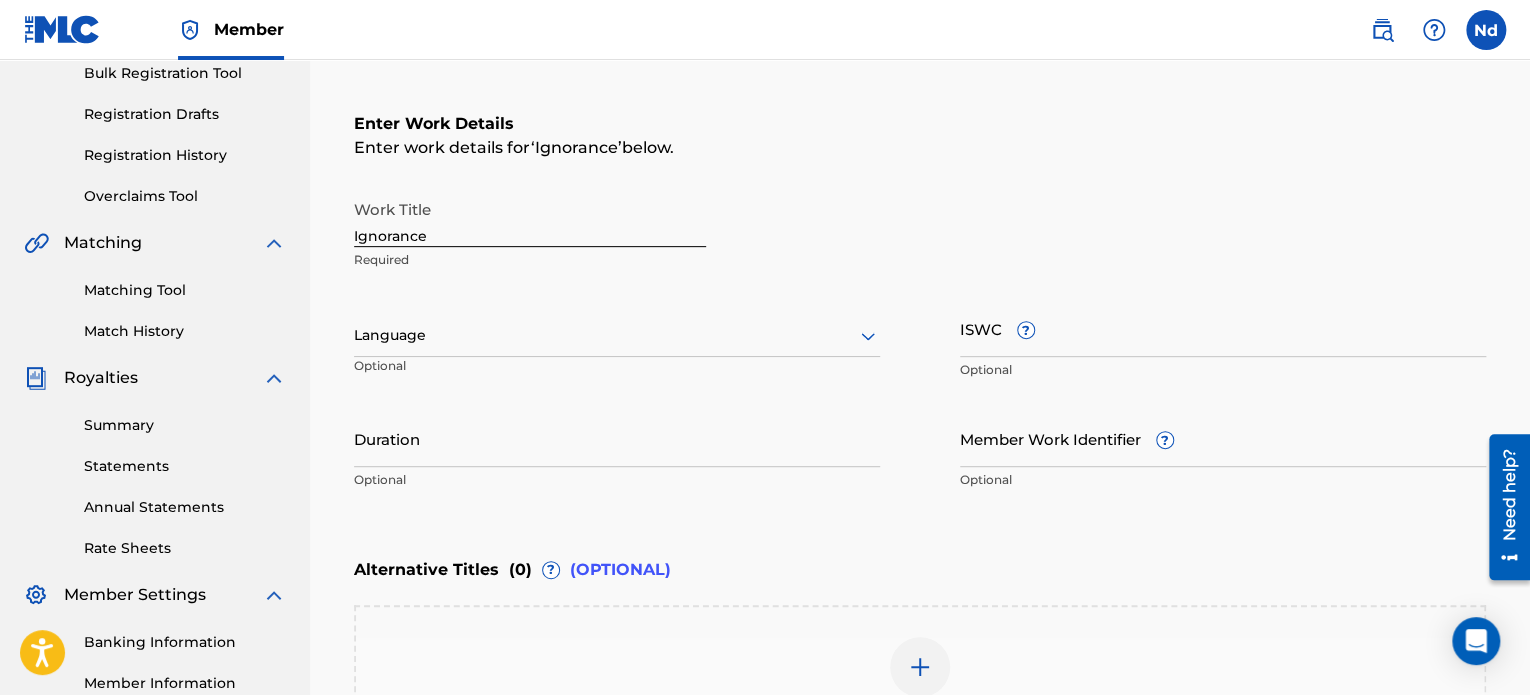 scroll, scrollTop: 349, scrollLeft: 0, axis: vertical 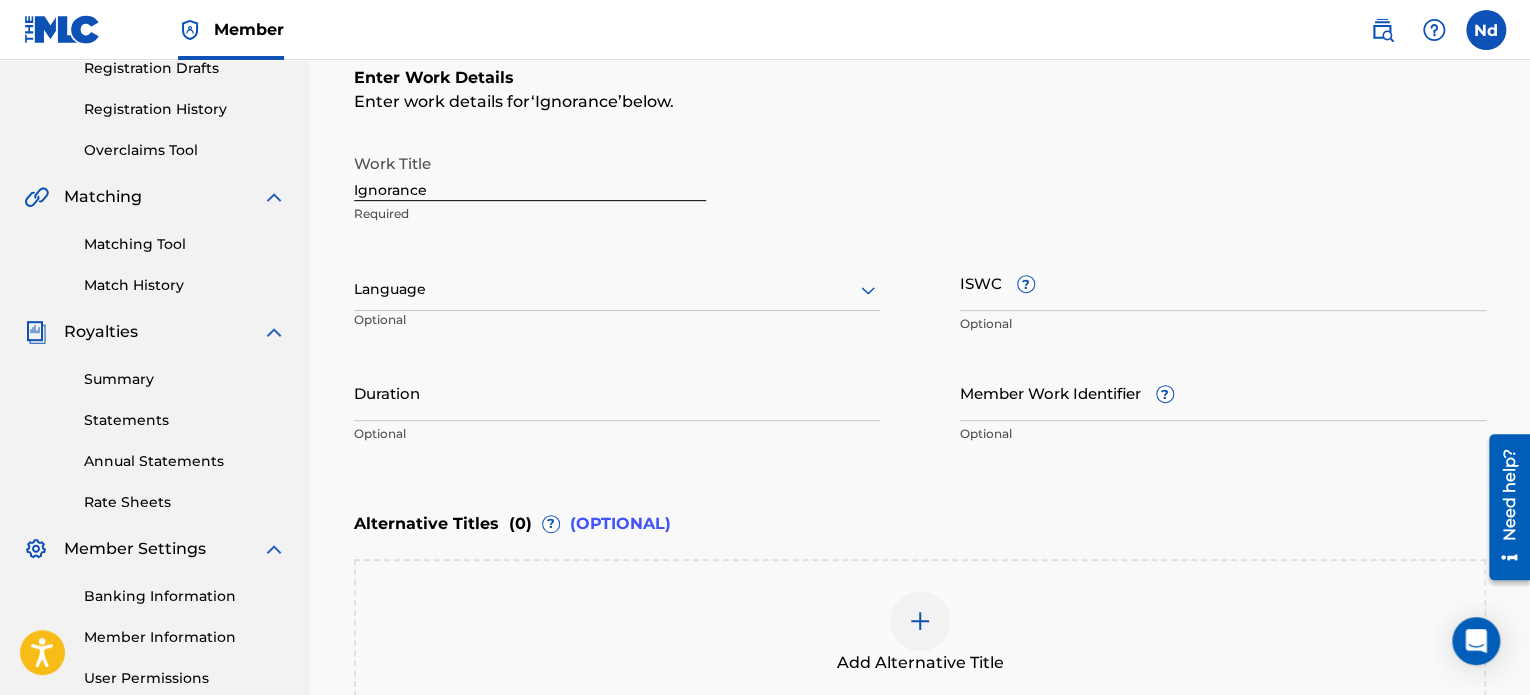 click at bounding box center (617, 289) 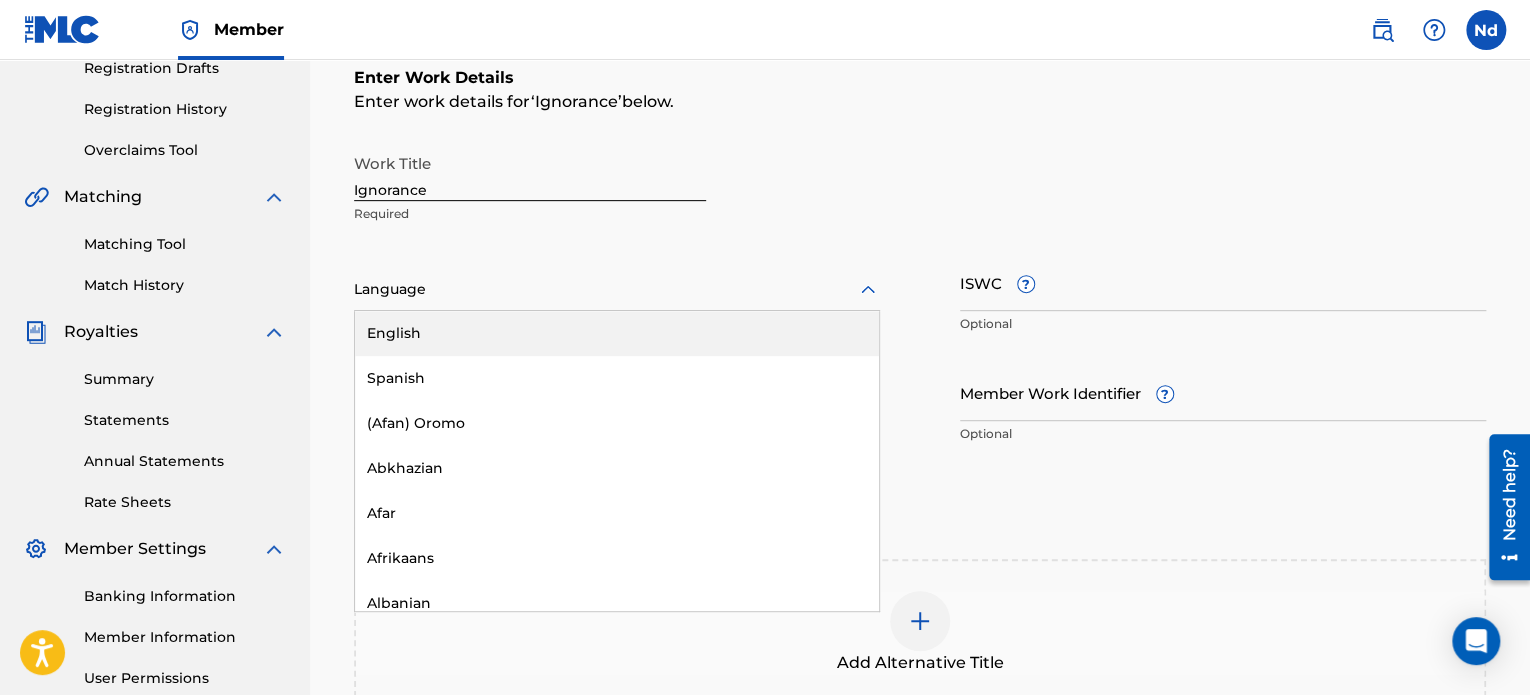 click on "English" at bounding box center (617, 333) 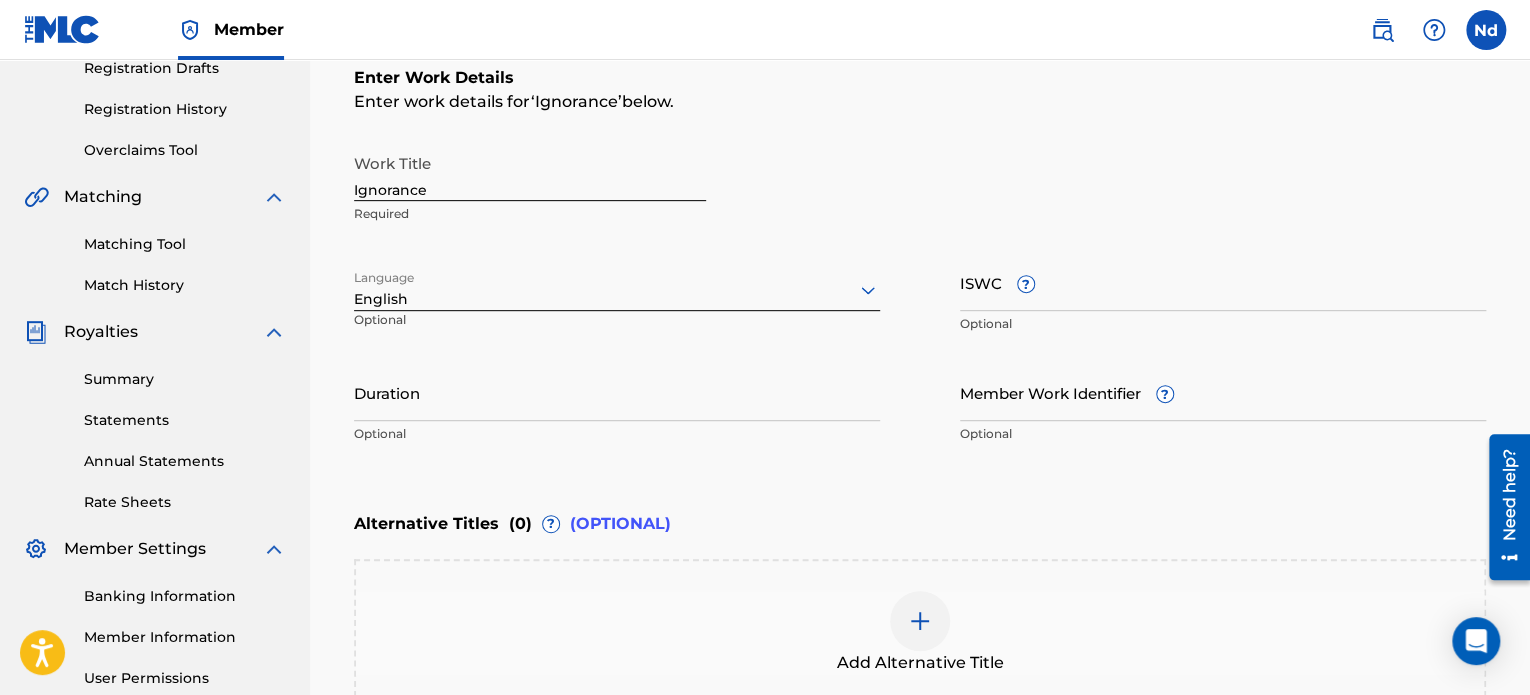 click on "Optional" at bounding box center [617, 434] 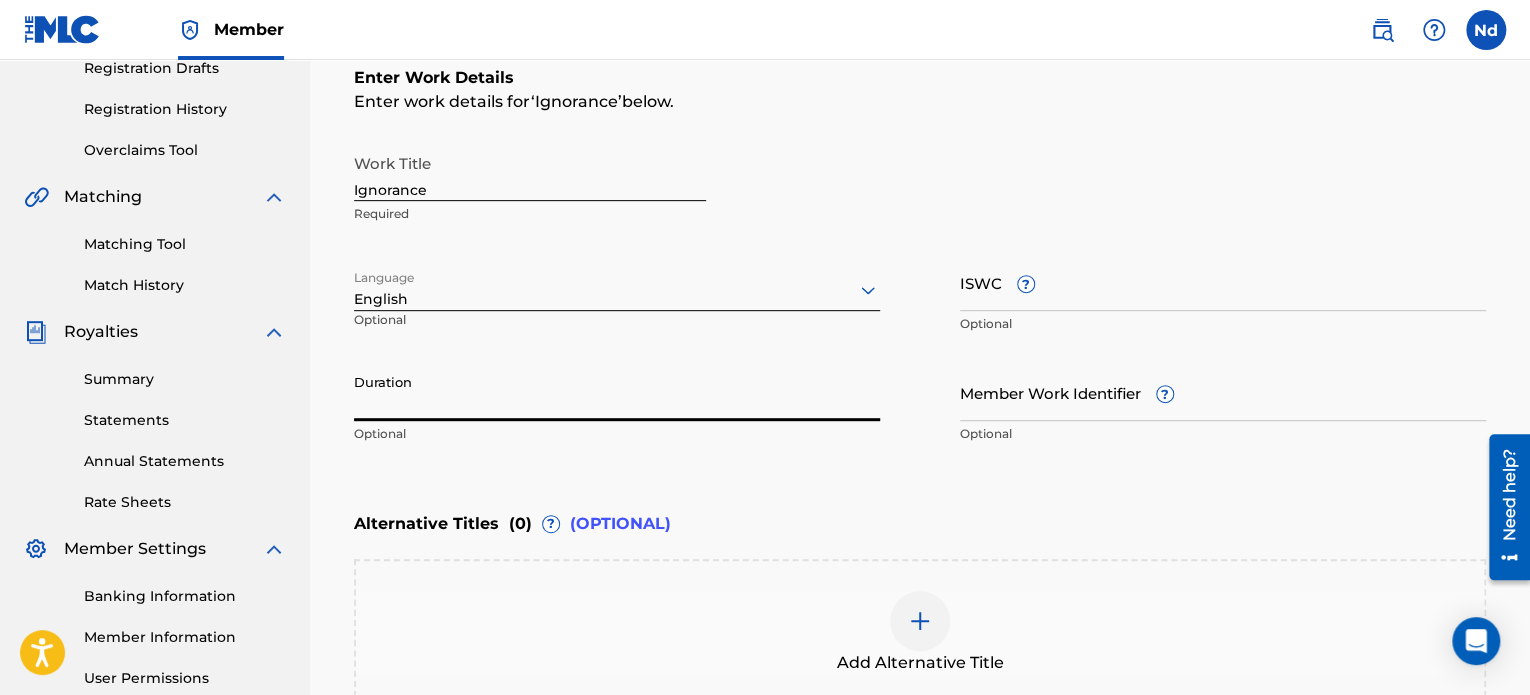 click on "Duration" at bounding box center (617, 392) 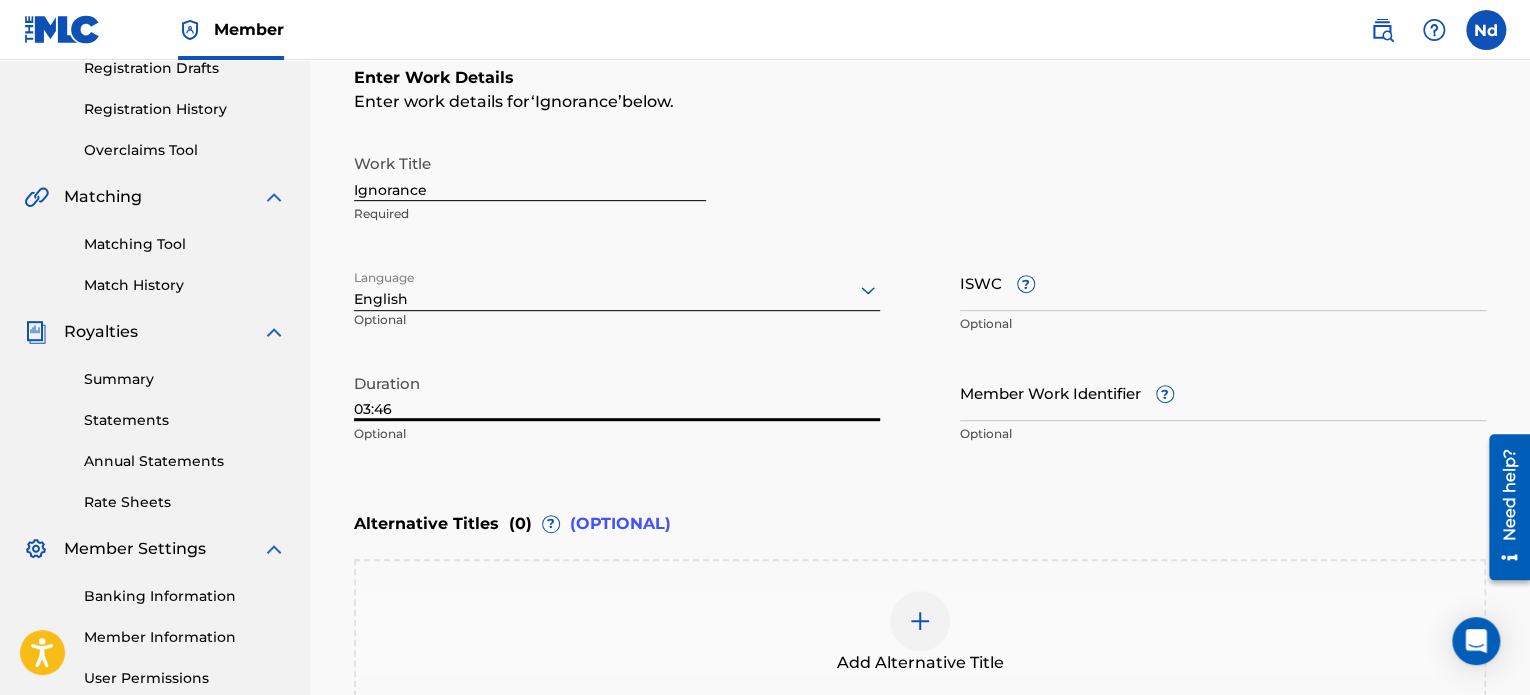 click on "ISWC   ?" at bounding box center [1223, 282] 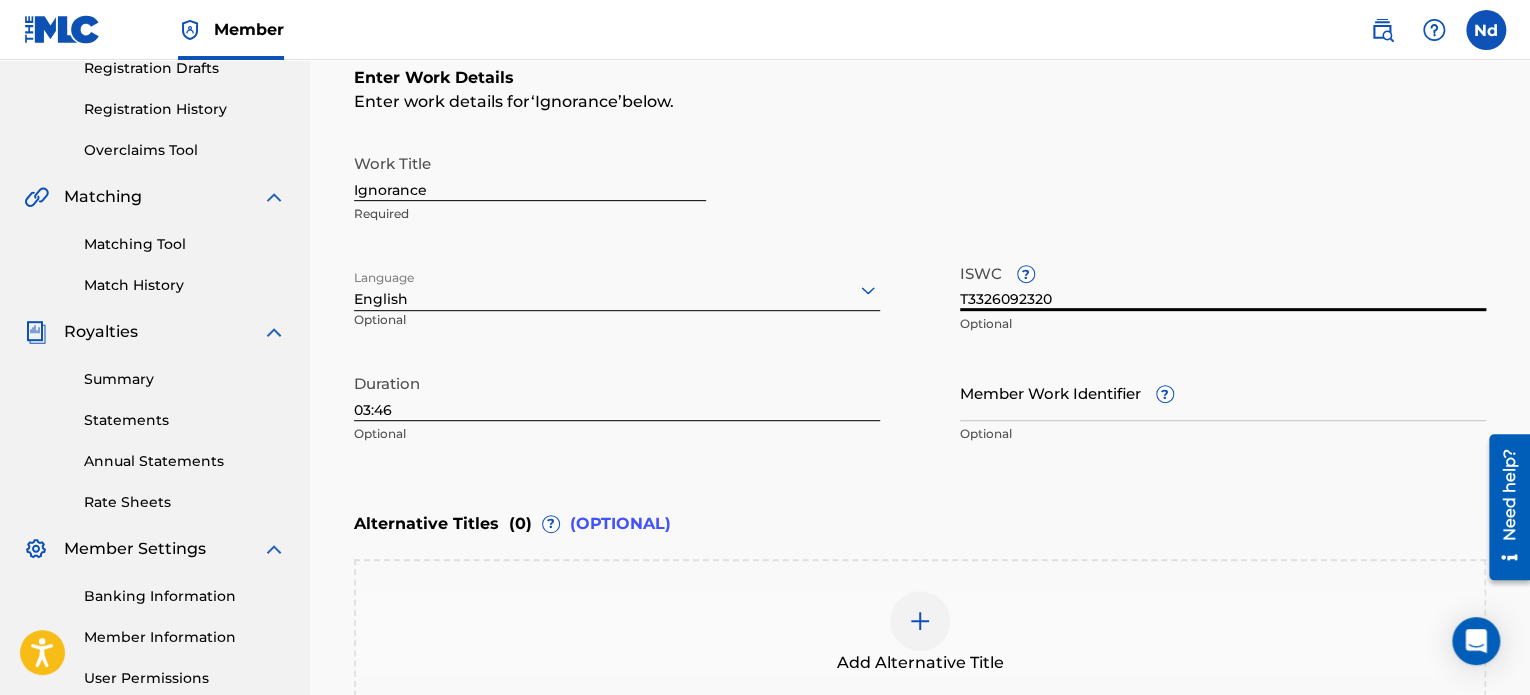 click on "Member Work Identifier   ?" at bounding box center [1223, 392] 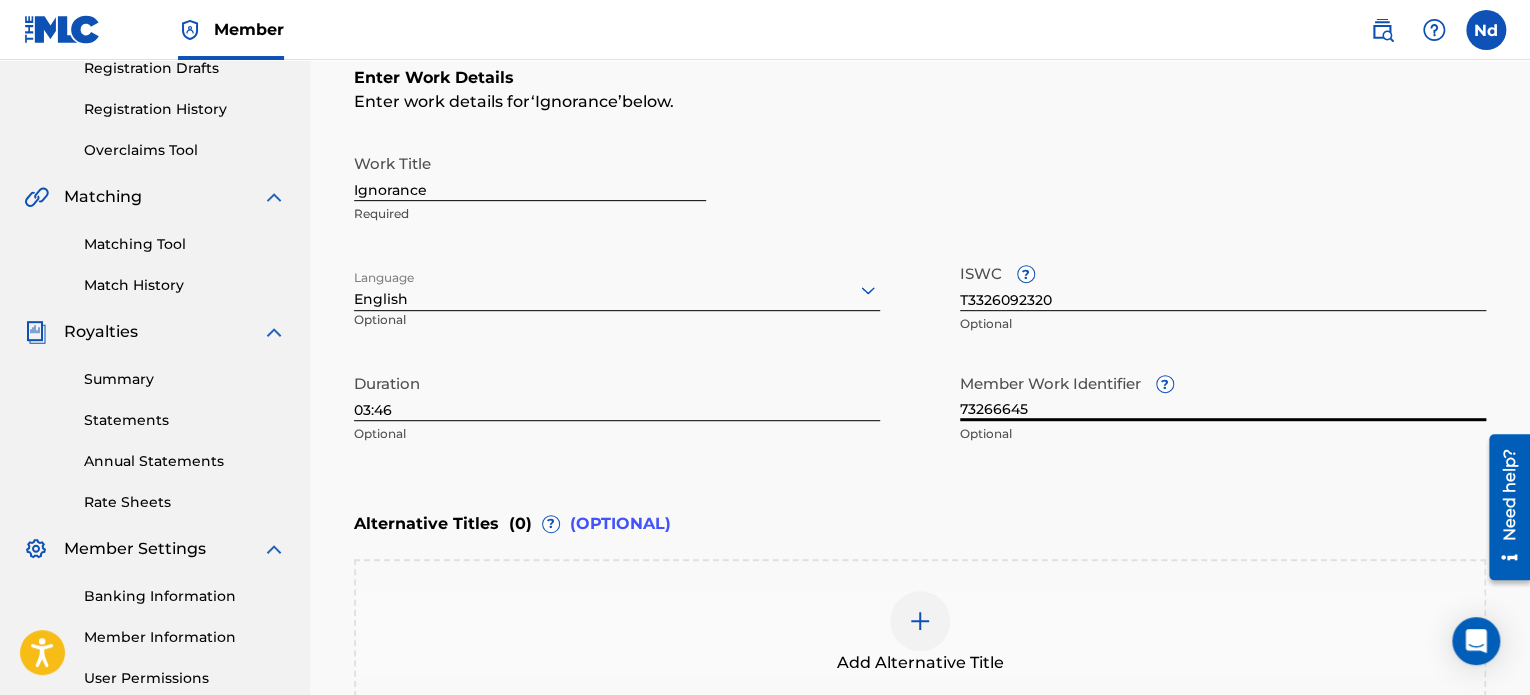click on "Enter Work Details Enter work details for  ‘ Ignorance ’  below. Work Title   Ignorance Required Language English Optional ISWC   ? T3326092320 Optional Duration   03:46 Optional Member Work Identifier   ? 73266645 Optional" at bounding box center [920, 260] 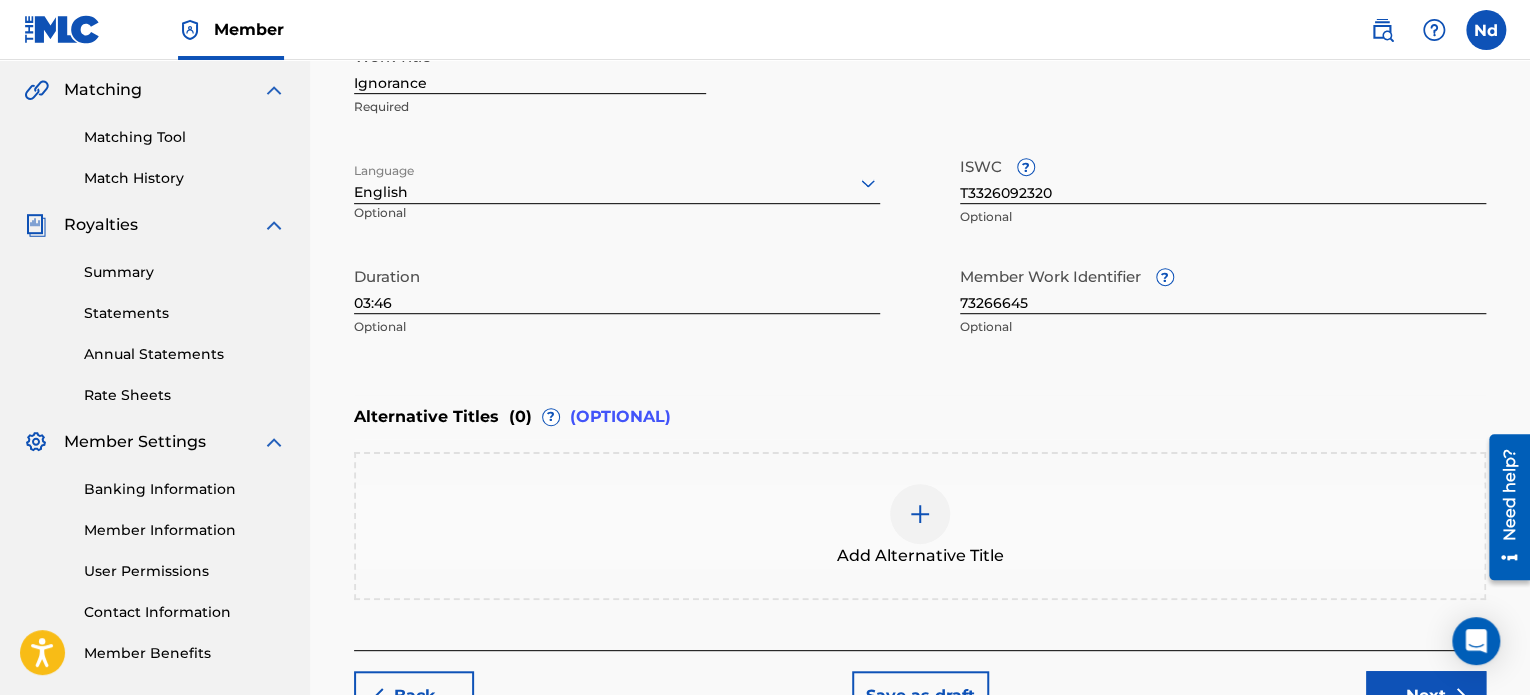 scroll, scrollTop: 596, scrollLeft: 0, axis: vertical 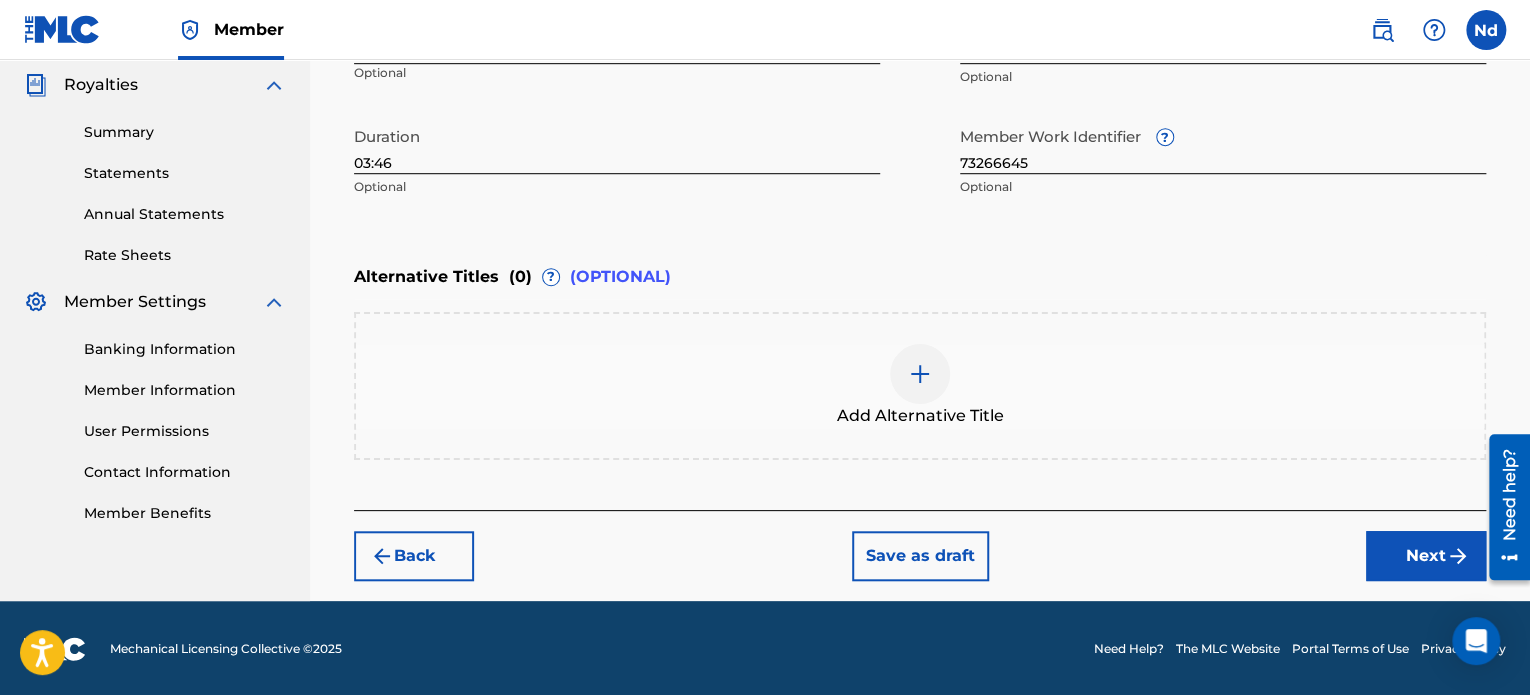 click on "Next" at bounding box center [1426, 556] 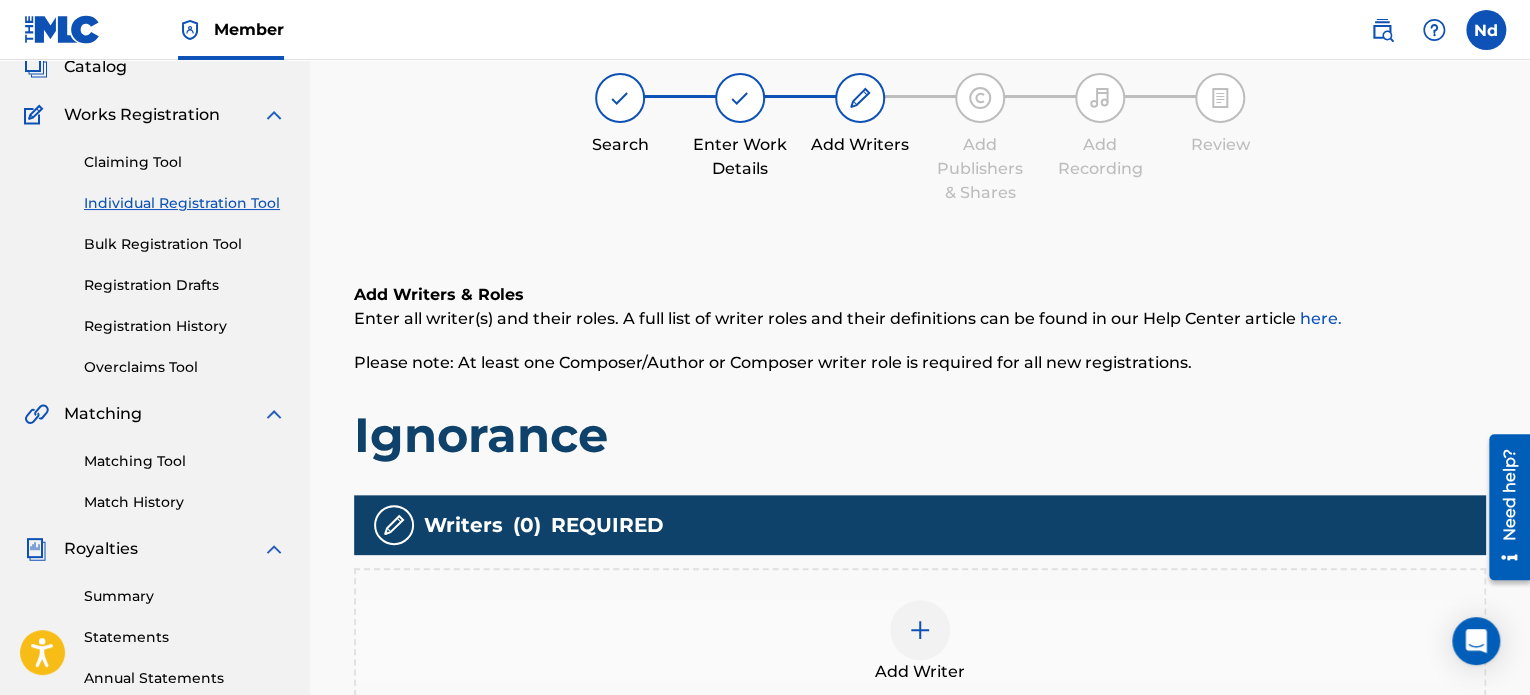 scroll, scrollTop: 544, scrollLeft: 0, axis: vertical 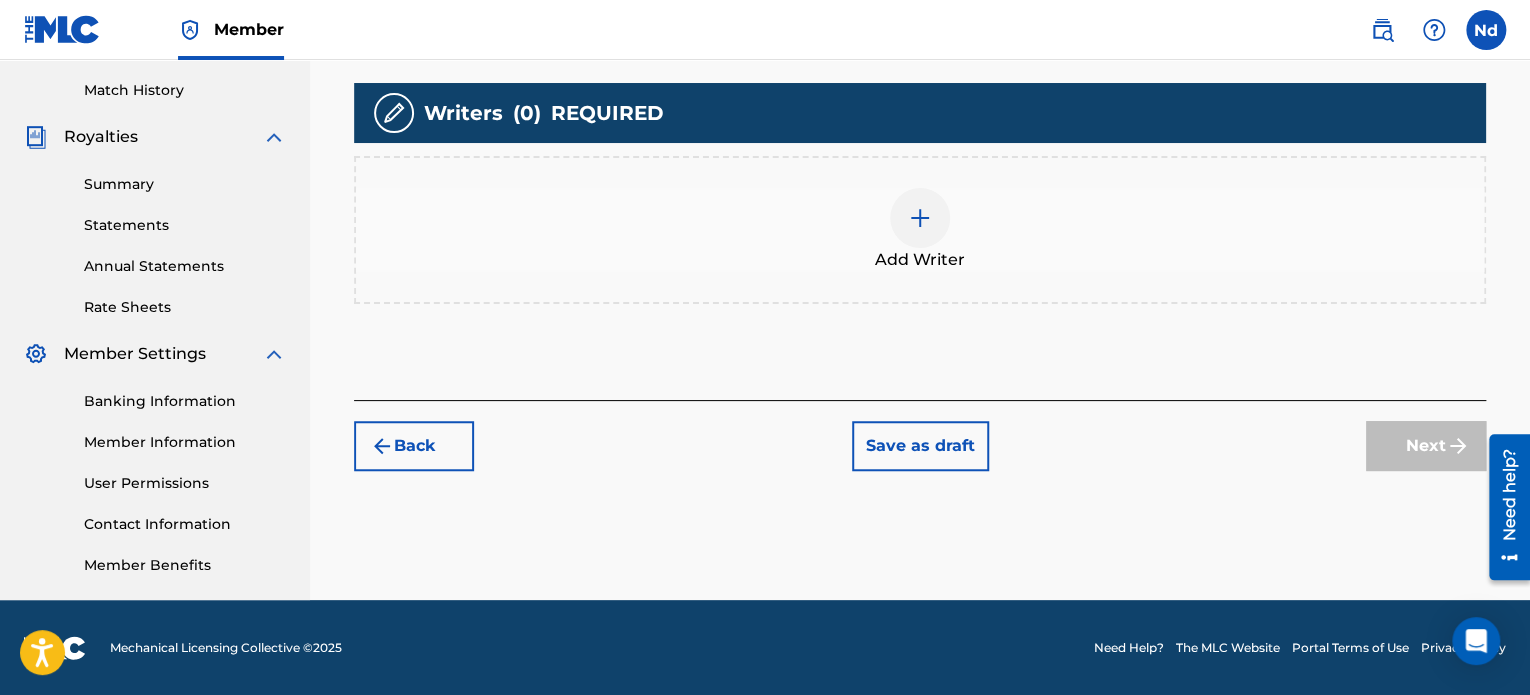 click at bounding box center [920, 218] 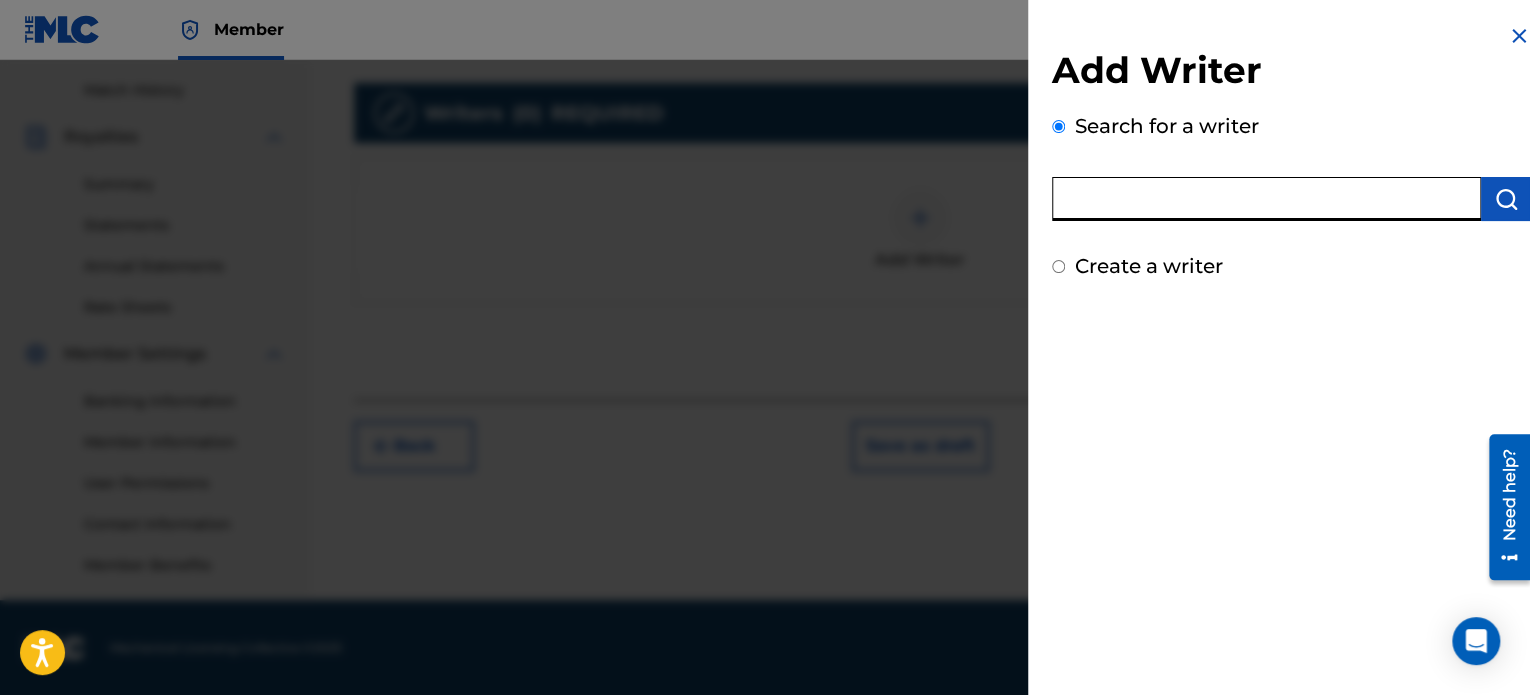 click at bounding box center [1266, 199] 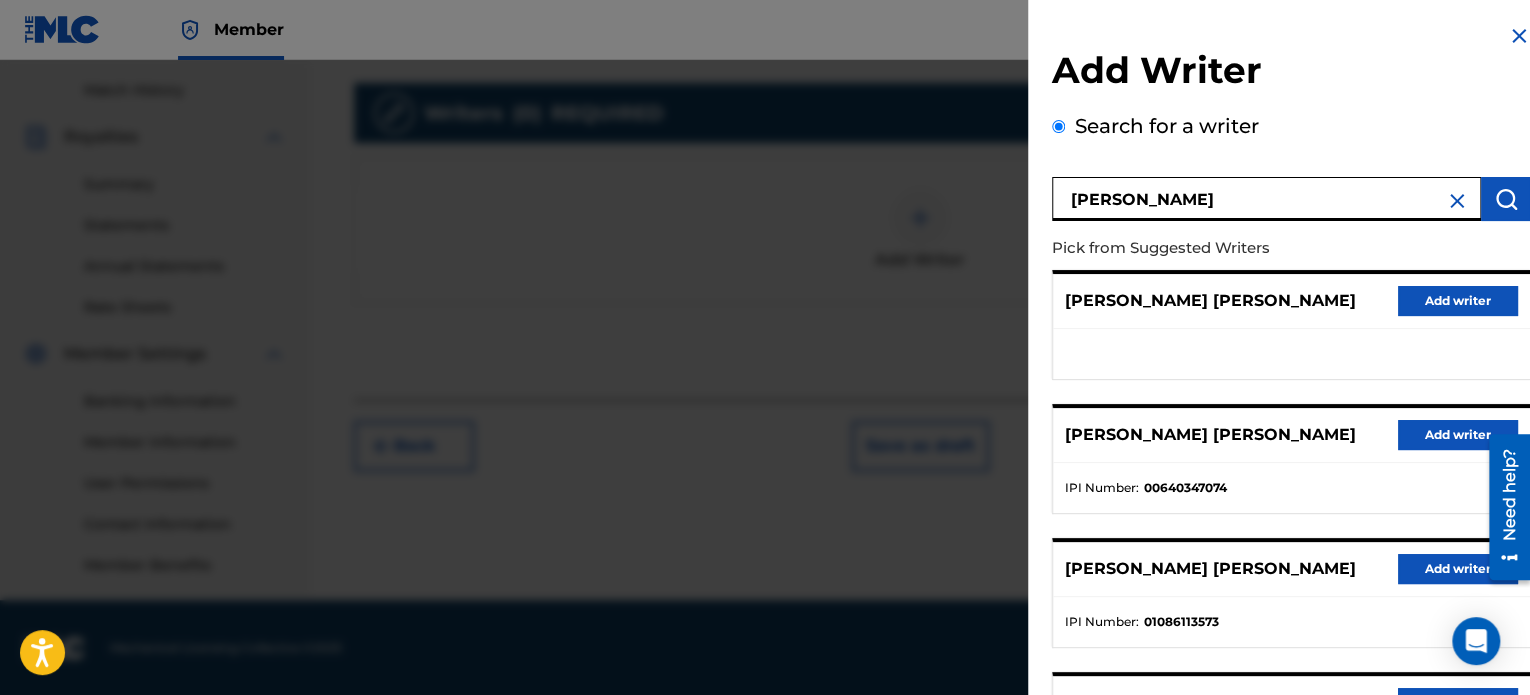 scroll, scrollTop: 344, scrollLeft: 0, axis: vertical 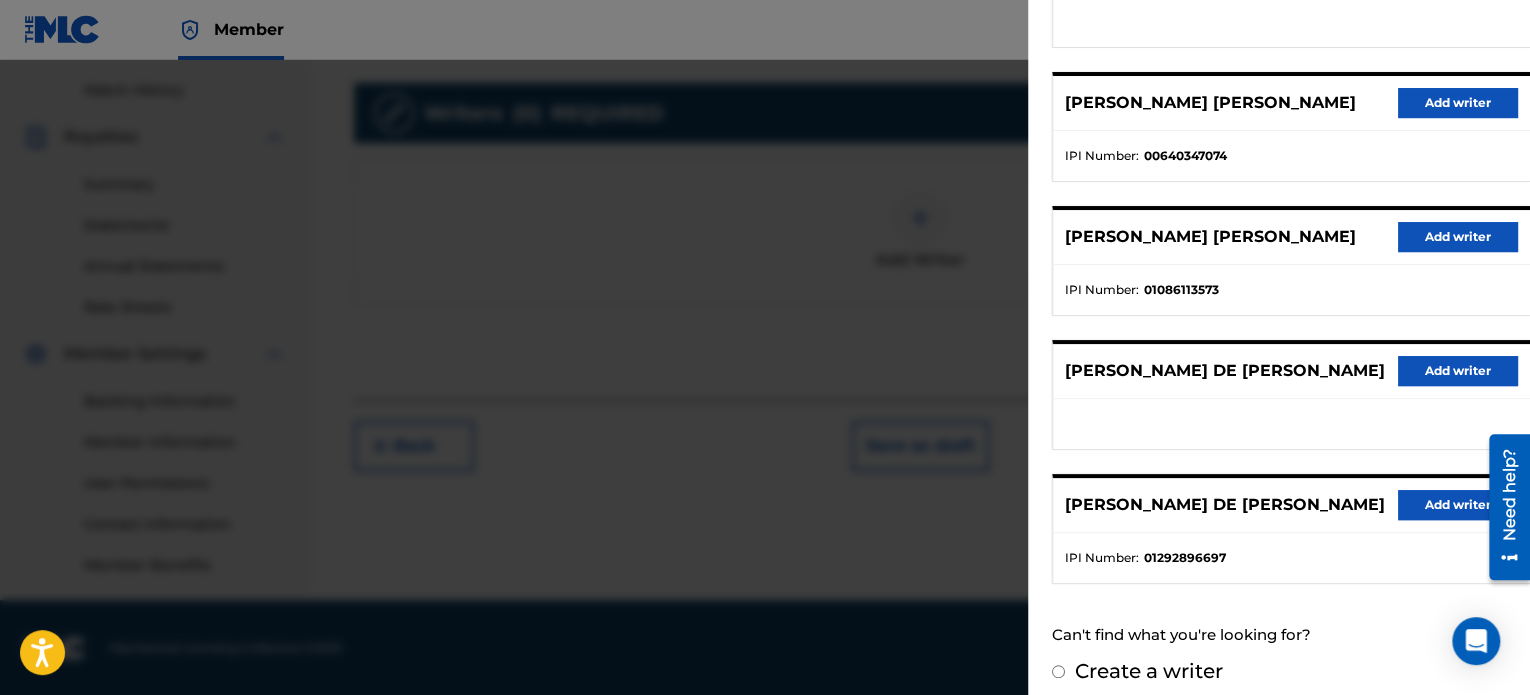 click on "Add writer" at bounding box center (1458, 505) 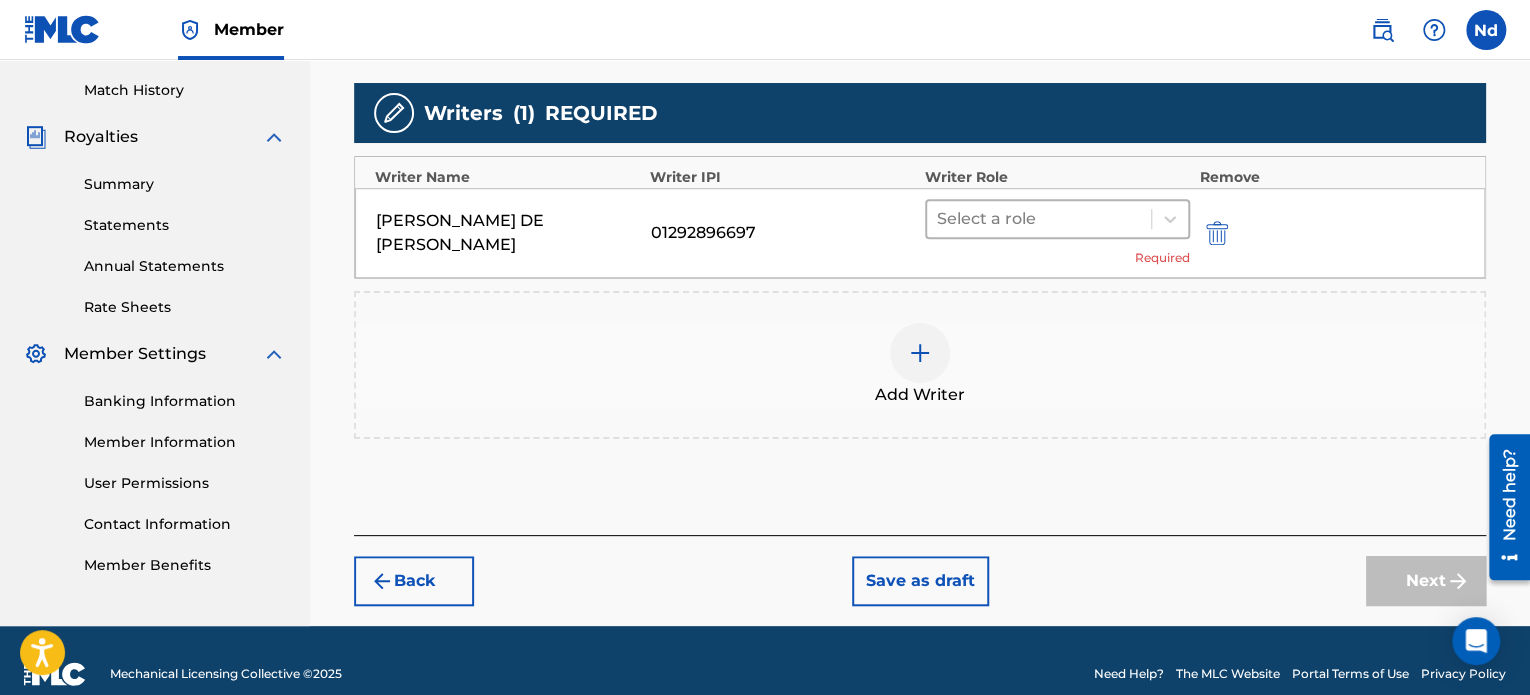 click at bounding box center [1039, 219] 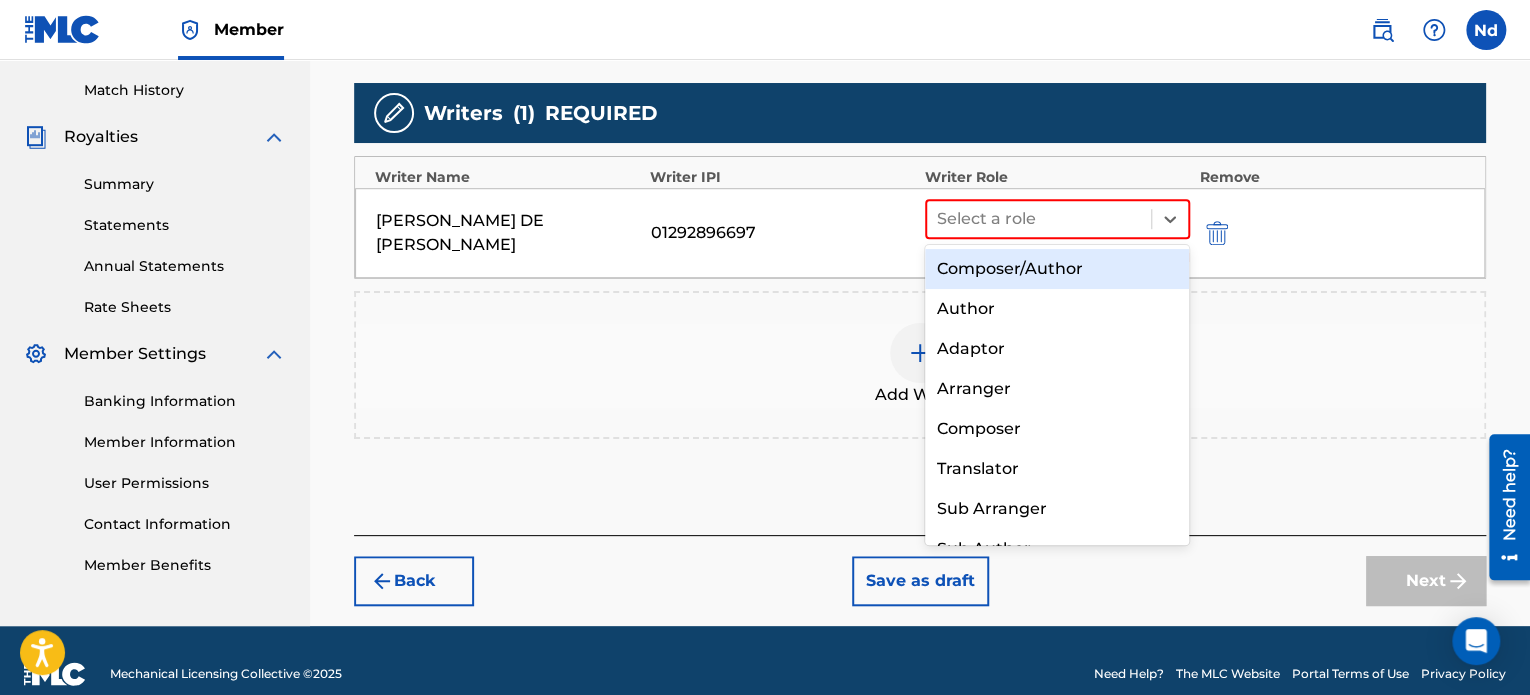 click on "Composer/Author" at bounding box center (1057, 269) 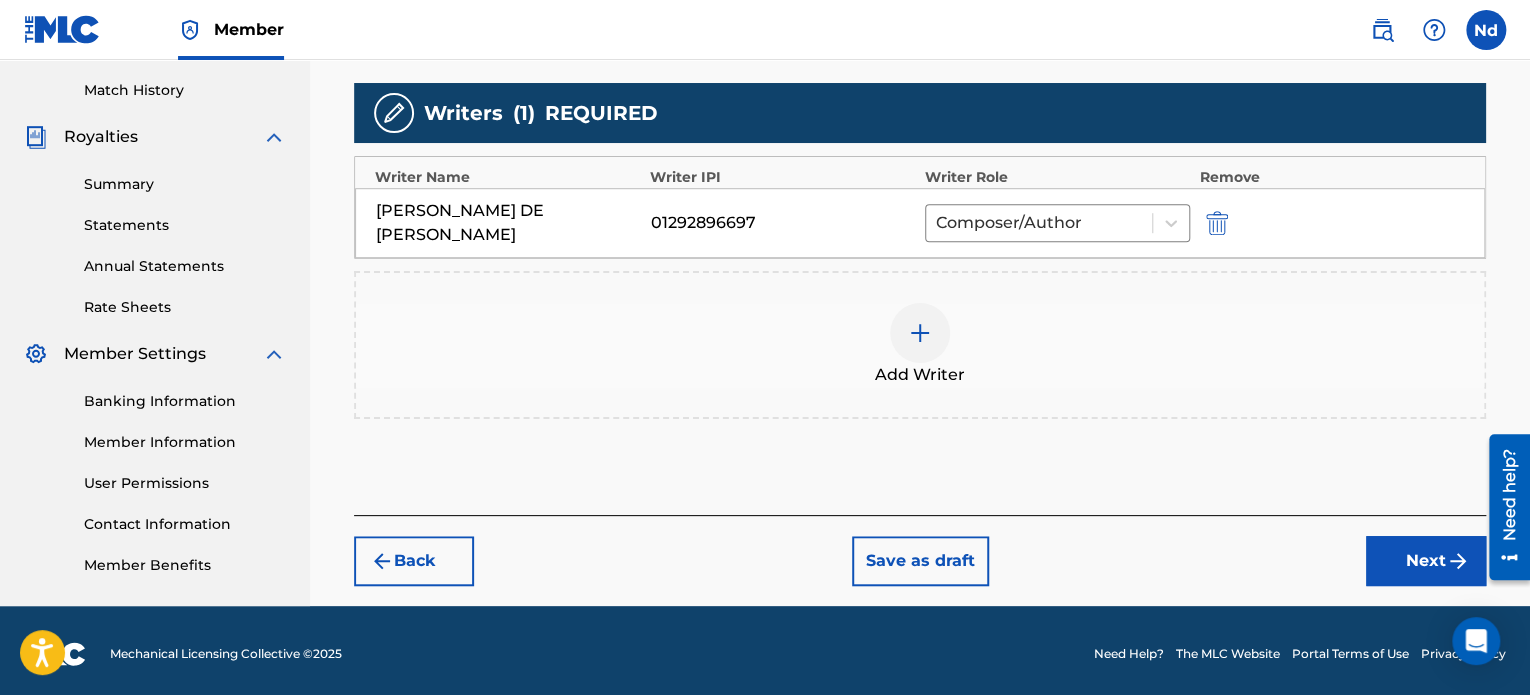click on "Next" at bounding box center (1426, 561) 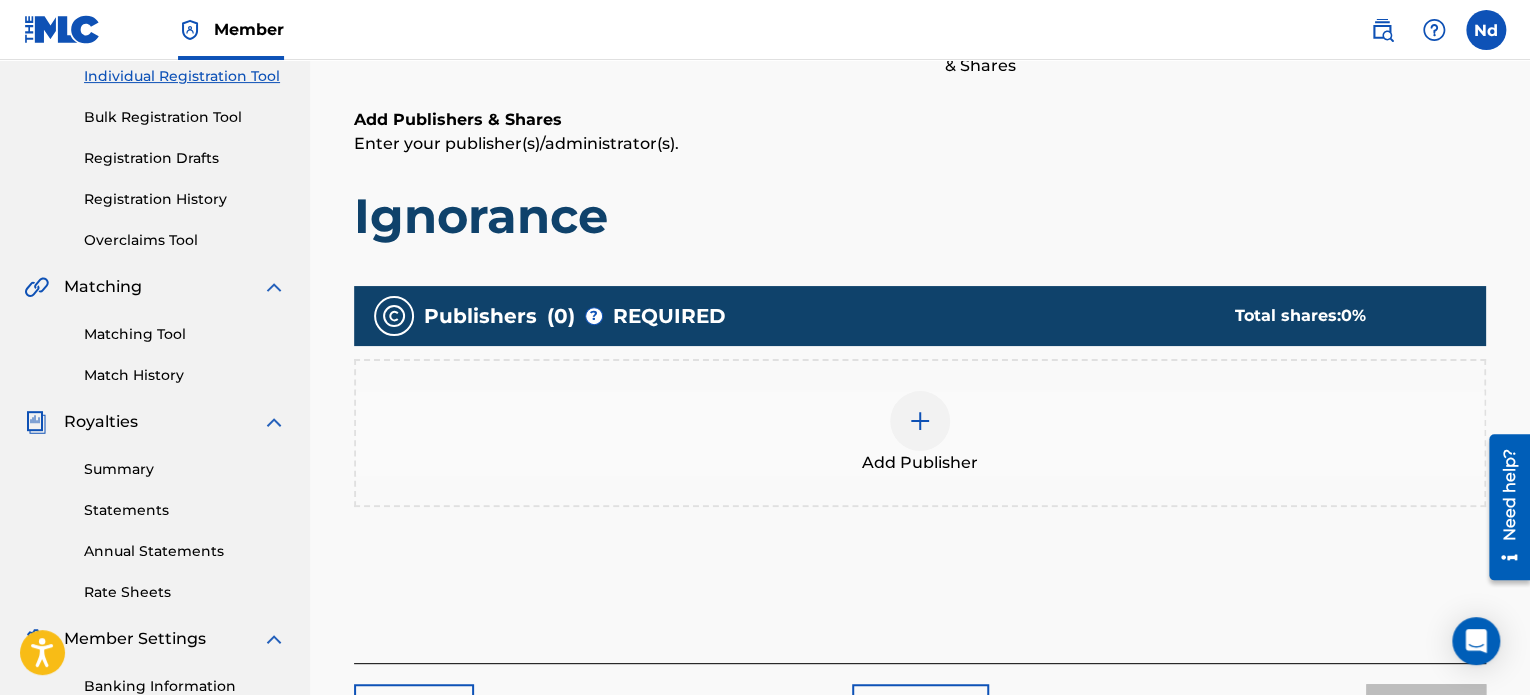 scroll, scrollTop: 390, scrollLeft: 0, axis: vertical 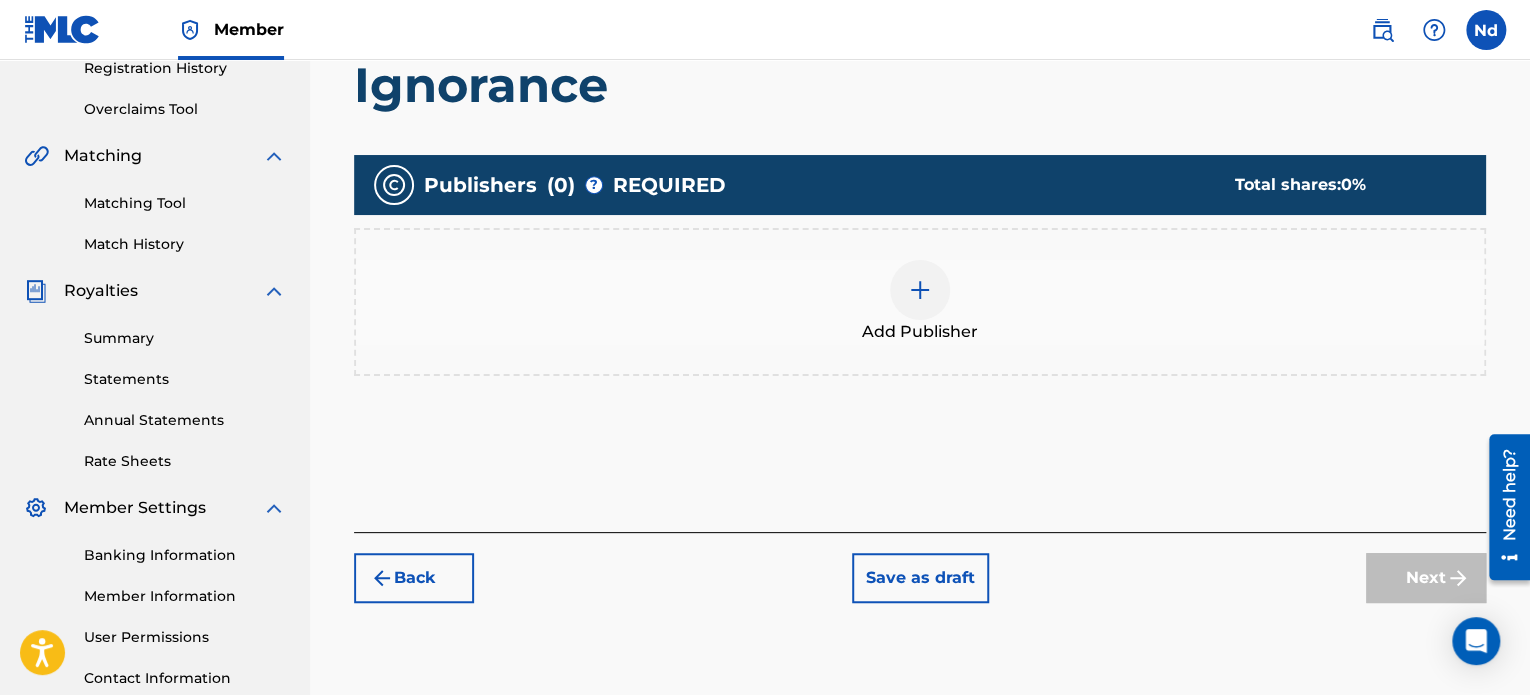 click on "Publishers ( 0 ) ? REQUIRED Total shares:  0 % Add Publisher" at bounding box center (920, 294) 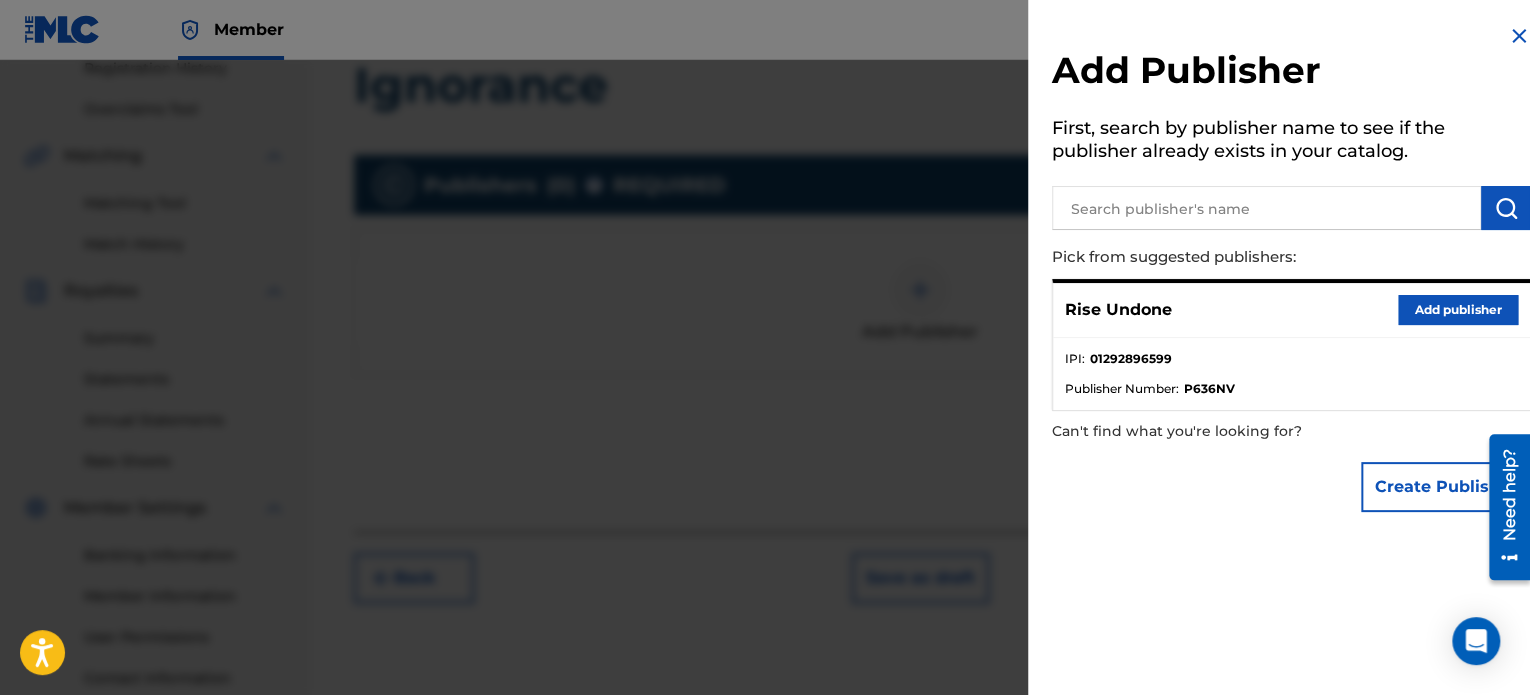 click on "Add publisher" at bounding box center [1458, 310] 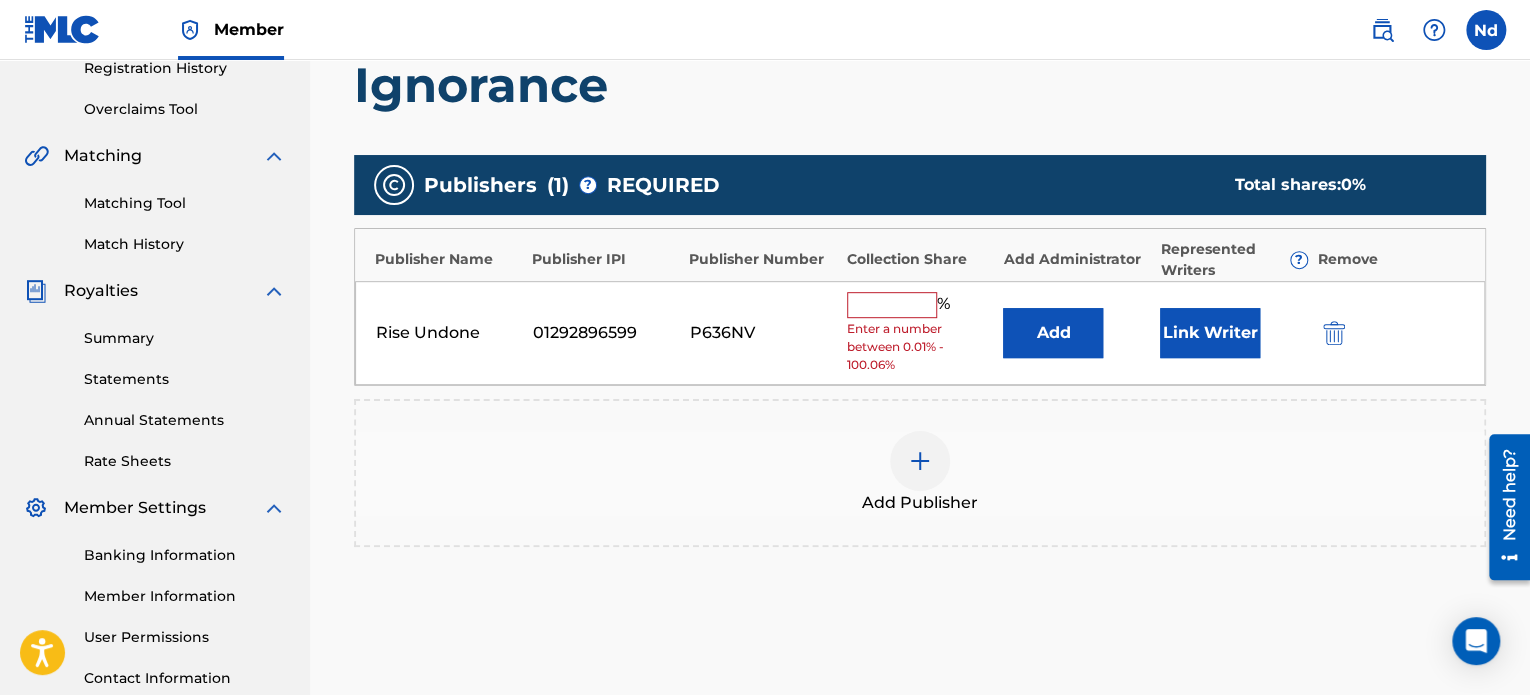 click on "Rise Undone 01292896599 P636NV % Enter a number between 0.01% - 100.06% Add Link Writer" at bounding box center [920, 333] 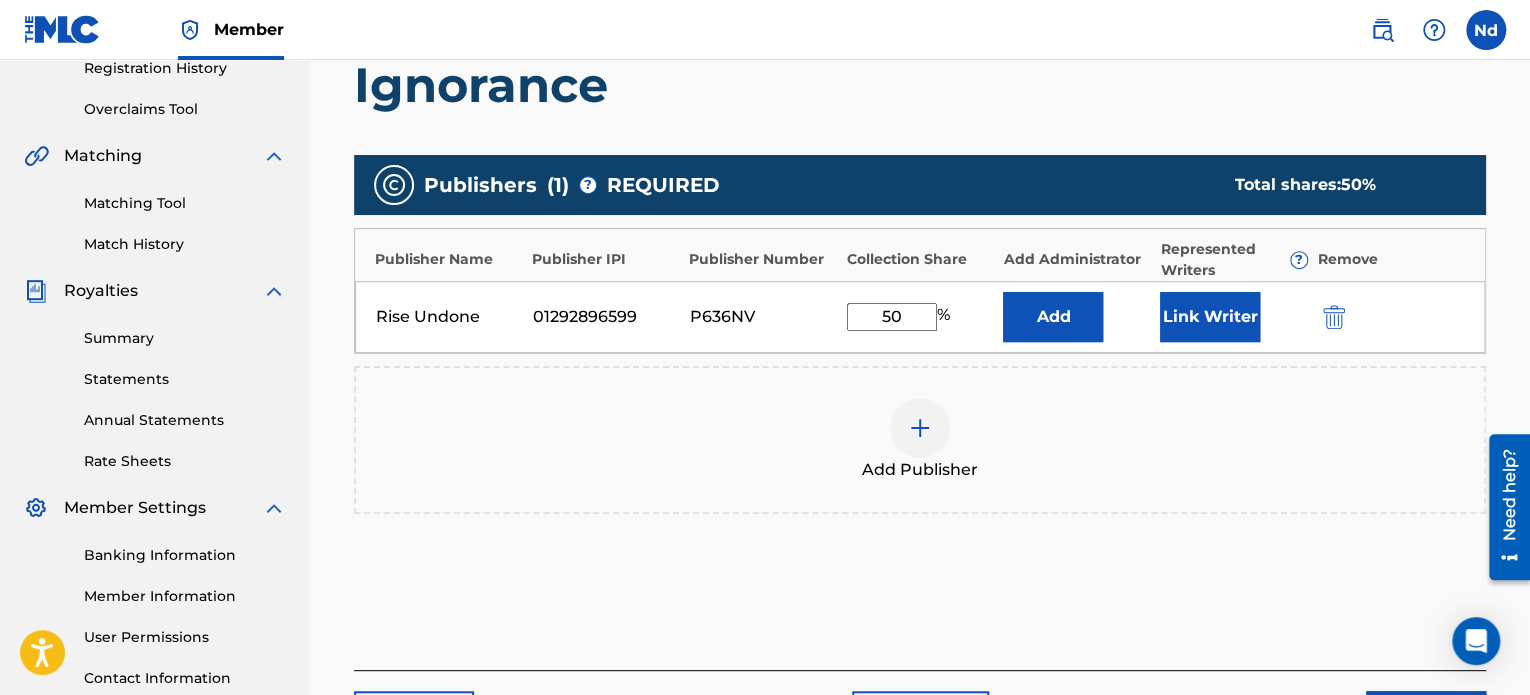click on "Link Writer" at bounding box center (1210, 317) 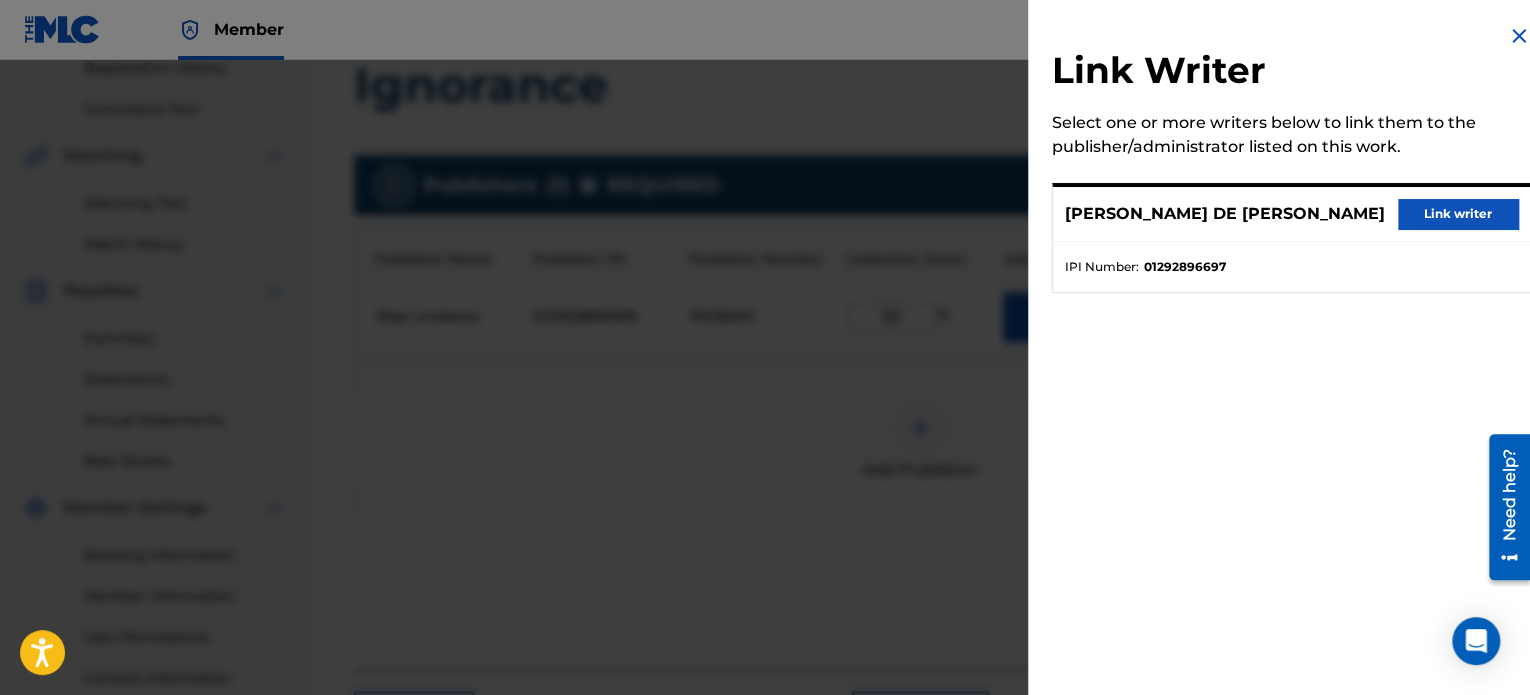 click on "Link writer" at bounding box center [1458, 214] 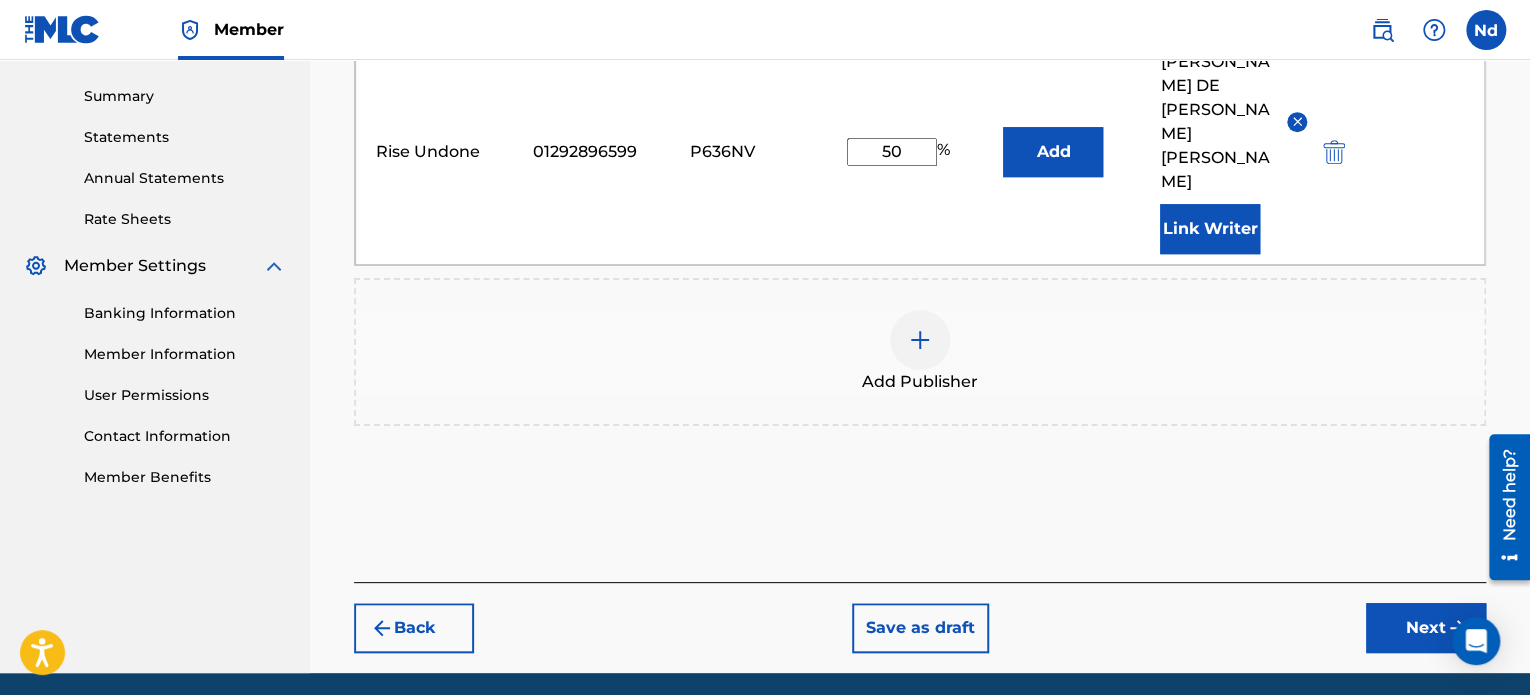 click on "Next" at bounding box center [1426, 628] 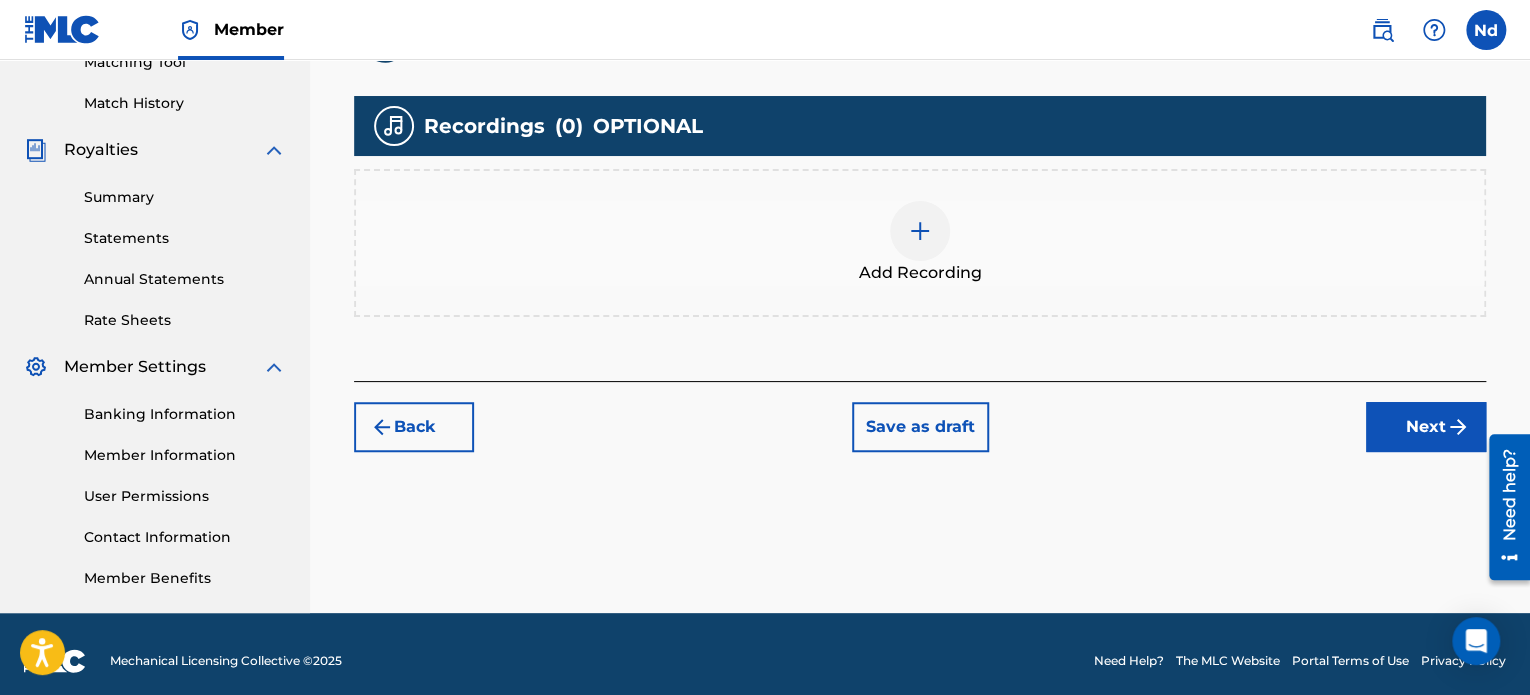 scroll, scrollTop: 544, scrollLeft: 0, axis: vertical 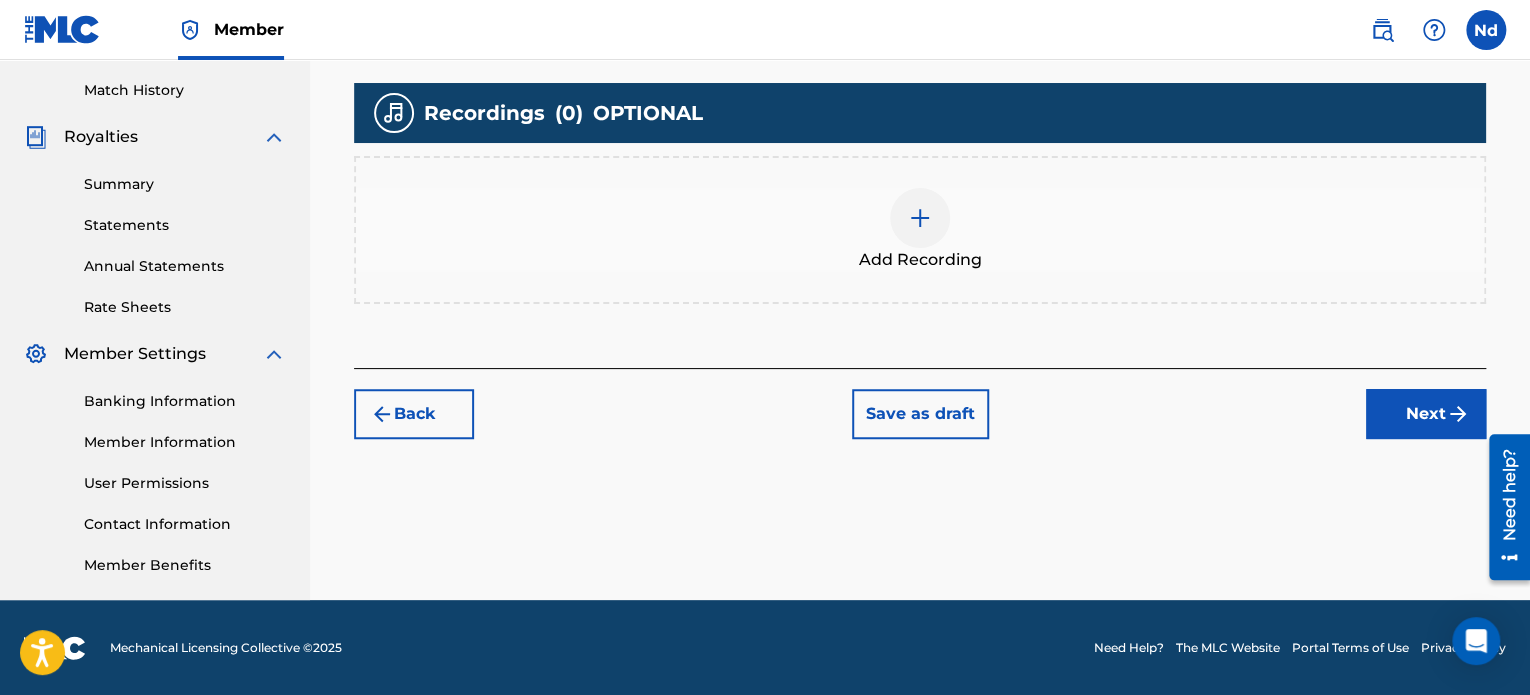 click on "Add Recording" at bounding box center (920, 230) 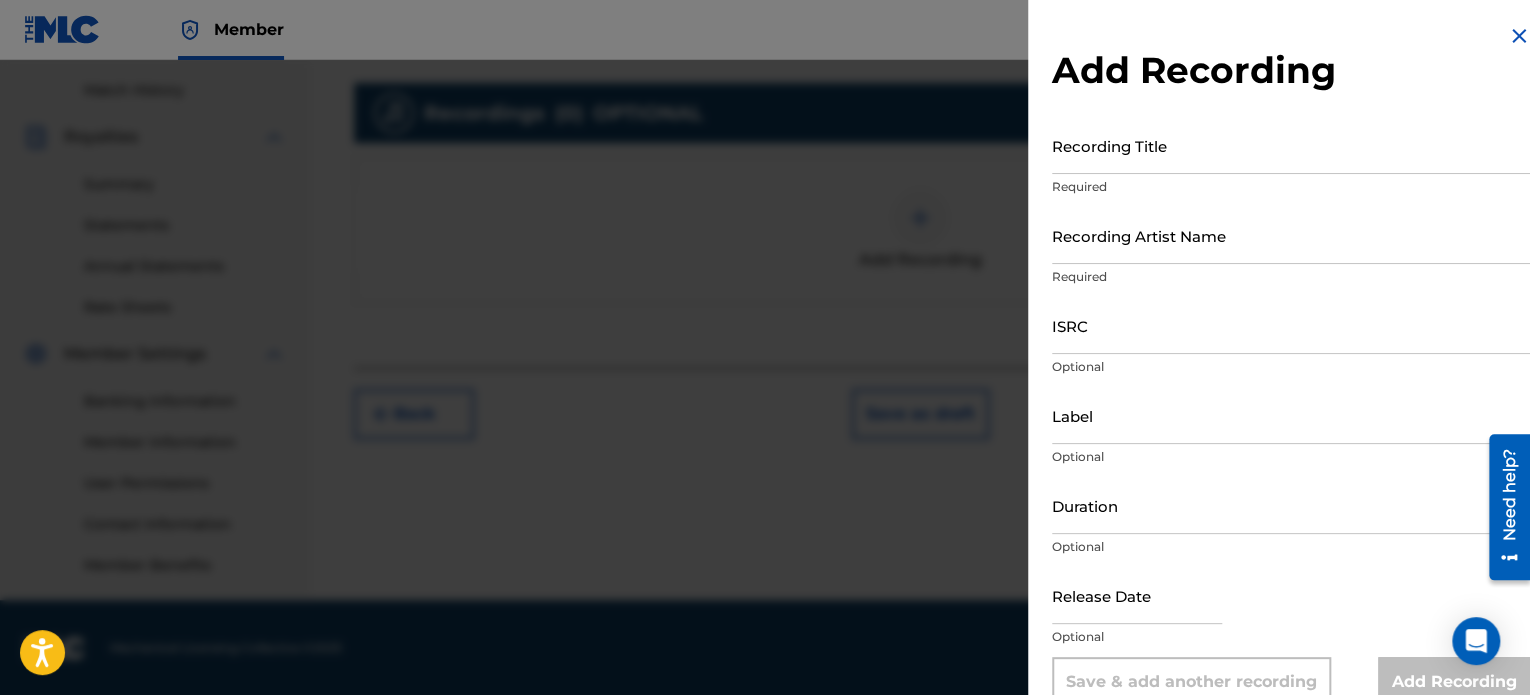 click on "Recording Title" at bounding box center [1291, 145] 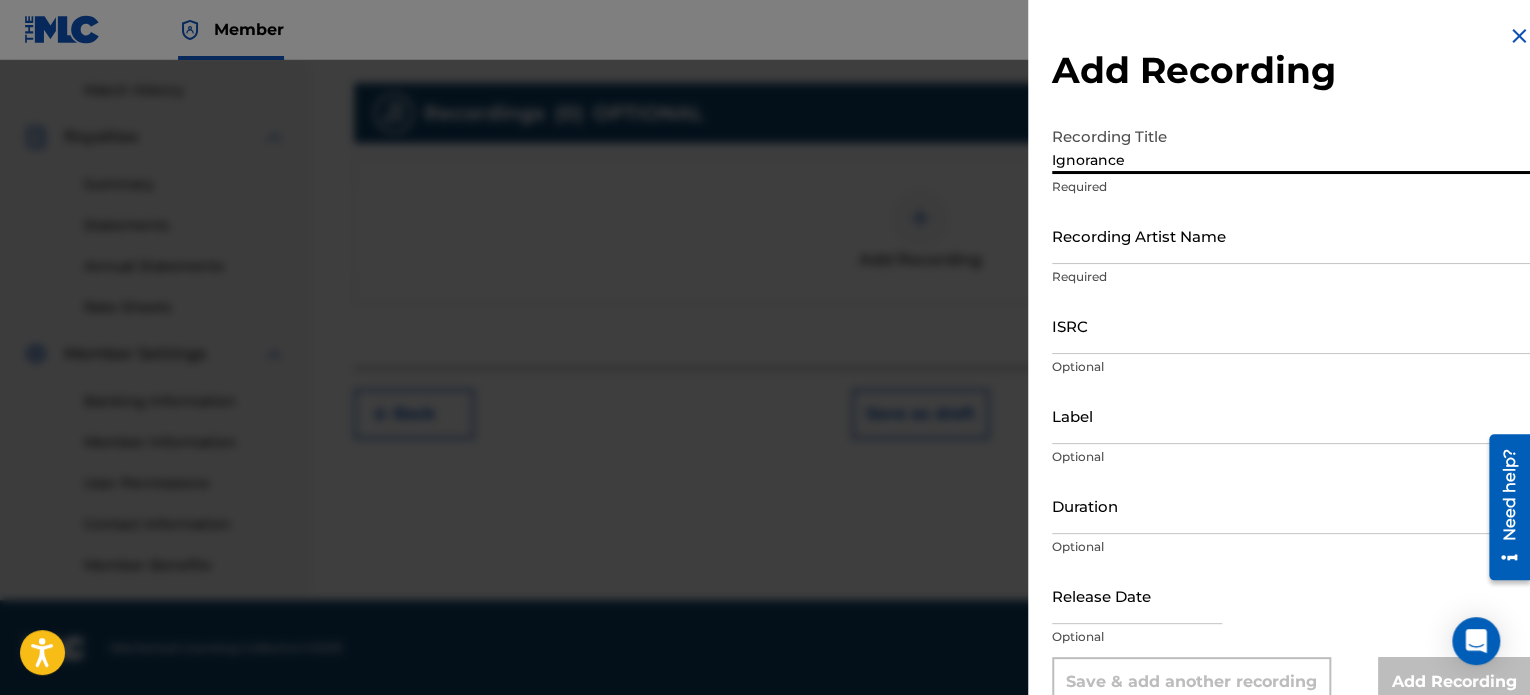 click on "Recording Artist Name" at bounding box center (1291, 235) 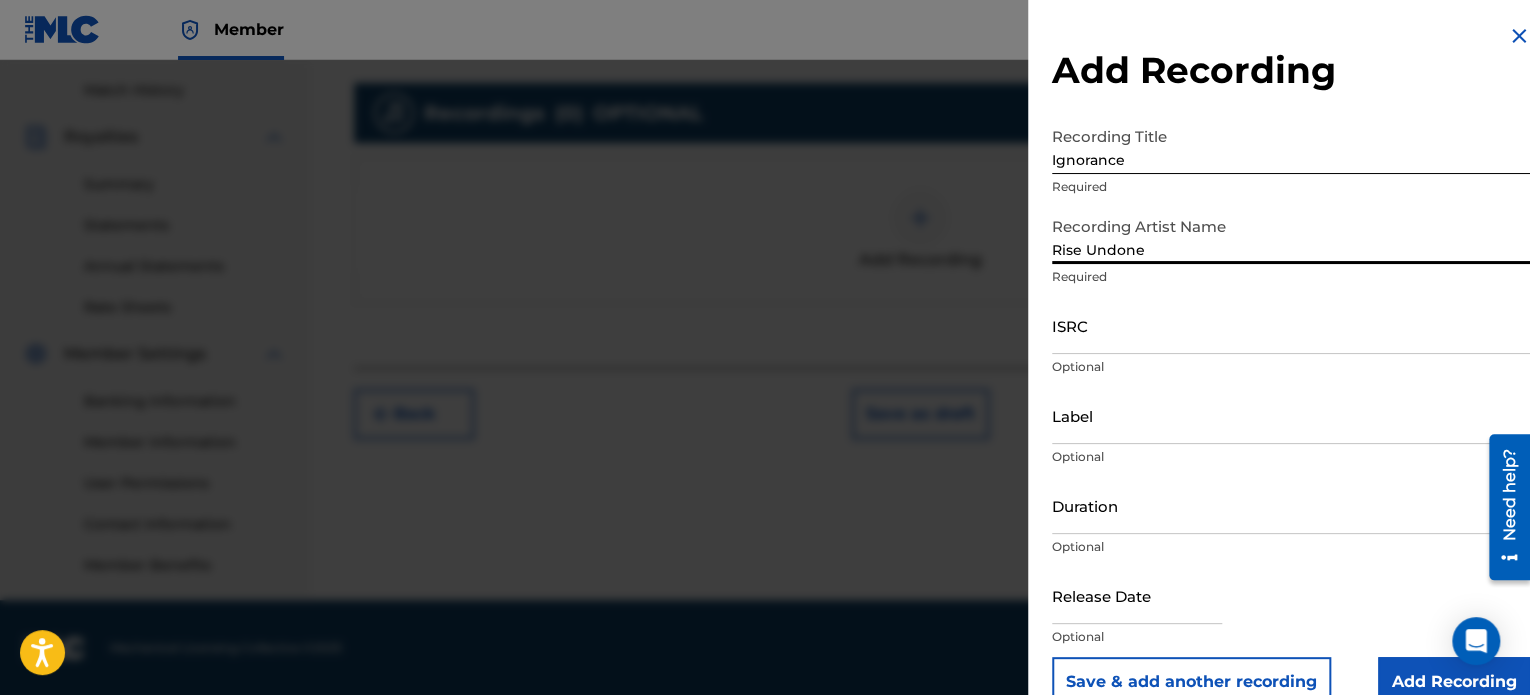 click on "Label" at bounding box center (1291, 415) 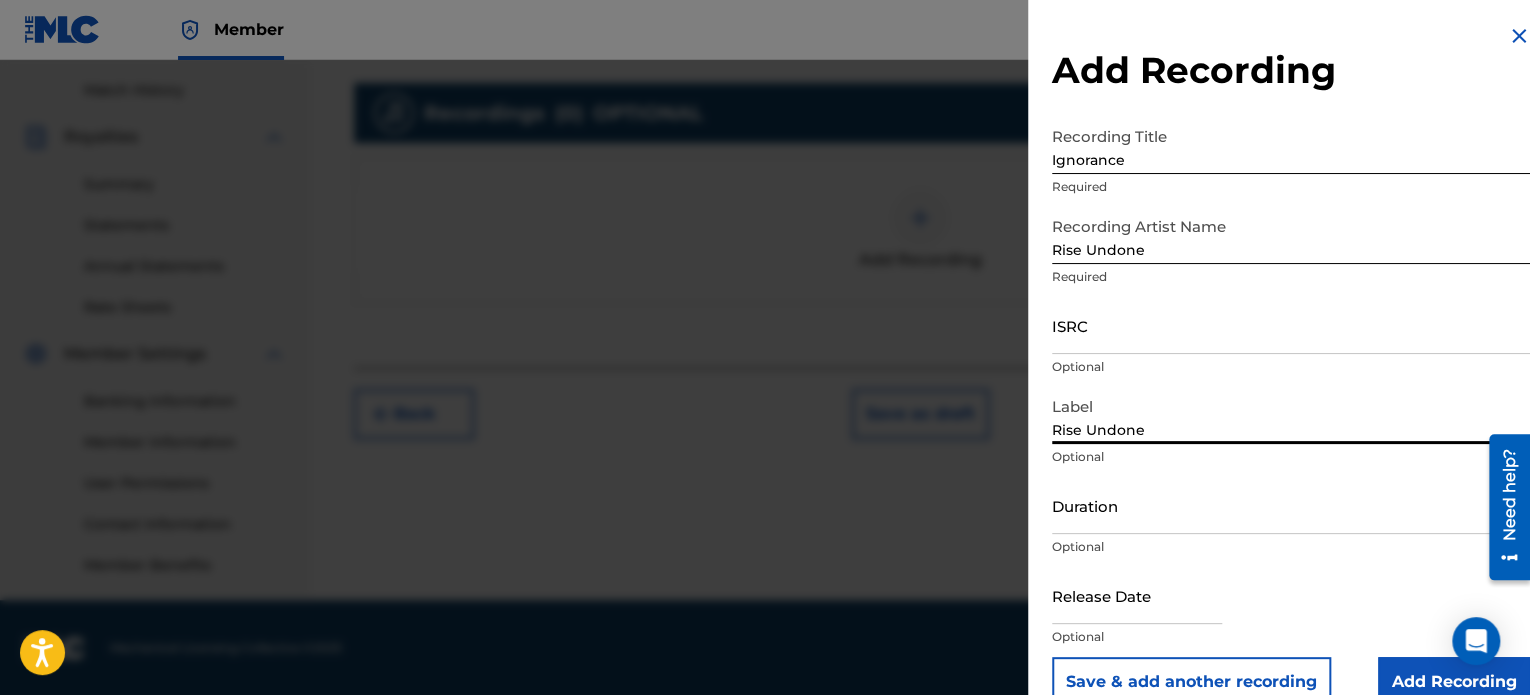 scroll, scrollTop: 36, scrollLeft: 0, axis: vertical 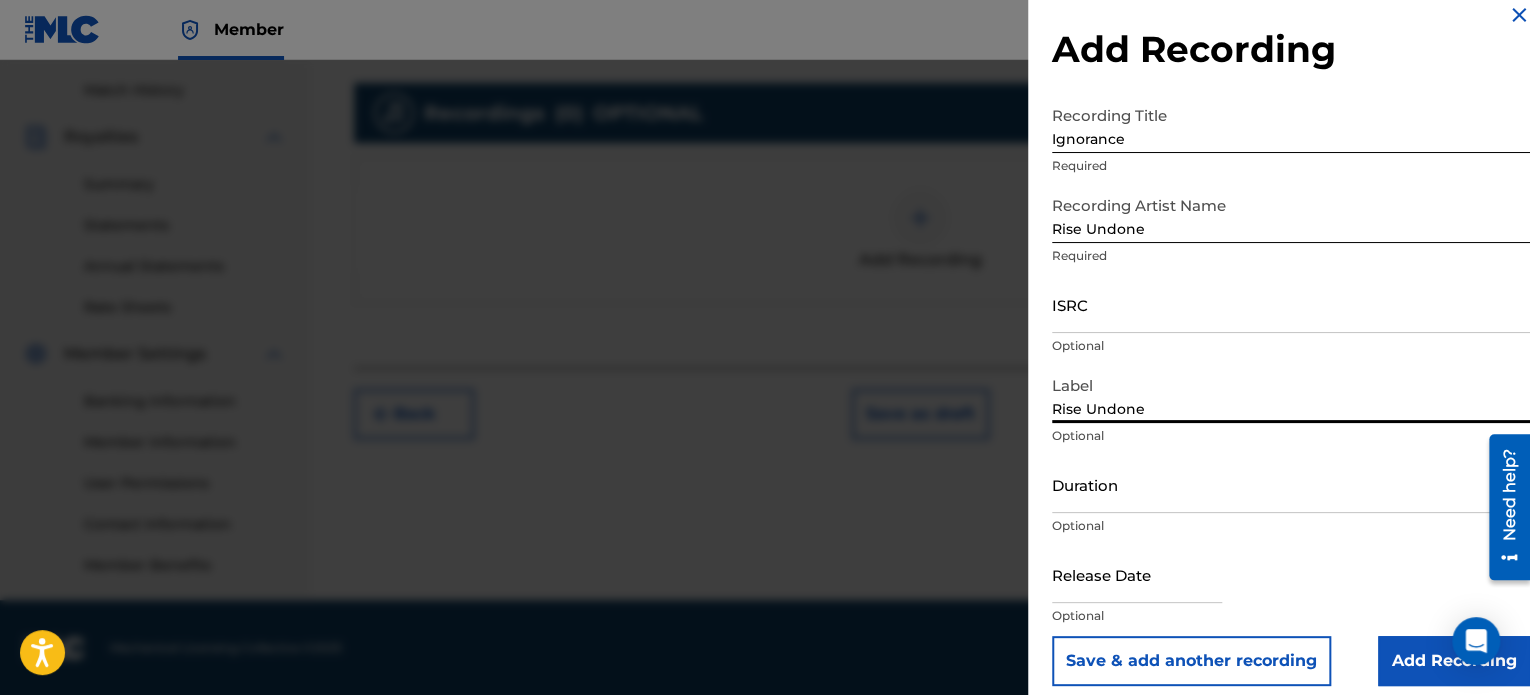 click on "Duration" at bounding box center (1291, 484) 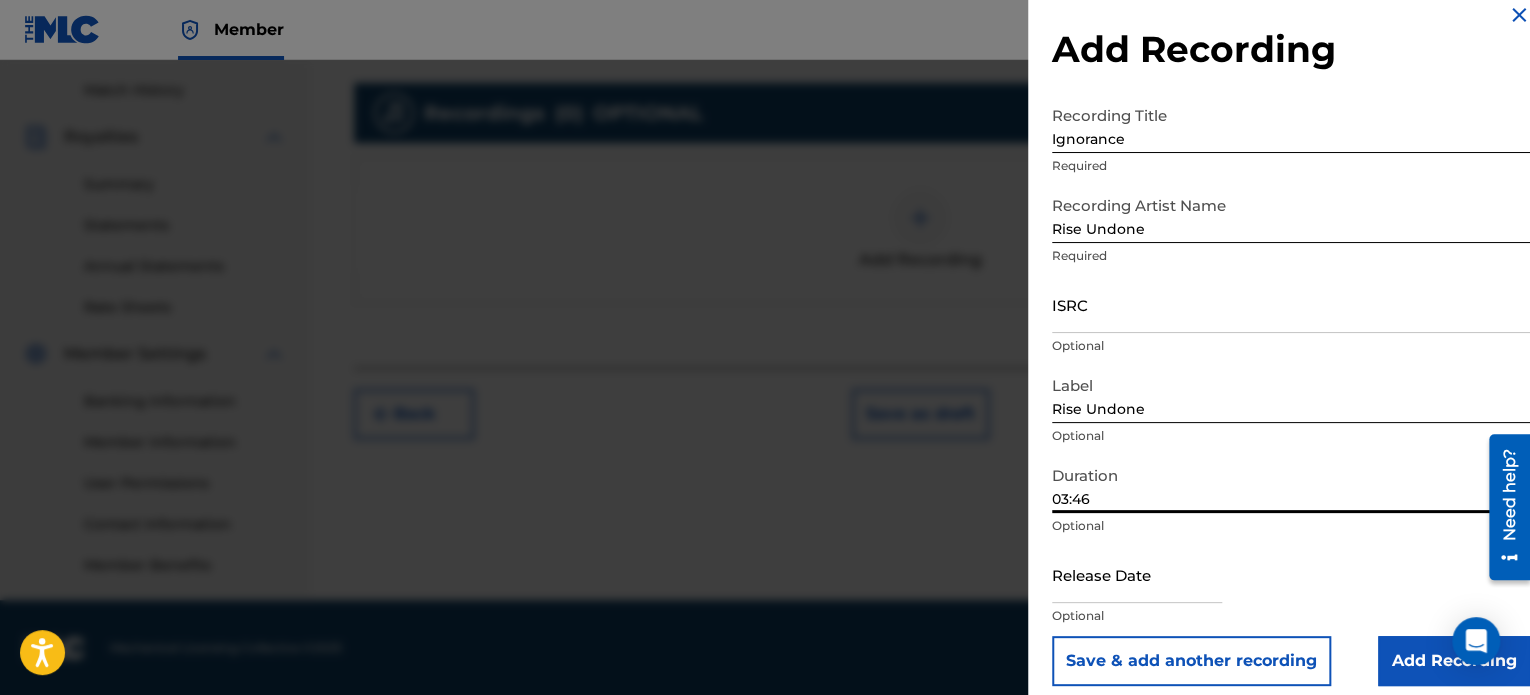 click on "ISRC" at bounding box center (1291, 304) 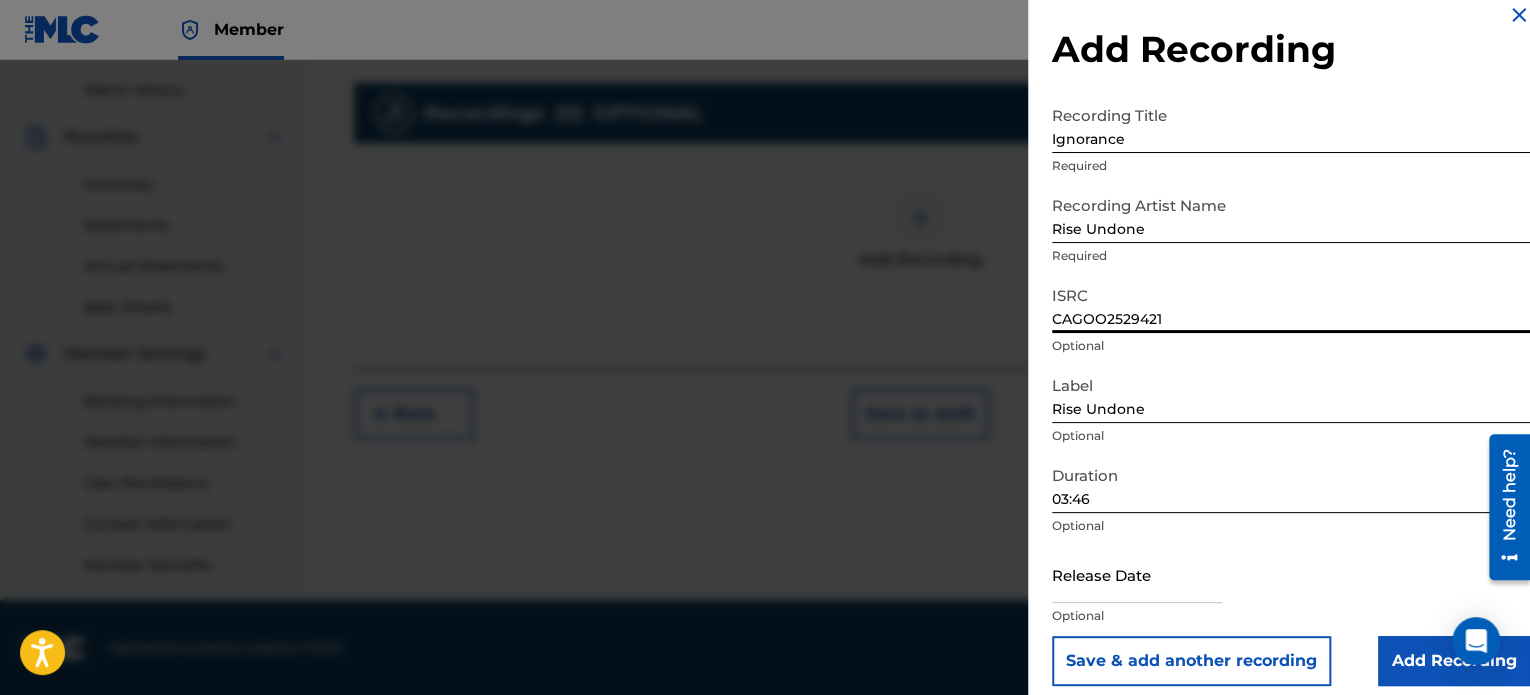 scroll, scrollTop: 36, scrollLeft: 0, axis: vertical 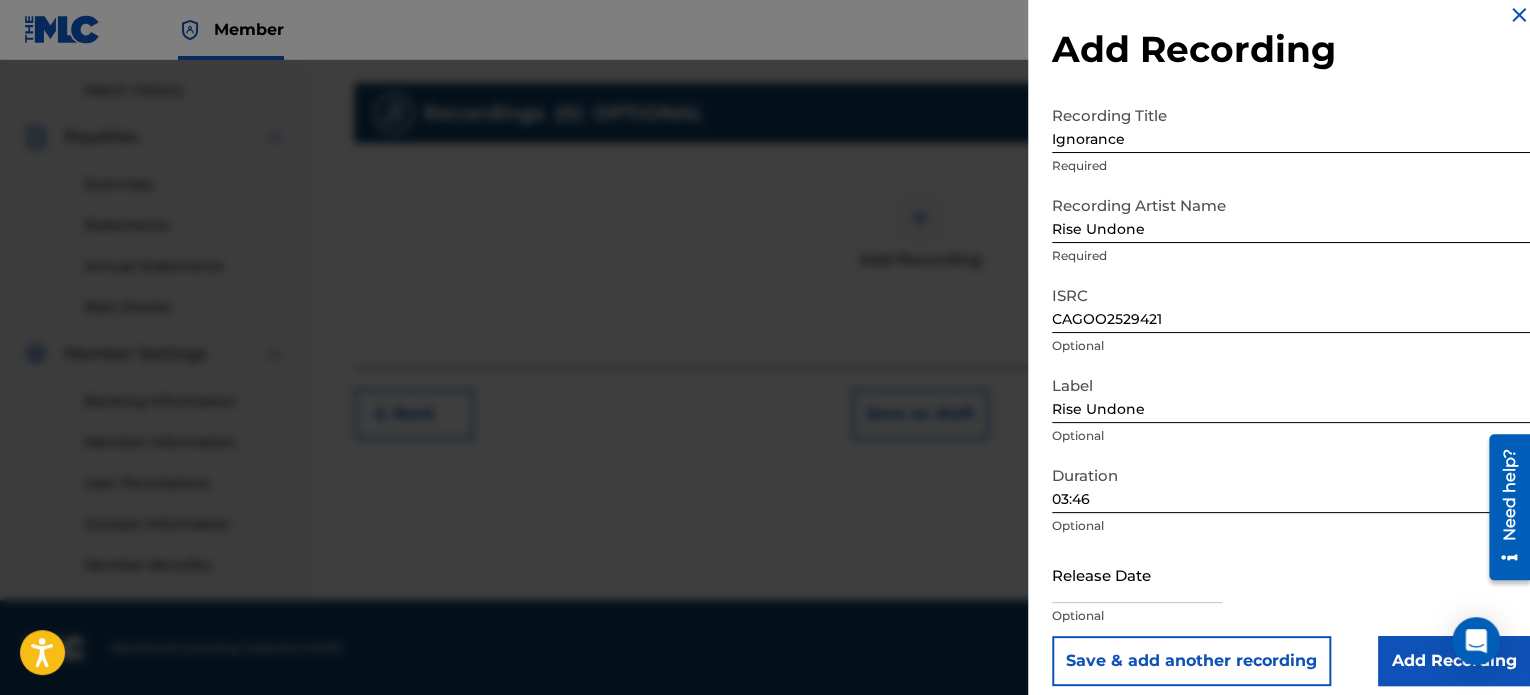 click on "Add Recording" at bounding box center [1454, 661] 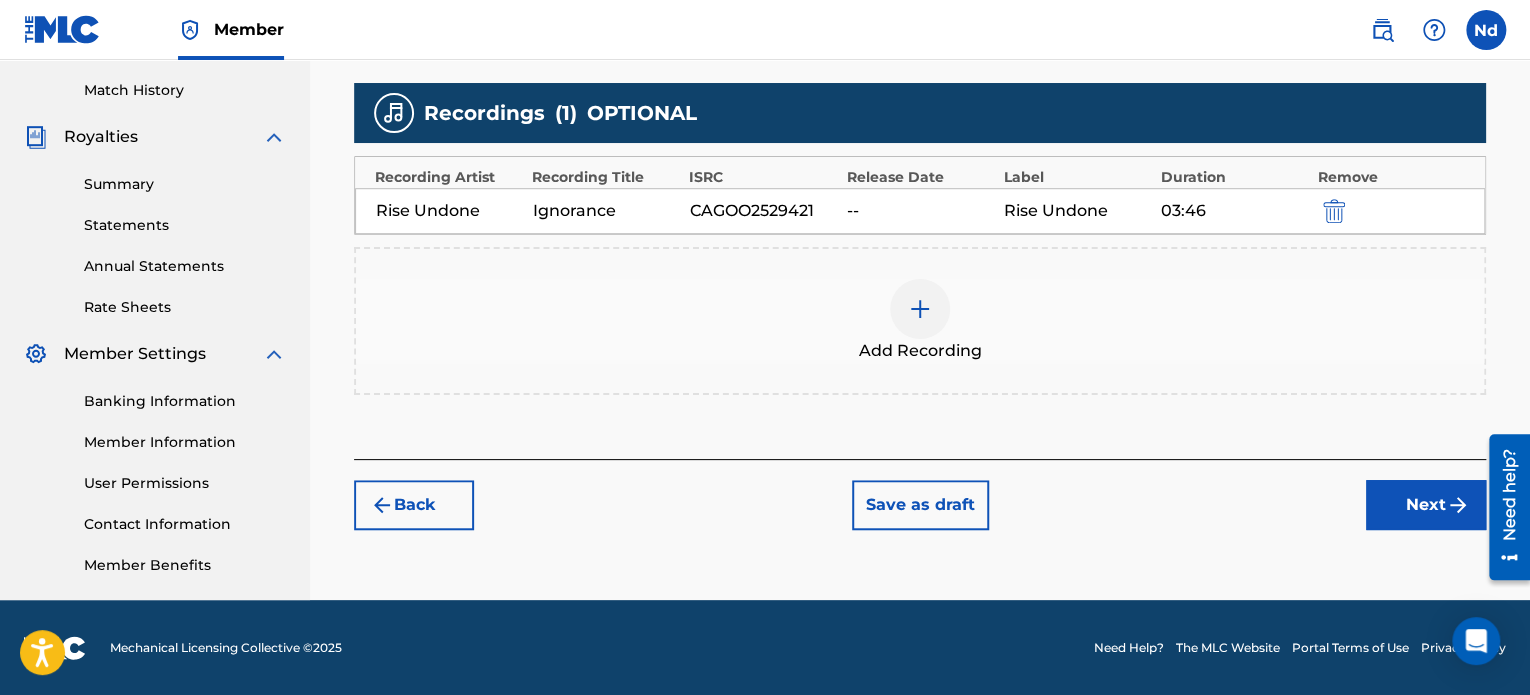 click on "Next" at bounding box center [1426, 505] 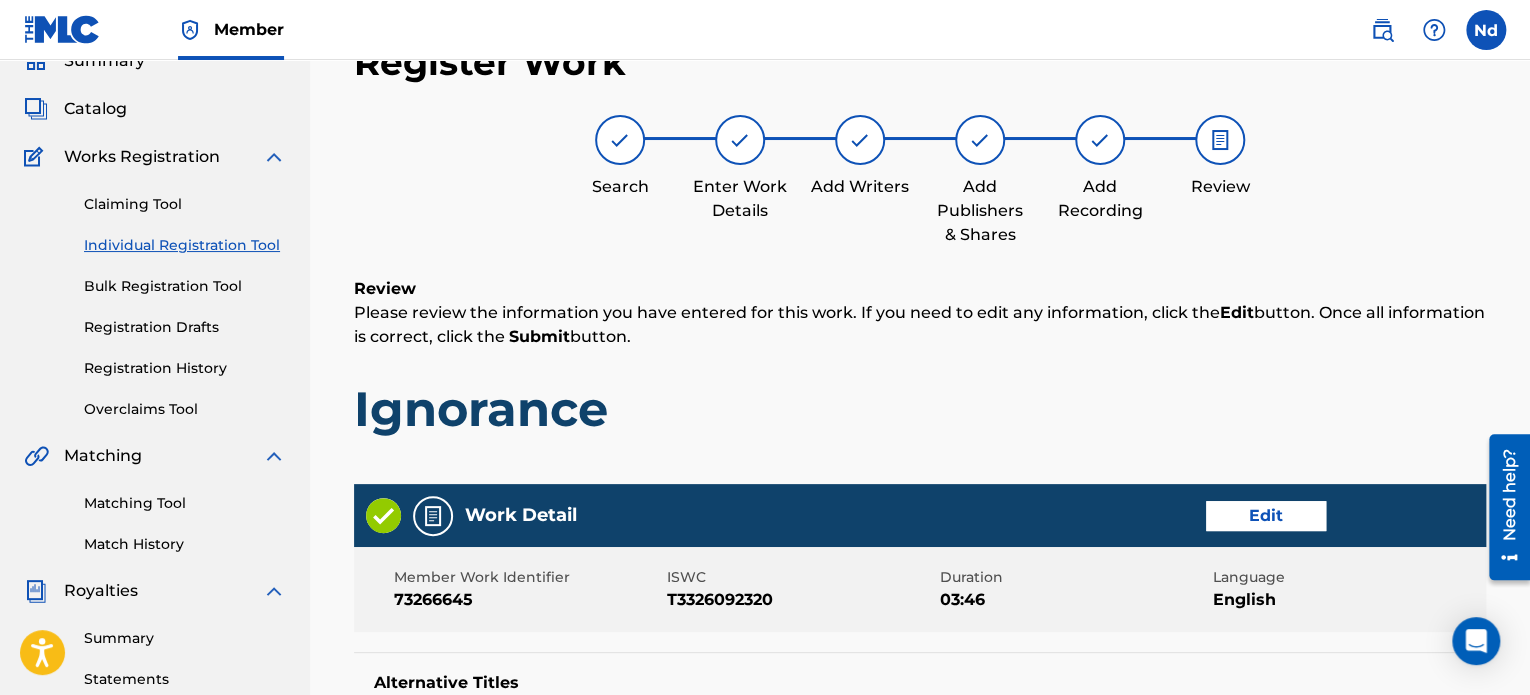 scroll, scrollTop: 1081, scrollLeft: 0, axis: vertical 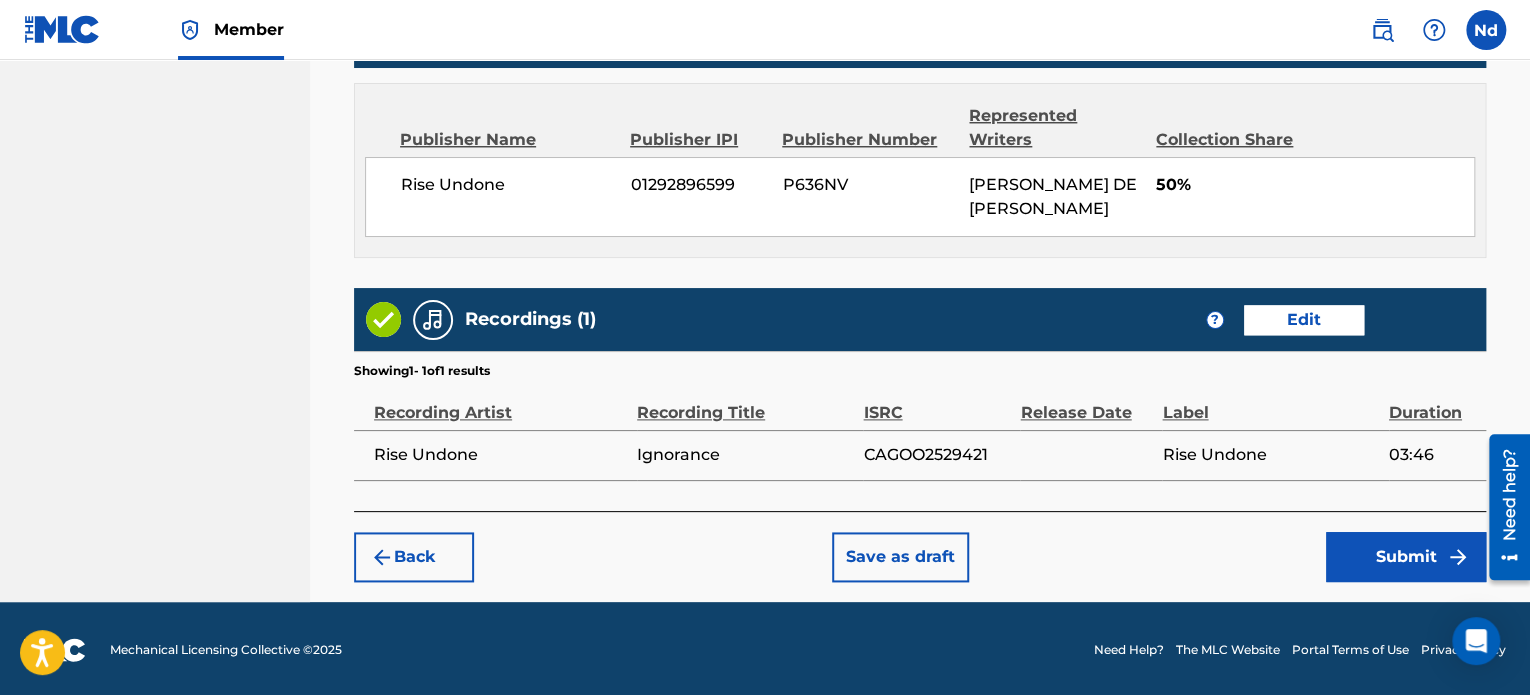 click on "Submit" at bounding box center (1406, 557) 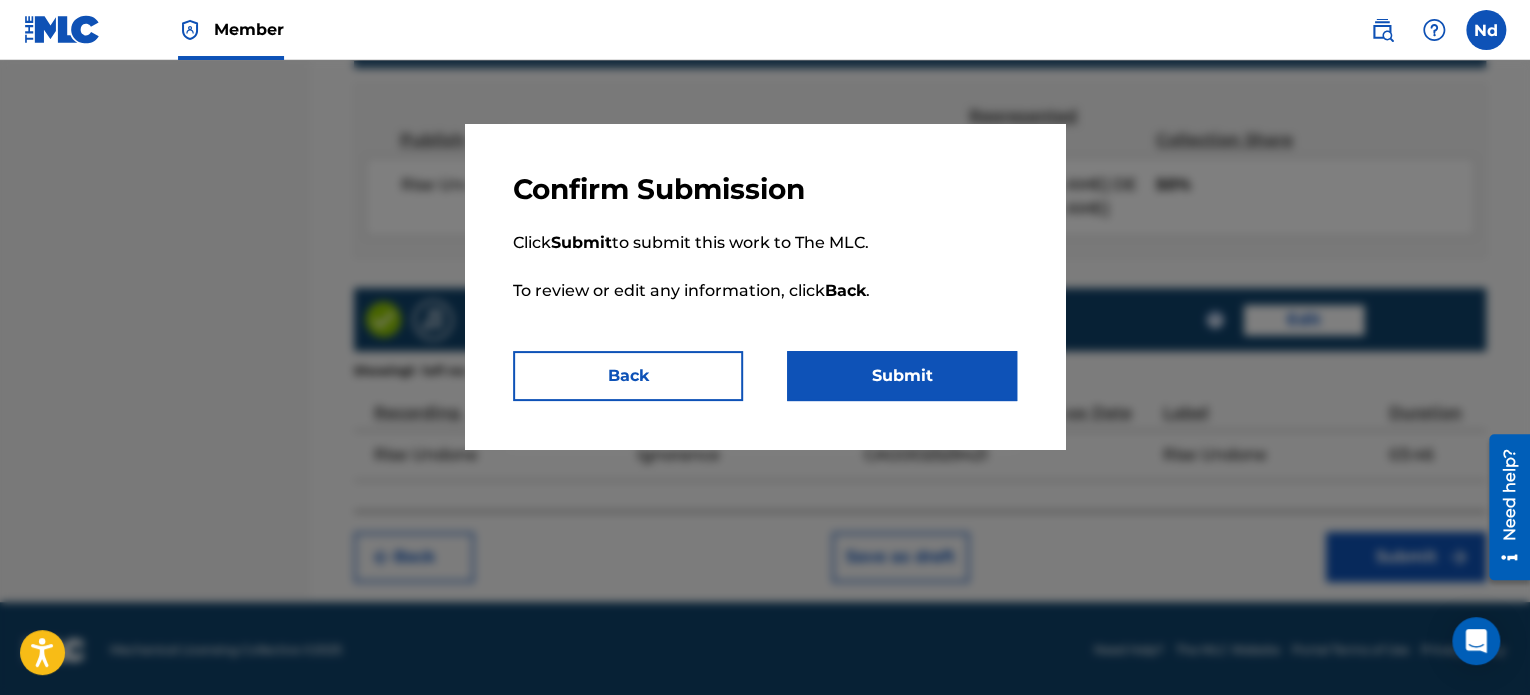 click on "Back" at bounding box center (628, 376) 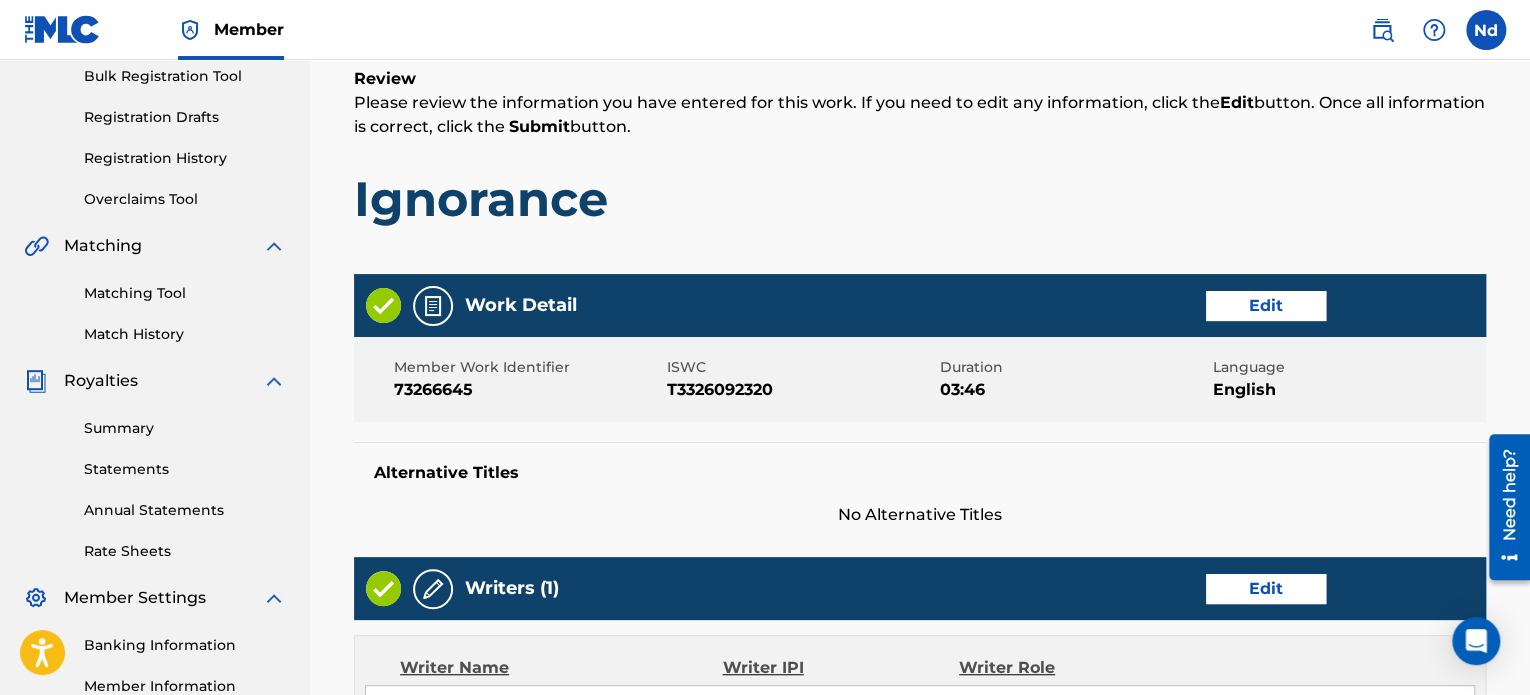 scroll, scrollTop: 1081, scrollLeft: 0, axis: vertical 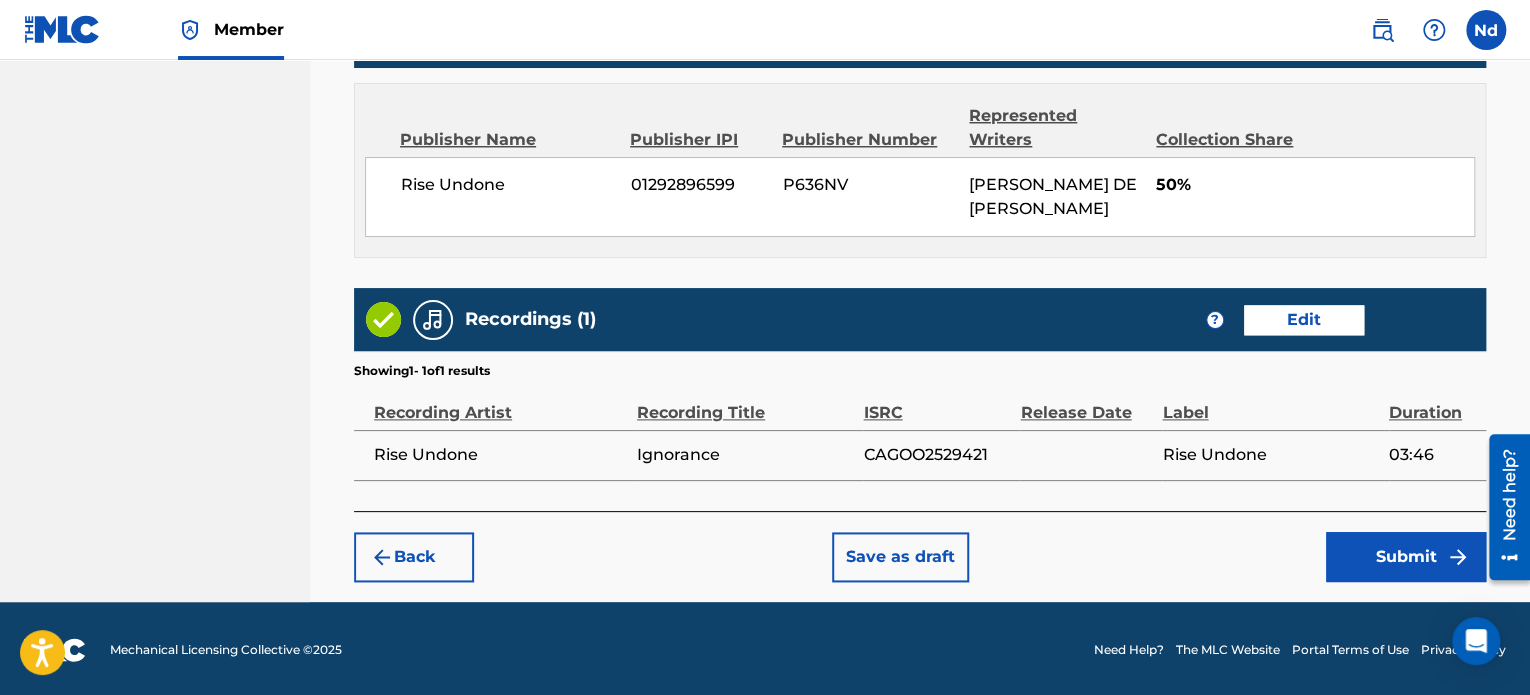 click on "Submit" at bounding box center [1406, 557] 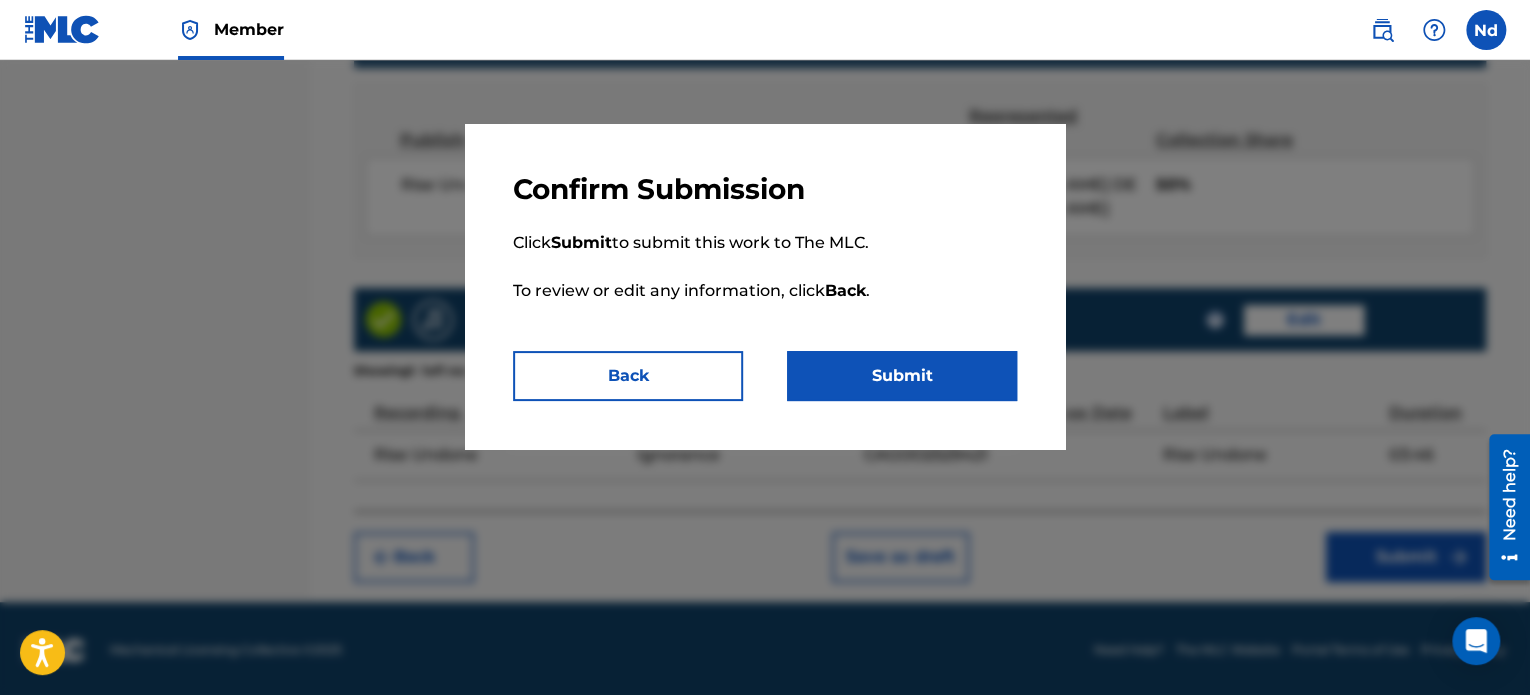 click on "Submit" at bounding box center [902, 376] 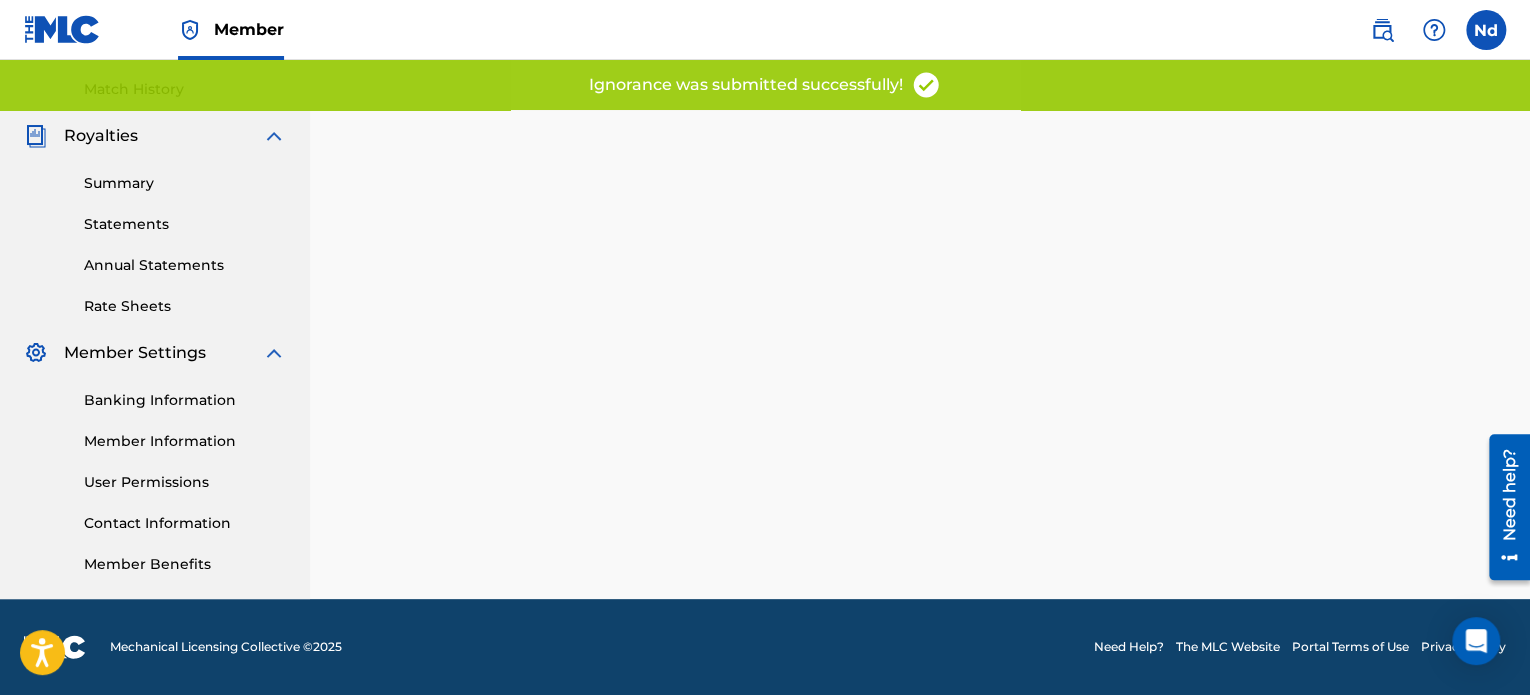 scroll, scrollTop: 0, scrollLeft: 0, axis: both 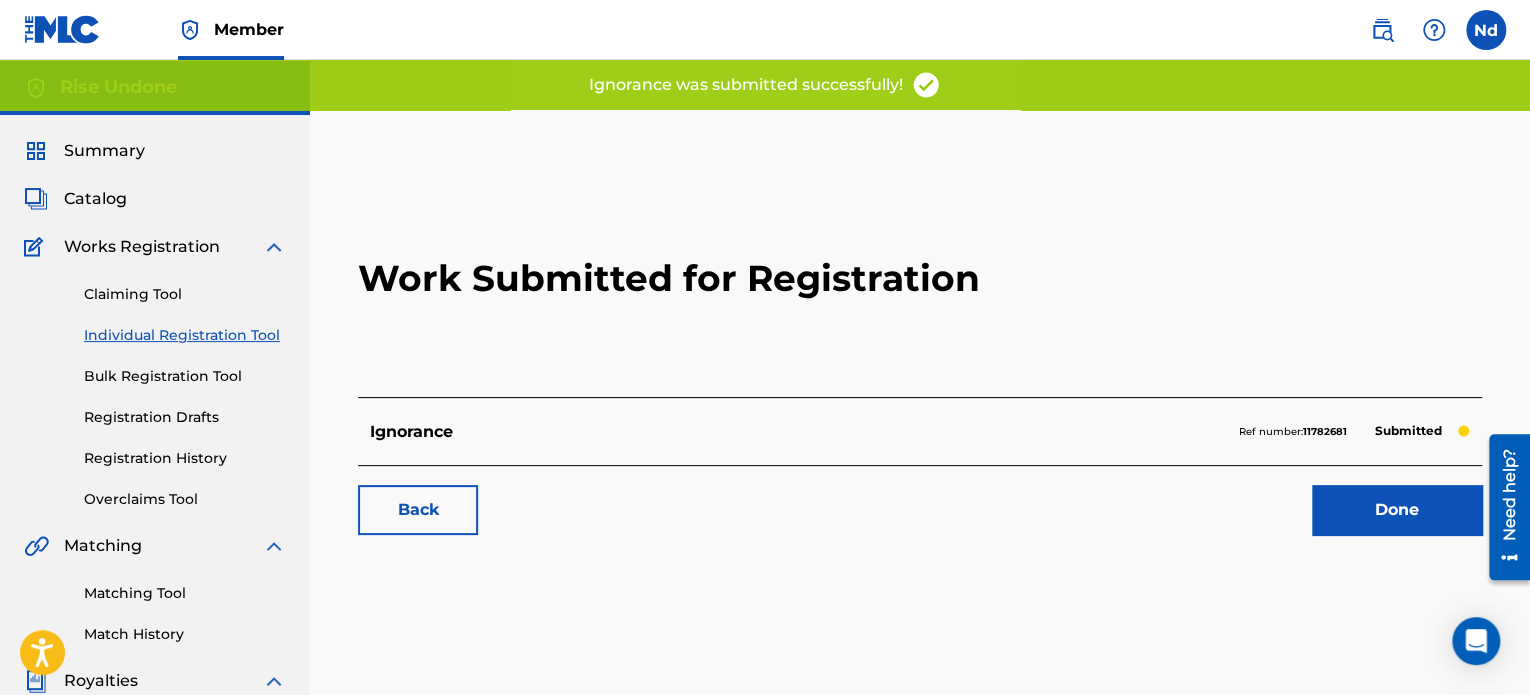 click on "Done" at bounding box center (1397, 510) 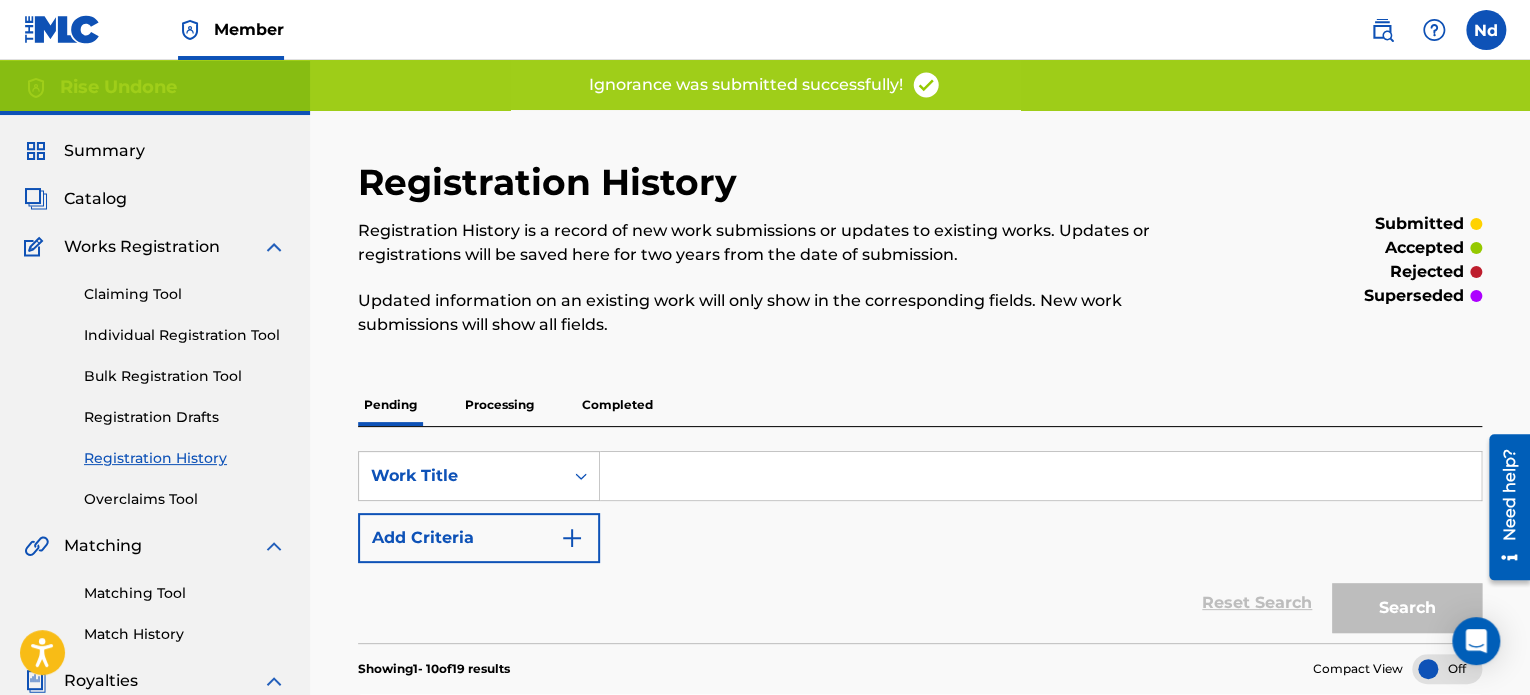 click on "Individual Registration Tool" at bounding box center (185, 335) 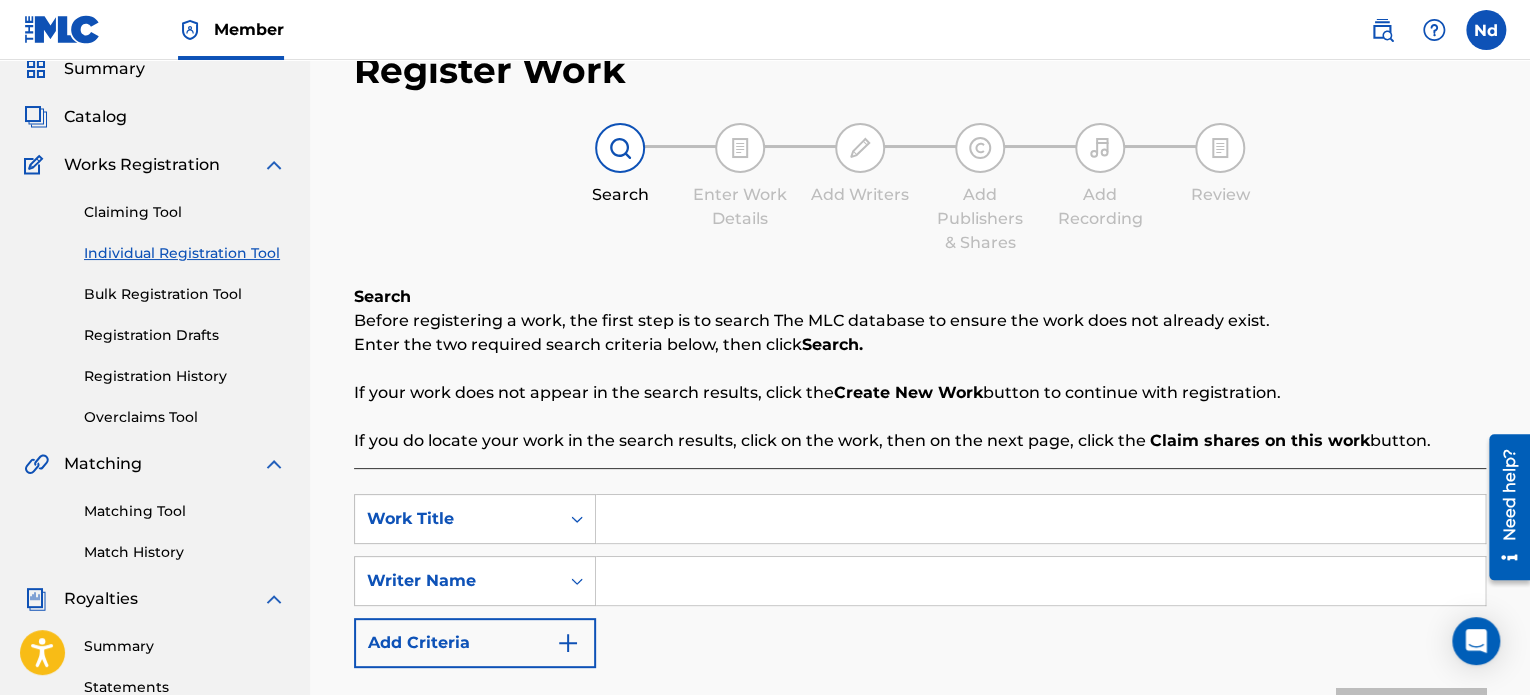 scroll, scrollTop: 400, scrollLeft: 0, axis: vertical 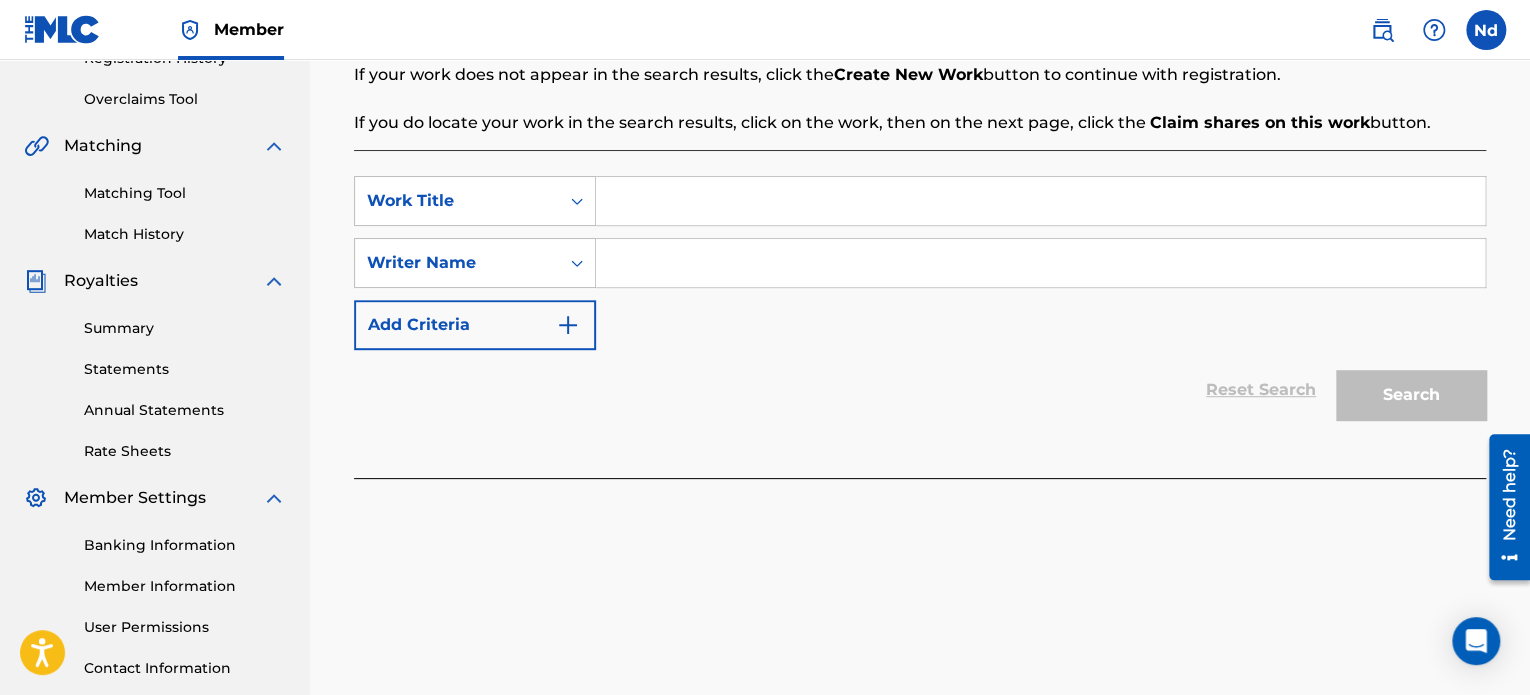 click at bounding box center (1040, 201) 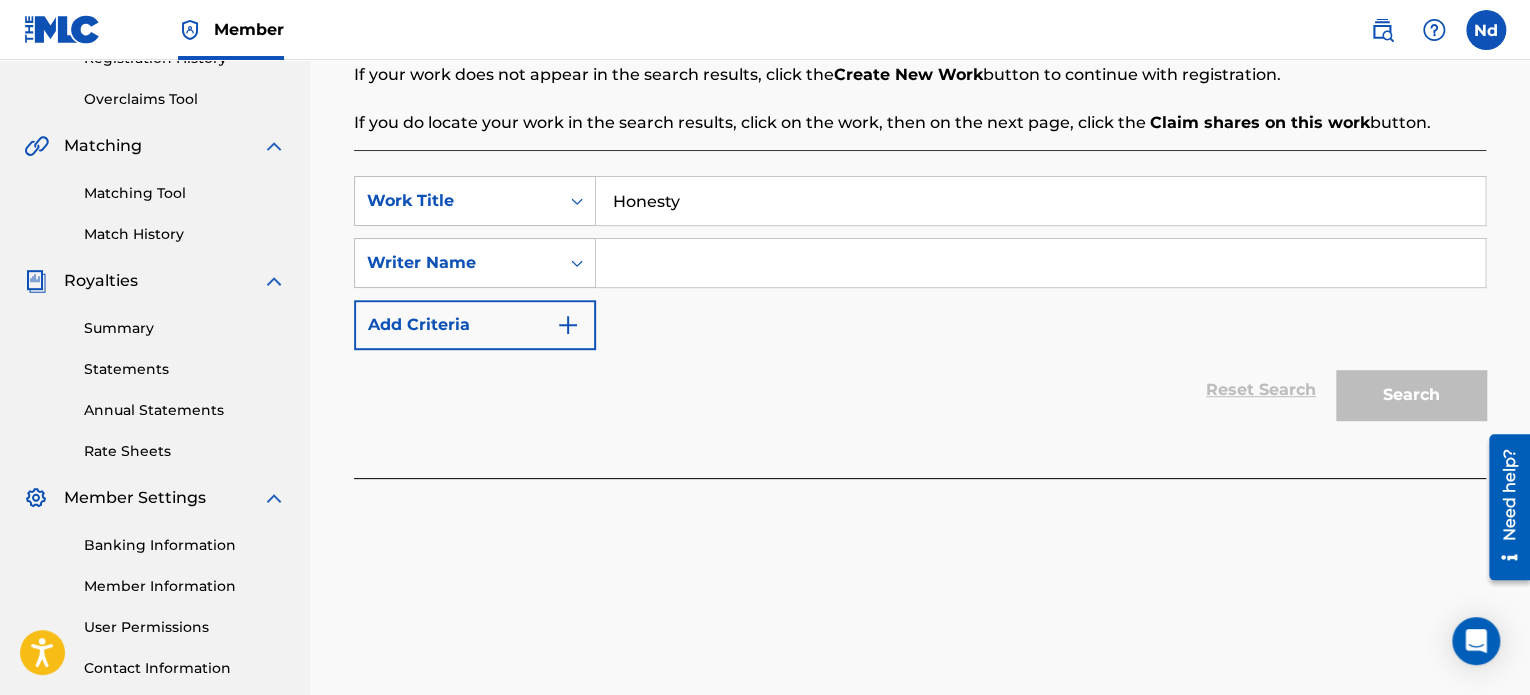 click at bounding box center [1040, 263] 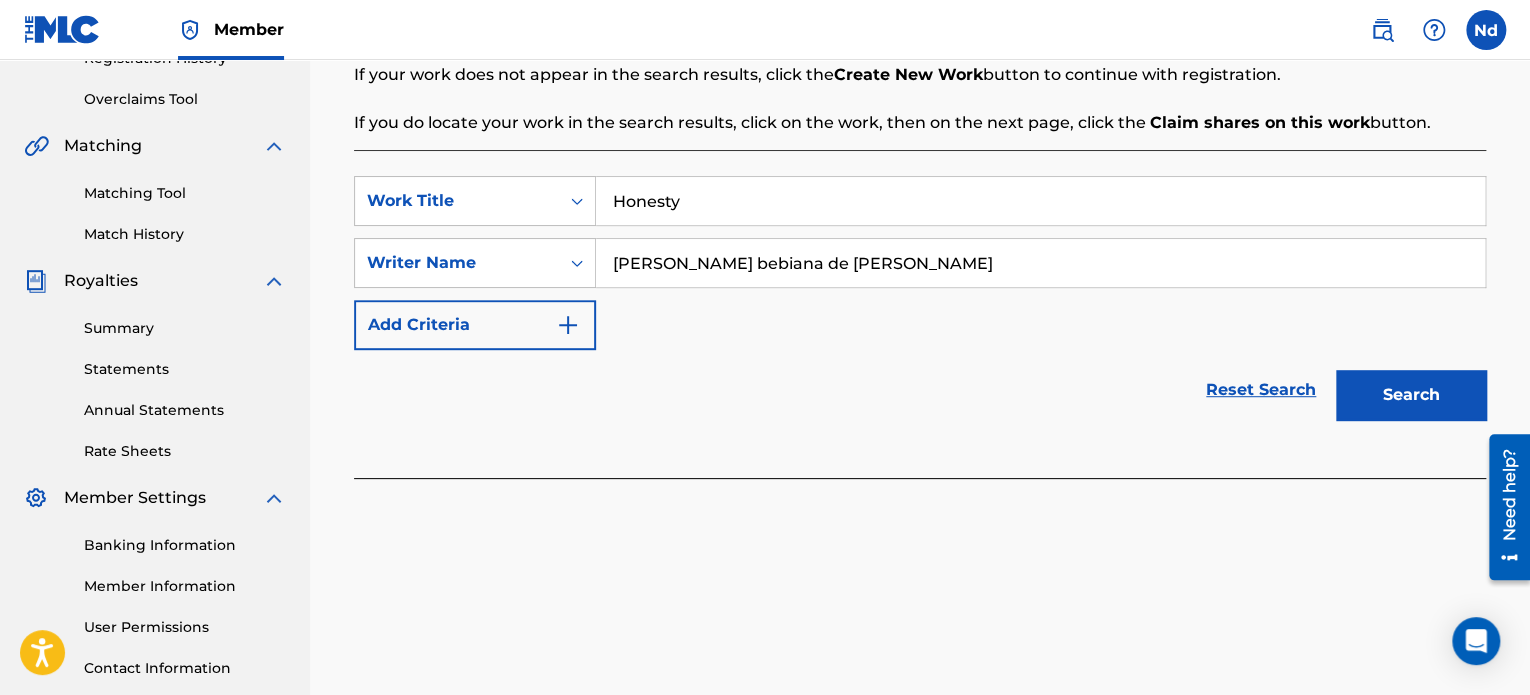 click on "Search" at bounding box center [1411, 395] 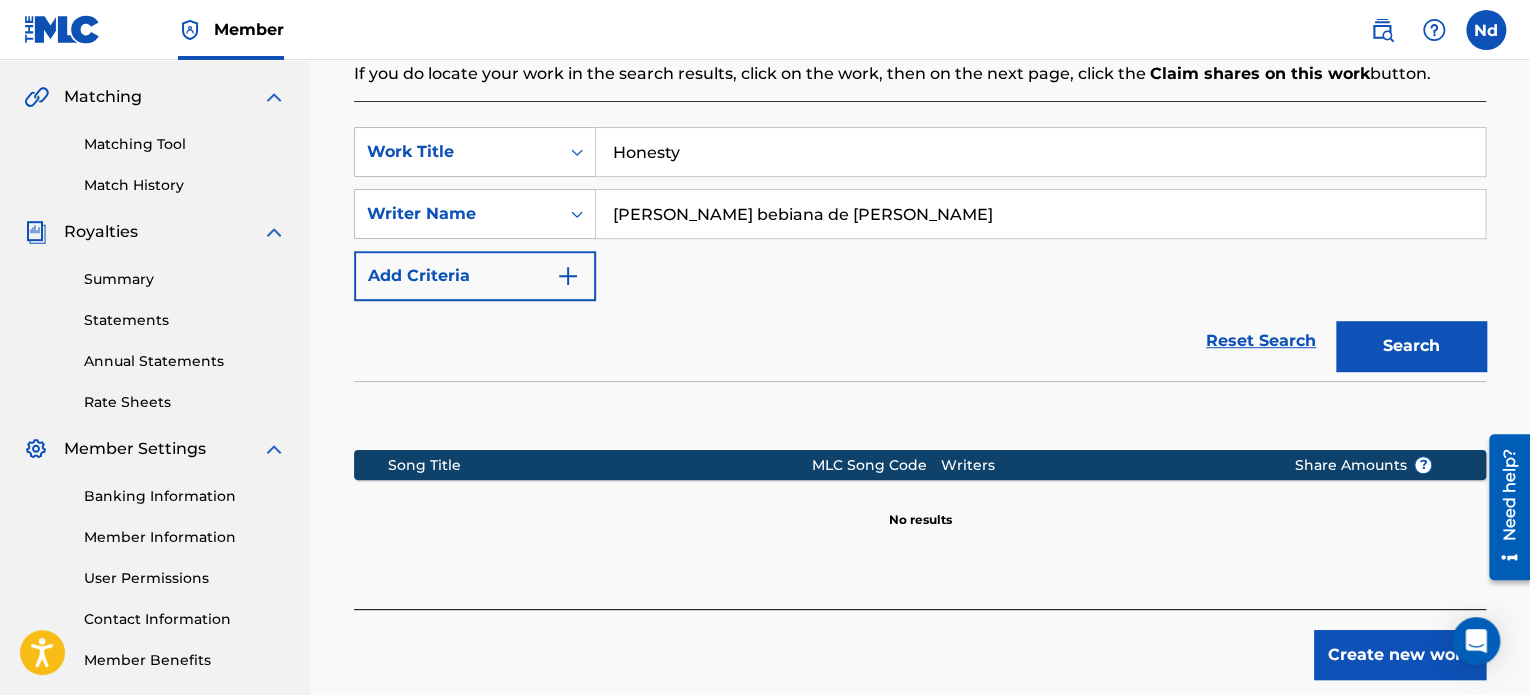 scroll, scrollTop: 549, scrollLeft: 0, axis: vertical 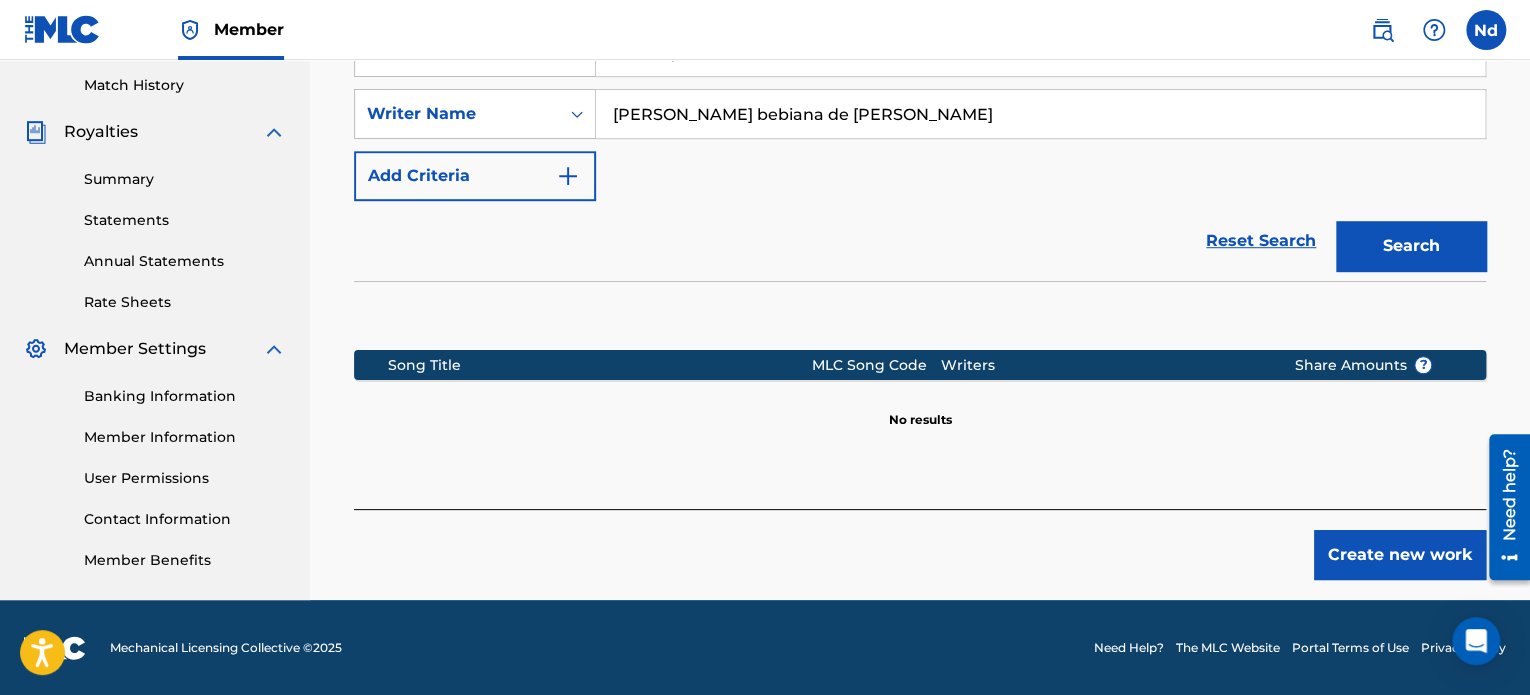 click on "Create new work" at bounding box center [1400, 555] 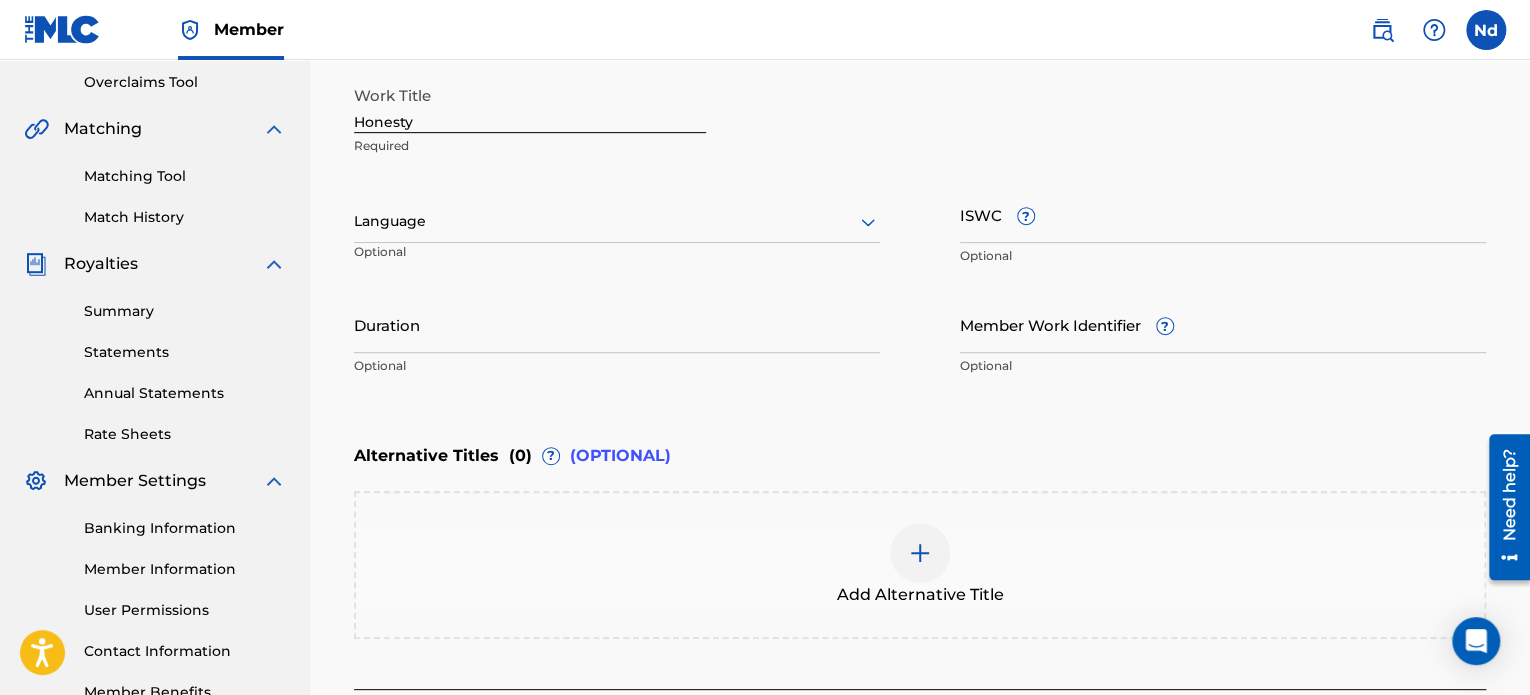 click on "Duration" at bounding box center [617, 324] 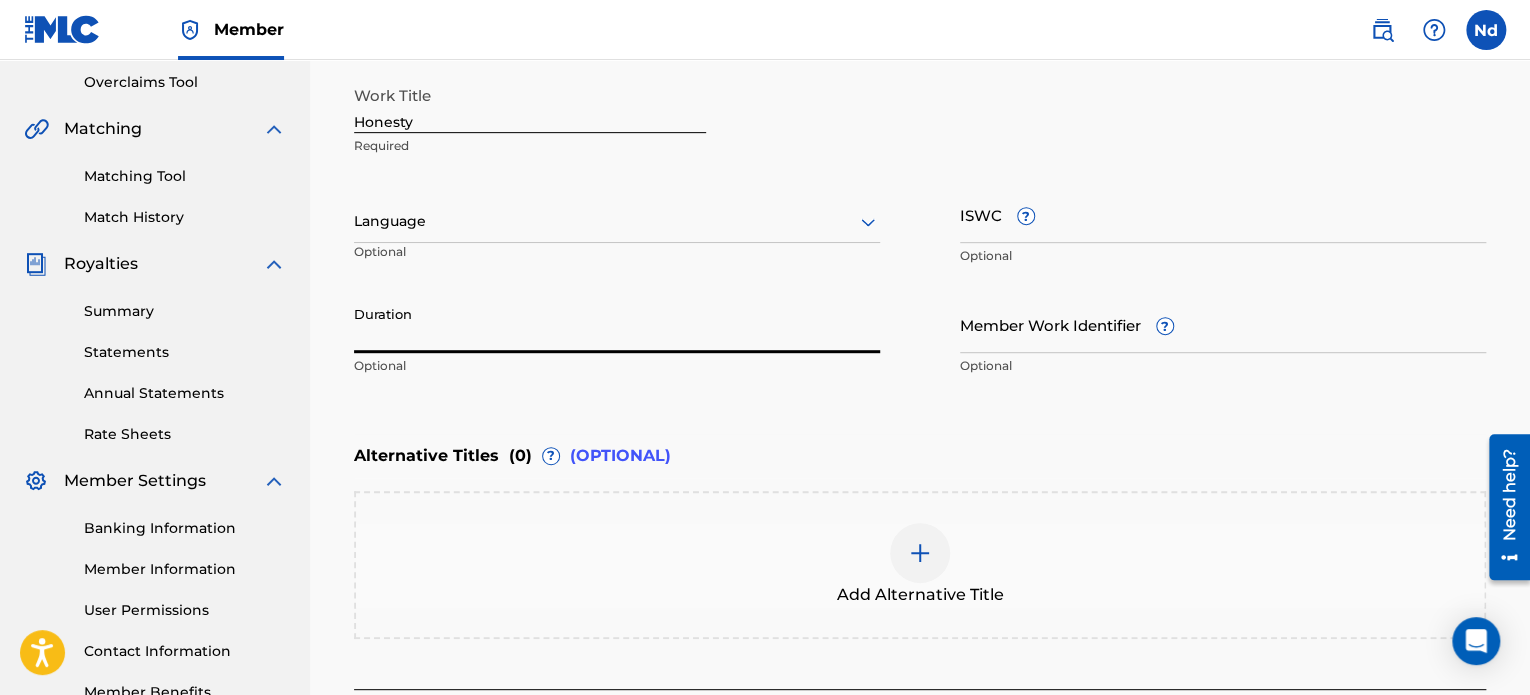 scroll, scrollTop: 449, scrollLeft: 0, axis: vertical 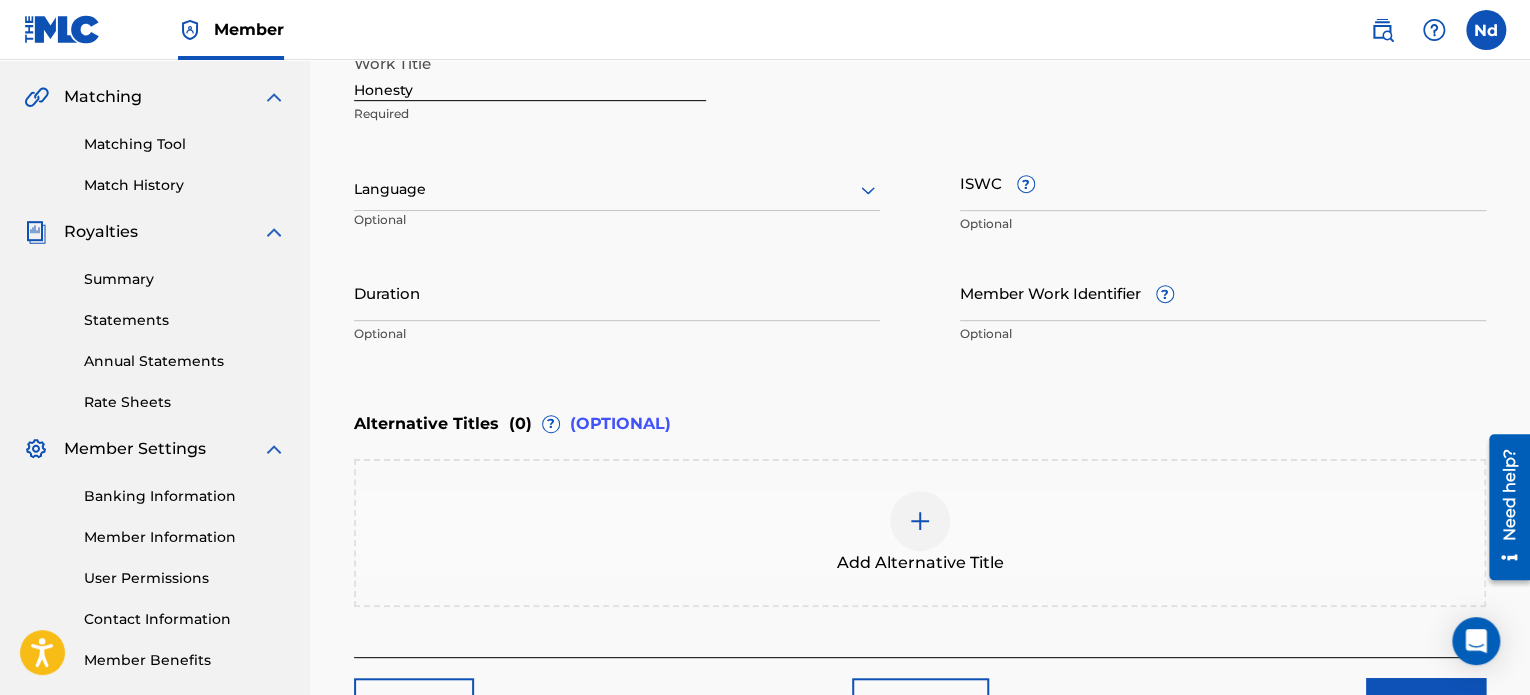 click on "Language Optional" at bounding box center (617, 199) 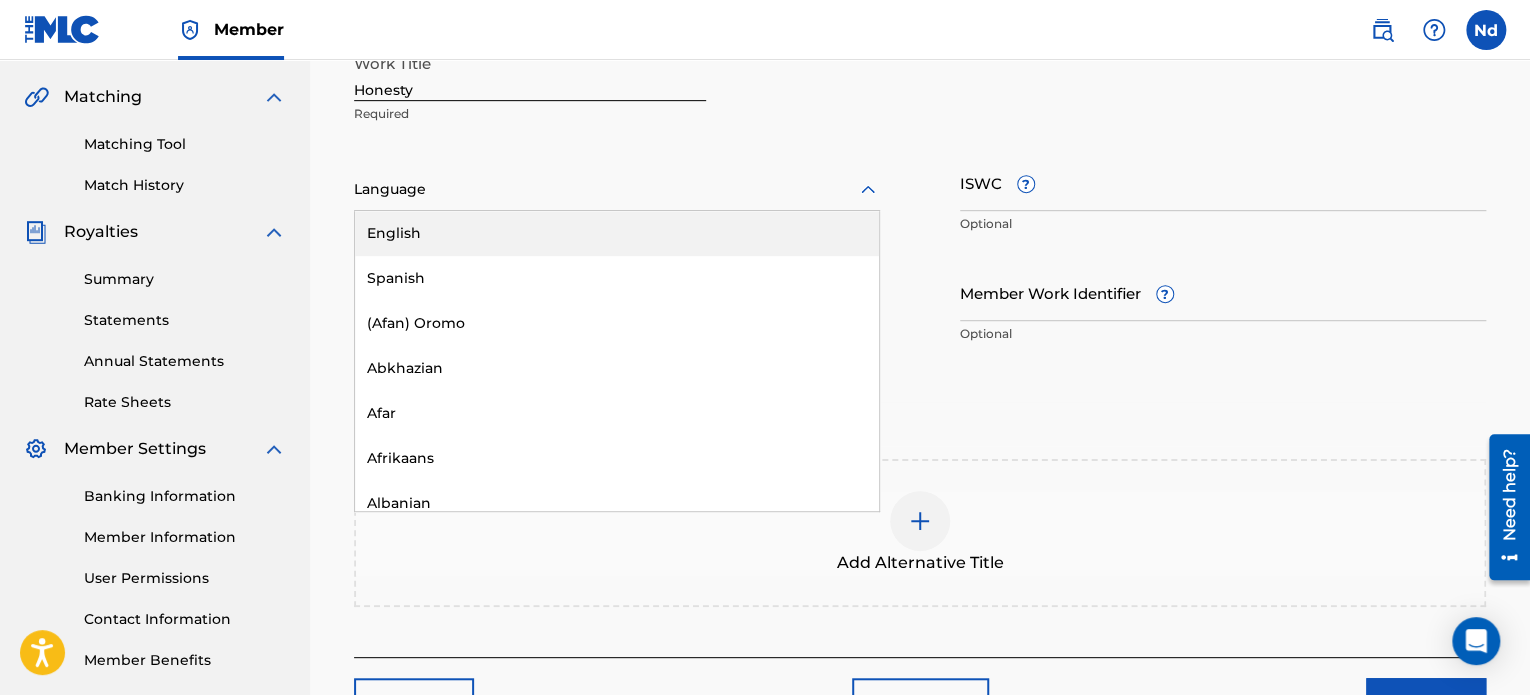 click on "English" at bounding box center [617, 233] 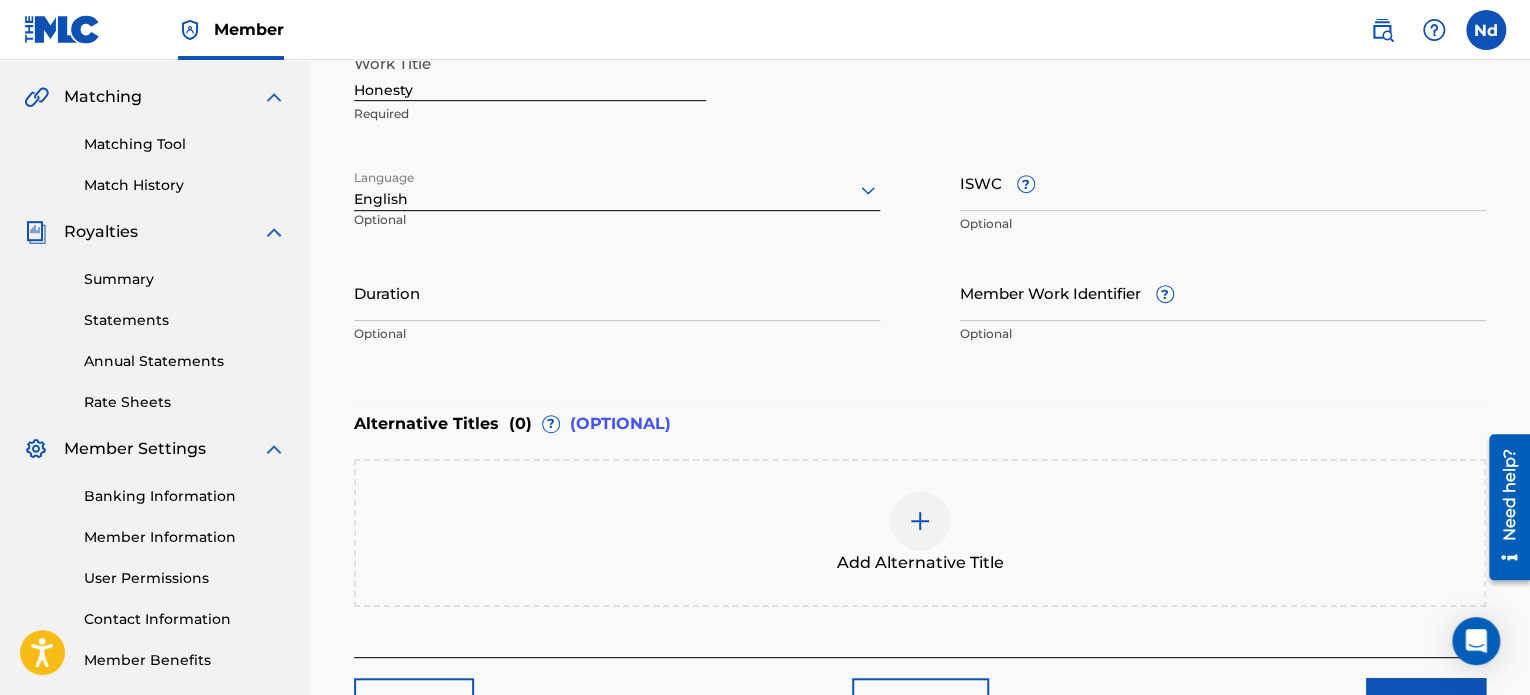 click on "ISWC   ?" at bounding box center (1223, 182) 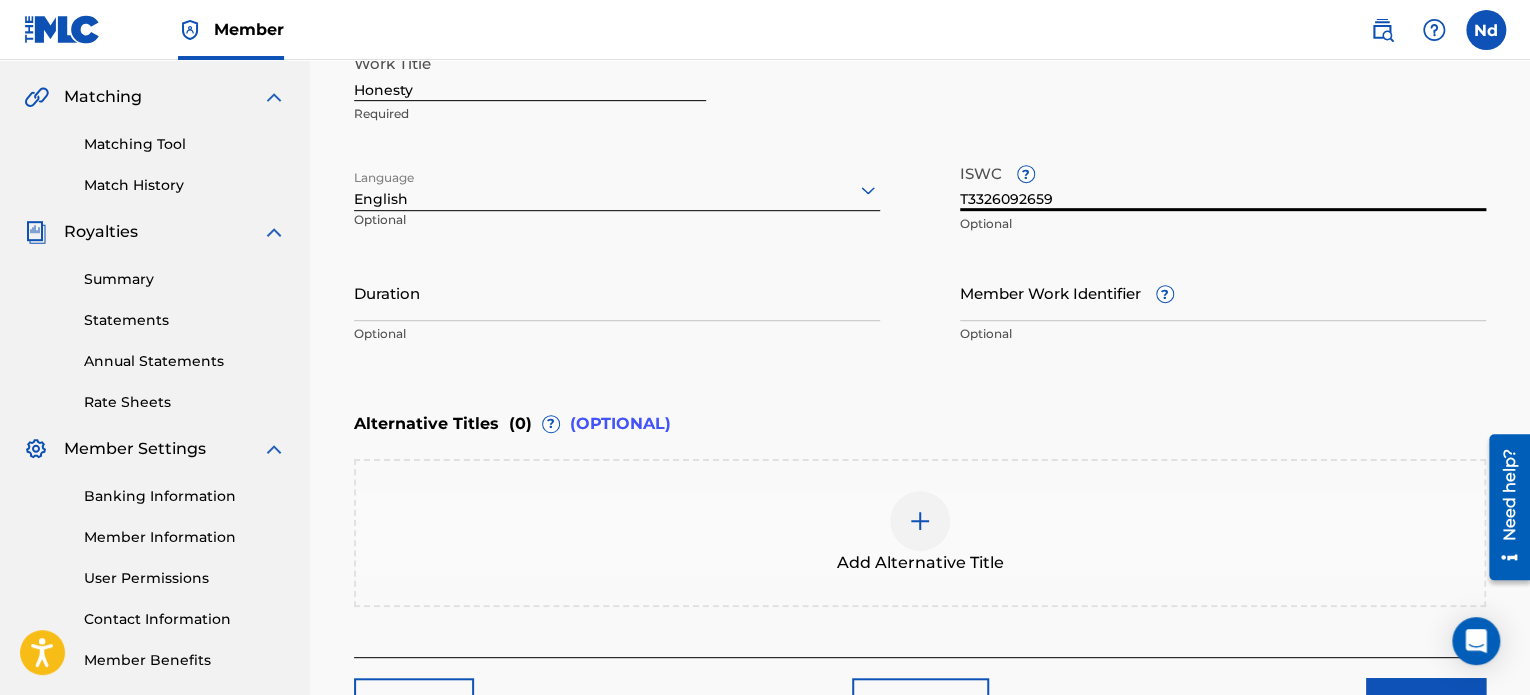 click on "Member Work Identifier   ?" at bounding box center (1223, 292) 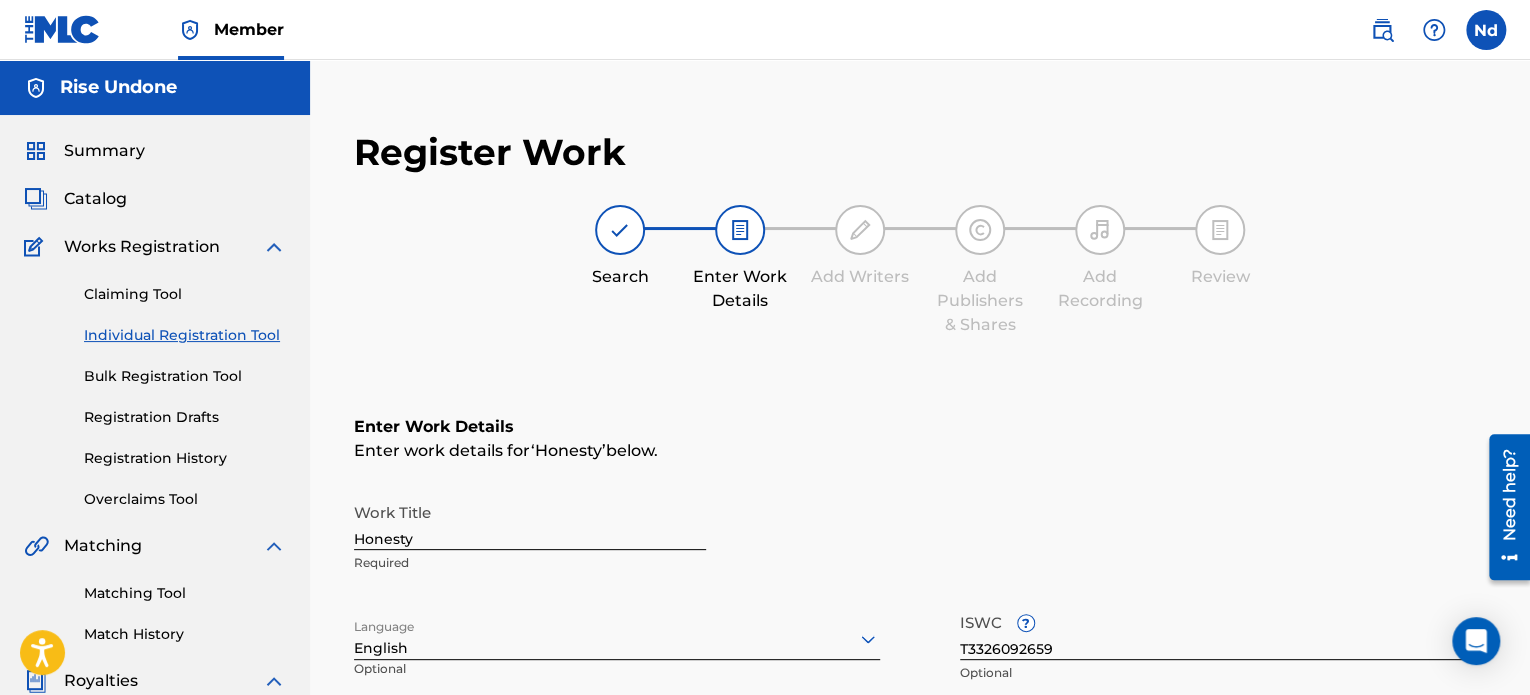 scroll, scrollTop: 596, scrollLeft: 0, axis: vertical 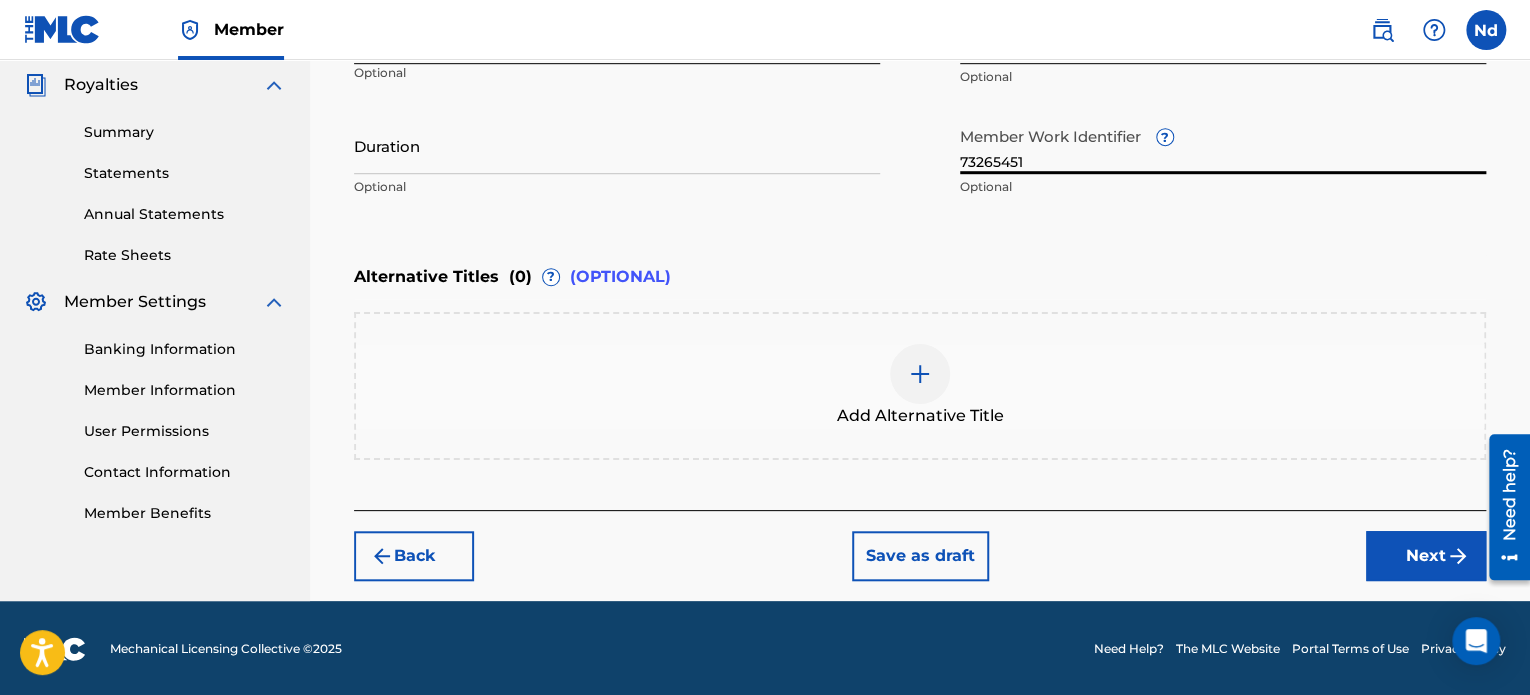 click on "Duration" at bounding box center [617, 145] 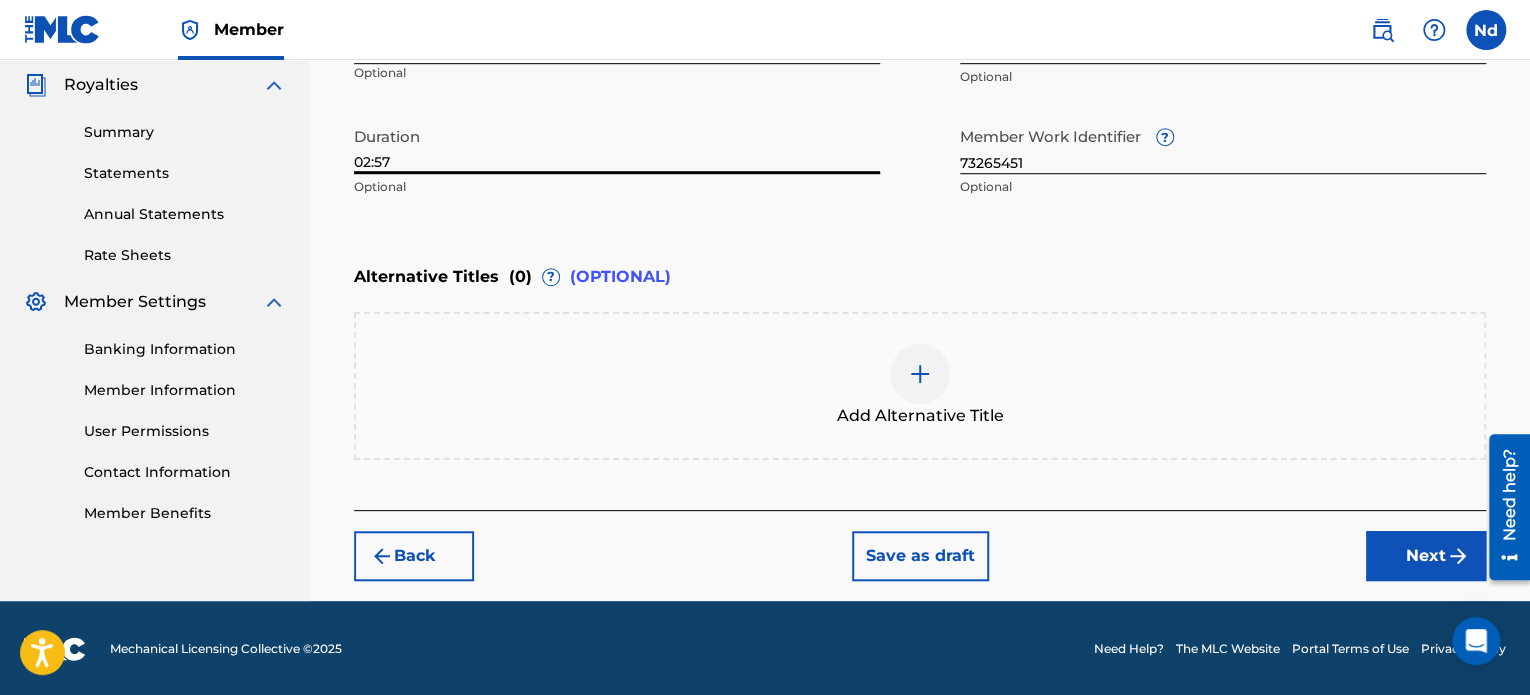 click on "Alternative Titles ( 0 ) ? (OPTIONAL)" at bounding box center (920, 277) 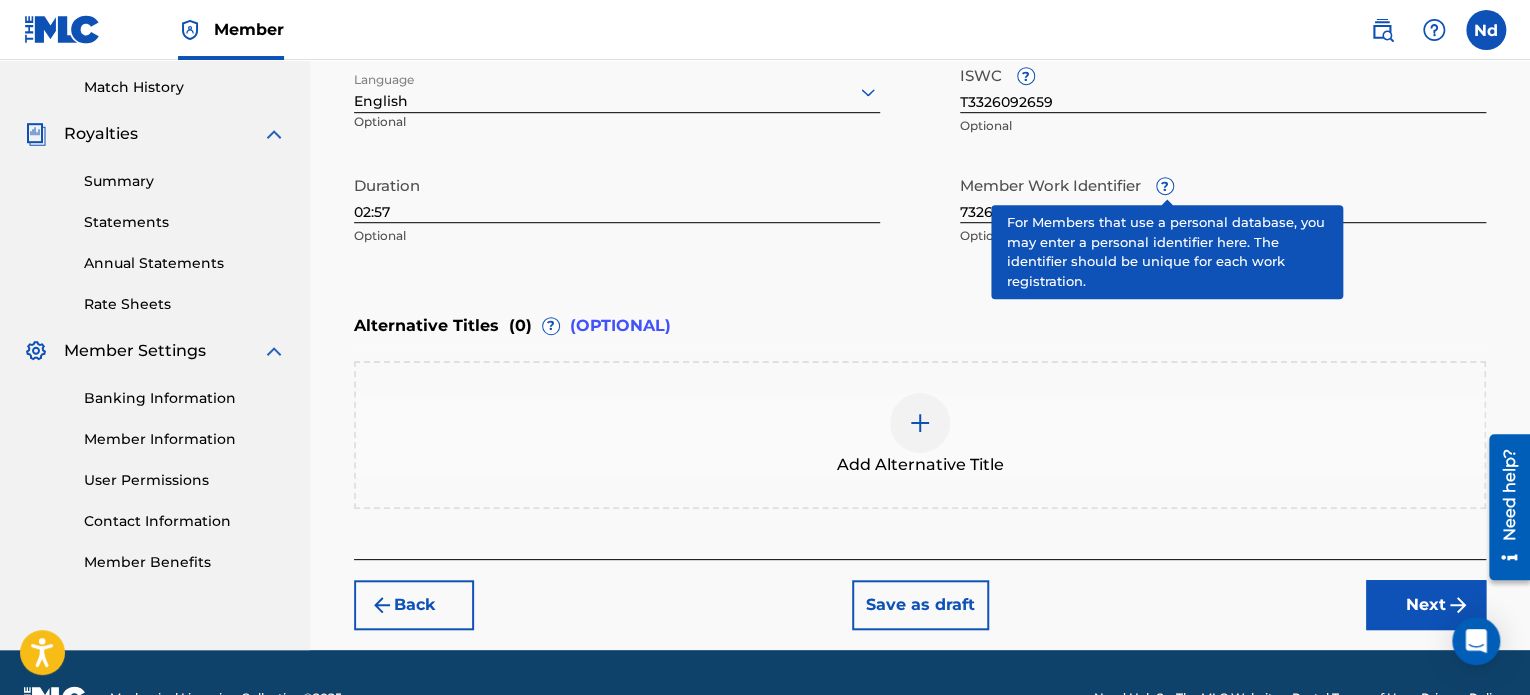 scroll, scrollTop: 596, scrollLeft: 0, axis: vertical 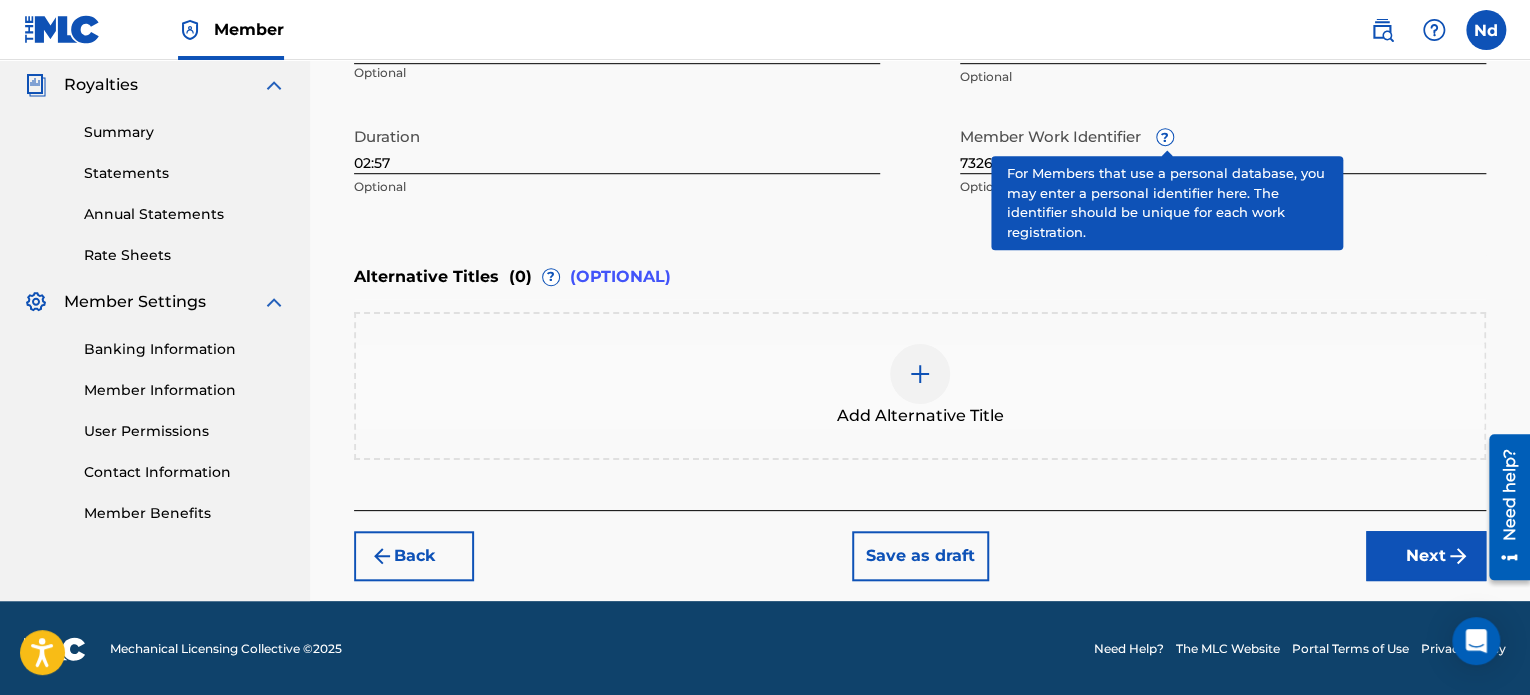 click on "Back Save as draft Next" at bounding box center [920, 545] 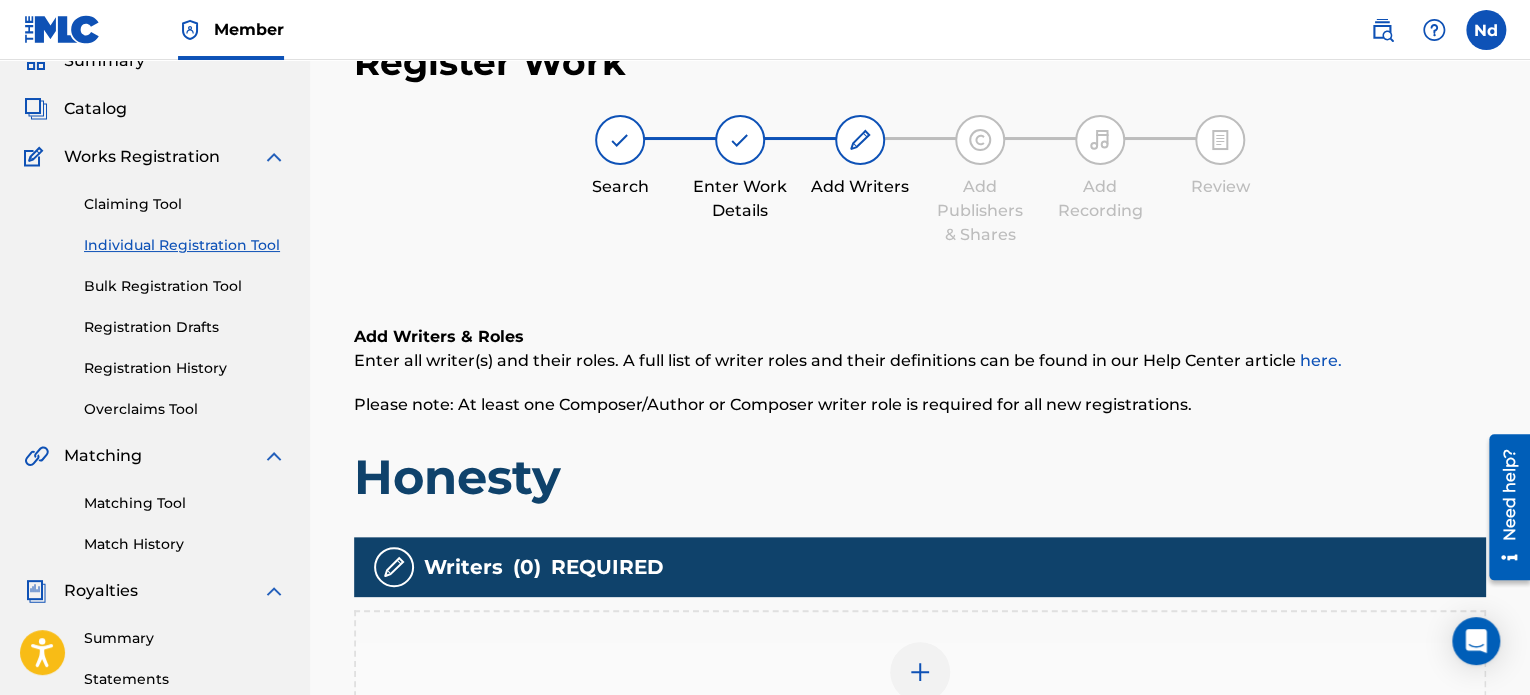 scroll, scrollTop: 490, scrollLeft: 0, axis: vertical 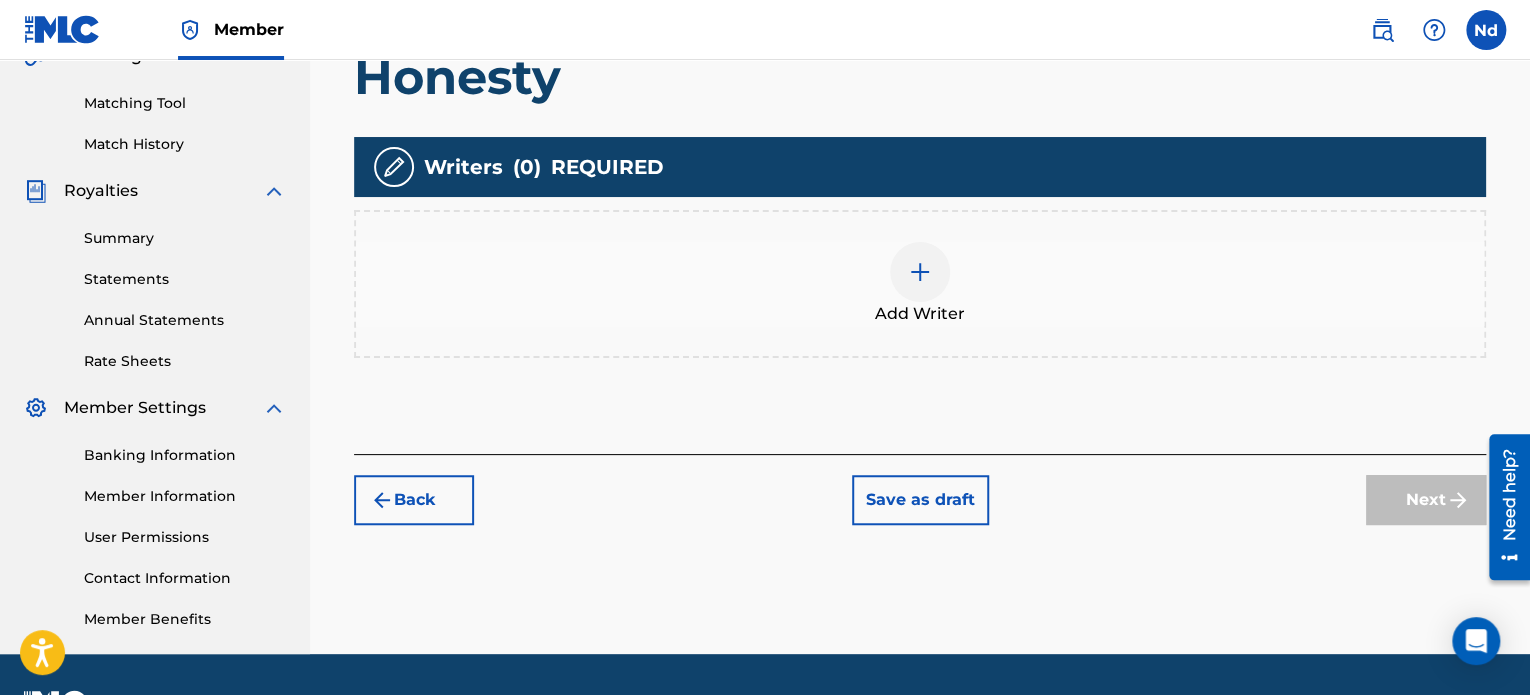 click on "Add Writer" at bounding box center [920, 284] 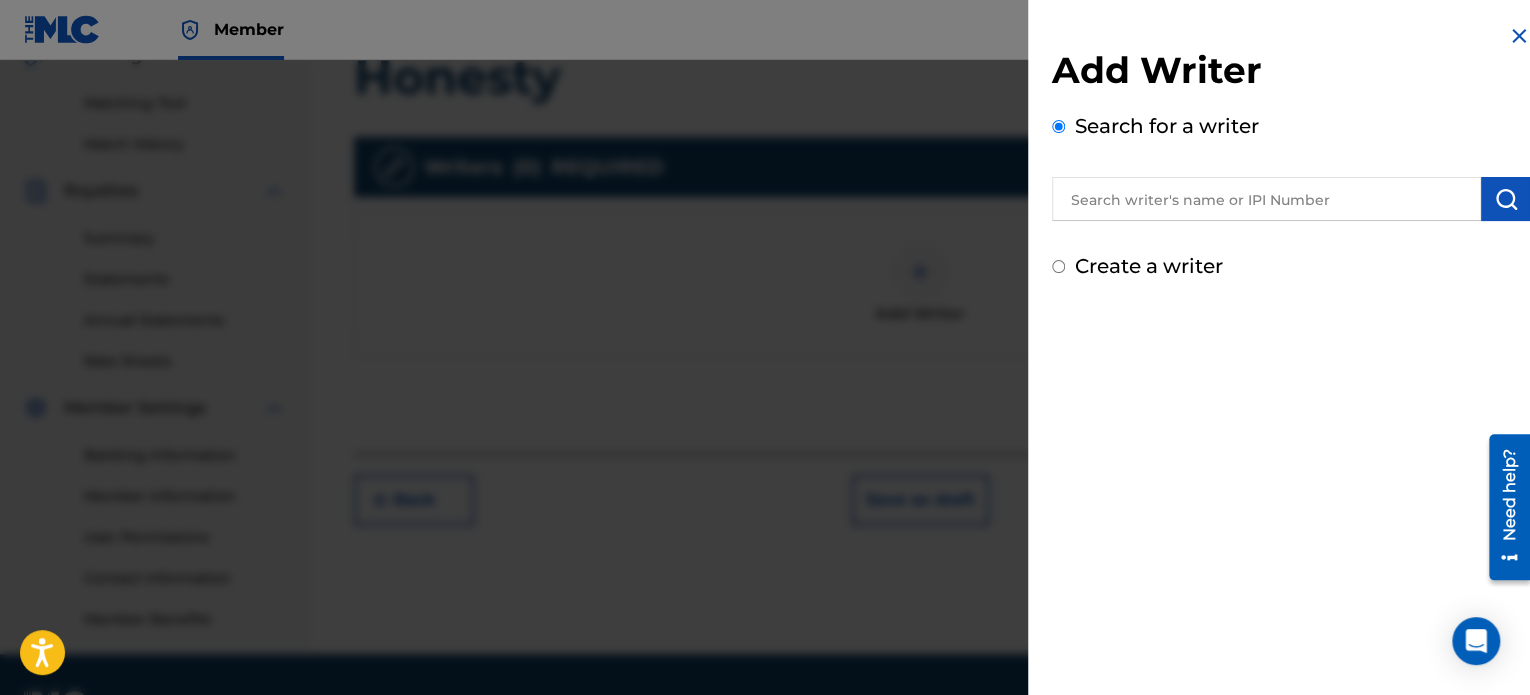 click at bounding box center [1266, 199] 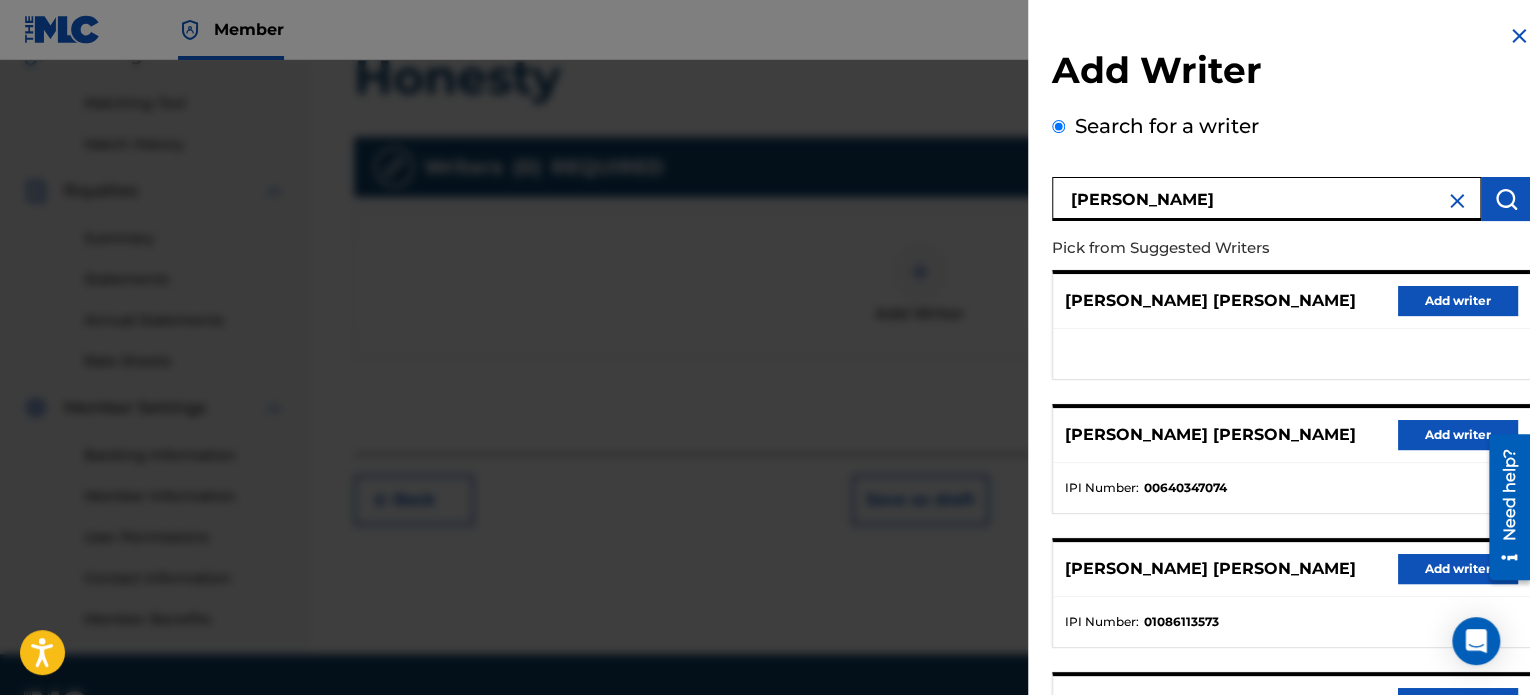 scroll, scrollTop: 344, scrollLeft: 0, axis: vertical 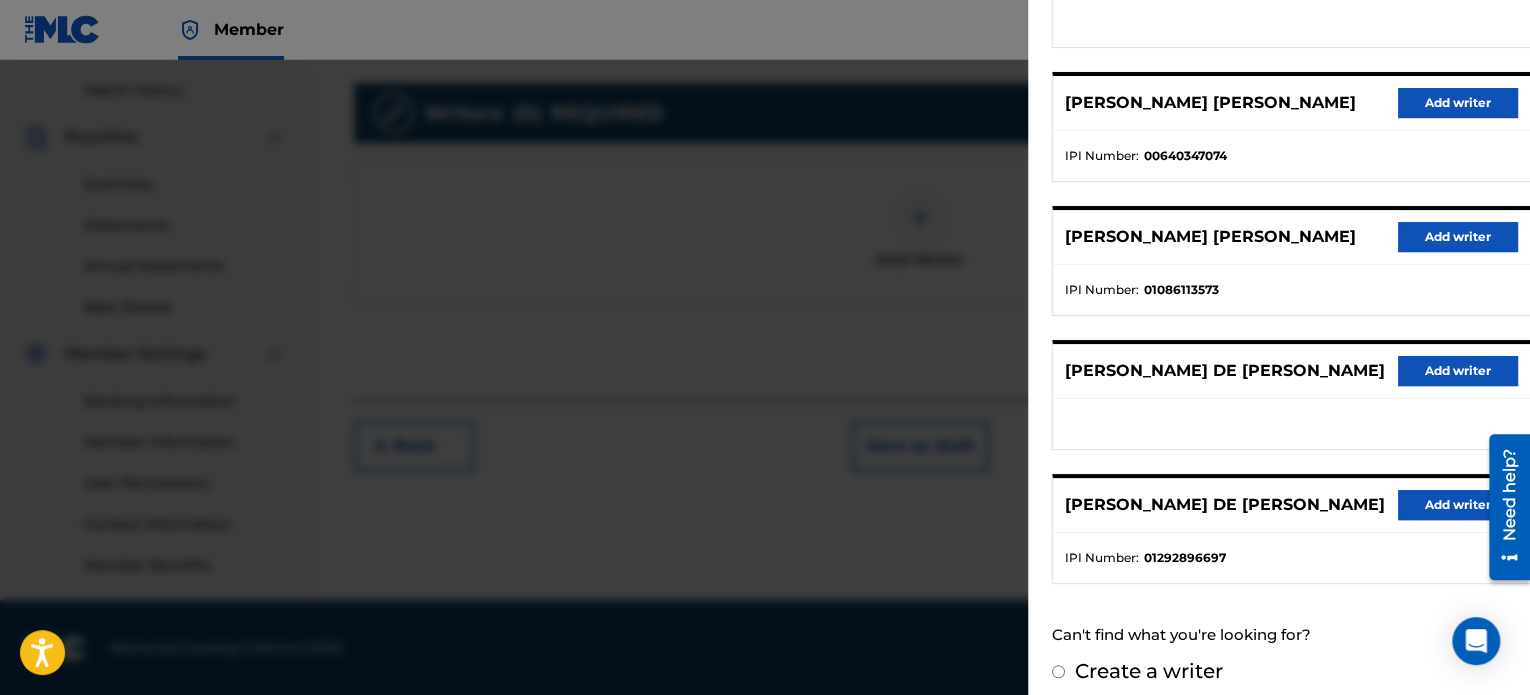 click on "Add writer" at bounding box center [1458, 505] 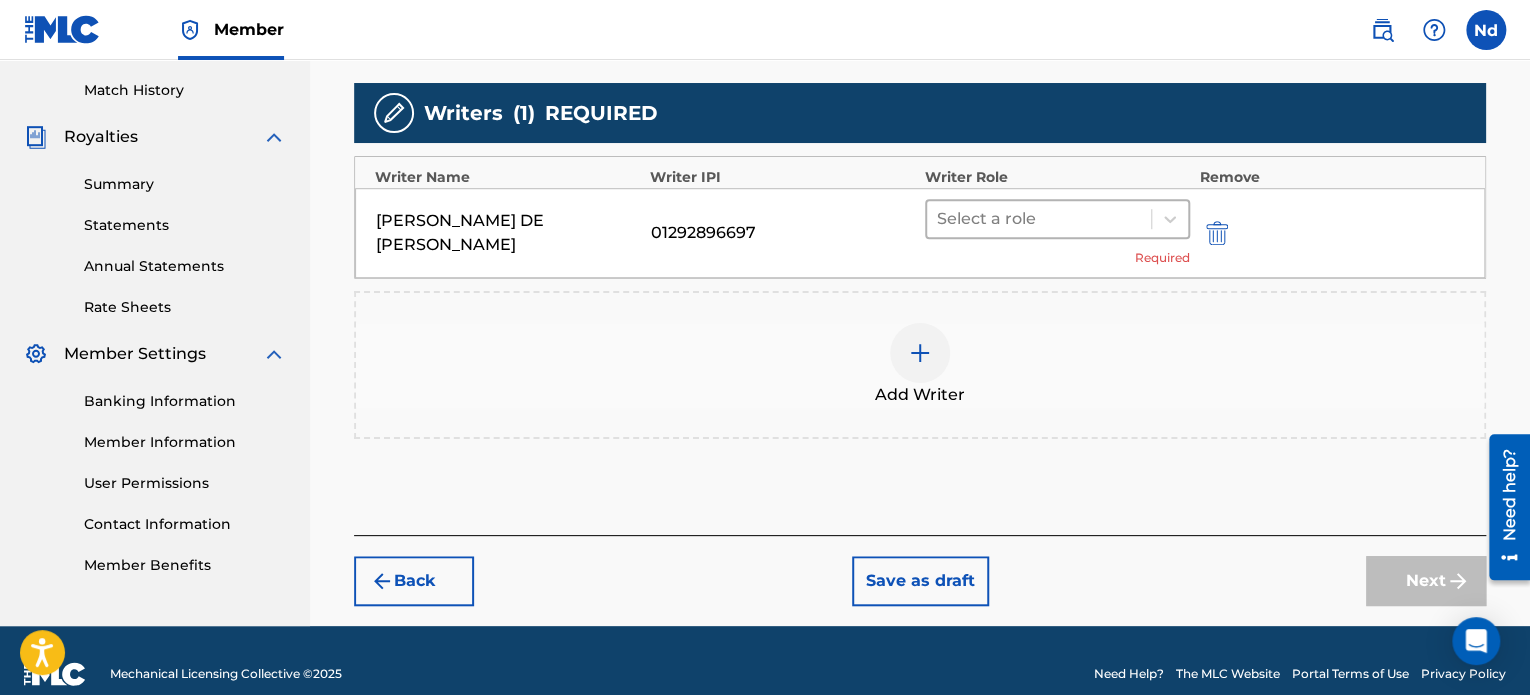 click at bounding box center (1039, 219) 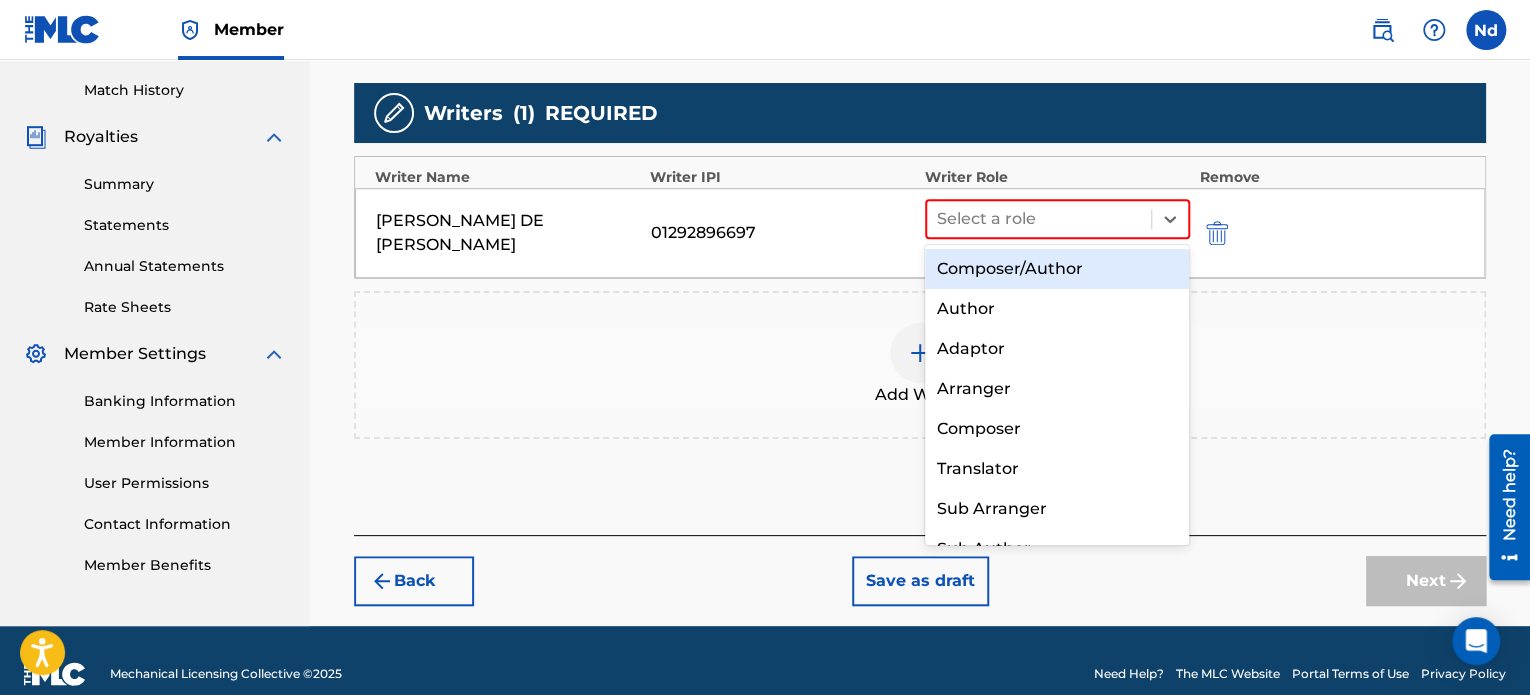 click on "Composer/Author" at bounding box center [1057, 269] 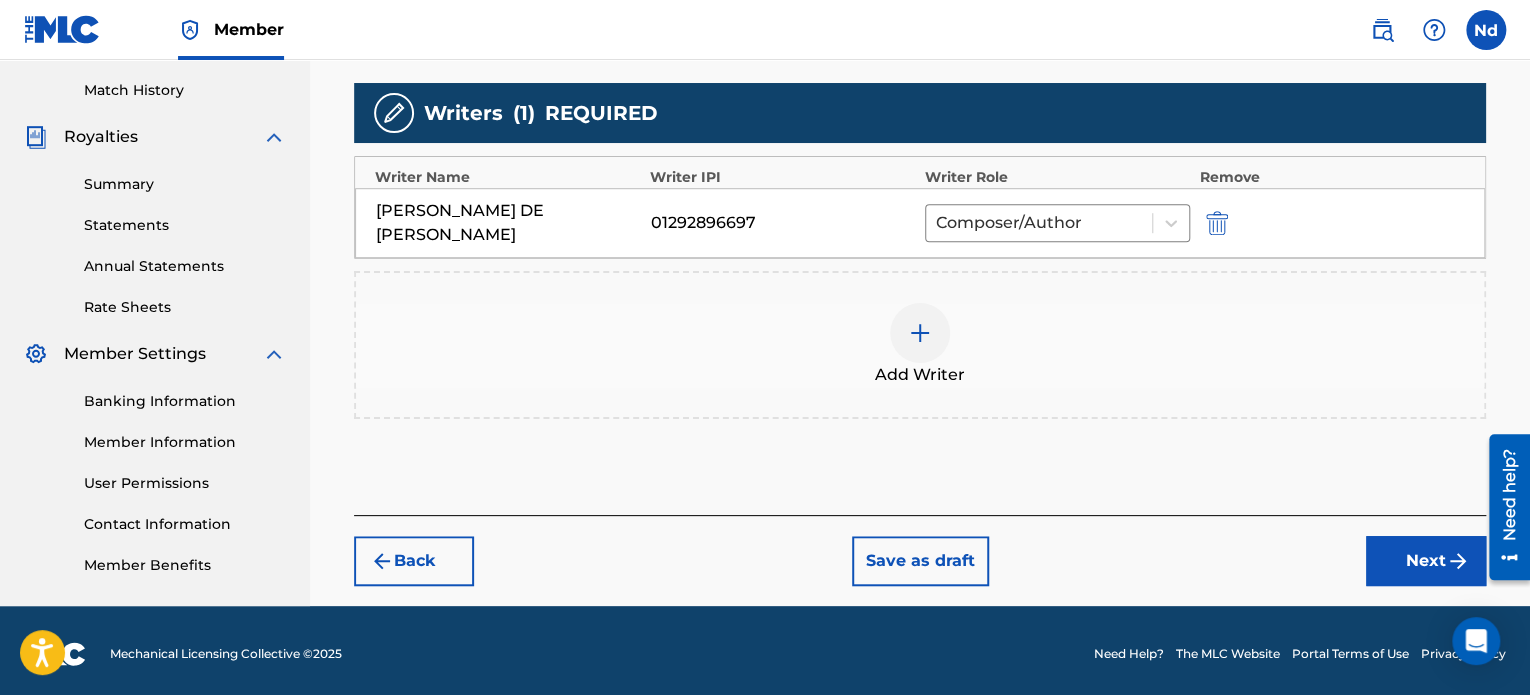 drag, startPoint x: 1376, startPoint y: 551, endPoint x: 1361, endPoint y: 552, distance: 15.033297 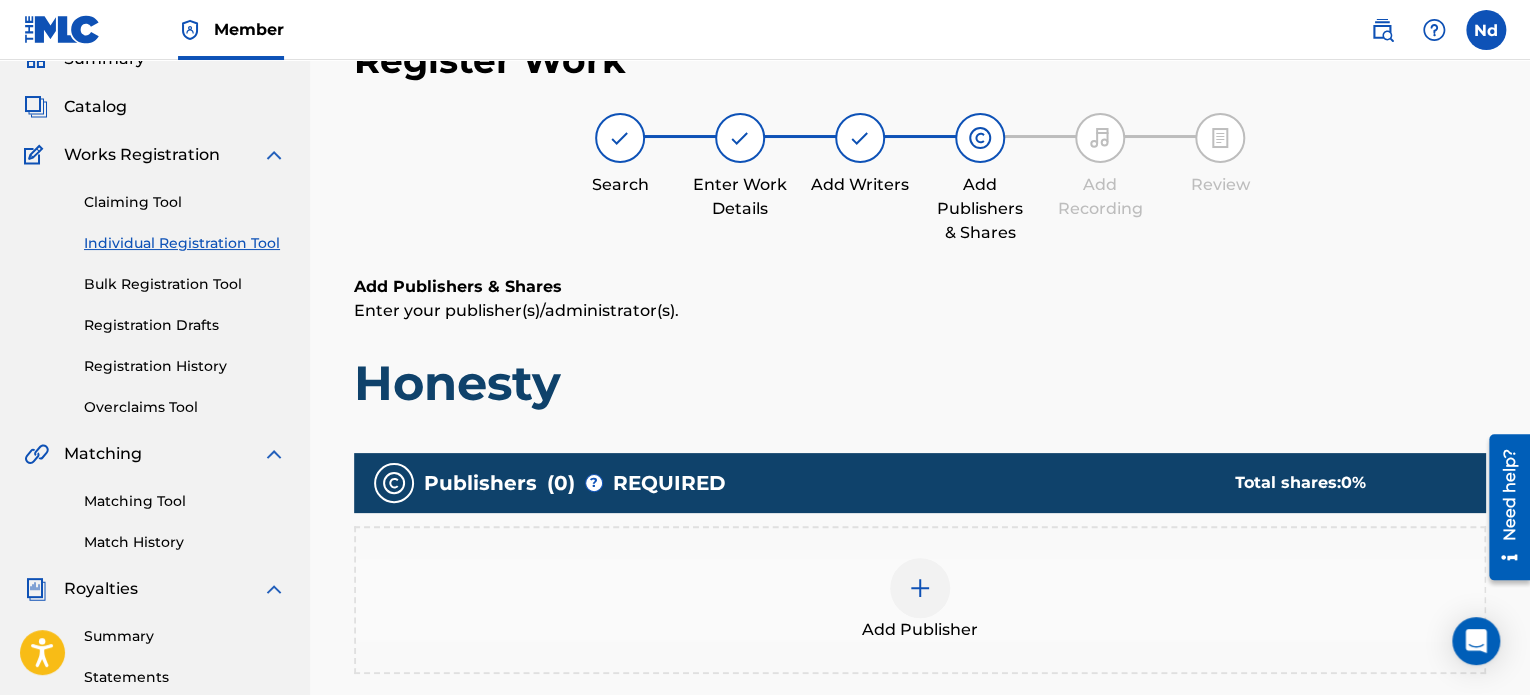 scroll, scrollTop: 390, scrollLeft: 0, axis: vertical 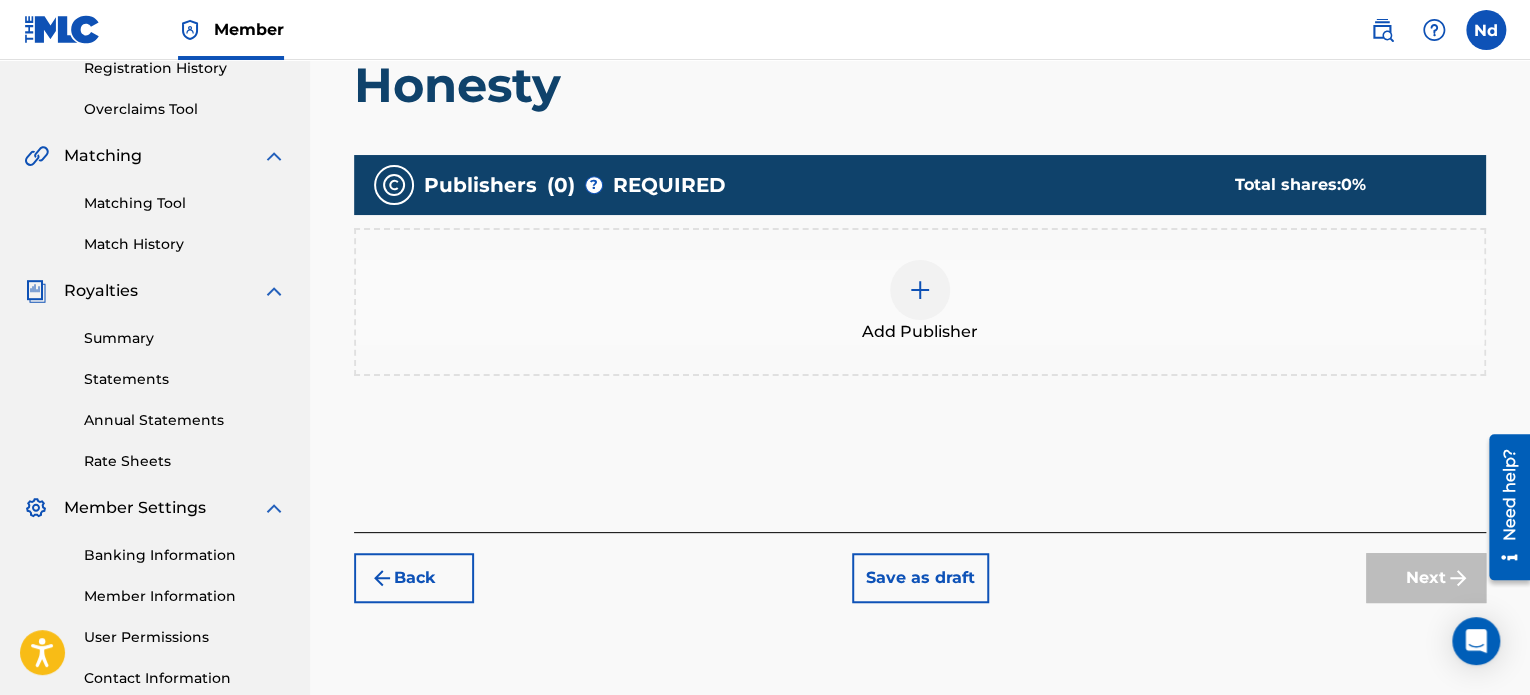 click at bounding box center [920, 290] 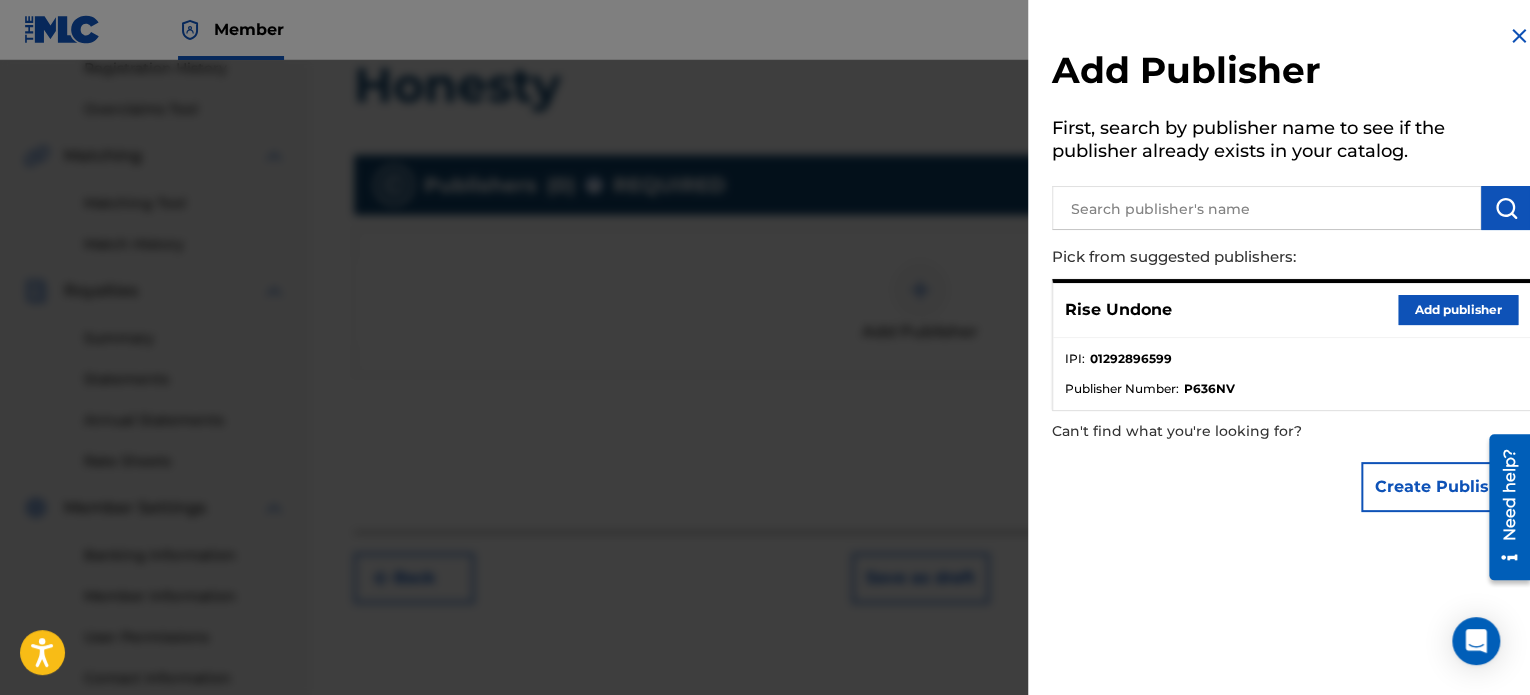 click on "Add publisher" at bounding box center (1458, 310) 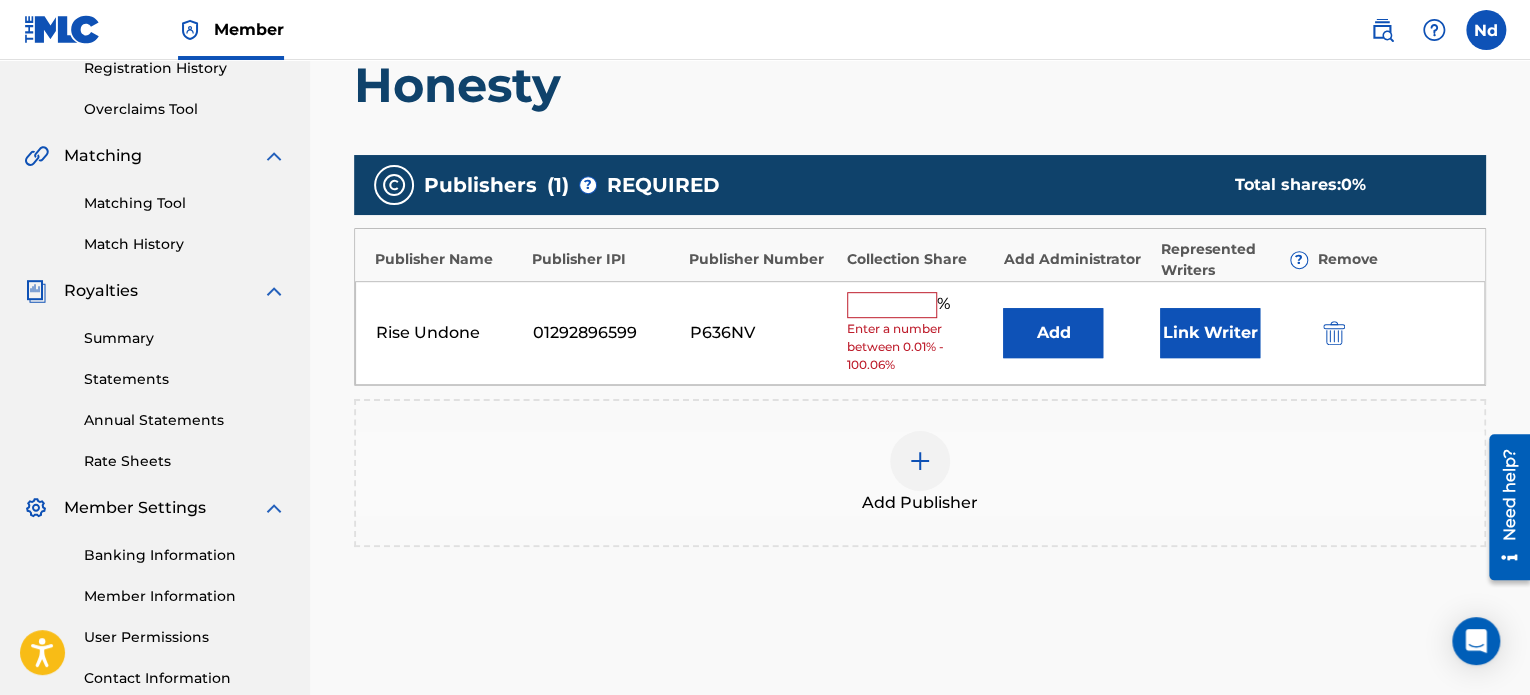 click on "Rise Undone 01292896599 P636NV % Enter a number between 0.01% - 100.06% Add Link Writer" at bounding box center [920, 333] 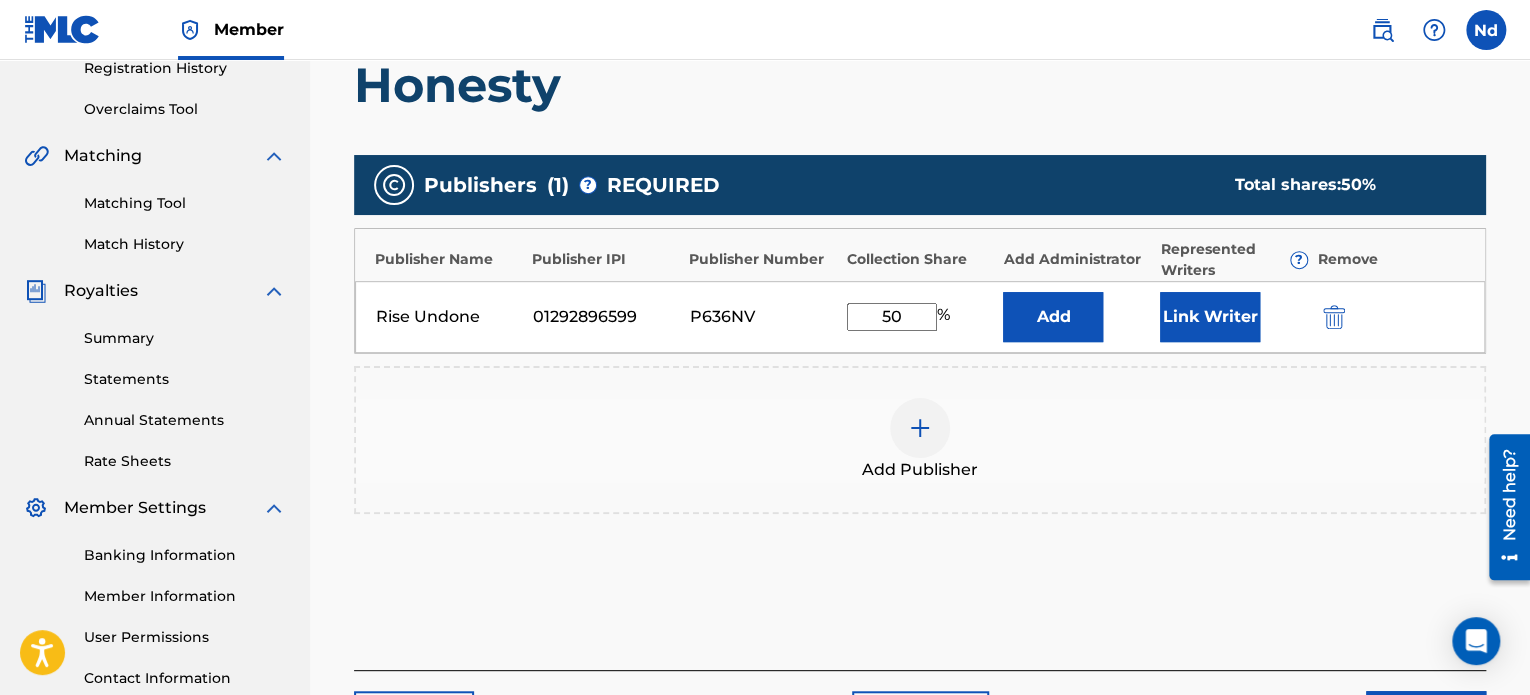 click on "Link Writer" at bounding box center [1210, 317] 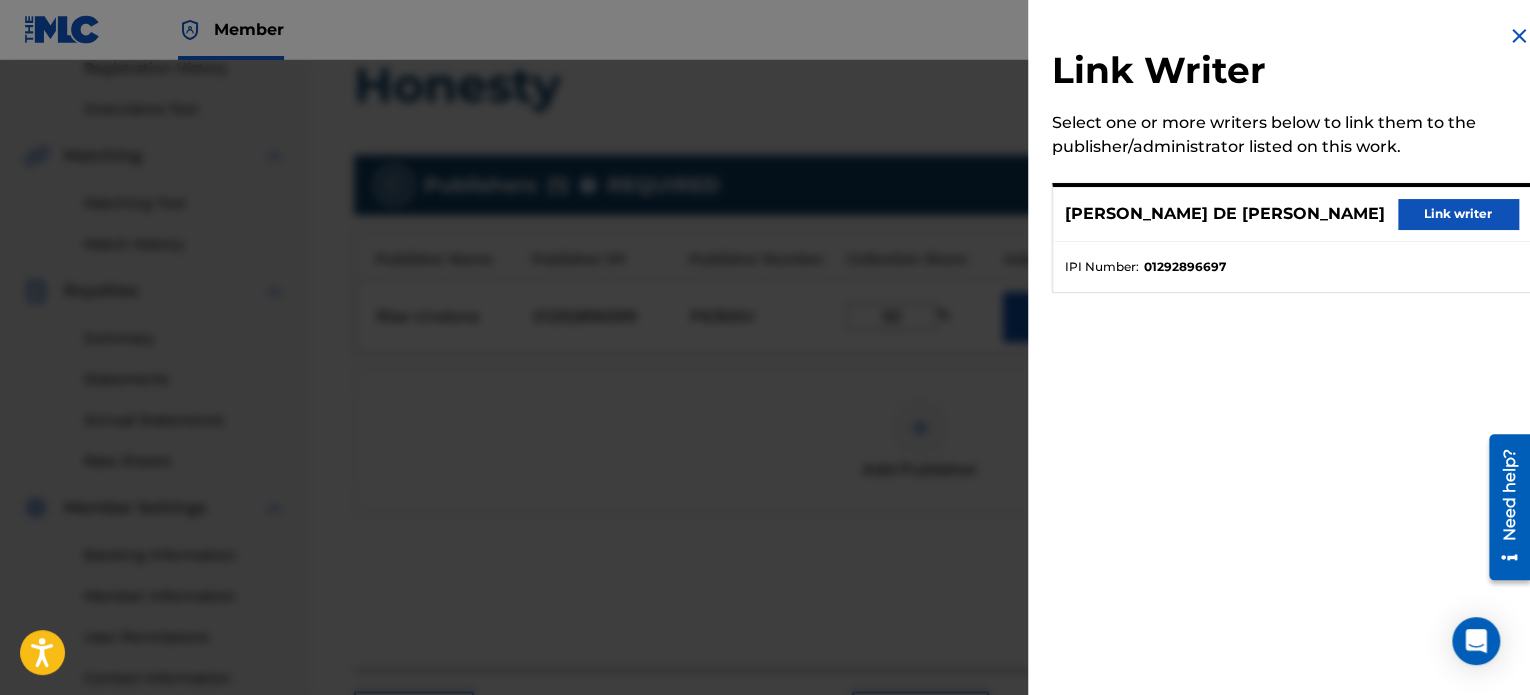 click on "[PERSON_NAME] DE [PERSON_NAME] Link writer" at bounding box center (1291, 214) 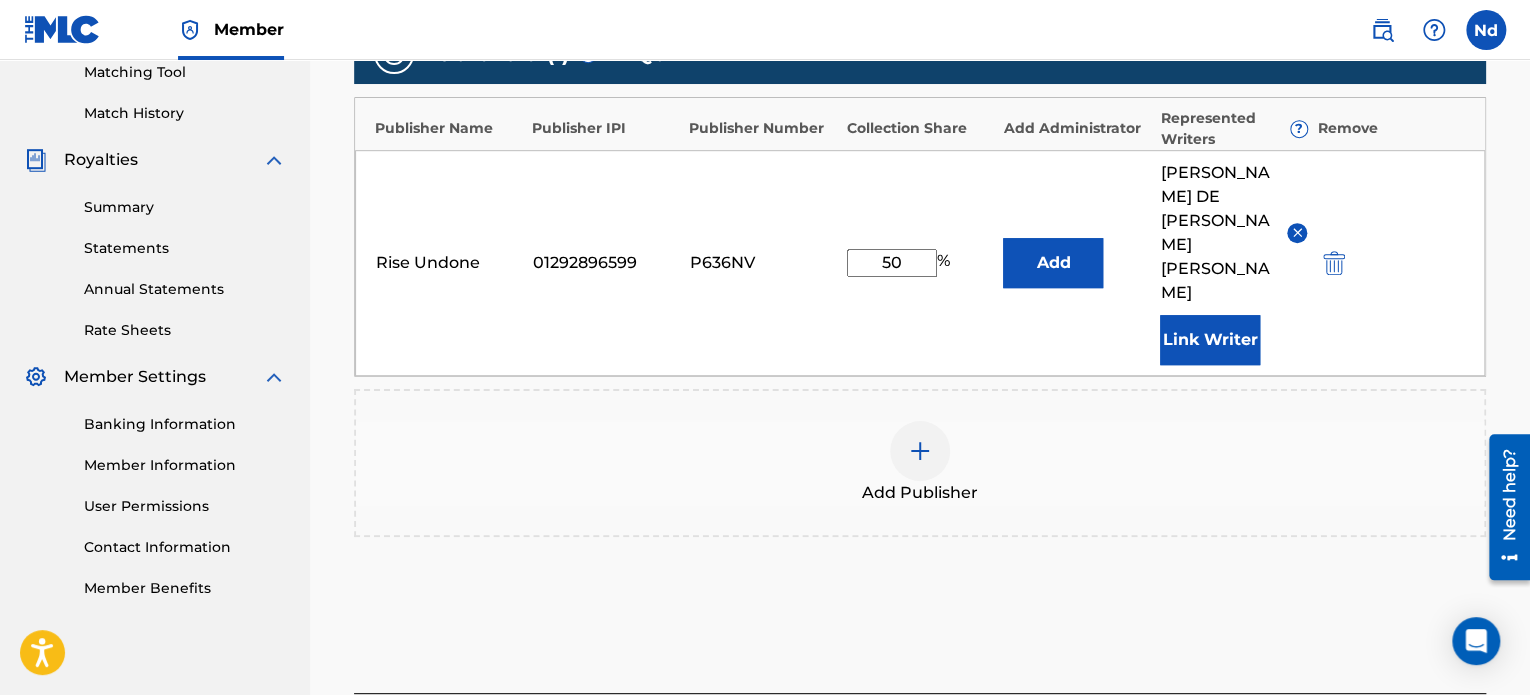 scroll, scrollTop: 632, scrollLeft: 0, axis: vertical 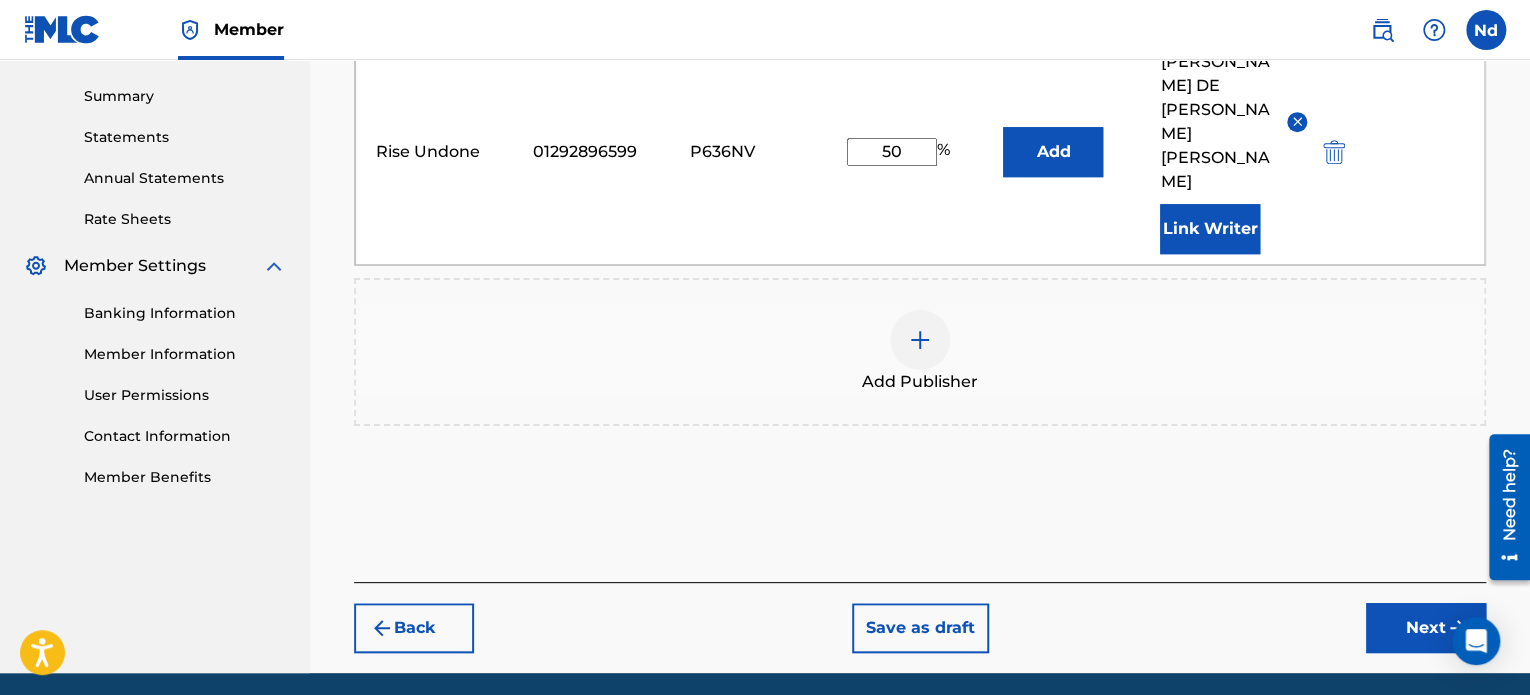 click on "Next" at bounding box center (1426, 628) 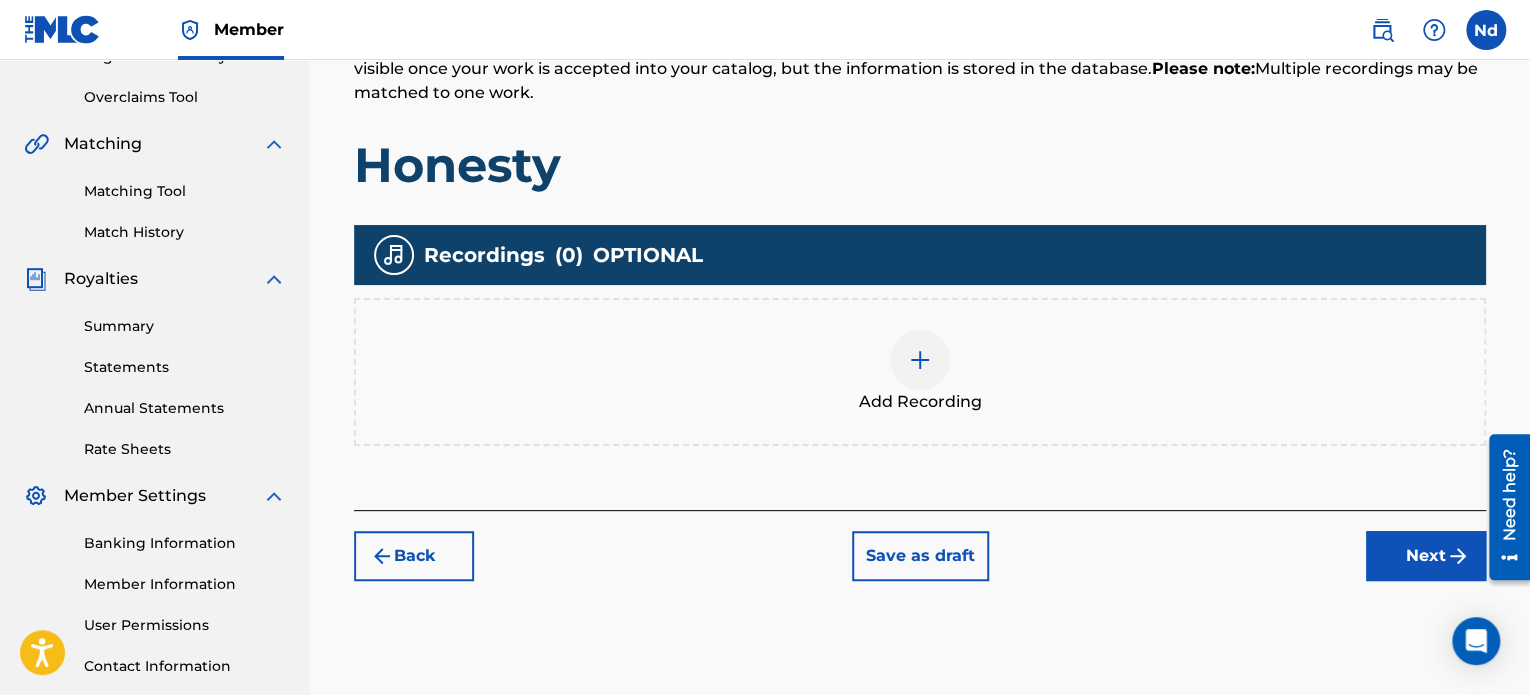 scroll, scrollTop: 544, scrollLeft: 0, axis: vertical 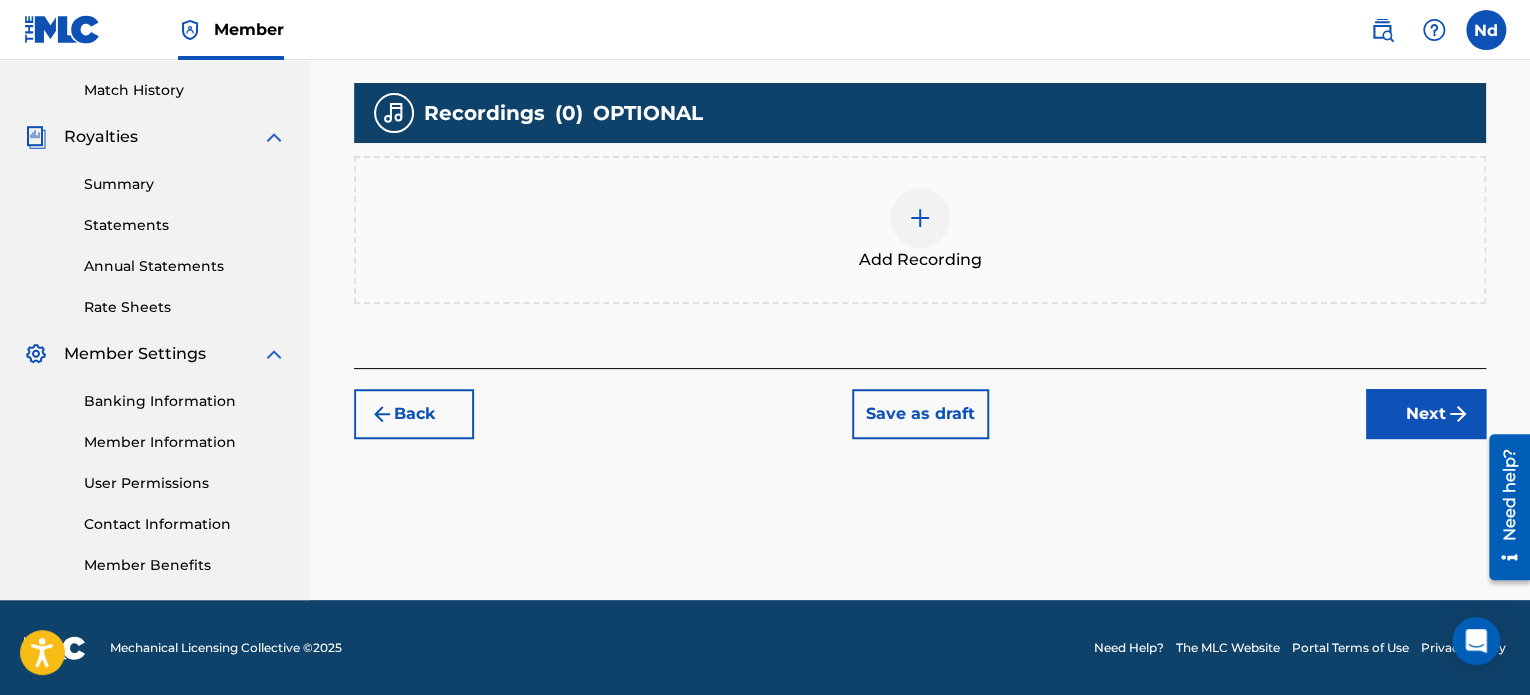 click at bounding box center (920, 218) 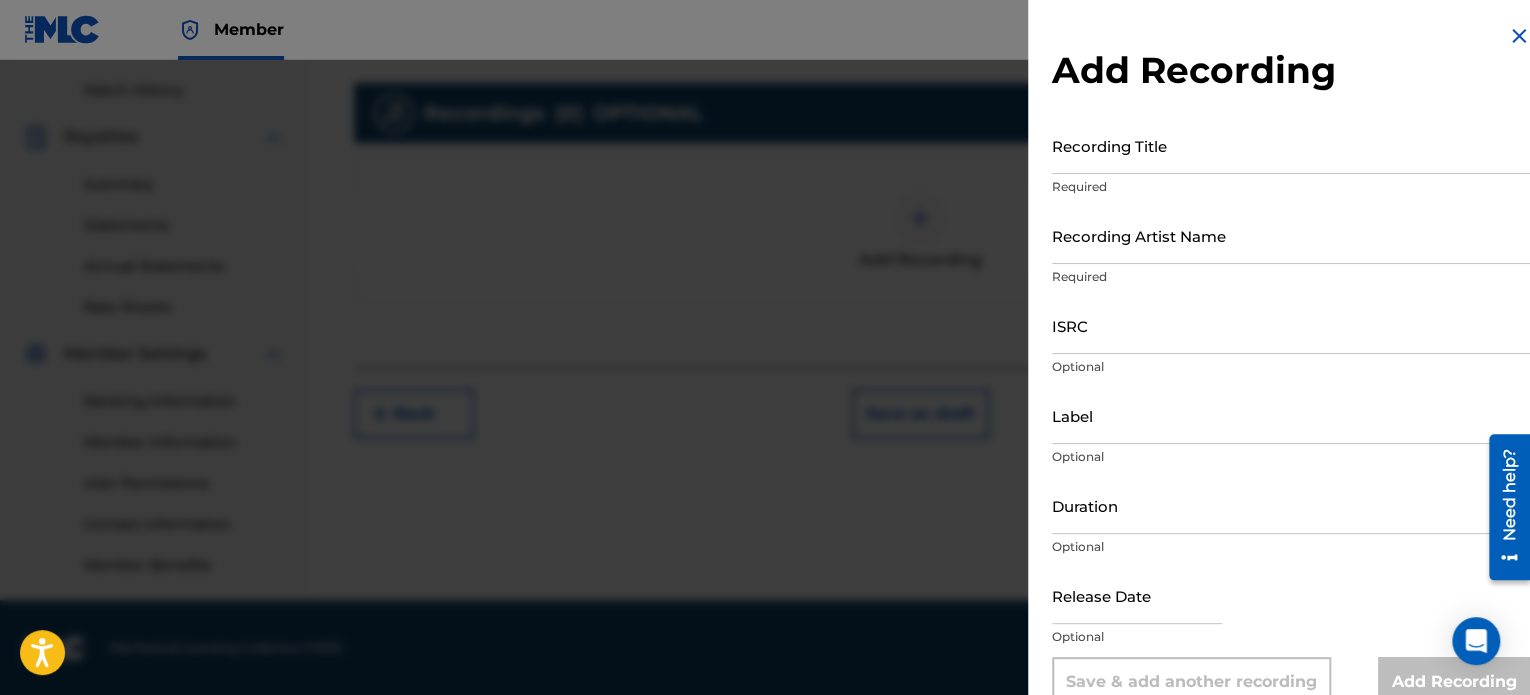 click on "Recording Title" at bounding box center [1291, 145] 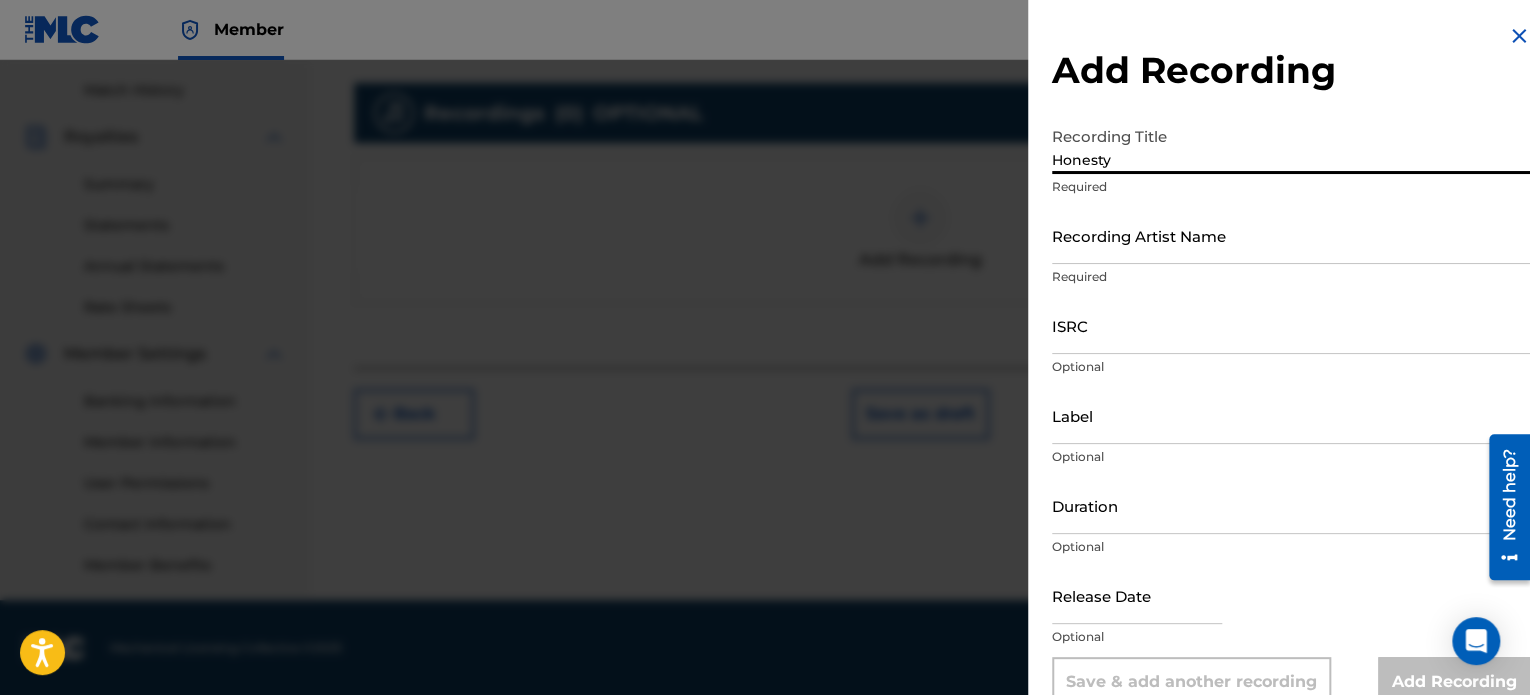 click on "Recording Artist Name" at bounding box center [1291, 235] 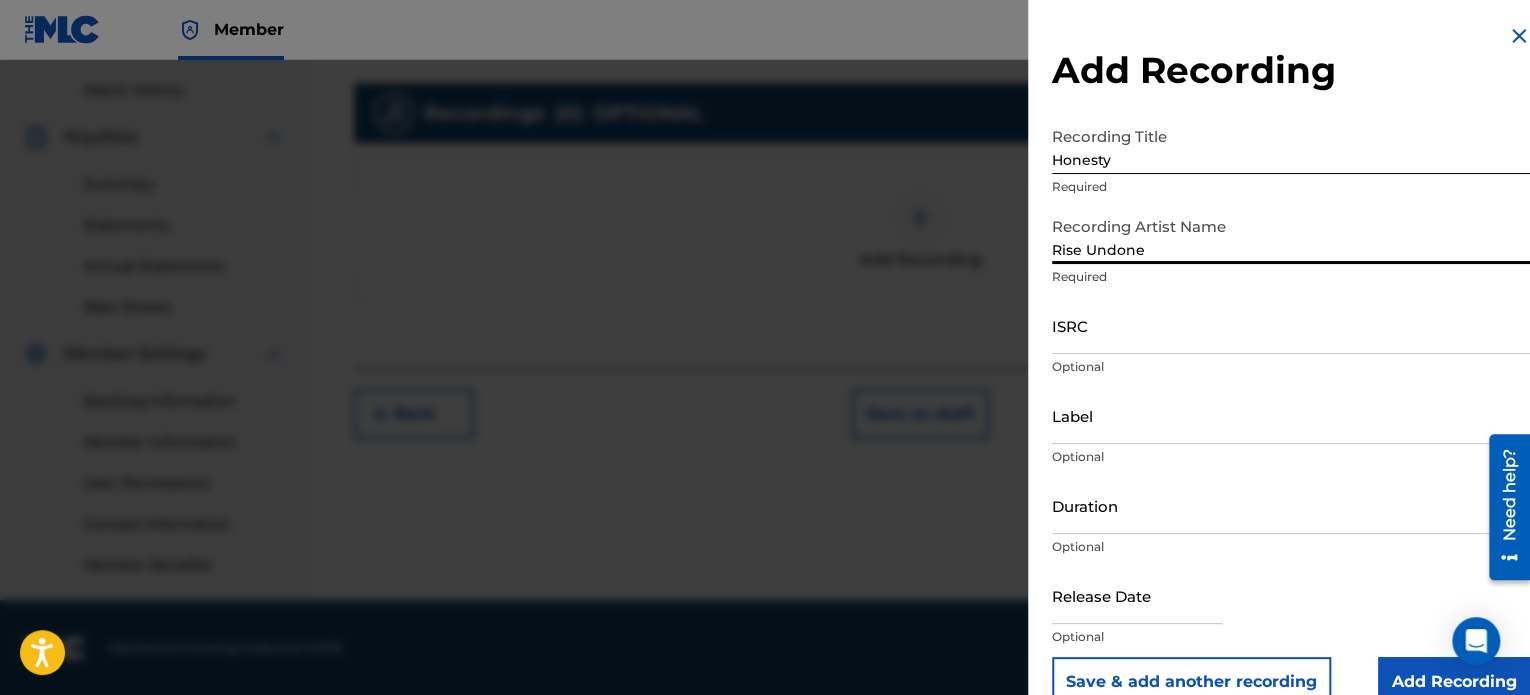 click on "Label" at bounding box center [1291, 415] 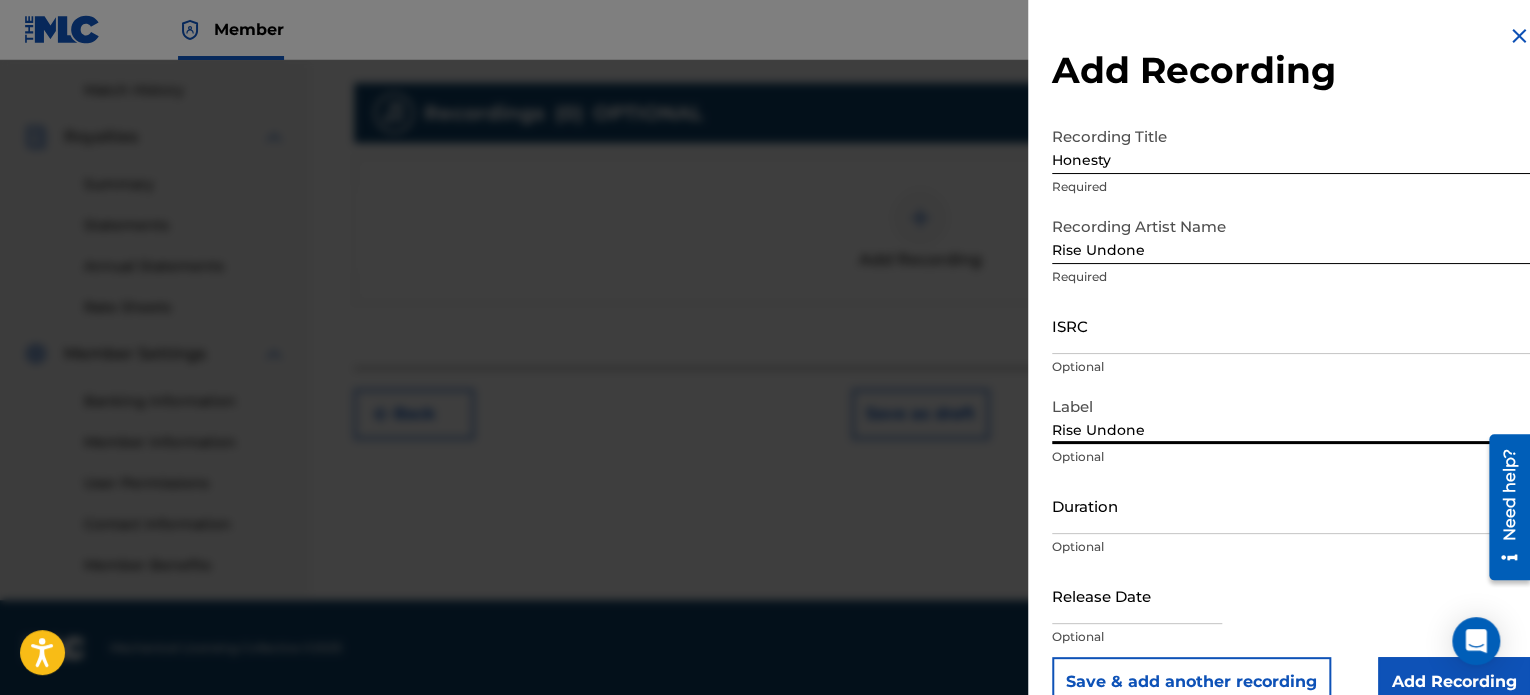 drag, startPoint x: 1144, startPoint y: 518, endPoint x: 1167, endPoint y: 533, distance: 27.45906 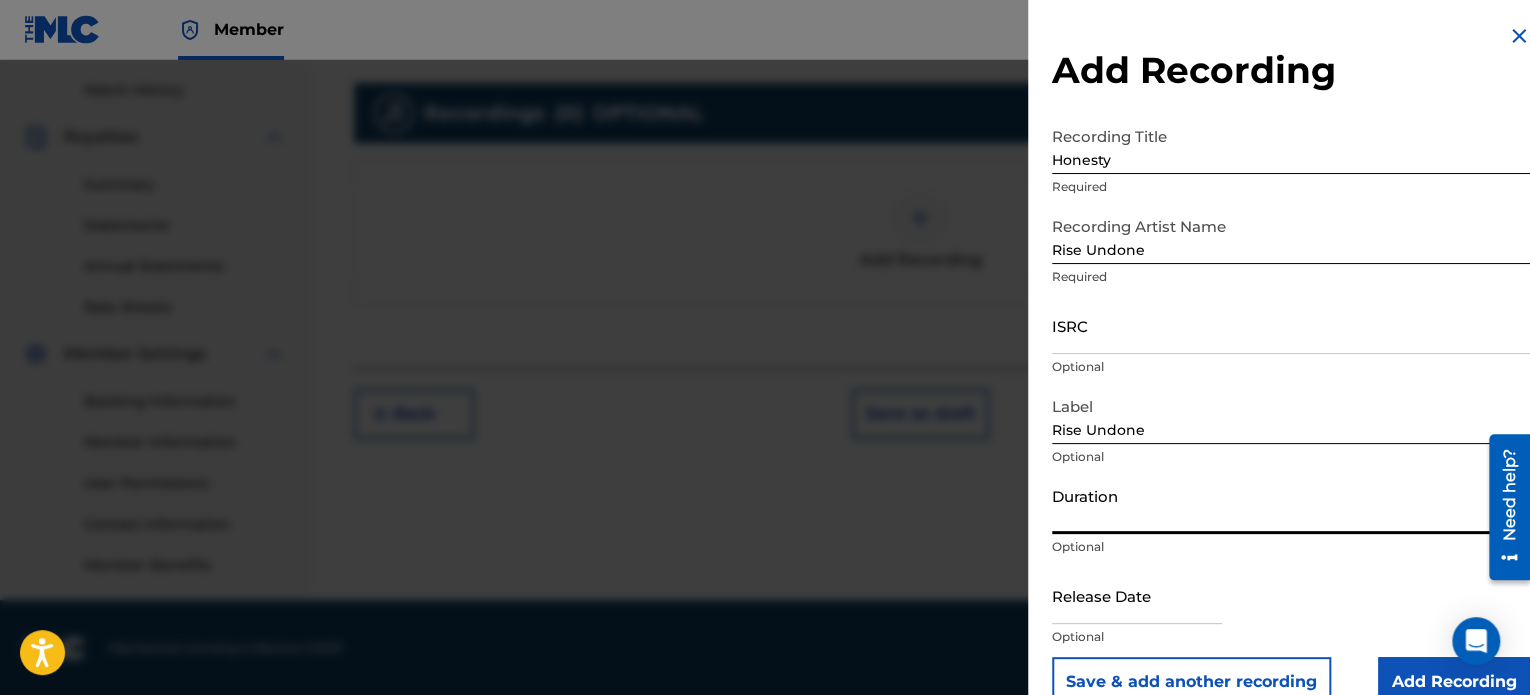 click at bounding box center [1137, 595] 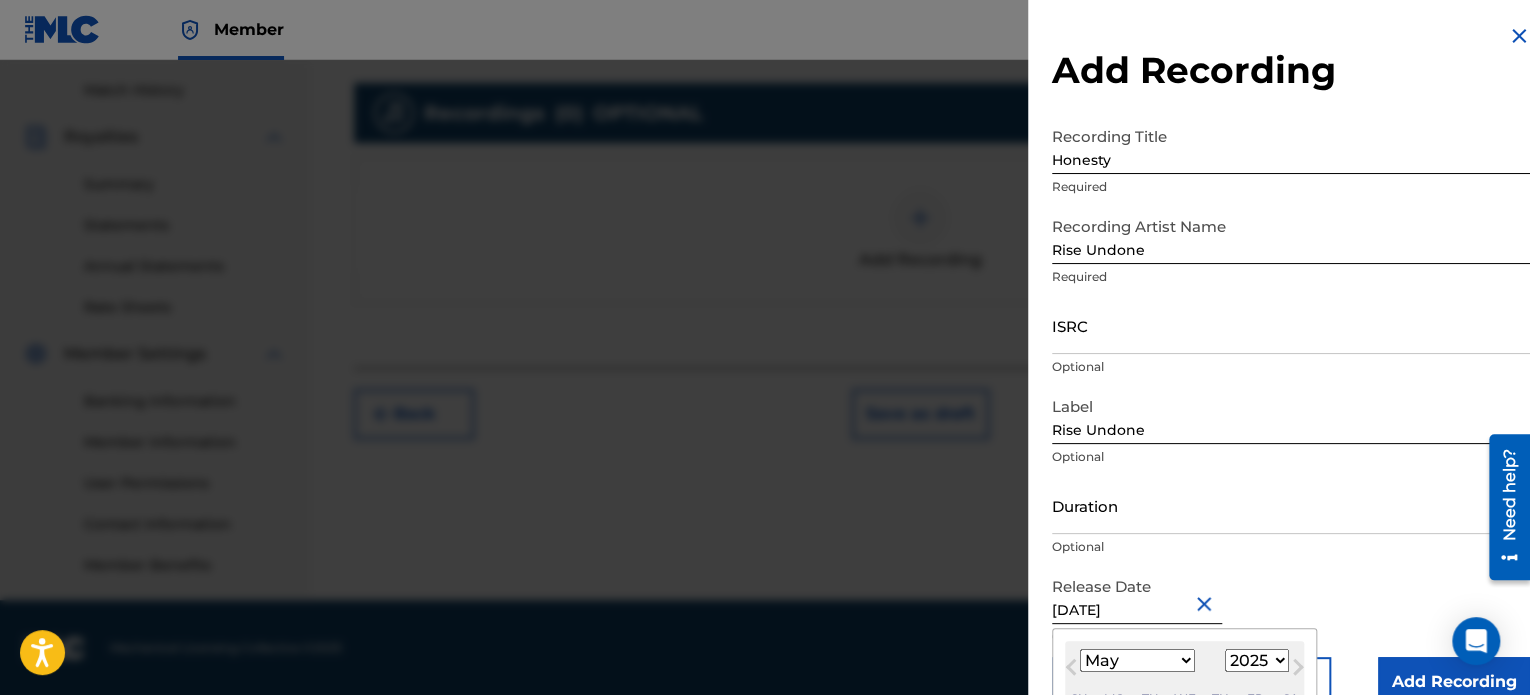 click on "Duration" at bounding box center [1291, 505] 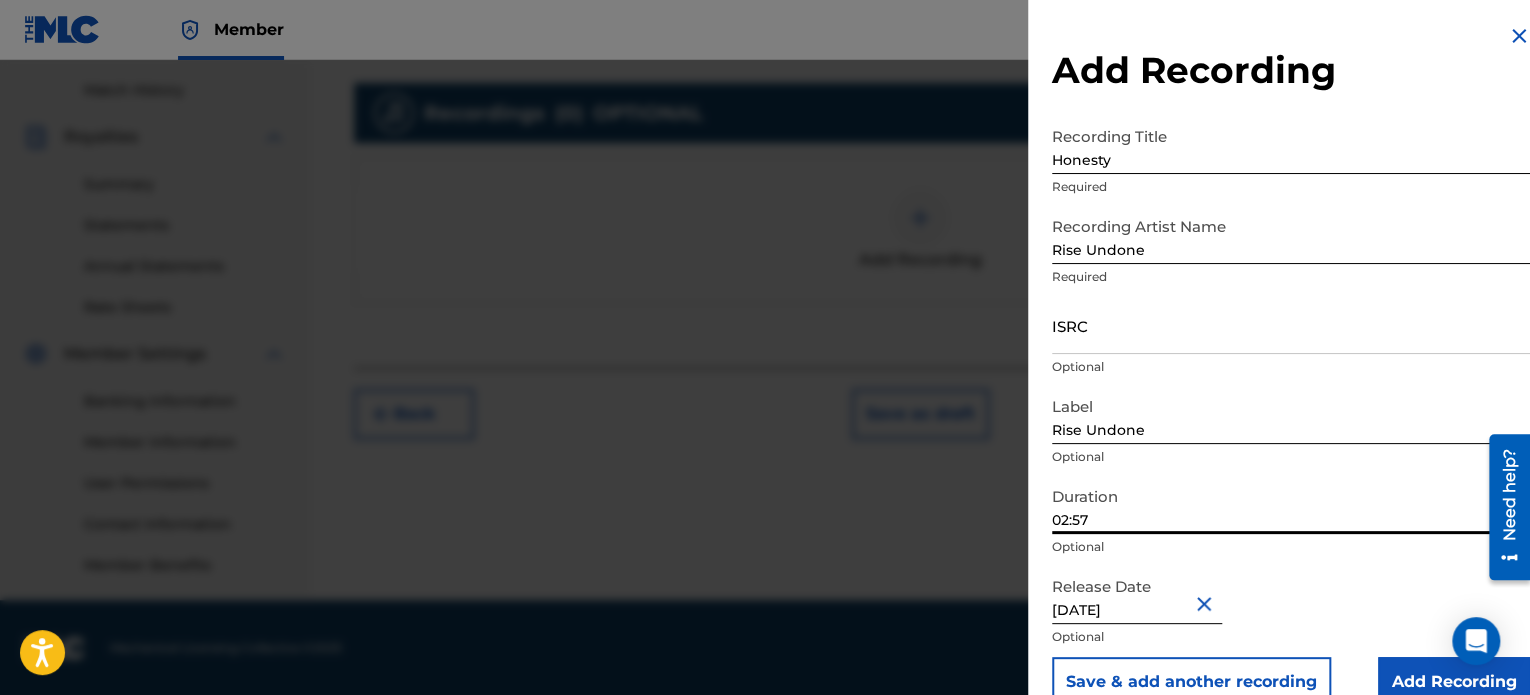 click on "ISRC" at bounding box center [1291, 325] 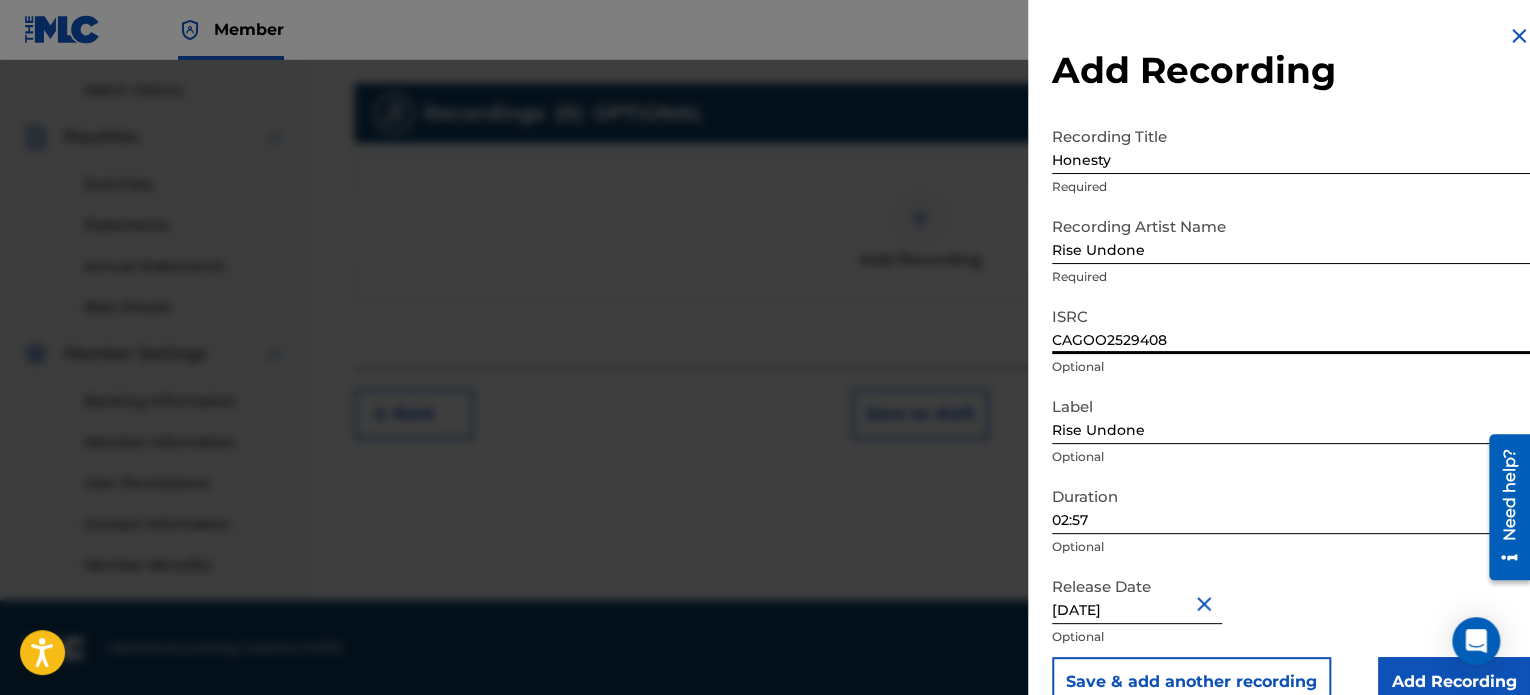 scroll, scrollTop: 36, scrollLeft: 0, axis: vertical 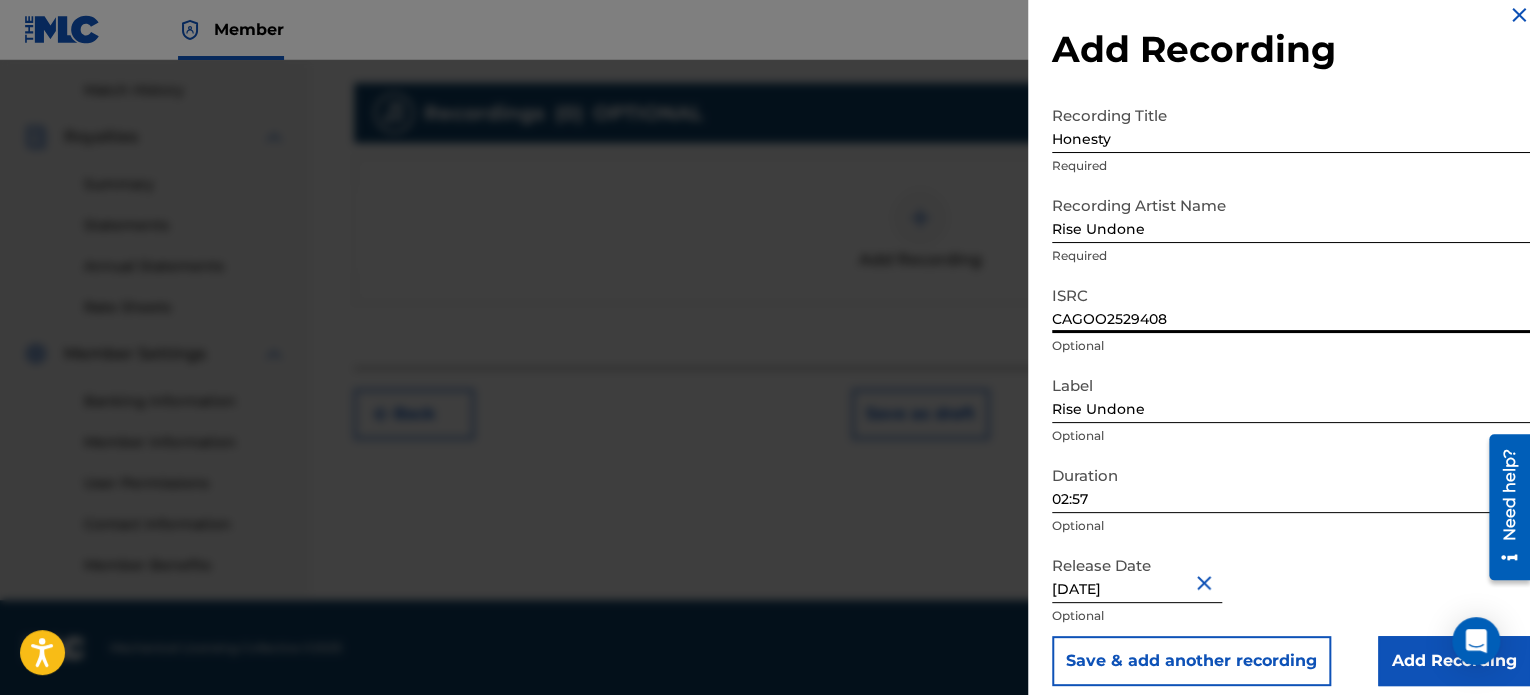 click on "Add Recording" at bounding box center (1454, 661) 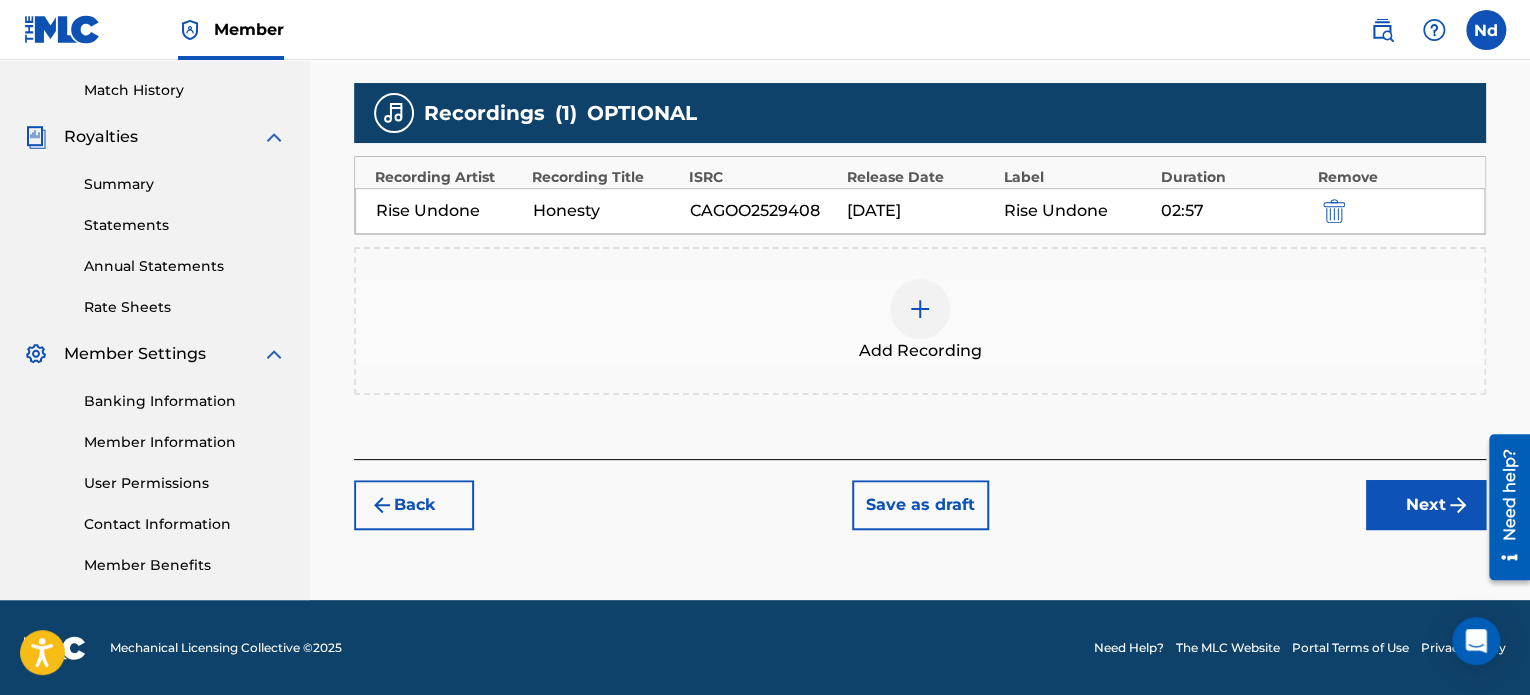 click on "Next" at bounding box center (1426, 505) 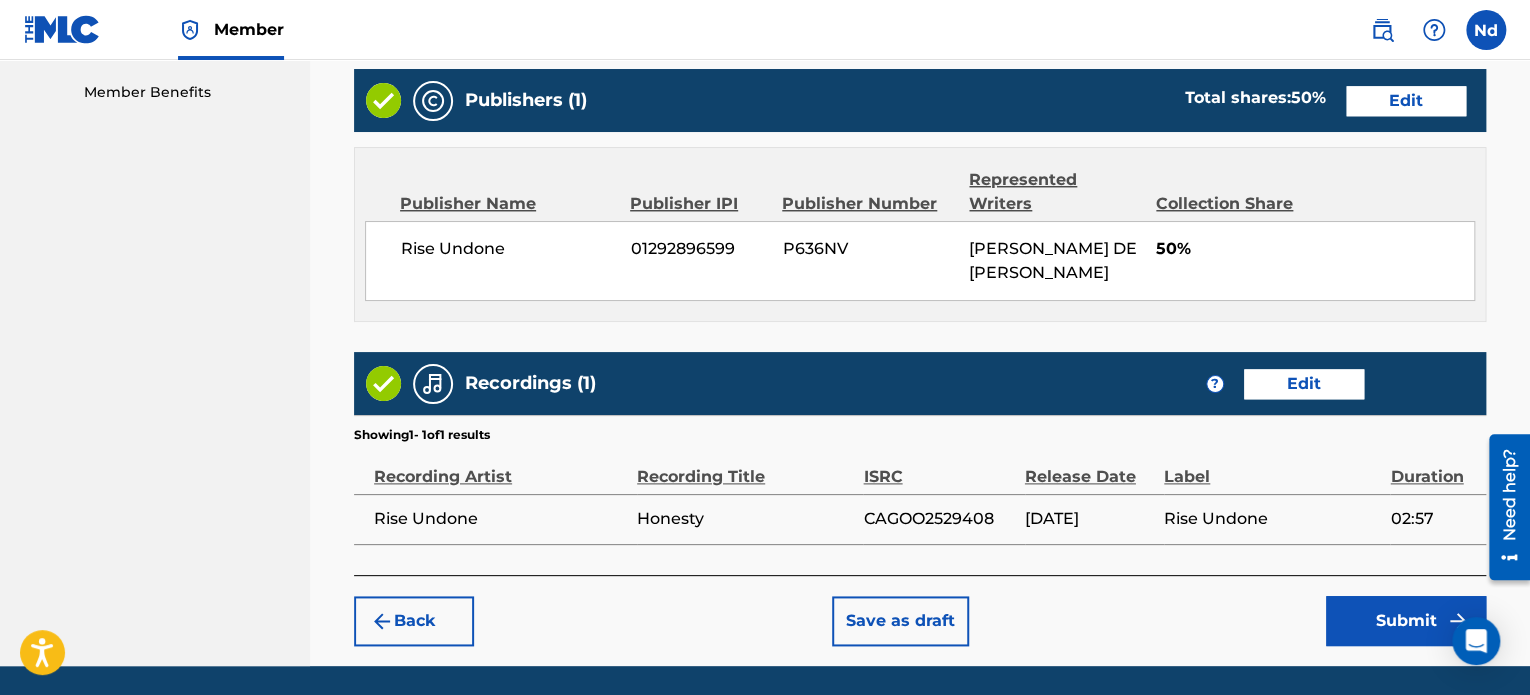 scroll, scrollTop: 1081, scrollLeft: 0, axis: vertical 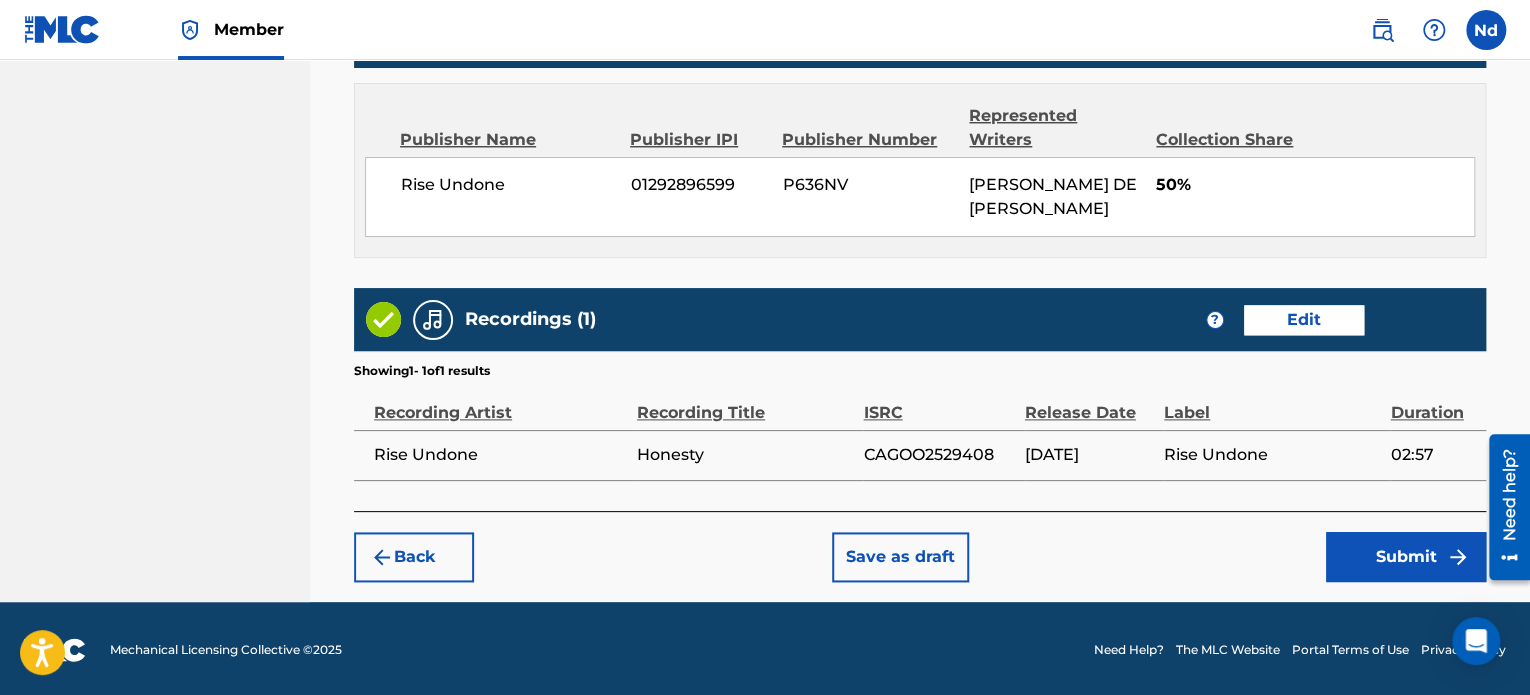 click on "Submit" at bounding box center [1406, 557] 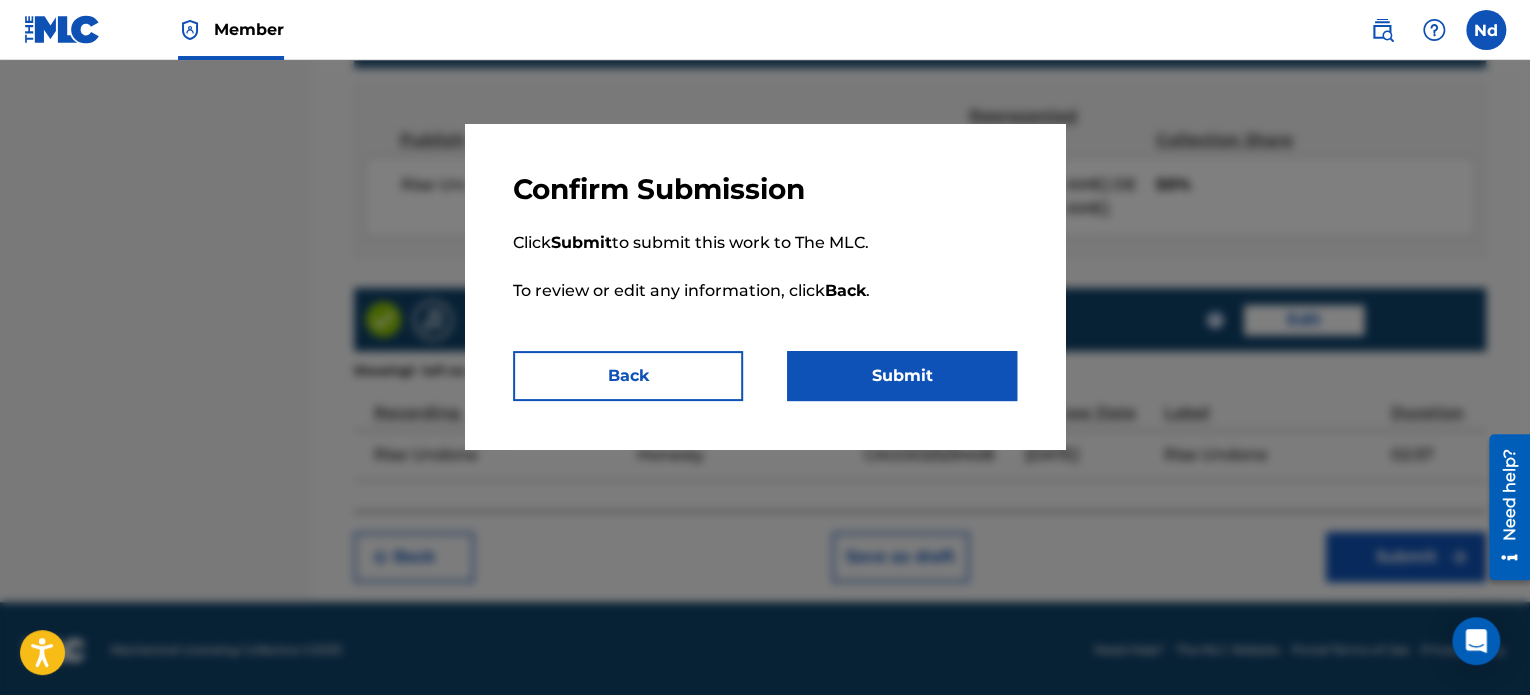 click on "Submit" at bounding box center (902, 376) 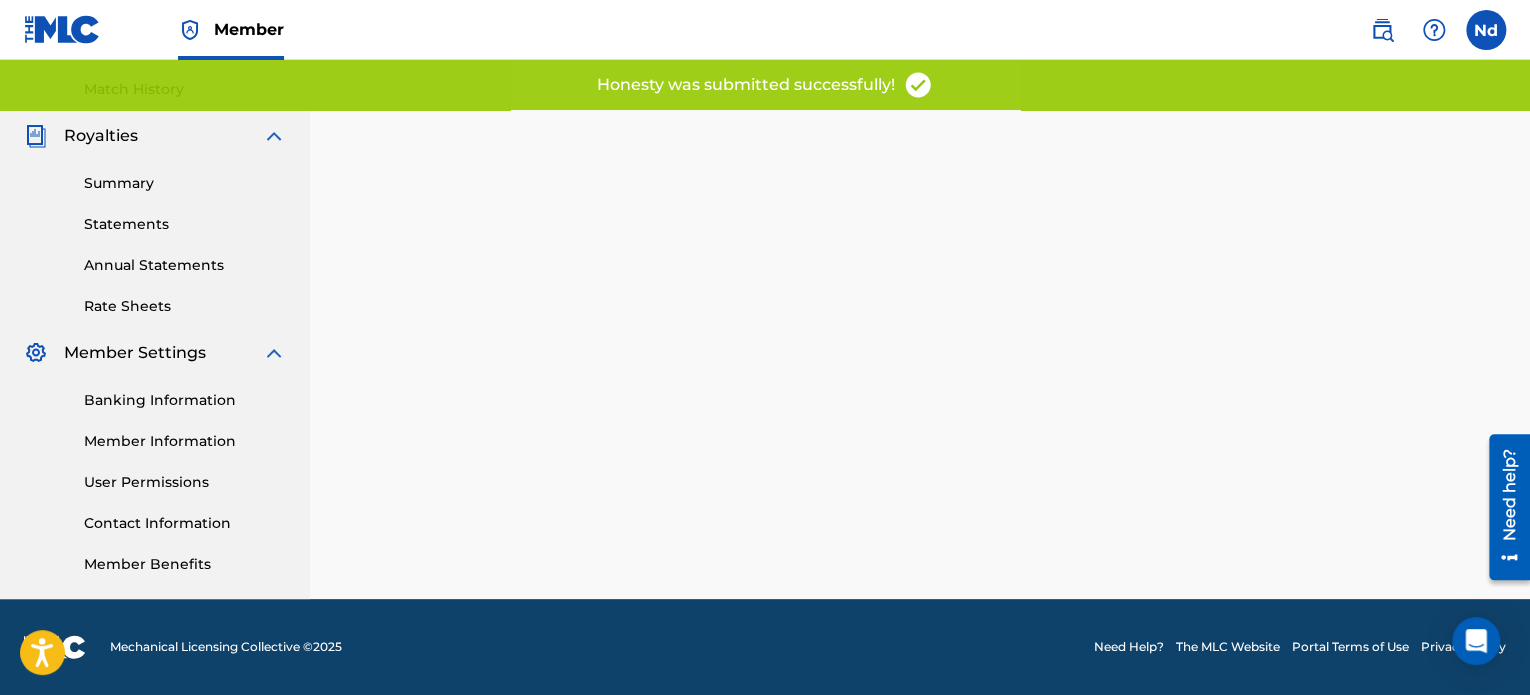 scroll, scrollTop: 0, scrollLeft: 0, axis: both 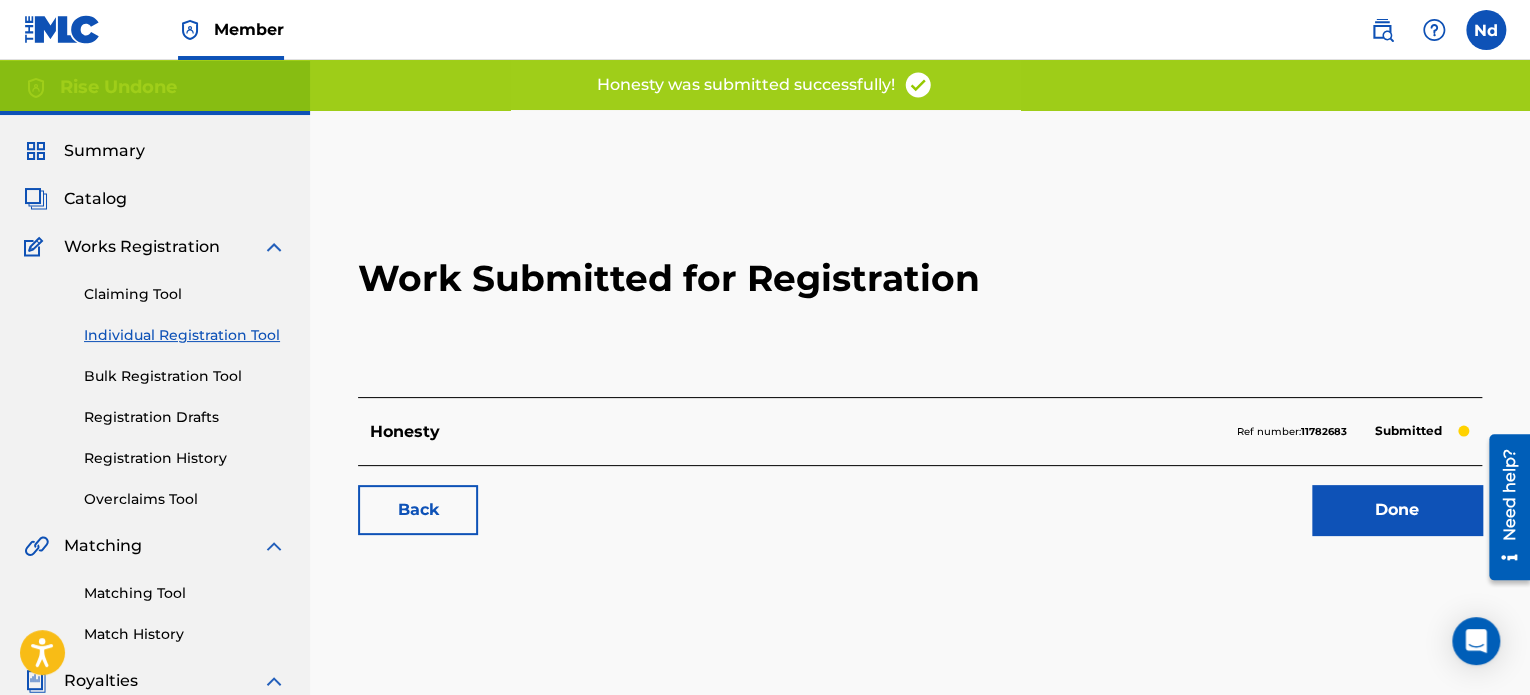 click on "Done" at bounding box center [1397, 510] 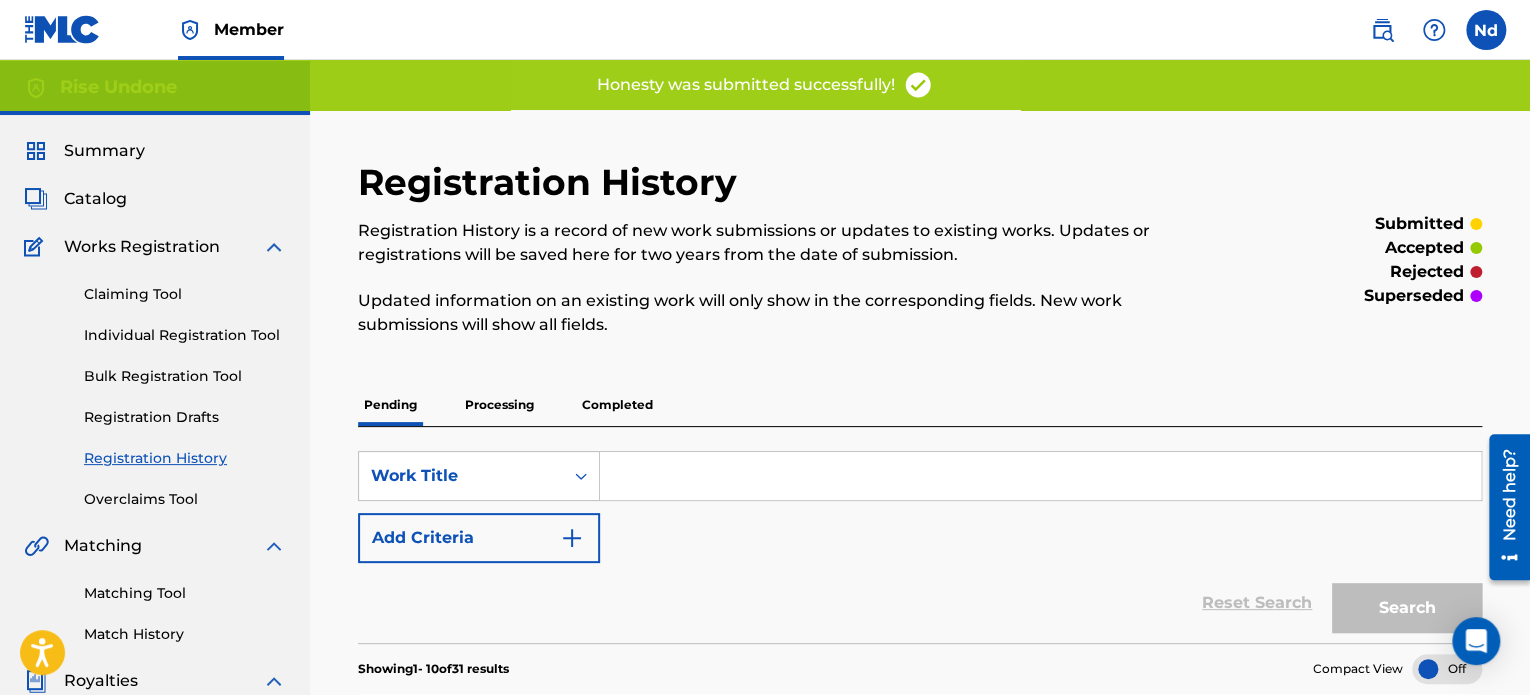 click on "Claiming Tool Individual Registration Tool Bulk Registration Tool Registration Drafts Registration History Overclaims Tool" at bounding box center [155, 384] 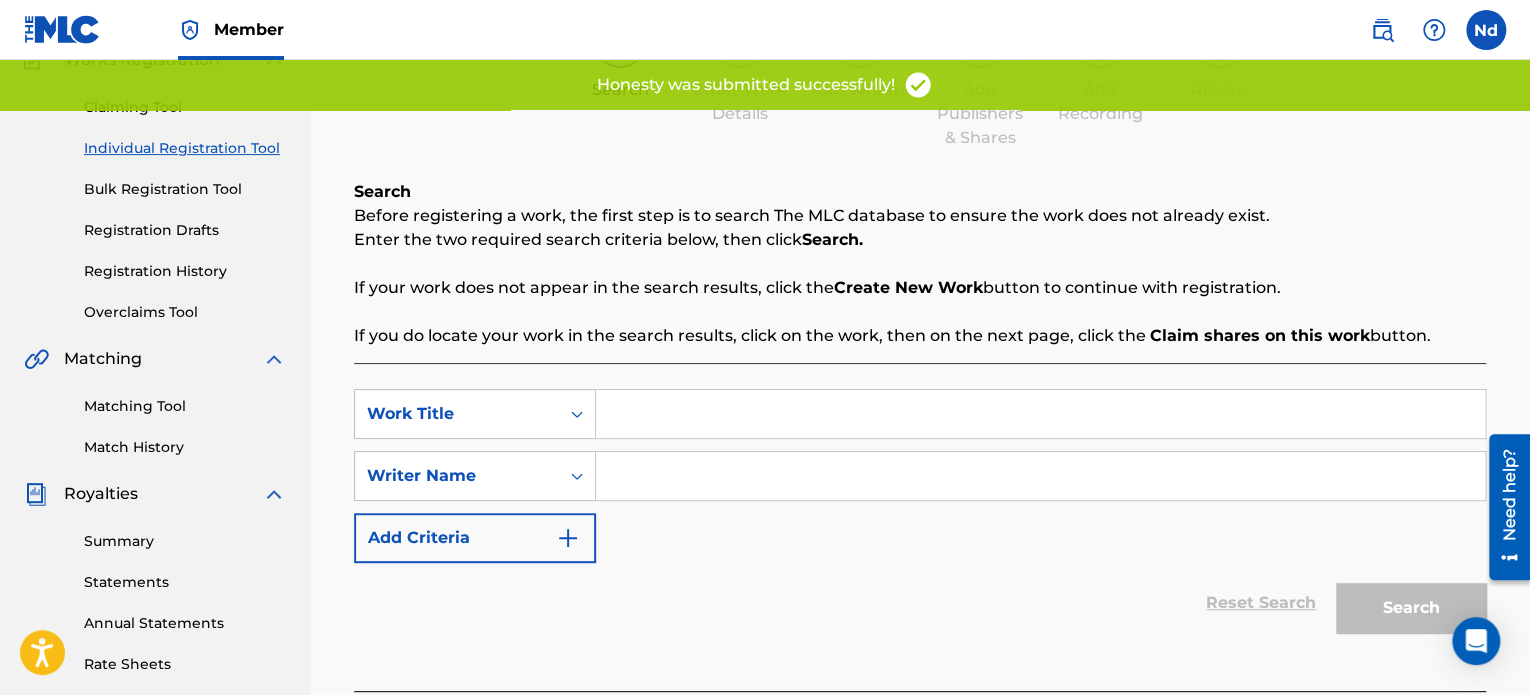 scroll, scrollTop: 200, scrollLeft: 0, axis: vertical 